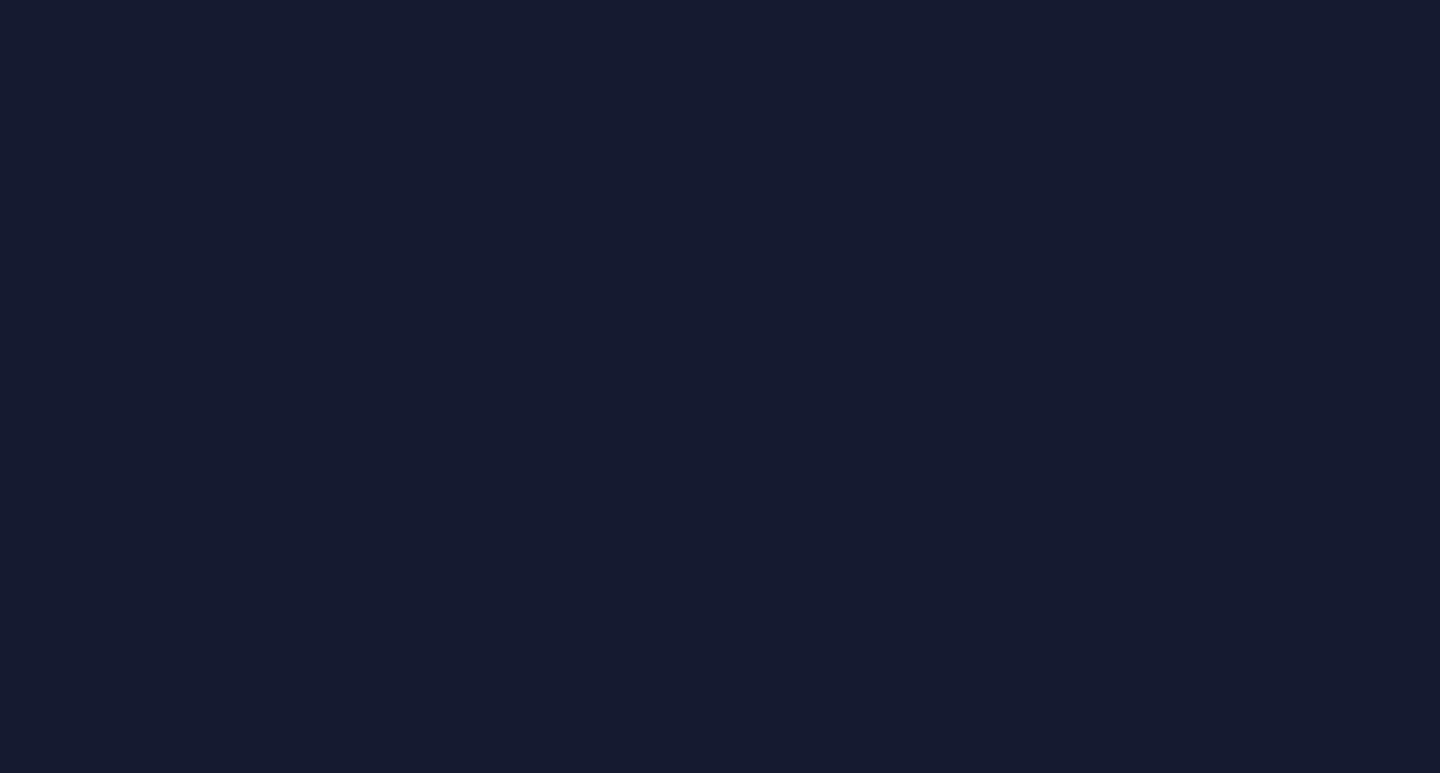 scroll, scrollTop: 0, scrollLeft: 0, axis: both 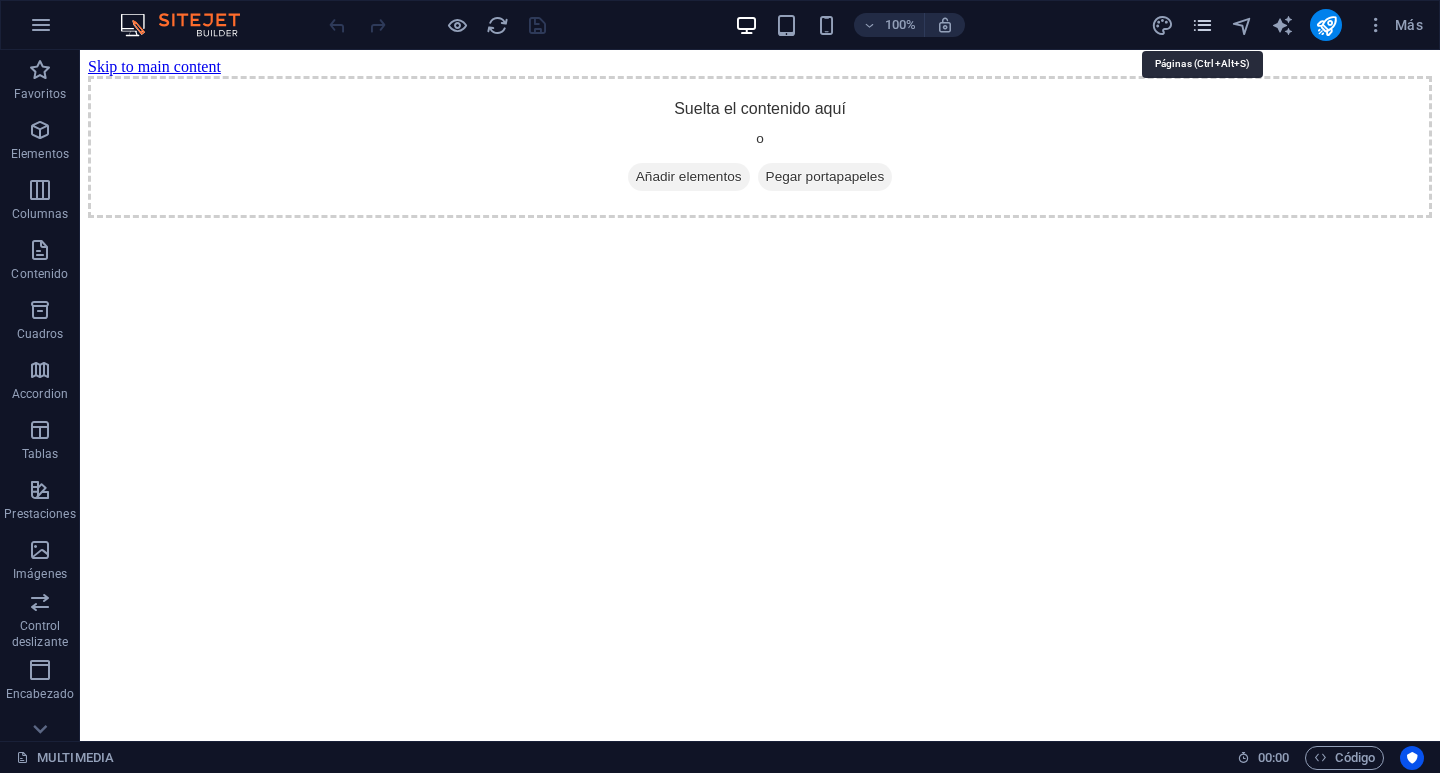 click at bounding box center [1202, 25] 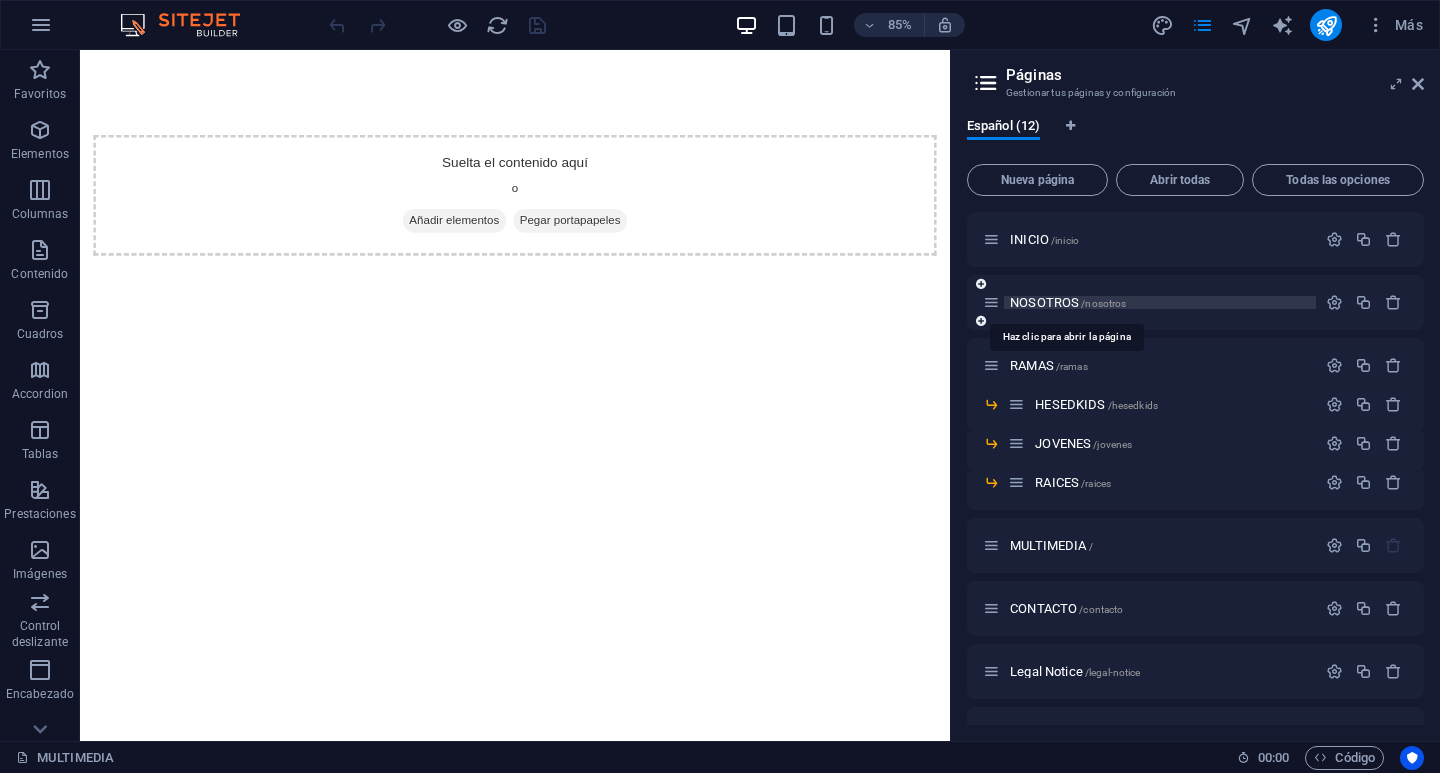 click on "NOSOTROS /nosotros" at bounding box center (1068, 302) 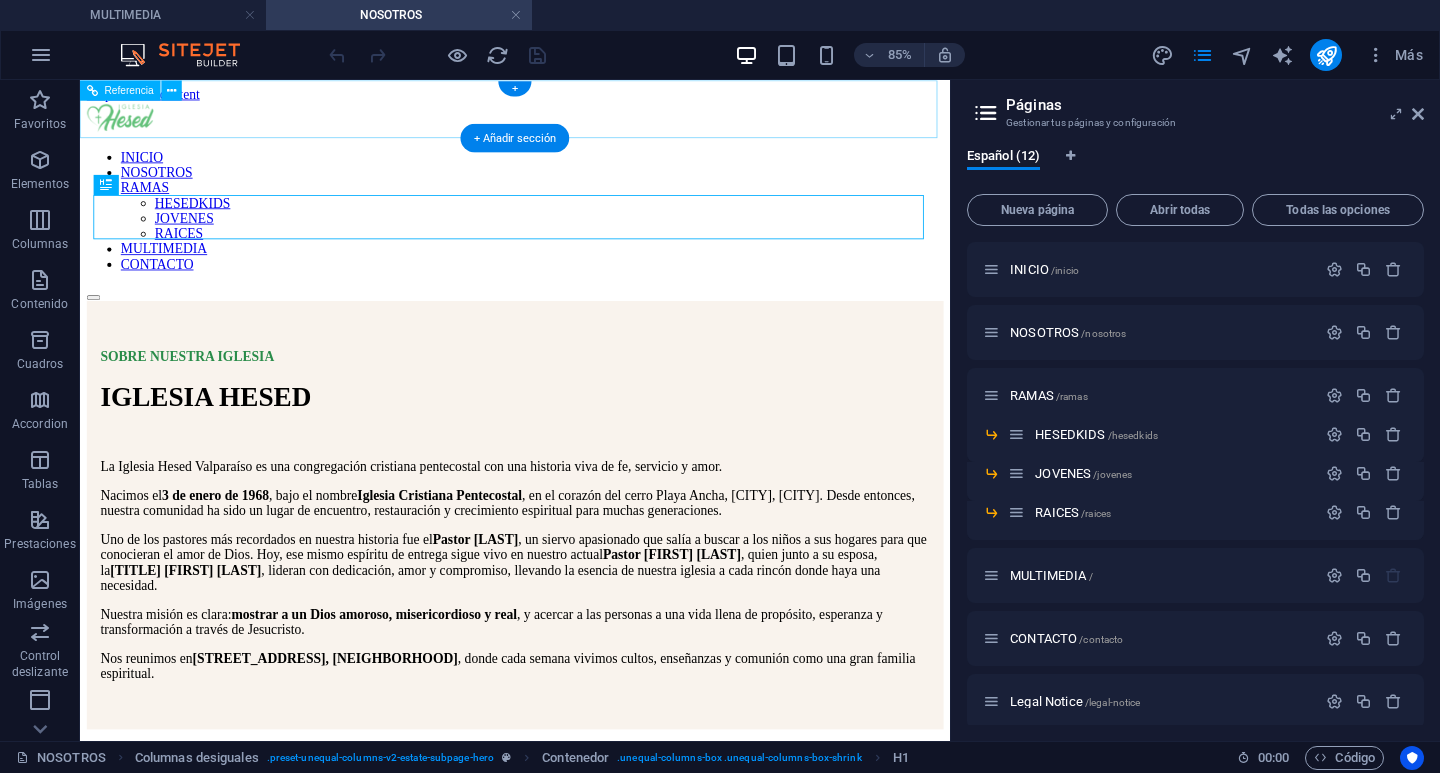 scroll, scrollTop: 0, scrollLeft: 0, axis: both 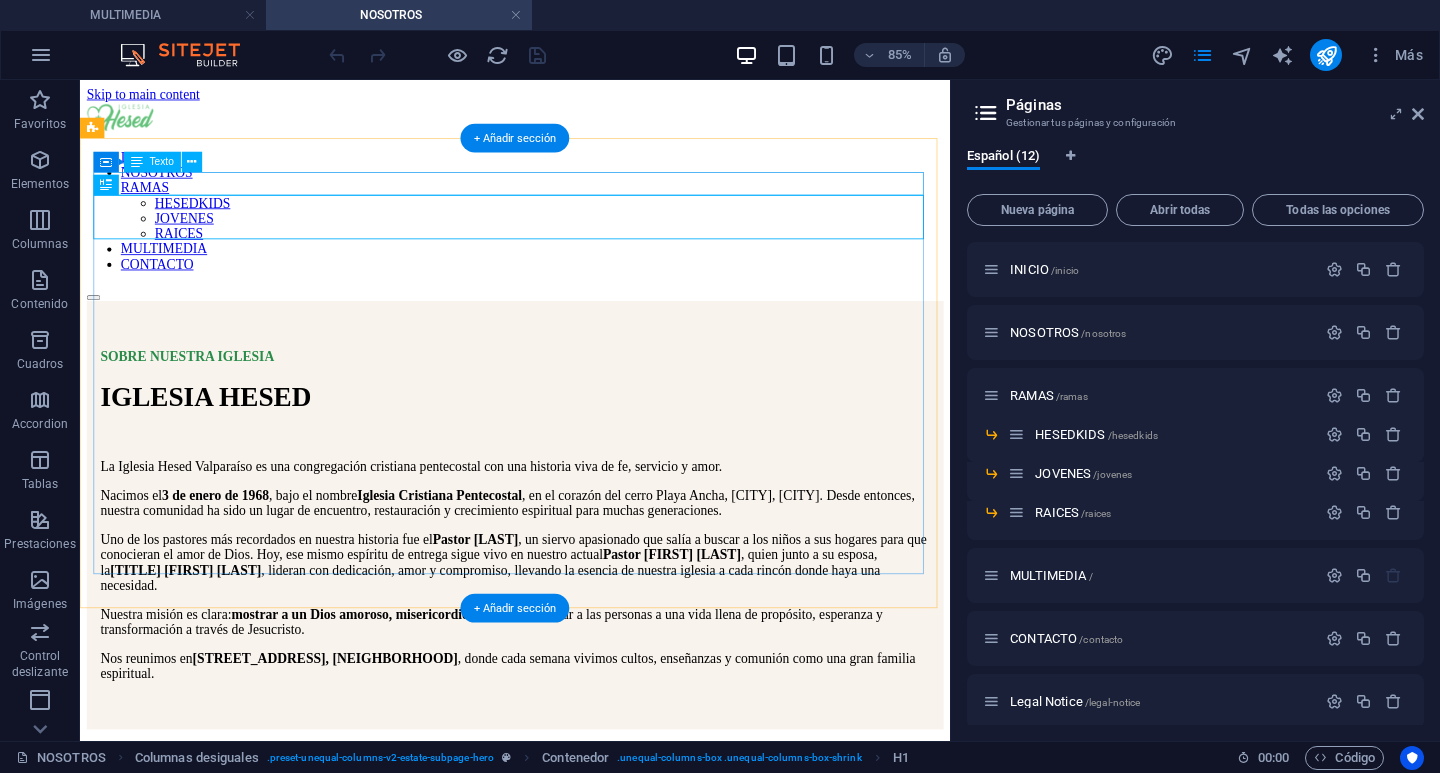 click on "SOBRE NUESTRA IGLESIA" at bounding box center (592, 405) 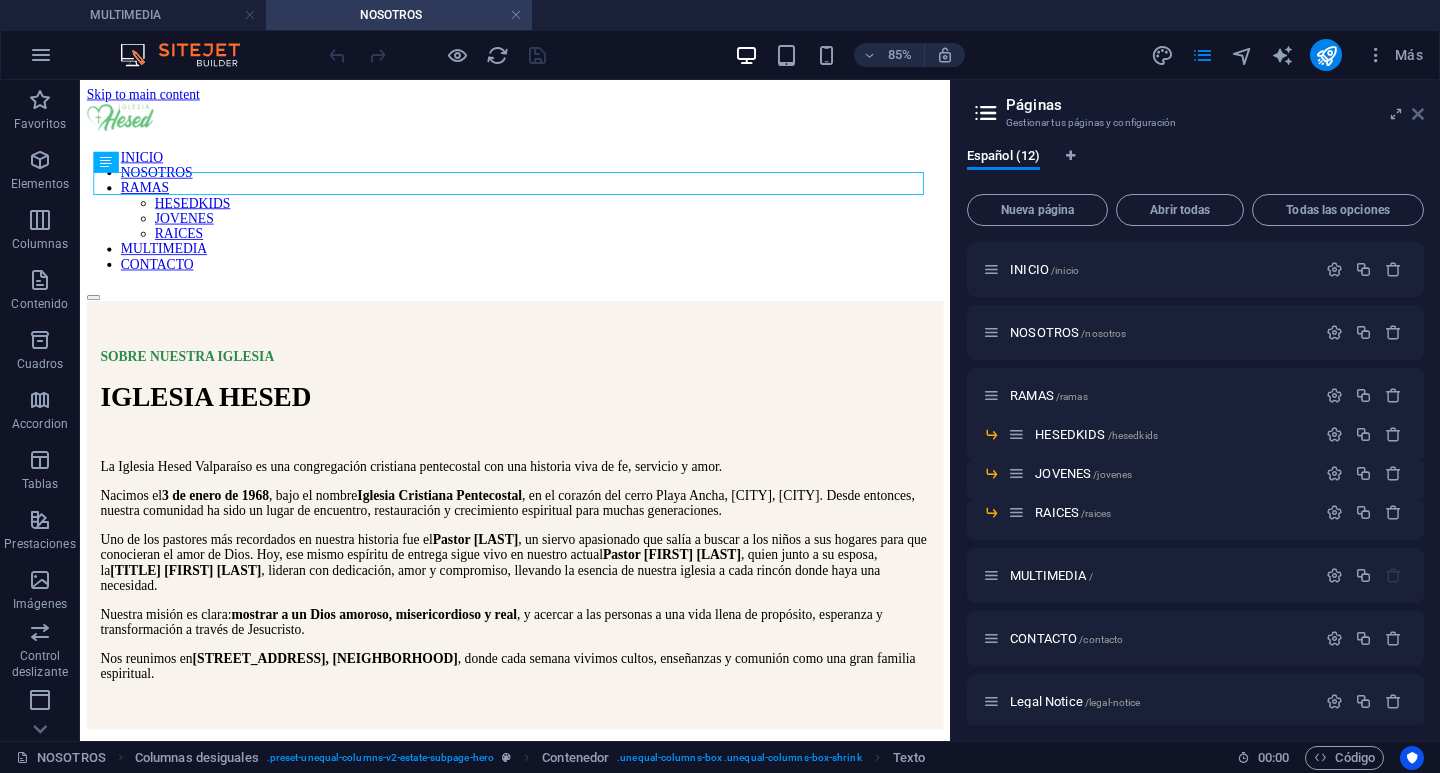 click at bounding box center (1418, 114) 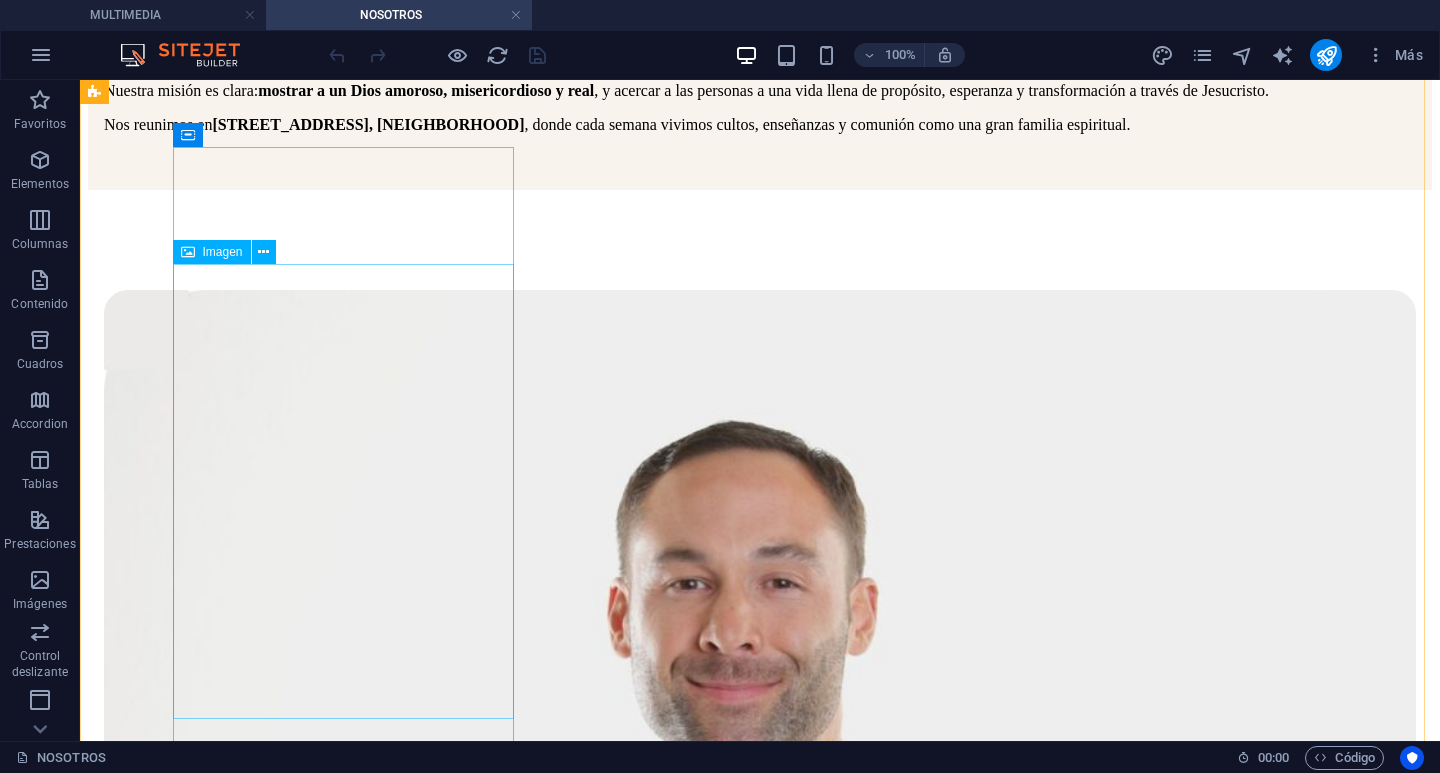 click at bounding box center [760, 1166] 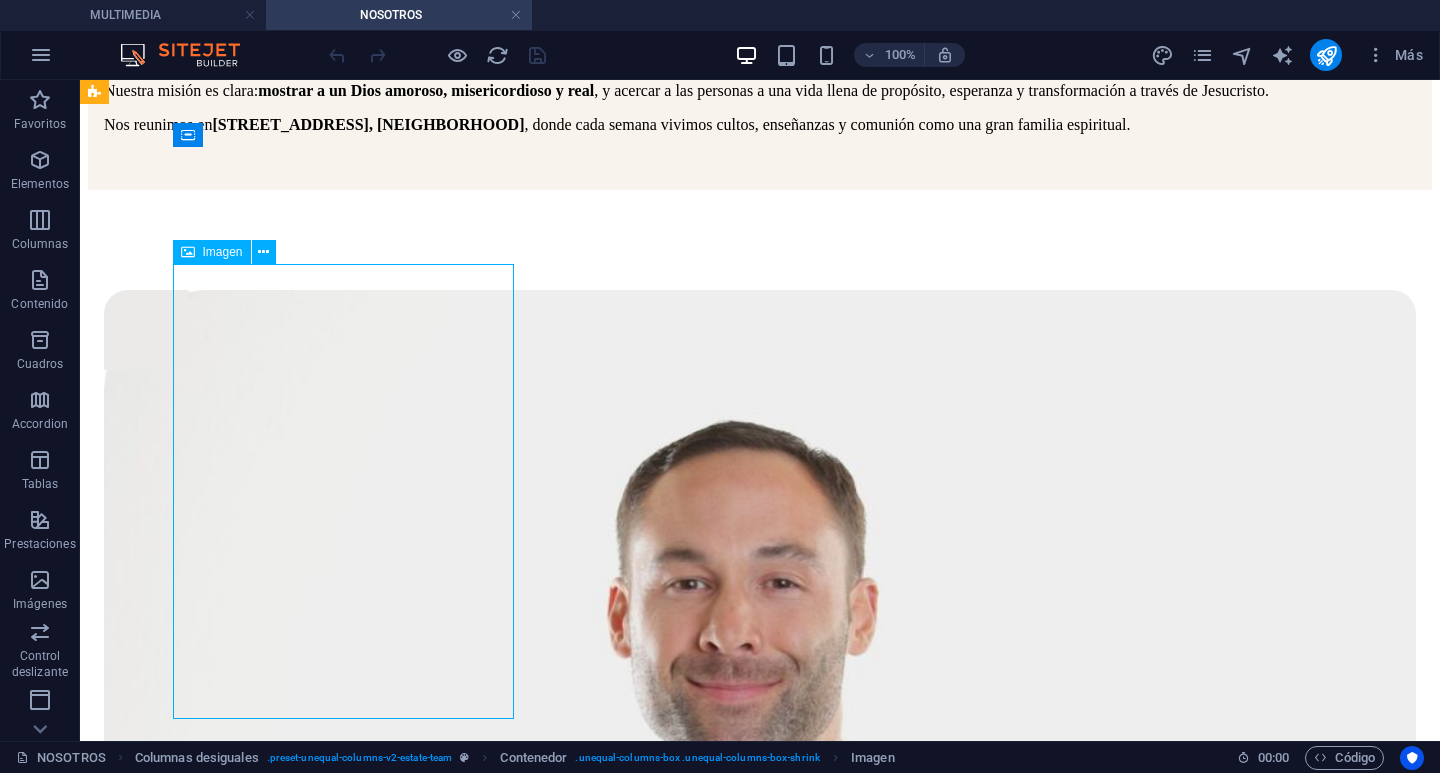 click at bounding box center (760, 1166) 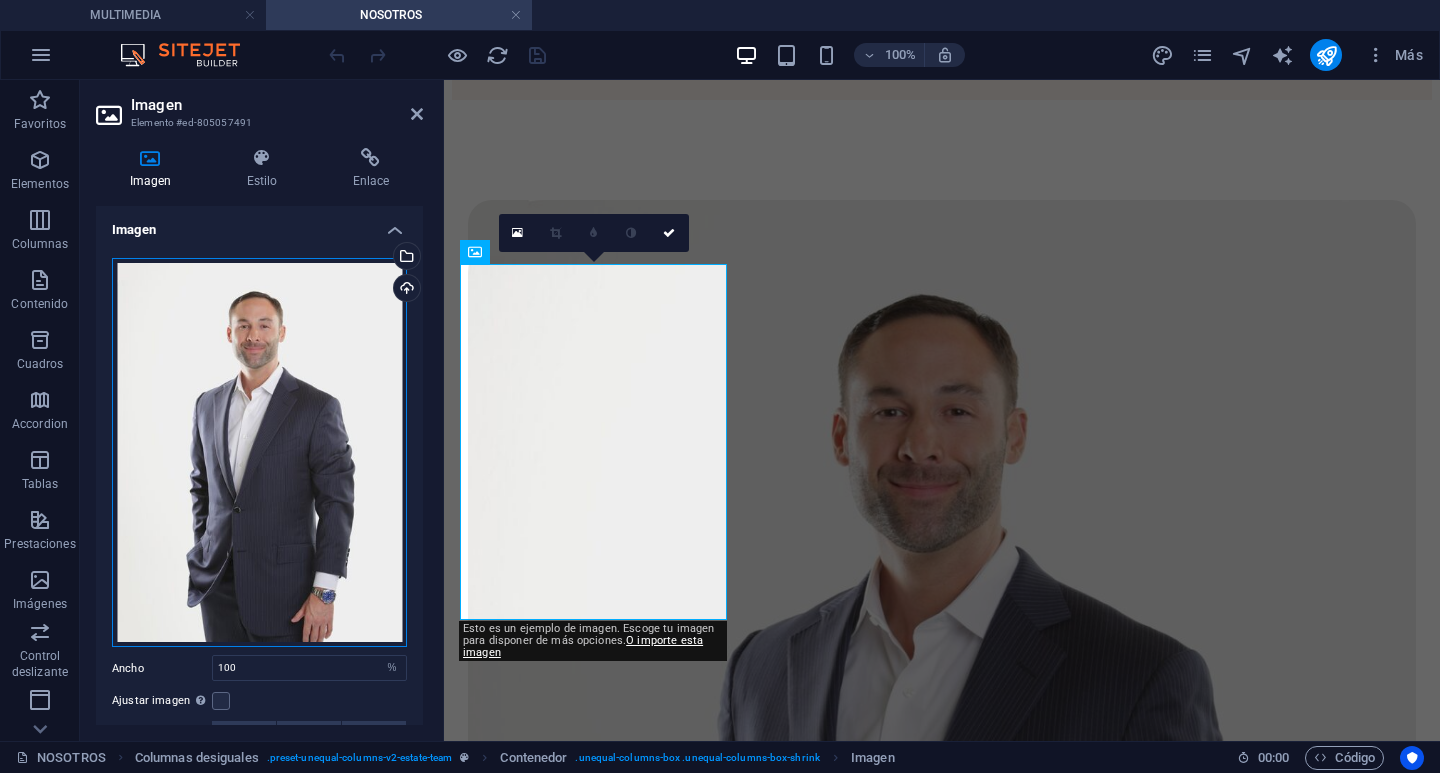 click on "Arrastra archivos aquí, haz clic para escoger archivos o  selecciona archivos de Archivos o de nuestra galería gratuita de fotos y vídeos" at bounding box center (259, 453) 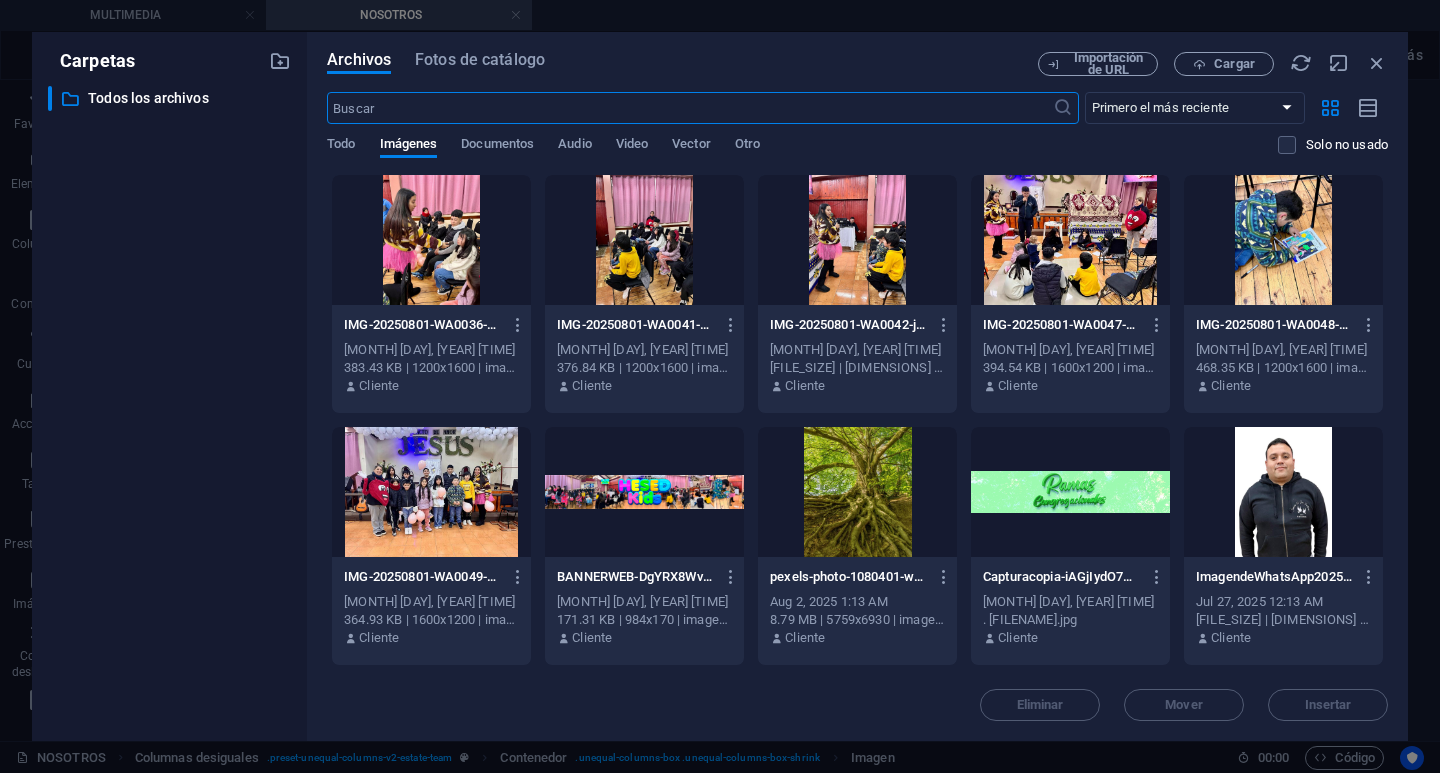 scroll, scrollTop: 740, scrollLeft: 0, axis: vertical 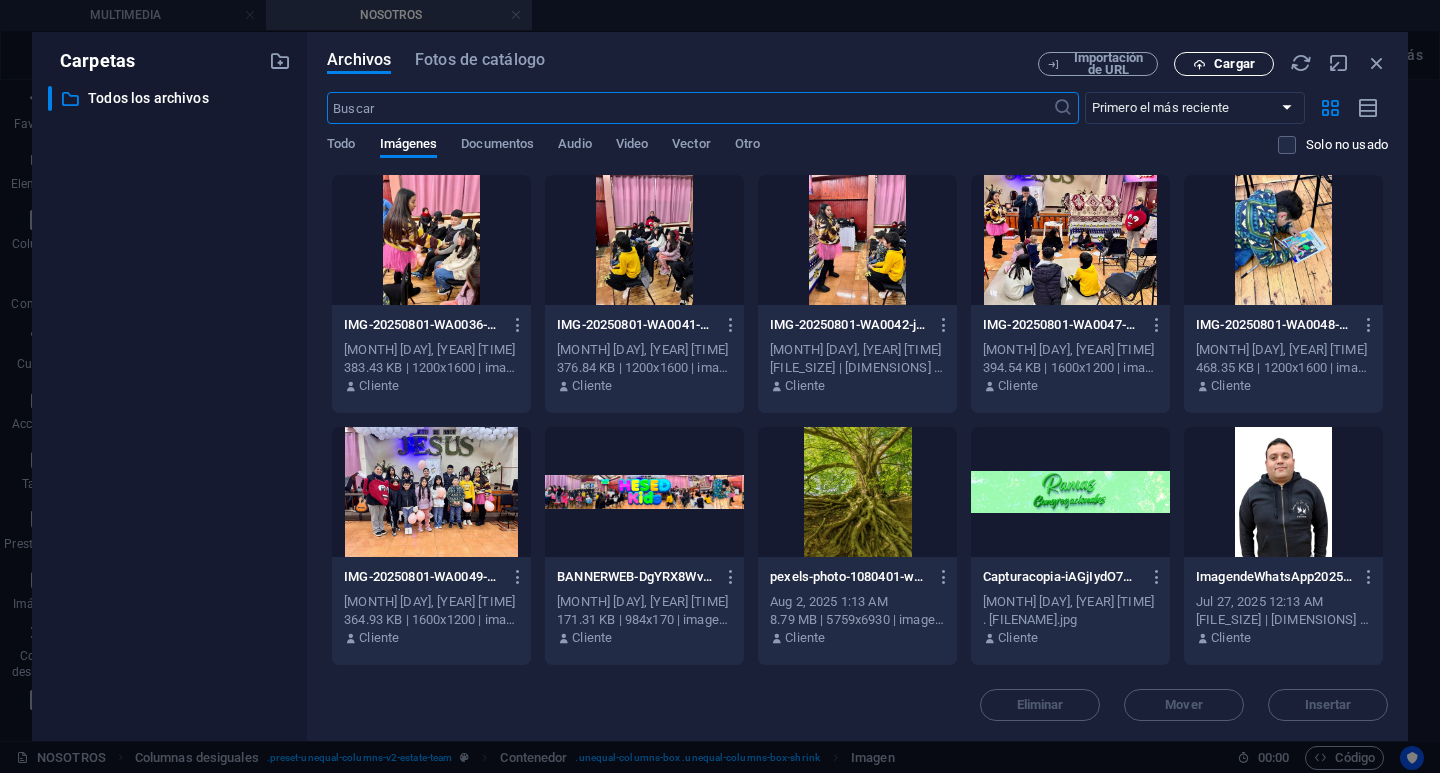 click on "Cargar" at bounding box center [1234, 64] 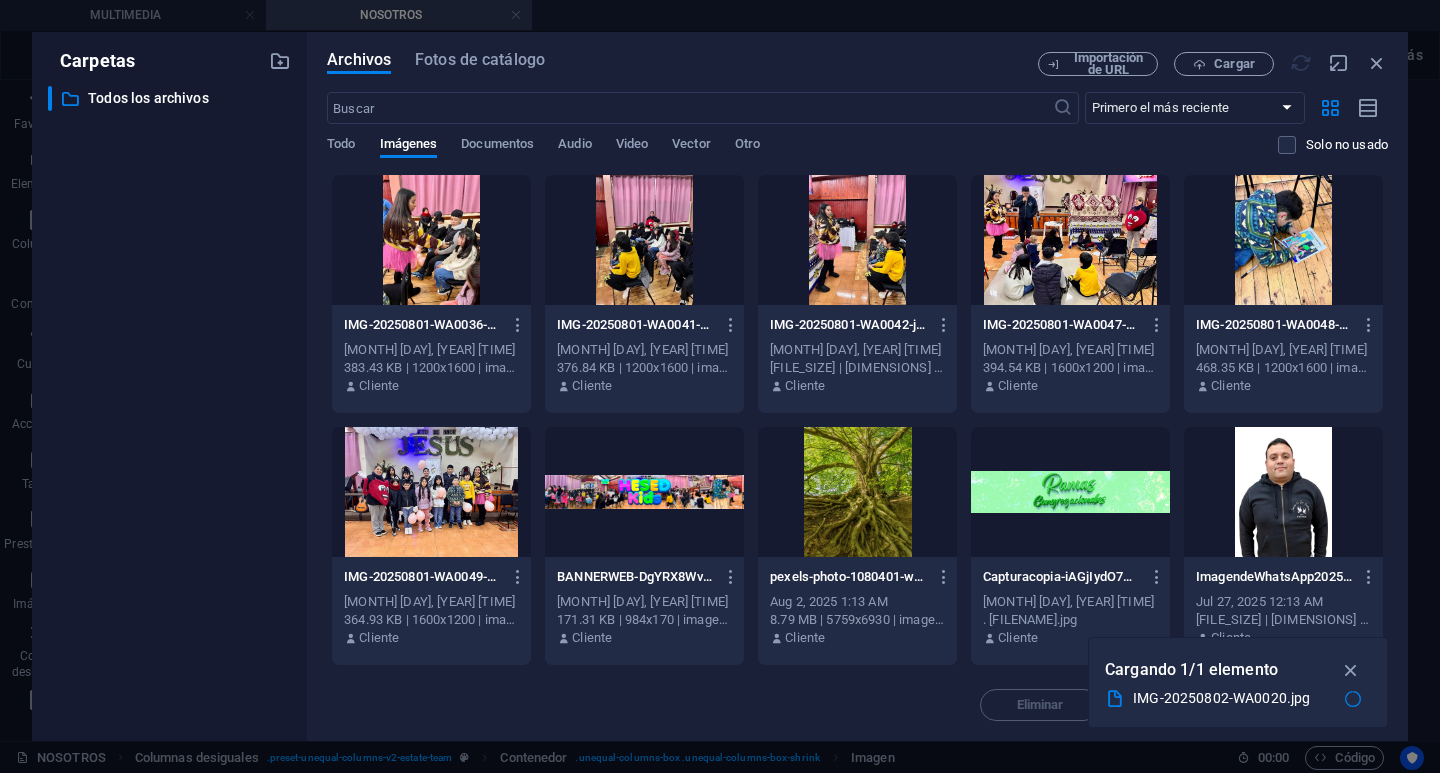 scroll, scrollTop: 744, scrollLeft: 0, axis: vertical 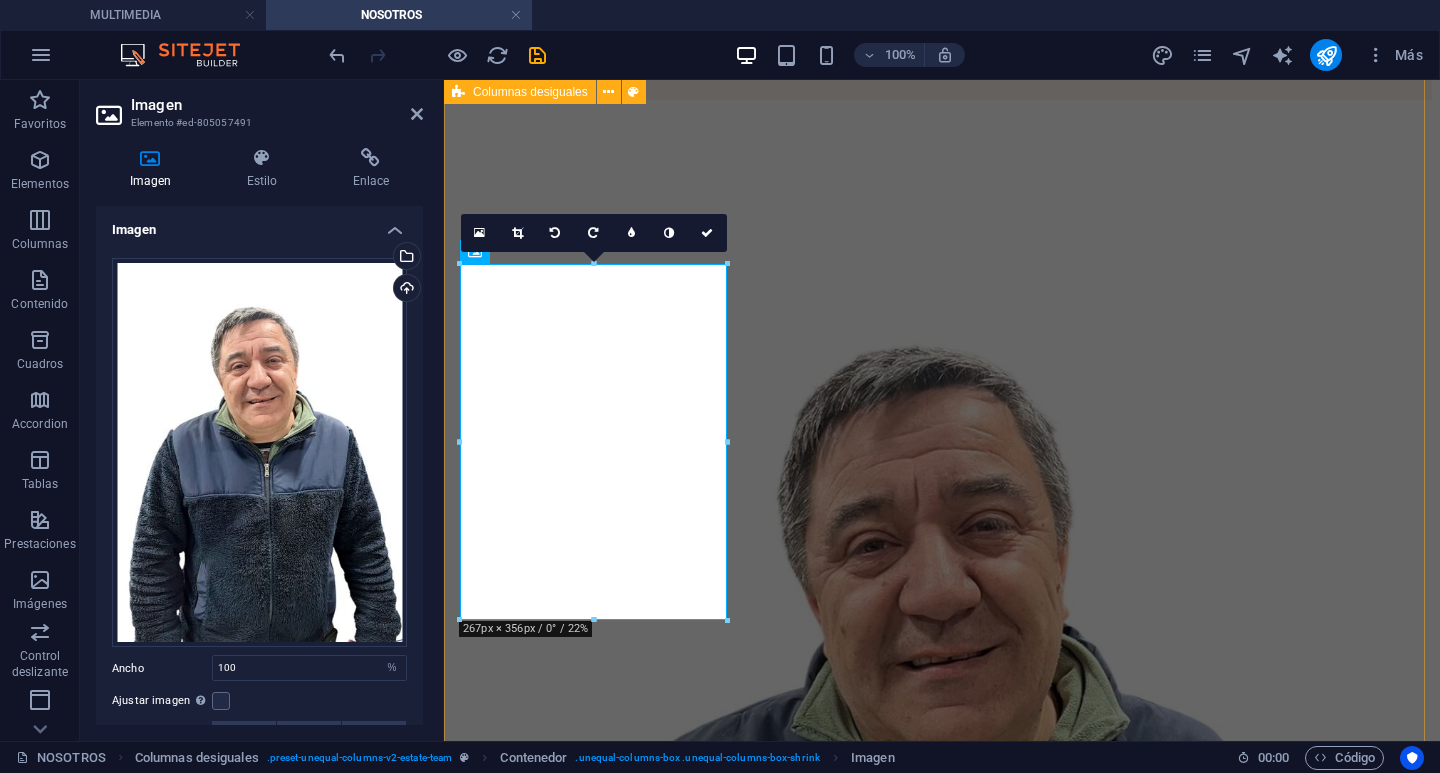 click on "PASTOR PRINCIPAL JAVIER NAVARRETE Soy Justo Navarrete, esposo, pastor y siervo de Dios. Estoy casado con la mujer que ha sido mi compañera de vida, ministerio y oración. Juntos hemos aprendido que servir a Dios no siempre es fácil, pero sí es hermoso cuando se hace con amor y obediencia. No me considero un pastor perfecto, pero sí un hombre que ama profundamente a Dios y a las personas. Mi llamado nació desde lo sencillo: el deseo de ver vidas transformadas, familias restauradas y corazones que se vuelven a Jesús. Disfruto acompañar a otros, escuchar sin prisa, orar con fe y enseñar con la Palabra lo que Dios también me ha enseñado a mí: que Su gracia alcanza, que Su amor restaura y que su fidelidad nunca falla. Ser pastor es una gran responsabilidad, pero también una gran alegría. Me conmueve ver a la iglesia crecer, no solo en número, sino en amor, en unidad y en profundidad con Dios." at bounding box center [942, 2501] 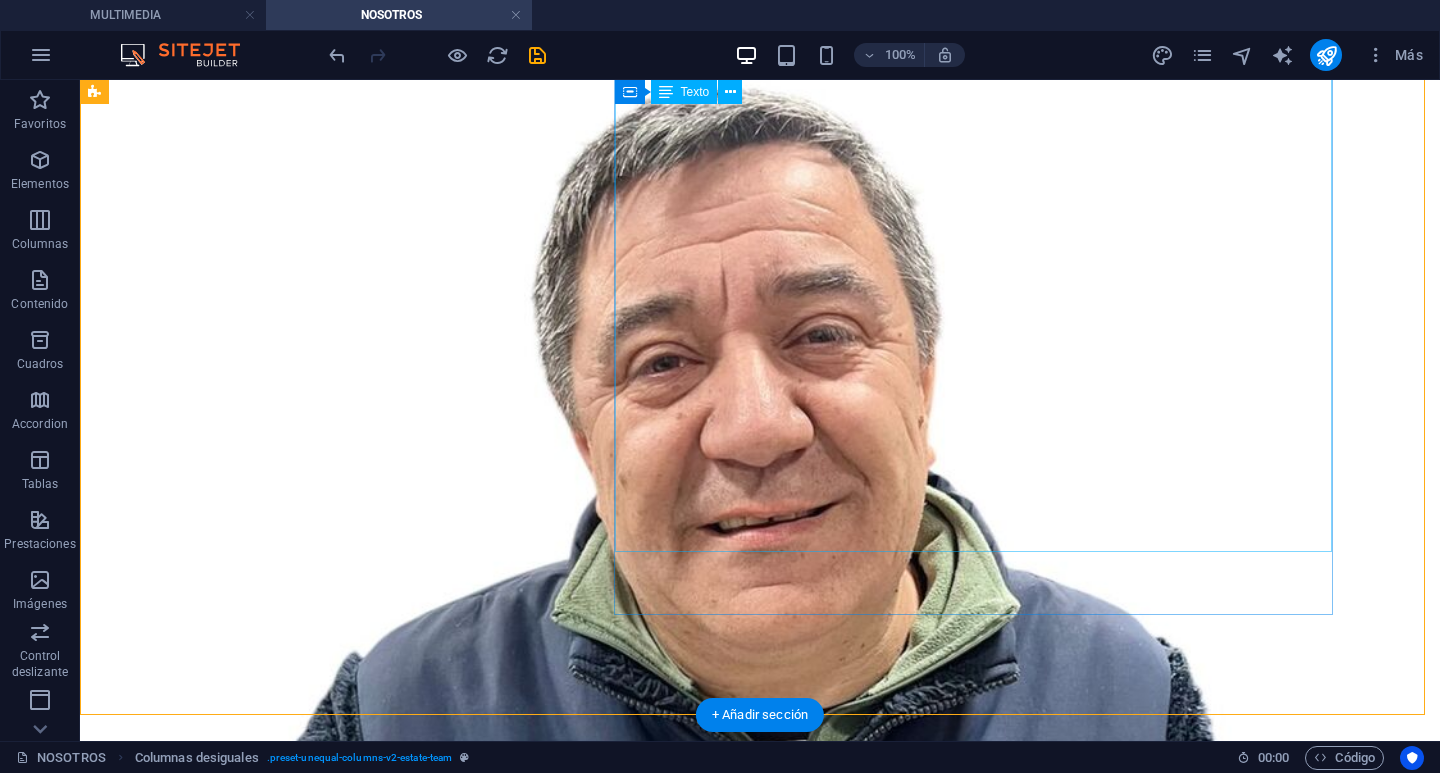 scroll, scrollTop: 1200, scrollLeft: 0, axis: vertical 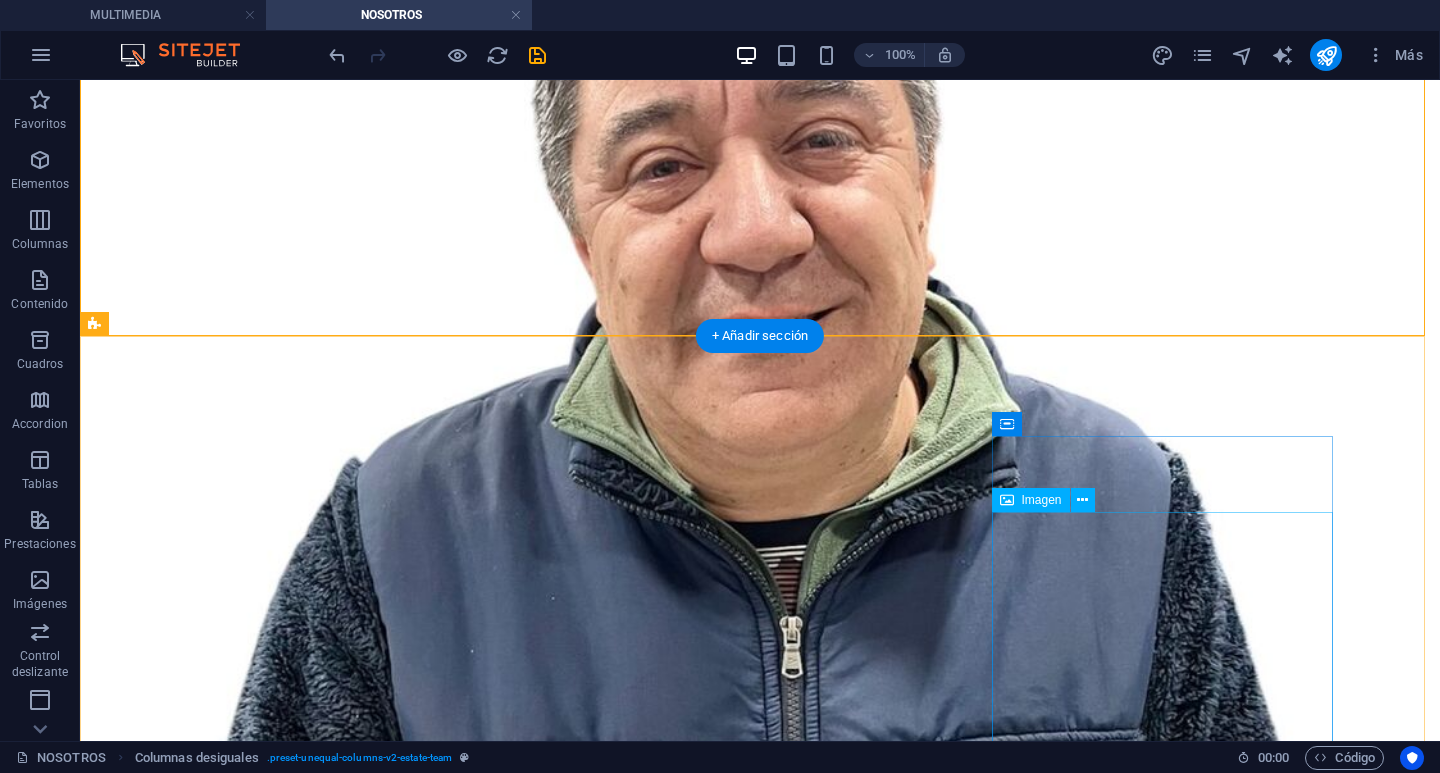 click at bounding box center (760, 11207) 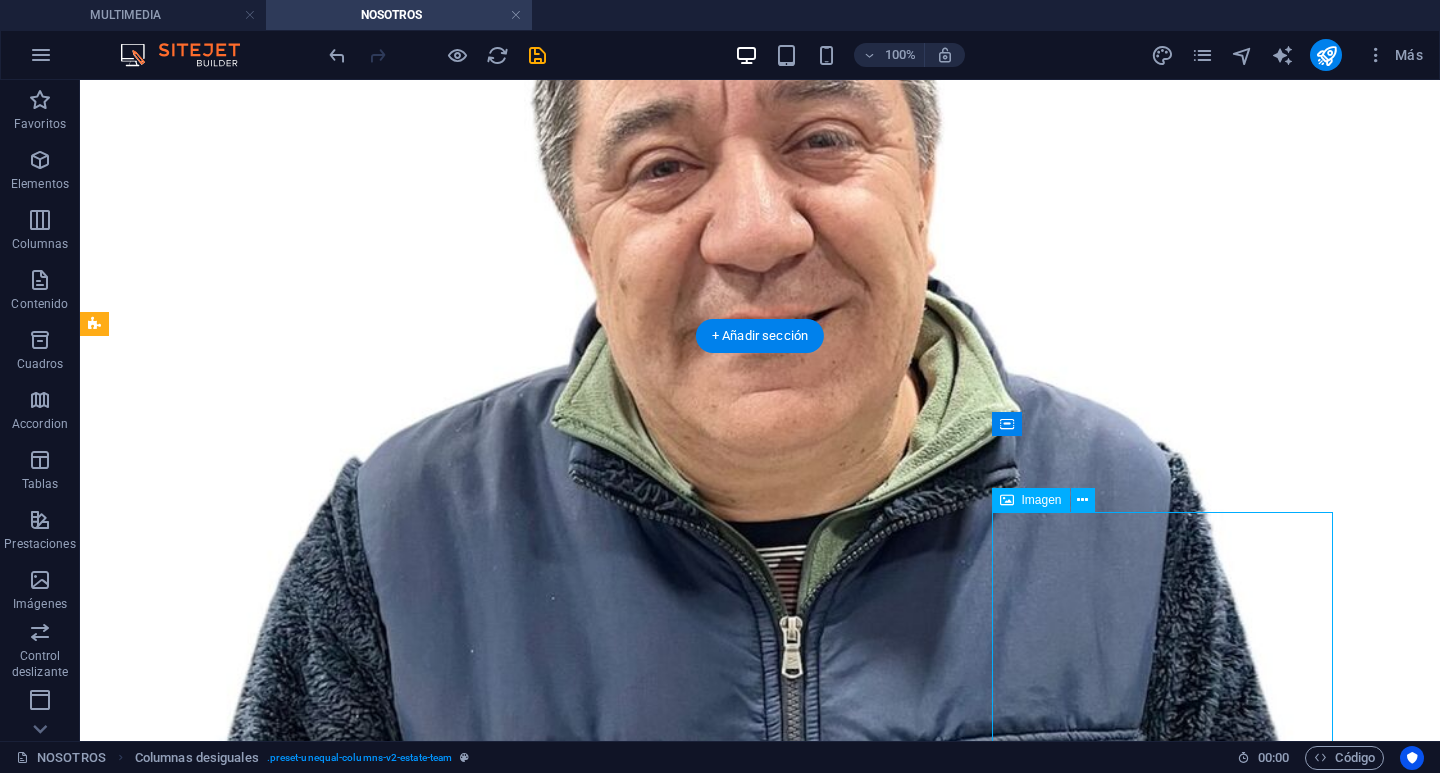 drag, startPoint x: 1143, startPoint y: 574, endPoint x: 1226, endPoint y: 654, distance: 115.27792 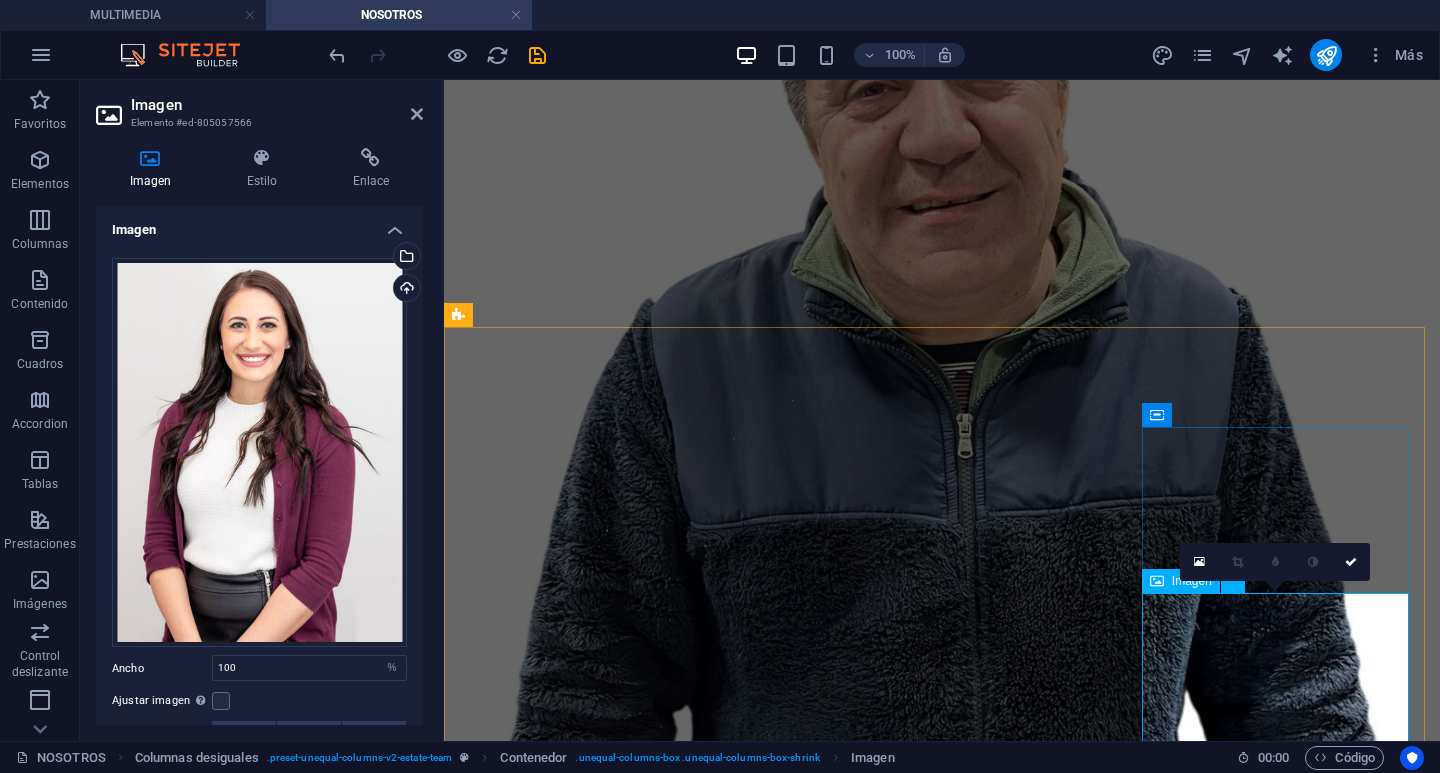 scroll, scrollTop: 1344, scrollLeft: 0, axis: vertical 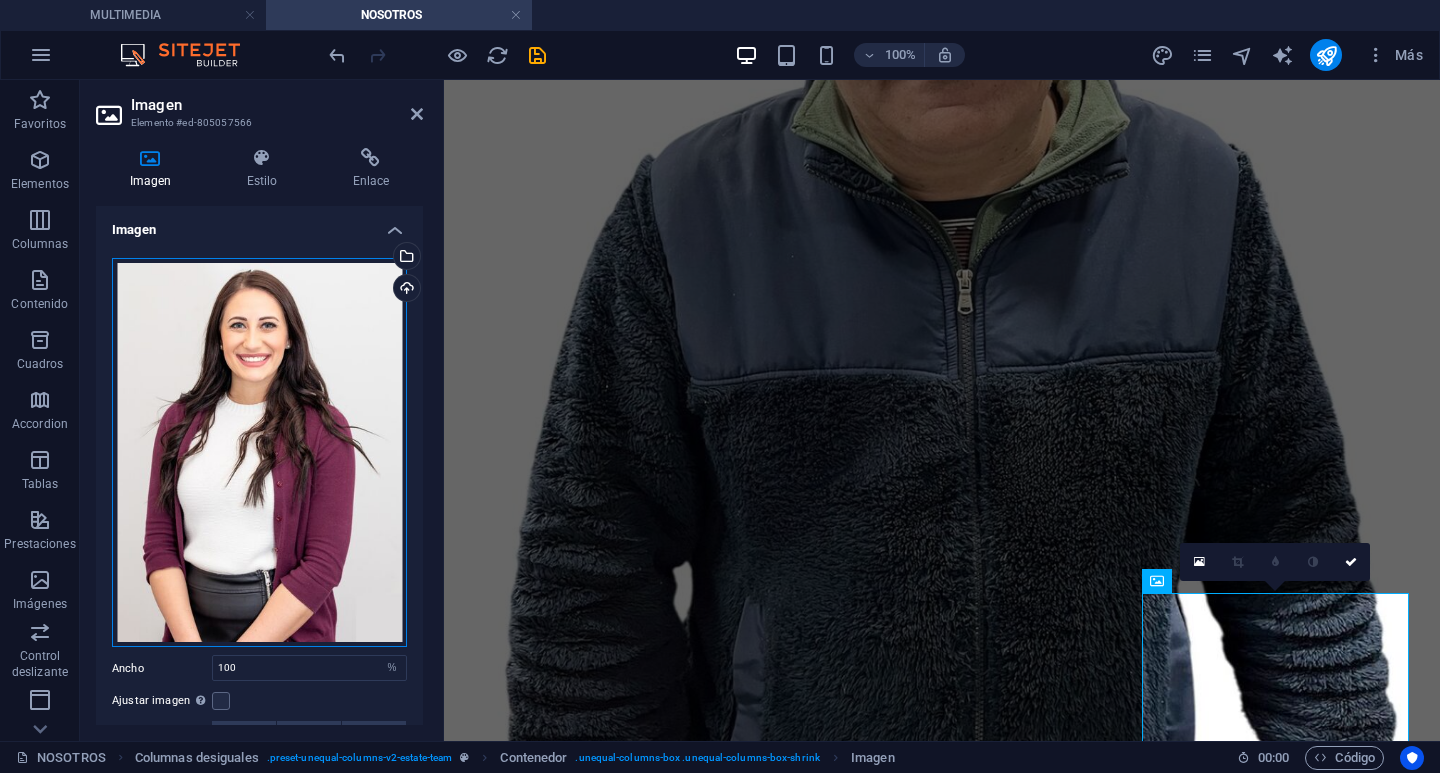 click on "Arrastra archivos aquí, haz clic para escoger archivos o  selecciona archivos de Archivos o de nuestra galería gratuita de fotos y vídeos" at bounding box center (259, 453) 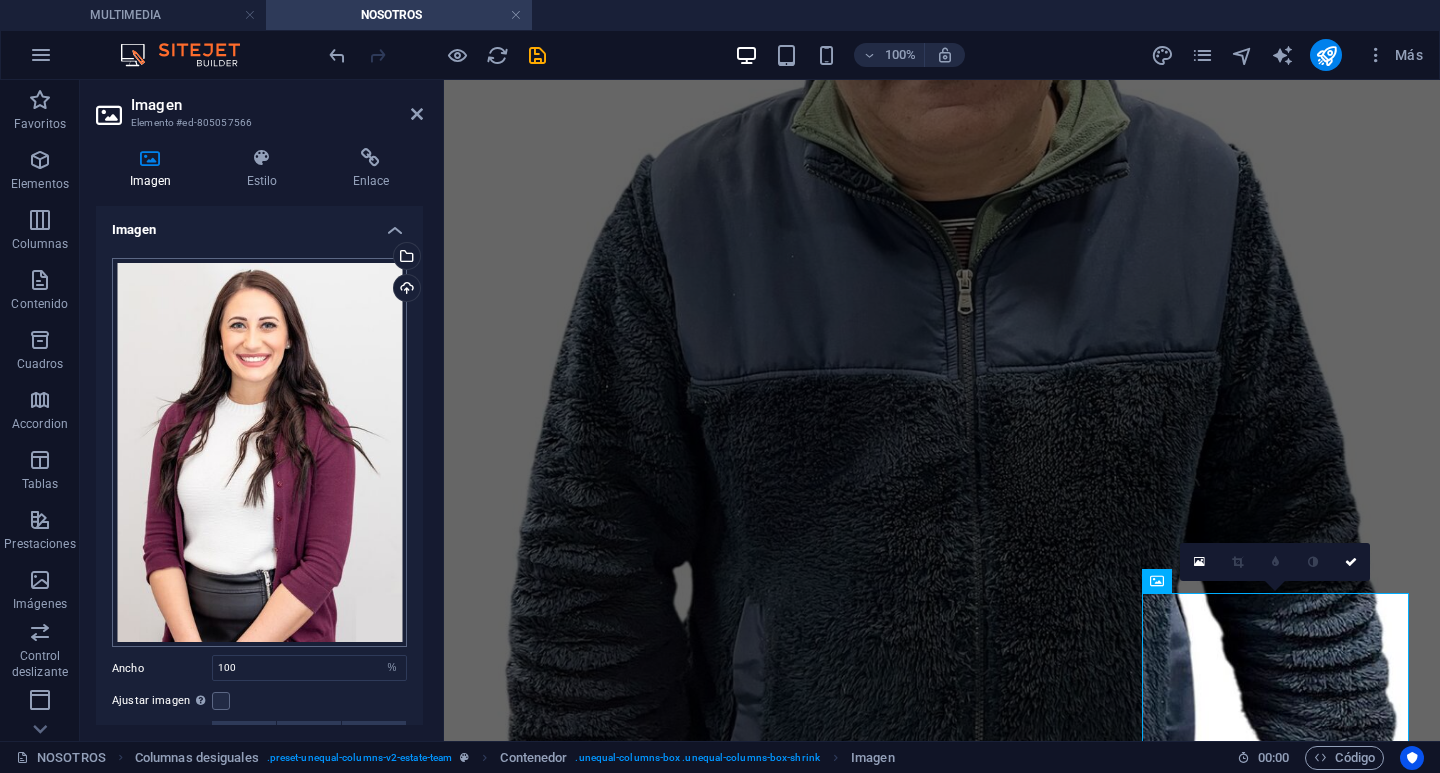 scroll, scrollTop: 1340, scrollLeft: 0, axis: vertical 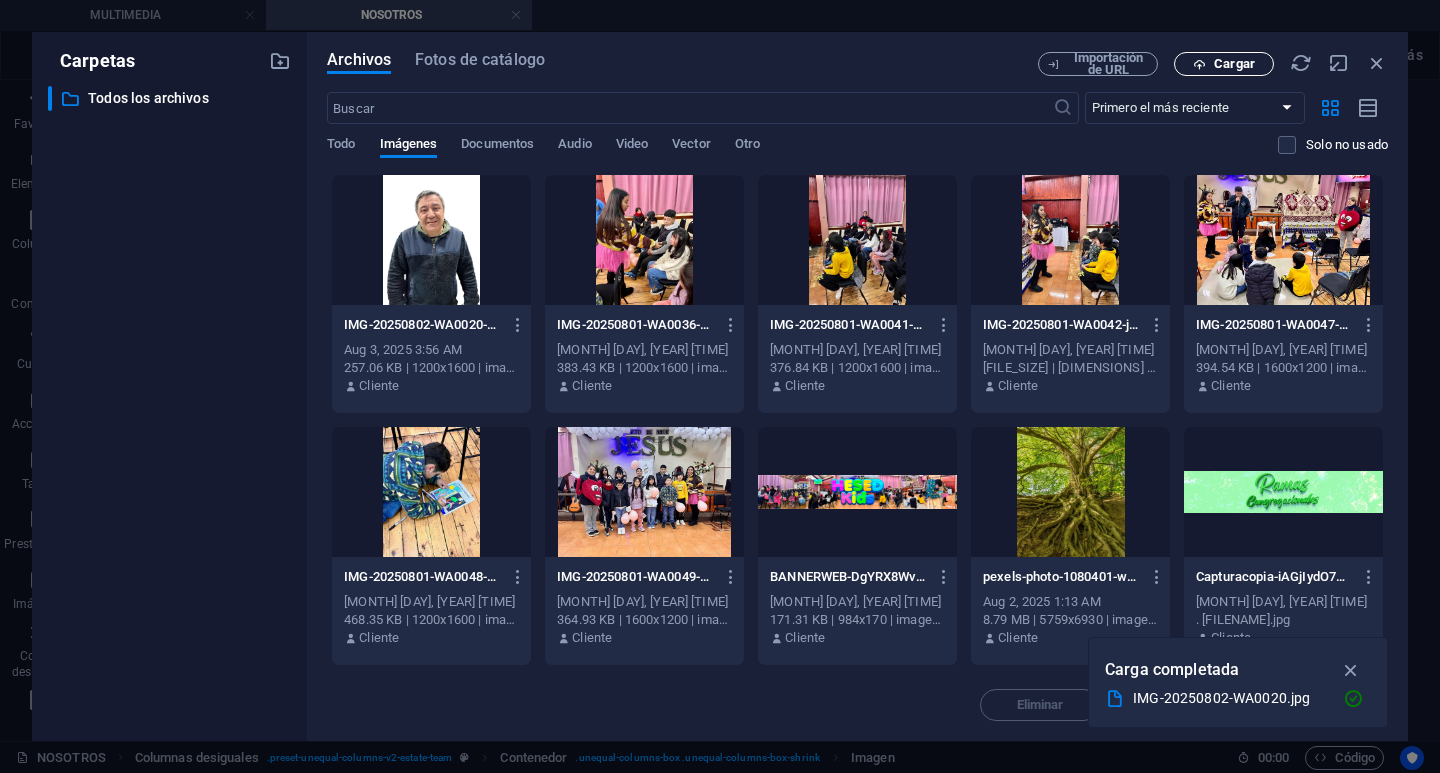 click on "Cargar" at bounding box center [1234, 64] 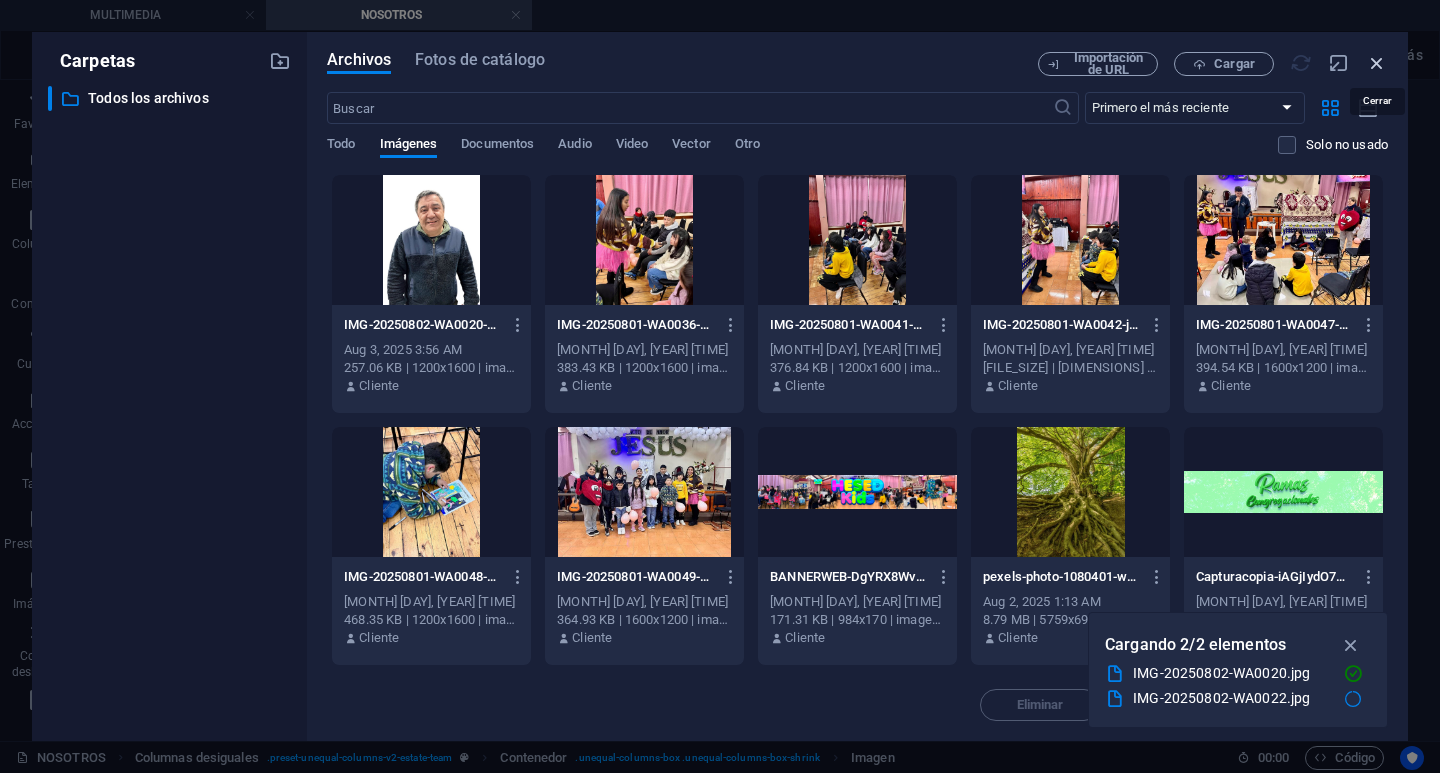 scroll, scrollTop: 1344, scrollLeft: 0, axis: vertical 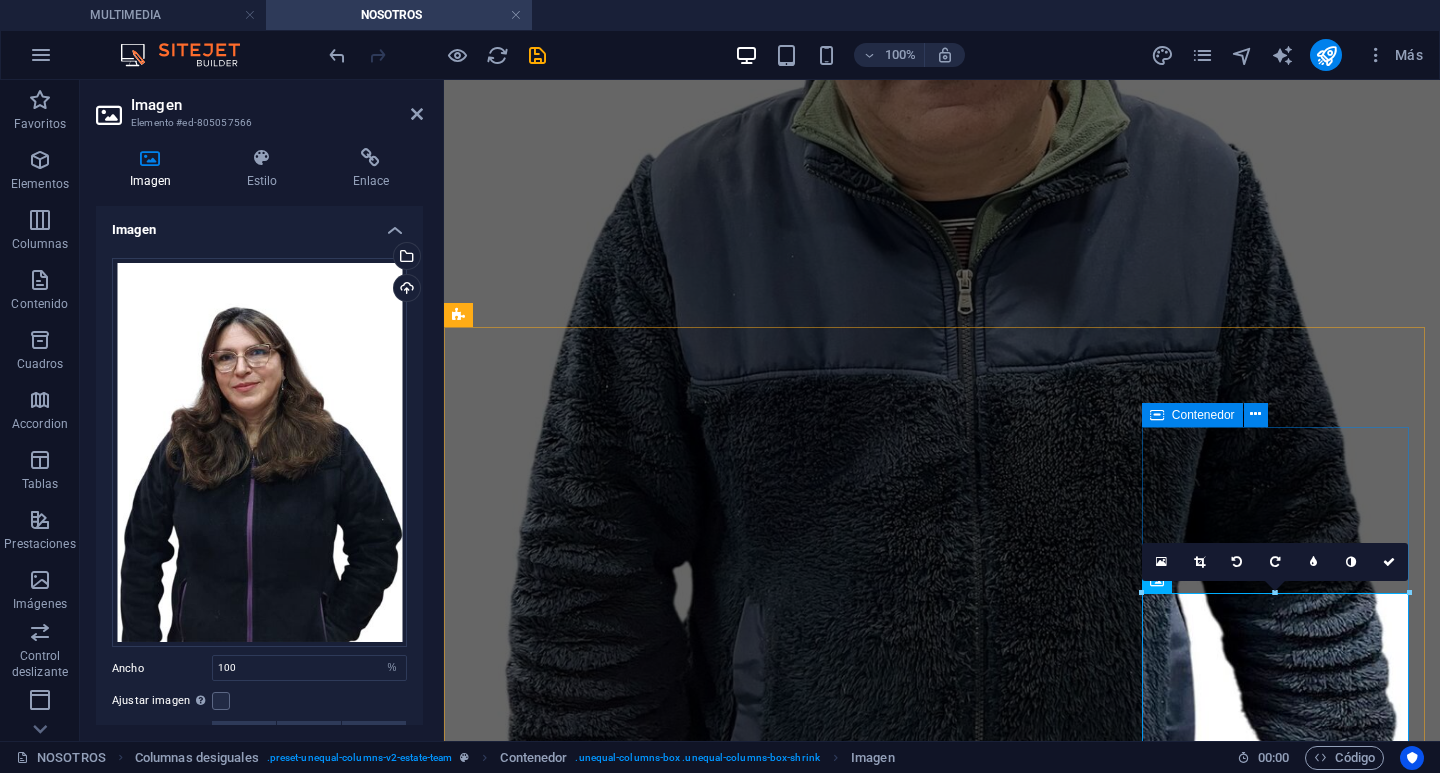 click at bounding box center (942, 8304) 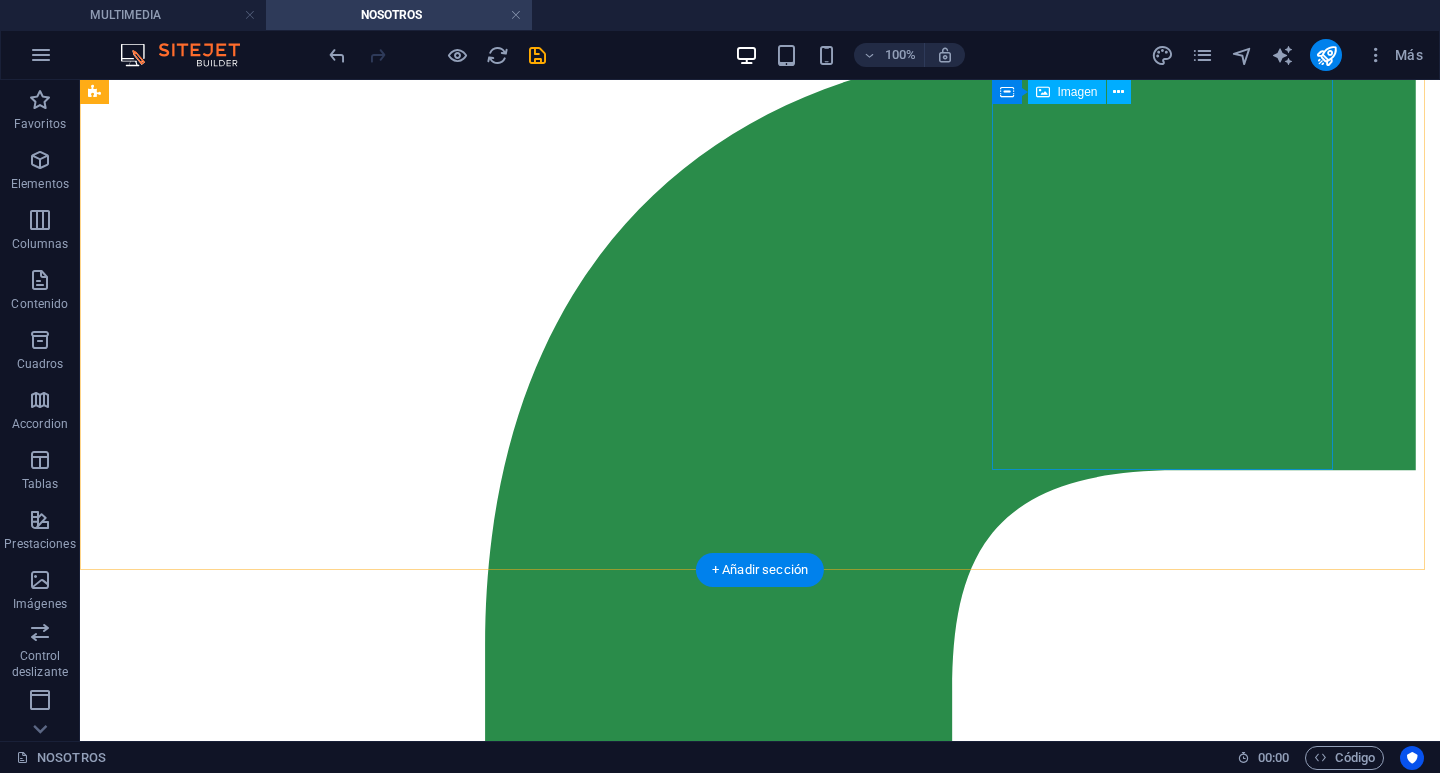 click at bounding box center (760, 19904) 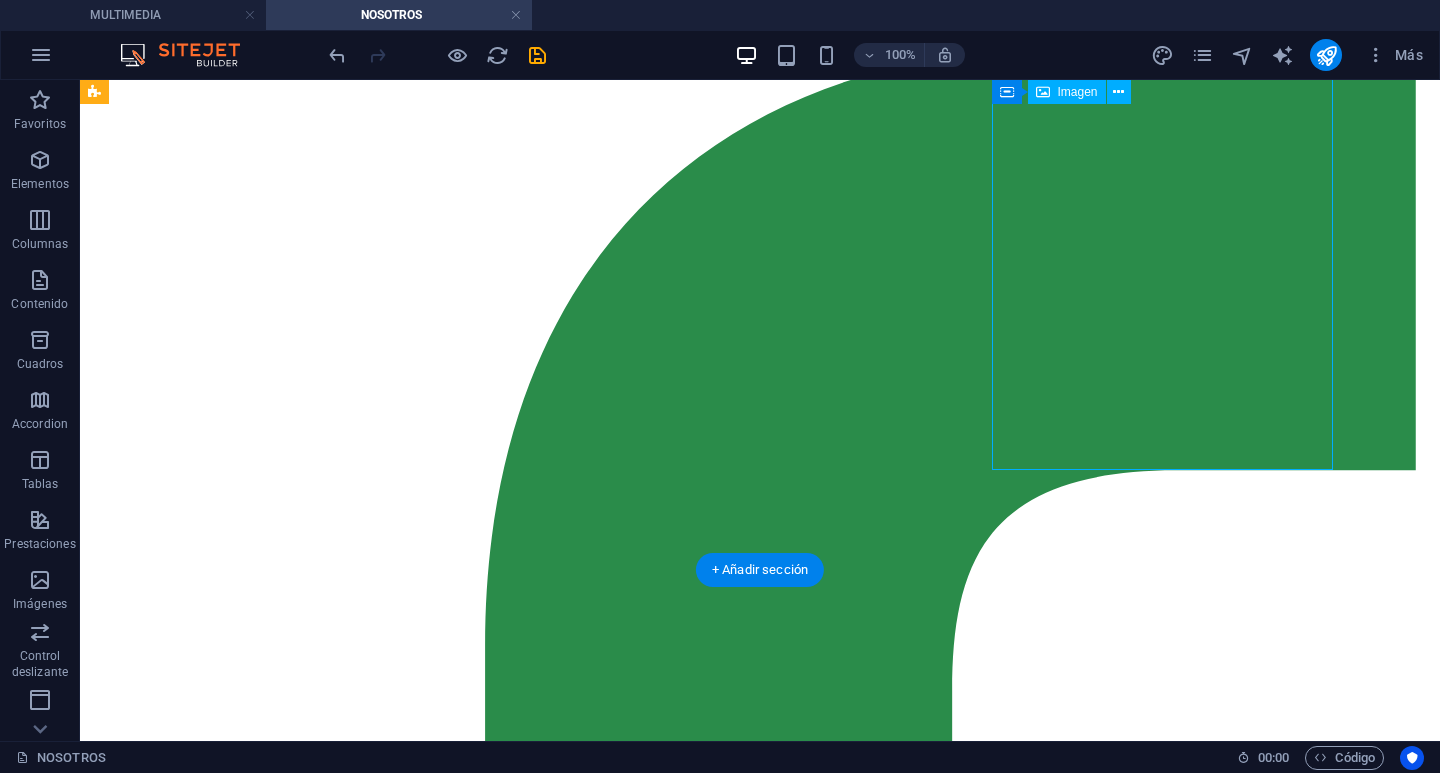 click at bounding box center (760, 19904) 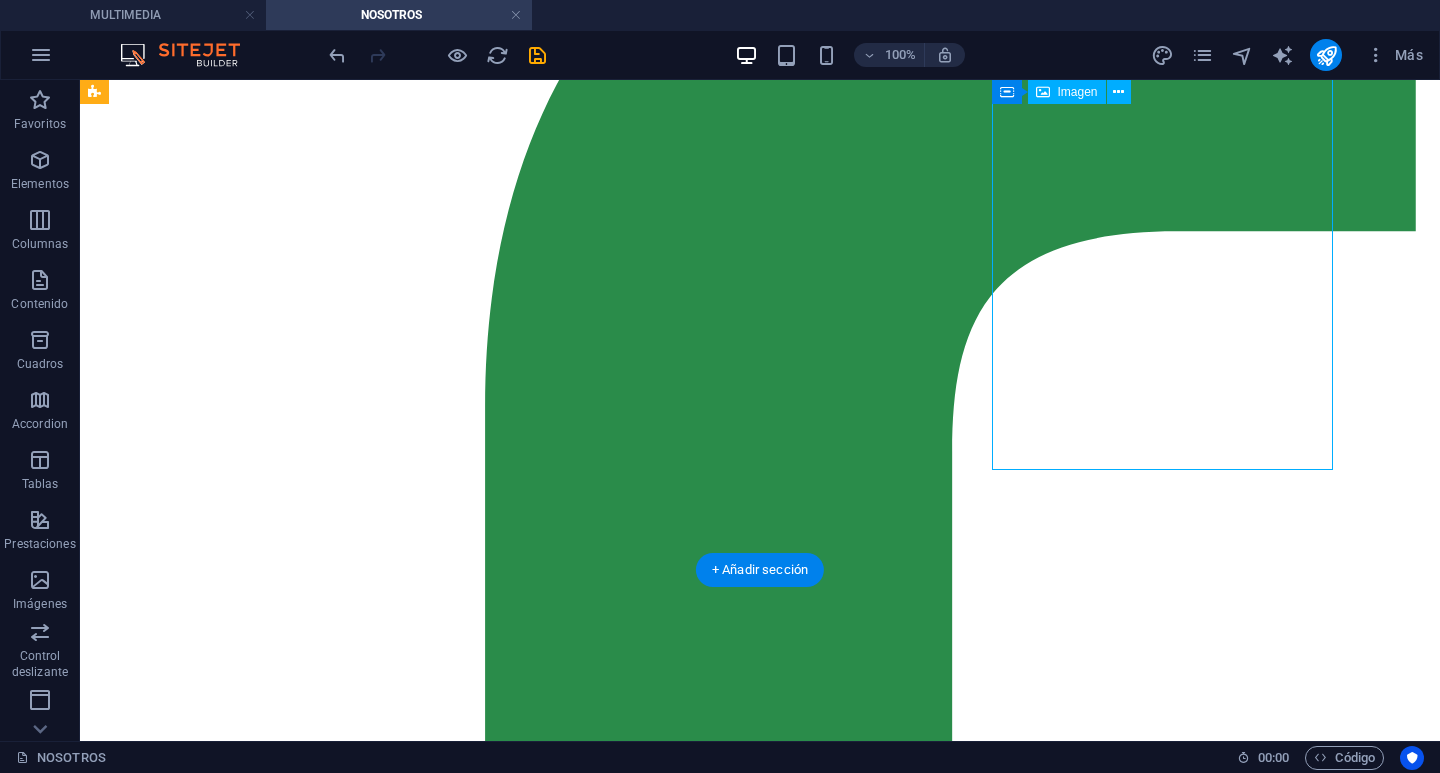 select on "%" 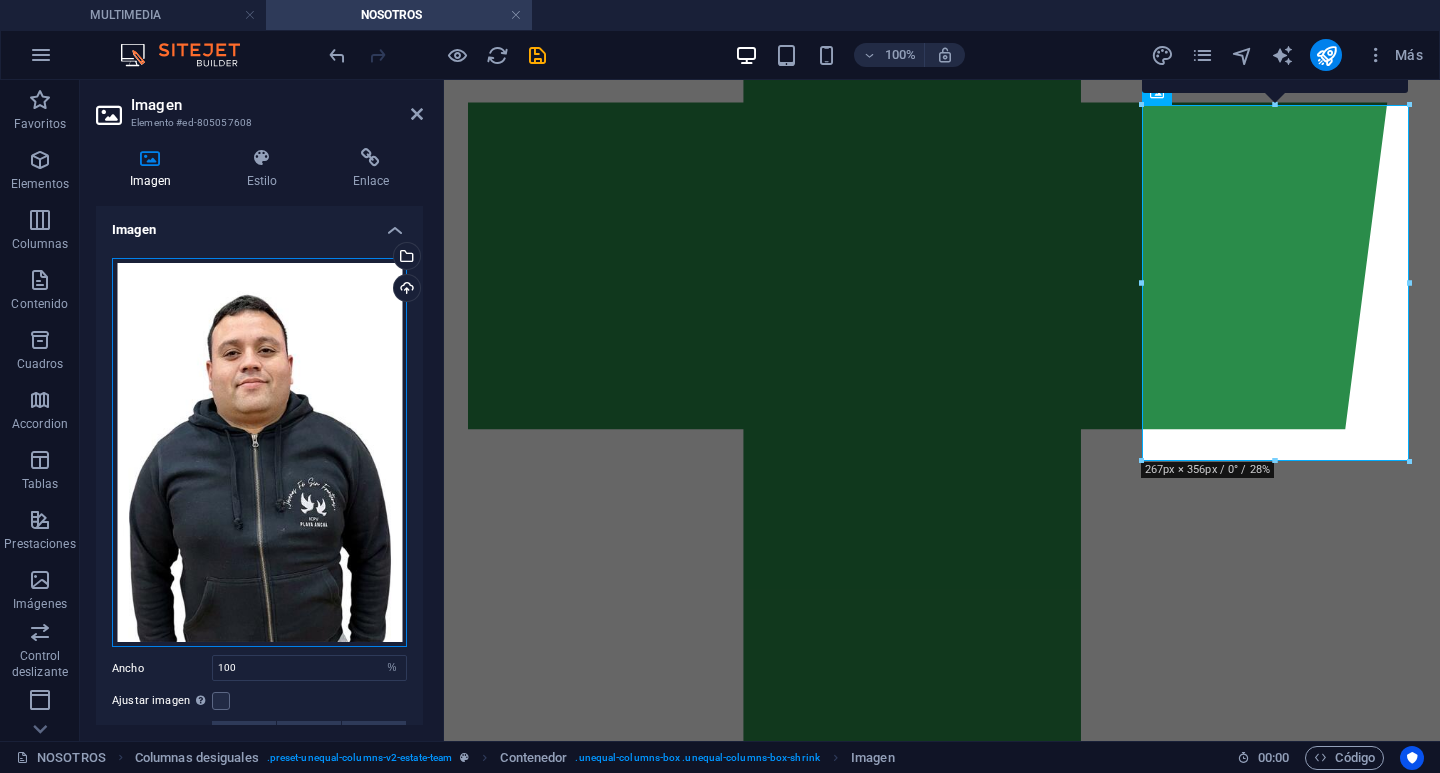 click on "Arrastra archivos aquí, haz clic para escoger archivos o  selecciona archivos de Archivos o de nuestra galería gratuita de fotos y vídeos" at bounding box center (259, 453) 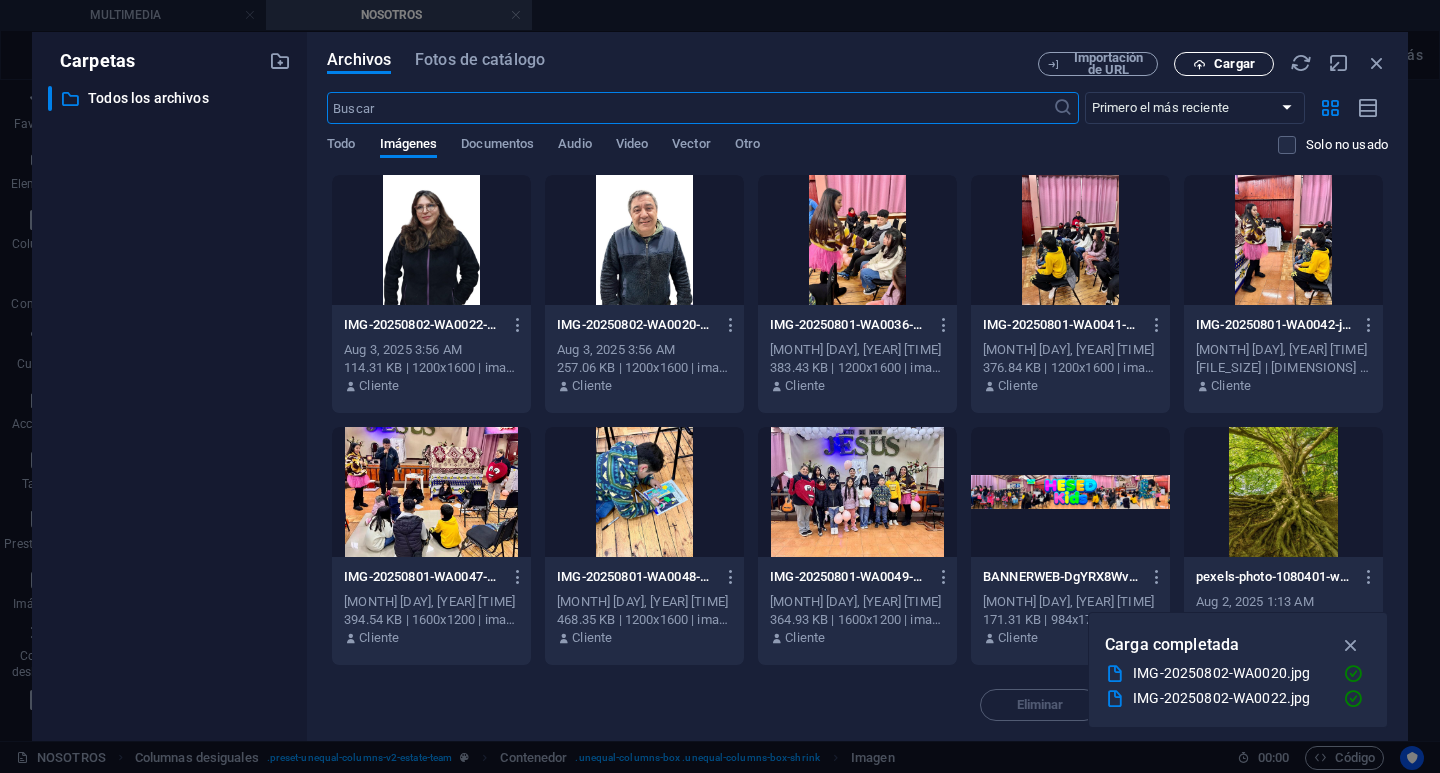 click on "Cargar" at bounding box center (1234, 64) 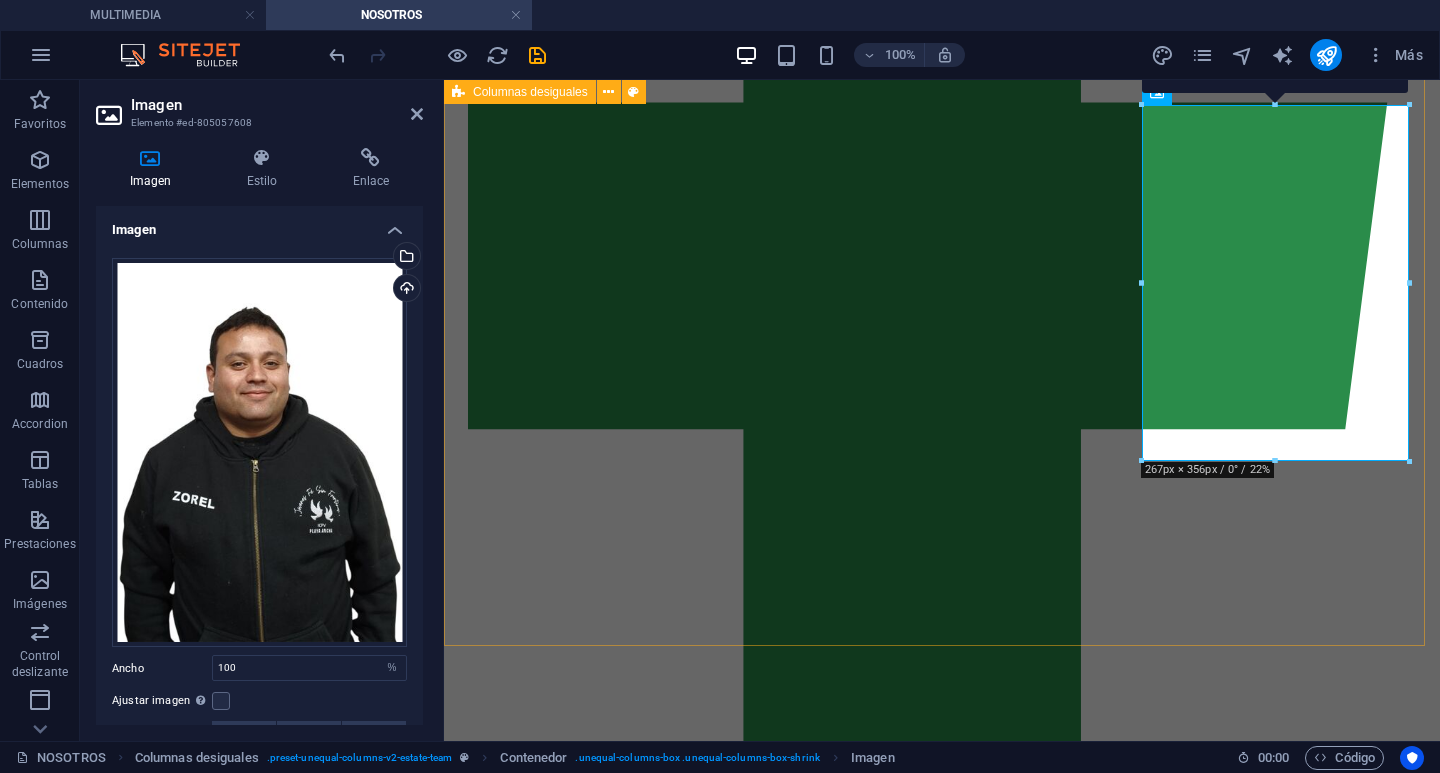 click on "LIDER DE JOVENES zorel melendez Soy Zorel, y tengo el privilegio de acompañar a los jóvenes en su camino de fe. No me considero un experto, solo alguien que también ha tenido preguntas, luchas y encuentros con el amor de Dios. Mi deseo es que cada joven sepa que su vida tiene valor, que no está solo, y que hay un propósito real en Jesús. Me apasiona verlos crecer, equivocarse, levantarse y descubrir que Dios nunca se rinde con ellos. No lidero desde la perfección, sino desde la experiencia, la empatía y un corazón dispuesto a servir. Creo en esta generación, y creo en el Dios que puede hacer cosas grandes a través de ella." at bounding box center (942, 12759) 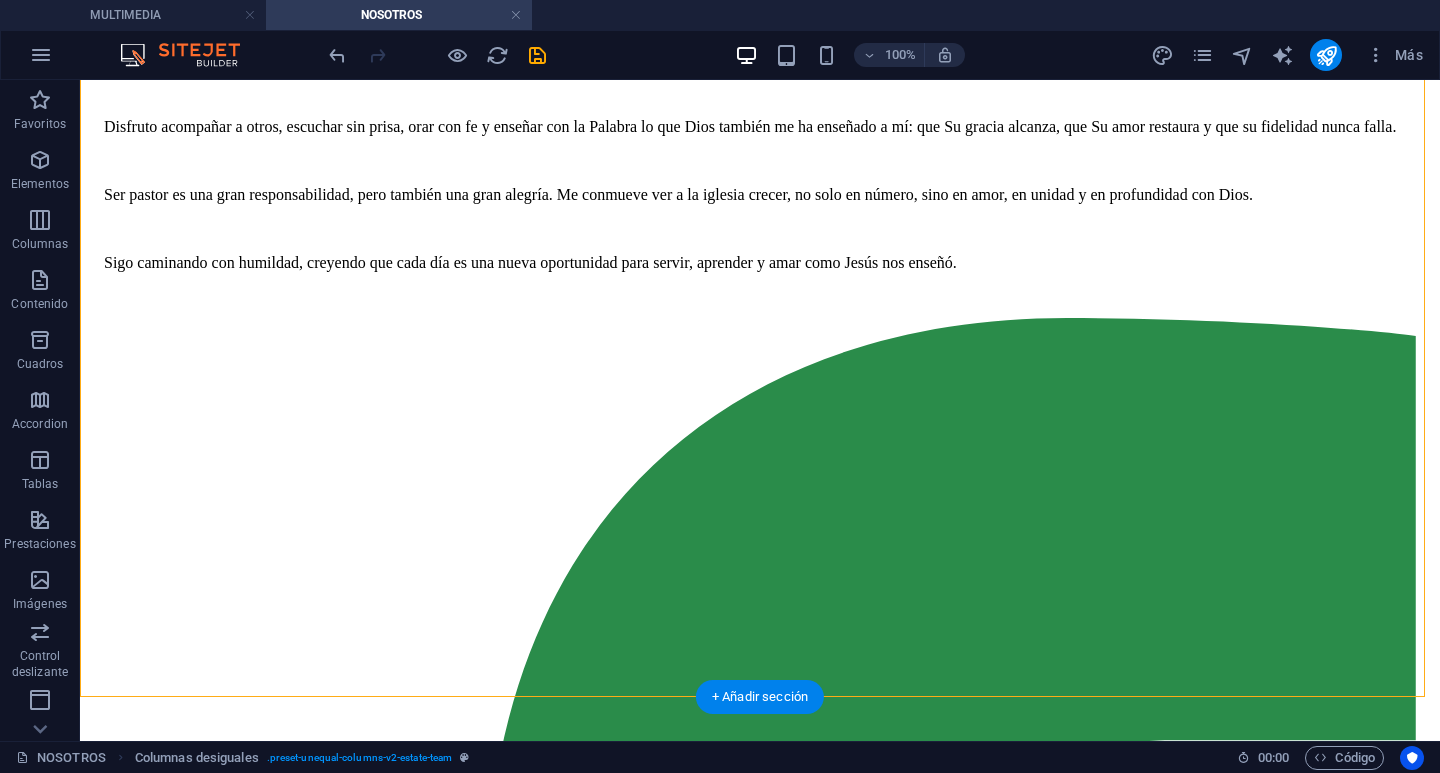 scroll, scrollTop: 2973, scrollLeft: 0, axis: vertical 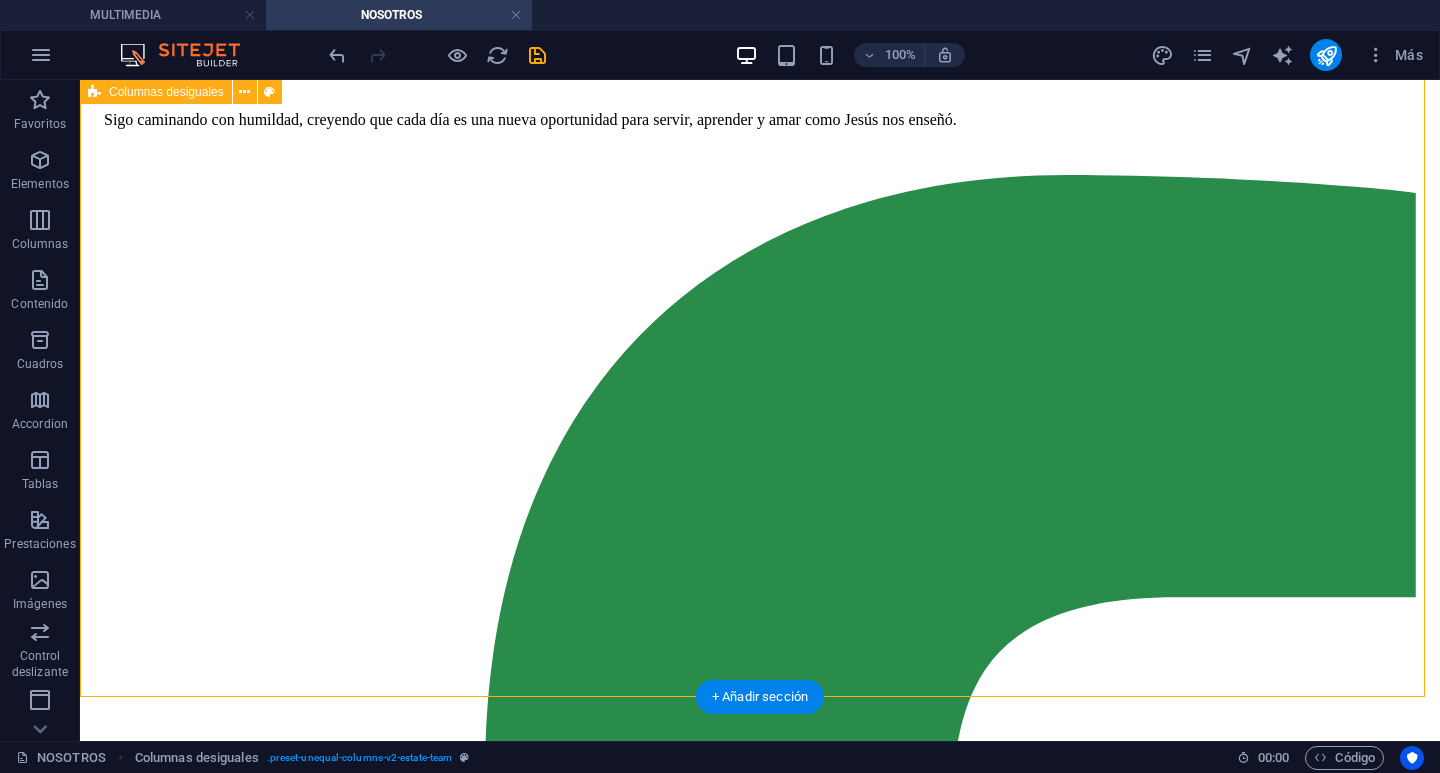 click on "LIDER DE JOVENES zorel melendez Soy Zorel, y tengo el privilegio de acompañar a los jóvenes en su camino de fe. No me considero un experto, solo alguien que también ha tenido preguntas, luchas y encuentros con el amor de Dios. Mi deseo es que cada joven sepa que su vida tiene valor, que no está solo, y que hay un propósito real en Jesús. Me apasiona verlos crecer, equivocarse, levantarse y descubrir que Dios nunca se rinde con ellos. No lidero desde la perfección, sino desde la experiencia, la empatía y un corazón dispuesto a servir. Creo en esta generación, y creo en el Dios que puede hacer cosas grandes a través de ella." at bounding box center [760, 17924] 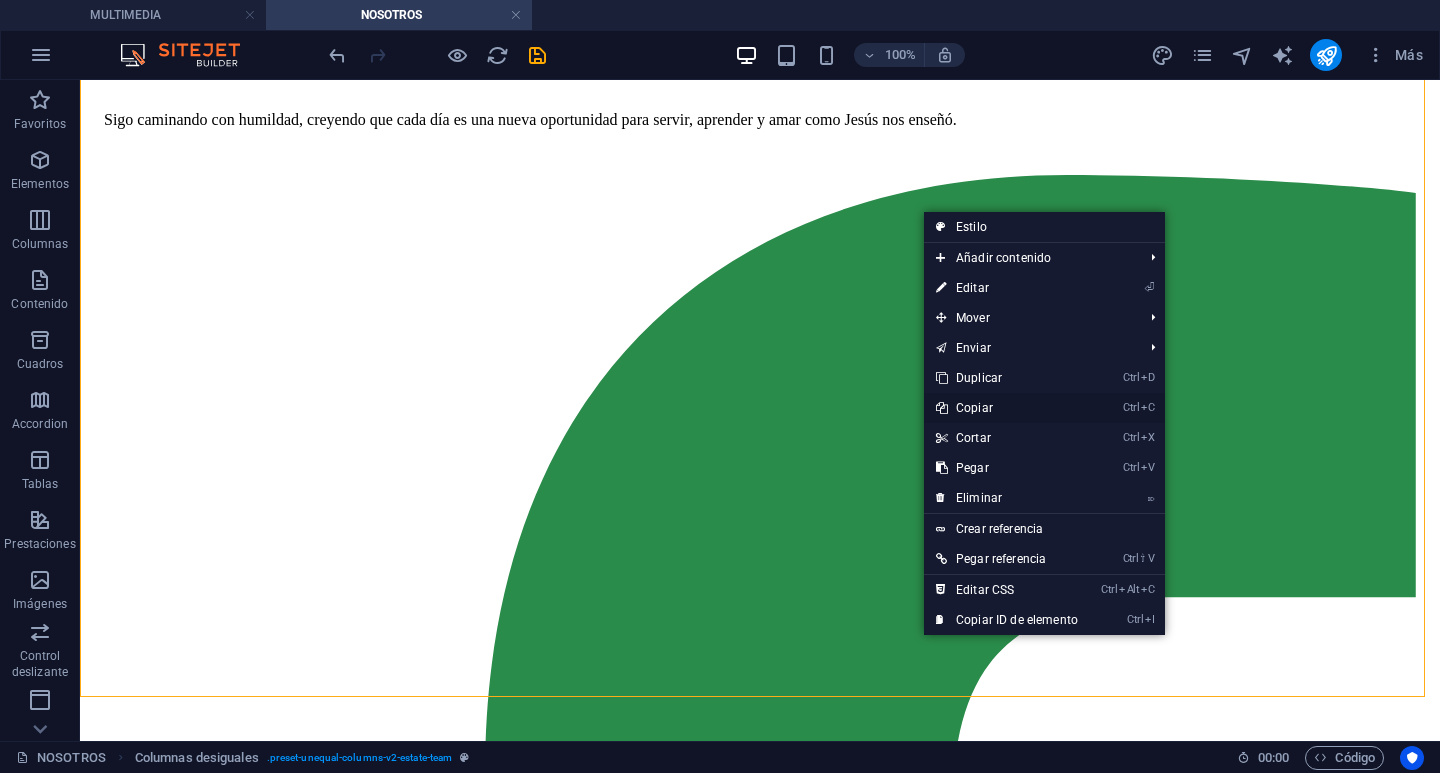 click on "Ctrl C  Copiar" at bounding box center [1007, 408] 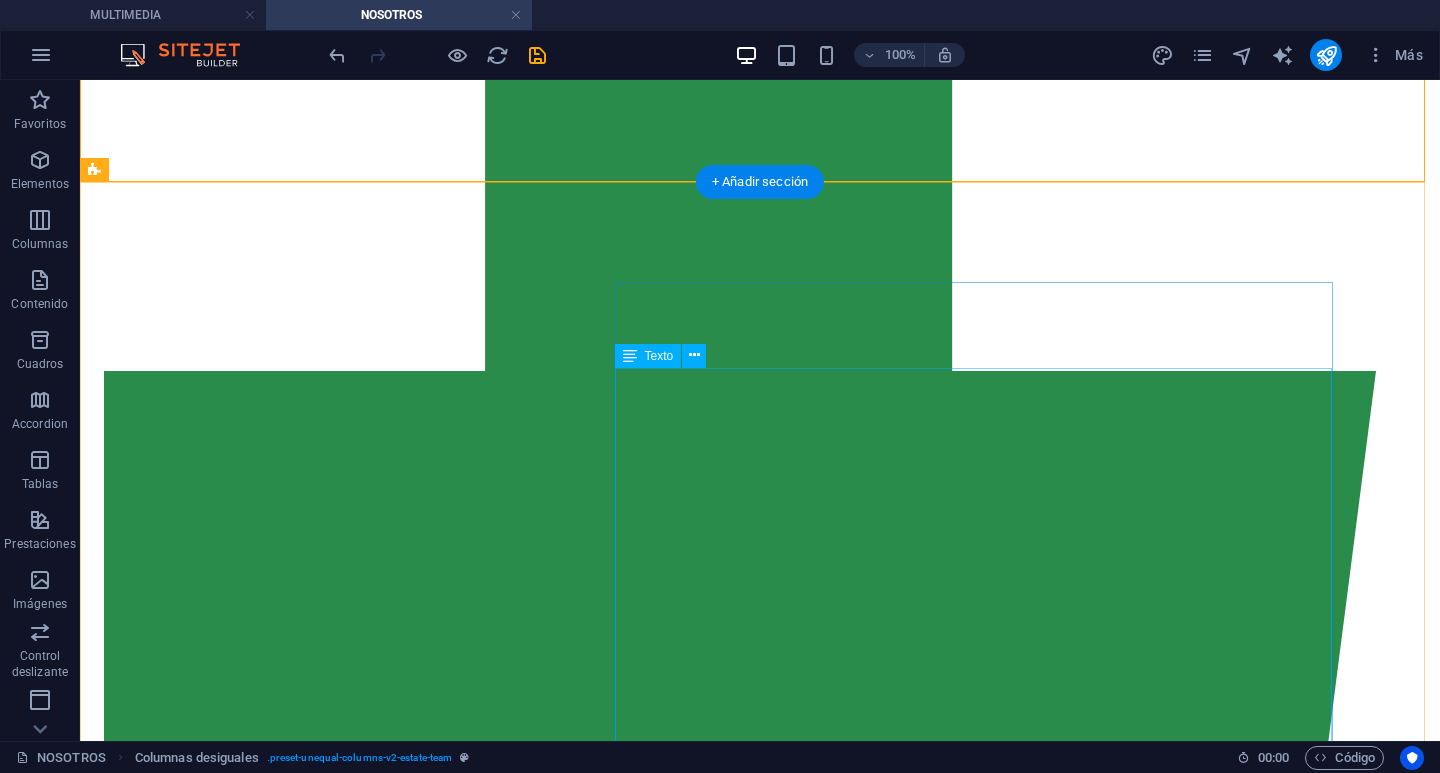 scroll, scrollTop: 3873, scrollLeft: 0, axis: vertical 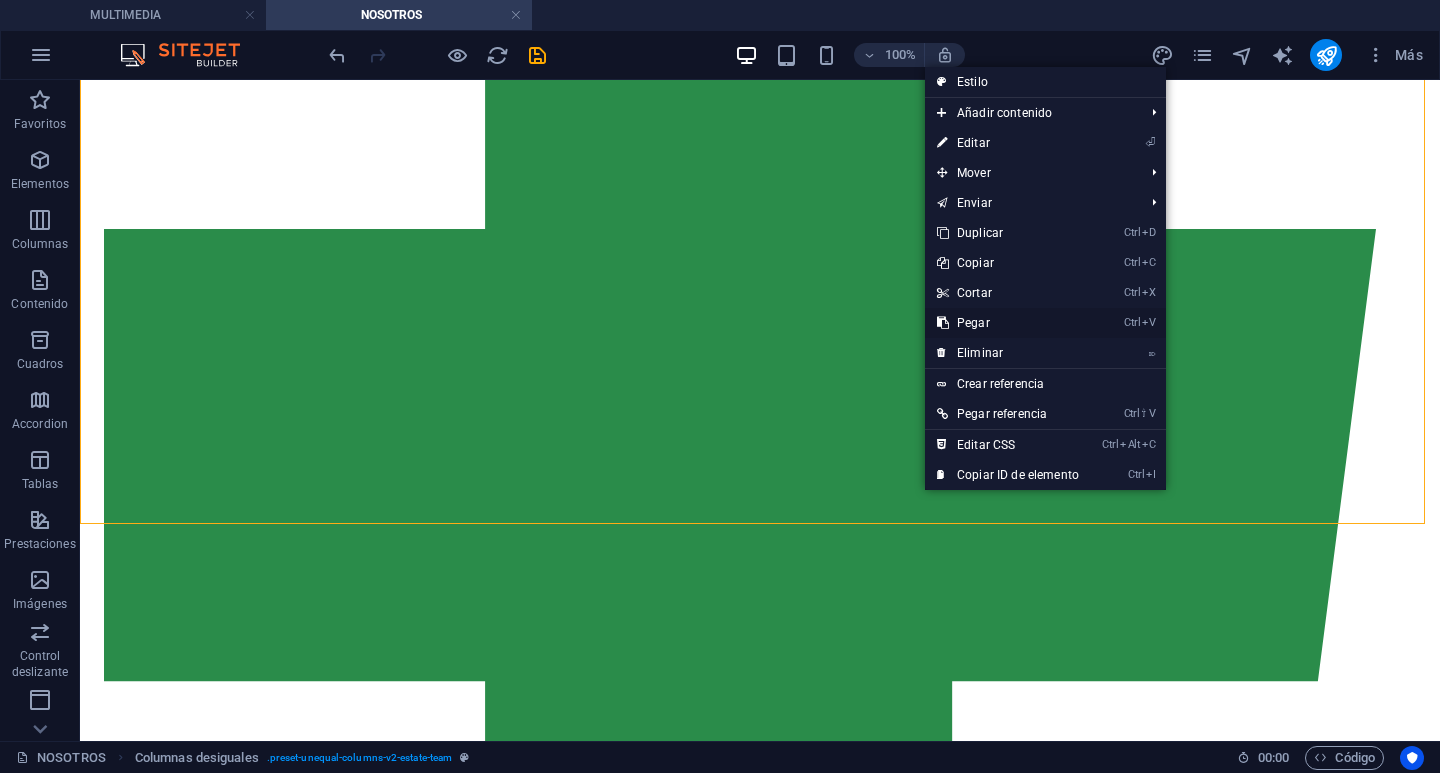 click on "Ctrl V  Pegar" at bounding box center [1008, 323] 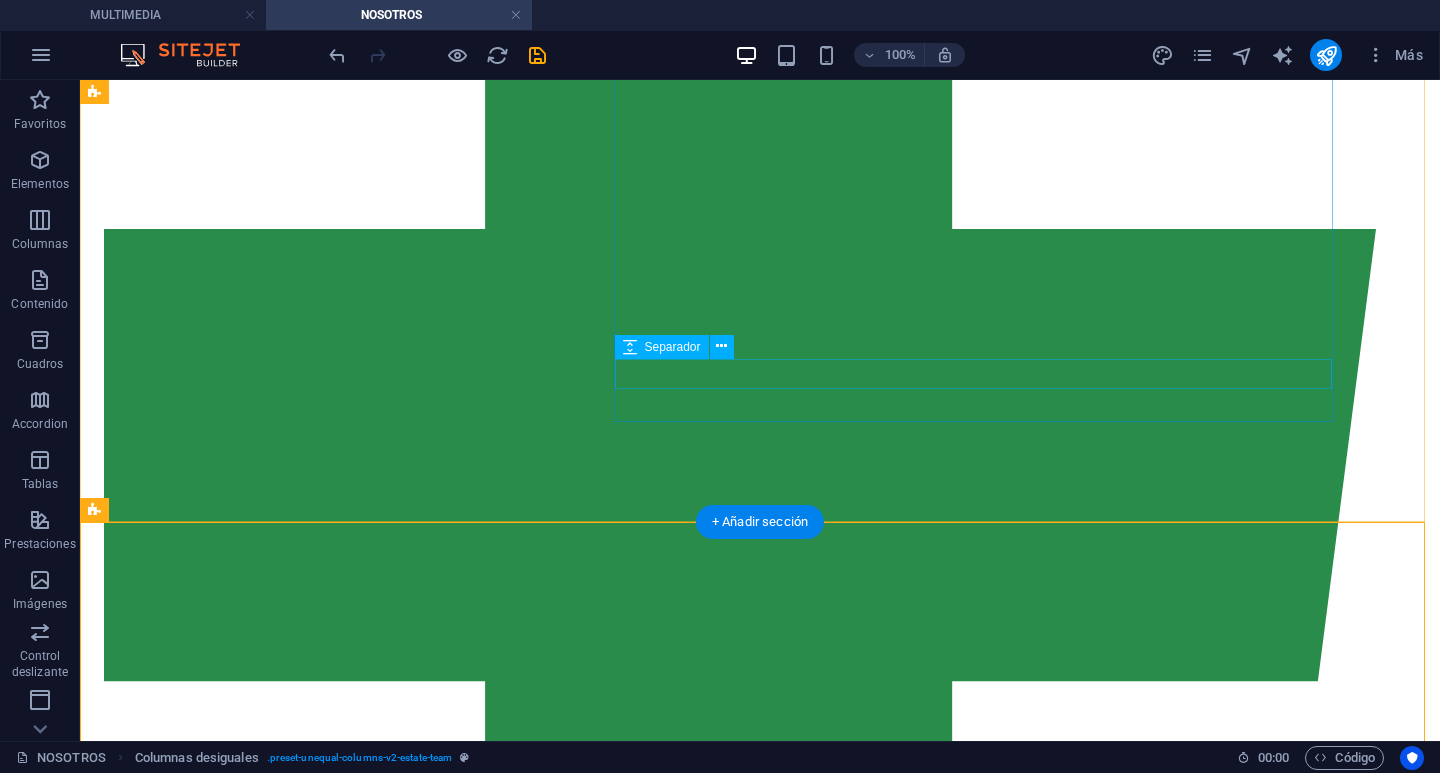 scroll, scrollTop: 4273, scrollLeft: 0, axis: vertical 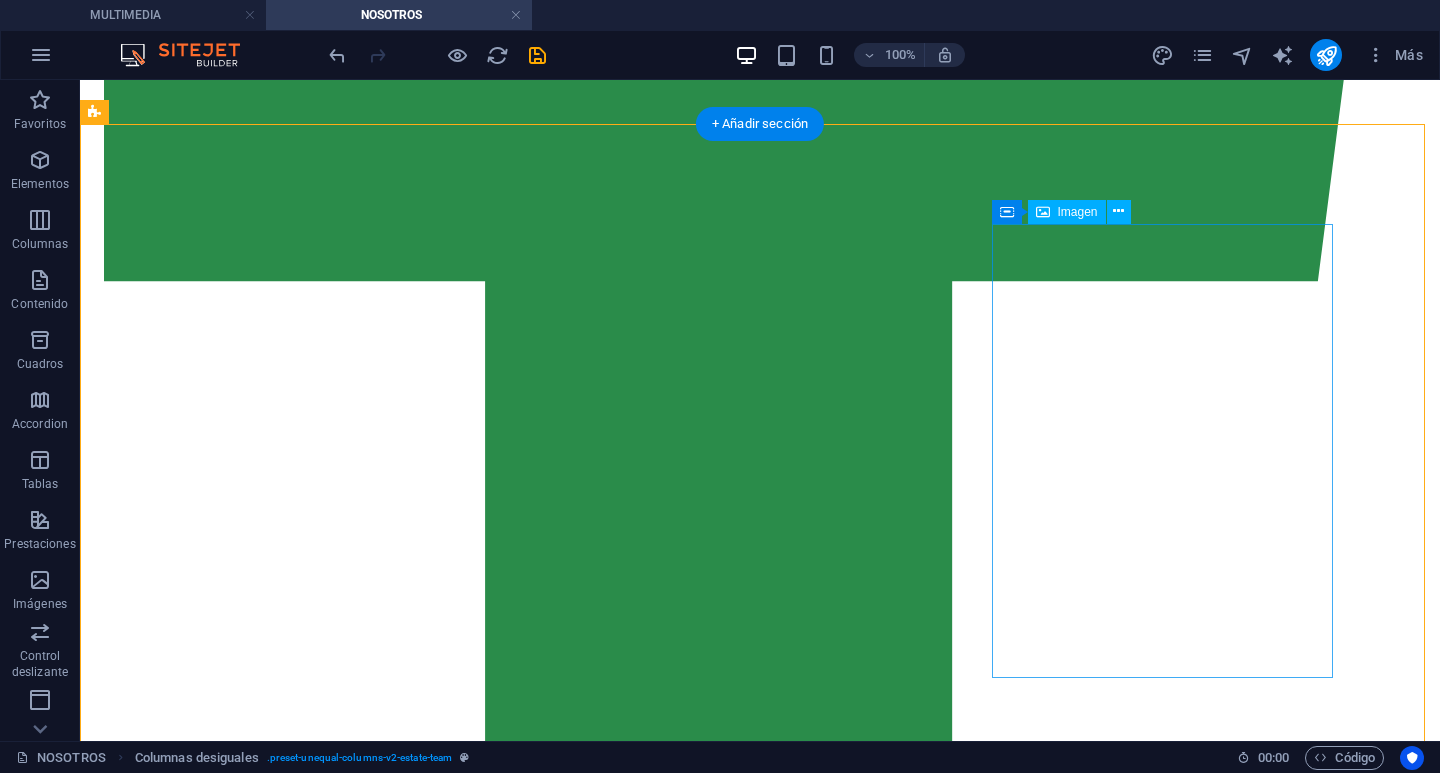 click at bounding box center [760, 29366] 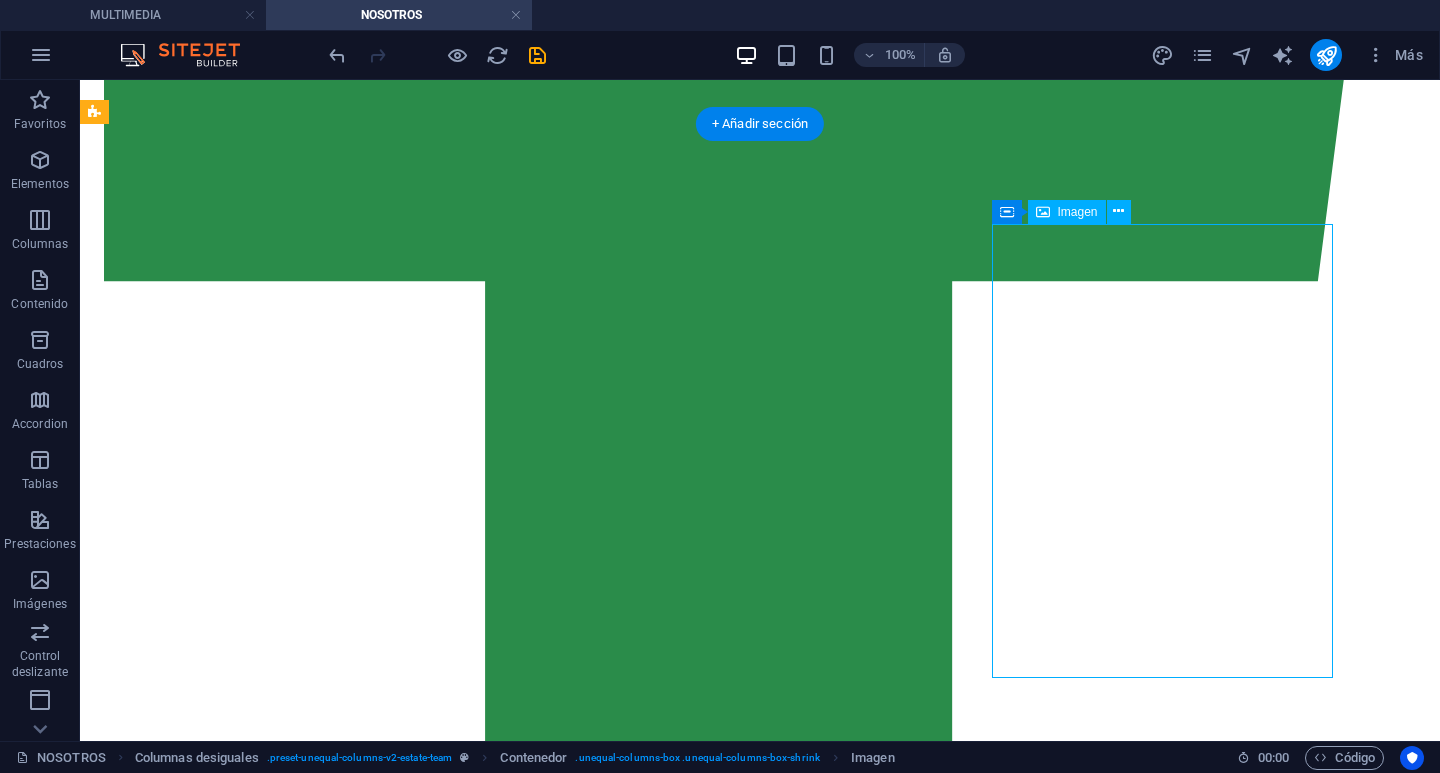 click at bounding box center (760, 29366) 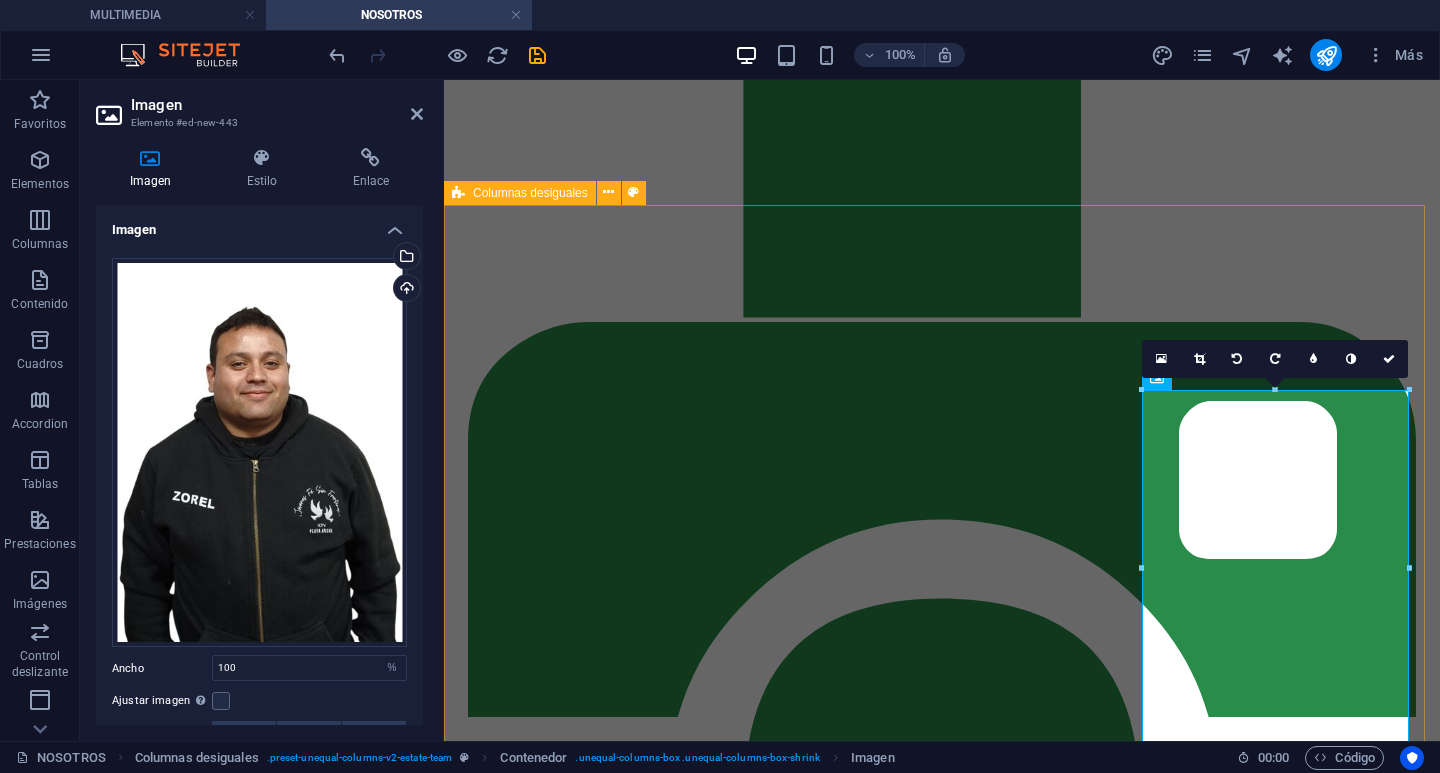 scroll, scrollTop: 4588, scrollLeft: 0, axis: vertical 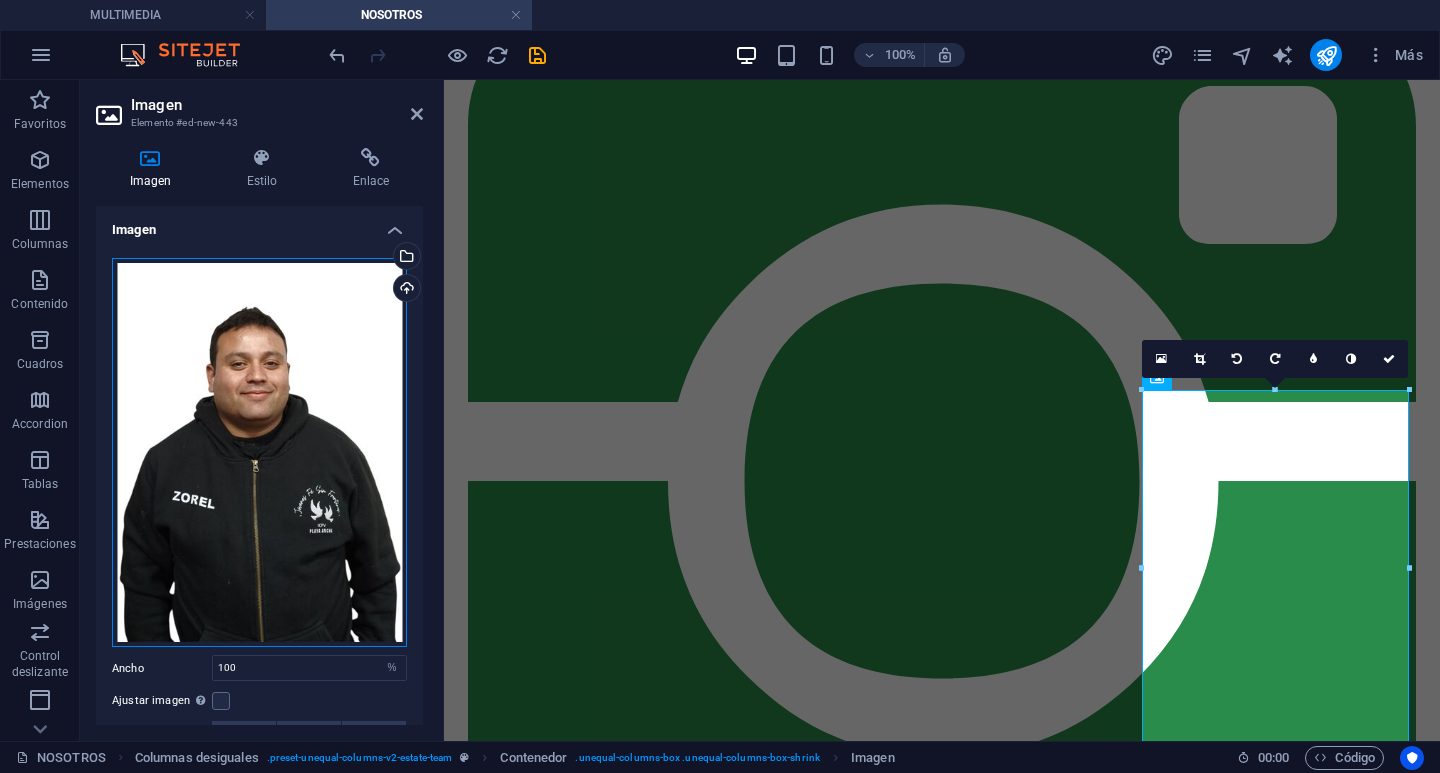 click on "Arrastra archivos aquí, haz clic para escoger archivos o  selecciona archivos de Archivos o de nuestra galería gratuita de fotos y vídeos" at bounding box center [259, 453] 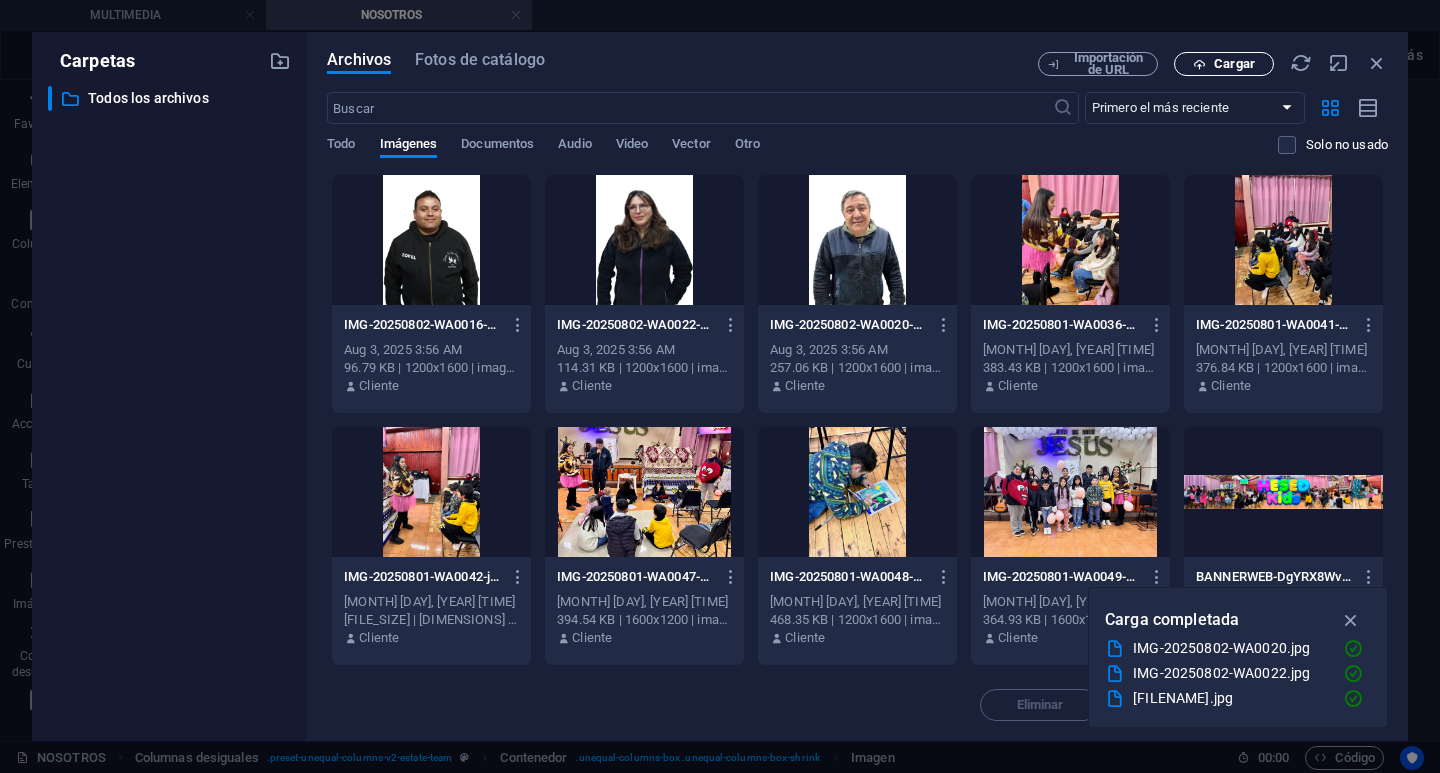 click on "Cargar" at bounding box center [1234, 64] 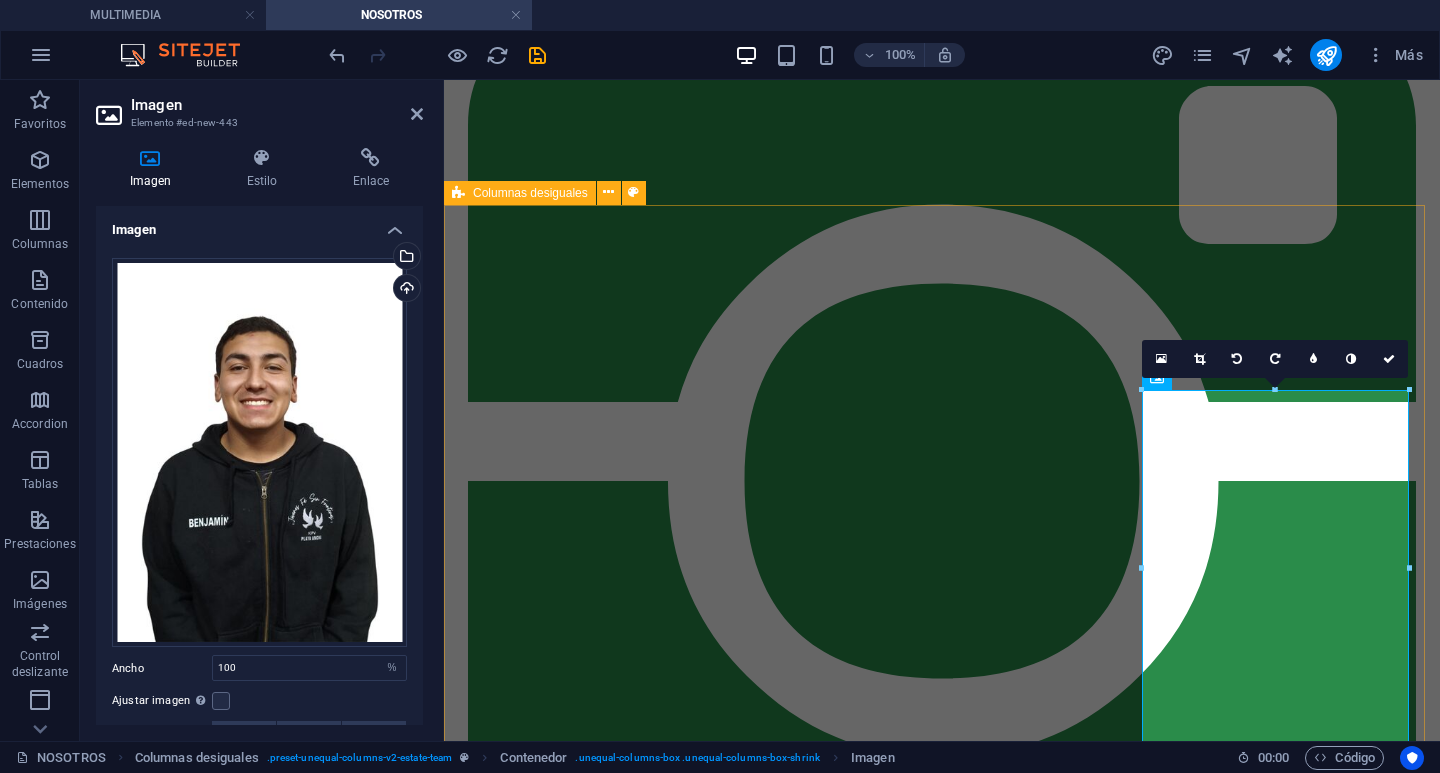 click on "LIDER DE JOVENES zorel melendez Soy Zorel, y tengo el privilegio de acompañar a los jóvenes en su camino de fe. No me considero un experto, solo alguien que también ha tenido preguntas, luchas y encuentros con el amor de Dios. Mi deseo es que cada joven sepa que su vida tiene valor, que no está solo, y que hay un propósito real en Jesús. Me apasiona verlos crecer, equivocarse, levantarse y descubrir que Dios nunca se rinde con ellos. No lidero desde la perfección, sino desde la experiencia, la empatía y un corazón dispuesto a servir. Creo en esta generación, y creo en el Dios que puede hacer cosas grandes a través de ella." at bounding box center (942, 19571) 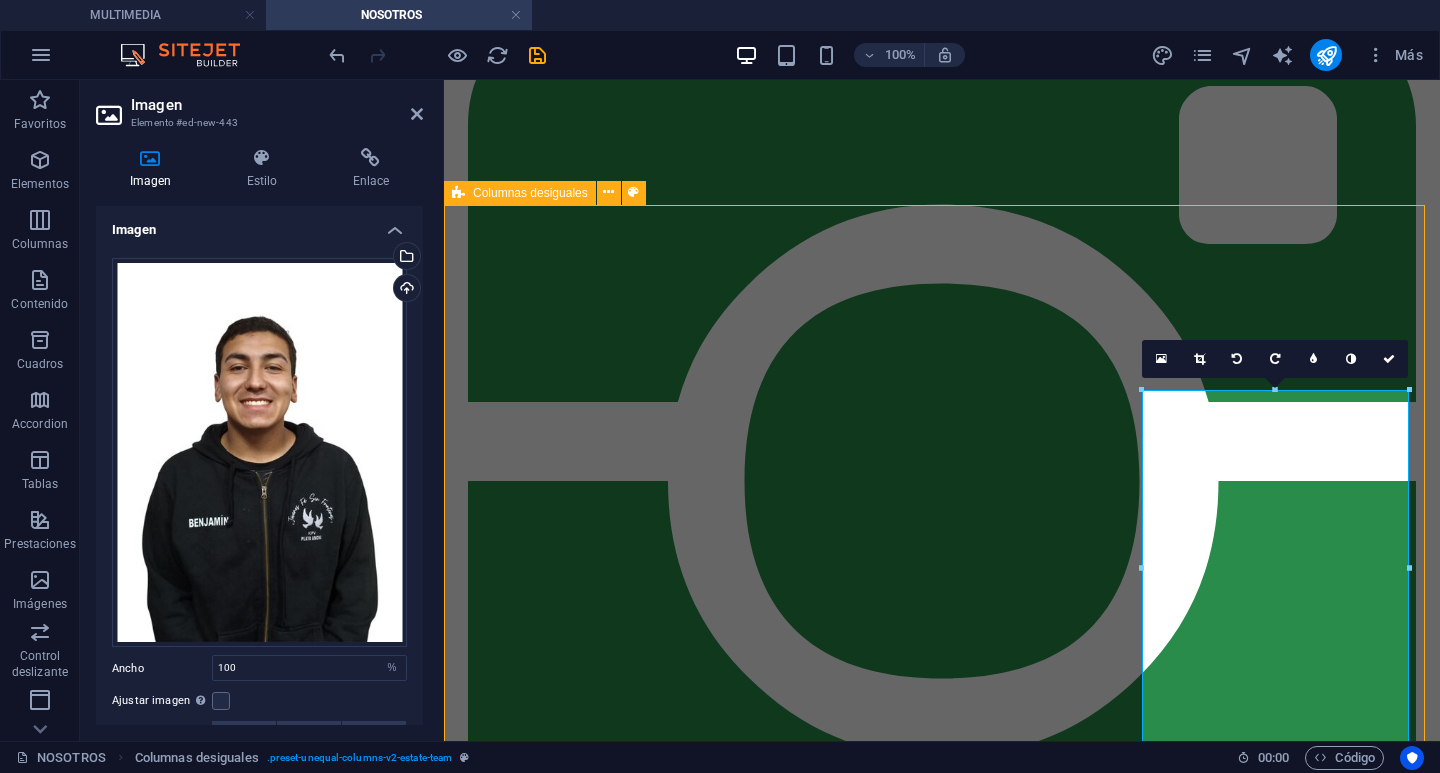 scroll, scrollTop: 4273, scrollLeft: 0, axis: vertical 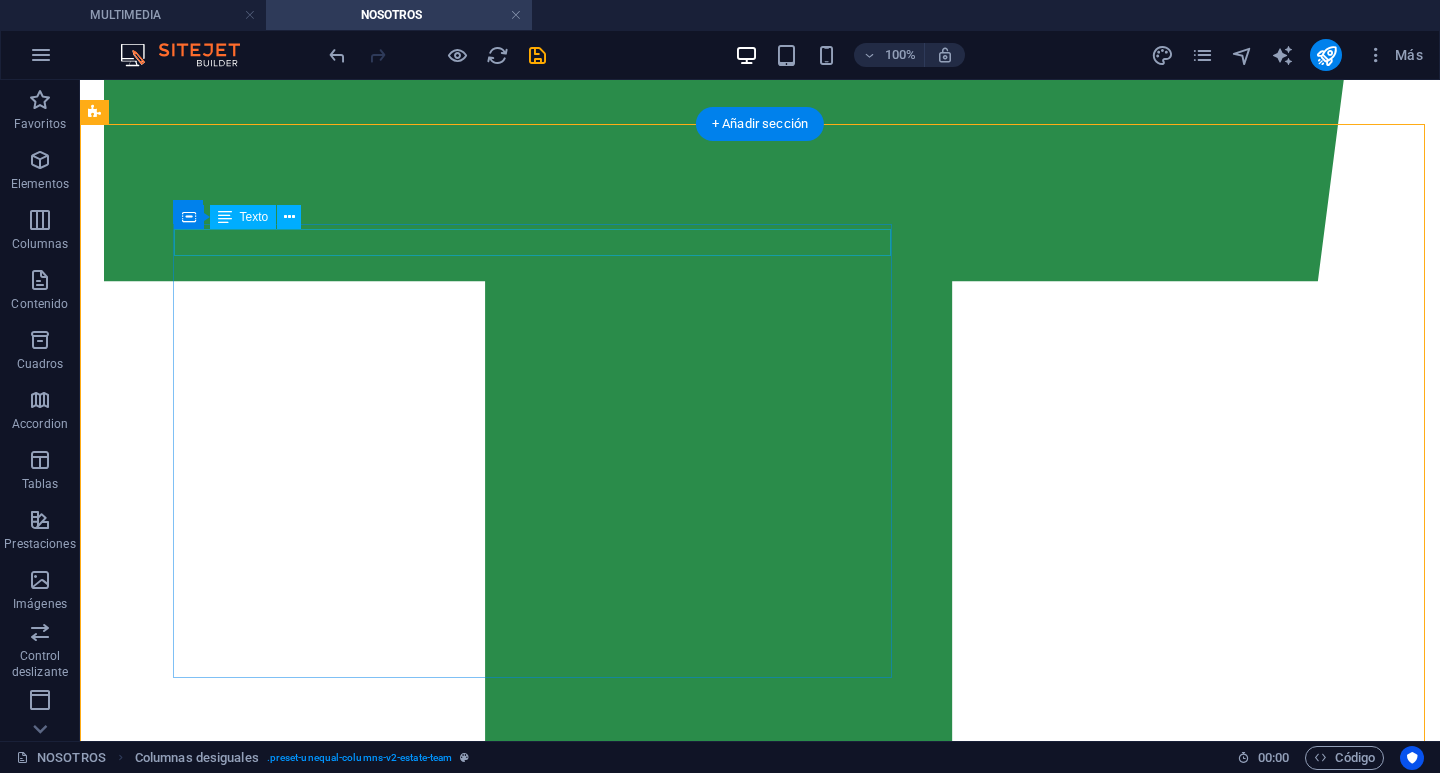 click on "LIDER DE JOVENES" at bounding box center (760, 24300) 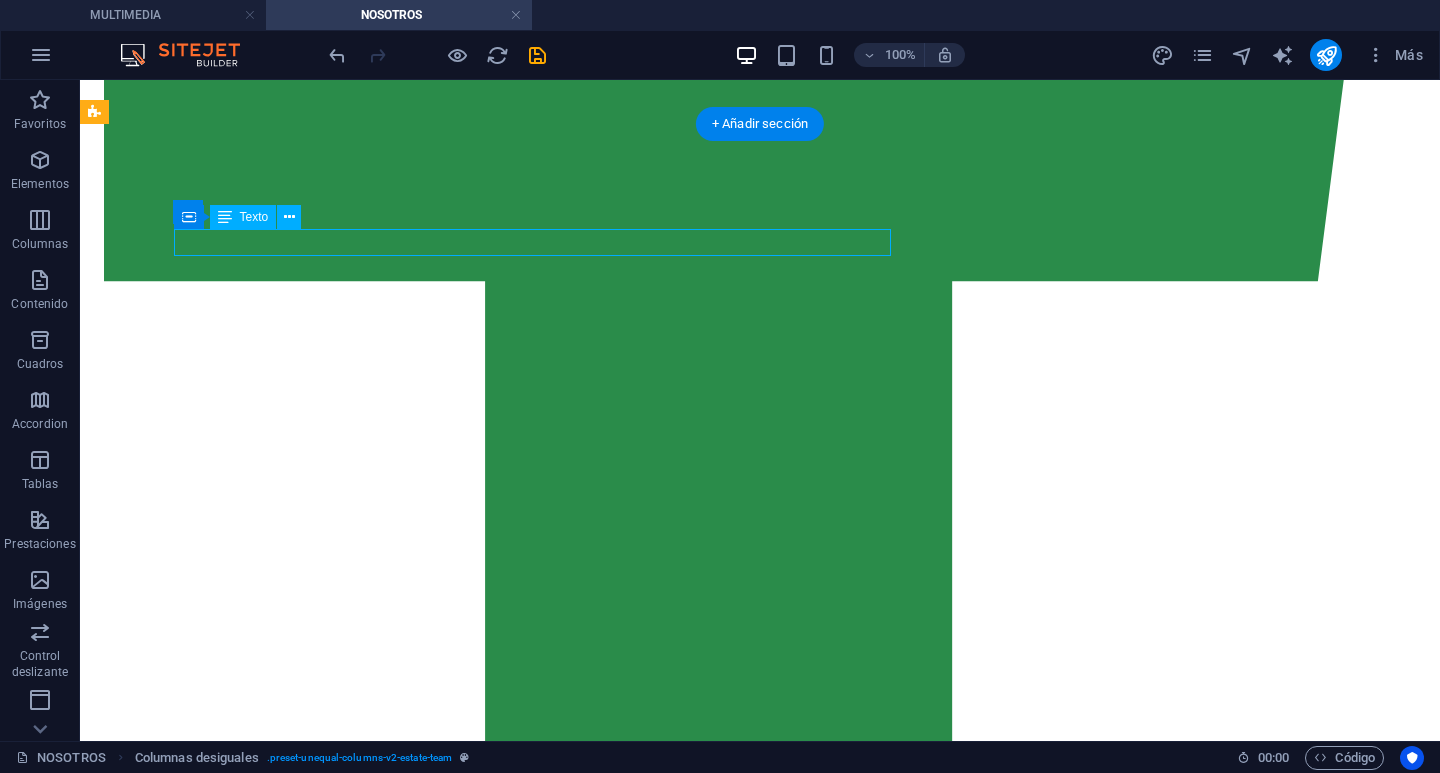 click on "LIDER DE JOVENES" at bounding box center [760, 24300] 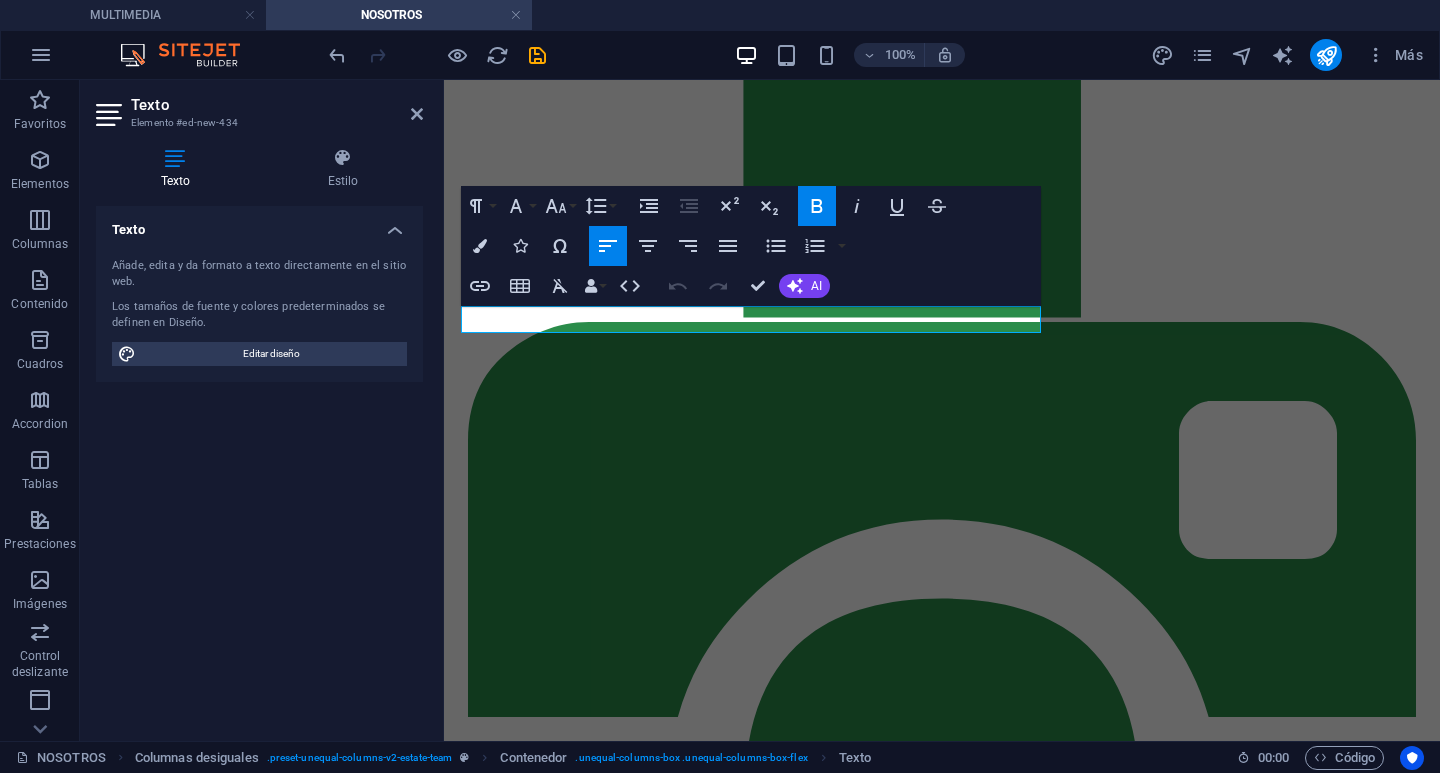 scroll, scrollTop: 4588, scrollLeft: 0, axis: vertical 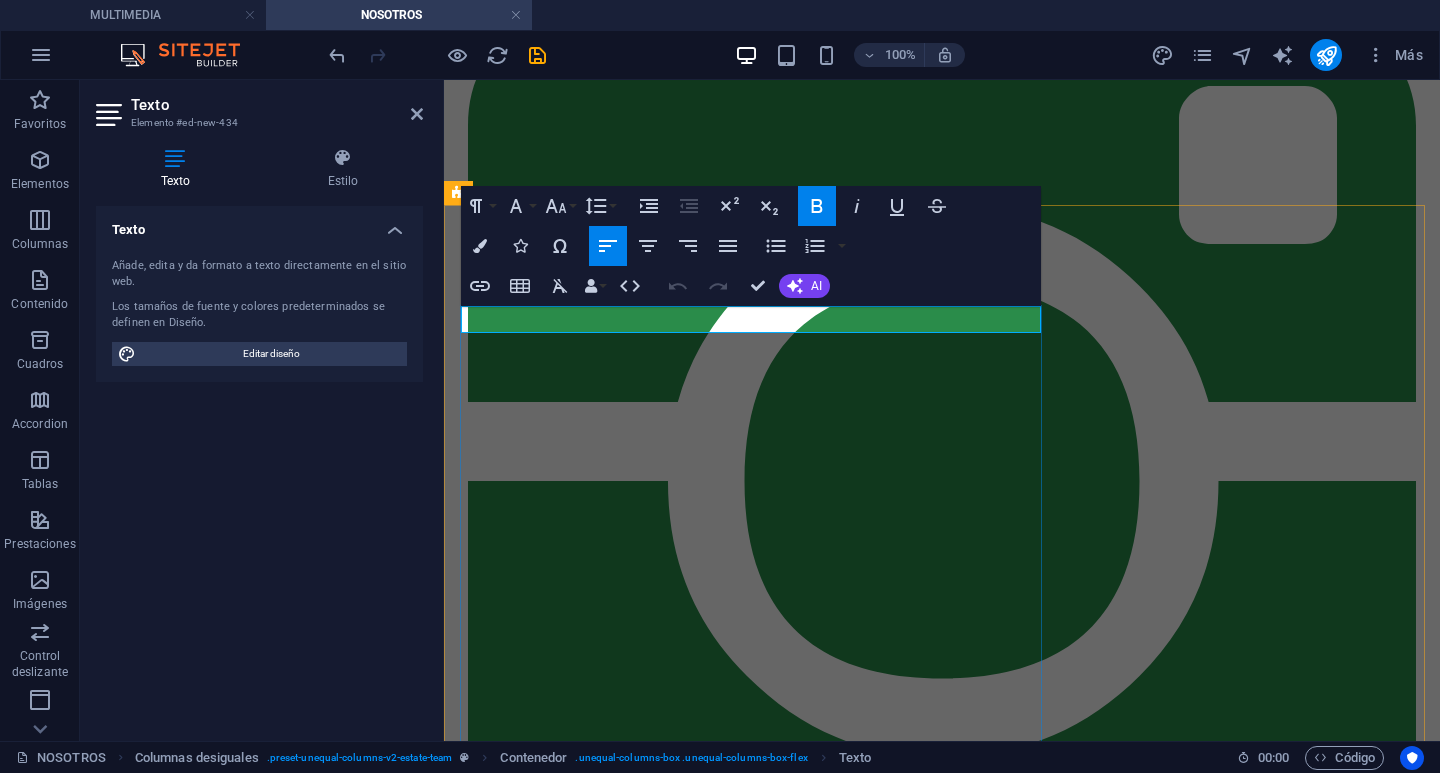 click on "LIDER DE JOVENES" at bounding box center (942, 17372) 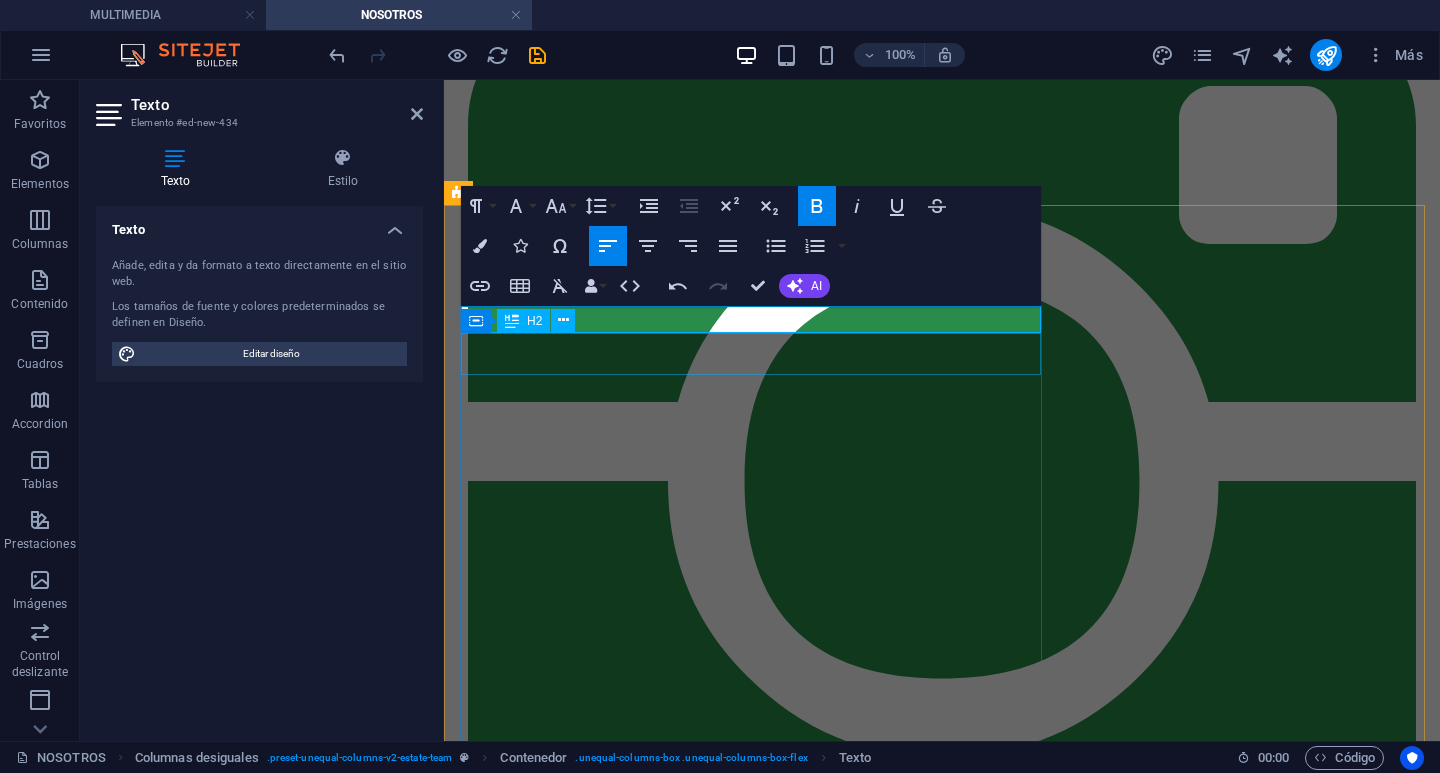 click on "zorel melendez" at bounding box center (942, 17414) 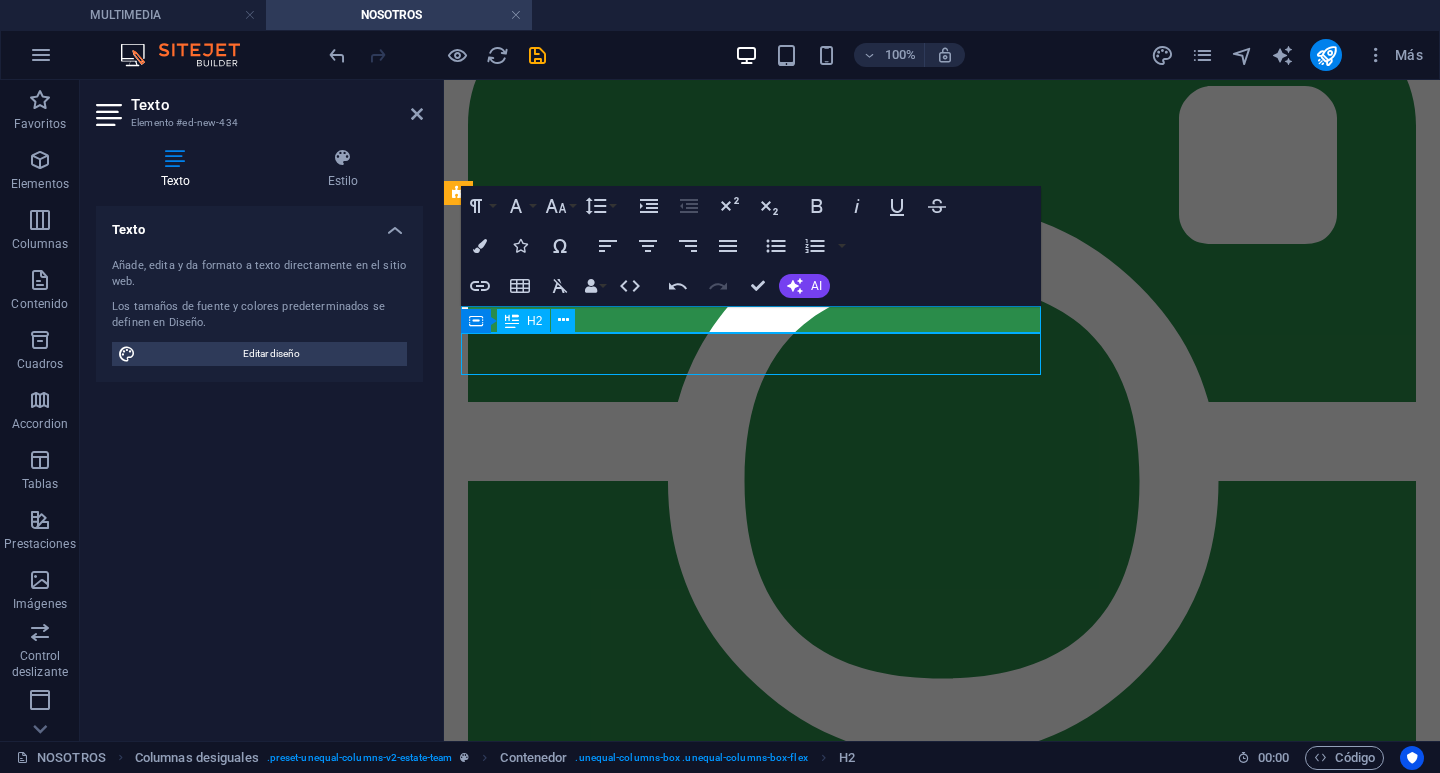 scroll, scrollTop: 4273, scrollLeft: 0, axis: vertical 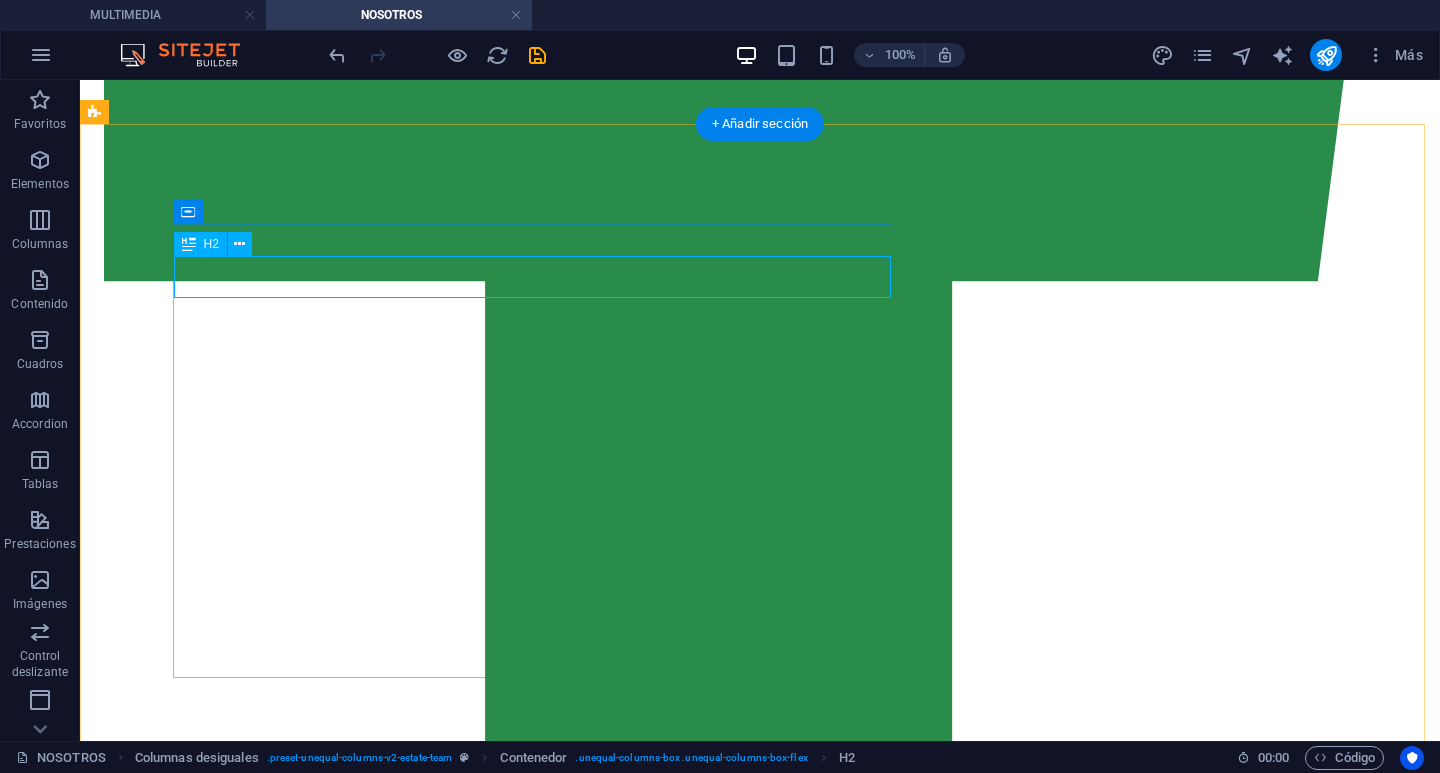 click on "zorel melendez" at bounding box center [760, 24342] 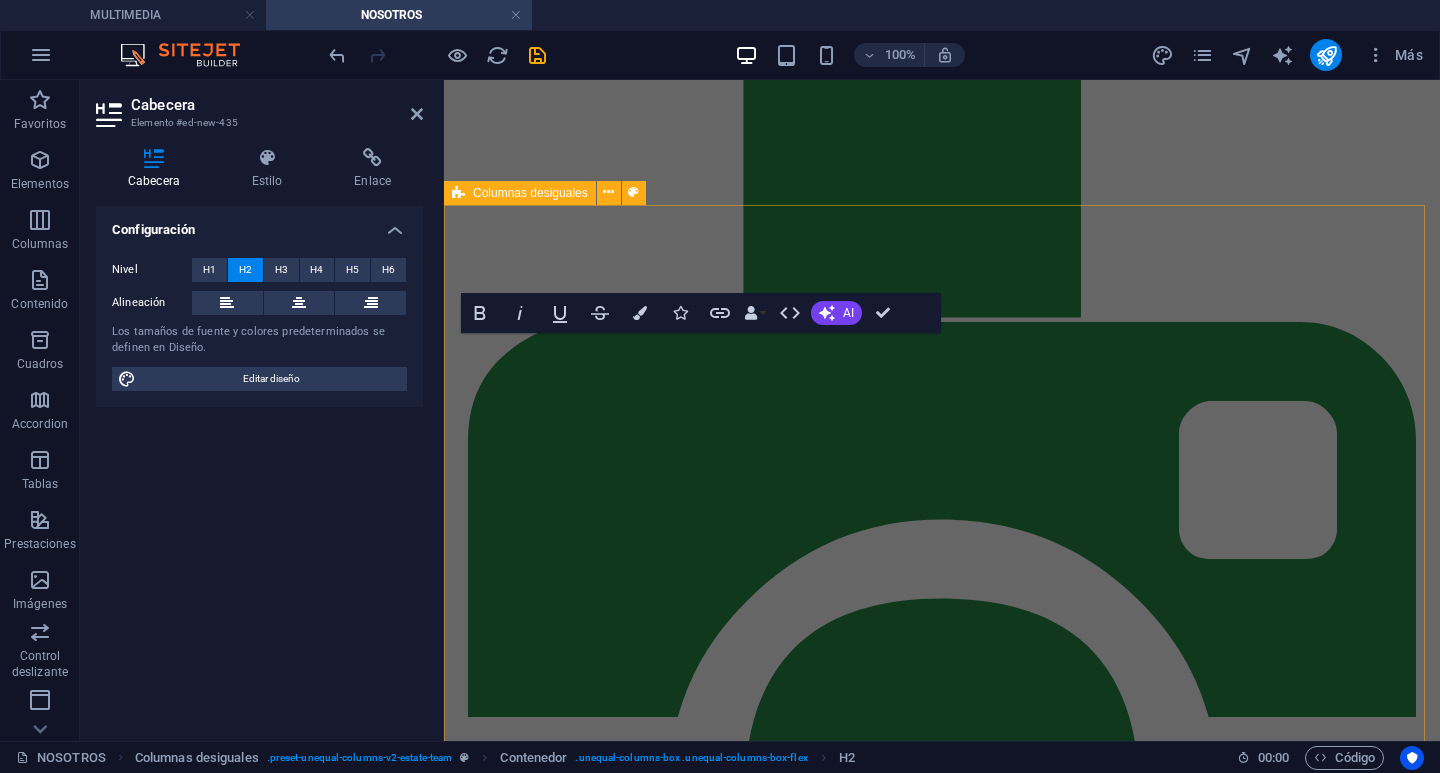 scroll, scrollTop: 4588, scrollLeft: 0, axis: vertical 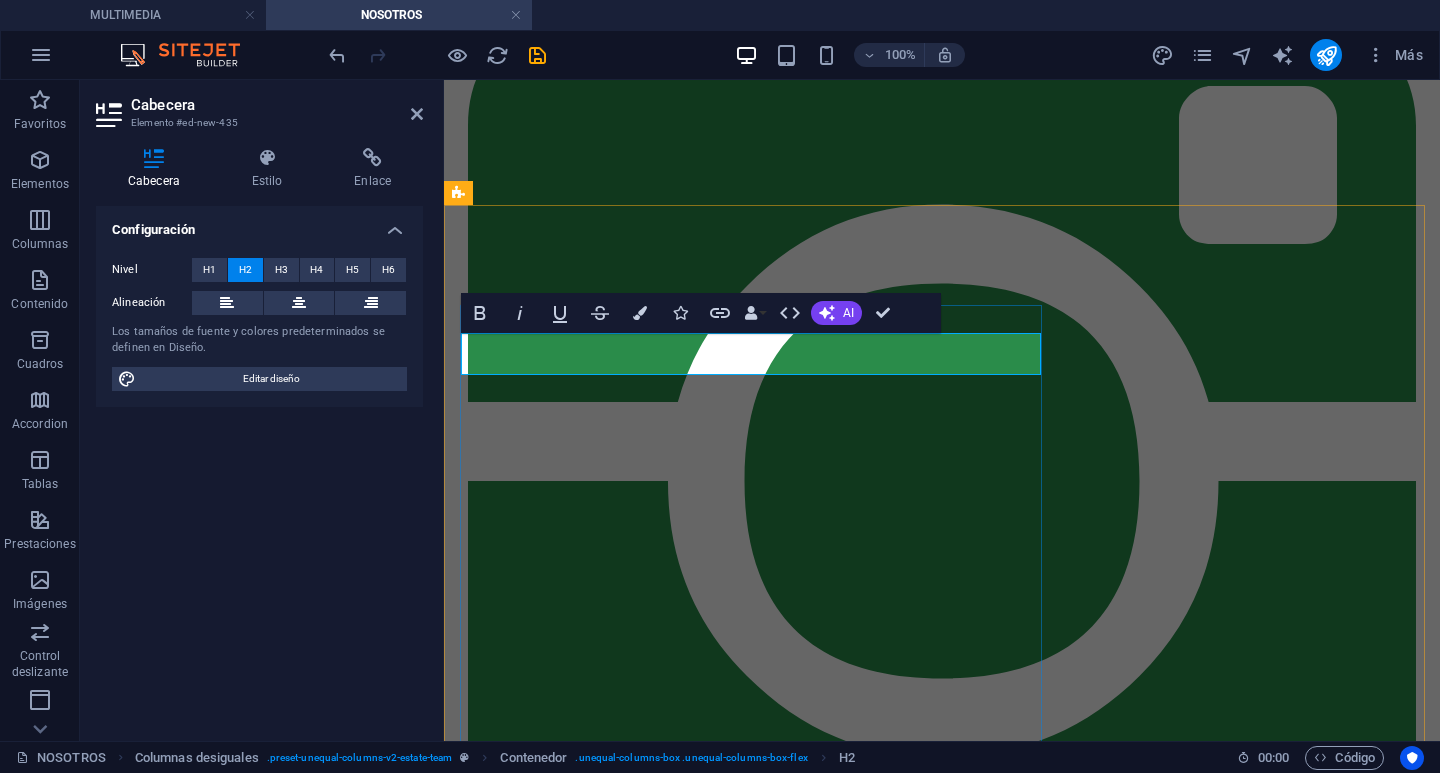 type 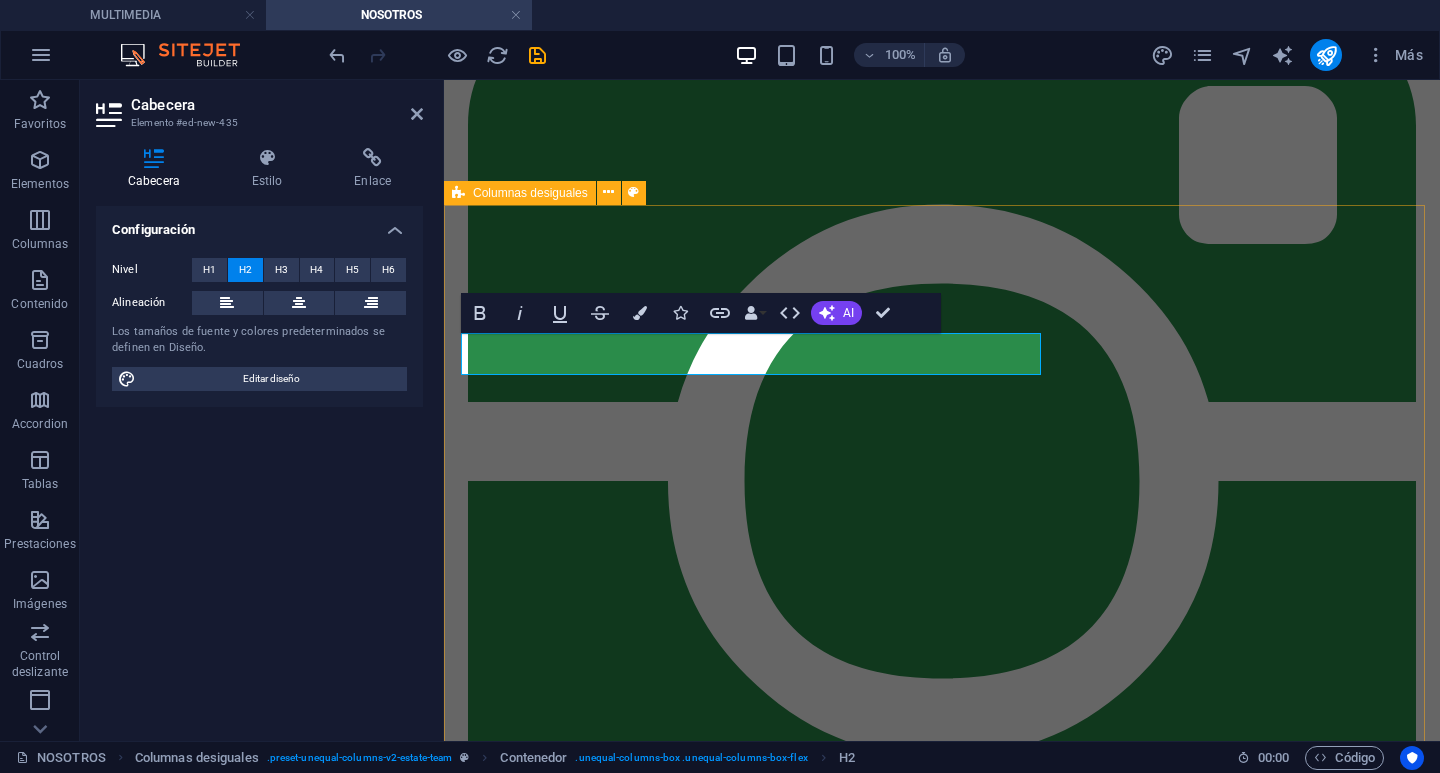 click on "LIDER DE CORO Benjamin azua Soy Zorel, y tengo el privilegio de acompañar a los jóvenes en su camino de fe. No me considero un experto, solo alguien que también ha tenido preguntas, luchas y encuentros con el amor de Dios. Mi deseo es que cada joven sepa que su vida tiene valor, que no está solo, y que hay un propósito real en Jesús. Me apasiona verlos crecer, equivocarse, levantarse y descubrir que Dios nunca se rinde con ellos. No lidero desde la perfección, sino desde la experiencia, la empatía y un corazón dispuesto a servir. Creo en esta generación, y creo en el Dios que puede hacer cosas grandes a través de ella." at bounding box center [942, 19571] 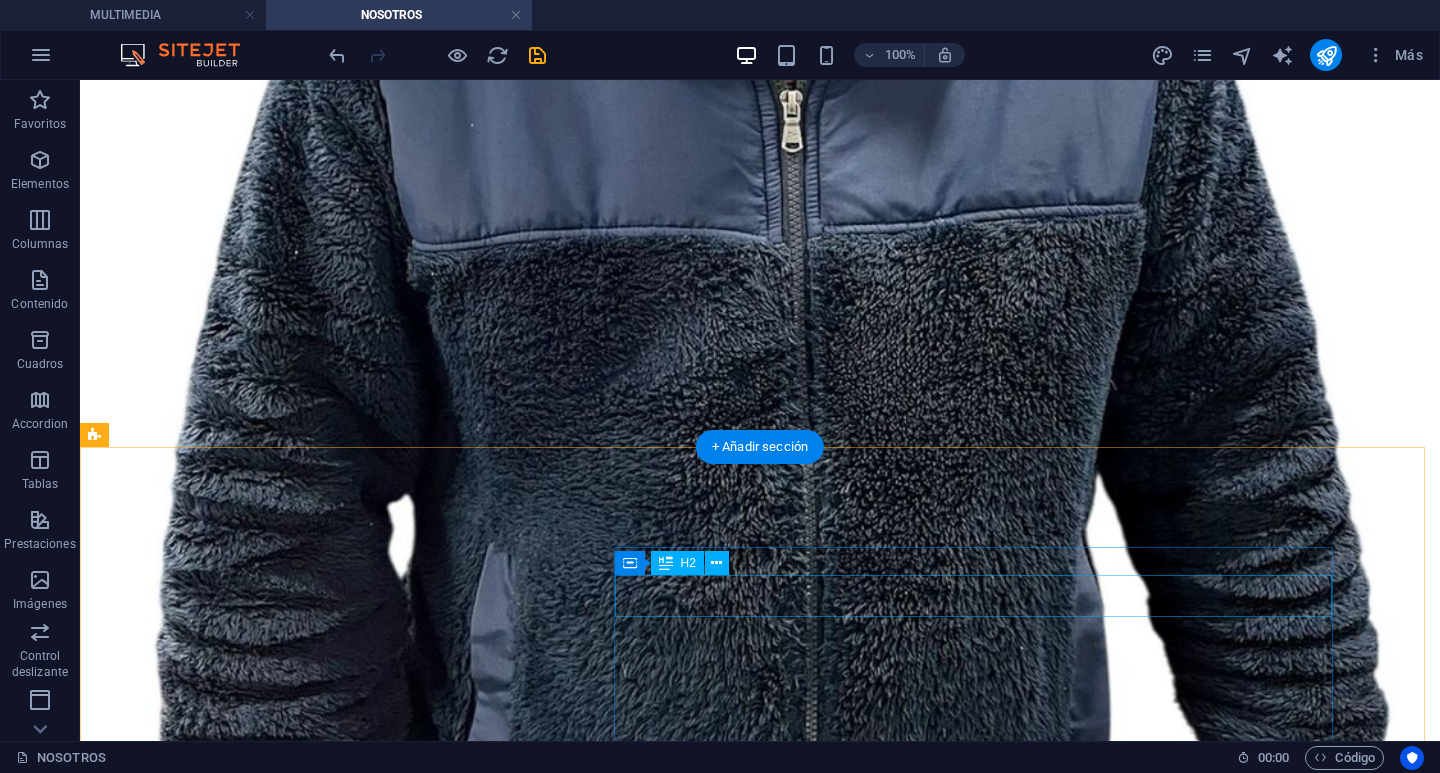 scroll, scrollTop: 1527, scrollLeft: 0, axis: vertical 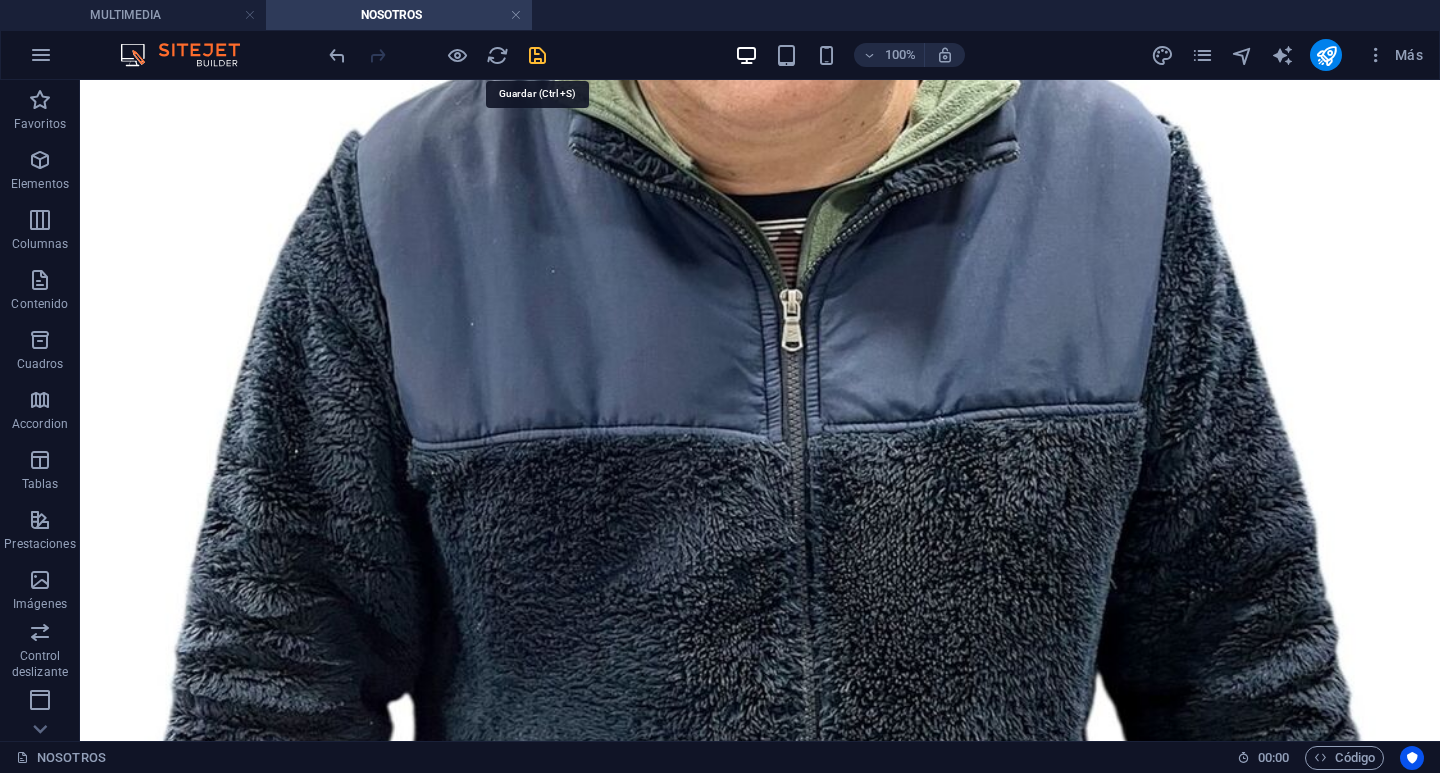 click at bounding box center (537, 55) 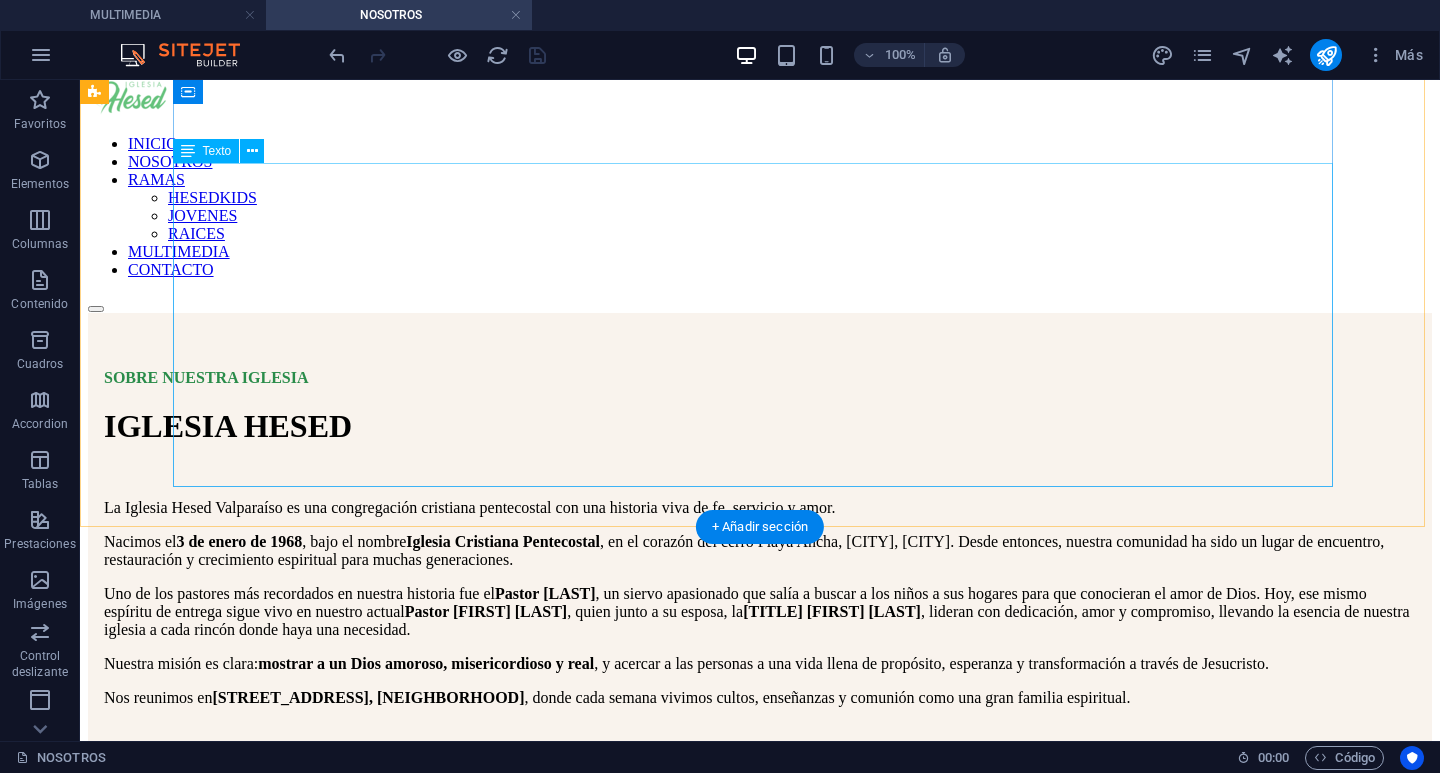 scroll, scrollTop: 0, scrollLeft: 0, axis: both 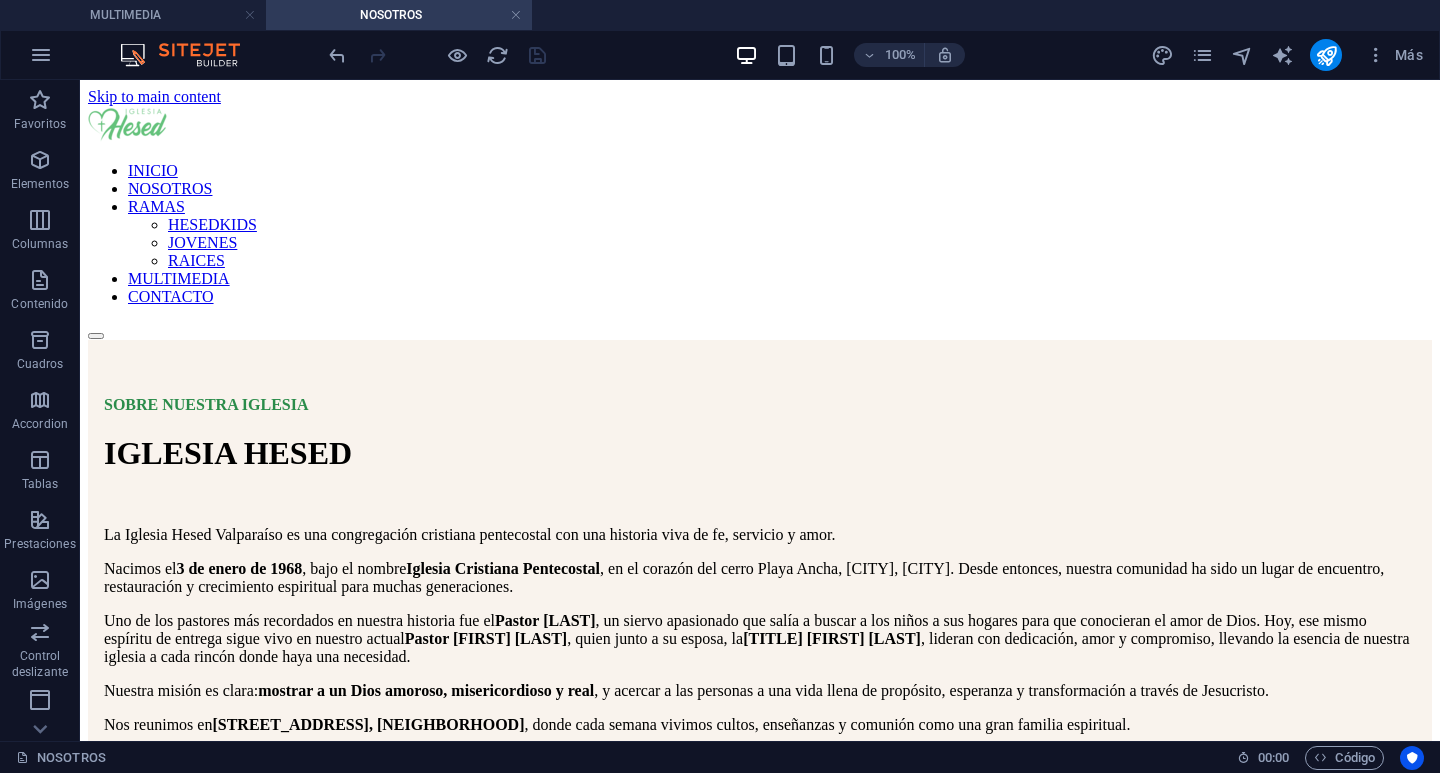 click on "Más" at bounding box center (1290, 55) 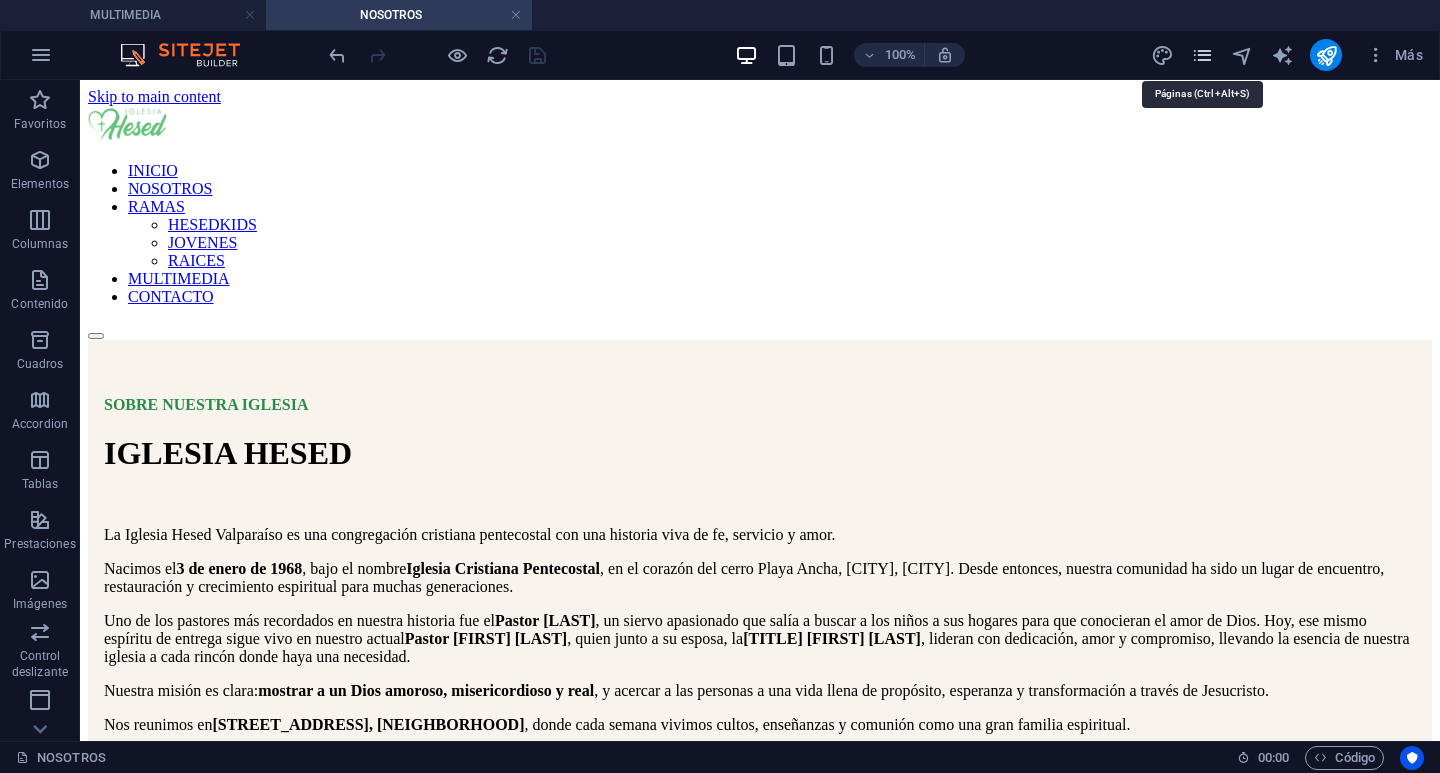 click at bounding box center (1202, 55) 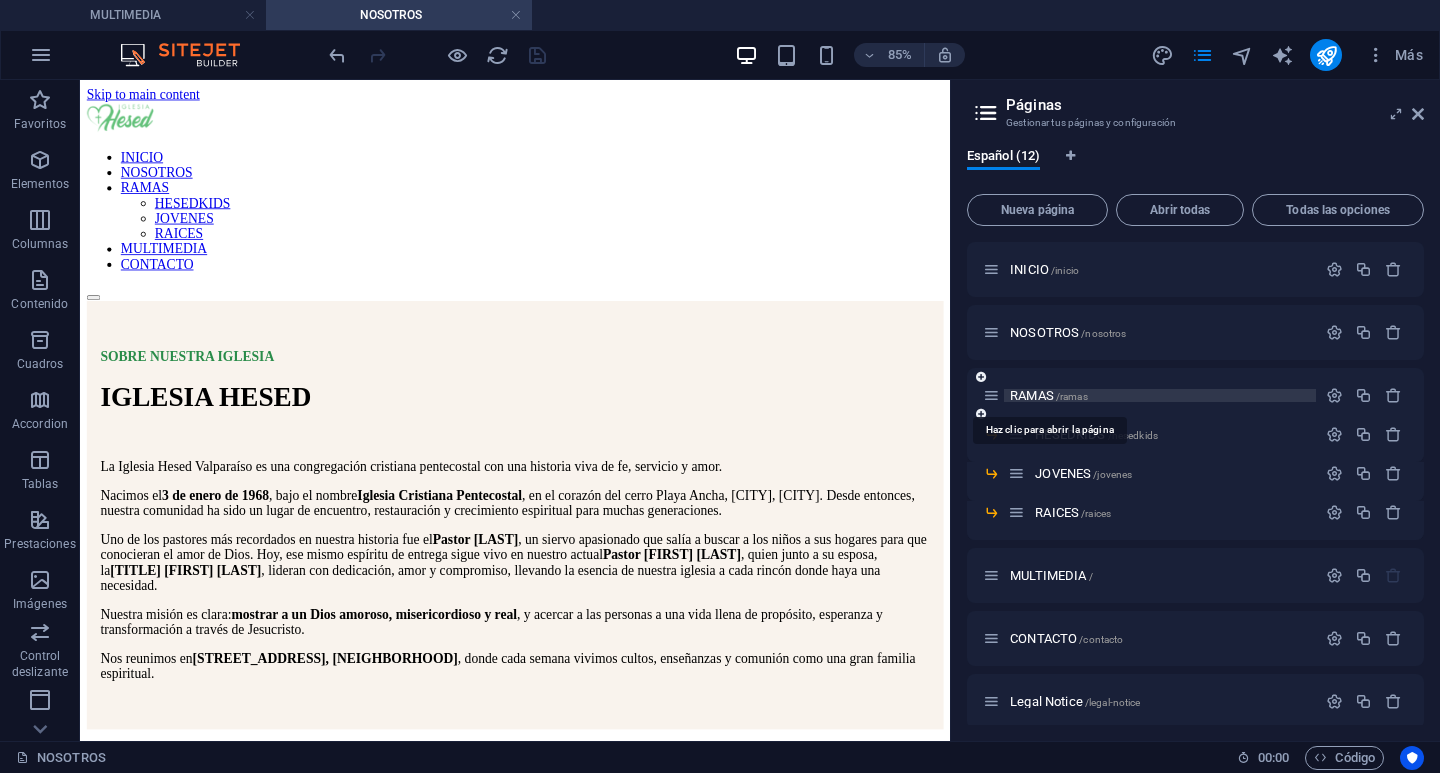click on "RAMAS /ramas" at bounding box center [1049, 395] 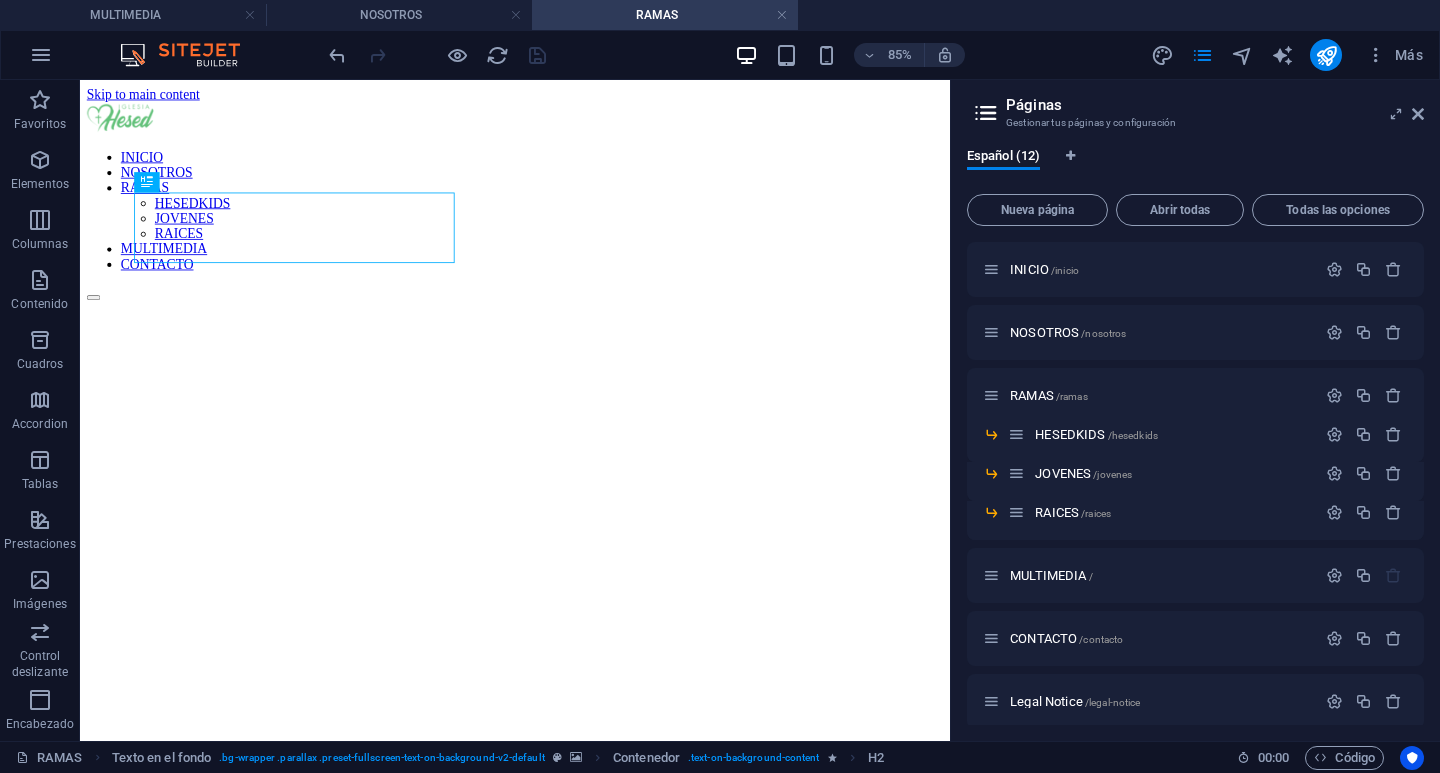 scroll, scrollTop: 0, scrollLeft: 0, axis: both 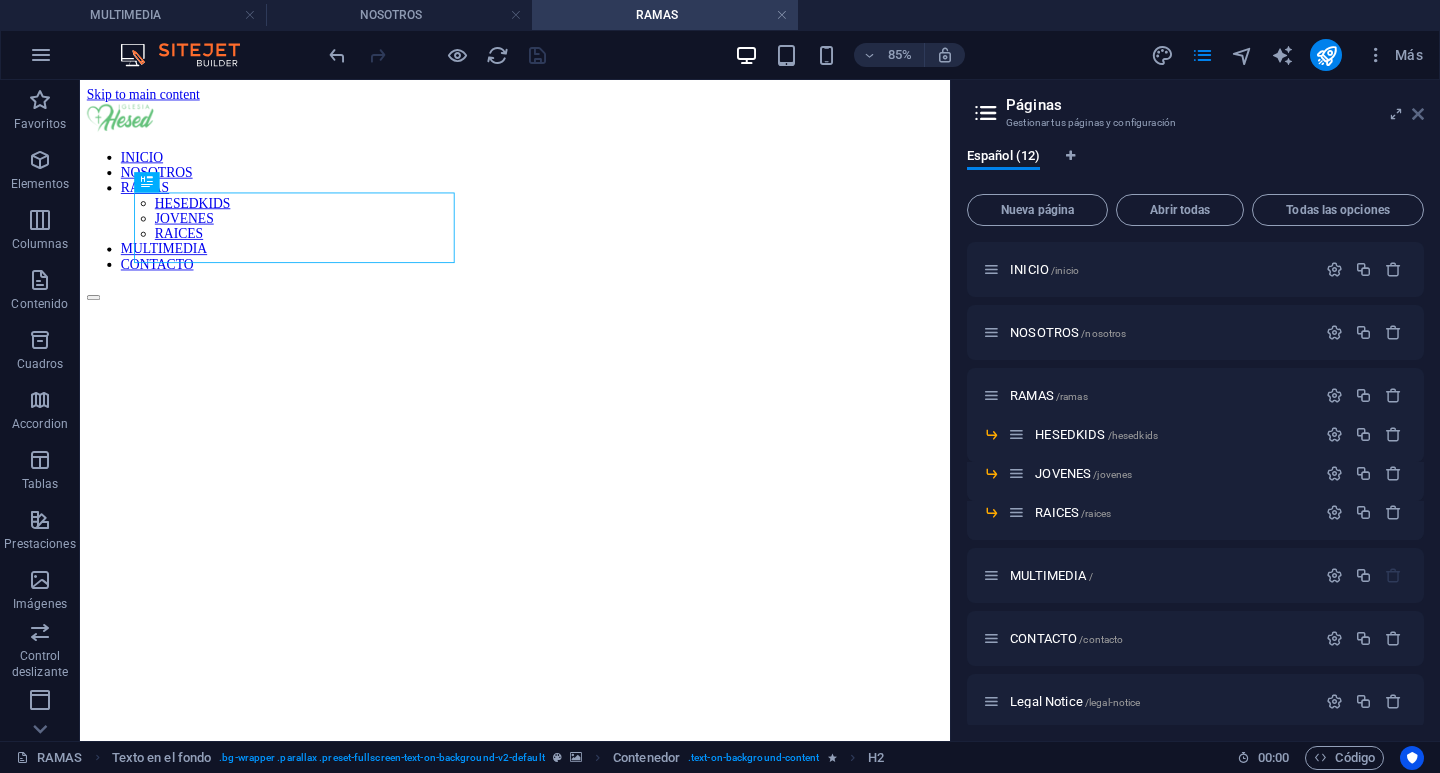 click at bounding box center (1418, 114) 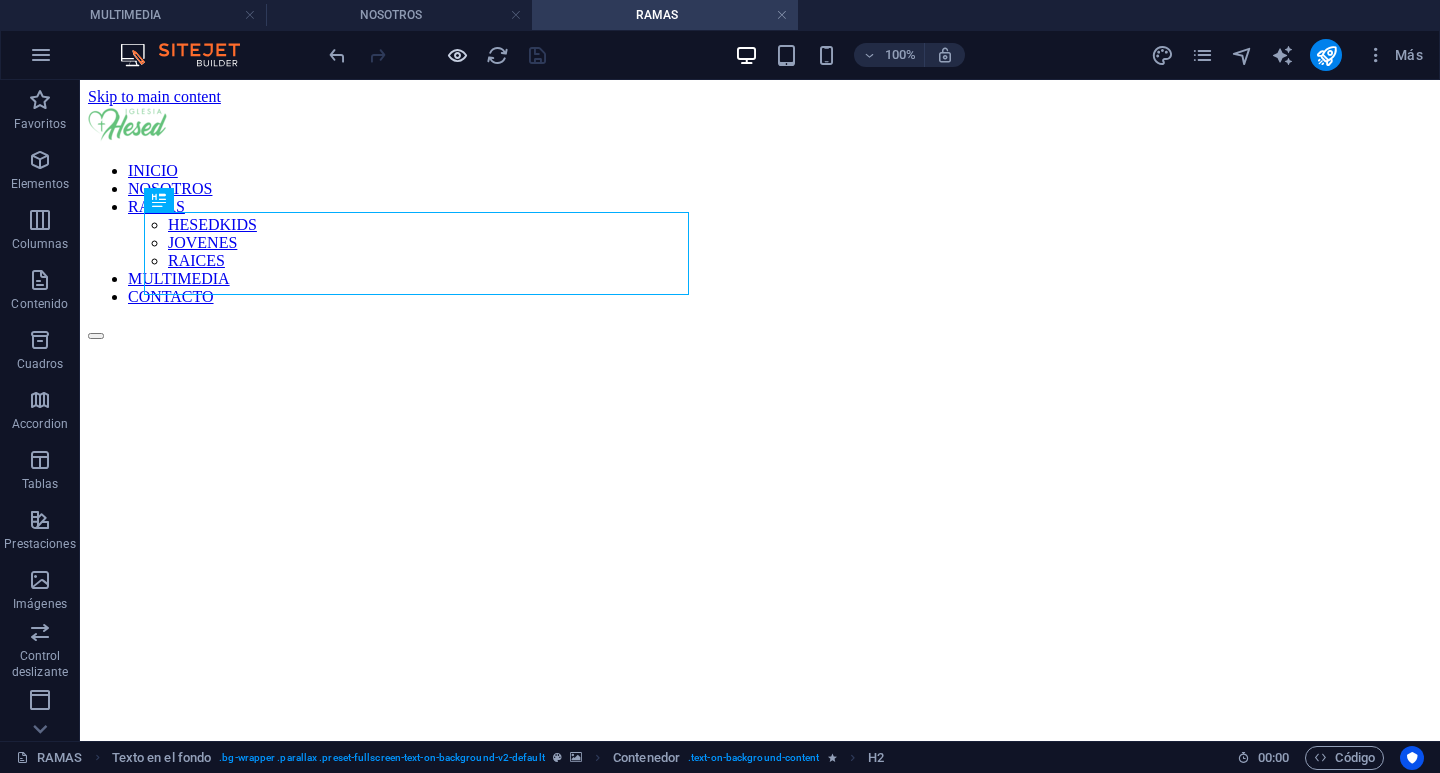 click at bounding box center (437, 55) 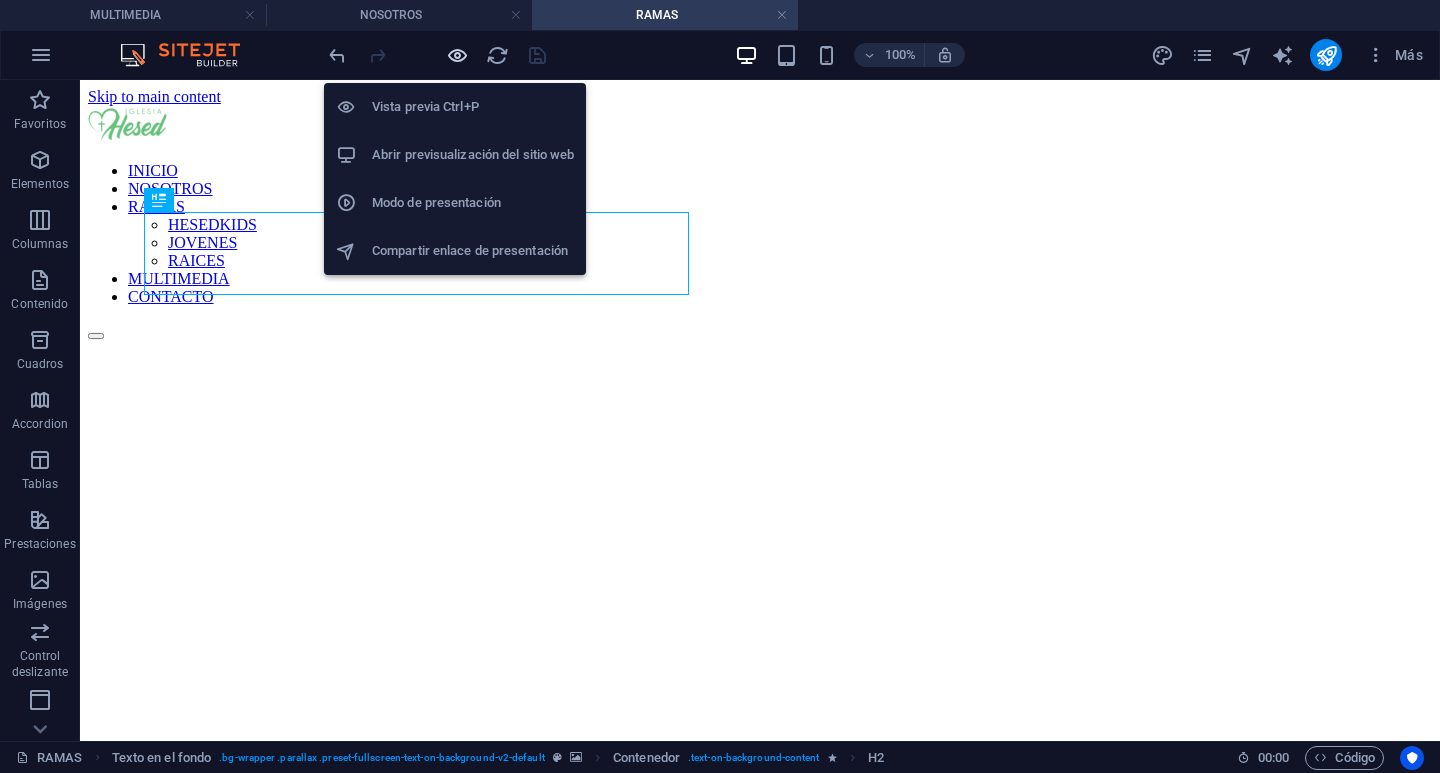 click at bounding box center (457, 55) 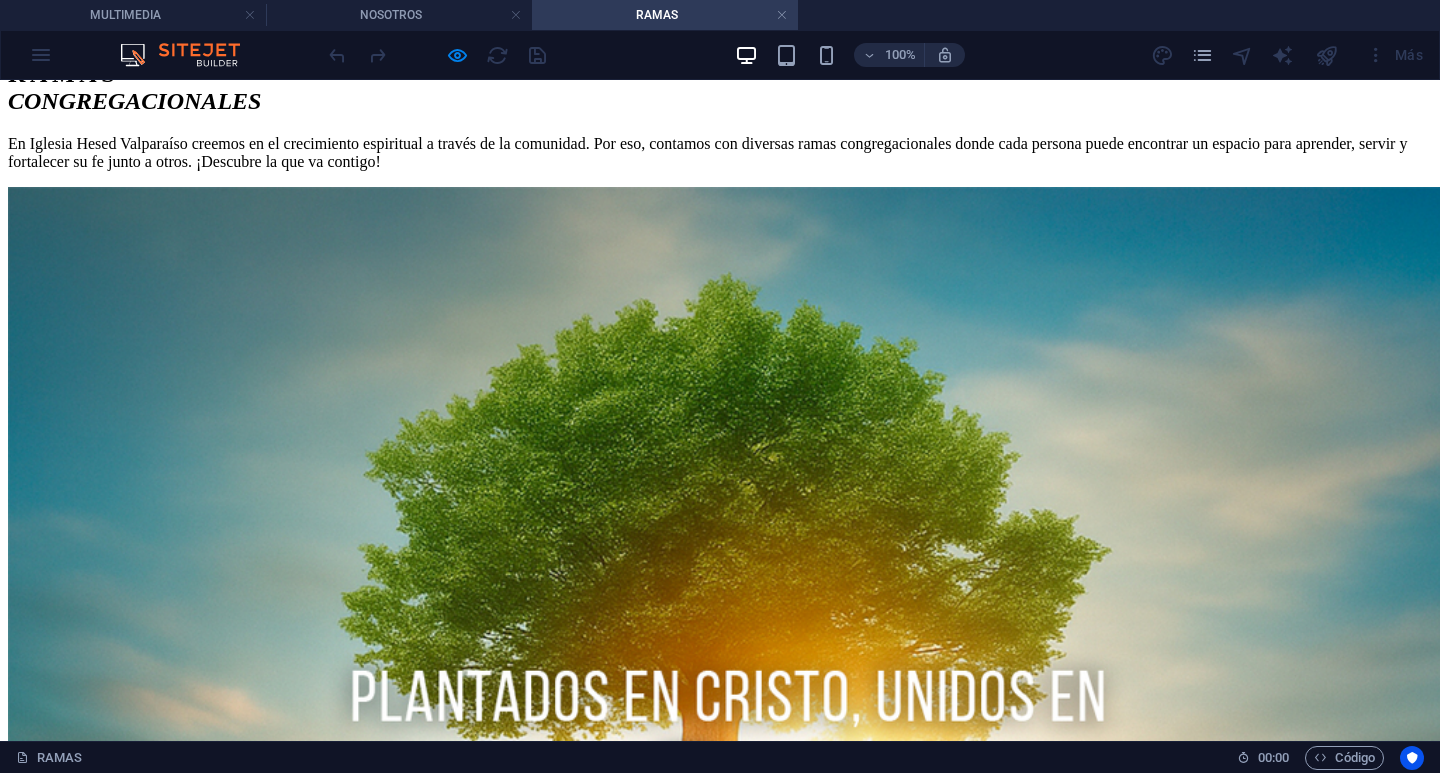 scroll, scrollTop: 346, scrollLeft: 0, axis: vertical 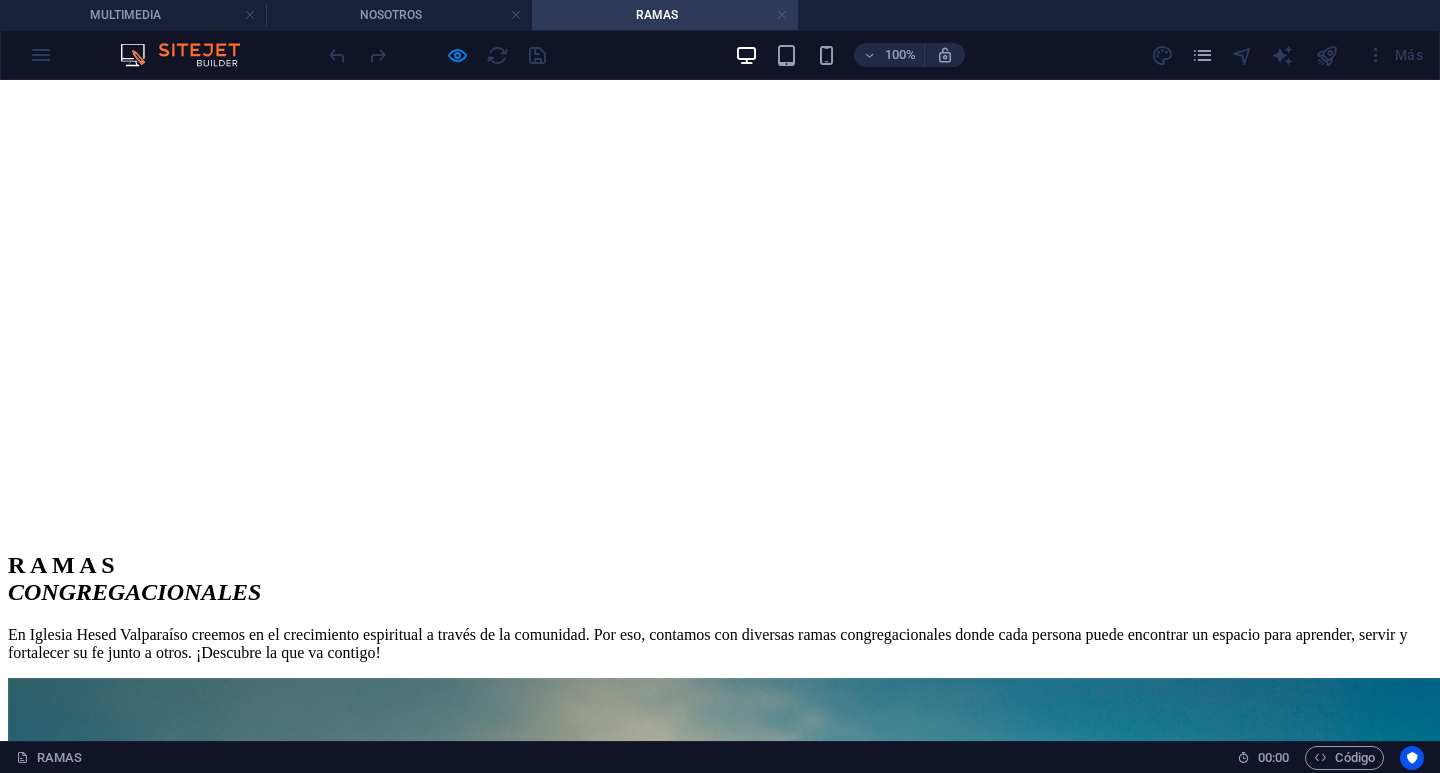 click at bounding box center [782, 15] 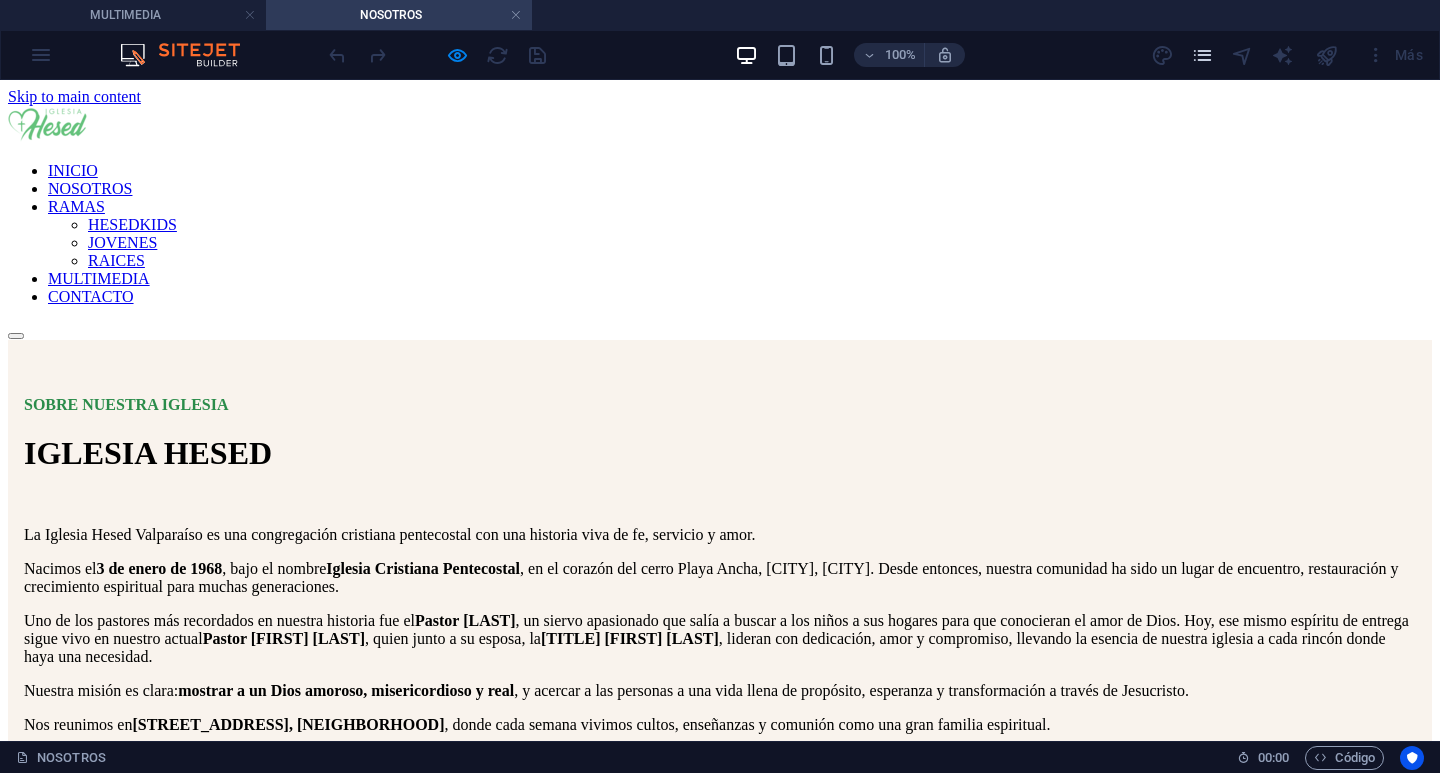 click at bounding box center (1202, 55) 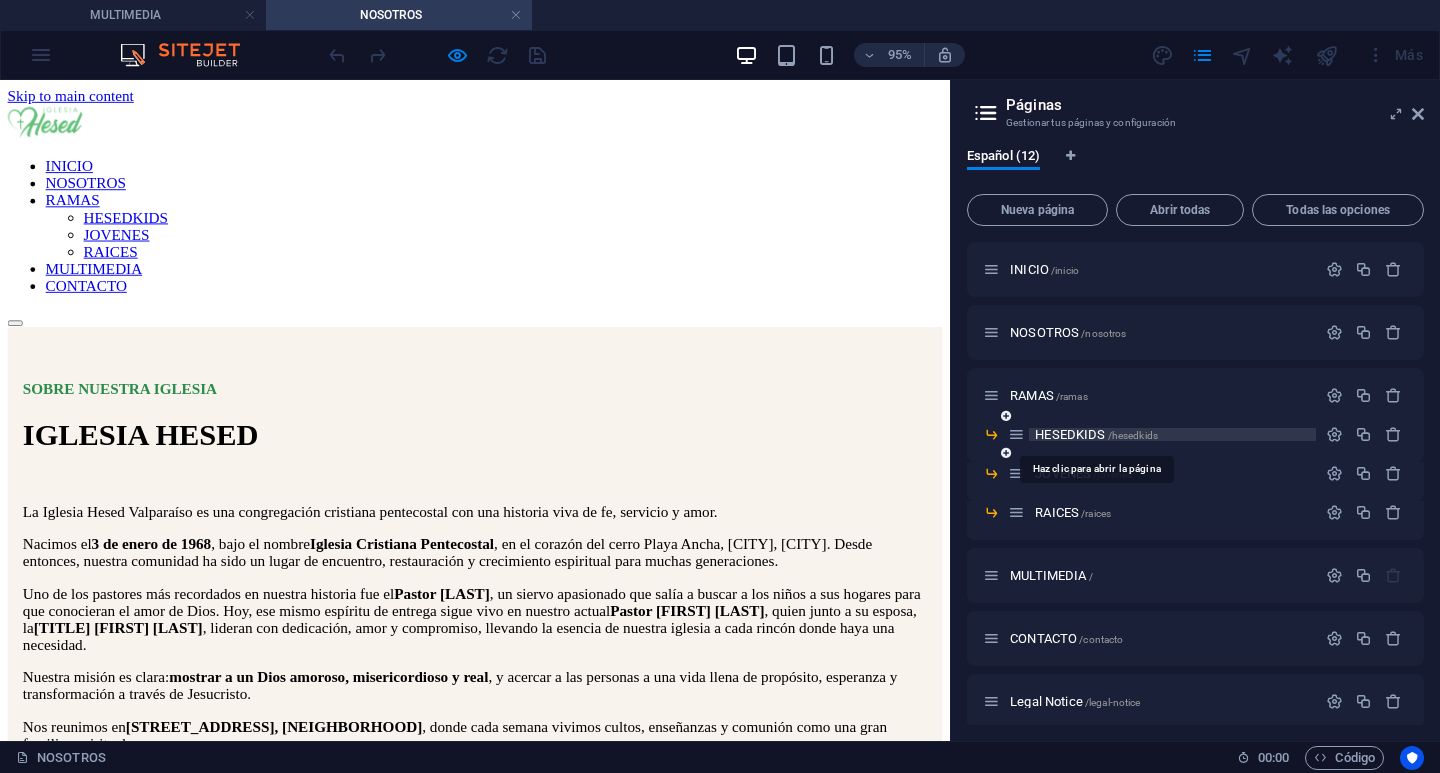 click on "HESEDKIDS /hesedkids" at bounding box center [1096, 434] 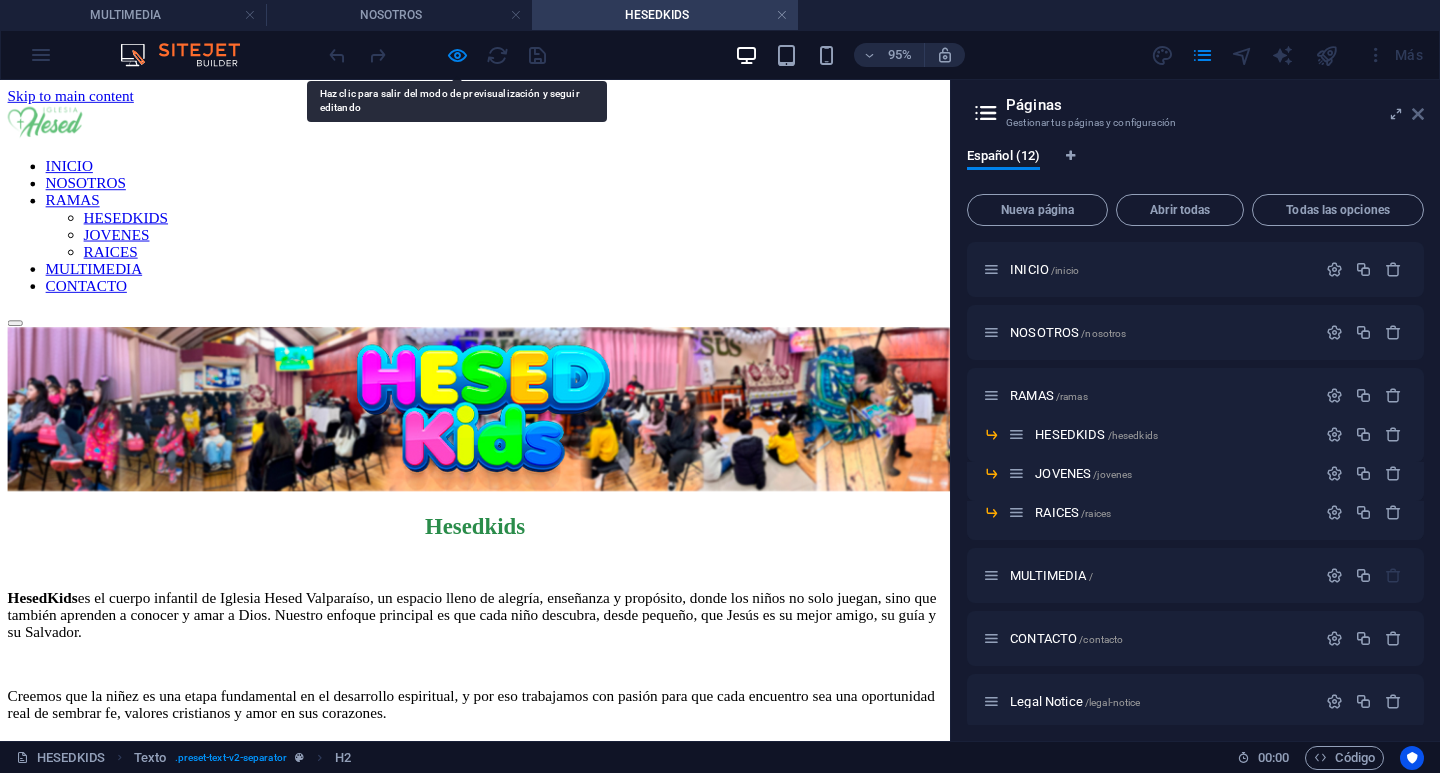 scroll, scrollTop: 0, scrollLeft: 0, axis: both 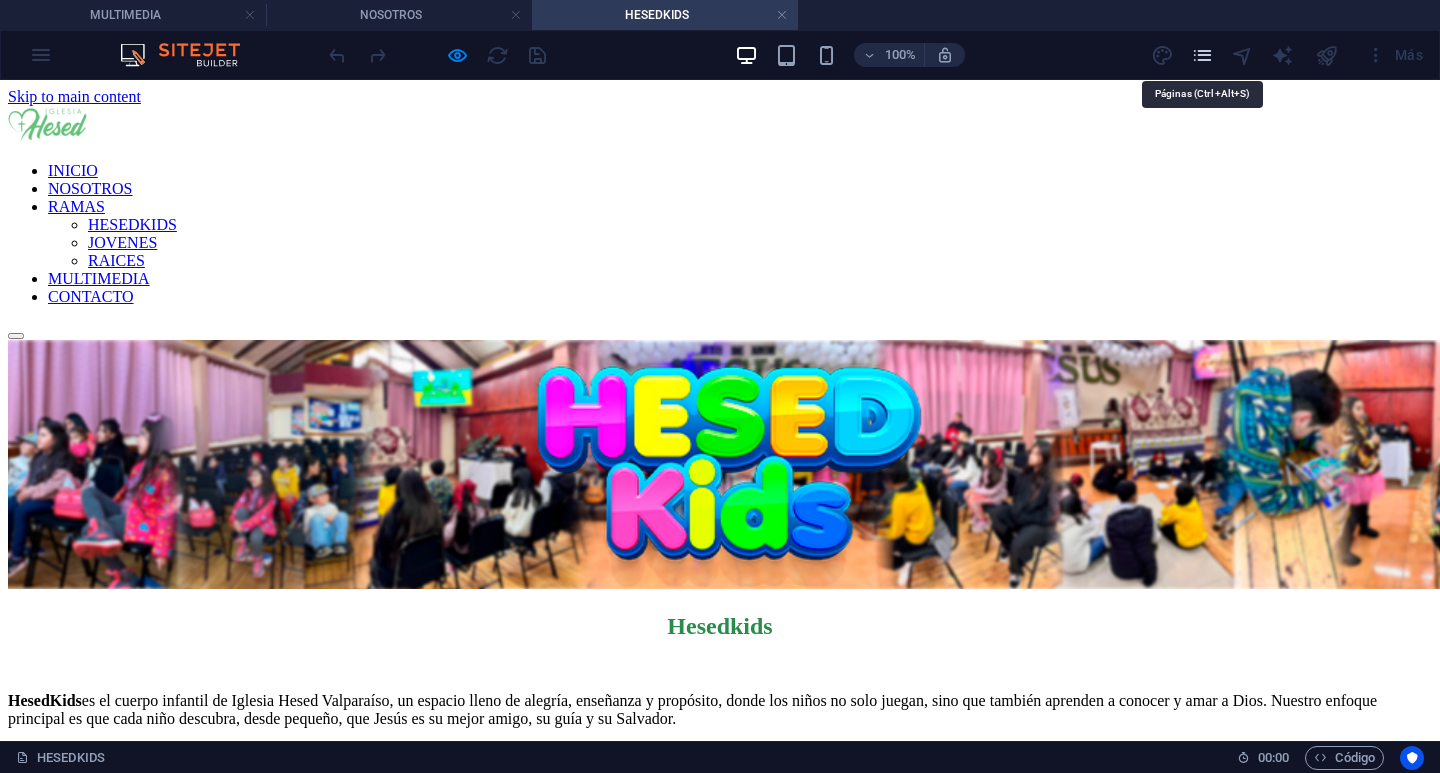 click at bounding box center [1202, 55] 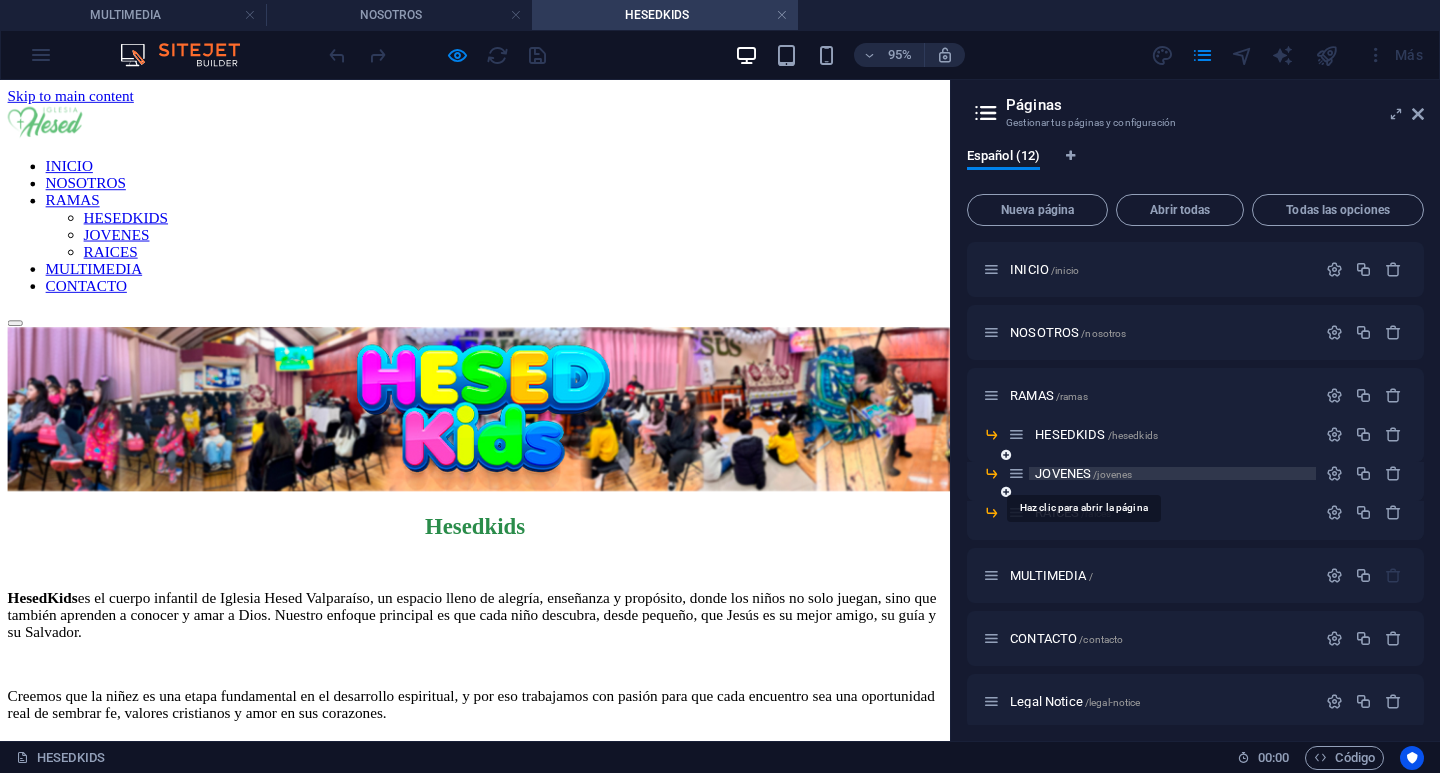 click on "JOVENES /jovenes" at bounding box center (1083, 473) 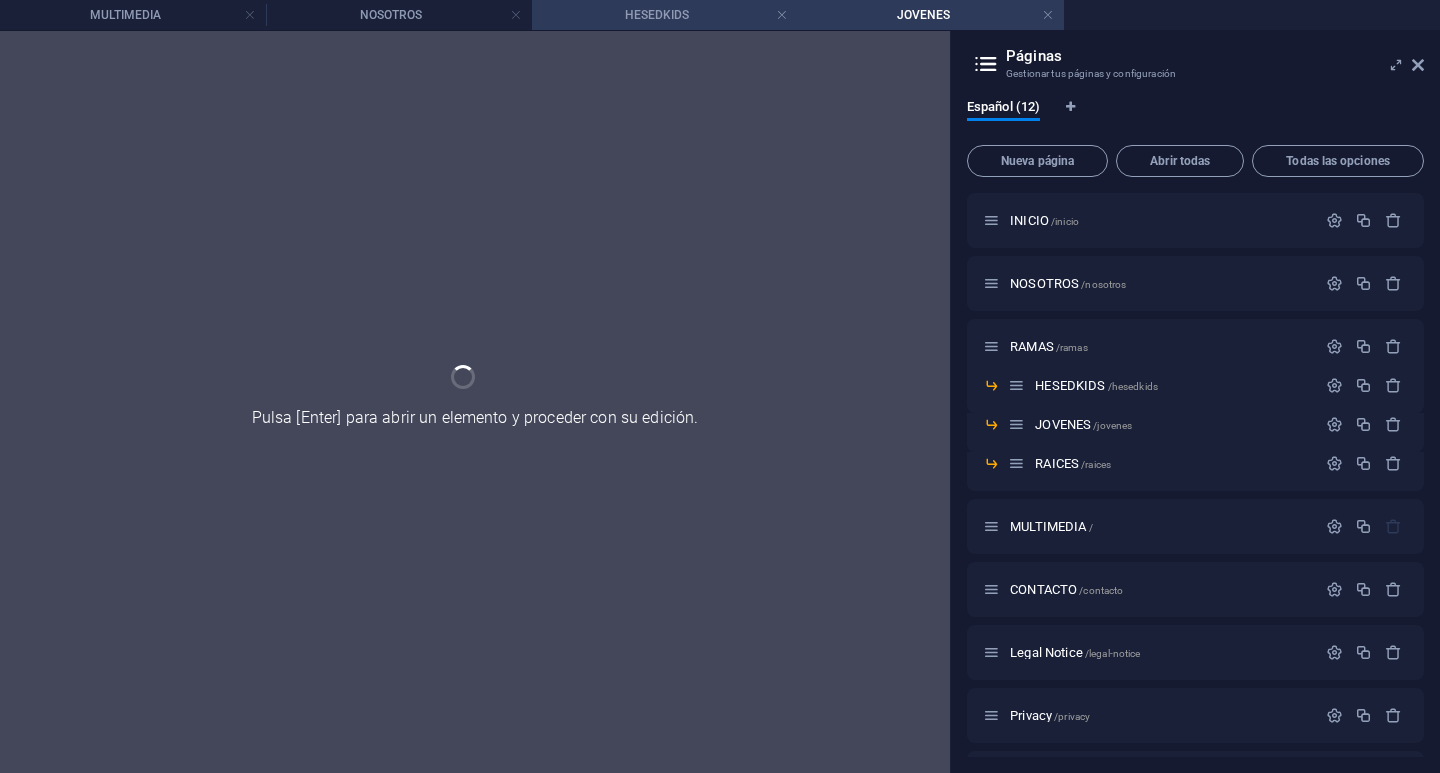 click at bounding box center (516, 15) 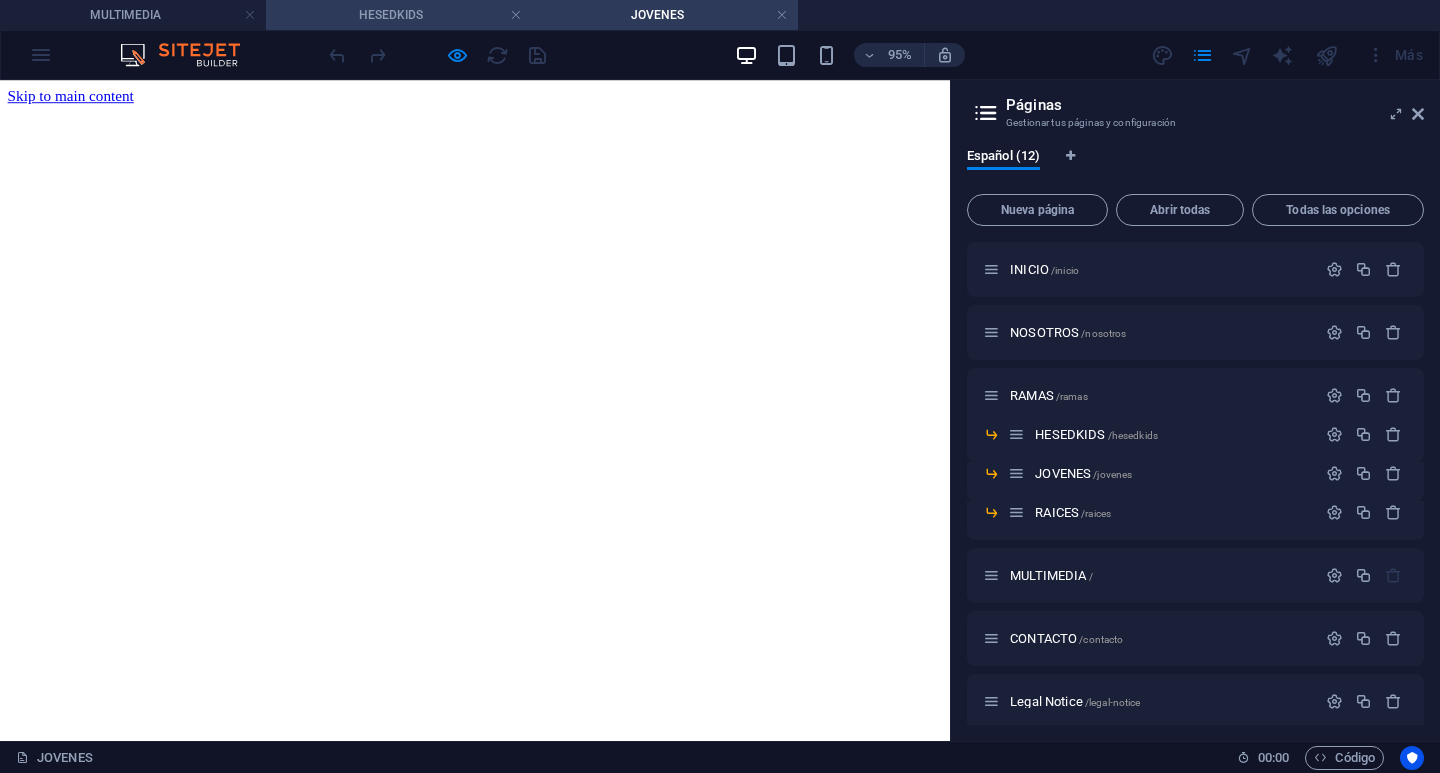 scroll, scrollTop: 0, scrollLeft: 0, axis: both 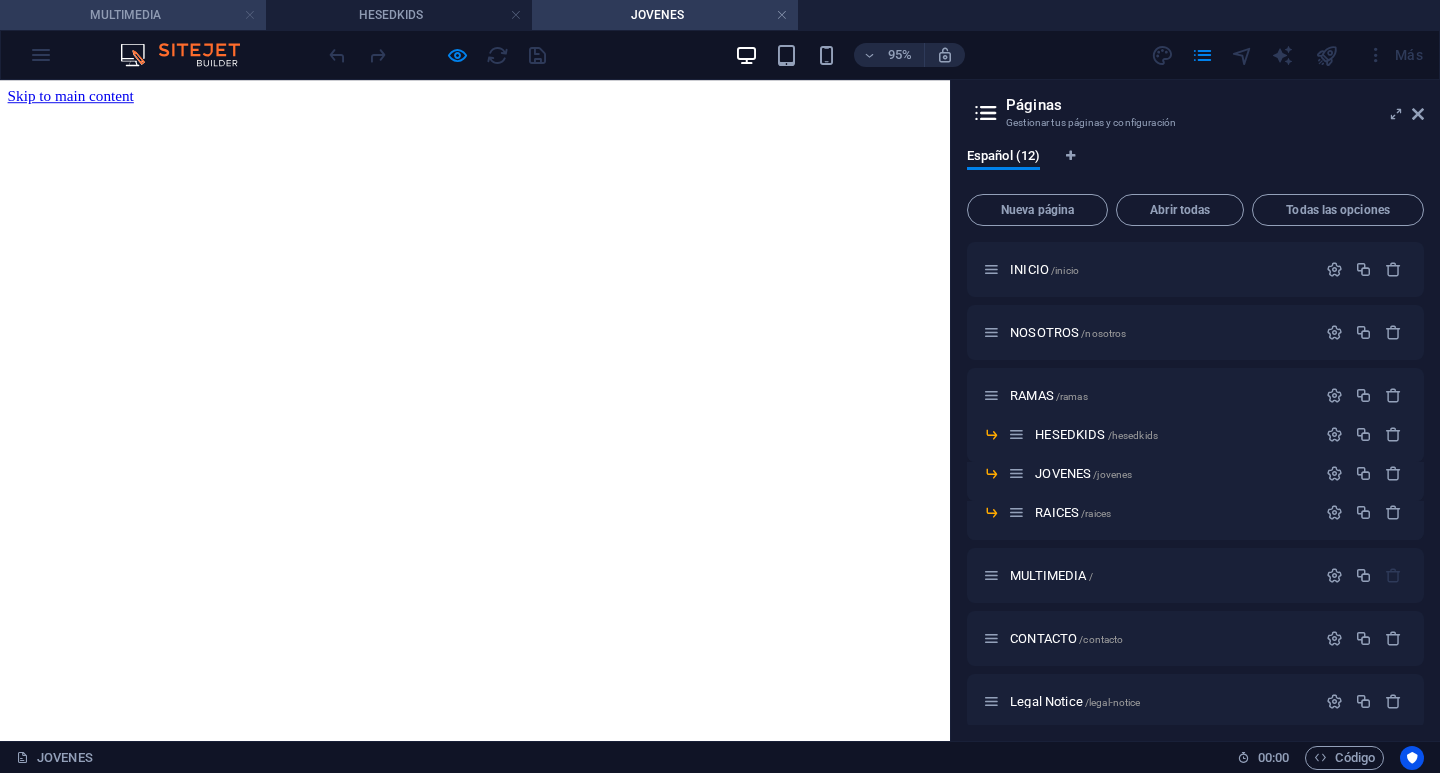click at bounding box center (250, 15) 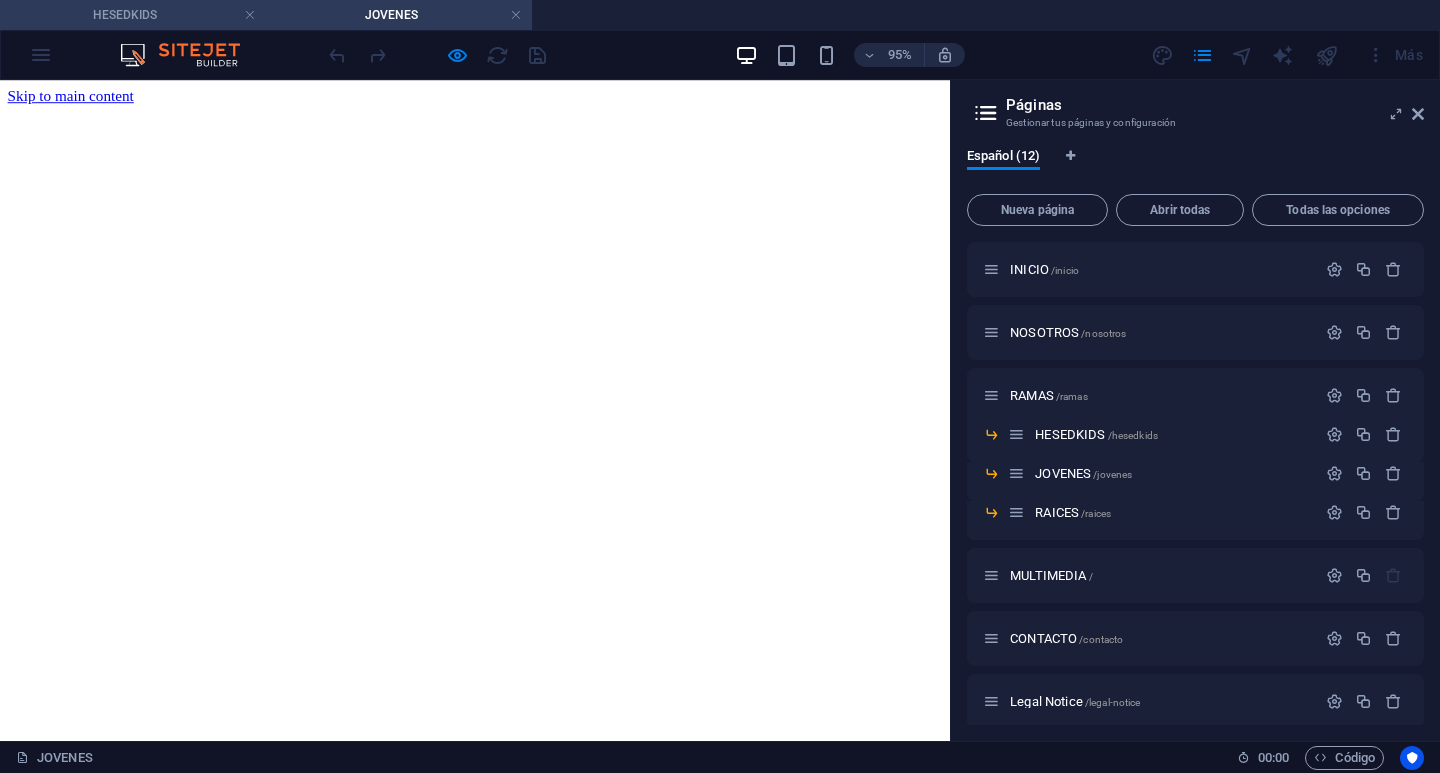 click on "HESEDKIDS" at bounding box center [133, 15] 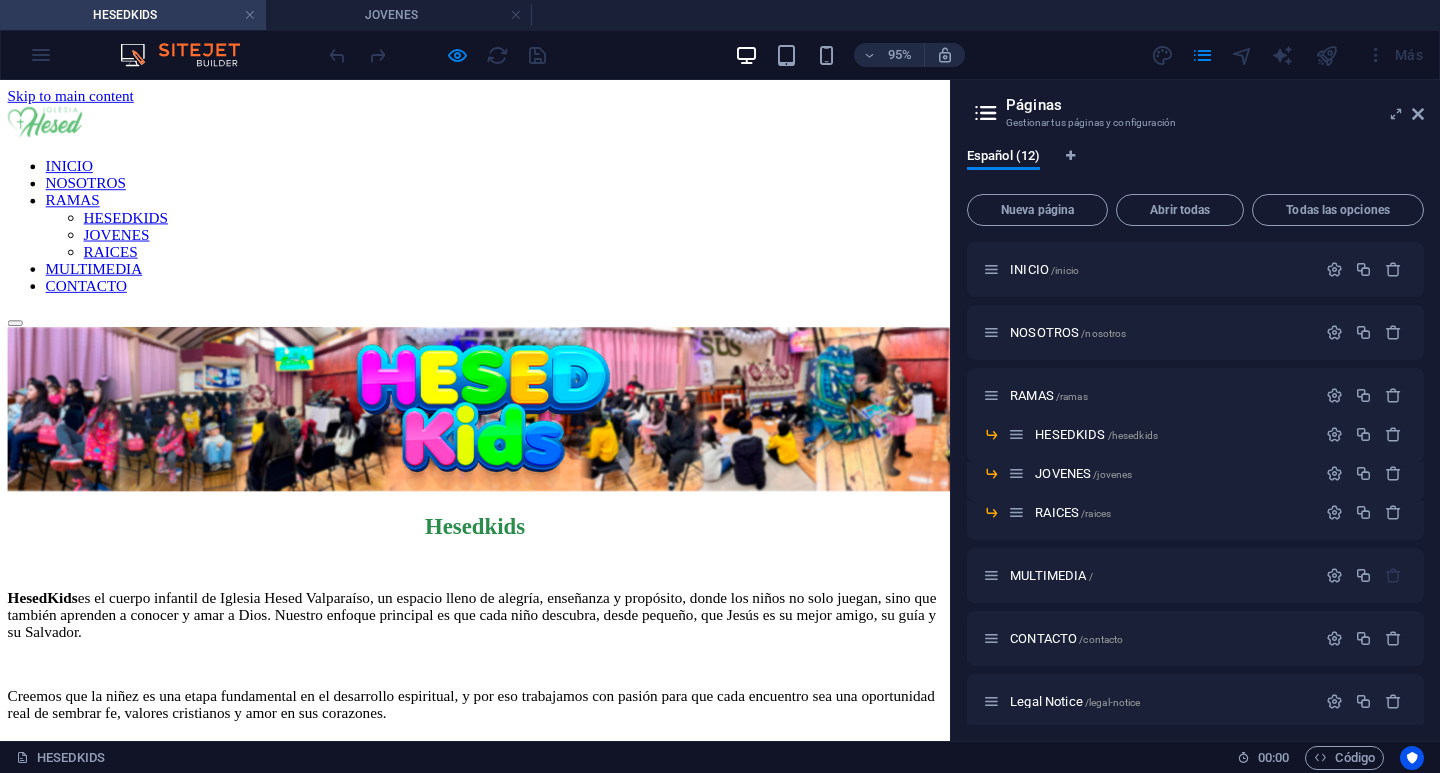 click on "Páginas Gestionar tus páginas y configuración" at bounding box center [1197, 106] 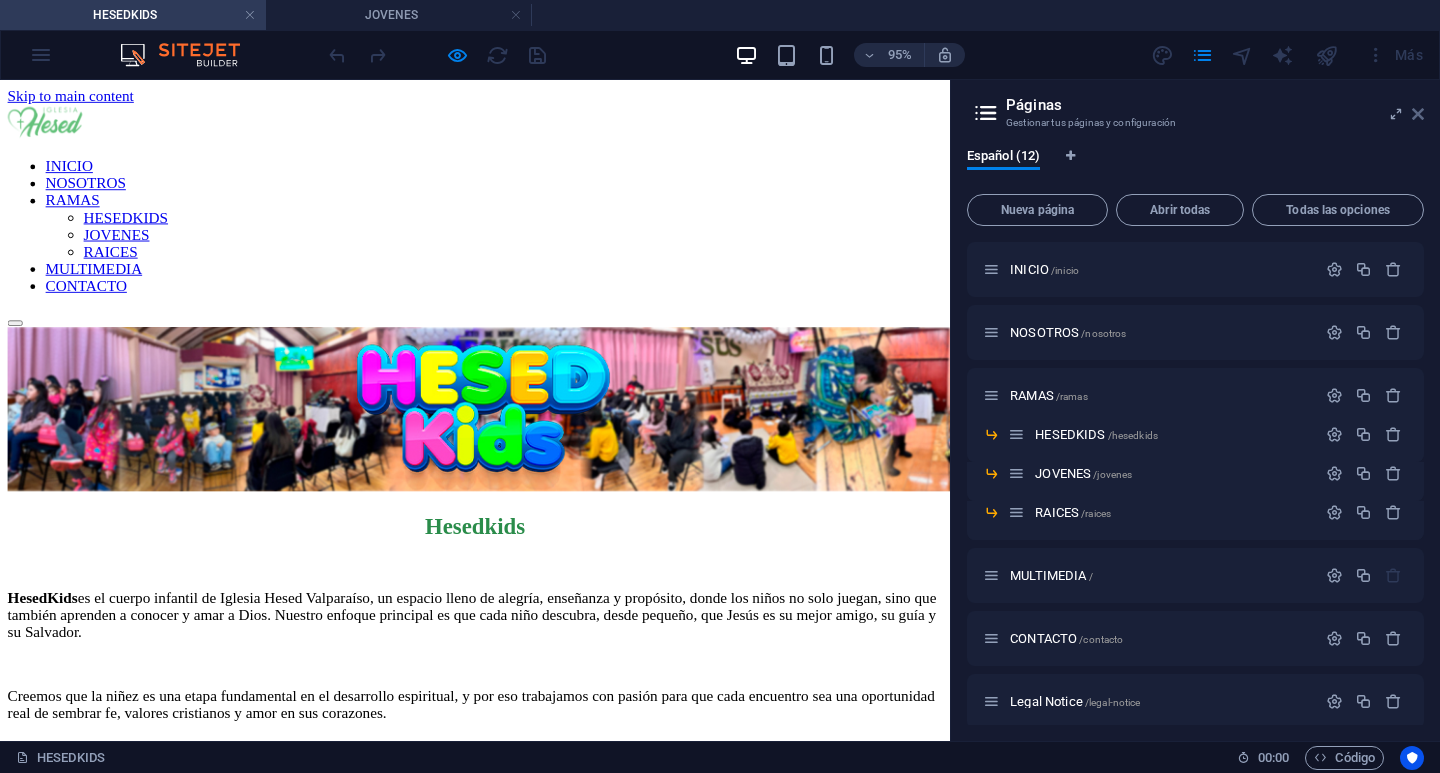 click at bounding box center (1418, 114) 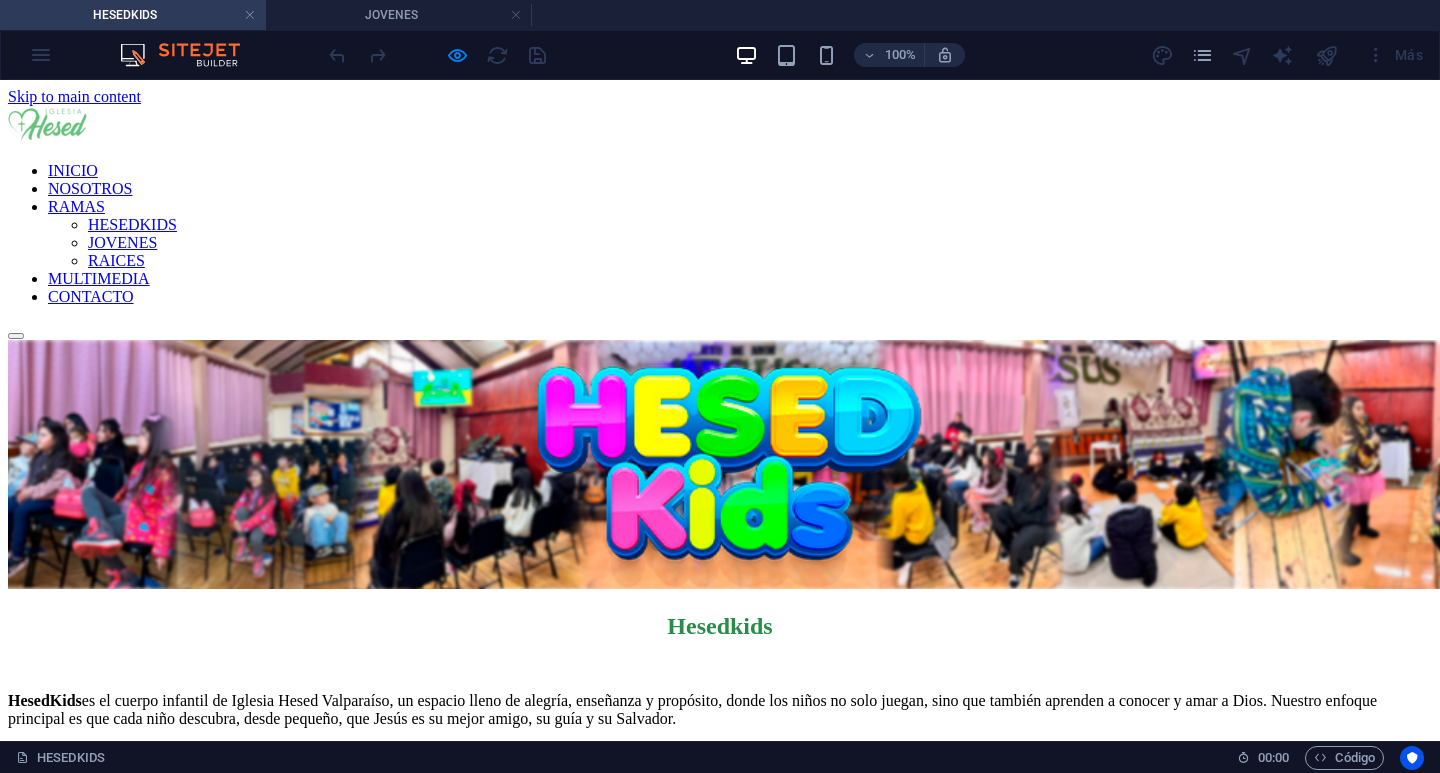 click at bounding box center (720, 466) 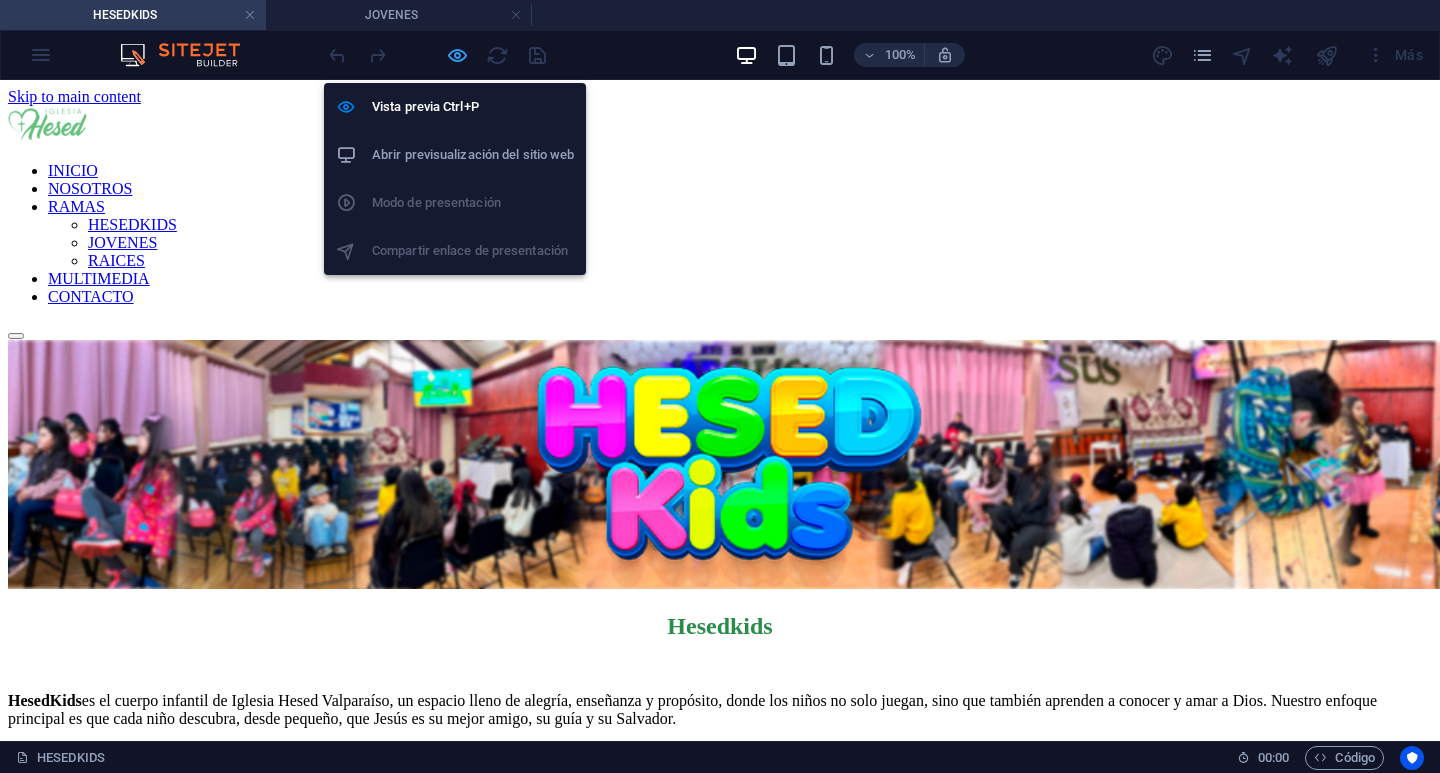 click at bounding box center [457, 55] 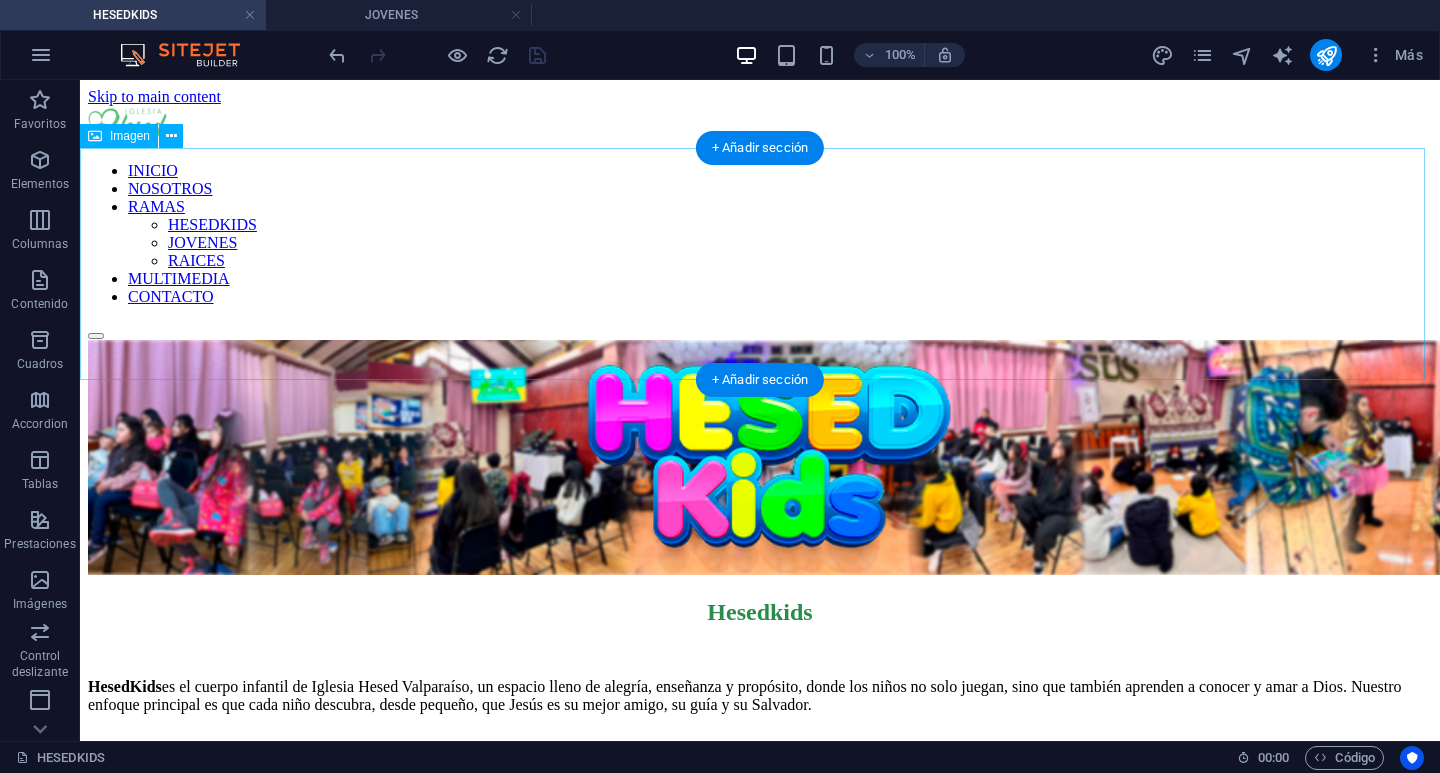 click at bounding box center [760, 459] 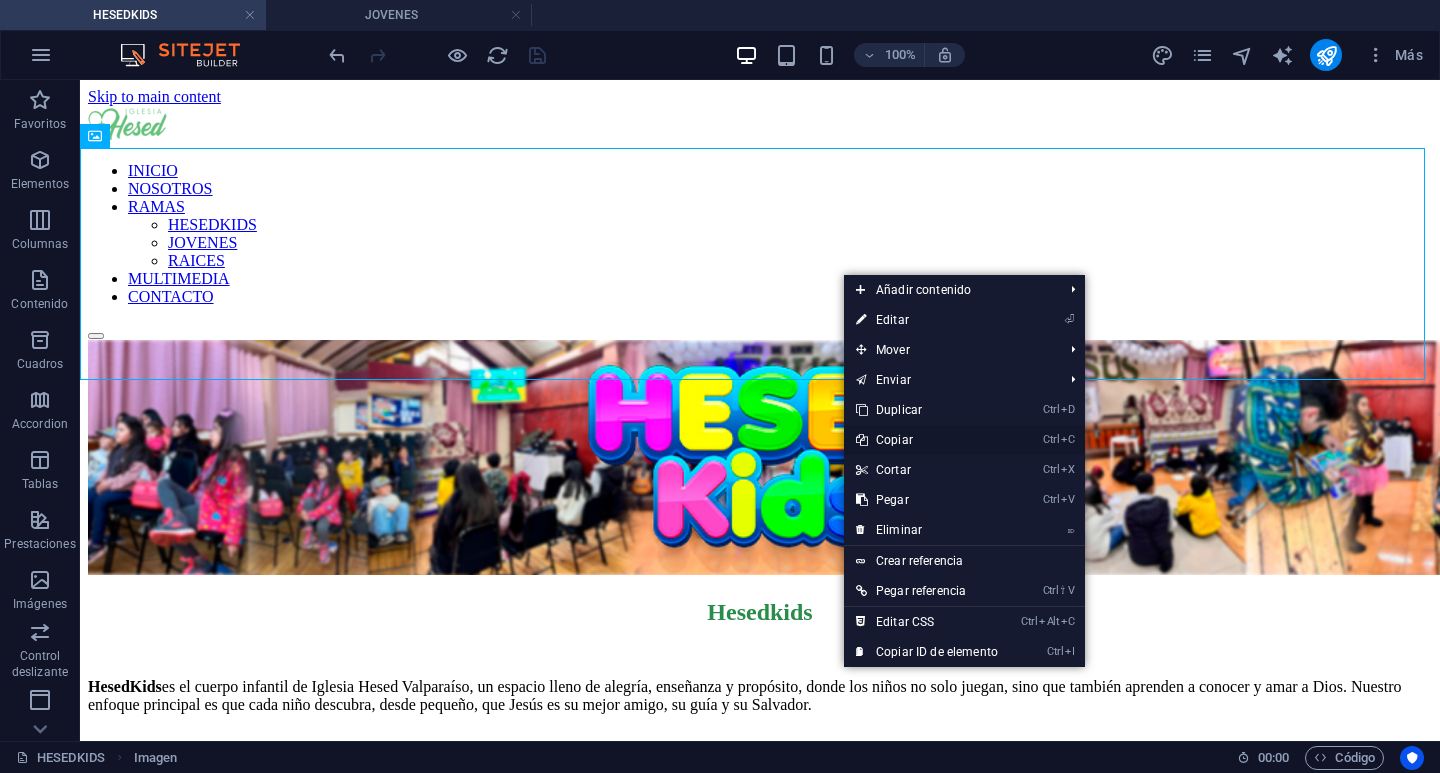 click on "Ctrl C  Copiar" at bounding box center [927, 440] 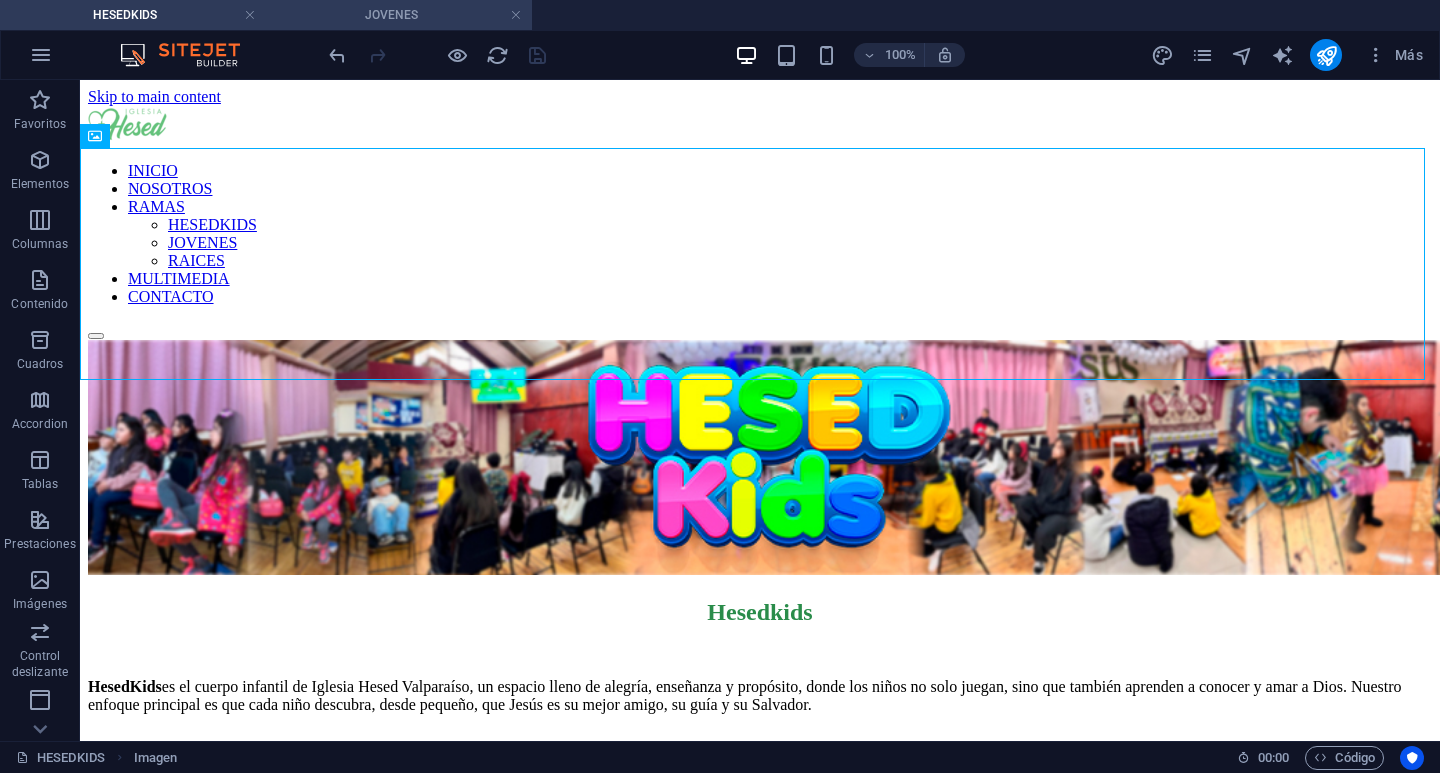 click on "JOVENES" at bounding box center (399, 15) 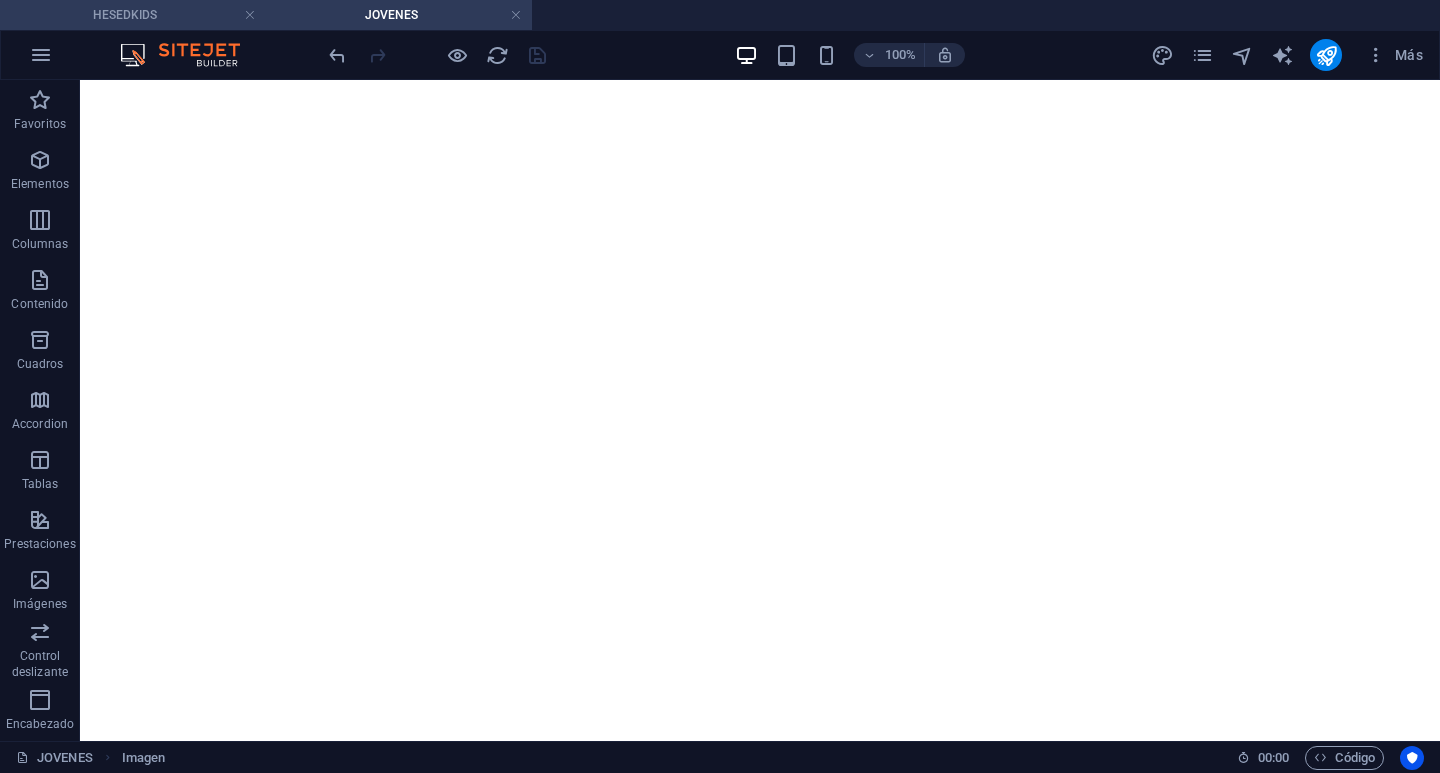 click on "HESEDKIDS" at bounding box center (133, 15) 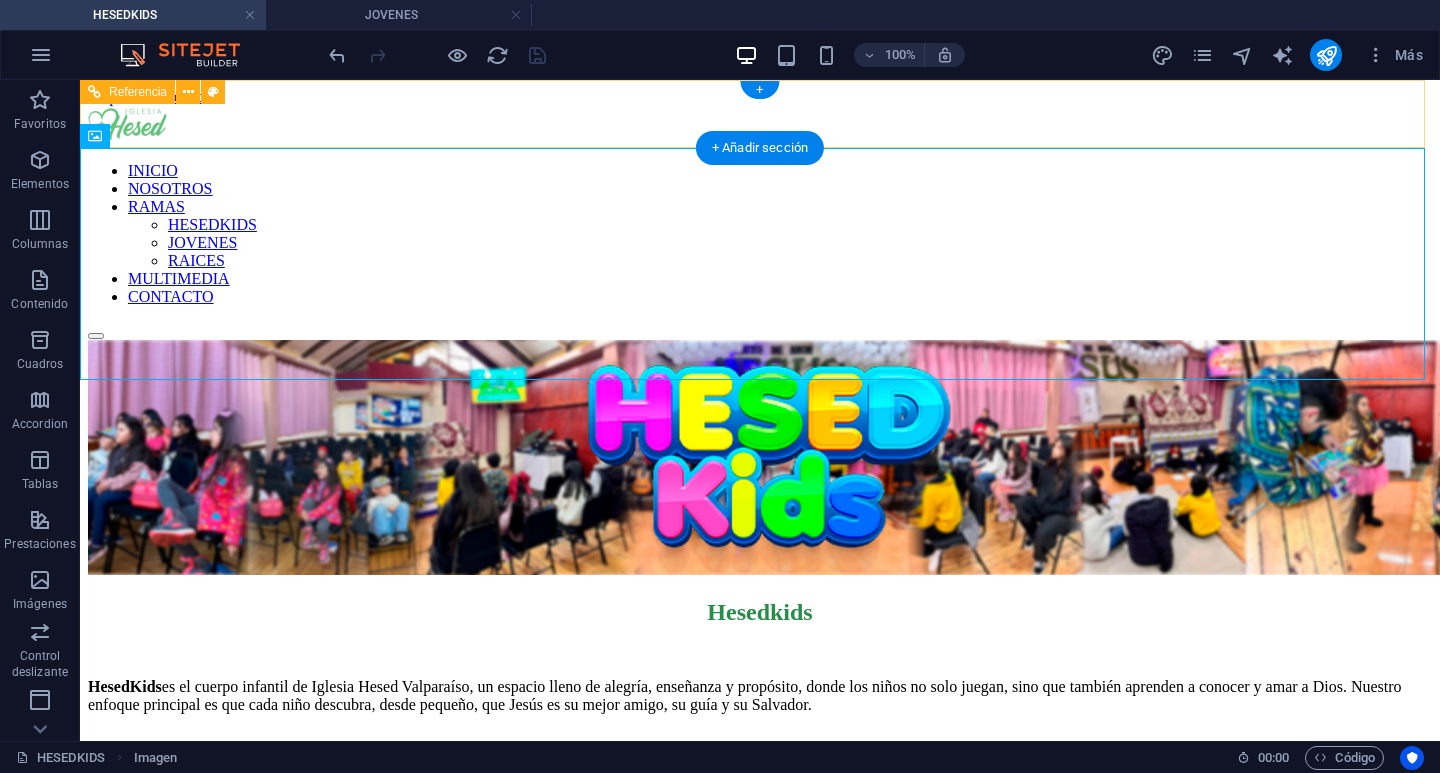click on "INICIO NOSOTROS RAMAS HESEDKIDS JOVENES RAICES MULTIMEDIA CONTACTO" at bounding box center (760, 234) 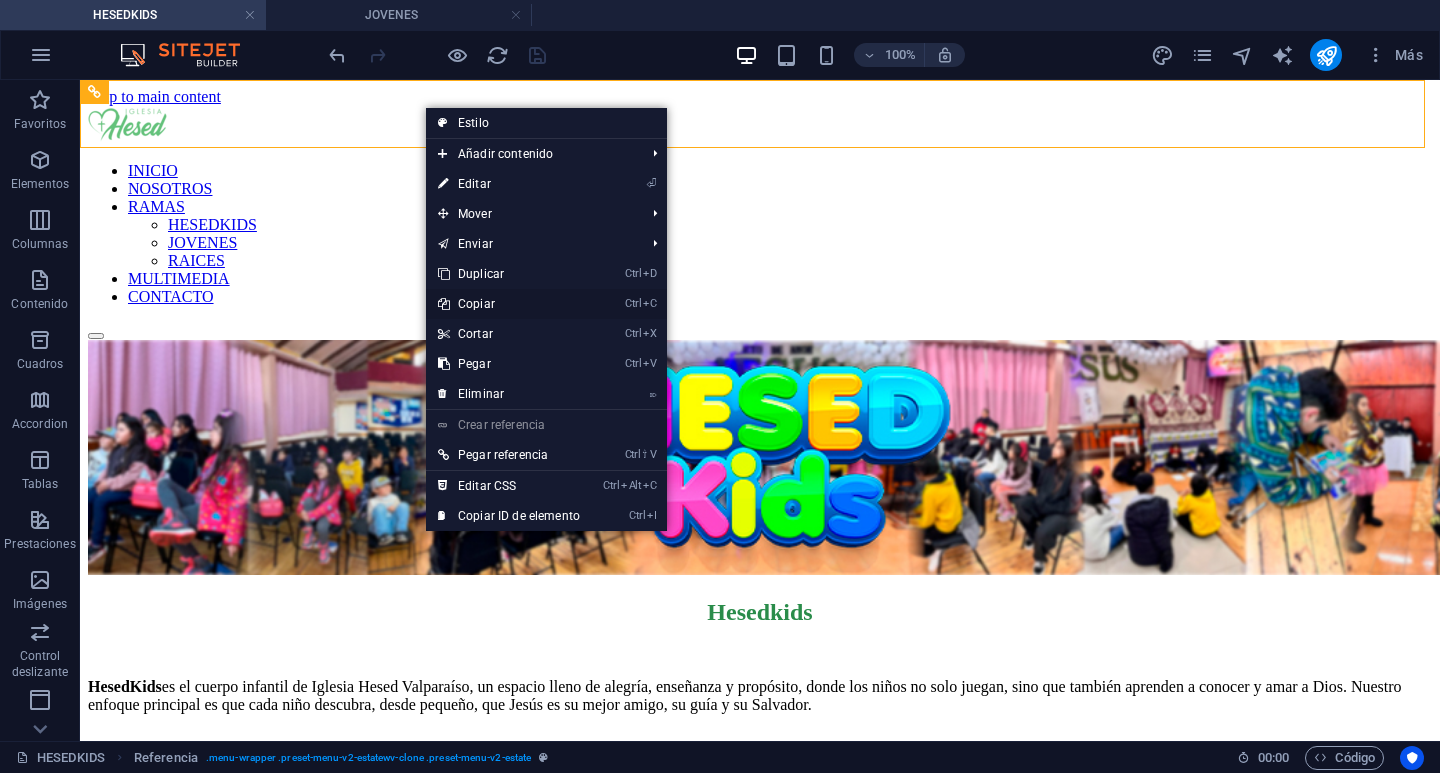 click on "Ctrl C  Copiar" at bounding box center (509, 304) 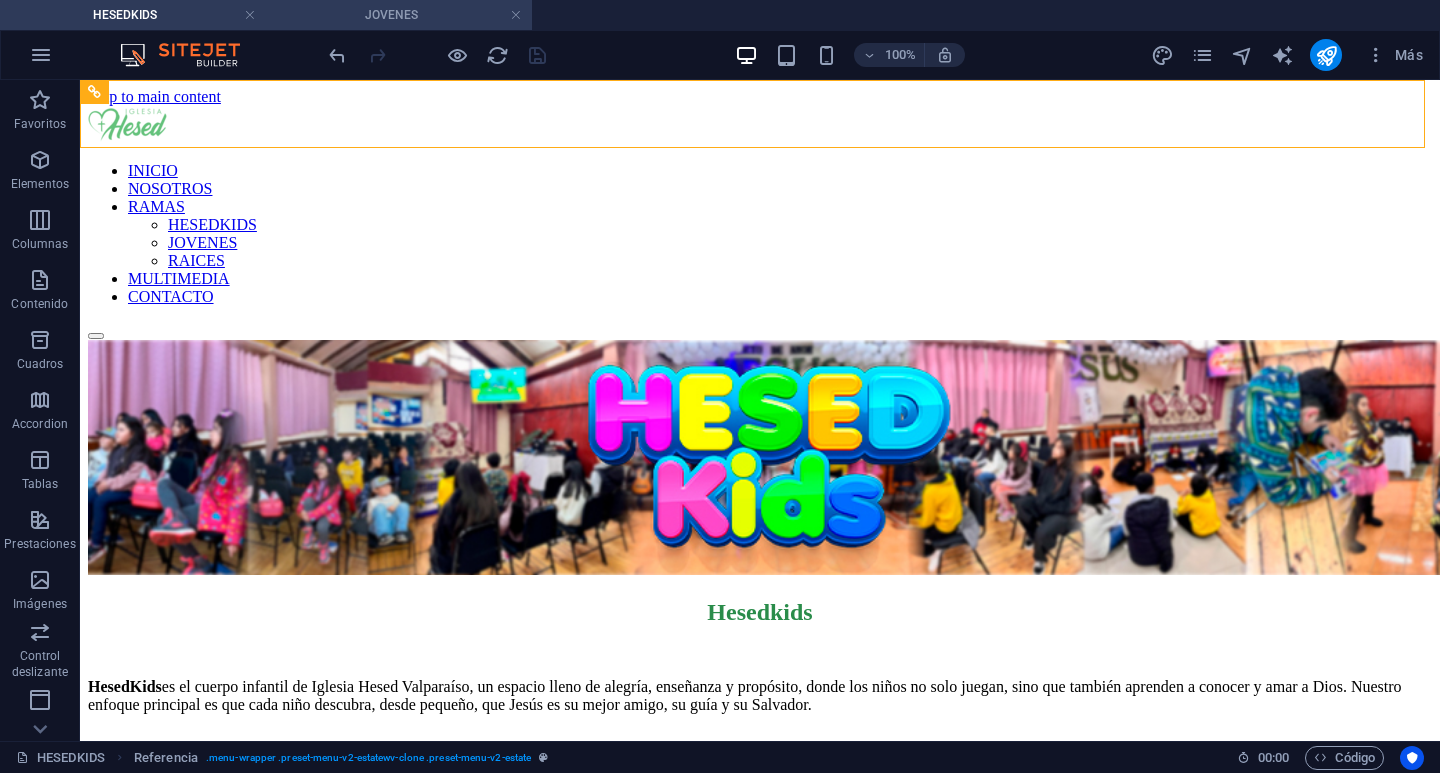click on "JOVENES" at bounding box center (399, 15) 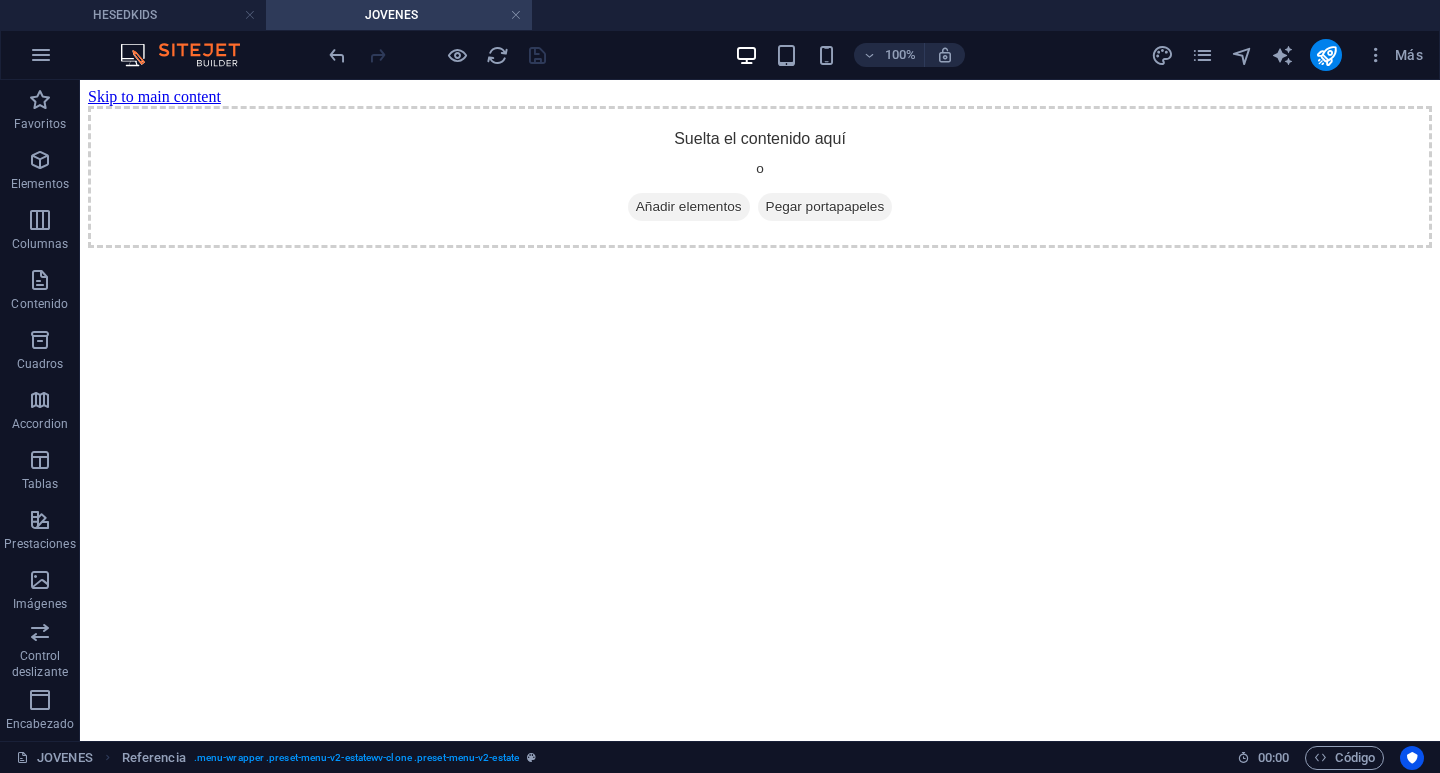 drag, startPoint x: 225, startPoint y: 319, endPoint x: 168, endPoint y: 208, distance: 124.77981 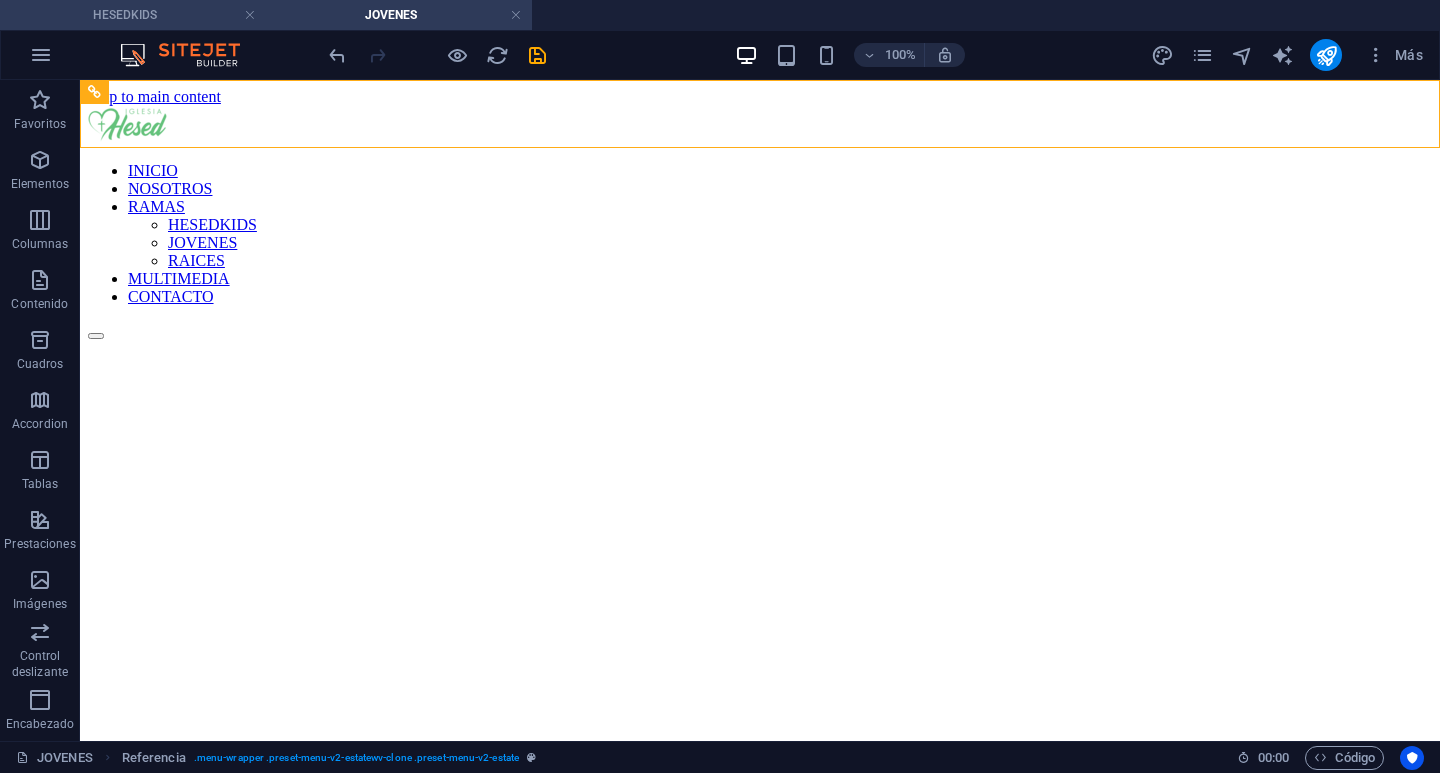 click on "HESEDKIDS" at bounding box center [133, 15] 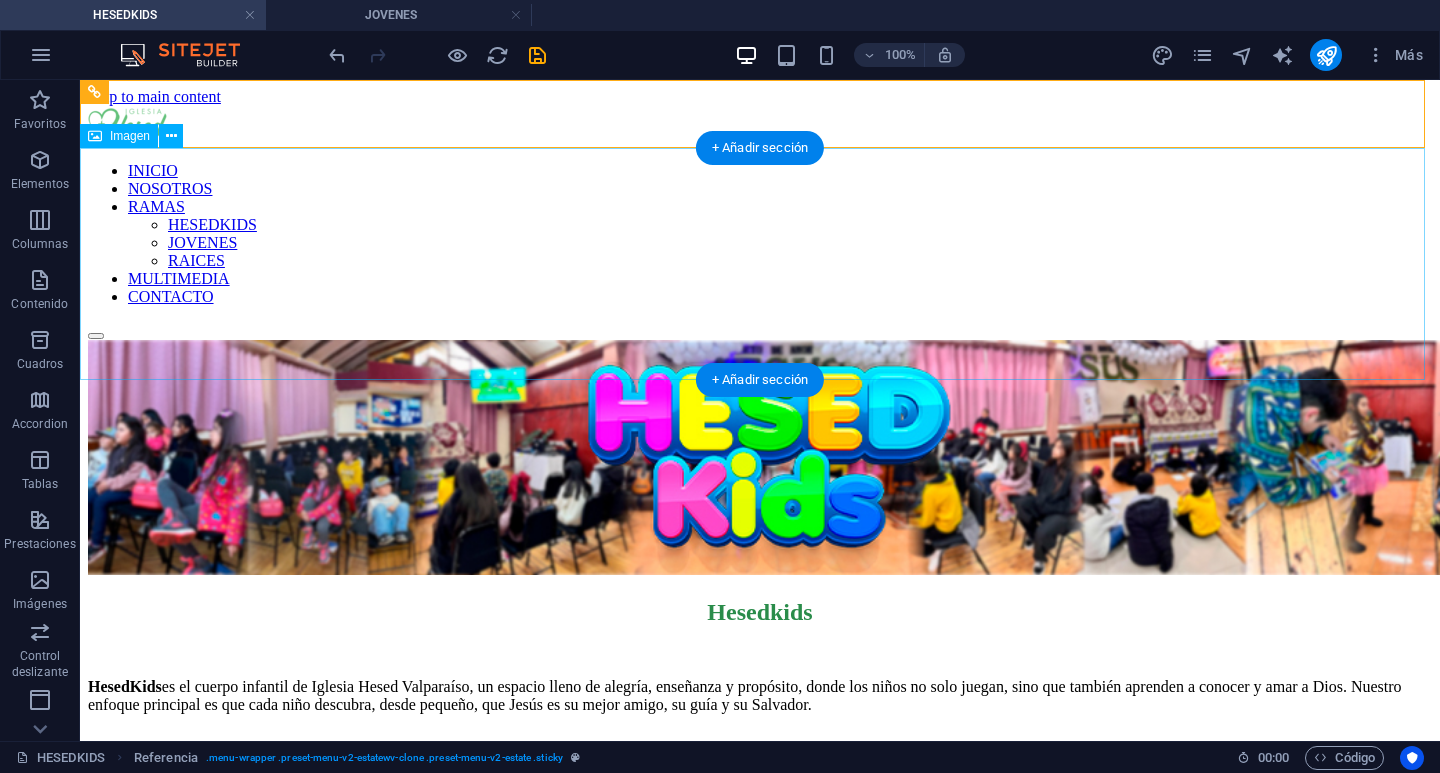 click at bounding box center [760, 459] 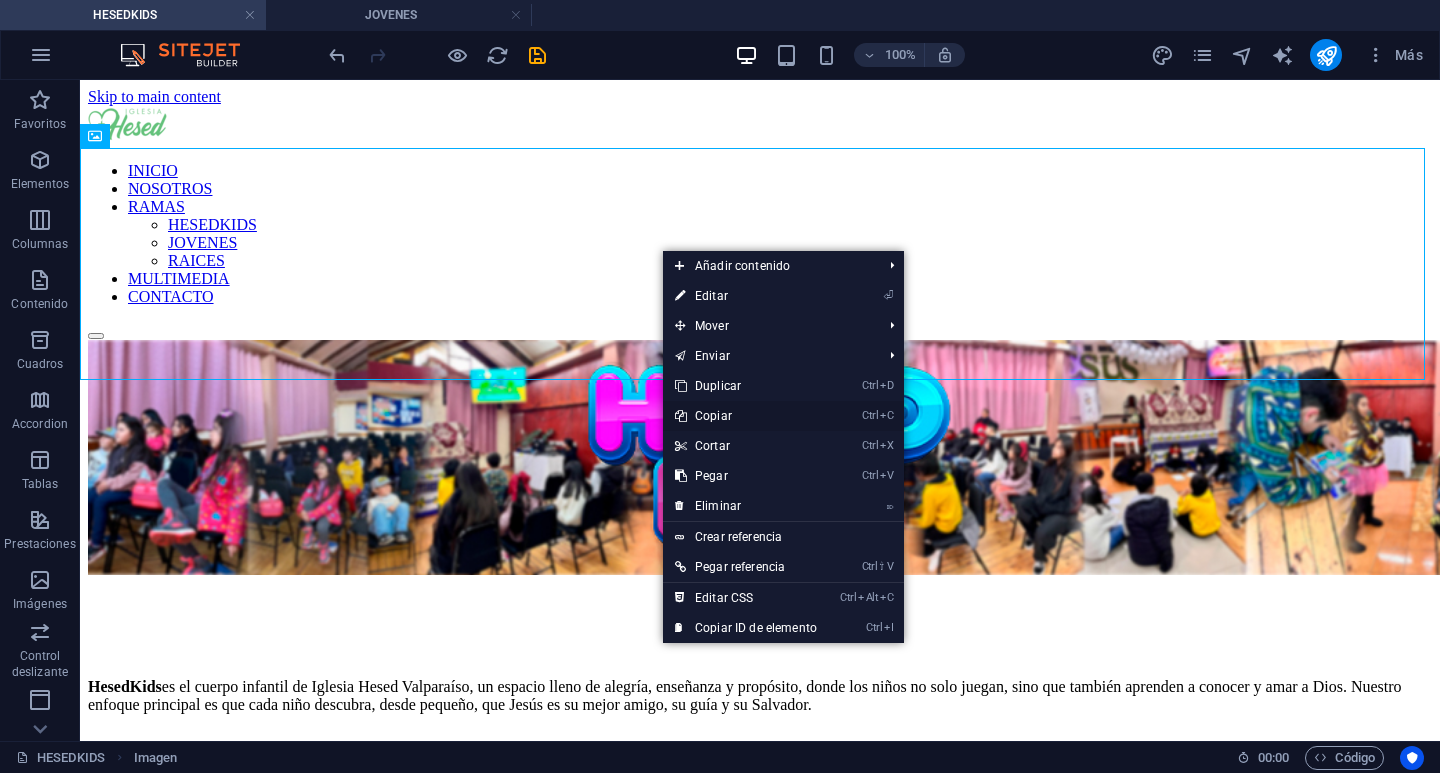 click on "Ctrl C  Copiar" at bounding box center (746, 416) 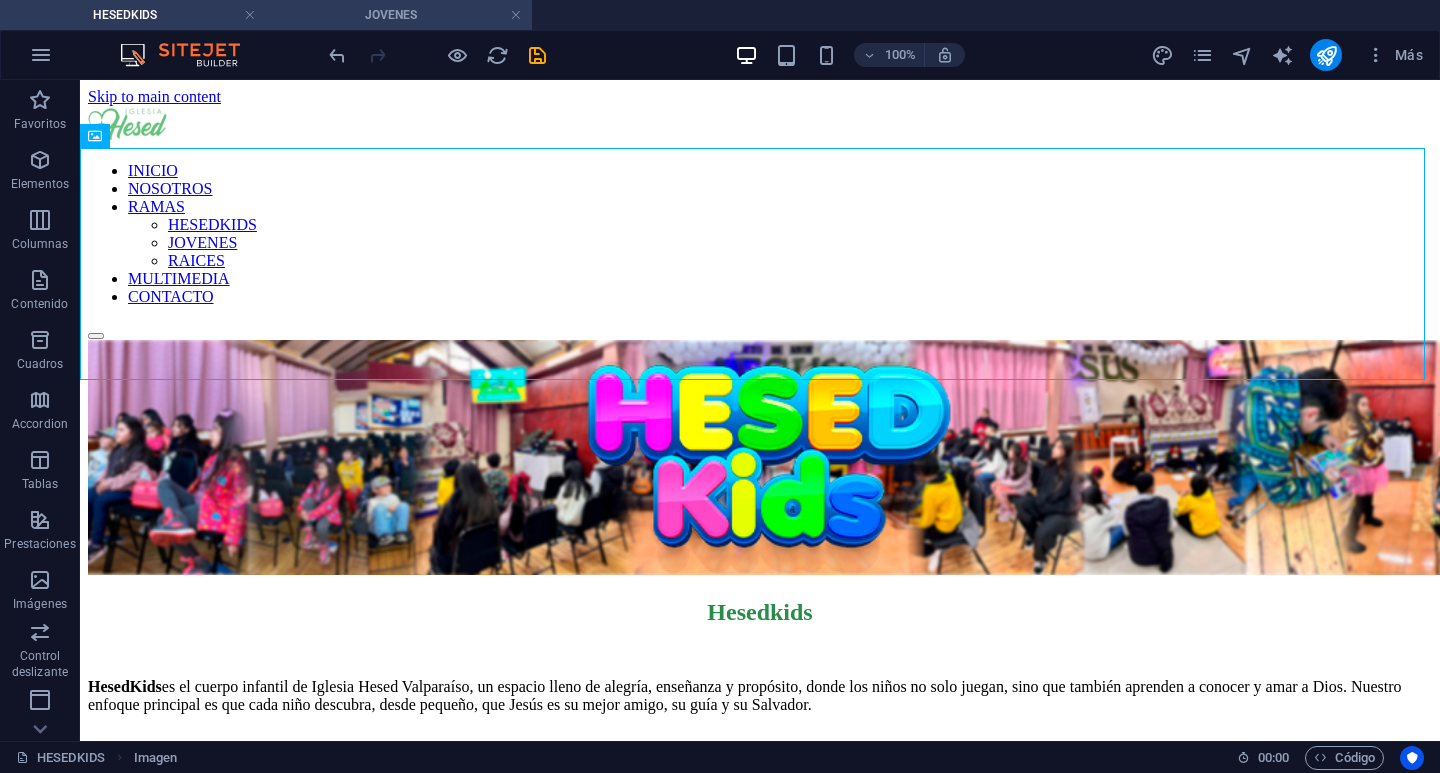 click on "JOVENES" at bounding box center (399, 15) 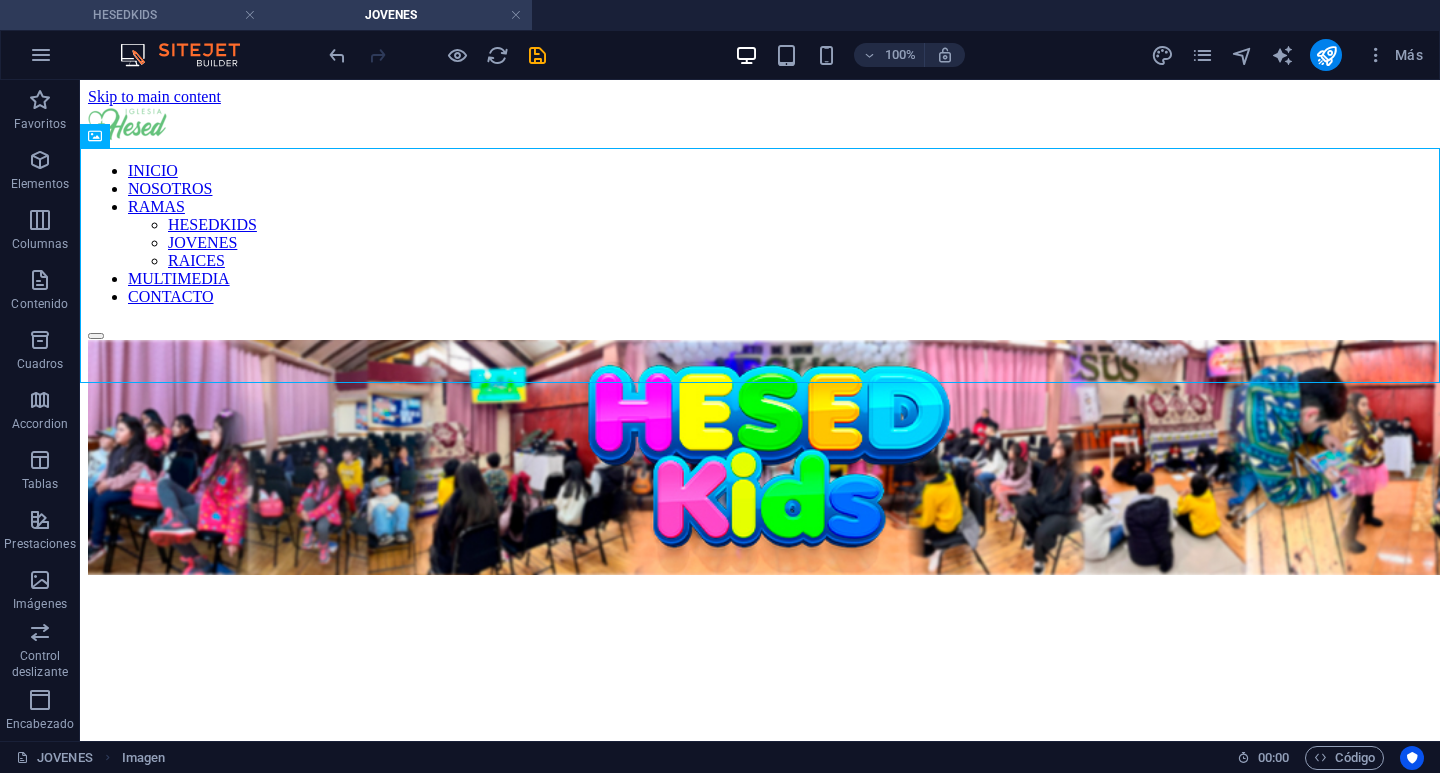 click on "HESEDKIDS" at bounding box center [133, 15] 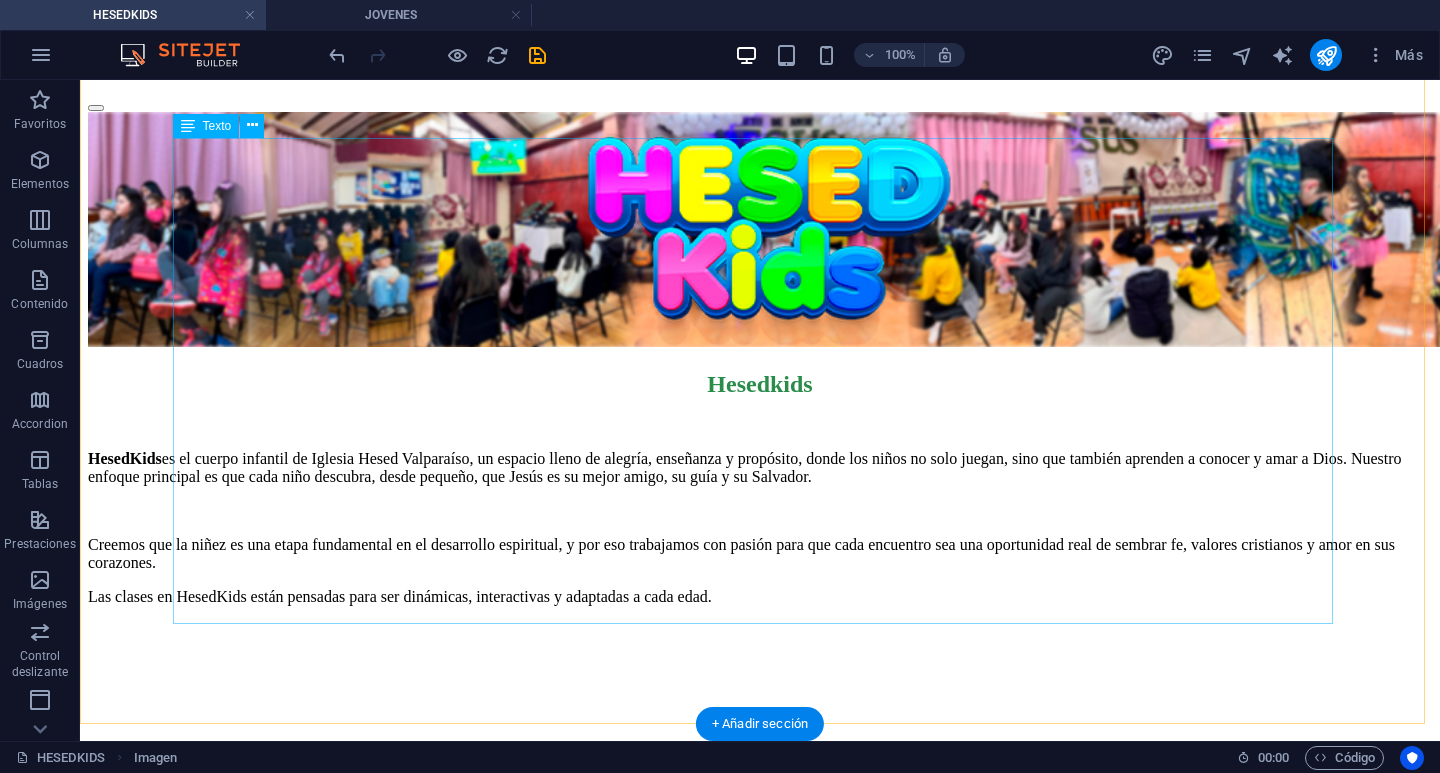 scroll, scrollTop: 400, scrollLeft: 0, axis: vertical 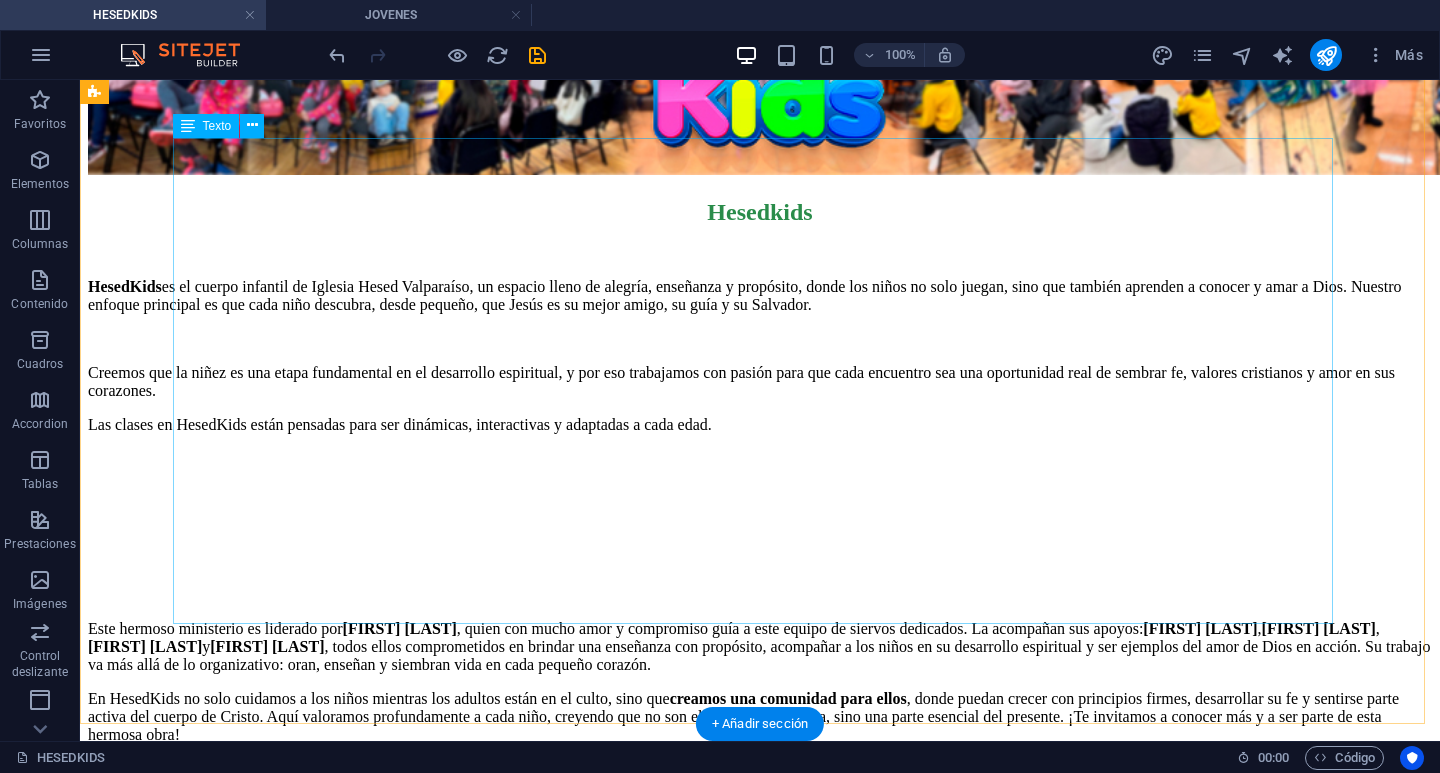 click on "HesedKids  es el cuerpo infantil de Iglesia Hesed Valparaíso, un espacio lleno de alegría, enseñanza y propósito, donde los niños no solo juegan, sino que también aprenden a conocer y amar a Dios. Nuestro enfoque principal es que cada niño descubra, desde pequeño, que Jesús es su mejor amigo, su guía y su Salvador.  Creemos que la niñez es una etapa fundamental en el desarrollo espiritual, y por eso trabajamos con pasión para que cada encuentro sea una oportunidad real de sembrar fe, valores cristianos y amor en sus corazones. Las clases en HesedKids están pensadas para ser dinámicas, interactivas y adaptadas a cada edad.   Este hermoso ministerio es liderado por  Giuliana Hernández , quien con mucho amor y compromiso guía a este equipo de siervos dedicados. La acompañan sus apoyos:  Silvia Chacana ,  Fernando López ,  Anyelina Sánchez  y  Sebastián López En HesedKids no solo cuidamos a los niños mientras los adultos están en el culto, sino que  creamos una comunidad para ellos" at bounding box center [760, 511] 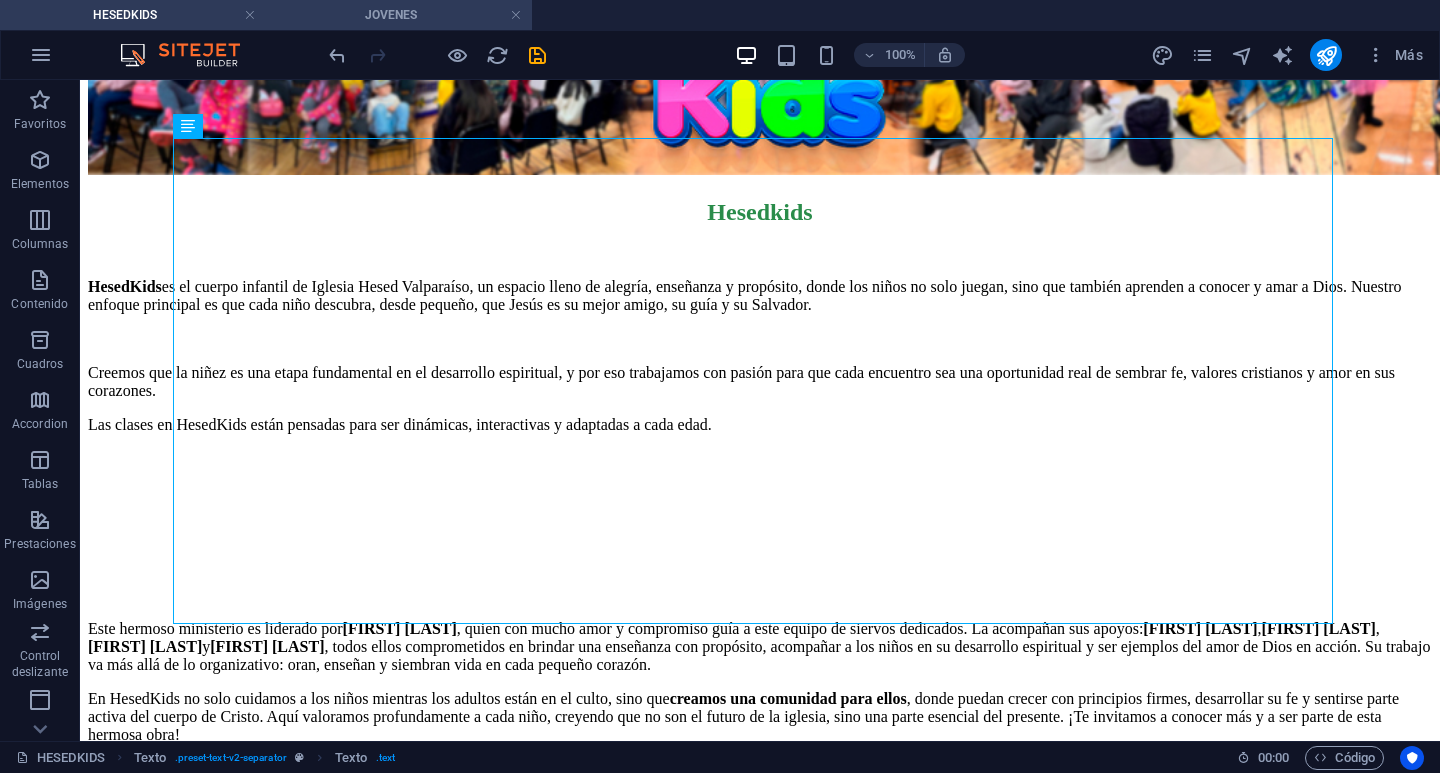click on "JOVENES" at bounding box center [399, 15] 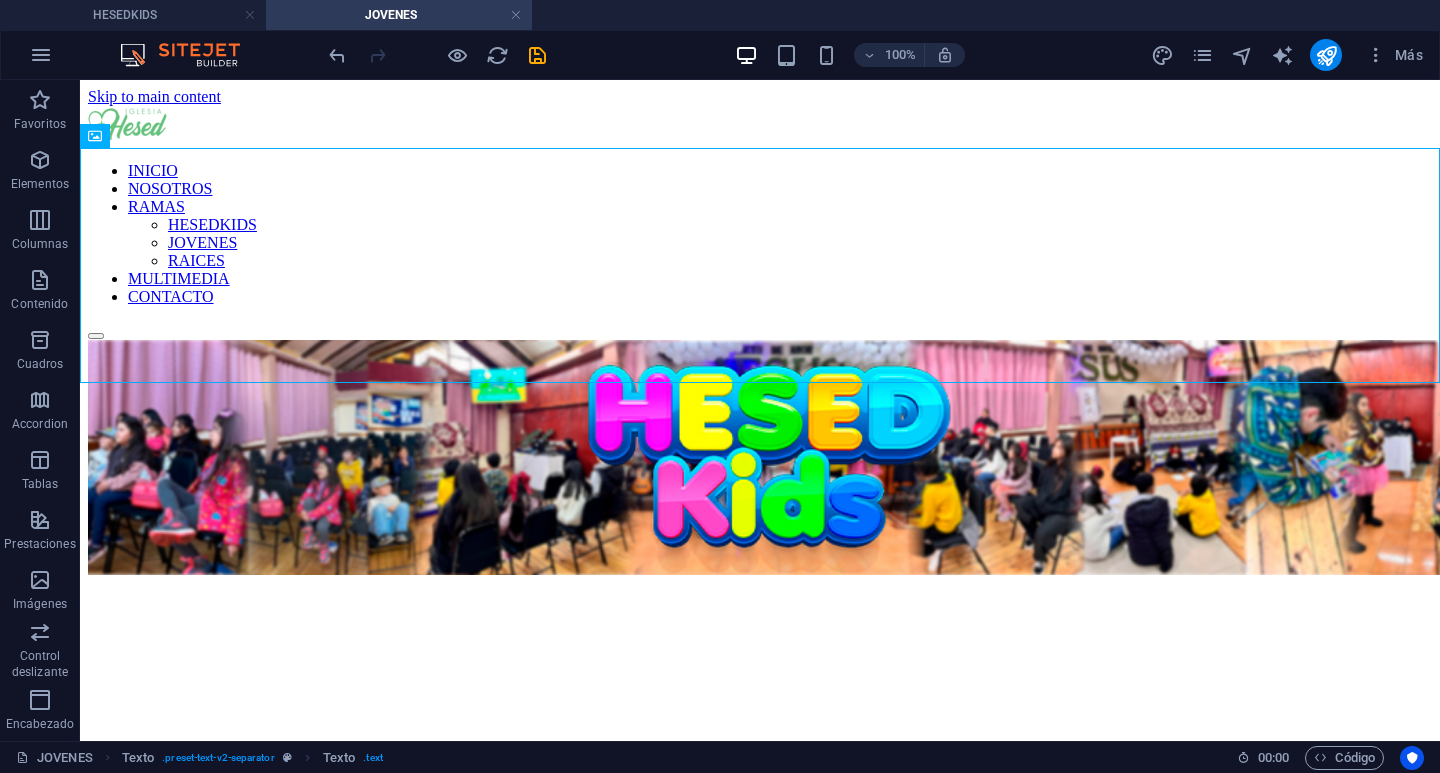 scroll, scrollTop: 0, scrollLeft: 0, axis: both 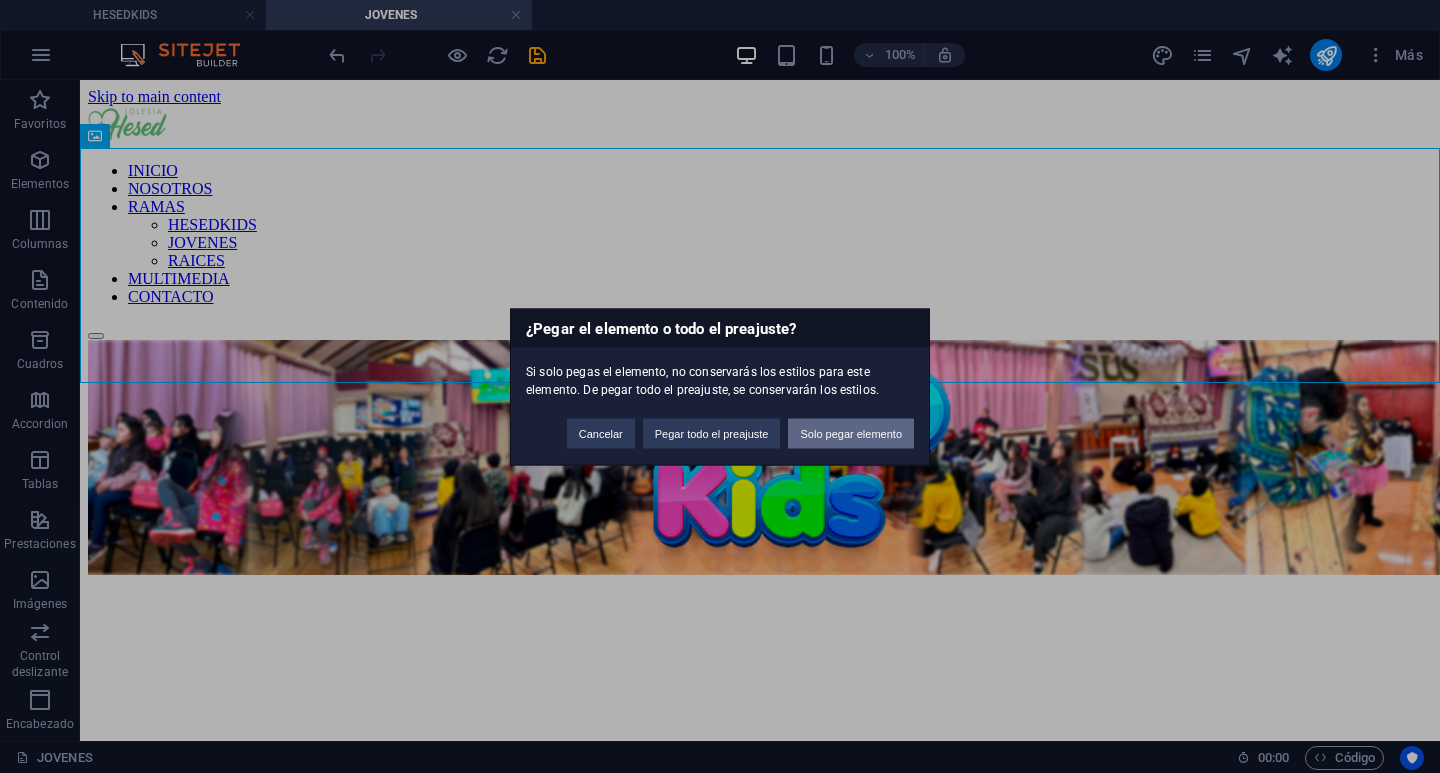 click on "Solo pegar elemento" at bounding box center (851, 433) 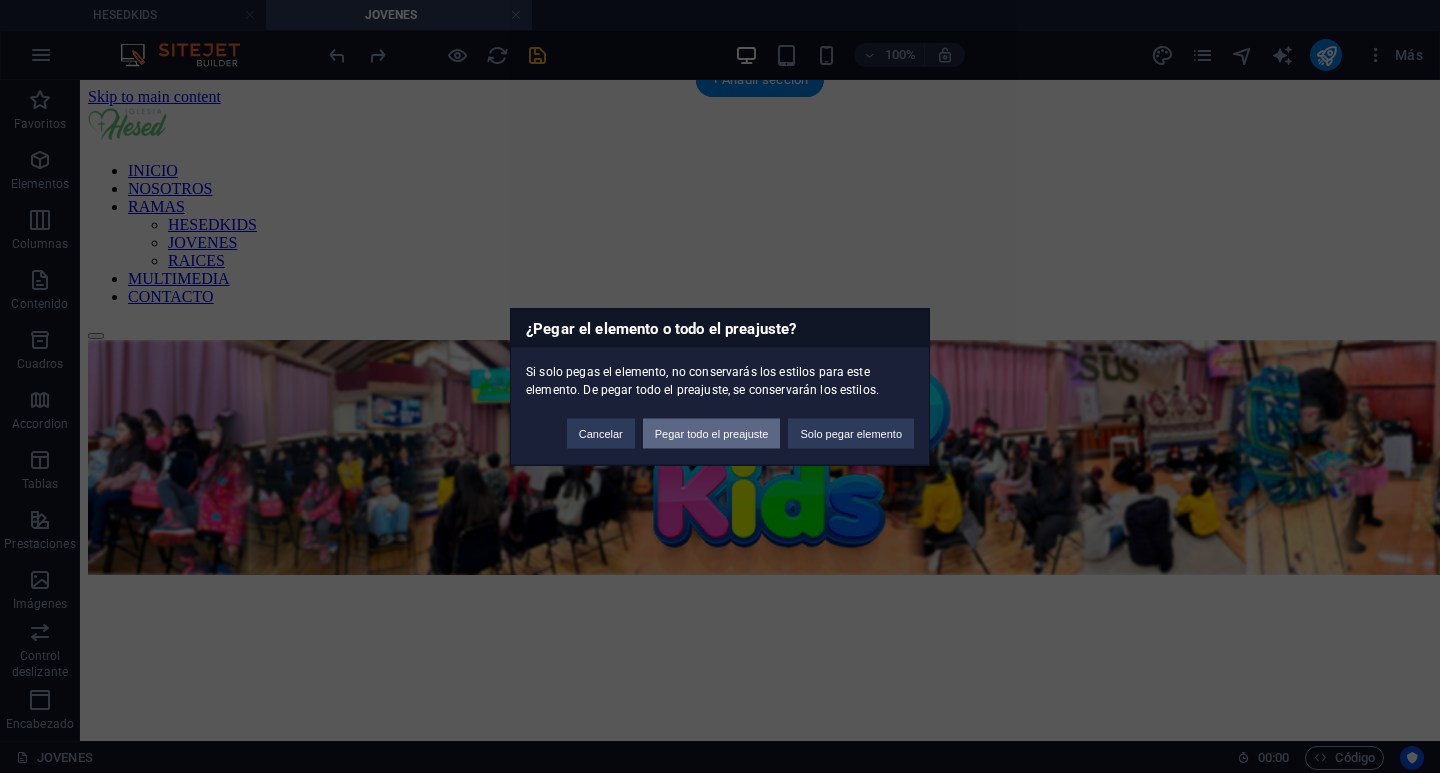 click on "Pegar todo el preajuste" at bounding box center [712, 433] 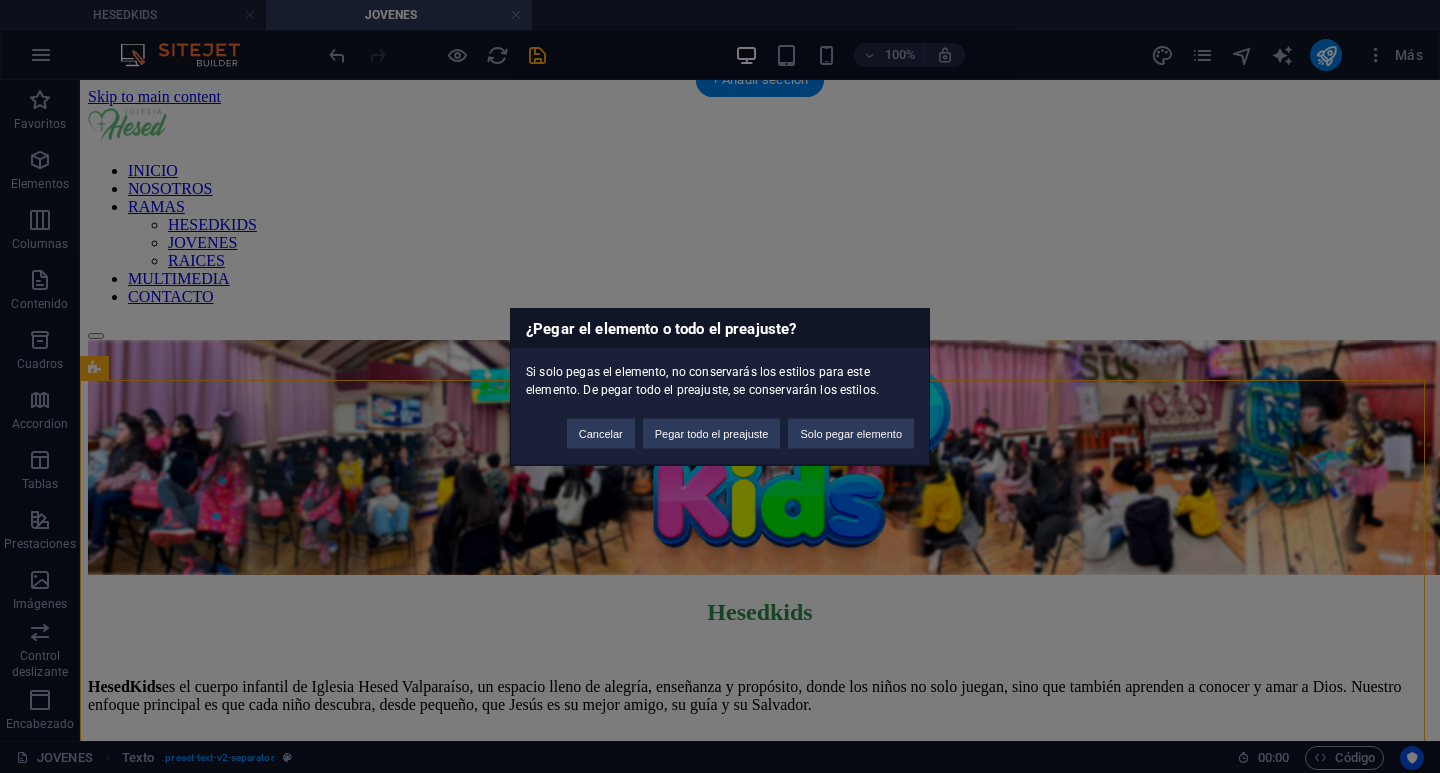 click on "¿Pegar el elemento o todo el preajuste? Si solo pegas el elemento, no conservarás los estilos para este elemento. De pegar todo el preajuste, se conservarán los estilos. Cancelar Pegar todo el preajuste Solo pegar elemento" at bounding box center (720, 386) 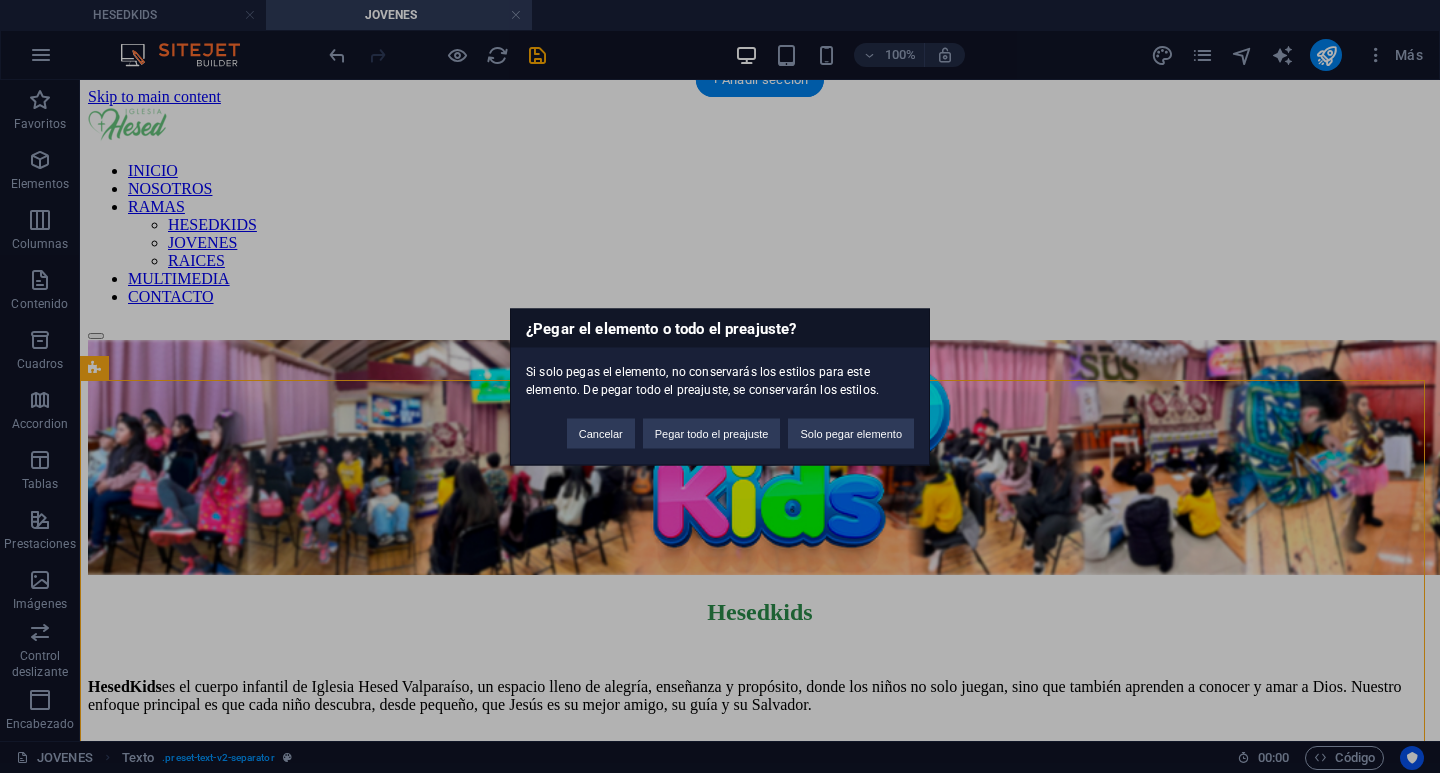 drag, startPoint x: 1064, startPoint y: 462, endPoint x: 984, endPoint y: 383, distance: 112.432205 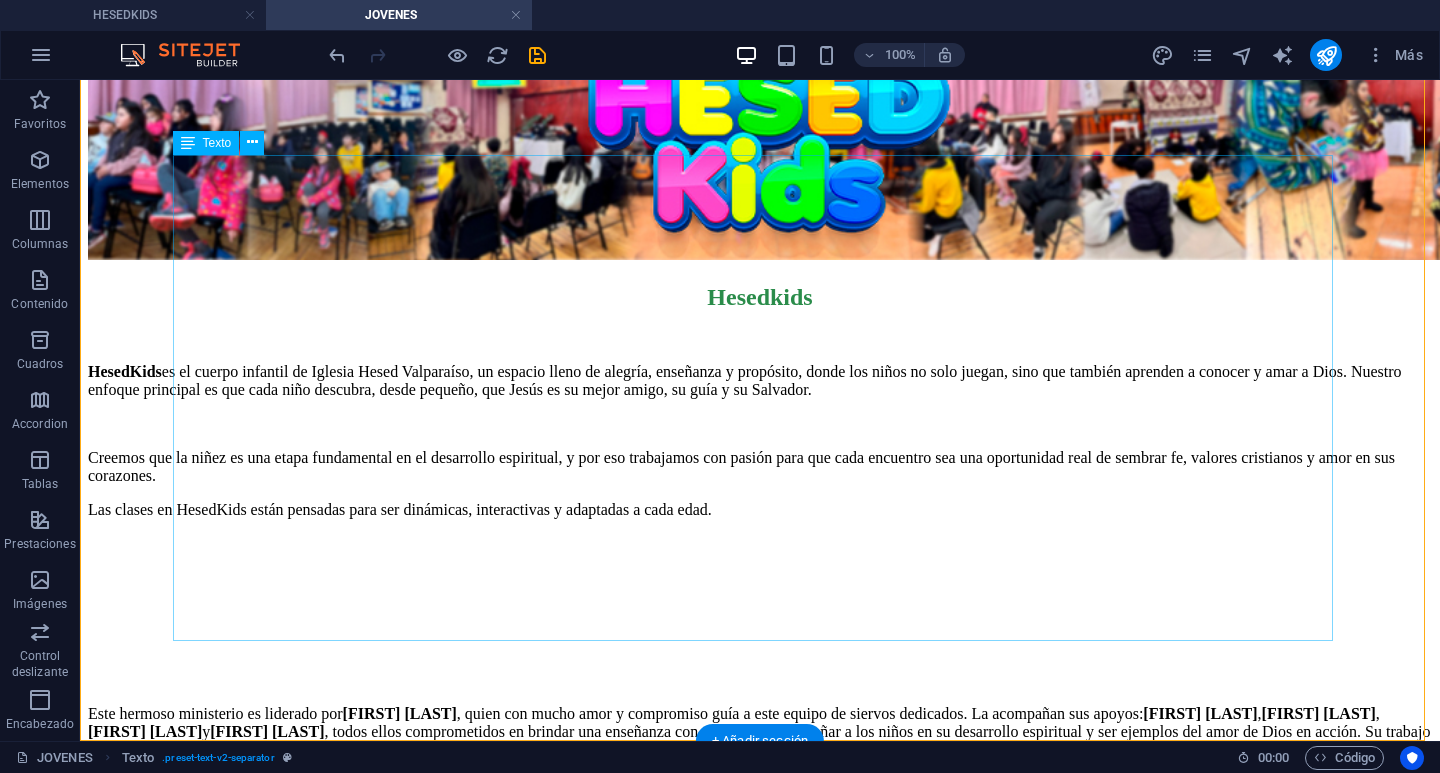 scroll, scrollTop: 383, scrollLeft: 0, axis: vertical 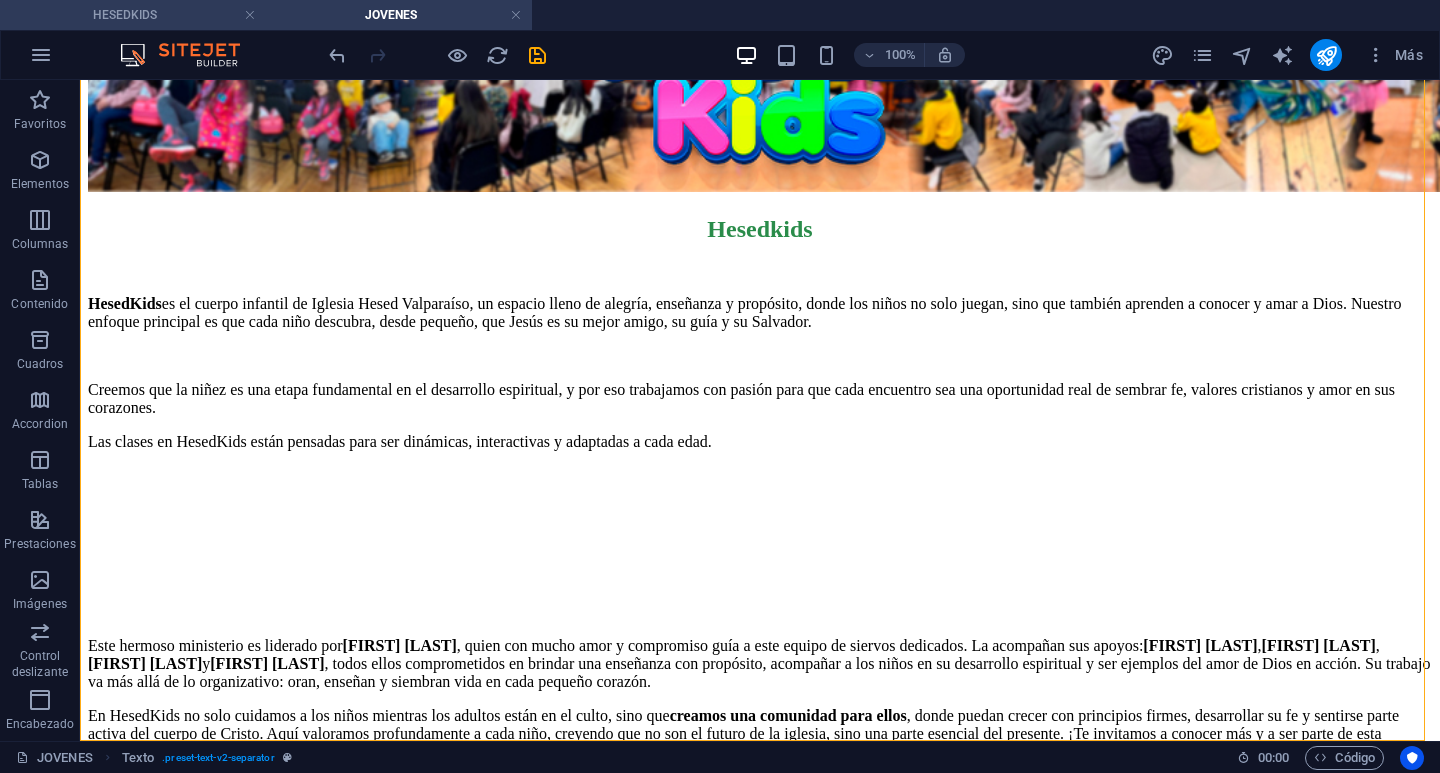 click on "HESEDKIDS" at bounding box center (133, 15) 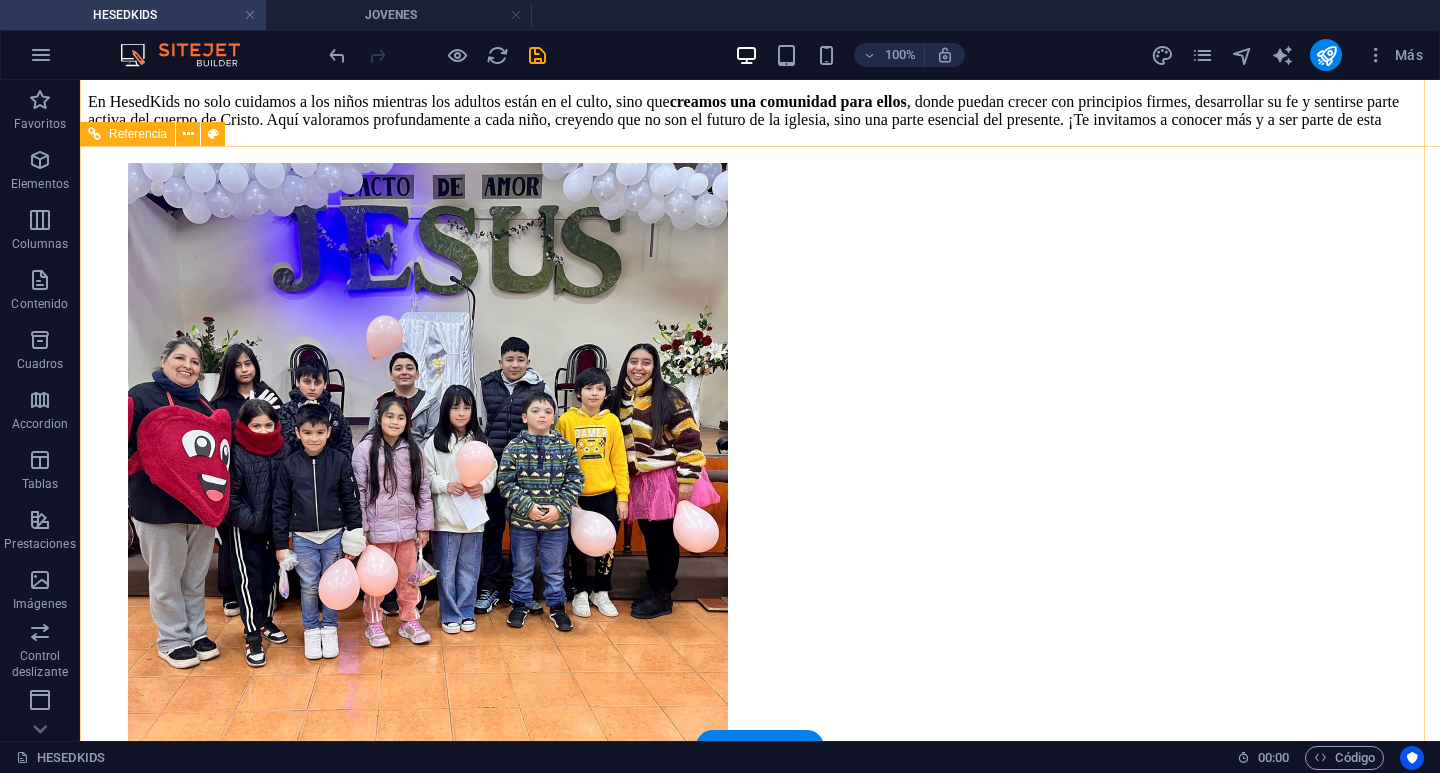 scroll, scrollTop: 943, scrollLeft: 0, axis: vertical 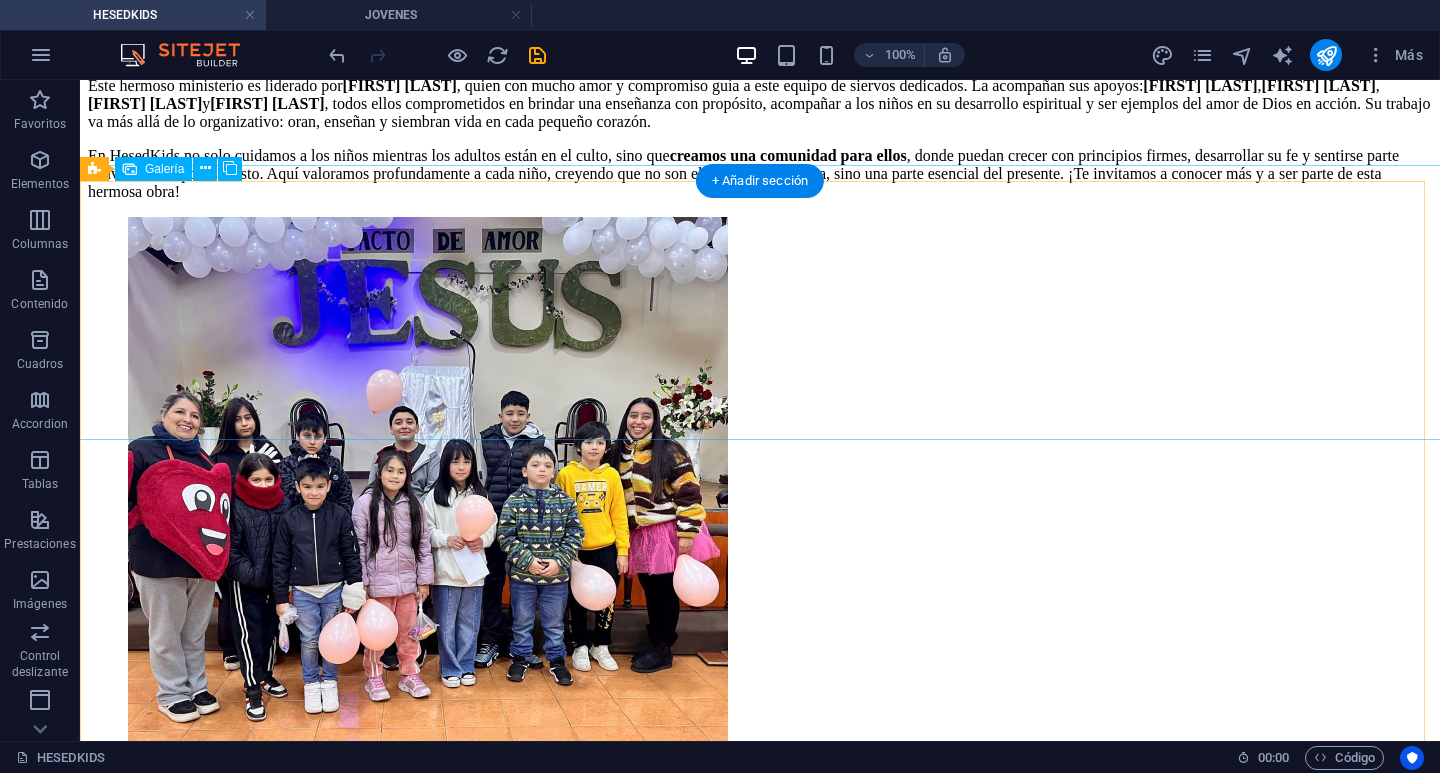 click at bounding box center [528, 2487] 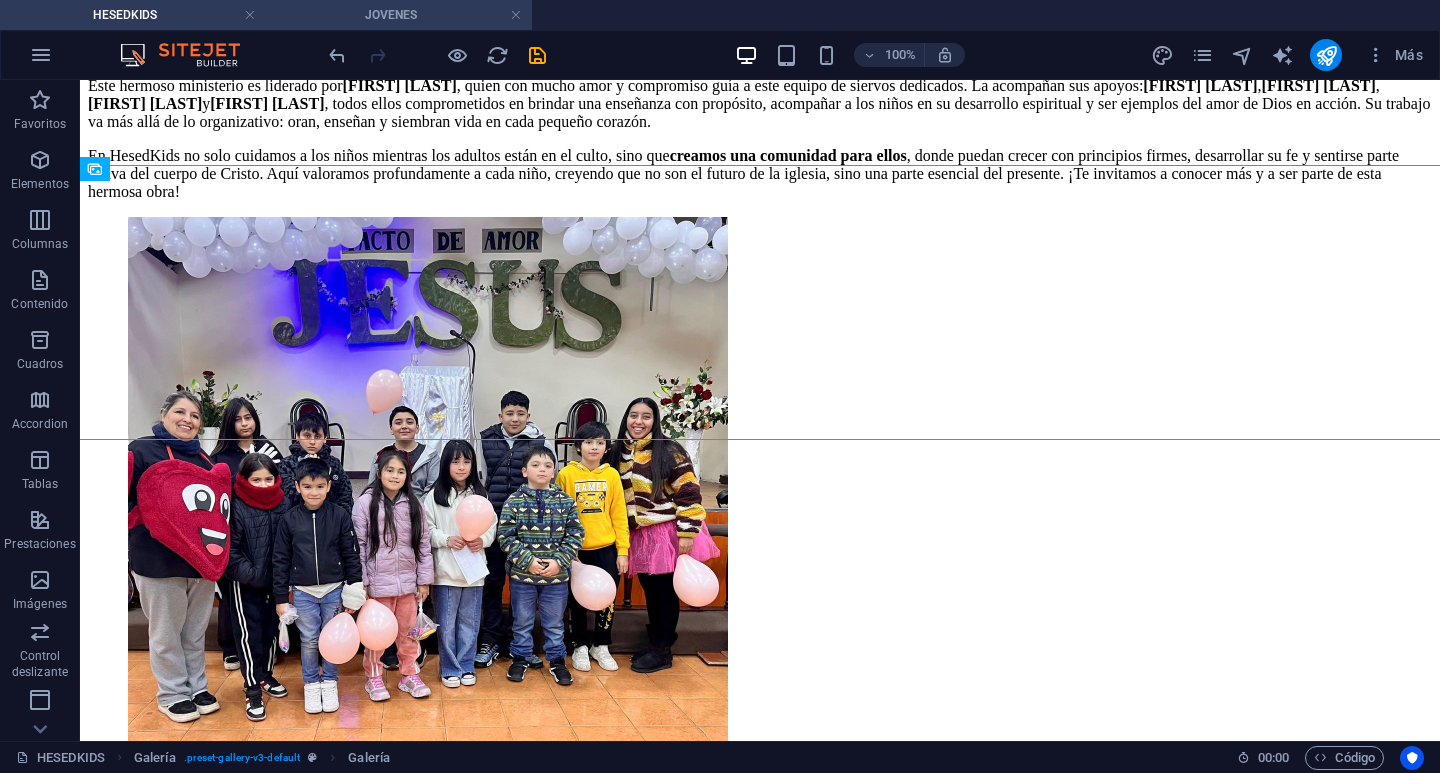 click on "JOVENES" at bounding box center (399, 15) 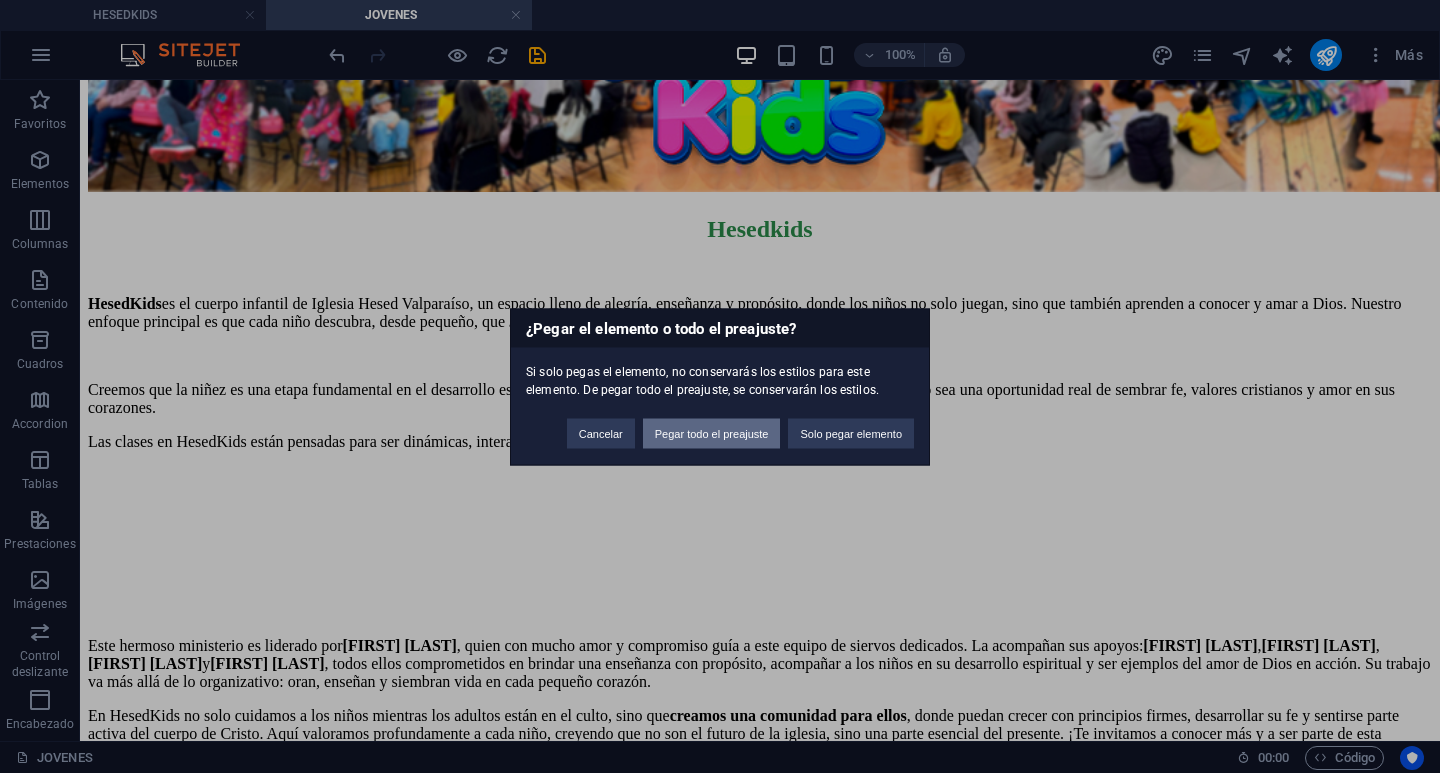 click on "Pegar todo el preajuste" at bounding box center (712, 433) 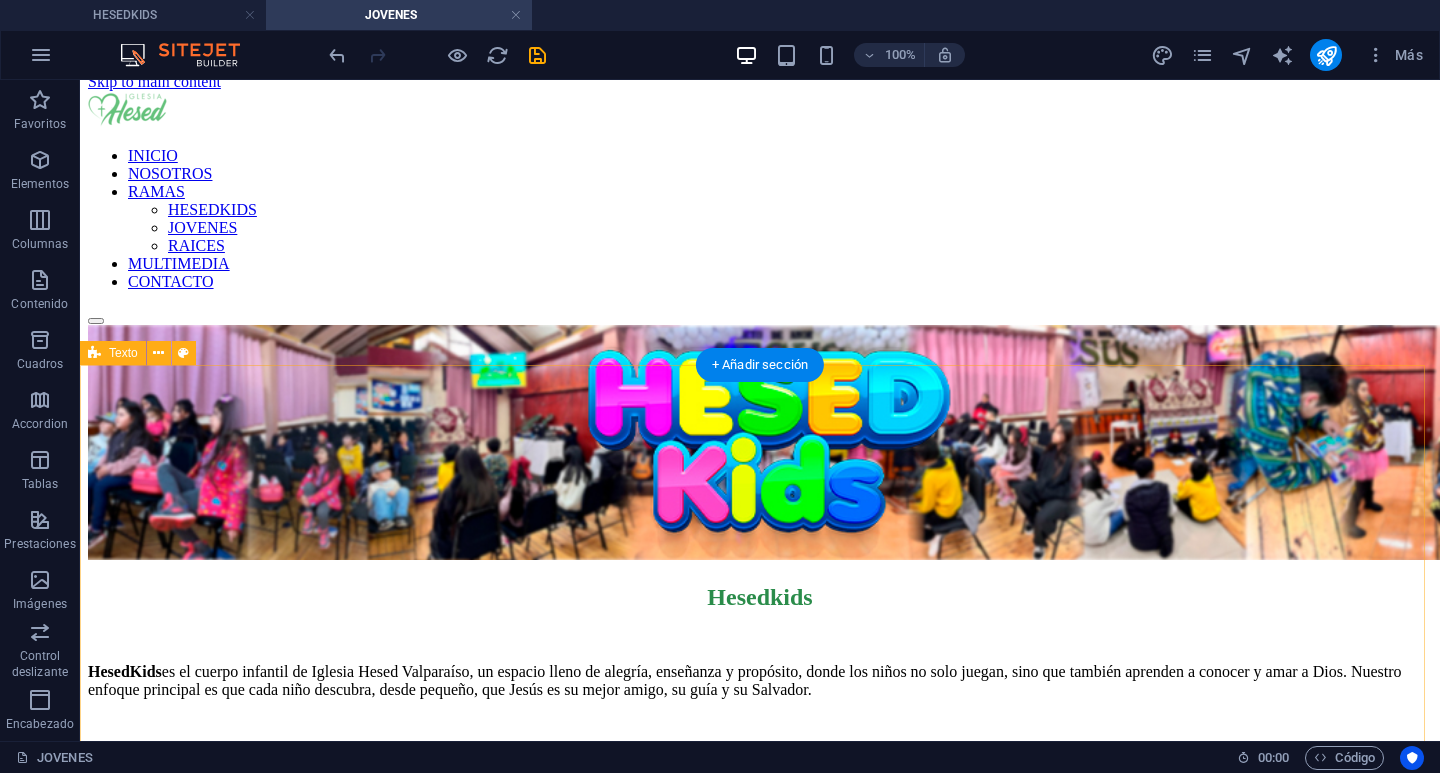 scroll, scrollTop: 0, scrollLeft: 0, axis: both 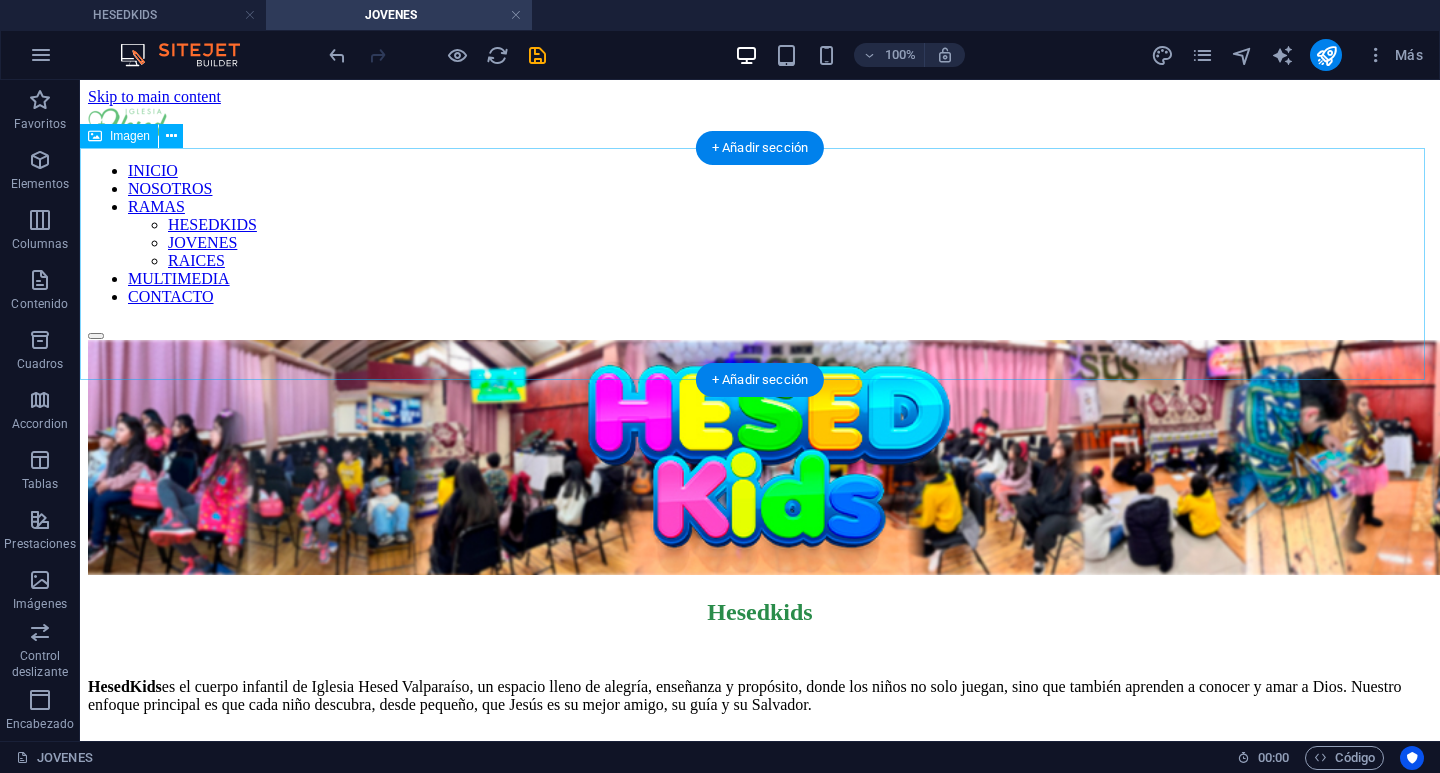 click at bounding box center [760, 459] 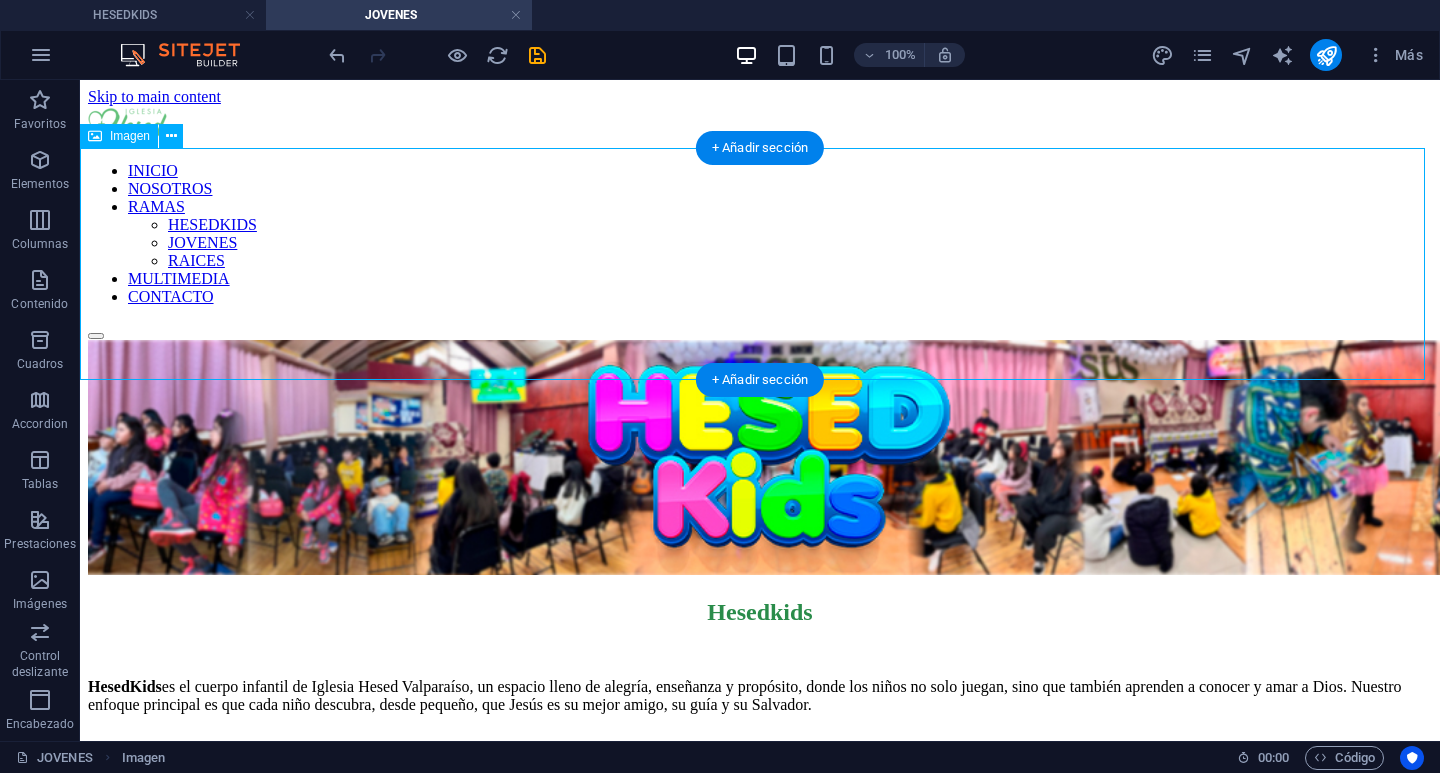click at bounding box center (760, 459) 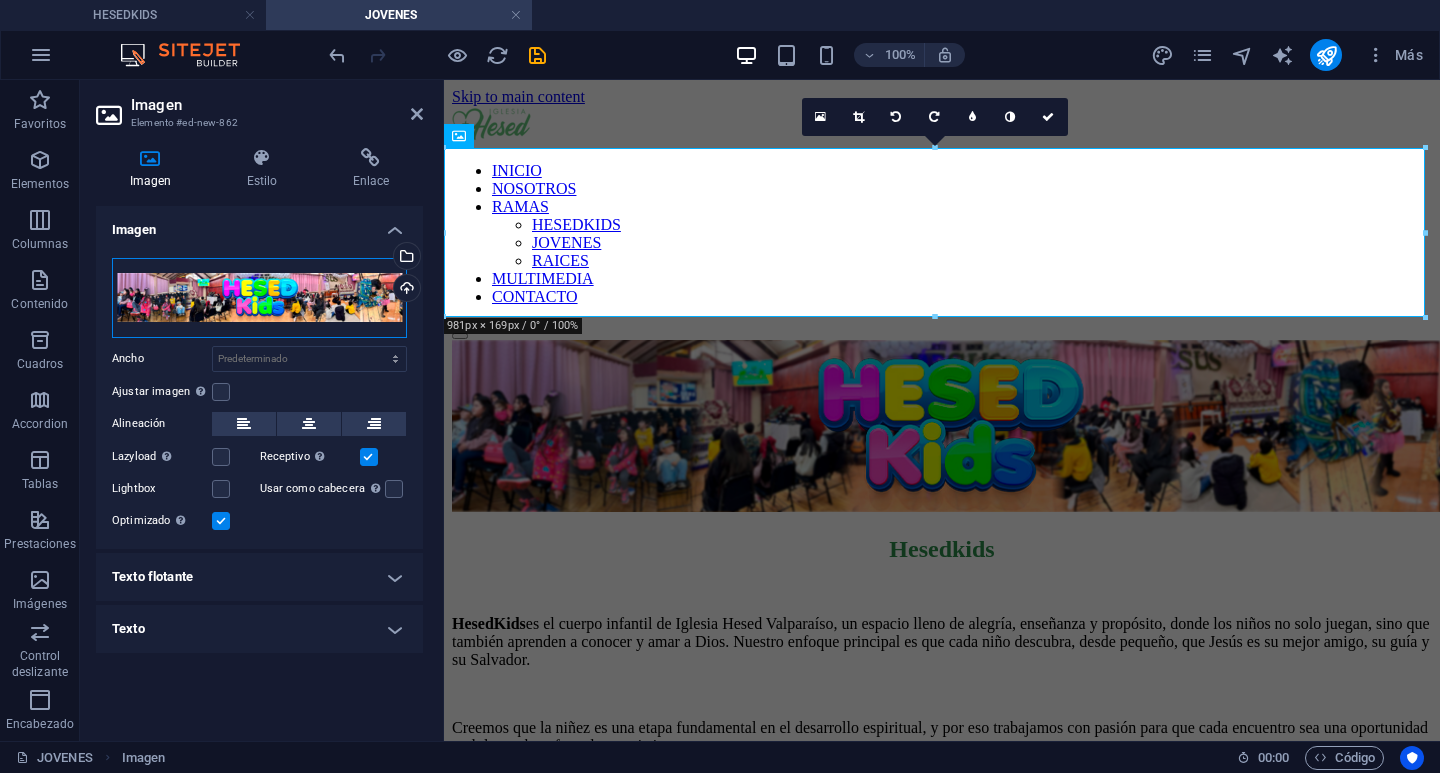 click on "Arrastra archivos aquí, haz clic para escoger archivos o  selecciona archivos de Archivos o de nuestra galería gratuita de fotos y vídeos" at bounding box center [259, 298] 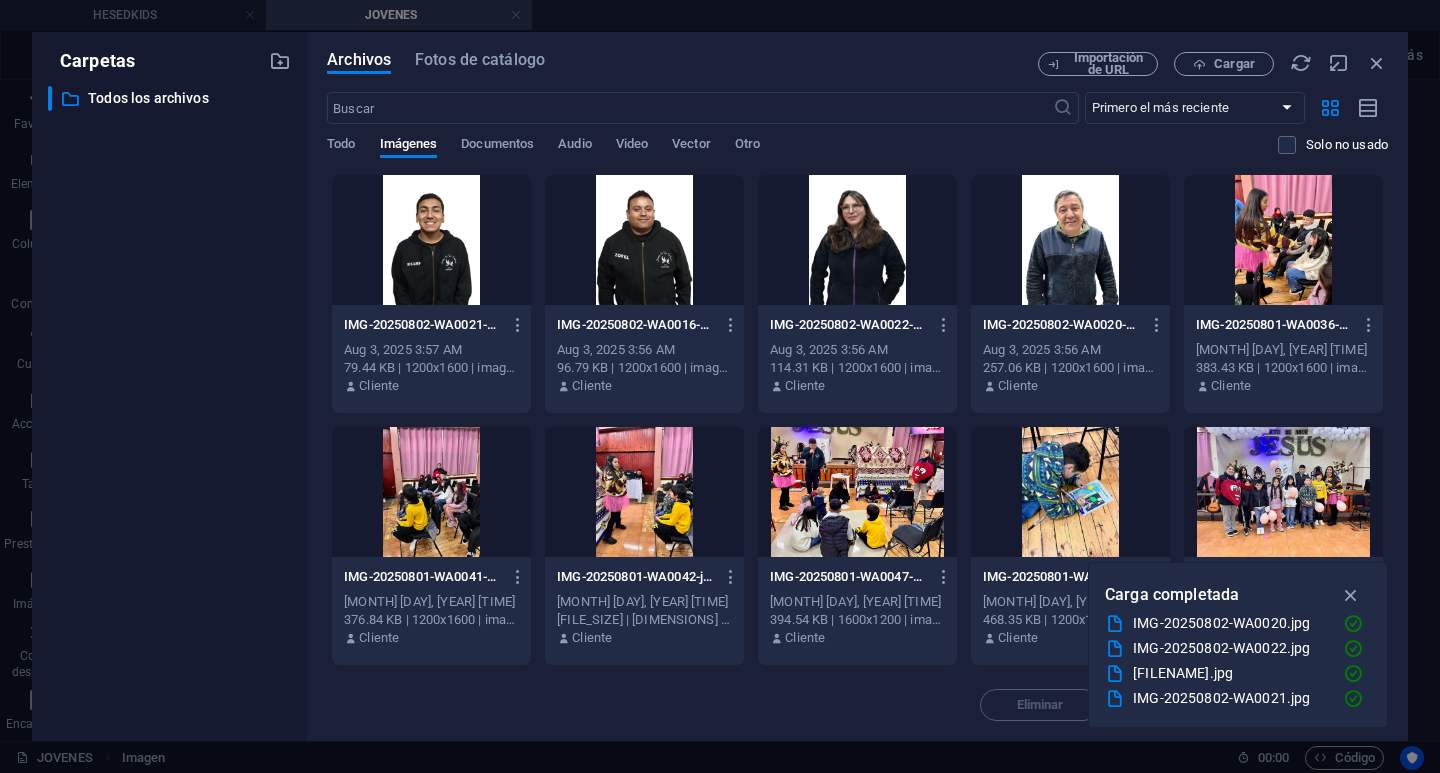 click on "Archivos Fotos de catálogo Importación de URL Cargar ​ Primero el más reciente Primero el más antiguo Nombre (A-Z) Nombre (Z-A) Tamaño (0-9) Tamaño (9-0) Resolución (0-9) Resolución (9-0) Todo Imágenes Documentos Audio Video Vector Otro Solo no usado Arrastra archivos aquí para cargarlos de inmediato IMG-20250802-WA0021-ZK9b8_Y_6N4Kj7EFXJ_Z8A.jpg IMG-20250802-WA0021-ZK9b8_Y_6N4Kj7EFXJ_Z8A.jpg Aug 3, 2025 3:57 AM 79.44 KB | 1200x1600 | image/jpeg Cliente IMG-20250802-WA0016-QHLrsQ9PBenh7Wcj0Al5Og.jpg IMG-20250802-WA0016-QHLrsQ9PBenh7Wcj0Al5Og.jpg Aug 3, 2025 3:56 AM 96.79 KB | 1200x1600 | image/jpeg Cliente IMG-20250802-WA0022-9FdYcJgW6dMJbuXoSbWVIg.jpg IMG-20250802-WA0022-9FdYcJgW6dMJbuXoSbWVIg.jpg Aug 3, 2025 3:56 AM 114.31 KB | 1200x1600 | image/jpeg Cliente IMG-20250802-WA0020-ZzrSN8NqbbwoDPubvDqClA.jpg IMG-20250802-WA0020-ZzrSN8NqbbwoDPubvDqClA.jpg Aug 3, 2025 3:56 AM 257.06 KB | 1200x1600 | image/jpeg Cliente IMG-20250801-WA0036-n9_-oDWu-mKuanlPjz2nFA.jpg Aug 2, 2025 2:22 AM Cliente Cliente" at bounding box center (857, 386) 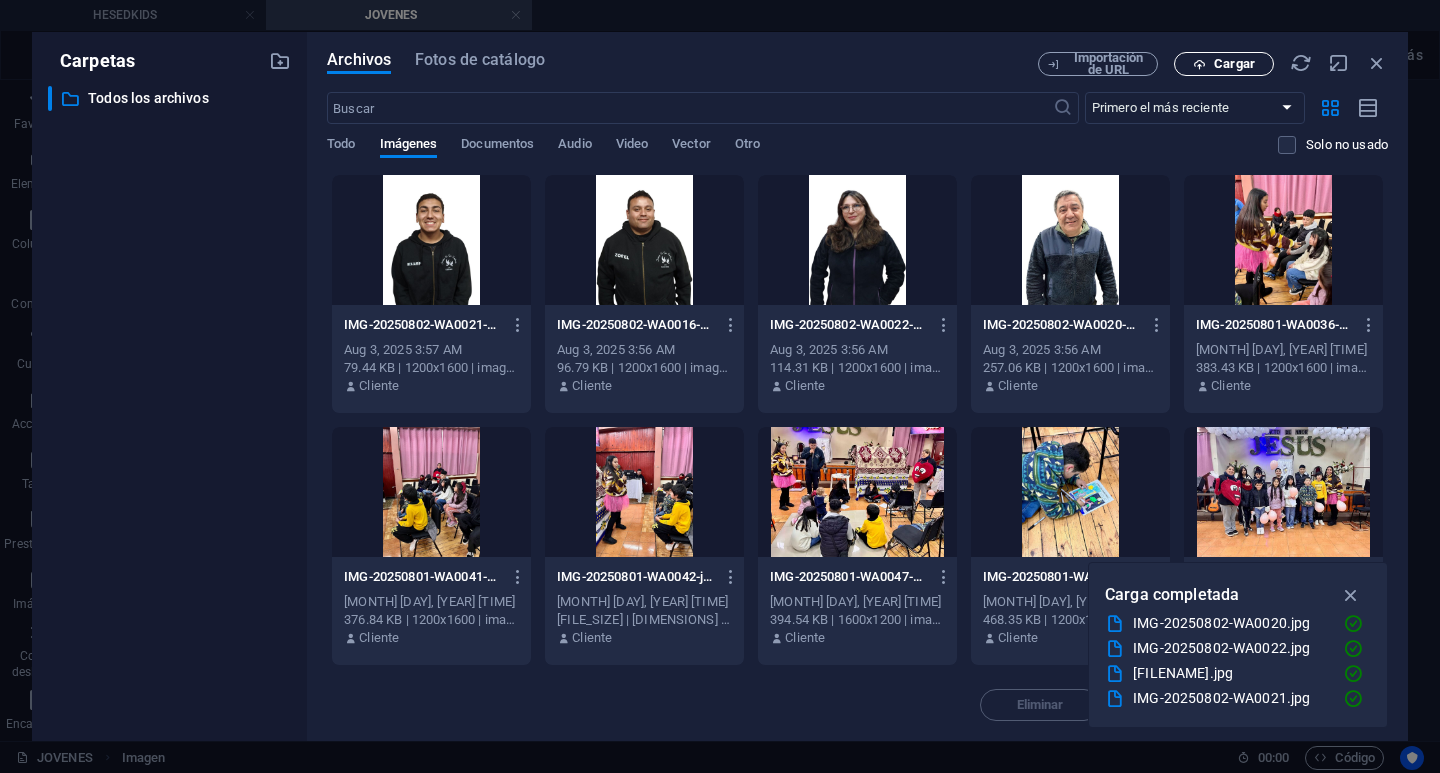 click on "Cargar" at bounding box center (1234, 64) 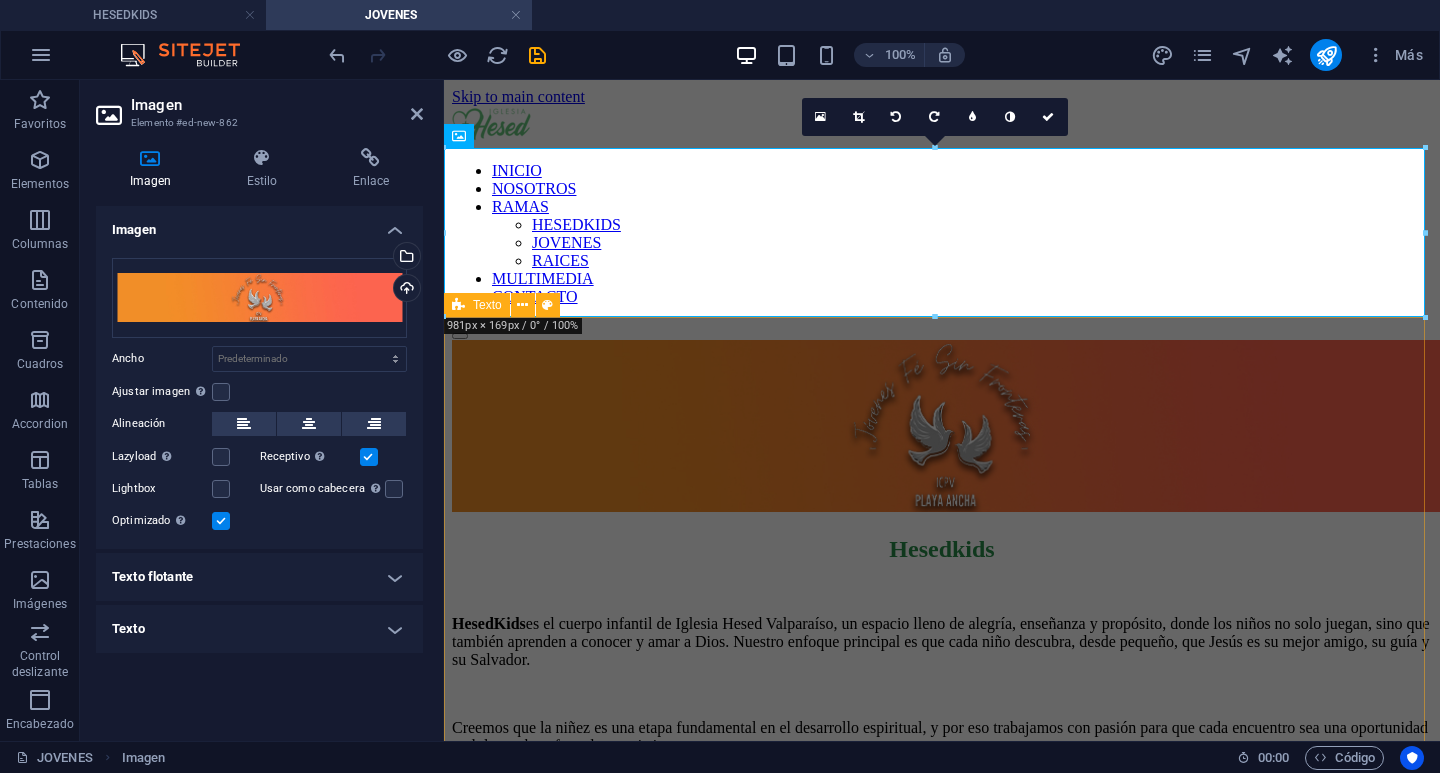click on "Hesedkids HesedKids  es el cuerpo infantil de Iglesia Hesed Valparaíso, un espacio lleno de alegría, enseñanza y propósito, donde los niños no solo juegan, sino que también aprenden a conocer y amar a Dios. Nuestro enfoque principal es que cada niño descubra, desde pequeño, que Jesús es su mejor amigo, su guía y su Salvador.  Creemos que la niñez es una etapa fundamental en el desarrollo espiritual, y por eso trabajamos con pasión para que cada encuentro sea una oportunidad real de sembrar fe, valores cristianos y amor en sus corazones. Las clases en HesedKids están pensadas para ser dinámicas, interactivas y adaptadas a cada edad.   Este hermoso ministerio es liderado por  Giuliana Hernández , quien con mucho amor y compromiso guía a este equipo de siervos dedicados. La acompañan sus apoyos:  Silvia Chacana ,  Fernando López ,  Anyelina Sánchez  y  Sebastián López En HesedKids no solo cuidamos a los niños mientras los adultos están en el culto, sino que" at bounding box center [942, 826] 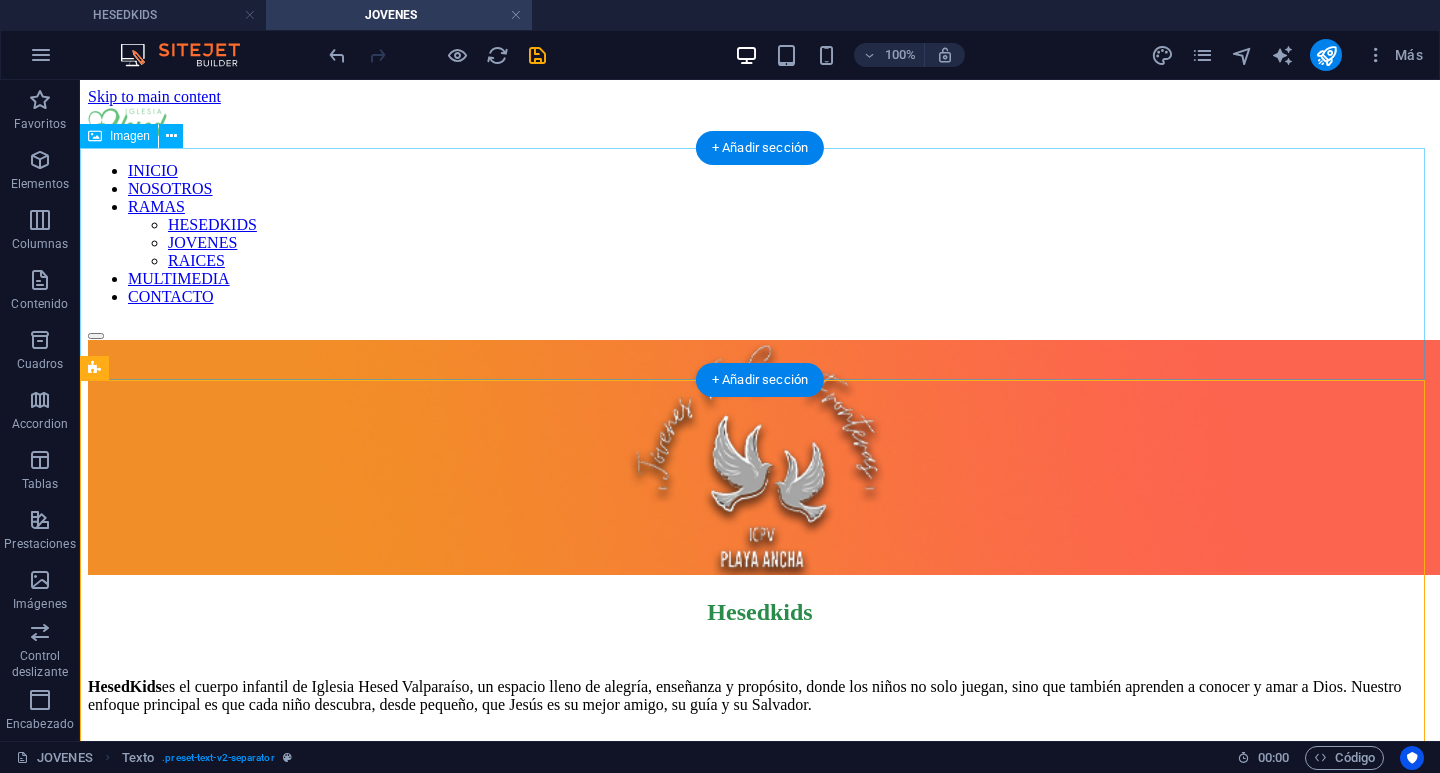 click at bounding box center [760, 459] 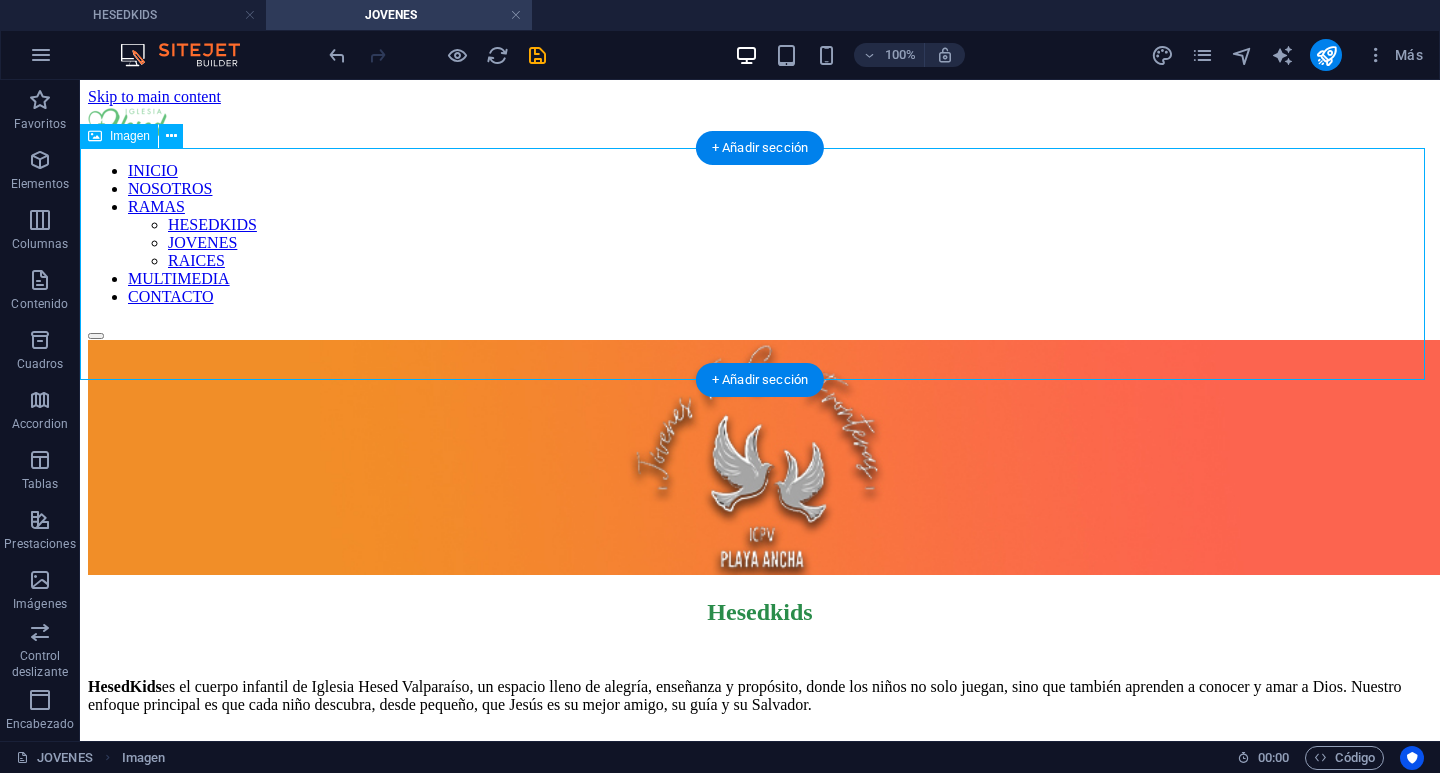 click at bounding box center [760, 459] 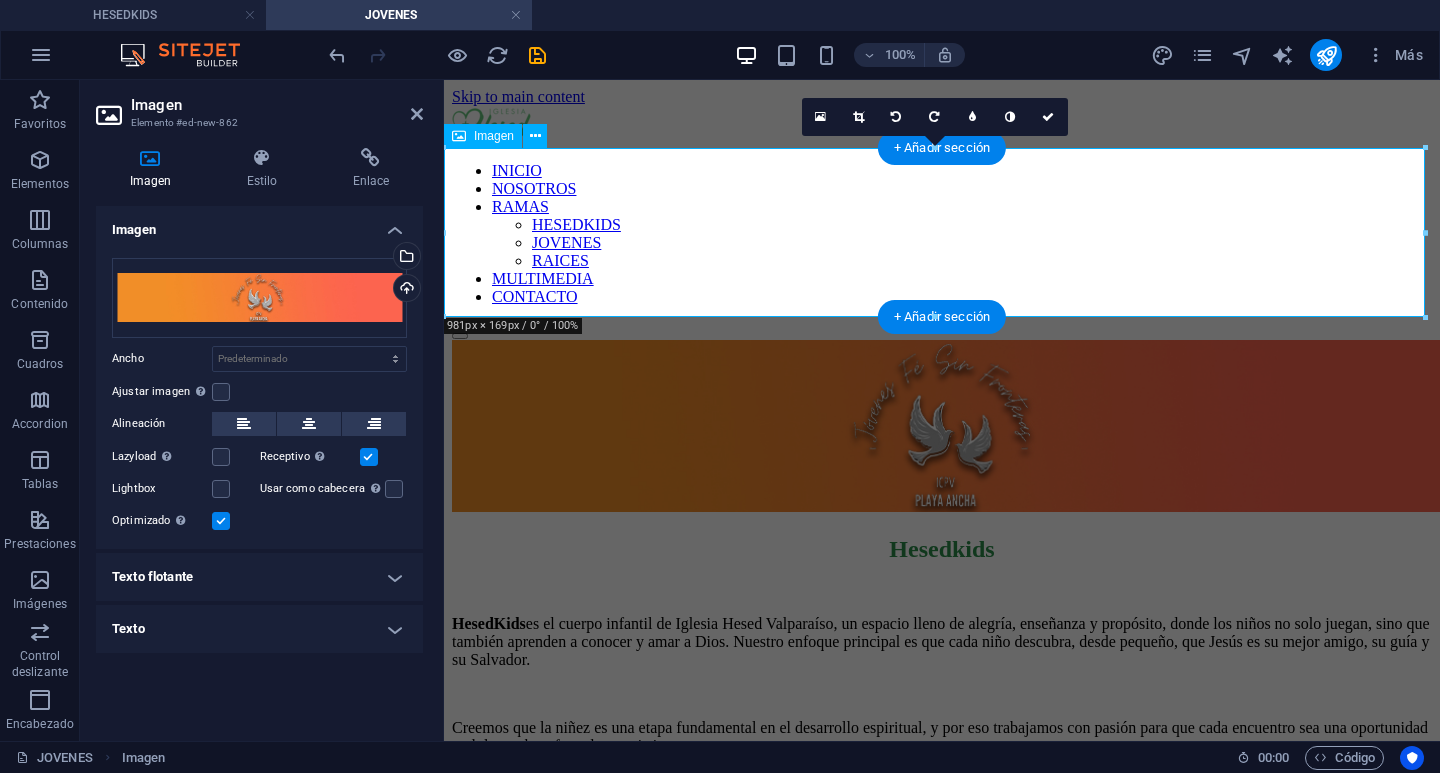 click at bounding box center (942, 428) 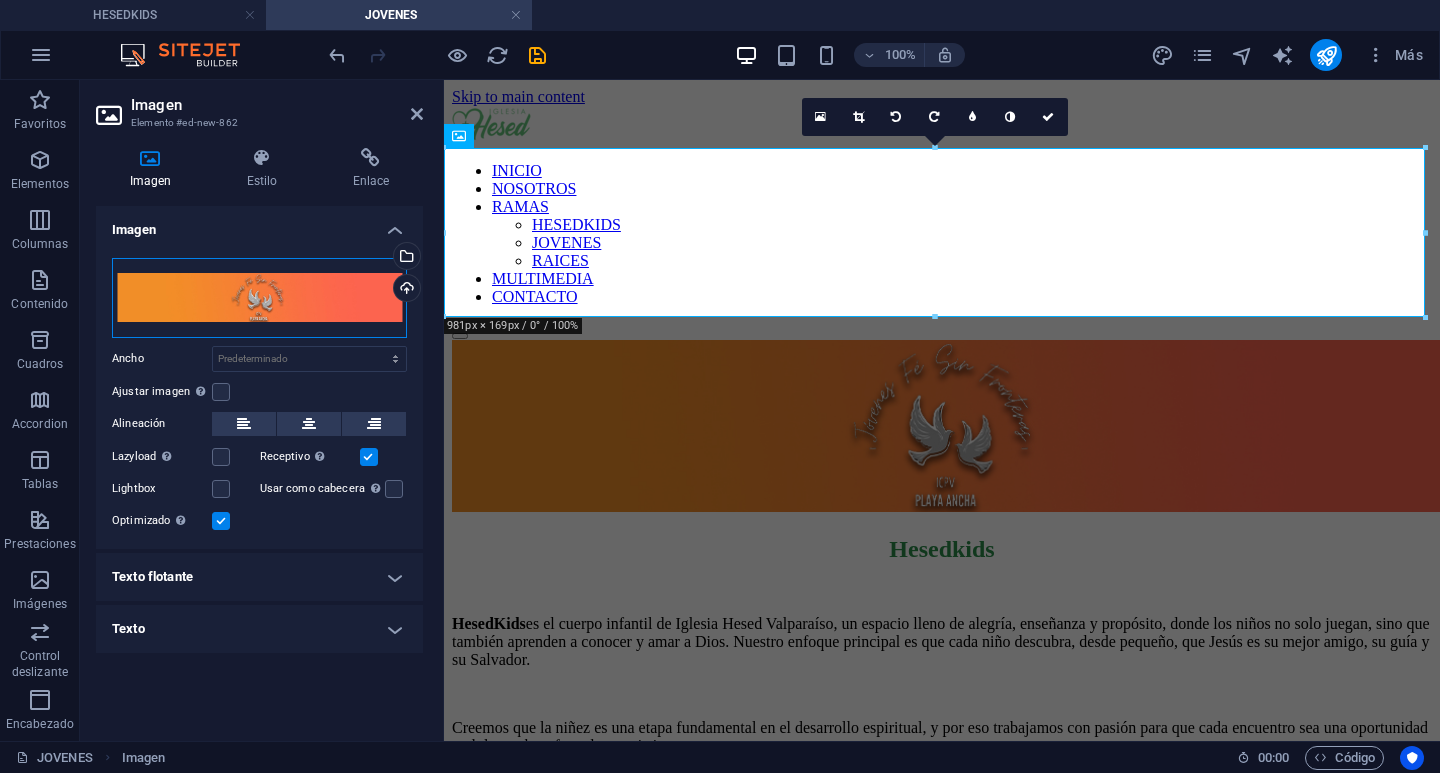 click on "Arrastra archivos aquí, haz clic para escoger archivos o  selecciona archivos de Archivos o de nuestra galería gratuita de fotos y vídeos" at bounding box center (259, 298) 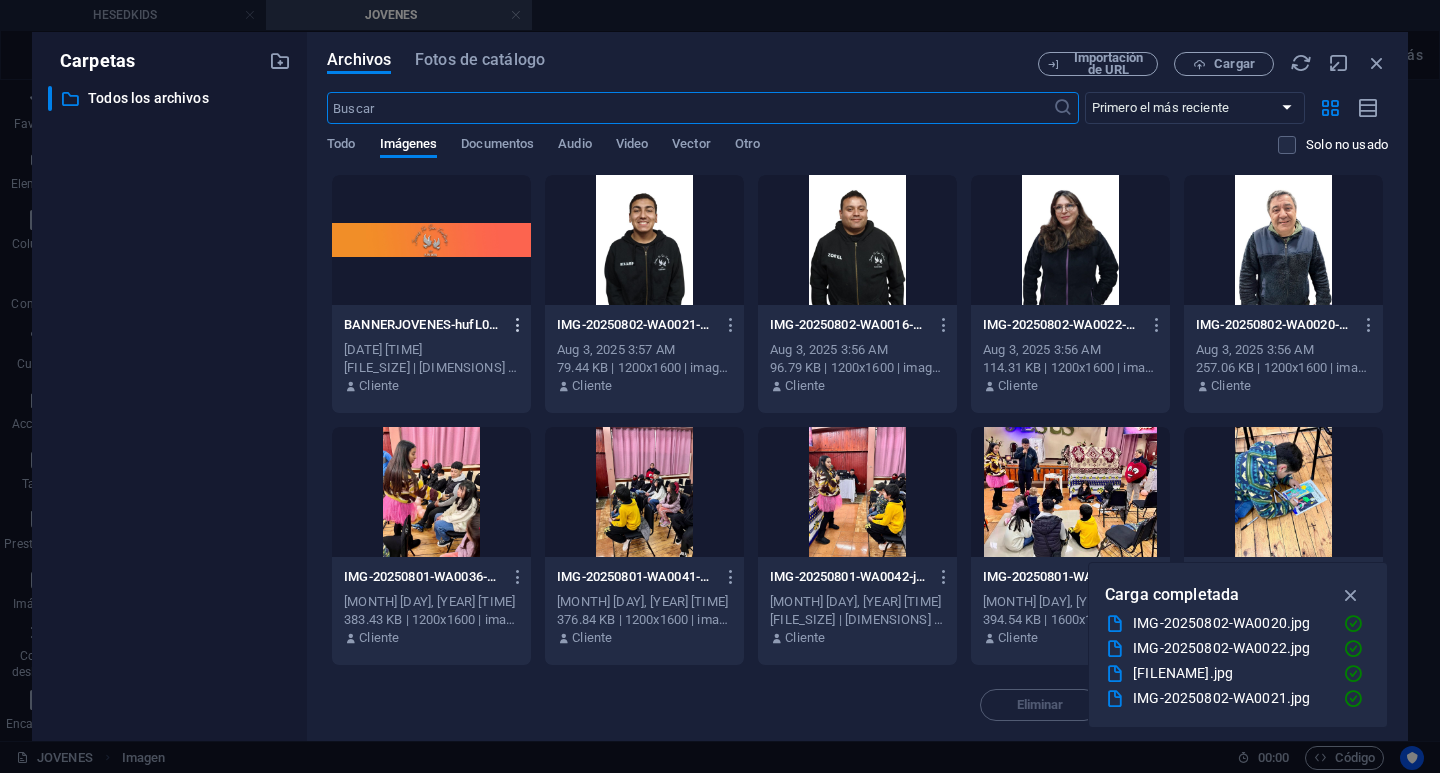 click at bounding box center (518, 325) 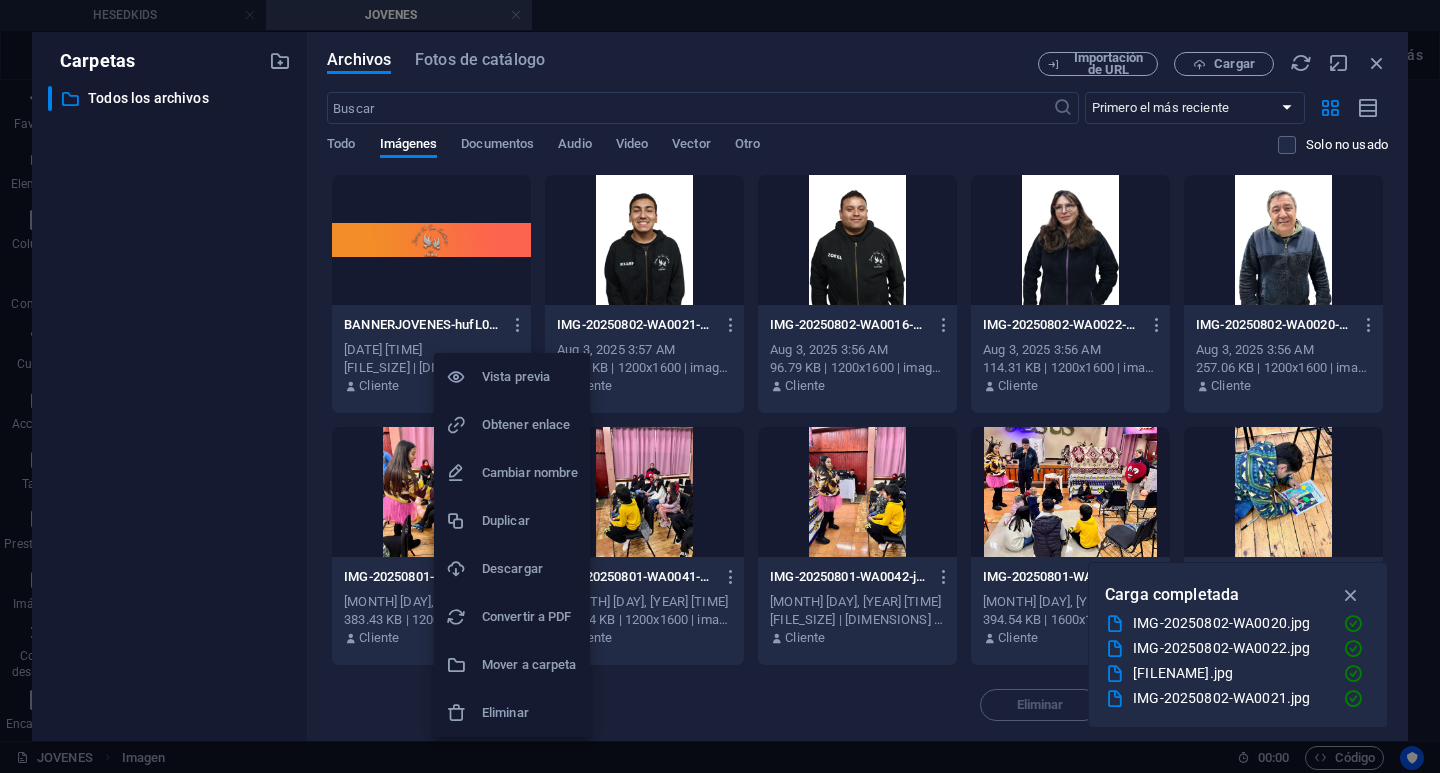 click on "Eliminar" at bounding box center [512, 713] 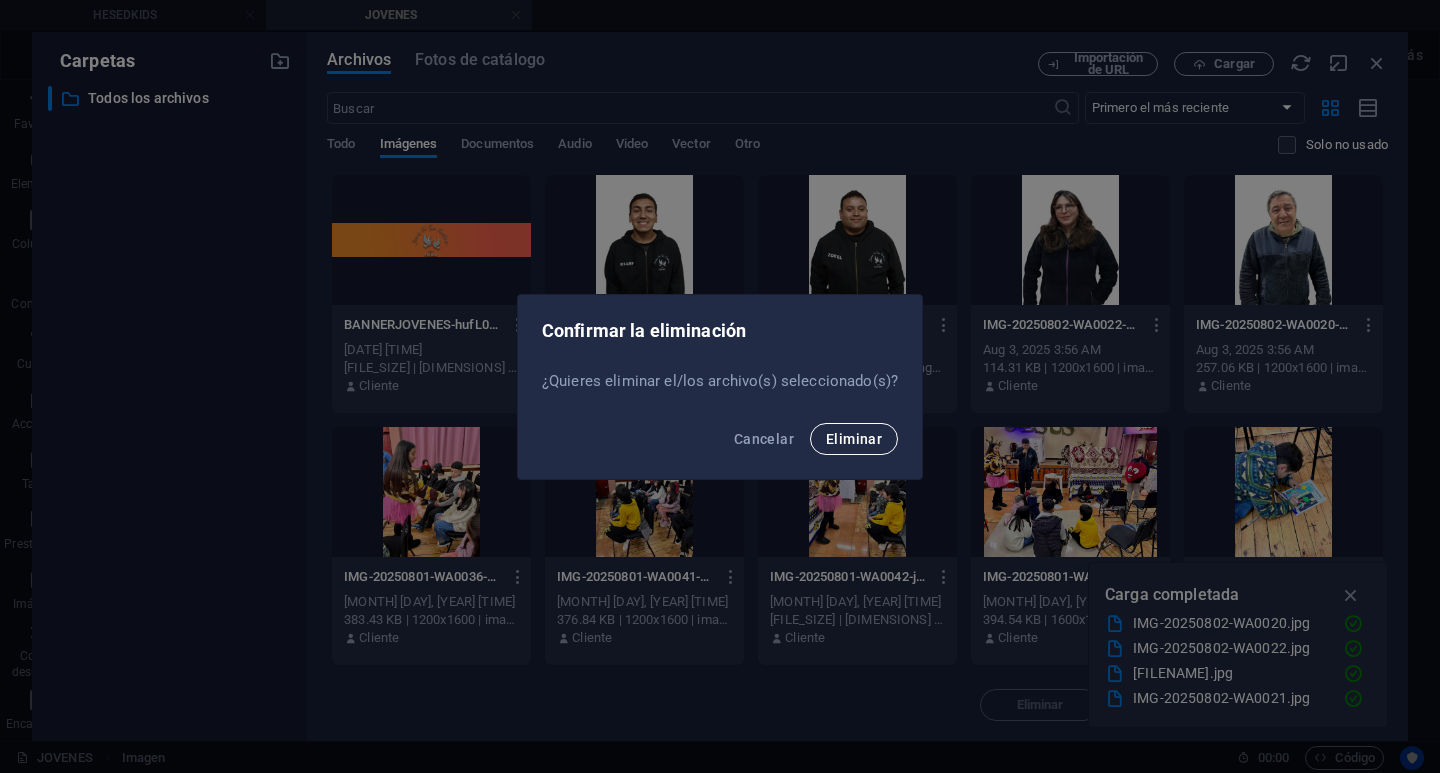 click on "Eliminar" at bounding box center (854, 439) 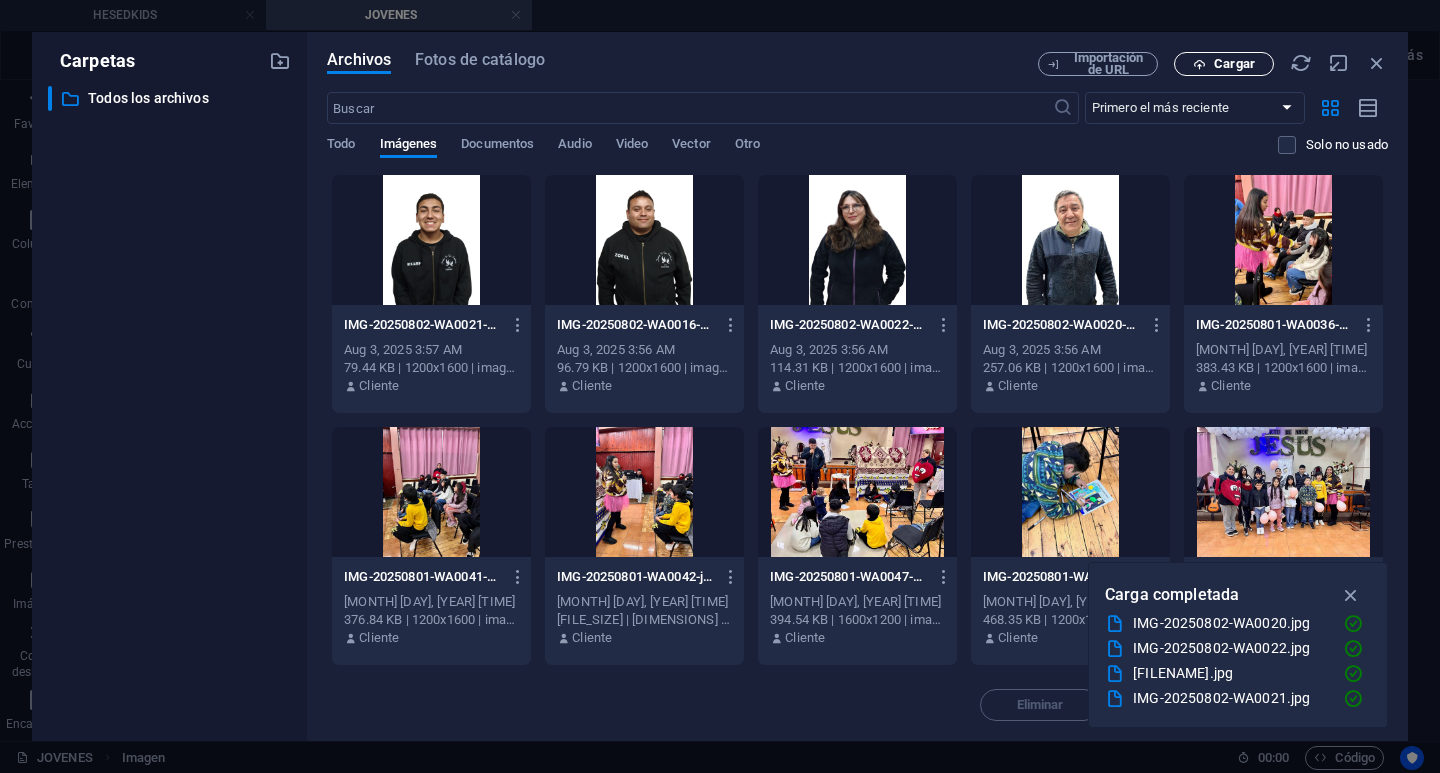click on "Cargar" at bounding box center [1224, 64] 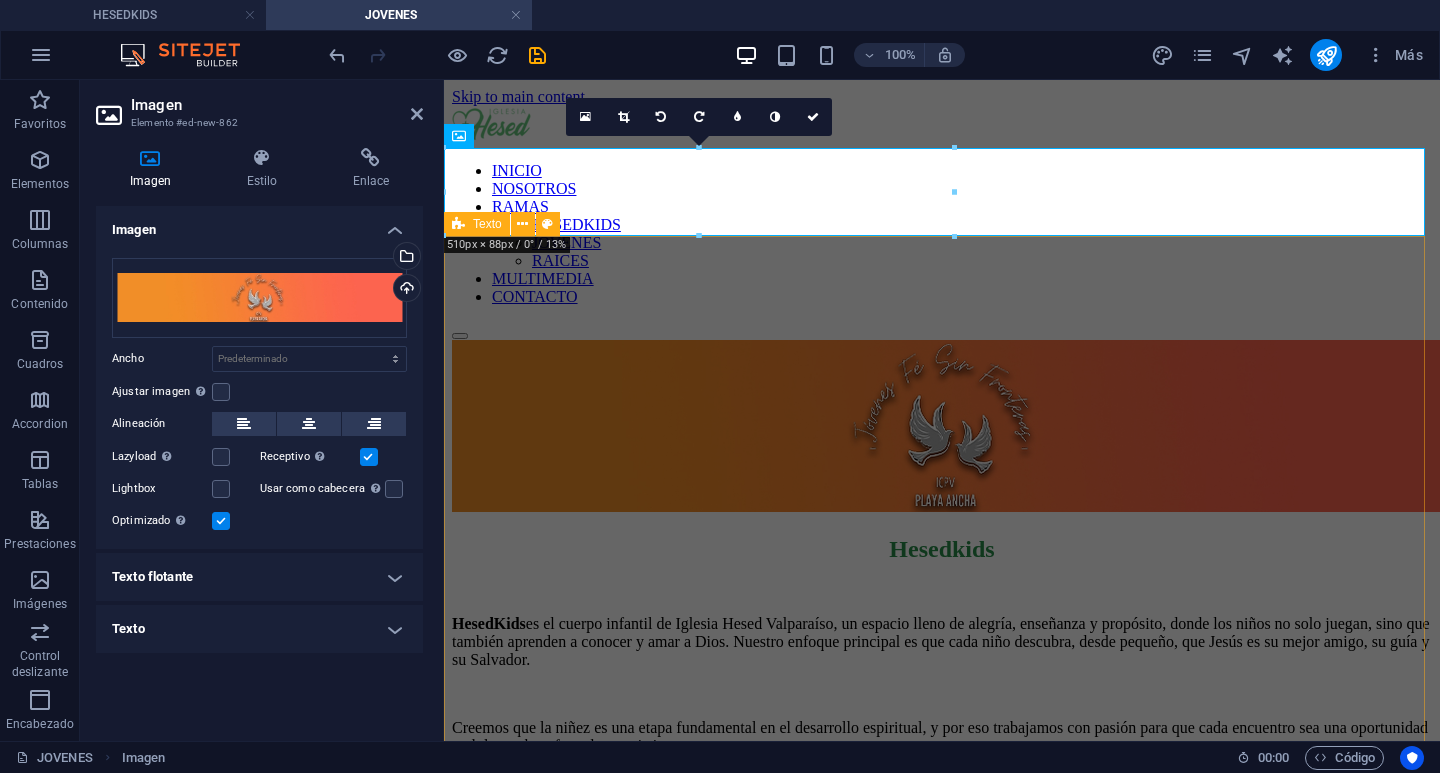 click on "Hesedkids HesedKids  es el cuerpo infantil de Iglesia Hesed Valparaíso, un espacio lleno de alegría, enseñanza y propósito, donde los niños no solo juegan, sino que también aprenden a conocer y amar a Dios. Nuestro enfoque principal es que cada niño descubra, desde pequeño, que Jesús es su mejor amigo, su guía y su Salvador.  Creemos que la niñez es una etapa fundamental en el desarrollo espiritual, y por eso trabajamos con pasión para que cada encuentro sea una oportunidad real de sembrar fe, valores cristianos y amor en sus corazones. Las clases en HesedKids están pensadas para ser dinámicas, interactivas y adaptadas a cada edad.   Este hermoso ministerio es liderado por  Giuliana Hernández , quien con mucho amor y compromiso guía a este equipo de siervos dedicados. La acompañan sus apoyos:  Silvia Chacana ,  Fernando López ,  Anyelina Sánchez  y  Sebastián López En HesedKids no solo cuidamos a los niños mientras los adultos están en el culto, sino que" at bounding box center [942, 826] 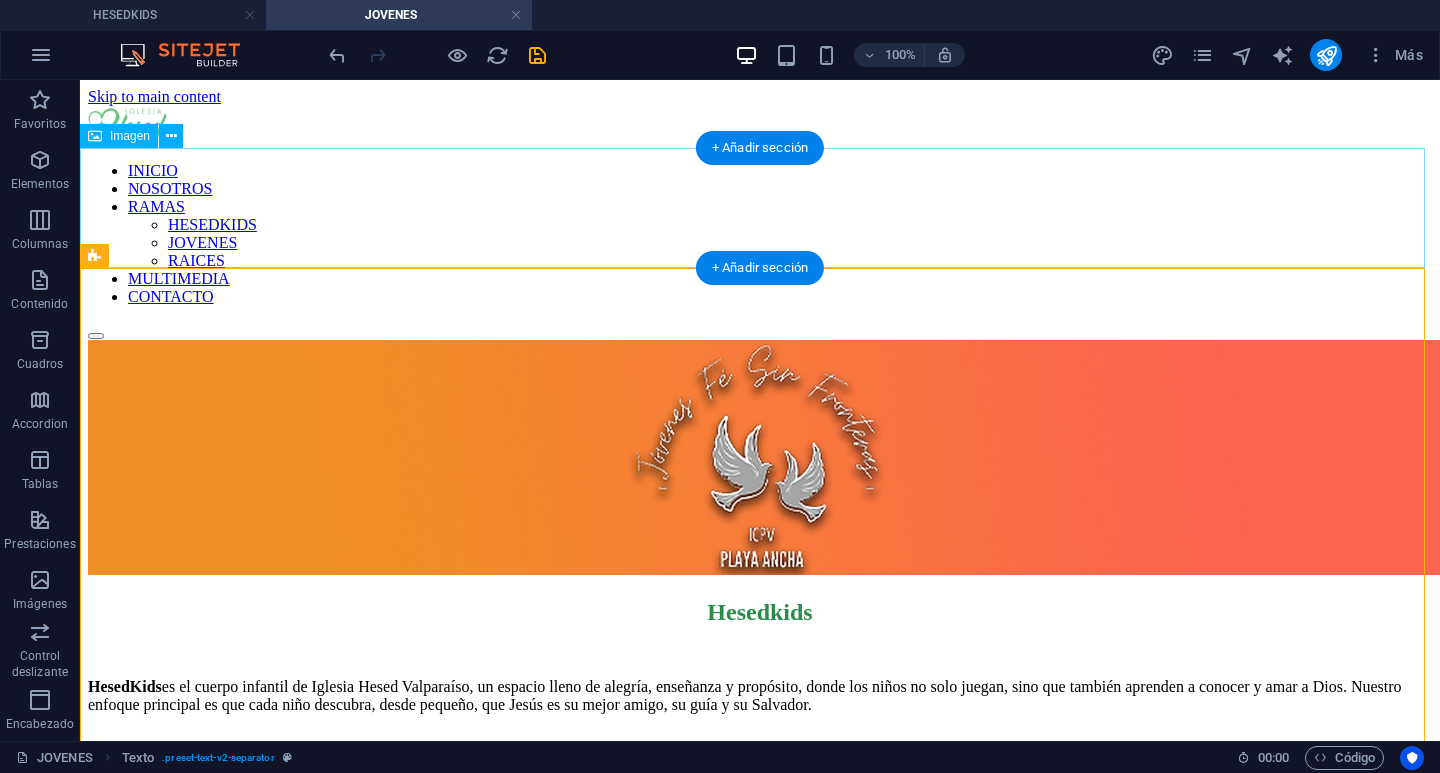 click at bounding box center [760, 459] 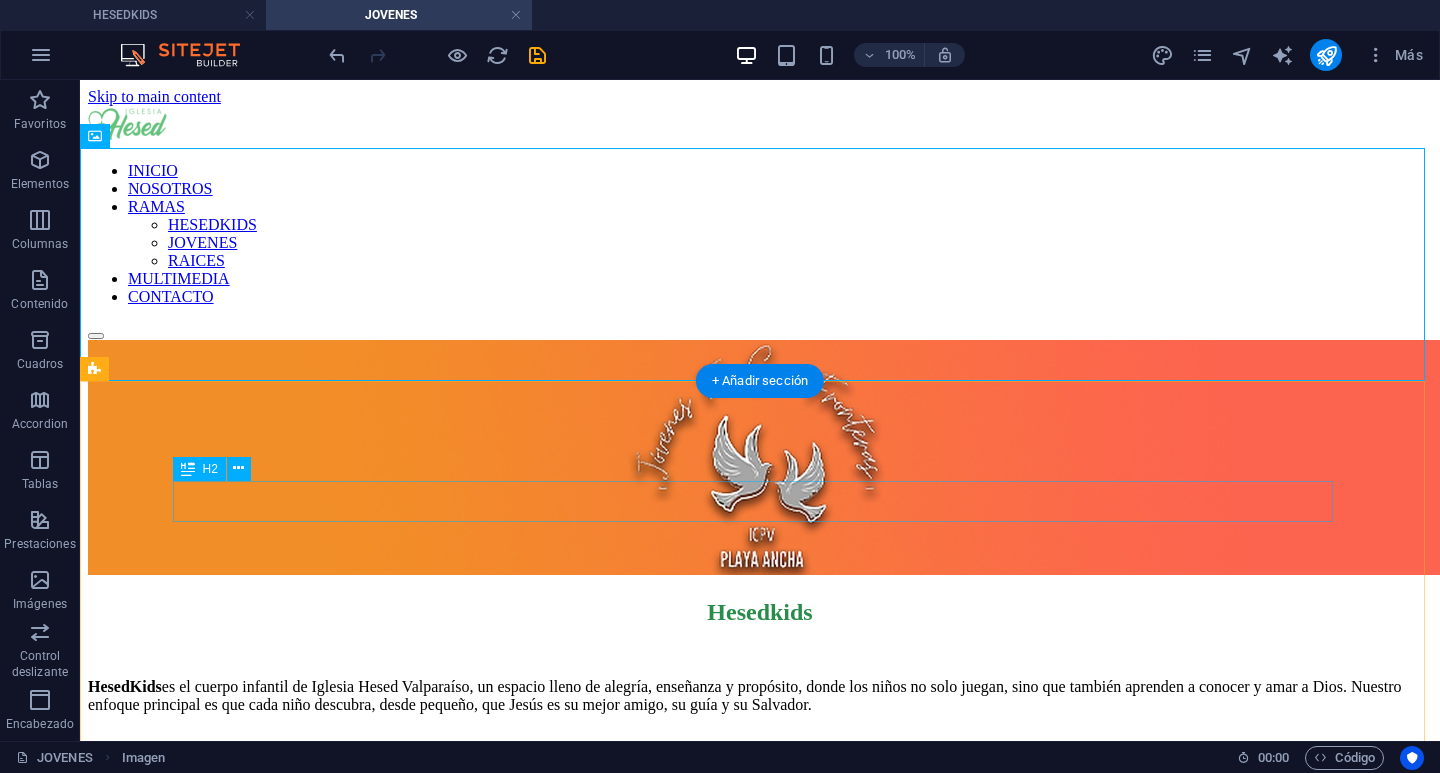 click on "Hesedkids HesedKids  es el cuerpo infantil de Iglesia Hesed Valparaíso, un espacio lleno de alegría, enseñanza y propósito, donde los niños no solo juegan, sino que también aprenden a conocer y amar a Dios. Nuestro enfoque principal es que cada niño descubra, desde pequeño, que Jesús es su mejor amigo, su guía y su Salvador.  Creemos que la niñez es una etapa fundamental en el desarrollo espiritual, y por eso trabajamos con pasión para que cada encuentro sea una oportunidad real de sembrar fe, valores cristianos y amor en sus corazones. Las clases en HesedKids están pensadas para ser dinámicas, interactivas y adaptadas a cada edad.   Este hermoso ministerio es liderado por  Giuliana Hernández , quien con mucho amor y compromiso guía a este equipo de siervos dedicados. La acompañan sus apoyos:  Silvia Chacana ,  Fernando López ,  Anyelina Sánchez  y  Sebastián López En HesedKids no solo cuidamos a los niños mientras los adultos están en el culto, sino que" at bounding box center [760, 871] 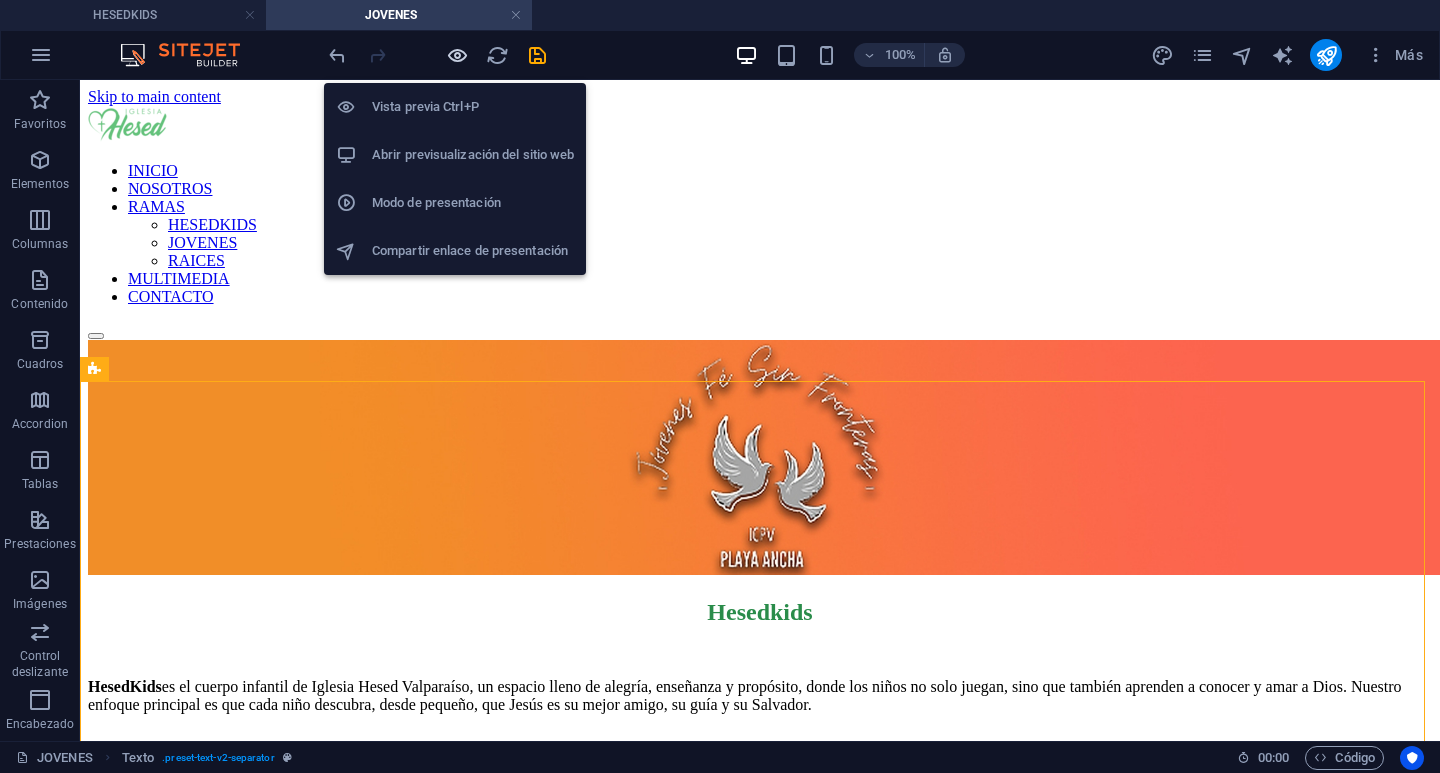 click at bounding box center (457, 55) 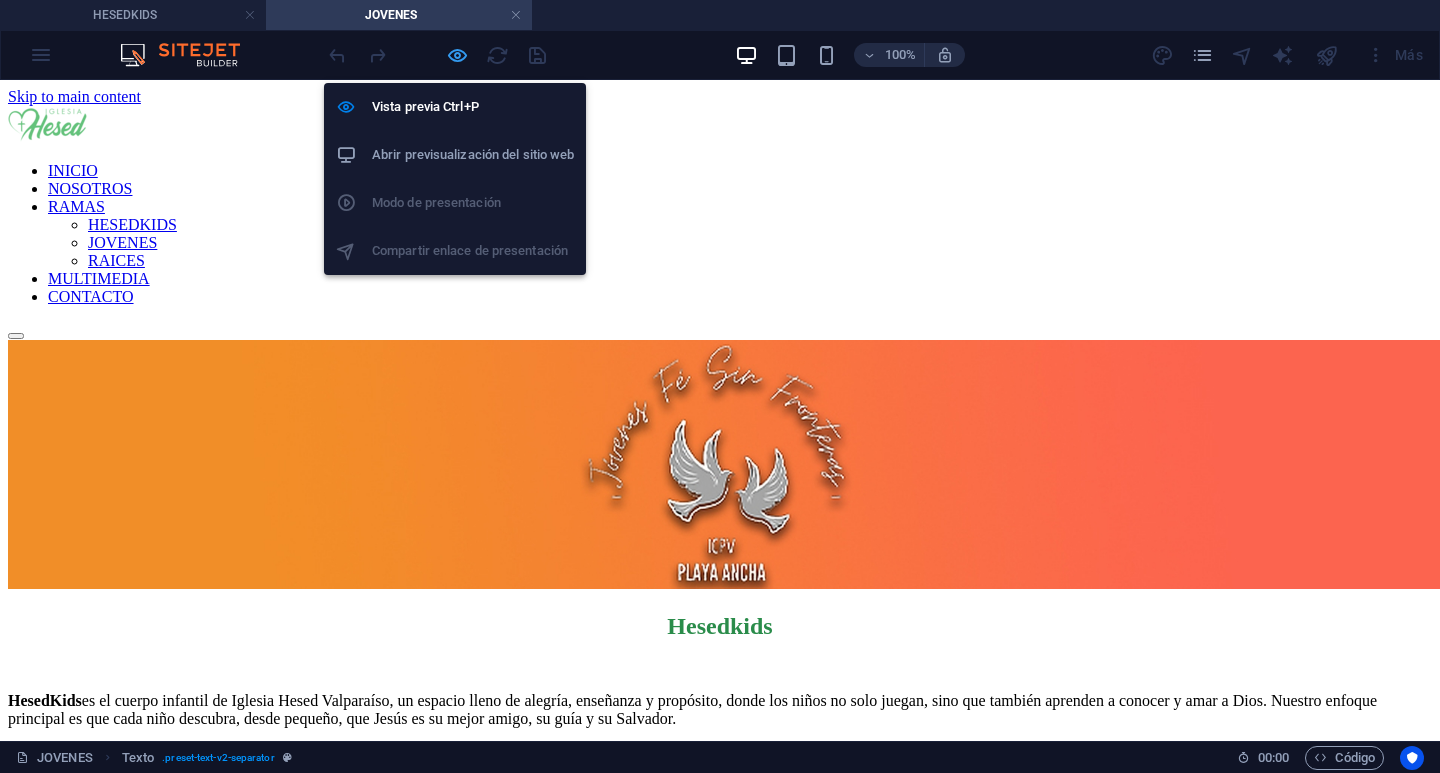click at bounding box center (457, 55) 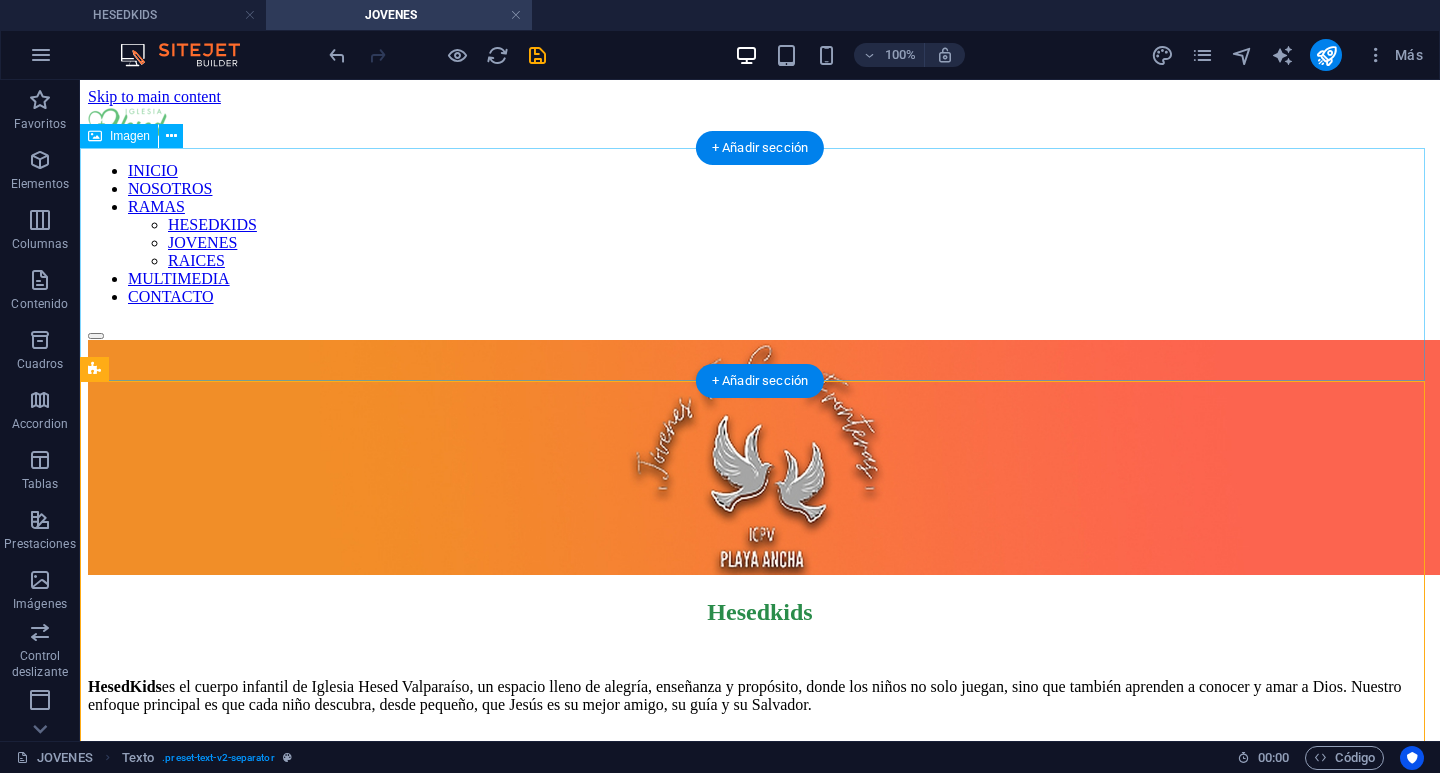 click at bounding box center [760, 459] 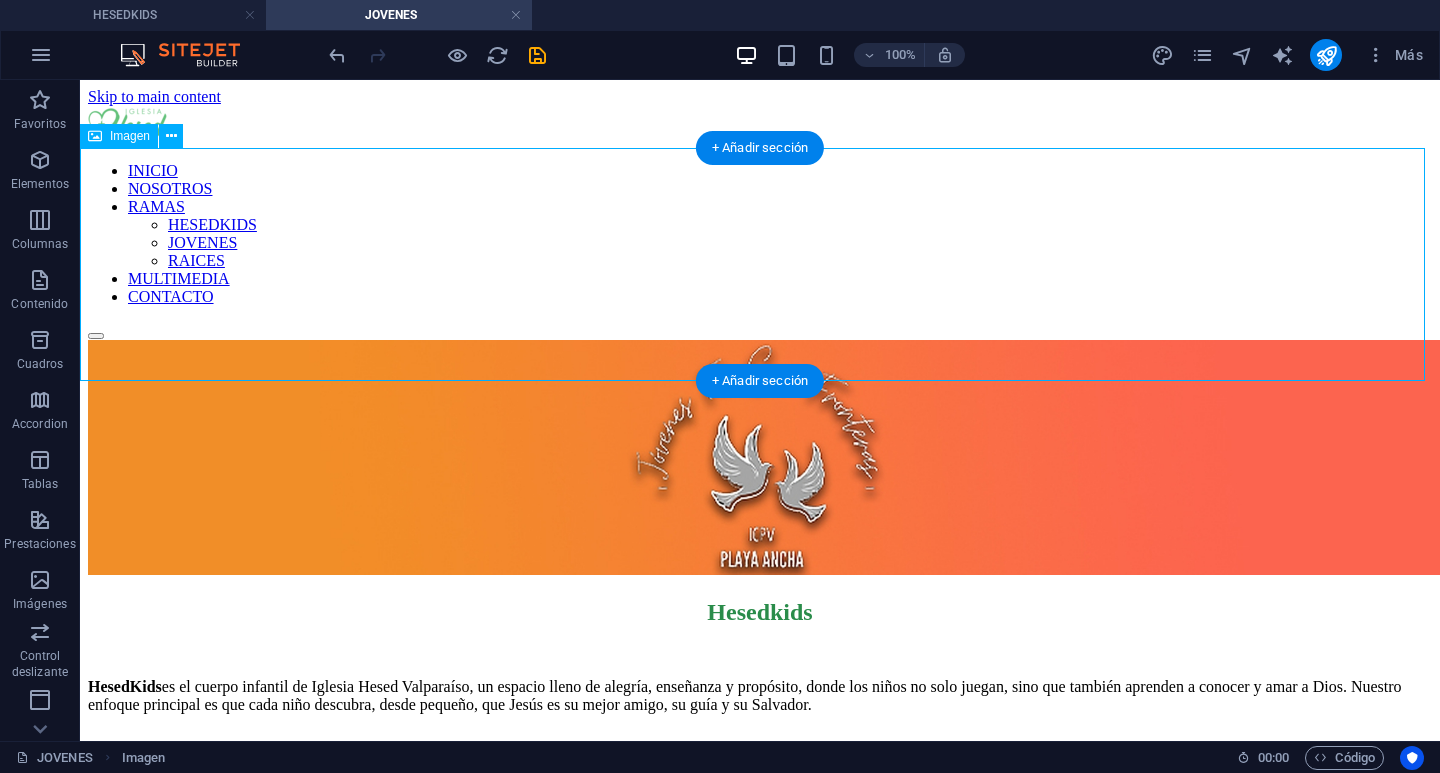 click at bounding box center [760, 459] 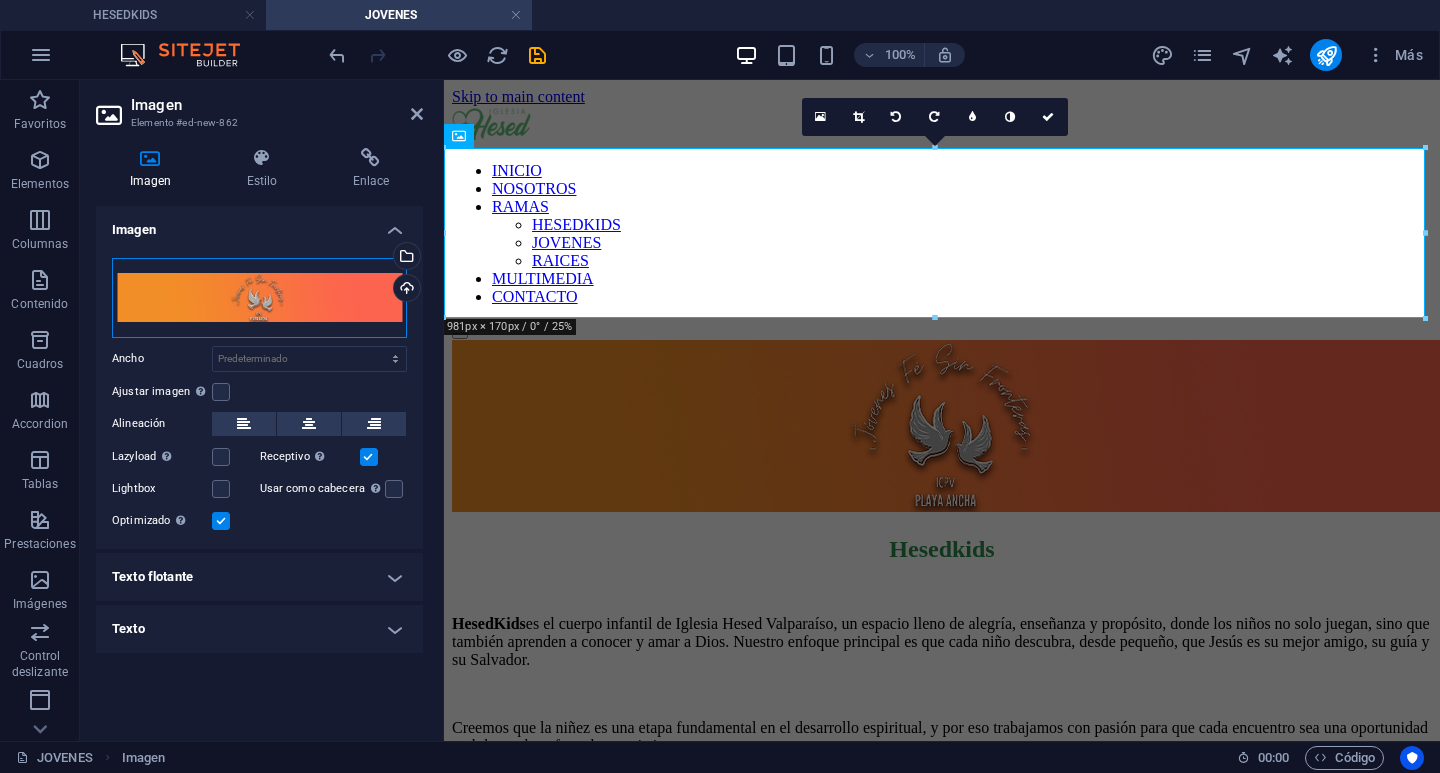 click on "Arrastra archivos aquí, haz clic para escoger archivos o  selecciona archivos de Archivos o de nuestra galería gratuita de fotos y vídeos" at bounding box center [259, 298] 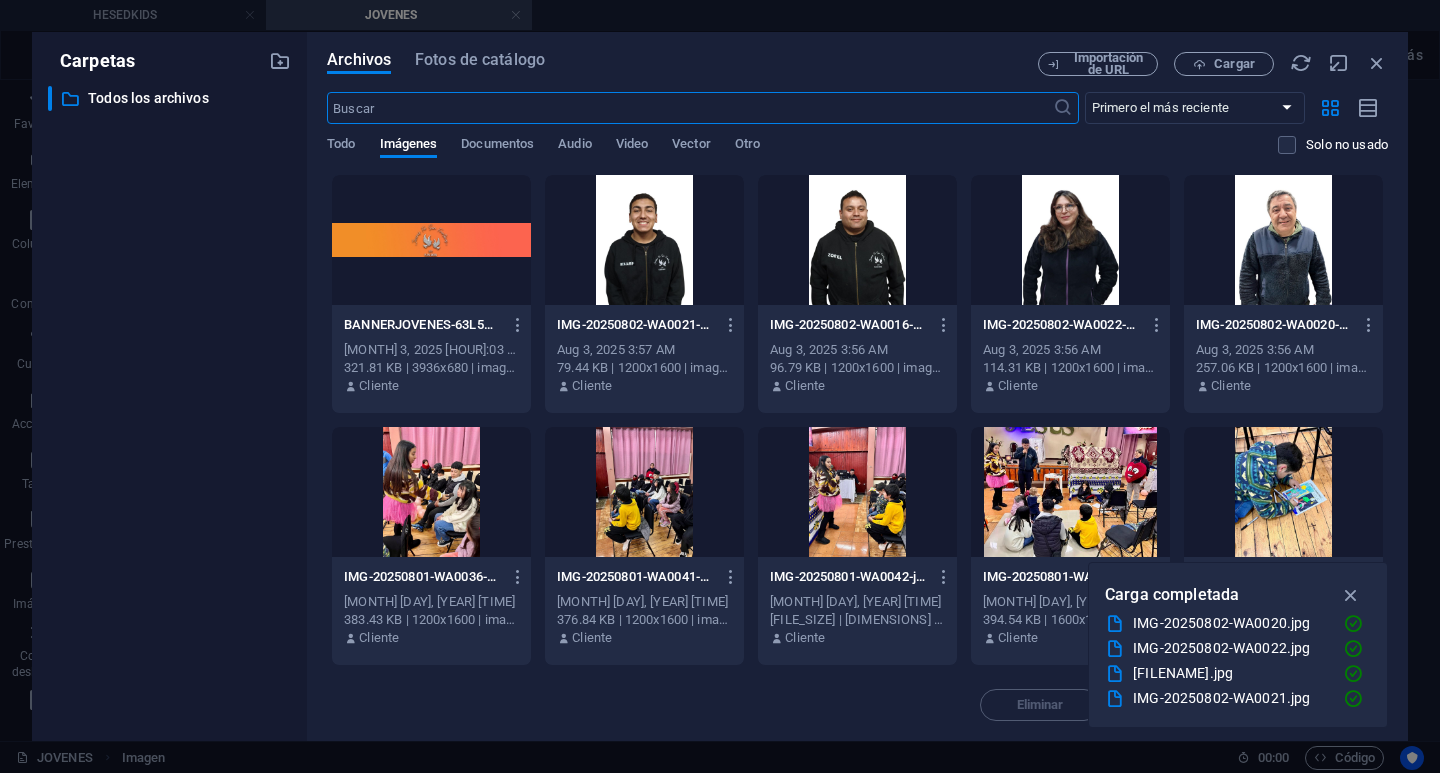 click at bounding box center (431, 240) 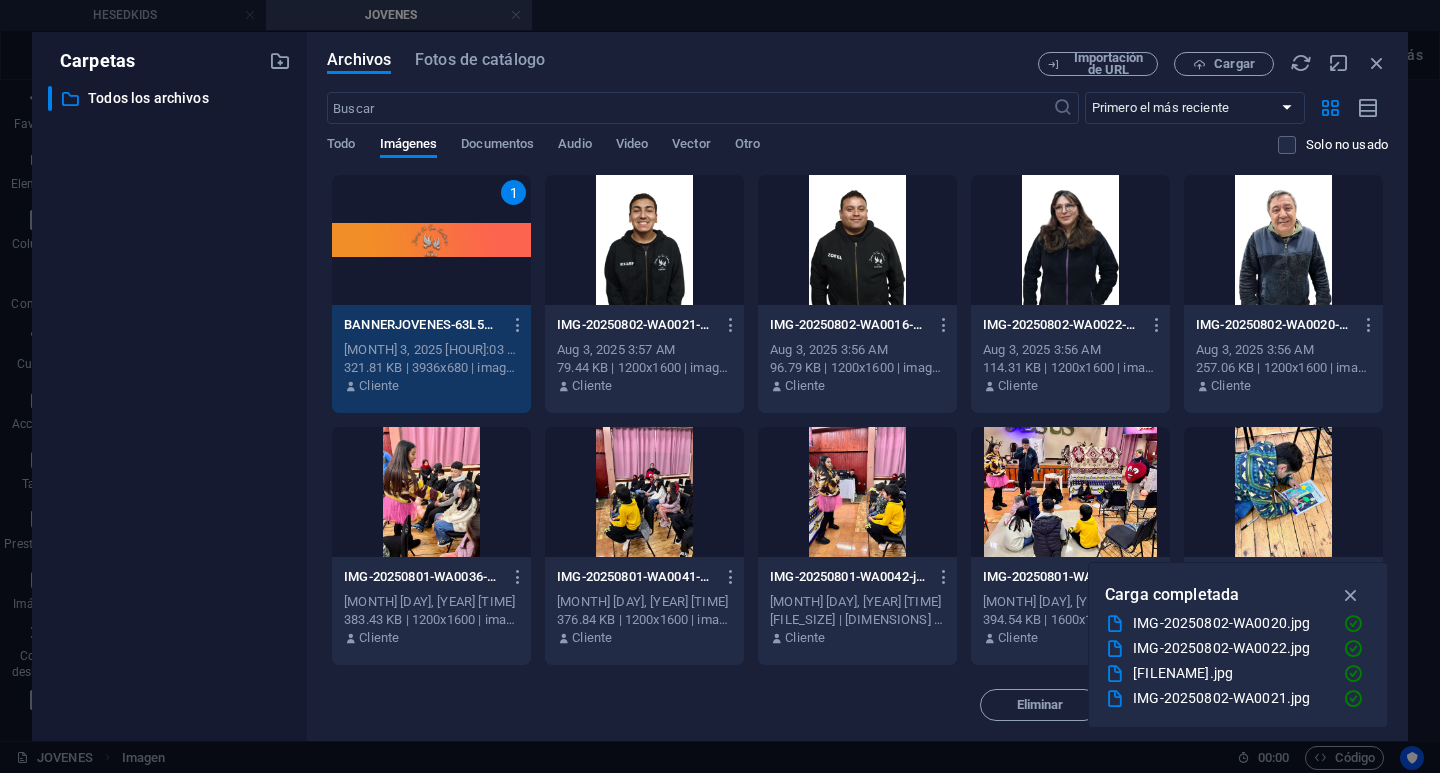 click on "1" at bounding box center [431, 240] 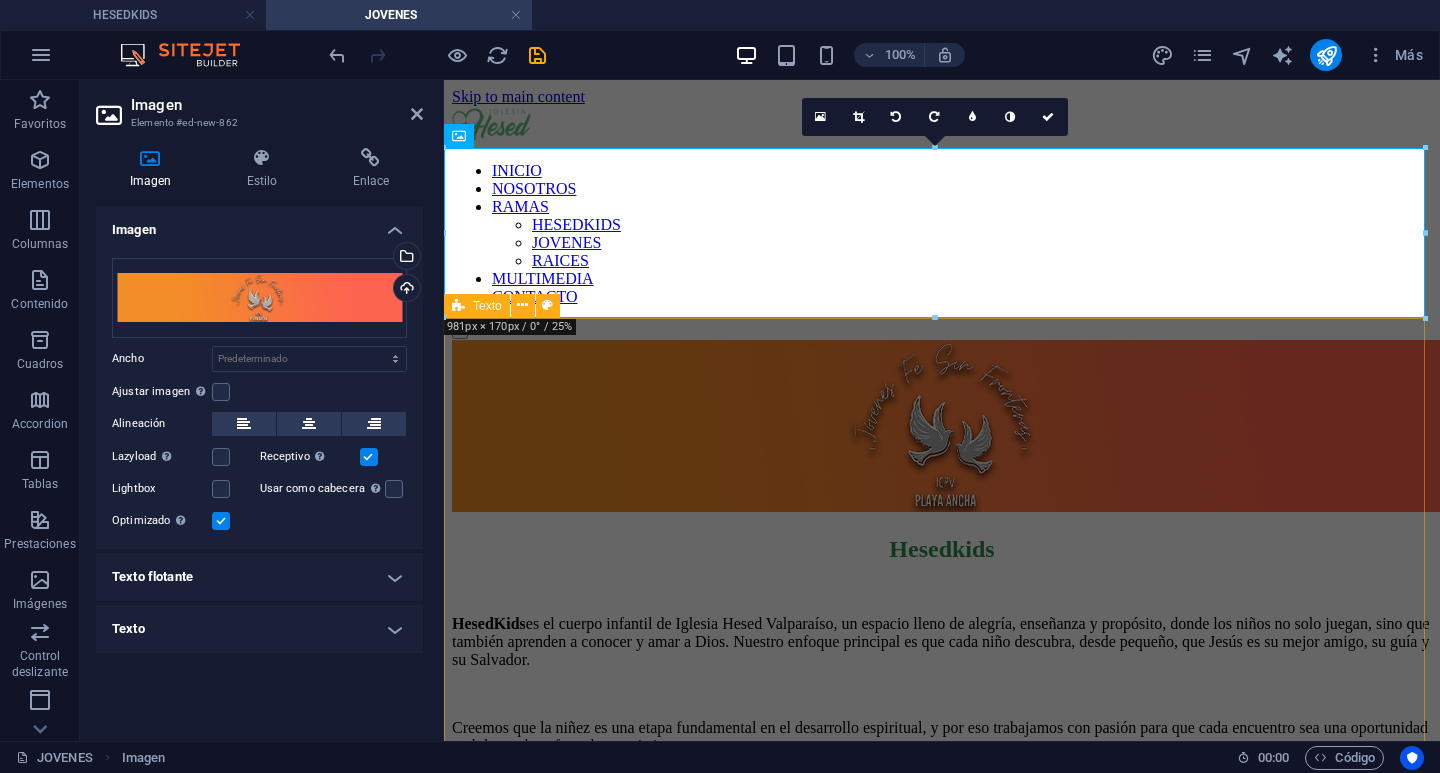 click on "Hesedkids HesedKids  es el cuerpo infantil de Iglesia Hesed Valparaíso, un espacio lleno de alegría, enseñanza y propósito, donde los niños no solo juegan, sino que también aprenden a conocer y amar a Dios. Nuestro enfoque principal es que cada niño descubra, desde pequeño, que Jesús es su mejor amigo, su guía y su Salvador.  Creemos que la niñez es una etapa fundamental en el desarrollo espiritual, y por eso trabajamos con pasión para que cada encuentro sea una oportunidad real de sembrar fe, valores cristianos y amor en sus corazones. Las clases en HesedKids están pensadas para ser dinámicas, interactivas y adaptadas a cada edad.   Este hermoso ministerio es liderado por  Giuliana Hernández , quien con mucho amor y compromiso guía a este equipo de siervos dedicados. La acompañan sus apoyos:  Silvia Chacana ,  Fernando López ,  Anyelina Sánchez  y  Sebastián López En HesedKids no solo cuidamos a los niños mientras los adultos están en el culto, sino que" at bounding box center (942, 826) 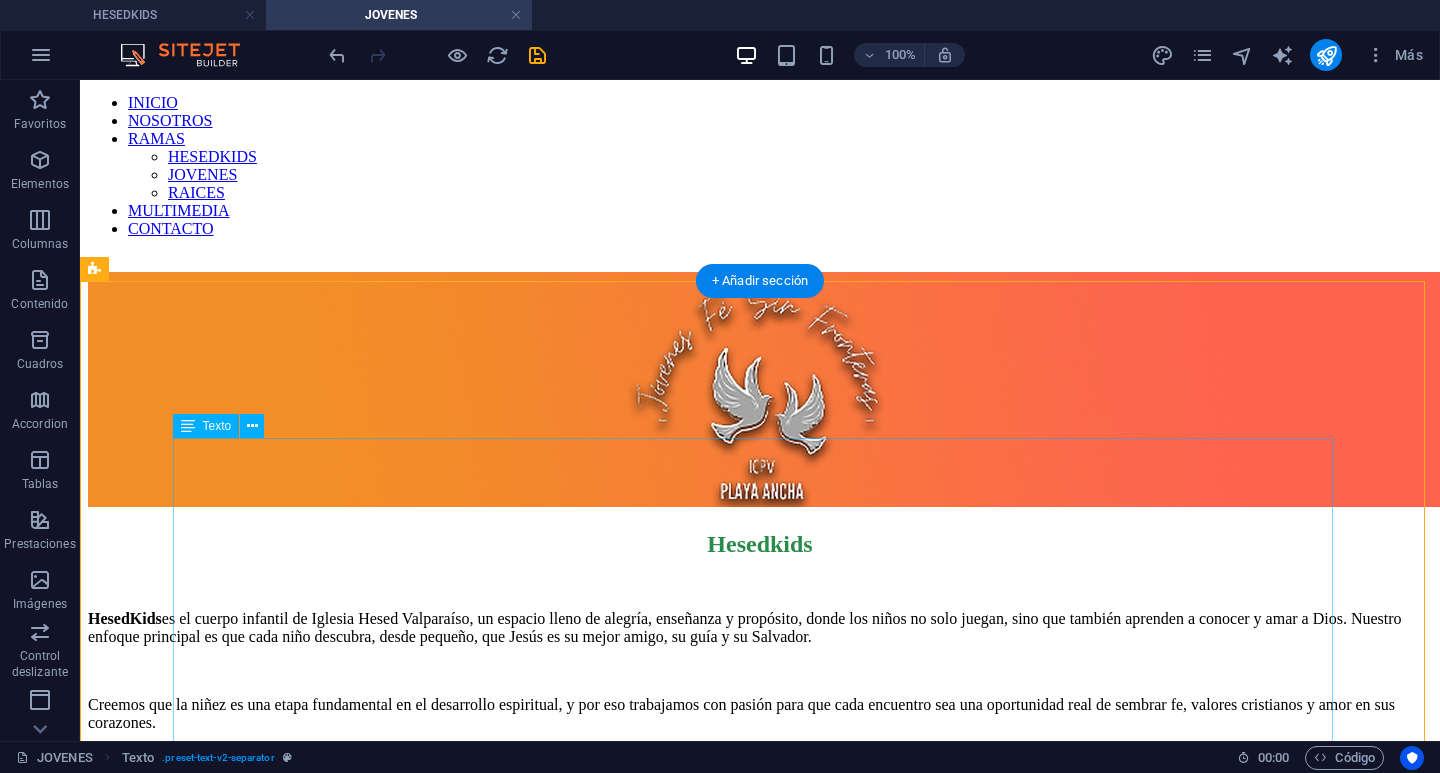 scroll, scrollTop: 100, scrollLeft: 0, axis: vertical 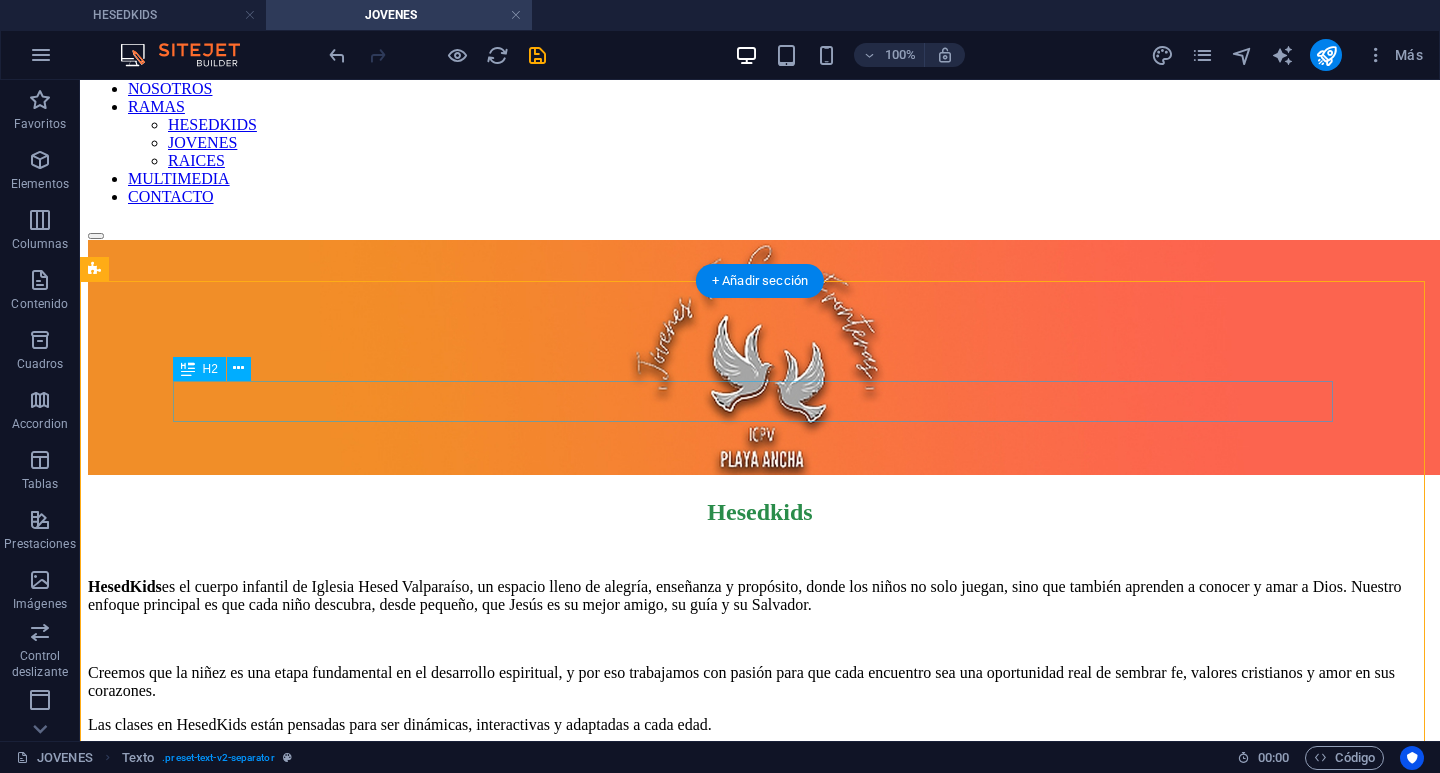 click on "Hesedkids" at bounding box center (760, 512) 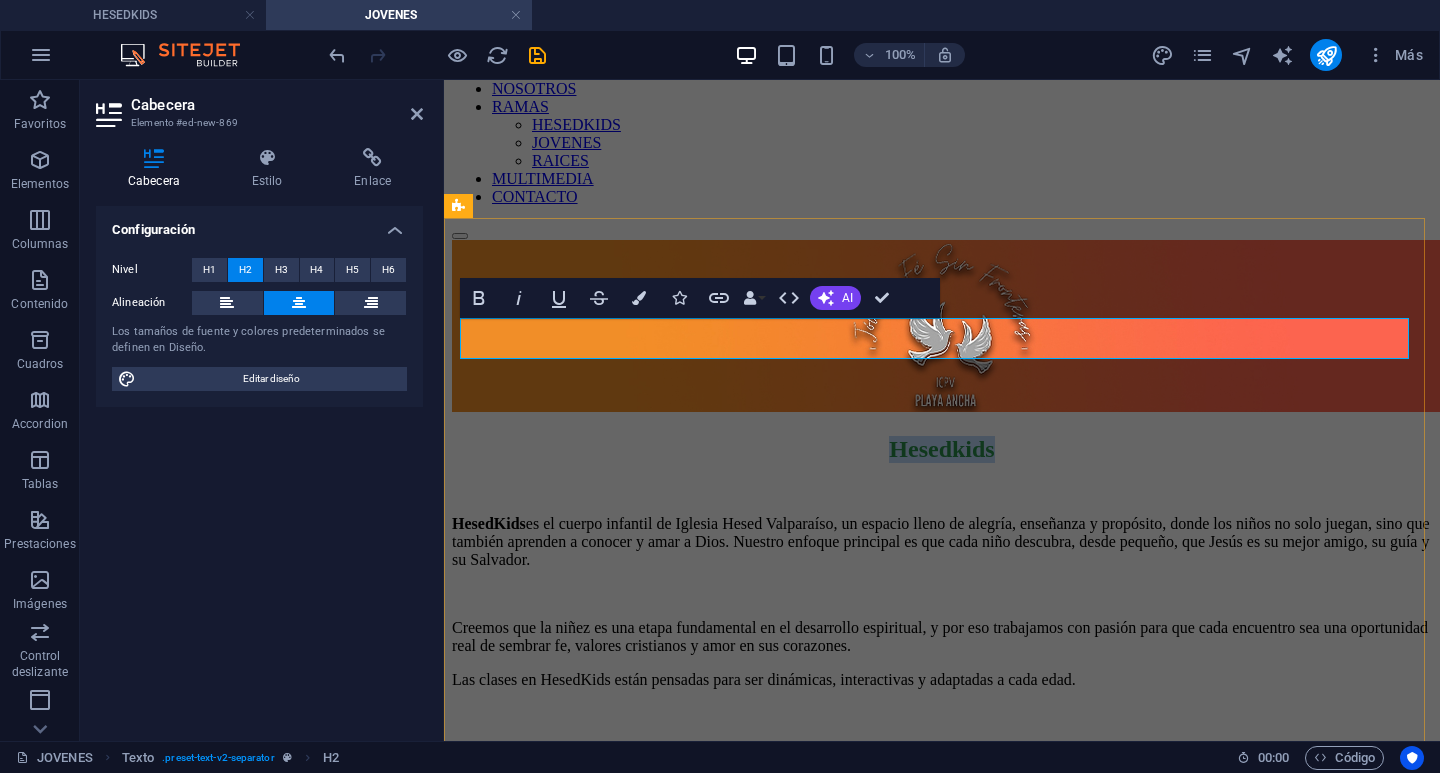 type 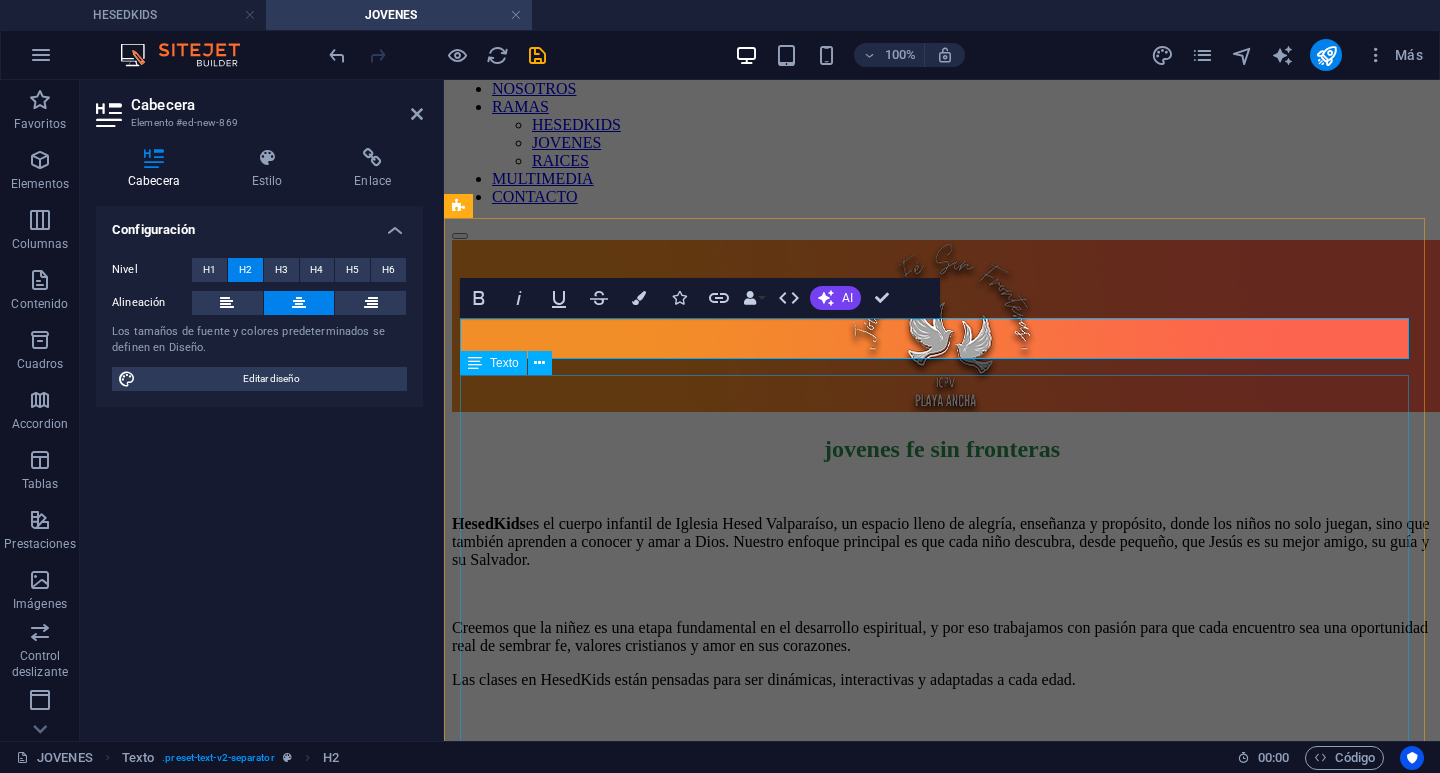 click on "HesedKids  es el cuerpo infantil de Iglesia Hesed Valparaíso, un espacio lleno de alegría, enseñanza y propósito, donde los niños no solo juegan, sino que también aprenden a conocer y amar a Dios. Nuestro enfoque principal es que cada niño descubra, desde pequeño, que Jesús es su mejor amigo, su guía y su Salvador.  Creemos que la niñez es una etapa fundamental en el desarrollo espiritual, y por eso trabajamos con pasión para que cada encuentro sea una oportunidad real de sembrar fe, valores cristianos y amor en sus corazones. Las clases en HesedKids están pensadas para ser dinámicas, interactivas y adaptadas a cada edad.   Este hermoso ministerio es liderado por  Giuliana Hernández , quien con mucho amor y compromiso guía a este equipo de siervos dedicados. La acompañan sus apoyos:  Silvia Chacana ,  Fernando López ,  Anyelina Sánchez  y  Sebastián López En HesedKids no solo cuidamos a los niños mientras los adultos están en el culto, sino que  creamos una comunidad para ellos" at bounding box center (942, 766) 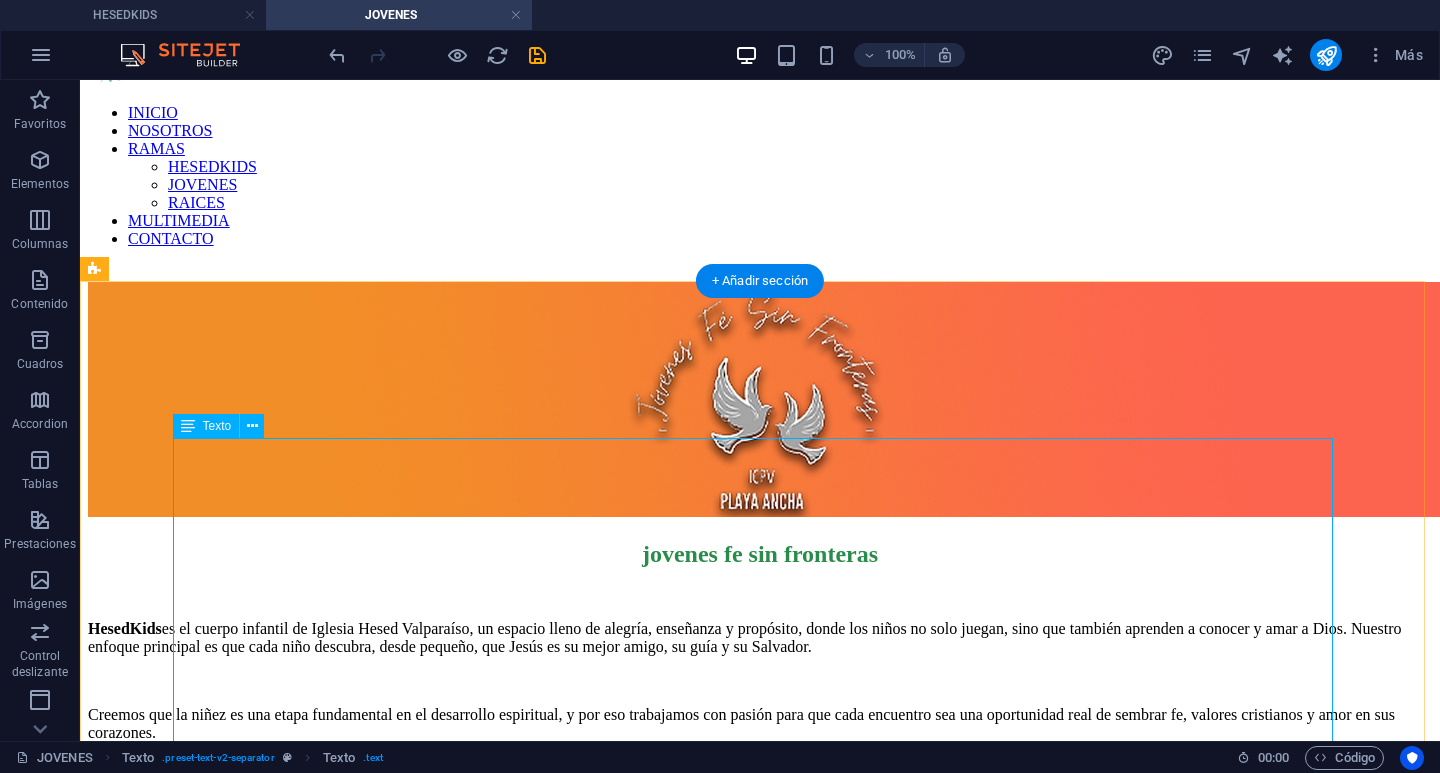 scroll, scrollTop: 0, scrollLeft: 0, axis: both 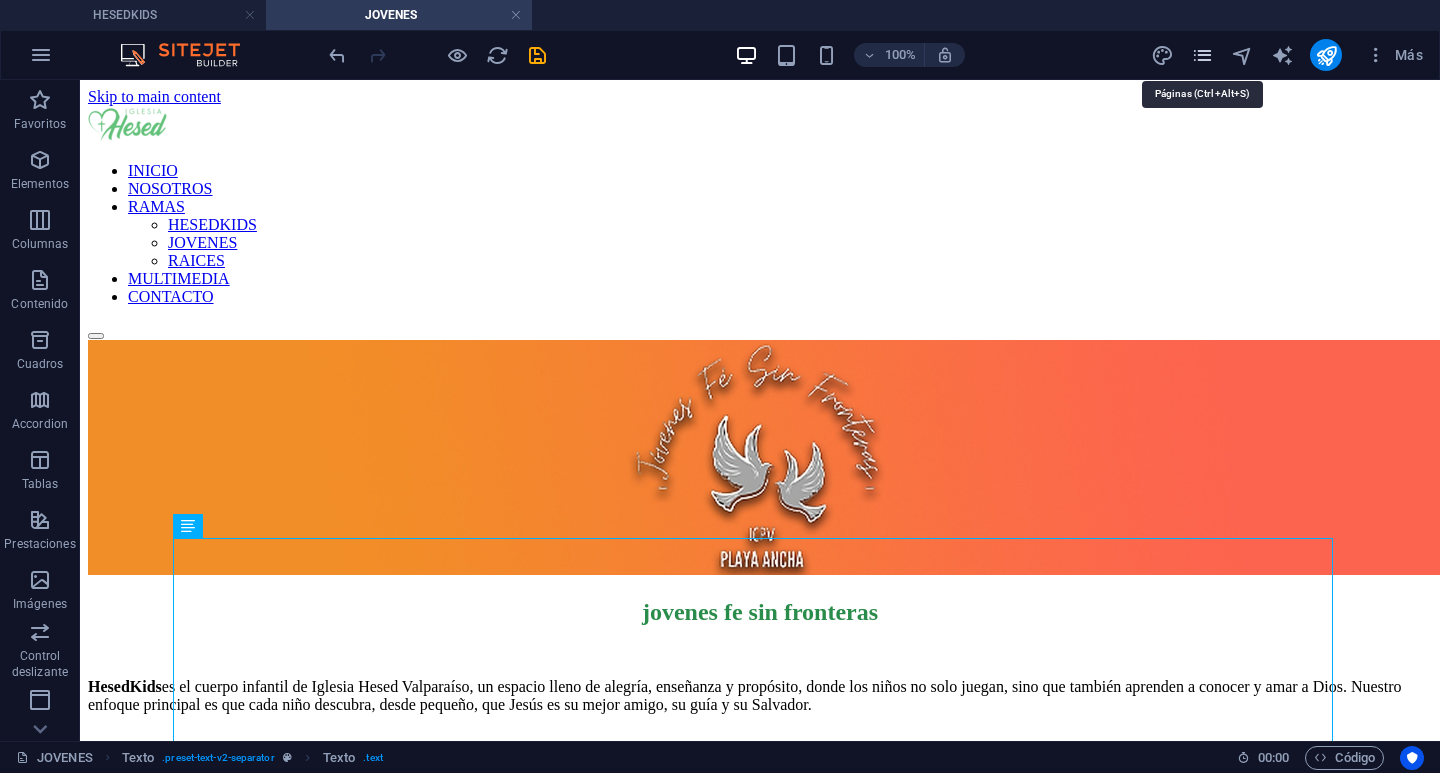 click at bounding box center (1202, 55) 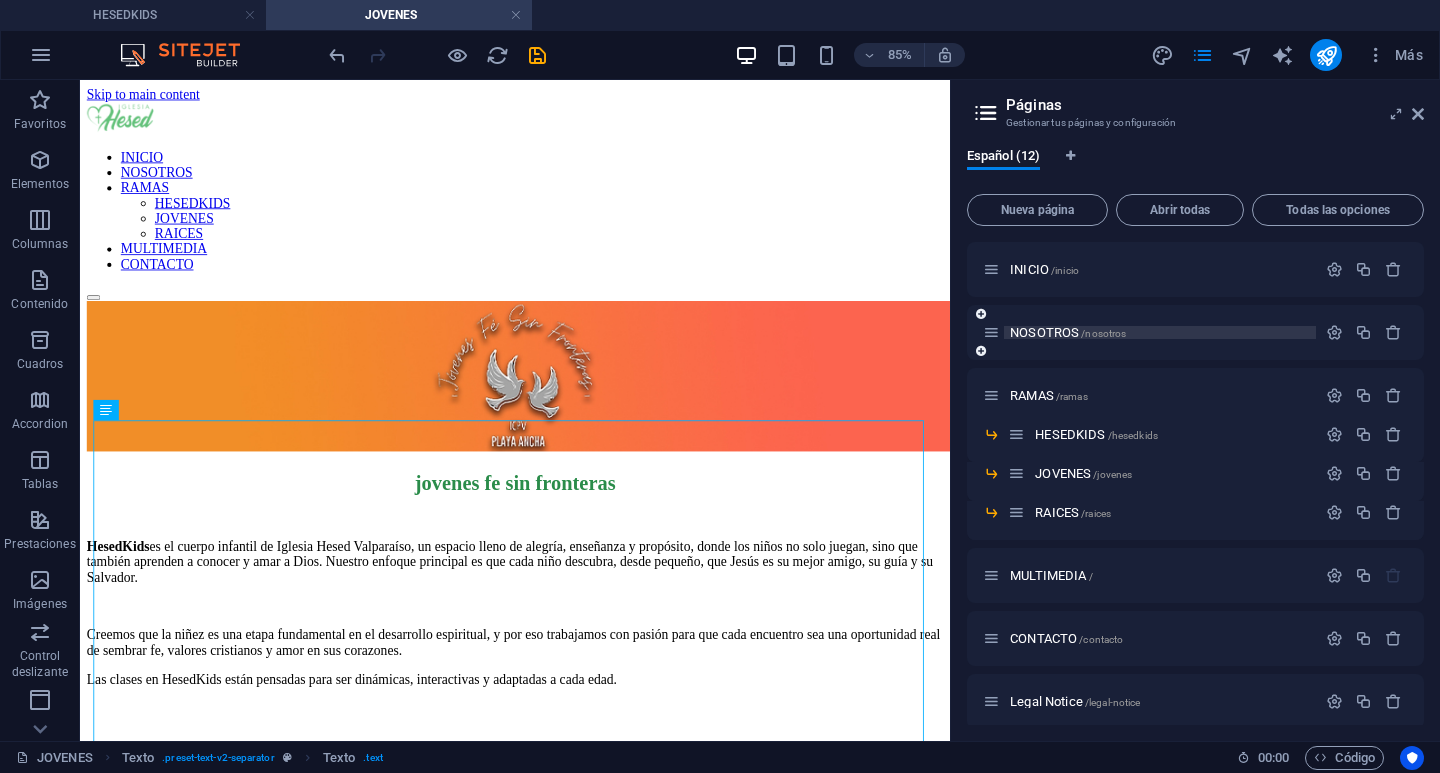 click on "NOSOTROS /nosotros" at bounding box center (1068, 332) 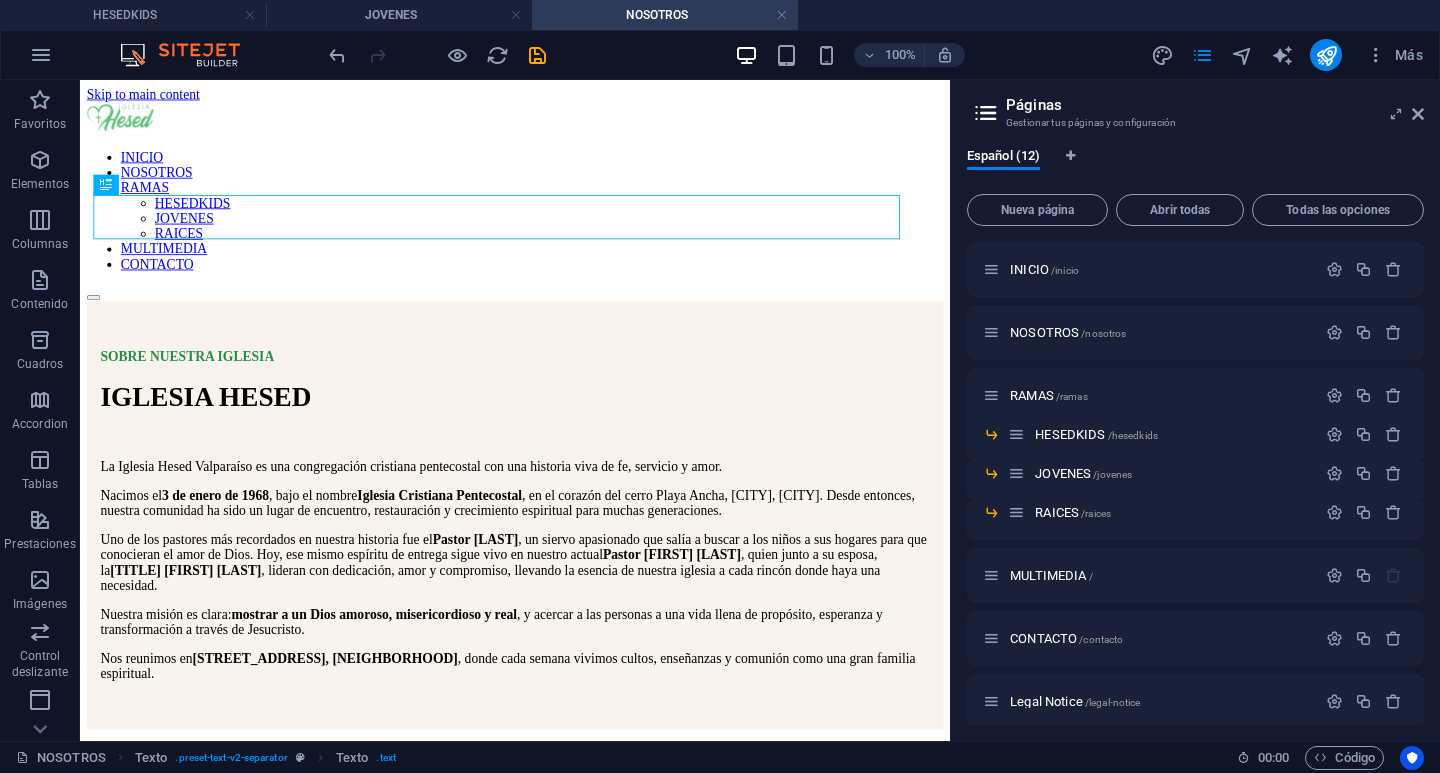 scroll, scrollTop: 0, scrollLeft: 0, axis: both 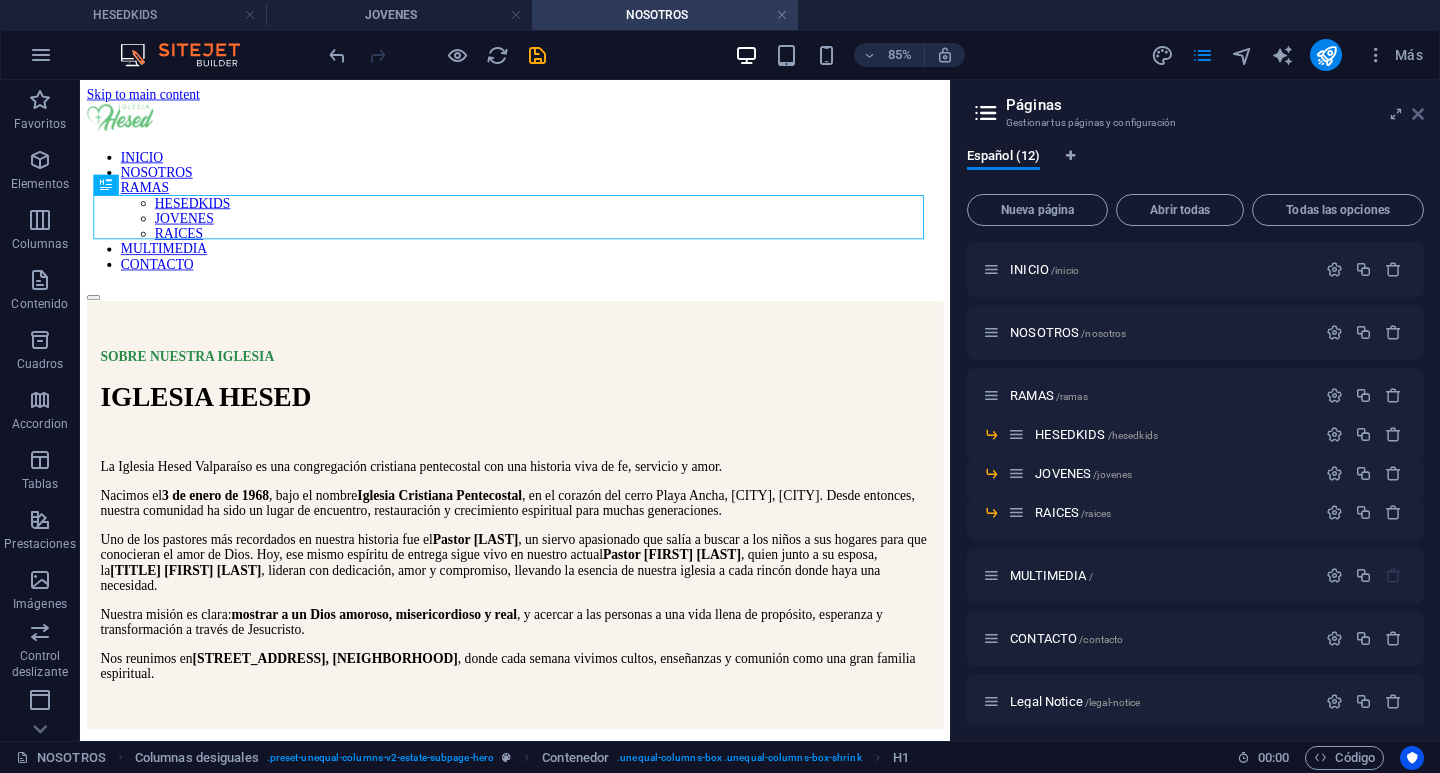 click at bounding box center [1418, 114] 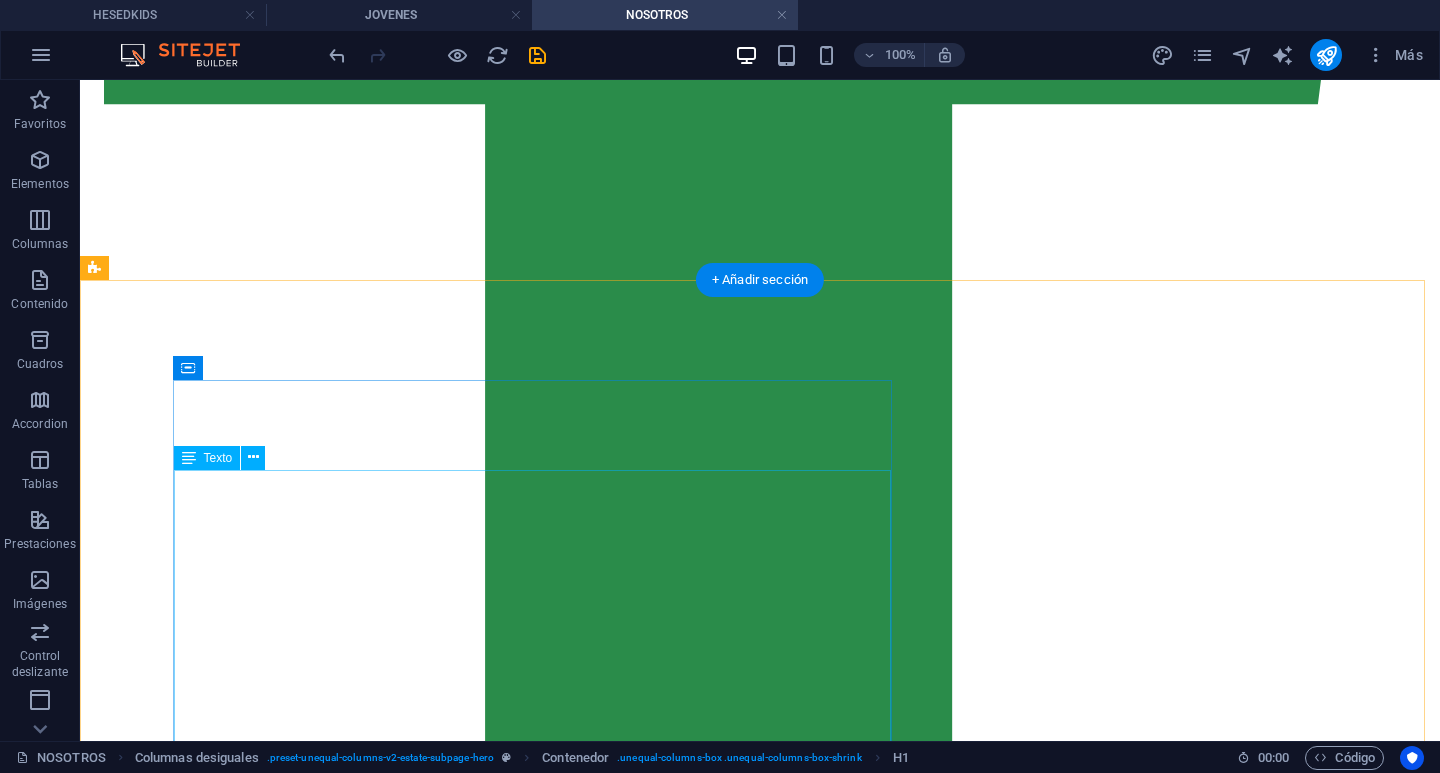 scroll, scrollTop: 4700, scrollLeft: 0, axis: vertical 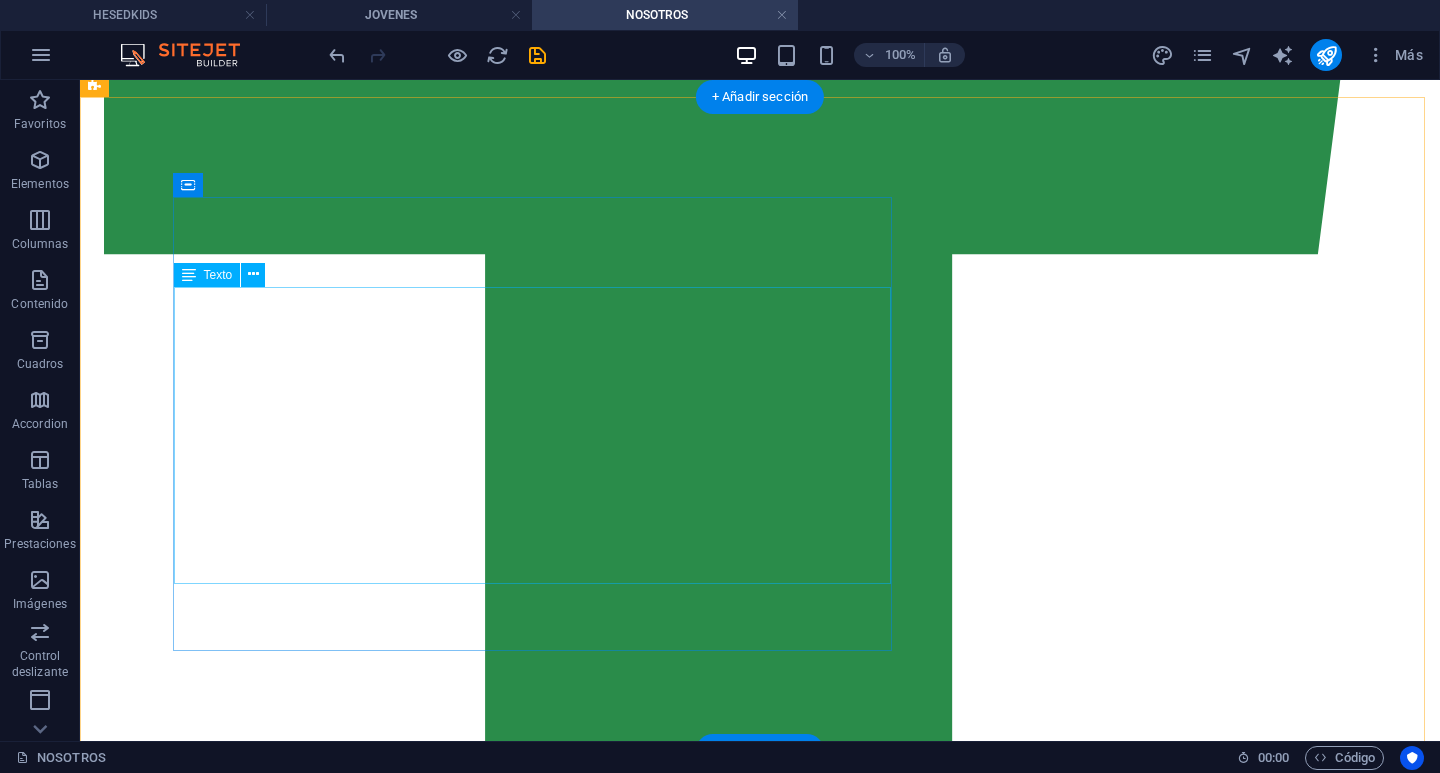 click on "Soy Zorel, y tengo el privilegio de acompañar a los jóvenes en su camino de fe. No me considero un experto, solo alguien que también ha tenido preguntas, luchas y encuentros con el amor de Dios. Mi deseo es que cada joven sepa que su vida tiene valor, que no está solo, y que hay un propósito real en Jesús. Me apasiona verlos crecer, equivocarse, levantarse y descubrir que Dios nunca se rinde con ellos. No lidero desde la perfección, sino desde la experiencia, la empatía y un corazón dispuesto a servir. Creo en esta generación, y creo en el Dios que puede hacer cosas grandes a través de ella." at bounding box center [760, 24467] 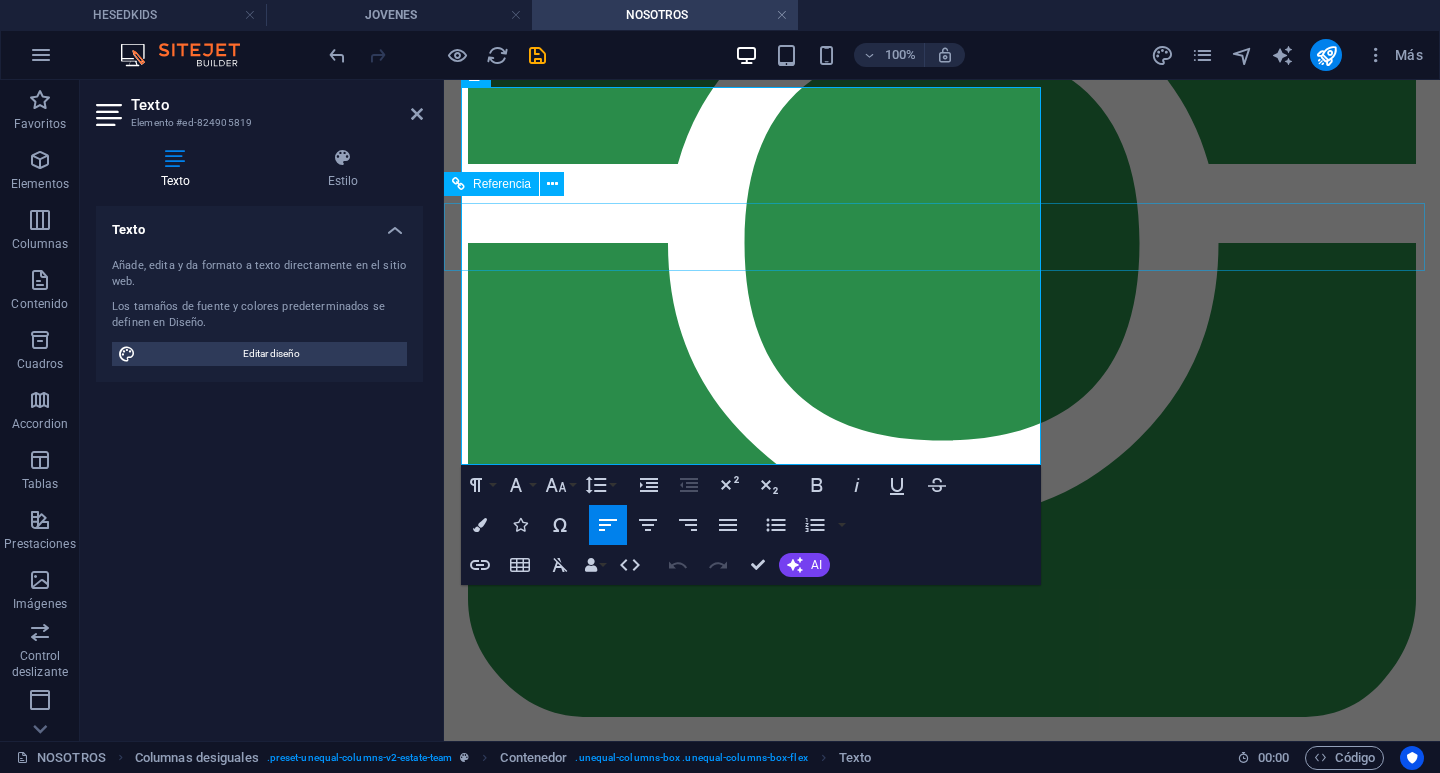 scroll, scrollTop: 4800, scrollLeft: 0, axis: vertical 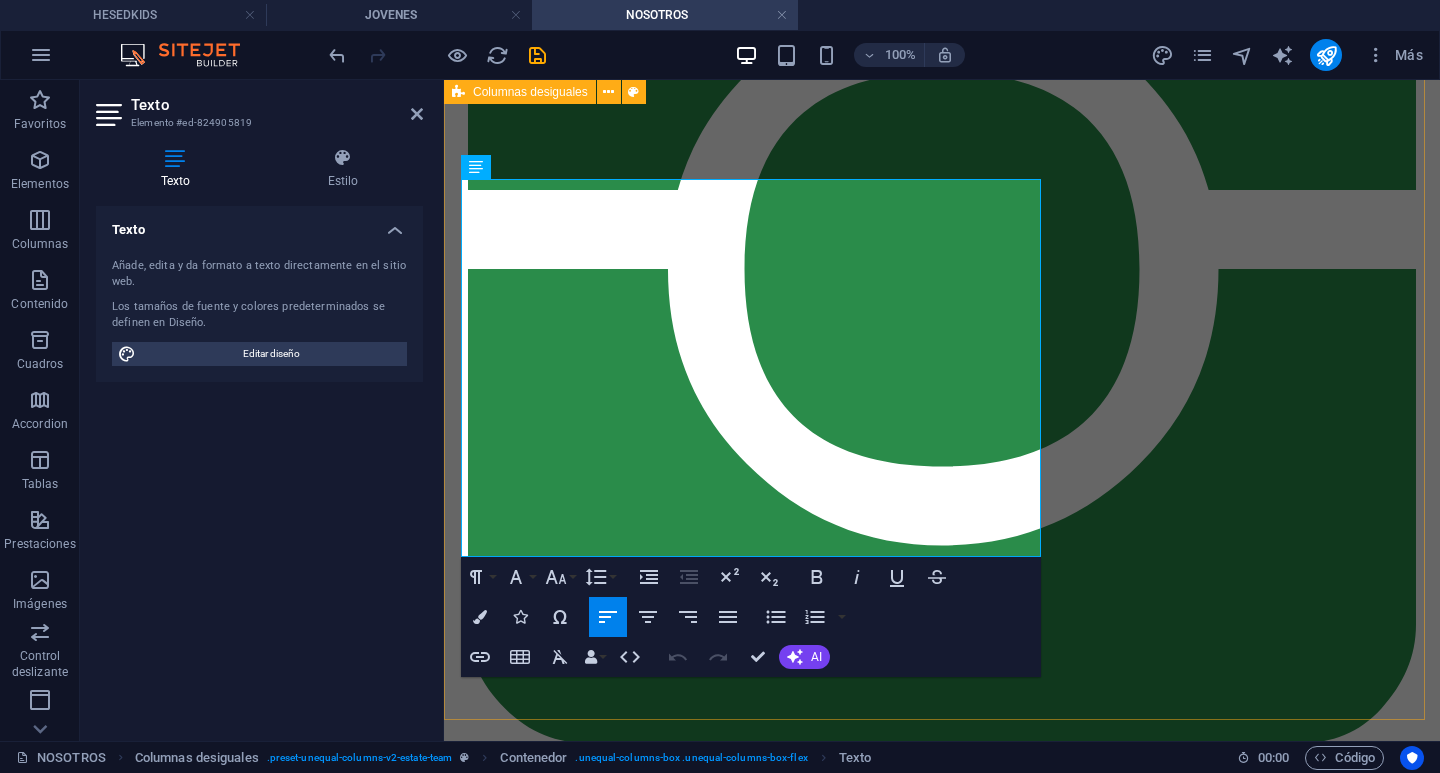 drag, startPoint x: 631, startPoint y: 329, endPoint x: 458, endPoint y: 184, distance: 225.72993 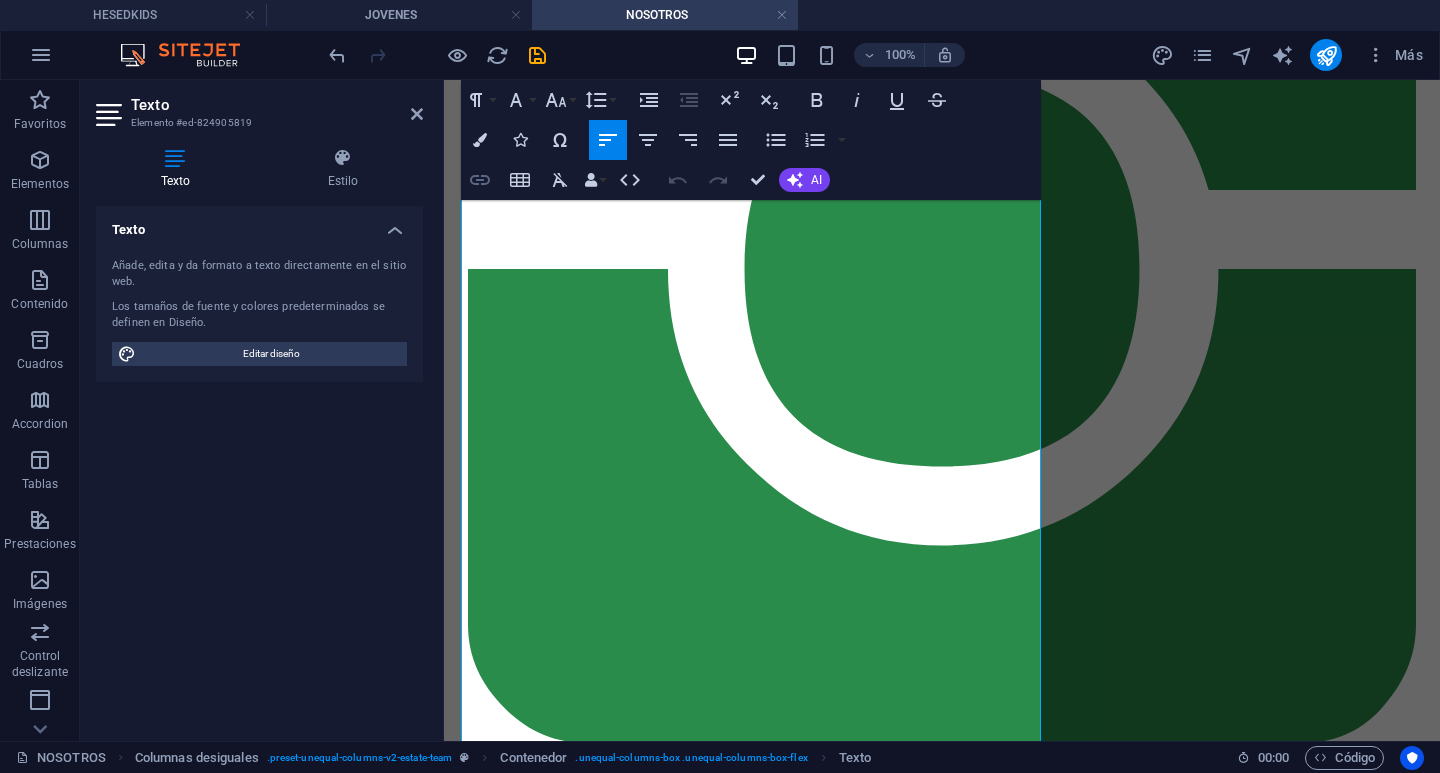 scroll, scrollTop: 20483, scrollLeft: 3, axis: both 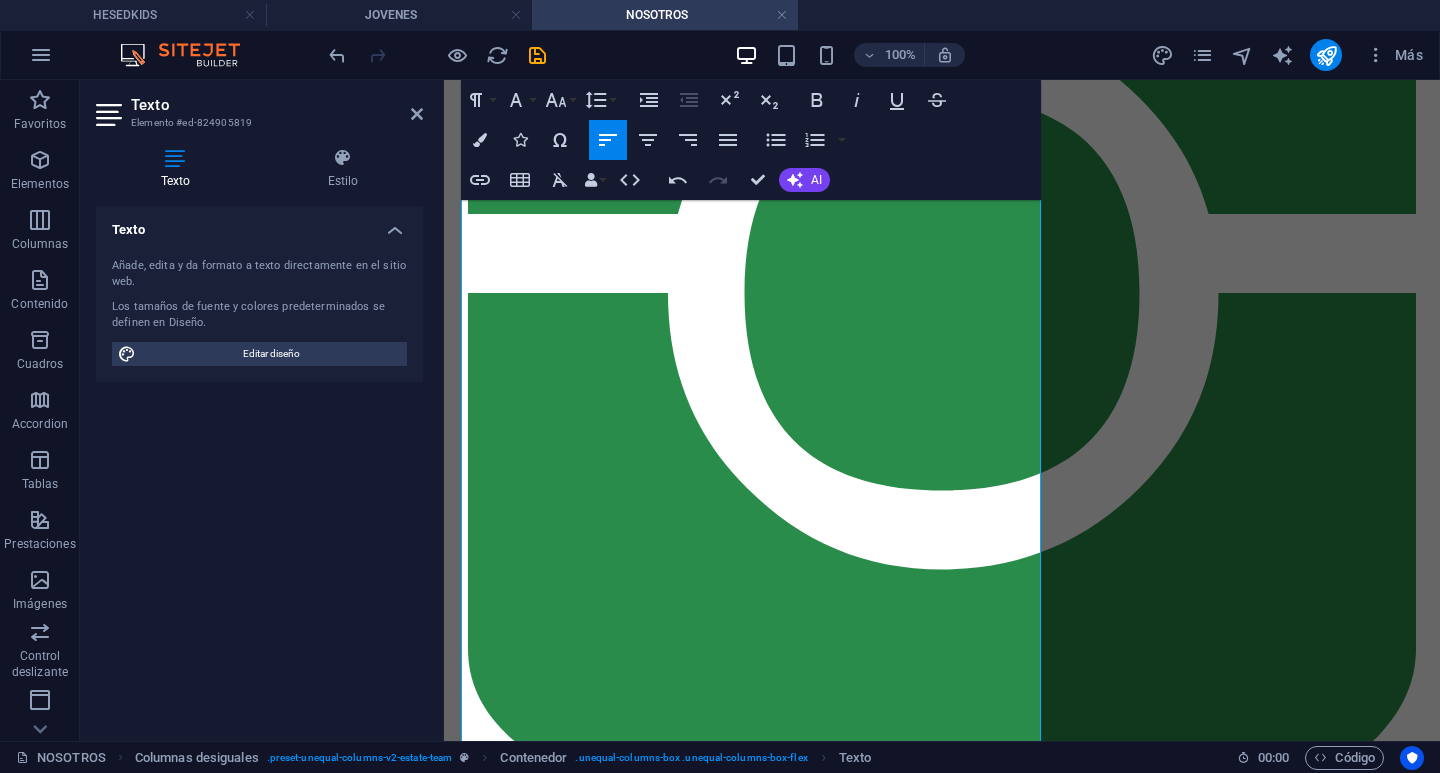 drag, startPoint x: 762, startPoint y: 480, endPoint x: 471, endPoint y: 78, distance: 496.2711 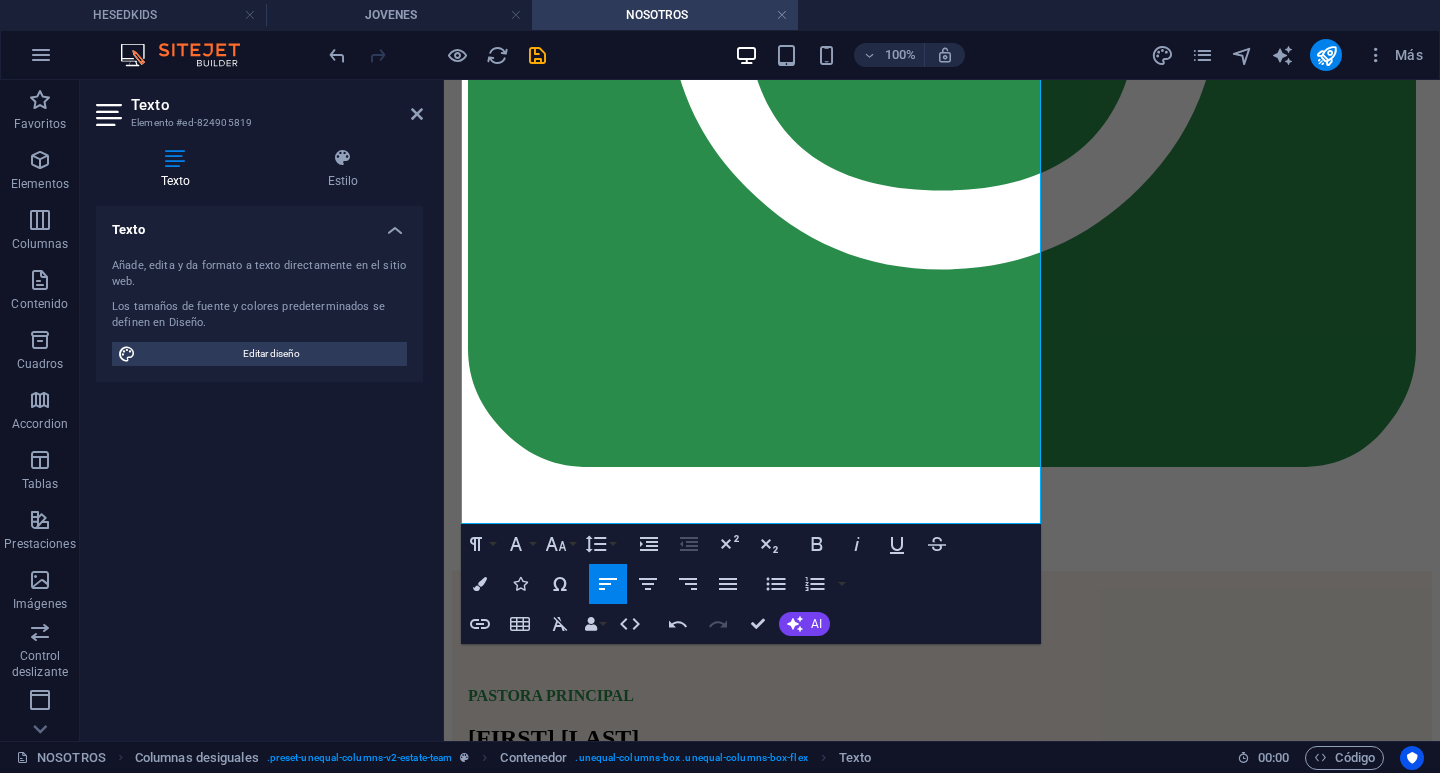 scroll, scrollTop: 5158, scrollLeft: 0, axis: vertical 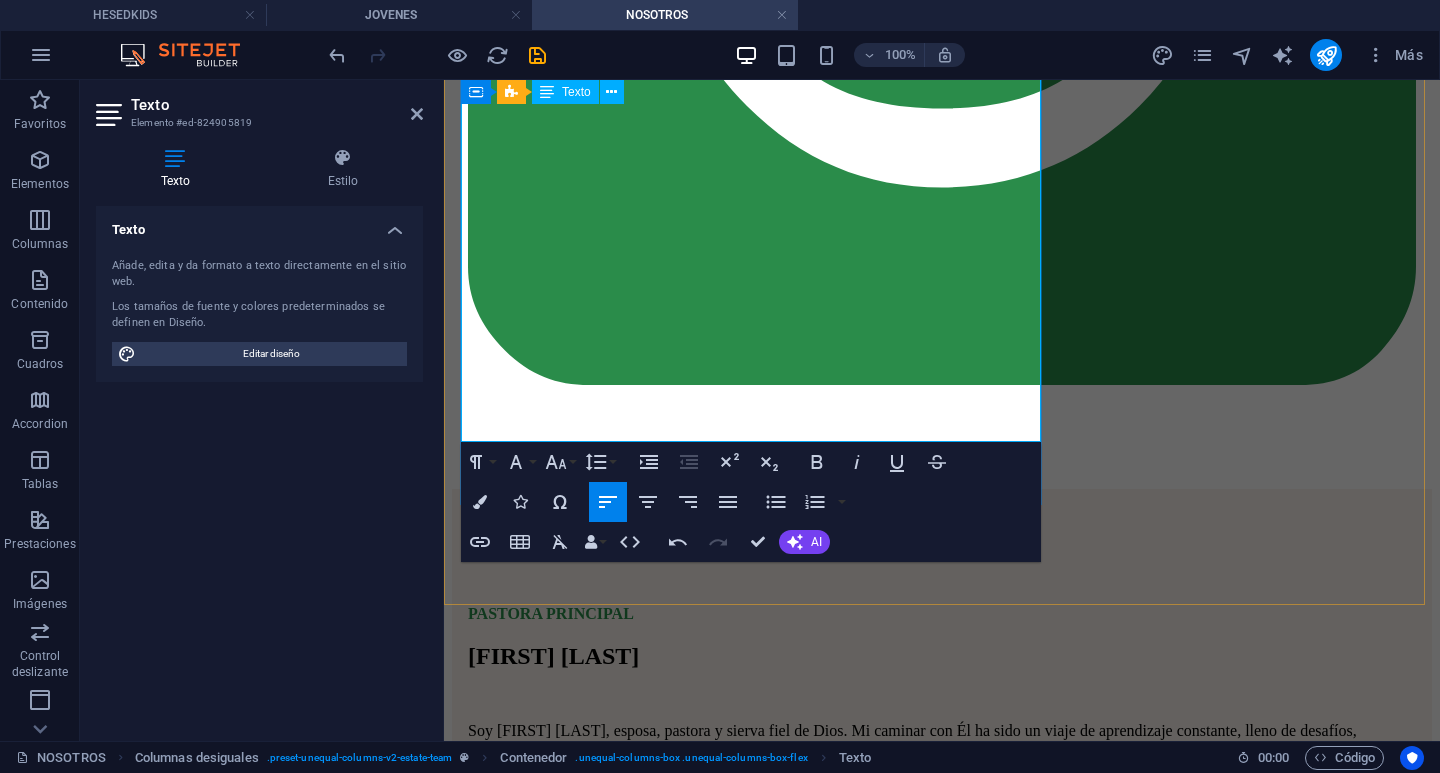 click at bounding box center [942, 17229] 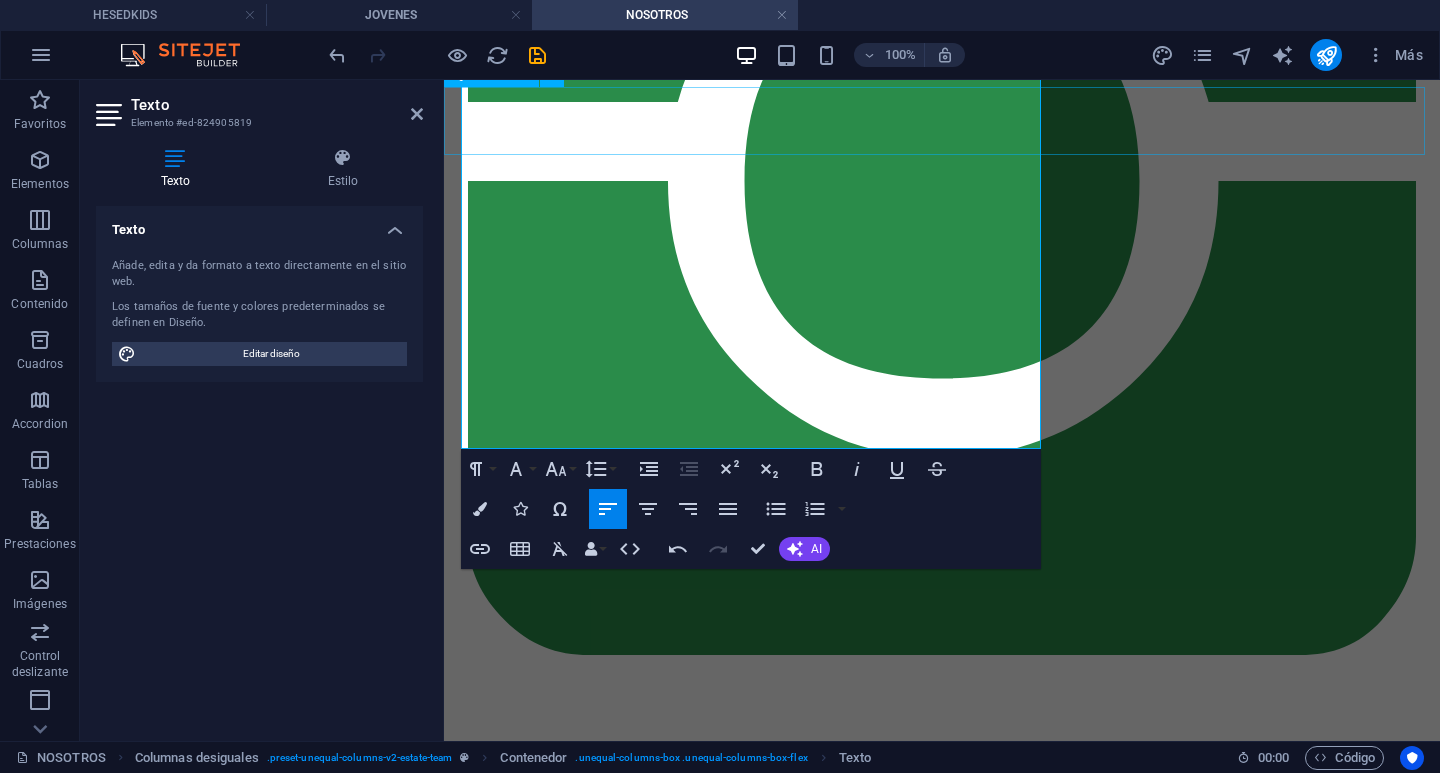 scroll, scrollTop: 4575, scrollLeft: 0, axis: vertical 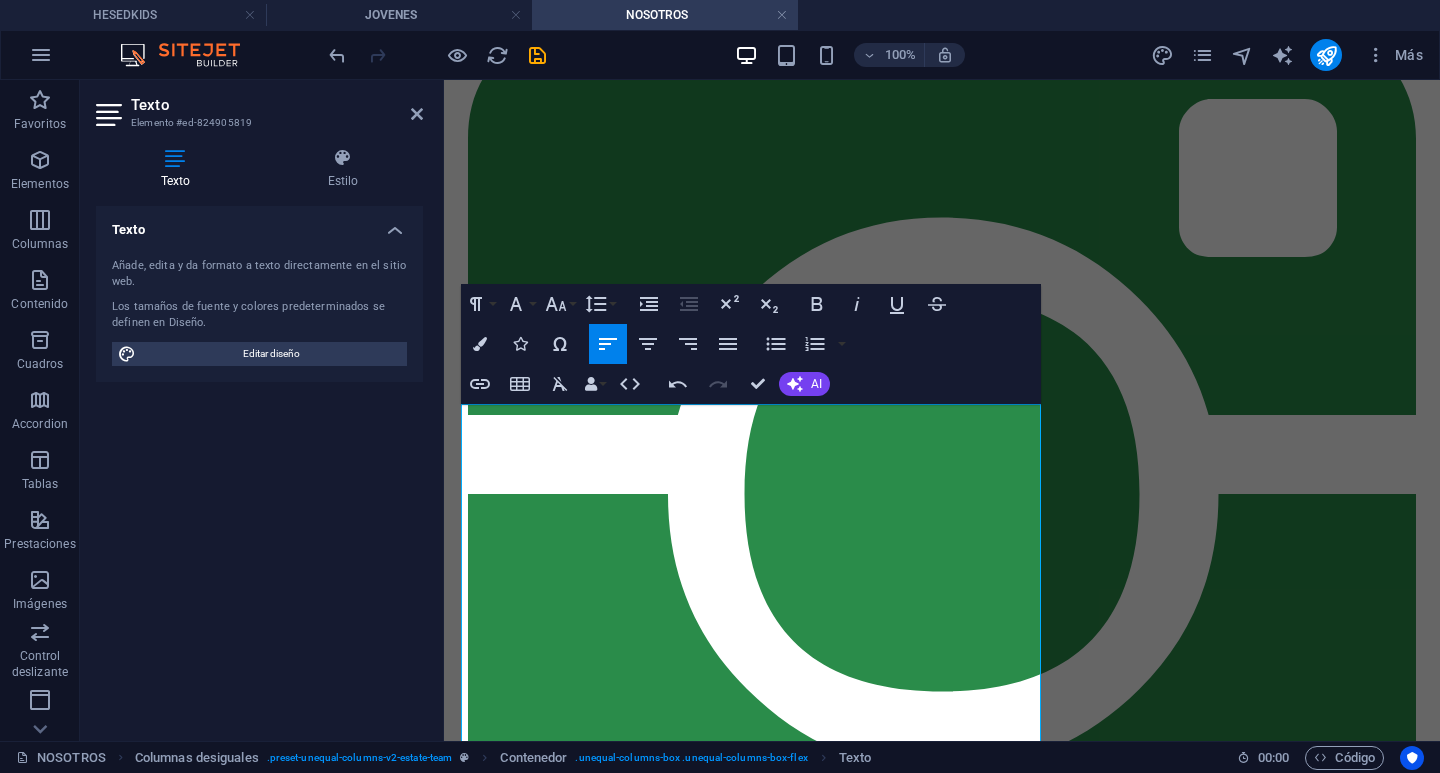 drag, startPoint x: 1027, startPoint y: 425, endPoint x: 917, endPoint y: 472, distance: 119.62023 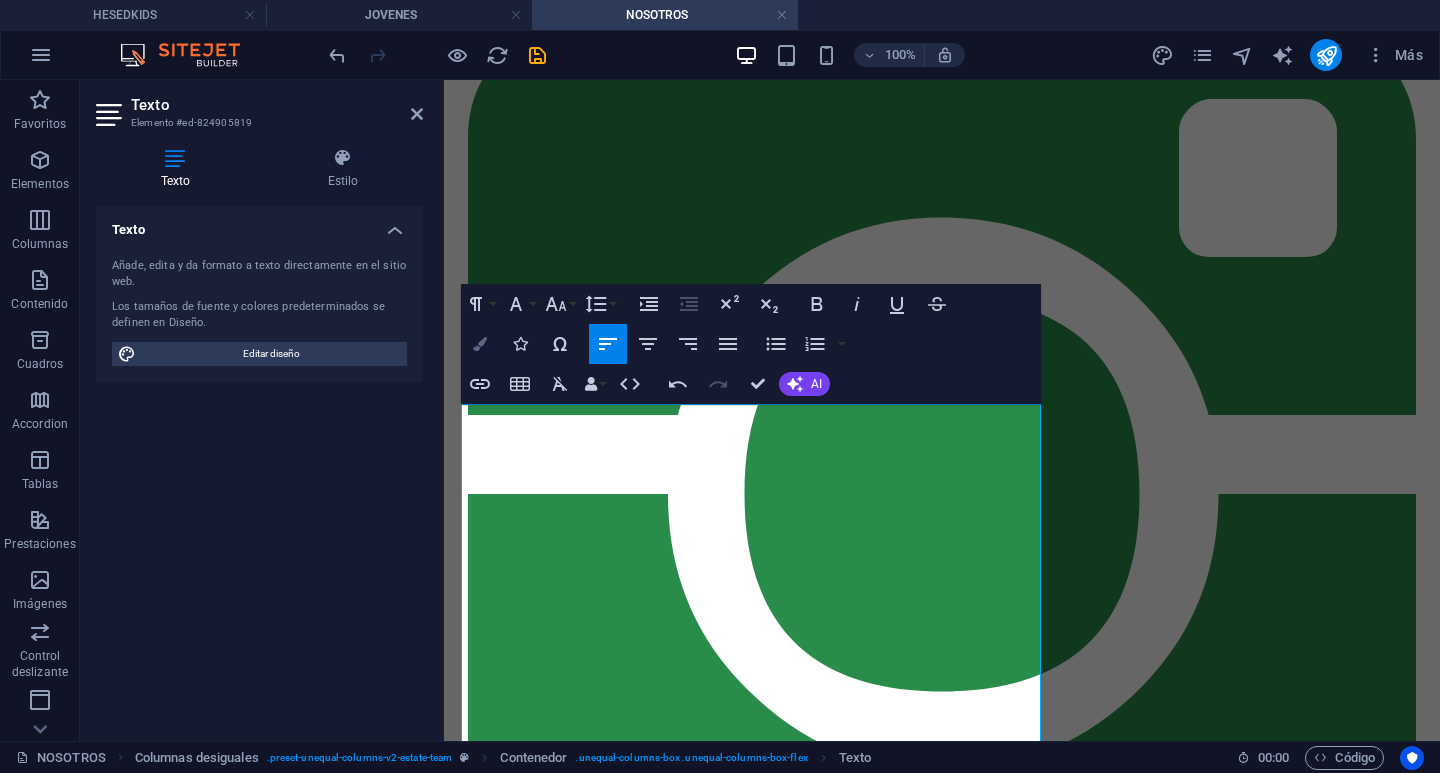 click on "Colors" at bounding box center [480, 344] 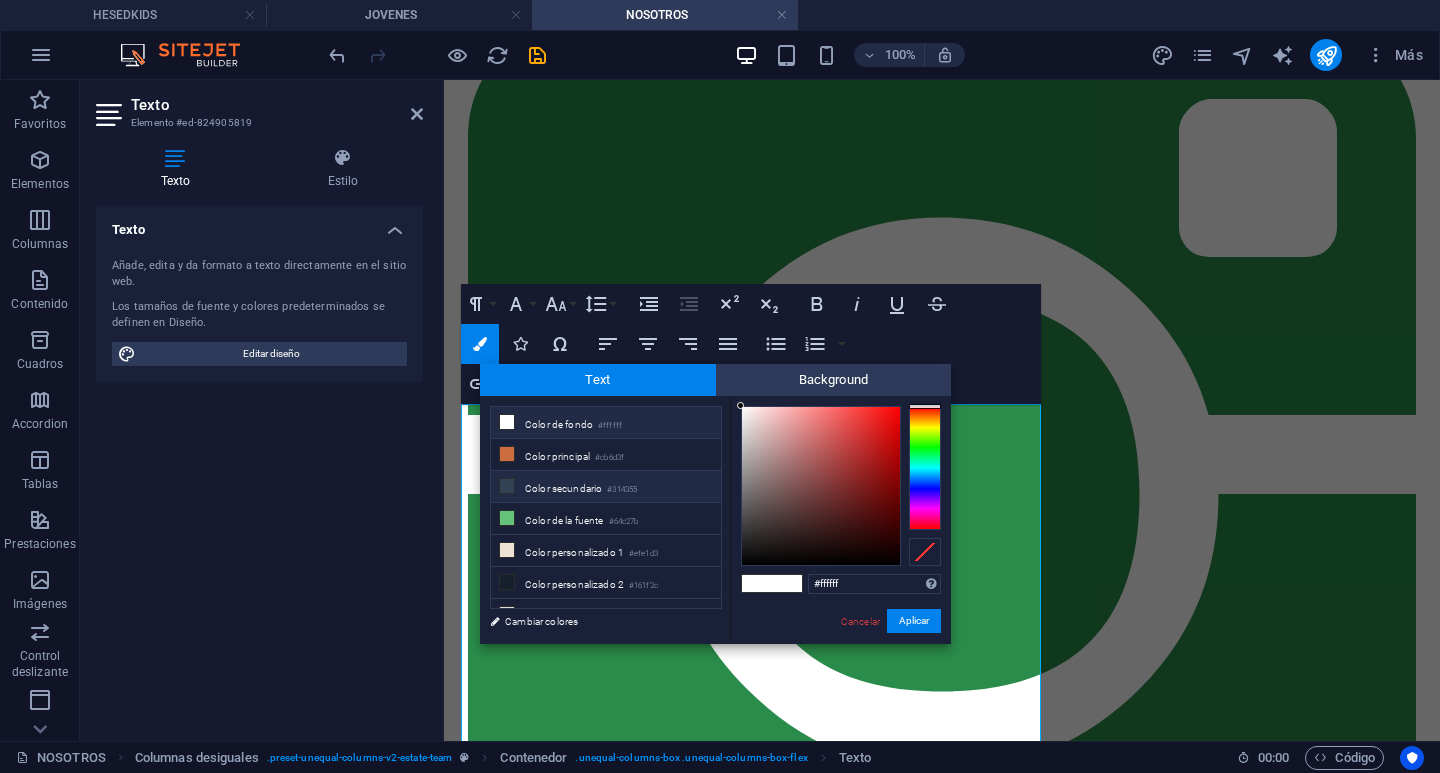 click on "Color secundario
#314355" at bounding box center (606, 487) 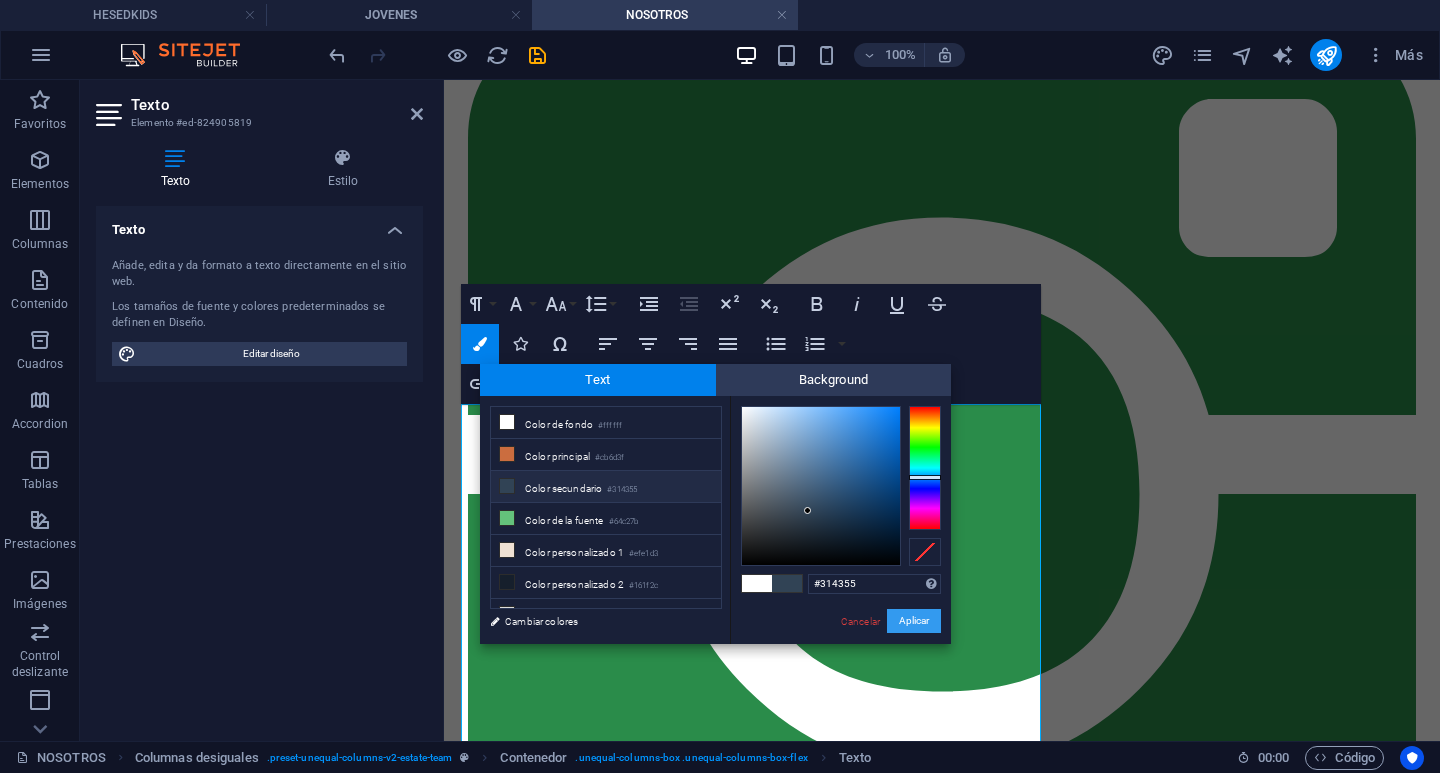click on "Aplicar" at bounding box center (914, 621) 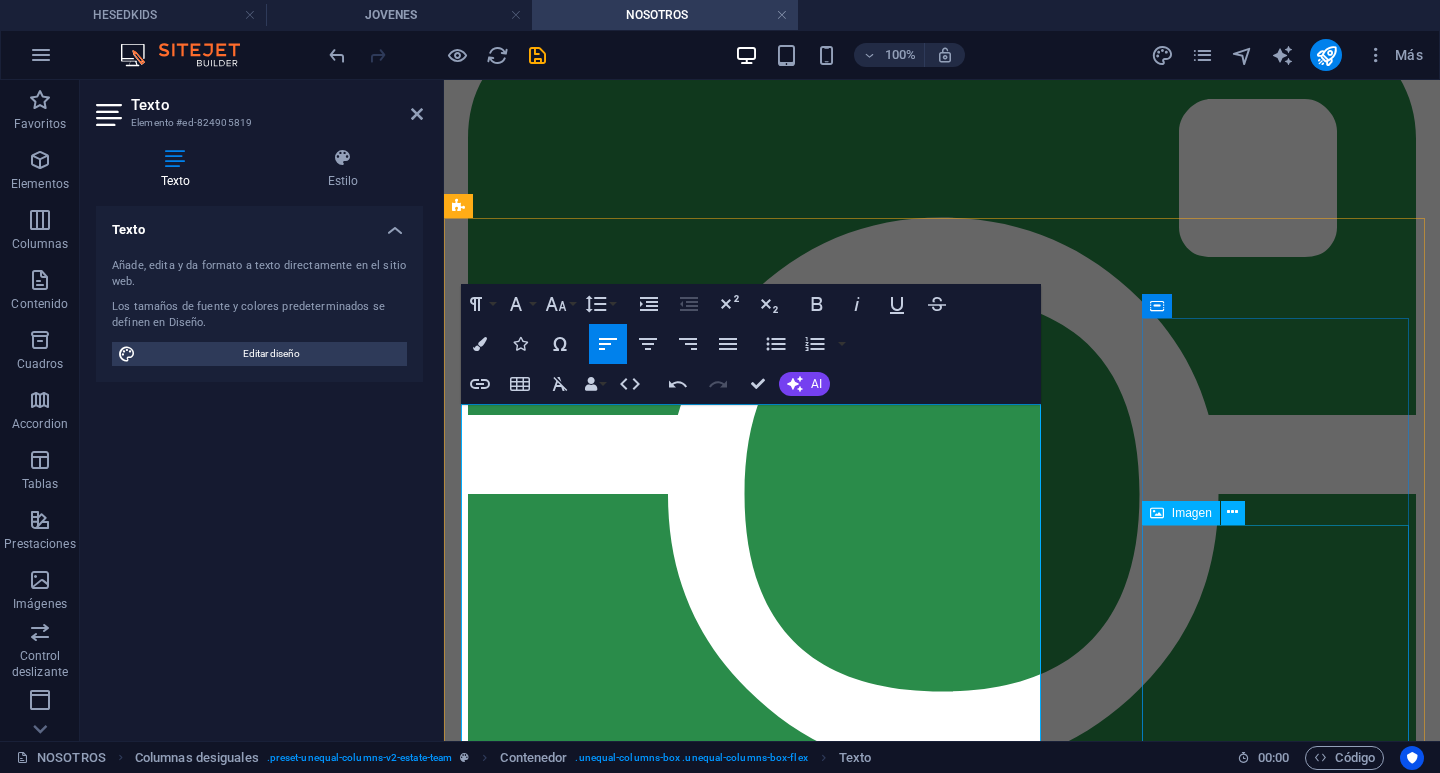 click on "Imagen" at bounding box center (1192, 513) 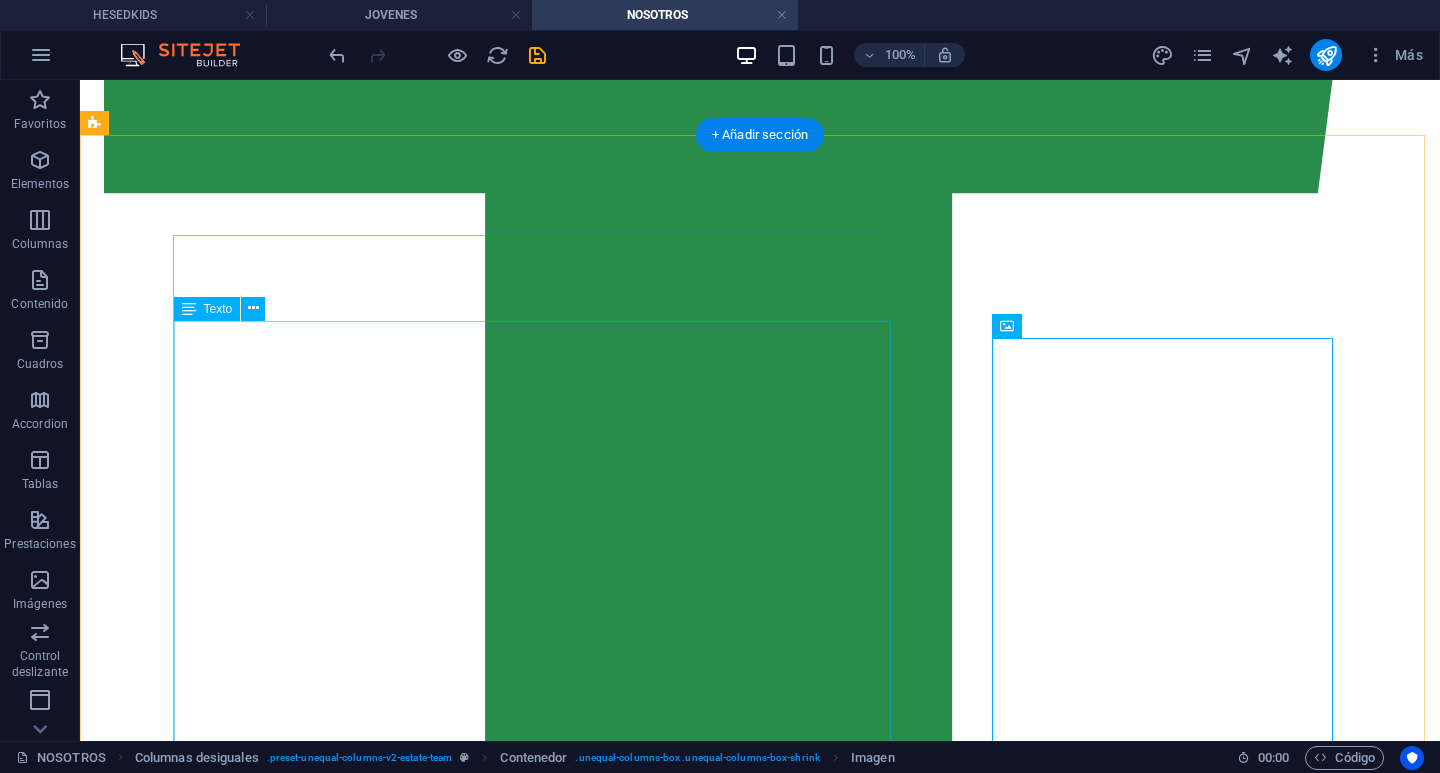 scroll, scrollTop: 4560, scrollLeft: 0, axis: vertical 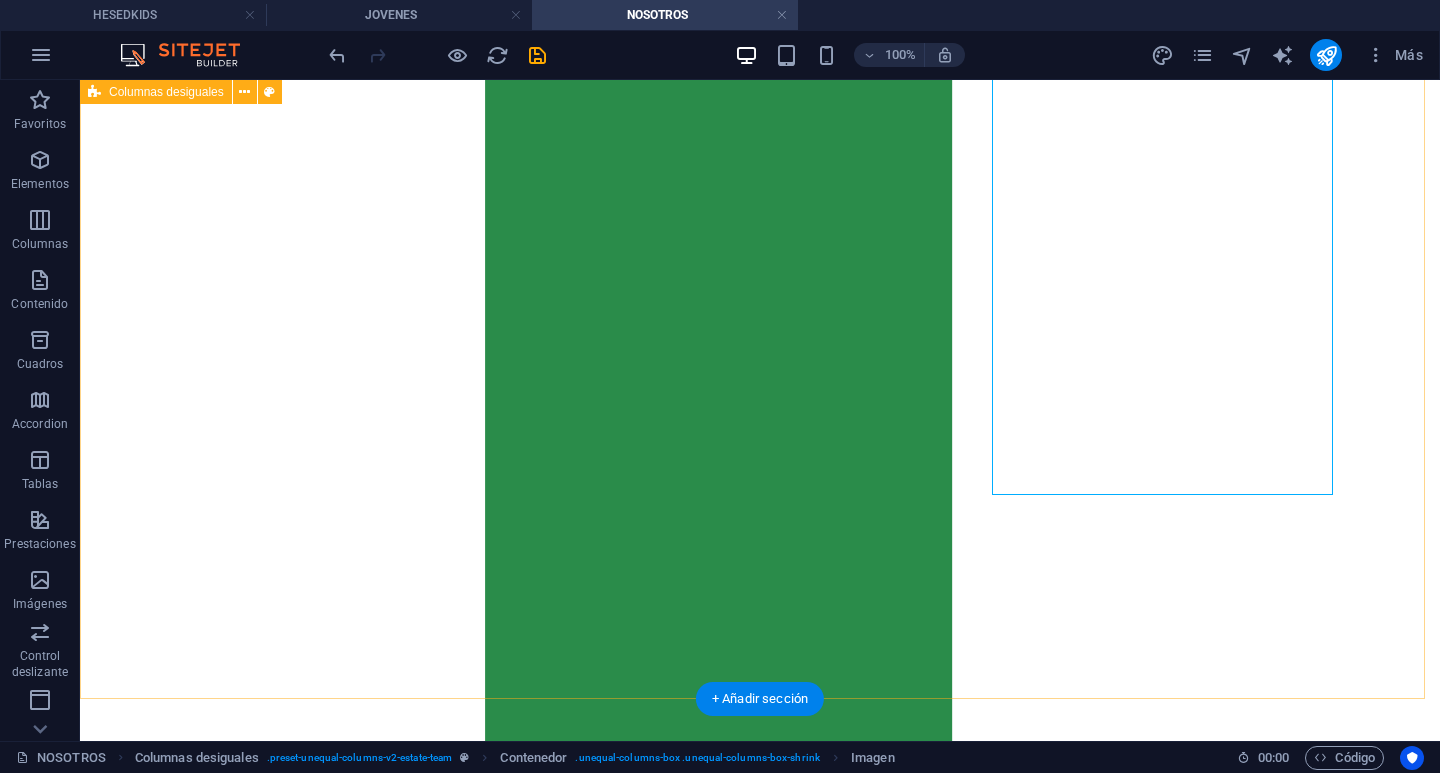 click on "LIDER DE CORO Benjamin azua Mi nombre es Benjamín, y sirvo como líder del coro en nuestra iglesia. Más que una responsabilidad, para mí ha sido una respuesta al llamado que Dios puso en mi corazón: usar la música como instrumento de adoración y sanidad. No siempre fue fácil. He tenido que aprender a guiar, a escuchar, a tener paciencia y, sobre todo, a depender de Dios en cada ensayo y cada presentación. A veces llego cansado, con luchas personales, pero apenas comenzamos a cantar, siento cómo Su presencia renueva todo en mí. Me apasiona ver cómo Dios une nuestras voces y transforma un simple canto en algo espiritual, en algo que toca corazones. No somos profesionales, somos adoradores. Y eso marca toda la diferencia. Cada miembro del coro es parte de mi familia espiritual. Los acompaño, los cuido, oro por ellos y con ellos. Porque sé que no solo estamos afinando nuestras voces, sino también nuestro espíritu." at bounding box center (760, 27049) 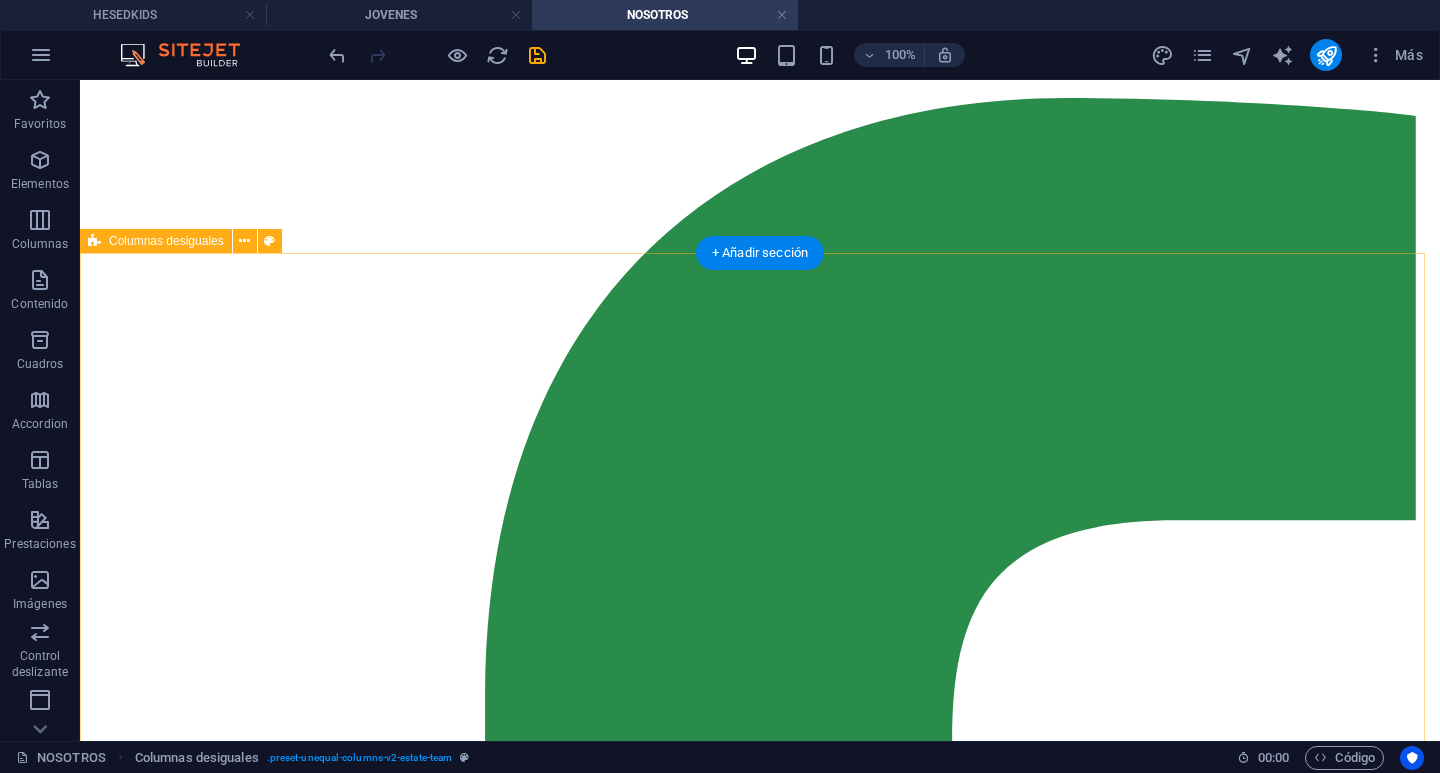 scroll, scrollTop: 2960, scrollLeft: 0, axis: vertical 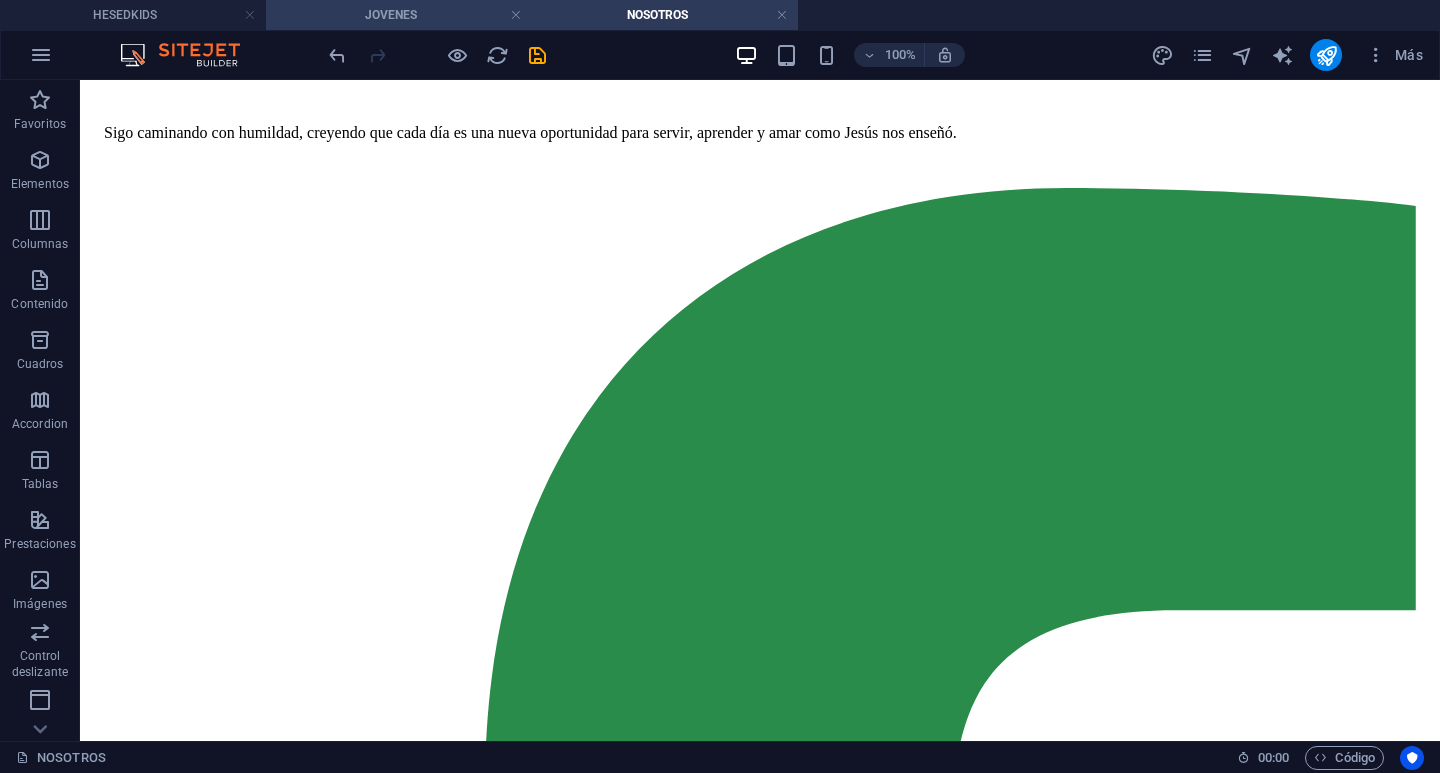 drag, startPoint x: 407, startPoint y: 29, endPoint x: 407, endPoint y: 18, distance: 11 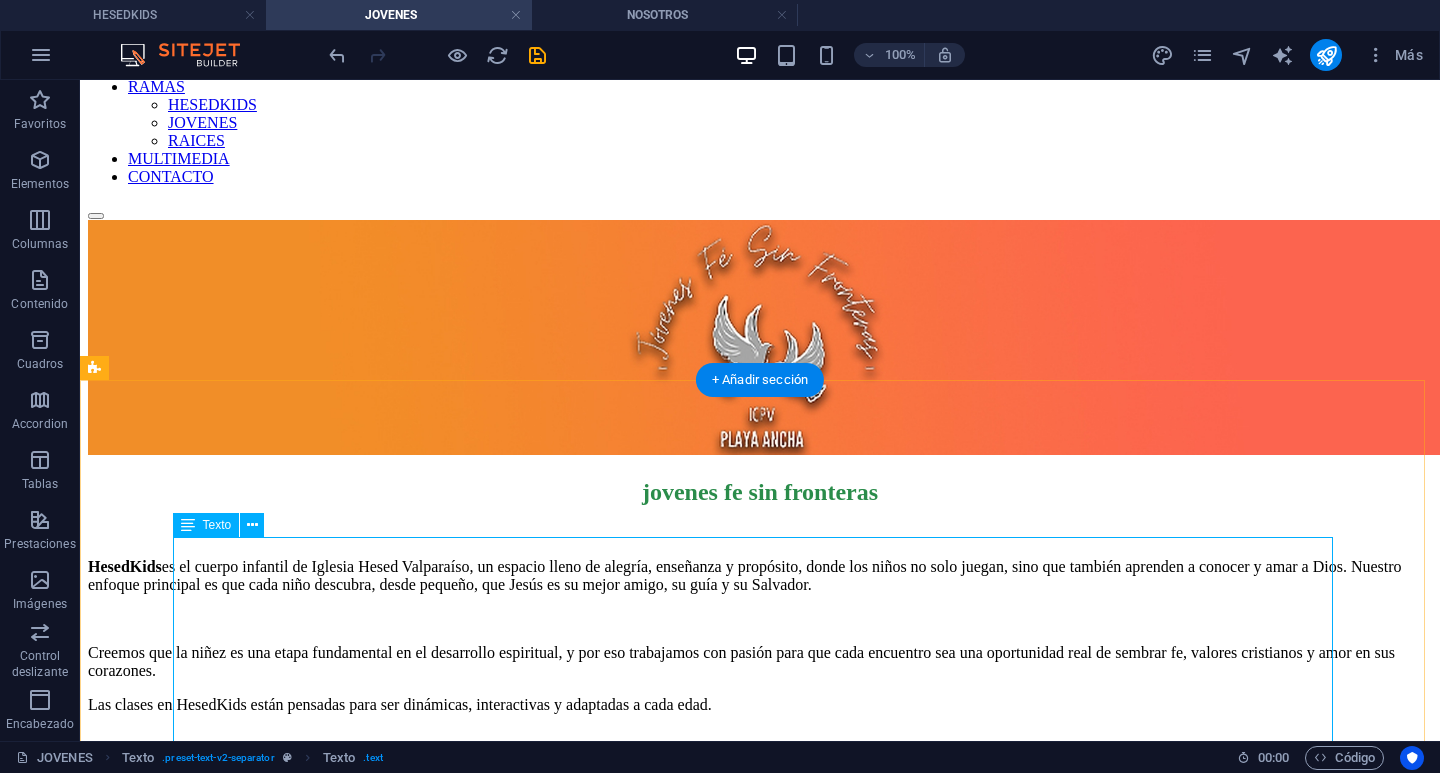 scroll, scrollTop: 300, scrollLeft: 0, axis: vertical 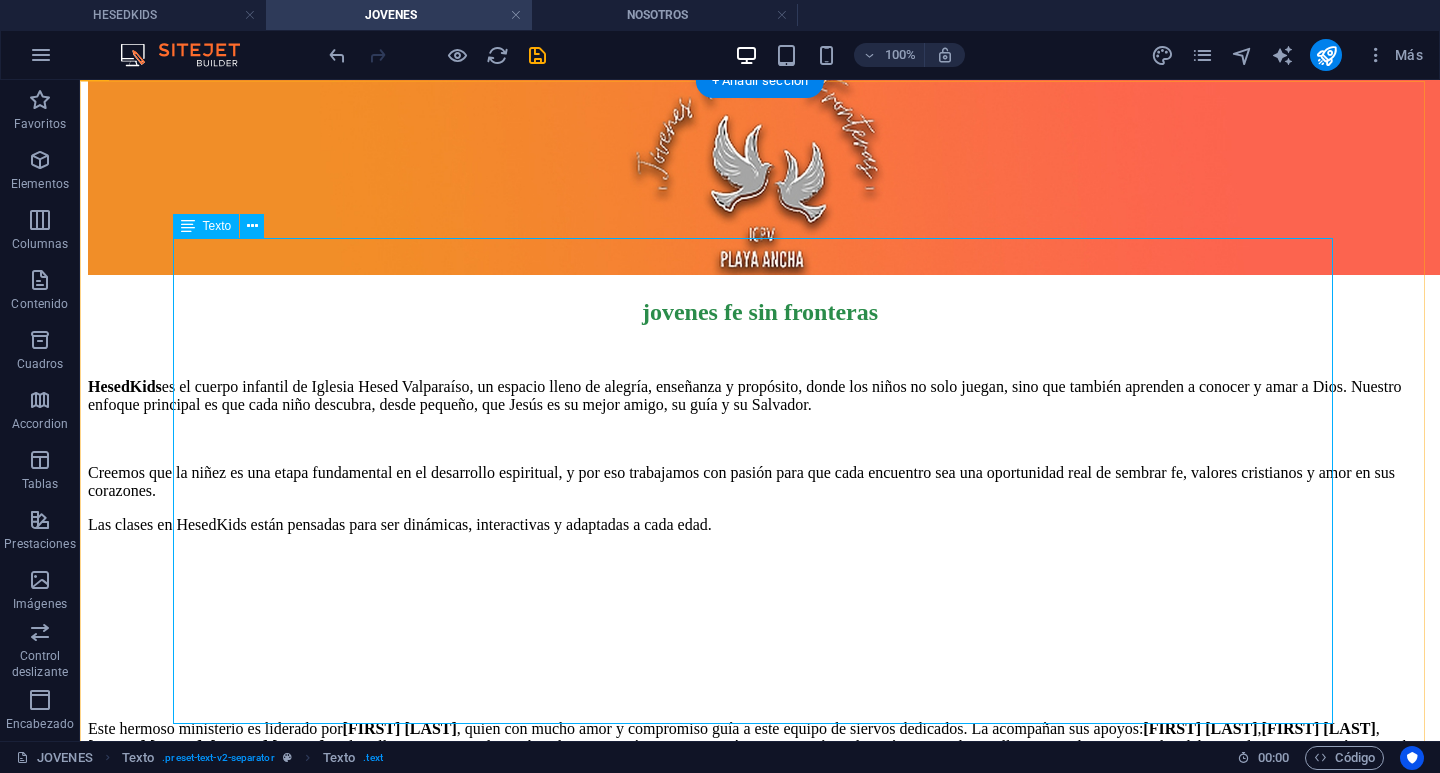 click on "HesedKids  es el cuerpo infantil de Iglesia Hesed Valparaíso, un espacio lleno de alegría, enseñanza y propósito, donde los niños no solo juegan, sino que también aprenden a conocer y amar a Dios. Nuestro enfoque principal es que cada niño descubra, desde pequeño, que Jesús es su mejor amigo, su guía y su Salvador.  Creemos que la niñez es una etapa fundamental en el desarrollo espiritual, y por eso trabajamos con pasión para que cada encuentro sea una oportunidad real de sembrar fe, valores cristianos y amor en sus corazones. Las clases en HesedKids están pensadas para ser dinámicas, interactivas y adaptadas a cada edad.   Este hermoso ministerio es liderado por  Giuliana Hernández , quien con mucho amor y compromiso guía a este equipo de siervos dedicados. La acompañan sus apoyos:  Silvia Chacana ,  Fernando López ,  Anyelina Sánchez  y  Sebastián López En HesedKids no solo cuidamos a los niños mientras los adultos están en el culto, sino que  creamos una comunidad para ellos" at bounding box center (760, 611) 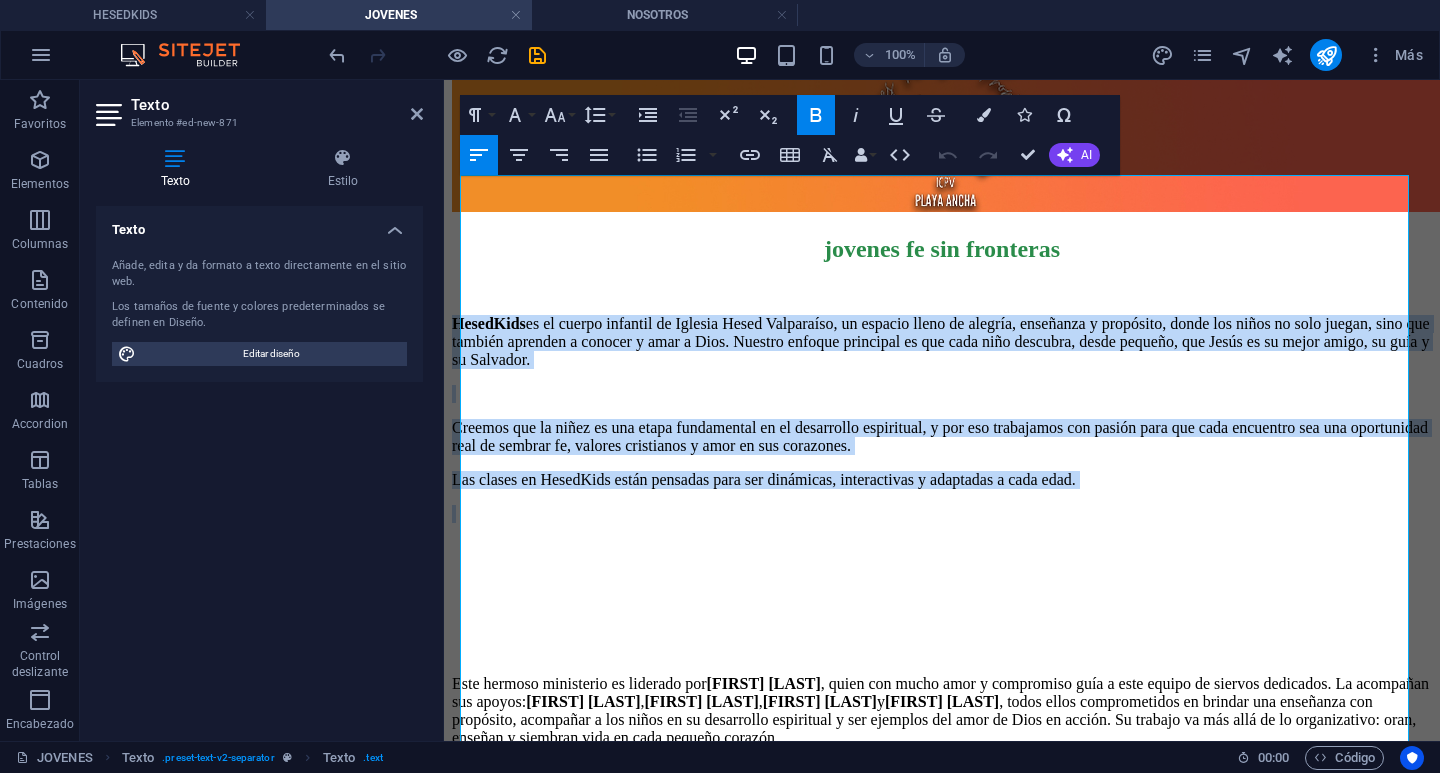 drag, startPoint x: 693, startPoint y: 620, endPoint x: 441, endPoint y: 188, distance: 500.128 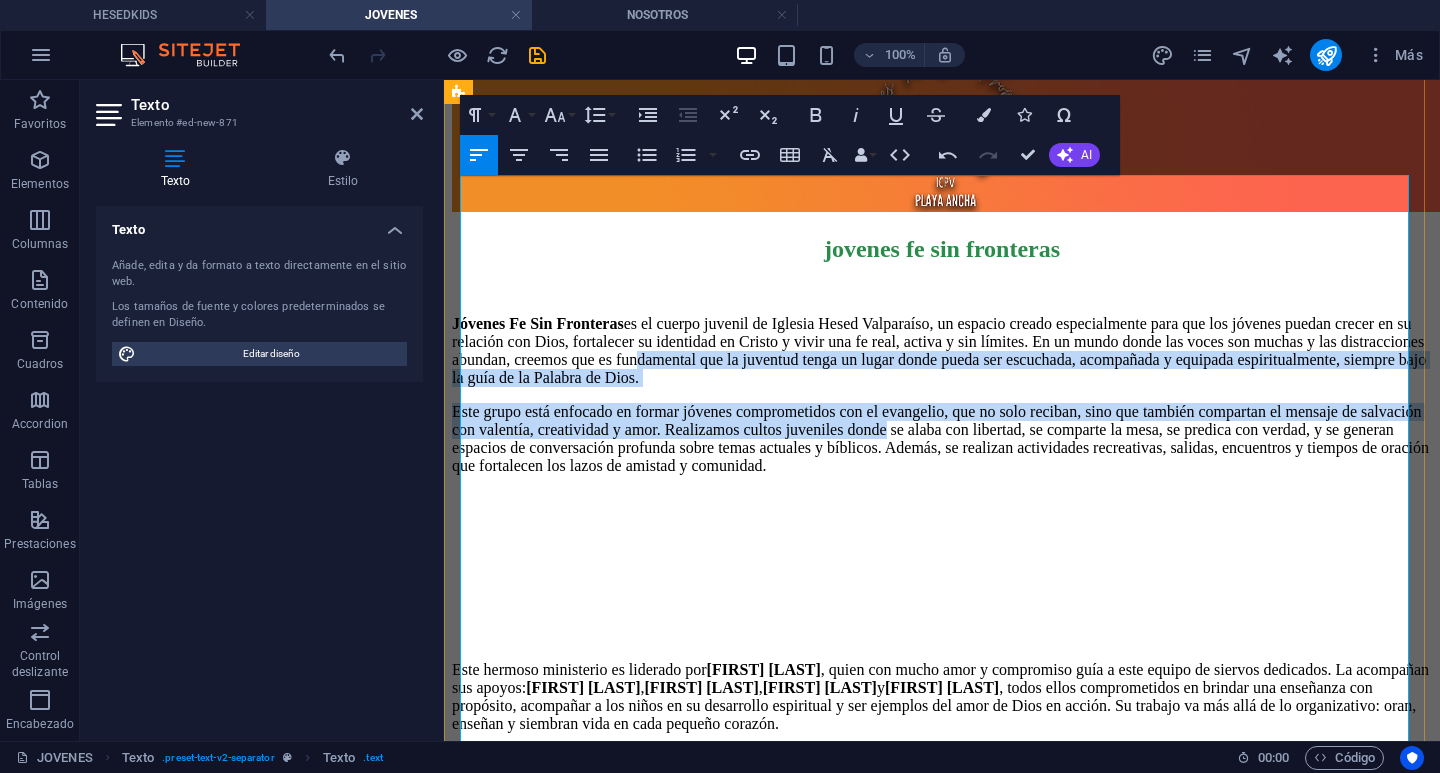 drag, startPoint x: 831, startPoint y: 593, endPoint x: 546, endPoint y: 365, distance: 364.9781 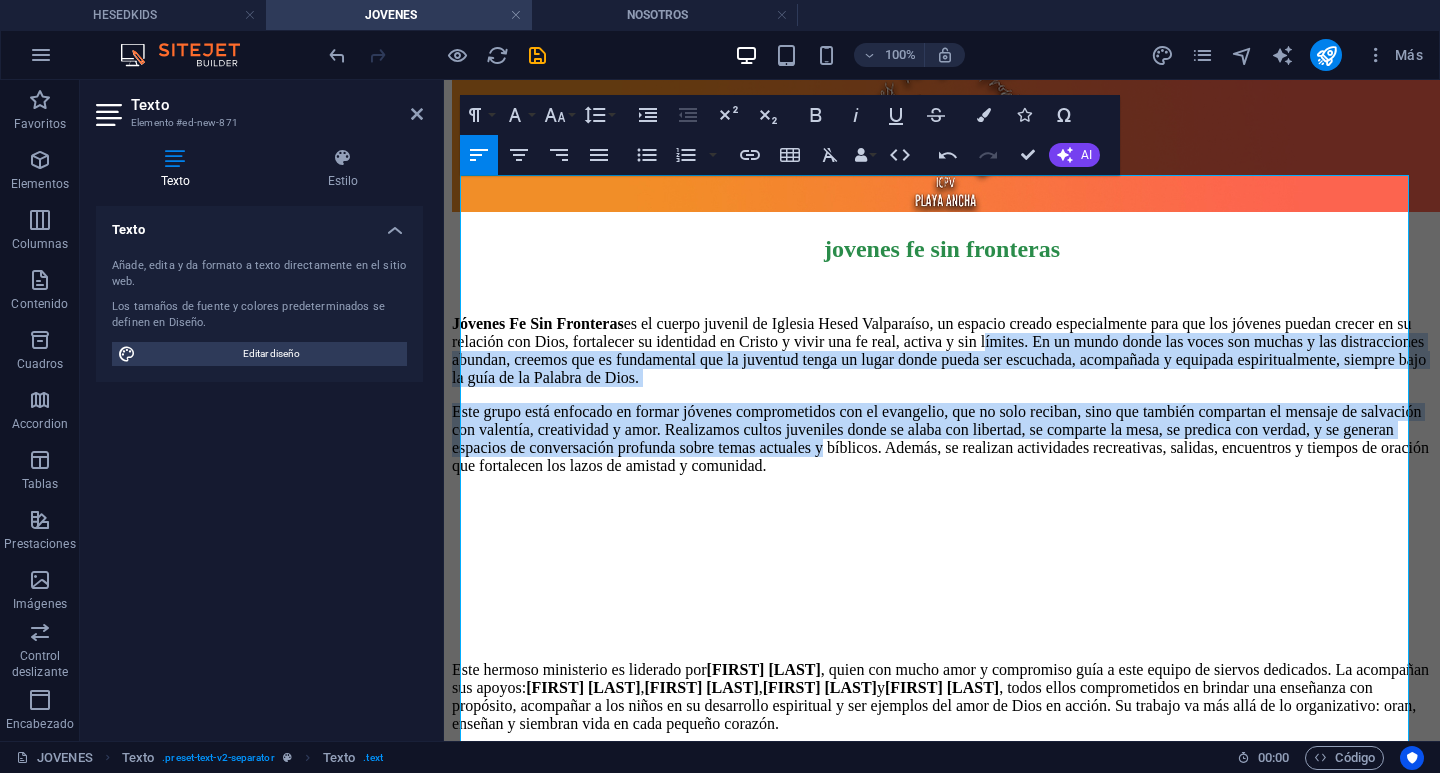 drag, startPoint x: 885, startPoint y: 665, endPoint x: 374, endPoint y: 322, distance: 615.44293 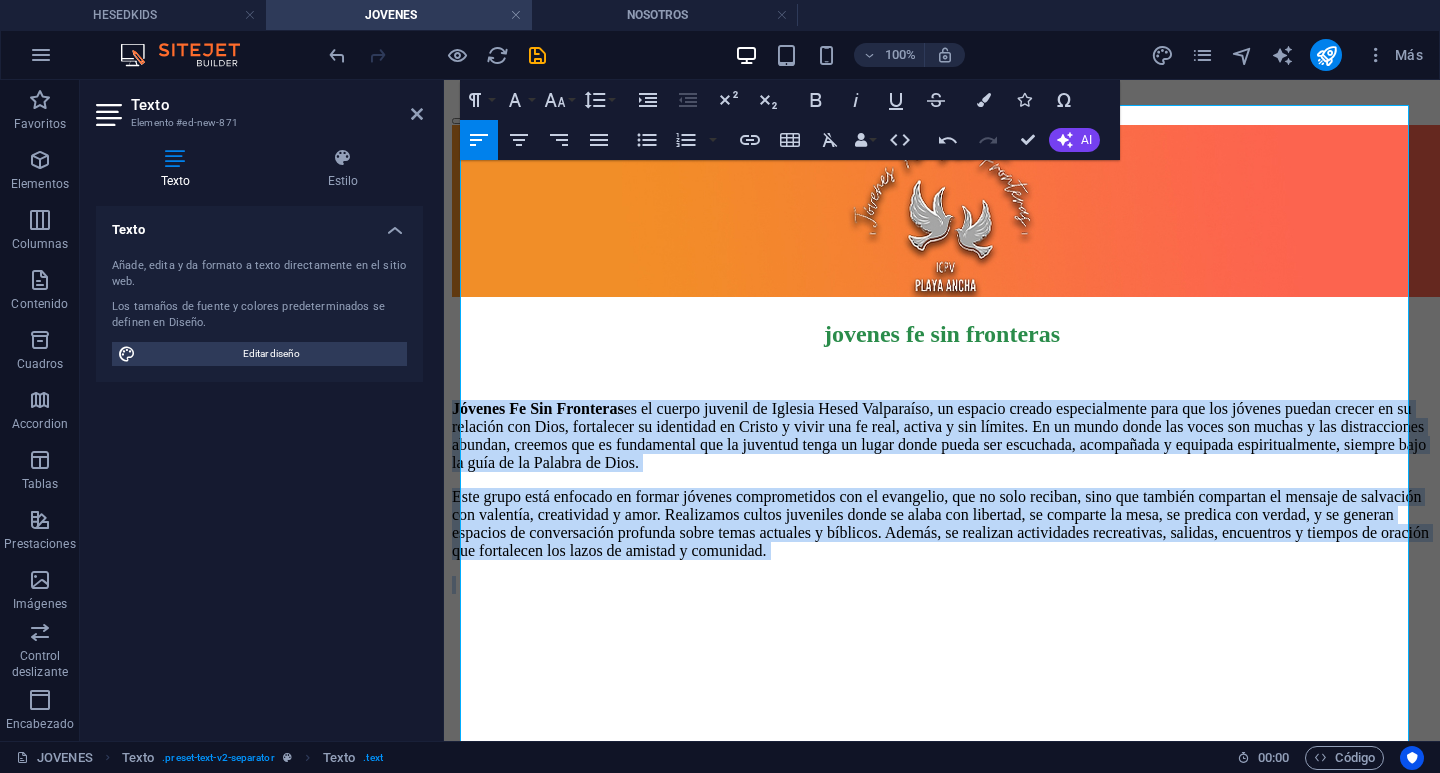 scroll, scrollTop: 0, scrollLeft: 0, axis: both 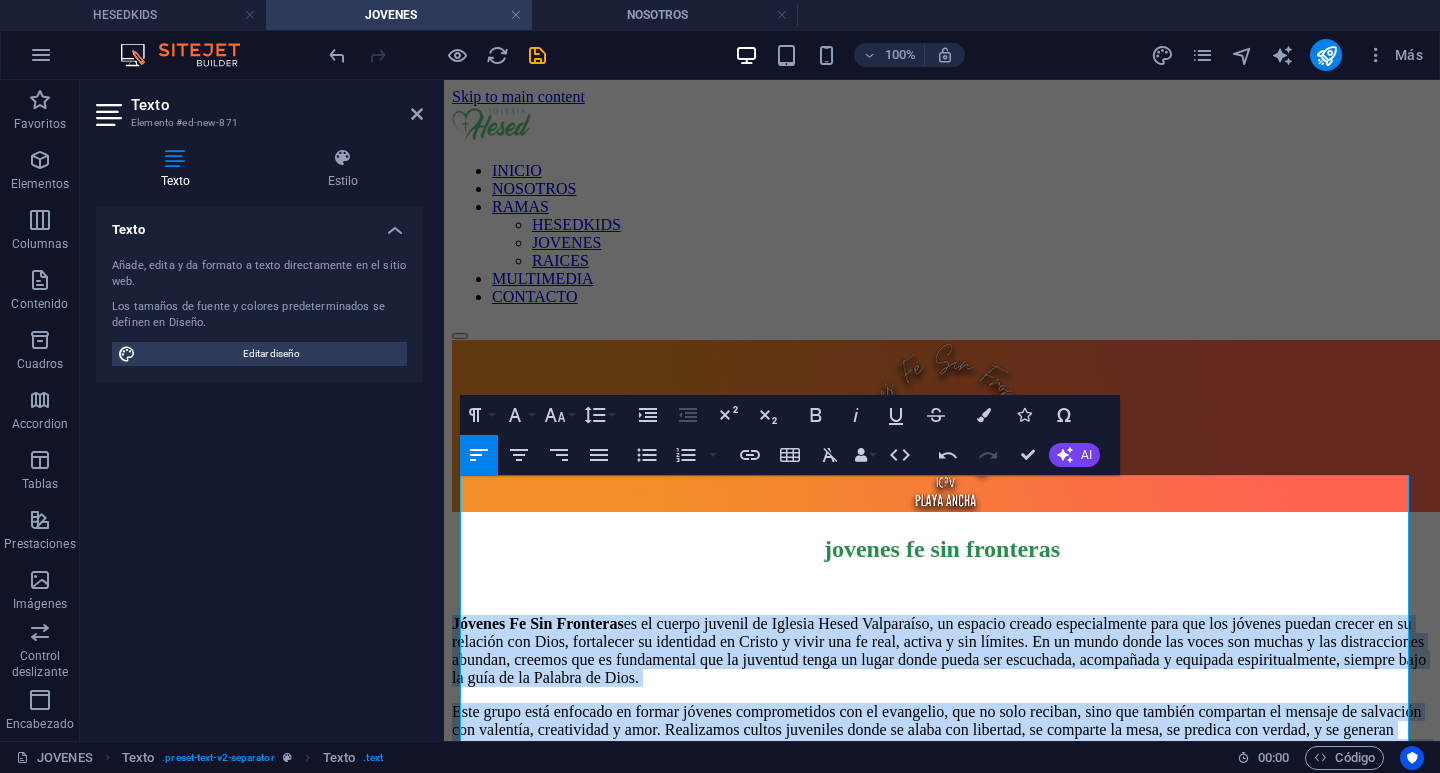 drag, startPoint x: 836, startPoint y: 498, endPoint x: 1079, endPoint y: 533, distance: 245.50764 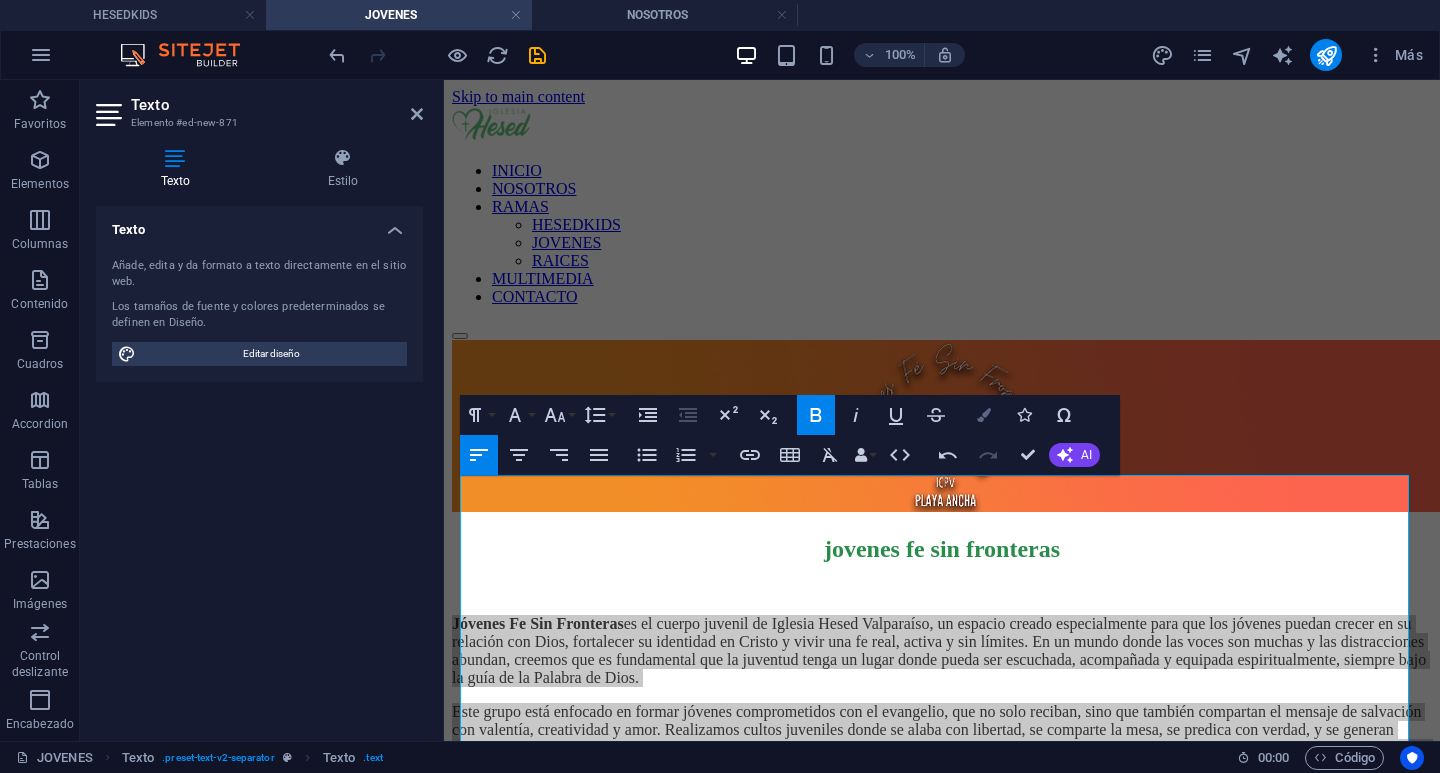 click on "Colors" at bounding box center [984, 415] 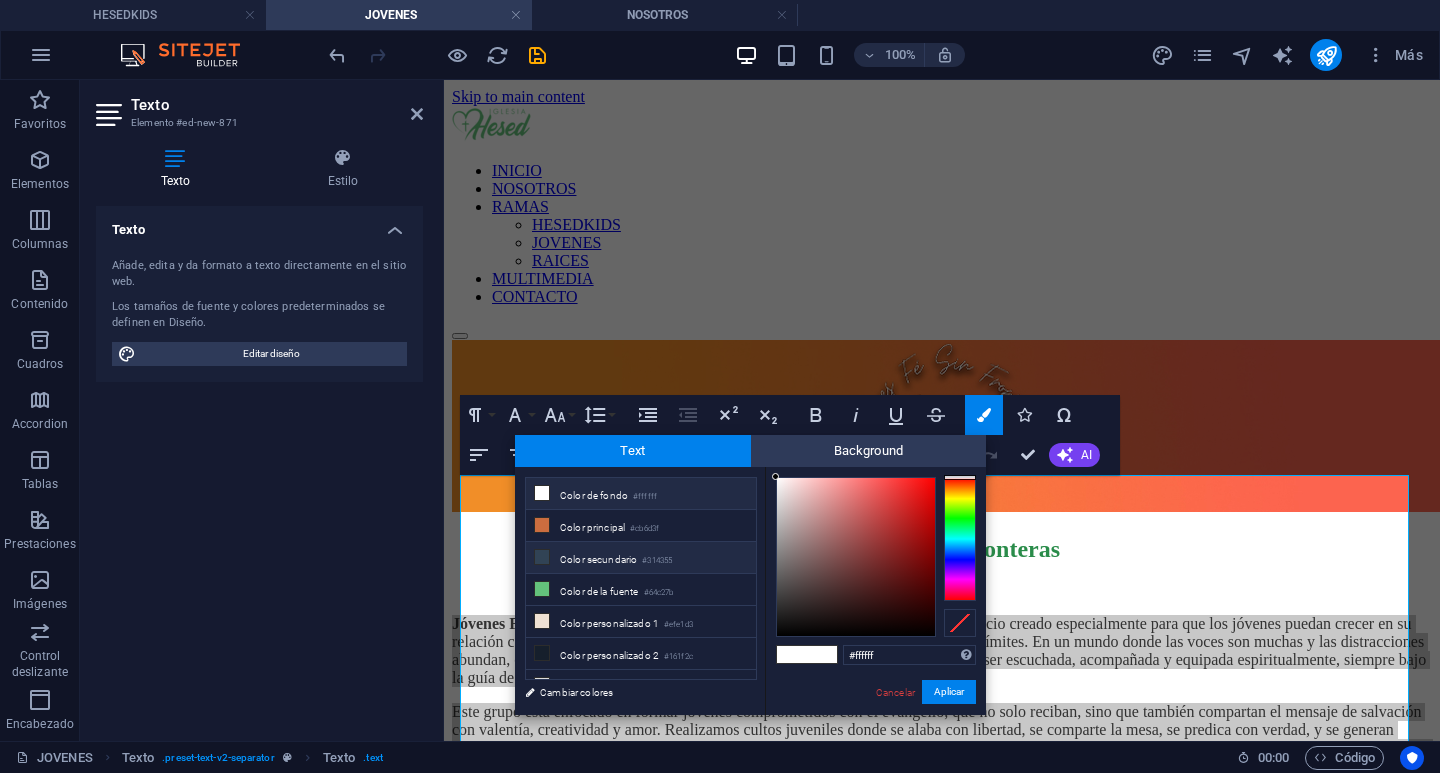 click on "Color secundario
#314355" at bounding box center [641, 558] 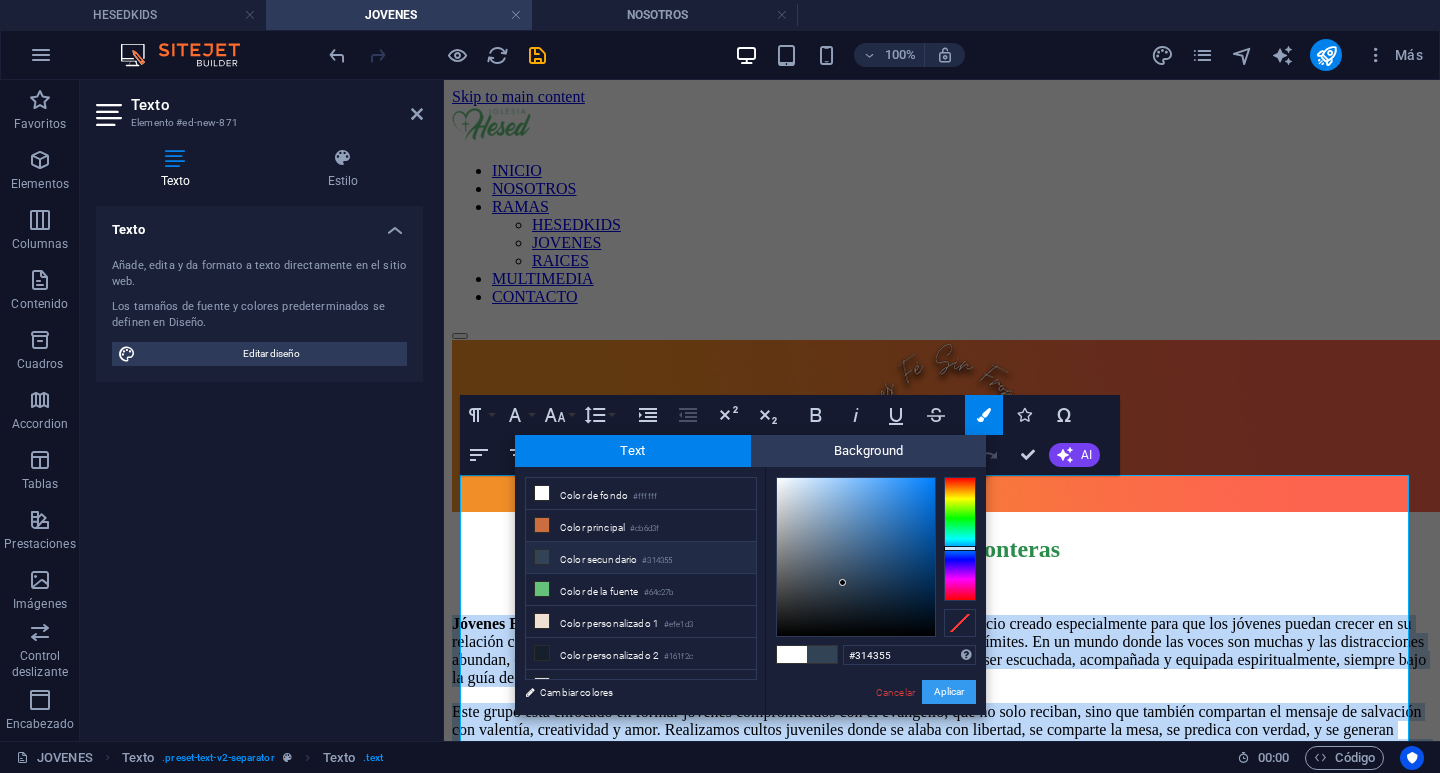 click on "Aplicar" at bounding box center [949, 692] 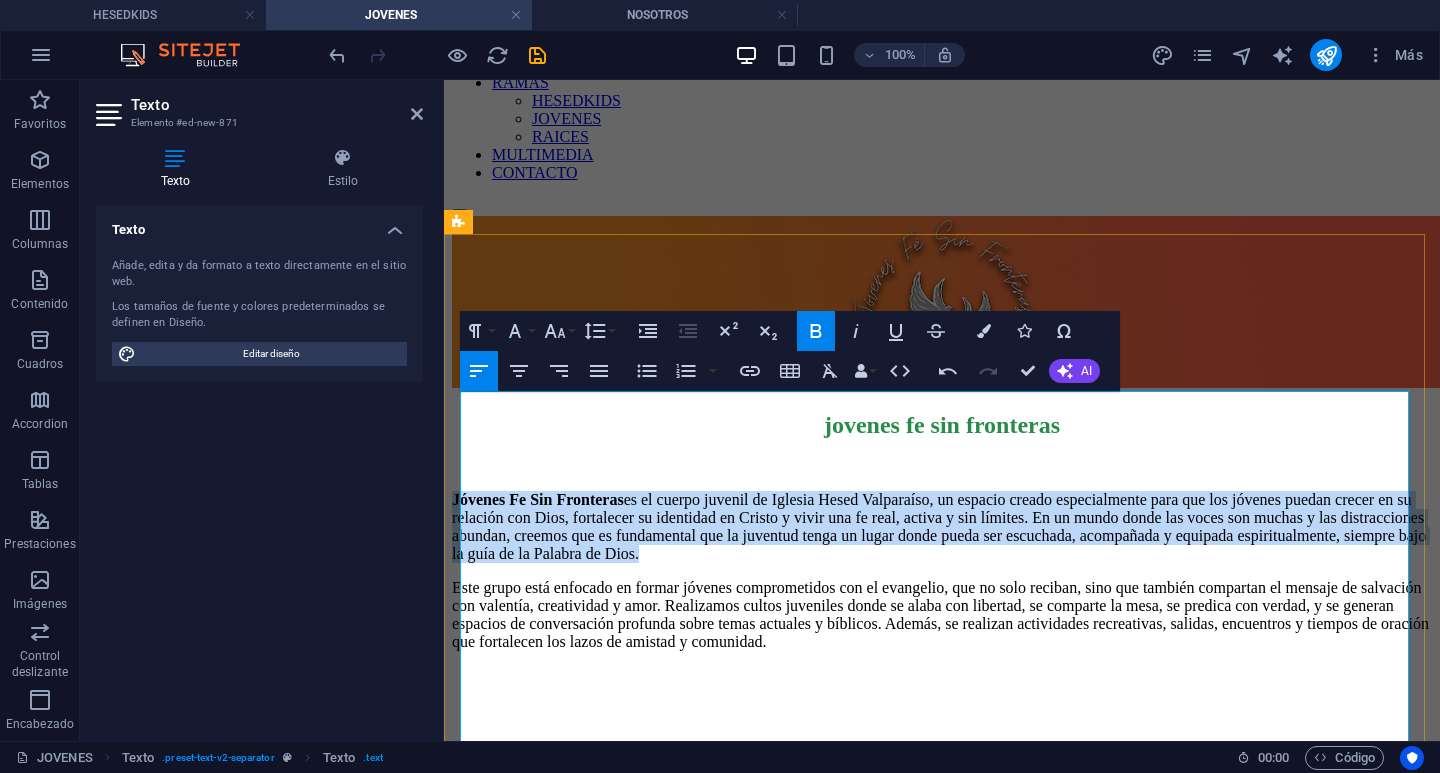 scroll, scrollTop: 300, scrollLeft: 0, axis: vertical 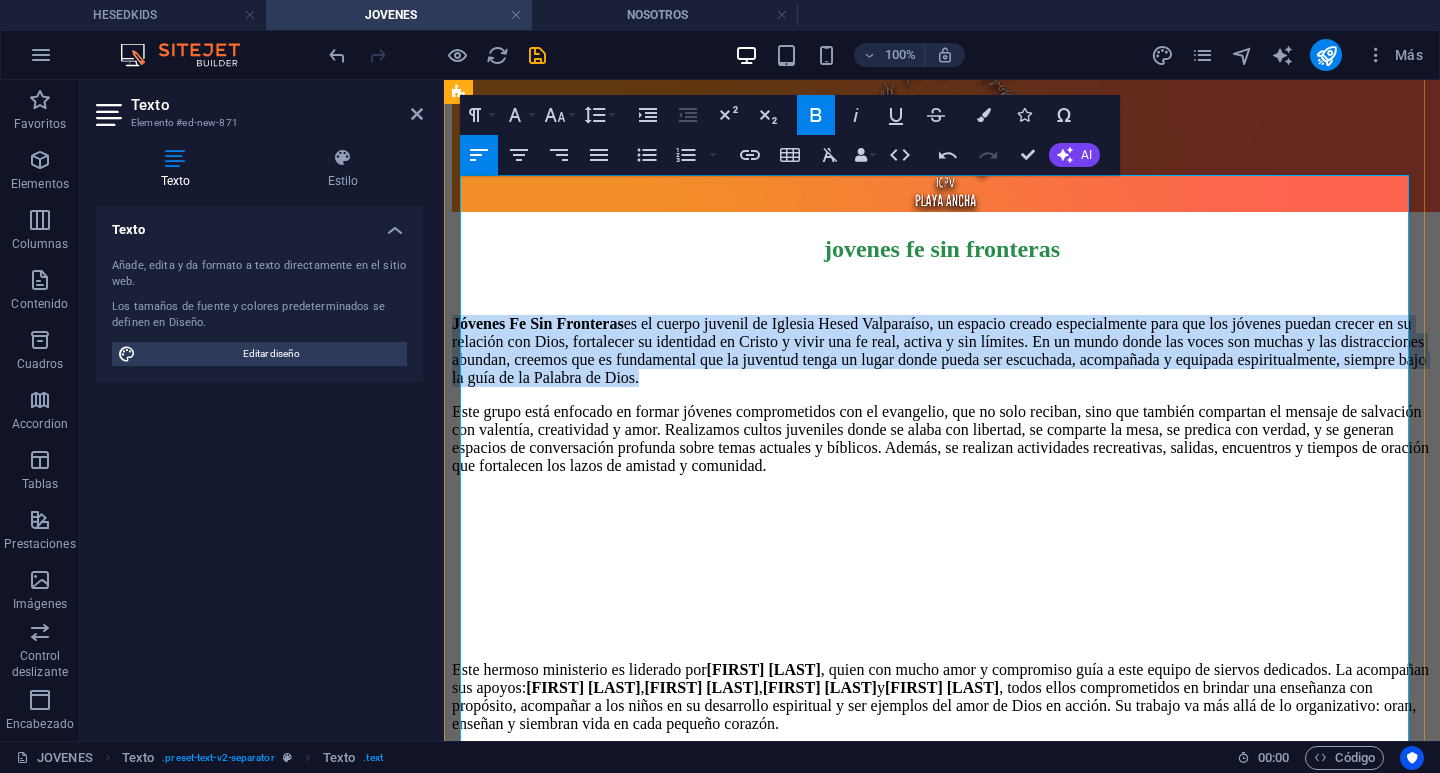 click on "Jóvenes Fe Sin Fronteras  es el cuerpo juvenil de Iglesia Hesed Valparaíso, un espacio creado especialmente para que los jóvenes puedan crecer en su relación con Dios, fortalecer su identidad en Cristo y vivir una fe real, activa y sin límites. En un mundo donde las voces son muchas y las distracciones abundan, creemos que es fundamental que la juventud tenga un lugar donde pueda ser escuchada, acompañada y equipada espiritualmente, siempre bajo la guía de la Palabra de Dios." at bounding box center (942, 351) 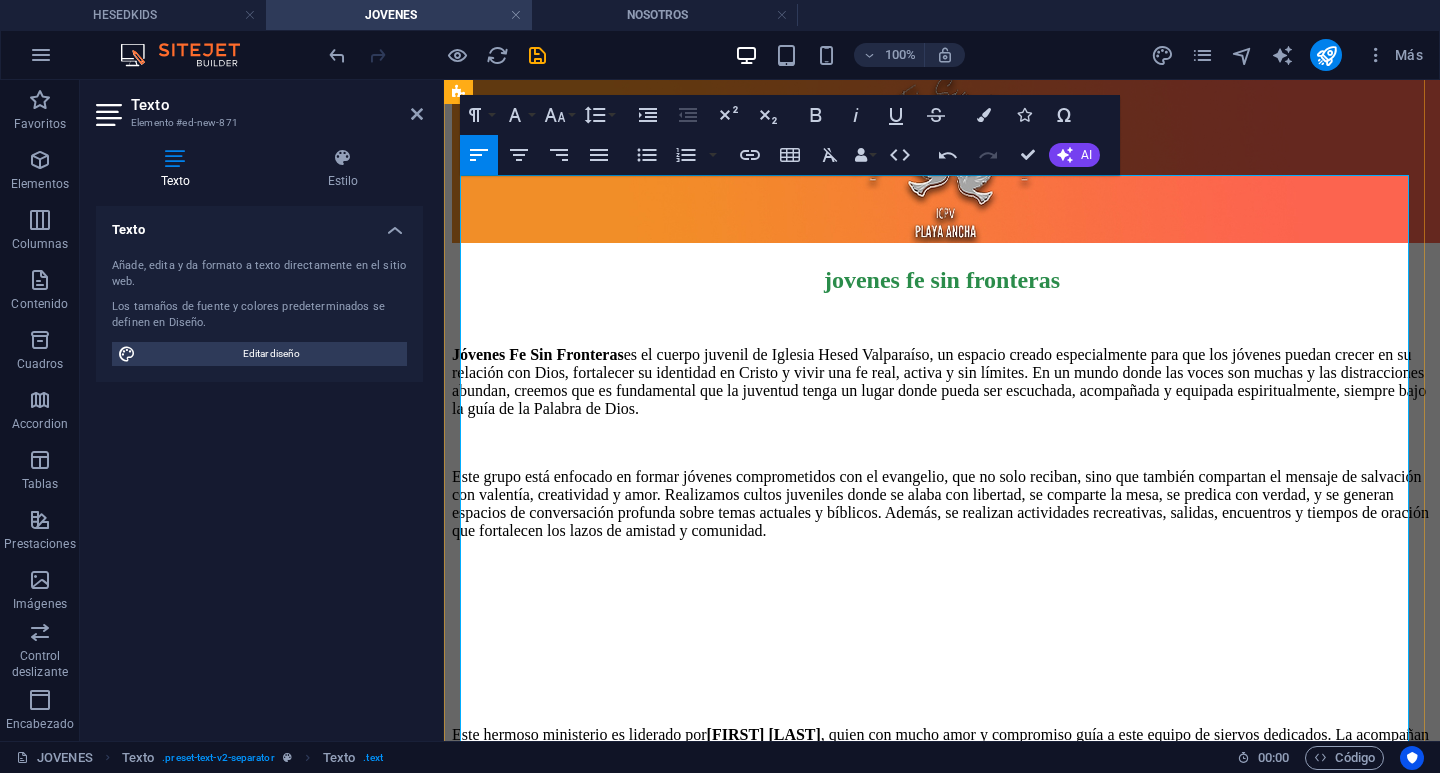 scroll, scrollTop: 300, scrollLeft: 0, axis: vertical 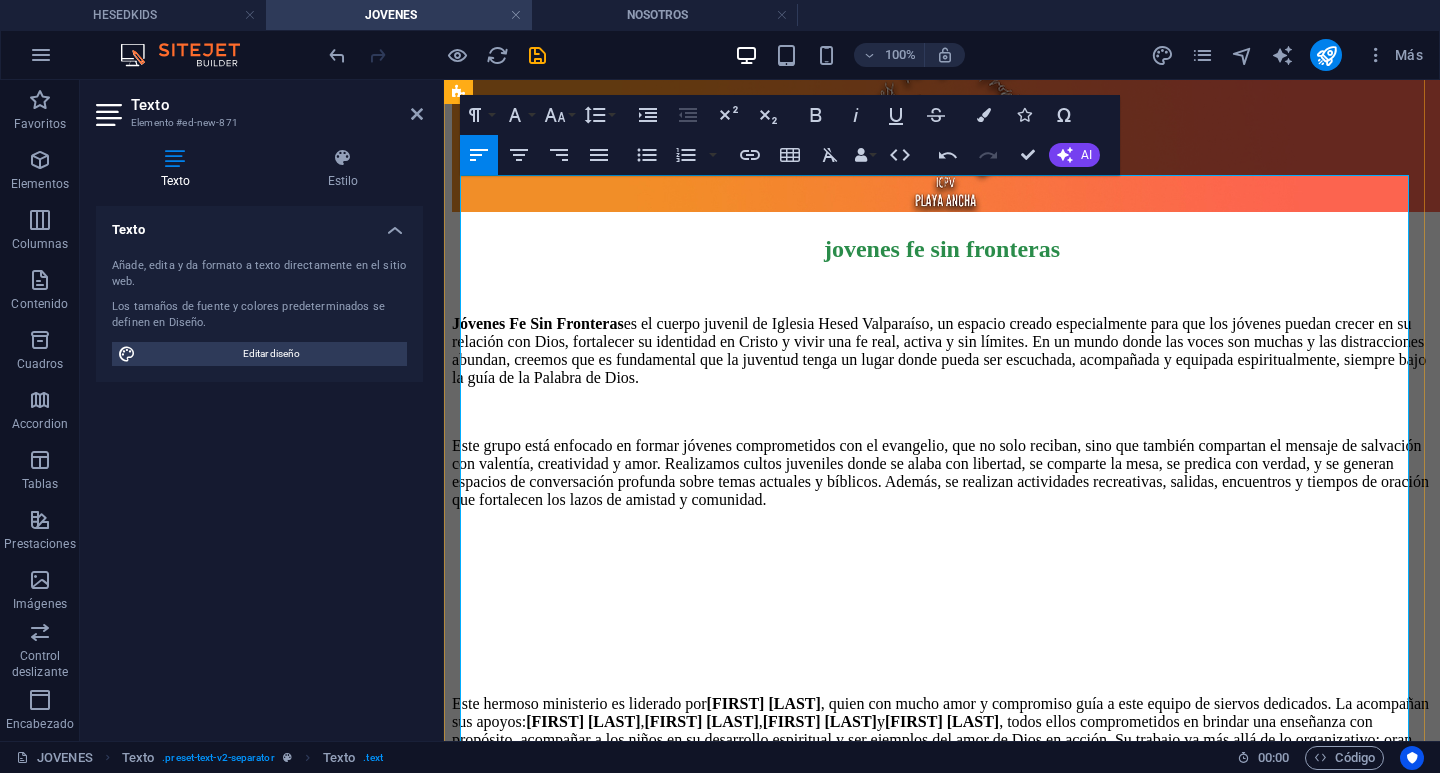 click at bounding box center [942, 670] 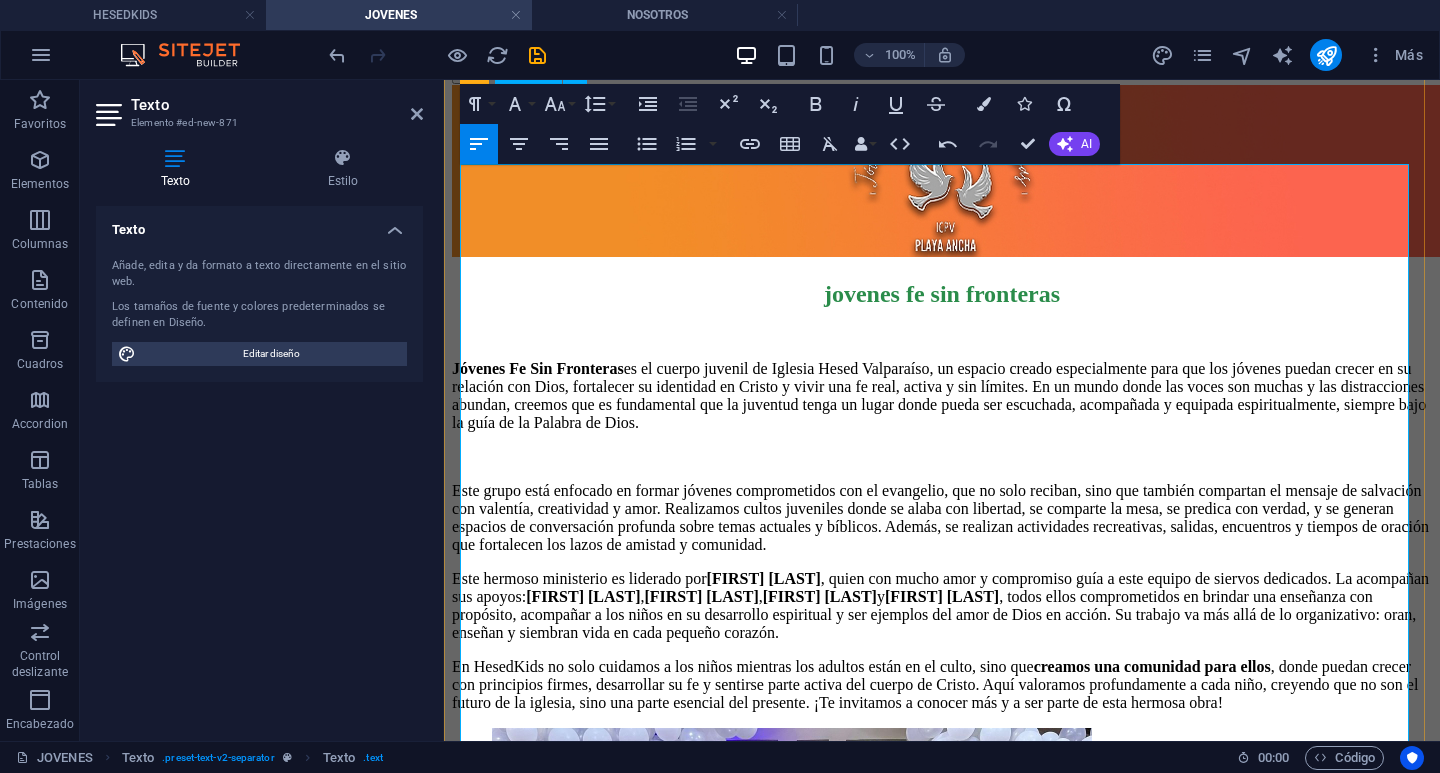 scroll, scrollTop: 100, scrollLeft: 0, axis: vertical 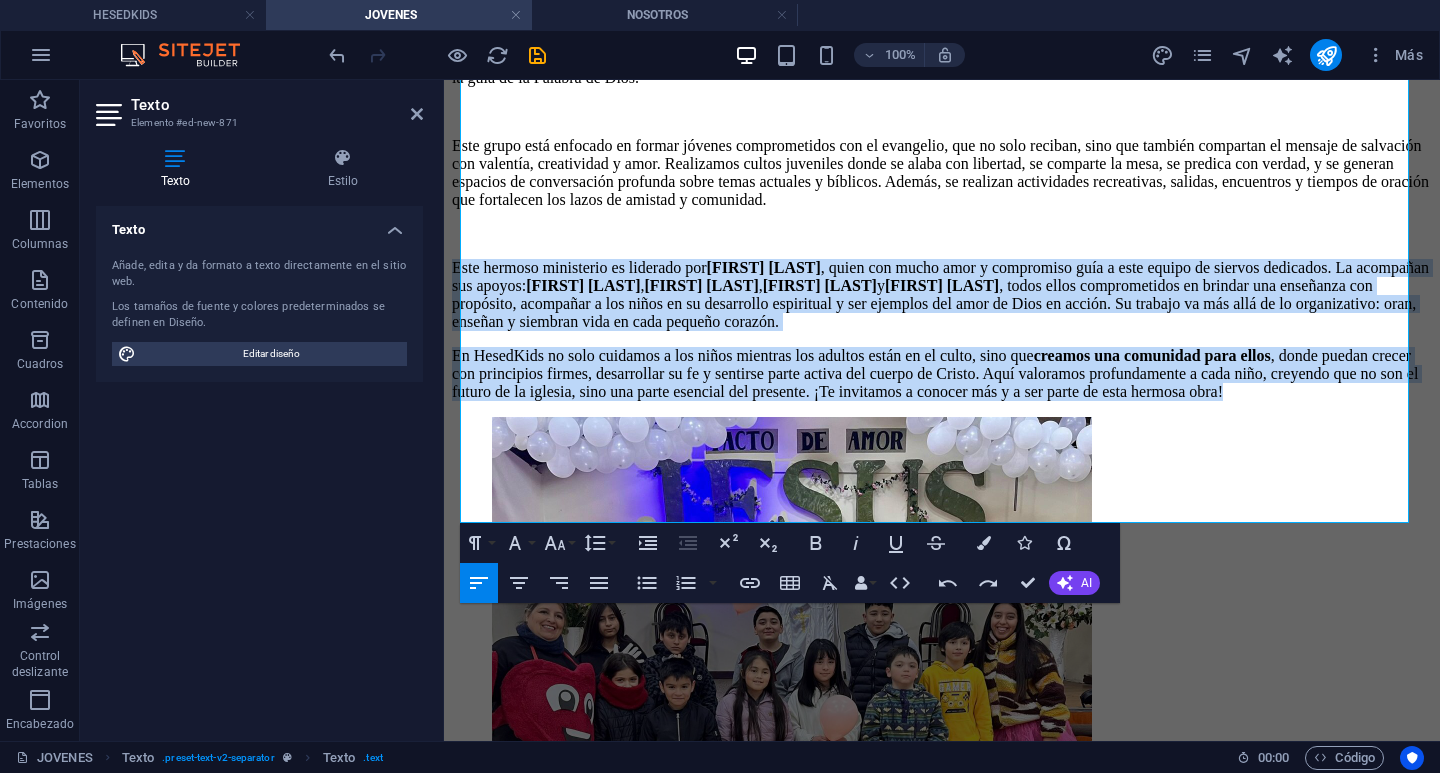 drag, startPoint x: 968, startPoint y: 412, endPoint x: 1440, endPoint y: 471, distance: 475.67322 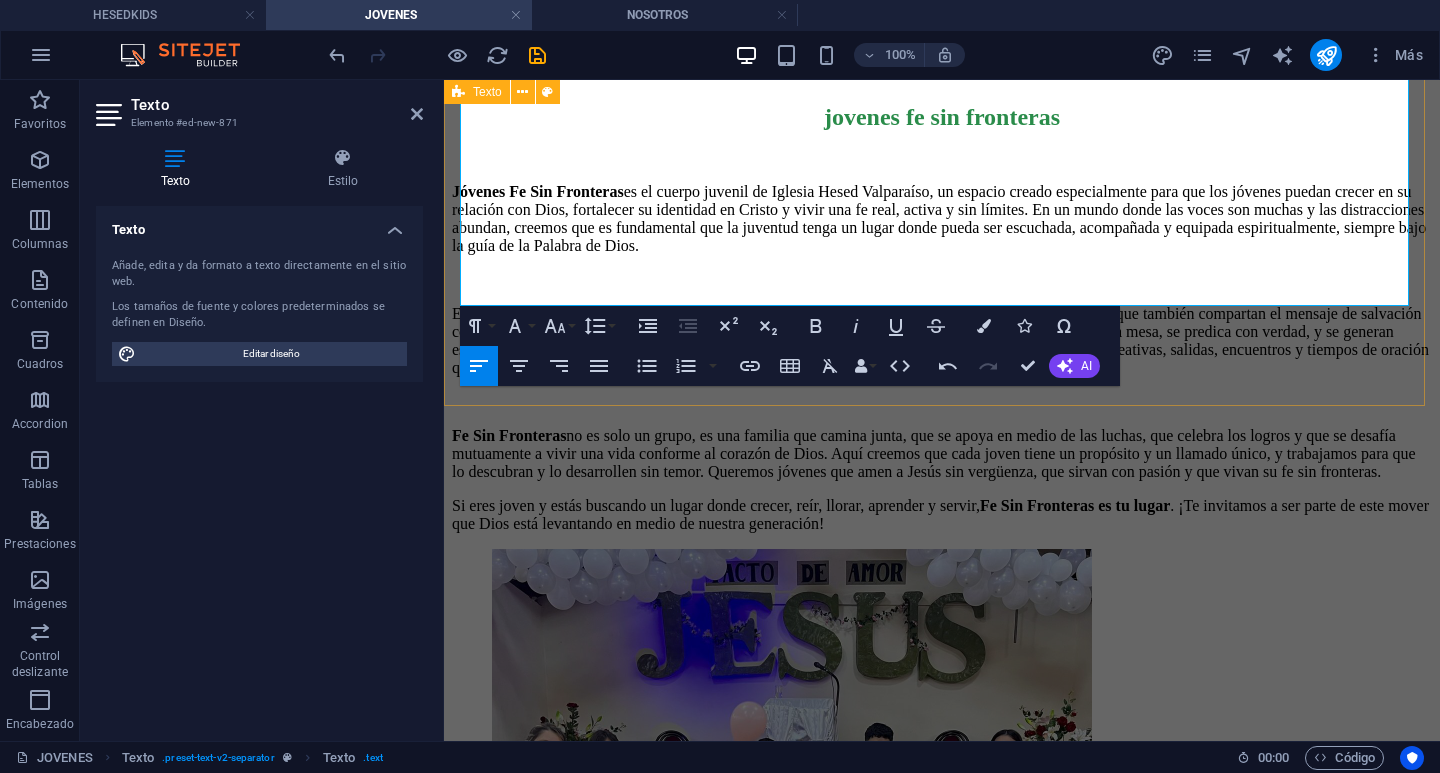 scroll, scrollTop: 400, scrollLeft: 0, axis: vertical 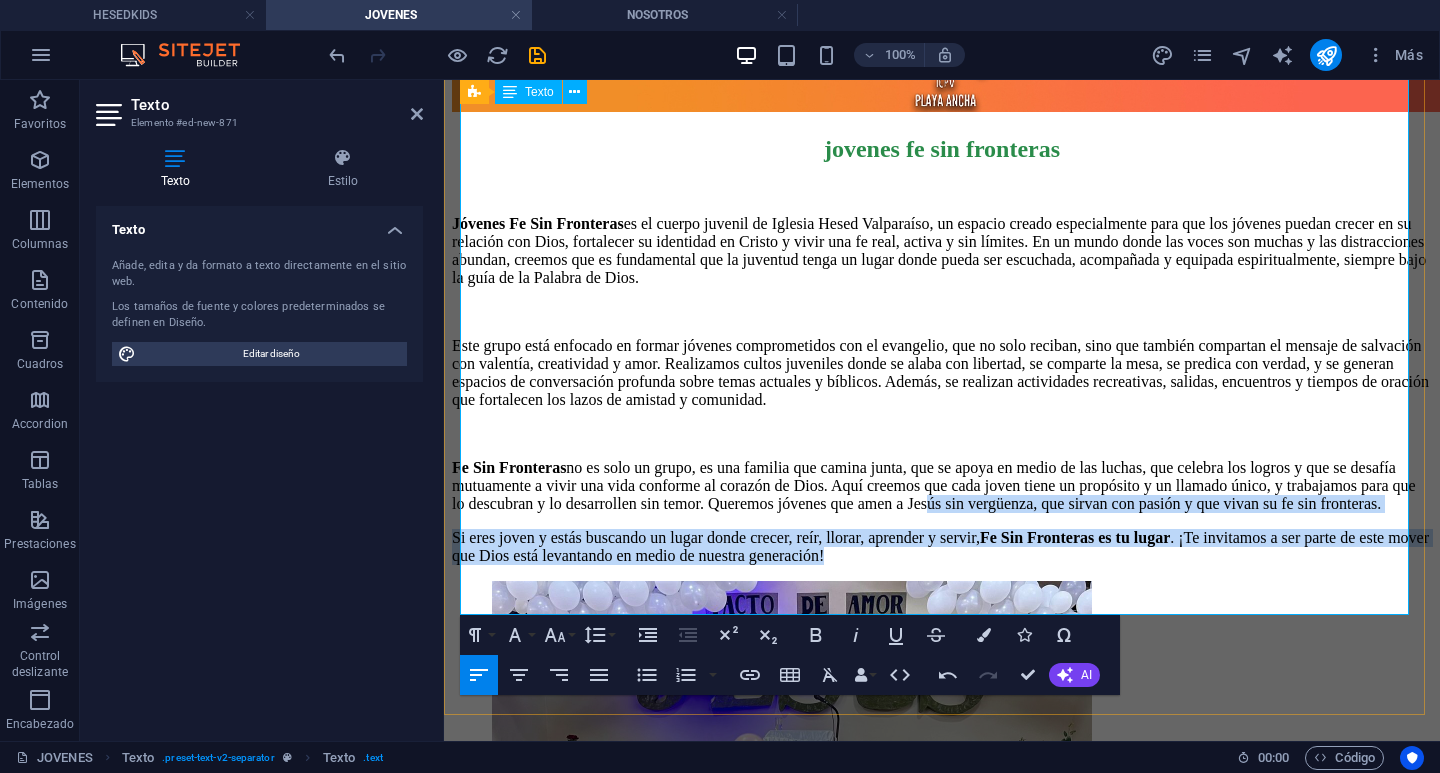 drag, startPoint x: 1272, startPoint y: 595, endPoint x: 1061, endPoint y: 440, distance: 261.8129 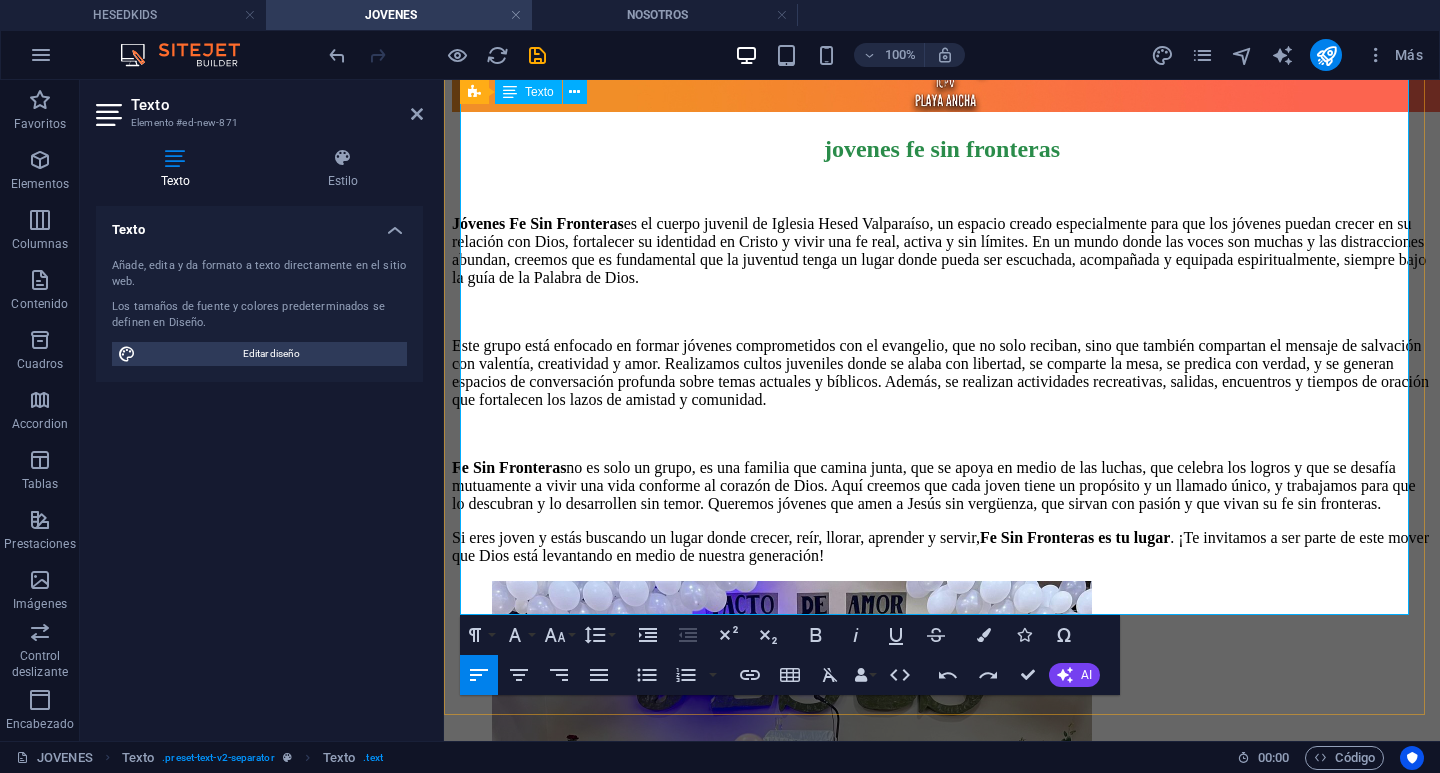 click on "Si eres joven y estás buscando un lugar donde crecer, reír, llorar, aprender y servir,  Fe Sin Fronteras es tu lugar . ¡Te invitamos a ser parte de este mover que Dios está levantando en medio de nuestra generación!" at bounding box center (942, 547) 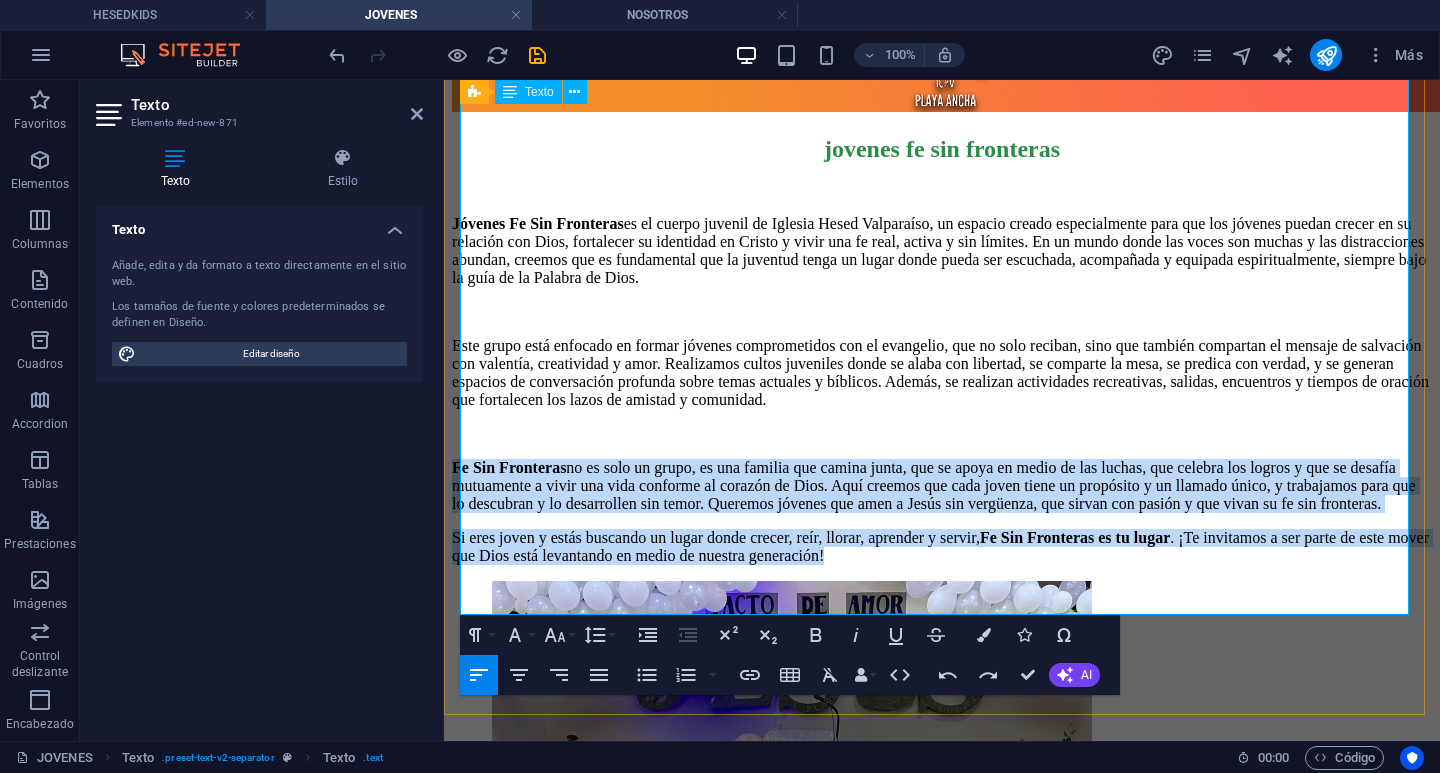 drag, startPoint x: 1311, startPoint y: 609, endPoint x: 964, endPoint y: 224, distance: 518.29913 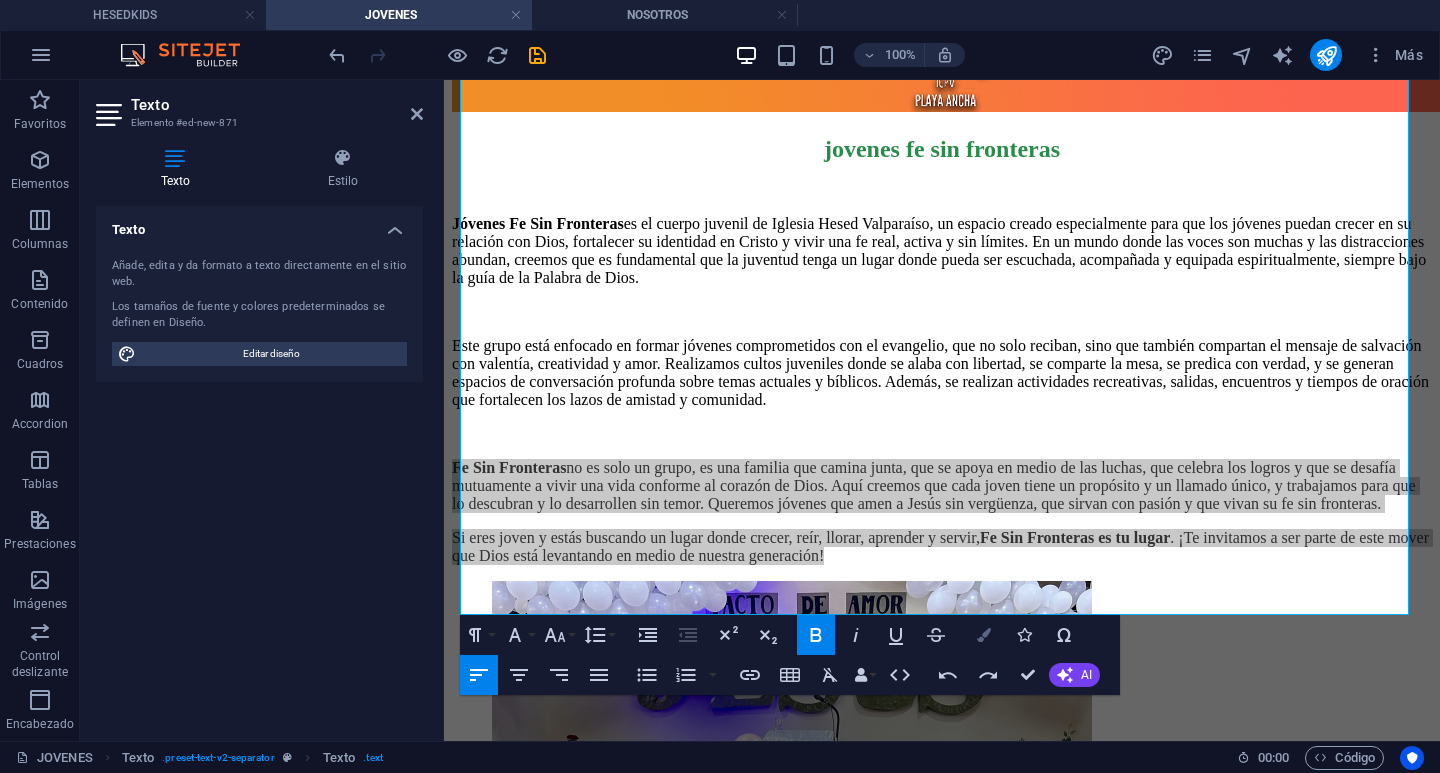 click on "Colors" at bounding box center [984, 635] 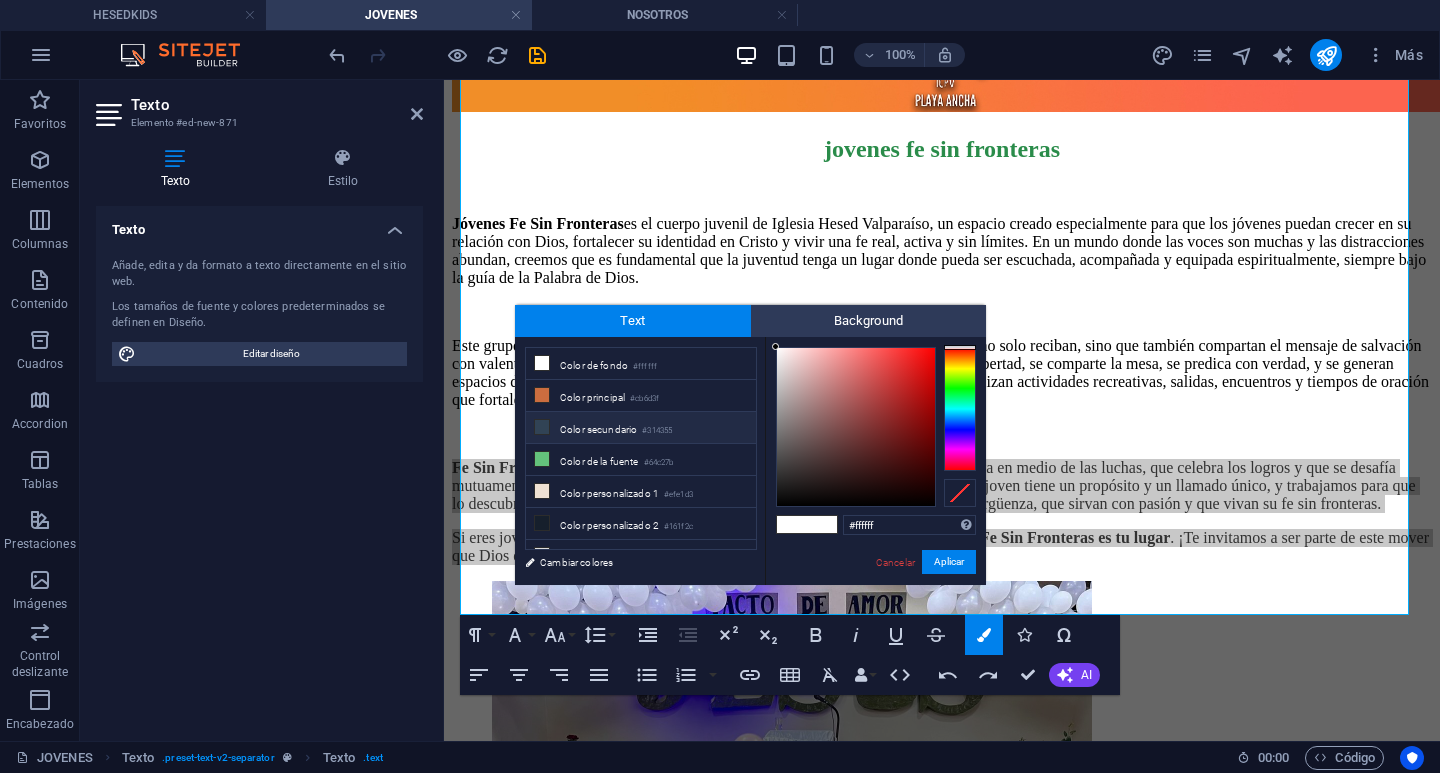 click on "#314355" at bounding box center [657, 431] 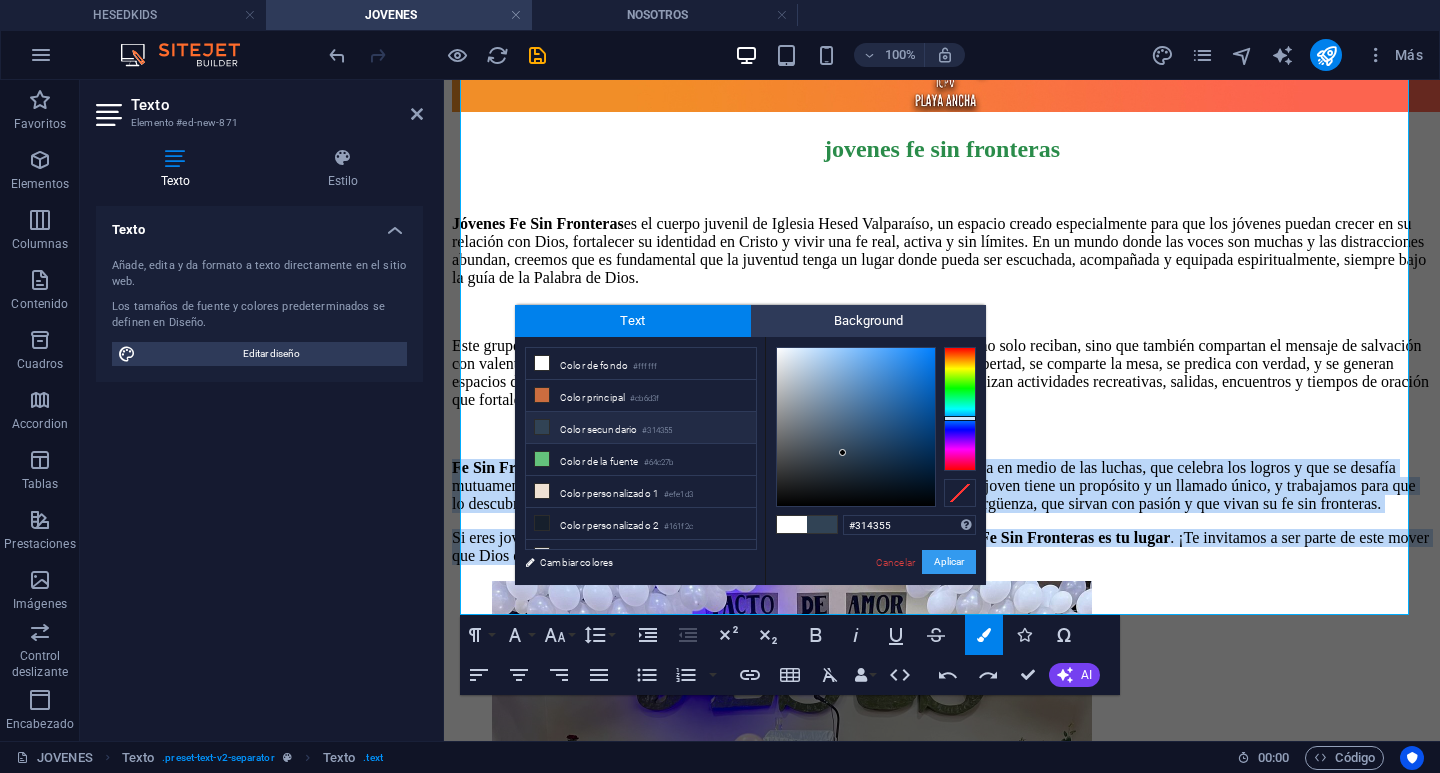click on "Aplicar" at bounding box center (949, 562) 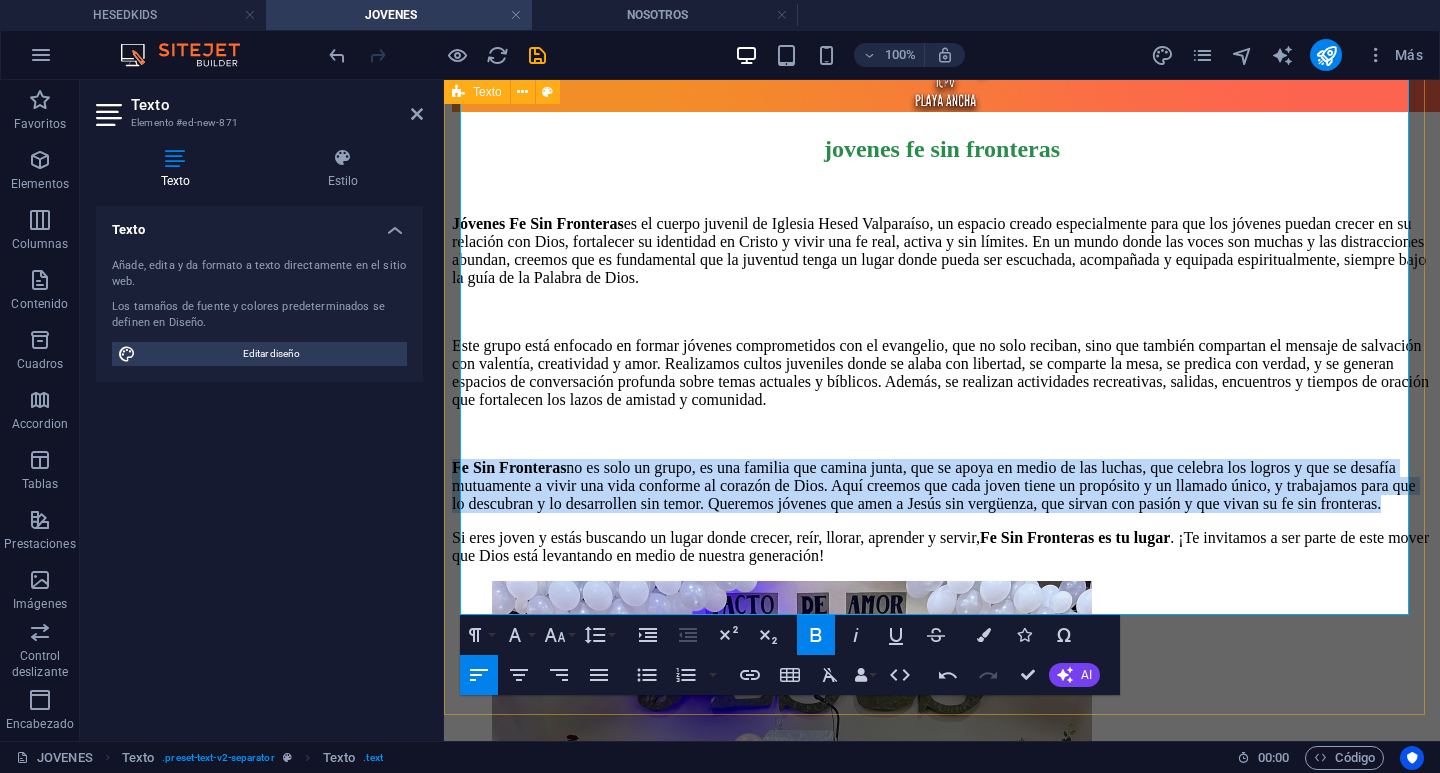 click on "jovenes fe sin fronteras Jóvenes Fe Sin Fronteras  es el cuerpo juvenil de Iglesia Hesed Valparaíso, un espacio creado especialmente para que los jóvenes puedan crecer en su relación con Dios, fortalecer su identidad en Cristo y vivir una fe real, activa y sin límites. En un mundo donde las voces son muchas y las distracciones abundan, creemos que es fundamental que la juventud tenga un lugar donde pueda ser escuchada, acompañada y equipada espiritualmente, siempre bajo la guía de la Palabra de Dios. ​ Este grupo está enfocado en formar jóvenes comprometidos con el evangelio, que no solo reciban, sino que también compartan el mensaje de salvación con valentía, creatividad y amor. Realizamos cultos juveniles donde se alaba con libertad, se comparte la mesa, se predica con verdad, y se generan espacios de conversación profunda sobre temas actuales y bíblicos. Además, se realizan actividades recreativas, salidas, encuentros y tiempos de oración que fortalecen los lazos de amistad y comunidad." at bounding box center [942, 350] 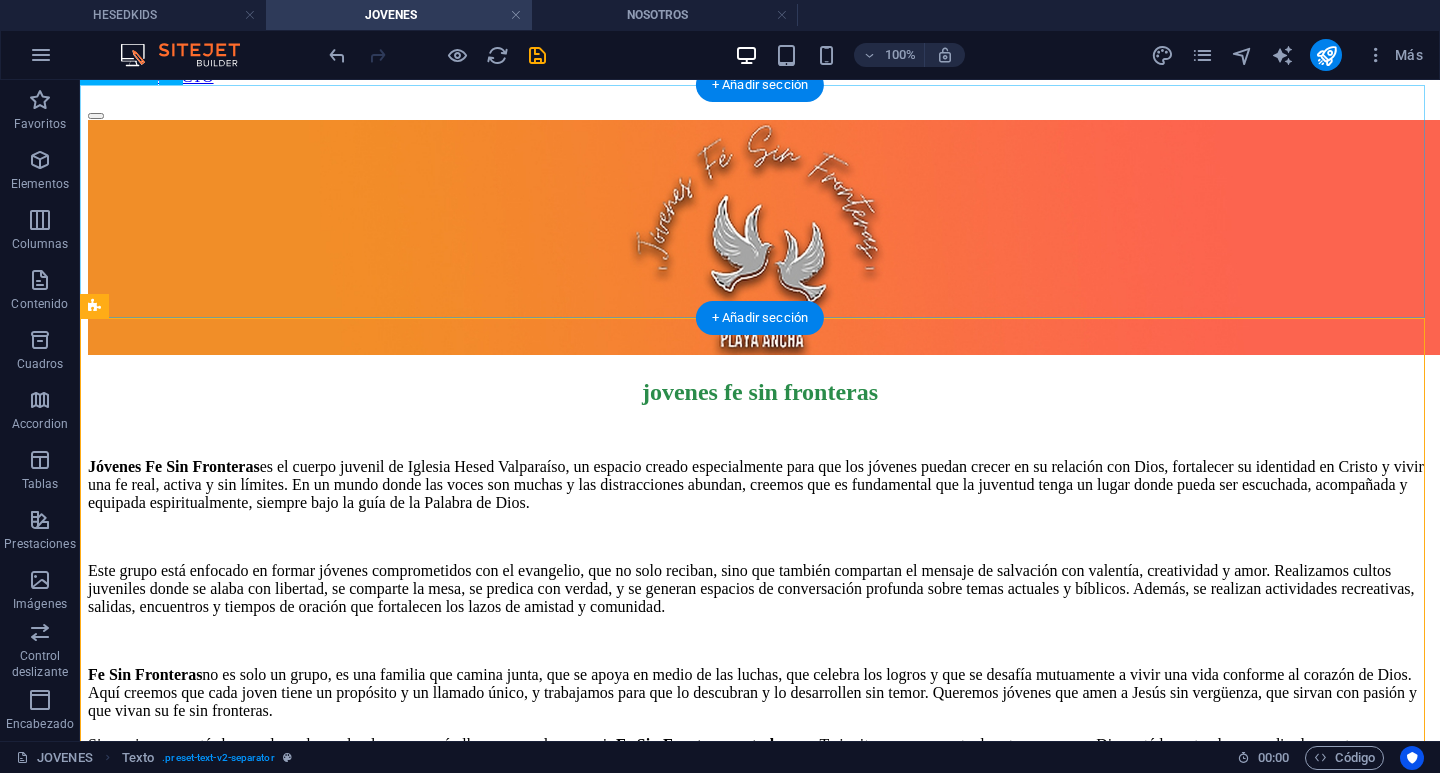 scroll, scrollTop: 63, scrollLeft: 0, axis: vertical 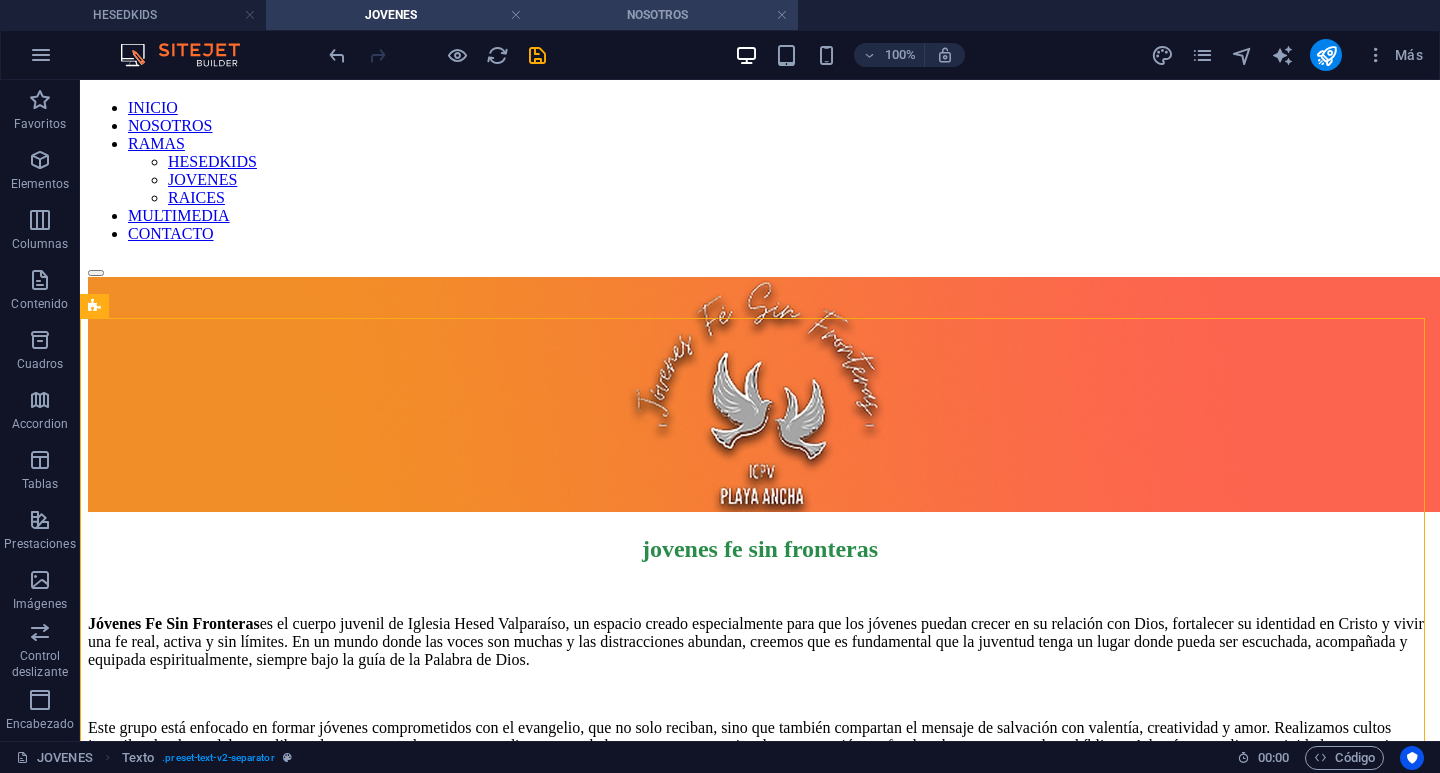 click on "NOSOTROS" at bounding box center [665, 15] 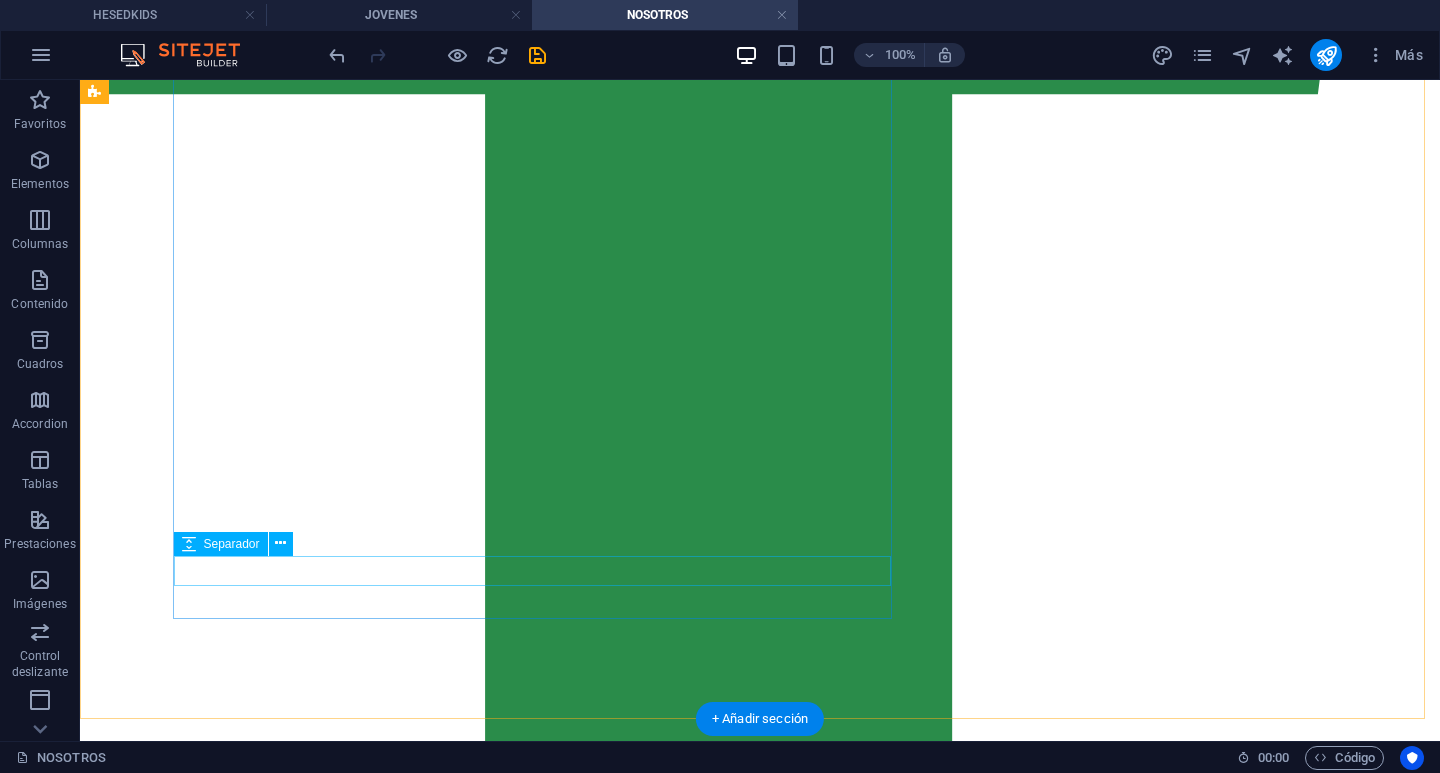scroll, scrollTop: 4760, scrollLeft: 0, axis: vertical 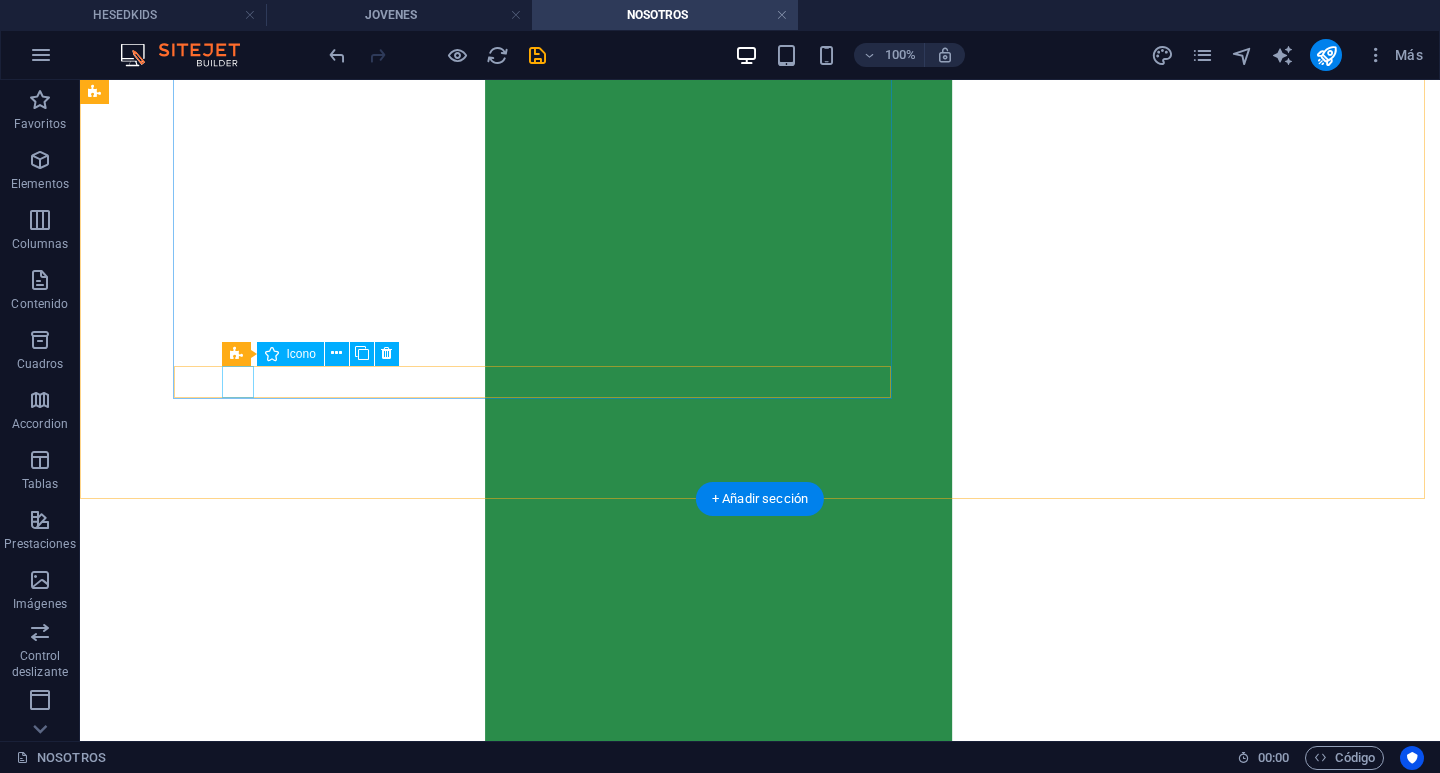 click at bounding box center [760, 27499] 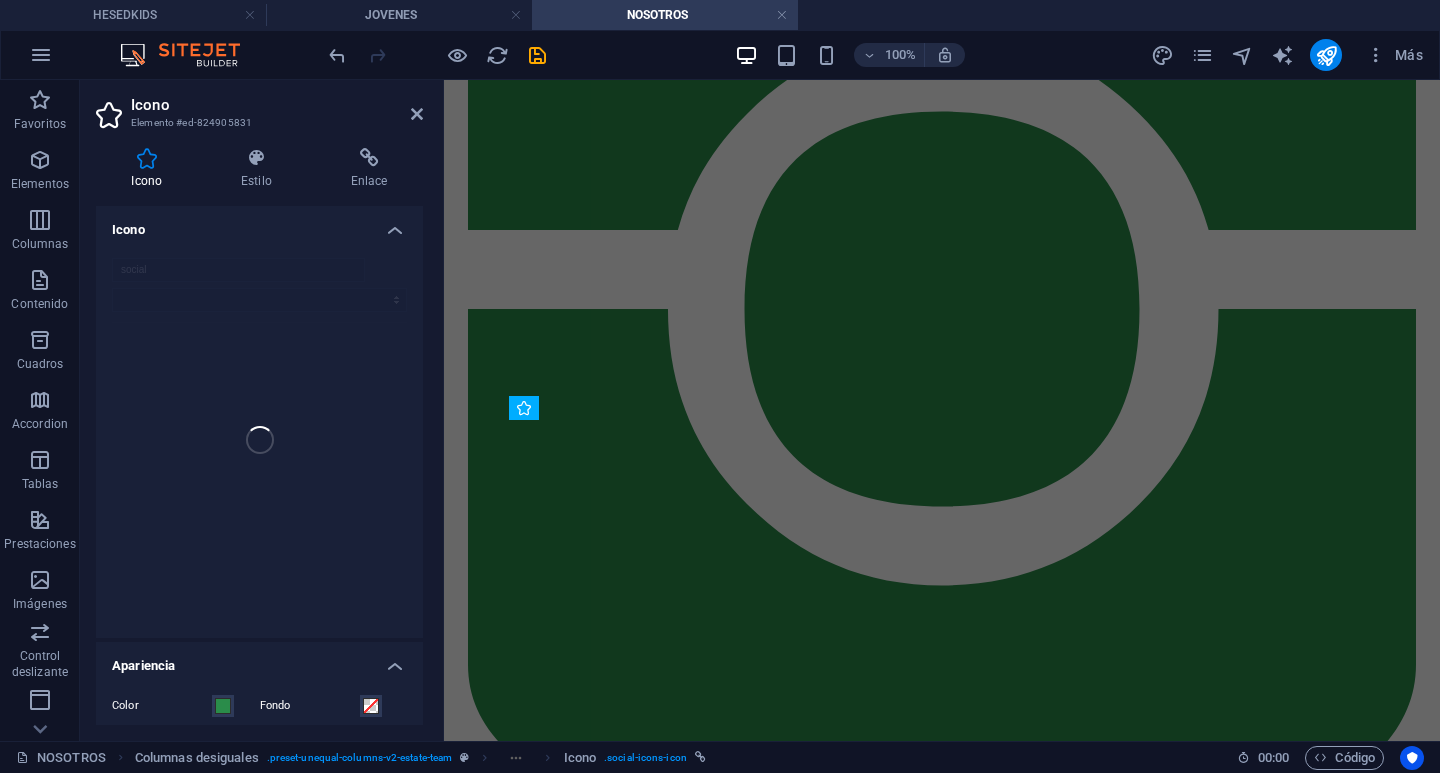 scroll, scrollTop: 5210, scrollLeft: 0, axis: vertical 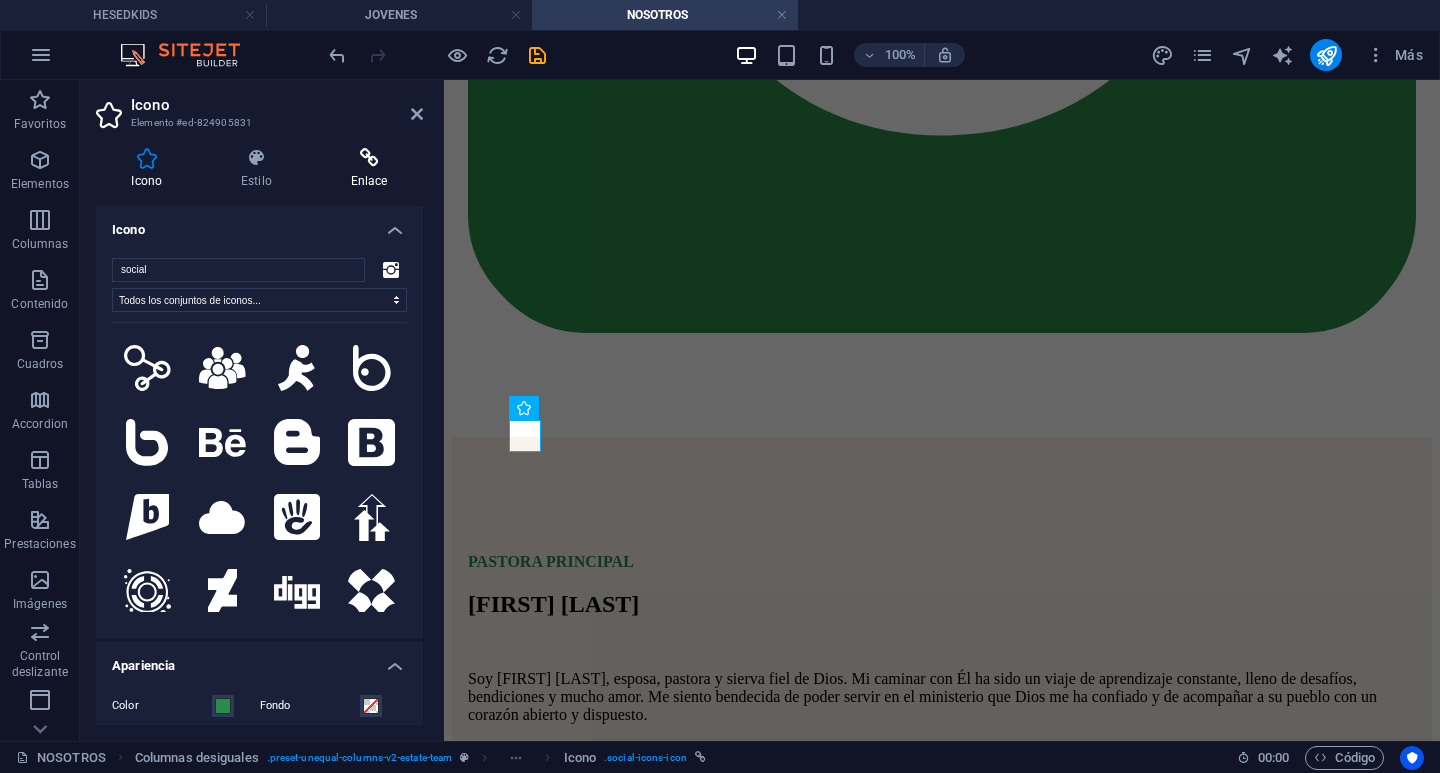 click on "Enlace" at bounding box center (369, 169) 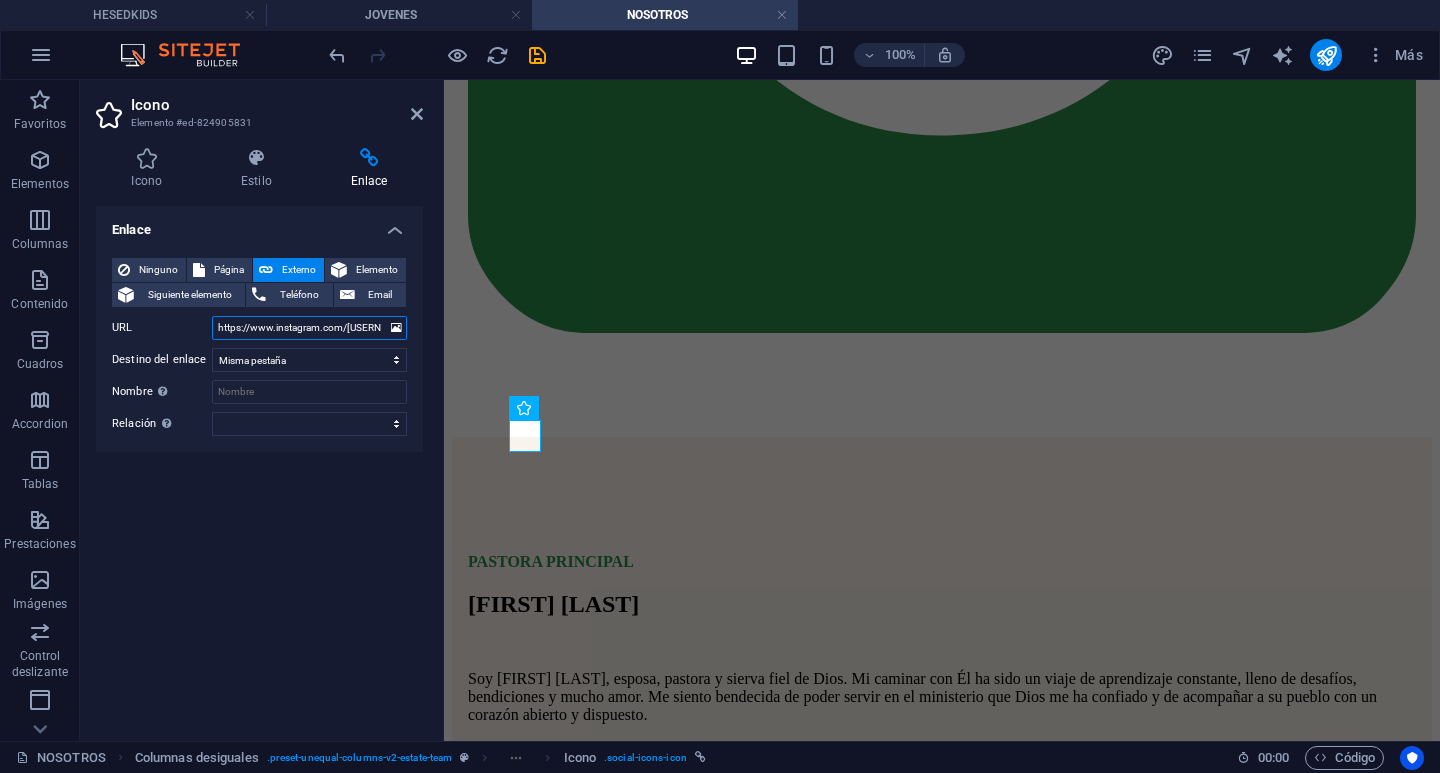 scroll, scrollTop: 0, scrollLeft: 183, axis: horizontal 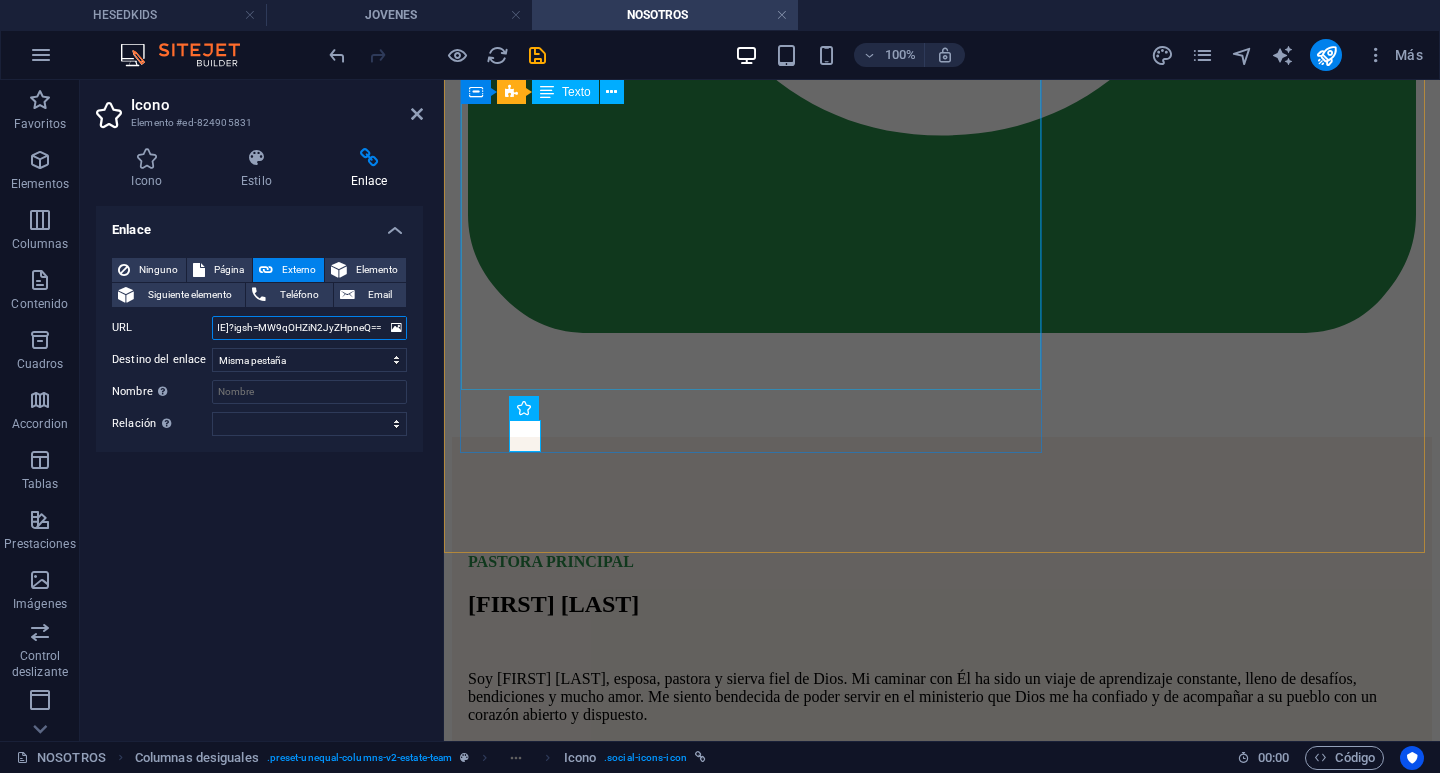 drag, startPoint x: 663, startPoint y: 412, endPoint x: 584, endPoint y: 336, distance: 109.62208 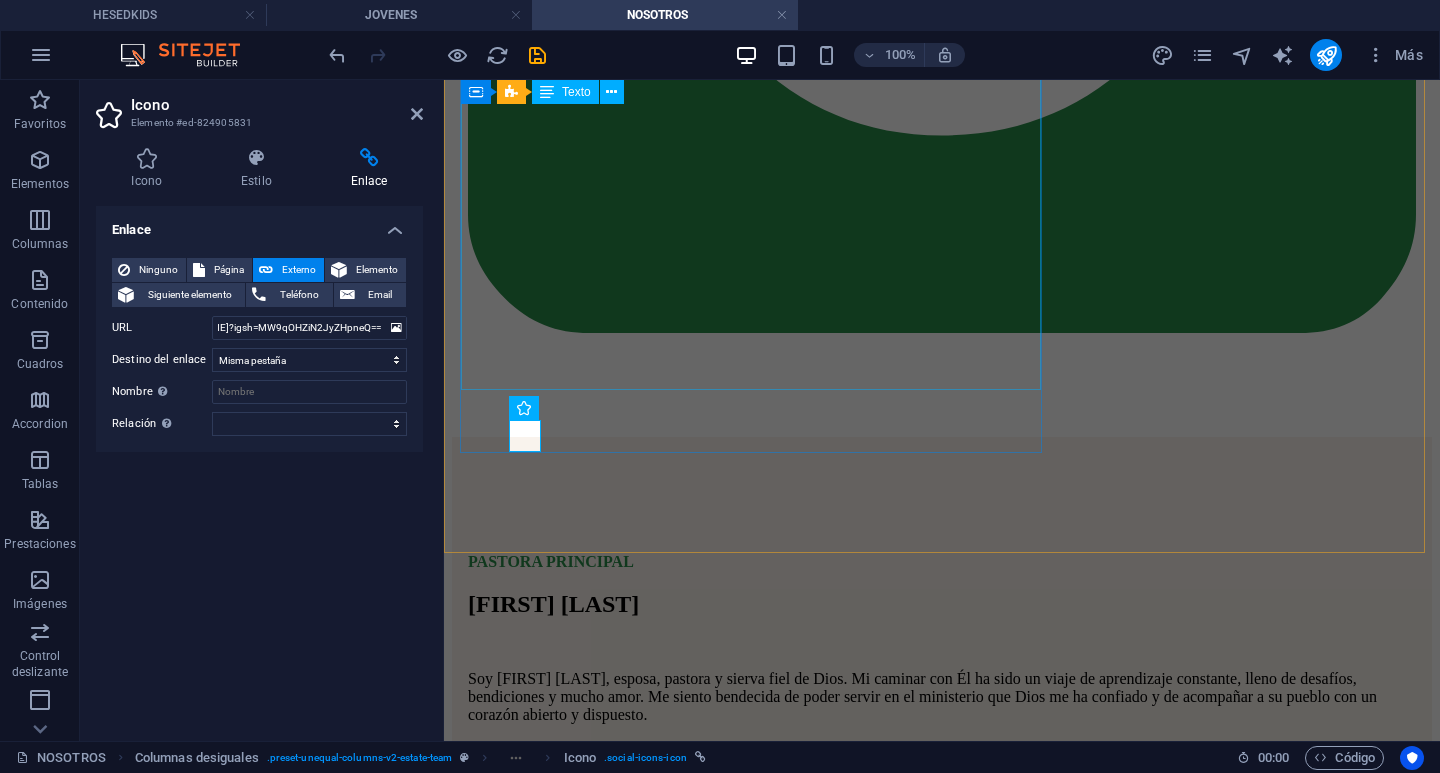 scroll, scrollTop: 0, scrollLeft: 0, axis: both 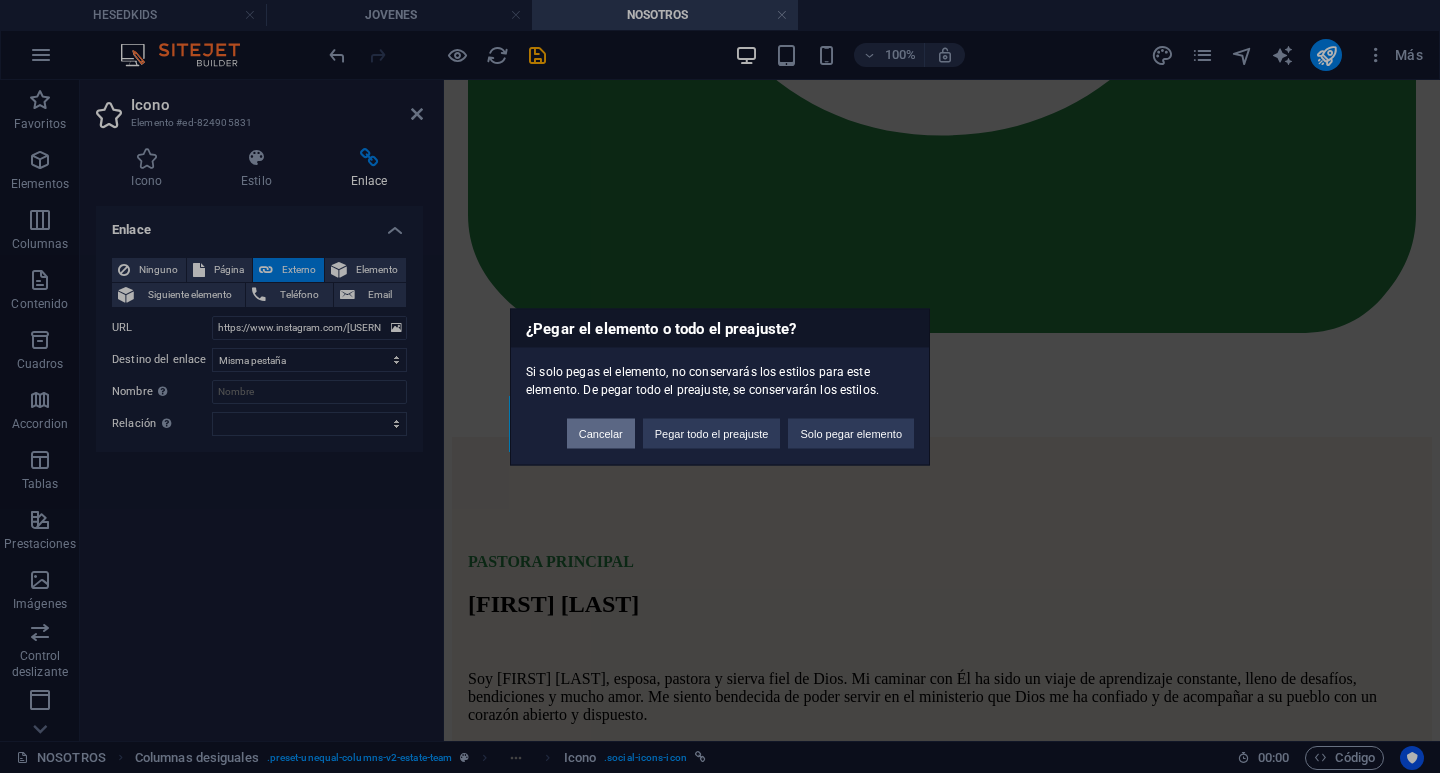 click on "Cancelar" at bounding box center (601, 433) 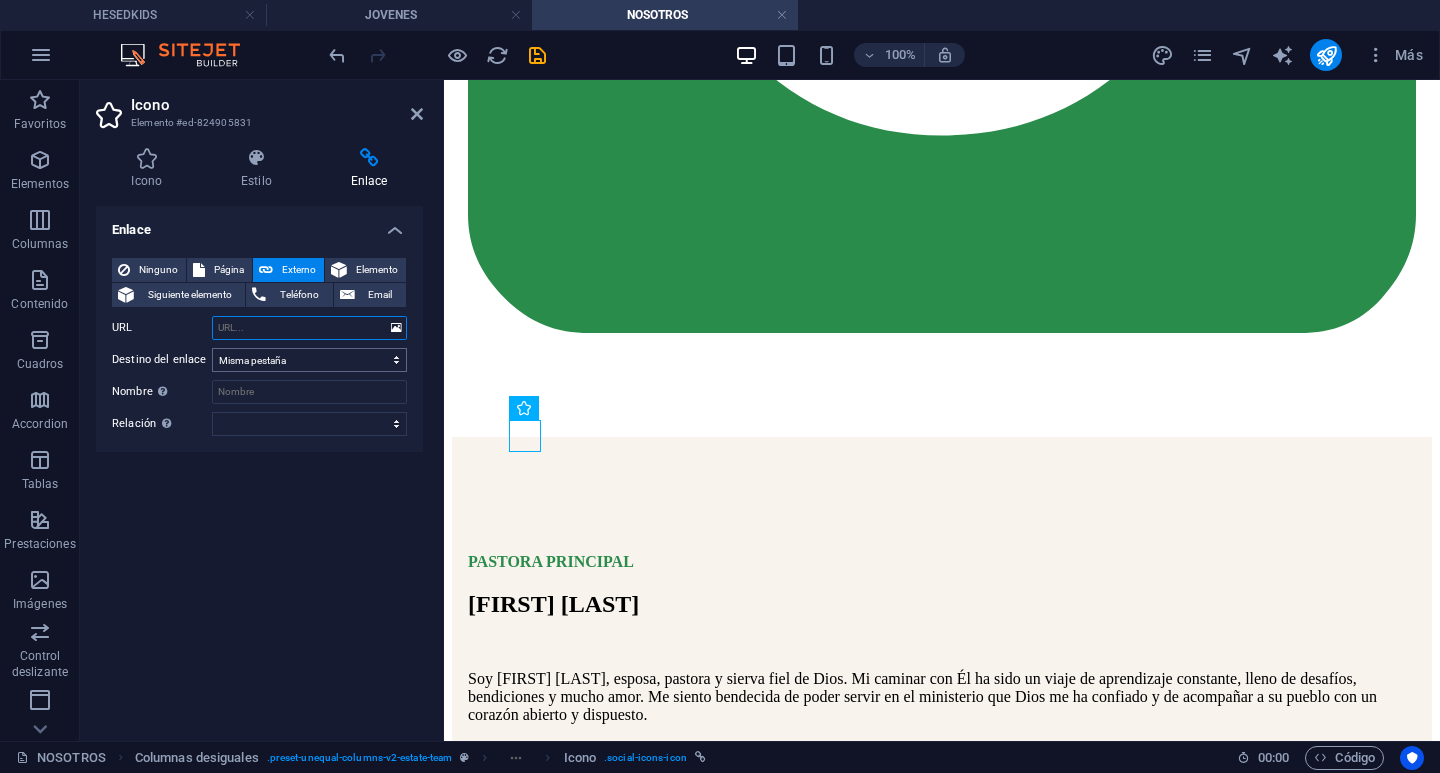 paste on "https://www.instagram.com/benjamin_azua_o?igsh=MXczcGFyd3J6dHFycw%3D%3D&utm_source=qr" 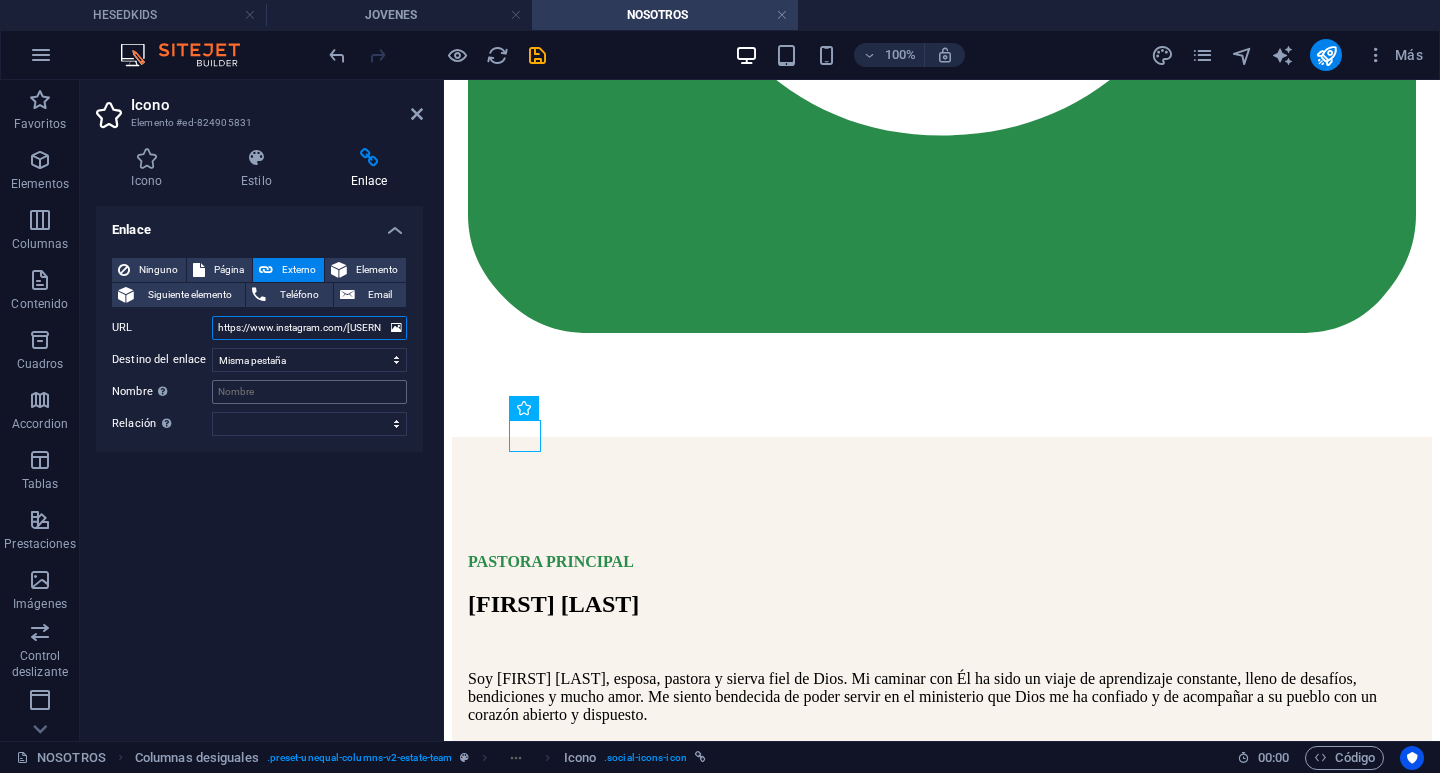 scroll, scrollTop: 0, scrollLeft: 288, axis: horizontal 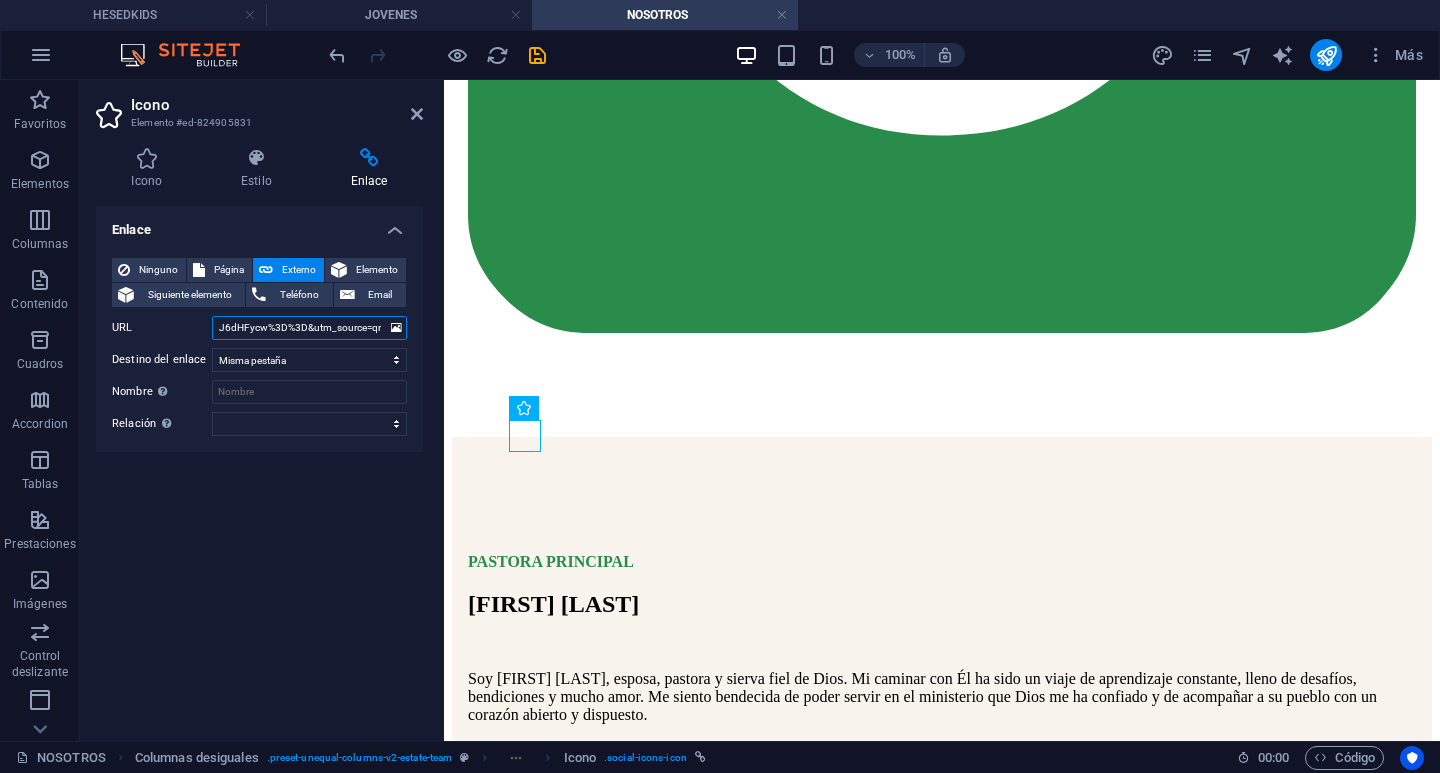 type on "https://www.instagram.com/benjamin_azua_o?igsh=MXczcGFyd3J6dHFycw%3D%3D&utm_source=qr" 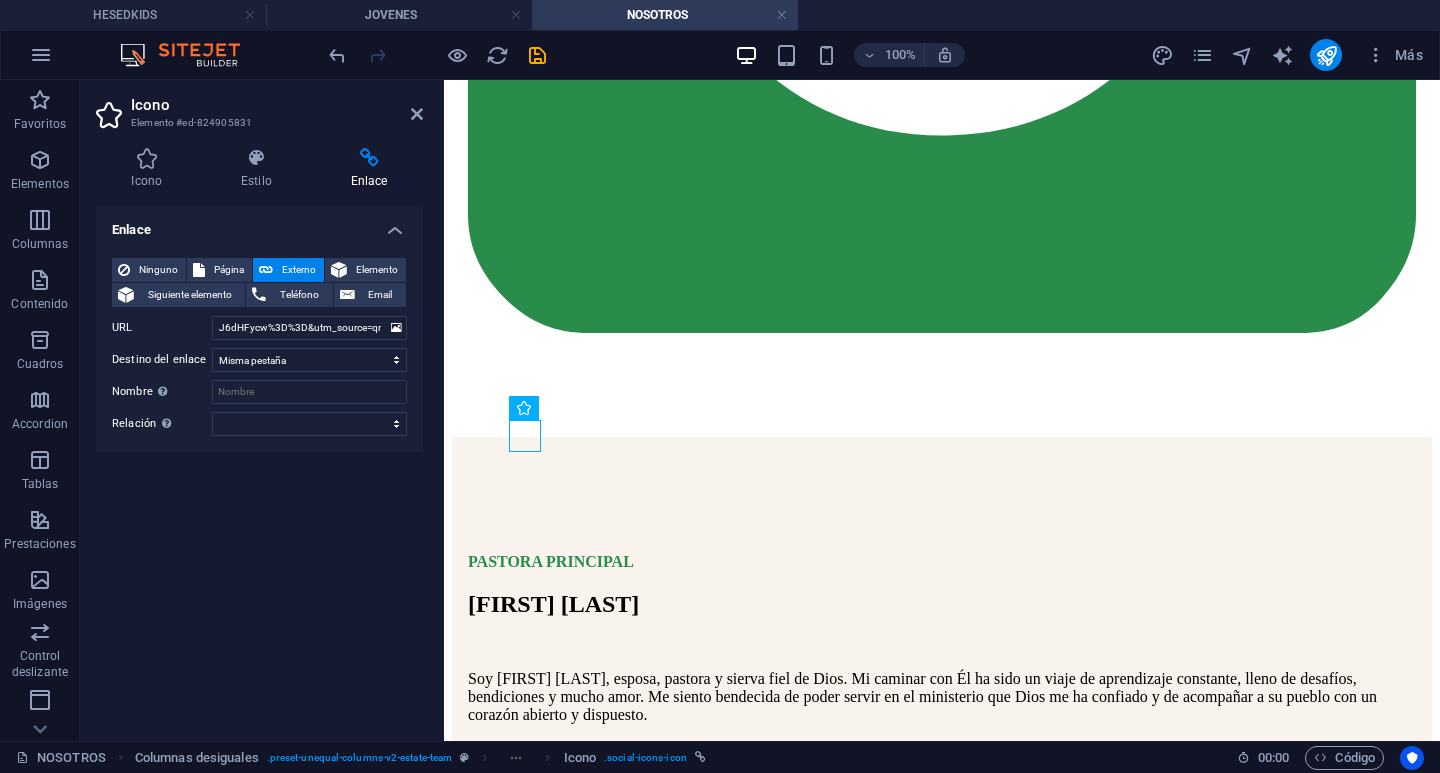 click on "Enlace Ninguno Página Externo Elemento Siguiente elemento Teléfono Email Página INICIO NOSOTROS RAMAS -- HESEDKIDS -- JOVENES -- RAICES MULTIMEDIA CONTACTO Legal Notice Privacy Elemento
URL https://www.instagram.com/benjamin_azua_o?igsh=MXczcGFyd3J6dHFycw%3D%3D&utm_source=qr Teléfono Email Destino del enlace Nueva pestaña Misma pestaña Superposición Nombre Una descripción adicional del enlace no debería ser igual al texto del enlace. El título suele mostrarse como un texto de información cuando se mueve el ratón por encima del elemento. Déjalo en blanco en caso de dudas. Relación Define la  relación de este enlace con el destino del enlace . Por ejemplo, el valor "nofollow" indica a los buscadores que no sigan al enlace. Puede dejarse vacío. alternativo autor marcador externo ayuda licencia siguiente nofollow noreferrer noopener ant buscar etiqueta" at bounding box center (259, 465) 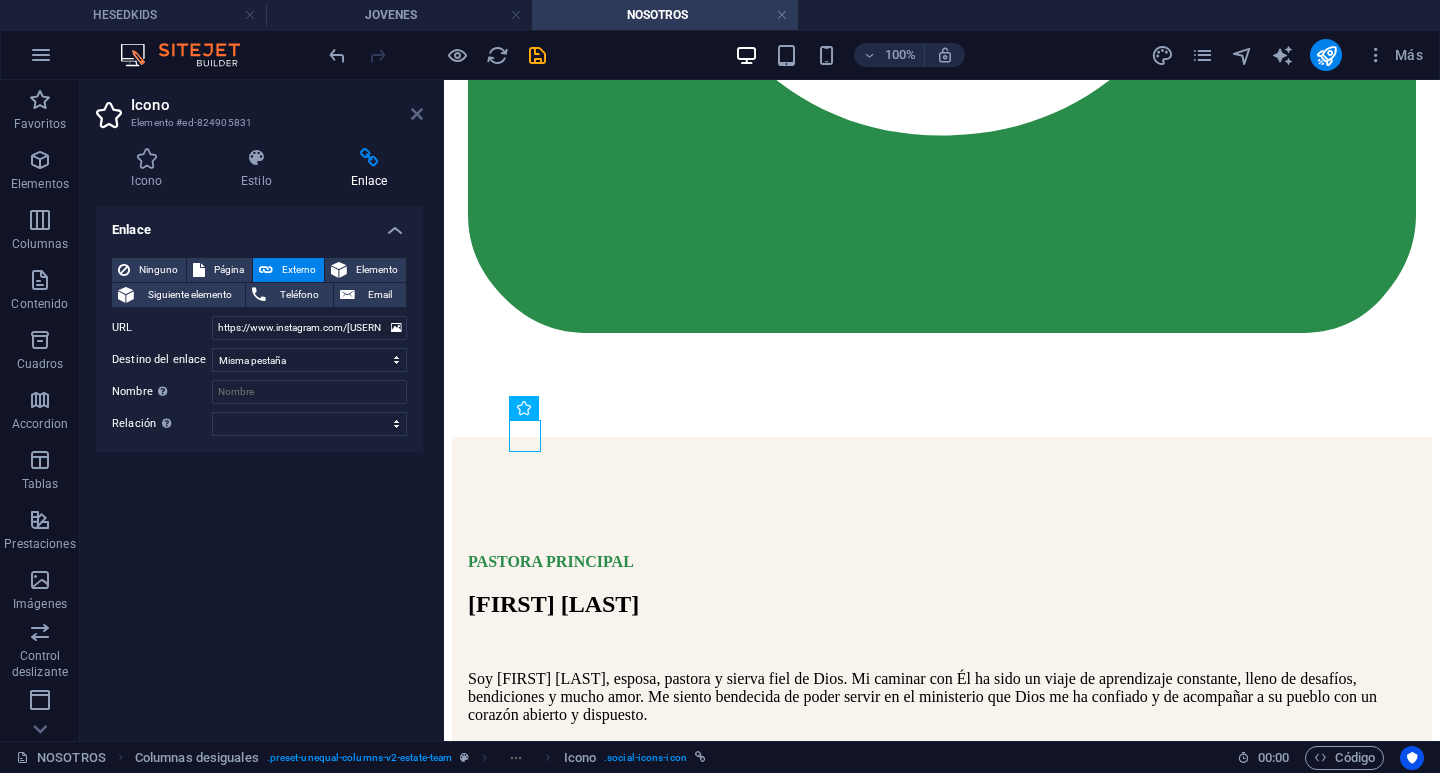 click at bounding box center (417, 114) 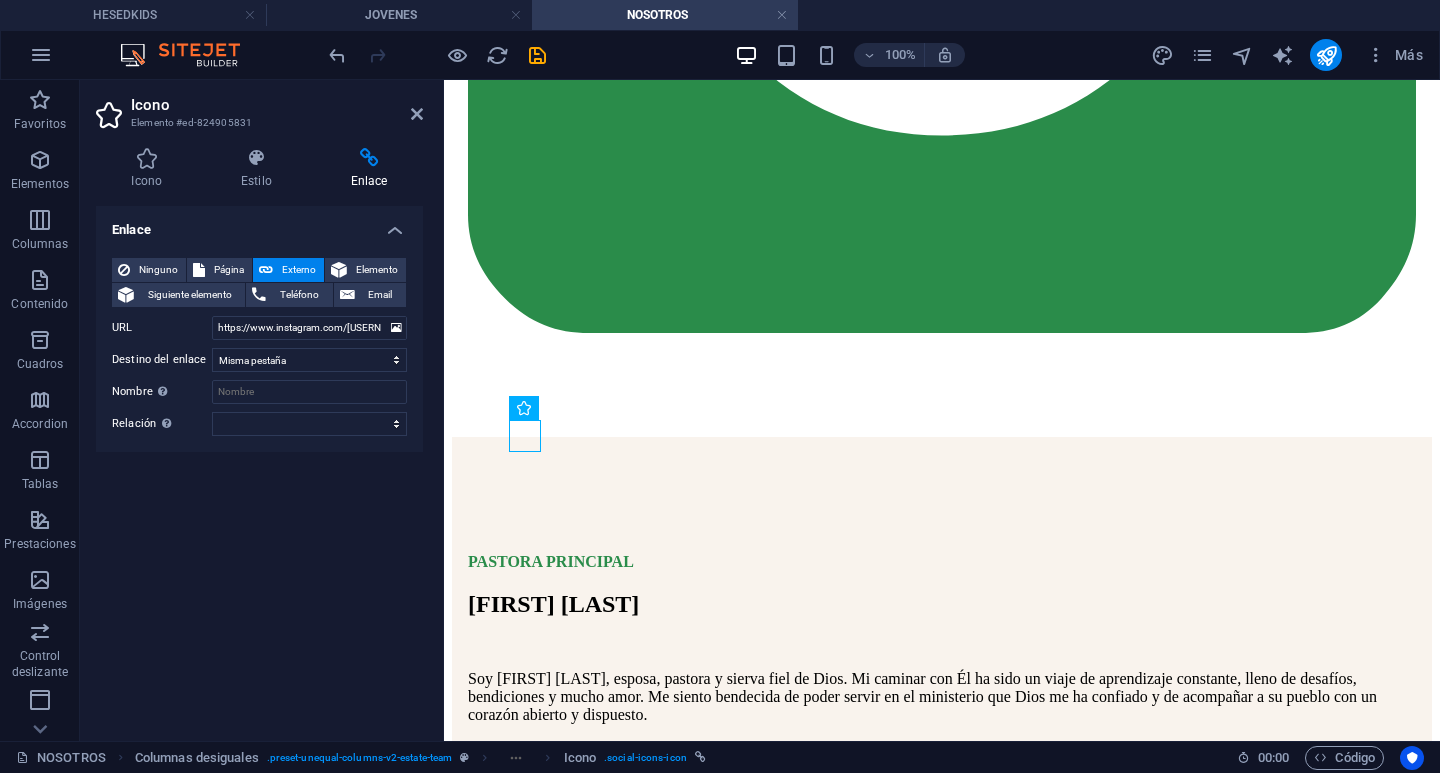 scroll, scrollTop: 4760, scrollLeft: 0, axis: vertical 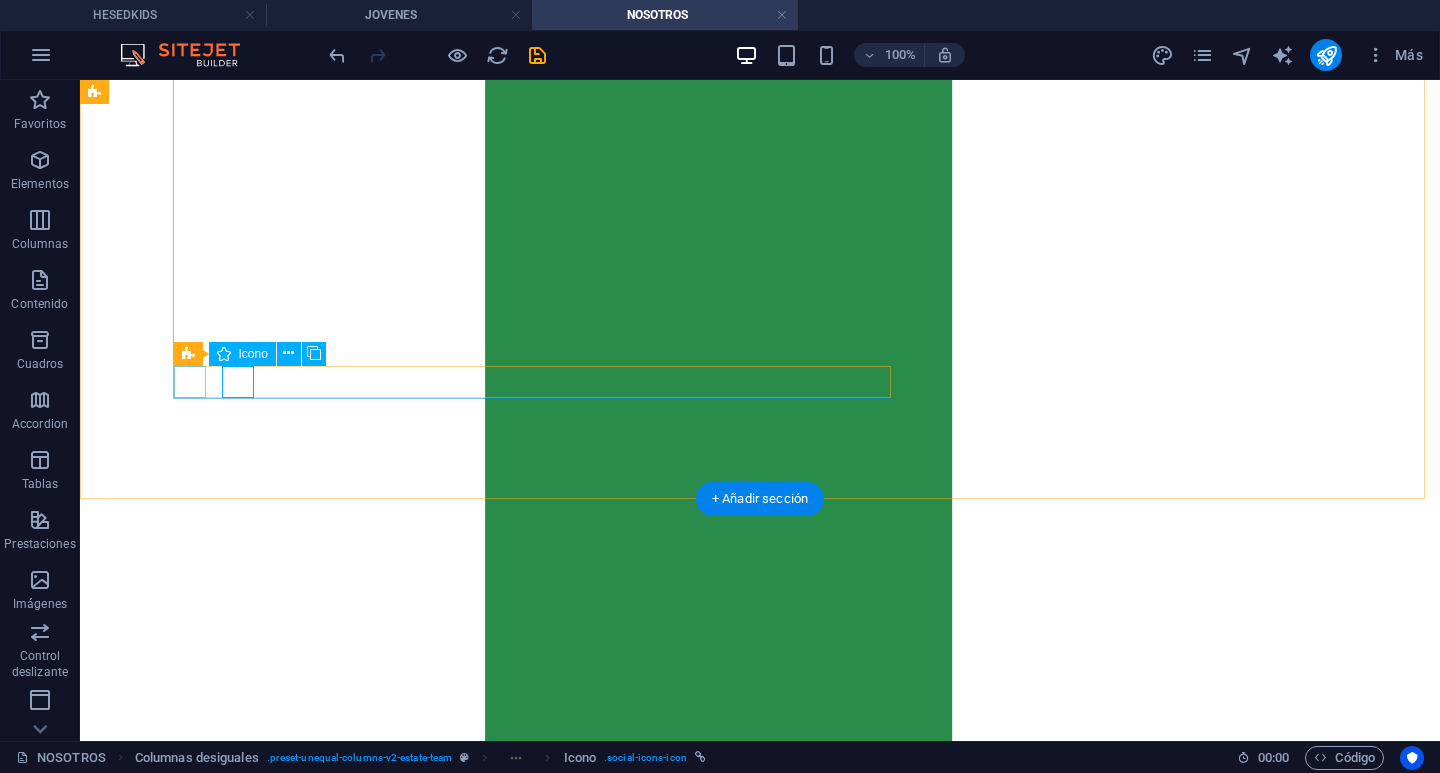 click at bounding box center (760, 25567) 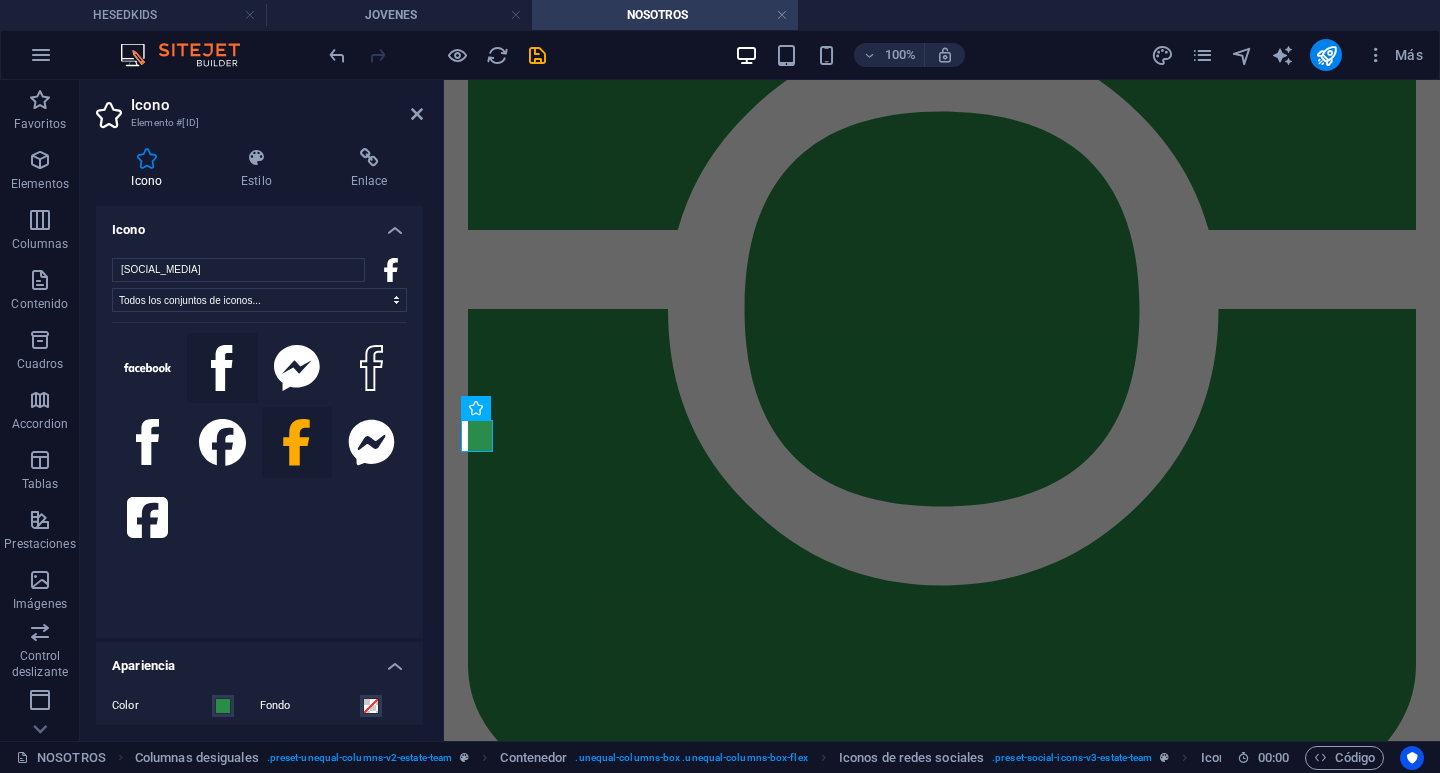 scroll, scrollTop: 5210, scrollLeft: 0, axis: vertical 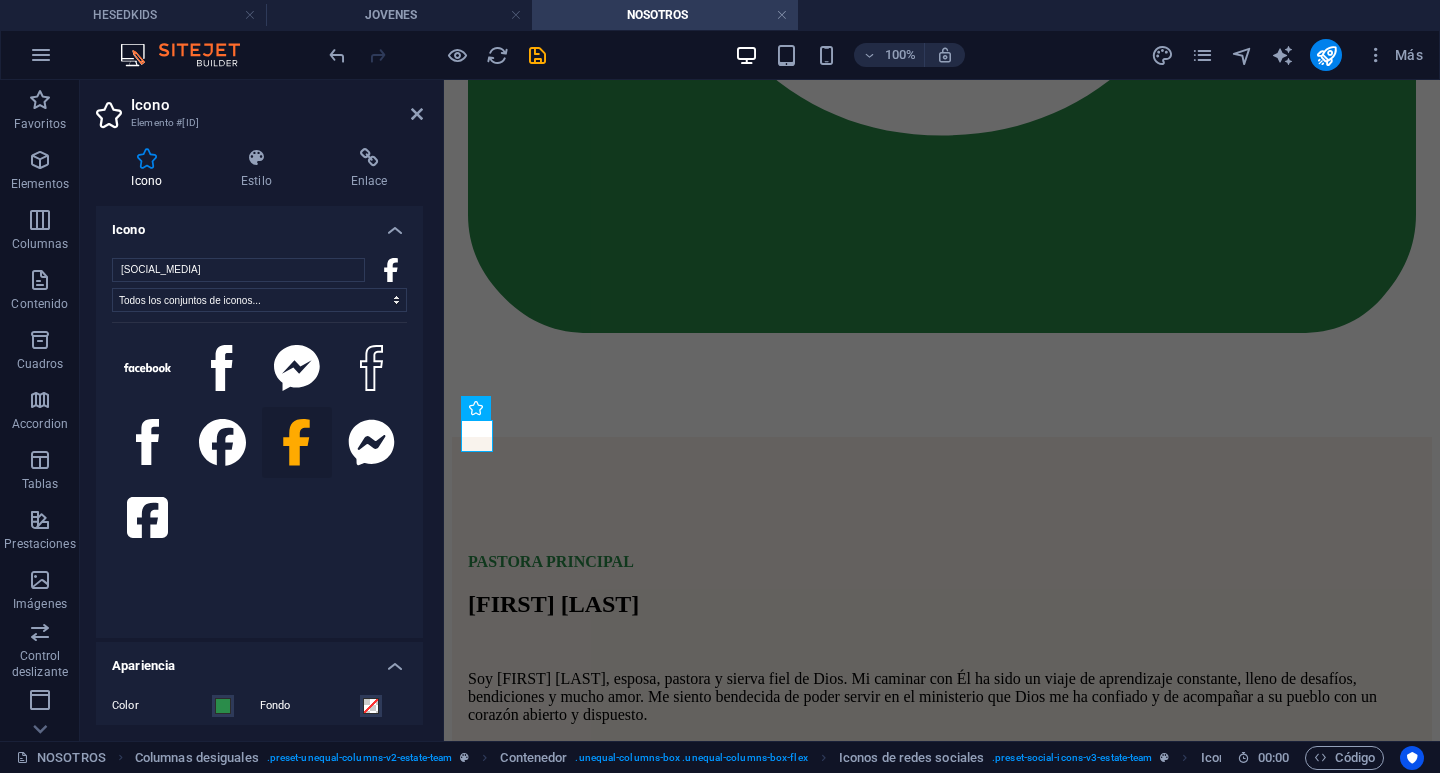 click on "Icono Estilo Enlace Icono facebook Todos los conjuntos de iconos... IcoFont Ionicons FontAwesome Brands FontAwesome Duotone FontAwesome Solid FontAwesome Regular FontAwesome Light FontAwesome Thin FontAwesome Sharp Solid FontAwesome Sharp Regular FontAwesome Sharp Light FontAwesome Sharp Thin Apariencia Color Fondo Modo Escalar Izquierda Centro Derecha Ancho Predeterminado automático px rem % em vh vw Altura Predeterminado automático px rem em vh vw Espaciado Predeterminado px rem % em vh vw Ancho del trazo Predeterminado px rem % em vh vw Color del trazo Desbordamiento Alineación Alineación Sombra Predeterminado Ninguno Fuera Color X offset 0 px rem vh vw Y offset 0 px rem vh vw Desenfoque 0 px rem % vh vw Texto Texto alternativo El texto alternativo es usado por aquellos dispositivos que no pueden mostrar imágenes (por ejemplo, motores de búsqueda de imágenes) y debería añadirse a cada imagen para así mejorar la accesibilidad al sitio web. Iconos de redes sociales Element Diseño Tamaño px % 1/1" at bounding box center [259, 436] 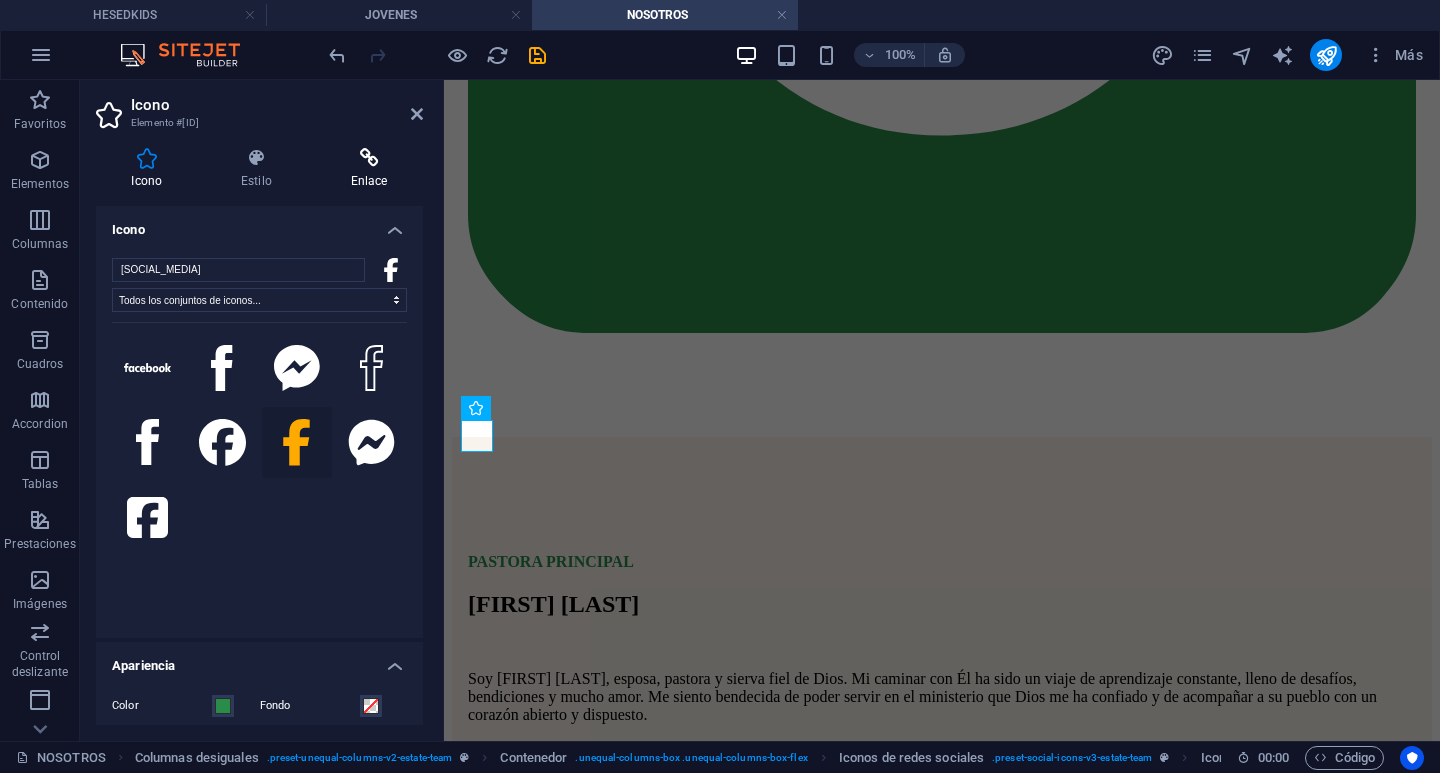 click at bounding box center (369, 158) 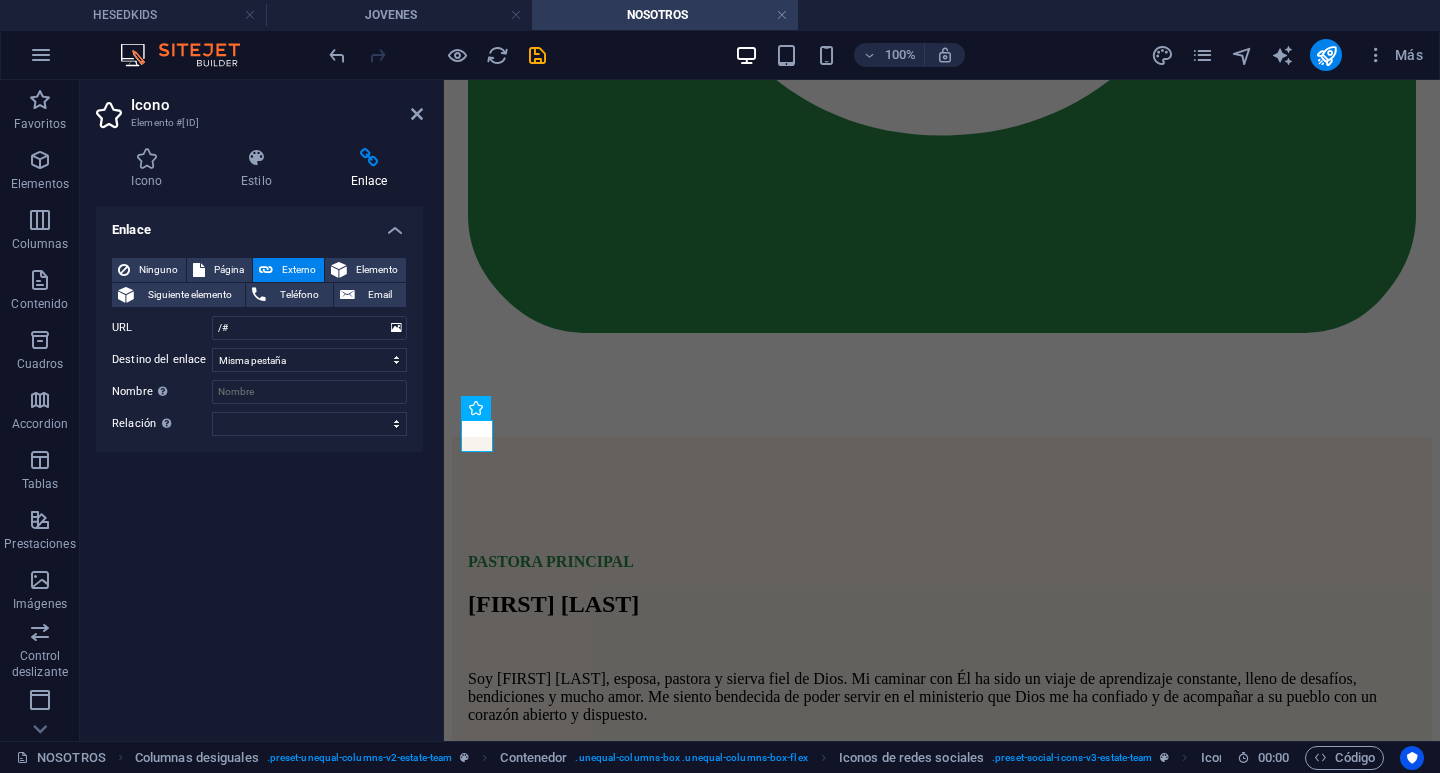 click on "Icono Elemento #ed-824905828" at bounding box center (259, 106) 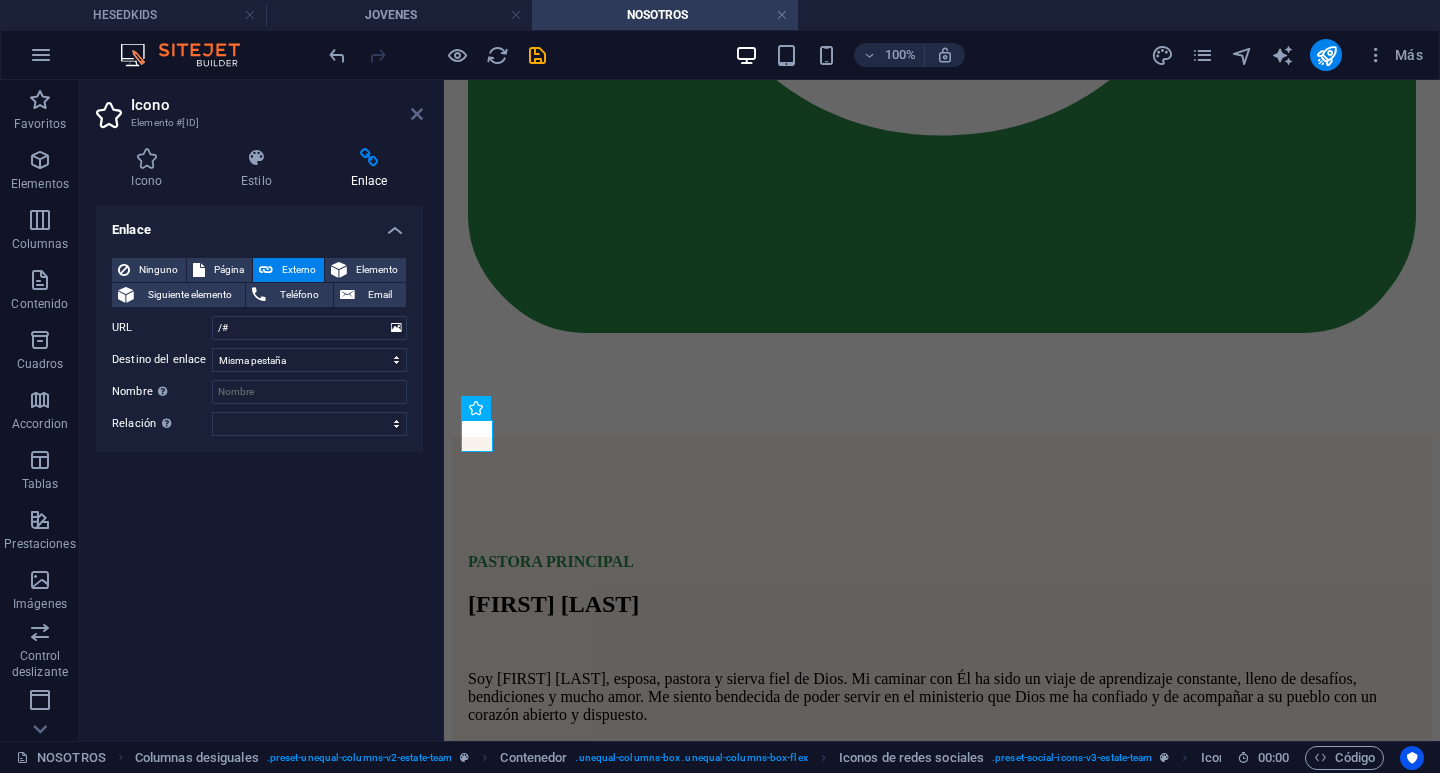 click at bounding box center [417, 114] 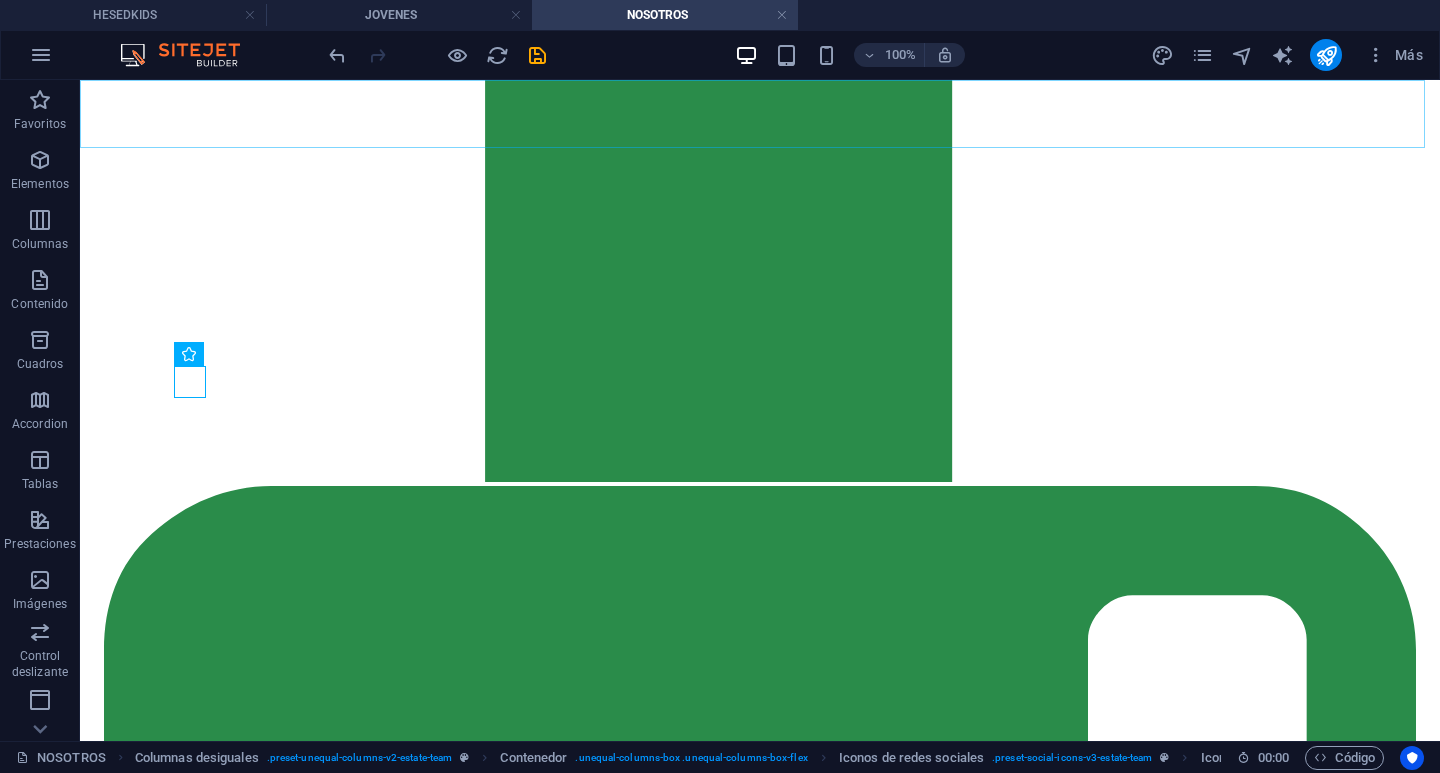scroll, scrollTop: 4760, scrollLeft: 0, axis: vertical 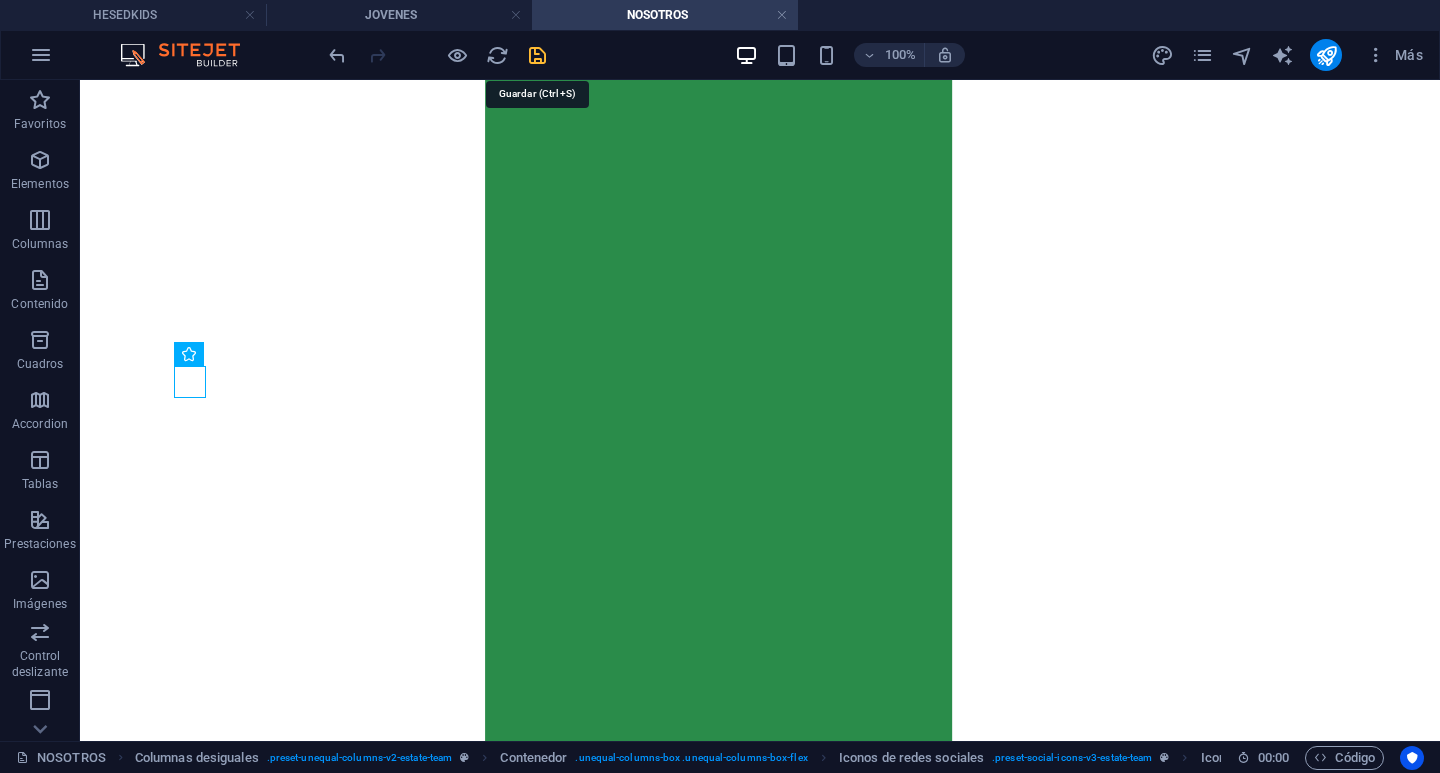 click at bounding box center (537, 55) 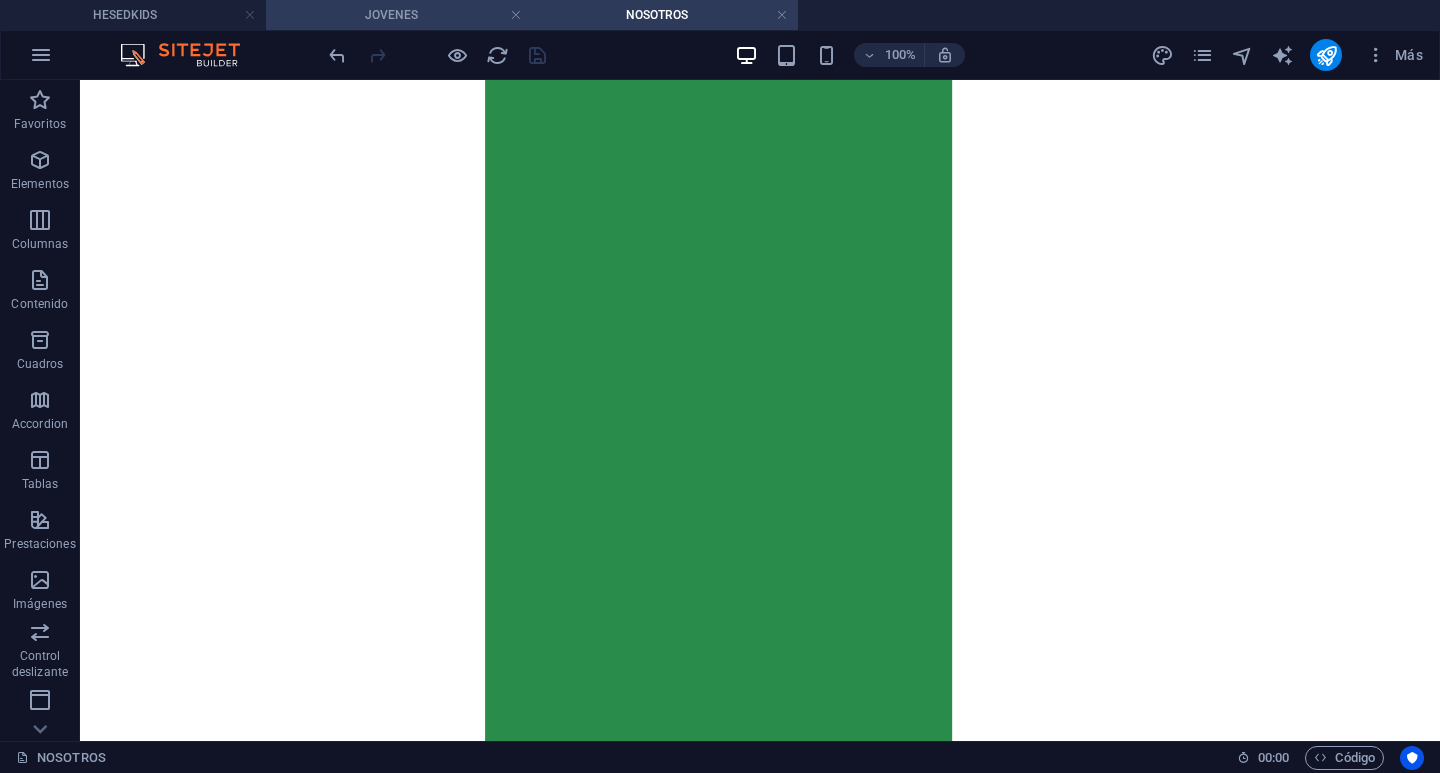 click on "JOVENES" at bounding box center (399, 15) 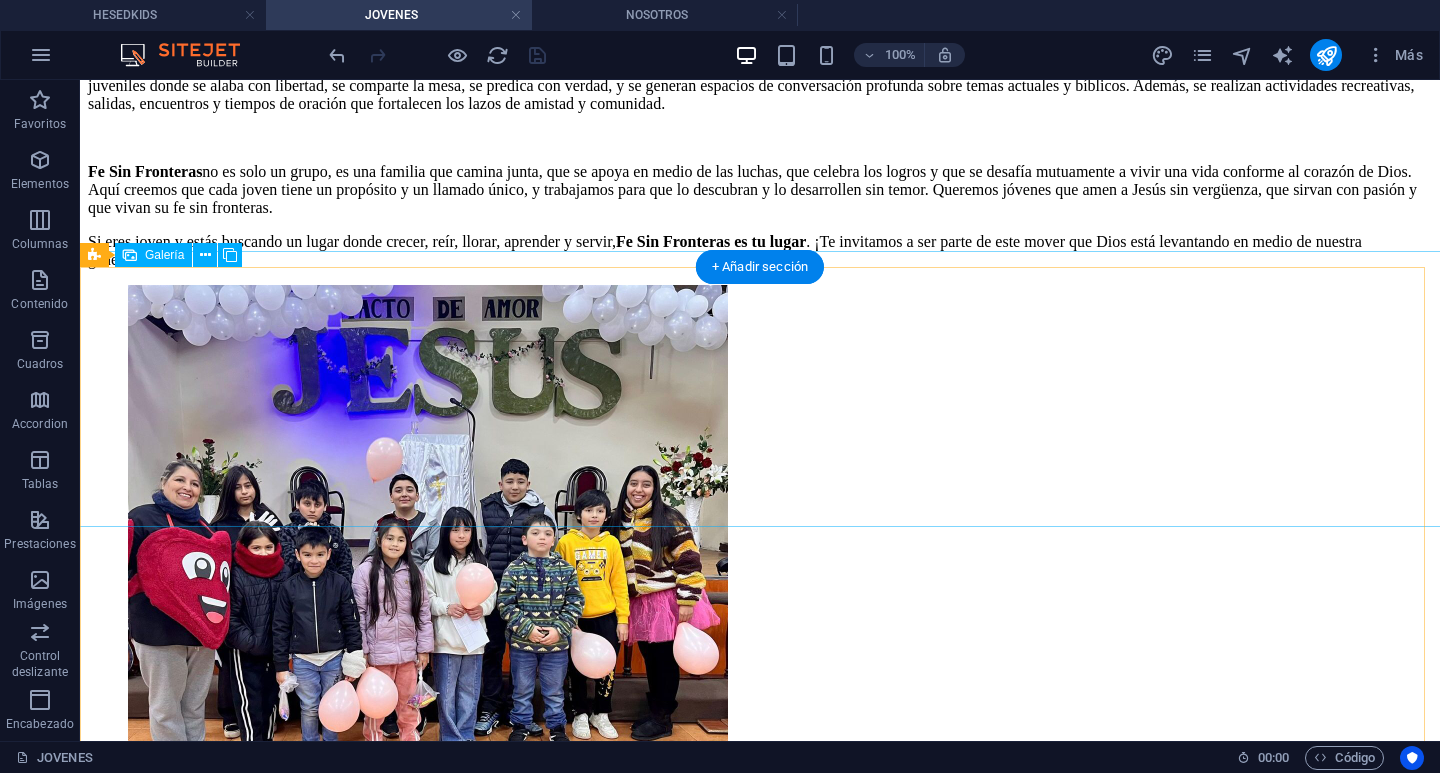 scroll, scrollTop: 963, scrollLeft: 0, axis: vertical 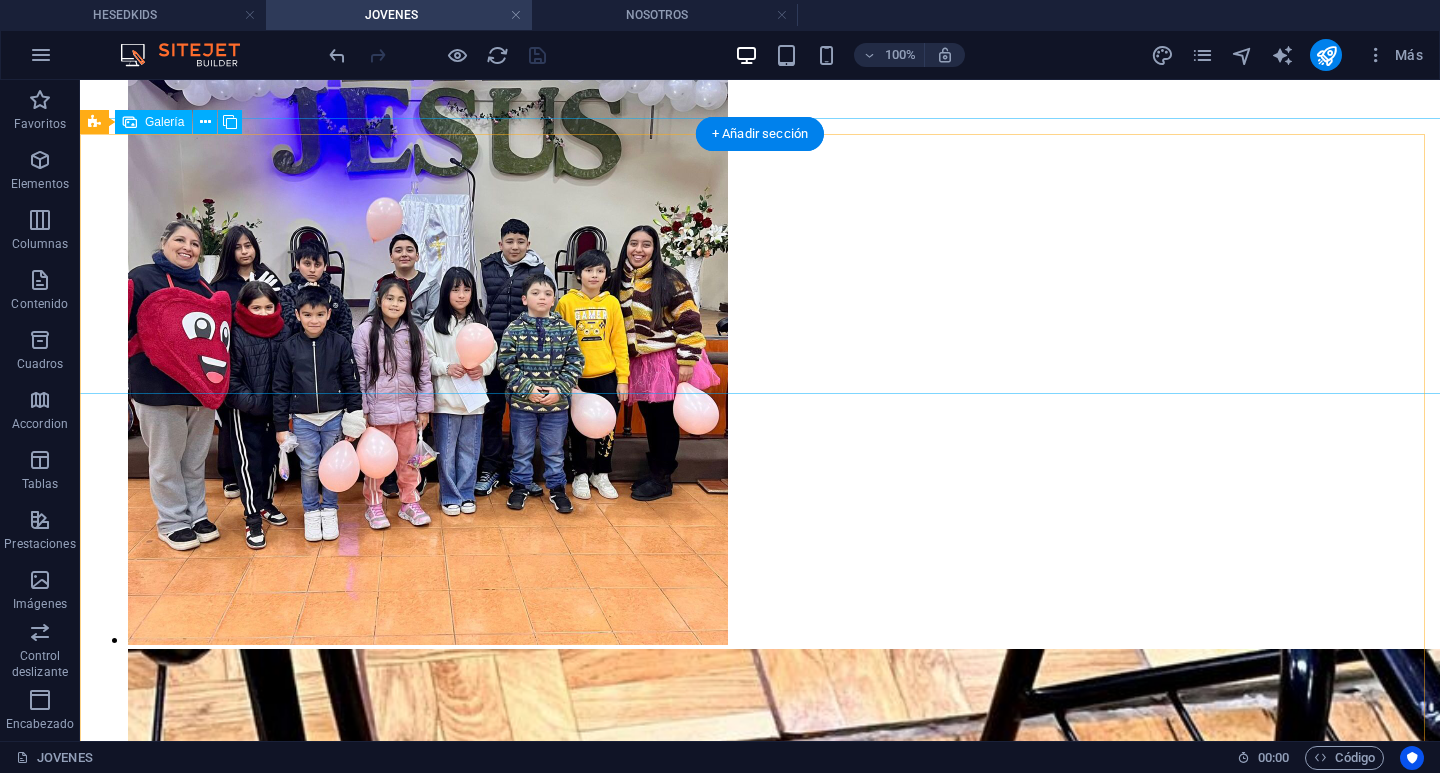 click at bounding box center (528, 1331) 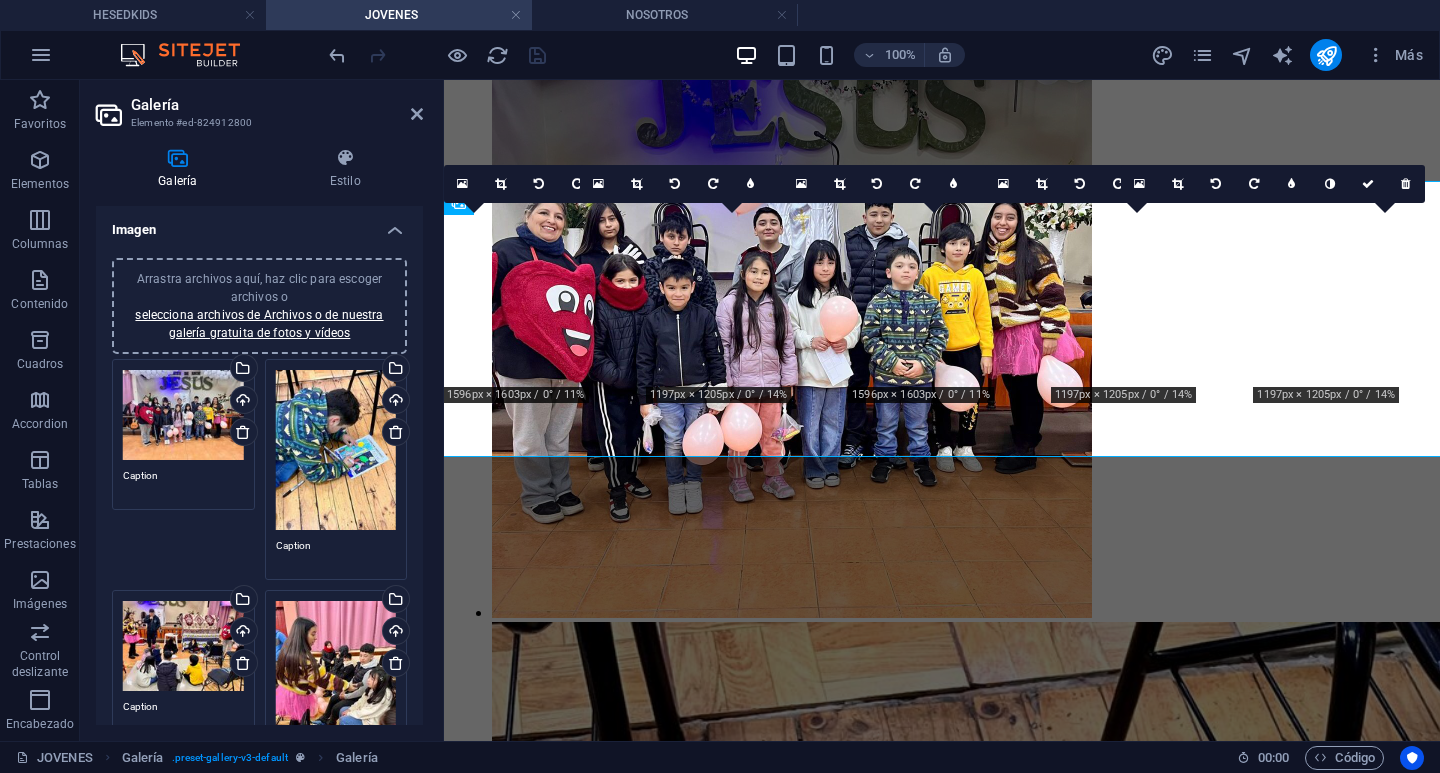 scroll, scrollTop: 900, scrollLeft: 0, axis: vertical 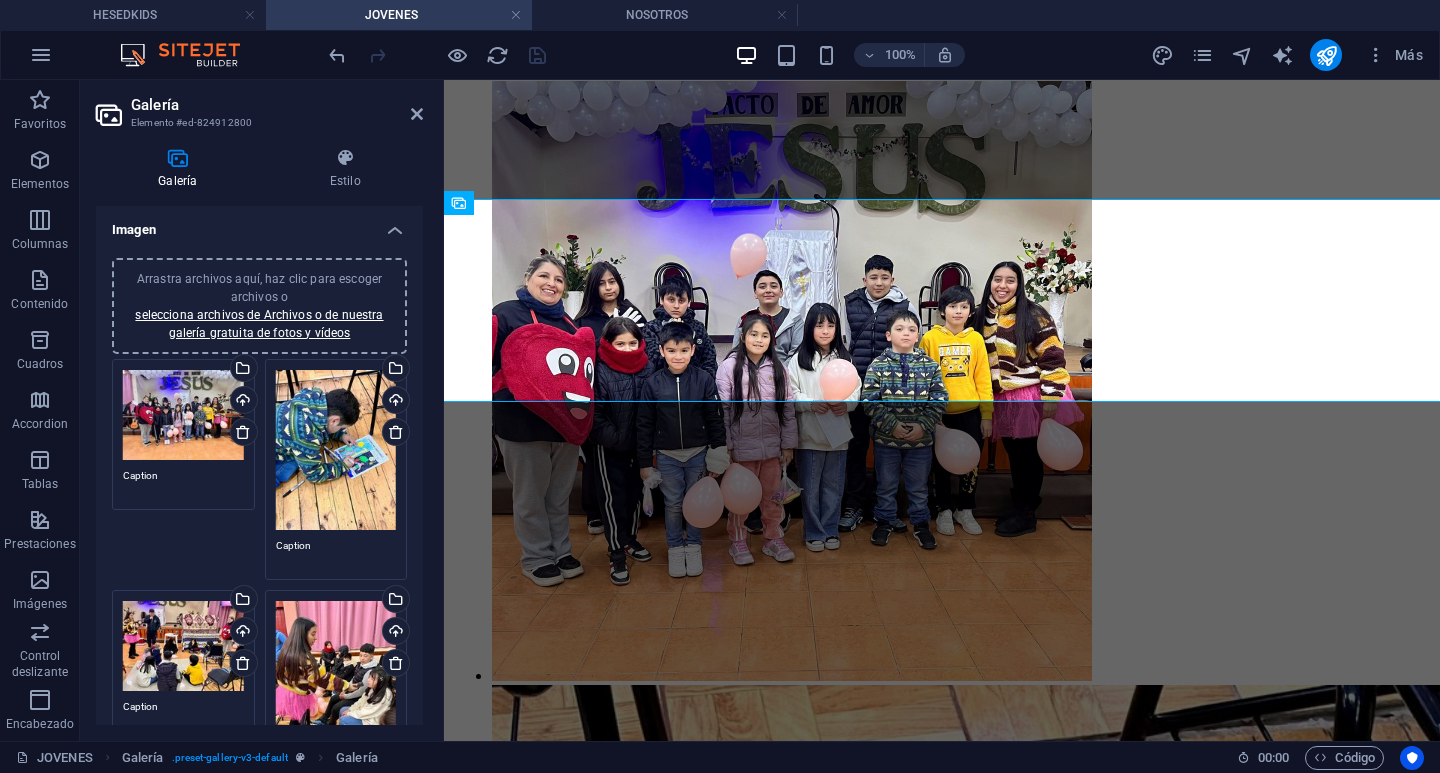 click on "Arrastra archivos aquí, haz clic para escoger archivos o  selecciona archivos de Archivos o de nuestra galería gratuita de fotos y vídeos" at bounding box center (183, 415) 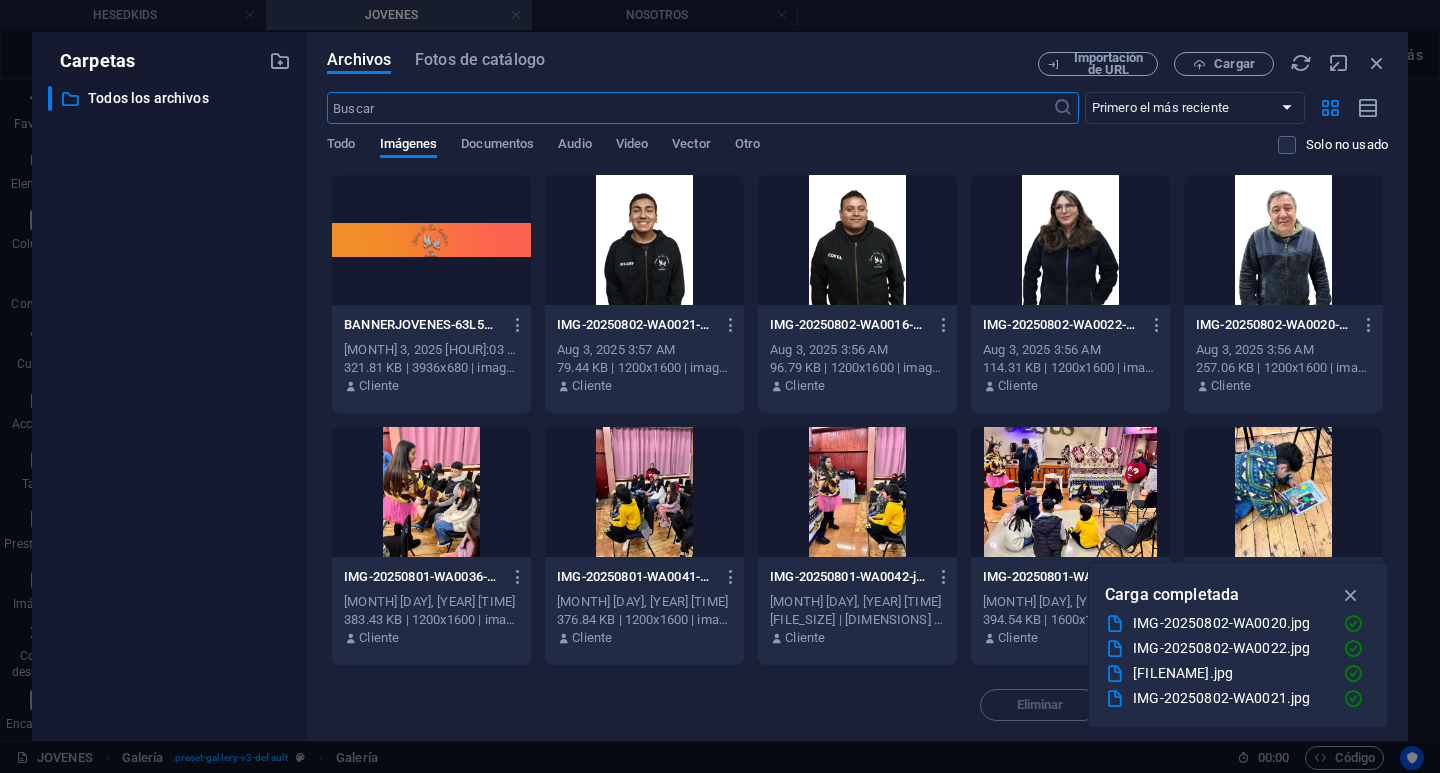 scroll, scrollTop: 507, scrollLeft: 0, axis: vertical 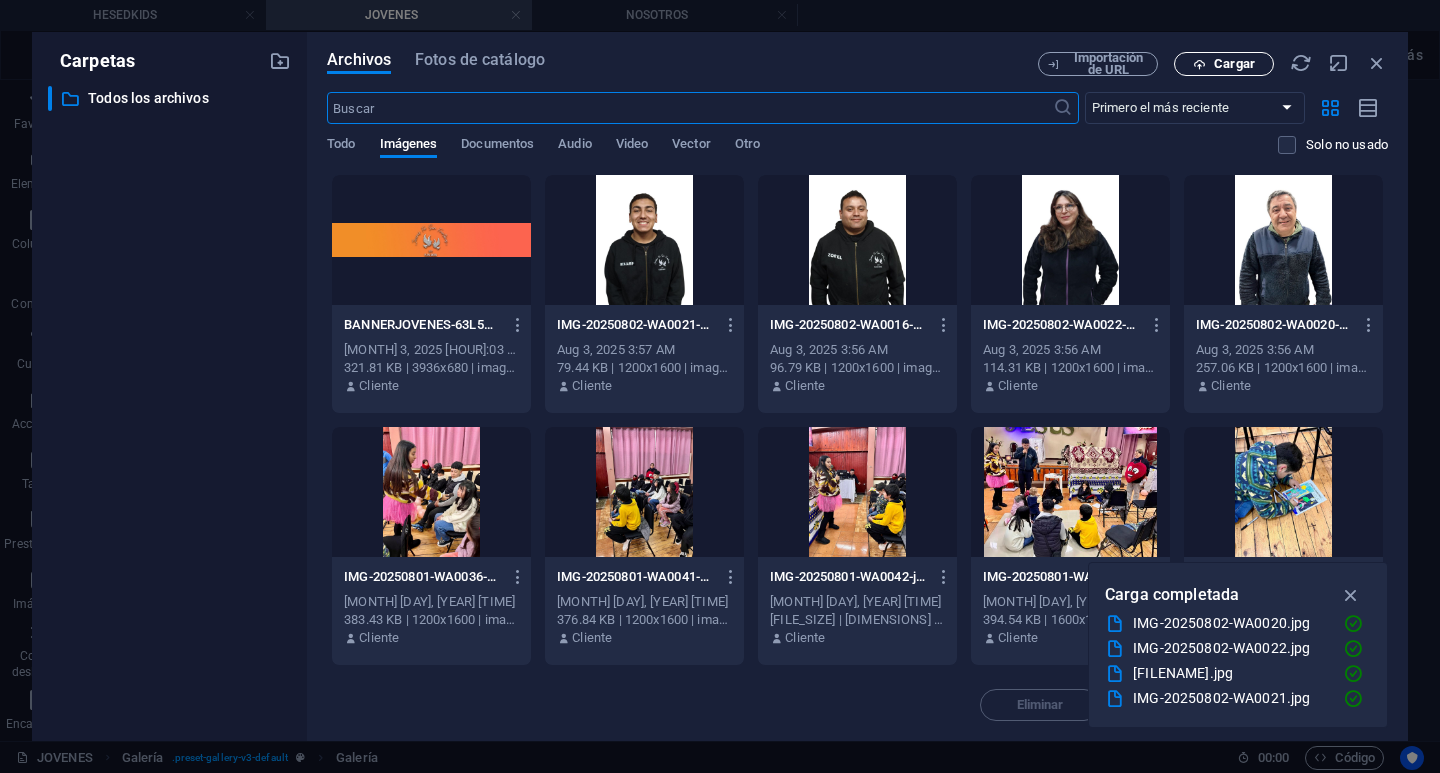 click on "Cargar" at bounding box center [1224, 64] 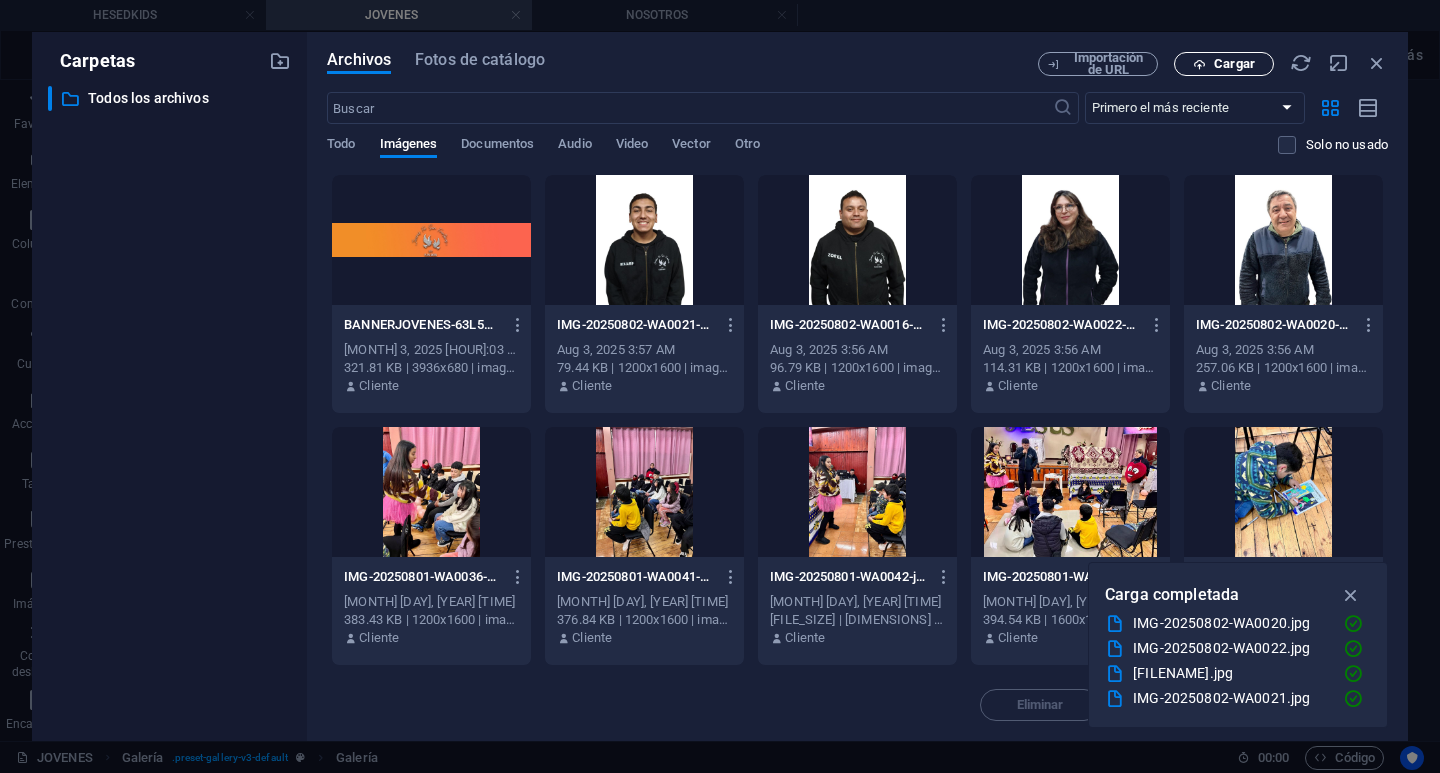 type 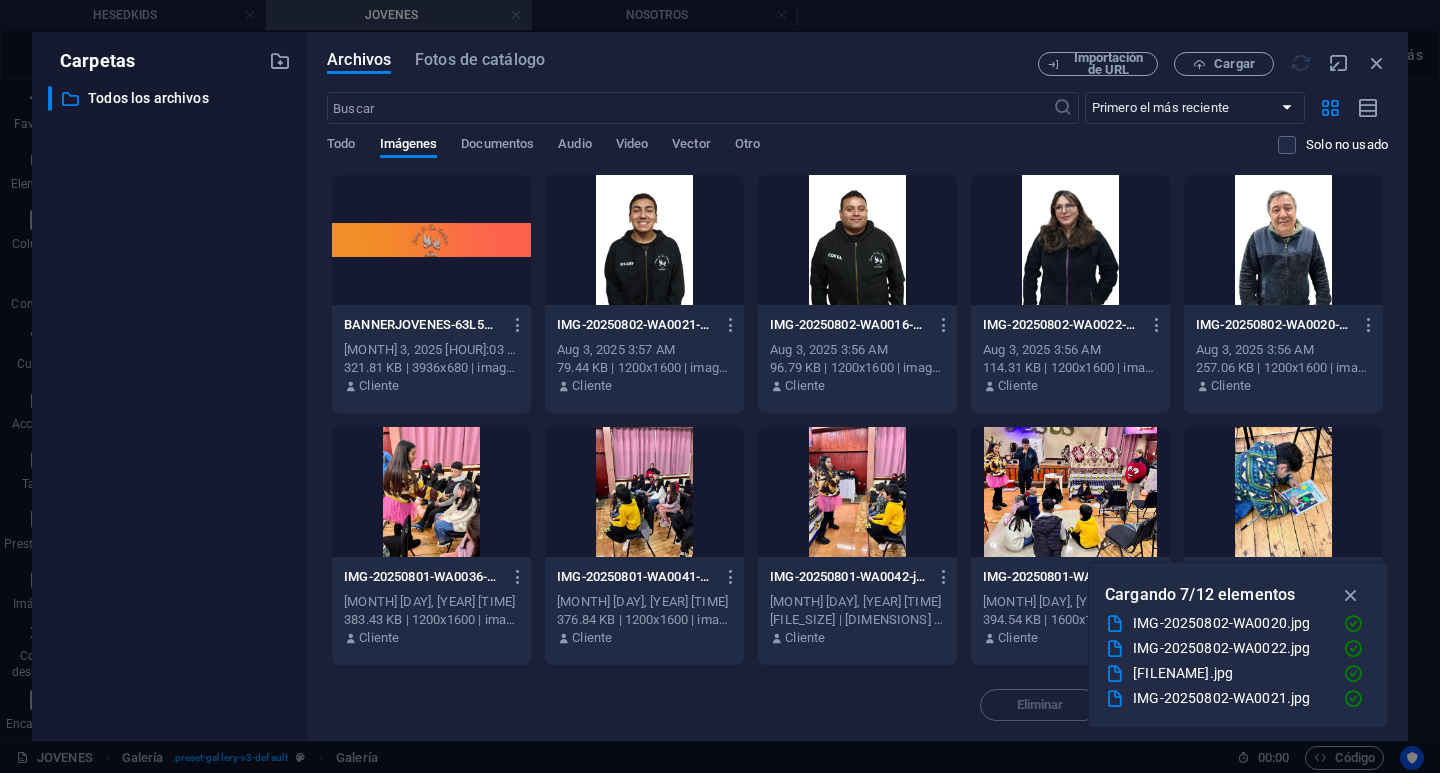 scroll, scrollTop: 900, scrollLeft: 0, axis: vertical 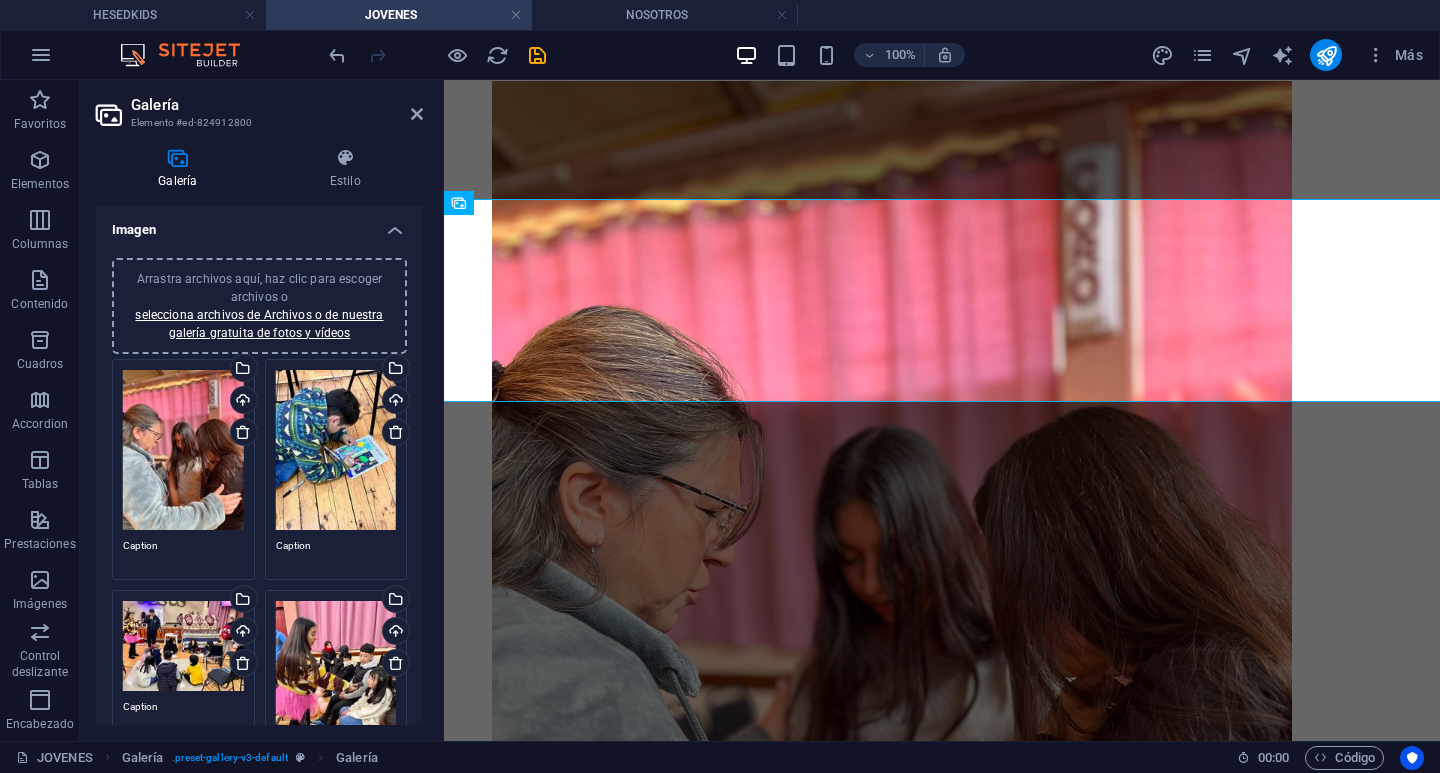 click on "Arrastra archivos aquí, haz clic para escoger archivos o  selecciona archivos de Archivos o de nuestra galería gratuita de fotos y vídeos" at bounding box center (336, 450) 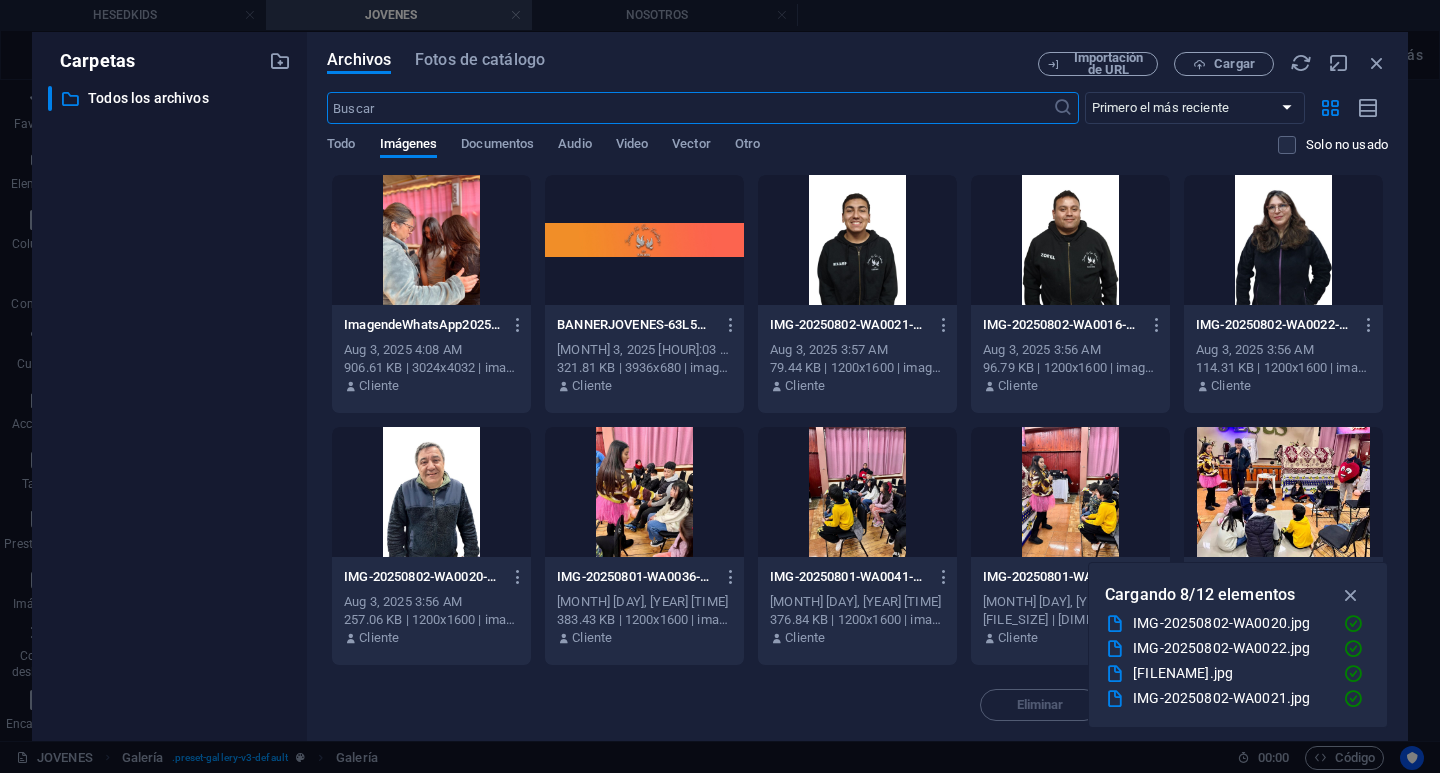 scroll, scrollTop: 507, scrollLeft: 0, axis: vertical 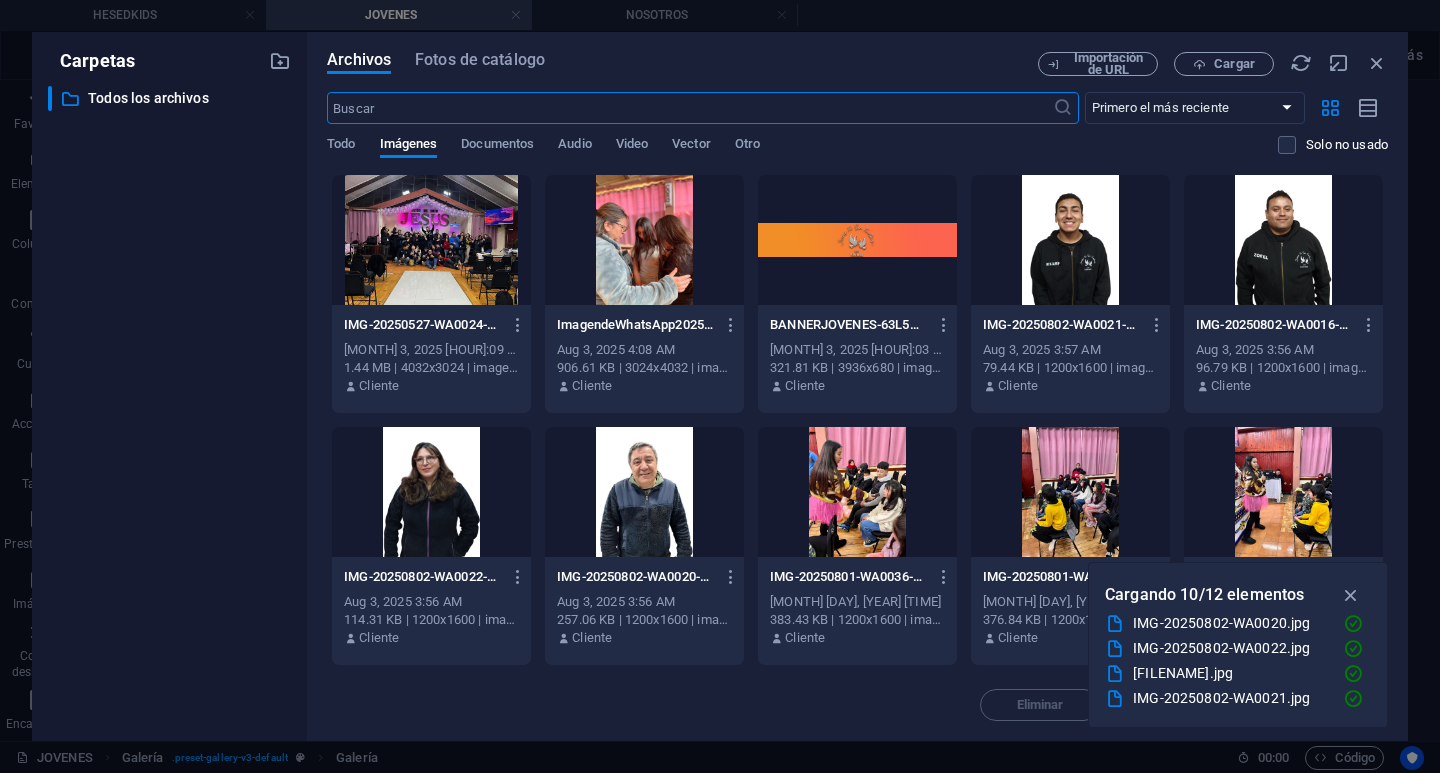click at bounding box center [431, 240] 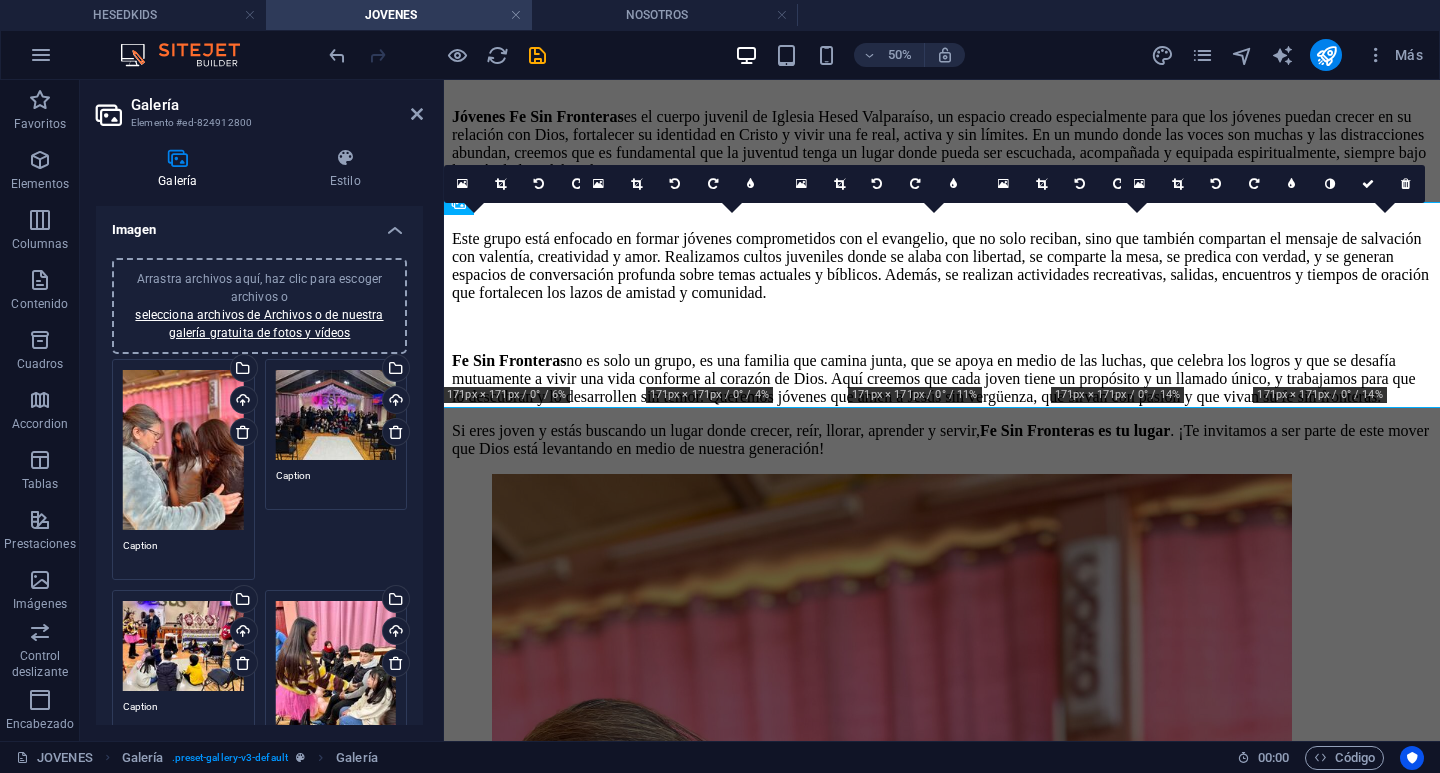 scroll, scrollTop: 900, scrollLeft: 0, axis: vertical 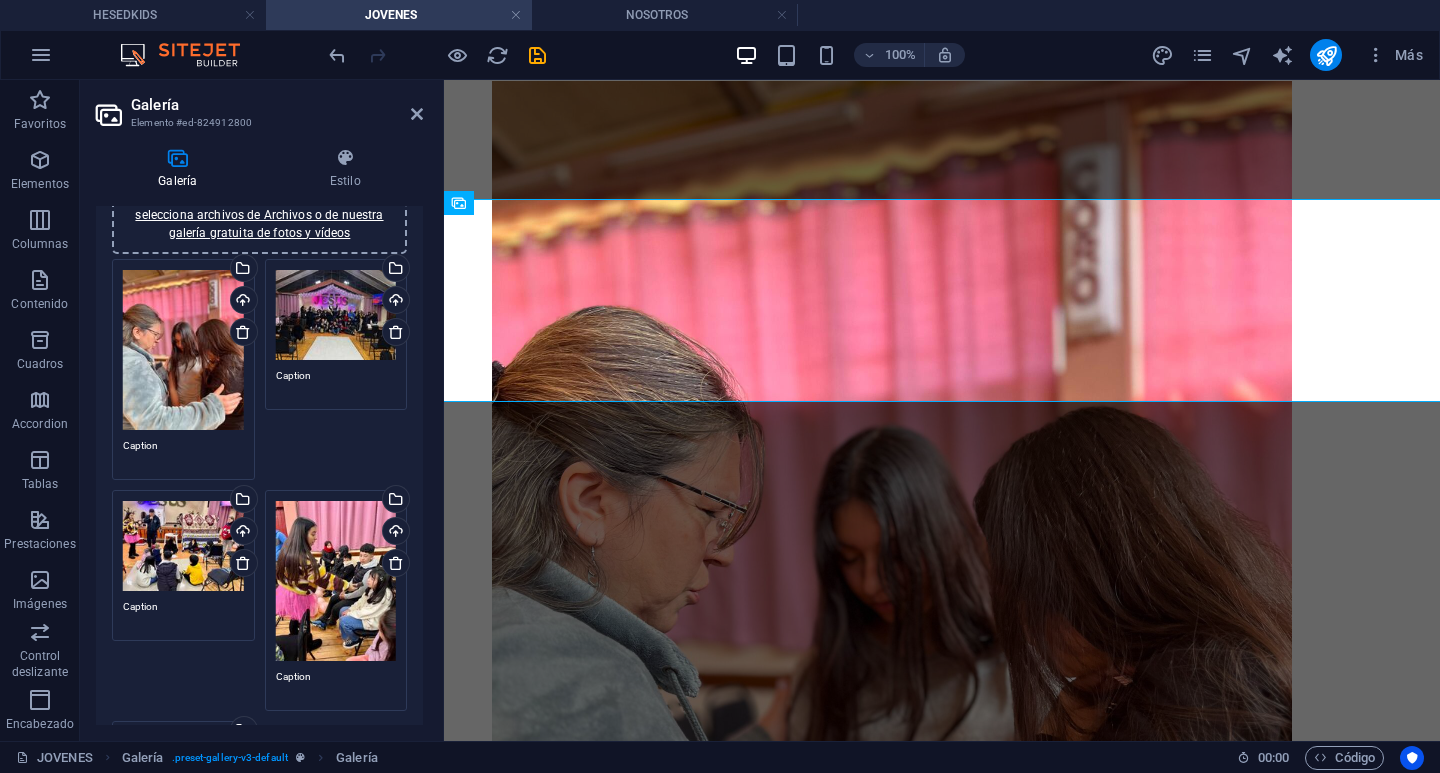 click on "Arrastra archivos aquí, haz clic para escoger archivos o  selecciona archivos de Archivos o de nuestra galería gratuita de fotos y vídeos" at bounding box center [183, 546] 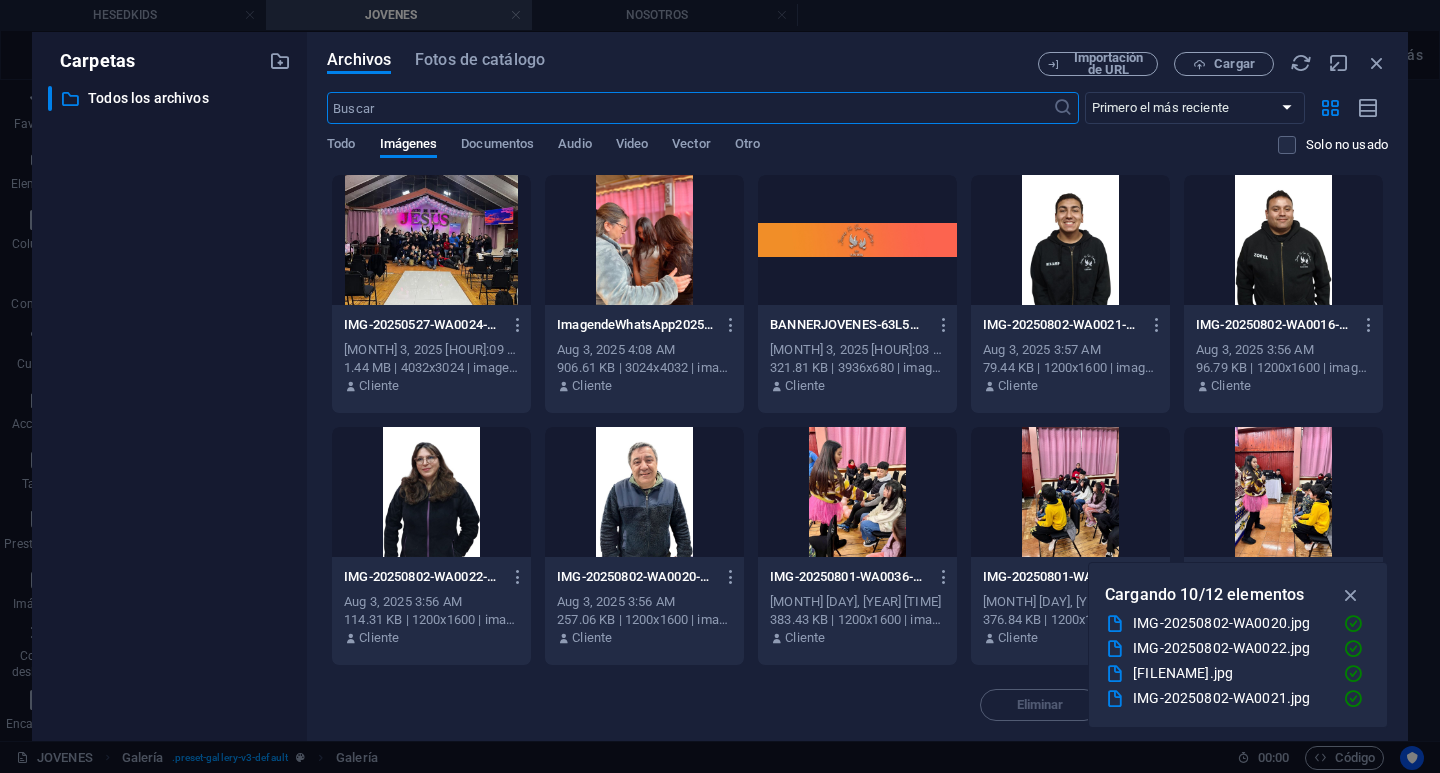 scroll, scrollTop: 507, scrollLeft: 0, axis: vertical 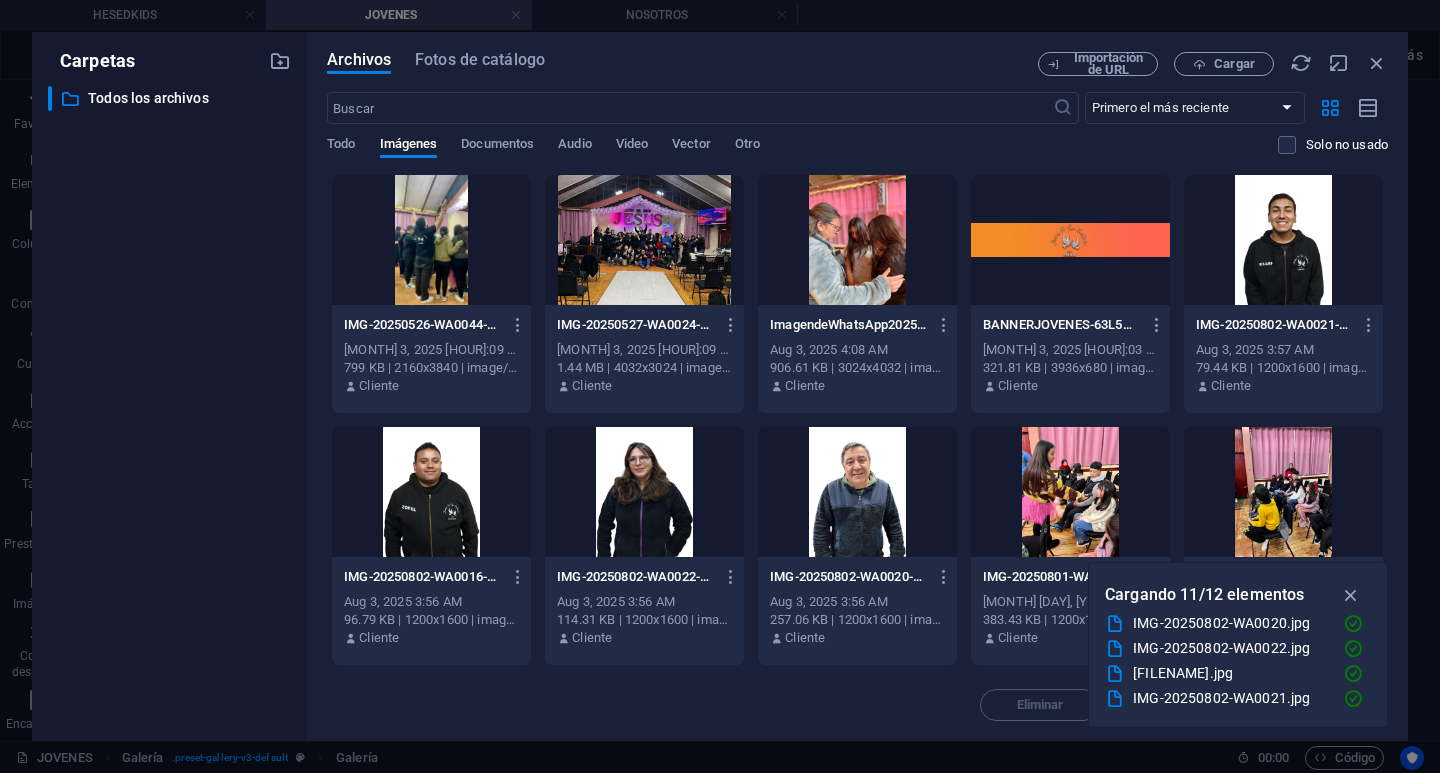 click at bounding box center (431, 240) 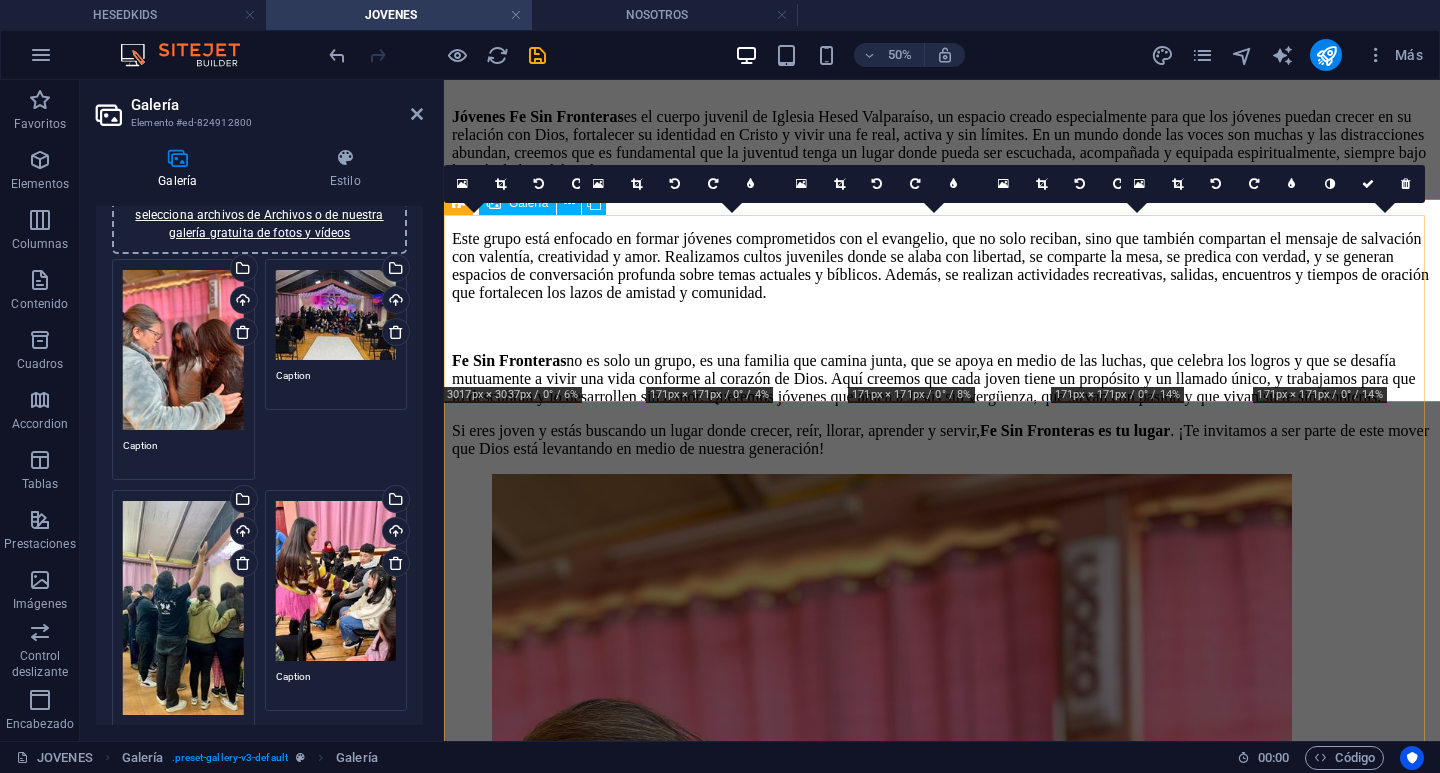 scroll, scrollTop: 900, scrollLeft: 0, axis: vertical 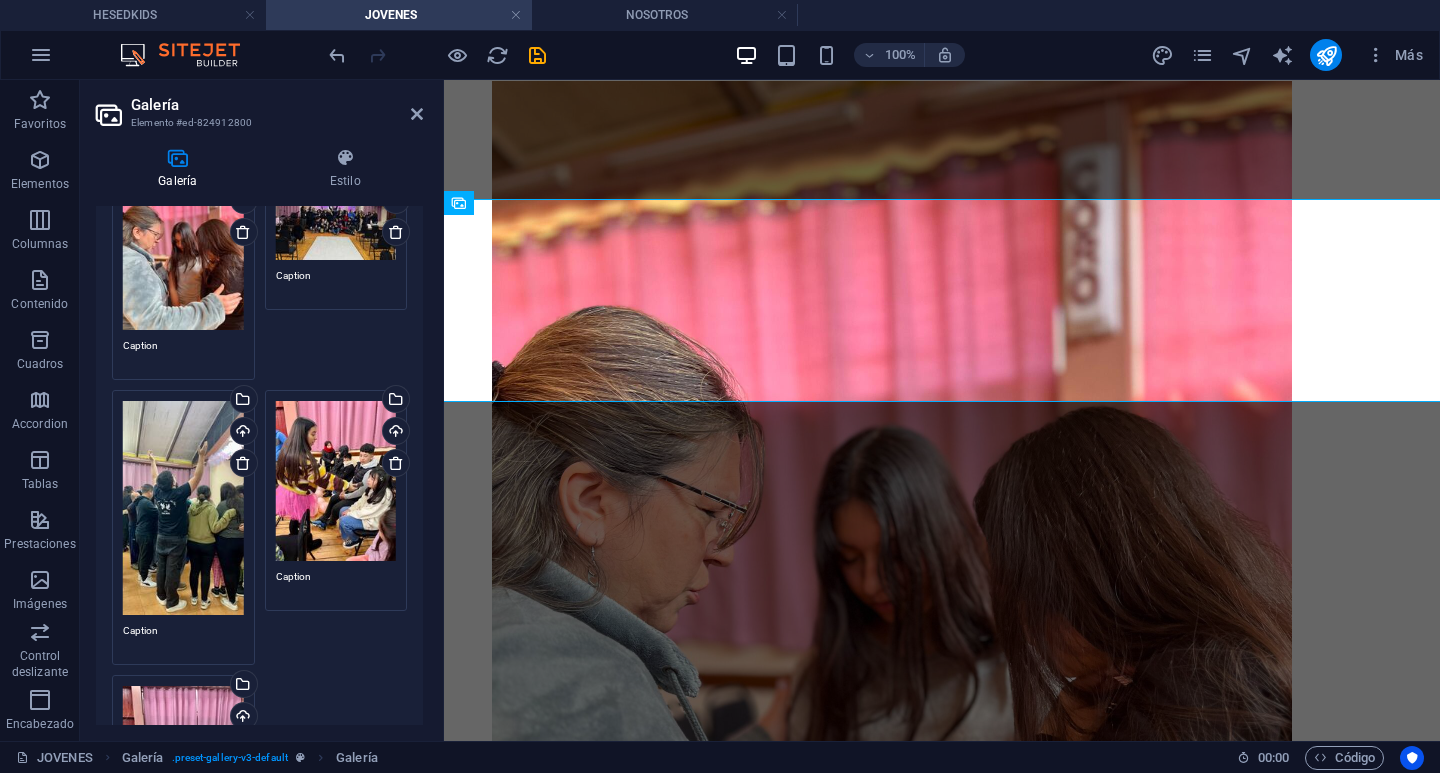 click on "Arrastra archivos aquí, haz clic para escoger archivos o  selecciona archivos de Archivos o de nuestra galería gratuita de fotos y vídeos" at bounding box center [336, 481] 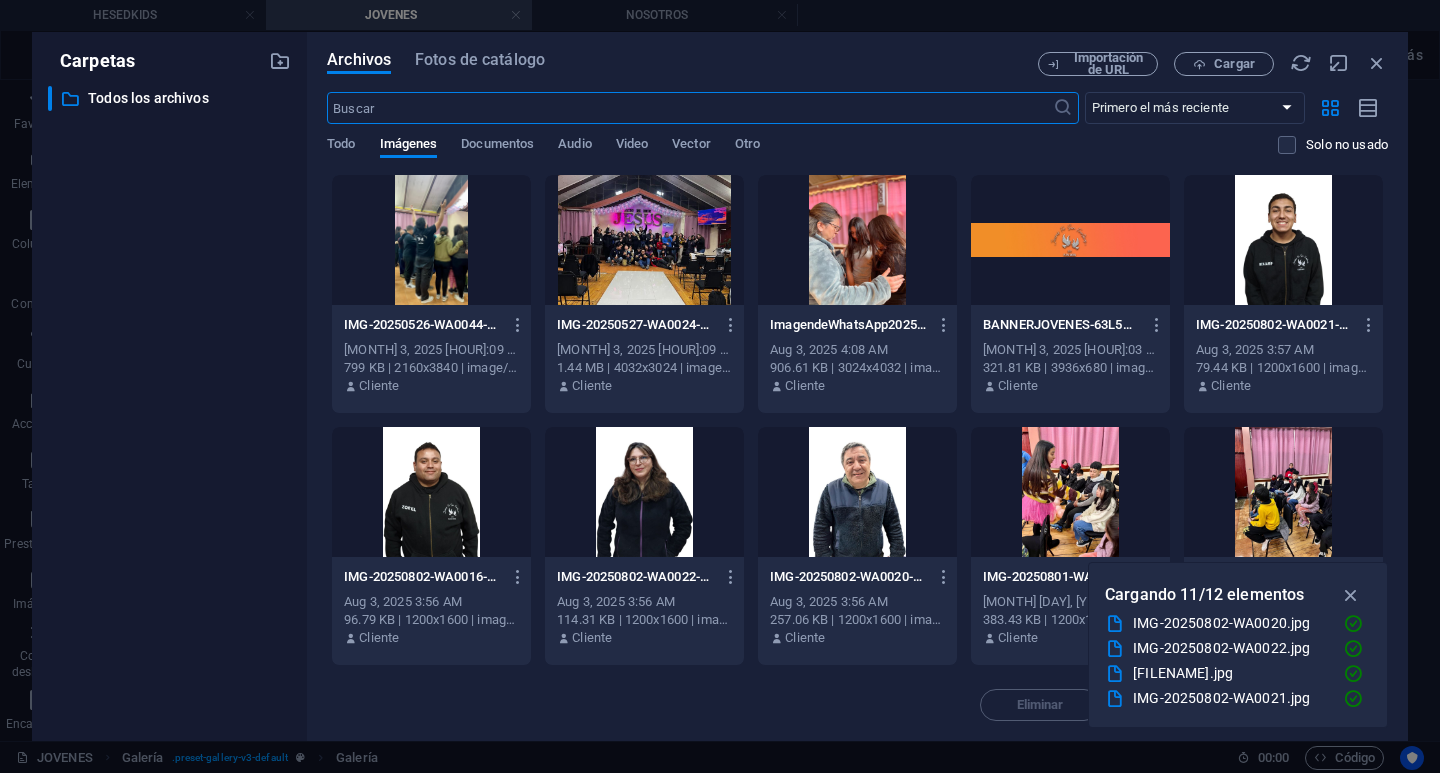 scroll, scrollTop: 507, scrollLeft: 0, axis: vertical 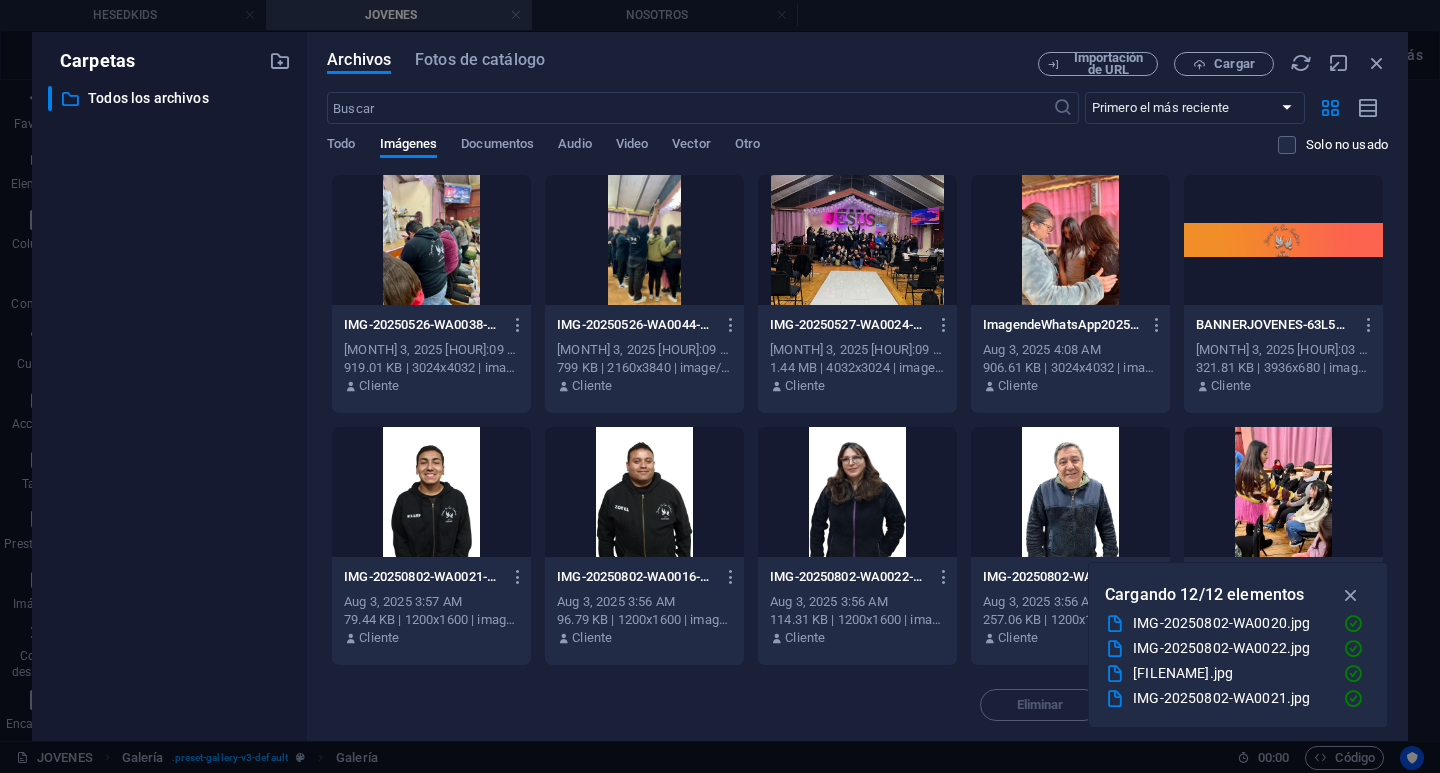 click at bounding box center [431, 240] 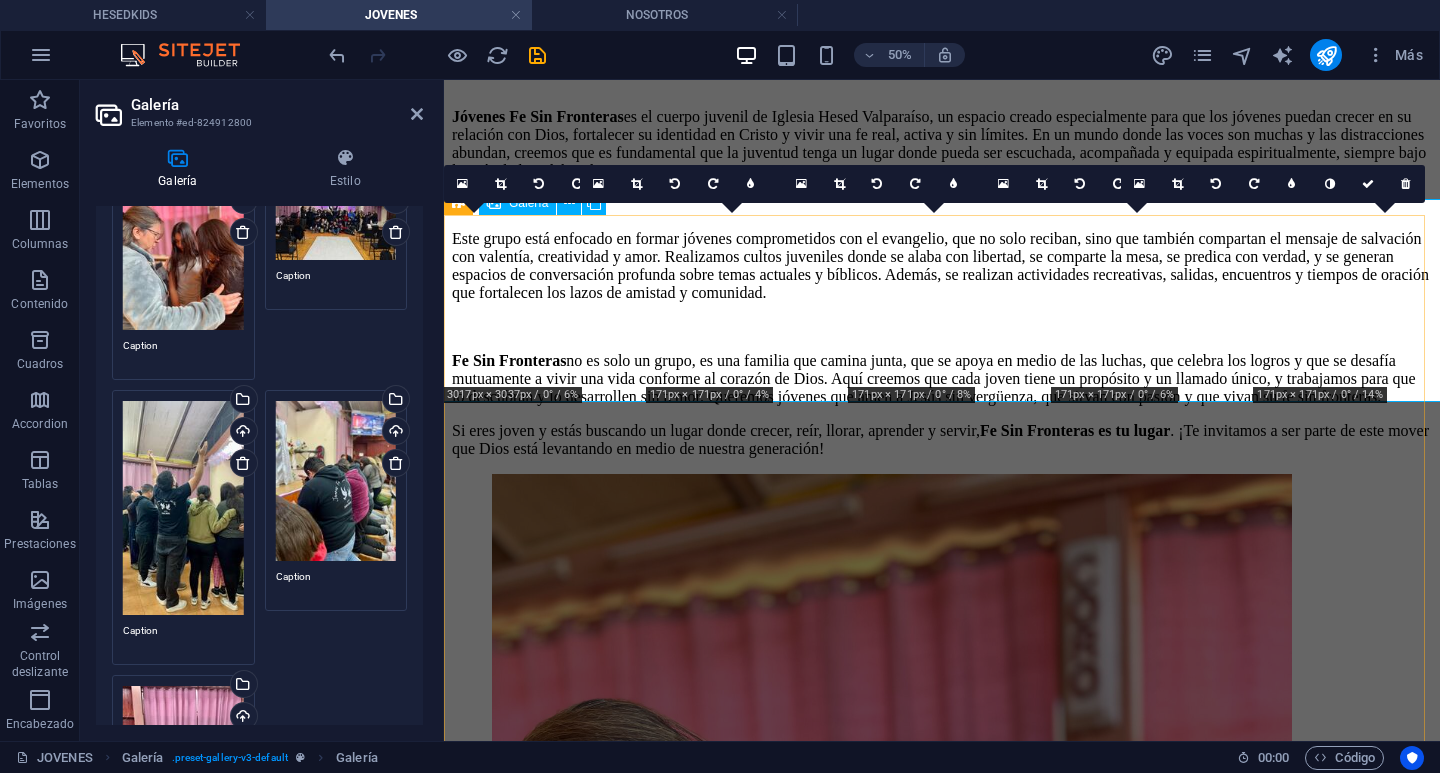 scroll, scrollTop: 900, scrollLeft: 0, axis: vertical 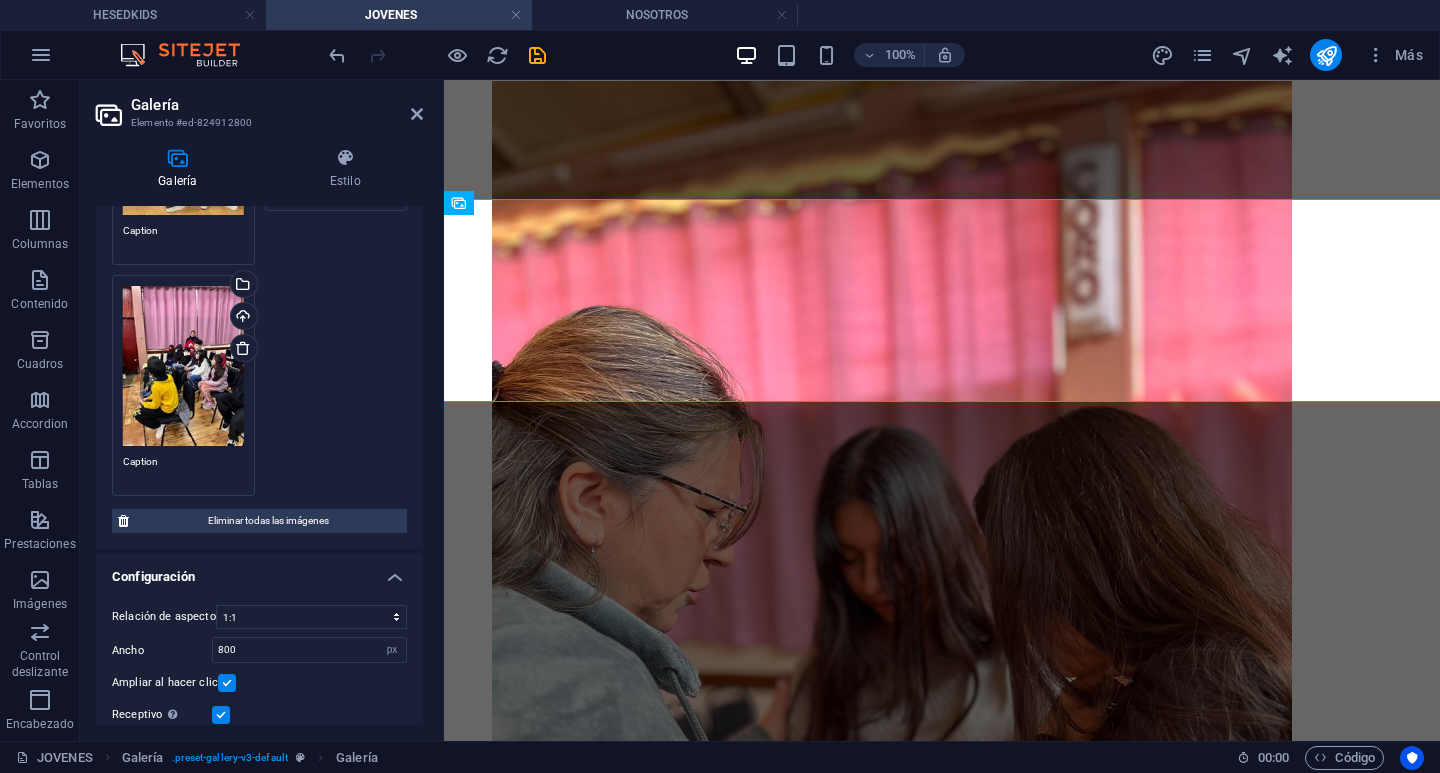 click on "Arrastra archivos aquí, haz clic para escoger archivos o  selecciona archivos de Archivos o de nuestra galería gratuita de fotos y vídeos" at bounding box center (183, 366) 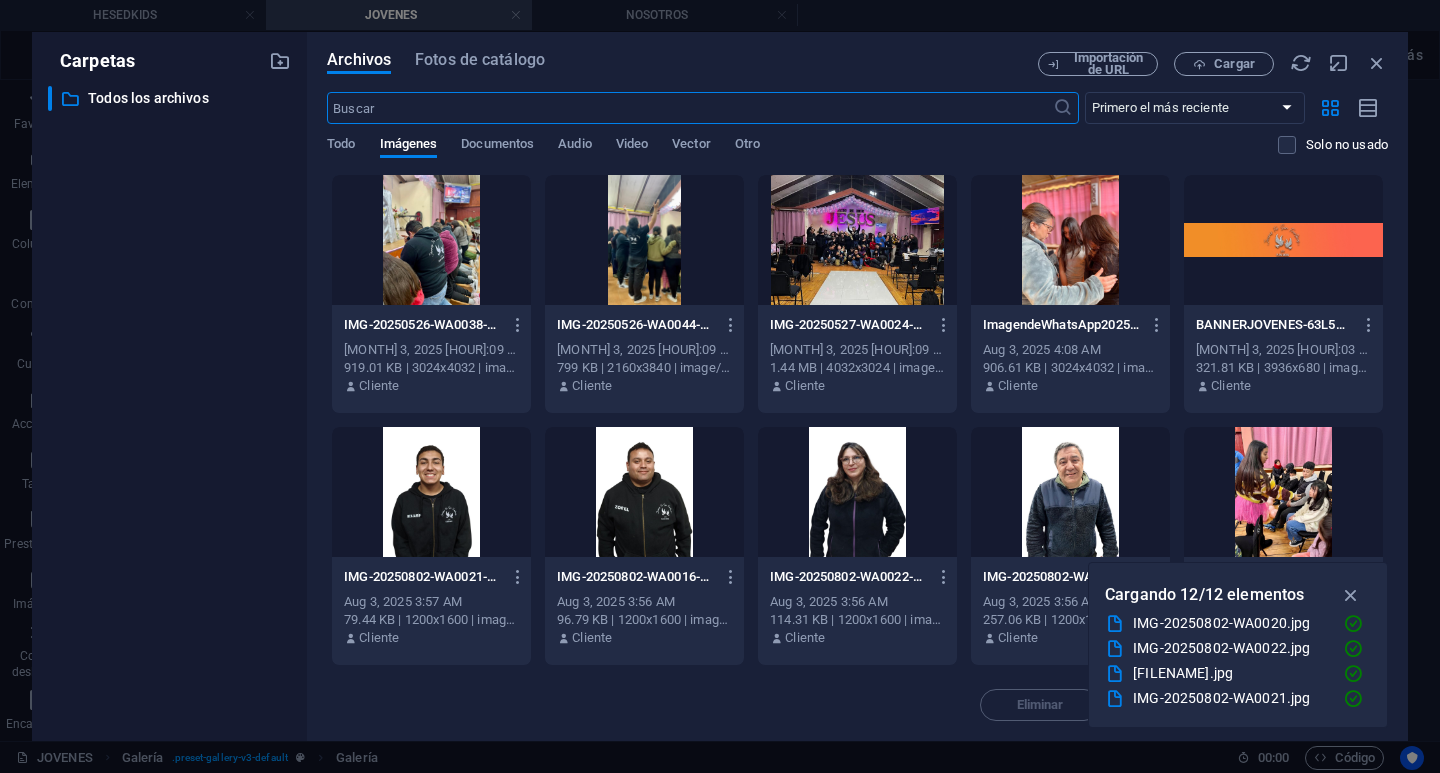 scroll, scrollTop: 507, scrollLeft: 0, axis: vertical 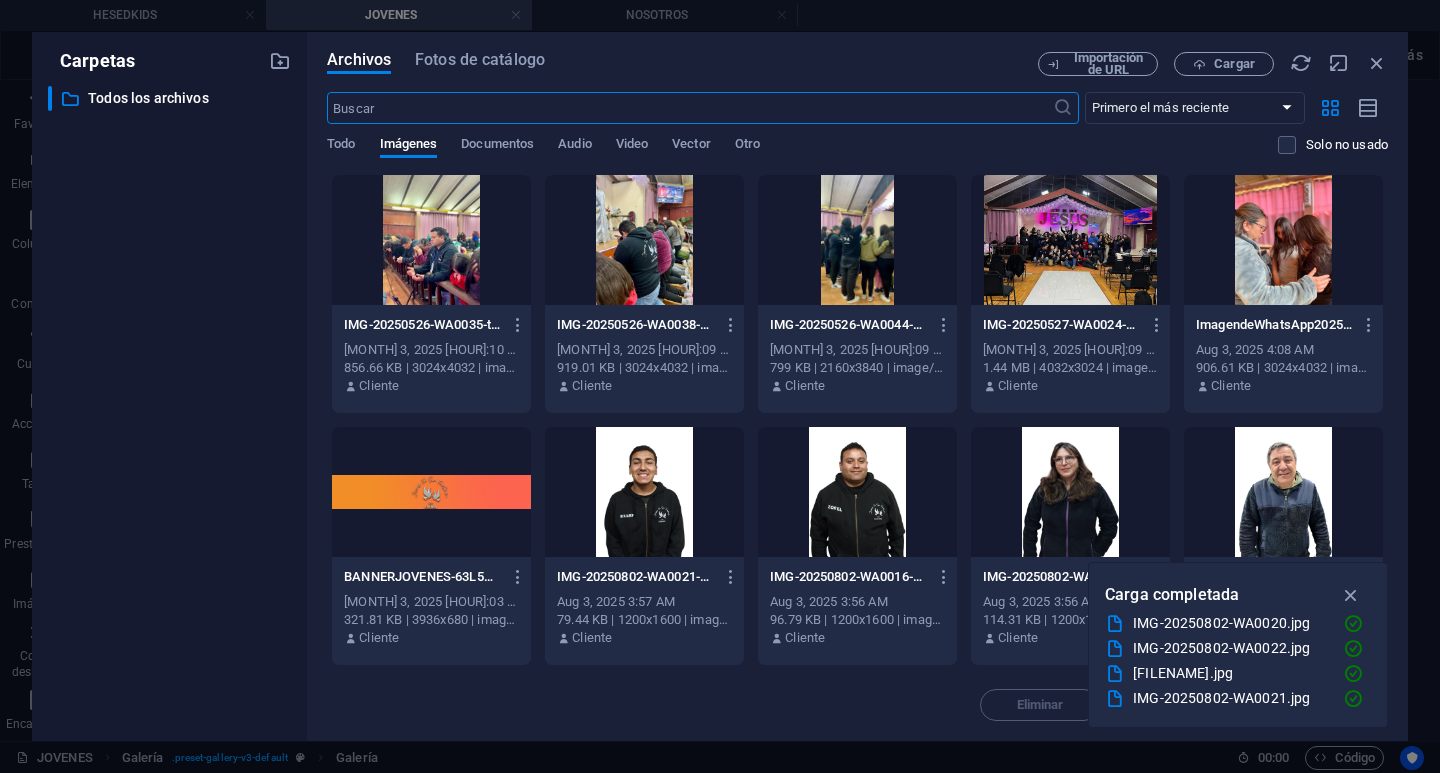 click at bounding box center [431, 240] 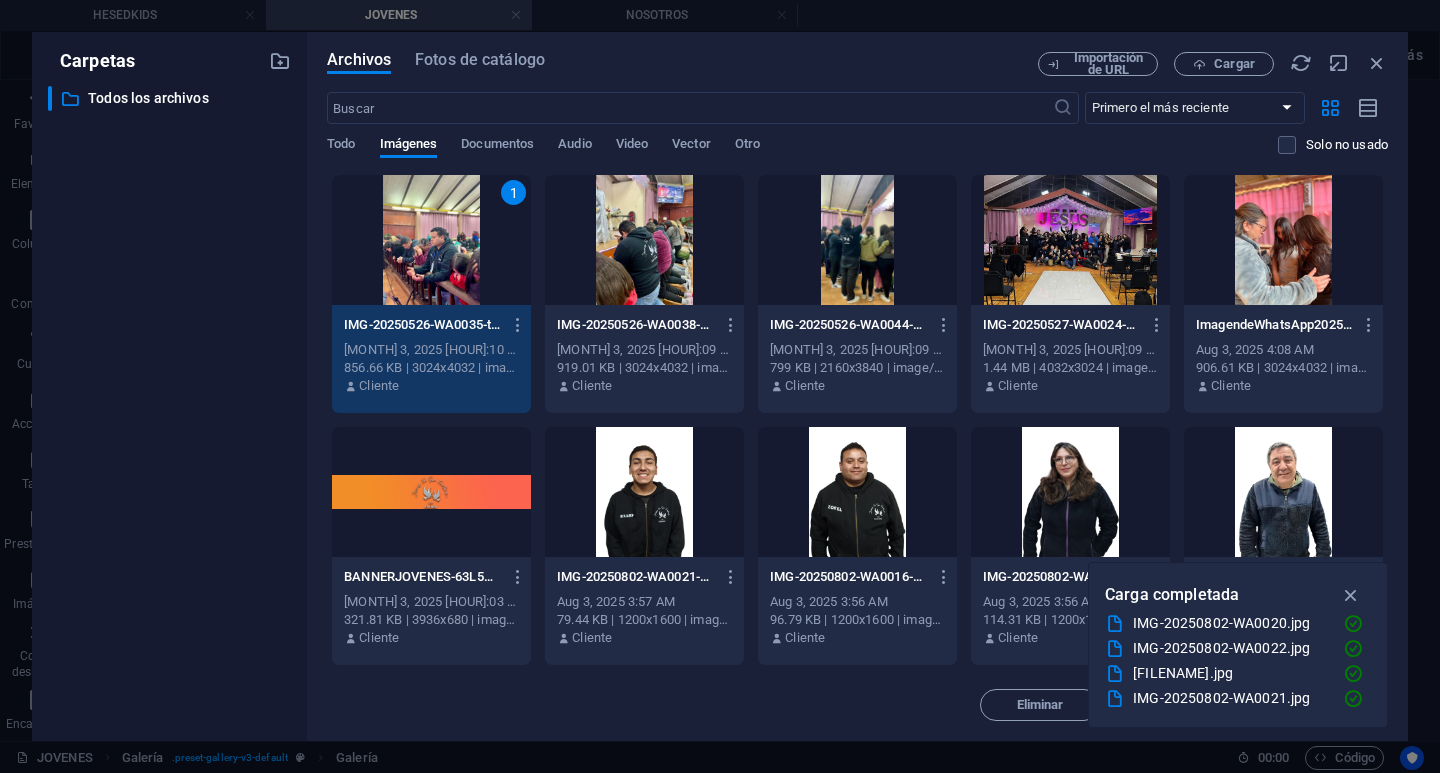 click on "1" at bounding box center (431, 240) 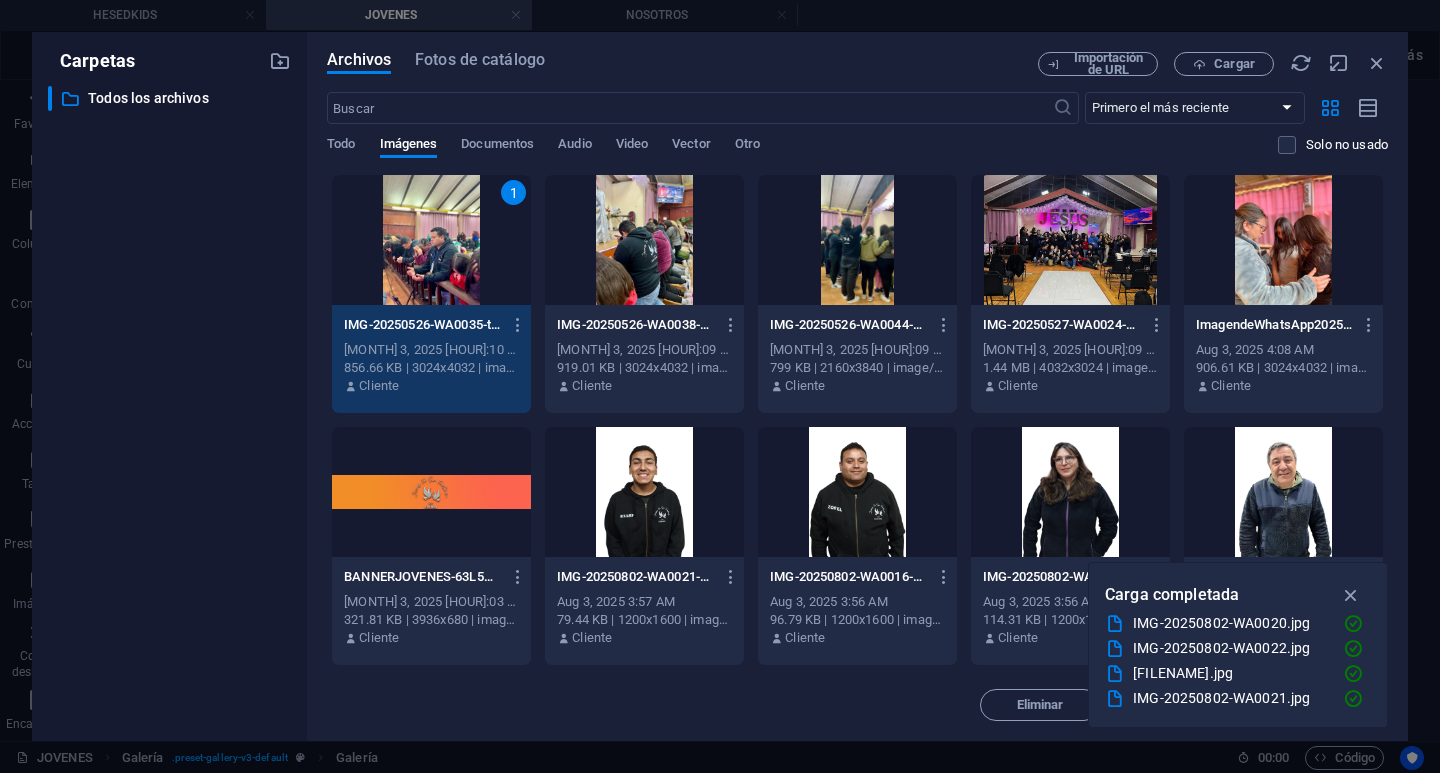 scroll, scrollTop: 900, scrollLeft: 0, axis: vertical 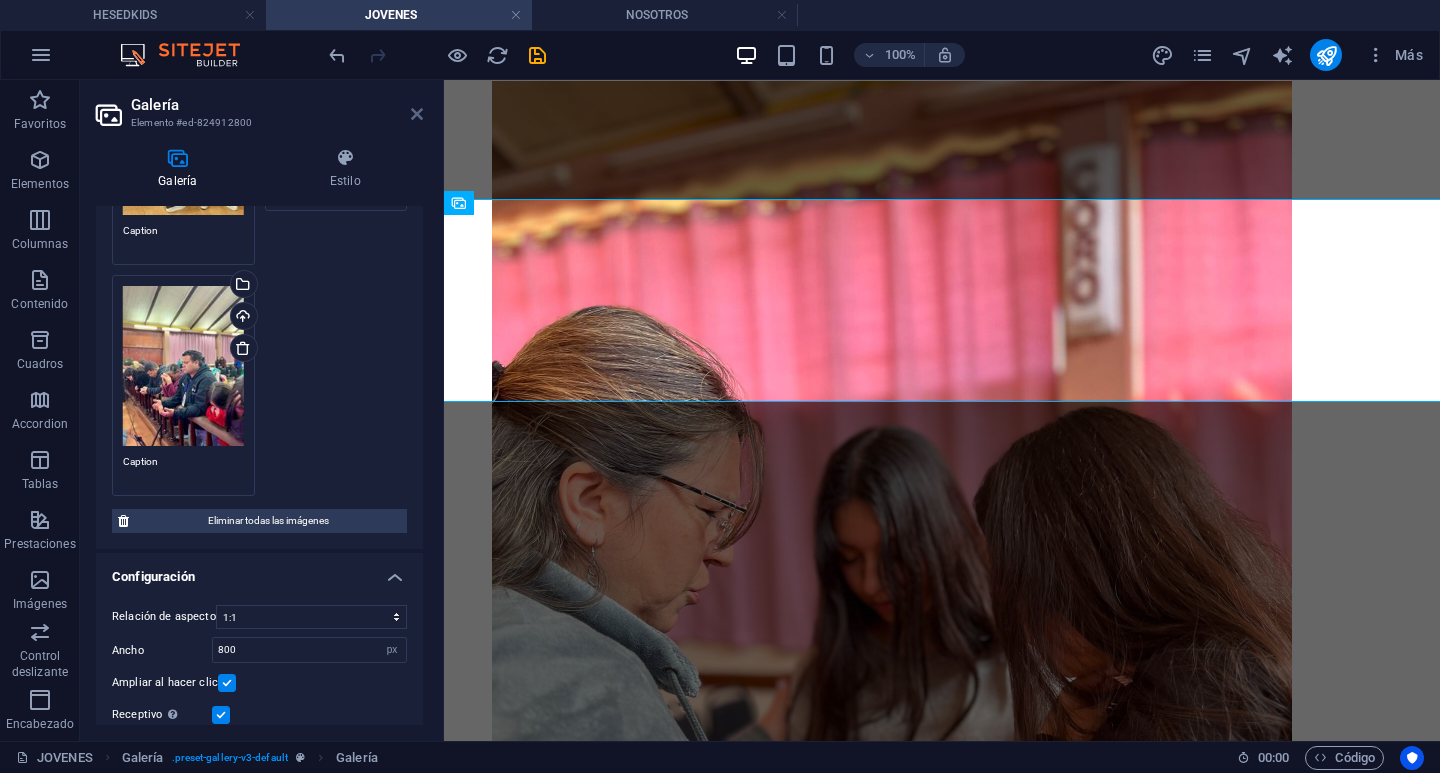 click at bounding box center [417, 114] 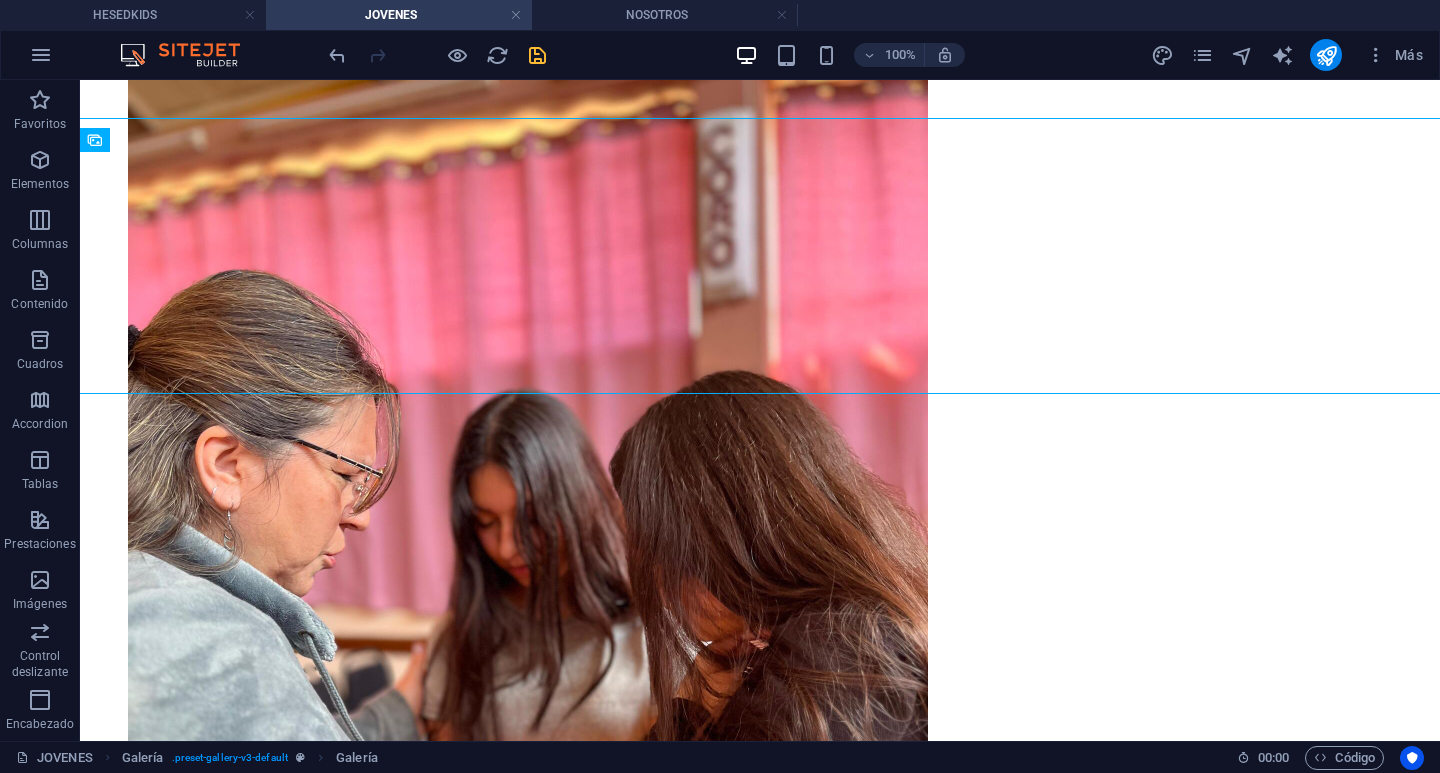 click at bounding box center [537, 55] 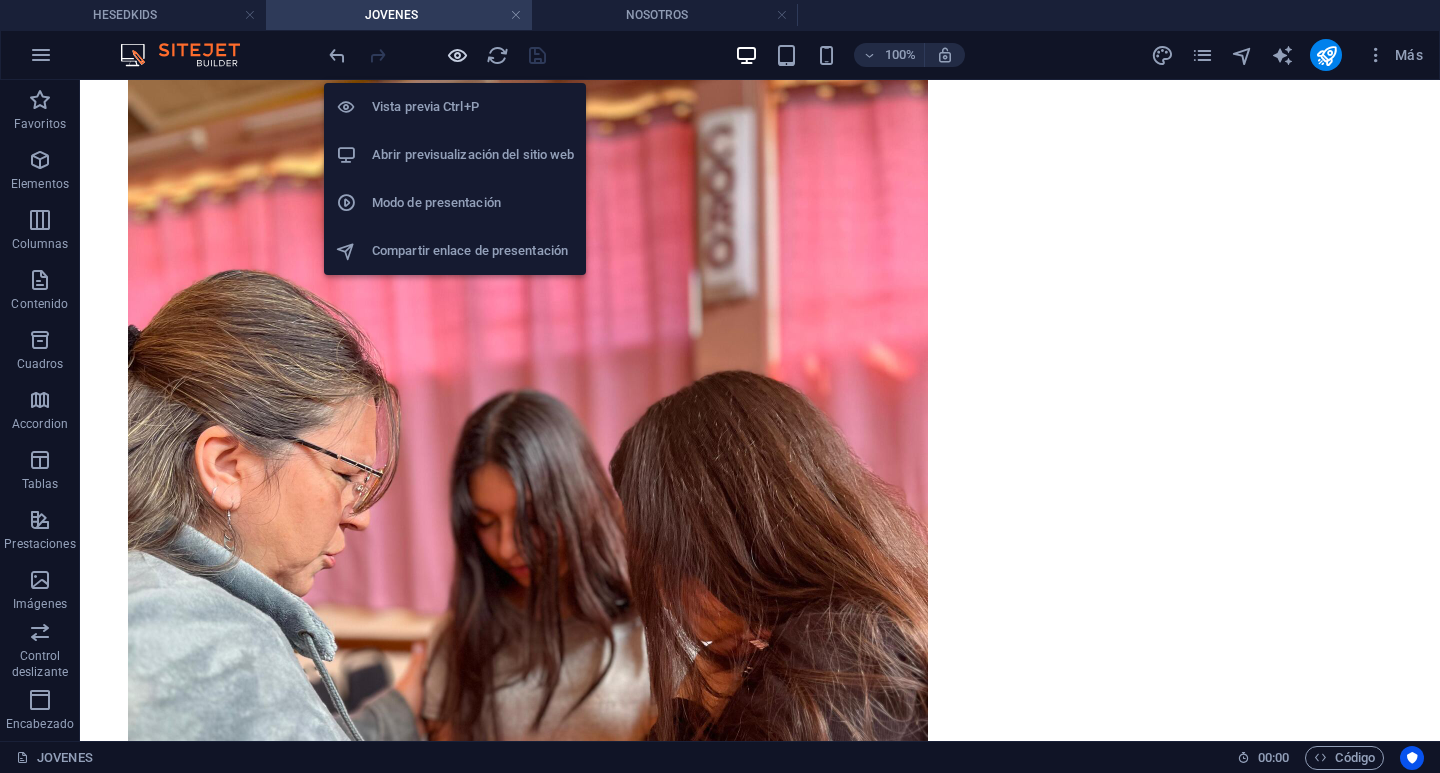 click at bounding box center [457, 55] 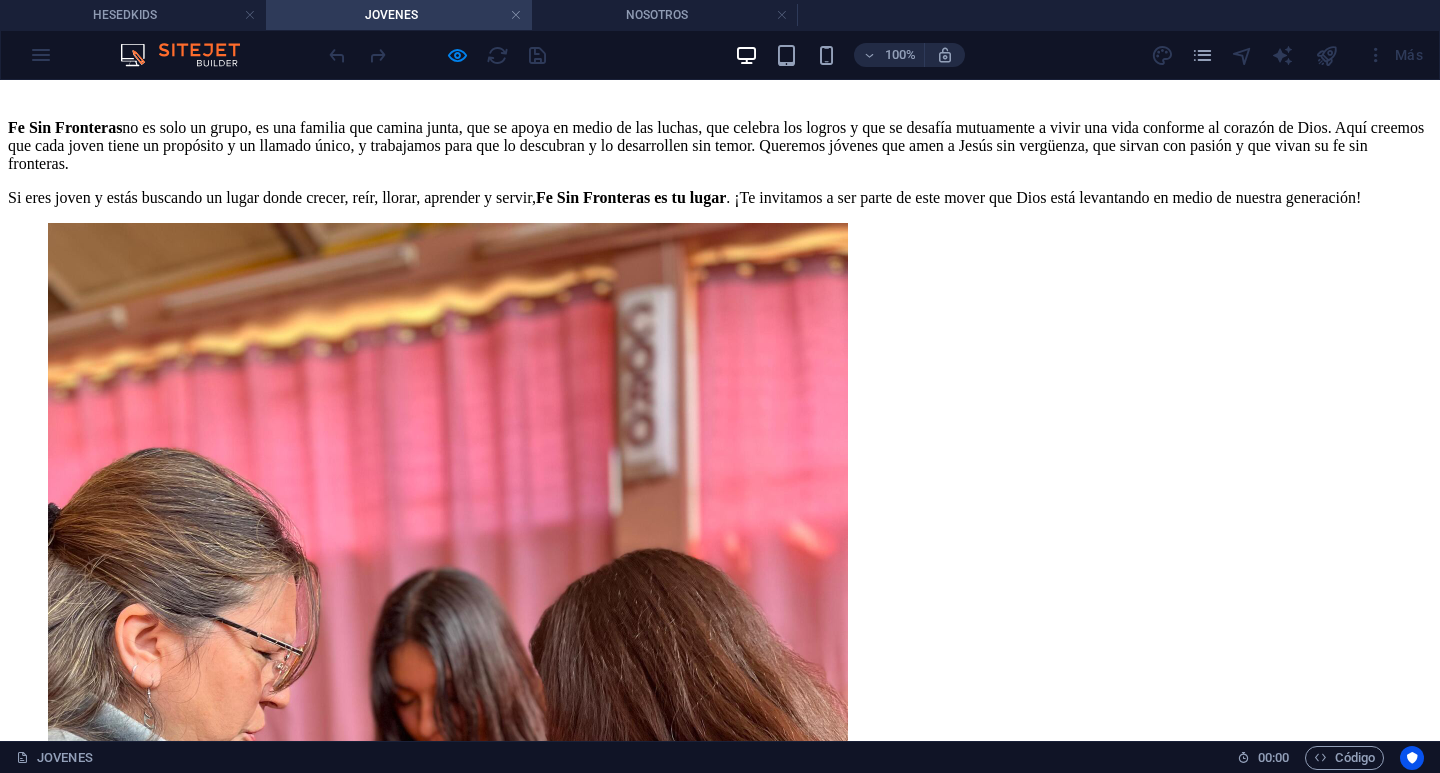 scroll, scrollTop: 976, scrollLeft: 0, axis: vertical 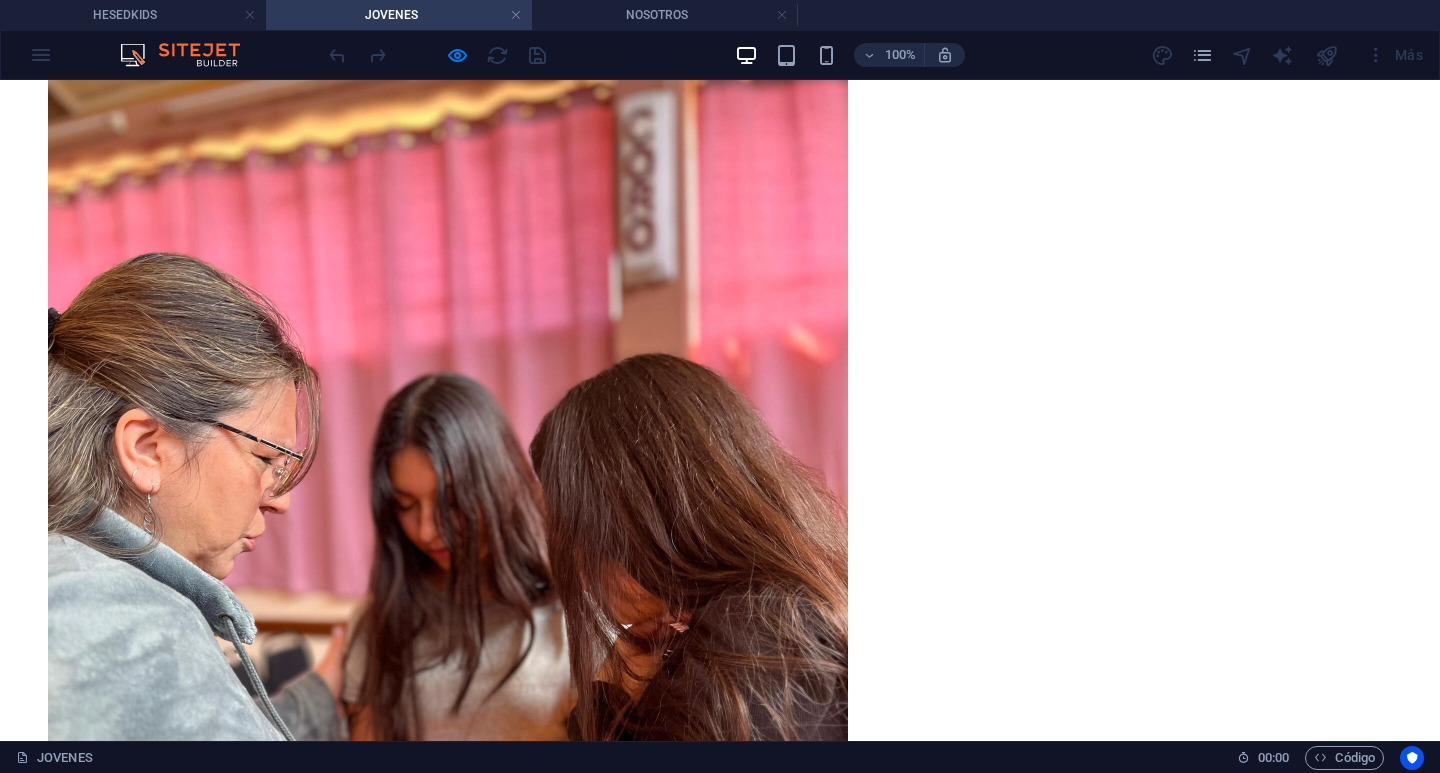 click at bounding box center [448, 428] 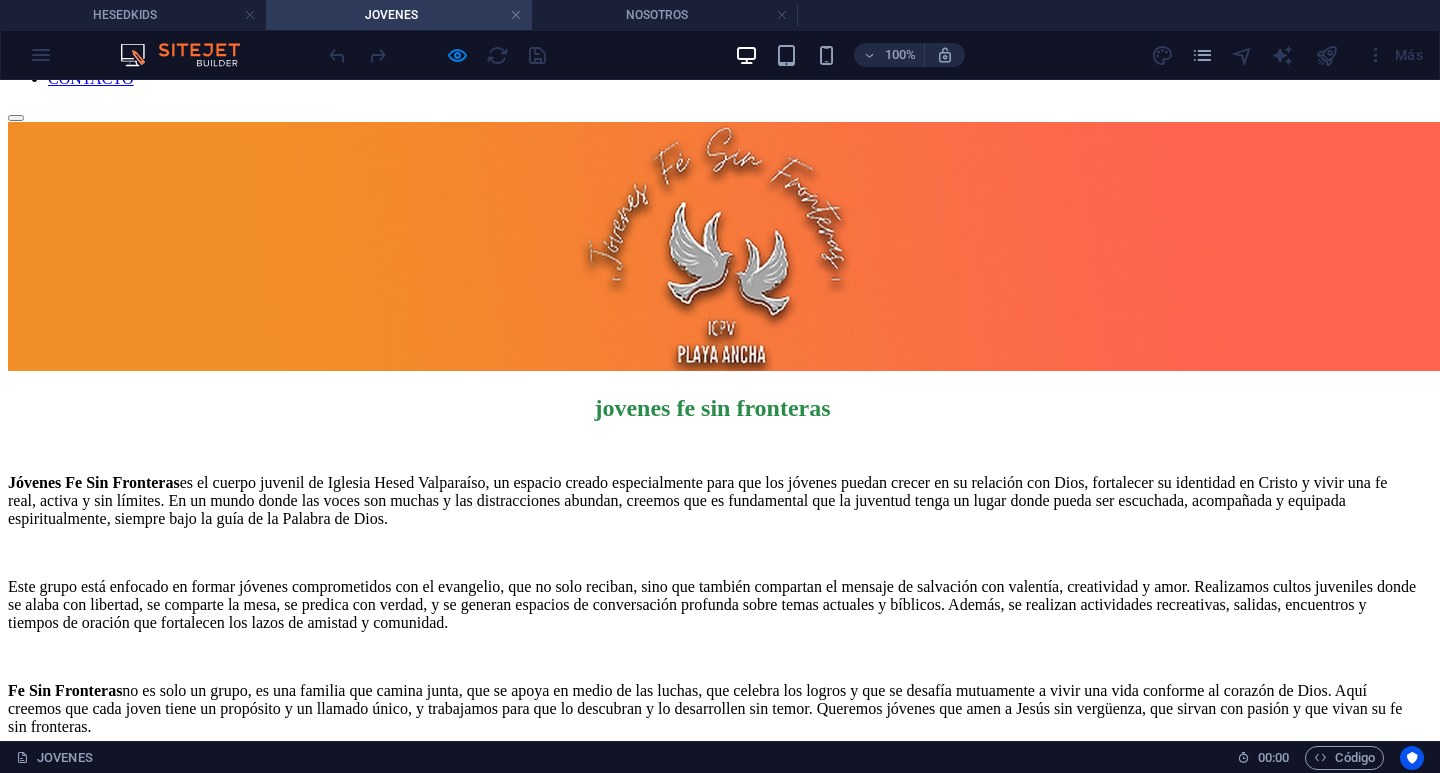 click on "×" at bounding box center (20, -878) 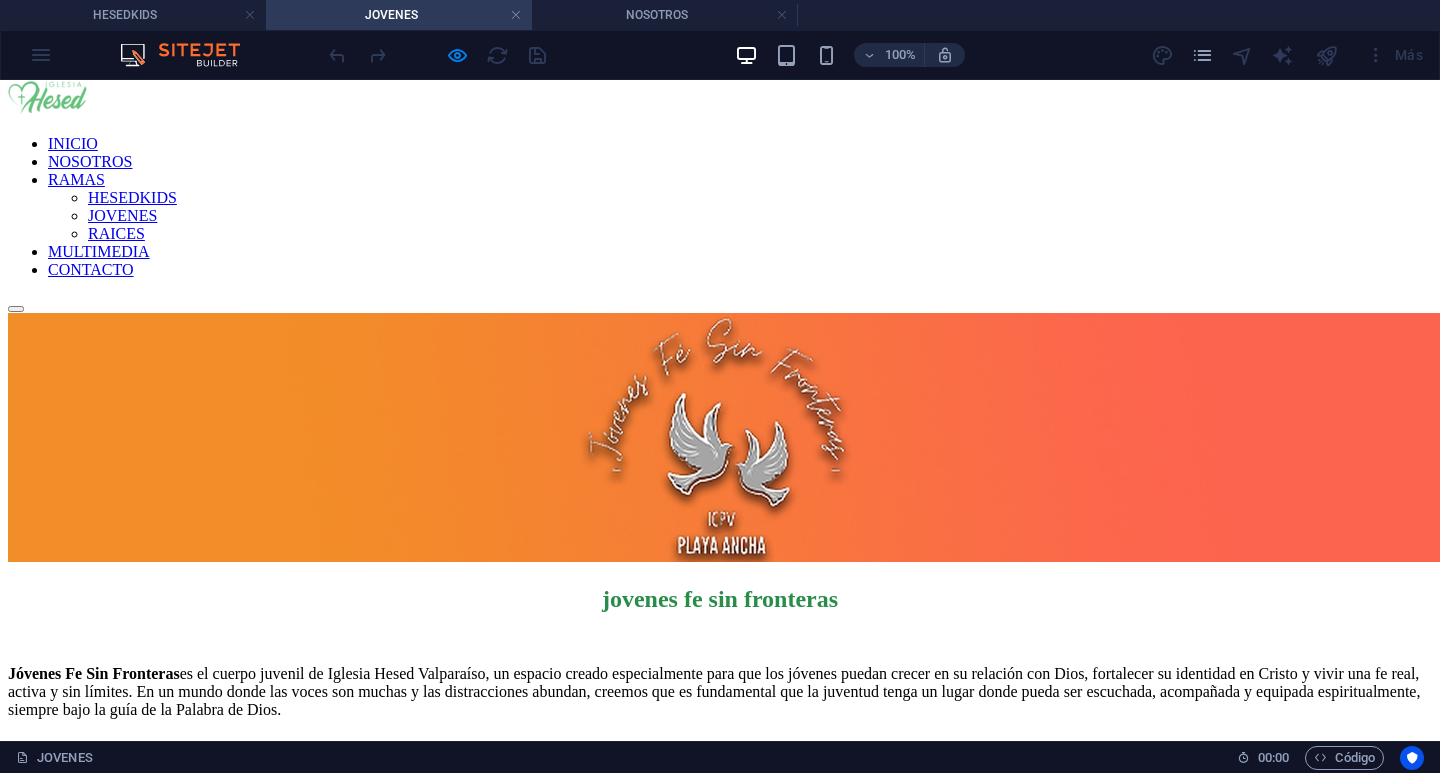 scroll, scrollTop: 0, scrollLeft: 0, axis: both 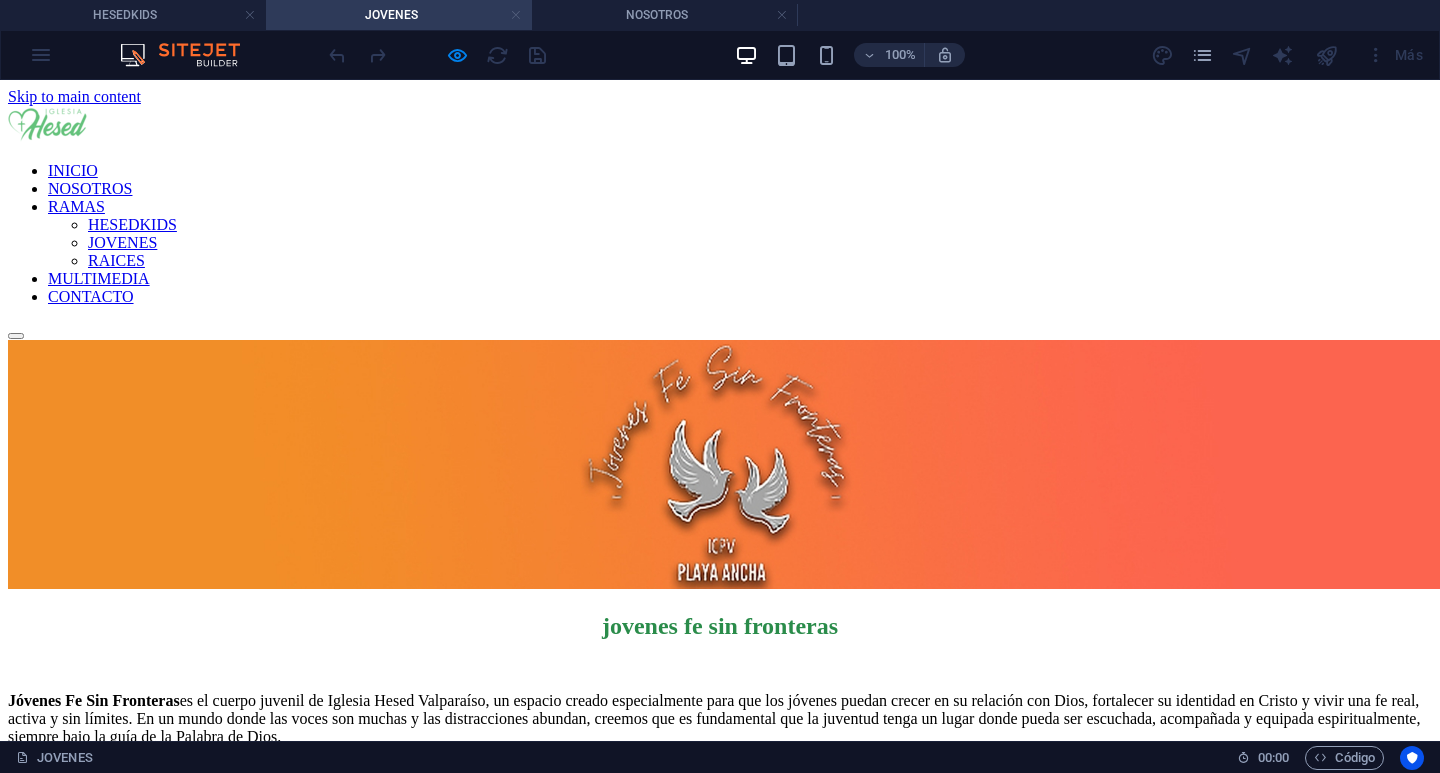 click at bounding box center [516, 15] 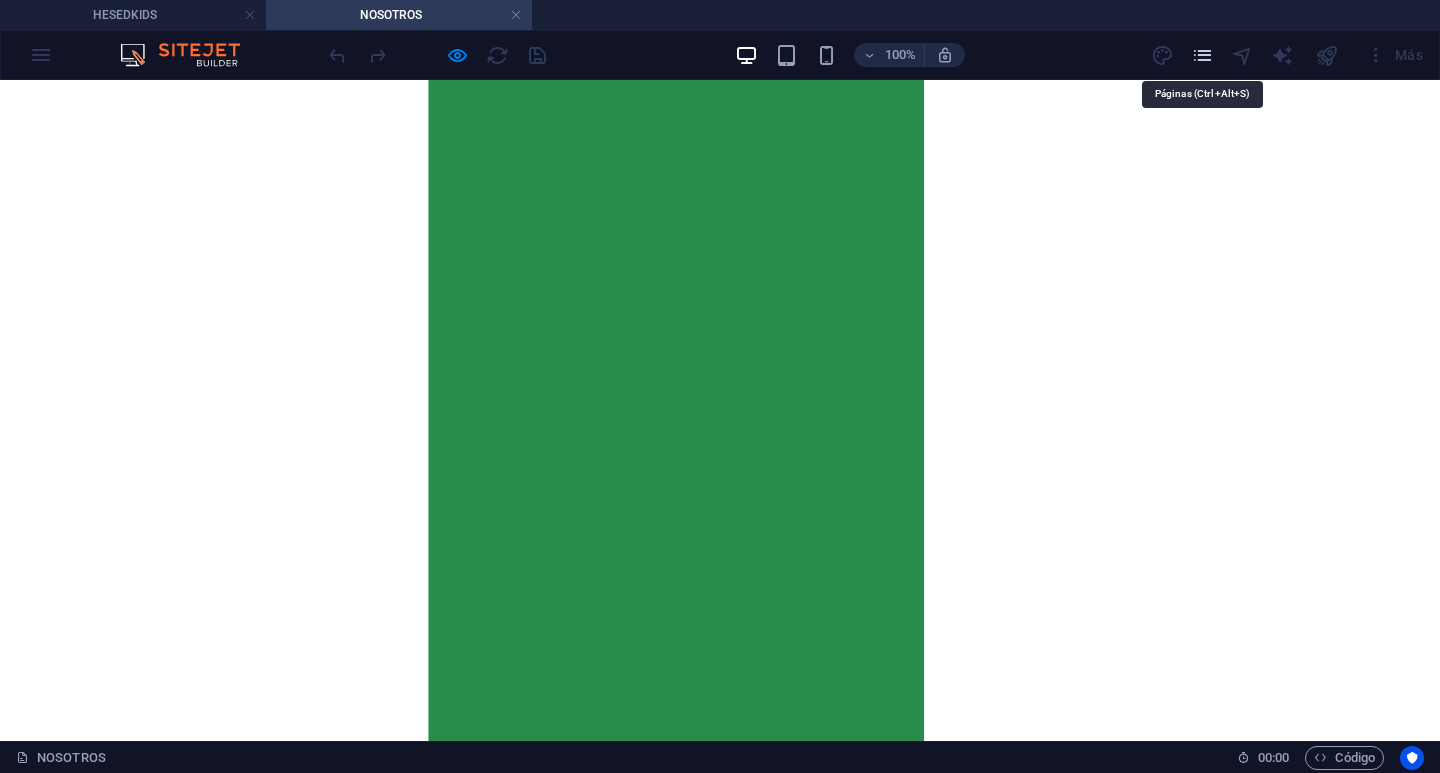 click at bounding box center (1202, 55) 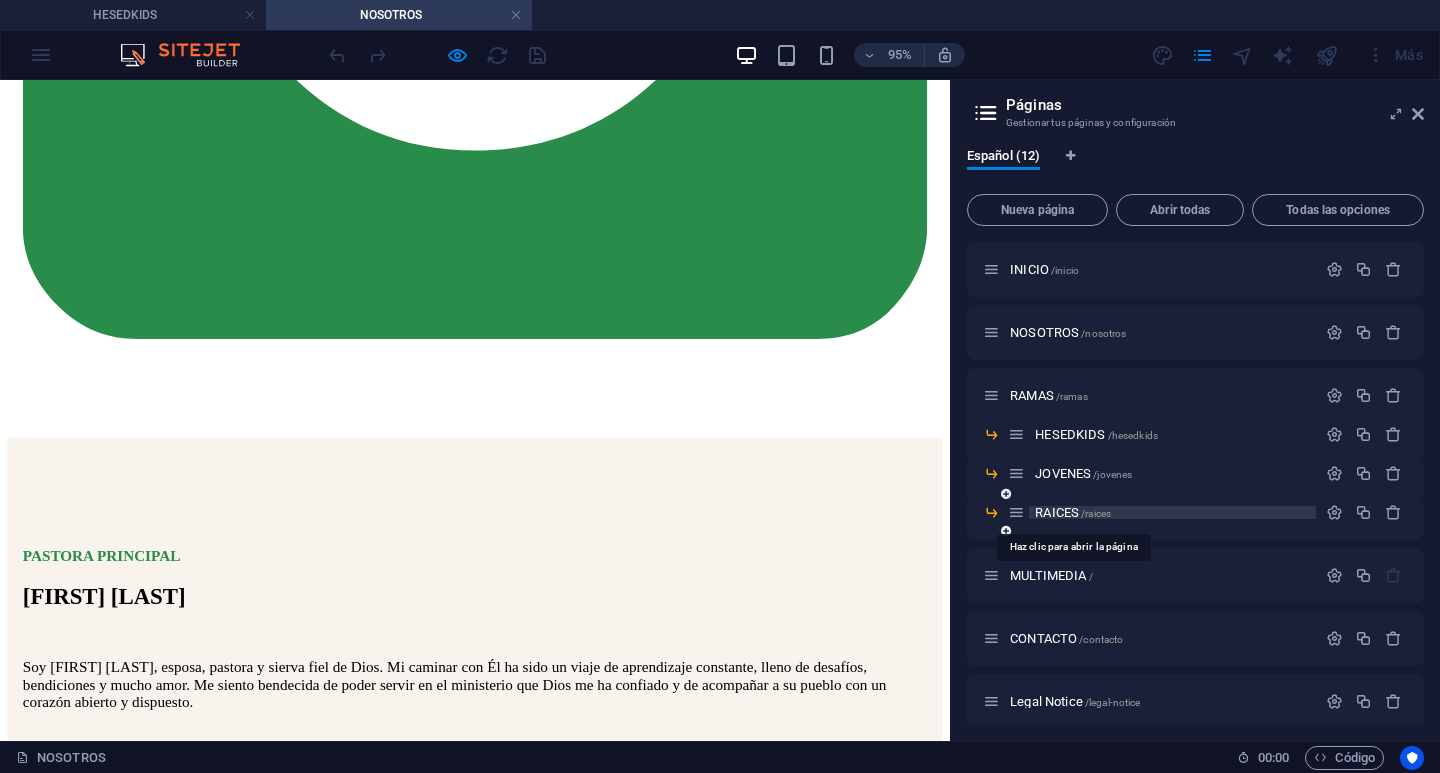 click on "/raices" at bounding box center [1096, 513] 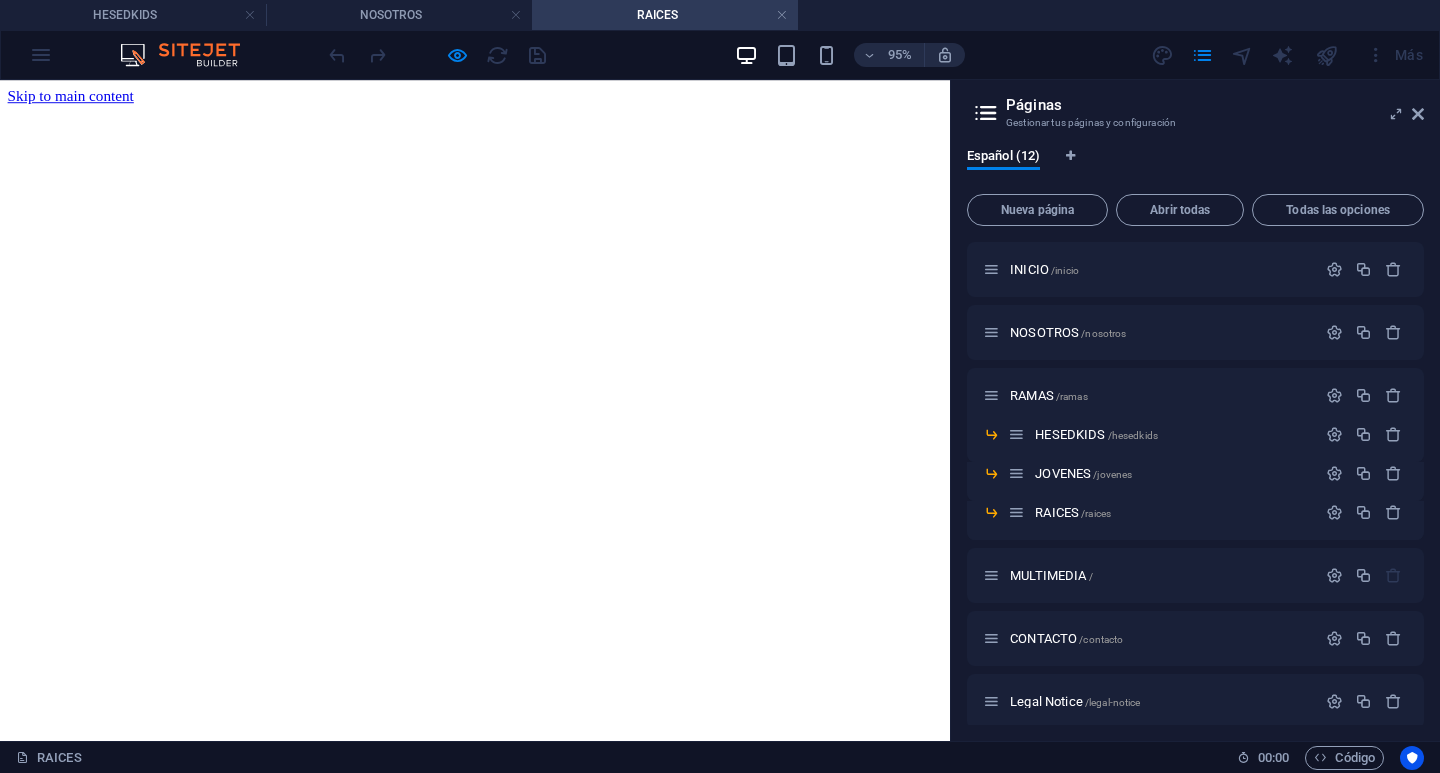 scroll, scrollTop: 0, scrollLeft: 0, axis: both 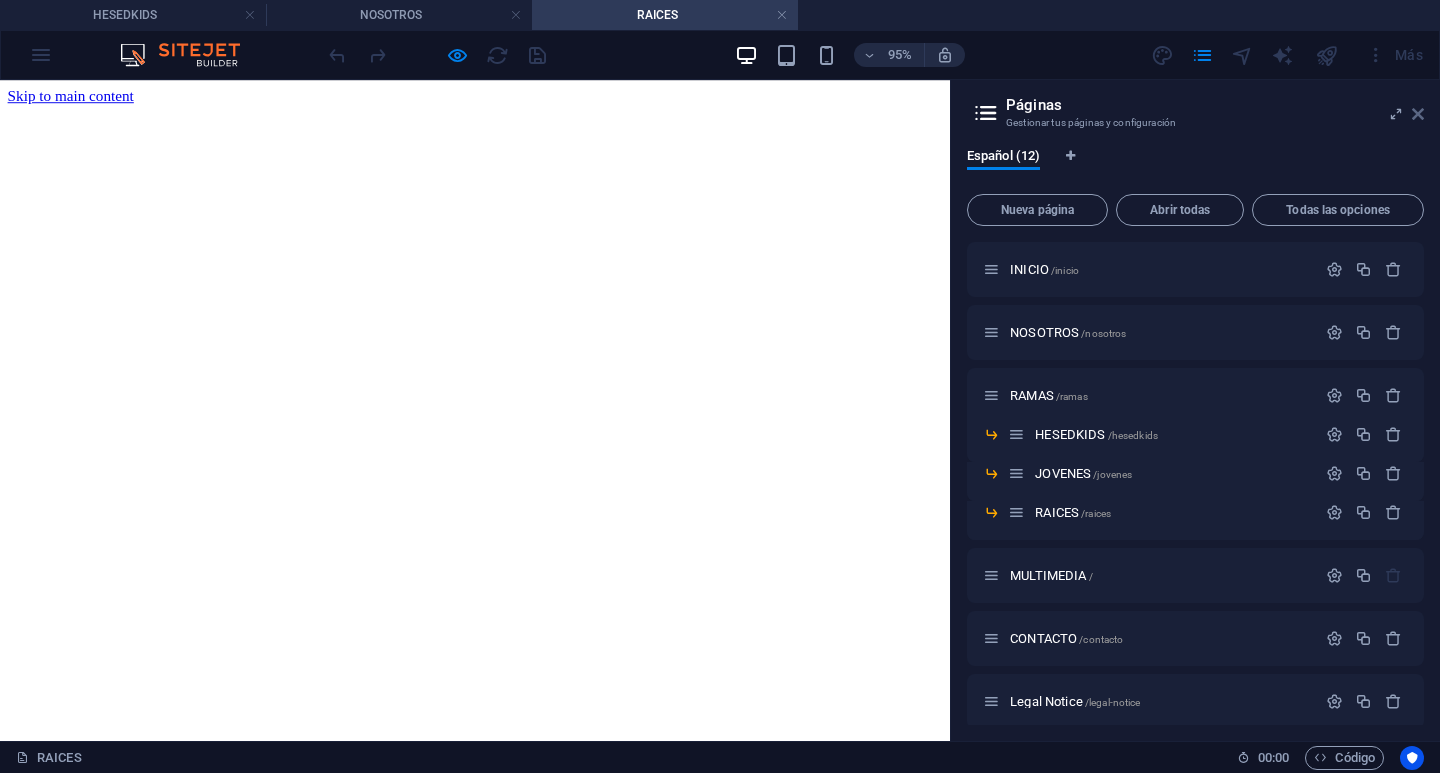 drag, startPoint x: 1423, startPoint y: 111, endPoint x: 588, endPoint y: 33, distance: 838.6352 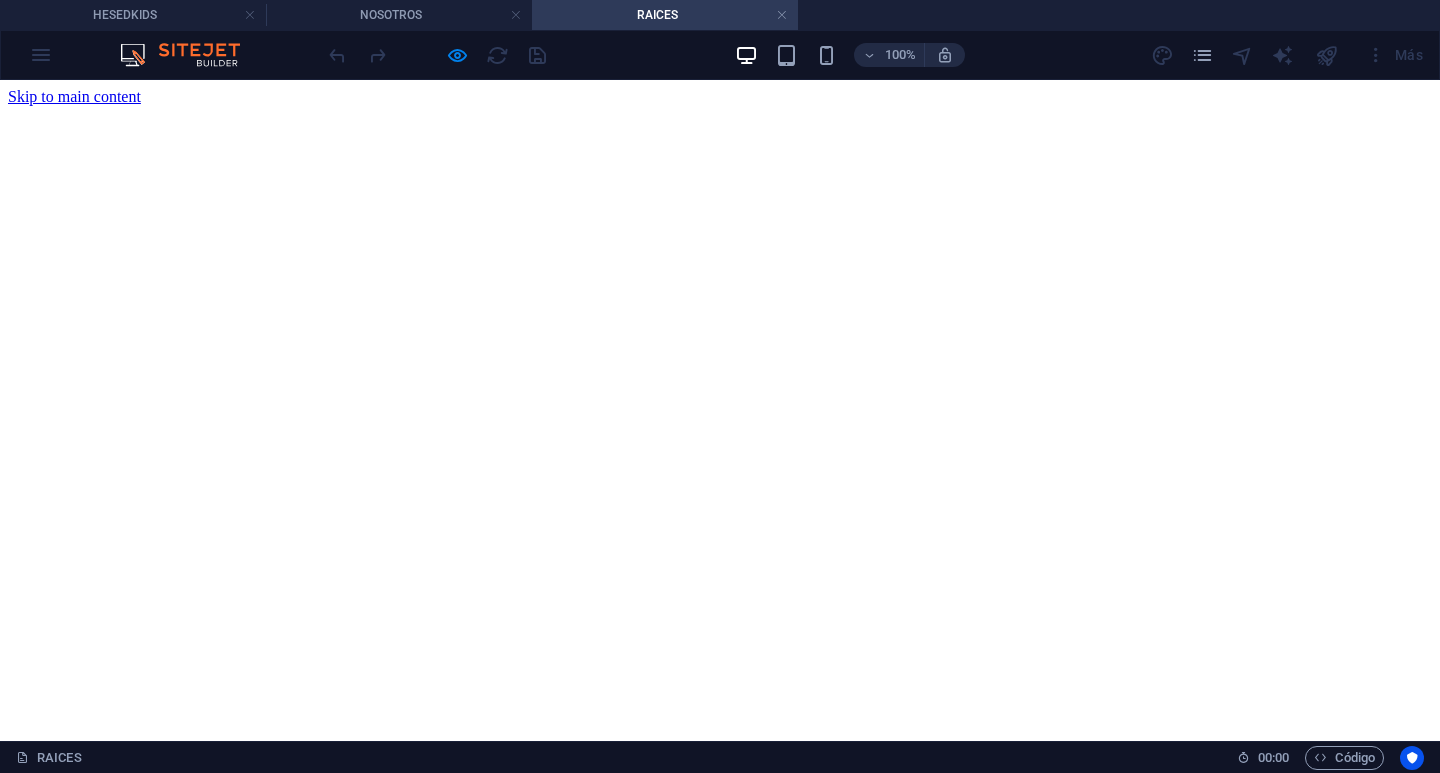 click at bounding box center (437, 55) 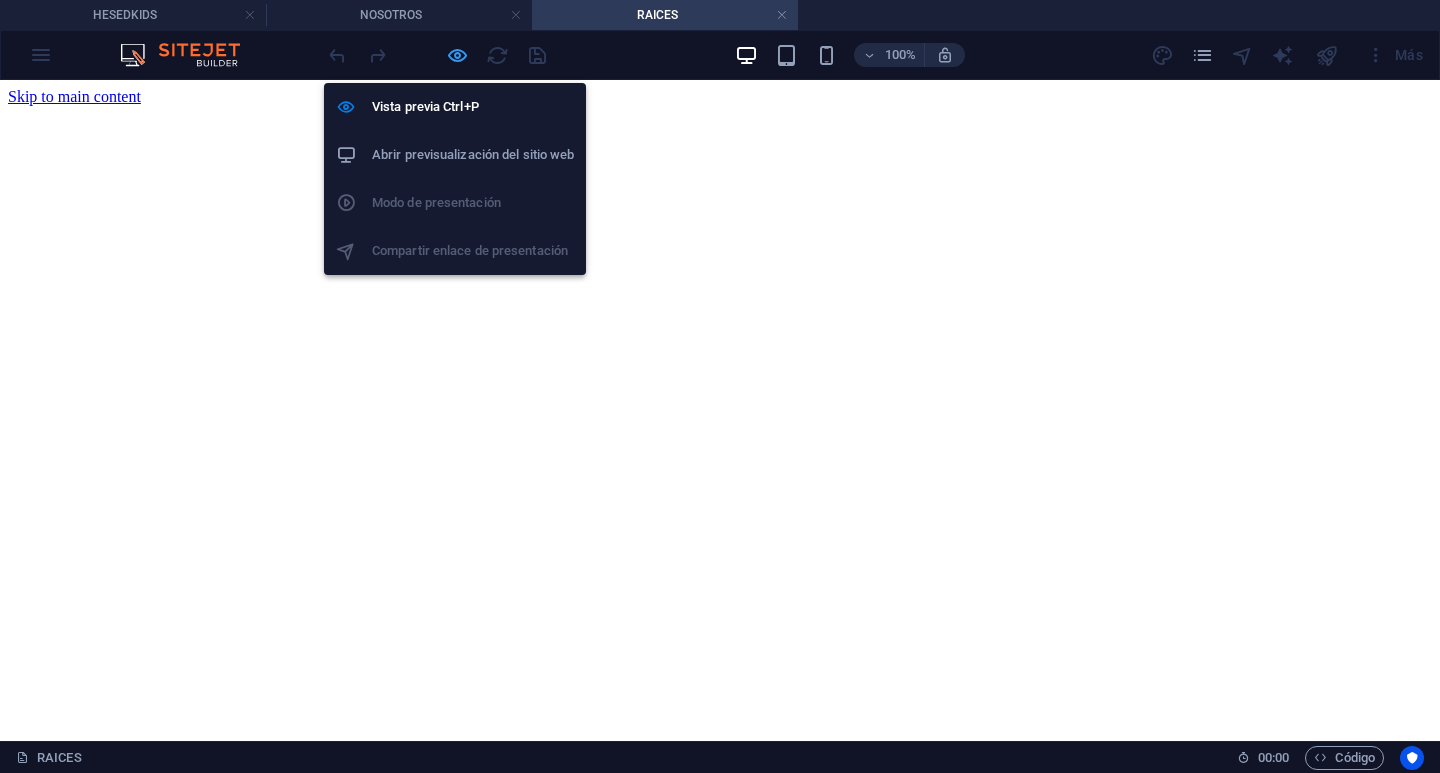 click at bounding box center (457, 55) 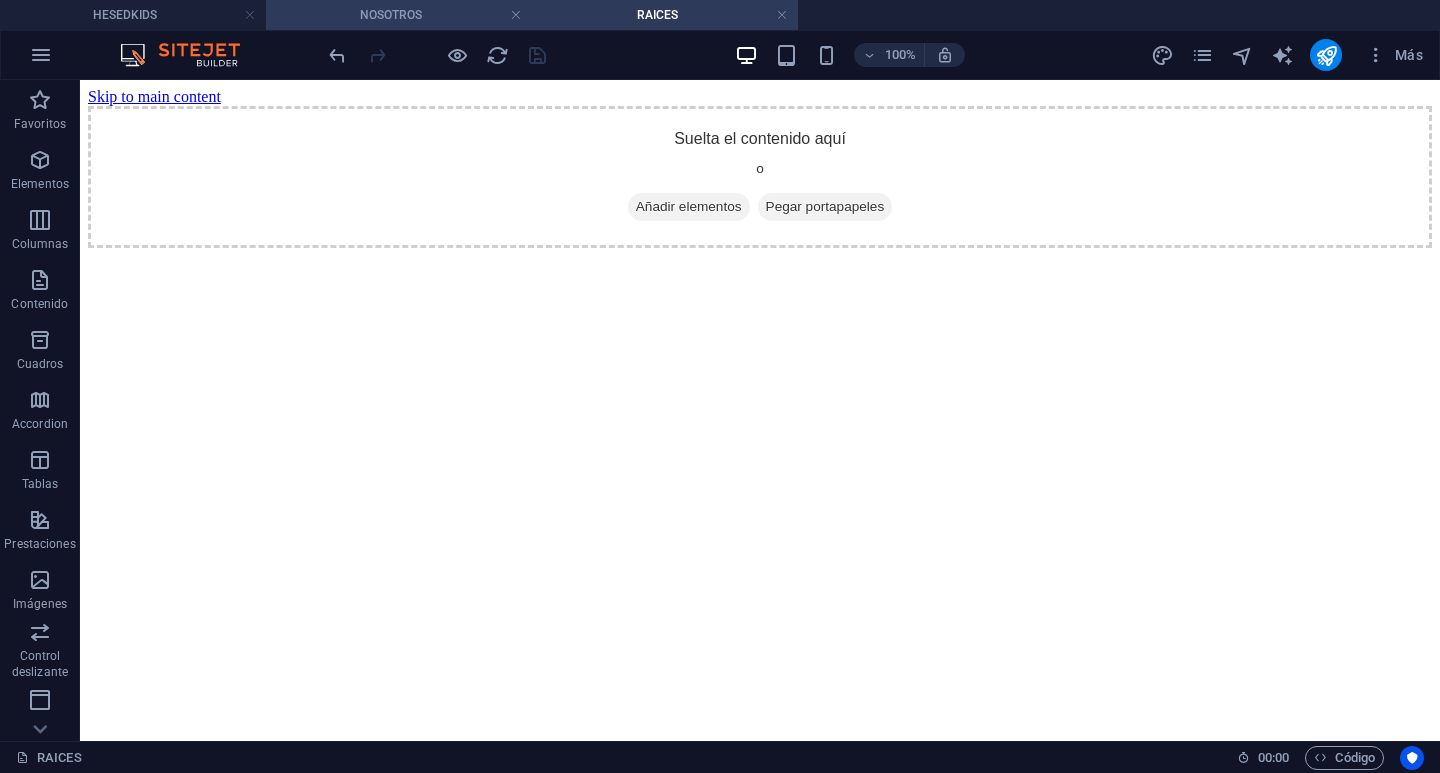 click on "NOSOTROS" at bounding box center (399, 15) 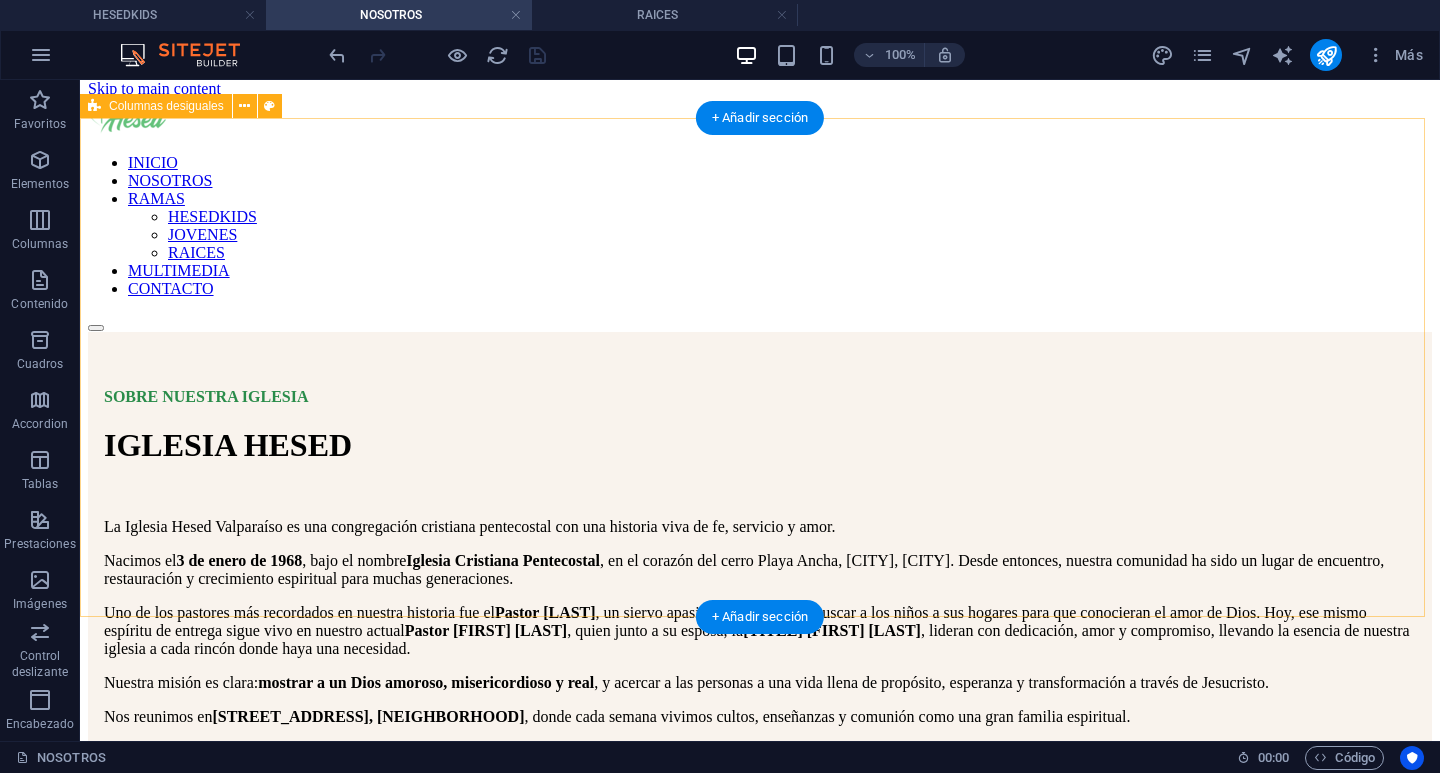 scroll, scrollTop: 0, scrollLeft: 0, axis: both 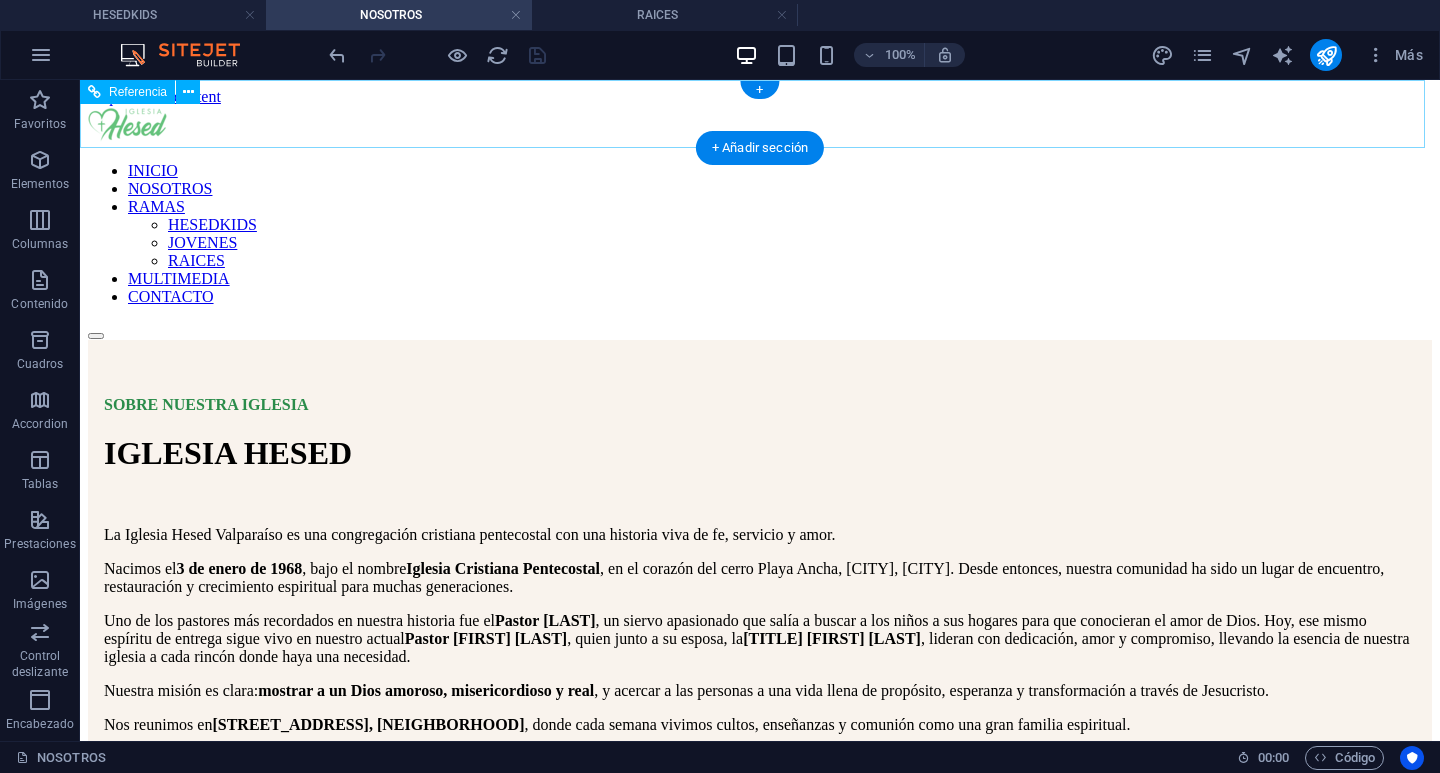 click on "INICIO NOSOTROS RAMAS HESEDKIDS JOVENES RAICES MULTIMEDIA CONTACTO" at bounding box center (760, 234) 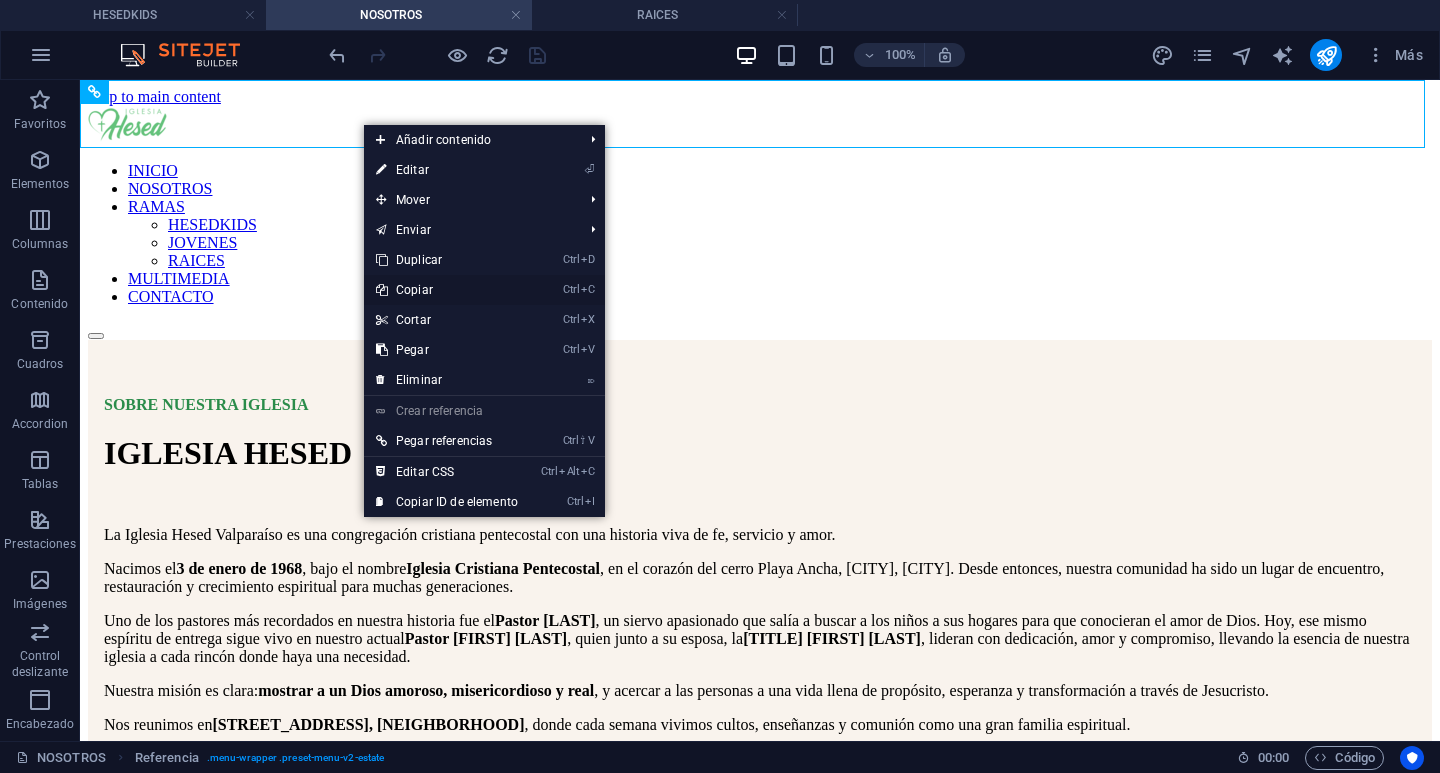 click on "Ctrl C  Copiar" at bounding box center (447, 290) 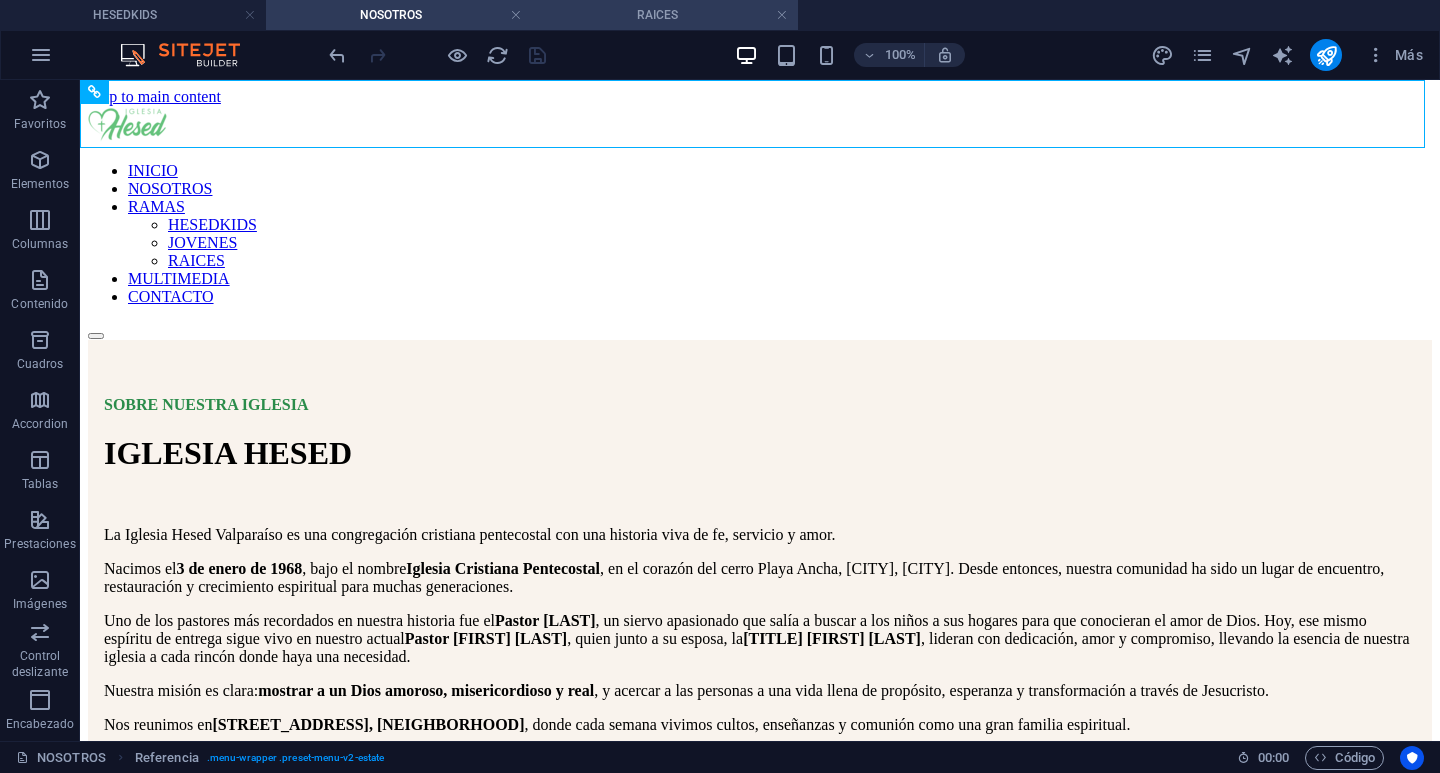 click on "RAICES" at bounding box center (665, 15) 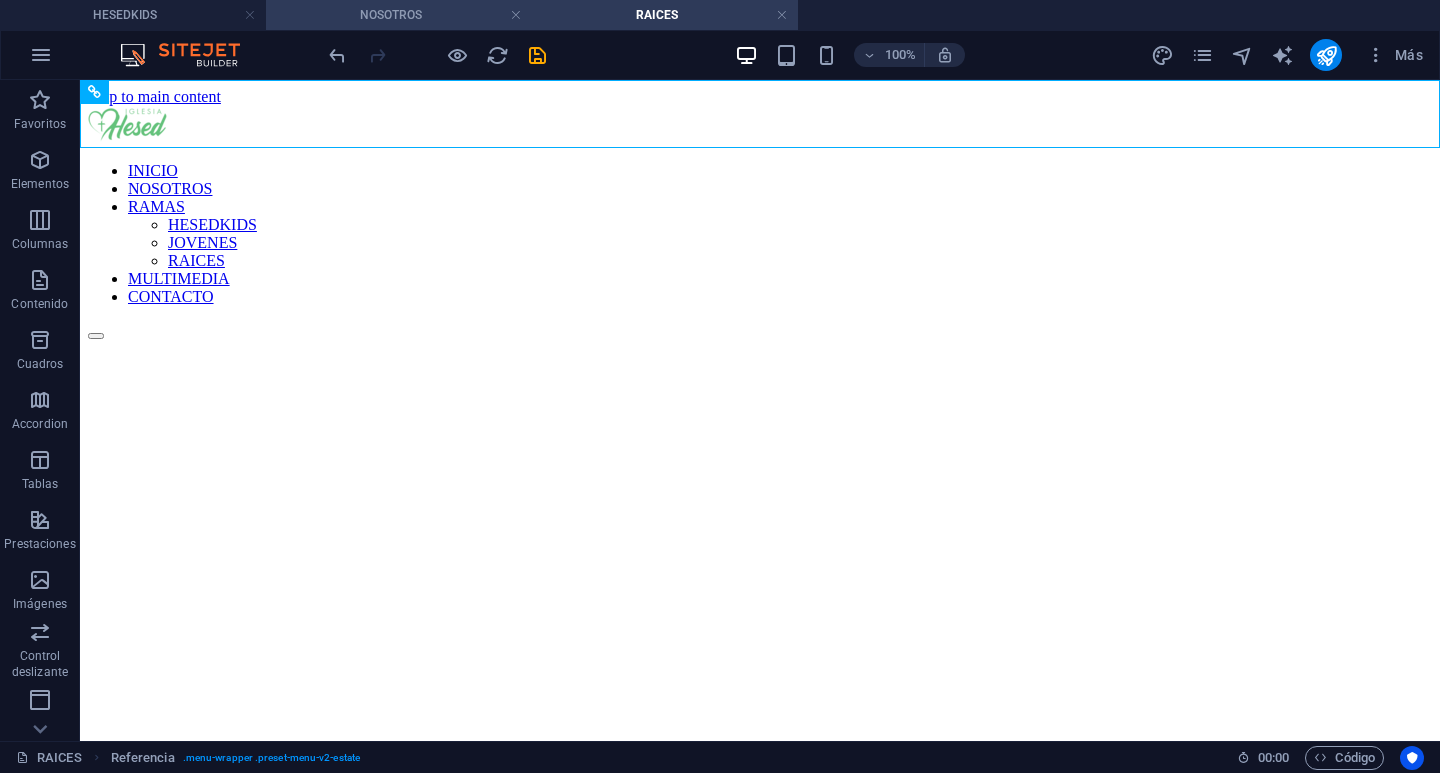 click on "100% Más" at bounding box center (720, 55) 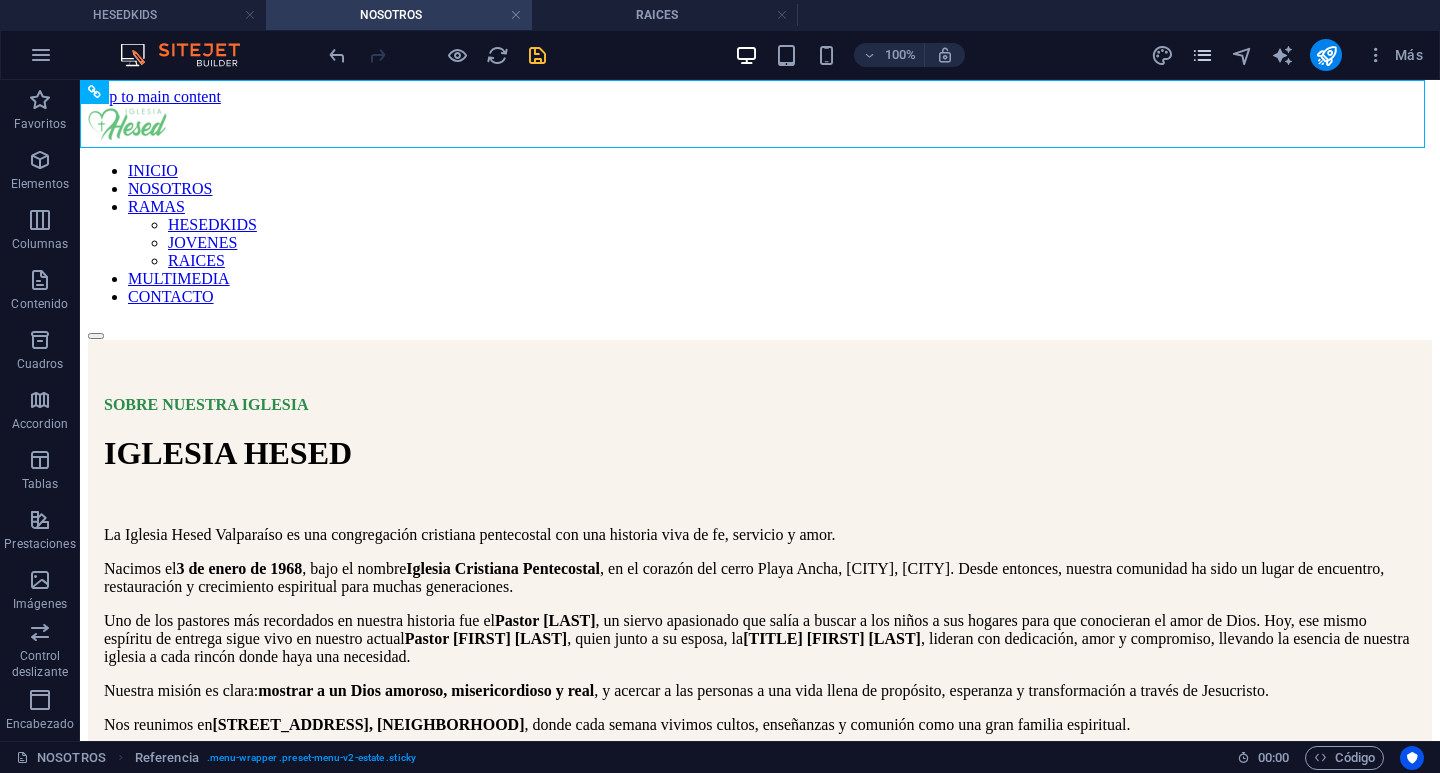 click at bounding box center [1202, 55] 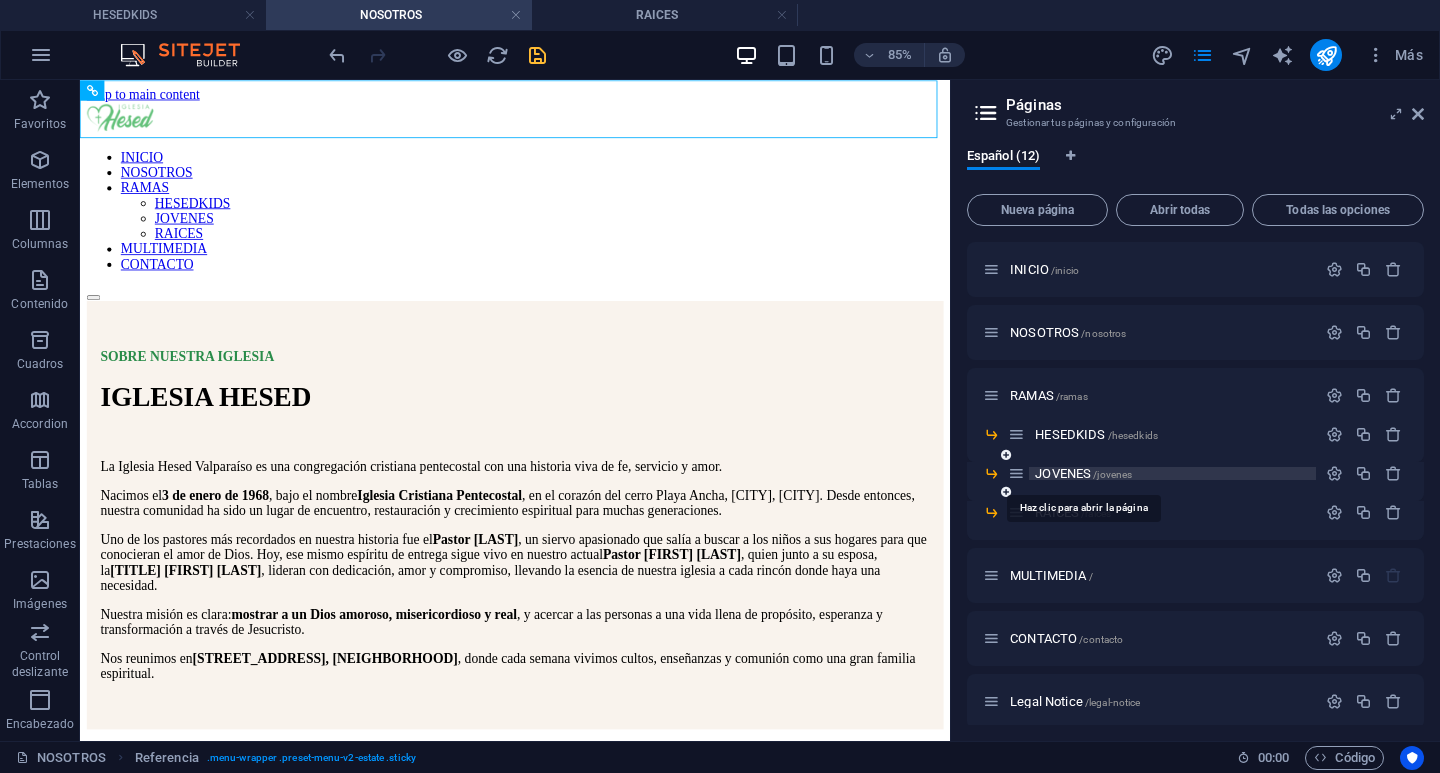 click on "JOVENES /jovenes" at bounding box center [1083, 473] 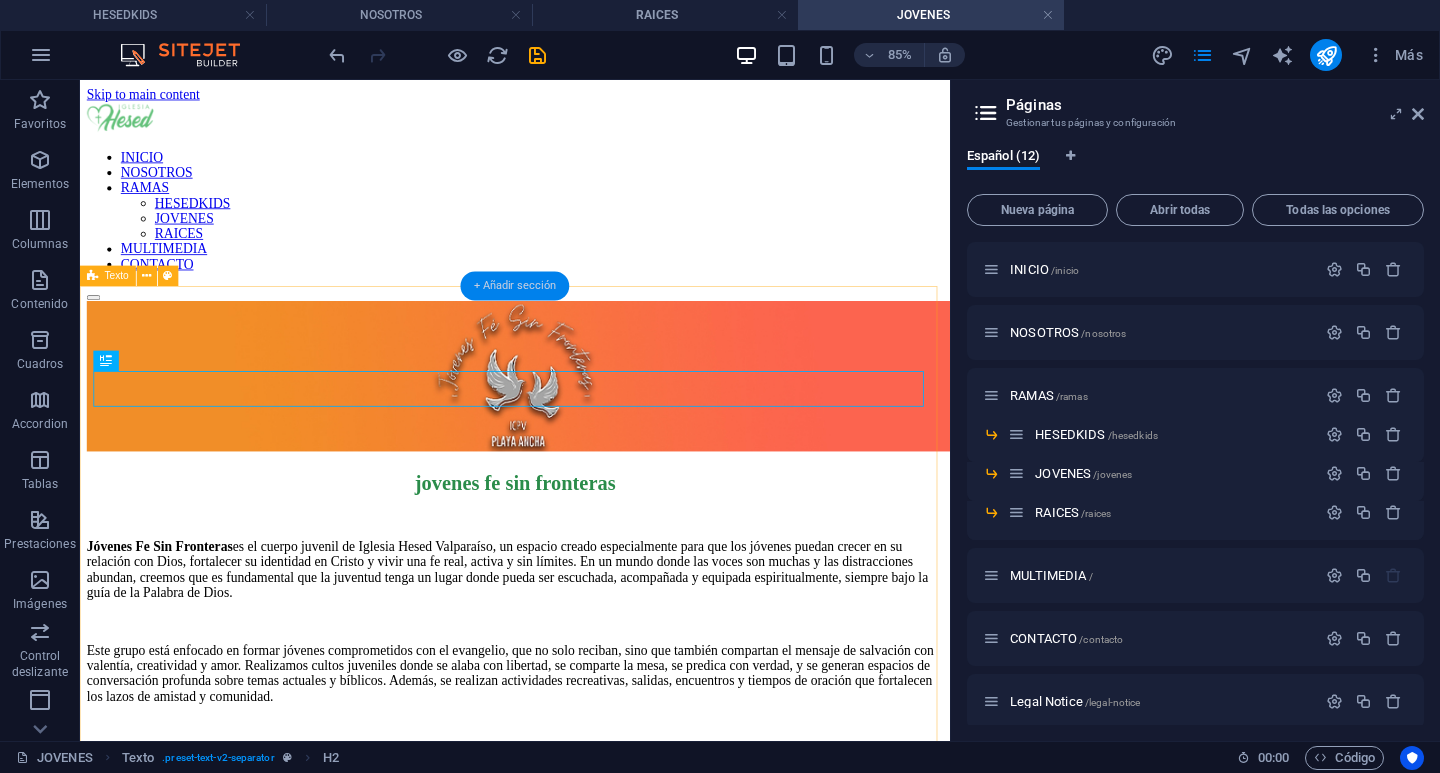 scroll, scrollTop: 0, scrollLeft: 0, axis: both 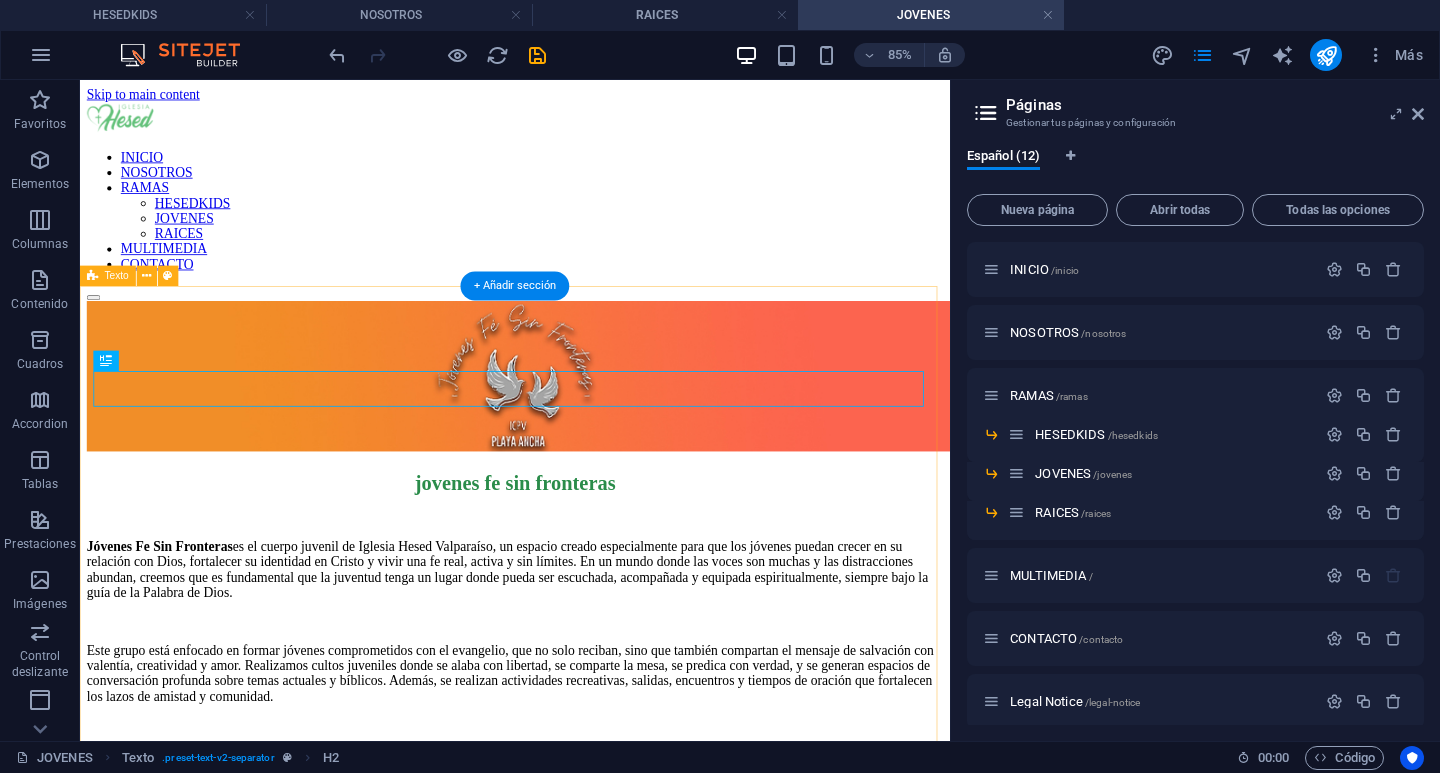 click on "jovenes fe sin fronteras Jóvenes Fe Sin Fronteras  es el cuerpo juvenil de Iglesia Hesed Valparaíso, un espacio creado especialmente para que los jóvenes puedan crecer en su relación con Dios, fortalecer su identidad en Cristo y vivir una fe real, activa y sin límites. En un mundo donde las voces son muchas y las distracciones abundan, creemos que es fundamental que la juventud tenga un lugar donde pueda ser escuchada, acompañada y equipada espiritualmente, siempre bajo la guía de la Palabra de Dios. Este grupo está enfocado en formar jóvenes comprometidos con el evangelio, que no solo reciban, sino que también compartan el mensaje de salvación con valentía, creatividad y amor. Realizamos cultos juveniles donde se alaba con libertad, se comparte la mesa, se predica con verdad, y se generan espacios de conversación profunda sobre temas actuales y bíblicos. Además, se realizan actividades recreativas, salidas, encuentros y tiempos de oración que fortalecen los lazos de amistad y comunidad." at bounding box center (592, 755) 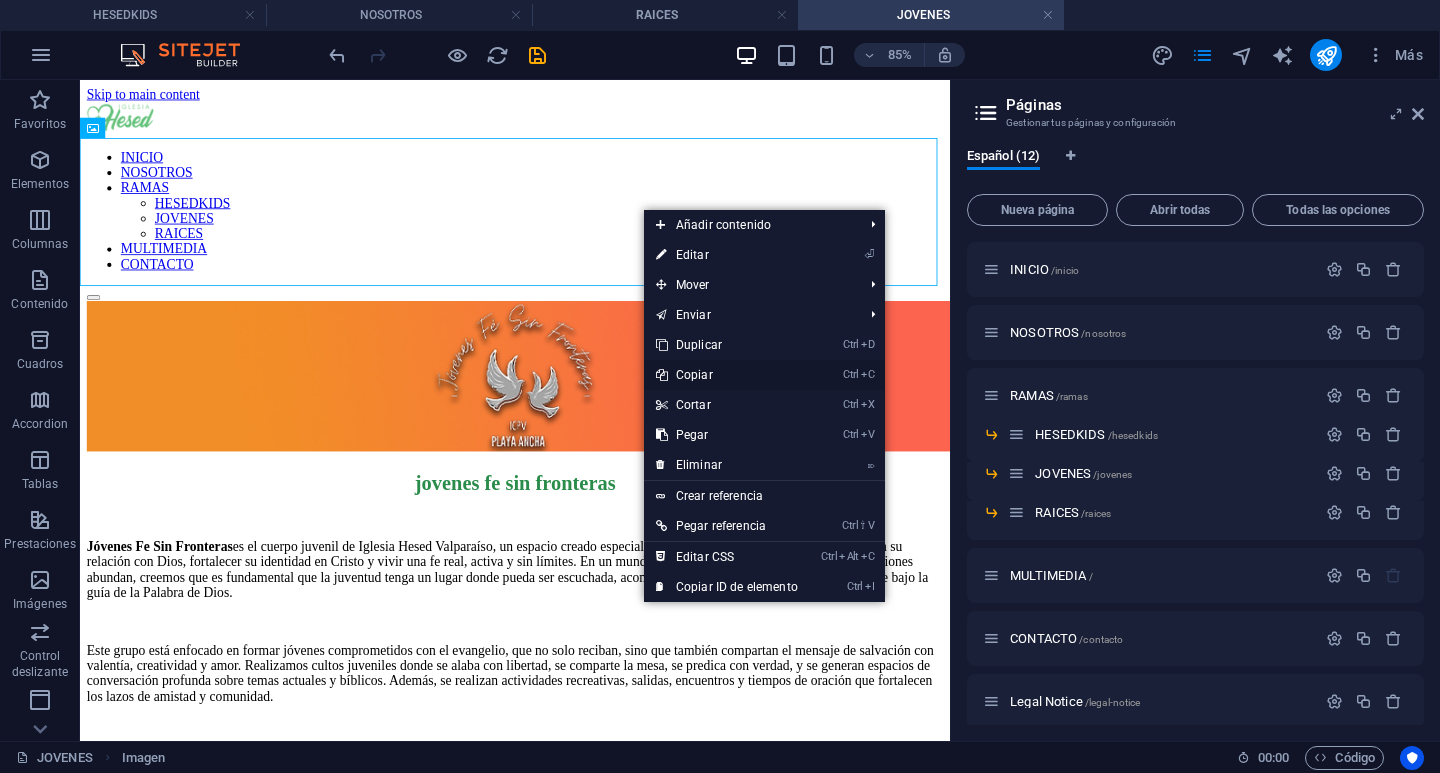 click on "Ctrl C  Copiar" at bounding box center [727, 375] 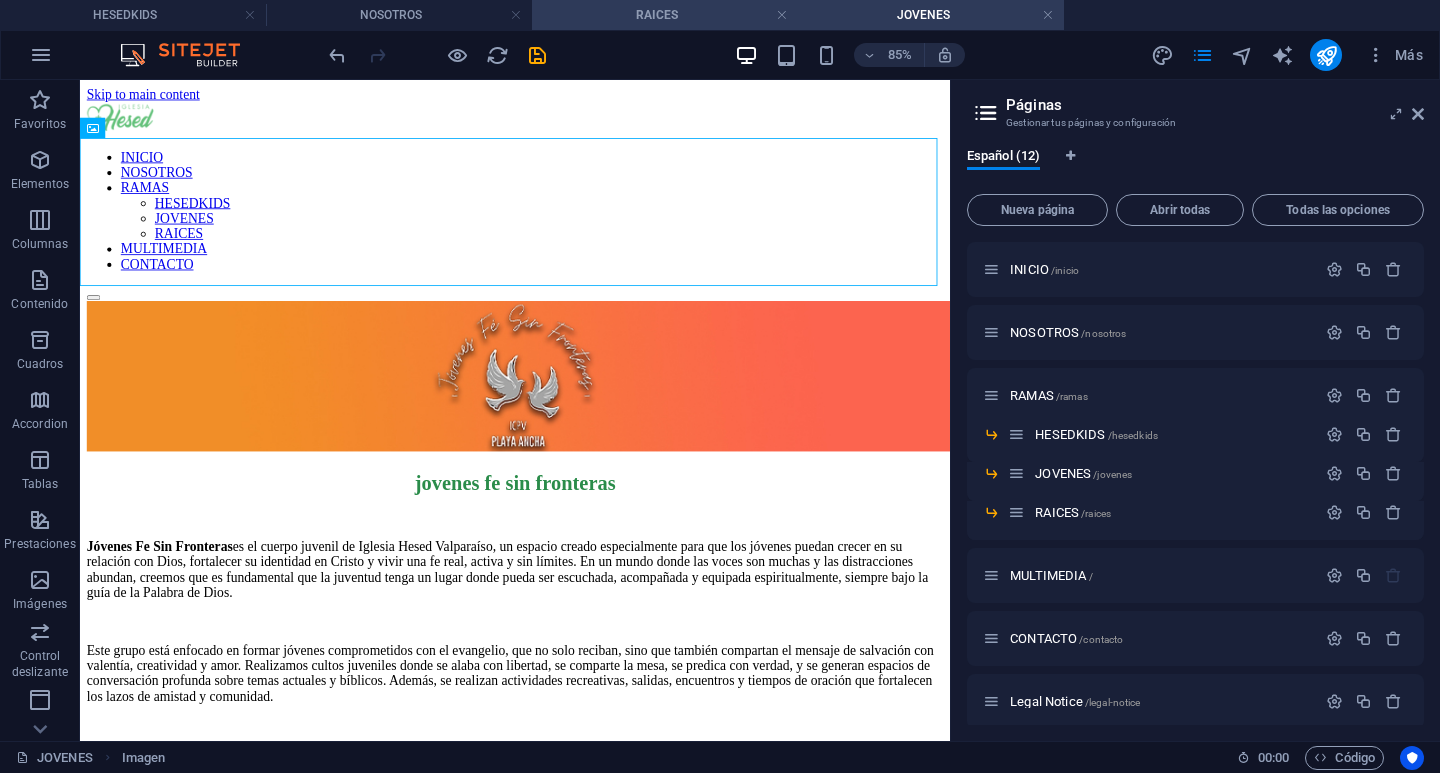 click on "RAICES" at bounding box center (665, 15) 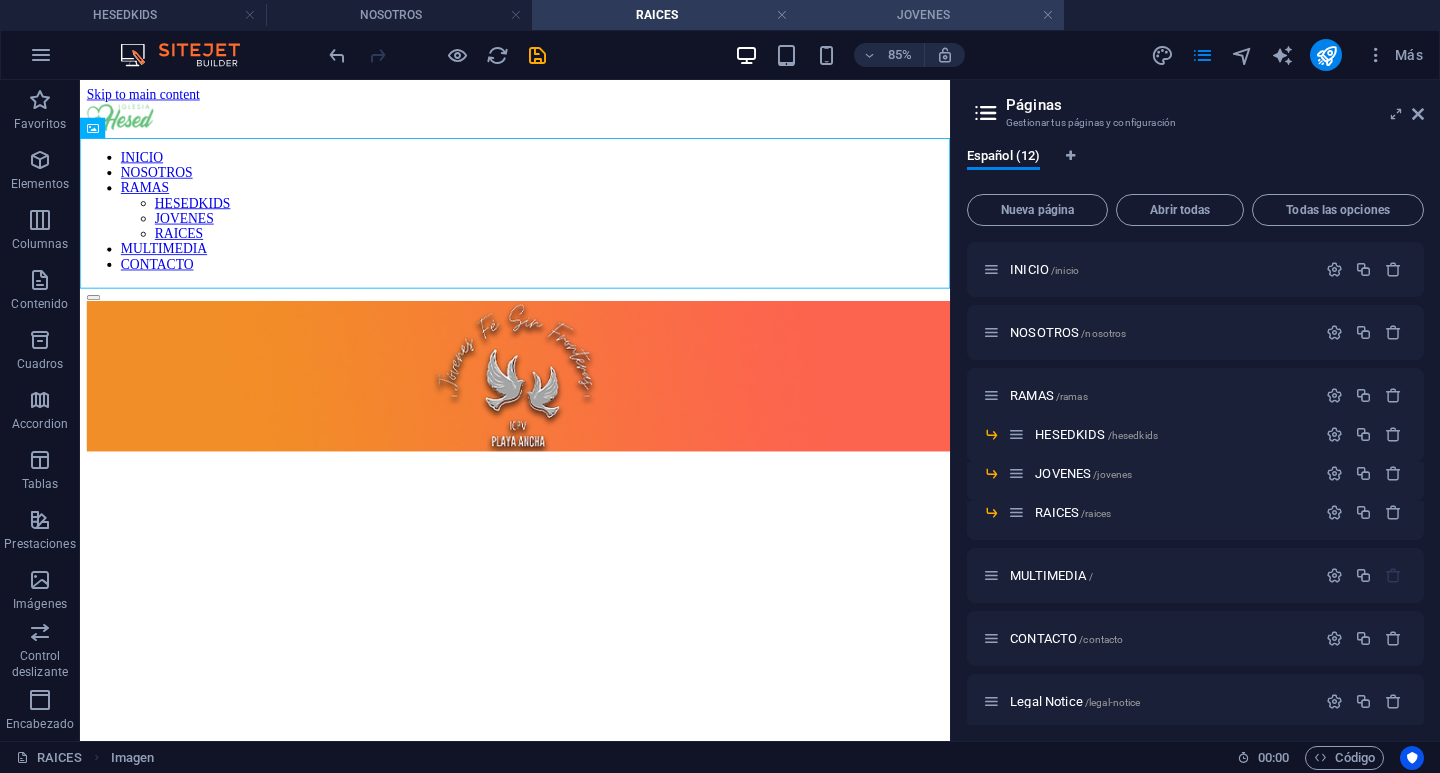 drag, startPoint x: 918, startPoint y: 14, endPoint x: 927, endPoint y: 36, distance: 23.769728 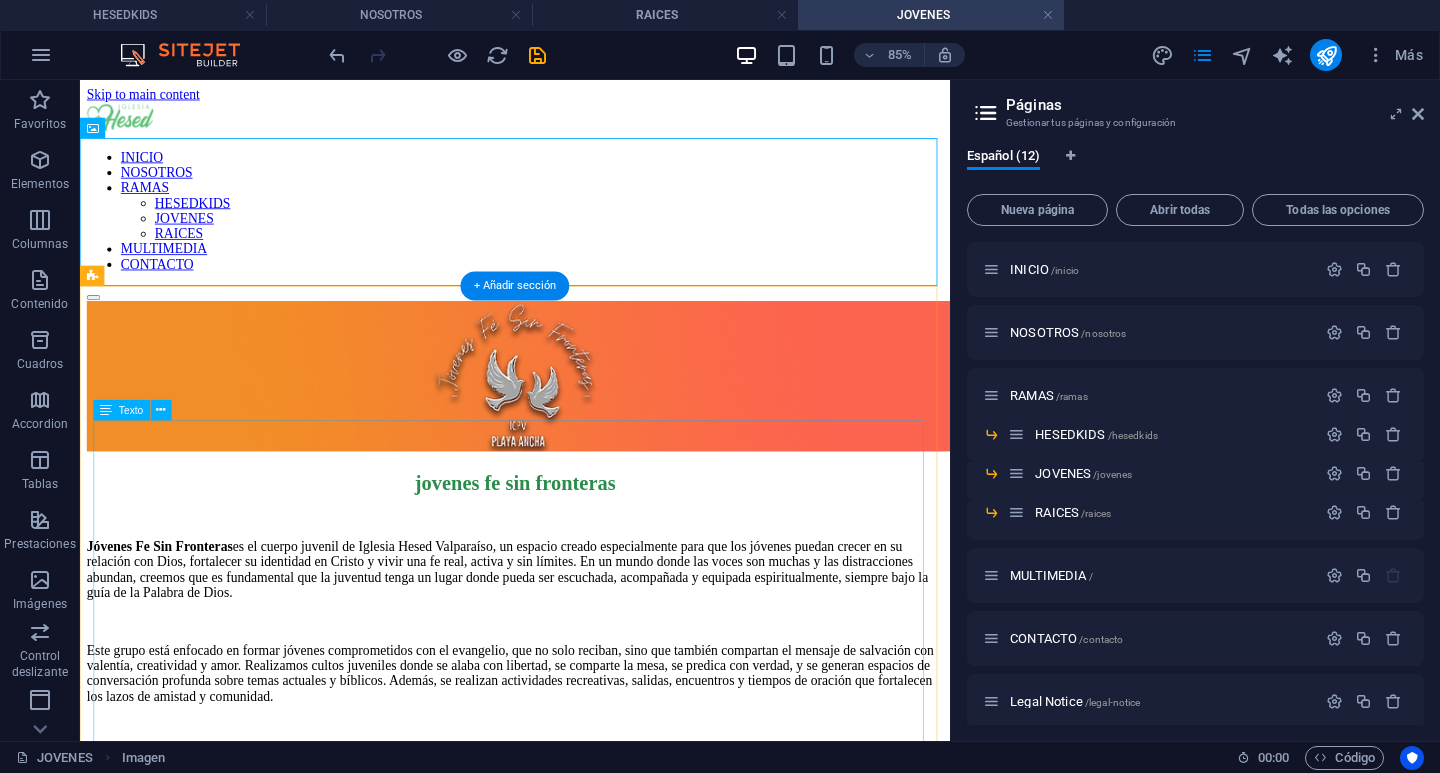 click on "Jóvenes Fe Sin Fronteras  es el cuerpo juvenil de Iglesia Hesed Valparaíso, un espacio creado especialmente para que los jóvenes puedan crecer en su relación con Dios, fortalecer su identidad en Cristo y vivir una fe real, activa y sin límites. En un mundo donde las voces son muchas y las distracciones abundan, creemos que es fundamental que la juventud tenga un lugar donde pueda ser escuchada, acompañada y equipada espiritualmente, siempre bajo la guía de la Palabra de Dios. Este grupo está enfocado en formar jóvenes comprometidos con el evangelio, que no solo reciban, sino que también compartan el mensaje de salvación con valentía, creatividad y amor. Realizamos cultos juveniles donde se alaba con libertad, se comparte la mesa, se predica con verdad, y se generan espacios de conversación profunda sobre temas actuales y bíblicos. Además, se realizan actividades recreativas, salidas, encuentros y tiempos de oración que fortalecen los lazos de amistad y comunidad. Fe Sin Fronteras" at bounding box center (592, 795) 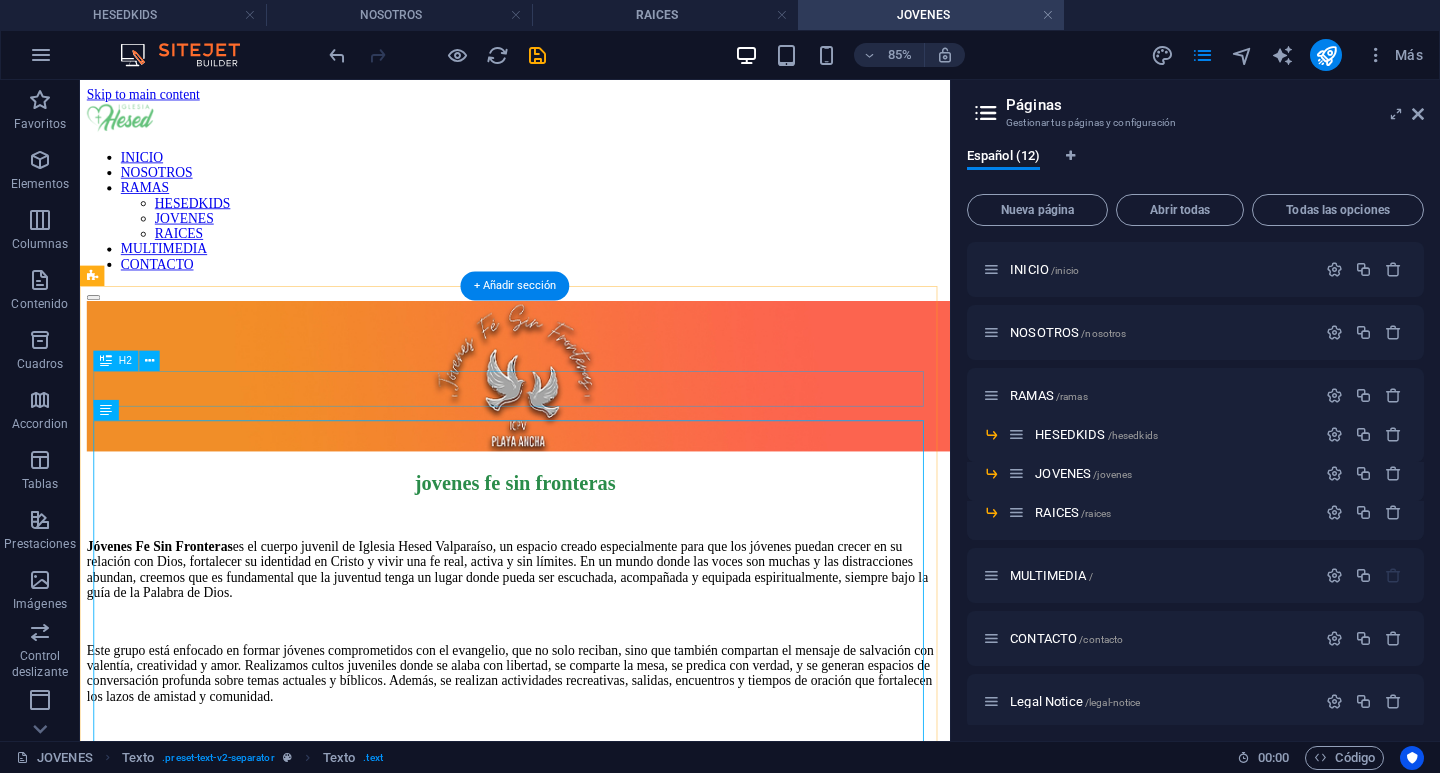 click on "jovenes fe sin fronteras" at bounding box center [592, 554] 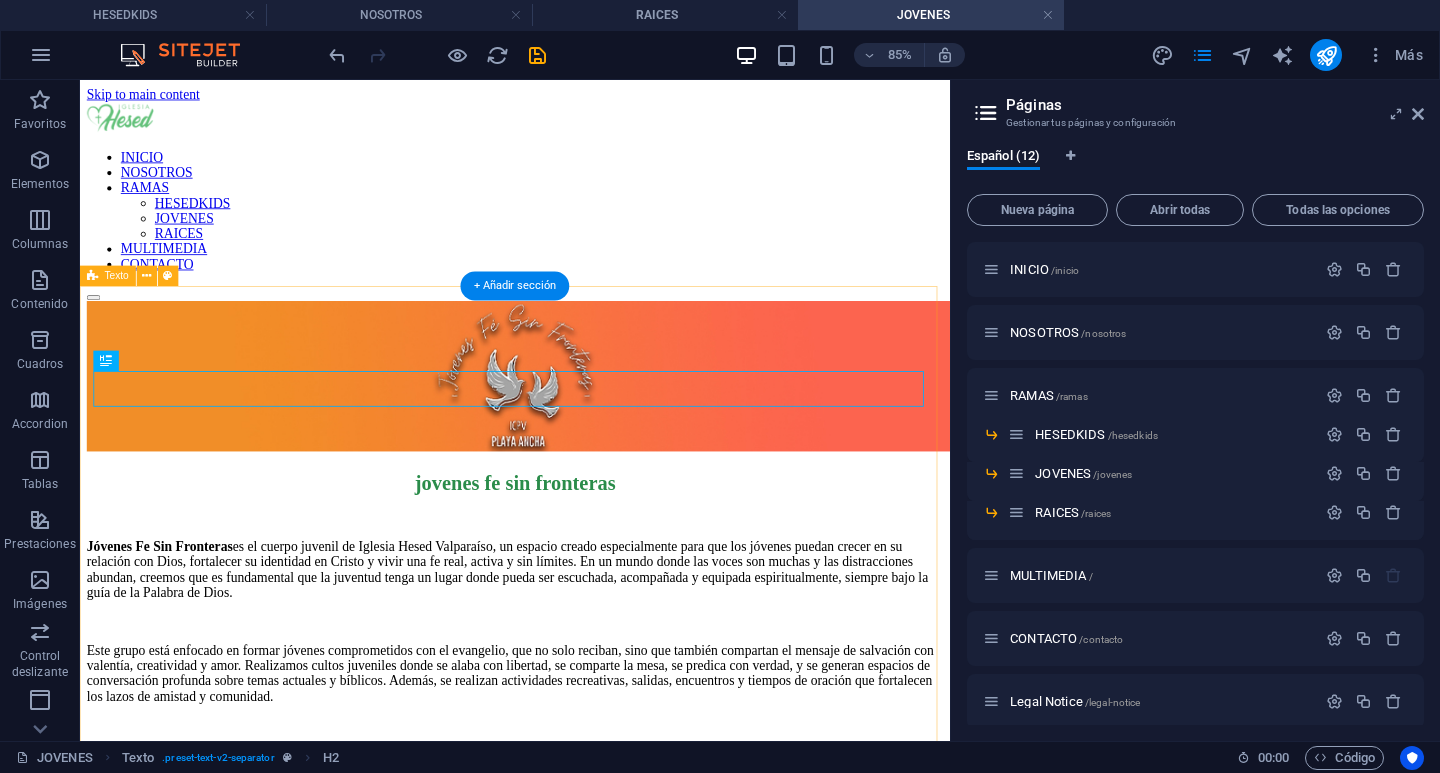 click on "jovenes fe sin fronteras Jóvenes Fe Sin Fronteras  es el cuerpo juvenil de Iglesia Hesed Valparaíso, un espacio creado especialmente para que los jóvenes puedan crecer en su relación con Dios, fortalecer su identidad en Cristo y vivir una fe real, activa y sin límites. En un mundo donde las voces son muchas y las distracciones abundan, creemos que es fundamental que la juventud tenga un lugar donde pueda ser escuchada, acompañada y equipada espiritualmente, siempre bajo la guía de la Palabra de Dios. Este grupo está enfocado en formar jóvenes comprometidos con el evangelio, que no solo reciban, sino que también compartan el mensaje de salvación con valentía, creatividad y amor. Realizamos cultos juveniles donde se alaba con libertad, se comparte la mesa, se predica con verdad, y se generan espacios de conversación profunda sobre temas actuales y bíblicos. Además, se realizan actividades recreativas, salidas, encuentros y tiempos de oración que fortalecen los lazos de amistad y comunidad." at bounding box center (592, 755) 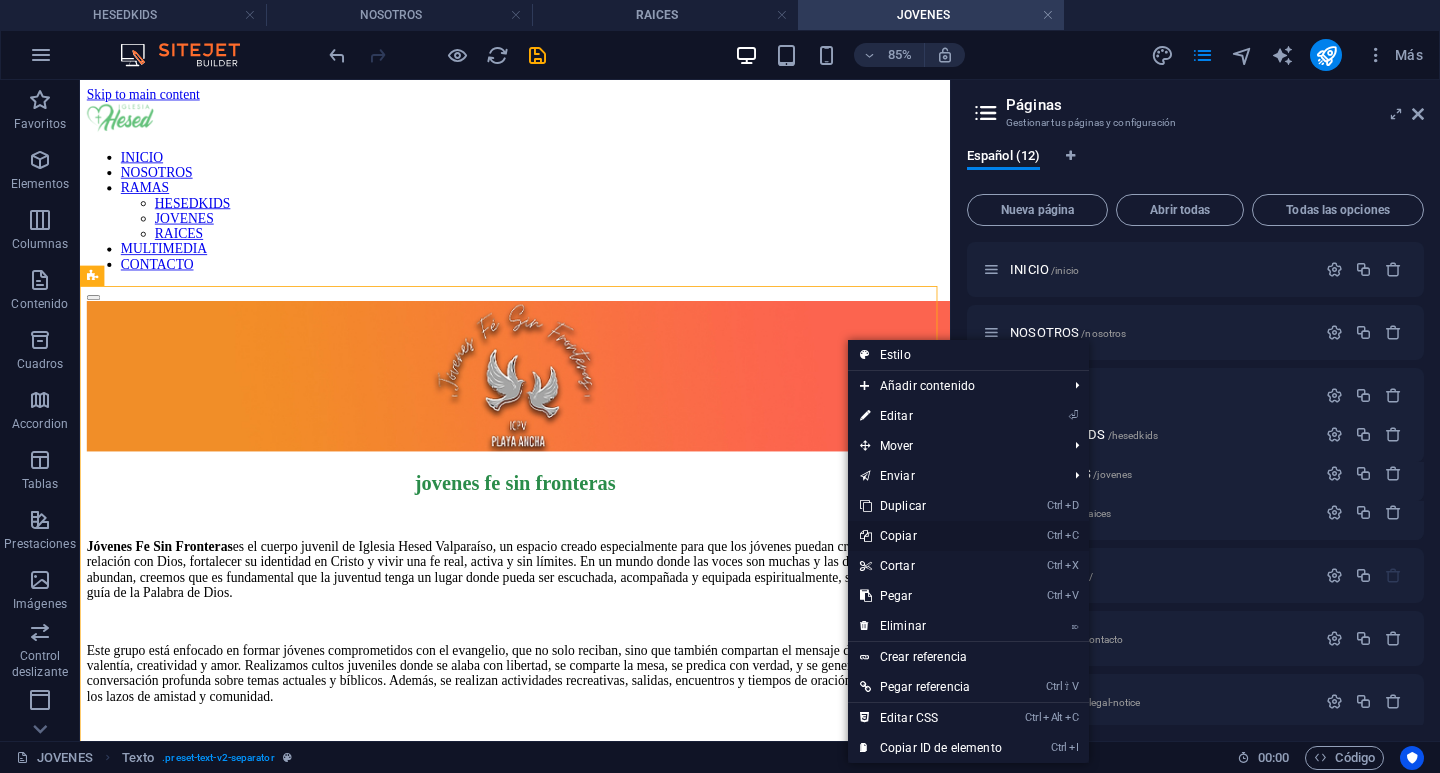 click on "Ctrl C  Copiar" at bounding box center (931, 536) 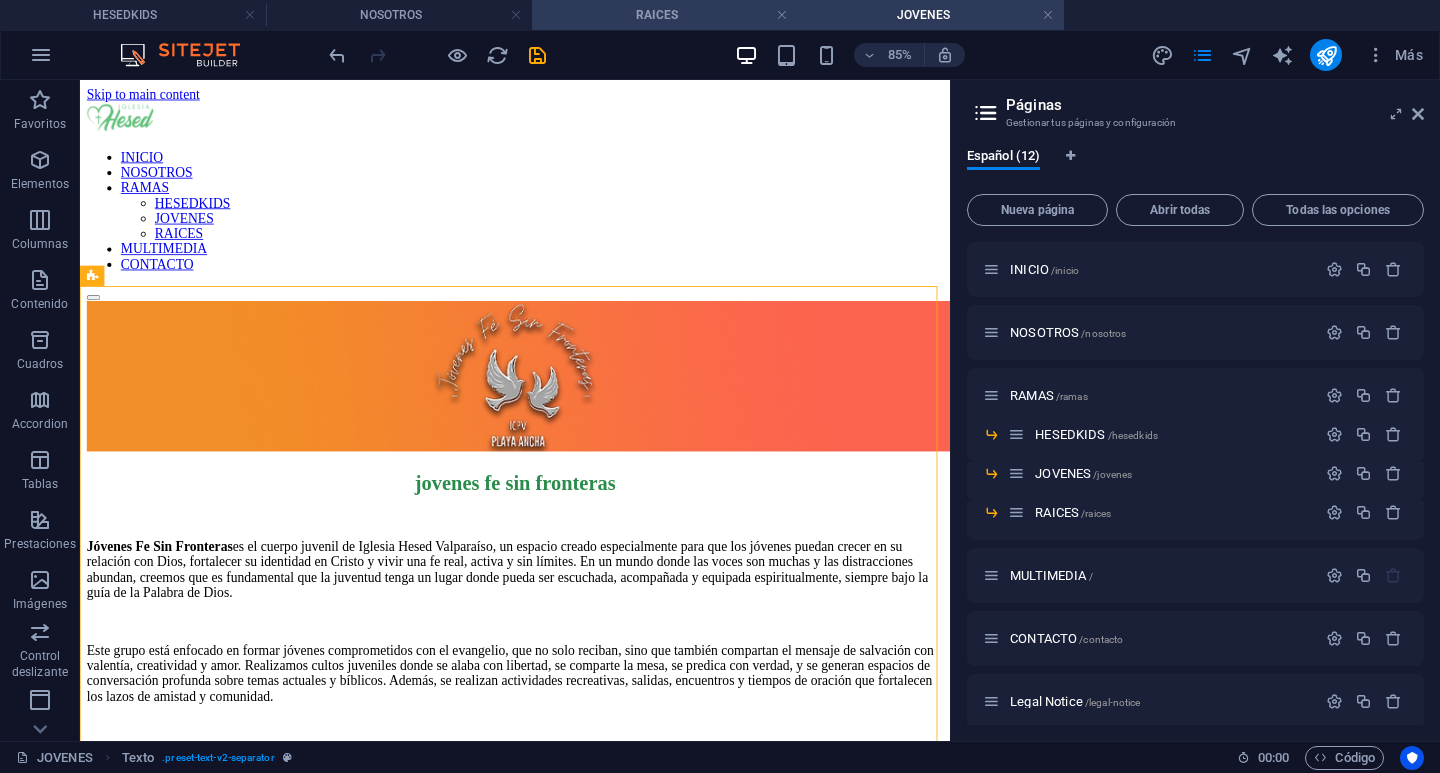 click on "RAICES" at bounding box center [665, 15] 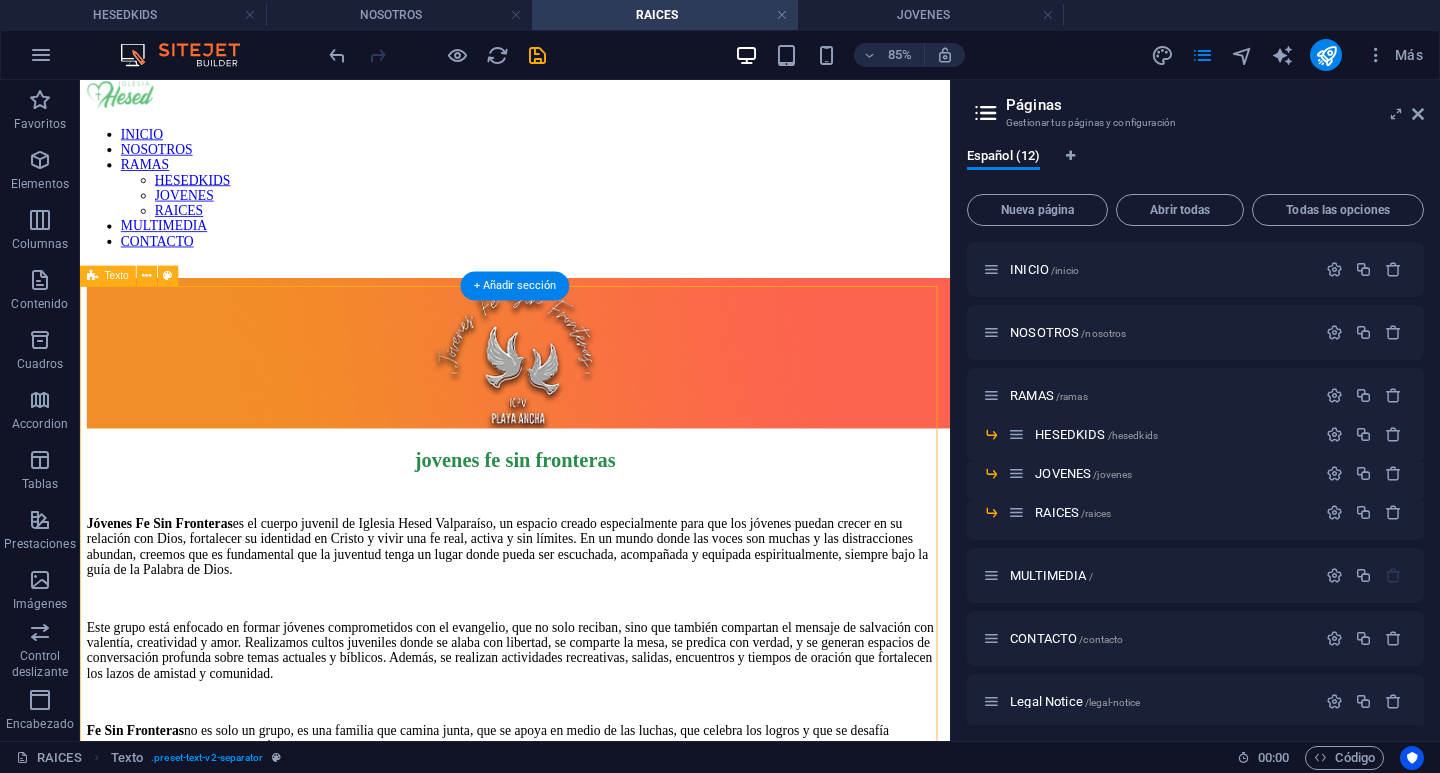 scroll, scrollTop: 262, scrollLeft: 0, axis: vertical 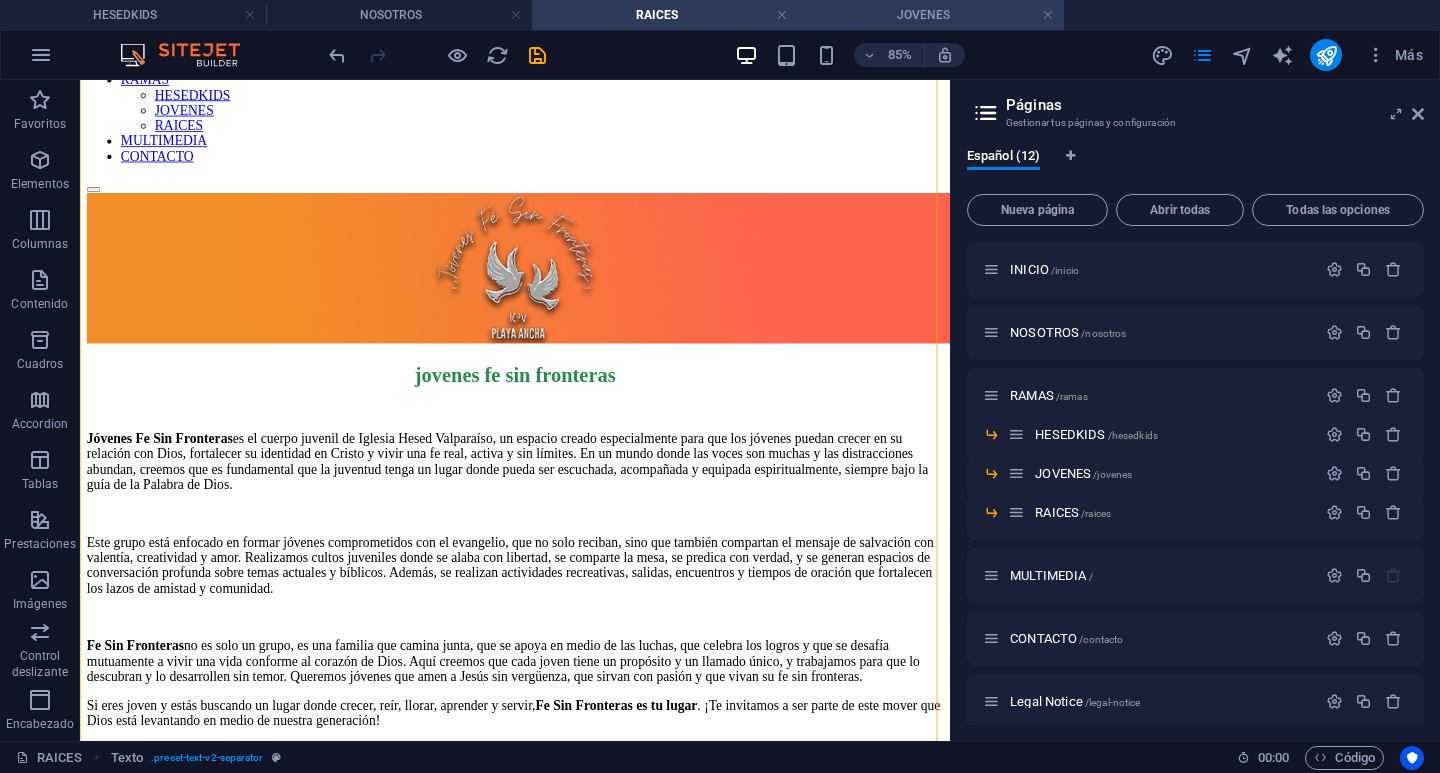 click on "JOVENES" at bounding box center [931, 15] 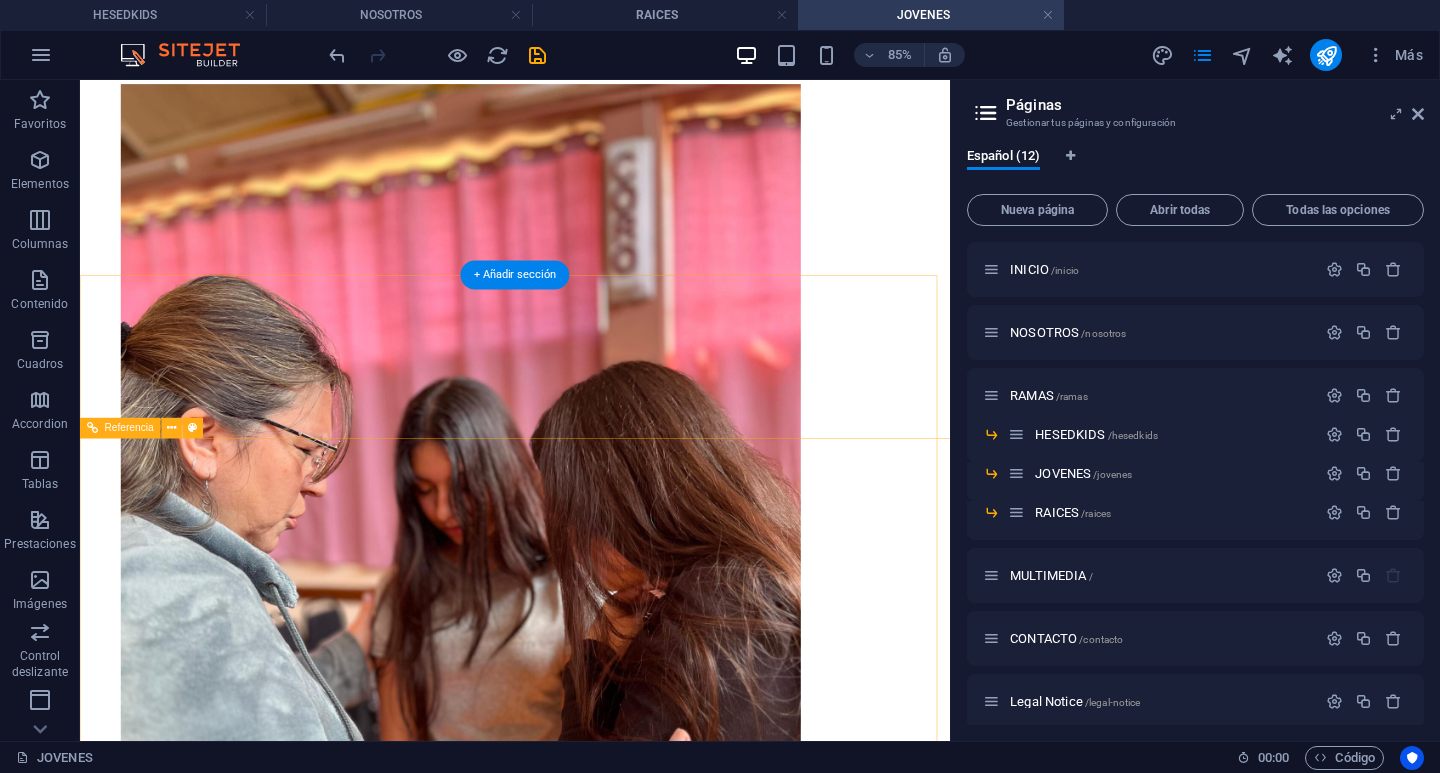 scroll, scrollTop: 755, scrollLeft: 0, axis: vertical 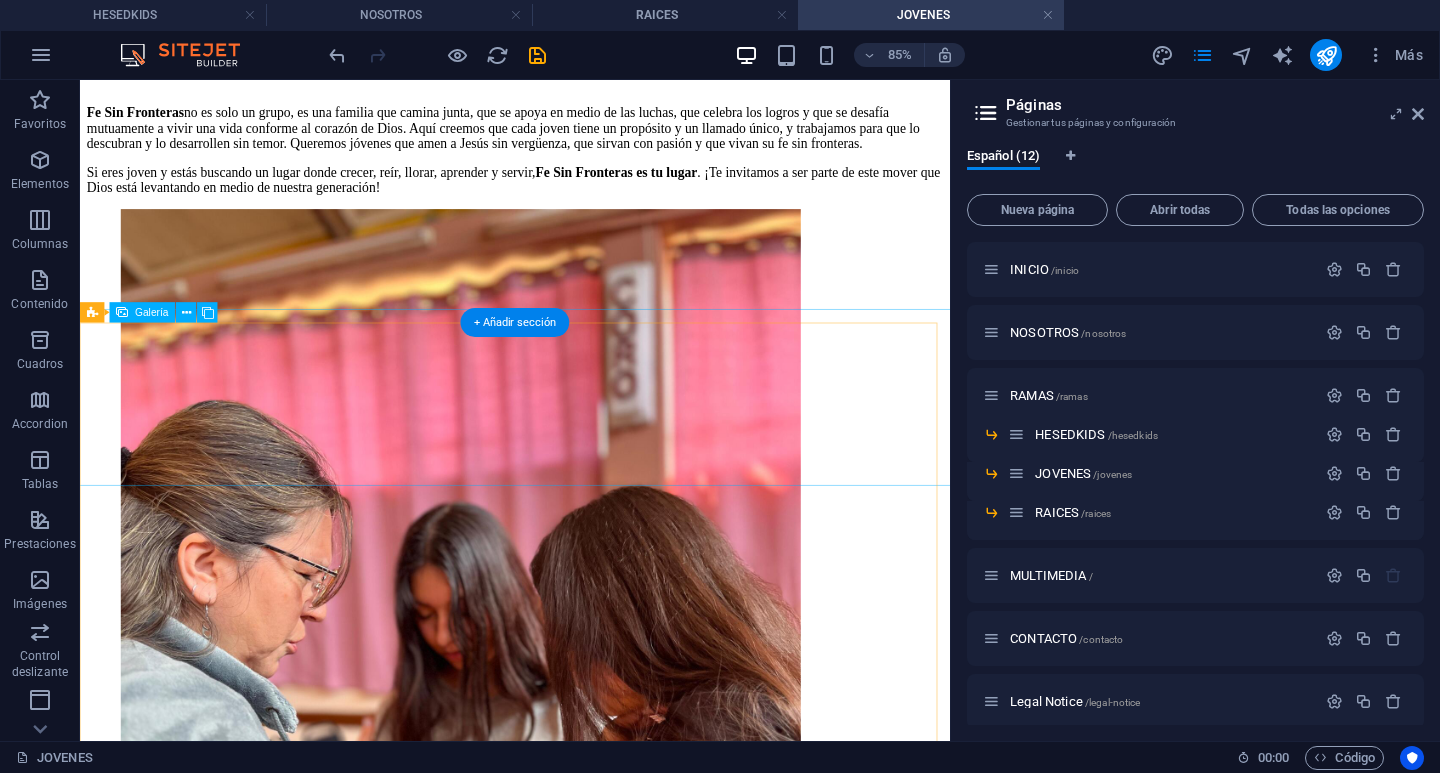 click at bounding box center (528, 1437) 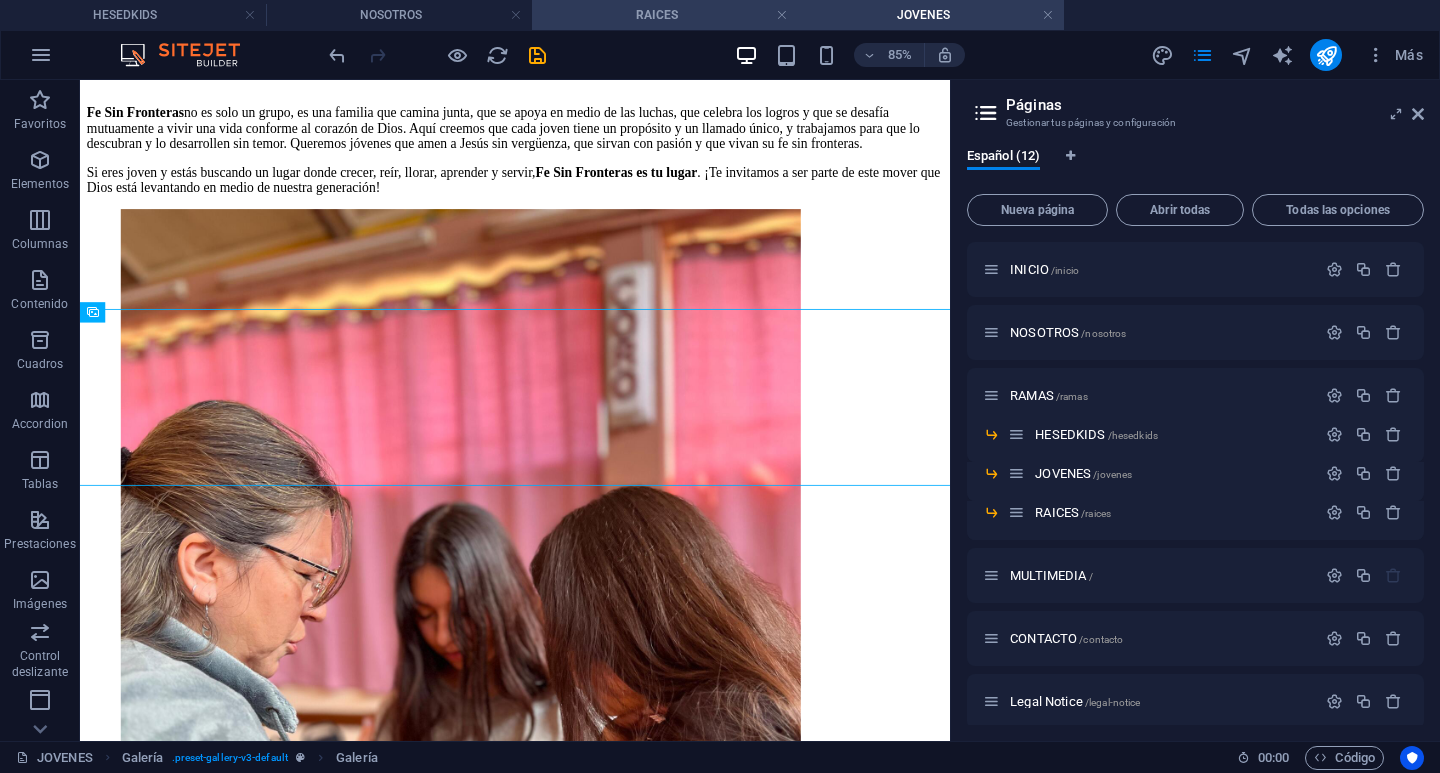 click on "RAICES" at bounding box center (665, 15) 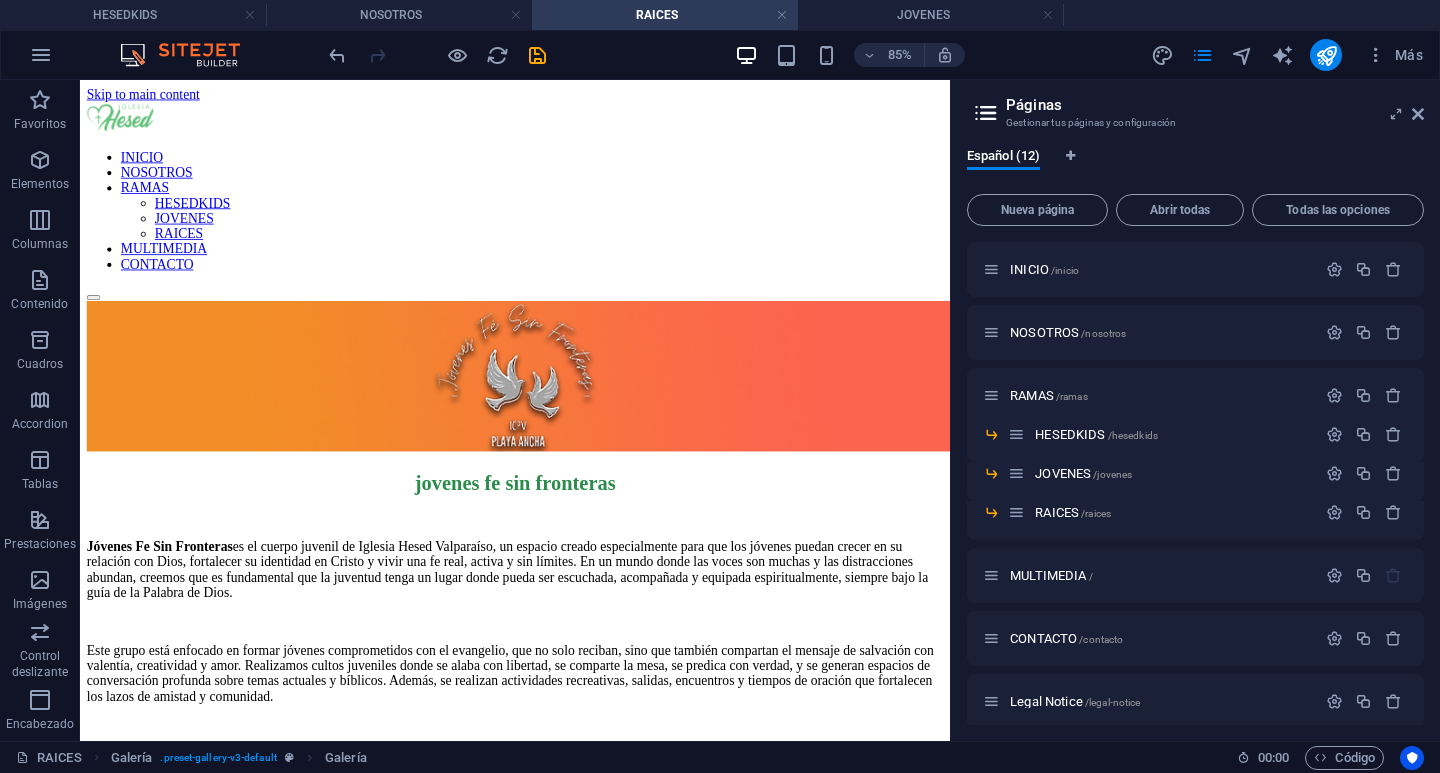 scroll, scrollTop: 262, scrollLeft: 0, axis: vertical 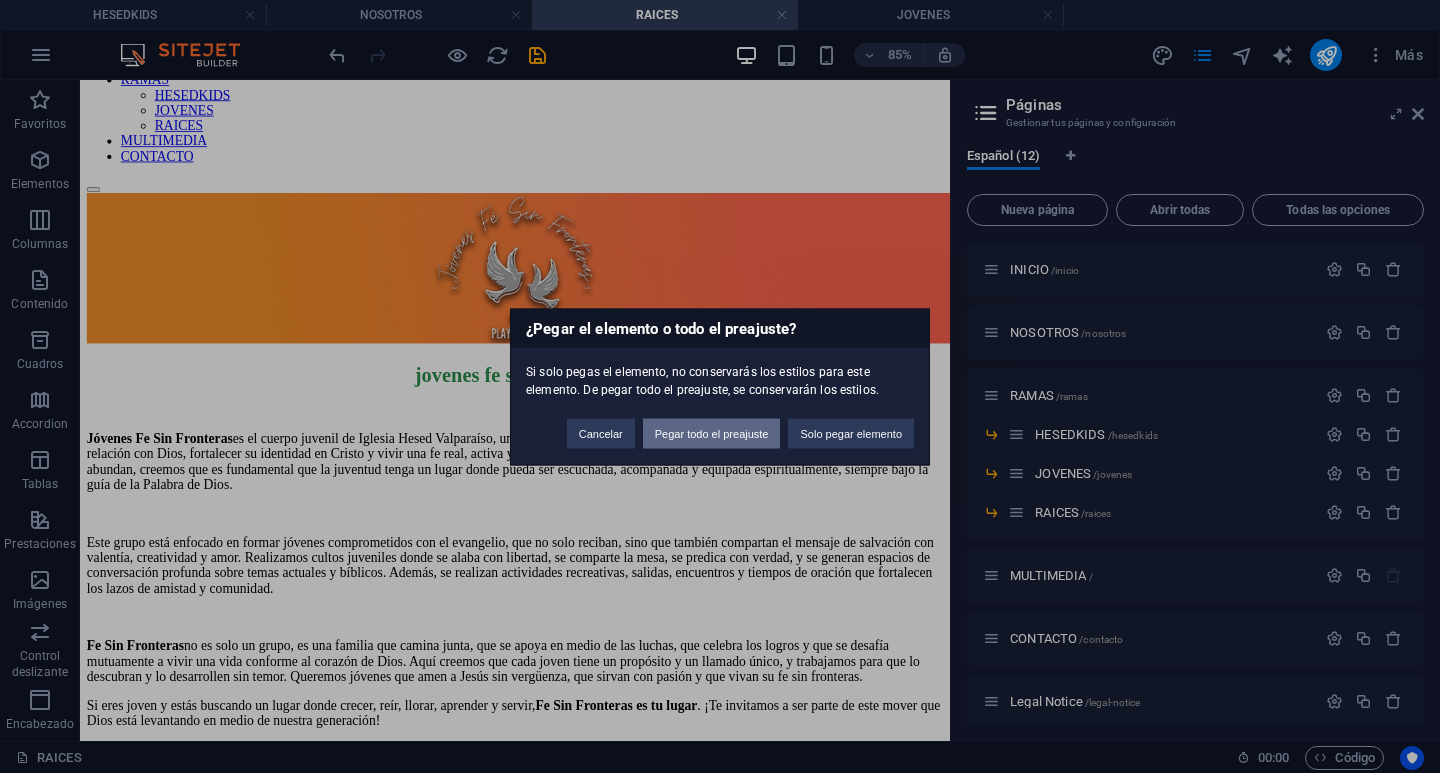 click on "Pegar todo el preajuste" at bounding box center [712, 433] 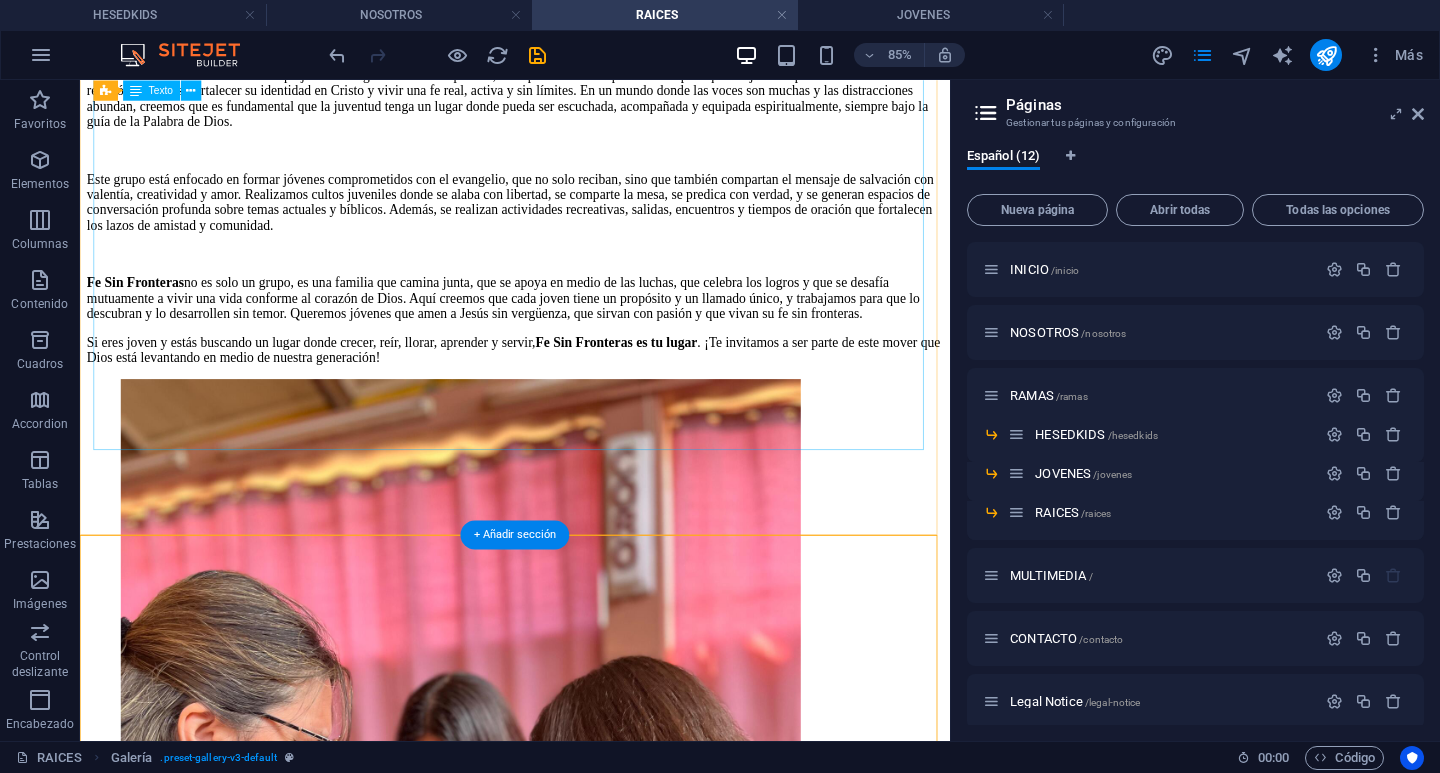 scroll, scrollTop: 155, scrollLeft: 0, axis: vertical 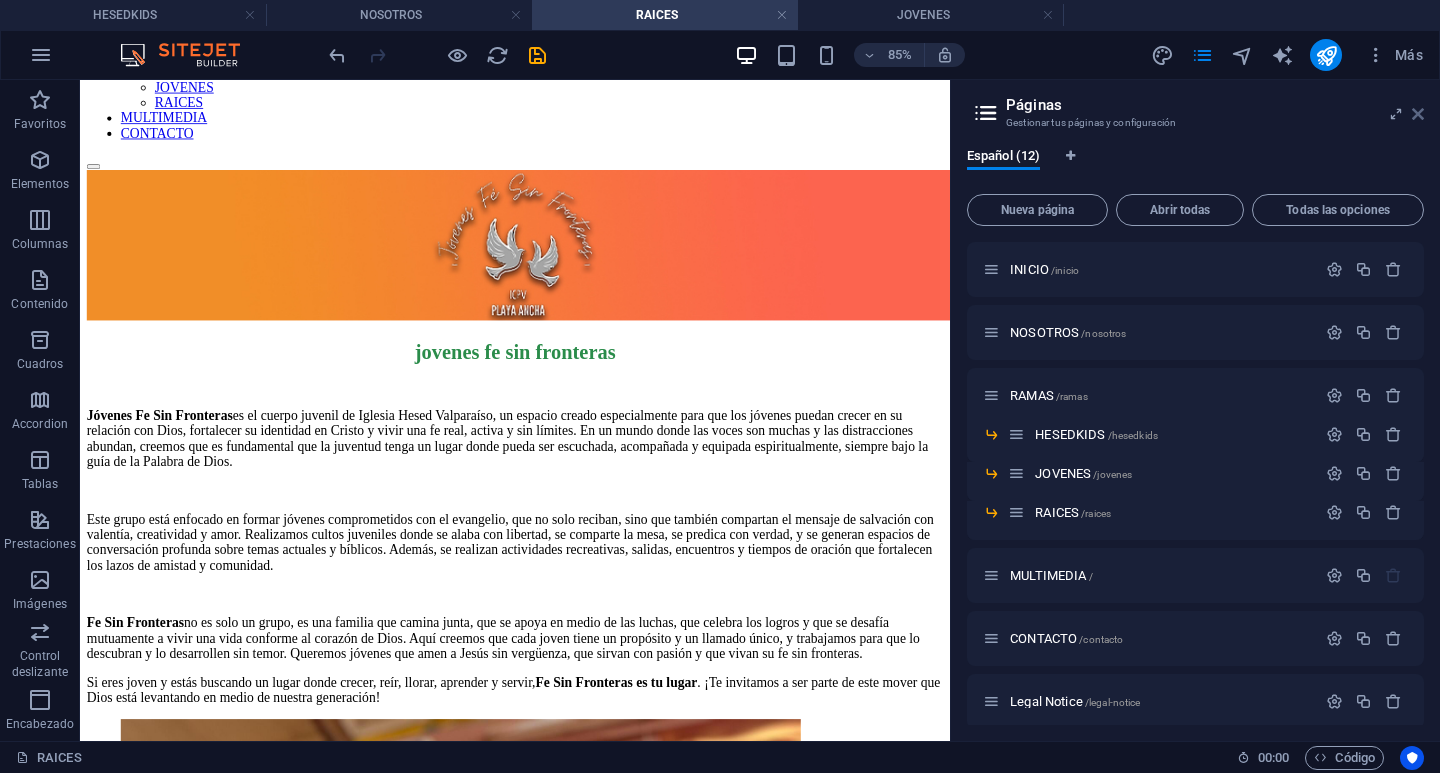 click at bounding box center [1418, 114] 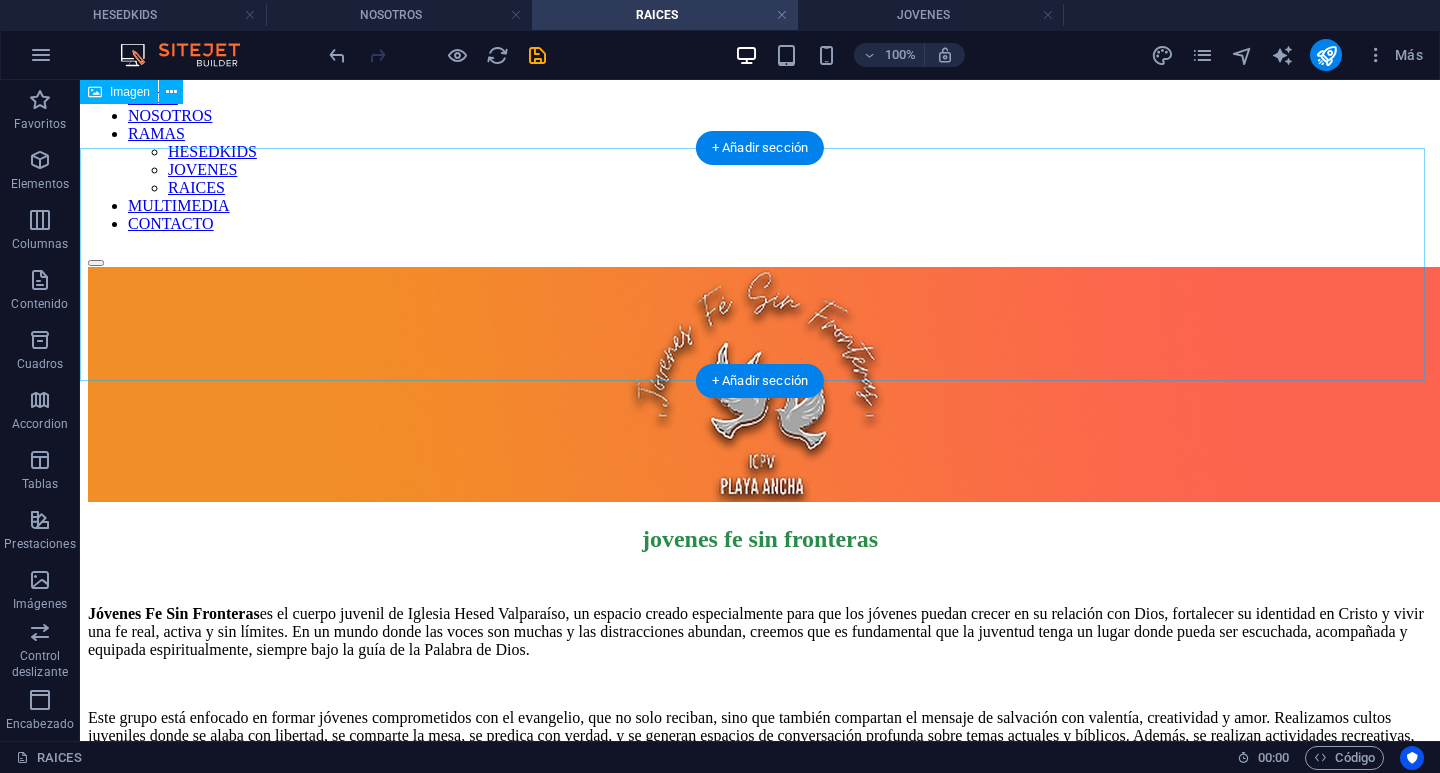 scroll, scrollTop: 0, scrollLeft: 0, axis: both 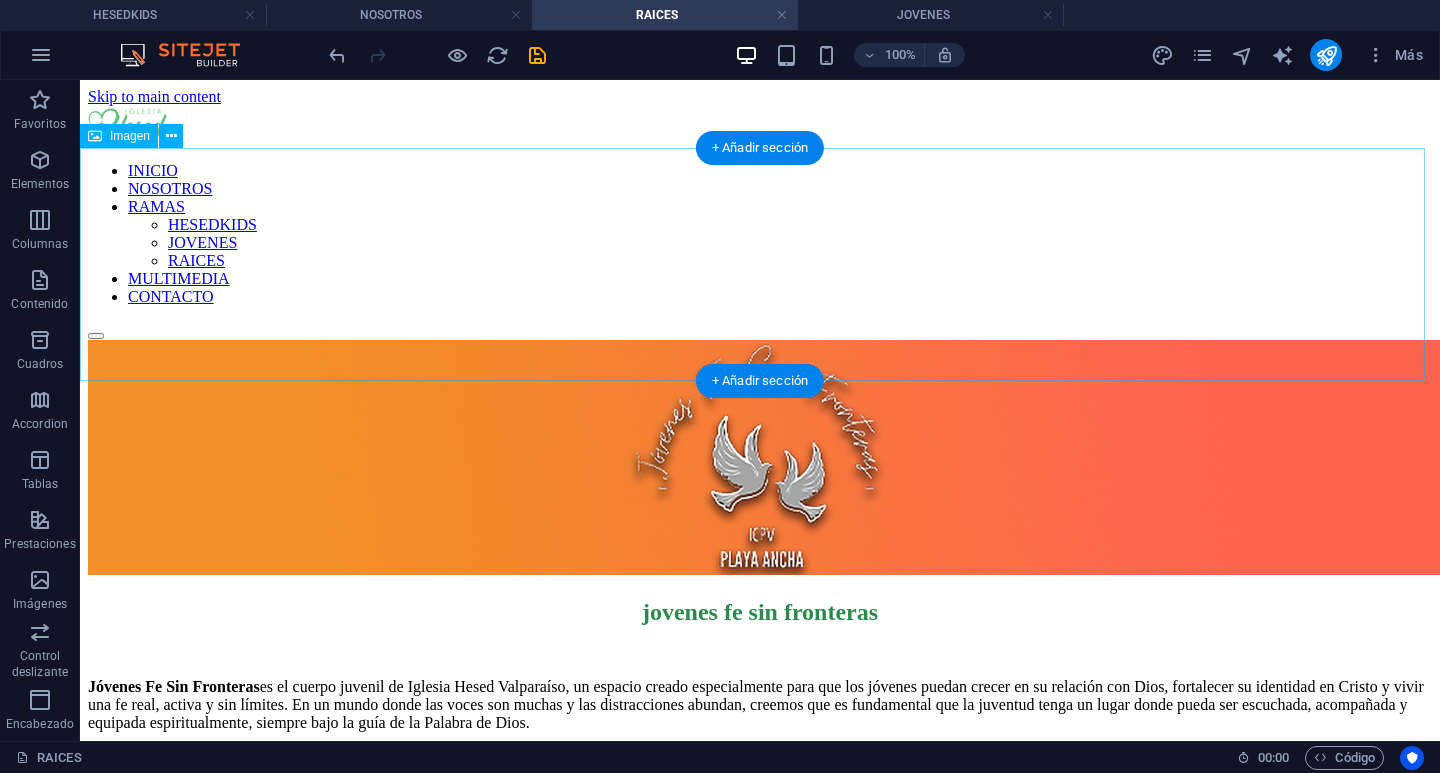 click at bounding box center (760, 459) 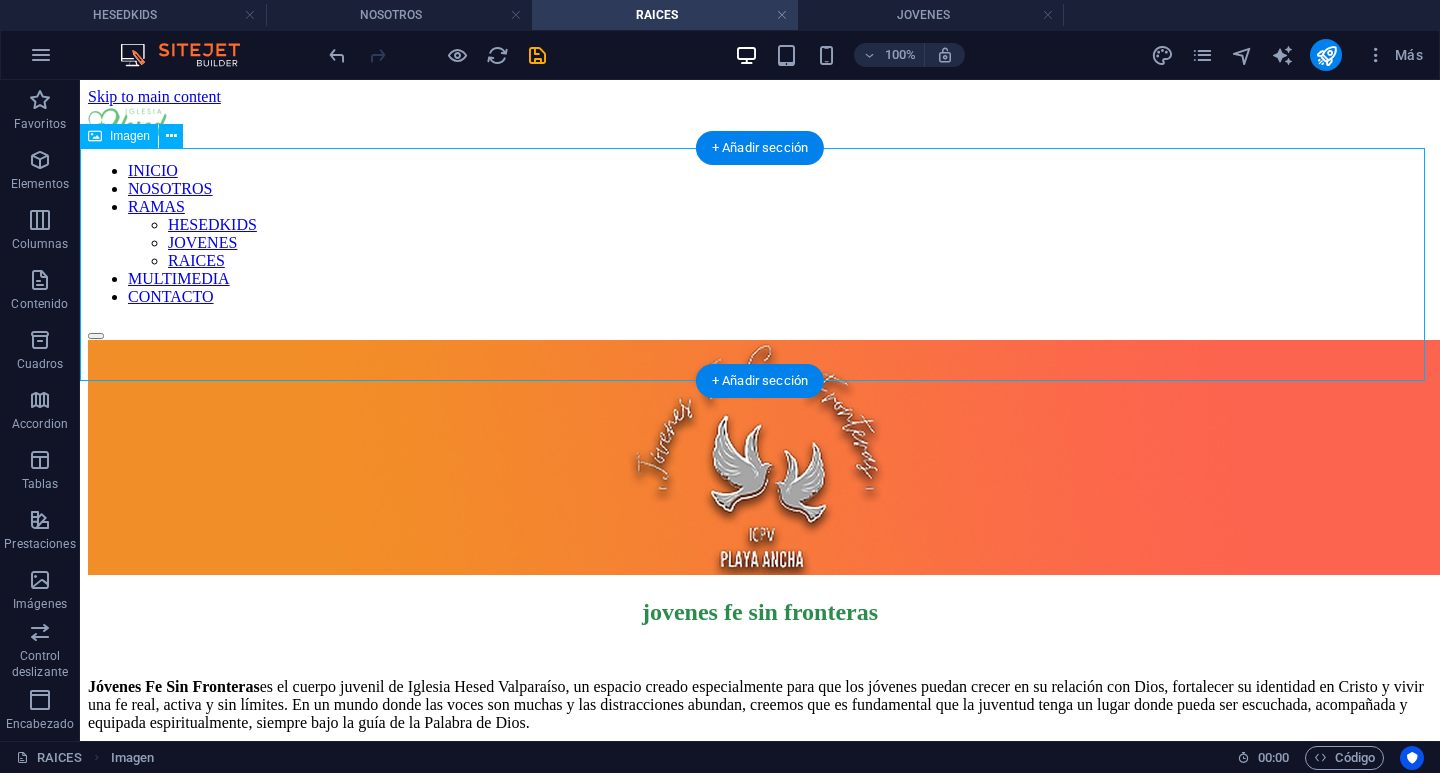 click at bounding box center (760, 459) 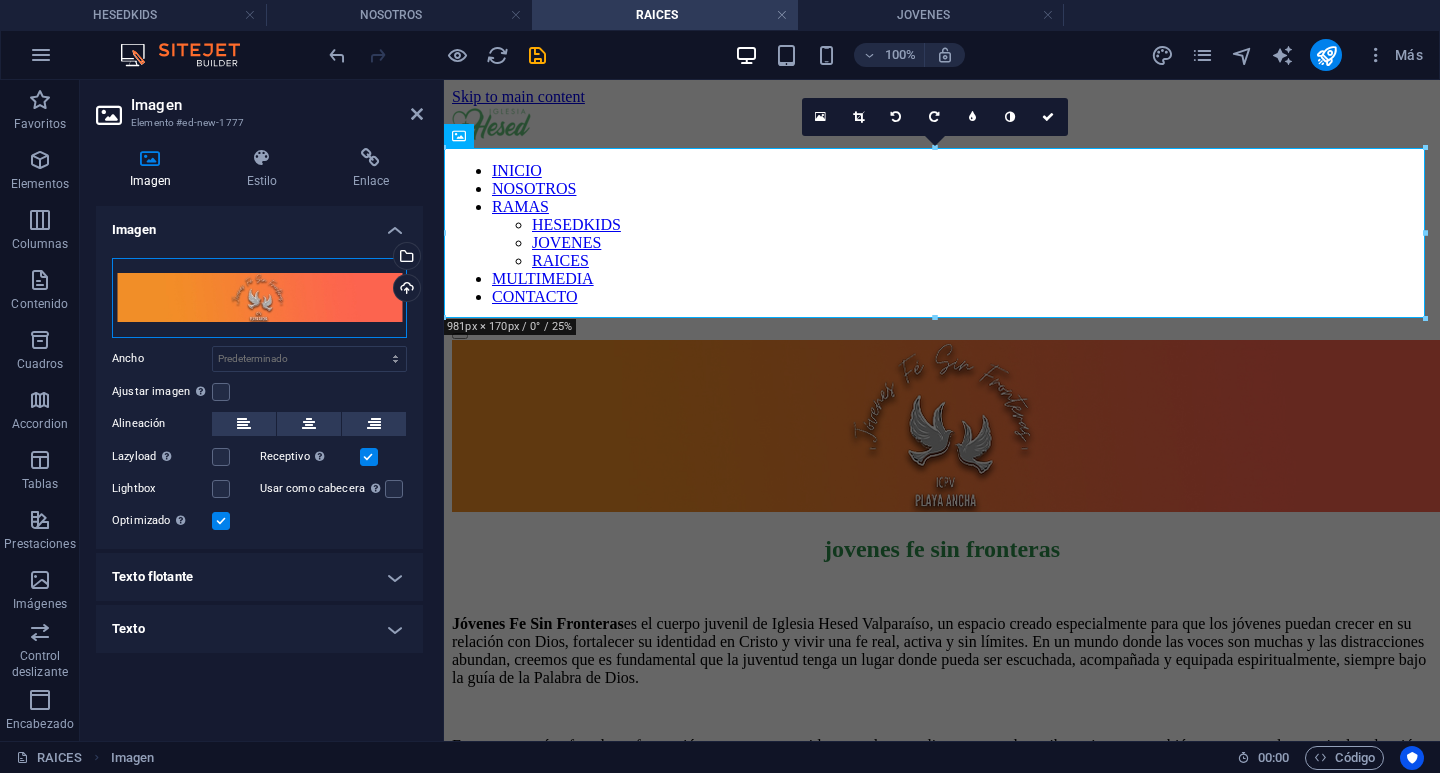 click on "Arrastra archivos aquí, haz clic para escoger archivos o  selecciona archivos de Archivos o de nuestra galería gratuita de fotos y vídeos" at bounding box center (259, 298) 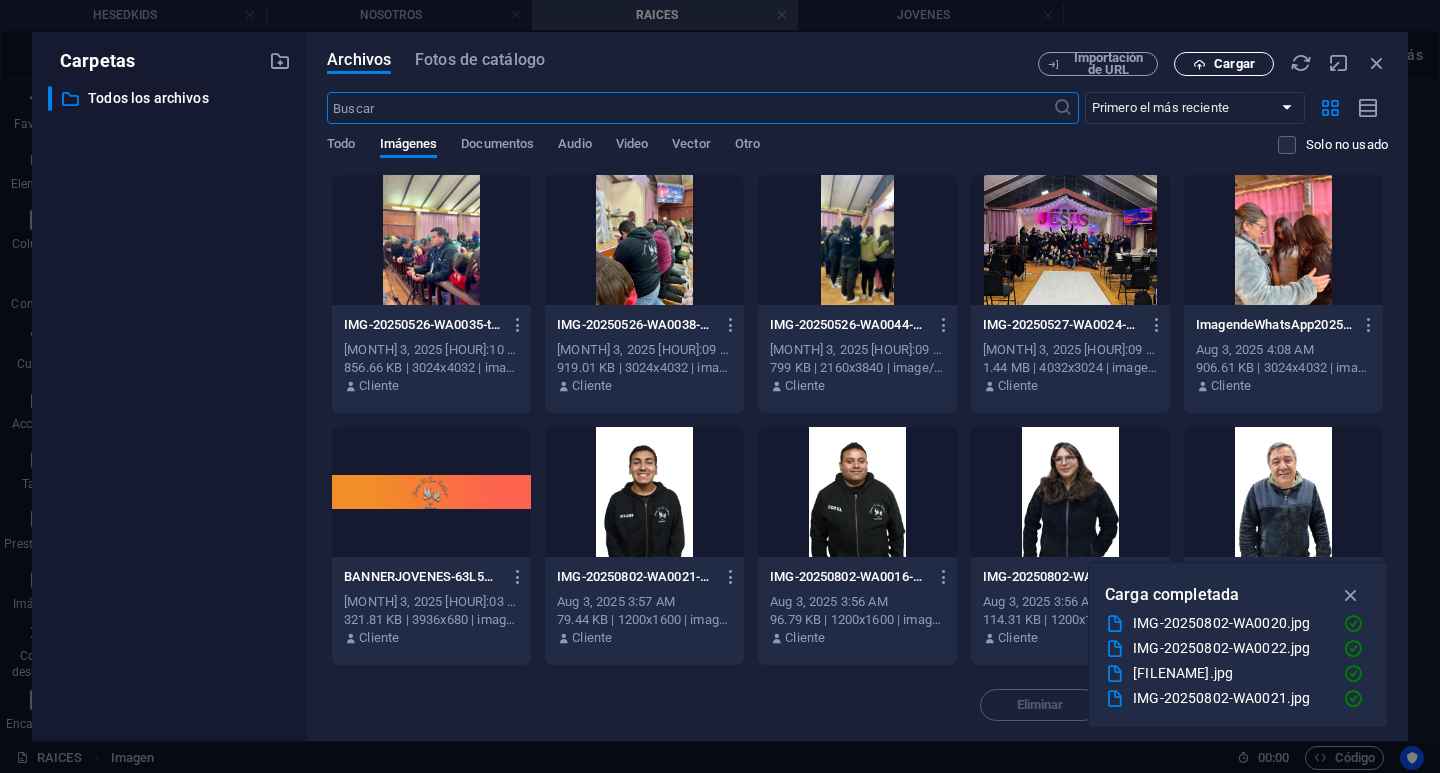 click on "Cargar" at bounding box center [1224, 64] 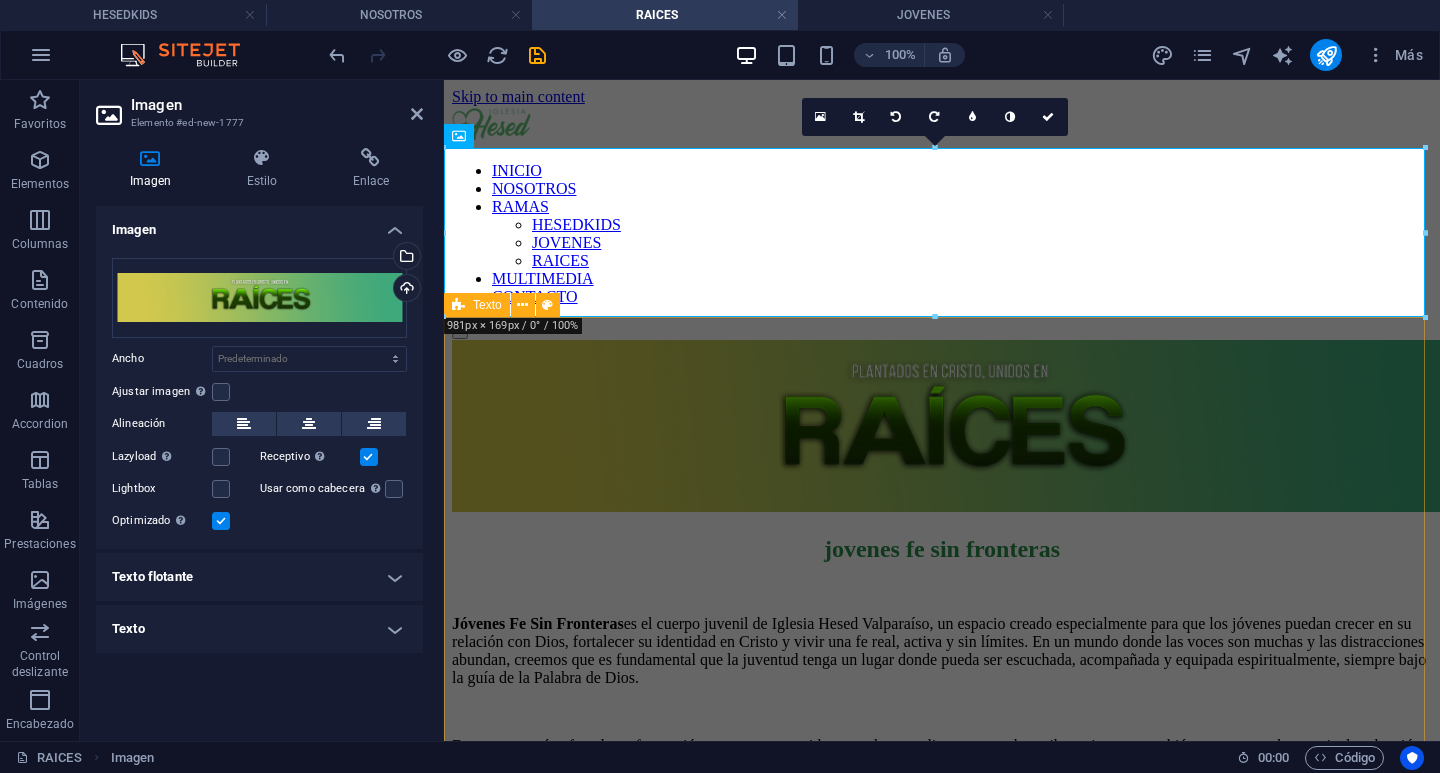 click on "jovenes fe sin fronteras Jóvenes Fe Sin Fronteras  es el cuerpo juvenil de Iglesia Hesed Valparaíso, un espacio creado especialmente para que los jóvenes puedan crecer en su relación con Dios, fortalecer su identidad en Cristo y vivir una fe real, activa y sin límites. En un mundo donde las voces son muchas y las distracciones abundan, creemos que es fundamental que la juventud tenga un lugar donde pueda ser escuchada, acompañada y equipada espiritualmente, siempre bajo la guía de la Palabra de Dios. Este grupo está enfocado en formar jóvenes comprometidos con el evangelio, que no solo reciban, sino que también compartan el mensaje de salvación con valentía, creatividad y amor. Realizamos cultos juveniles donde se alaba con libertad, se comparte la mesa, se predica con verdad, y se generan espacios de conversación profunda sobre temas actuales y bíblicos. Además, se realizan actividades recreativas, salidas, encuentros y tiempos de oración que fortalecen los lazos de amistad y comunidad." at bounding box center (942, 750) 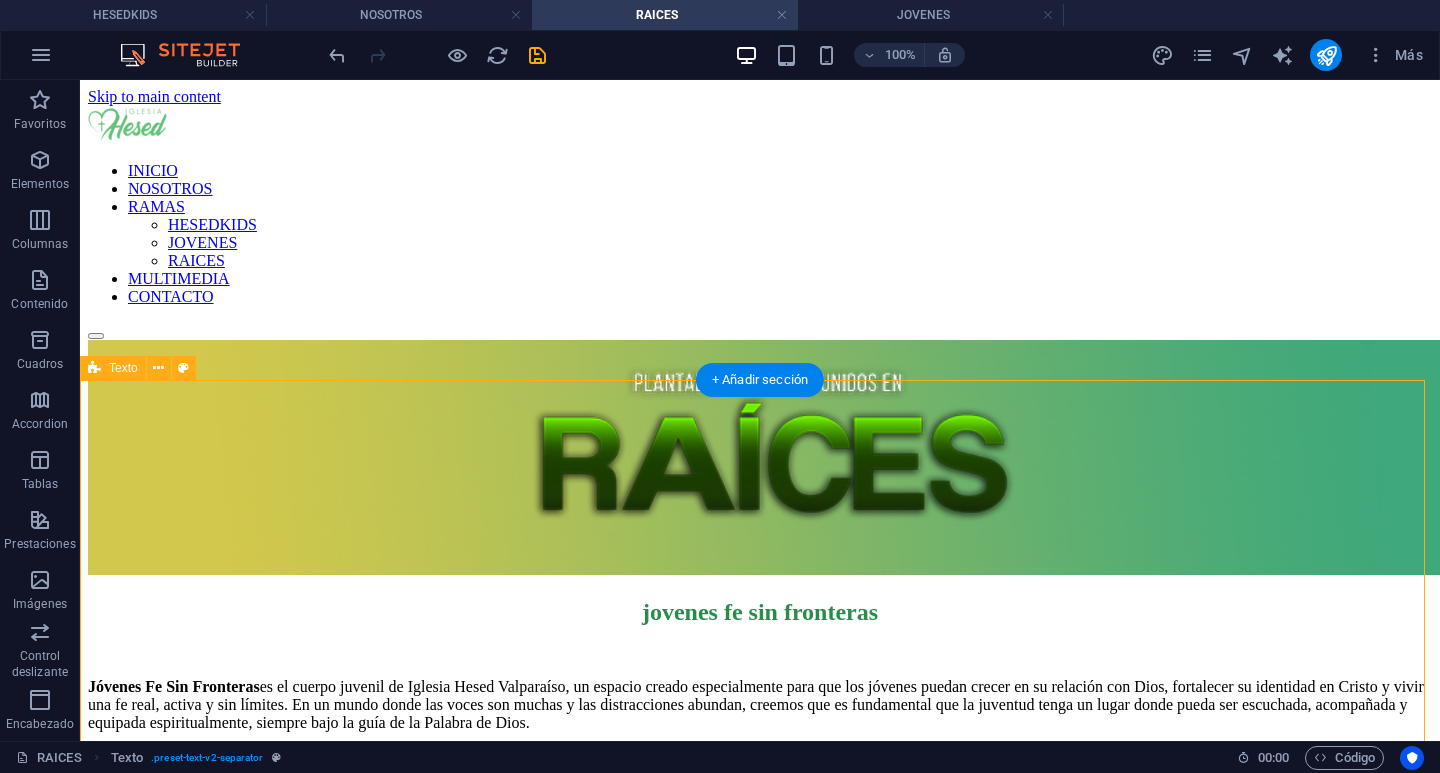 click on "jovenes fe sin fronteras Jóvenes Fe Sin Fronteras  es el cuerpo juvenil de Iglesia Hesed Valparaíso, un espacio creado especialmente para que los jóvenes puedan crecer en su relación con Dios, fortalecer su identidad en Cristo y vivir una fe real, activa y sin límites. En un mundo donde las voces son muchas y las distracciones abundan, creemos que es fundamental que la juventud tenga un lugar donde pueda ser escuchada, acompañada y equipada espiritualmente, siempre bajo la guía de la Palabra de Dios. Este grupo está enfocado en formar jóvenes comprometidos con el evangelio, que no solo reciban, sino que también compartan el mensaje de salvación con valentía, creatividad y amor. Realizamos cultos juveniles donde se alaba con libertad, se comparte la mesa, se predica con verdad, y se generan espacios de conversación profunda sobre temas actuales y bíblicos. Además, se realizan actividades recreativas, salidas, encuentros y tiempos de oración que fortalecen los lazos de amistad y comunidad." at bounding box center [760, 795] 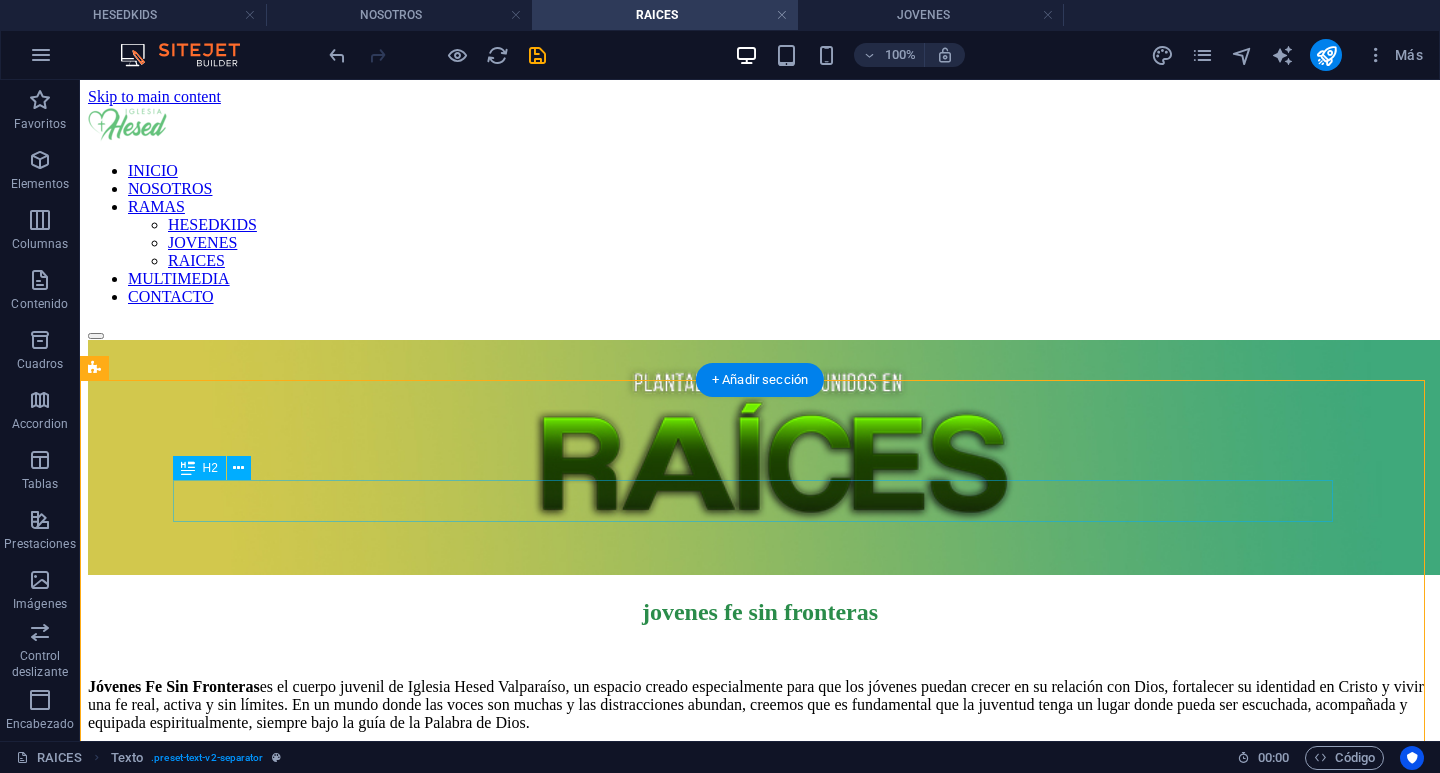 click on "jovenes fe sin fronteras" at bounding box center (760, 612) 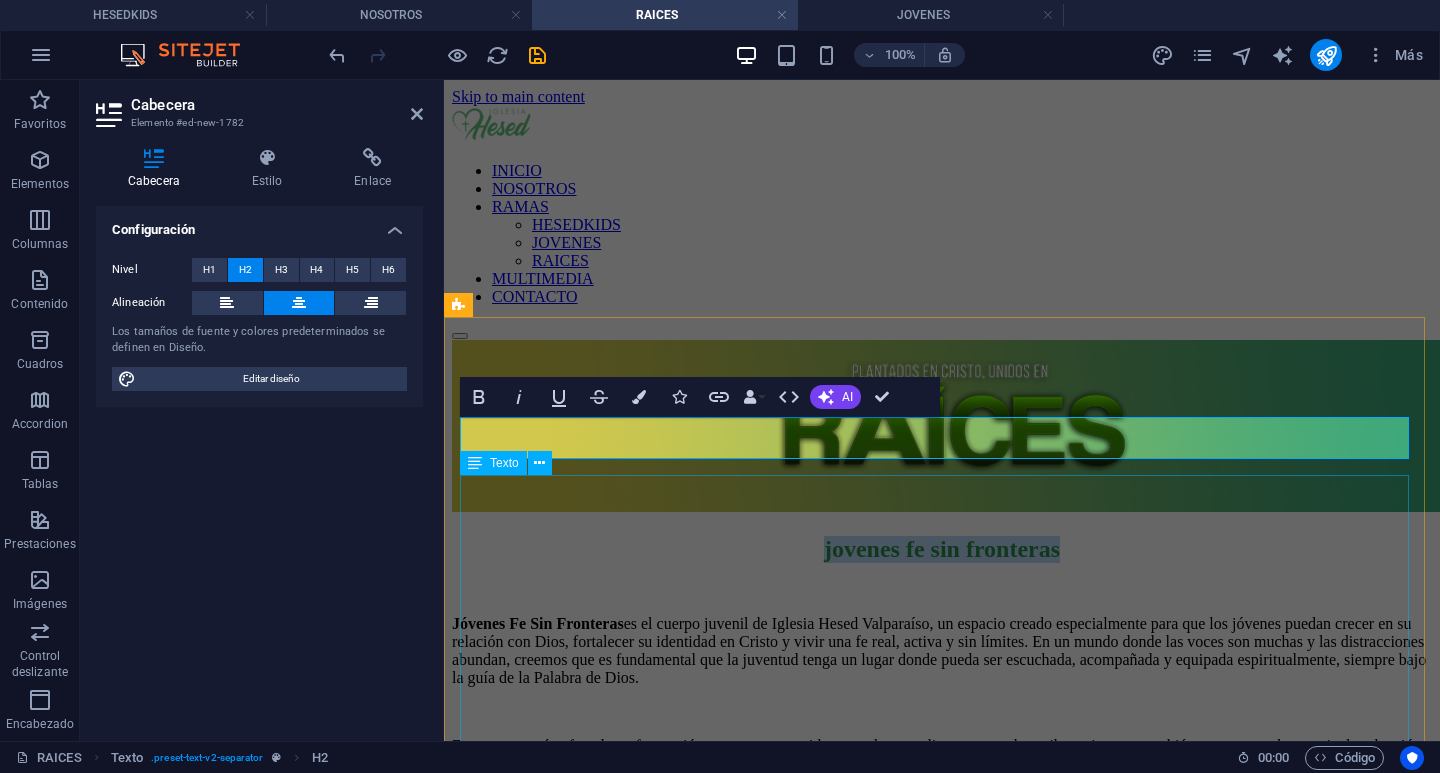 type 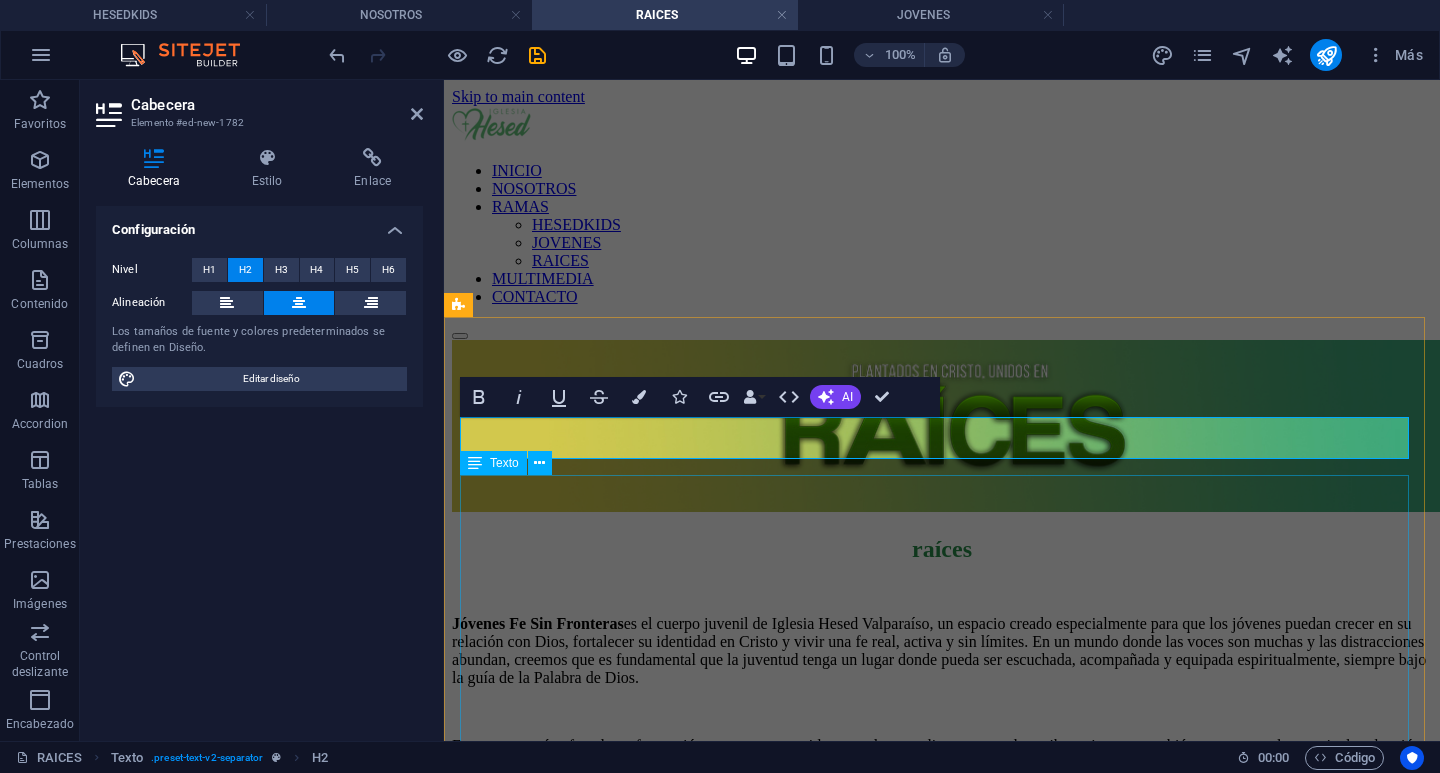 click on "Jóvenes Fe Sin Fronteras  es el cuerpo juvenil de Iglesia Hesed Valparaíso, un espacio creado especialmente para que los jóvenes puedan crecer en su relación con Dios, fortalecer su identidad en Cristo y vivir una fe real, activa y sin límites. En un mundo donde las voces son muchas y las distracciones abundan, creemos que es fundamental que la juventud tenga un lugar donde pueda ser escuchada, acompañada y equipada espiritualmente, siempre bajo la guía de la Palabra de Dios. Este grupo está enfocado en formar jóvenes comprometidos con el evangelio, que no solo reciban, sino que también compartan el mensaje de salvación con valentía, creatividad y amor. Realizamos cultos juveniles donde se alaba con libertad, se comparte la mesa, se predica con verdad, y se generan espacios de conversación profunda sobre temas actuales y bíblicos. Además, se realizan actividades recreativas, salidas, encuentros y tiempos de oración que fortalecen los lazos de amistad y comunidad. Fe Sin Fronteras" at bounding box center [942, 790] 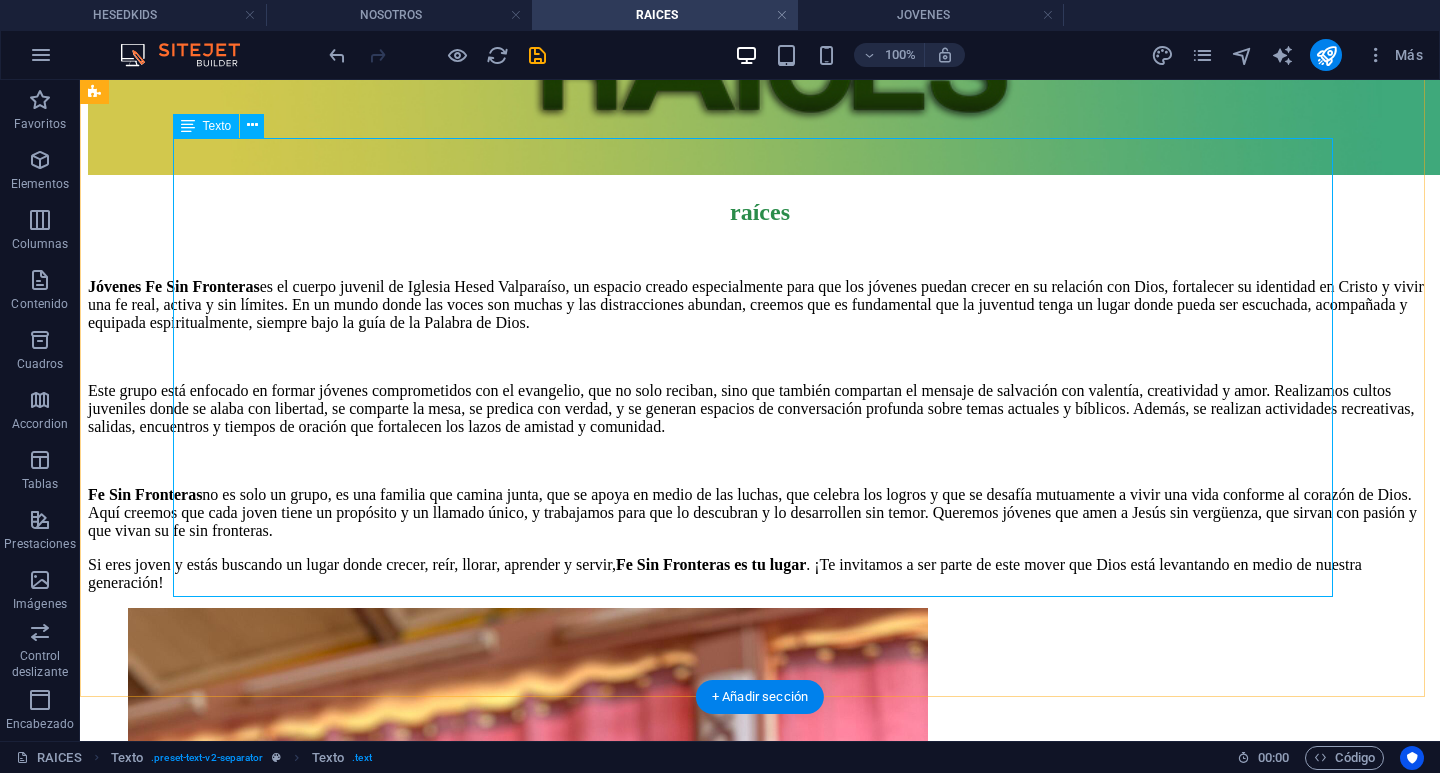 click on "Jóvenes Fe Sin Fronteras  es el cuerpo juvenil de Iglesia Hesed Valparaíso, un espacio creado especialmente para que los jóvenes puedan crecer en su relación con Dios, fortalecer su identidad en Cristo y vivir una fe real, activa y sin límites. En un mundo donde las voces son muchas y las distracciones abundan, creemos que es fundamental que la juventud tenga un lugar donde pueda ser escuchada, acompañada y equipada espiritualmente, siempre bajo la guía de la Palabra de Dios. Este grupo está enfocado en formar jóvenes comprometidos con el evangelio, que no solo reciban, sino que también compartan el mensaje de salvación con valentía, creatividad y amor. Realizamos cultos juveniles donde se alaba con libertad, se comparte la mesa, se predica con verdad, y se generan espacios de conversación profunda sobre temas actuales y bíblicos. Además, se realizan actividades recreativas, salidas, encuentros y tiempos de oración que fortalecen los lazos de amistad y comunidad. Fe Sin Fronteras" at bounding box center [760, 435] 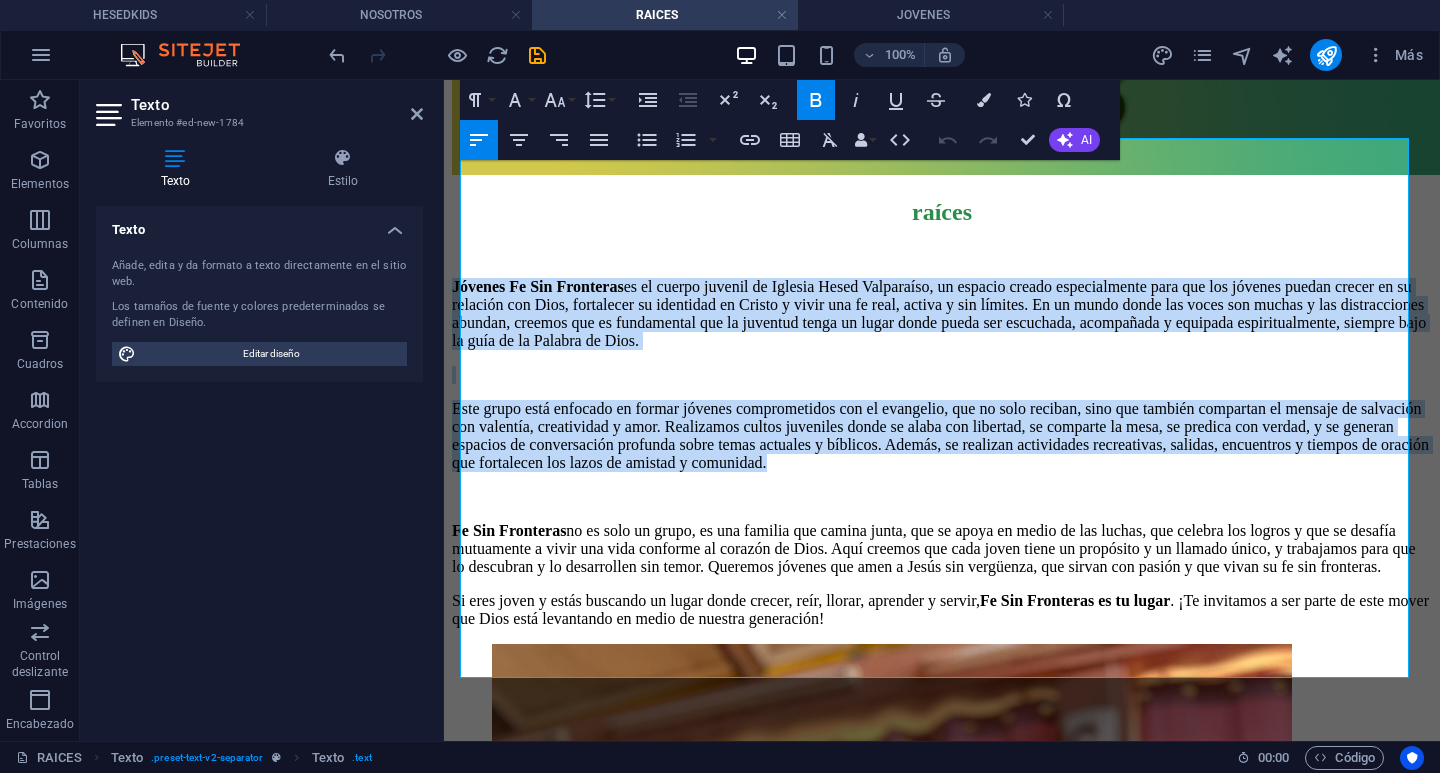 drag, startPoint x: 1111, startPoint y: 240, endPoint x: 443, endPoint y: 143, distance: 675.0059 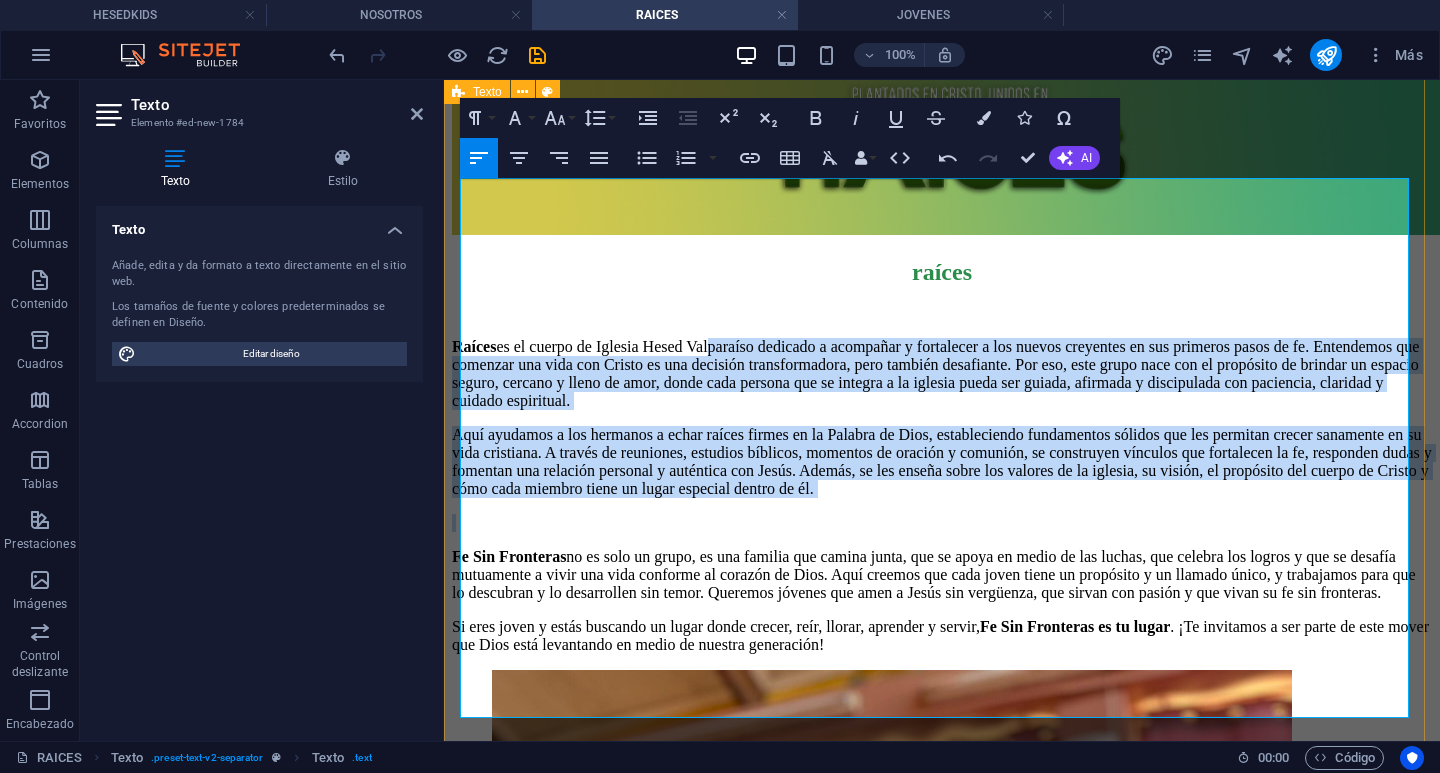 scroll, scrollTop: 252, scrollLeft: 0, axis: vertical 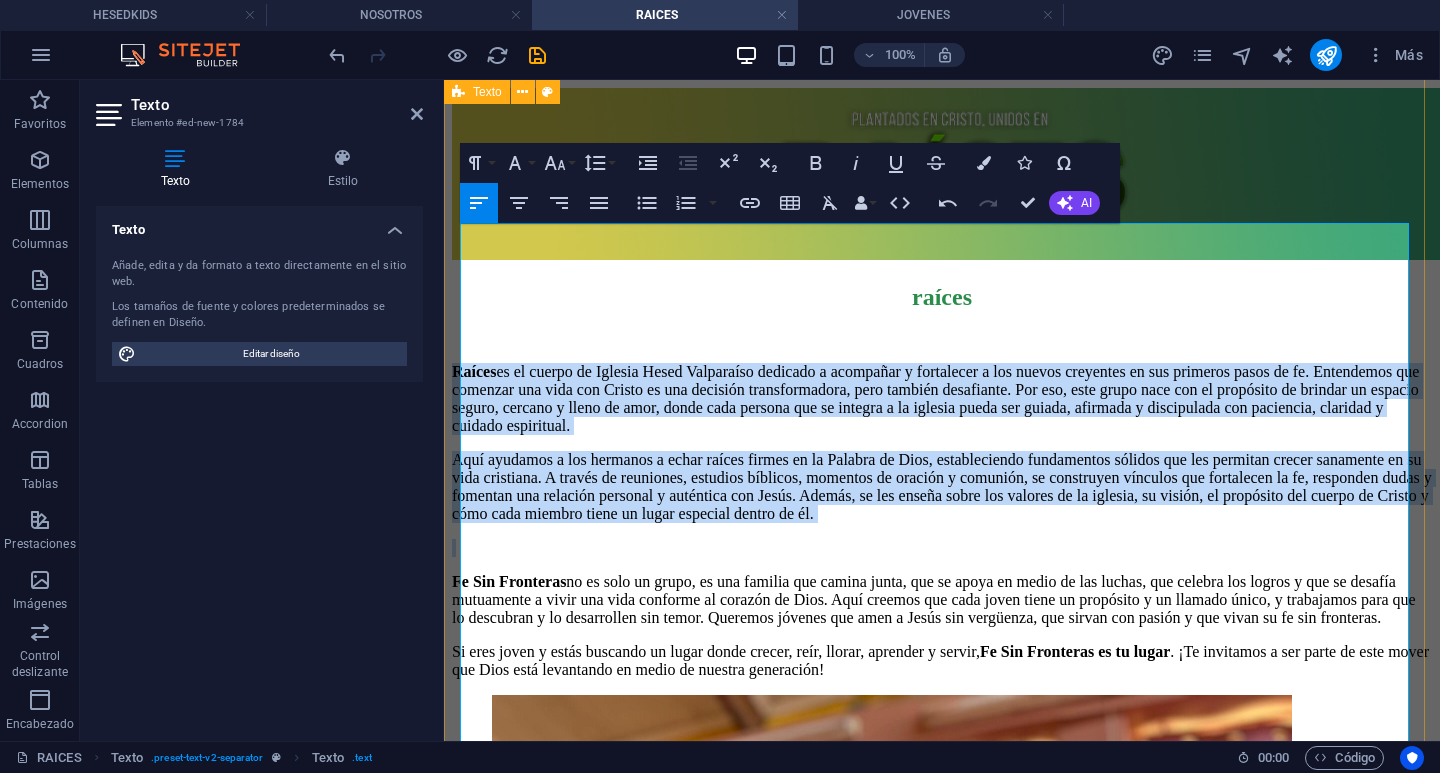 drag, startPoint x: 1161, startPoint y: 222, endPoint x: 447, endPoint y: 232, distance: 714.07 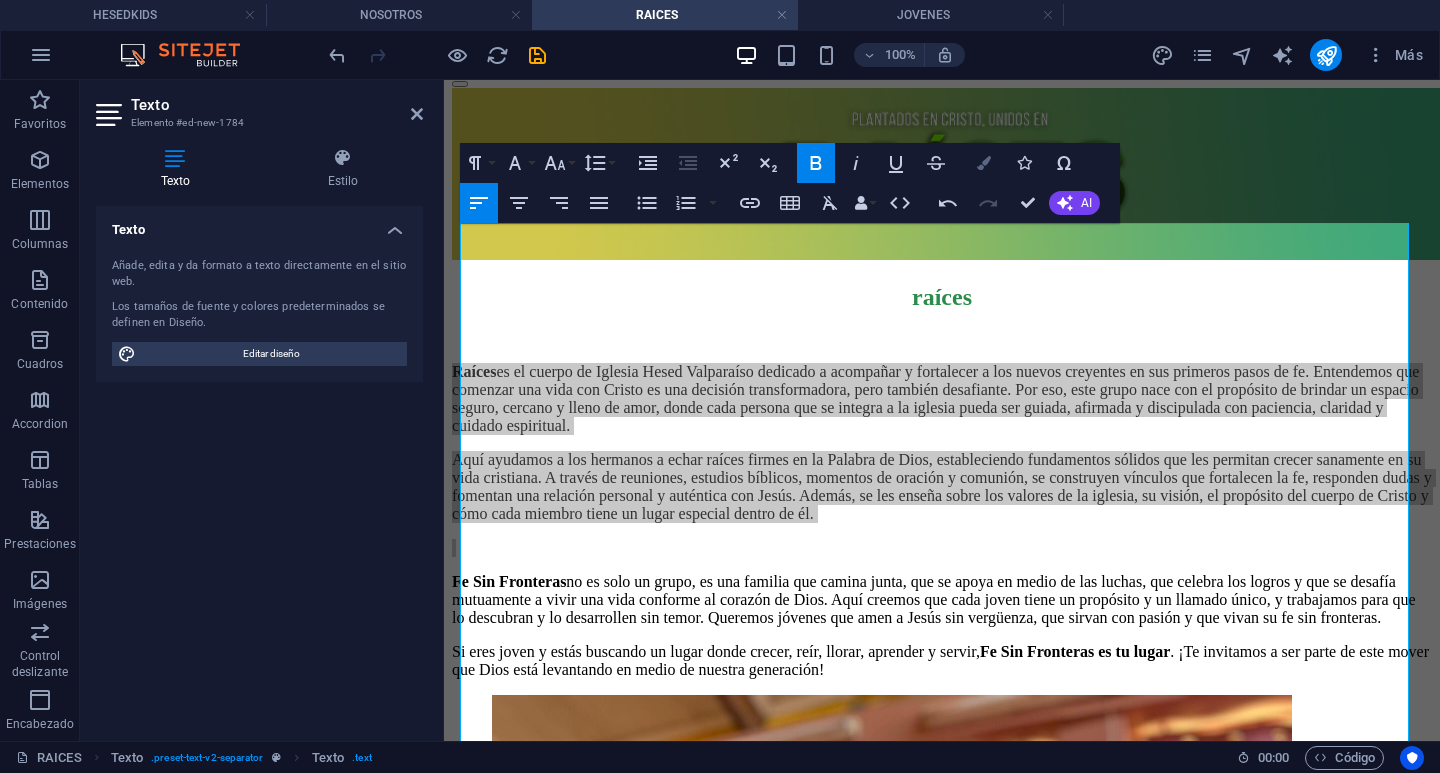click at bounding box center [984, 163] 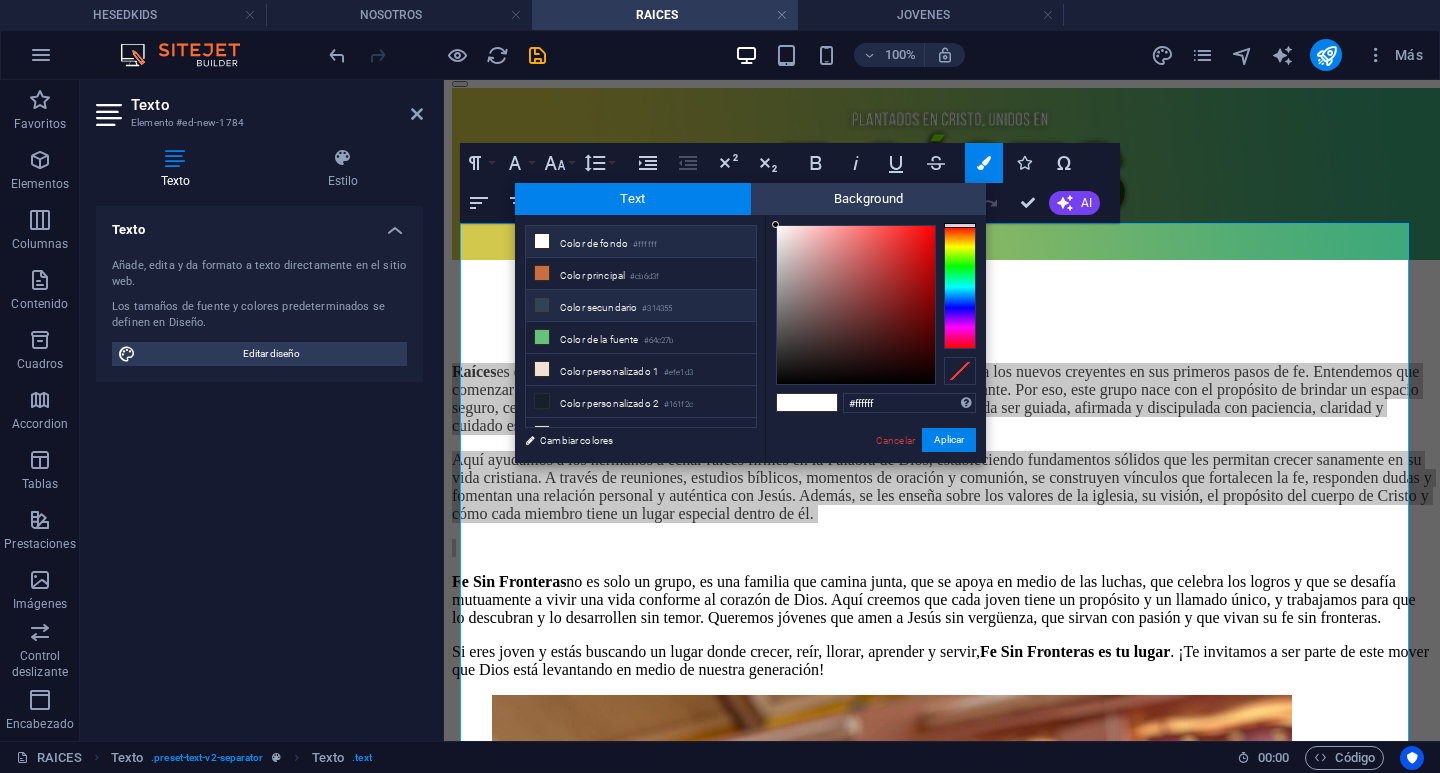 click on "Color secundario
#314355" at bounding box center (641, 306) 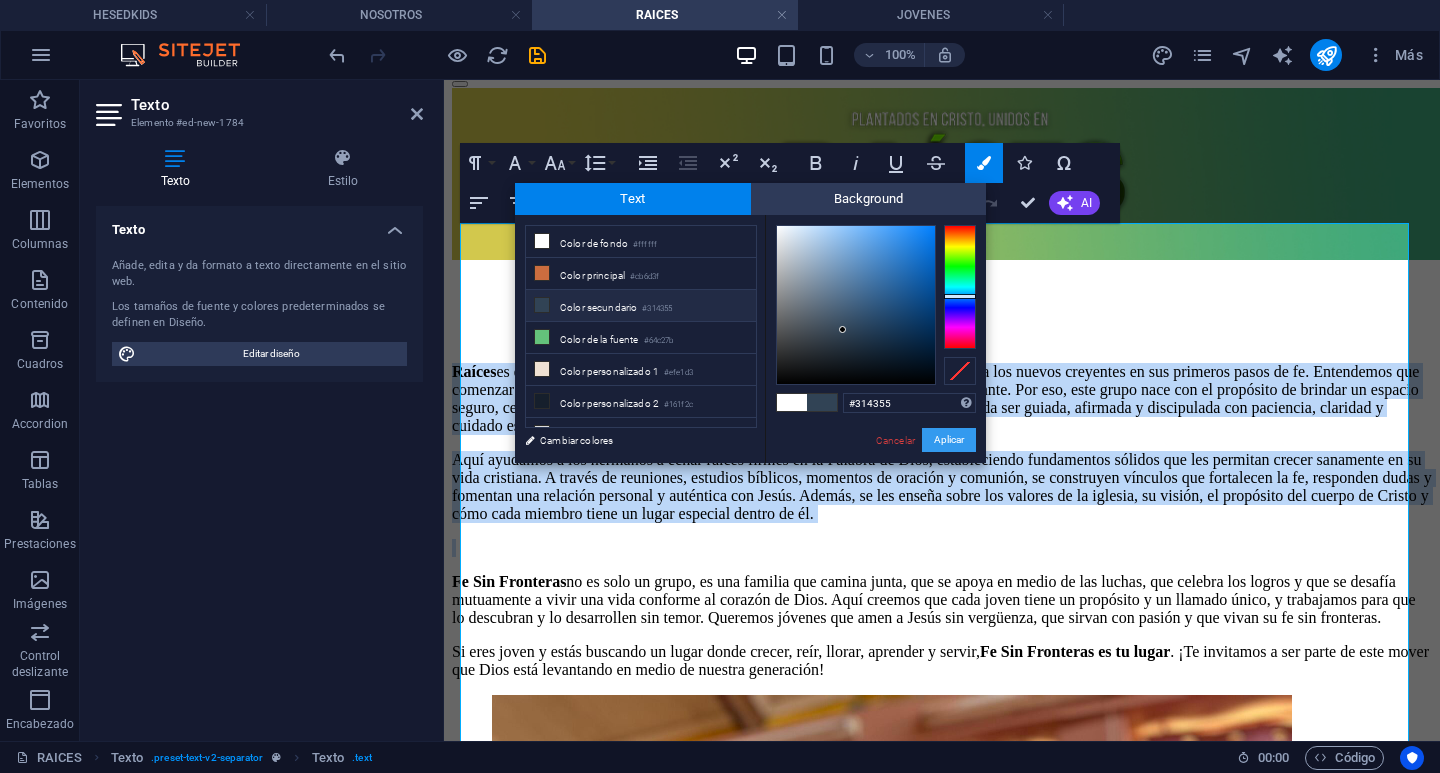 click on "Aplicar" at bounding box center (949, 440) 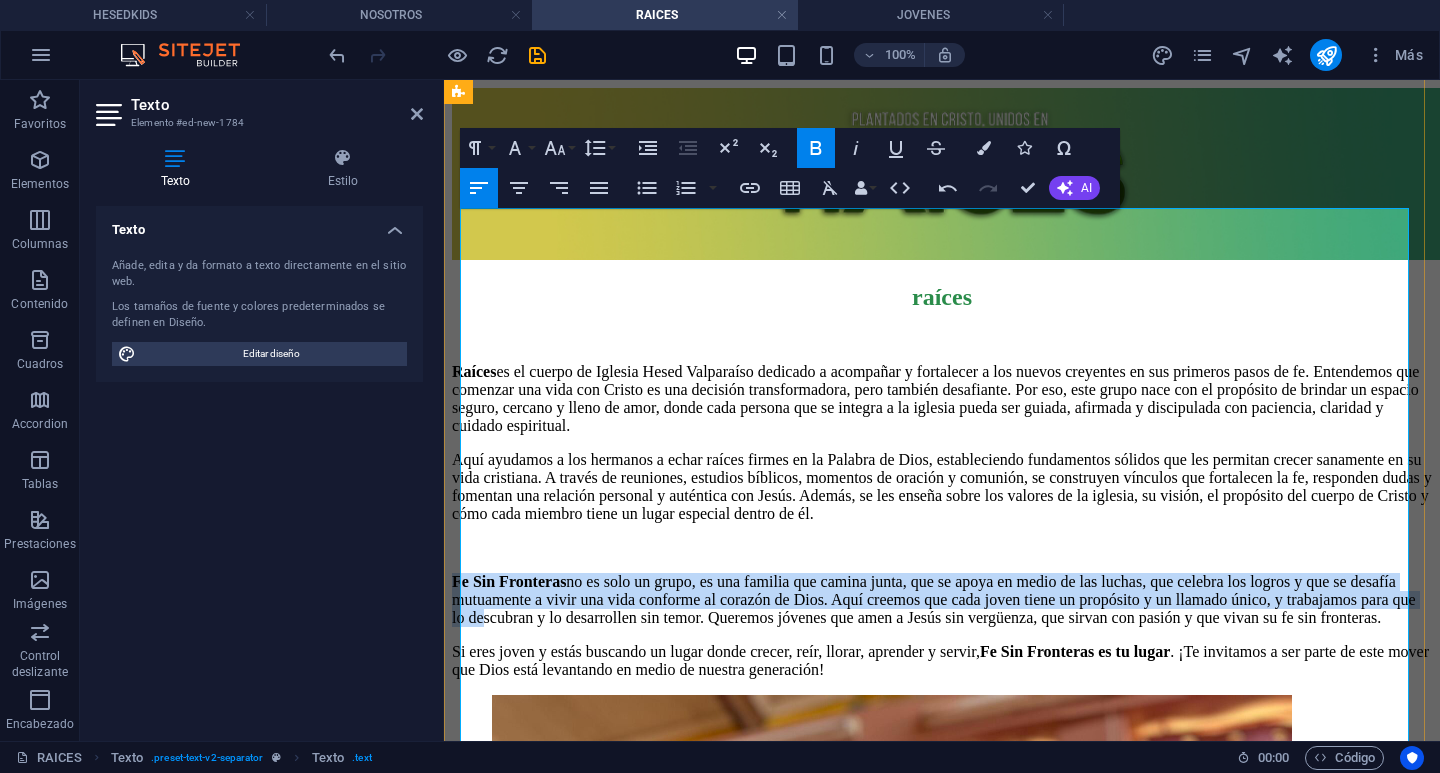 scroll, scrollTop: 352, scrollLeft: 0, axis: vertical 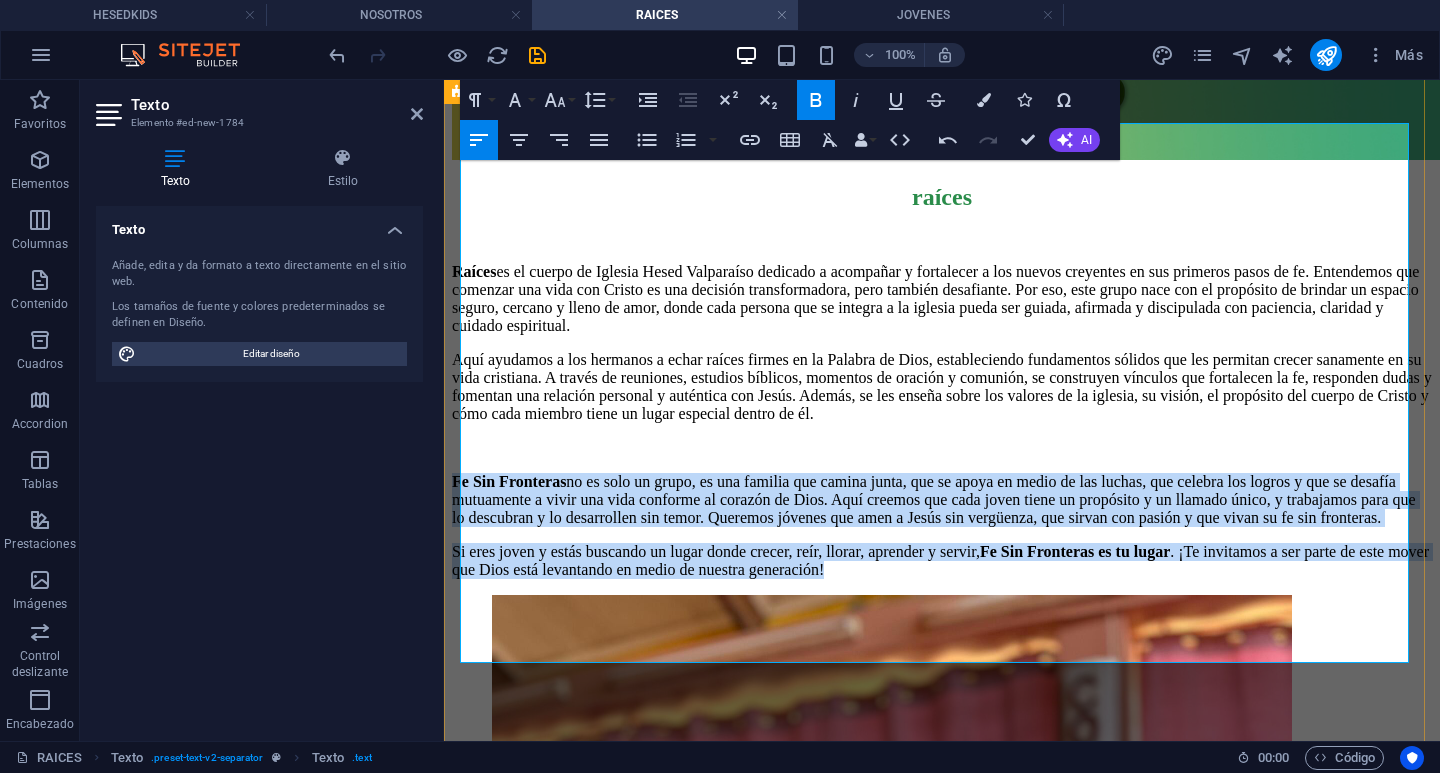drag, startPoint x: 967, startPoint y: 344, endPoint x: 1316, endPoint y: 622, distance: 446.18942 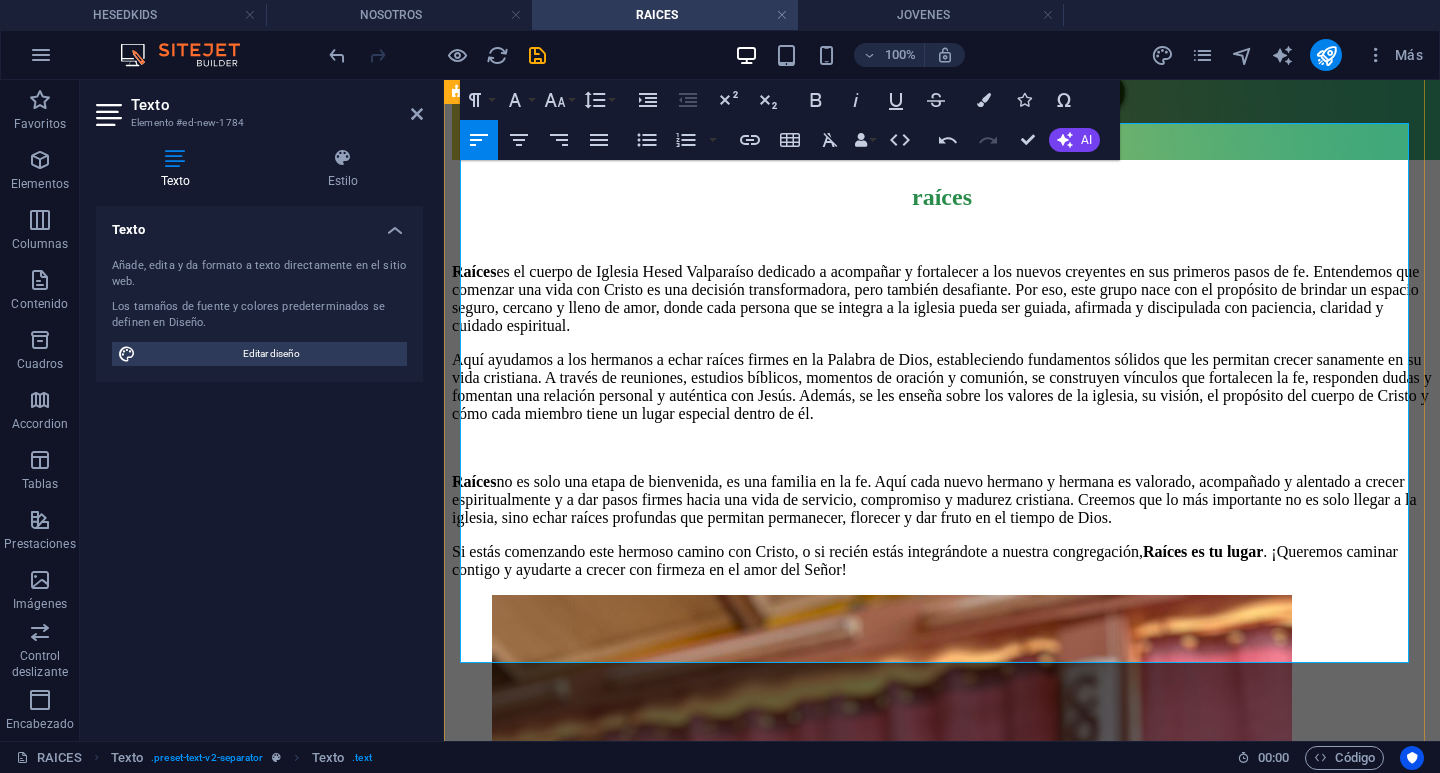 click on "Raíces  es el cuerpo de Iglesia Hesed Valparaíso dedicado a acompañar y fortalecer a los nuevos creyentes en sus primeros pasos de fe. Entendemos que comenzar una vida con Cristo es una decisión transformadora, pero también desafiante. Por eso, este grupo nace con el propósito de brindar un espacio seguro, cercano y lleno de amor, donde cada persona que se integra a la iglesia pueda ser guiada, afirmada y discipulada con paciencia, claridad y cuidado espiritual. Aquí ayudamos a los hermanos a echar raíces firmes en la Palabra de Dios, estableciendo fundamentos sólidos que les permitan crecer sanamente en su vida cristiana. A través de reuniones, estudios bíblicos, momentos de oración y comunión, se construyen vínculos que fortalecen la fe, responden dudas y fomentan una relación personal y auténtica con Jesús. Además, se les enseña sobre los valores de la iglesia, su visión, el propósito del cuerpo de Cristo y cómo cada miembro tiene un lugar especial dentro de él. Raíces" at bounding box center (942, 421) 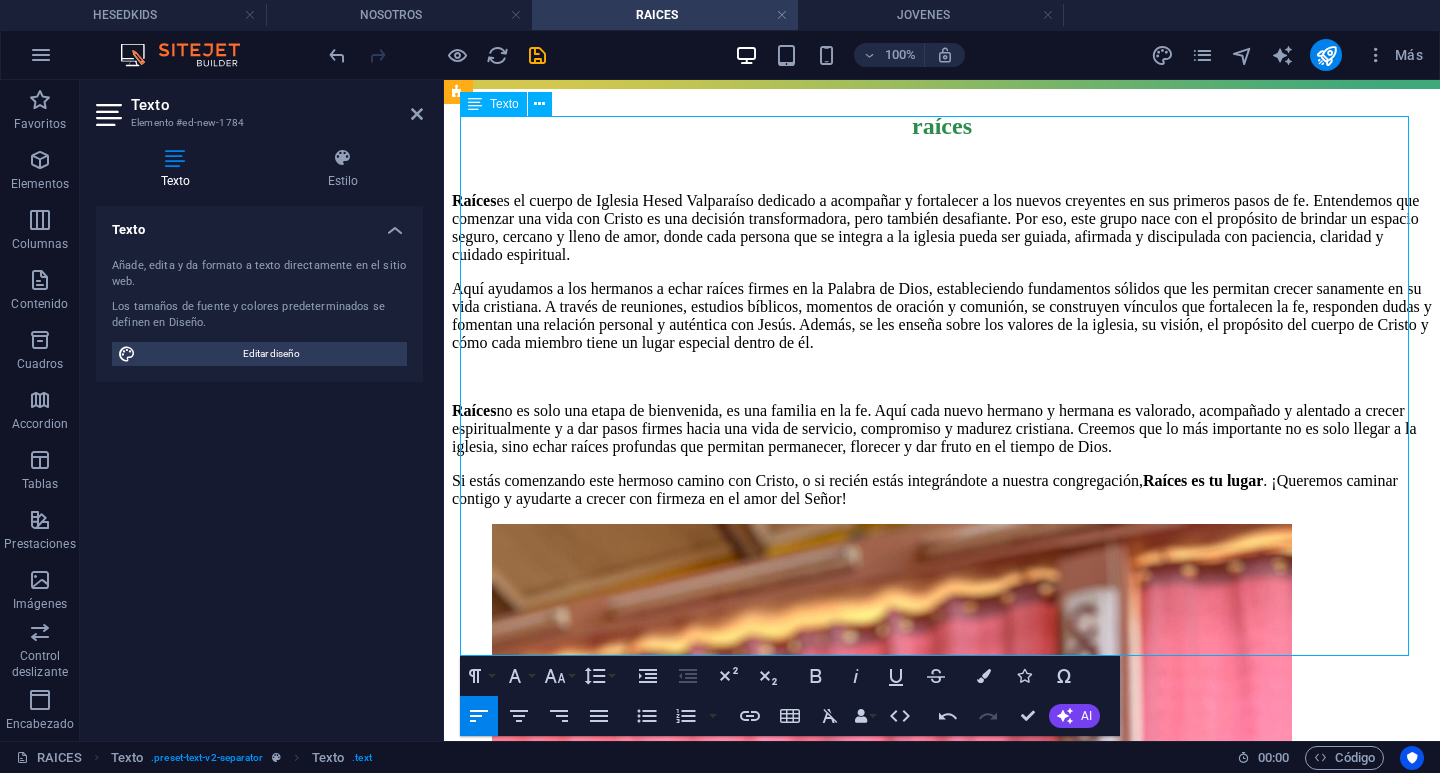 scroll, scrollTop: 452, scrollLeft: 0, axis: vertical 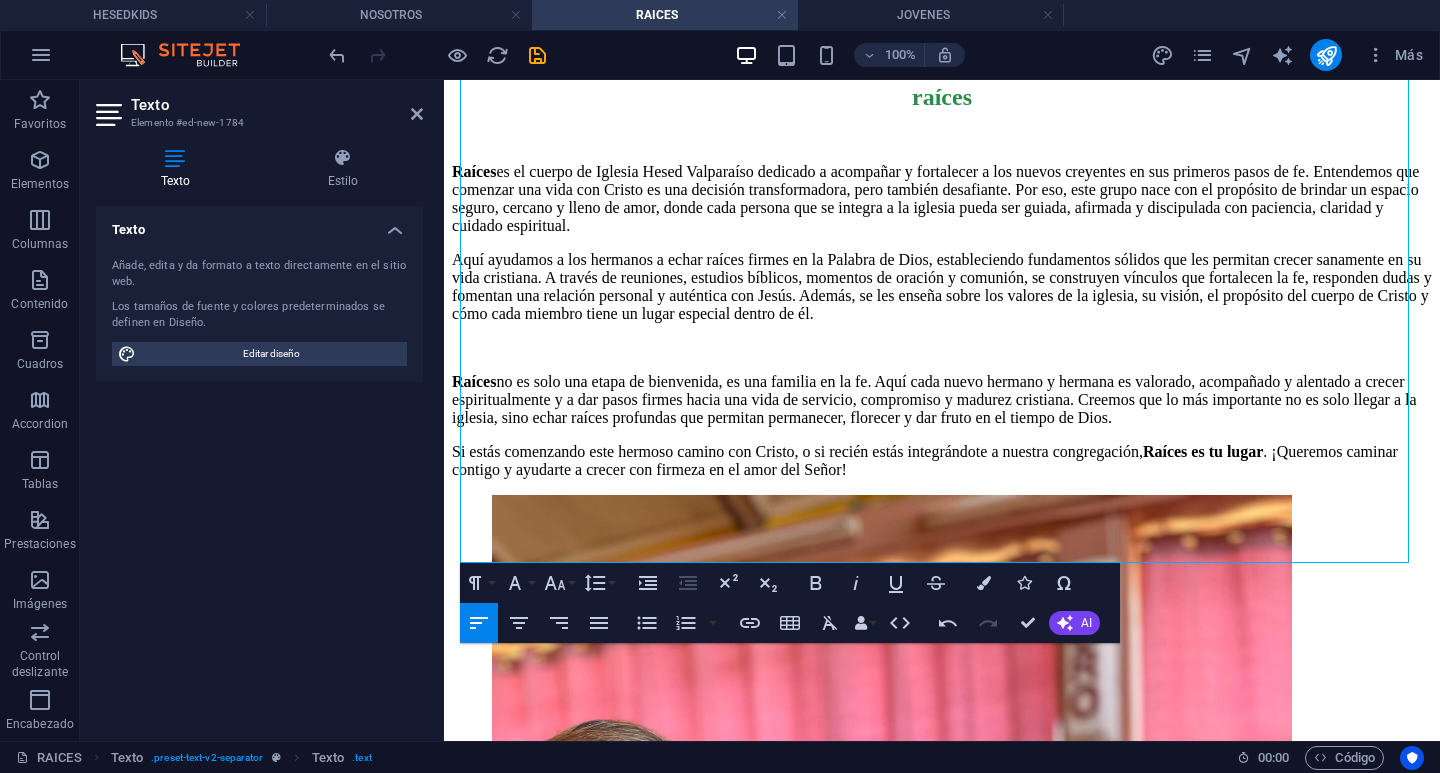 drag, startPoint x: 1293, startPoint y: 643, endPoint x: 1218, endPoint y: 630, distance: 76.11833 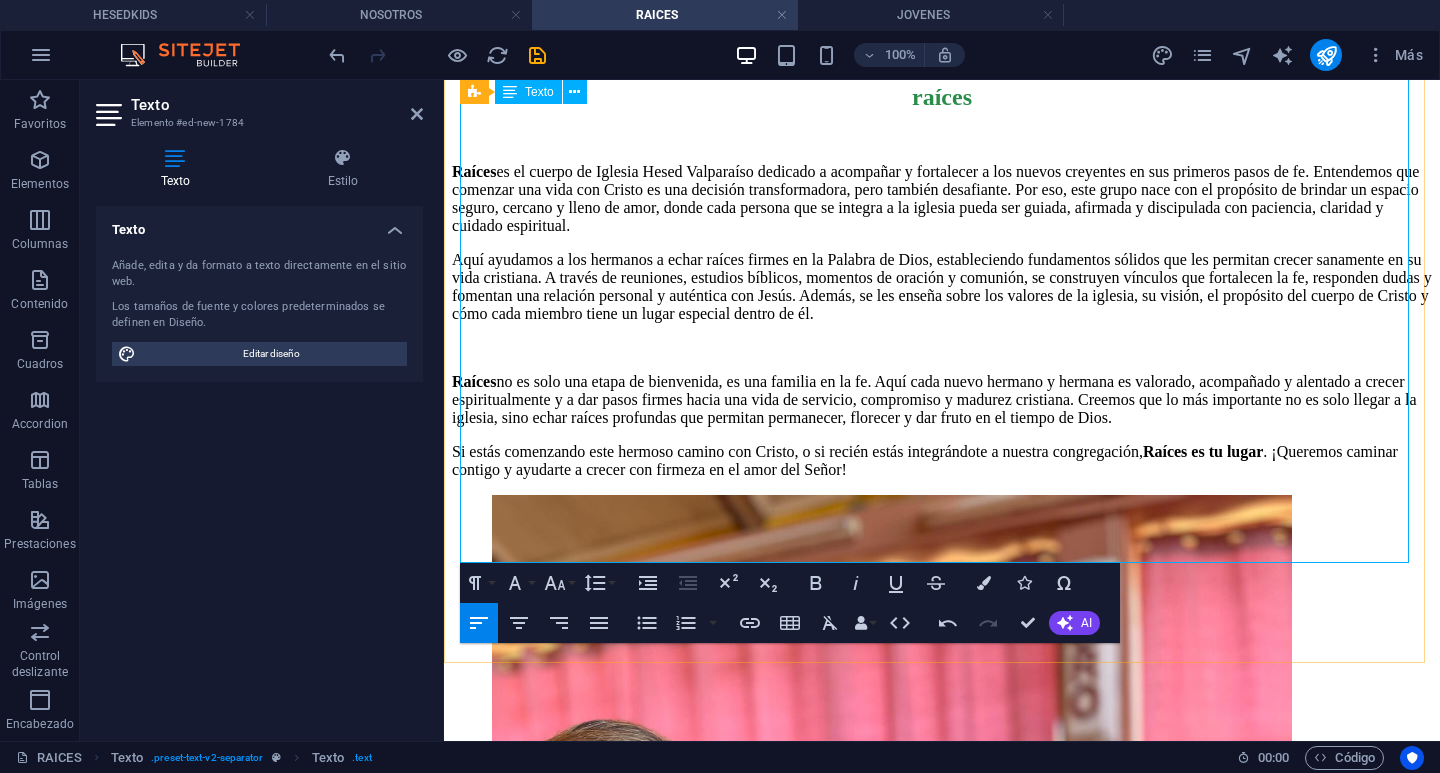 click on "Si estás comenzando este hermoso camino con Cristo, o si recién estás integrándote a nuestra congregación,  Raíces es tu lugar . ¡Queremos caminar contigo y ayudarte a crecer con firmeza en el amor del Señor!" at bounding box center (942, 461) 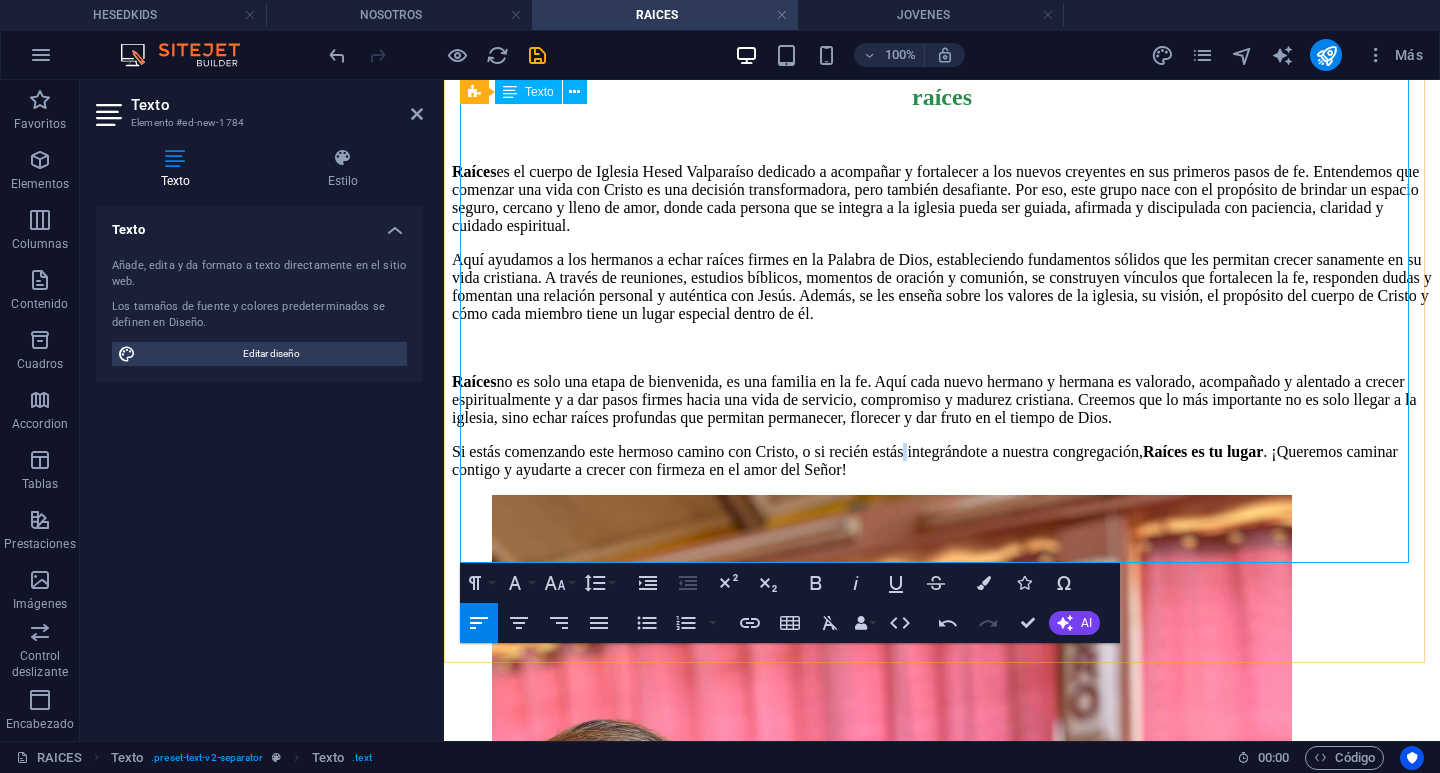 click on "Si estás comenzando este hermoso camino con Cristo, o si recién estás integrándote a nuestra congregación,  Raíces es tu lugar . ¡Queremos caminar contigo y ayudarte a crecer con firmeza en el amor del Señor!" at bounding box center (942, 461) 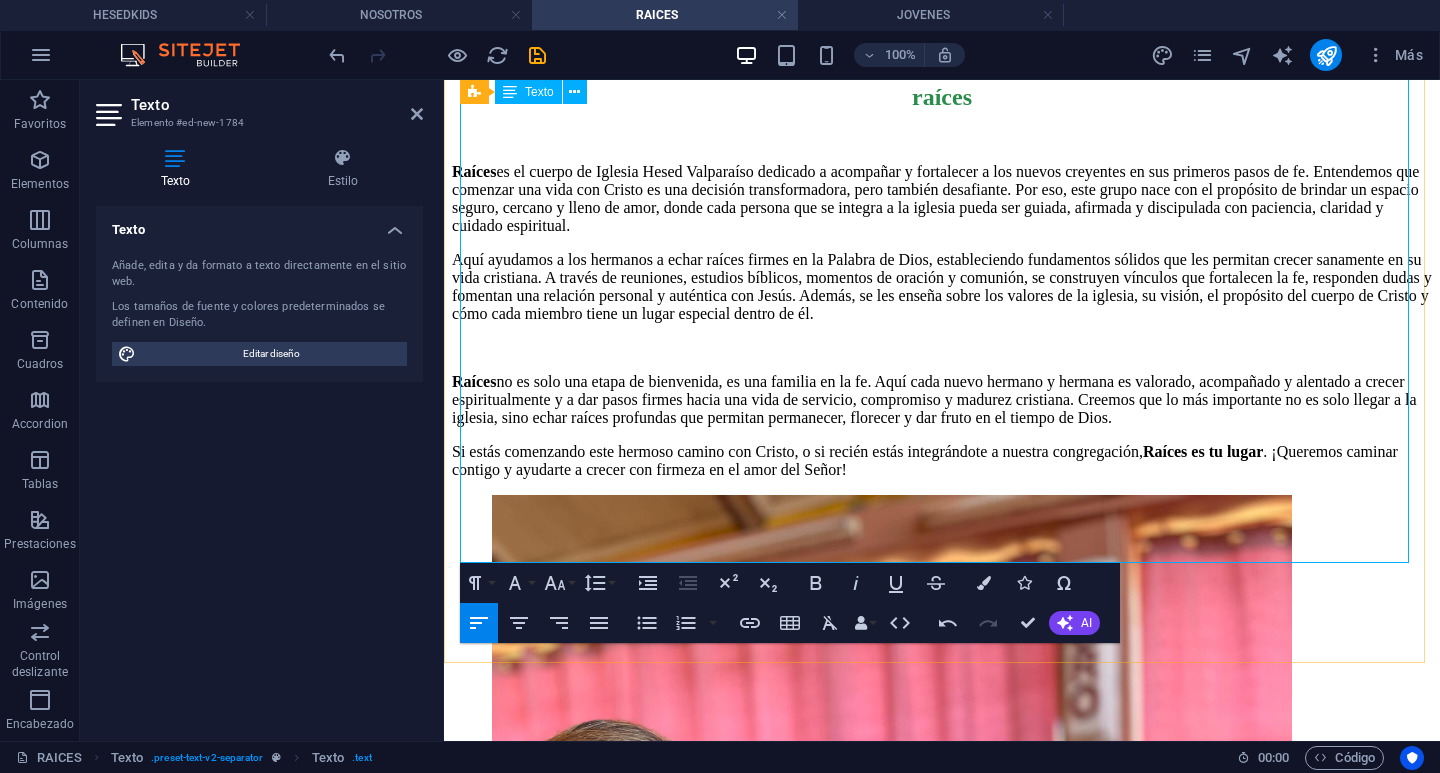 click on "Si estás comenzando este hermoso camino con Cristo, o si recién estás integrándote a nuestra congregación,  Raíces es tu lugar . ¡Queremos caminar contigo y ayudarte a crecer con firmeza en el amor del Señor!" at bounding box center (942, 461) 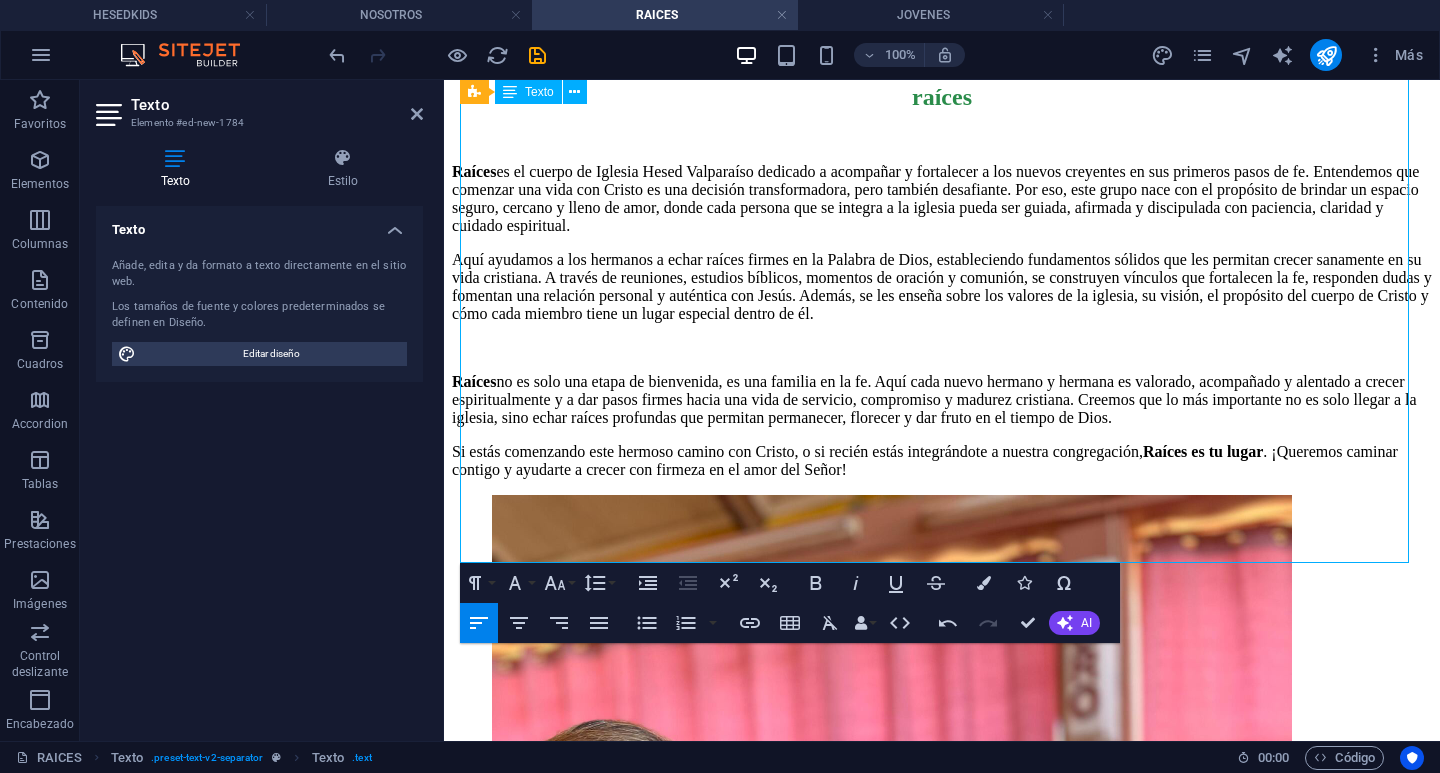 click on "Raíces  es el cuerpo de Iglesia Hesed Valparaíso dedicado a acompañar y fortalecer a los nuevos creyentes en sus primeros pasos de fe. Entendemos que comenzar una vida con Cristo es una decisión transformadora, pero también desafiante. Por eso, este grupo nace con el propósito de brindar un espacio seguro, cercano y lleno de amor, donde cada persona que se integra a la iglesia pueda ser guiada, afirmada y discipulada con paciencia, claridad y cuidado espiritual. Aquí ayudamos a los hermanos a echar raíces firmes en la Palabra de Dios, estableciendo fundamentos sólidos que les permitan crecer sanamente en su vida cristiana. A través de reuniones, estudios bíblicos, momentos de oración y comunión, se construyen vínculos que fortalecen la fe, responden dudas y fomentan una relación personal y auténtica con Jesús. Además, se les enseña sobre los valores de la iglesia, su visión, el propósito del cuerpo de Cristo y cómo cada miembro tiene un lugar especial dentro de él. Raíces" at bounding box center (942, 321) 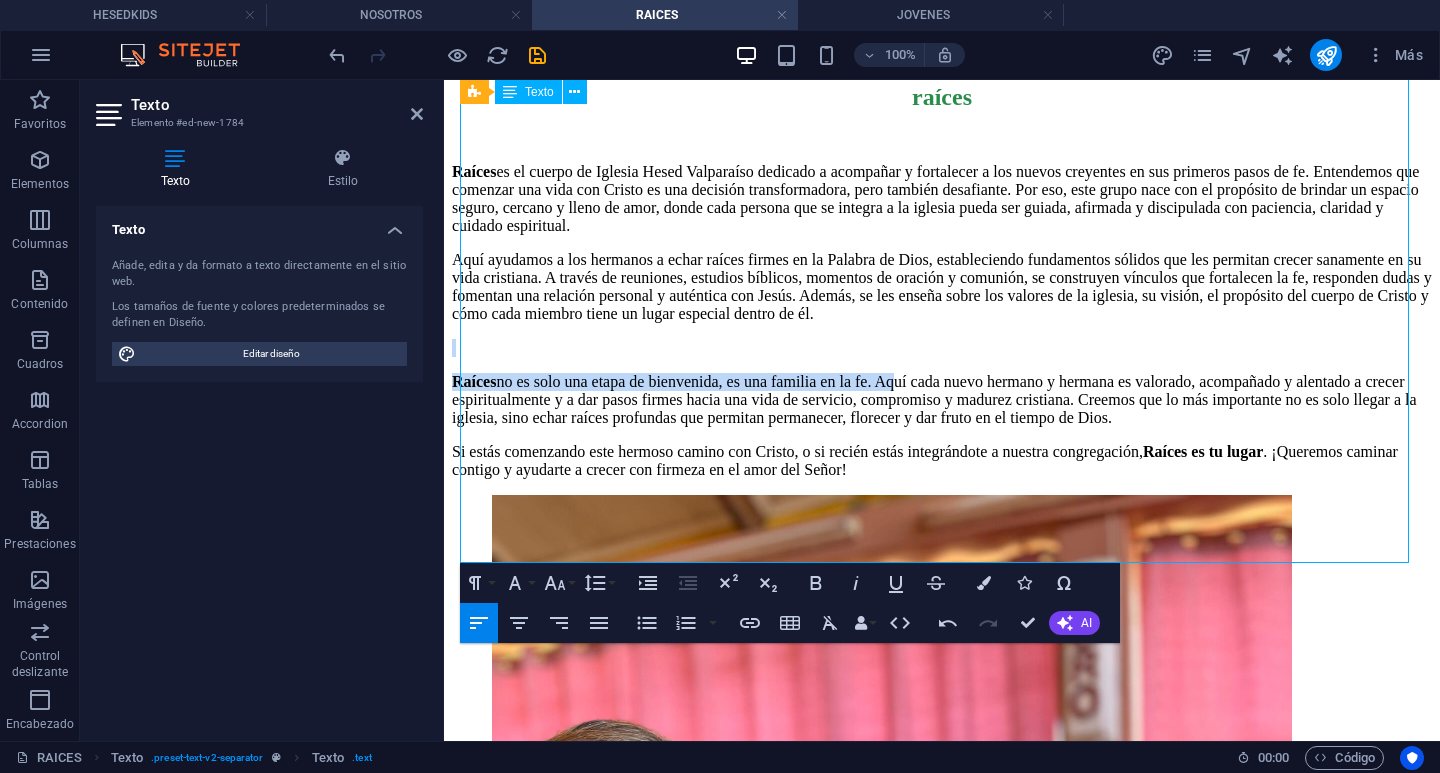 drag, startPoint x: 970, startPoint y: 112, endPoint x: 1167, endPoint y: 132, distance: 198.01262 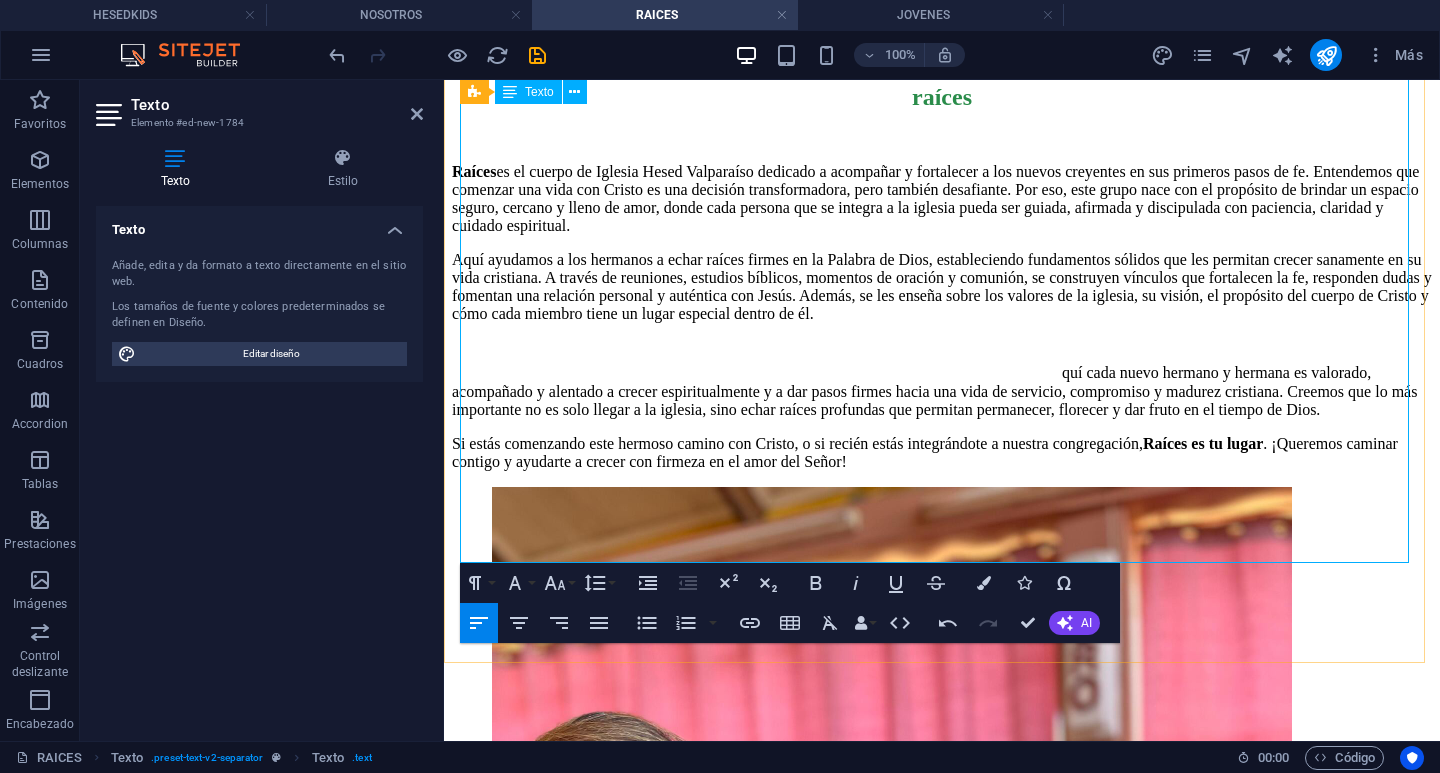 click on "Raíces" 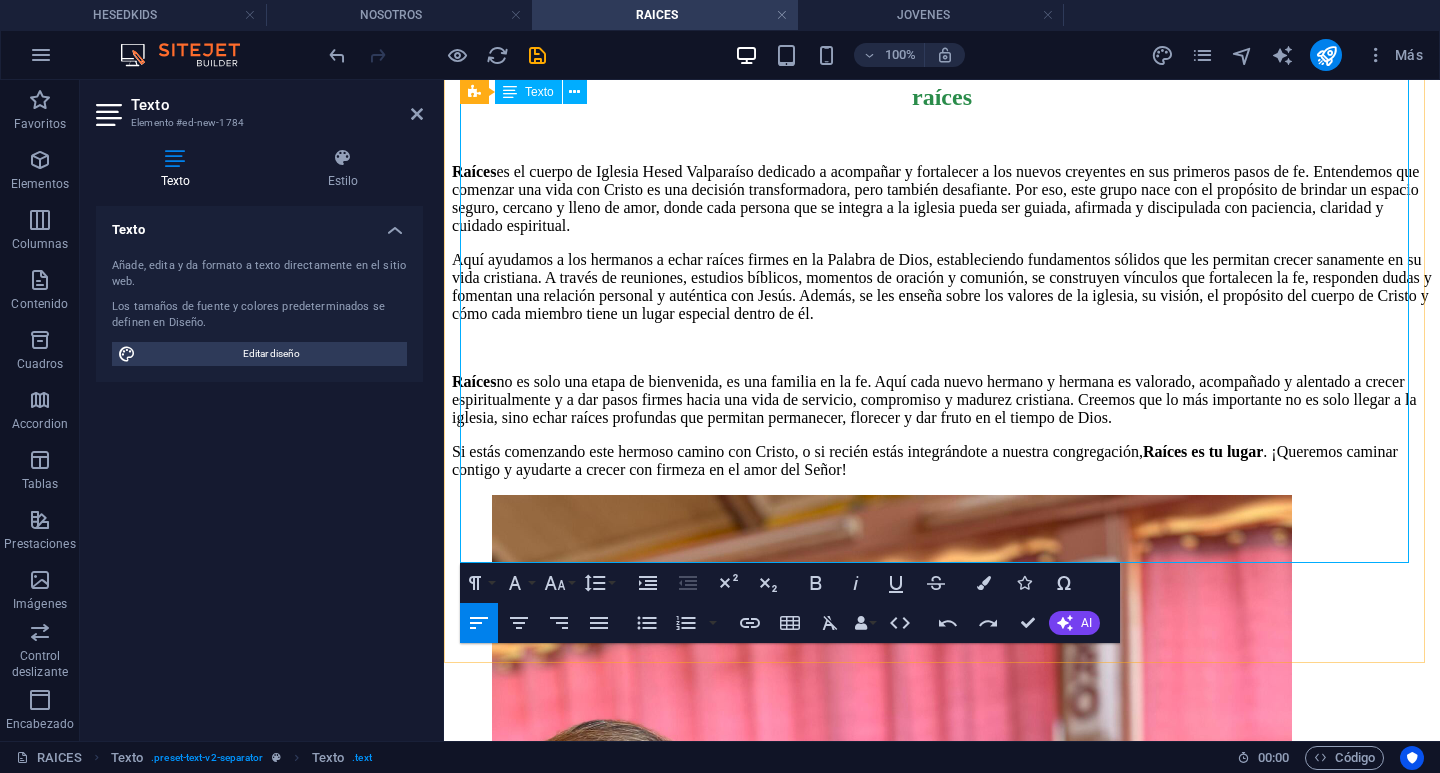 click on "Raíces  no es solo una etapa de bienvenida, es una familia en la fe. Aquí cada nuevo hermano y hermana es valorado, acompañado y alentado a crecer espiritualmente y a dar pasos firmes hacia una vida de servicio, compromiso y madurez cristiana. Creemos que lo más importante no es solo llegar a la iglesia, sino echar raíces profundas que permitan permanecer, florecer y dar fruto en el tiempo de Dios." at bounding box center (942, 400) 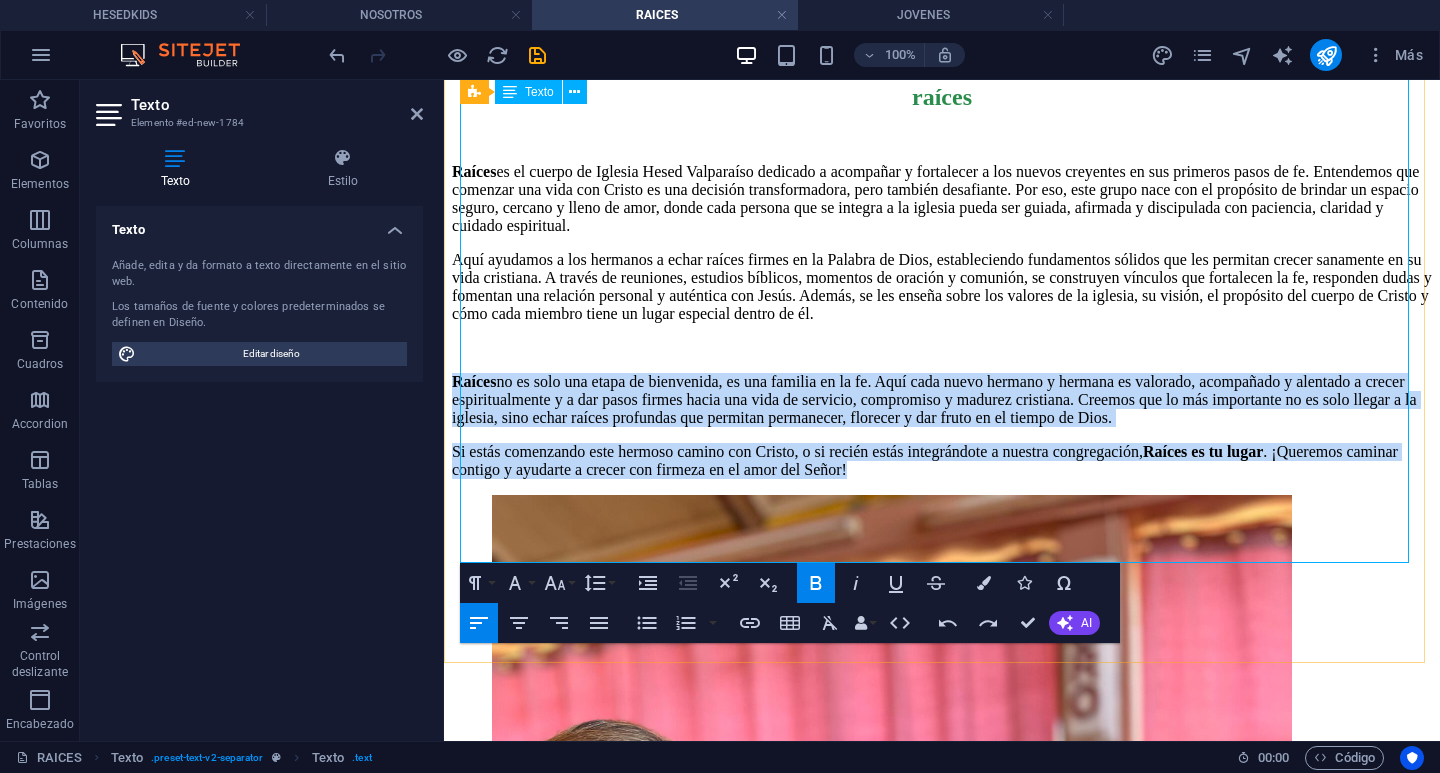 drag, startPoint x: 971, startPoint y: 142, endPoint x: 1288, endPoint y: 549, distance: 515.8856 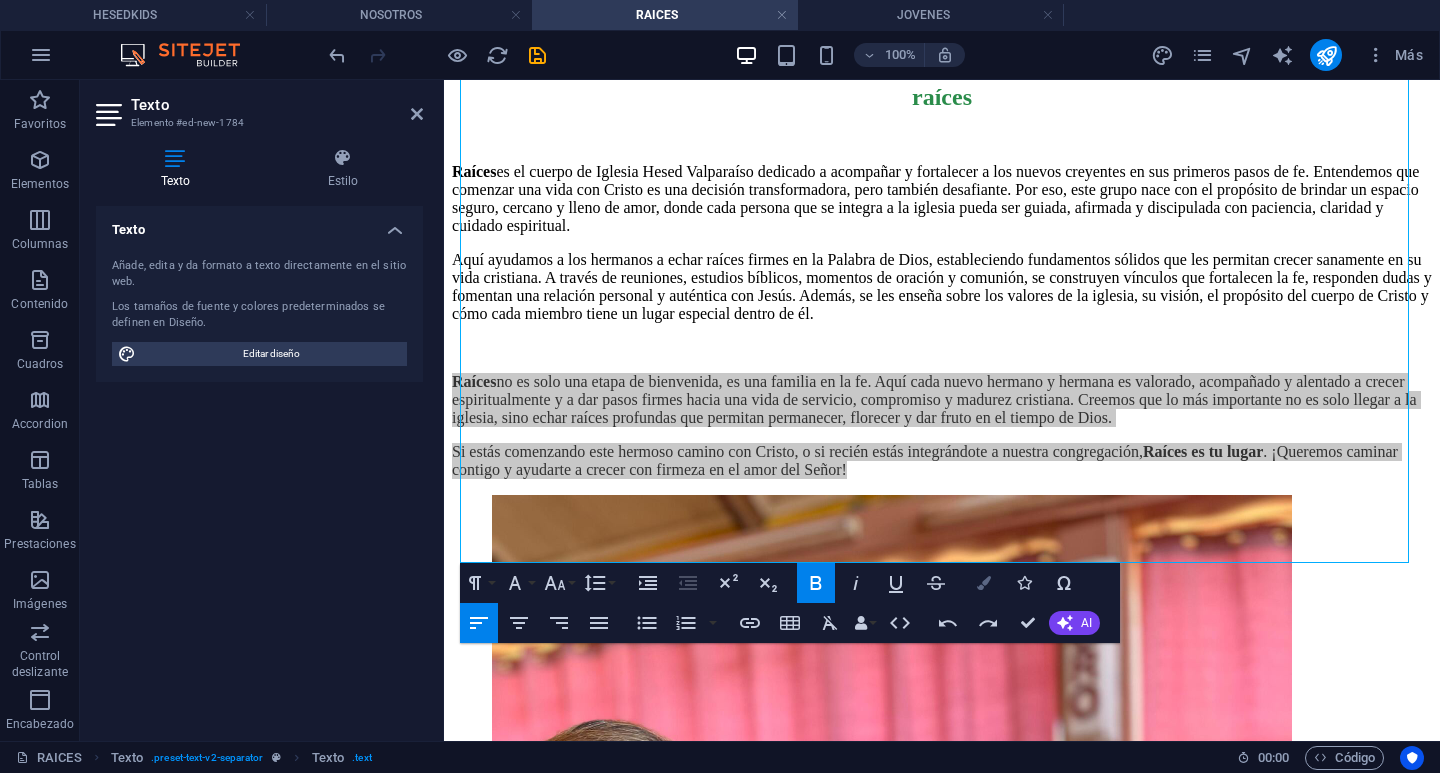 click on "Colors" at bounding box center [984, 583] 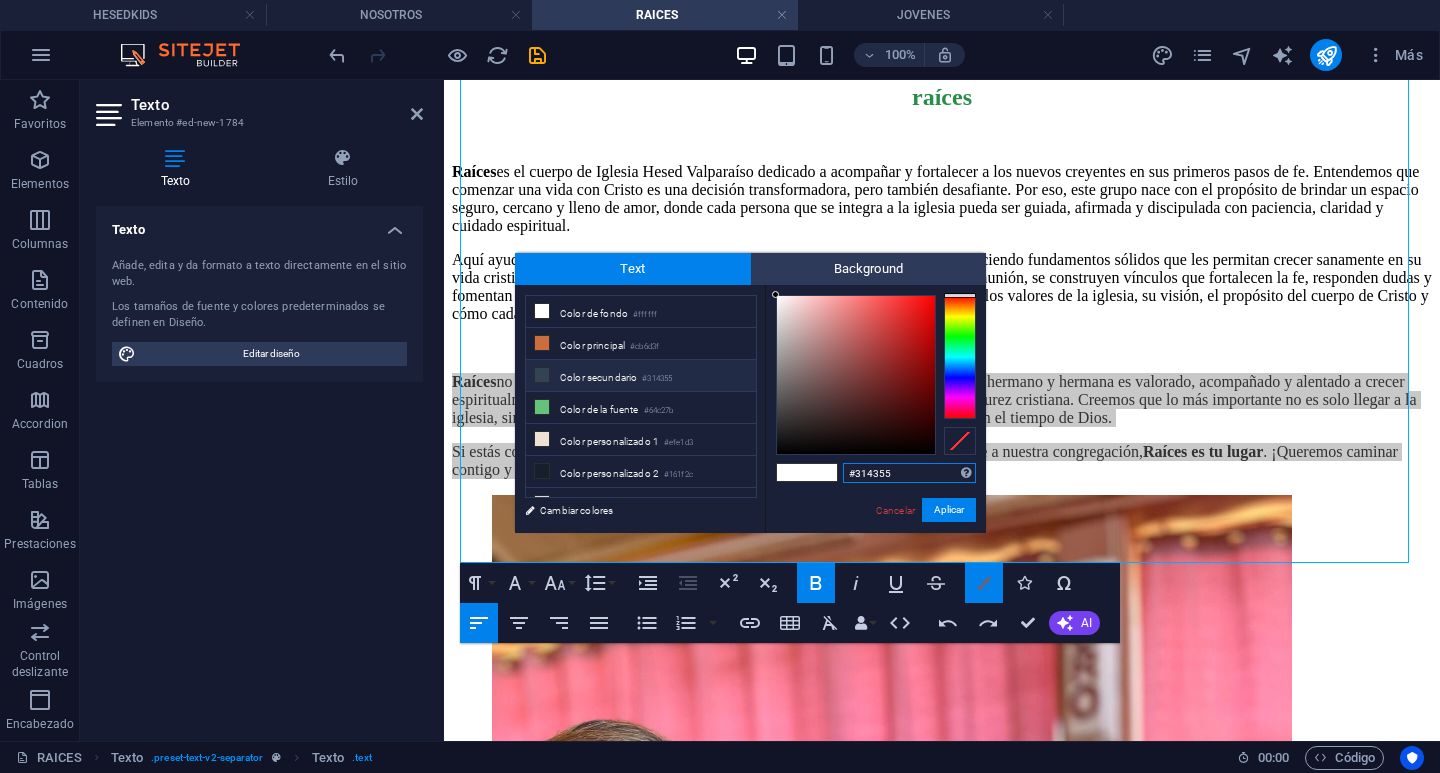 type on "#ffffff" 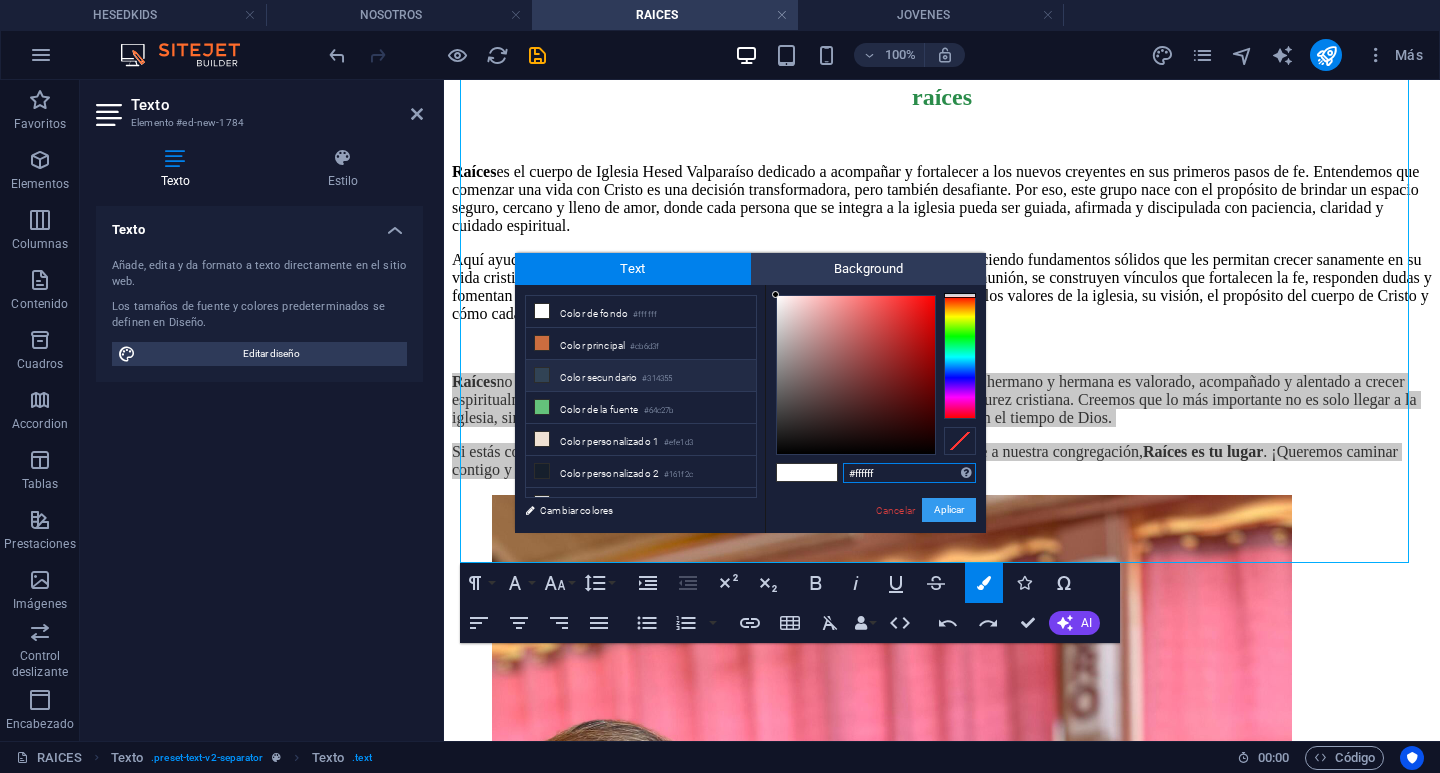 drag, startPoint x: 947, startPoint y: 503, endPoint x: 503, endPoint y: 403, distance: 455.12195 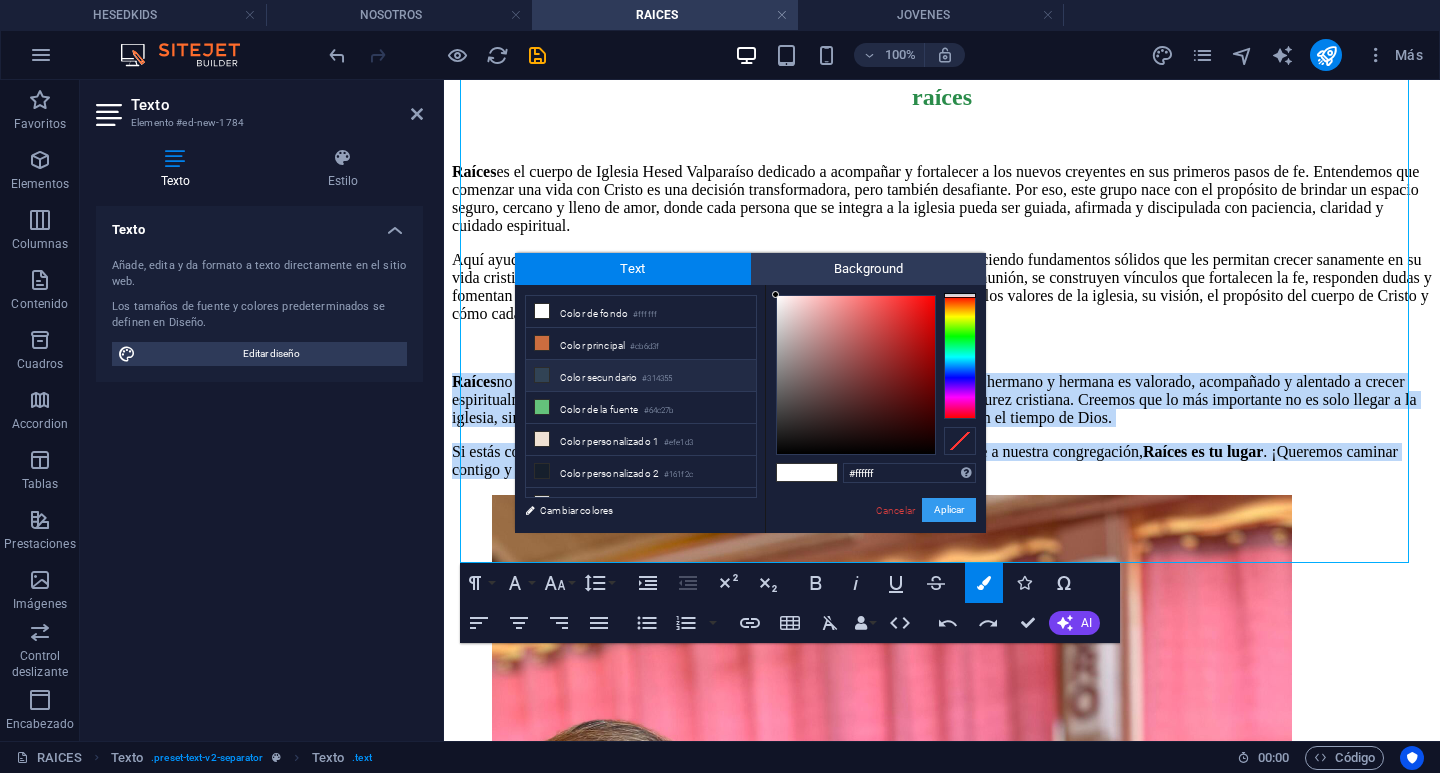 click on "Aplicar" at bounding box center (949, 510) 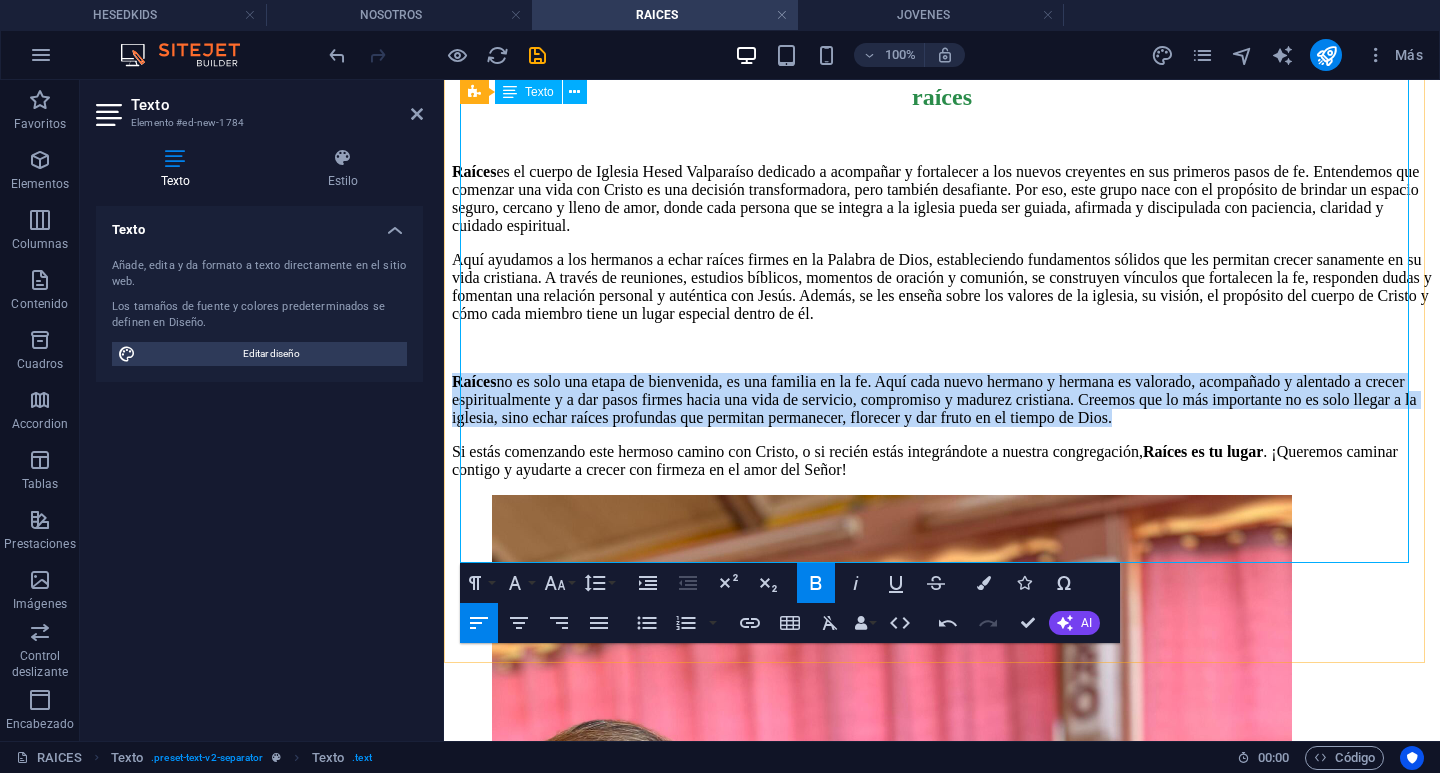 click on "Raíces  es el cuerpo de Iglesia Hesed Valparaíso dedicado a acompañar y fortalecer a los nuevos creyentes en sus primeros pasos de fe. Entendemos que comenzar una vida con Cristo es una decisión transformadora, pero también desafiante. Por eso, este grupo nace con el propósito de brindar un espacio seguro, cercano y lleno de amor, donde cada persona que se integra a la iglesia pueda ser guiada, afirmada y discipulada con paciencia, claridad y cuidado espiritual. Aquí ayudamos a los hermanos a echar raíces firmes en la Palabra de Dios, estableciendo fundamentos sólidos que les permitan crecer sanamente en su vida cristiana. A través de reuniones, estudios bíblicos, momentos de oración y comunión, se construyen vínculos que fortalecen la fe, responden dudas y fomentan una relación personal y auténtica con Jesús. Además, se les enseña sobre los valores de la iglesia, su visión, el propósito del cuerpo de Cristo y cómo cada miembro tiene un lugar especial dentro de él. Raíces" at bounding box center (942, 321) 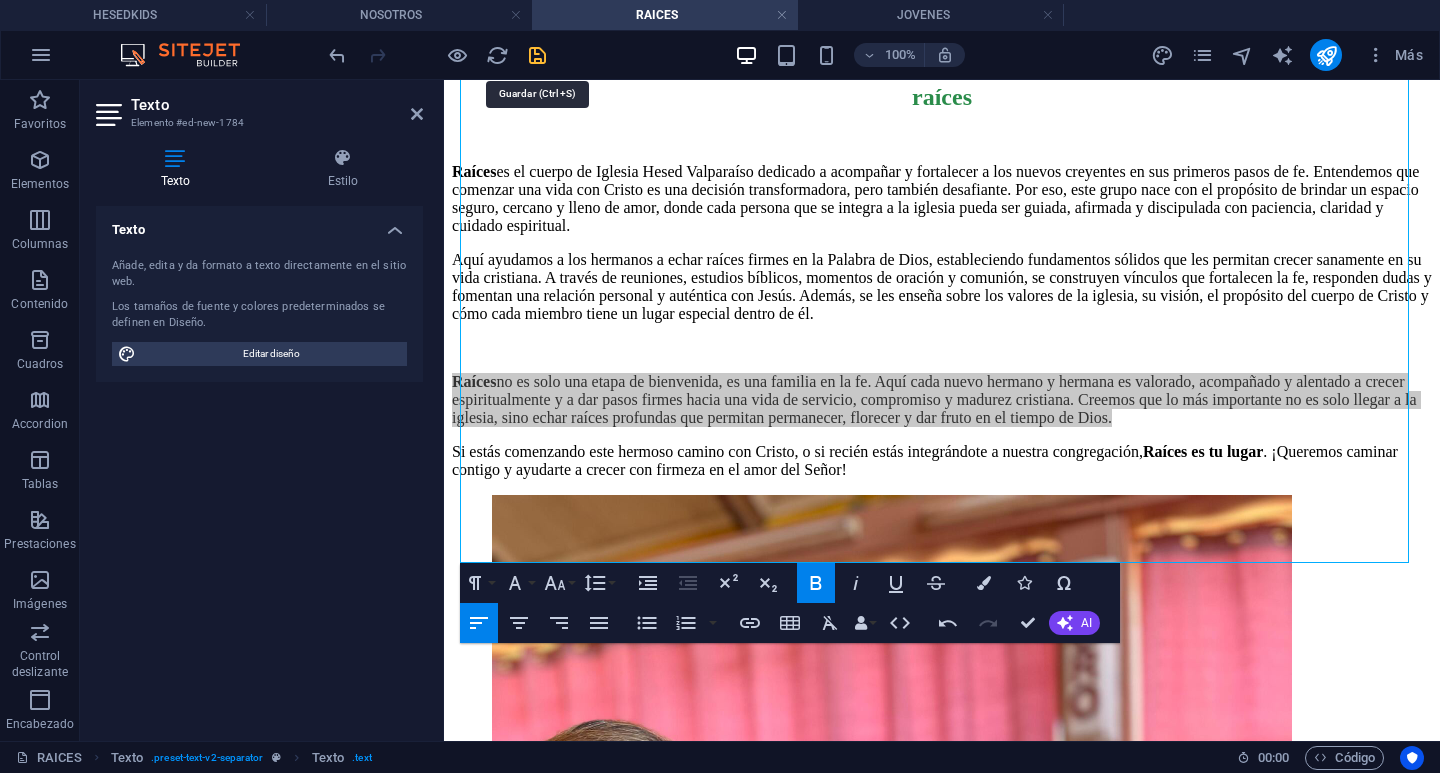 click at bounding box center (537, 55) 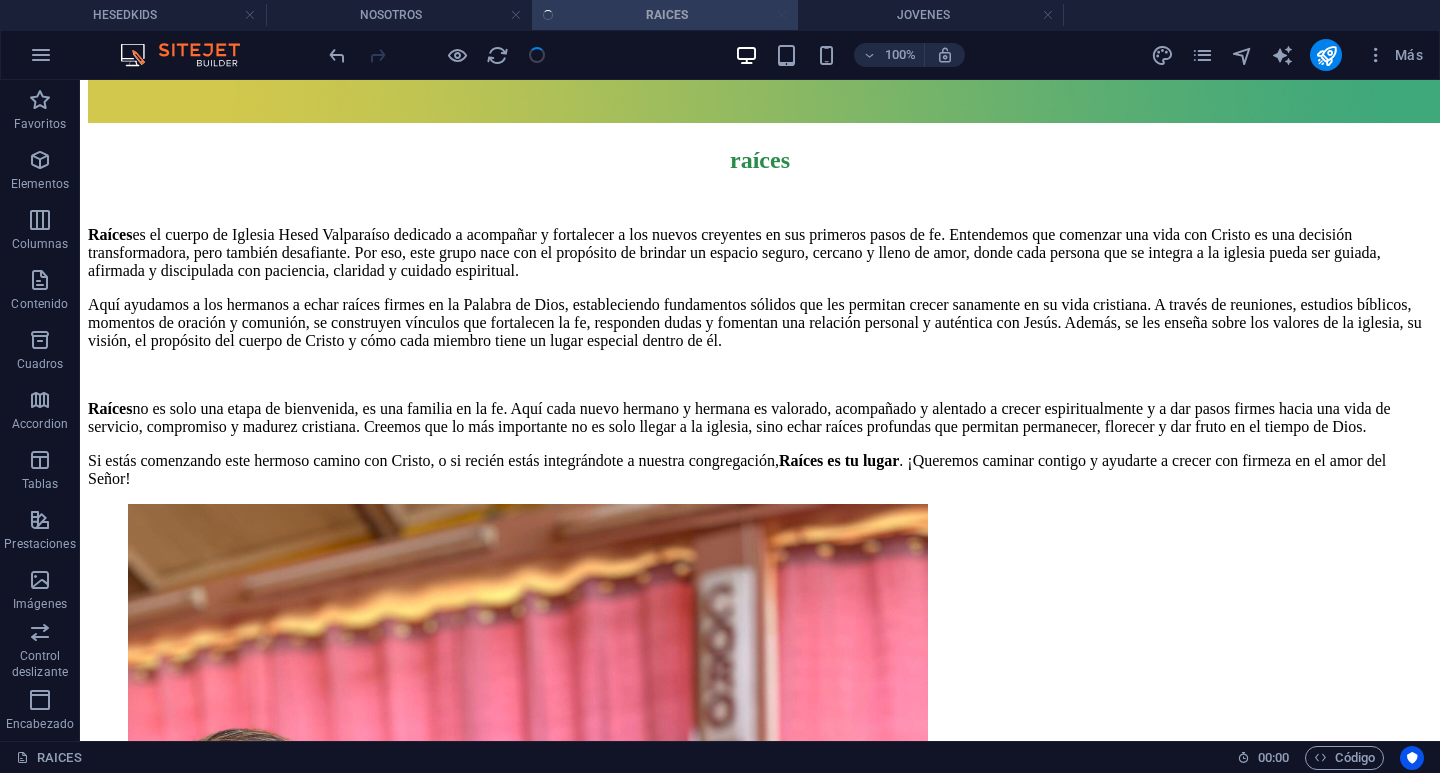 scroll, scrollTop: 515, scrollLeft: 0, axis: vertical 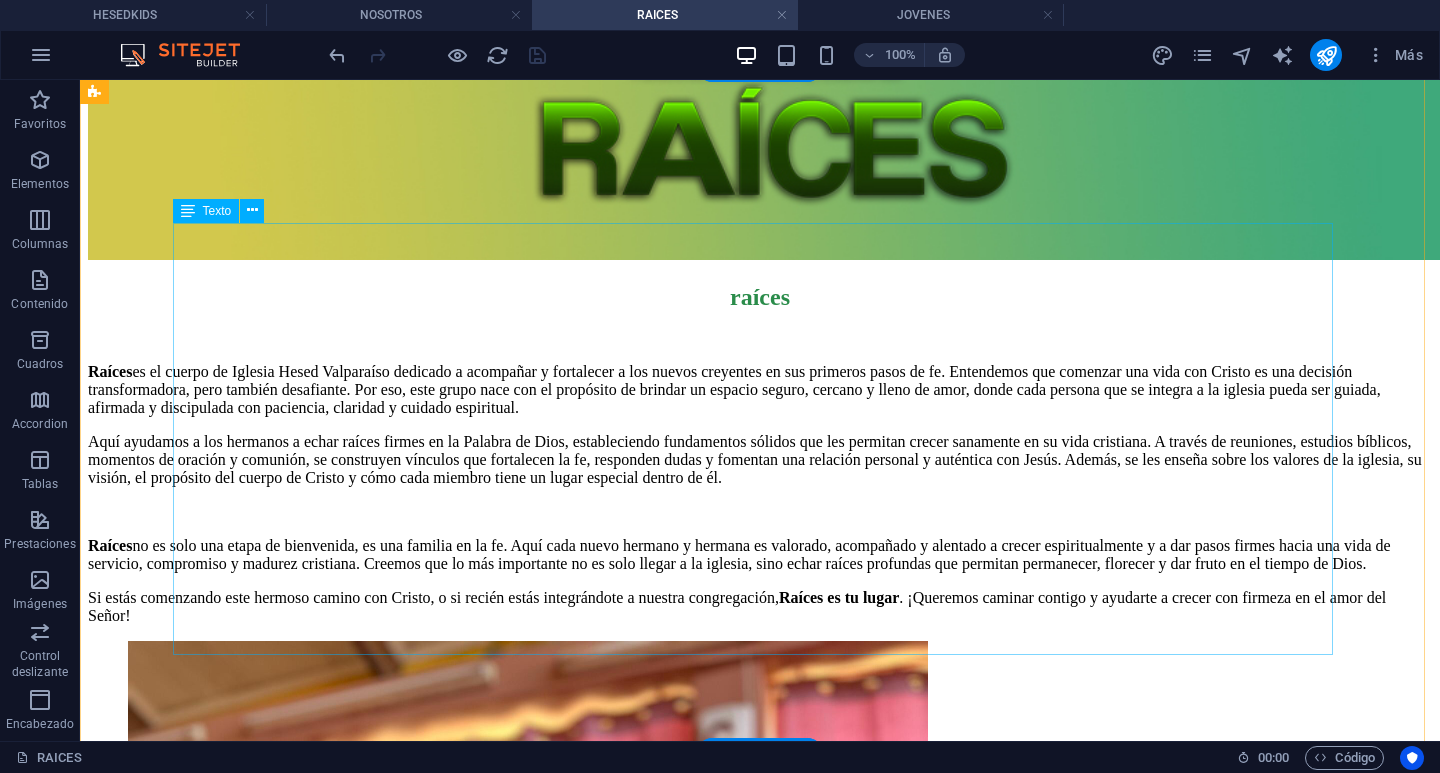 click on "Raíces  es el cuerpo de Iglesia Hesed Valparaíso dedicado a acompañar y fortalecer a los nuevos creyentes en sus primeros pasos de fe. Entendemos que comenzar una vida con Cristo es una decisión transformadora, pero también desafiante. Por eso, este grupo nace con el propósito de brindar un espacio seguro, cercano y lleno de amor, donde cada persona que se integra a la iglesia pueda ser guiada, afirmada y discipulada con paciencia, claridad y cuidado espiritual. Aquí ayudamos a los hermanos a echar raíces firmes en la Palabra de Dios, estableciendo fundamentos sólidos que les permitan crecer sanamente en su vida cristiana. A través de reuniones, estudios bíblicos, momentos de oración y comunión, se construyen vínculos que fortalecen la fe, responden dudas y fomentan una relación personal y auténtica con Jesús. Además, se les enseña sobre los valores de la iglesia, su visión, el propósito del cuerpo de Cristo y cómo cada miembro tiene un lugar especial dentro de él. Raíces" at bounding box center (760, 494) 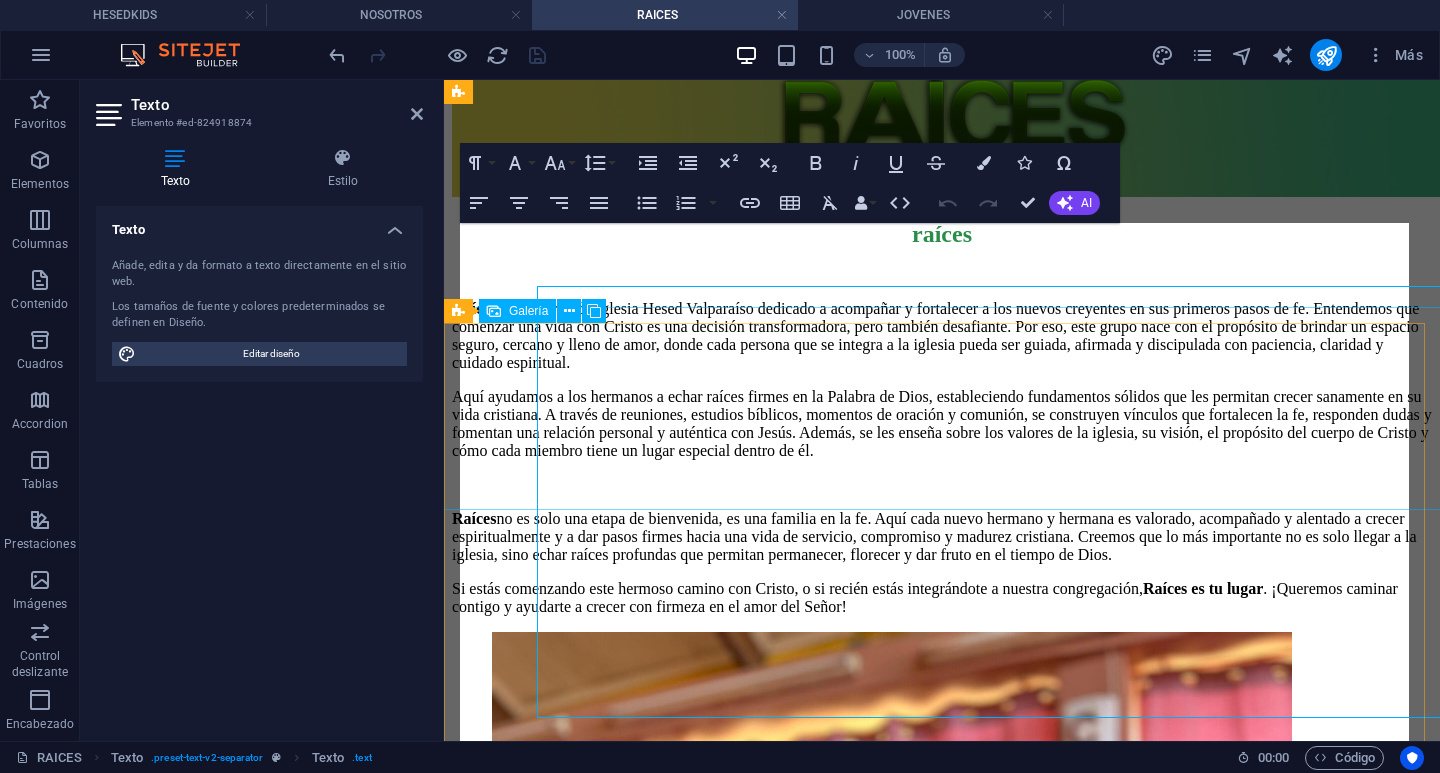 scroll, scrollTop: 252, scrollLeft: 0, axis: vertical 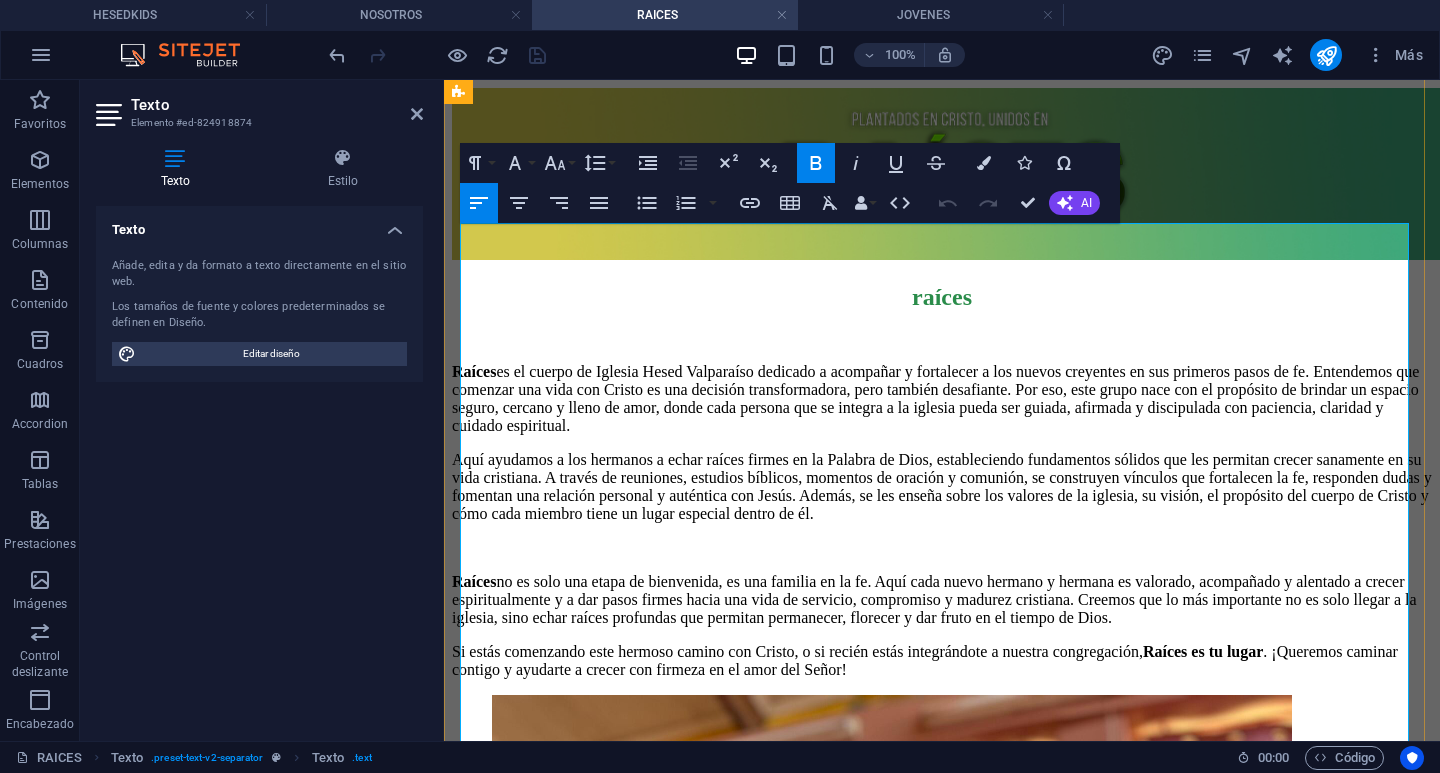 click on "Raíces  no es solo una etapa de bienvenida, es una familia en la fe. Aquí cada nuevo hermano y hermana es valorado, acompañado y alentado a crecer espiritualmente y a dar pasos firmes hacia una vida de servicio, compromiso y madurez cristiana. Creemos que lo más importante no es solo llegar a la iglesia, sino echar raíces profundas que permitan permanecer, florecer y dar fruto en el tiempo de Dios." at bounding box center [934, 599] 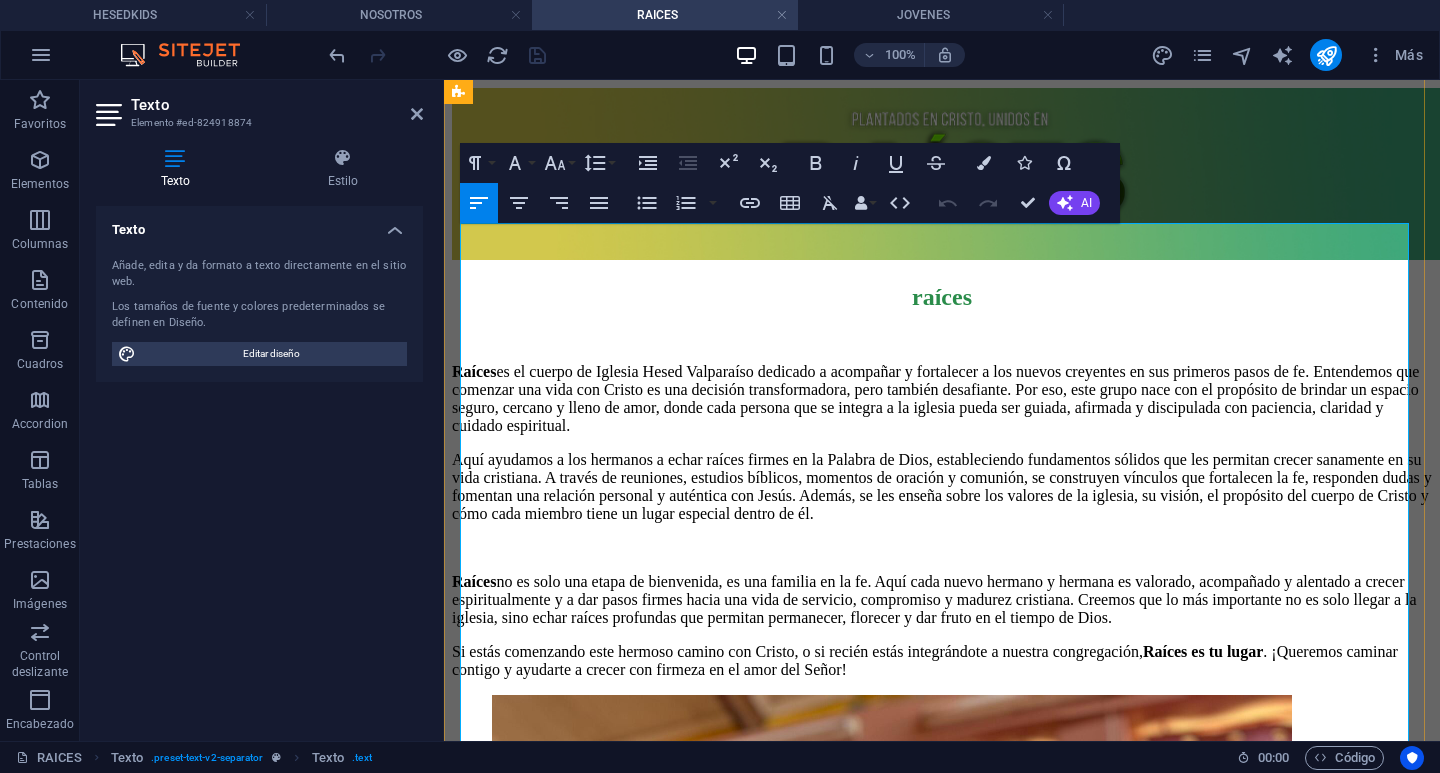 click on "Raíces  es el cuerpo de Iglesia Hesed Valparaíso dedicado a acompañar y fortalecer a los nuevos creyentes en sus primeros pasos de fe. Entendemos que comenzar una vida con Cristo es una decisión transformadora, pero también desafiante. Por eso, este grupo nace con el propósito de brindar un espacio seguro, cercano y lleno de amor, donde cada persona que se integra a la iglesia pueda ser guiada, afirmada y discipulada con paciencia, claridad y cuidado espiritual. Aquí ayudamos a los hermanos a echar raíces firmes en la Palabra de Dios, estableciendo fundamentos sólidos que les permitan crecer sanamente en su vida cristiana. A través de reuniones, estudios bíblicos, momentos de oración y comunión, se construyen vínculos que fortalecen la fe, responden dudas y fomentan una relación personal y auténtica con Jesús. Además, se les enseña sobre los valores de la iglesia, su visión, el propósito del cuerpo de Cristo y cómo cada miembro tiene un lugar especial dentro de él. Raíces" at bounding box center (942, 521) 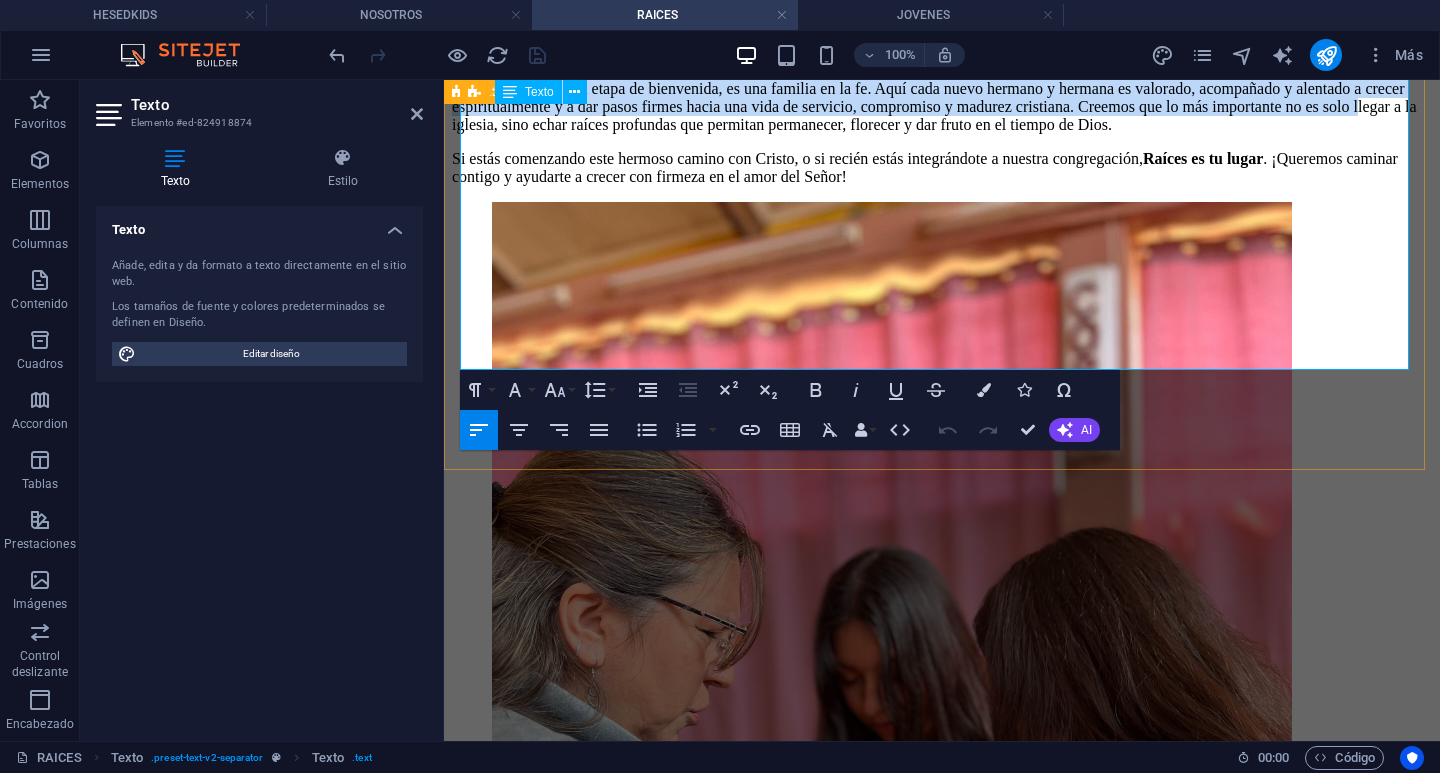 scroll, scrollTop: 627, scrollLeft: 0, axis: vertical 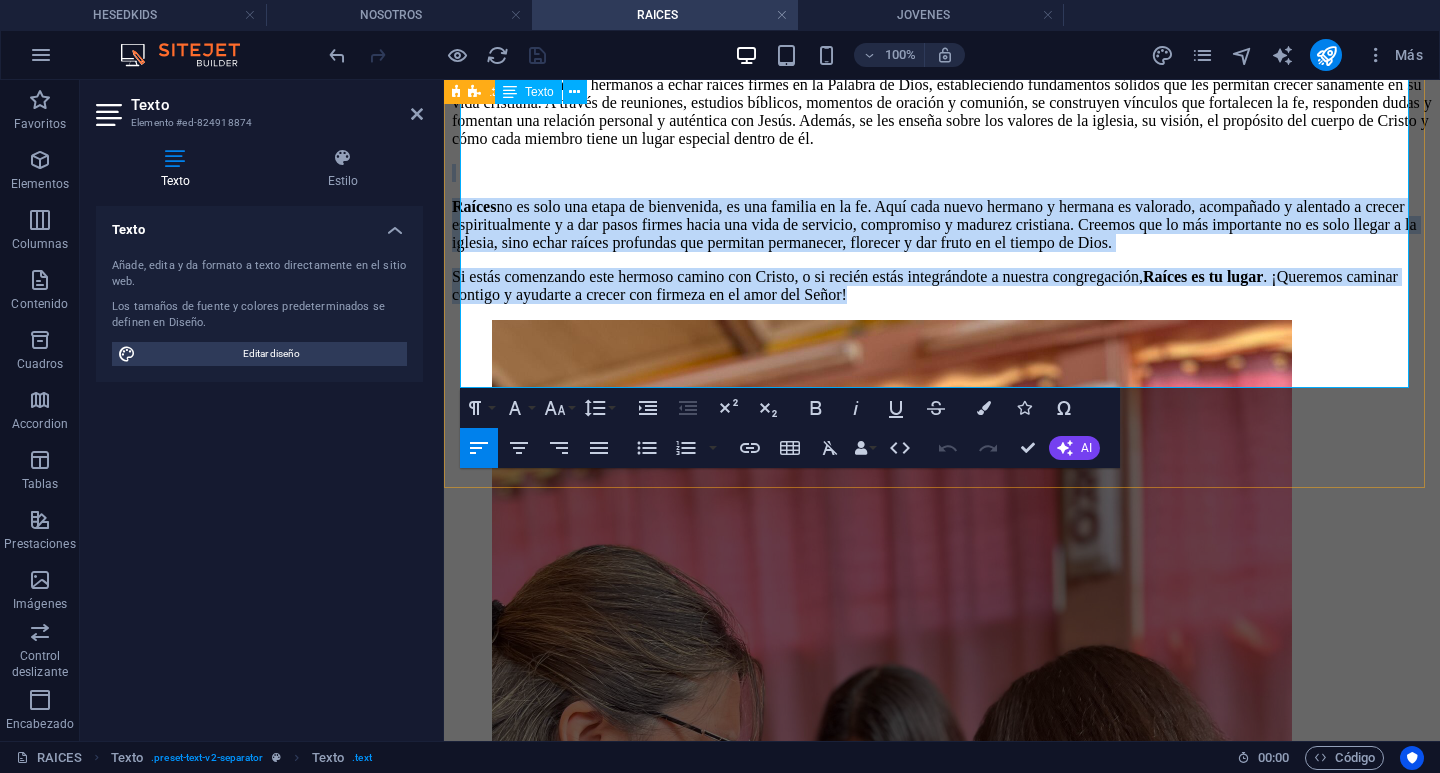 drag, startPoint x: 971, startPoint y: 327, endPoint x: 1186, endPoint y: 366, distance: 218.50858 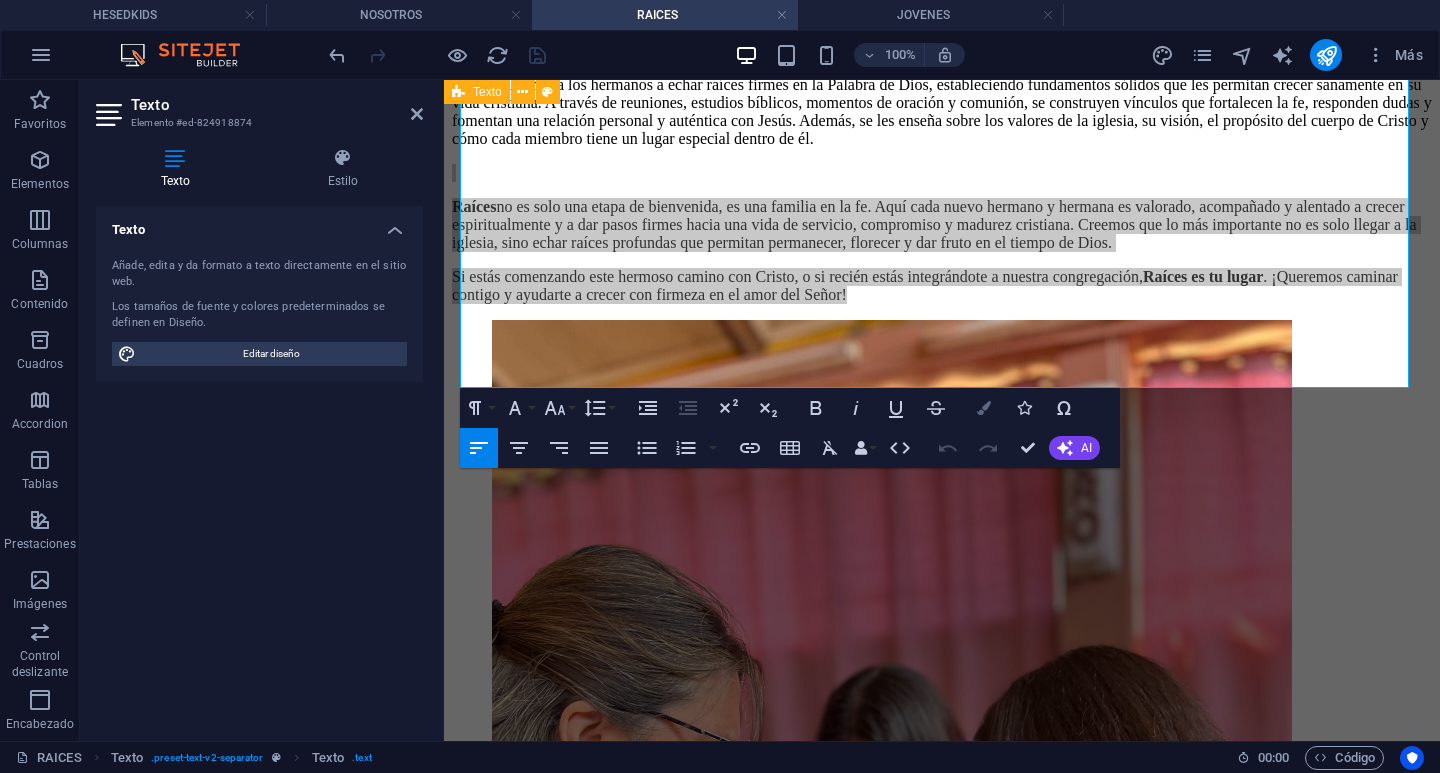click at bounding box center (984, 408) 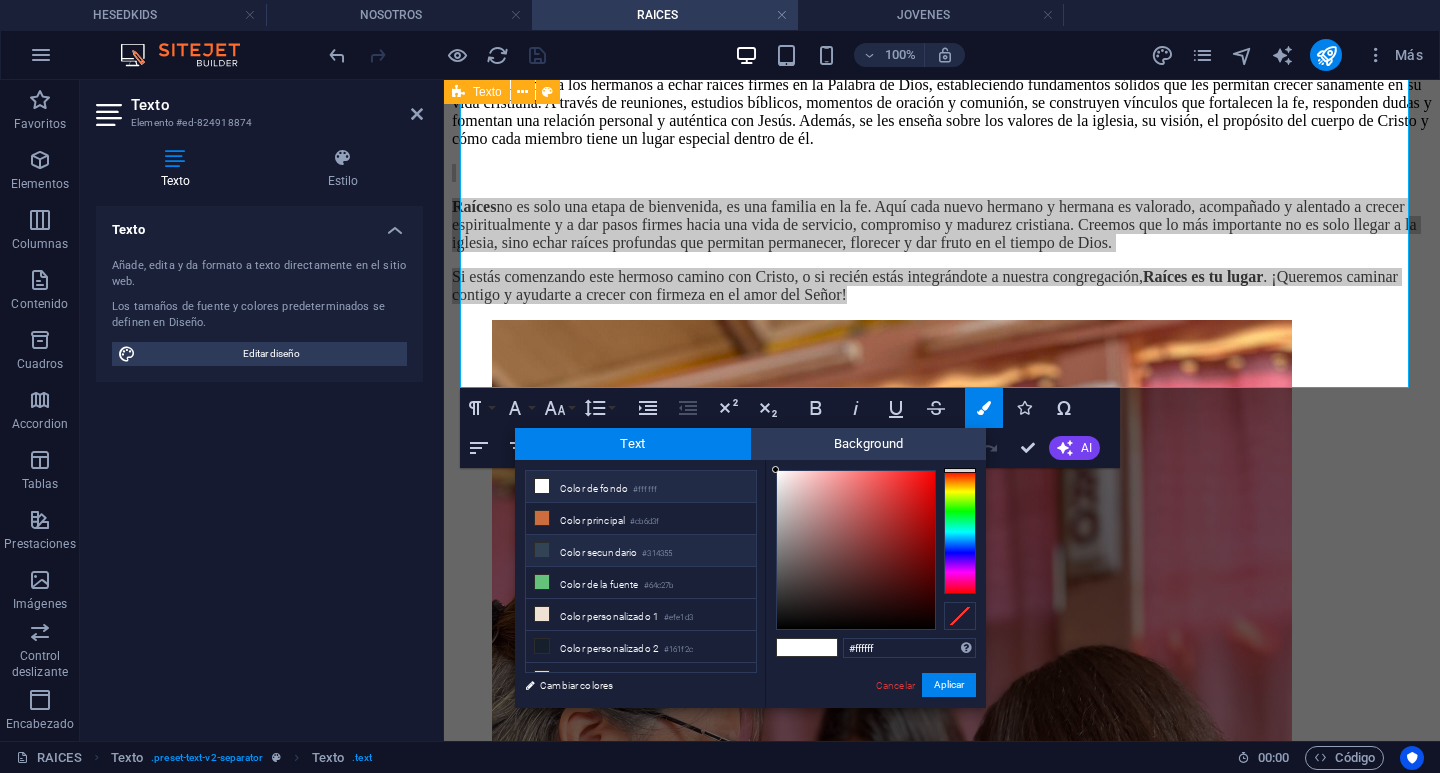 click on "Color secundario
#314355" at bounding box center (641, 551) 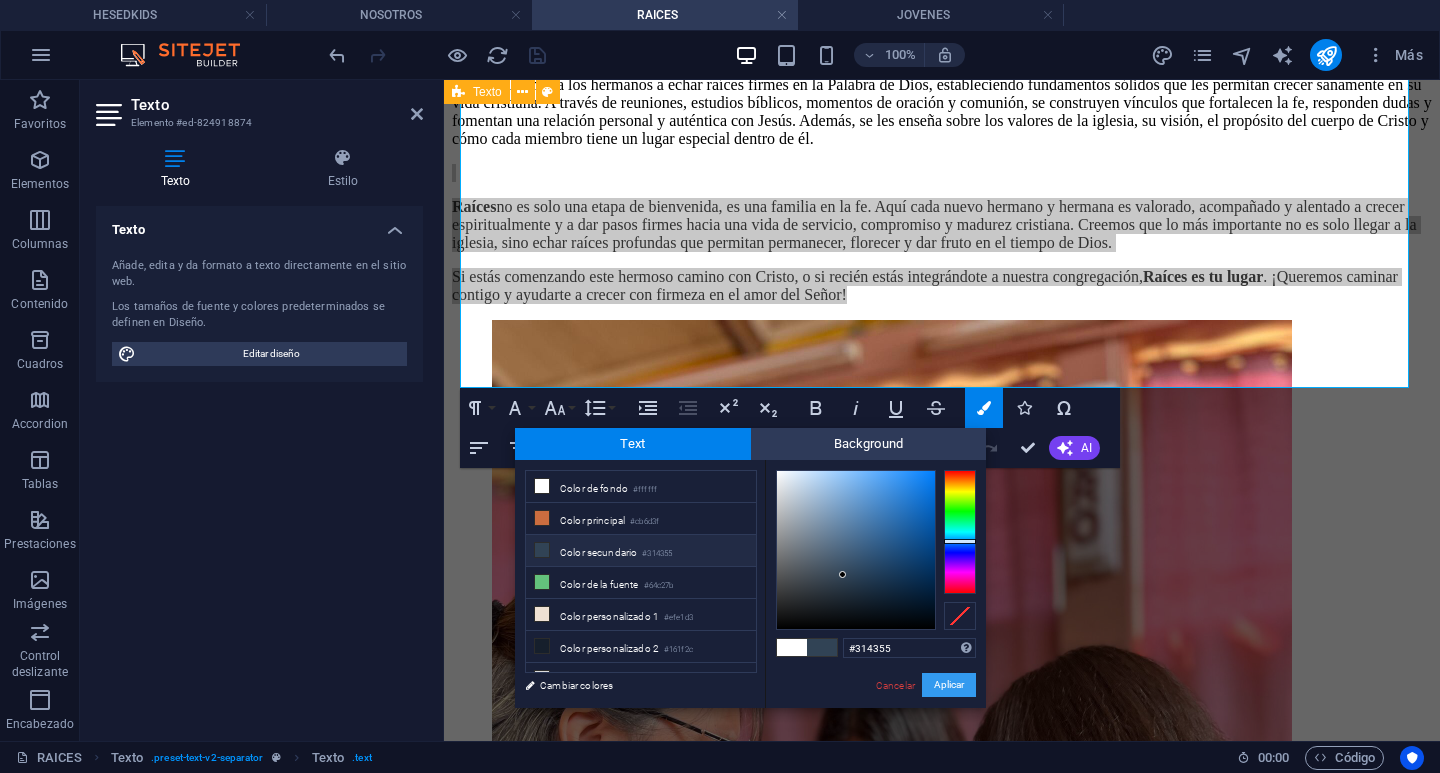 drag, startPoint x: 948, startPoint y: 683, endPoint x: 806, endPoint y: 387, distance: 328.29865 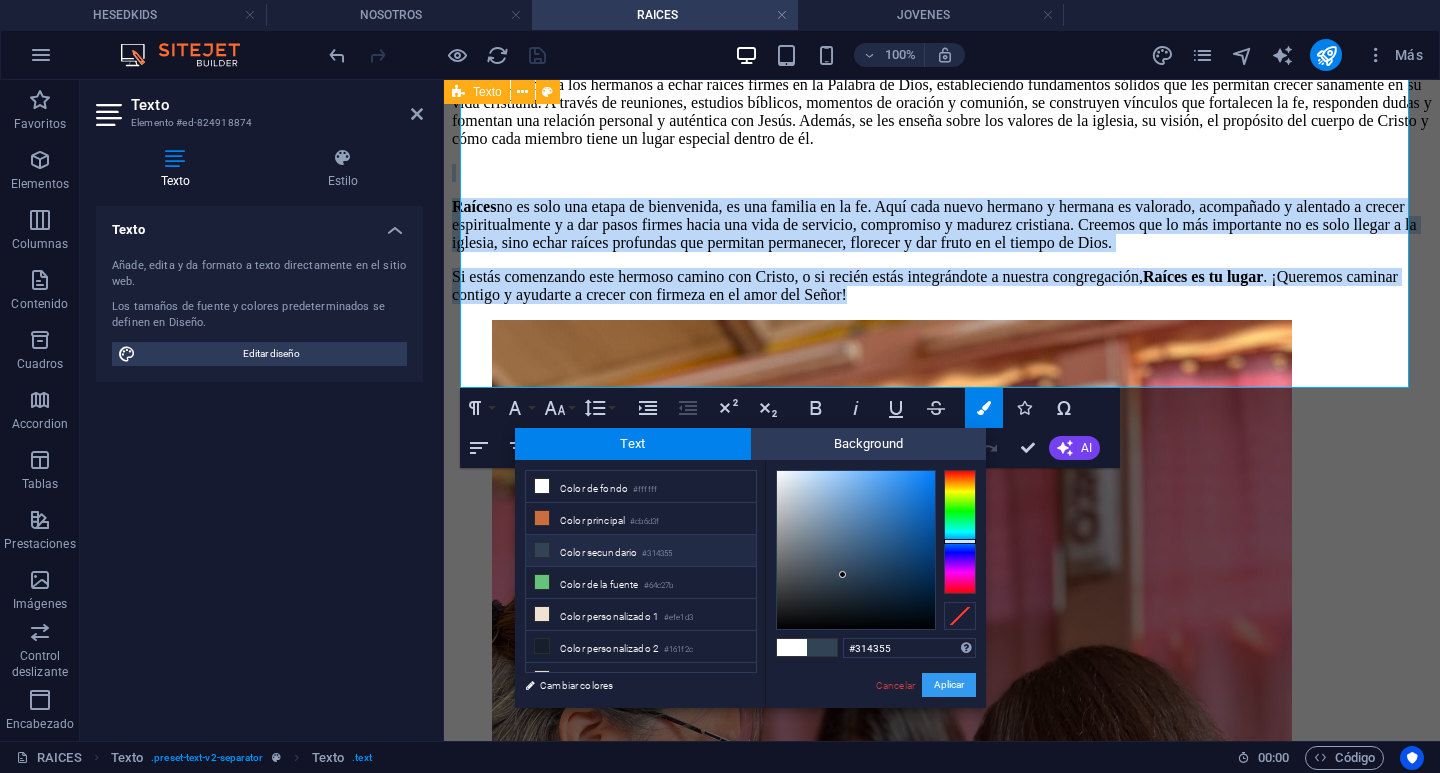click on "Aplicar" at bounding box center [949, 685] 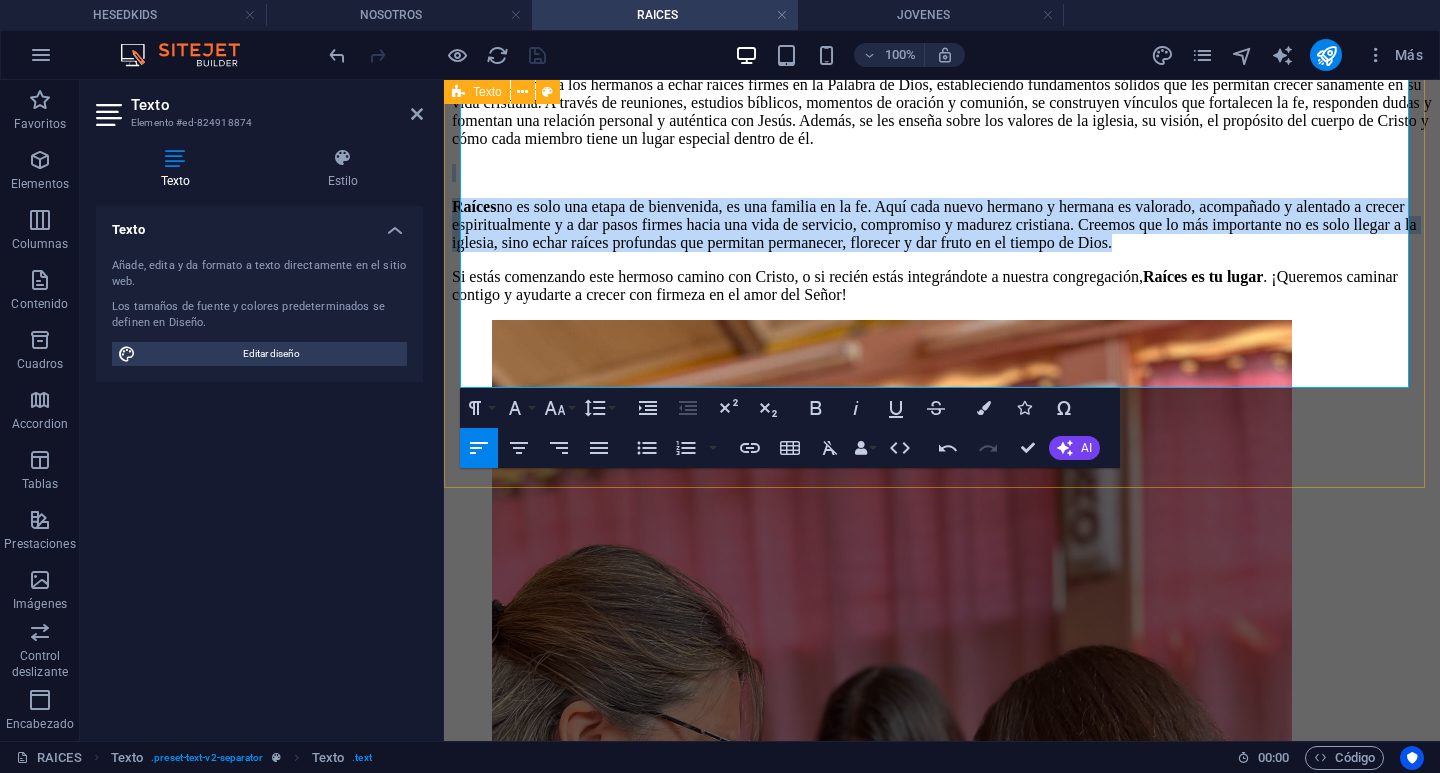 click on "raíces Raíces  es el cuerpo de Iglesia Hesed Valparaíso dedicado a acompañar y fortalecer a los nuevos creyentes en sus primeros pasos de fe. Entendemos que comenzar una vida con Cristo es una decisión transformadora, pero también desafiante. Por eso, este grupo nace con el propósito de brindar un espacio seguro, cercano y lleno de amor, donde cada persona que se integra a la iglesia pueda ser guiada, afirmada y discipulada con paciencia, claridad y cuidado espiritual. Aquí ayudamos a los hermanos a echar raíces firmes en la Palabra de Dios, estableciendo fundamentos sólidos que les permitan crecer sanamente en su vida cristiana. A través de reuniones, estudios bíblicos, momentos de oración y comunión, se construyen vínculos que fortalecen la fe, responden dudas y fomentan una relación personal y auténtica con Jesús. Además, se les enseña sobre los valores de la iglesia, su visión, el propósito del cuerpo de Cristo y cómo cada miembro tiene un lugar especial dentro de él. Raíces" at bounding box center [942, 106] 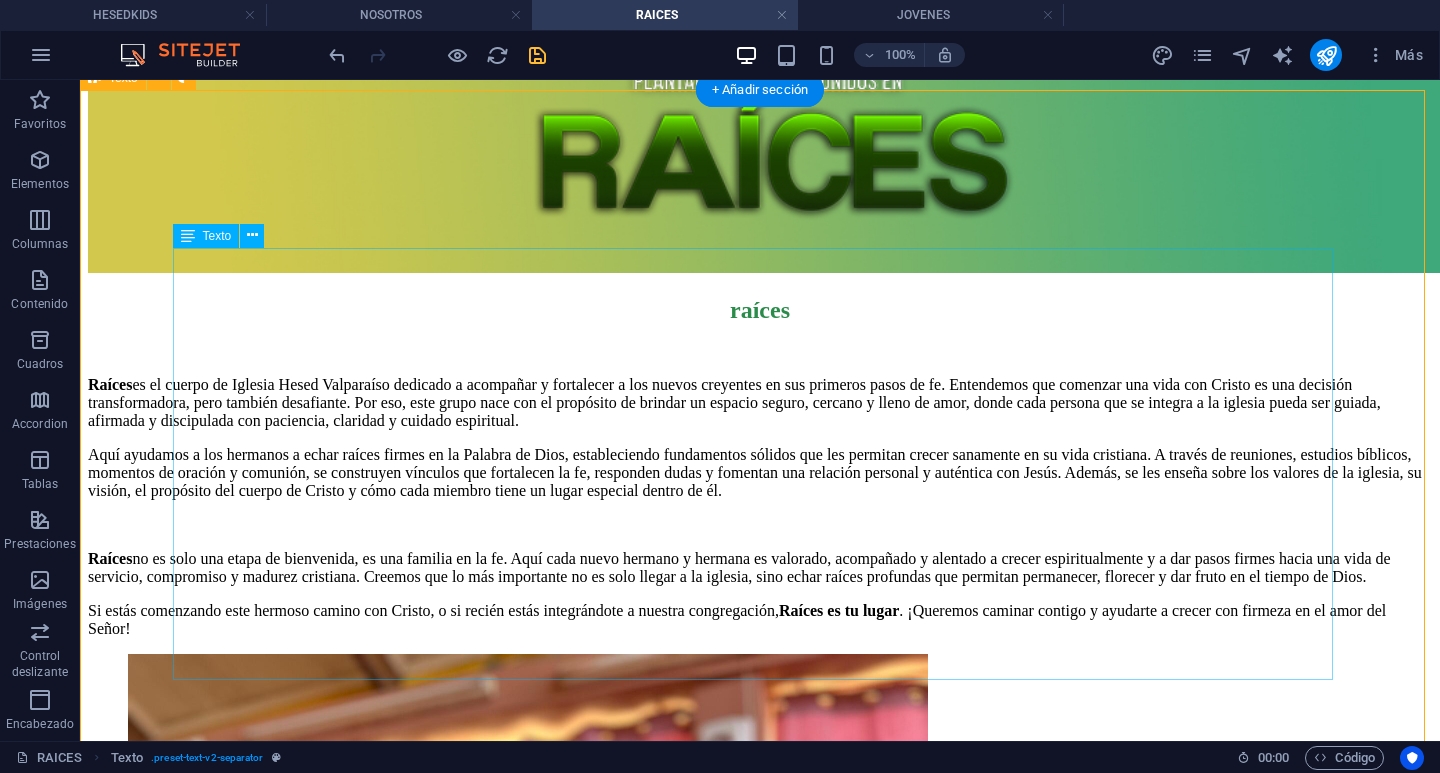 scroll, scrollTop: 290, scrollLeft: 0, axis: vertical 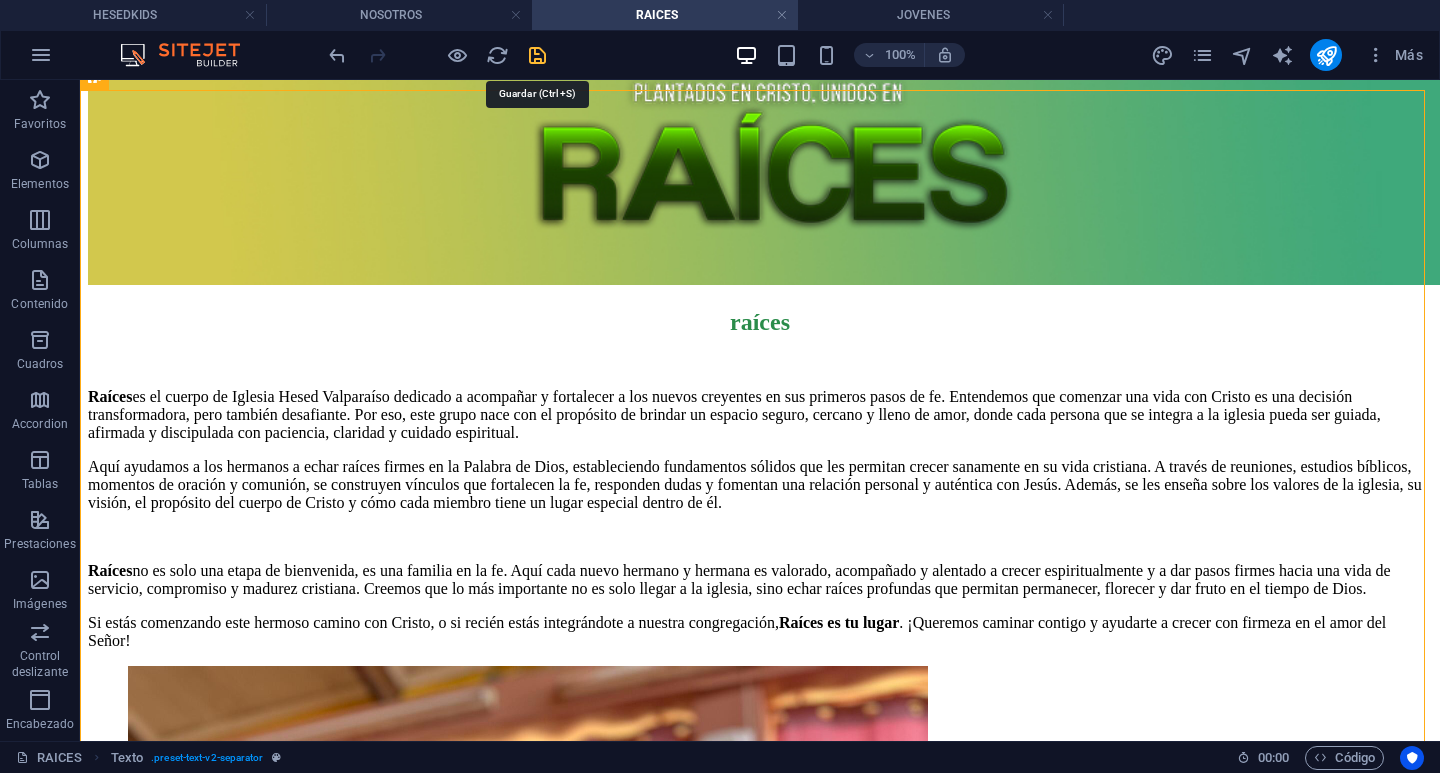 click at bounding box center (537, 55) 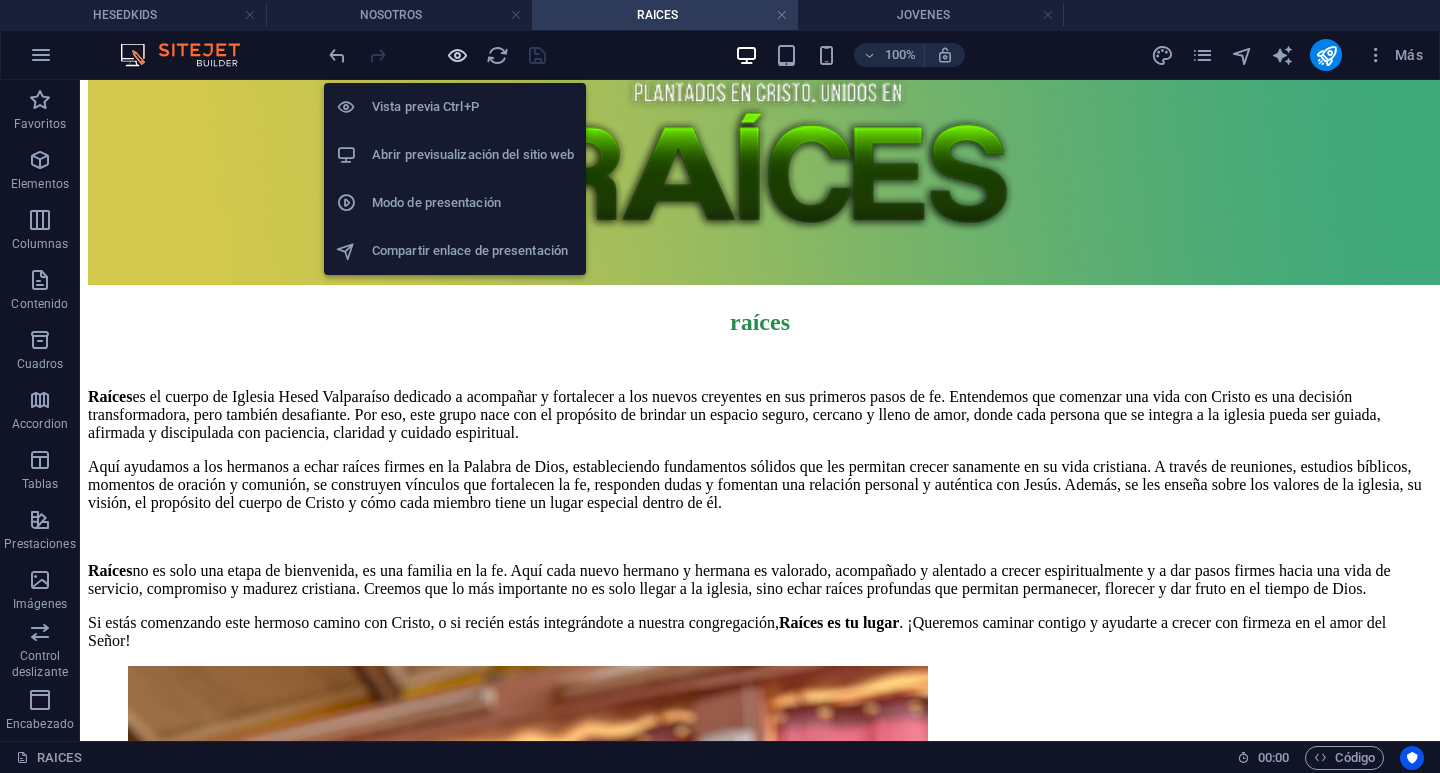click at bounding box center [457, 55] 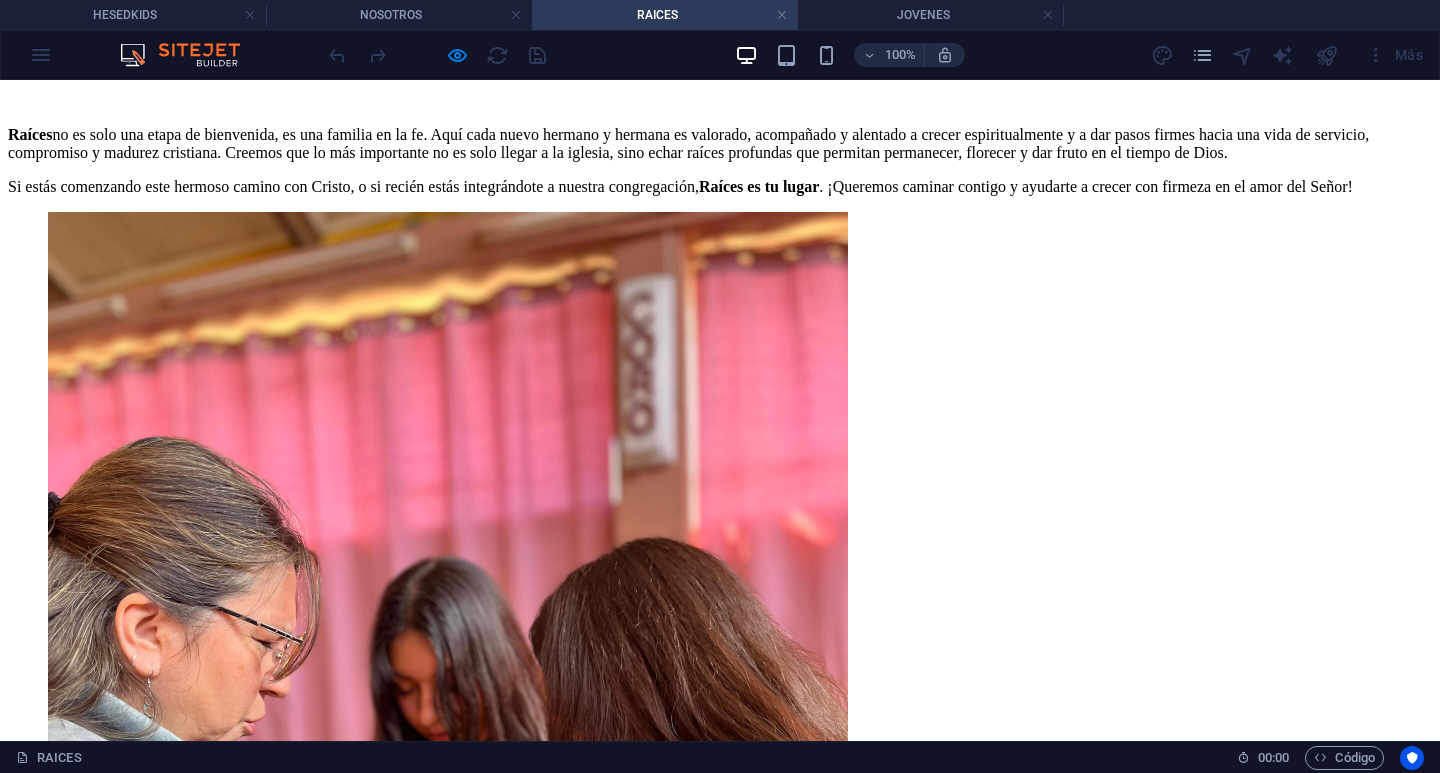 scroll, scrollTop: 790, scrollLeft: 0, axis: vertical 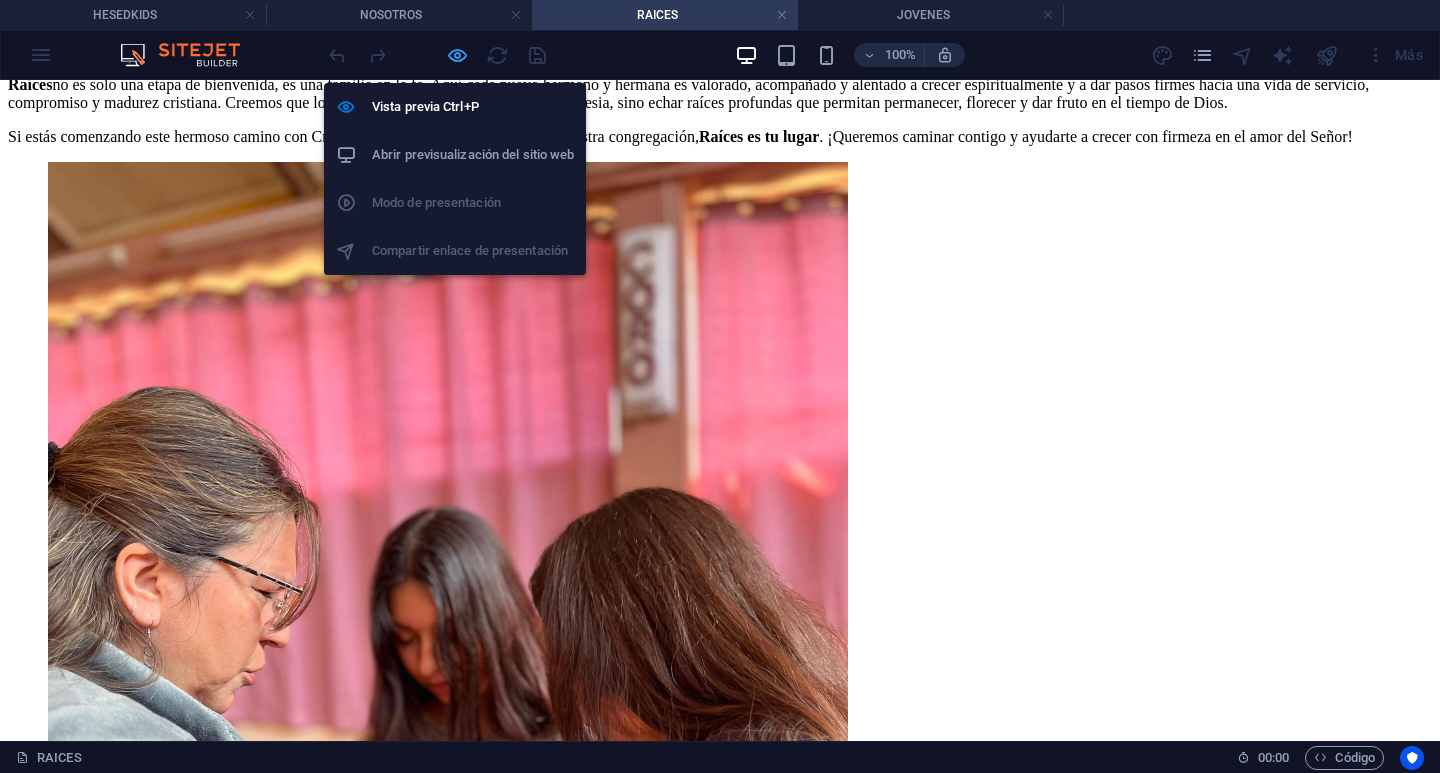click at bounding box center [457, 55] 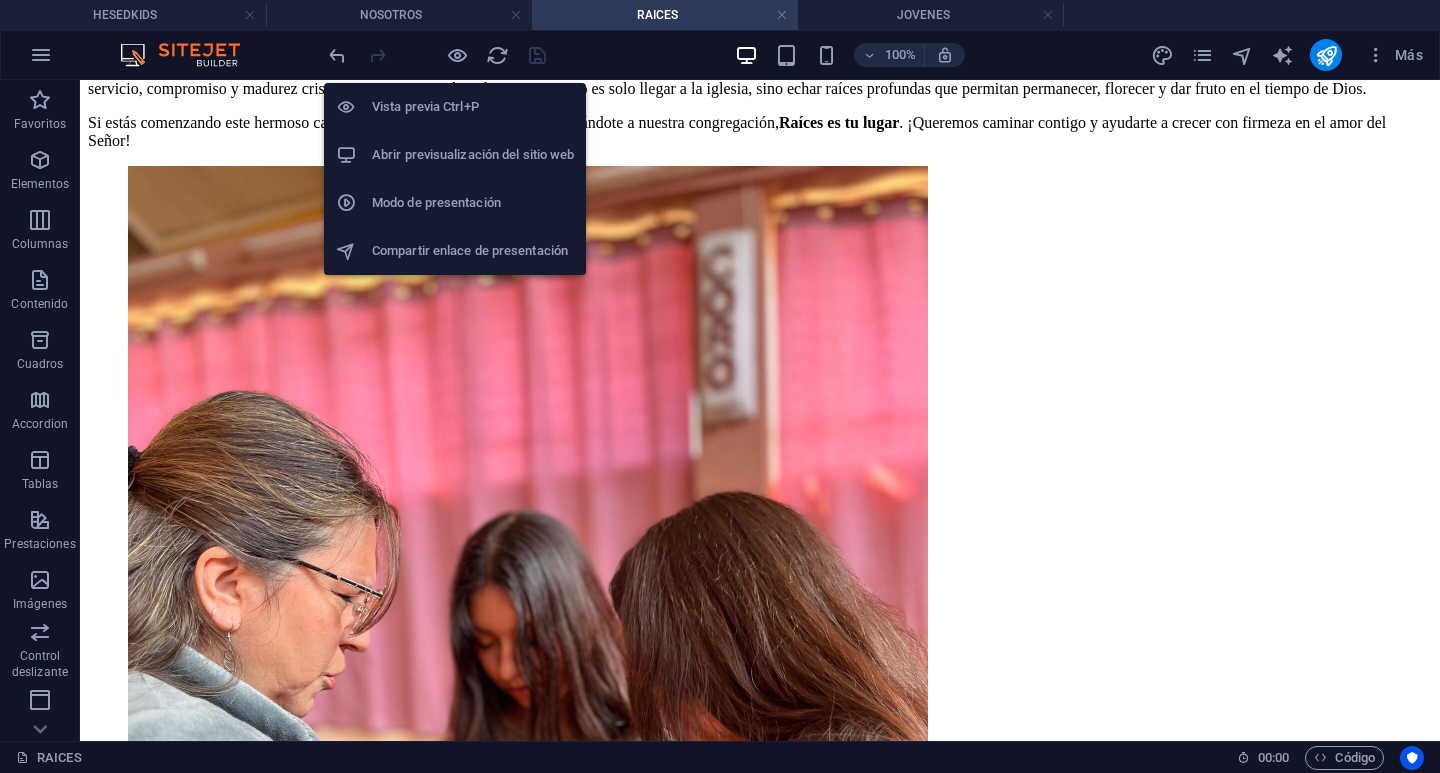 scroll, scrollTop: 776, scrollLeft: 0, axis: vertical 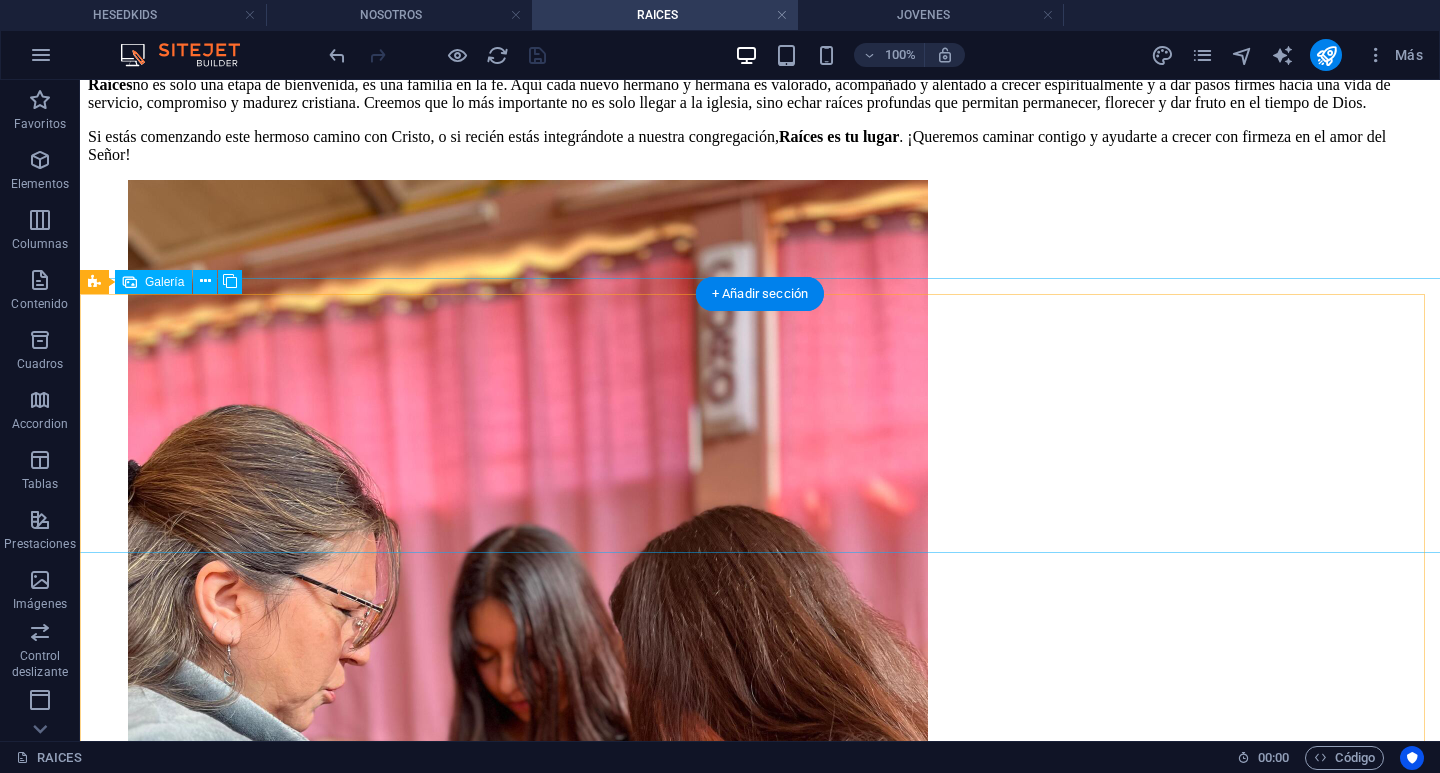 click at bounding box center (528, 2190) 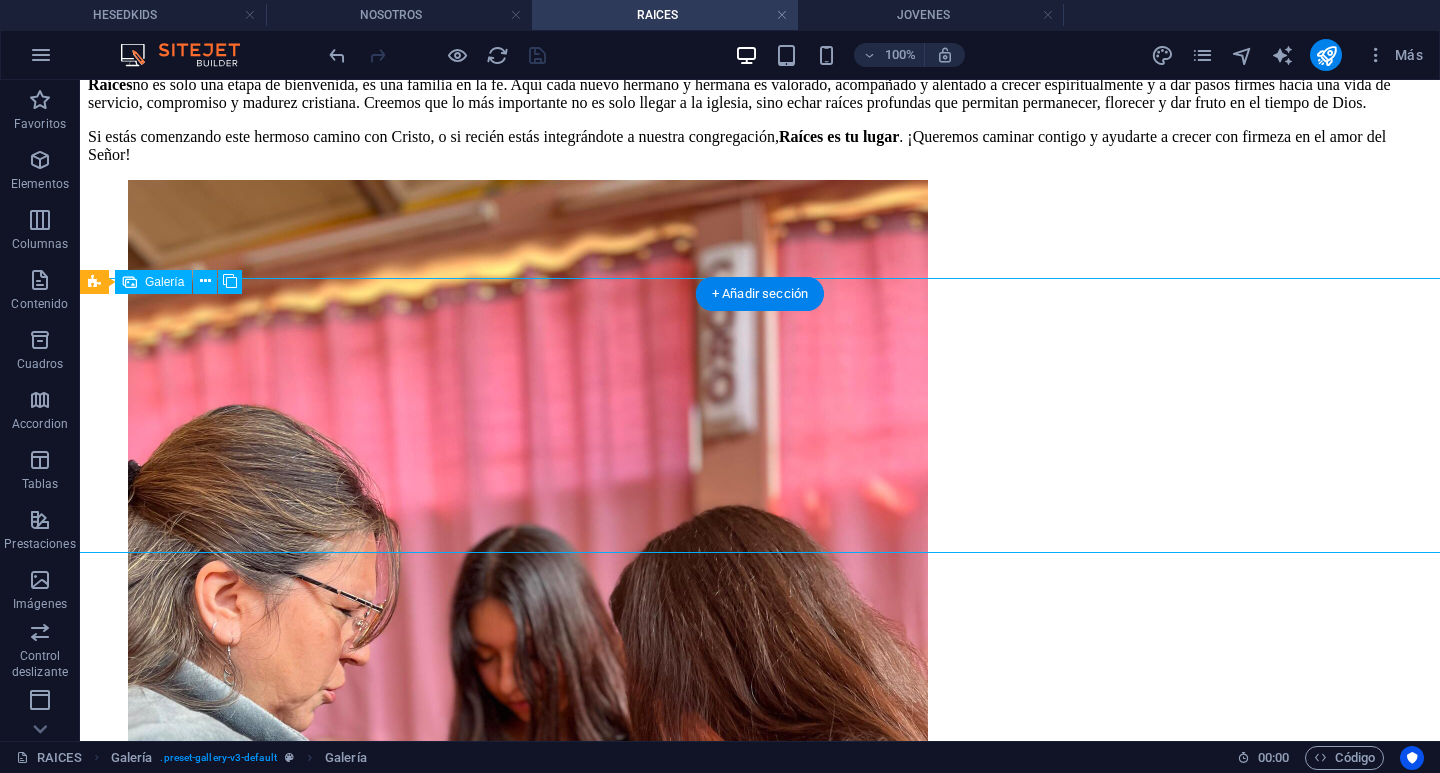 click at bounding box center (760, 2190) 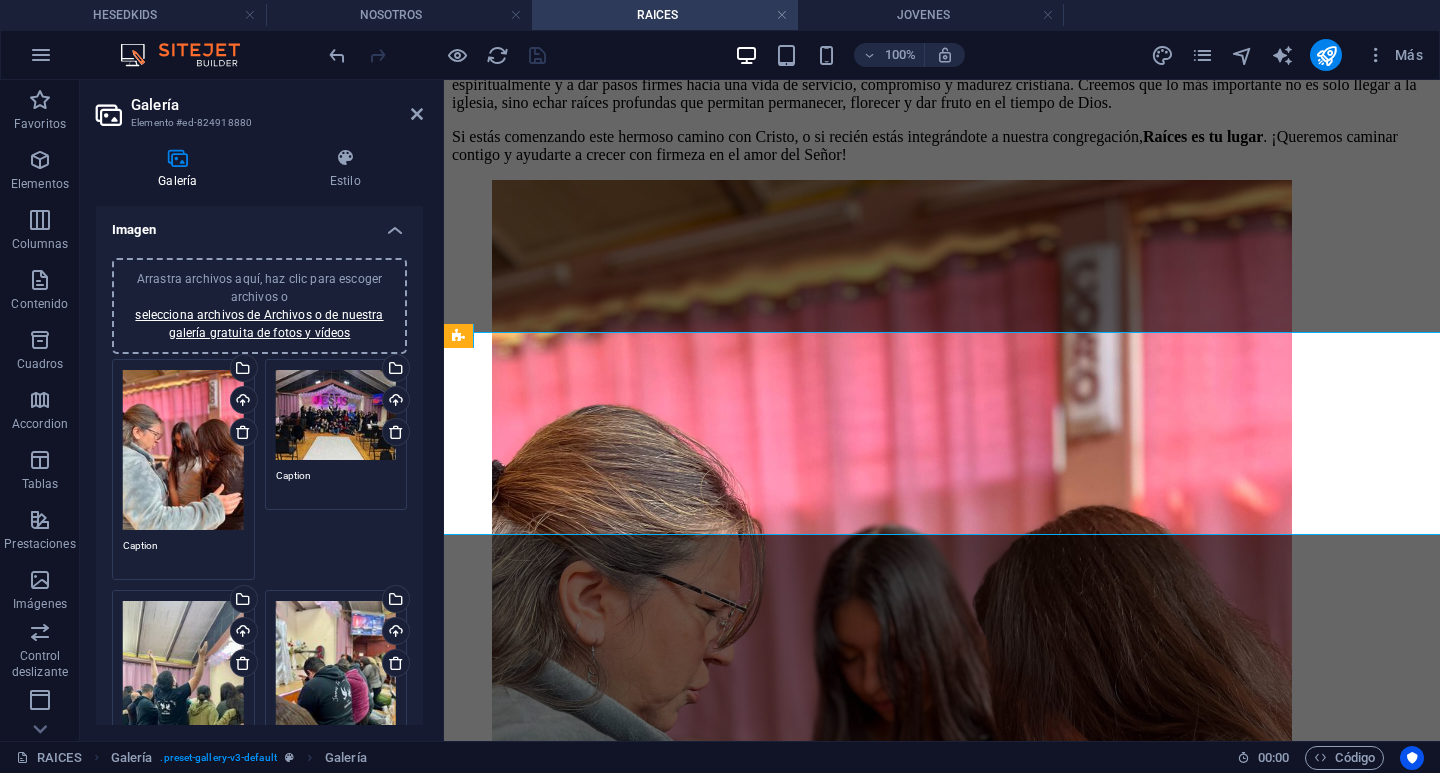 click on "Arrastra archivos aquí, haz clic para escoger archivos o  selecciona archivos de Archivos o de nuestra galería gratuita de fotos y vídeos" at bounding box center (183, 450) 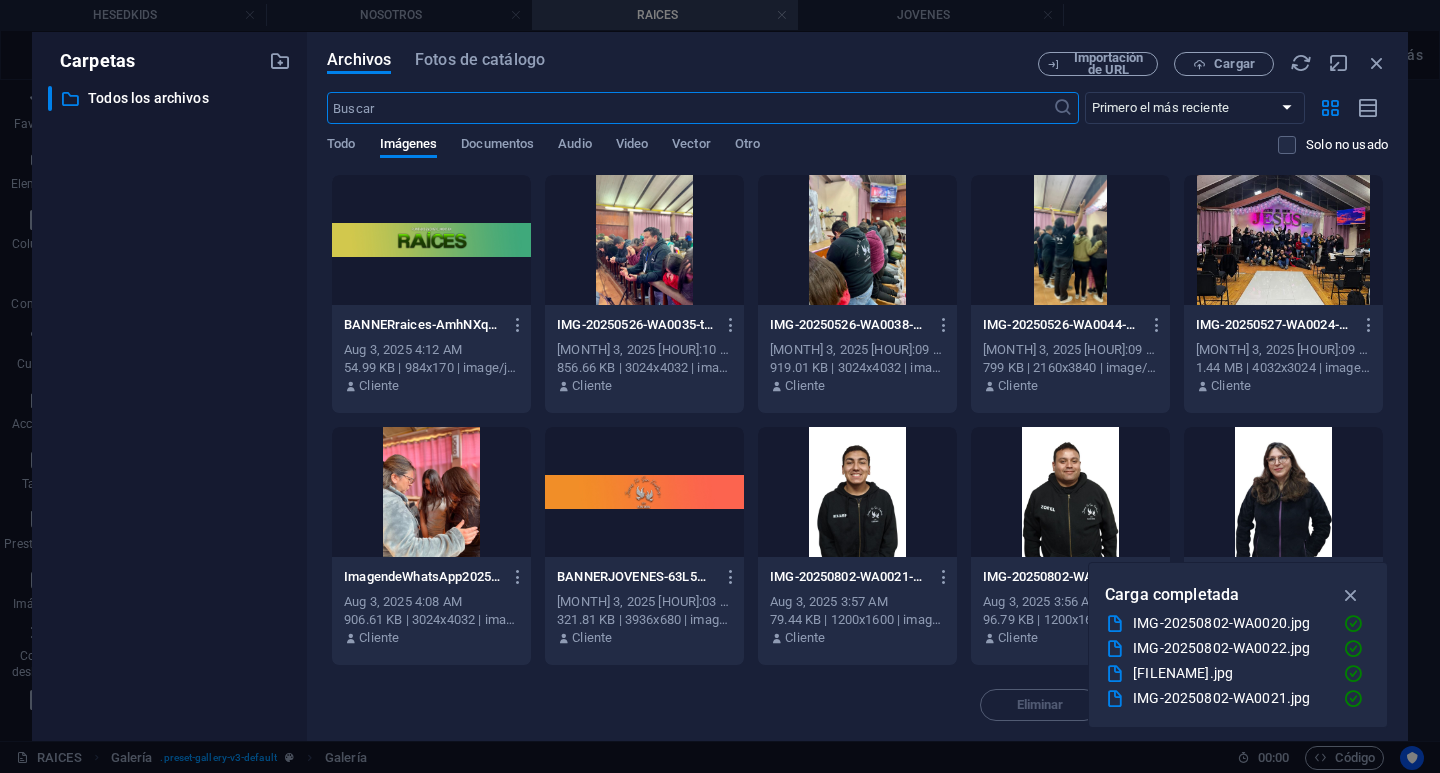 scroll, scrollTop: 479, scrollLeft: 0, axis: vertical 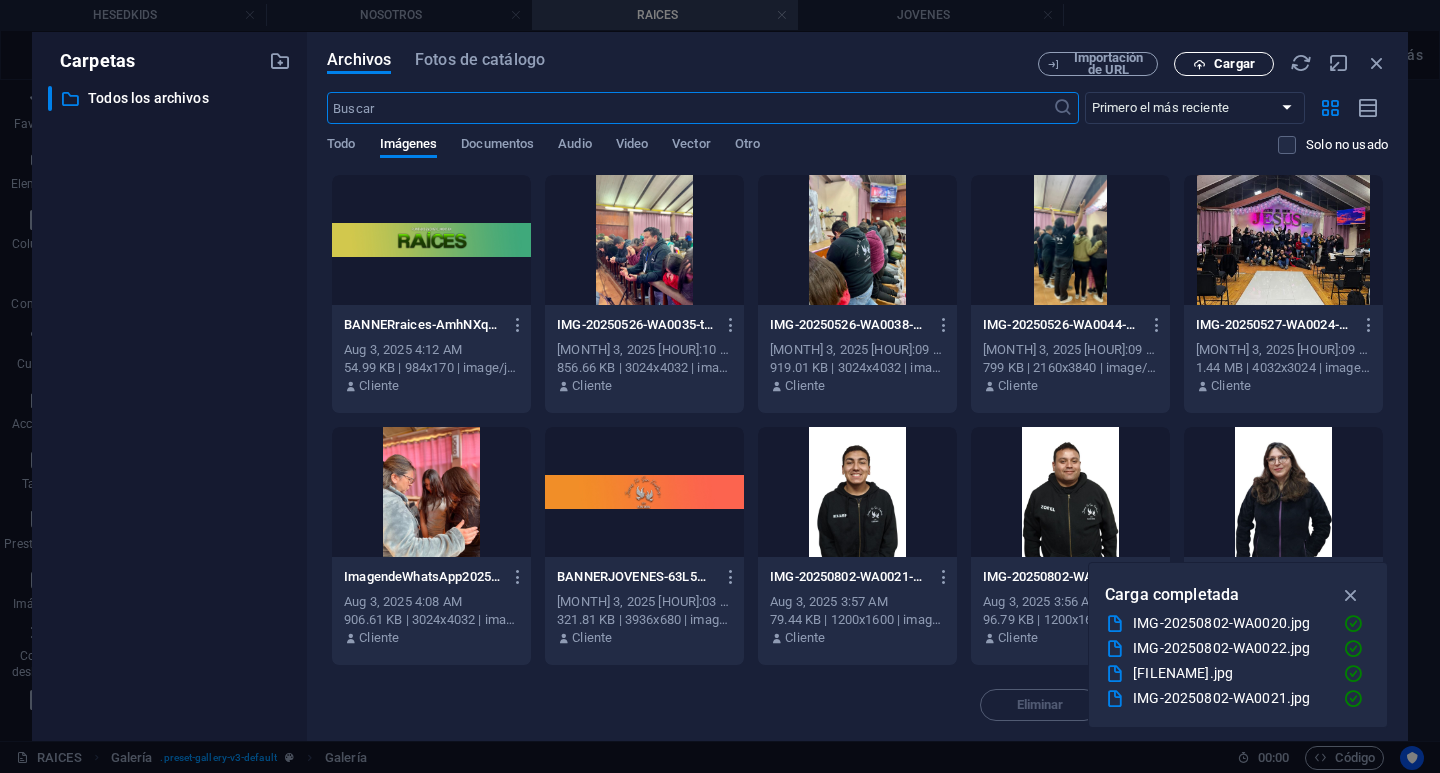 click on "Cargar" at bounding box center [1224, 64] 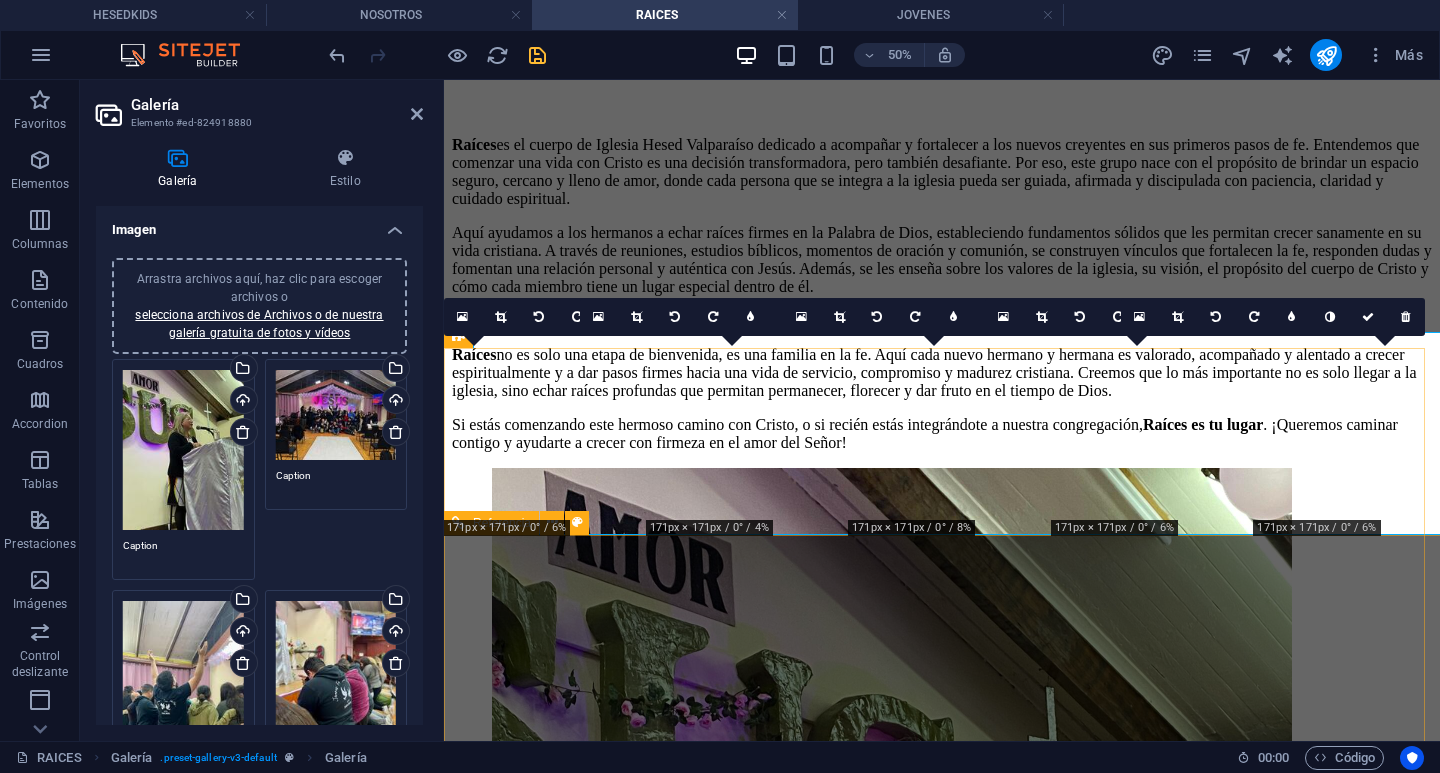 scroll, scrollTop: 767, scrollLeft: 0, axis: vertical 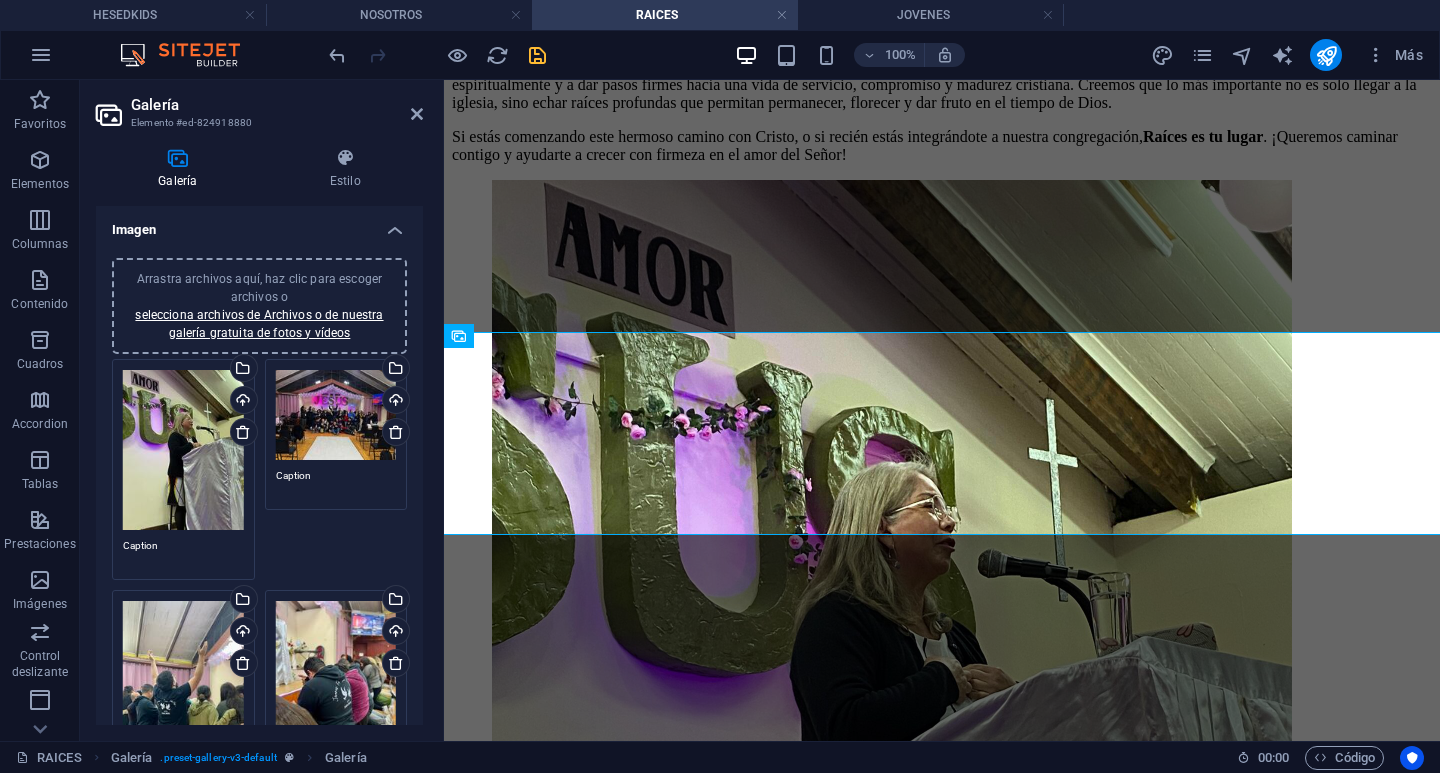 click on "Arrastra archivos aquí, haz clic para escoger archivos o  selecciona archivos de Archivos o de nuestra galería gratuita de fotos y vídeos" at bounding box center [336, 415] 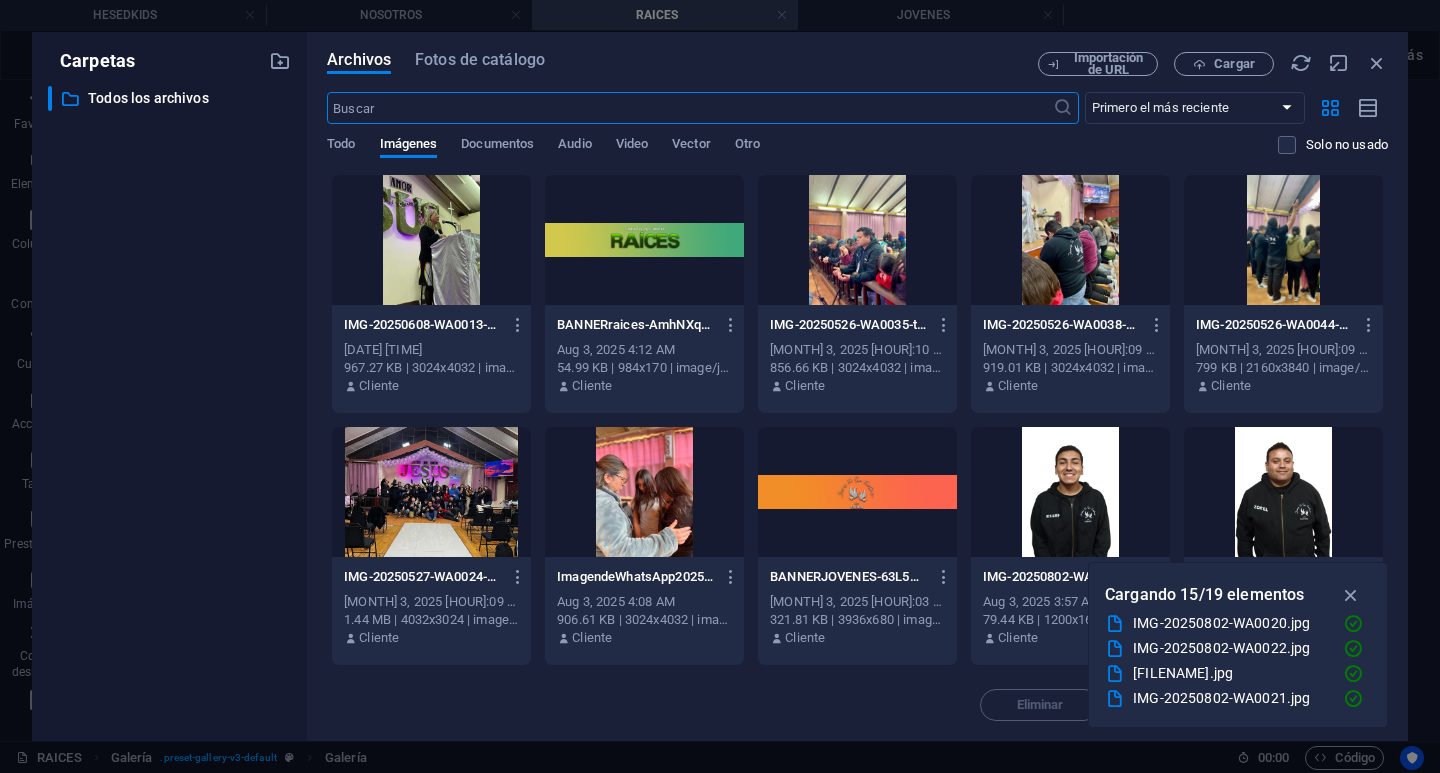 scroll, scrollTop: 479, scrollLeft: 0, axis: vertical 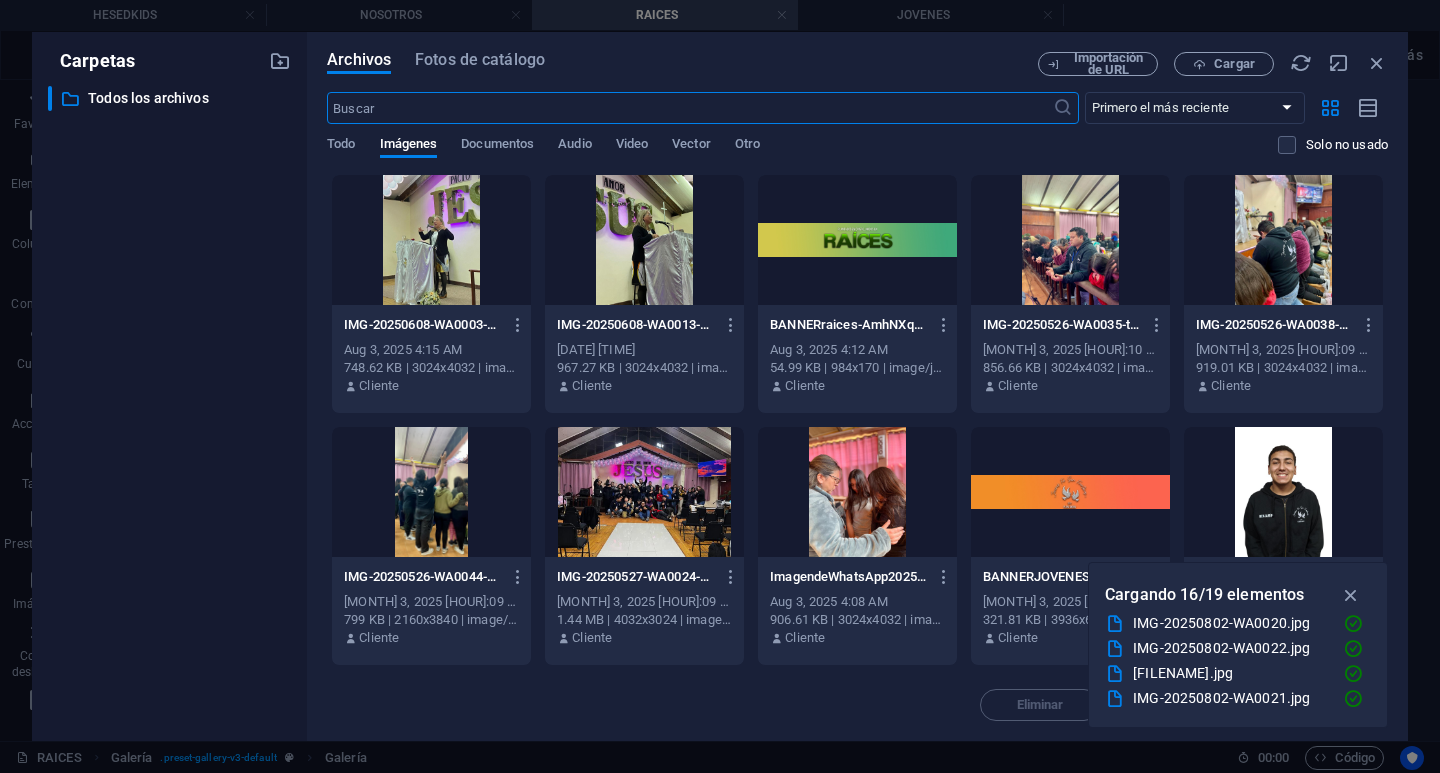 click at bounding box center [431, 240] 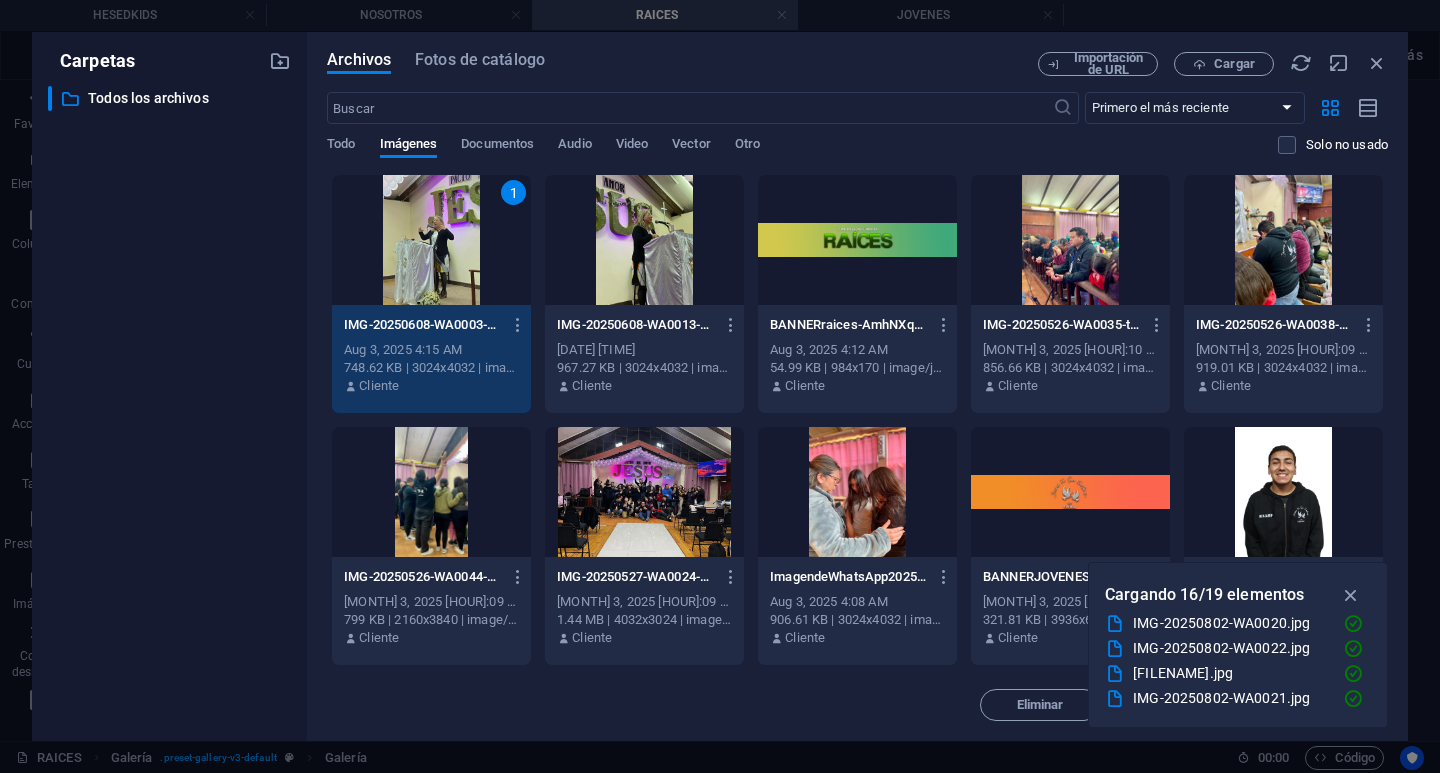 click on "1" at bounding box center (431, 240) 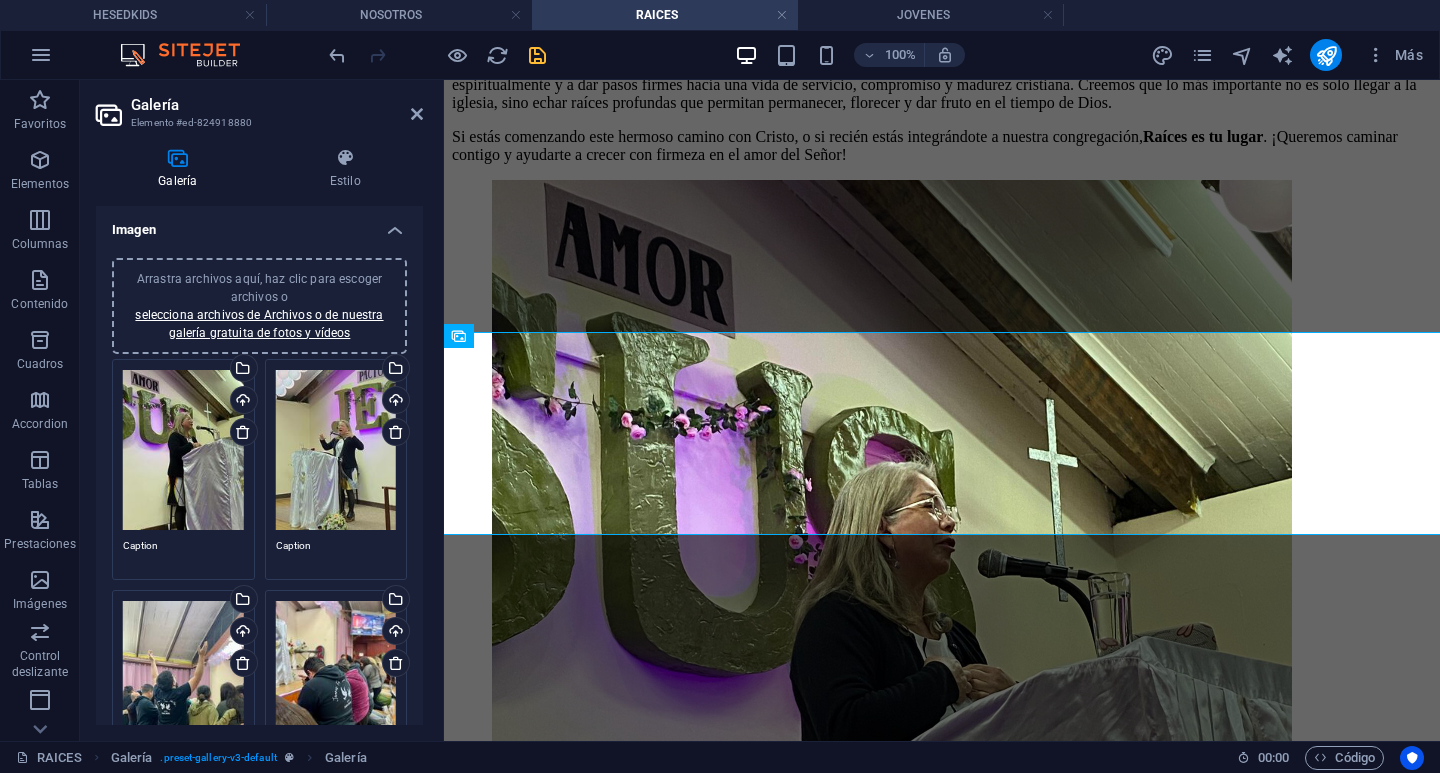 click on "Arrastra archivos aquí, haz clic para escoger archivos o  selecciona archivos de Archivos o de nuestra galería gratuita de fotos y vídeos" at bounding box center (183, 708) 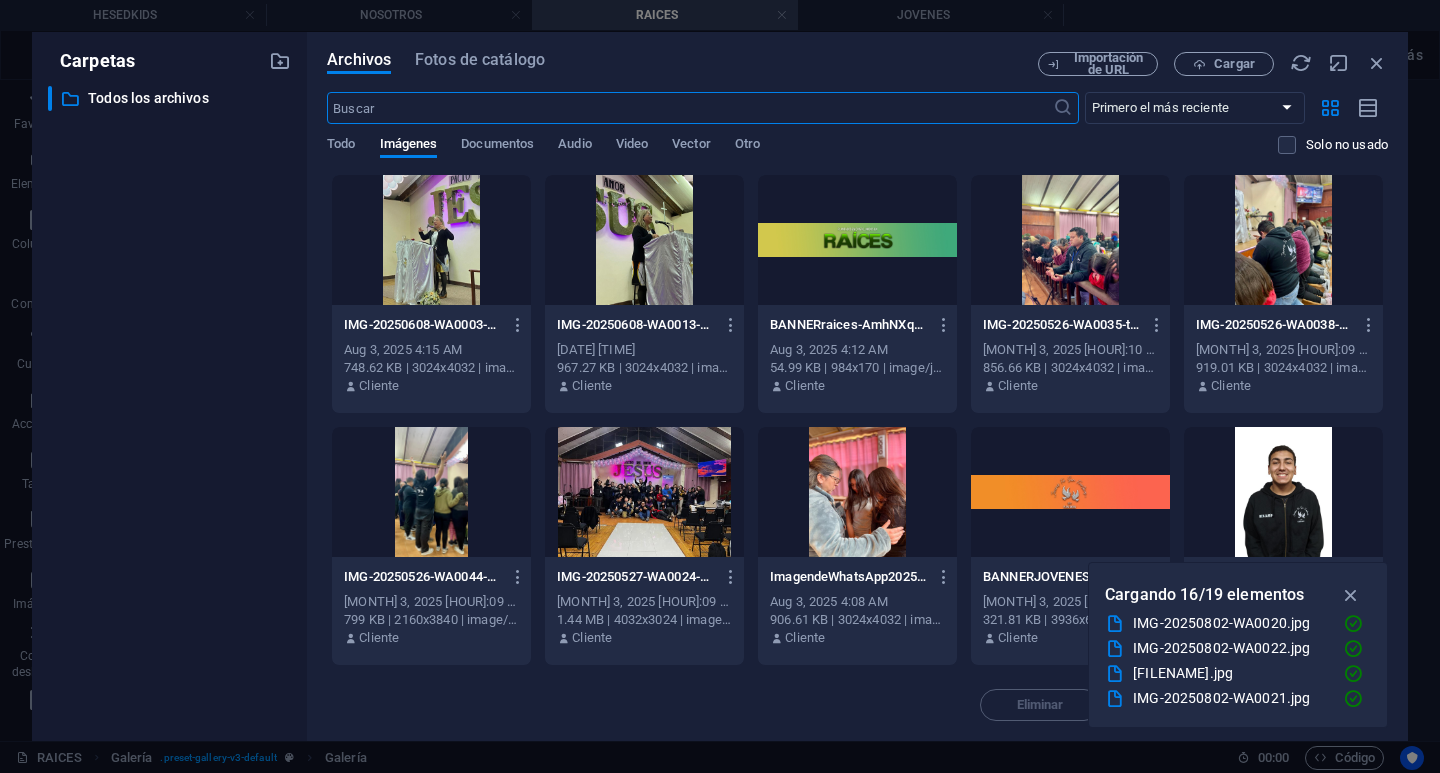 scroll, scrollTop: 479, scrollLeft: 0, axis: vertical 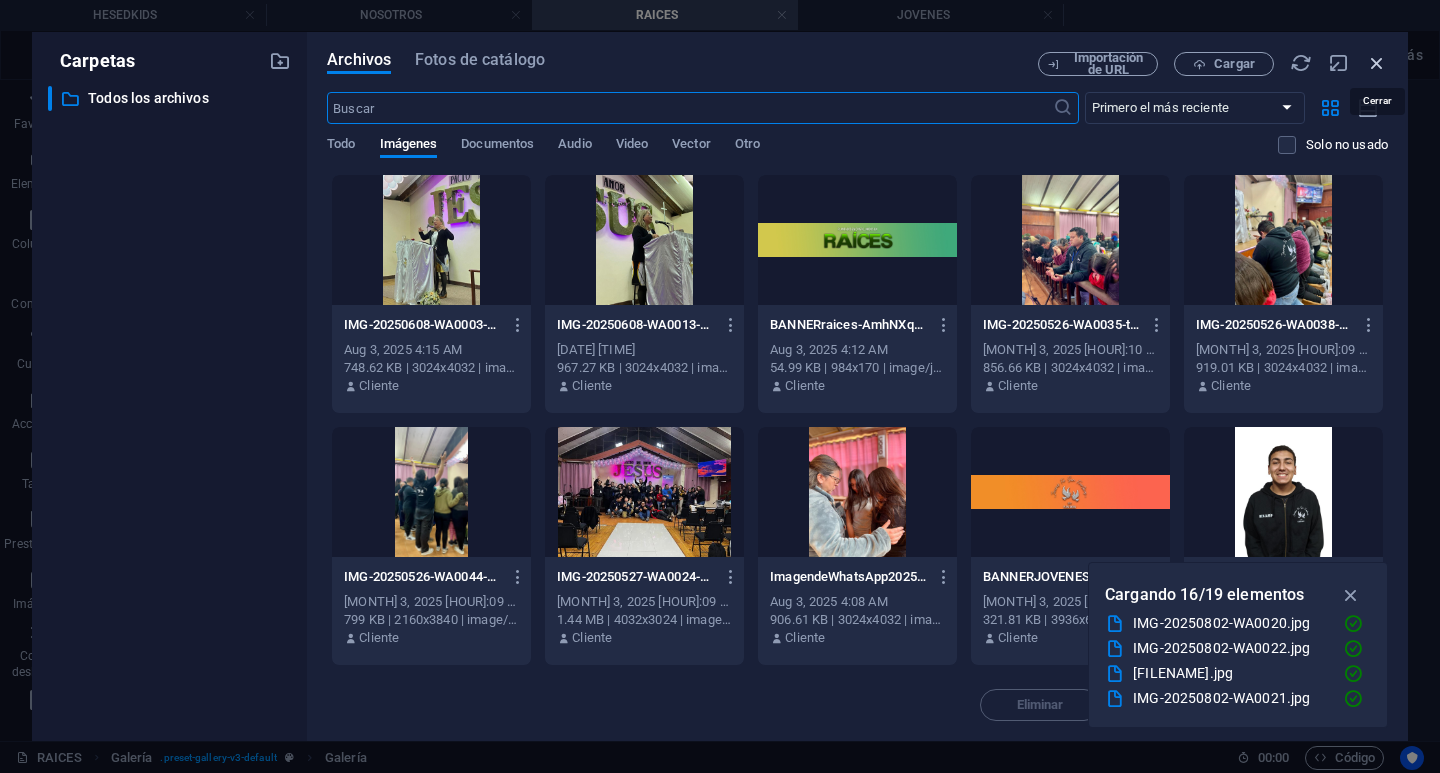 click at bounding box center (1377, 63) 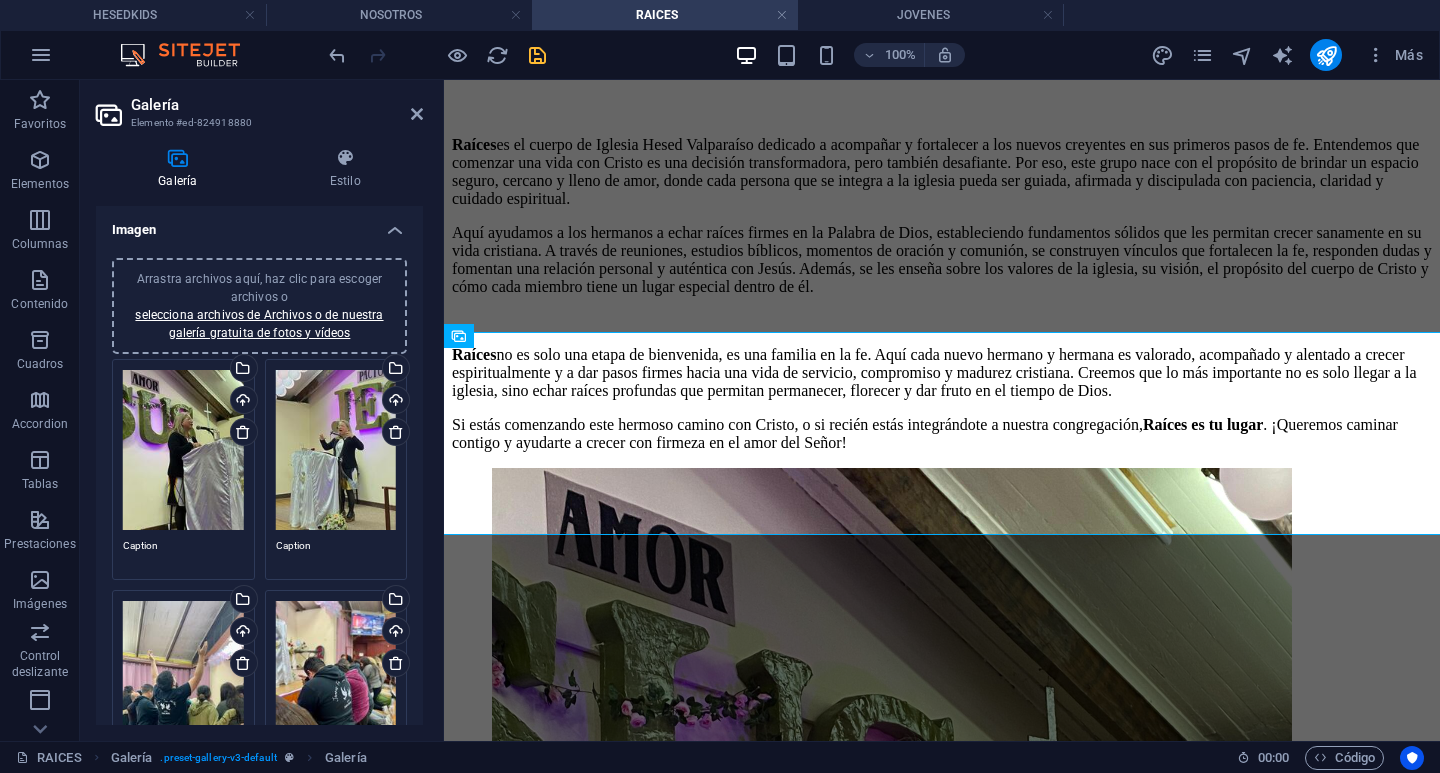 scroll, scrollTop: 767, scrollLeft: 0, axis: vertical 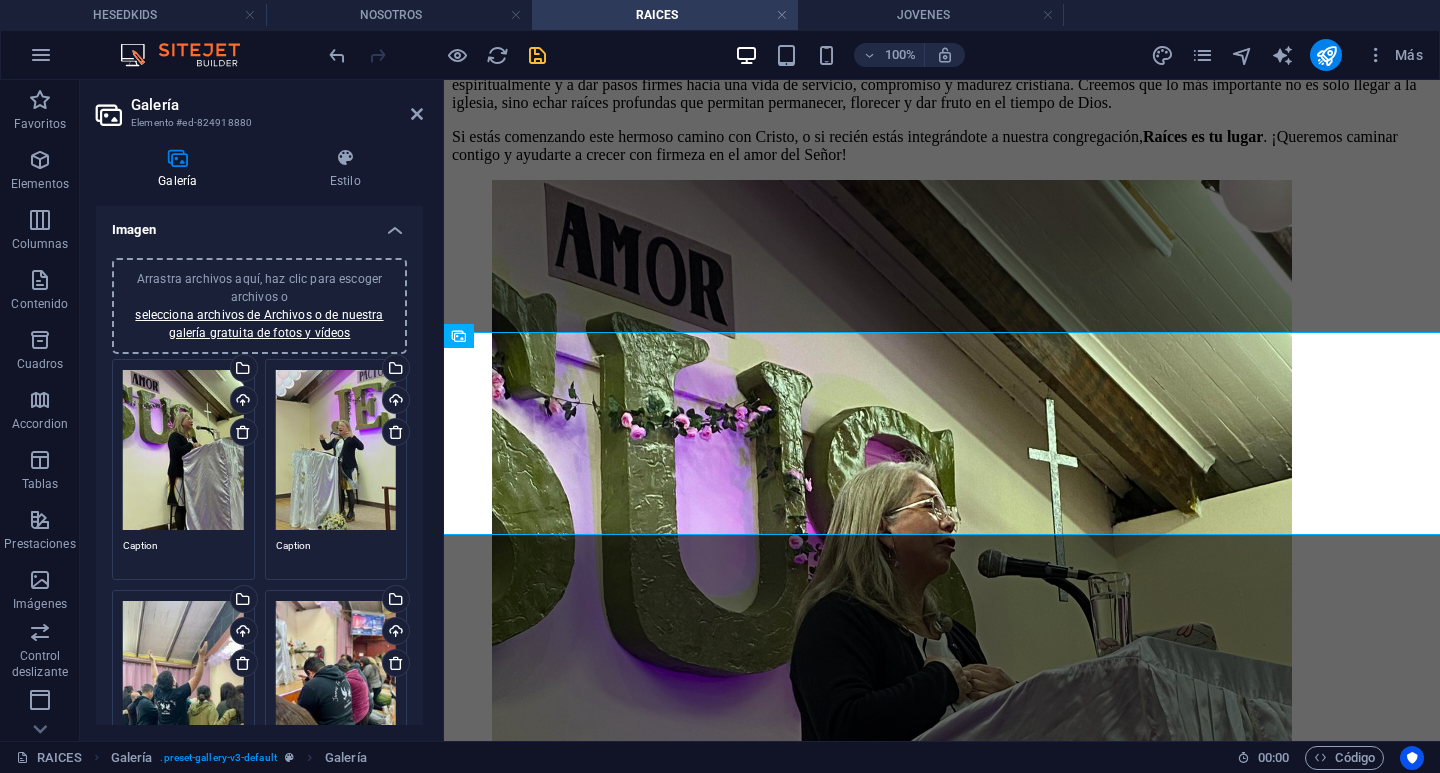 click on "Arrastra archivos aquí, haz clic para escoger archivos o  selecciona archivos de Archivos o de nuestra galería gratuita de fotos y vídeos" at bounding box center (183, 708) 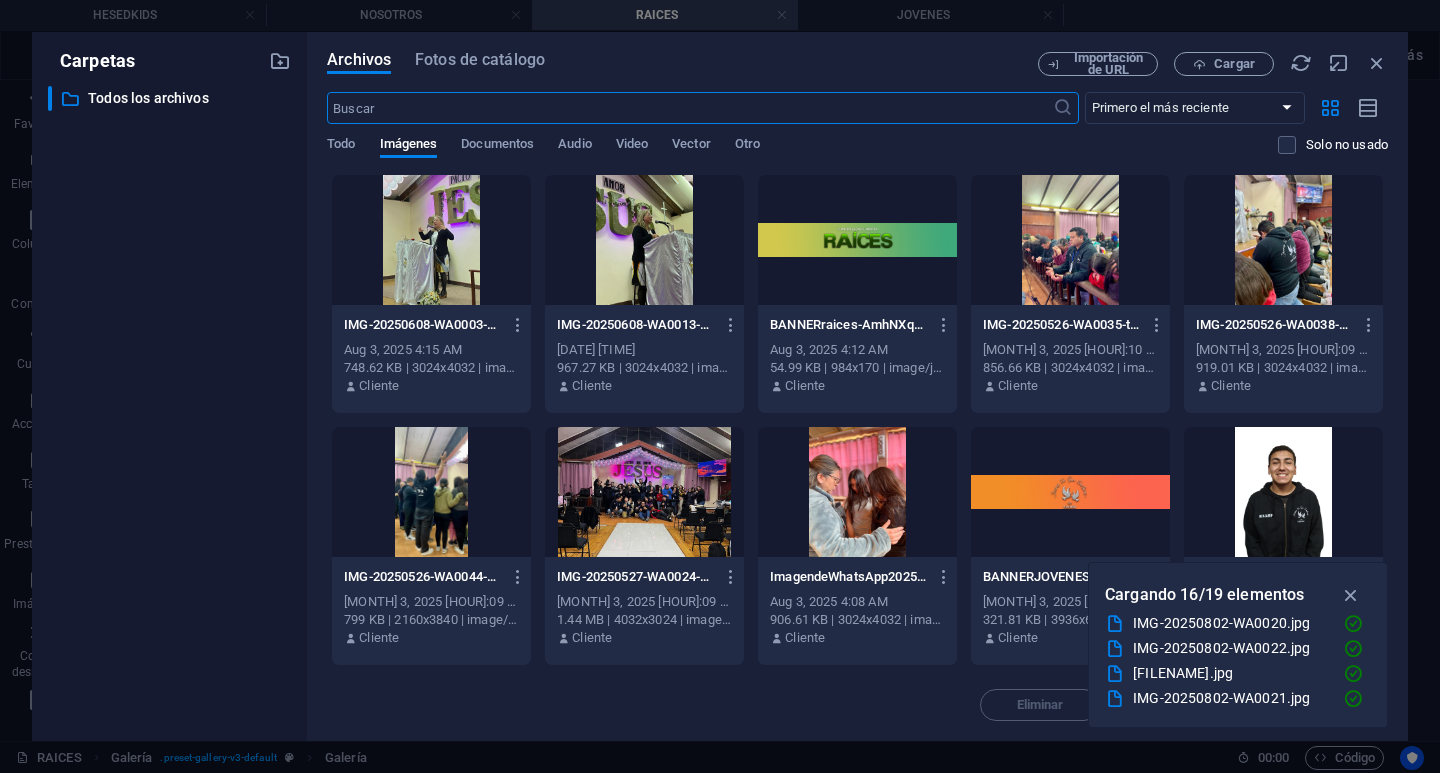 scroll, scrollTop: 479, scrollLeft: 0, axis: vertical 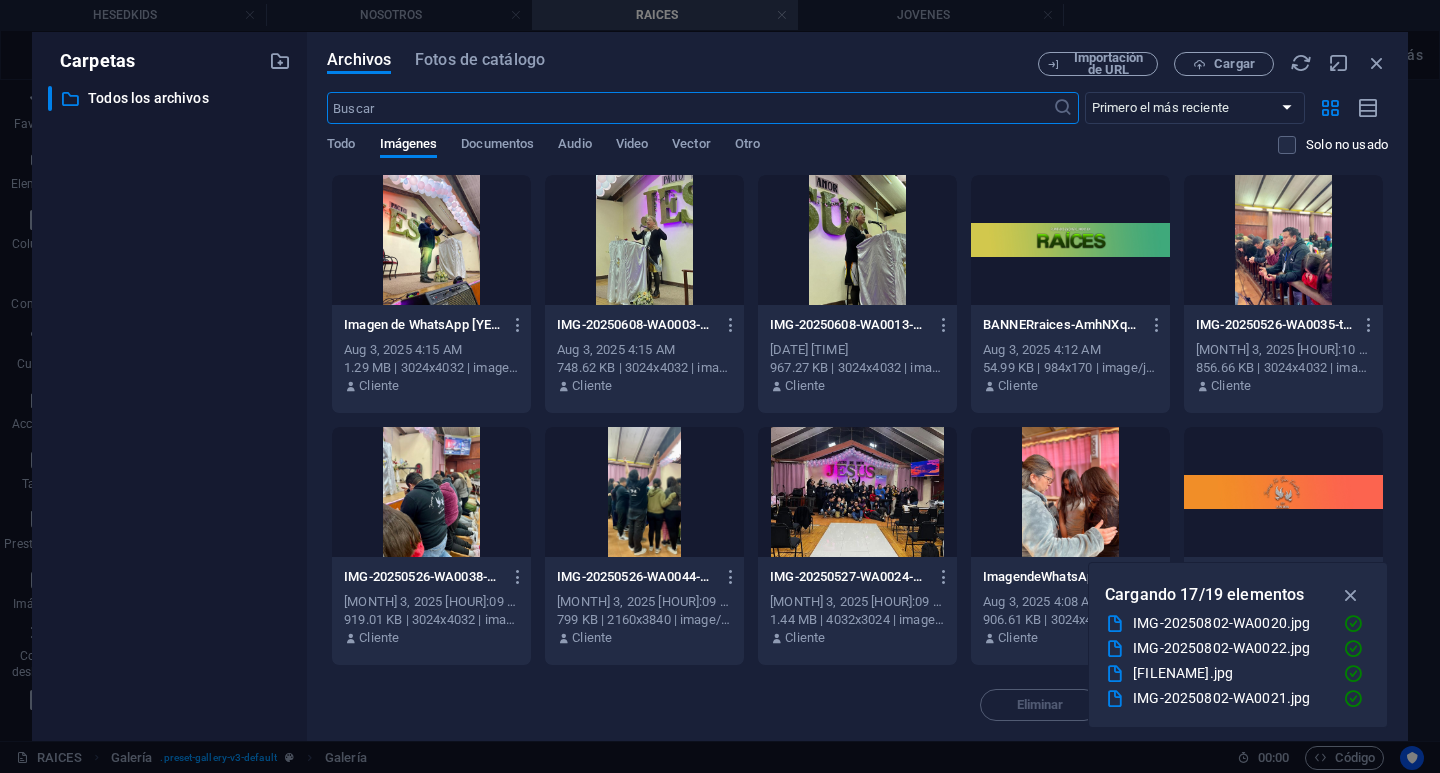 click at bounding box center [431, 240] 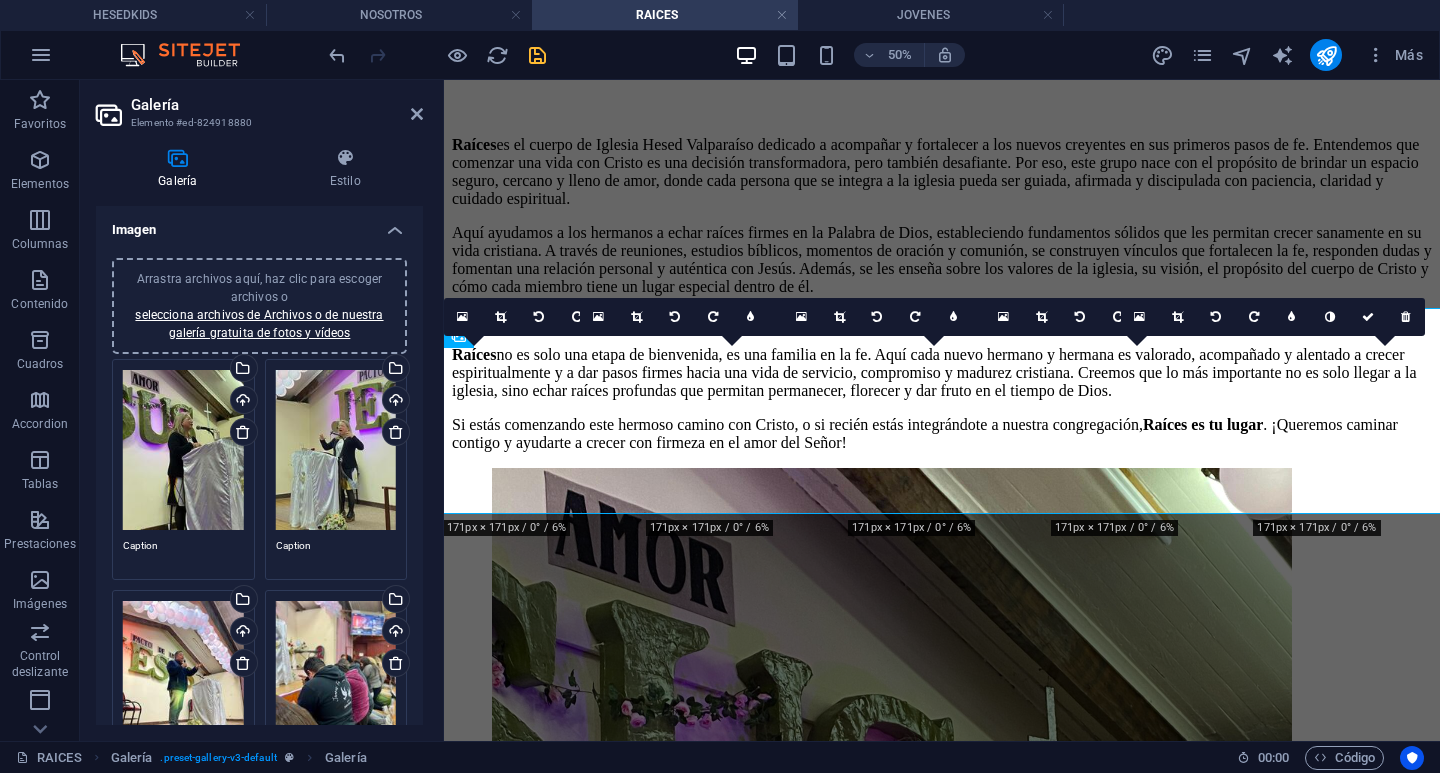 scroll, scrollTop: 767, scrollLeft: 0, axis: vertical 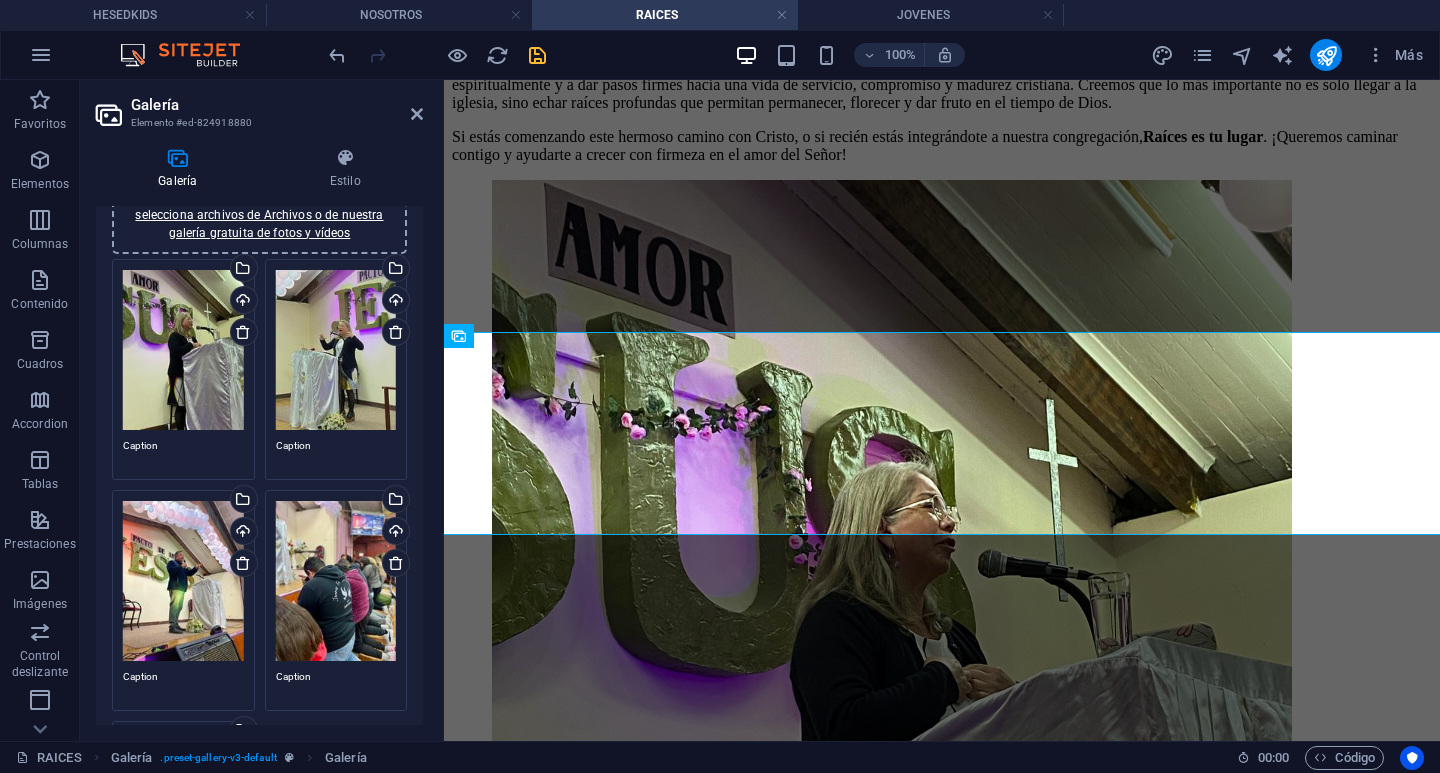 click on "Arrastra archivos aquí, haz clic para escoger archivos o  selecciona archivos de Archivos o de nuestra galería gratuita de fotos y vídeos" at bounding box center (336, 581) 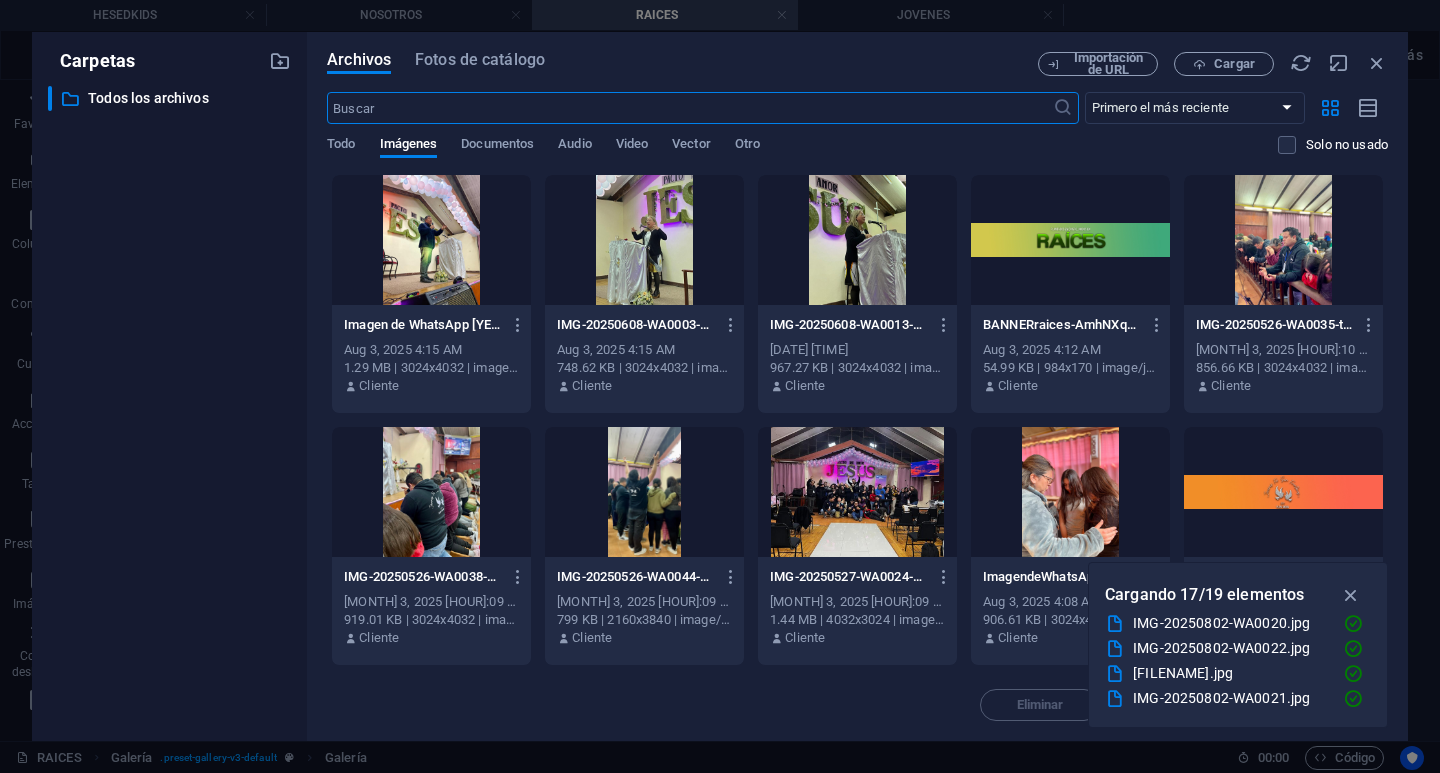 scroll, scrollTop: 479, scrollLeft: 0, axis: vertical 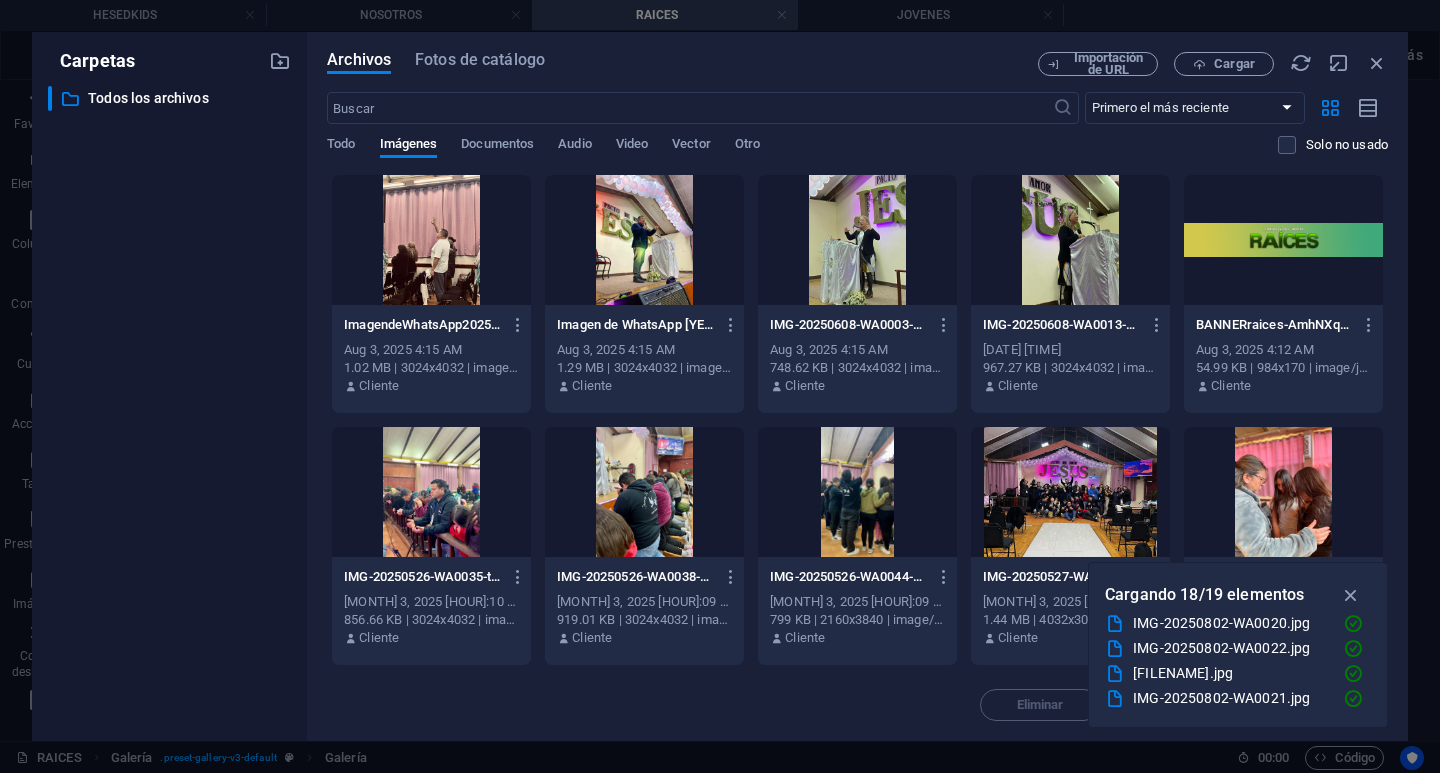 click at bounding box center [431, 240] 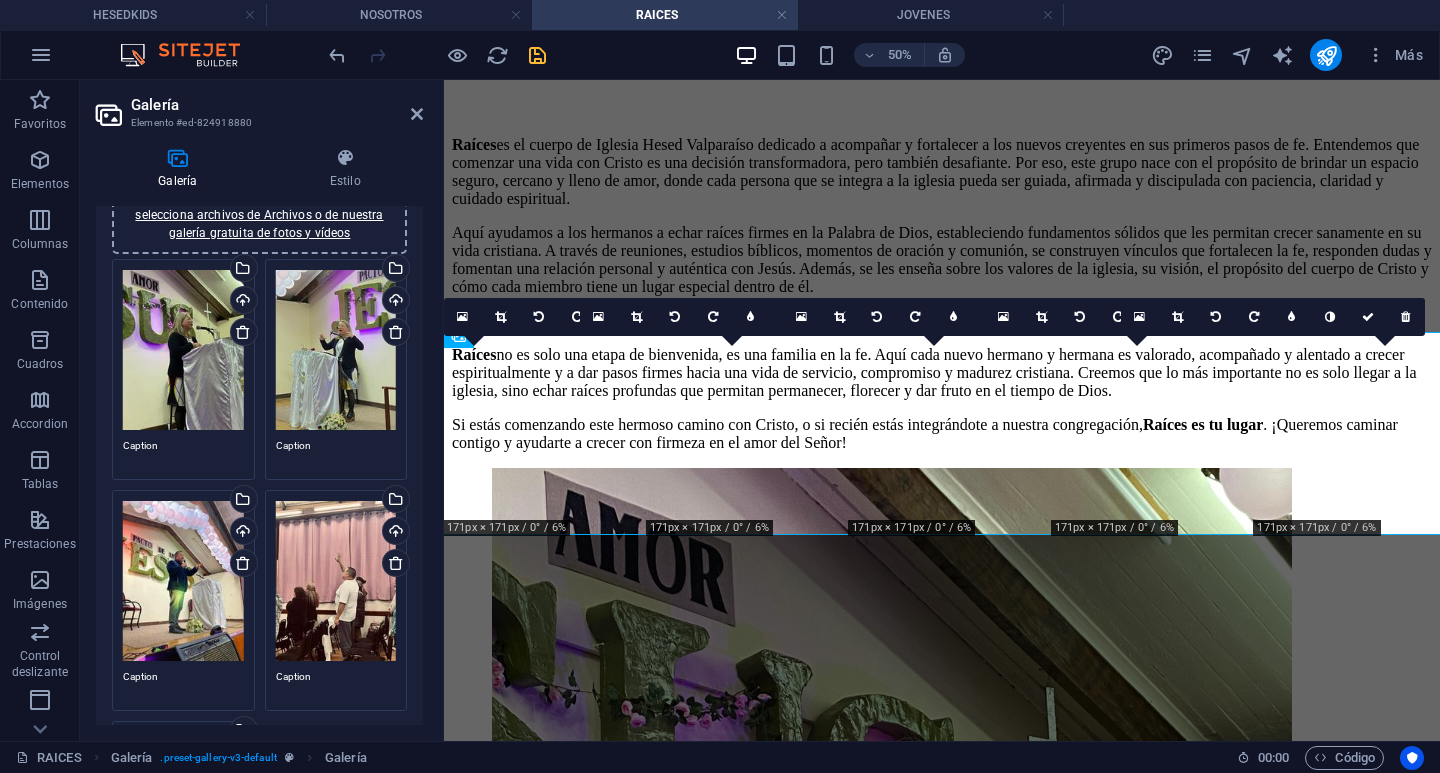 scroll, scrollTop: 767, scrollLeft: 0, axis: vertical 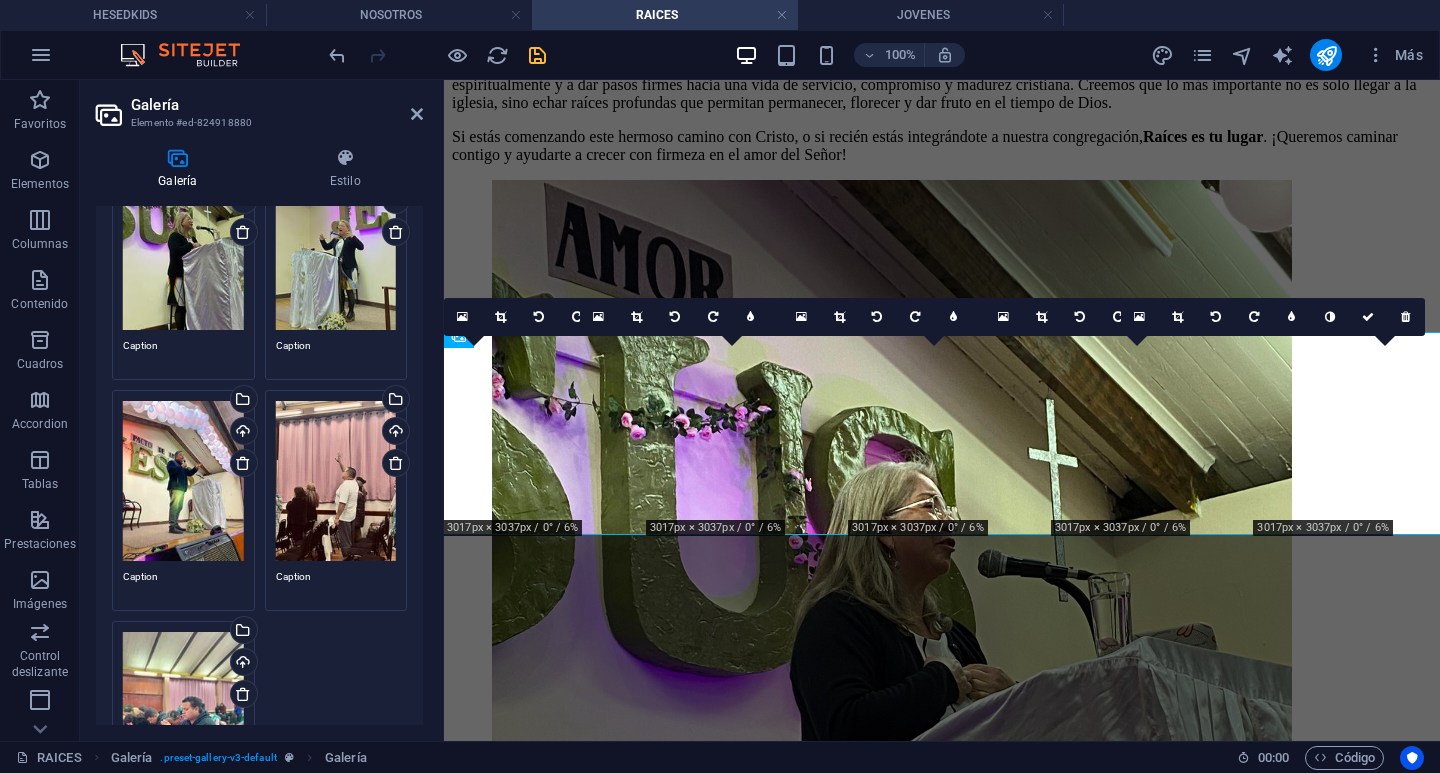 click on "Arrastra archivos aquí, haz clic para escoger archivos o  selecciona archivos de Archivos o de nuestra galería gratuita de fotos y vídeos" at bounding box center [336, 481] 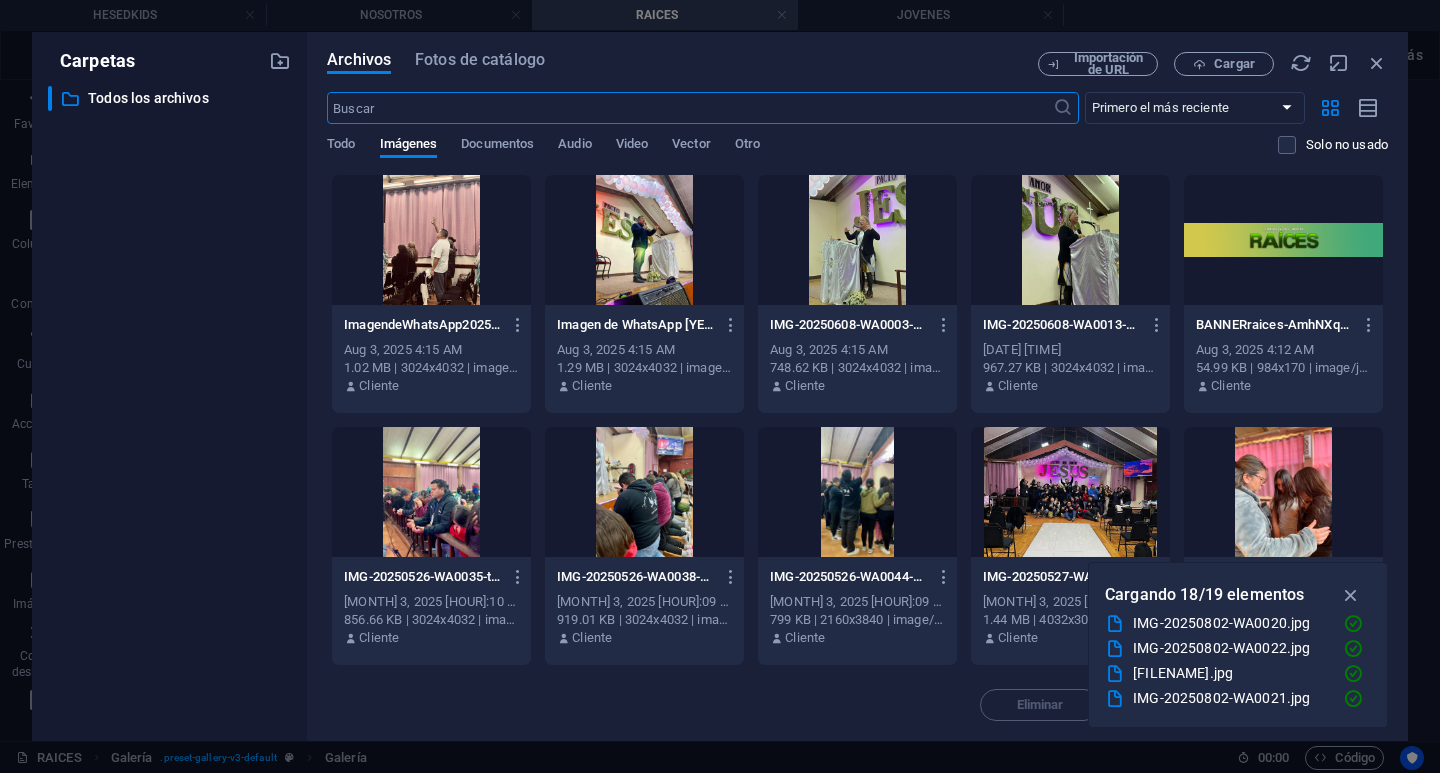 scroll, scrollTop: 479, scrollLeft: 0, axis: vertical 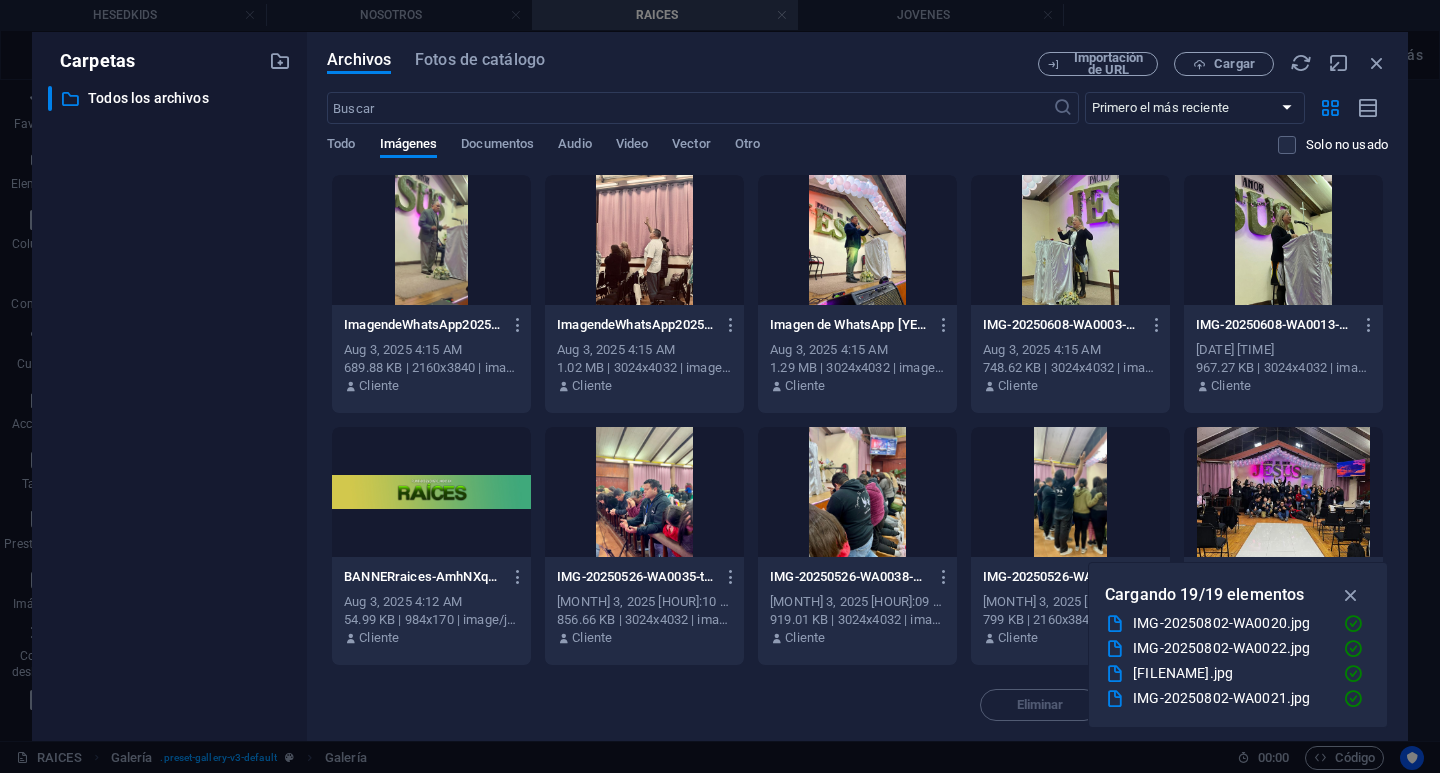 click at bounding box center [431, 240] 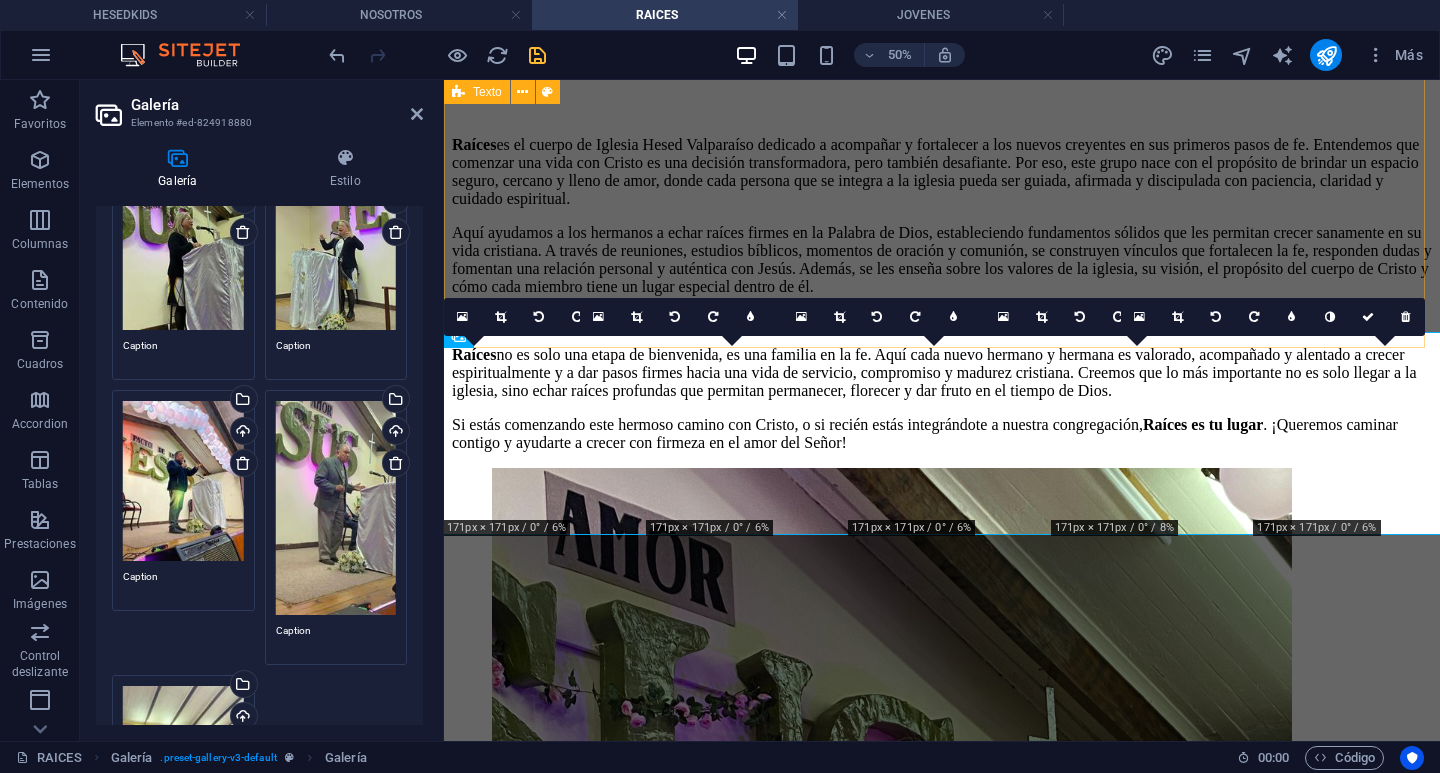 scroll, scrollTop: 767, scrollLeft: 0, axis: vertical 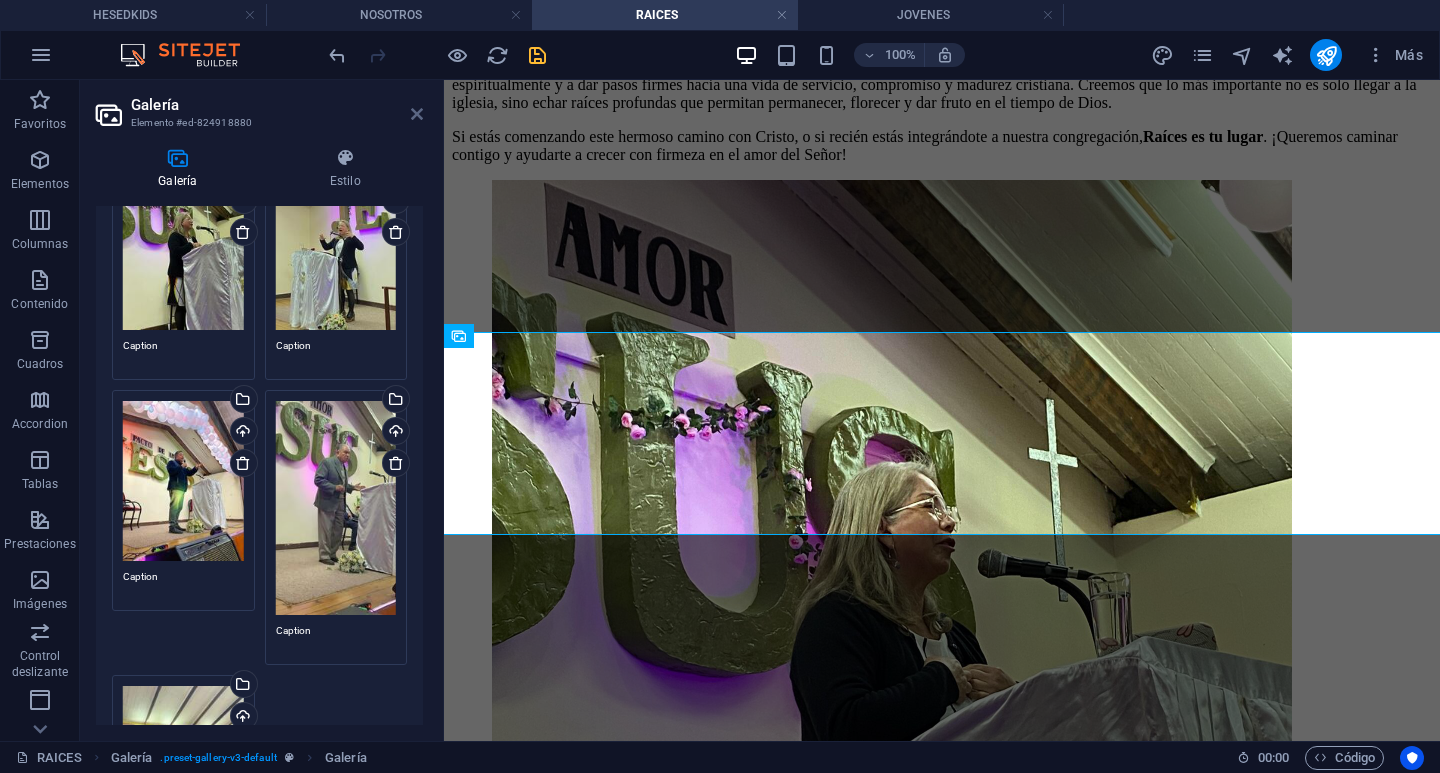 click at bounding box center (417, 114) 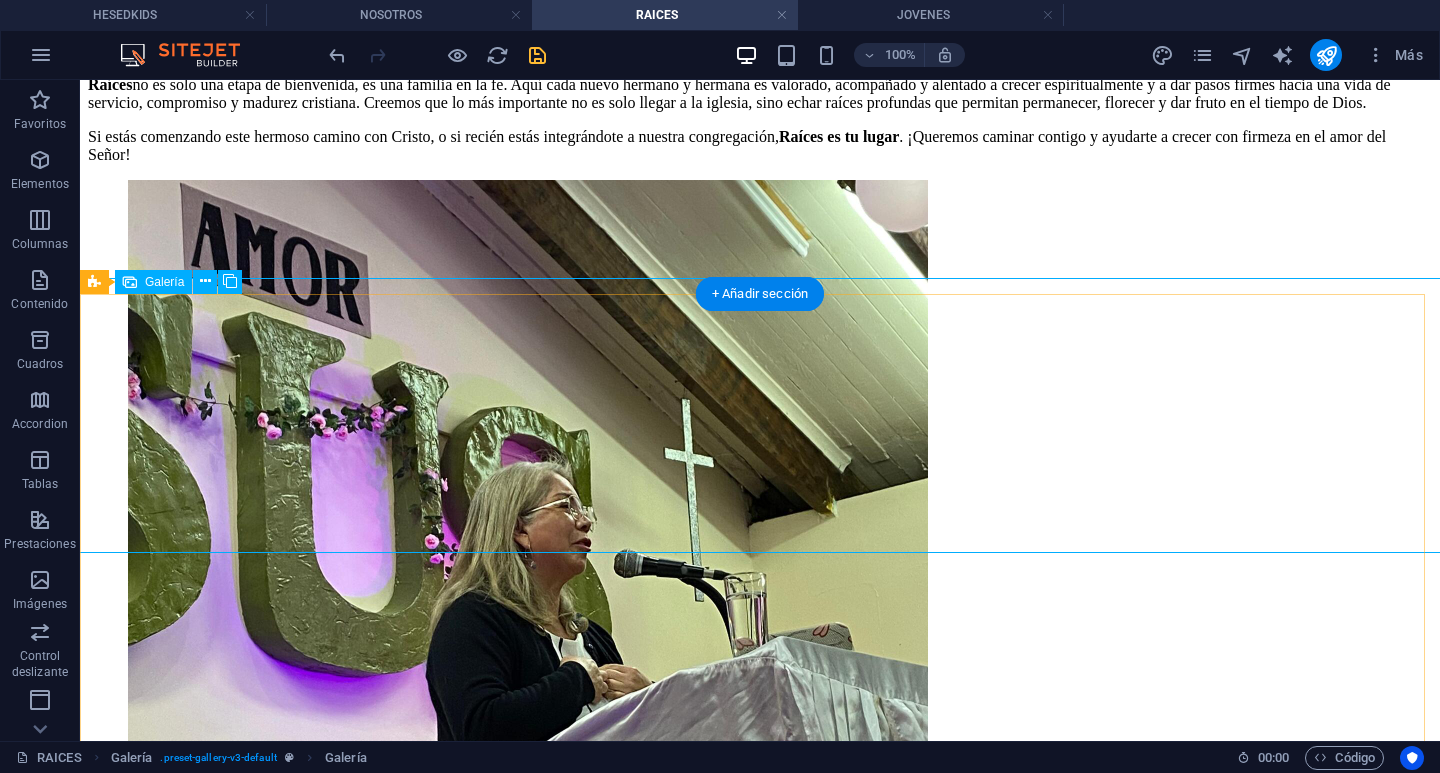 click at bounding box center (528, 3798) 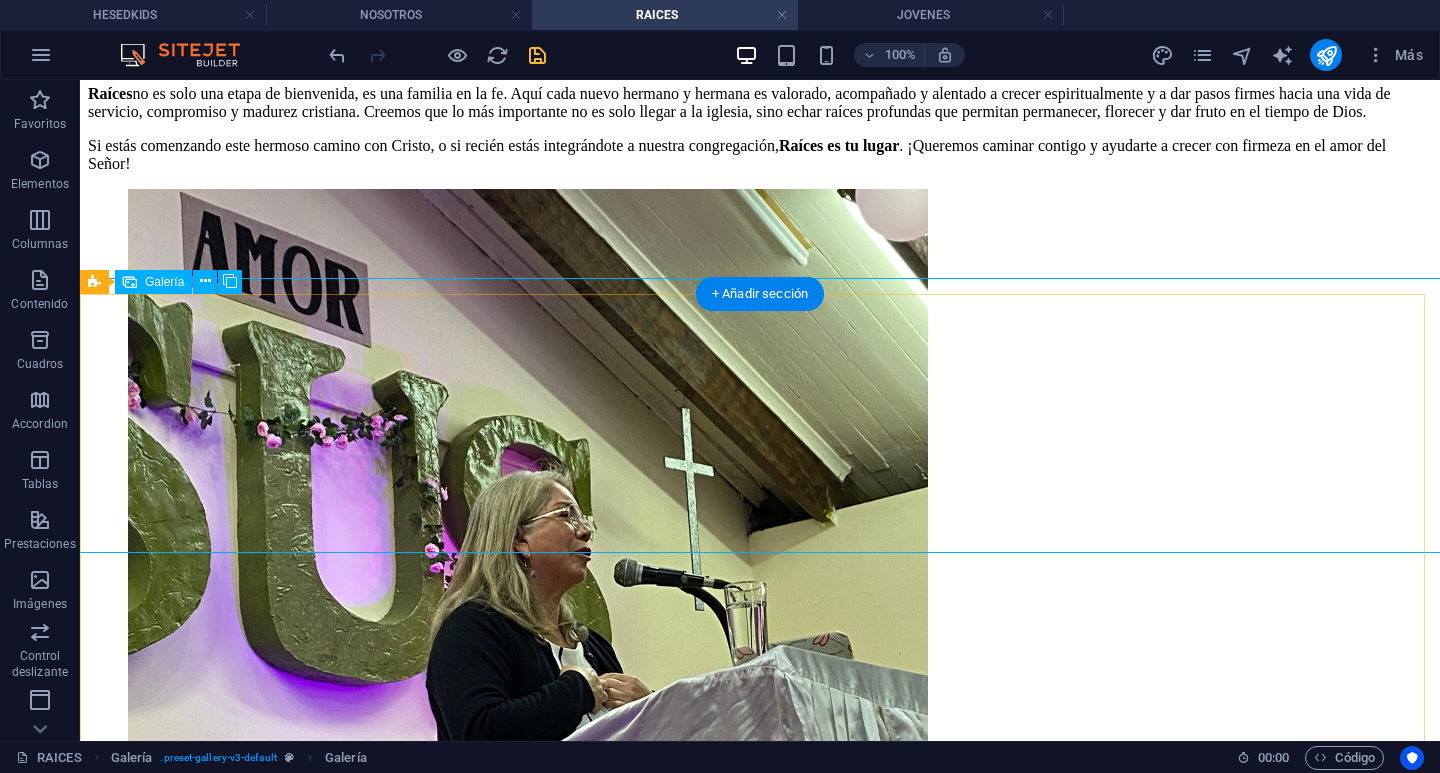 select on "4" 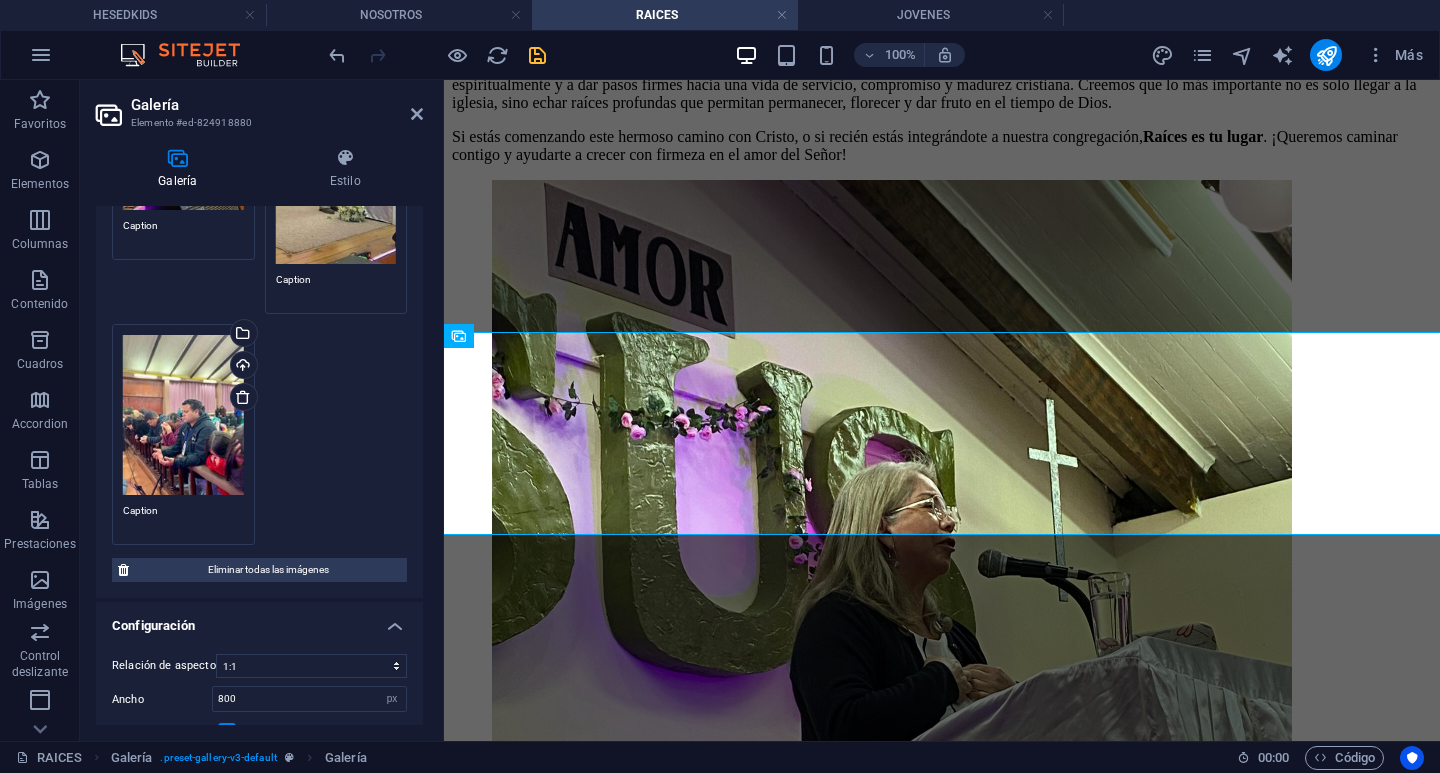 scroll, scrollTop: 600, scrollLeft: 0, axis: vertical 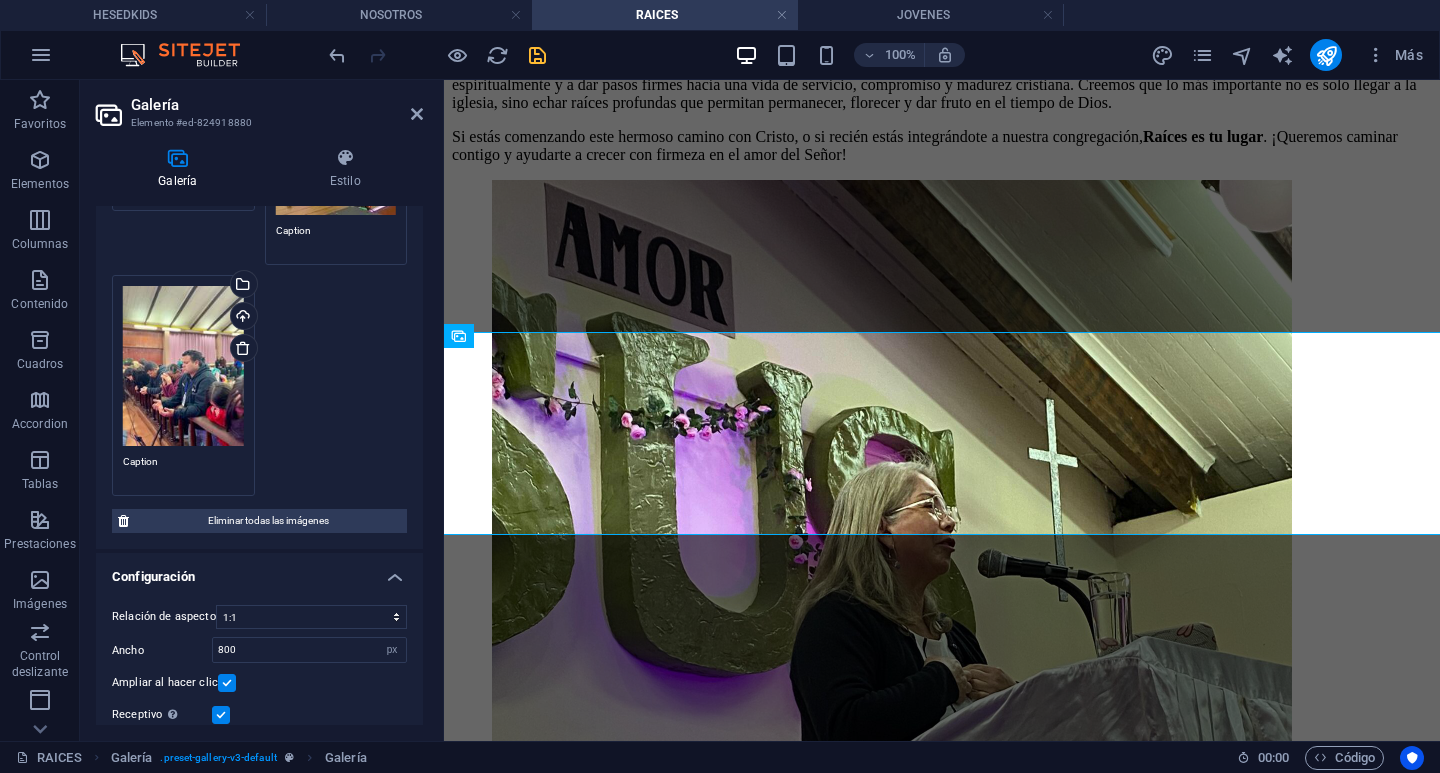 click on "Arrastra archivos aquí, haz clic para escoger archivos o  selecciona archivos de Archivos o de nuestra galería gratuita de fotos y vídeos" at bounding box center [183, 366] 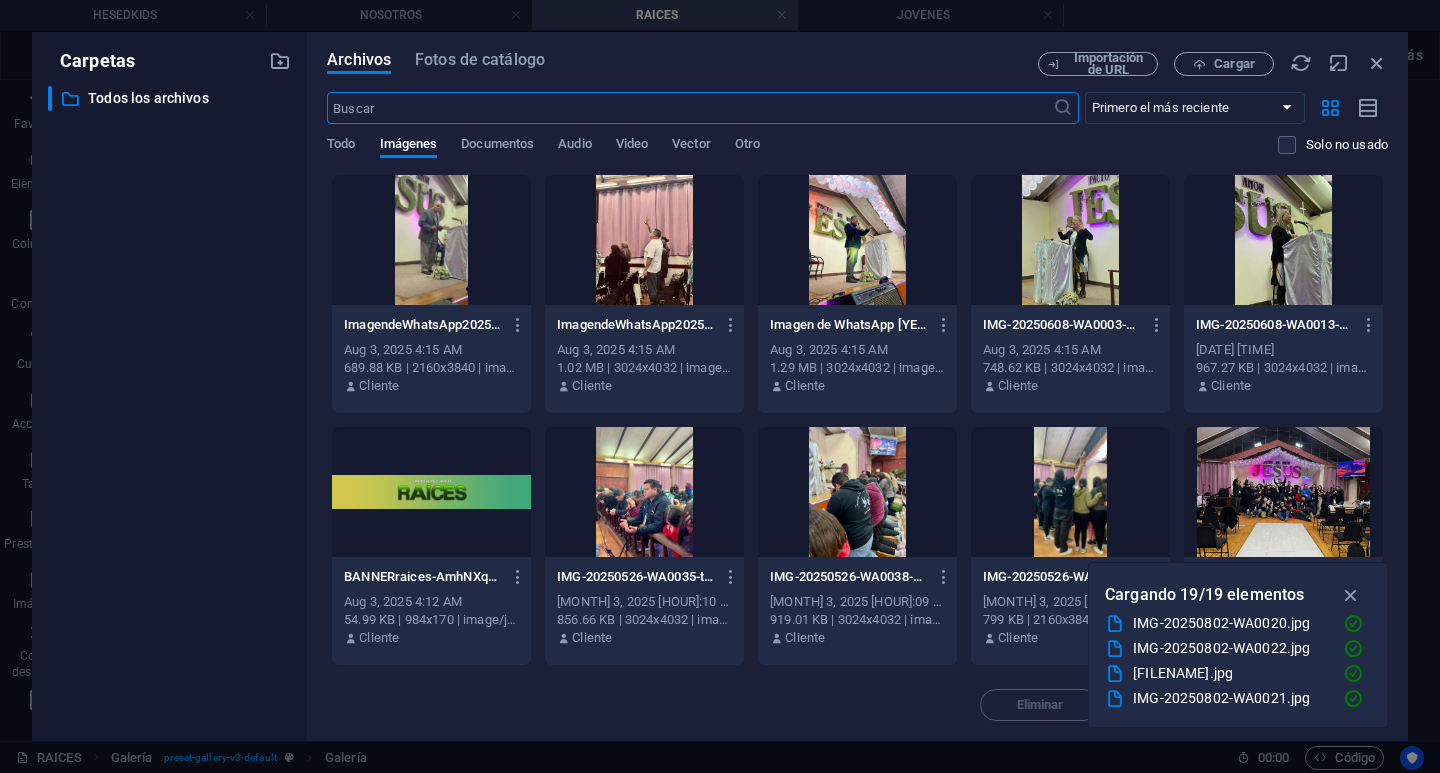 scroll, scrollTop: 479, scrollLeft: 0, axis: vertical 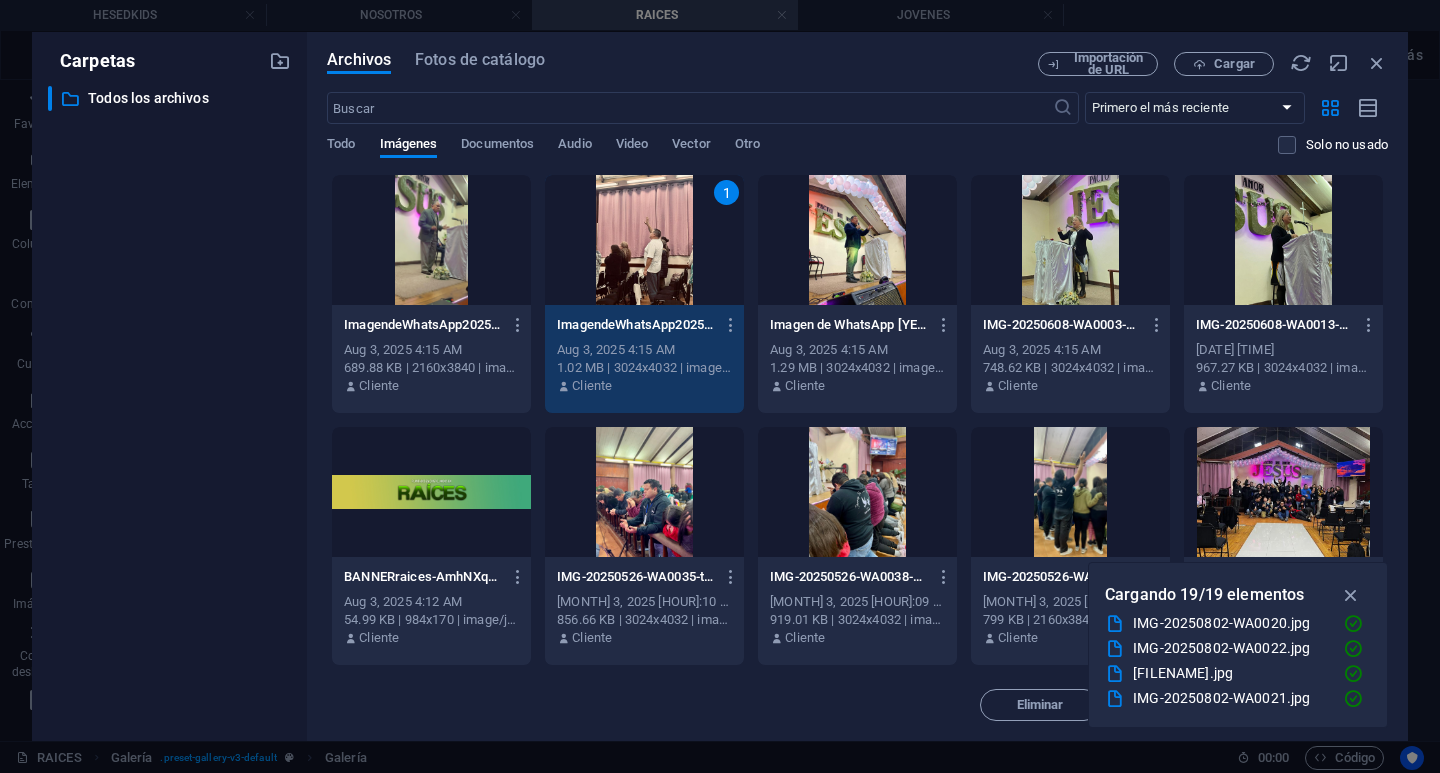click on "1" at bounding box center (644, 240) 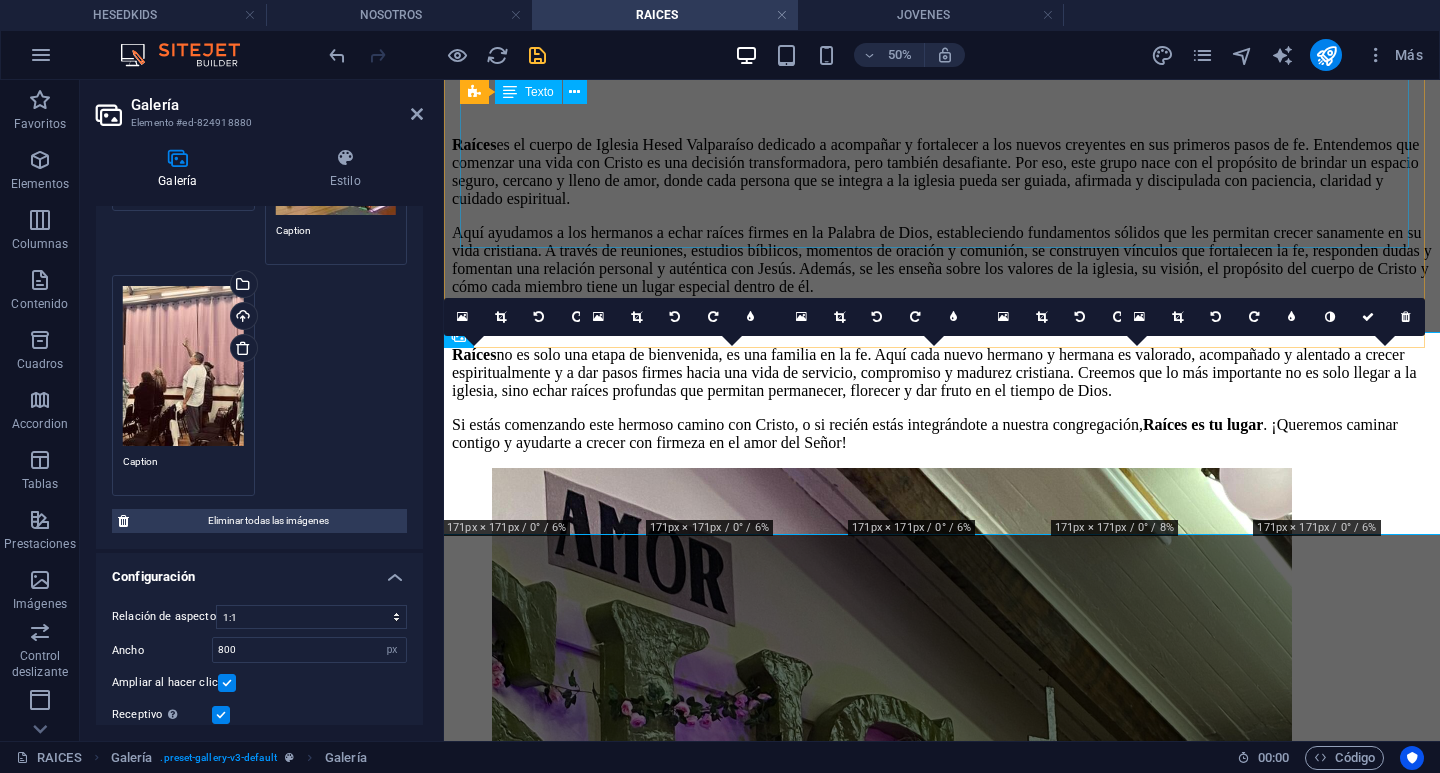 scroll, scrollTop: 767, scrollLeft: 0, axis: vertical 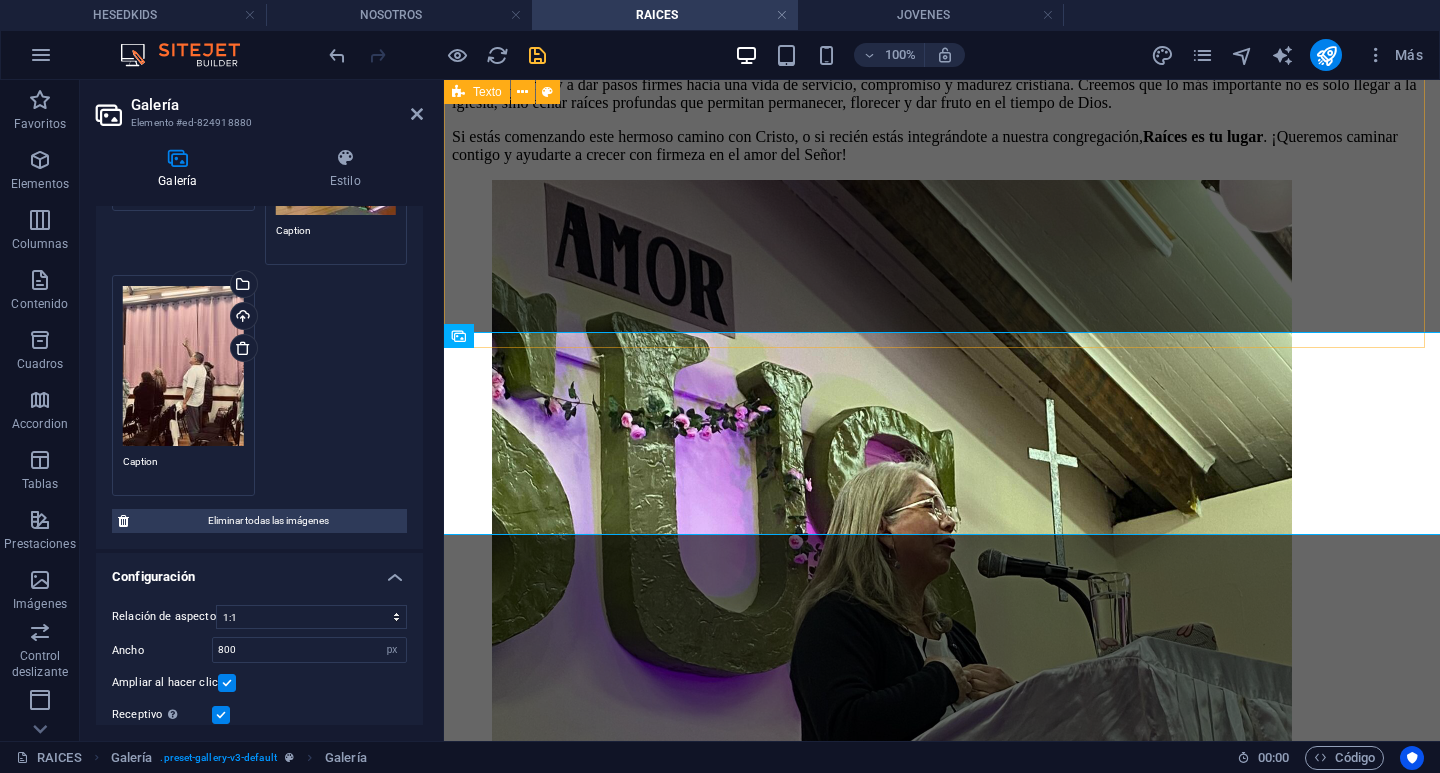 click on "raíces Raíces  es el cuerpo de Iglesia Hesed Valparaíso dedicado a acompañar y fortalecer a los nuevos creyentes en sus primeros pasos de fe. Entendemos que comenzar una vida con Cristo es una decisión transformadora, pero también desafiante. Por eso, este grupo nace con el propósito de brindar un espacio seguro, cercano y lleno de amor, donde cada persona que se integra a la iglesia pueda ser guiada, afirmada y discipulada con paciencia, claridad y cuidado espiritual. Aquí ayudamos a los hermanos a echar raíces firmes en la Palabra de Dios, estableciendo fundamentos sólidos que les permitan crecer sanamente en su vida cristiana. A través de reuniones, estudios bíblicos, momentos de oración y comunión, se construyen vínculos que fortalecen la fe, responden dudas y fomentan una relación personal y auténtica con Jesús. Además, se les enseña sobre los valores de la iglesia, su visión, el propósito del cuerpo de Cristo y cómo cada miembro tiene un lugar especial dentro de él. Raíces" at bounding box center [942, -34] 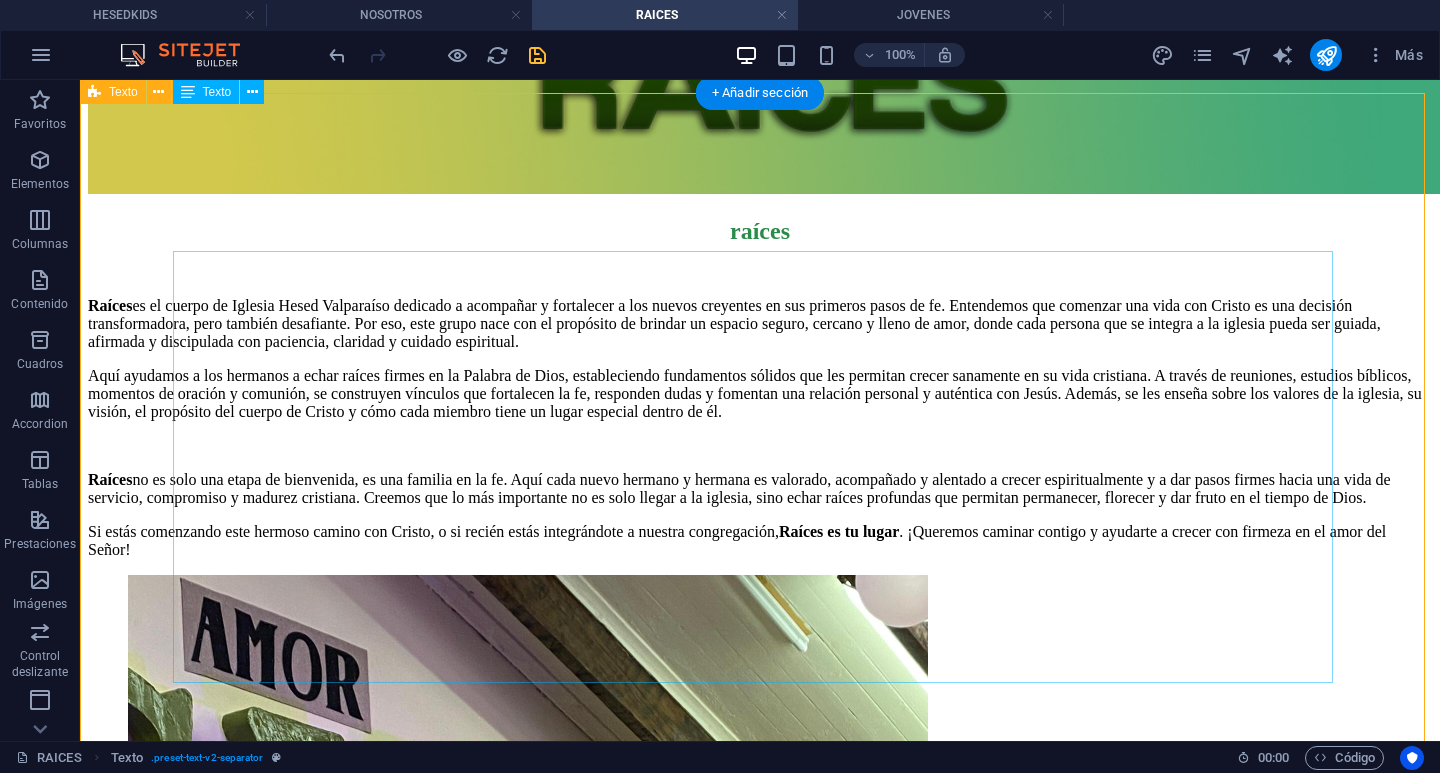 scroll, scrollTop: 276, scrollLeft: 0, axis: vertical 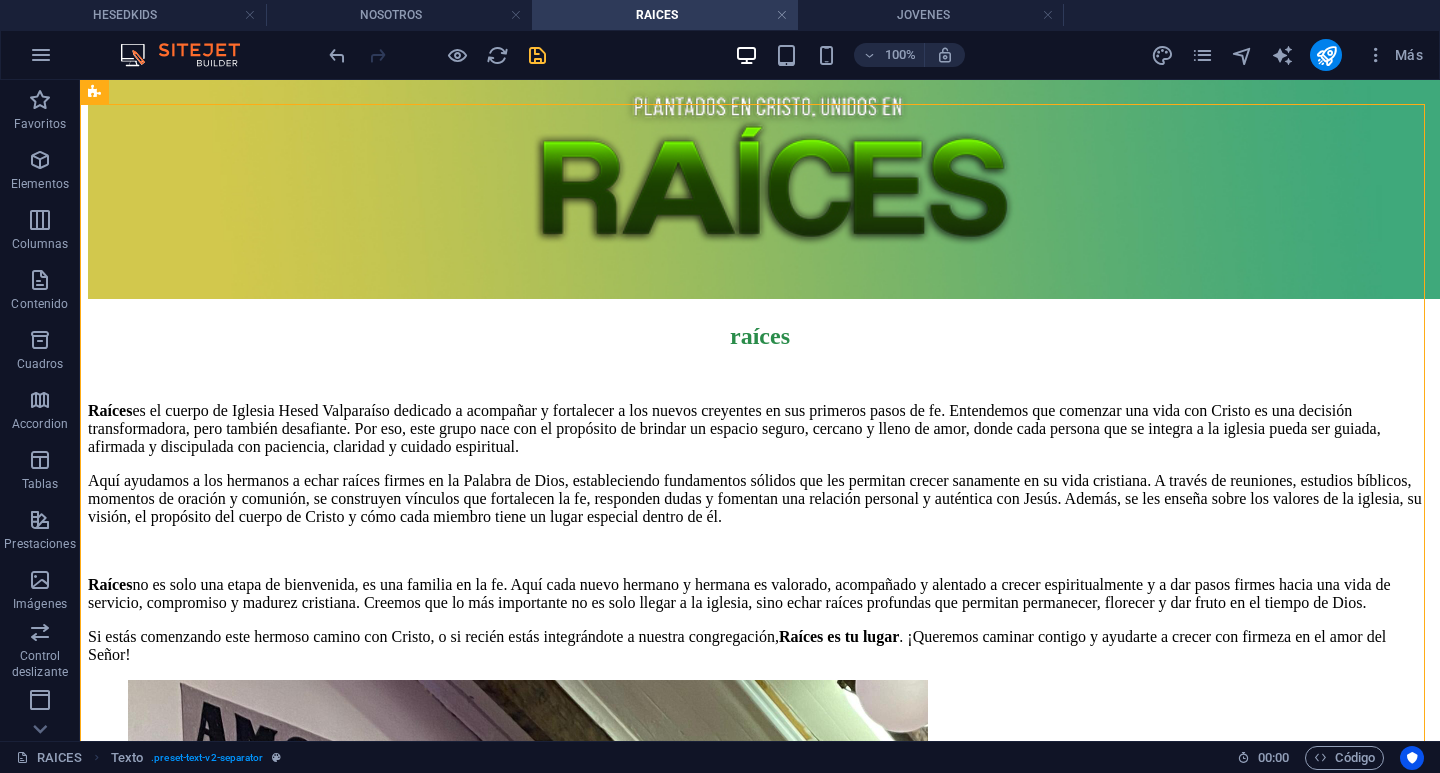 click at bounding box center [537, 55] 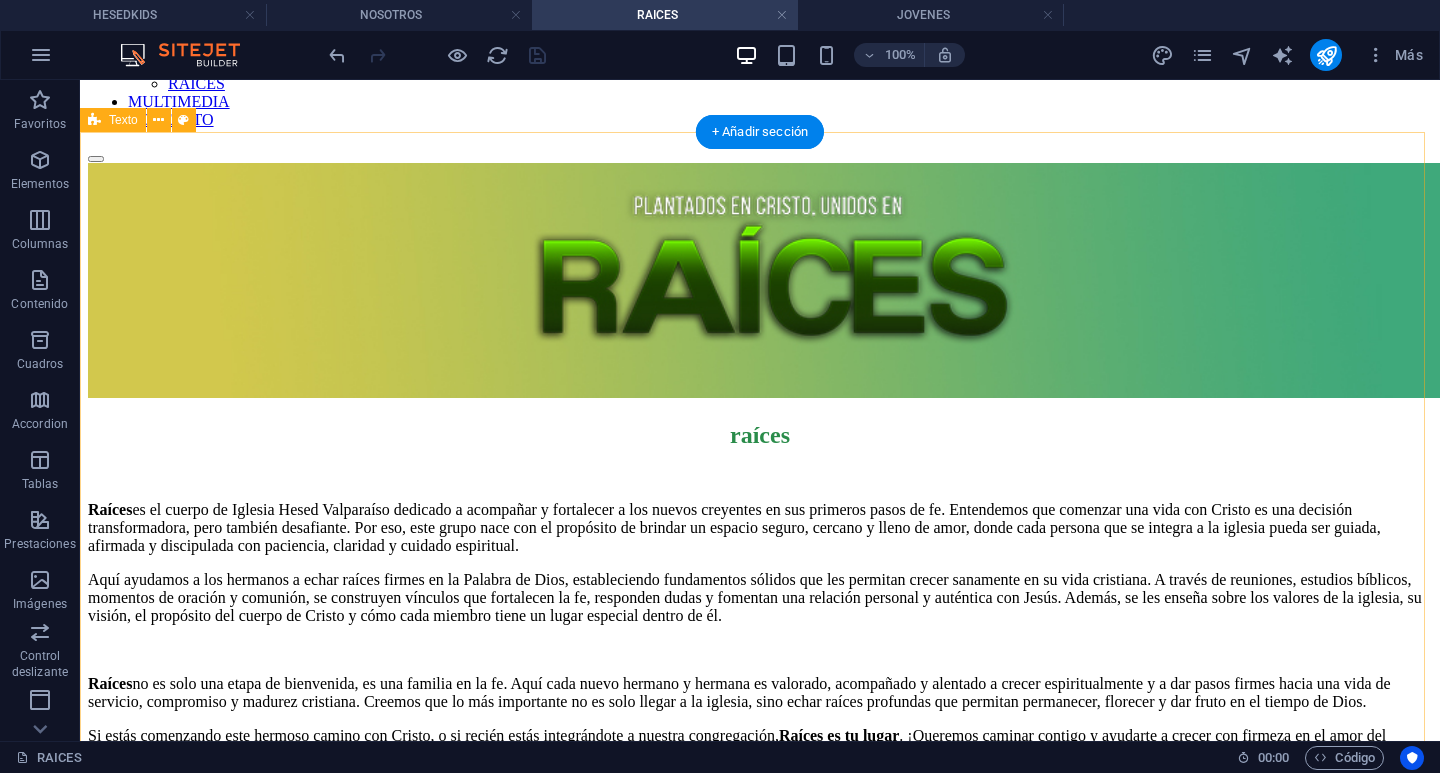 scroll, scrollTop: 76, scrollLeft: 0, axis: vertical 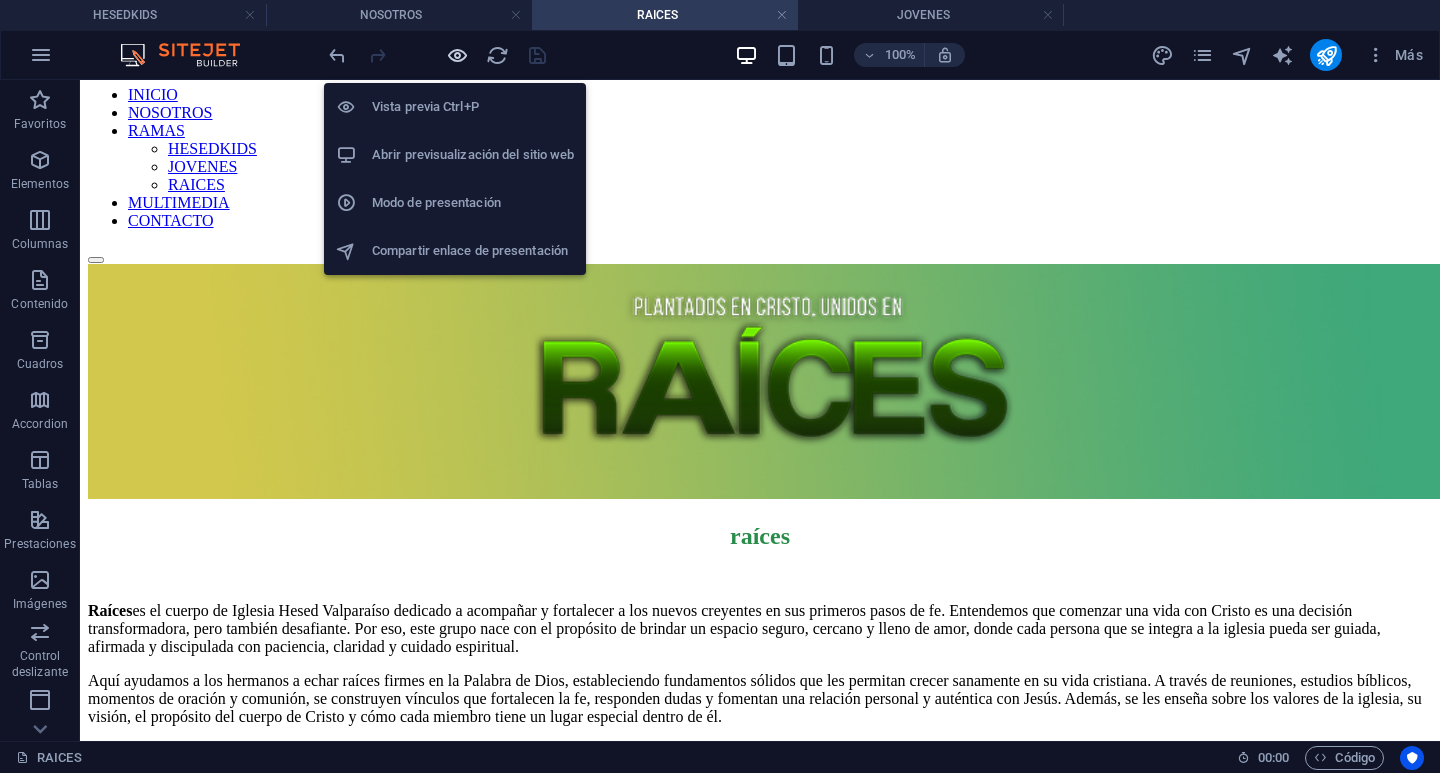 click at bounding box center (457, 55) 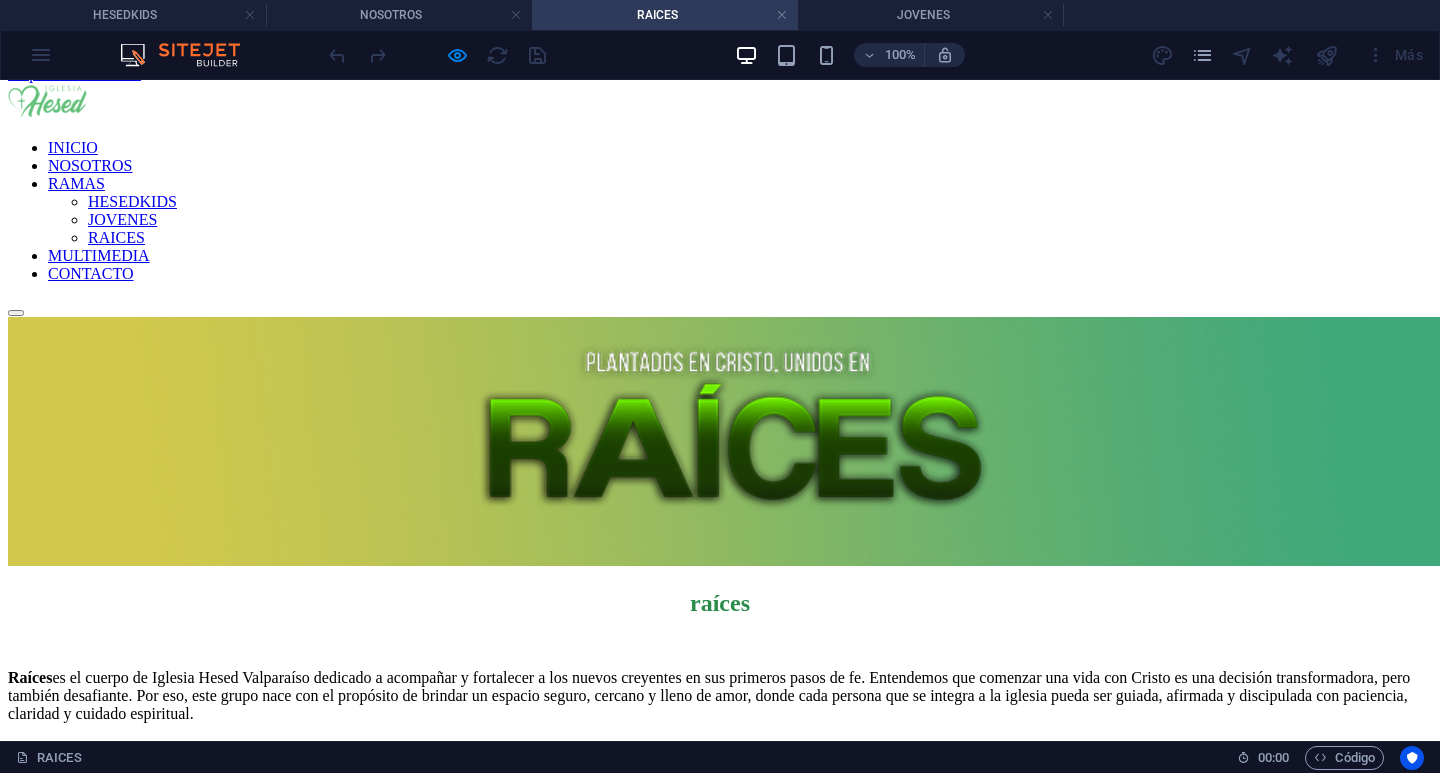 scroll, scrollTop: 0, scrollLeft: 0, axis: both 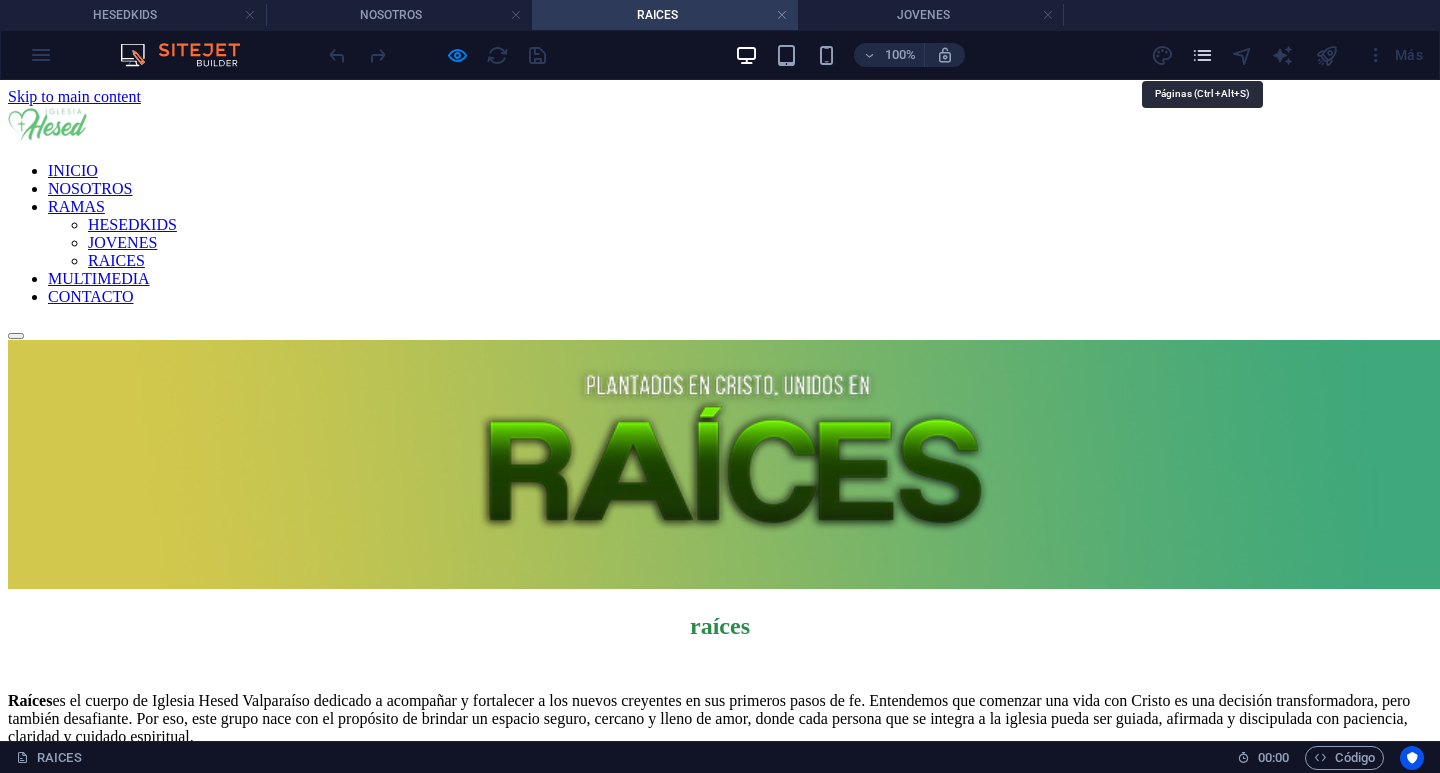 click at bounding box center [1202, 55] 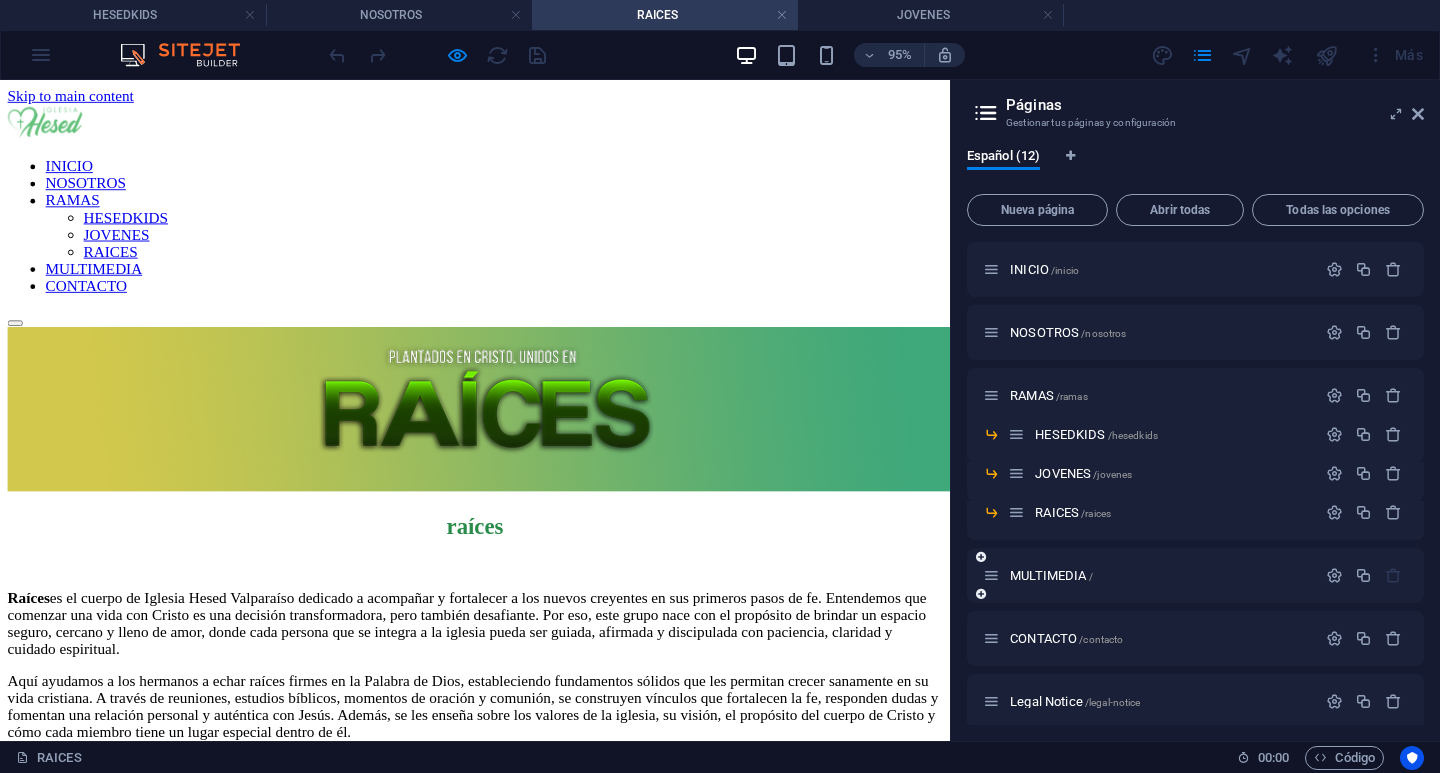 click on "MULTIMEDIA /" at bounding box center (1149, 575) 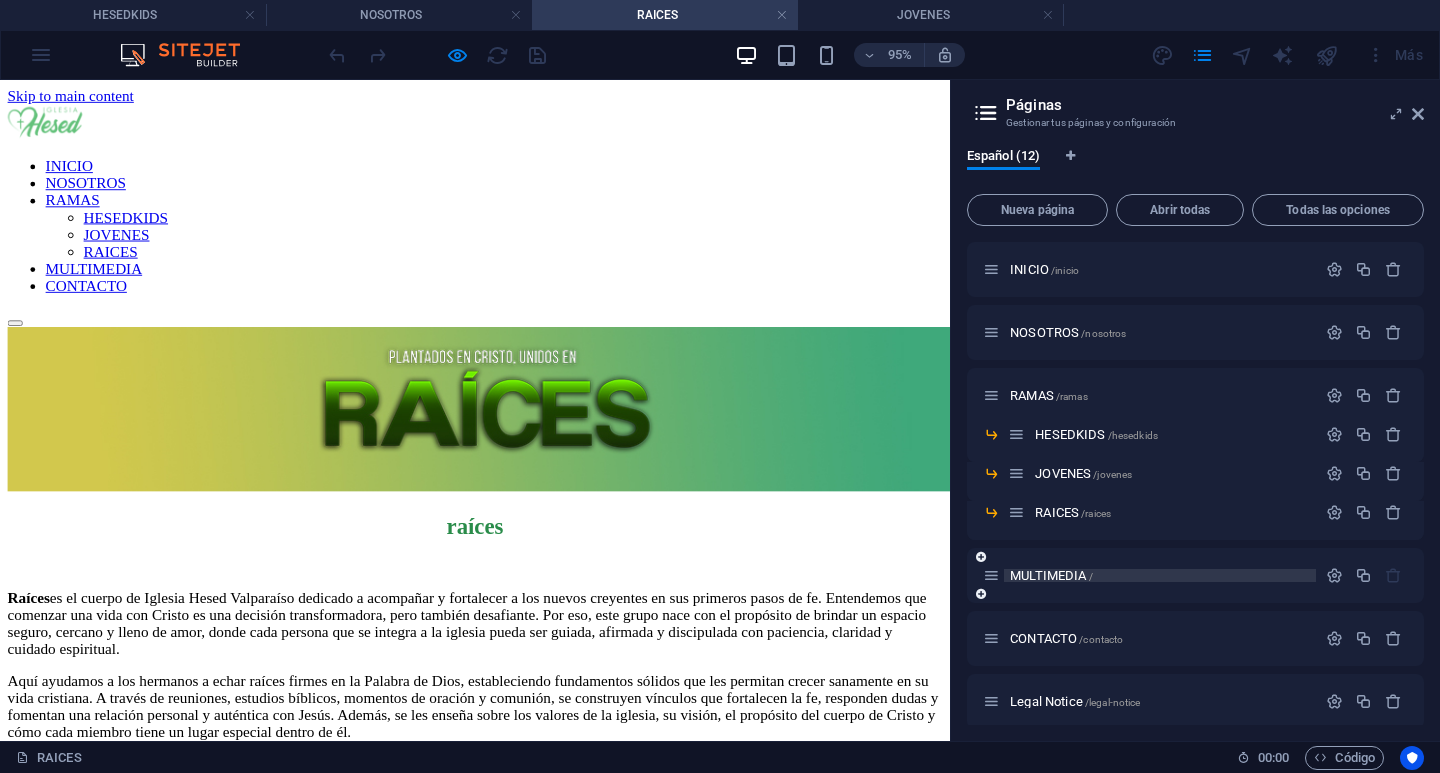 click on "MULTIMEDIA /" at bounding box center [1051, 575] 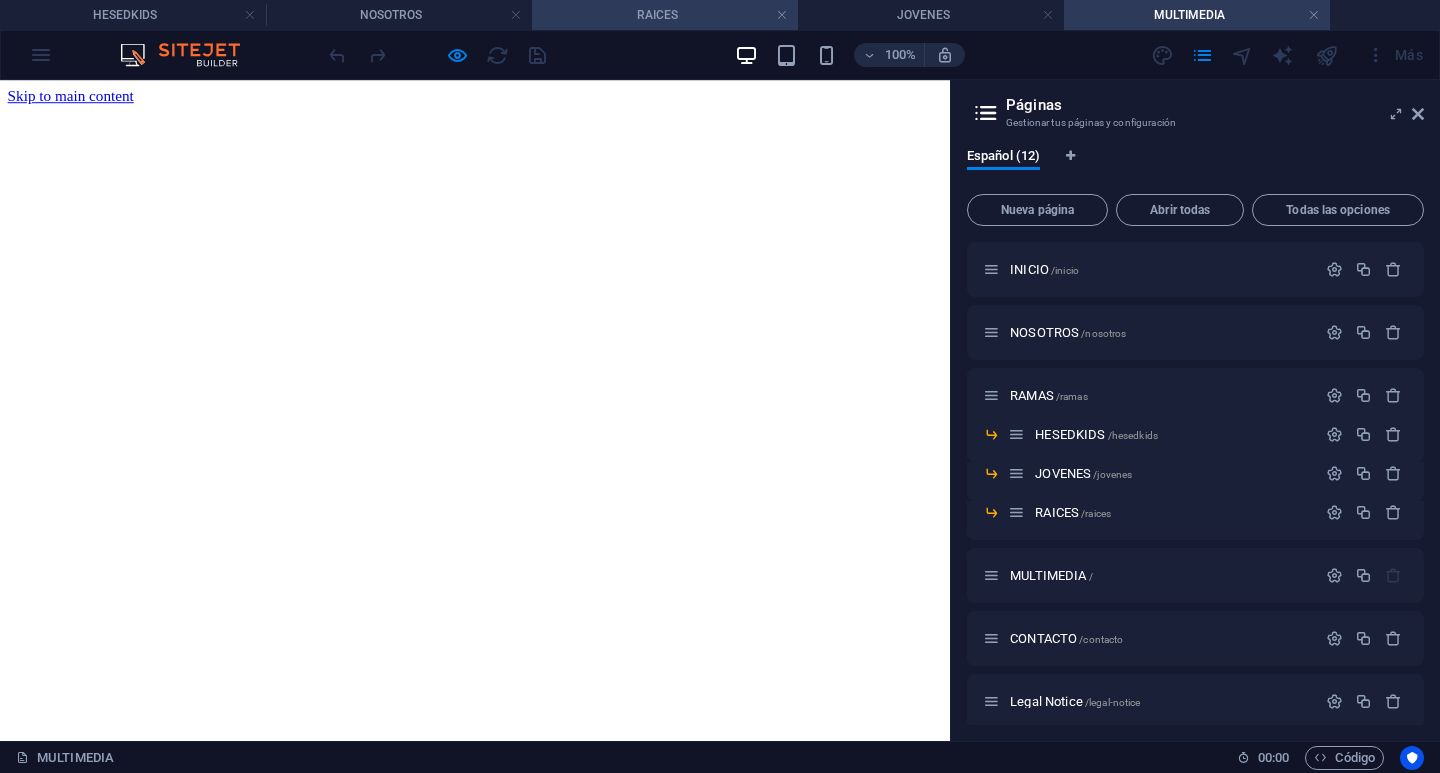 scroll, scrollTop: 0, scrollLeft: 0, axis: both 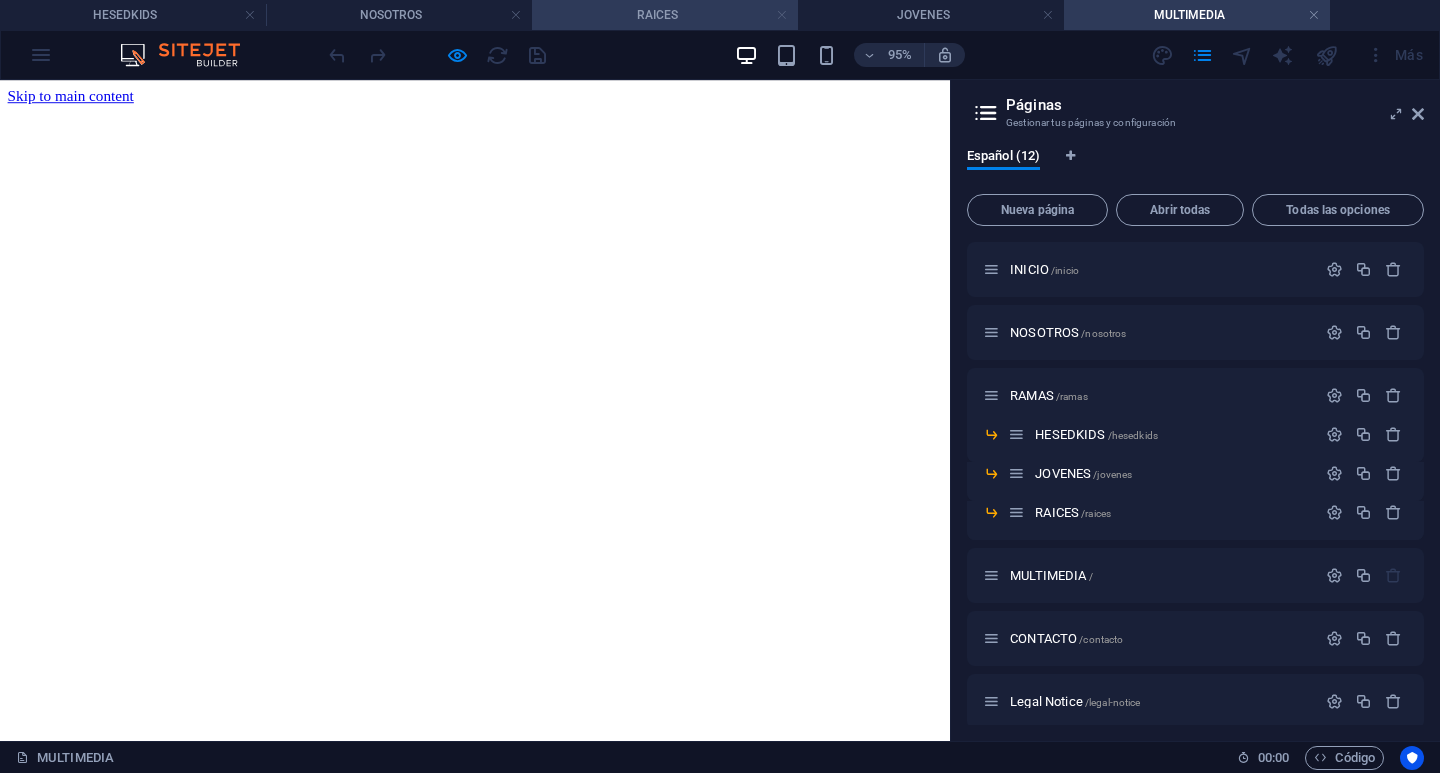 click at bounding box center (782, 15) 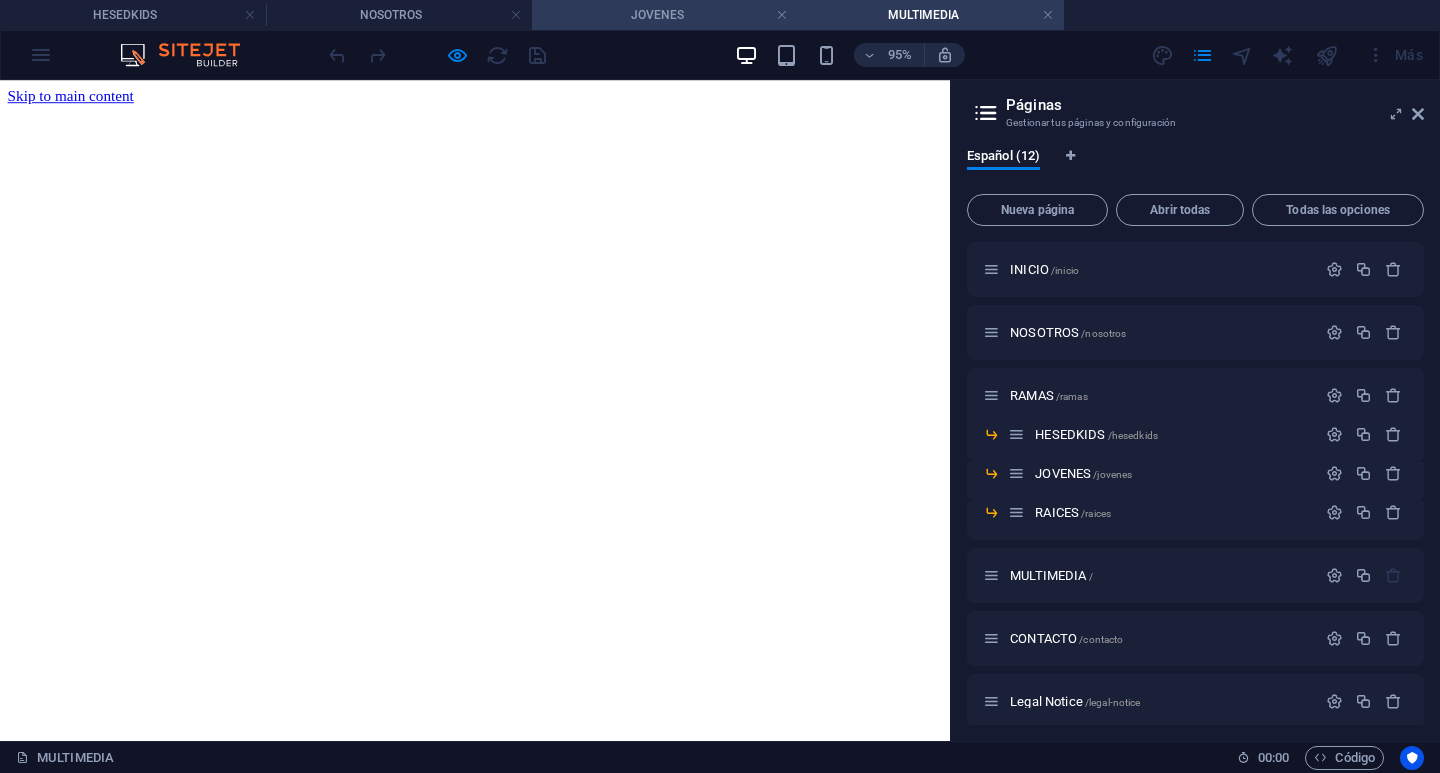 click on "JOVENES" at bounding box center [665, 15] 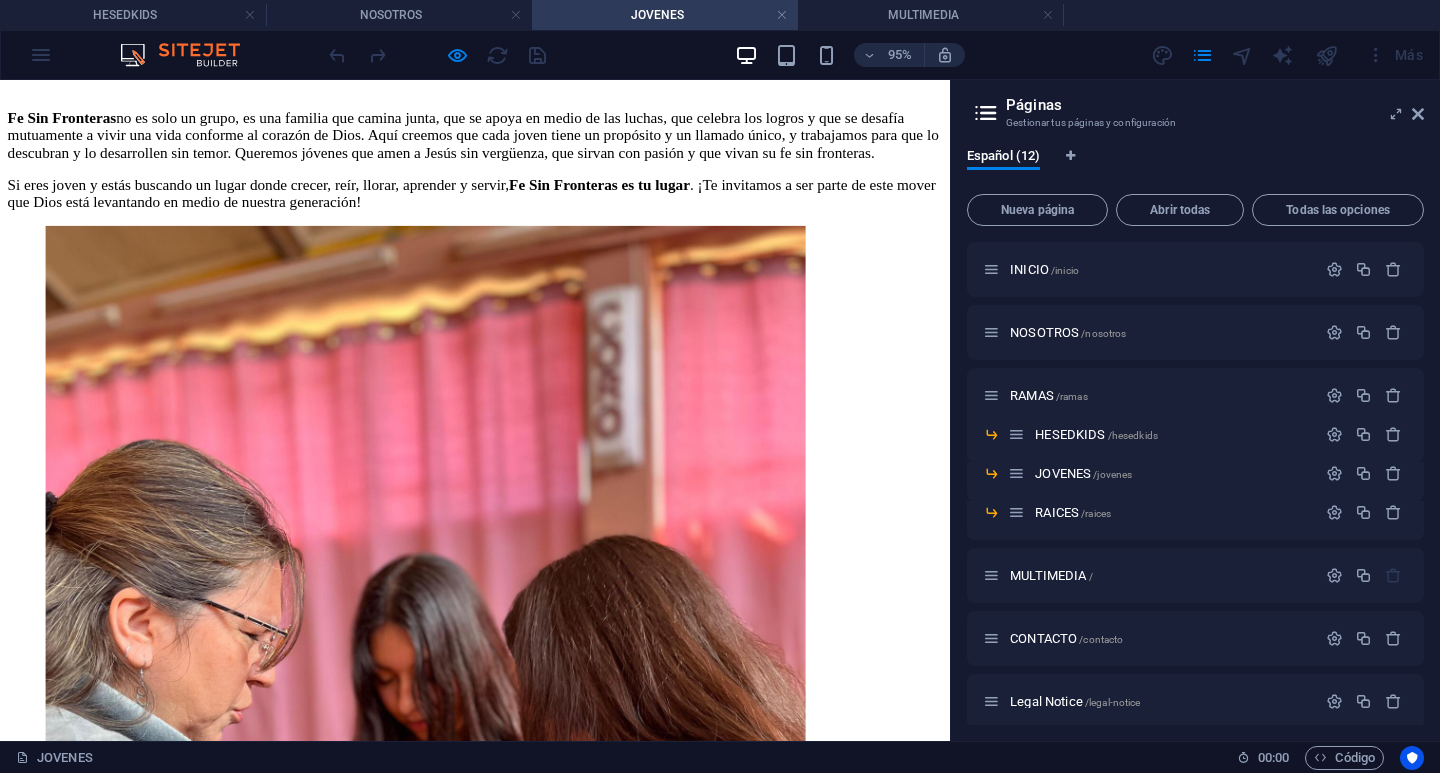 scroll, scrollTop: 249, scrollLeft: 0, axis: vertical 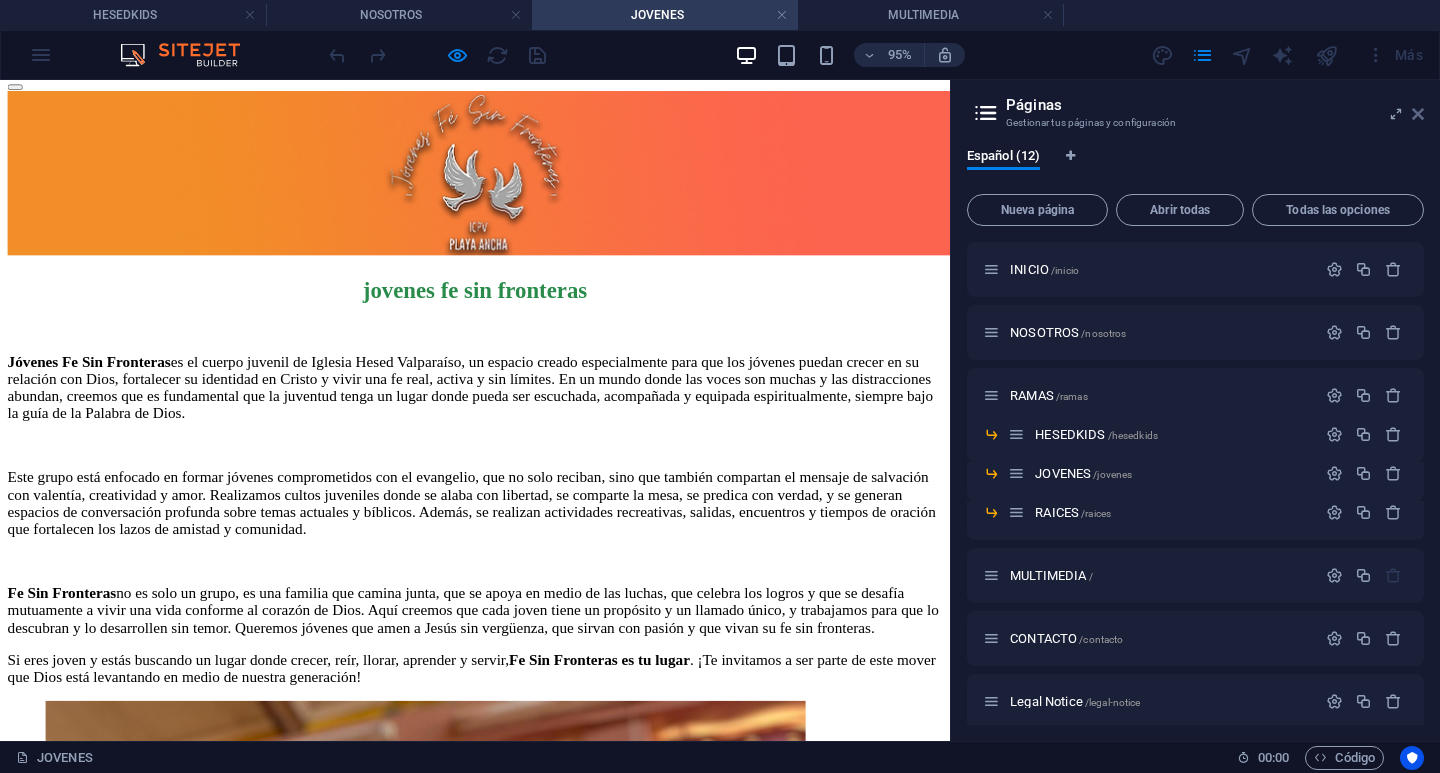 drag, startPoint x: 1411, startPoint y: 119, endPoint x: 1249, endPoint y: 102, distance: 162.88953 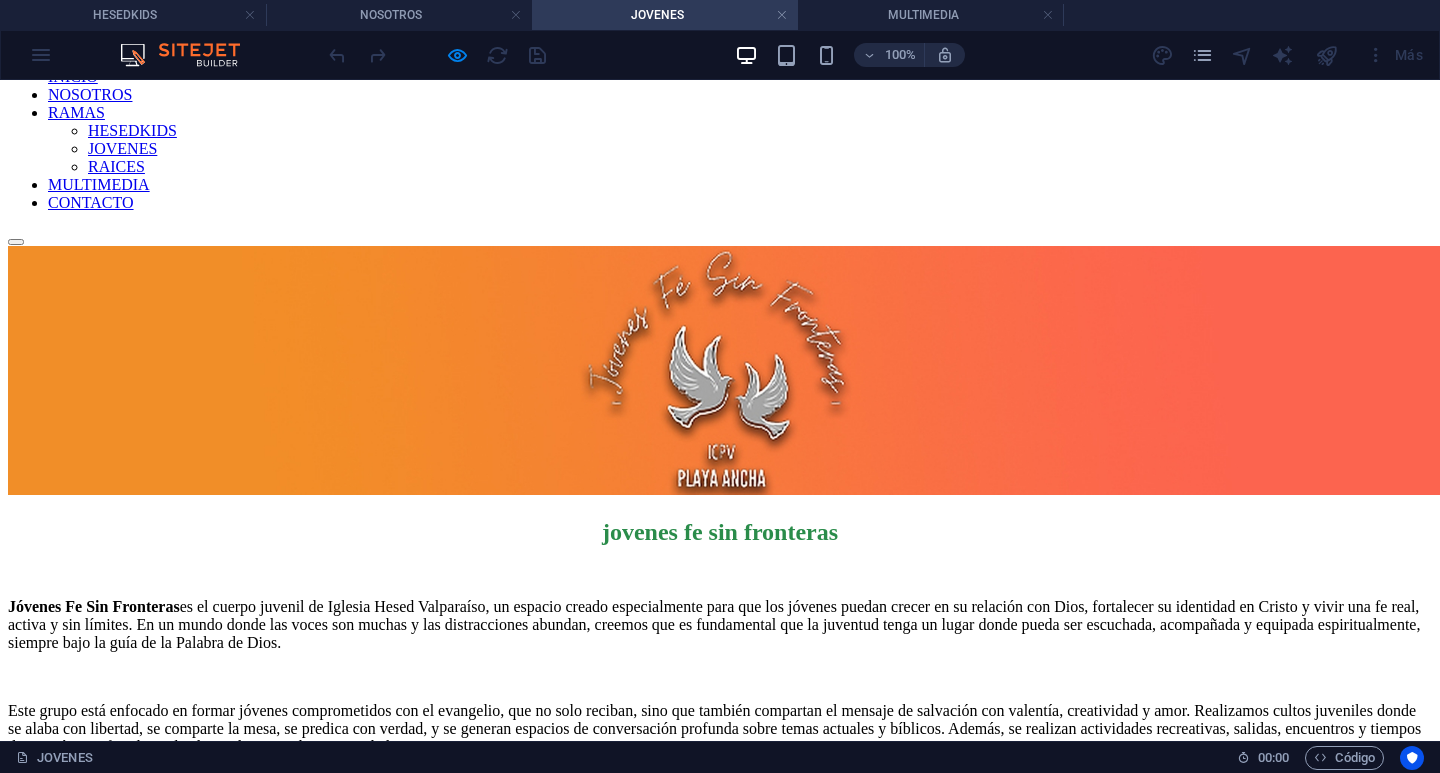 scroll, scrollTop: 0, scrollLeft: 0, axis: both 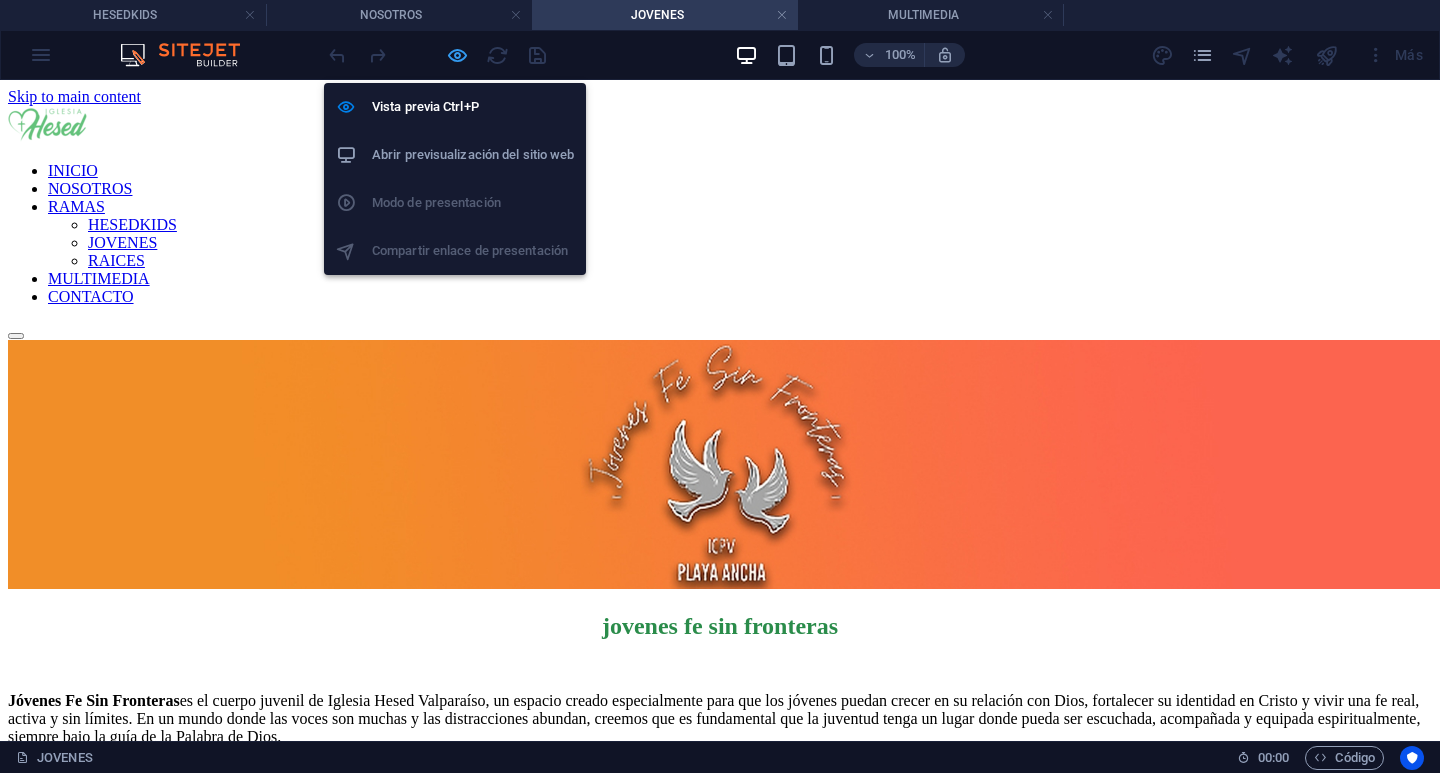 click at bounding box center (457, 55) 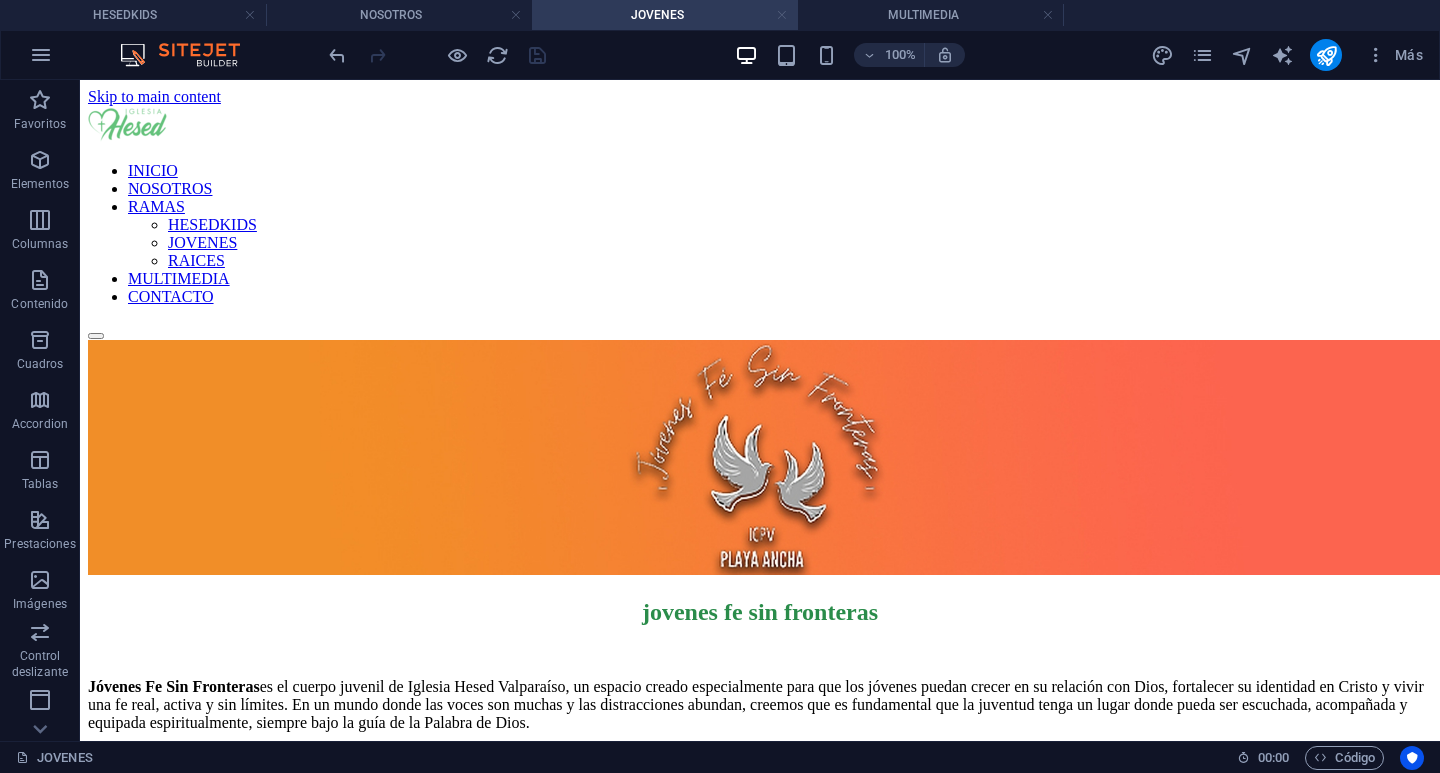 click at bounding box center [782, 15] 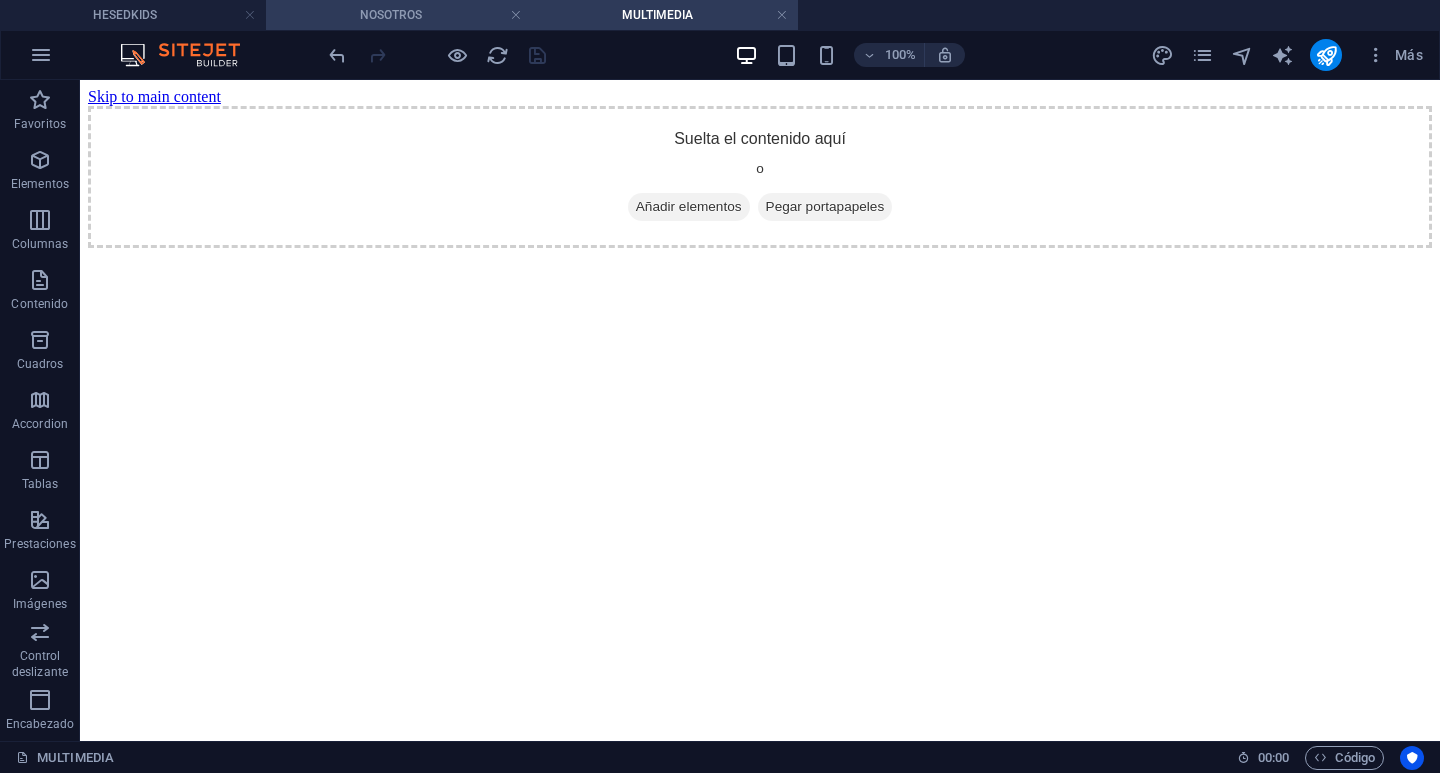click on "NOSOTROS" at bounding box center [399, 15] 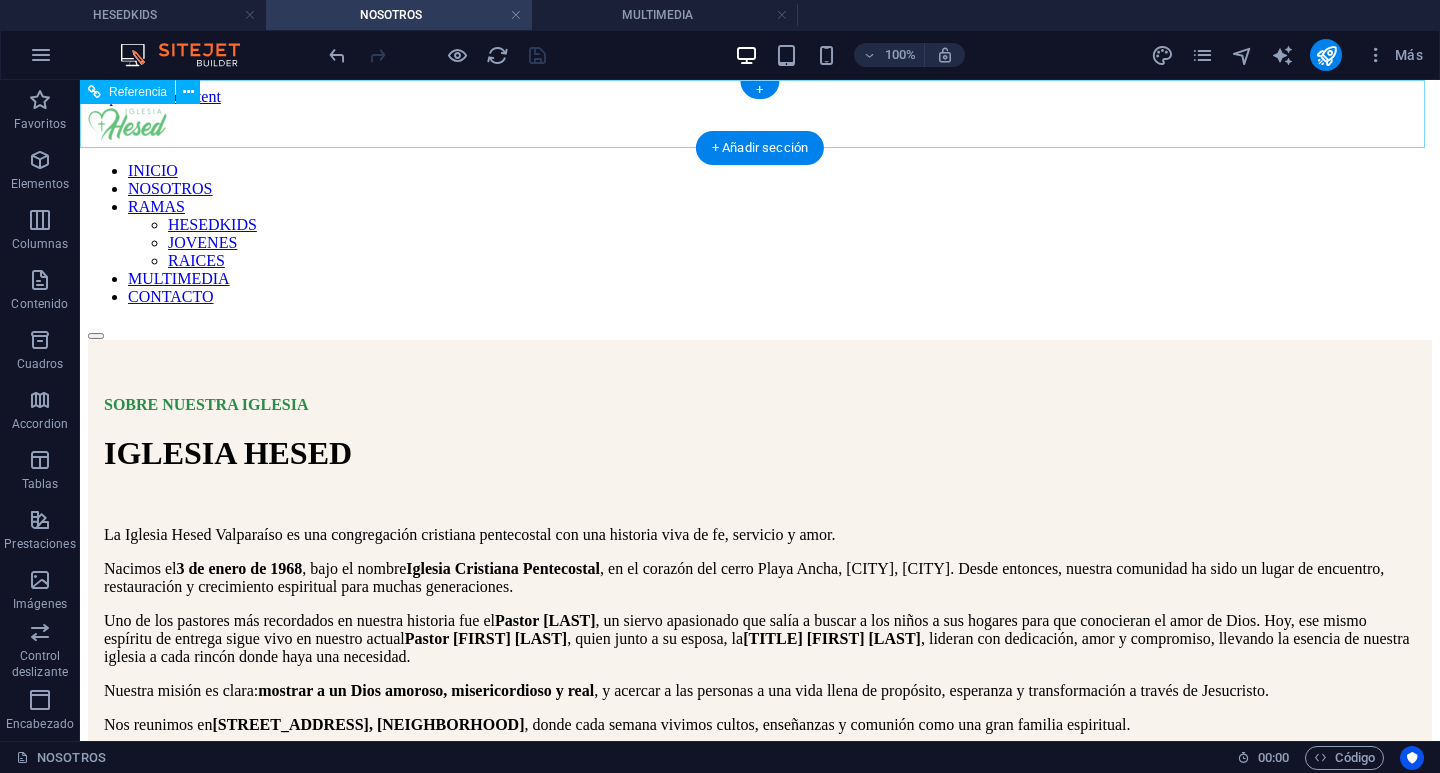 click at bounding box center [760, 126] 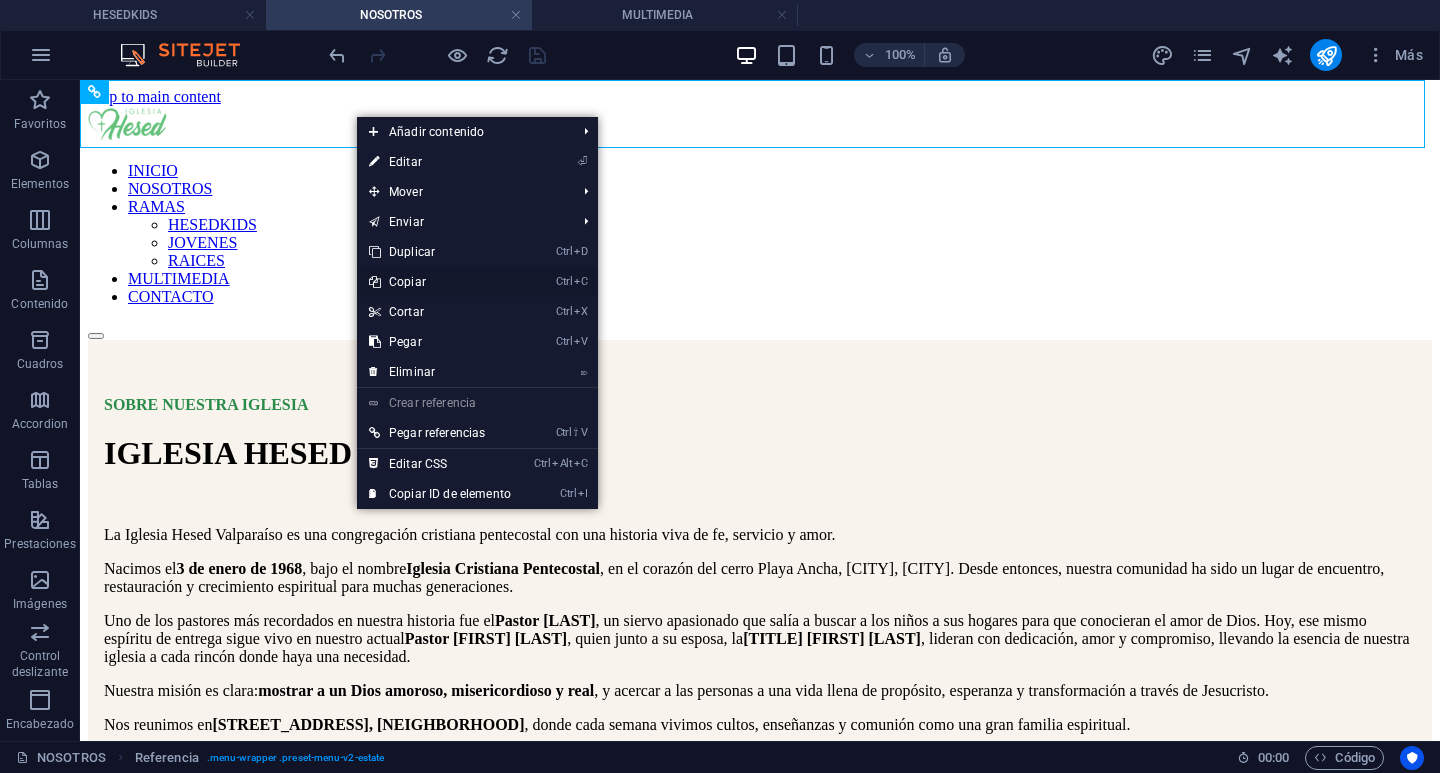 click on "Ctrl C  Copiar" at bounding box center (440, 282) 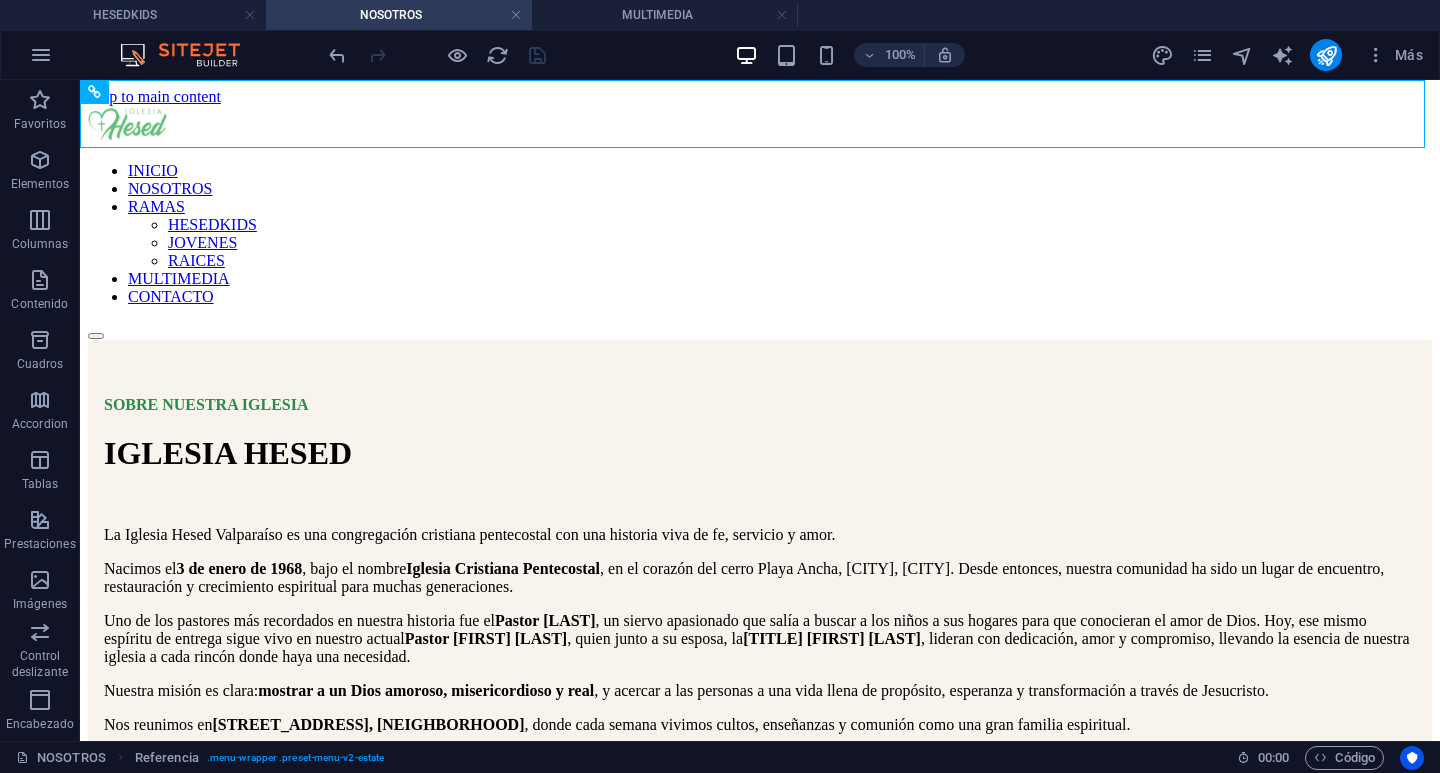 click on "100% Más" at bounding box center (720, 55) 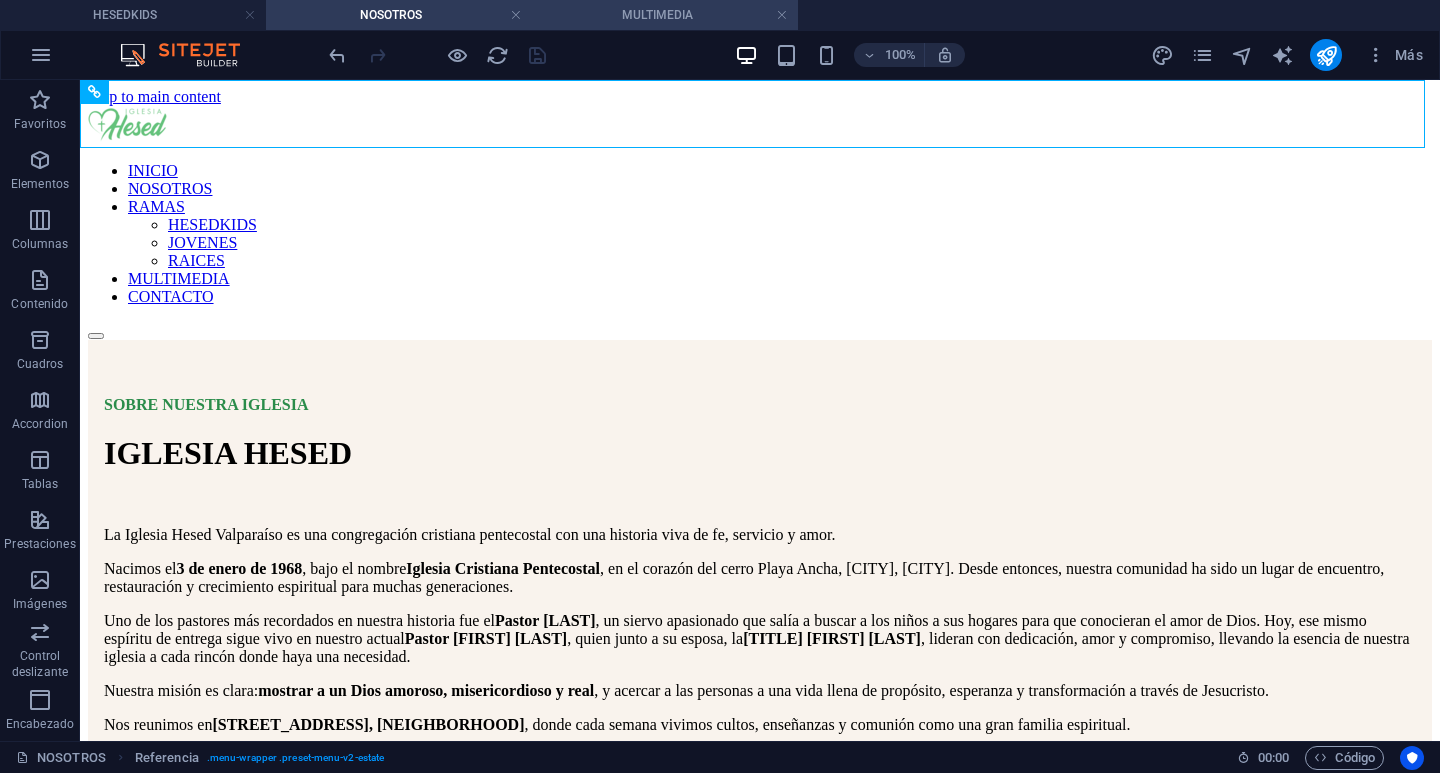click on "MULTIMEDIA" at bounding box center [665, 15] 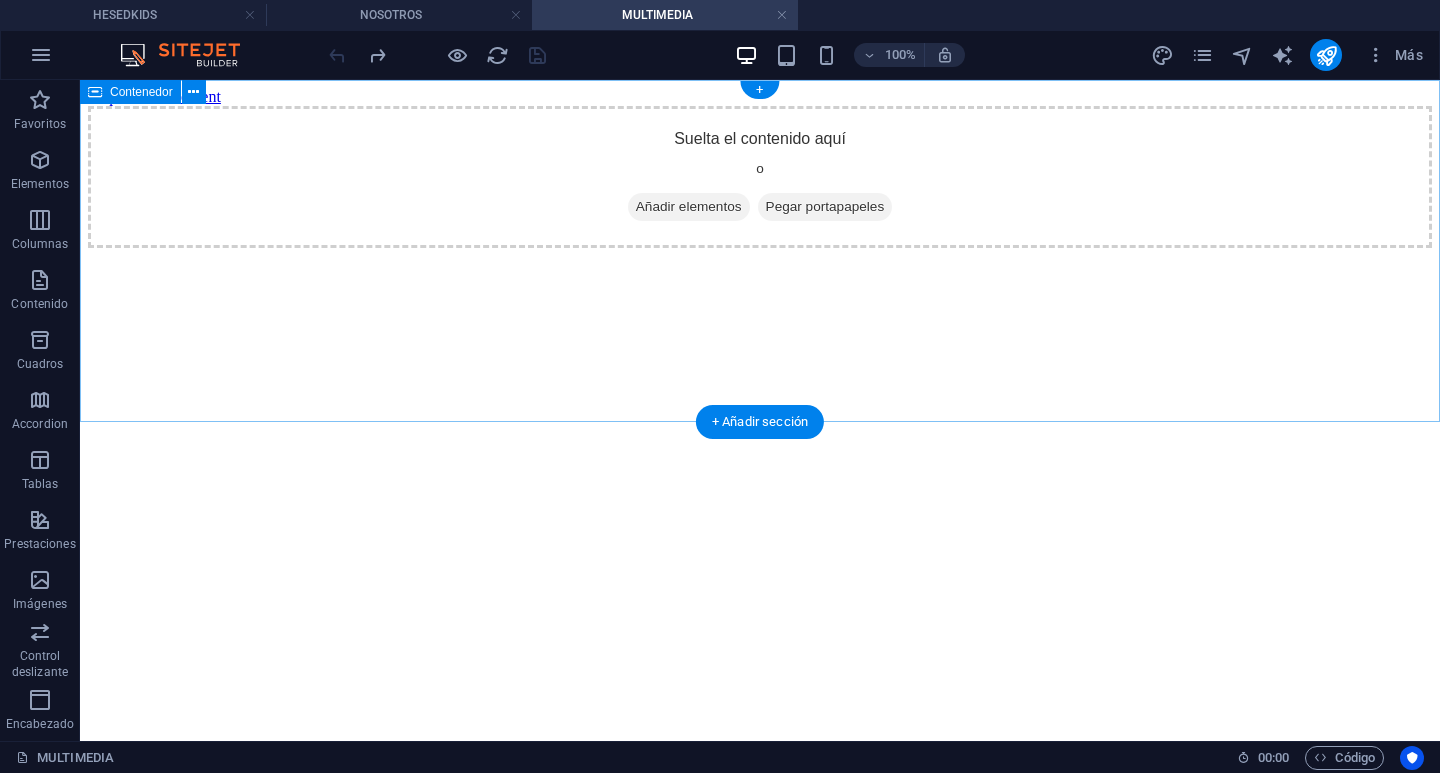click on "Suelta el contenido aquí o  Añadir elementos  Pegar portapapeles" at bounding box center [760, 177] 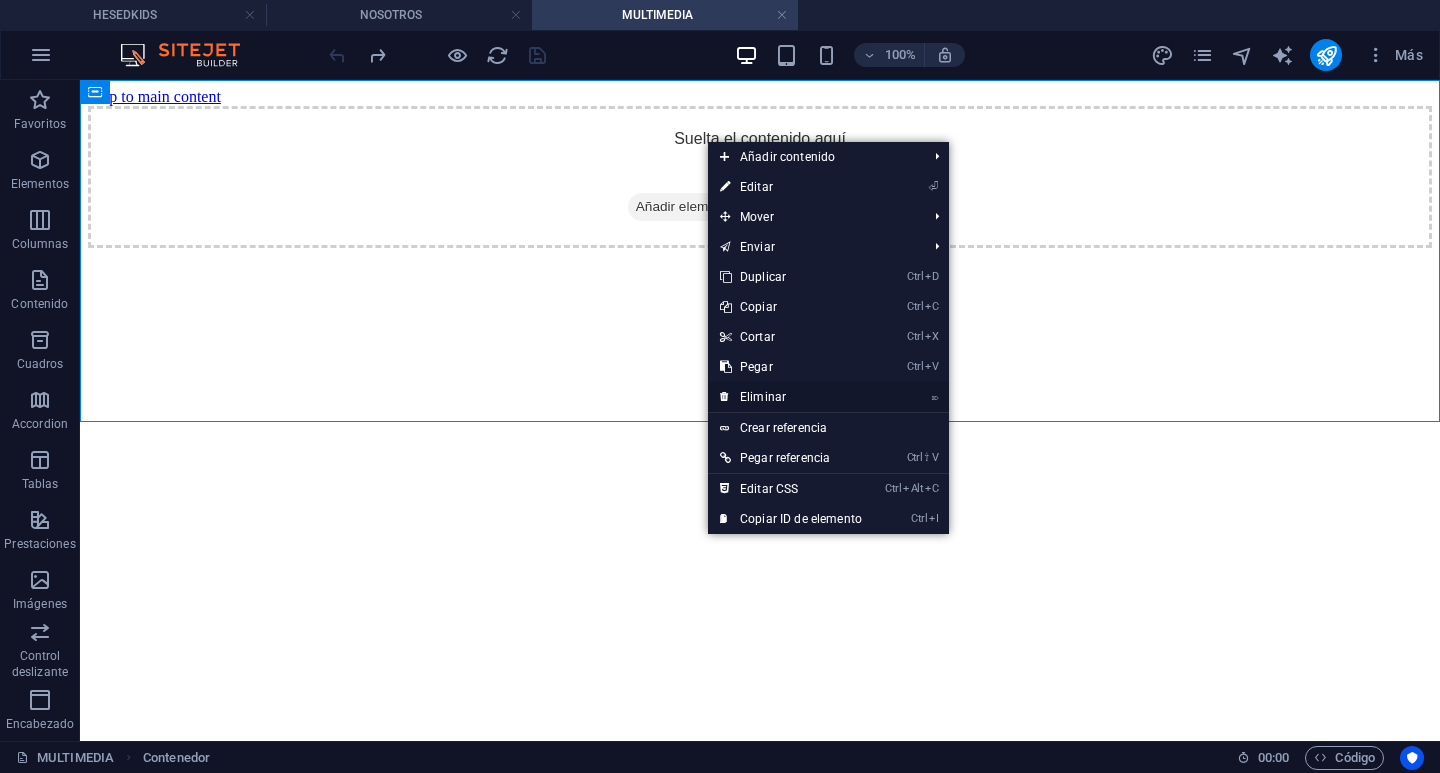 click on "⌦  Eliminar" at bounding box center (791, 397) 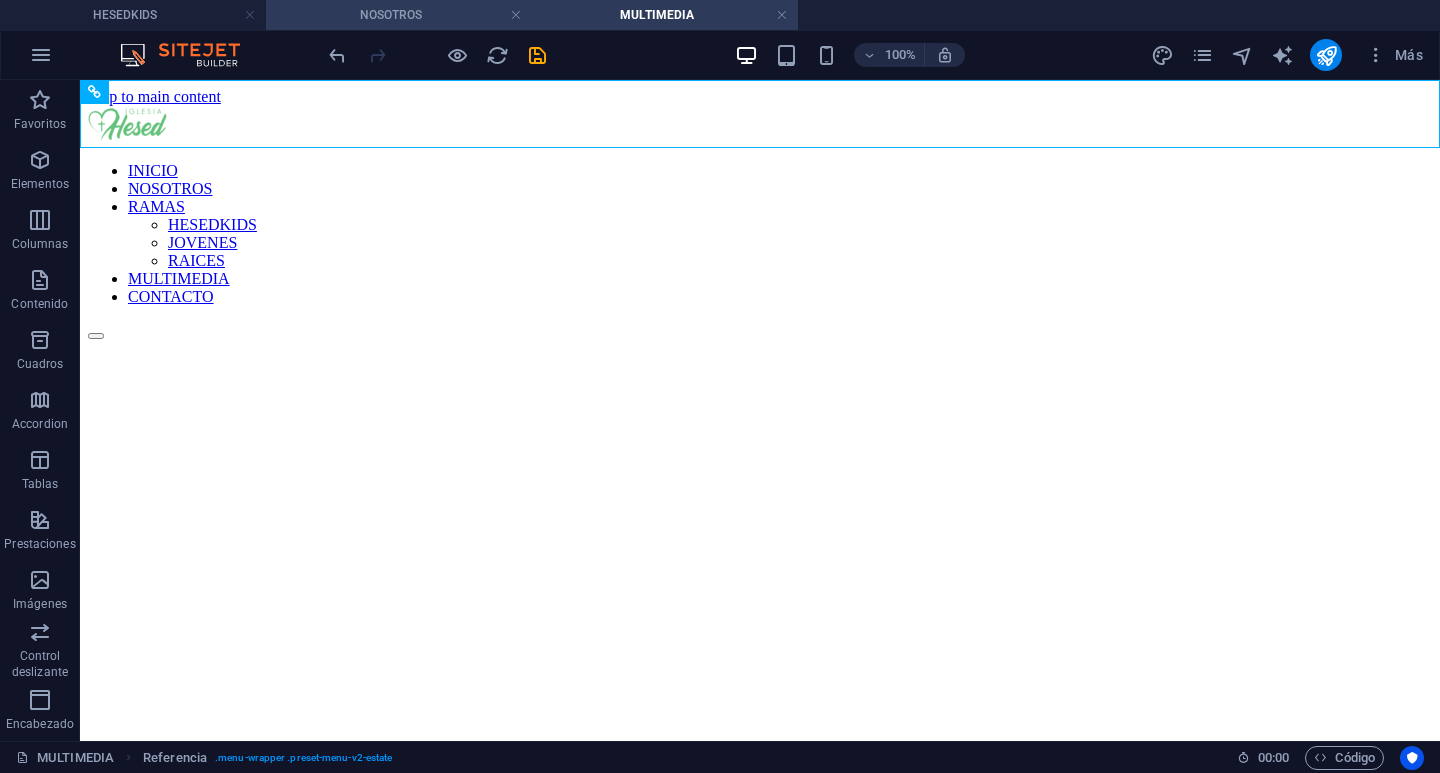 click on "NOSOTROS" at bounding box center (399, 15) 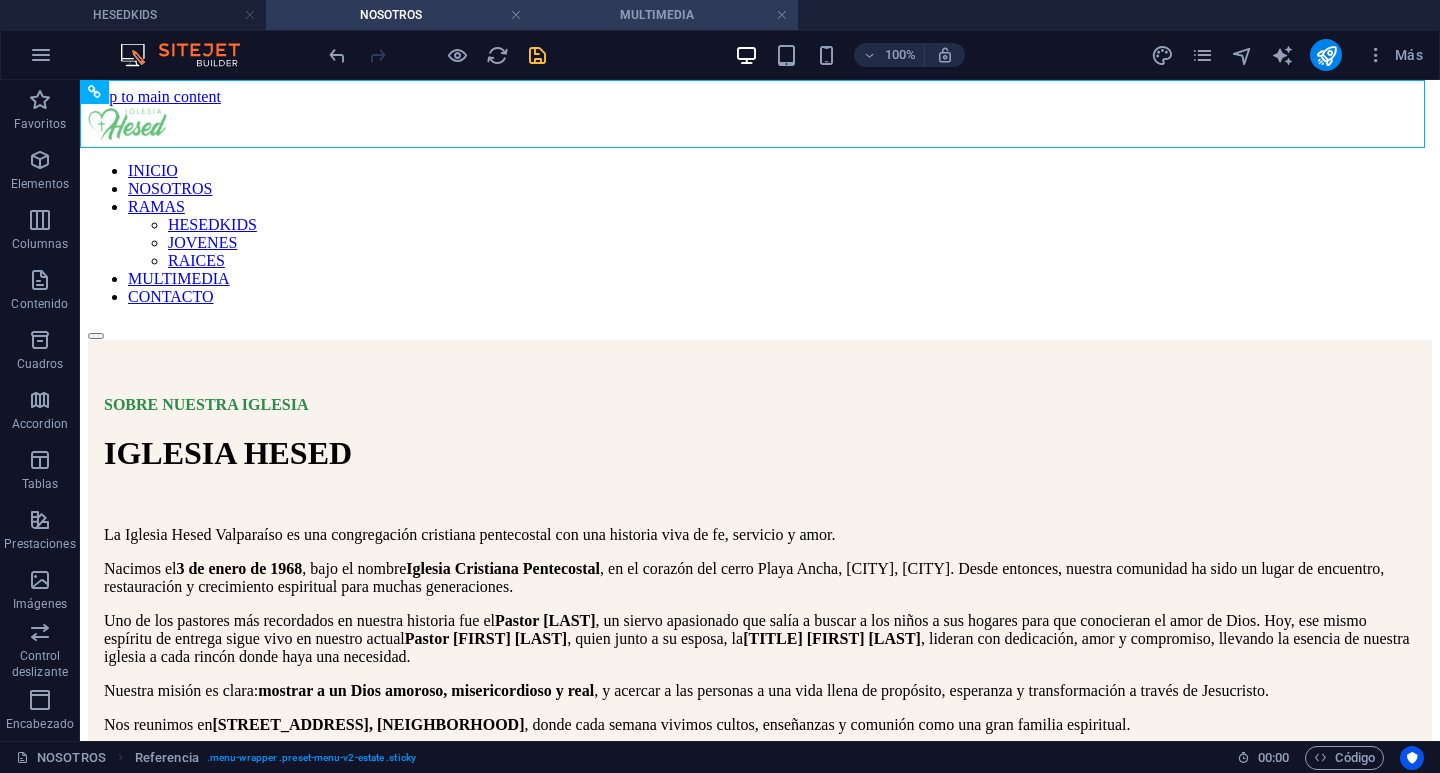 click on "MULTIMEDIA" at bounding box center [665, 15] 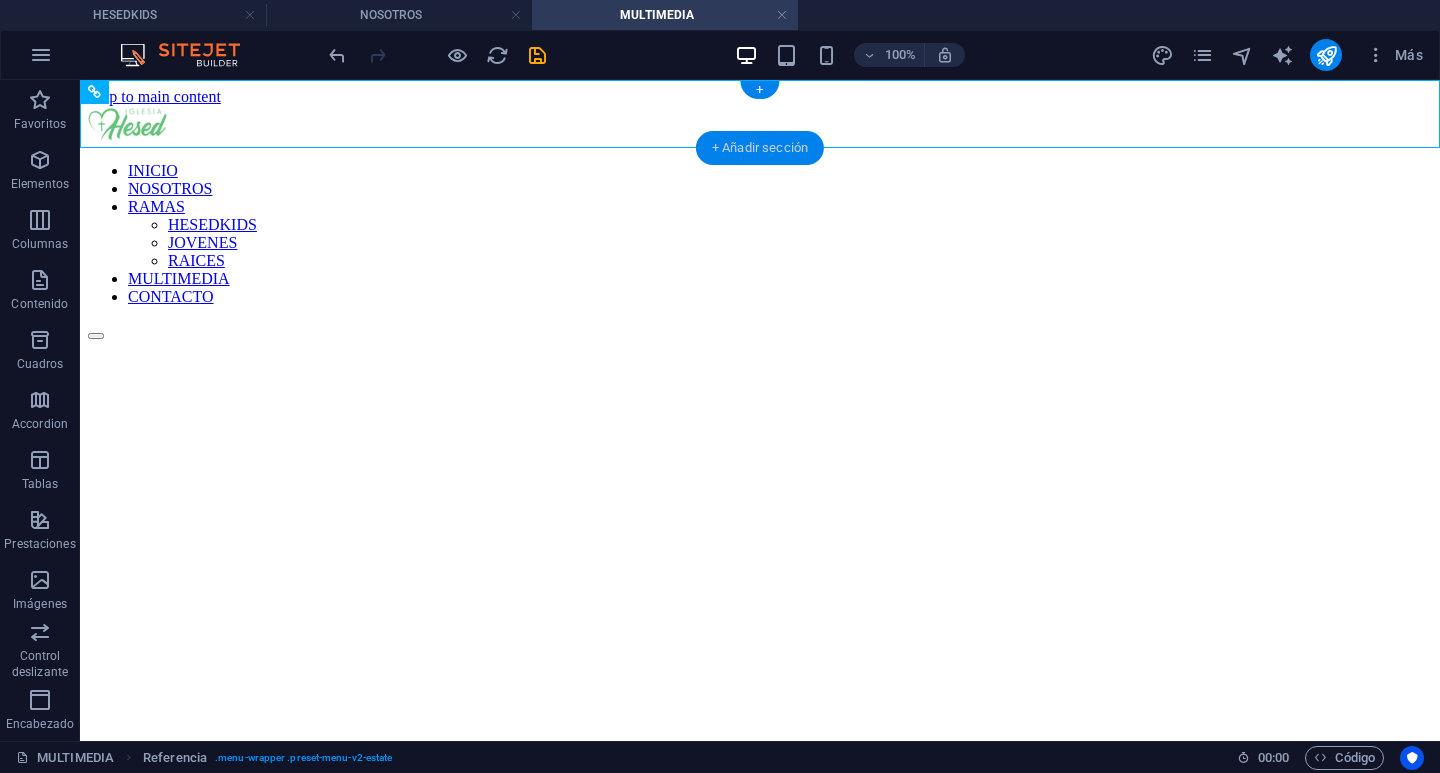 drag, startPoint x: 754, startPoint y: 151, endPoint x: 367, endPoint y: 138, distance: 387.2183 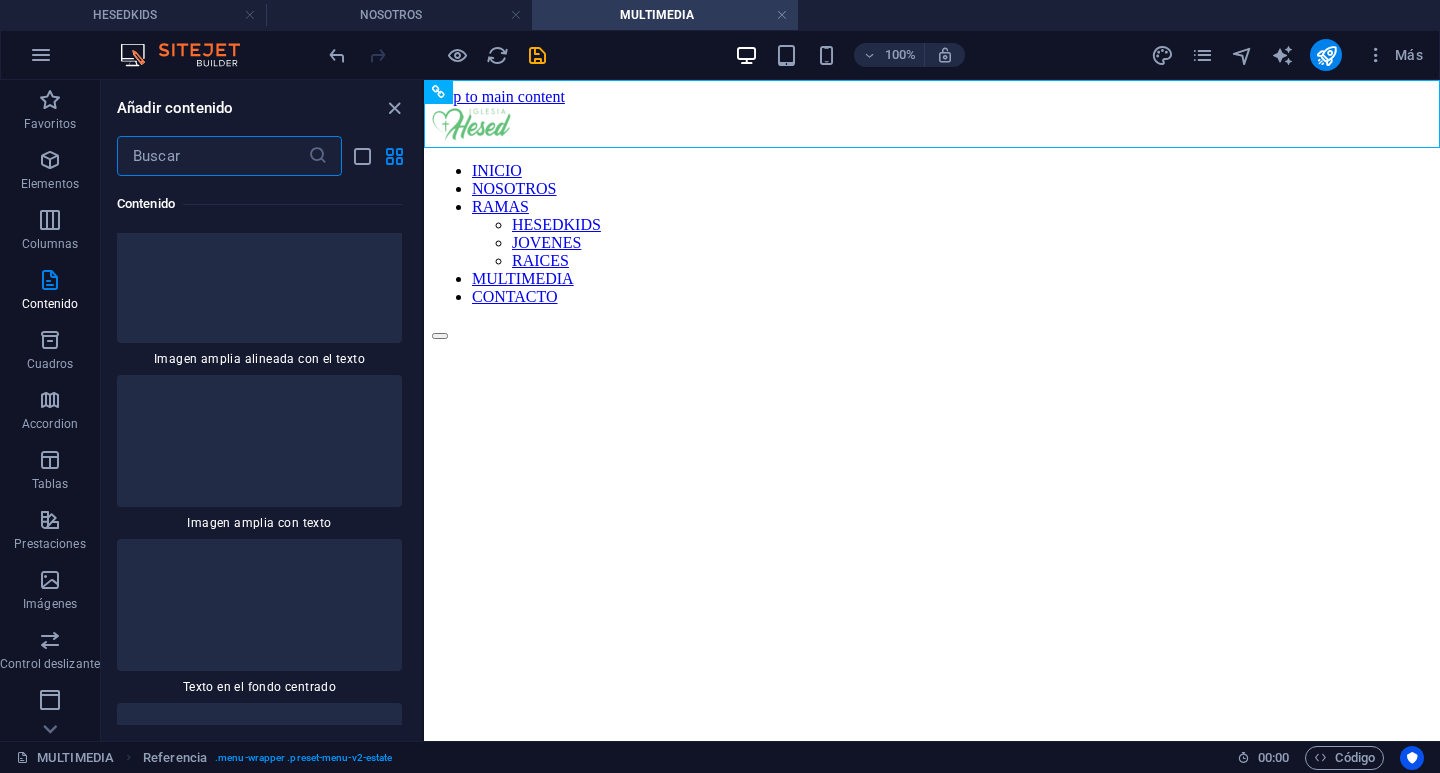 scroll, scrollTop: 7408, scrollLeft: 0, axis: vertical 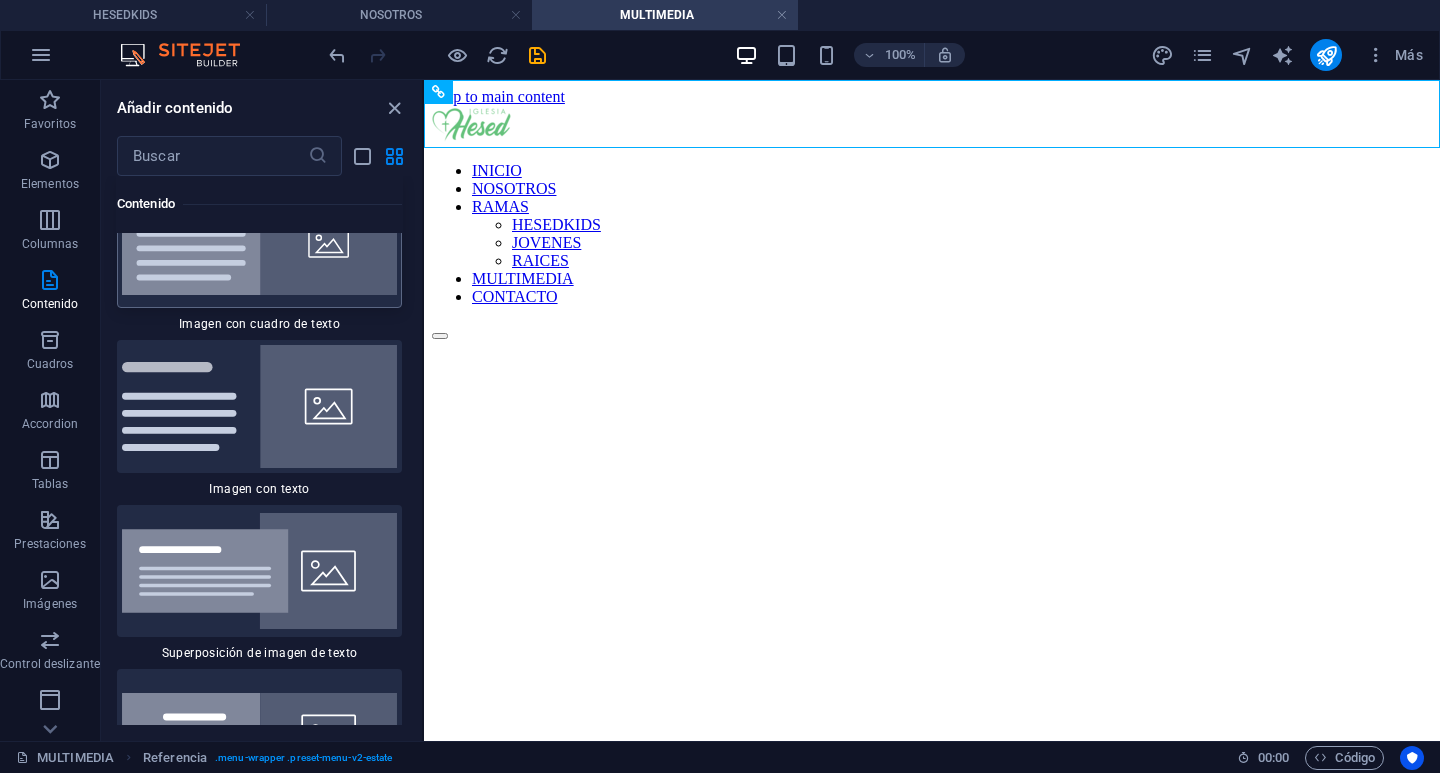 click at bounding box center (259, 242) 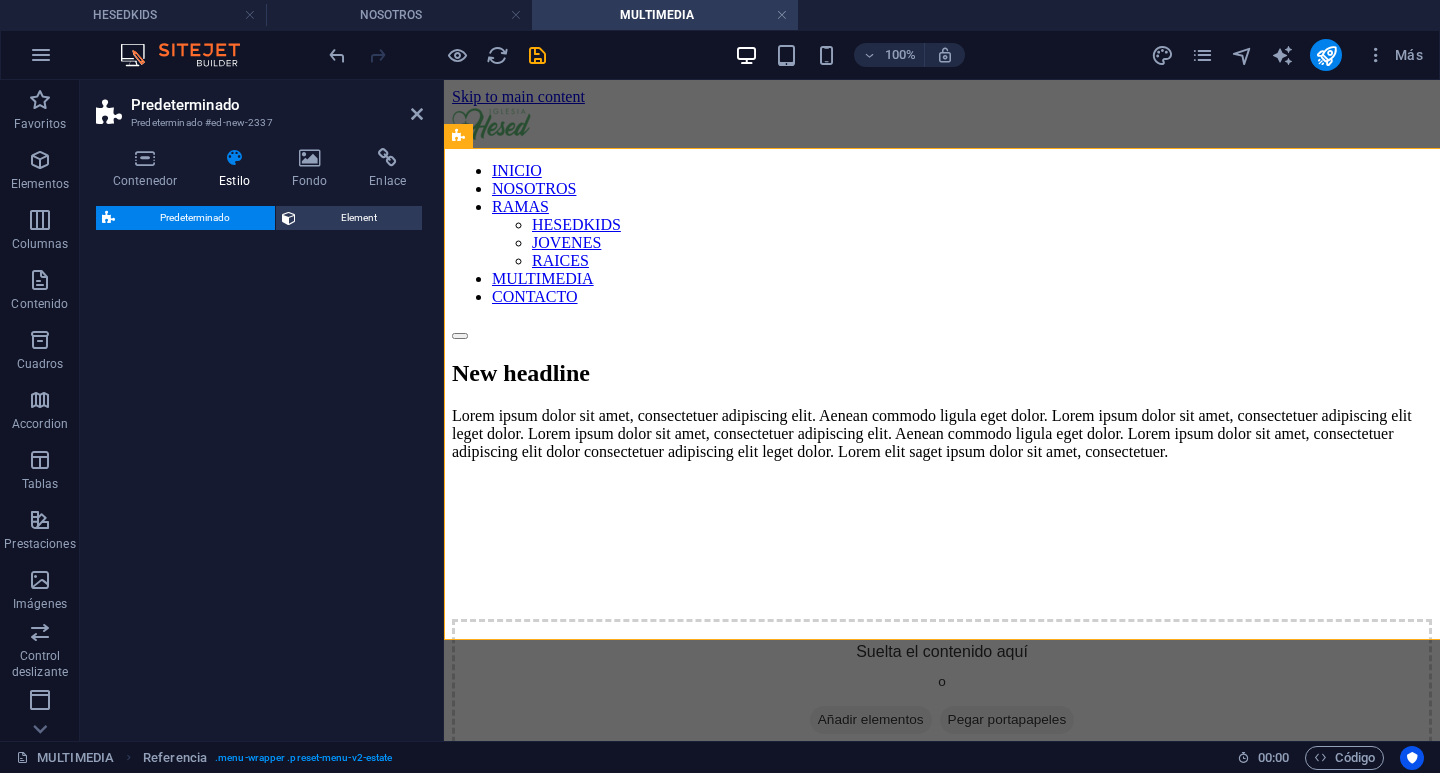 select on "rem" 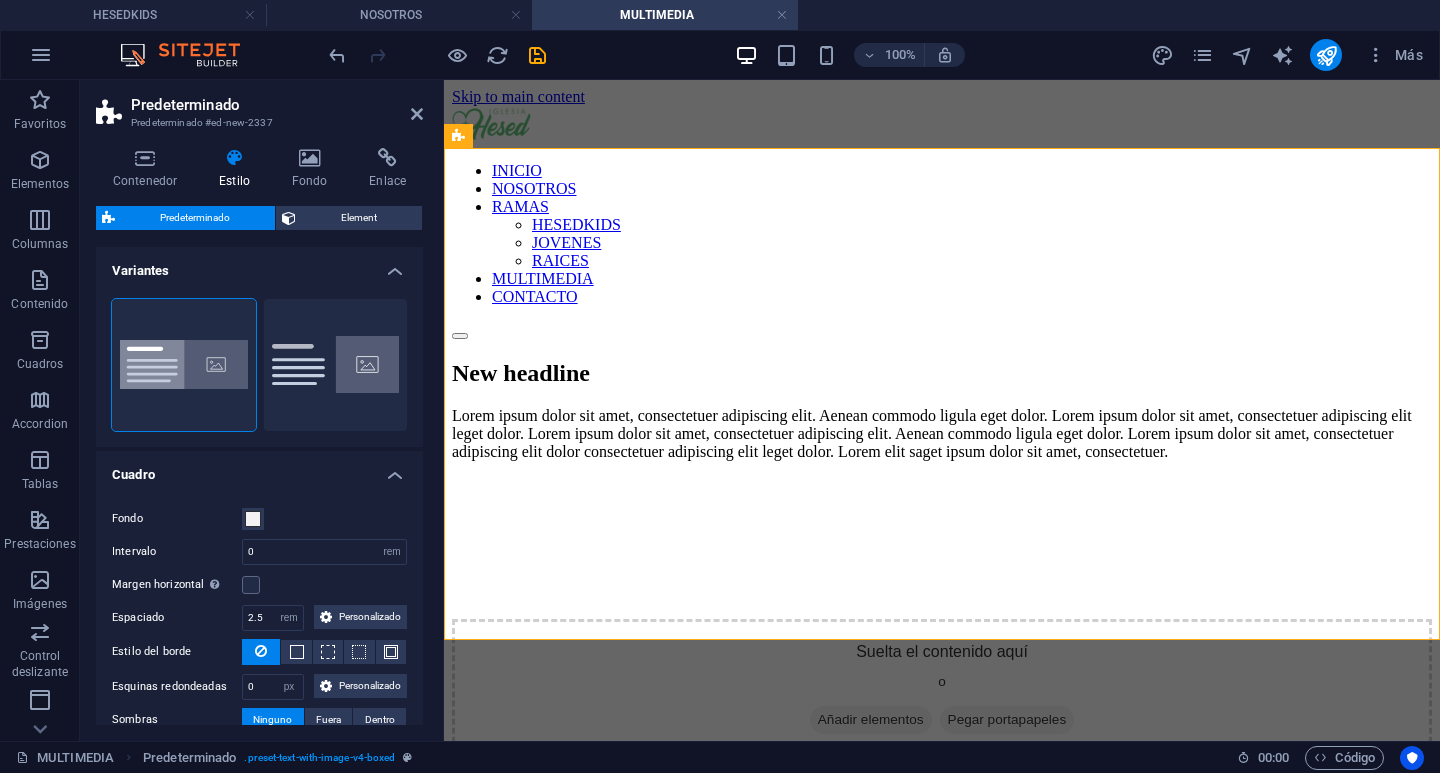 click on "Skip to main content
INICIO NOSOTROS RAMAS HESEDKIDS JOVENES RAICES MULTIMEDIA CONTACTO New headline Lorem ipsum dolor sit amet, consectetuer adipiscing elit. Aenean commodo ligula eget dolor. Lorem ipsum dolor sit amet, consectetuer adipiscing elit leget dolor. Lorem ipsum dolor sit amet, consectetuer adipiscing elit. Aenean commodo ligula eget dolor. Lorem ipsum dolor sit amet, consectetuer adipiscing elit dolor consectetuer adipiscing elit leget dolor. Lorem elit saget ipsum dolor sit amet, consectetuer. Suelta el contenido aquí o  Añadir elementos  Pegar portapapeles" at bounding box center [942, 424] 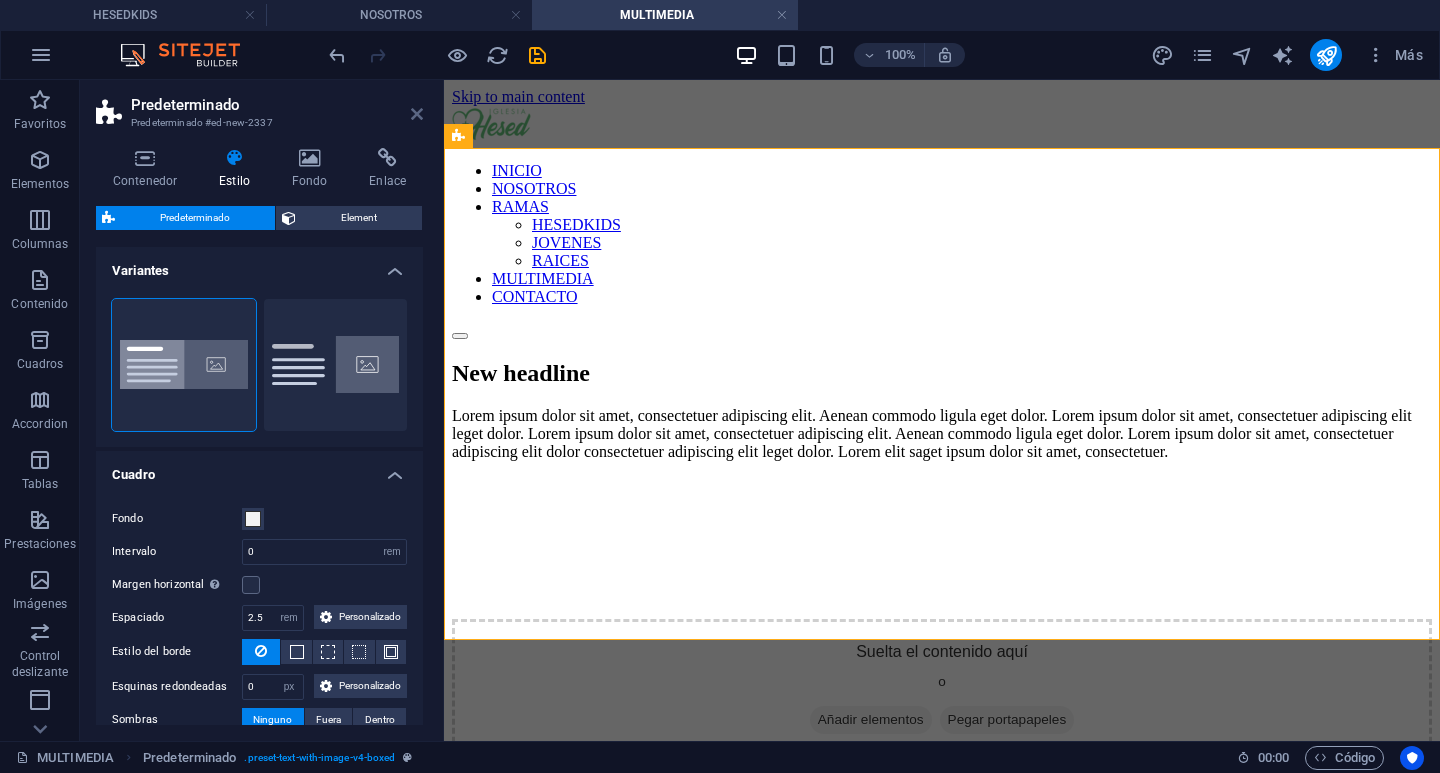 click at bounding box center [417, 114] 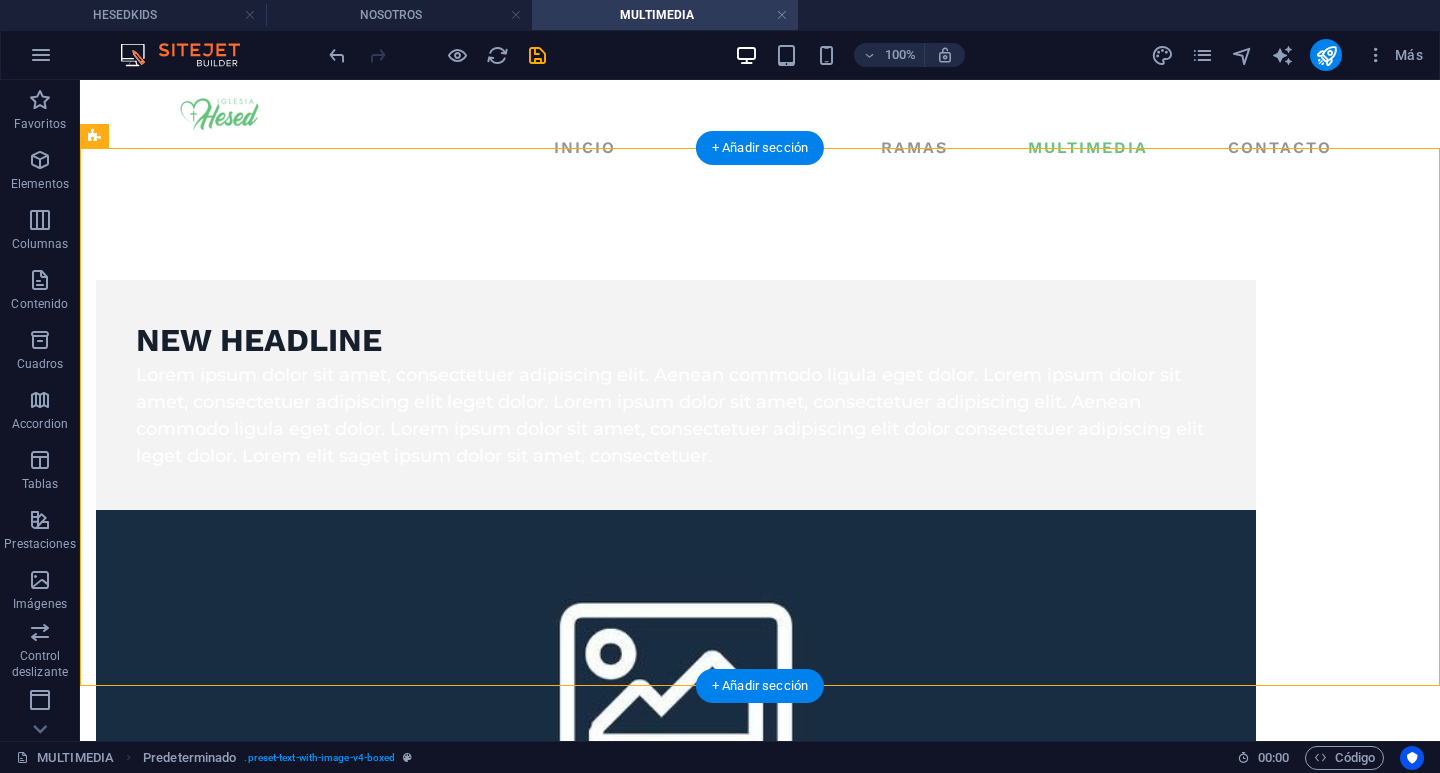 click at bounding box center (676, 679) 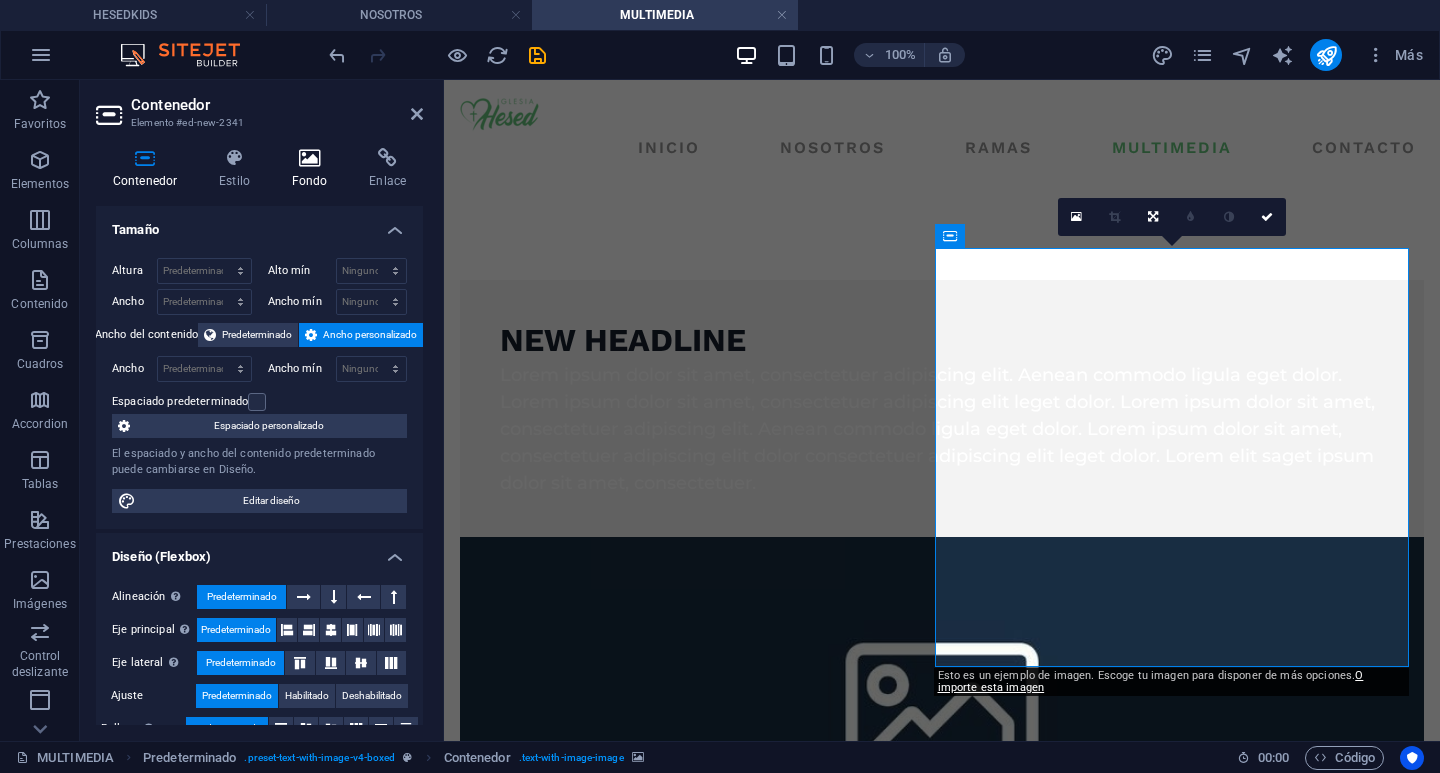 click at bounding box center [310, 158] 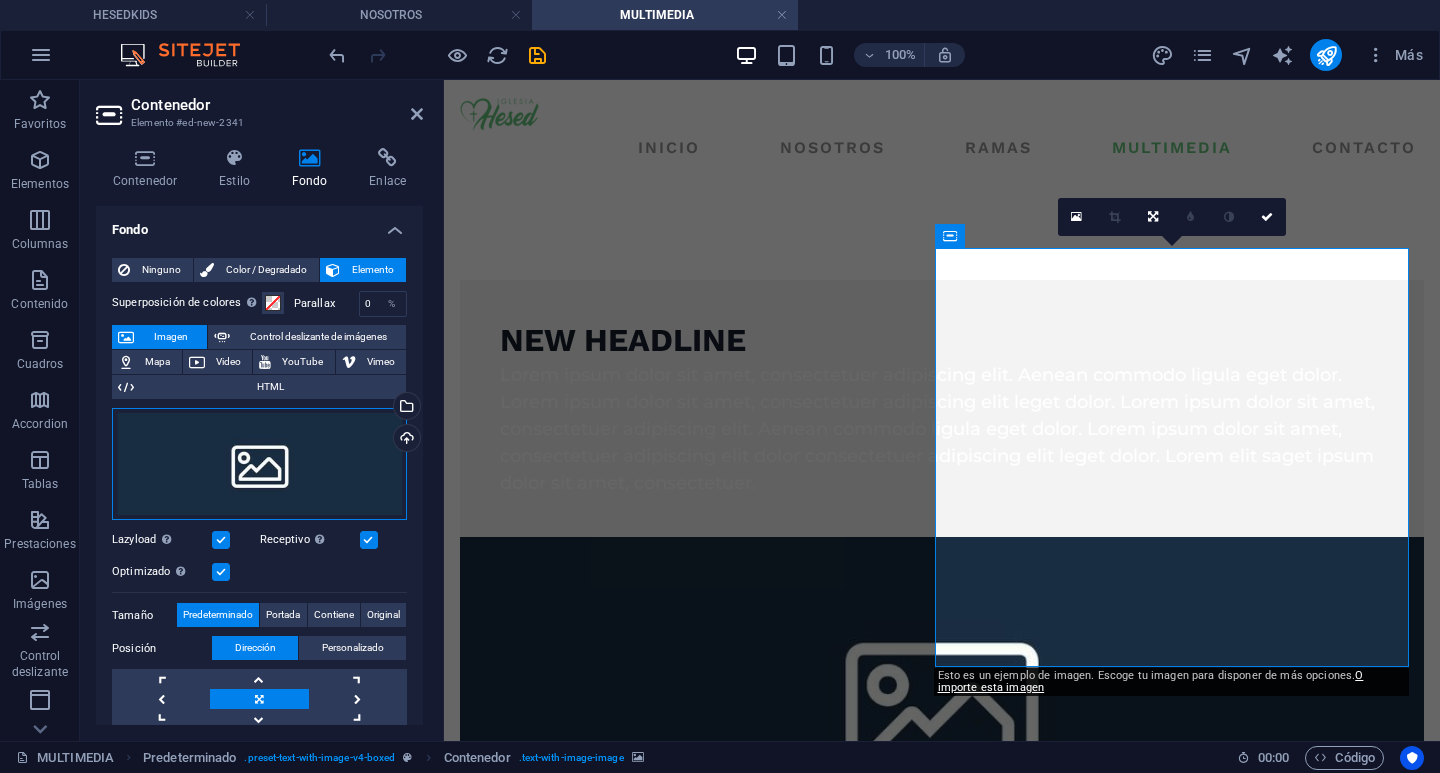 click on "Arrastra archivos aquí, haz clic para escoger archivos o  selecciona archivos de Archivos o de nuestra galería gratuita de fotos y vídeos" at bounding box center [259, 464] 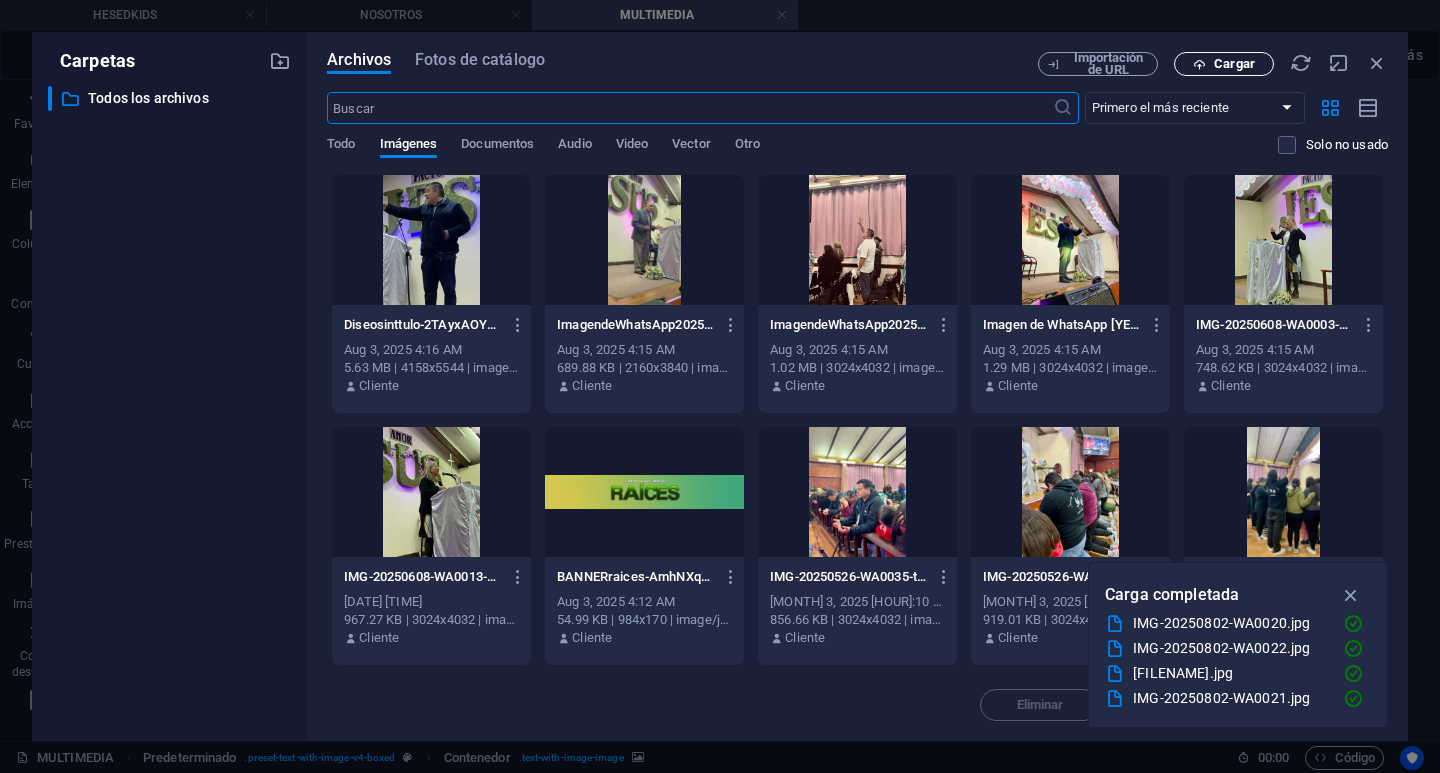 click on "Cargar" at bounding box center (1234, 64) 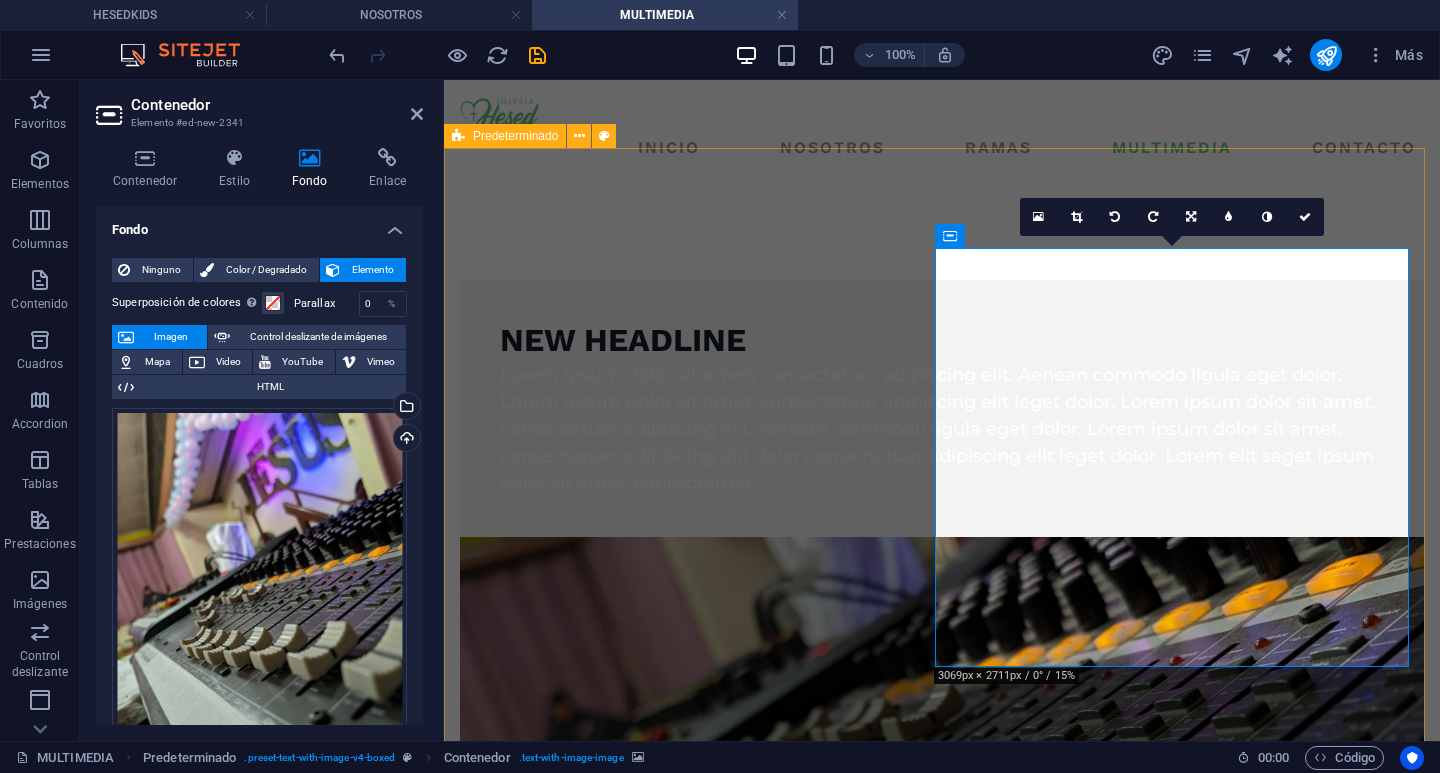 click on "New headline Lorem ipsum dolor sit amet, consectetuer adipiscing elit. Aenean commodo ligula eget dolor. Lorem ipsum dolor sit amet, consectetuer adipiscing elit leget dolor. Lorem ipsum dolor sit amet, consectetuer adipiscing elit. Aenean commodo ligula eget dolor. Lorem ipsum dolor sit amet, consectetuer adipiscing elit dolor consectetuer adipiscing elit leget dolor. Lorem elit saget ipsum dolor sit amet, consectetuer. Suelta el contenido aquí o  Añadir elementos  Pegar portapapeles" at bounding box center (942, 689) 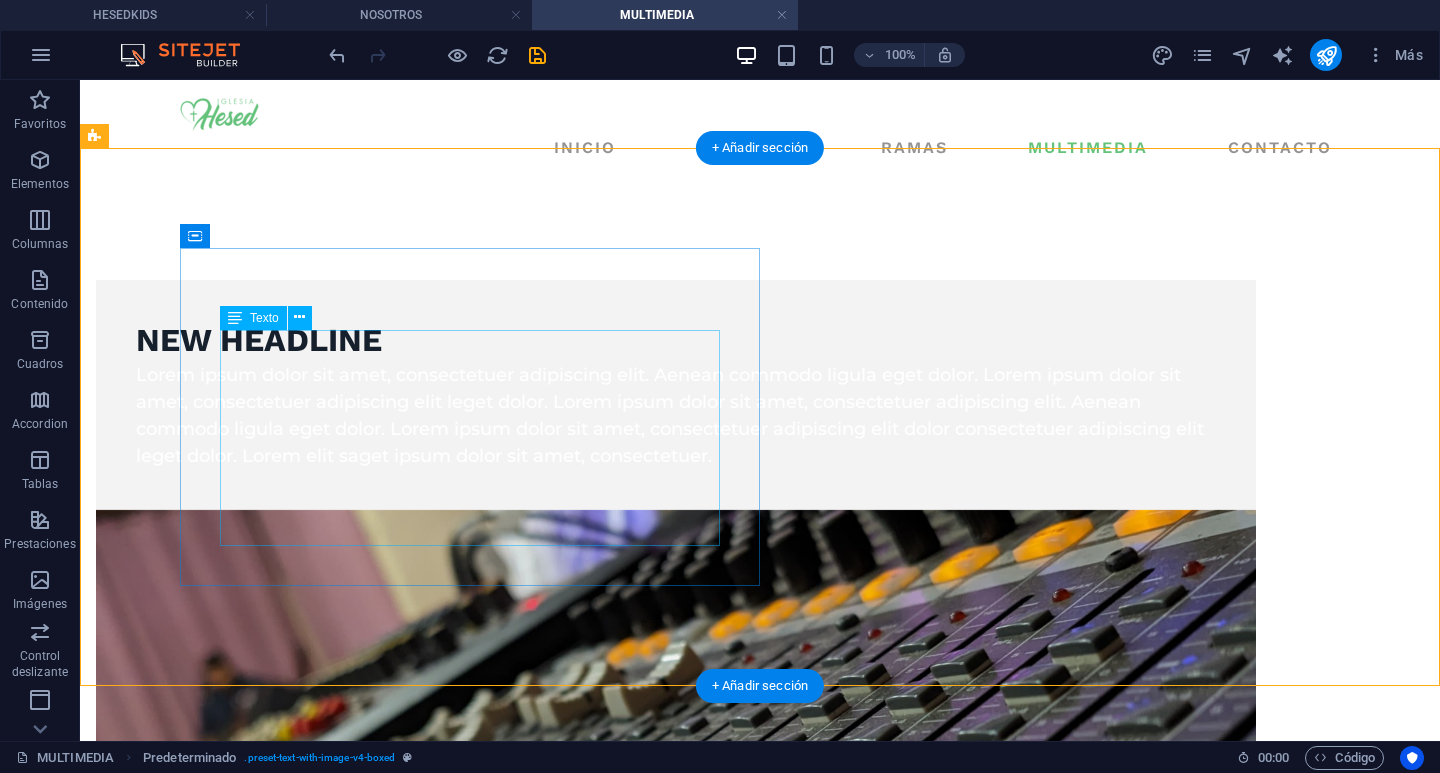 click on "Lorem ipsum dolor sit amet, consectetuer adipiscing elit. Aenean commodo ligula eget dolor. Lorem ipsum dolor sit amet, consectetuer adipiscing elit leget dolor. Lorem ipsum dolor sit amet, consectetuer adipiscing elit. Aenean commodo ligula eget dolor. Lorem ipsum dolor sit amet, consectetuer adipiscing elit dolor consectetuer adipiscing elit leget dolor. Lorem elit saget ipsum dolor sit amet, consectetuer." at bounding box center [676, 416] 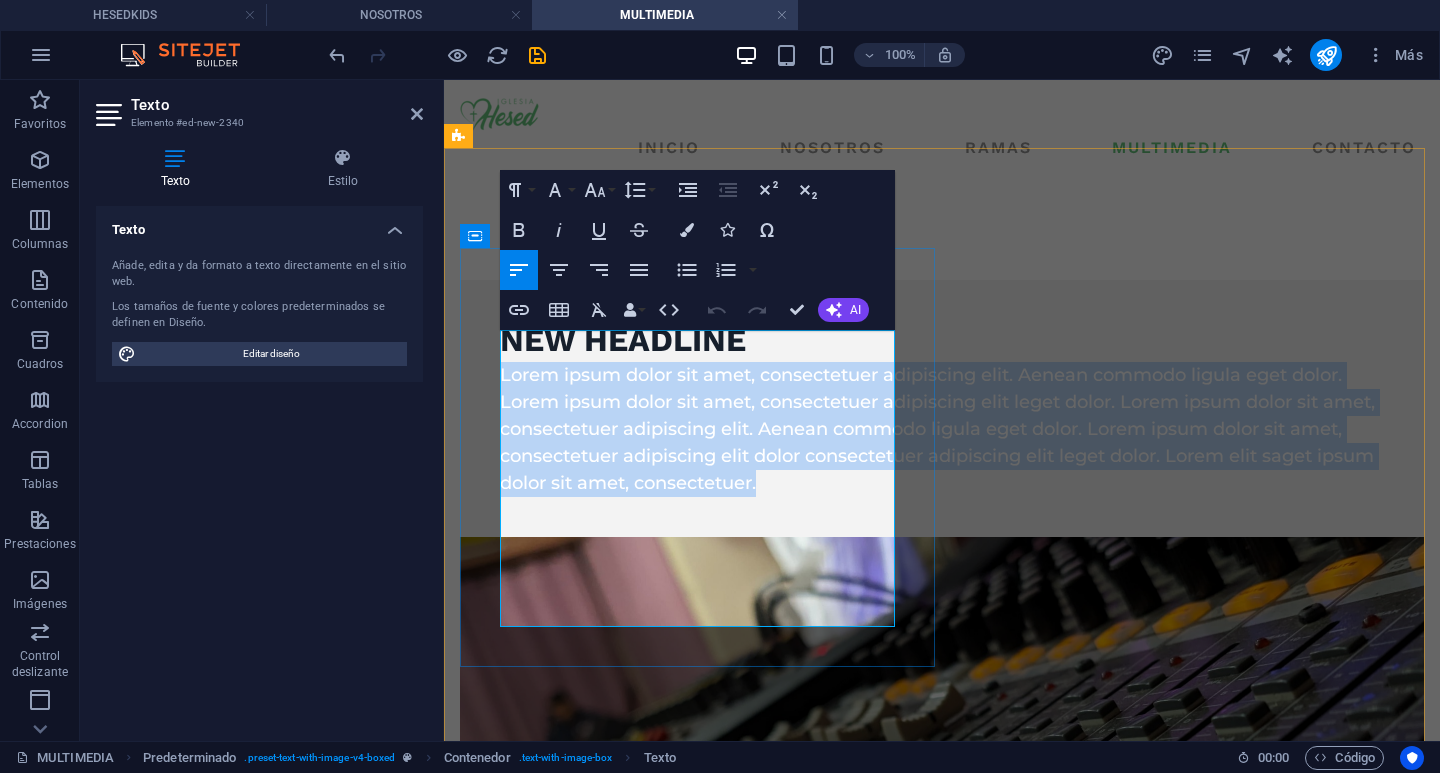 drag, startPoint x: 790, startPoint y: 613, endPoint x: 500, endPoint y: 344, distance: 395.5515 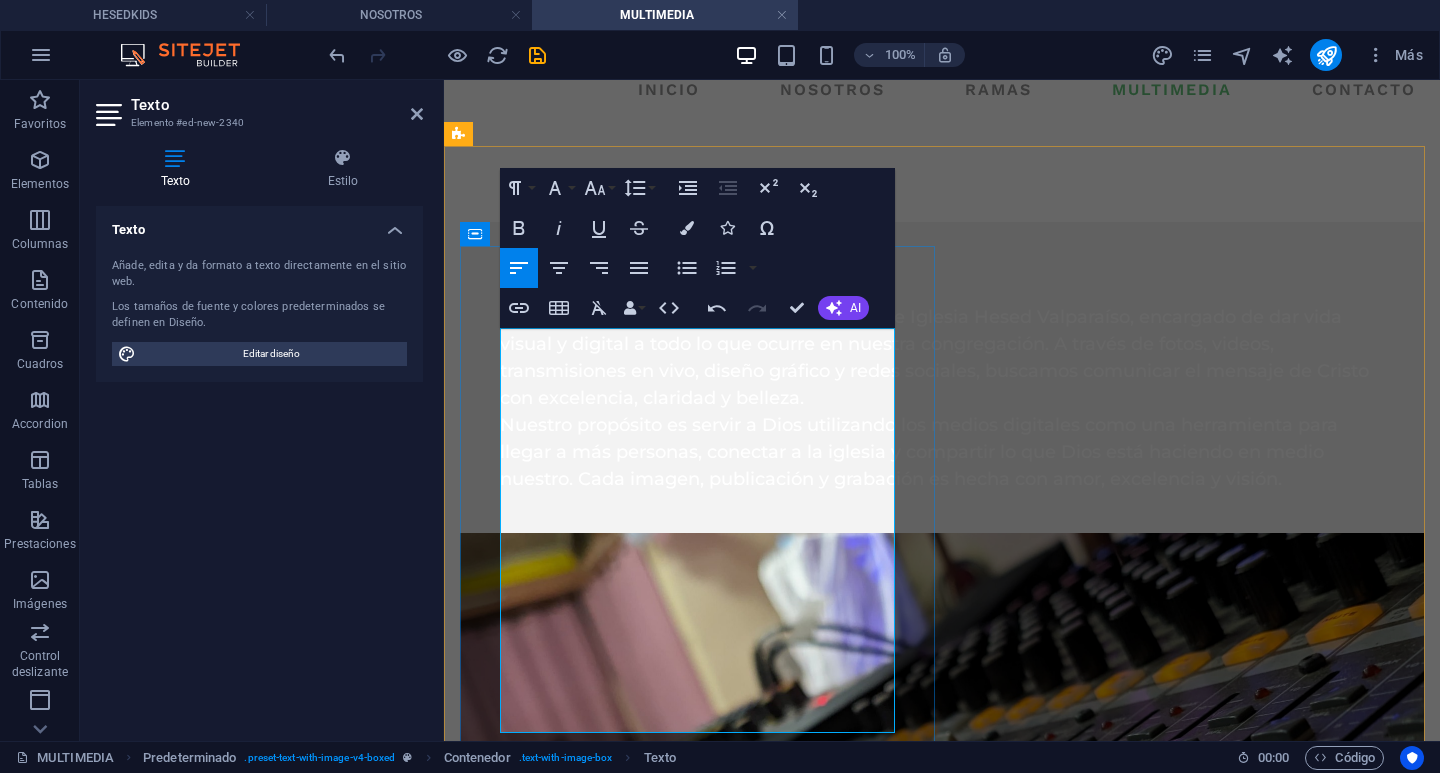 scroll, scrollTop: 100, scrollLeft: 0, axis: vertical 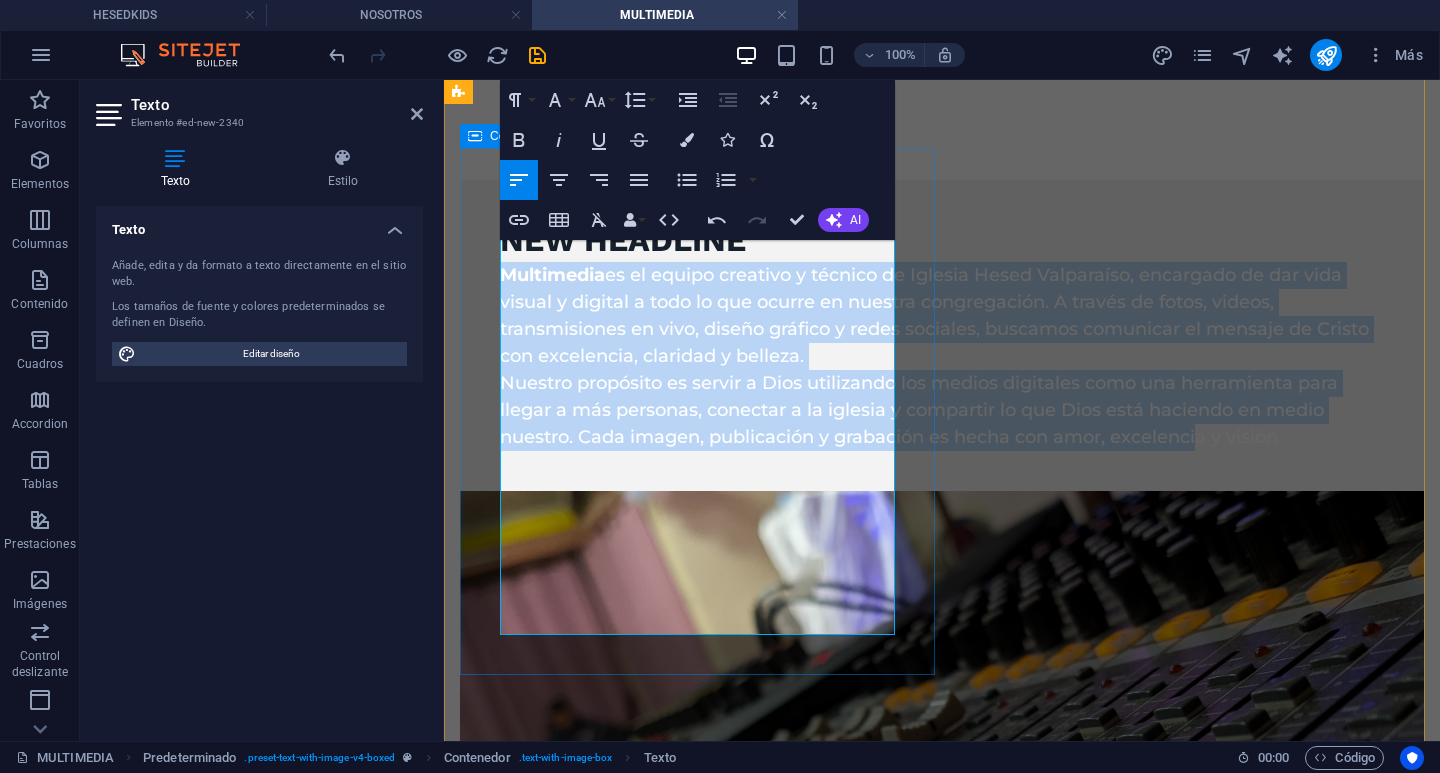 drag, startPoint x: 742, startPoint y: 627, endPoint x: 476, endPoint y: 216, distance: 489.56818 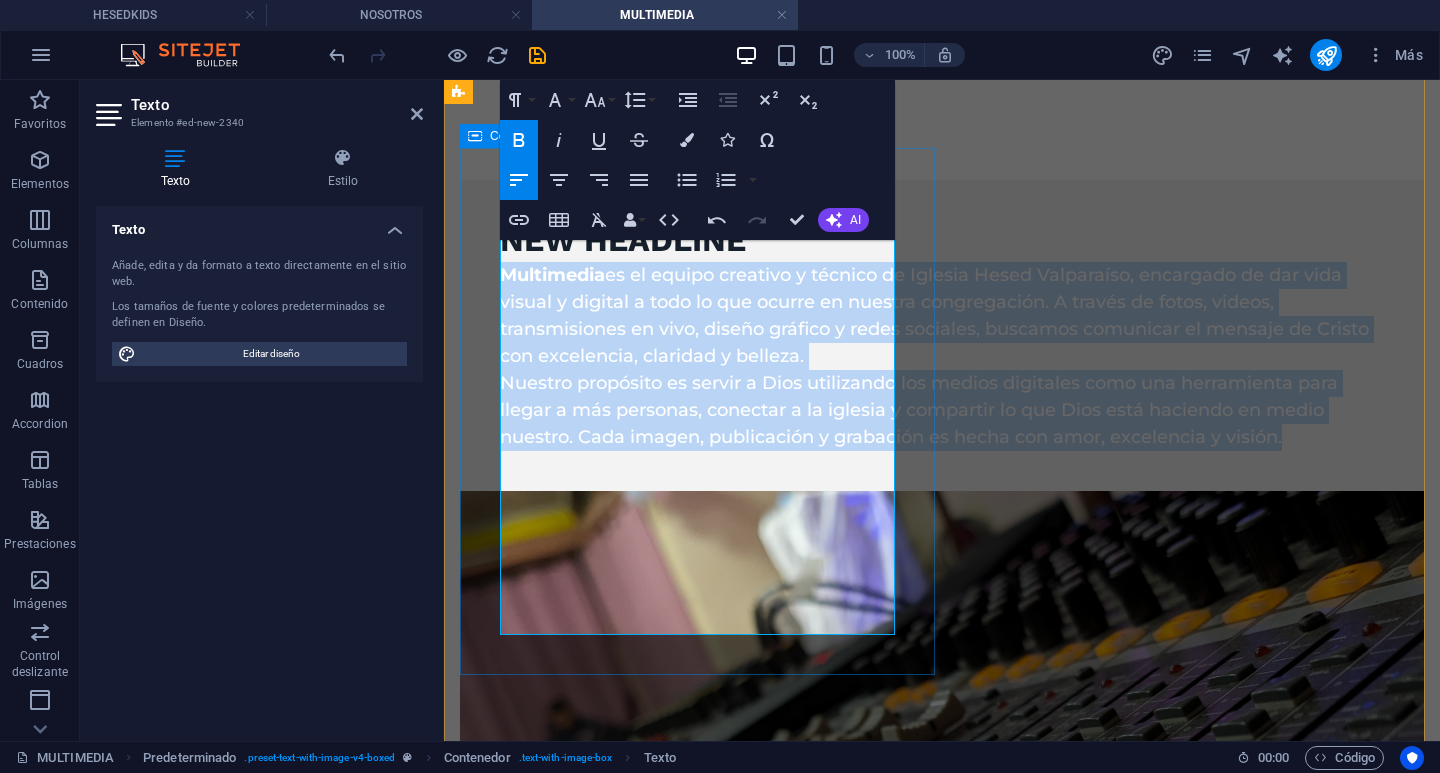 drag, startPoint x: 860, startPoint y: 620, endPoint x: 492, endPoint y: 229, distance: 536.9404 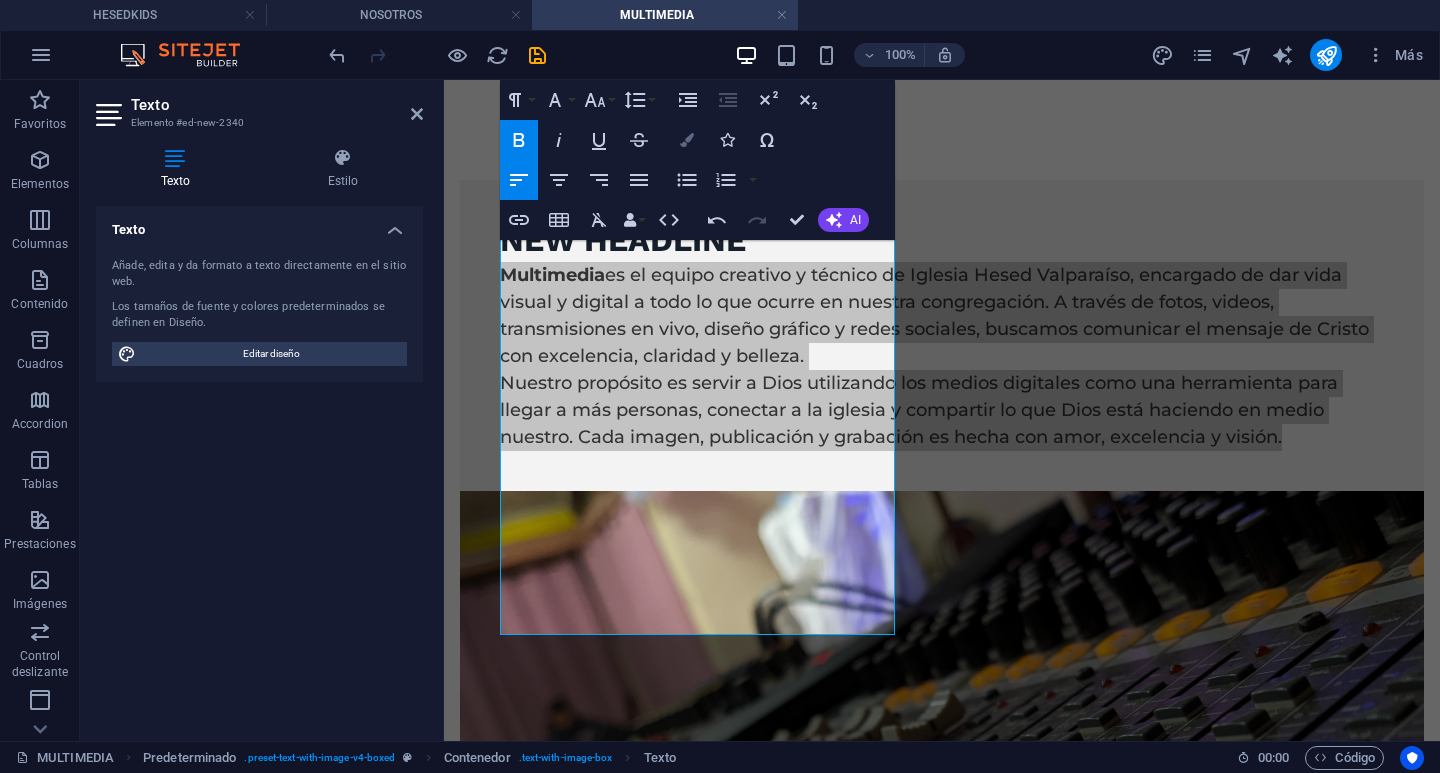 click at bounding box center [687, 140] 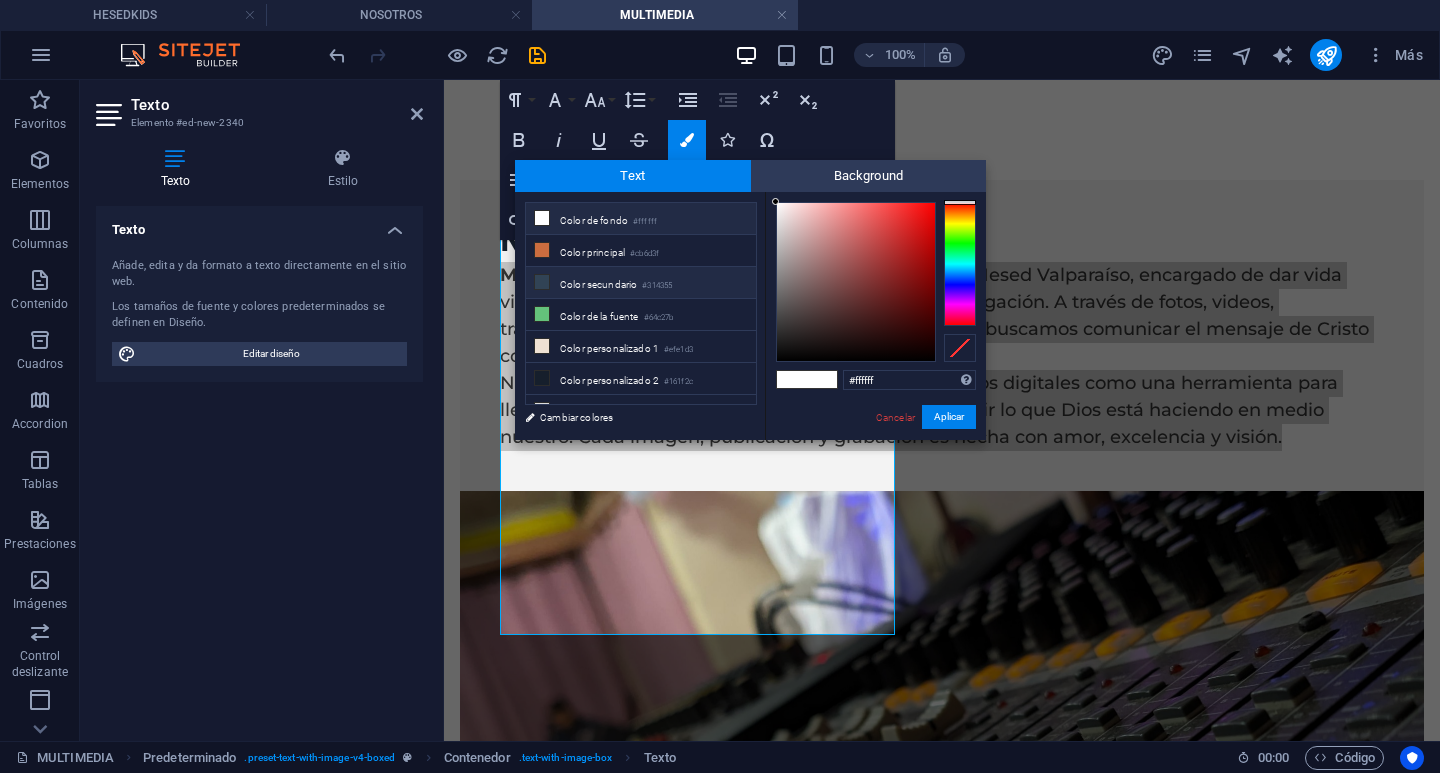 click on "Color secundario
#314355" at bounding box center (641, 283) 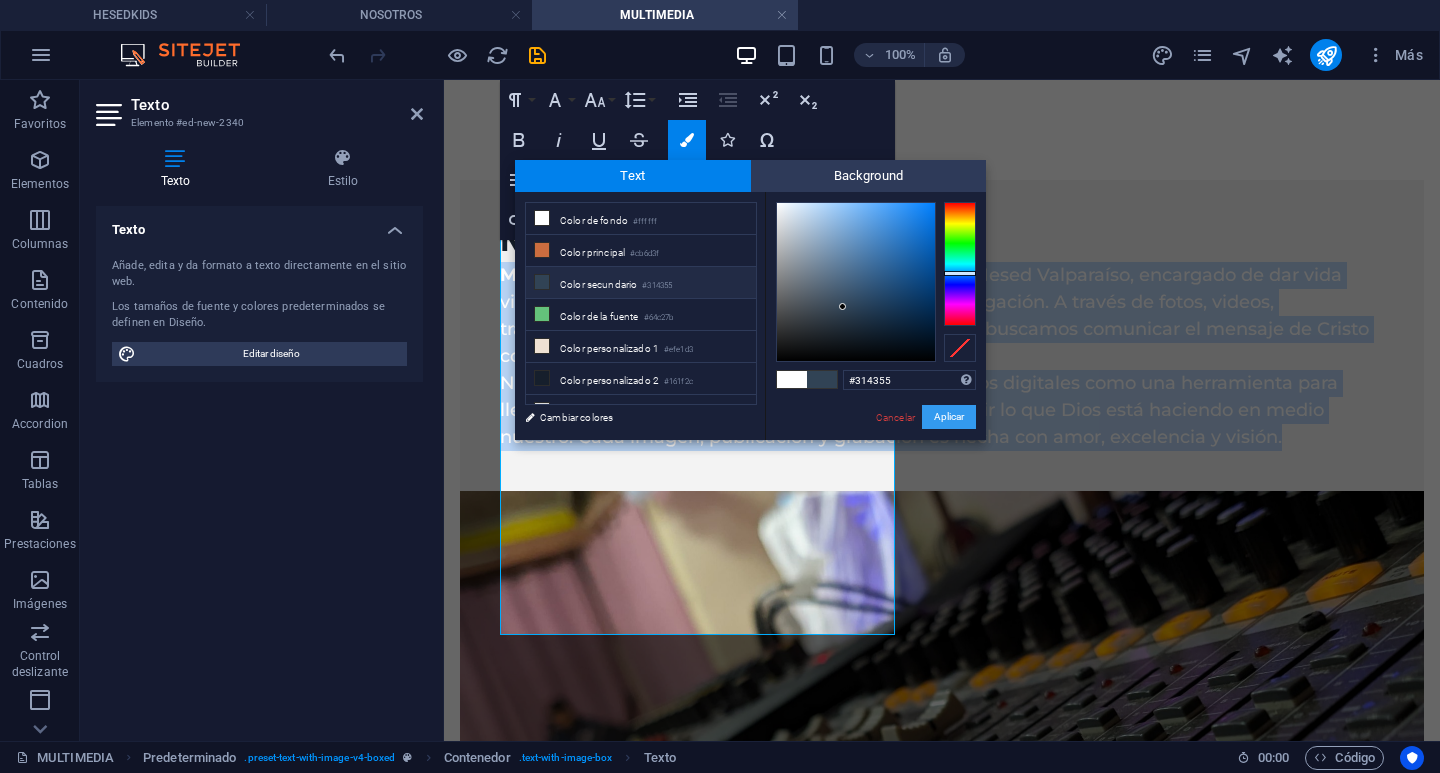 click on "Aplicar" at bounding box center (949, 417) 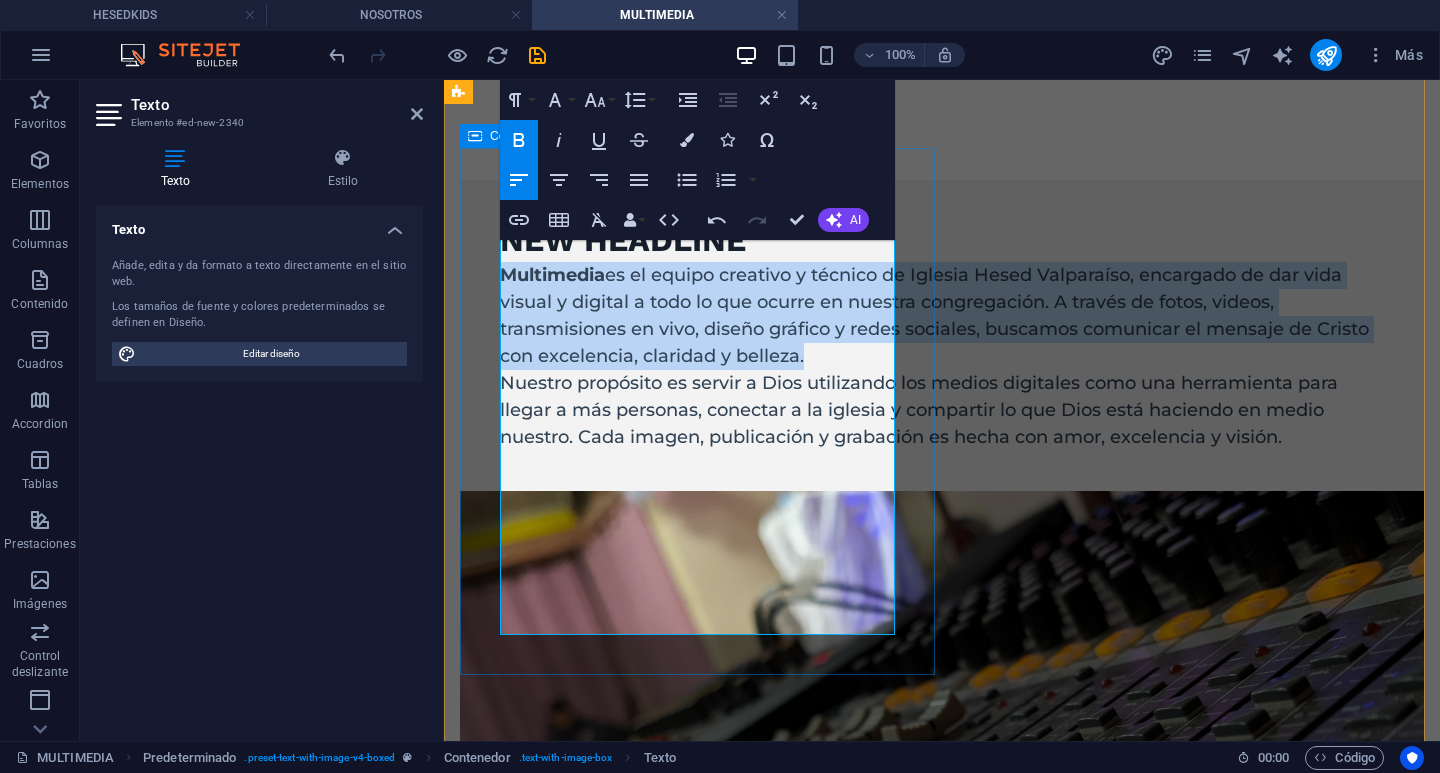 click on "New headline Multimedia  es el equipo creativo y técnico de Iglesia Hesed Valparaíso, encargado de dar vida visual y digital a todo lo que ocurre en nuestra congregación. A través de fotos, videos, transmisiones en vivo, diseño gráfico y redes sociales, buscamos comunicar el mensaje de Cristo con excelencia, claridad y belleza. Nuestro propósito es servir a Dios utilizando los medios digitales como una herramienta para llegar a más personas, conectar a la iglesia y compartir lo que Dios está haciendo en medio nuestro. Cada imagen, publicación y grabación es hecha con amor, excelencia y visión." at bounding box center (942, 335) 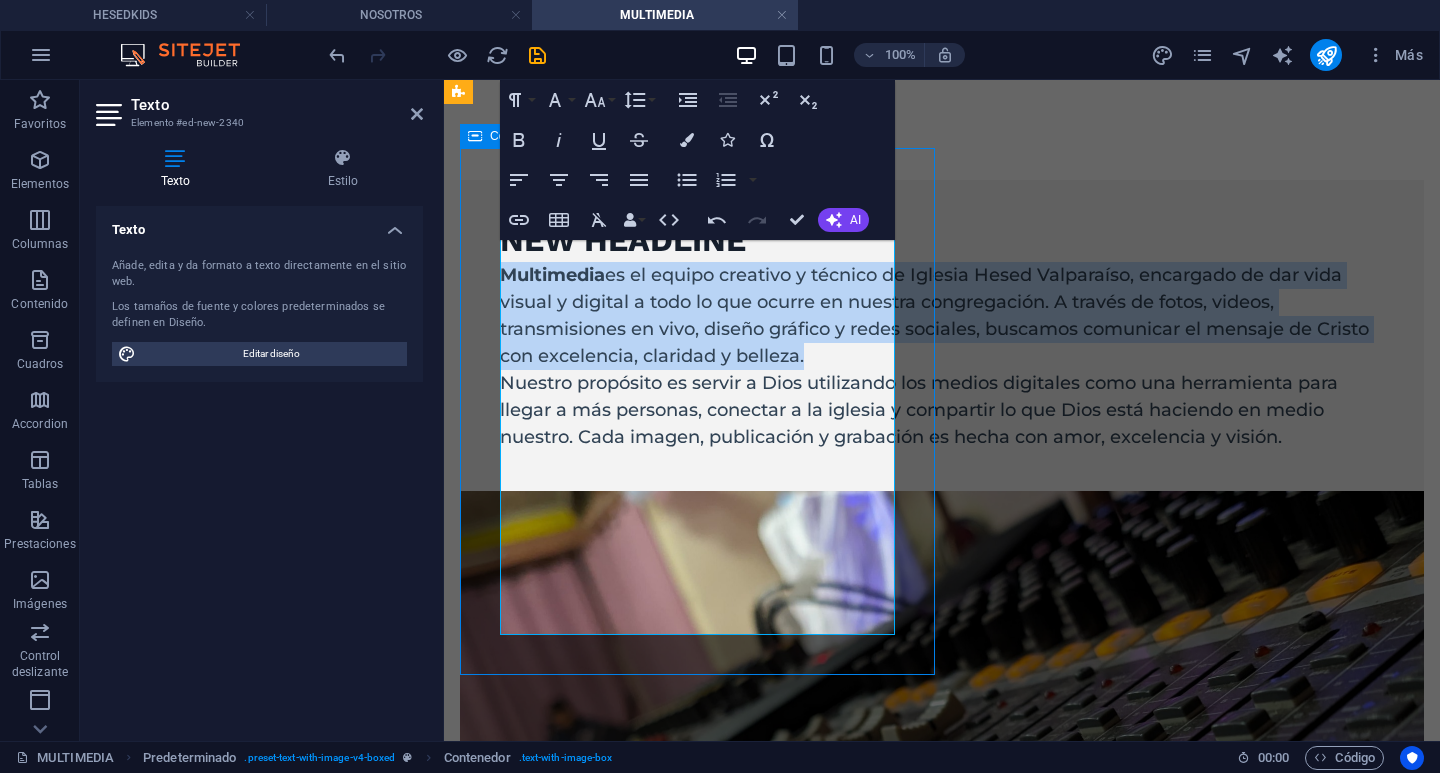scroll, scrollTop: 53, scrollLeft: 0, axis: vertical 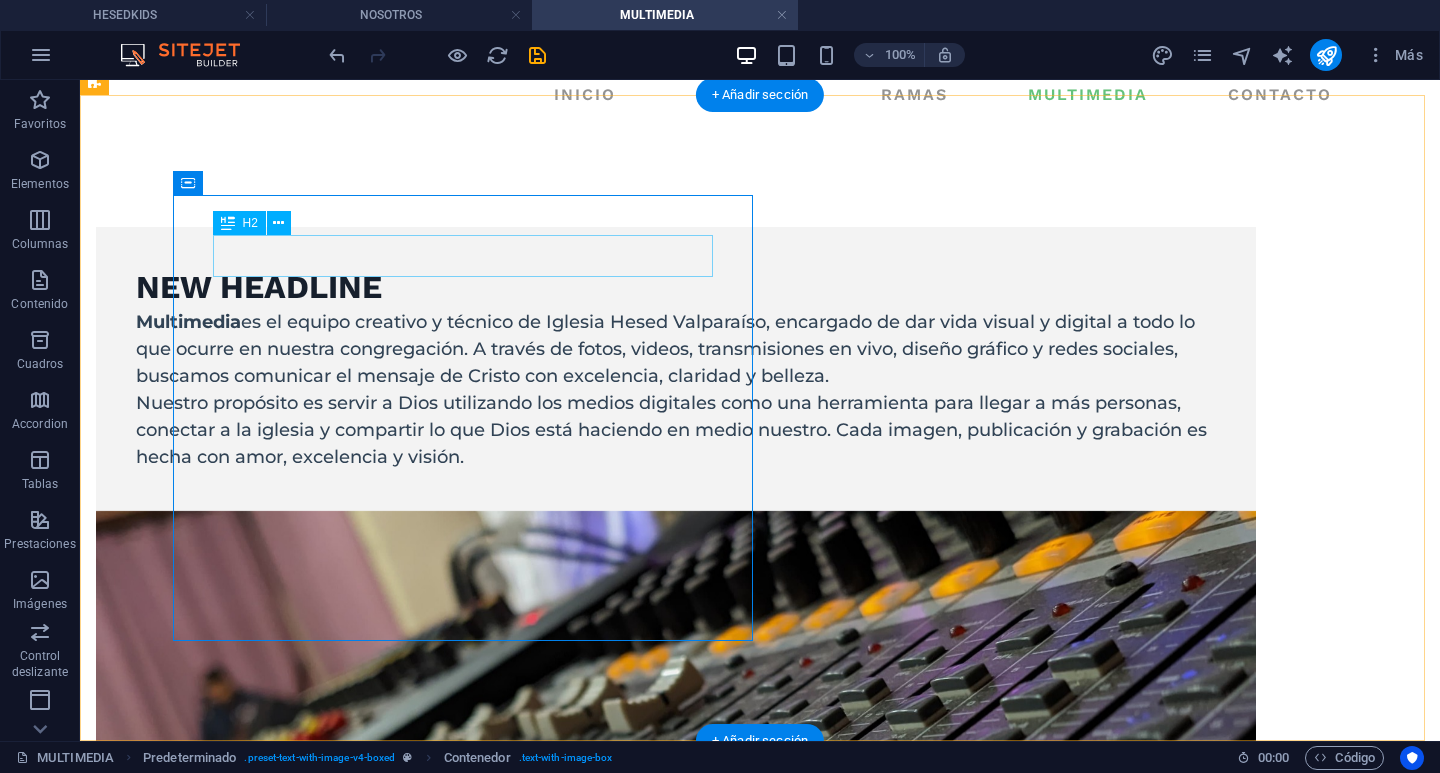 click on "New headline" at bounding box center [676, 288] 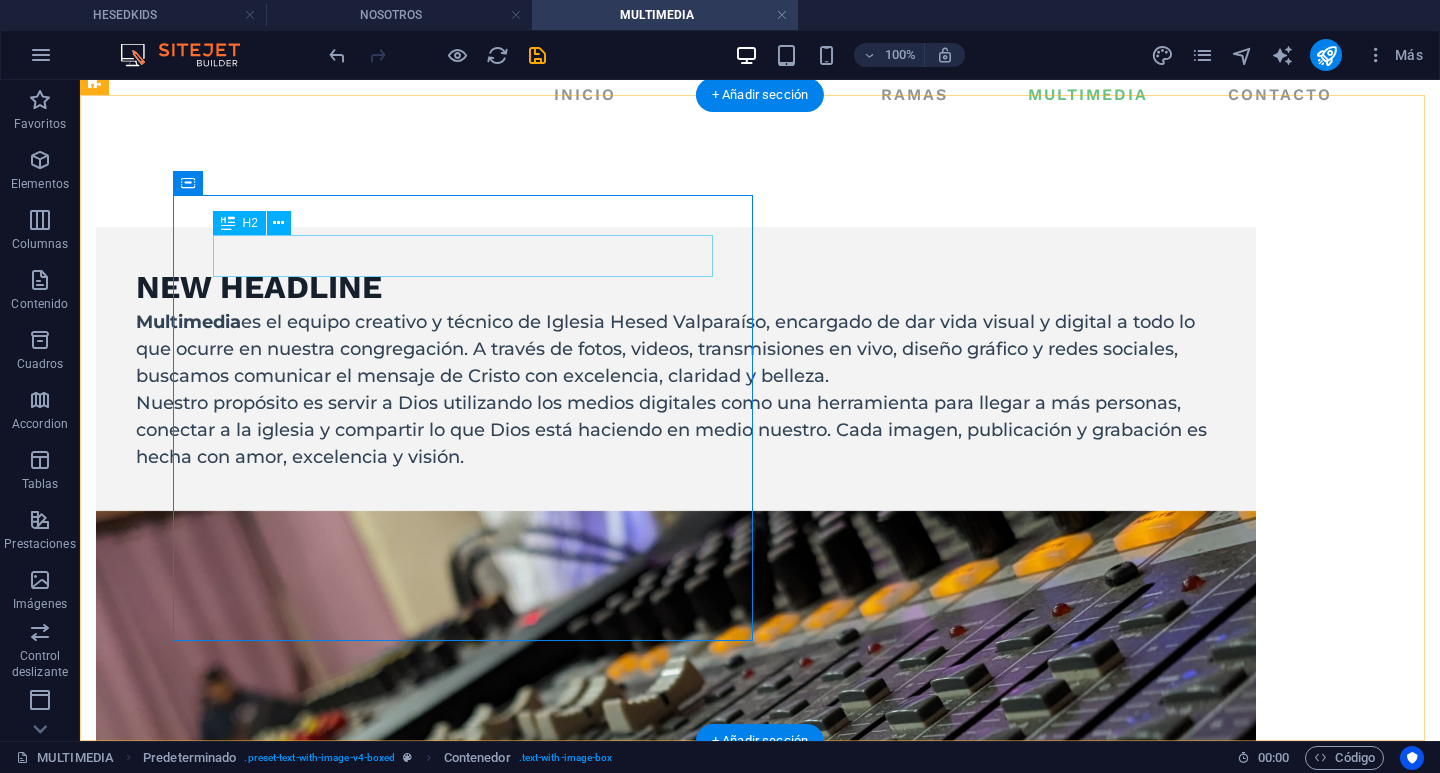 click on "New headline" at bounding box center [676, 288] 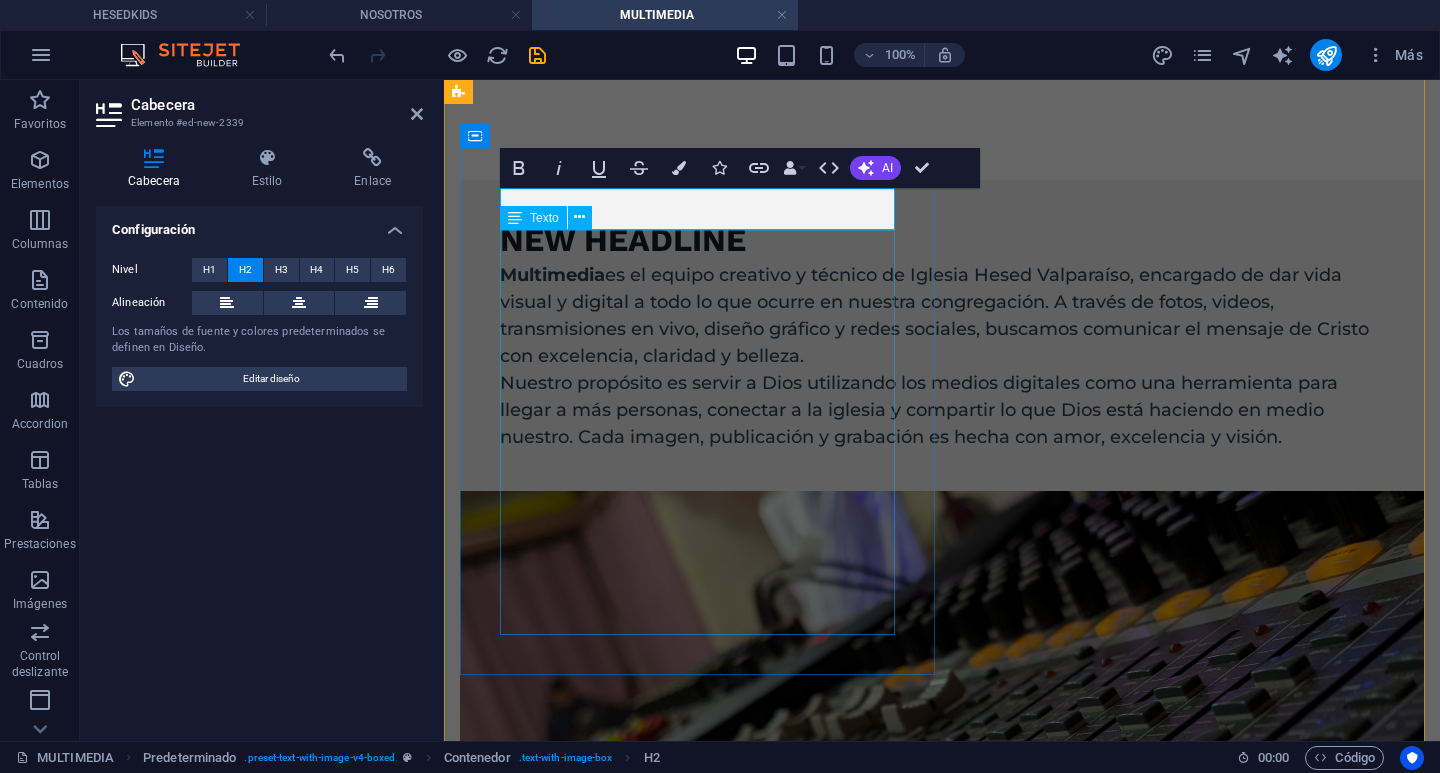 type 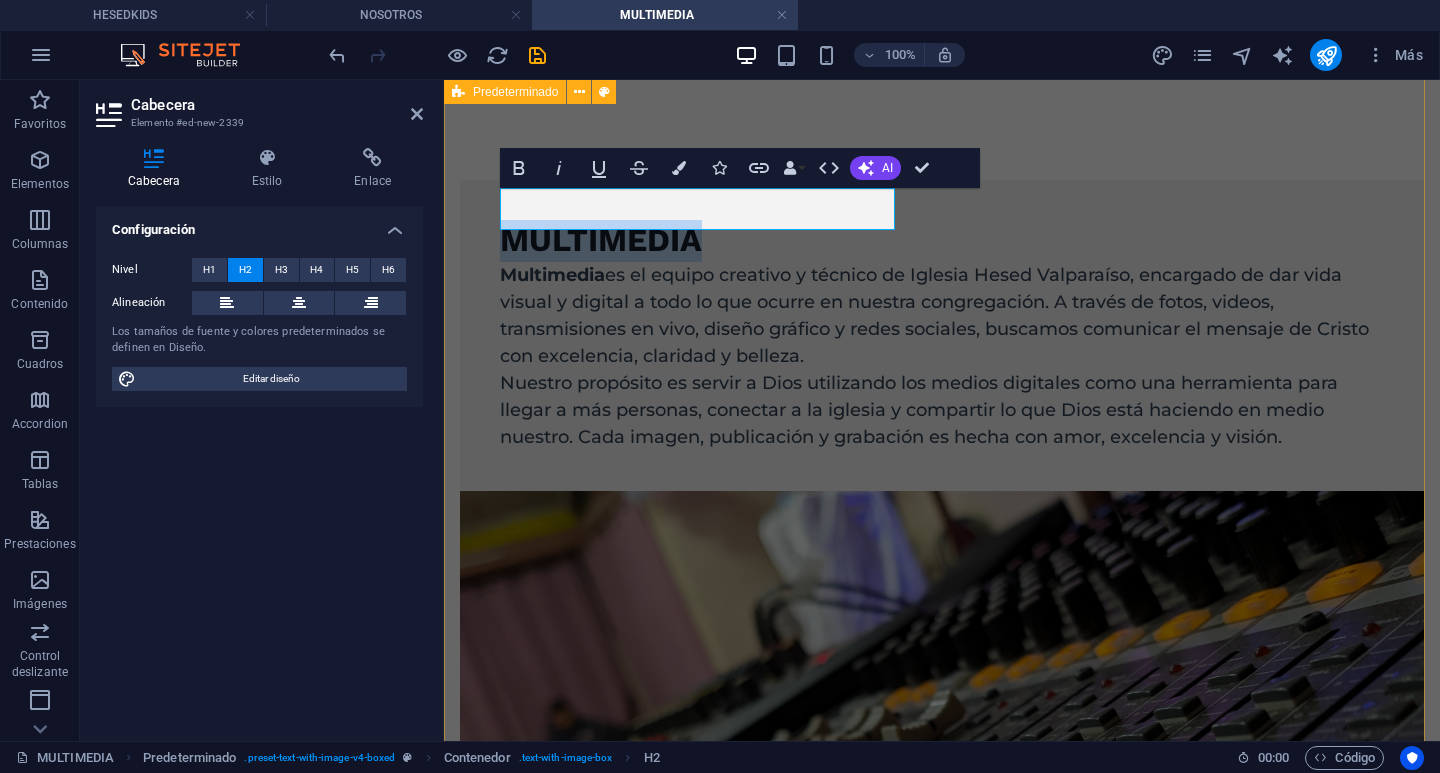 drag, startPoint x: 799, startPoint y: 201, endPoint x: 480, endPoint y: 180, distance: 319.69046 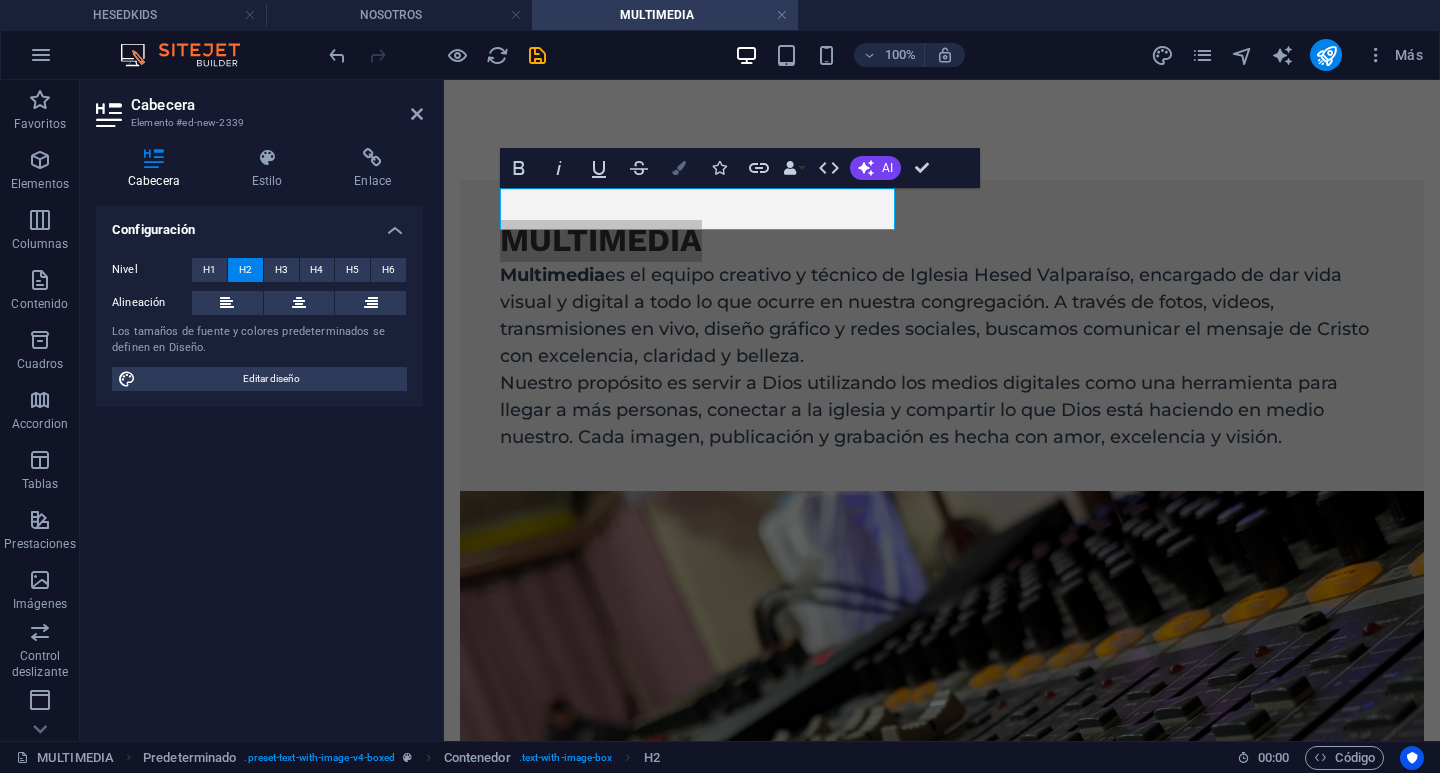 click on "Colors" at bounding box center [679, 168] 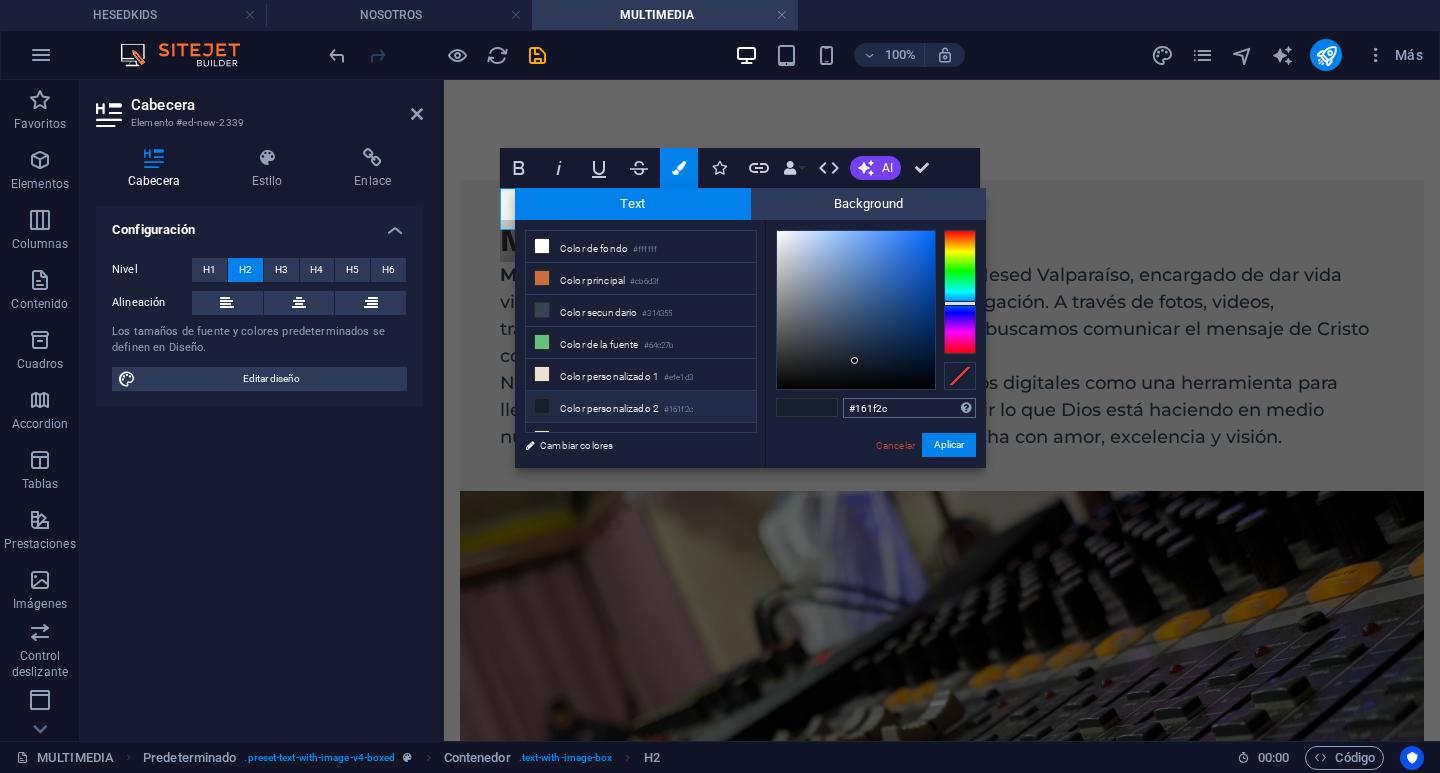 drag, startPoint x: 920, startPoint y: 408, endPoint x: 870, endPoint y: 410, distance: 50.039986 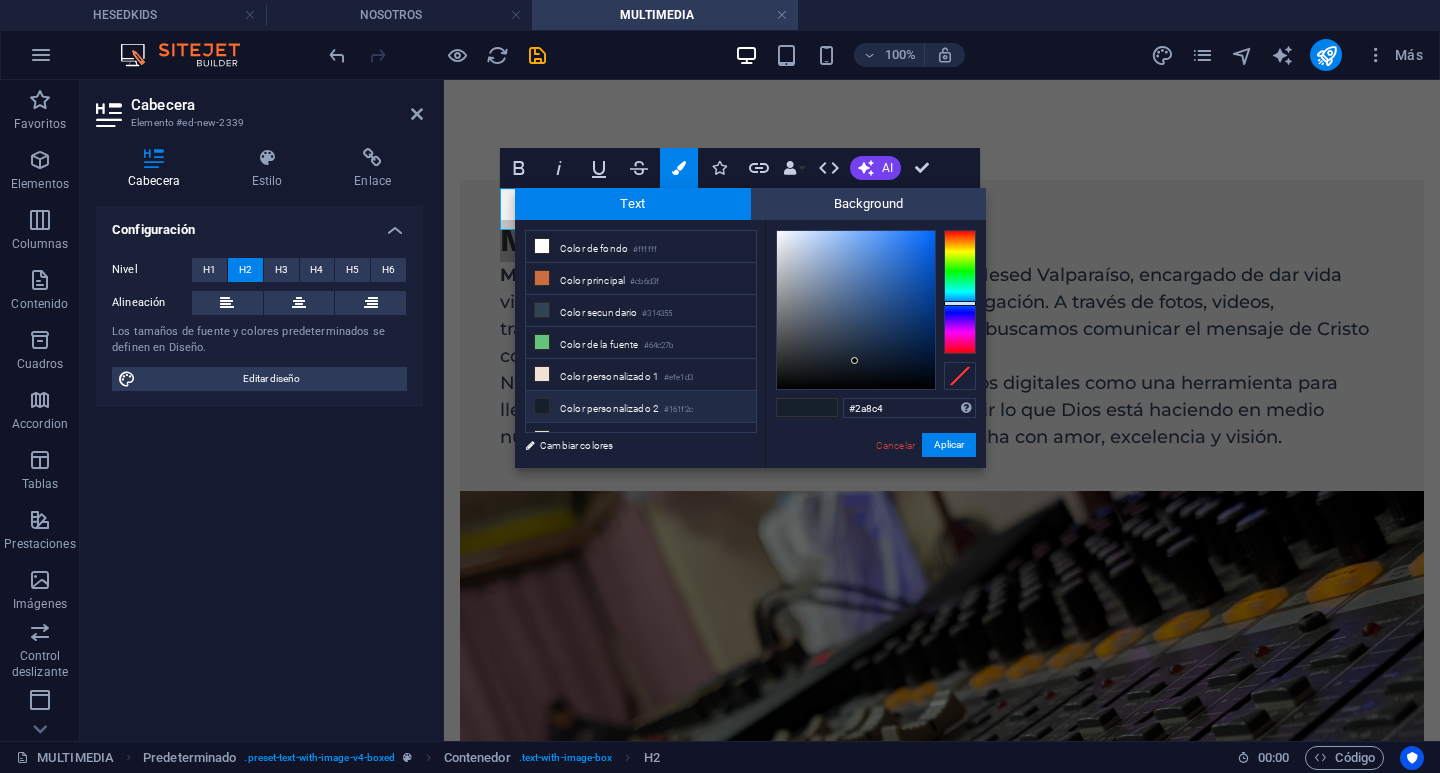type on "#2a8c4a" 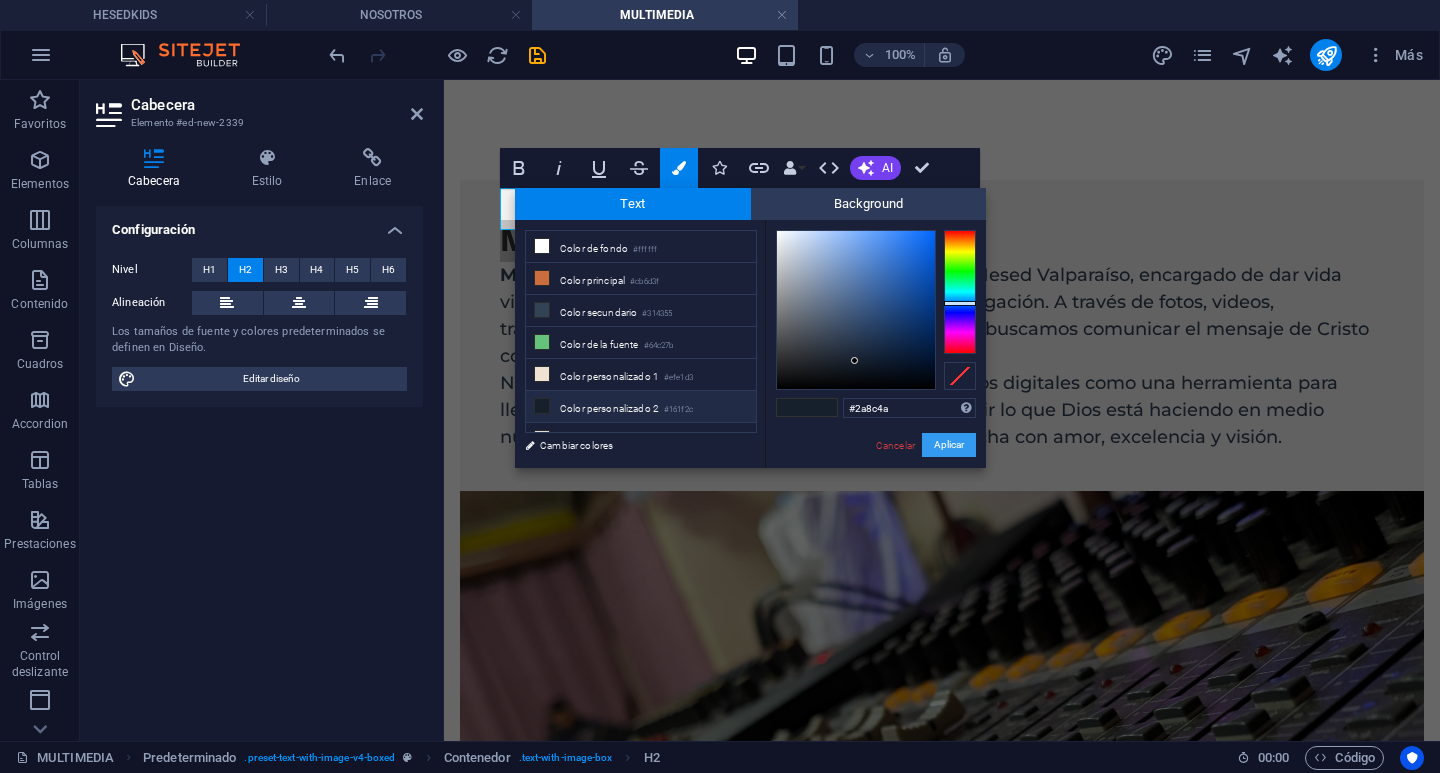 click on "Aplicar" at bounding box center [949, 445] 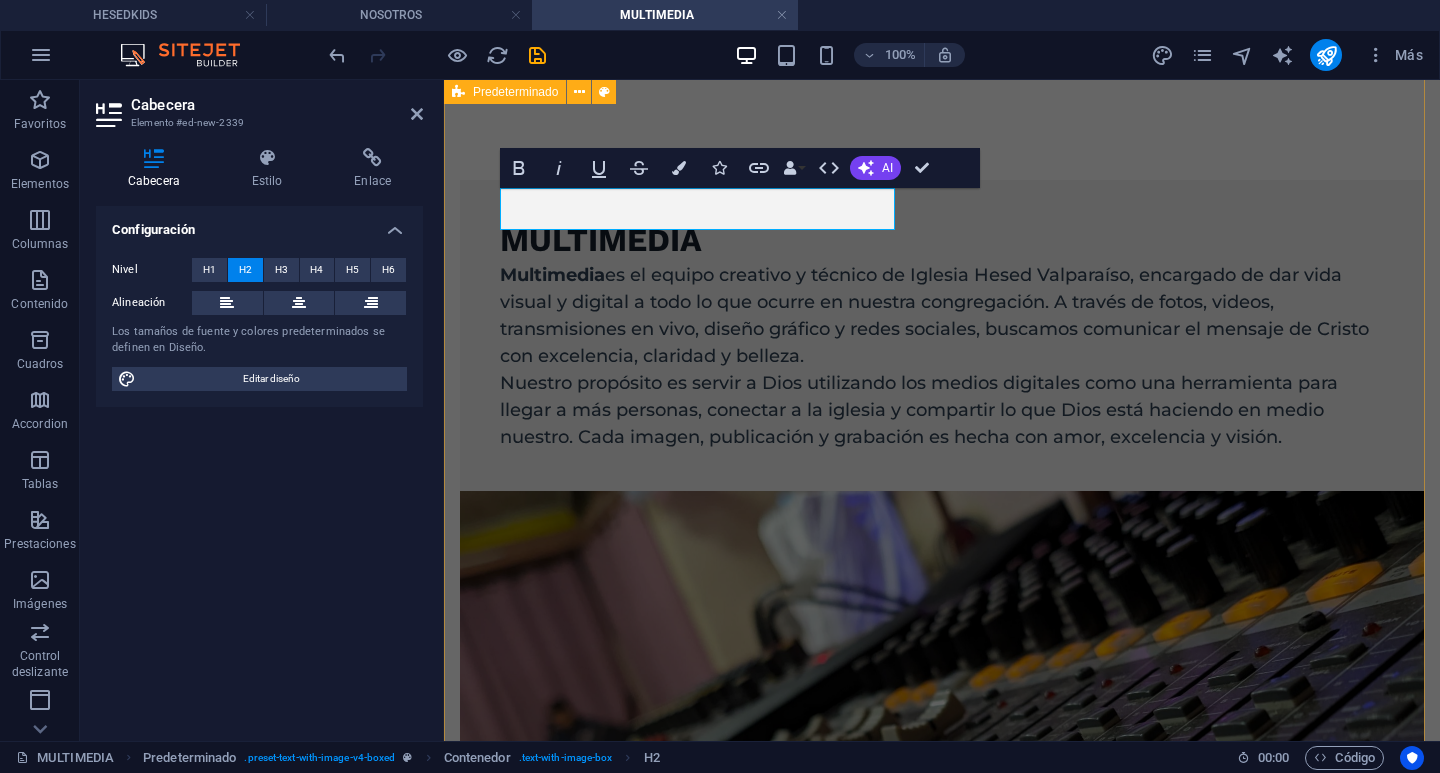 click on "multimedia Multimedia  es el equipo creativo y técnico de Iglesia Hesed Valparaíso, encargado de dar vida visual y digital a todo lo que ocurre en nuestra congregación. A través de fotos, videos, transmisiones en vivo, diseño gráfico y redes sociales, buscamos comunicar el mensaje de Cristo con excelencia, claridad y belleza. Nuestro propósito es servir a Dios utilizando los medios digitales como una herramienta para llegar a más personas, conectar a la iglesia y compartir lo que Dios está haciendo en medio nuestro. Cada imagen, publicación y grabación es hecha con amor, excelencia y visión. Suelta el contenido aquí o  Añadir elementos  Pegar portapapeles" at bounding box center (942, 670) 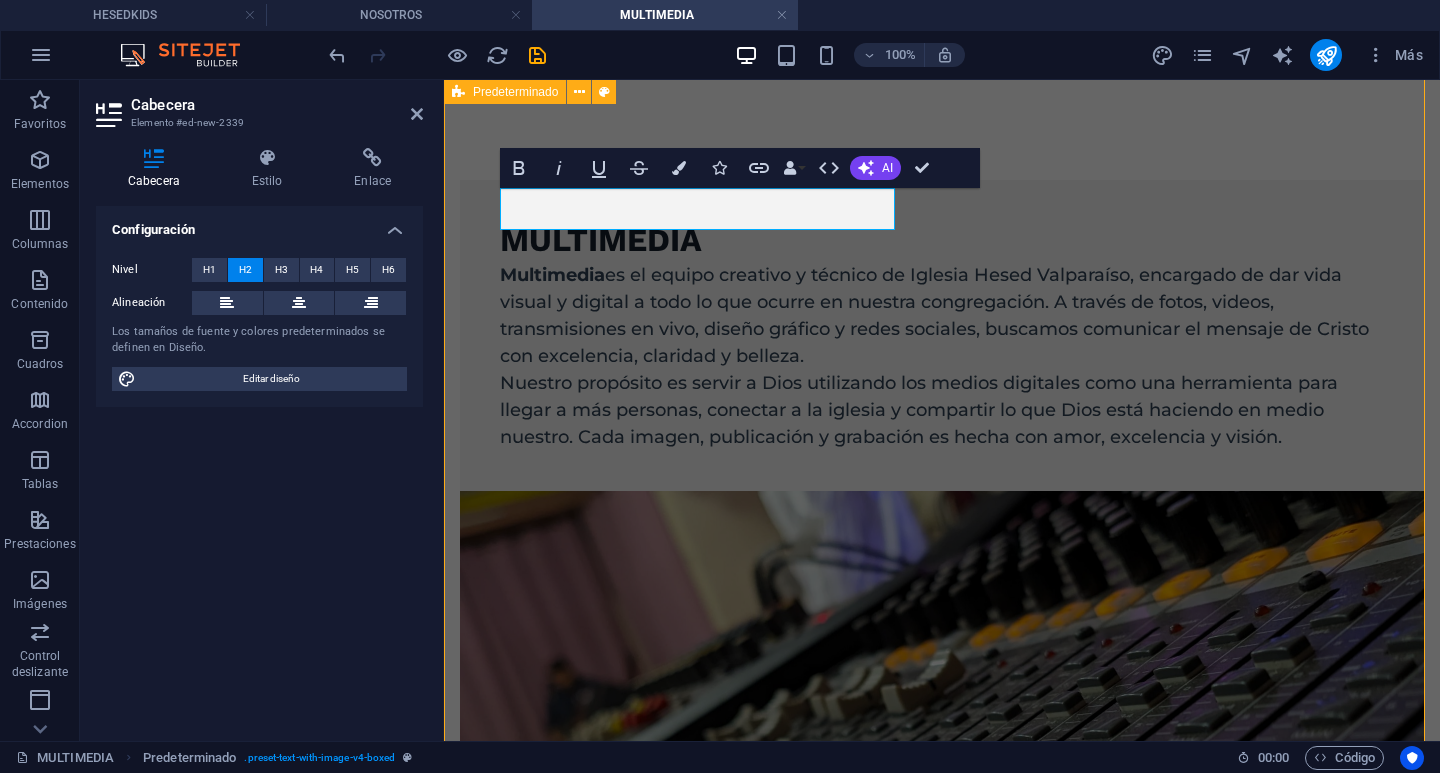 scroll, scrollTop: 53, scrollLeft: 0, axis: vertical 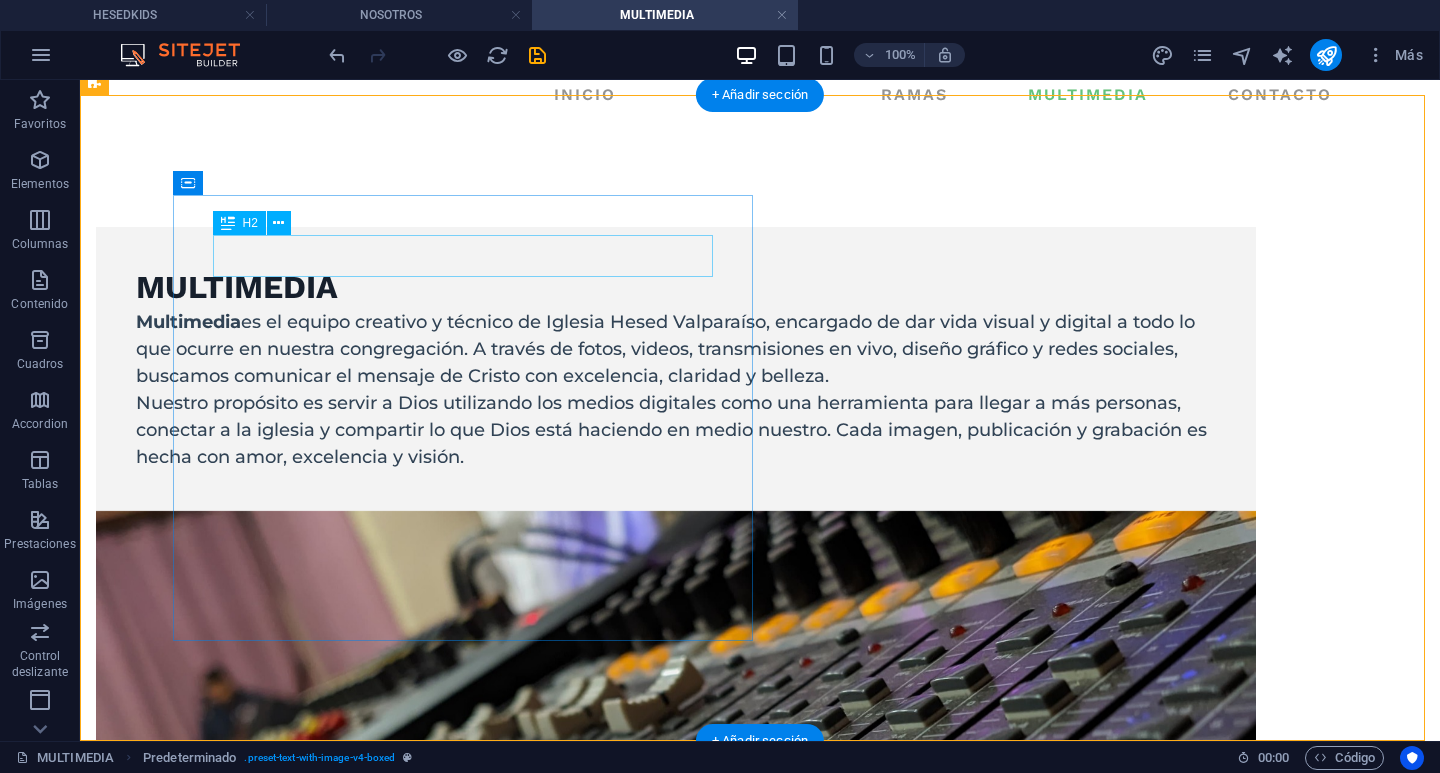 click on "multimedia" at bounding box center (676, 288) 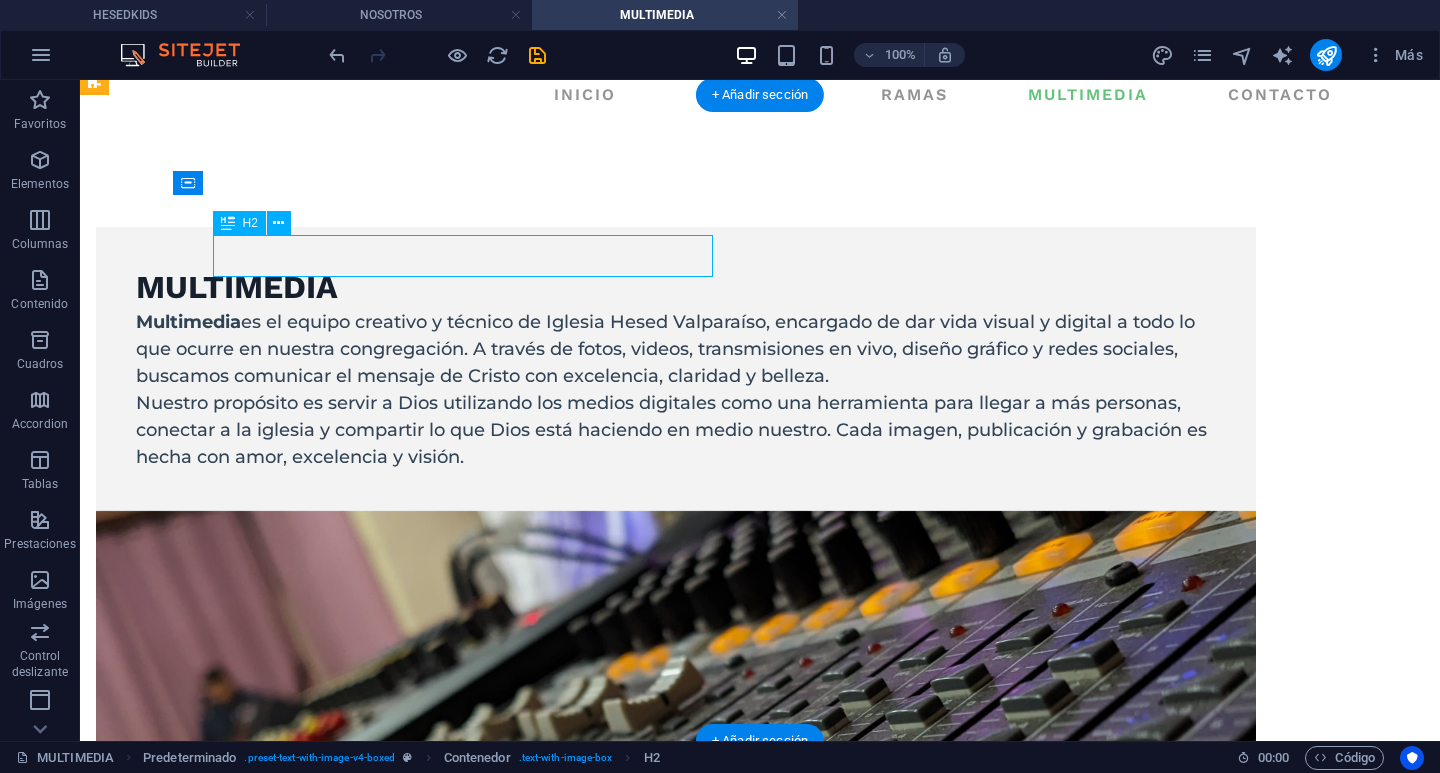 click on "multimedia" at bounding box center (676, 288) 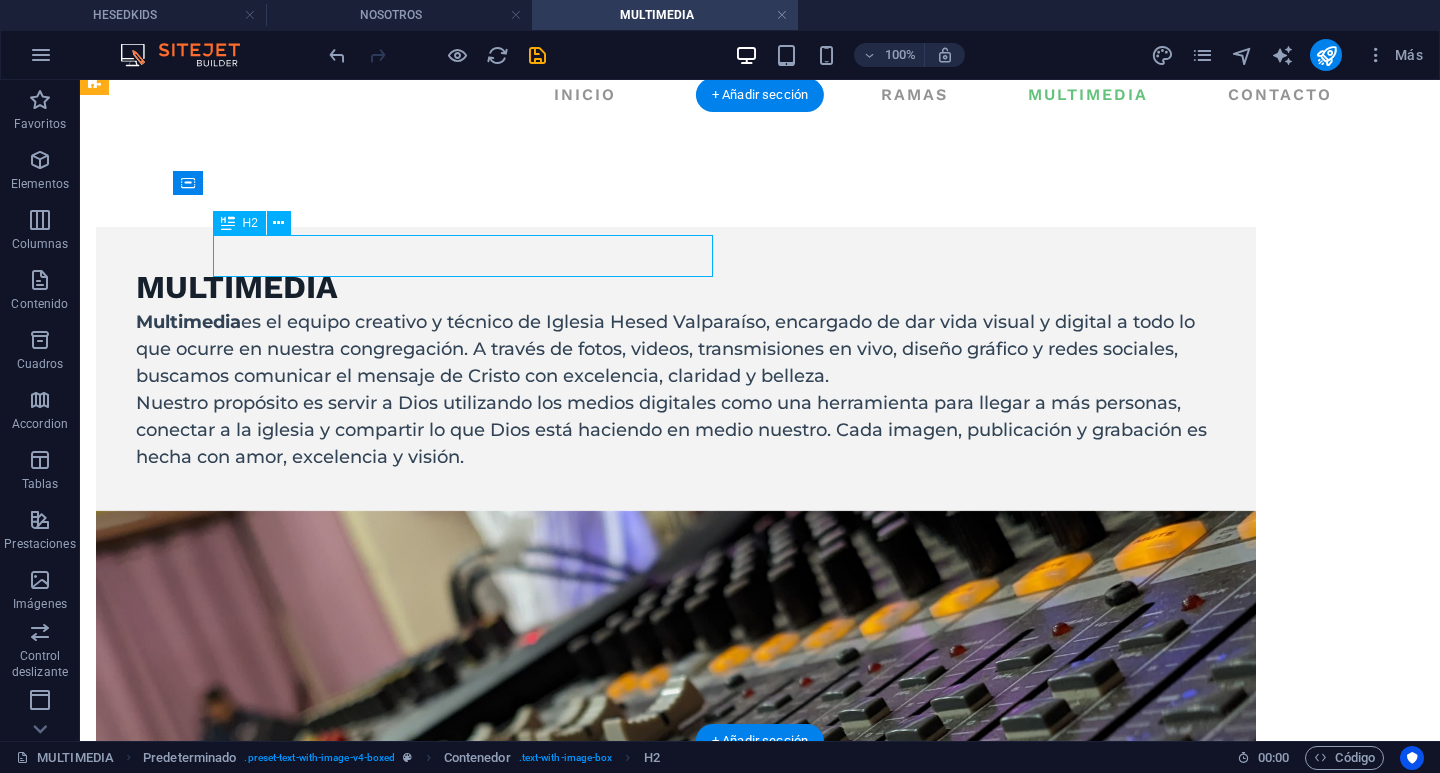 scroll, scrollTop: 100, scrollLeft: 0, axis: vertical 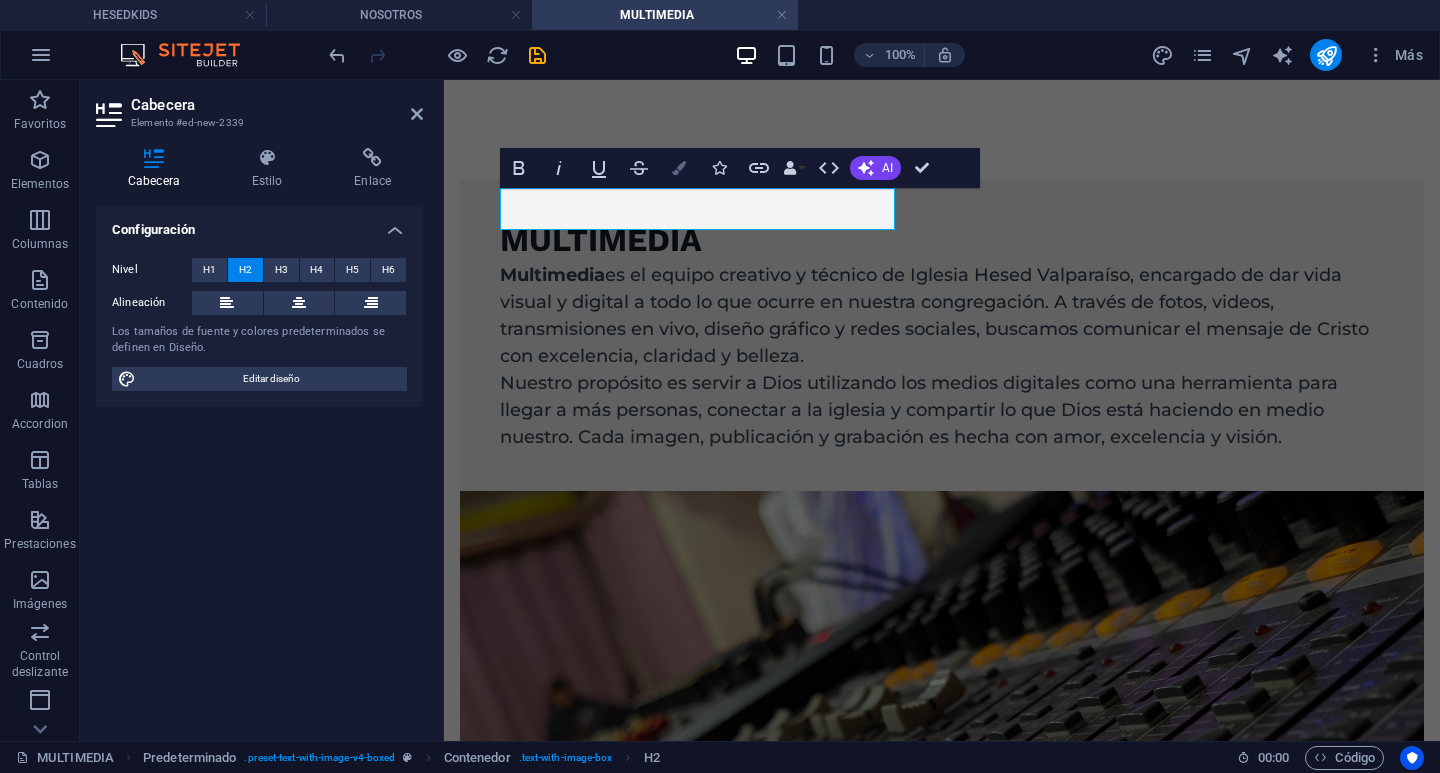 click on "Colors" at bounding box center [679, 168] 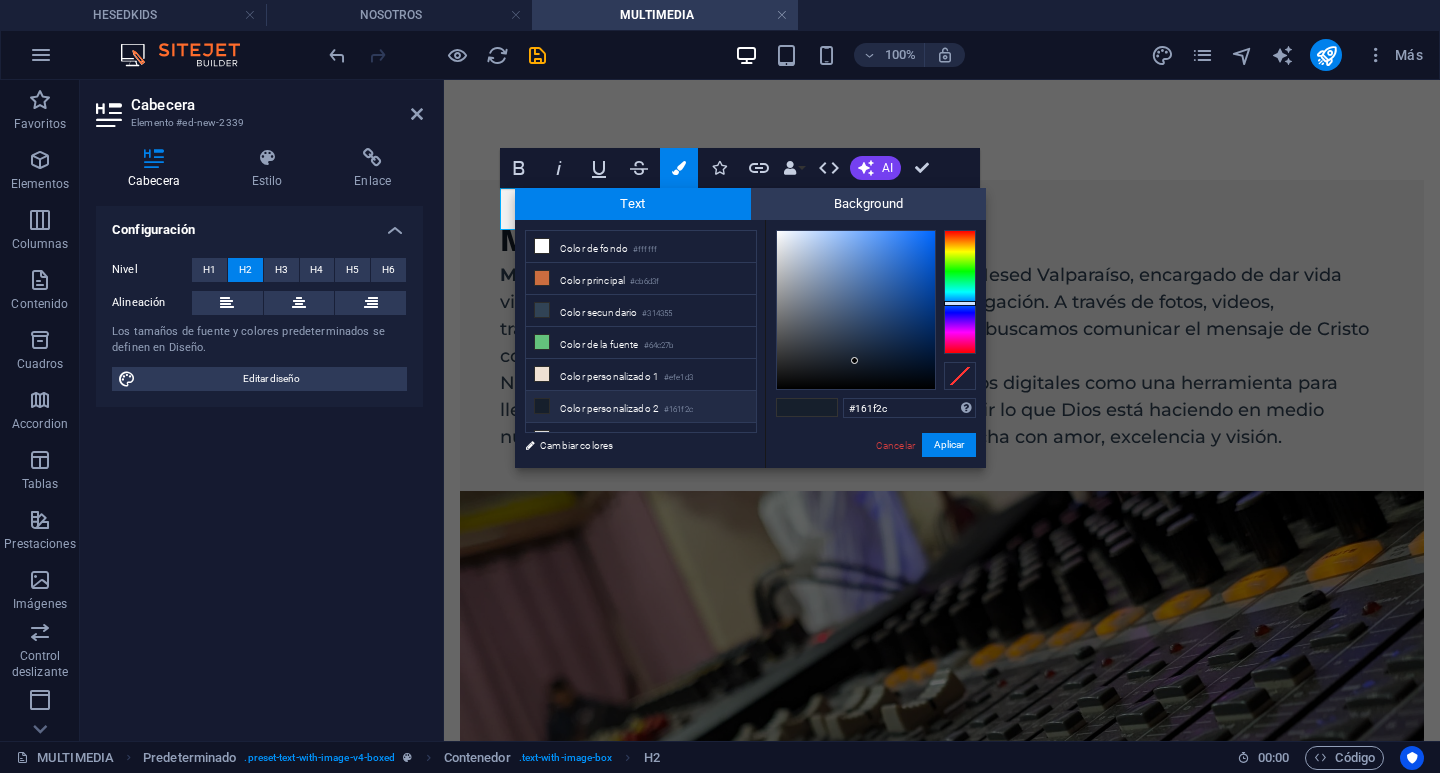drag, startPoint x: 846, startPoint y: 404, endPoint x: 779, endPoint y: 394, distance: 67.74216 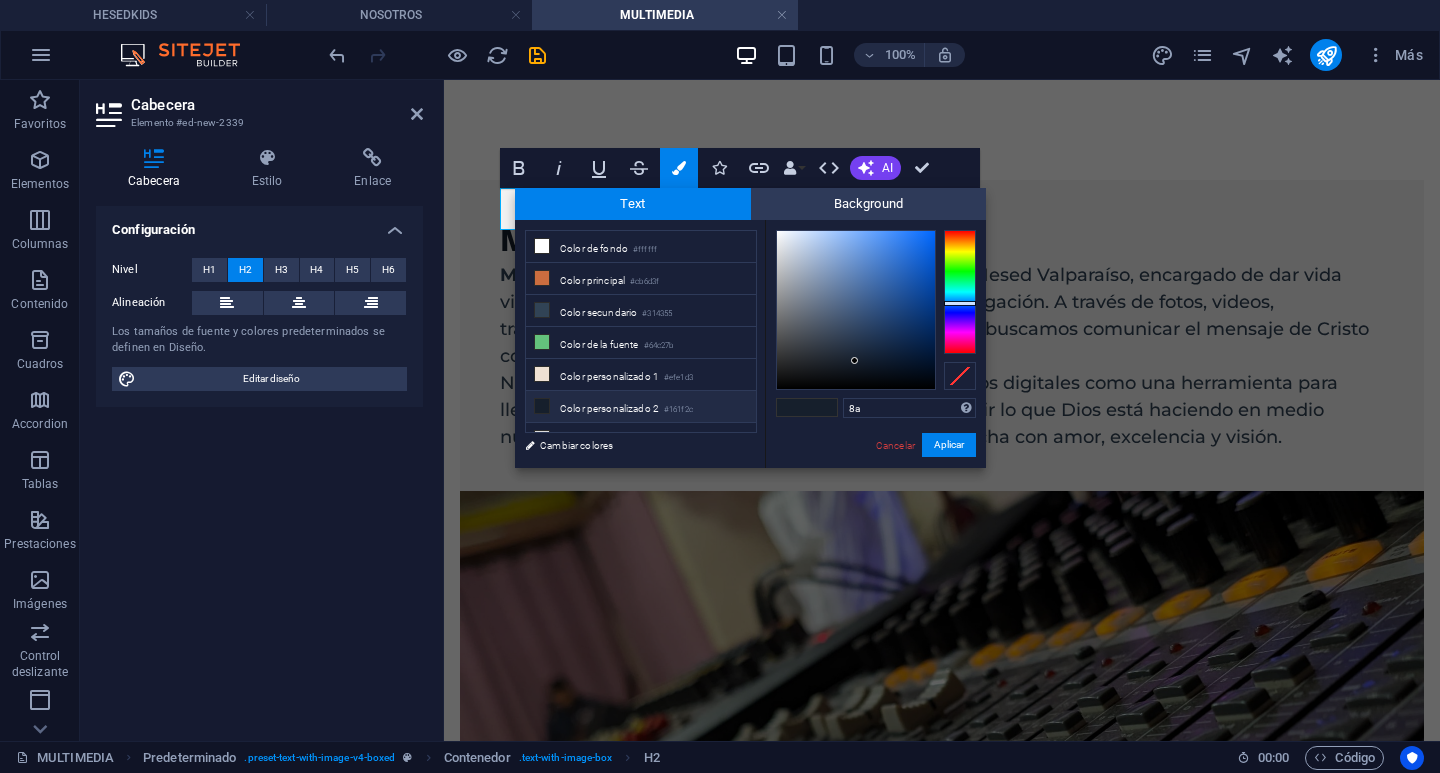 type on "8" 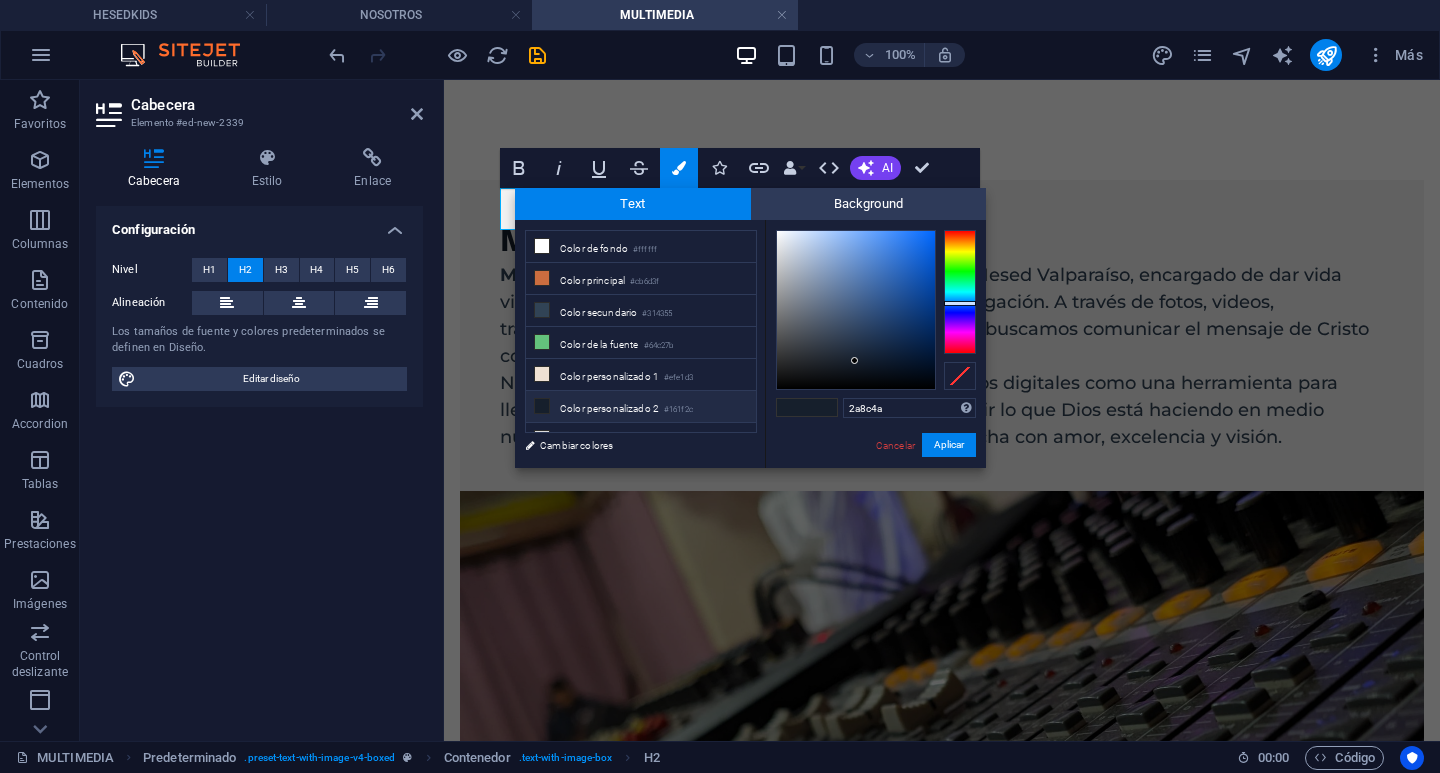 type on "#2a8c4a" 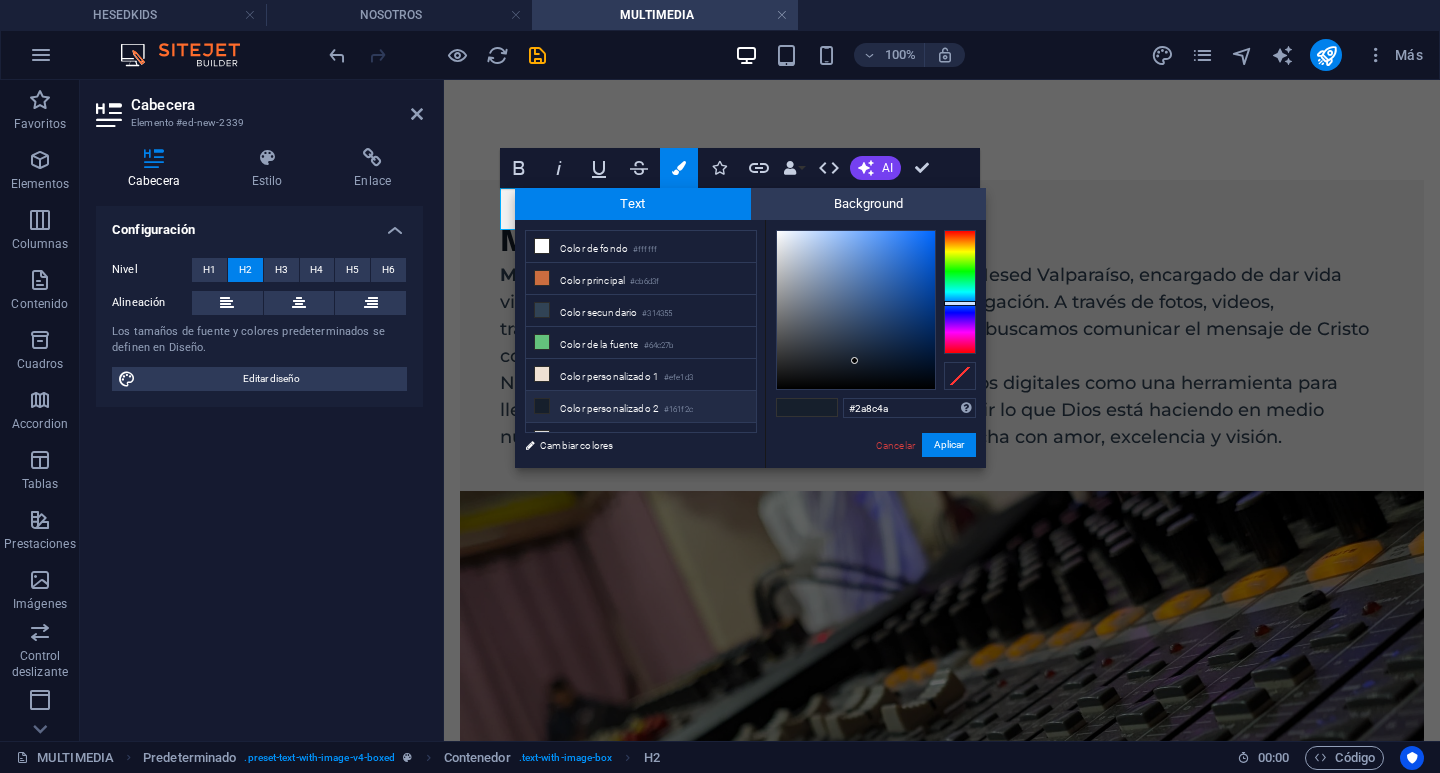 click on "#2a8c4a Formatos soportados #0852ed rgb(8, 82, 237) rgba(8, 82, 237, 90%) hsv(221,97,93) hsl(221, 93%, 48%) Cancelar Aplicar" at bounding box center [875, 489] 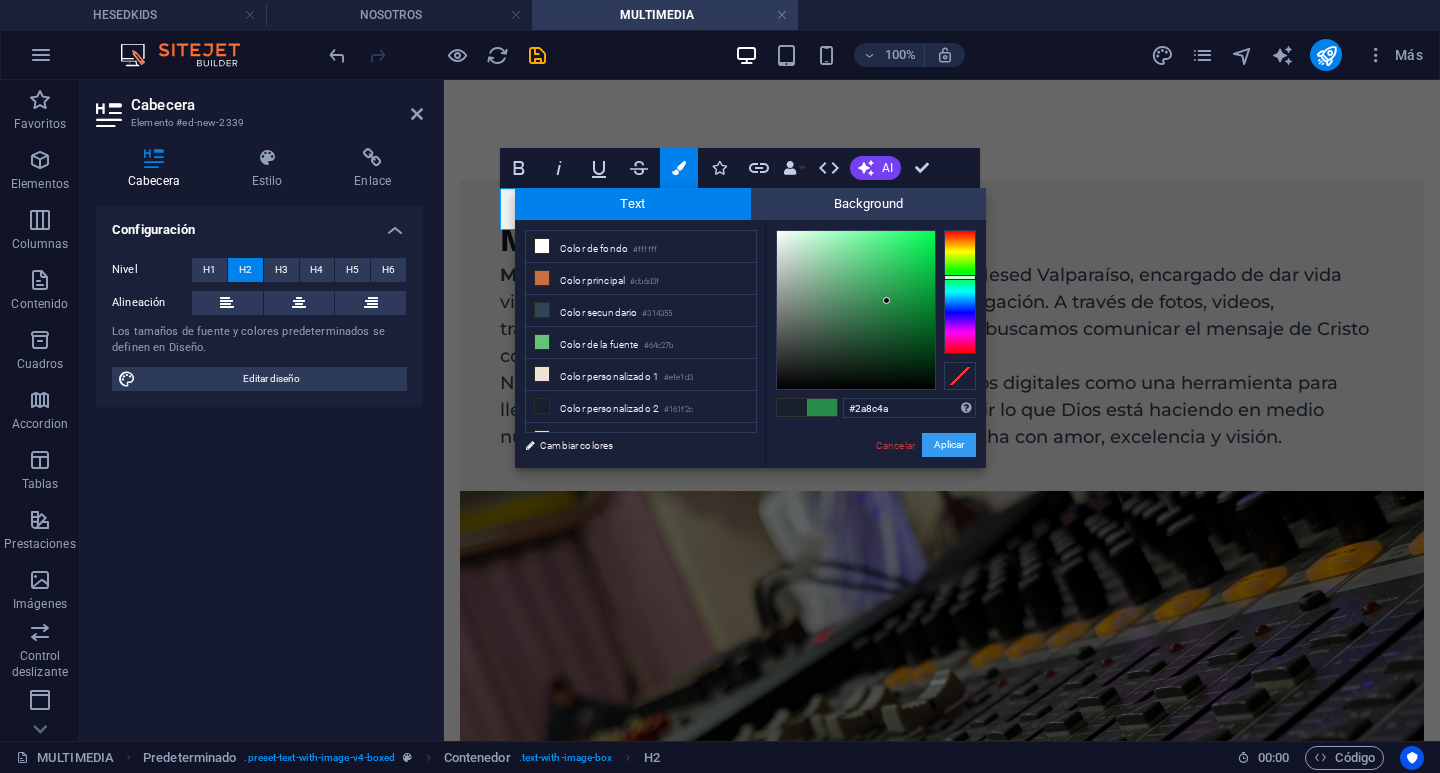 click on "Aplicar" at bounding box center (949, 445) 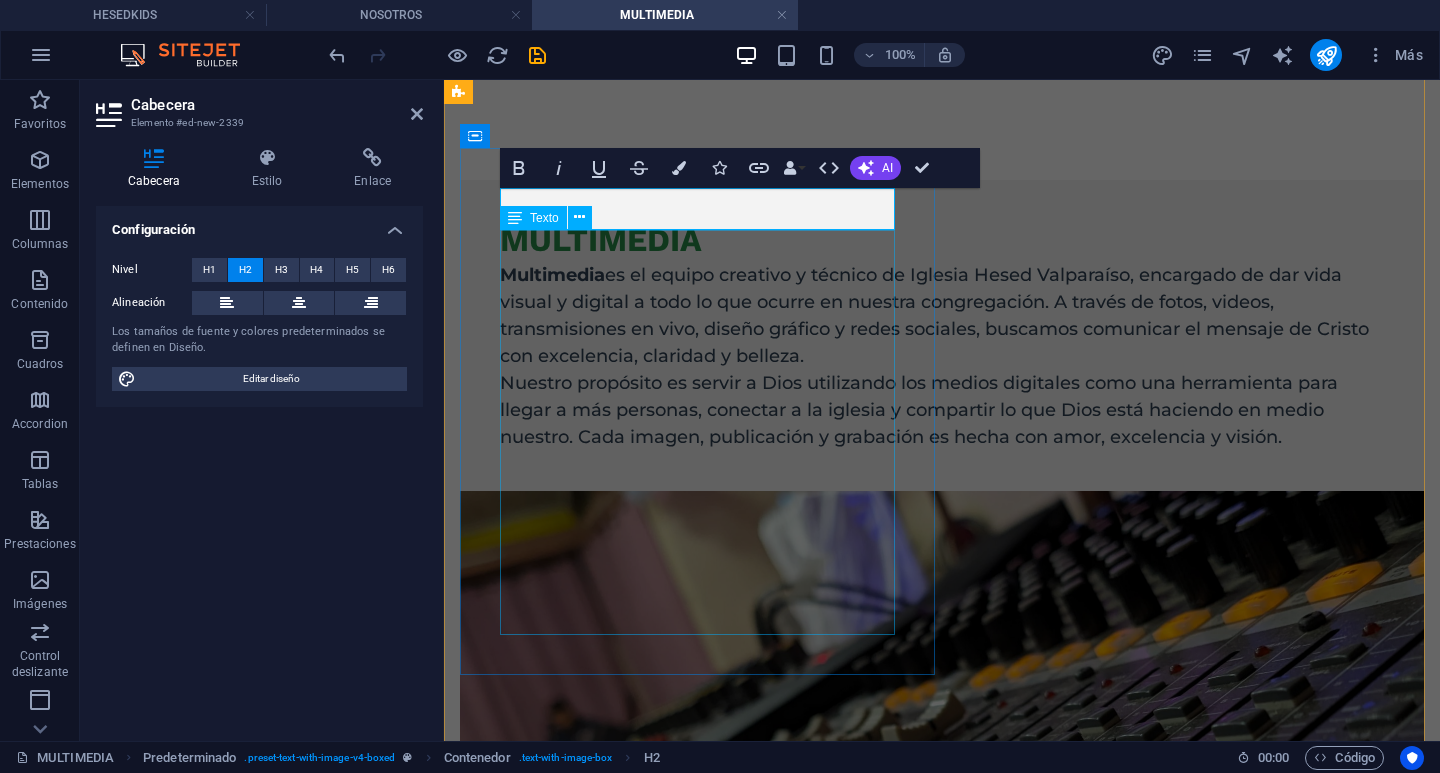 click on "Multimedia  es el equipo creativo y técnico de Iglesia Hesed Valparaíso, encargado de dar vida visual y digital a todo lo que ocurre en nuestra congregación. A través de fotos, videos, transmisiones en vivo, diseño gráfico y redes sociales, buscamos comunicar el mensaje de Cristo con excelencia, claridad y belleza. Nuestro propósito es servir a Dios utilizando los medios digitales como una herramienta para llegar a más personas, conectar a la iglesia y compartir lo que Dios está haciendo en medio nuestro. Cada imagen, publicación y grabación es hecha con amor, excelencia y visión." at bounding box center (942, 356) 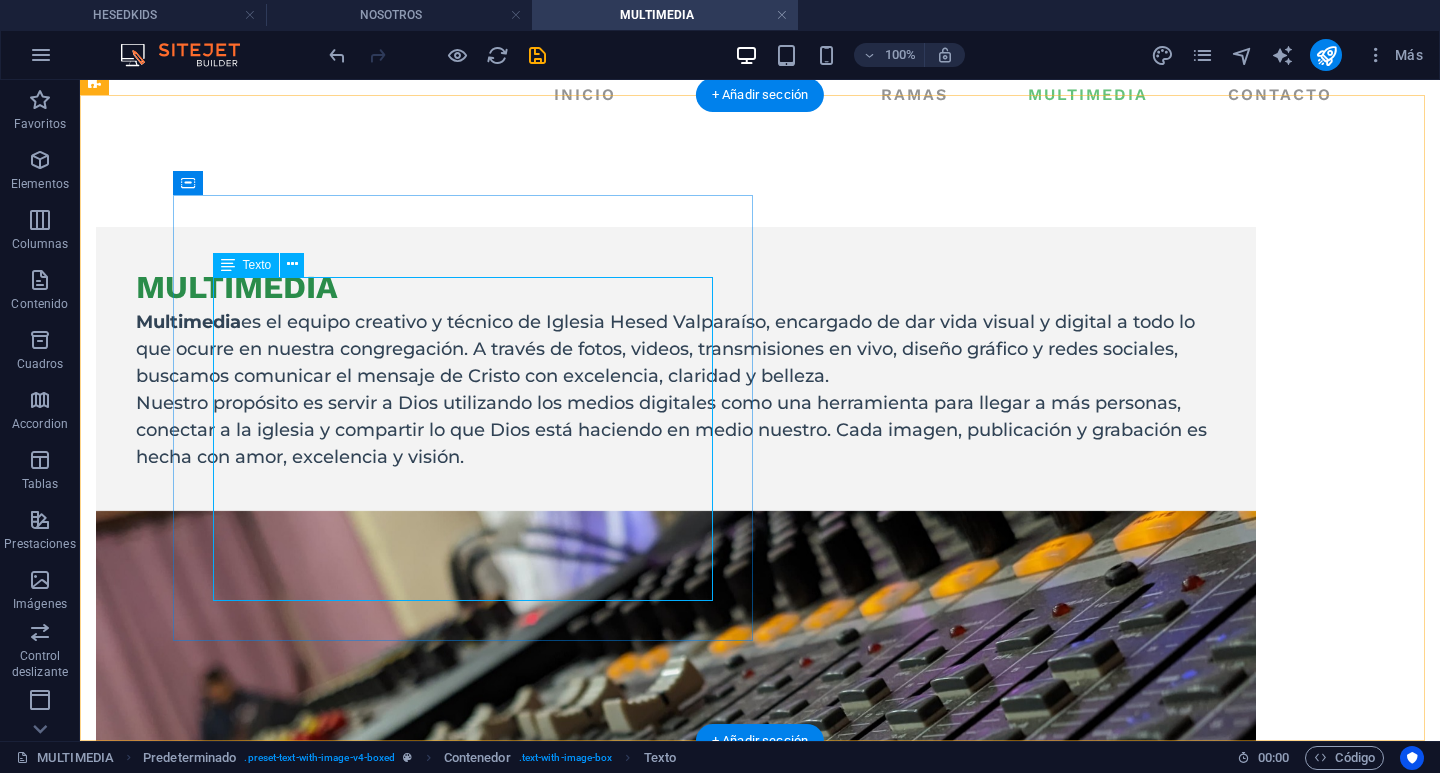 scroll, scrollTop: 0, scrollLeft: 0, axis: both 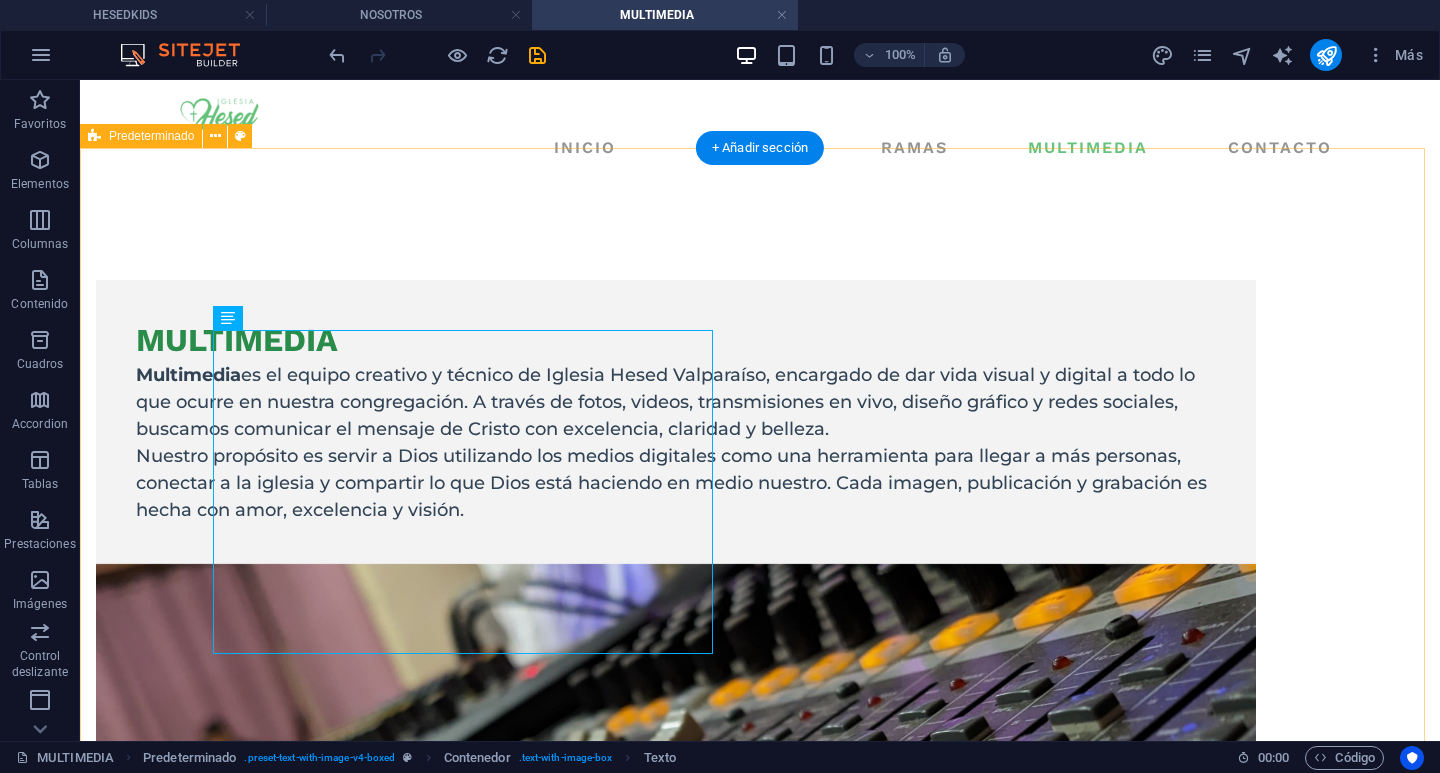 click on "multimedia Multimedia  es el equipo creativo y técnico de Iglesia Hesed Valparaíso, encargado de dar vida visual y digital a todo lo que ocurre en nuestra congregación. A través de fotos, videos, transmisiones en vivo, diseño gráfico y redes sociales, buscamos comunicar el mensaje de Cristo con excelencia, claridad y belleza. Nuestro propósito es servir a Dios utilizando los medios digitales como una herramienta para llegar a más personas, conectar a la iglesia y compartir lo que Dios está haciendo en medio nuestro. Cada imagen, publicación y grabación es hecha con amor, excelencia y visión. Suelta el contenido aquí o  Añadir elementos  Pegar portapapeles" at bounding box center (760, 716) 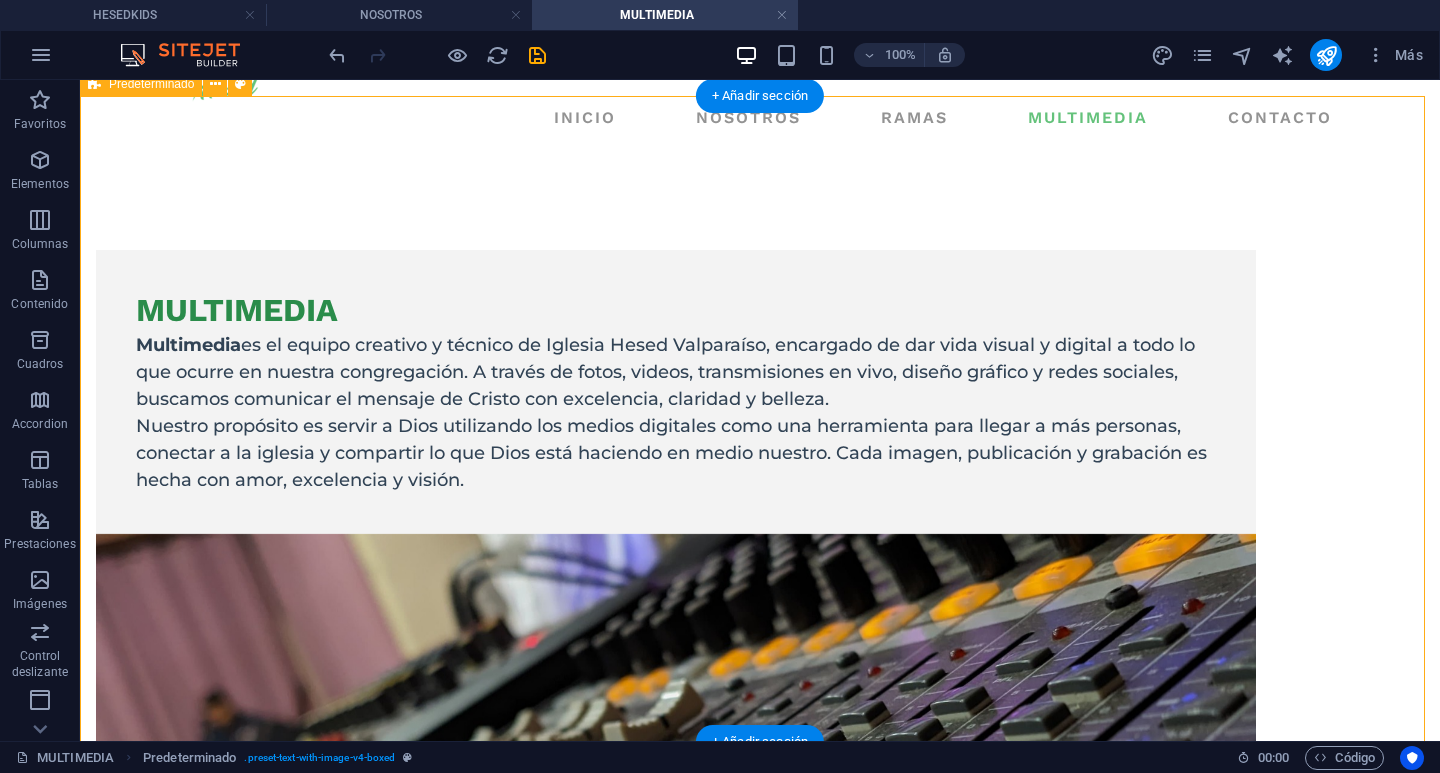 scroll, scrollTop: 53, scrollLeft: 0, axis: vertical 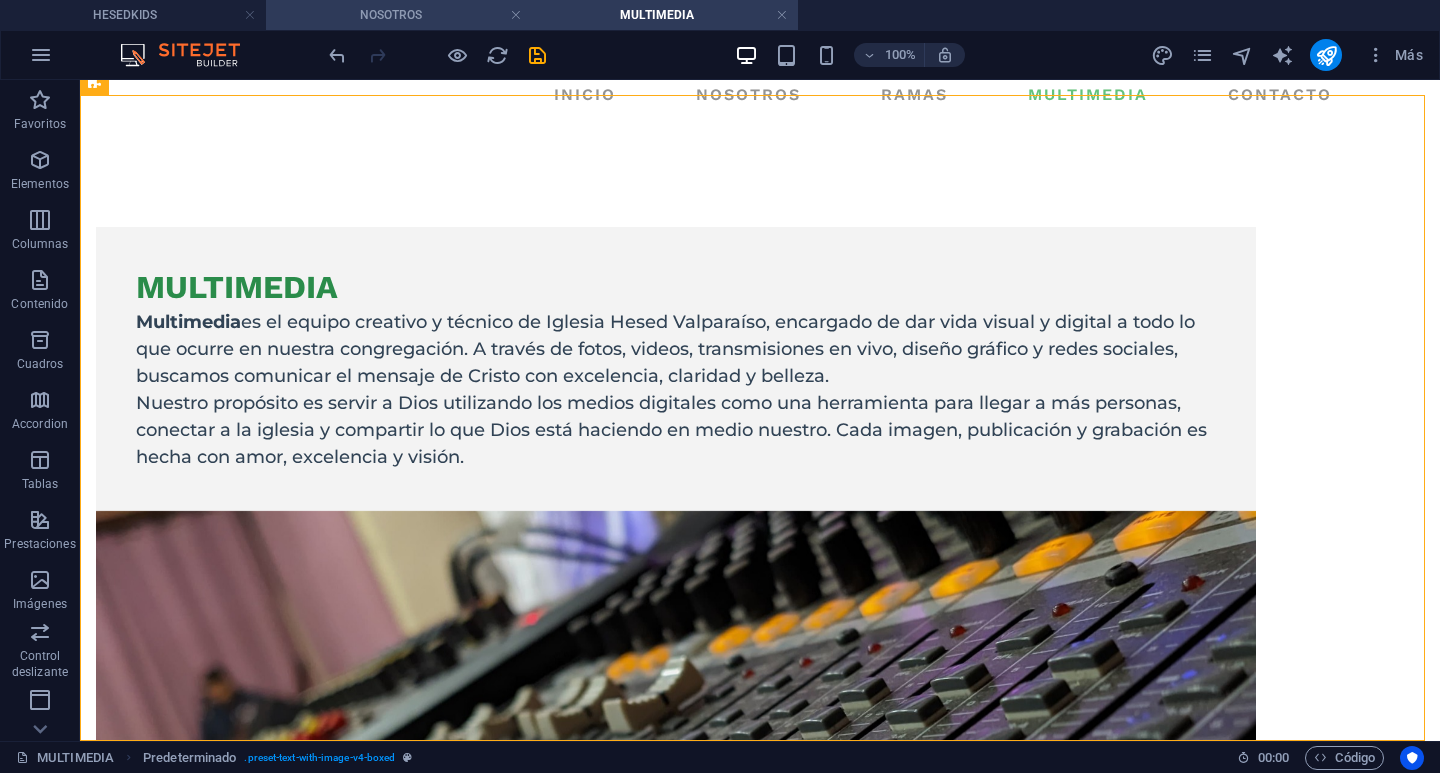 click on "NOSOTROS" at bounding box center [399, 15] 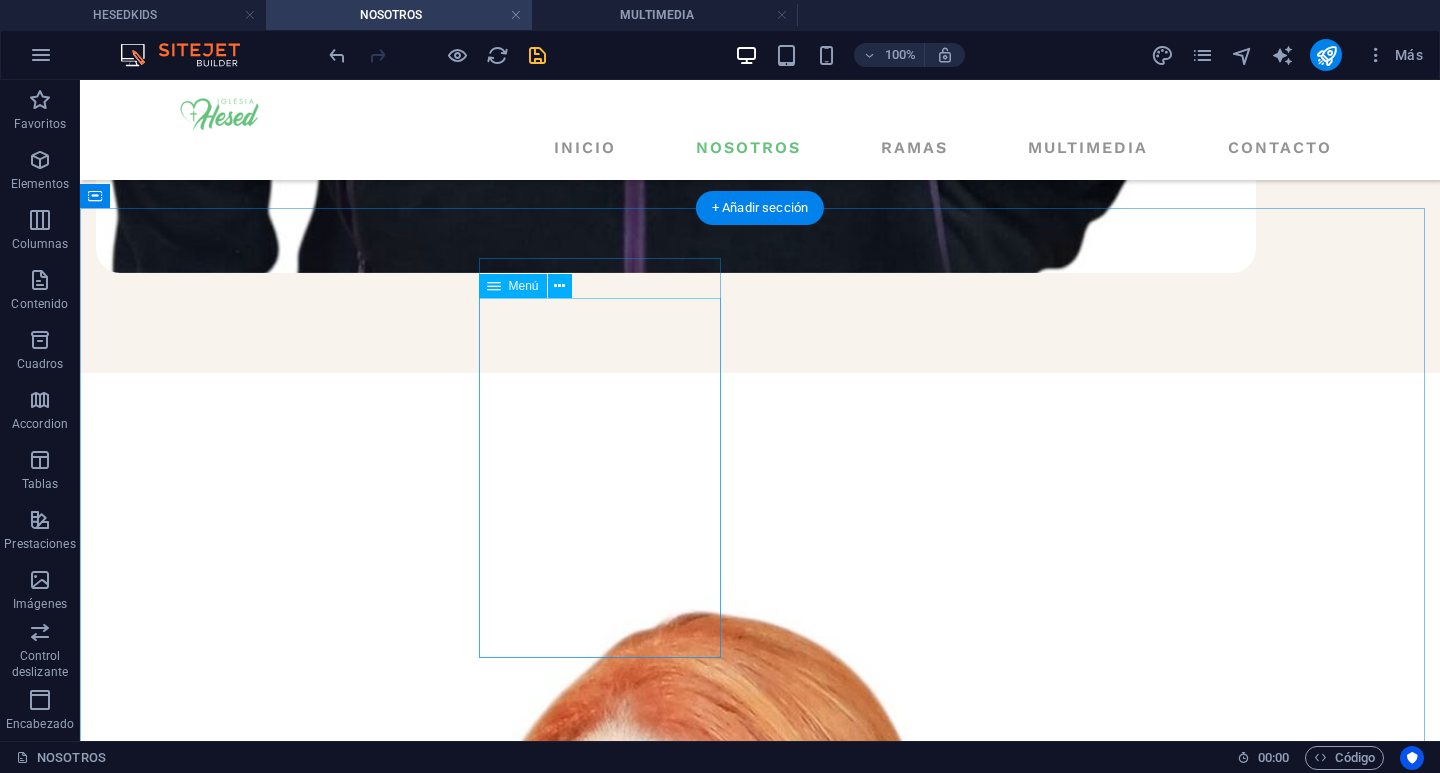scroll, scrollTop: 5134, scrollLeft: 0, axis: vertical 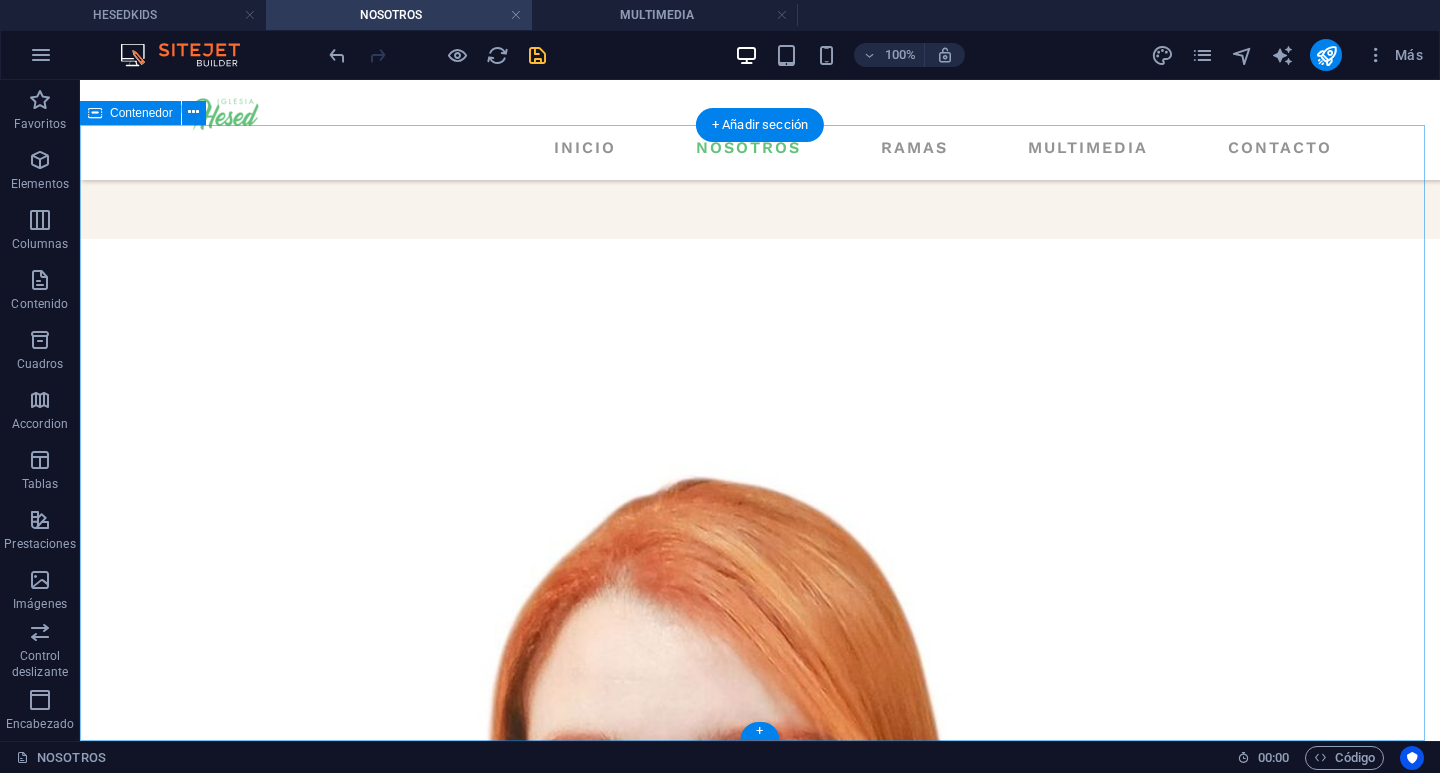 click on "PAGINAS INICIO NOSOTROS RAMAS HESEDKIDS JOVENES RAICES MULTIMEDIA CONTACTO CONTACTO LOCATION:
Manutara 286 ,  Valparaíso ,  2340000 EMAIL:
contacto@iglesiahesedvalparaiso.cl PHONE NUMBER:
0123 - 456789 Social media Copyright © 2025 Iglesia Hesed Valparaíso. Todos los derechos reservados..
Privacy Policy   |   Legal Notice" at bounding box center [760, 9856] 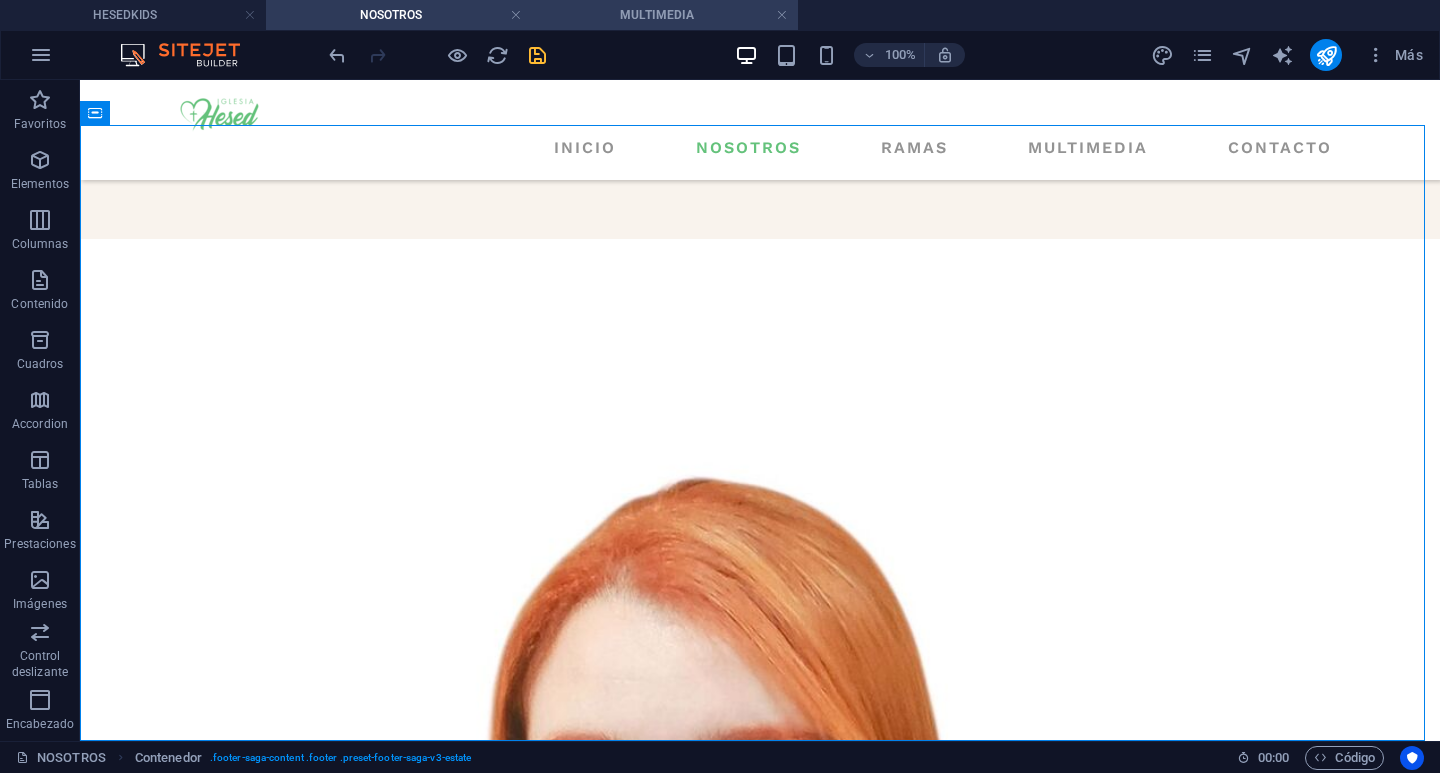 click on "MULTIMEDIA" at bounding box center (665, 15) 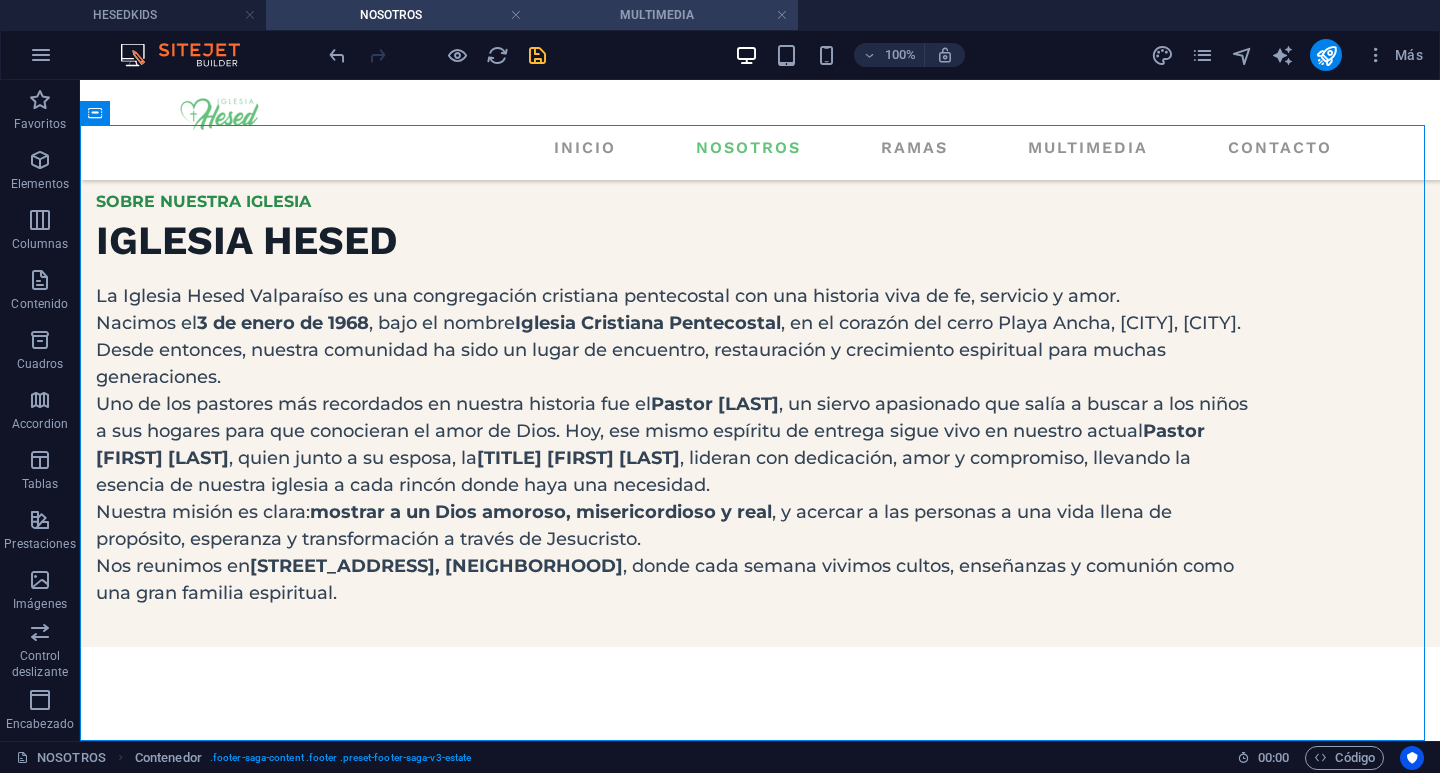 scroll, scrollTop: 53, scrollLeft: 0, axis: vertical 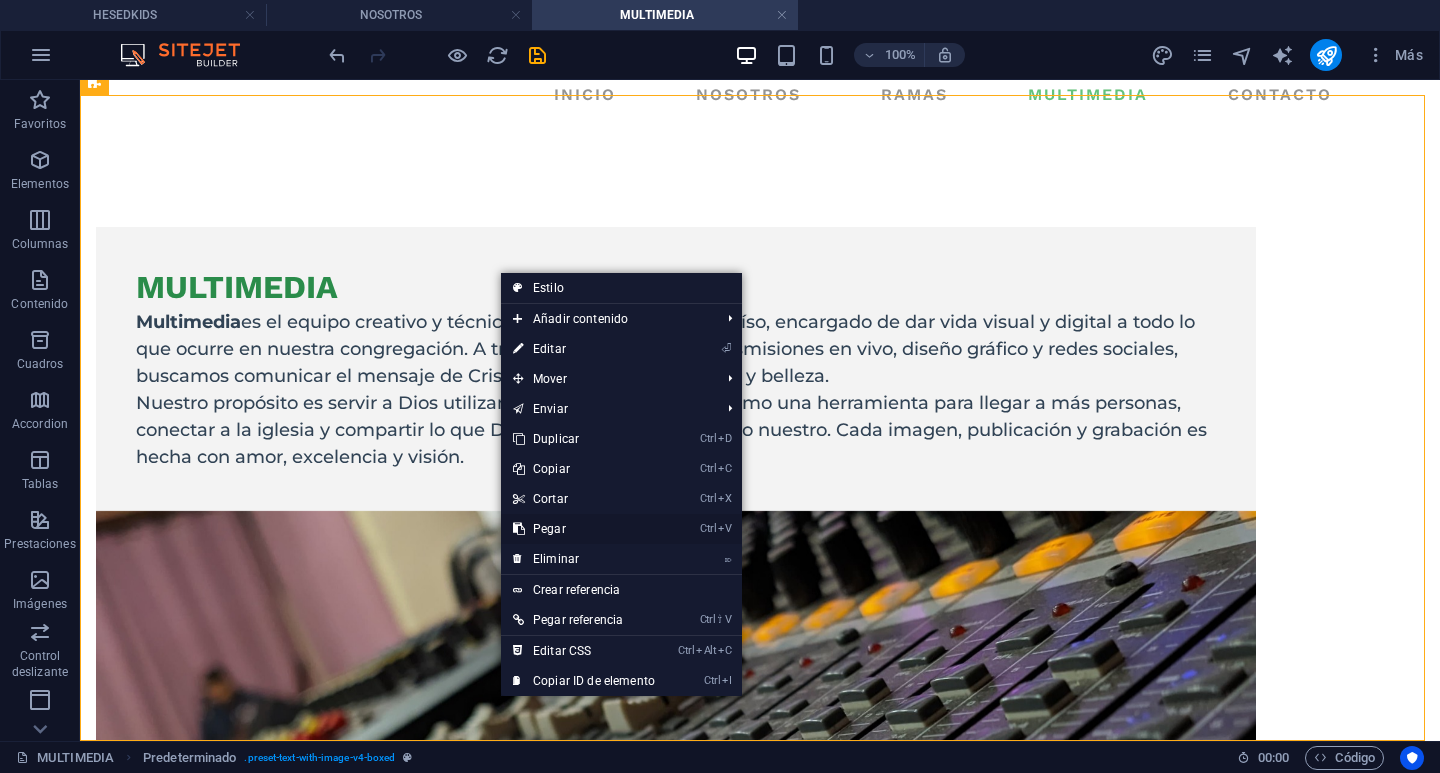 click on "Ctrl V  Pegar" at bounding box center (584, 529) 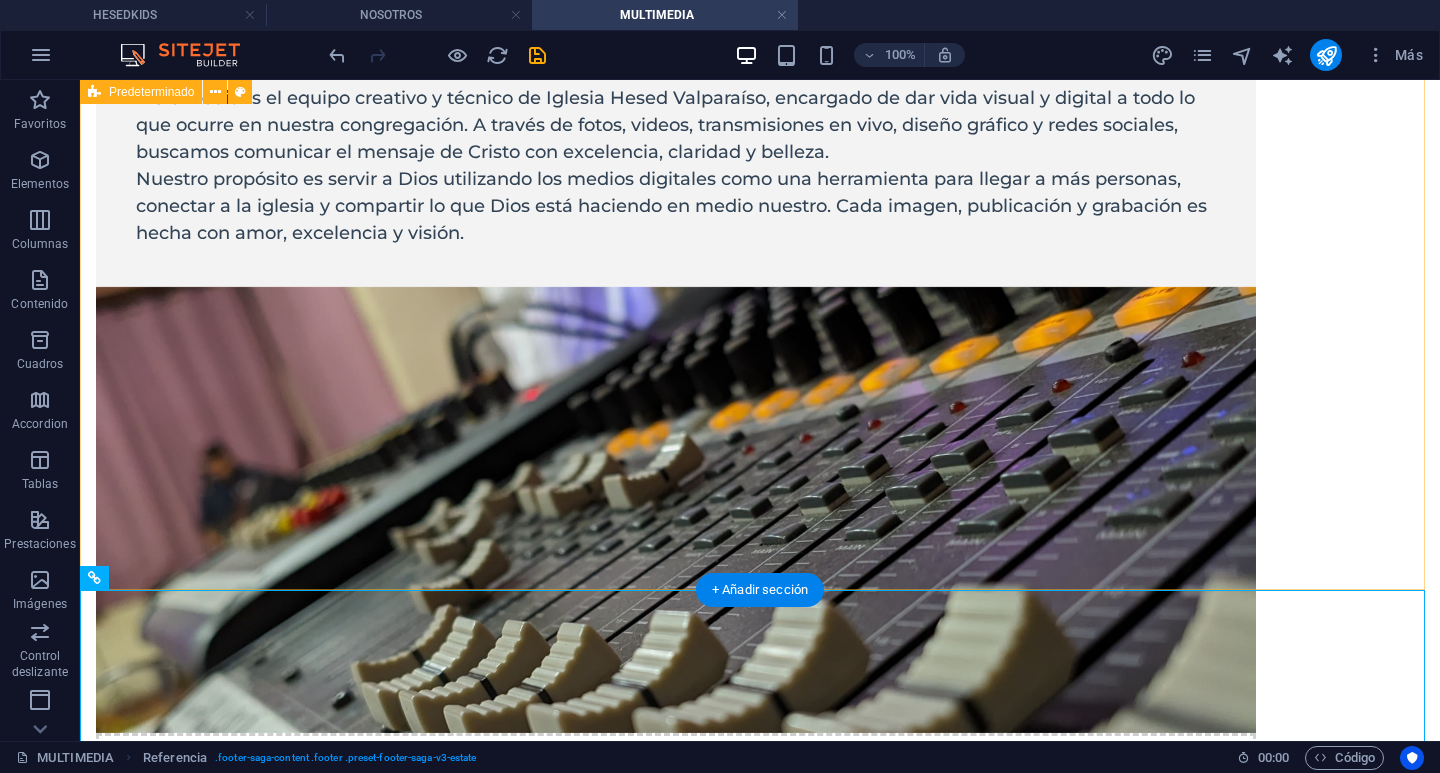 scroll, scrollTop: 469, scrollLeft: 0, axis: vertical 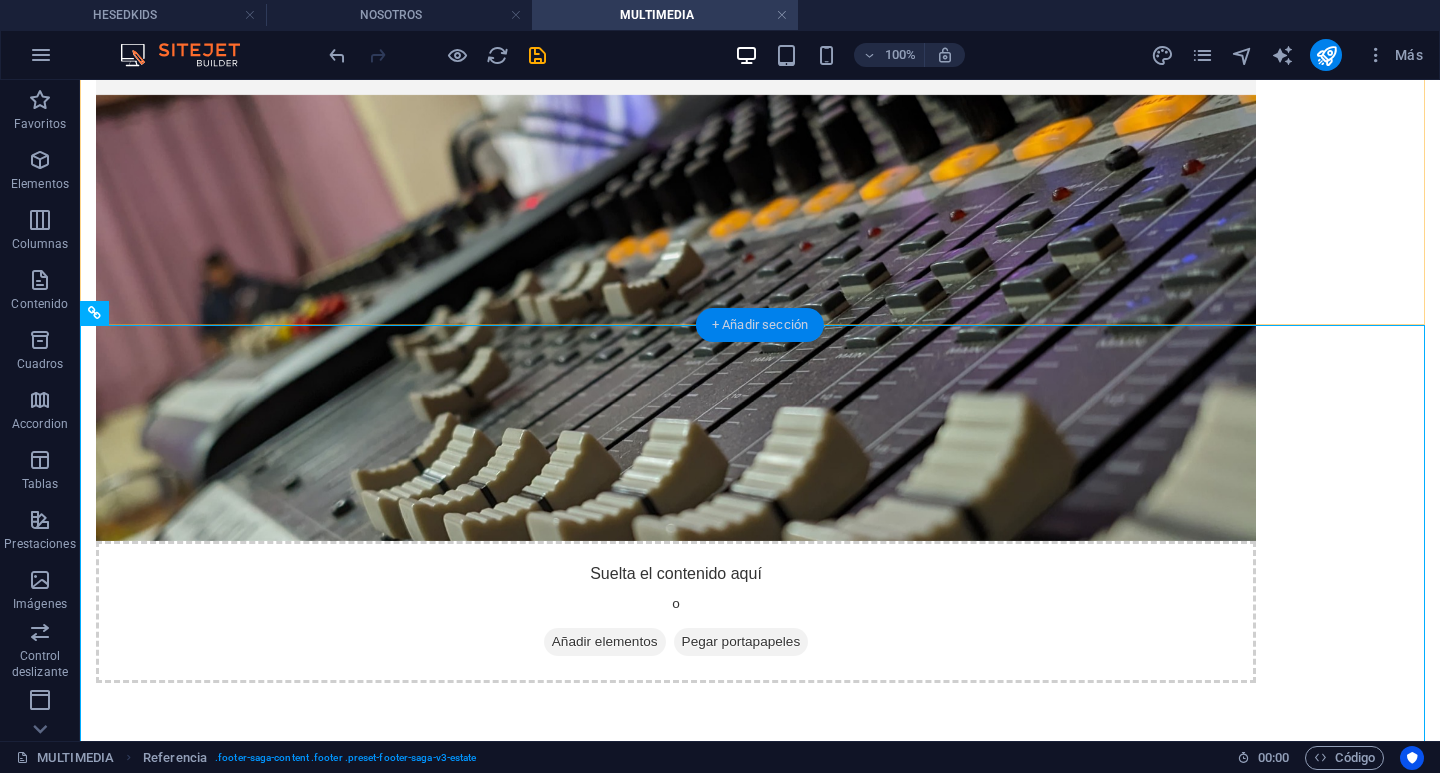 click on "+ Añadir sección" at bounding box center (760, 325) 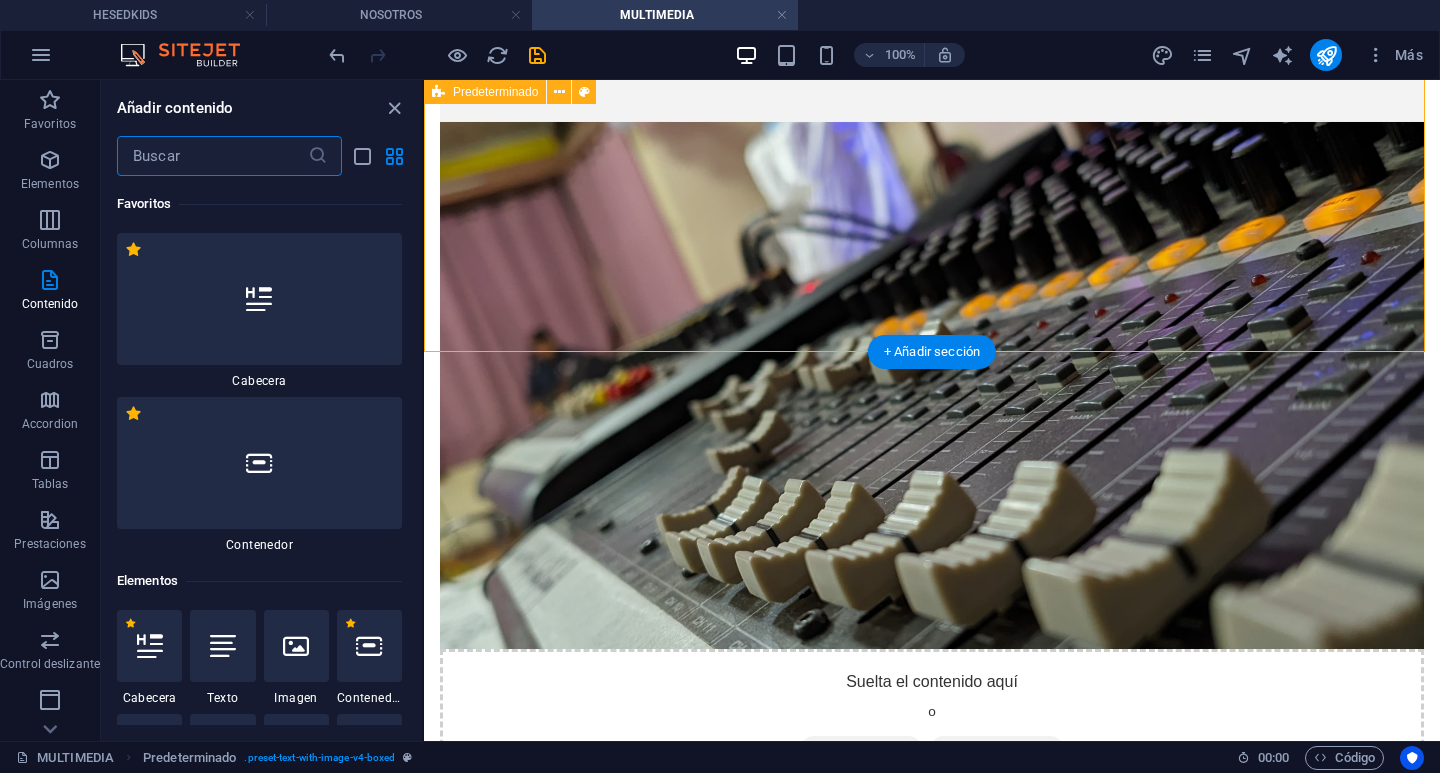 scroll, scrollTop: 523, scrollLeft: 0, axis: vertical 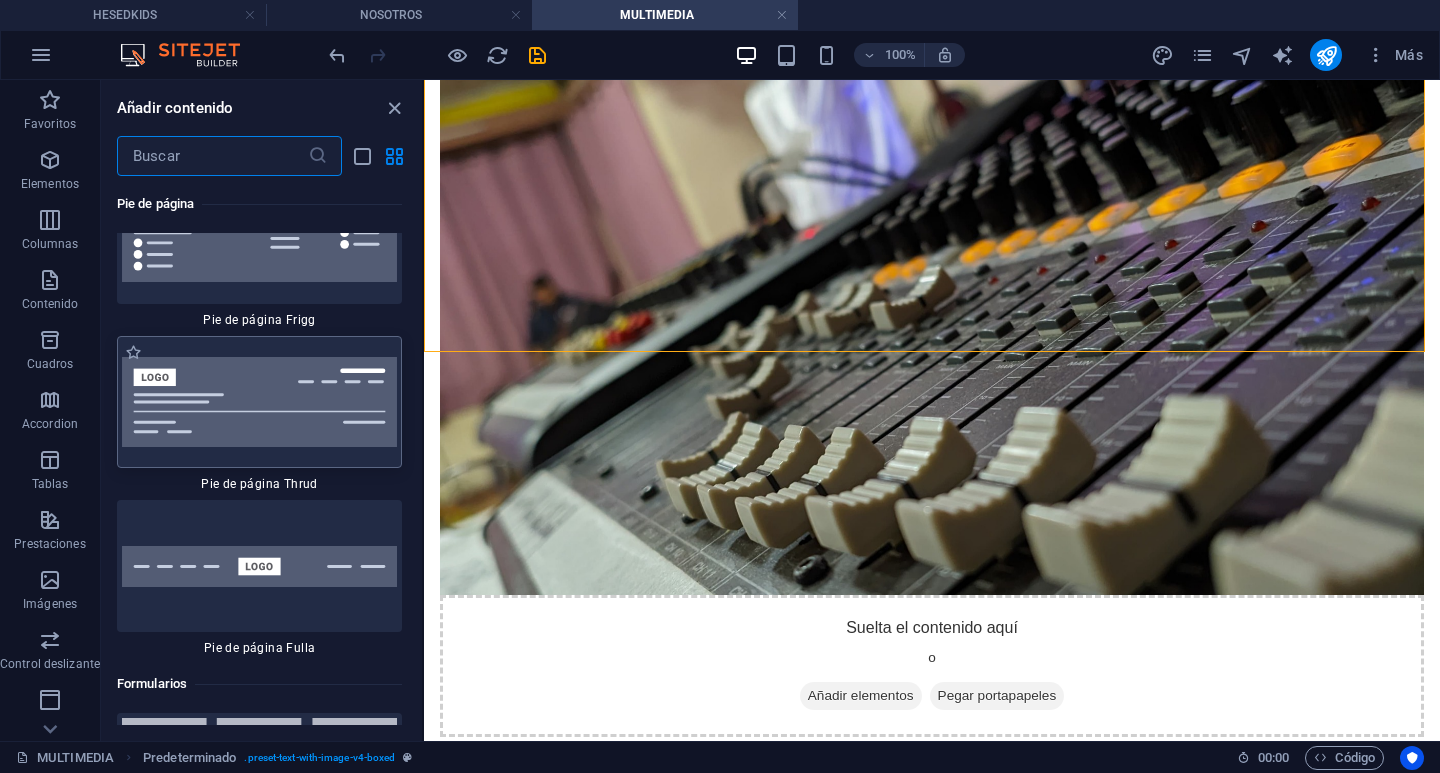 click at bounding box center [259, 402] 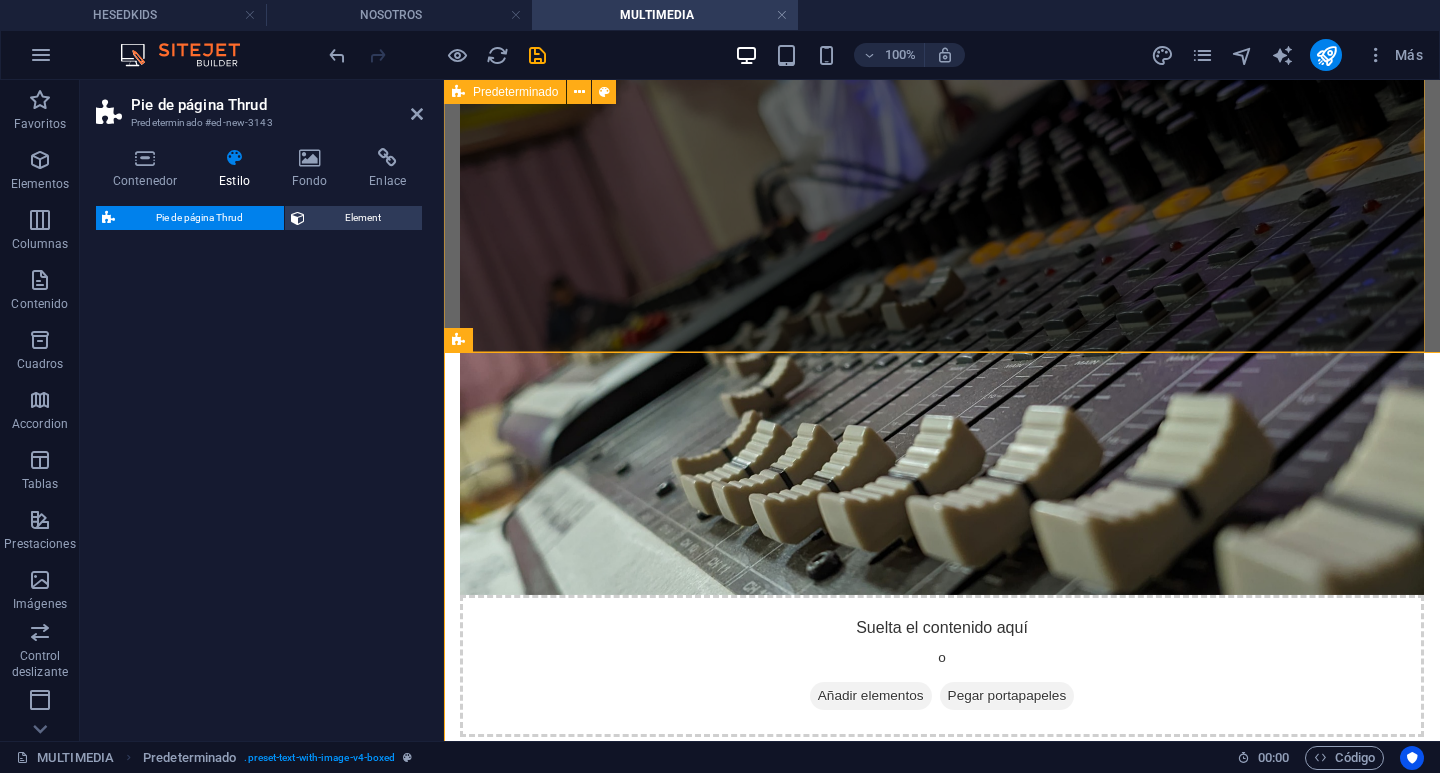 select on "rem" 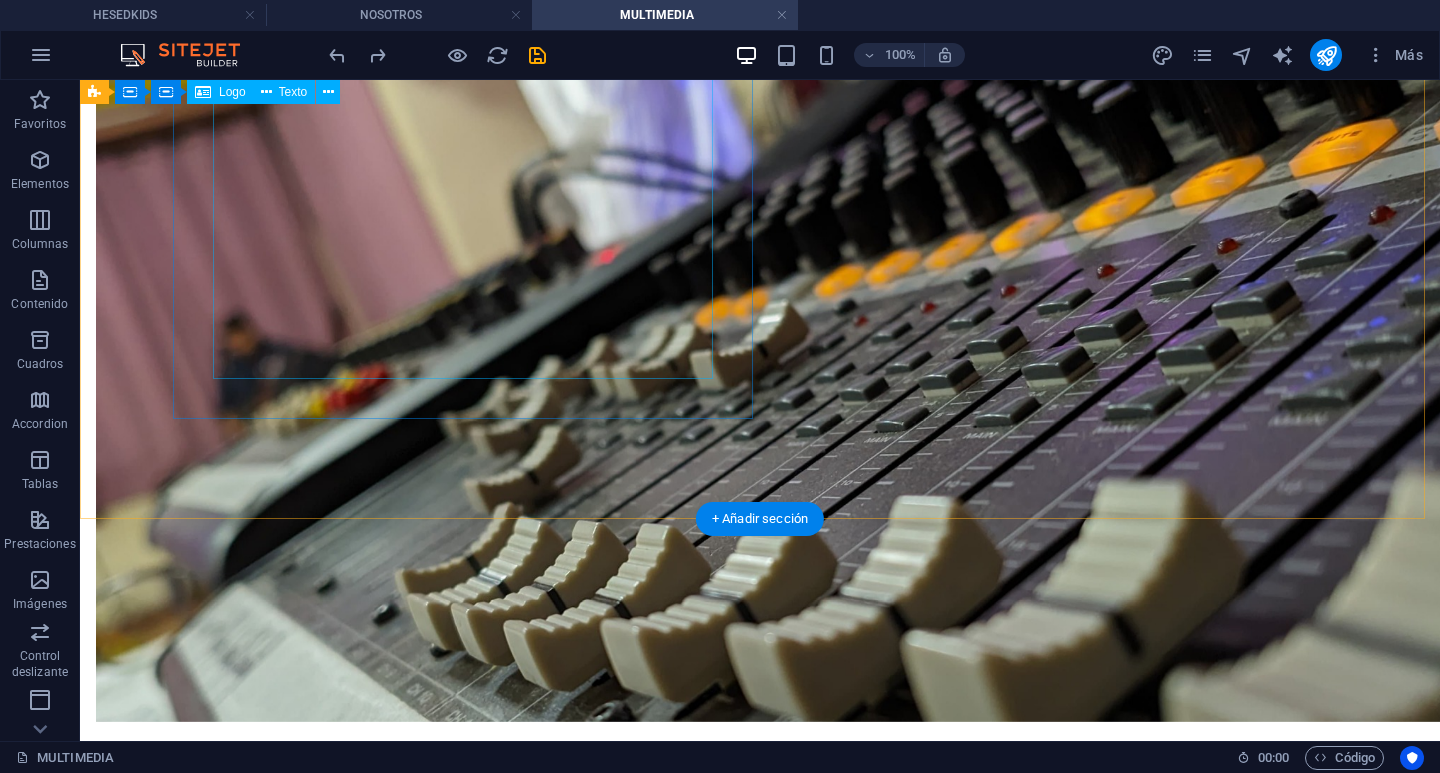 scroll, scrollTop: 169, scrollLeft: 0, axis: vertical 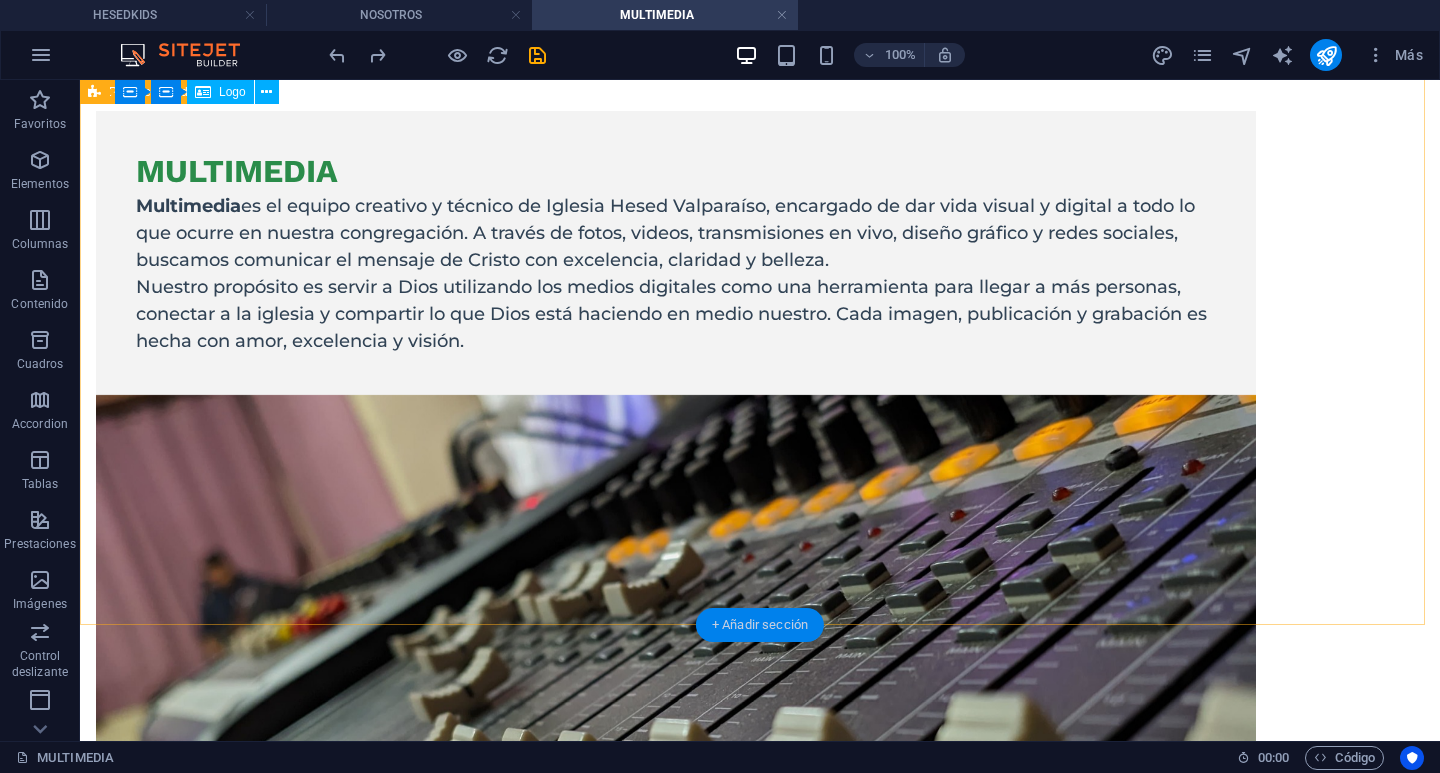 click on "+ Añadir sección" at bounding box center [760, 625] 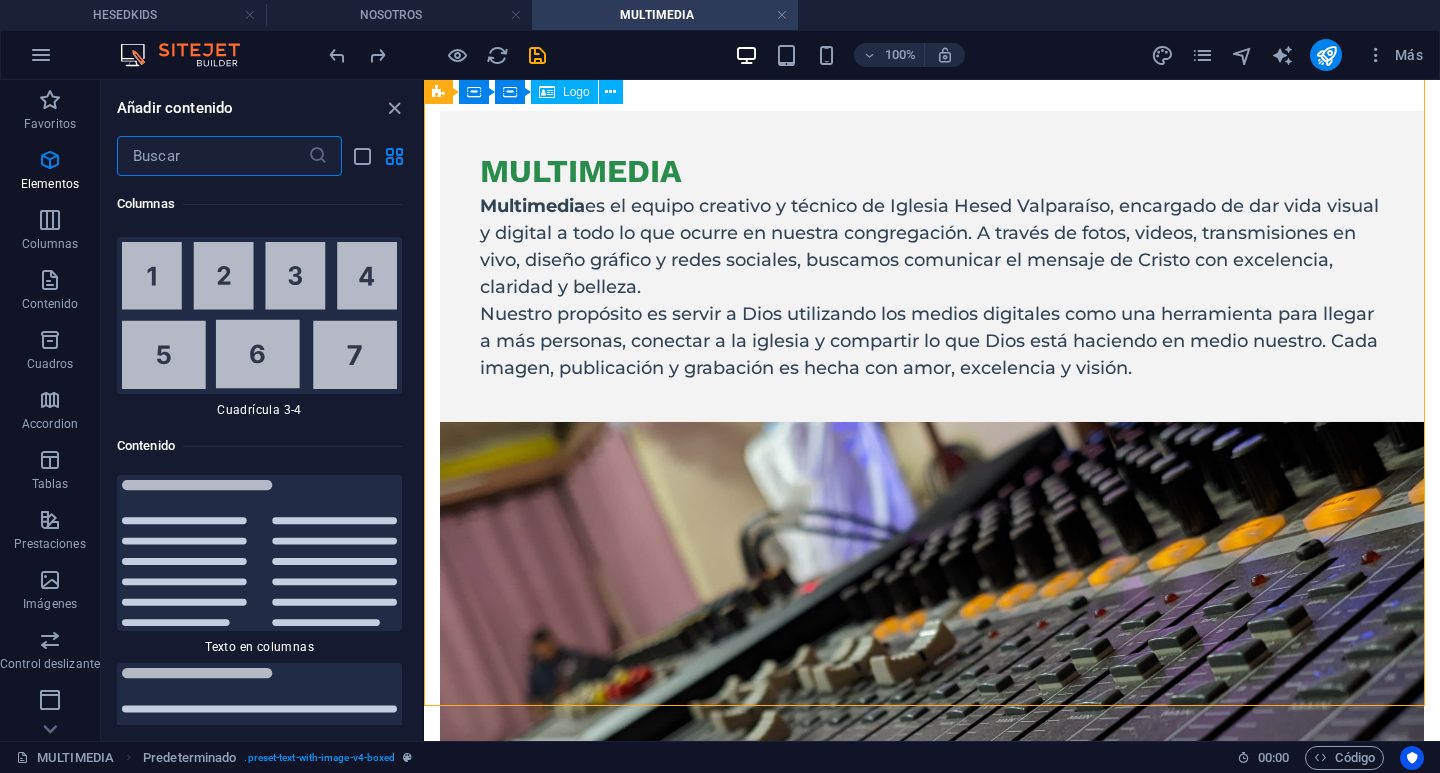 scroll, scrollTop: 6808, scrollLeft: 0, axis: vertical 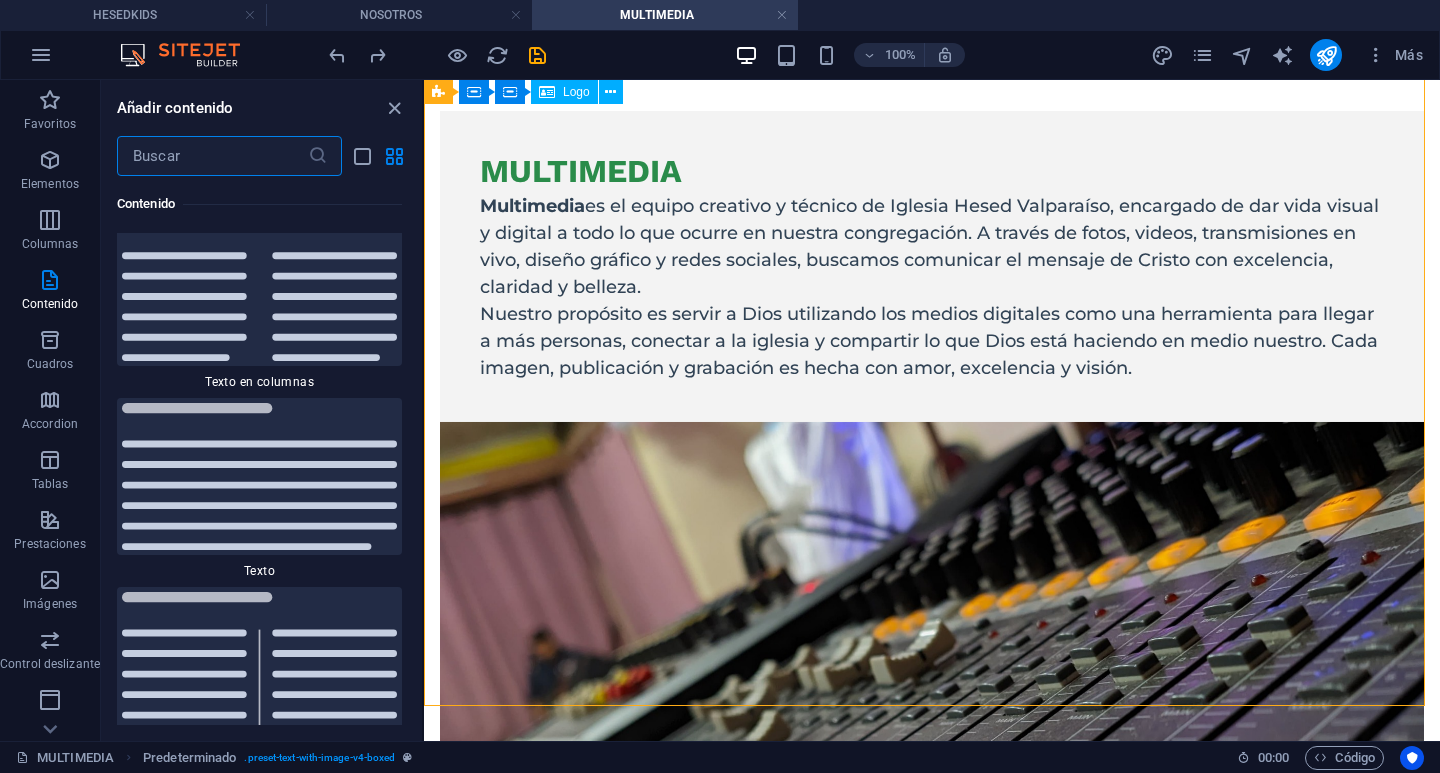 click at bounding box center [212, 156] 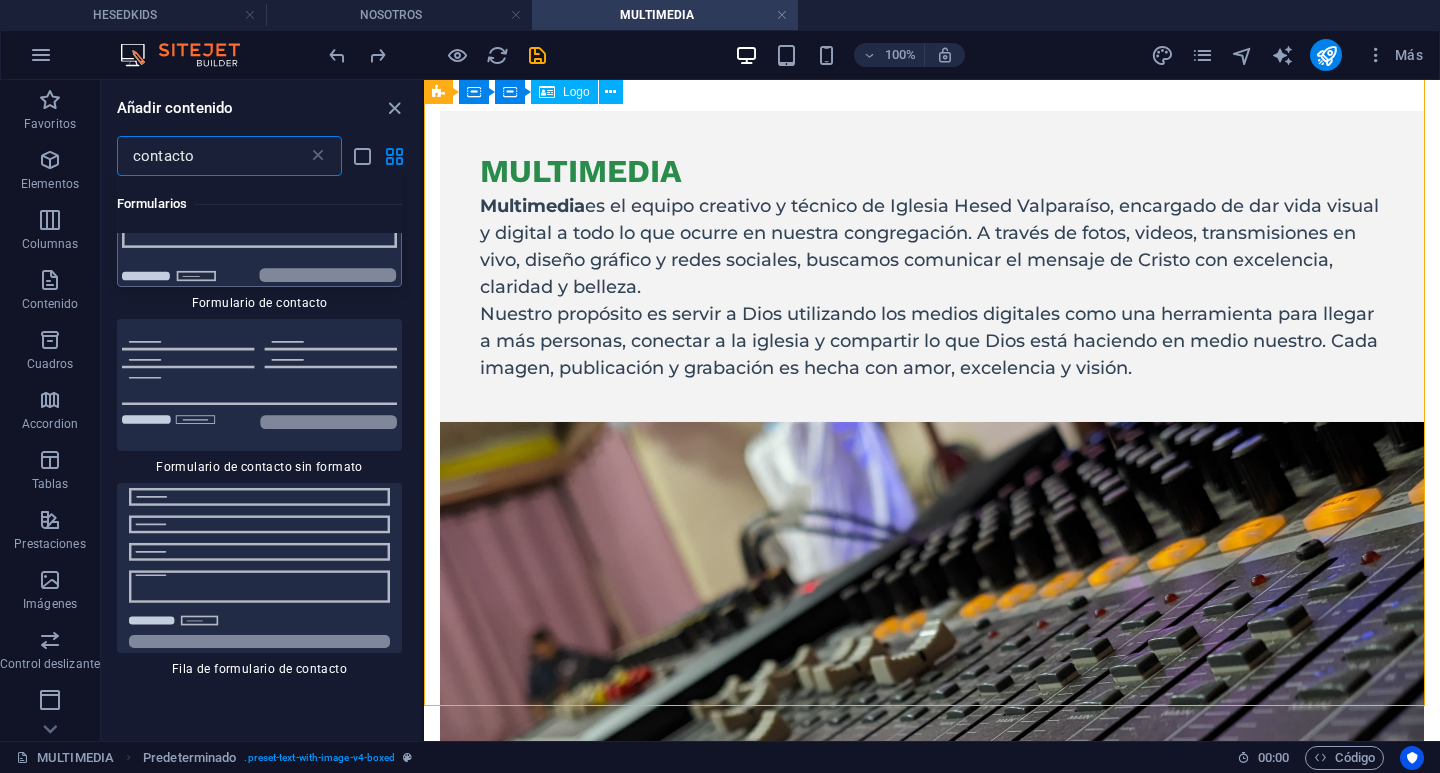 scroll, scrollTop: 100, scrollLeft: 0, axis: vertical 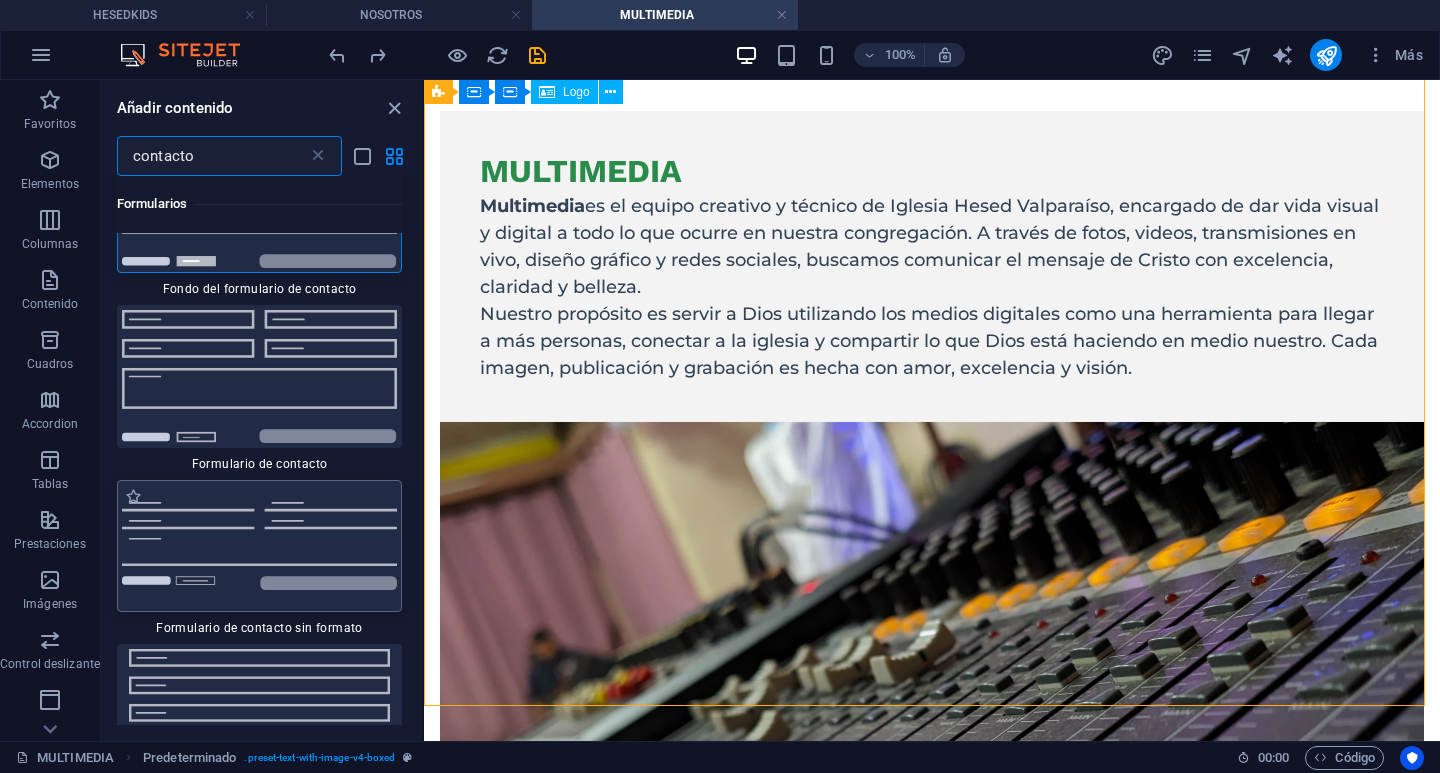 type on "contacto" 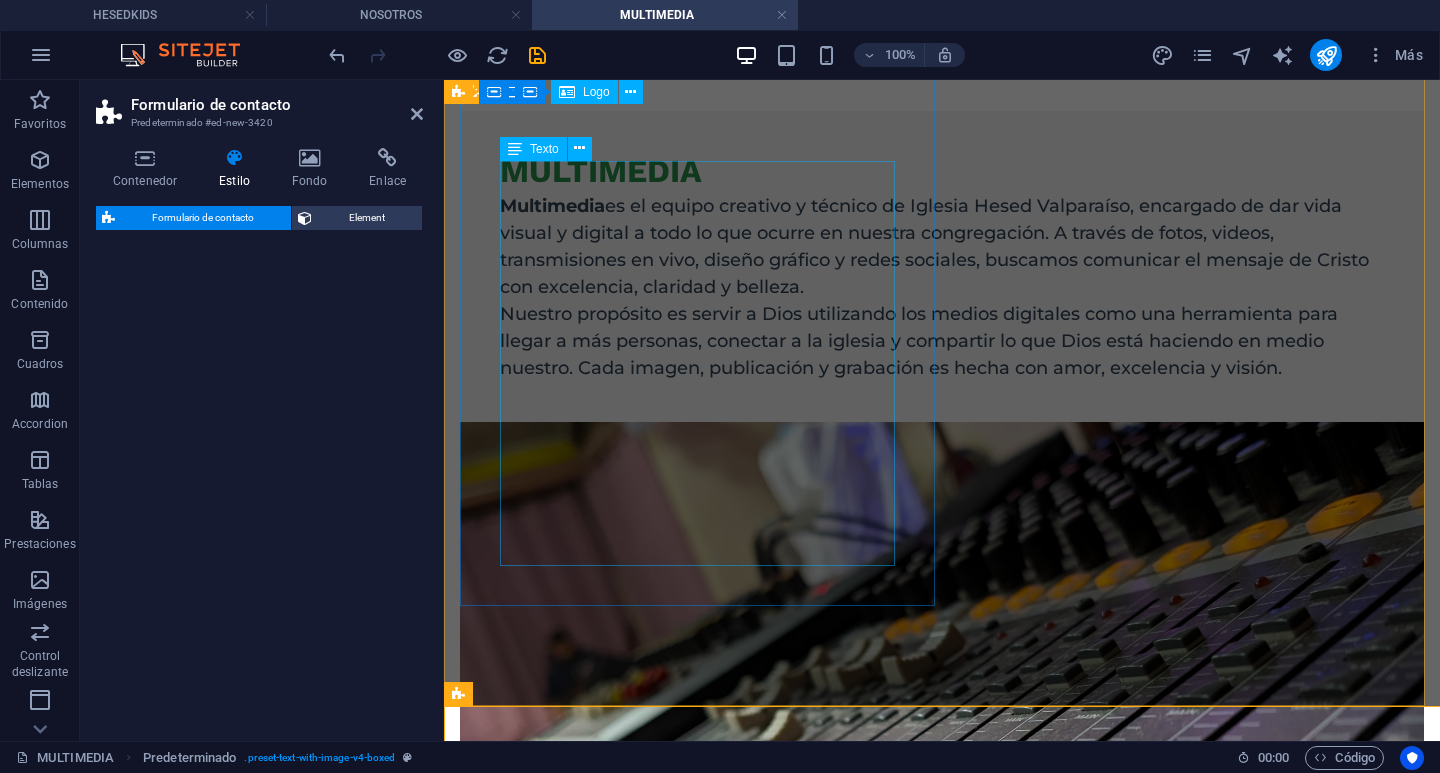 select on "rem" 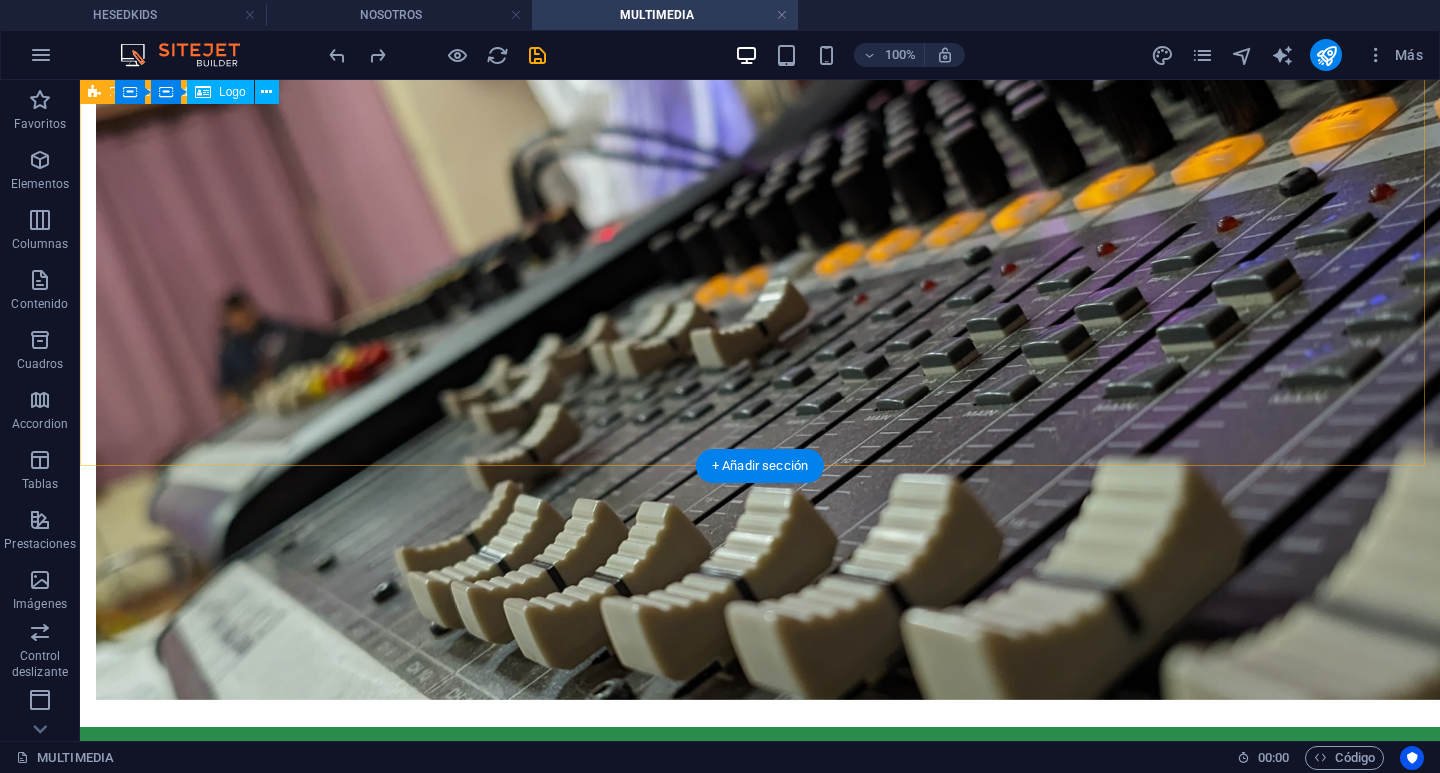 scroll, scrollTop: 269, scrollLeft: 0, axis: vertical 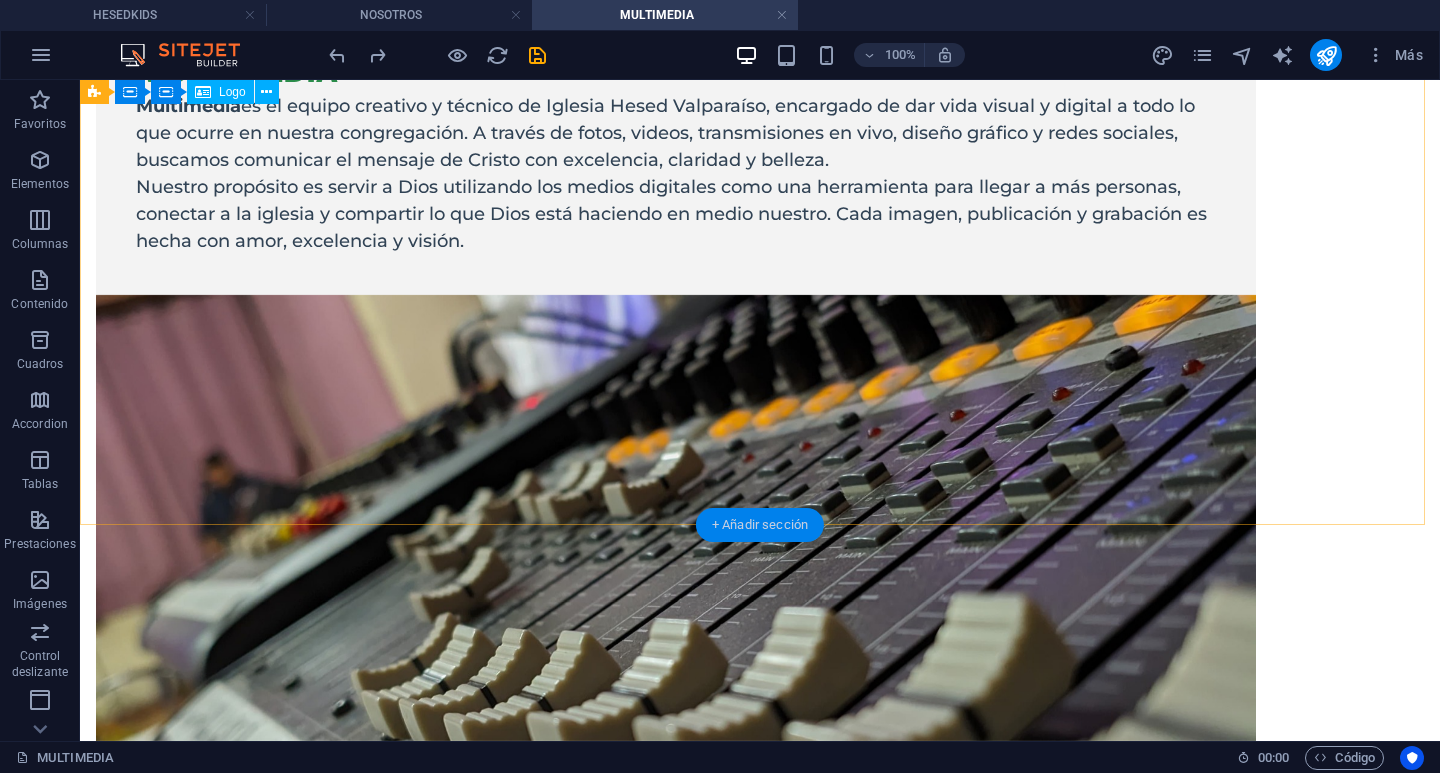 click on "+ Añadir sección" at bounding box center (760, 525) 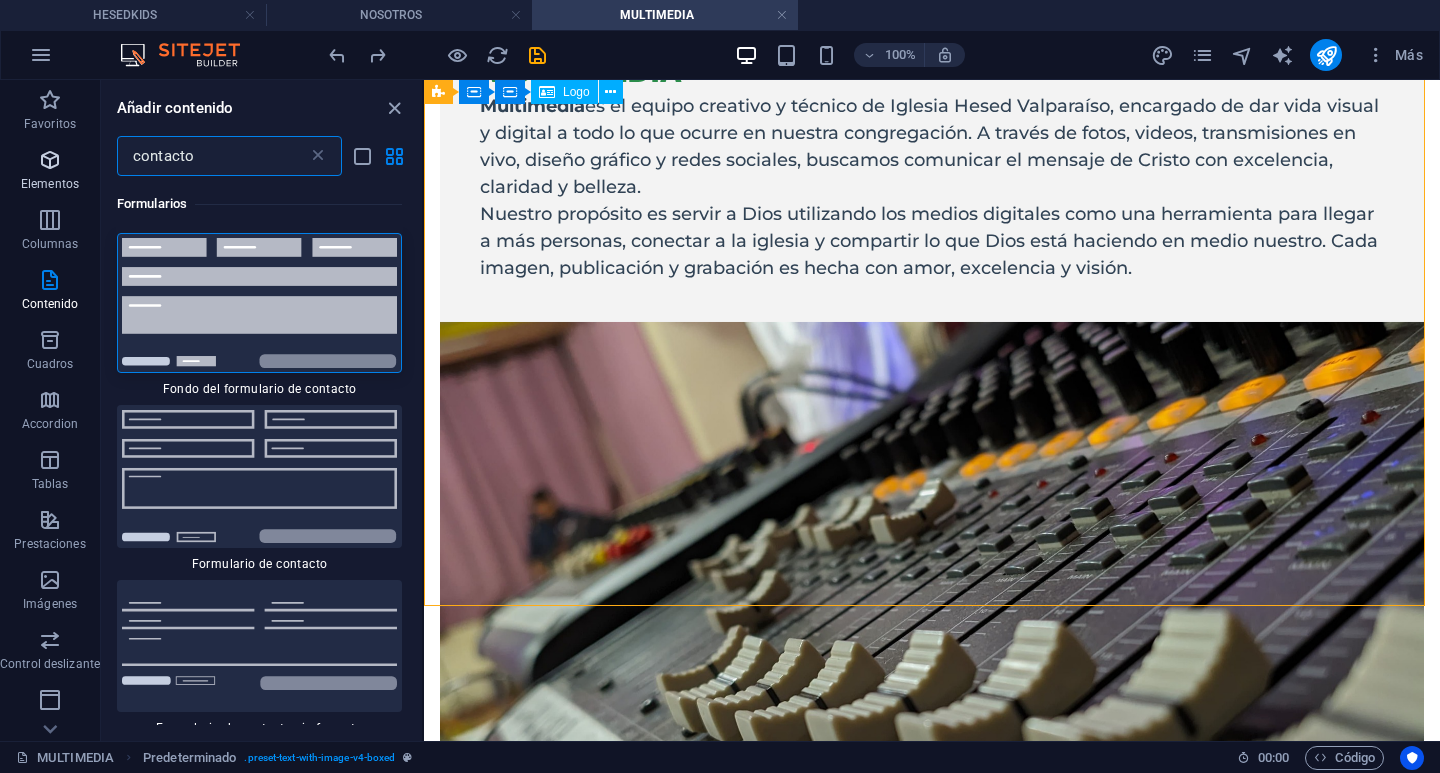 drag, startPoint x: 227, startPoint y: 166, endPoint x: 30, endPoint y: 158, distance: 197.16237 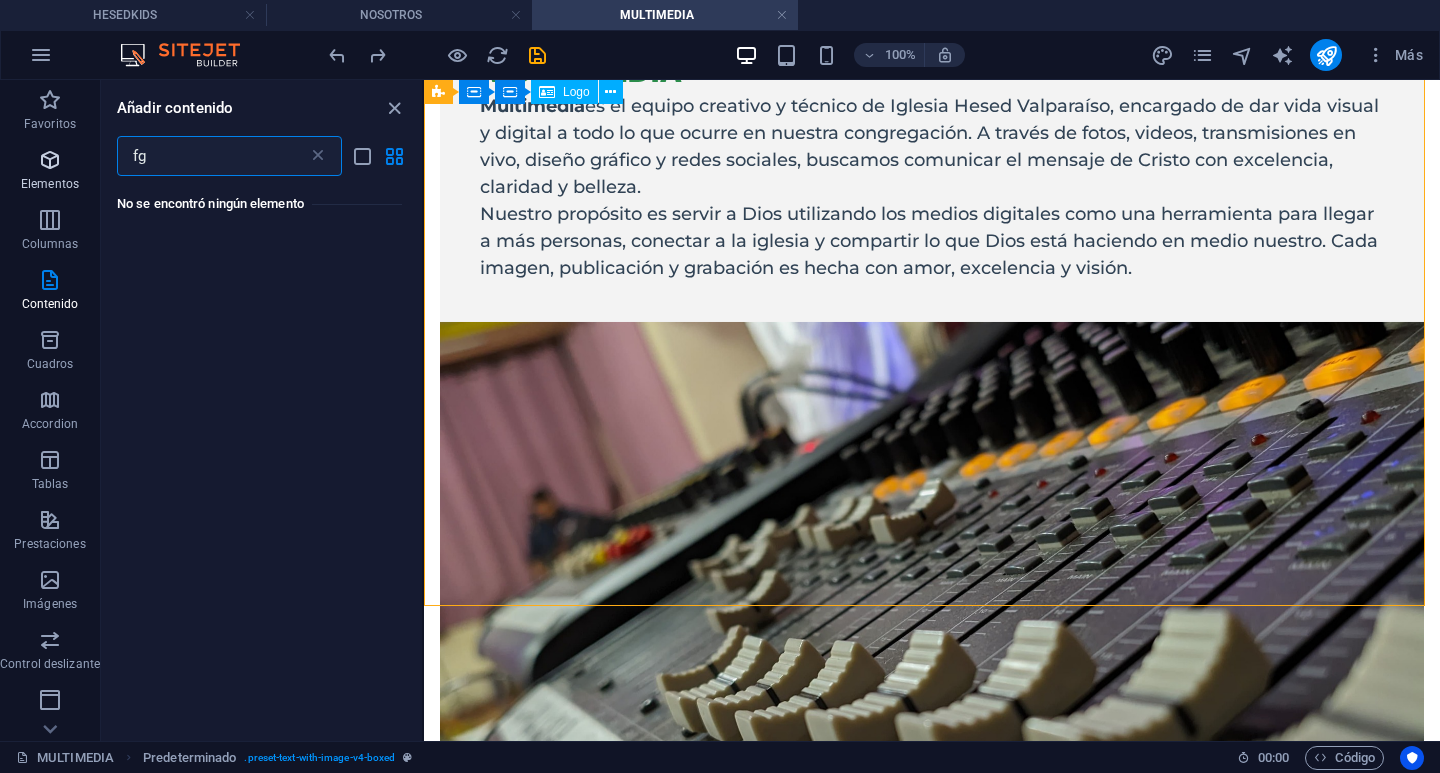 type on "f" 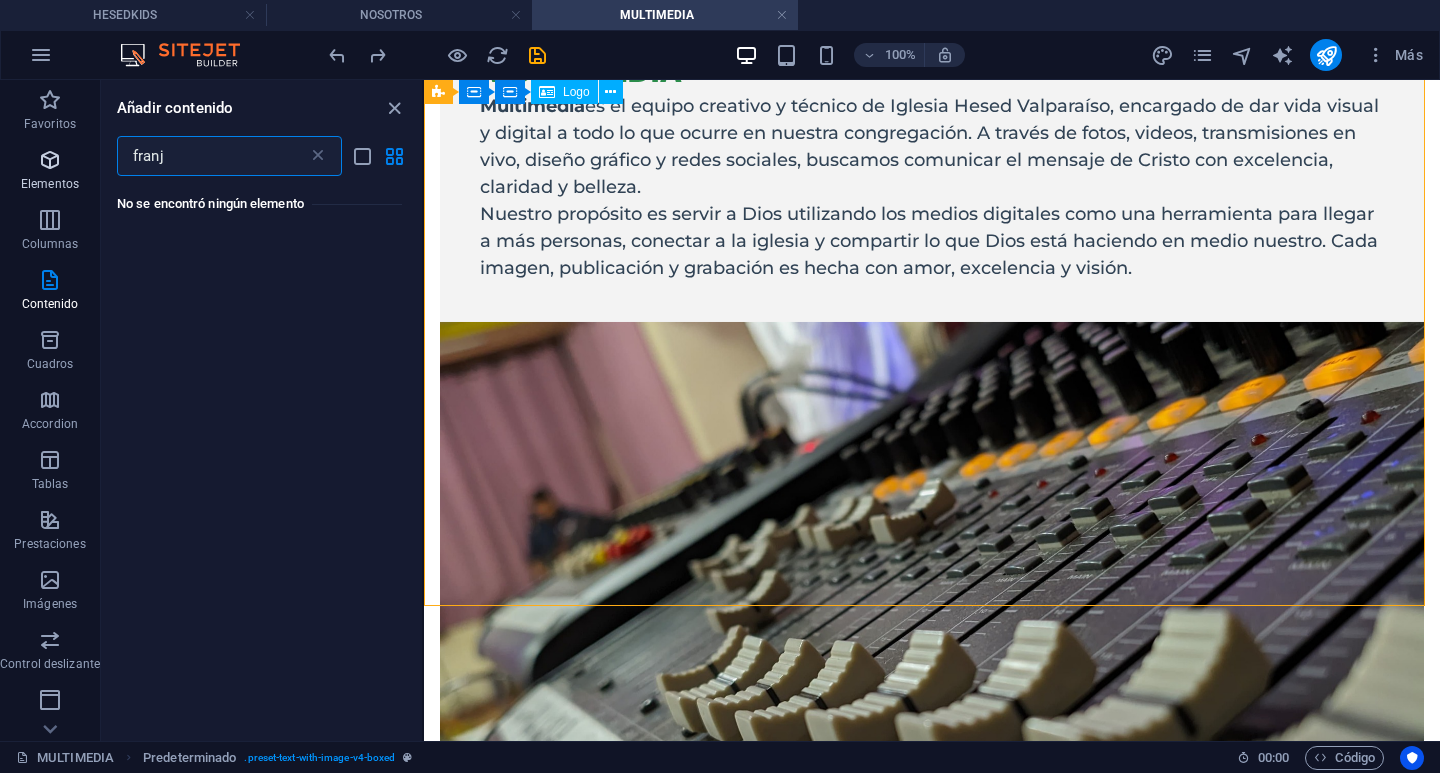 type on "franja" 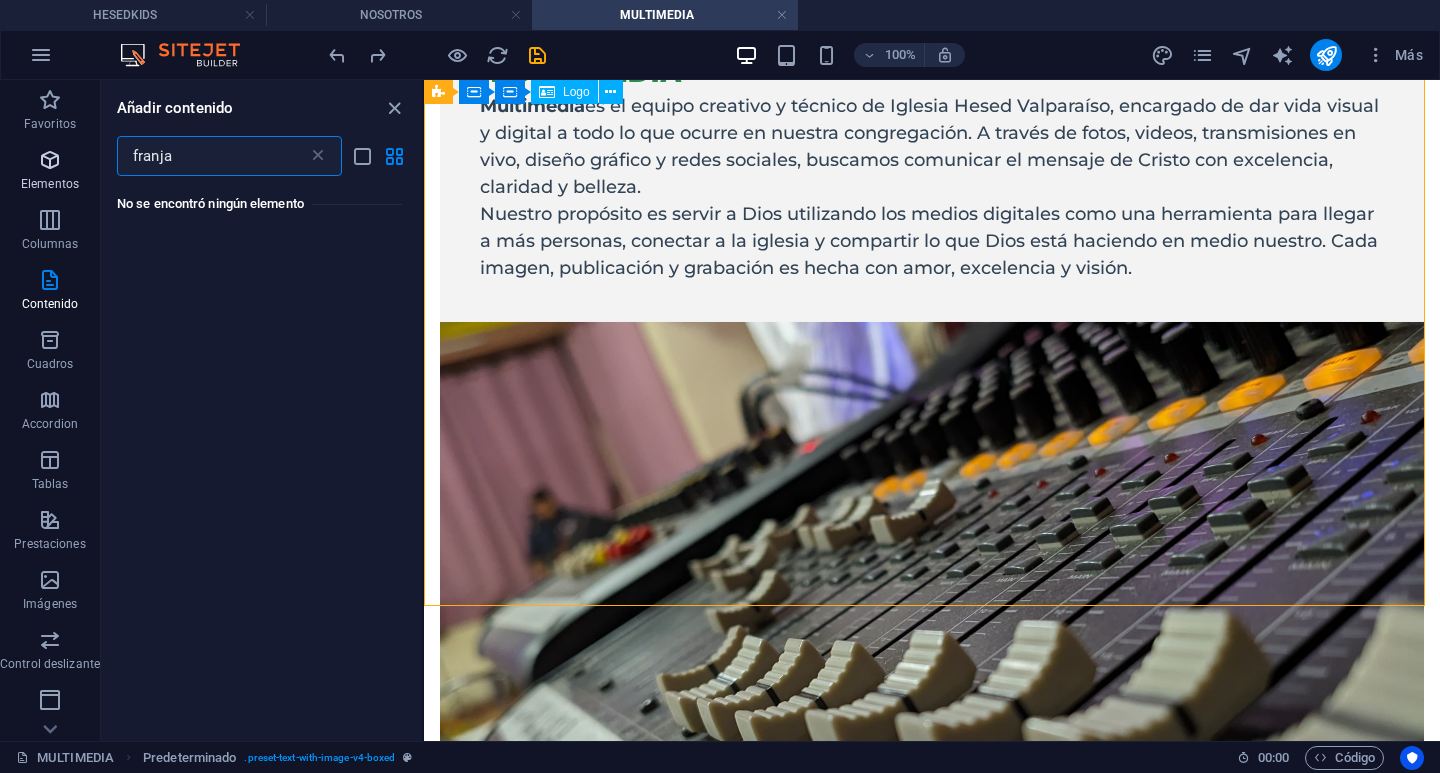 drag, startPoint x: 206, startPoint y: 165, endPoint x: 62, endPoint y: 153, distance: 144.49913 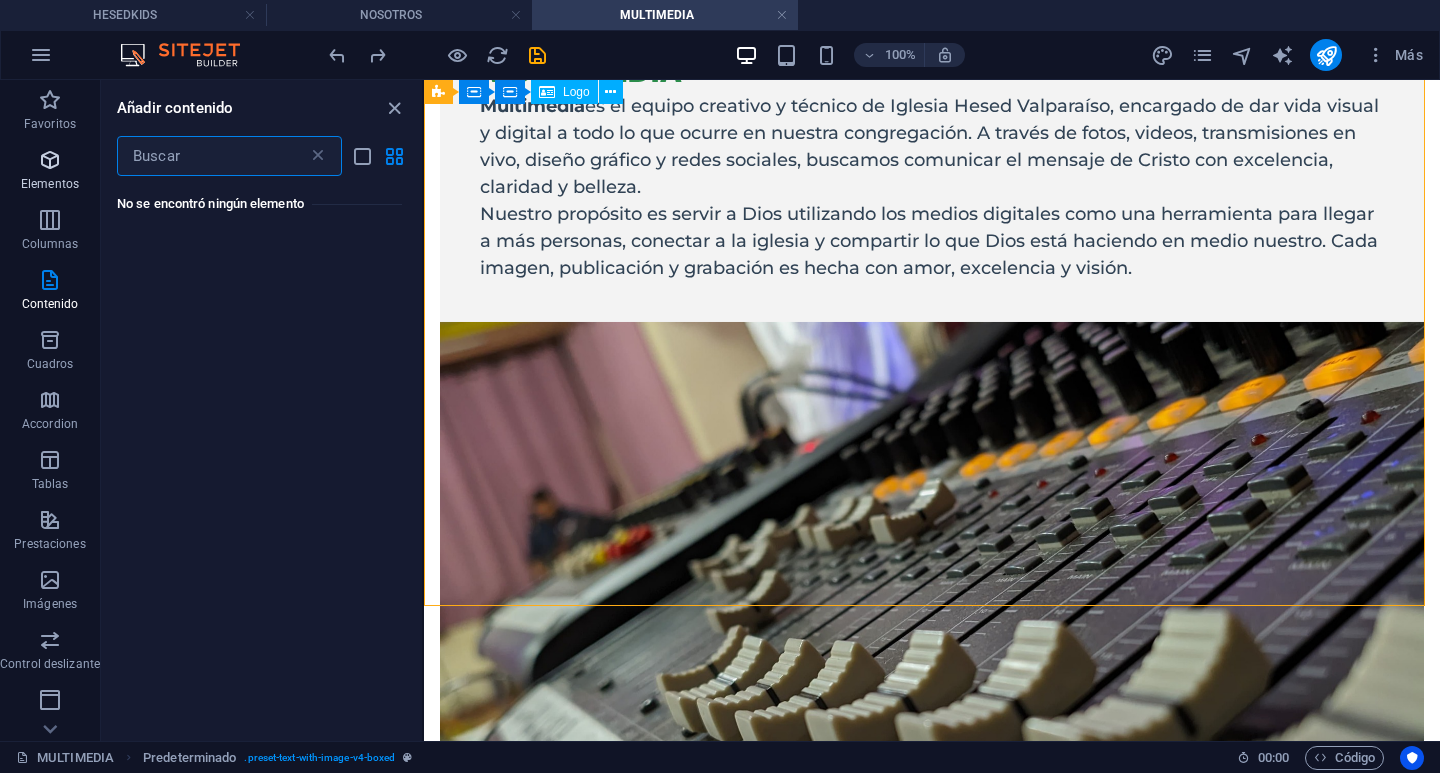 type 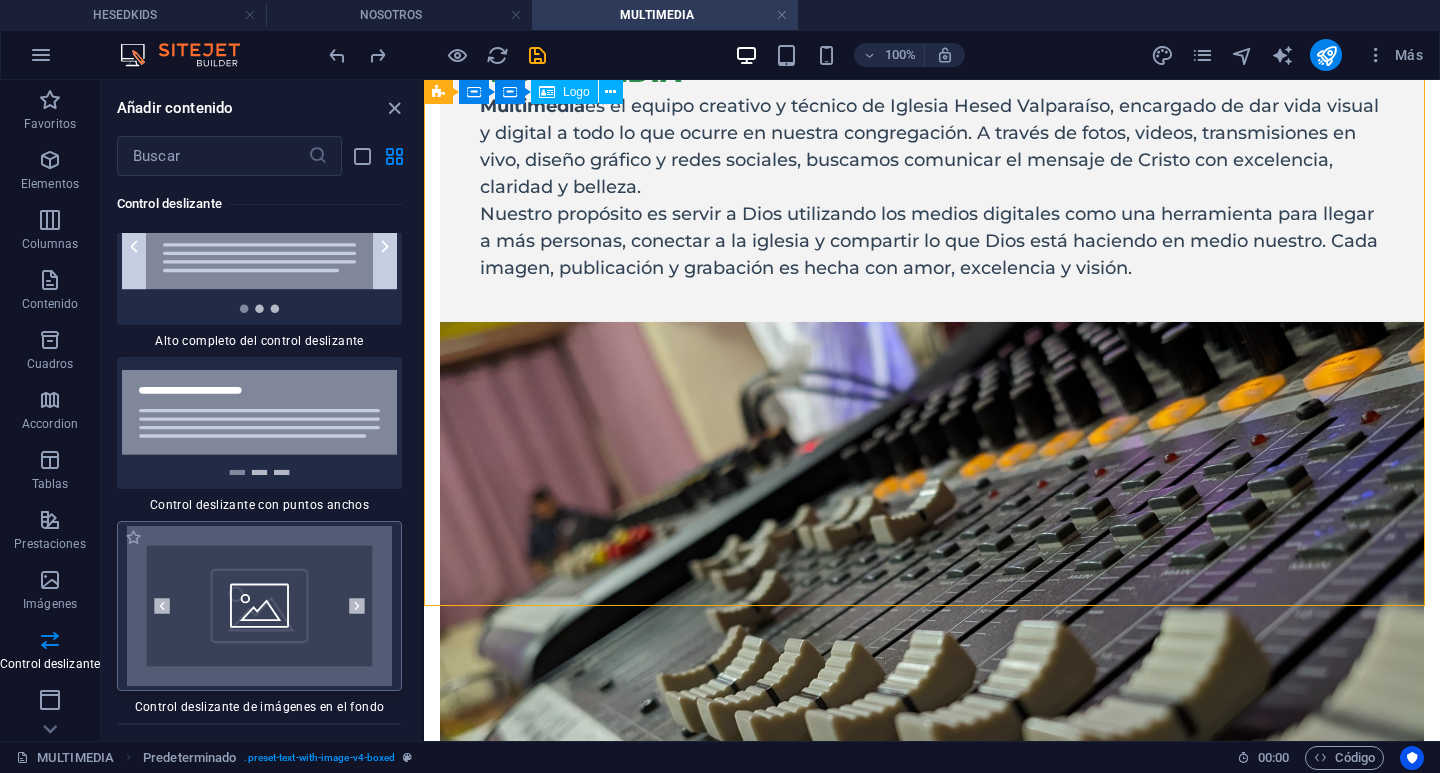 scroll, scrollTop: 23277, scrollLeft: 0, axis: vertical 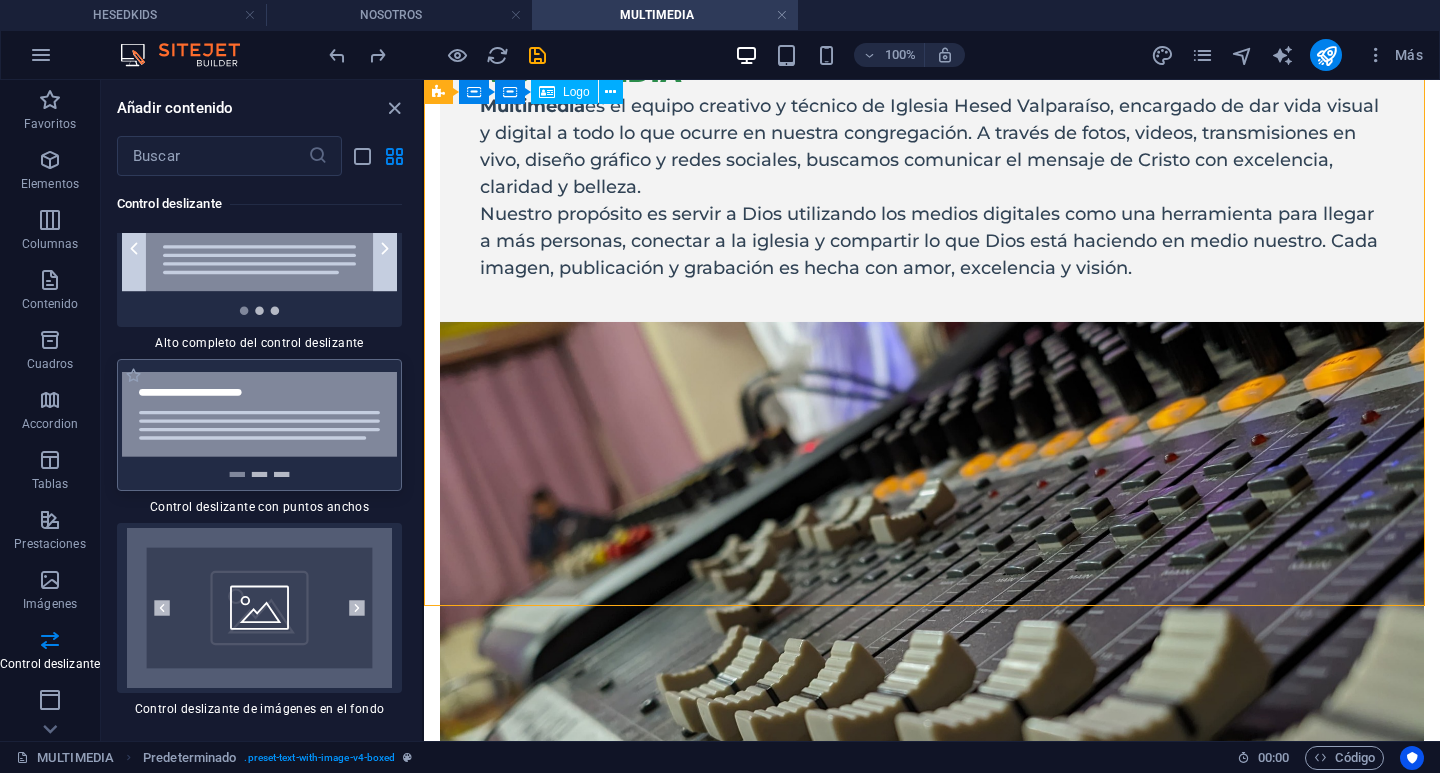click at bounding box center (259, 425) 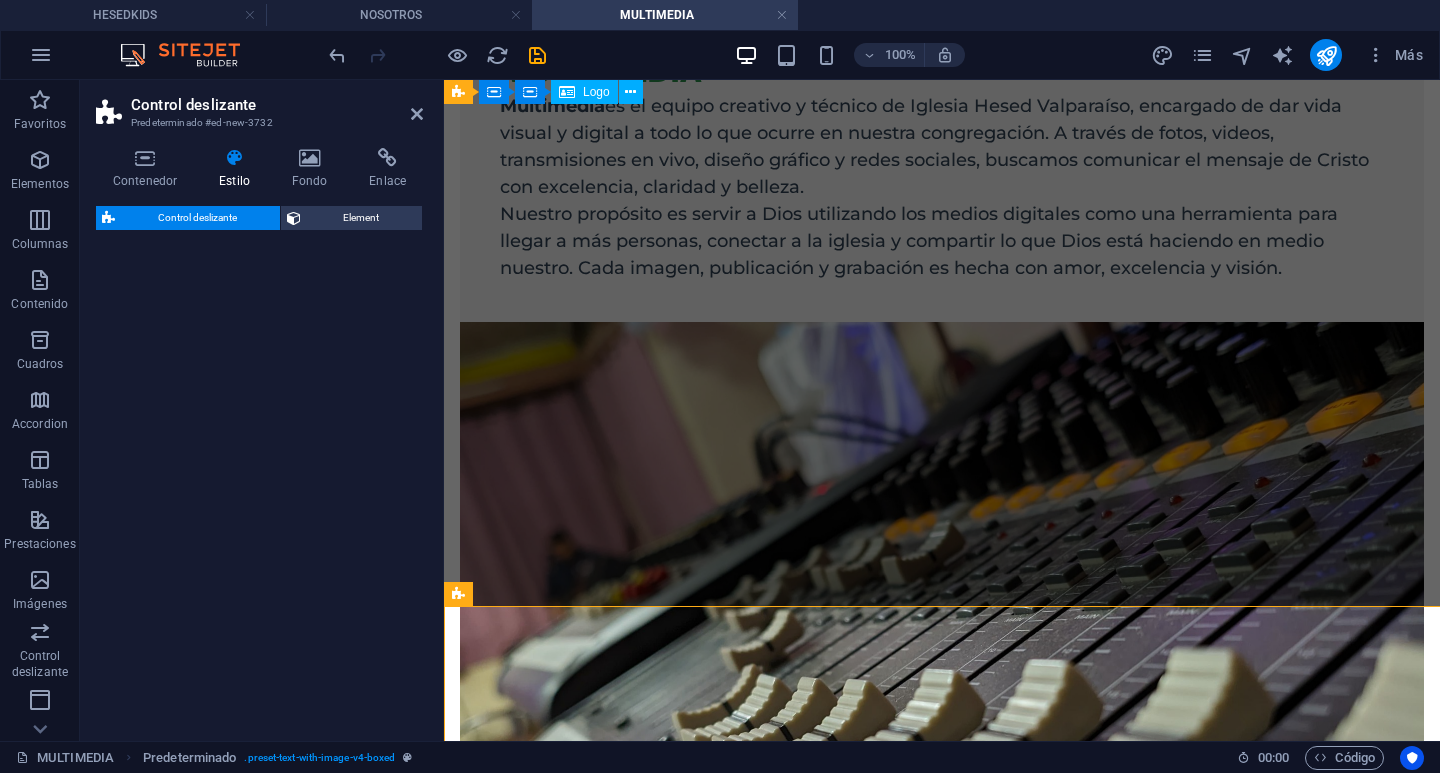 select on "rem" 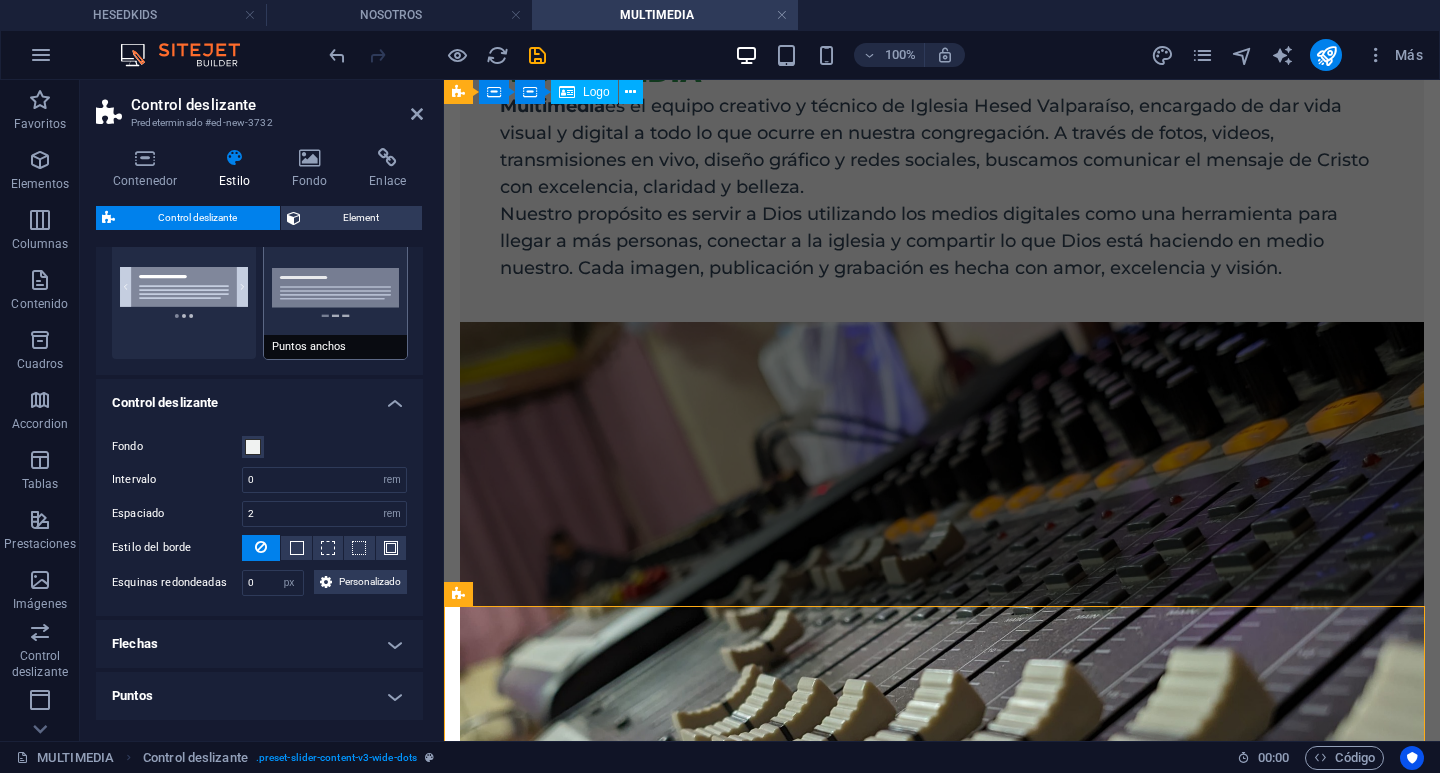 scroll, scrollTop: 311, scrollLeft: 0, axis: vertical 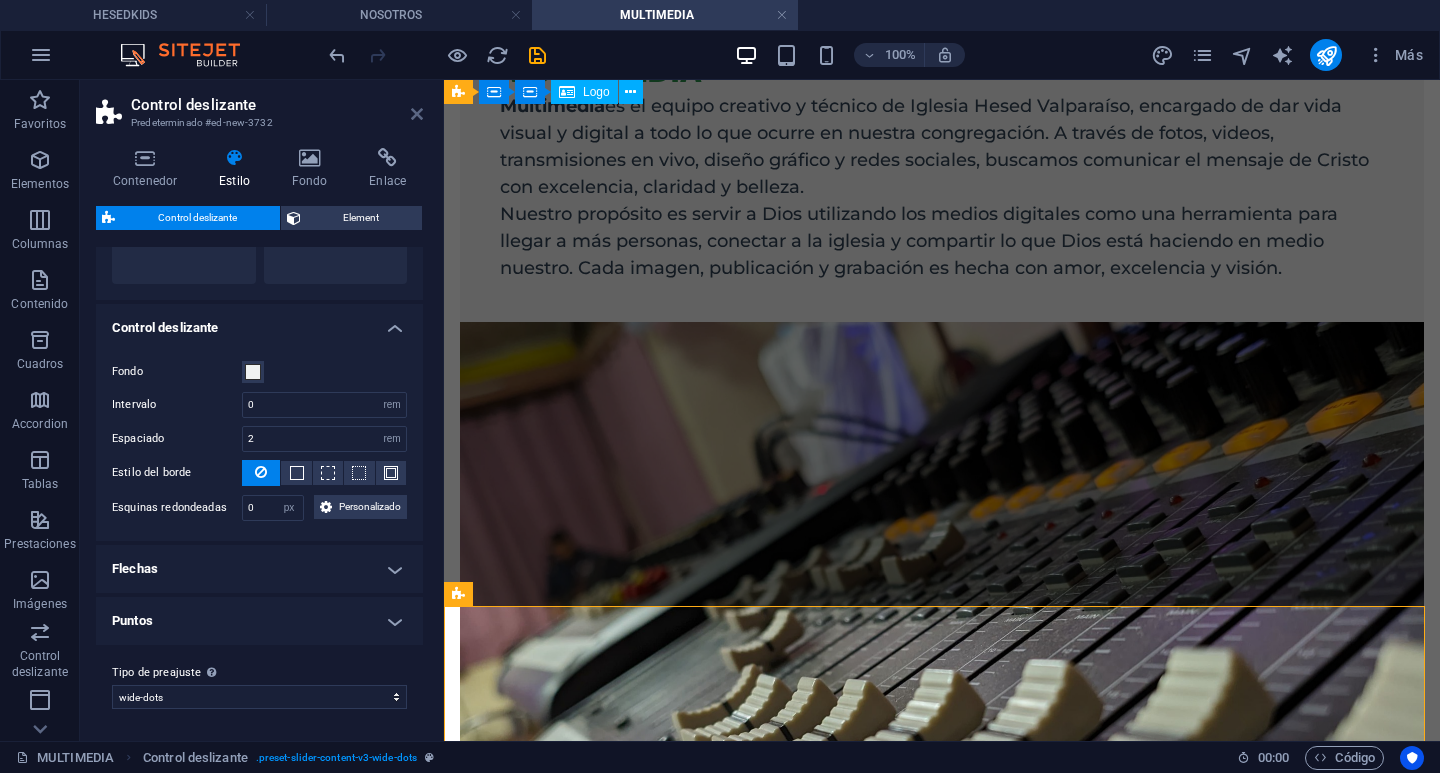 click at bounding box center (417, 114) 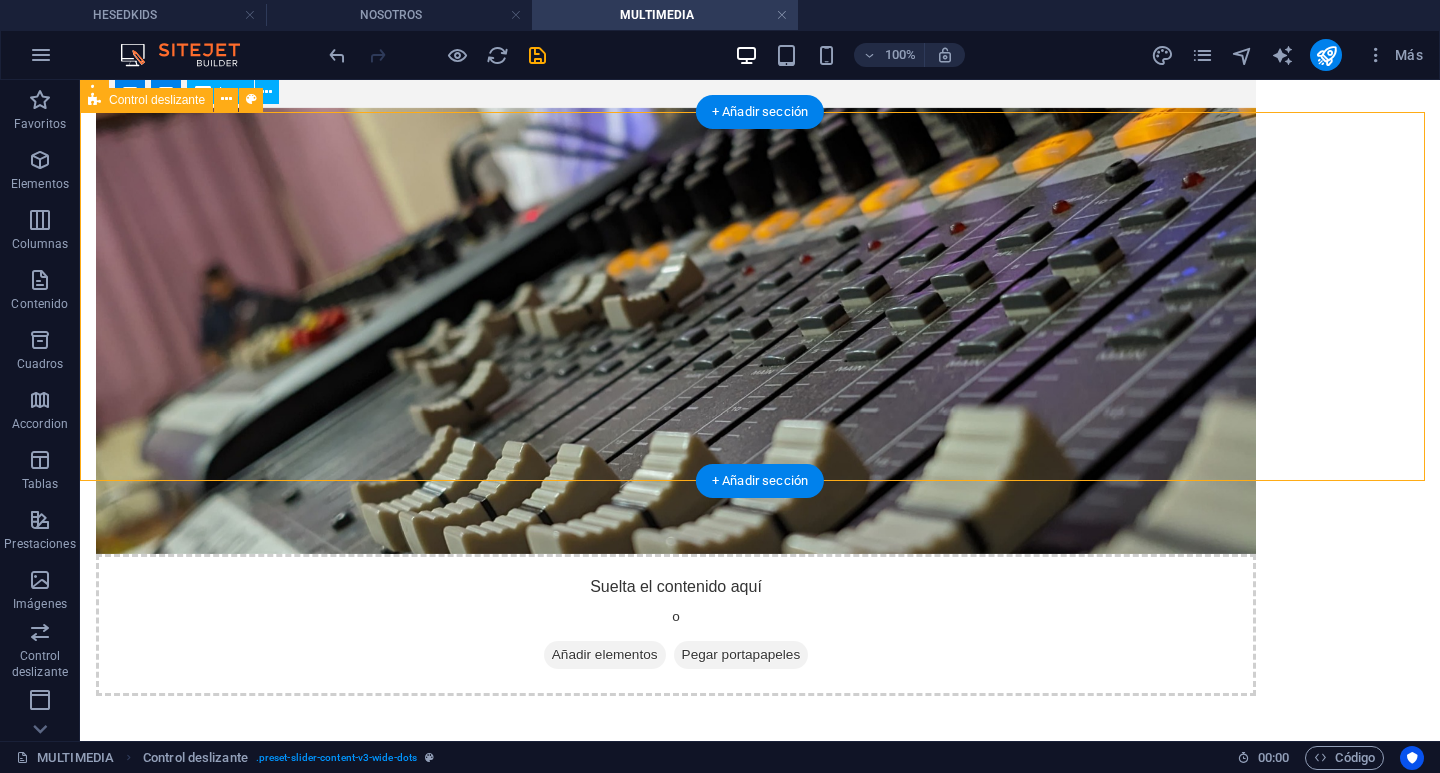 scroll, scrollTop: 769, scrollLeft: 0, axis: vertical 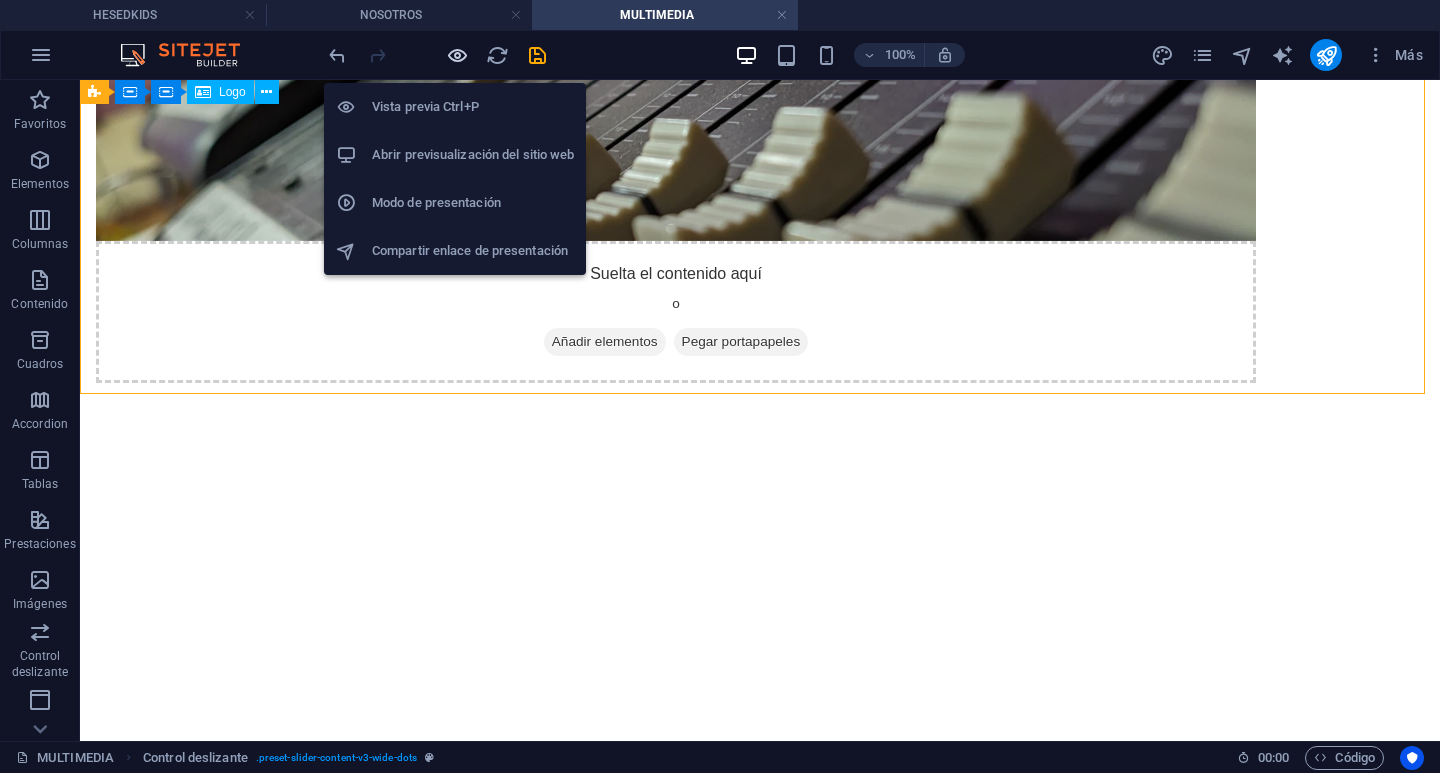 click at bounding box center (457, 55) 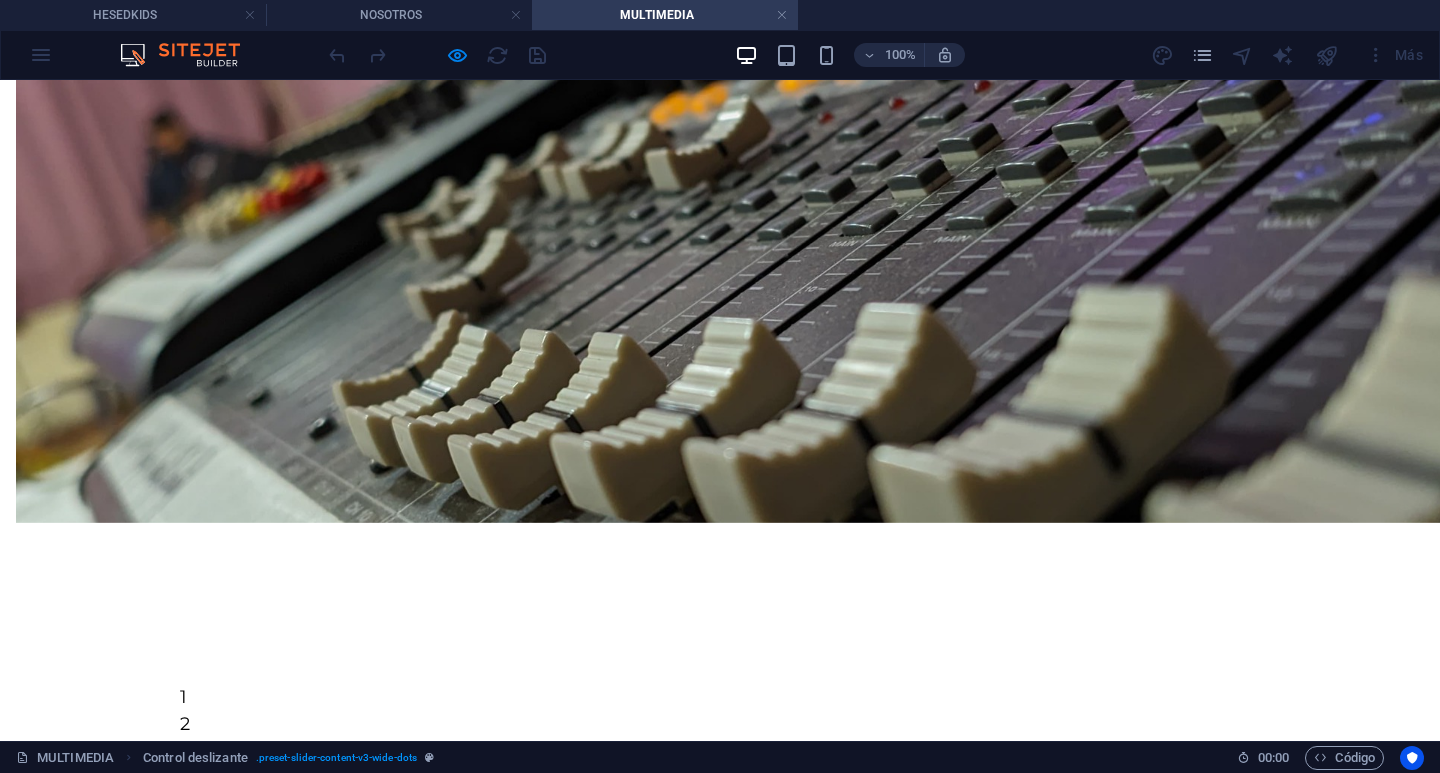 scroll, scrollTop: 669, scrollLeft: 0, axis: vertical 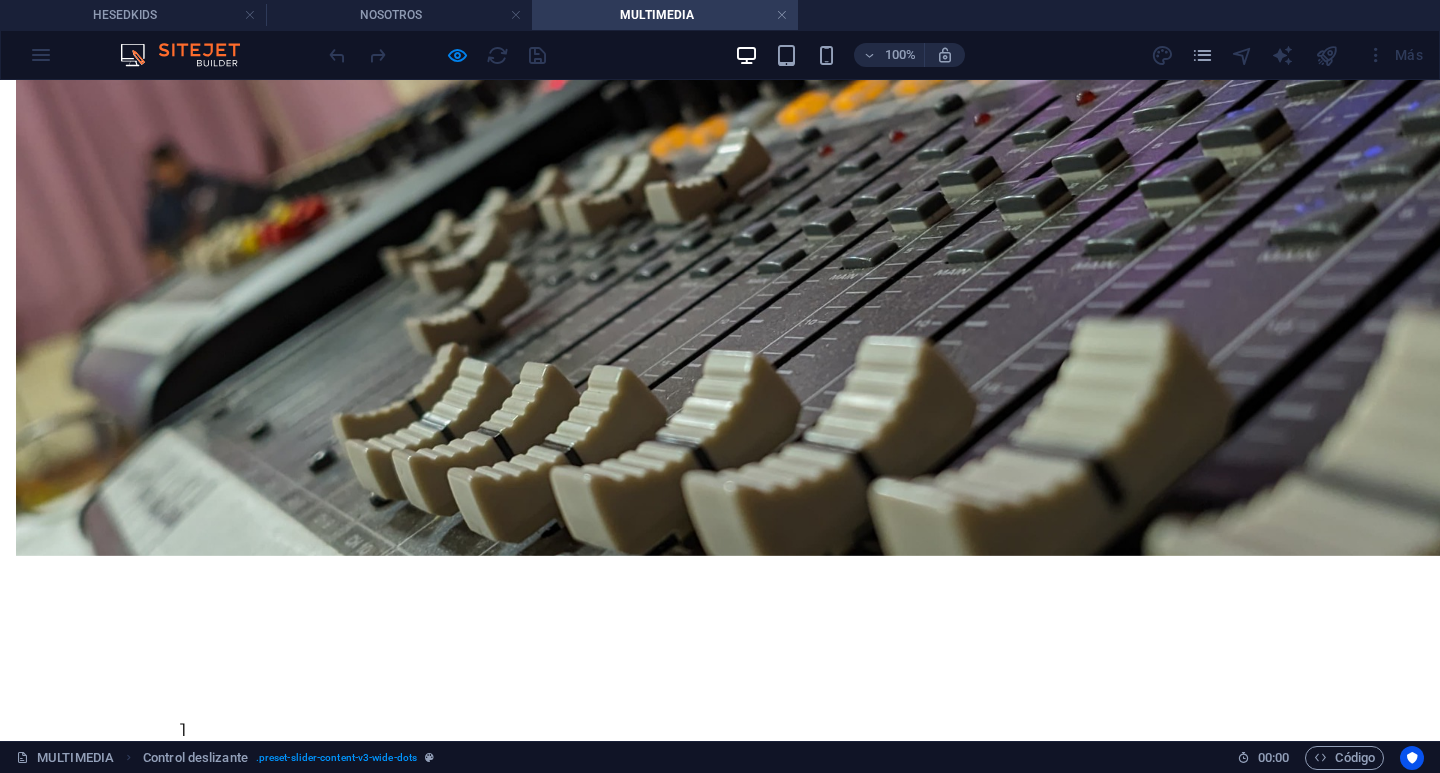 click at bounding box center (140, 709) 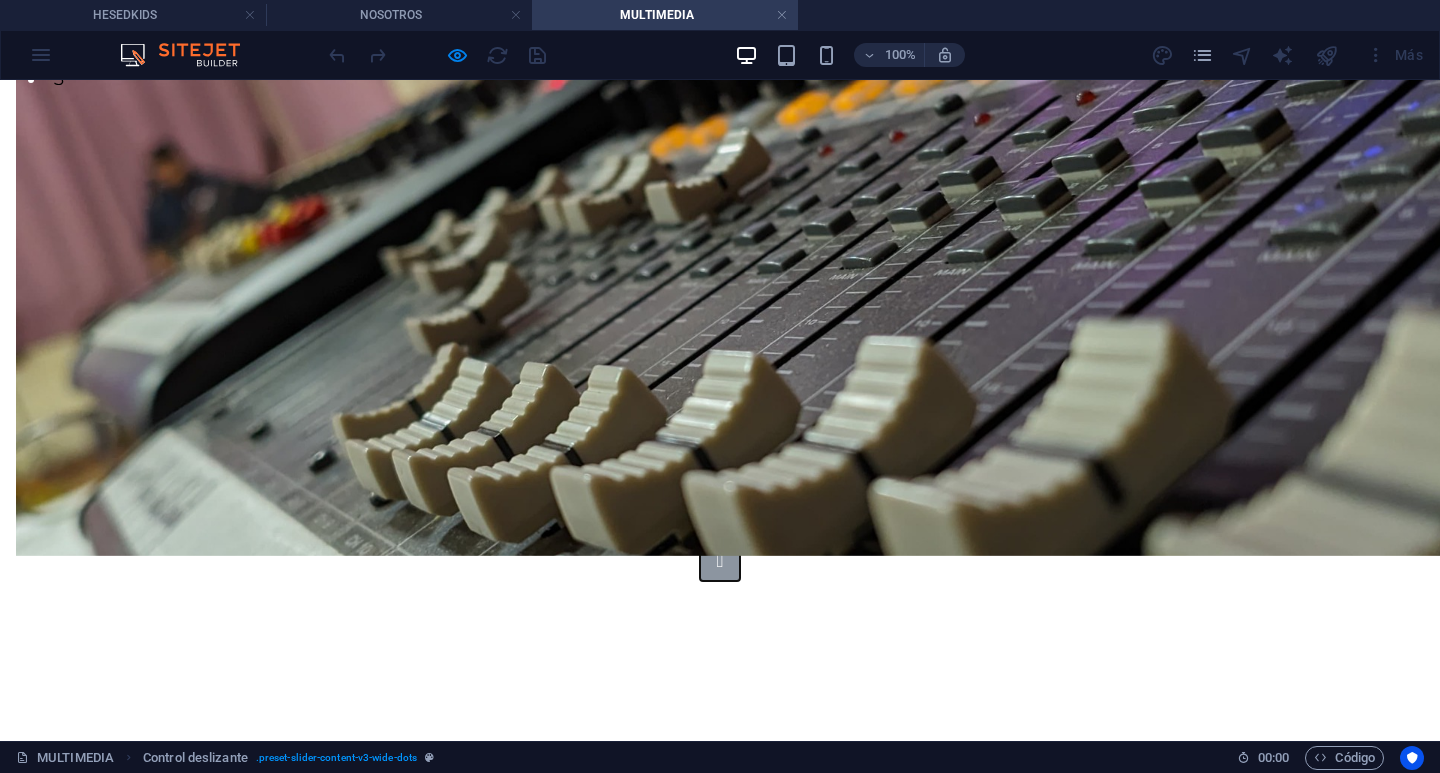 click at bounding box center [720, 561] 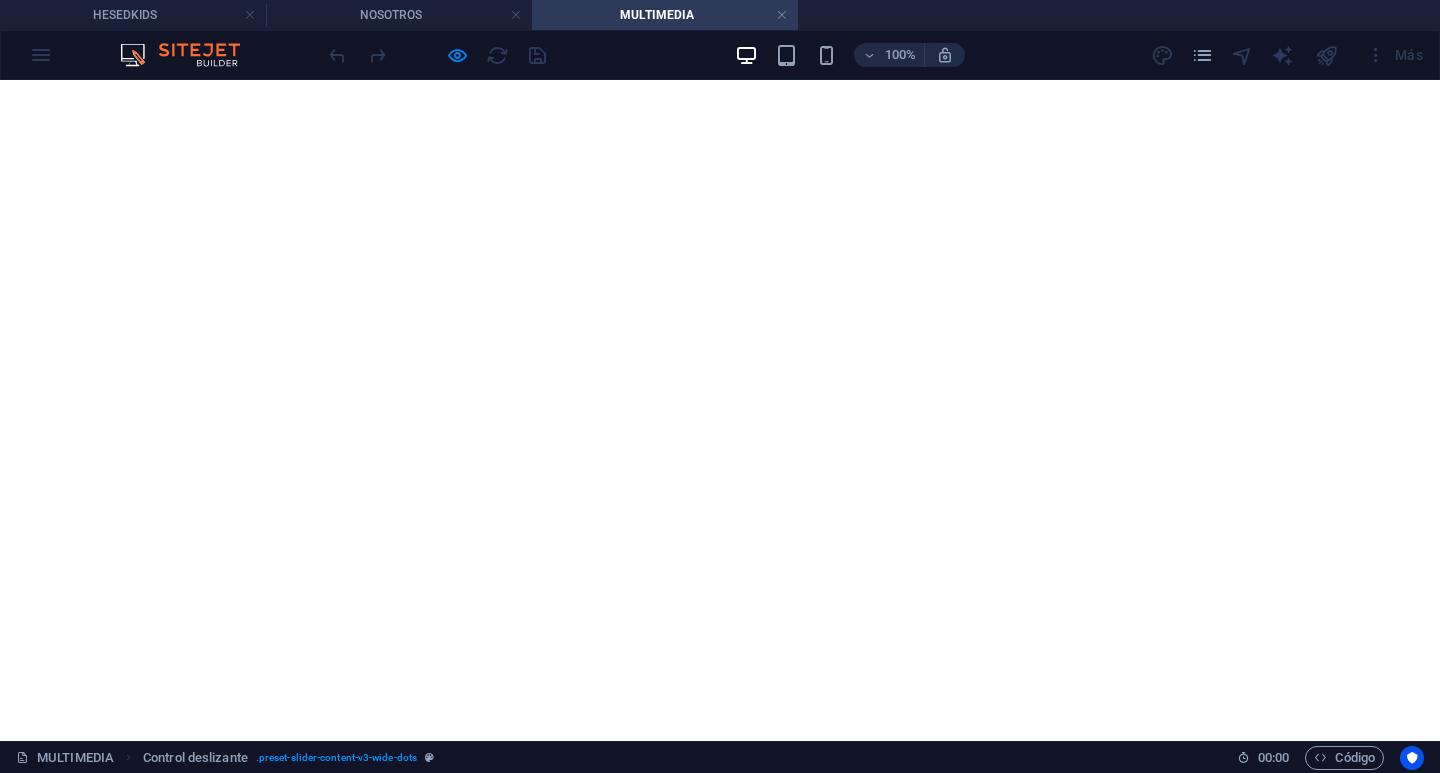 scroll, scrollTop: 0, scrollLeft: 0, axis: both 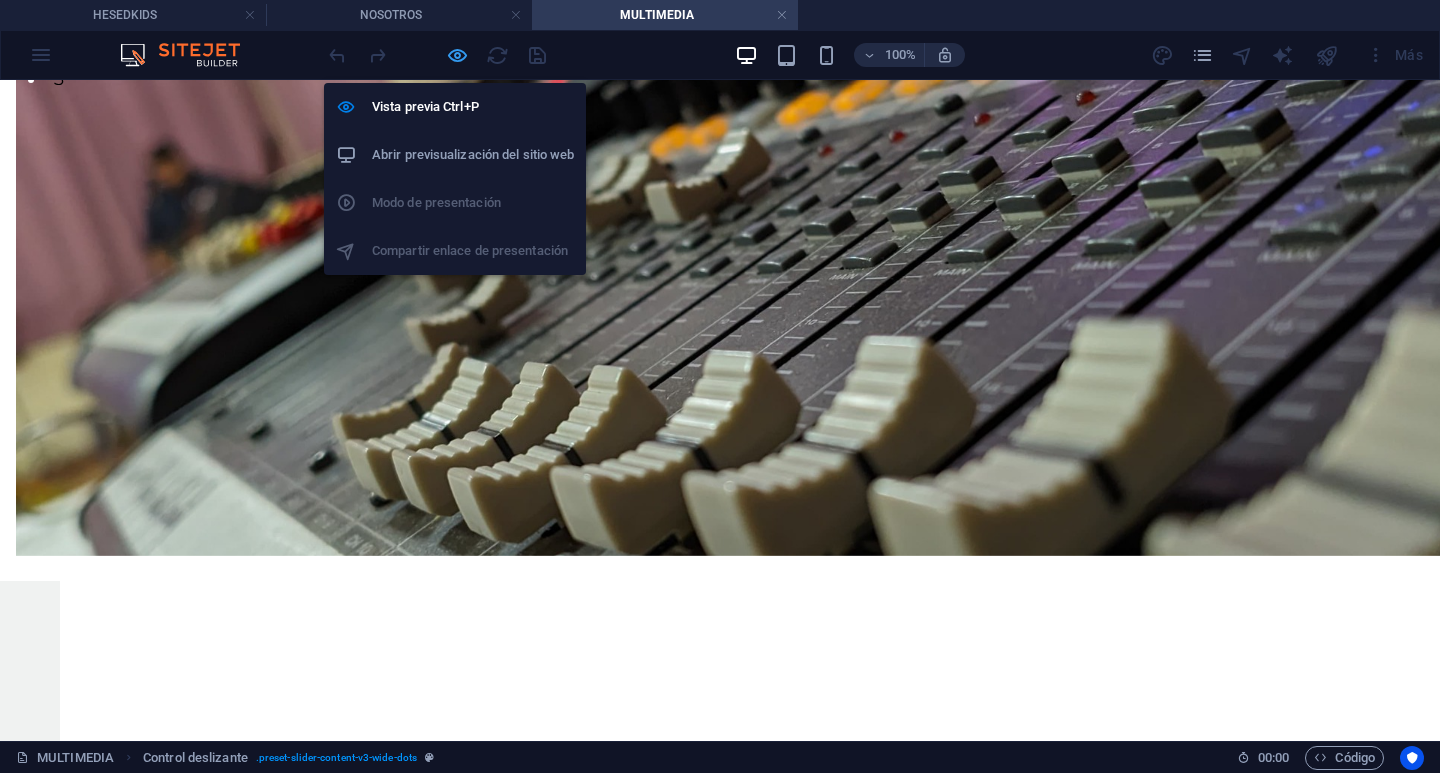 click at bounding box center (457, 55) 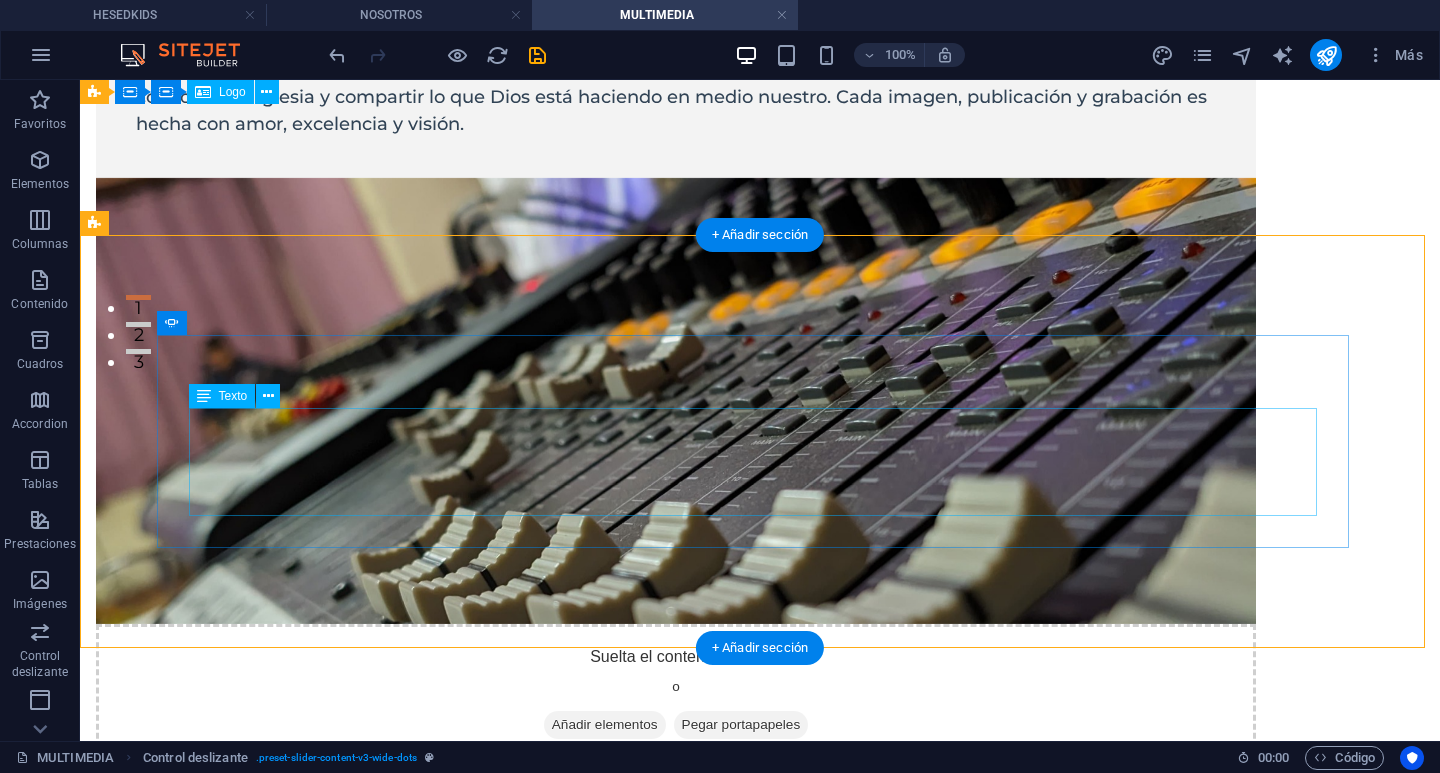 scroll, scrollTop: 569, scrollLeft: 0, axis: vertical 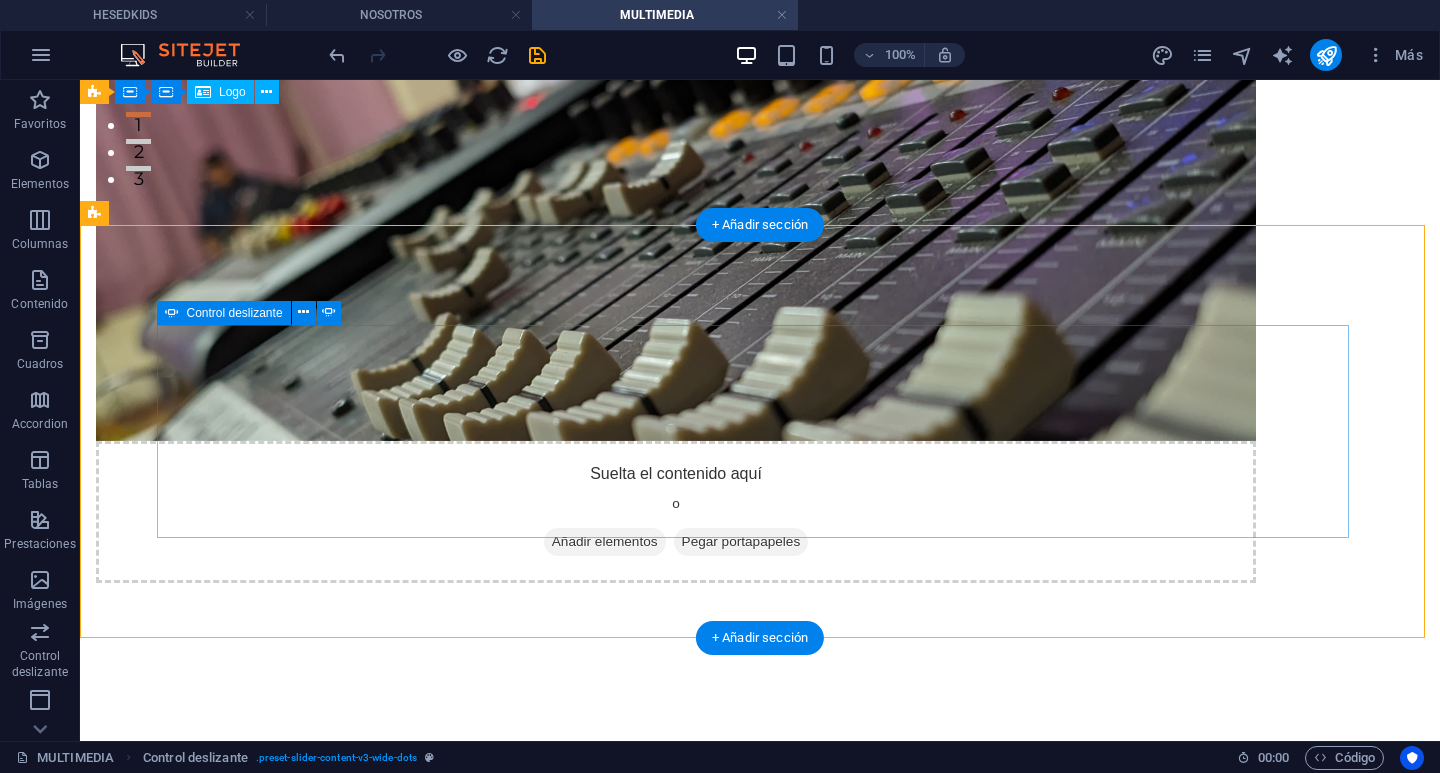click on "Slide 3 Lorem ipsum dolor sit amet, consectetur adipisicing elit. Id, ipsum, quibusdam, temporibus harum culpa unde voluptatem possimus qui molestiae expedita ad aut necessitatibus vel incidunt placeat velit soluta a consectetur laborum illum nobis distinctio nisi facilis! Officiis, illum, aut, quasi dolorem laudantium fuga porro amet provident voluptatibus dicta mollitia neque! Slide 1 Lorem ipsum dolor sit amet, consectetur adipisicing elit. Id, ipsum, quibusdam, temporibus harum culpa unde voluptatem possimus qui molestiae expedita ad aut necessitatibus vel incidunt placeat velit soluta a consectetur laborum illum nobis distinctio nisi facilis! Officiis, illum, aut, quasi dolorem laudantium fuga porro amet provident voluptatibus dicta mollitia neque! Slide 2 Slide 3 Slide 1 1 2 3" at bounding box center [760, 930] 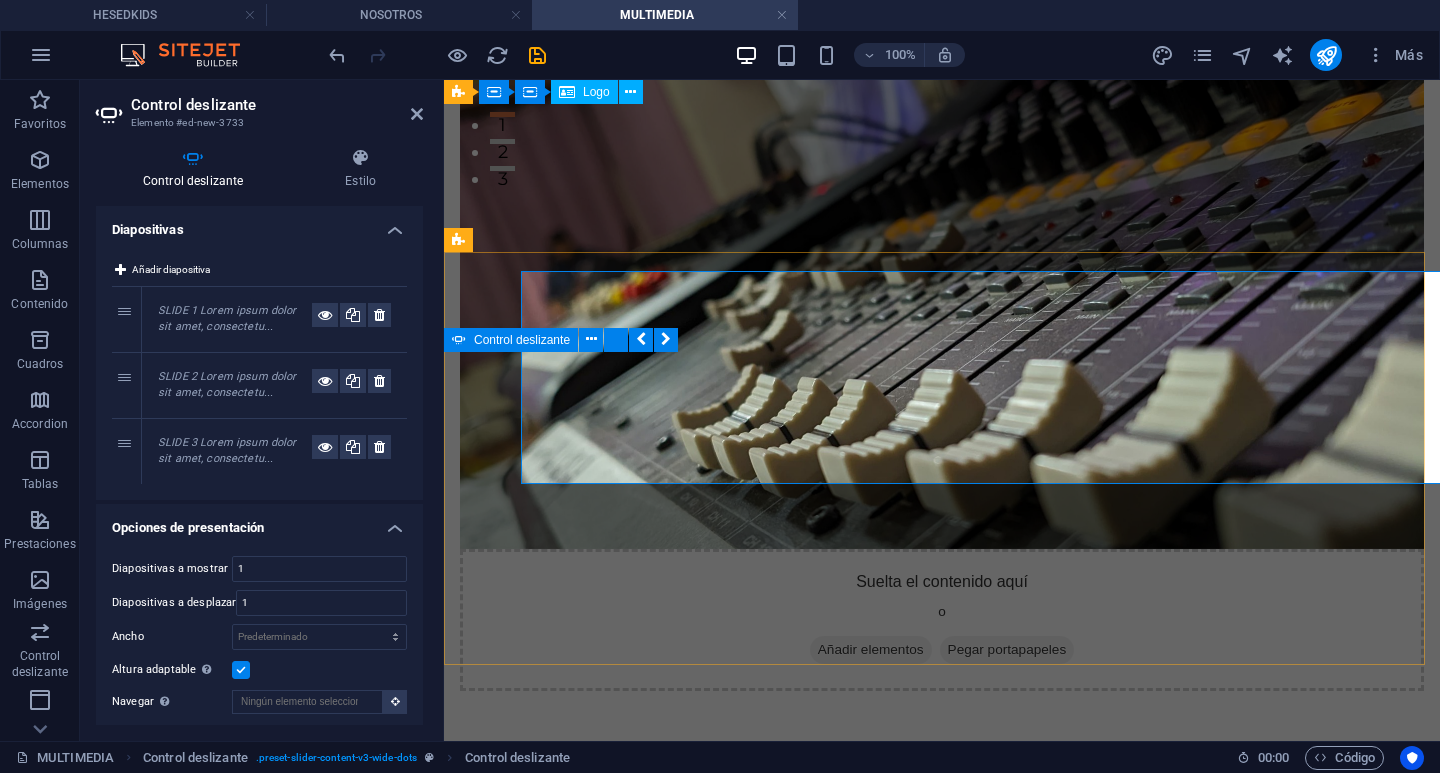 scroll, scrollTop: 623, scrollLeft: 0, axis: vertical 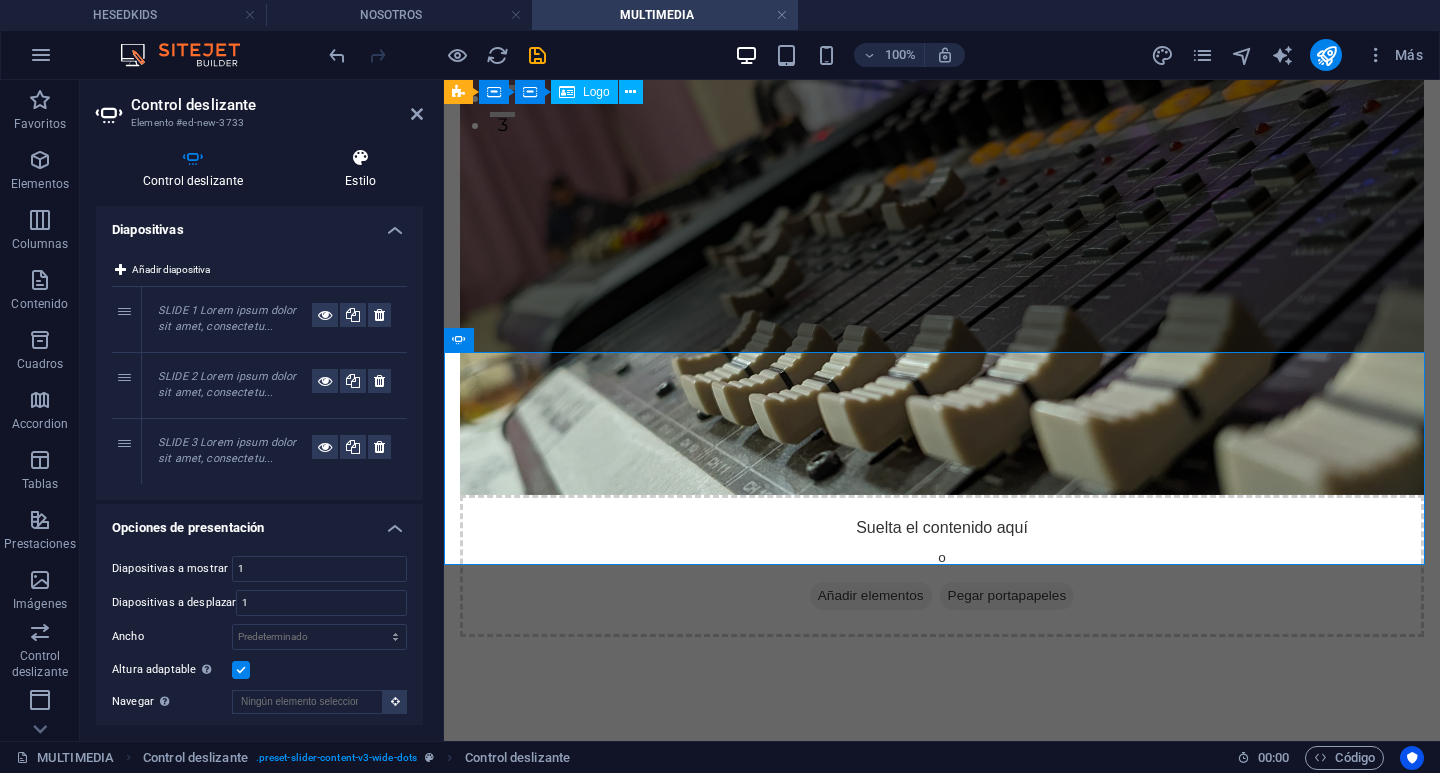 click on "Estilo" at bounding box center (360, 169) 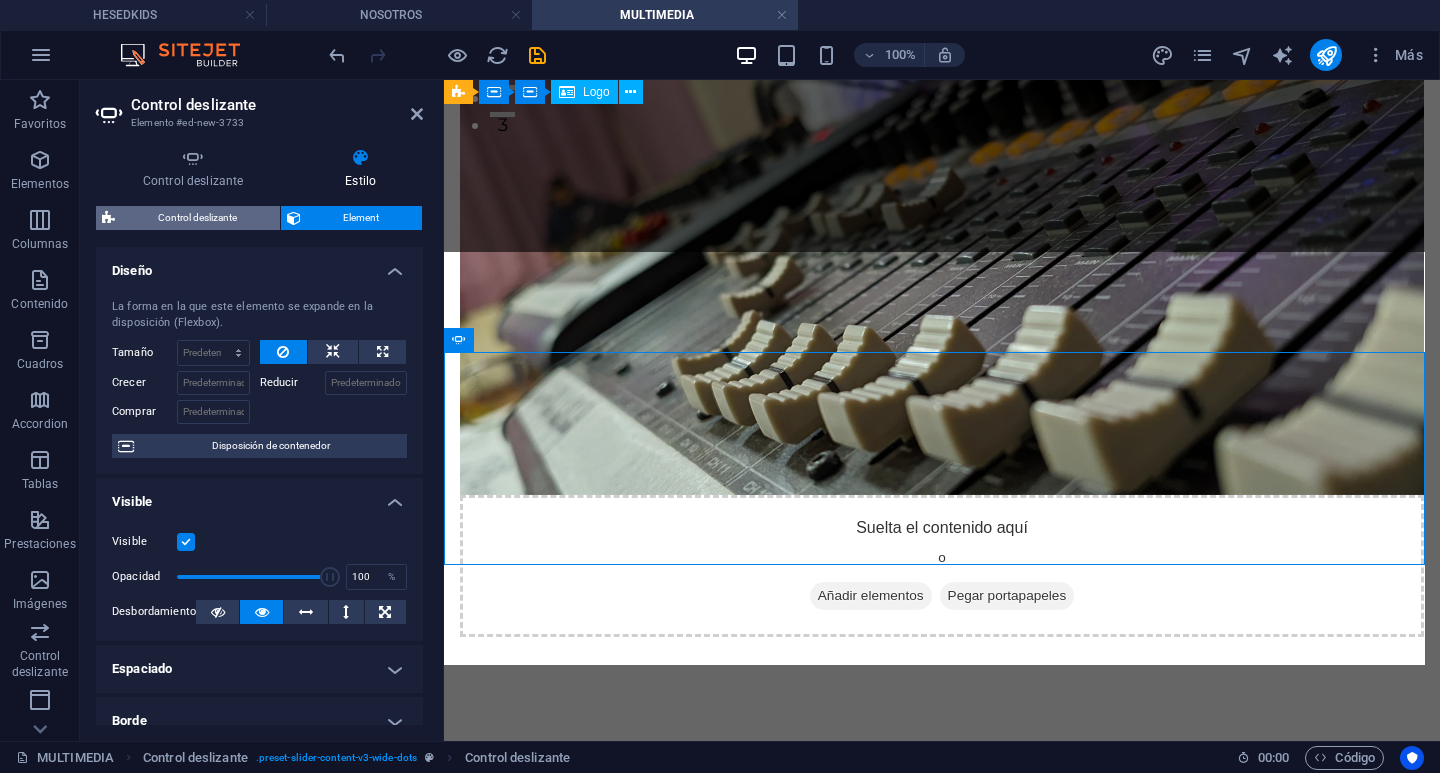 click on "Control deslizante" at bounding box center [197, 218] 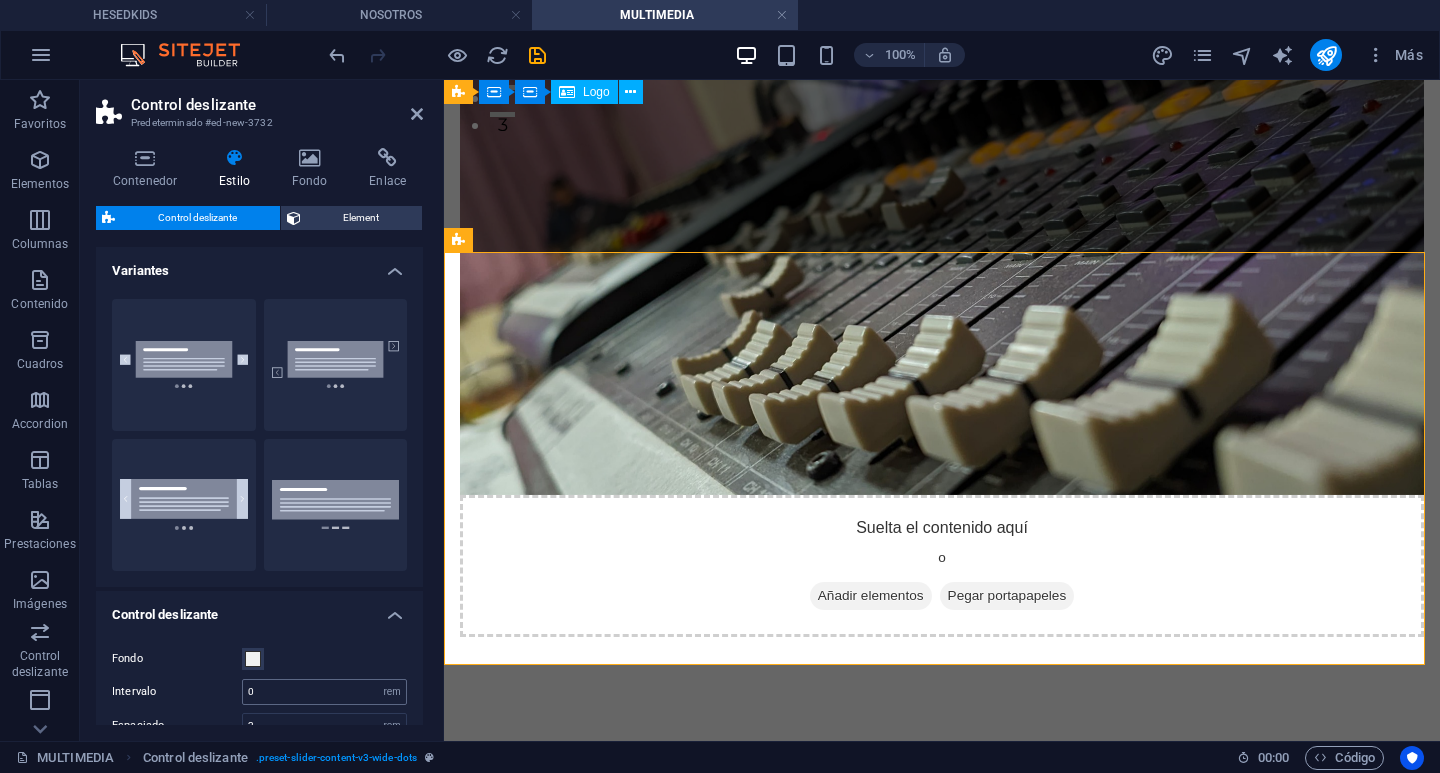scroll, scrollTop: 100, scrollLeft: 0, axis: vertical 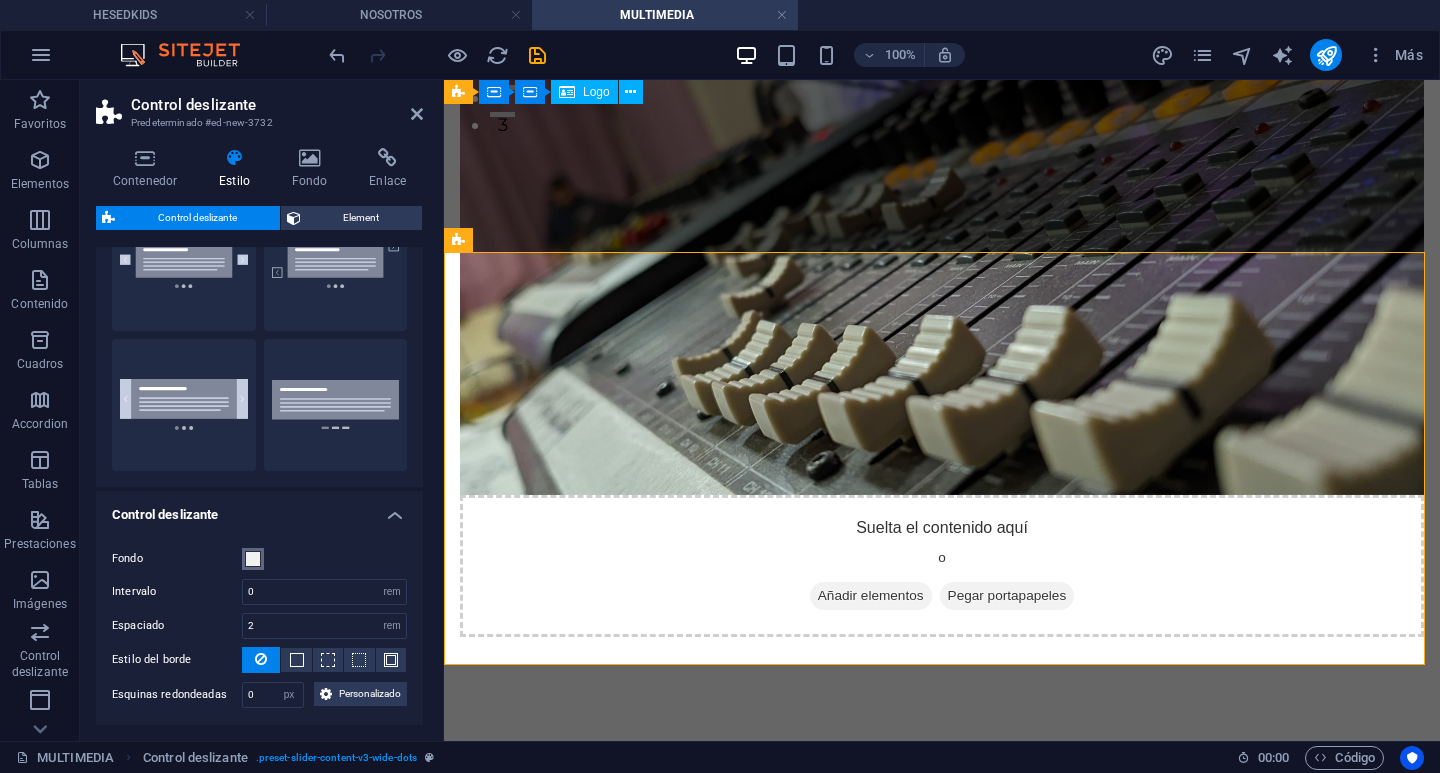 click at bounding box center [253, 559] 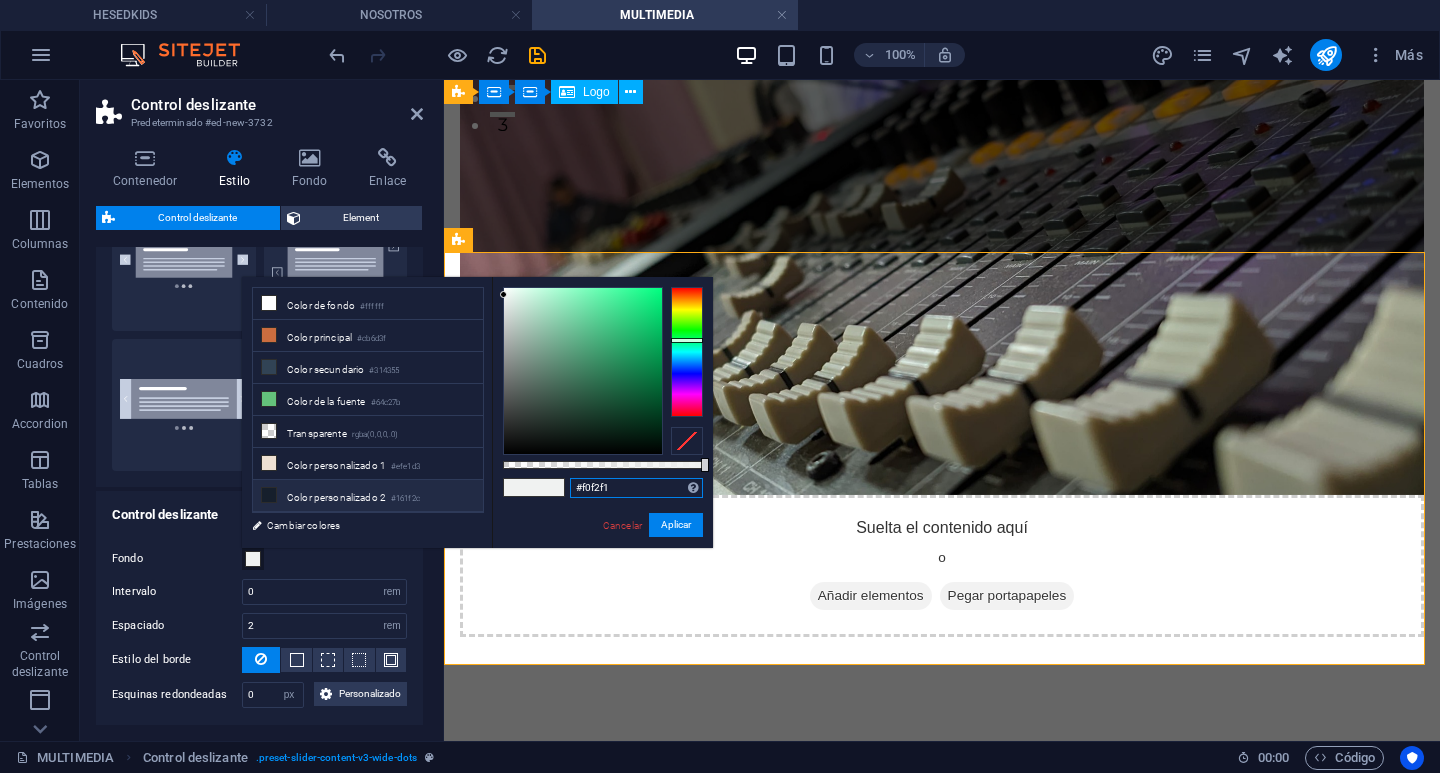 drag, startPoint x: 652, startPoint y: 488, endPoint x: 420, endPoint y: 485, distance: 232.0194 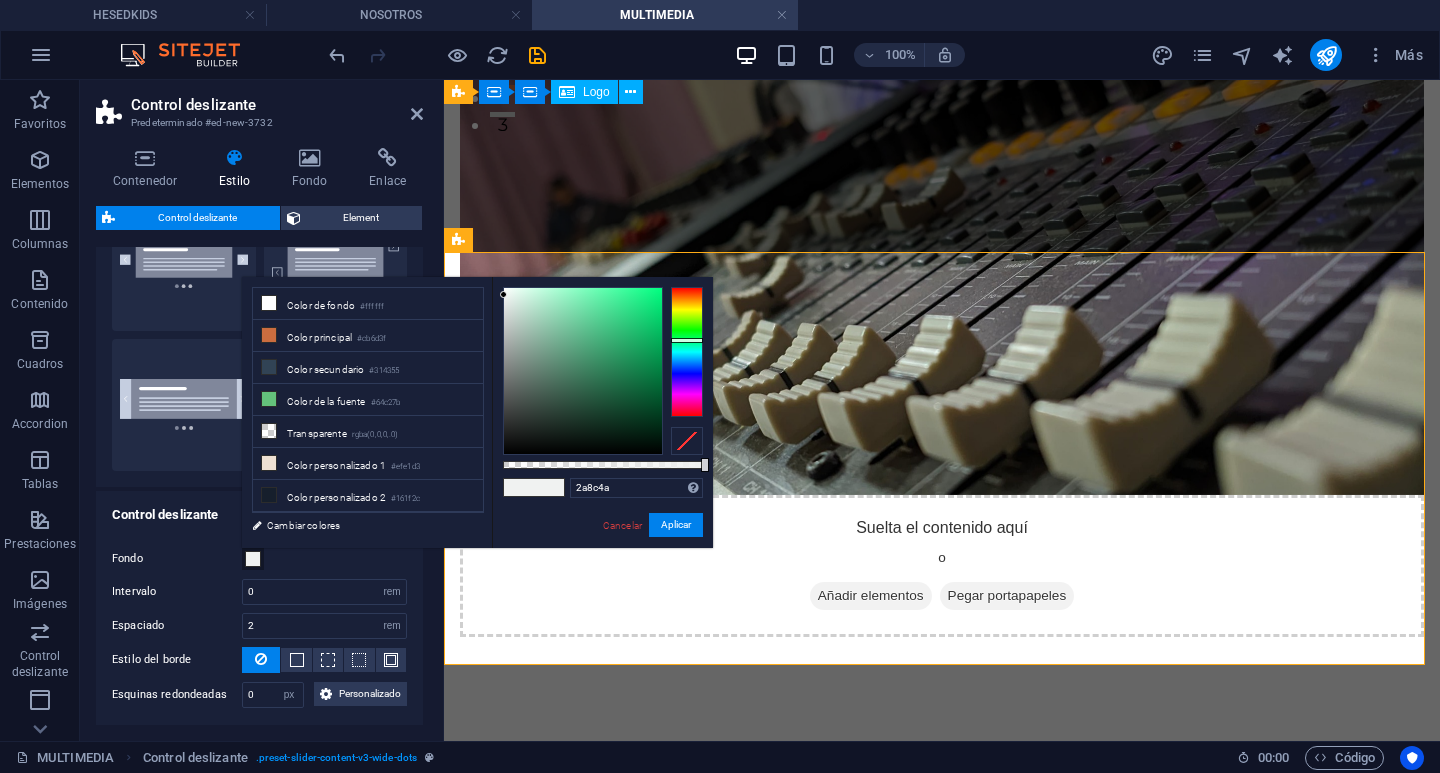 type on "#2a8c4a" 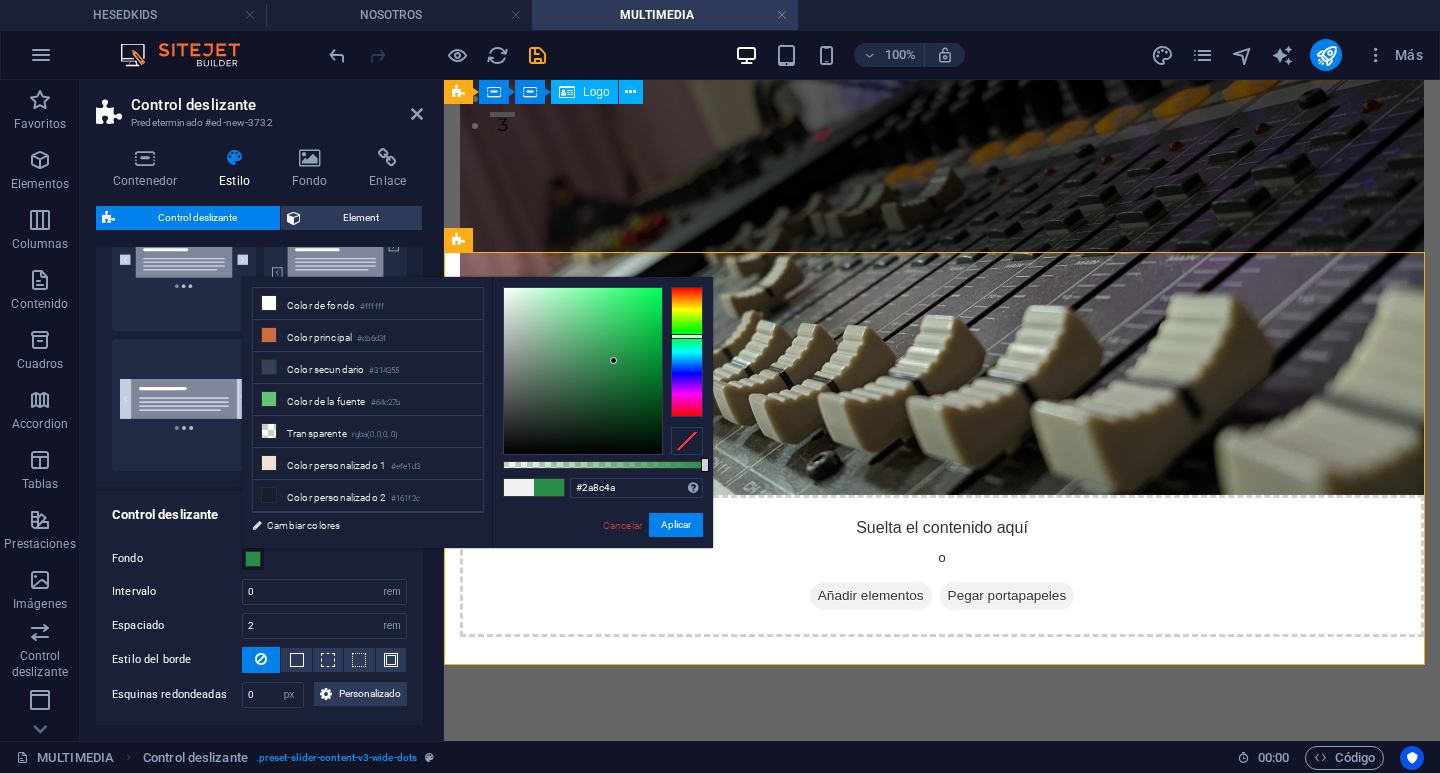 click on "#2a8c4a Formatos soportados #0852ed rgb(8, 82, 237) rgba(8, 82, 237, 90%) hsv(221,97,93) hsl(221, 93%, 48%) Cancelar Aplicar" at bounding box center (602, 557) 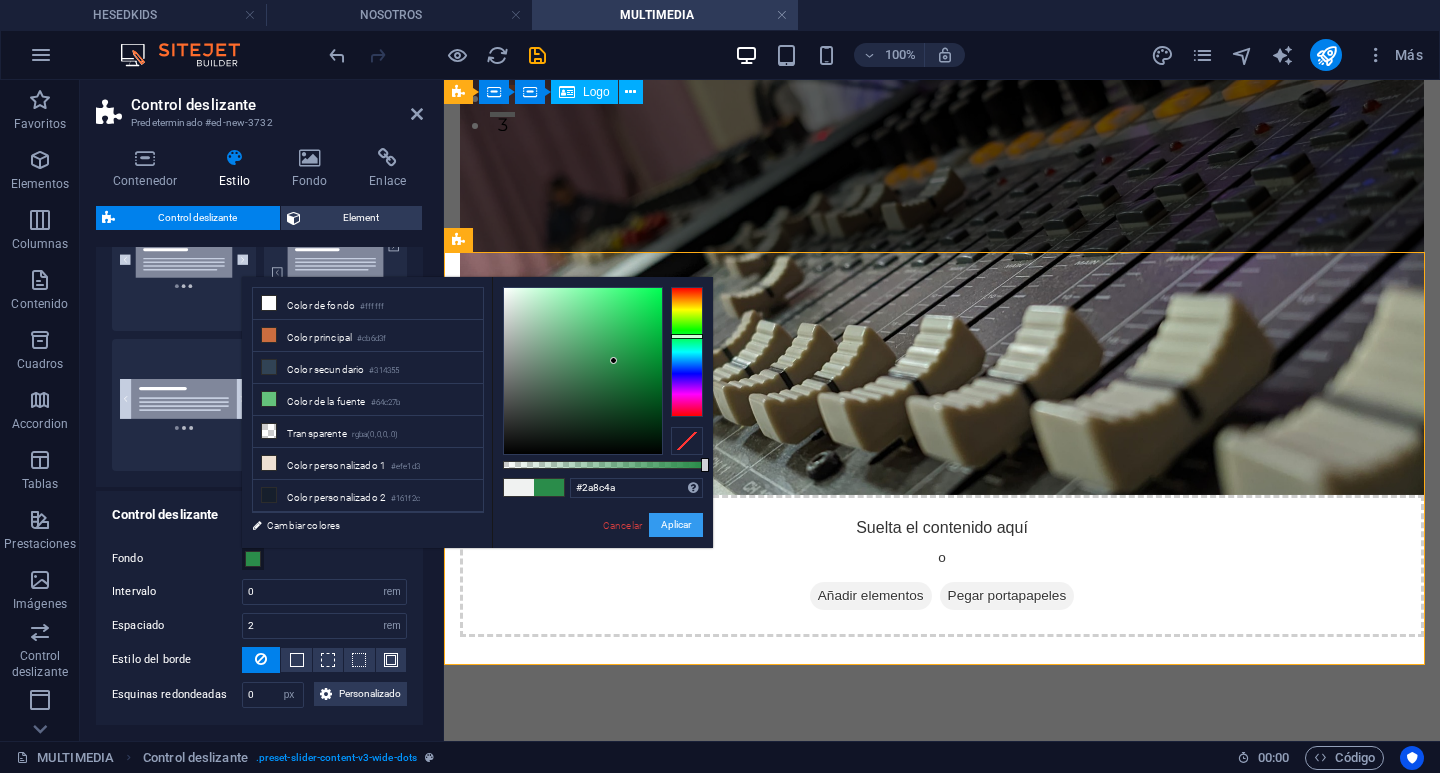 click on "Aplicar" at bounding box center [676, 525] 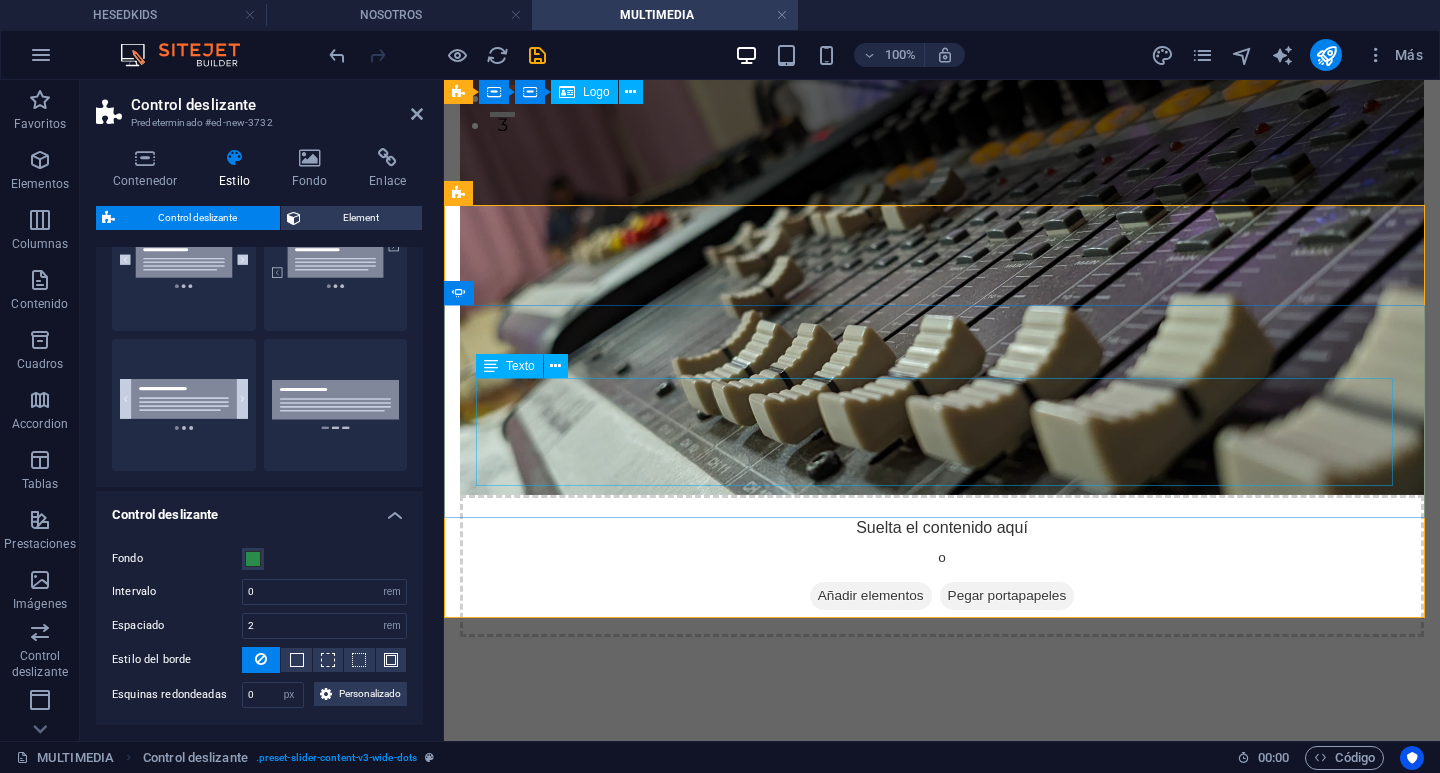 scroll, scrollTop: 723, scrollLeft: 0, axis: vertical 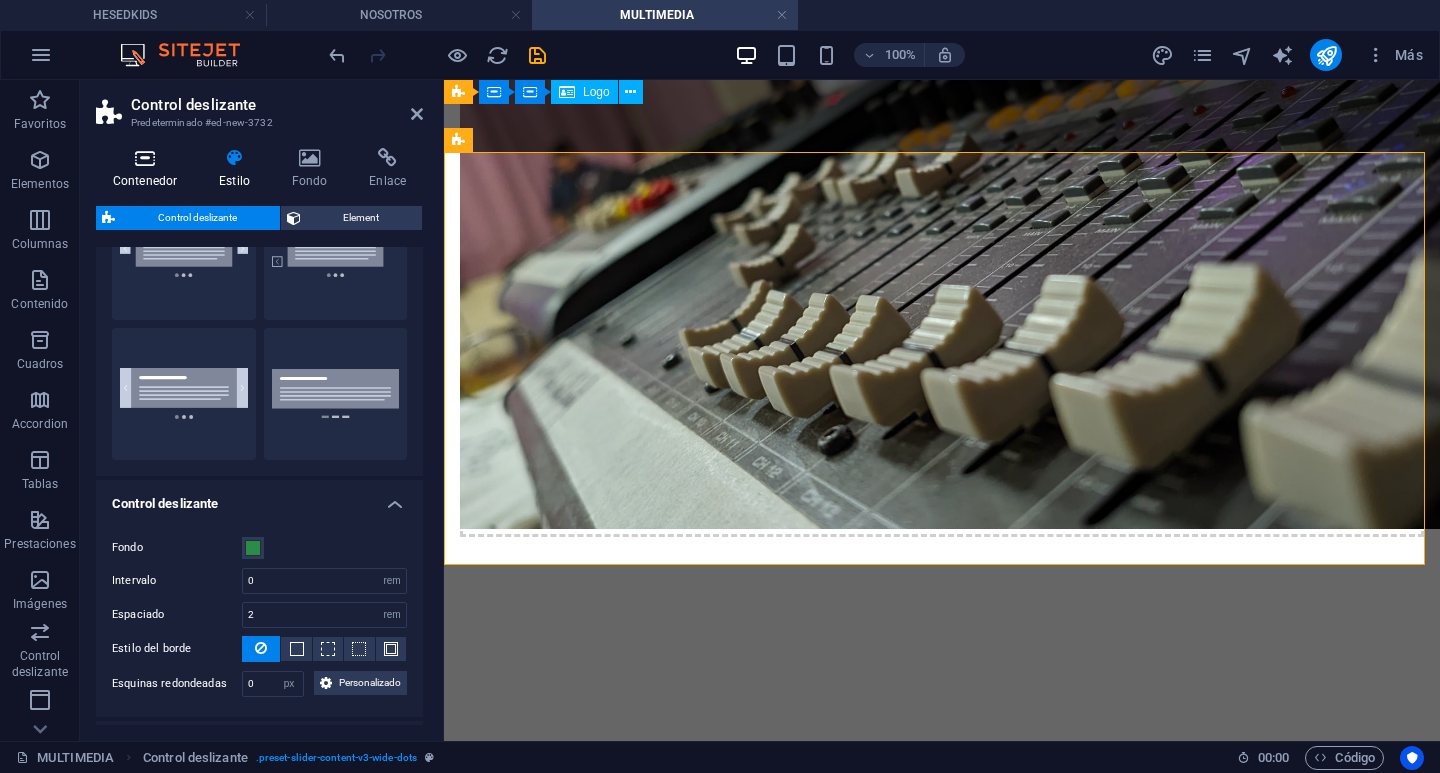 click at bounding box center (145, 158) 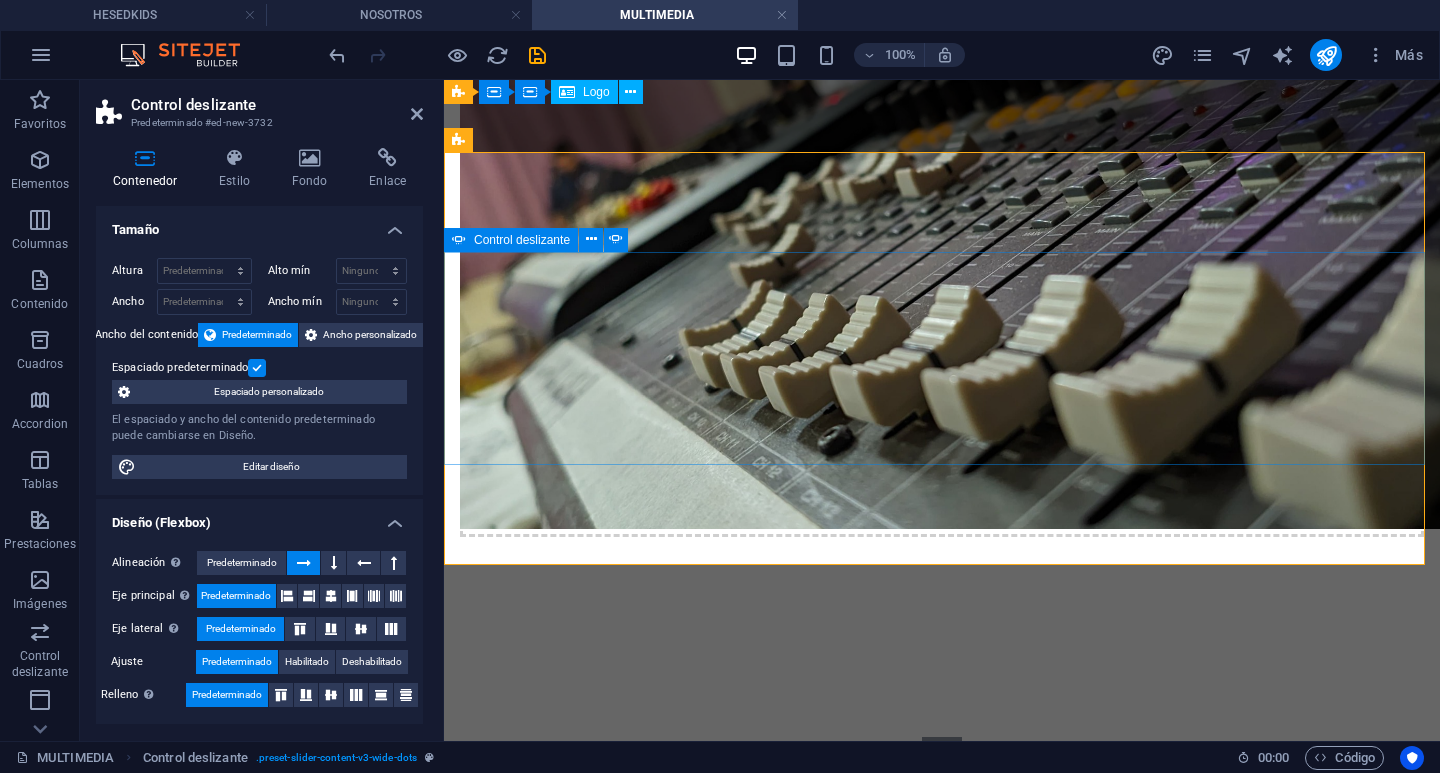click on "Slide 3 Lorem ipsum dolor sit amet, consectetur adipisicing elit. Id, ipsum, quibusdam, temporibus harum culpa unde voluptatem possimus qui molestiae expedita ad aut necessitatibus vel incidunt placeat velit soluta a consectetur laborum illum nobis distinctio nisi facilis! Officiis, illum, aut, quasi dolorem laudantium fuga porro amet provident voluptatibus dicta mollitia neque! Slide 1 Lorem ipsum dolor sit amet, consectetur adipisicing elit. Id, ipsum, quibusdam, temporibus harum culpa unde voluptatem possimus qui molestiae expedita ad aut necessitatibus vel incidunt placeat velit soluta a consectetur laborum illum nobis distinctio nisi facilis! Officiis, illum, aut, quasi dolorem laudantium fuga porro amet provident voluptatibus dicta mollitia neque! Slide 2 Slide 3 Slide 1 1 2 3" at bounding box center (942, 884) 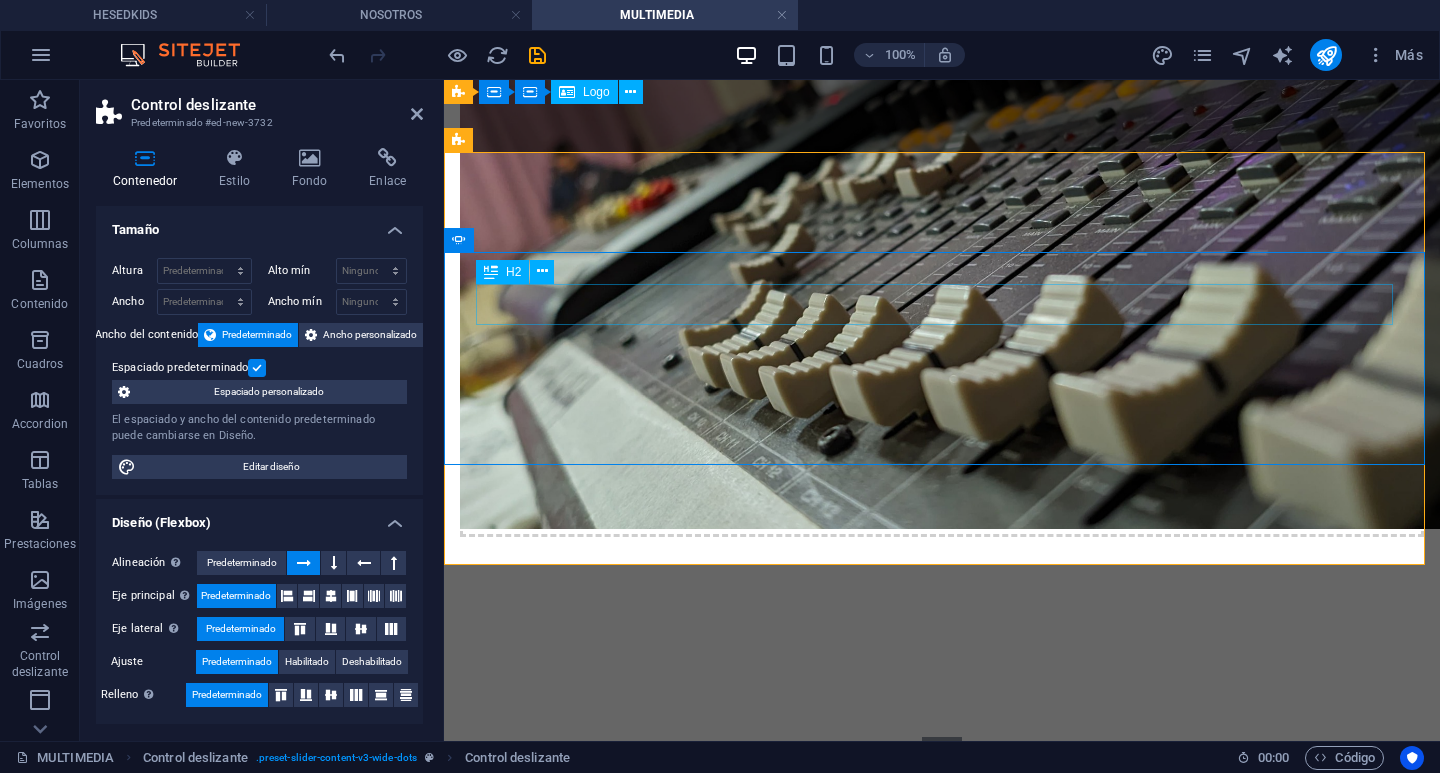 click on "Slide 2" at bounding box center (-1060, 1311) 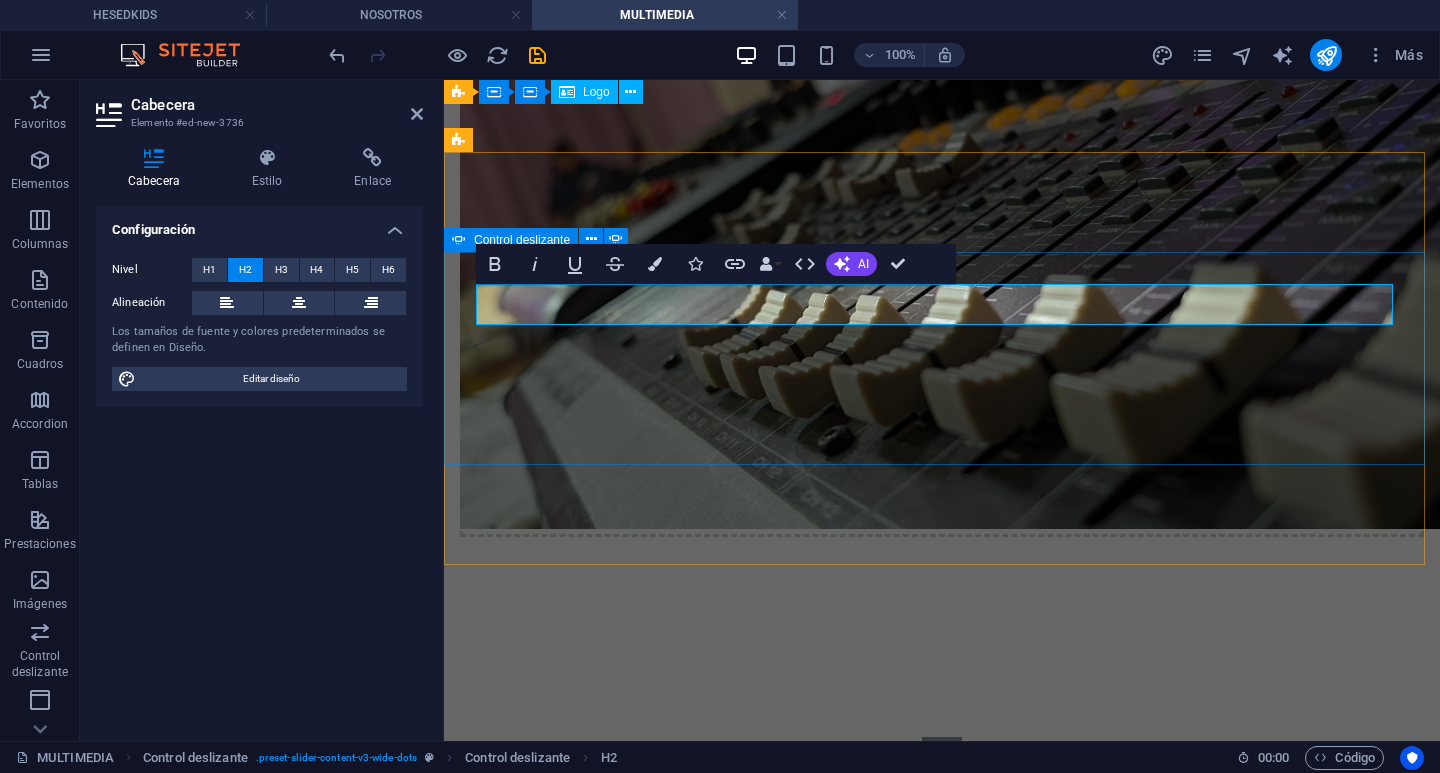 click on "Slide 3 Lorem ipsum dolor sit amet, consectetur adipisicing elit. Id, ipsum, quibusdam, temporibus harum culpa unde voluptatem possimus qui molestiae expedita ad aut necessitatibus vel incidunt placeat velit soluta a consectetur laborum illum nobis distinctio nisi facilis! Officiis, illum, aut, quasi dolorem laudantium fuga porro amet provident voluptatibus dicta mollitia neque! Slide 1 Lorem ipsum dolor sit amet, consectetur adipisicing elit. Id, ipsum, quibusdam, temporibus harum culpa unde voluptatem possimus qui molestiae expedita ad aut necessitatibus vel incidunt placeat velit soluta a consectetur laborum illum nobis distinctio nisi facilis! Officiis, illum, aut, quasi dolorem laudantium fuga porro amet provident voluptatibus dicta mollitia neque! Slide 2 Slide 3 Slide 1 1 2 3" at bounding box center [942, 884] 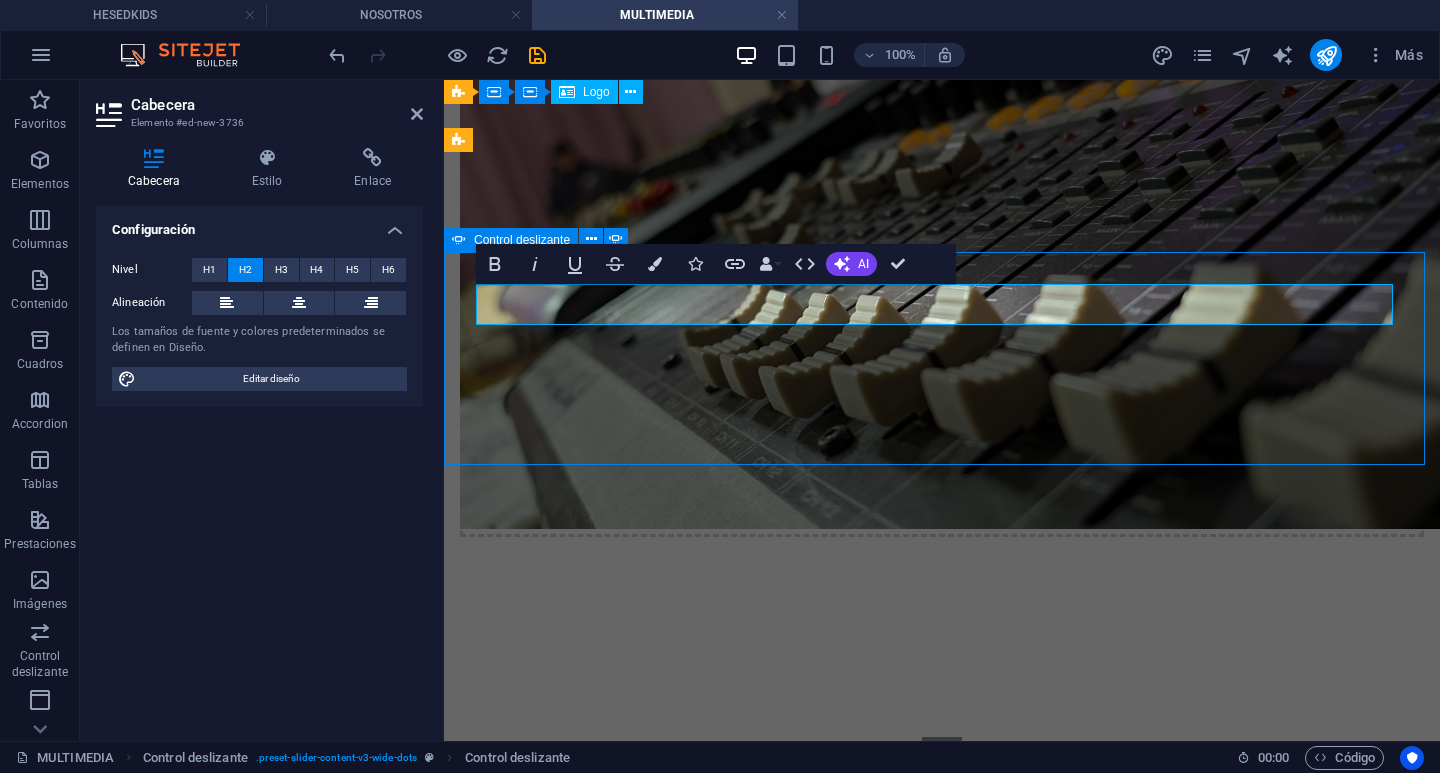 click on "Slide 3 Lorem ipsum dolor sit amet, consectetur adipisicing elit. Id, ipsum, quibusdam, temporibus harum culpa unde voluptatem possimus qui molestiae expedita ad aut necessitatibus vel incidunt placeat velit soluta a consectetur laborum illum nobis distinctio nisi facilis! Officiis, illum, aut, quasi dolorem laudantium fuga porro amet provident voluptatibus dicta mollitia neque! Slide 1 Lorem ipsum dolor sit amet, consectetur adipisicing elit. Id, ipsum, quibusdam, temporibus harum culpa unde voluptatem possimus qui molestiae expedita ad aut necessitatibus vel incidunt placeat velit soluta a consectetur laborum illum nobis distinctio nisi facilis! Officiis, illum, aut, quasi dolorem laudantium fuga porro amet provident voluptatibus dicta mollitia neque! Slide 2 Slide 3 Slide 1 1 2 3" at bounding box center [942, 884] 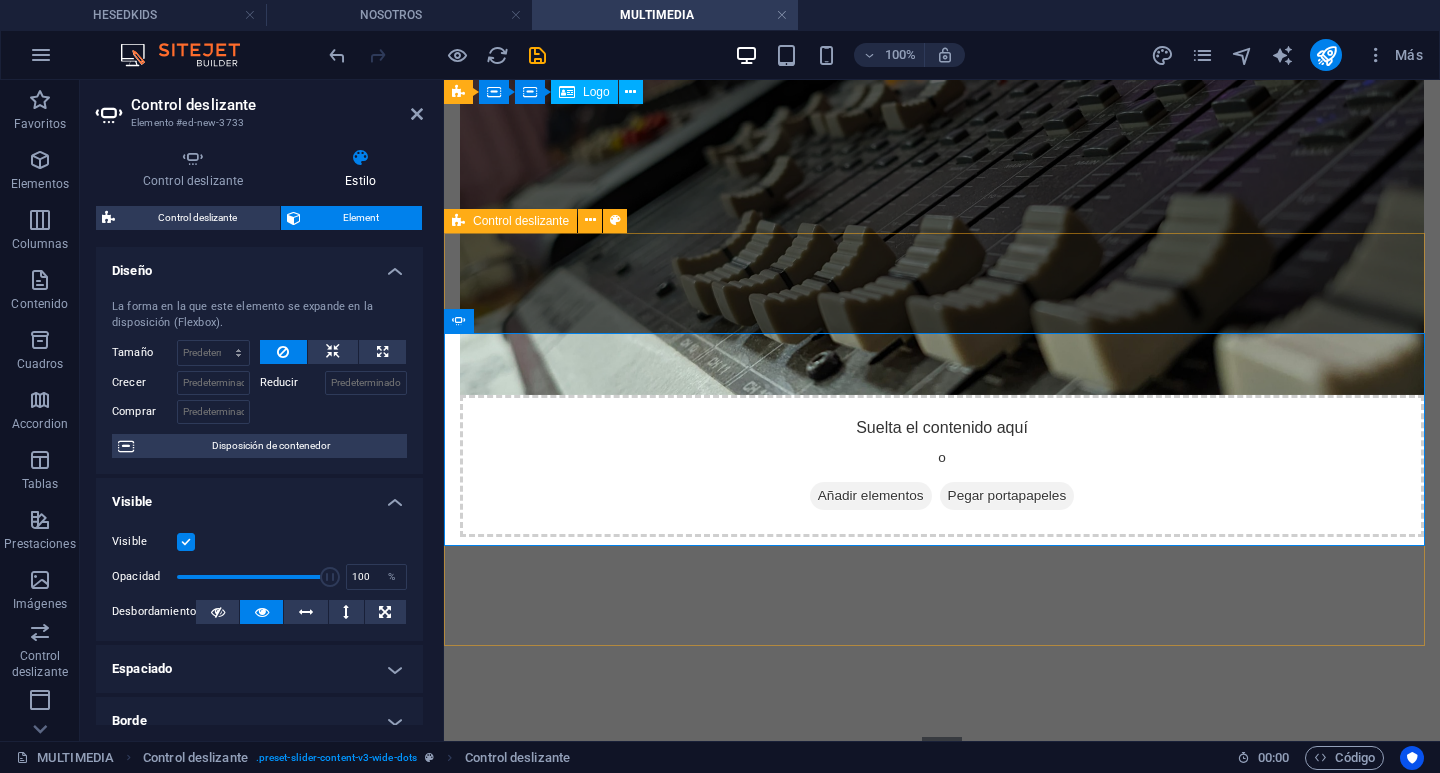 scroll, scrollTop: 642, scrollLeft: 0, axis: vertical 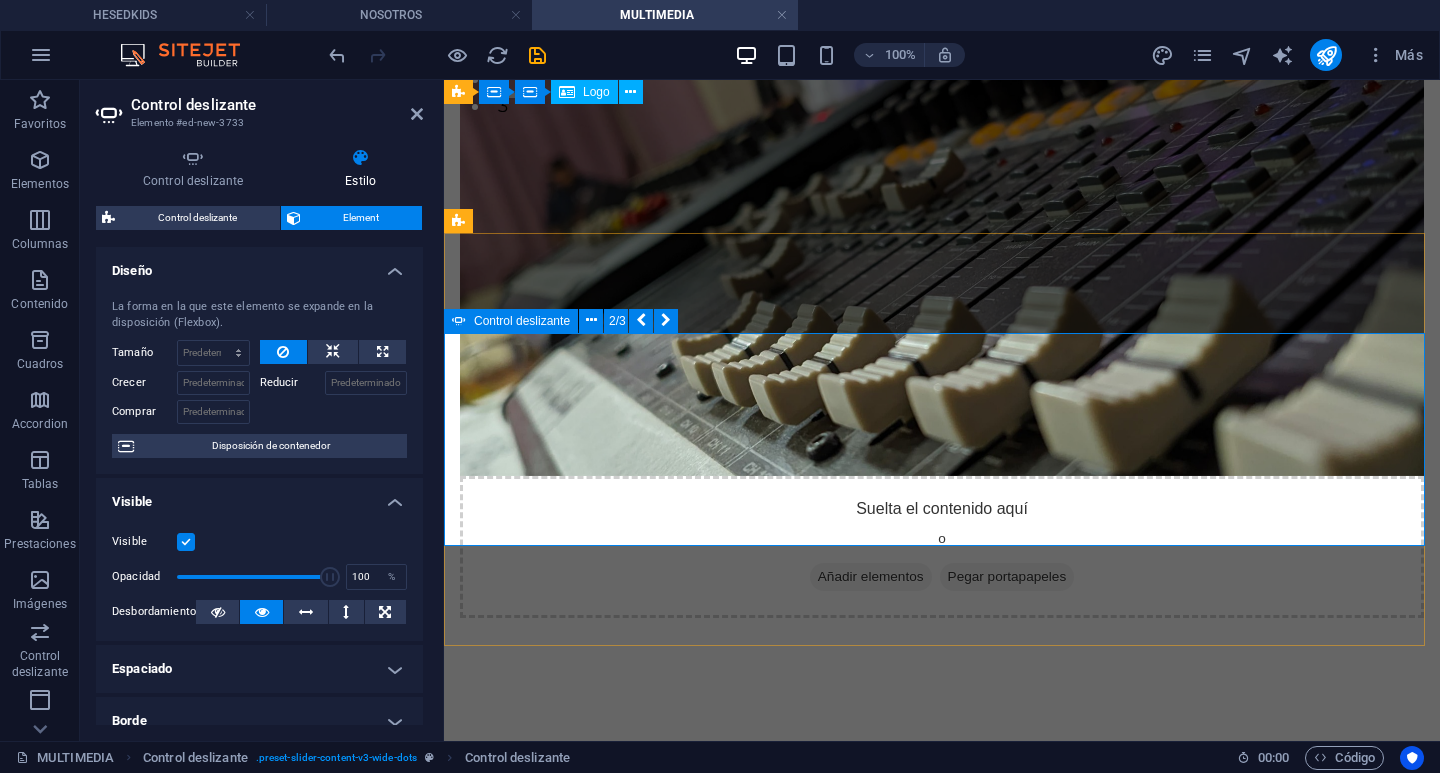 click on "Slide 3 Lorem ipsum dolor sit amet, consectetur adipisicing elit. Id, ipsum, quibusdam, temporibus harum culpa unde voluptatem possimus qui molestiae expedita ad aut necessitatibus vel incidunt placeat velit soluta a consectetur laborum illum nobis distinctio nisi facilis! Officiis, illum, aut, quasi dolorem laudantium fuga porro amet provident voluptatibus dicta mollitia neque! Slide 1 Lorem ipsum dolor sit amet, consectetur adipisicing elit. Id, ipsum, quibusdam, temporibus harum culpa unde voluptatem possimus qui molestiae expedita ad aut necessitatibus vel incidunt placeat velit soluta a consectetur laborum illum nobis distinctio nisi facilis! Officiis, illum, aut, quasi dolorem laudantium fuga porro amet provident voluptatibus dicta mollitia neque! Slide 2 Slide 3 Slide 1 1 2 3" at bounding box center [942, 965] 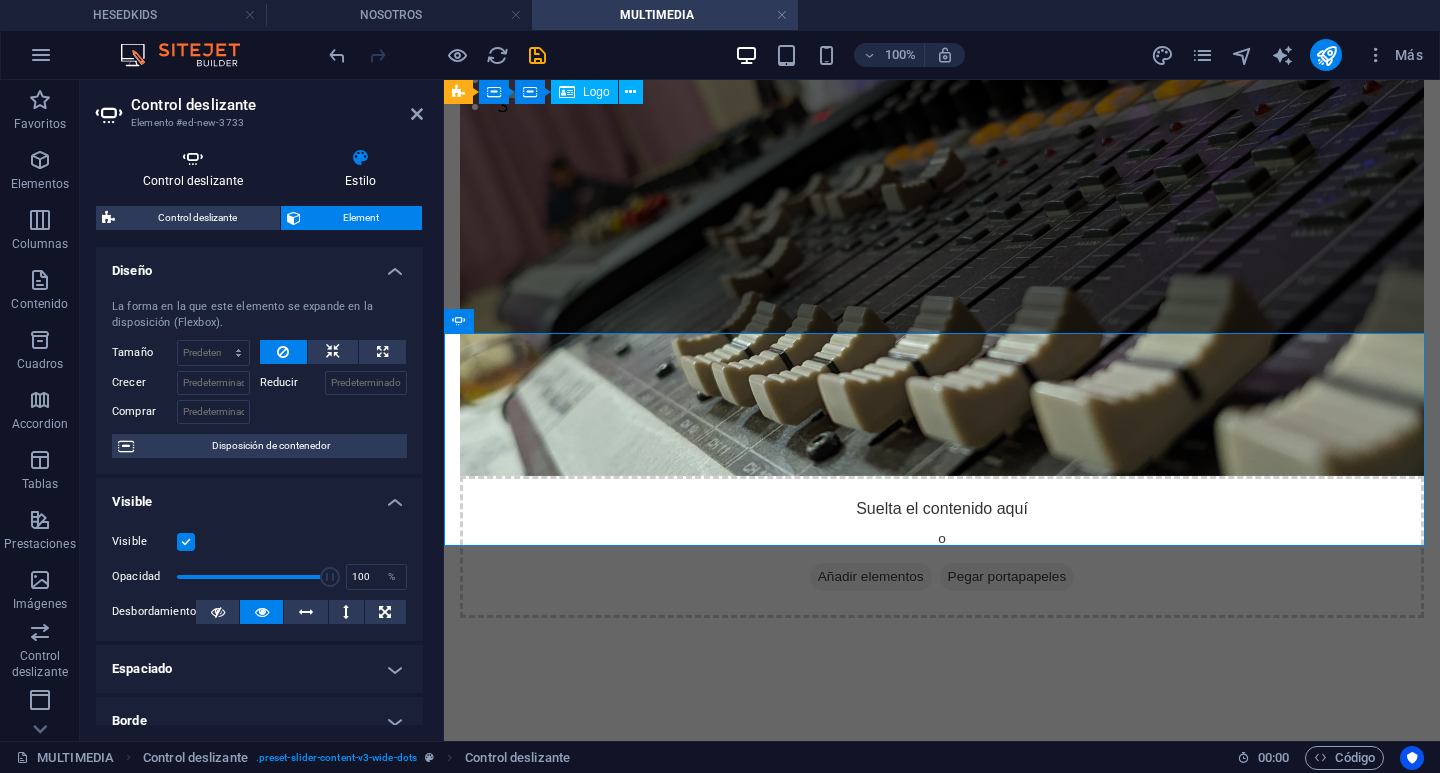 click at bounding box center (193, 158) 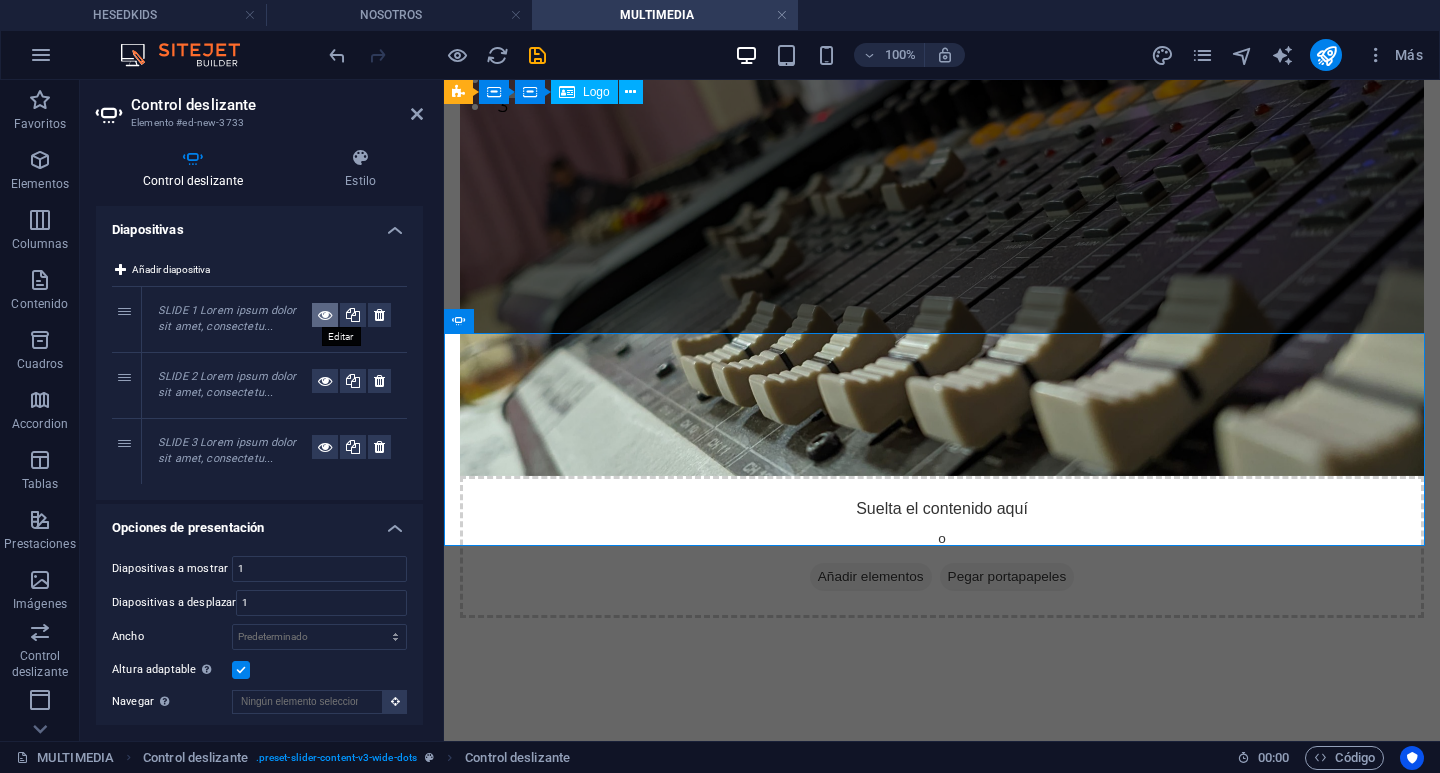click at bounding box center [325, 315] 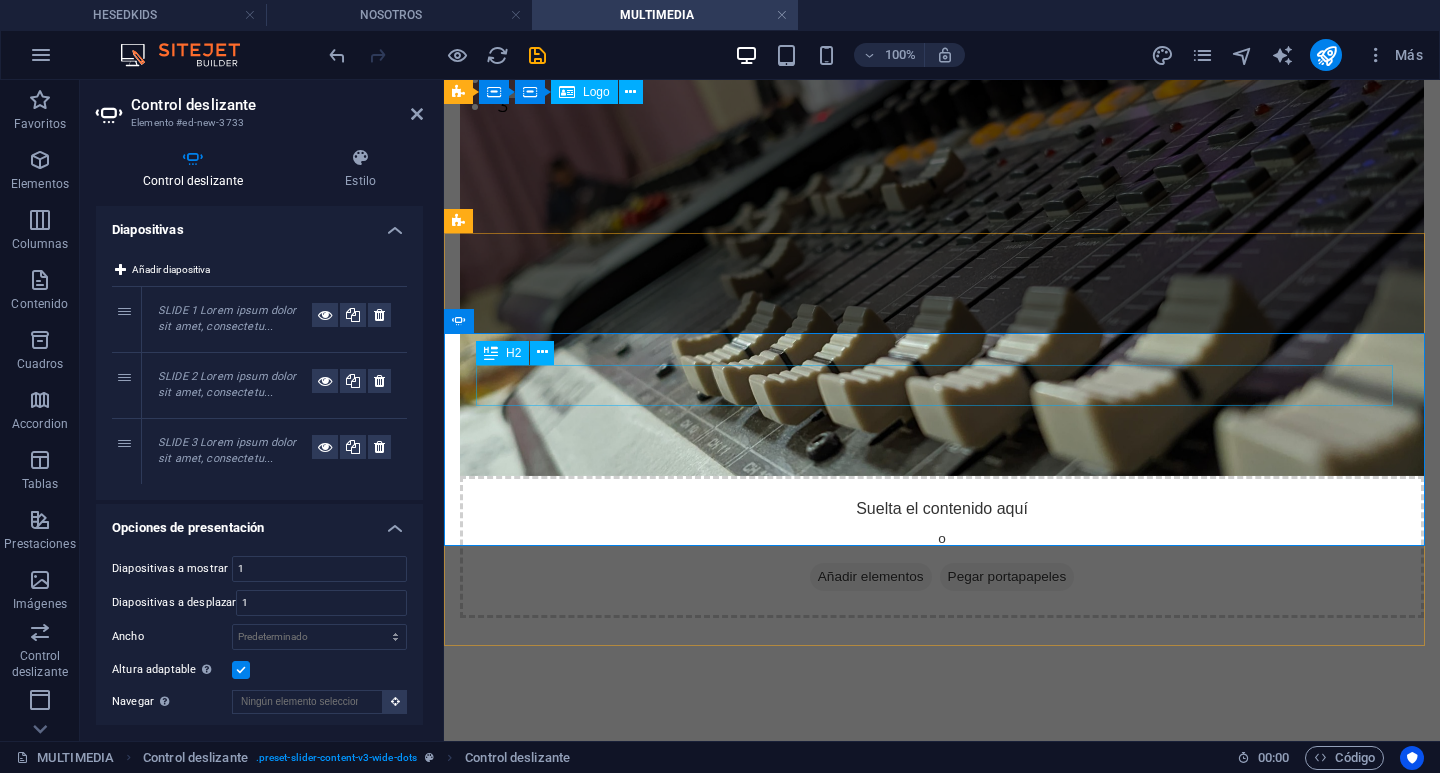 click on "Slide 1" at bounding box center [-79, 1151] 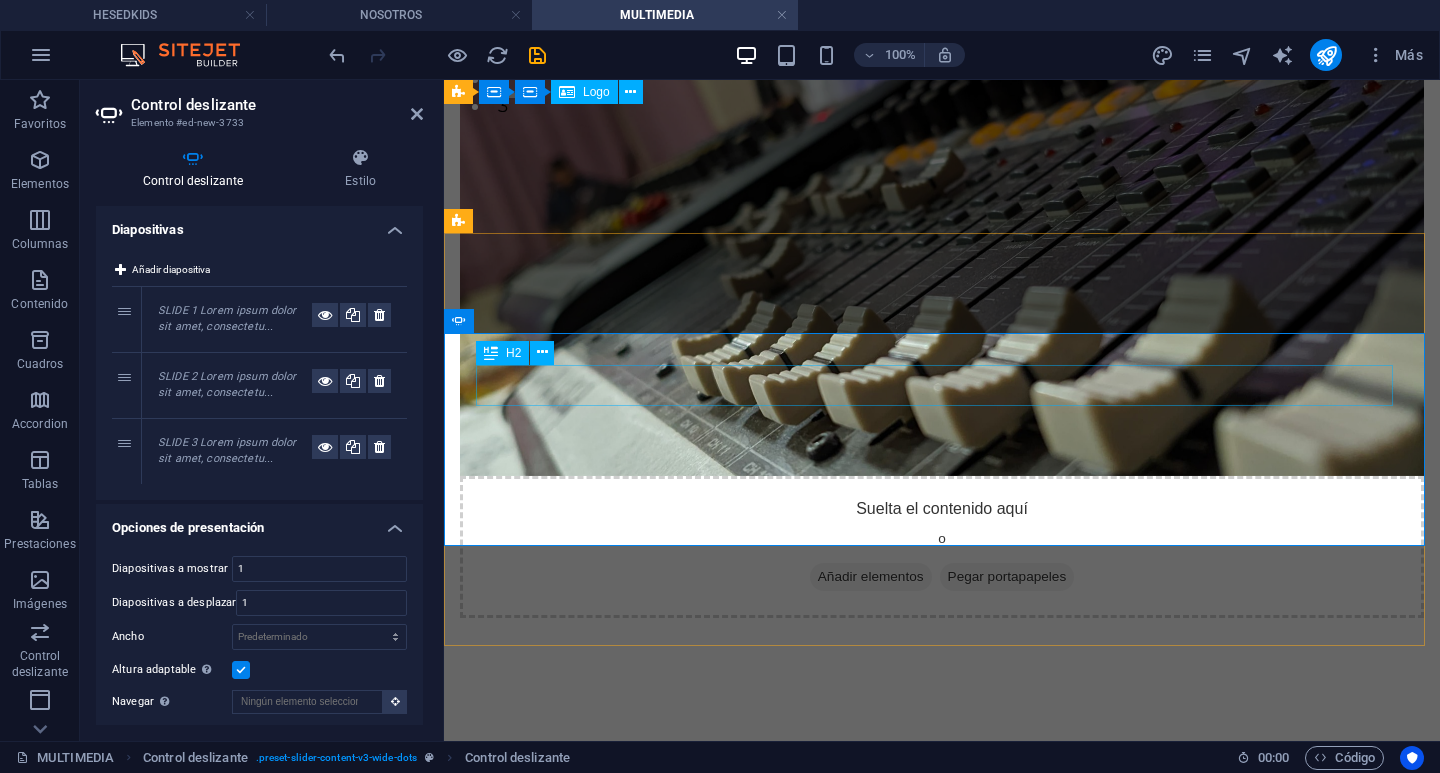 click on "Slide 1" at bounding box center [-79, 1151] 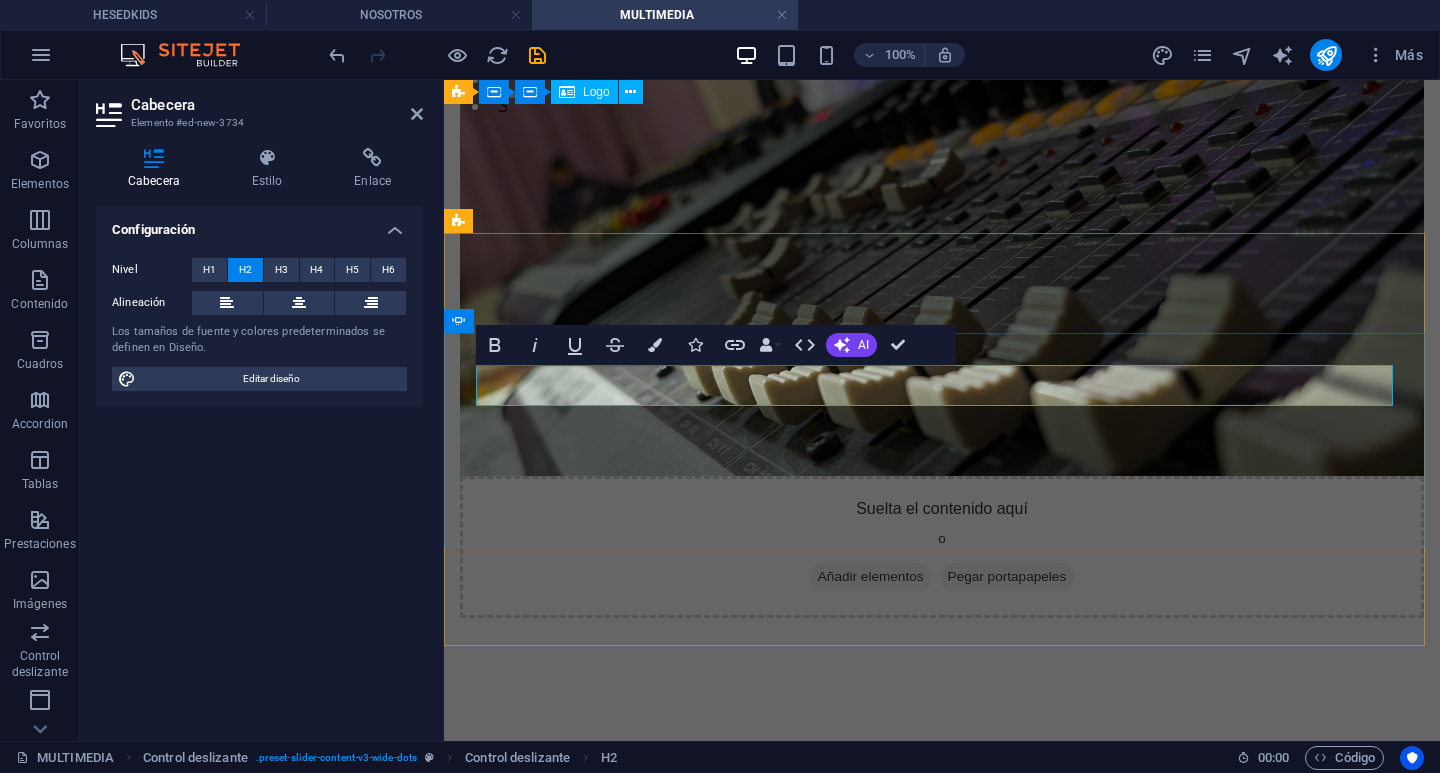 type 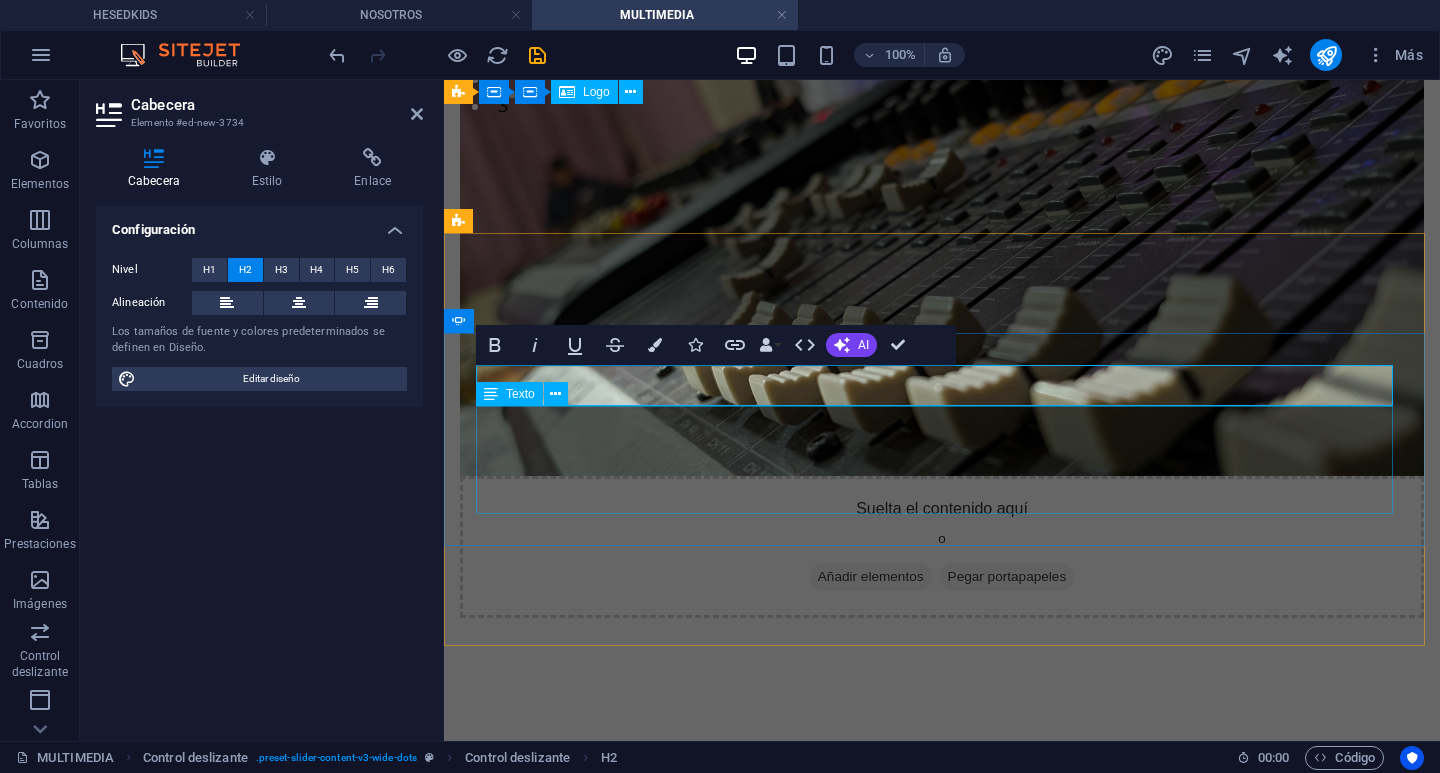 click on "Lorem ipsum dolor sit amet, consectetur adipisicing elit. Id, ipsum, quibusdam, temporibus harum culpa unde voluptatem possimus qui molestiae expedita ad aut necessitatibus vel incidunt placeat velit soluta a consectetur laborum illum nobis distinctio nisi facilis! Officiis, illum, aut, quasi dolorem laudantium fuga porro amet provident voluptatibus dicta mollitia neque!" at bounding box center [-79, 1239] 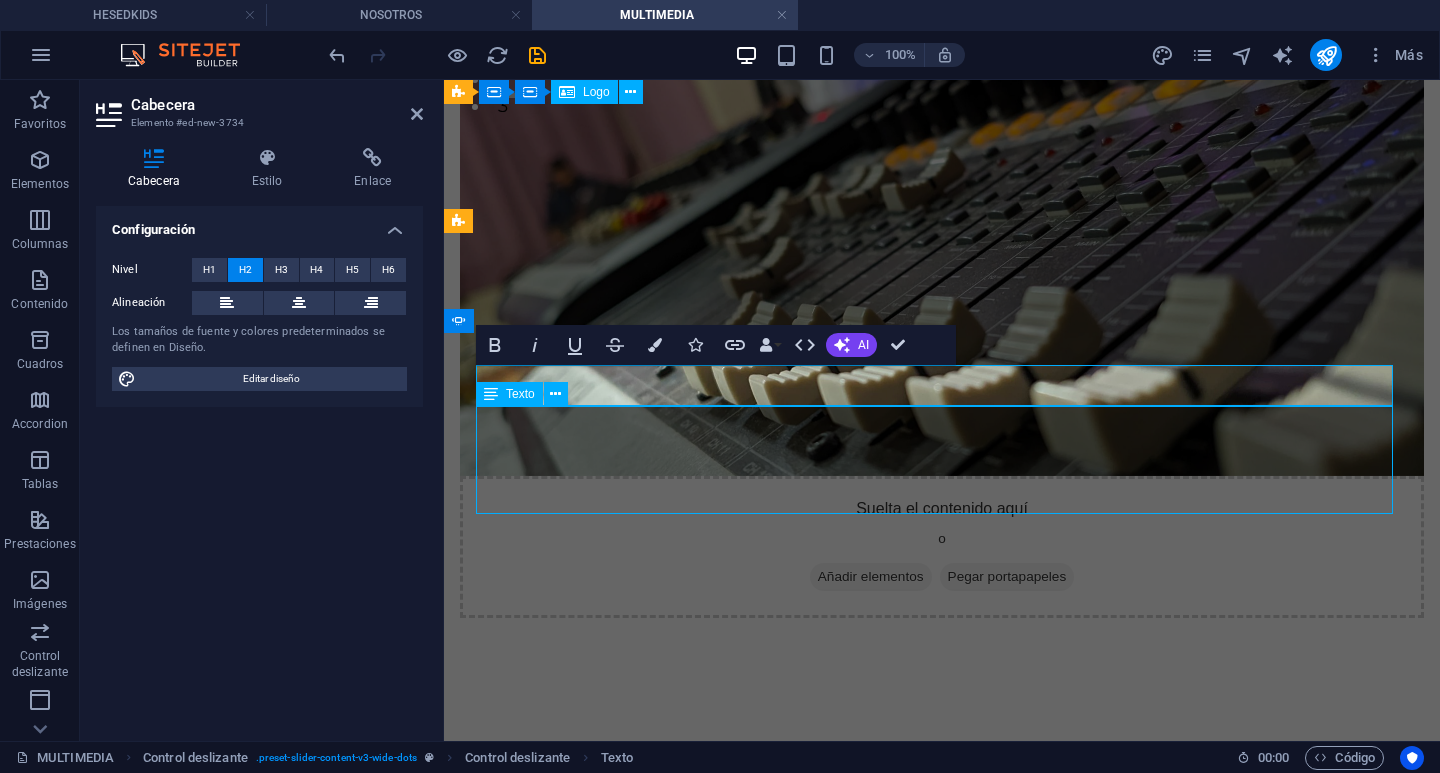 scroll, scrollTop: 588, scrollLeft: 0, axis: vertical 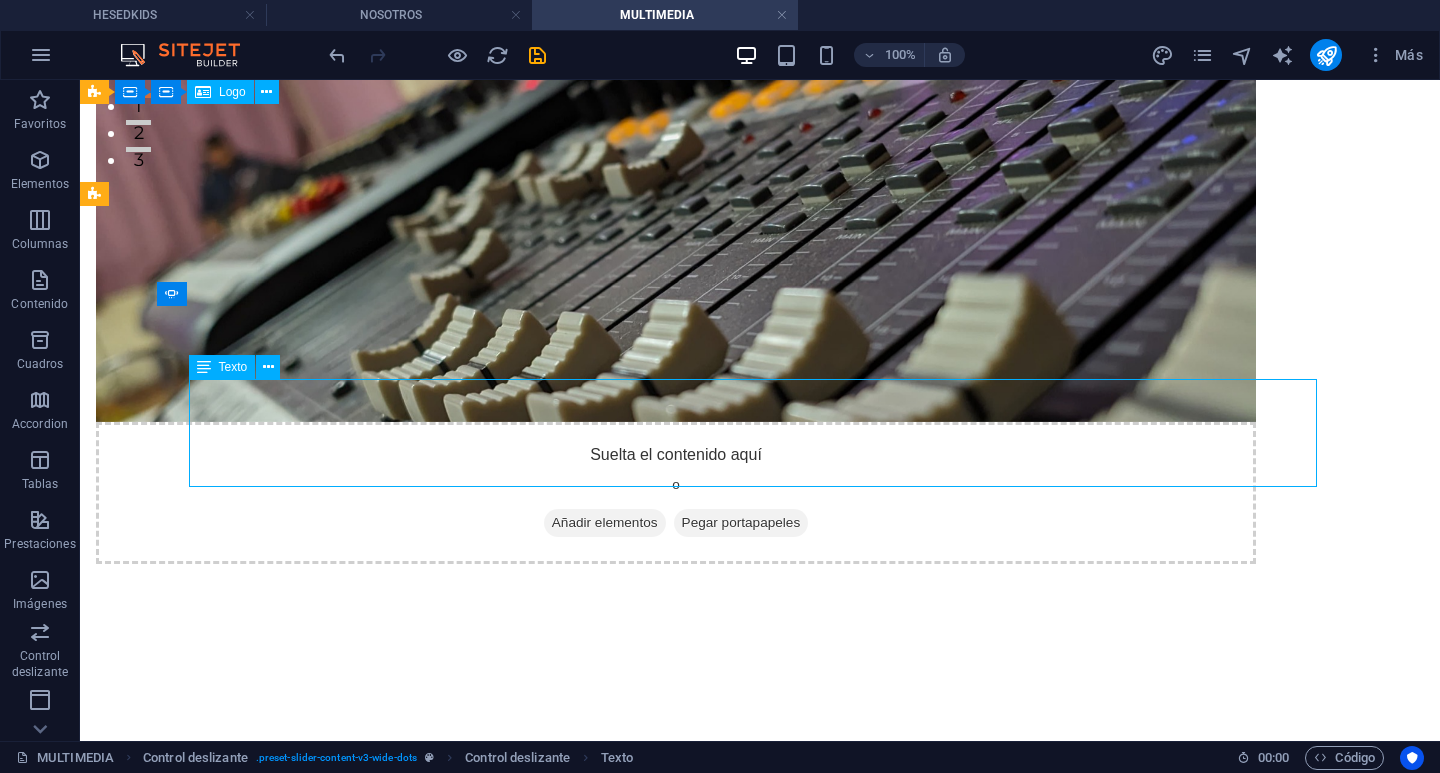click on "Lorem ipsum dolor sit amet, consectetur adipisicing elit. Id, ipsum, quibusdam, temporibus harum culpa unde voluptatem possimus qui molestiae expedita ad aut necessitatibus vel incidunt placeat velit soluta a consectetur laborum illum nobis distinctio nisi facilis! Officiis, illum, aut, quasi dolorem laudantium fuga porro amet provident voluptatibus dicta mollitia neque!" at bounding box center [-464, 1145] 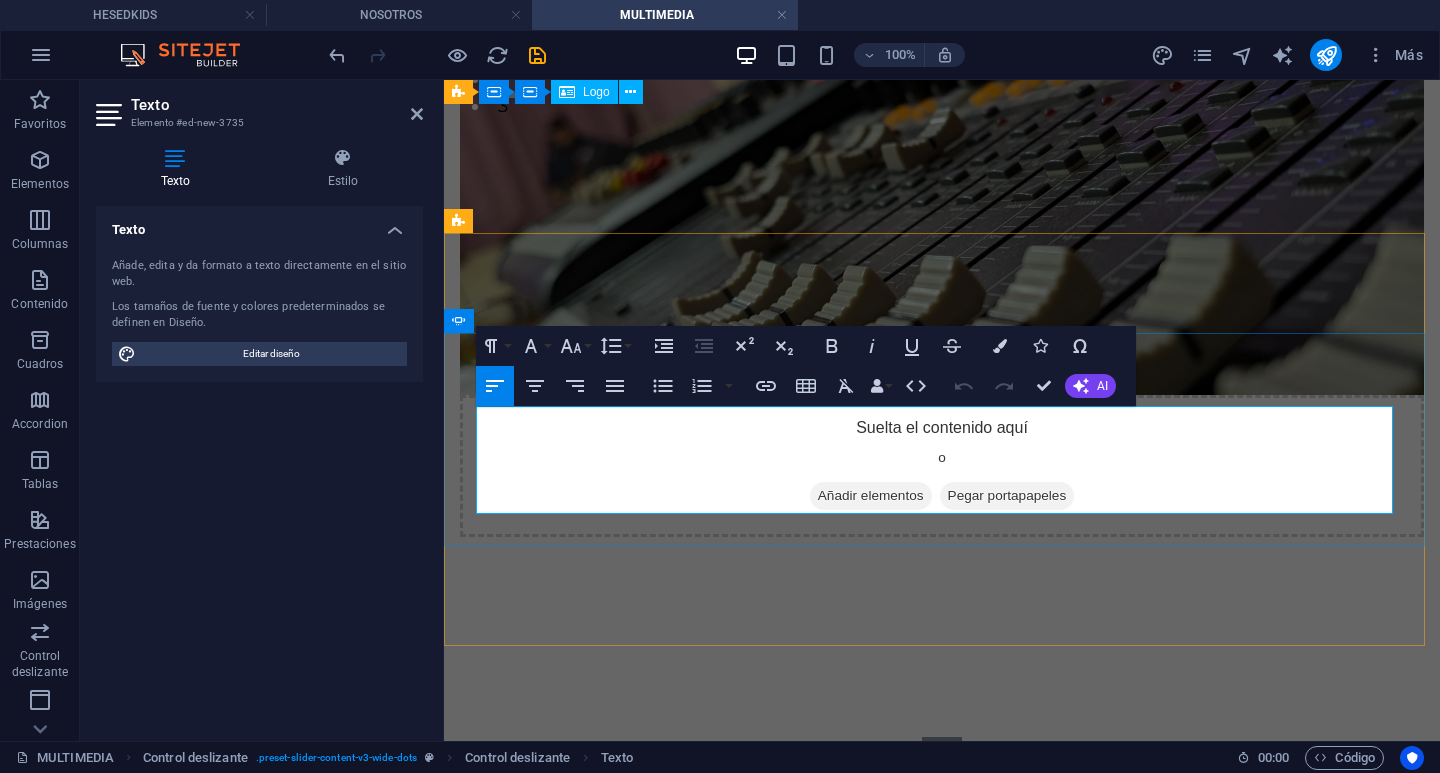 drag, startPoint x: 1165, startPoint y: 487, endPoint x: 1139, endPoint y: 493, distance: 26.683329 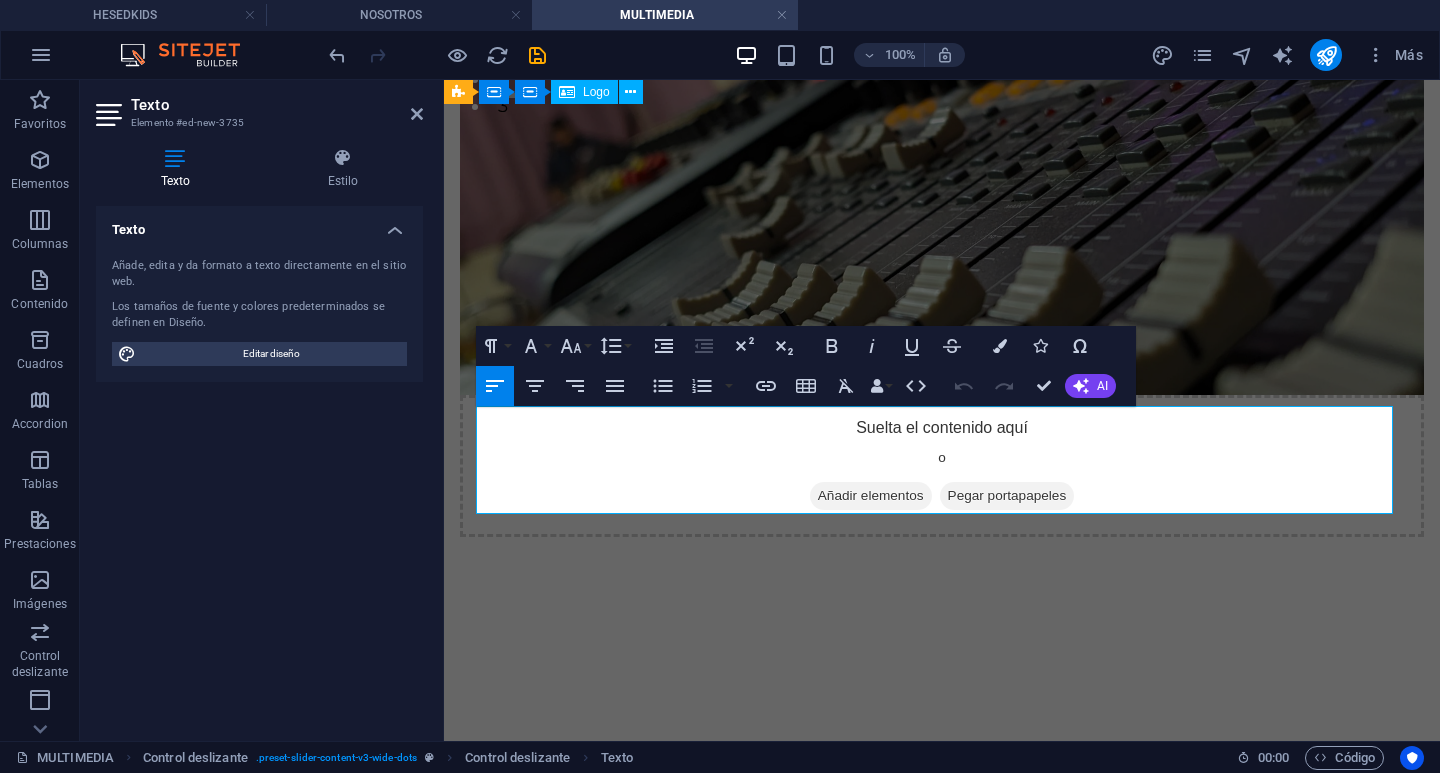 drag, startPoint x: 1152, startPoint y: 504, endPoint x: 851, endPoint y: 489, distance: 301.37354 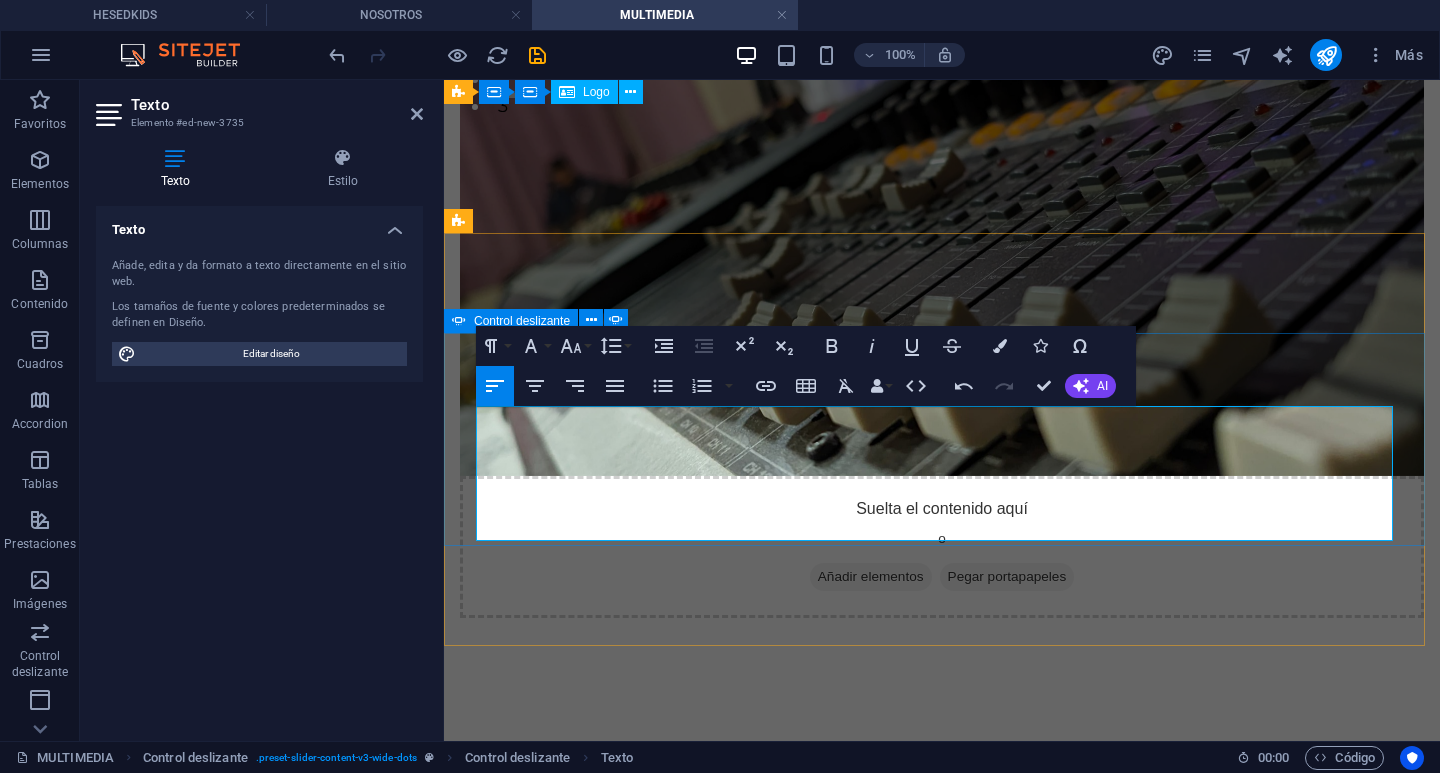 drag, startPoint x: 594, startPoint y: 412, endPoint x: 434, endPoint y: 414, distance: 160.0125 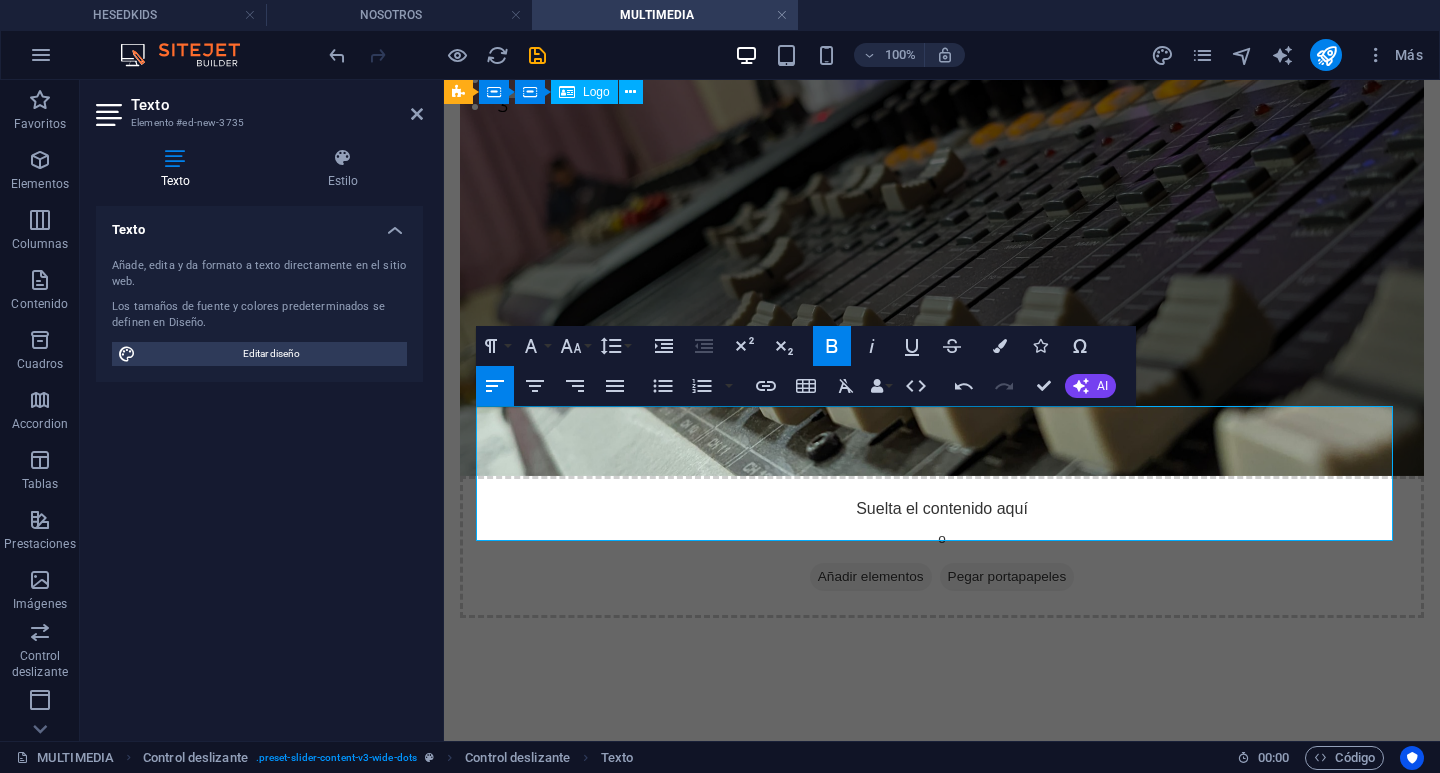 type 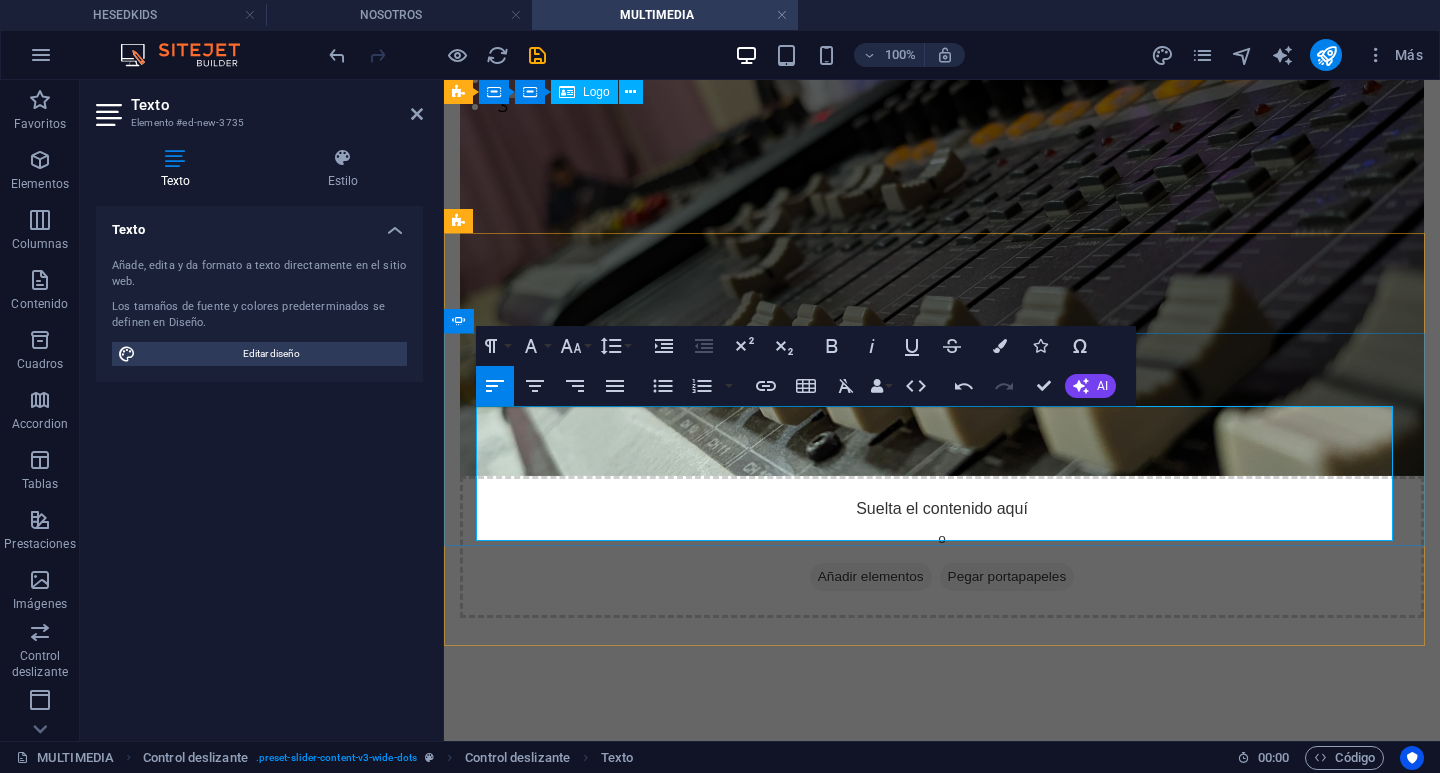 drag, startPoint x: 618, startPoint y: 417, endPoint x: 614, endPoint y: 429, distance: 12.649111 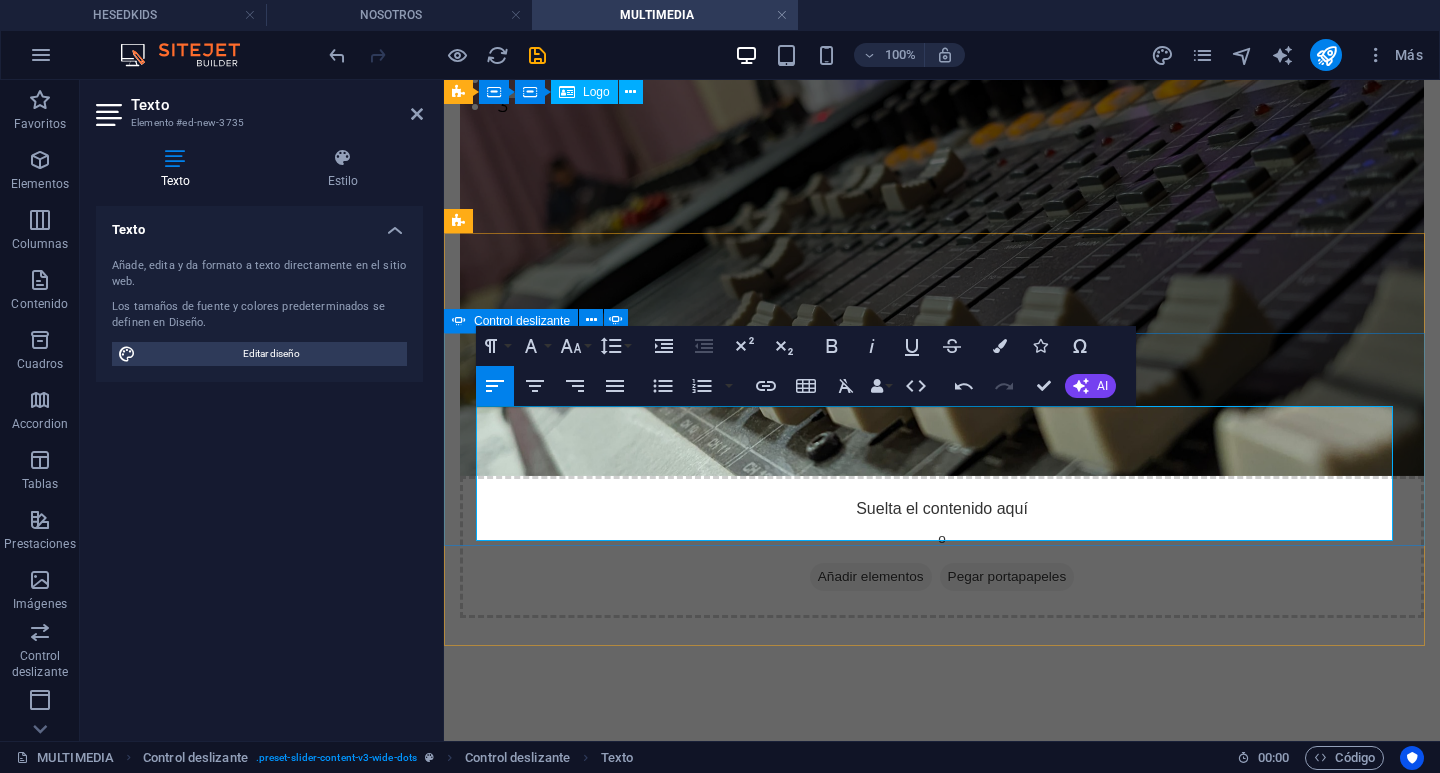 drag, startPoint x: 625, startPoint y: 427, endPoint x: 486, endPoint y: 425, distance: 139.01439 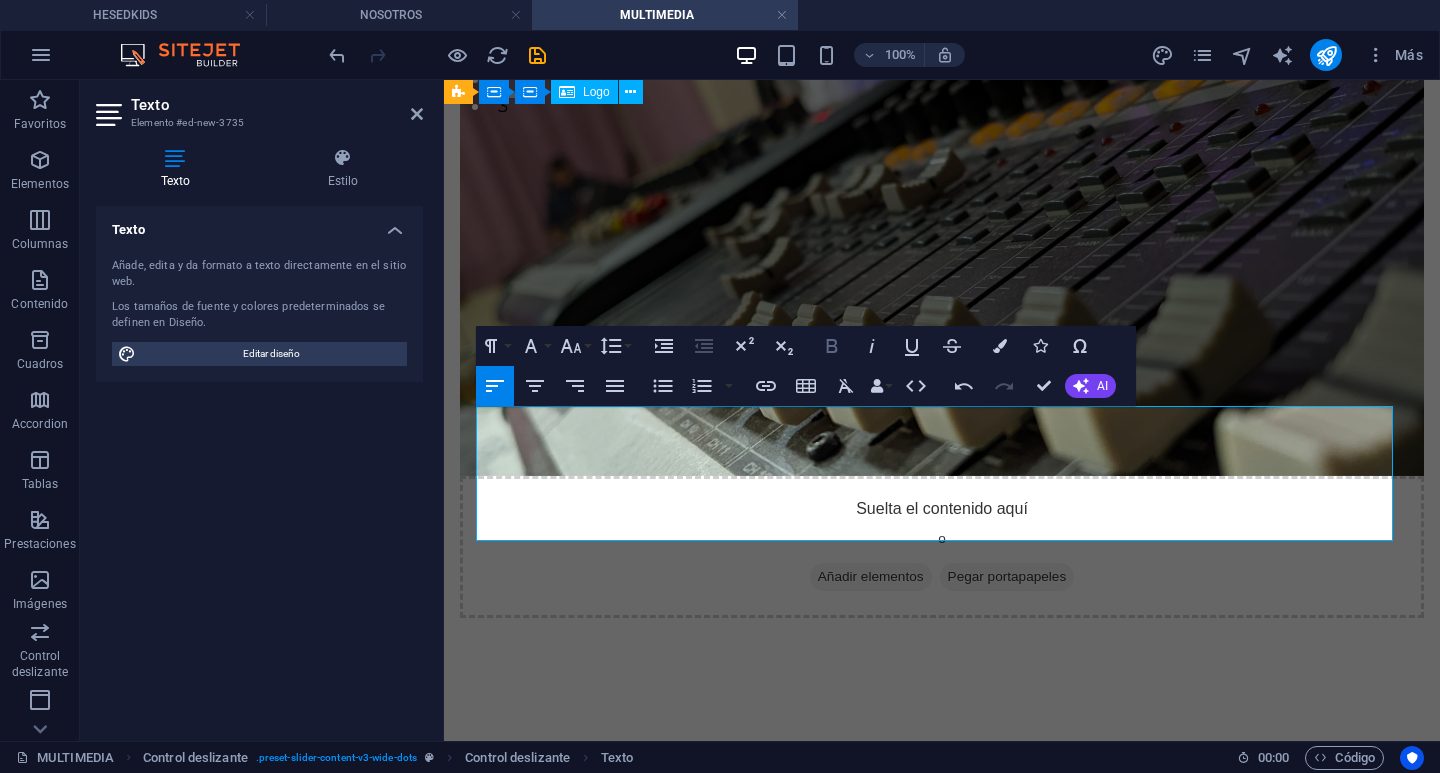 click 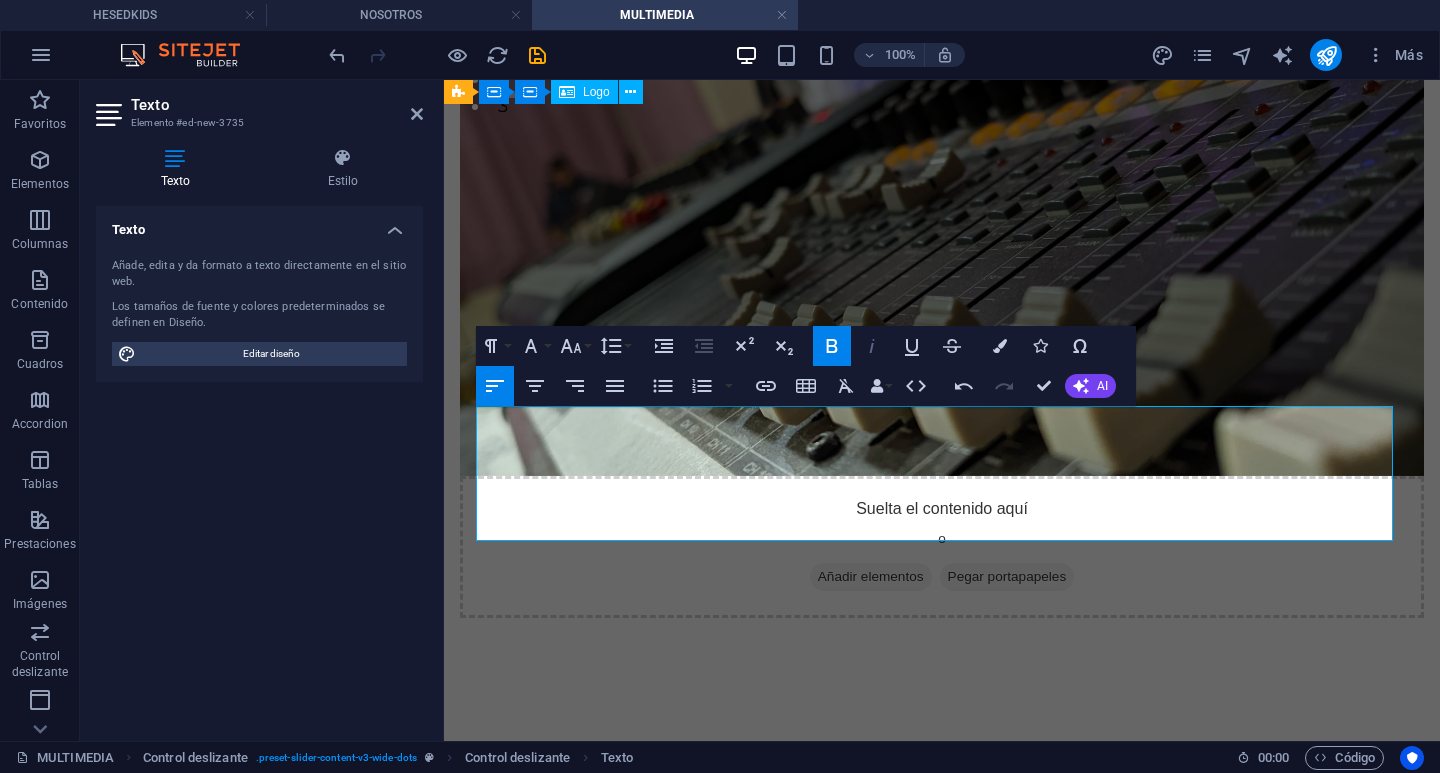 click 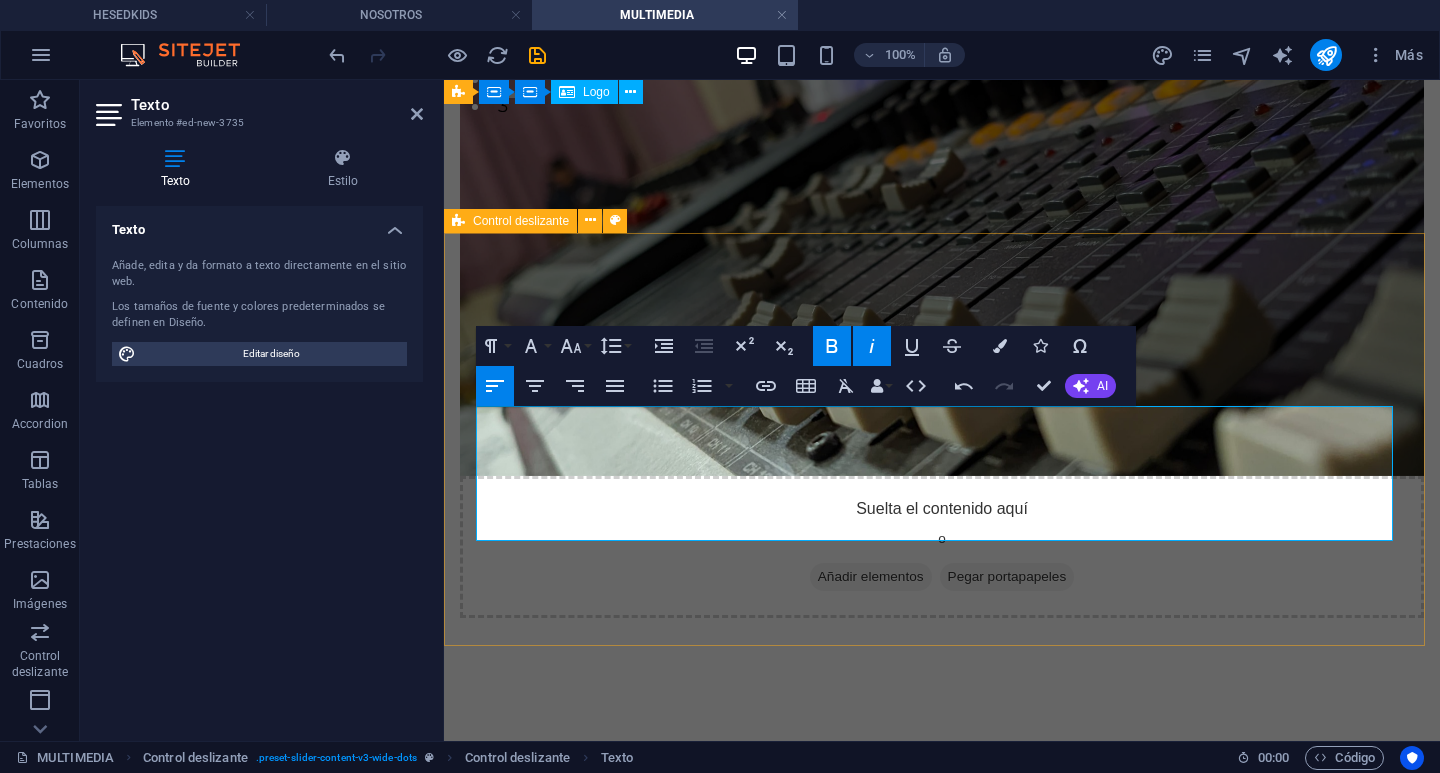 click on "Sebastían López  es el encargado del equipo de Multimedia en Iglesia Hesed Valparaíso. Con pasión por la creatividad y el servicio, se encarga de coordinar todo lo relacionado con diseño, fotografía, video, redes sociales y contenido digital. Su enfoque es comunicar el mensaje de Dios de manera clara, atractiva y con excelencia, siempre con el deseo de que más personas conozcan el amor de Cristo a través de cada imagen y publicación." at bounding box center (-79, 1239) 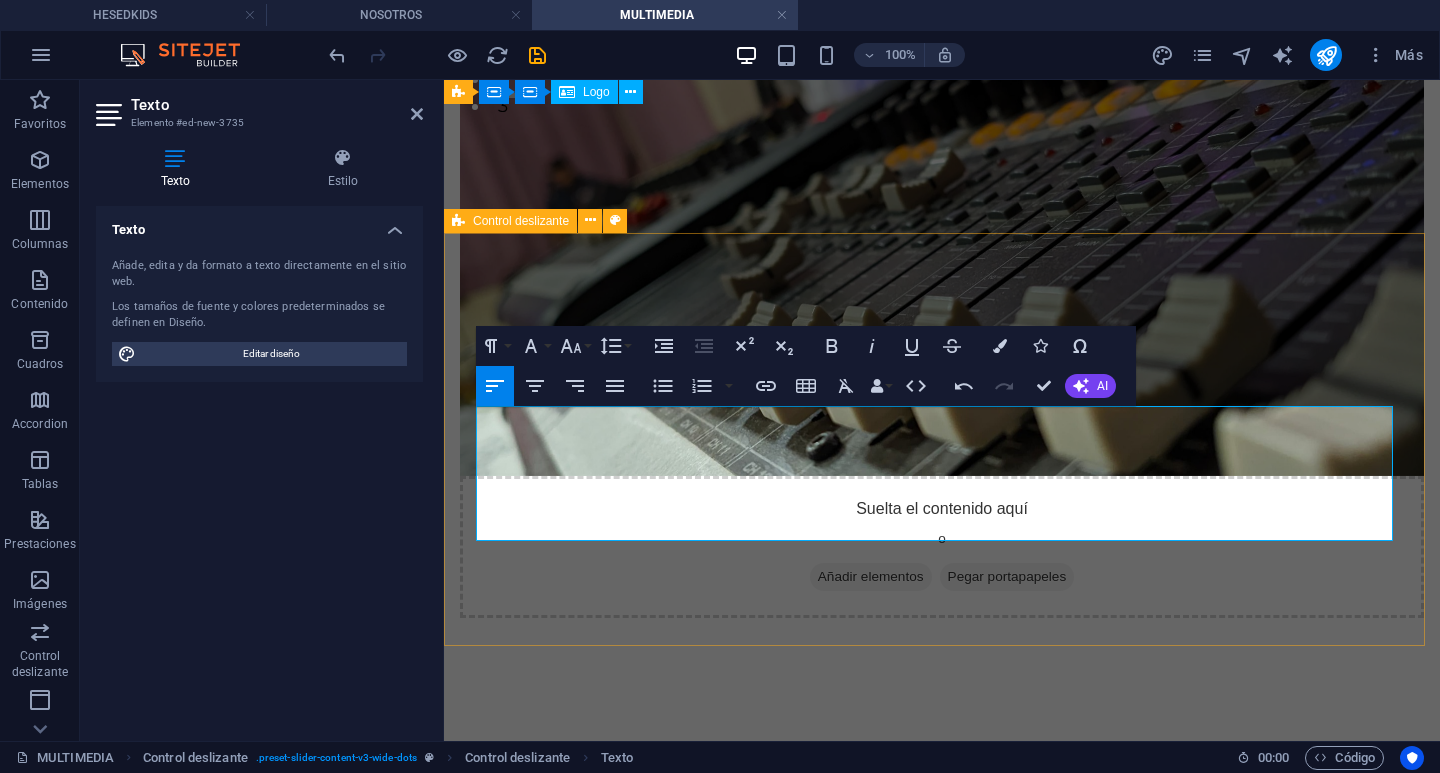 click on "Slide 3 Lorem ipsum dolor sit amet, consectetur adipisicing elit. Id, ipsum, quibusdam, temporibus harum culpa unde voluptatem possimus qui molestiae expedita ad aut necessitatibus vel incidunt placeat velit soluta a consectetur laborum illum nobis distinctio nisi facilis! Officiis, illum, aut, quasi dolorem laudantium fuga porro amet provident voluptatibus dicta mollitia neque! Encargado de multimedia Sebastían López  es el encargado del equipo de Multimedia en Iglesia Hesed Valparaíso. Con pasión por la creatividad y el servicio, se encarga de coordinar todo lo relacionado con diseño, fotografía, video, redes sociales y contenido digital. Su enfoque es comunicar el mensaje de Dios de manera clara, atractiva y con excelencia, siempre con el deseo de que más personas conozcan el amor de Cristo a través de cada imagen y publicación. Slide 2 Slide 3 Encargado de multimedia 1 2 3" at bounding box center [942, 965] 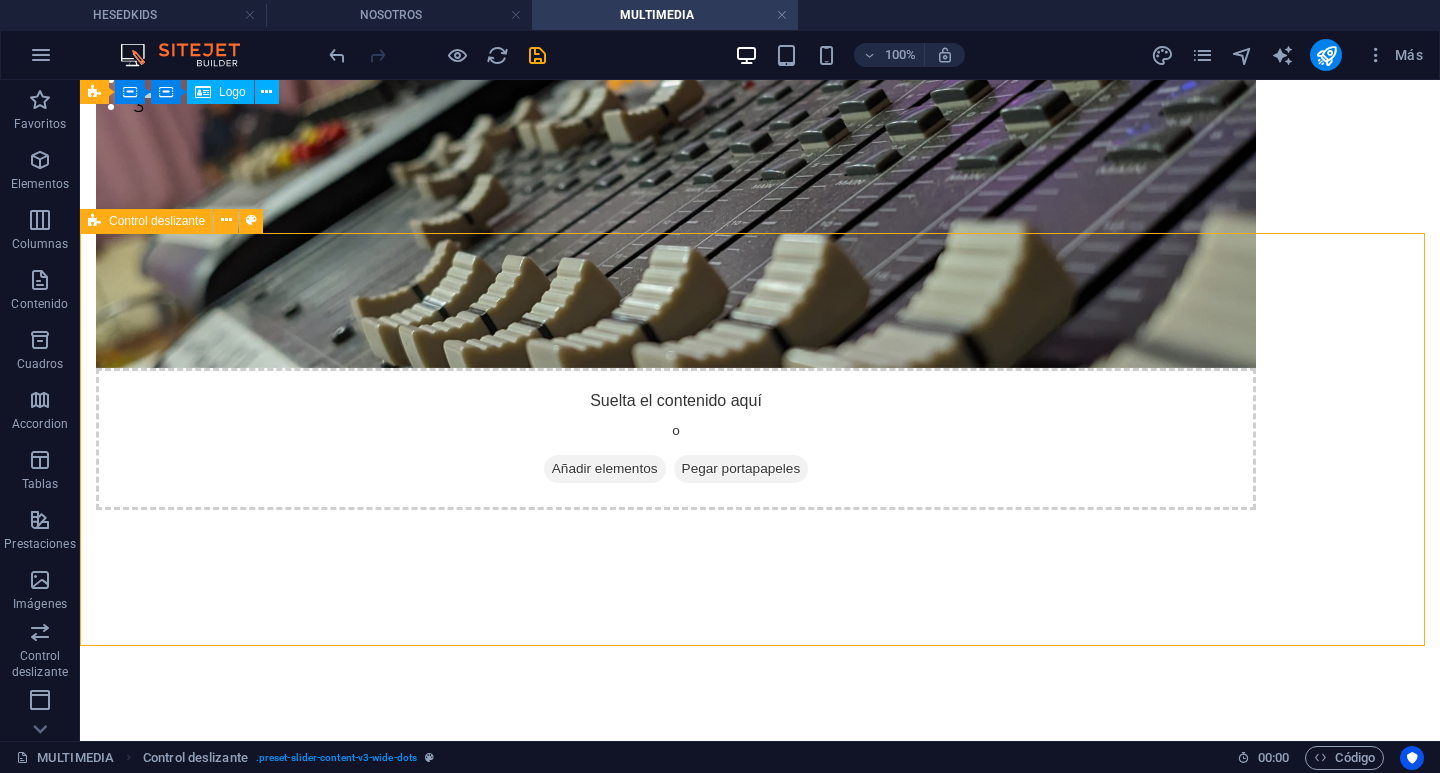 scroll, scrollTop: 561, scrollLeft: 0, axis: vertical 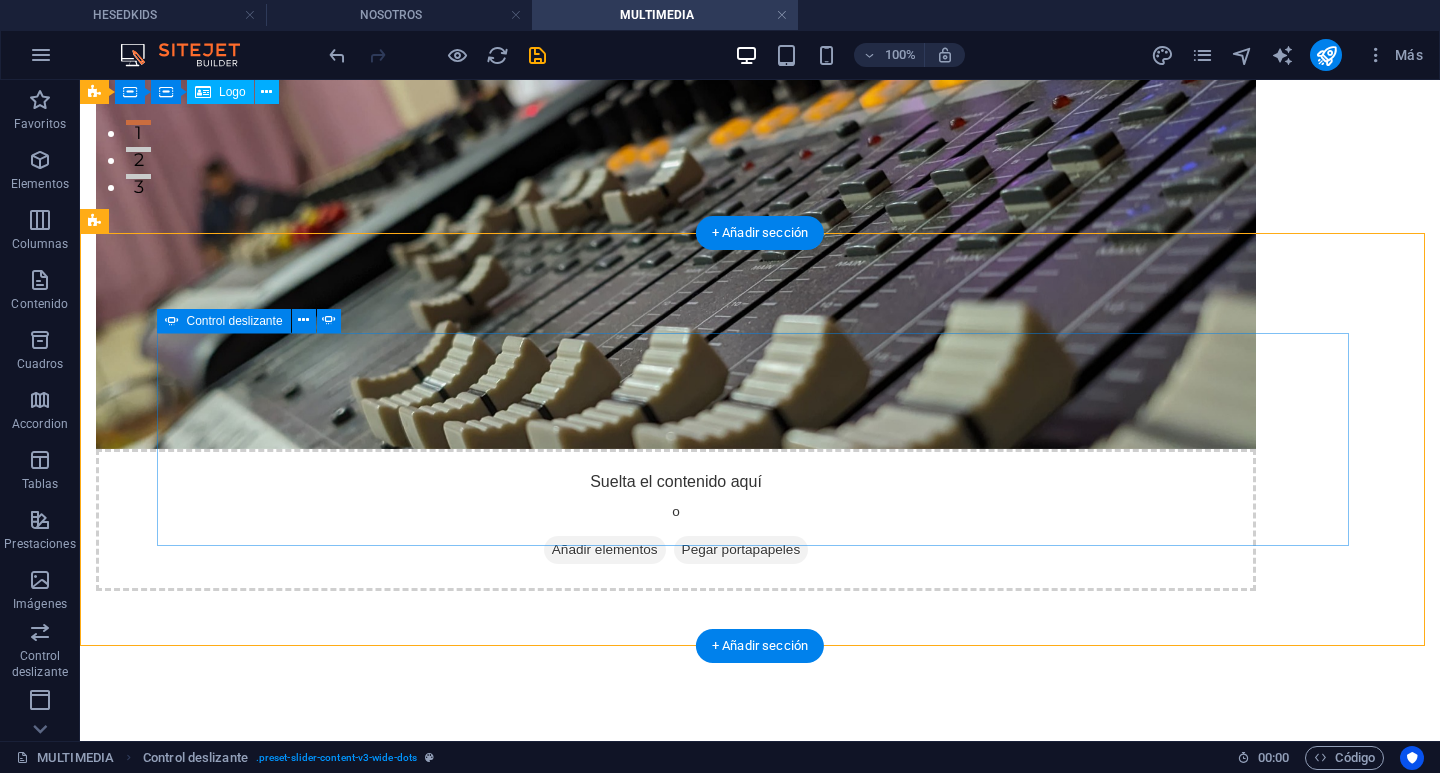 click on "Slide 3 Lorem ipsum dolor sit amet, consectetur adipisicing elit. Id, ipsum, quibusdam, temporibus harum culpa unde voluptatem possimus qui molestiae expedita ad aut necessitatibus vel incidunt placeat velit soluta a consectetur laborum illum nobis distinctio nisi facilis! Officiis, illum, aut, quasi dolorem laudantium fuga porro amet provident voluptatibus dicta mollitia neque! Encargado de multimedia Sebastían López  es el encargado del equipo de Multimedia en Iglesia Hesed Valparaíso. Con pasión por la creatividad y el servicio, se encarga de coordinar todo lo relacionado con diseño, fotografía, video, redes sociales y contenido digital. Su enfoque es comunicar el mensaje de Dios de manera clara, atractiva y con excelencia, siempre con el deseo de que más personas conozcan el amor de Cristo a través de cada imagen y publicación. Slide 2 Slide 3 Encargado de multimedia Sebastían López 1 2 3" at bounding box center (760, 938) 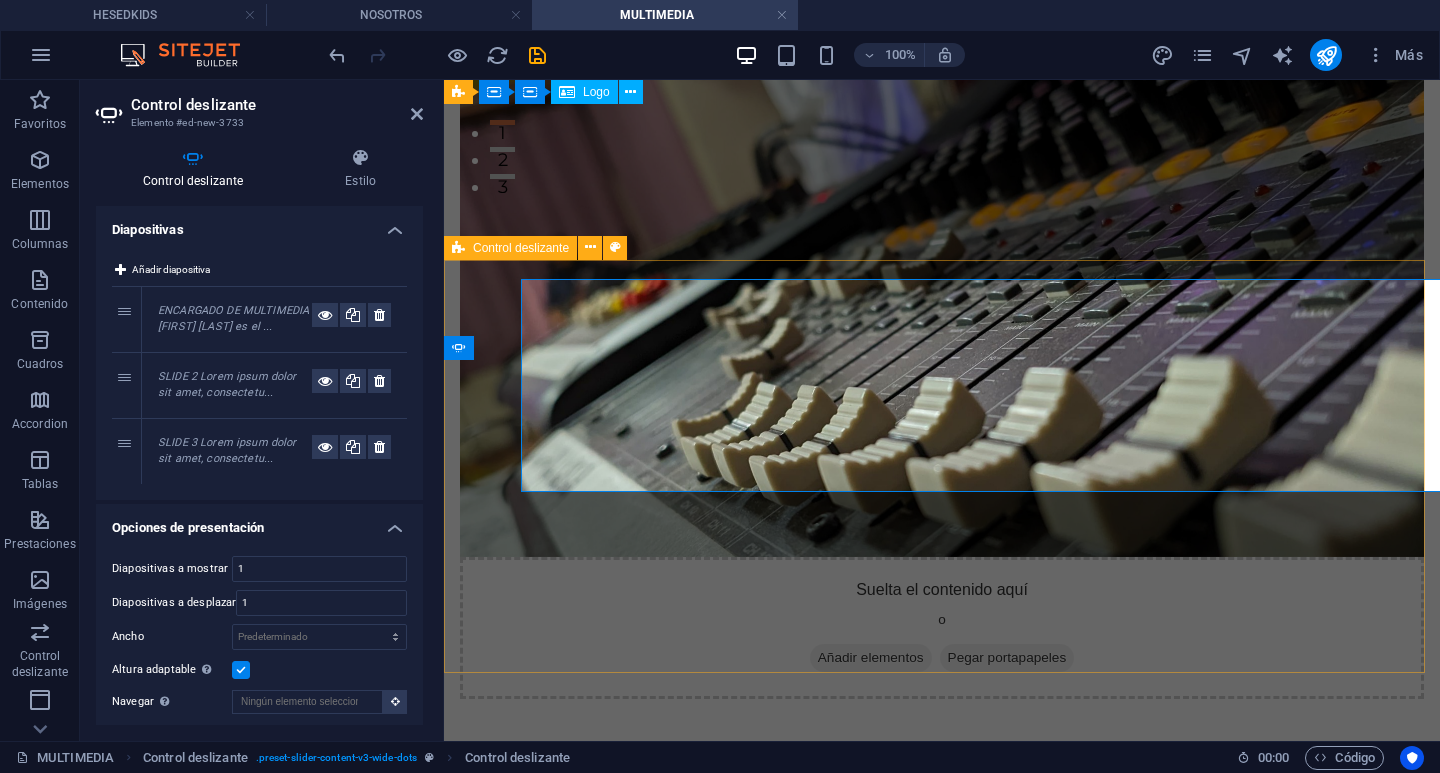 scroll, scrollTop: 615, scrollLeft: 0, axis: vertical 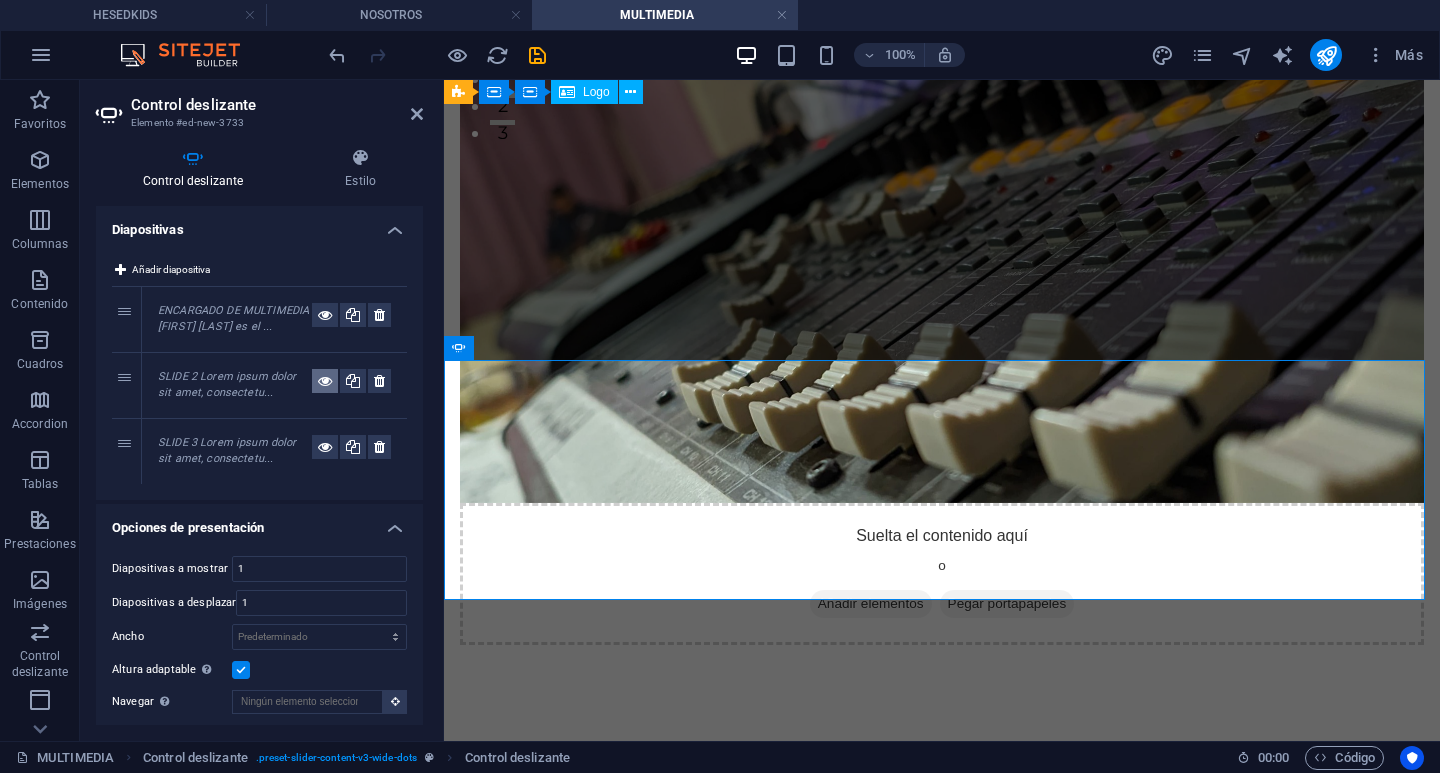 click at bounding box center [325, 381] 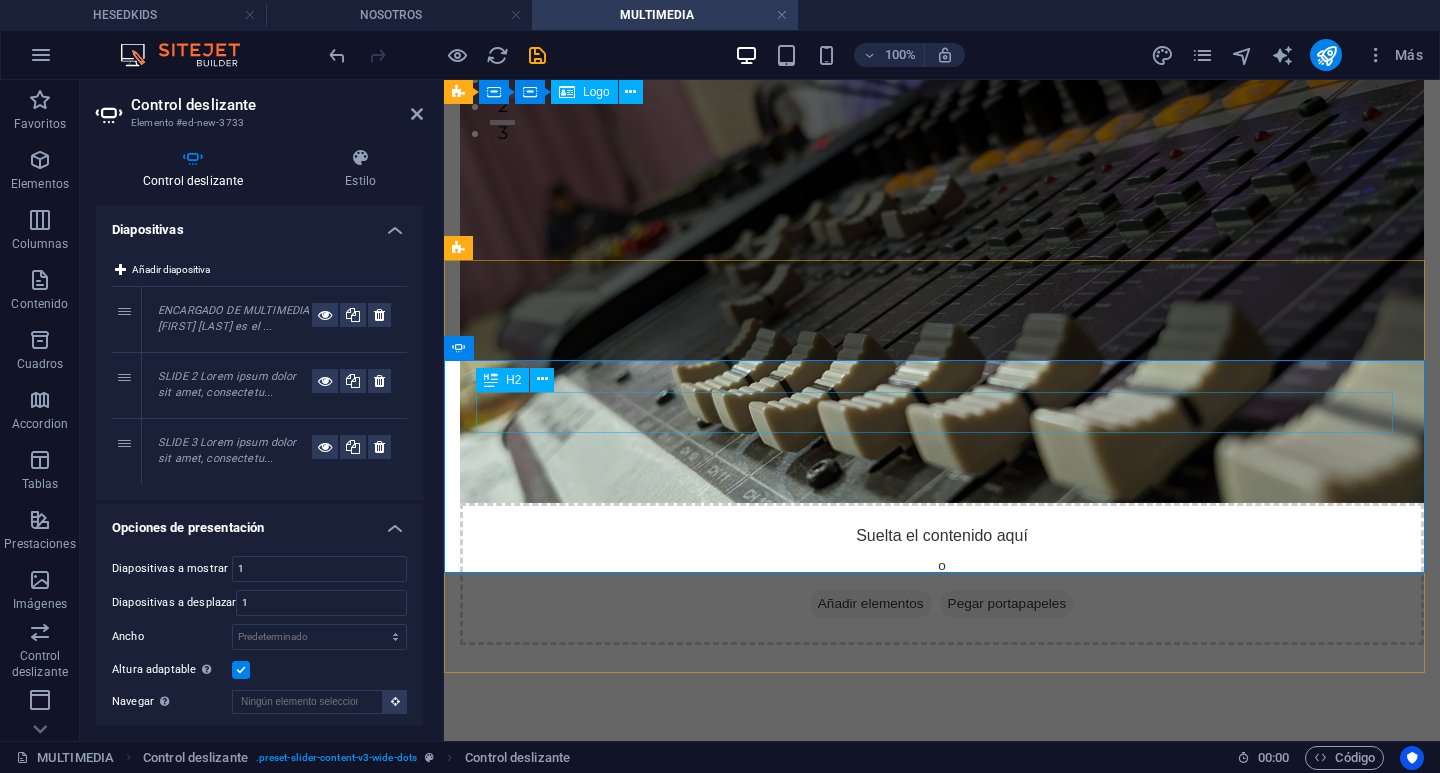 click on "Slide 2" at bounding box center (-1060, 1419) 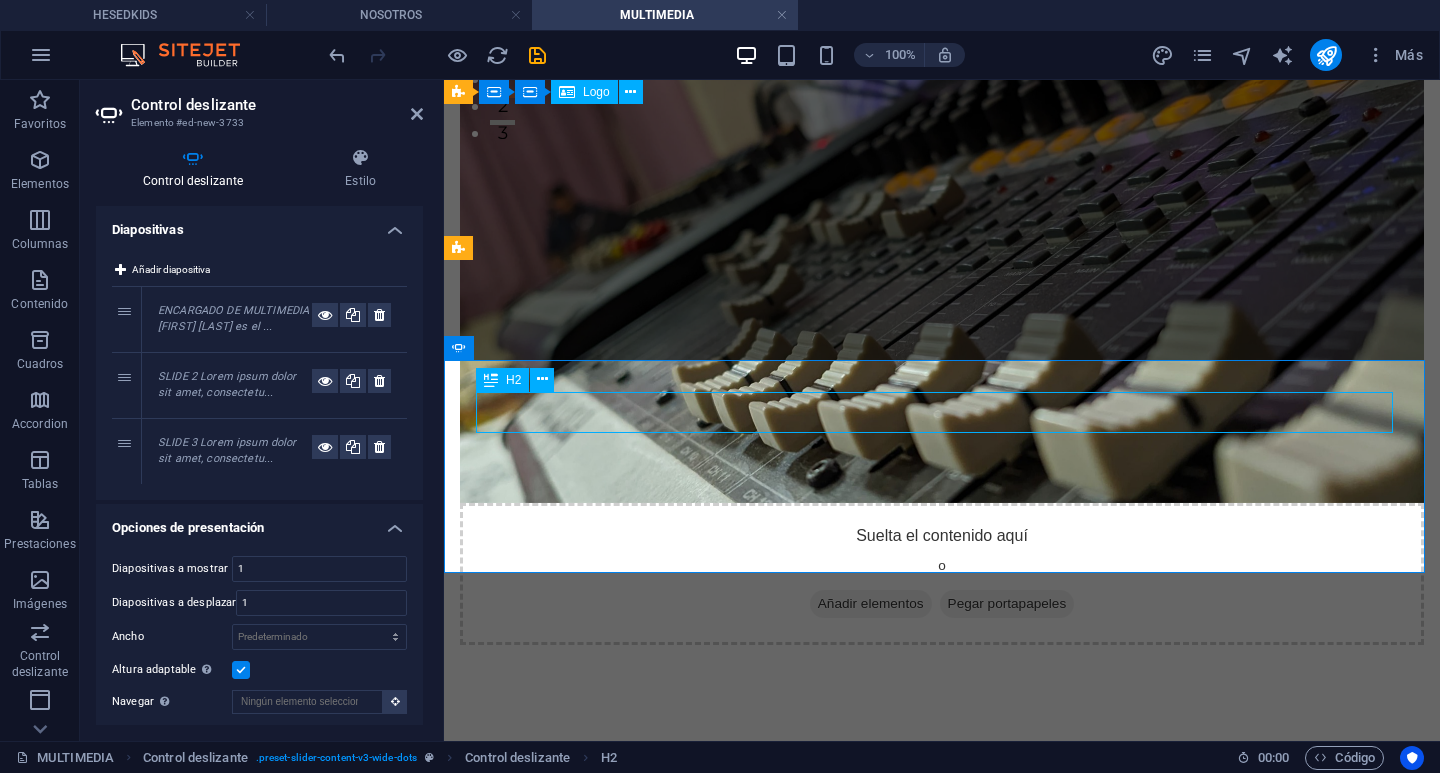 click on "Slide 2" at bounding box center (-1060, 1419) 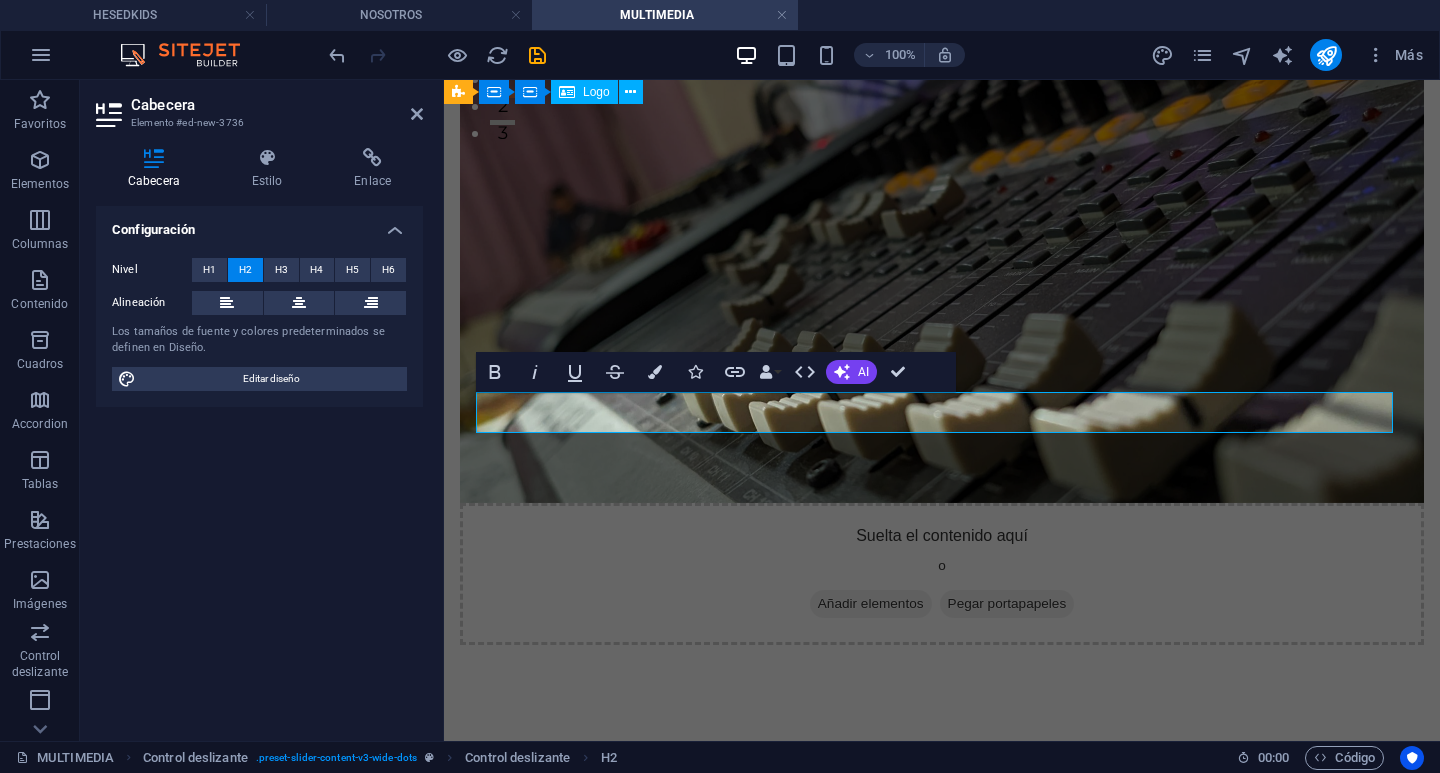 drag, startPoint x: 188, startPoint y: 161, endPoint x: 213, endPoint y: 56, distance: 107.935165 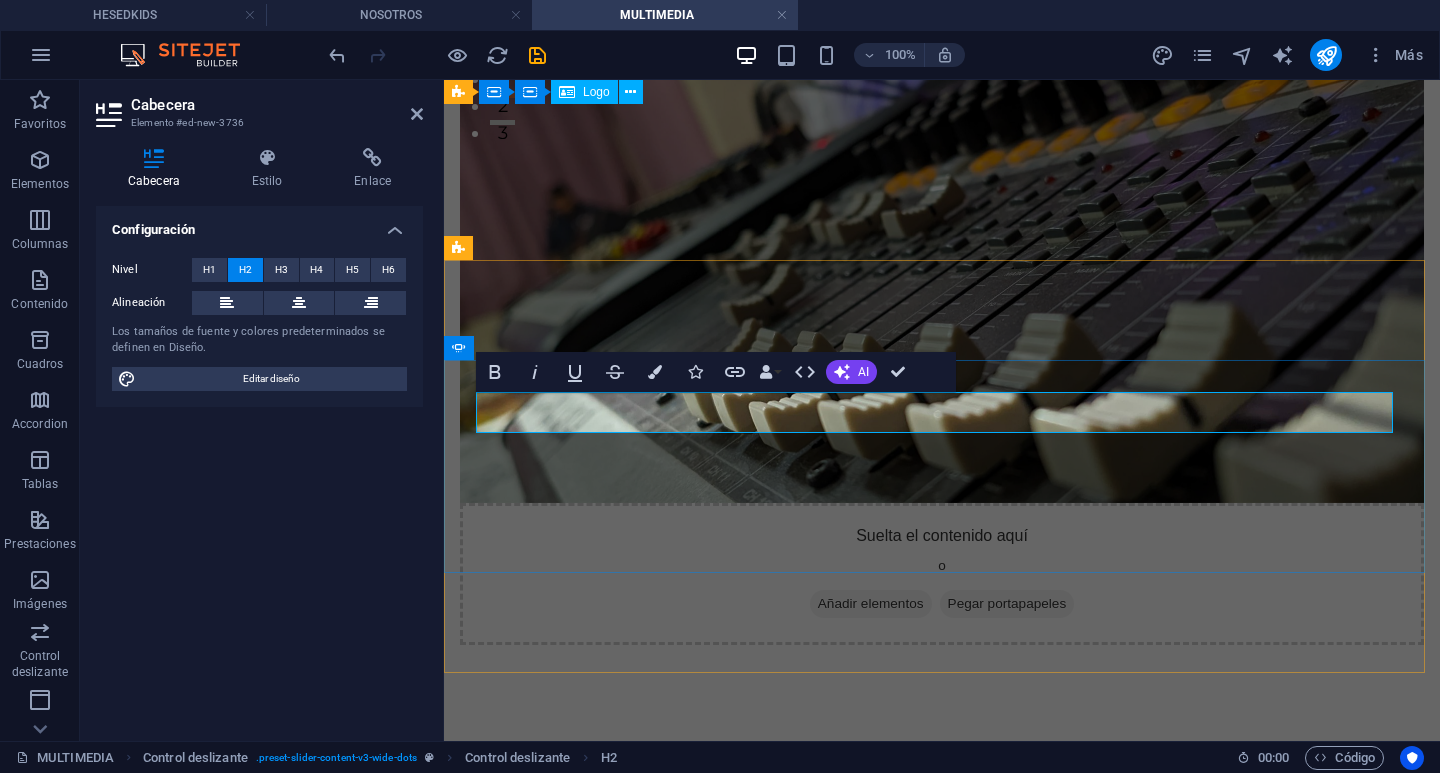 click on "Slide 2" at bounding box center [-1060, 1419] 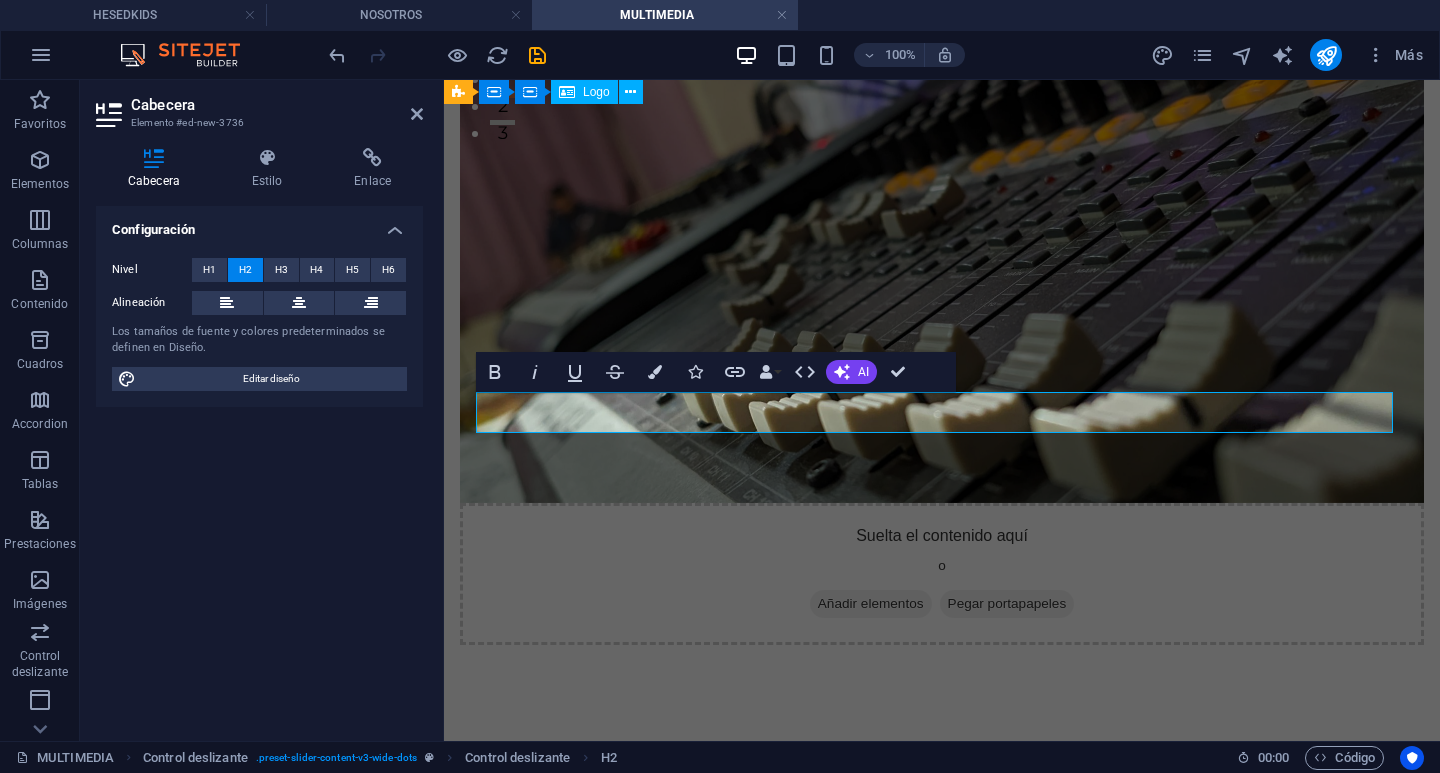drag, startPoint x: 630, startPoint y: 412, endPoint x: 861, endPoint y: 459, distance: 235.7329 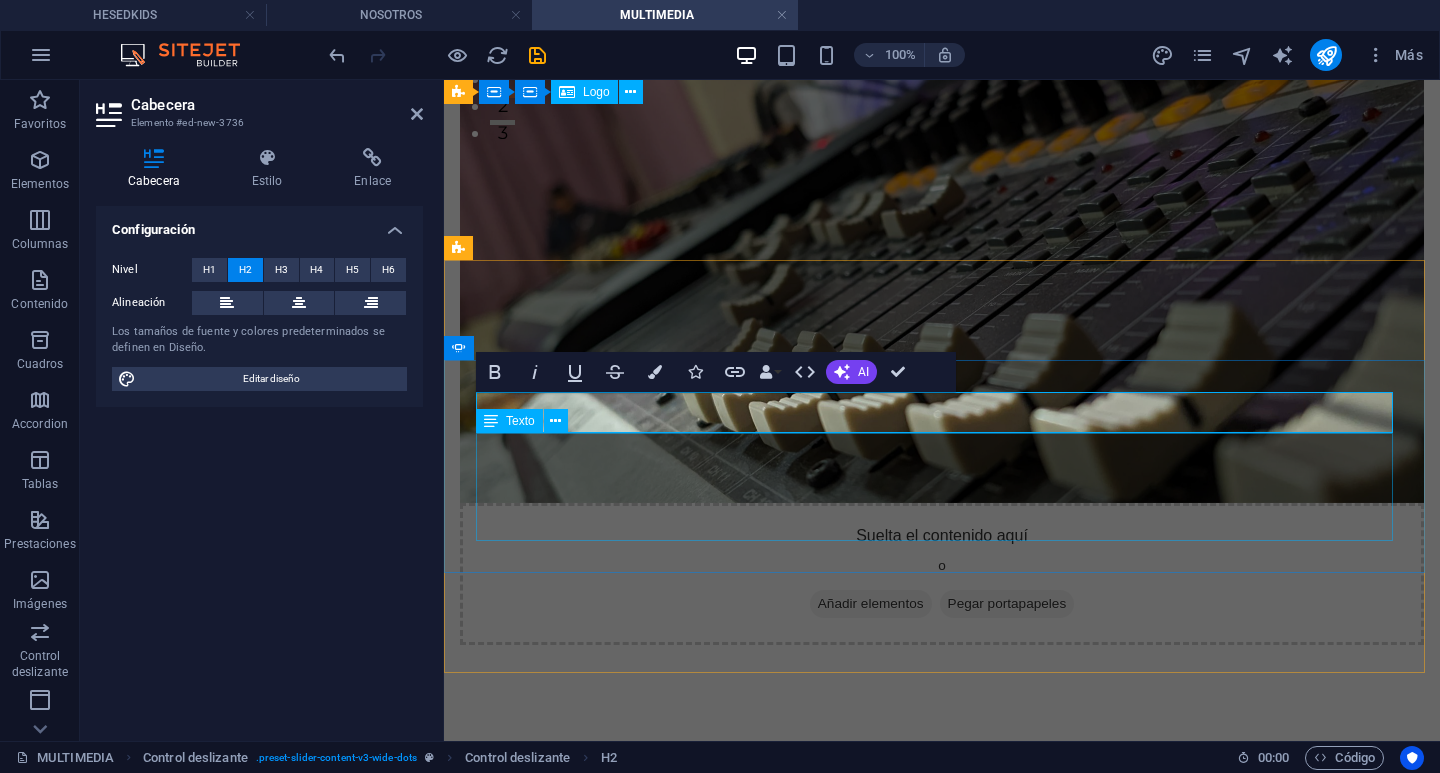 click on "Lorem ipsum dolor sit amet, consectetur adipisicing elit. Id, ipsum, quibusdam, temporibus harum culpa unde voluptatem possimus qui molestiae expedita ad aut necessitatibus vel incidunt placeat velit soluta a consectetur laborum illum nobis distinctio nisi facilis! Officiis, illum, aut, quasi dolorem laudantium fuga porro amet provident voluptatibus dicta mollitia neque!" at bounding box center (-1060, 1506) 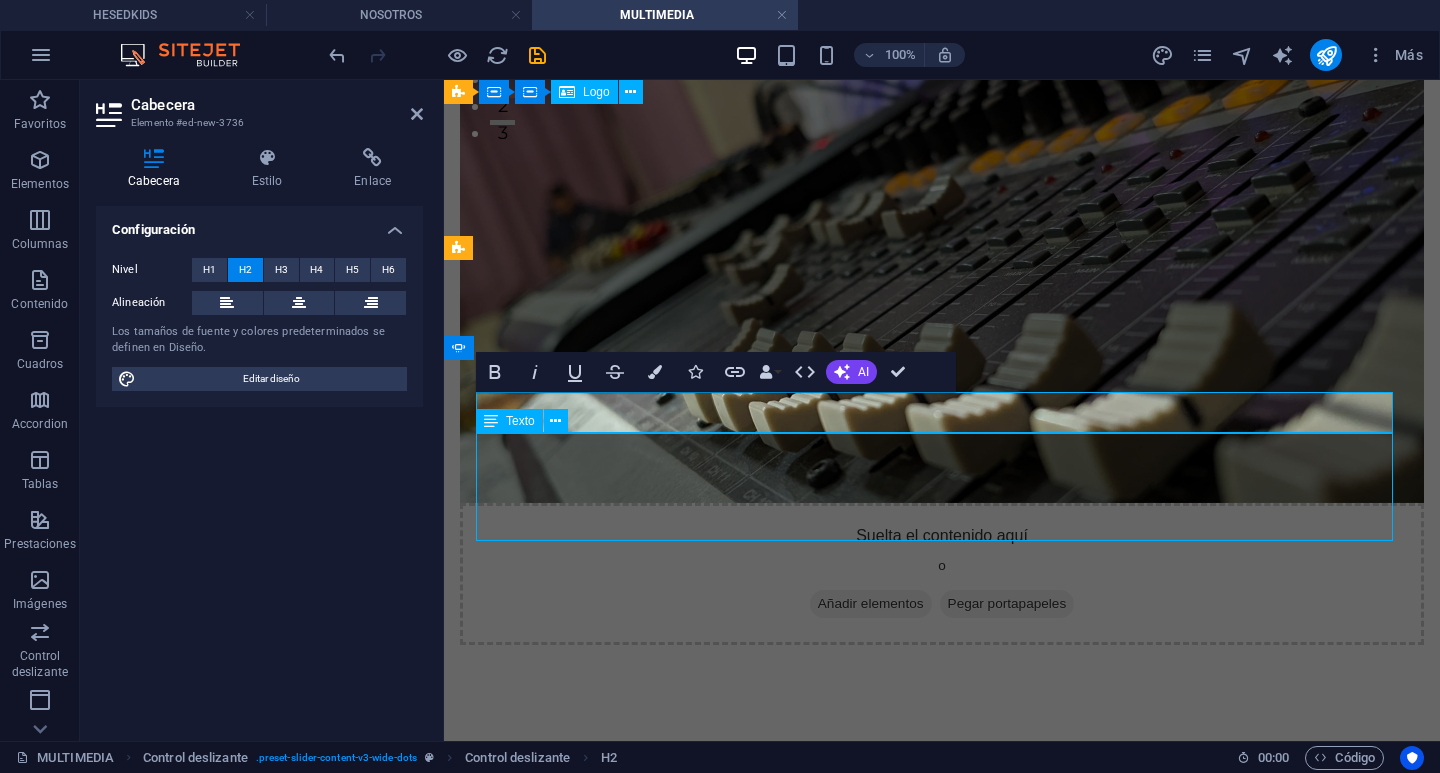 click on "Lorem ipsum dolor sit amet, consectetur adipisicing elit. Id, ipsum, quibusdam, temporibus harum culpa unde voluptatem possimus qui molestiae expedita ad aut necessitatibus vel incidunt placeat velit soluta a consectetur laborum illum nobis distinctio nisi facilis! Officiis, illum, aut, quasi dolorem laudantium fuga porro amet provident voluptatibus dicta mollitia neque!" at bounding box center (-1060, 1506) 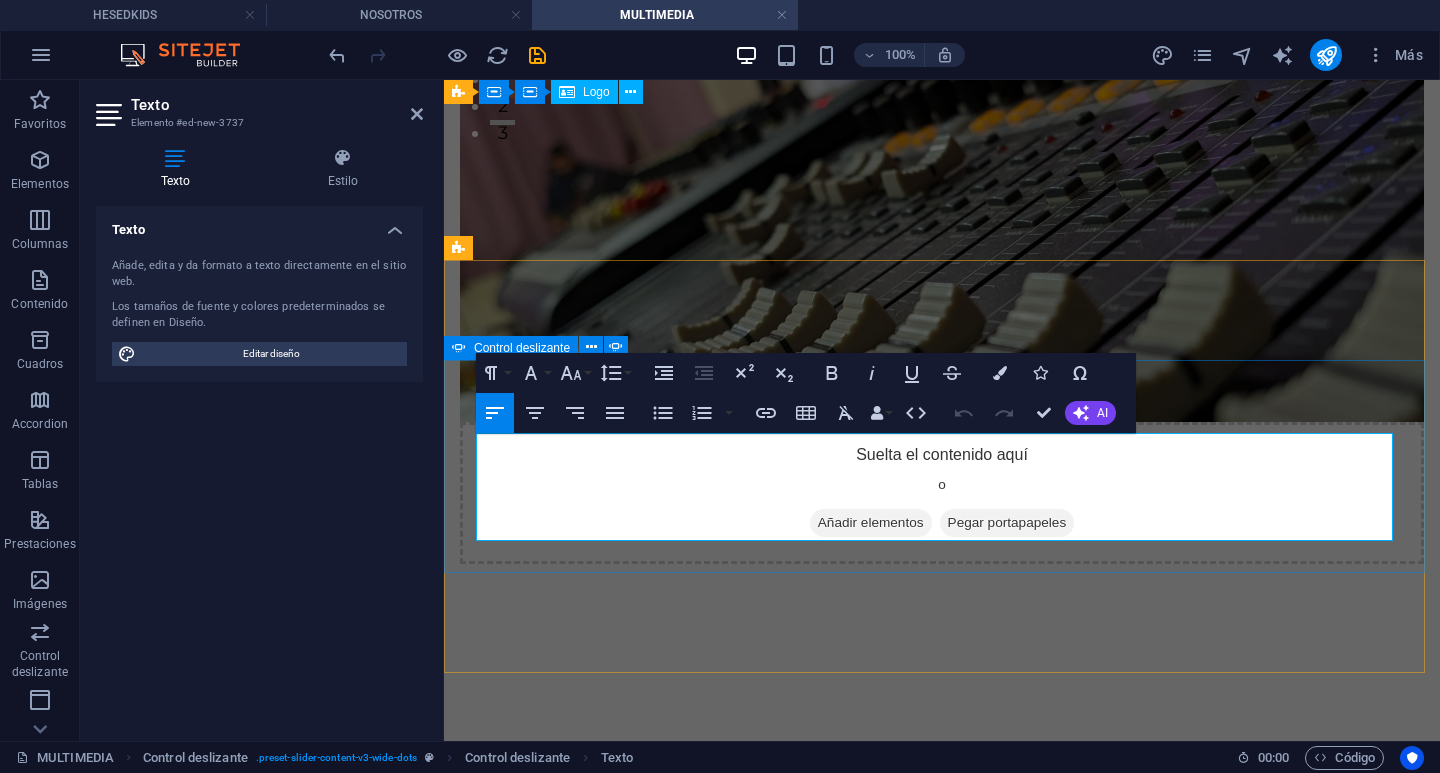 drag, startPoint x: 1194, startPoint y: 524, endPoint x: 490, endPoint y: 446, distance: 708.30786 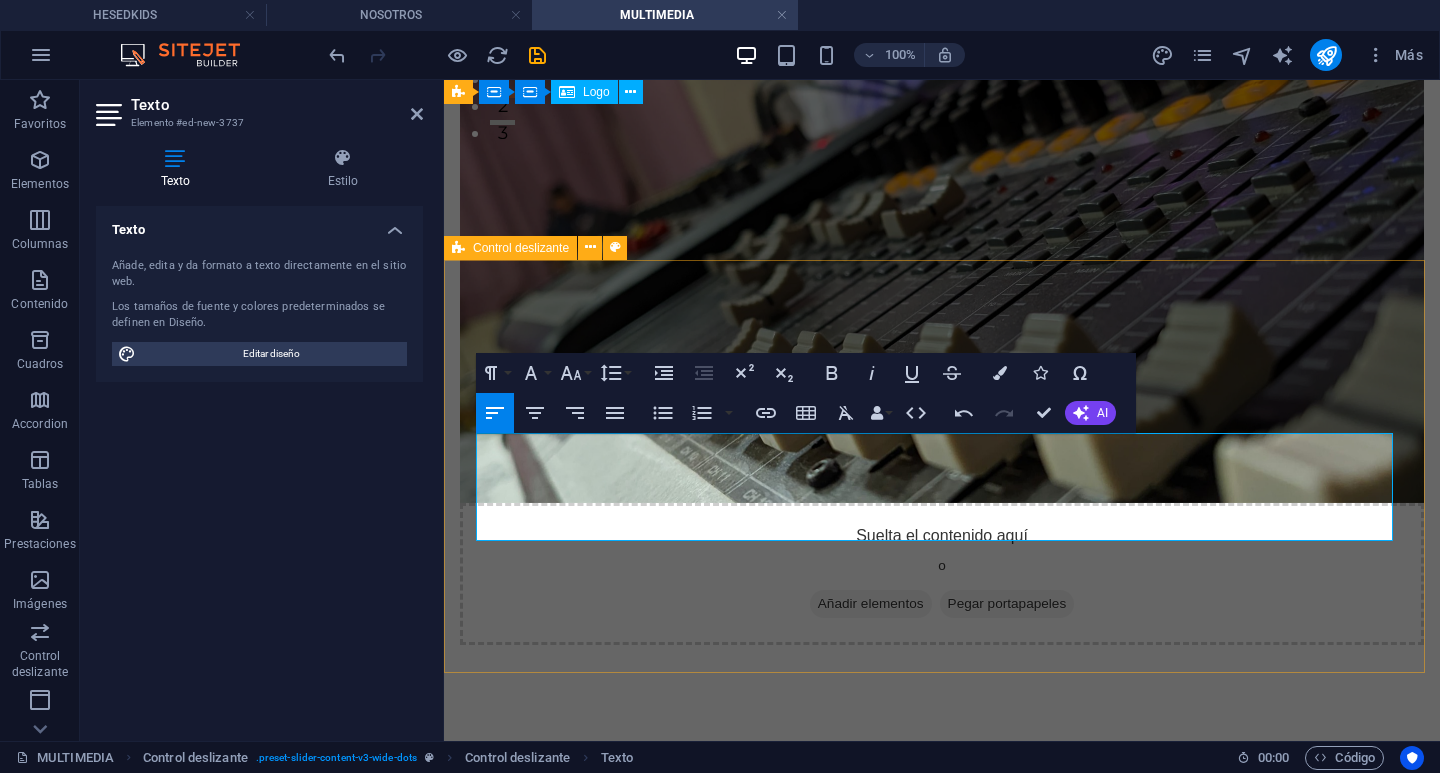 click on "Slide 3 Lorem ipsum dolor sit amet, consectetur adipisicing elit. Id, ipsum, quibusdam, temporibus harum culpa unde voluptatem possimus qui molestiae expedita ad aut necessitatibus vel incidunt placeat velit soluta a consectetur laborum illum nobis distinctio nisi facilis! Officiis, illum, aut, quasi dolorem laudantium fuga porro amet provident voluptatibus dicta mollitia neque! Encargado de multimedia Sebastían López  es el encargado del equipo de Multimedia en Iglesia Hesed Valparaíso. Con pasión por la creatividad y el servicio, se encarga de coordinar todo lo relacionado con diseño, fotografía, video, redes sociales y contenido digital. Su enfoque es comunicar el mensaje de Dios de manera clara, atractiva y con excelencia, siempre con el deseo de que más personas conozcan el amor de Cristo a través de cada imagen y publicación. CONTACTO sebastian@iglesiahesedvalparaiso.cl  o envíanos un mensaje al  +56 9 4986 8243 . Estaremos felices de ayudarte y acompañarte en lo que necesites. Slide 3 1 2 3" at bounding box center (942, 992) 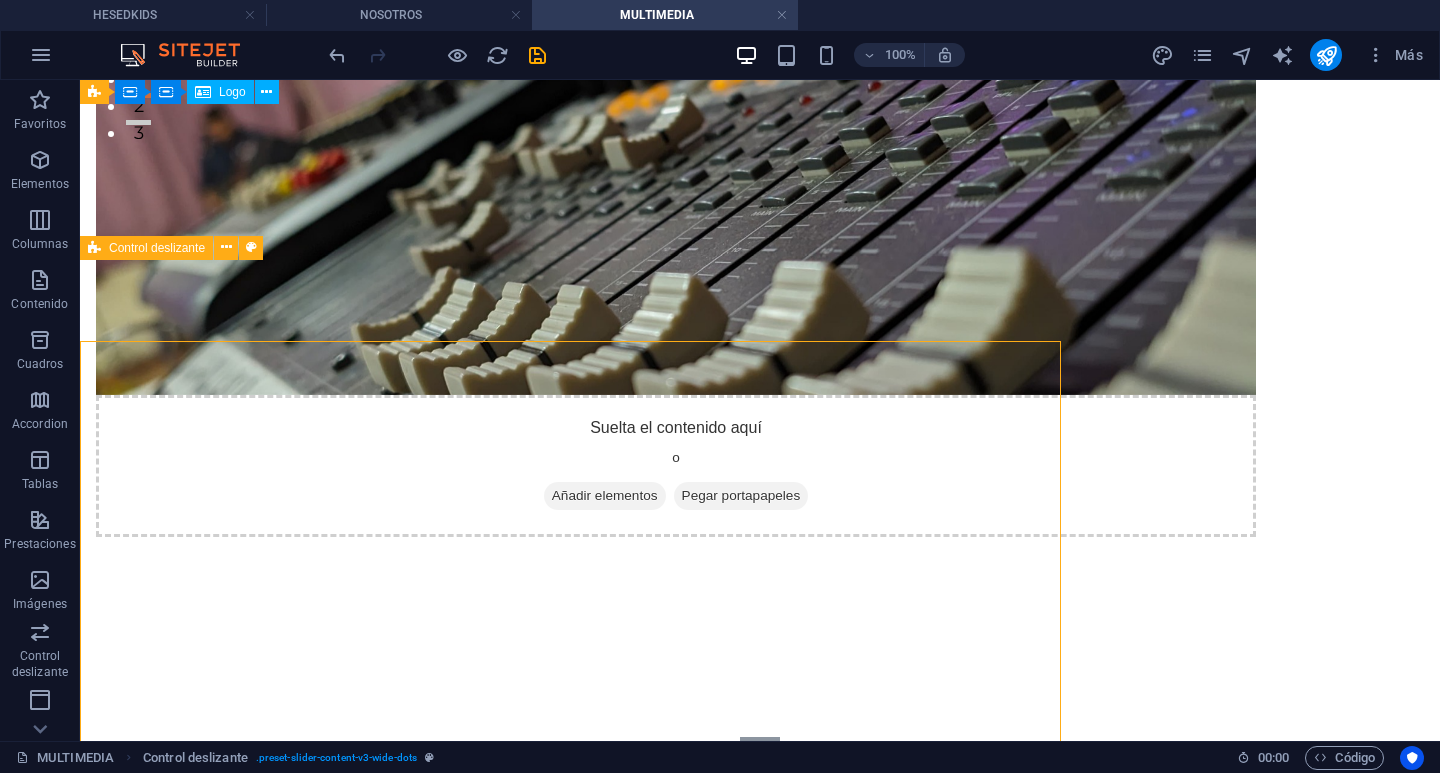 scroll, scrollTop: 534, scrollLeft: 0, axis: vertical 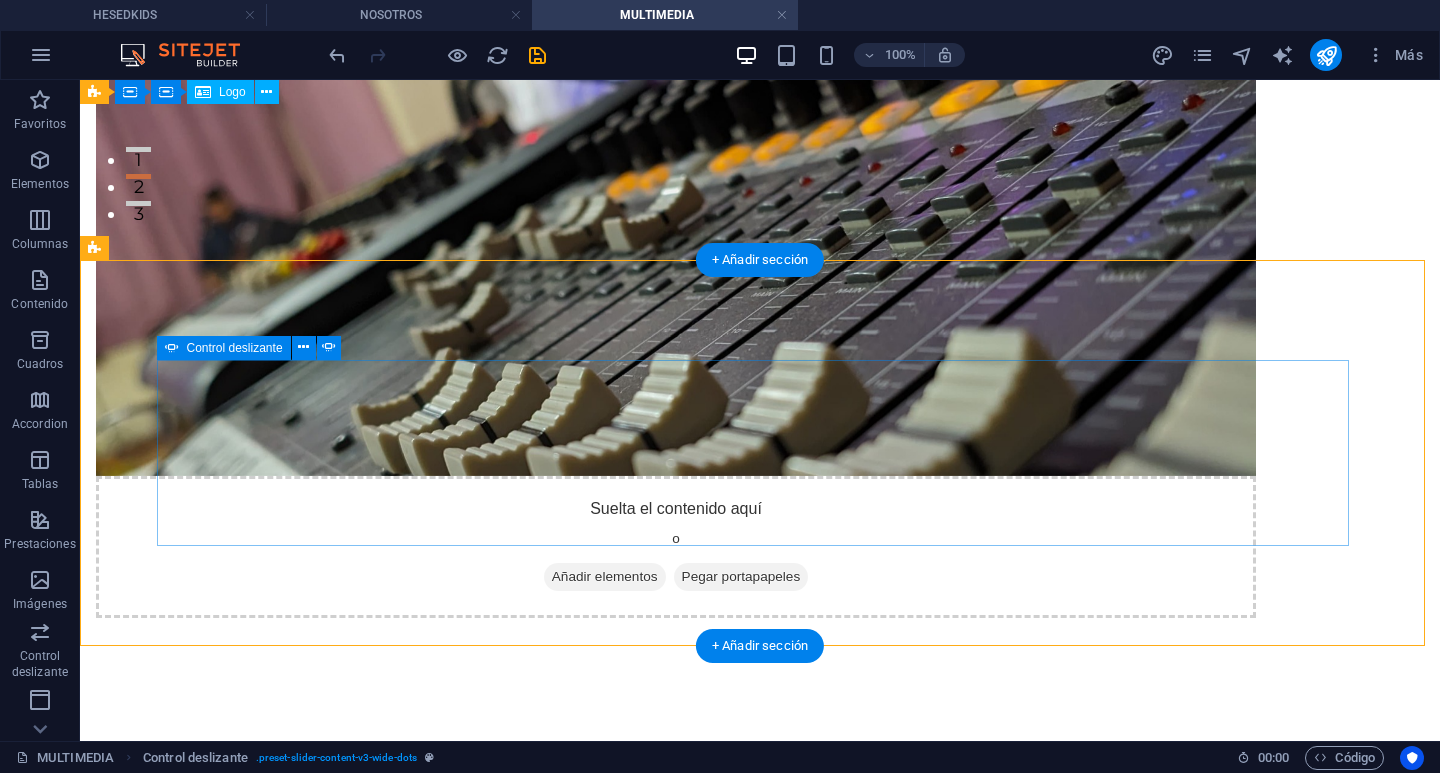 click on "Slide 3 Lorem ipsum dolor sit amet, consectetur adipisicing elit. Id, ipsum, quibusdam, temporibus harum culpa unde voluptatem possimus qui molestiae expedita ad aut necessitatibus vel incidunt placeat velit soluta a consectetur laborum illum nobis distinctio nisi facilis! Officiis, illum, aut, quasi dolorem laudantium fuga porro amet provident voluptatibus dicta mollitia neque! Encargado de multimedia Sebastían López  es el encargado del equipo de Multimedia en Iglesia Hesed Valparaíso. Con pasión por la creatividad y el servicio, se encarga de coordinar todo lo relacionado con diseño, fotografía, video, redes sociales y contenido digital. Su enfoque es comunicar el mensaje de Dios de manera clara, atractiva y con excelencia, siempre con el deseo de que más personas conozcan el amor de Cristo a través de cada imagen y publicación. CONTACTO sebastian@iglesiahesedvalparaiso.cl  o envíanos un mensaje al  +56 9 4986 8243 . Estaremos felices de ayudarte y acompañarte en lo que necesites. Slide 3 1 2 3" at bounding box center (760, 951) 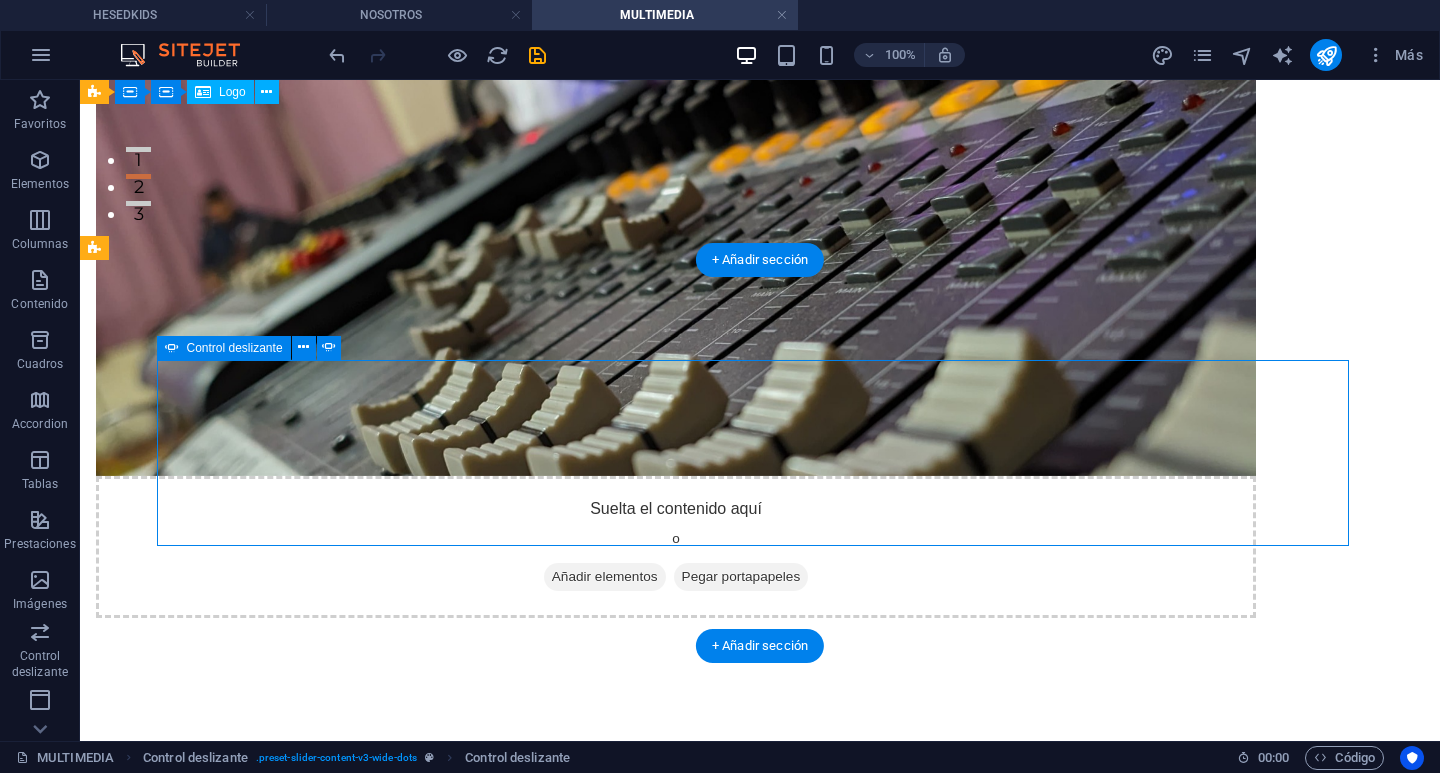 click on "Slide 3 Lorem ipsum dolor sit amet, consectetur adipisicing elit. Id, ipsum, quibusdam, temporibus harum culpa unde voluptatem possimus qui molestiae expedita ad aut necessitatibus vel incidunt placeat velit soluta a consectetur laborum illum nobis distinctio nisi facilis! Officiis, illum, aut, quasi dolorem laudantium fuga porro amet provident voluptatibus dicta mollitia neque! Encargado de multimedia Sebastían López  es el encargado del equipo de Multimedia en Iglesia Hesed Valparaíso. Con pasión por la creatividad y el servicio, se encarga de coordinar todo lo relacionado con diseño, fotografía, video, redes sociales y contenido digital. Su enfoque es comunicar el mensaje de Dios de manera clara, atractiva y con excelencia, siempre con el deseo de que más personas conozcan el amor de Cristo a través de cada imagen y publicación. CONTACTO sebastian@iglesiahesedvalparaiso.cl  o envíanos un mensaje al  +56 9 4986 8243 . Estaremos felices de ayudarte y acompañarte en lo que necesites. Slide 3 1 2 3" at bounding box center [760, 951] 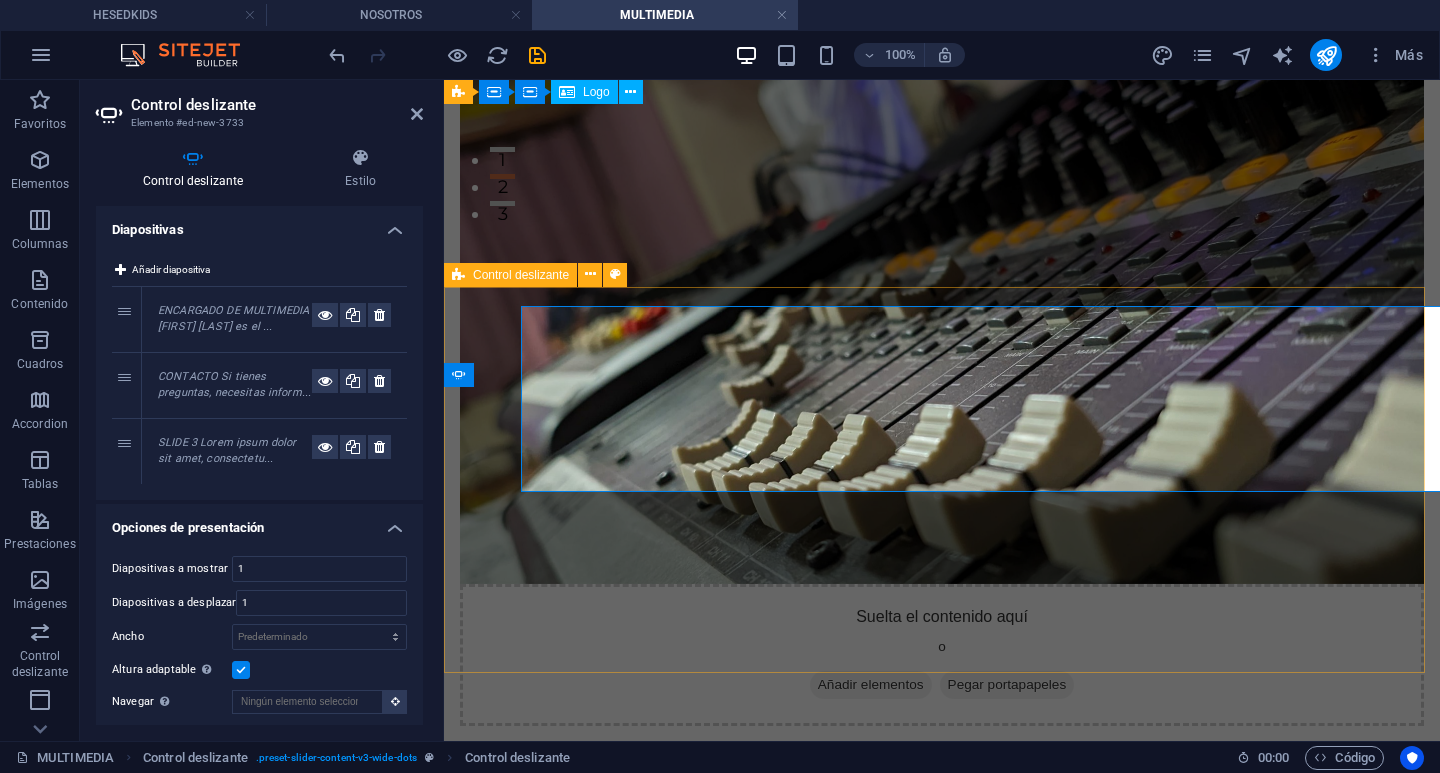 scroll, scrollTop: 588, scrollLeft: 0, axis: vertical 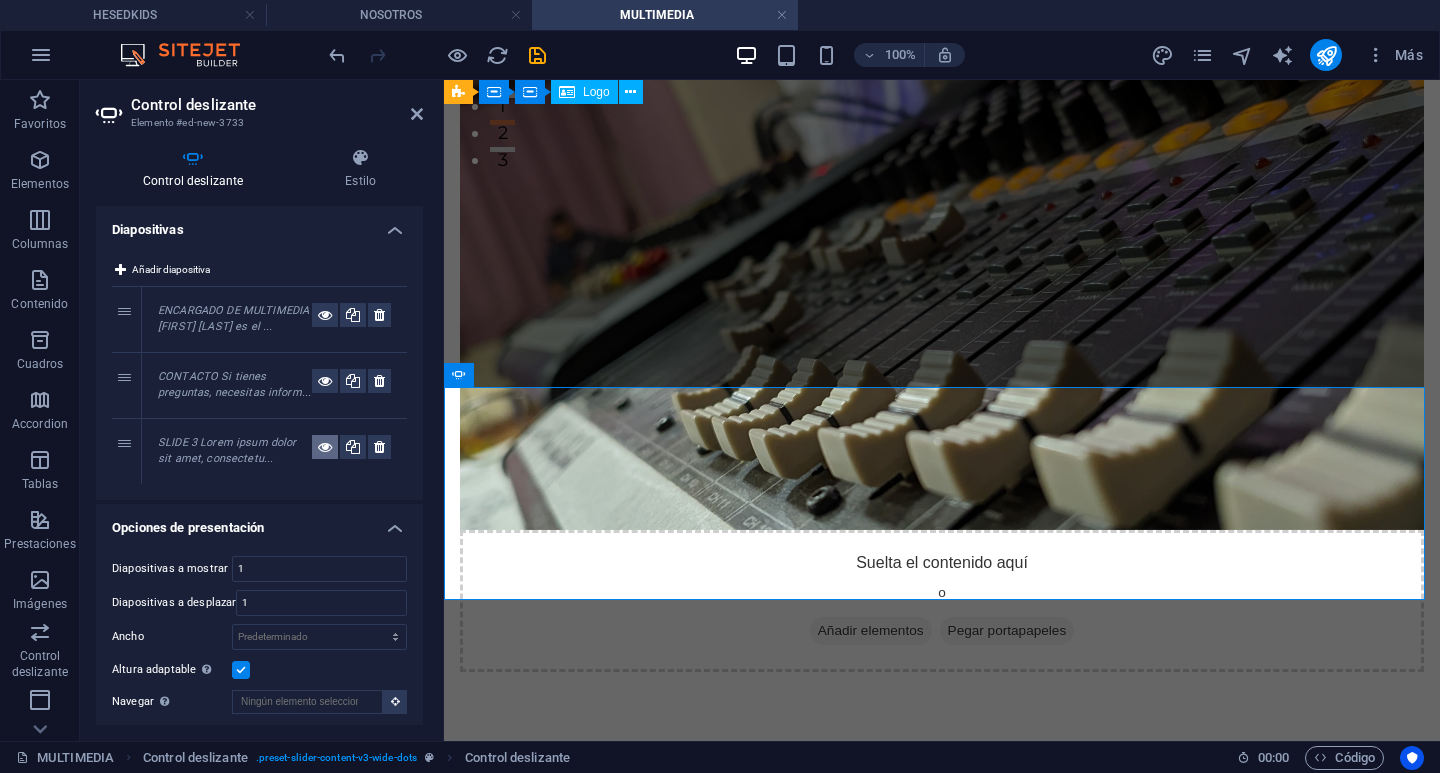 click at bounding box center (325, 447) 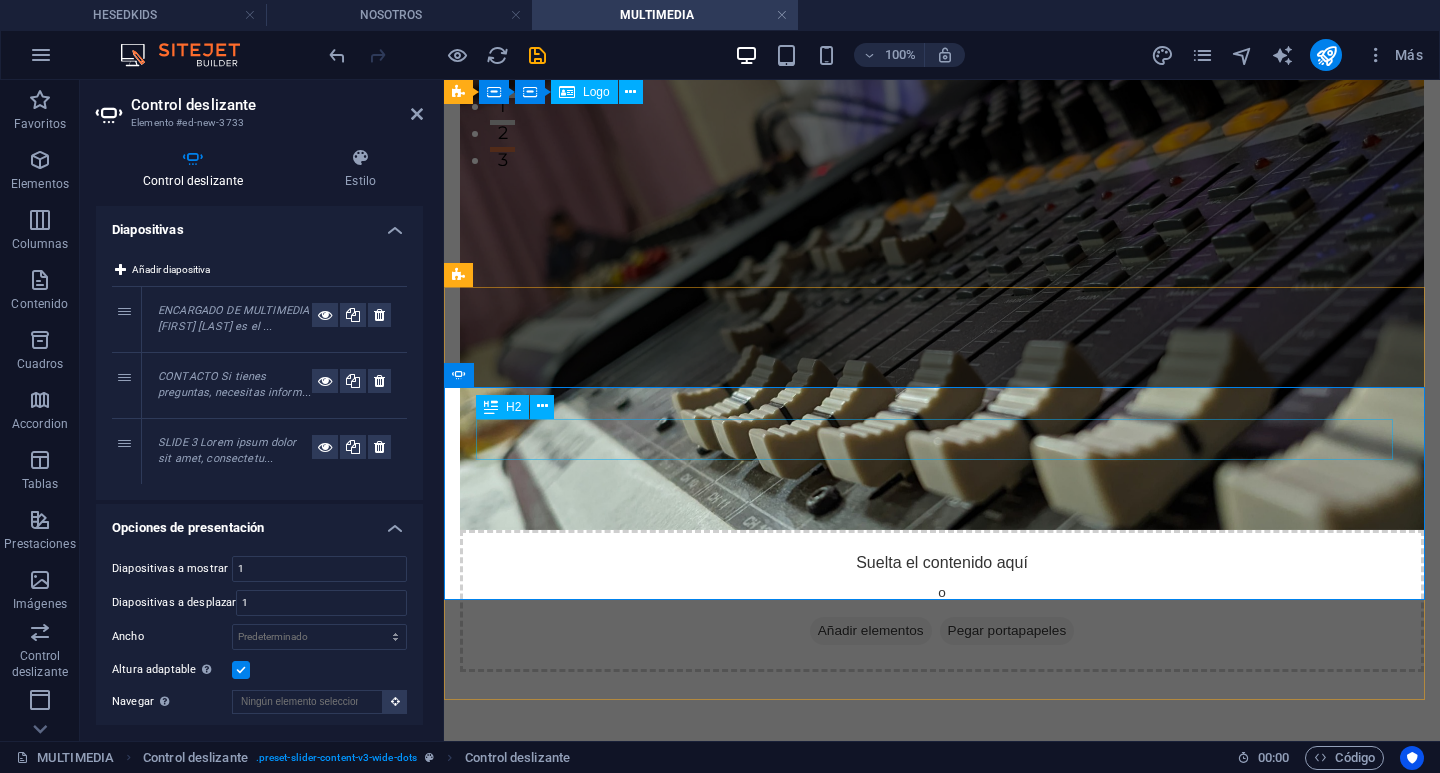 click on "Slide 3" at bounding box center (-2041, 1659) 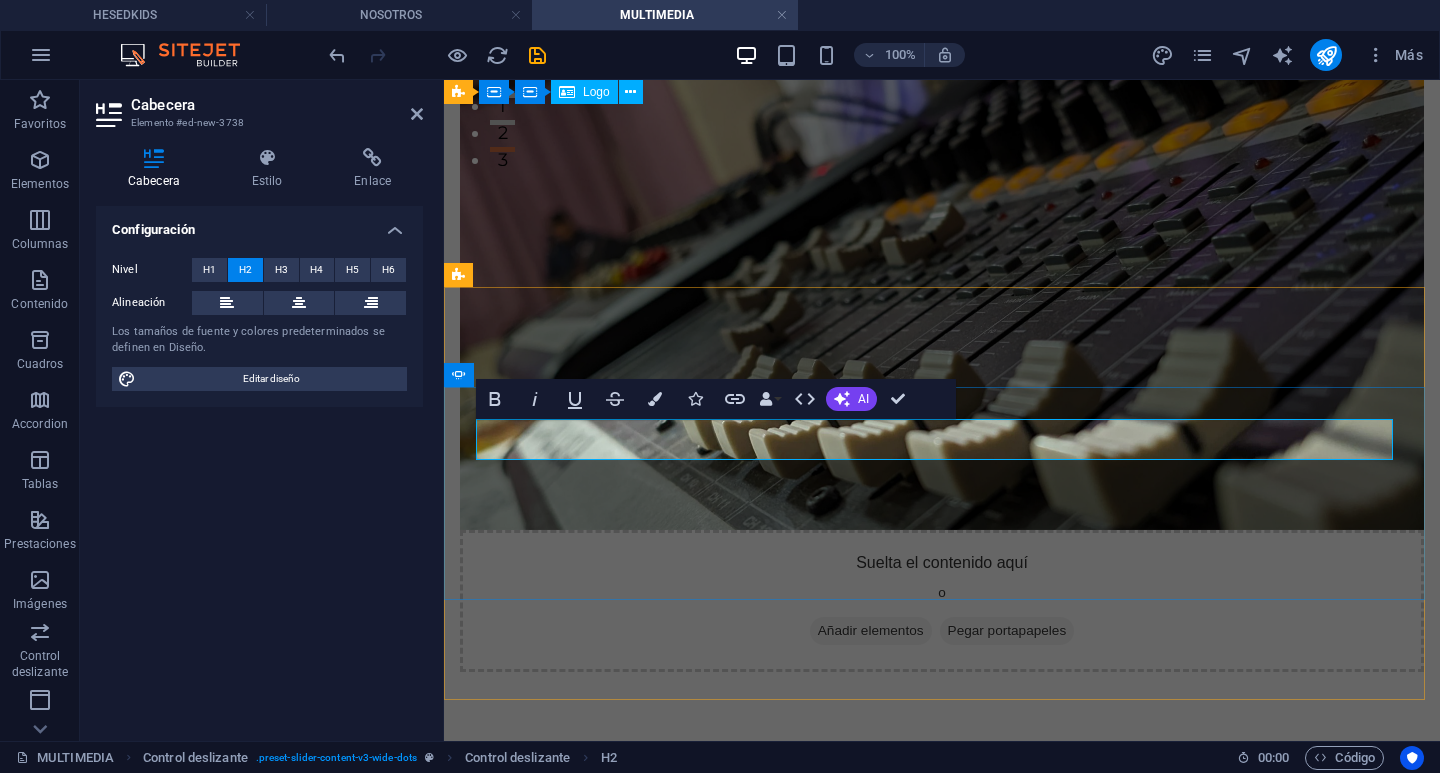 type 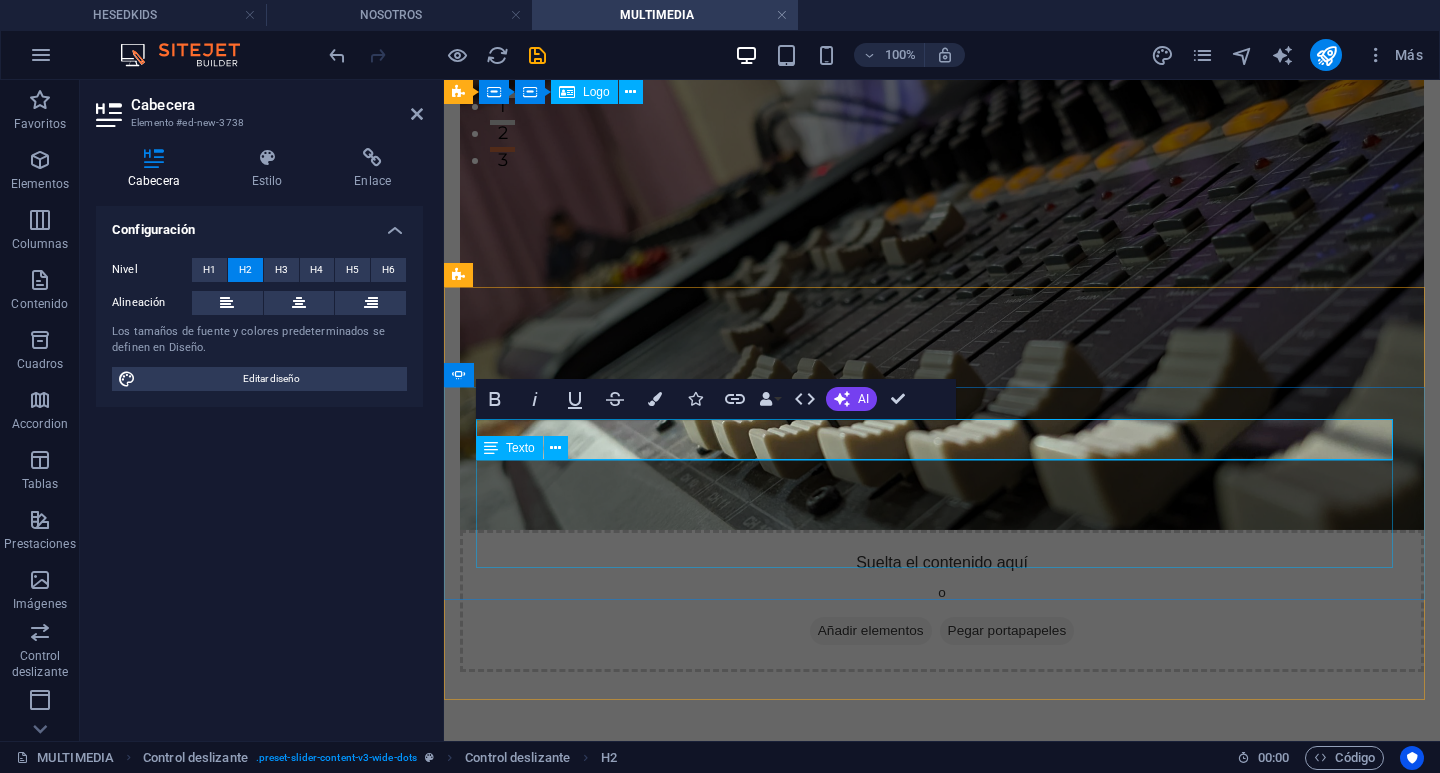 click on "Lorem ipsum dolor sit amet, consectetur adipisicing elit. Id, ipsum, quibusdam, temporibus harum culpa unde voluptatem possimus qui molestiae expedita ad aut necessitatibus vel incidunt placeat velit soluta a consectetur laborum illum nobis distinctio nisi facilis! Officiis, illum, aut, quasi dolorem laudantium fuga porro amet provident voluptatibus dicta mollitia neque!" at bounding box center (-2041, 1747) 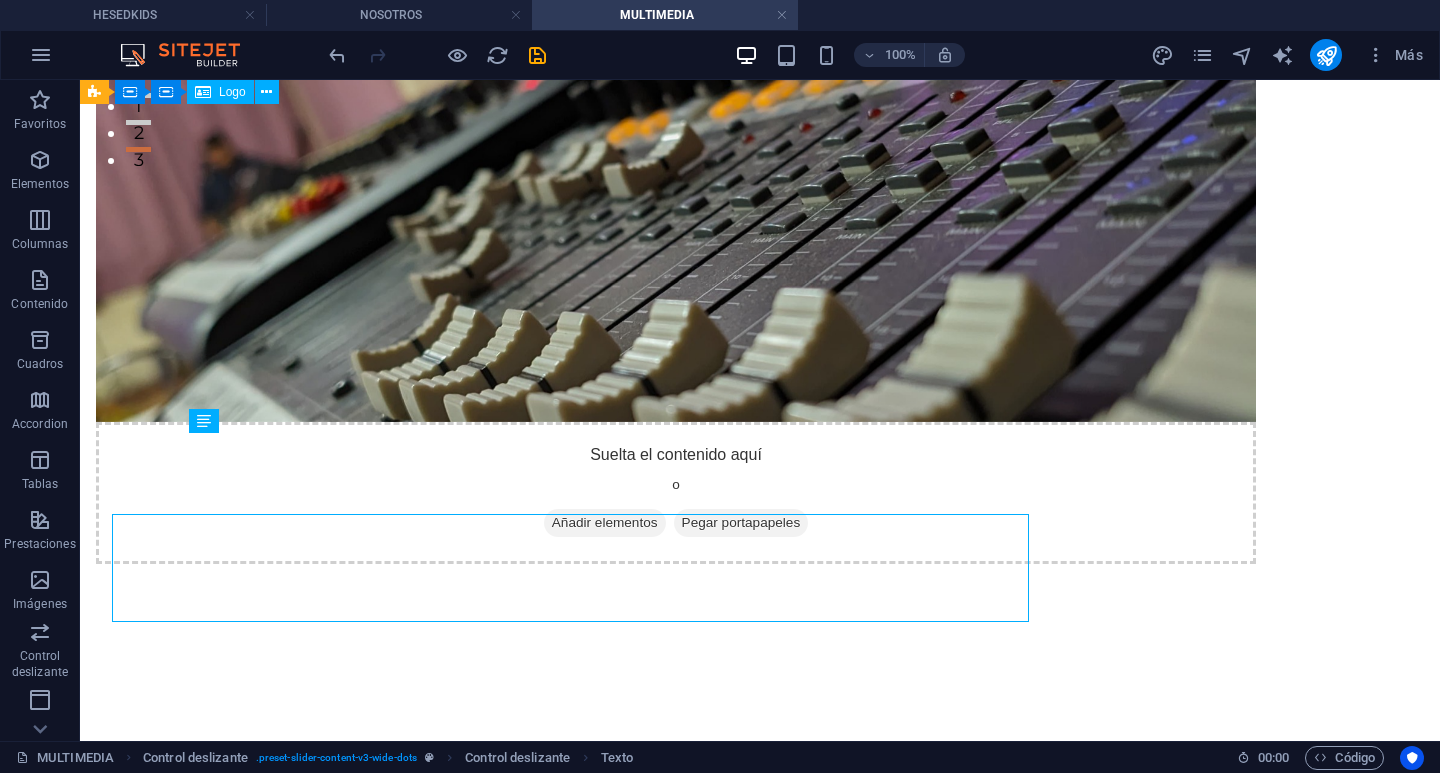 scroll, scrollTop: 534, scrollLeft: 0, axis: vertical 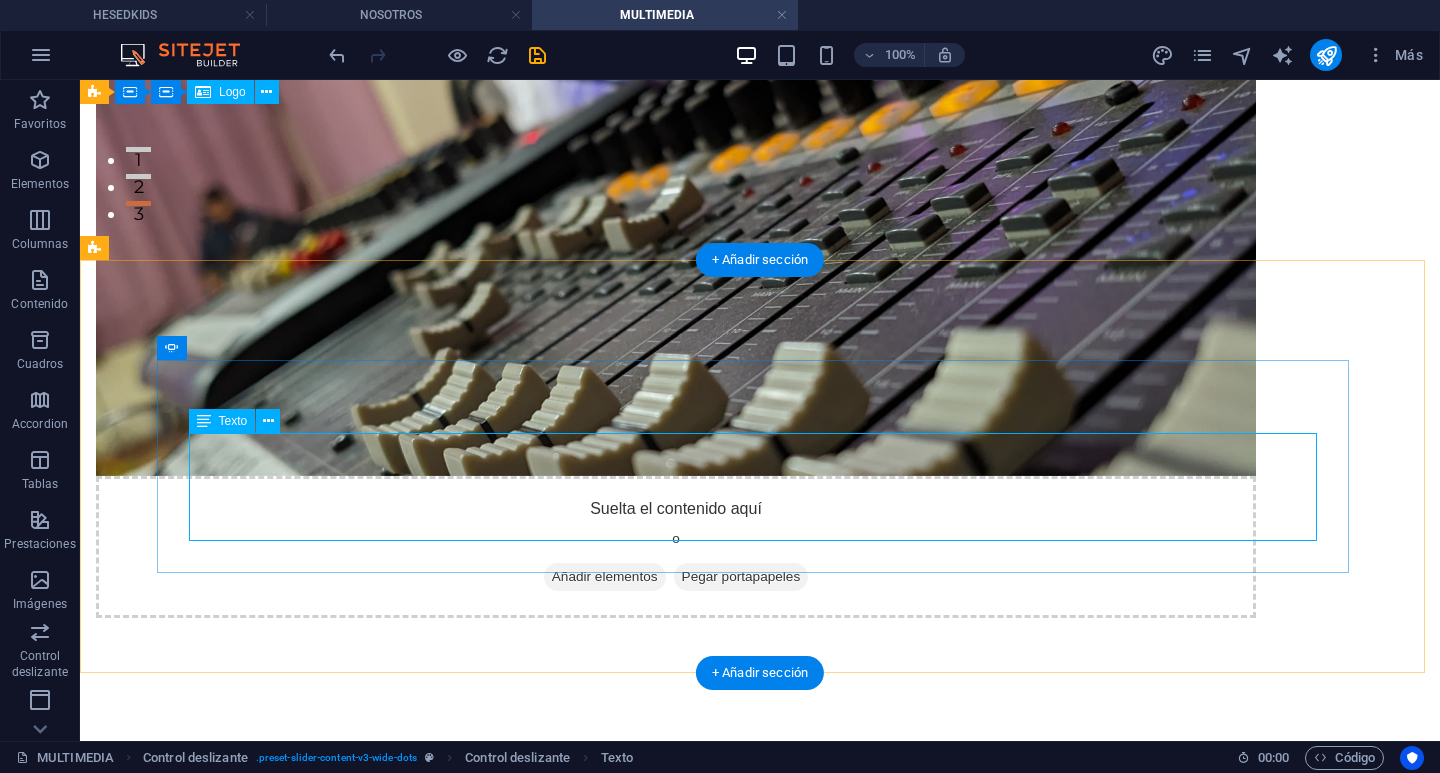 click on "Lorem ipsum dolor sit amet, consectetur adipisicing elit. Id, ipsum, quibusdam, temporibus harum culpa unde voluptatem possimus qui molestiae expedita ad aut necessitatibus vel incidunt placeat velit soluta a consectetur laborum illum nobis distinctio nisi facilis! Officiis, illum, aut, quasi dolorem laudantium fuga porro amet provident voluptatibus dicta mollitia neque!" at bounding box center (-2848, 1599) 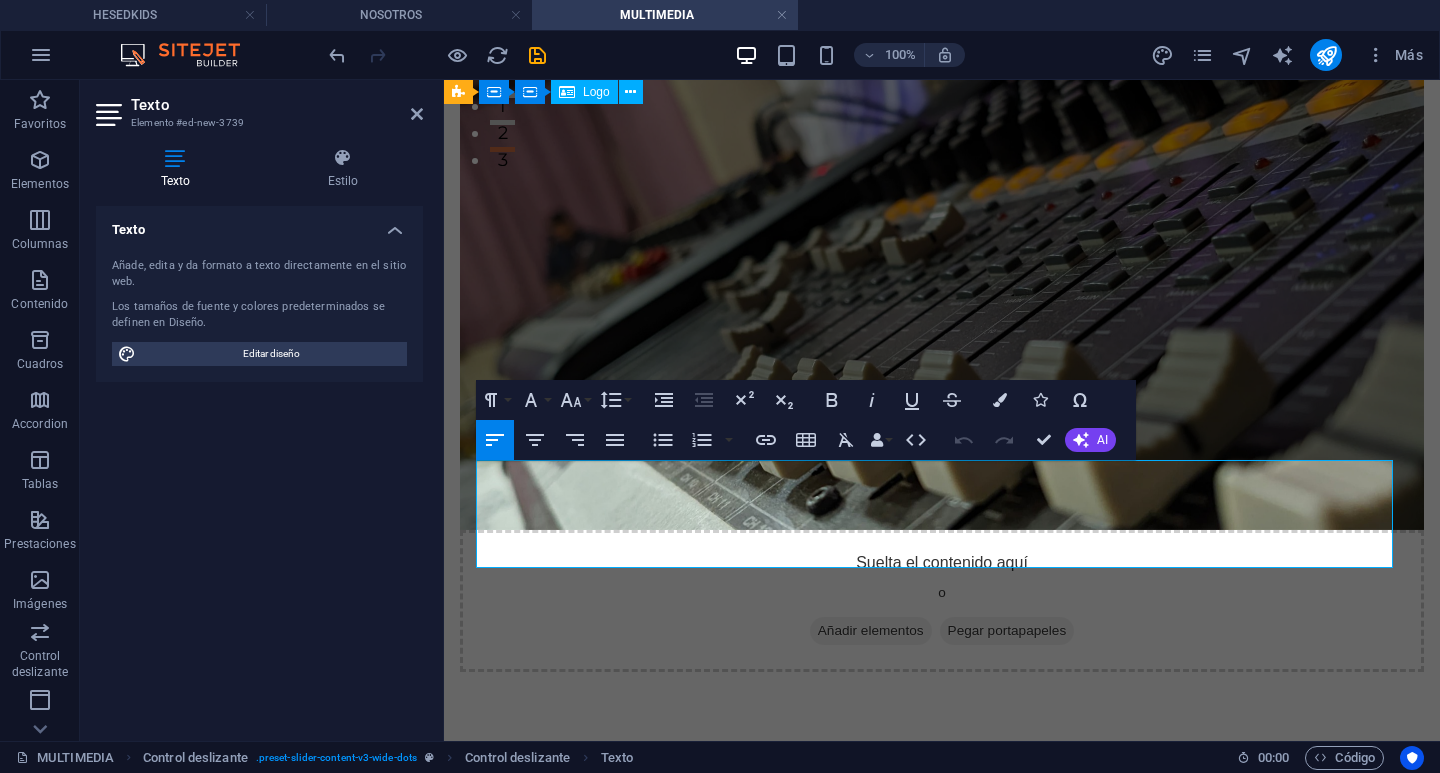 drag, startPoint x: 1167, startPoint y: 558, endPoint x: 413, endPoint y: 480, distance: 758.02374 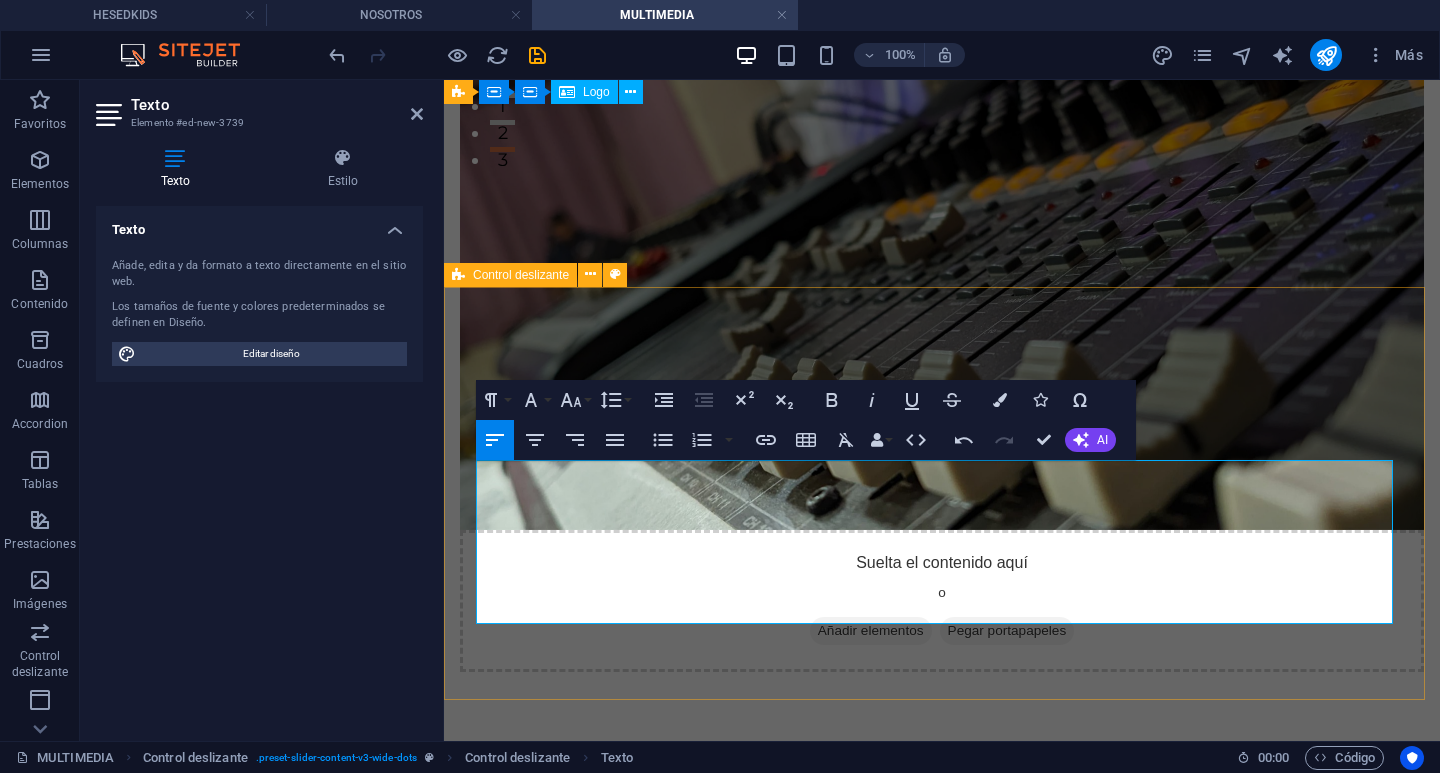 click on "multimedia Multimedia  es el equipo creativo y técnico de Iglesia Hesed Valparaíso, encargado de dar vida visual y digital a todo lo que ocurre en nuestra congregación. A través de fotos, videos, transmisiones en vivo, diseño gráfico y redes sociales, buscamos comunicar el mensaje de Cristo con excelencia, claridad y belleza. Nuestro propósito es servir a Dios utilizando los medios digitales como una herramienta para llegar a más personas, conectar a la iglesia y compartir lo que Dios está haciendo en medio nuestro. Cada imagen, publicación y grabación es hecha con amor, excelencia y visión. Suelta el contenido aquí o  Añadir elementos  Pegar portapapeles" at bounding box center (942, 182) 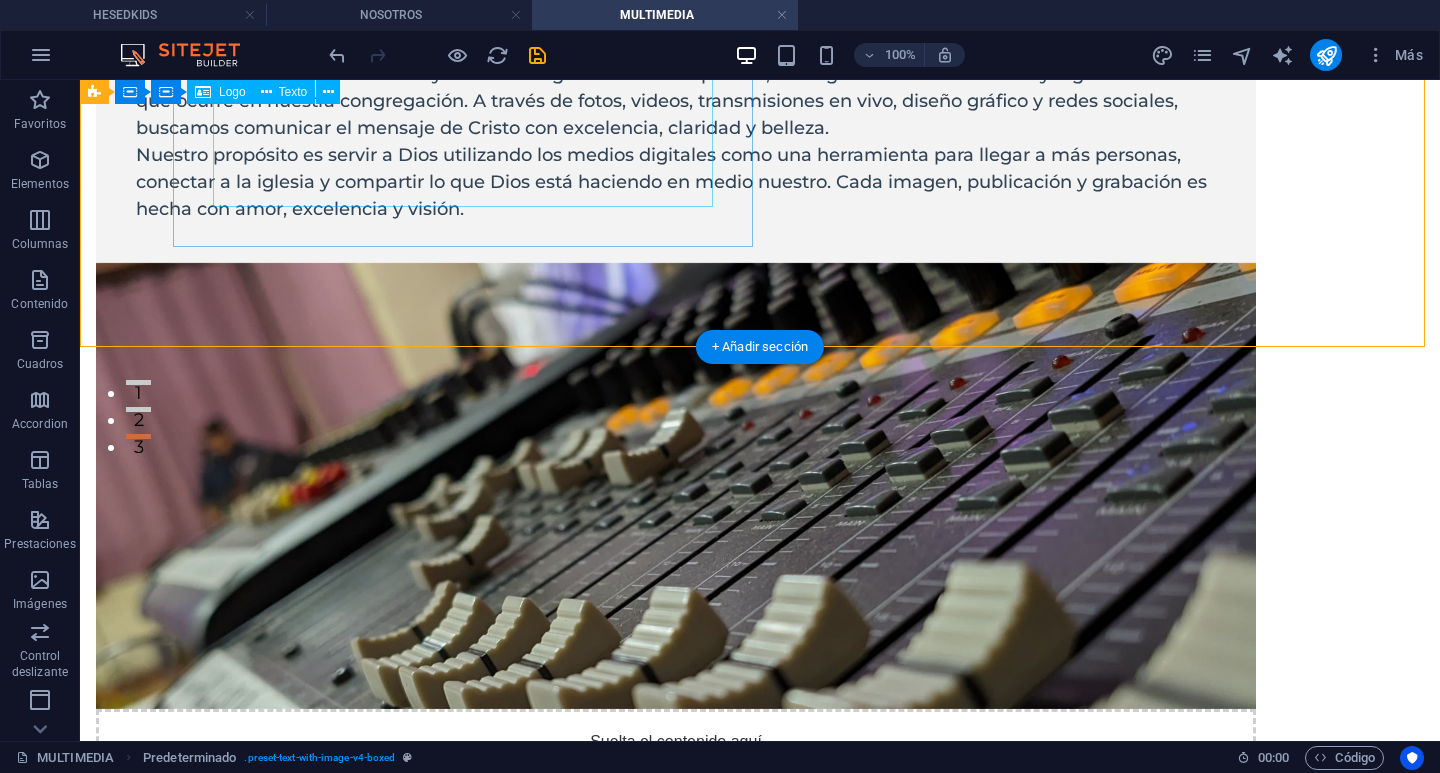 scroll, scrollTop: 625, scrollLeft: 0, axis: vertical 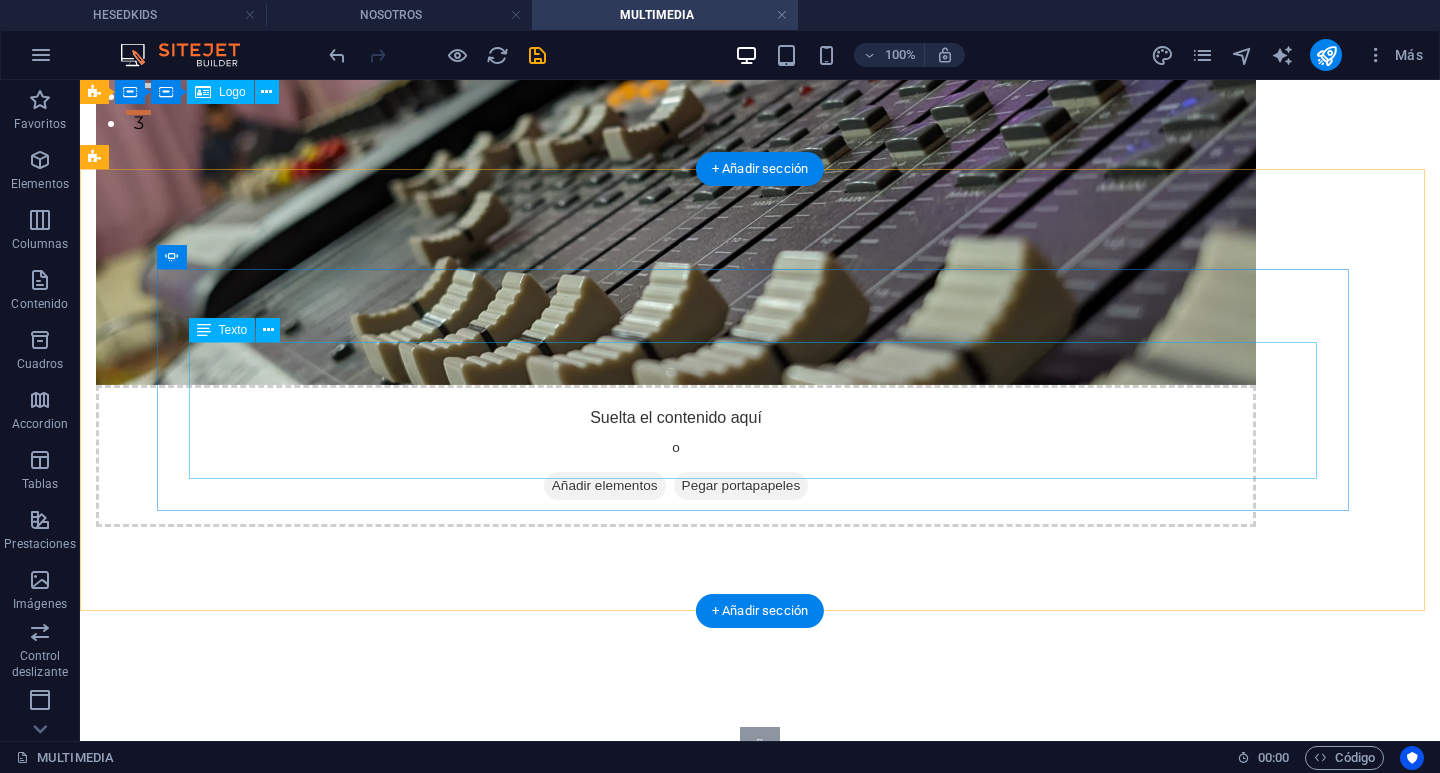 click on "Si tienes alguna duda, sugerencia o comentario que nos ayude a seguir creciendo como iglesia, ¡nos encantaría escucharte! Tu opinión es importante para nosotros. Puedes escribirnos directamente a  sebastian@iglesiahesedvalparaiso.cl  o enviarnos un mensaje al  +56 9 4986 8243 . Estamos aquí para ayudarte y seguir construyendo juntos. Preguntar a ChatGPT" at bounding box center [-2848, 1551] 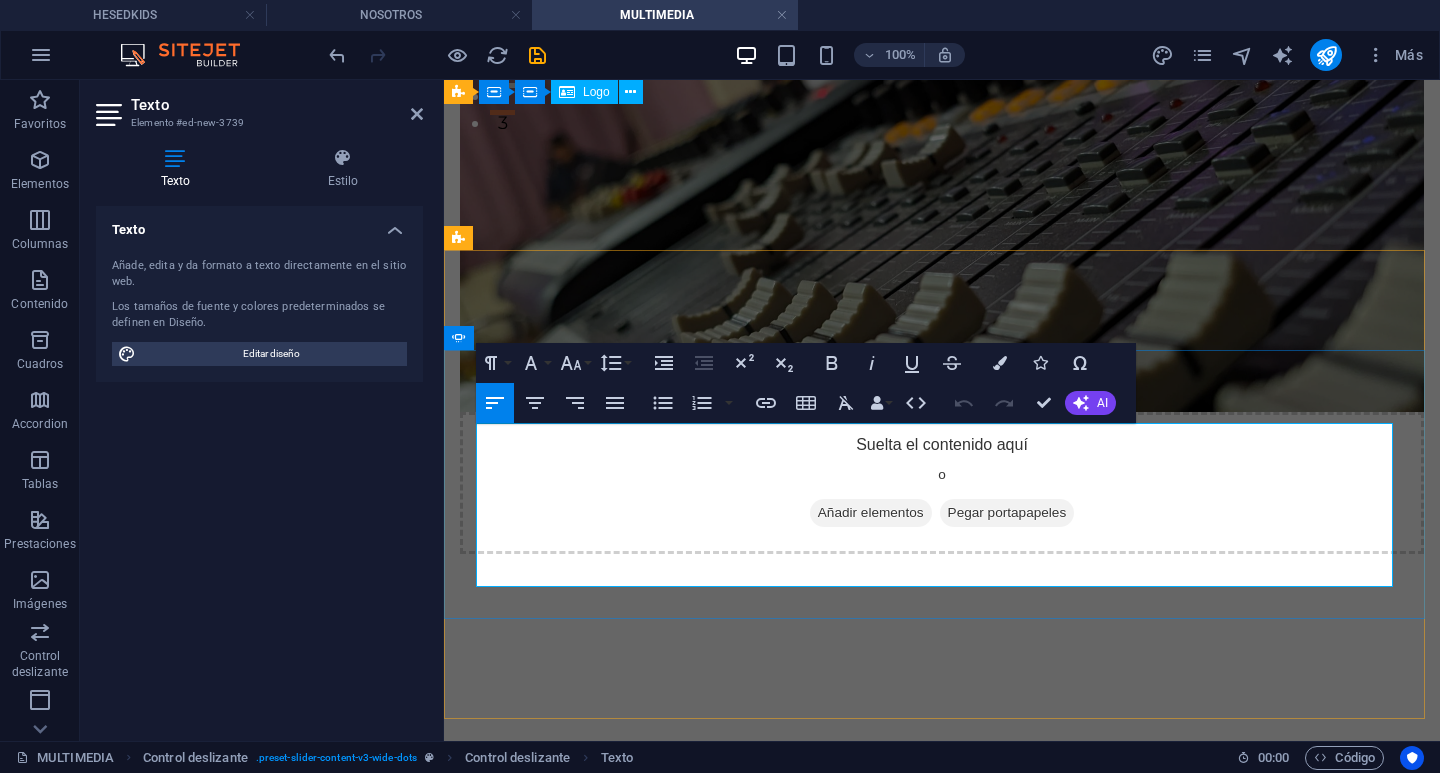 click at bounding box center [-2041, 1713] 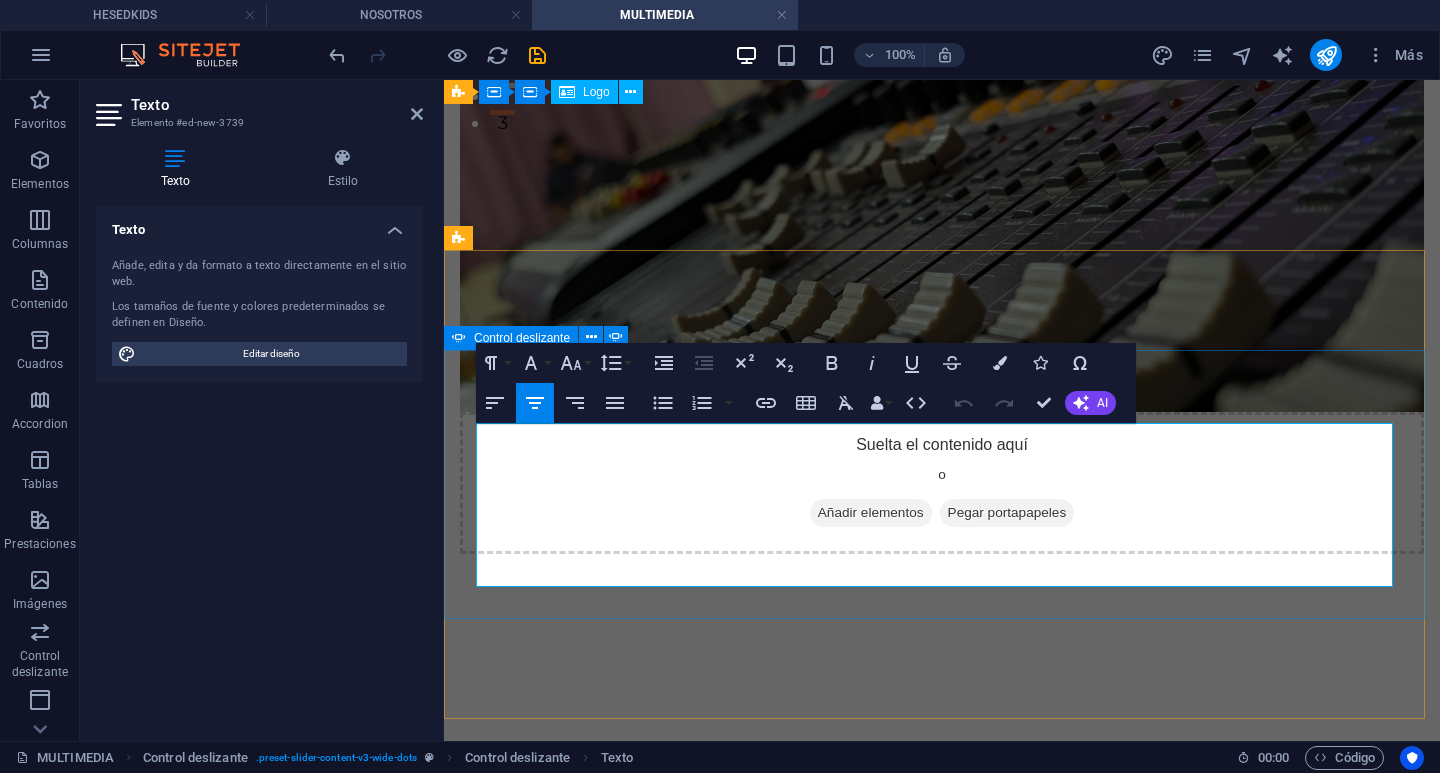 drag, startPoint x: 594, startPoint y: 564, endPoint x: 454, endPoint y: 539, distance: 142.21463 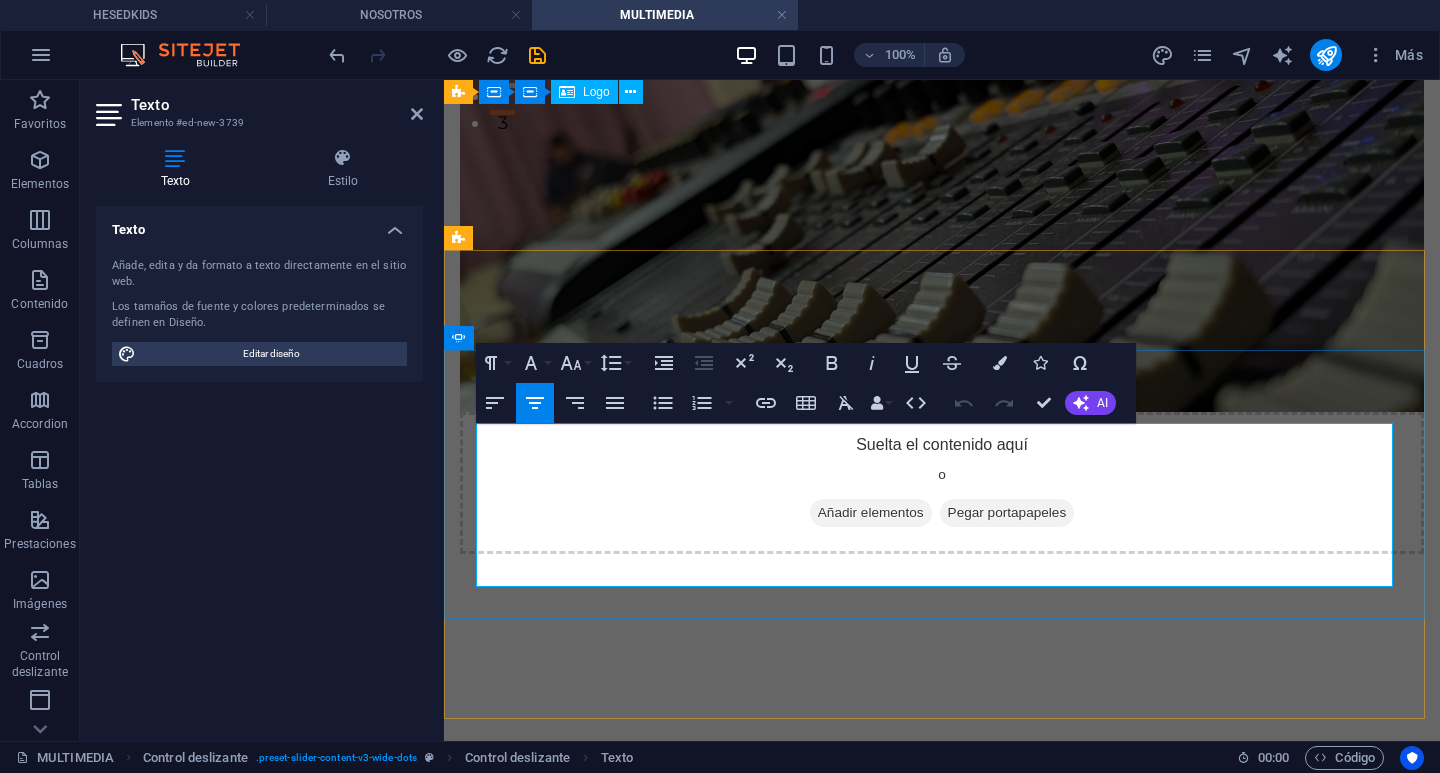 click at bounding box center (-2041, 1713) 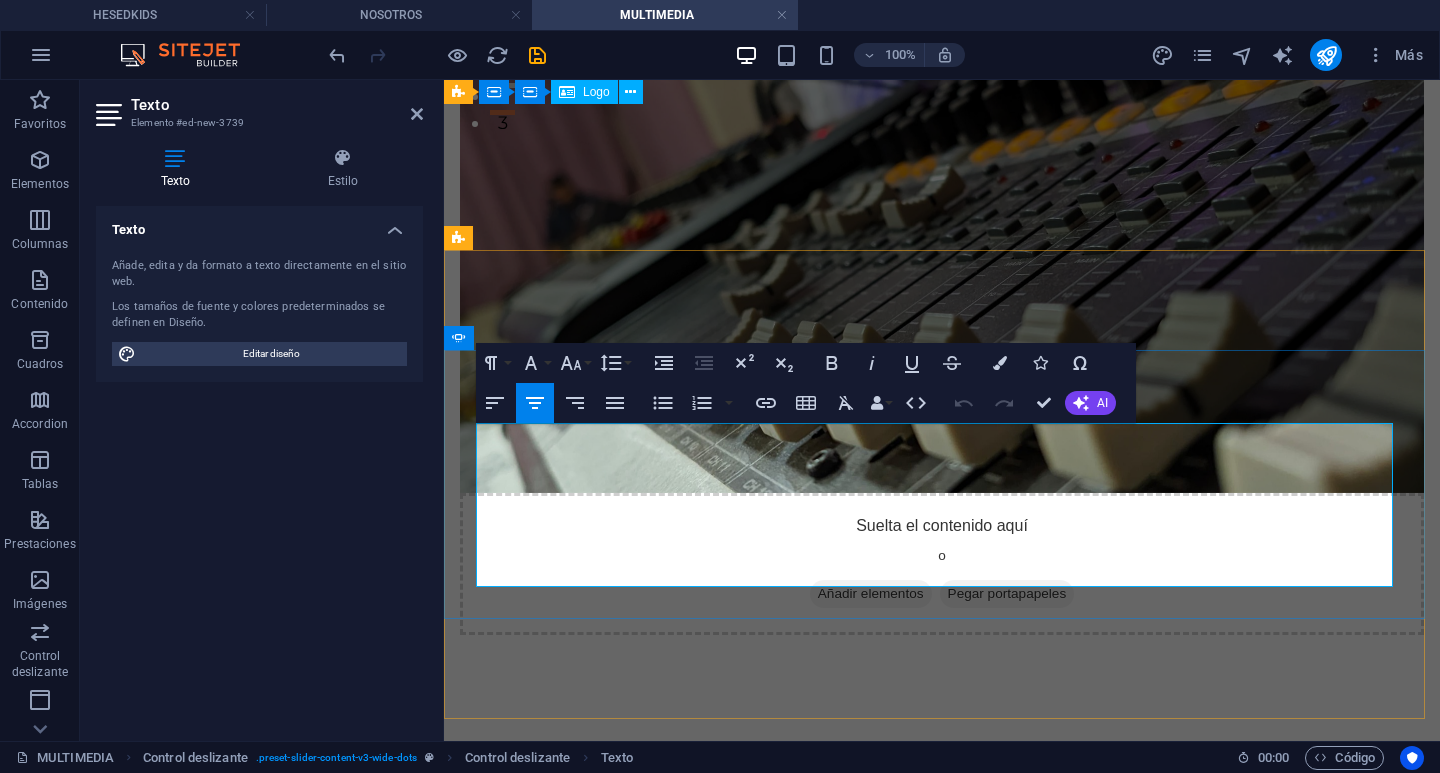 type 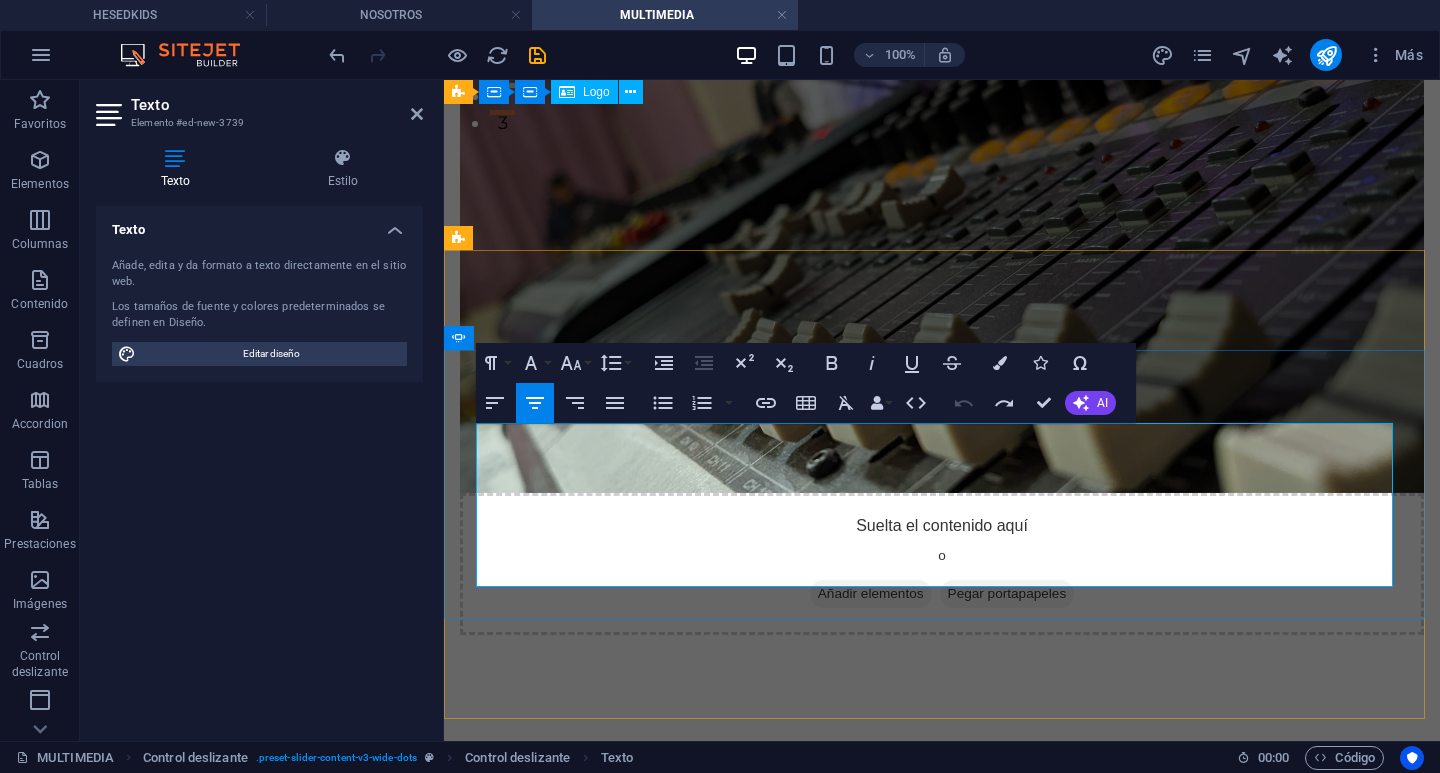 click on "Preguntar a ChatGPT" at bounding box center (-2041, 1822) 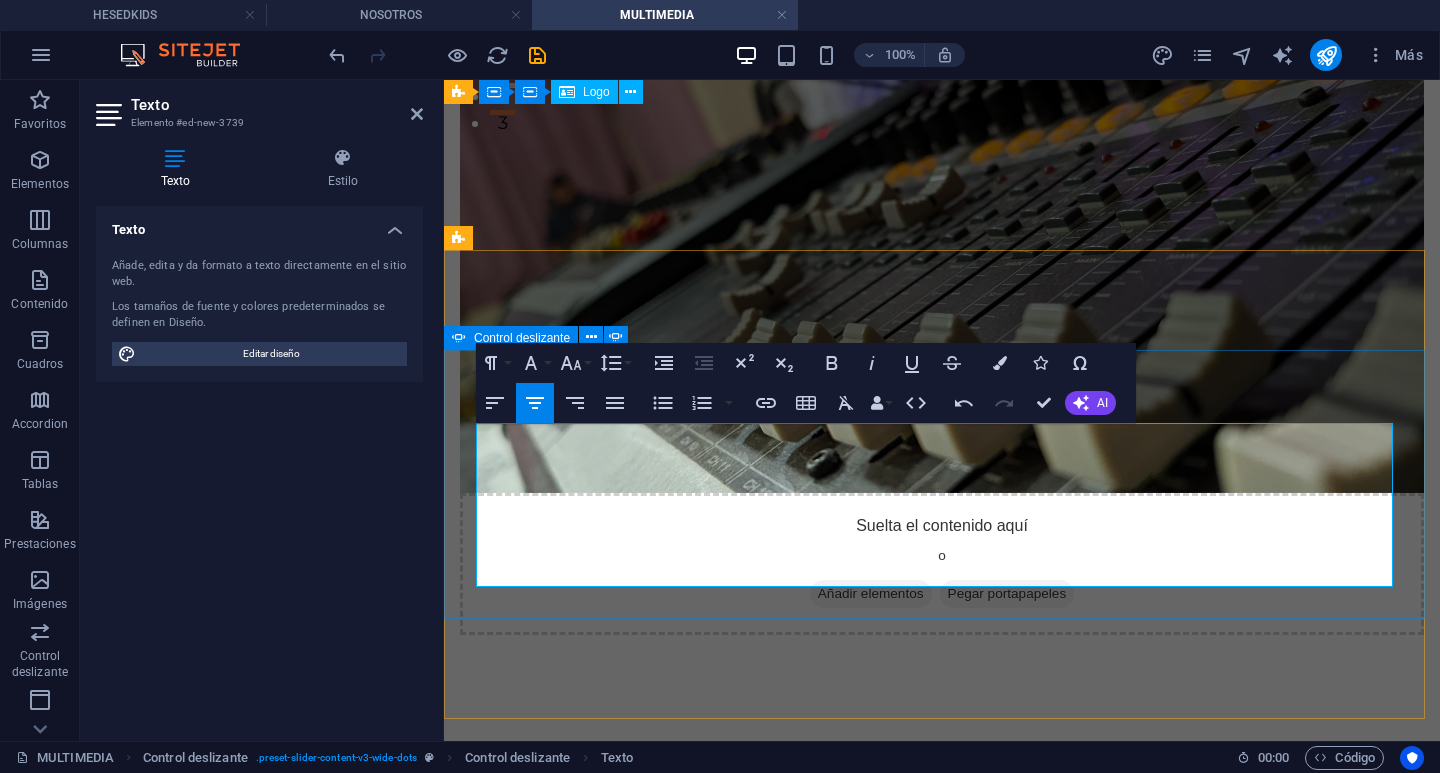 drag, startPoint x: 561, startPoint y: 571, endPoint x: 474, endPoint y: 538, distance: 93.04838 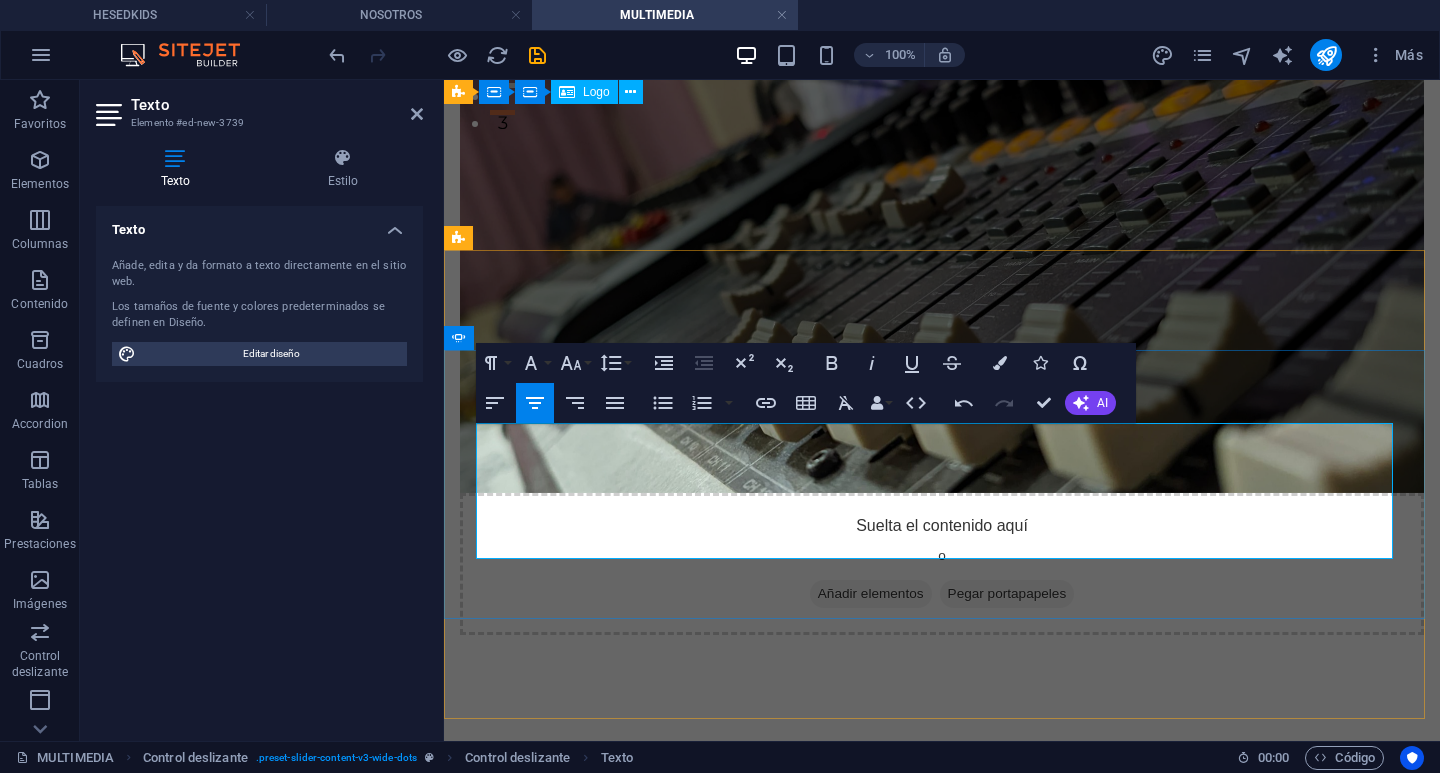 click 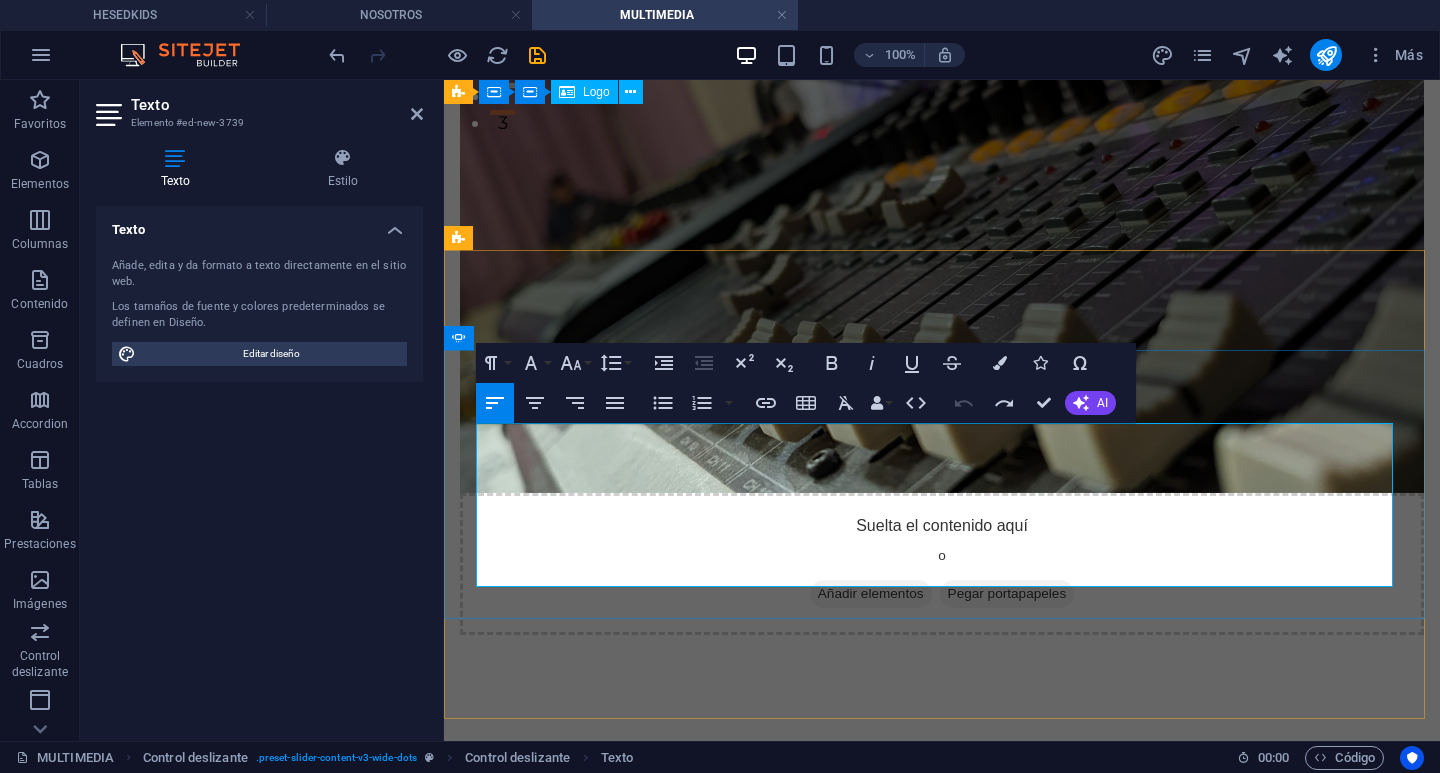 drag, startPoint x: 479, startPoint y: 435, endPoint x: 829, endPoint y: 596, distance: 385.25446 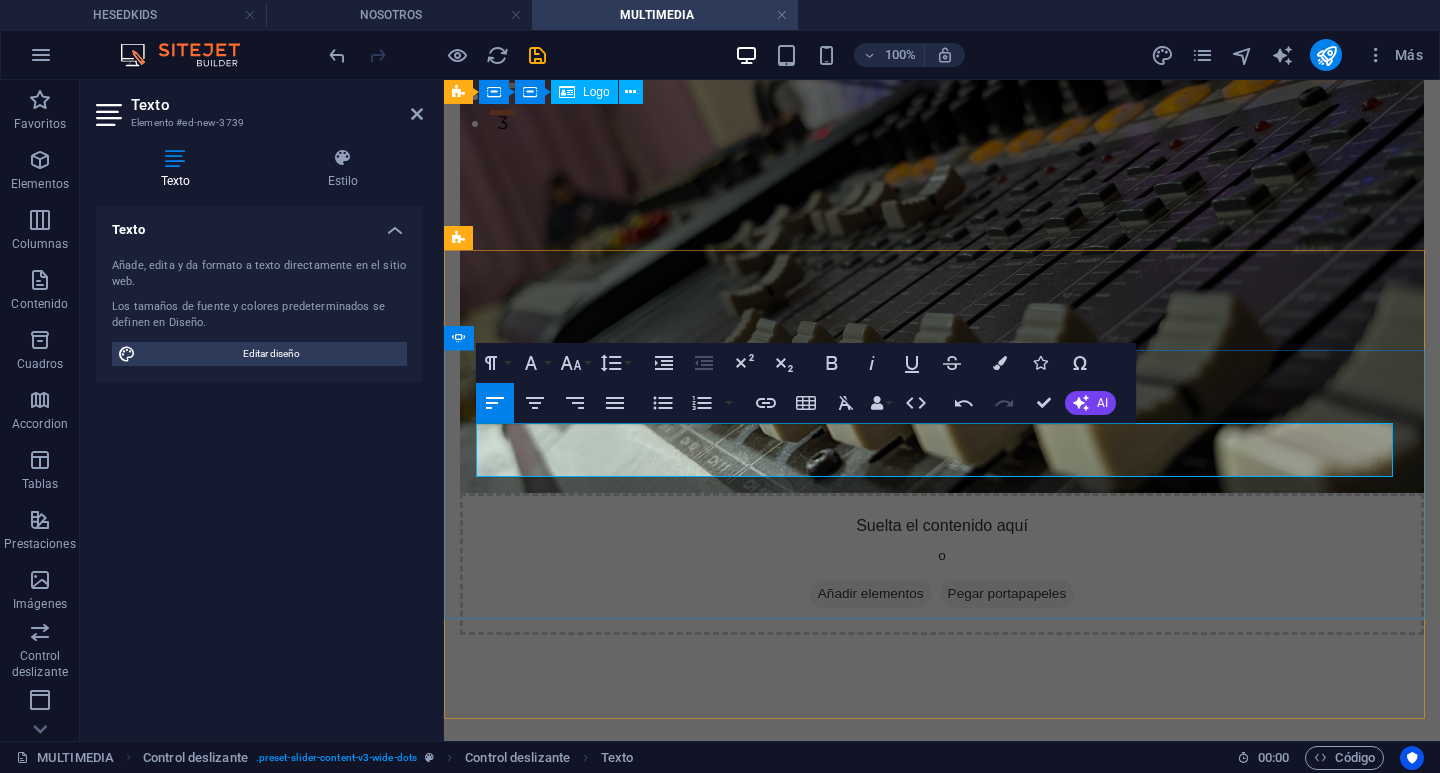 click at bounding box center [-2041, 1739] 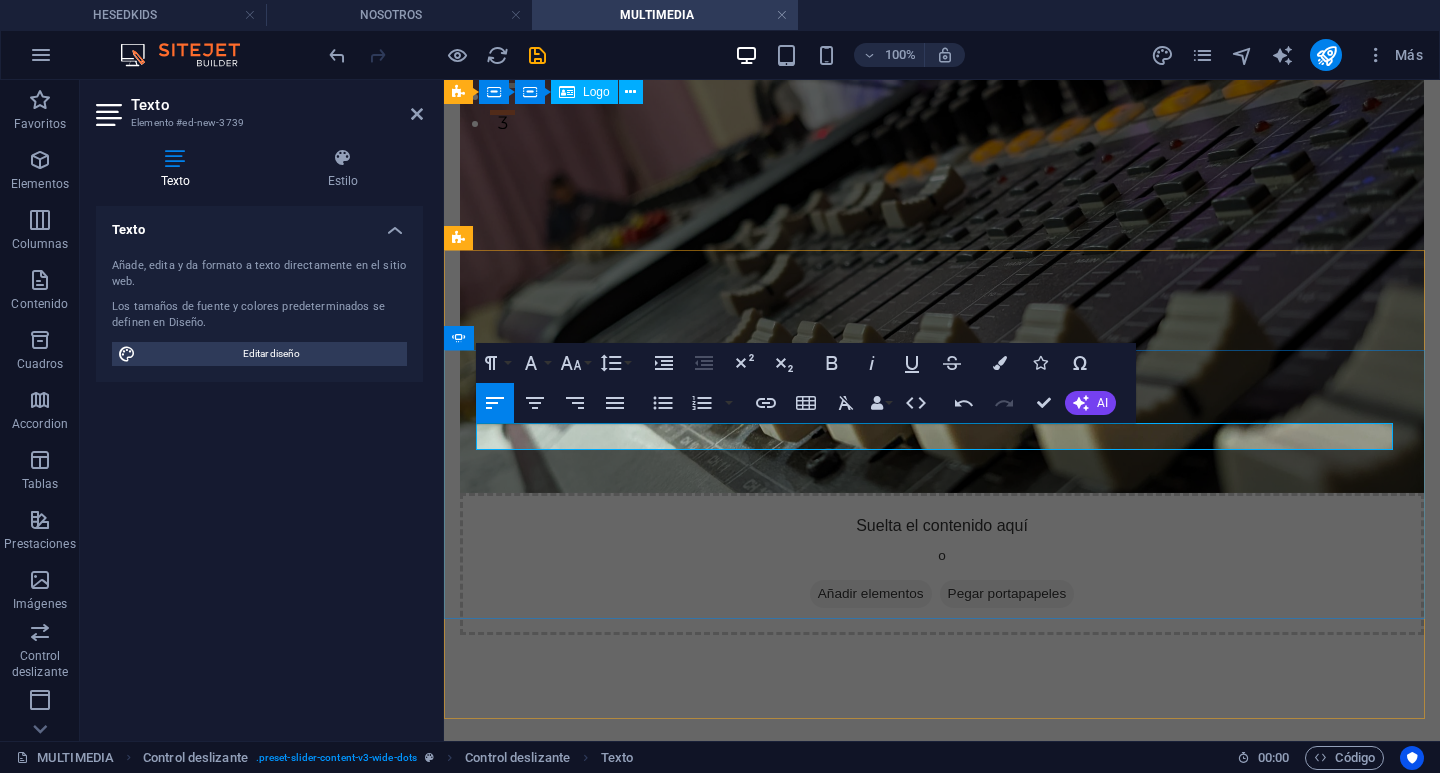 click at bounding box center (-2041, 1712) 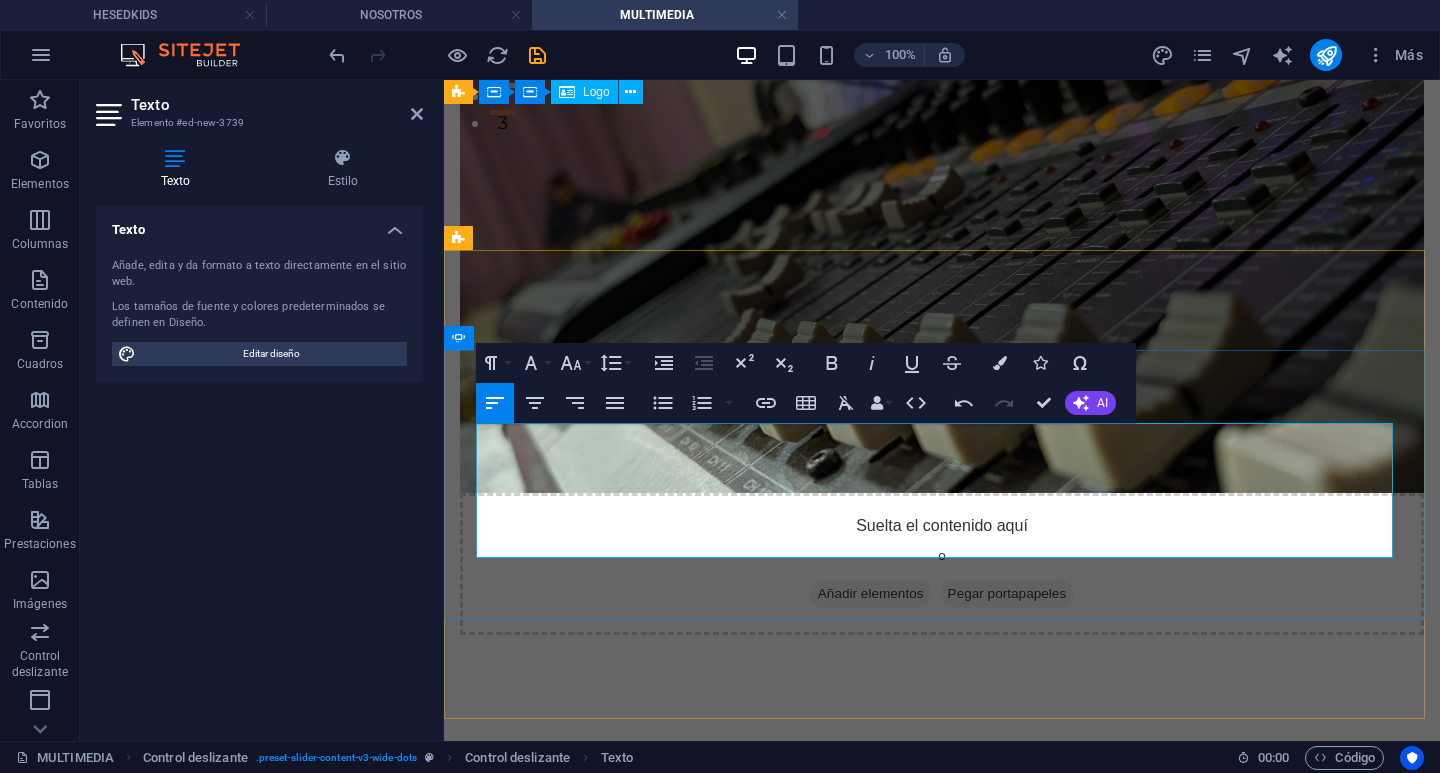 click on "Si tienes alguna duda, sugerencia o comentario que nos ayude a seguir creciendo como iglesia, ¡nos encantaría escucharte! Tu opinión es importante para nosotros. Puedes escribirnos directamente a  sebastian@iglesiahesedvalparaiso.cl  o enviarnos un mensaje al  +56 9 4986 8243 . Estamos aquí para ayudarte y seguir construyendo juntos." at bounding box center [-2041, 1766] 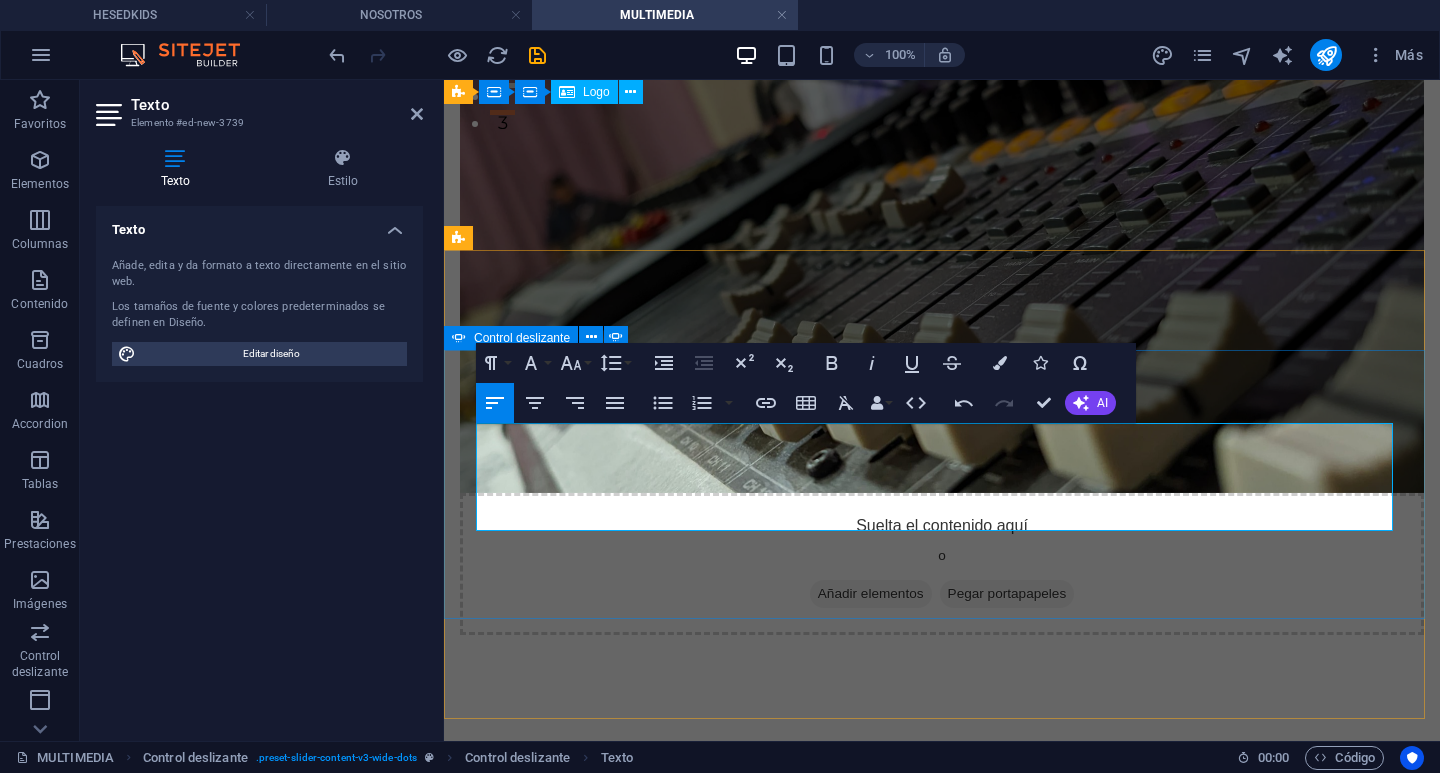 click on "Surgerencias y dudas Si tienes alguna duda, sugerencia o comentario que nos ayude a seguir creciendo como iglesia, ¡nos encantaría escucharte! Tu opinión es importante para nosotros. Puedes escribirnos directamente a  sebastian@iglesiahesedvalparaiso.cl  o enviarnos un mensaje al  +56 9 4986 8243 . Estamos aquí para ayudarte y seguir construyendo juntos. Preguntar a ChatGPT Encargado de multimedia Sebastían López  es el encargado del equipo de Multimedia en Iglesia Hesed Valparaíso. Con pasión por la creatividad y el servicio, se encarga de coordinar todo lo relacionado con diseño, fotografía, video, redes sociales y contenido digital. Su enfoque es comunicar el mensaje de Dios de manera clara, atractiva y con excelencia, siempre con el deseo de que más personas conozcan el amor de Cristo a través de cada imagen y publicación. CONTACTO sebastian@iglesiahesedvalparaiso.cl  o envíanos un mensaje al  +56 9 4986 8243 . Estaremos felices de ayudarte y acompañarte en lo que necesites. +56 9 4986 8243" at bounding box center (942, 1010) 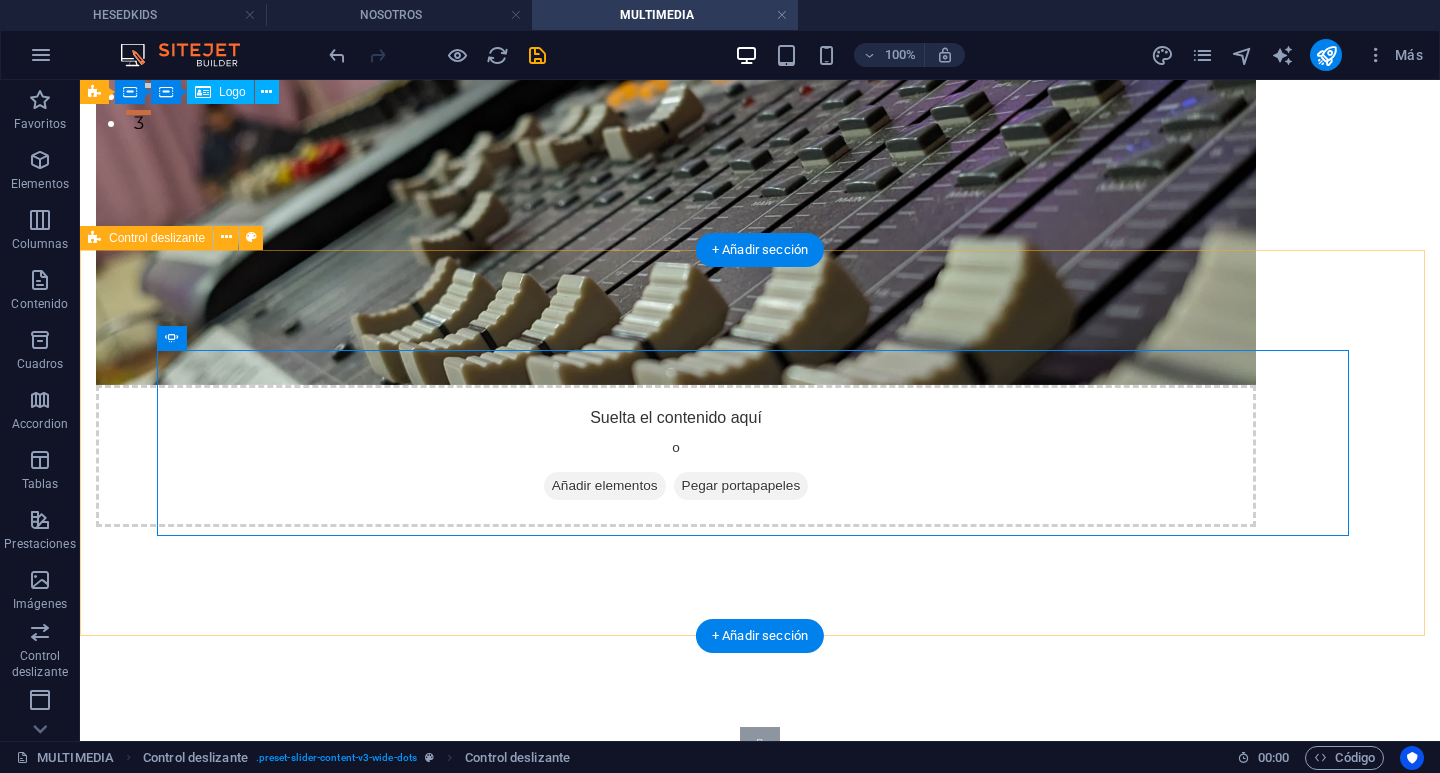 scroll, scrollTop: 544, scrollLeft: 0, axis: vertical 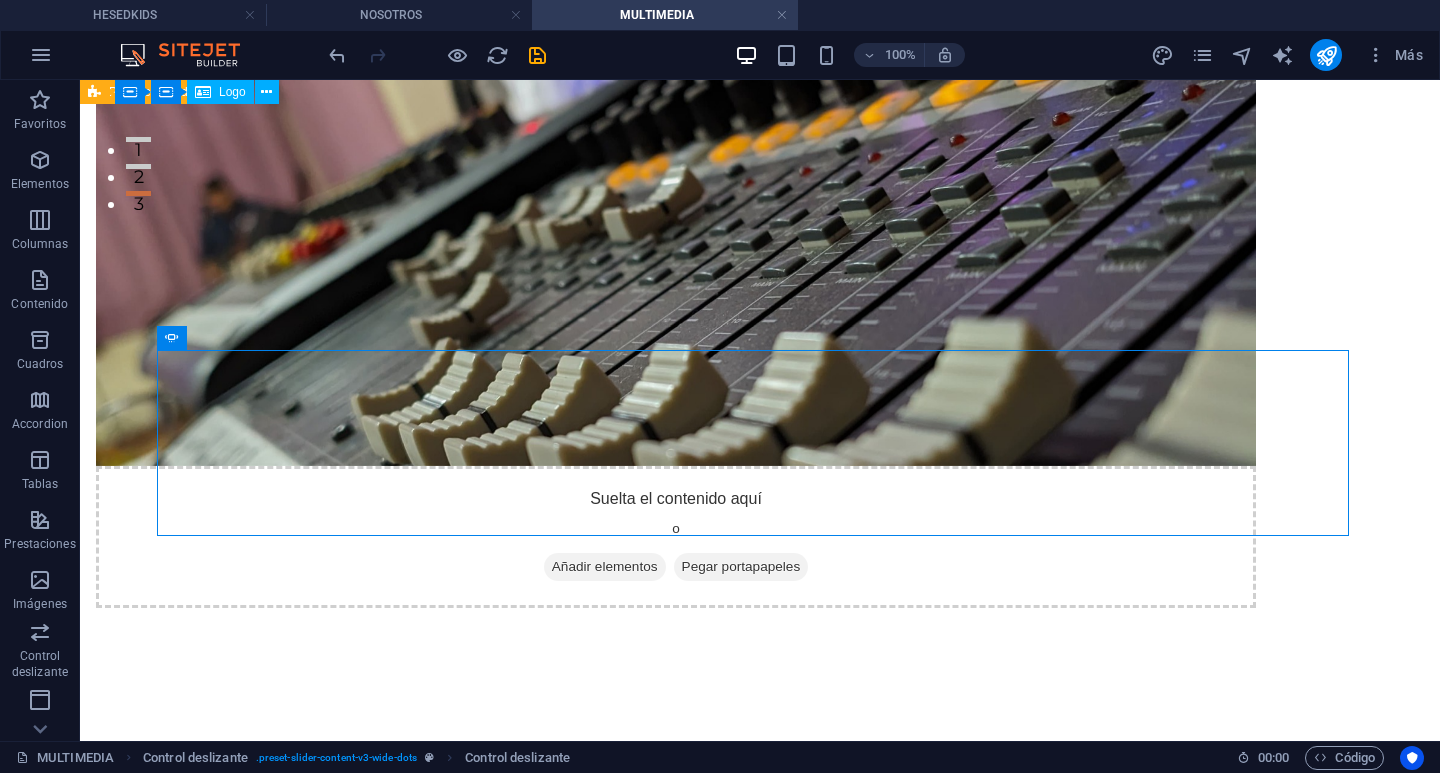 click at bounding box center [437, 55] 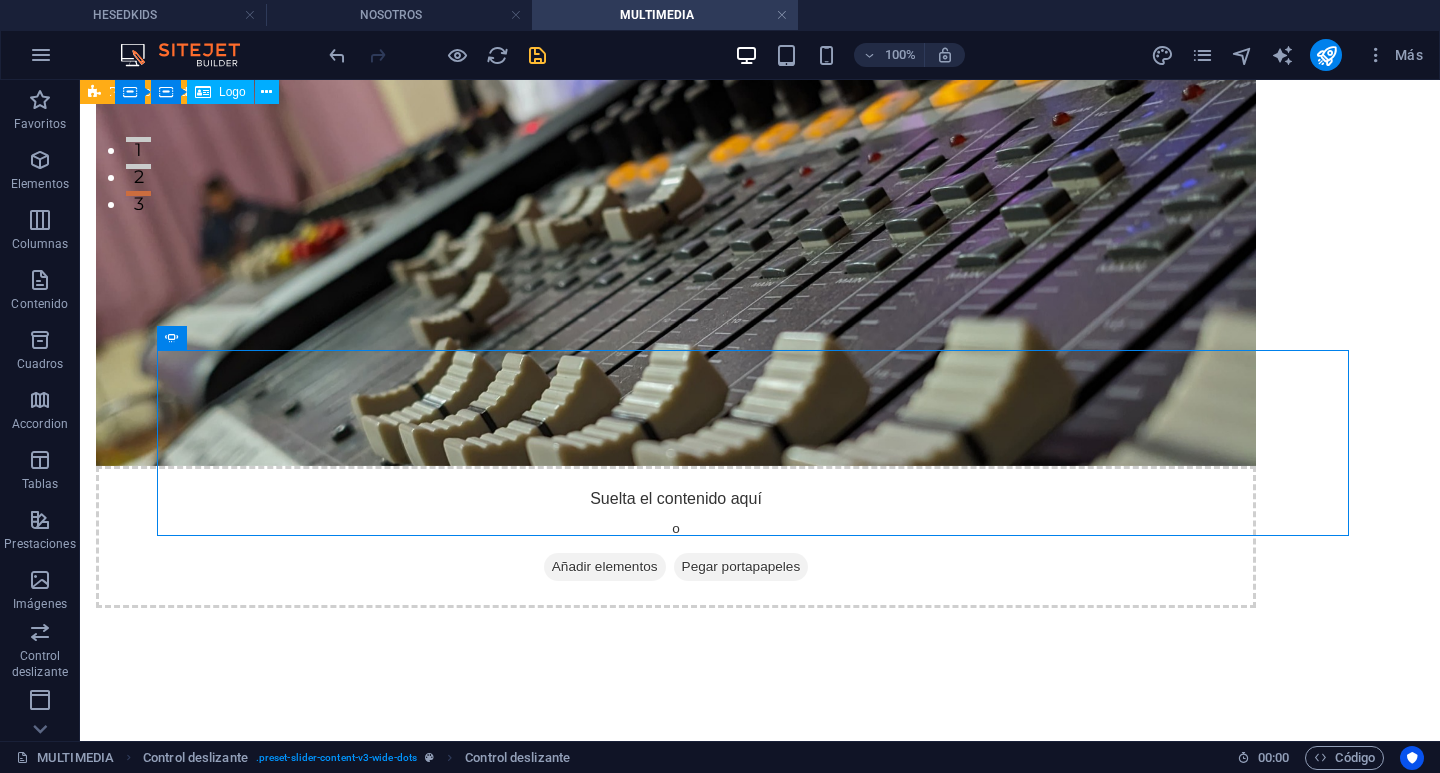 click at bounding box center (537, 55) 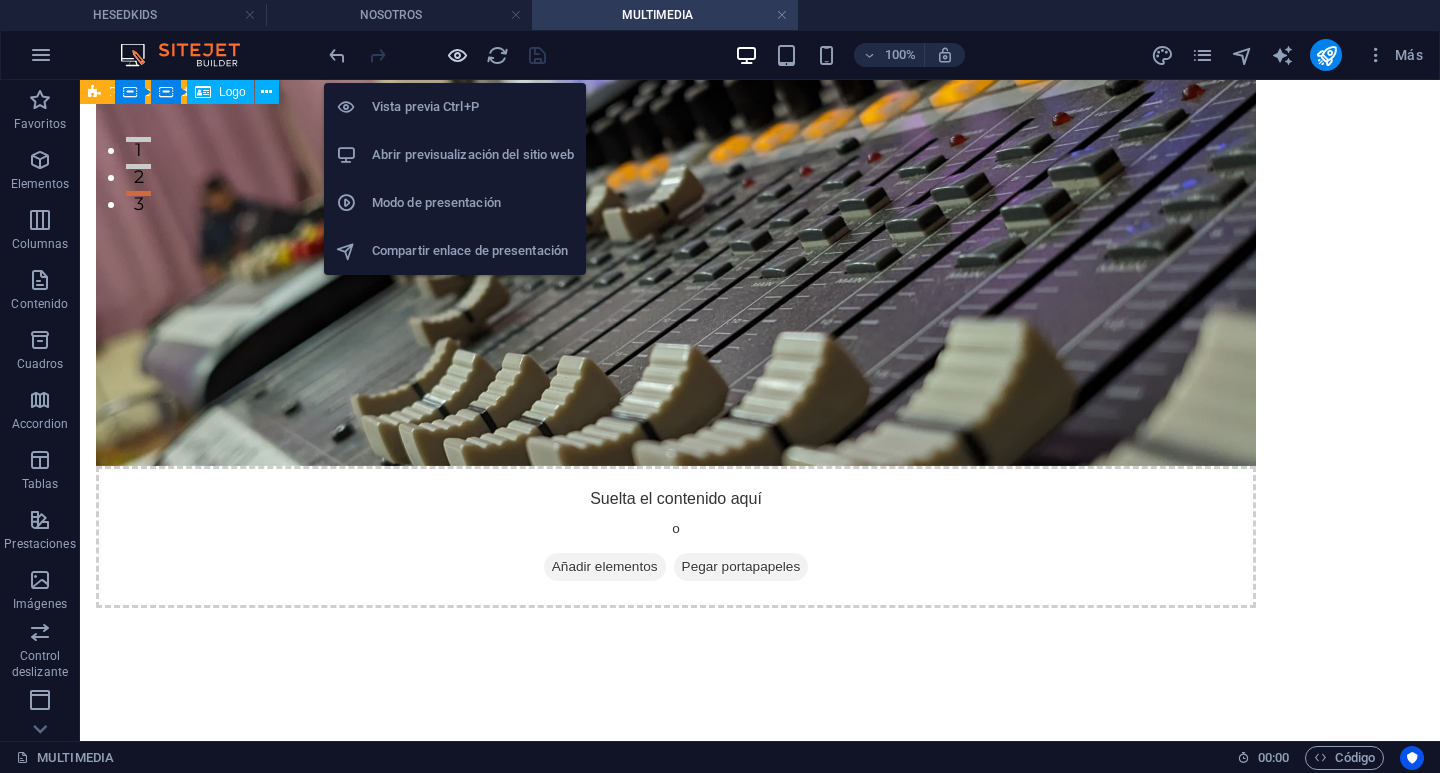 click at bounding box center [457, 55] 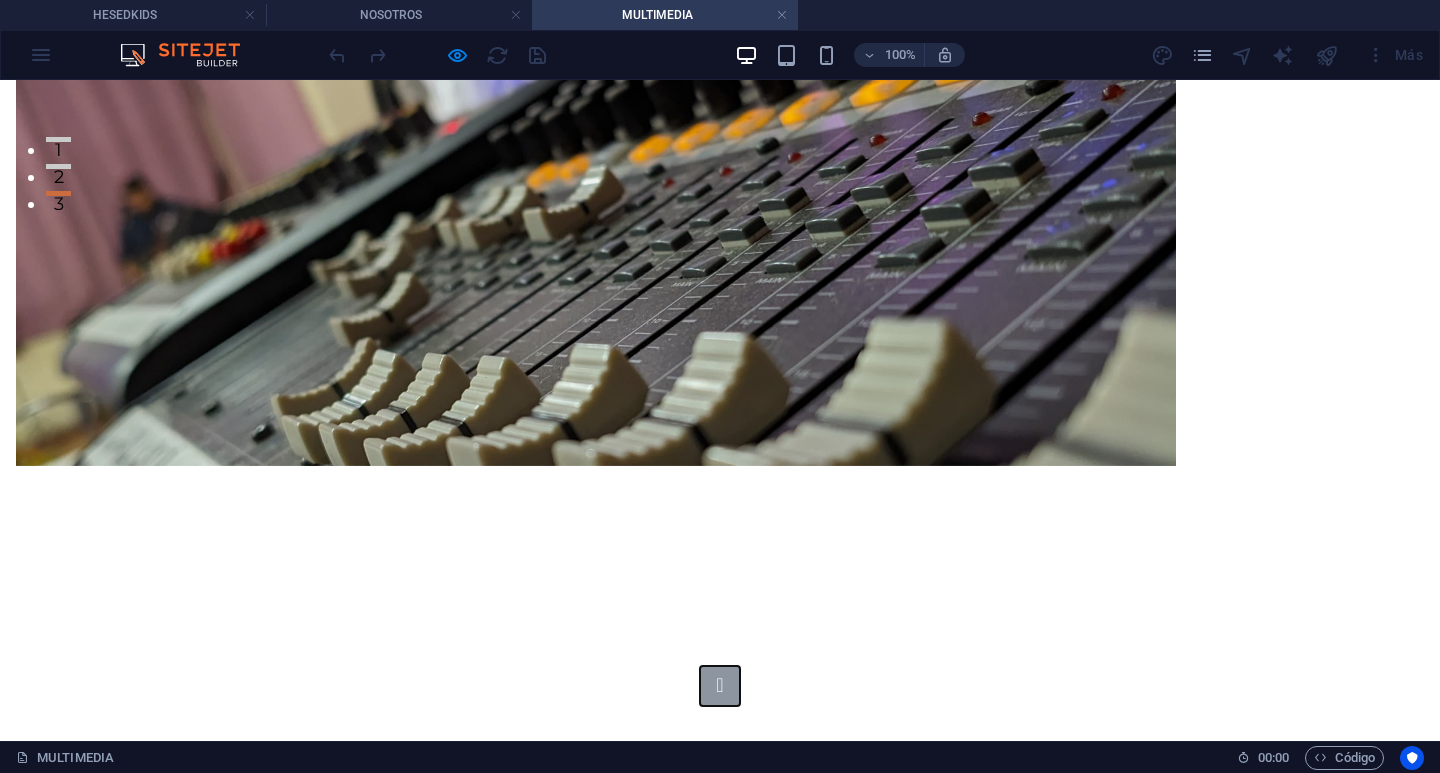 click at bounding box center [720, 686] 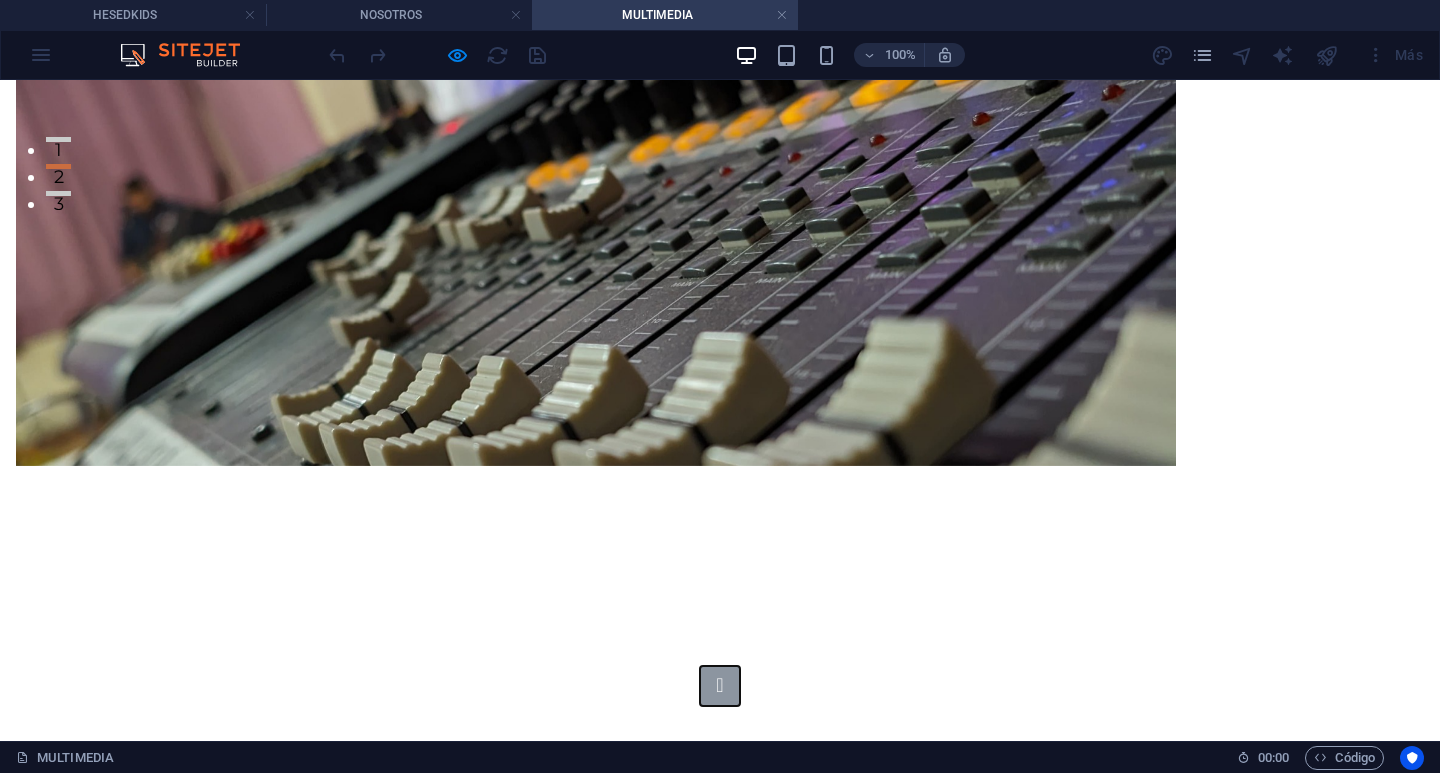 click at bounding box center (720, 686) 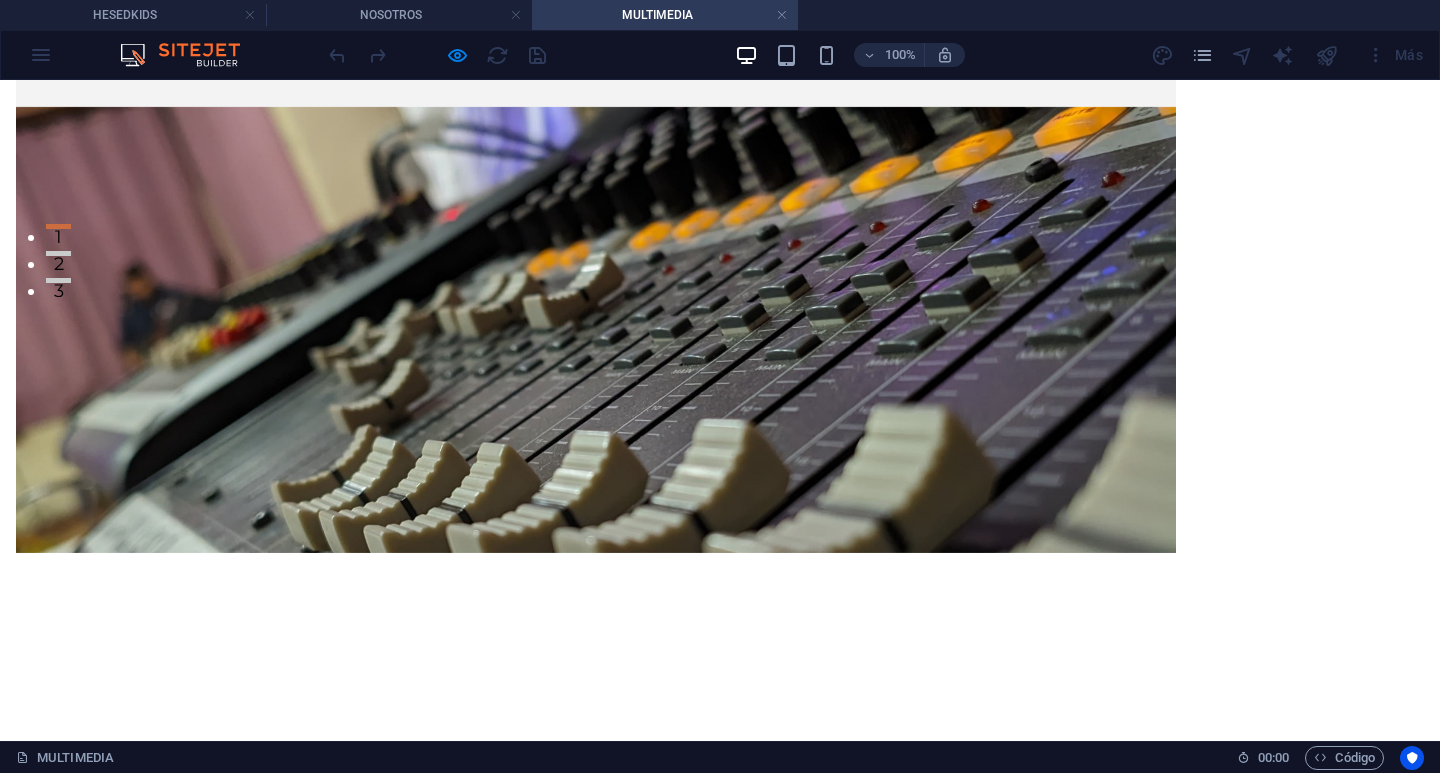 scroll, scrollTop: 344, scrollLeft: 0, axis: vertical 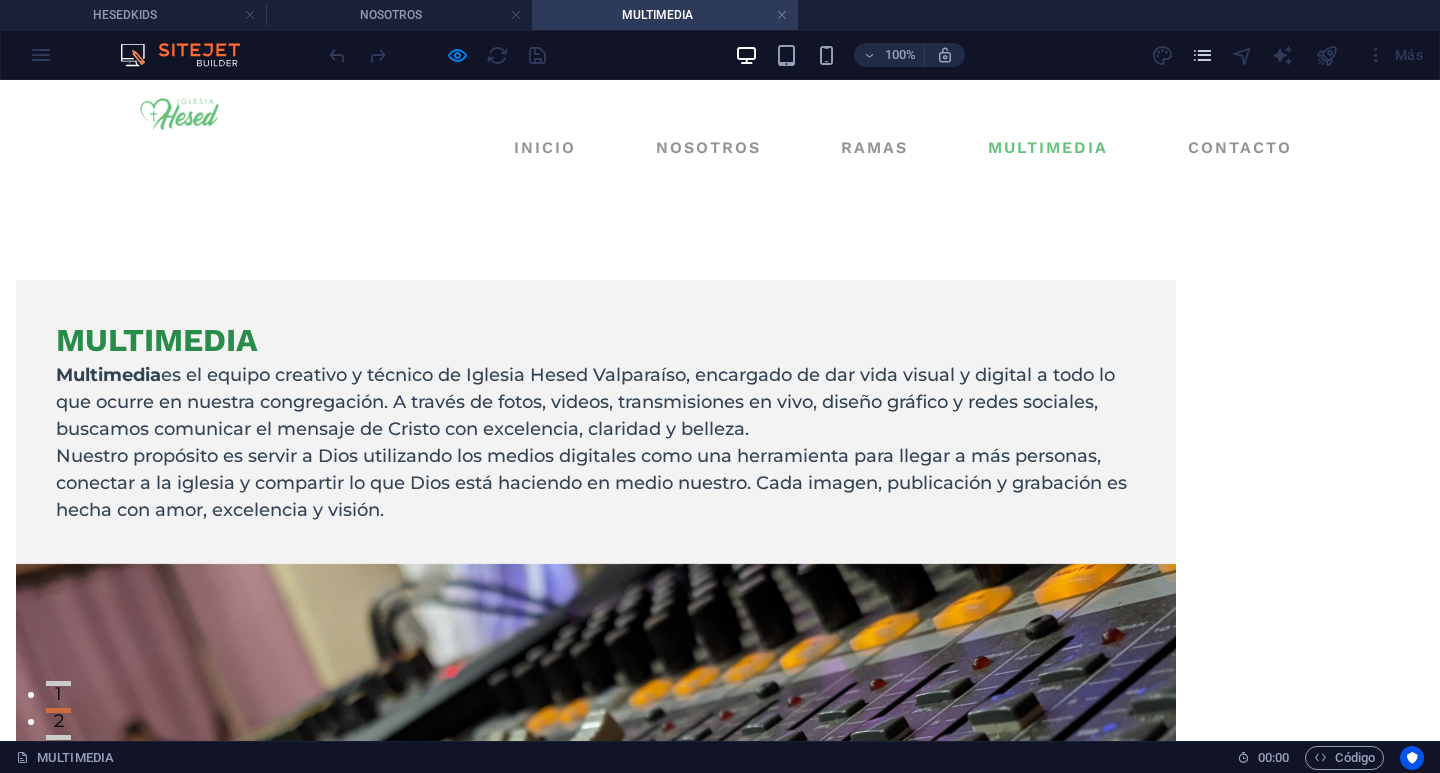 click at bounding box center (1202, 55) 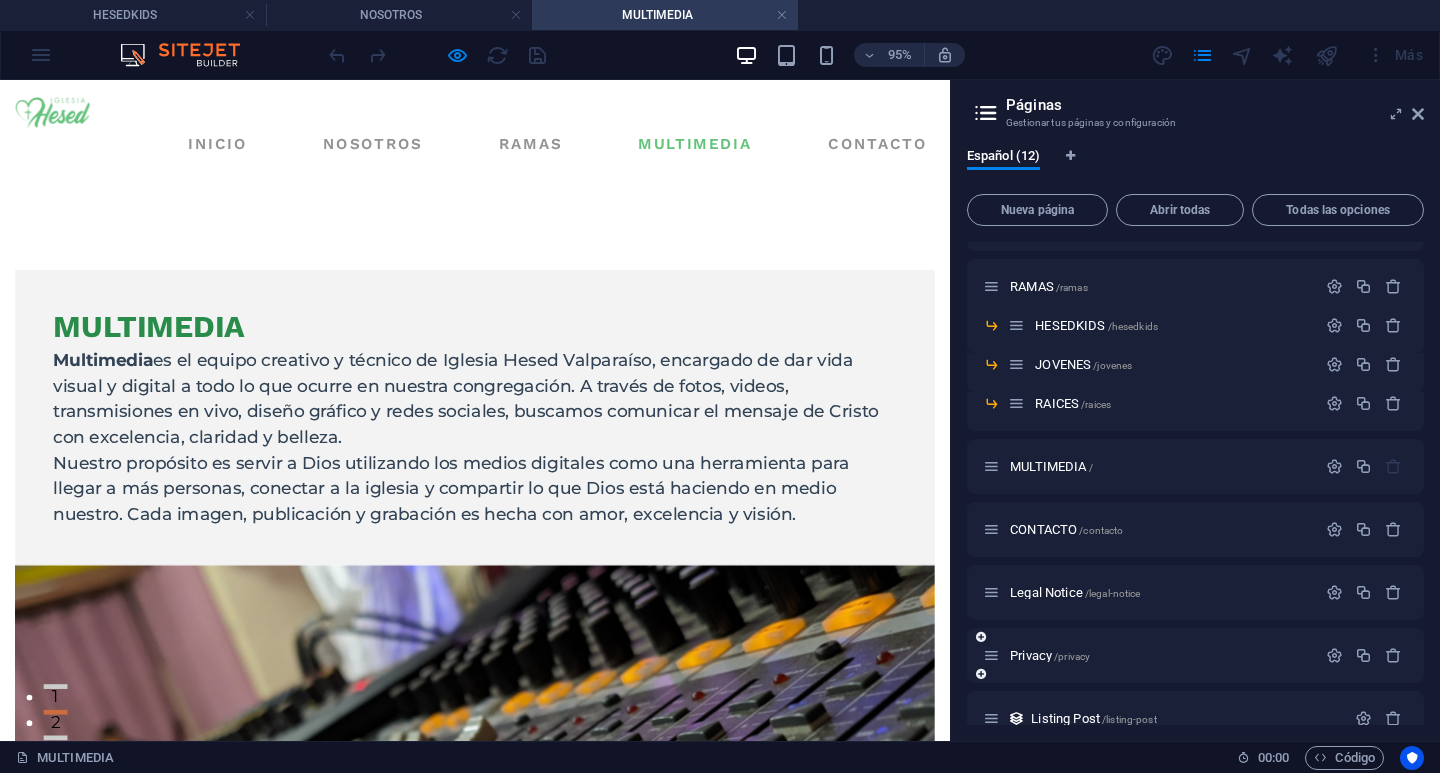 scroll, scrollTop: 200, scrollLeft: 0, axis: vertical 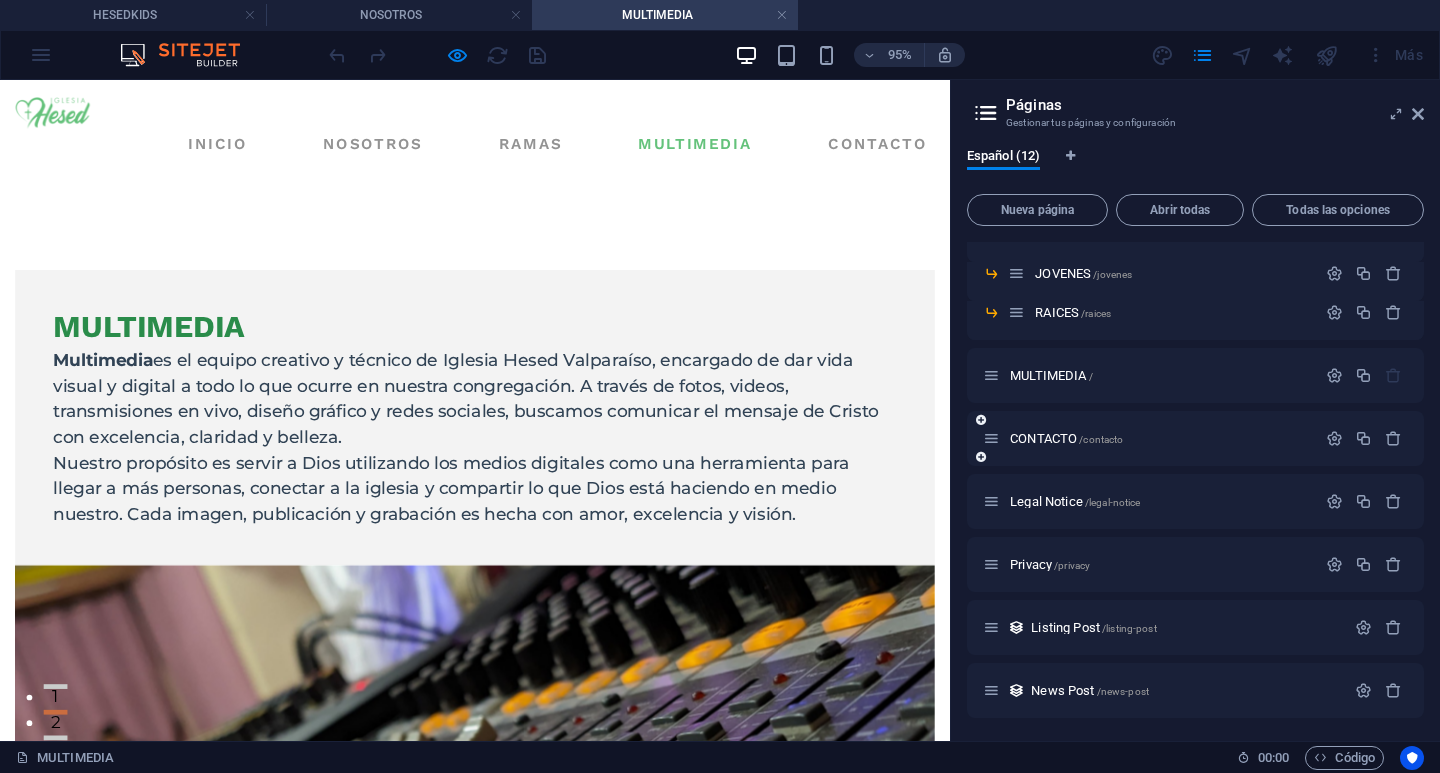 click on "CONTACTO /contacto" at bounding box center (1195, 438) 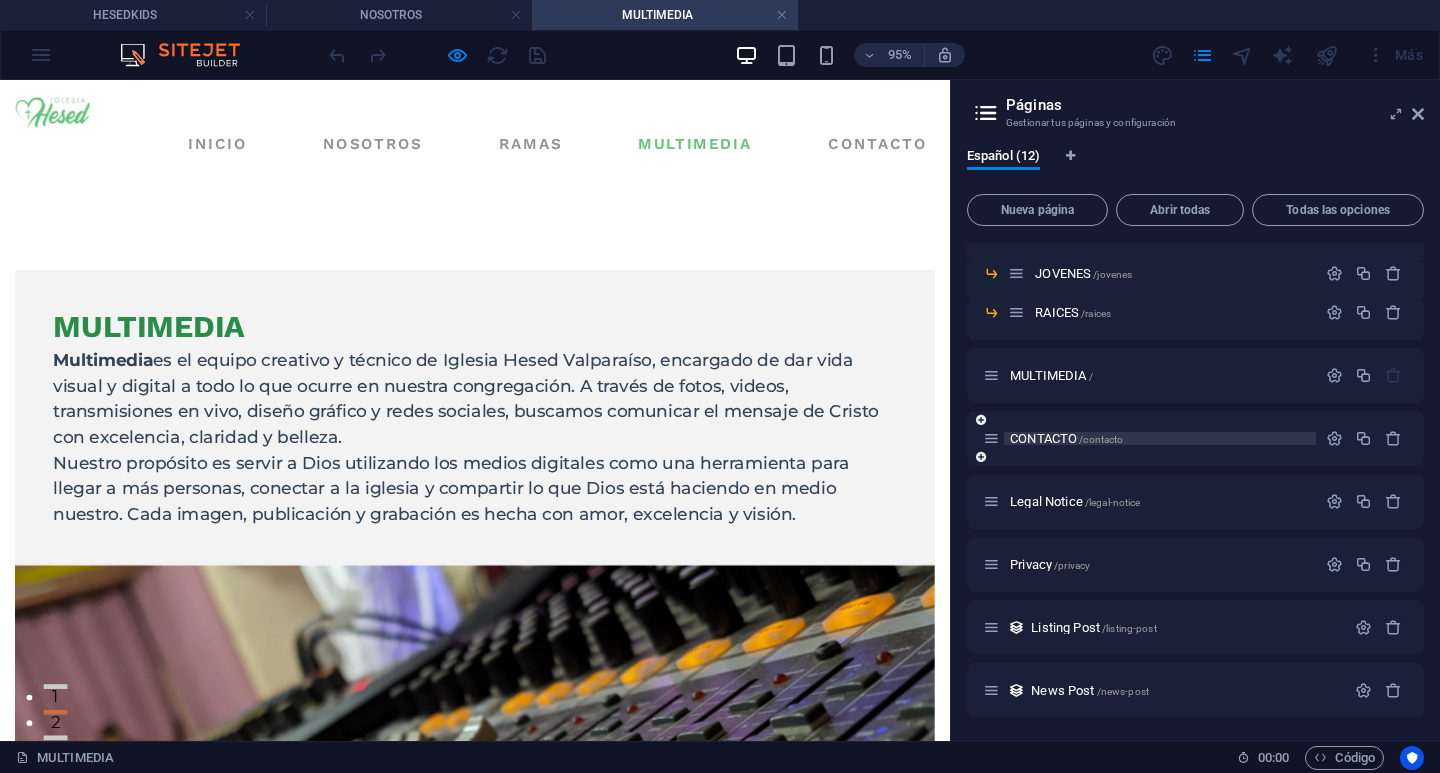 click on "CONTACTO /contacto" at bounding box center [1066, 438] 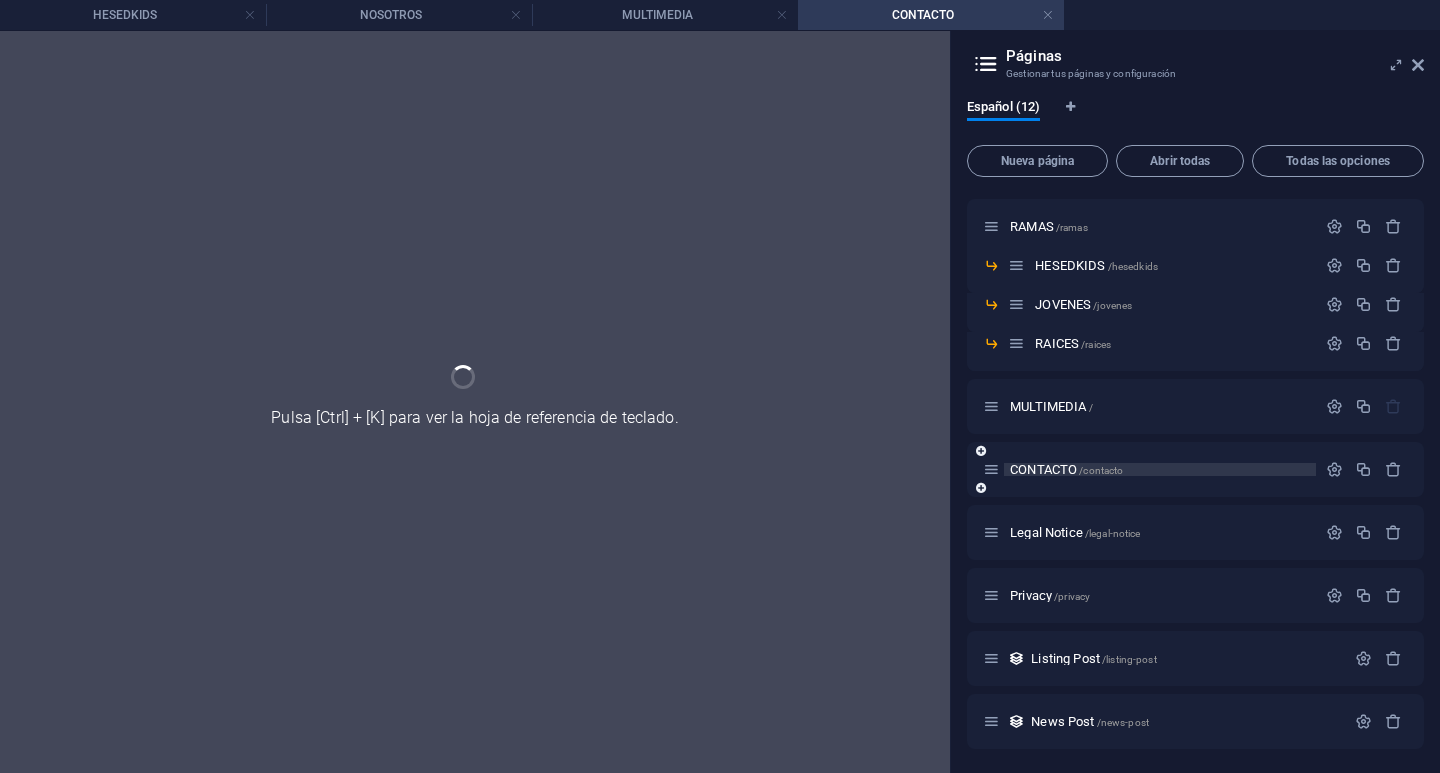 scroll, scrollTop: 120, scrollLeft: 0, axis: vertical 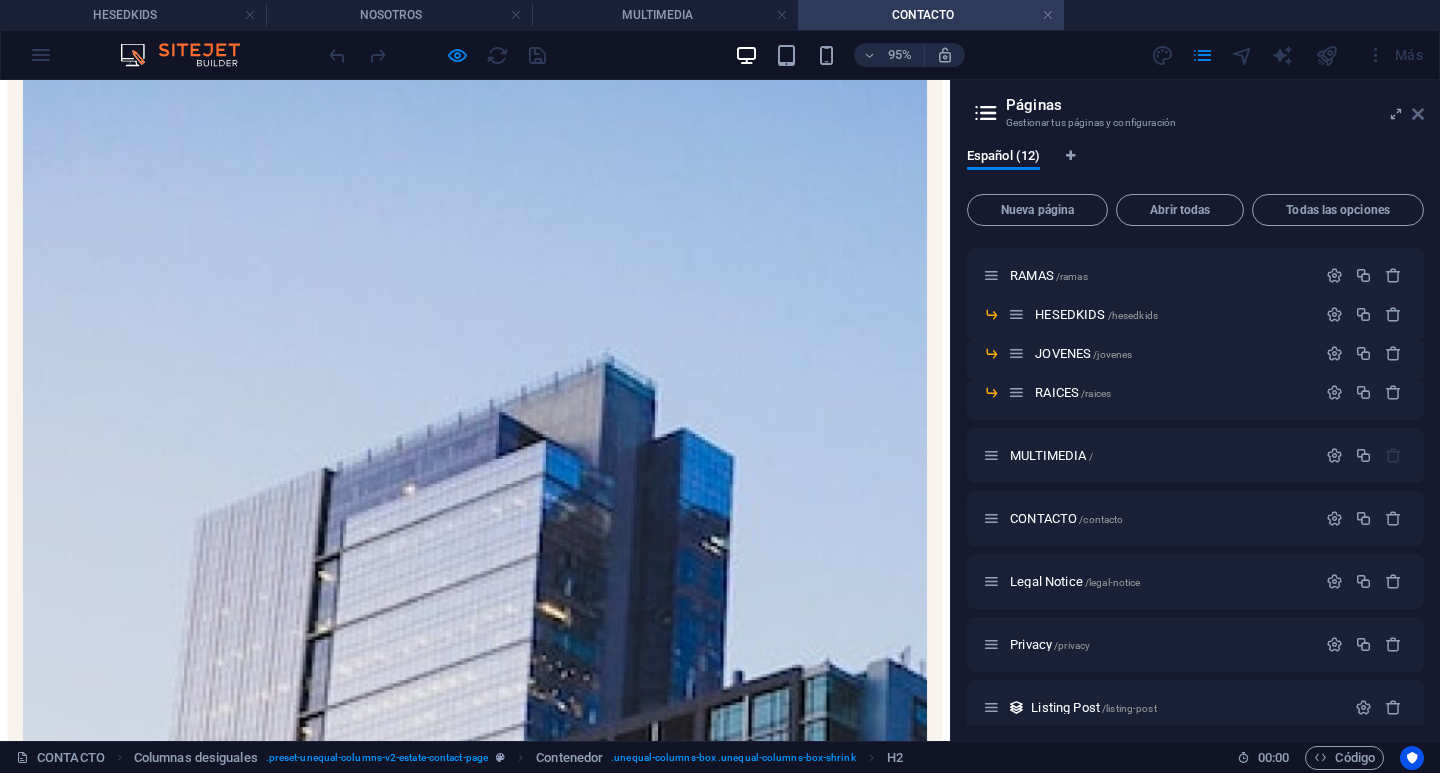 drag, startPoint x: 1421, startPoint y: 115, endPoint x: 1381, endPoint y: 34, distance: 90.33826 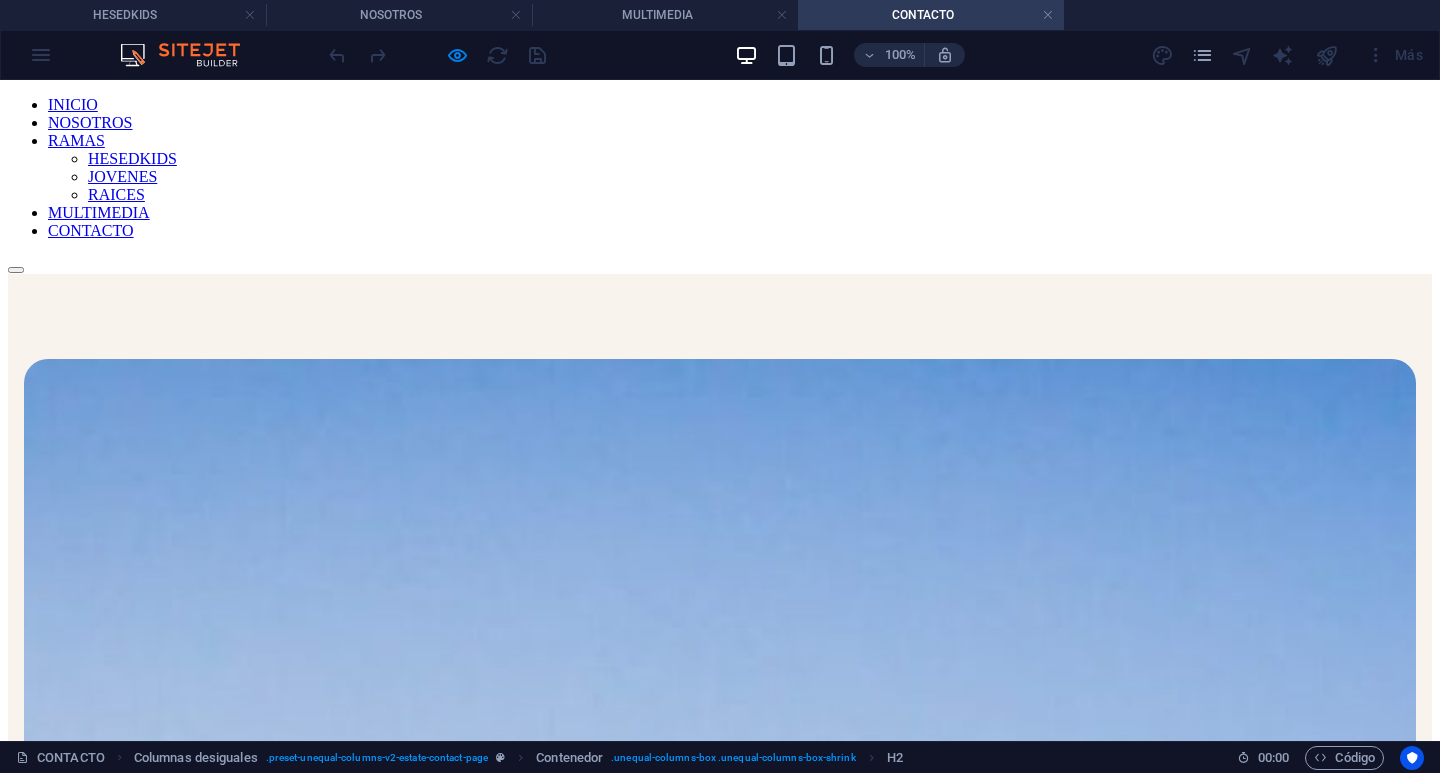 scroll, scrollTop: 0, scrollLeft: 0, axis: both 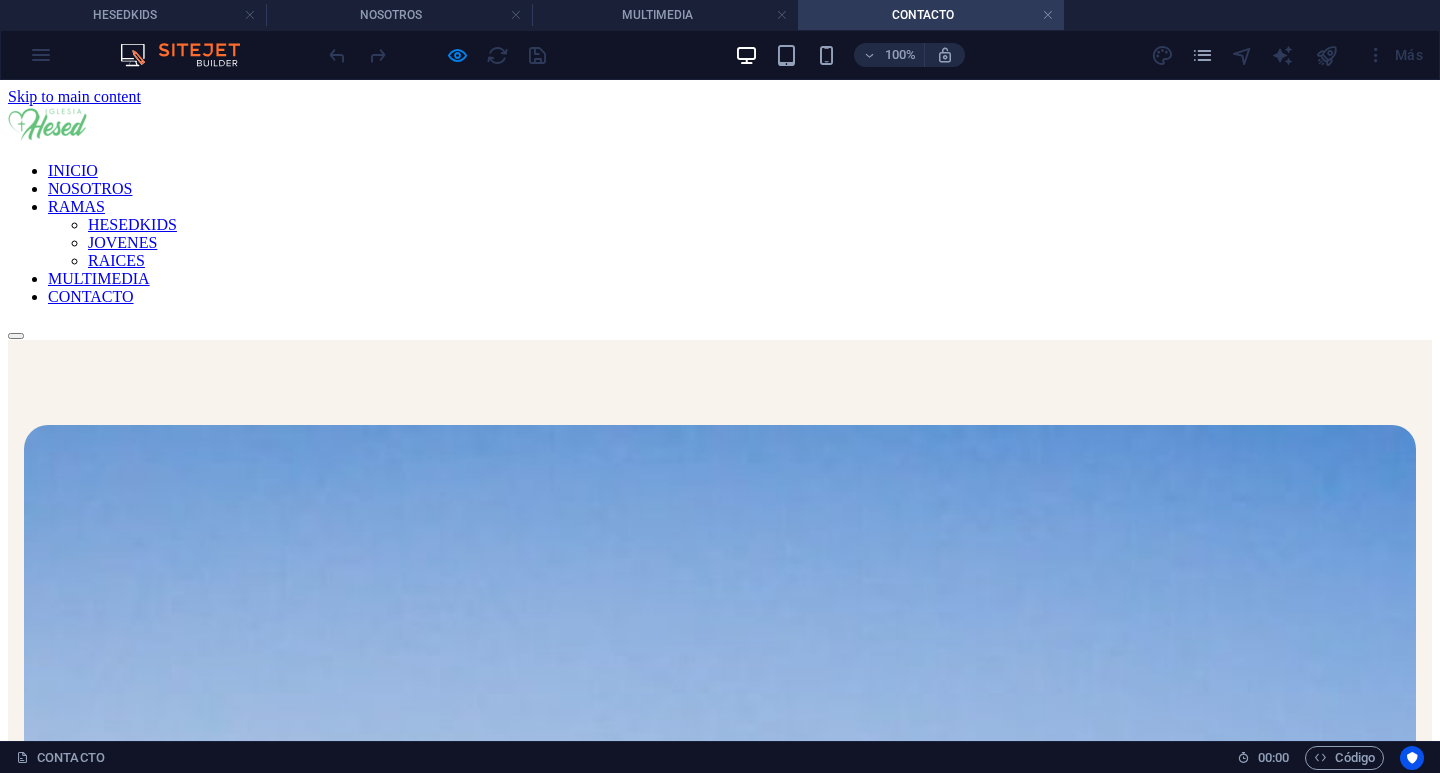 click at bounding box center (720, 2700) 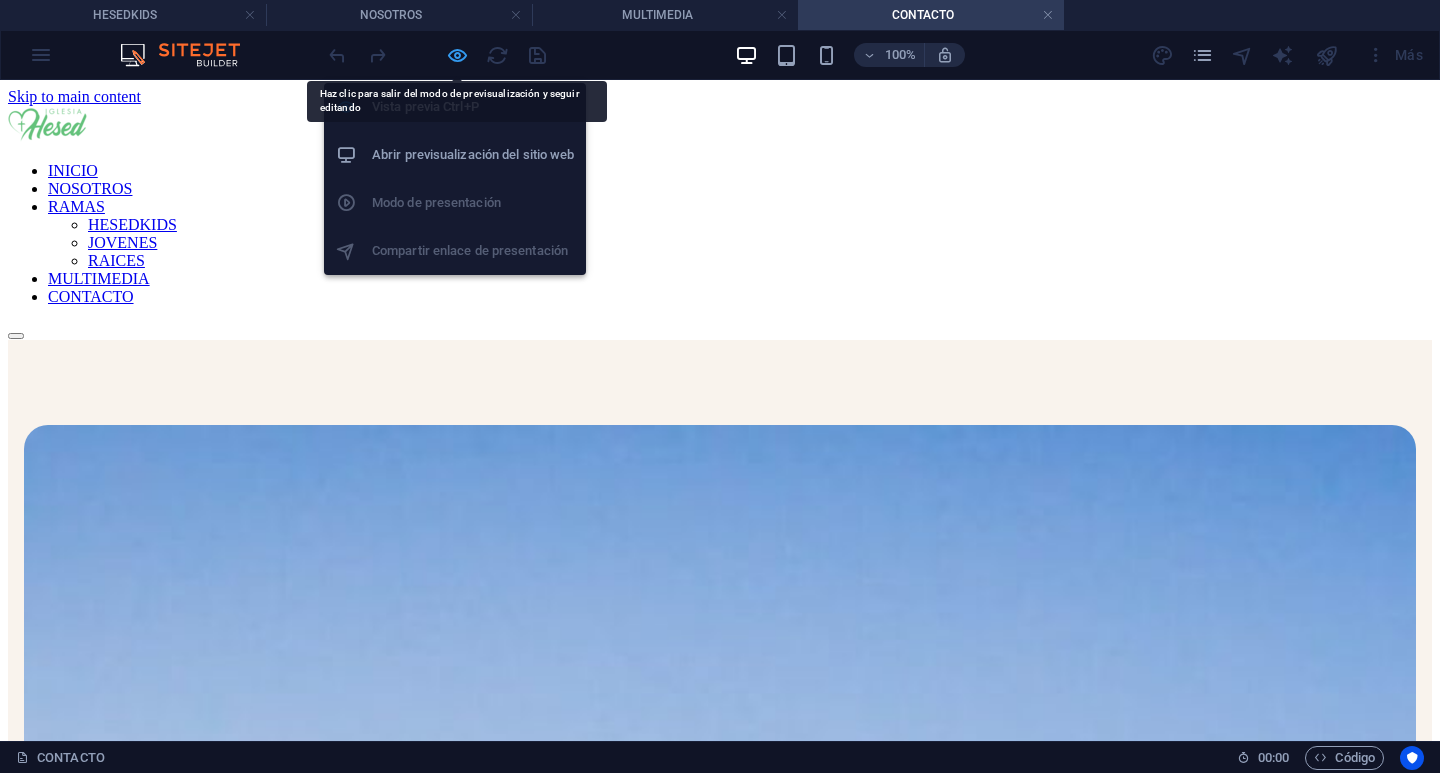 click at bounding box center [457, 55] 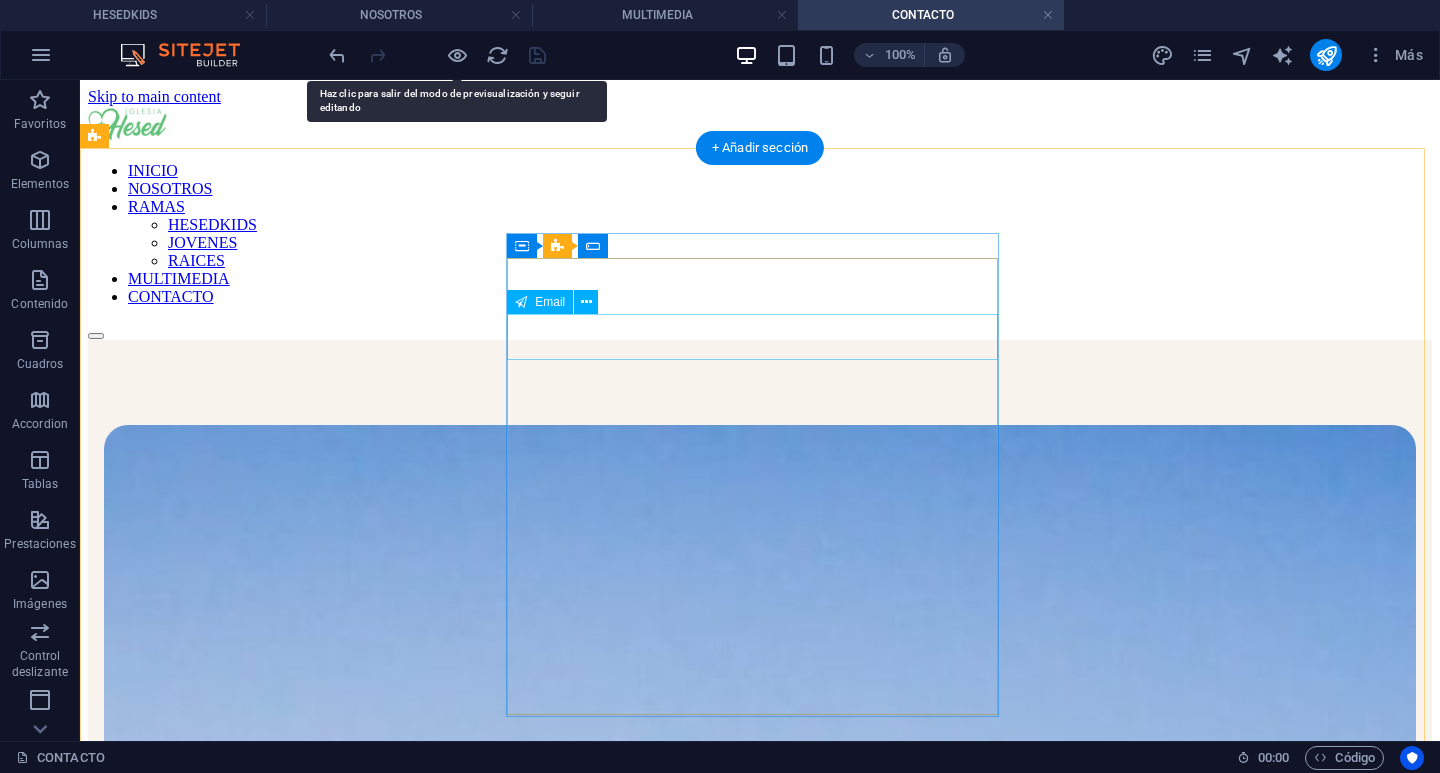 click at bounding box center (760, 2593) 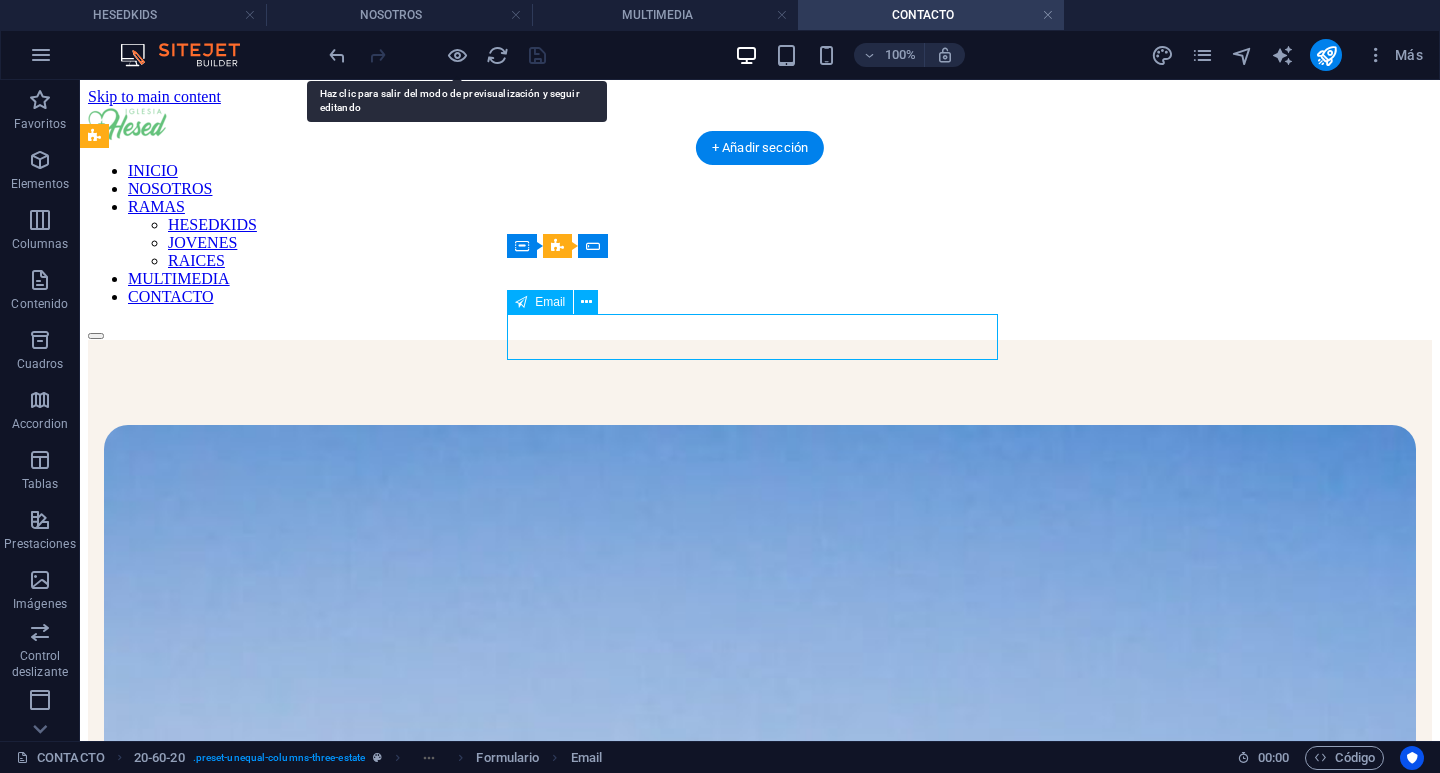 click at bounding box center [760, 2593] 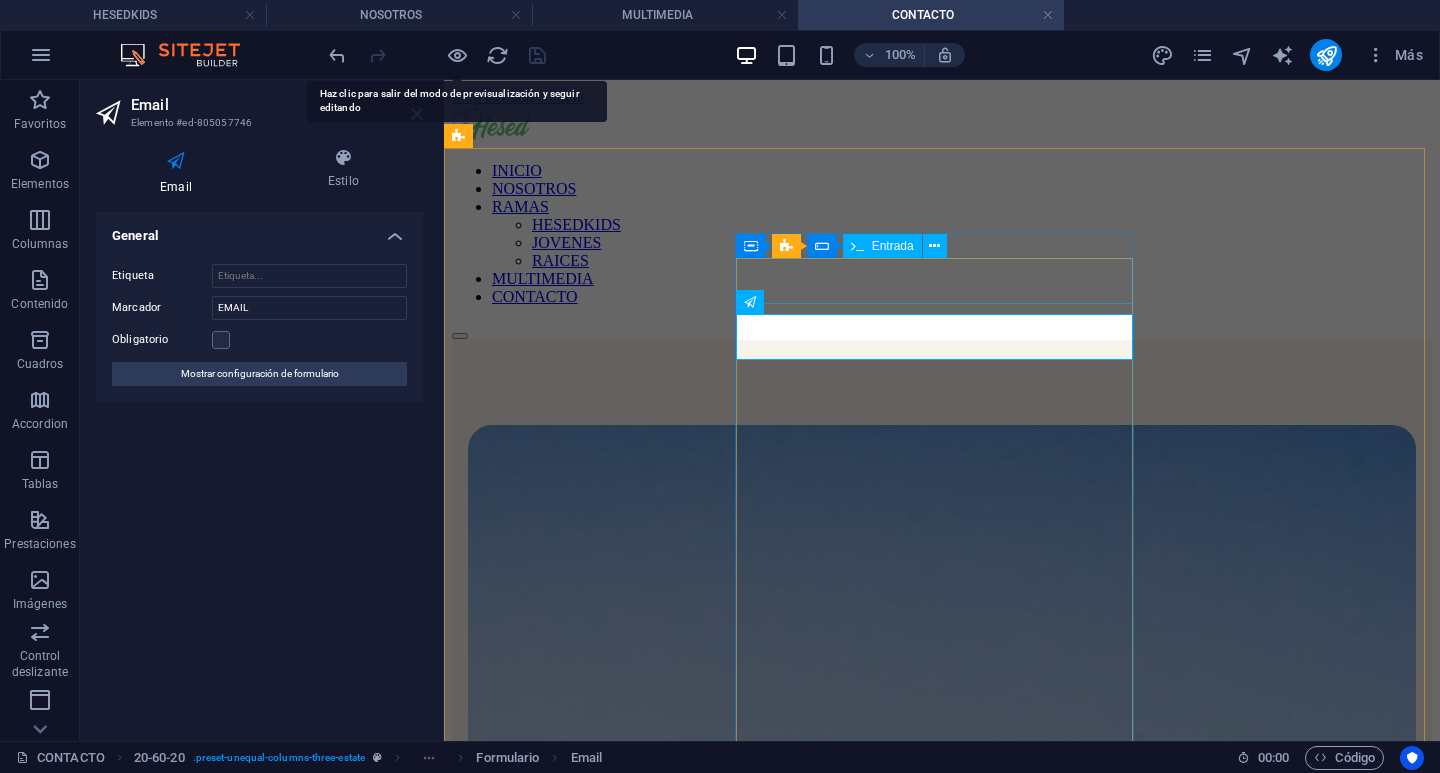 click at bounding box center (942, 1987) 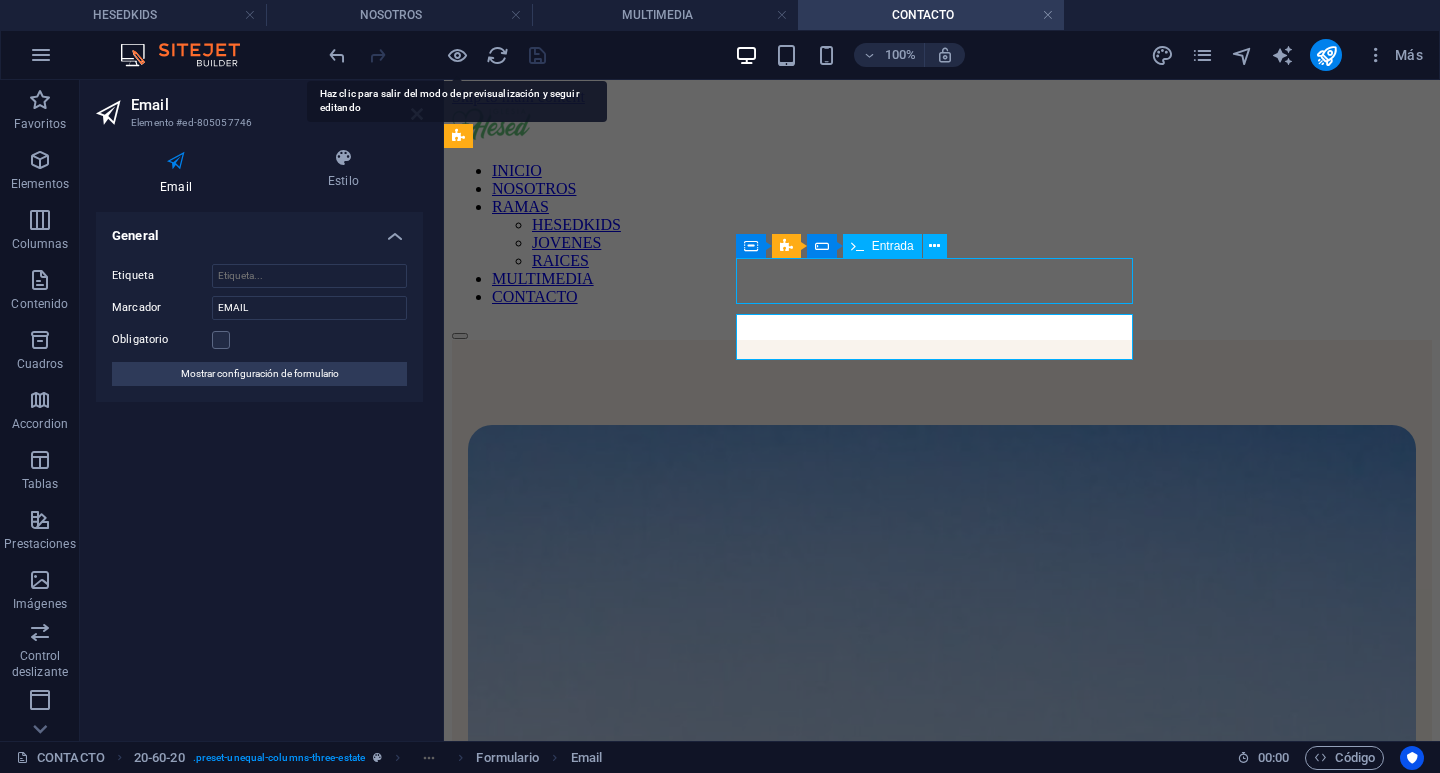 click at bounding box center [942, 1987] 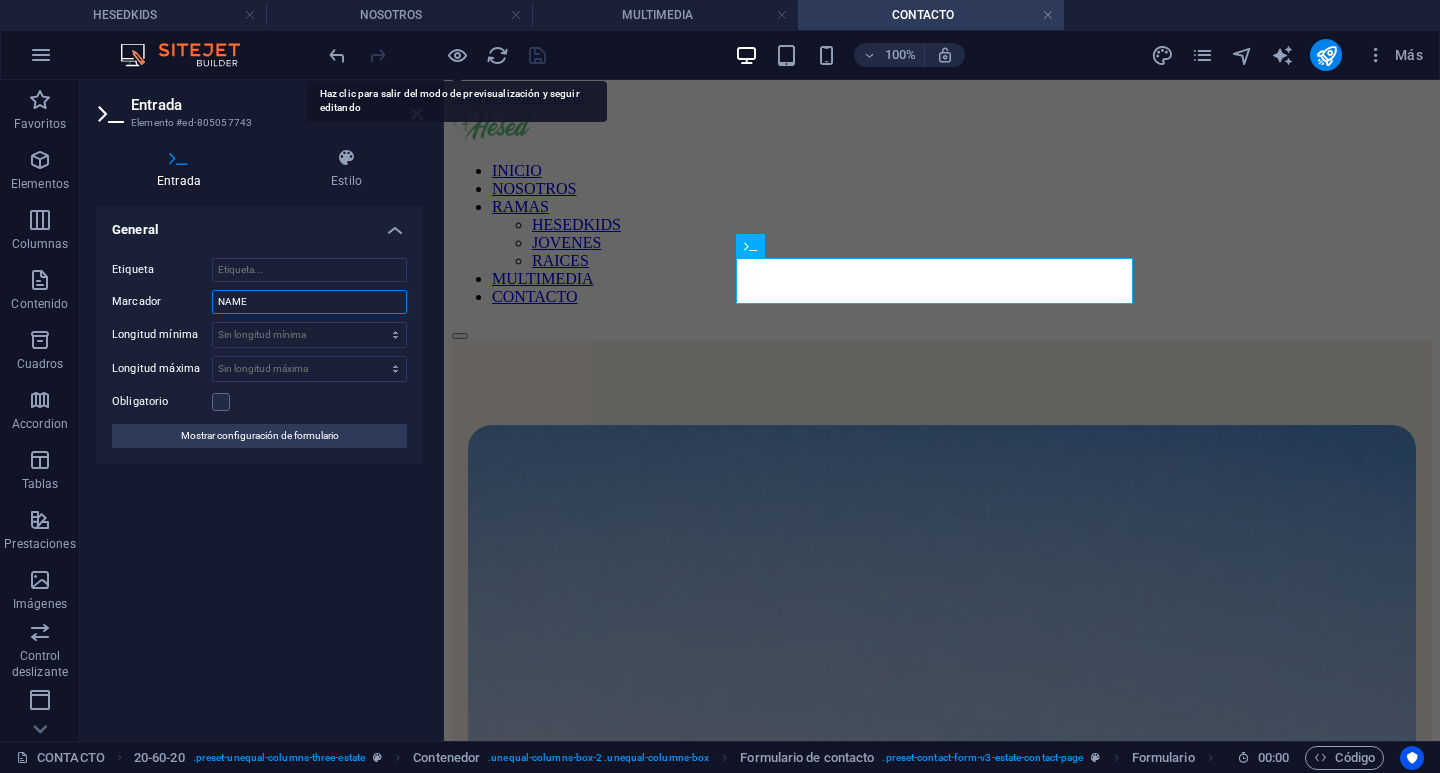 click on "NAME" at bounding box center (309, 302) 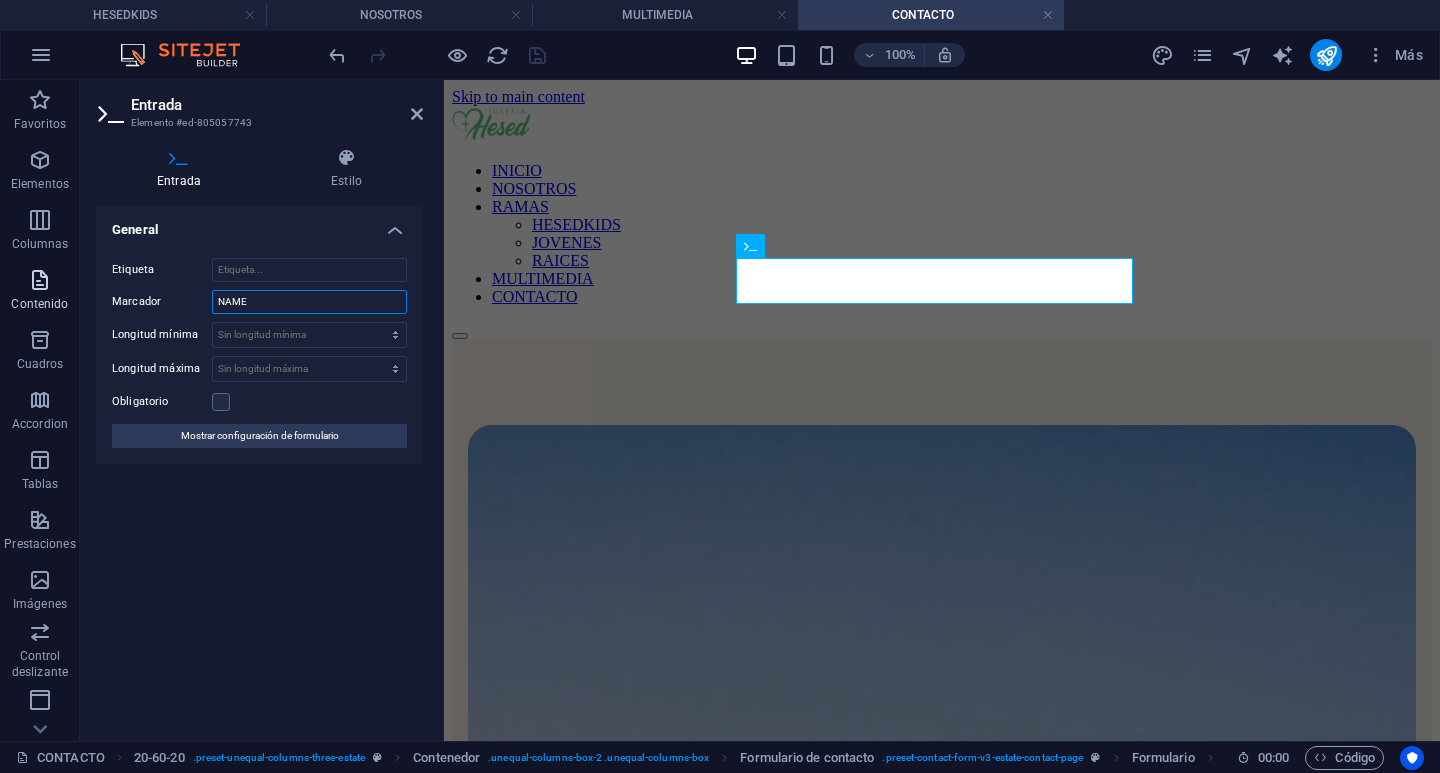 click on "Favoritos Elementos Columnas Contenido Cuadros Accordion Tablas Prestaciones Imágenes Control deslizante Encabezado Pie de página Formularios Marketing Colecciones Entrada Elemento #ed-805057743 Entrada Estilo General Etiqueta Marcador NAME Longitud mínima Sin longitud mínima carácteres Longitud máxima Sin longitud máxima carácteres Obligatorio Mostrar configuración de formulario Formulario de contacto Element Diseño La forma en la que este elemento se expande en la disposición (Flexbox). Tamaño Predeterminado automático px % 1/1 1/2 1/3 1/4 1/5 1/6 1/7 1/8 1/9 1/10 Crecer Reducir Comprar Disposición de contenedor Visible Visible Opacidad 100 % Desbordamiento Espaciado Margen Predeterminado automático px % rem vw vh Personalizado Personalizado automático px % rem vw vh automático px % rem vw vh automático px % rem vw vh automático px % rem vw vh Espaciado Predeterminado px rem % vh vw Personalizado Personalizado px rem % vh vw px rem % vh vw px rem % vh vw px rem % vh vw Borde Estilo    1" at bounding box center (720, 410) 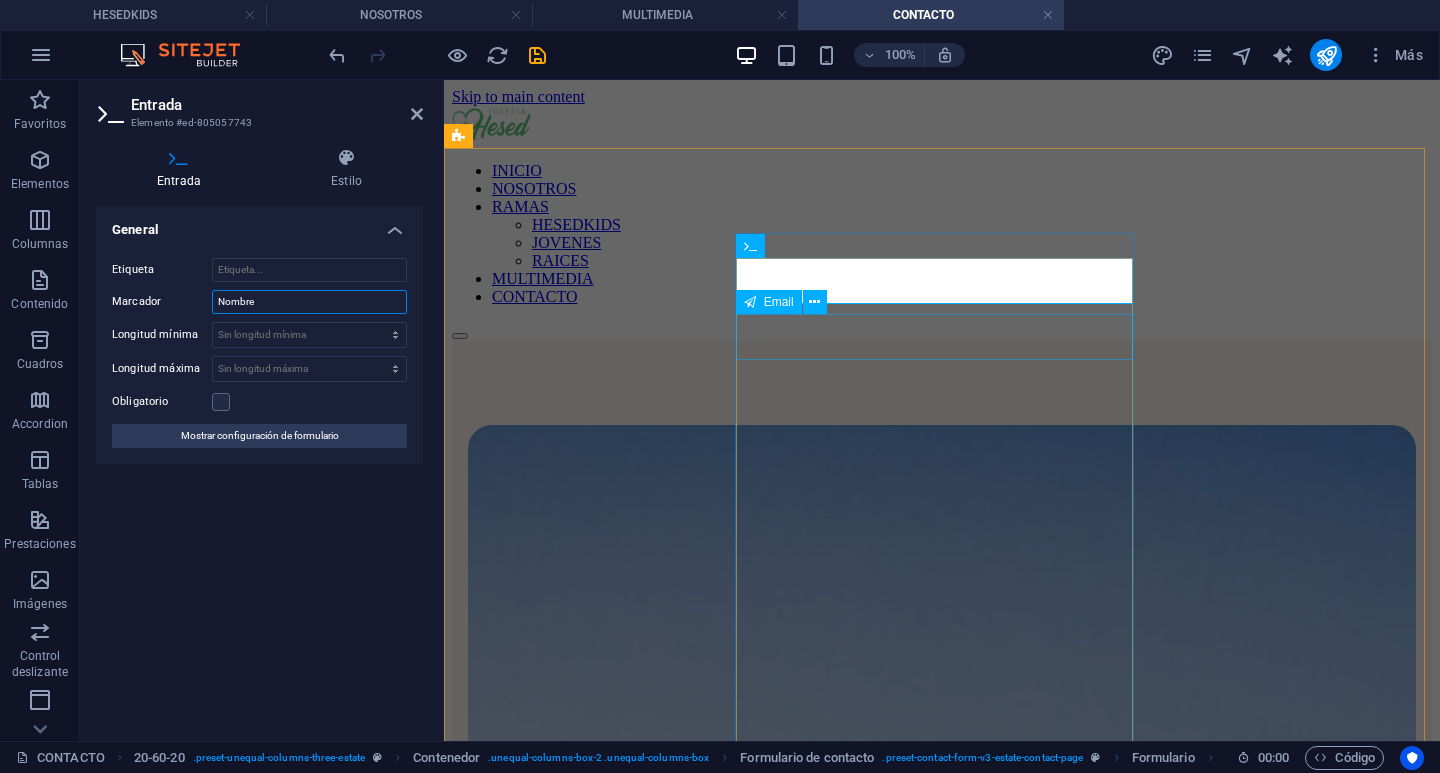 type on "Nombre" 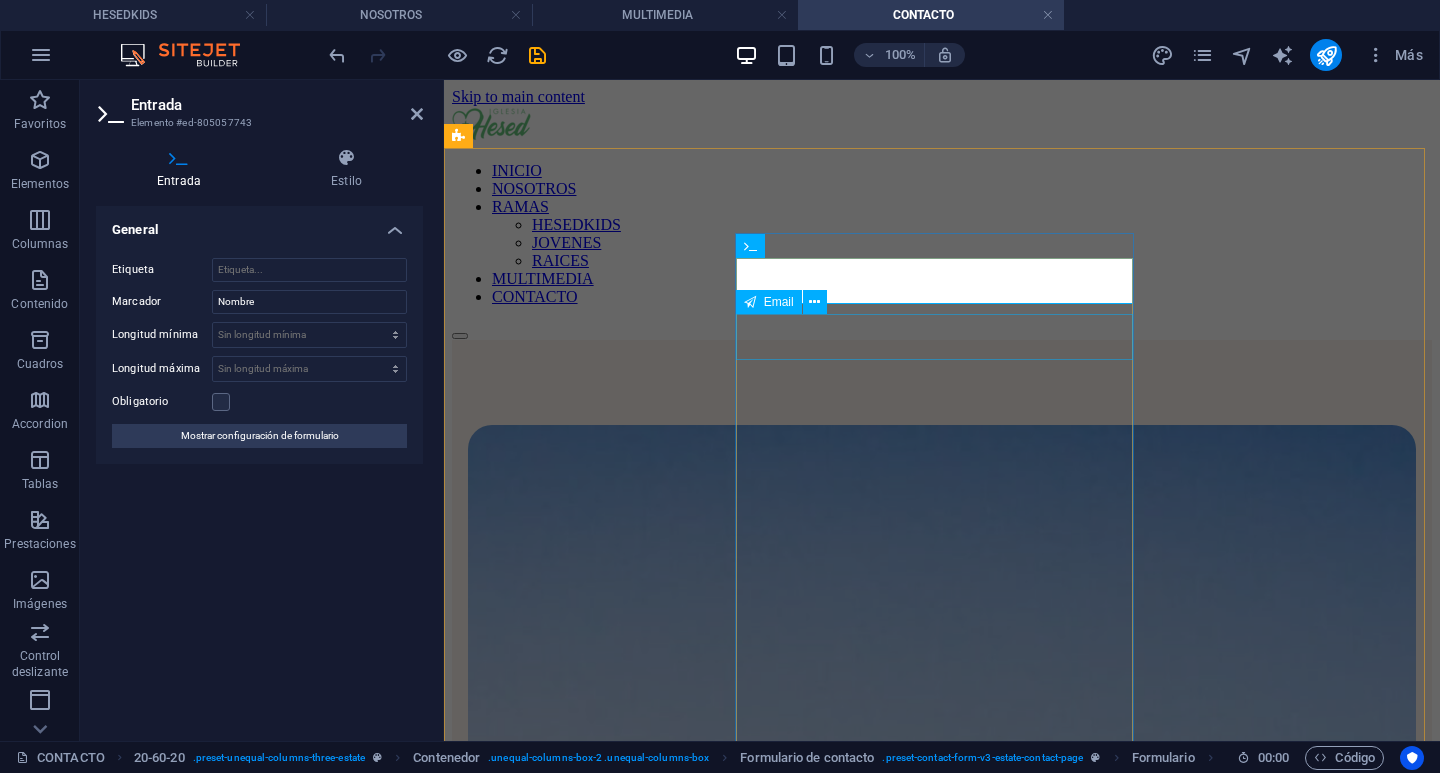click at bounding box center (942, 2008) 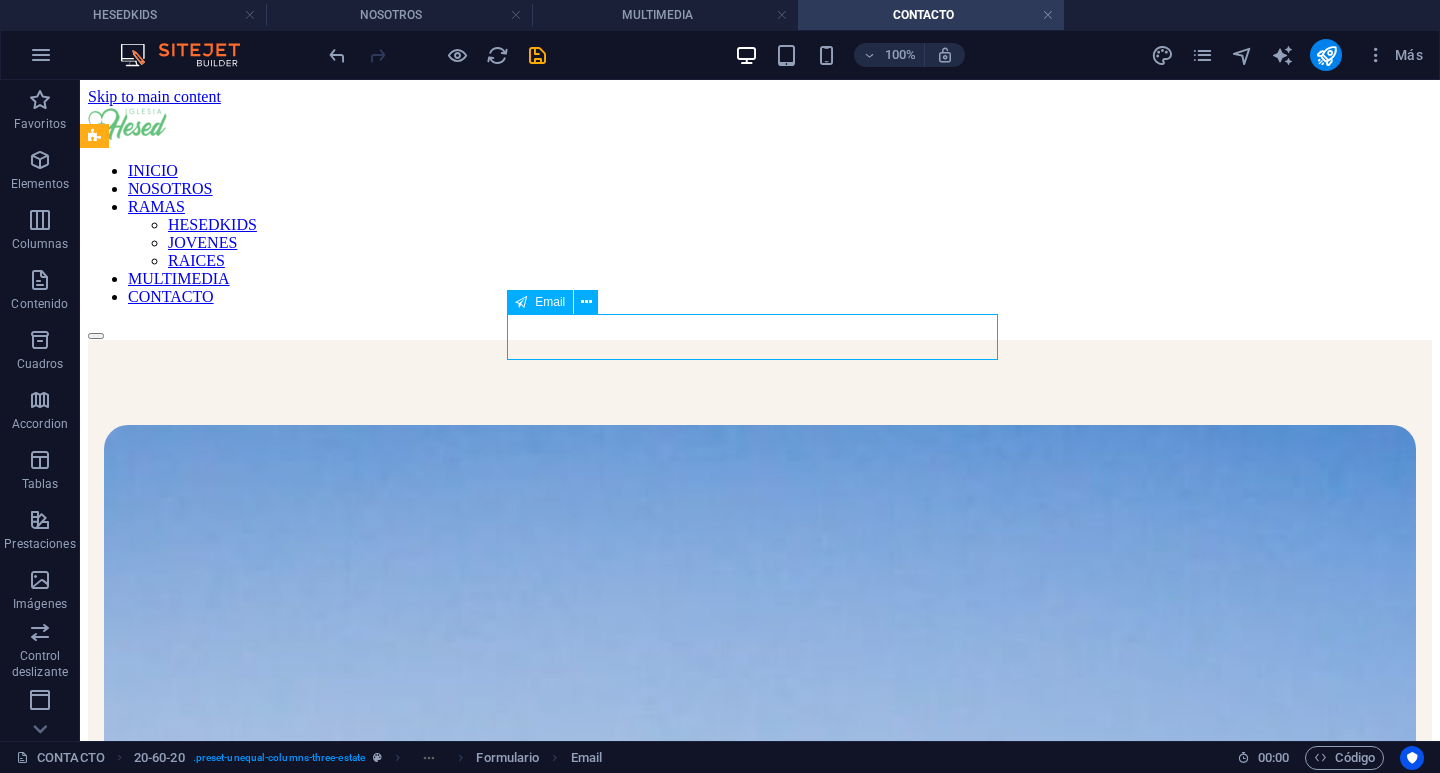 click at bounding box center [760, 2593] 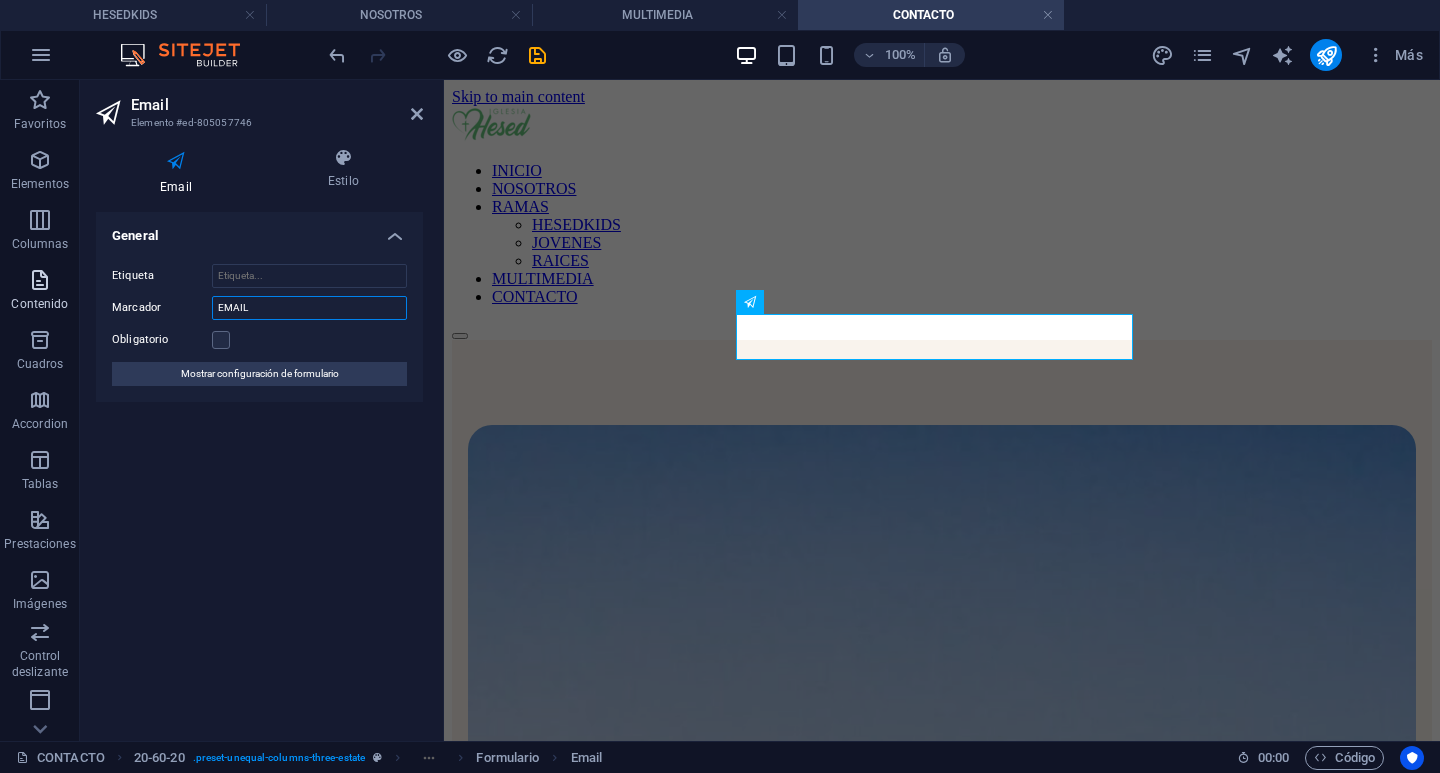 drag, startPoint x: 257, startPoint y: 306, endPoint x: 5, endPoint y: 303, distance: 252.01785 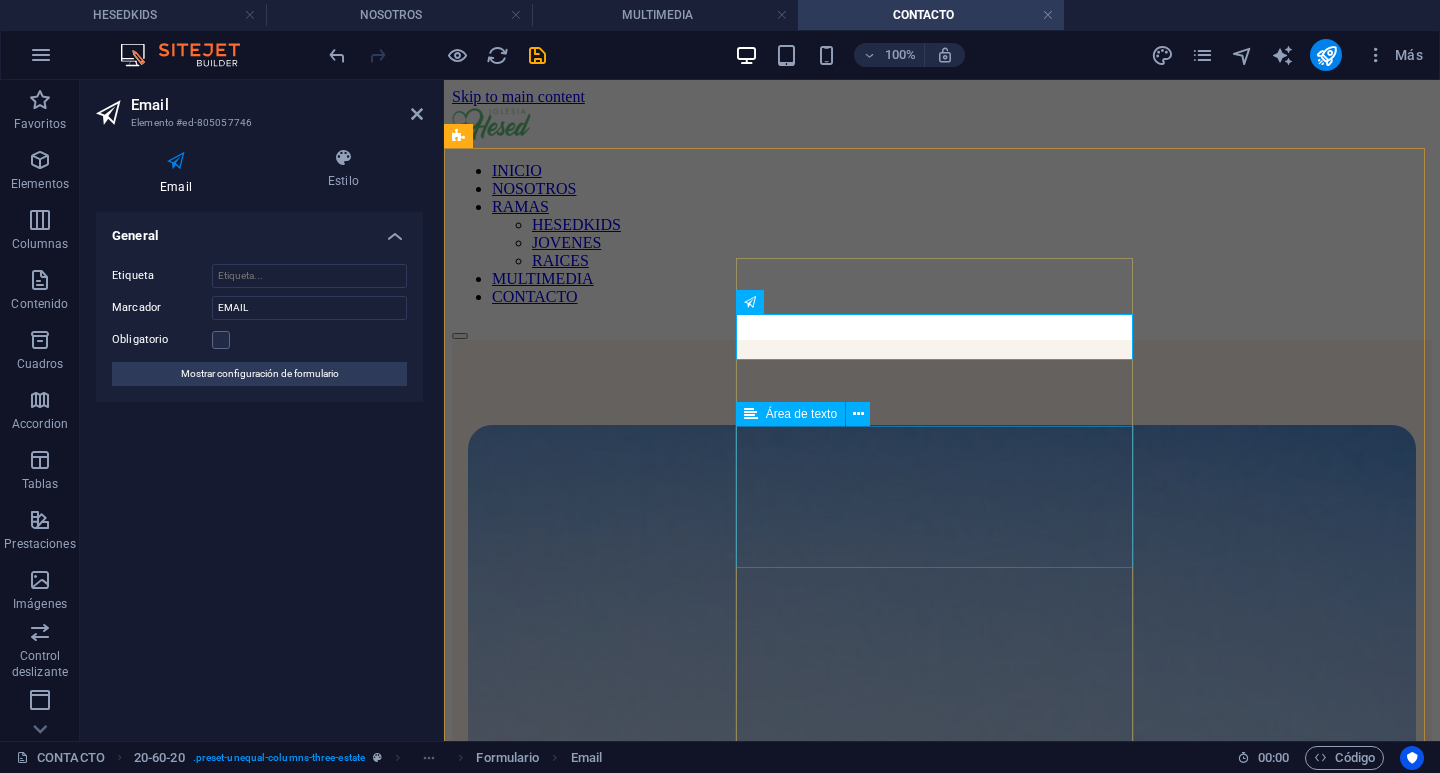click at bounding box center (942, 2081) 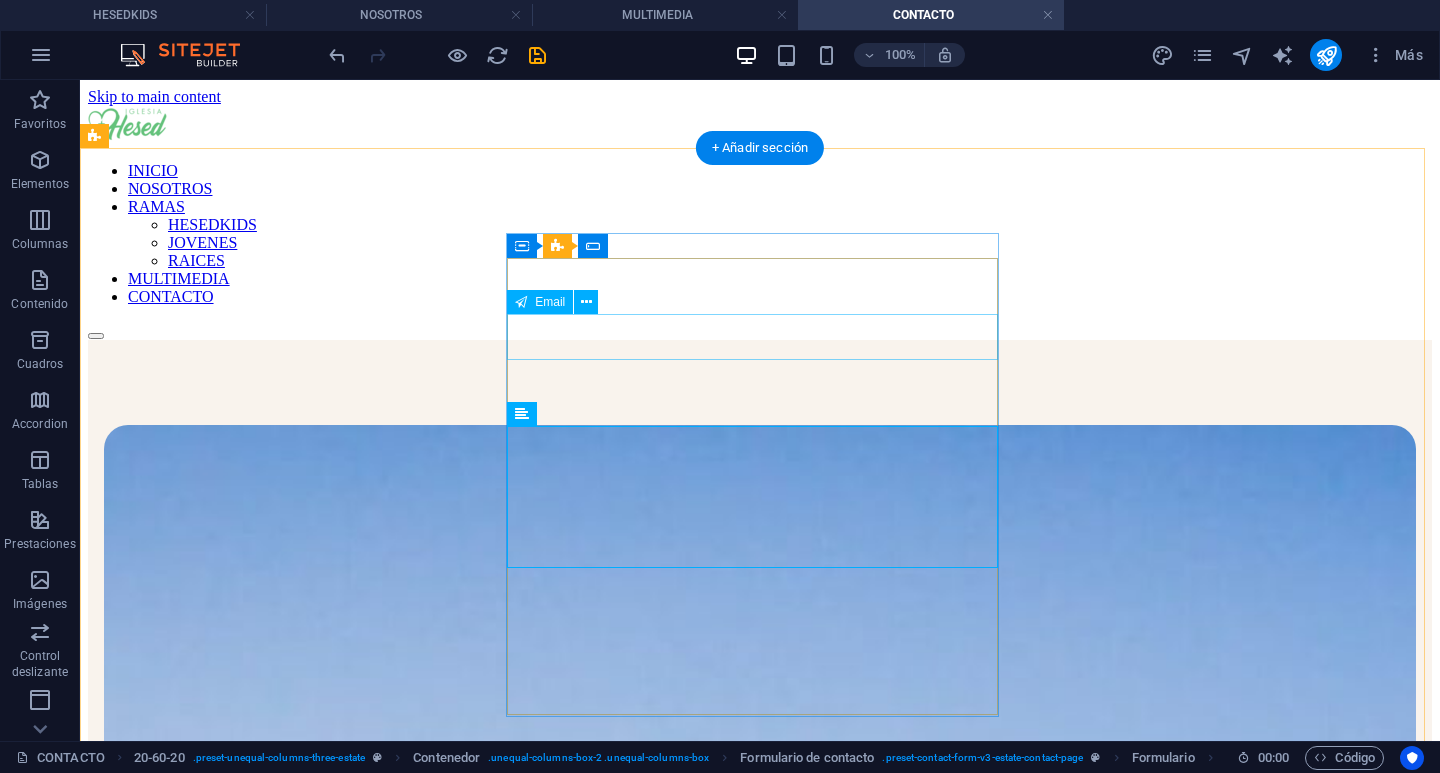 click at bounding box center (760, 2593) 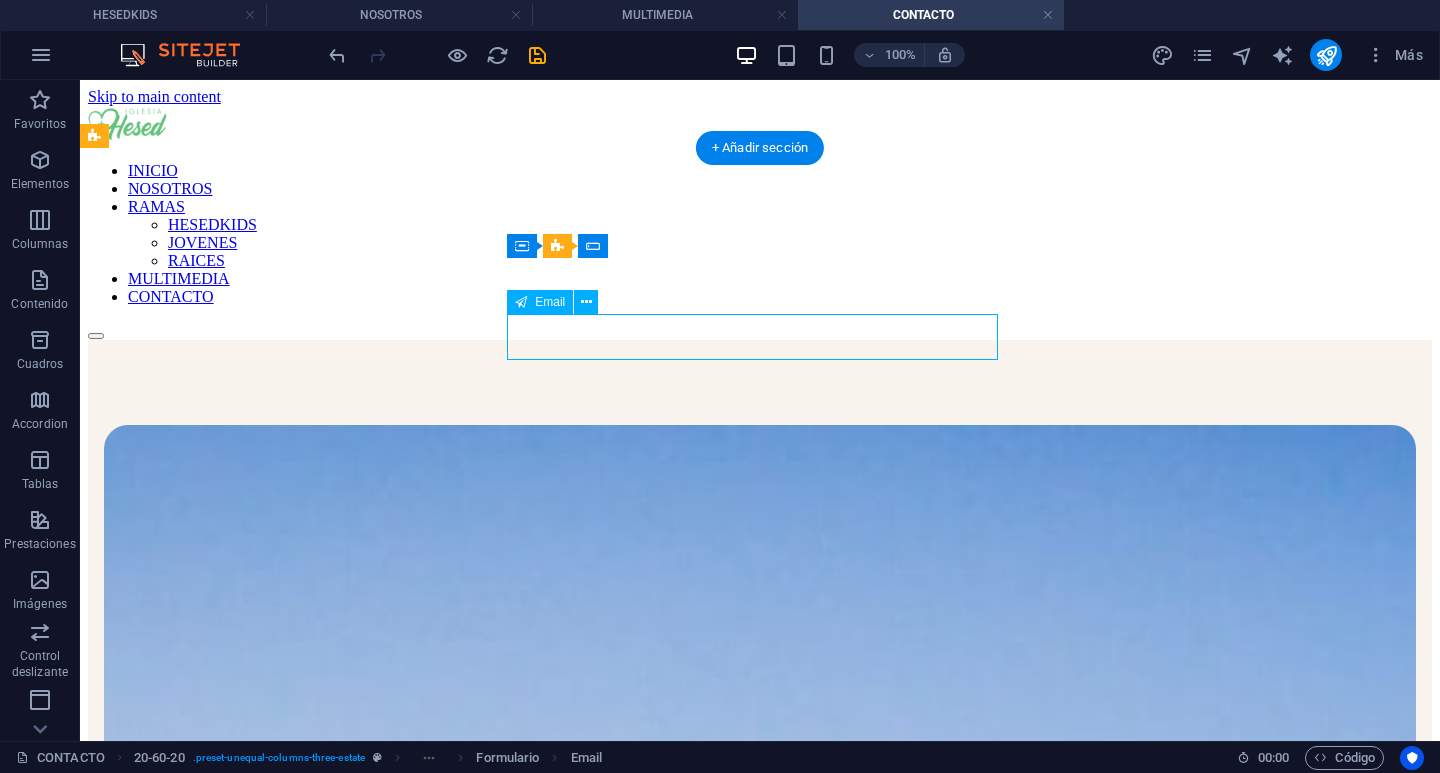 click at bounding box center [760, 2593] 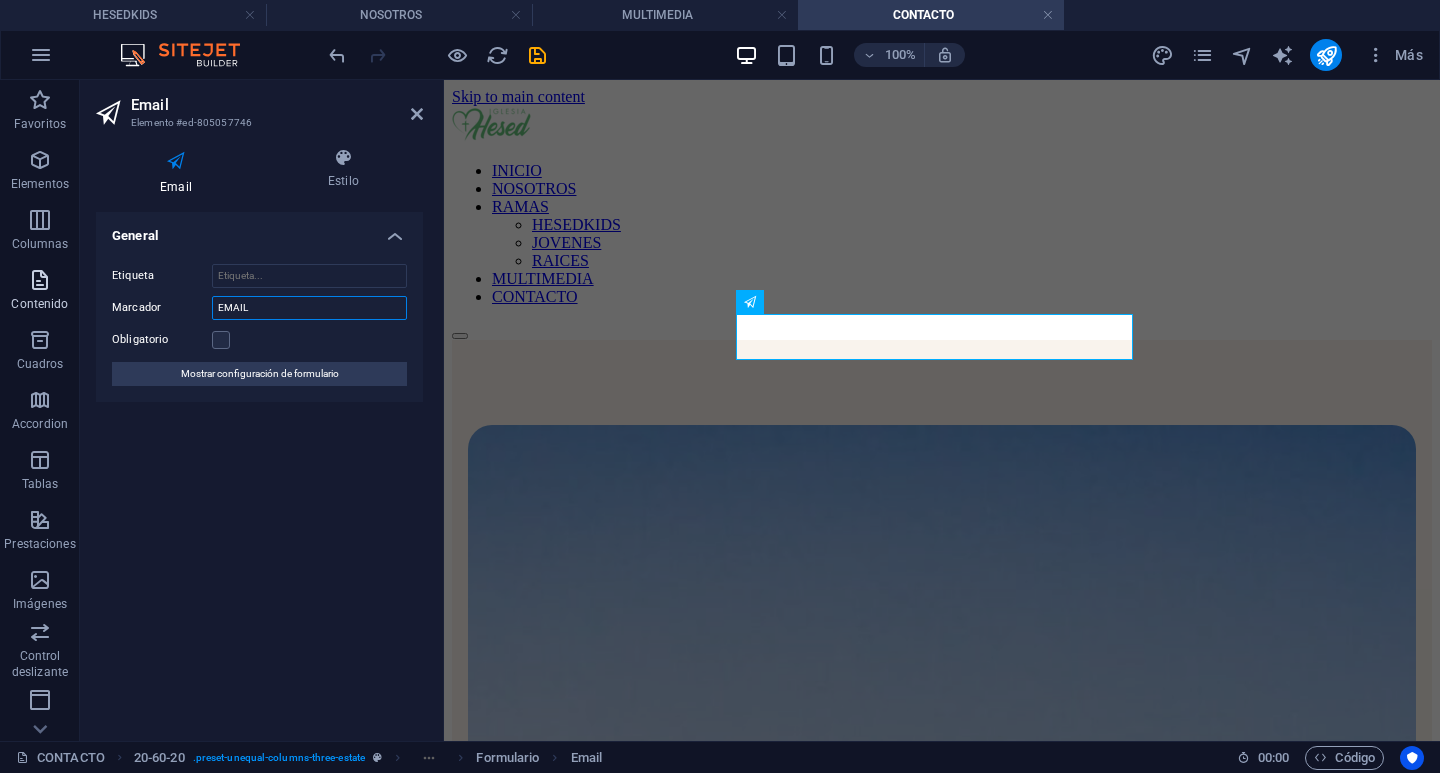 drag, startPoint x: 308, startPoint y: 311, endPoint x: 43, endPoint y: 302, distance: 265.15277 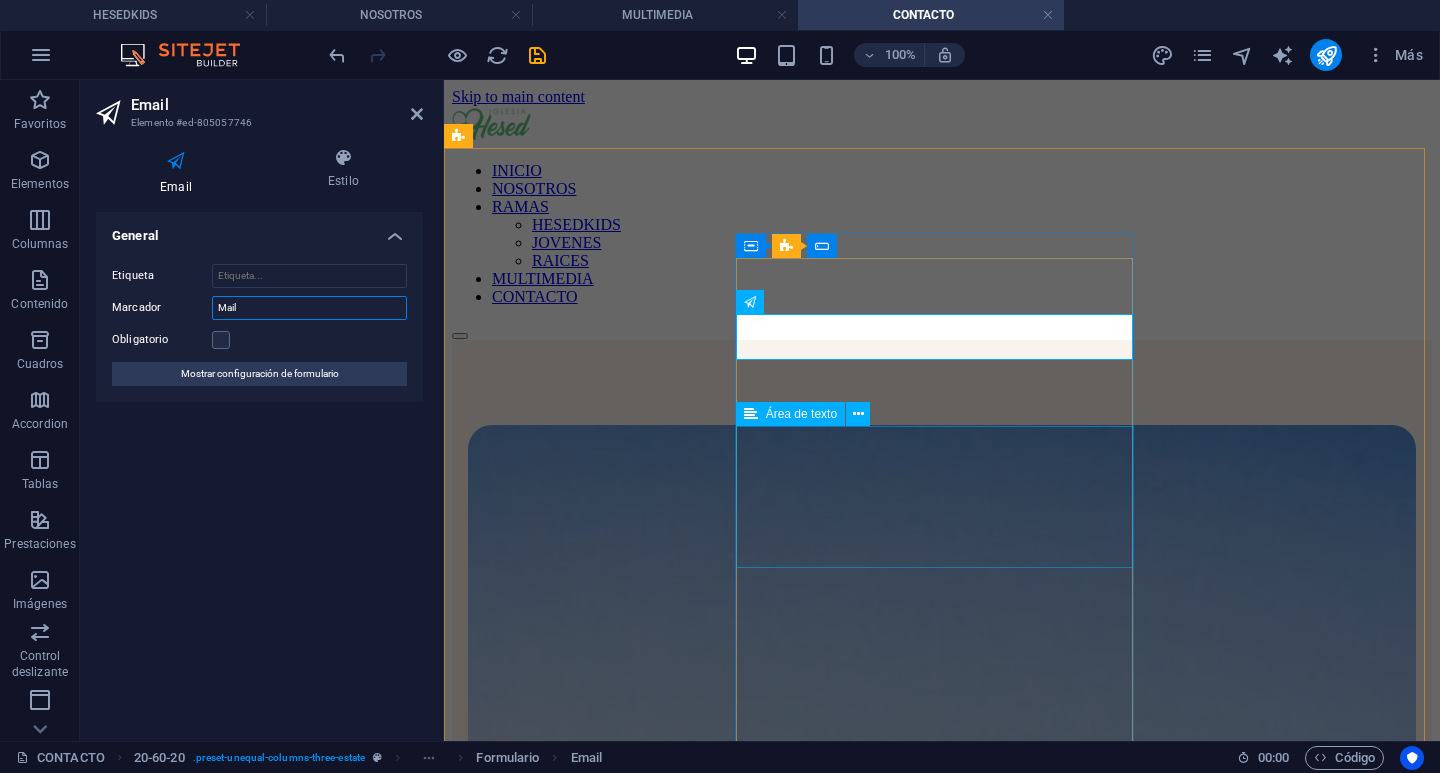 type on "Mail" 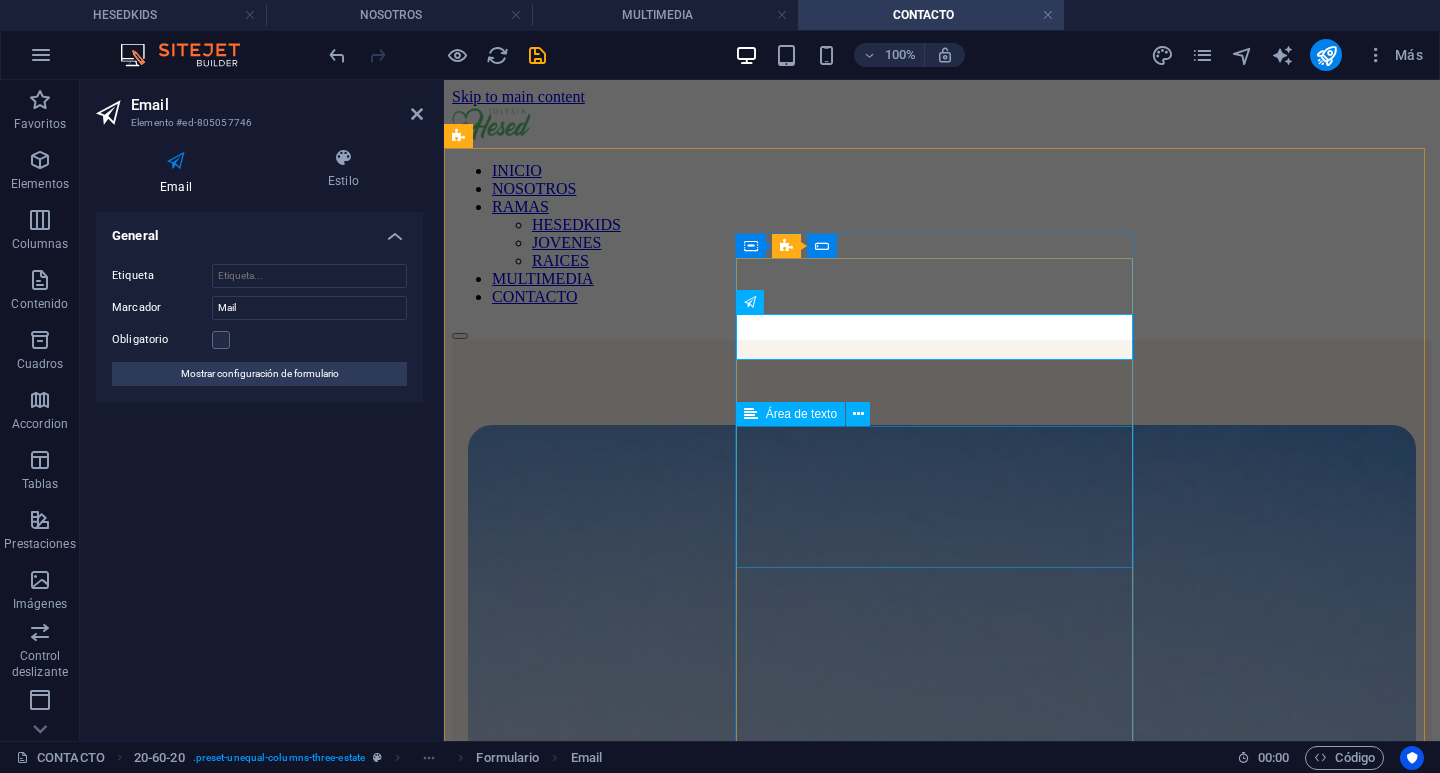 click at bounding box center (942, 2029) 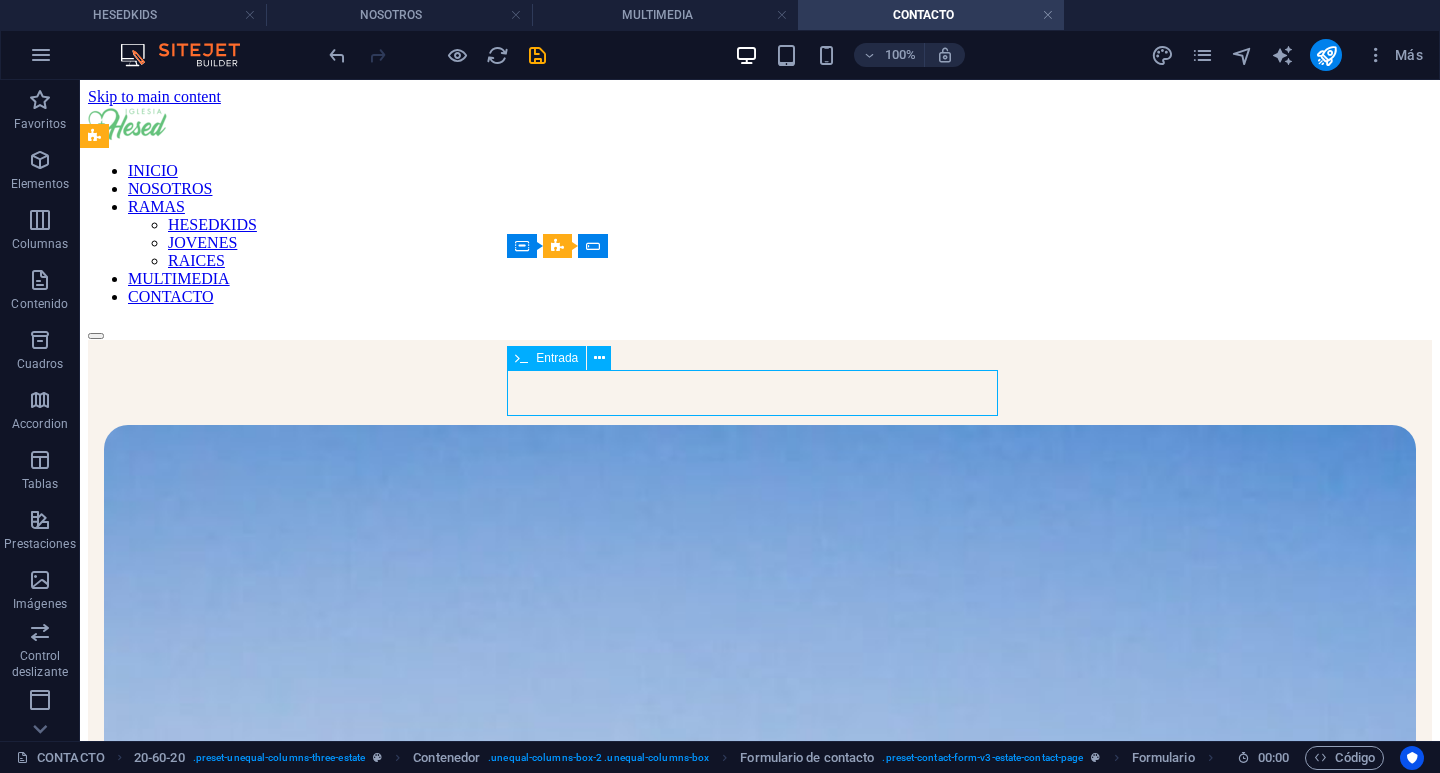 click at bounding box center [760, 2614] 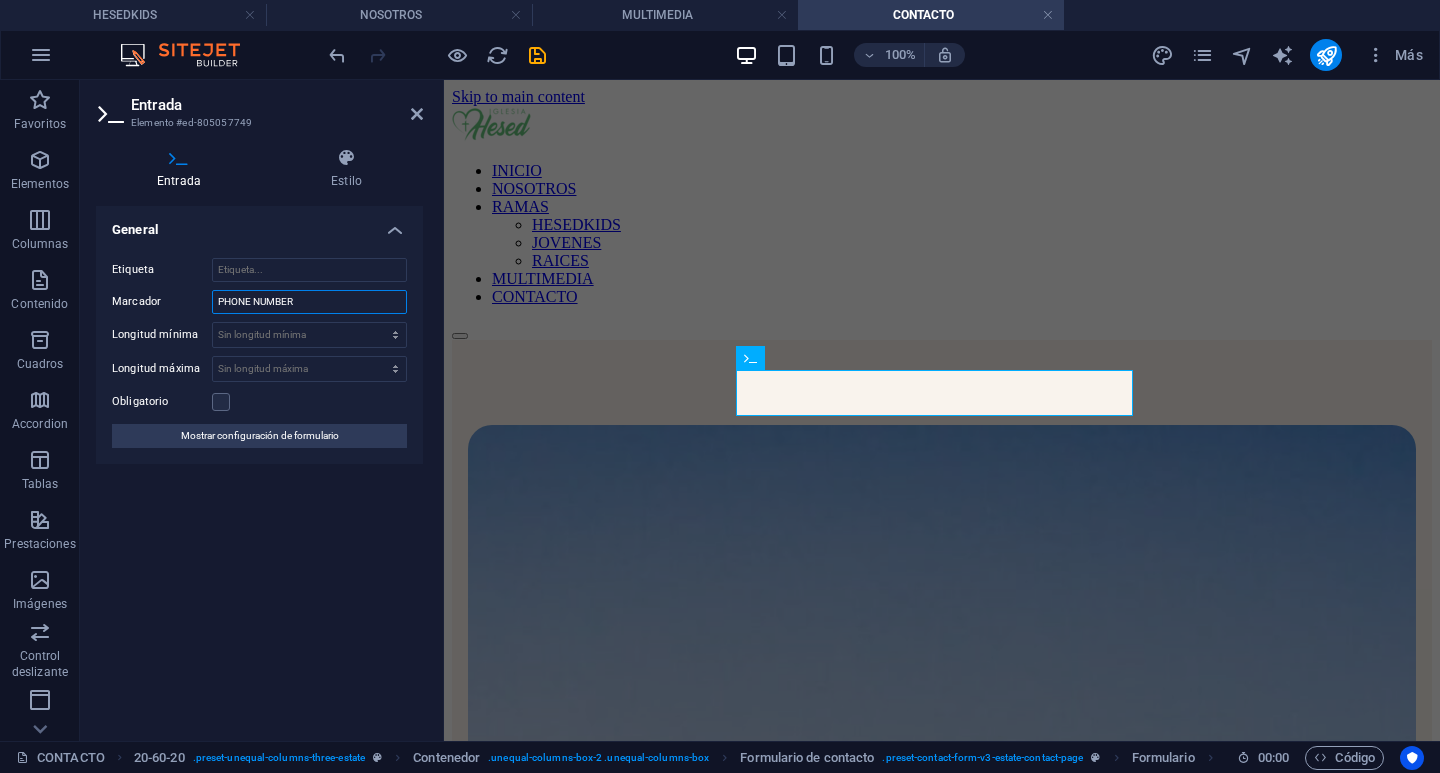 drag, startPoint x: 317, startPoint y: 297, endPoint x: 85, endPoint y: 281, distance: 232.55107 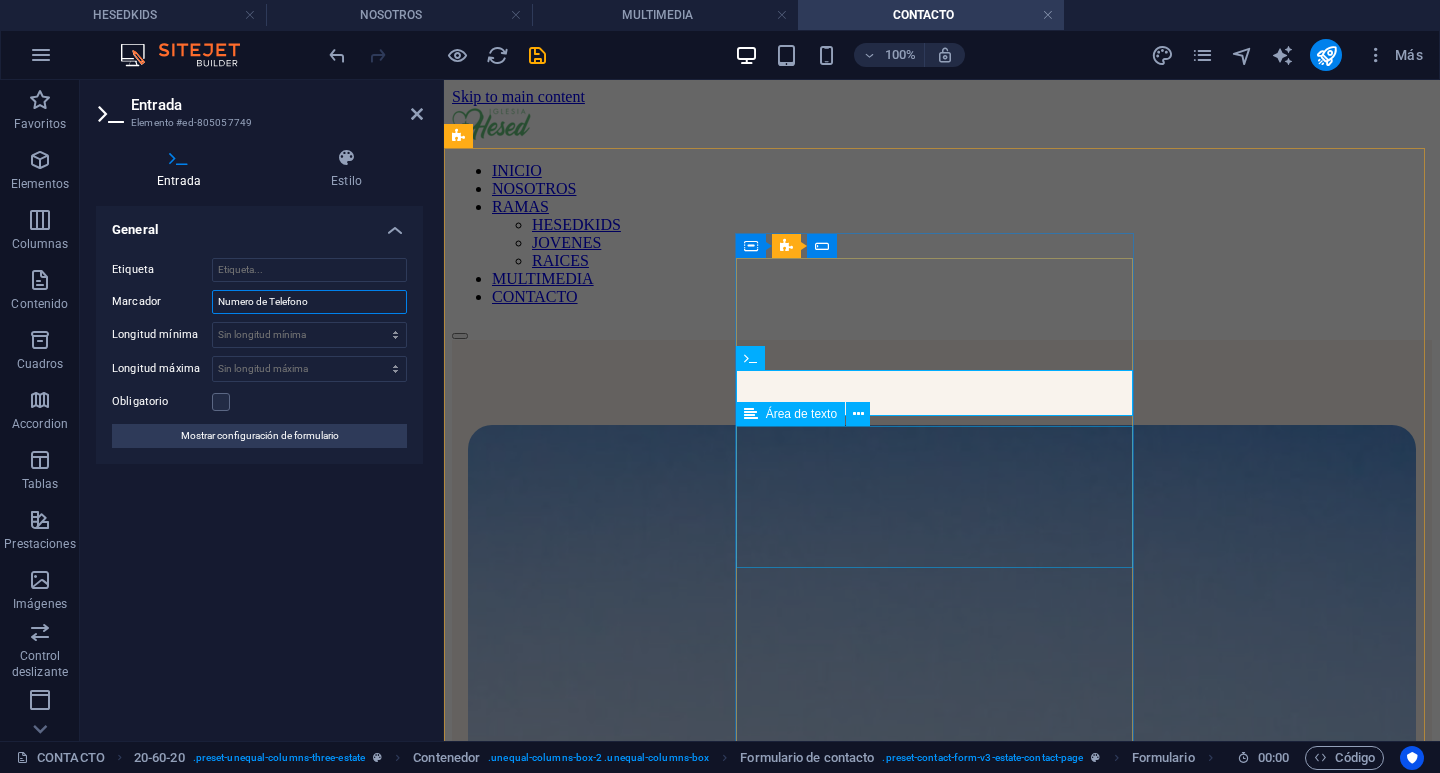 type on "Numero de Telefono" 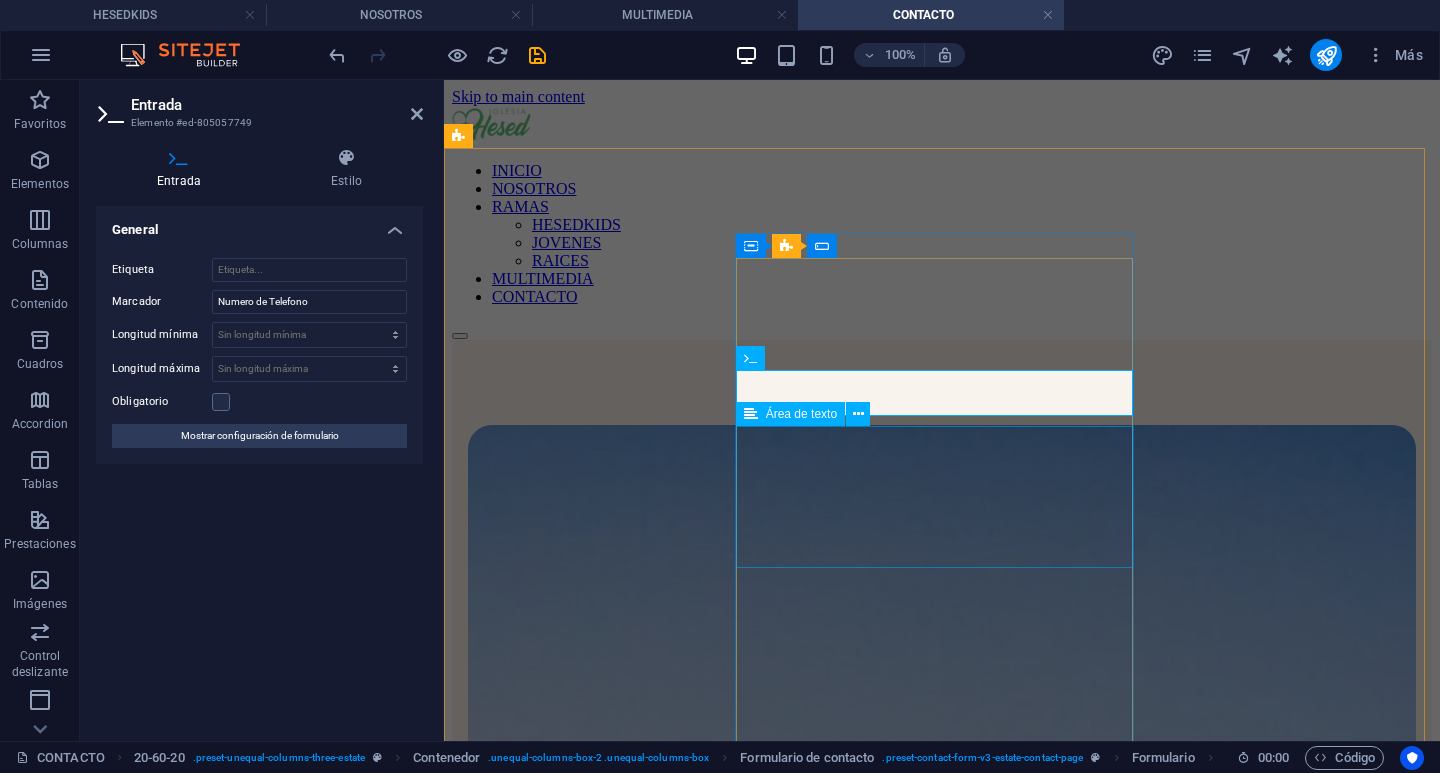 click at bounding box center (942, 2081) 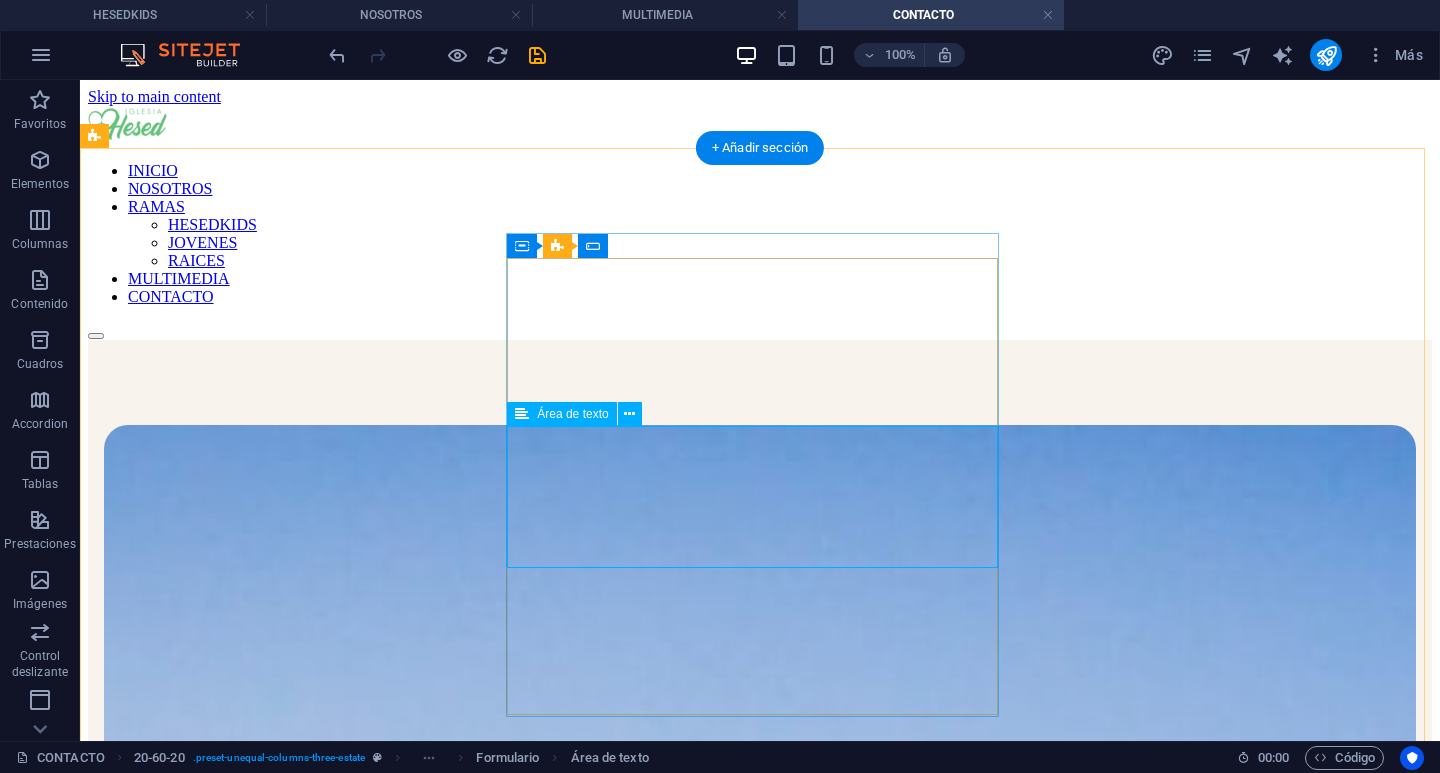 click at bounding box center [760, 2666] 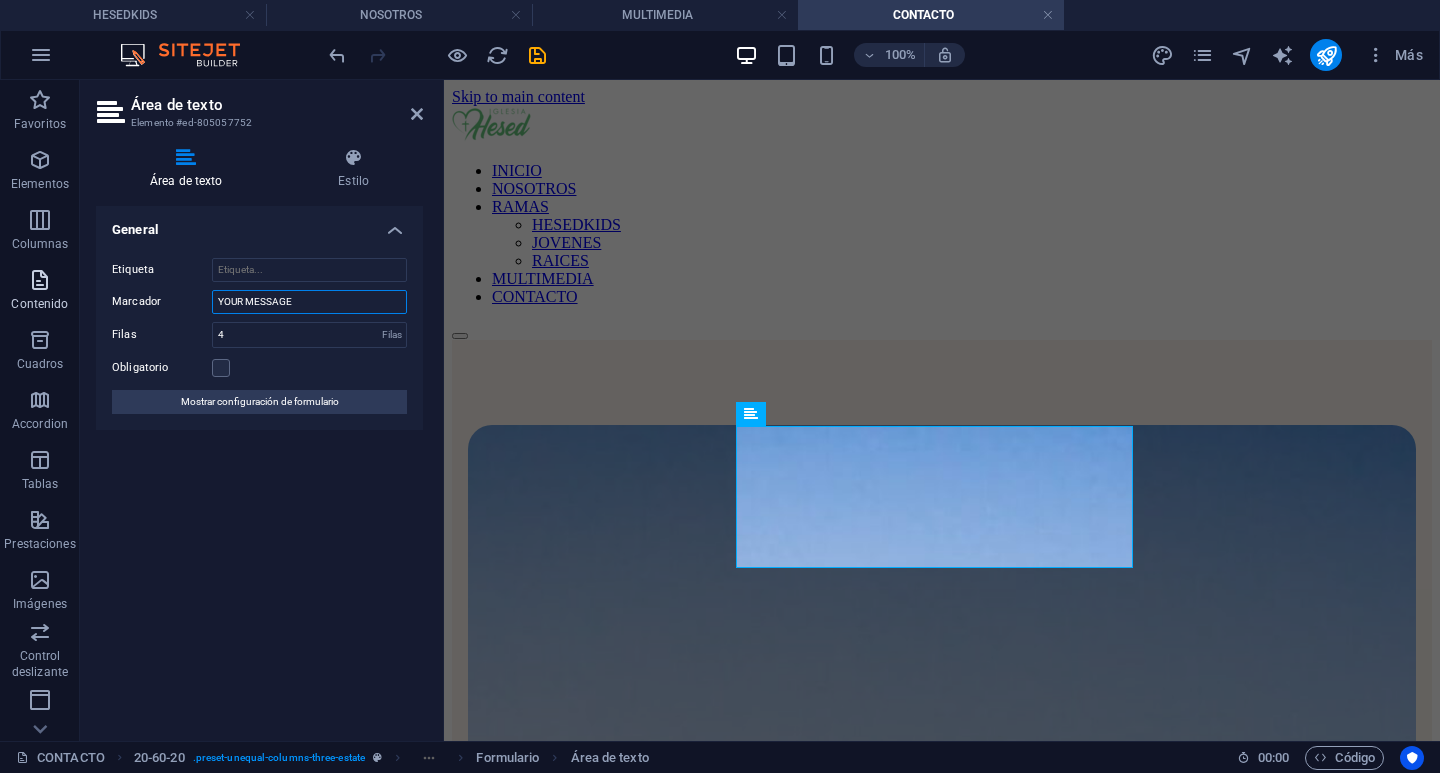 drag, startPoint x: 300, startPoint y: 304, endPoint x: 0, endPoint y: 299, distance: 300.04166 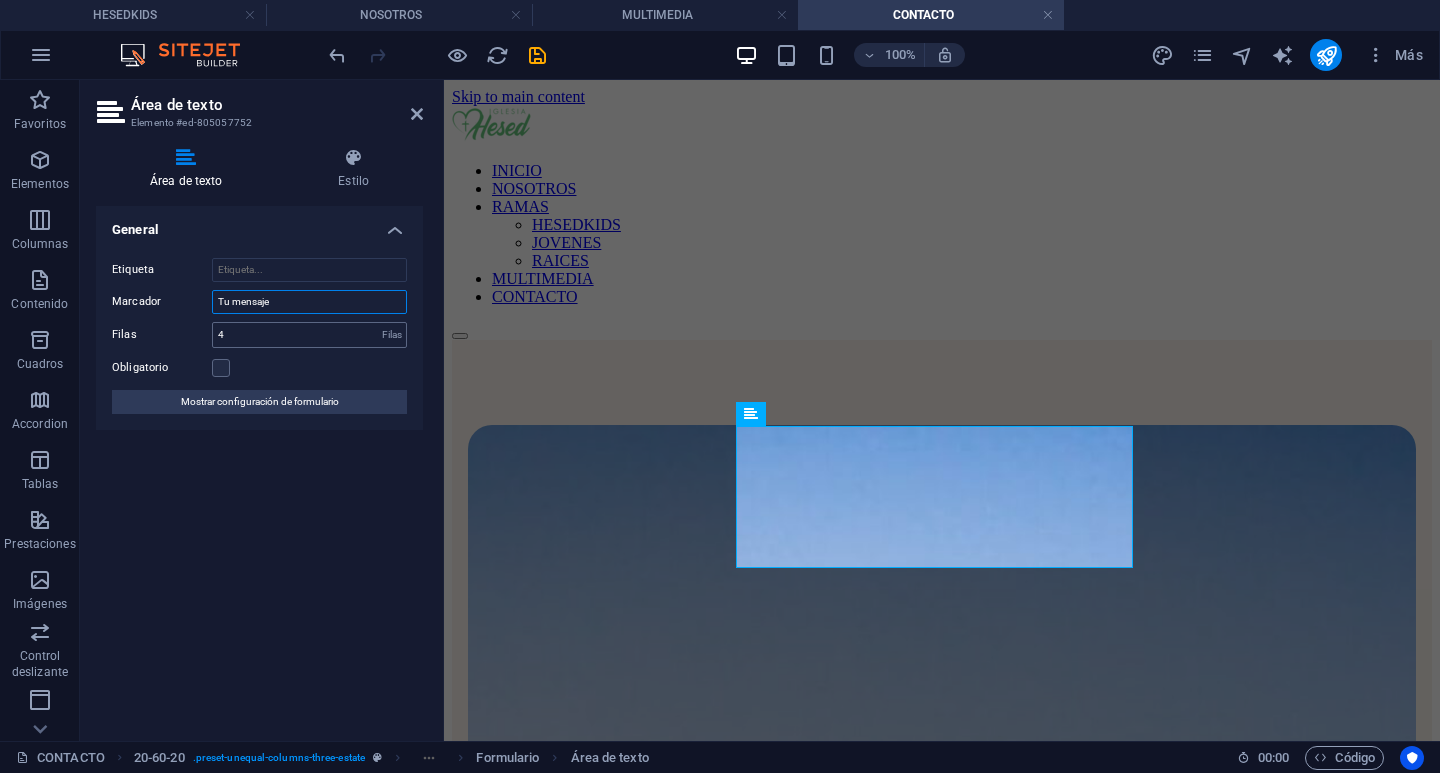 type on "Tu mensaje" 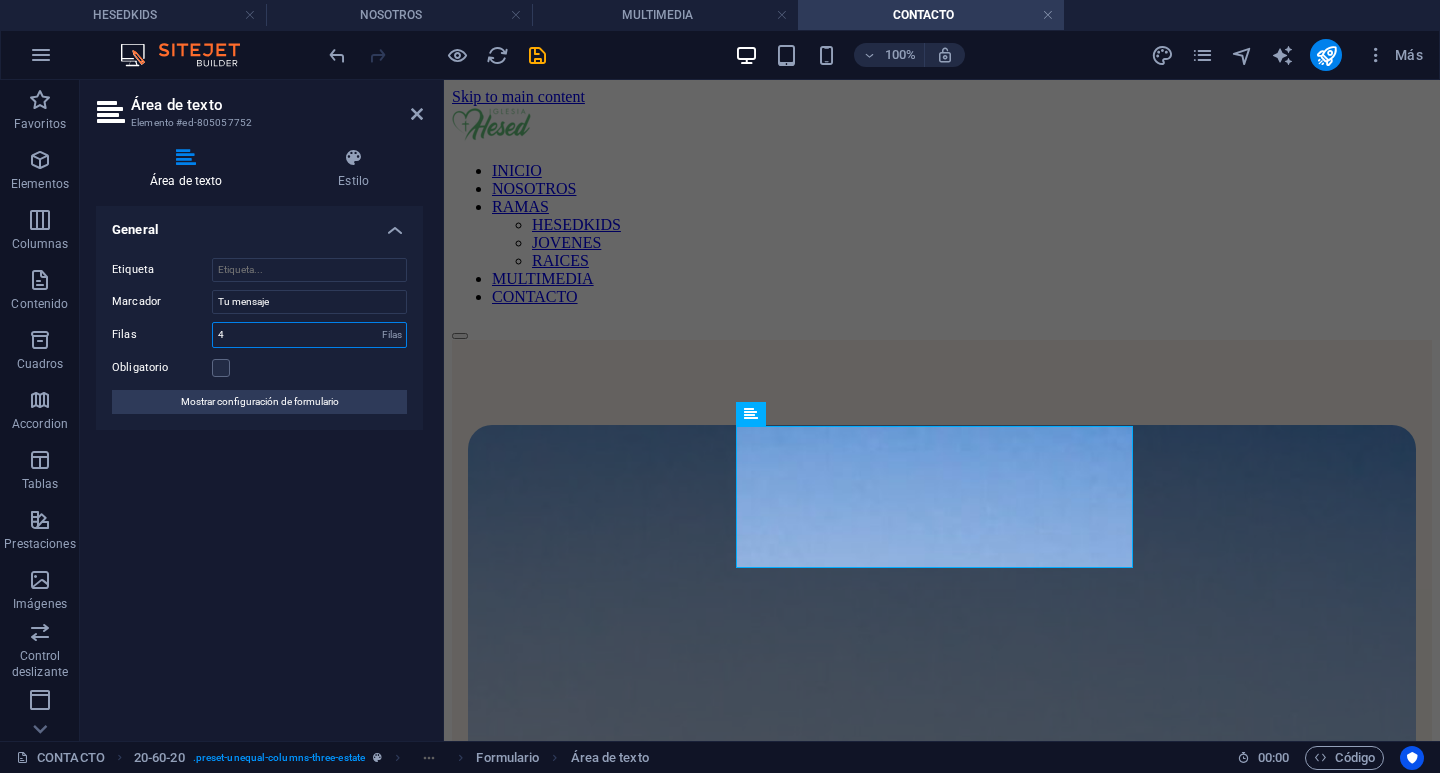 click on "4" at bounding box center [309, 335] 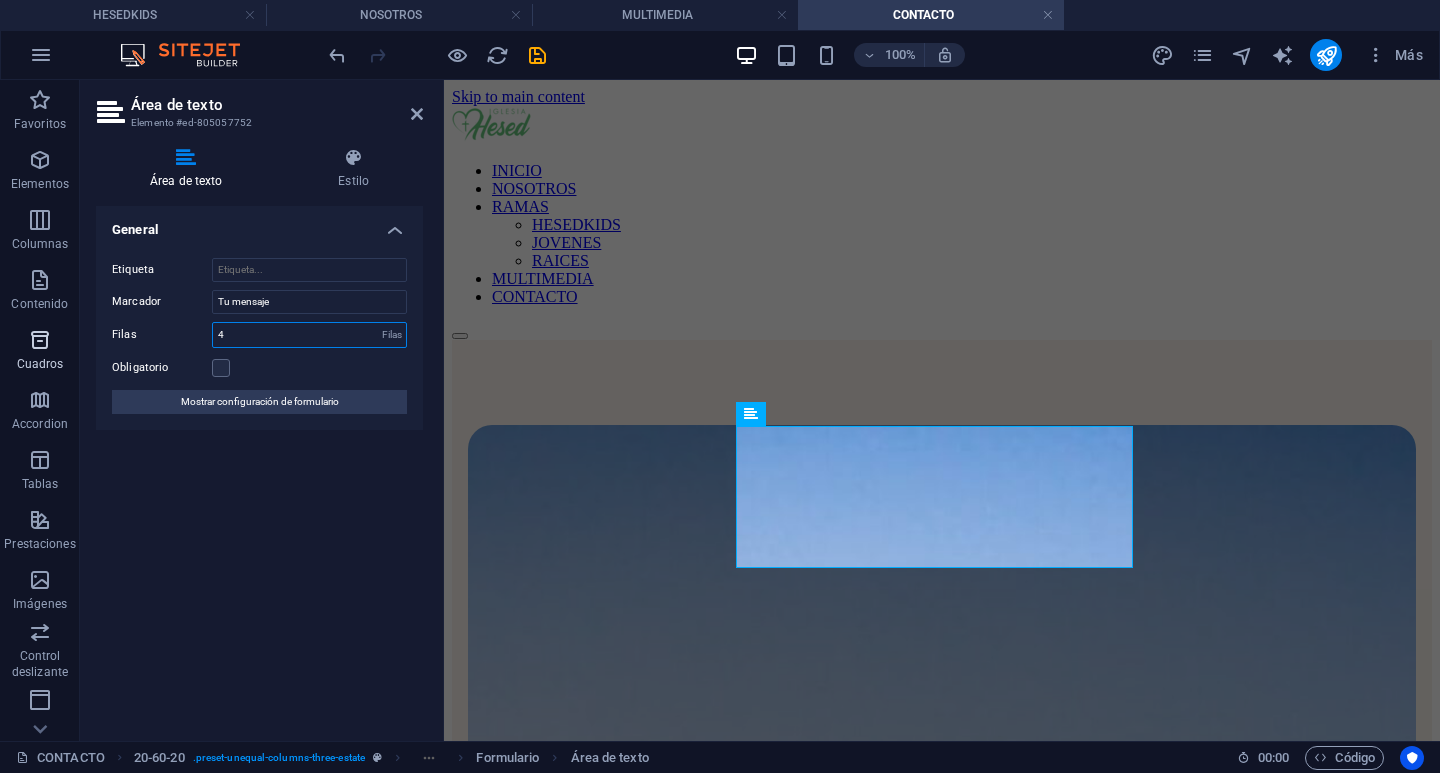 drag, startPoint x: 312, startPoint y: 329, endPoint x: 62, endPoint y: 329, distance: 250 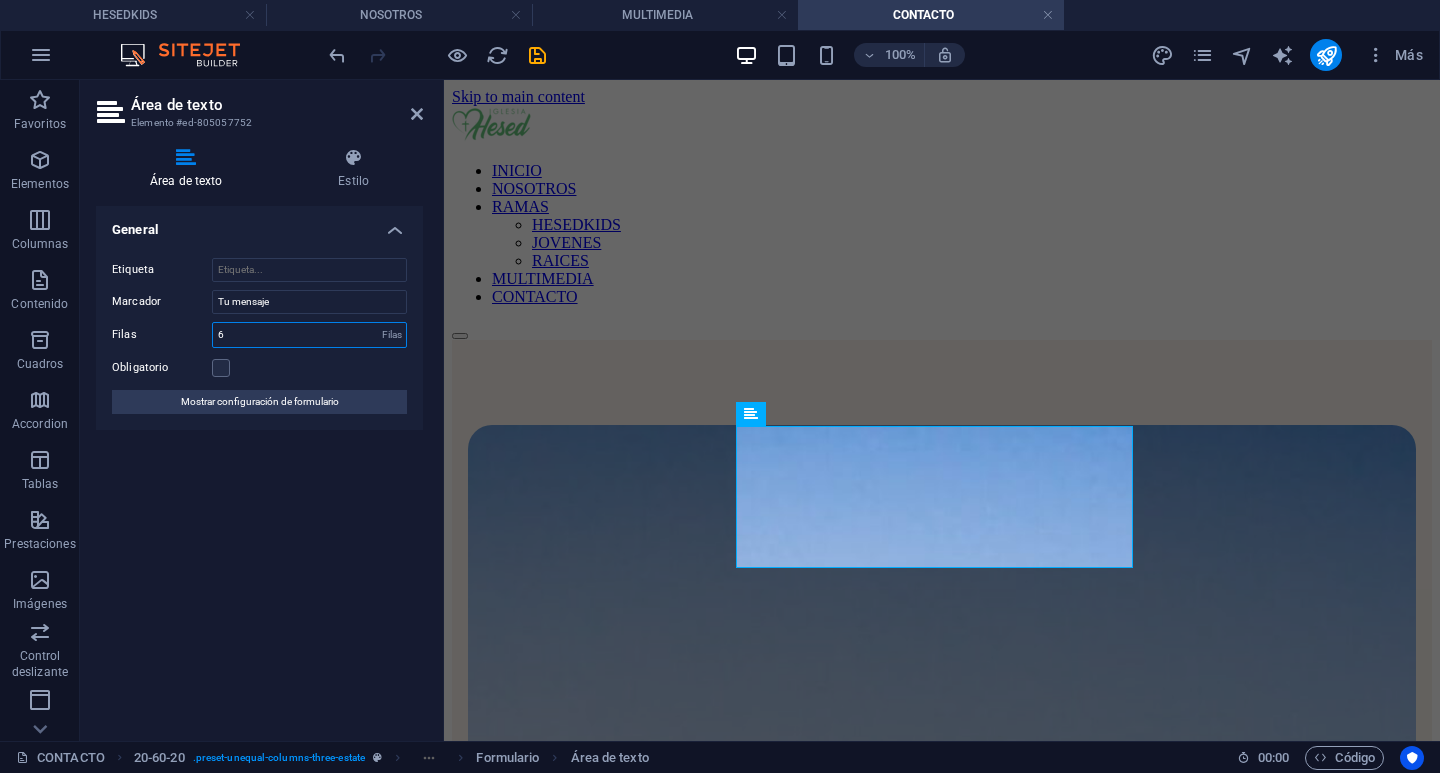 type on "6" 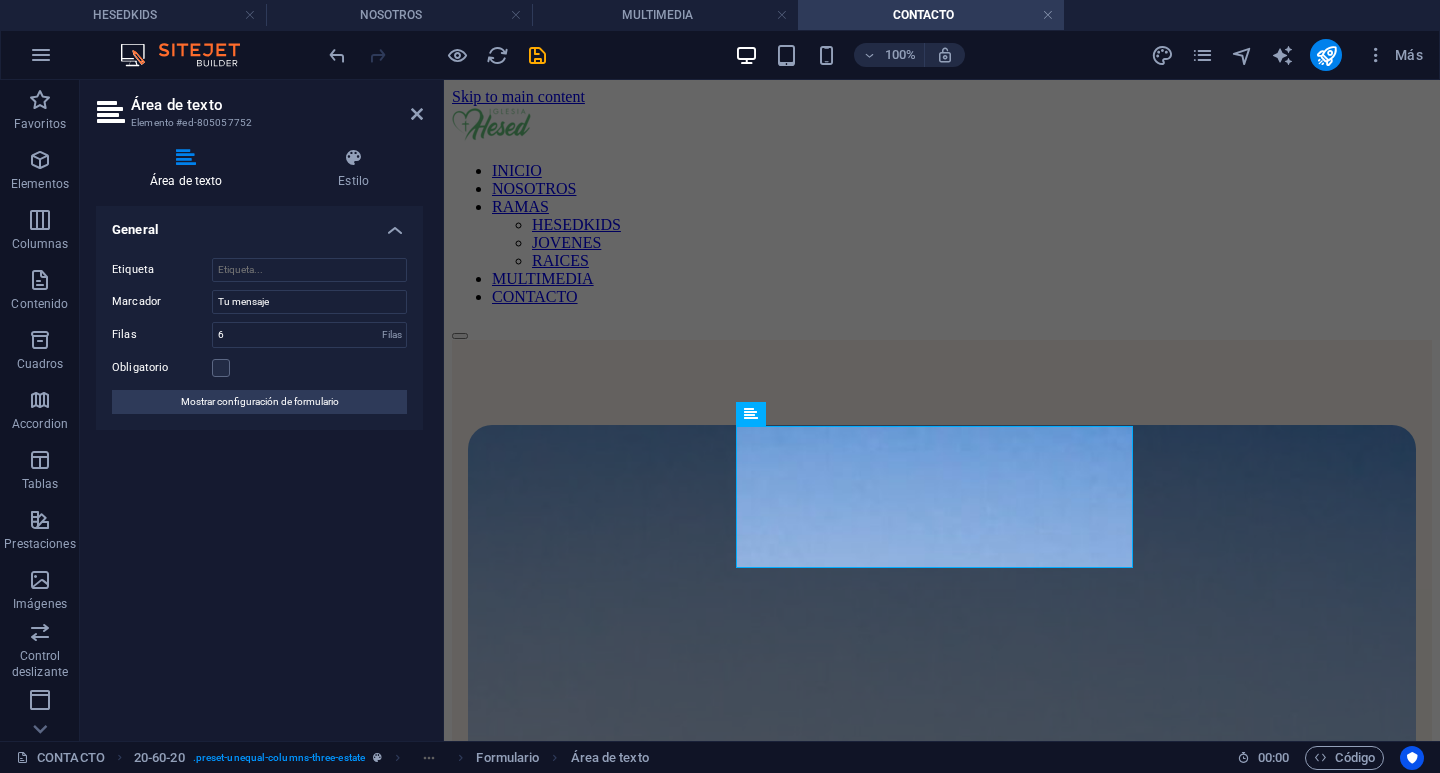 click on "General Etiqueta Marcador Tu mensaje Filas 6 Filas Obligatorio Mostrar configuración de formulario" at bounding box center [259, 465] 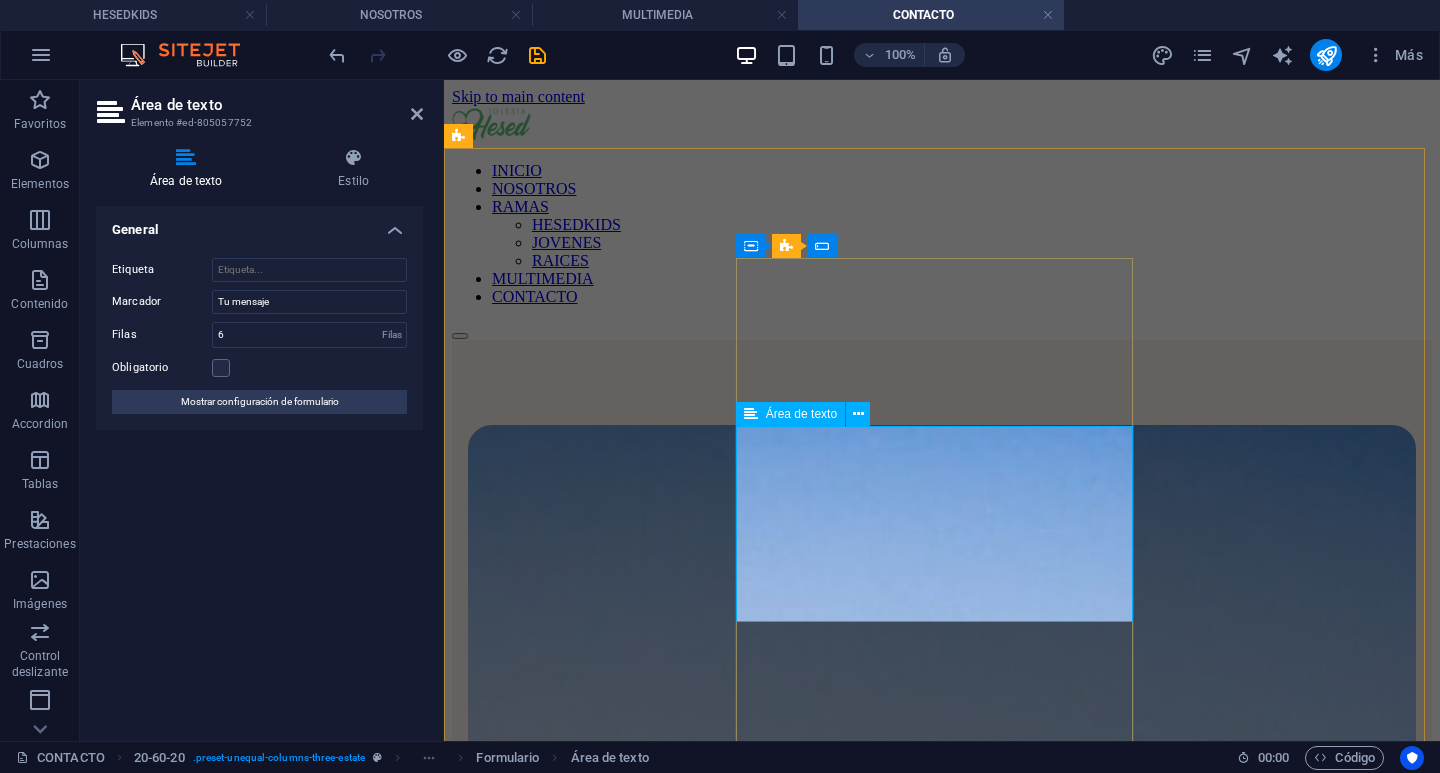click at bounding box center [583, 2097] 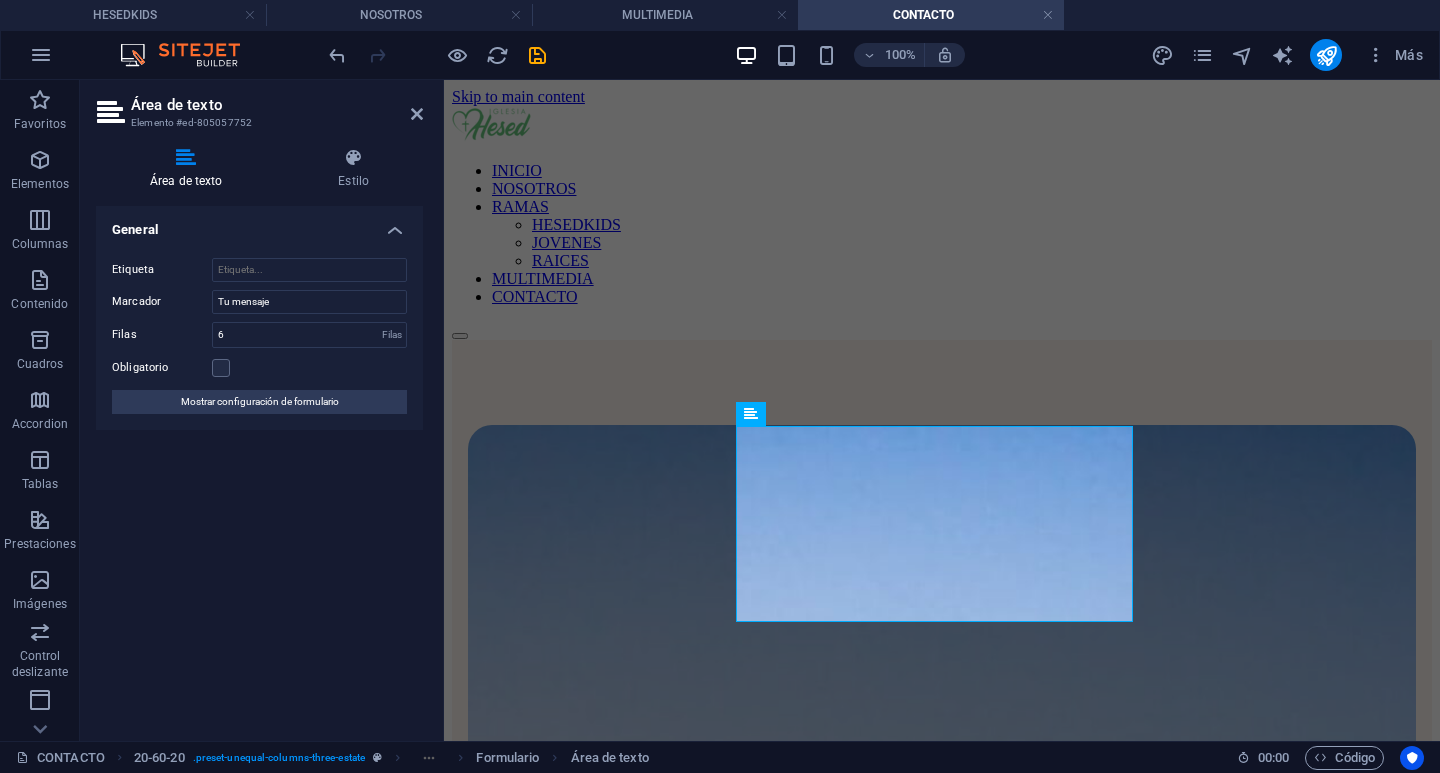 click on "Área de texto" at bounding box center [277, 105] 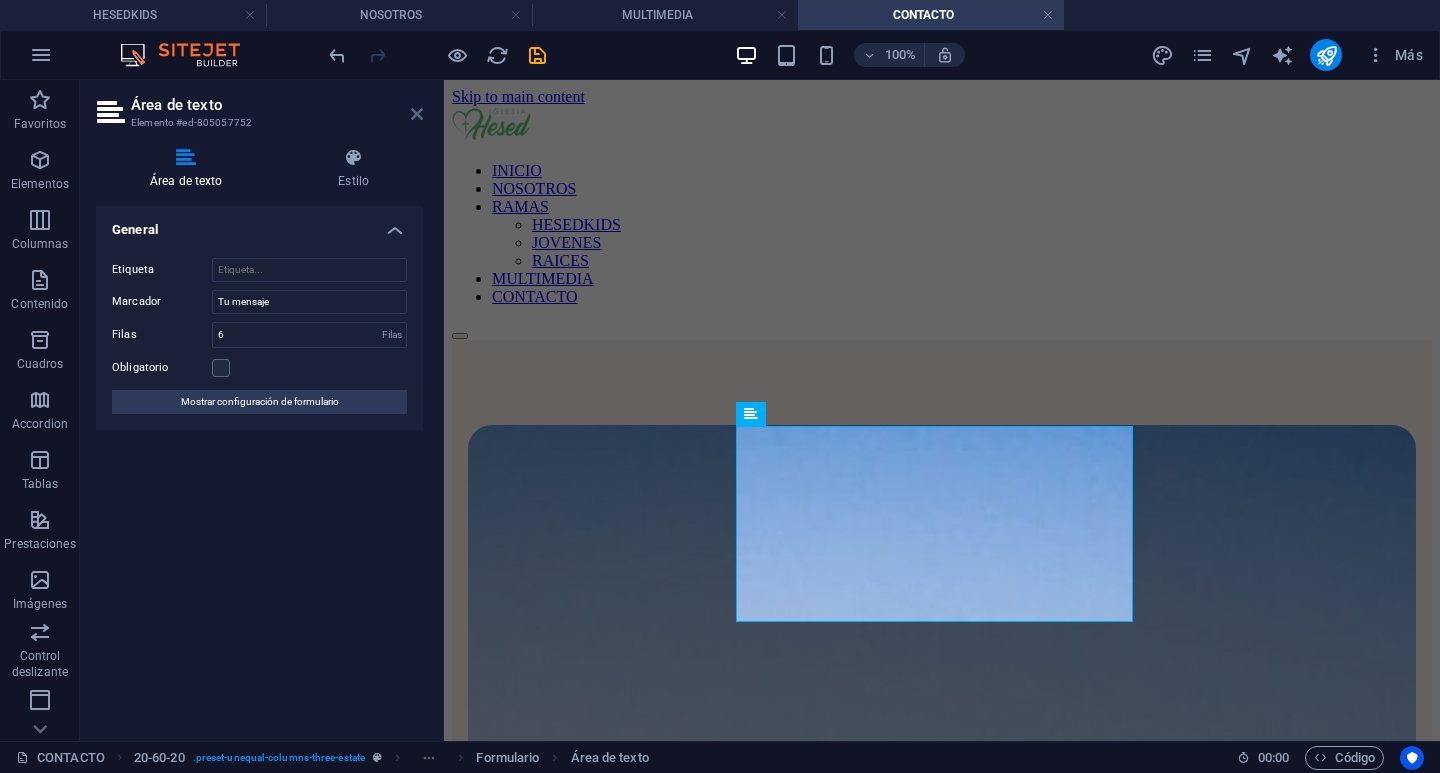 click at bounding box center [417, 114] 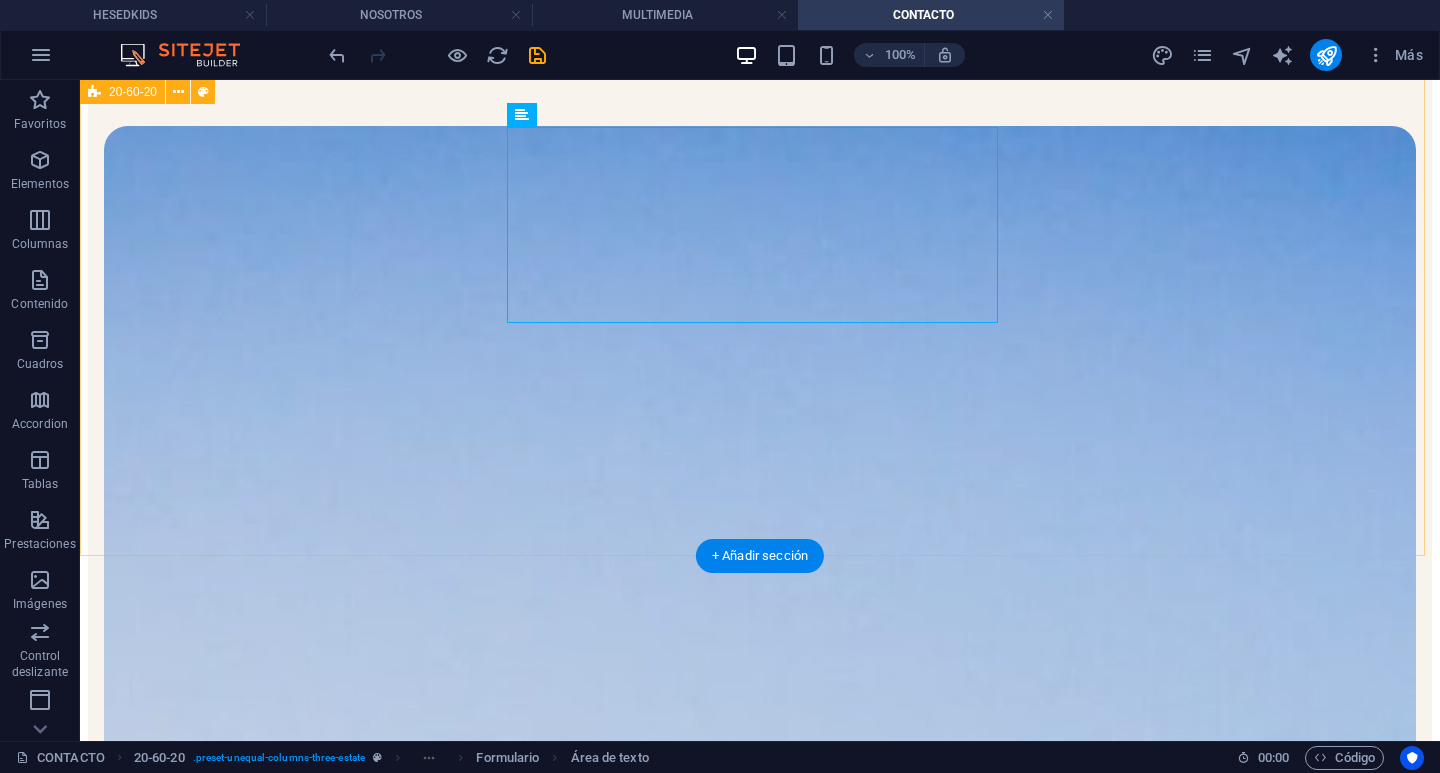 scroll, scrollTop: 300, scrollLeft: 0, axis: vertical 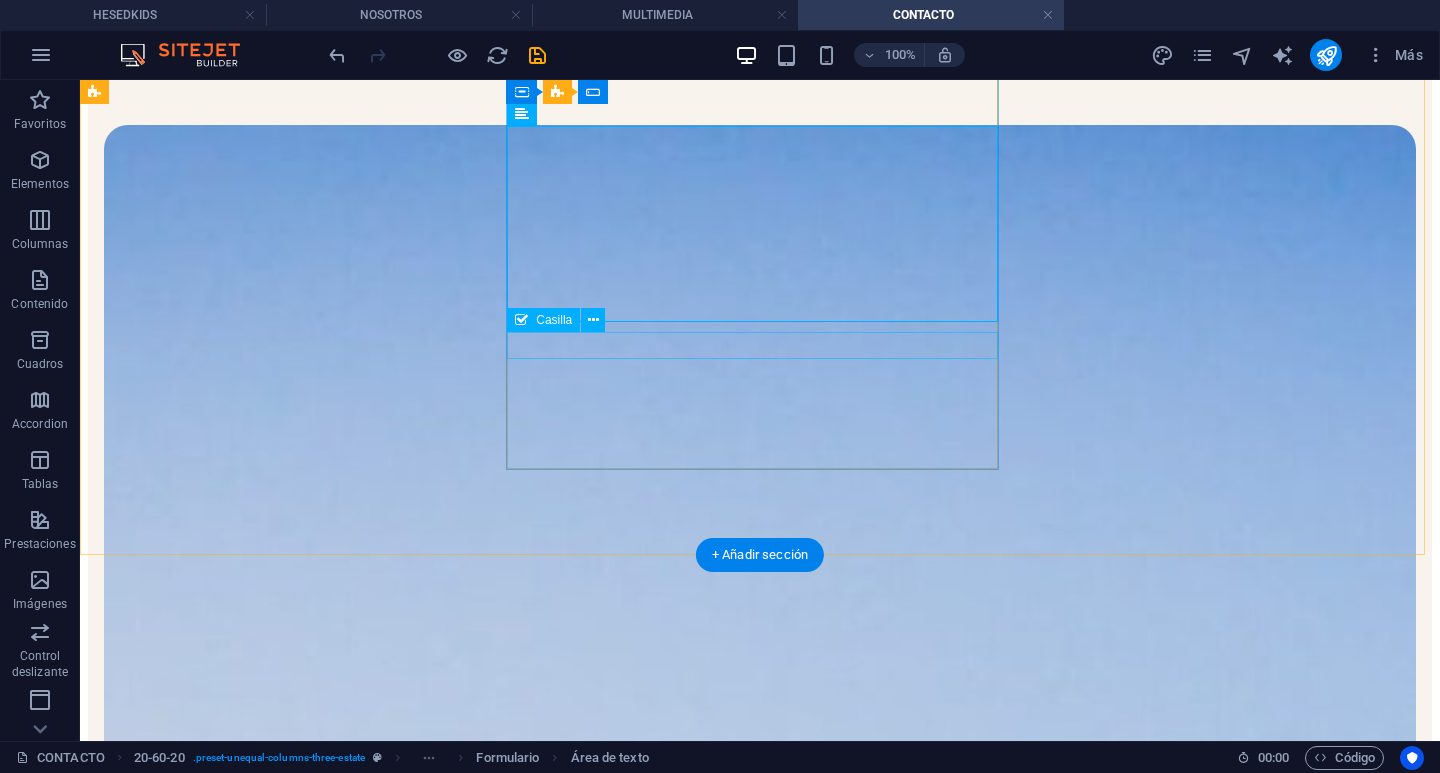 click on "I have read and understand the privacy policy." at bounding box center [760, 2486] 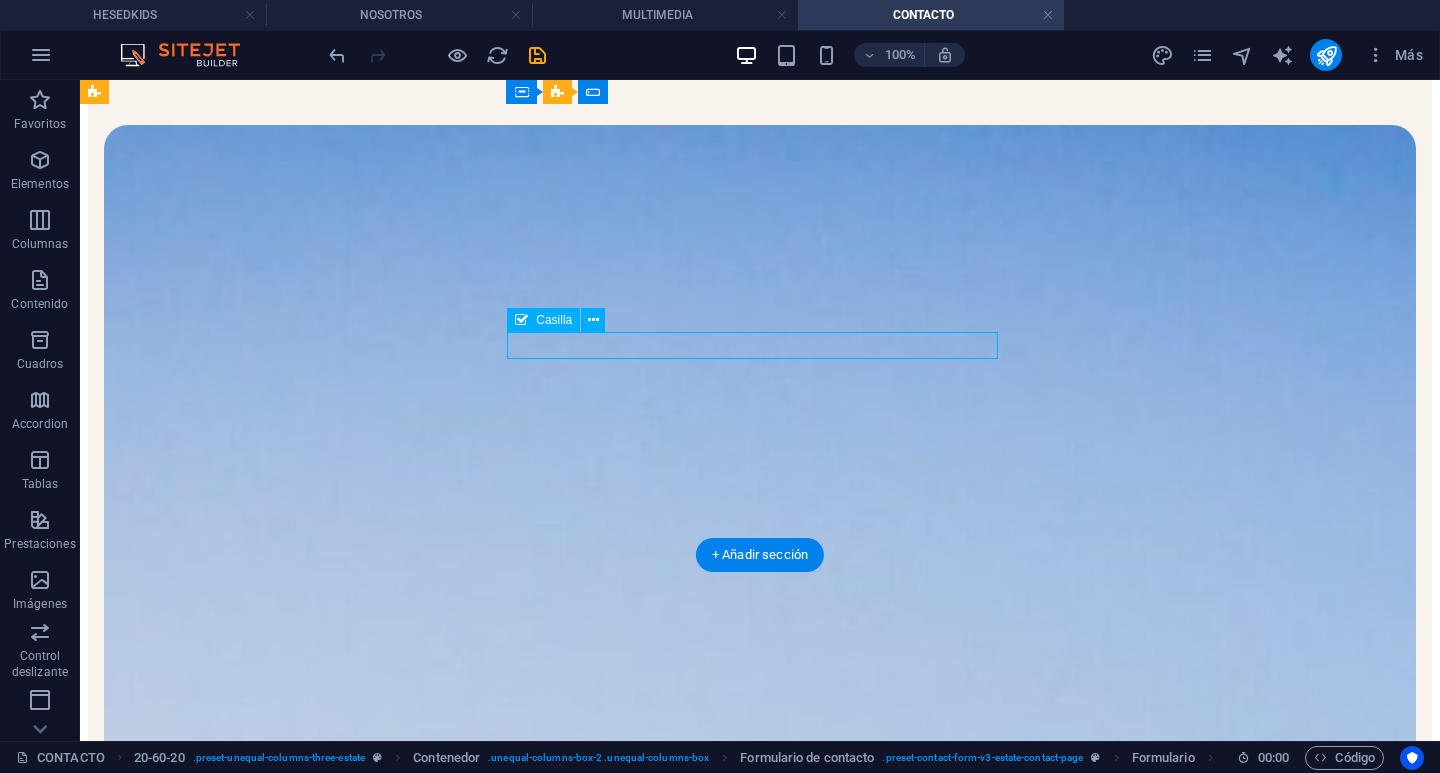 click on "I have read and understand the privacy policy." at bounding box center [760, 2486] 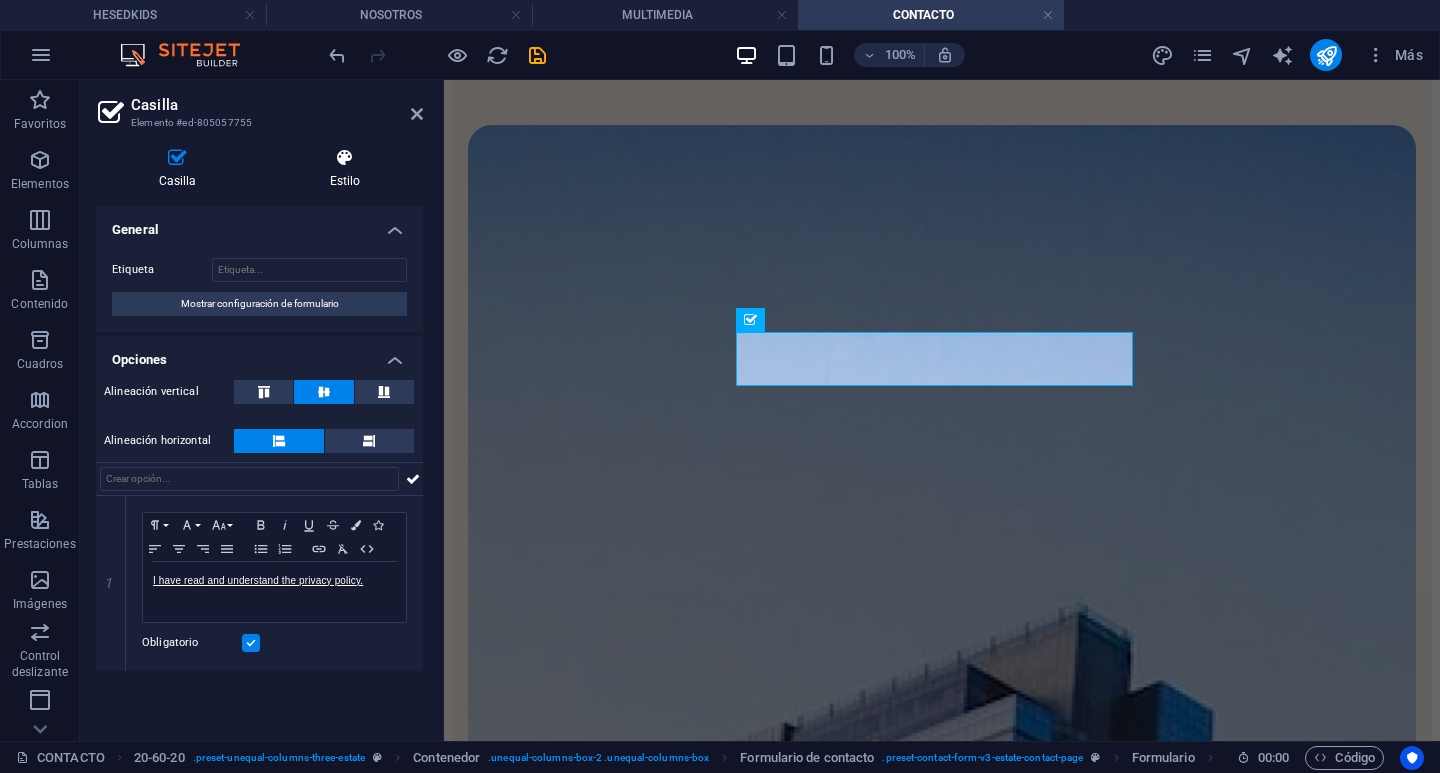 click on "Estilo" at bounding box center [345, 169] 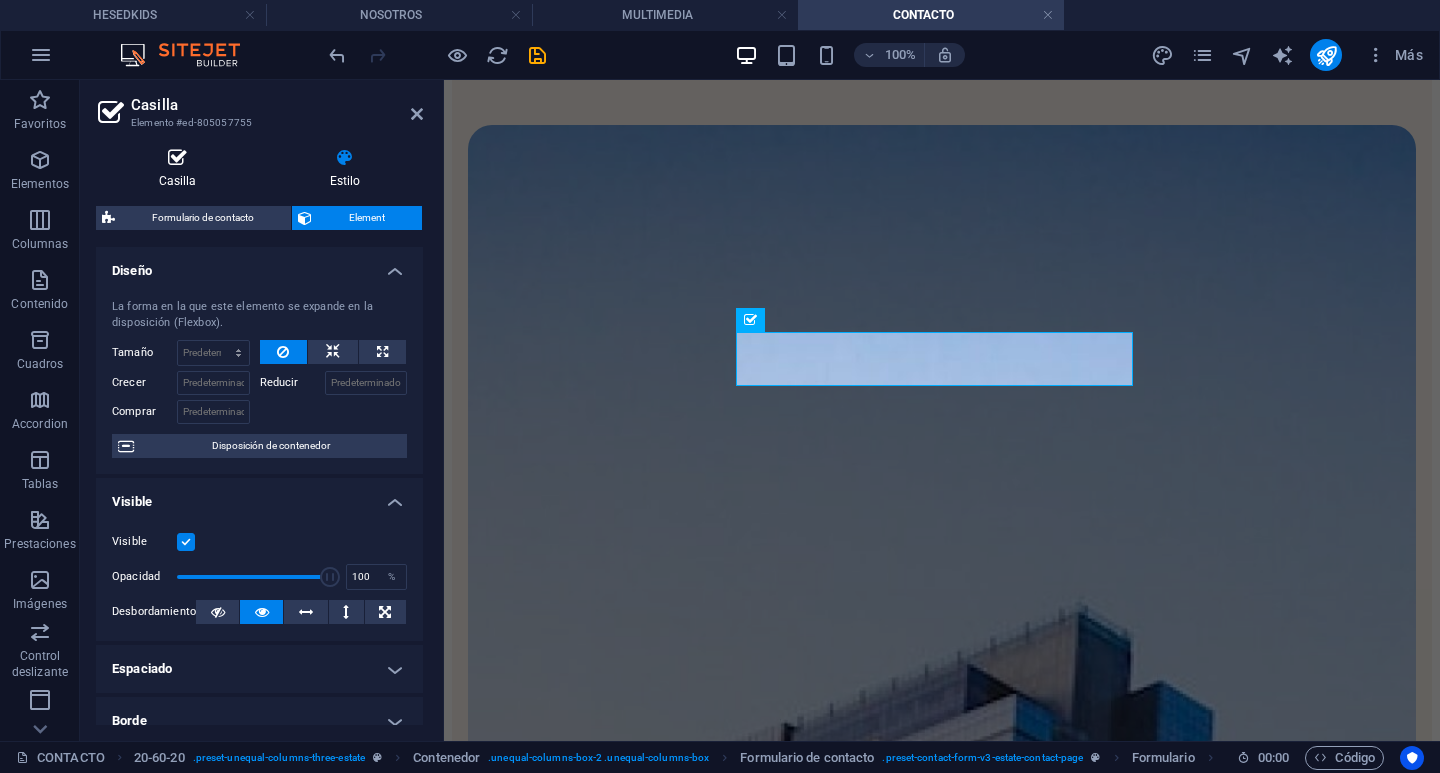 click on "Casilla" at bounding box center (181, 169) 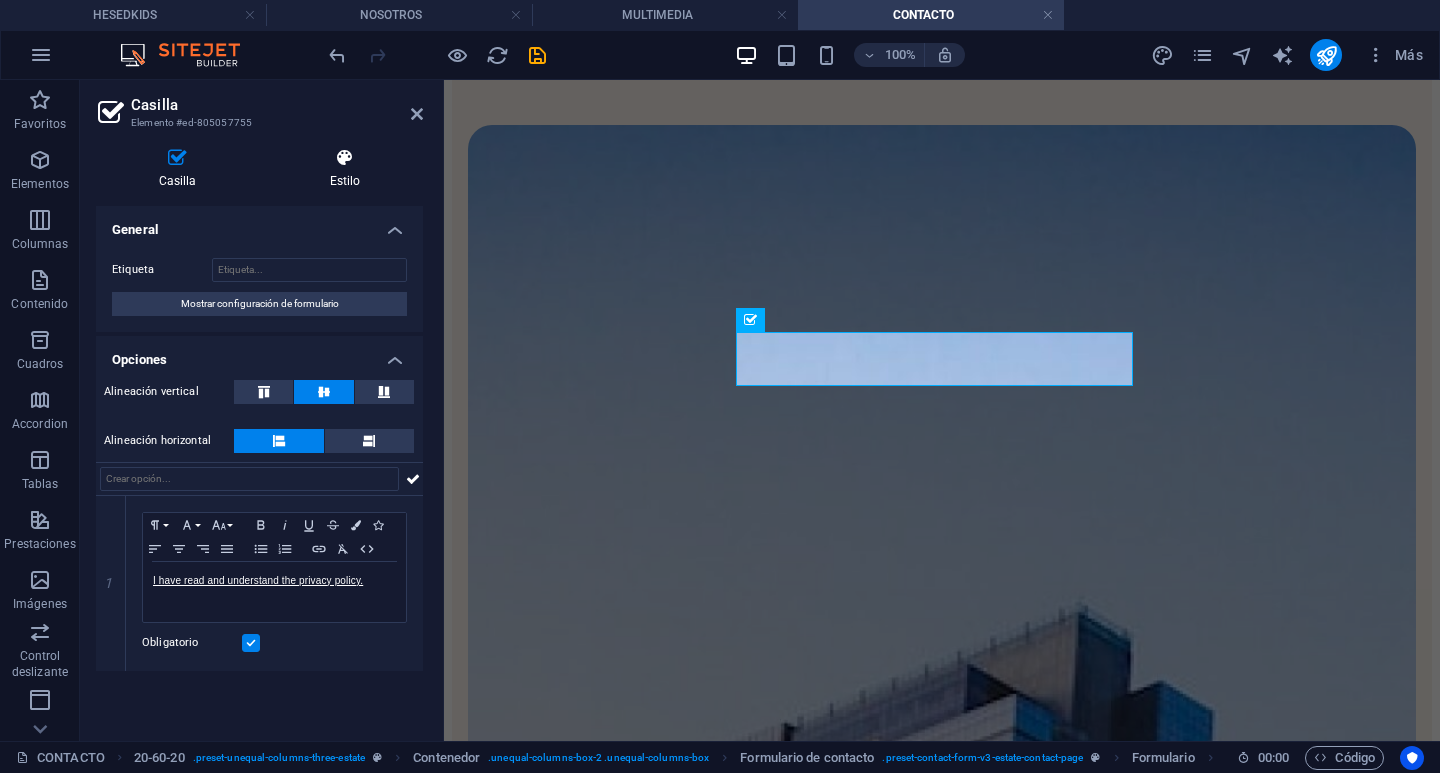 click at bounding box center (345, 158) 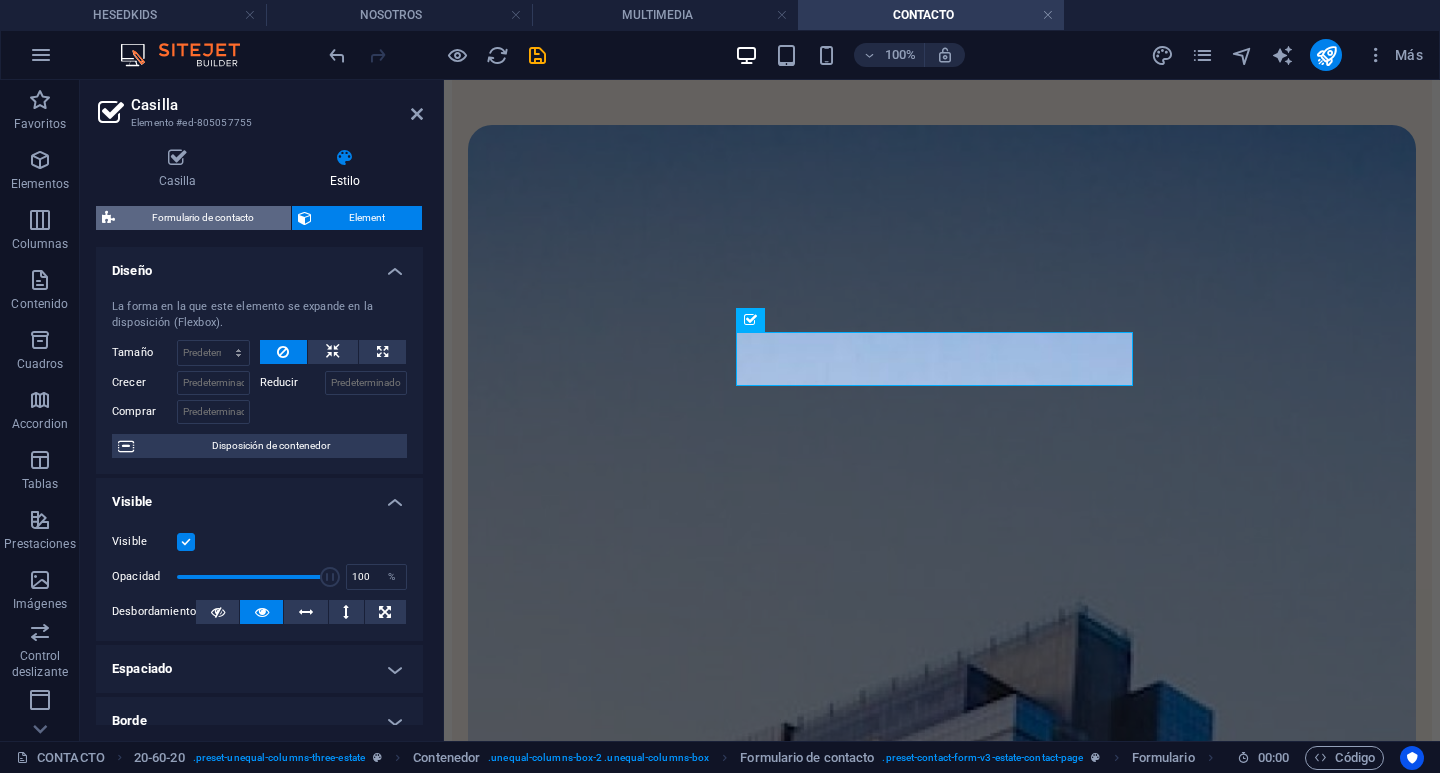 click on "Formulario de contacto" at bounding box center (203, 218) 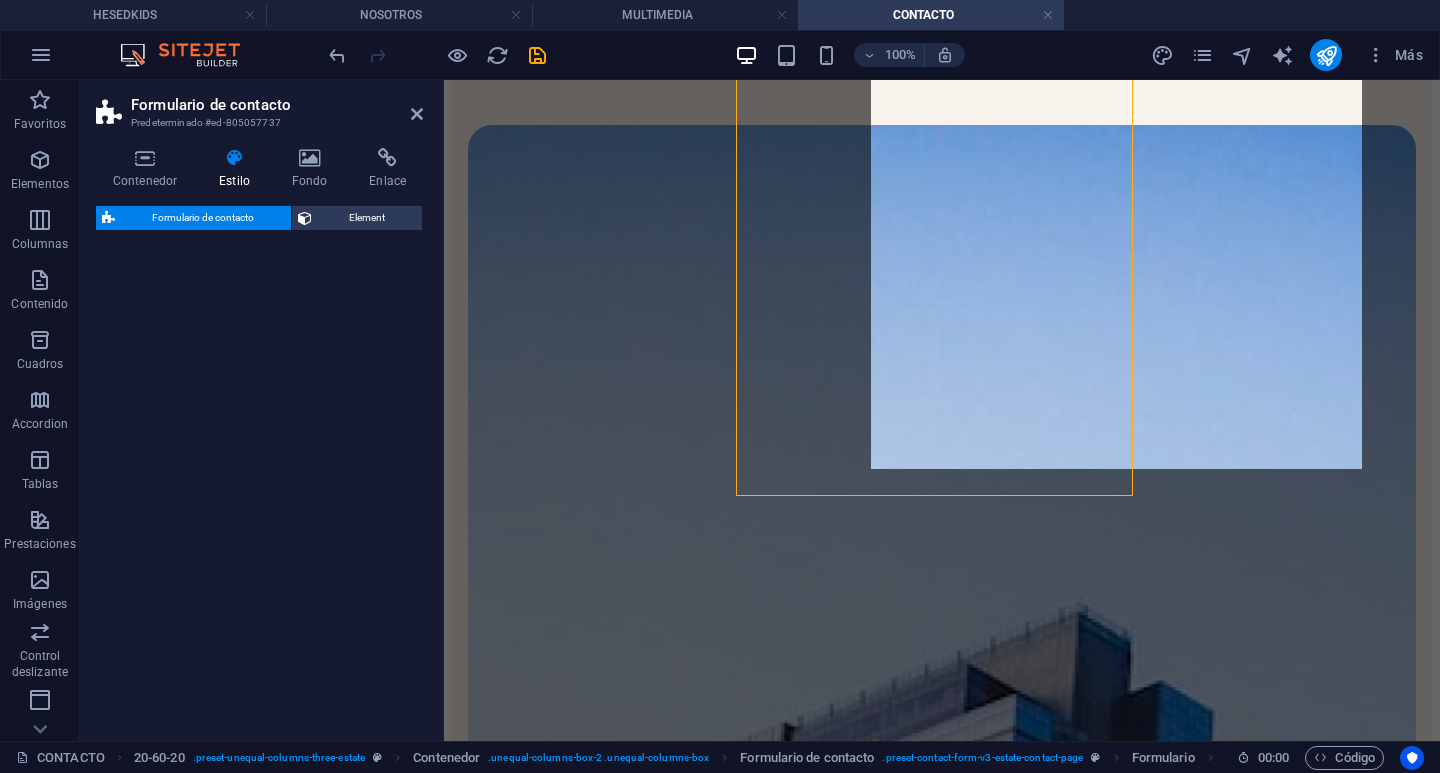 select on "px" 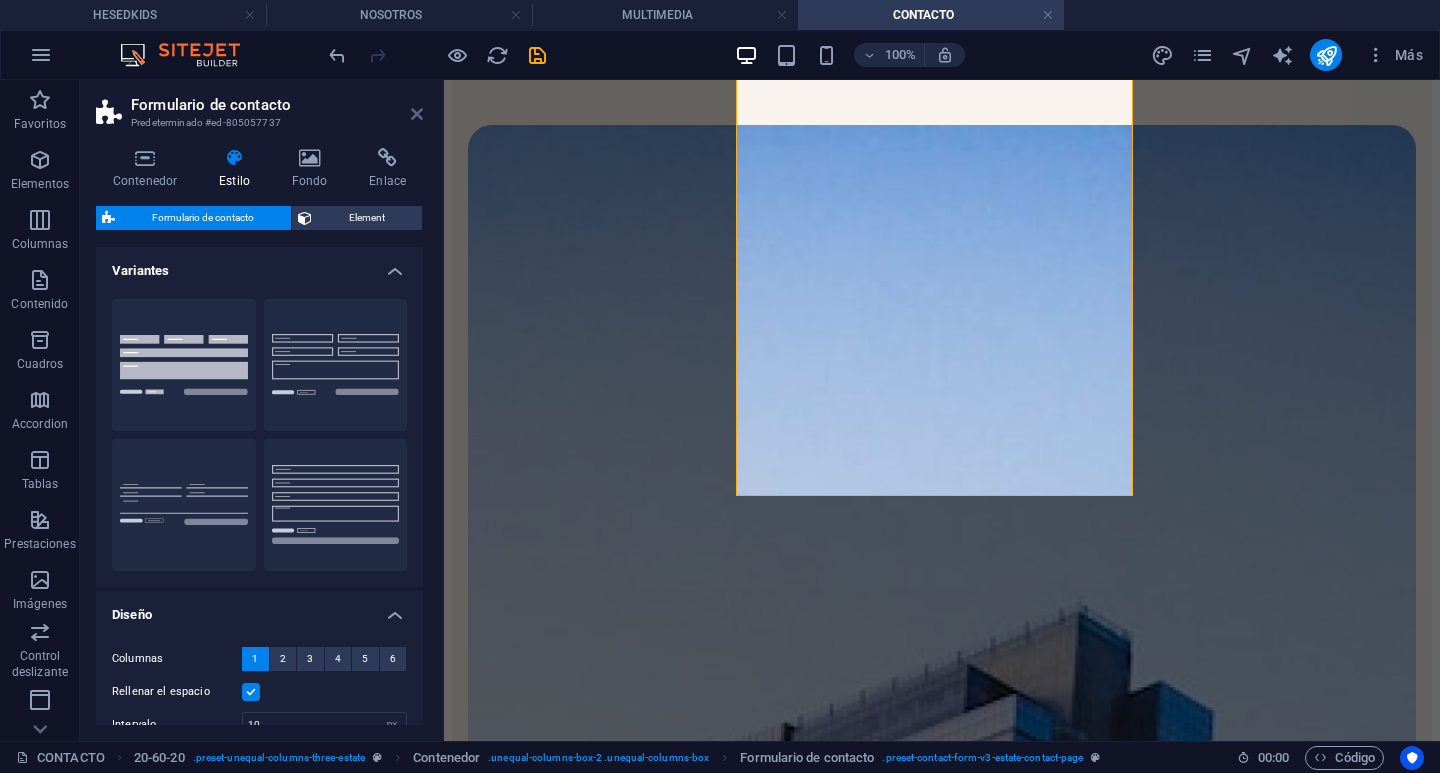 click at bounding box center (417, 114) 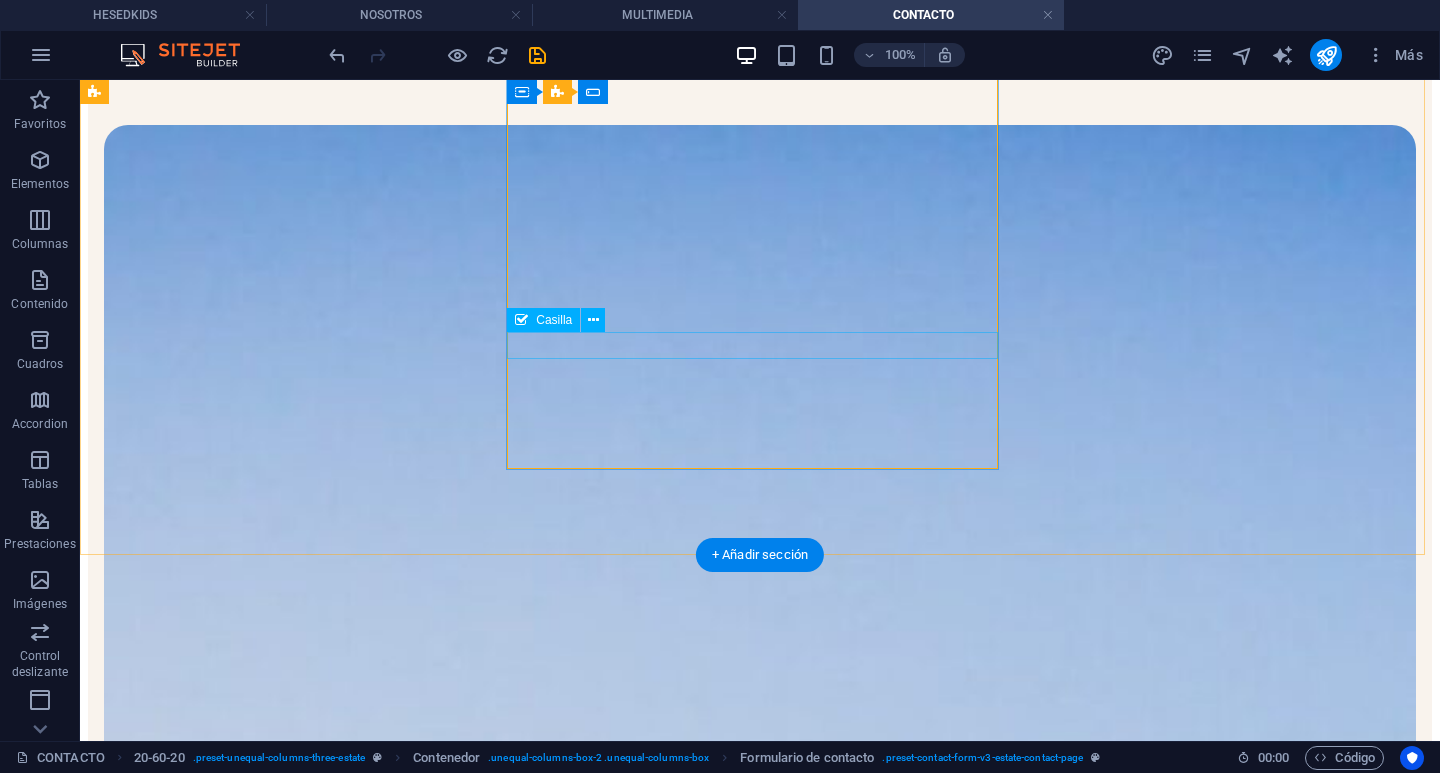 click on "I have read and understand the privacy policy." at bounding box center [760, 2486] 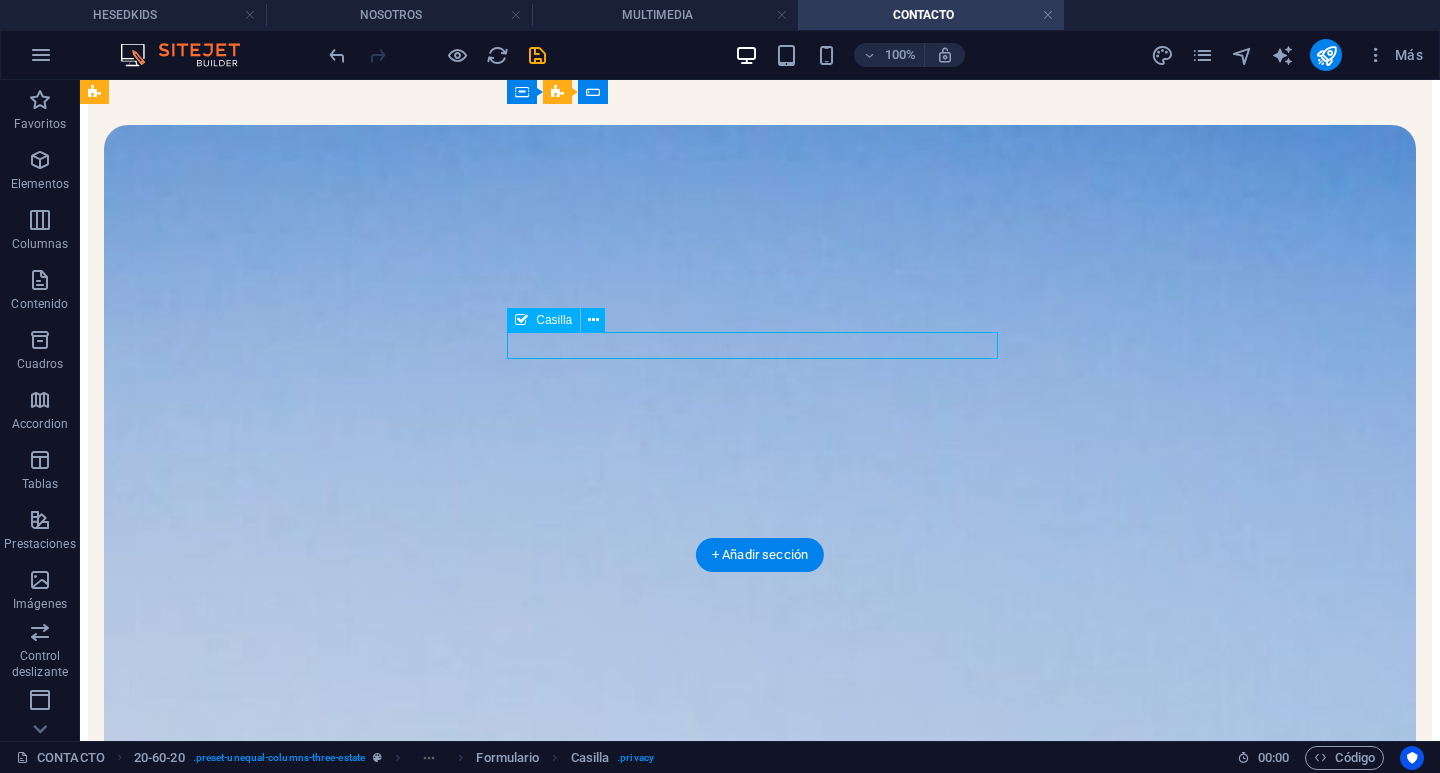 click on "I have read and understand the privacy policy." at bounding box center (760, 2486) 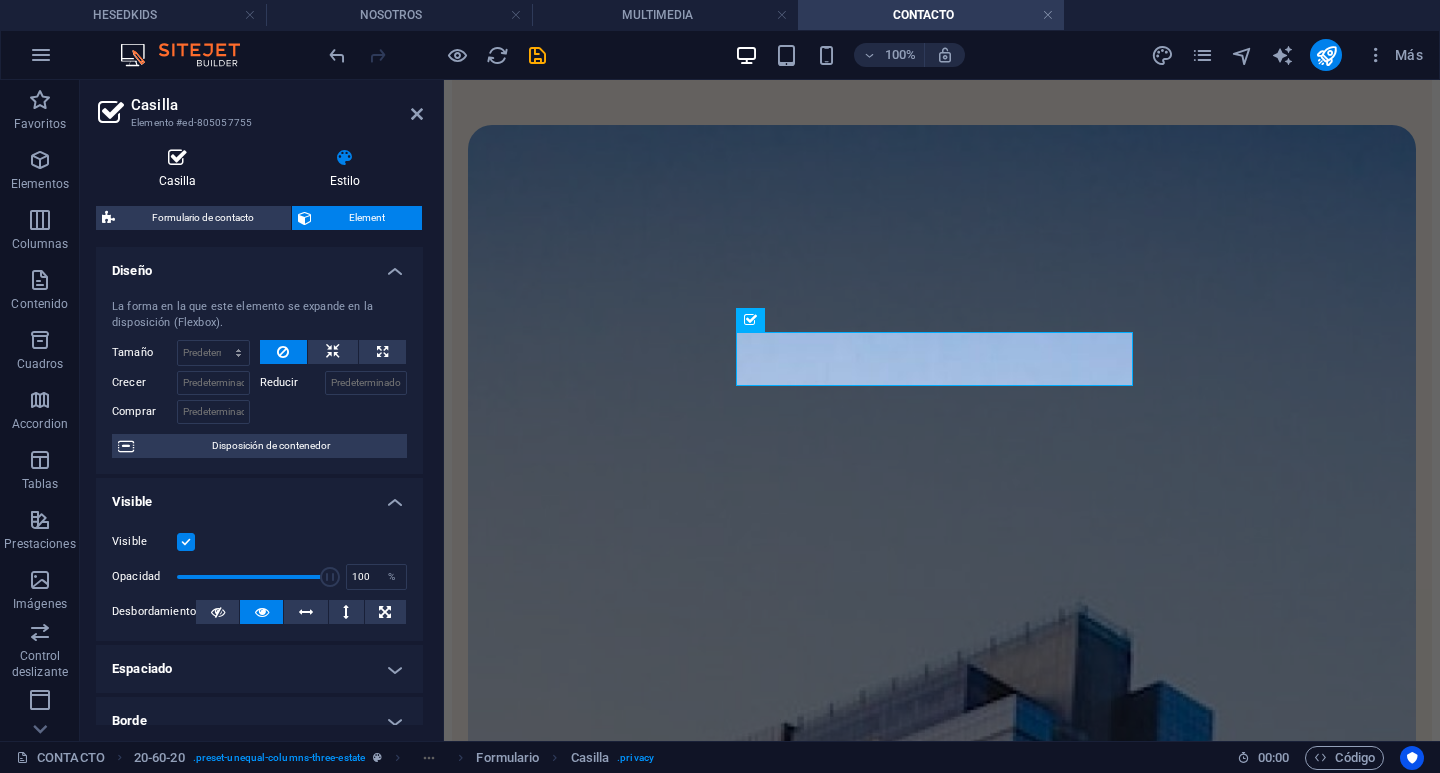 click on "Casilla" at bounding box center (181, 169) 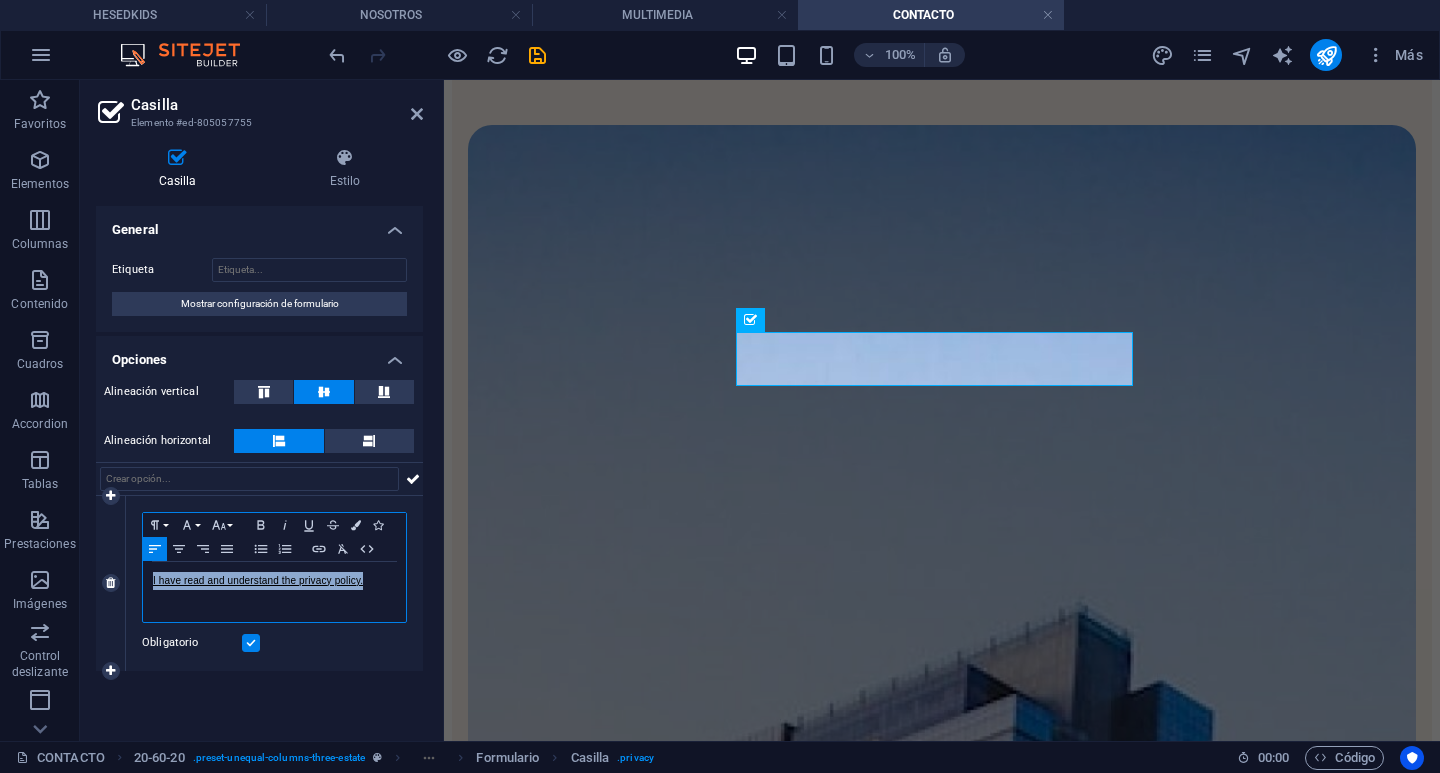 drag, startPoint x: 377, startPoint y: 582, endPoint x: 123, endPoint y: 569, distance: 254.33246 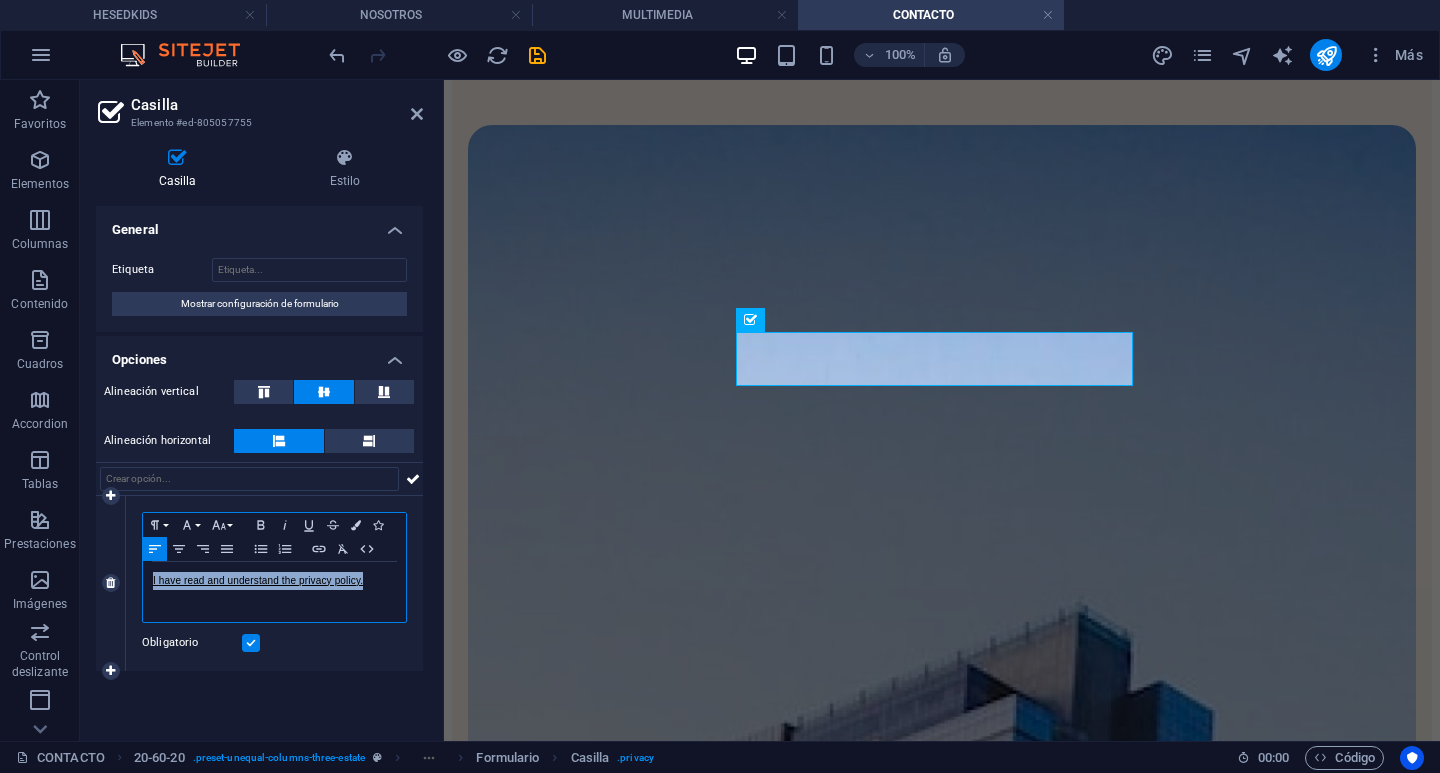 click on "1 Paragraph Format Normal Heading 1 Heading 2 Heading 3 Heading 4 Heading 5 Heading 6 Code Font Family Arial Georgia Impact Tahoma Times New Roman Verdana Montserrat Work Sans Font Size 8 9 10 11 12 14 18 24 30 36 48 60 72 96 Bold Italic Underline Strikethrough Colors Icons Align Left Align Center Align Right Align Justify Unordered List Ordered List Insert Link Clear Formatting HTML I have read and understand the privacy policy. Obligatorio" at bounding box center [259, 583] 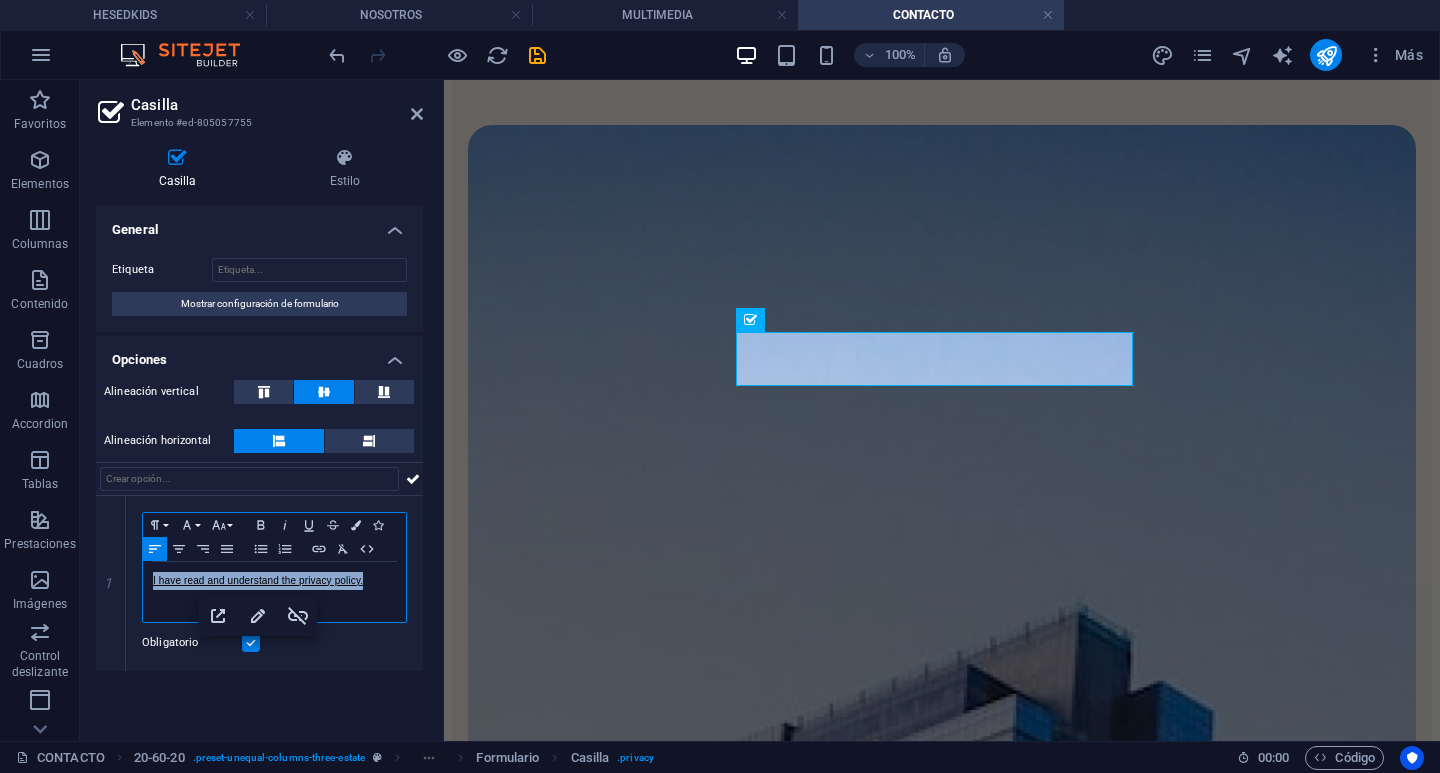 copy on "I have read and understand the privacy policy." 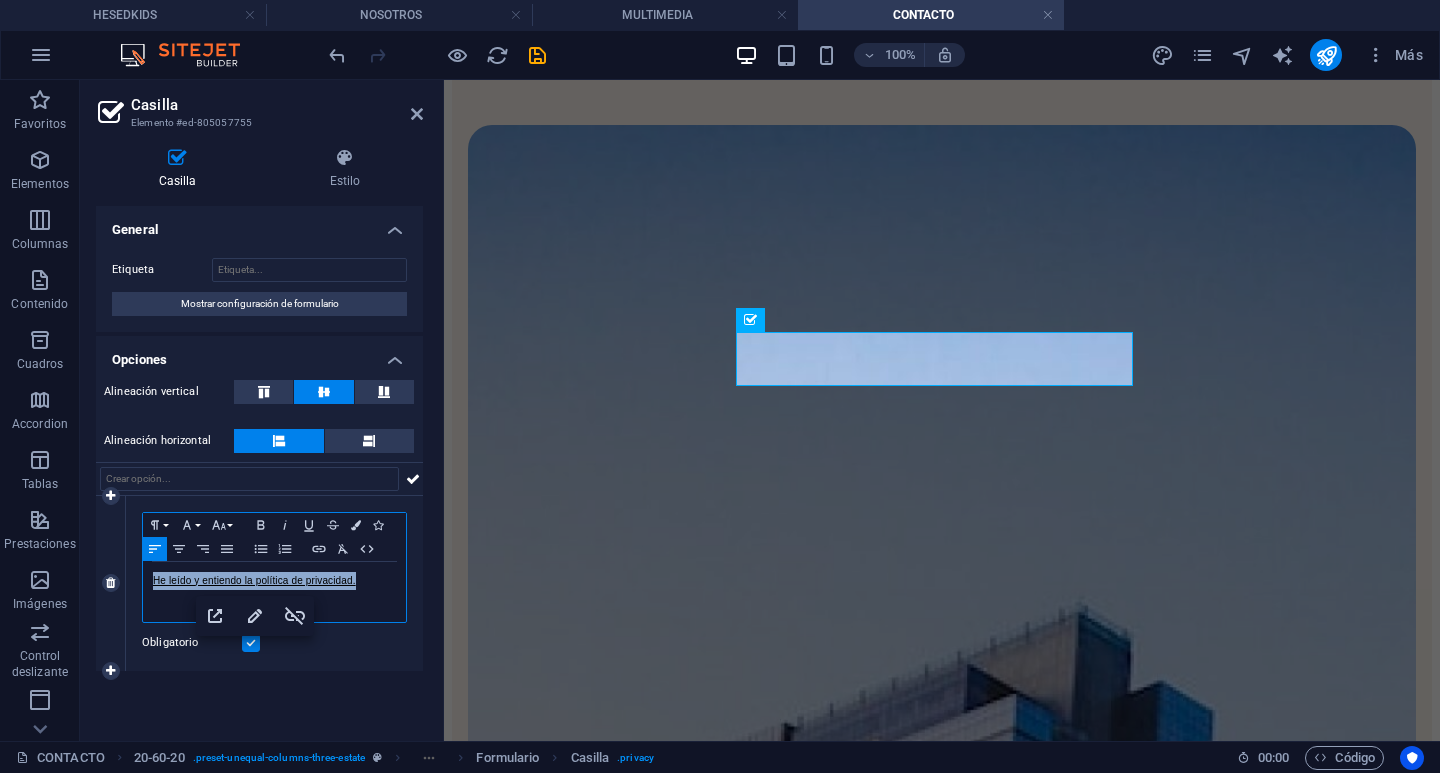 drag, startPoint x: 368, startPoint y: 590, endPoint x: 156, endPoint y: 558, distance: 214.40149 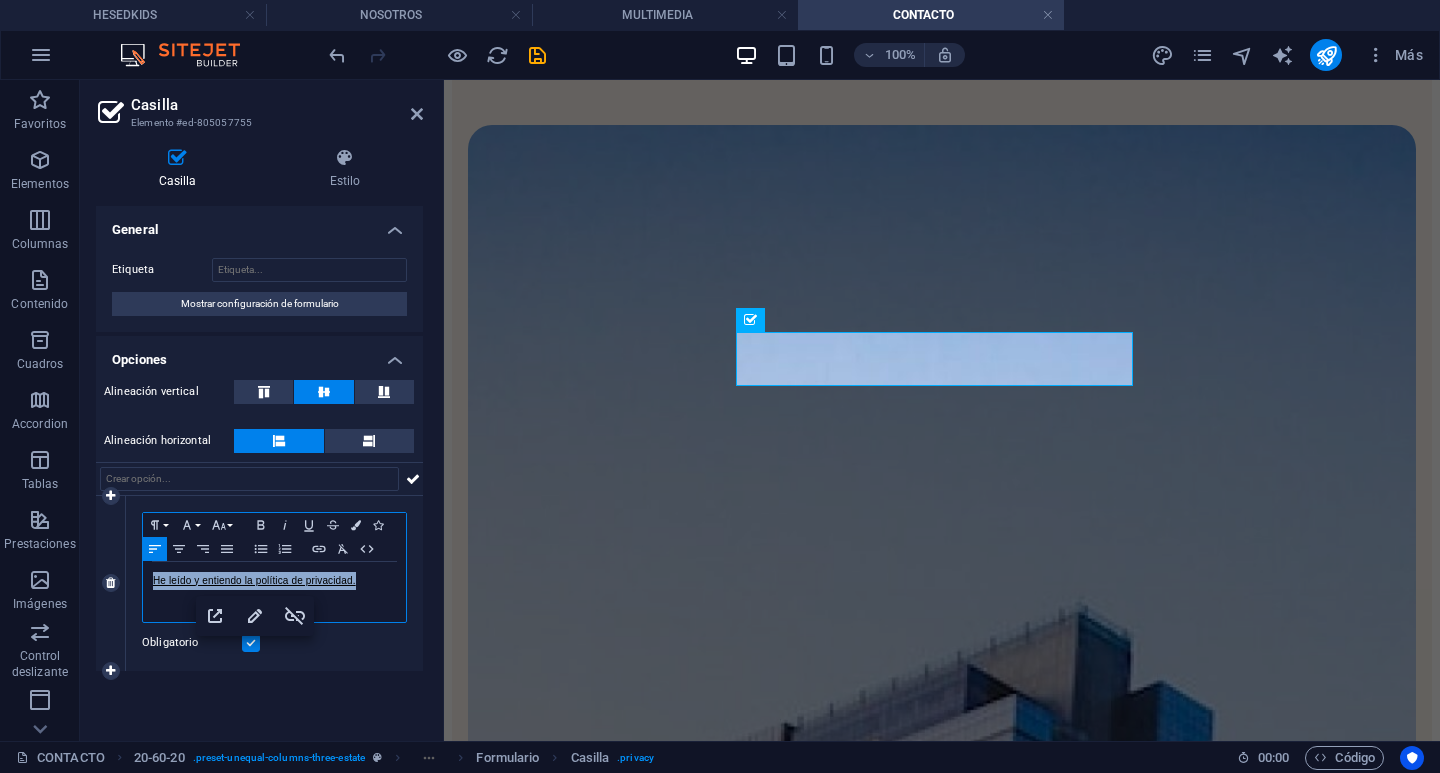 click on "Favoritos Elementos Columnas Contenido Cuadros Accordion Tablas Prestaciones Imágenes Control deslizante Encabezado Pie de página Formularios Marketing Colecciones Casilla Elemento #ed-805057755 Casilla Estilo General Etiqueta Mostrar configuración de formulario Opciones Alineación vertical Alineación horizontal 1 Paragraph Format Normal Heading 1 Heading 2 Heading 3 Heading 4 Heading 5 Heading 6 Code Font Family Arial Georgia Impact Tahoma Times New Roman Verdana Montserrat Work Sans Font Size 8 9 10 11 12 14 18 24 30 36 48 60 72 96 Bold Italic Underline Strikethrough Colors Icons Align Left Align Center Align Right Align Justify Unordered List Ordered List Insert Link Clear Formatting HTML He leído y entiendo la política de privacidad. Obligatorio Formulario de contacto Element Diseño La forma en la que este elemento se expande en la disposición (Flexbox). Tamaño Predeterminado automático px % 1/1 1/2 1/3 1/4 1/5 1/6 1/7 1/8 1/9 1/10 Crecer Reducir Comprar Disposición de contenedor Visible 100 %" at bounding box center (720, 410) 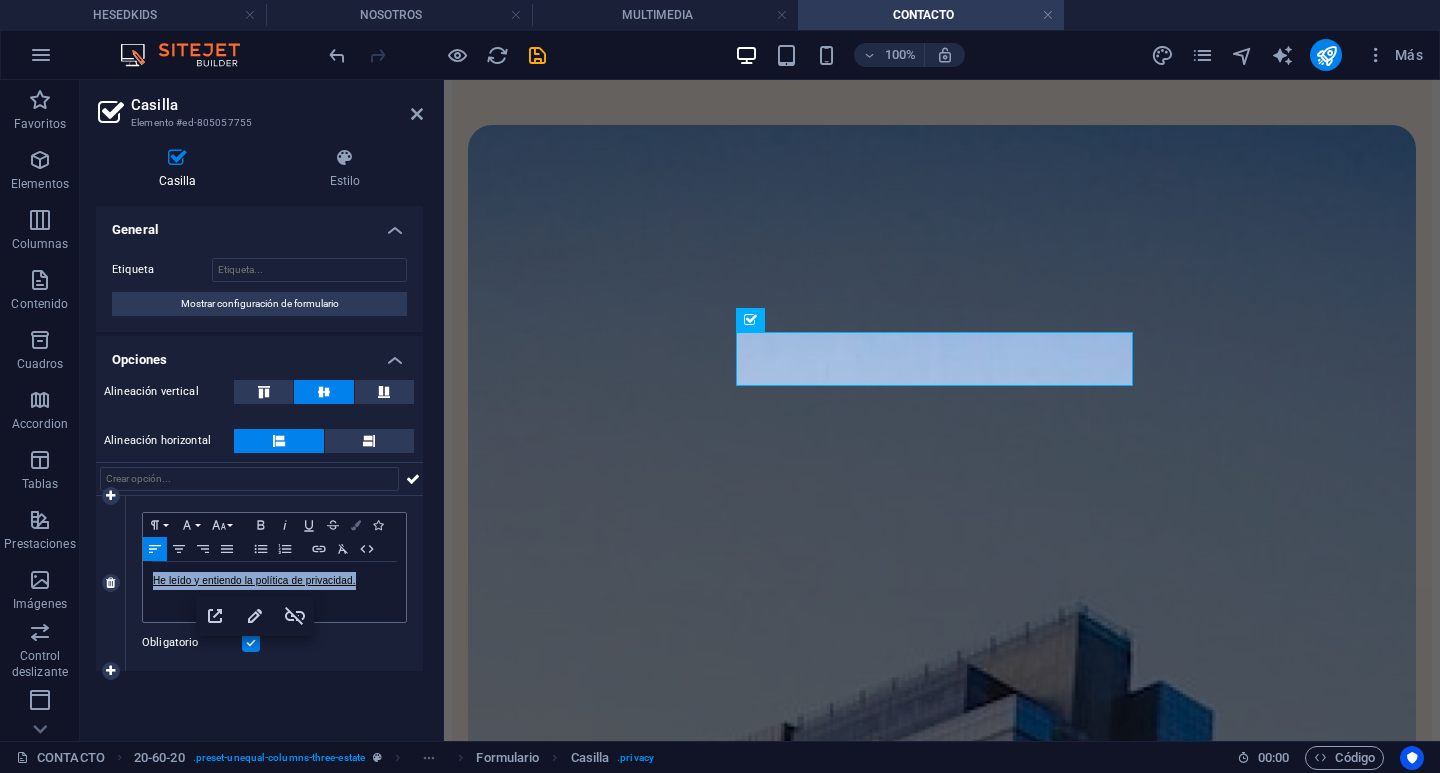 click at bounding box center [356, 525] 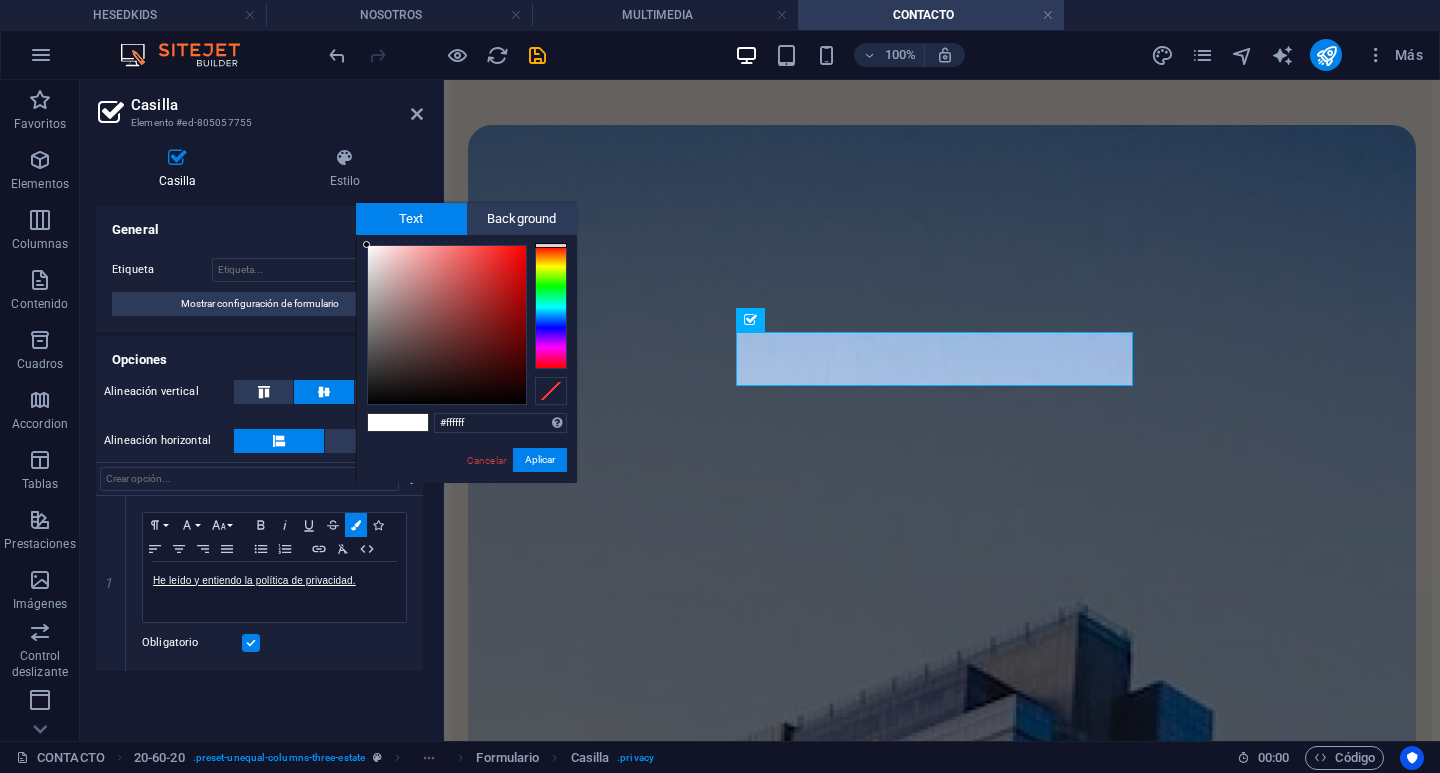 drag, startPoint x: 387, startPoint y: 426, endPoint x: 319, endPoint y: 426, distance: 68 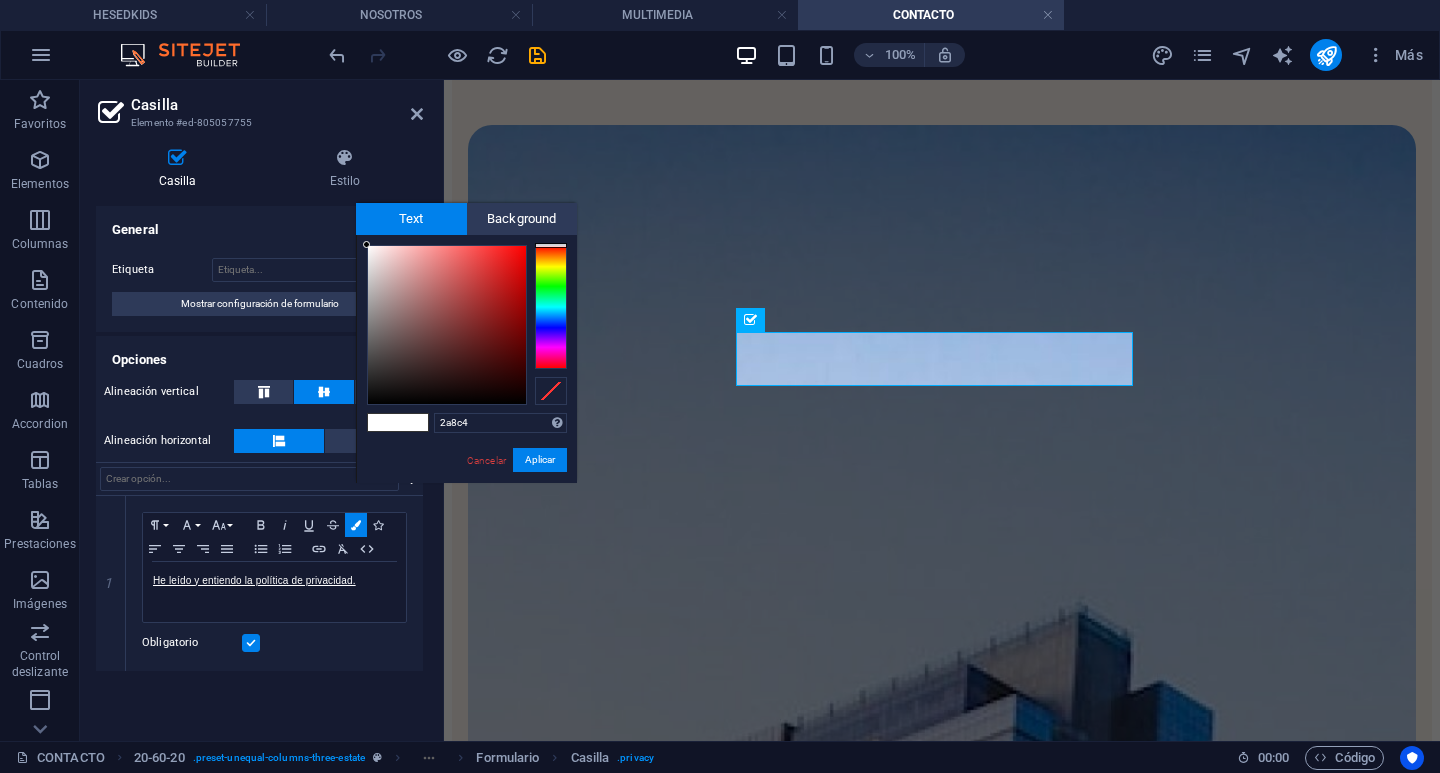 type on "2a8c4a" 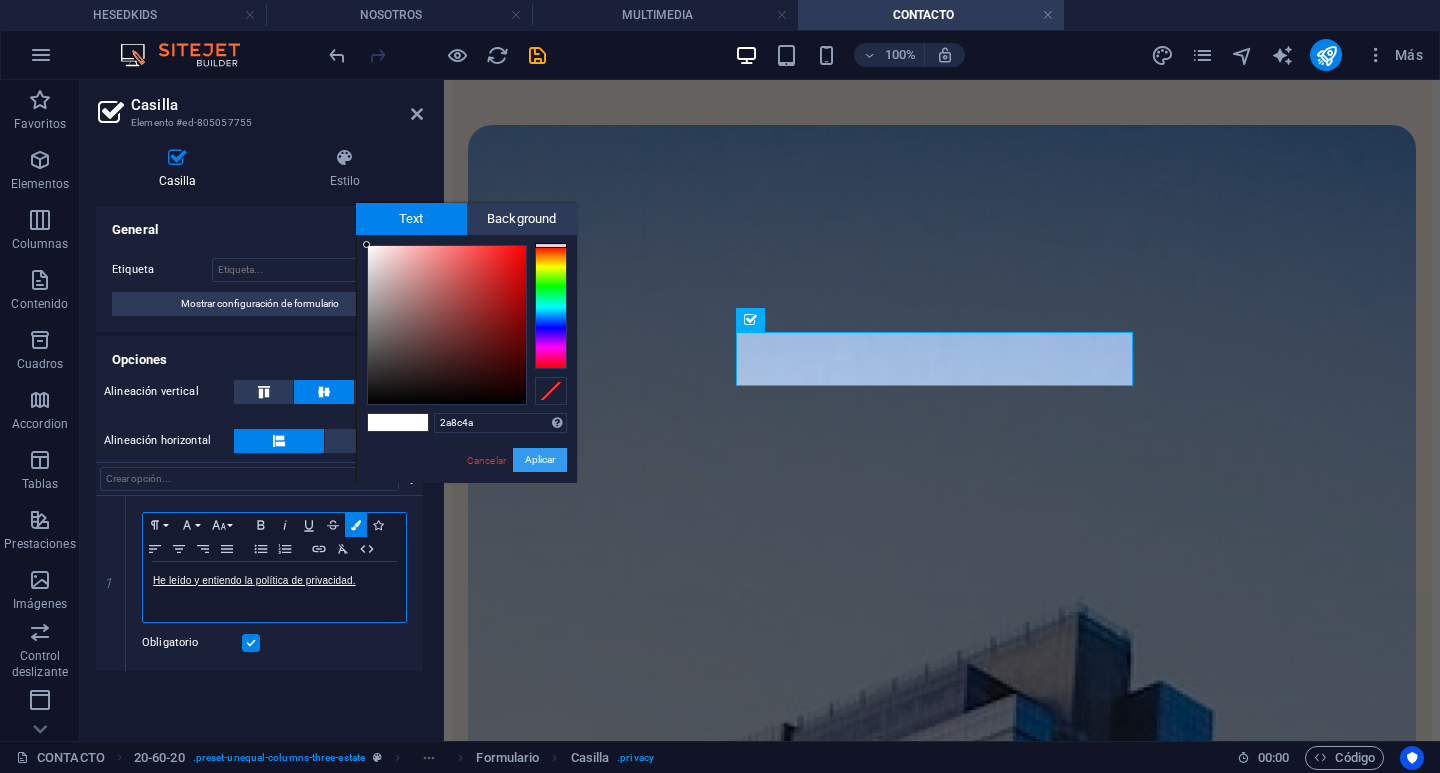click on "Aplicar" at bounding box center [540, 460] 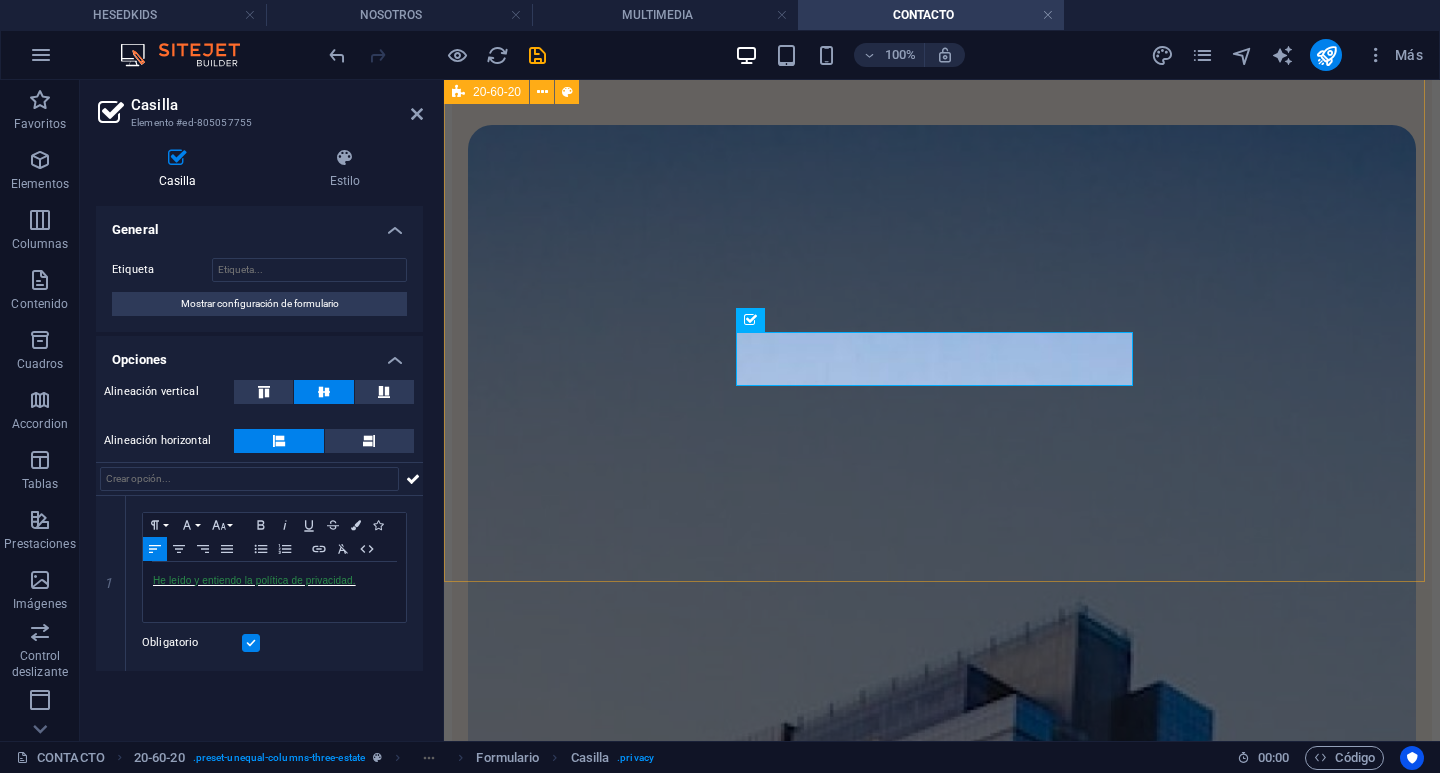 click on "He leído y entiendo la política de privacidad. ¿Ilegible? Cargar nuevo Submit" at bounding box center [942, 1850] 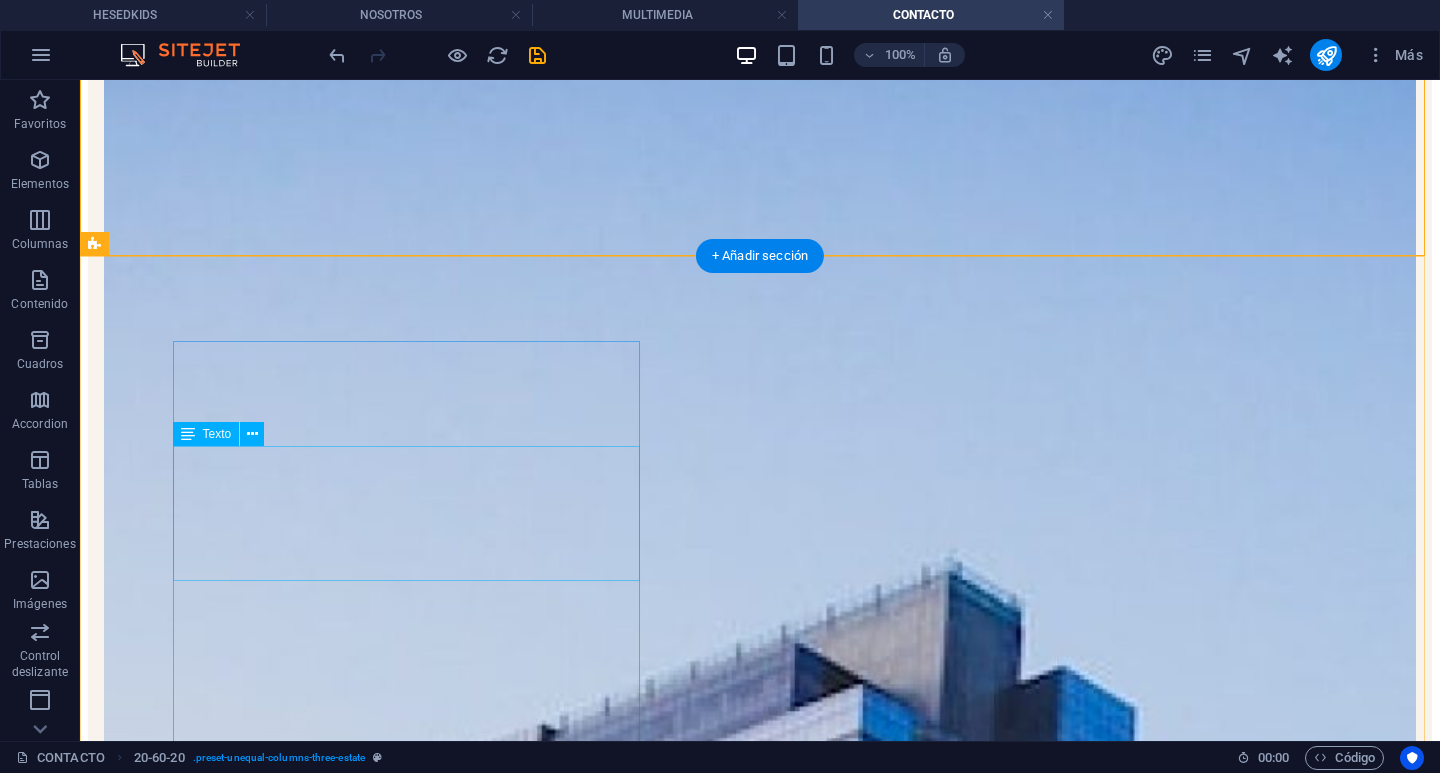 scroll, scrollTop: 600, scrollLeft: 0, axis: vertical 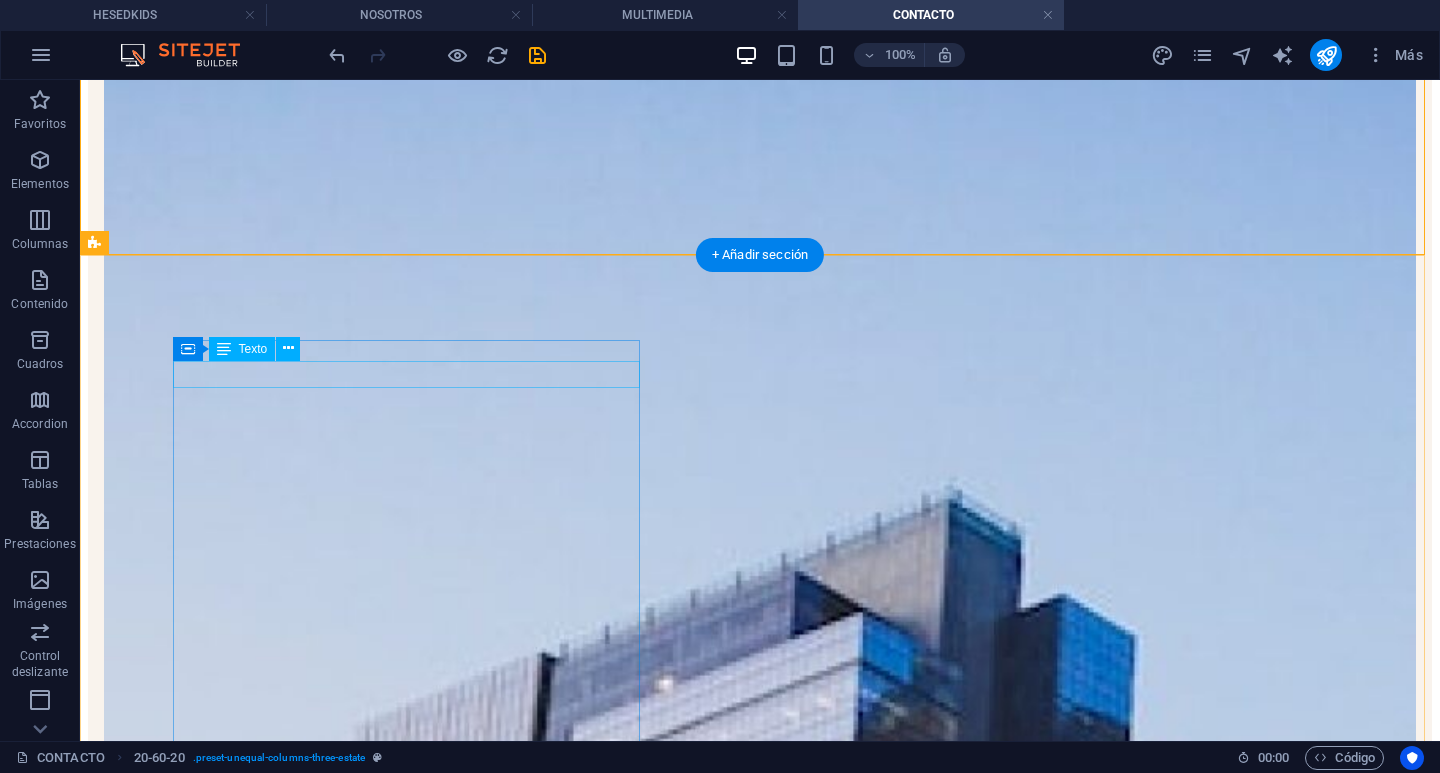 click on "LOCATION" at bounding box center (760, 4640) 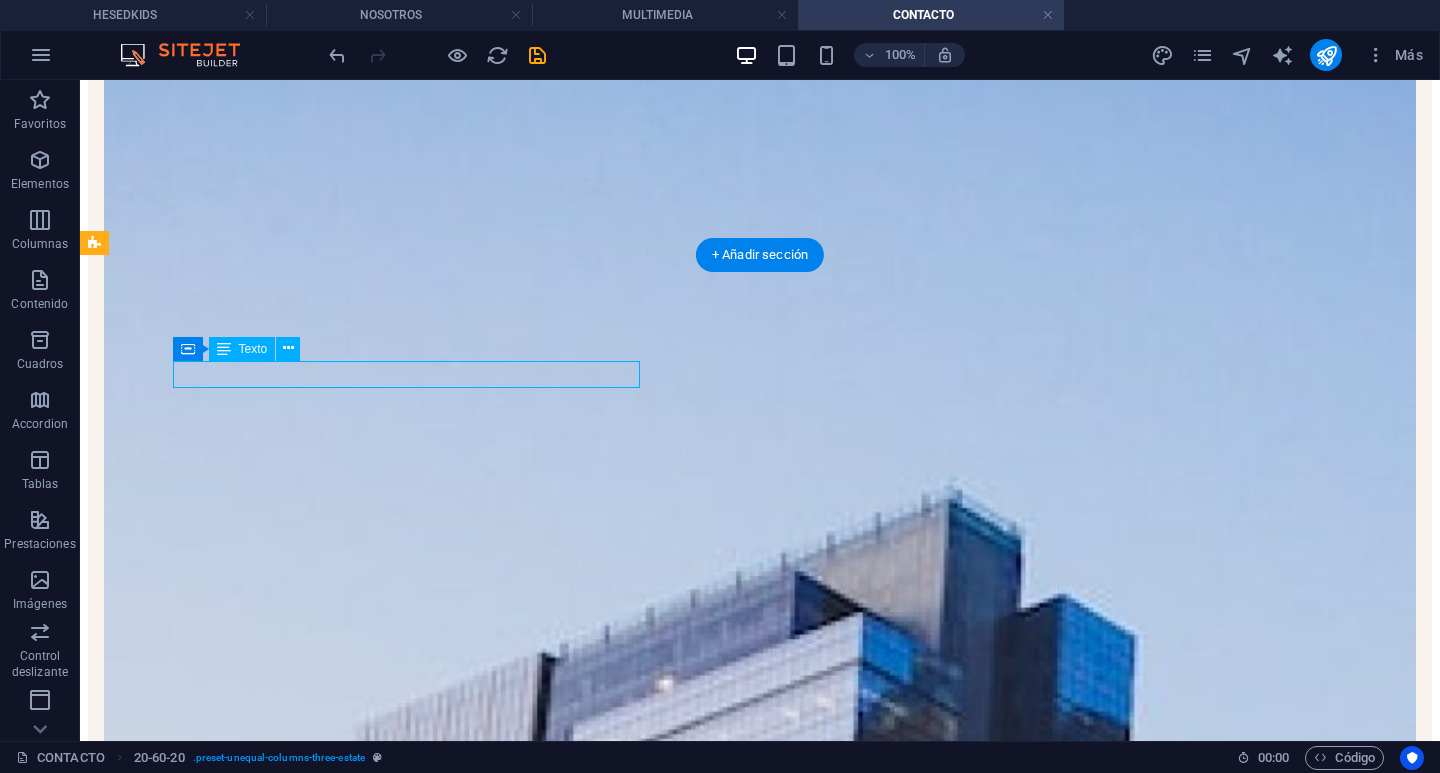 click on "LOCATION" at bounding box center (760, 4640) 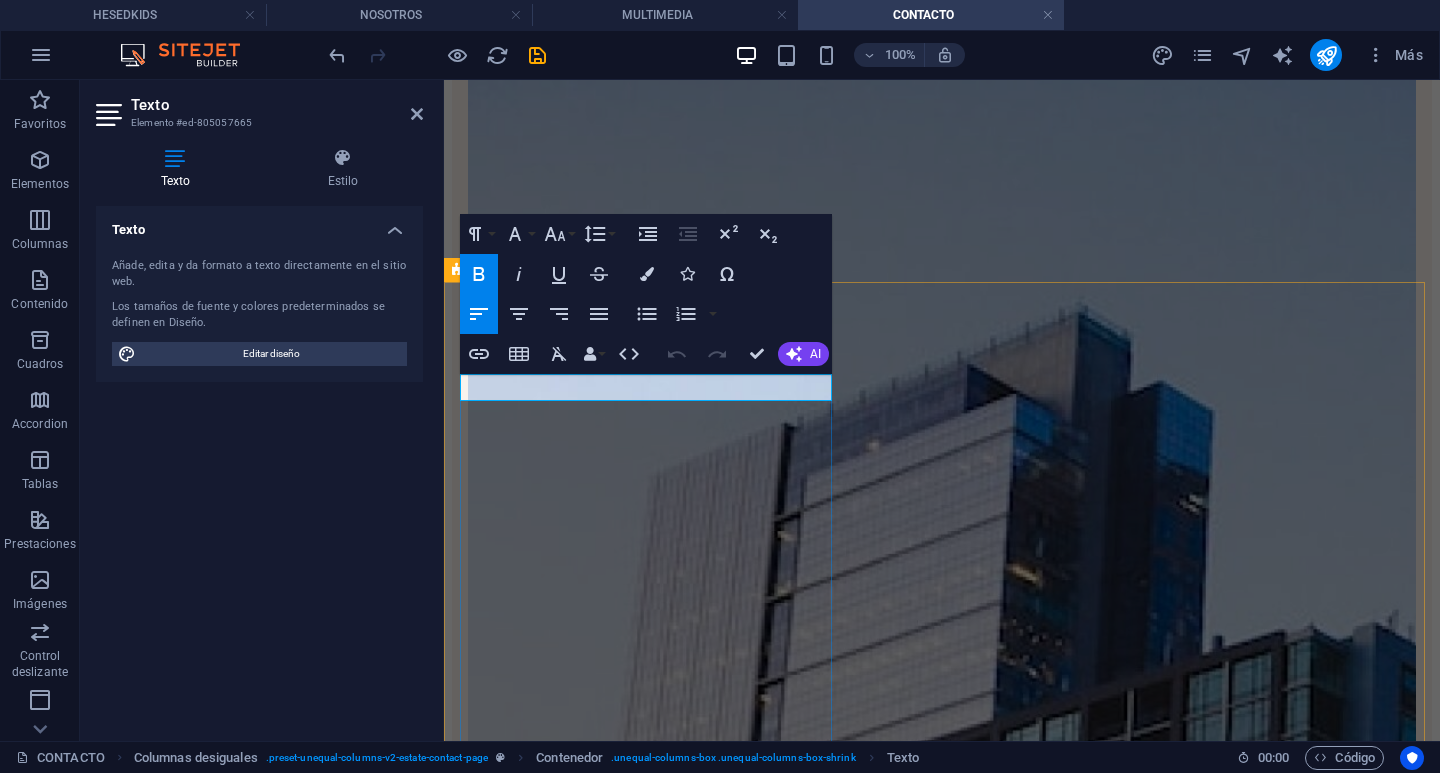 drag, startPoint x: 619, startPoint y: 387, endPoint x: 300, endPoint y: 387, distance: 319 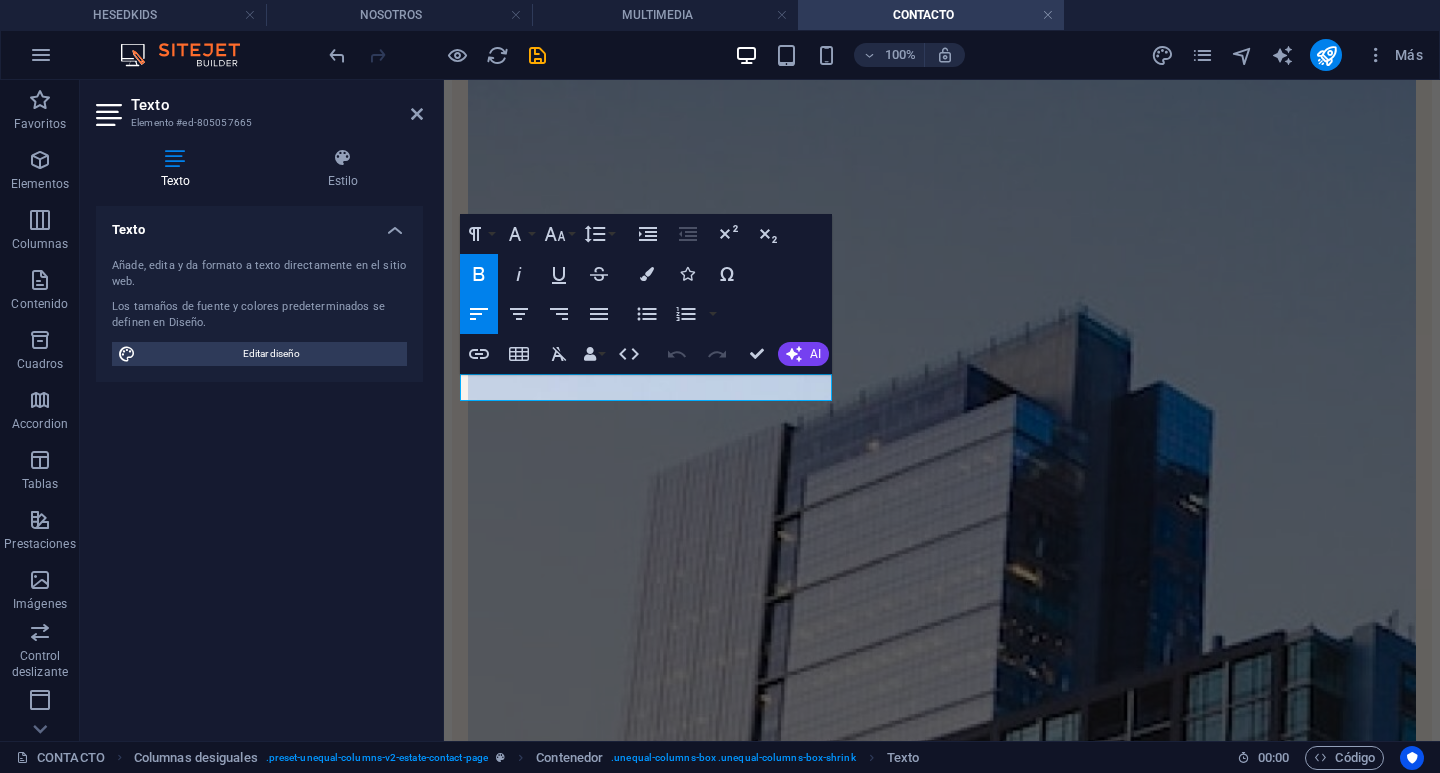 type 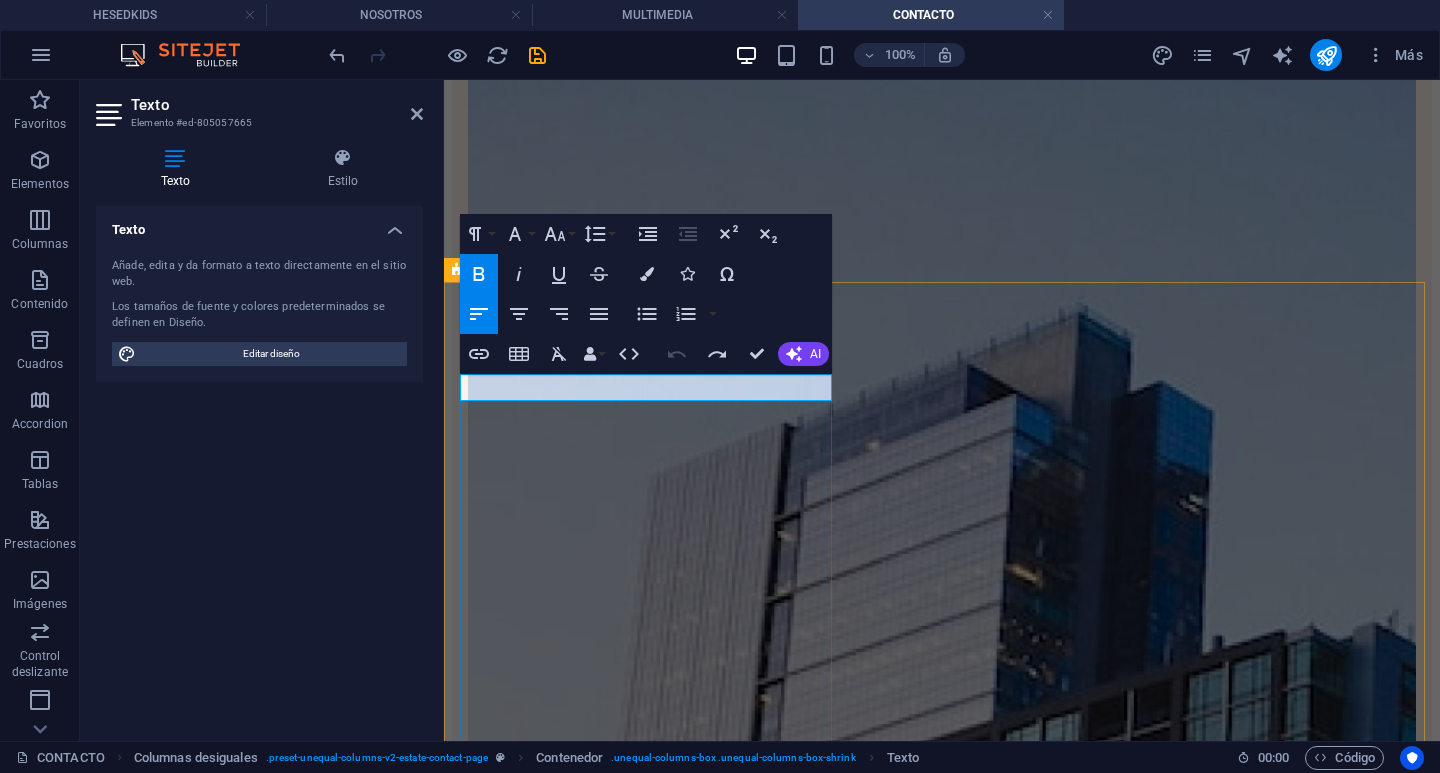 click on "LOCATION" at bounding box center [942, 3470] 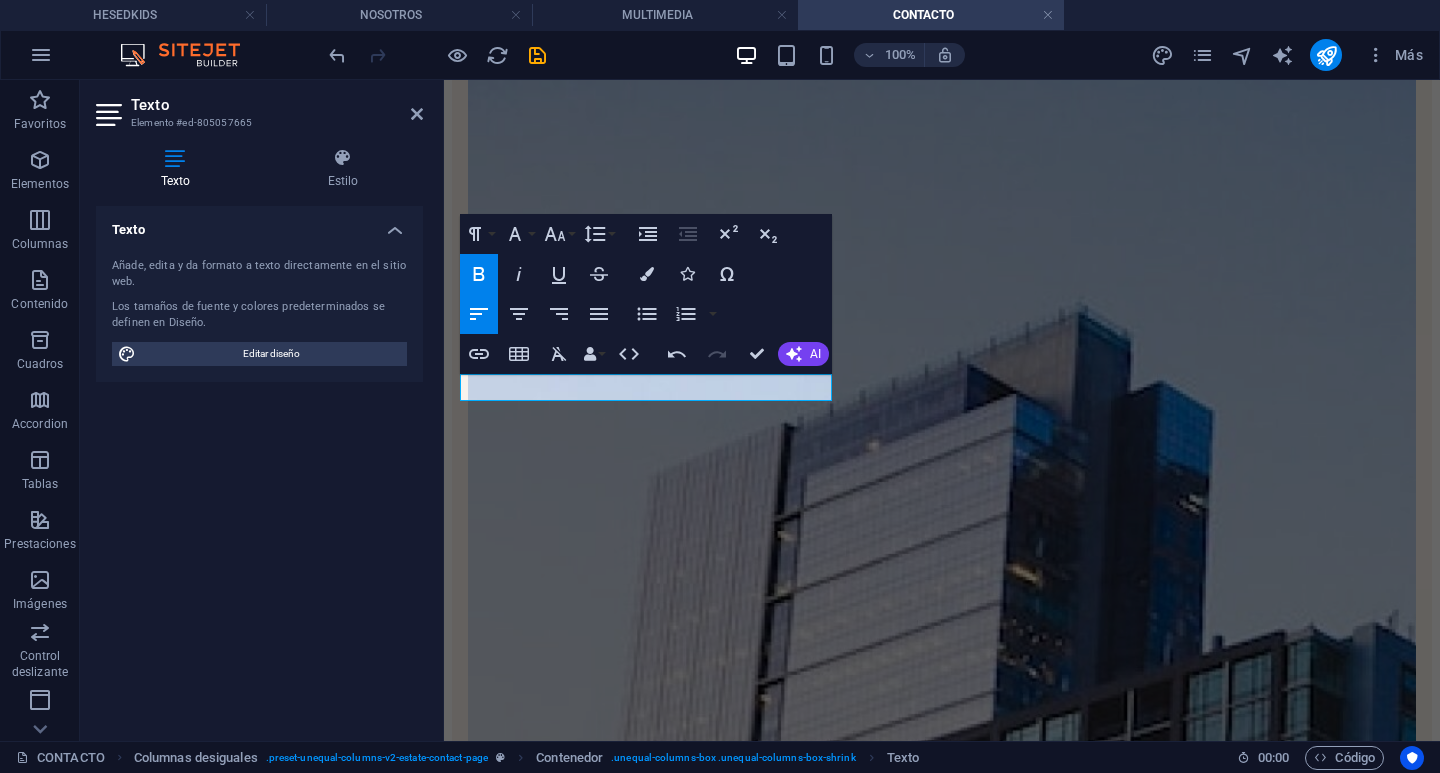 drag, startPoint x: 586, startPoint y: 392, endPoint x: 1217, endPoint y: 375, distance: 631.22894 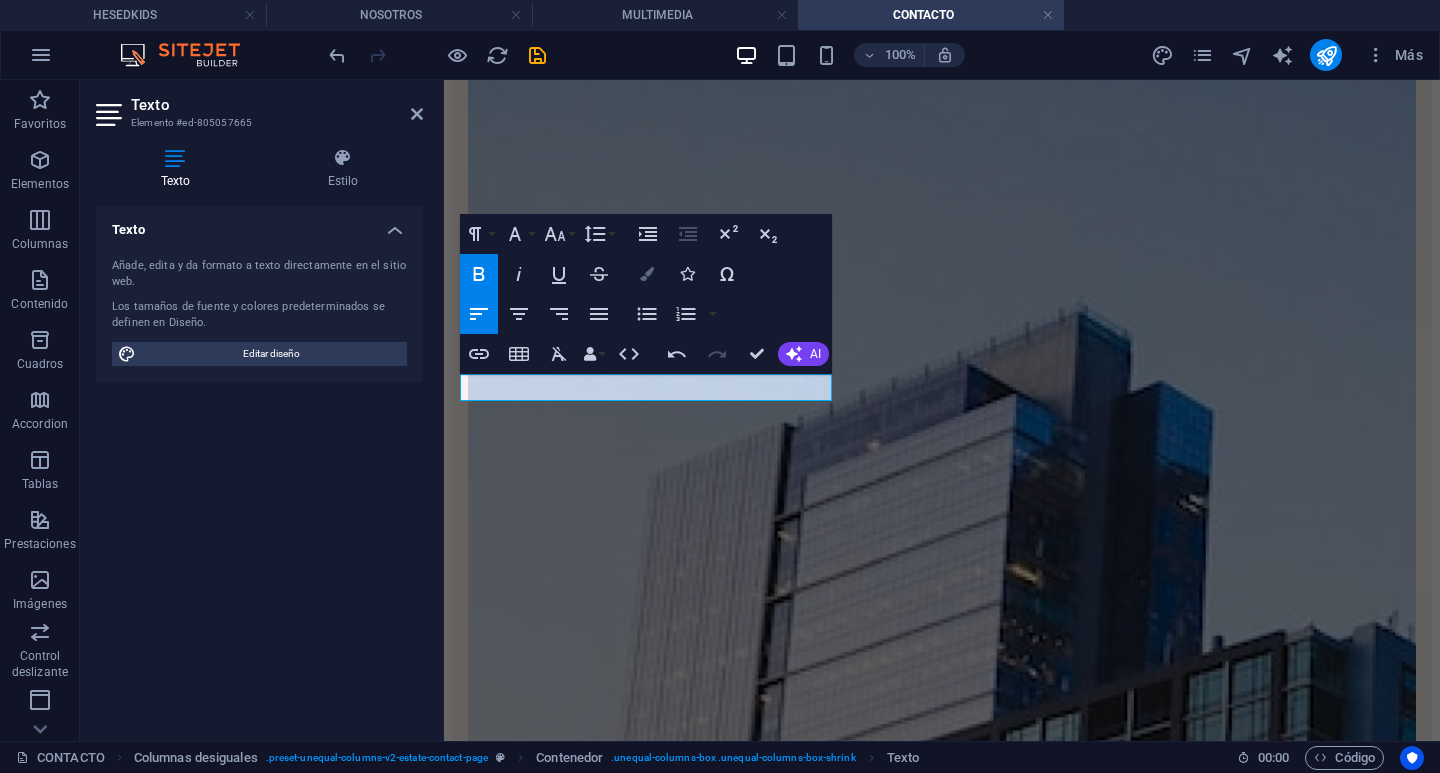 click at bounding box center [647, 274] 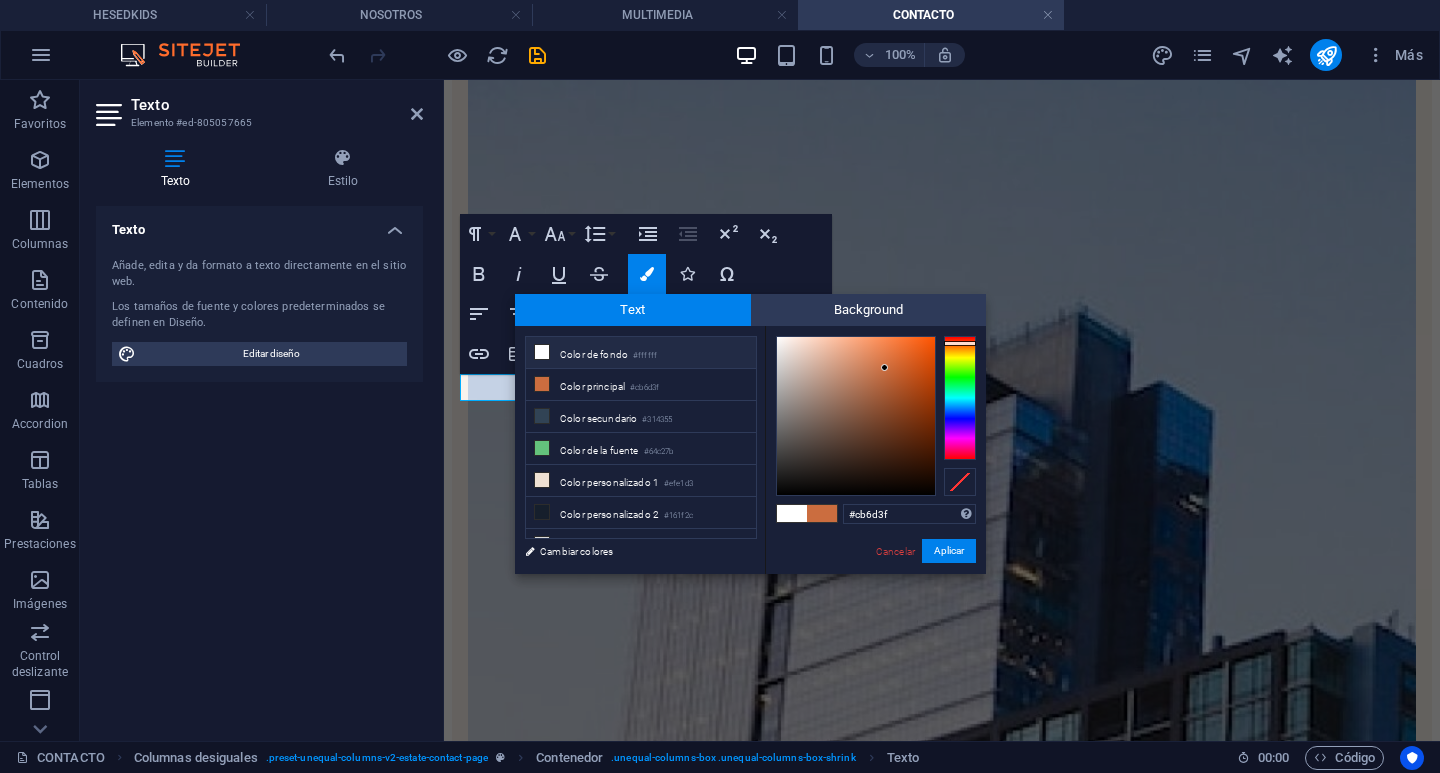 drag, startPoint x: 906, startPoint y: 513, endPoint x: 833, endPoint y: 513, distance: 73 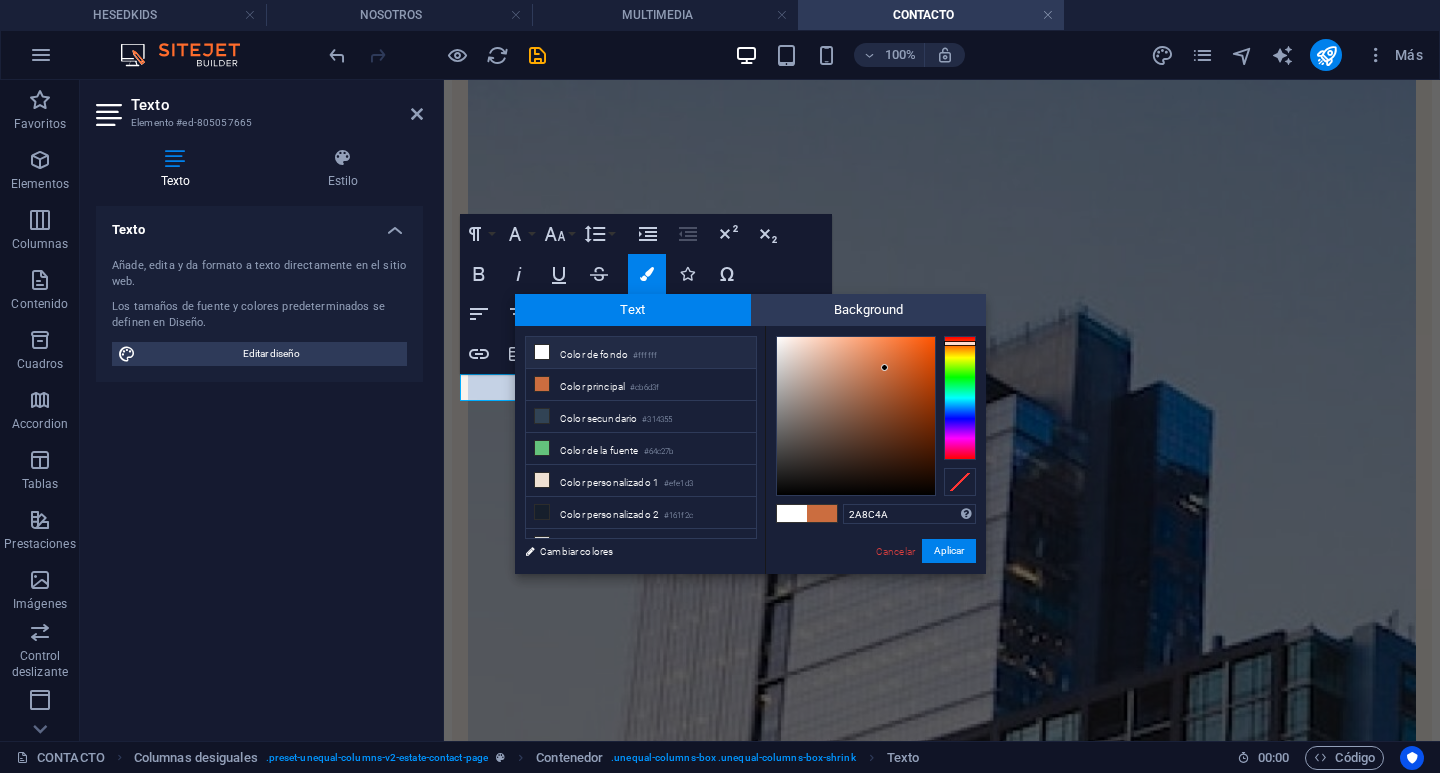 type on "#2a8c4a" 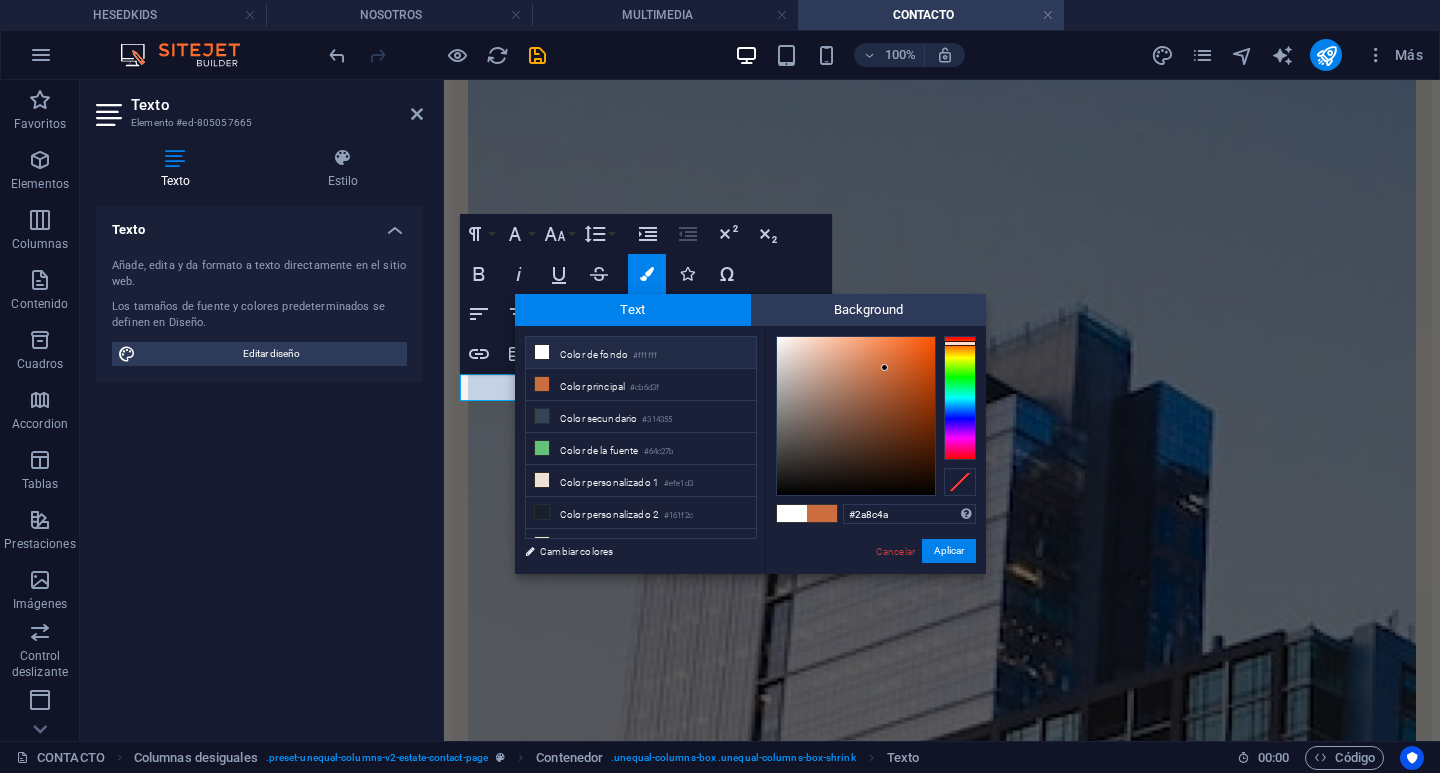 click on "#2a8c4a Formatos soportados #0852ed rgb(8, 82, 237) rgba(8, 82, 237, 90%) hsv(221,97,93) hsl(221, 93%, 48%) Cancelar Aplicar" at bounding box center (875, 595) 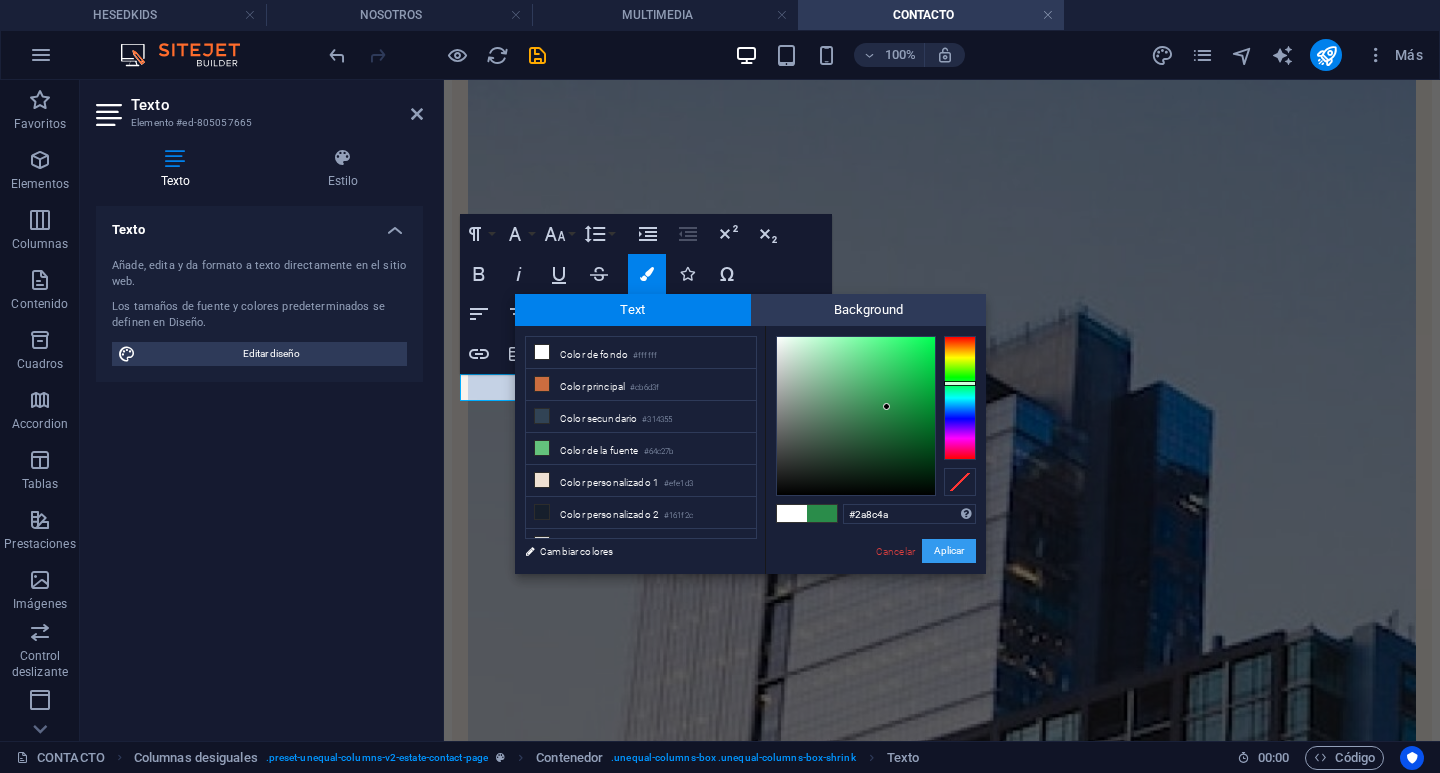 click on "Aplicar" at bounding box center (949, 551) 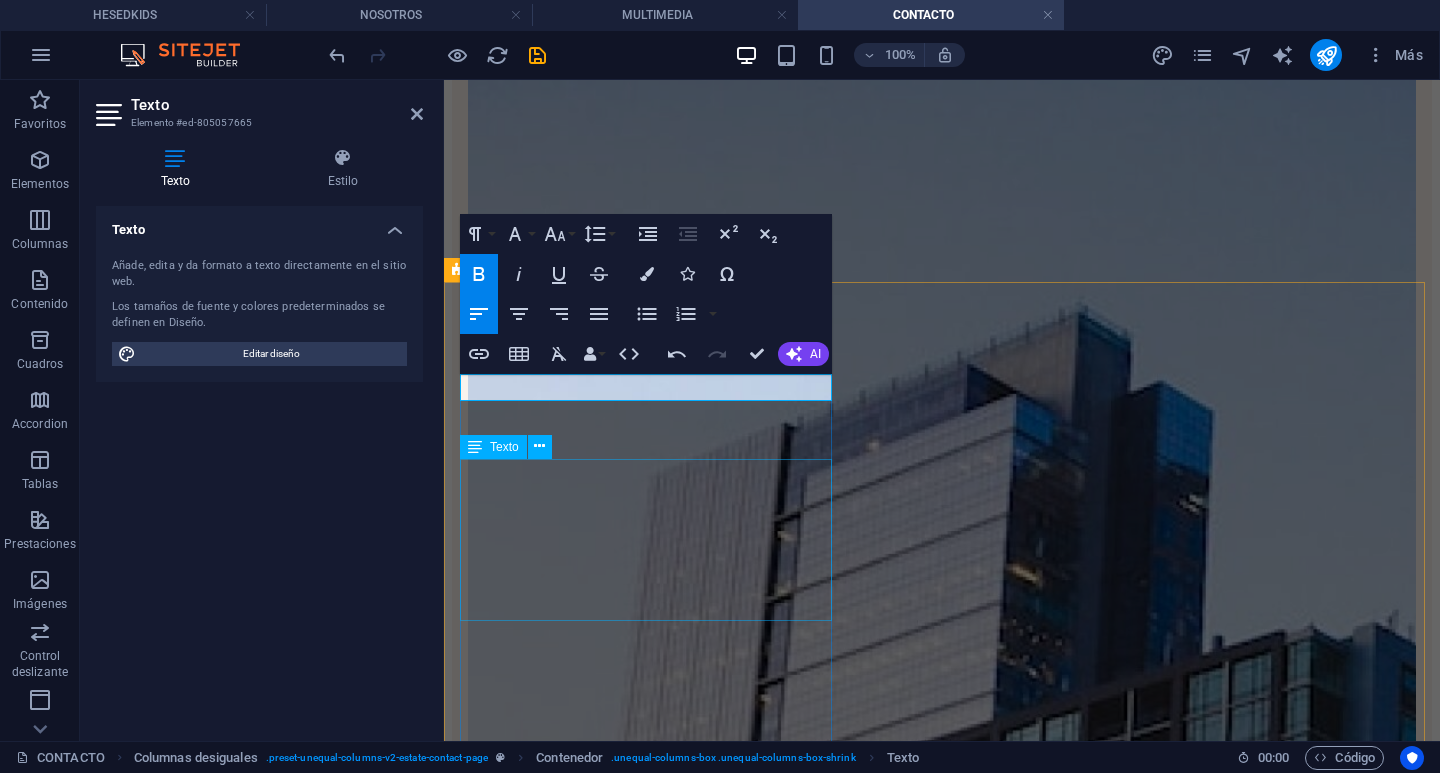 click on "At vero eos et accusamus et iusto odio dignissimos ducimus qui blanditiis praesentium voluptatum deleniti atque corrupti quos dolores et quas molestias excepturi sint occaecati cupiditate non provident." at bounding box center (942, 3596) 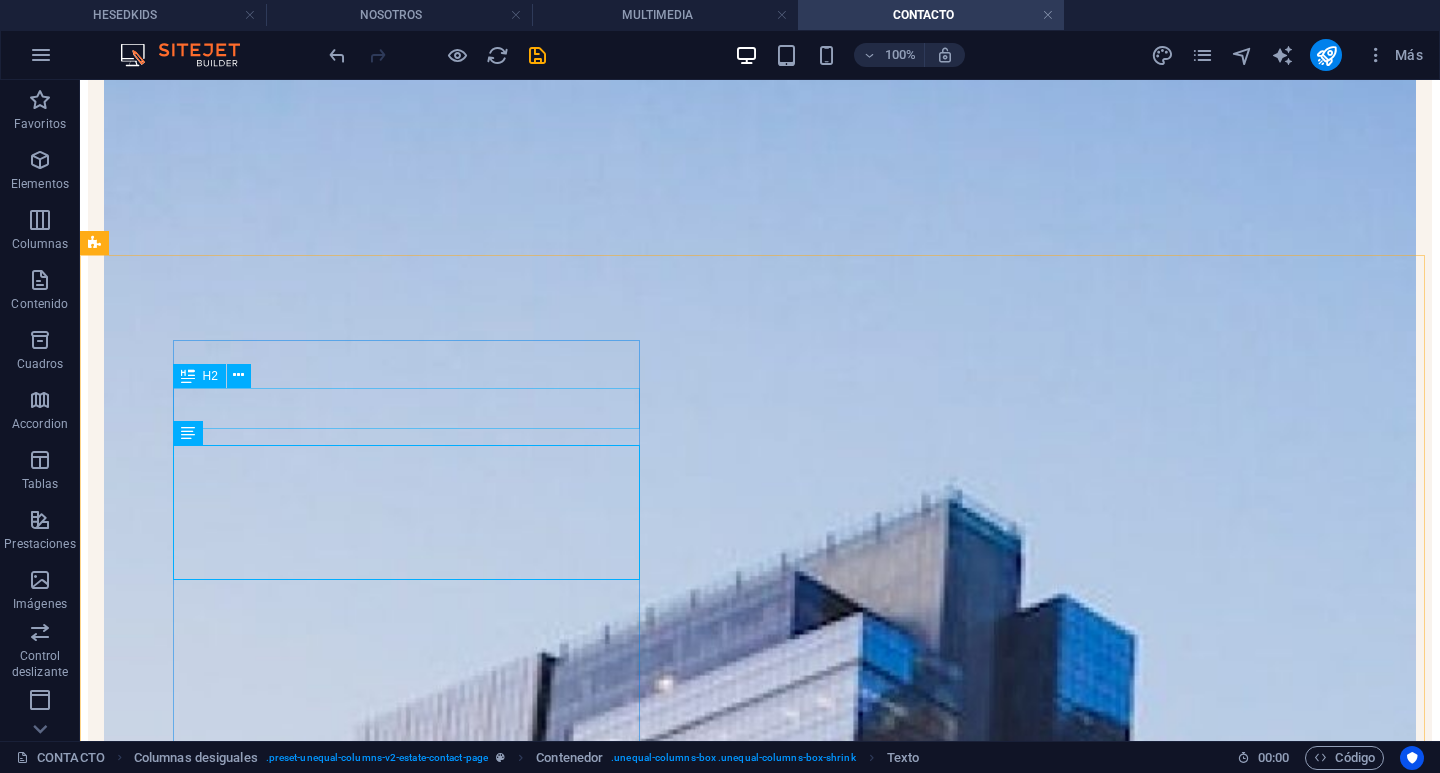 click on "visit us" at bounding box center [760, 4682] 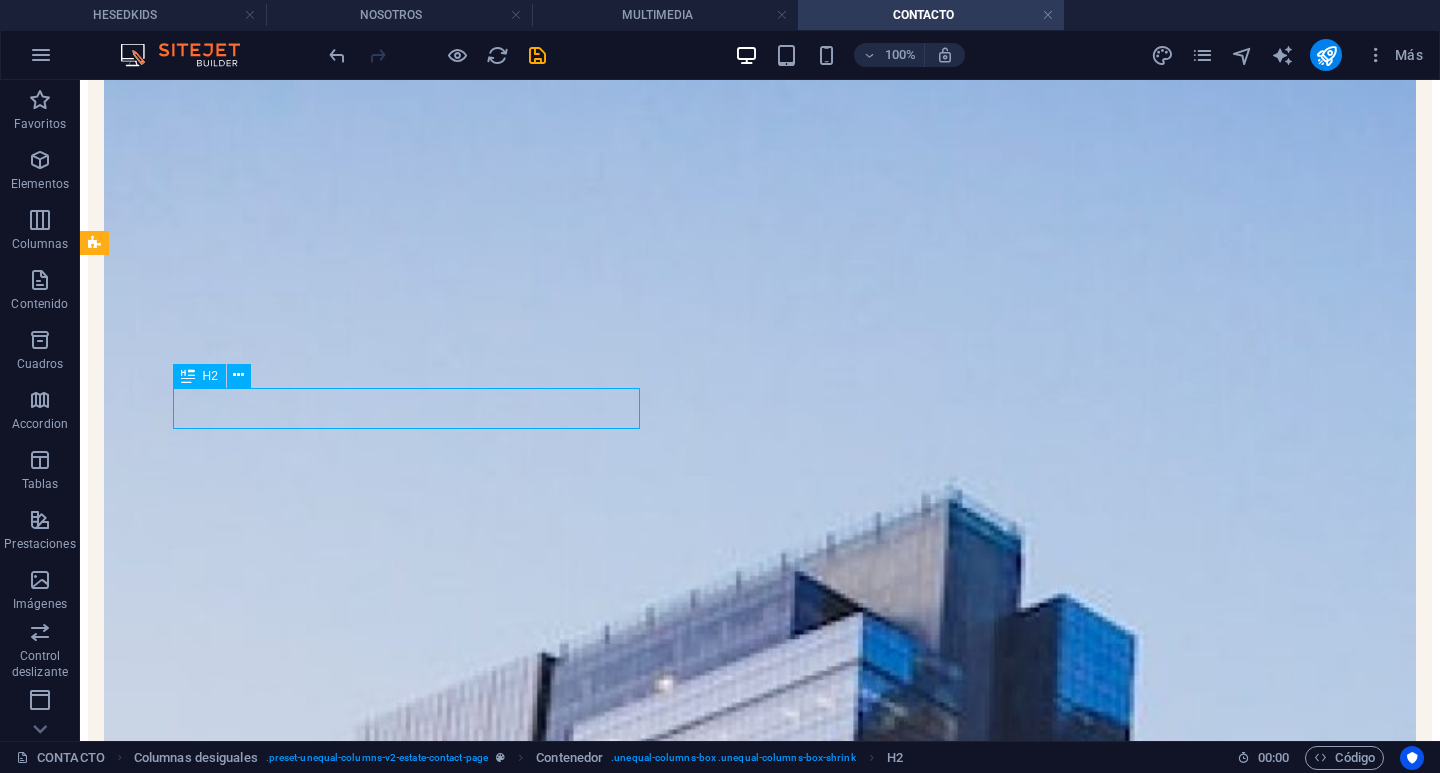click on "visit us" at bounding box center [760, 4682] 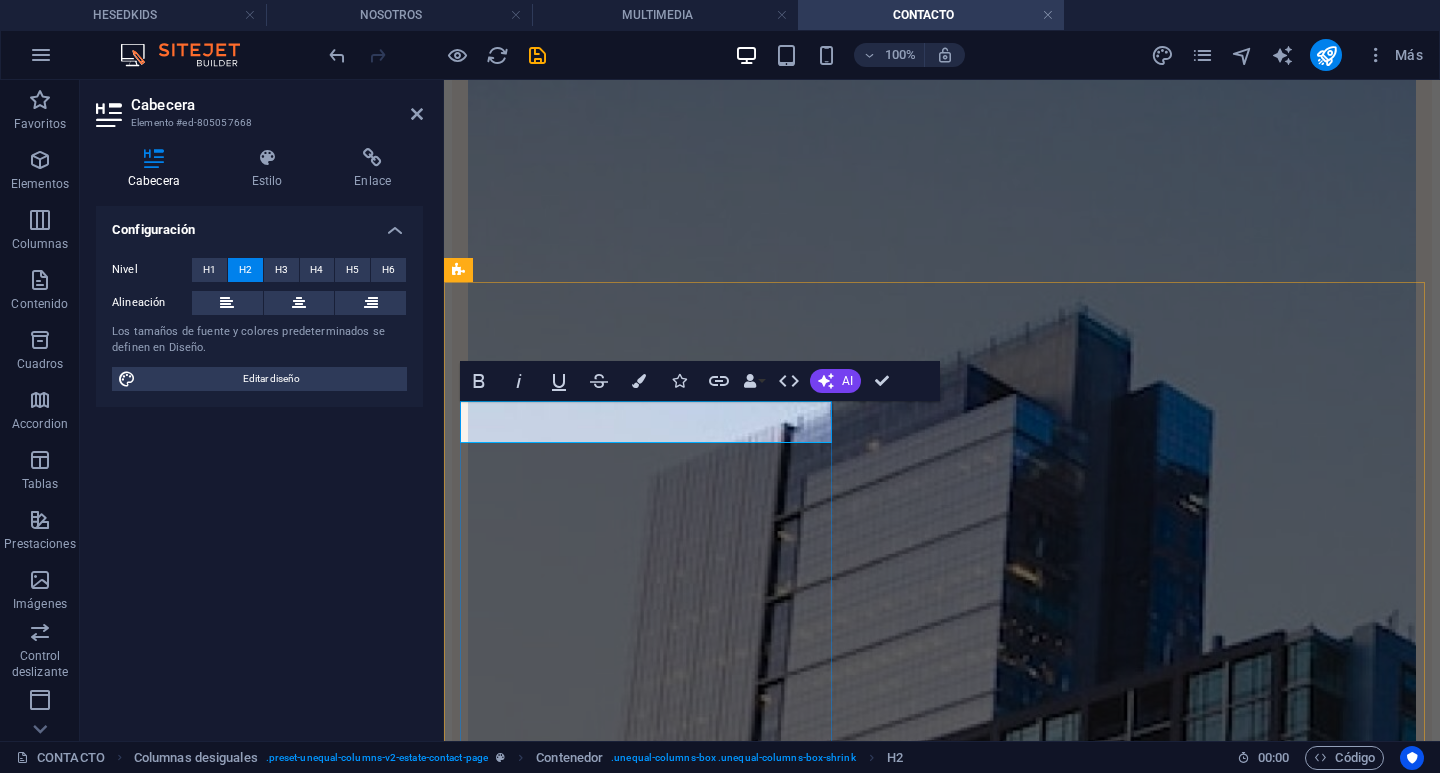 type 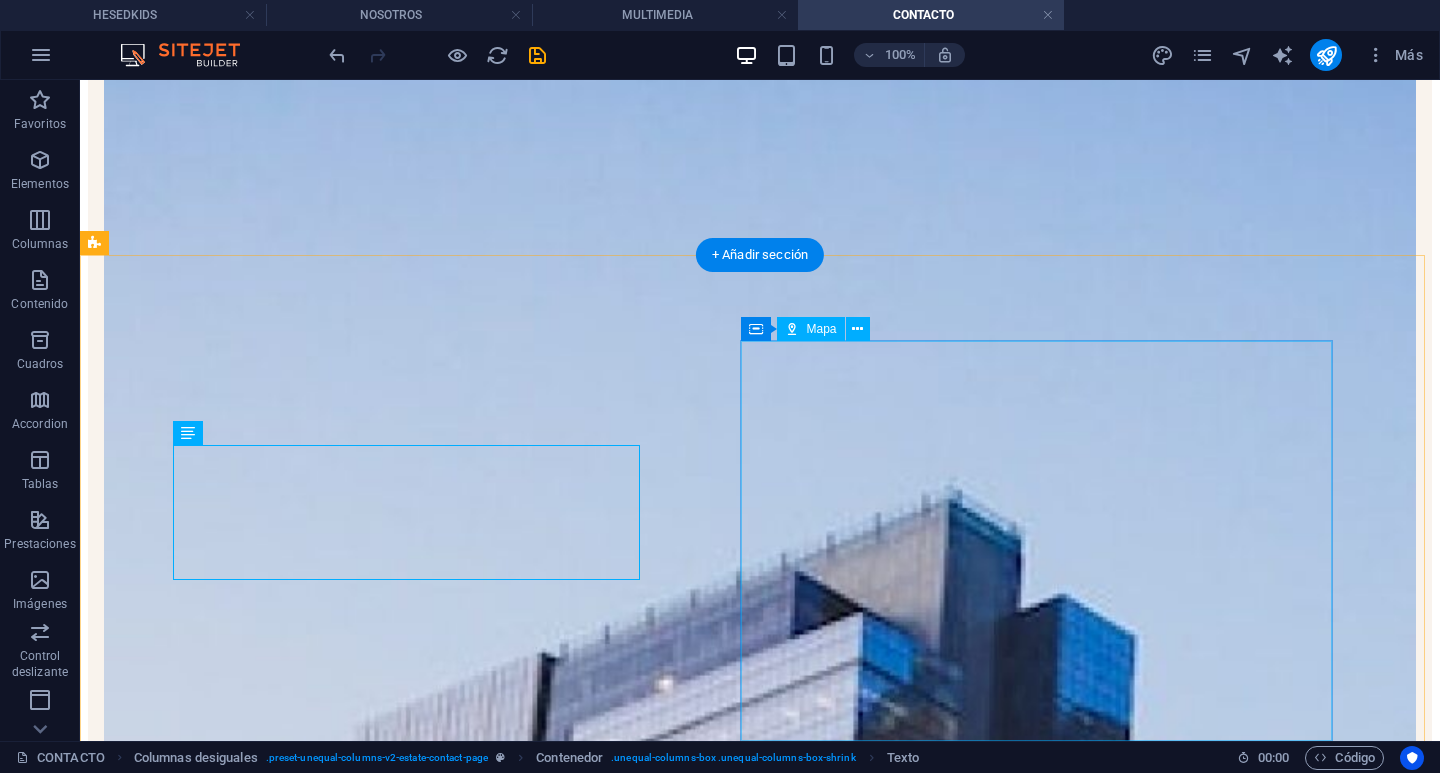click at bounding box center (760, 5254) 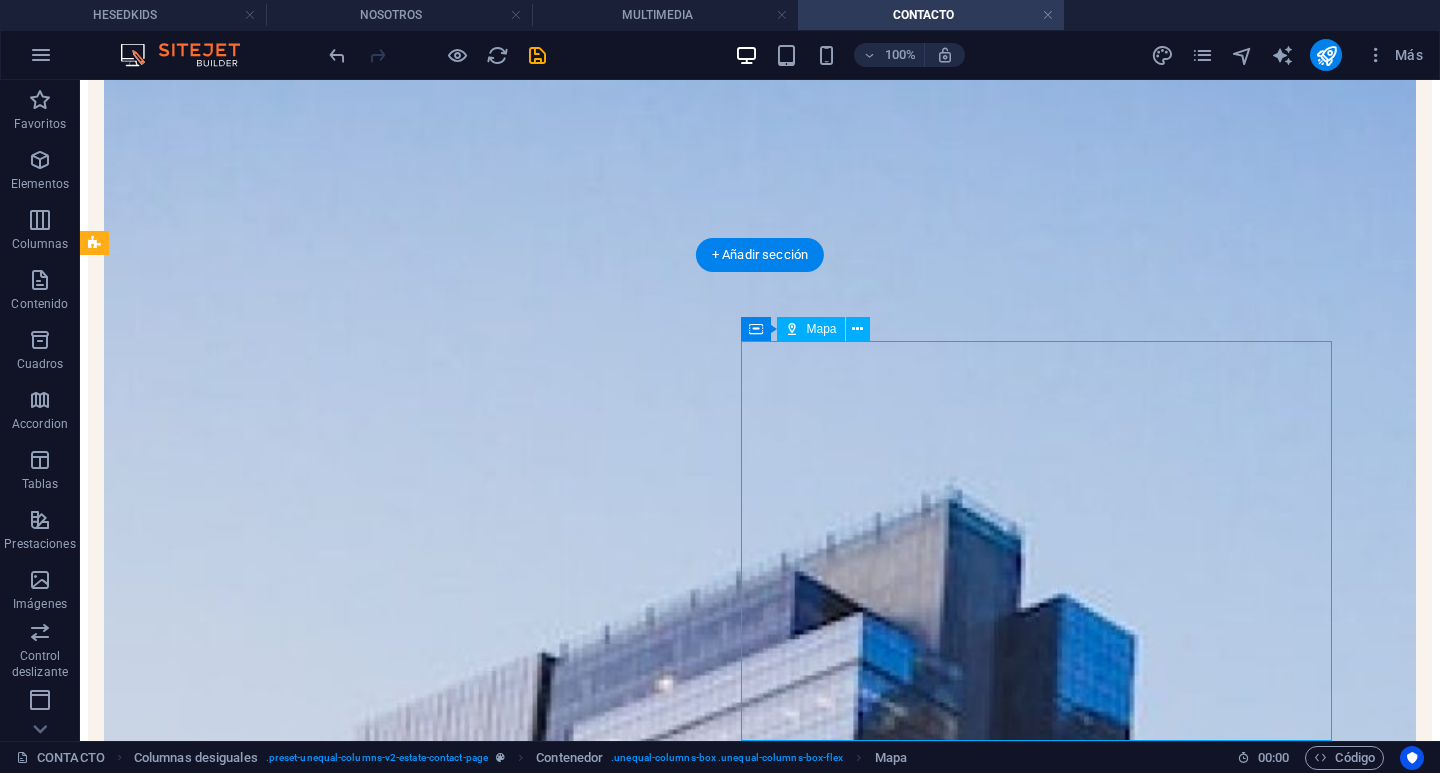 click at bounding box center [760, 5254] 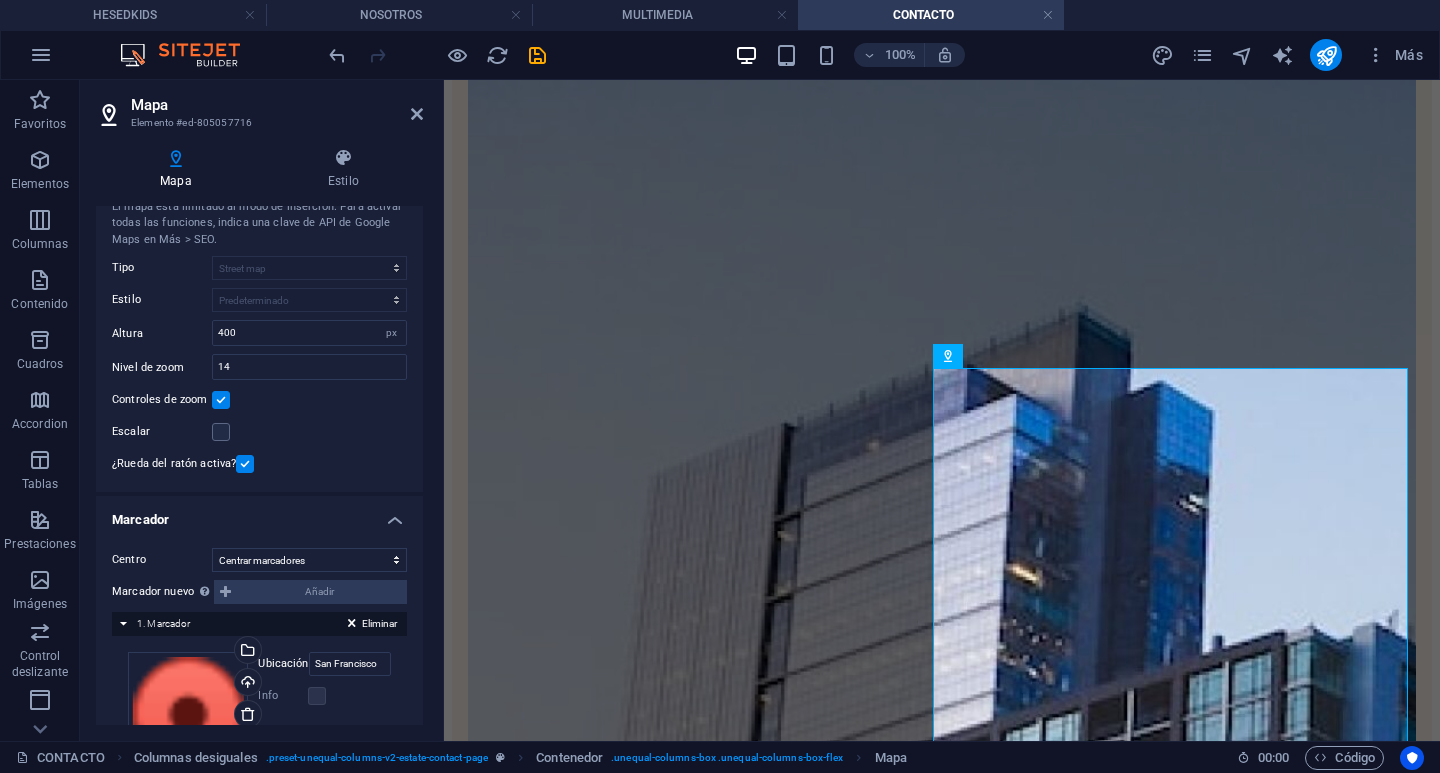 scroll, scrollTop: 100, scrollLeft: 0, axis: vertical 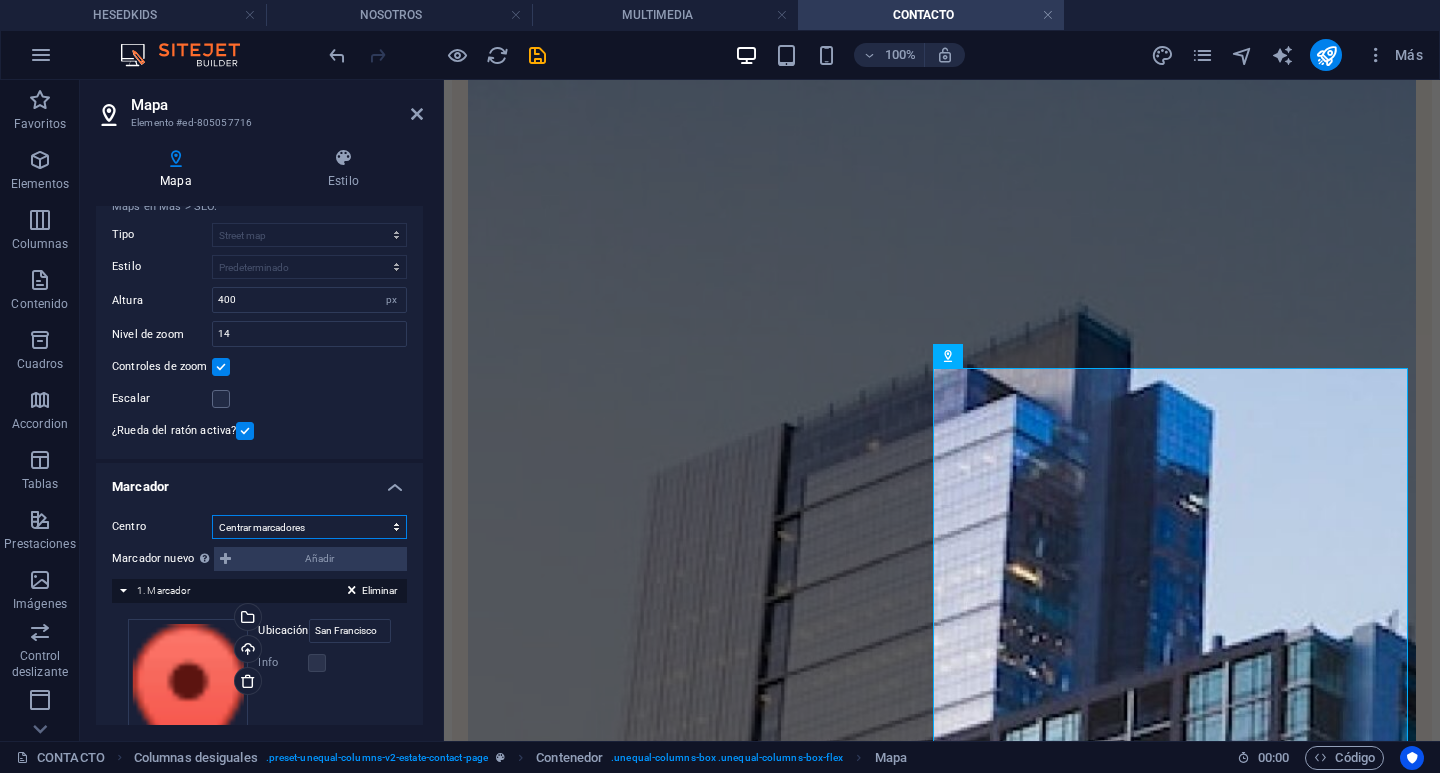 click on "No centrar Centrar marcadores Centrar y ampliar marcadores" at bounding box center [309, 527] 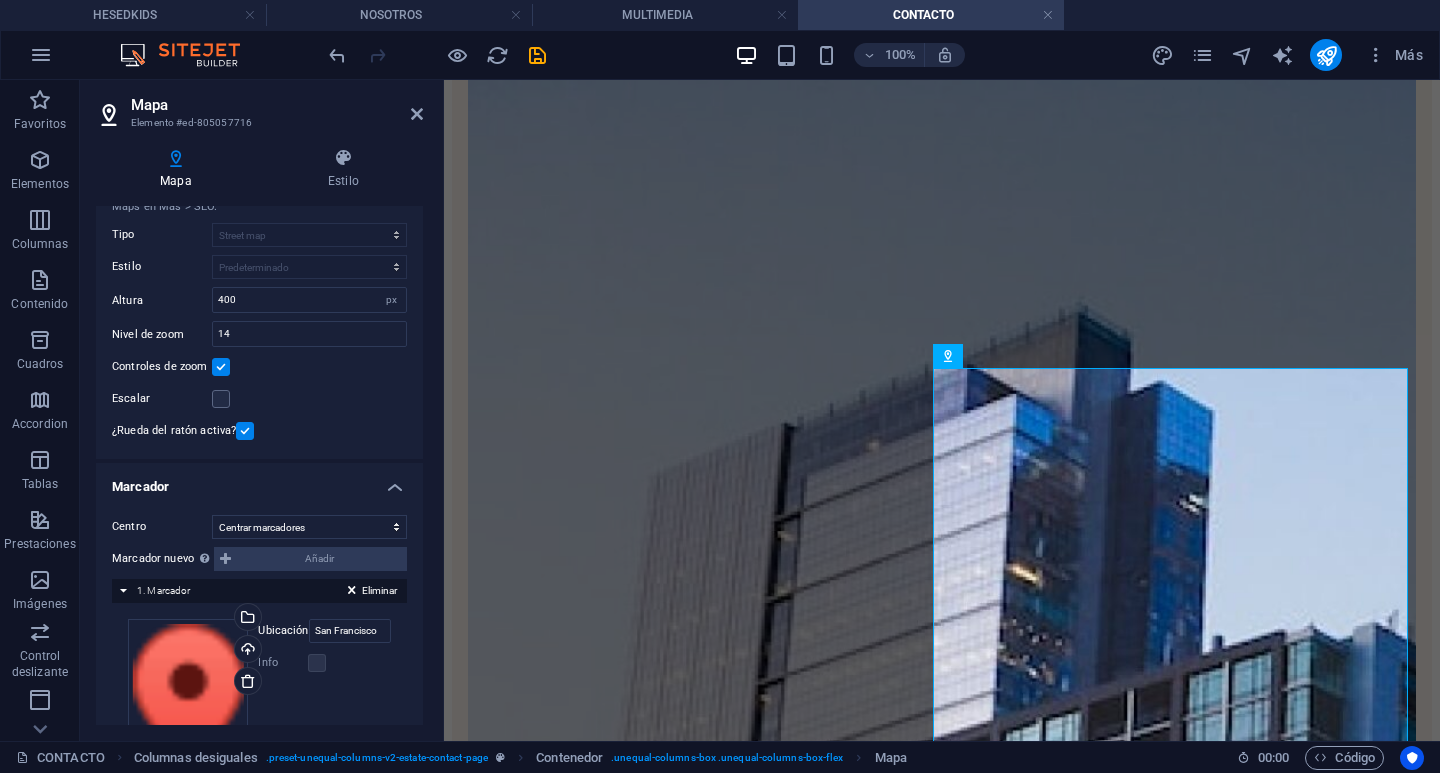 click on "Marcador nuevo Para activar esta prestación, indique una clave API de Google Maps en la configuración del sitio web. Añadir" at bounding box center (259, 559) 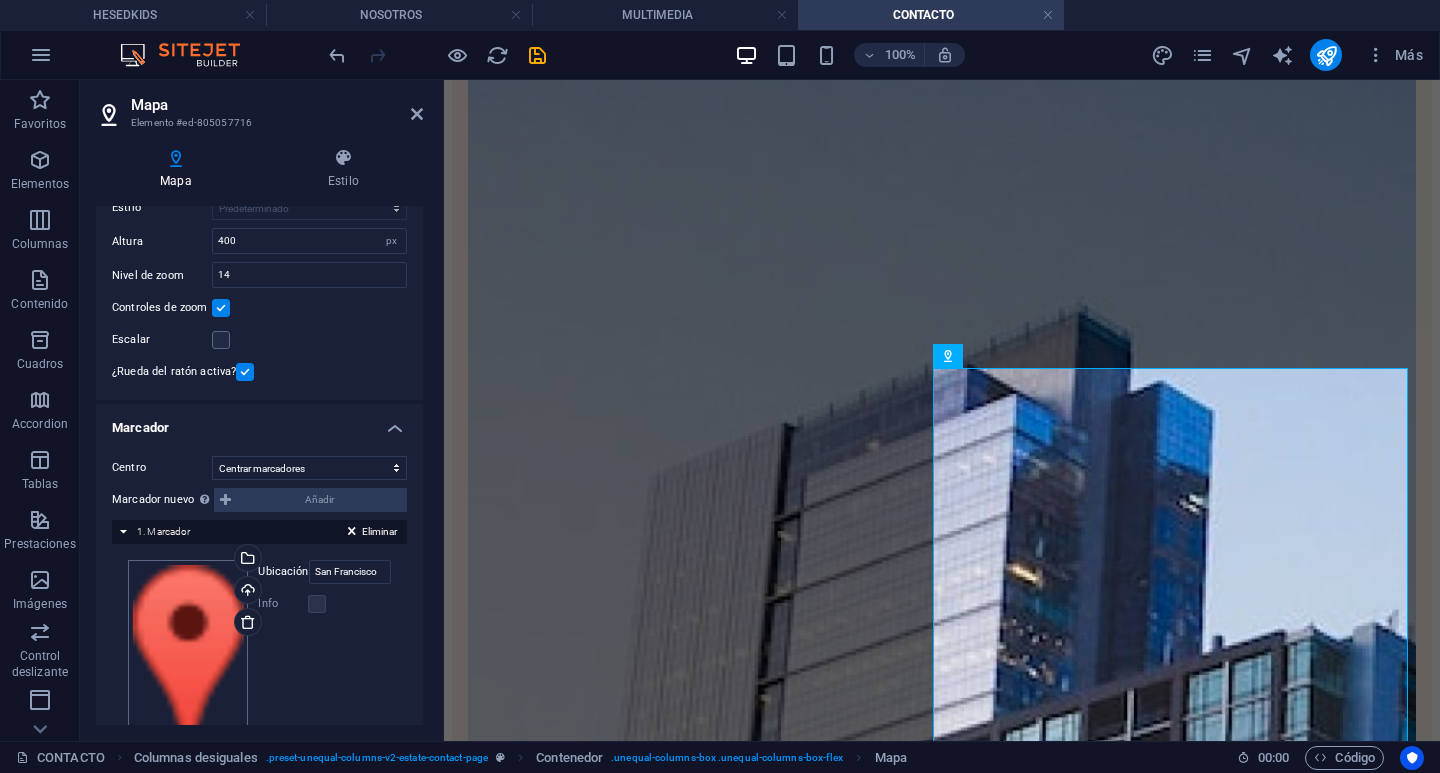 scroll, scrollTop: 237, scrollLeft: 0, axis: vertical 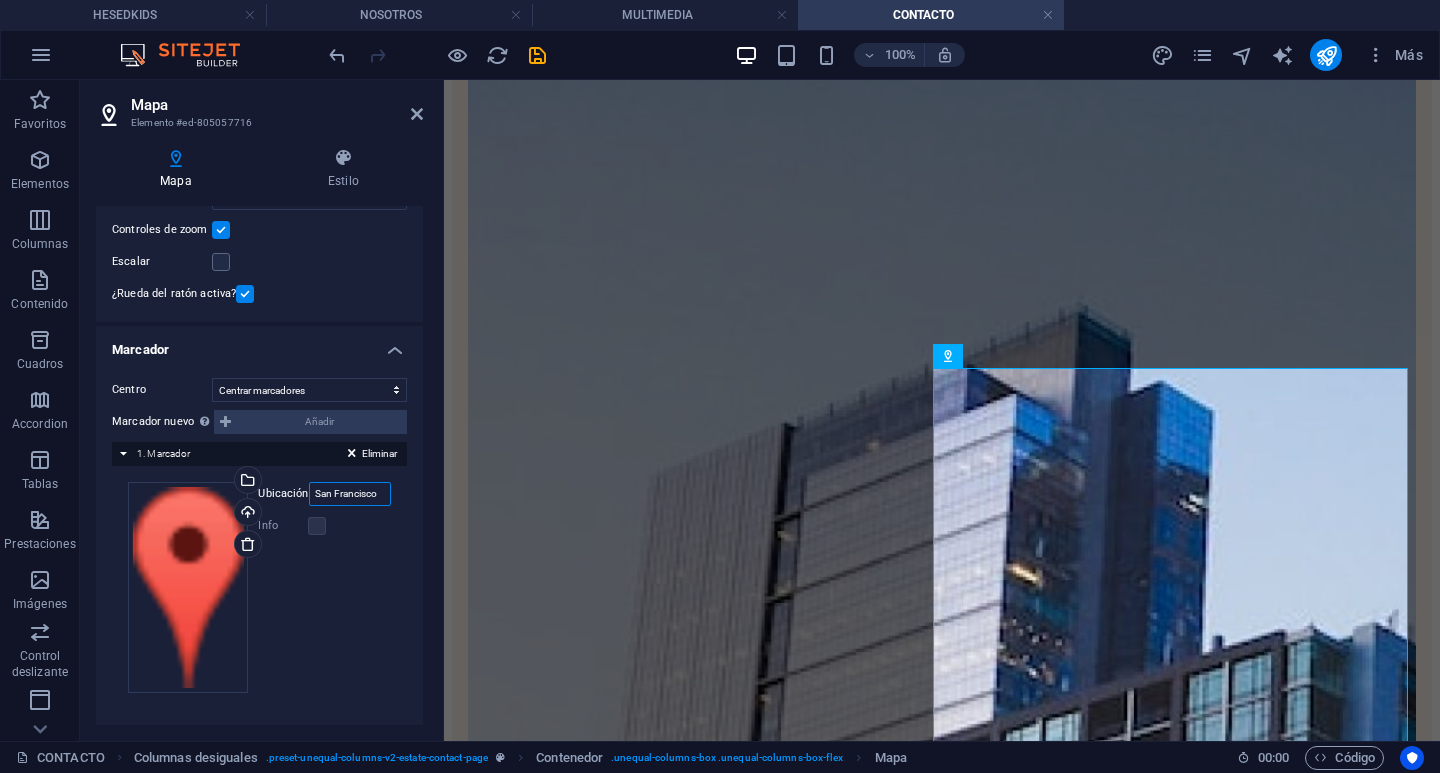 click on "San Francisco" at bounding box center (350, 494) 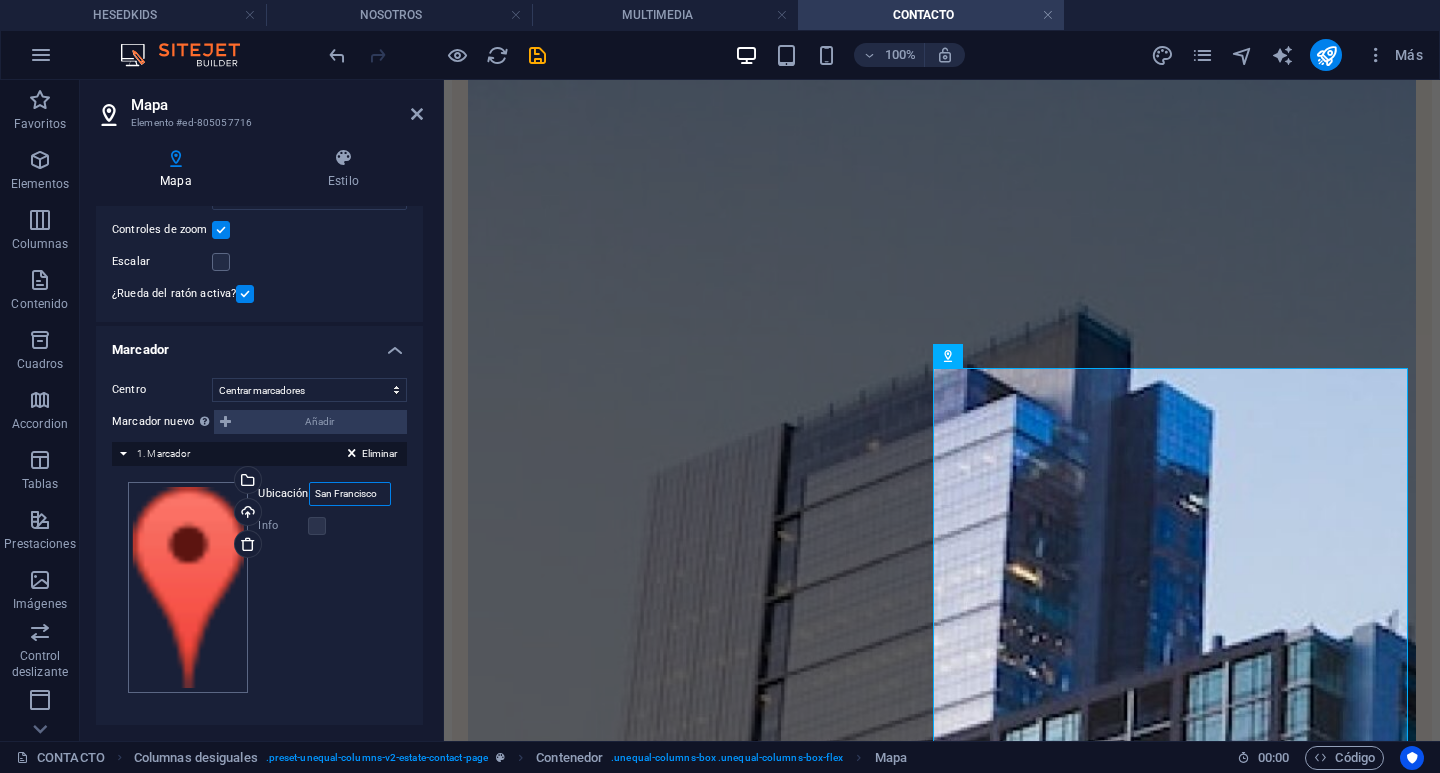 drag, startPoint x: 381, startPoint y: 496, endPoint x: 223, endPoint y: 487, distance: 158.25612 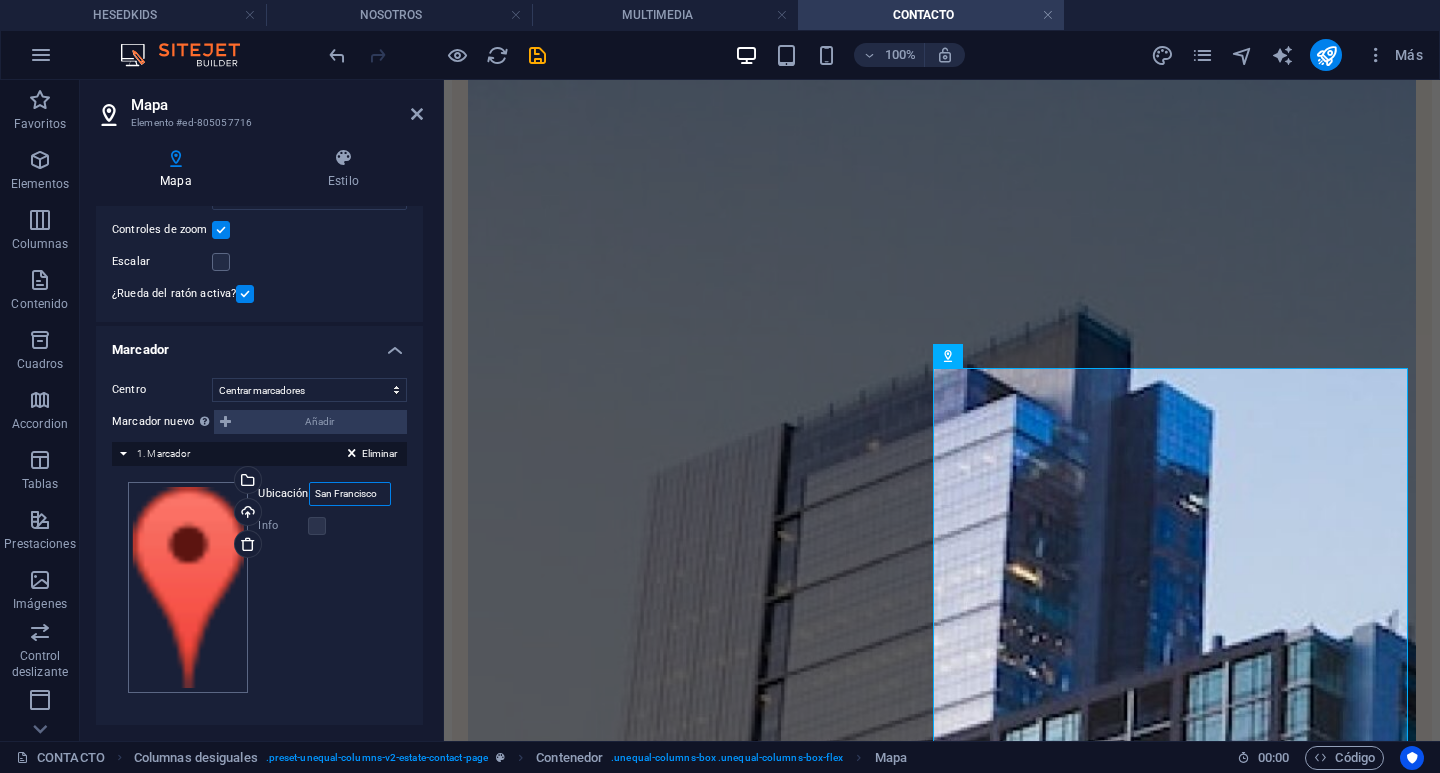 click on "Arrastra archivos aquí, haz clic para escoger archivos o  selecciona archivos de Archivos o de nuestra galería gratuita de fotos y vídeos Selecciona archivos del administrador de archivos, de la galería de fotos o carga archivo(s) Cargar Ubicación San Francisco Ancho automático px Info ¿Abierto? Cabecera Estate Template Descripción SEO Paragraph Format Normal Heading 1 Heading 2 Heading 3 Heading 4 Heading 5 Heading 6 Code Font Family Arial Georgia Impact Tahoma Times New Roman Verdana Montserrat Work Sans Font Size 8 9 10 11 12 14 18 24 30 36 48 60 72 96 Bold Italic Underline Strikethrough Colors Icons Align Left Align Center Align Right Align Justify Unordered List Ordered List Insert Link Clear Formatting HTML" at bounding box center [259, 587] 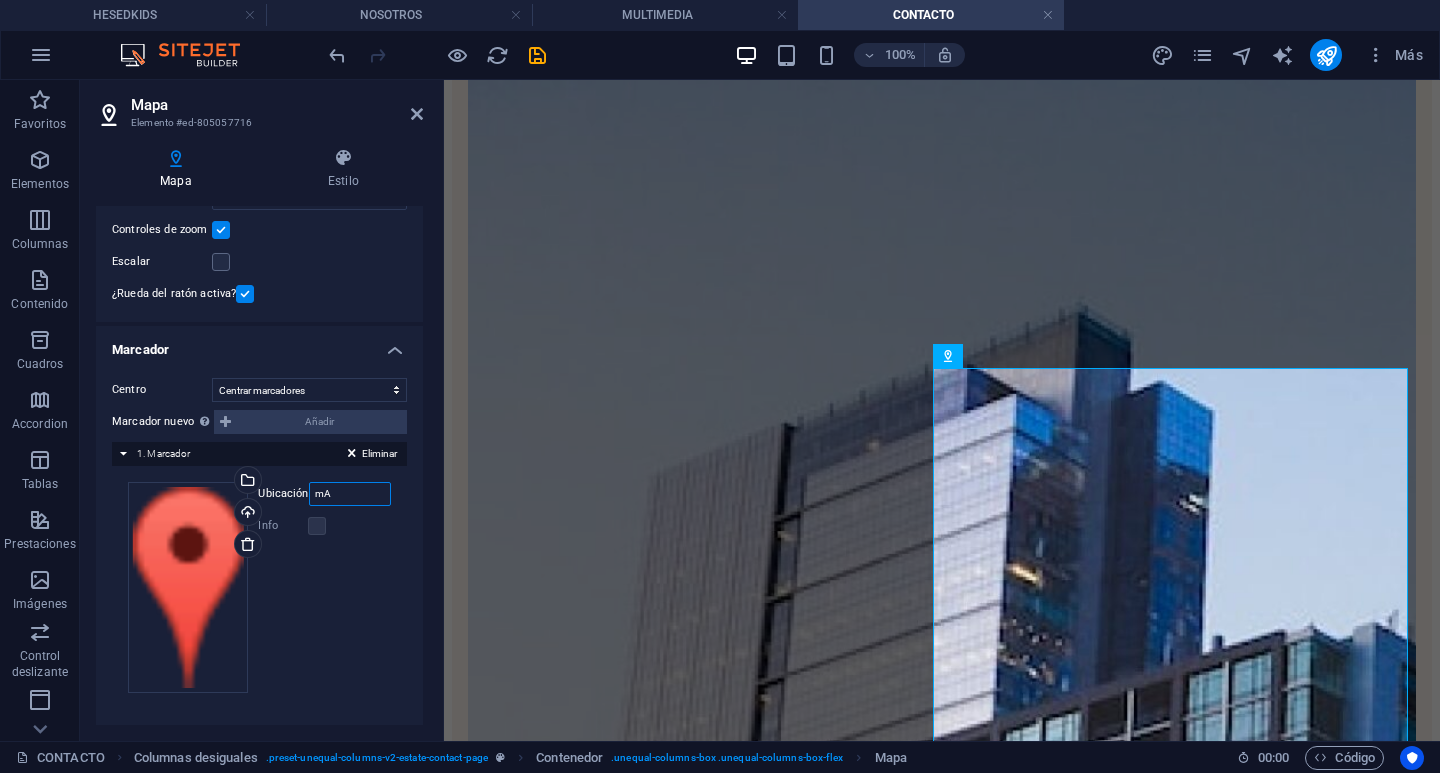 type on "m" 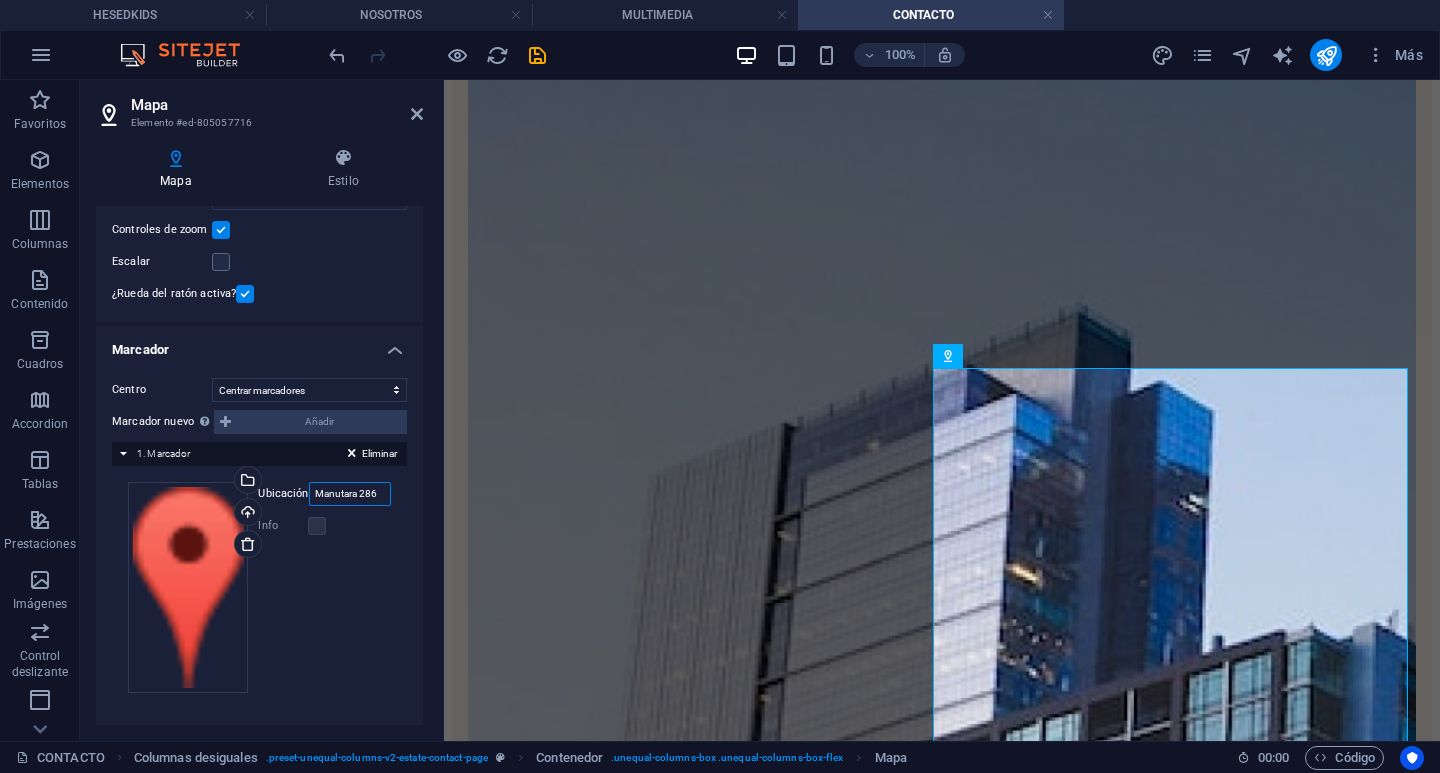 type on "Manutara 286" 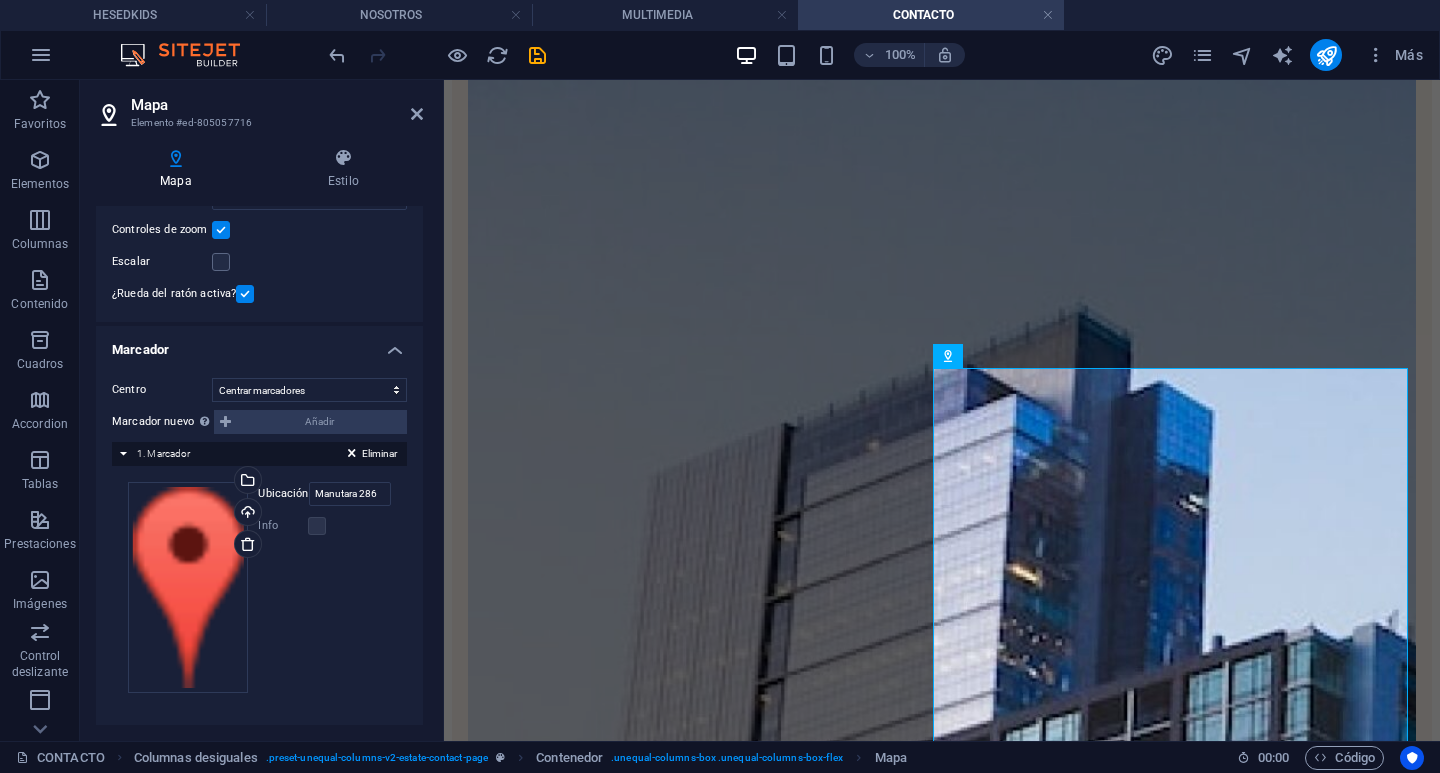 click on "Arrastra archivos aquí, haz clic para escoger archivos o  selecciona archivos de Archivos o de nuestra galería gratuita de fotos y vídeos Selecciona archivos del administrador de archivos, de la galería de fotos o carga archivo(s) Cargar Ubicación Manutara 286 Ancho automático px Info ¿Abierto? Cabecera Estate Template Descripción SEO Paragraph Format Normal Heading 1 Heading 2 Heading 3 Heading 4 Heading 5 Heading 6 Code Font Family Arial Georgia Impact Tahoma Times New Roman Verdana Montserrat Work Sans Font Size 8 9 10 11 12 14 18 24 30 36 48 60 72 96 Bold Italic Underline Strikethrough Colors Icons Align Left Align Center Align Right Align Justify Unordered List Ordered List Insert Link Clear Formatting HTML" at bounding box center (259, 587) 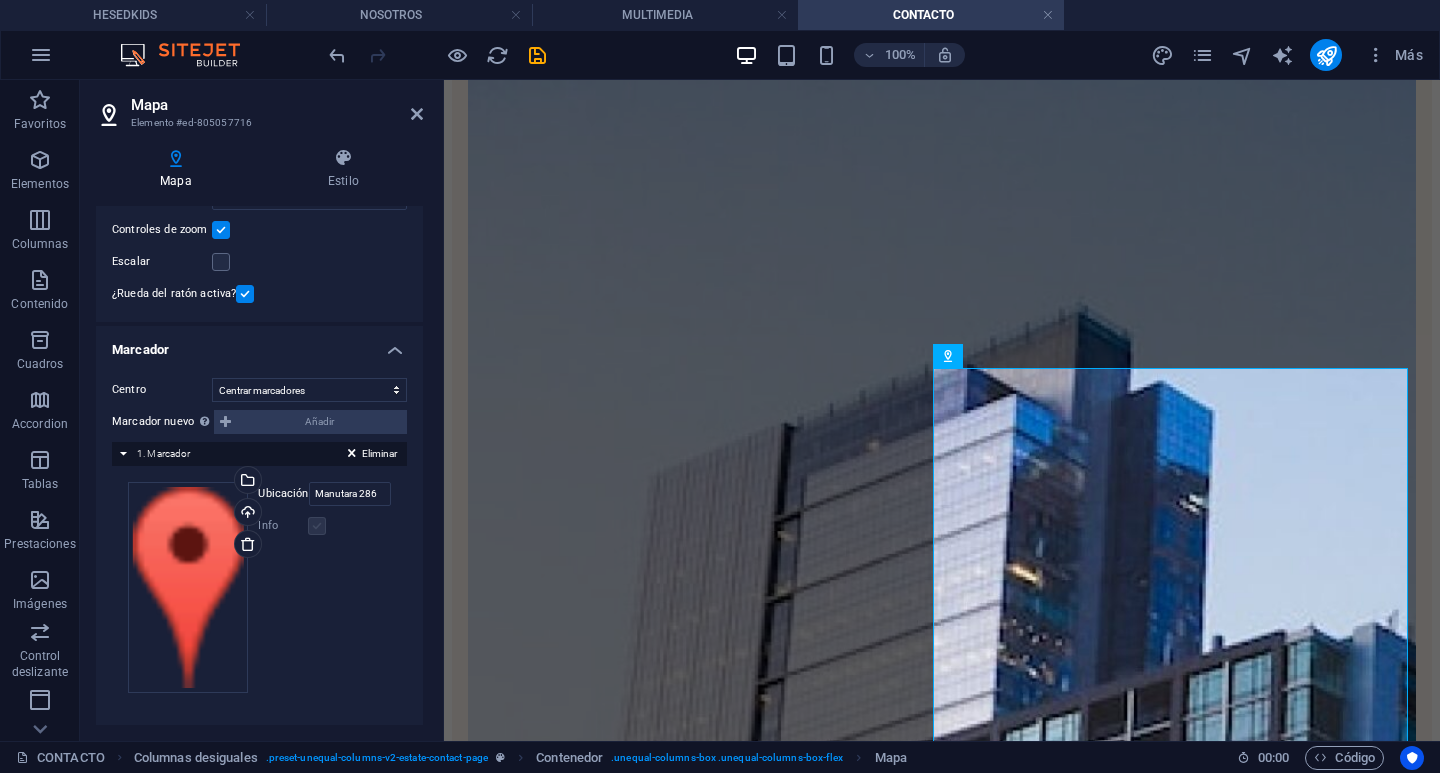 click at bounding box center [317, 526] 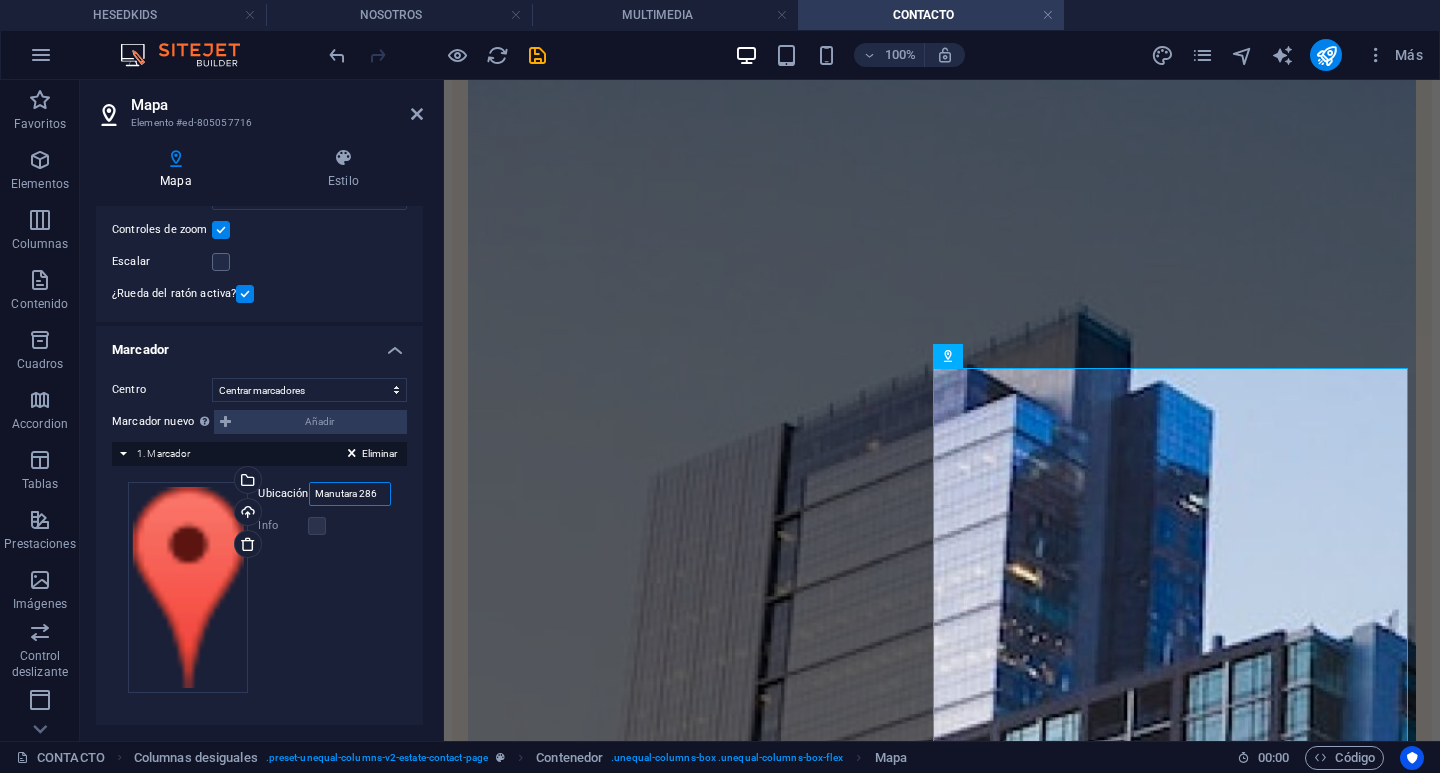 click on "Manutara 286" at bounding box center [350, 494] 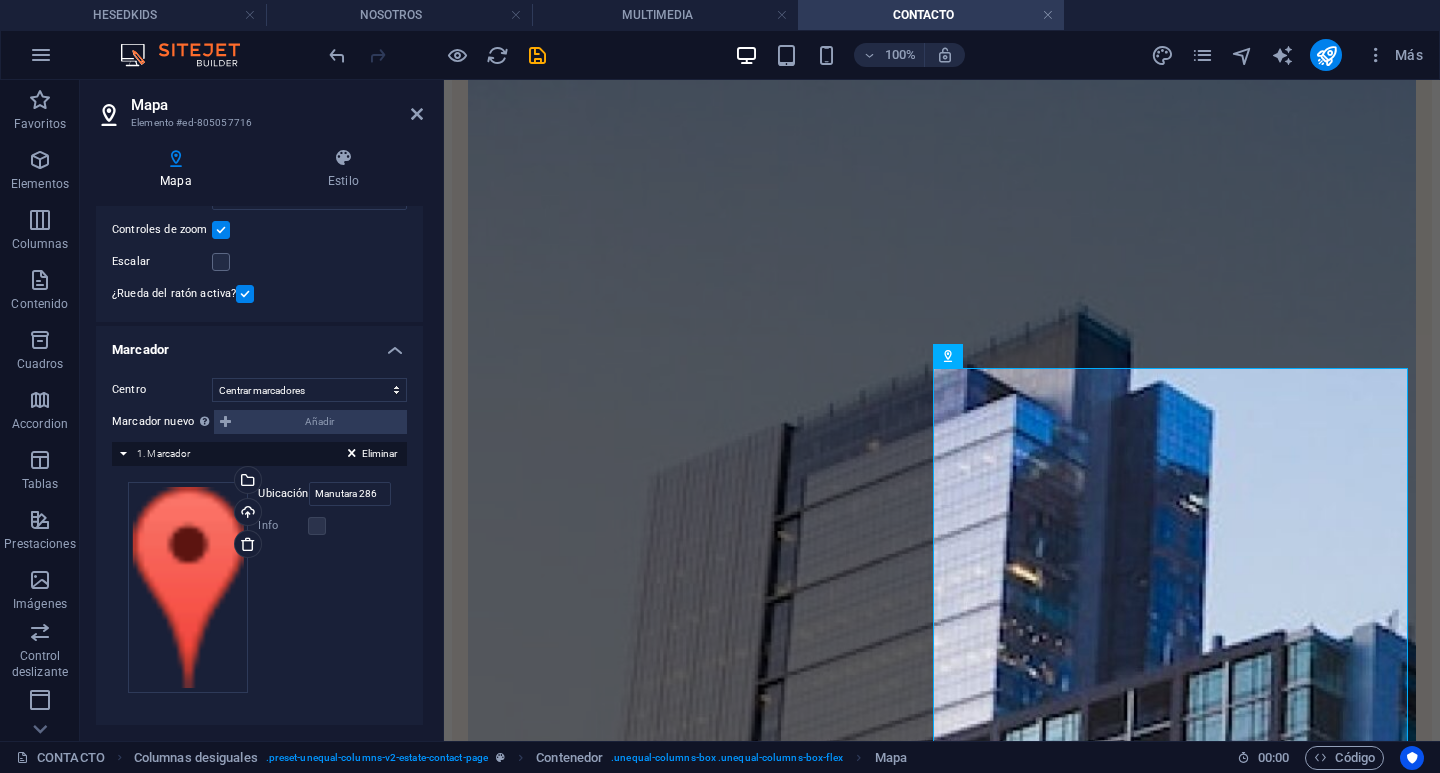 click on "Arrastra archivos aquí, haz clic para escoger archivos o  selecciona archivos de Archivos o de nuestra galería gratuita de fotos y vídeos Selecciona archivos del administrador de archivos, de la galería de fotos o carga archivo(s) Cargar Ubicación Manutara 286 Ancho automático px Info ¿Abierto? Cabecera Estate Template Descripción SEO Paragraph Format Normal Heading 1 Heading 2 Heading 3 Heading 4 Heading 5 Heading 6 Code Font Family Arial Georgia Impact Tahoma Times New Roman Verdana Montserrat Work Sans Font Size 8 9 10 11 12 14 18 24 30 36 48 60 72 96 Bold Italic Underline Strikethrough Colors Icons Align Left Align Center Align Right Align Justify Unordered List Ordered List Insert Link Clear Formatting HTML" at bounding box center (259, 587) 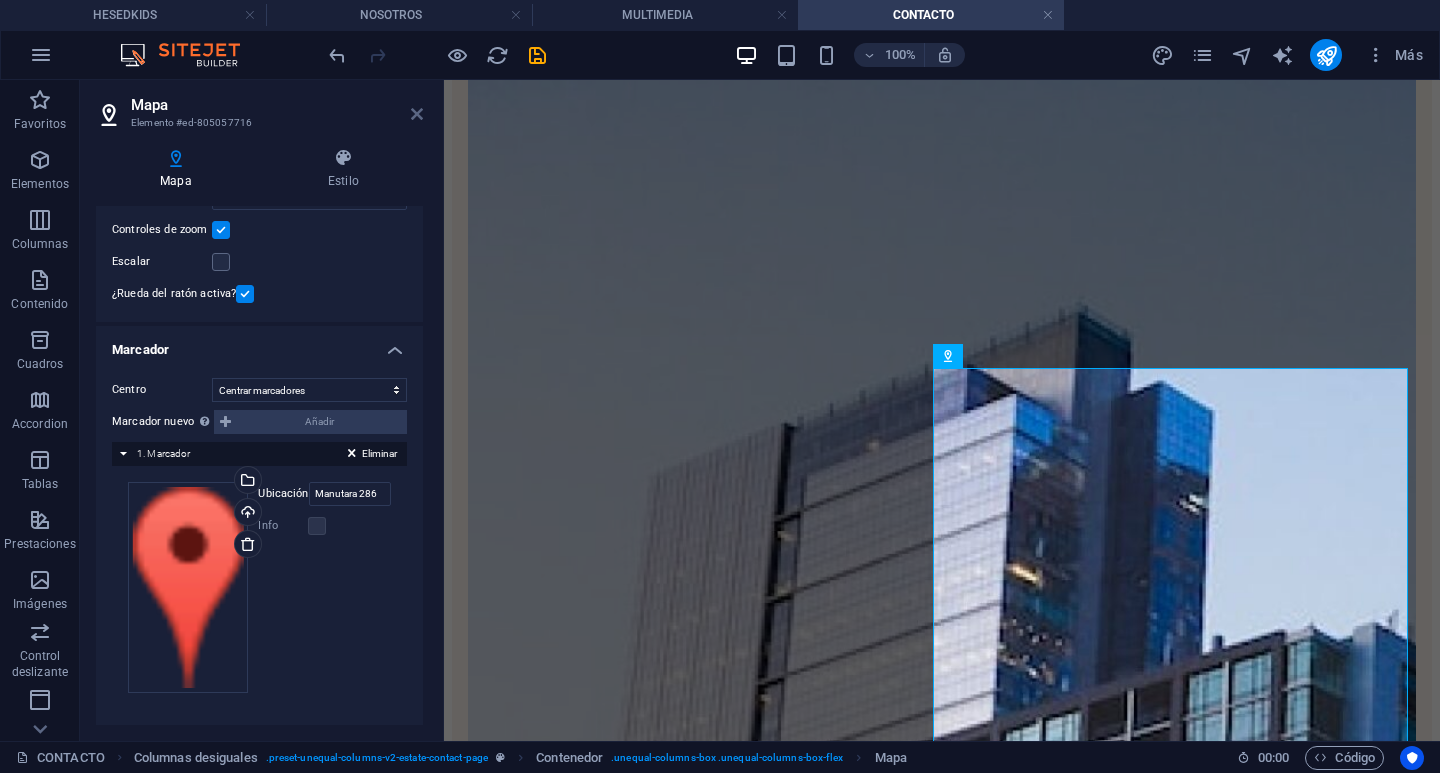 click at bounding box center [417, 114] 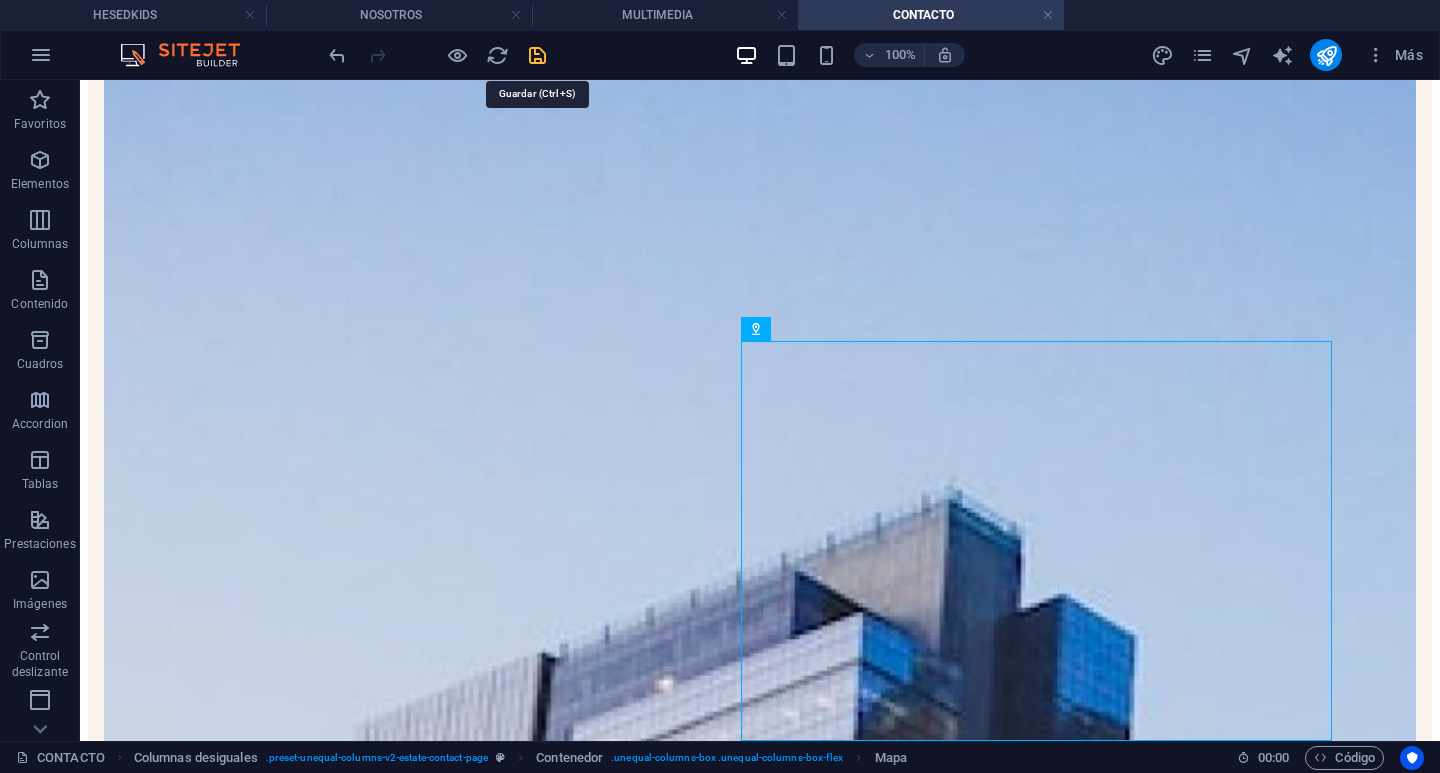 click at bounding box center [537, 55] 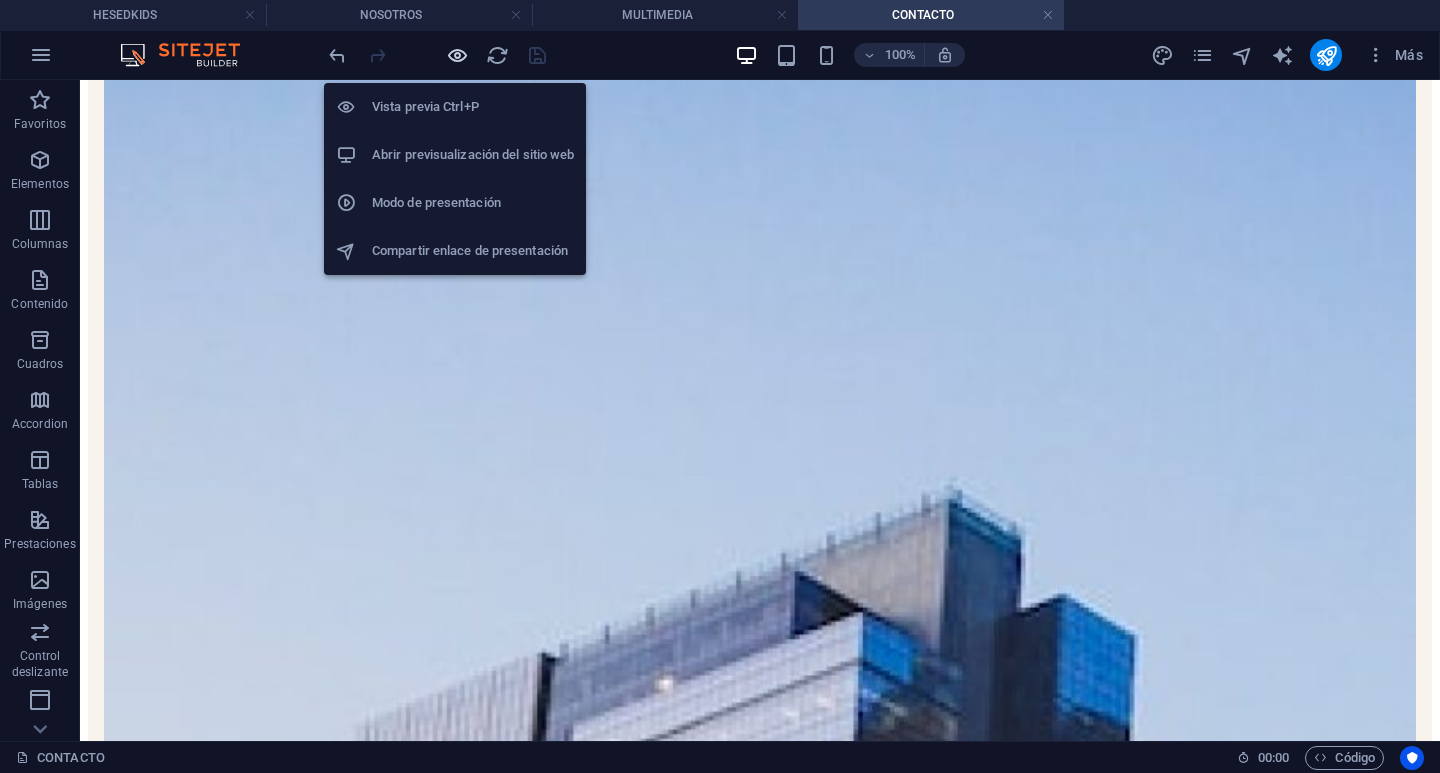 click at bounding box center [457, 55] 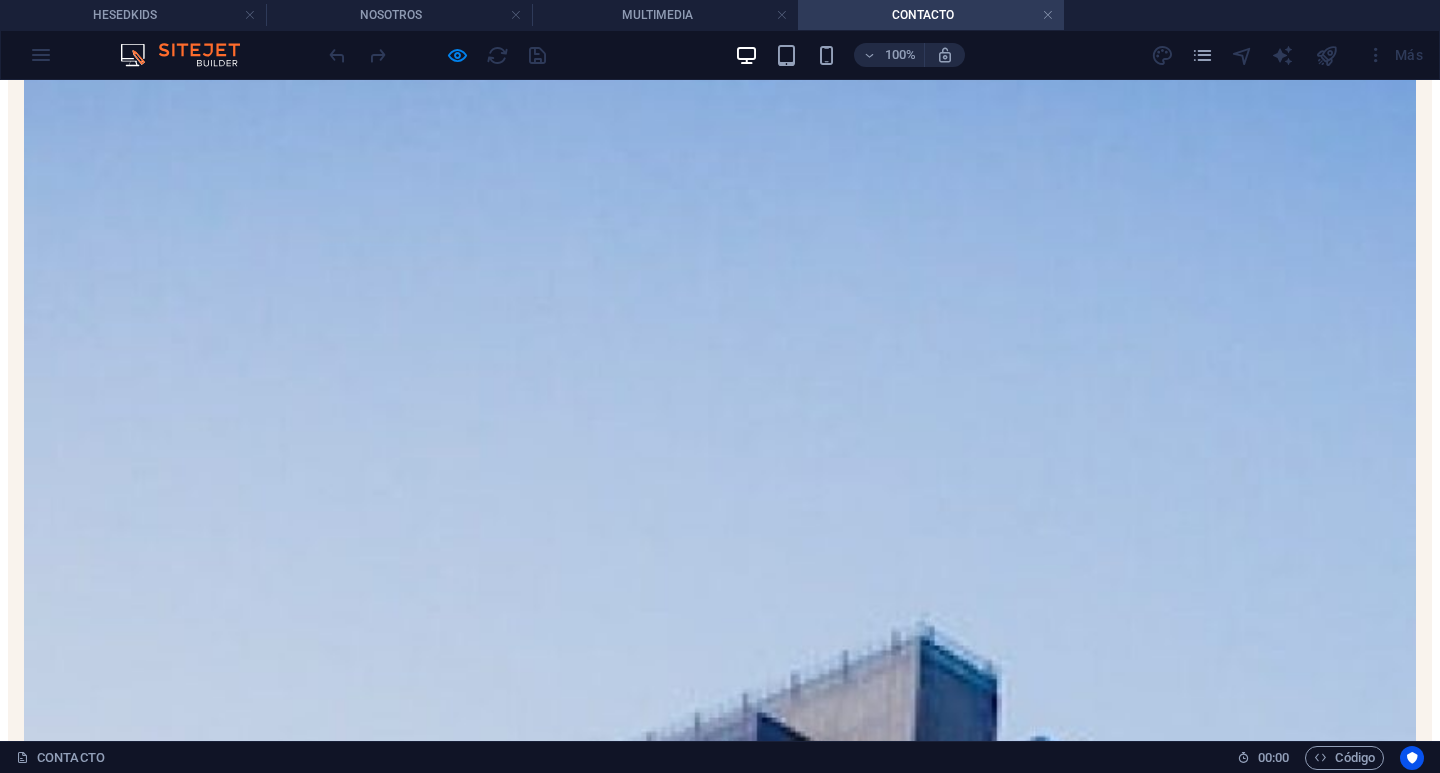 scroll, scrollTop: 799, scrollLeft: 0, axis: vertical 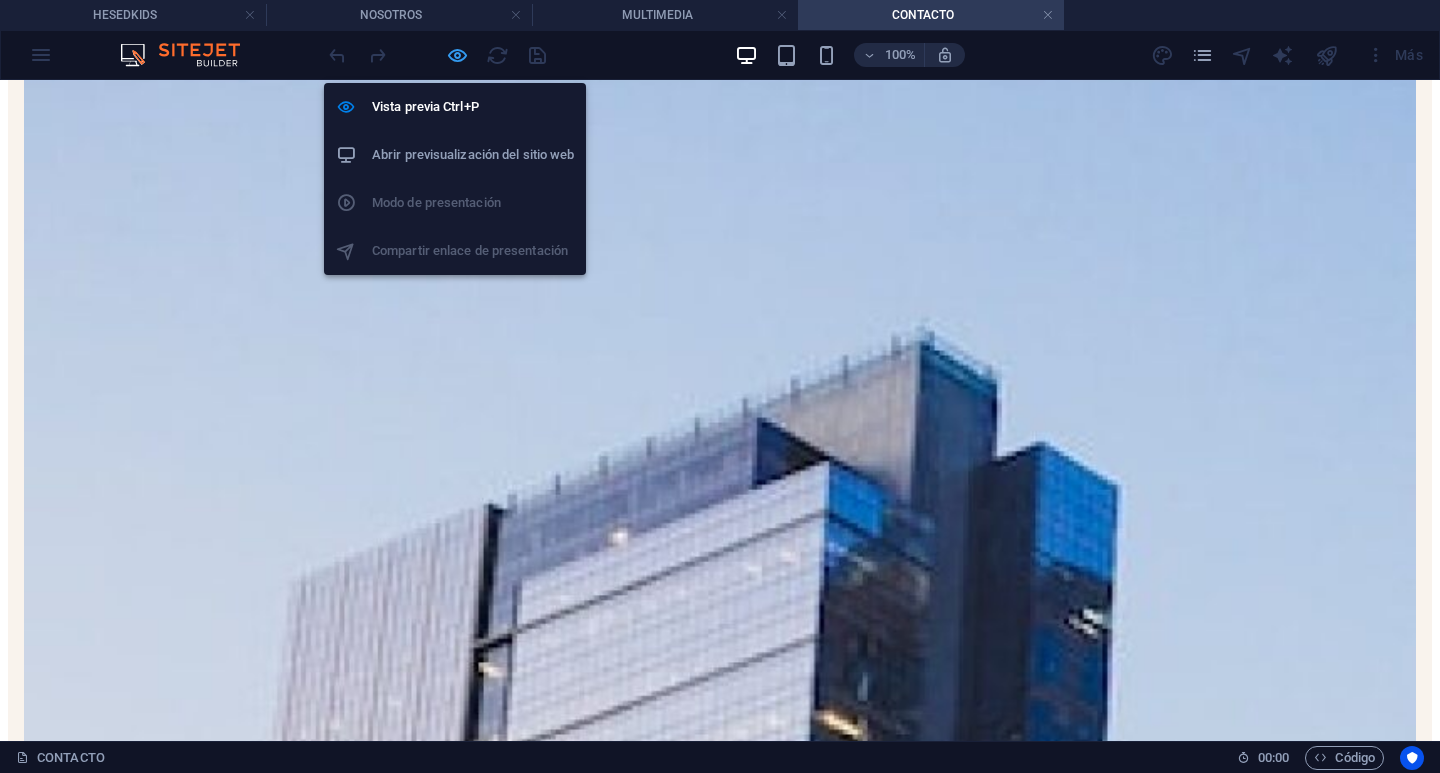 click at bounding box center [457, 55] 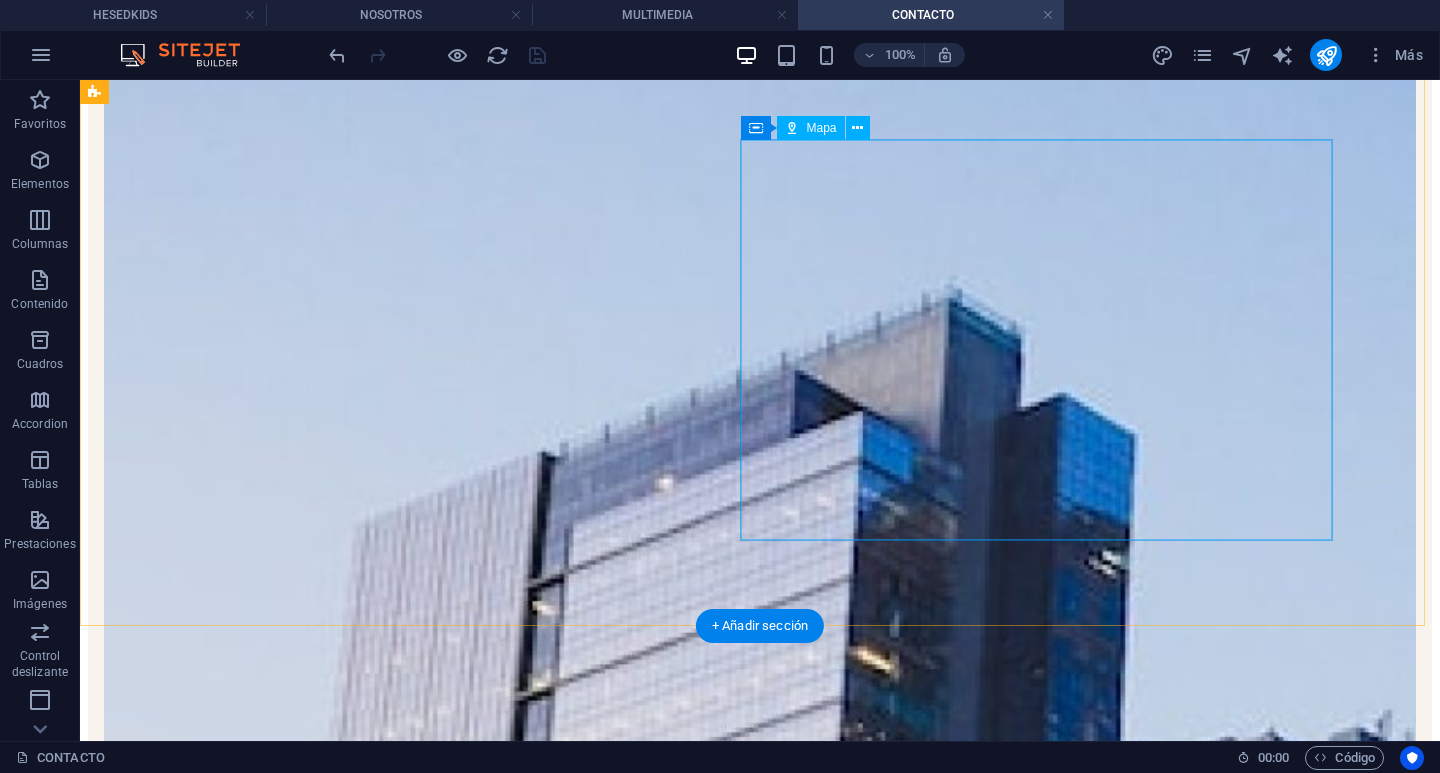 click at bounding box center (760, 5053) 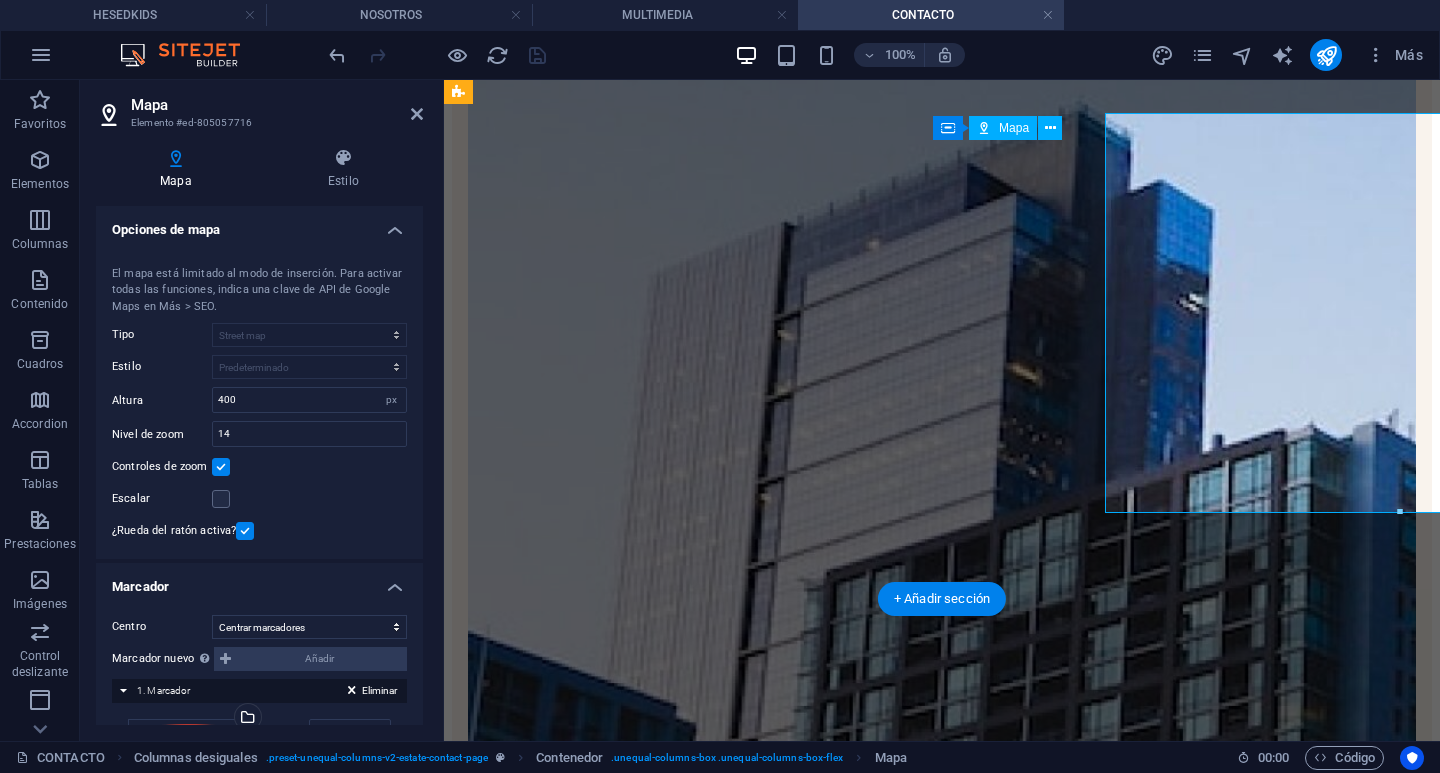 scroll, scrollTop: 828, scrollLeft: 0, axis: vertical 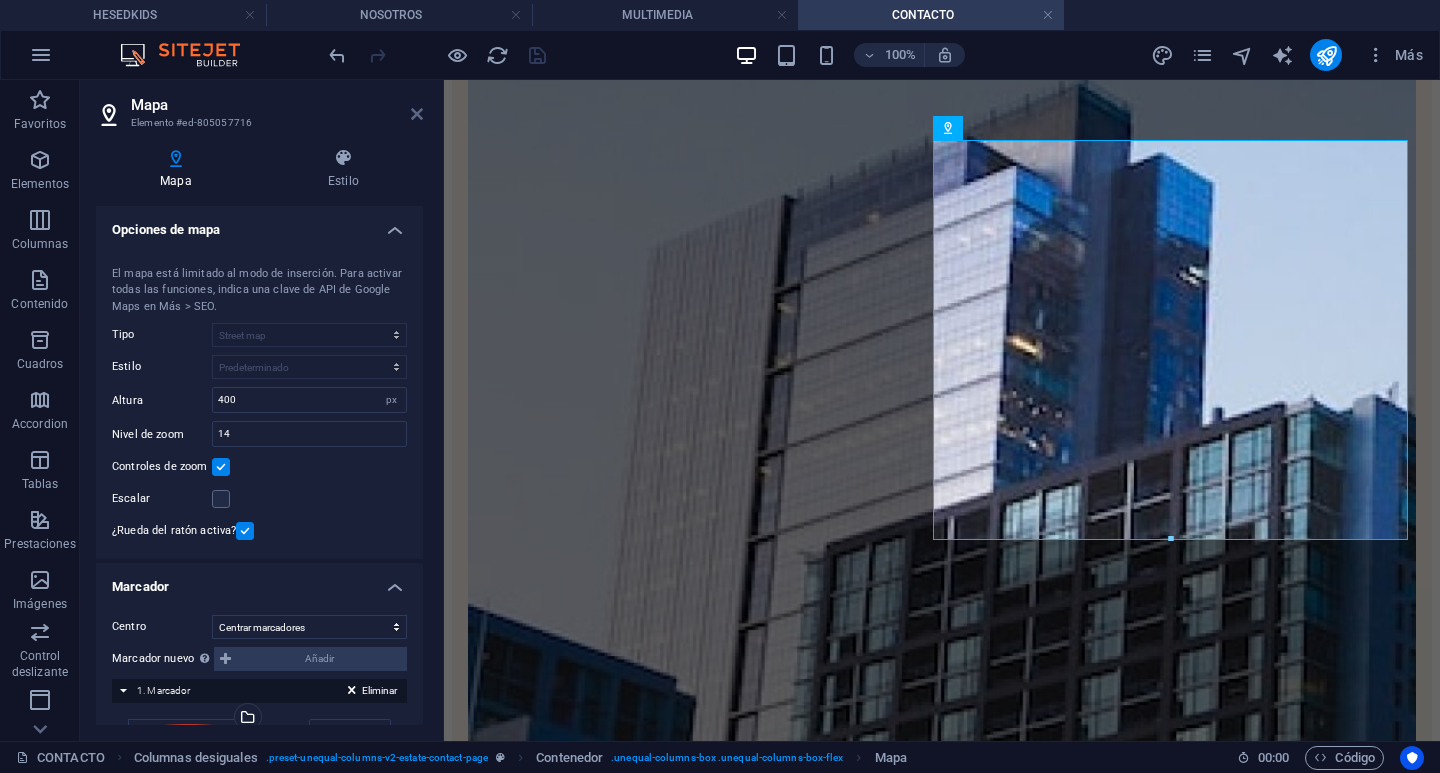 click at bounding box center (417, 114) 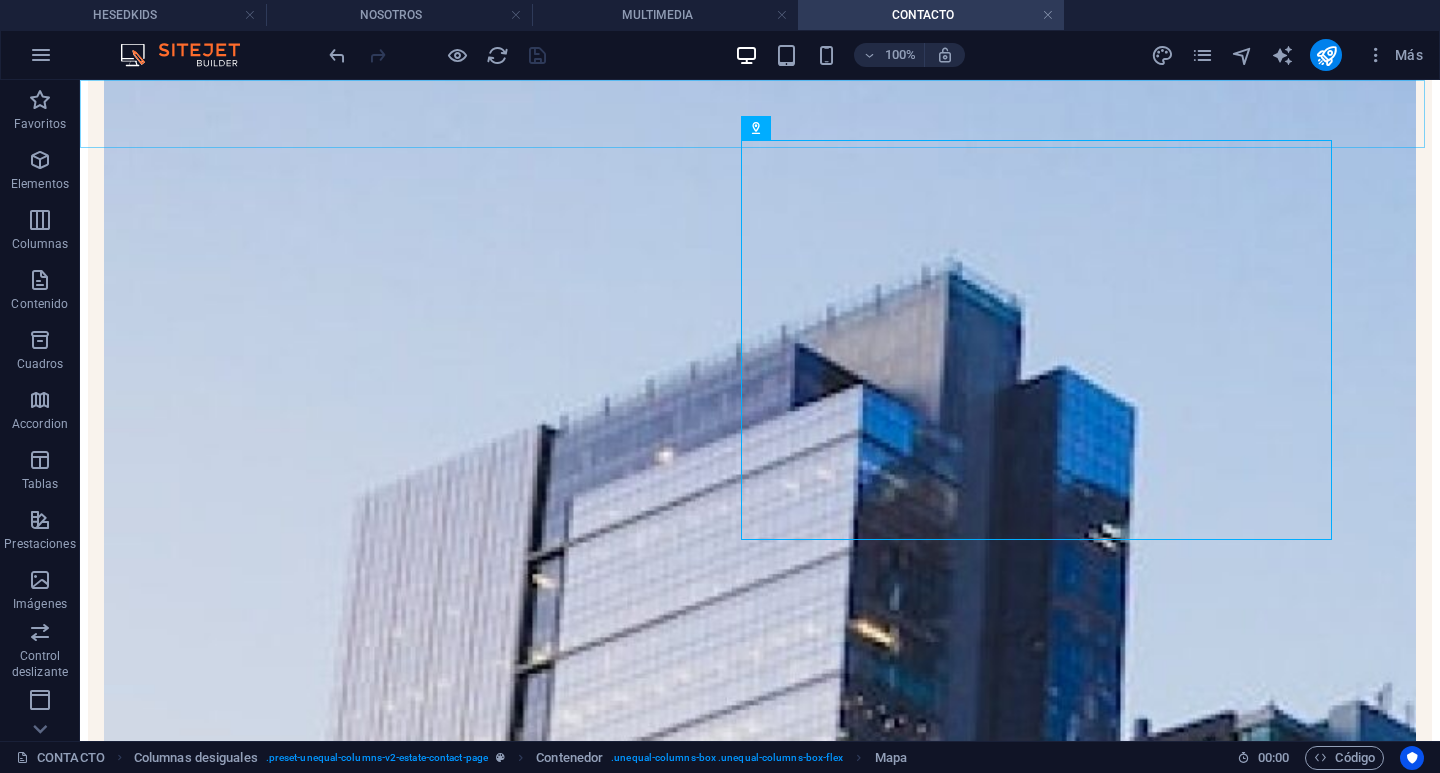 scroll, scrollTop: 801, scrollLeft: 0, axis: vertical 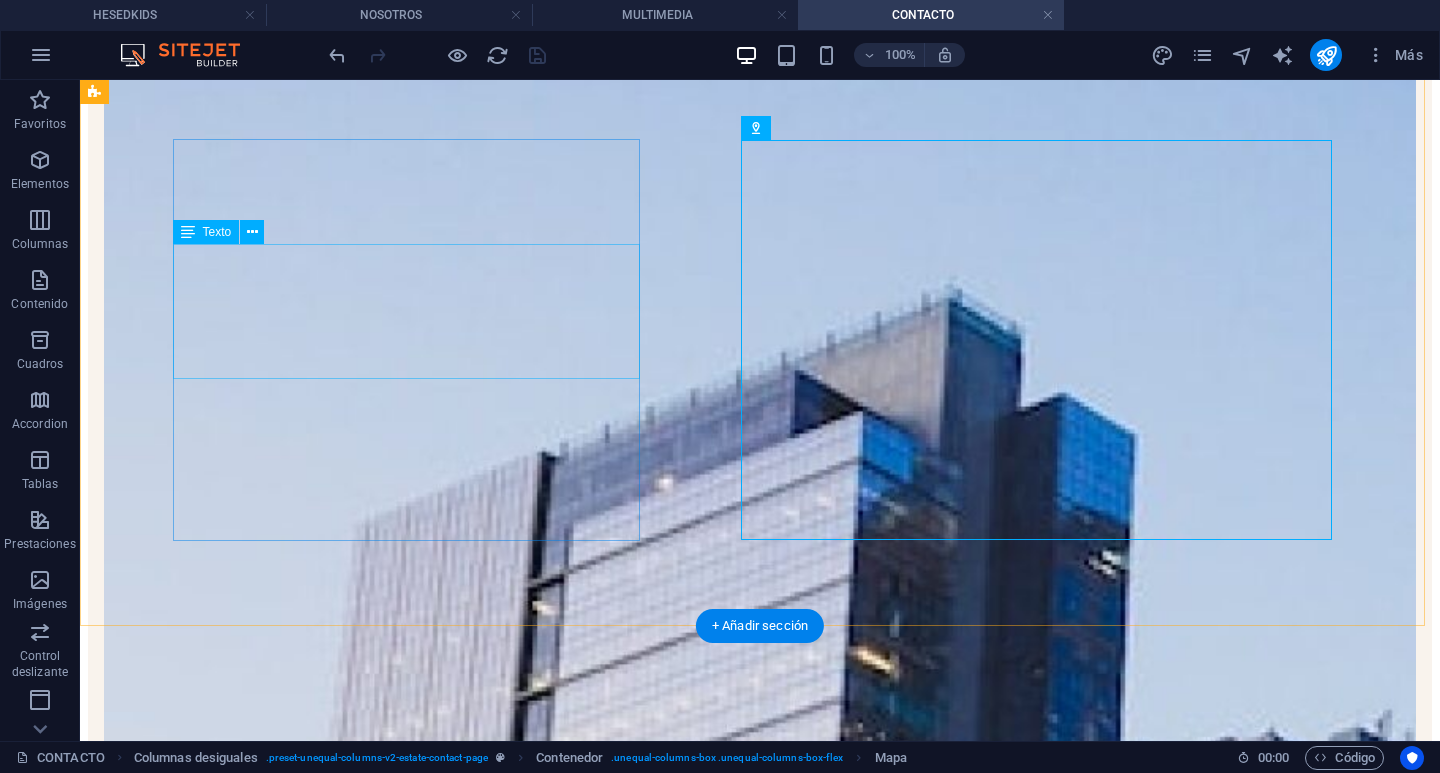 click on "At vero eos et accusamus et iusto odio dignissimos ducimus qui blanditiis praesentium voluptatum deleniti atque corrupti quos dolores et quas molestias excepturi sint occaecati cupiditate non provident." at bounding box center (760, 4556) 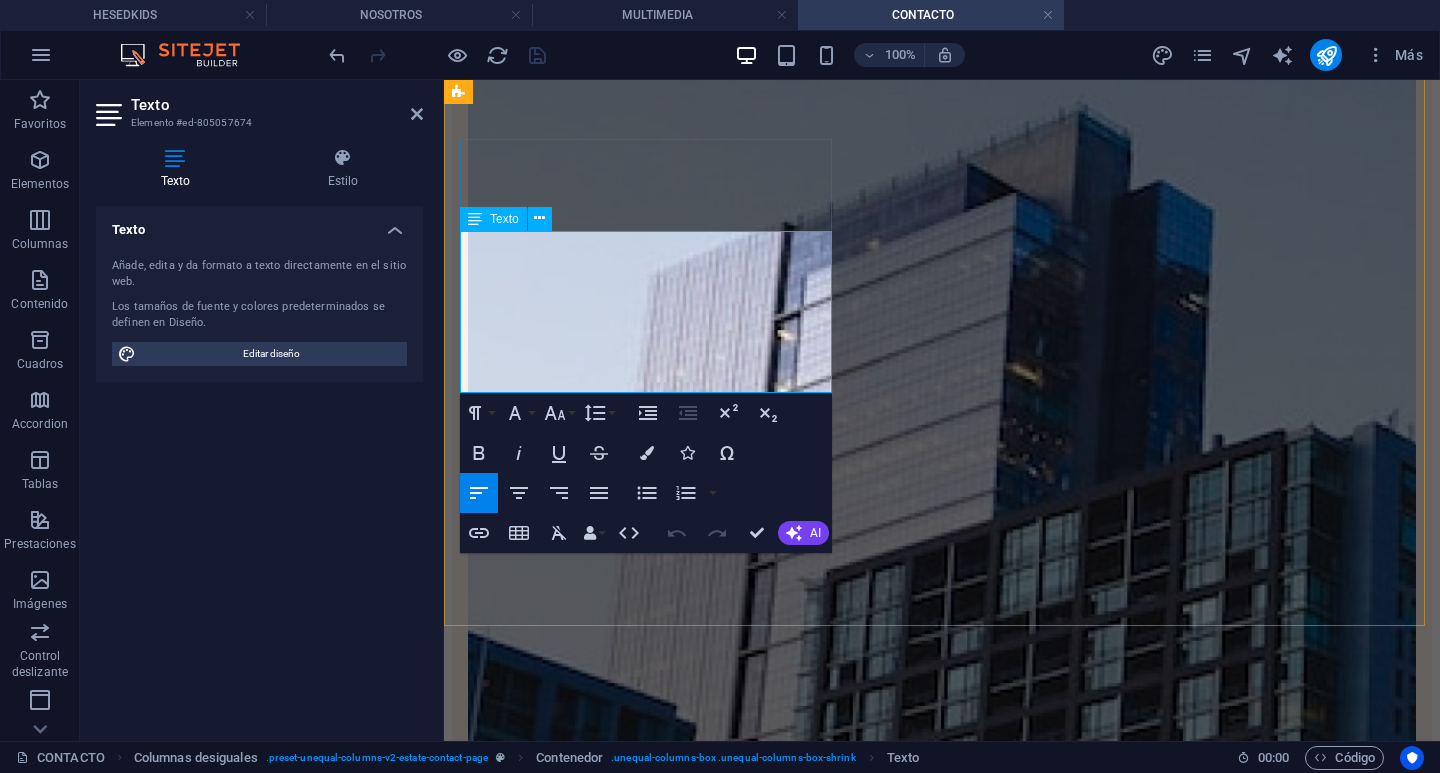 scroll, scrollTop: 828, scrollLeft: 0, axis: vertical 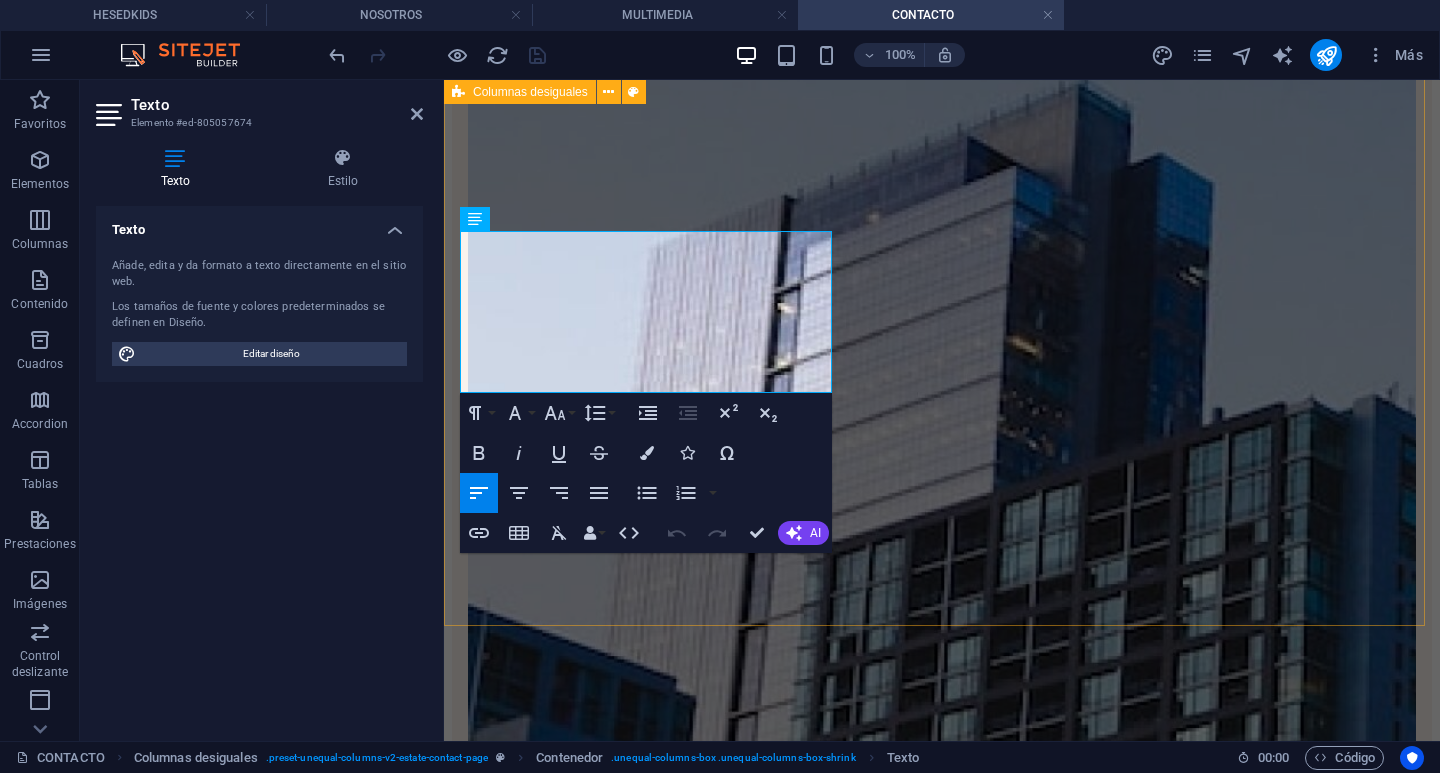 drag, startPoint x: 742, startPoint y: 381, endPoint x: 456, endPoint y: 238, distance: 319.75772 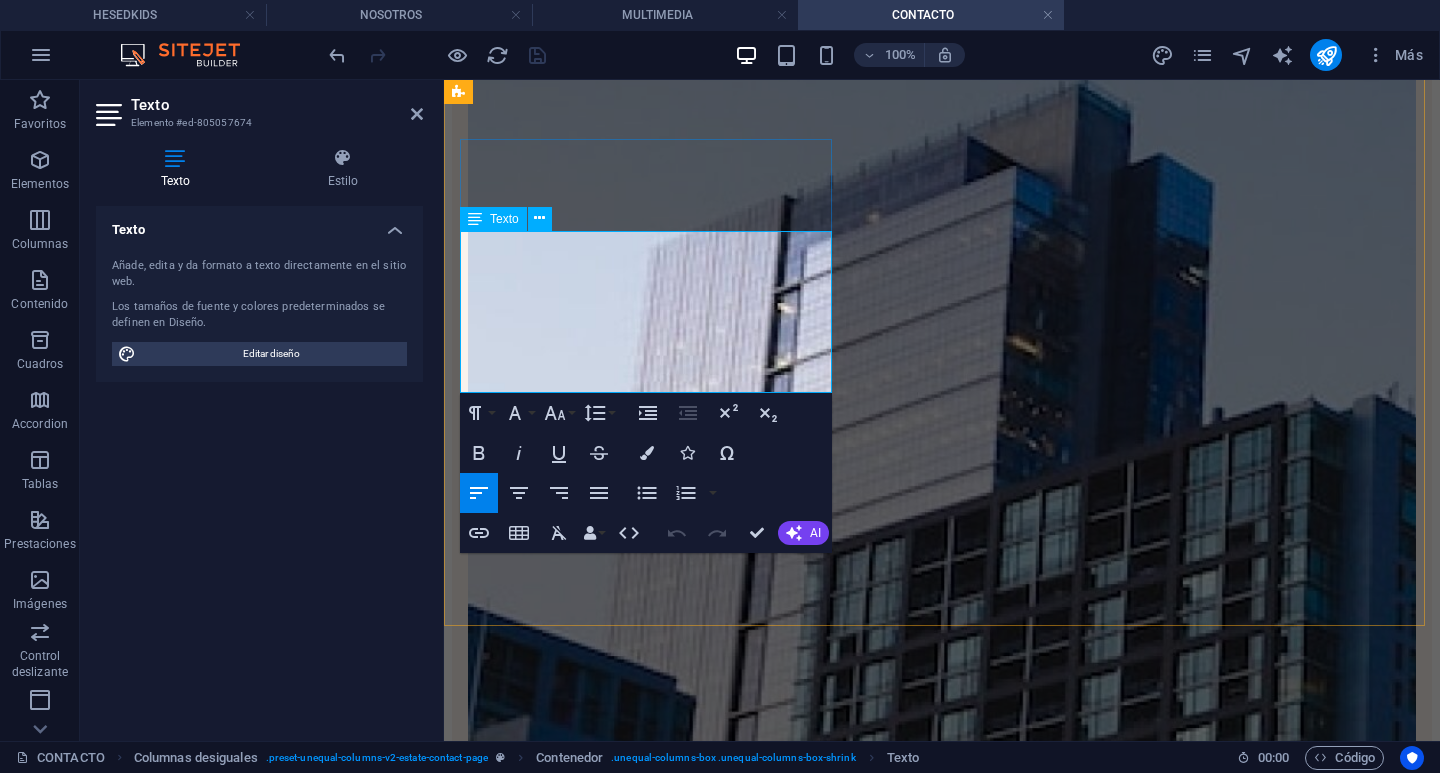 scroll, scrollTop: 841, scrollLeft: 0, axis: vertical 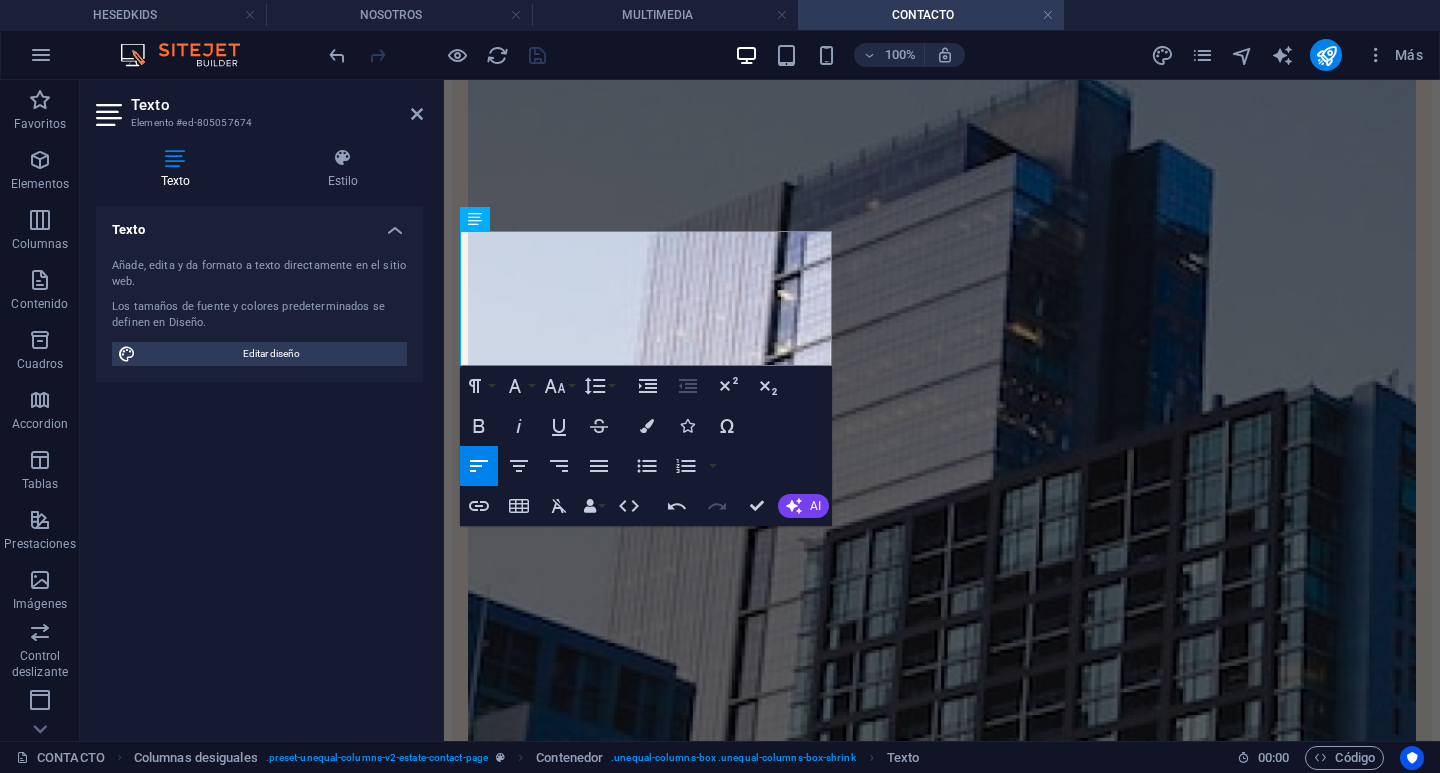 drag, startPoint x: 775, startPoint y: 350, endPoint x: 419, endPoint y: 221, distance: 378.65155 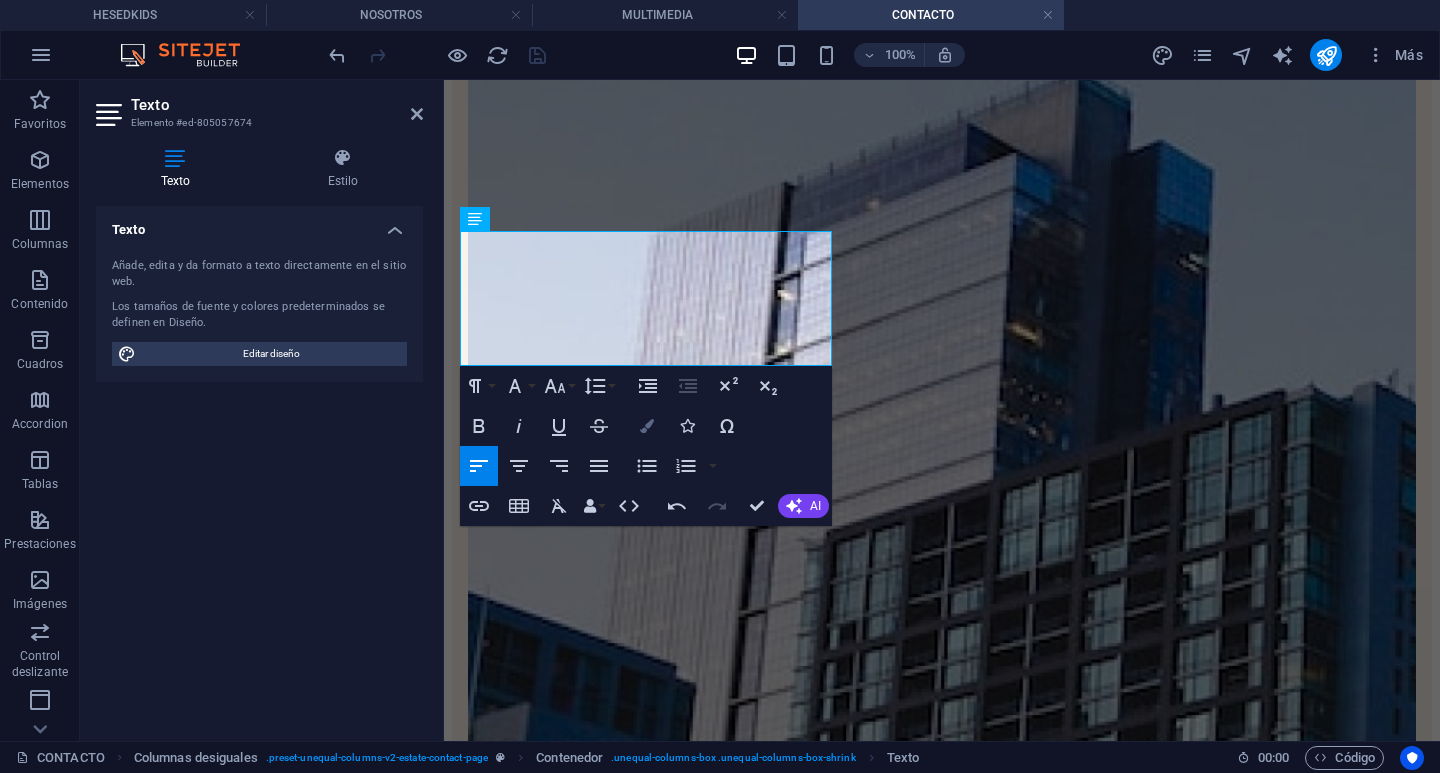 click on "Colors" at bounding box center [647, 426] 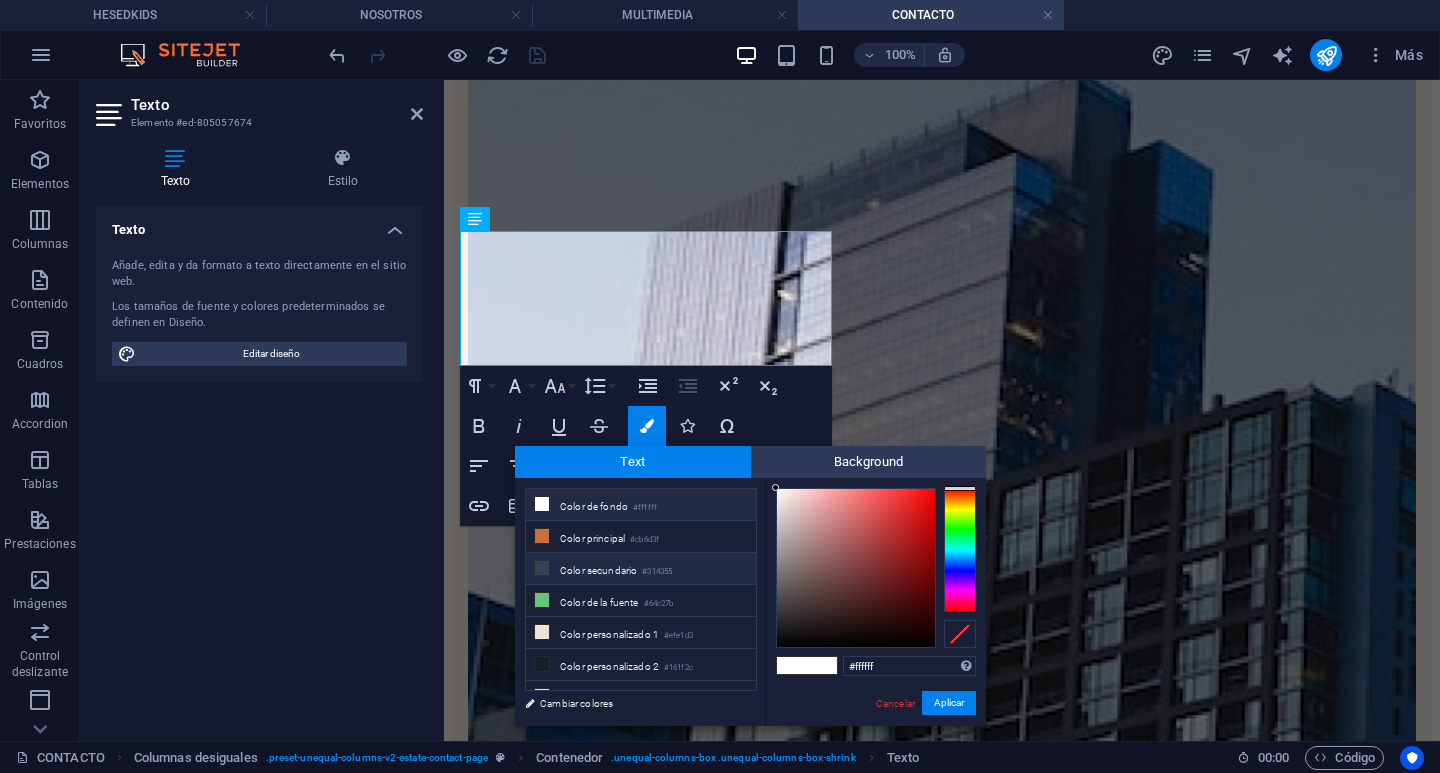 click on "Color secundario
#314355" at bounding box center [641, 569] 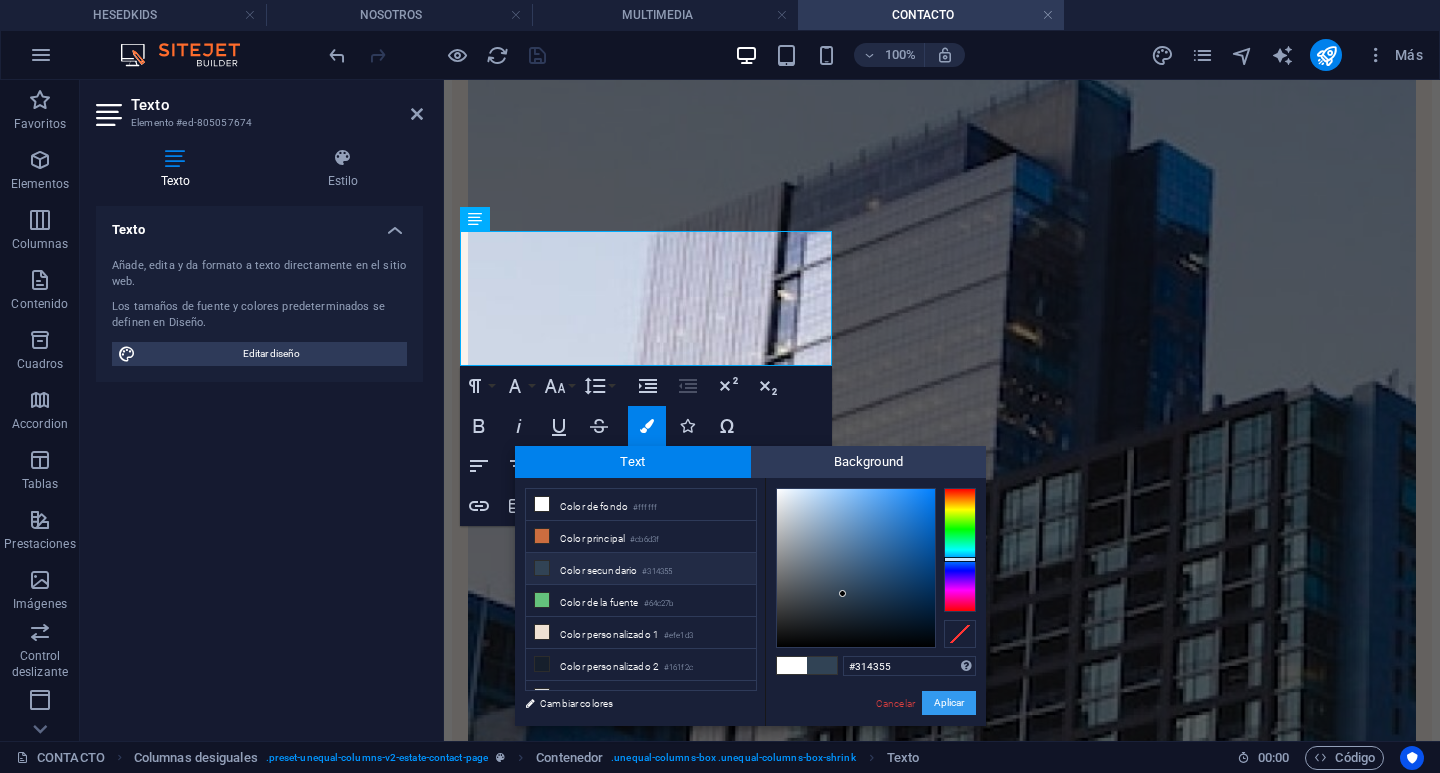 click on "Aplicar" at bounding box center [949, 703] 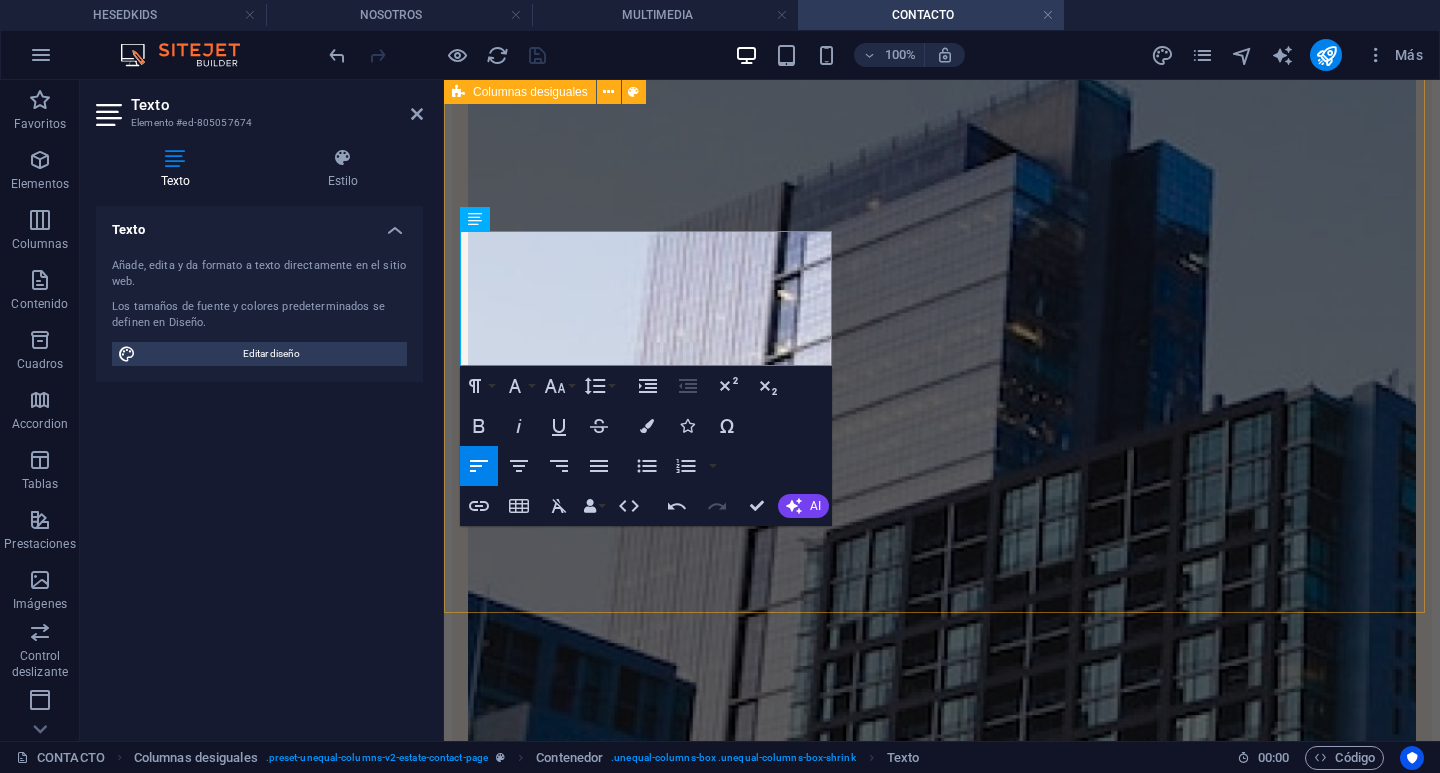 click on "UBICACIÓN VISITANOS! Te invitamos a ser parte de lo que Dios está haciendo en Iglesia Hesed Valparaíso. Ven con tu familia, adora con nosotros y vive una experiencia de fe y comunidad. ¡Tu lugar te espera! Manutara 286 ,  Valparaíso ,  2340000 contacto@iglesiahesedvalparaiso.cl 0123 - 456789" at bounding box center (942, 3632) 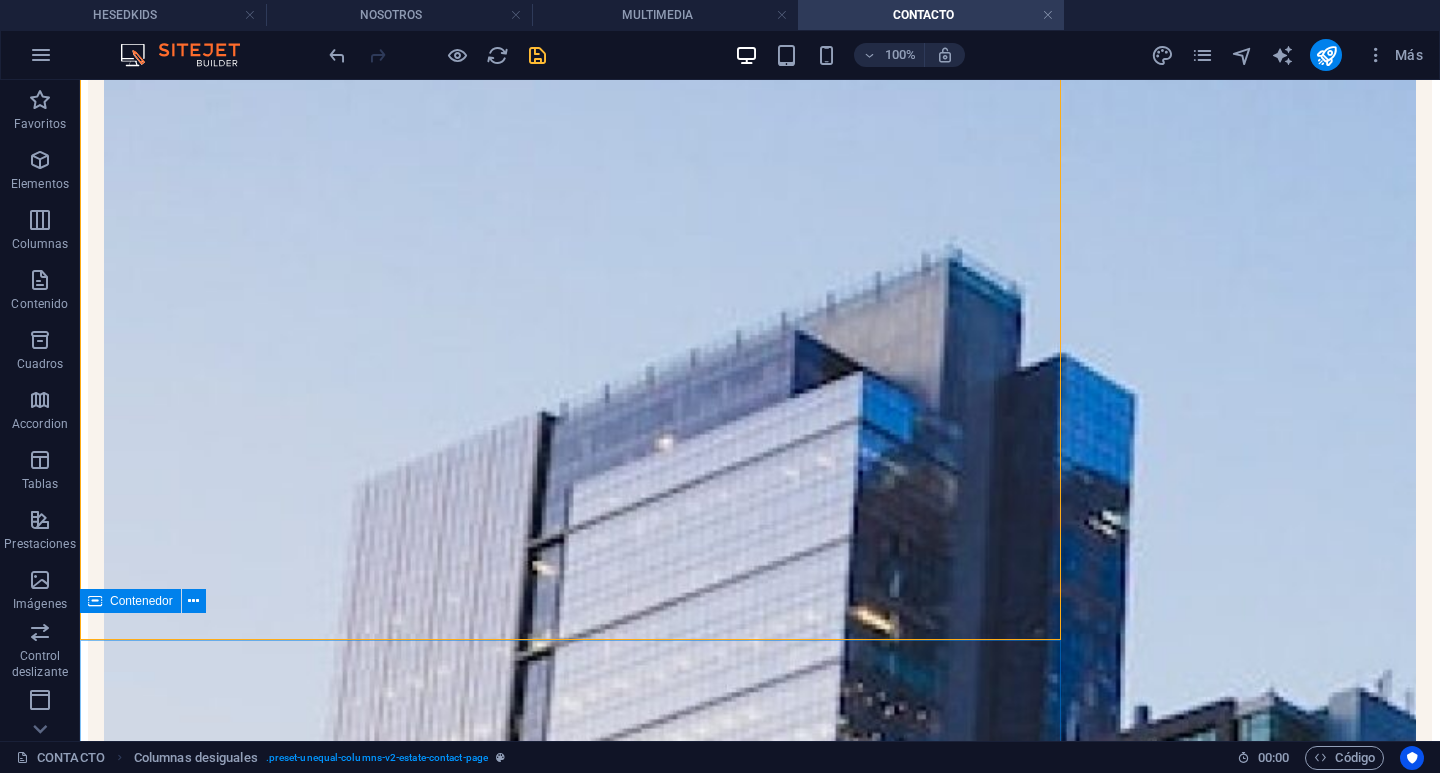 scroll, scrollTop: 814, scrollLeft: 0, axis: vertical 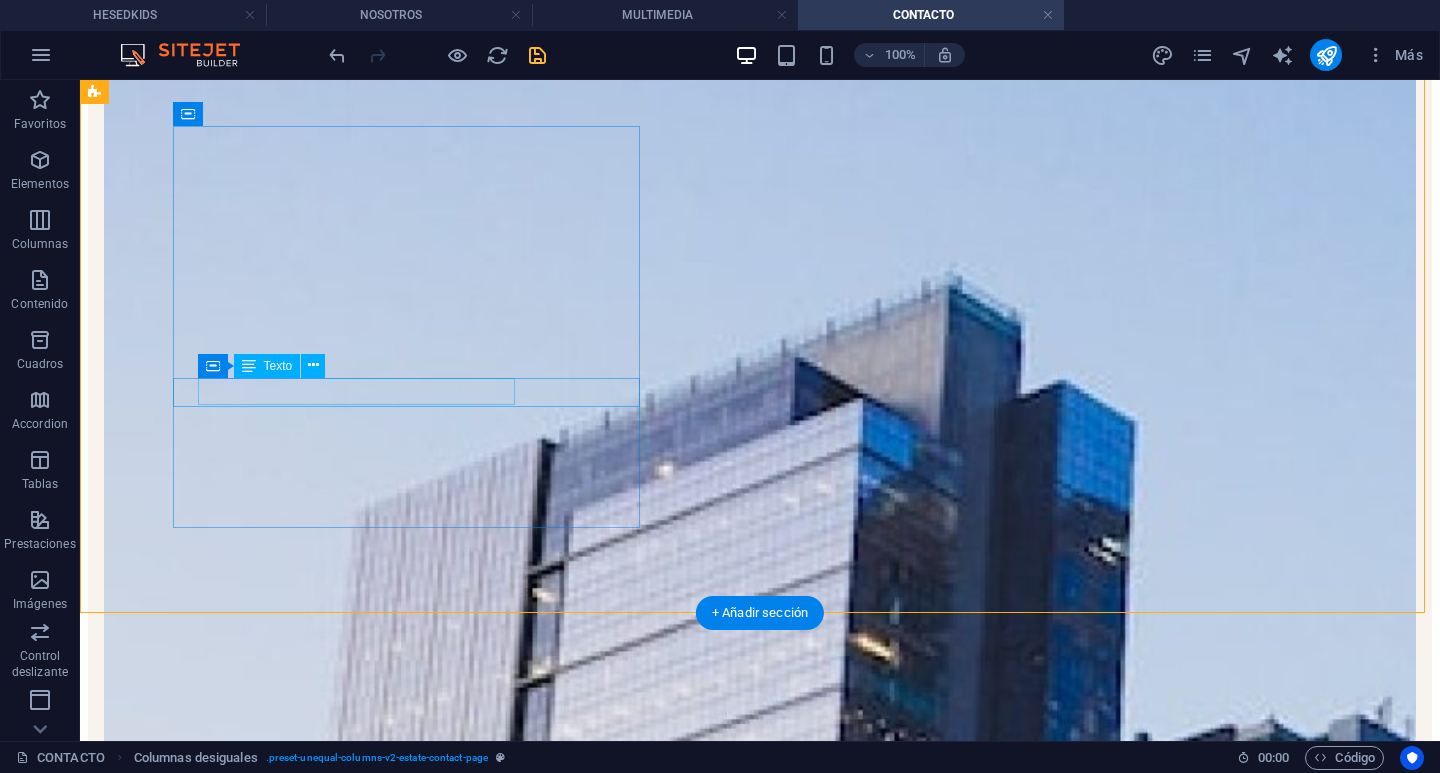 click on "2340000" at bounding box center [329, 4643] 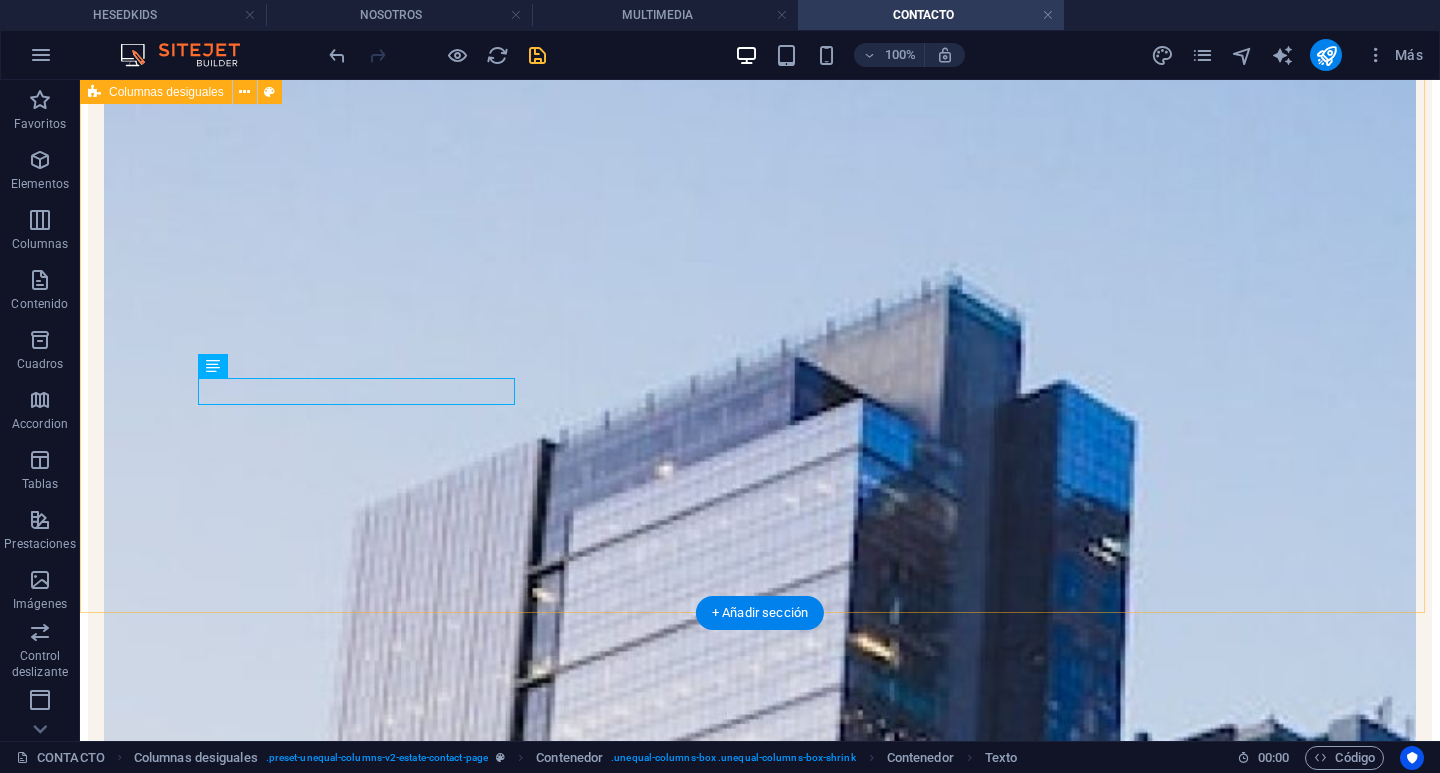 drag, startPoint x: 505, startPoint y: 395, endPoint x: 139, endPoint y: 394, distance: 366.00137 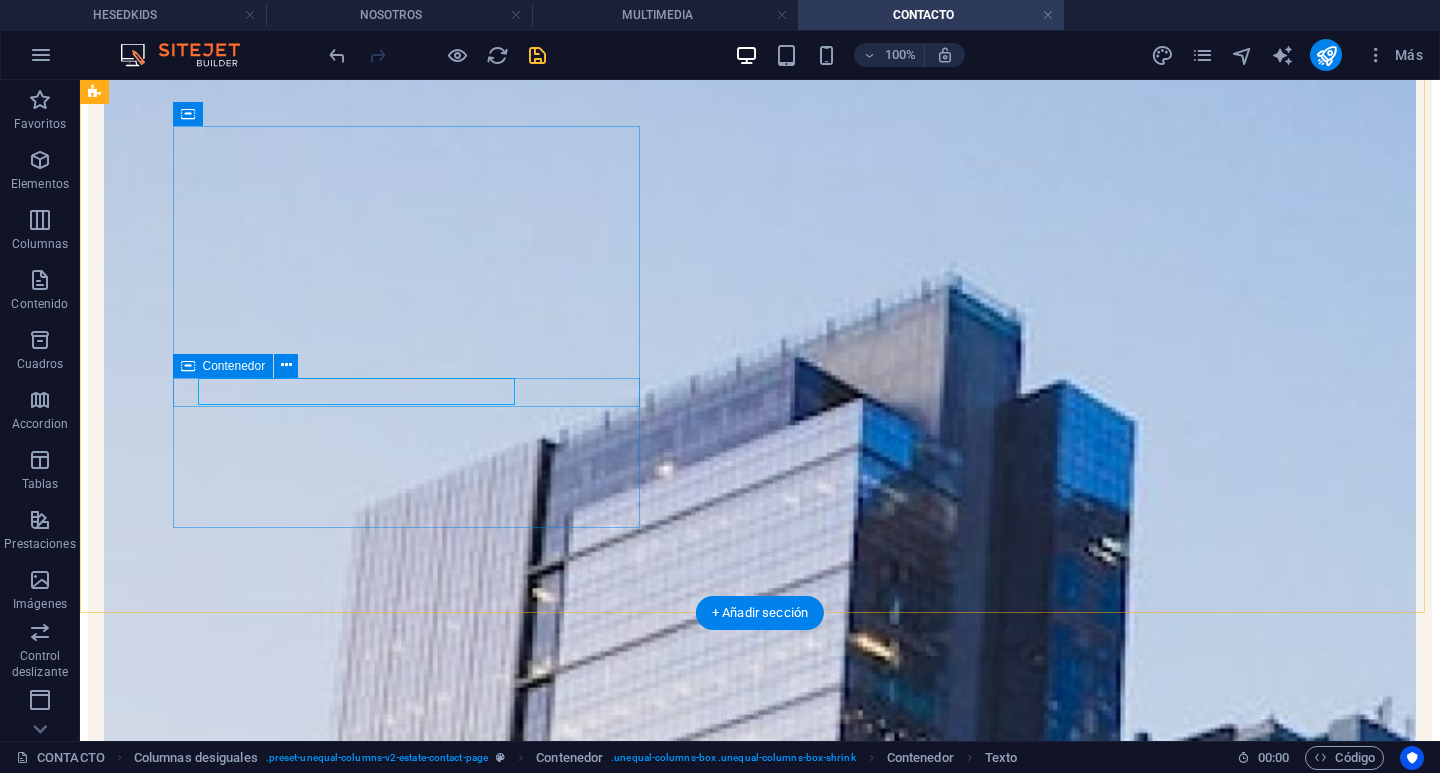 click on "Manutara 286 ,  Valparaíso ,  2340000" at bounding box center [760, 4624] 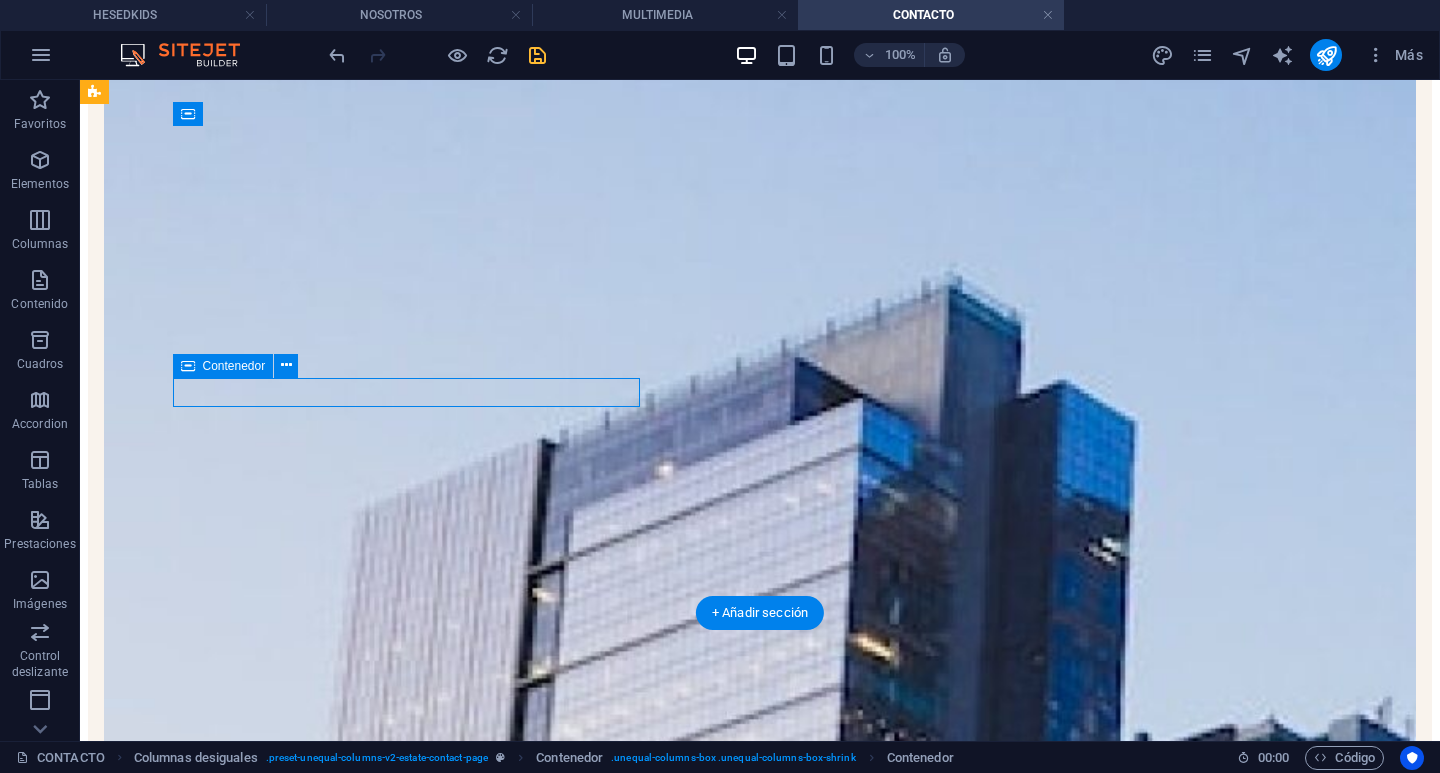 click on "Manutara 286 ,  Valparaíso ,  2340000" at bounding box center [760, 4624] 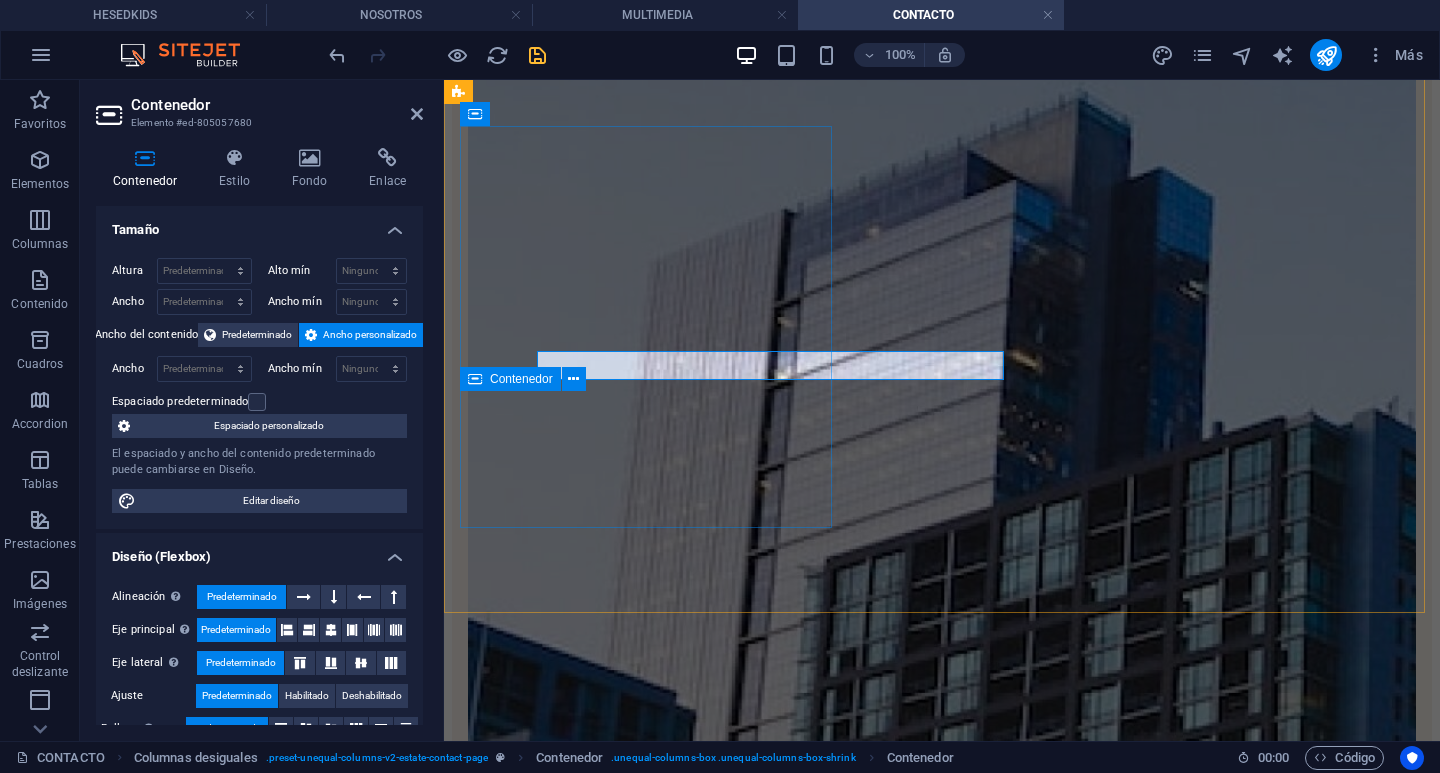 scroll, scrollTop: 841, scrollLeft: 0, axis: vertical 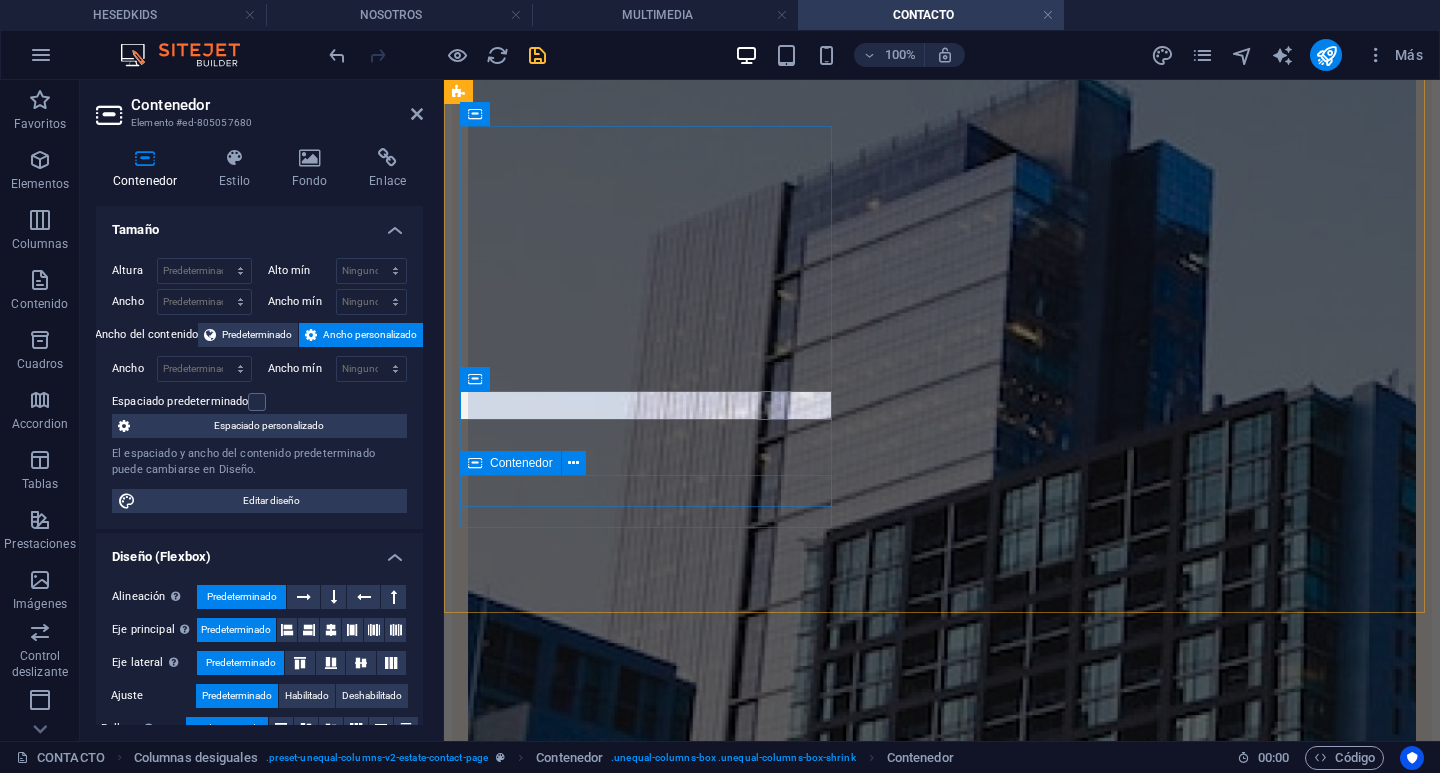 drag, startPoint x: 747, startPoint y: 503, endPoint x: 1113, endPoint y: 503, distance: 366 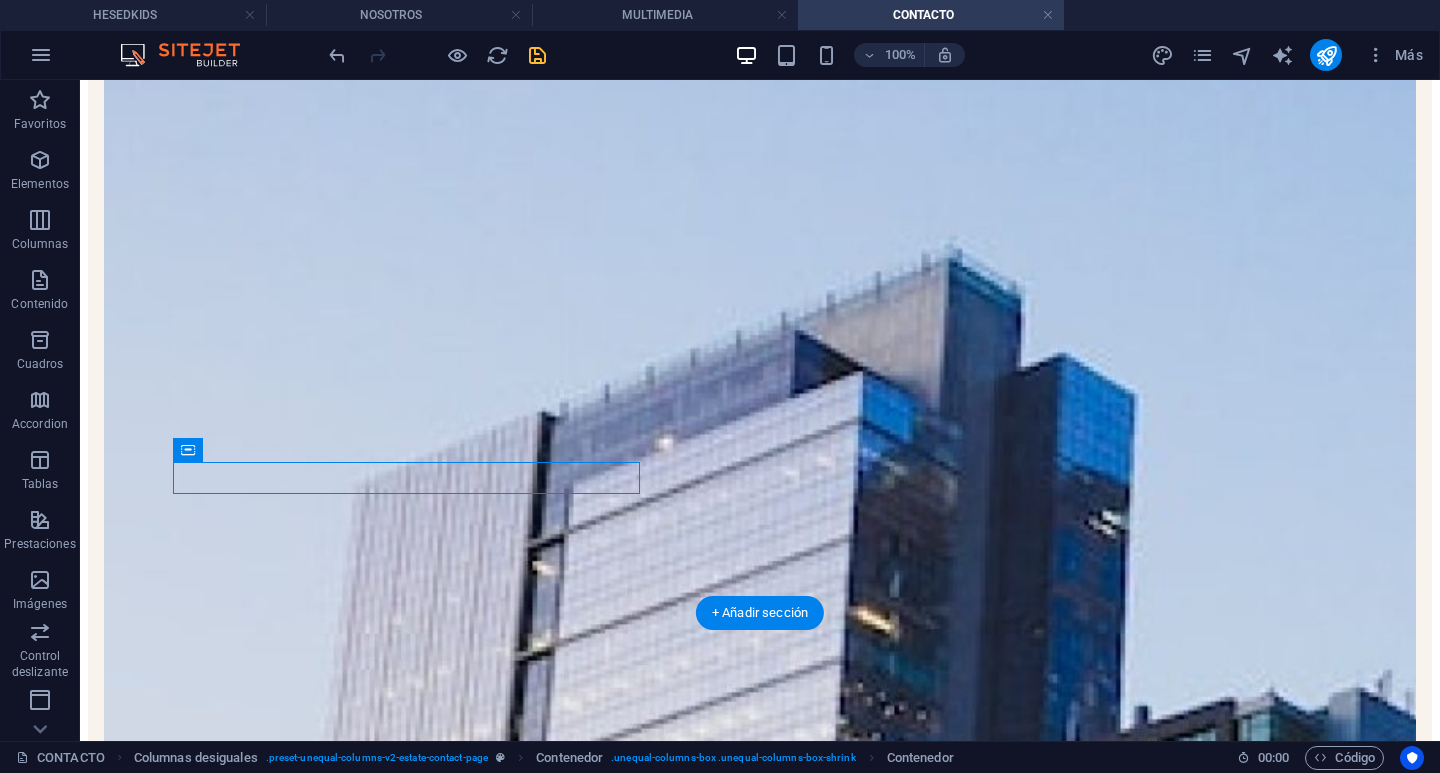 scroll, scrollTop: 814, scrollLeft: 0, axis: vertical 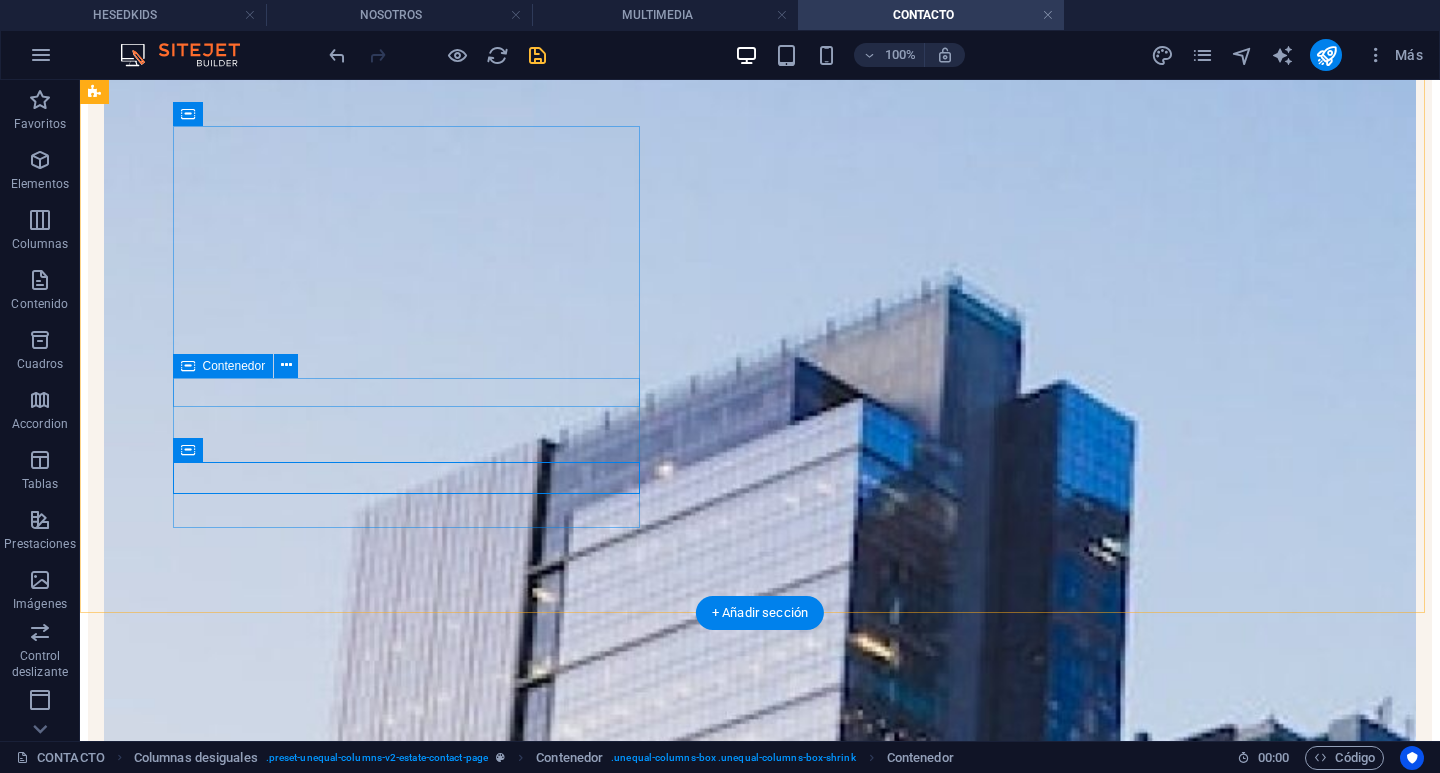 click on "Manutara 286 ,  Valparaíso ,  2340000" at bounding box center (760, 4624) 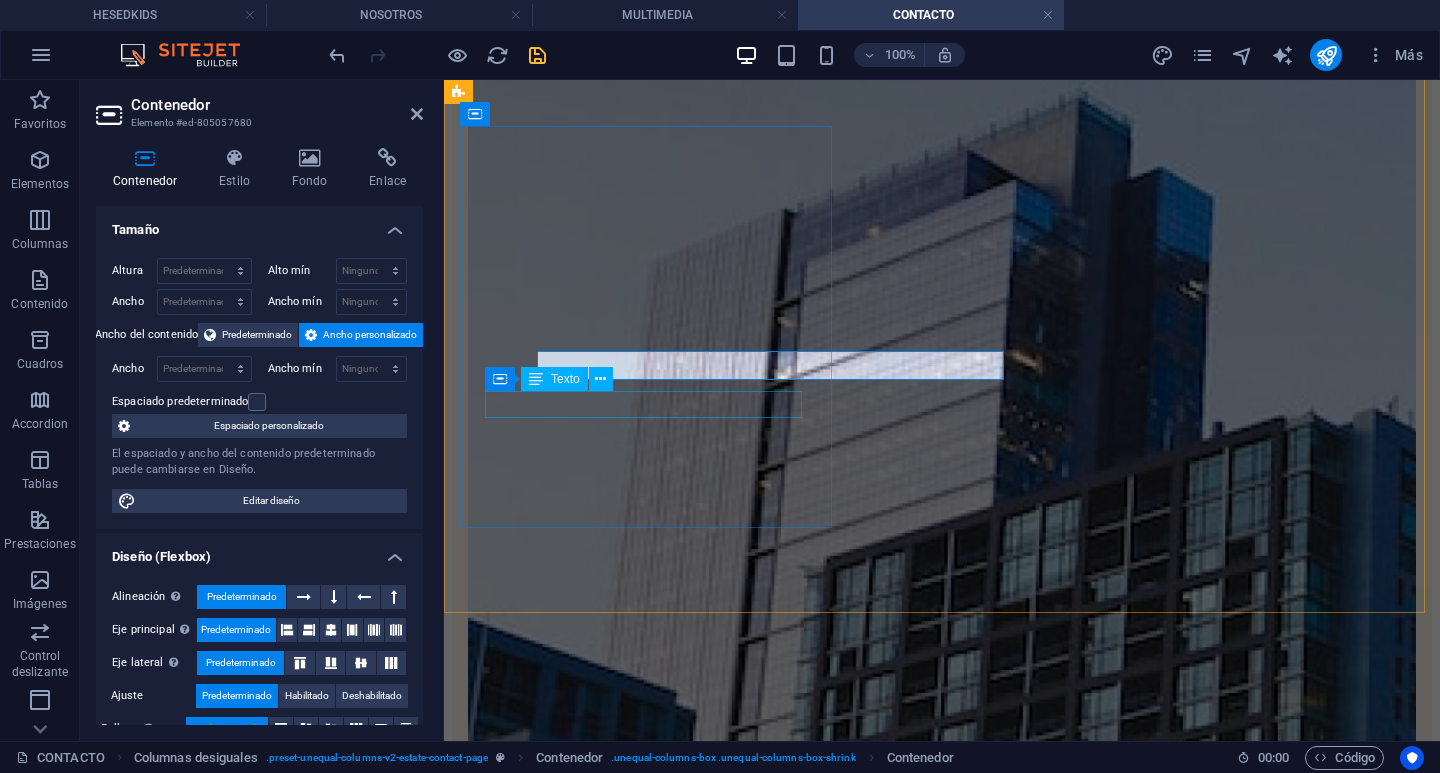 scroll, scrollTop: 841, scrollLeft: 0, axis: vertical 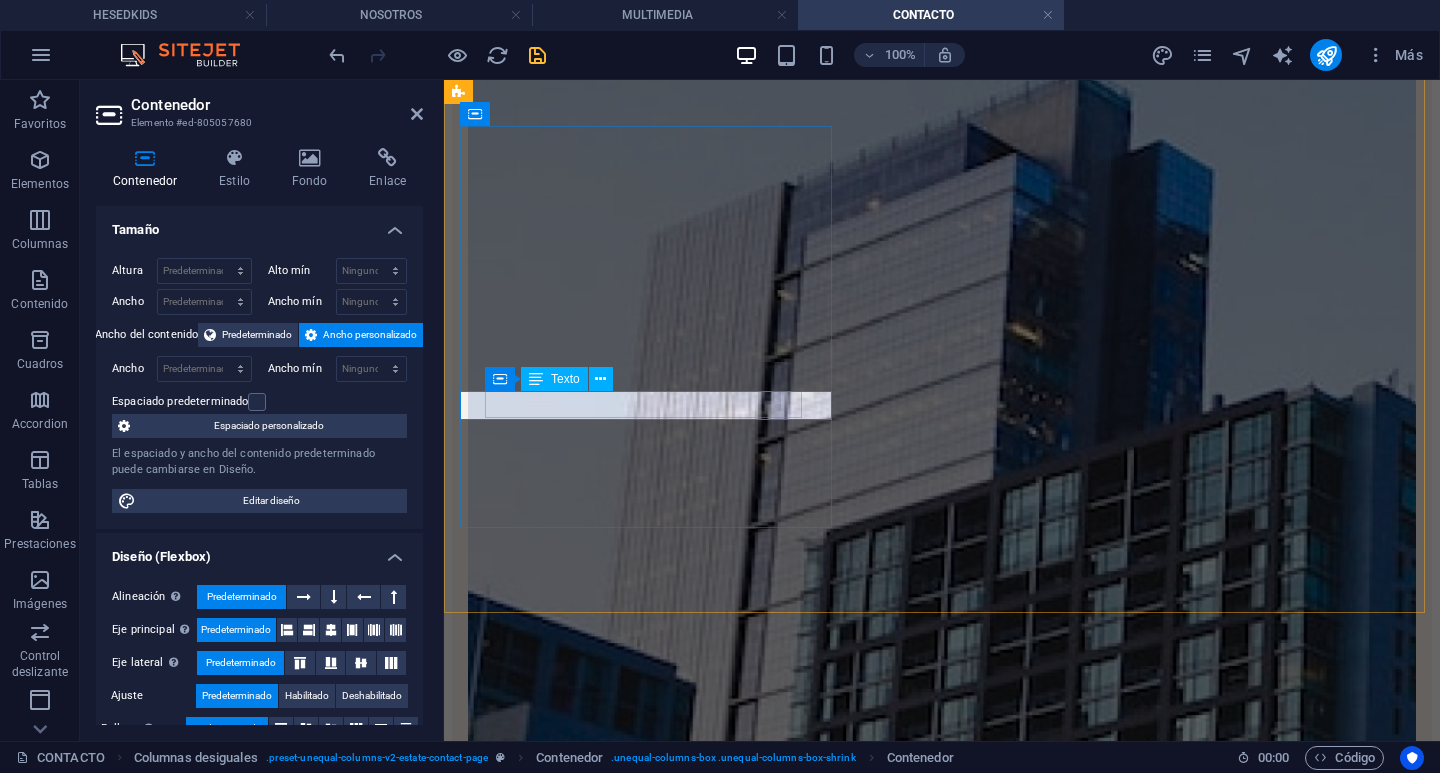 click on "Valparaíso" at bounding box center [595, 3464] 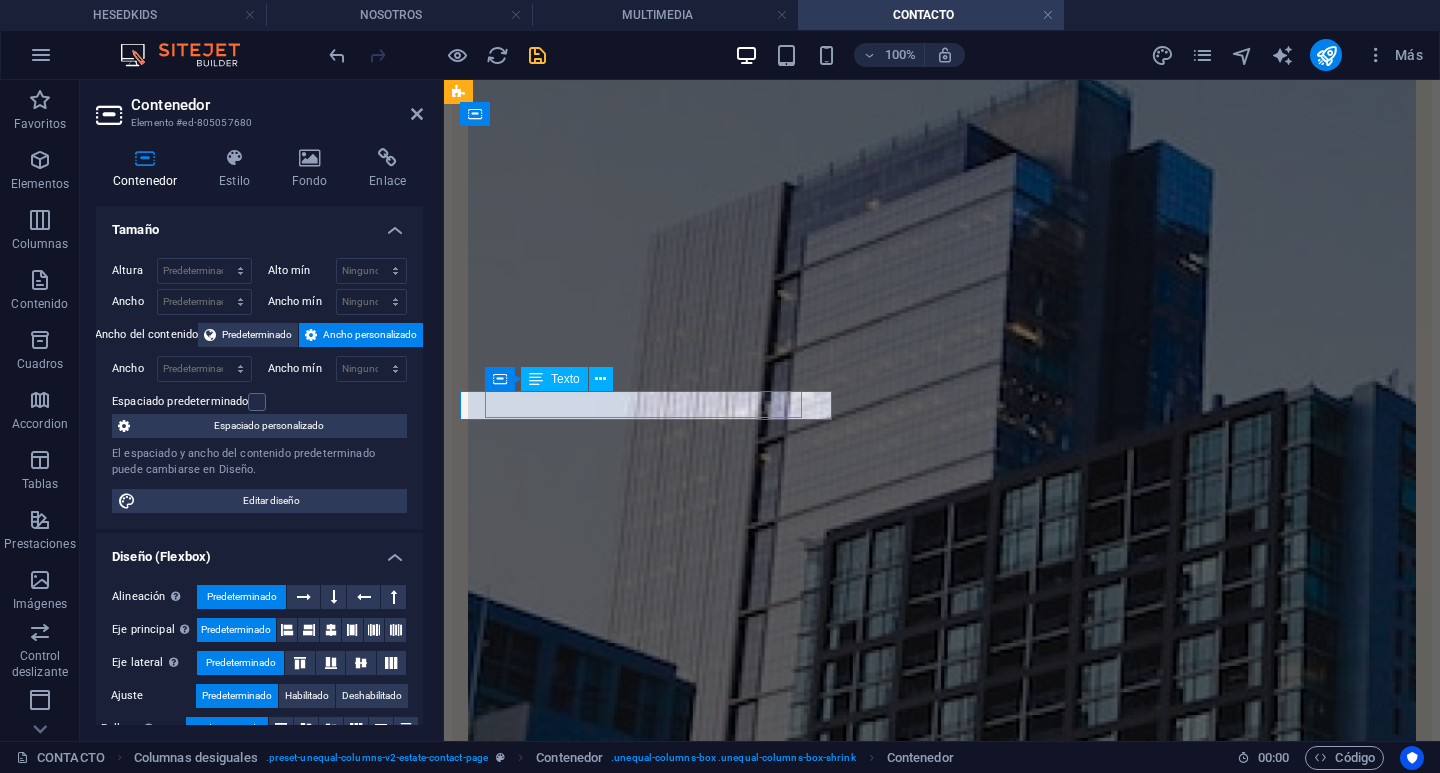 click on "Valparaíso" at bounding box center (595, 3464) 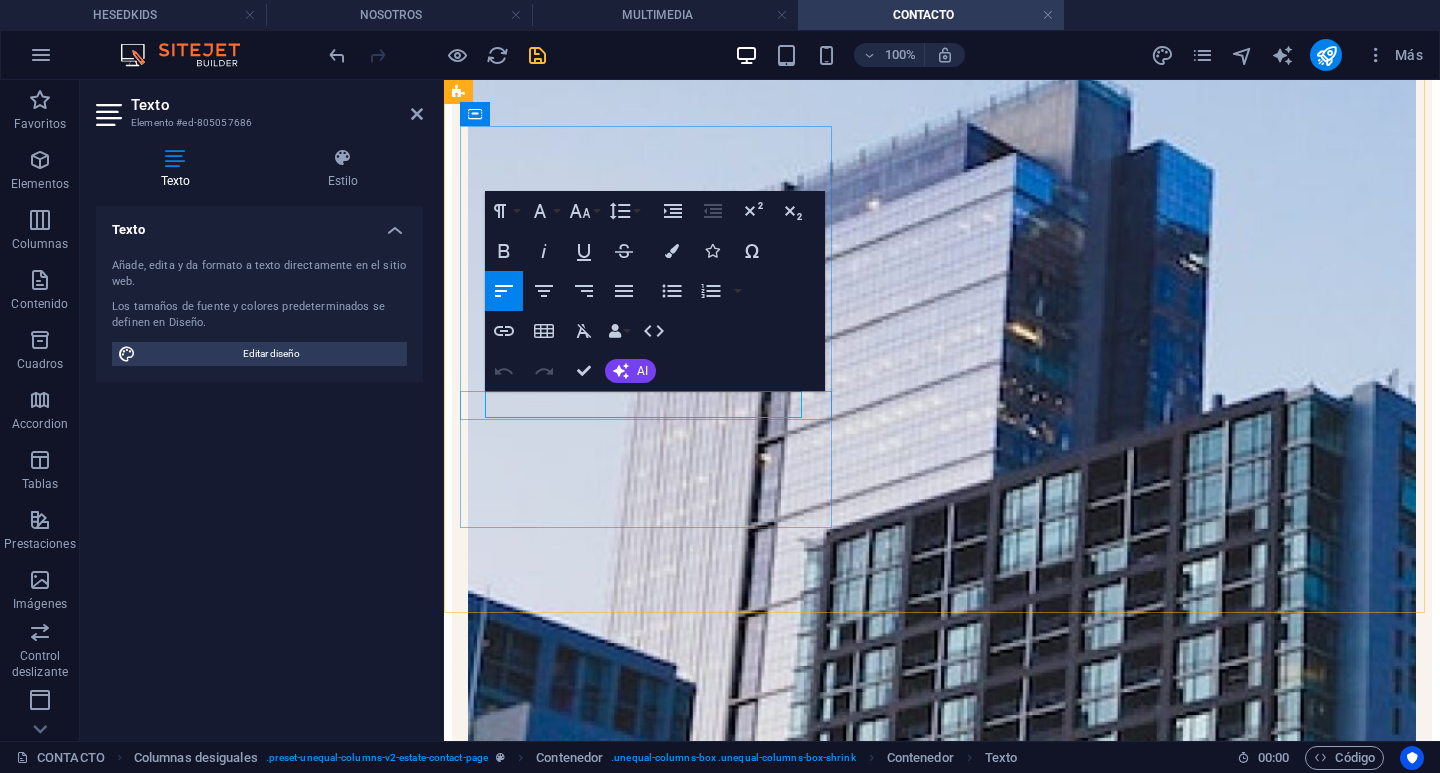 click on "2340000" at bounding box center (693, 3464) 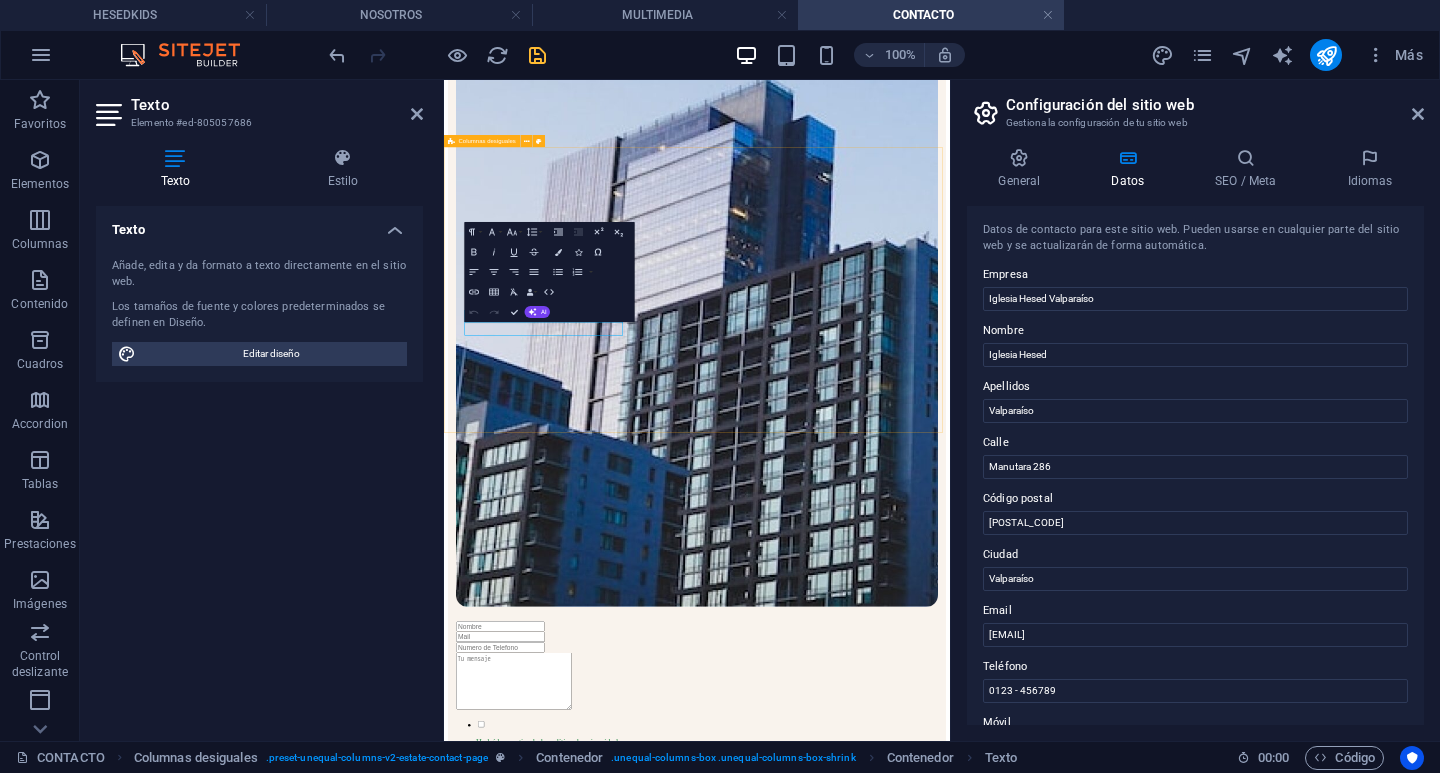 scroll, scrollTop: 669, scrollLeft: 0, axis: vertical 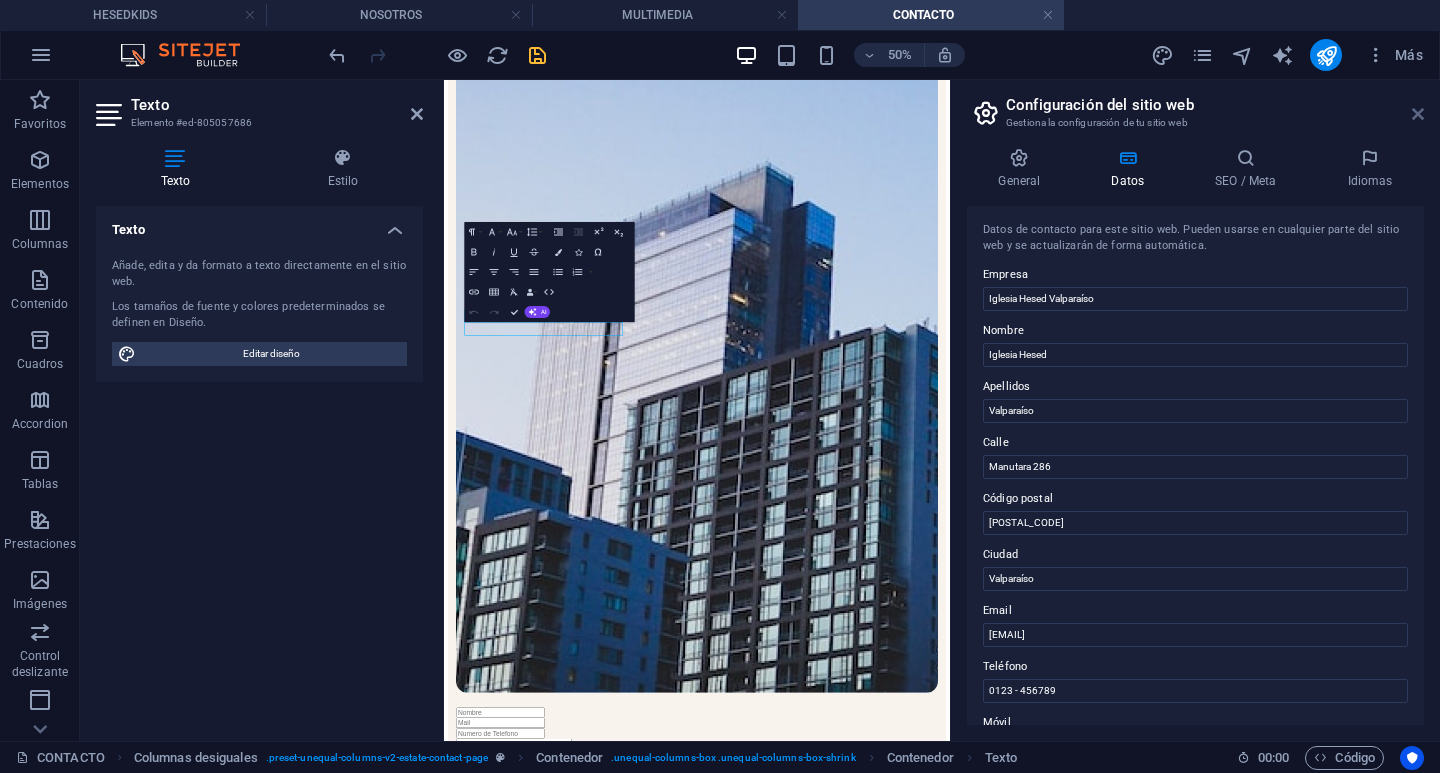 click at bounding box center [1418, 114] 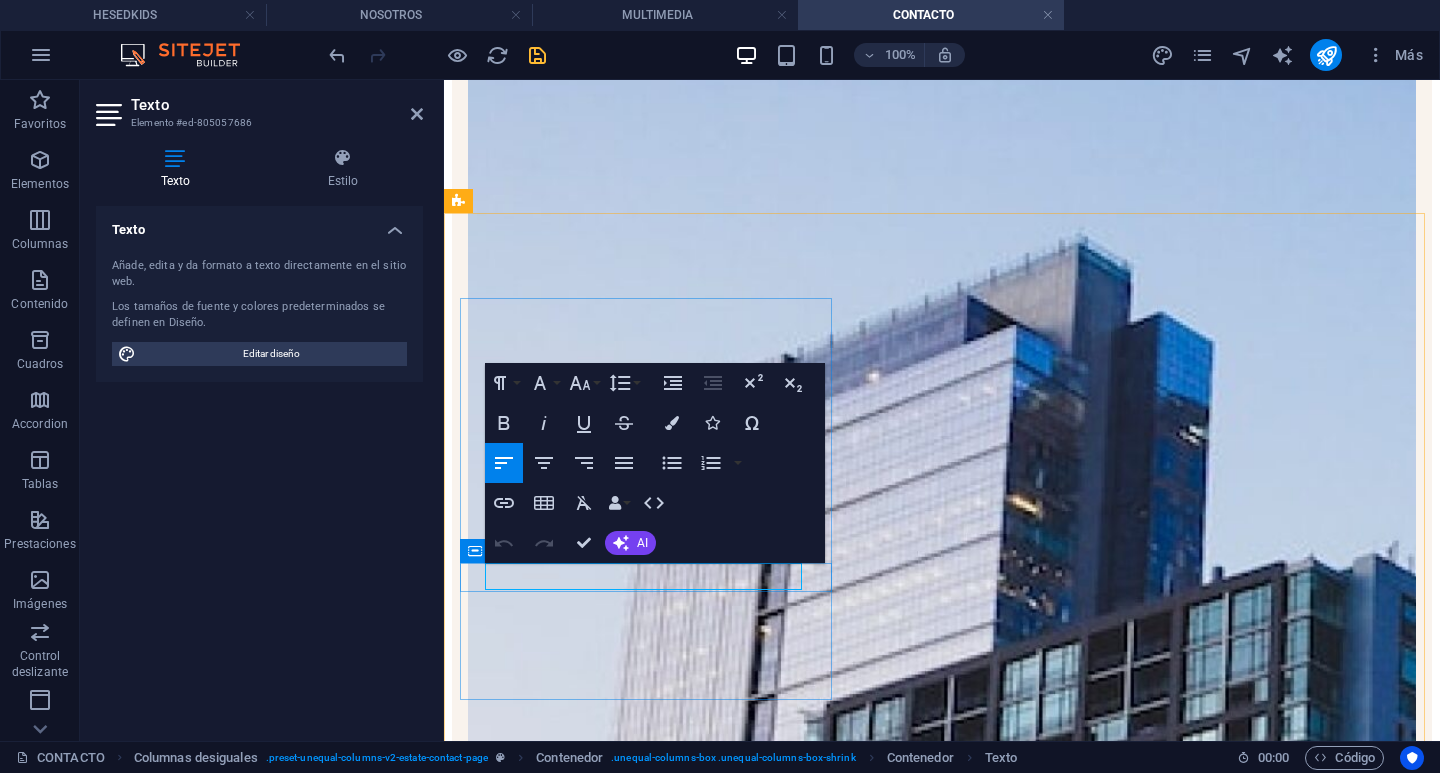 click on "Manutara 286 ,  Valparaíso ,  2340000" at bounding box center [942, 3617] 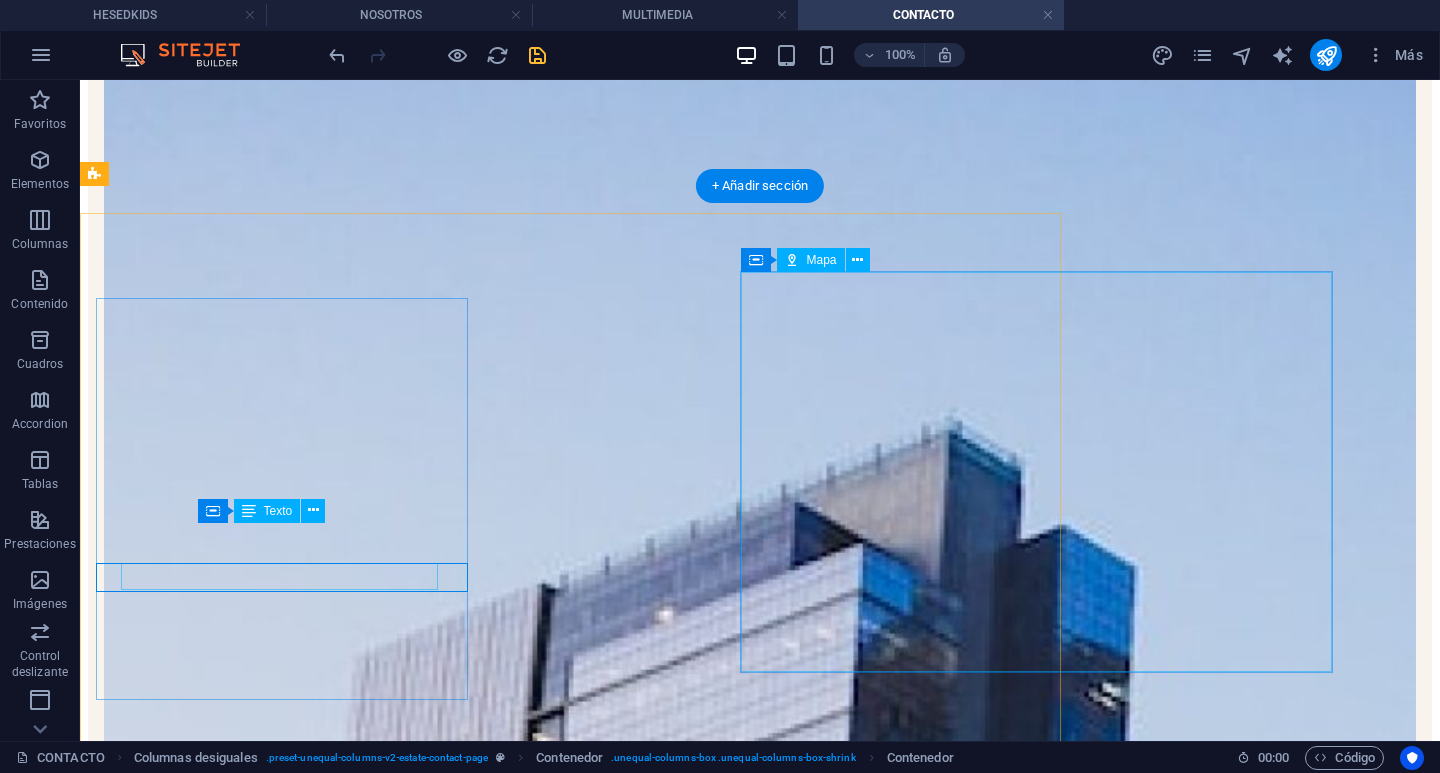 click at bounding box center (760, 5185) 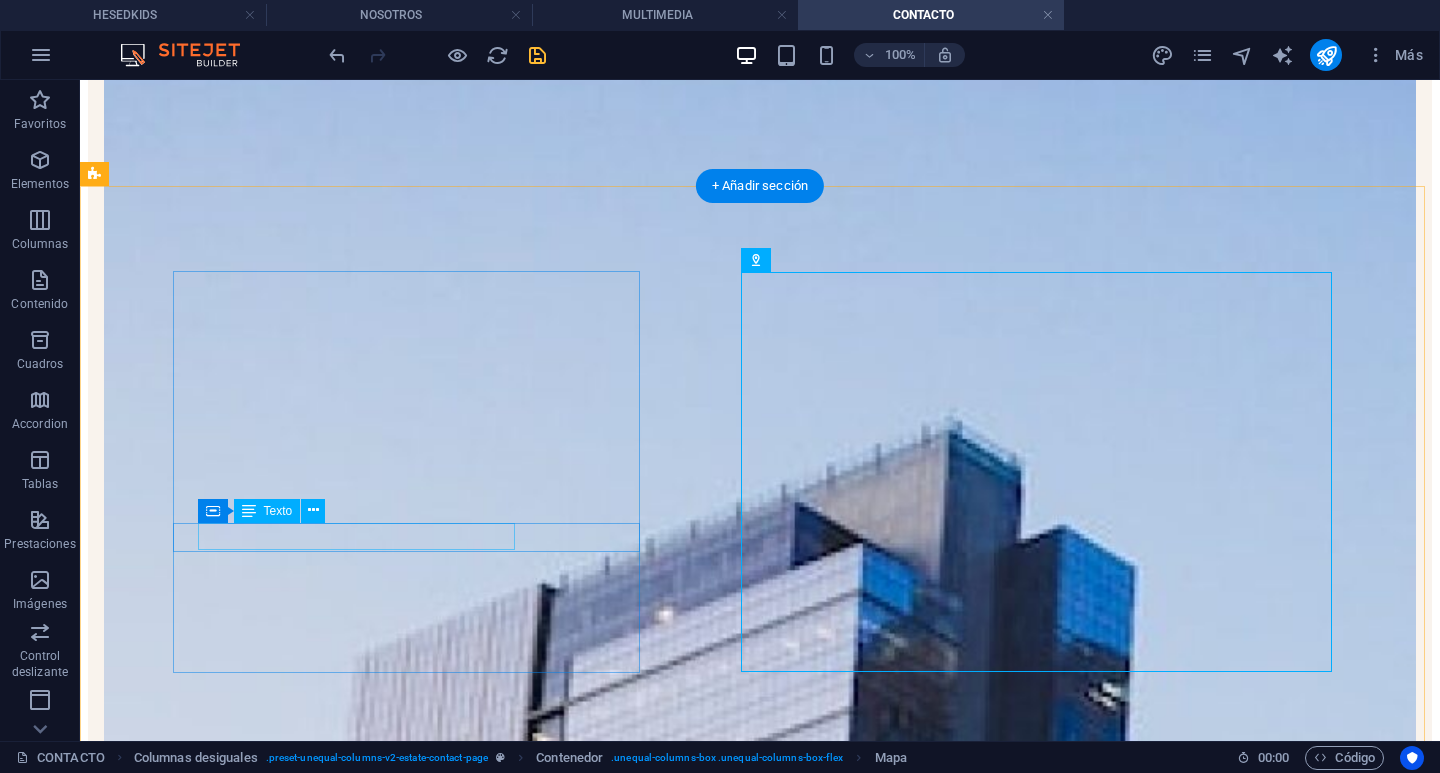 click on "Manutara 286" at bounding box center [148, 4788] 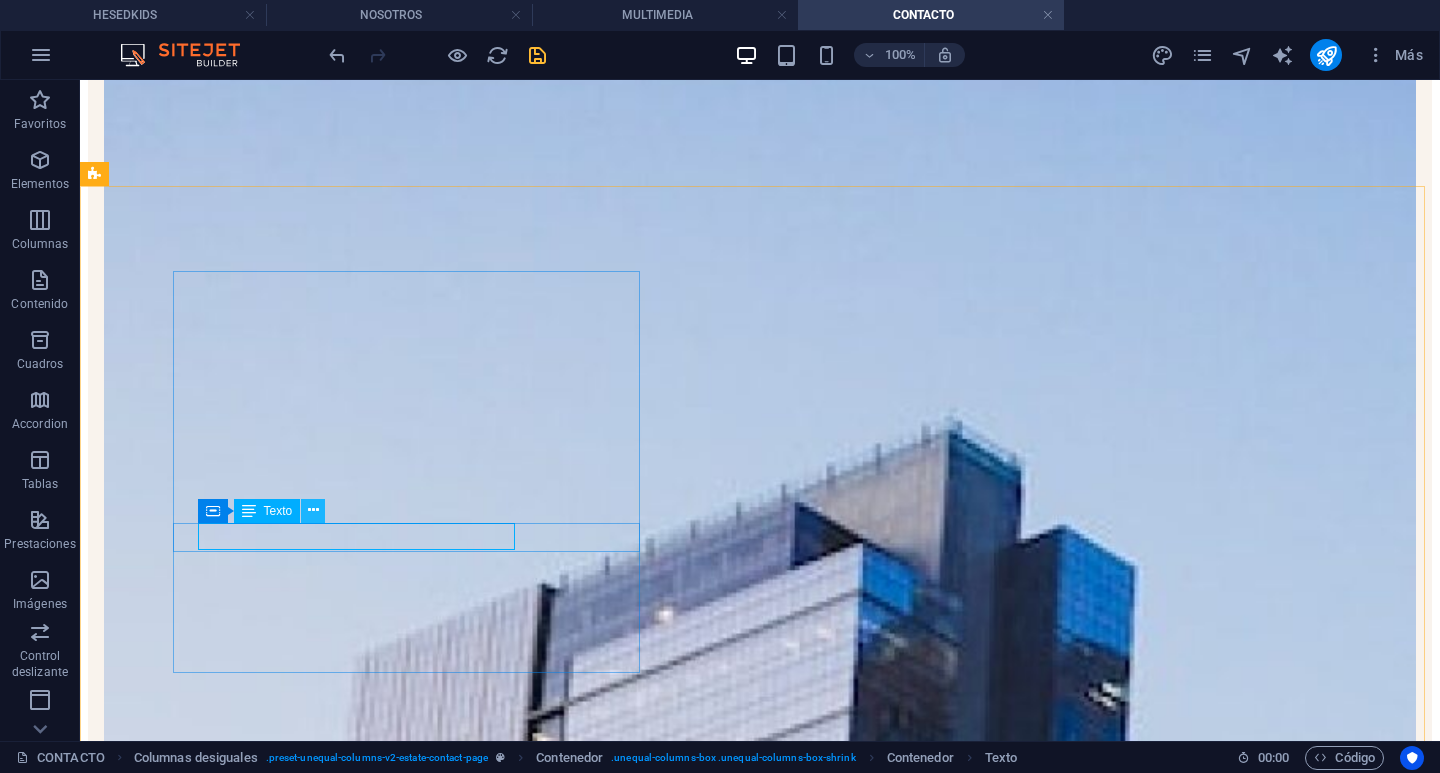 click at bounding box center (313, 510) 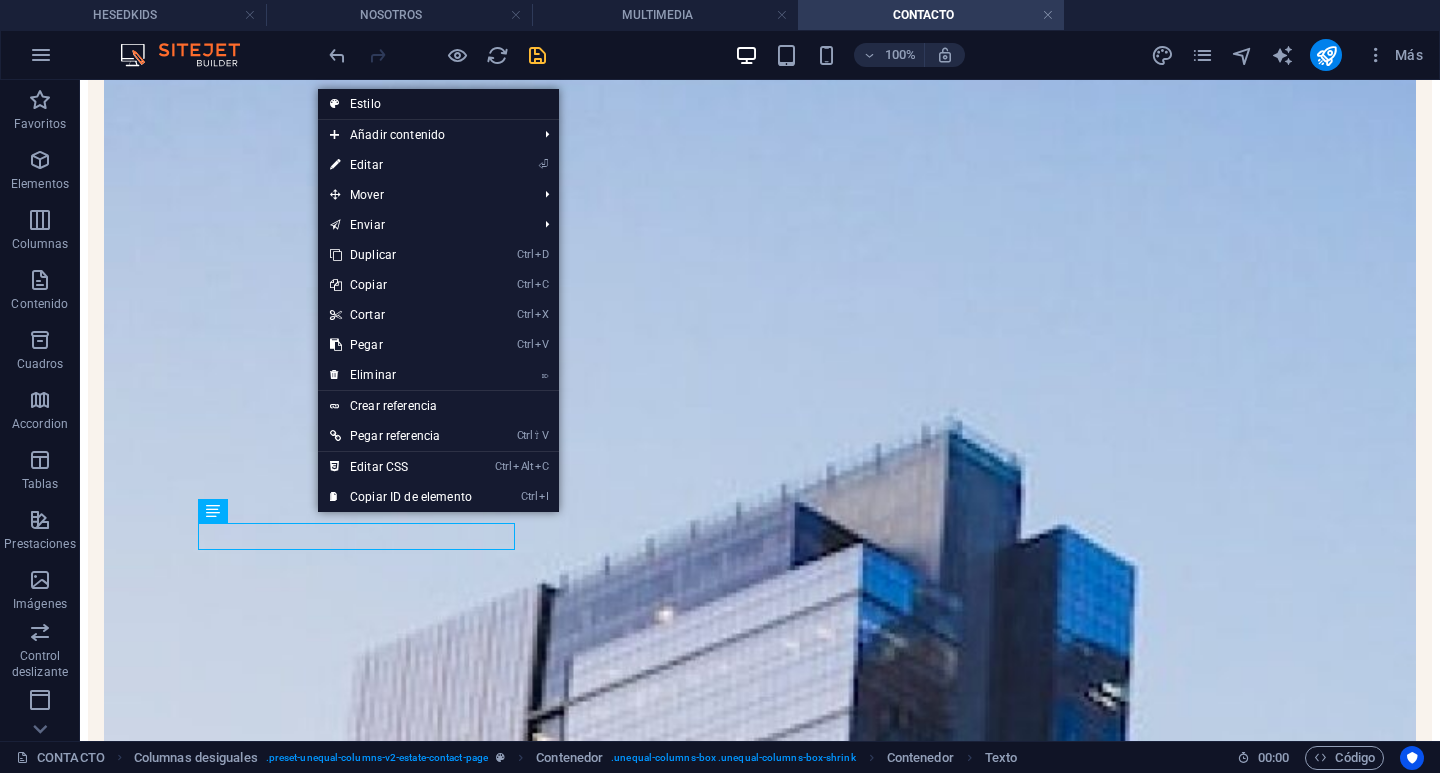 click on "Estilo" at bounding box center [438, 104] 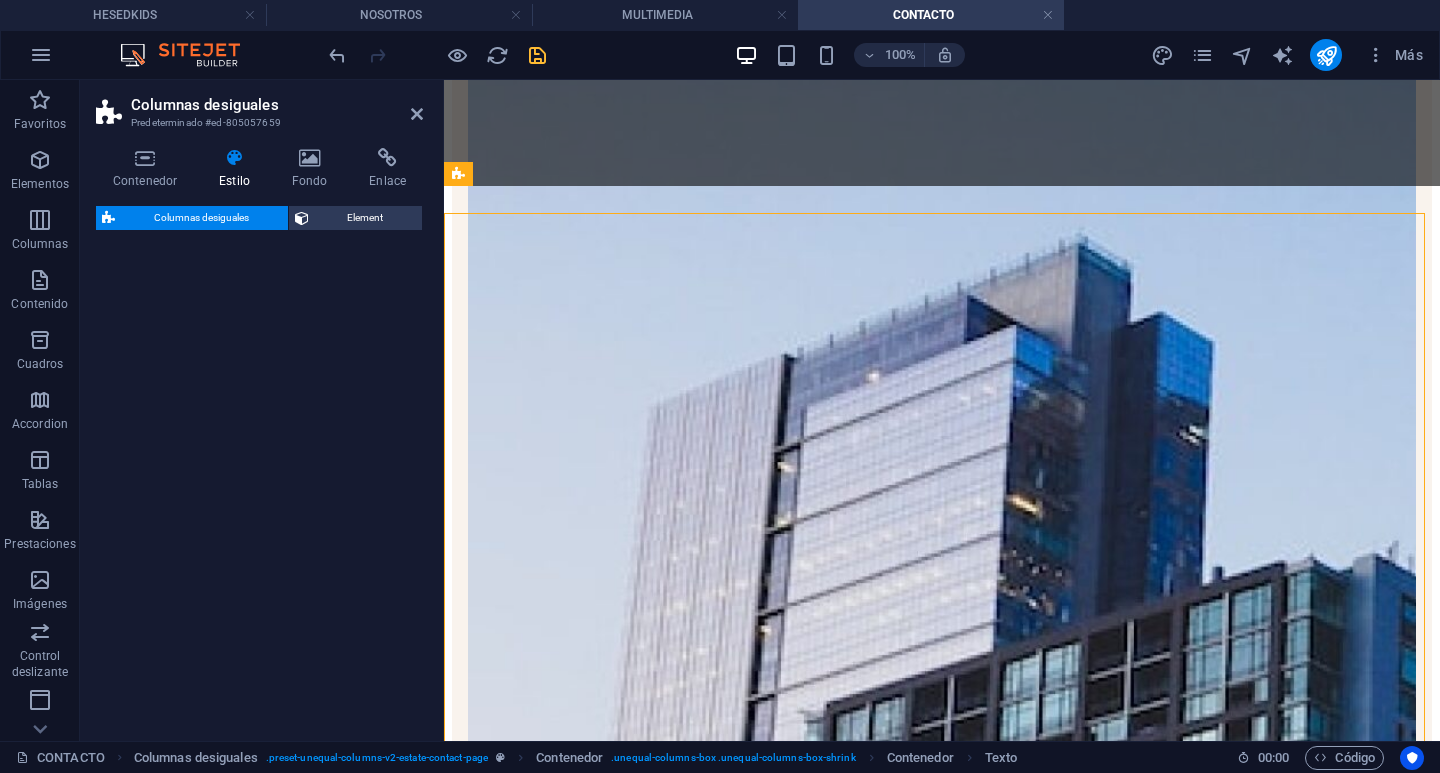 select on "%" 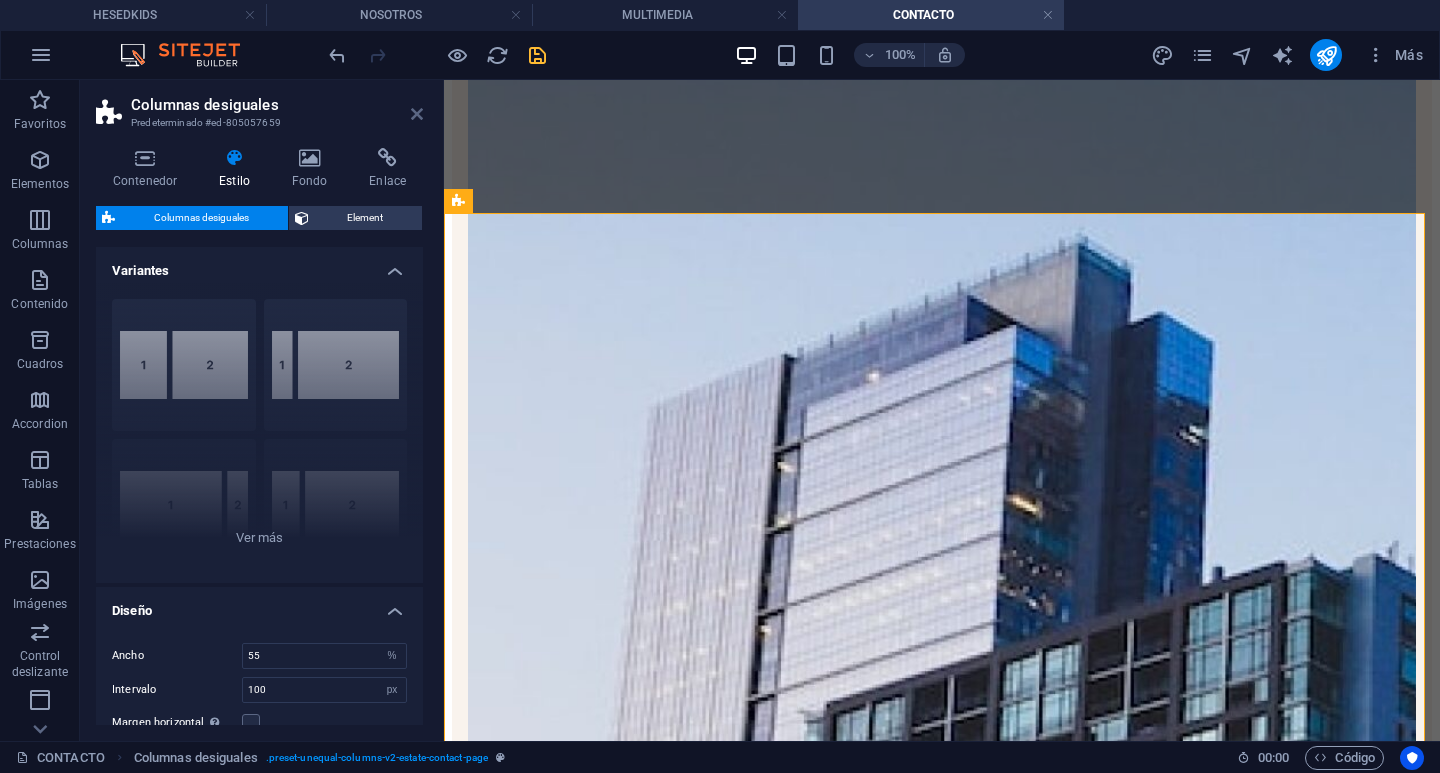 drag, startPoint x: 415, startPoint y: 115, endPoint x: 532, endPoint y: 393, distance: 301.6173 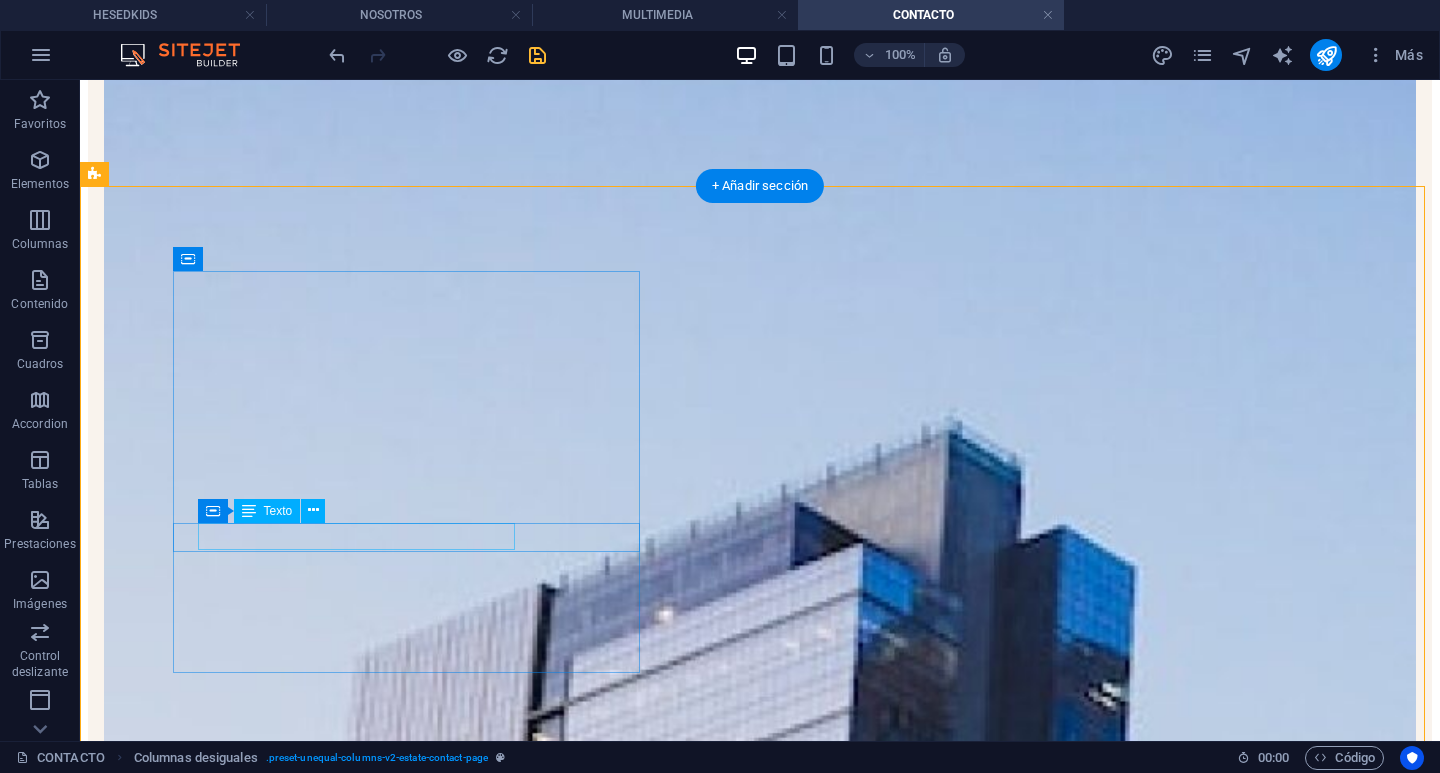 click on "2340000" at bounding box center (329, 4788) 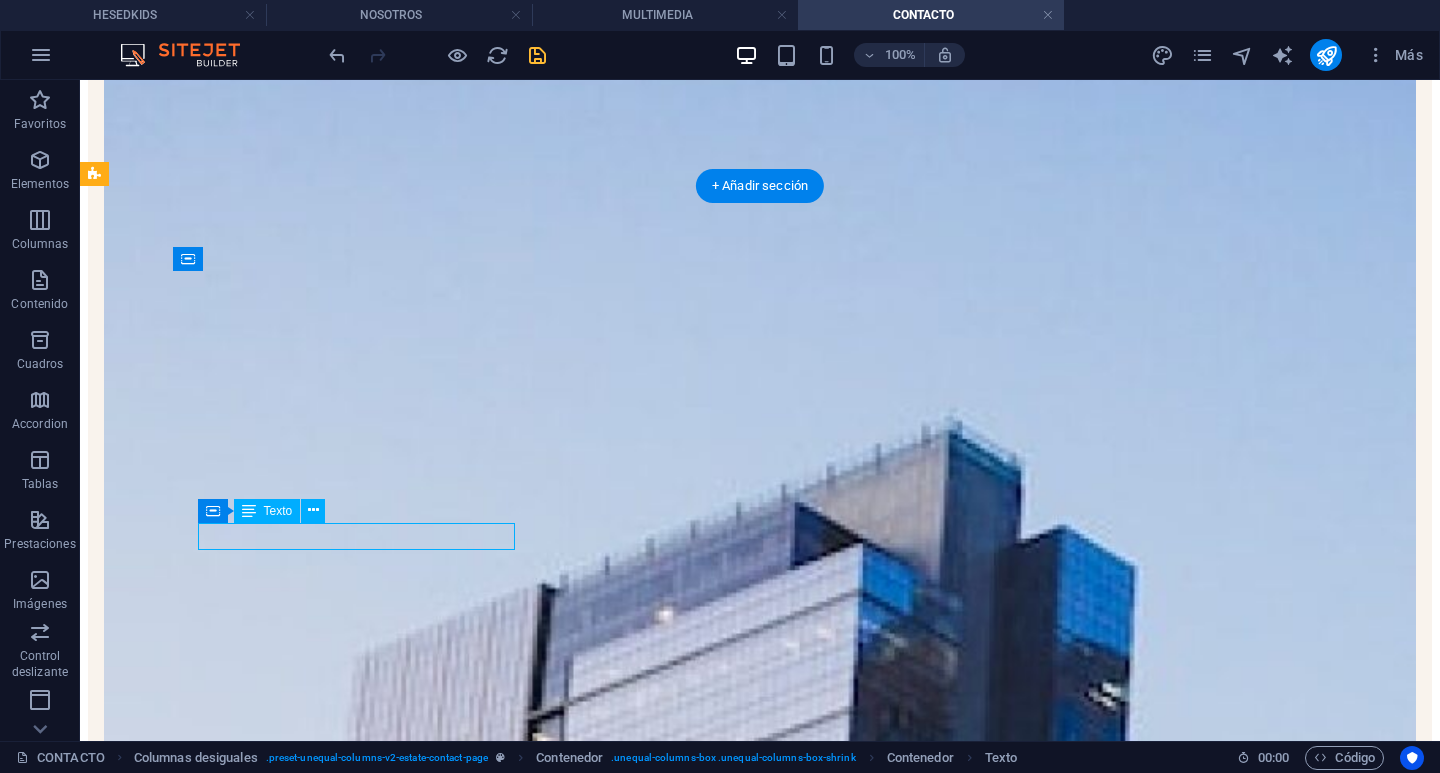 click on "2340000" at bounding box center [329, 4788] 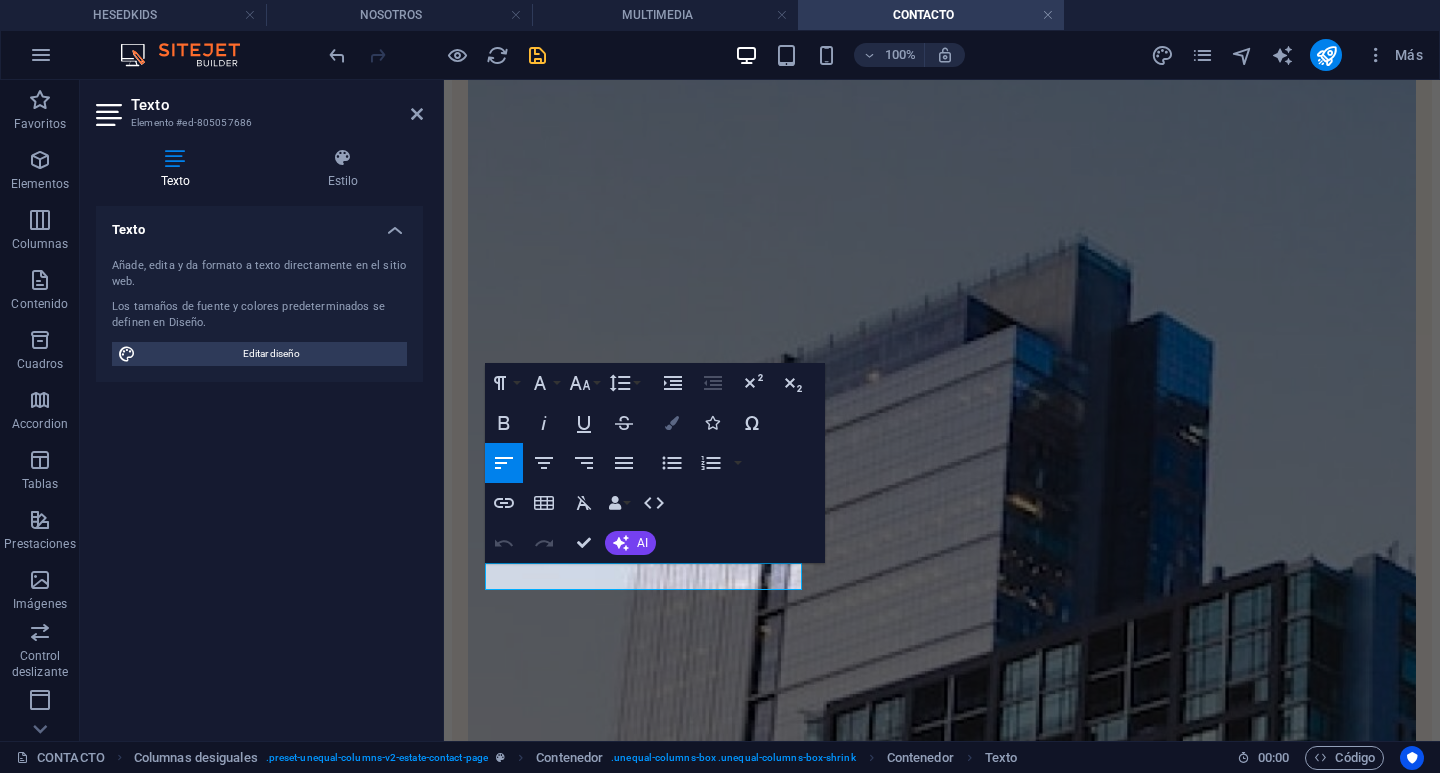 click on "Colors" at bounding box center (672, 423) 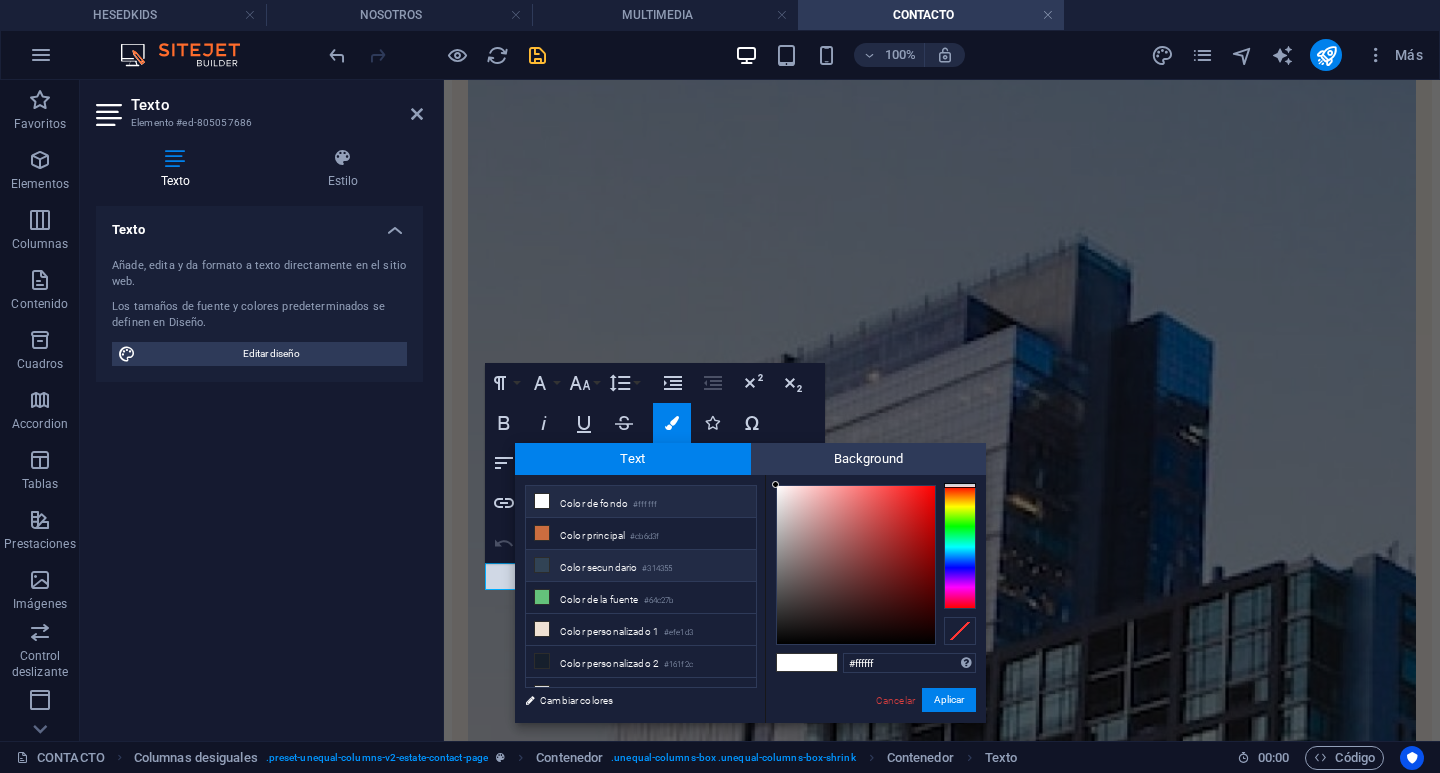 click on "Color secundario
#314355" at bounding box center (641, 566) 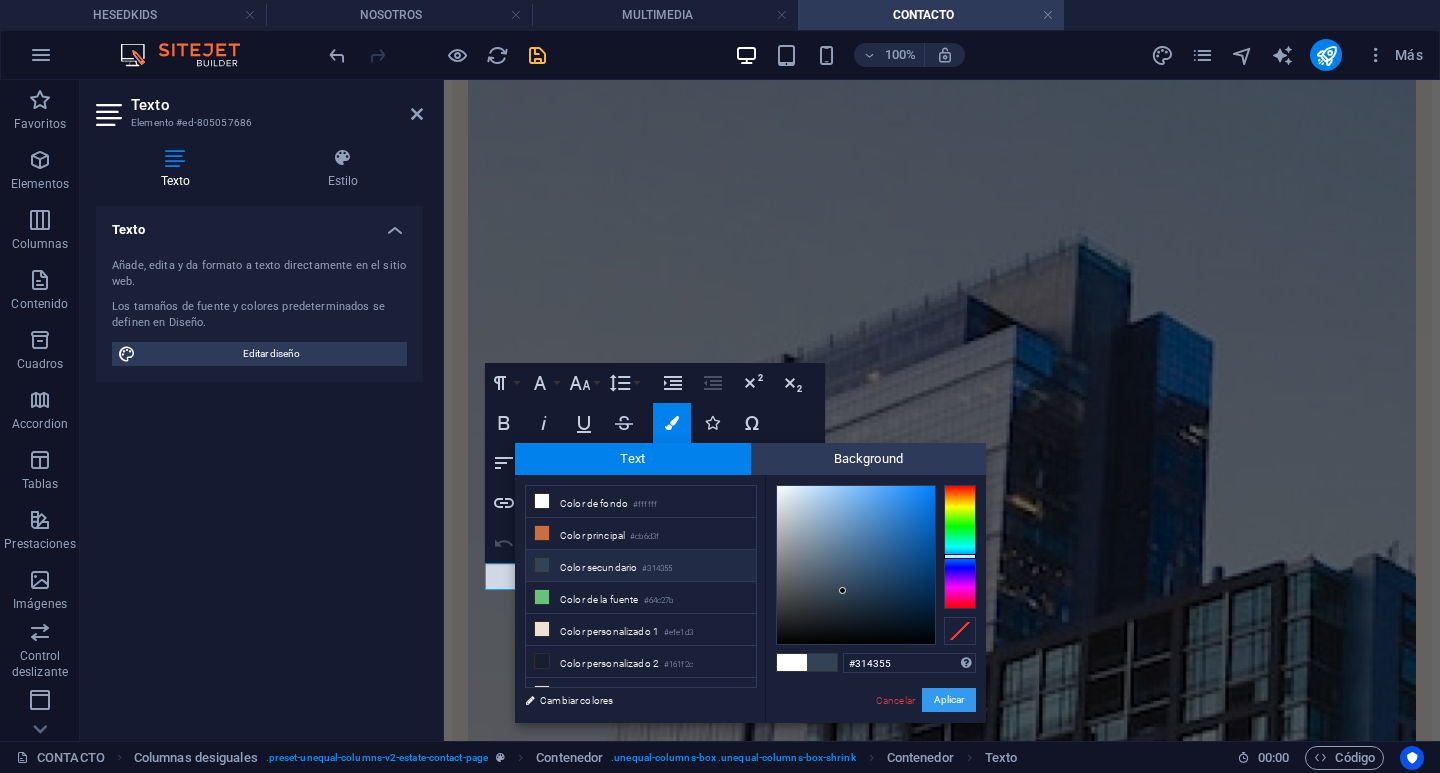 click on "Aplicar" at bounding box center (949, 700) 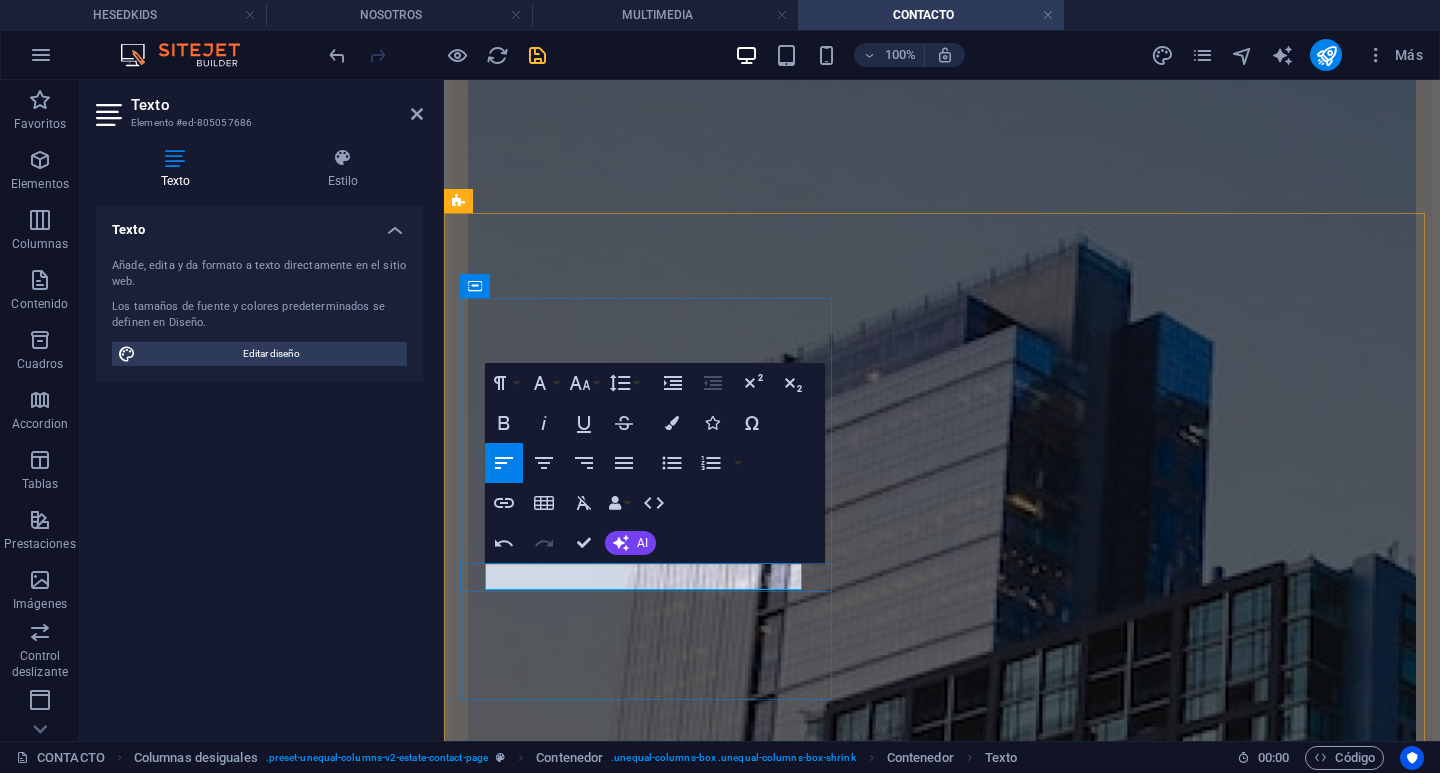 click on "2340000" at bounding box center [693, 3636] 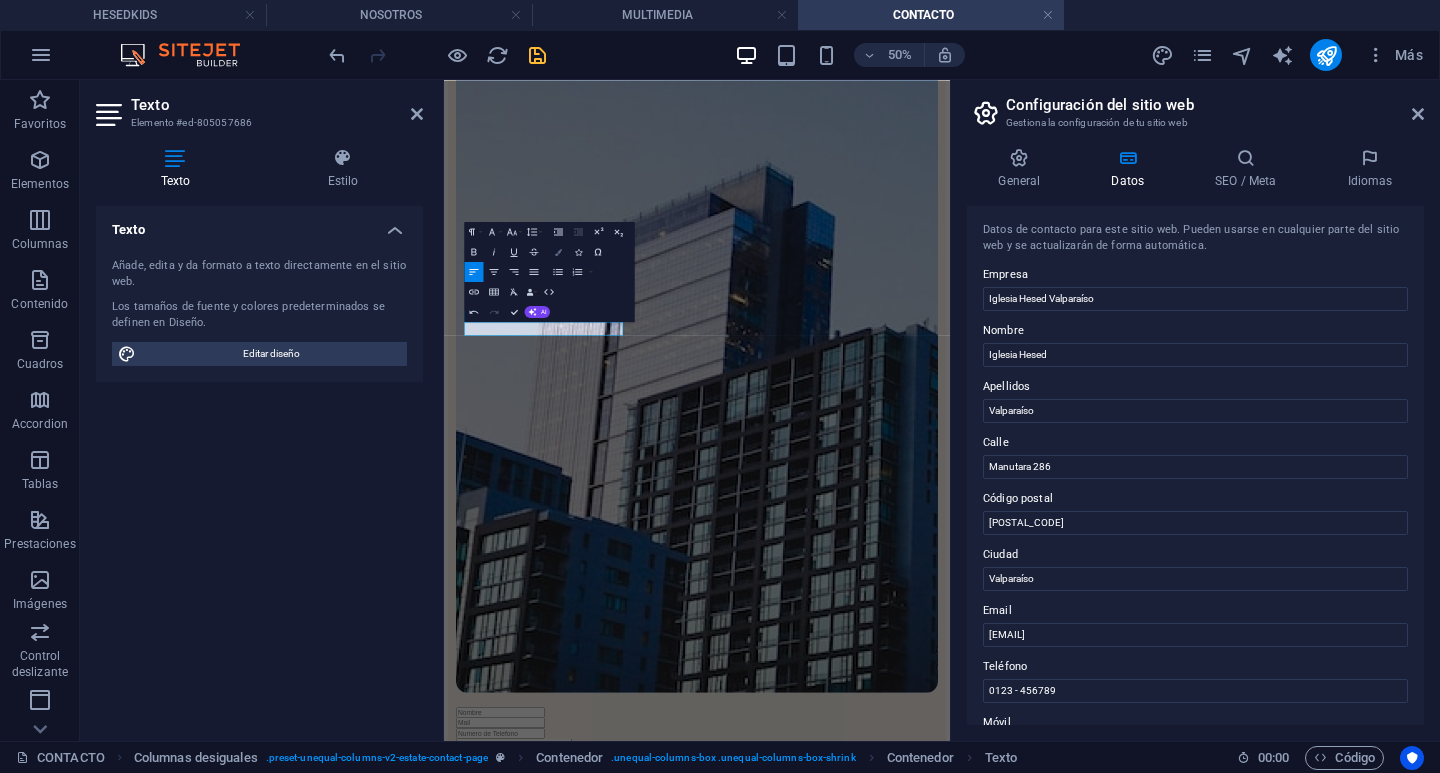 click on "Colors" at bounding box center (558, 252) 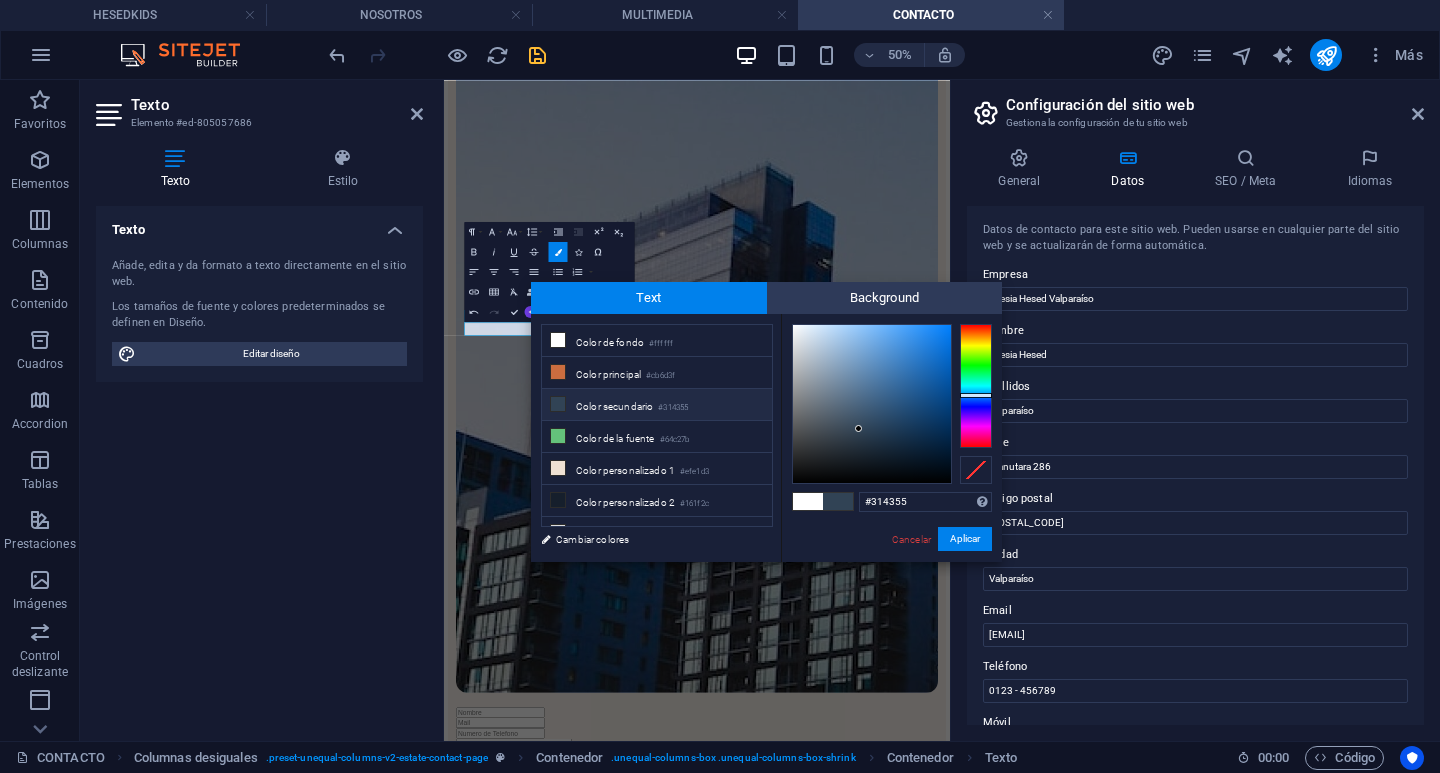 click on "Color secundario
#314355" at bounding box center [657, 405] 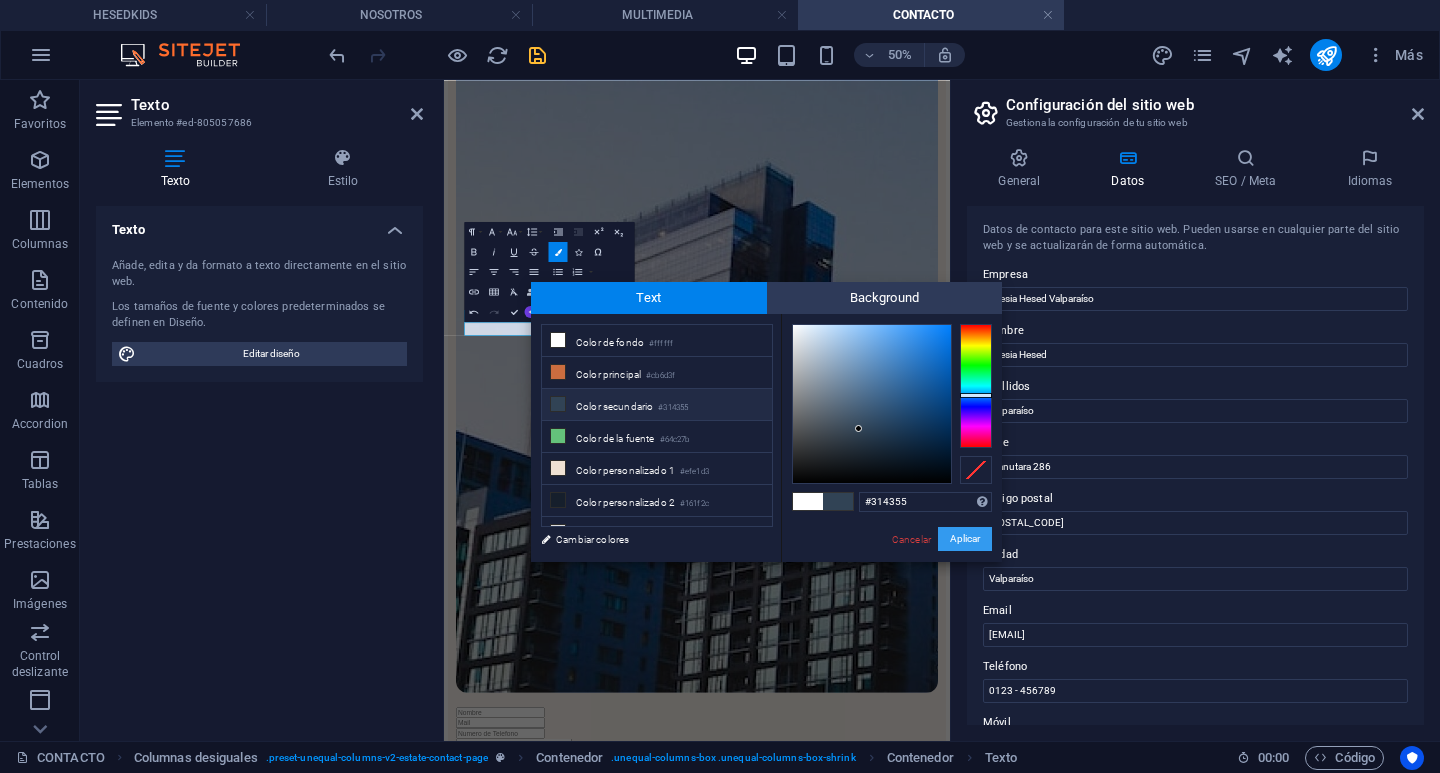 click on "Aplicar" at bounding box center (965, 539) 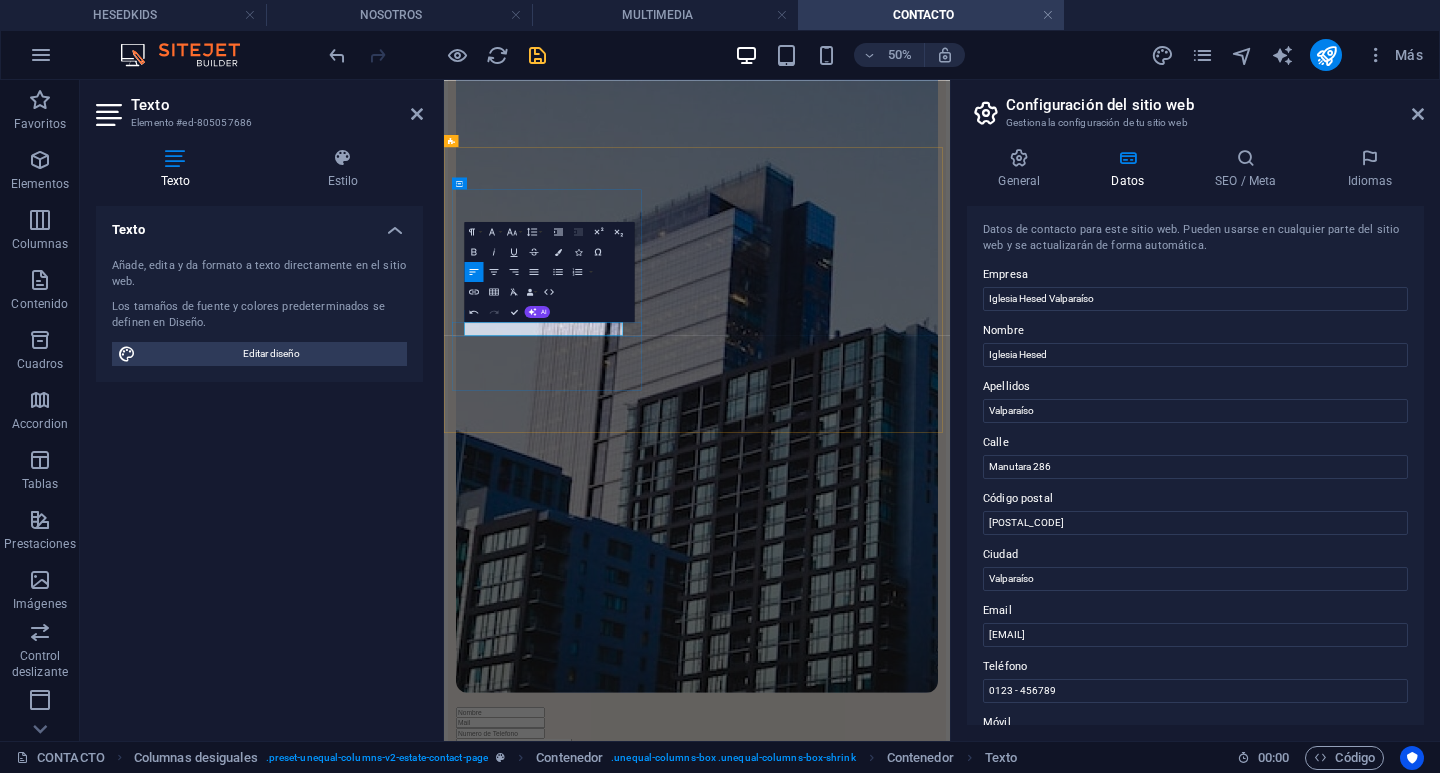 click on "Valparaíso" at bounding box center [595, 3687] 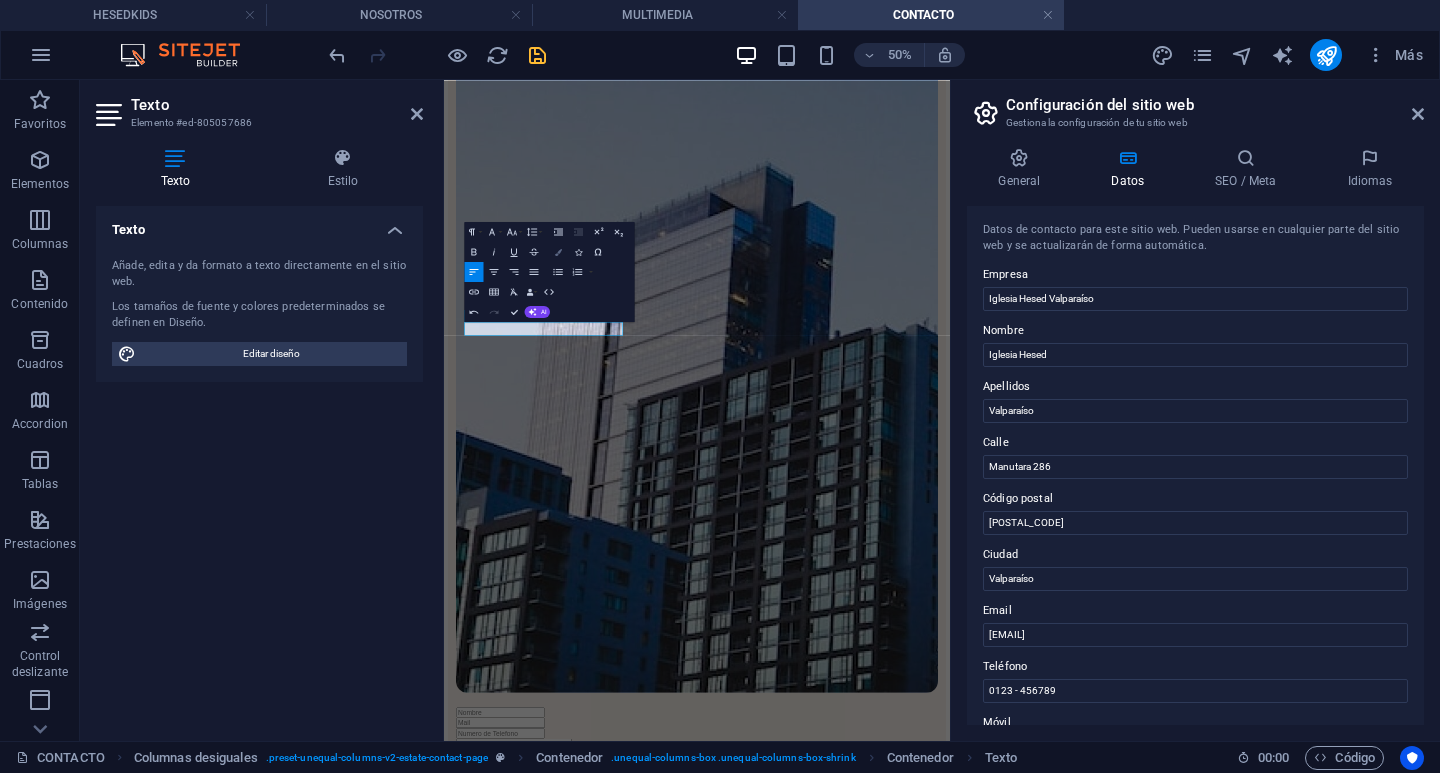 click at bounding box center [558, 251] 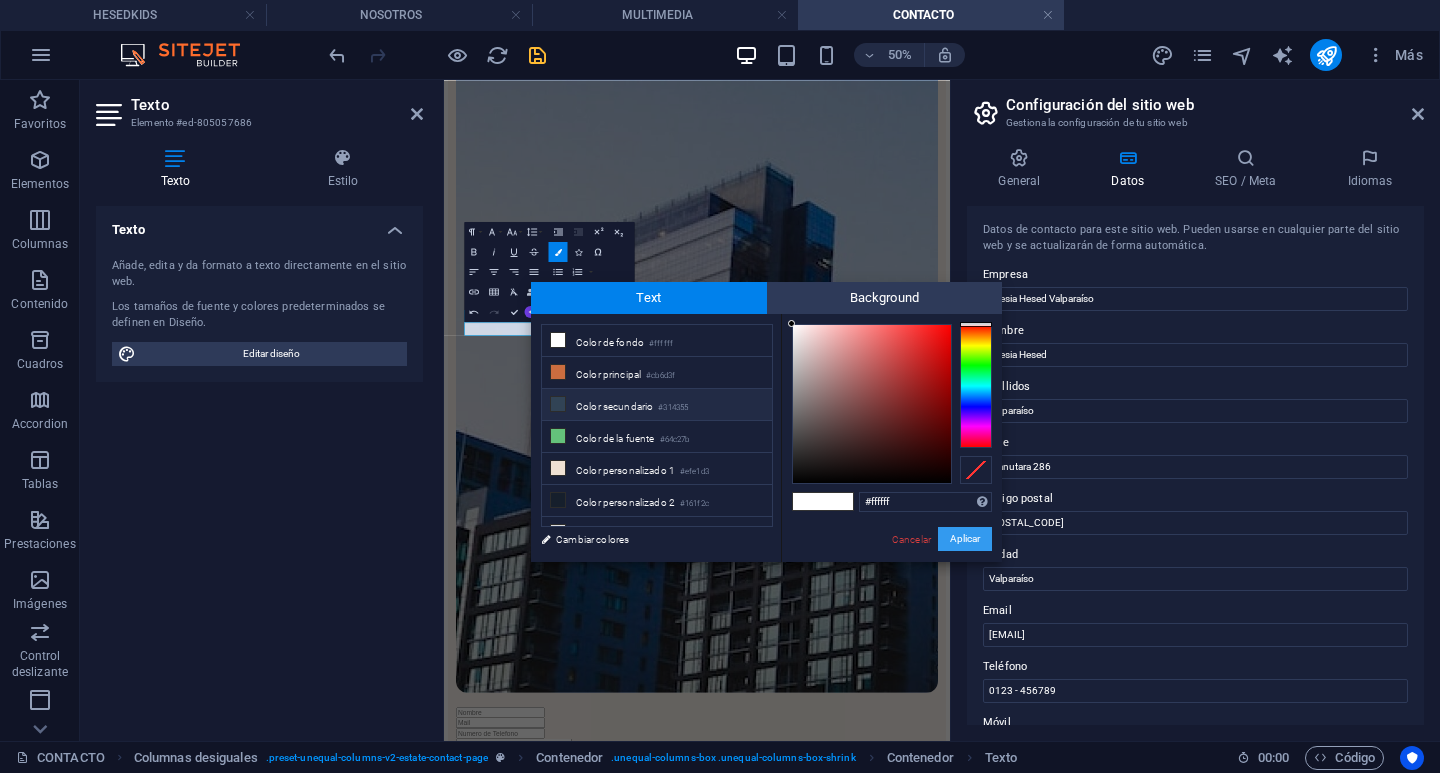 click on "Aplicar" at bounding box center [965, 539] 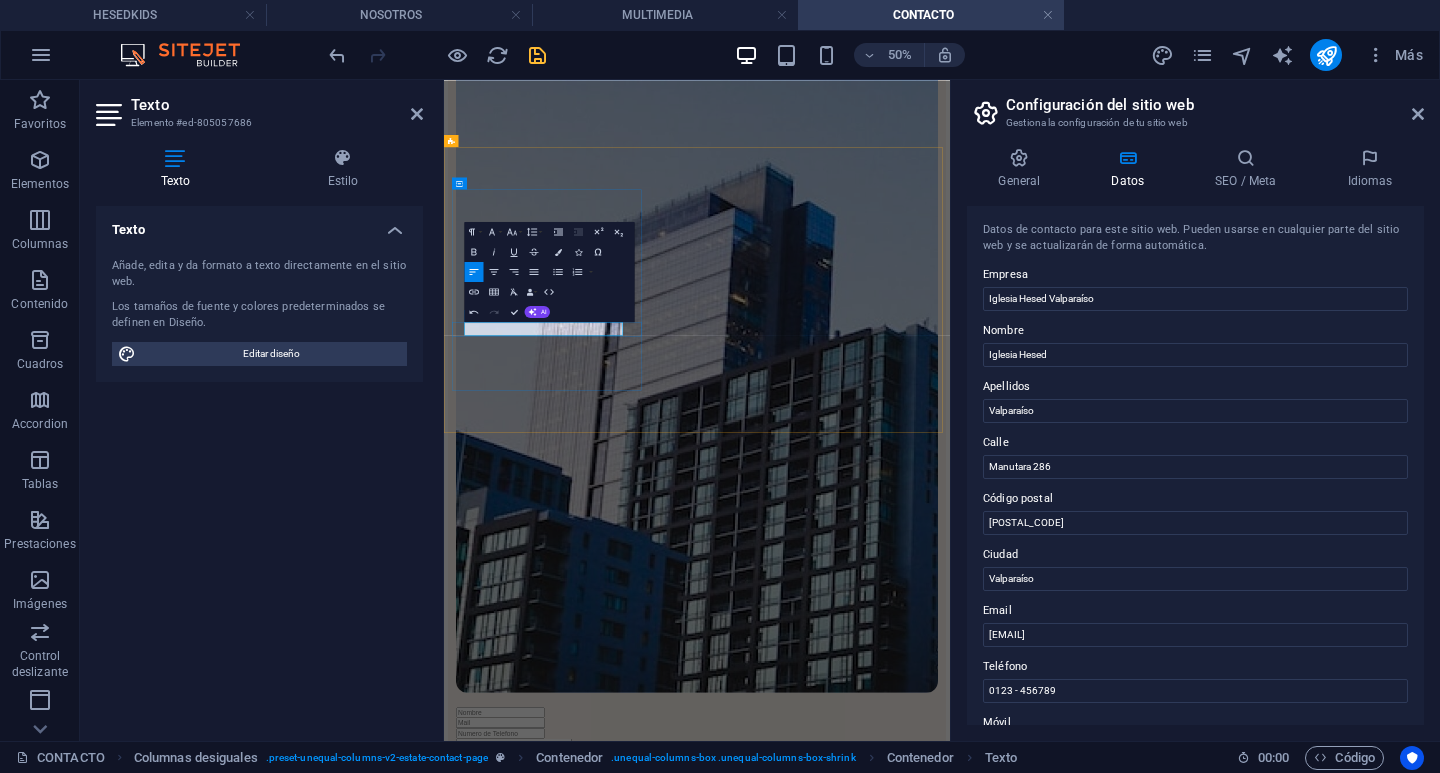 click on "Manutara 286" at bounding box center (512, 3687) 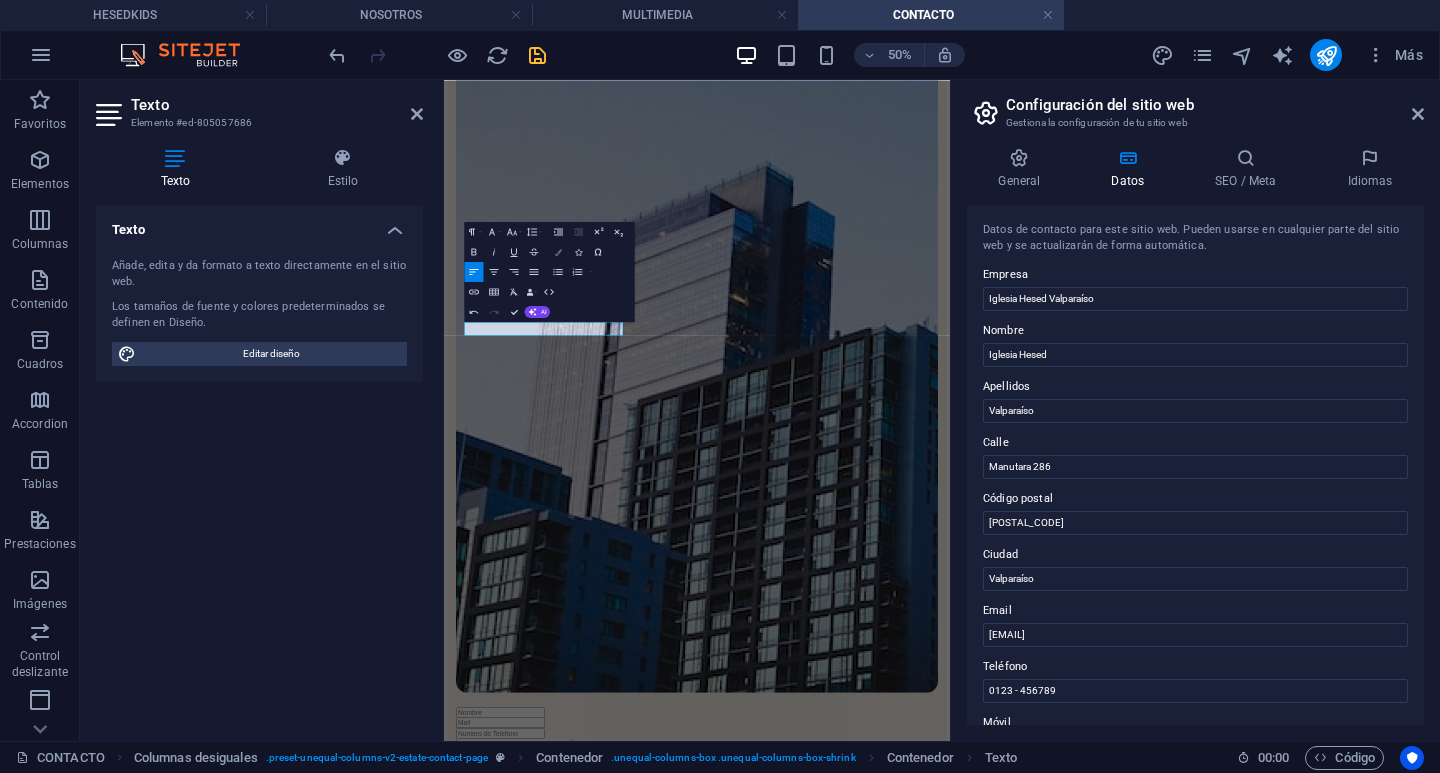click on "Colors" at bounding box center (558, 252) 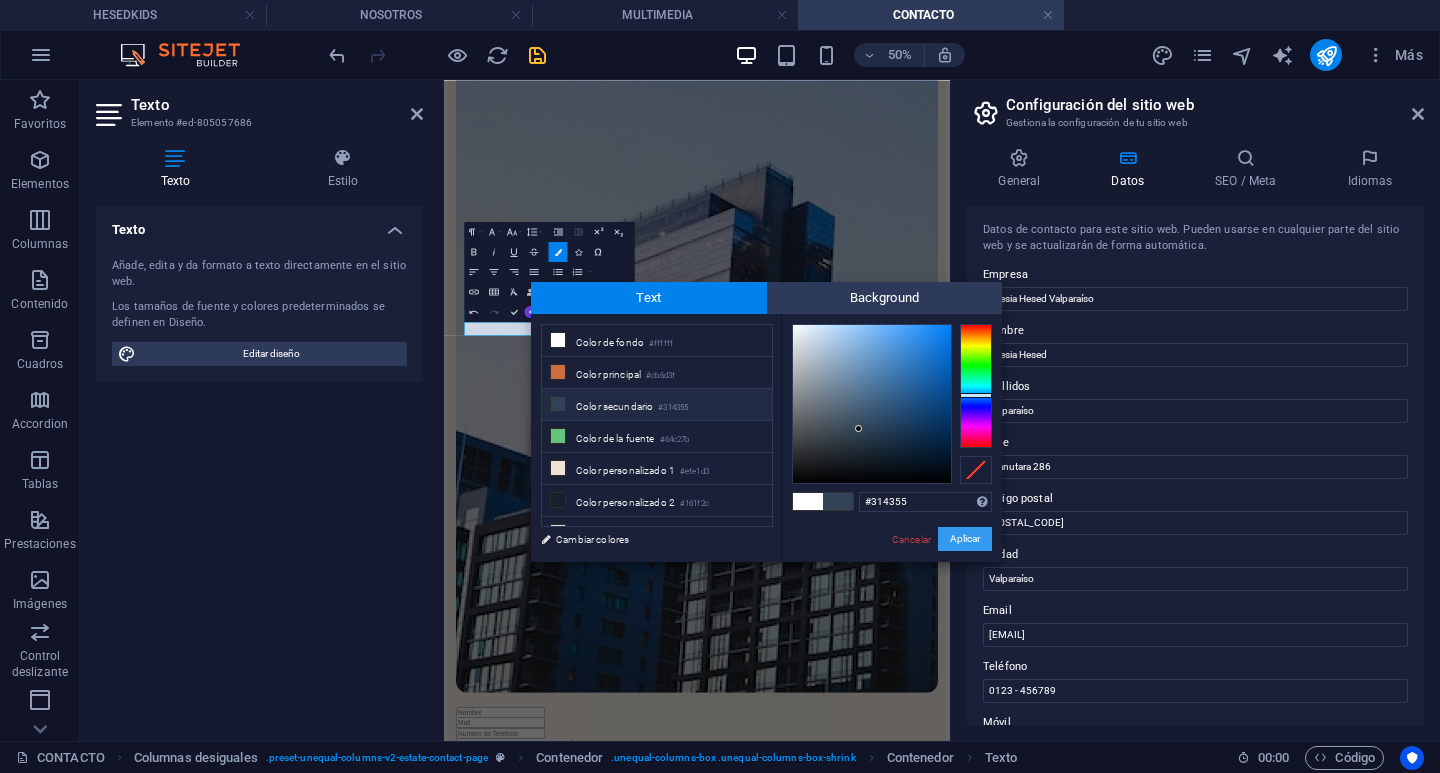 click on "Aplicar" at bounding box center [965, 539] 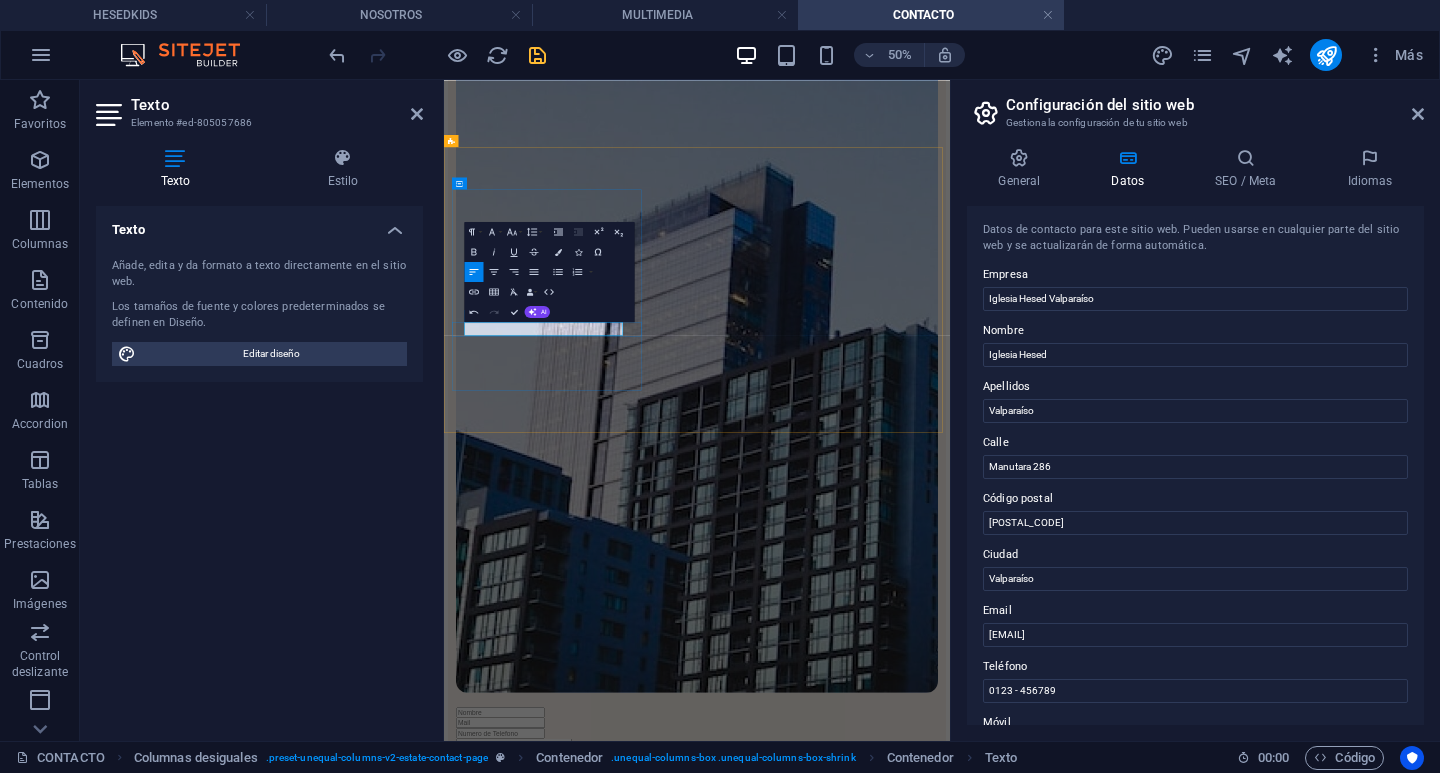 click on "Valparaíso" at bounding box center [595, 3687] 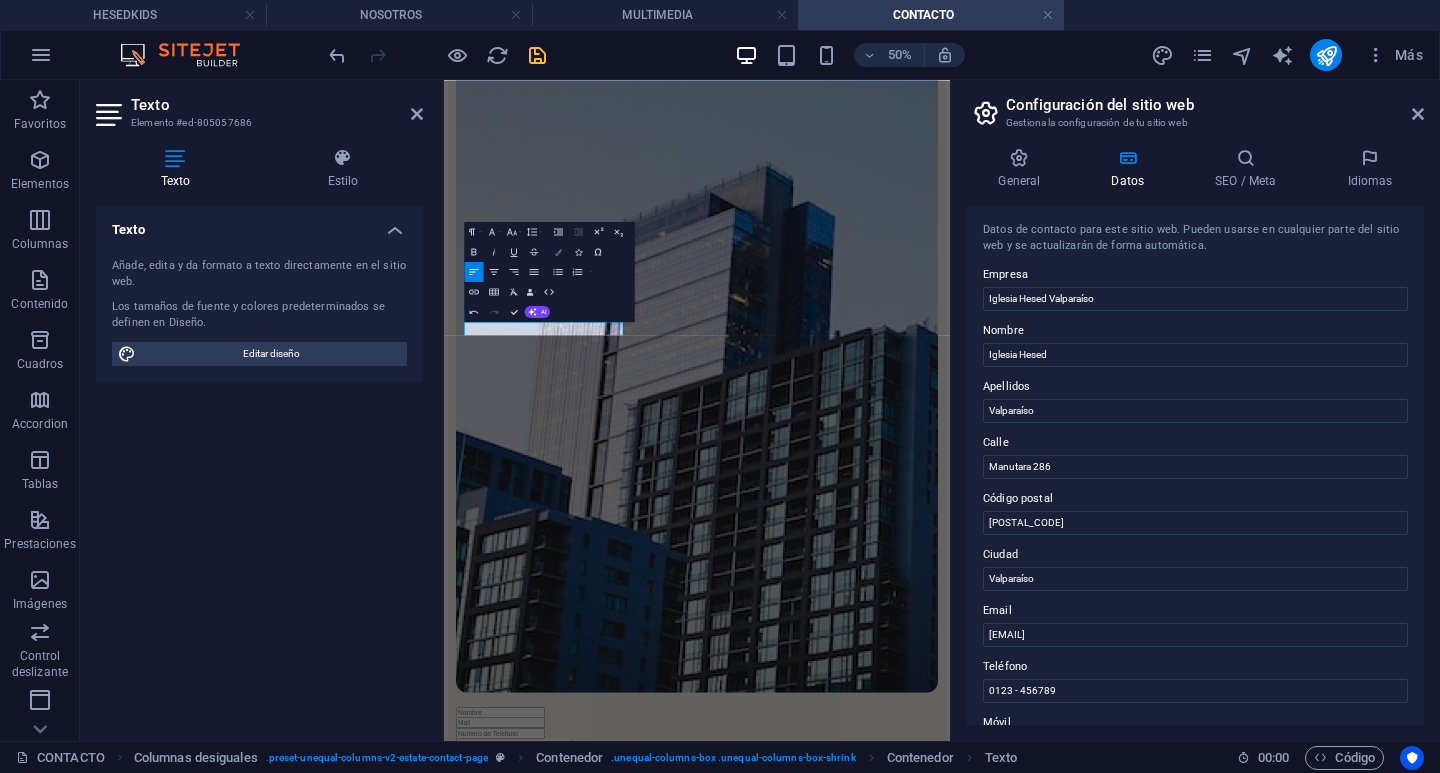 click on "Colors" at bounding box center (558, 252) 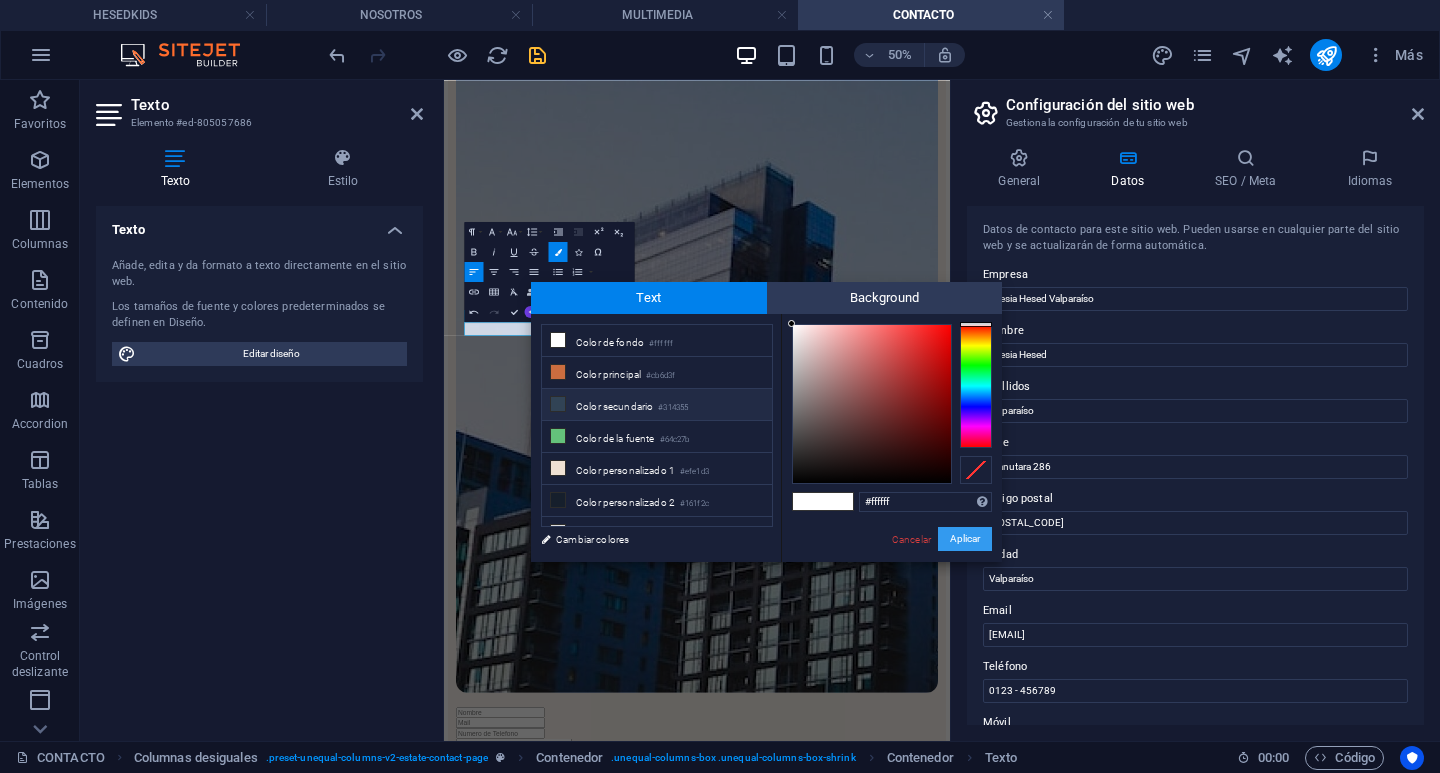 click on "Aplicar" at bounding box center (965, 539) 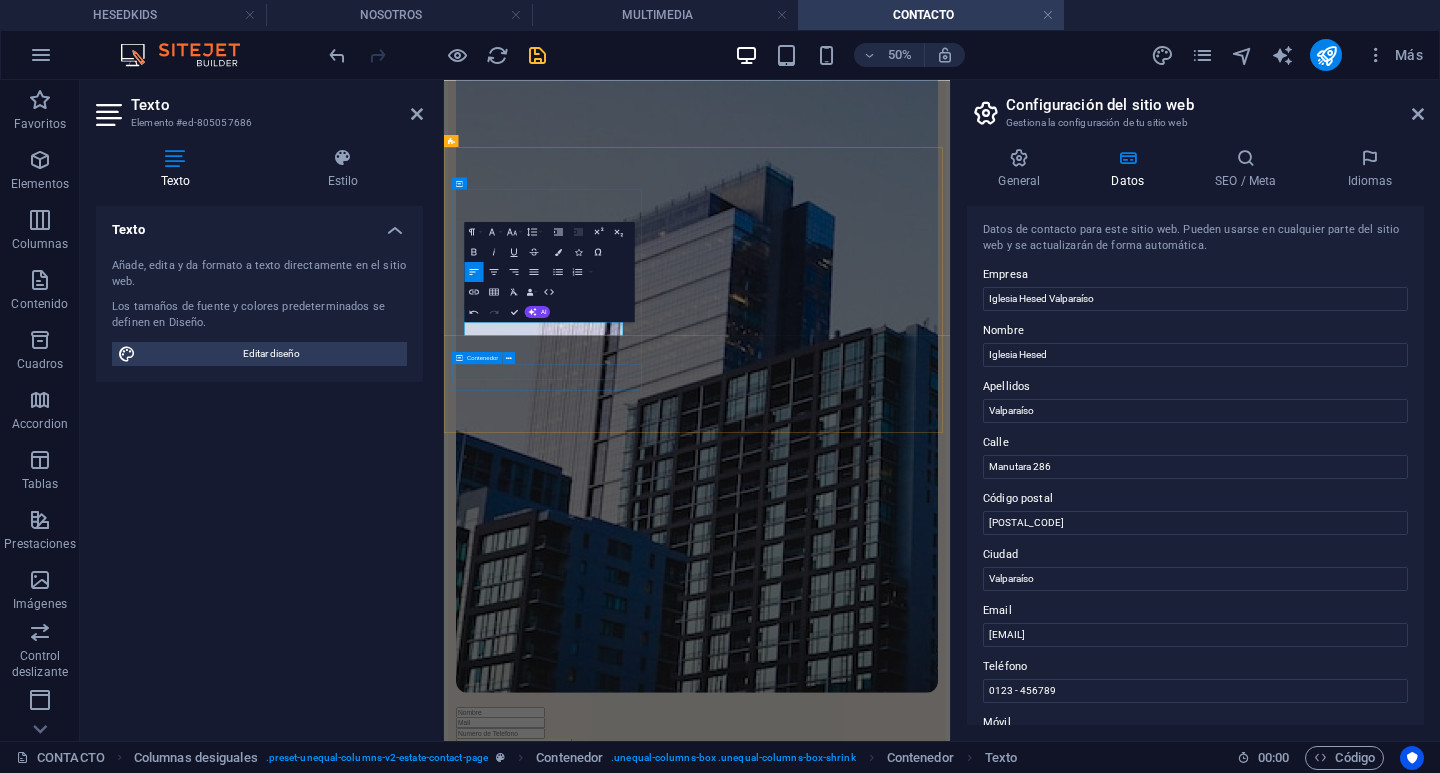 click on "0123 - 456789" at bounding box center [950, 3841] 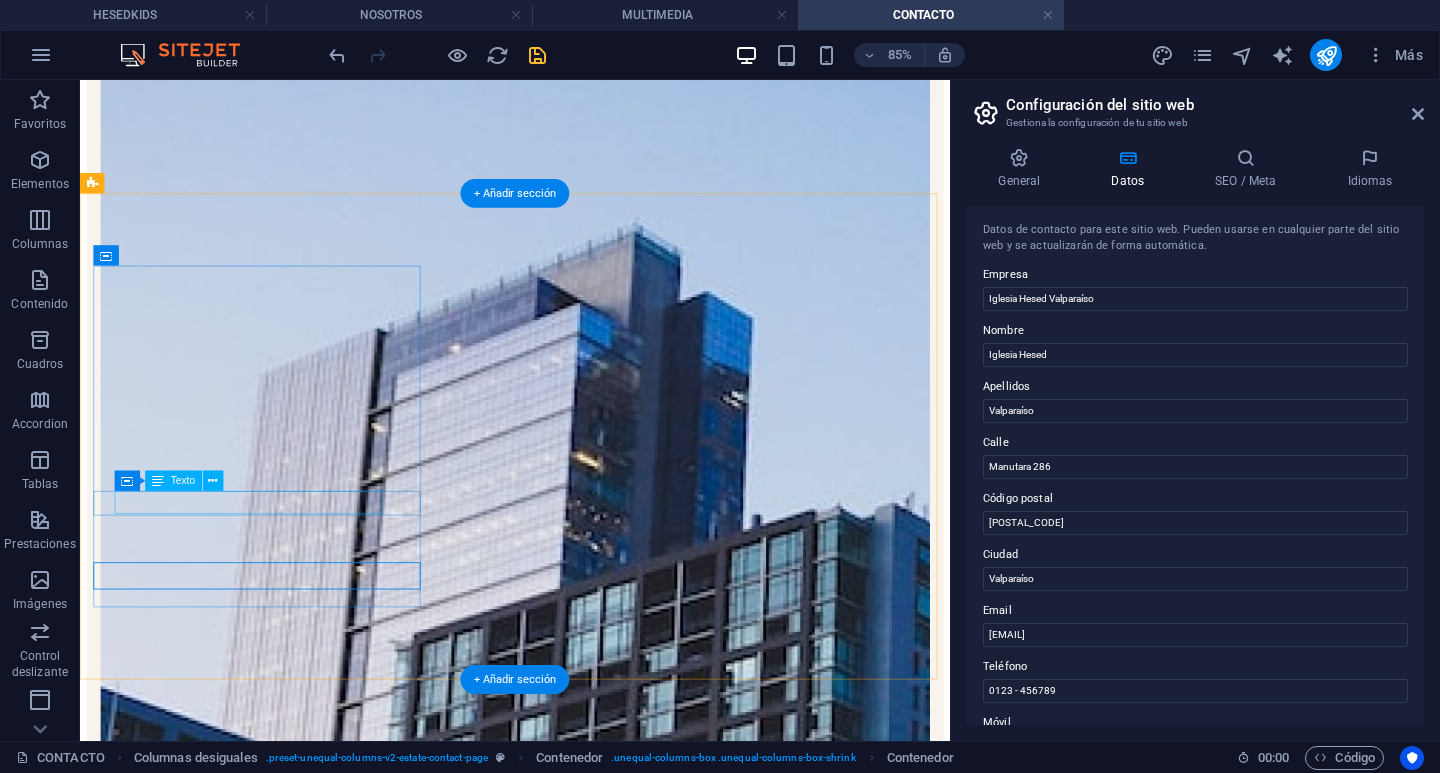 click on "Valparaíso" at bounding box center [231, 3726] 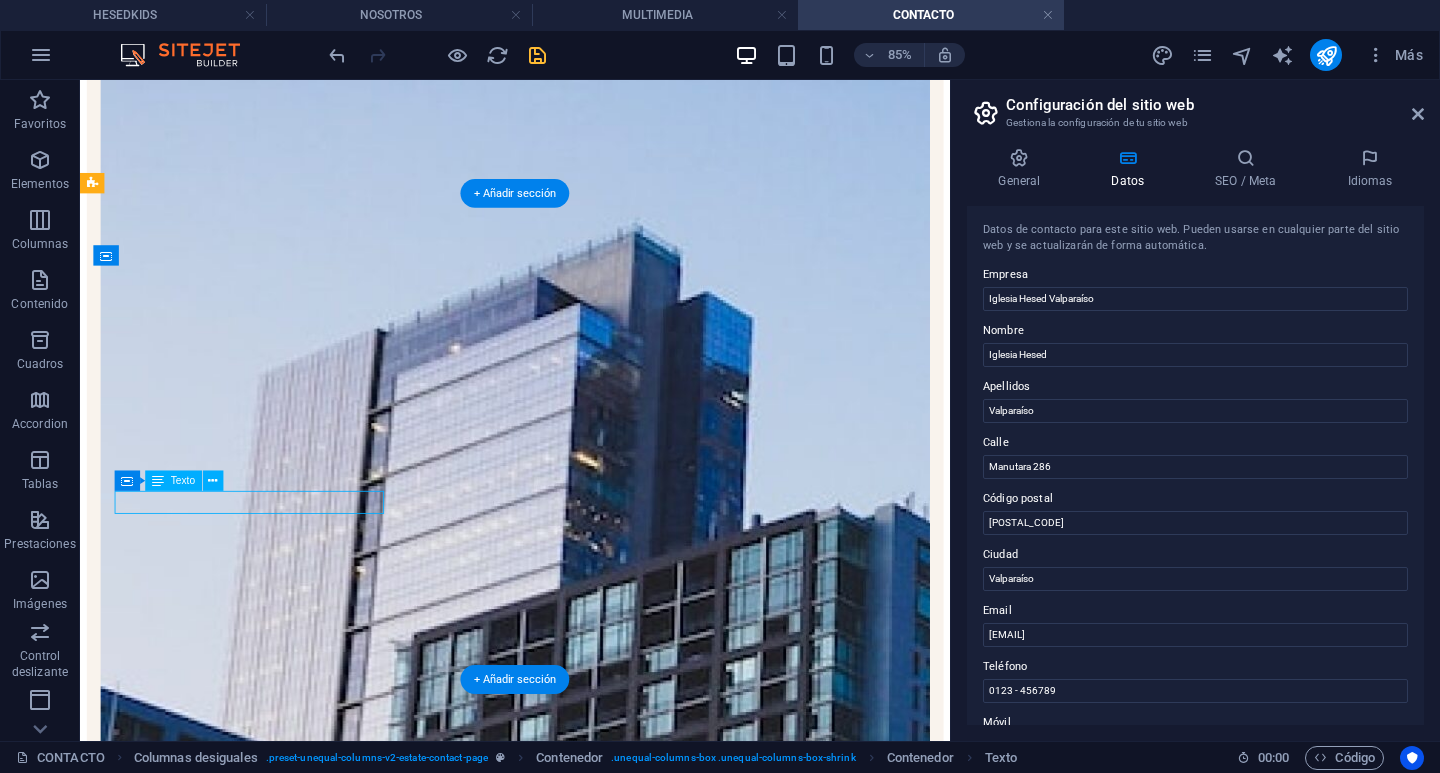 click on "Valparaíso" at bounding box center (231, 3726) 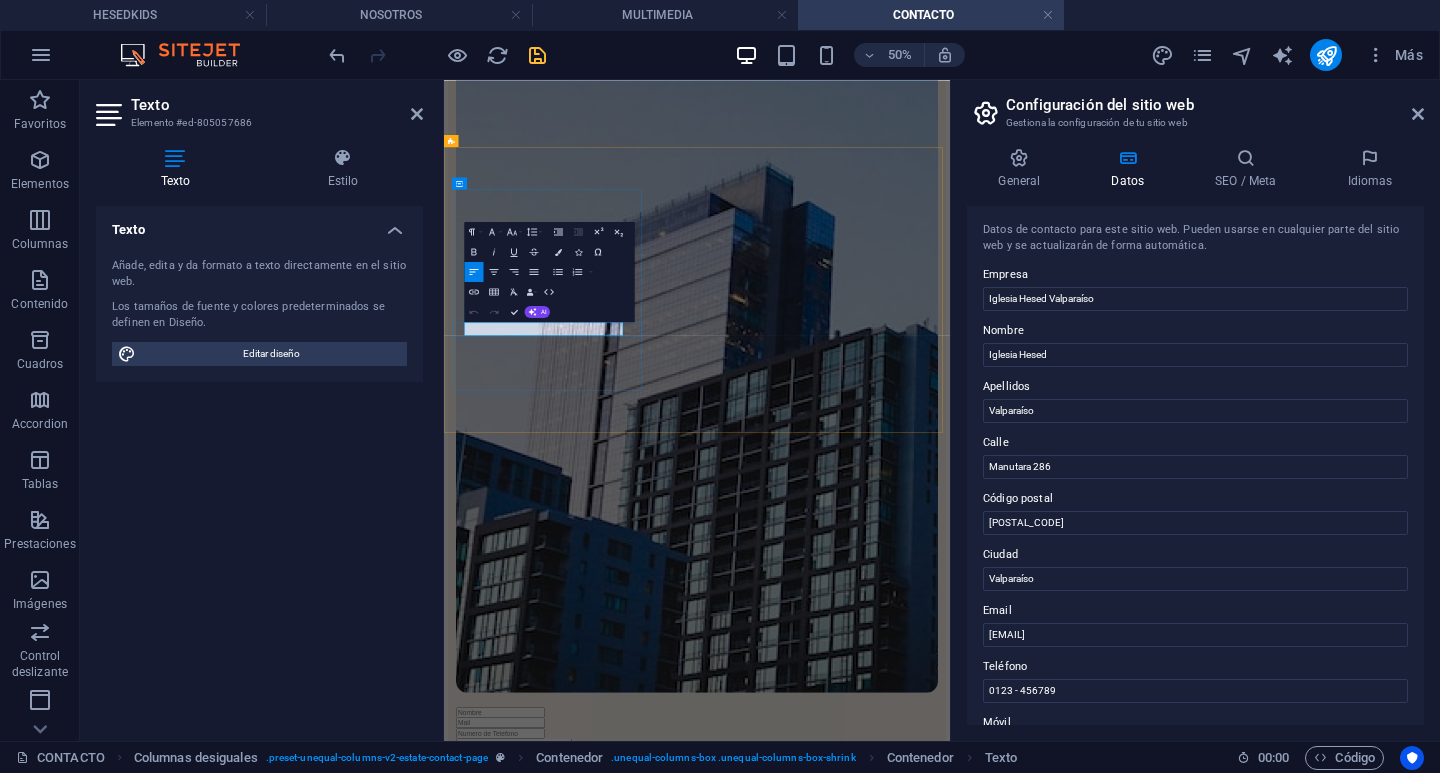 click on "Valparaíso" at bounding box center (595, 3687) 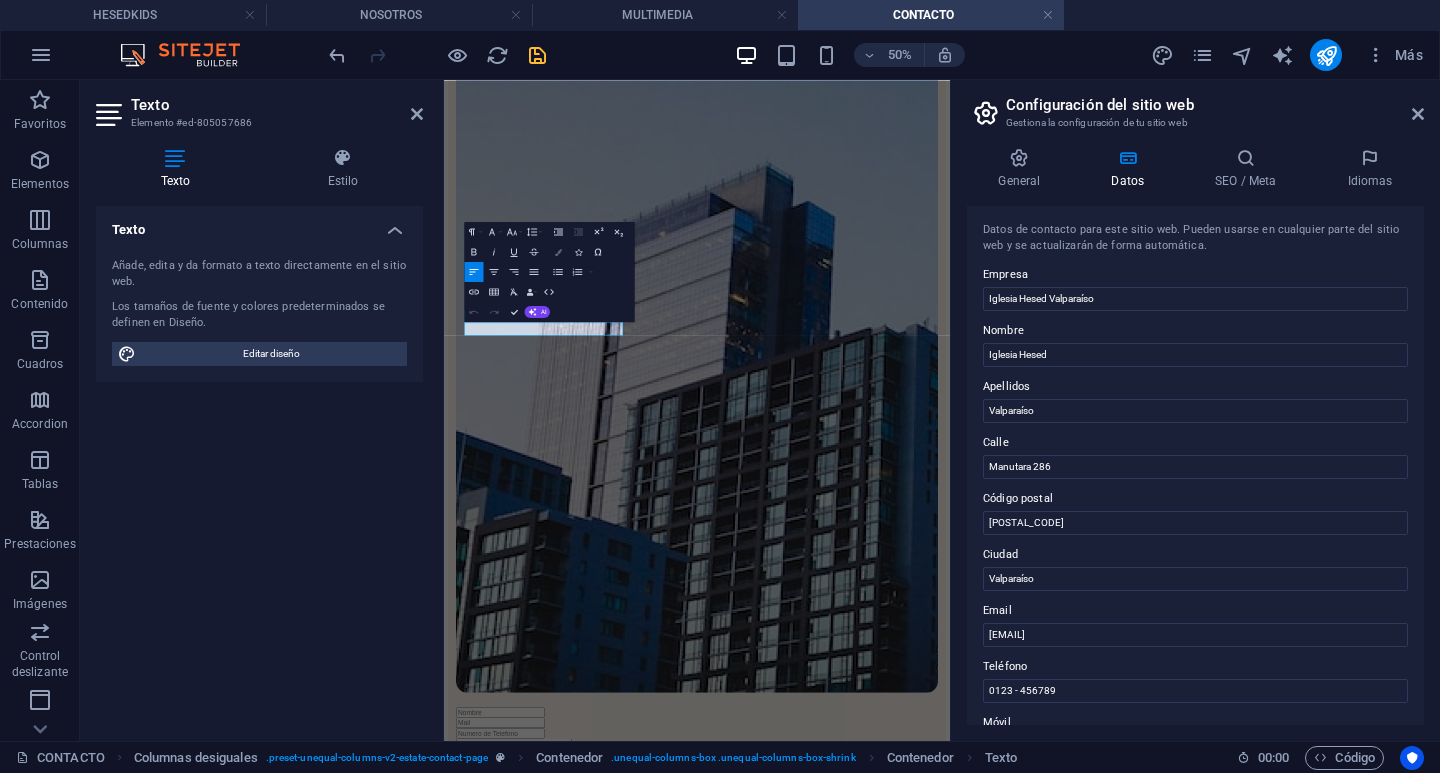 click on "Colors" at bounding box center [558, 252] 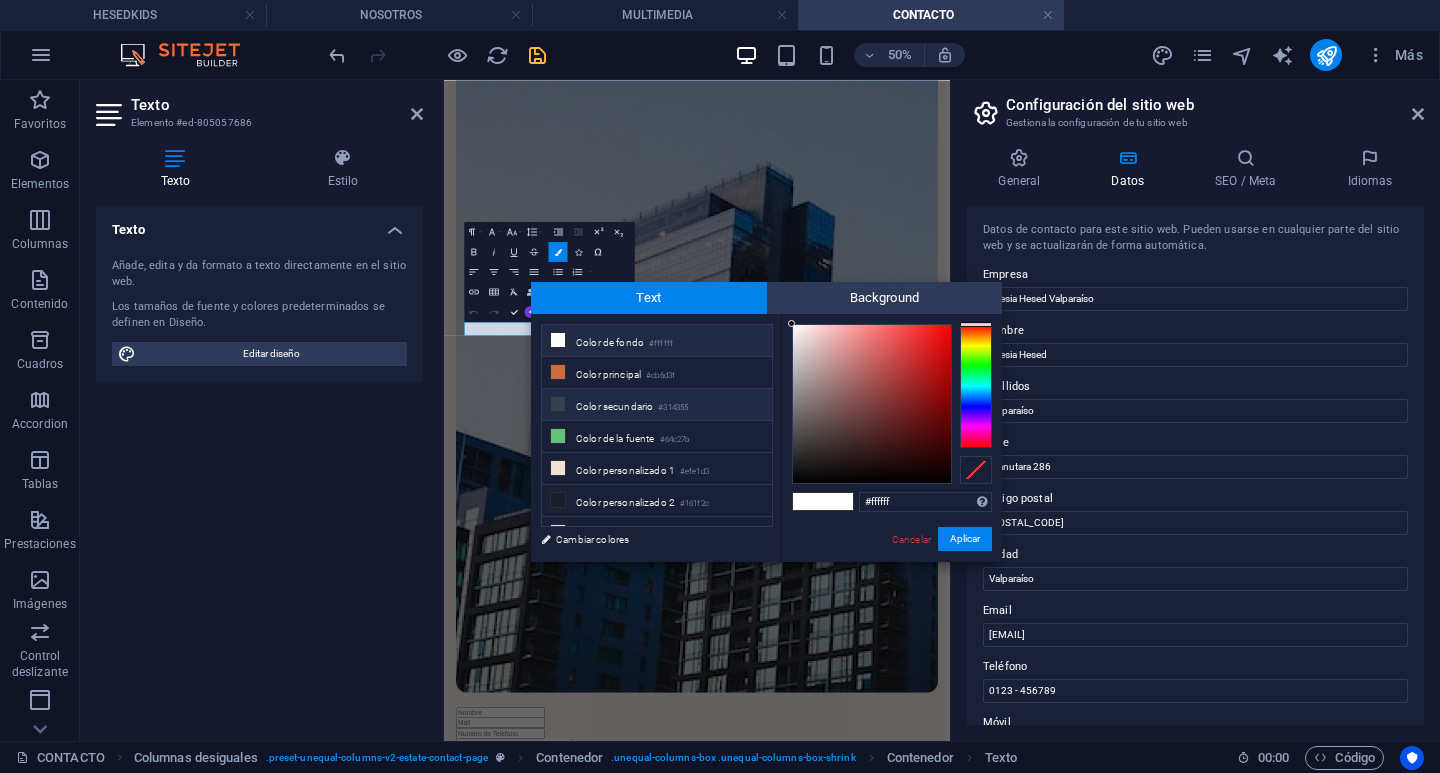click on "Color secundario
#314355" at bounding box center [657, 405] 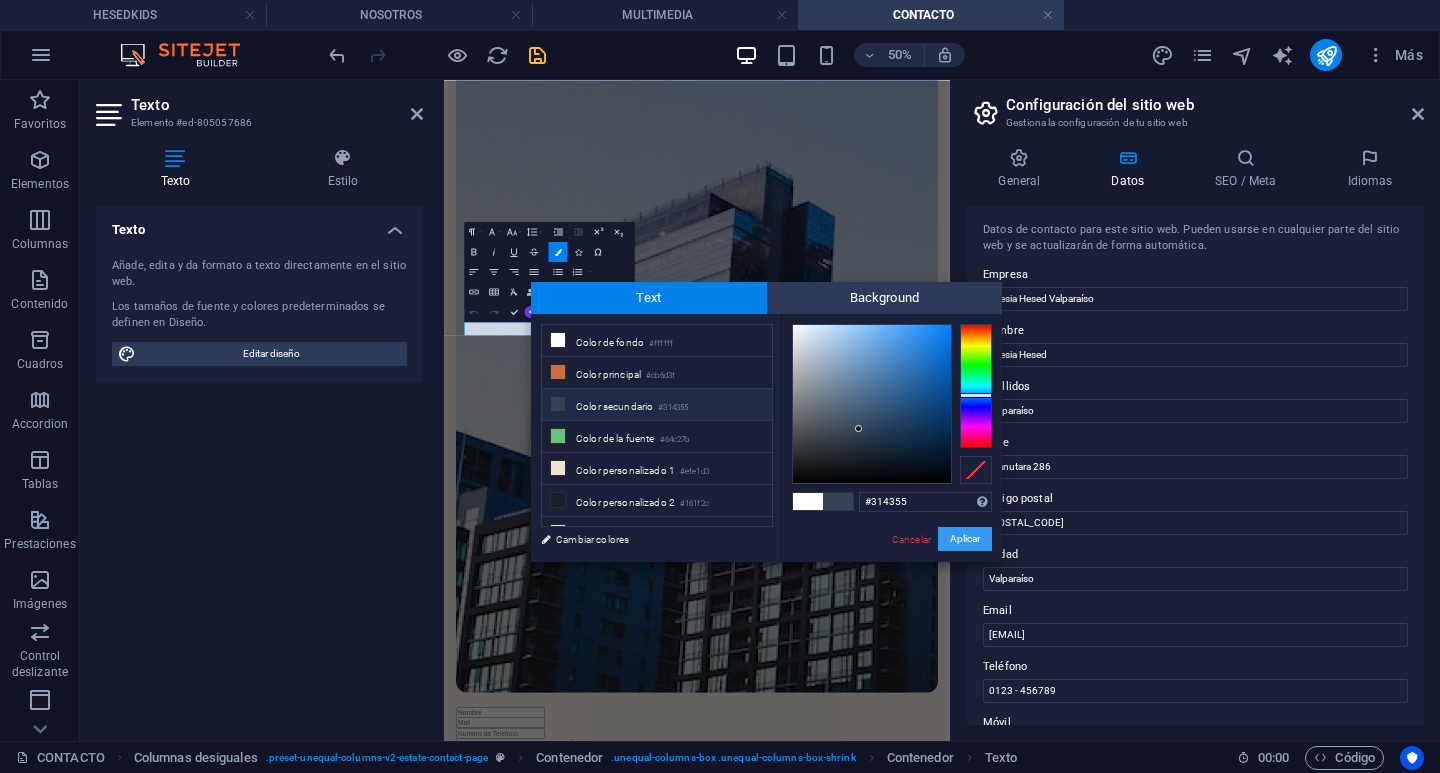 click on "Aplicar" at bounding box center [965, 539] 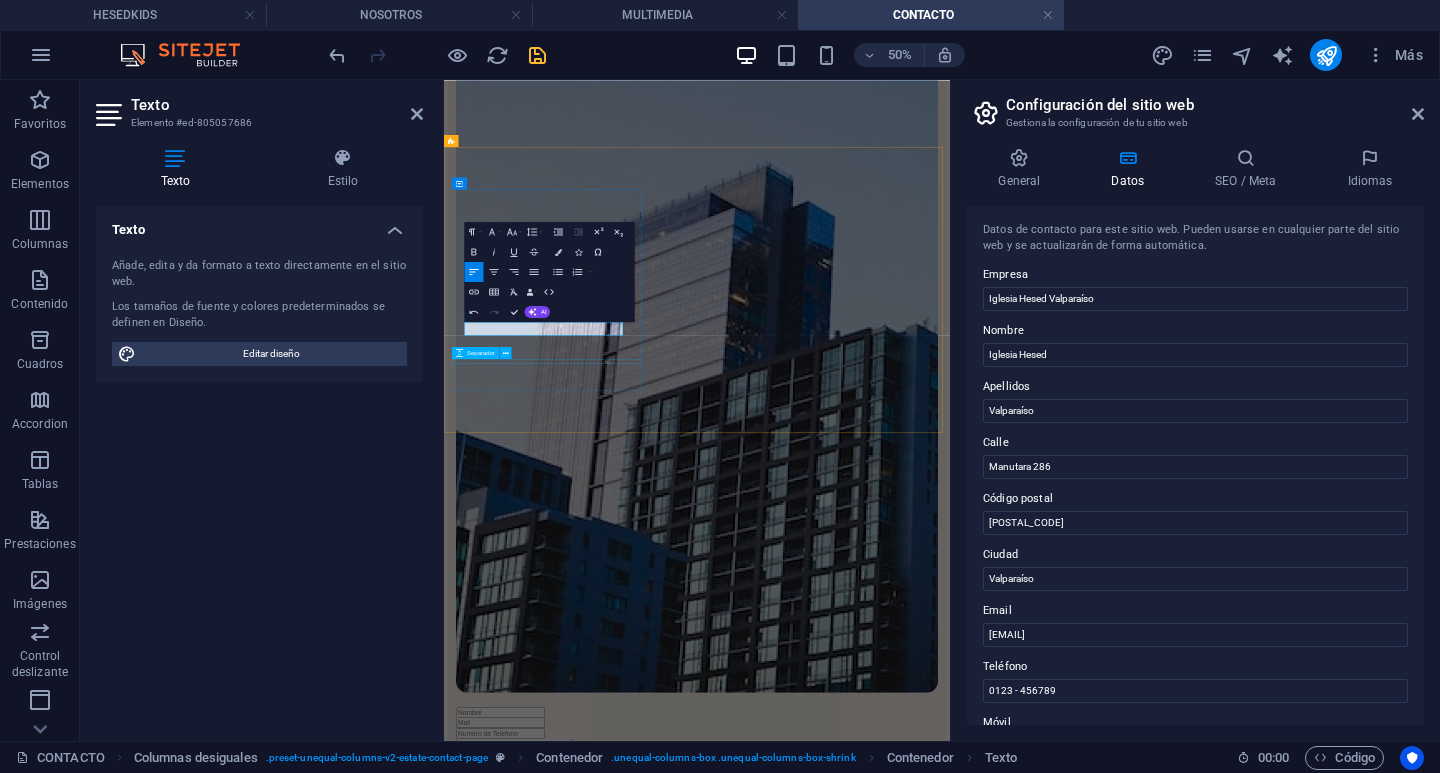 click on "Contenedor   Texto" at bounding box center (0, 0) 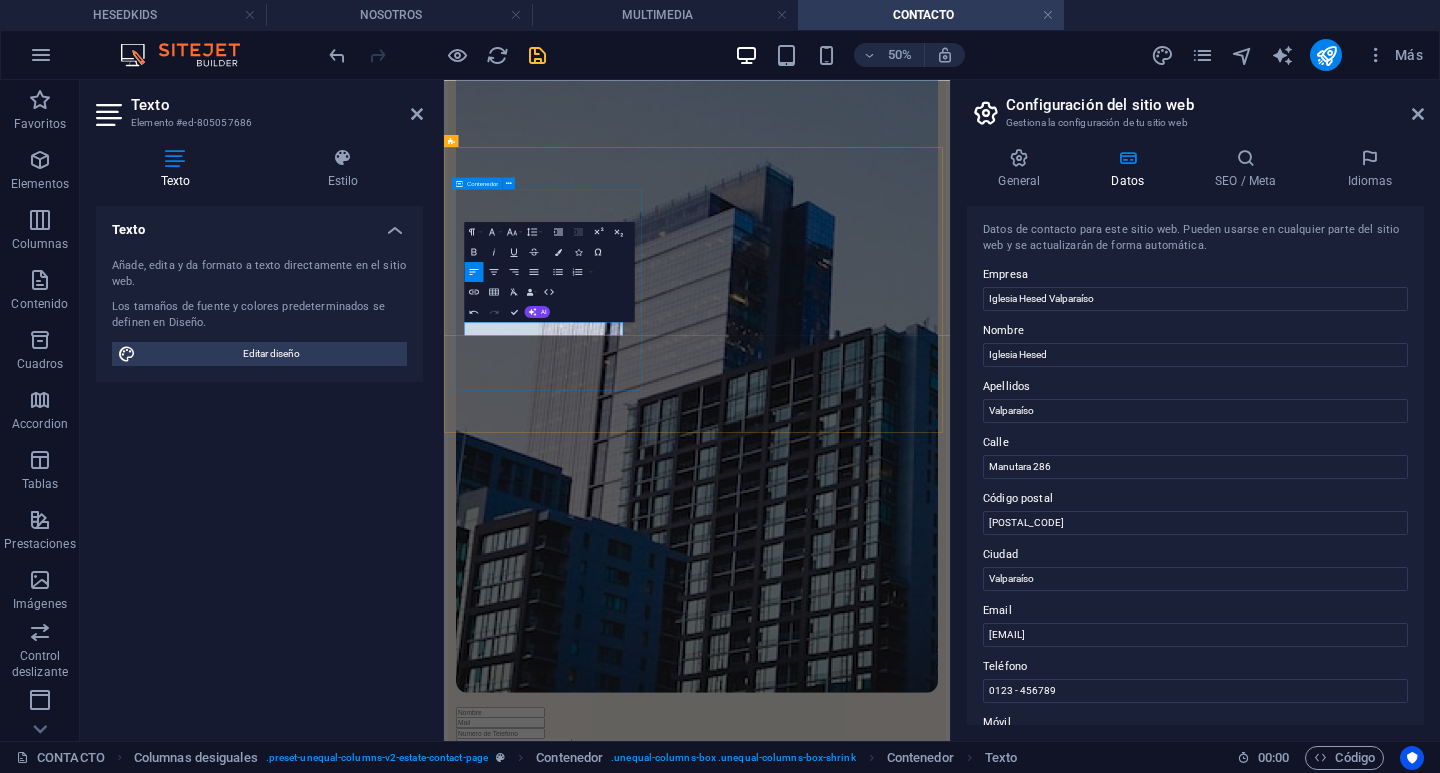 click at bounding box center [950, 3804] 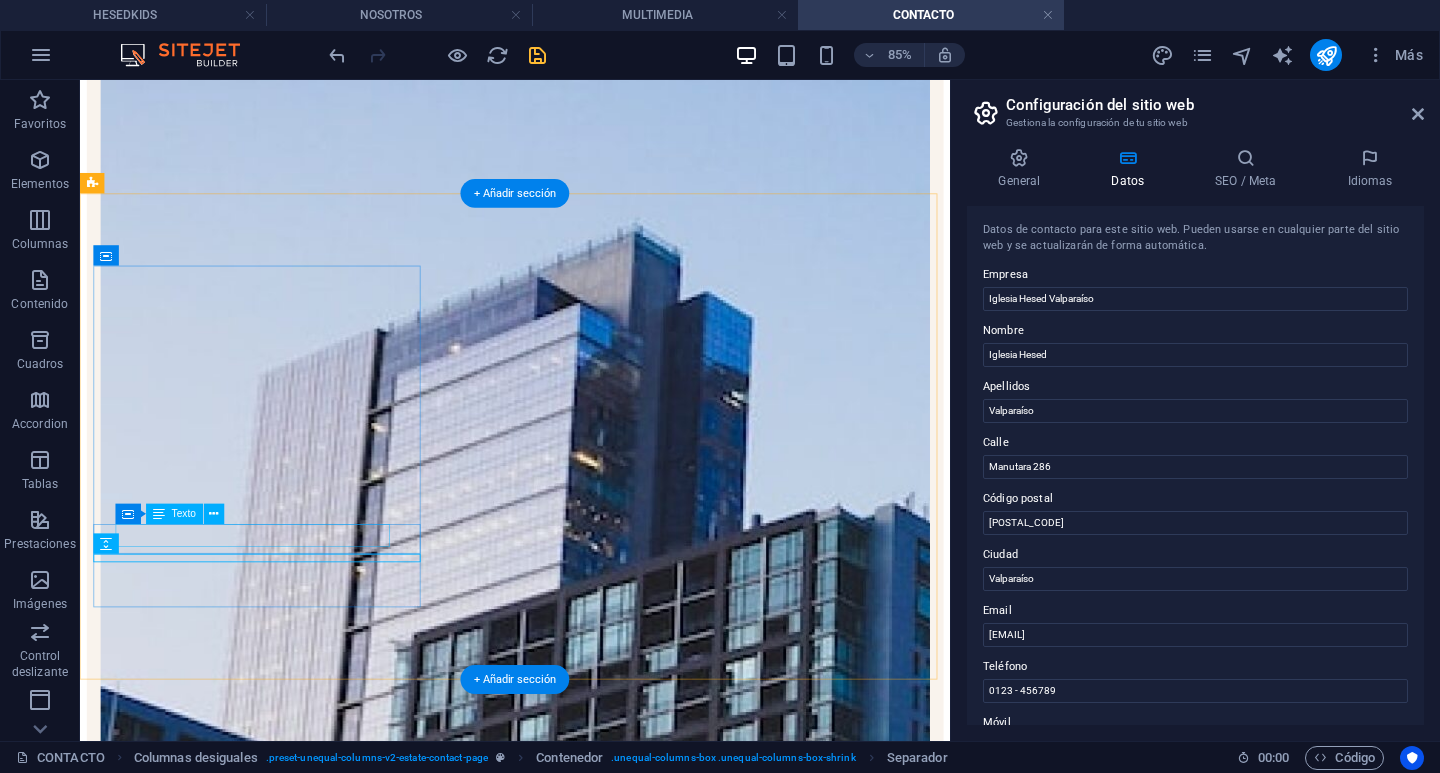 click on "contacto@[DOMAIN]" at bounding box center [134, 3812] 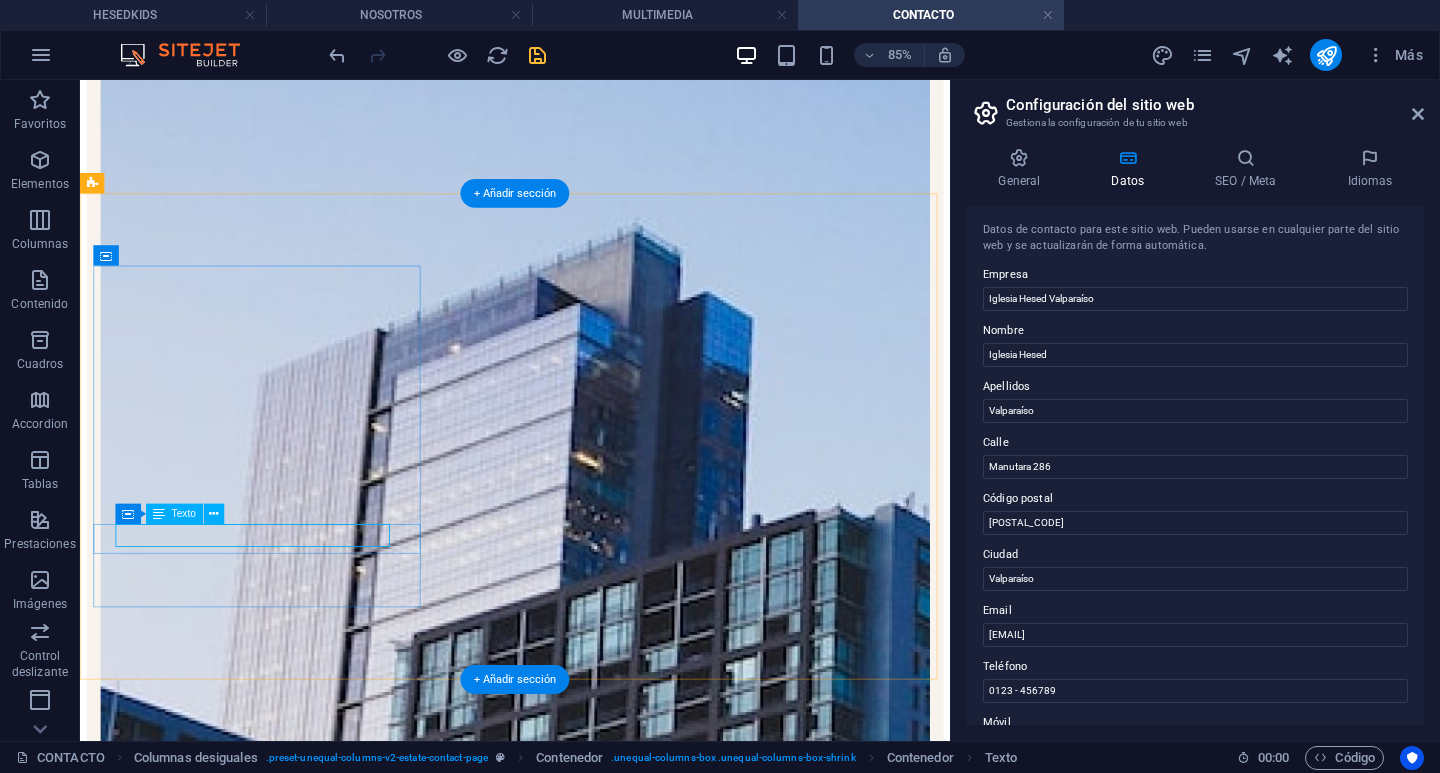 click on "contacto@[DOMAIN]" at bounding box center (134, 3812) 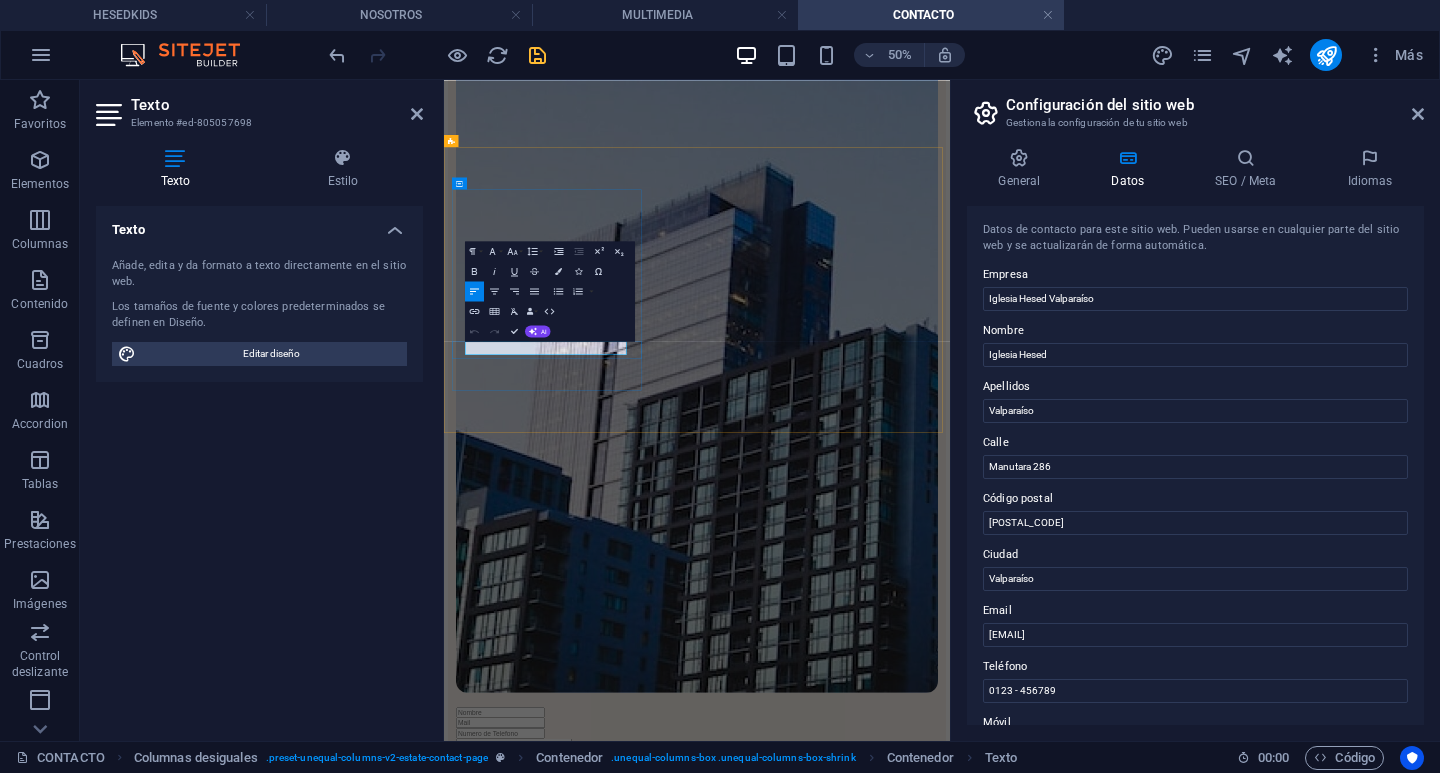 click on "contacto@[DOMAIN]" at bounding box center (498, 3773) 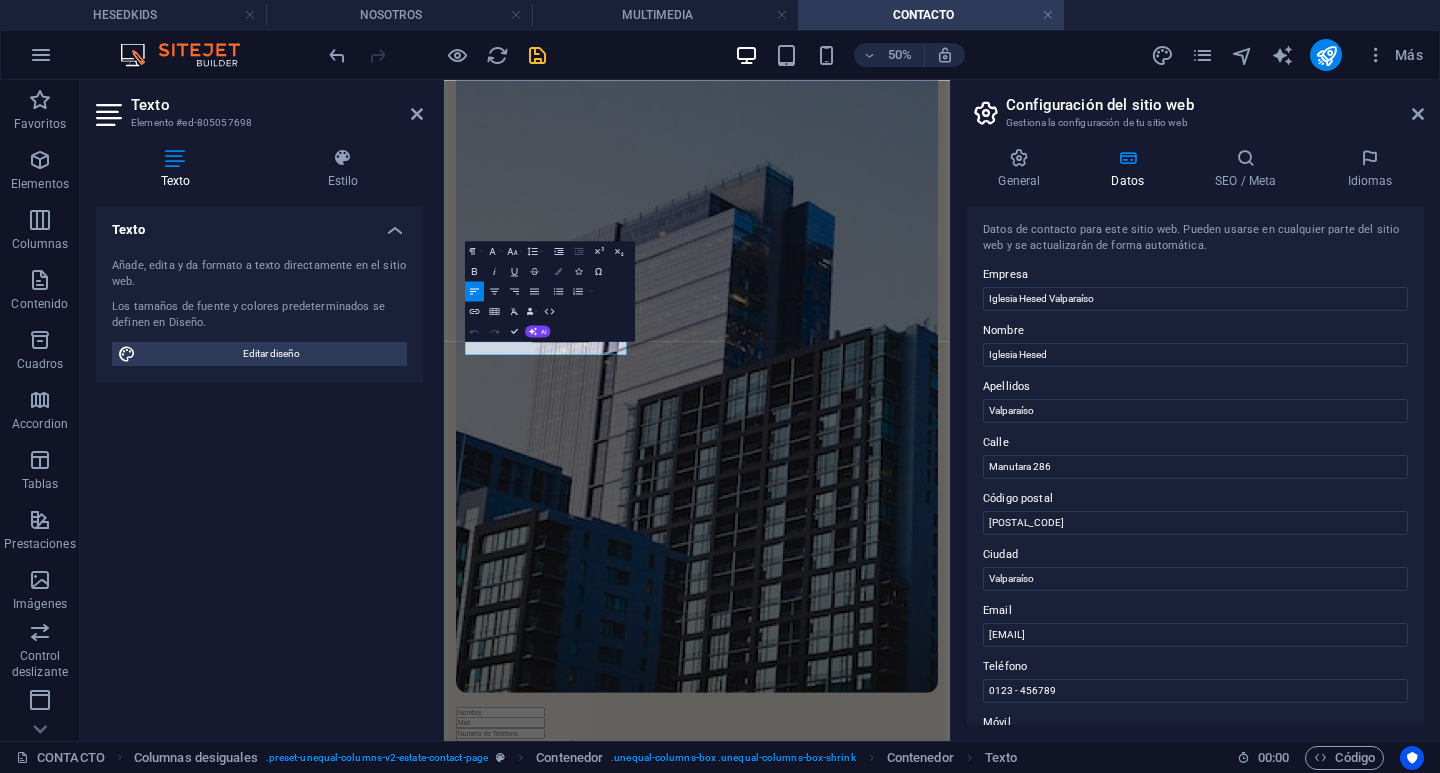click at bounding box center (558, 271) 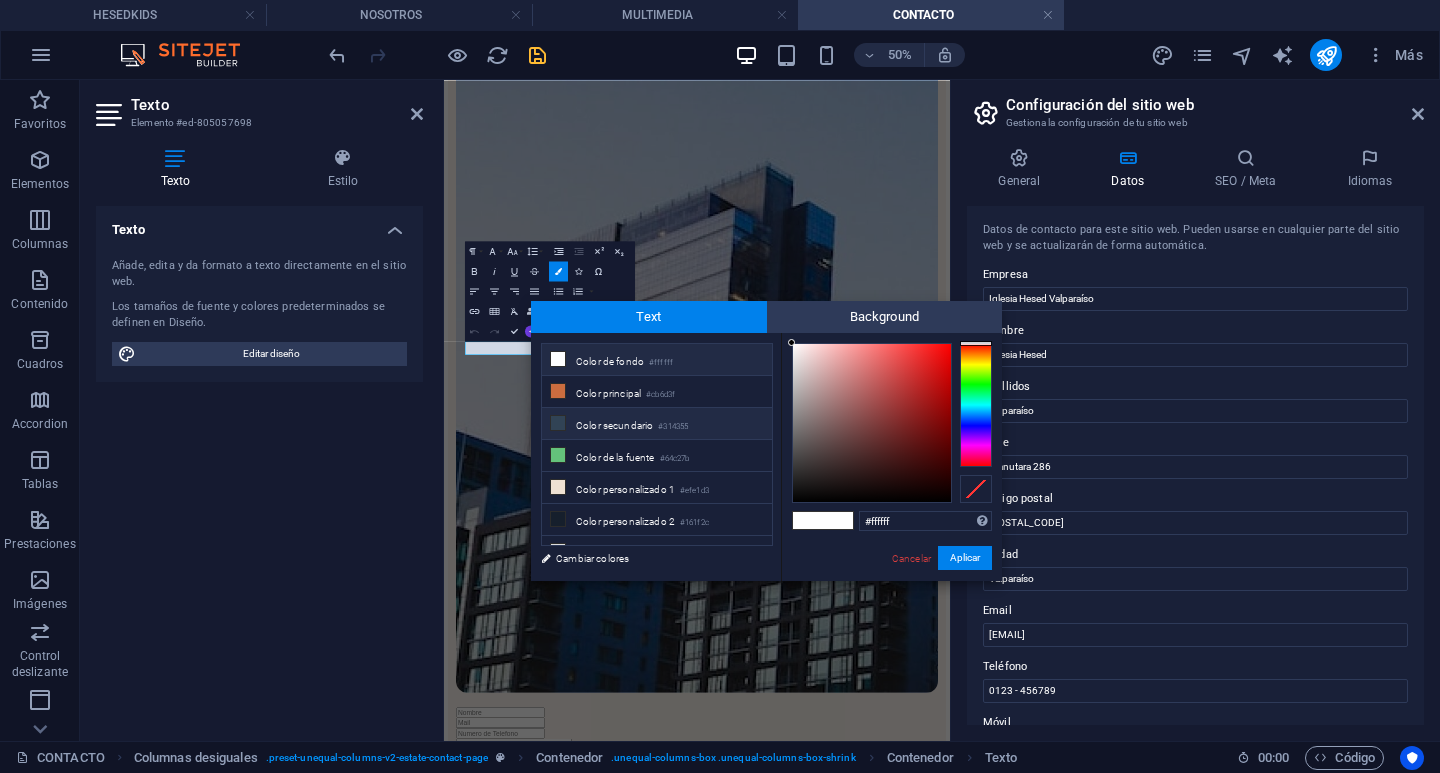 click on "Color secundario
#314355" at bounding box center (657, 424) 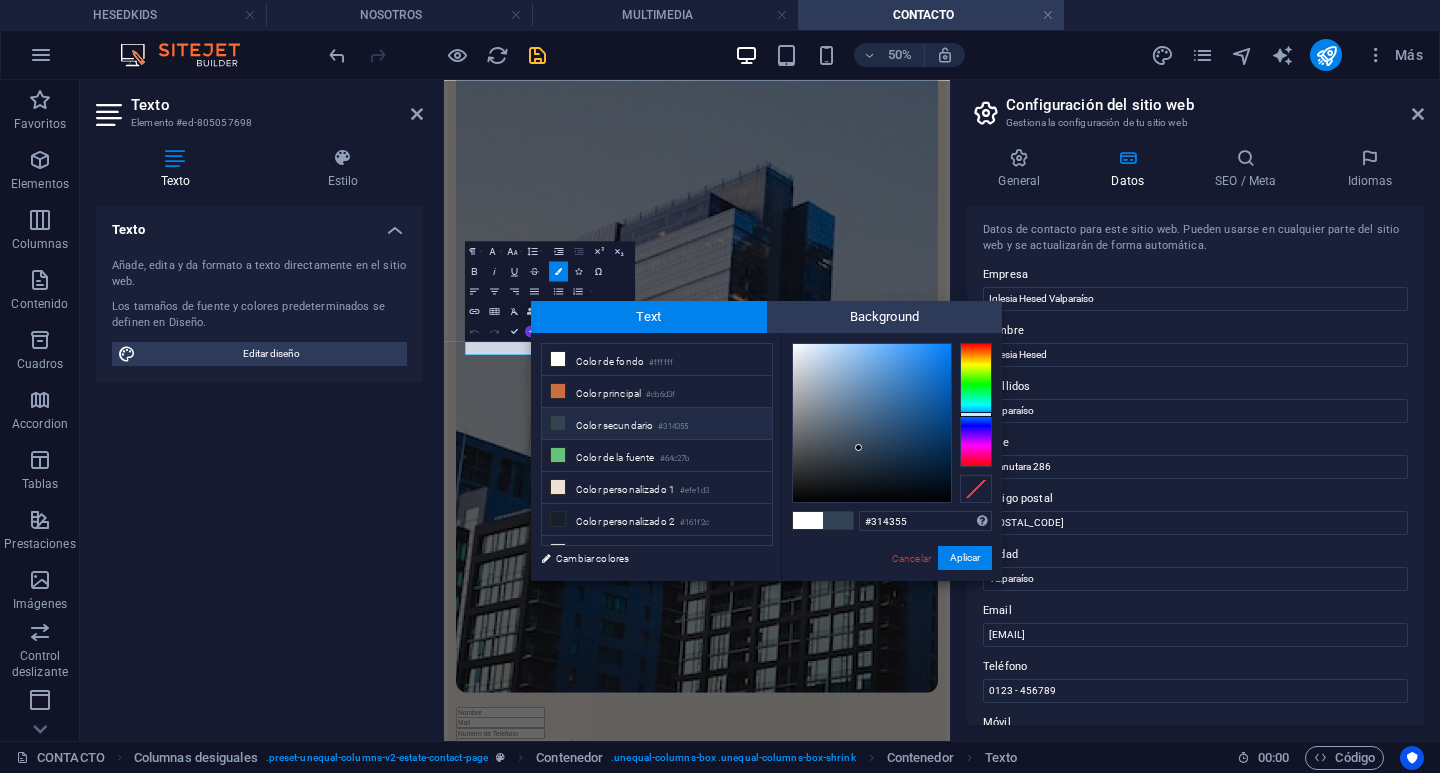 click on "Aplicar" at bounding box center [965, 558] 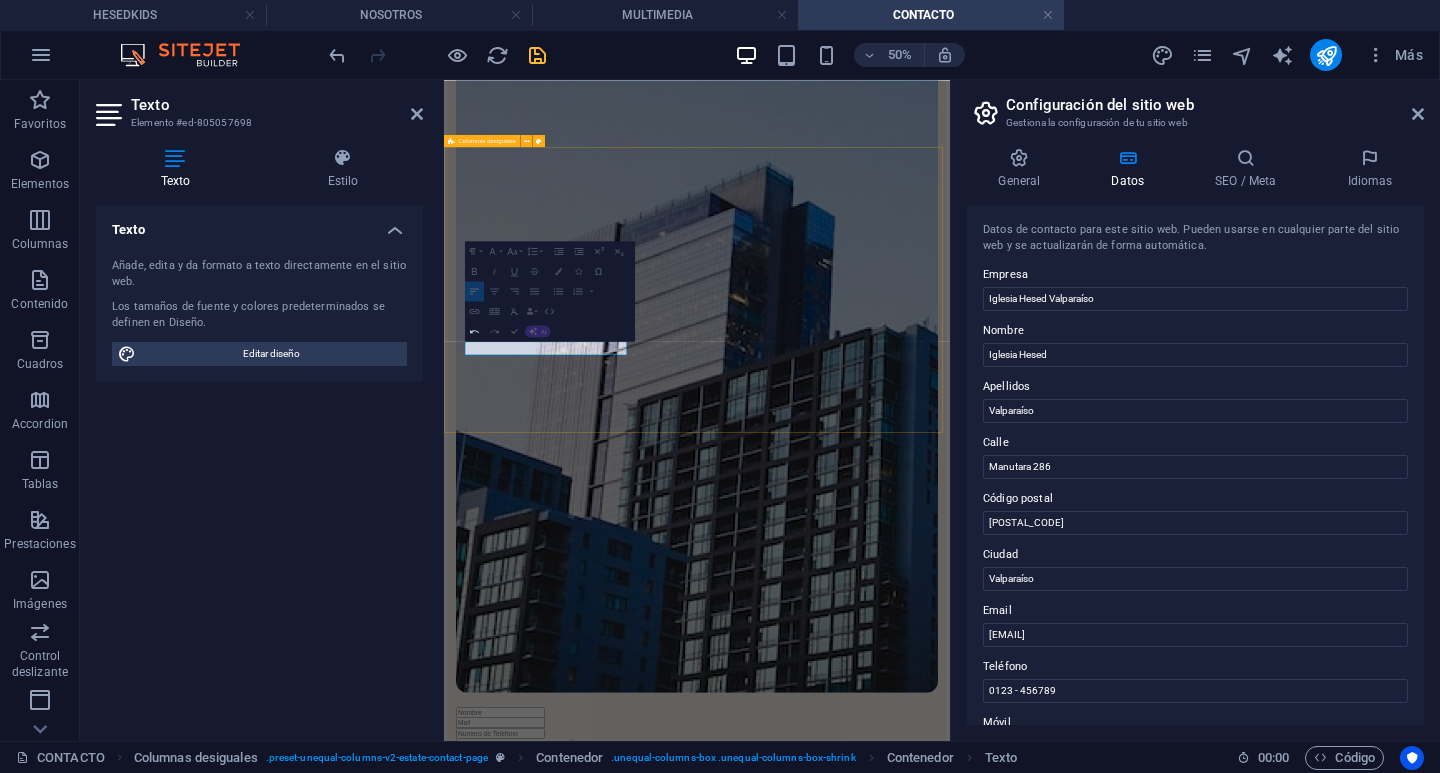 click on "UBICACIÓN VISITANOS! Te invitamos a ser parte de lo que Dios está haciendo en Iglesia Hesed Valparaíso. Ven con tu familia, adora con nosotros y vive una experiencia de fe y comunidad. ¡Tu lugar te espera! Manutara 286 ,  Valparaíso ,  2340000 contacto@iglesiahesedvalparaiso.cl 0123 - 456789" at bounding box center (950, 3856) 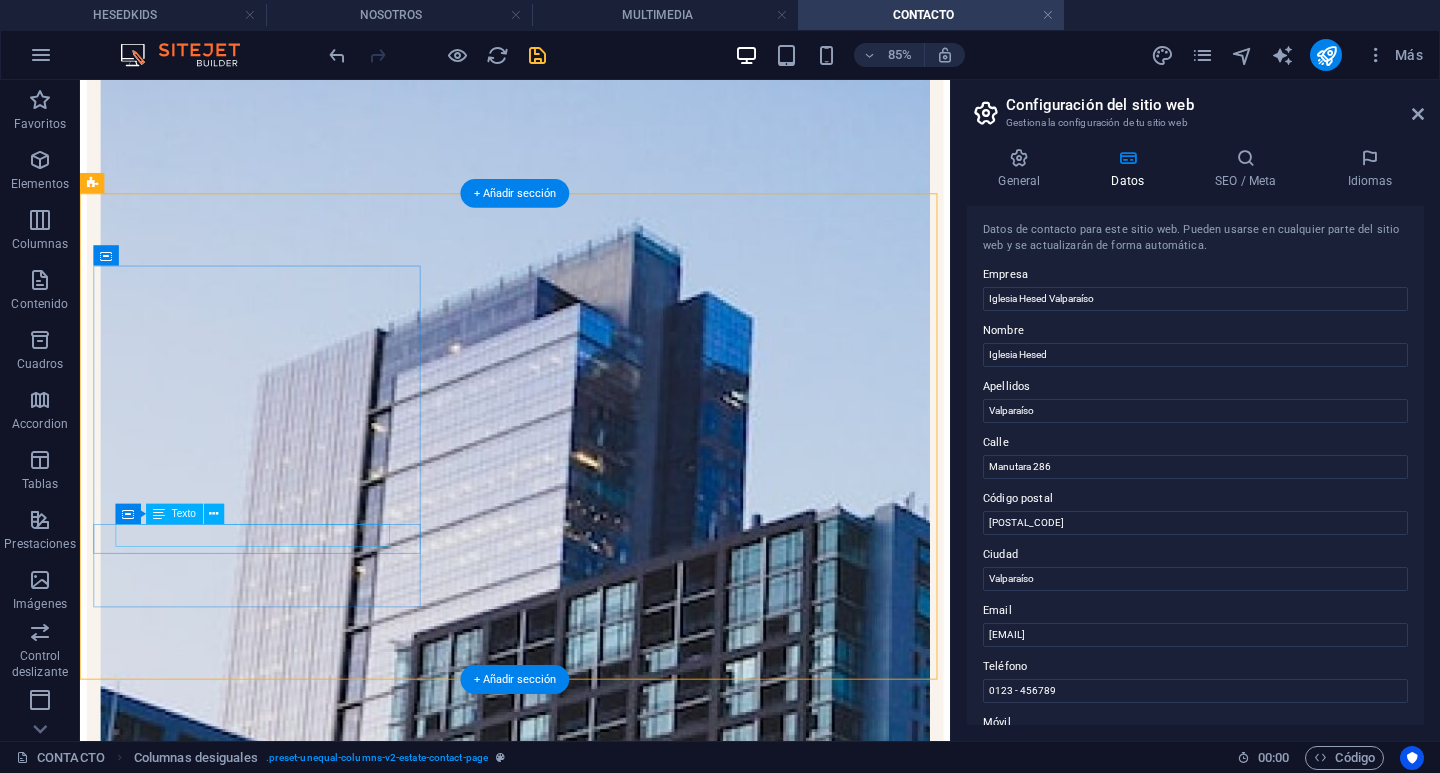 click on "contacto@[DOMAIN]" at bounding box center (134, 3812) 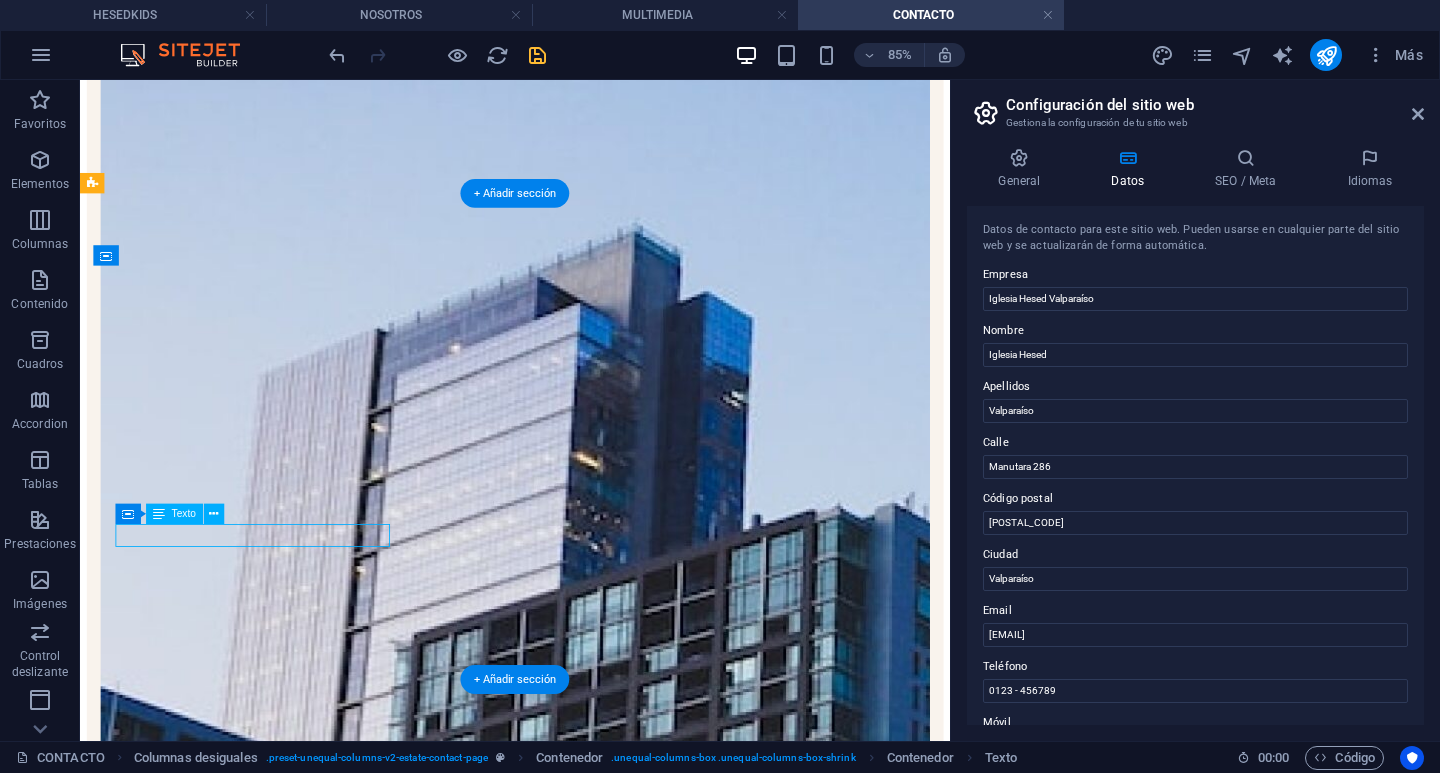 click on "contacto@[DOMAIN]" at bounding box center [134, 3812] 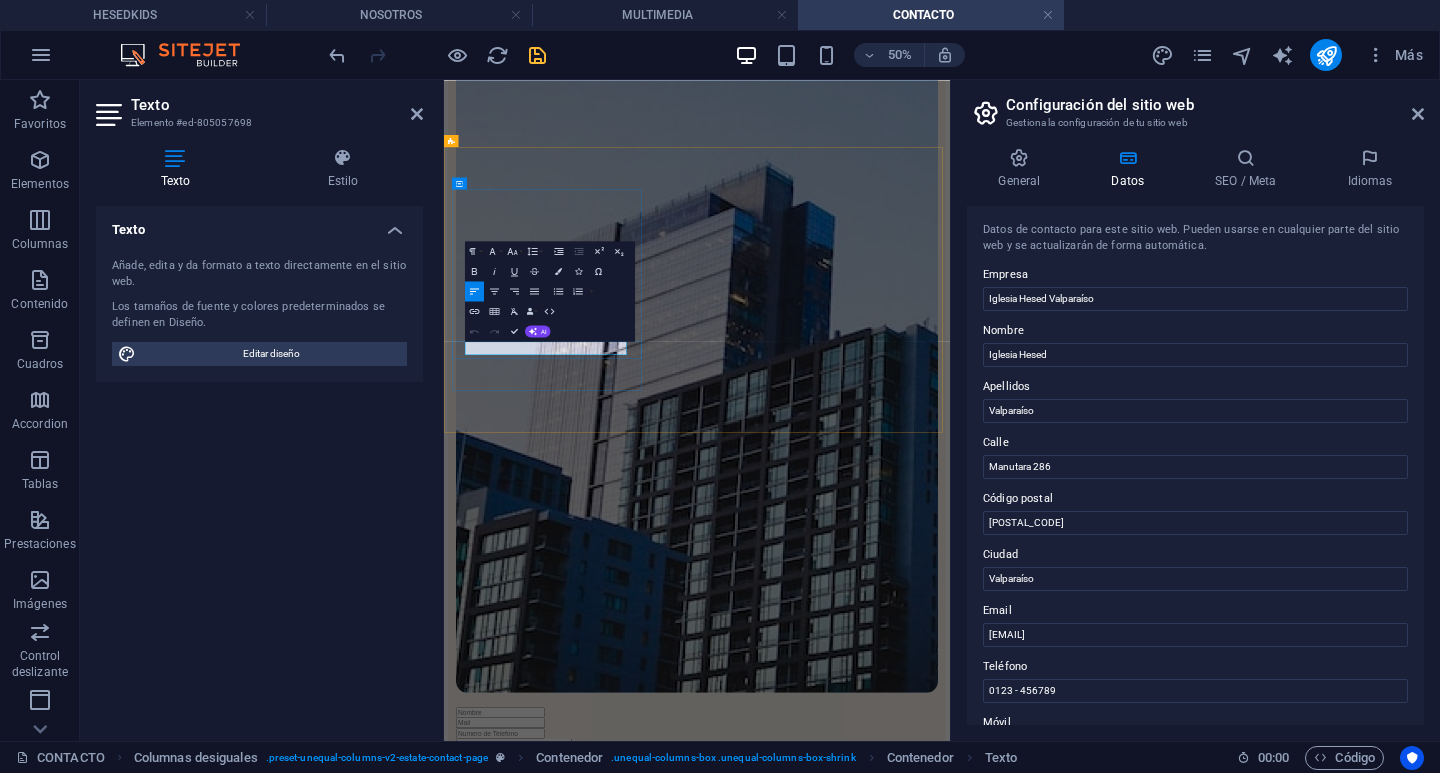 click on "contacto@[DOMAIN]" at bounding box center (498, 3773) 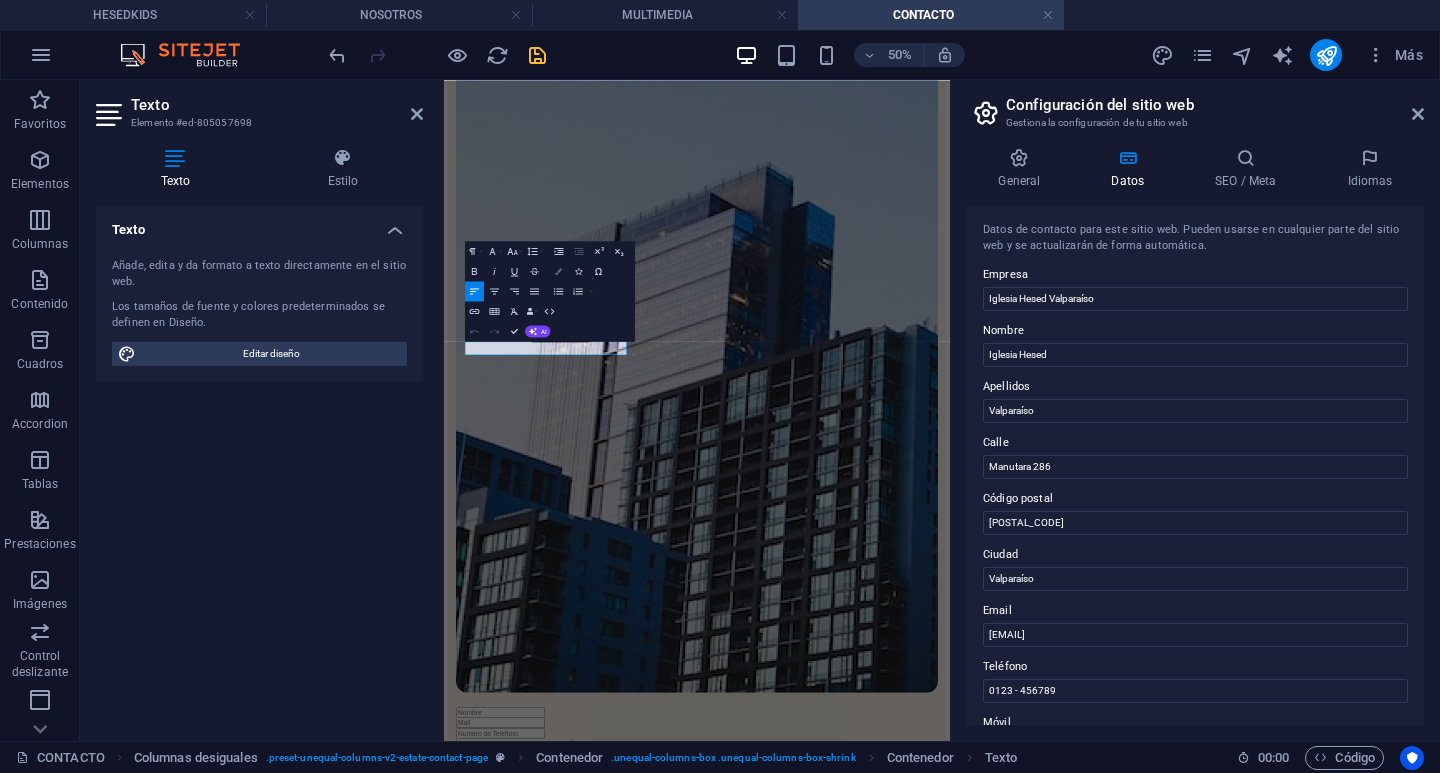click at bounding box center (558, 271) 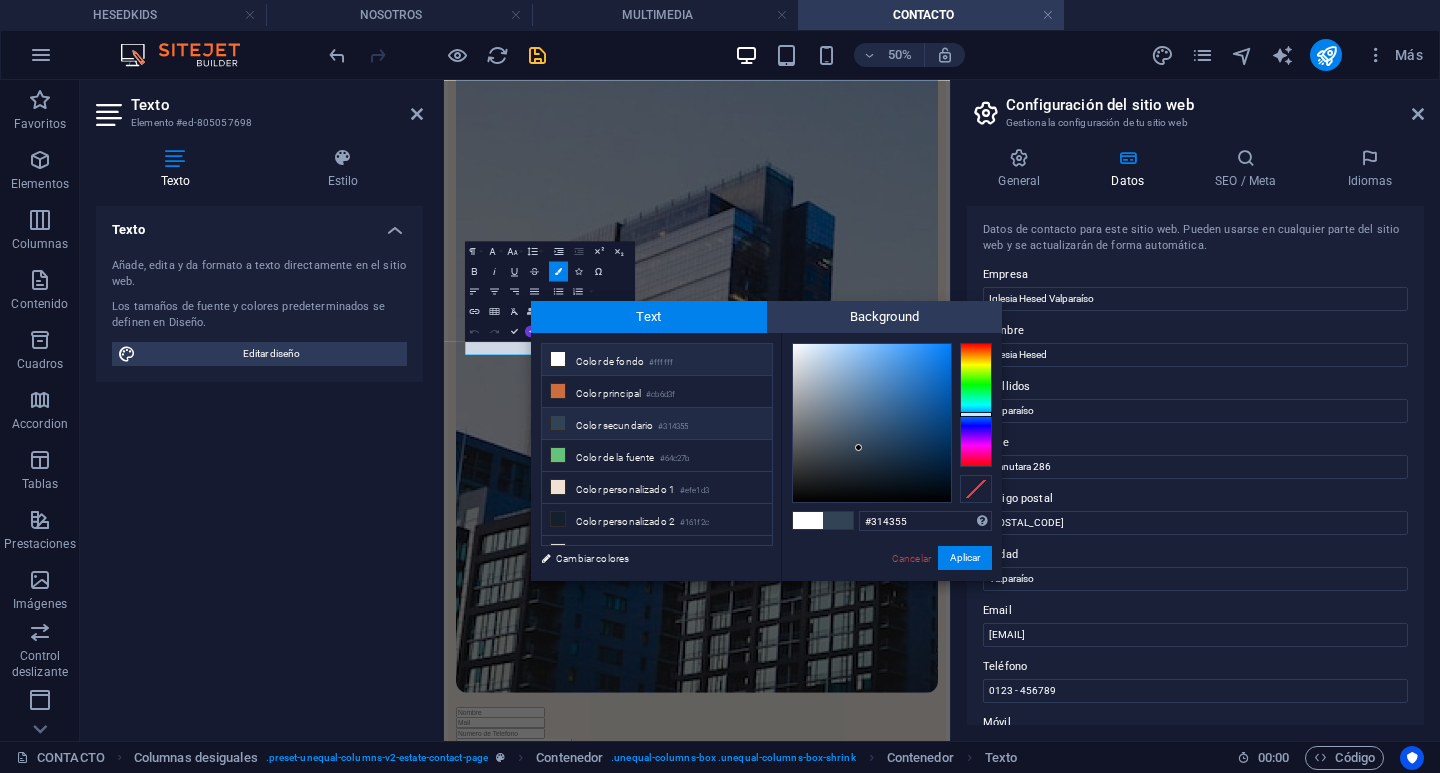 click on "Color secundario
#314355" at bounding box center [657, 424] 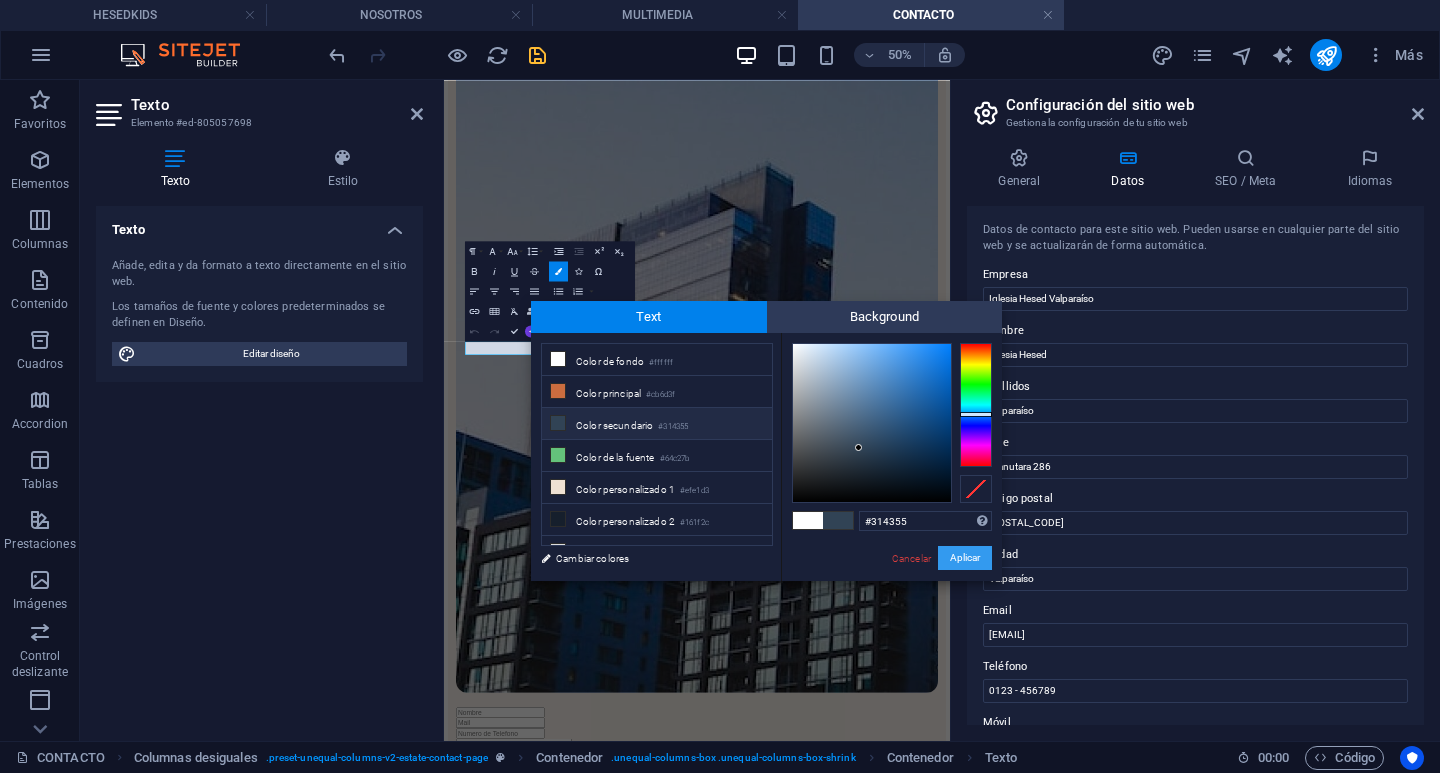 click on "Aplicar" at bounding box center (965, 558) 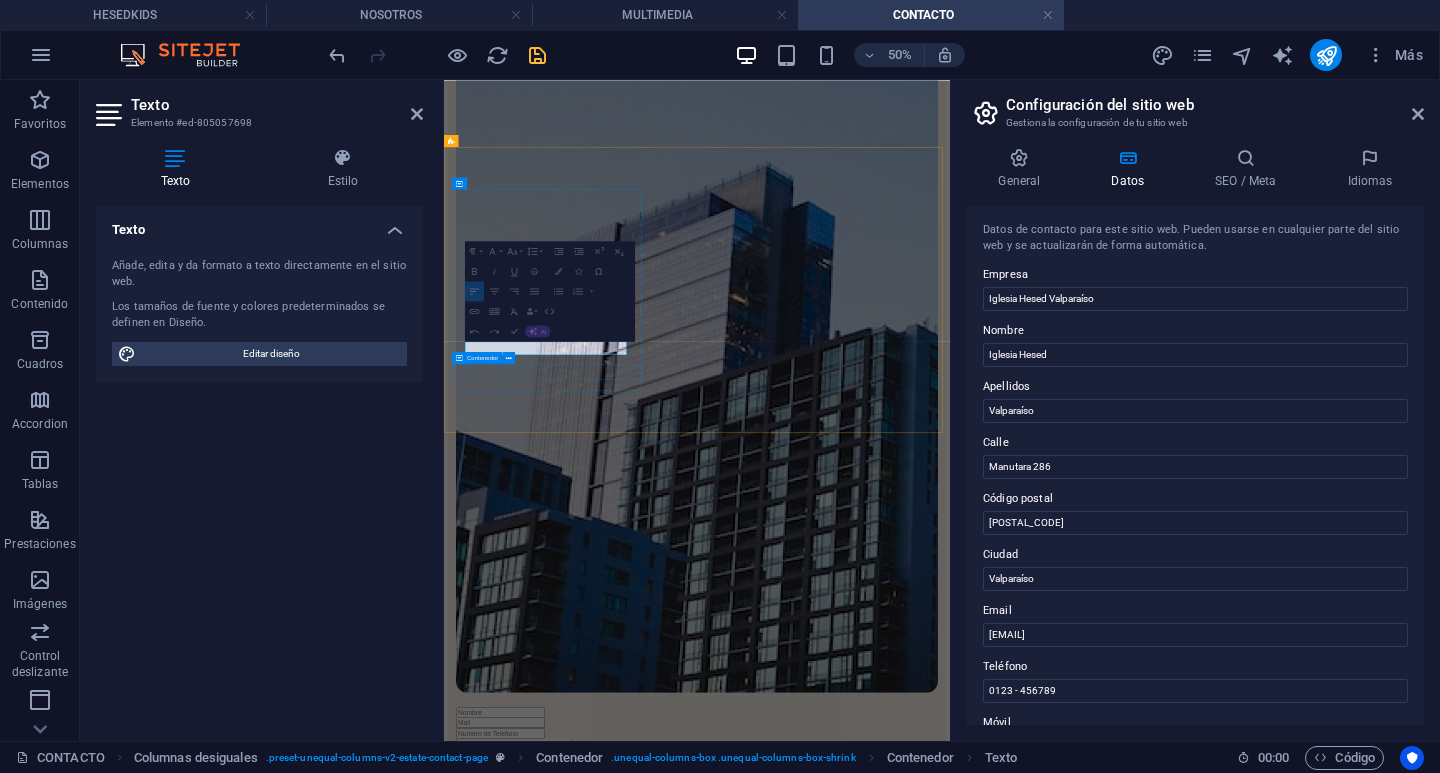 click on "0123 - 456789" at bounding box center (950, 3841) 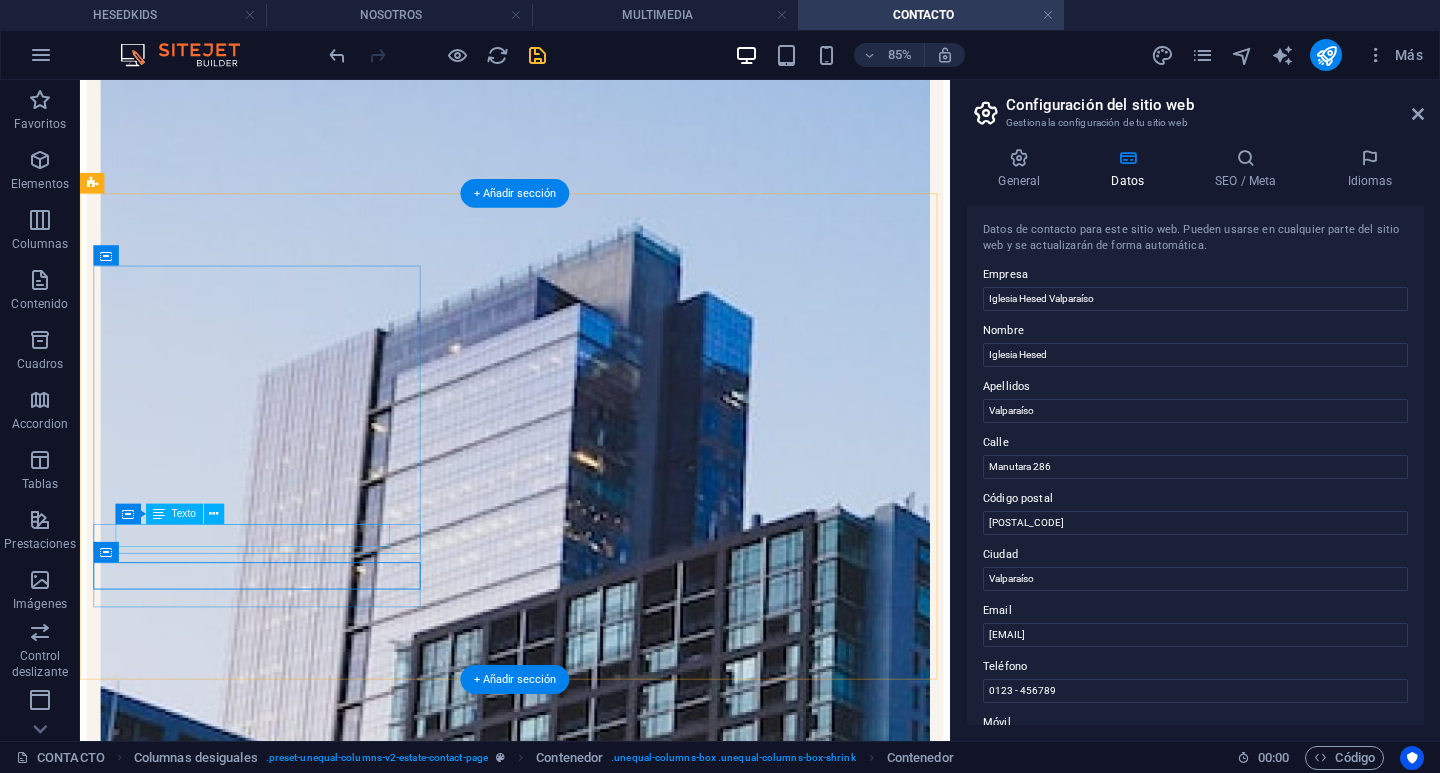 click on "contacto@[DOMAIN]" at bounding box center (134, 3812) 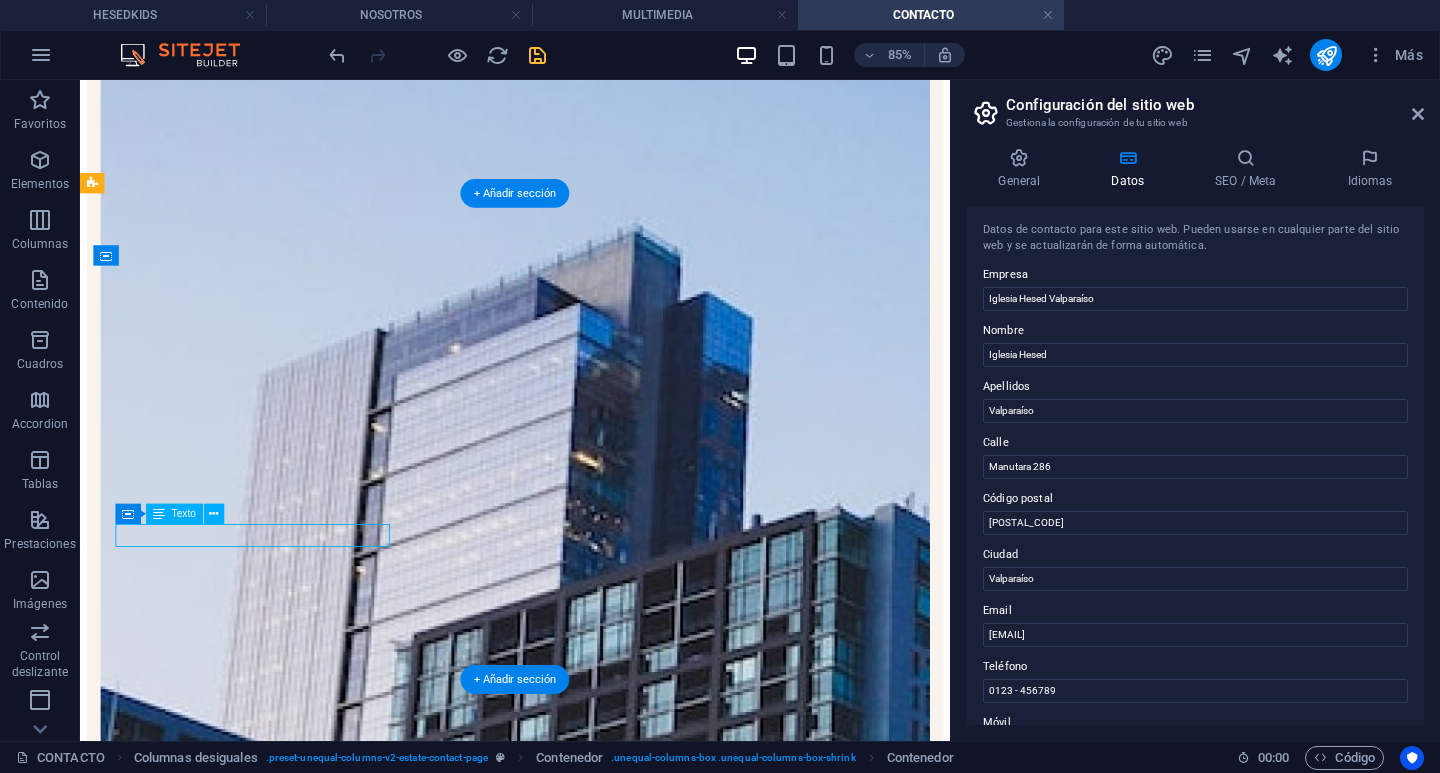 click on "contacto@[DOMAIN]" at bounding box center [134, 3812] 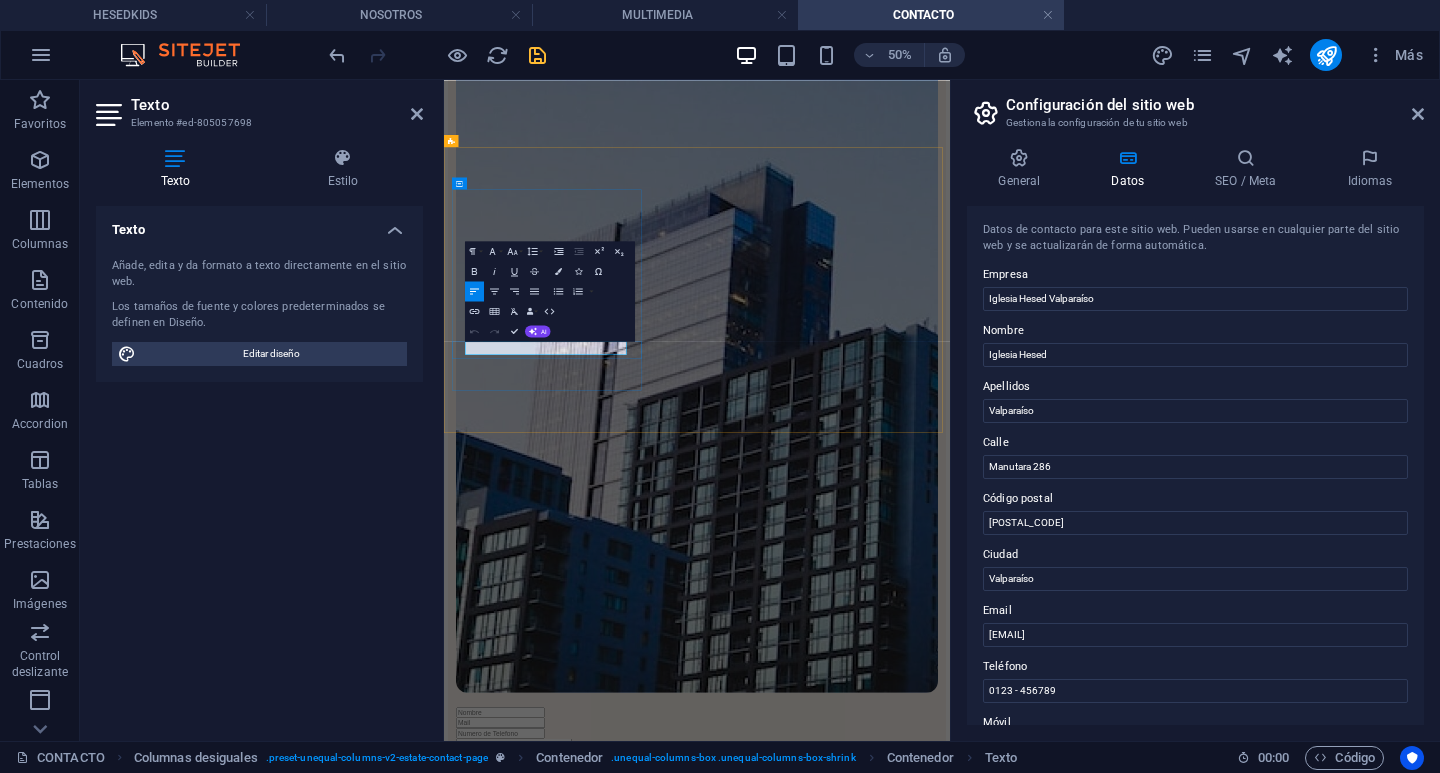 click on "contacto@[DOMAIN]" at bounding box center [498, 3773] 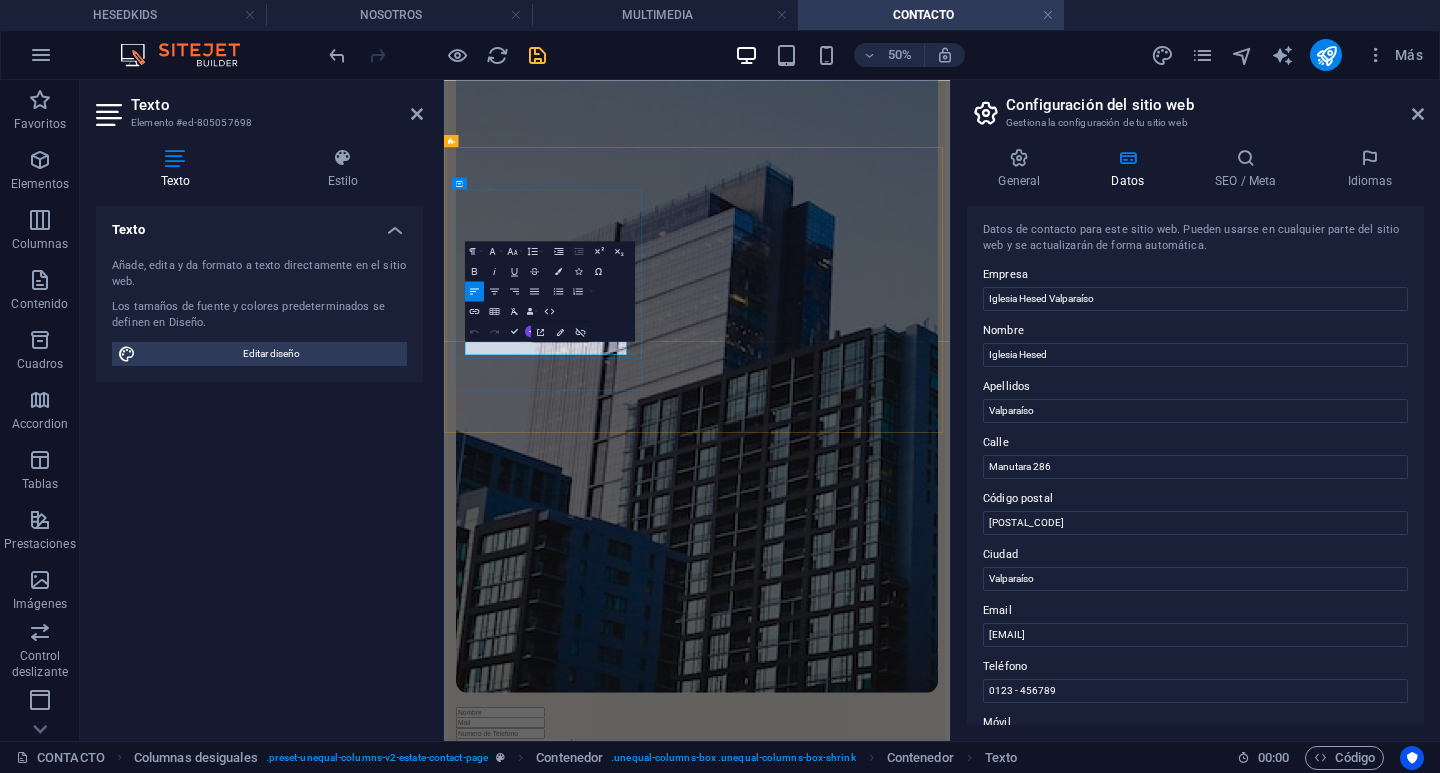 click on "contacto@[DOMAIN]" at bounding box center [498, 3773] 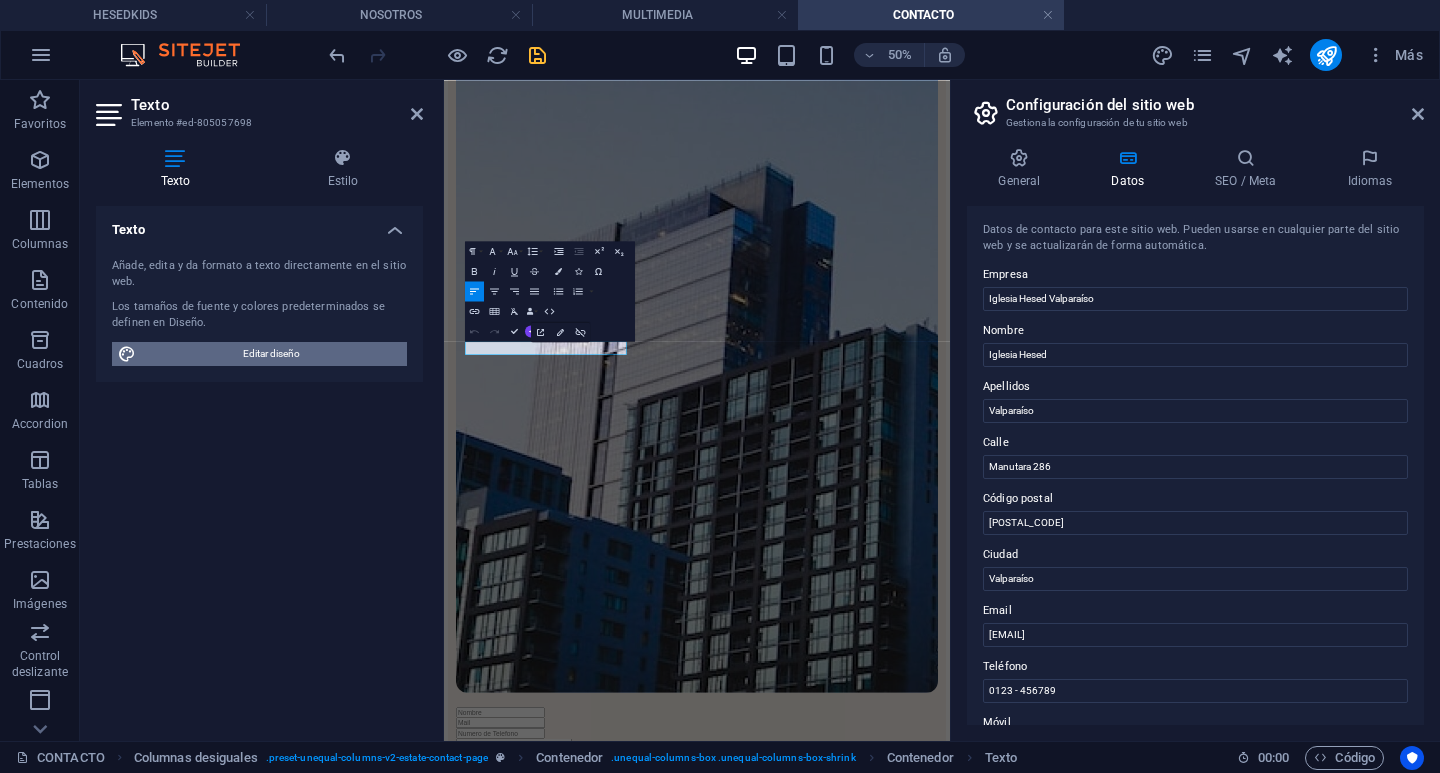 click on "Editar diseño" at bounding box center (271, 354) 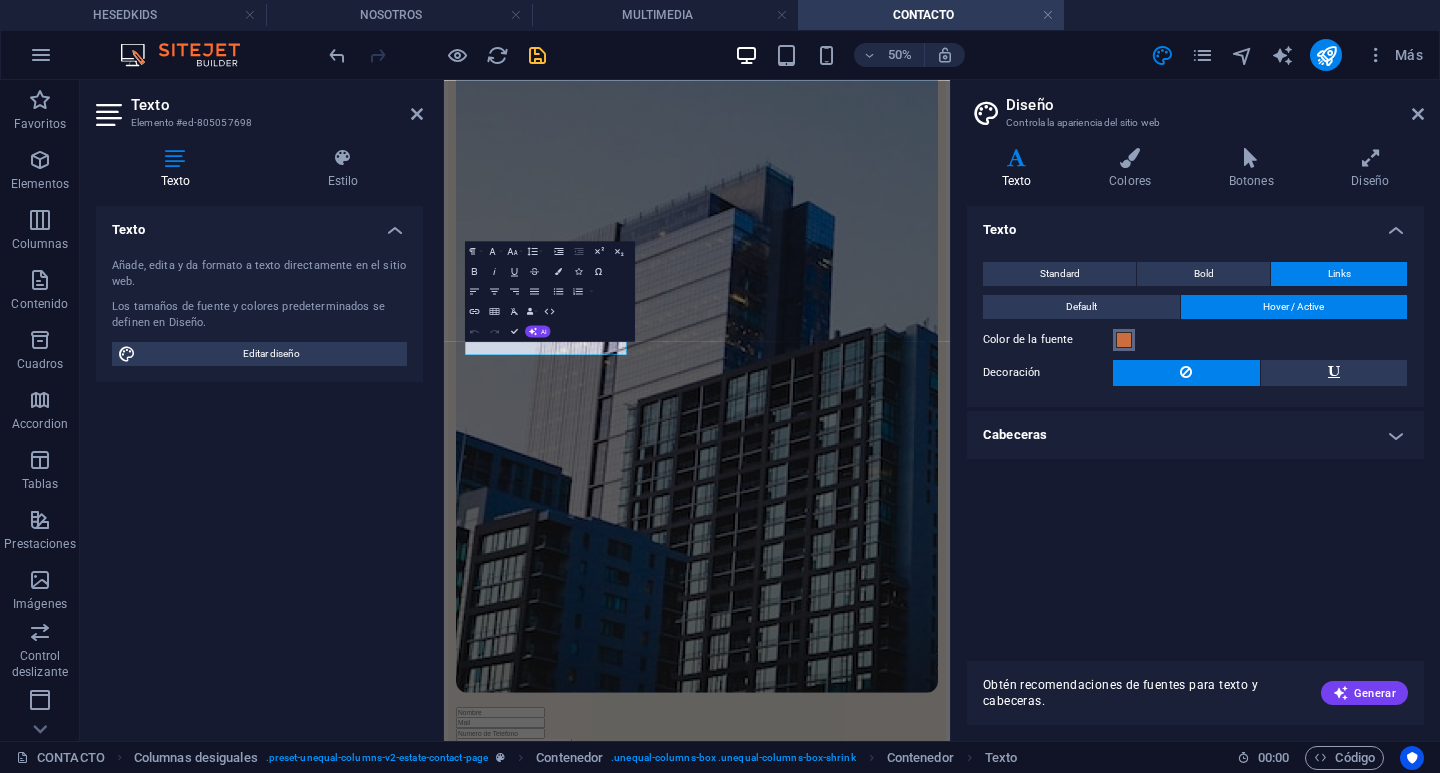 click at bounding box center (1124, 340) 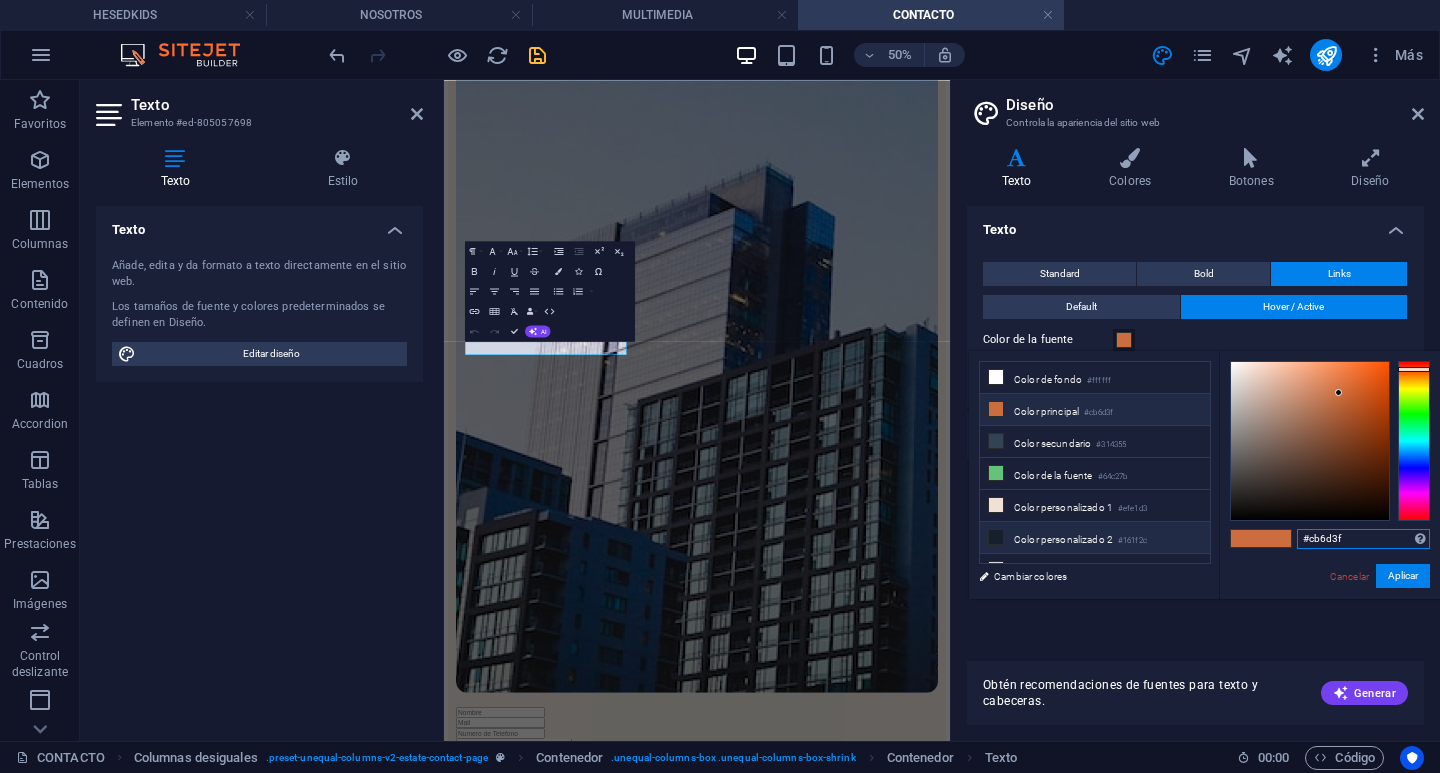 drag, startPoint x: 1376, startPoint y: 535, endPoint x: 1158, endPoint y: 536, distance: 218.00229 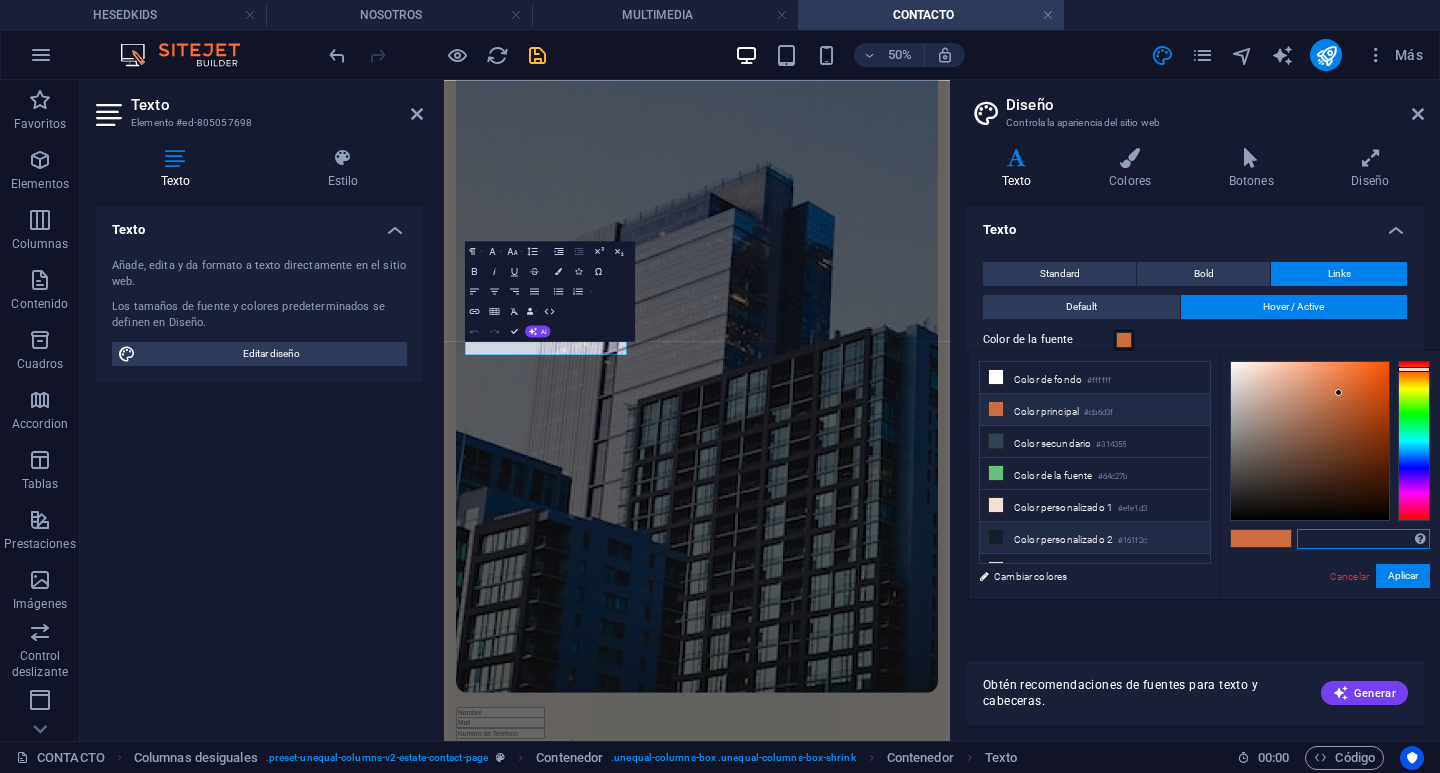 type on "}" 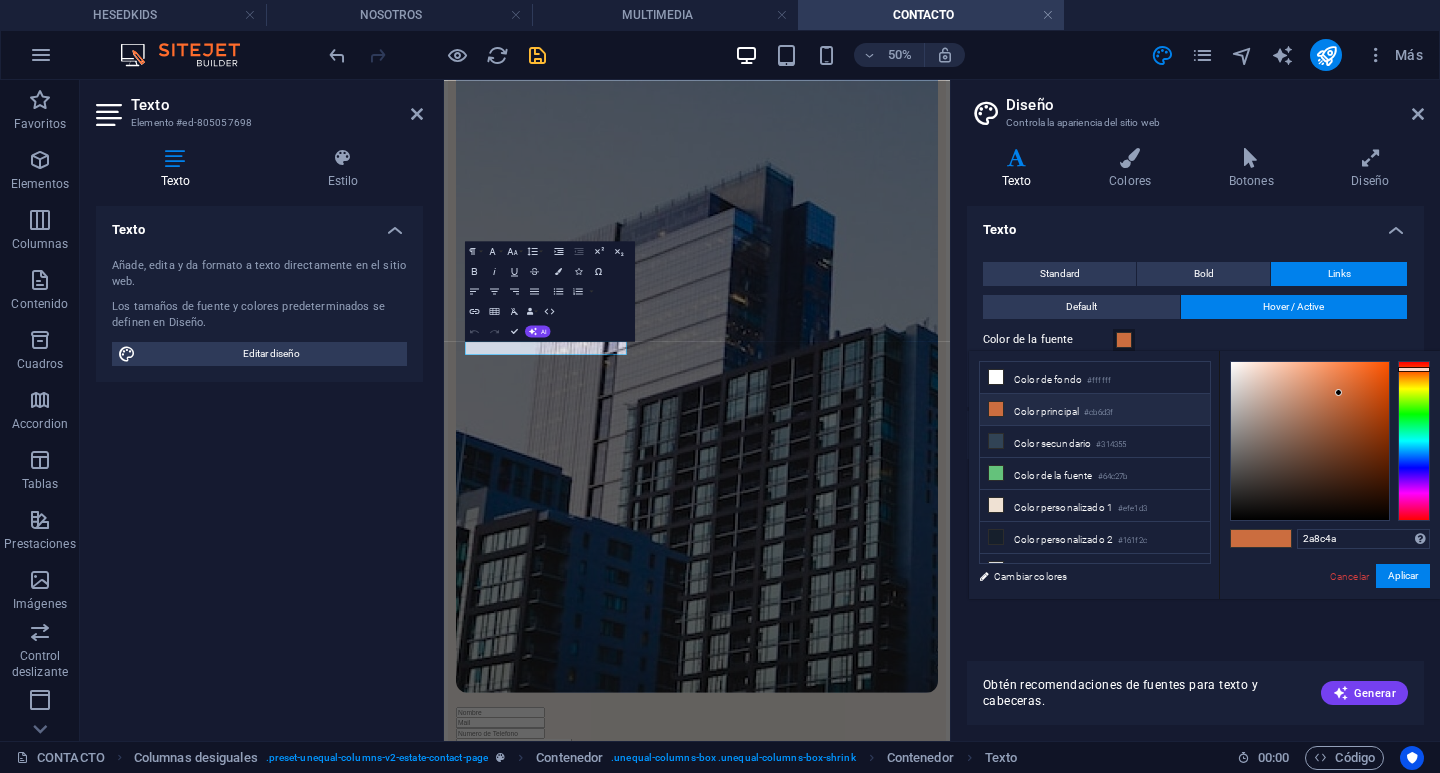 type on "#2a8c4a" 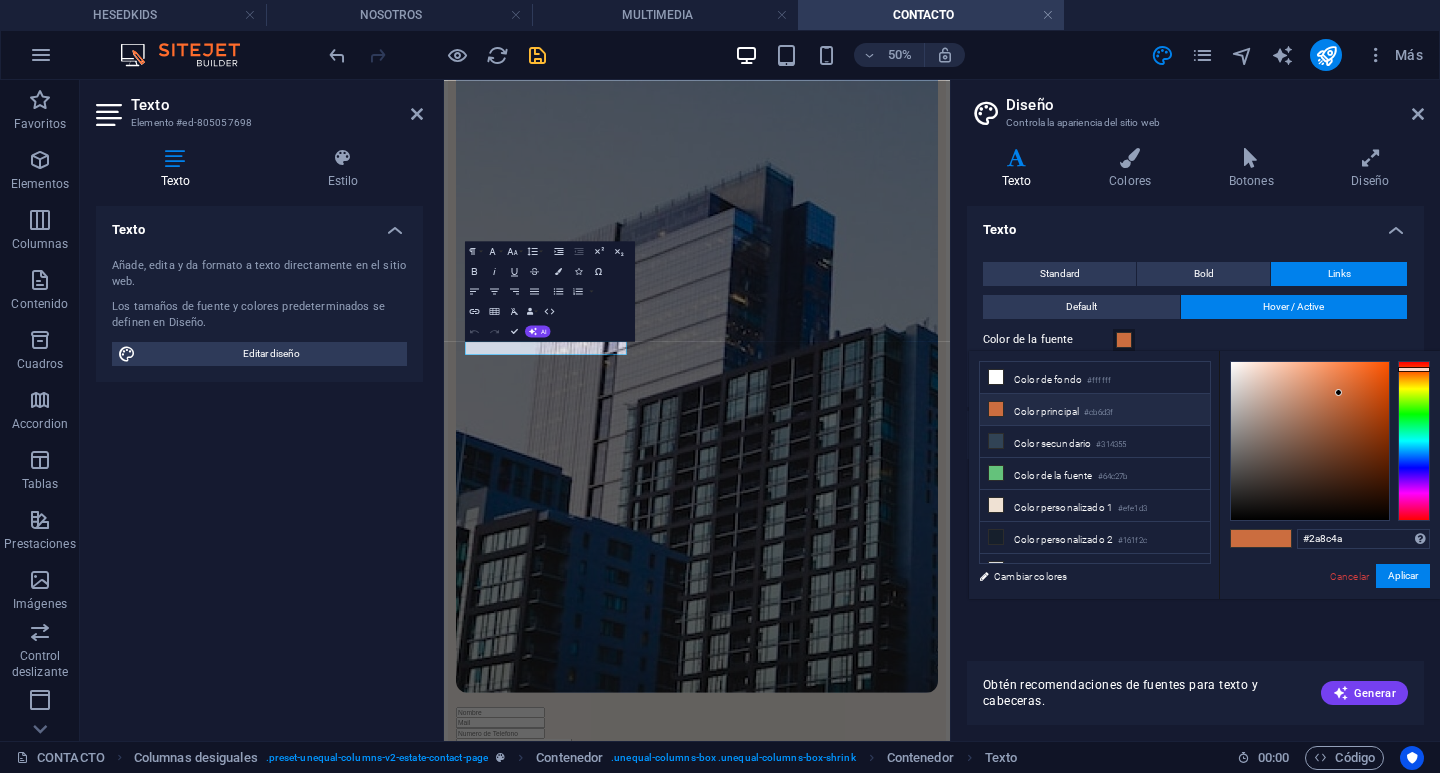 click on "#2a8c4a Formatos soportados #0852ed rgb(8, 82, 237) rgba(8, 82, 237, 90%) hsv(221,97,93) hsl(221, 93%, 48%) Cancelar Aplicar" at bounding box center [1329, 620] 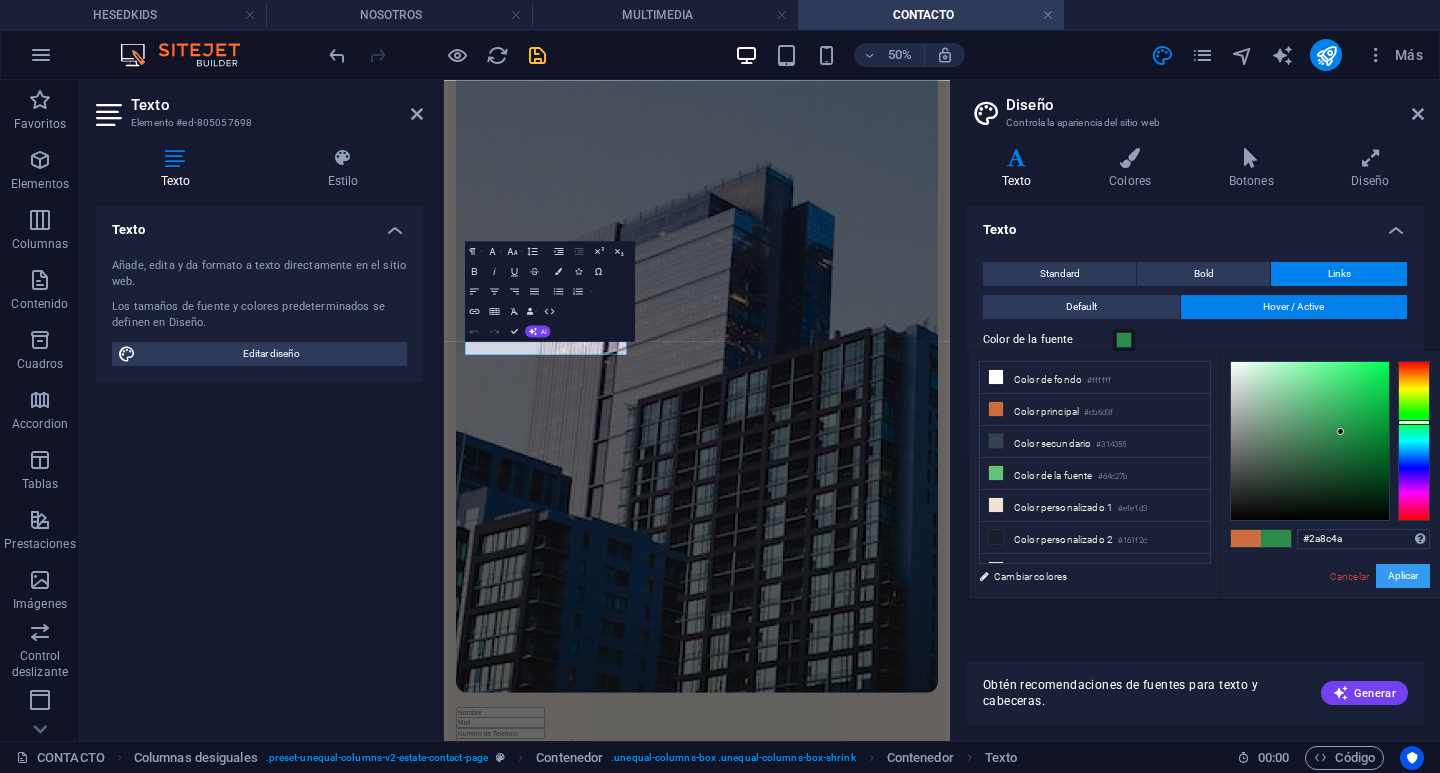 click on "Aplicar" at bounding box center [1403, 576] 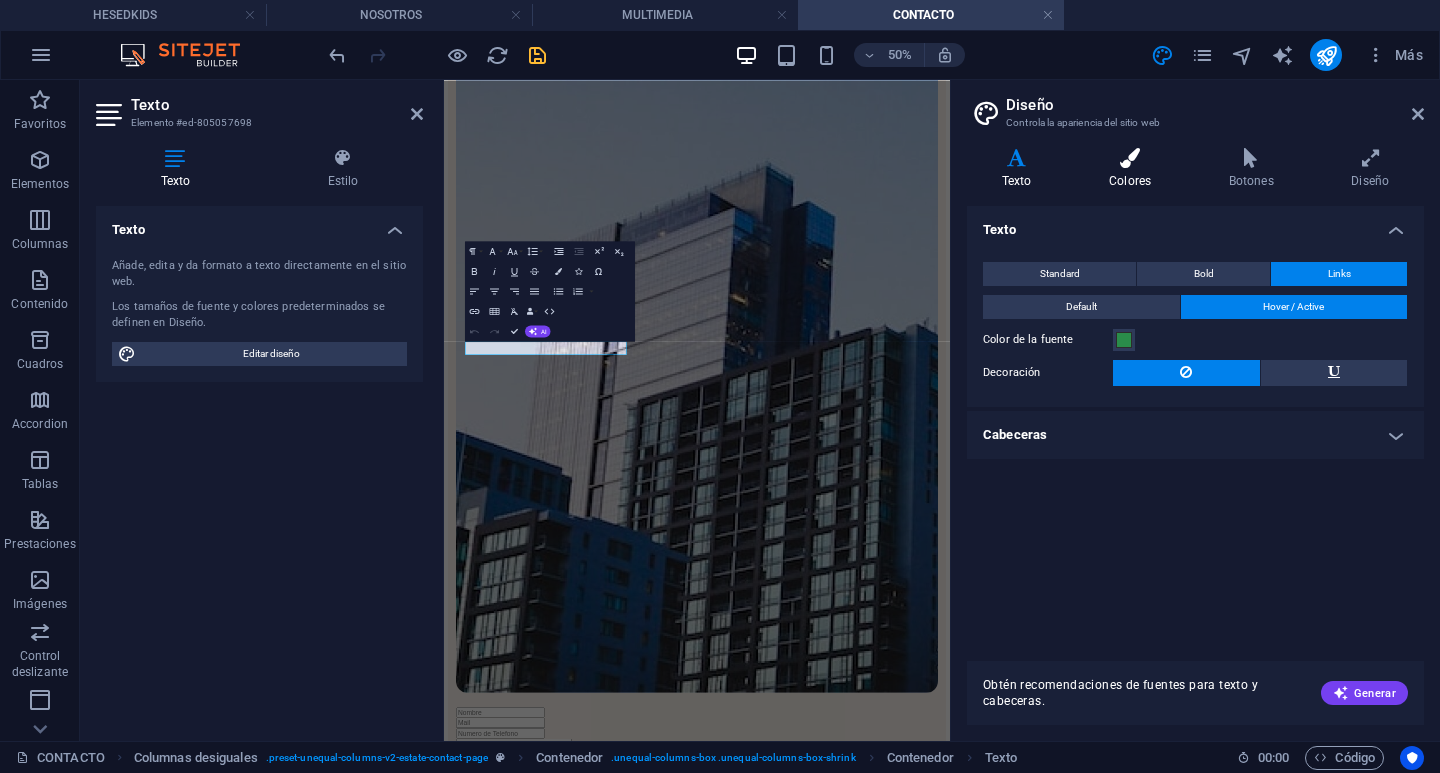 click at bounding box center [1130, 158] 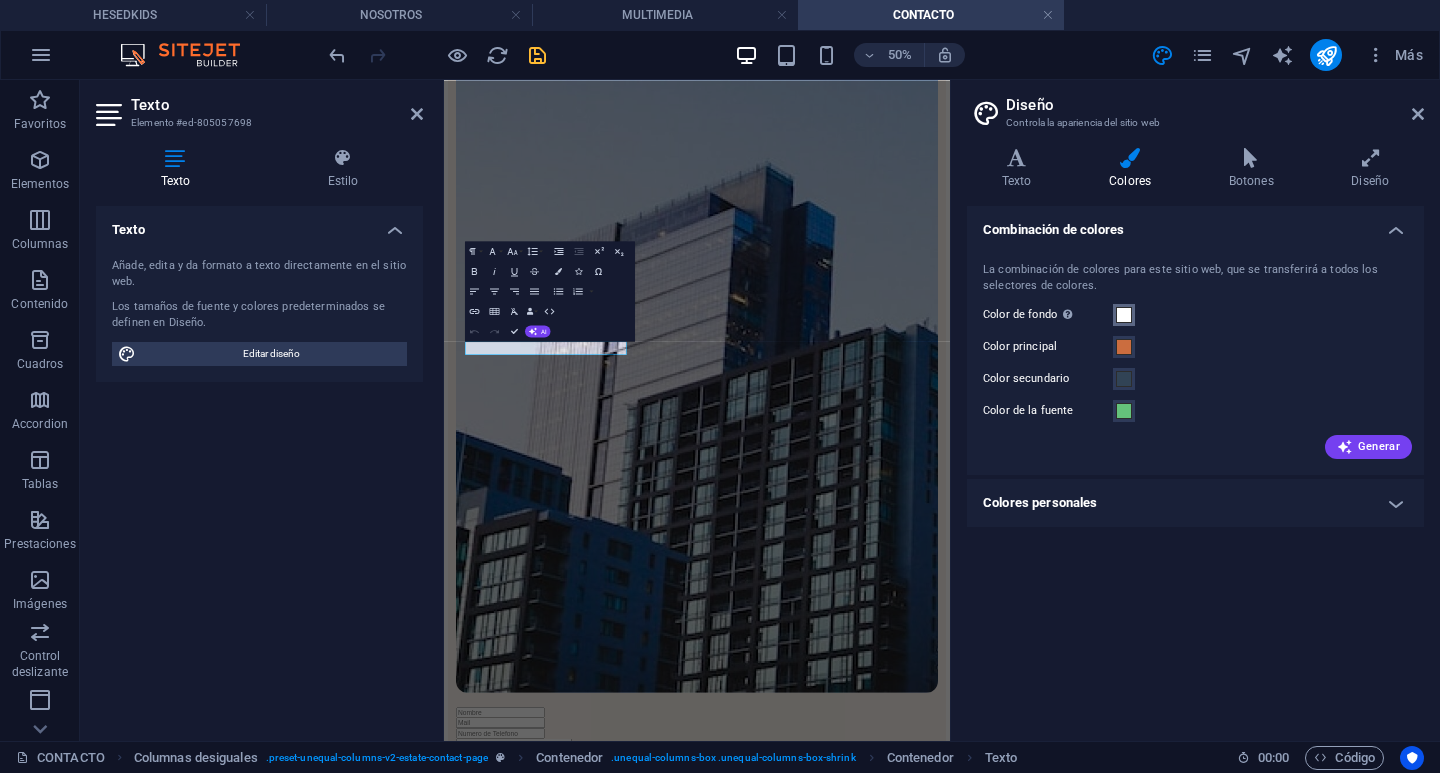 click at bounding box center [1124, 315] 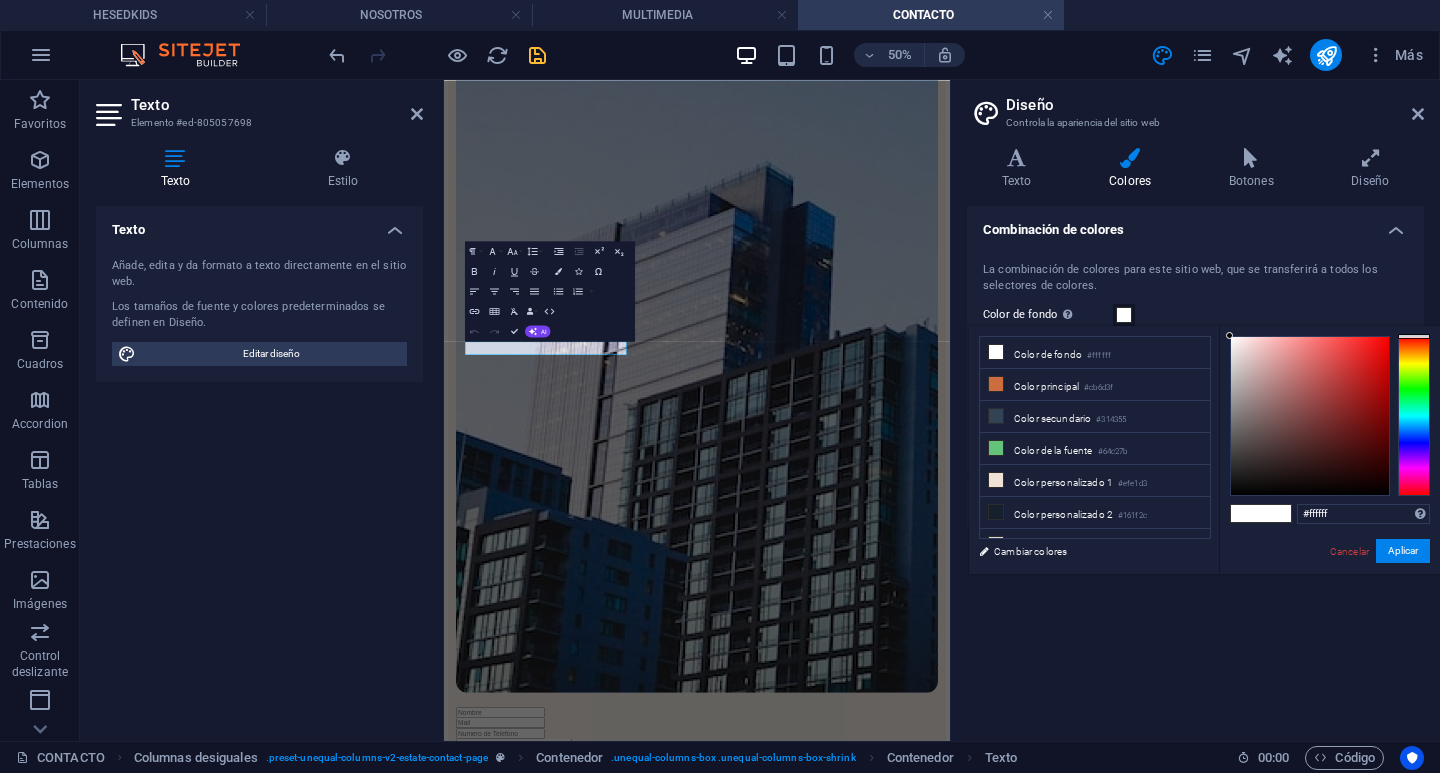 click at bounding box center [1124, 315] 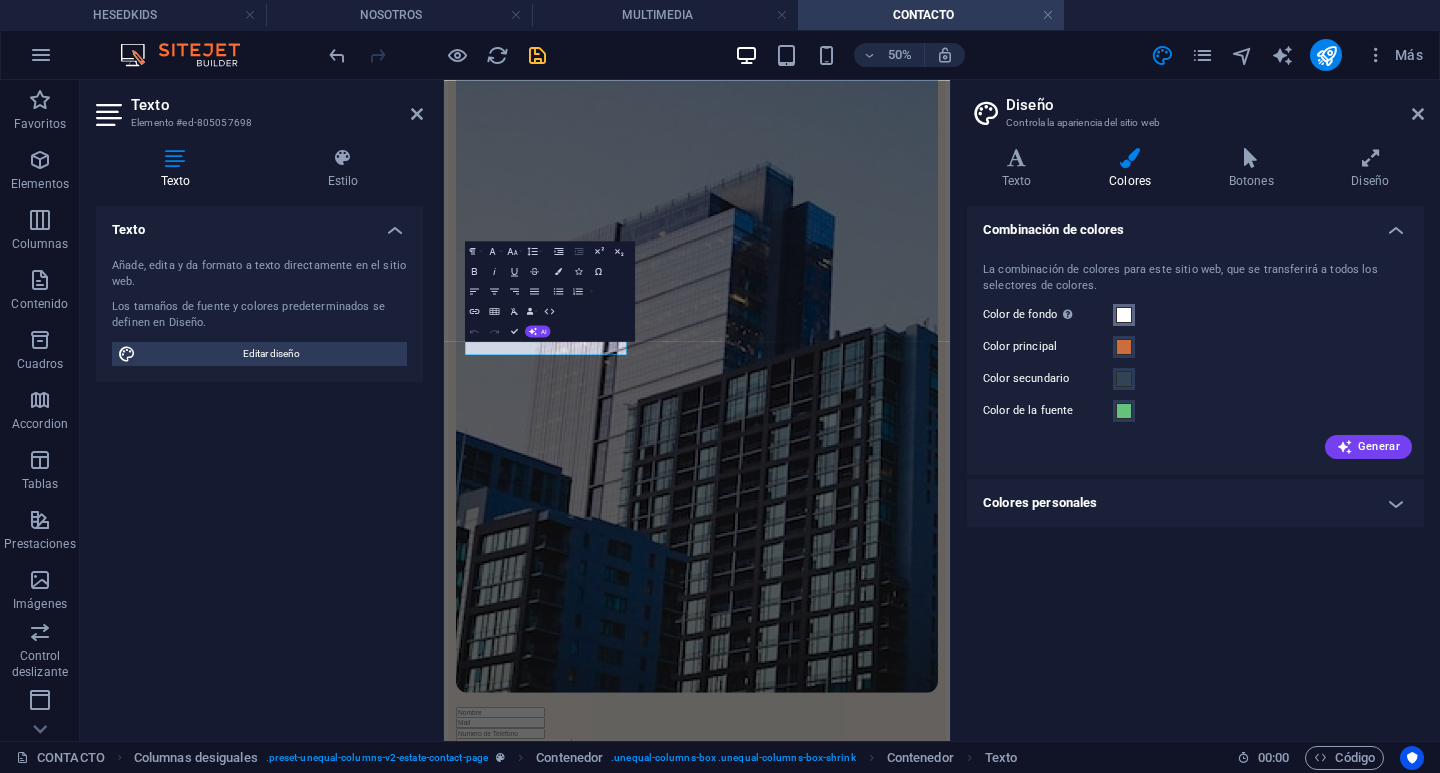 click at bounding box center (1124, 315) 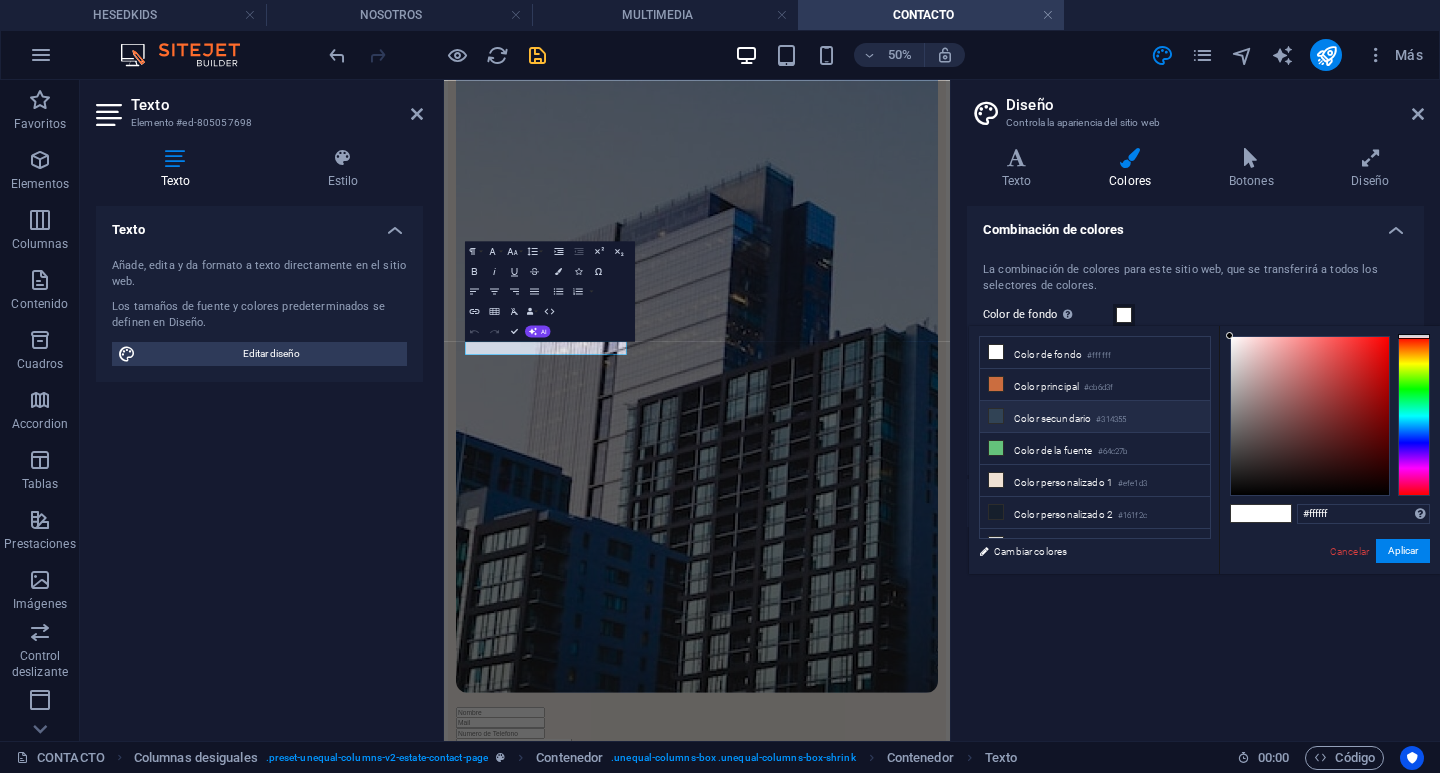 click on "#314355" at bounding box center [1111, 420] 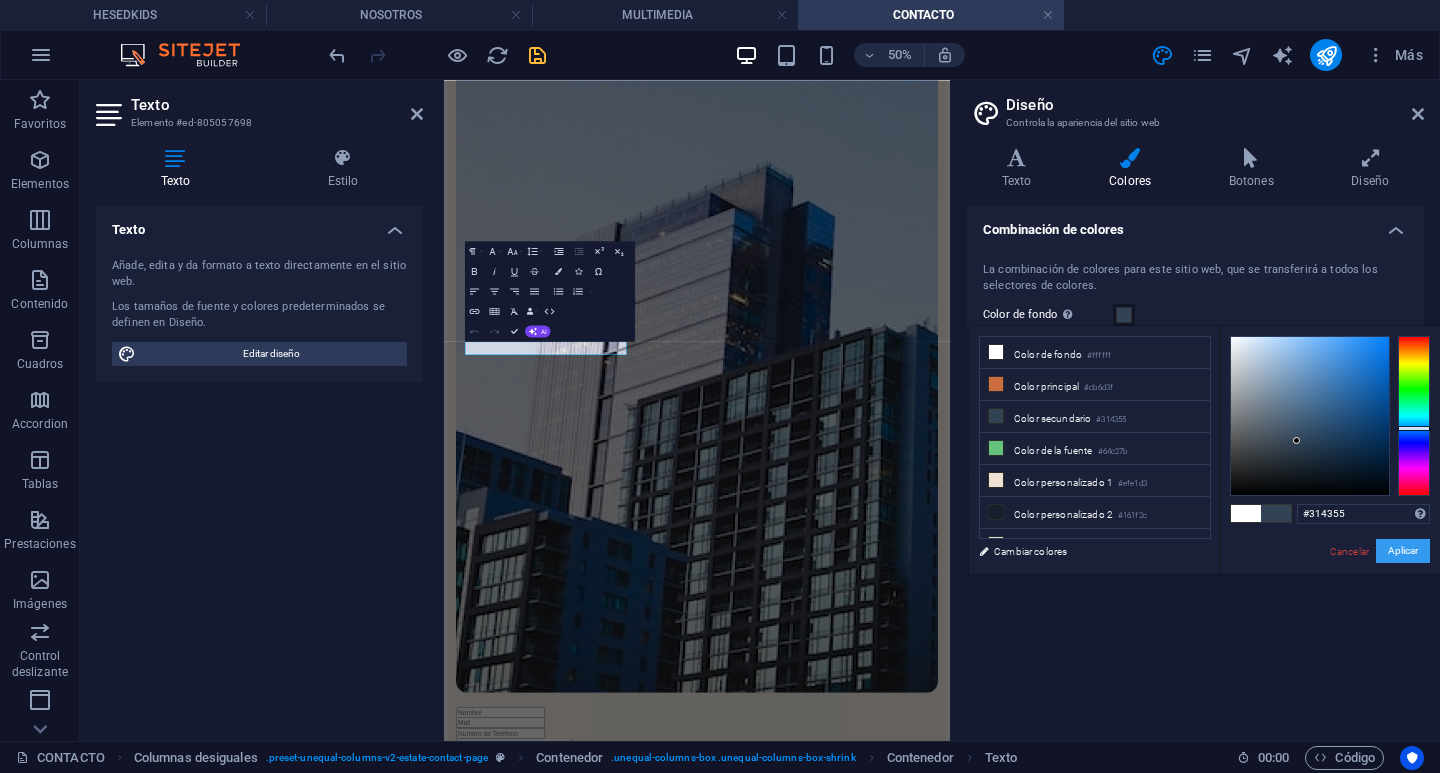 click on "Aplicar" at bounding box center [1403, 551] 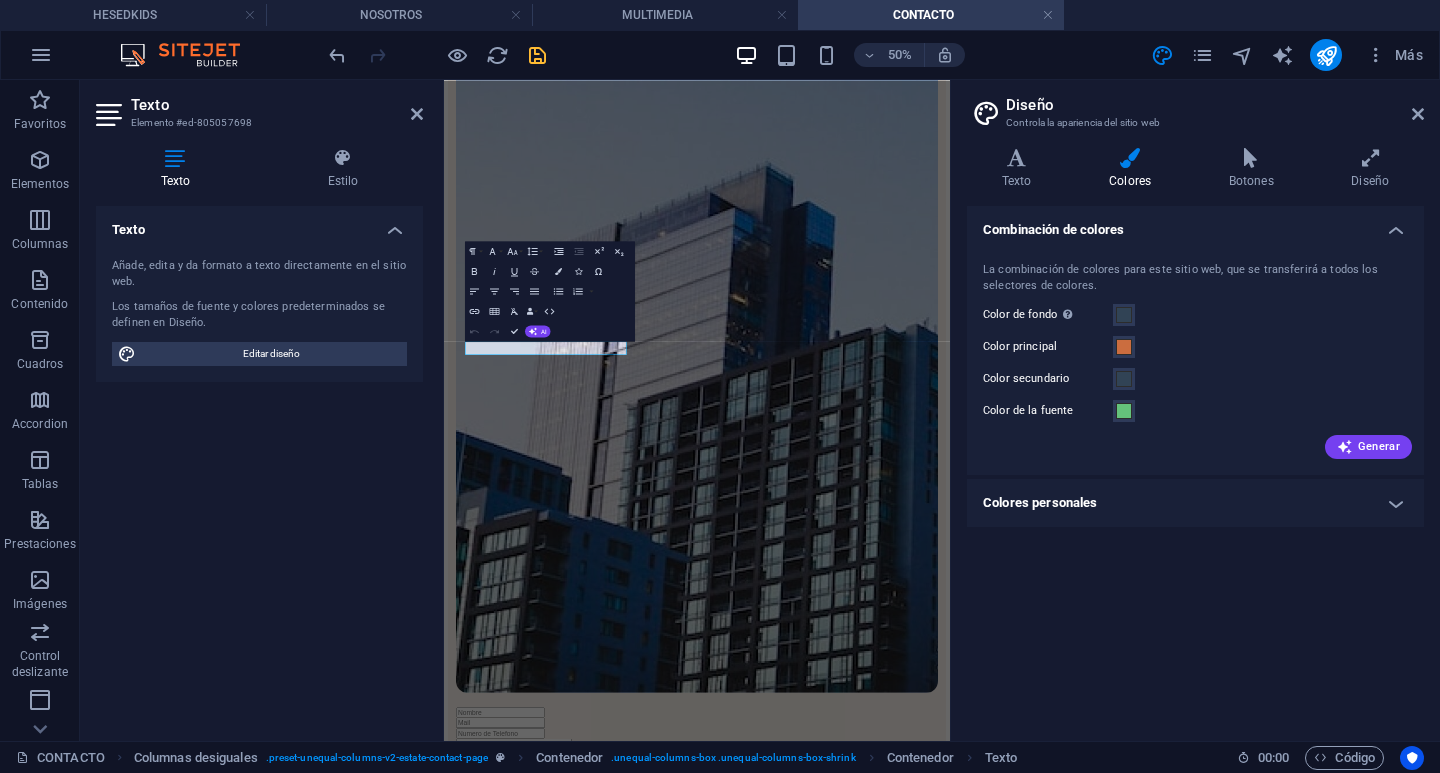 click on "Combinación de colores La combinación de colores para este sitio web, que se transferirá a todos los selectores de colores. Color de fondo Solo visible si no se encuentra cubierto por otros fondos. Color principal Color secundario Color de la fuente Generar Colores personales Color personalizado 1 Color personalizado 2 Color personalizado 3 Color personalizado 4 Color personalizado 5" at bounding box center [1195, 465] 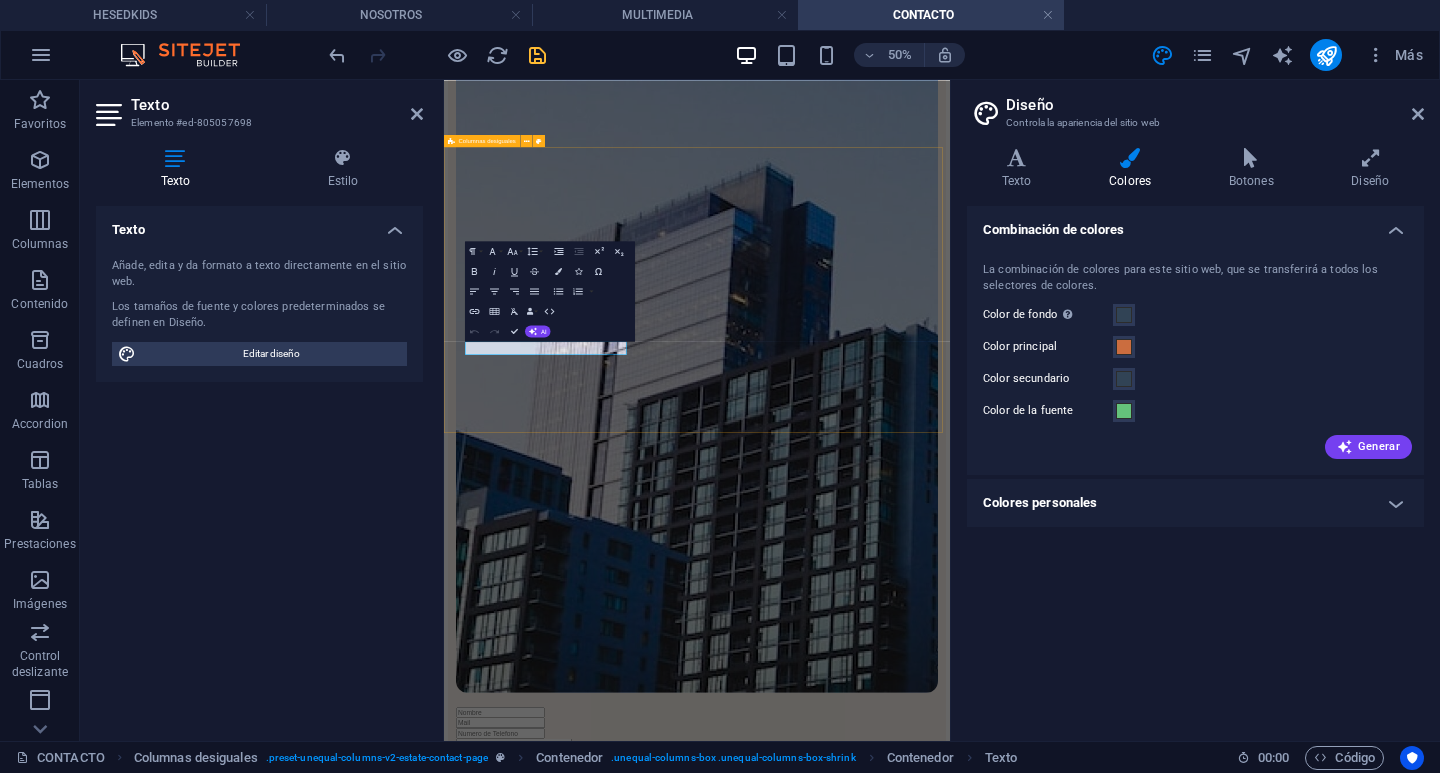 click on "UBICACIÓN VISITANOS! Te invitamos a ser parte de lo que Dios está haciendo en Iglesia Hesed Valparaíso. Ven con tu familia, adora con nosotros y vive una experiencia de fe y comunidad. ¡Tu lugar te espera! Manutara 286 ,  Valparaíso ,  2340000 contacto@iglesiahesedvalparaiso.cl 0123 - 456789" at bounding box center [950, 3856] 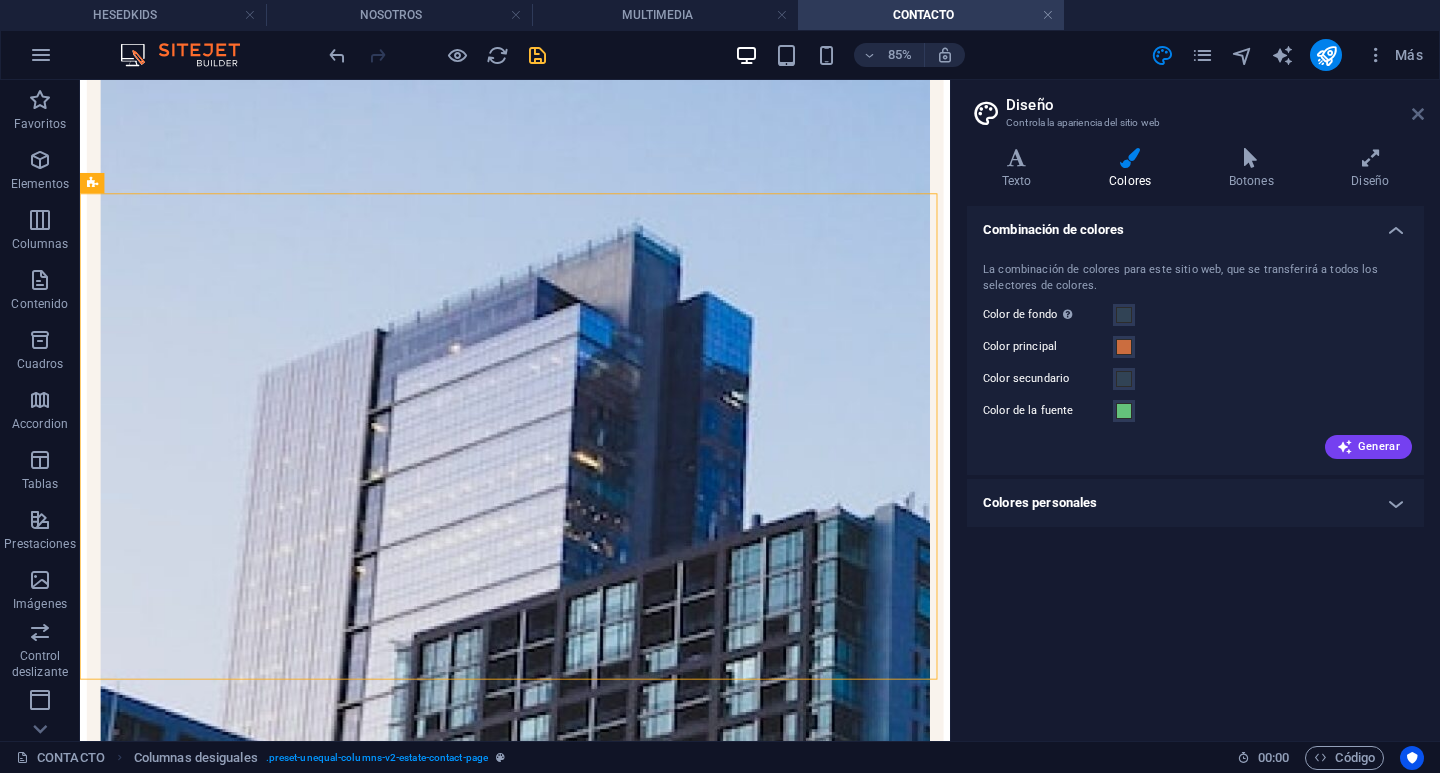 click at bounding box center (1418, 114) 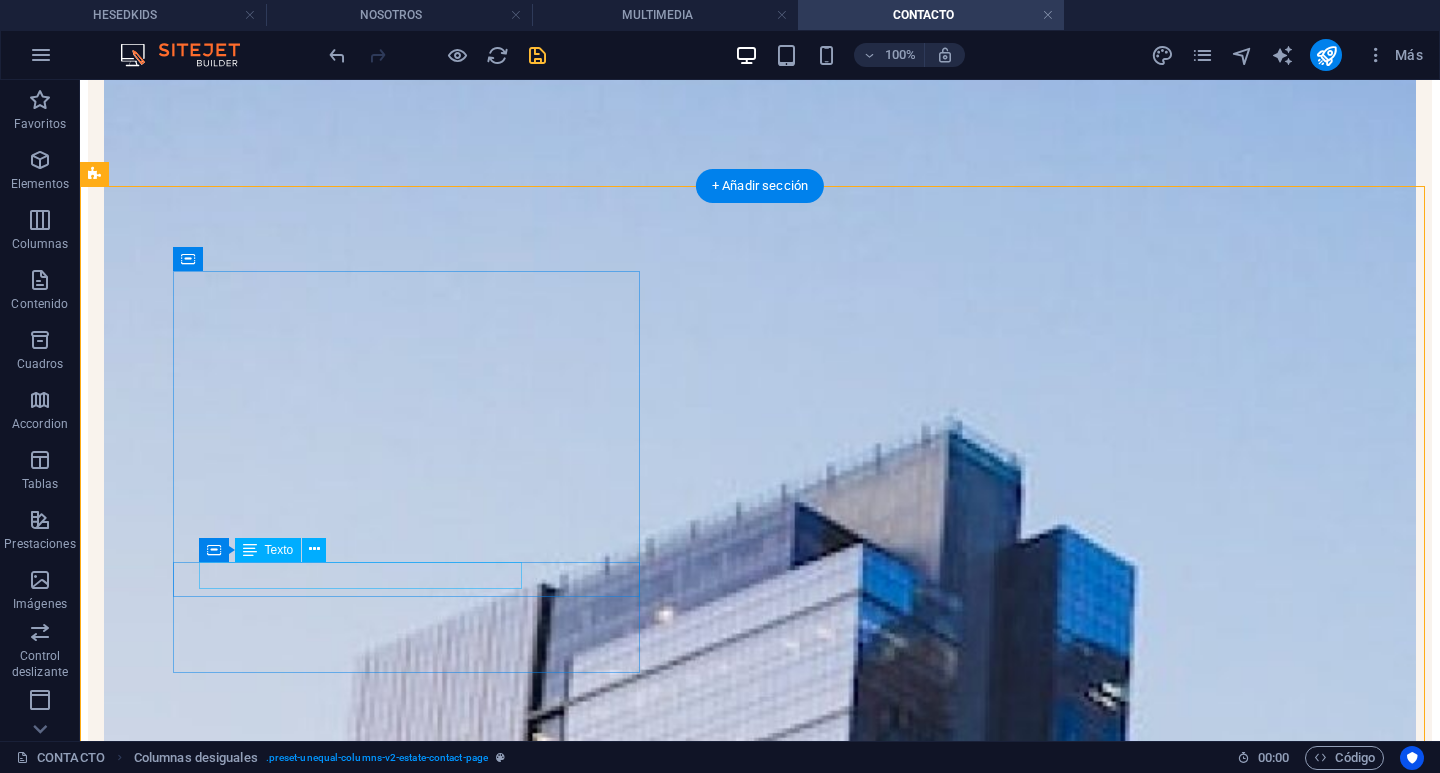 click on "contacto@[DOMAIN]" at bounding box center (134, 4874) 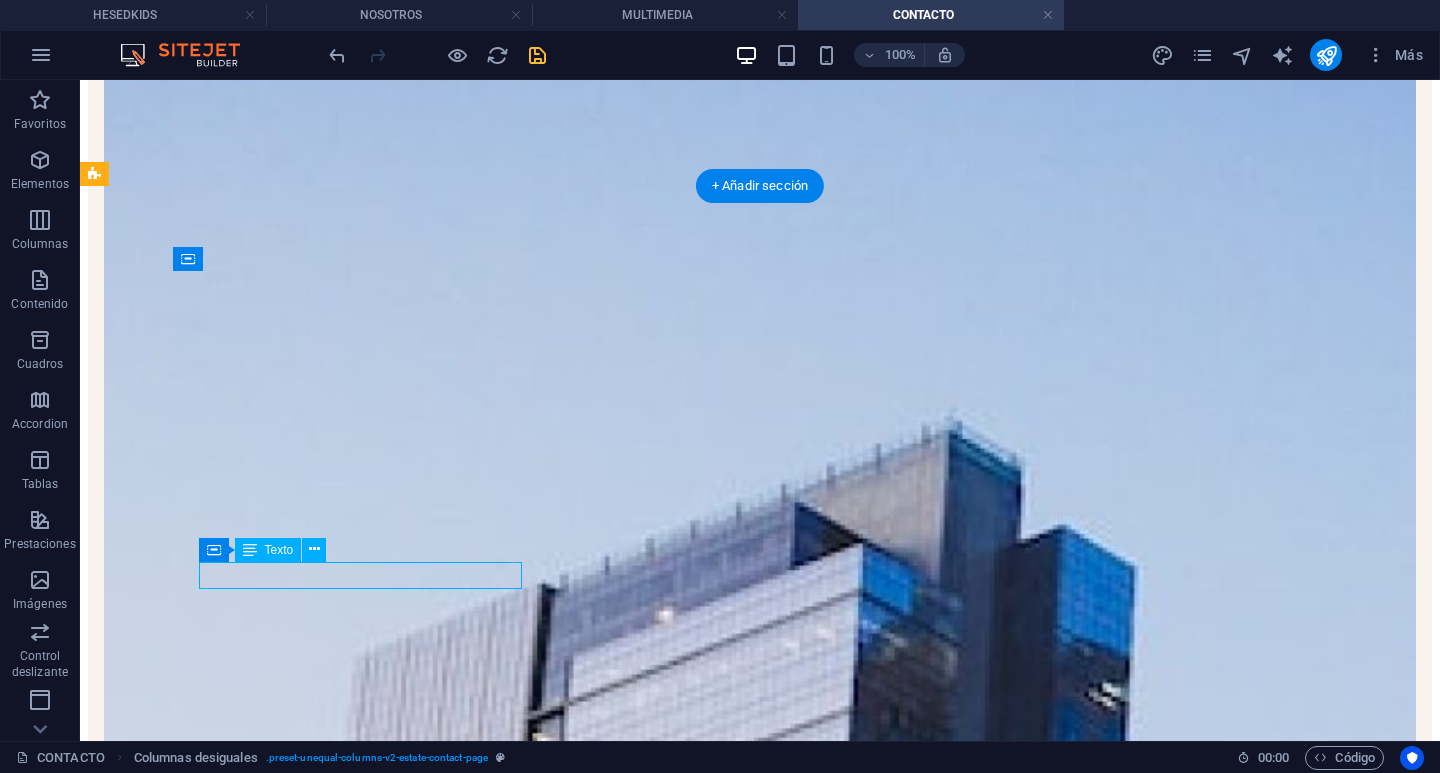 click on "contacto@[DOMAIN]" at bounding box center [134, 4874] 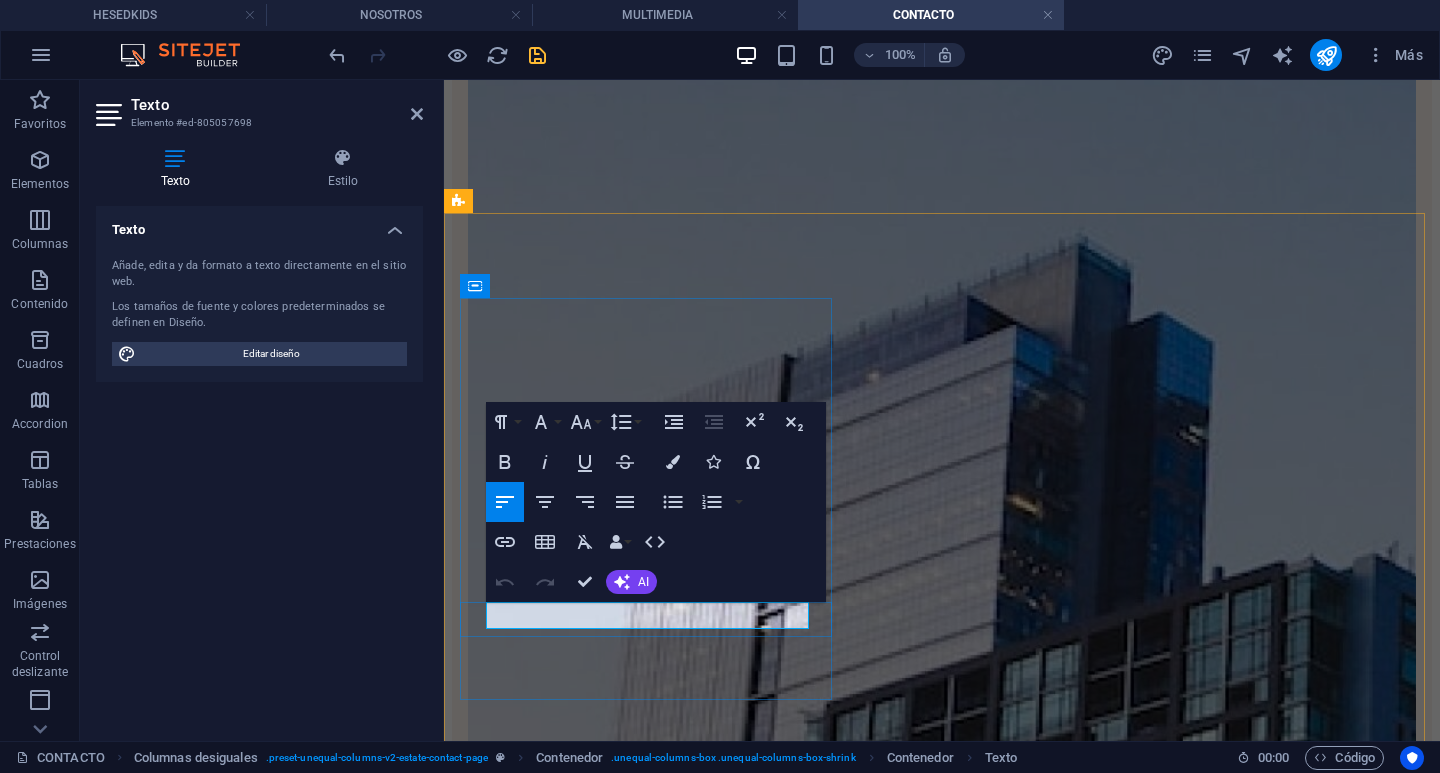 click on "contacto@[DOMAIN]" at bounding box center [498, 3722] 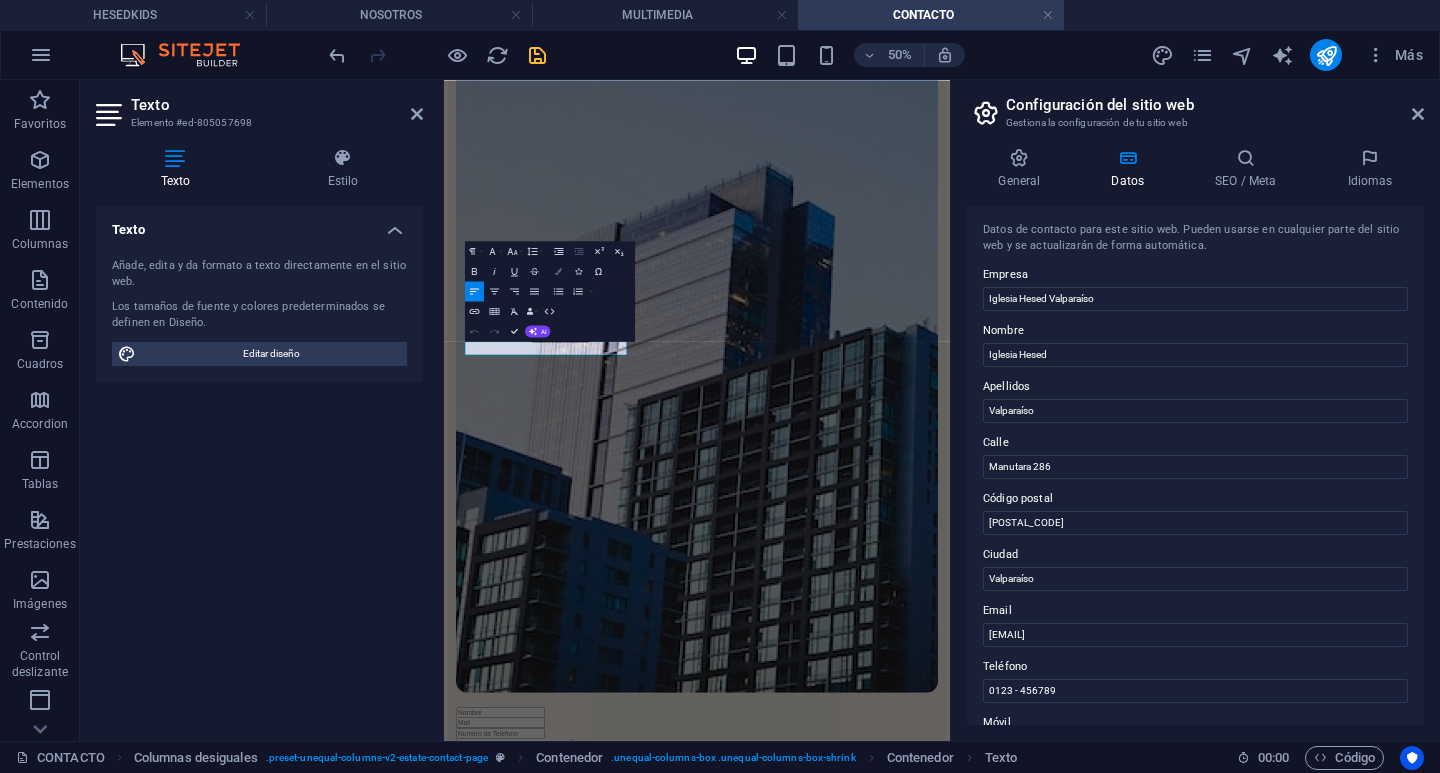 click on "Colors" at bounding box center [558, 271] 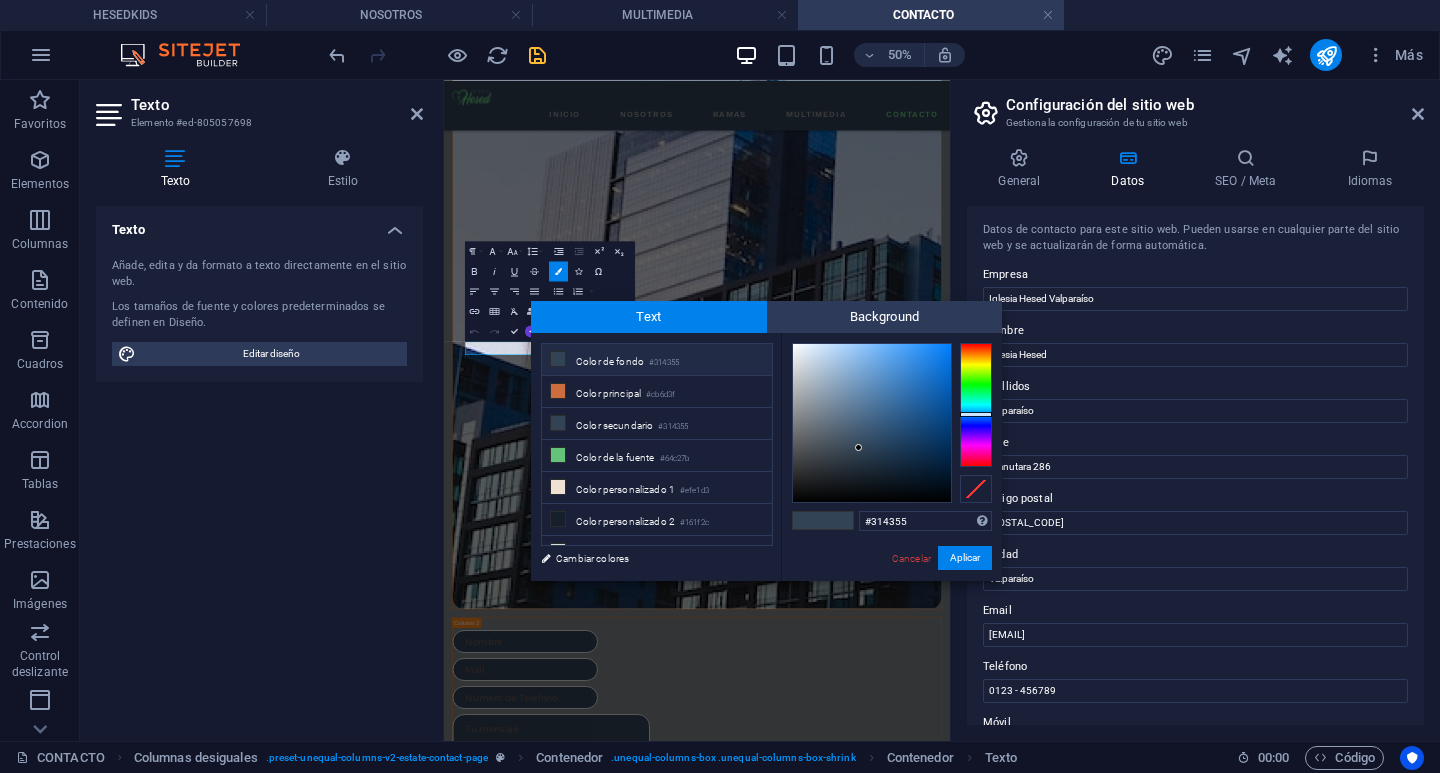 click on "#314355" at bounding box center [664, 363] 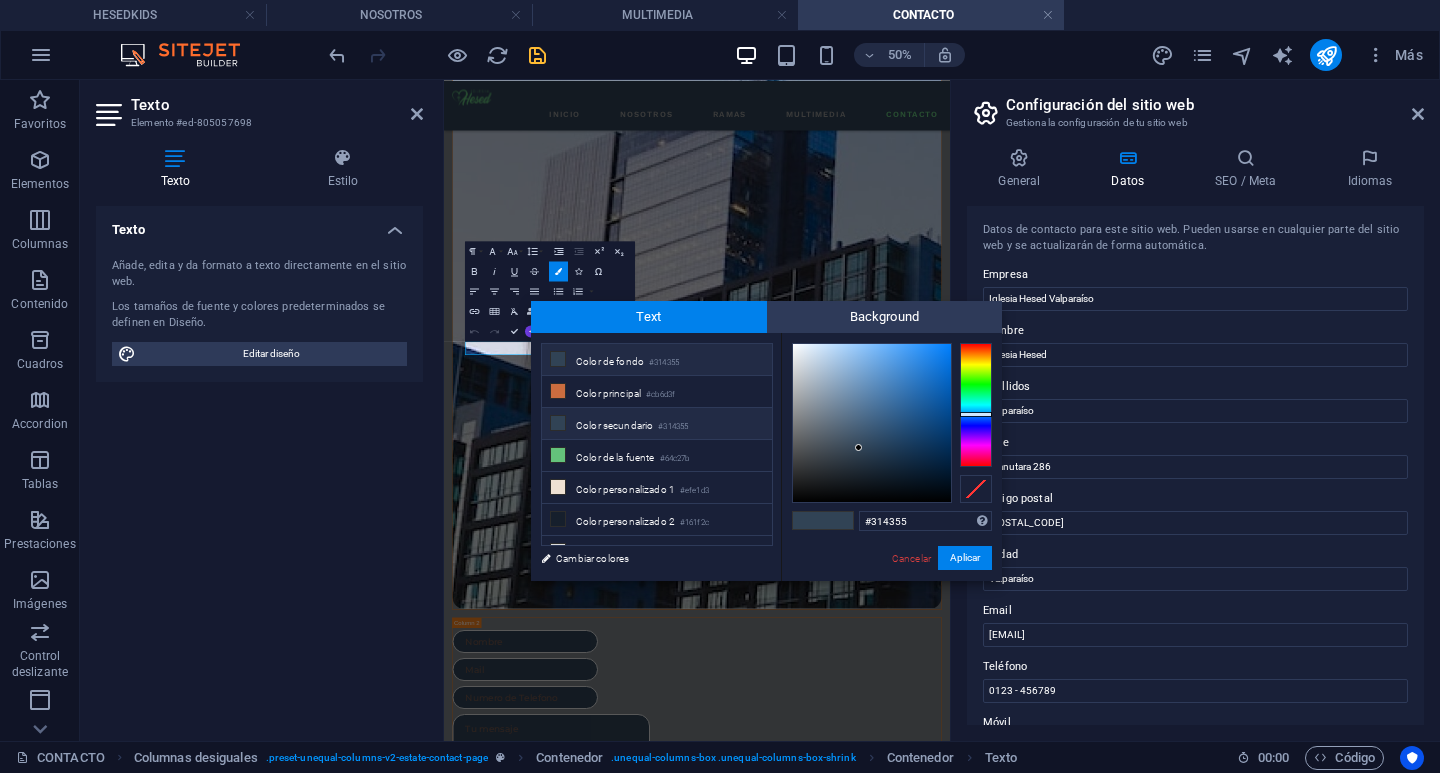 click on "#314355" at bounding box center (673, 427) 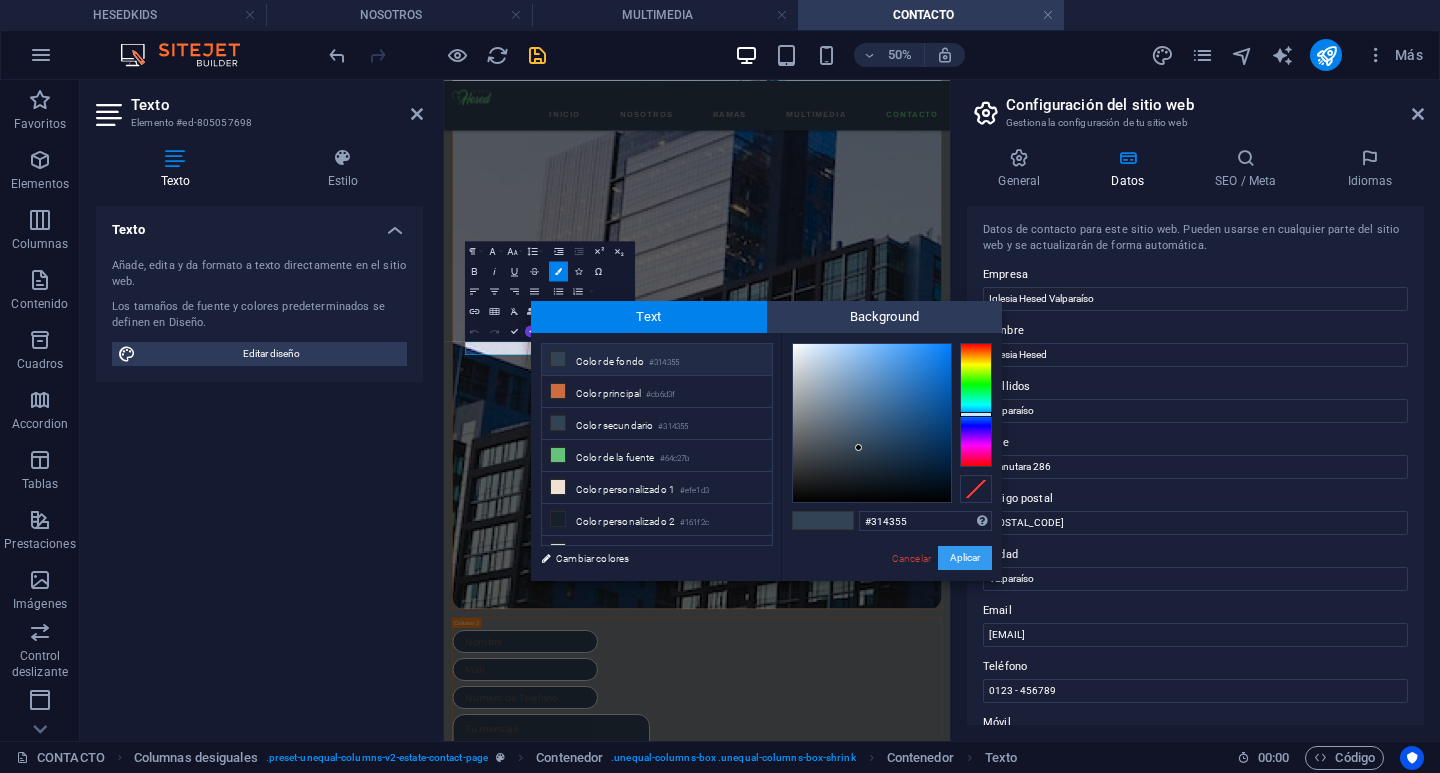 click on "Aplicar" at bounding box center [965, 558] 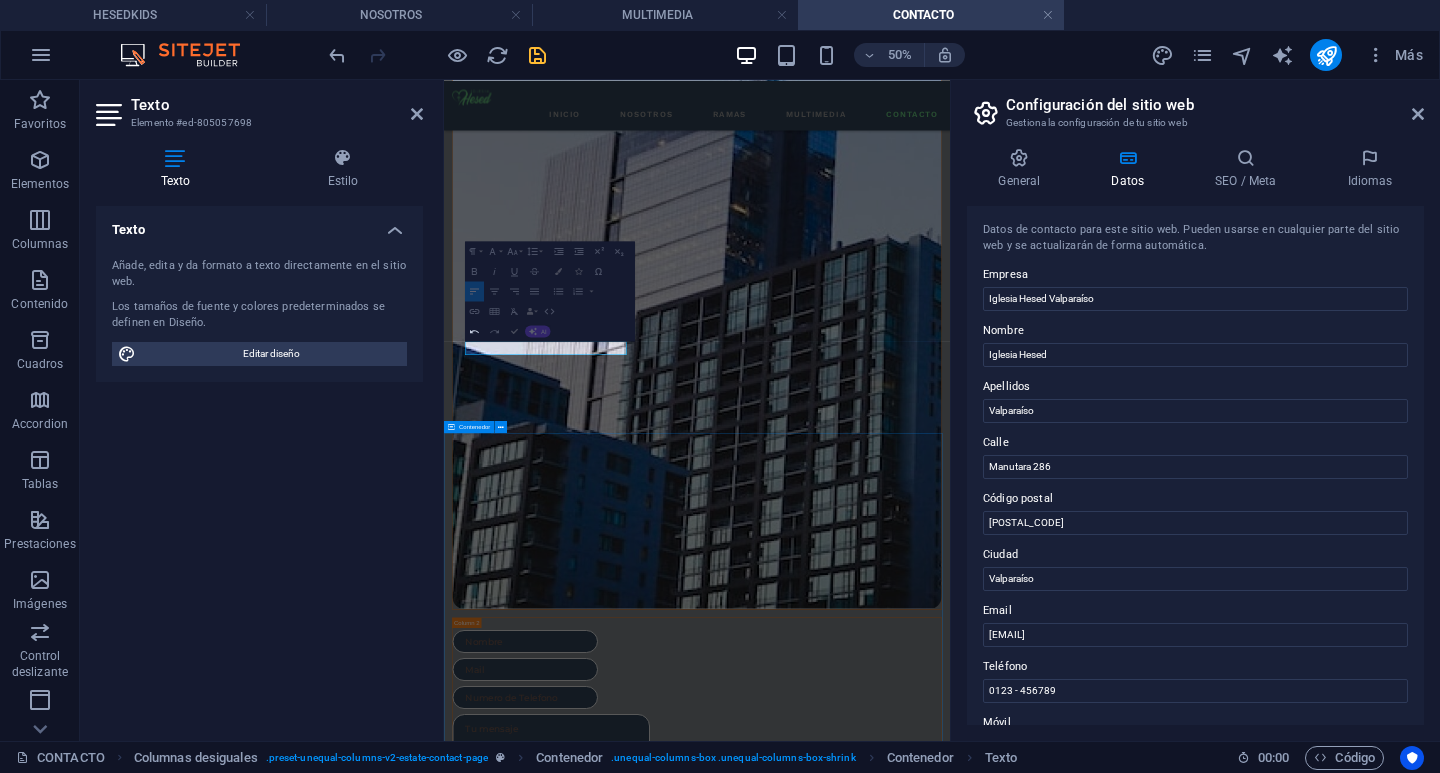 click on "UBICACIÓN VISITANOS! Te invitamos a ser parte de lo que Dios está haciendo en Iglesia Hesed Valparaíso. Ven con tu familia, adora con nosotros y vive una experiencia de fe y comunidad. ¡Tu lugar te espera! Manutara 286 ,  Valparaíso ,  2340000 contacto@iglesiahesedvalparaiso.cl 0123 - 456789" at bounding box center (950, 3887) 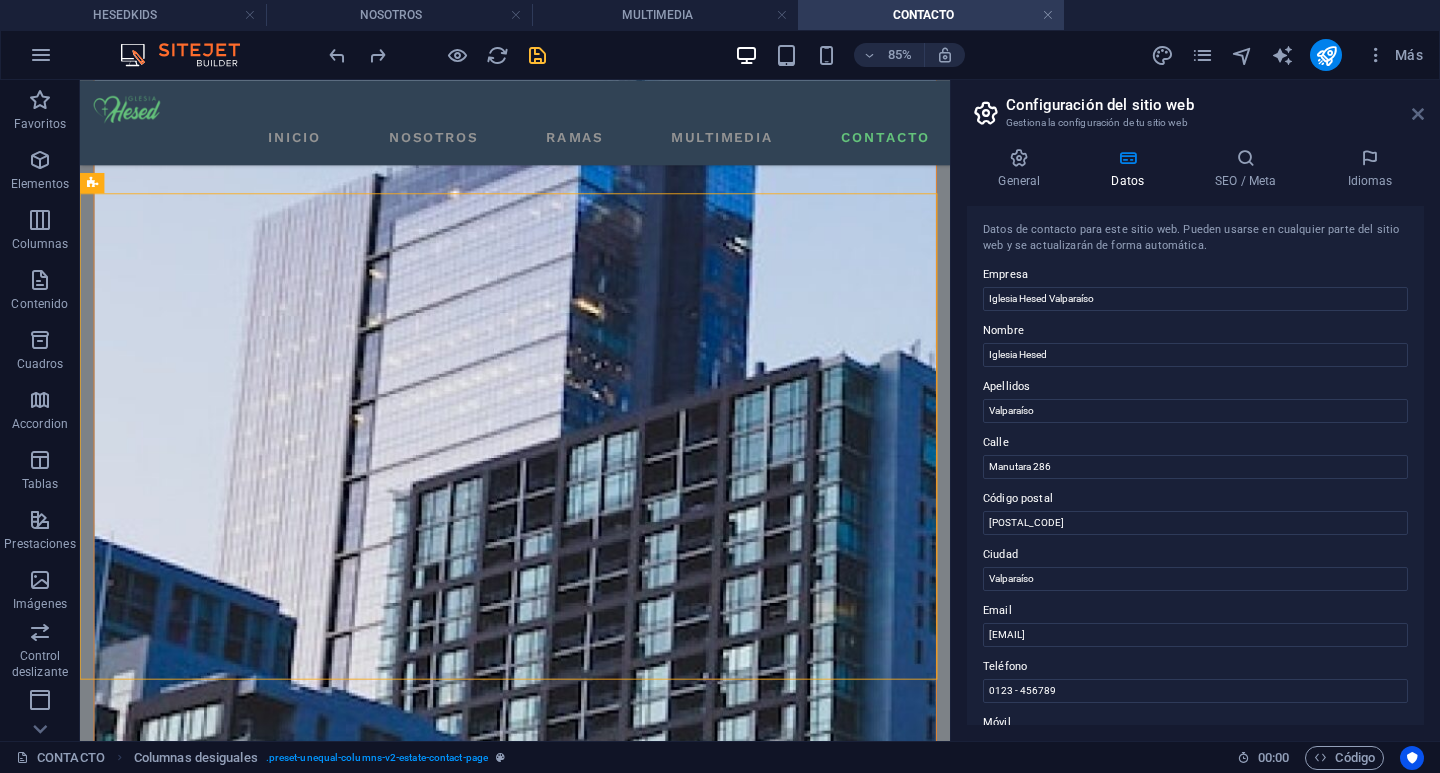 drag, startPoint x: 1414, startPoint y: 115, endPoint x: 1323, endPoint y: 33, distance: 122.494896 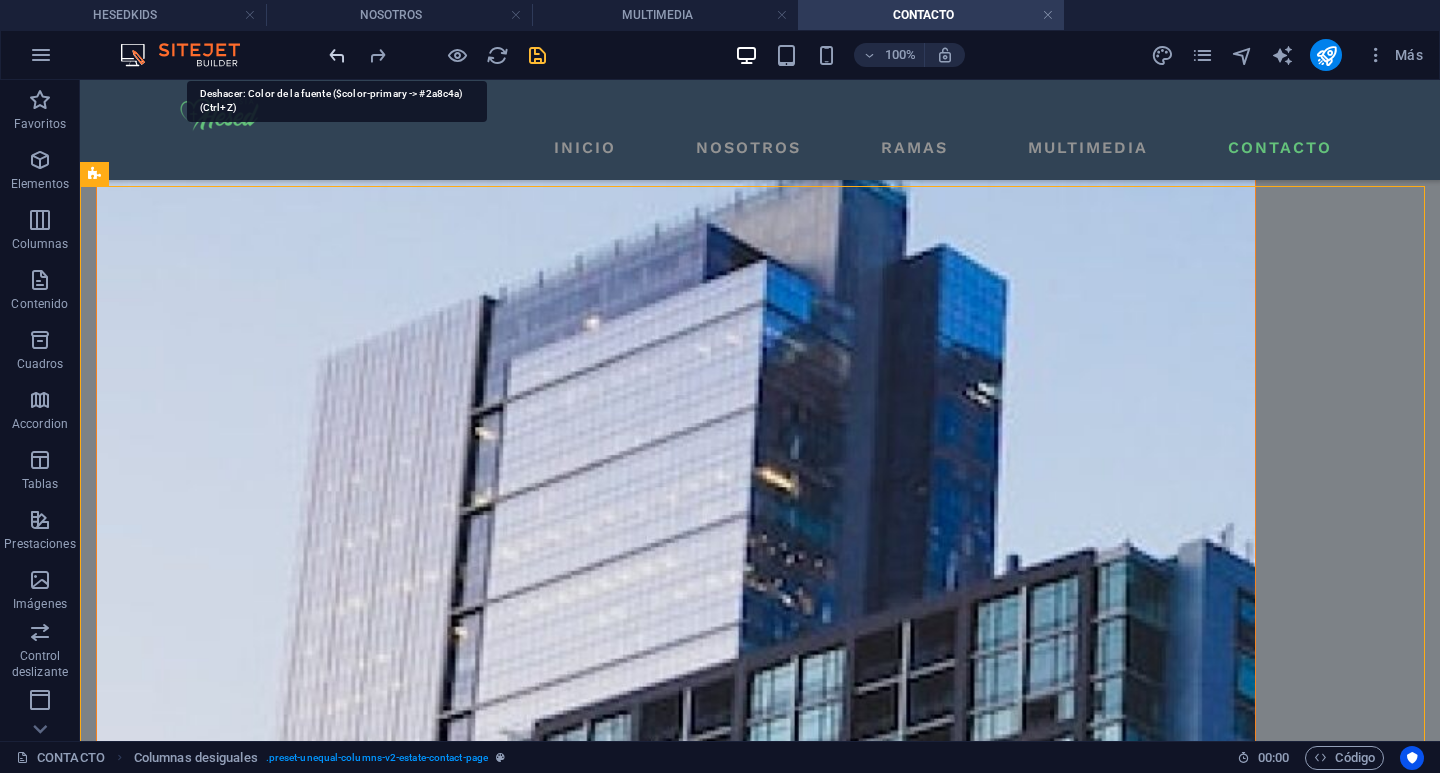 click at bounding box center (337, 55) 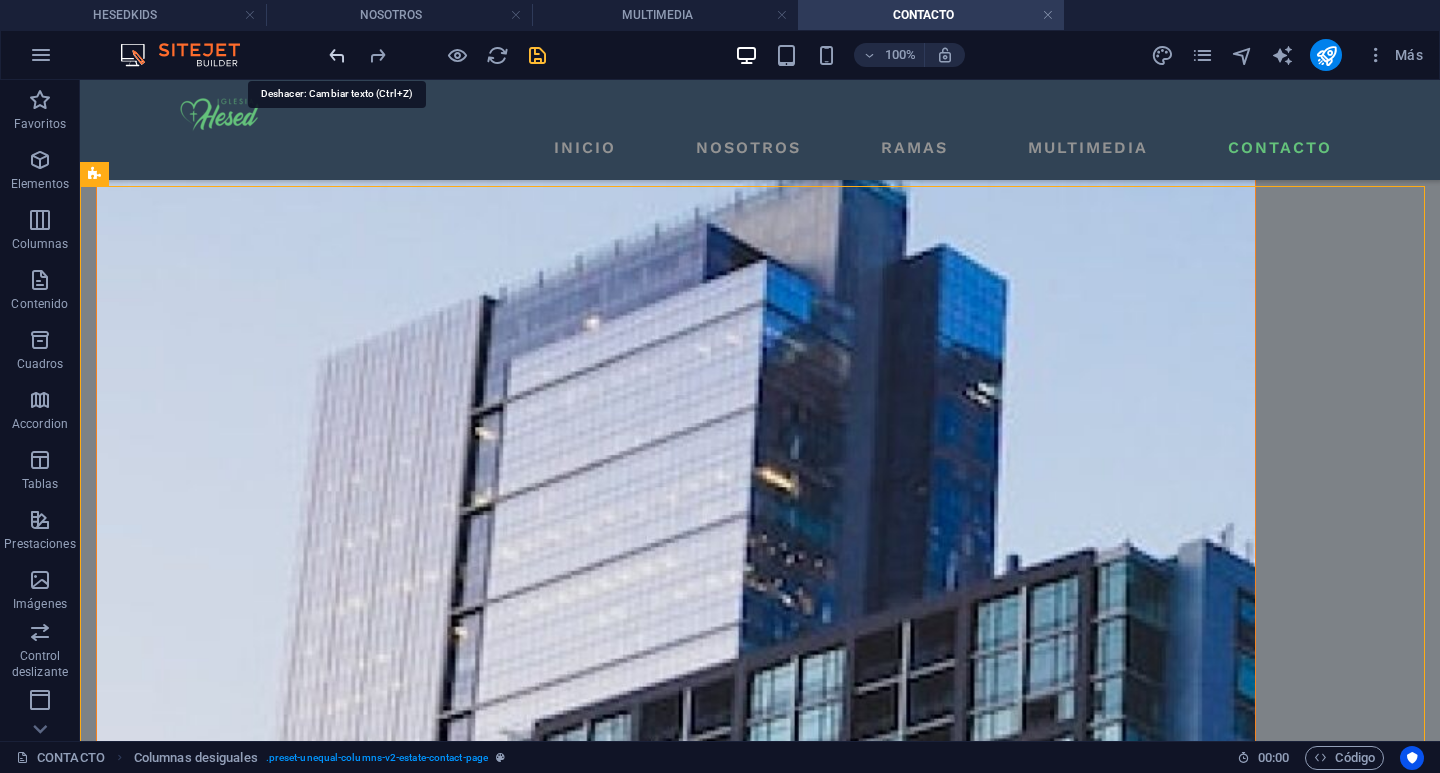 click at bounding box center (337, 55) 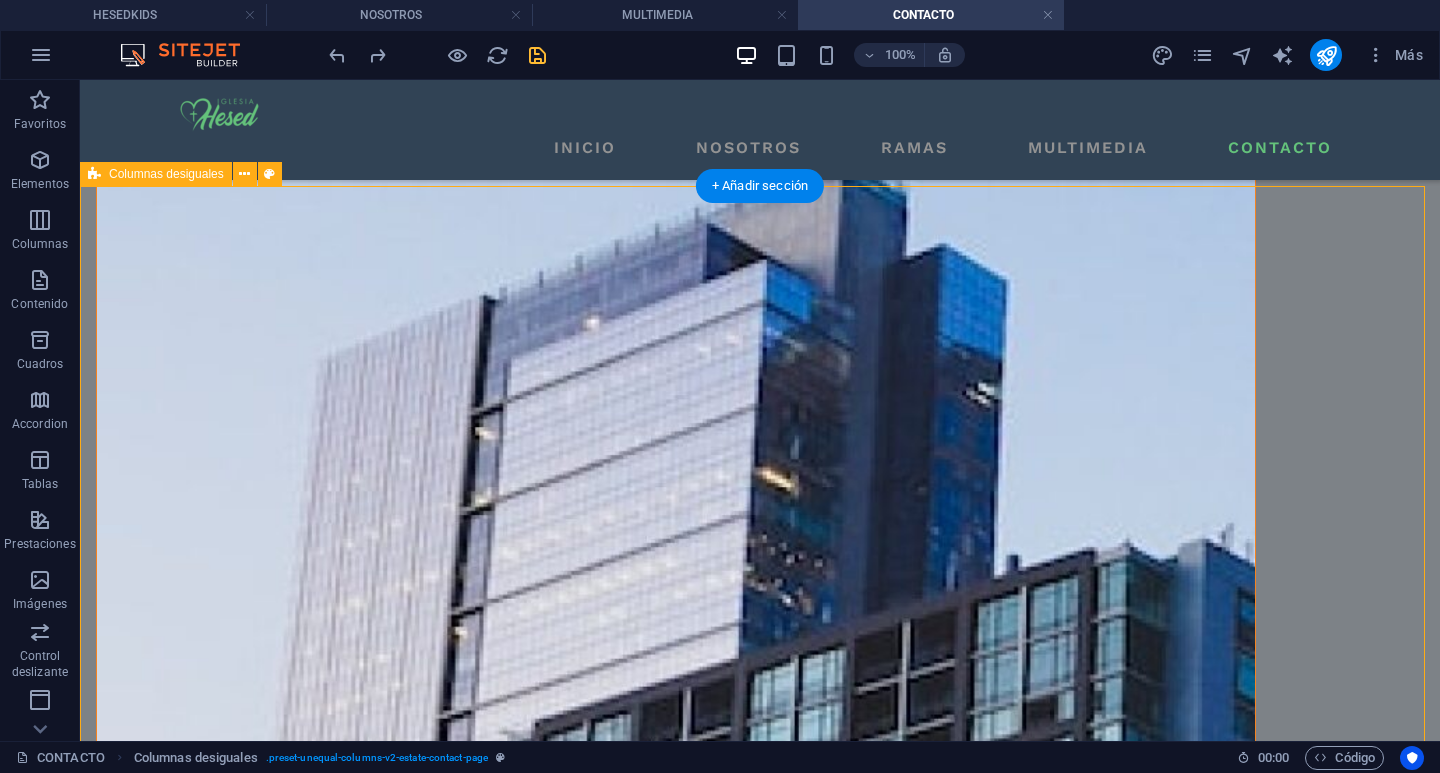 click on "UBICACIÓN VISITANOS! Te invitamos a ser parte de lo que Dios está haciendo en Iglesia Hesed Valparaíso. Ven con tu familia, adora con nosotros y vive una experiencia de fe y comunidad. ¡Tu lugar te espera! Manutara 286 ,  Valparaíso ,  2340000 contacto@iglesiahesedvalparaiso.cl 0123 - 456789" at bounding box center (760, 4465) 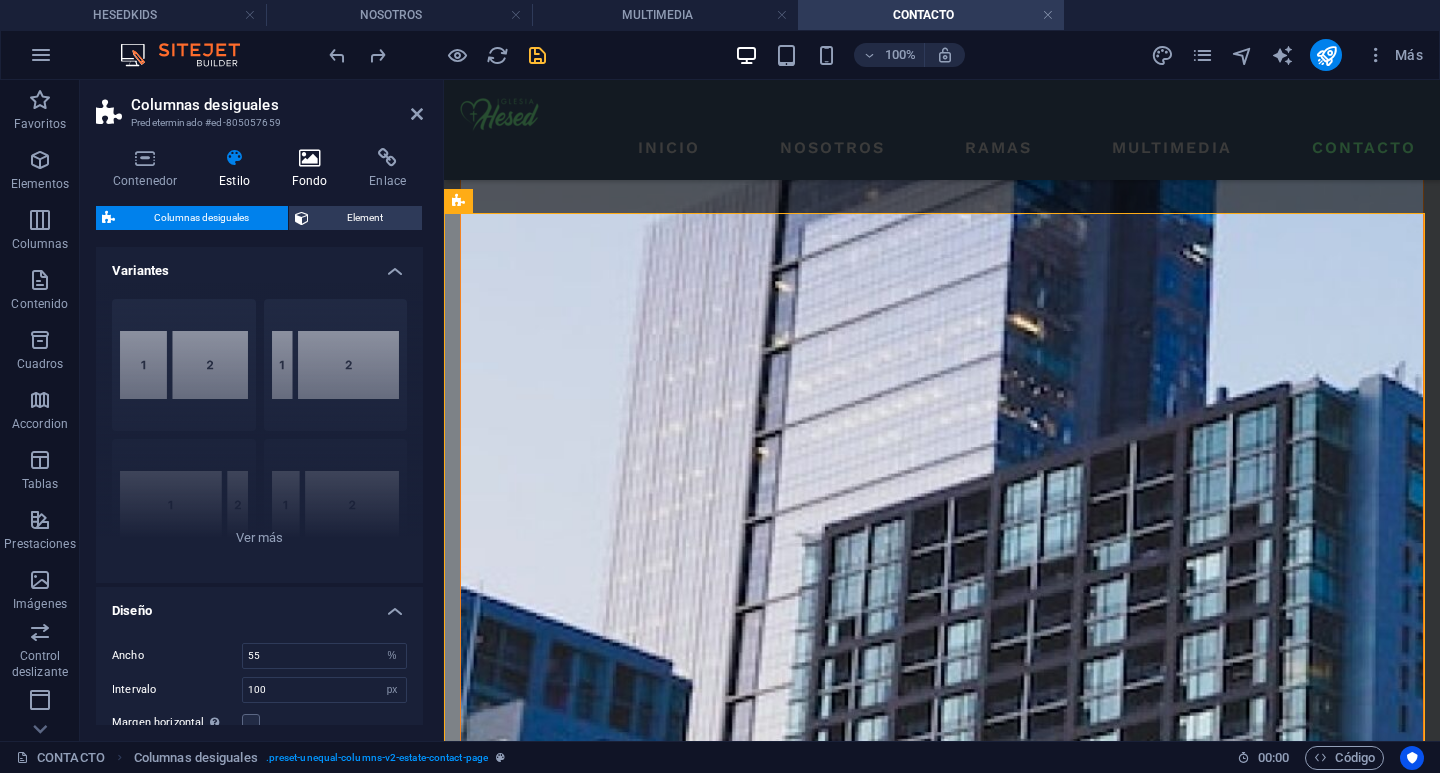 click at bounding box center (310, 158) 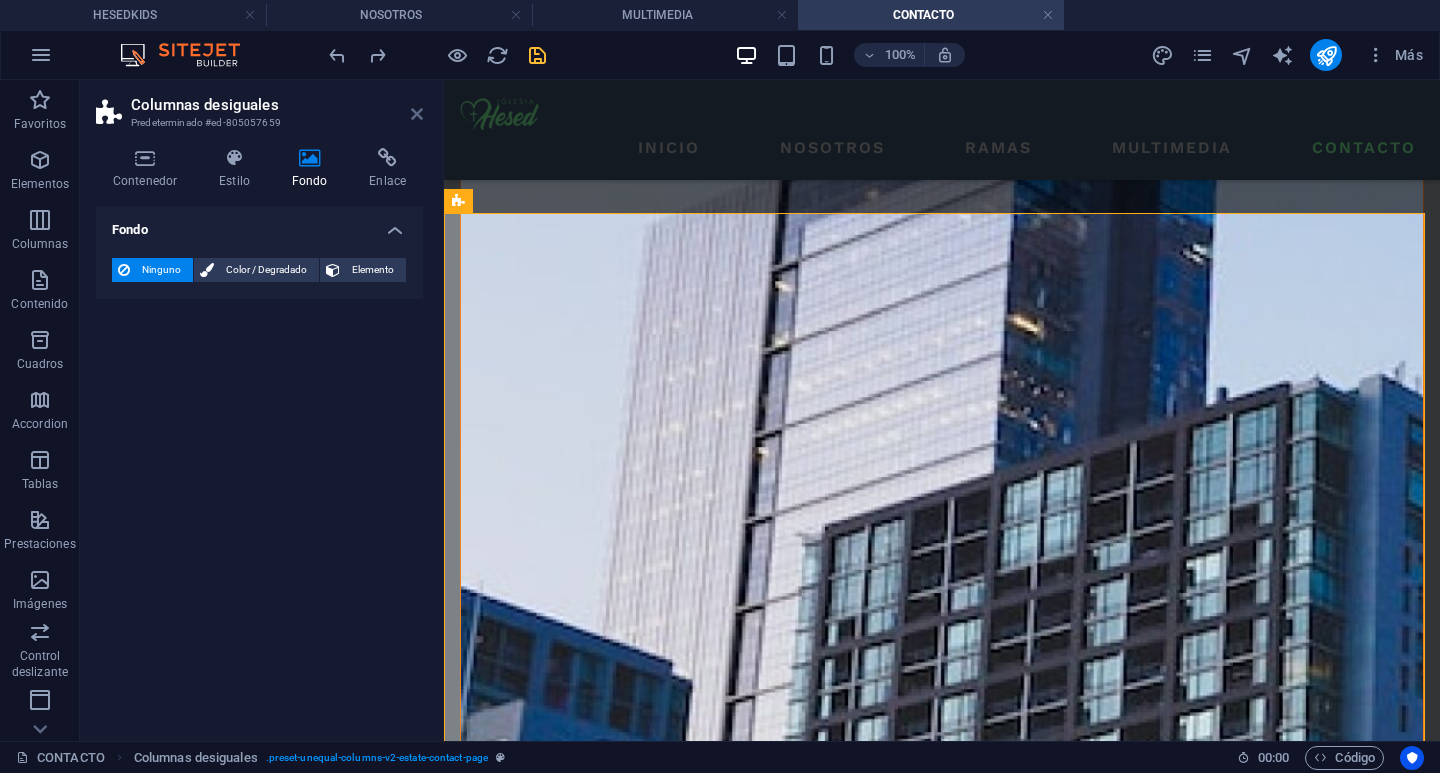 click at bounding box center (417, 114) 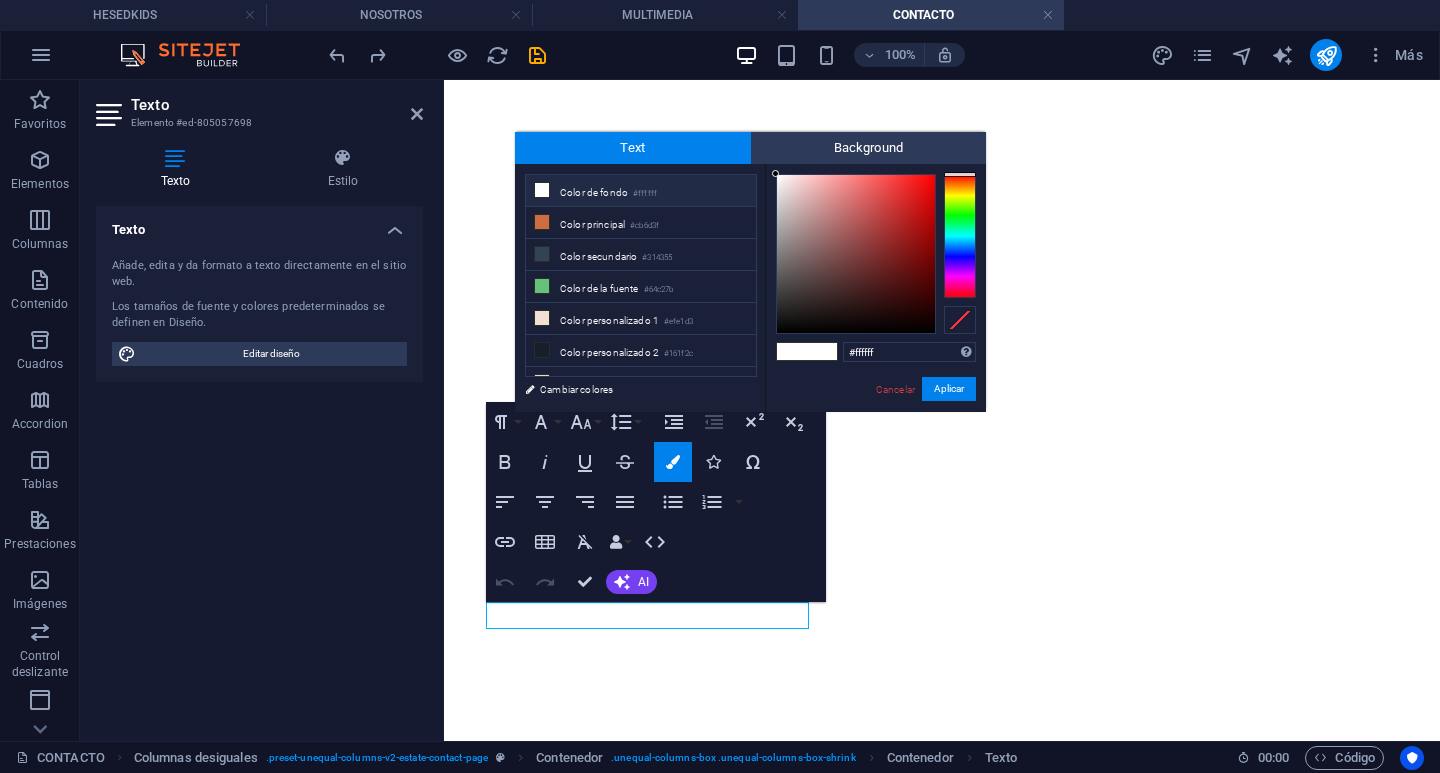 scroll, scrollTop: 0, scrollLeft: 0, axis: both 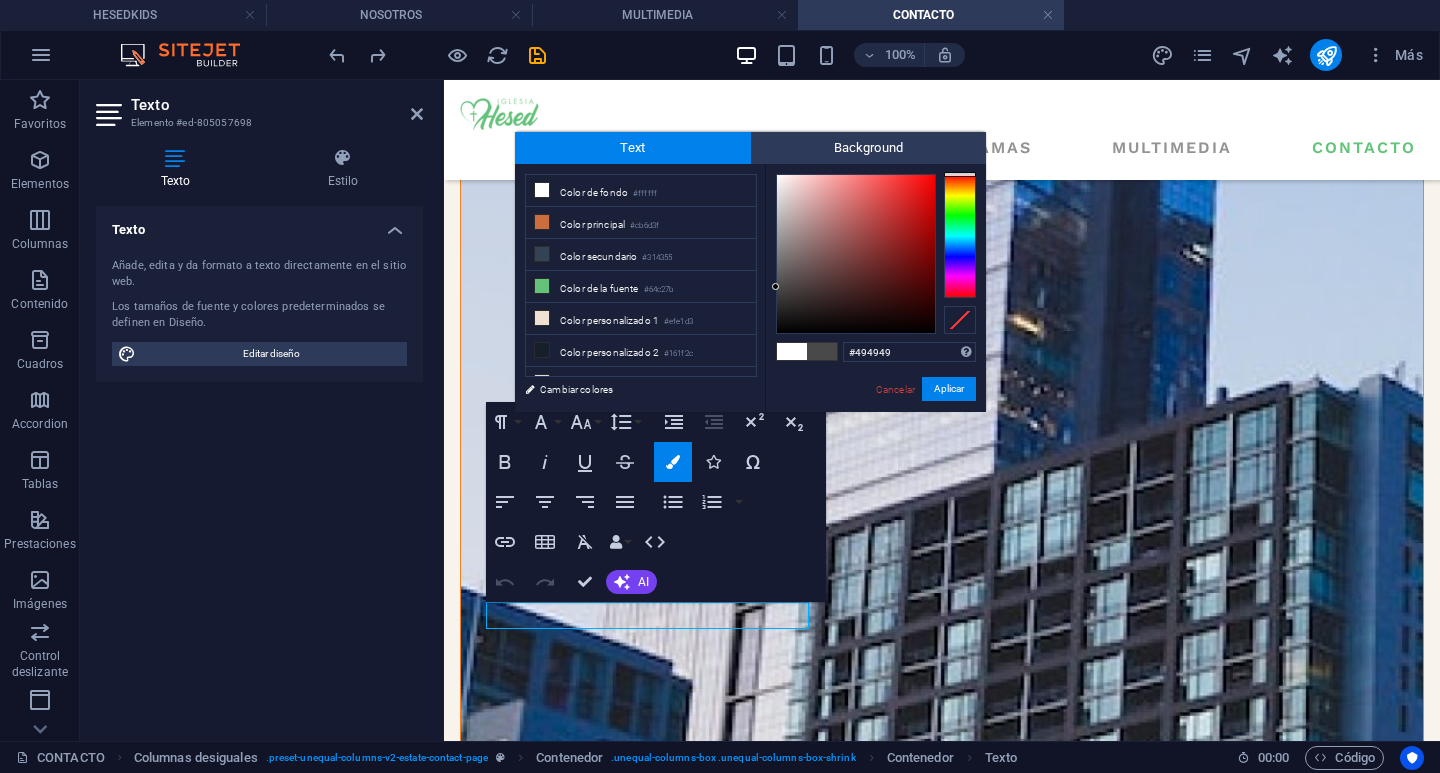 drag, startPoint x: 816, startPoint y: 234, endPoint x: 760, endPoint y: 287, distance: 77.10383 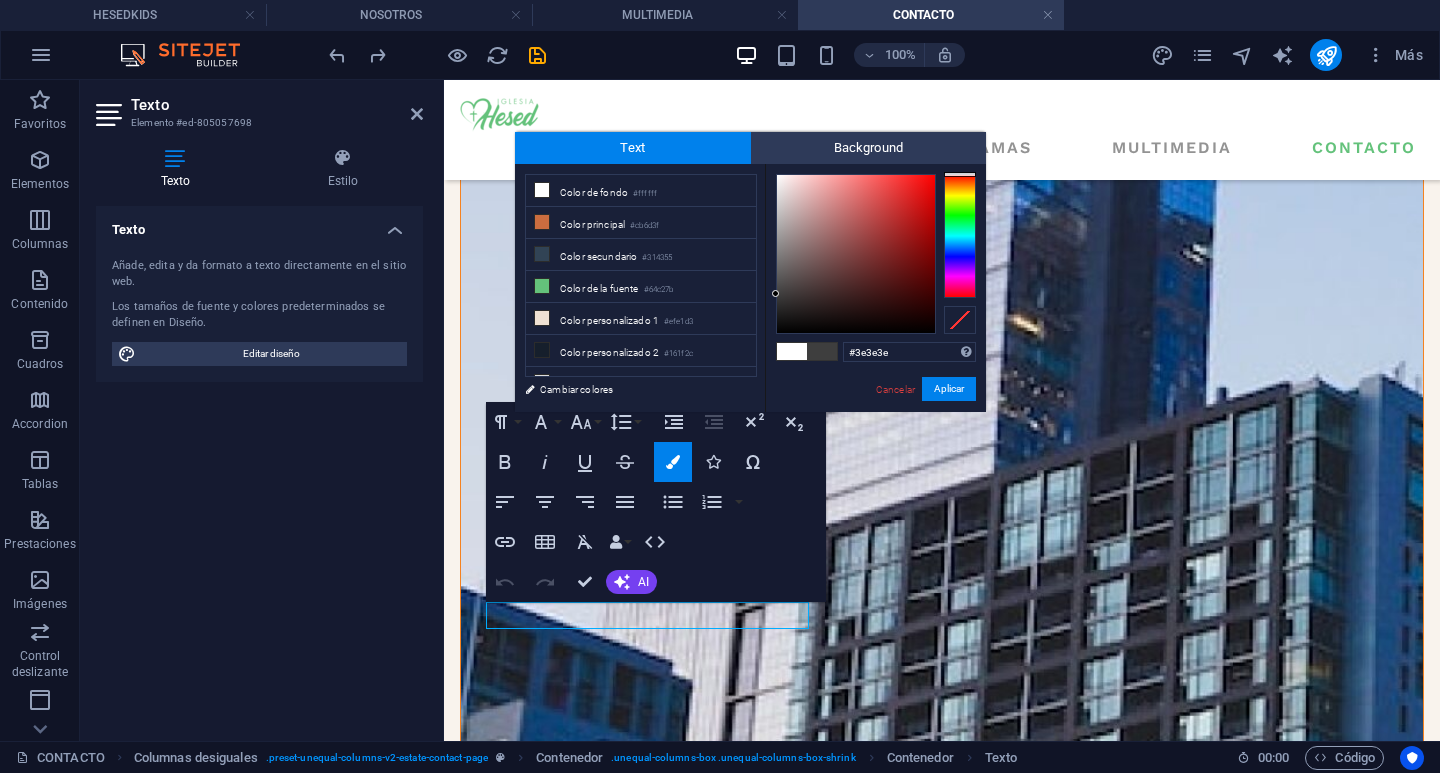 click on "#3e3e3e Formatos soportados #0852ed rgb(8, 82, 237) rgba(8, 82, 237, 90%) hsv(221,97,93) hsl(221, 93%, 48%) Cancelar Aplicar" at bounding box center (875, 433) 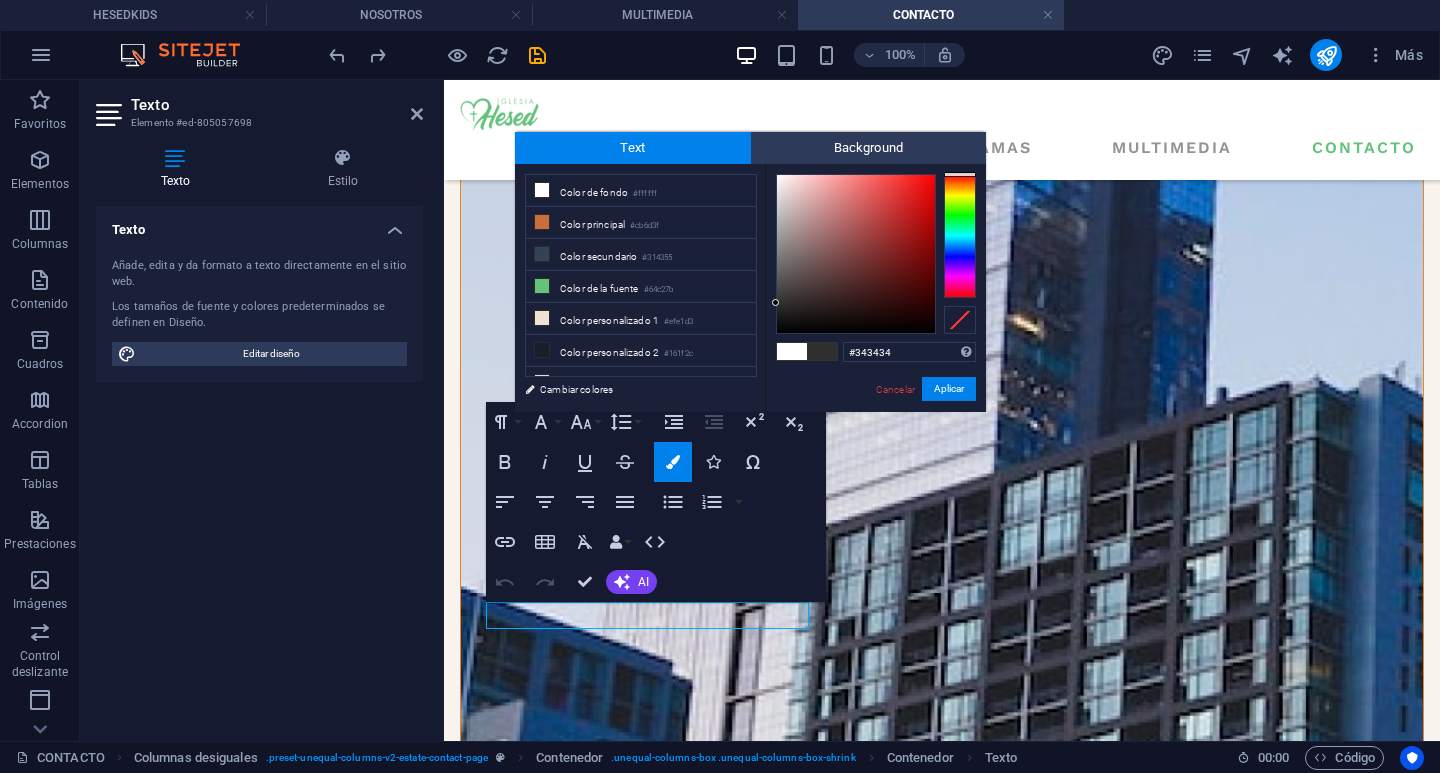type on "#363636" 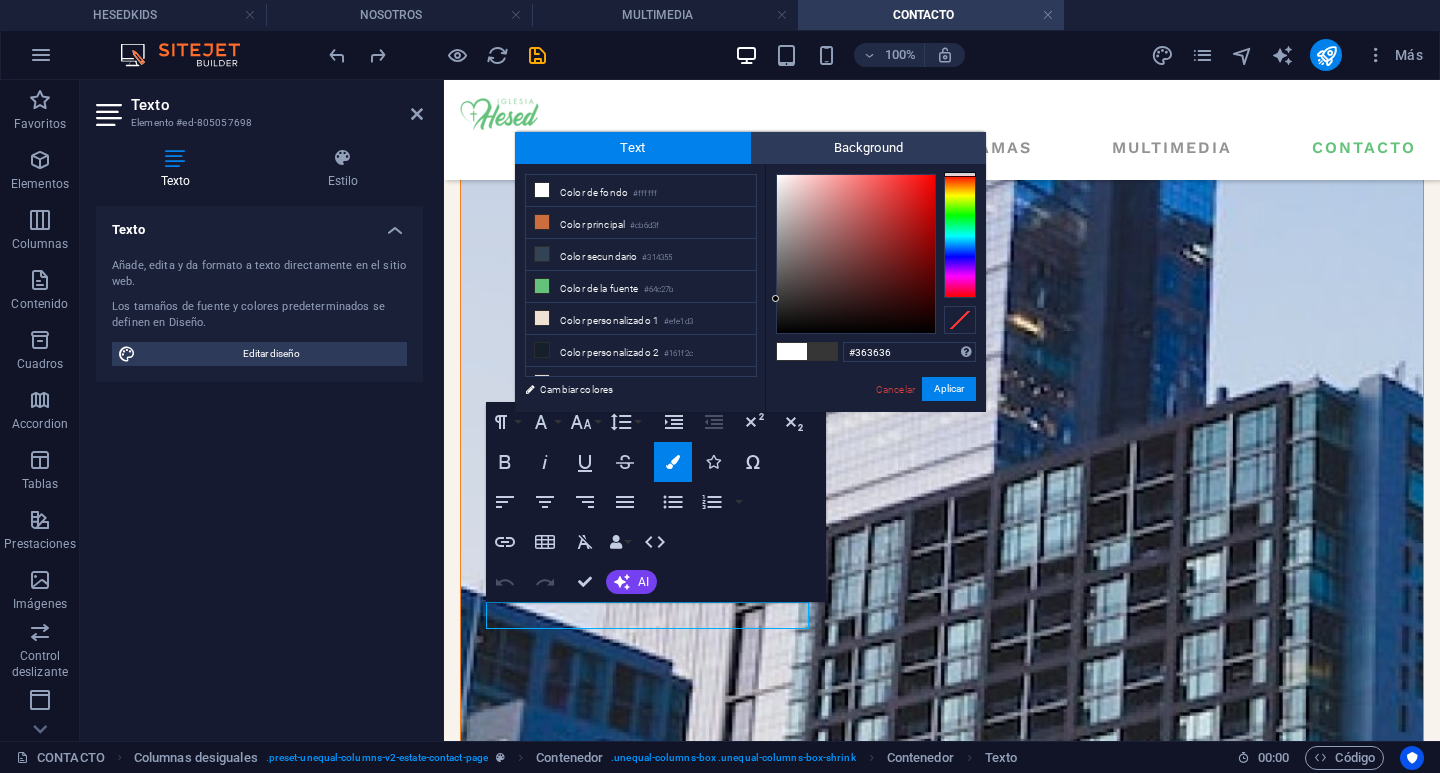 click at bounding box center (775, 298) 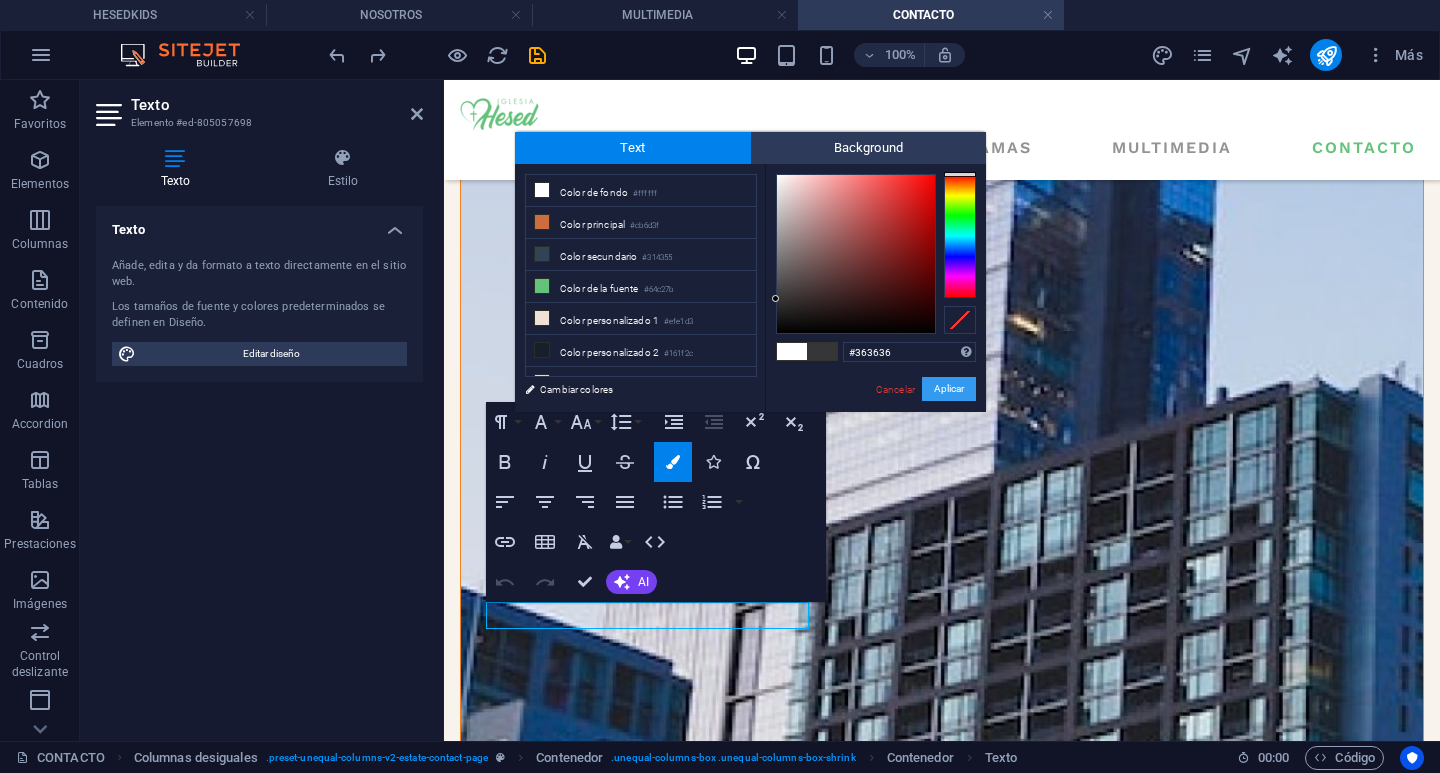 click on "Aplicar" at bounding box center [949, 389] 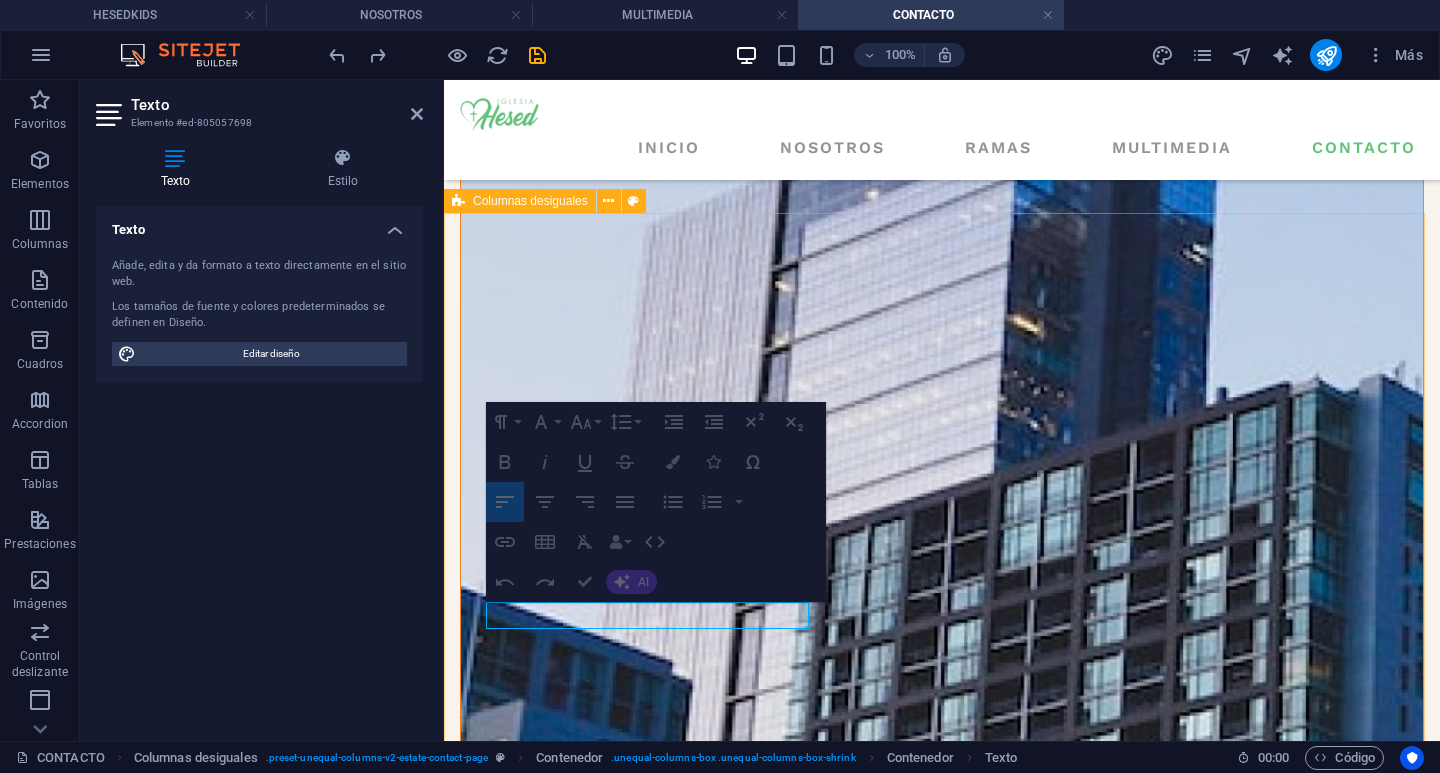 click on "UBICACIÓN VISITANOS! Te invitamos a ser parte de lo que Dios está haciendo en Iglesia Hesed Valparaíso. Ven con tu familia, adora con nosotros y vive una experiencia de fe y comunidad. ¡Tu lugar te espera! Manutara 286 ,  Valparaíso ,  2340000 contacto@iglesiahesedvalparaiso.cl 0123 - 456789" at bounding box center (942, 3835) 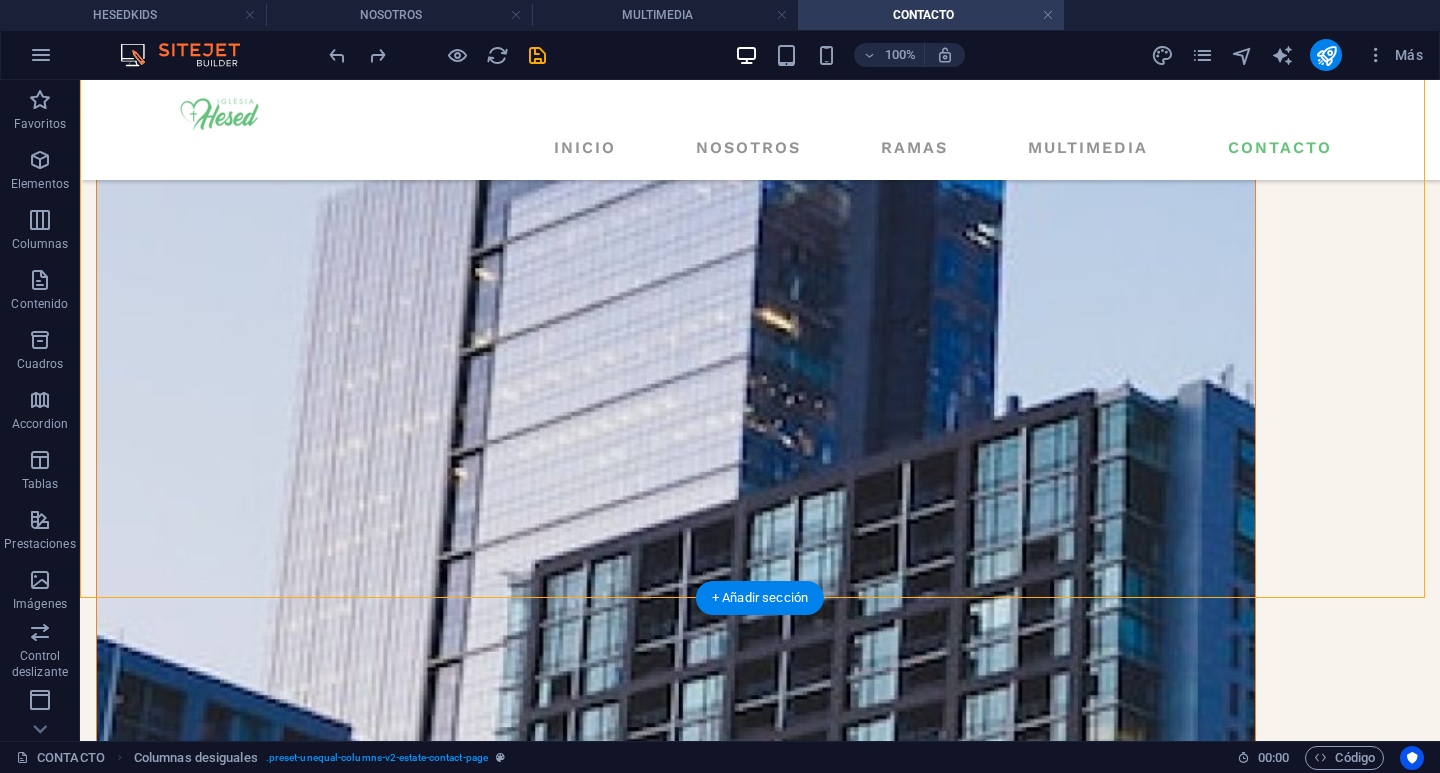 scroll, scrollTop: 829, scrollLeft: 0, axis: vertical 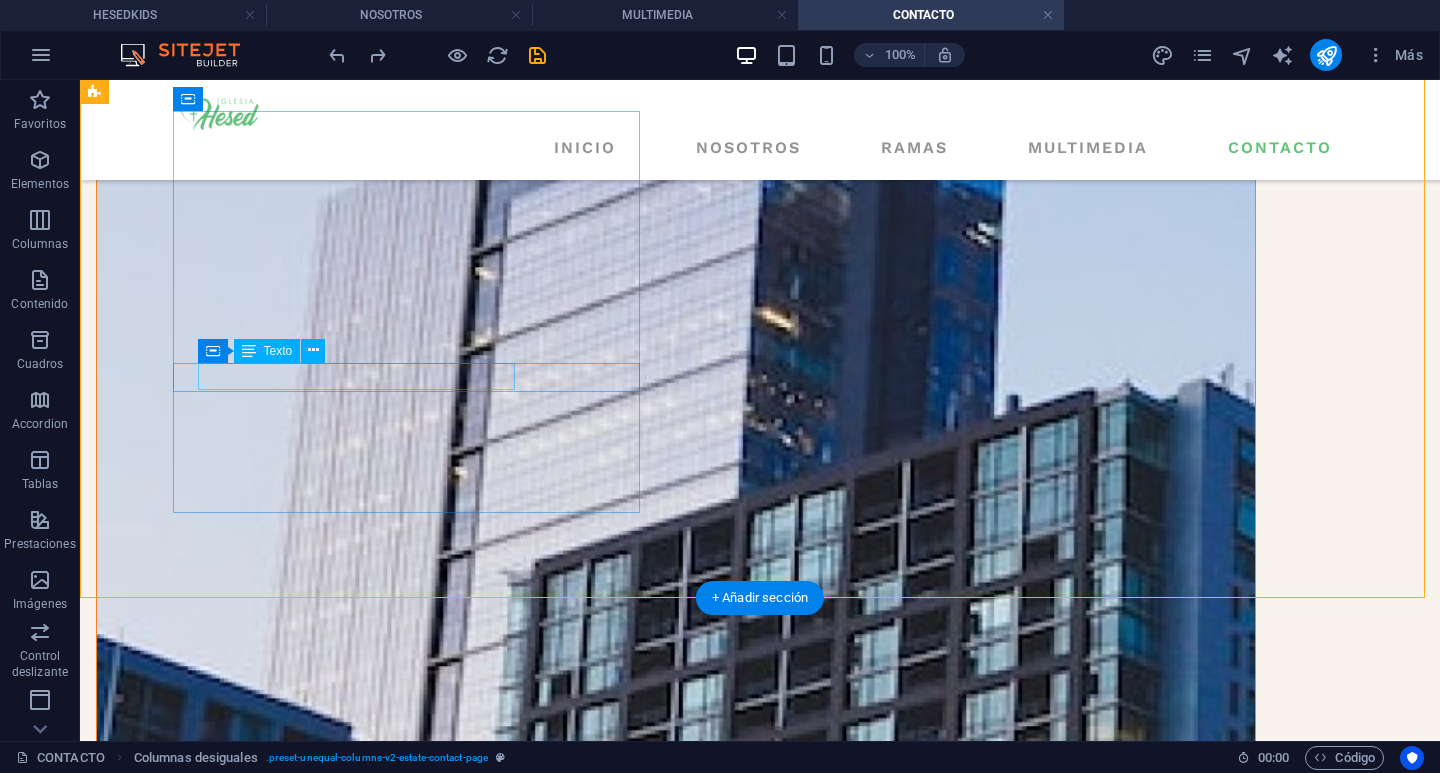 click on "Valparaíso" at bounding box center (311, 4105) 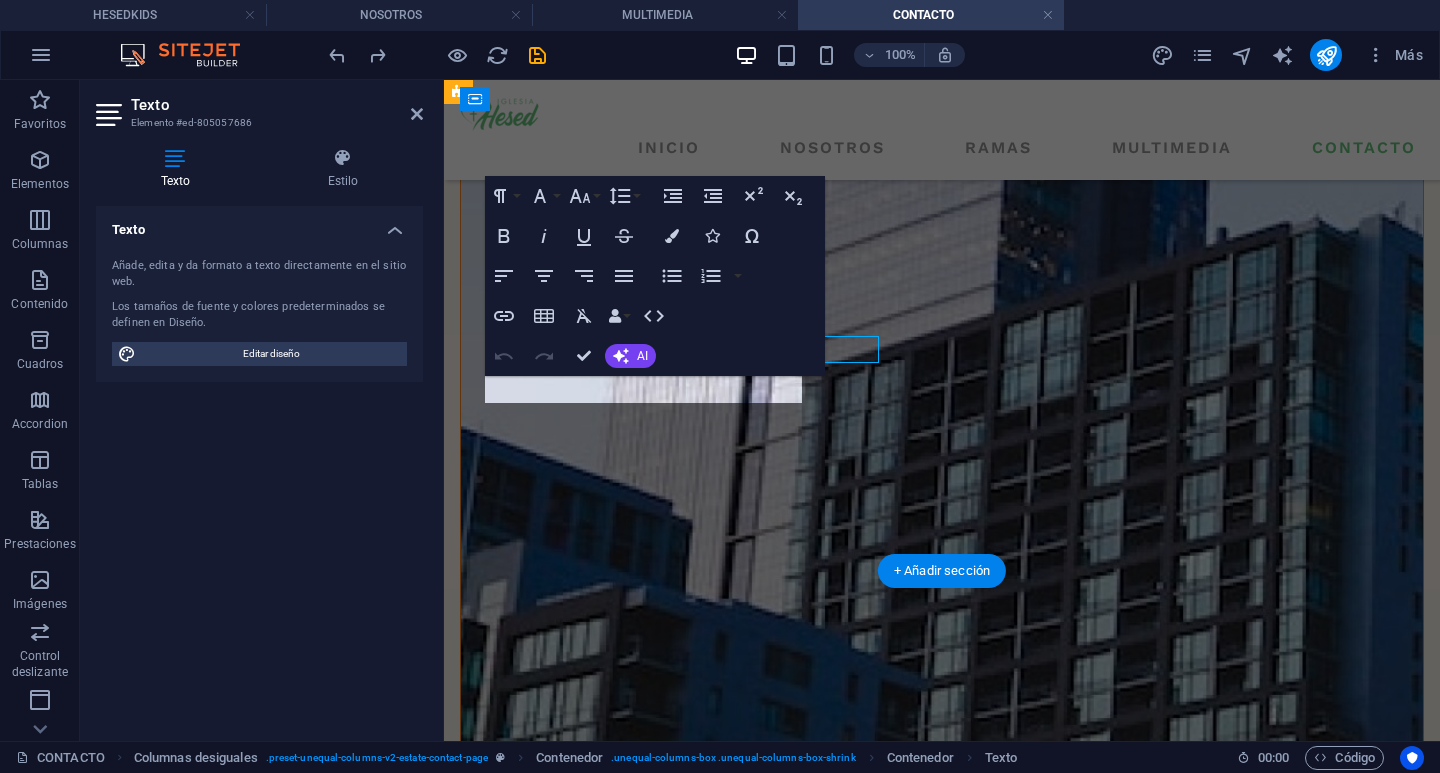scroll, scrollTop: 856, scrollLeft: 0, axis: vertical 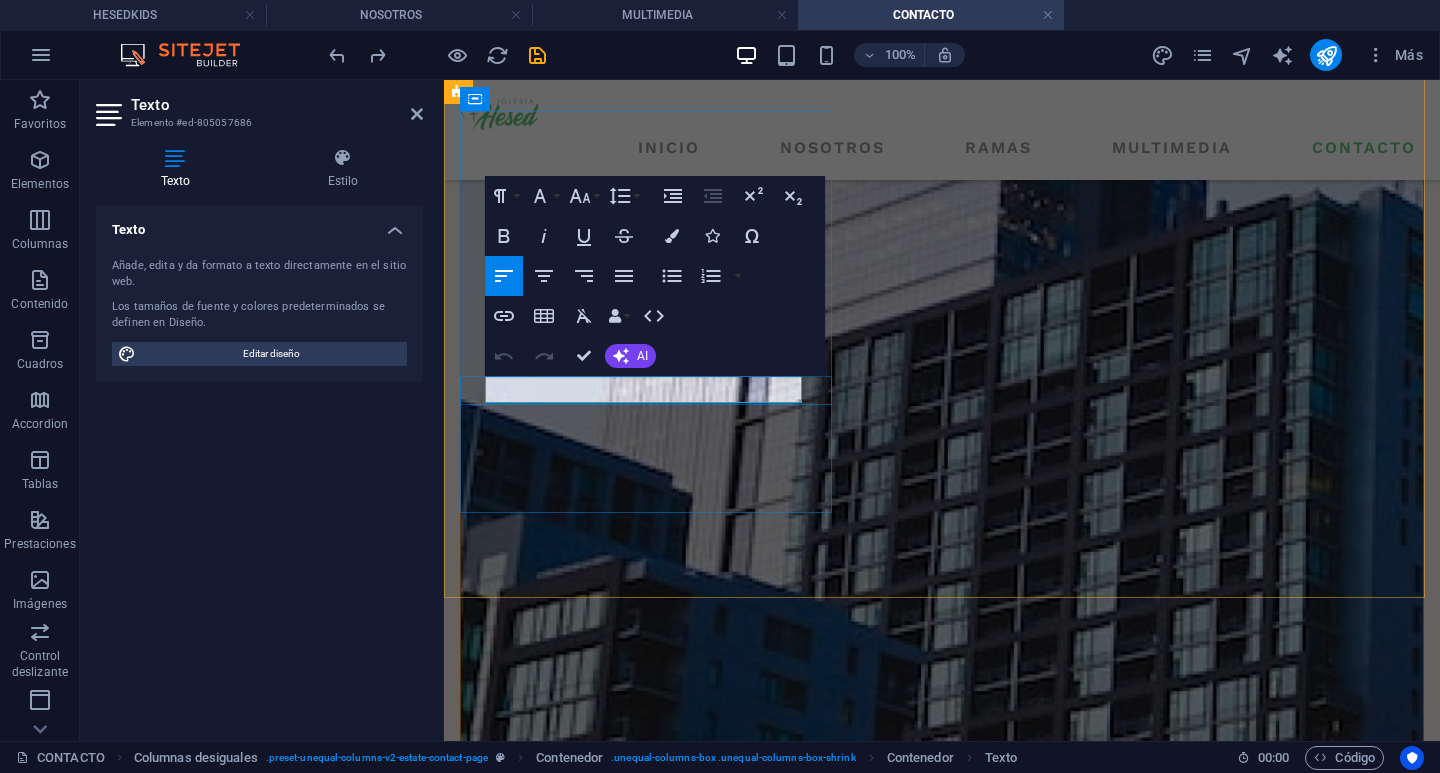 click on "Valparaíso" at bounding box center (675, 3448) 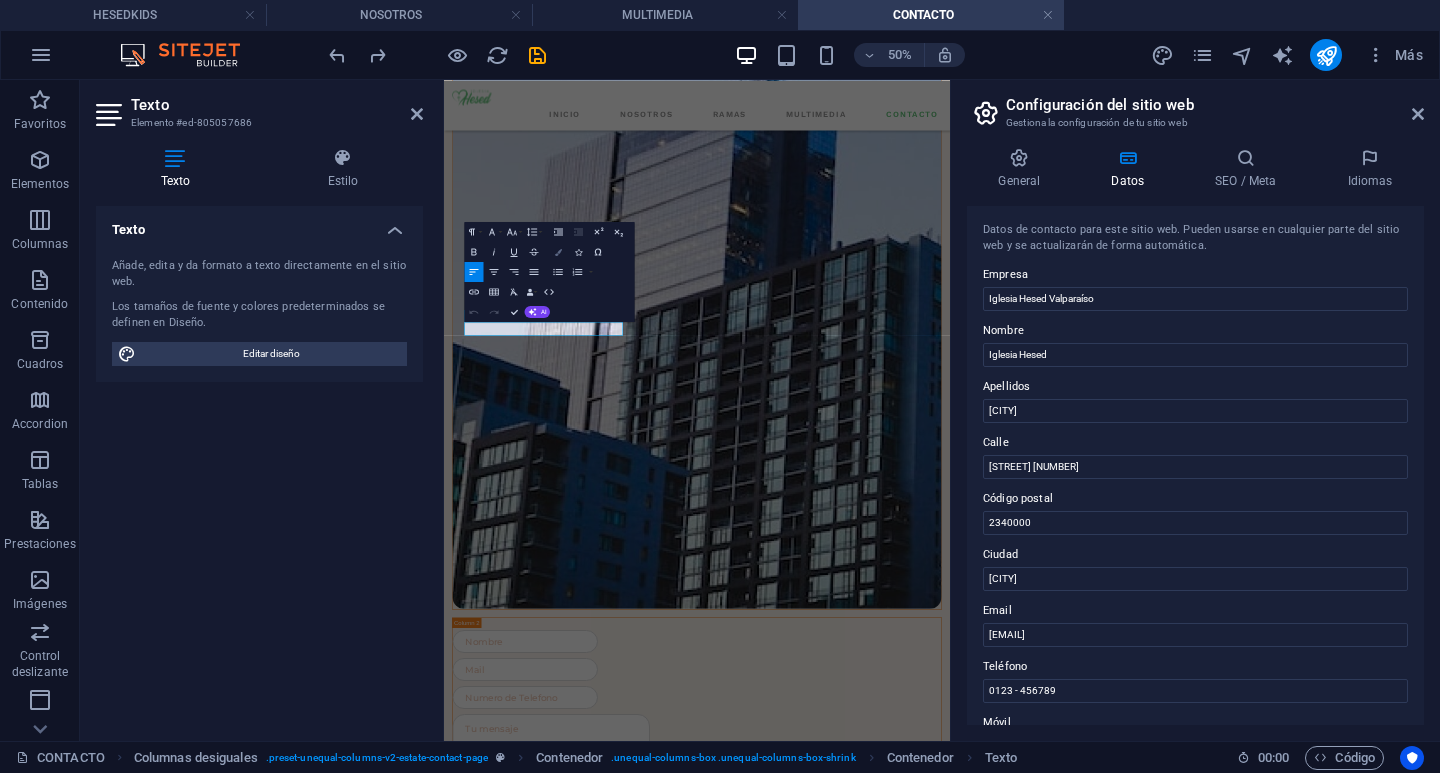 click on "Colors" at bounding box center [558, 252] 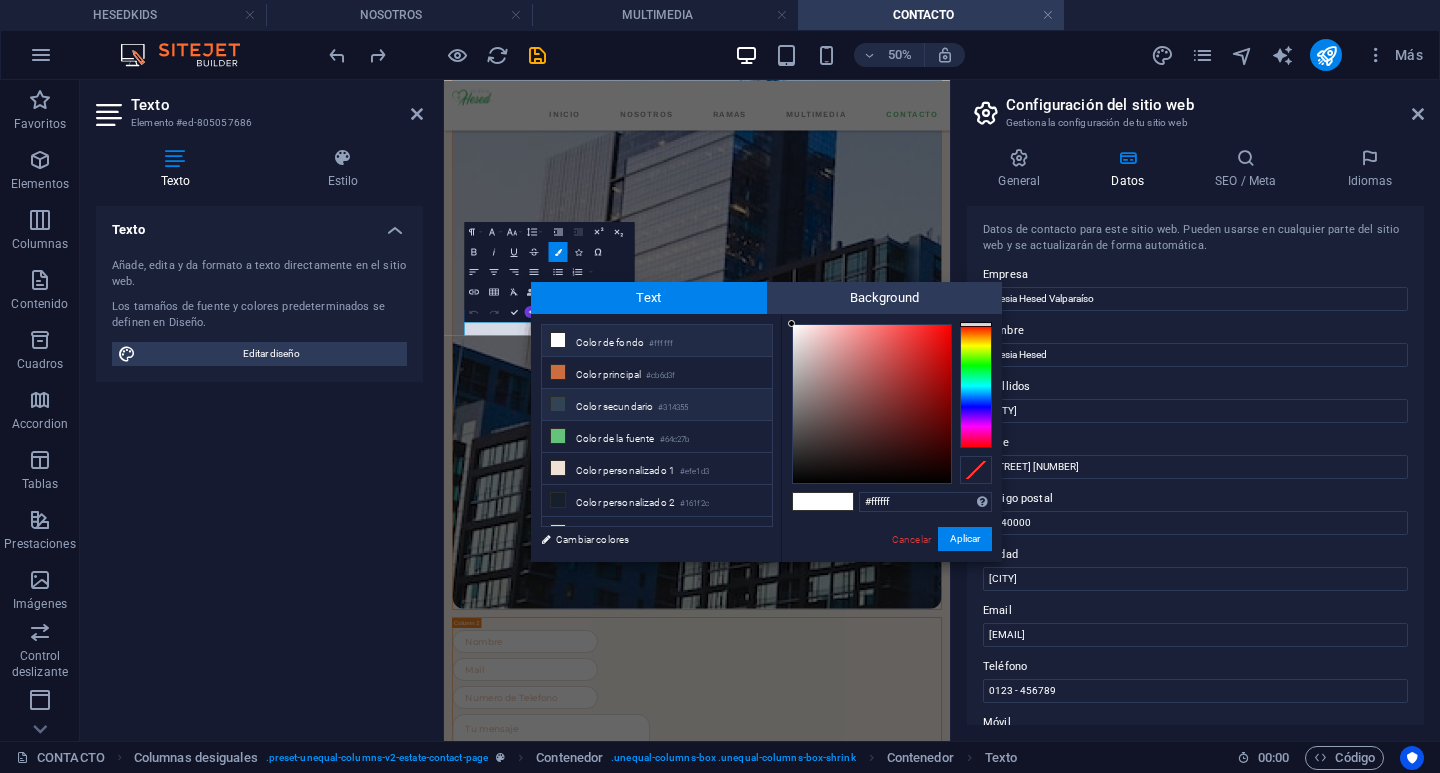 click on "Color secundario
#314355" at bounding box center [657, 405] 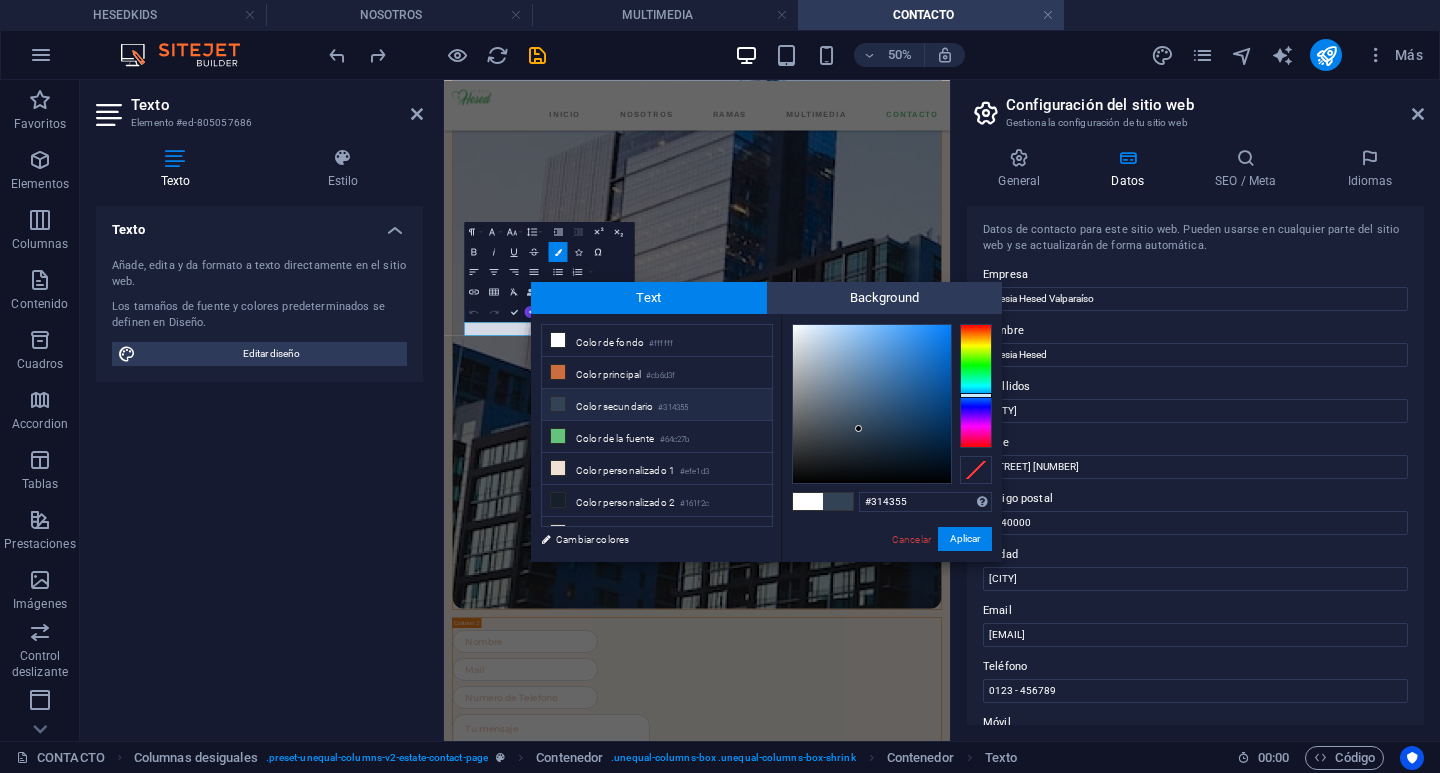 click on "Color secundario
#314355" at bounding box center (657, 405) 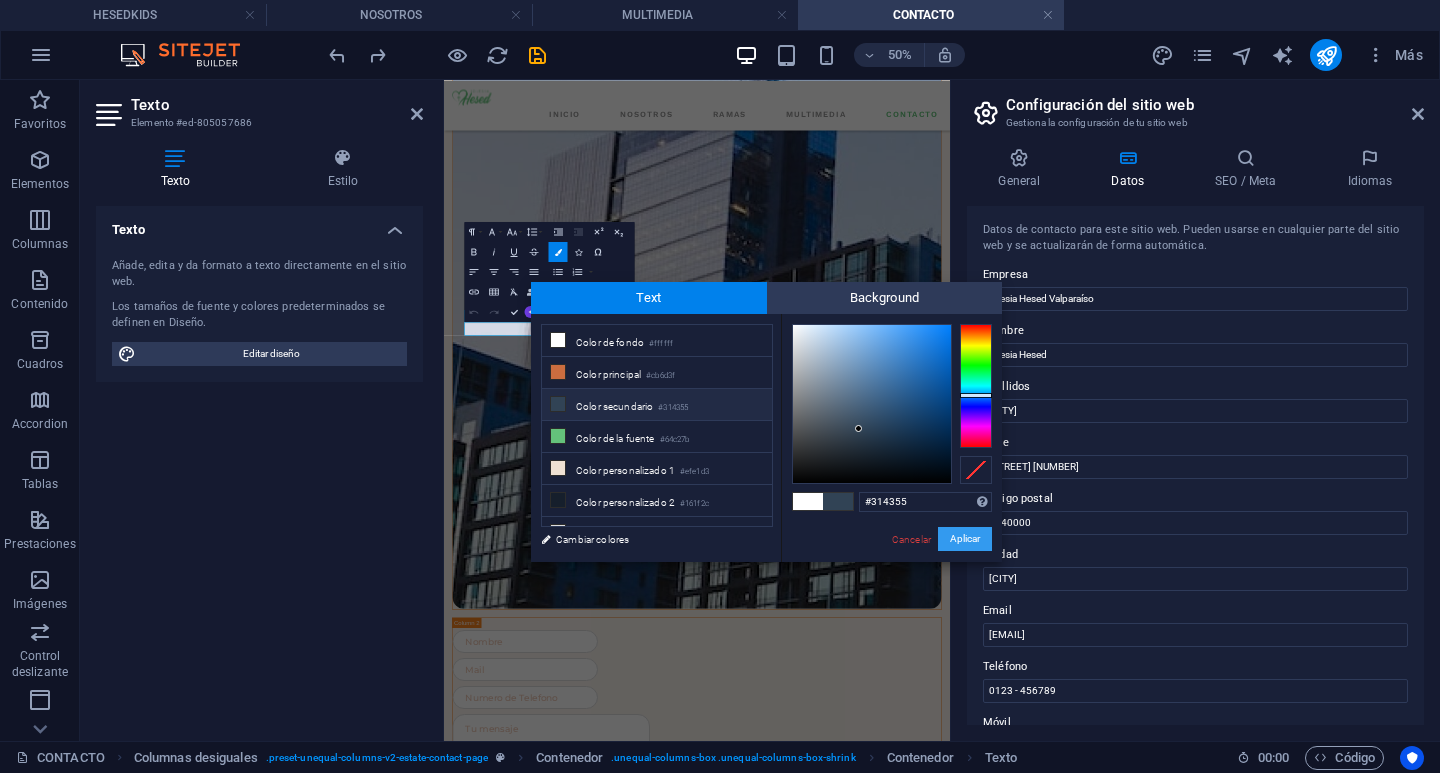 click on "Aplicar" at bounding box center (965, 539) 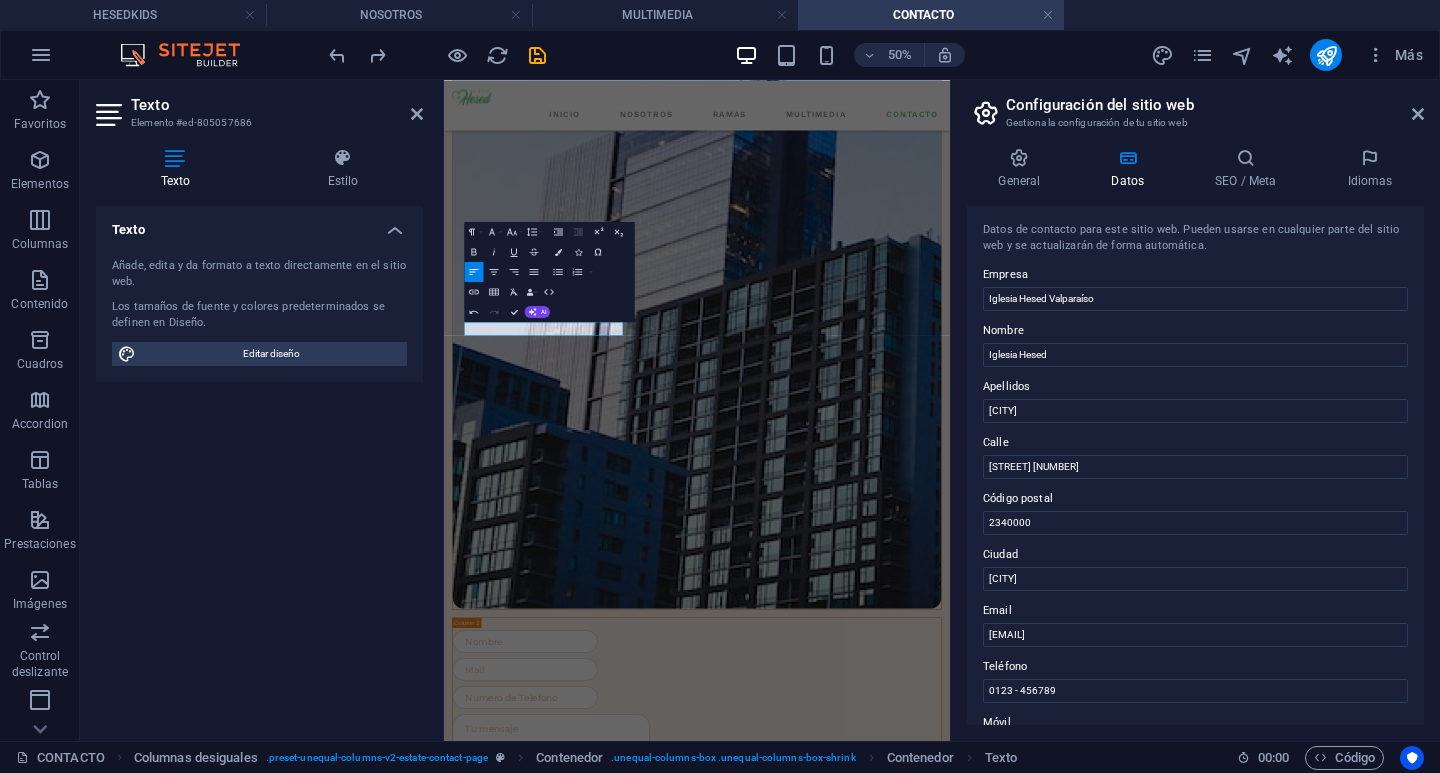click on "Paragraph Format Normal Heading 1 Heading 2 Heading 3 Heading 4 Heading 5 Heading 6 Code Font Family Arial Georgia Impact Tahoma Times New Roman Verdana Montserrat Work Sans Font Size 8 9 10 11 12 14 18 24 30 36 48 60 72 96 Line Height Default Single 1.15 1.5 Double Increase Indent Decrease Indent Superscript Subscript Bold Italic Underline Strikethrough Colors Icons Special Characters Align Left Align Center Align Right Align Justify Unordered List   Default Circle Disc Square    Ordered List   Default Lower Alpha Lower Greek Lower Roman Upper Alpha Upper Roman    Insert Link Insert Table Clear Formatting Data Bindings Empresa Nombre Apellidos Calle Código postal Ciudad Email Teléfono Móvil Fax Campo personalizado 1 Campo personalizado 2 Campo personalizado 3 Campo personalizado 4 Campo personalizado 5 Campo personalizado 6 HTML Undo Redo Confirm (Ctrl+⏎) AI Mejorar Hacer más corto Hacer más largo Corregir ortografía y gramática Traducir a Español Generar texto" at bounding box center (550, 272) 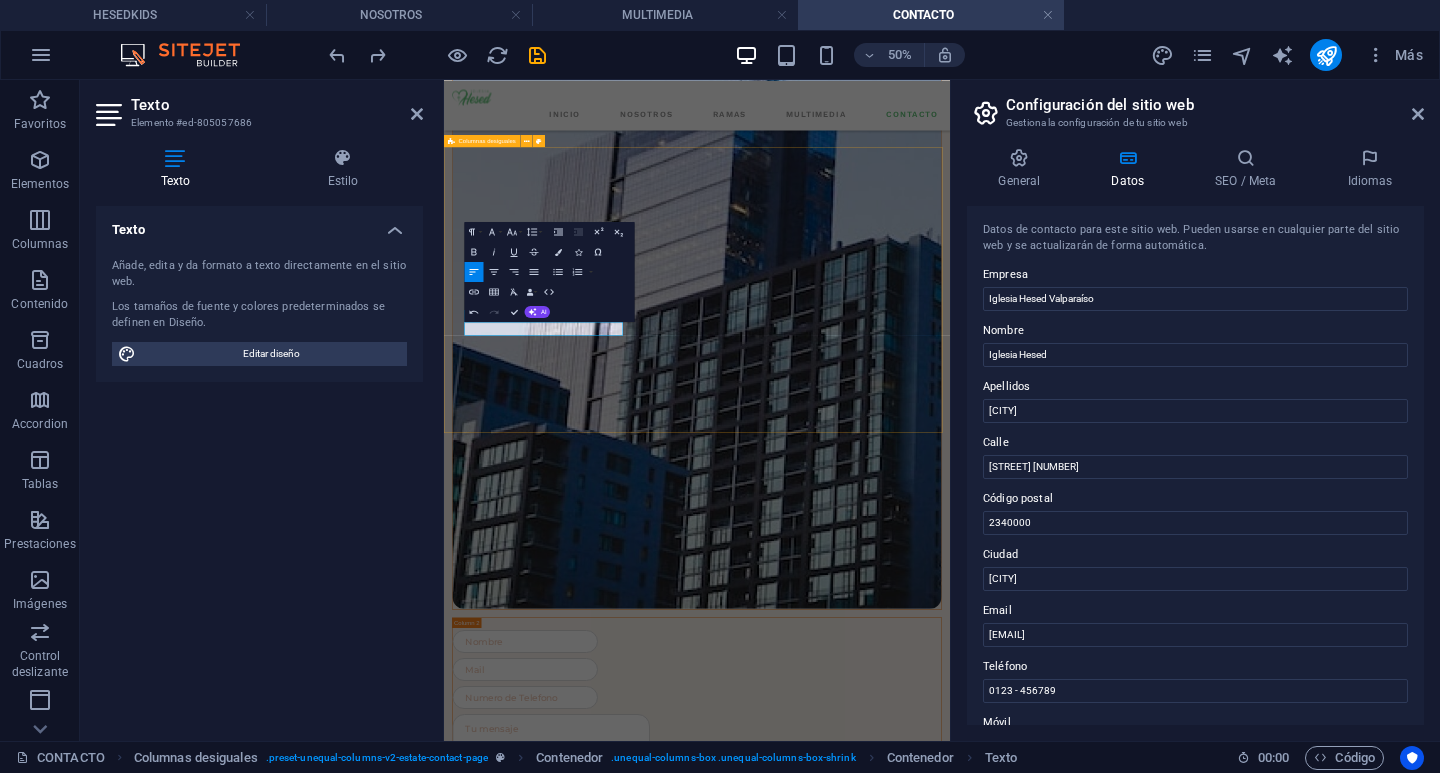 click on "UBICACIÓN VISITANOS! Te invitamos a ser parte de lo que Dios está haciendo en Iglesia Hesed Valparaíso. Ven con tu familia, adora con nosotros y vive una experiencia de fe y comunidad. ¡Tu lugar te espera! Manutara 286 ,  Valparaíso ,  2340000 contacto@iglesiahesedvalparaiso.cl 0123 - 456789" at bounding box center [950, 3887] 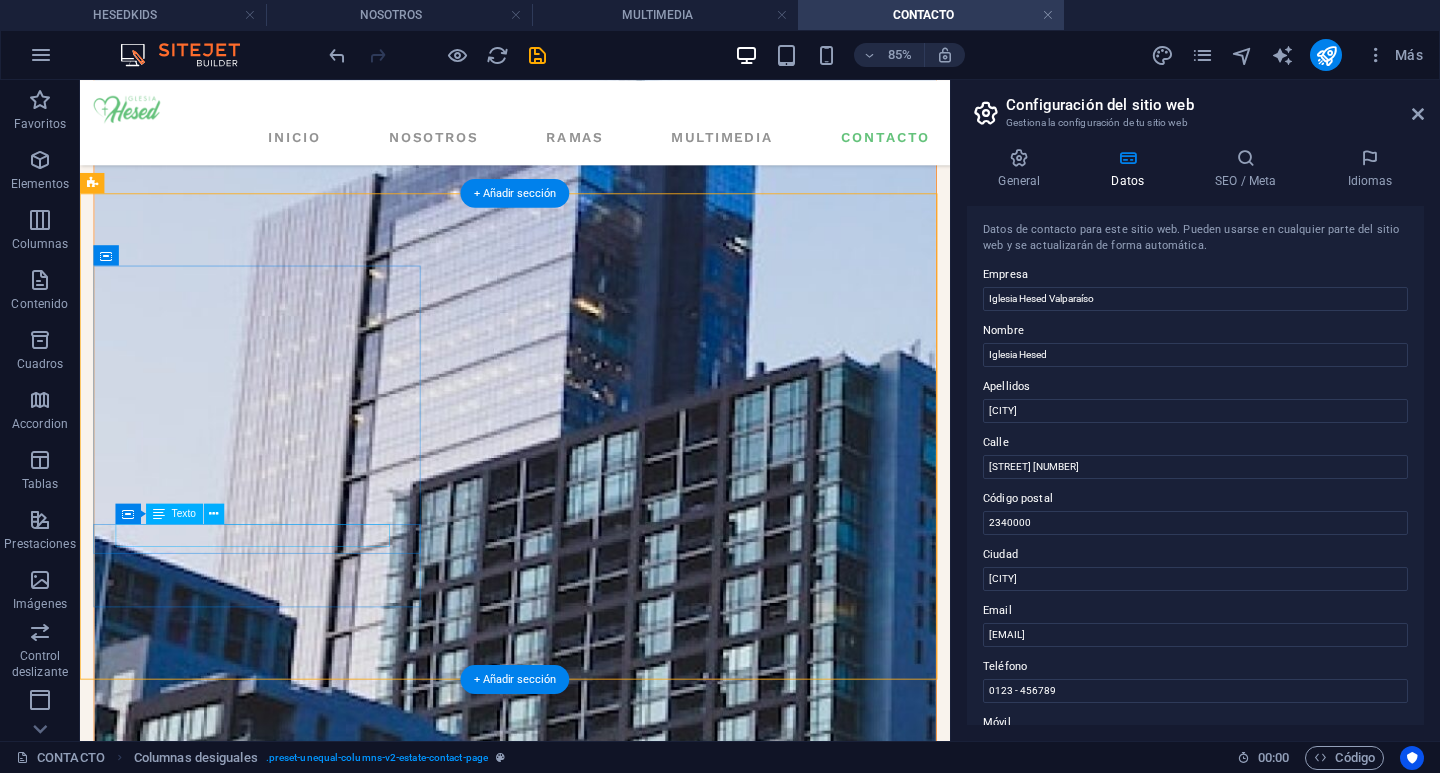 click on "contacto@example.com" at bounding box center (131, 3797) 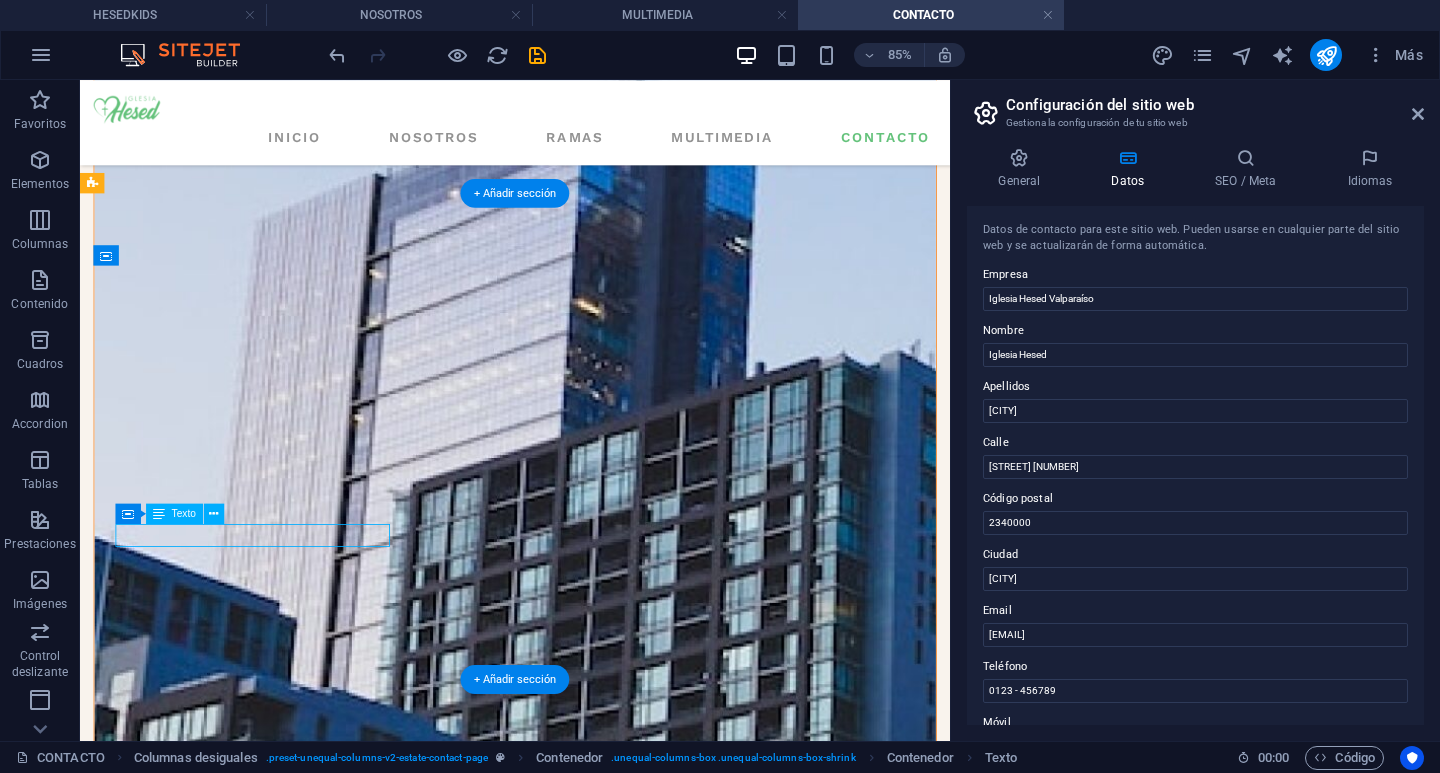 click on "contacto@example.com" at bounding box center (131, 3797) 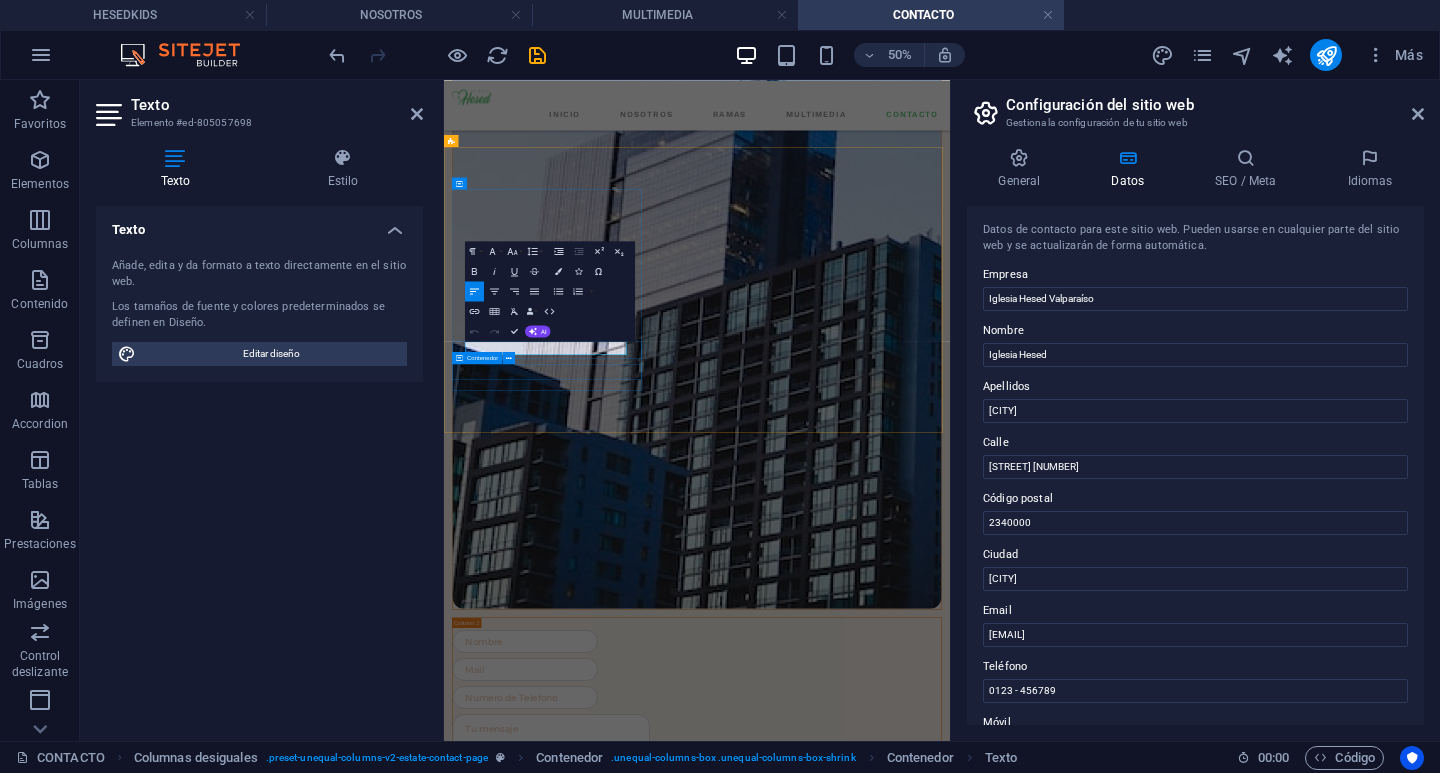 click on "contacto@example.com" at bounding box center [495, 3758] 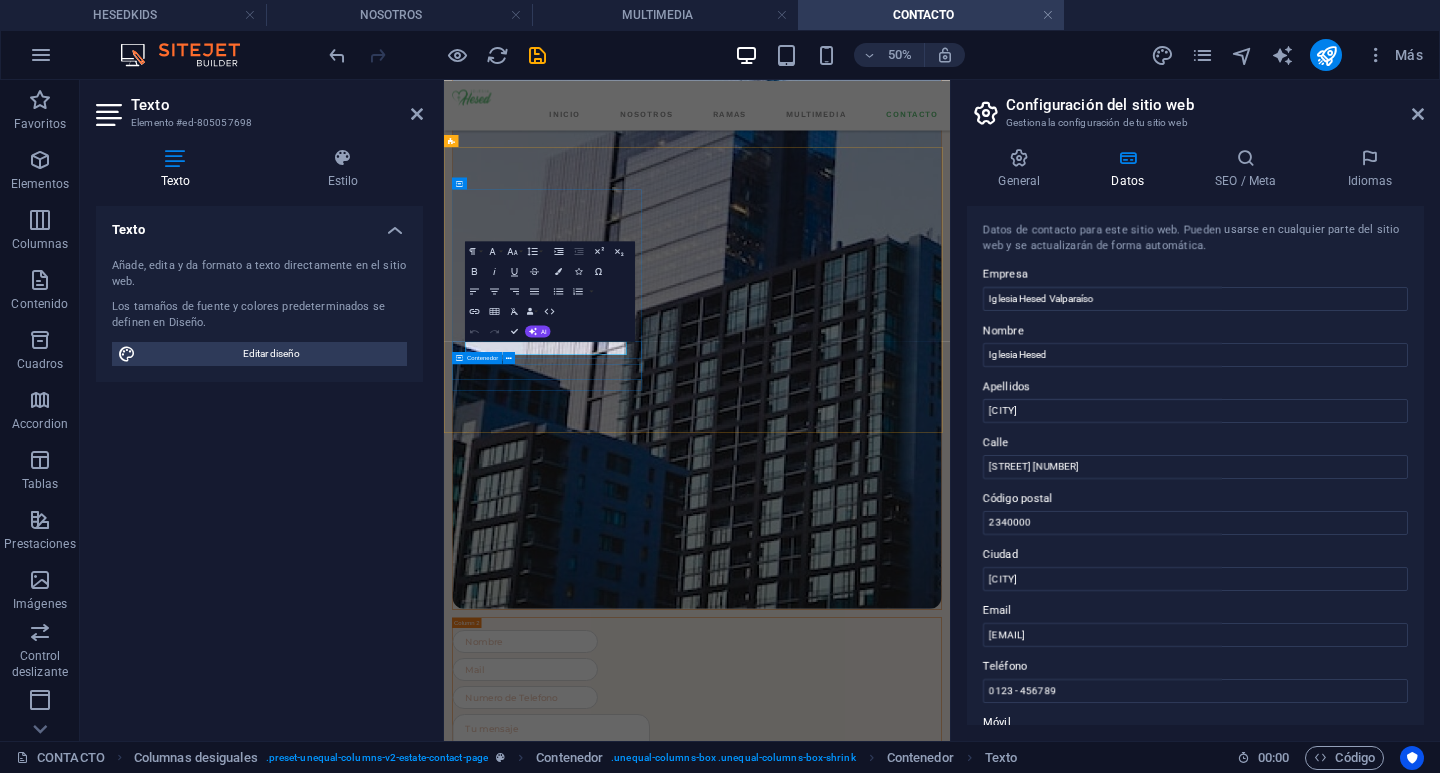click on "contacto@example.com" at bounding box center [495, 3758] 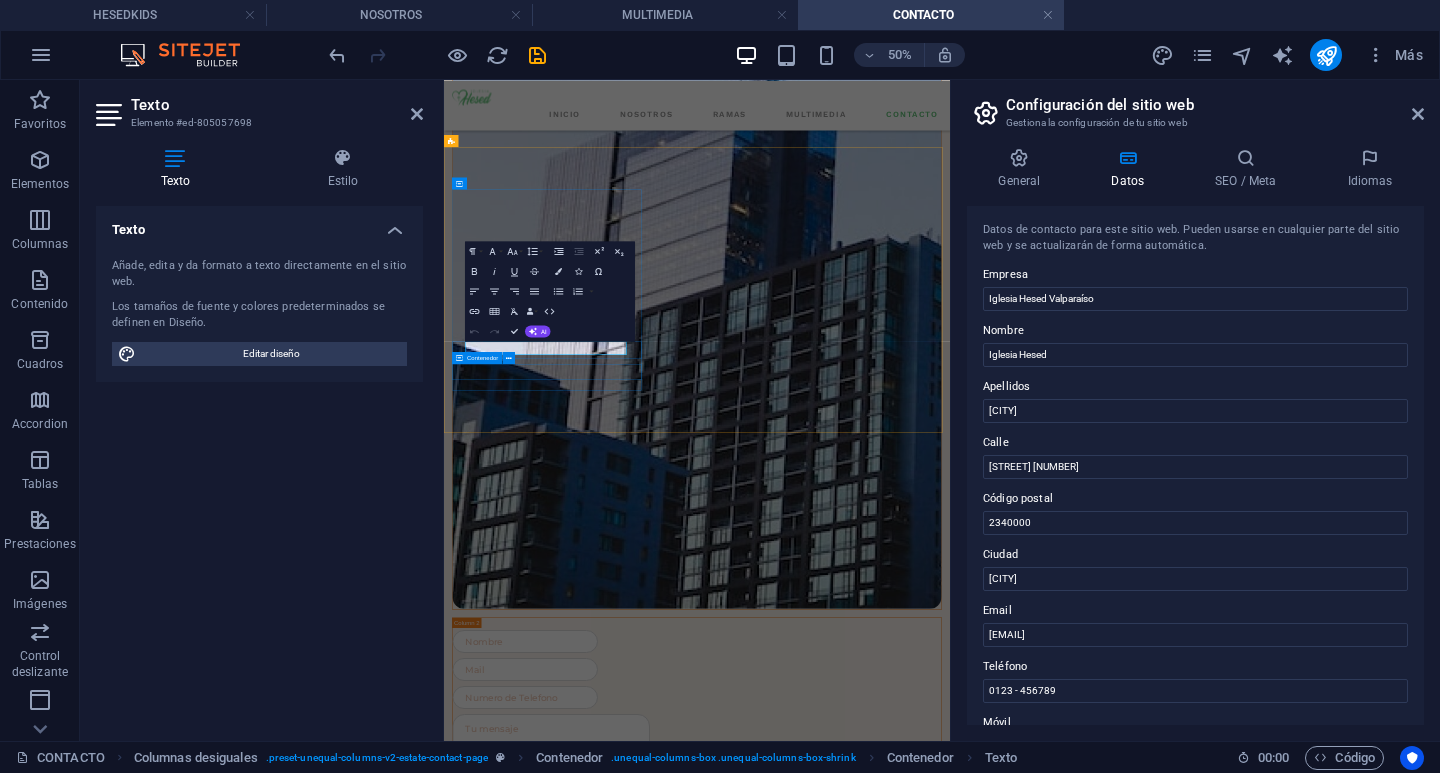 click on "contacto@example.com" at bounding box center (495, 3758) 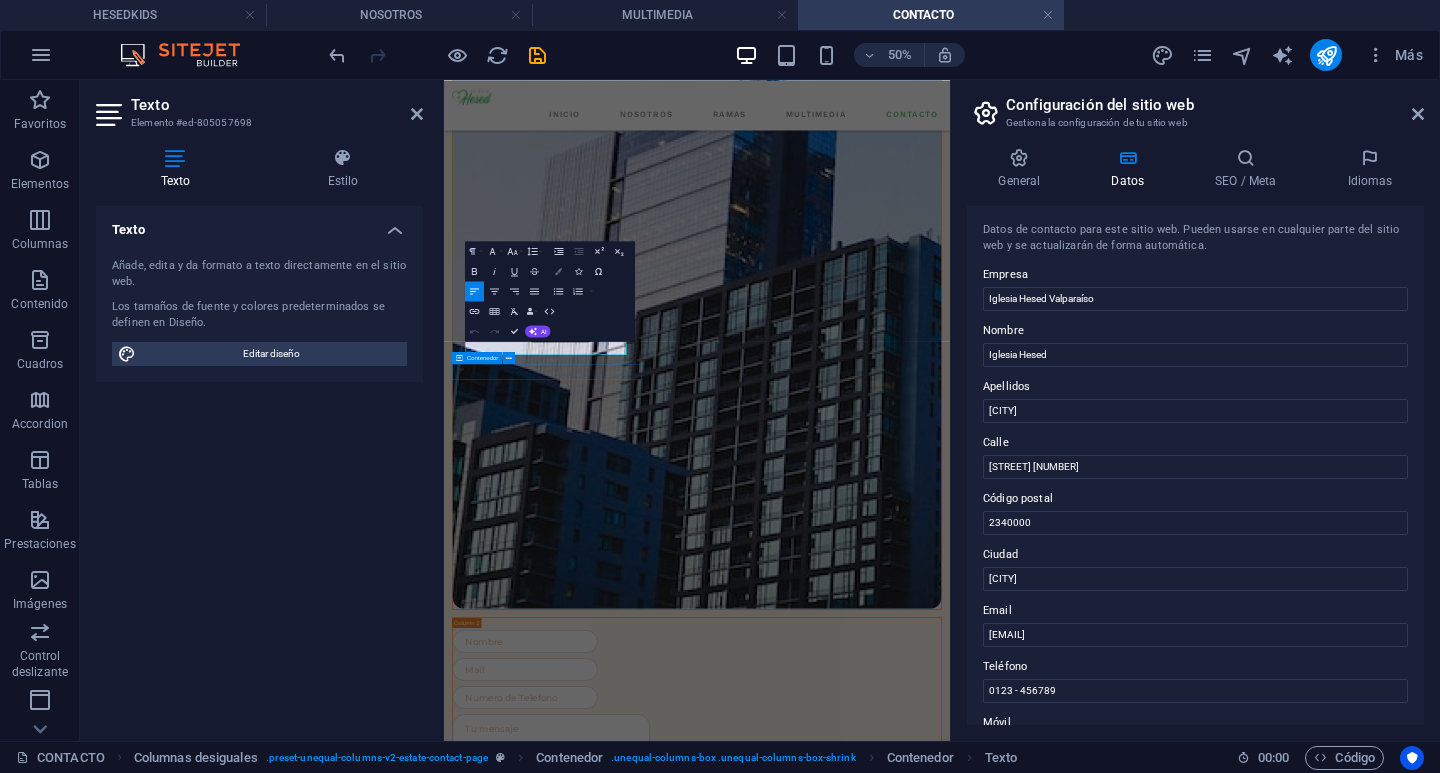 click at bounding box center (558, 271) 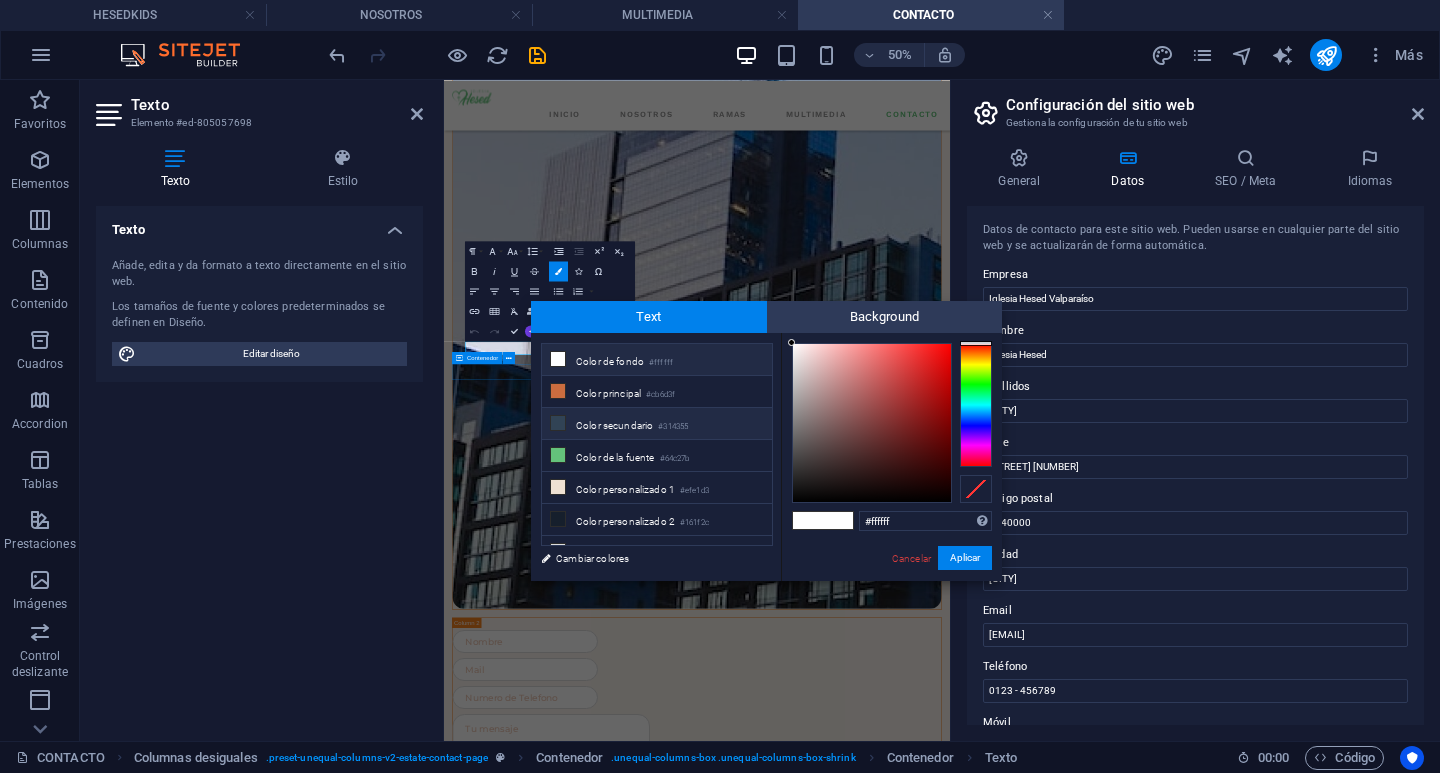 click on "#314355" at bounding box center [673, 427] 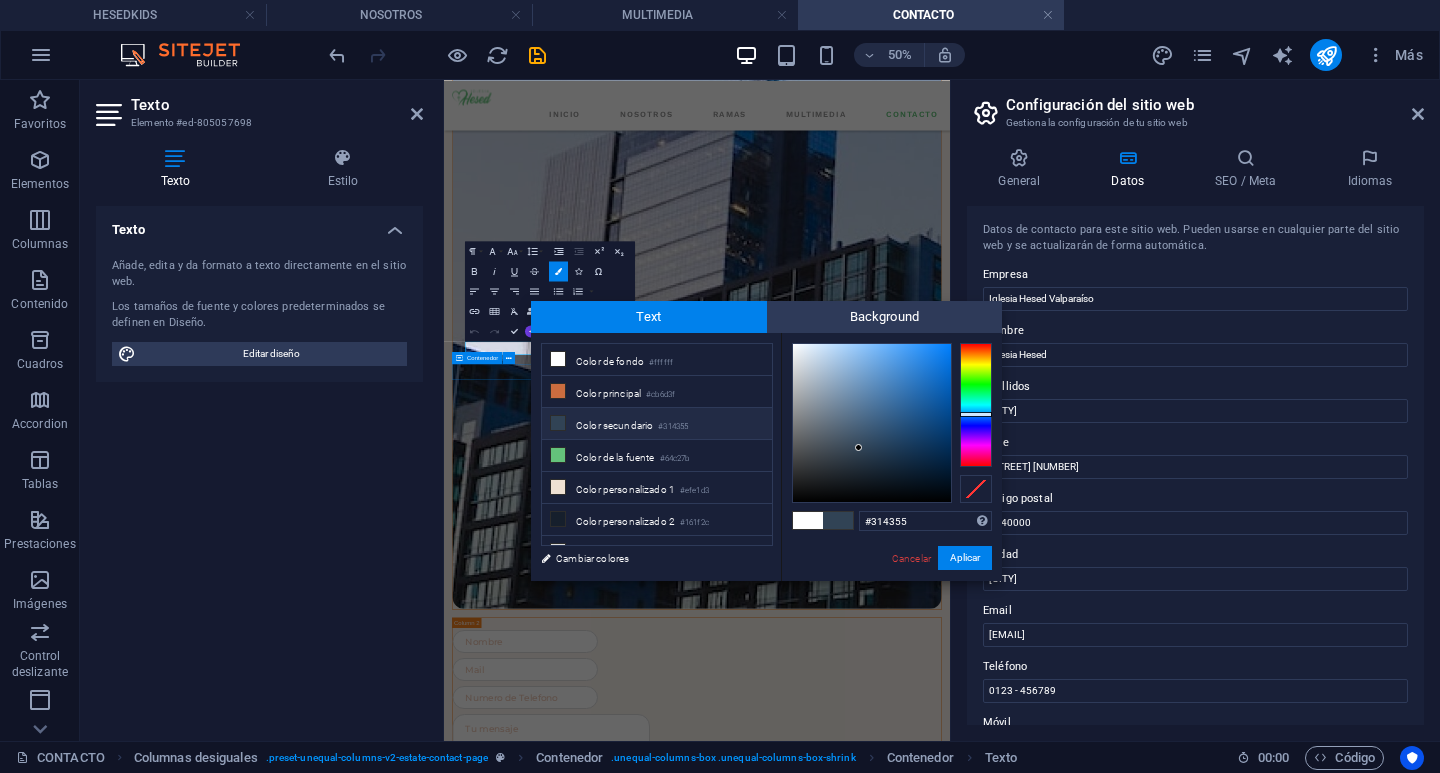 click on "#314355" at bounding box center (673, 427) 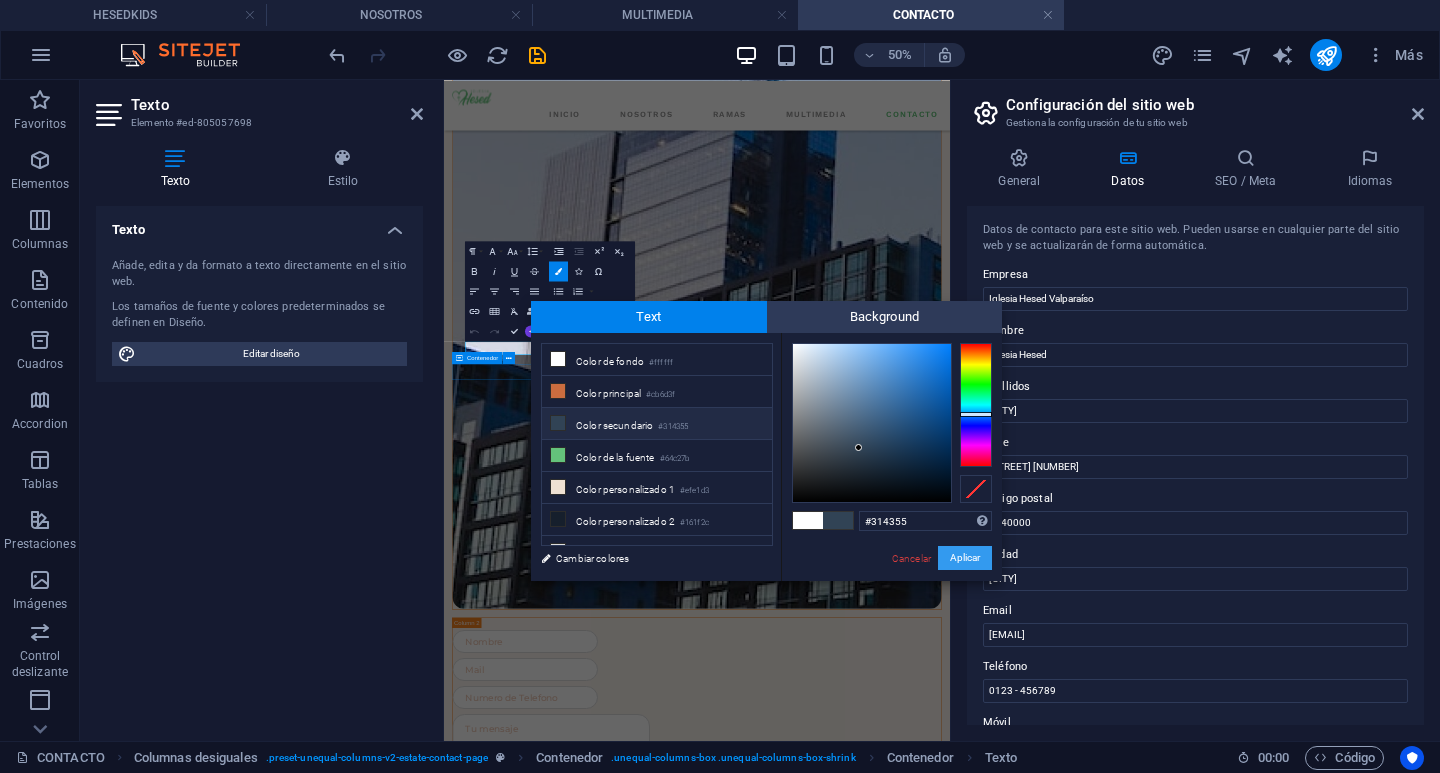 click on "Aplicar" at bounding box center [965, 558] 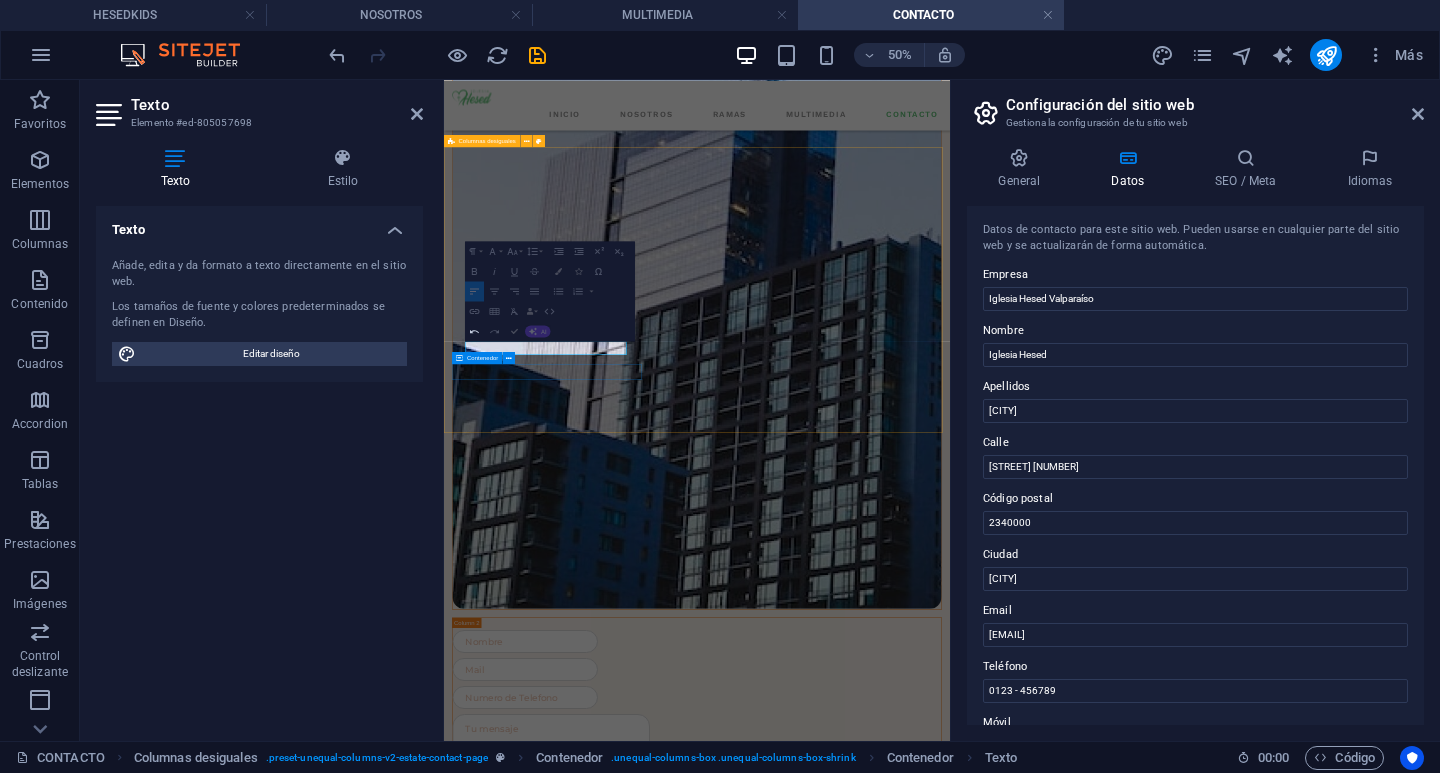 click on "UBICACIÓN VISITANOS! Te invitamos a ser parte de lo que Dios está haciendo en Iglesia Hesed Valparaíso. Ven con tu familia, adora con nosotros y vive una experiencia de fe y comunidad. ¡Tu lugar te espera! Manutara 286 ,  Valparaíso ,  2340000 contacto@iglesiahesedvalparaiso.cl 0123 - 456789" at bounding box center [950, 3887] 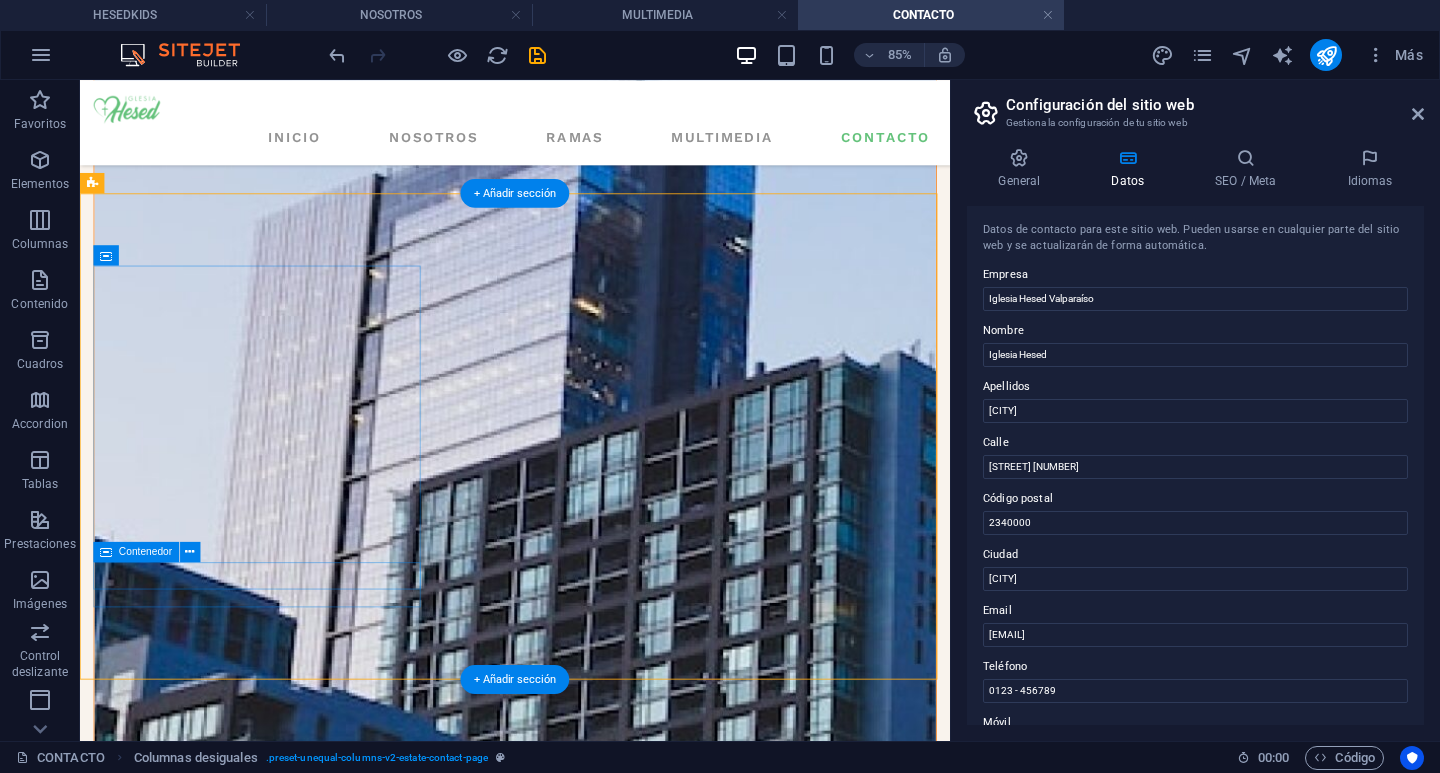 click on "0123 - 456789" at bounding box center (592, 3853) 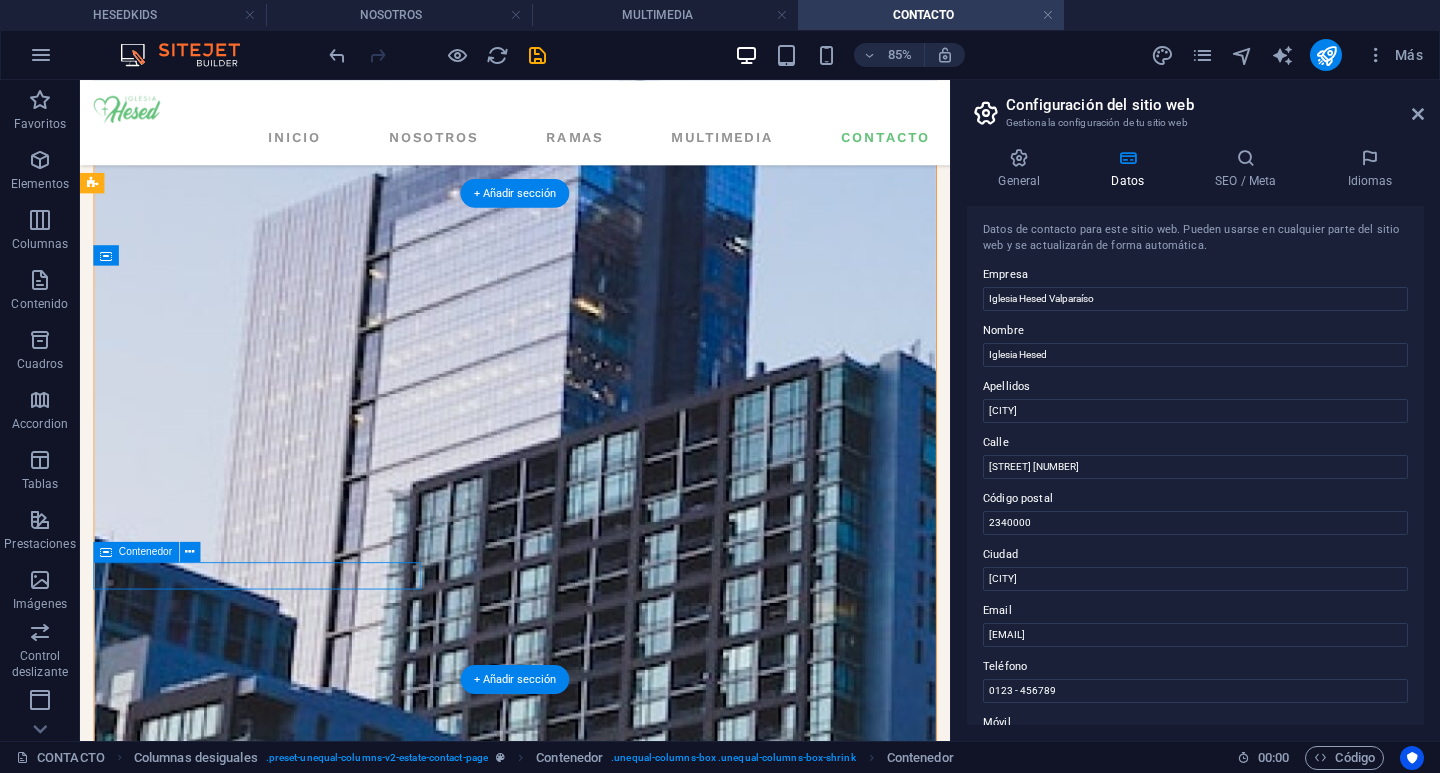 click on "0123 - 456789" at bounding box center (592, 3853) 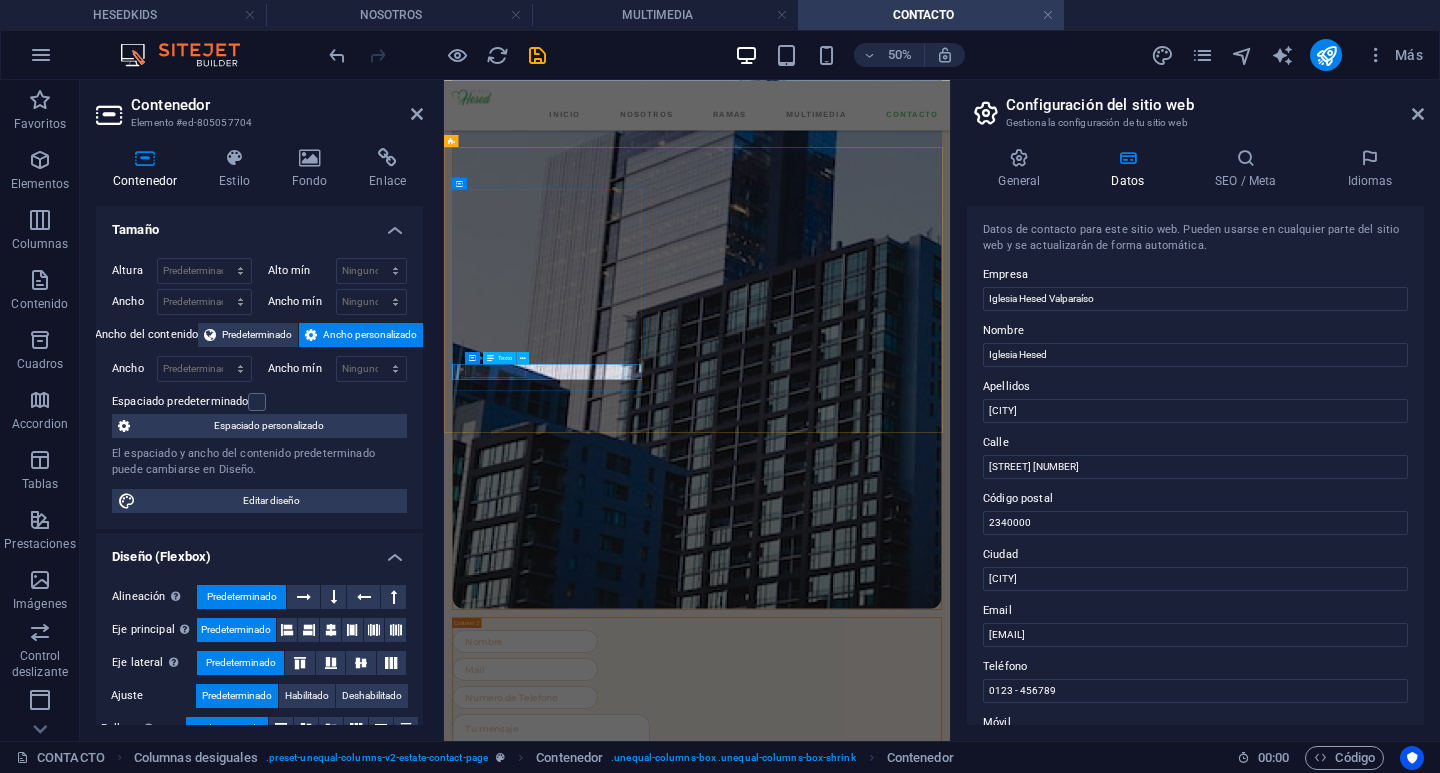 click on "0123 - 456789" at bounding box center [521, 3827] 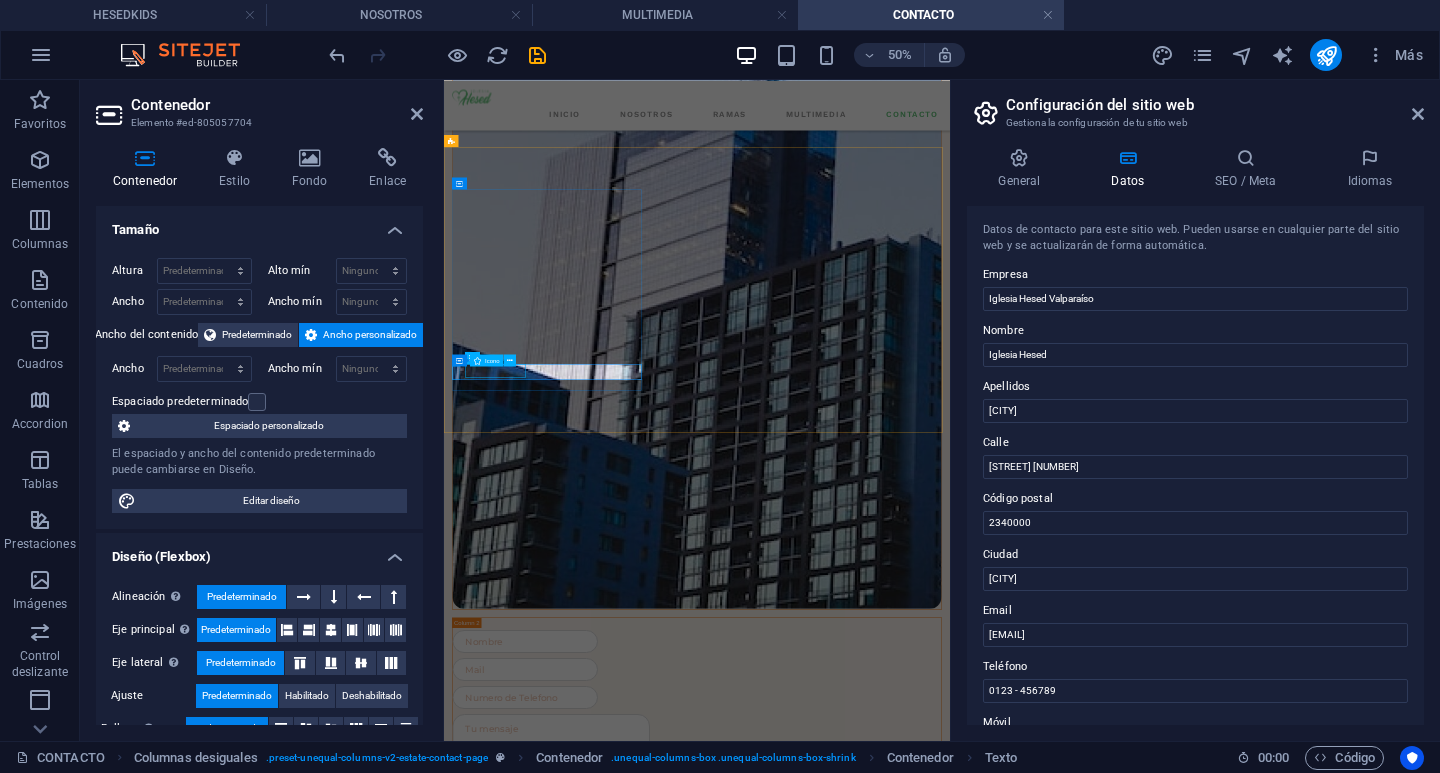 drag, startPoint x: 596, startPoint y: 664, endPoint x: 466, endPoint y: 664, distance: 130 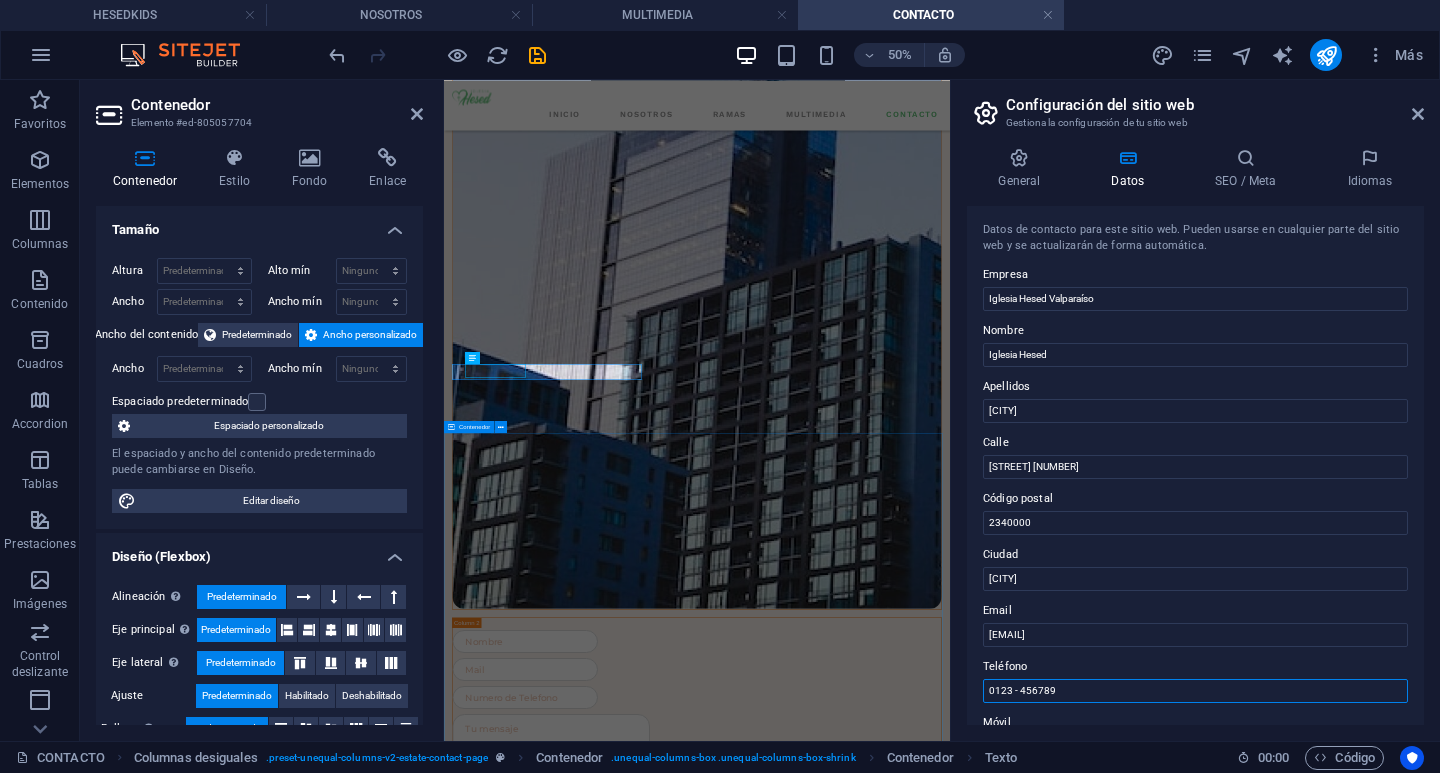 drag, startPoint x: 1502, startPoint y: 768, endPoint x: 1152, endPoint y: 1230, distance: 579.60675 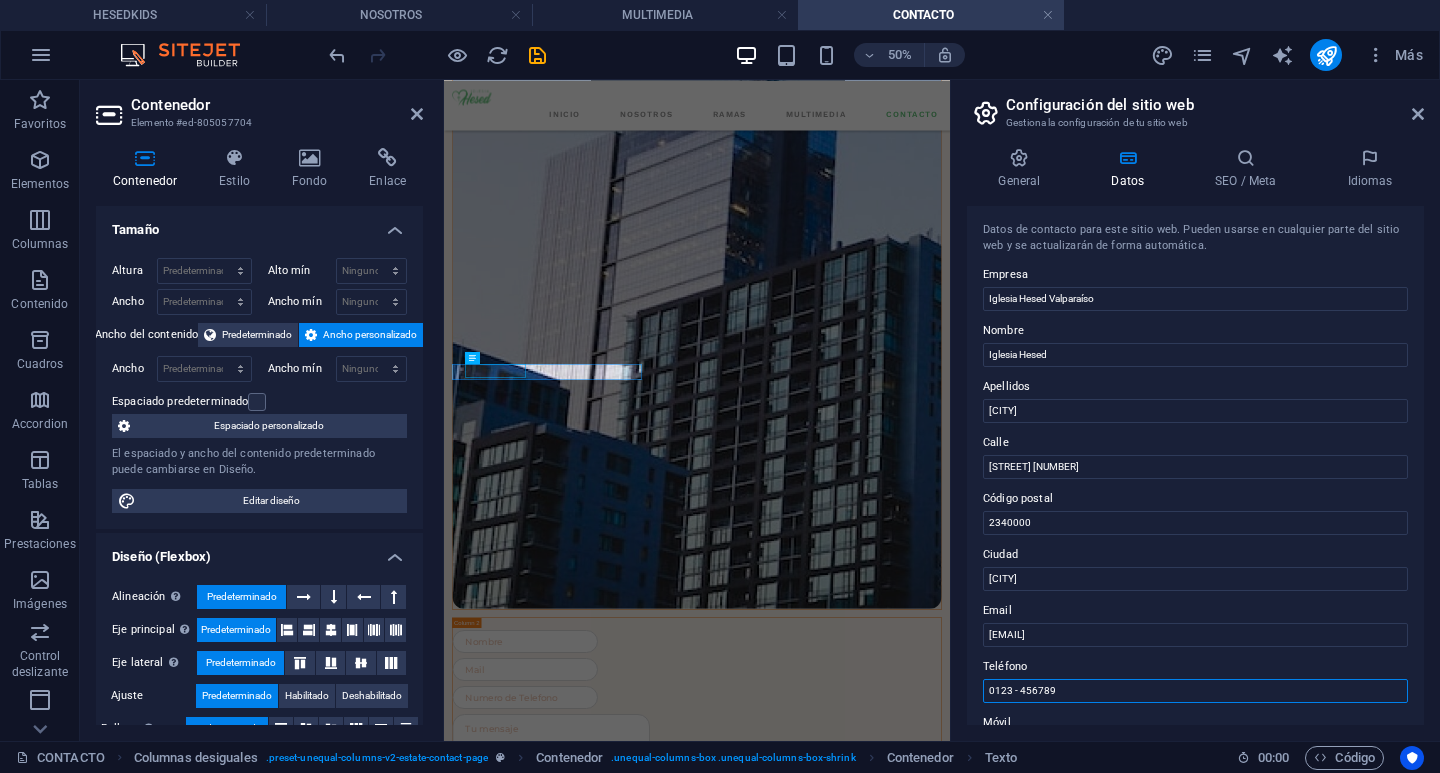 click on "0123 - 456789" at bounding box center [1195, 691] 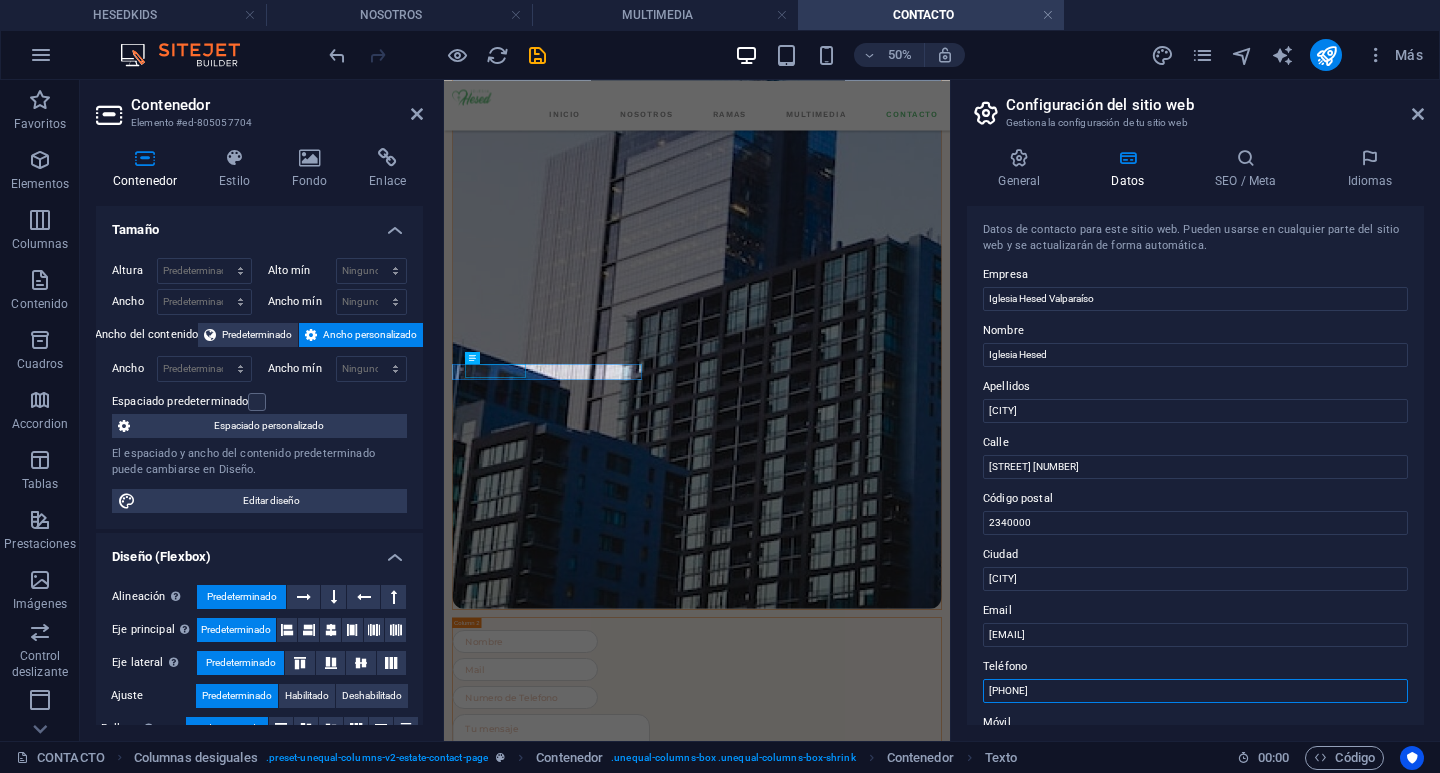 scroll, scrollTop: 300, scrollLeft: 0, axis: vertical 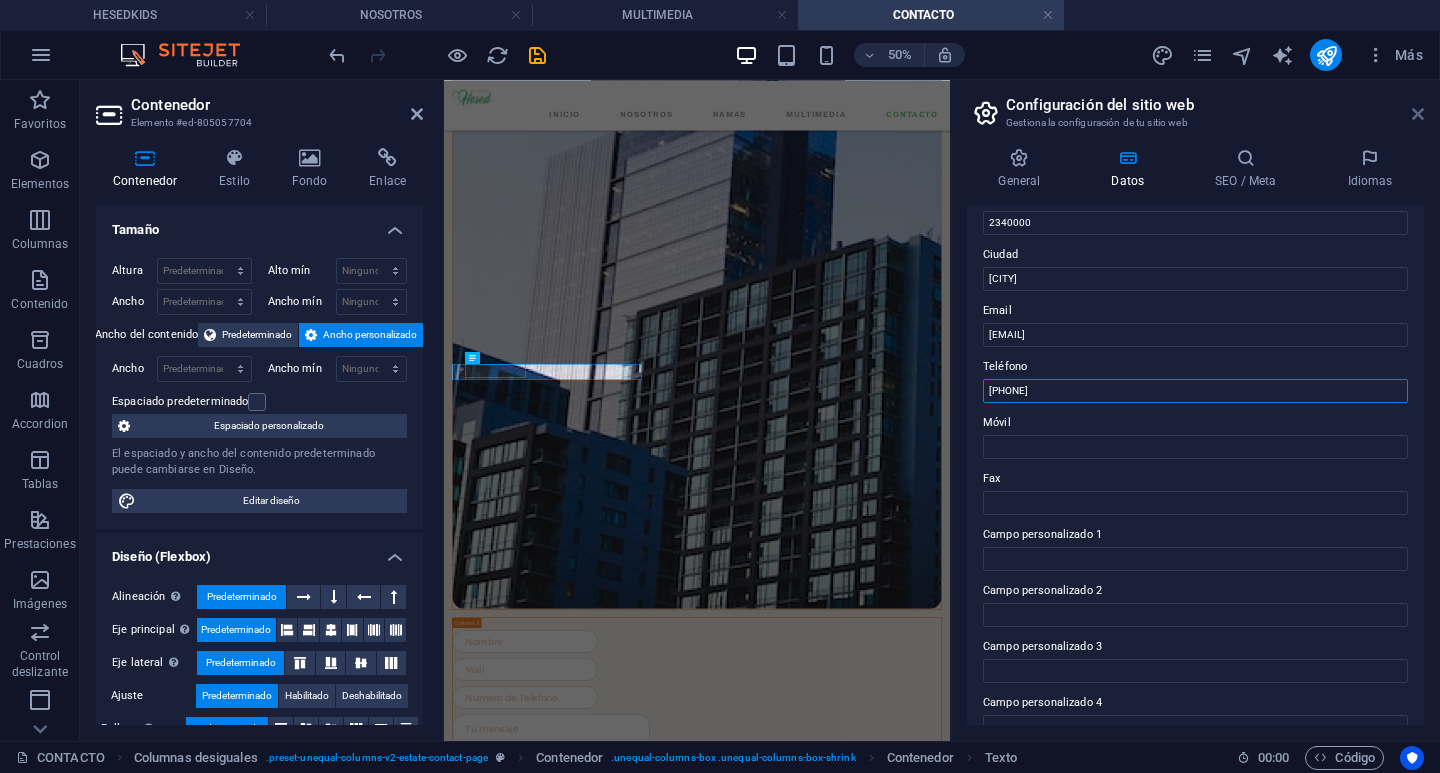 type on "[PHONE]" 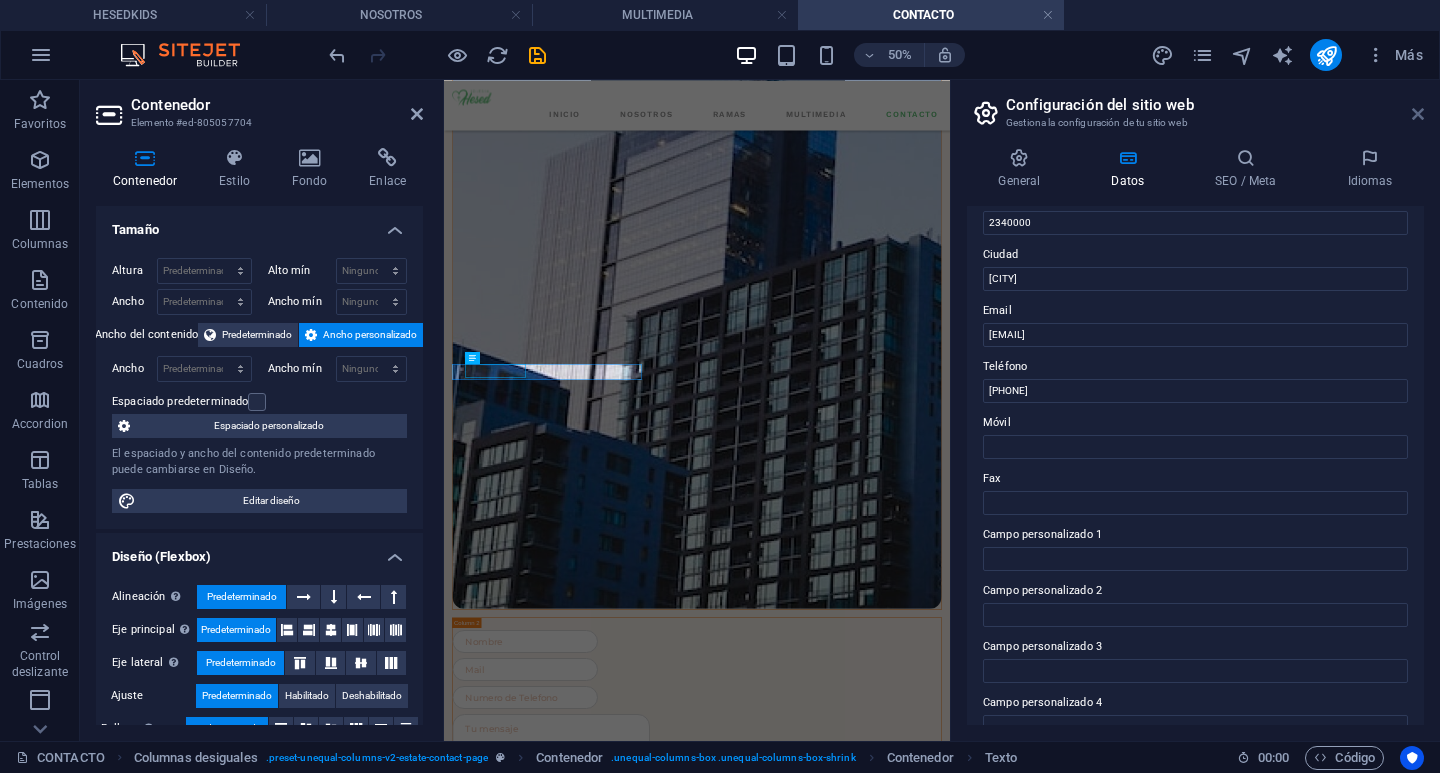 click at bounding box center (1418, 114) 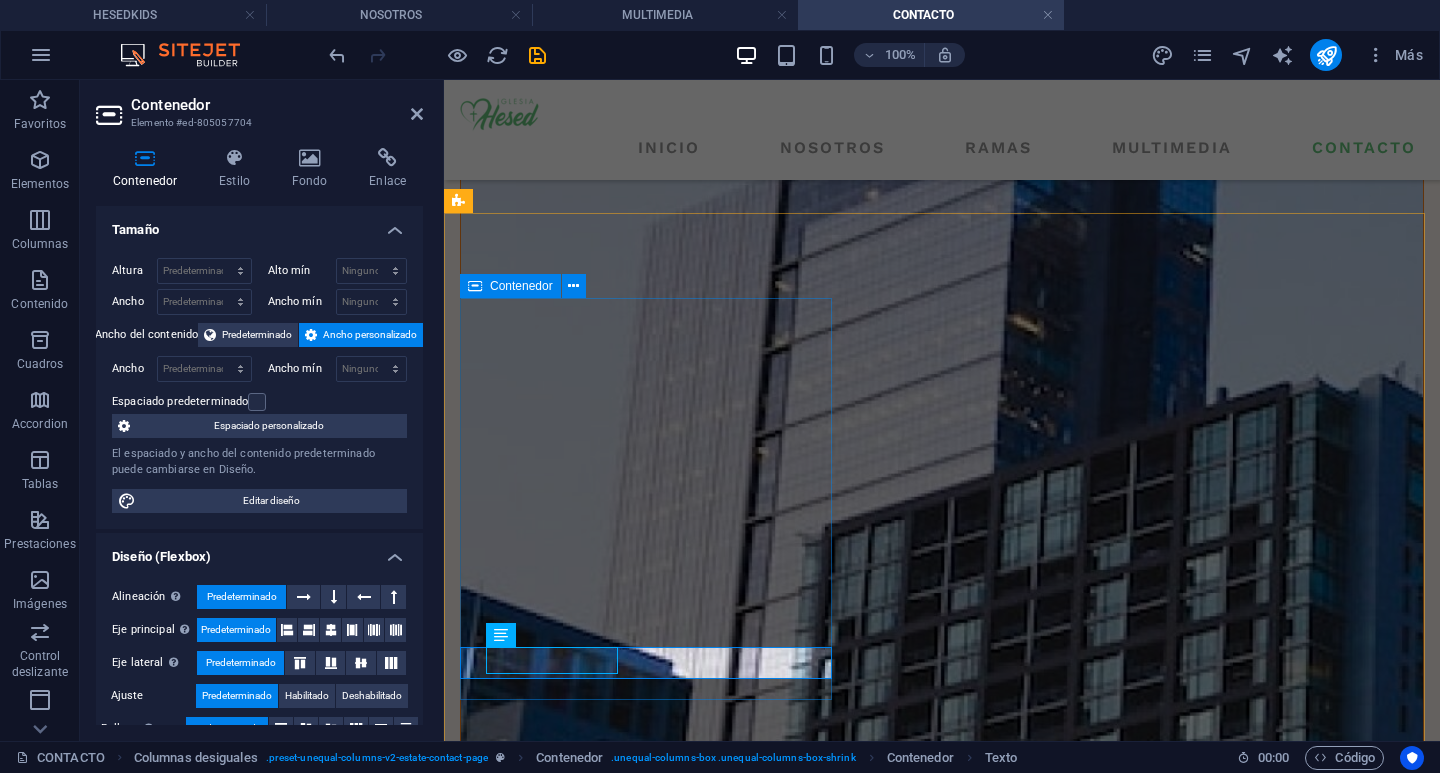 click on "UBICACIÓN VISITANOS! Te invitamos a ser parte de lo que Dios está haciendo en Iglesia Hesed Valparaíso. Ven con tu familia, adora con nosotros y vive una experiencia de fe y comunidad. ¡Tu lugar te espera! Manutara 286 ,  Valparaíso ,  2340000 contacto@iglesiahesedvalparaiso.cl +56949868243" at bounding box center [942, 3609] 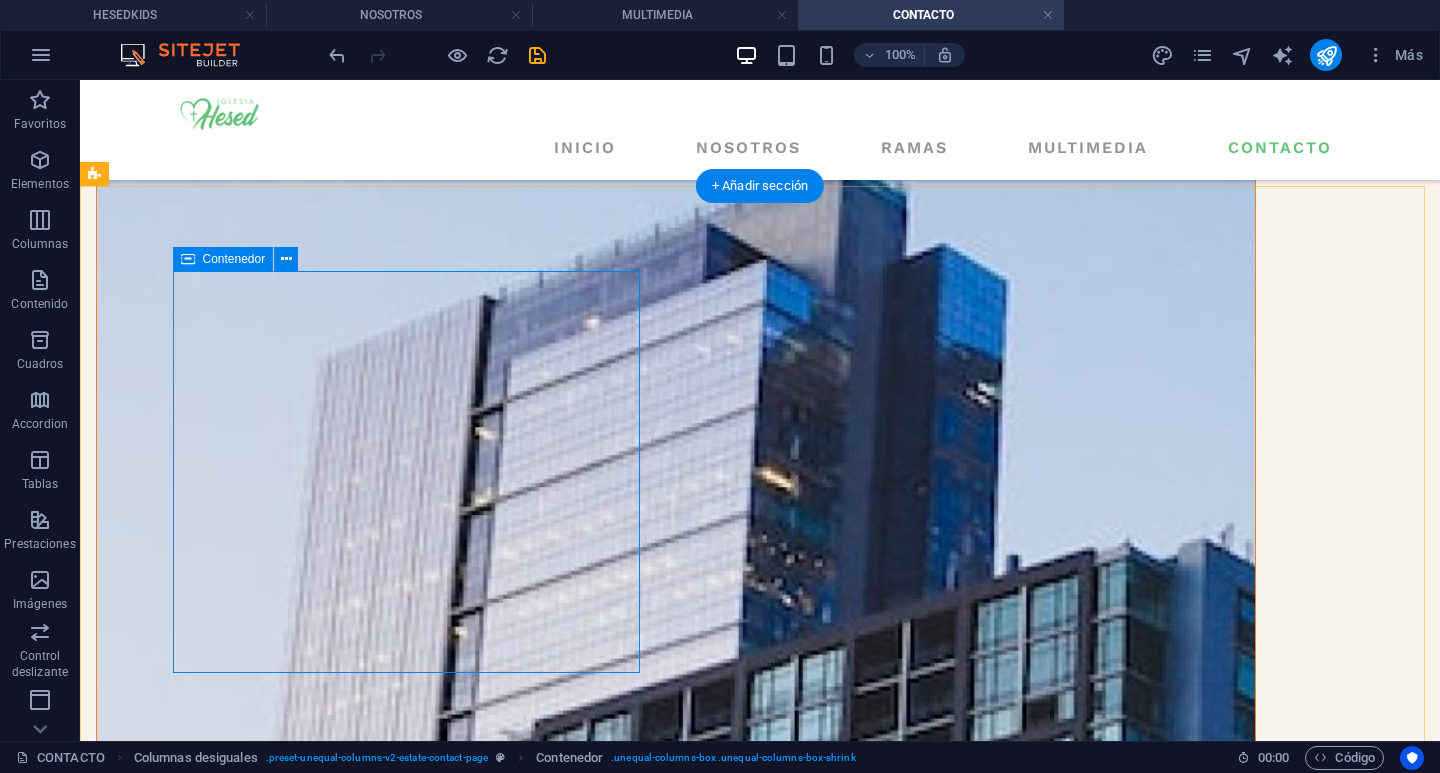 click on "UBICACIÓN VISITANOS! Te invitamos a ser parte de lo que Dios está haciendo en Iglesia Hesed Valparaíso. Ven con tu familia, adora con nosotros y vive una experiencia de fe y comunidad. ¡Tu lugar te espera! Manutara 286 ,  Valparaíso ,  2340000 contacto@iglesiahesedvalparaiso.cl +56949868243" at bounding box center (676, 4239) 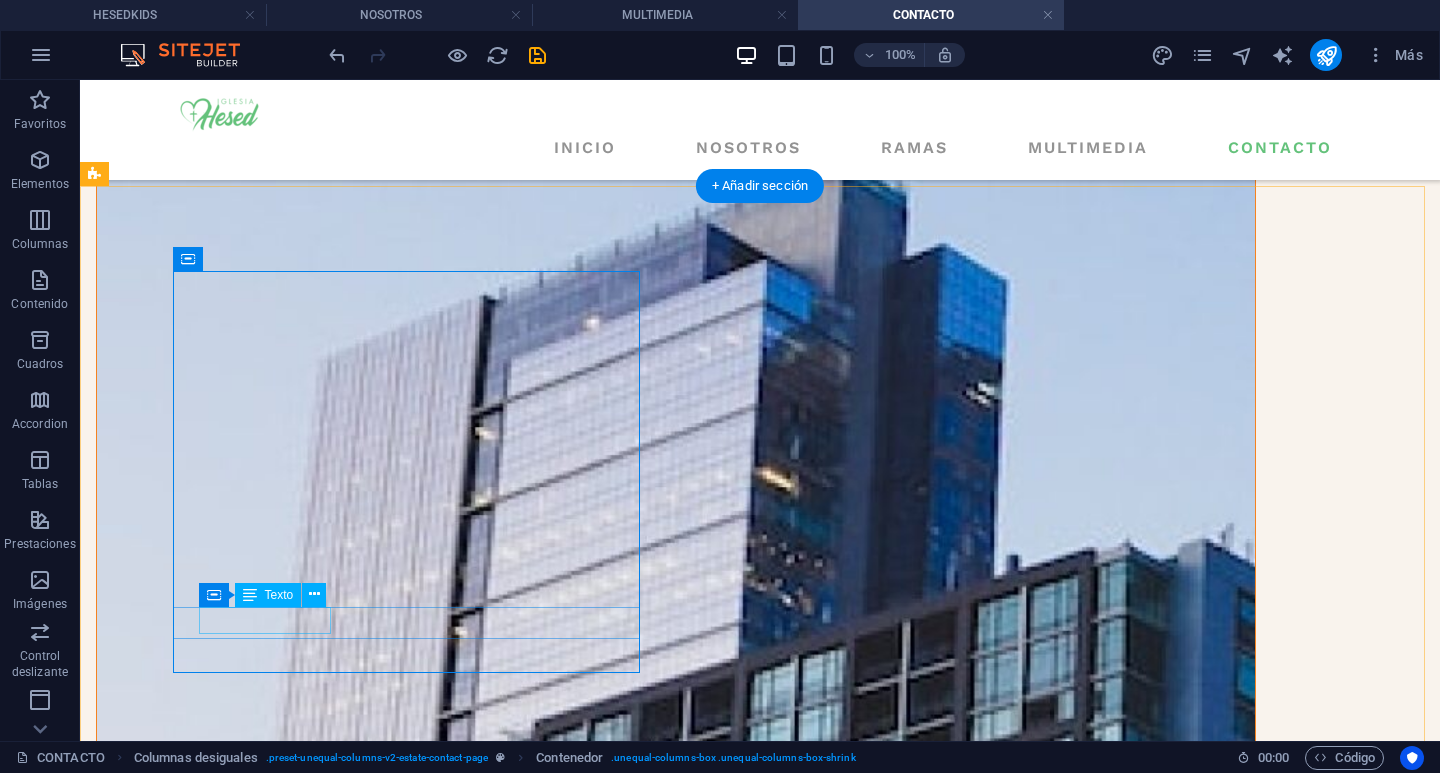 click on "[PHONE]" at bounding box center [137, 4406] 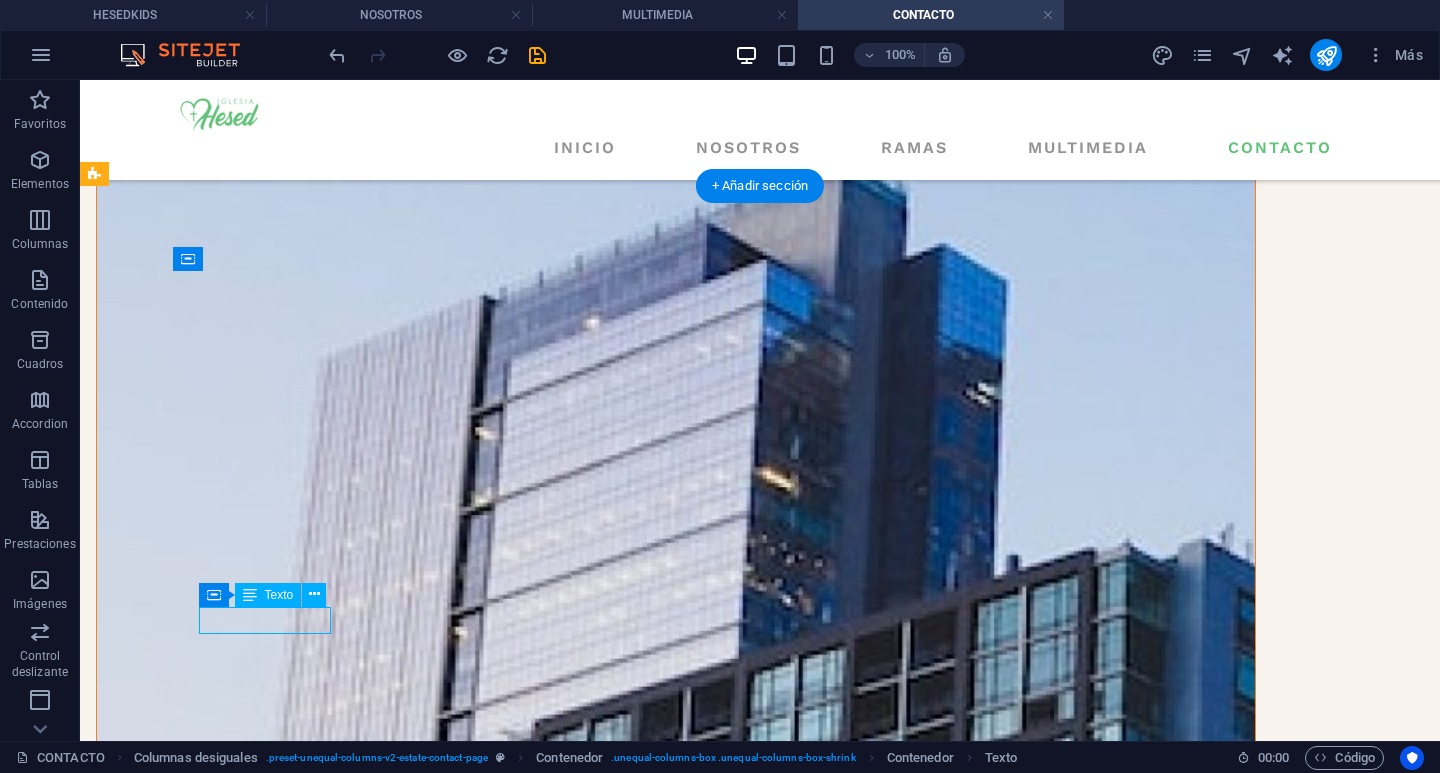click on "[PHONE]" at bounding box center (137, 4406) 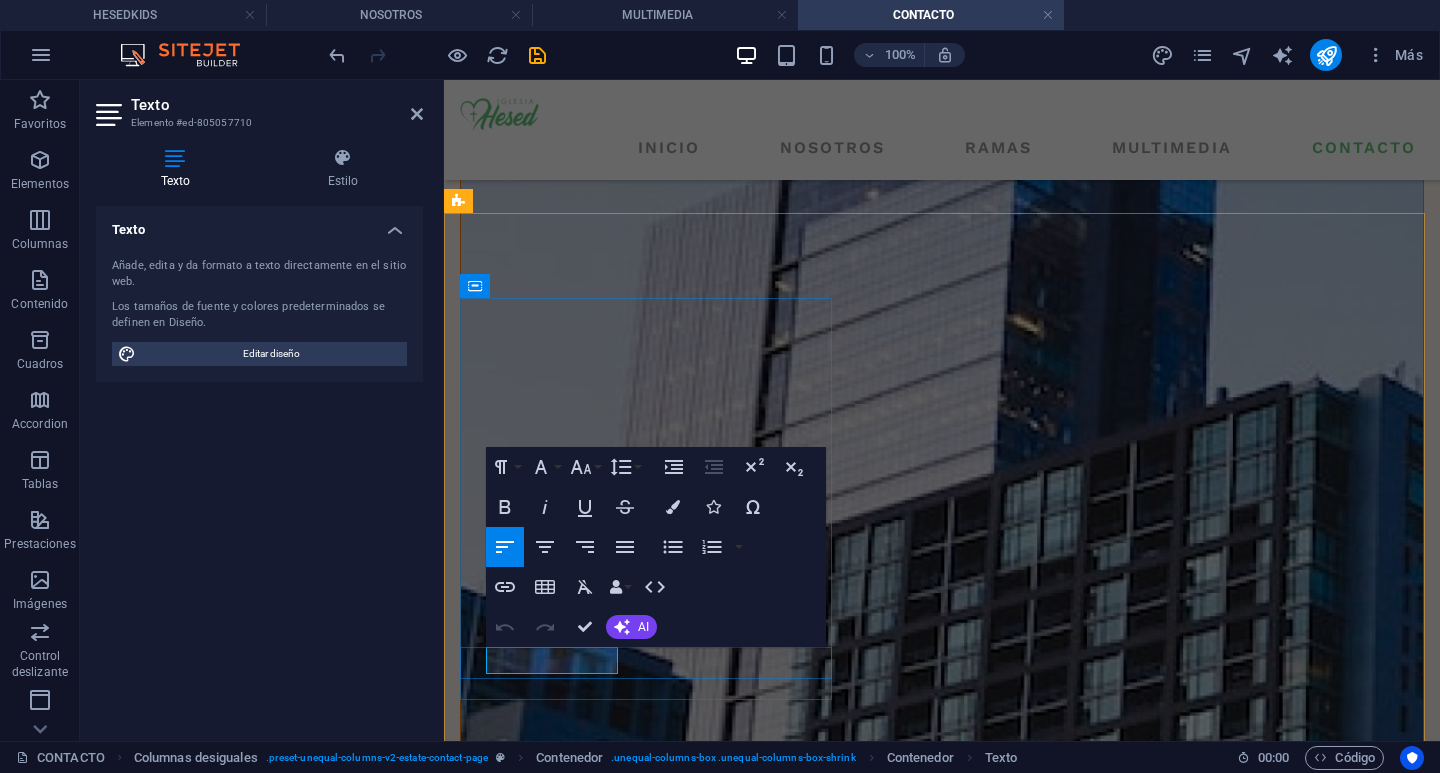 click on "[PHONE]" at bounding box center [501, 3776] 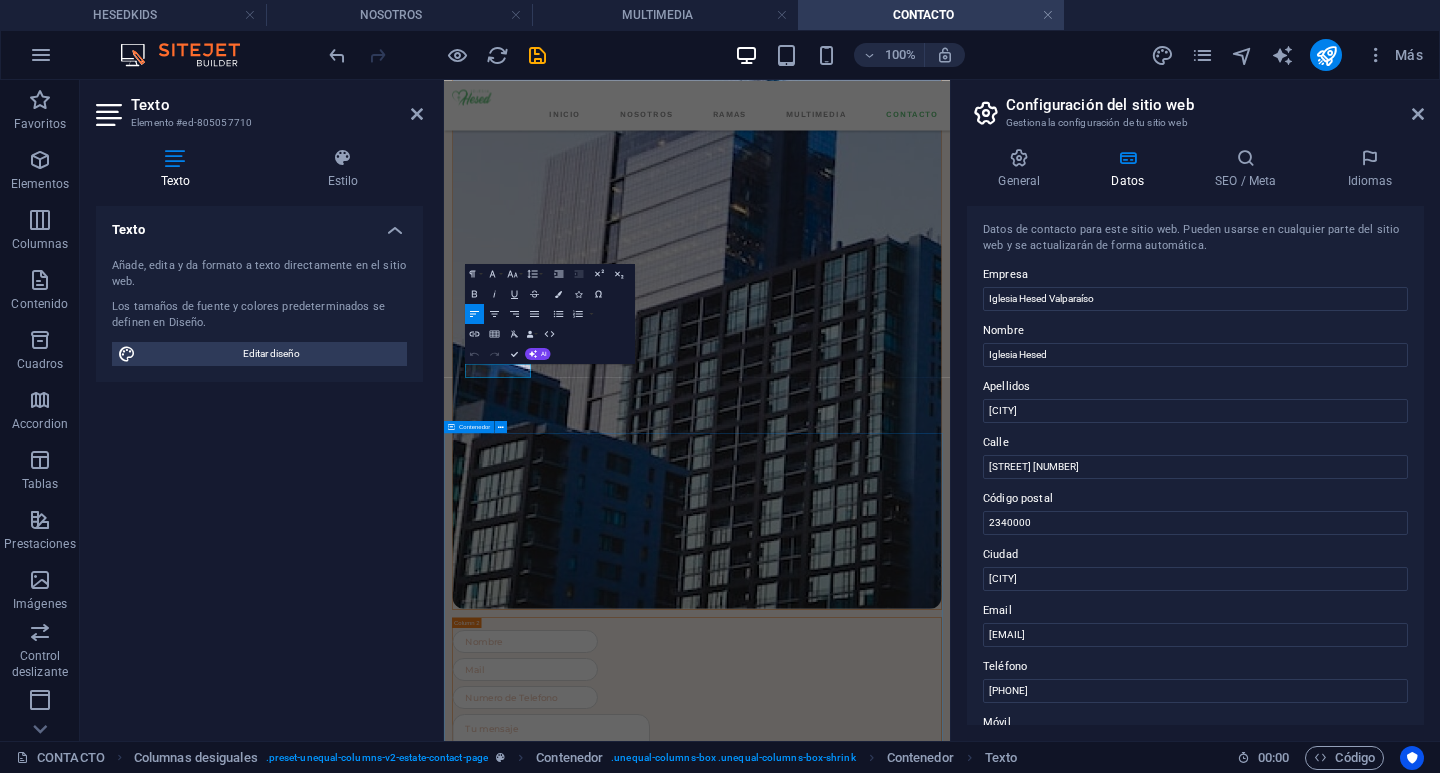 click on "PAGINAS INICIO NOSOTROS RAMAS HESEDKIDS JOVENES RAICES MULTIMEDIA CONTACTO CONTACTO LOCATION:
Manutara 286 ,  Valparaíso ,  2340000 EMAIL:
contacto@iglesiahesedvalparaiso.cl PHONE NUMBER:
+56949868243 Social media Copyright © 2025 Iglesia Hesed Valparaíso. Todos los derechos reservados..
Privacy Policy   |   Legal Notice" at bounding box center [950, 4978] 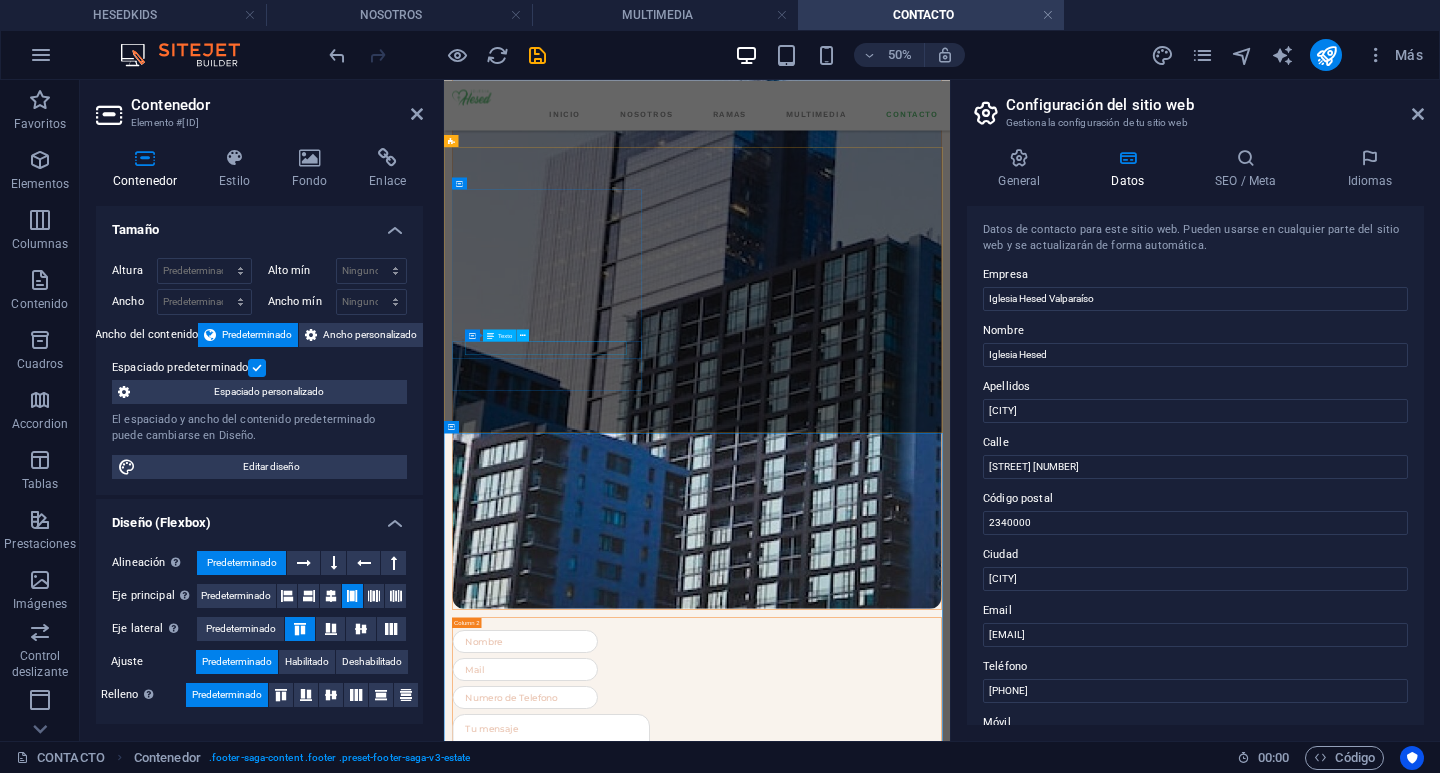 click on "contacto@[DOMAIN]" at bounding box center [495, 3758] 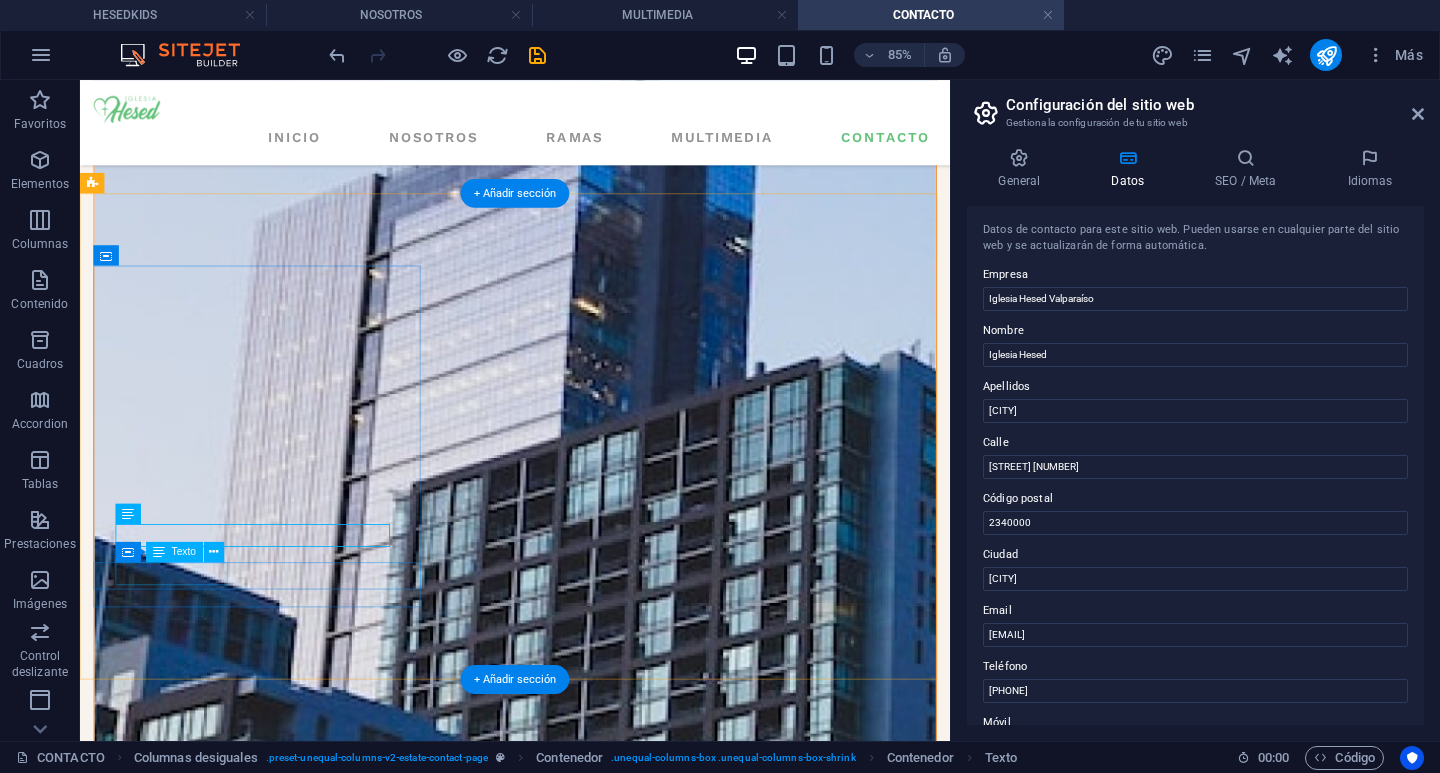 click on "[PHONE]" at bounding box center (137, 3866) 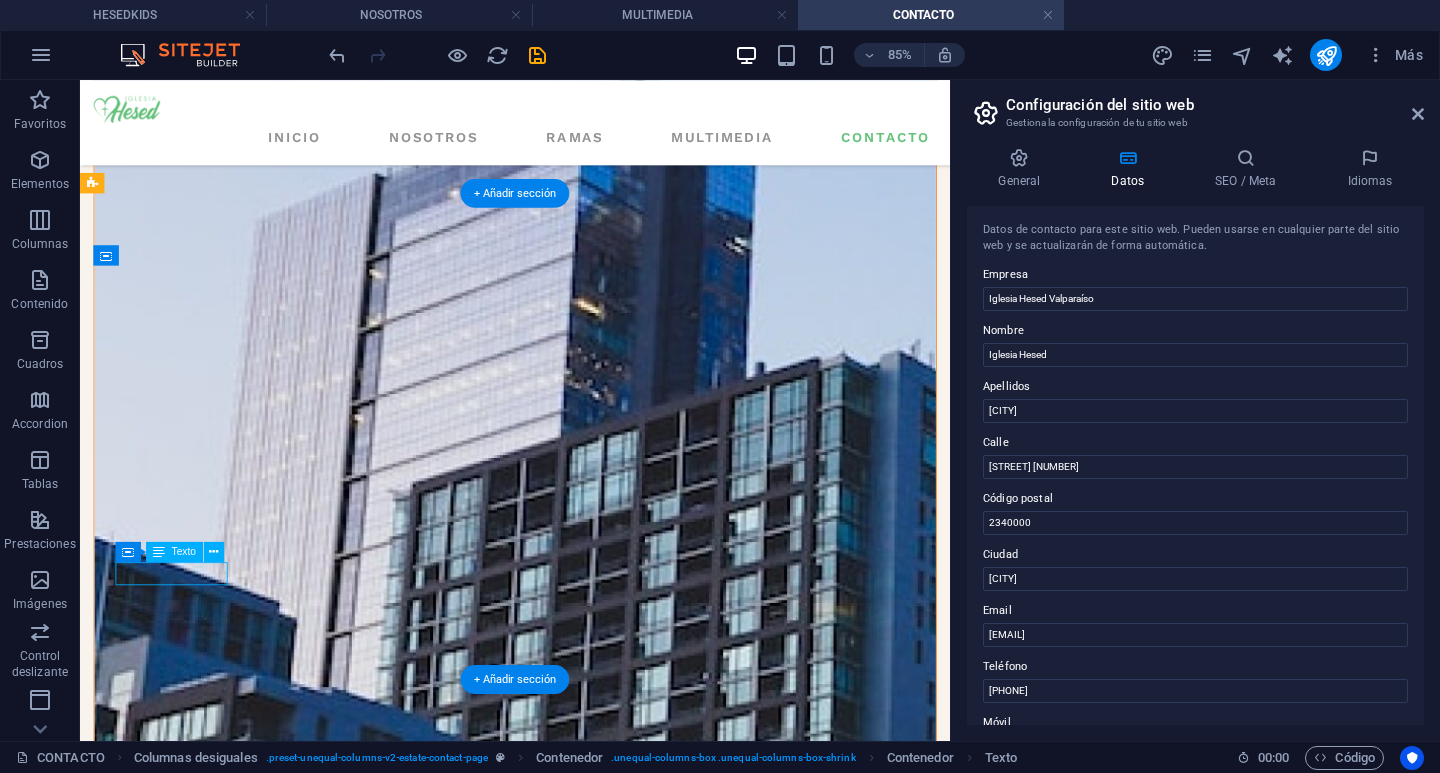 click on "[PHONE]" at bounding box center [137, 3866] 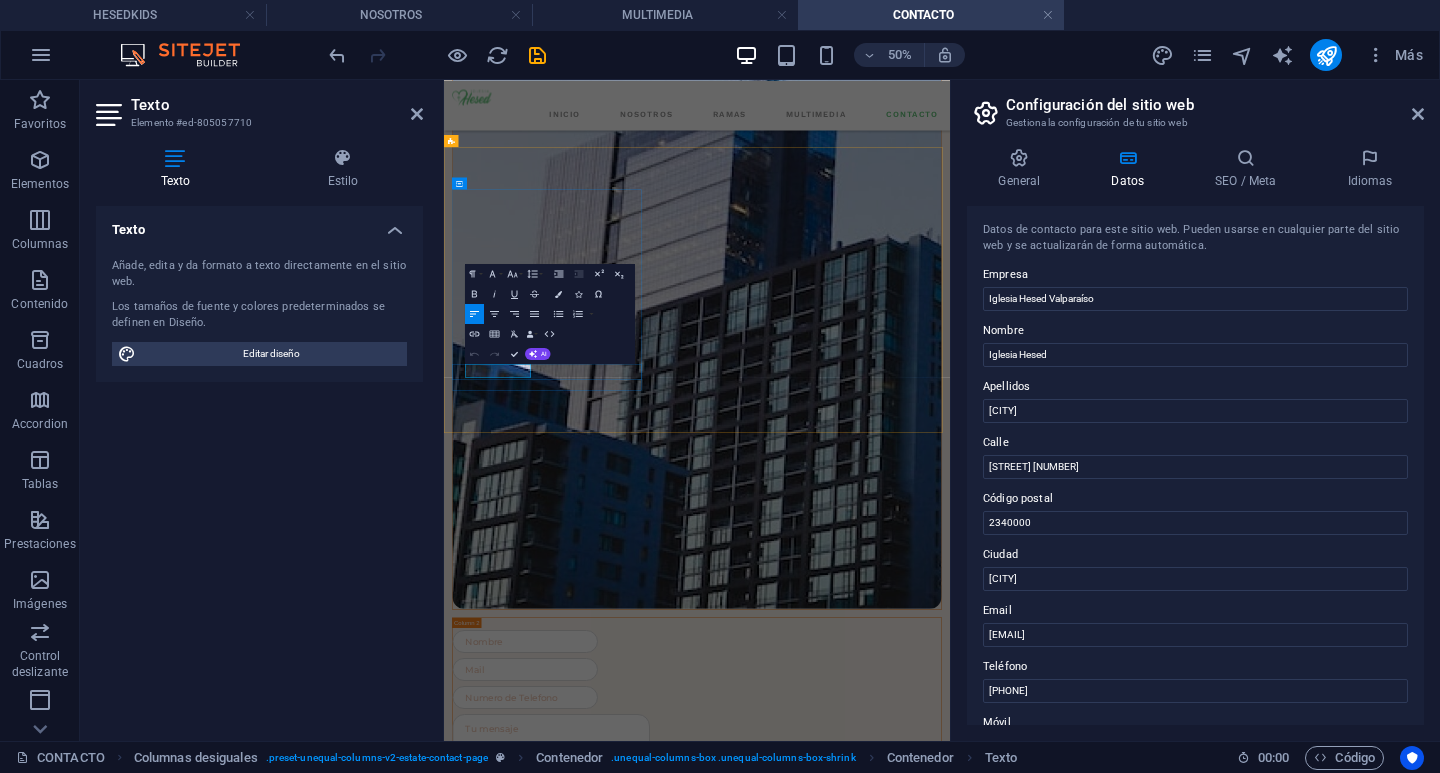 click on "[PHONE]" at bounding box center (501, 3827) 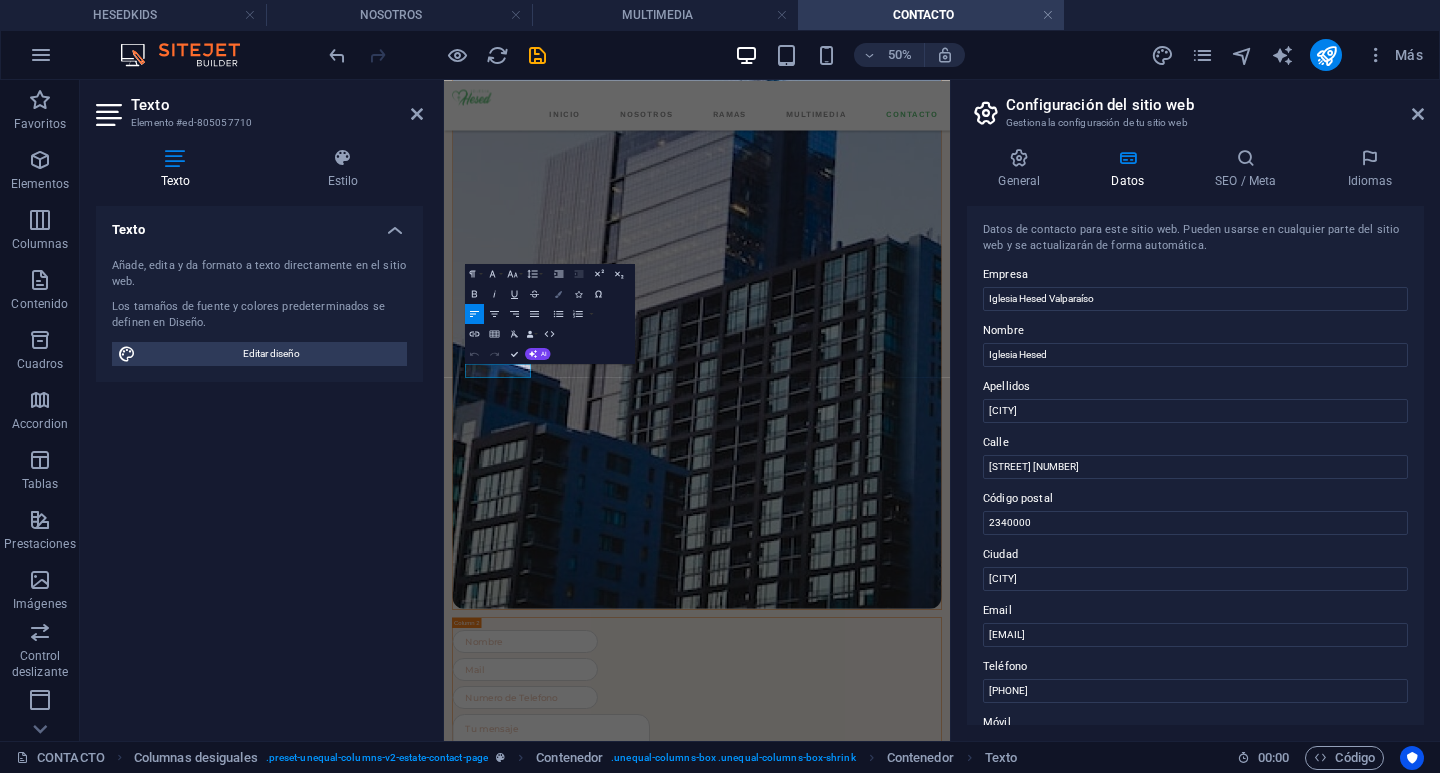 click at bounding box center (558, 293) 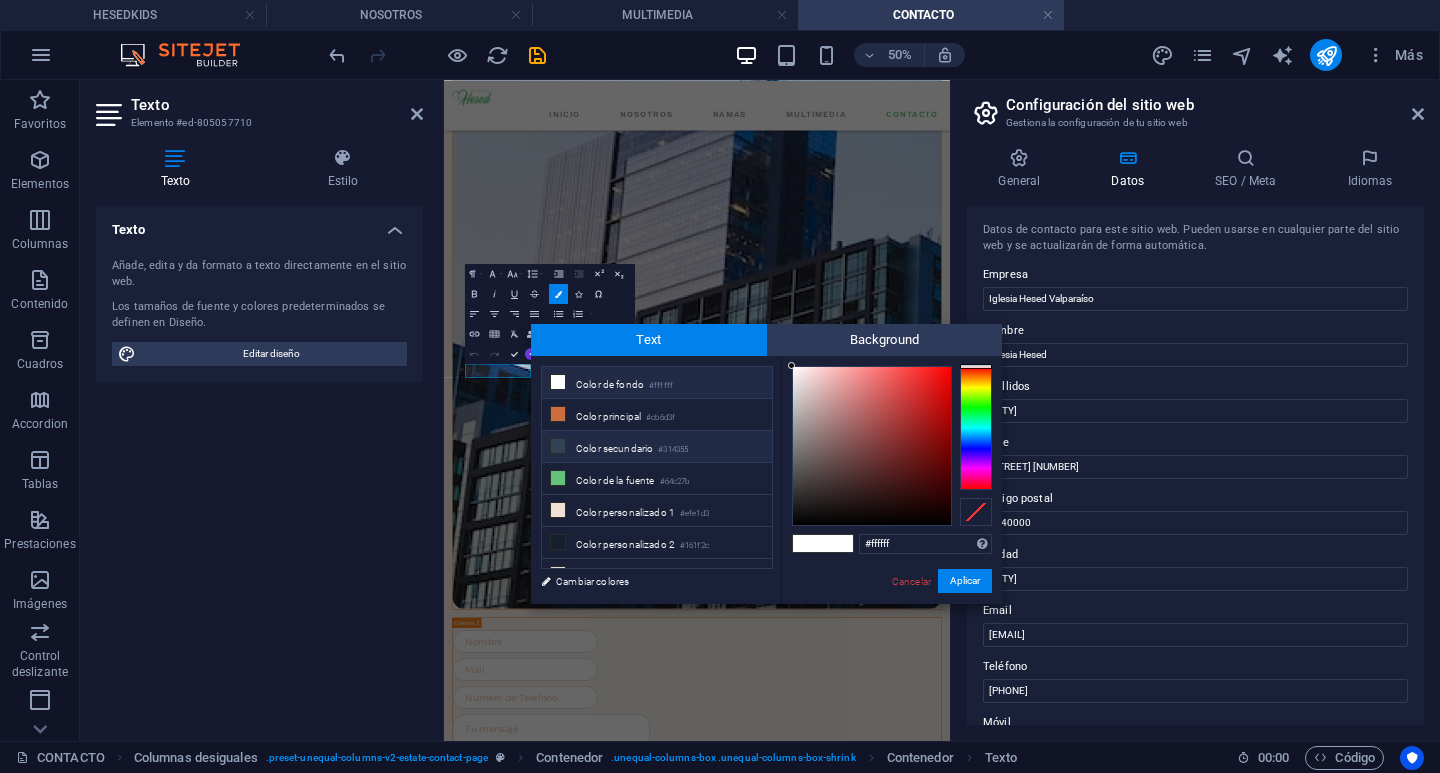 click on "Color secundario
#314355" at bounding box center [657, 447] 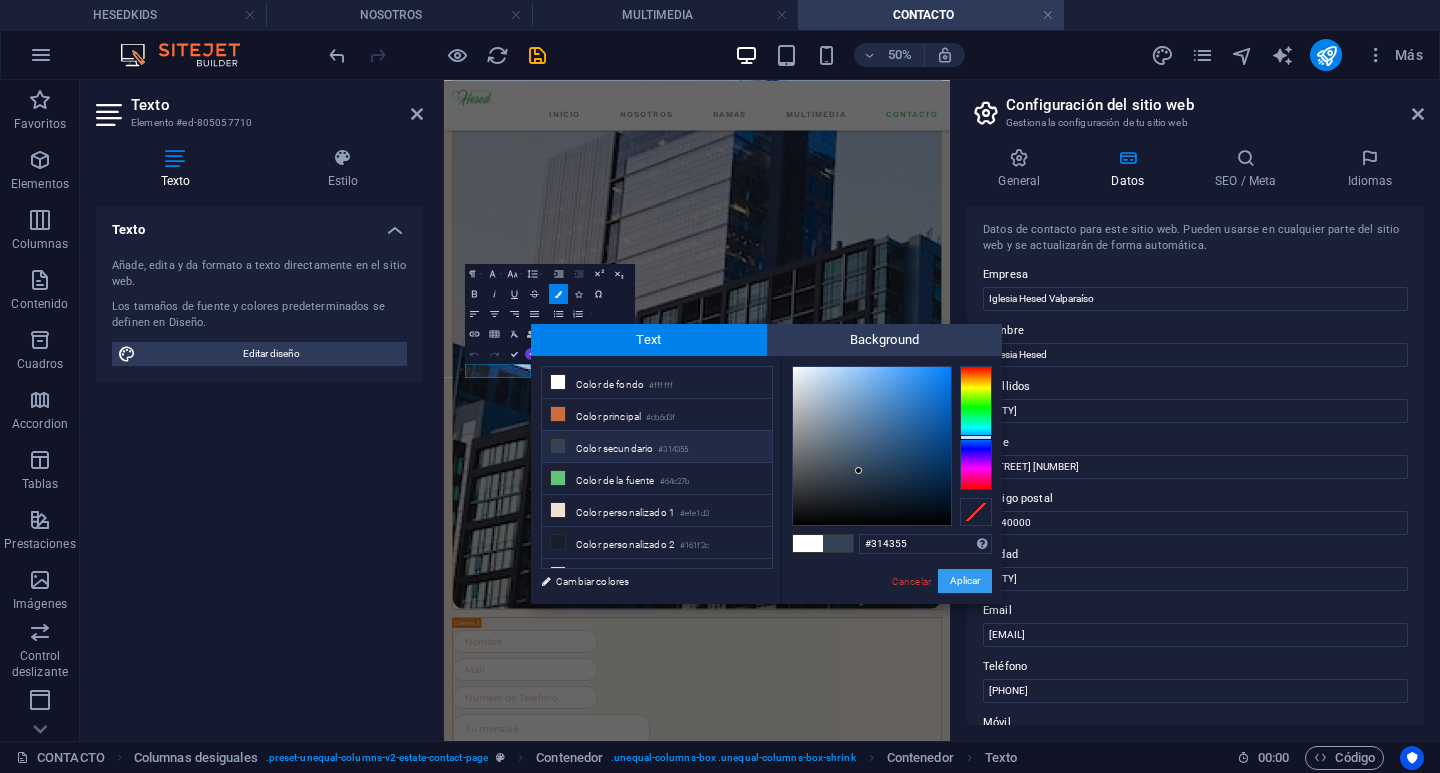 click on "Aplicar" at bounding box center (965, 581) 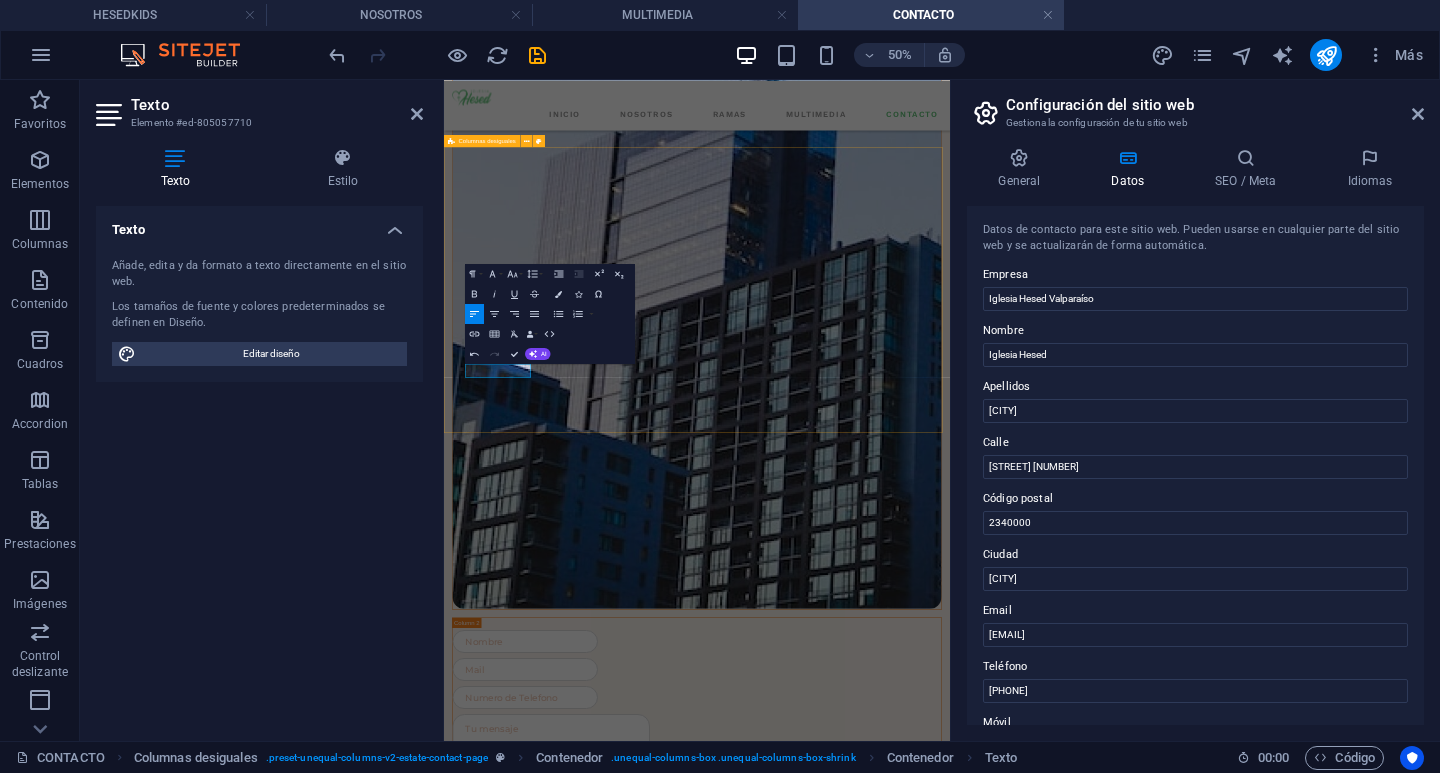 click on "UBICACIÓN VISITANOS! Te invitamos a ser parte de lo que Dios está haciendo en Iglesia Hesed Valparaíso. Ven con tu familia, adora con nosotros y vive una experiencia de fe y comunidad. ¡Tu lugar te espera! Manutara 286 ,  Valparaíso ,  2340000 contacto@iglesiahesedvalparaiso.cl +56949868243" at bounding box center [950, 3887] 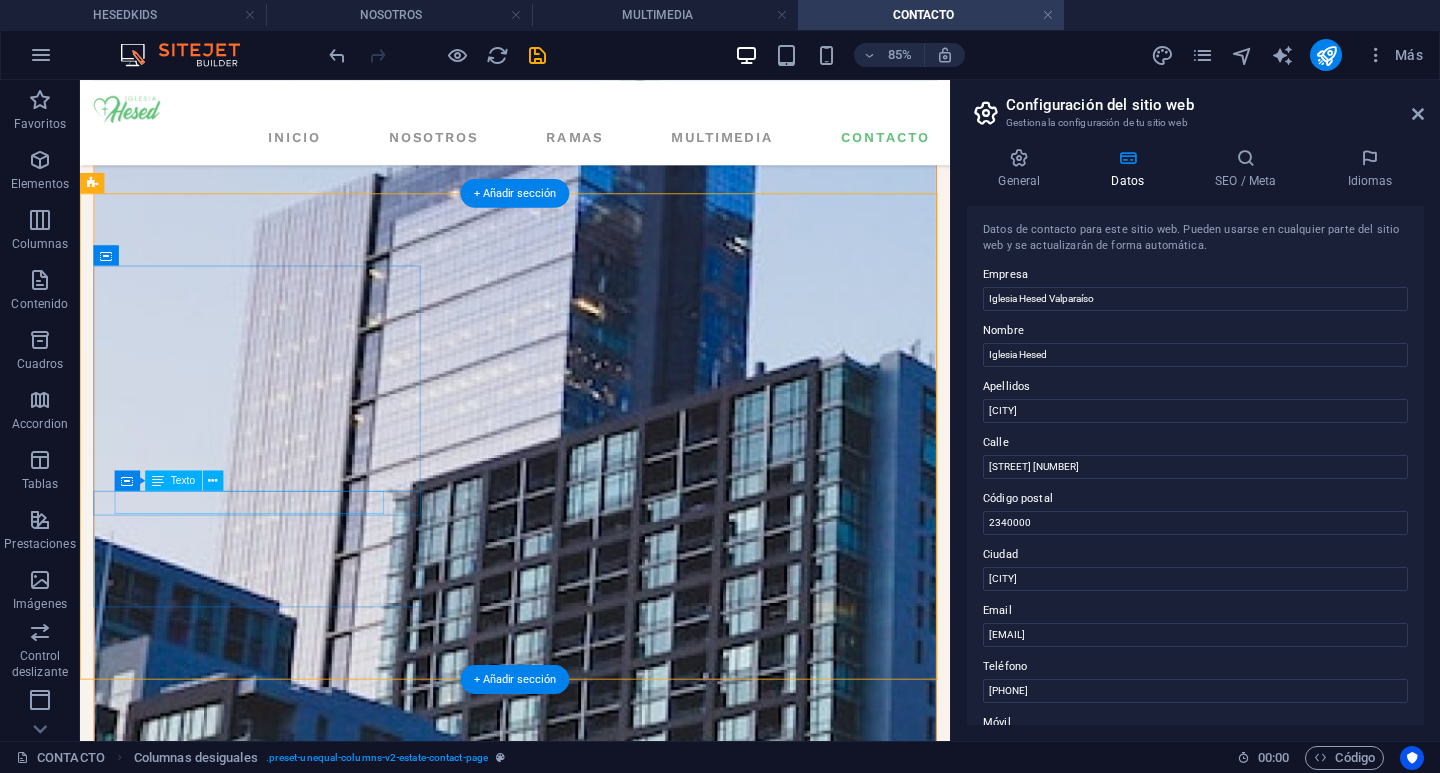 click on "Manutara 286" at bounding box center (188, 3725) 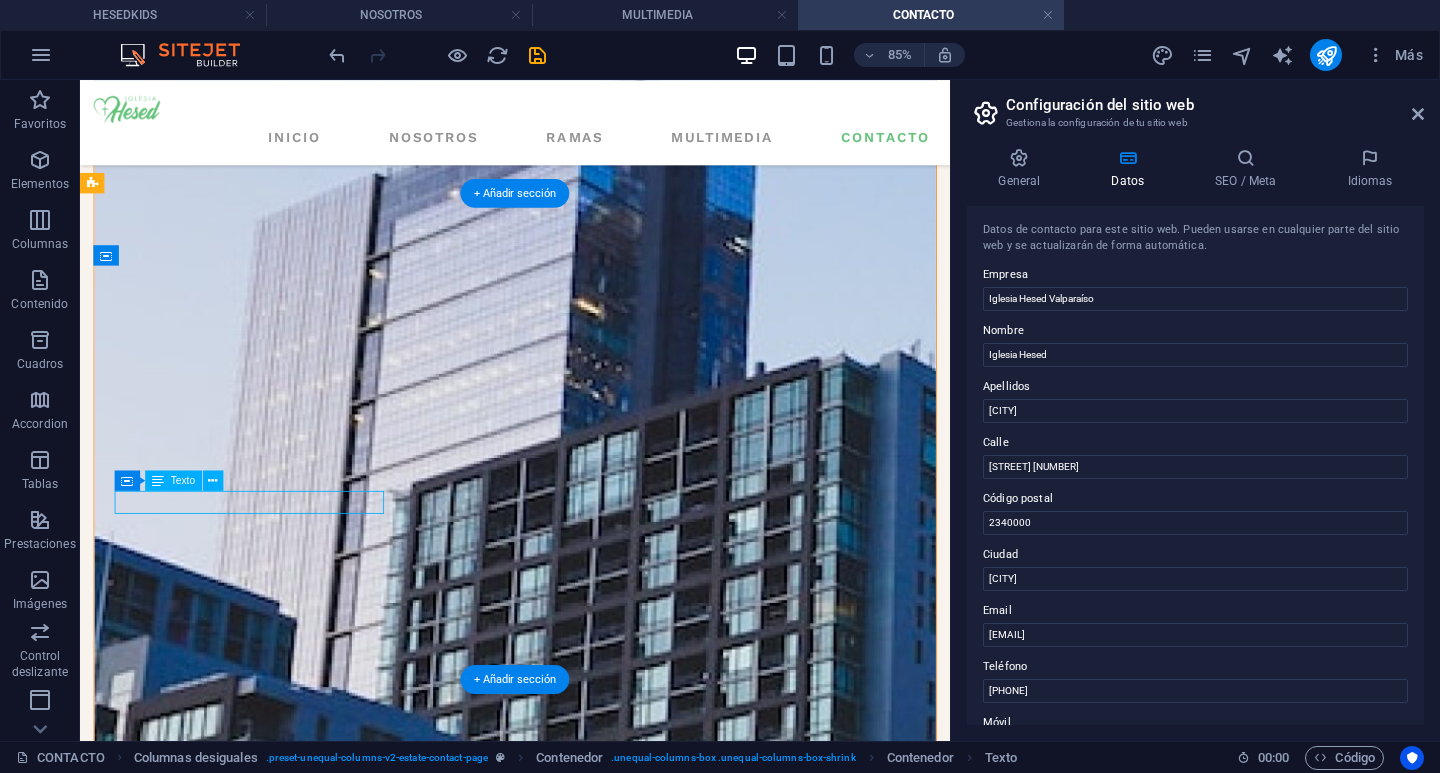 click on "Manutara 286" at bounding box center (188, 3725) 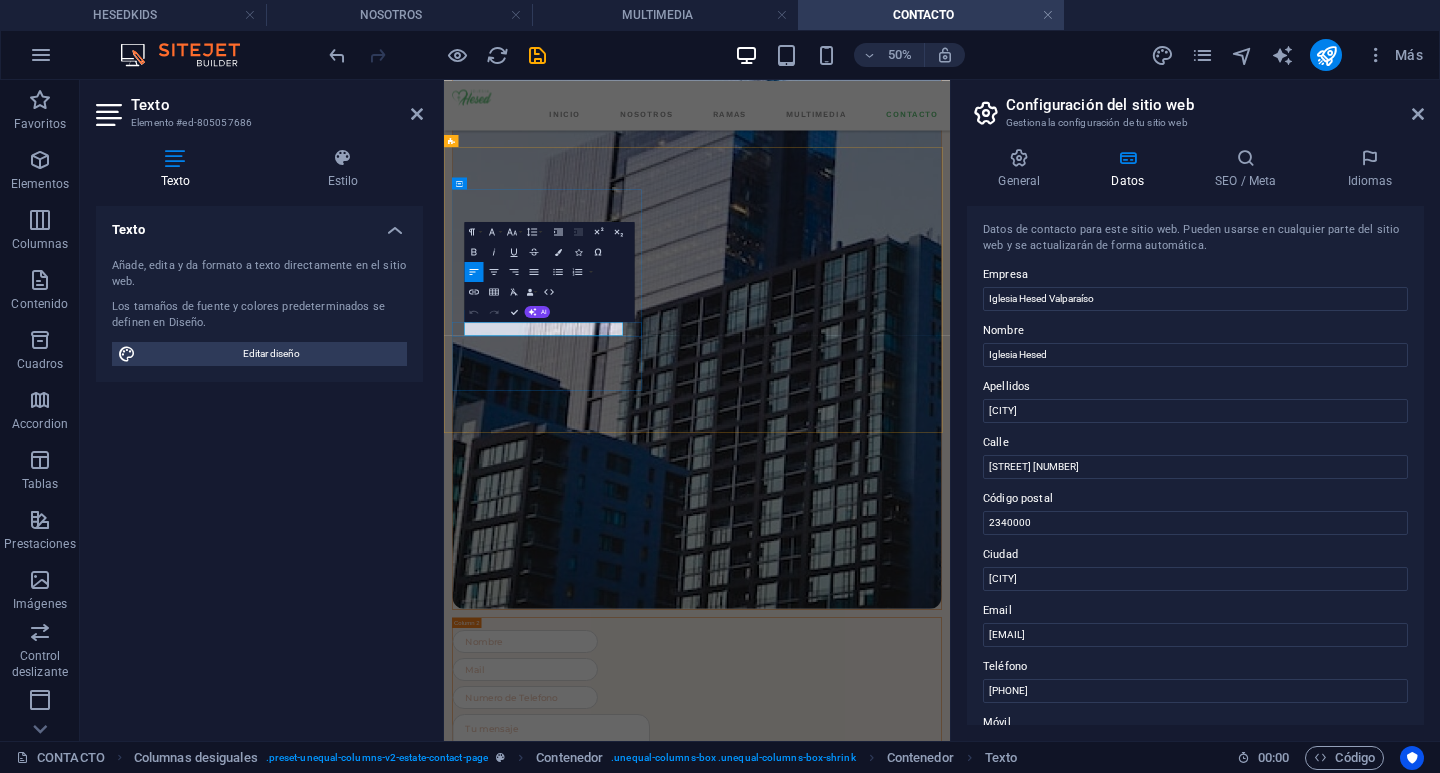 click on "Manutara 286" at bounding box center (552, 3686) 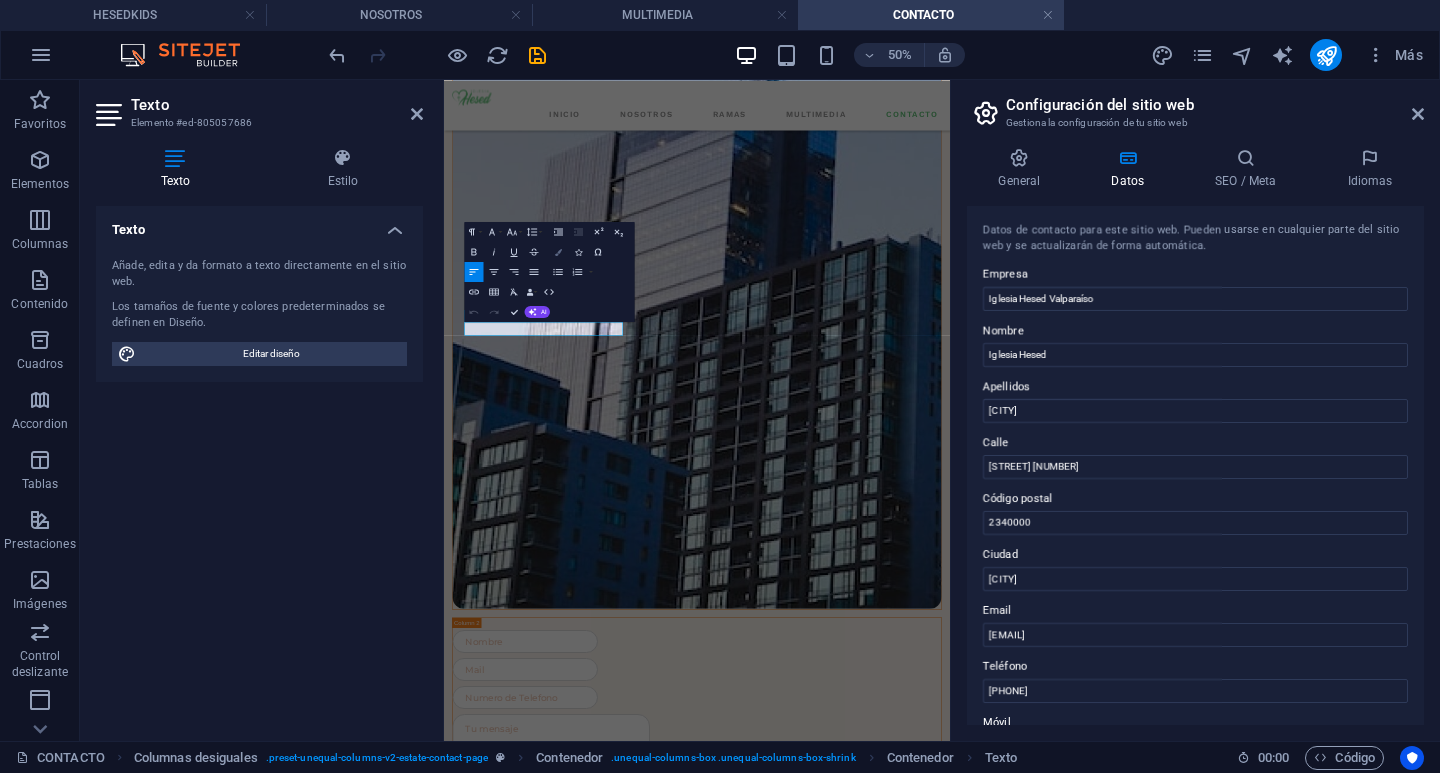 click at bounding box center (558, 251) 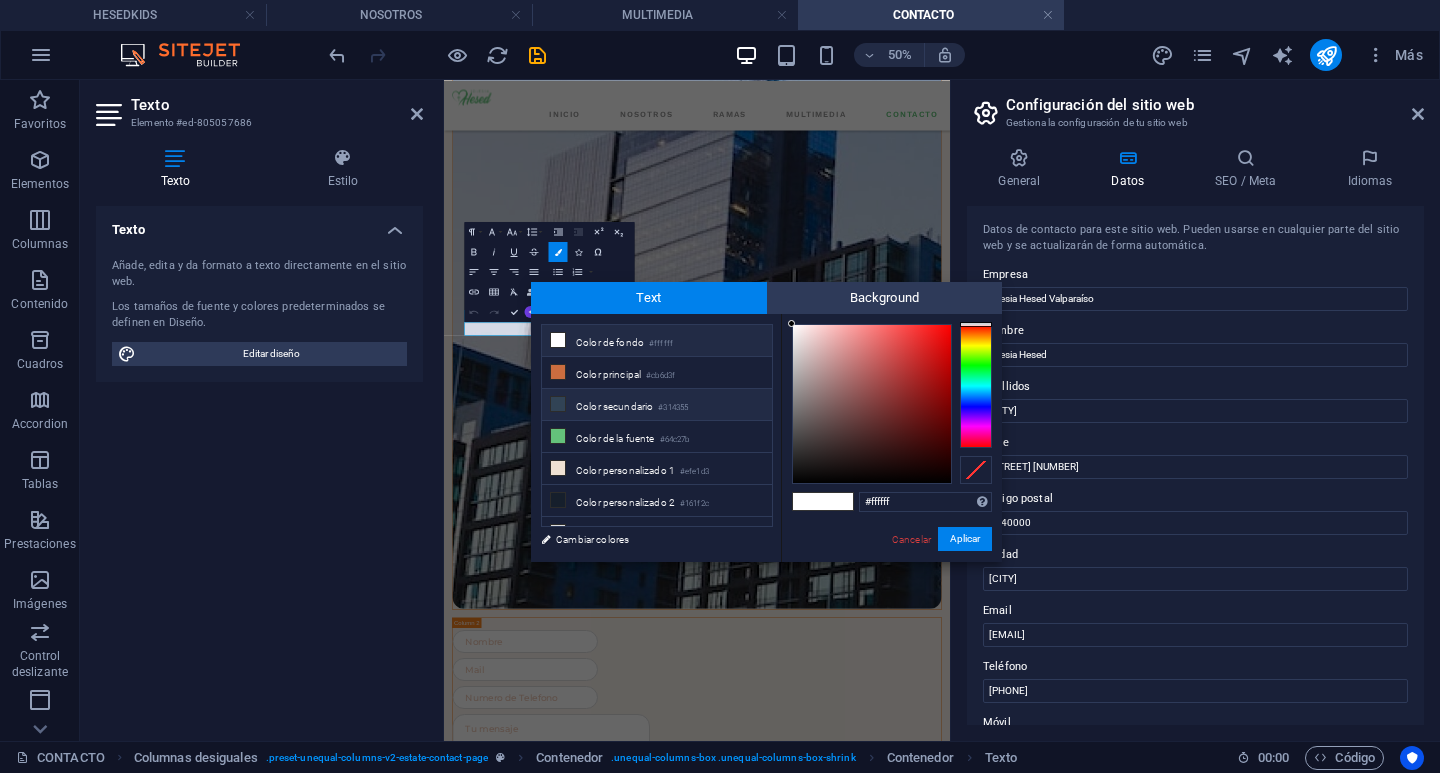 click on "#314355" at bounding box center [673, 408] 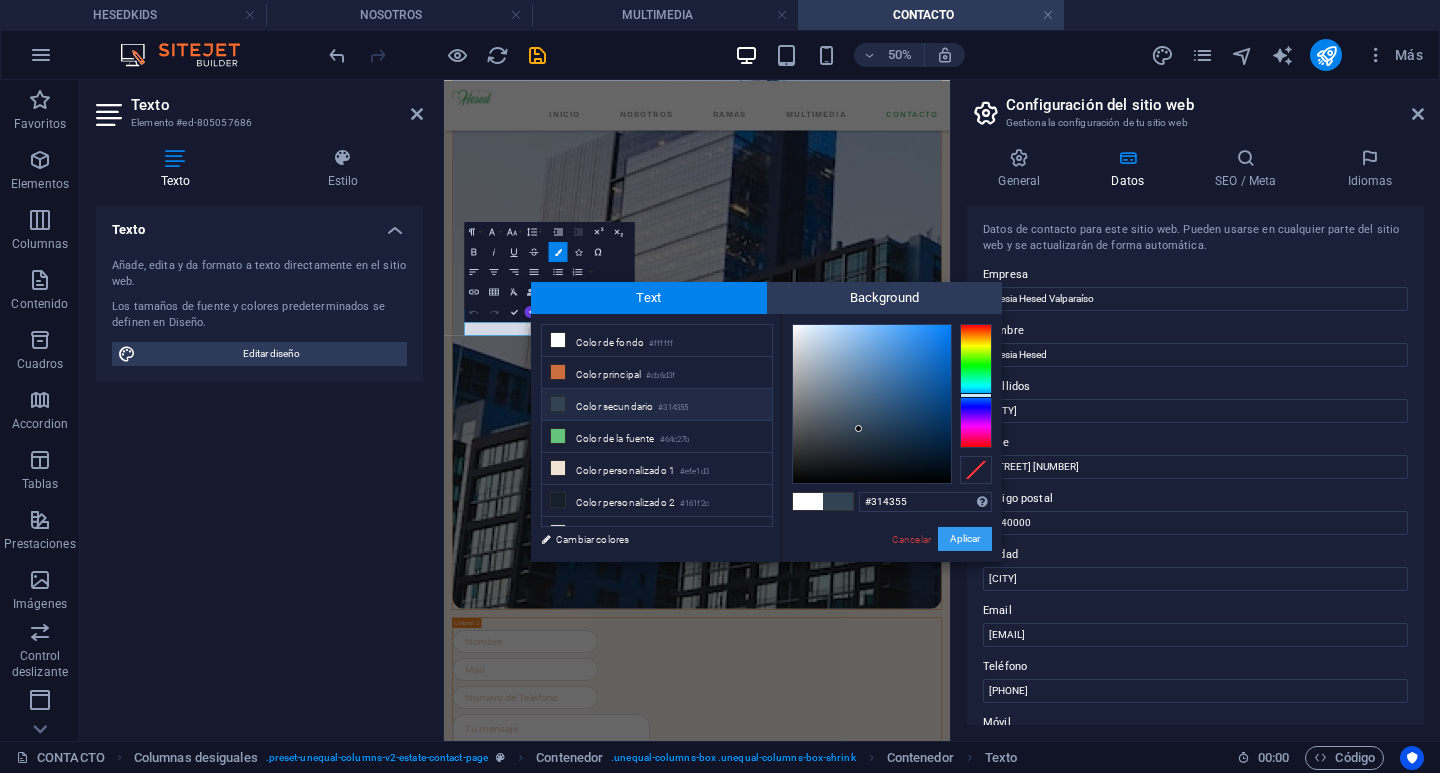 click on "Aplicar" at bounding box center [965, 539] 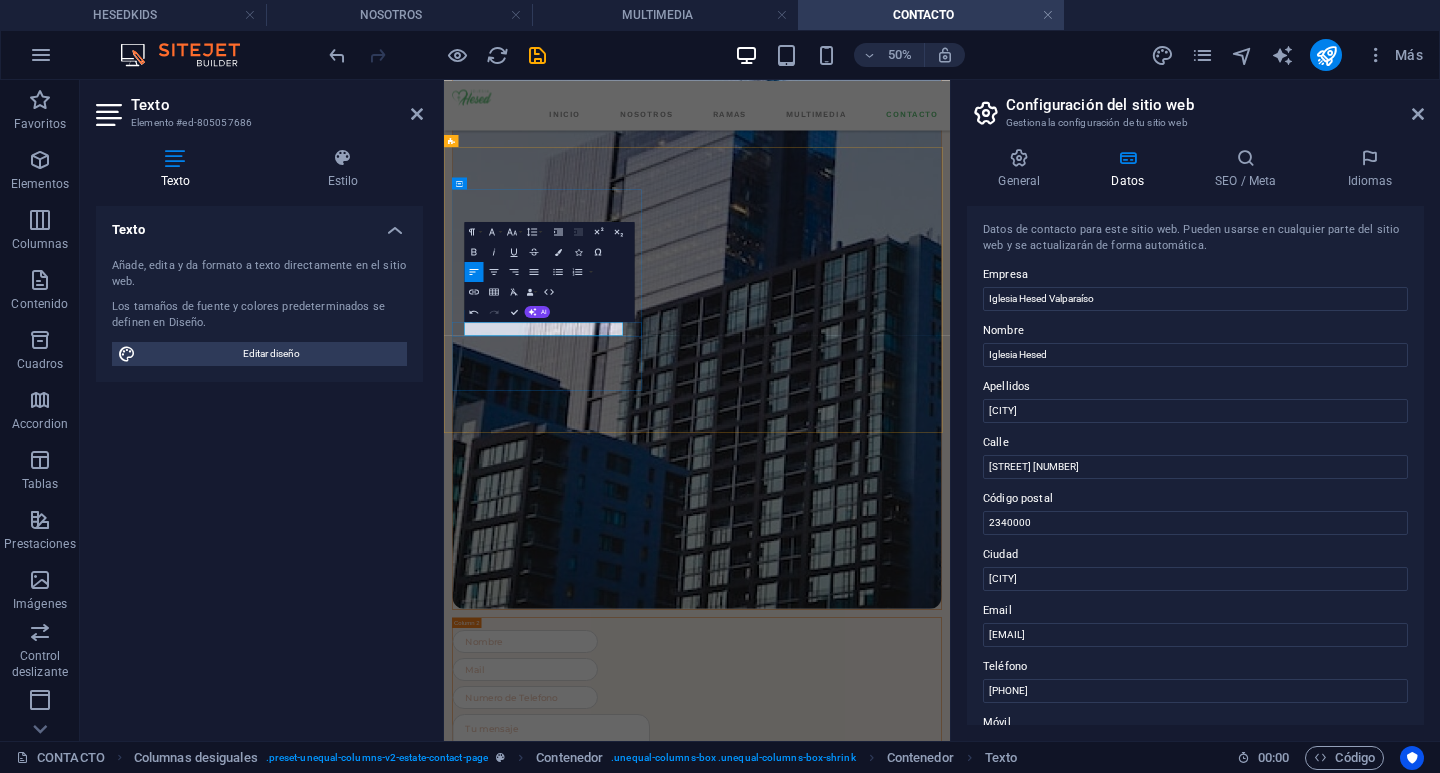 click on "Valparaíso" at bounding box center (675, 3686) 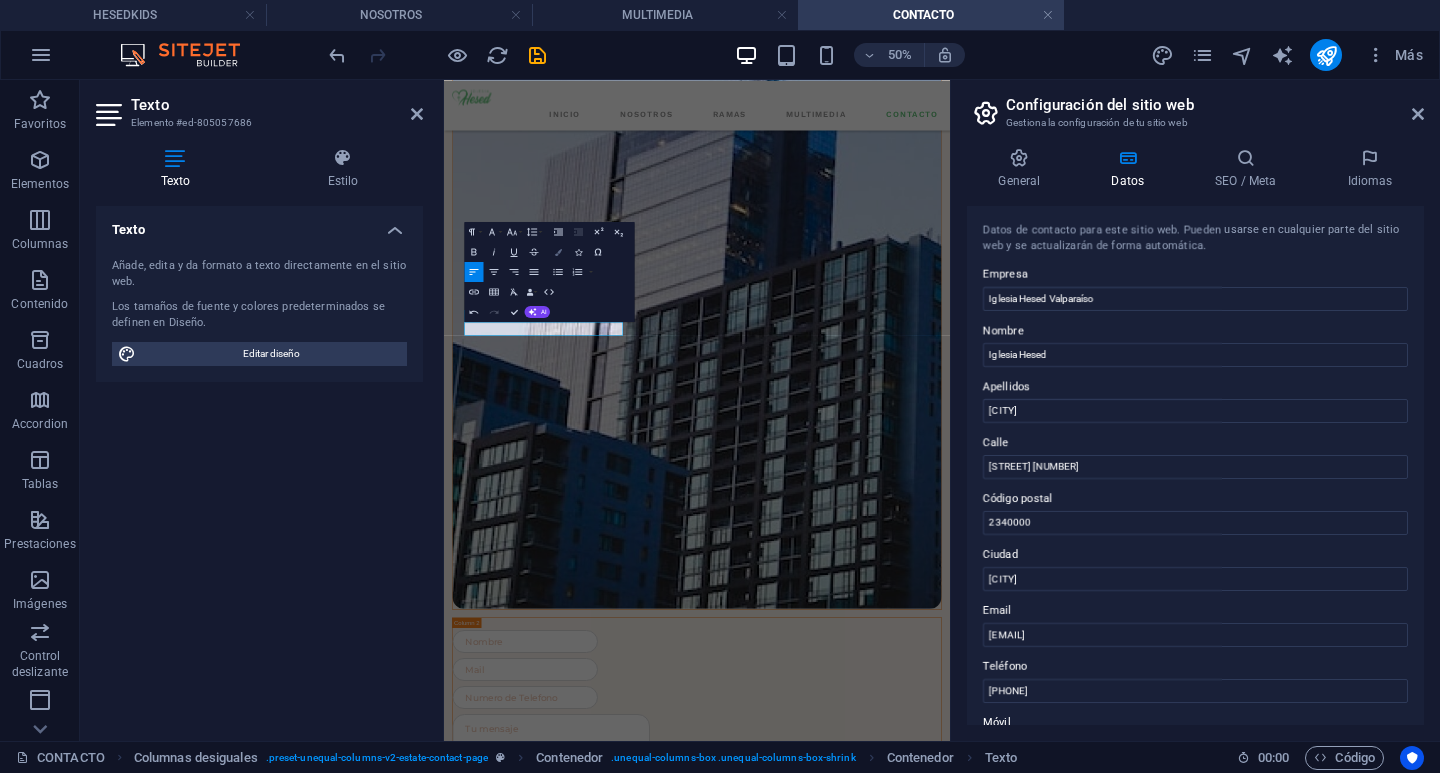 click on "Colors" at bounding box center [558, 252] 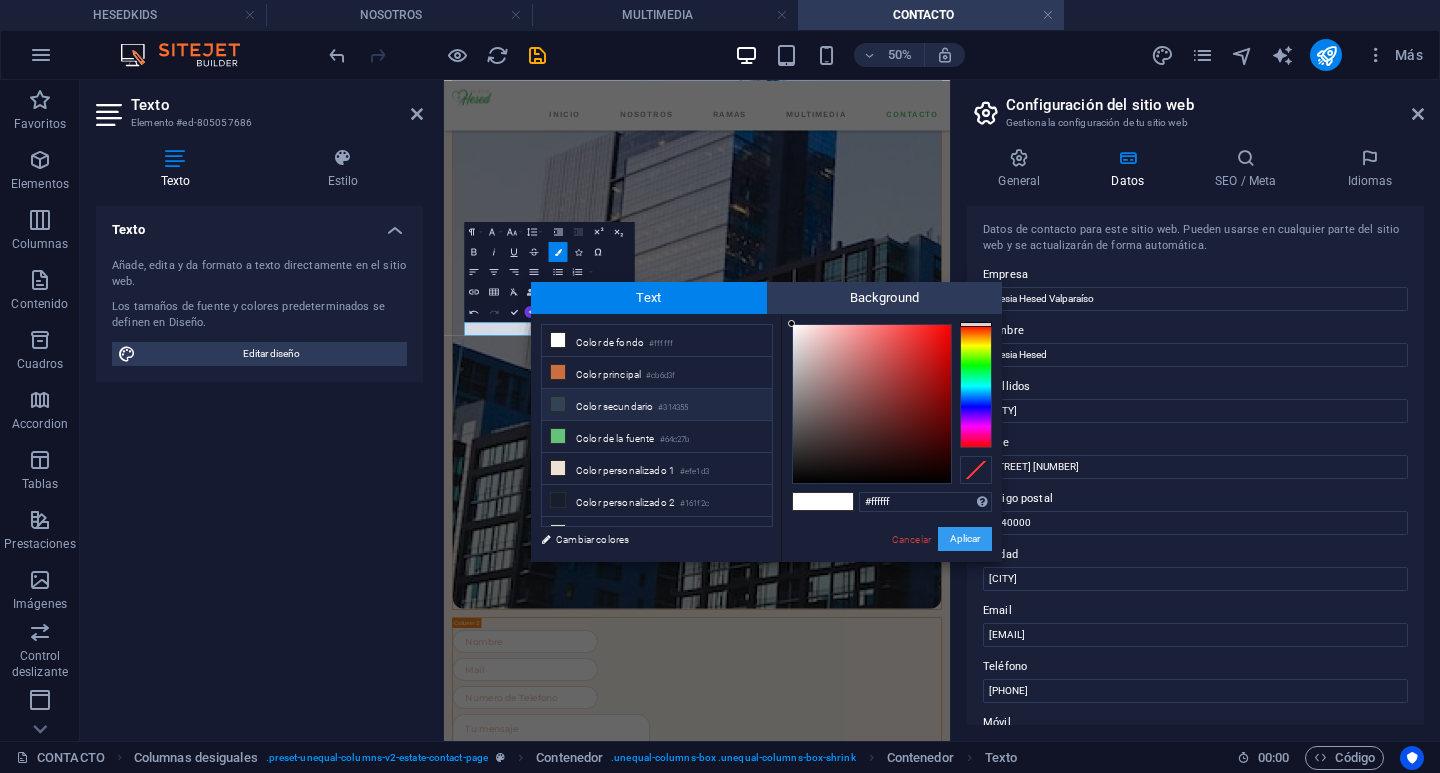 click on "Aplicar" at bounding box center (965, 539) 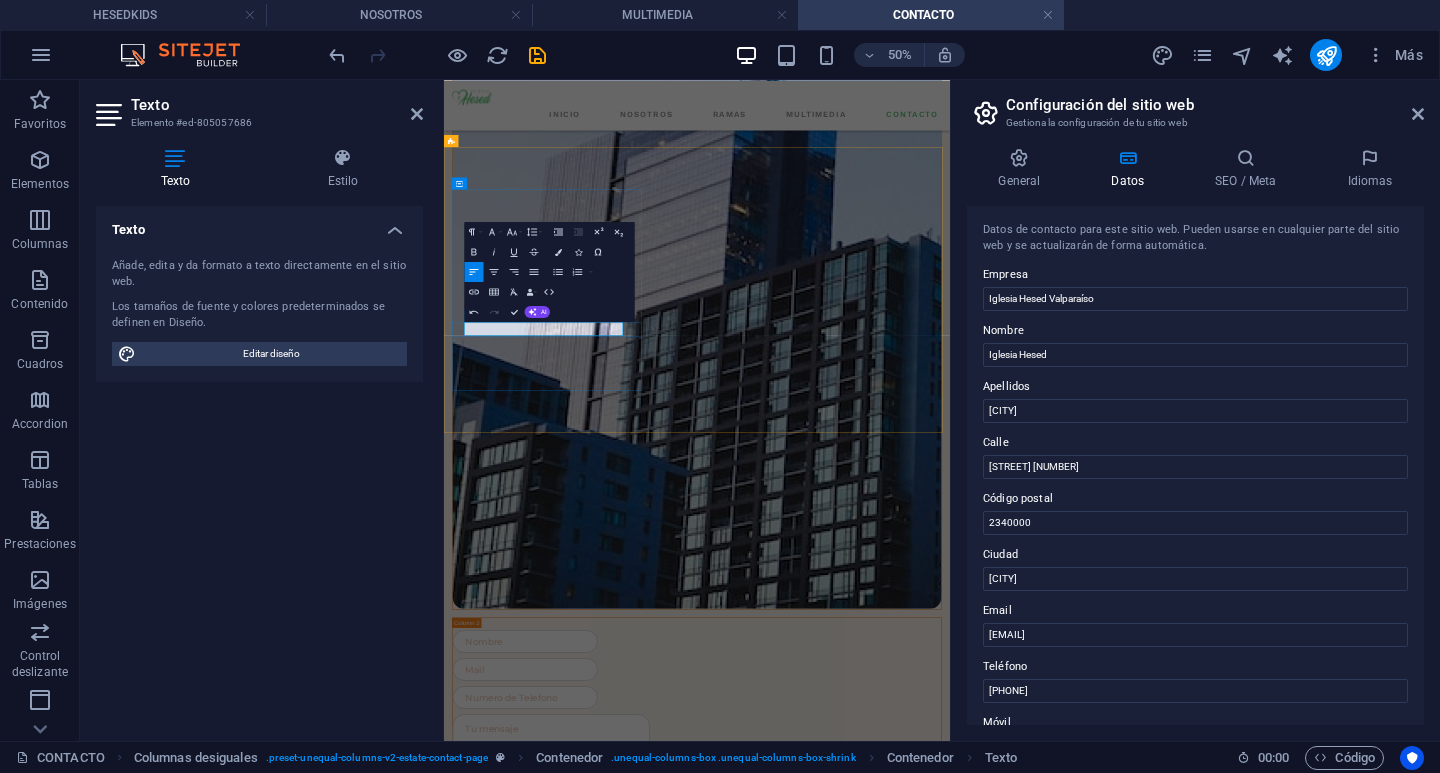 click on "2340000" at bounding box center [746, 3686] 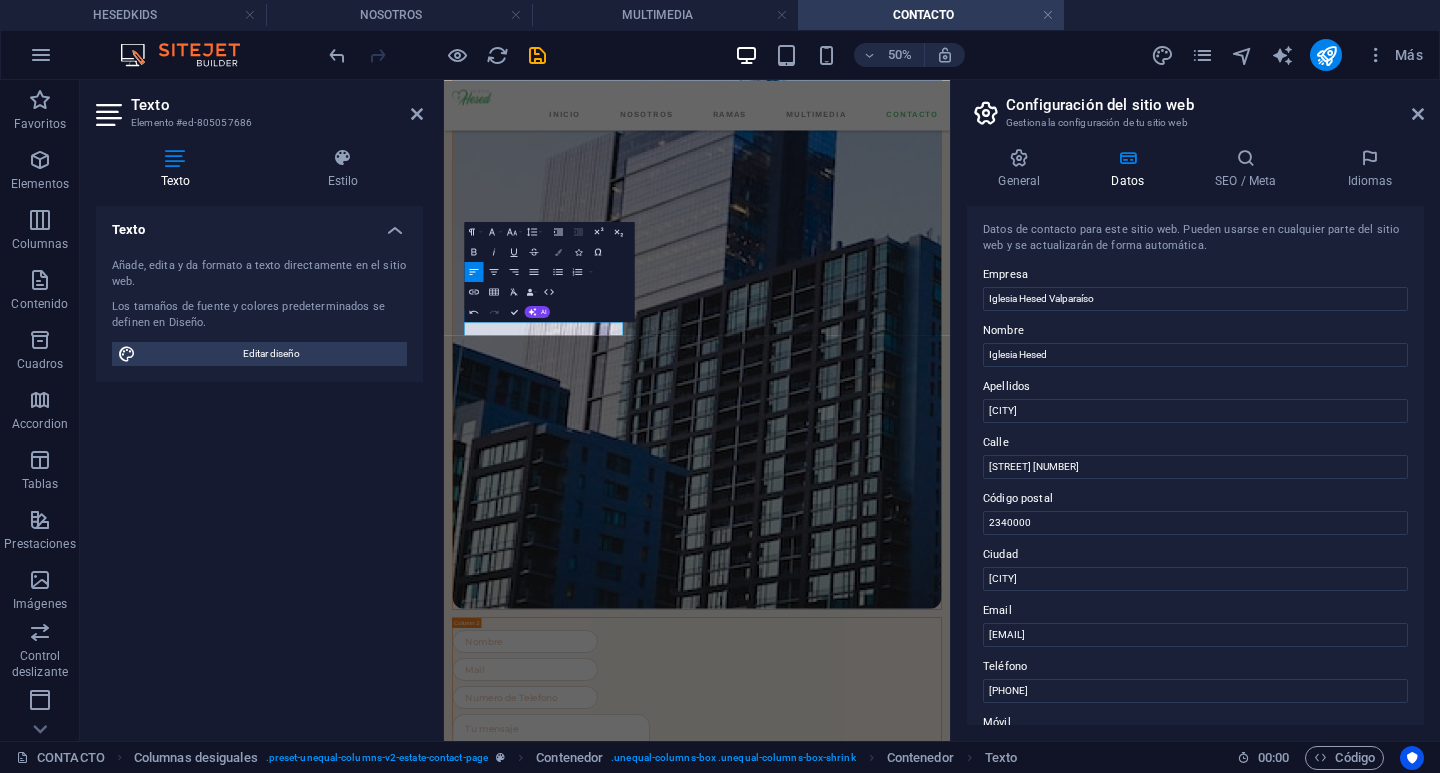 click at bounding box center (558, 251) 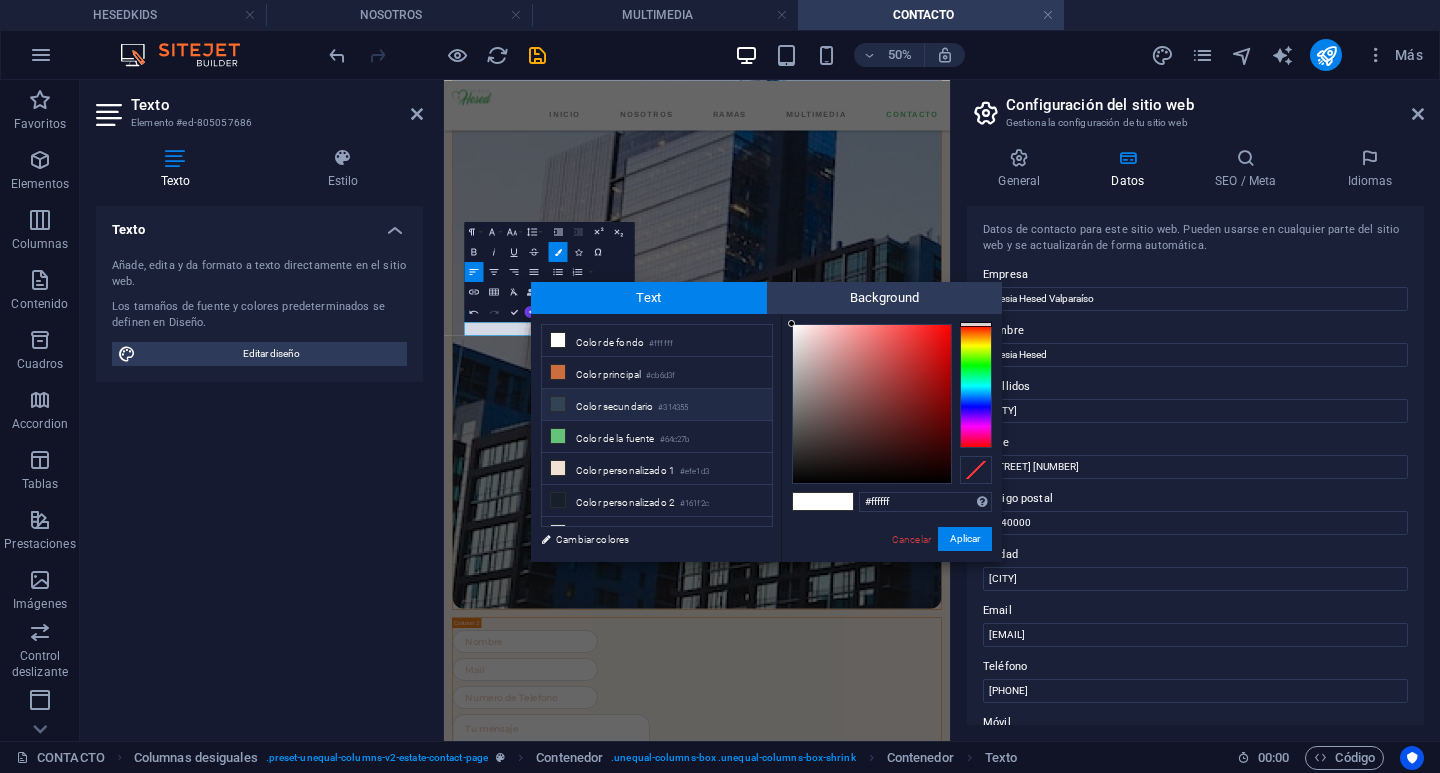 click on "Color secundario
#314355" at bounding box center (657, 405) 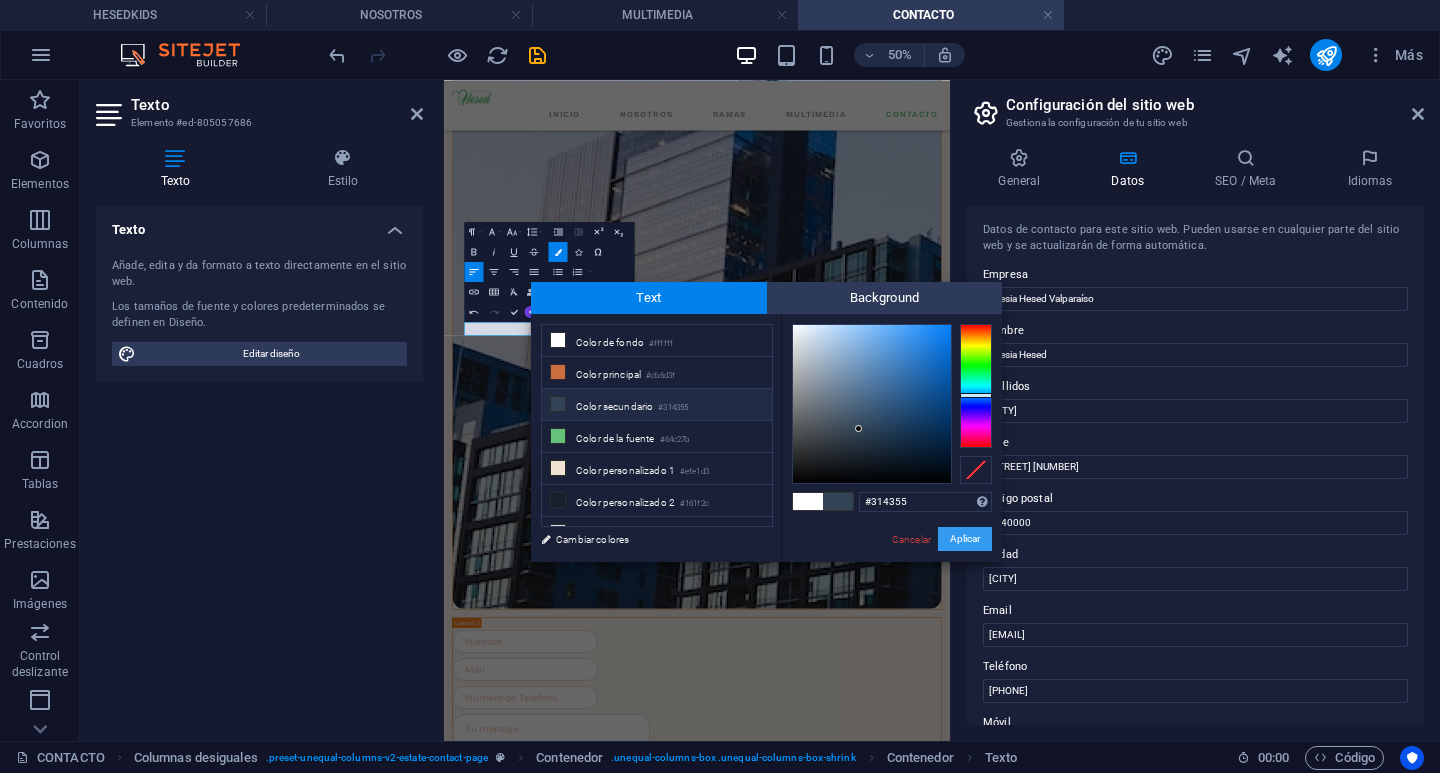 click on "Aplicar" at bounding box center (965, 539) 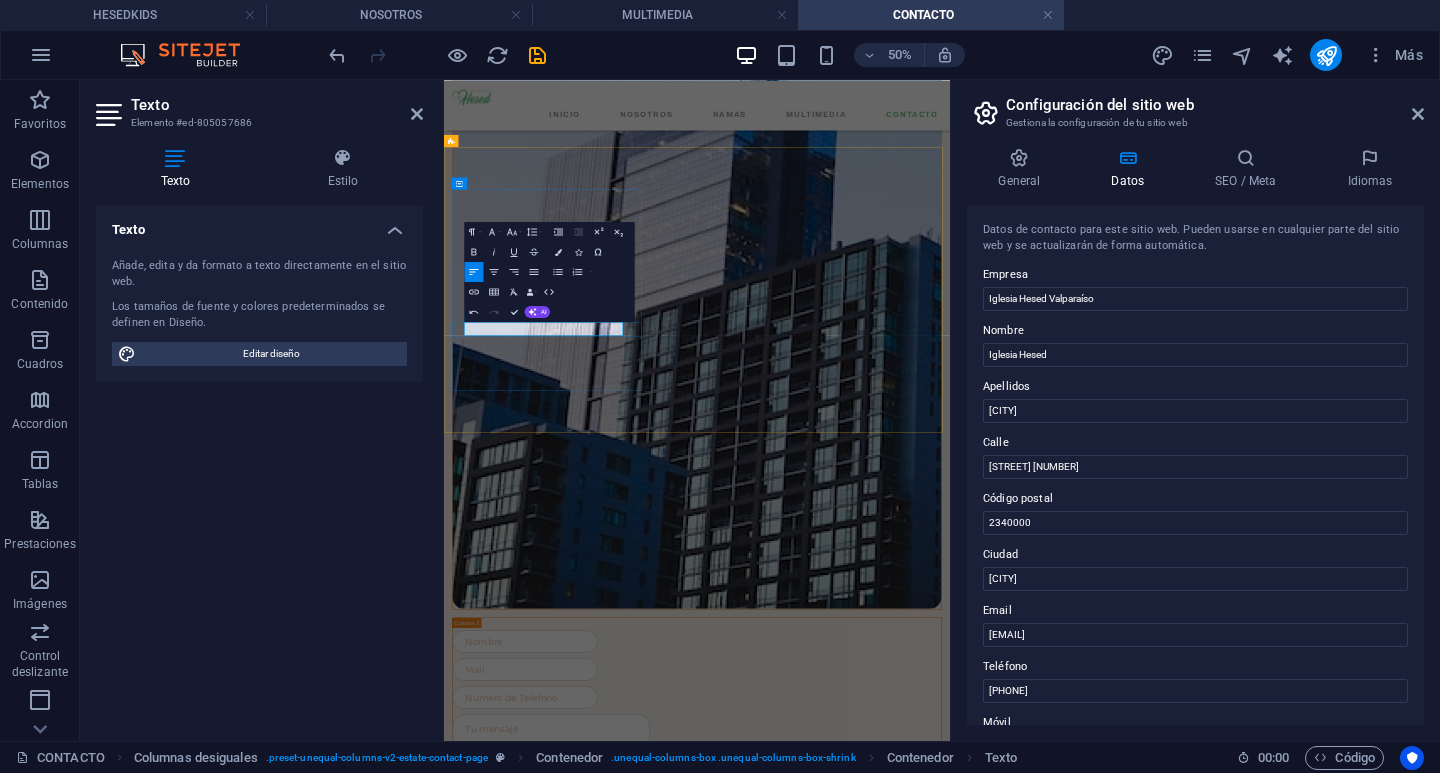 click on "2340000" at bounding box center (751, 3686) 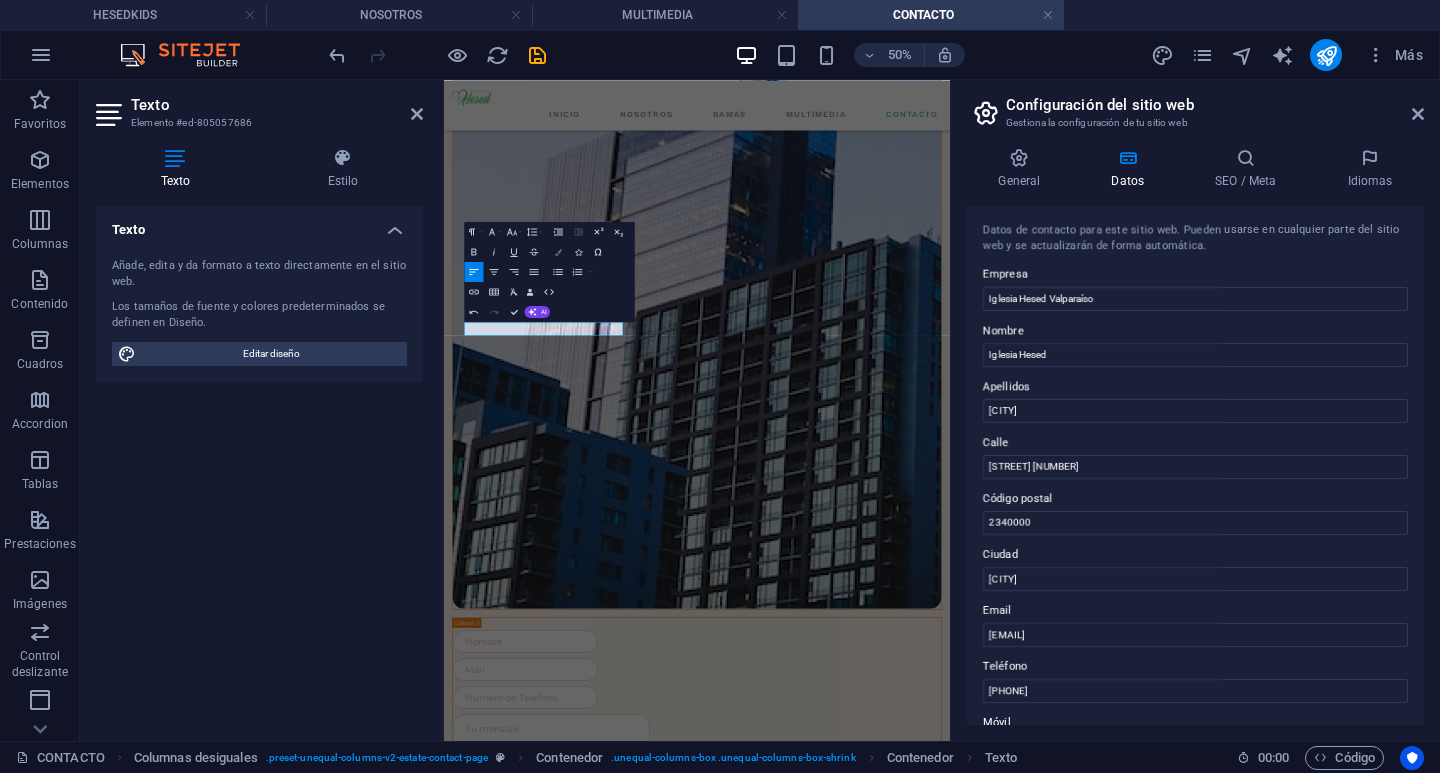 click on "Colors" at bounding box center (558, 252) 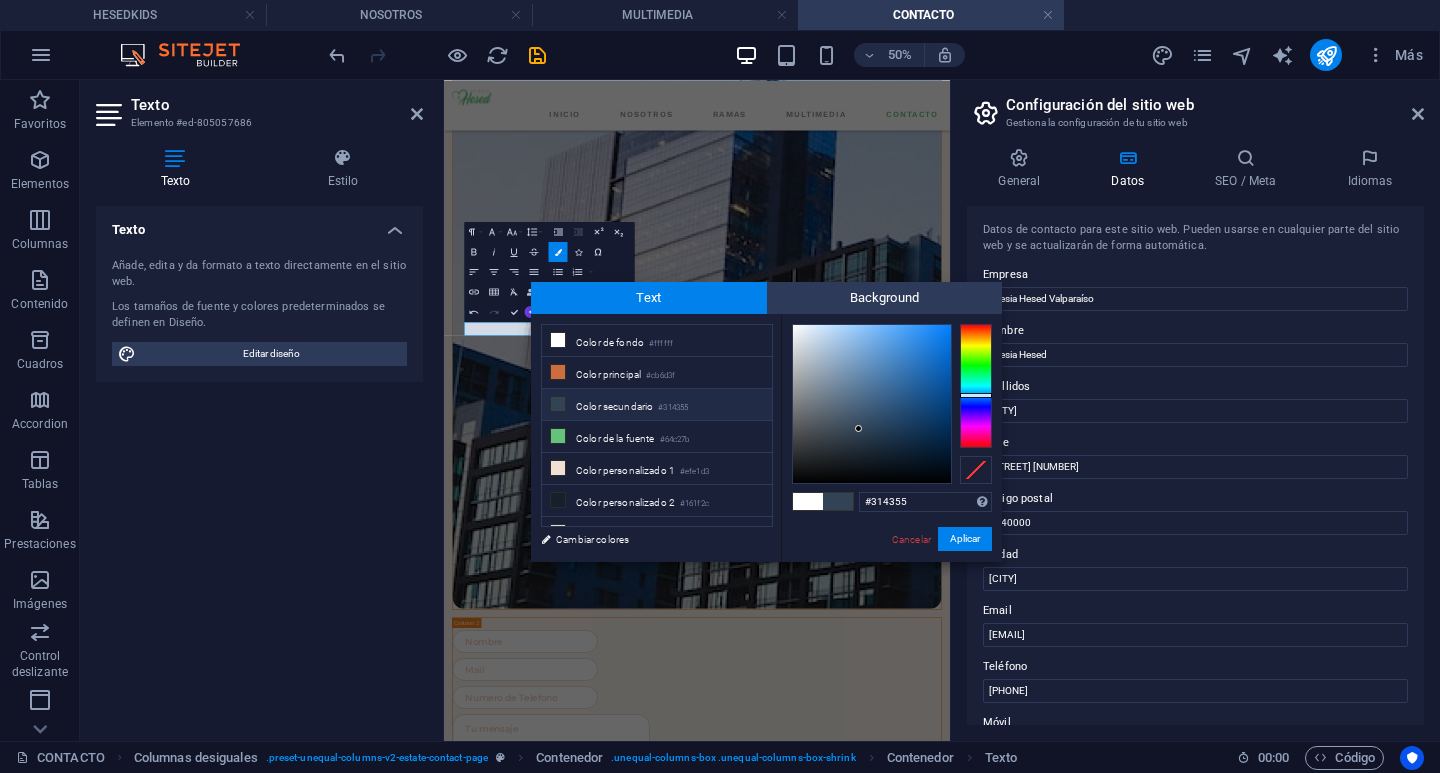 click on "#314355" at bounding box center (673, 408) 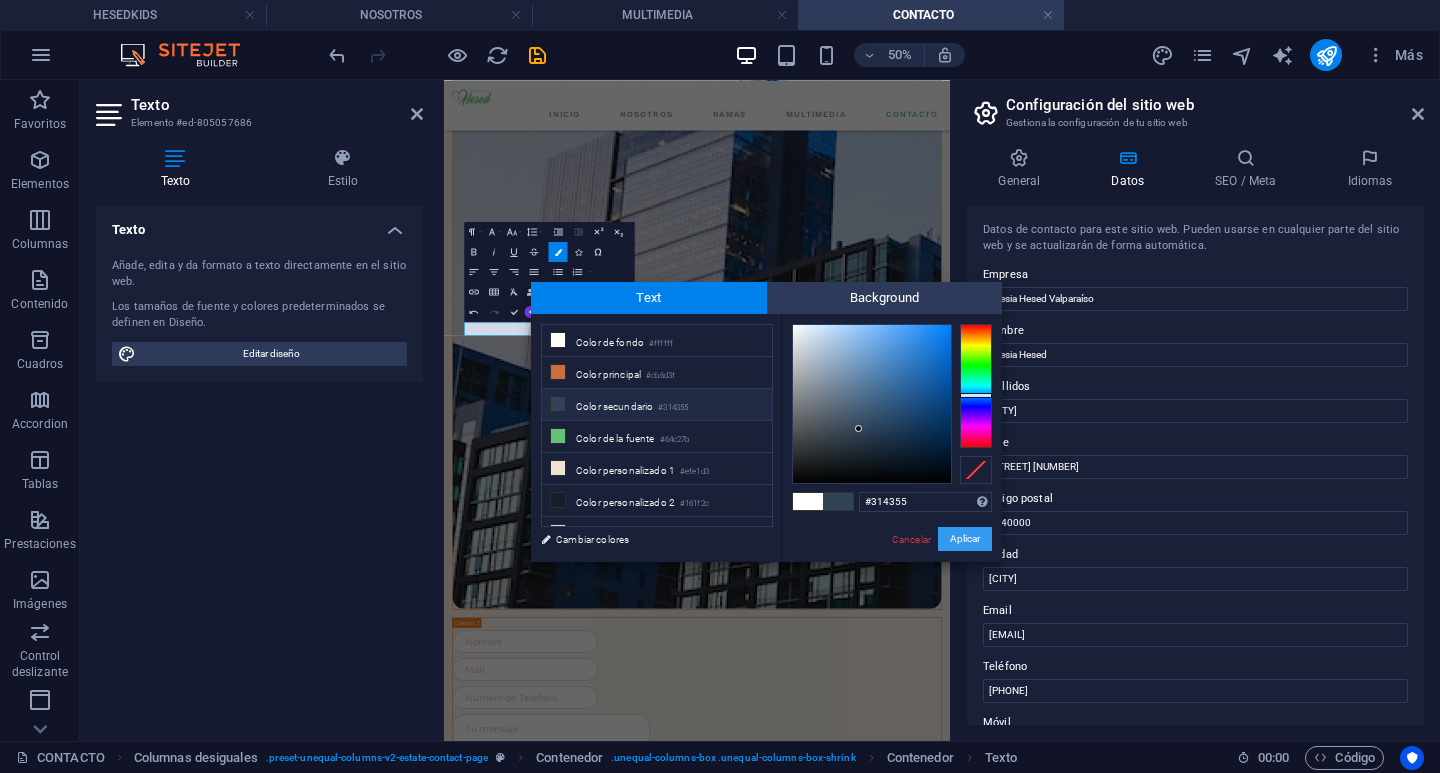 click on "Aplicar" at bounding box center (965, 539) 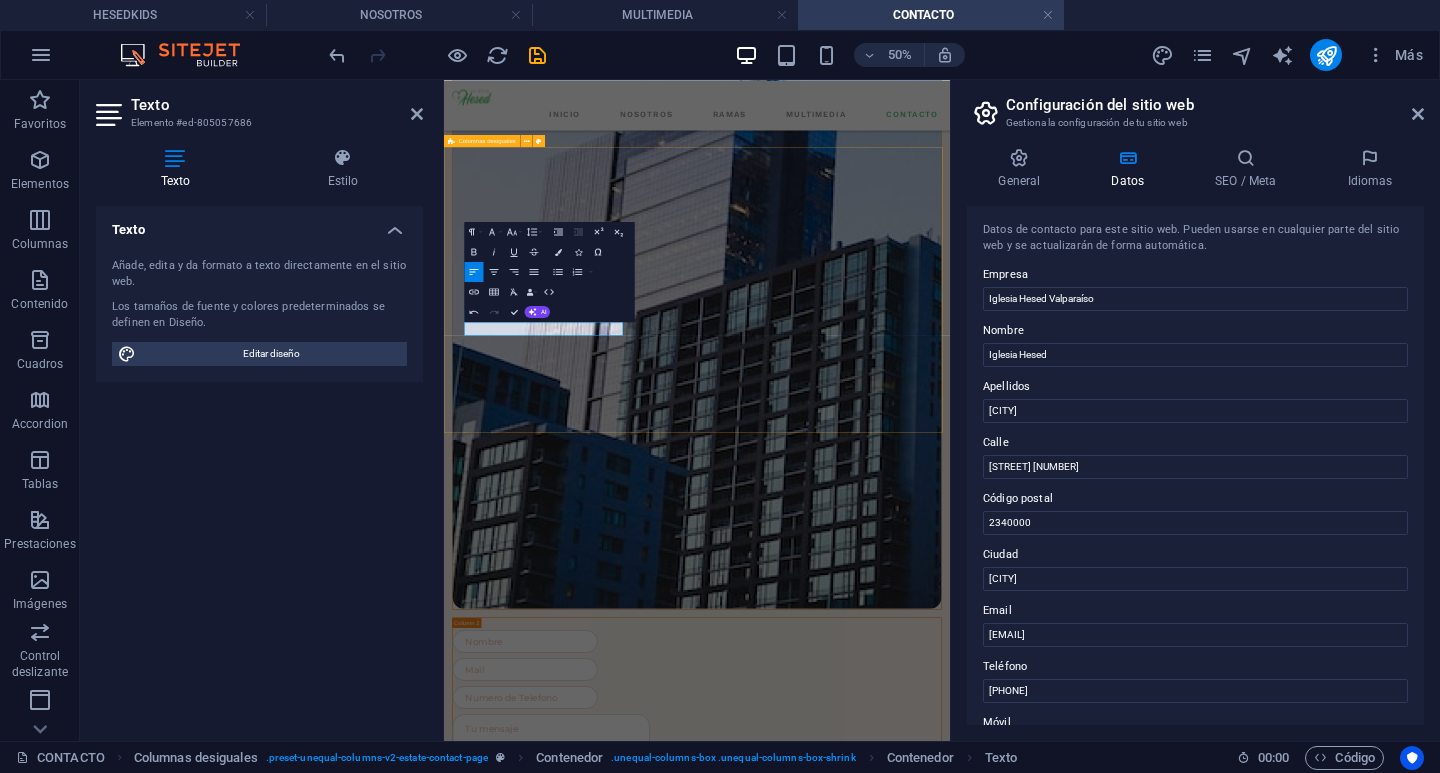 click on "contacto@[DOMAIN]" at bounding box center (950, 3758) 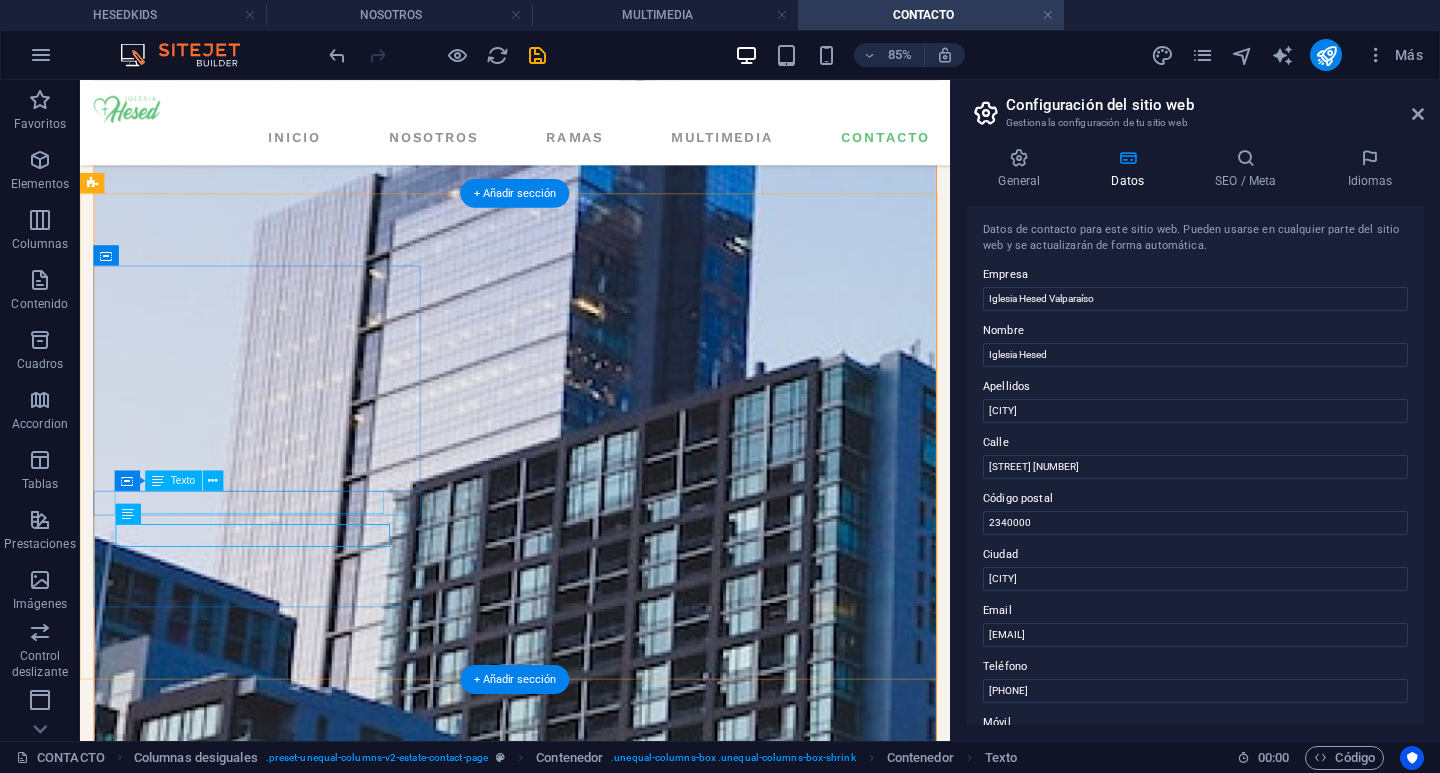 click on "Valparaíso" at bounding box center [311, 3725] 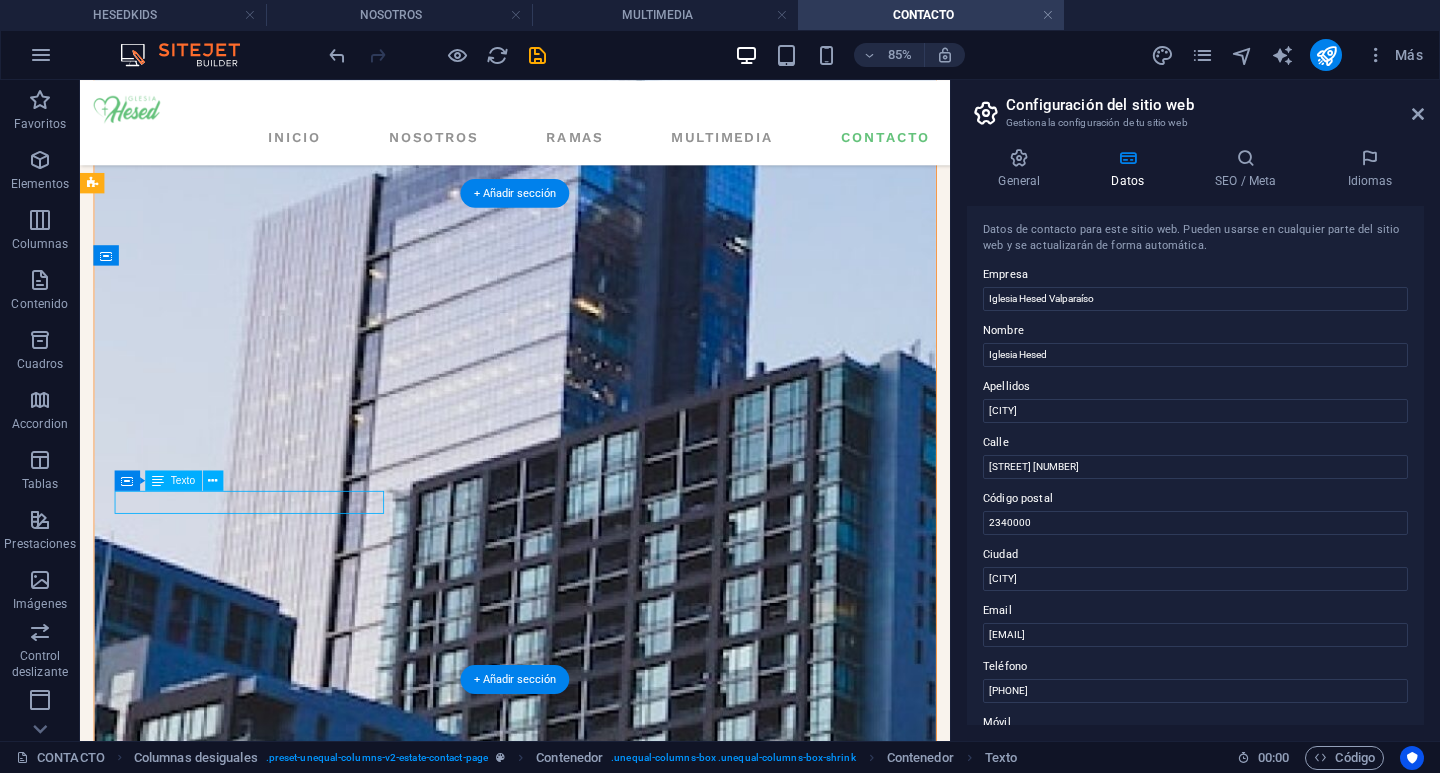 click on "Valparaíso" at bounding box center (311, 3725) 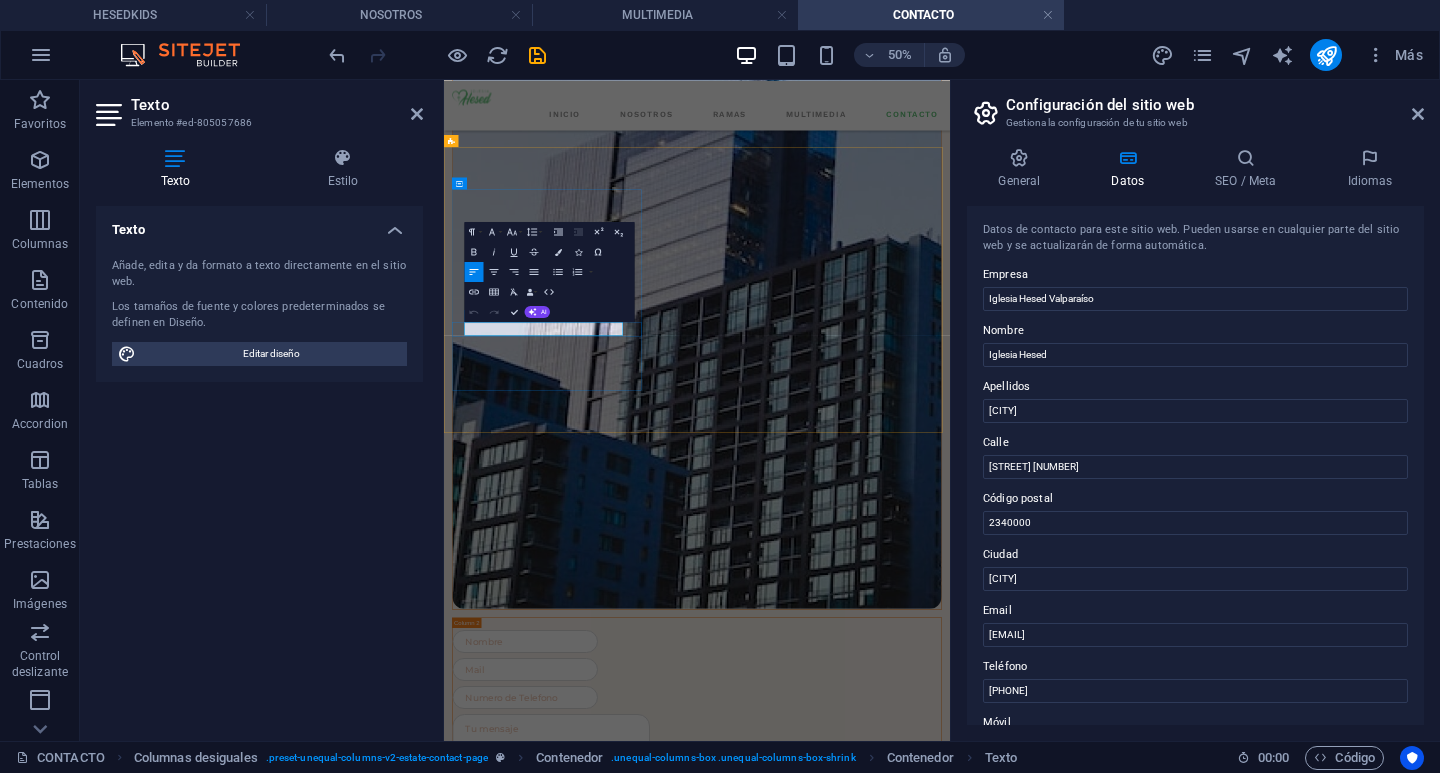 click on "Valparaíso" at bounding box center (675, 3686) 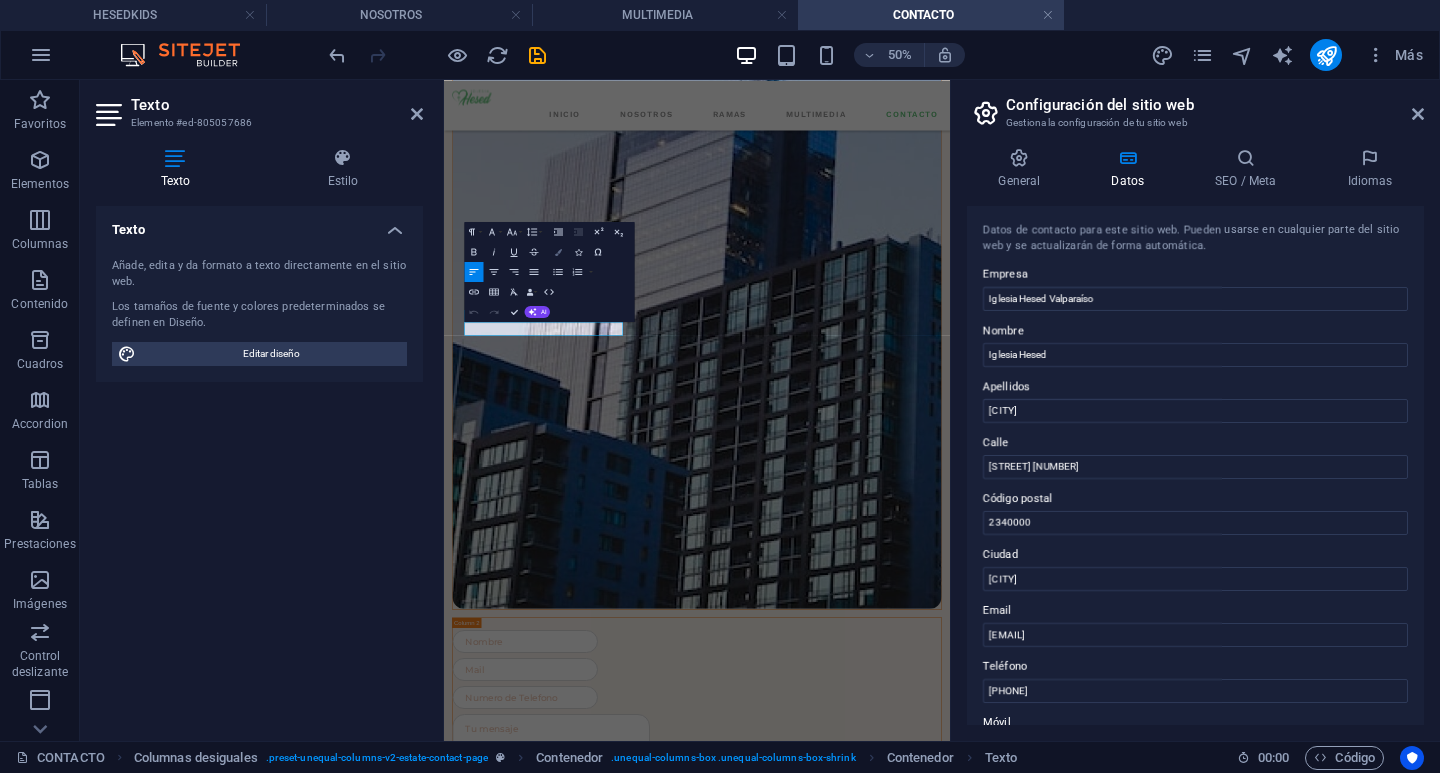 click at bounding box center [558, 251] 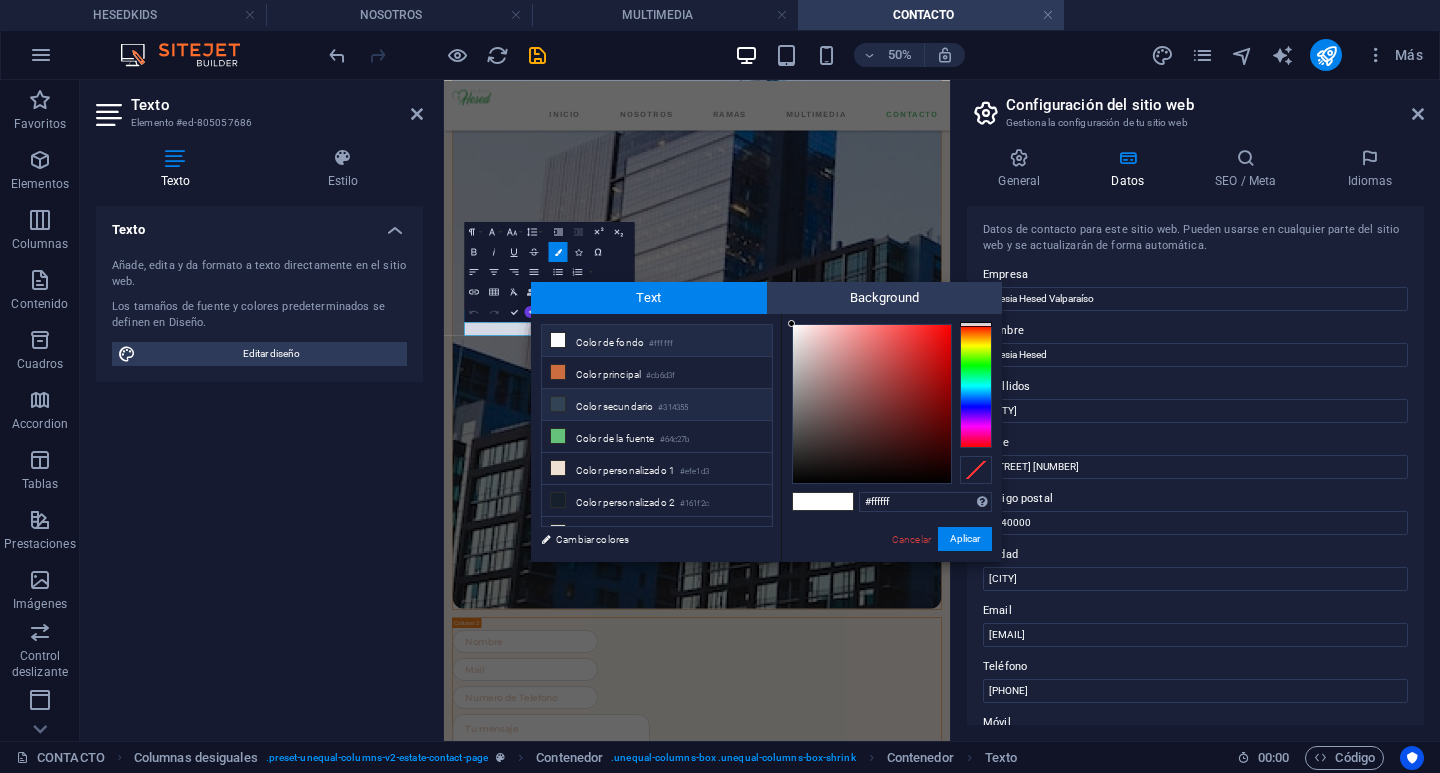 click on "Color secundario
#314355" at bounding box center [657, 405] 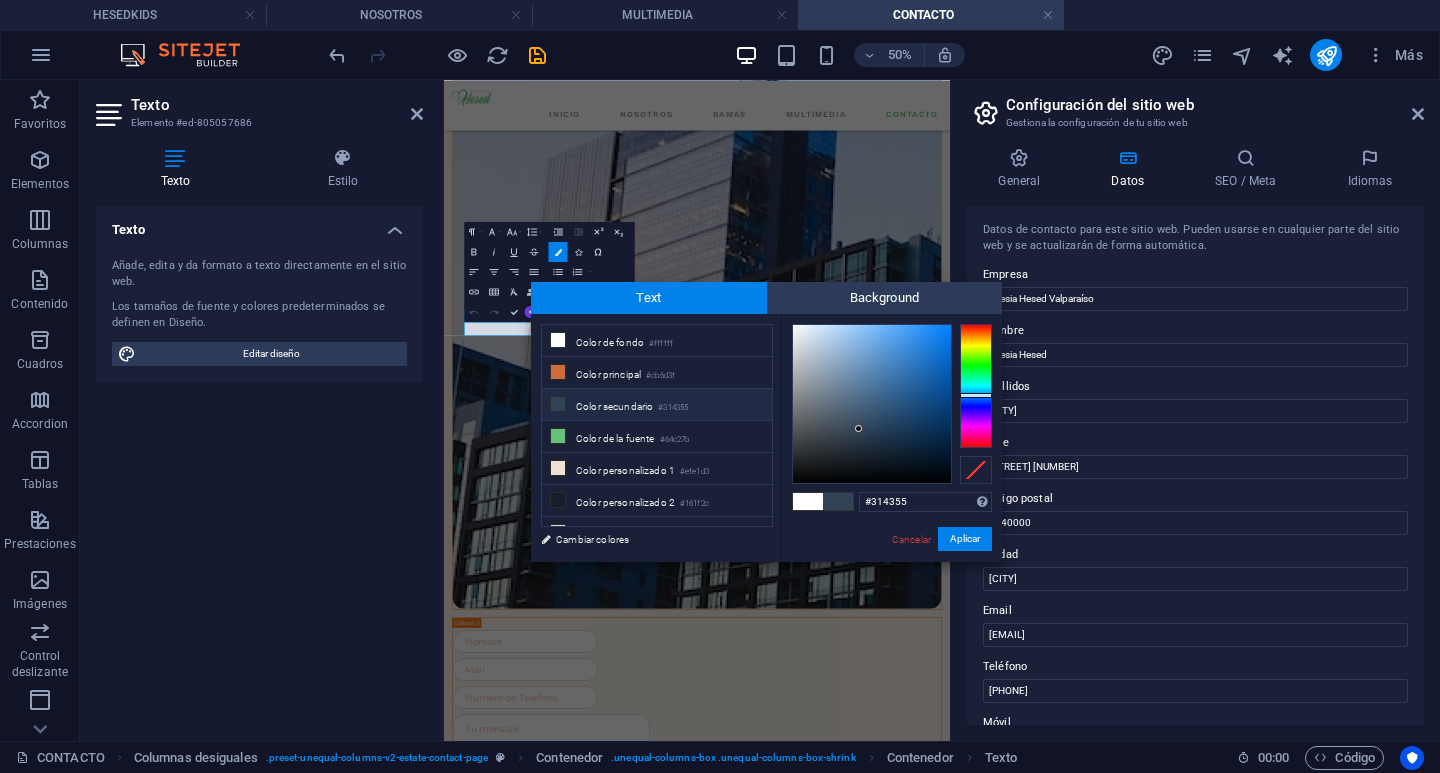 click on "Aplicar" at bounding box center [965, 539] 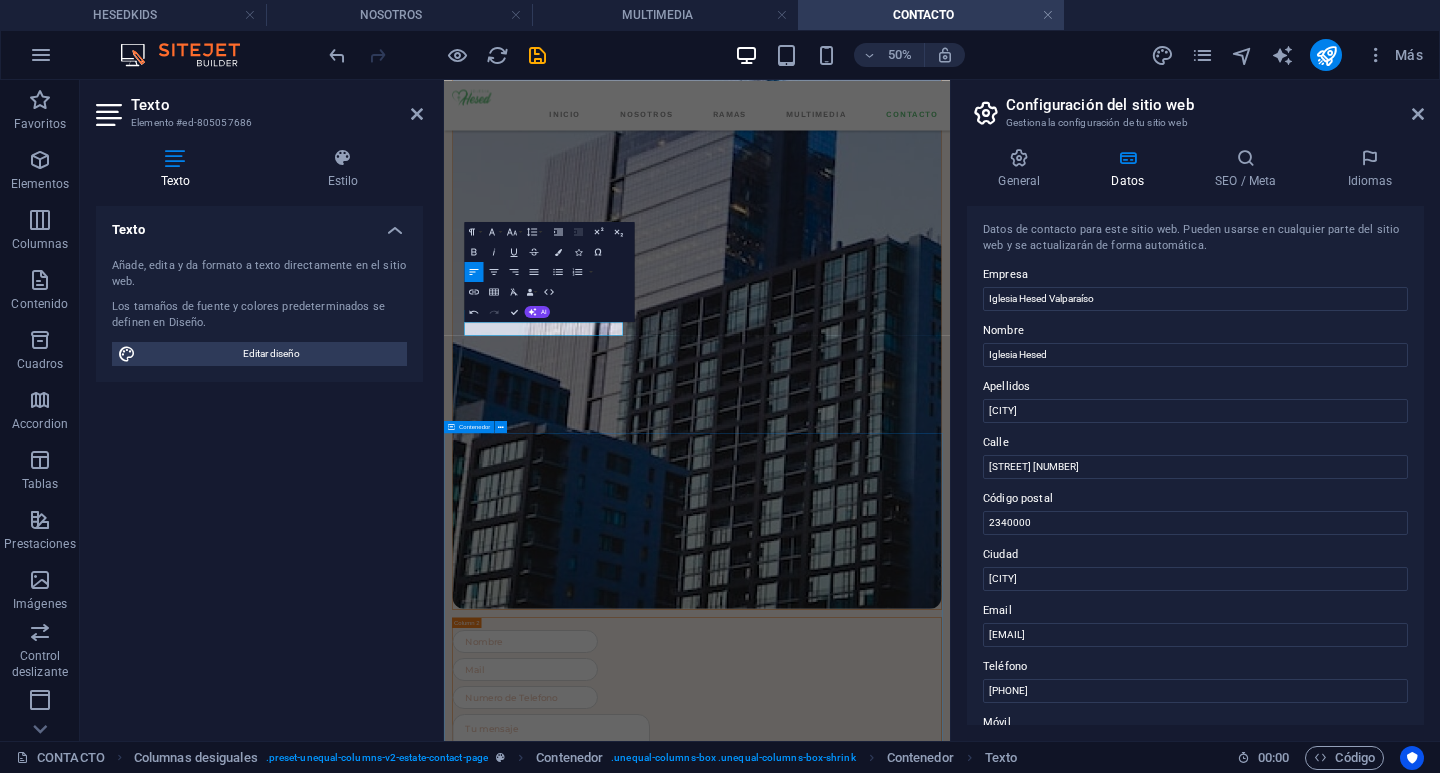 click on "[PHONE]" at bounding box center (950, 3814) 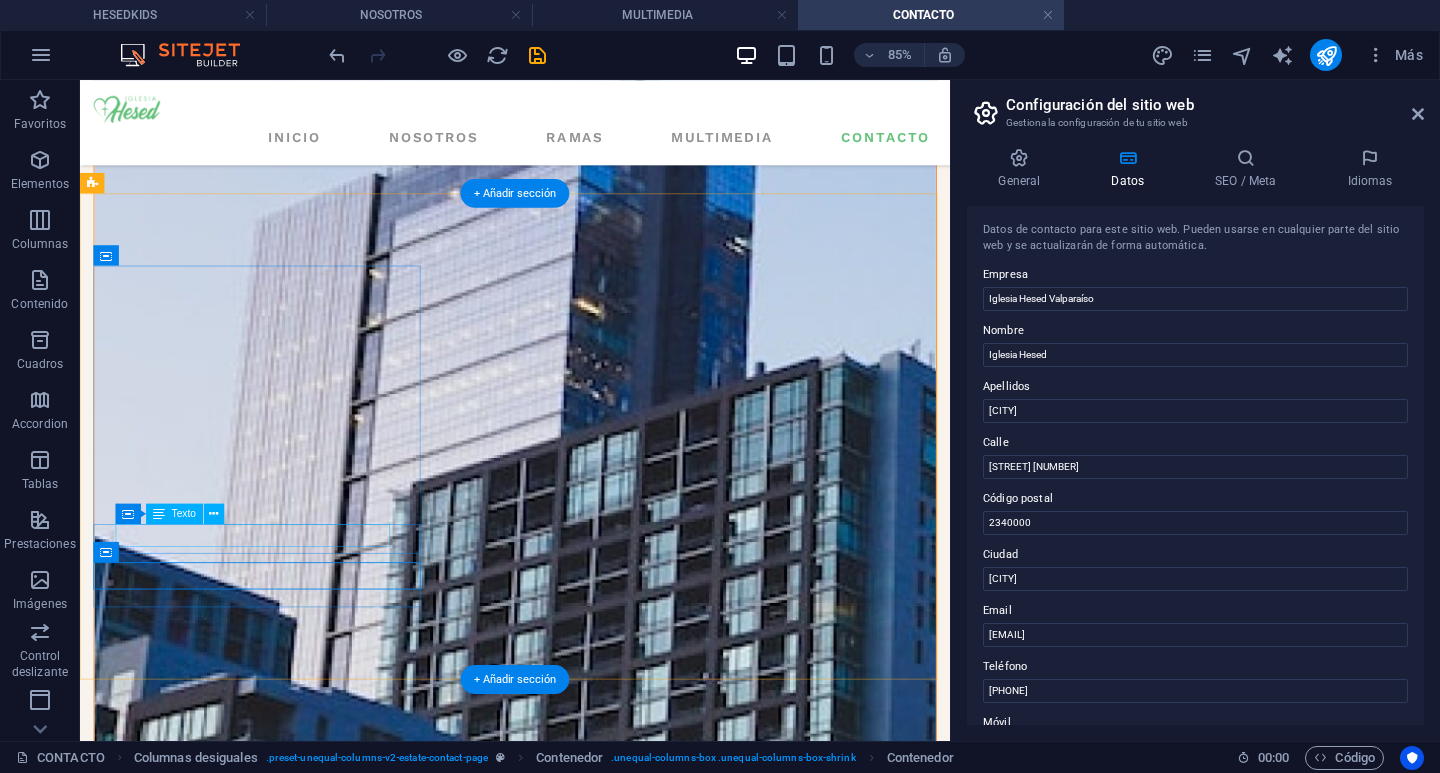 click on "contacto@[DOMAIN]" at bounding box center (131, 3797) 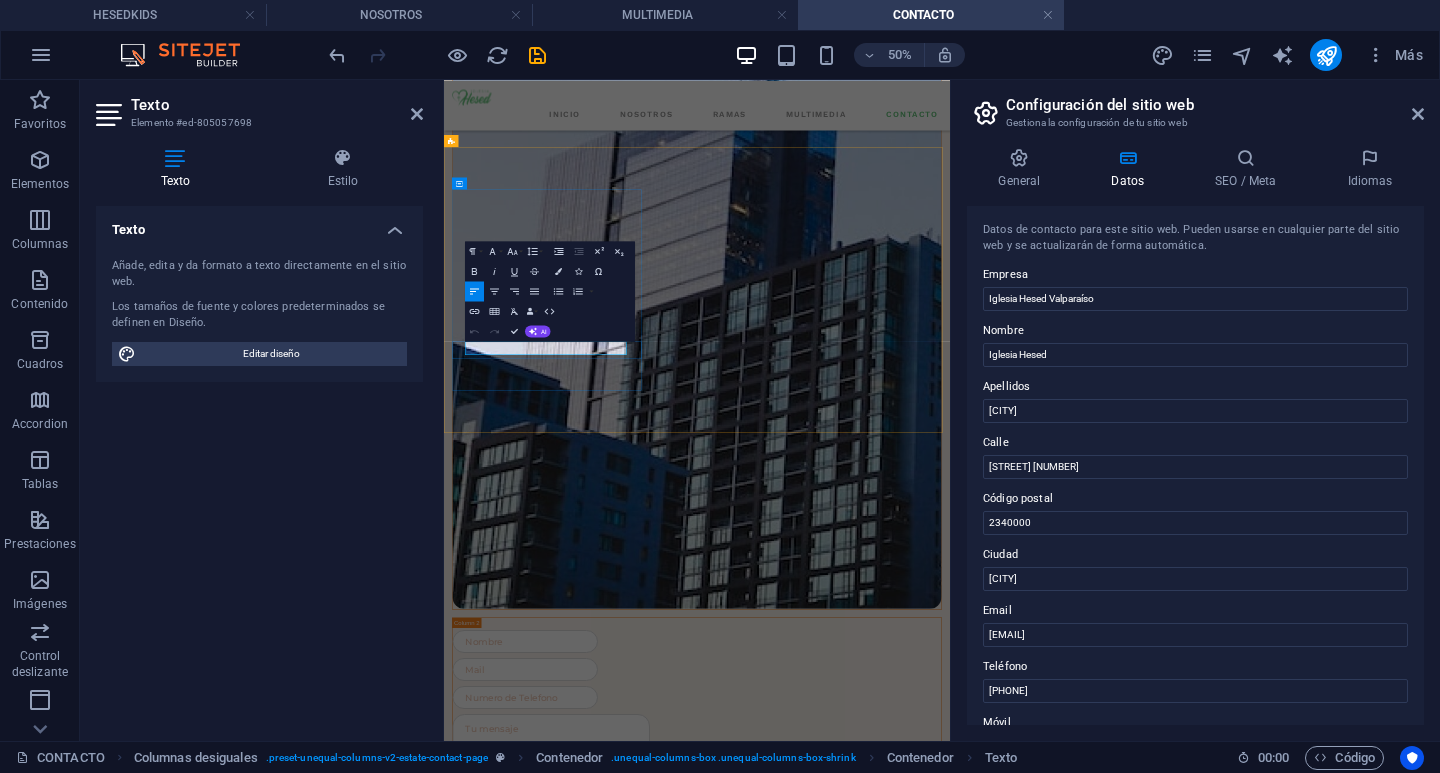 click on "contacto@[DOMAIN]" at bounding box center [495, 3758] 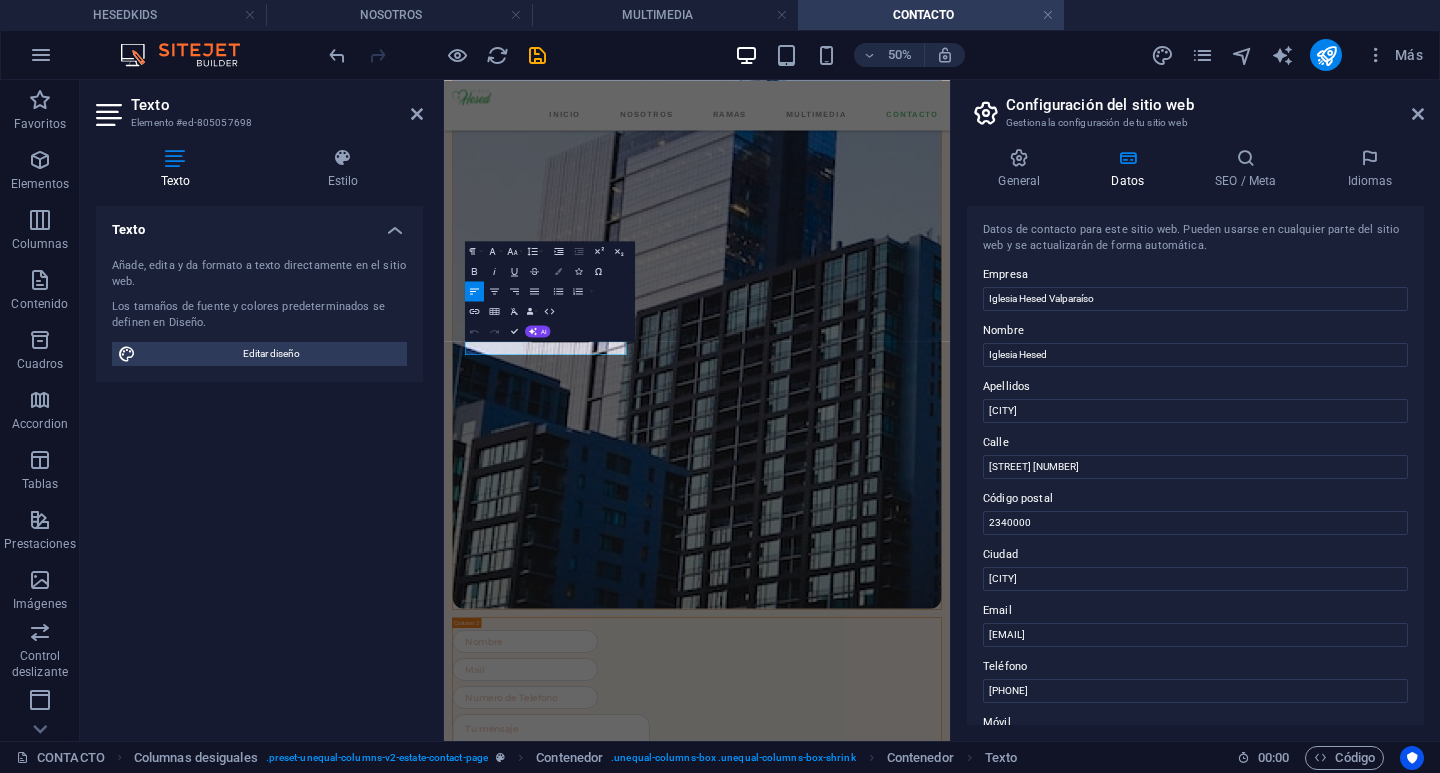 click on "Colors" at bounding box center [558, 271] 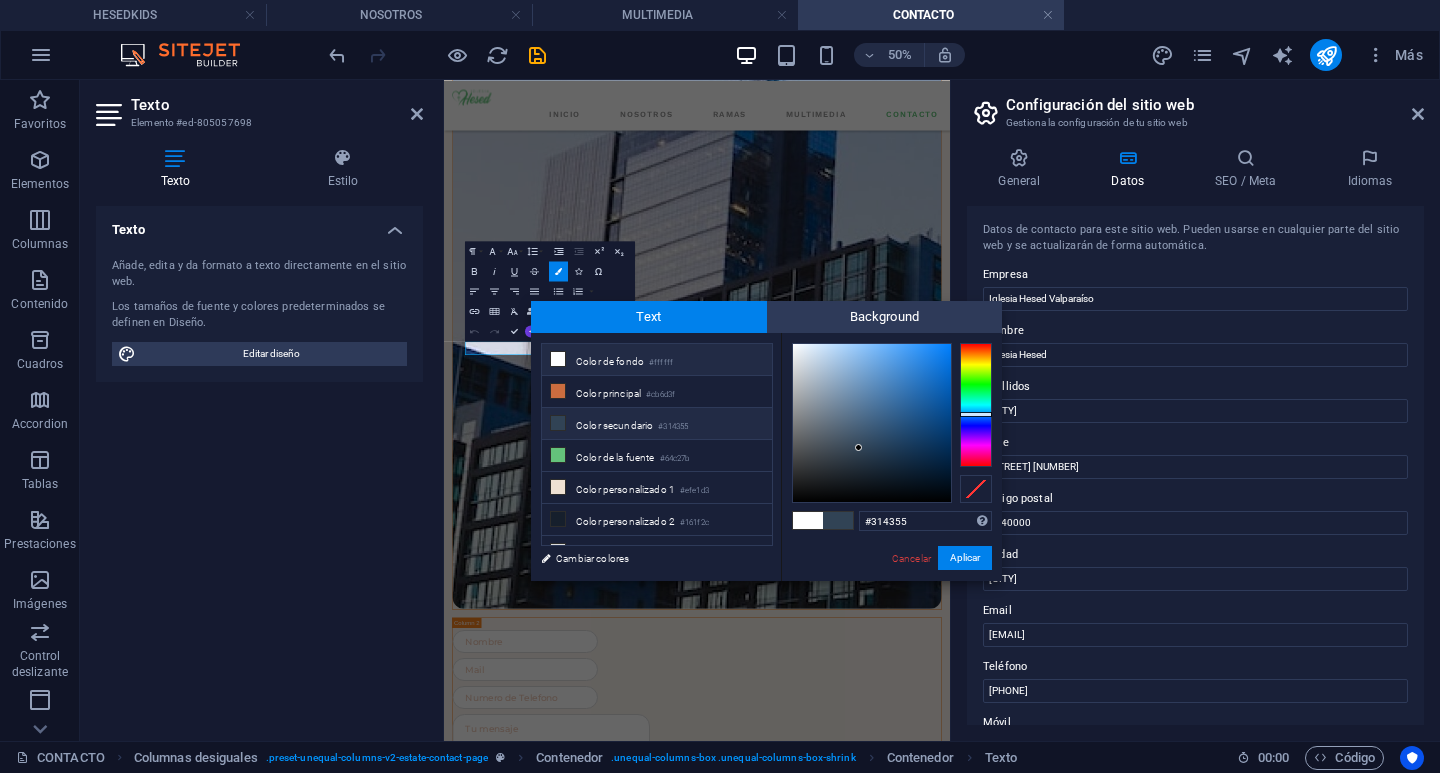 click on "Color secundario
#314355" at bounding box center (657, 424) 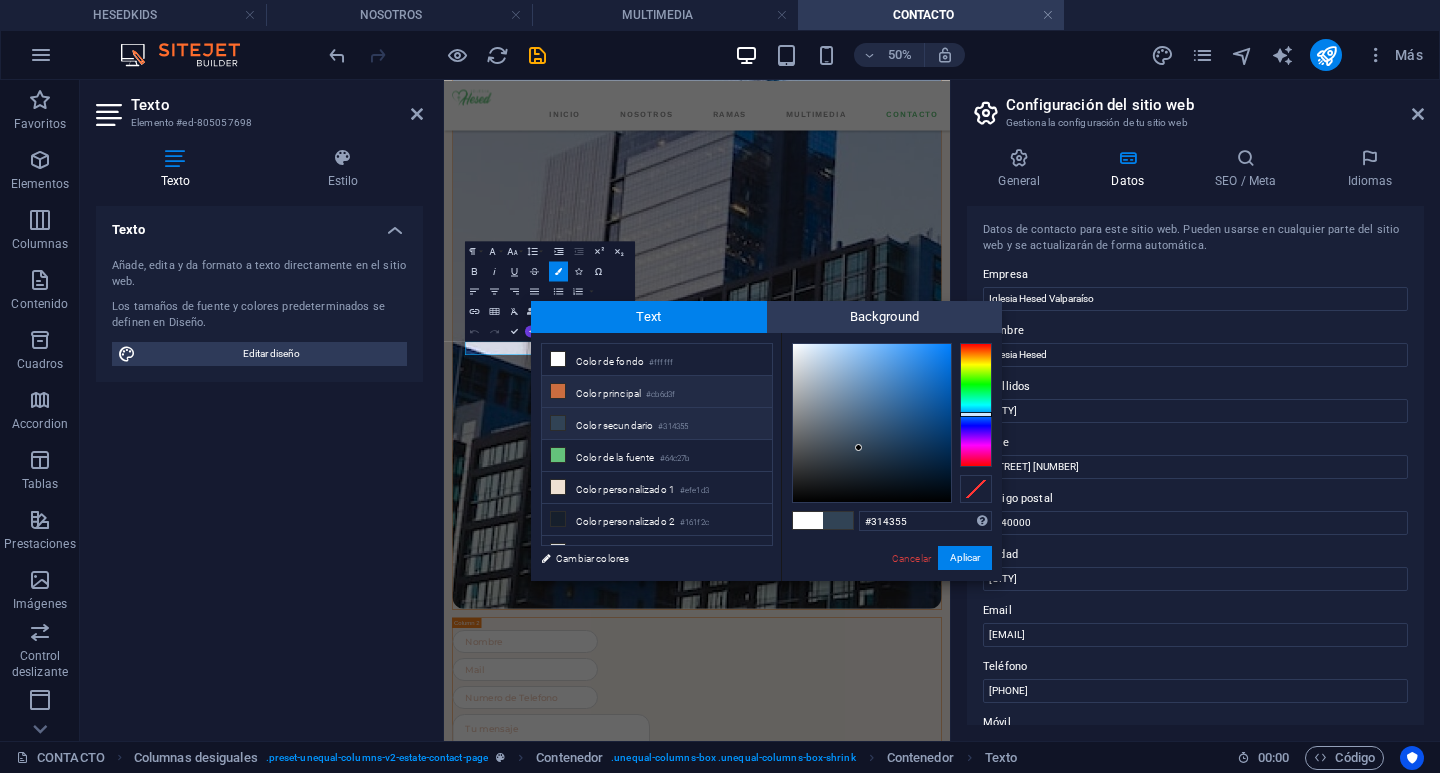 click on "Color principal
#cb6d3f" at bounding box center [657, 392] 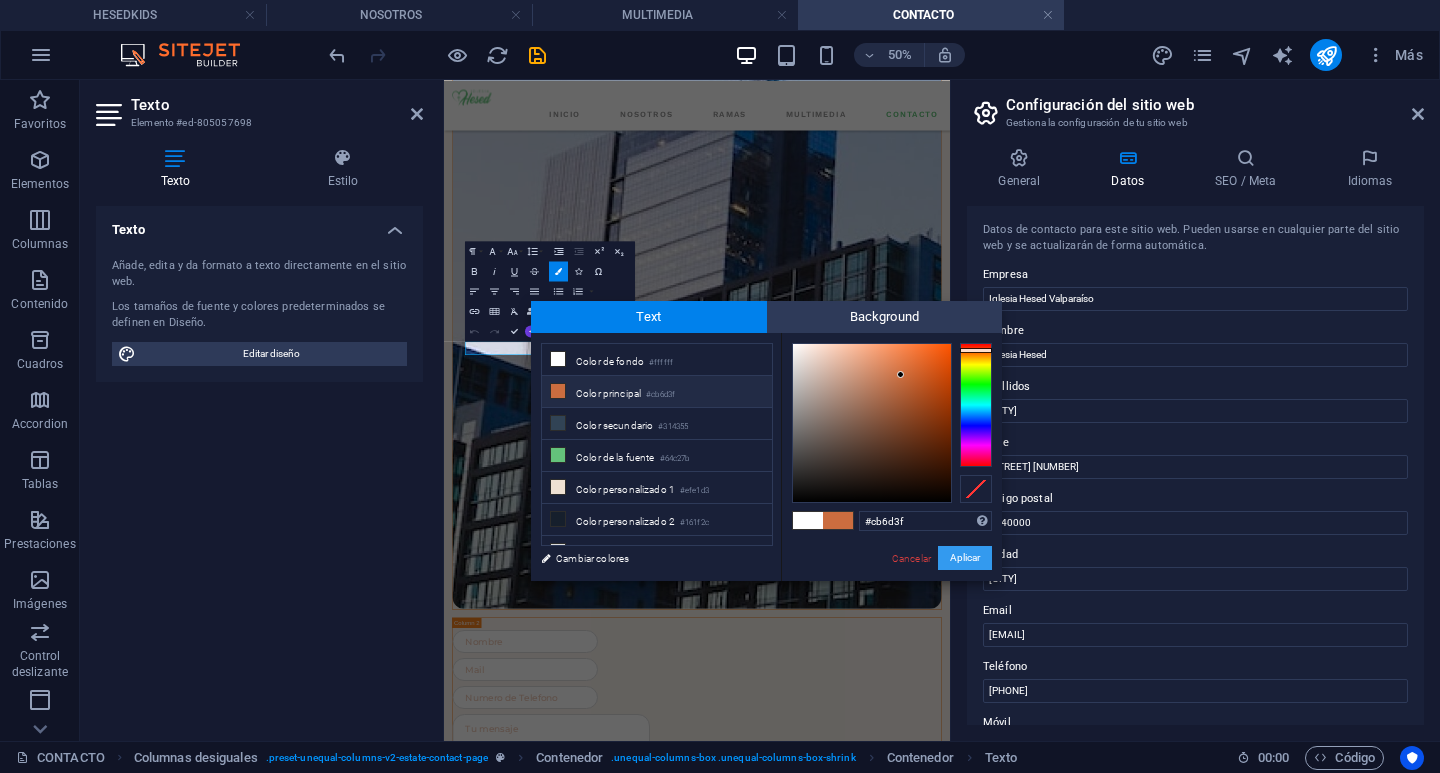 click on "Aplicar" at bounding box center (965, 558) 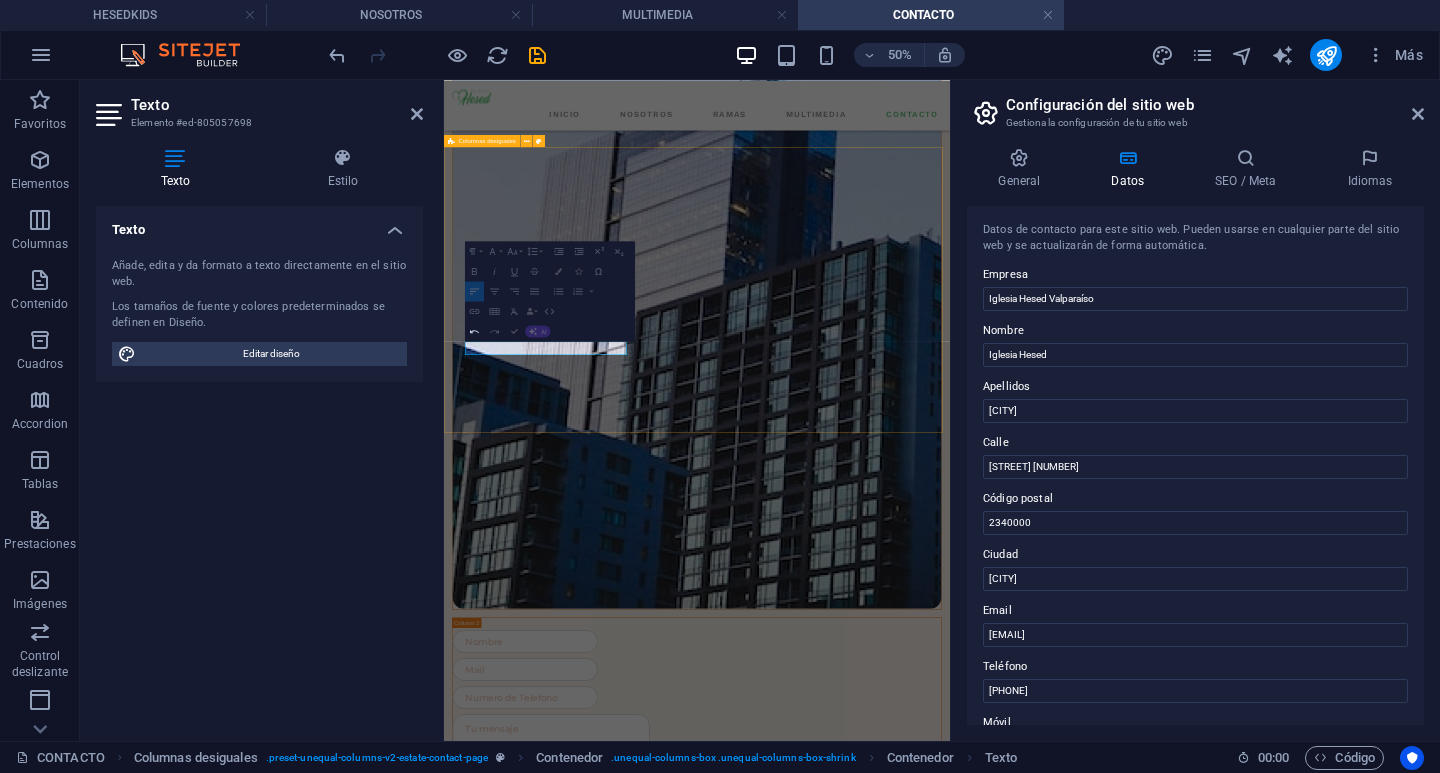 click on "UBICACIÓN VISITANOS! Te invitamos a ser parte de lo que Dios está haciendo en Iglesia Hesed Valparaíso. Ven con tu familia, adora con nosotros y vive una experiencia de fe y comunidad. ¡Tu lugar te espera! Manutara 286 ,  Valparaíso ,  2340000 contacto@iglesiahesedvalparaiso.cl +56949868243" at bounding box center [950, 3887] 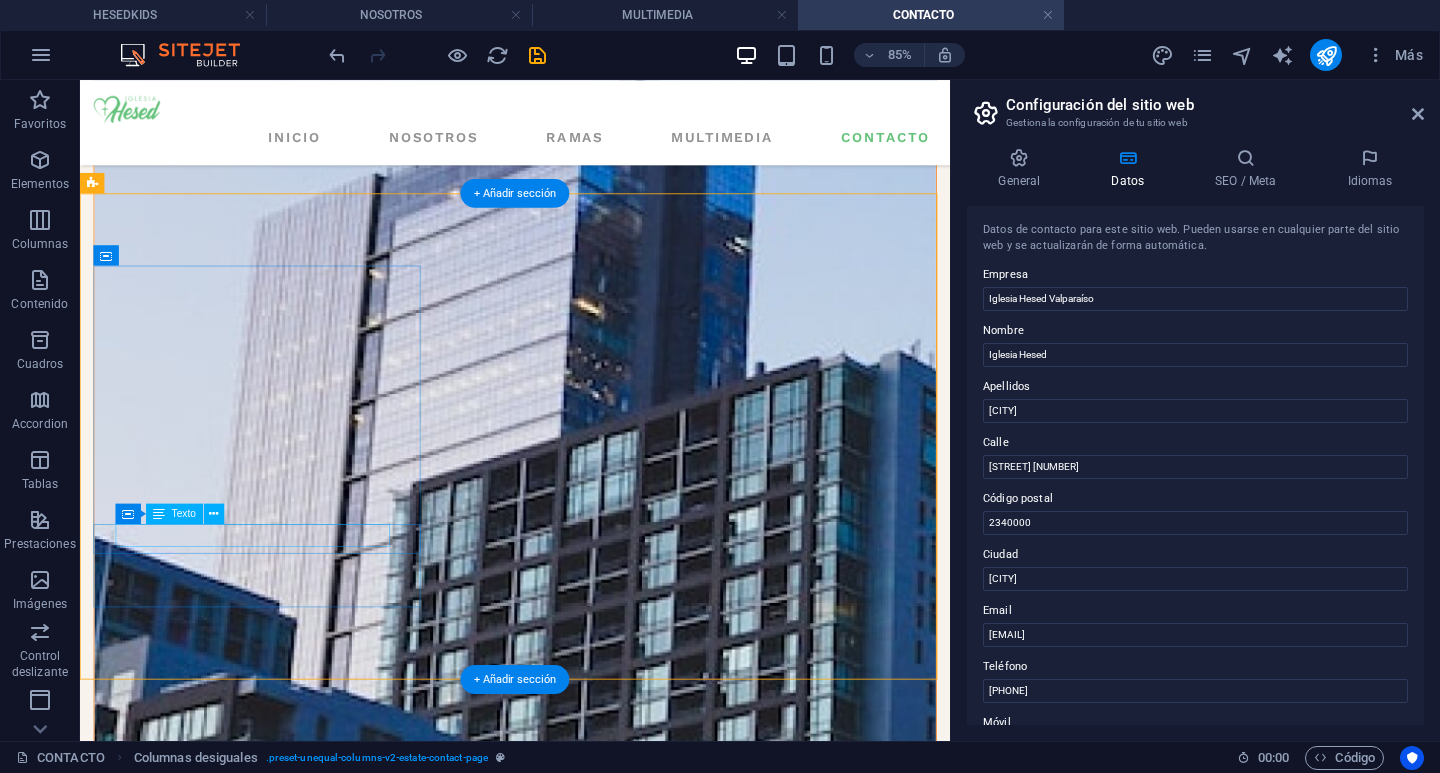 click on "contacto@[DOMAIN]" at bounding box center [131, 3797] 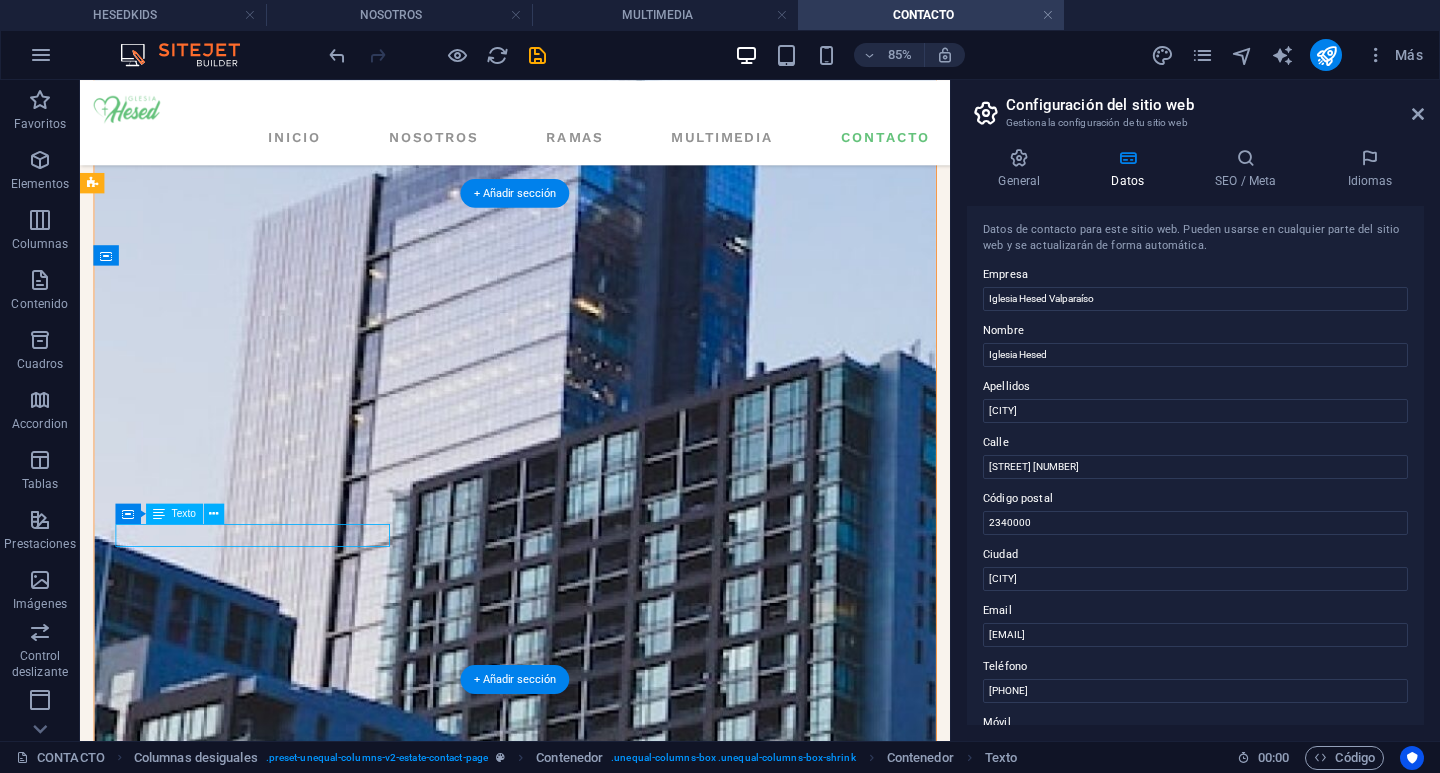 click on "contacto@[DOMAIN]" at bounding box center (131, 3797) 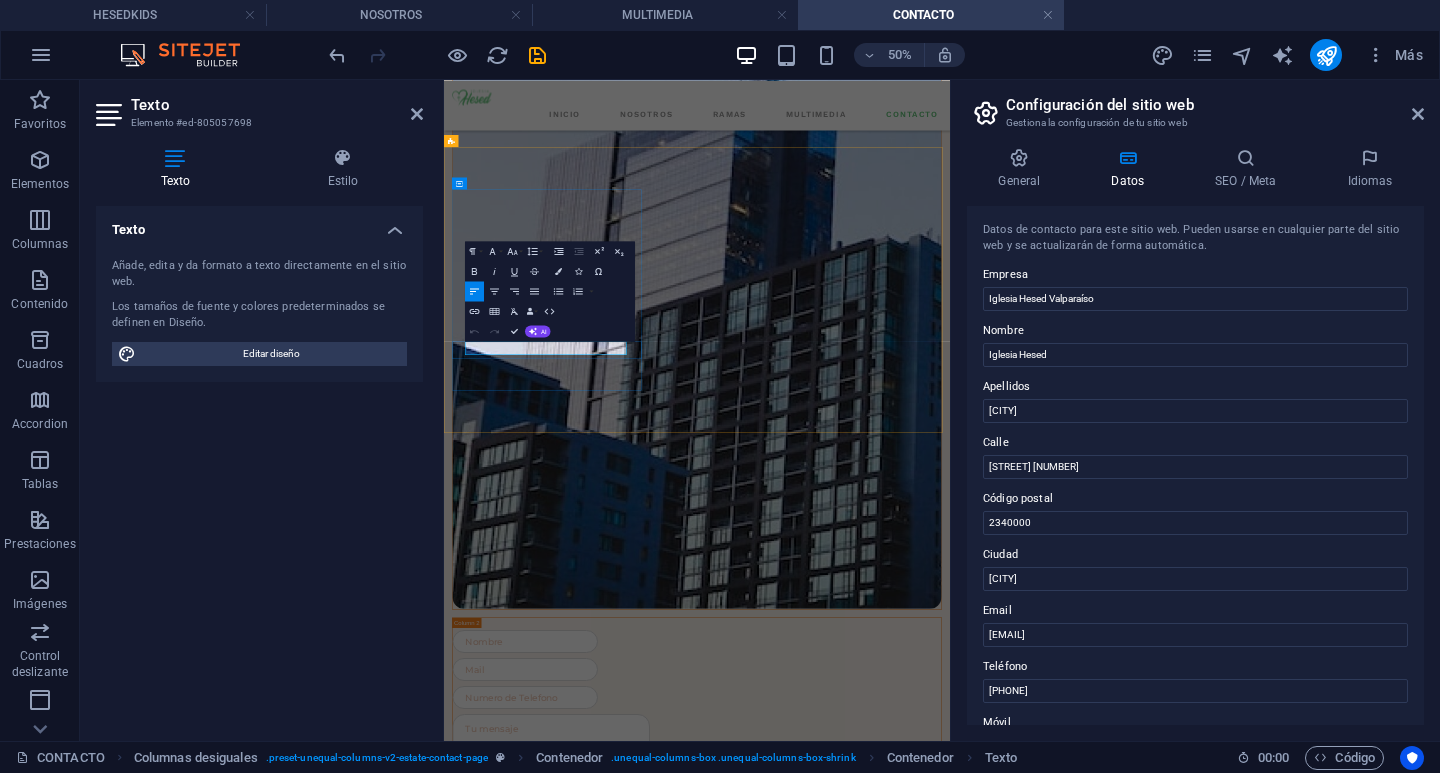 click on "contacto@[DOMAIN]" at bounding box center [495, 3758] 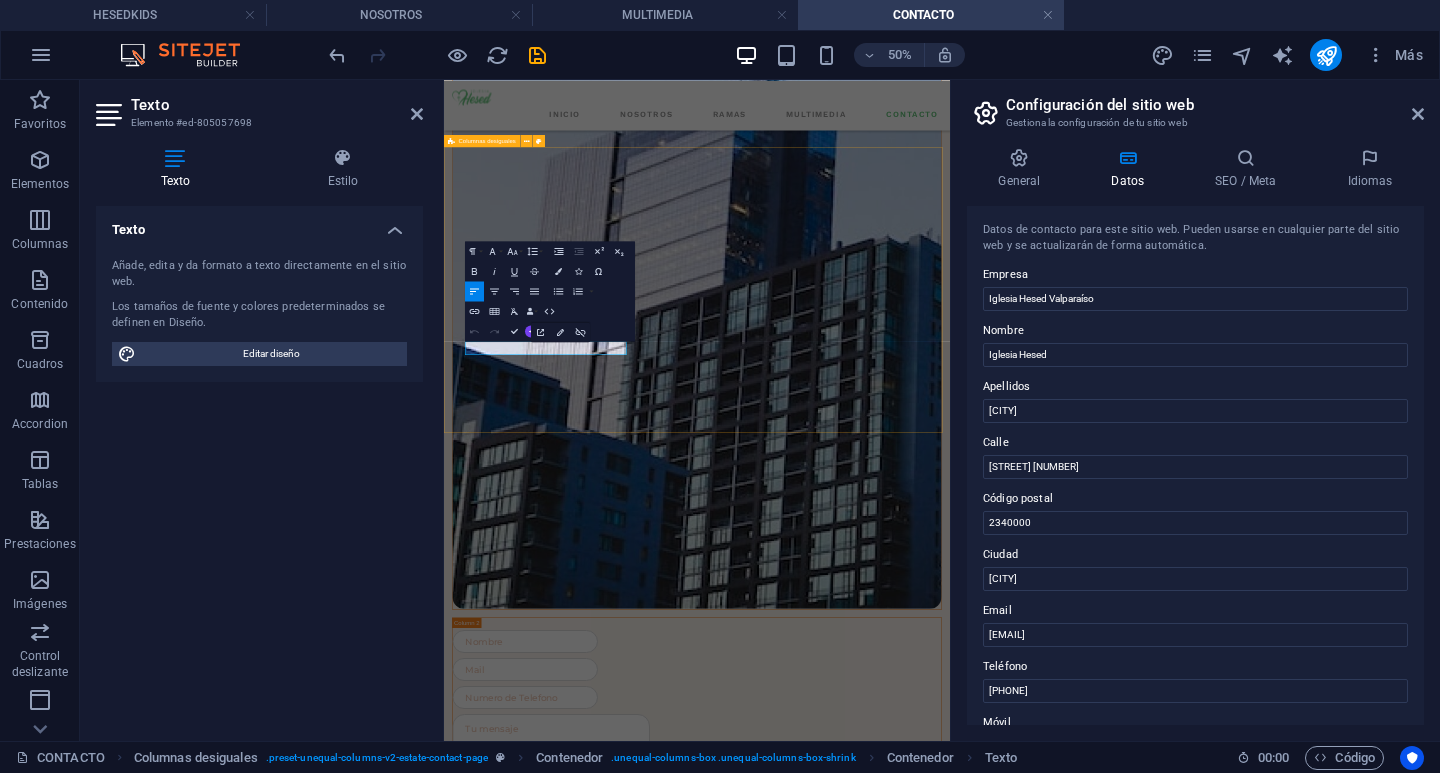 click on "UBICACIÓN VISITANOS! Te invitamos a ser parte de lo que Dios está haciendo en Iglesia Hesed Valparaíso. Ven con tu familia, adora con nosotros y vive una experiencia de fe y comunidad. ¡Tu lugar te espera! Manutara 286 ,  Valparaíso ,  2340000 contacto@iglesiahesedvalparaiso.cl +56949868243" at bounding box center (950, 3887) 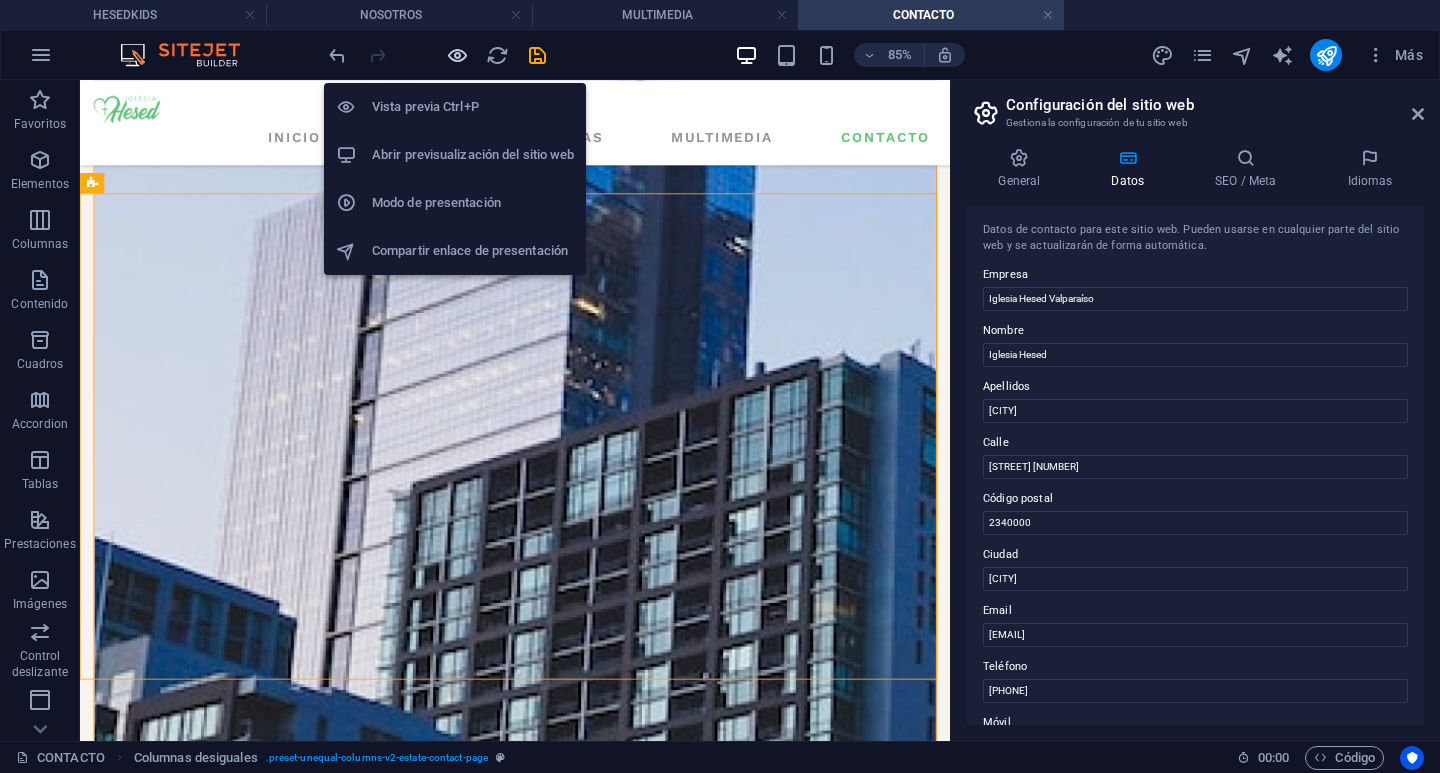 click at bounding box center (457, 55) 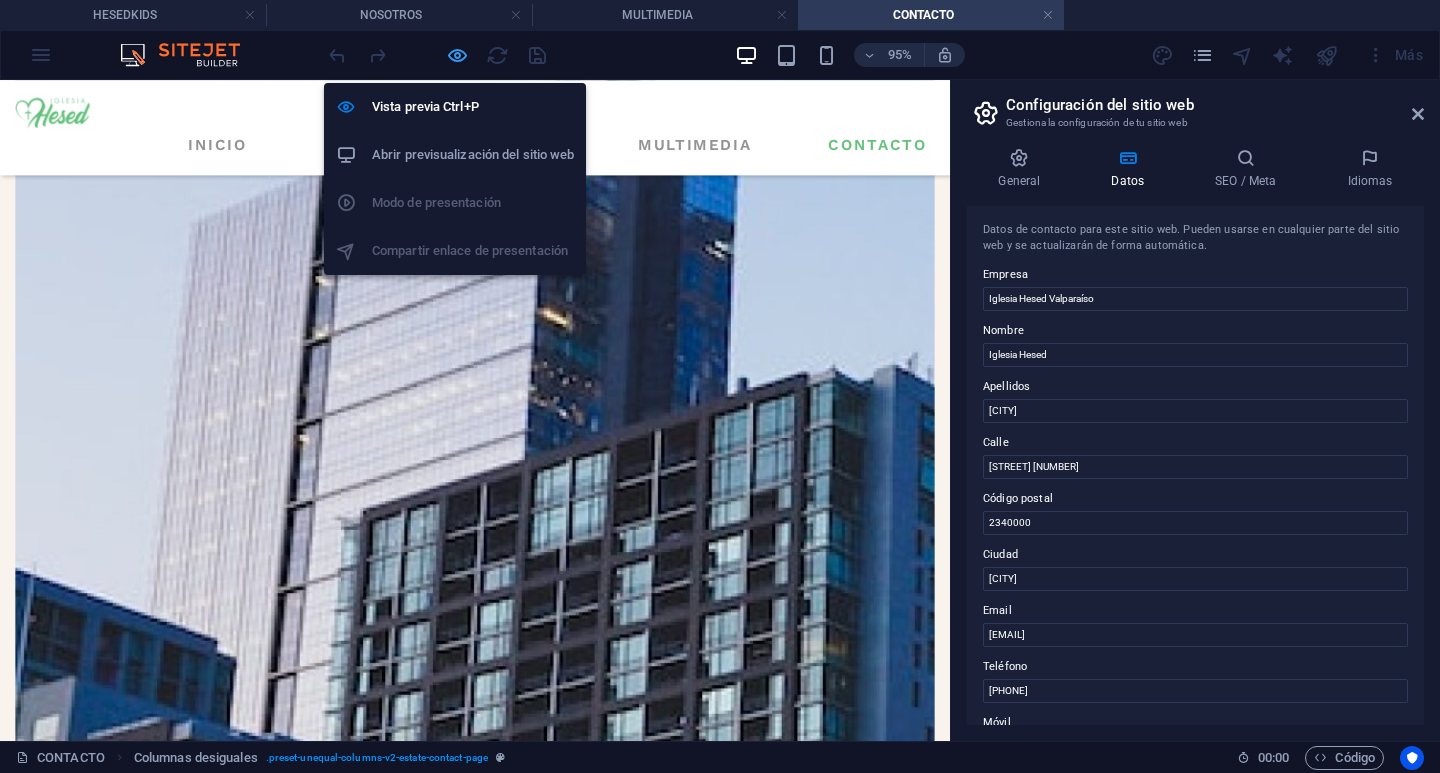 click at bounding box center (457, 55) 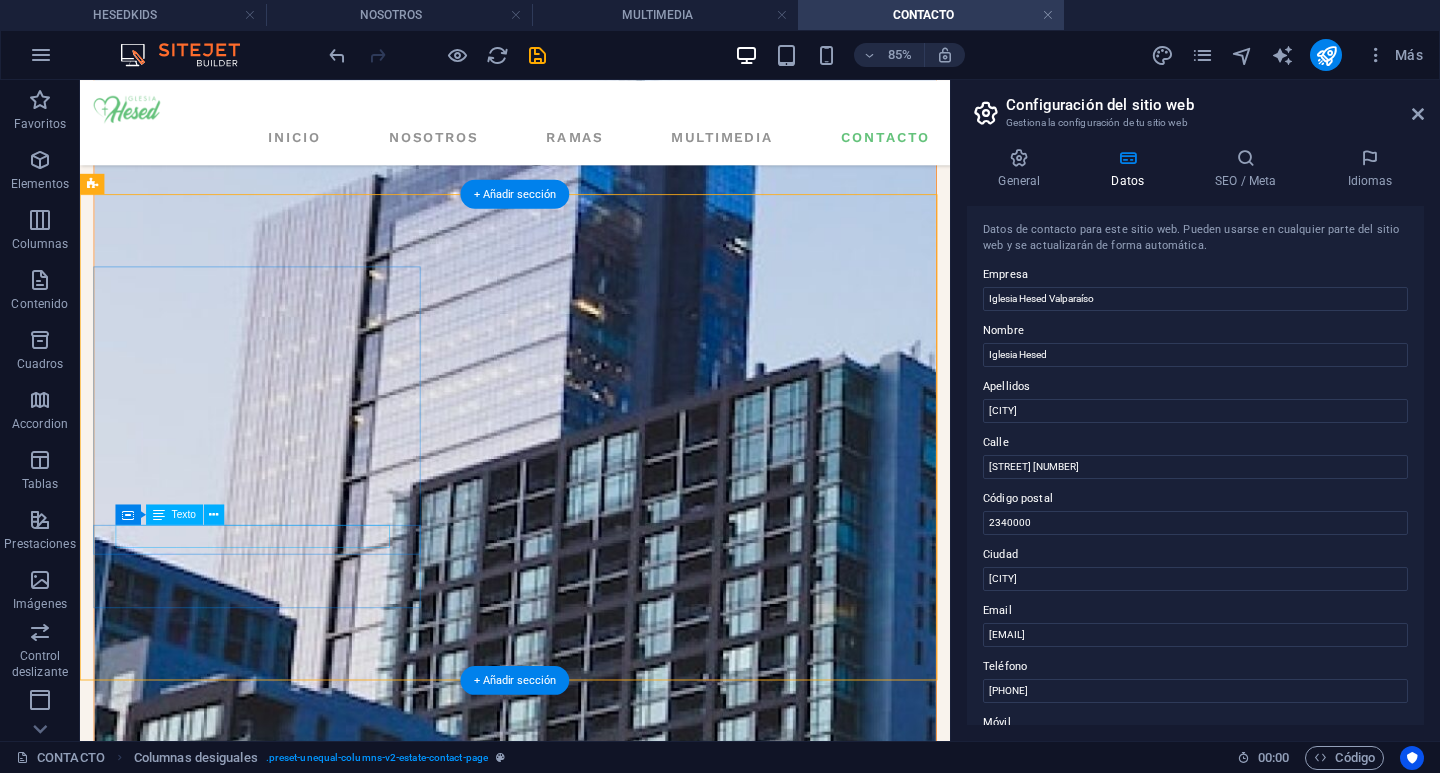 click on "contacto@[DOMAIN]" at bounding box center [131, 3798] 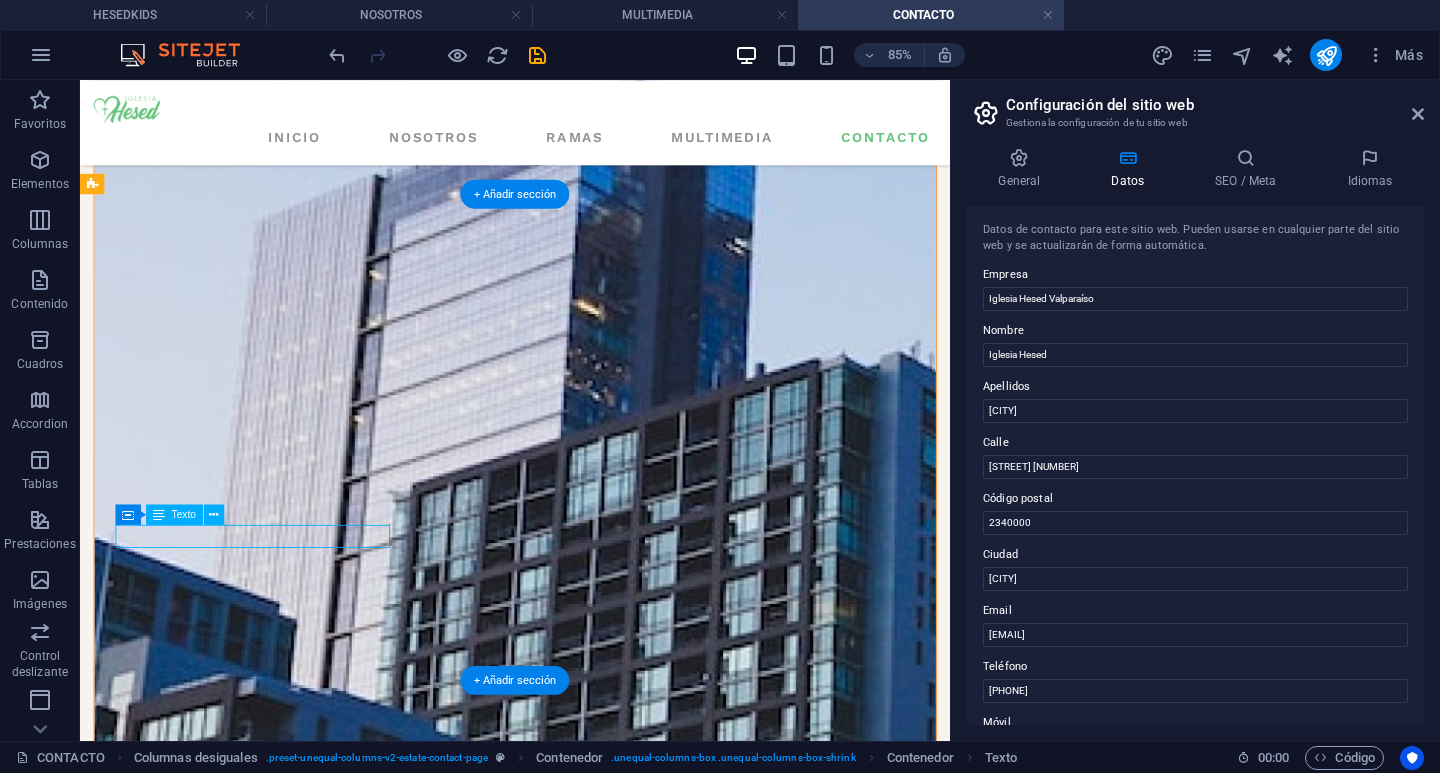 click on "contacto@[DOMAIN]" at bounding box center (131, 3798) 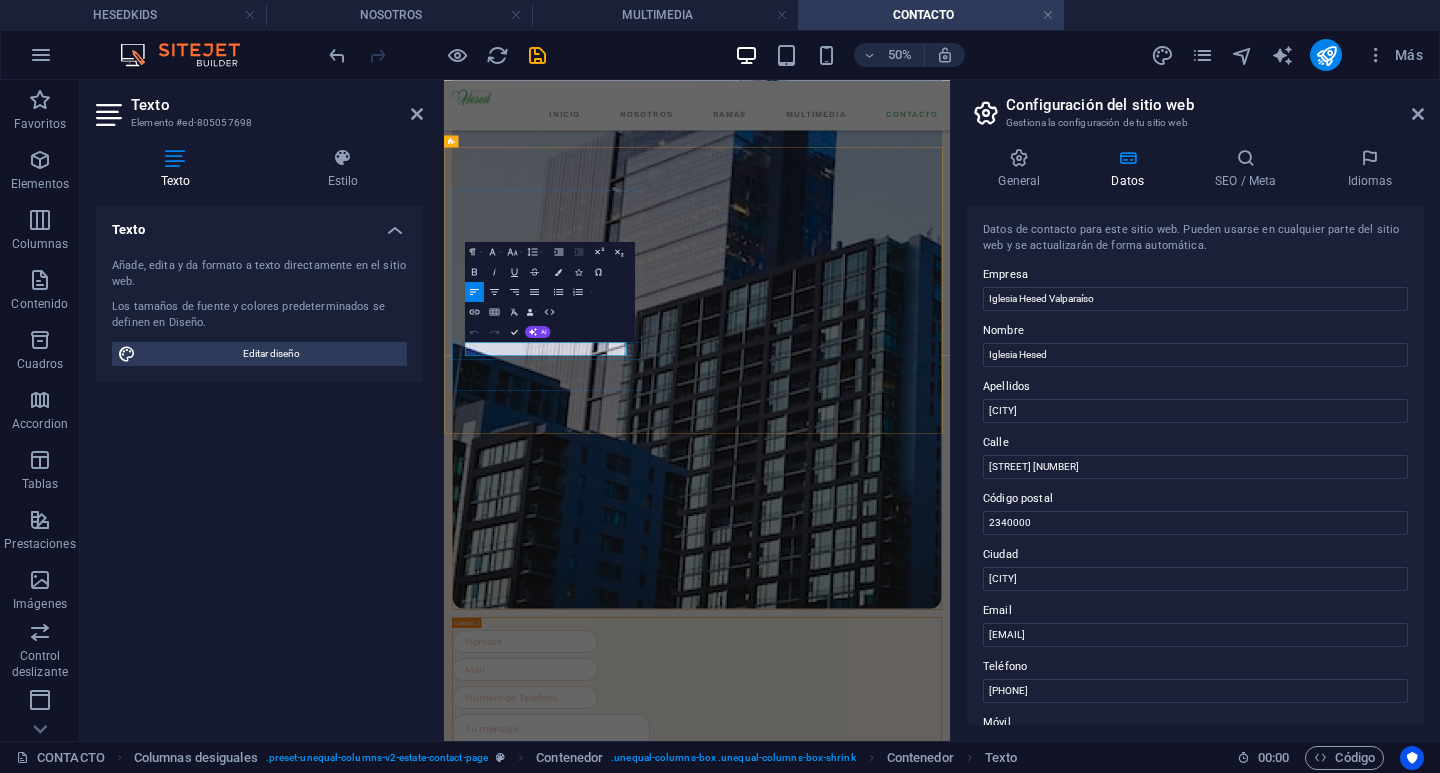 click on "contacto@[DOMAIN]" at bounding box center [495, 3759] 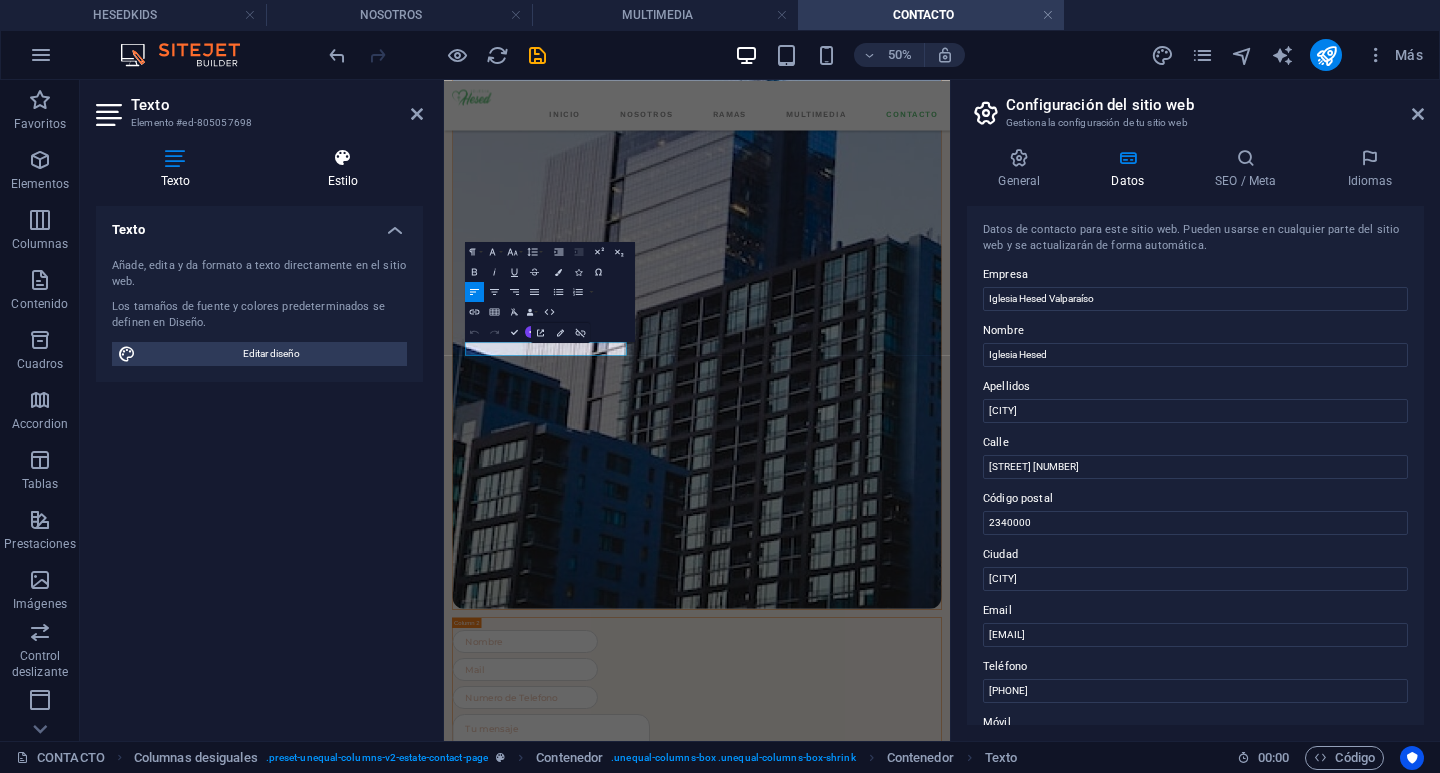 click on "Estilo" at bounding box center (343, 169) 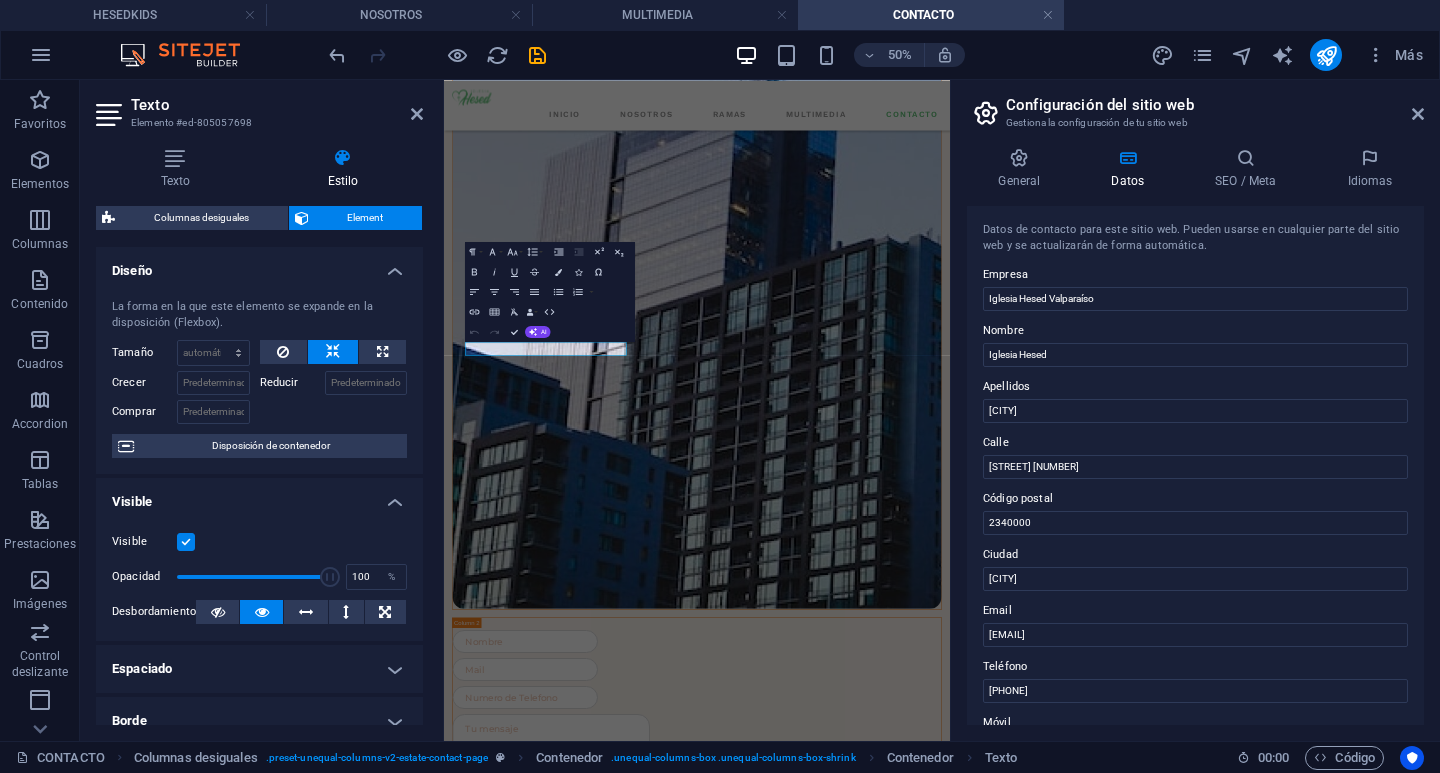 click on "Columnas desiguales Element Diseño La forma en la que este elemento se expande en la disposición (Flexbox). Tamaño Predeterminado automático px % 1/1 1/2 1/3 1/4 1/5 1/6 1/7 1/8 1/9 1/10 Crecer Reducir Comprar Disposición de contenedor Visible Visible Opacidad 100 % Desbordamiento Espaciado Margen Predeterminado automático px % rem vw vh Personalizado Personalizado automático px % rem vw vh automático px % rem vw vh automático px % rem vw vh automático px % rem vw vh Espaciado Predeterminado px rem % vh vw Personalizado Personalizado px rem % vh vw px rem % vh vw px rem % vh vw px rem % vh vw Borde Estilo              - Ancho 1 automático px rem % vh vw Personalizado Personalizado 1 automático px rem % vh vw 1 automático px rem % vh vw 1 automático px rem % vh vw 1 automático px rem % vh vw  - Color Esquinas redondeadas Predeterminado px rem % vh vw Personalizado Personalizado px rem % vh vw px rem % vh vw px rem % vh vw px rem % vh vw Sombra Predeterminado Ninguno Fuera Dentro Color" at bounding box center (259, 465) 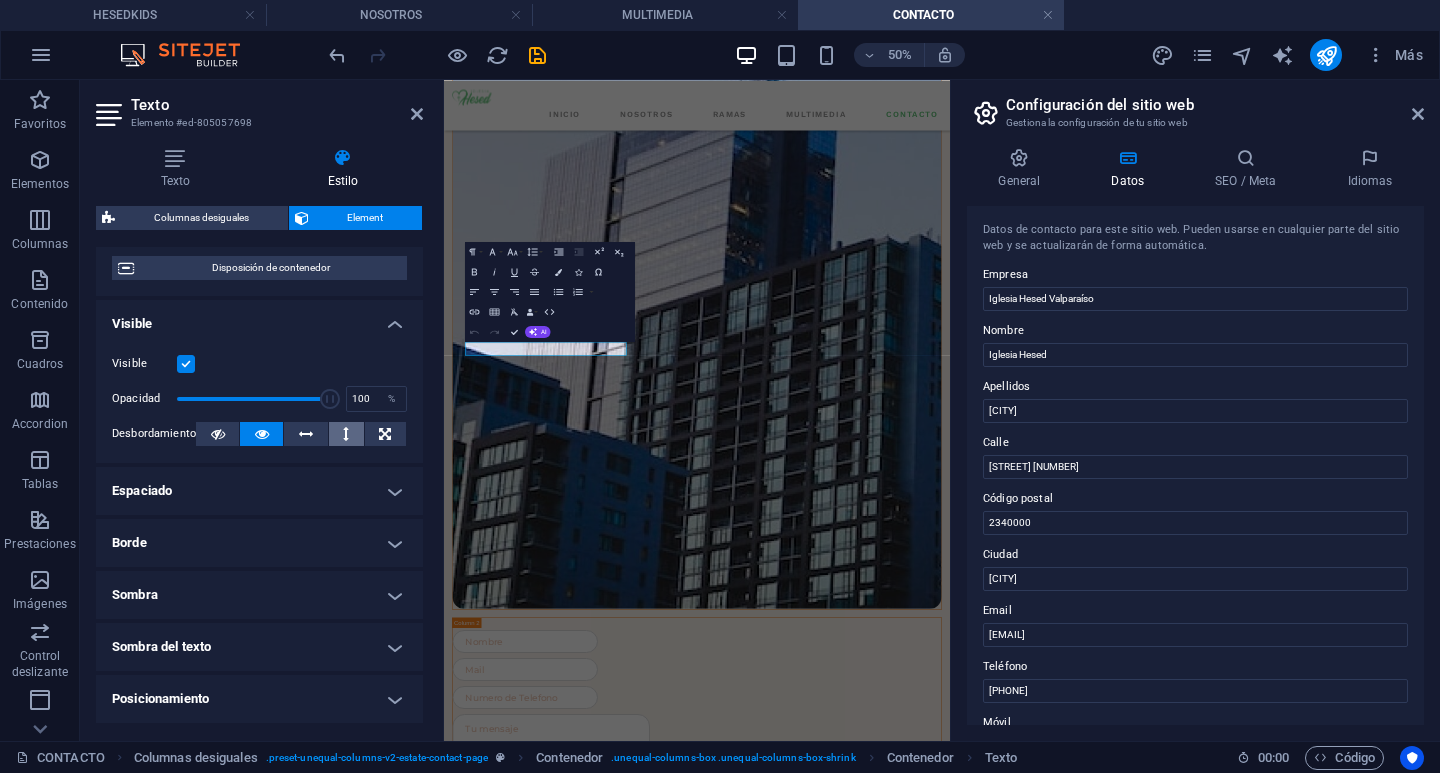 scroll, scrollTop: 200, scrollLeft: 0, axis: vertical 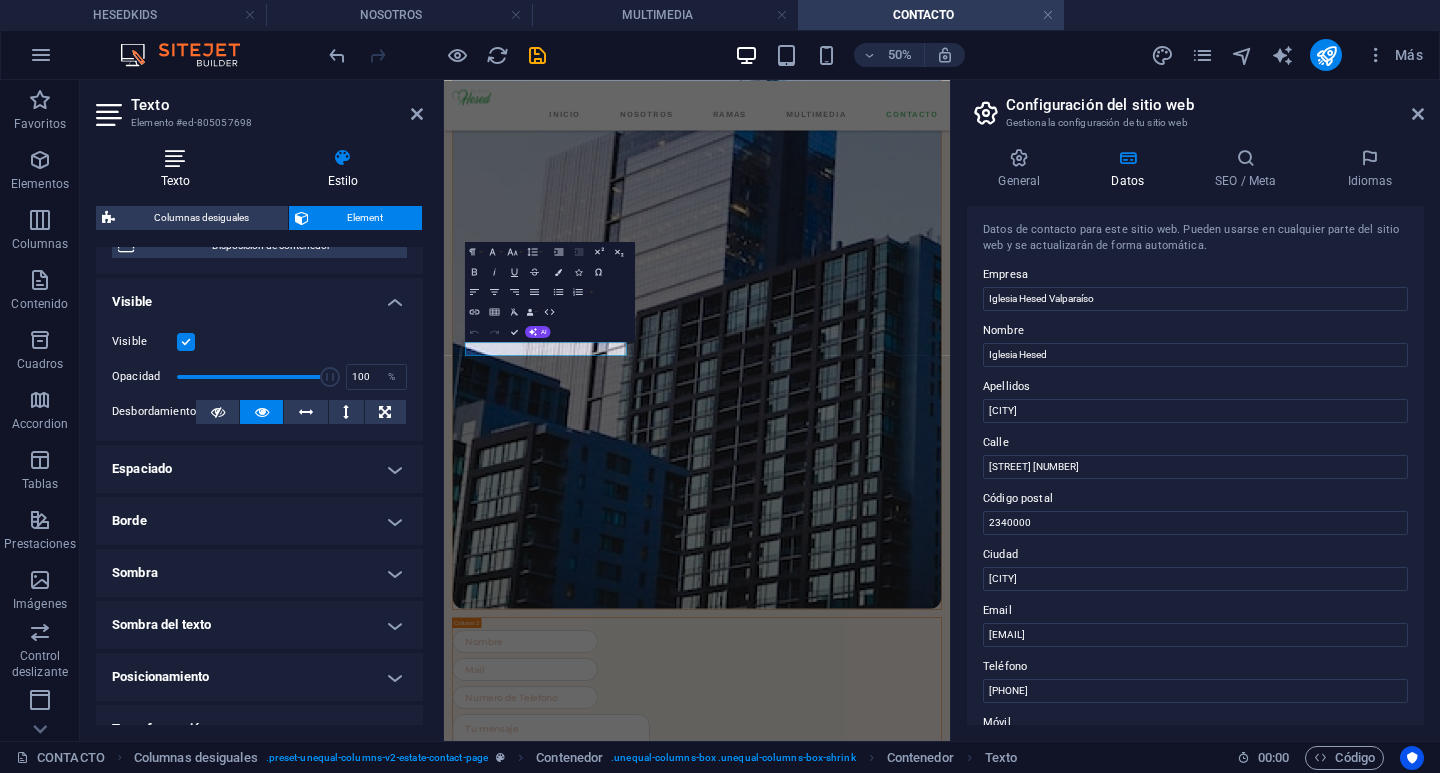 click on "Texto" at bounding box center (179, 169) 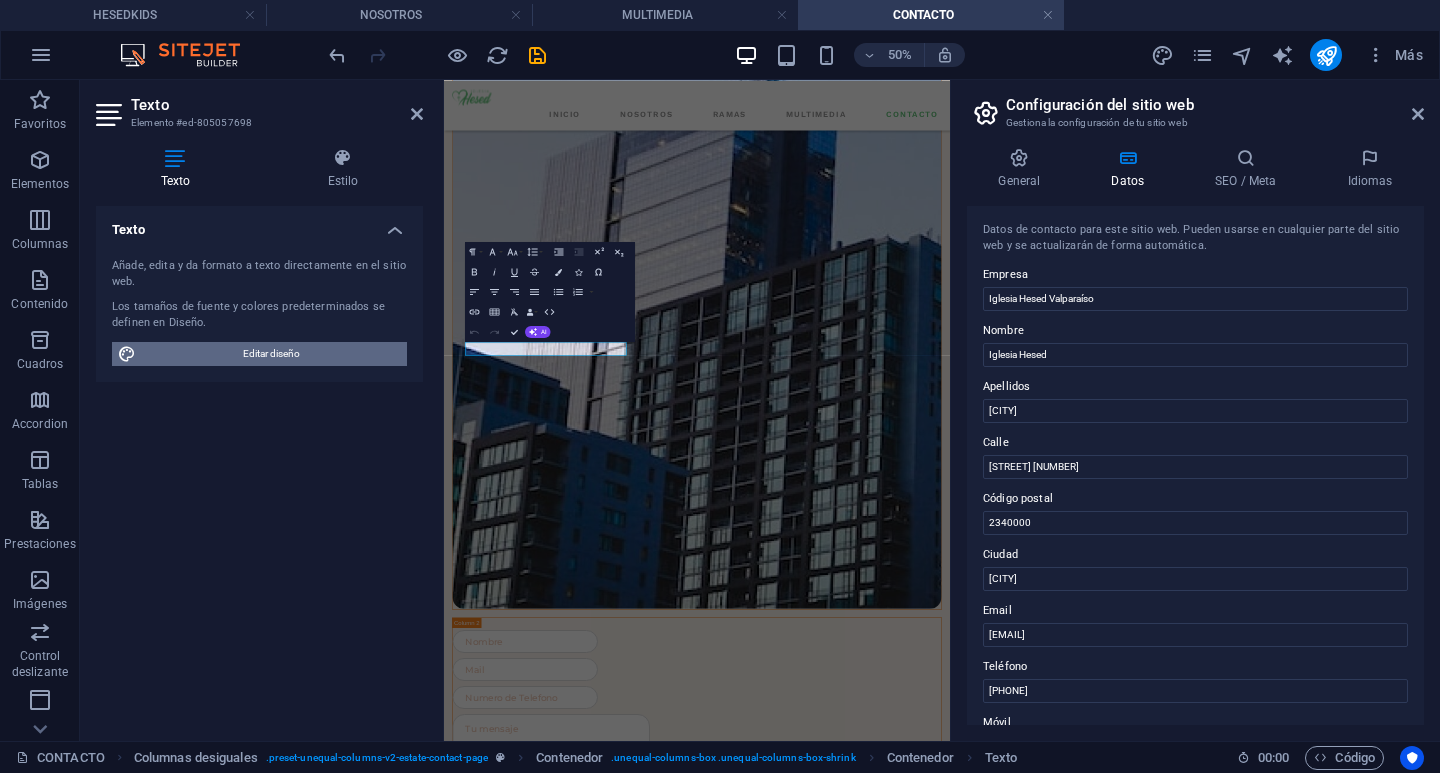 click on "Editar diseño" at bounding box center [271, 354] 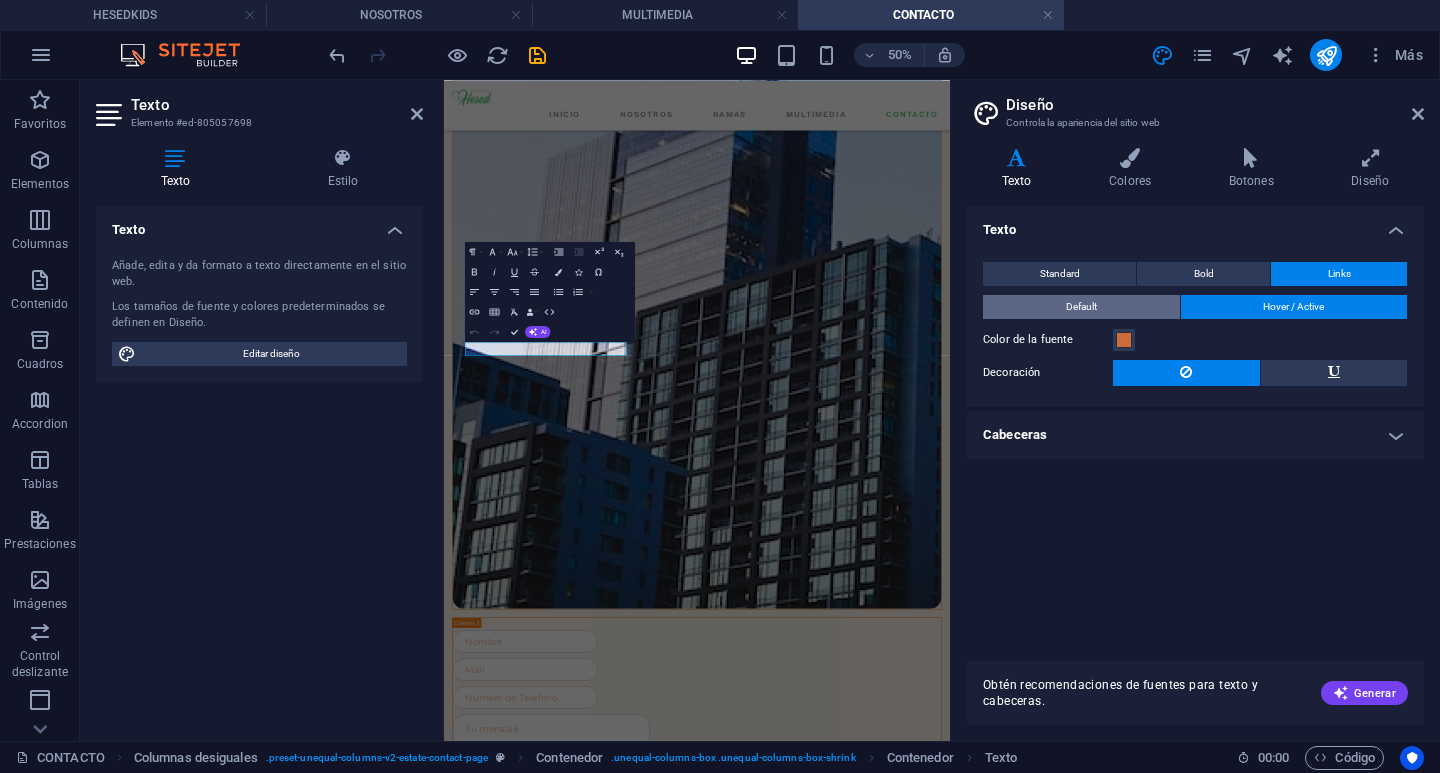 click on "Default" at bounding box center (1081, 307) 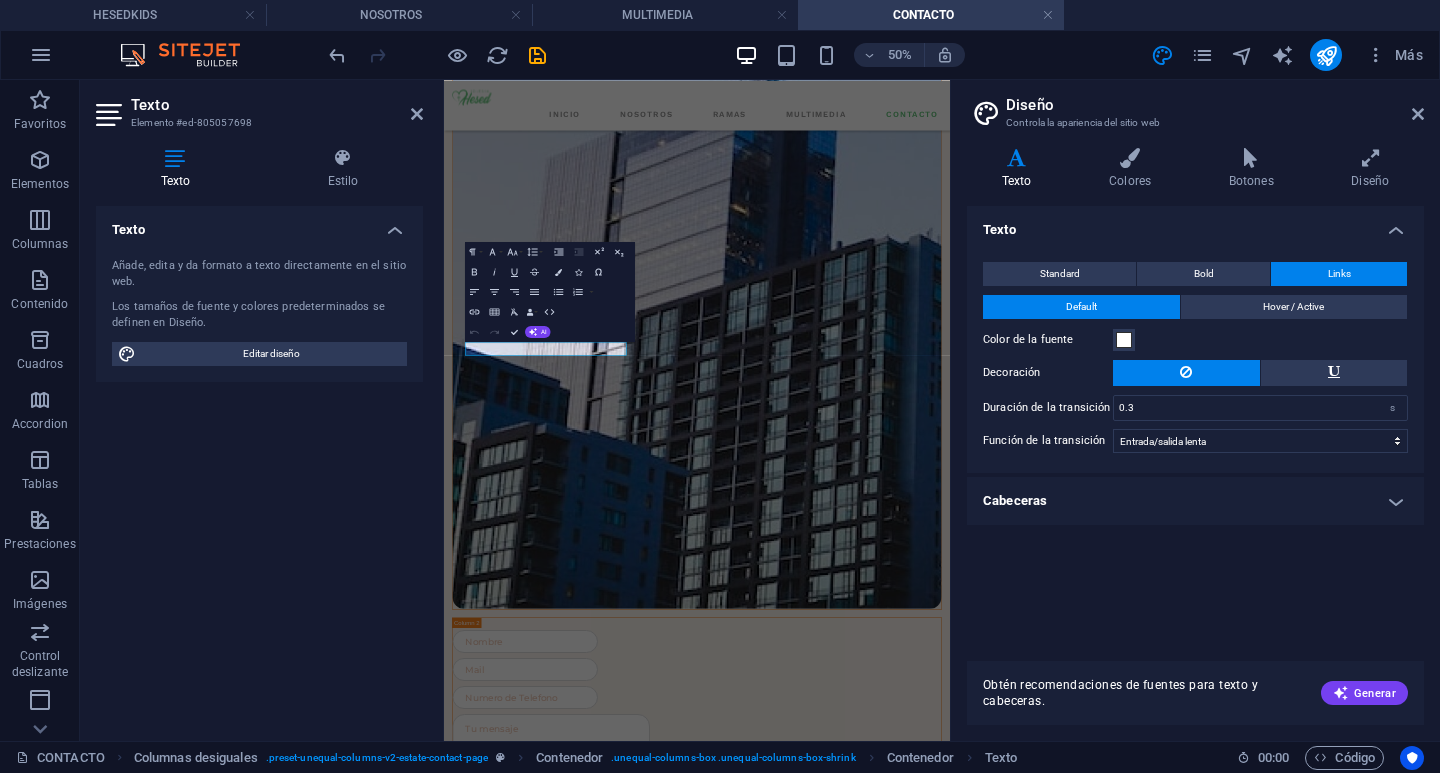click on "Standard Bold Links Color de la fuente Fuente Montserrat Tamaño de la fuente 18 rem px Alto de línea 1.5 Espesor de la fuente Para mostrar el espesor de la fuente correctamente, puede que deba activarse.  Gestionar fuentes Fino, 100 Extra delgado, 200 Delgado, 300 Normal, 400 Medio, 500 Seminegrita, 600 Negrita, 700 Extra negrita, 800 Negro, 900 Espaciado entre caracteres 0 rem px Estilo de fuente Transformación del texto Tt TT tt Alineación del texto Espesor de la fuente Para mostrar el espesor de la fuente correctamente, puede que deba activarse.  Gestionar fuentes Fino, 100 Extra delgado, 200 Delgado, 300 Normal, 400 Medio, 500 Seminegrita, 600 Negrita, 700 Extra negrita, 800 Negro, 900 Default Hover / Active Color de la fuente Color de la fuente Decoración Decoración Duración de la transición 0.3 s Función de la transición Lentitud Entrada lenta Salida lenta Entrada/salida lenta Lineal" at bounding box center (1195, 357) 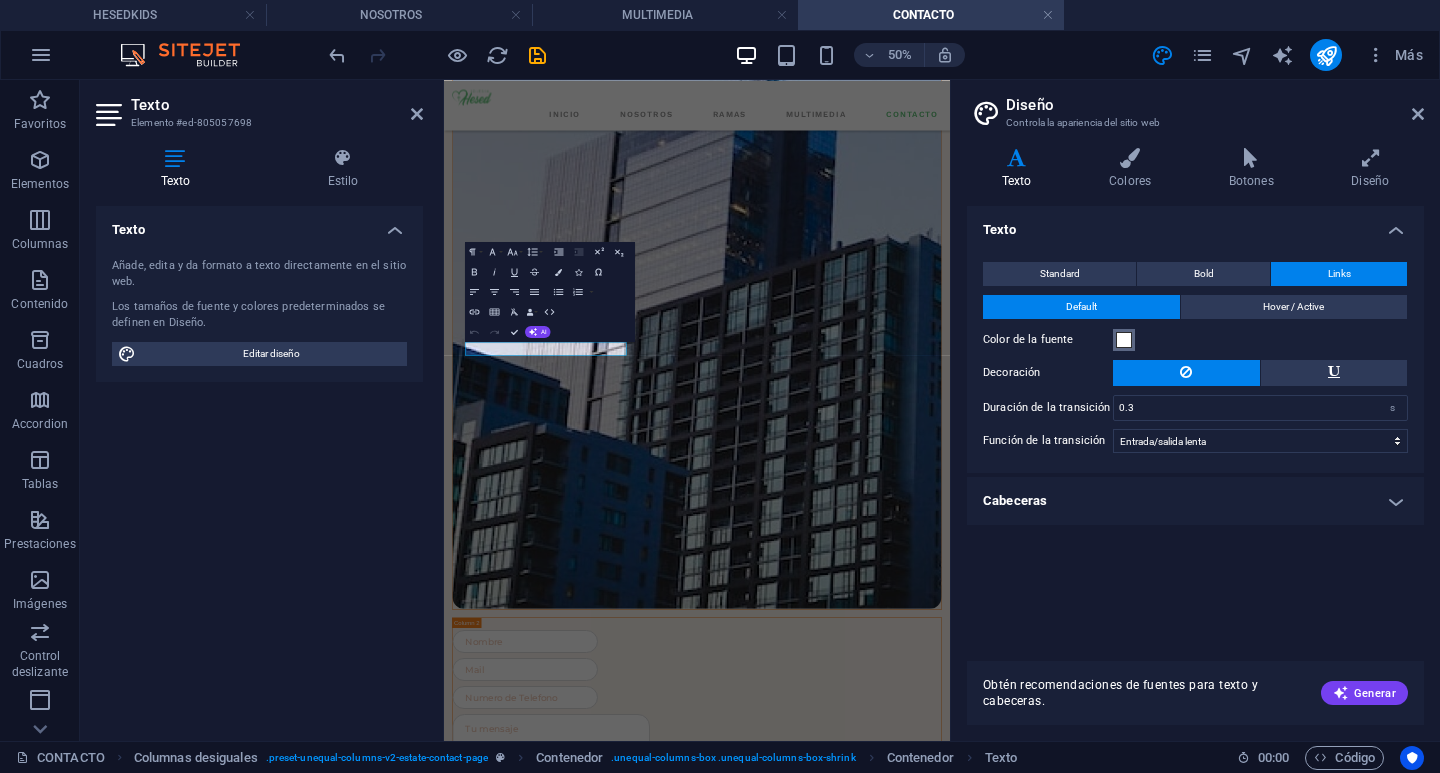 click at bounding box center [1124, 340] 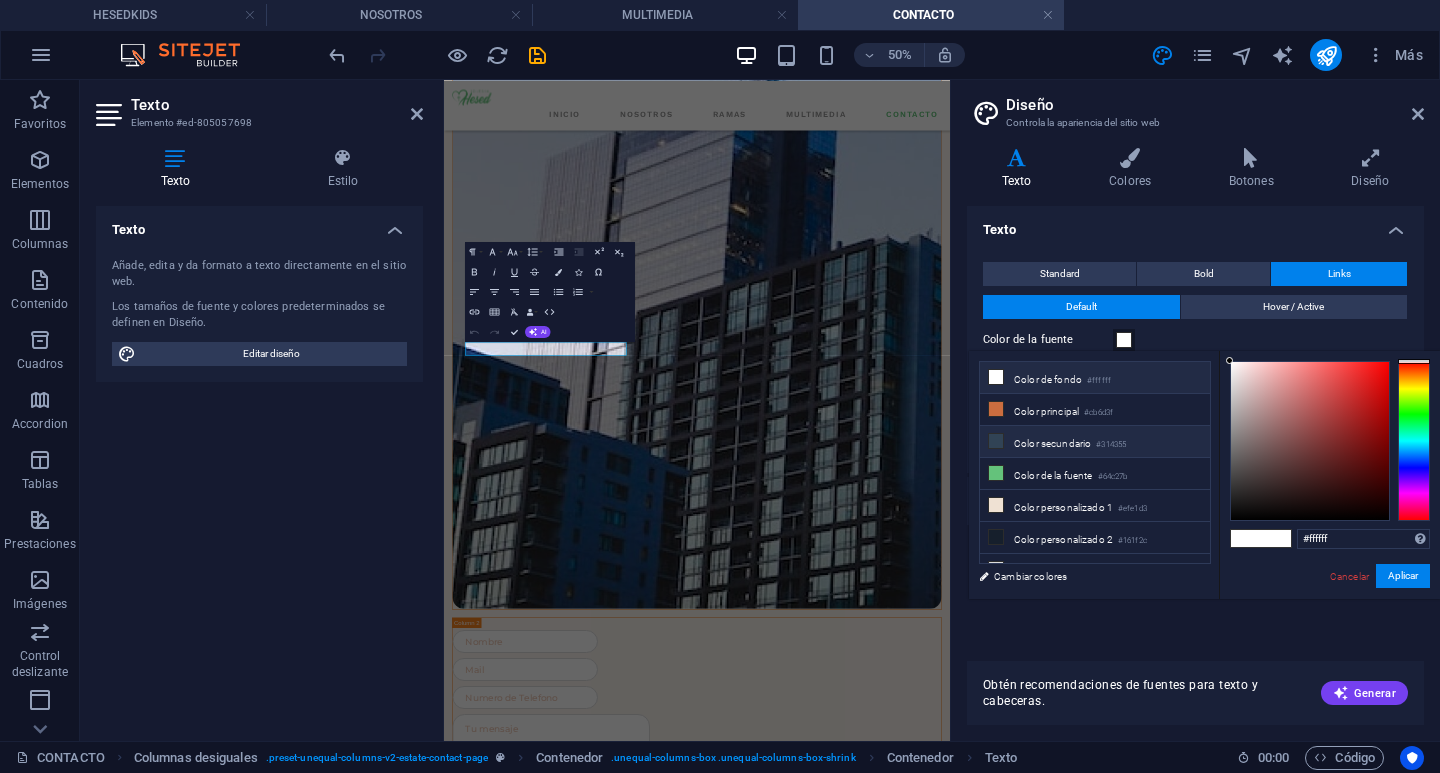 click on "Color secundario
#314355" at bounding box center (1095, 442) 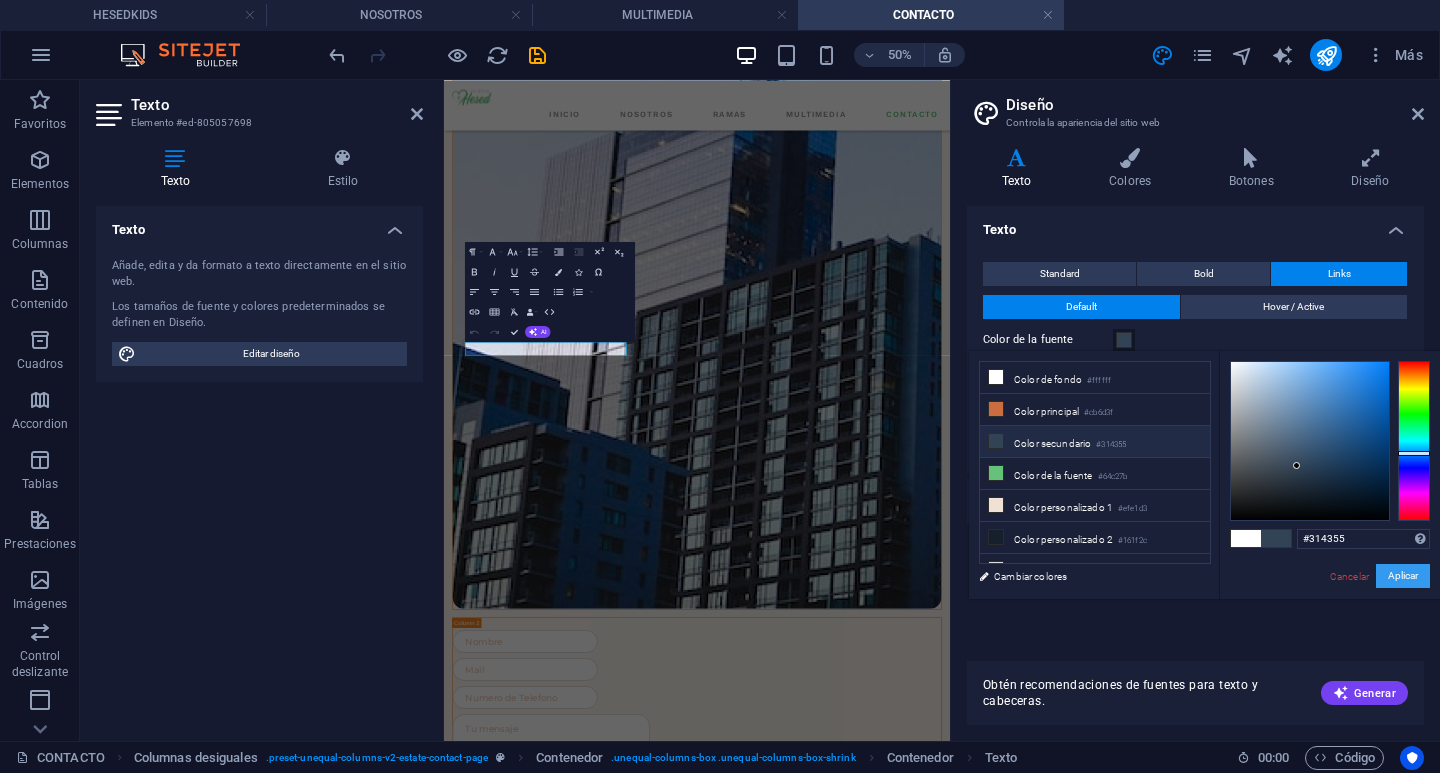 click on "Aplicar" at bounding box center [1403, 576] 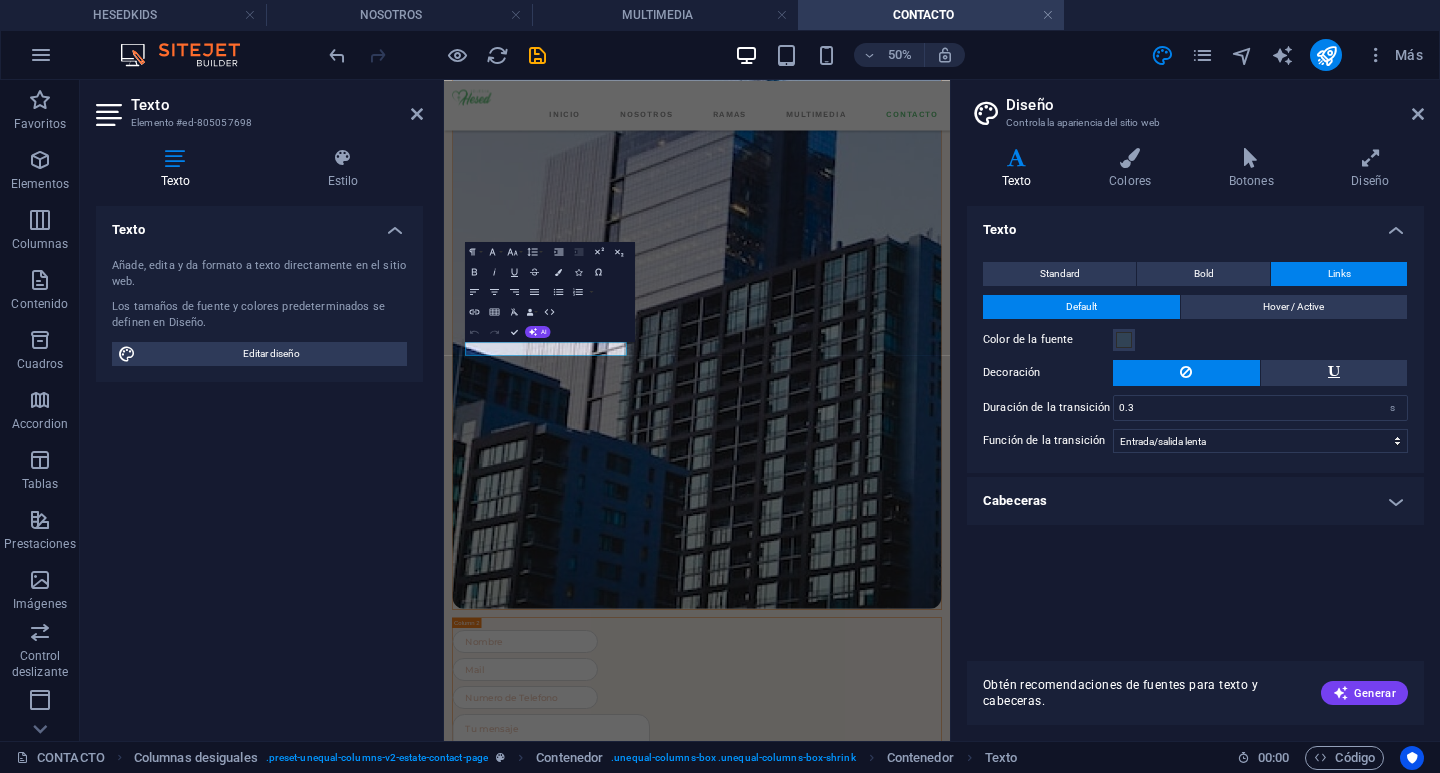 click on "Hover / Active" at bounding box center [1293, 307] 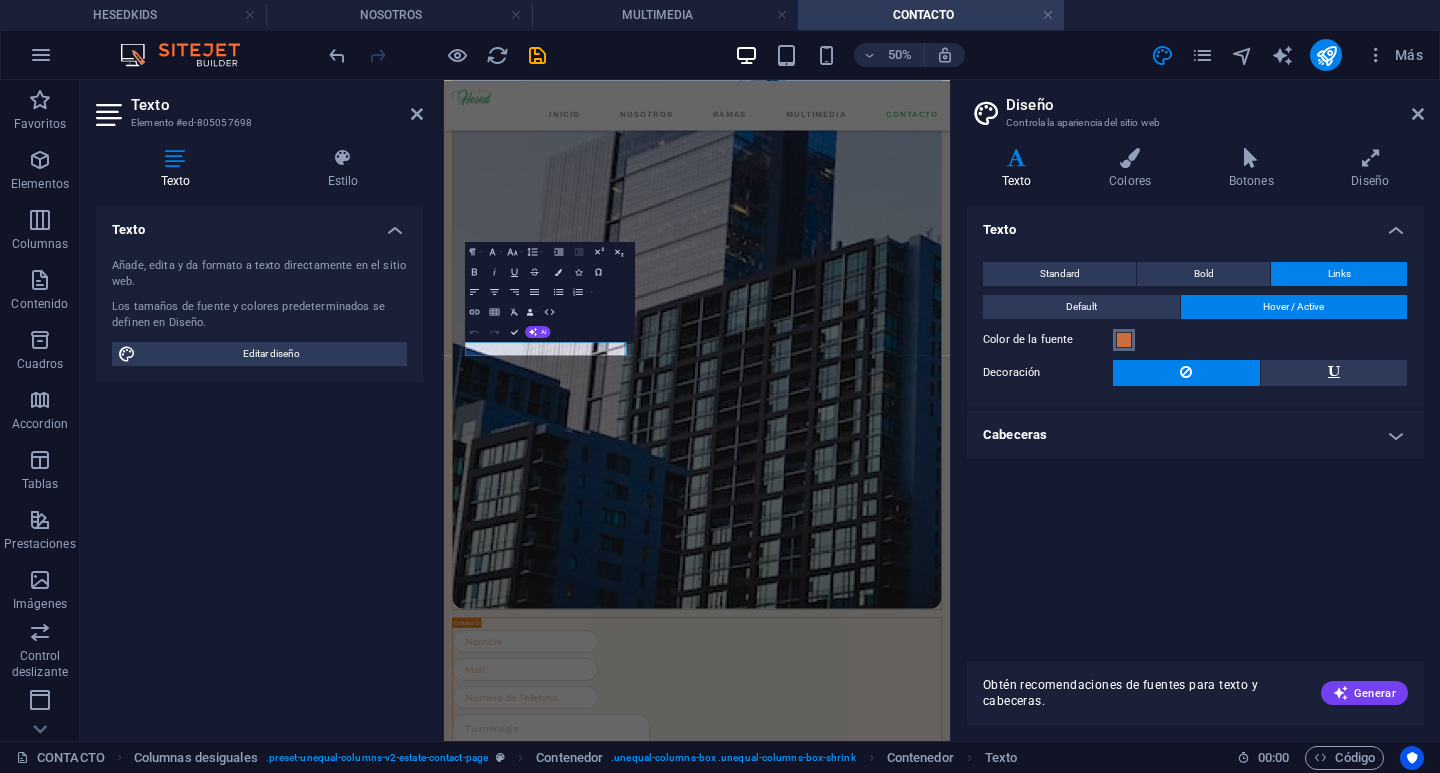 click at bounding box center (1124, 340) 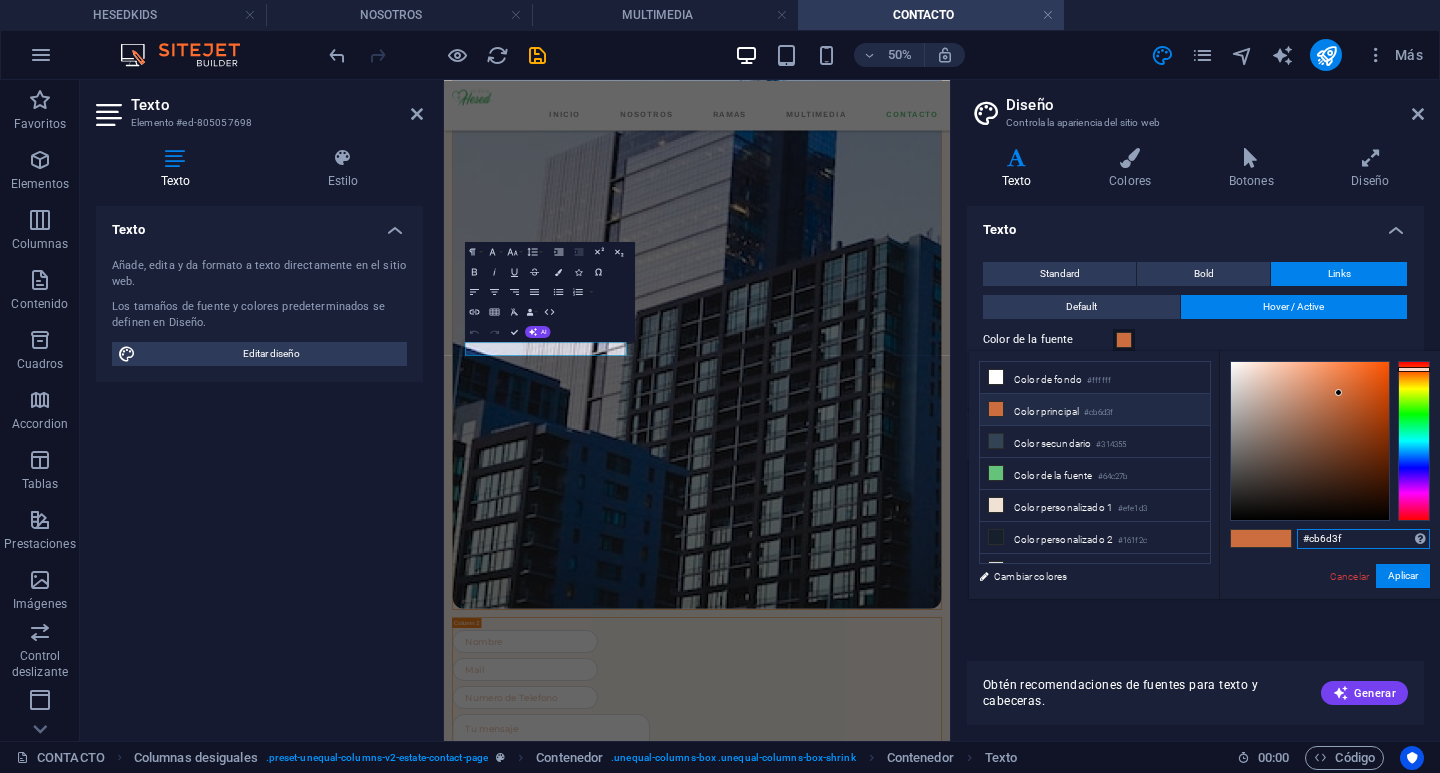 drag, startPoint x: 1359, startPoint y: 538, endPoint x: 1242, endPoint y: 533, distance: 117.10679 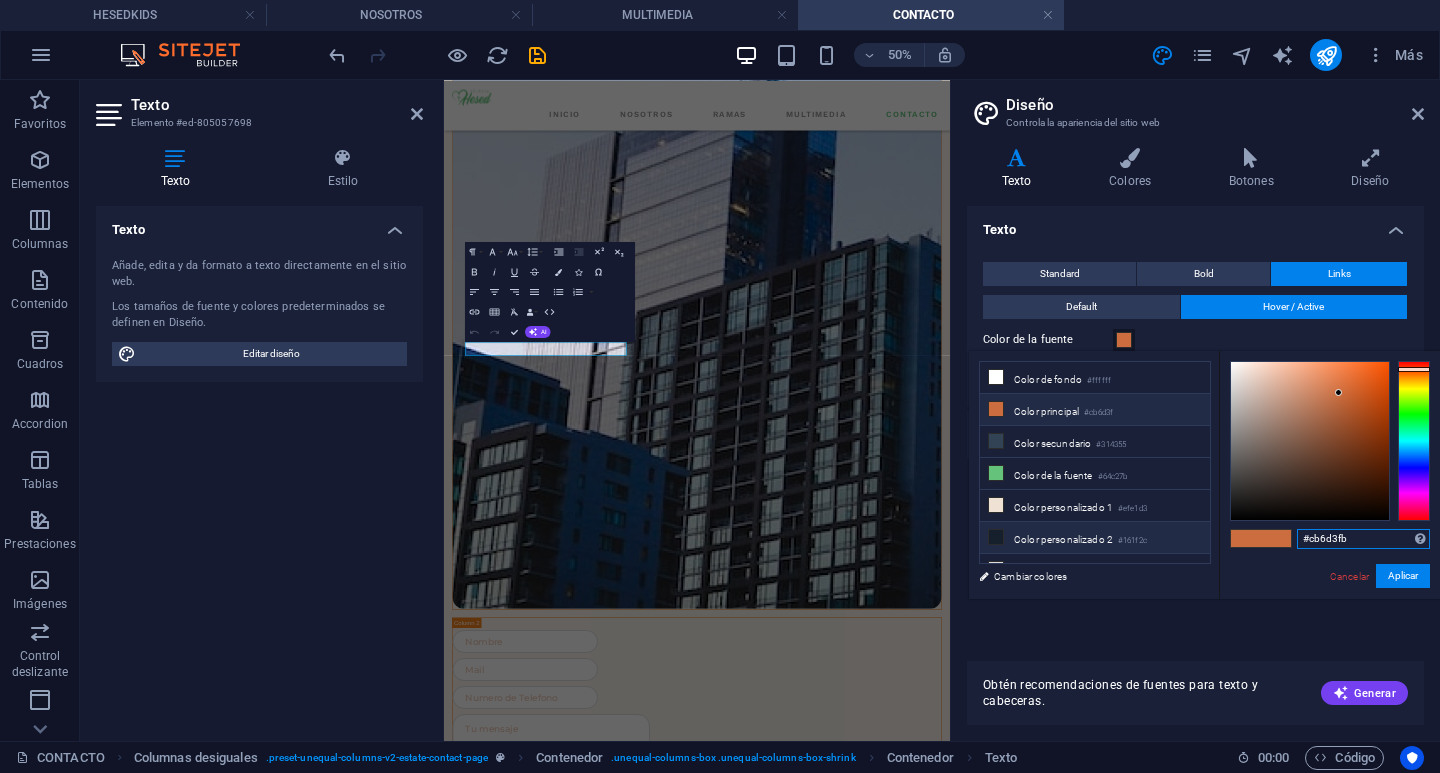 drag, startPoint x: 1374, startPoint y: 530, endPoint x: 1123, endPoint y: 530, distance: 251 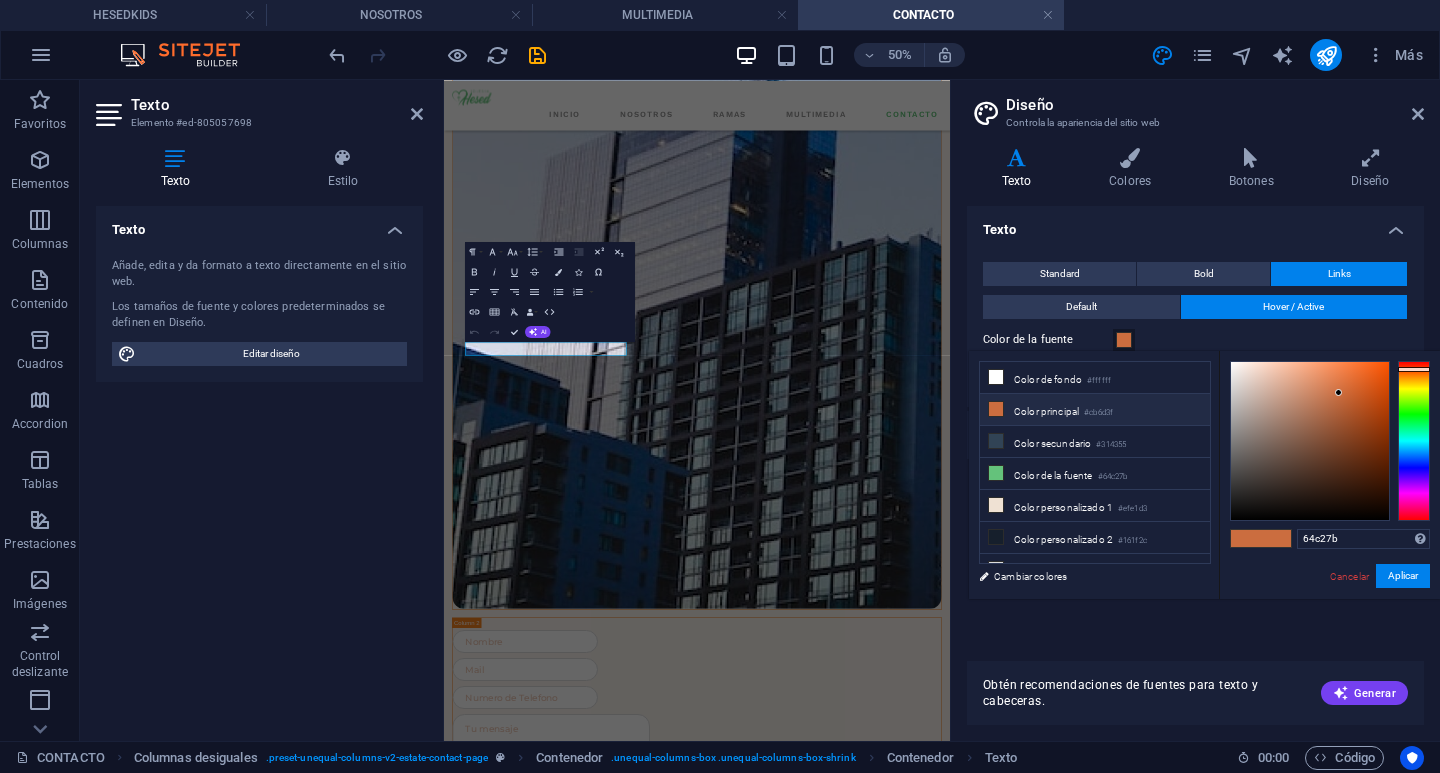 type on "#64c27b" 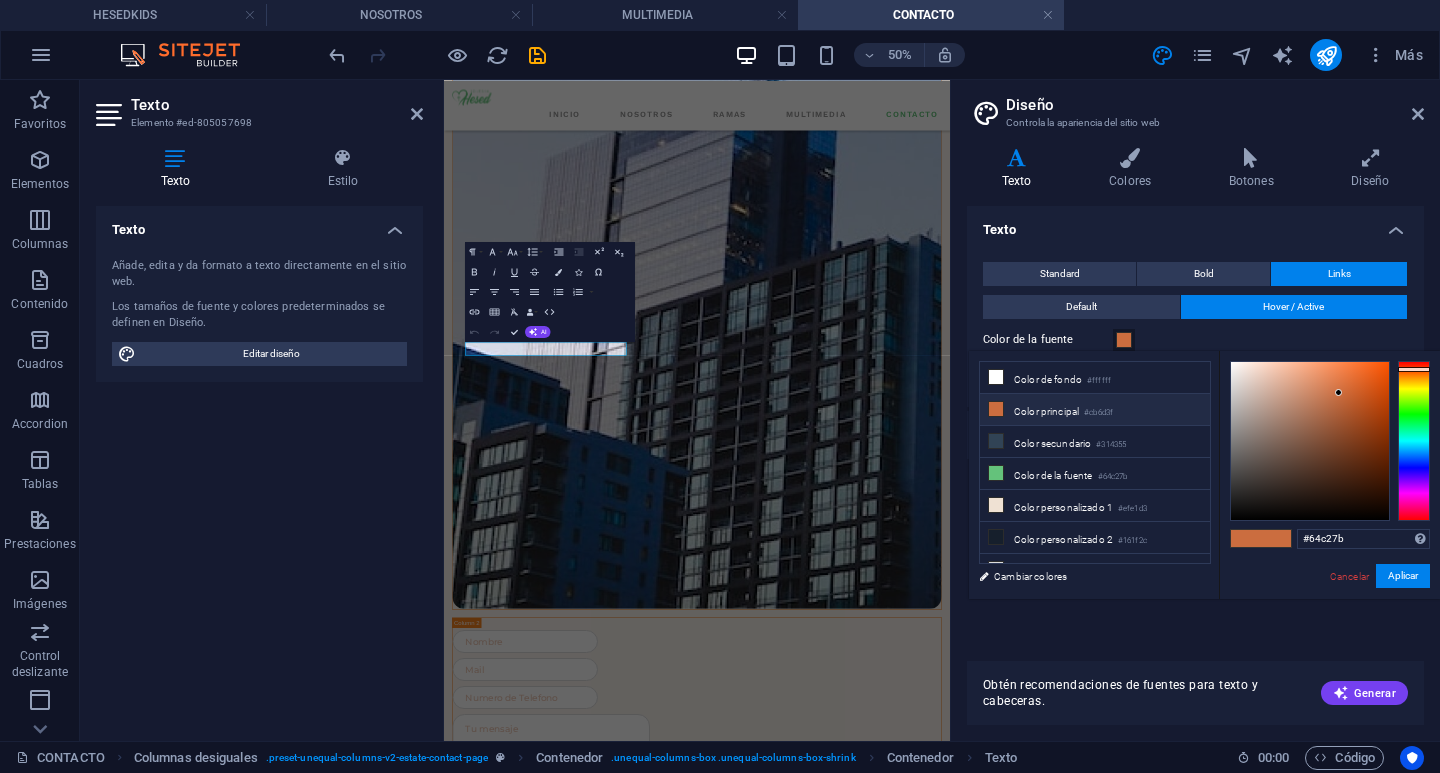 click on "#64c27b Formatos soportados #0852ed rgb(8, 82, 237) rgba(8, 82, 237, 90%) hsv(221,97,93) hsl(221, 93%, 48%) Cancelar Aplicar" at bounding box center (1329, 620) 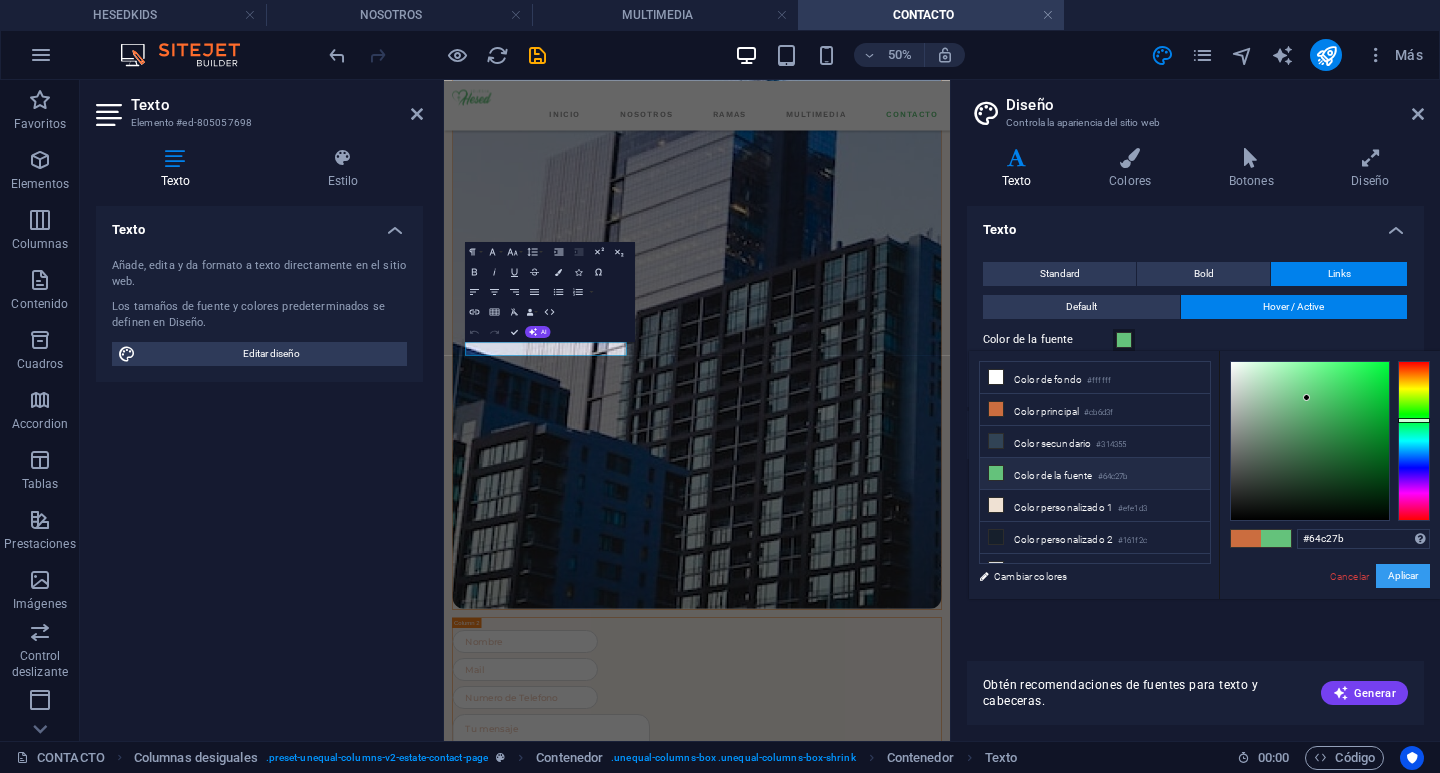click on "Aplicar" at bounding box center [1403, 576] 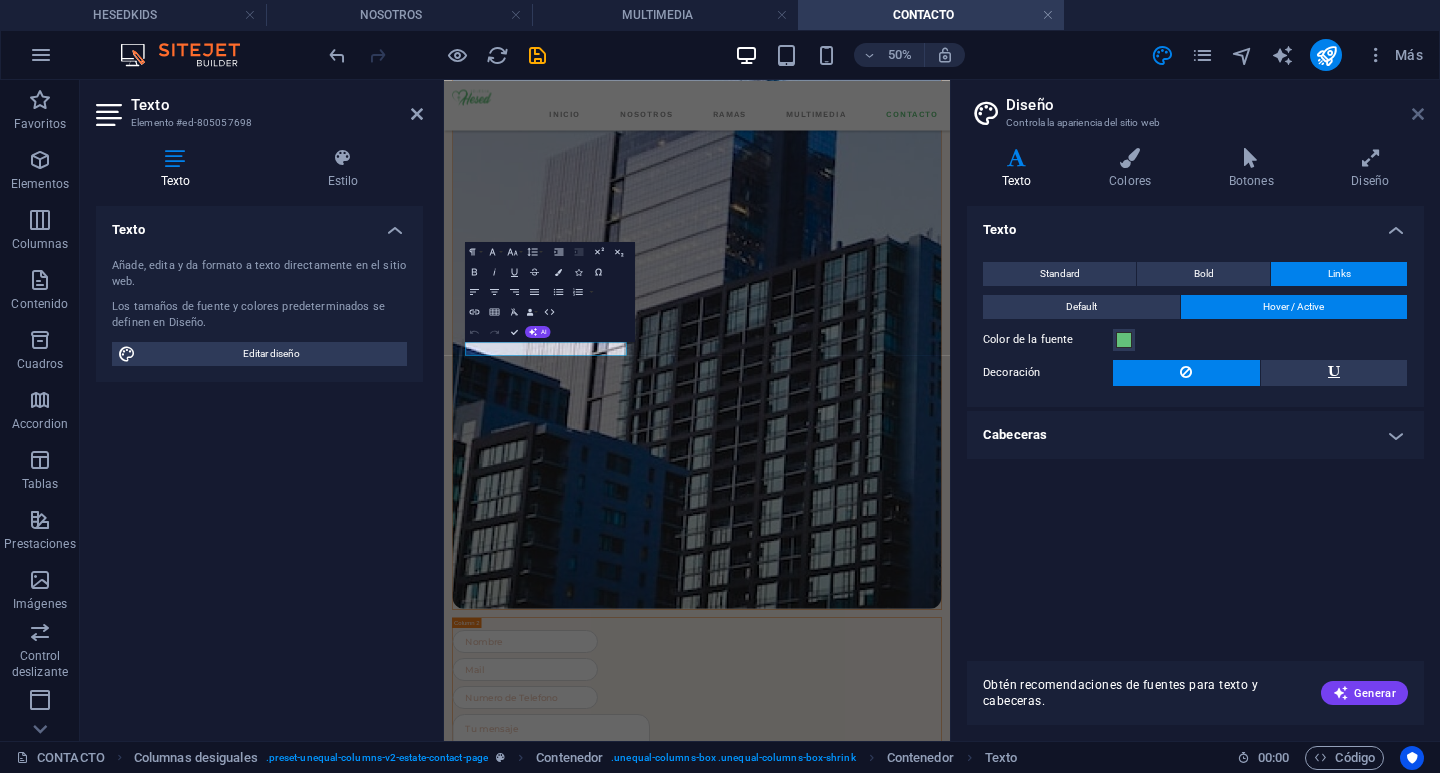 drag, startPoint x: 1419, startPoint y: 111, endPoint x: 975, endPoint y: 30, distance: 451.32803 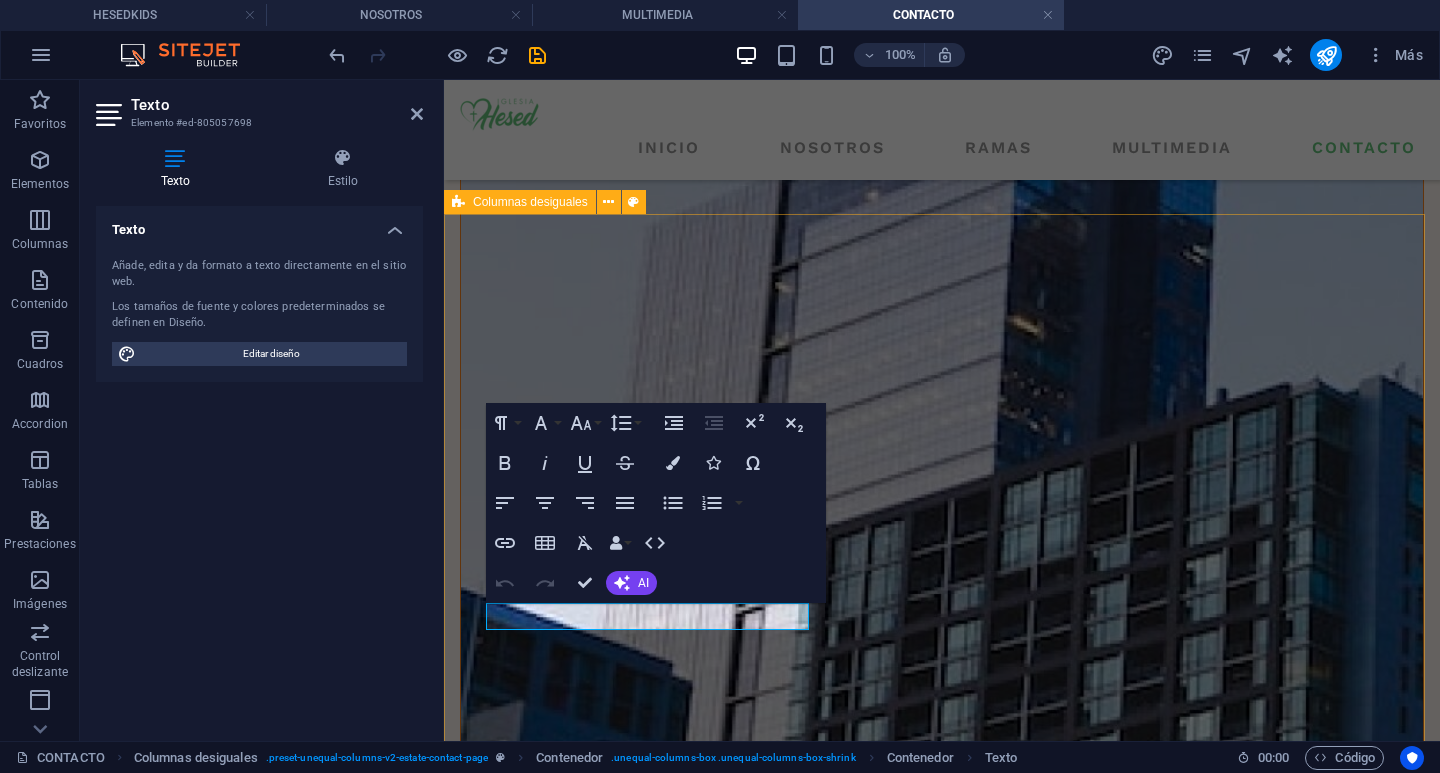 drag, startPoint x: 783, startPoint y: 224, endPoint x: 1101, endPoint y: 223, distance: 318.0016 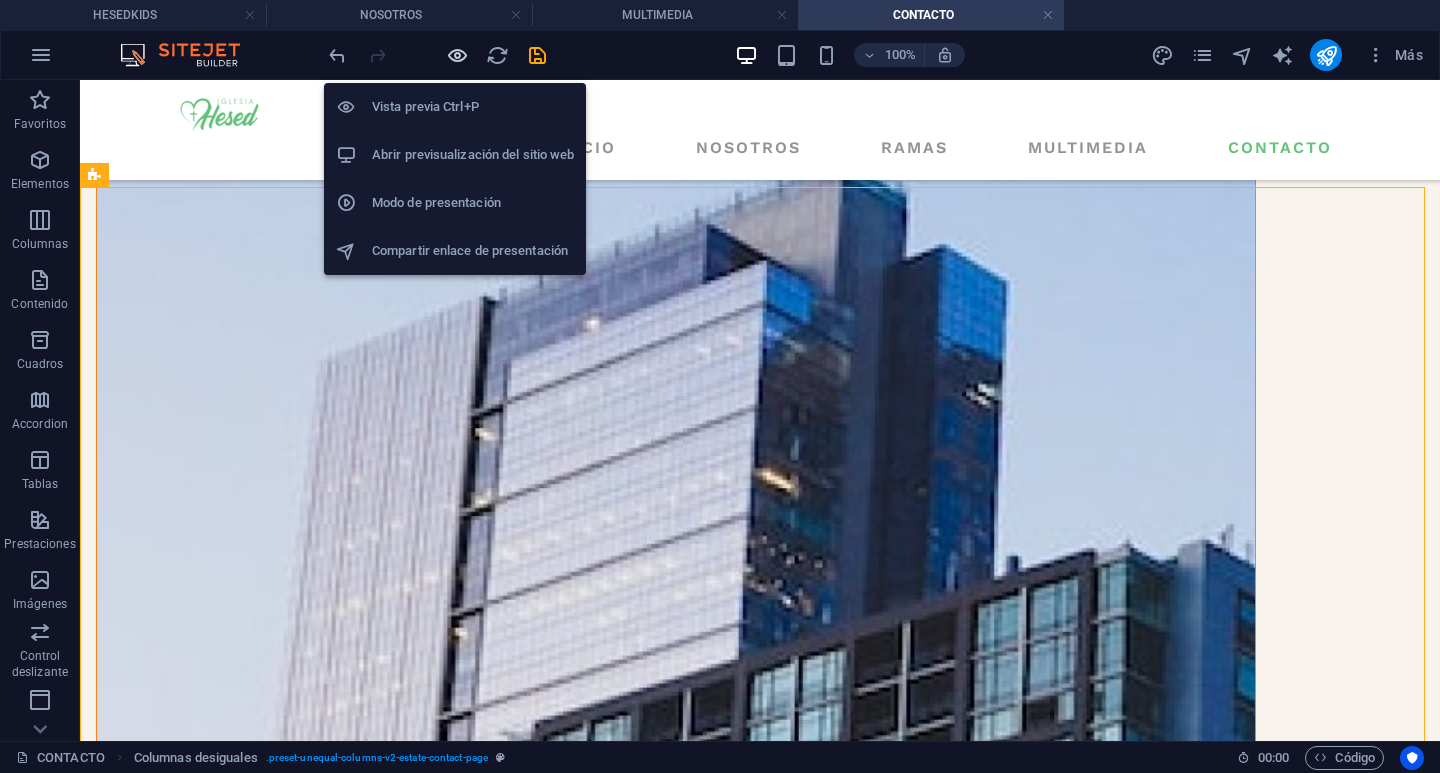 click at bounding box center [457, 55] 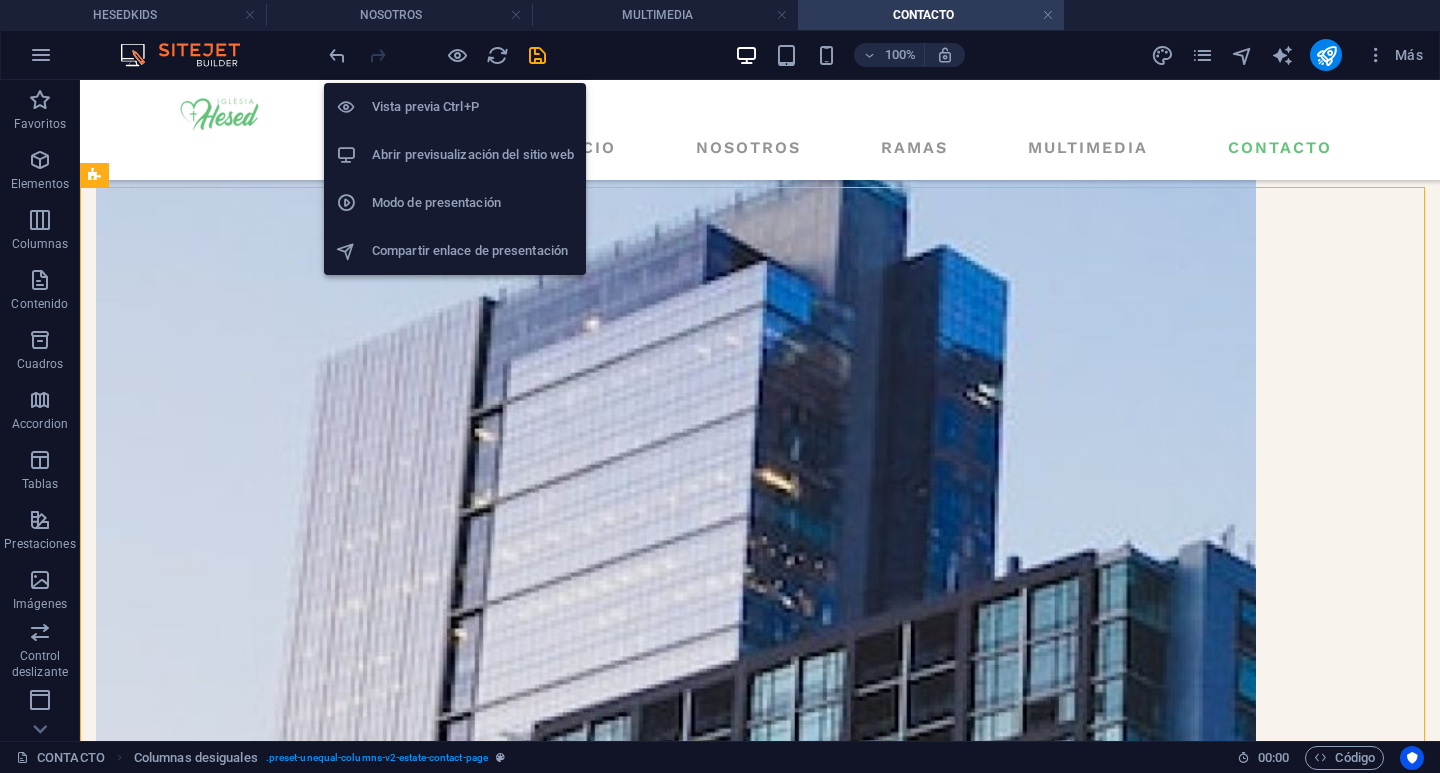 scroll, scrollTop: 667, scrollLeft: 0, axis: vertical 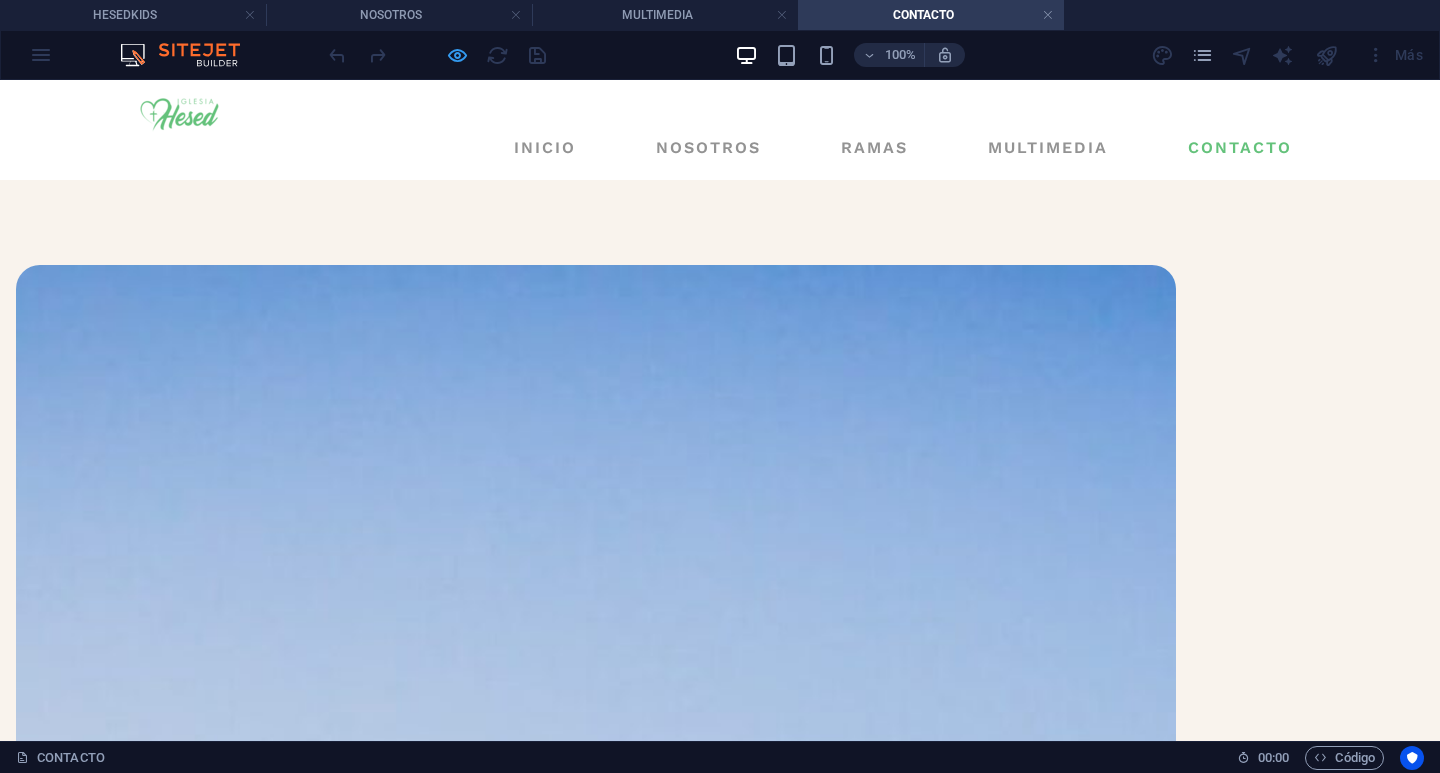 click at bounding box center [457, 55] 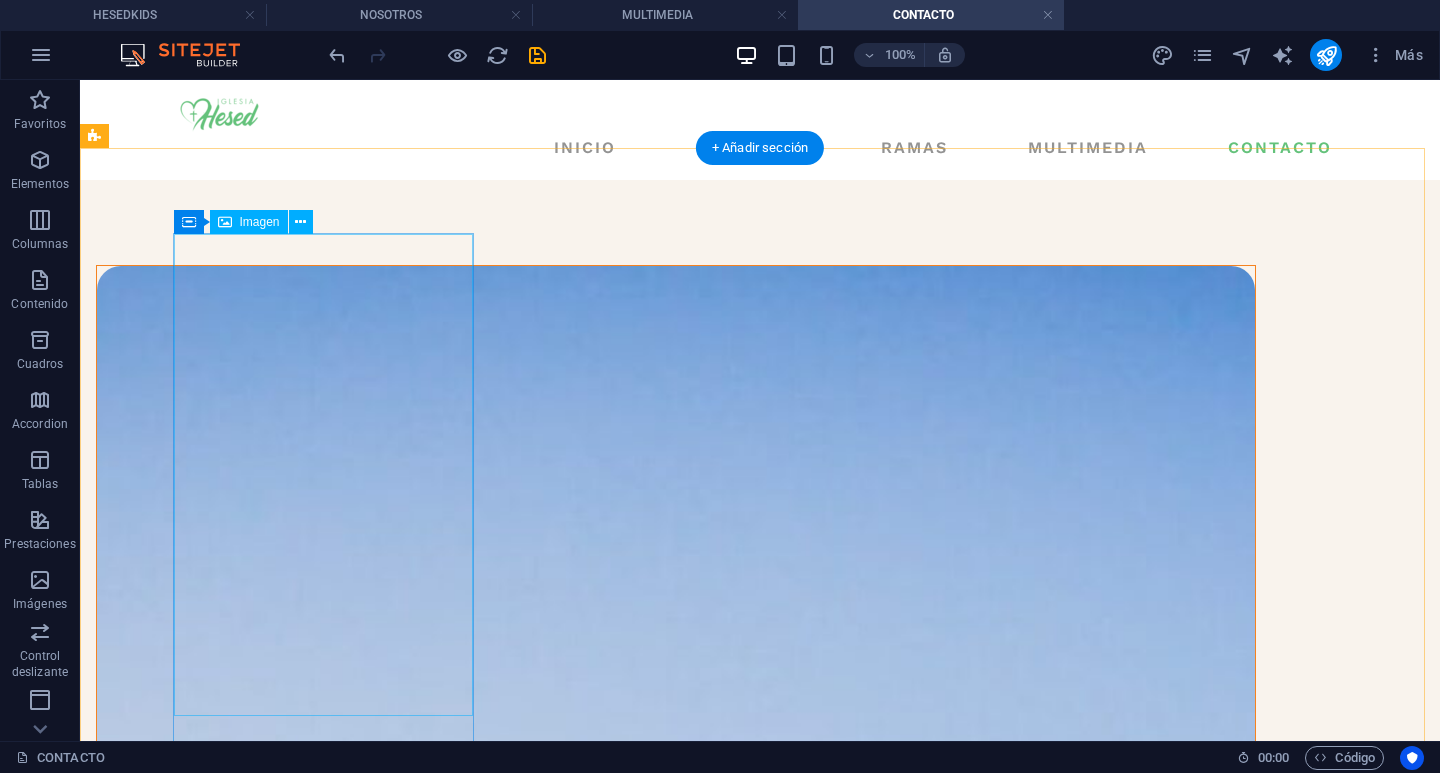 scroll, scrollTop: 400, scrollLeft: 0, axis: vertical 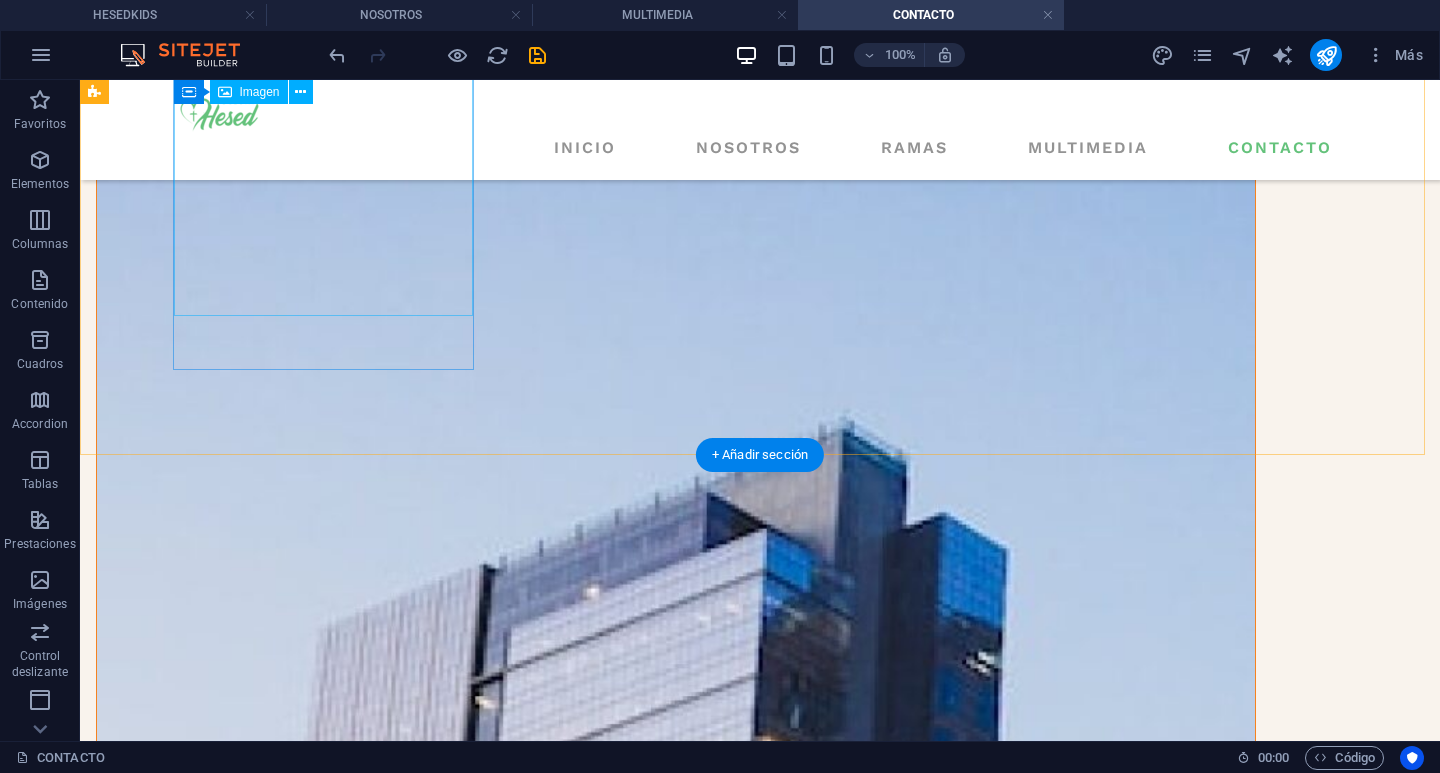 click at bounding box center (676, 764) 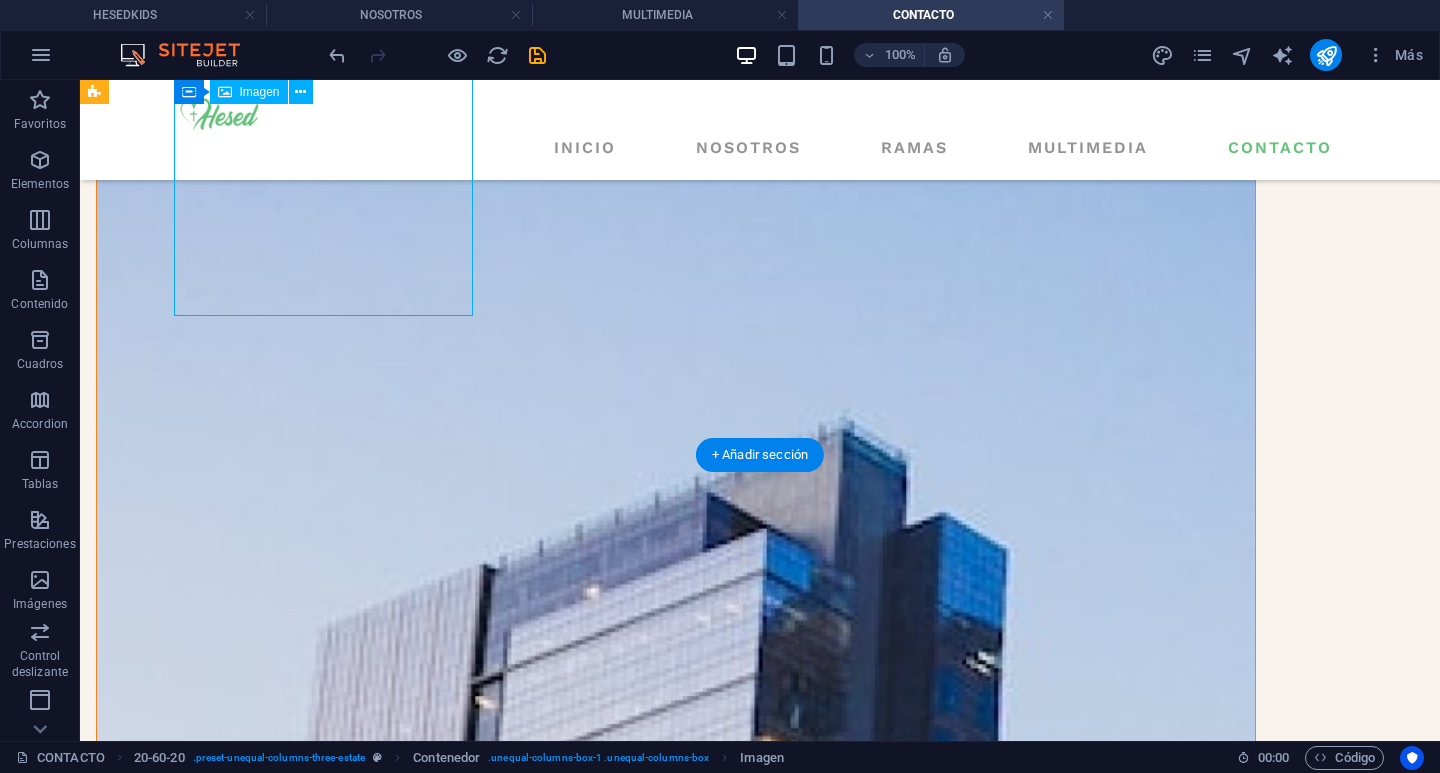 click at bounding box center [676, 764] 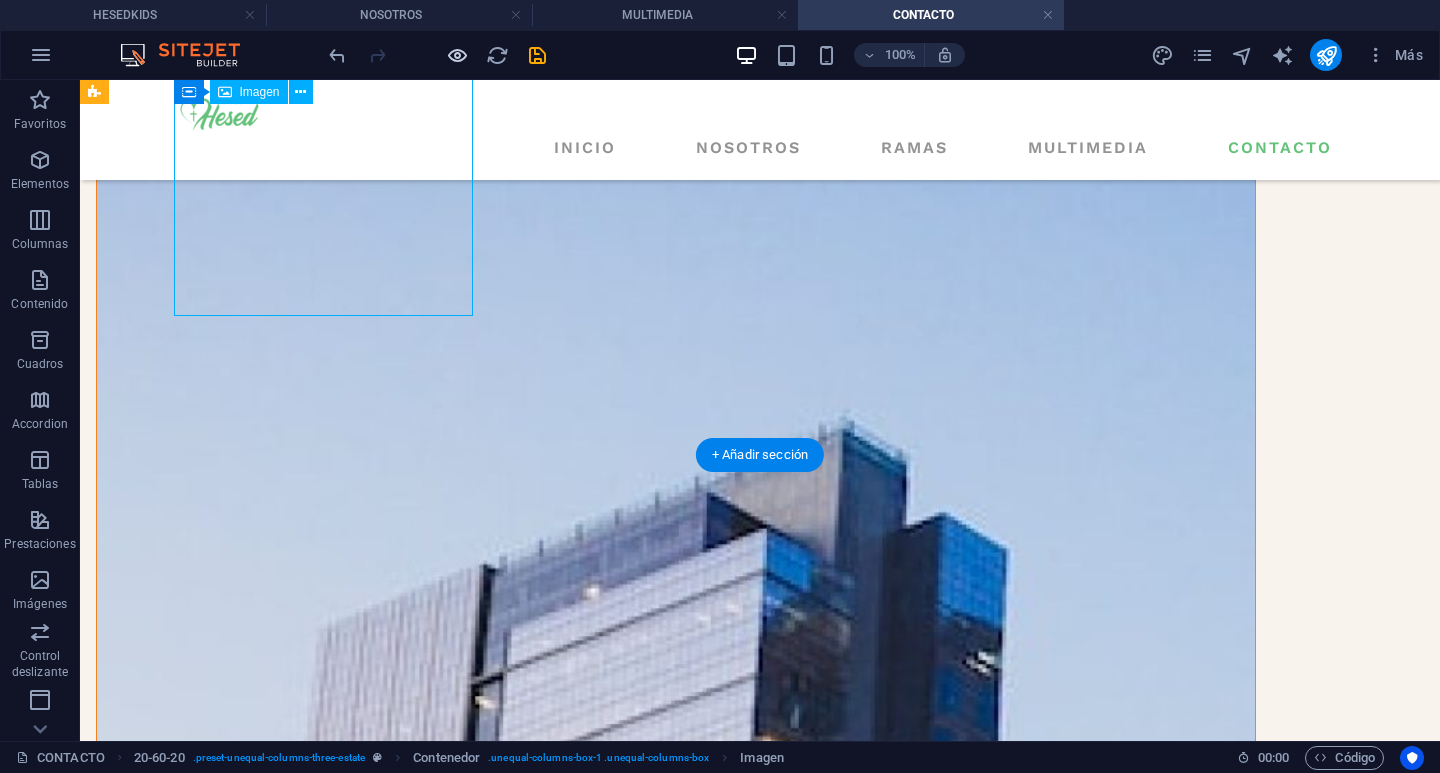 select on "%" 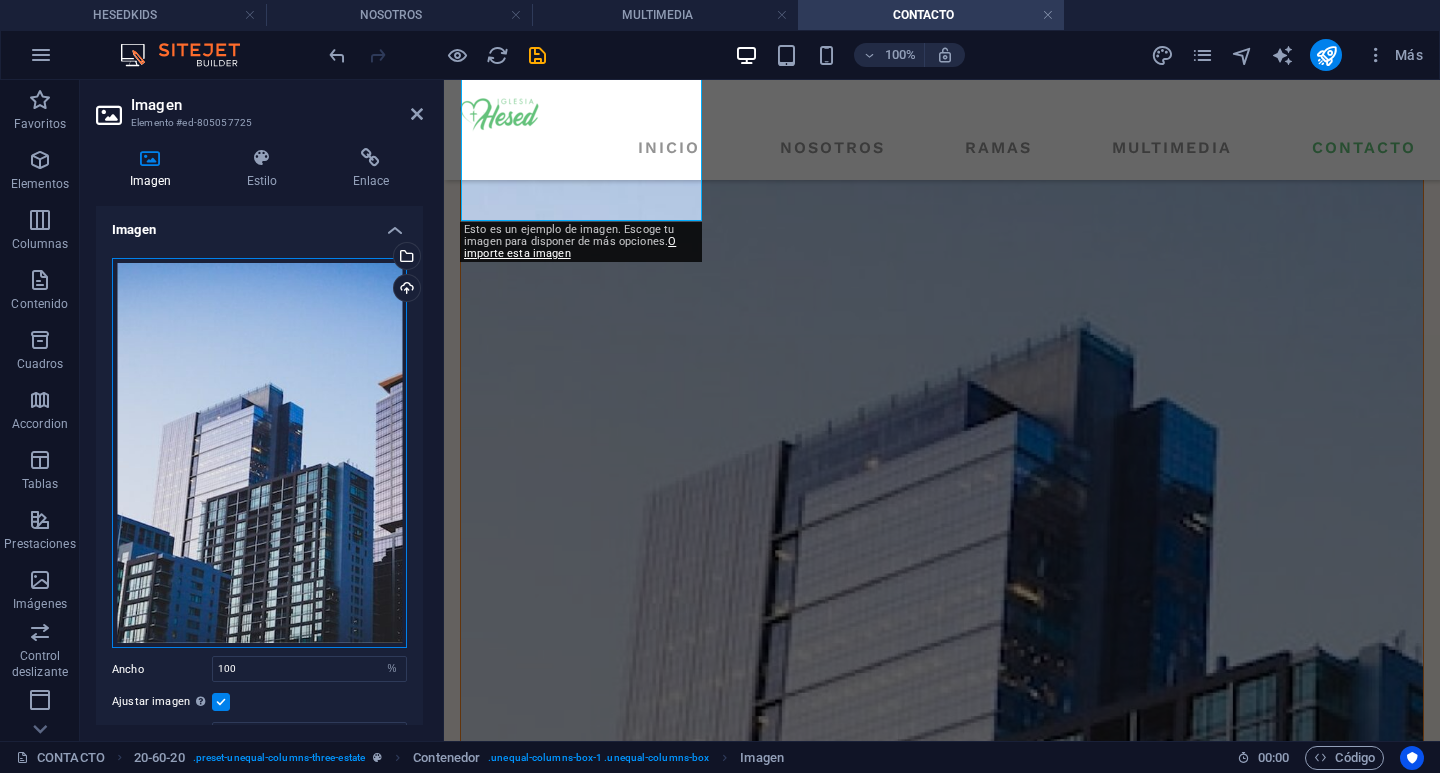 click on "Arrastra archivos aquí, haz clic para escoger archivos o  selecciona archivos de Archivos o de nuestra galería gratuita de fotos y vídeos" at bounding box center [259, 453] 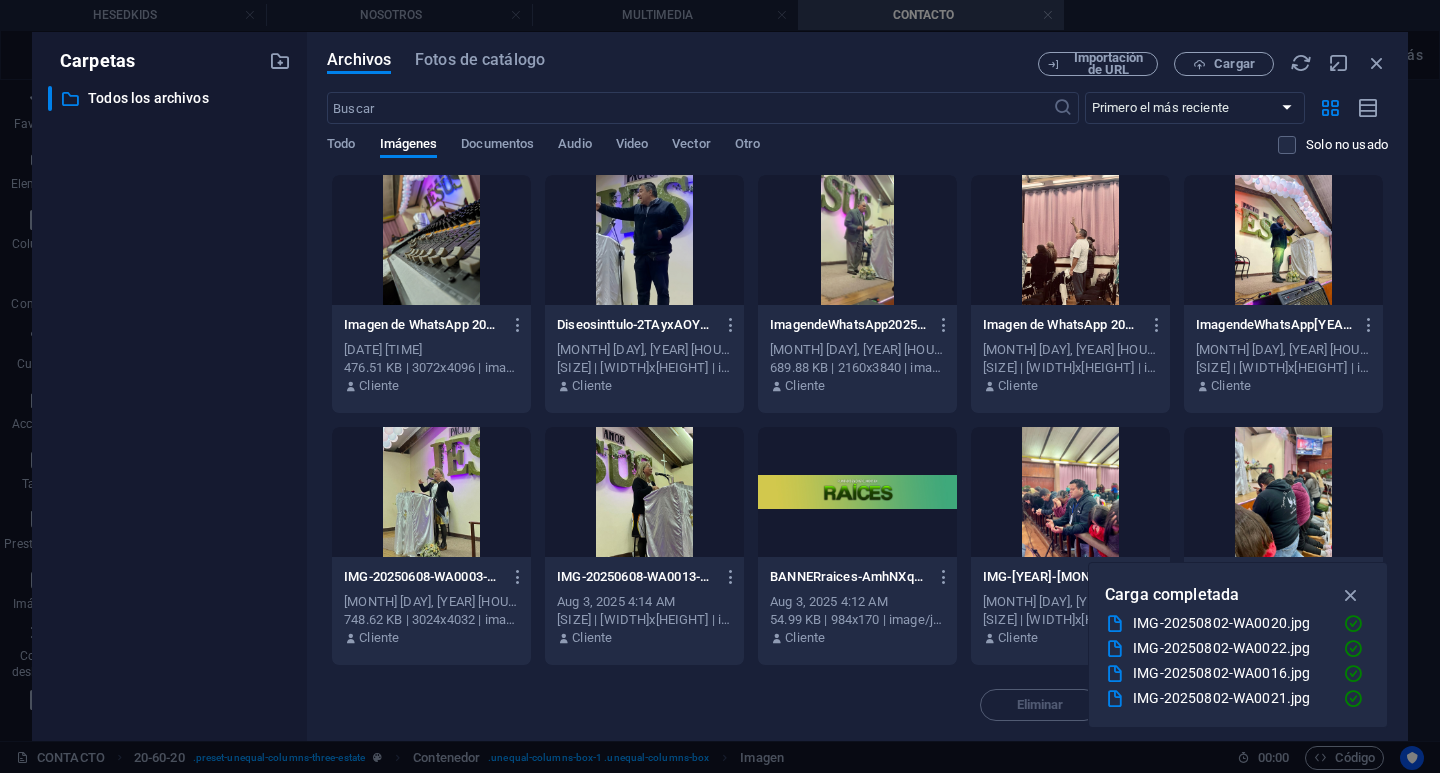 click at bounding box center (644, 240) 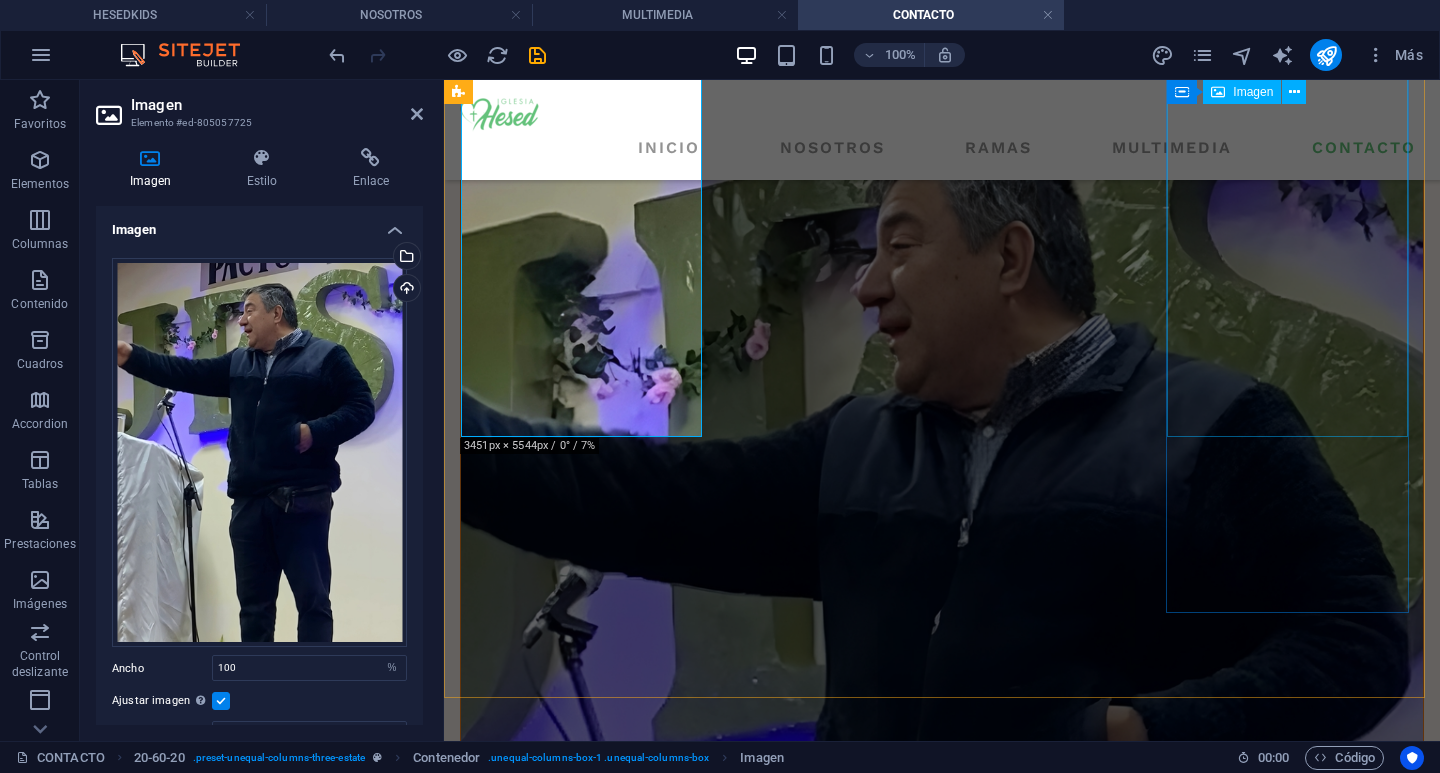 scroll, scrollTop: 100, scrollLeft: 0, axis: vertical 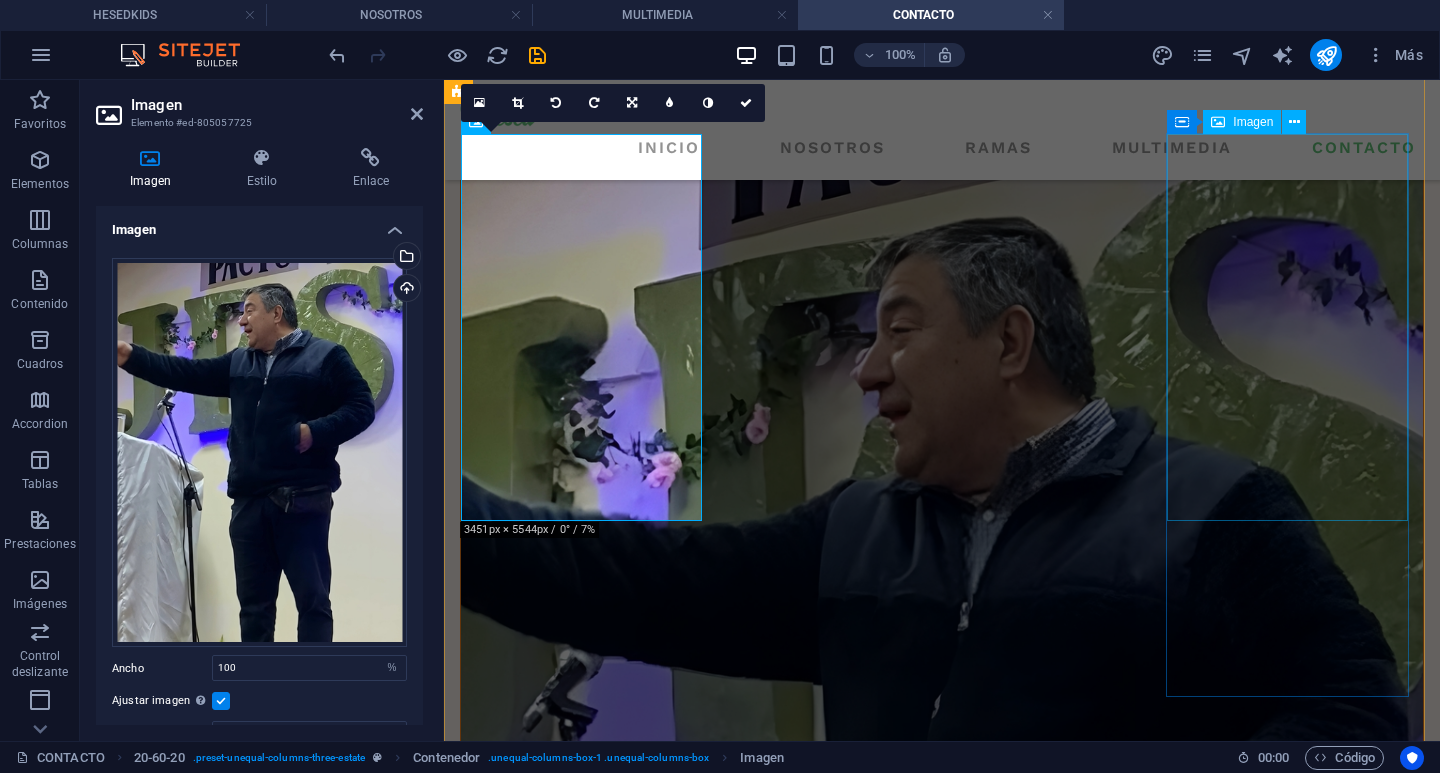 click at bounding box center [942, 3053] 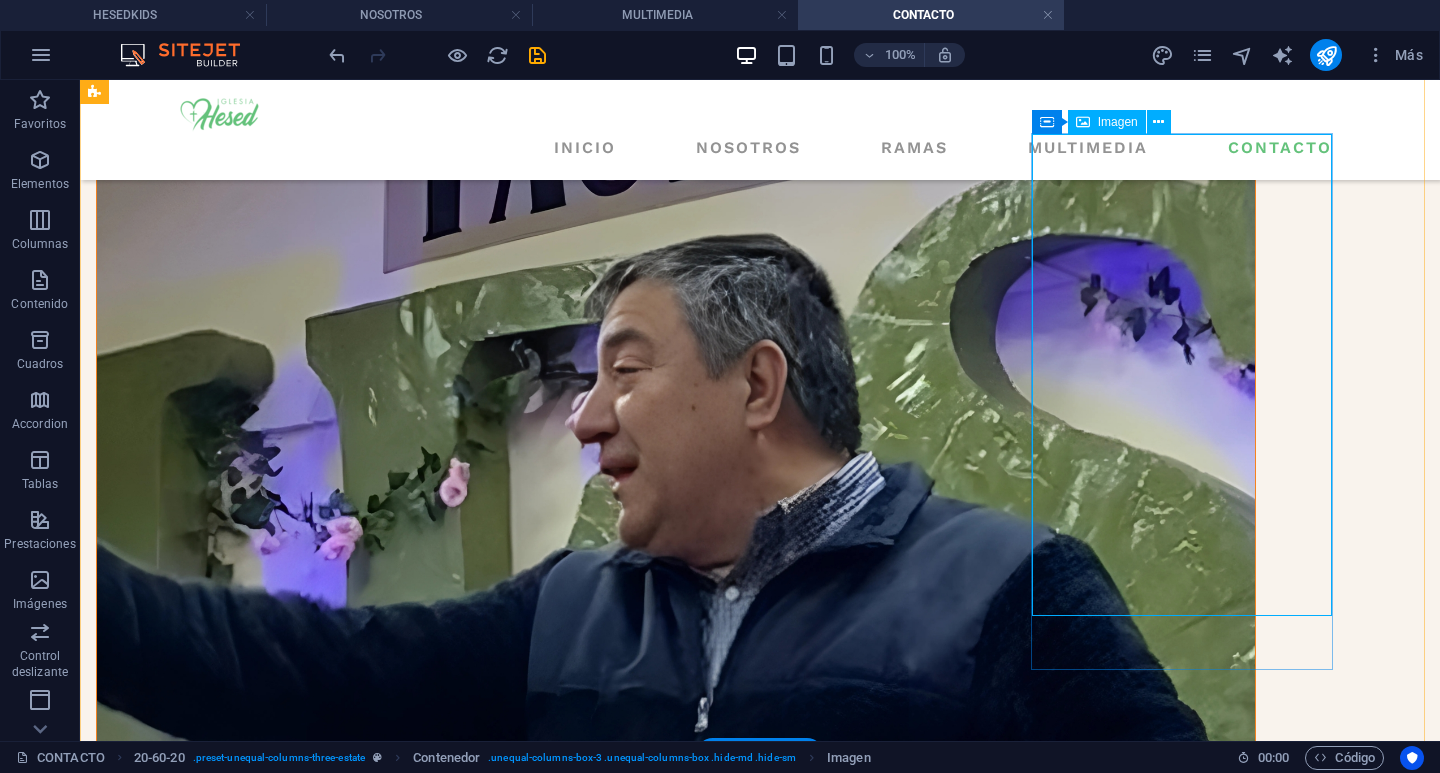 click at bounding box center [676, 3525] 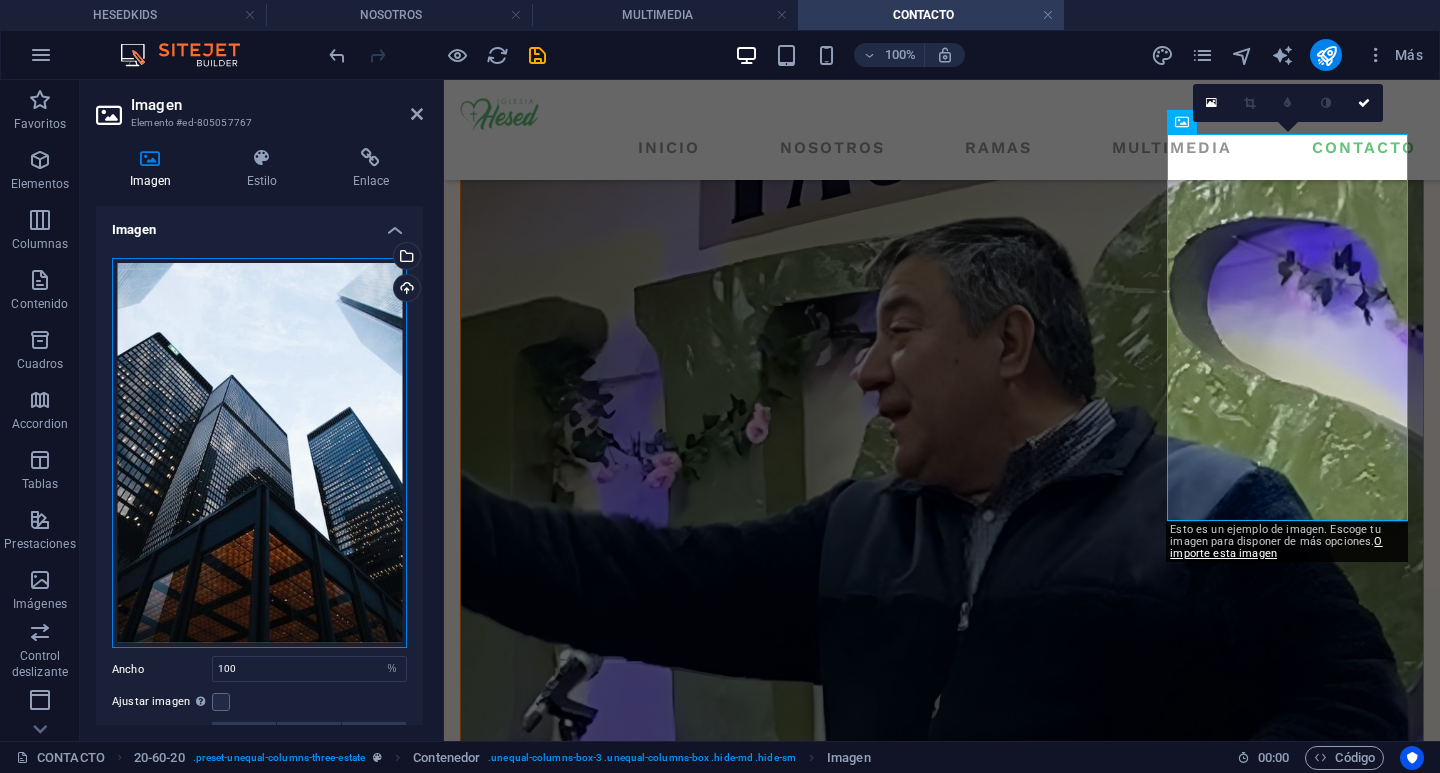 click on "Arrastra archivos aquí, haz clic para escoger archivos o  selecciona archivos de Archivos o de nuestra galería gratuita de fotos y vídeos" at bounding box center (259, 453) 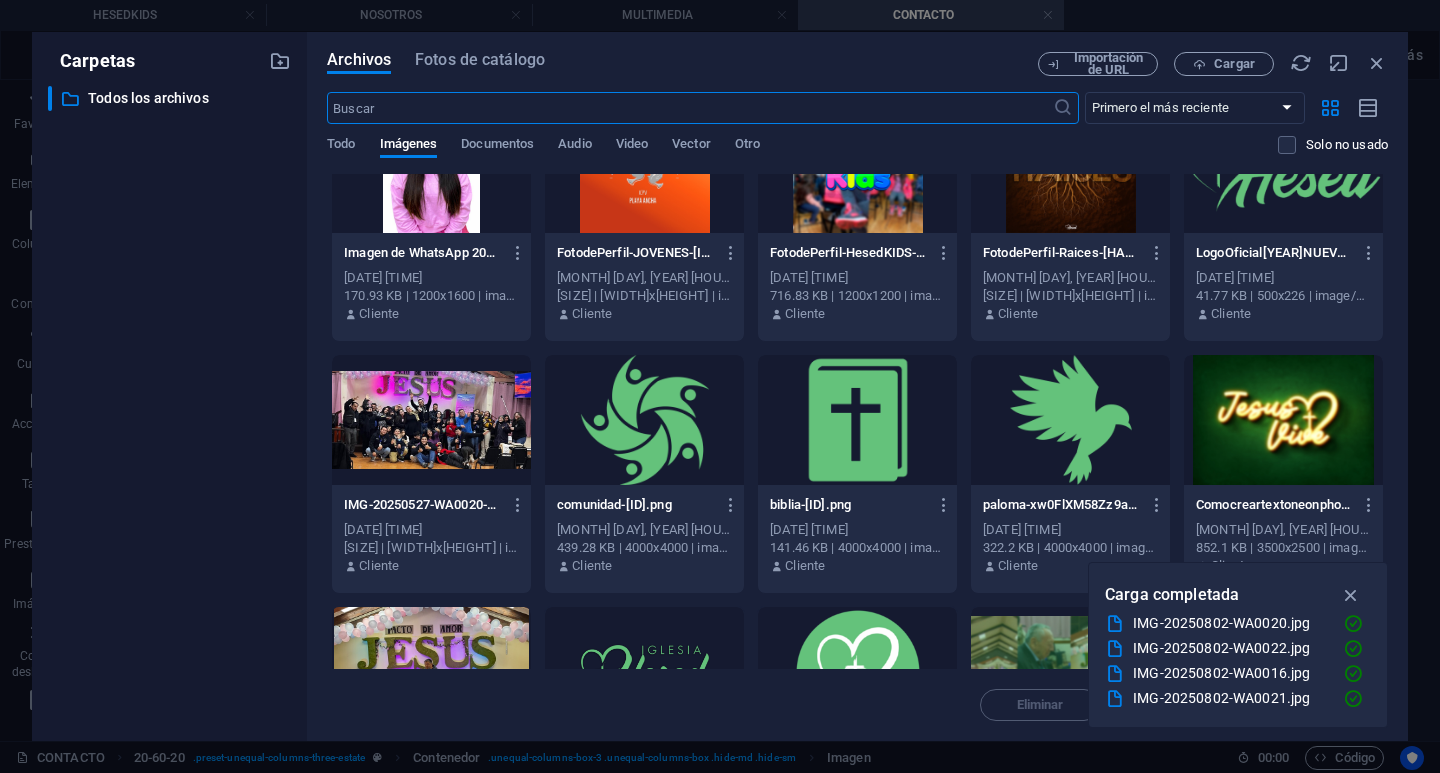 scroll, scrollTop: 1600, scrollLeft: 0, axis: vertical 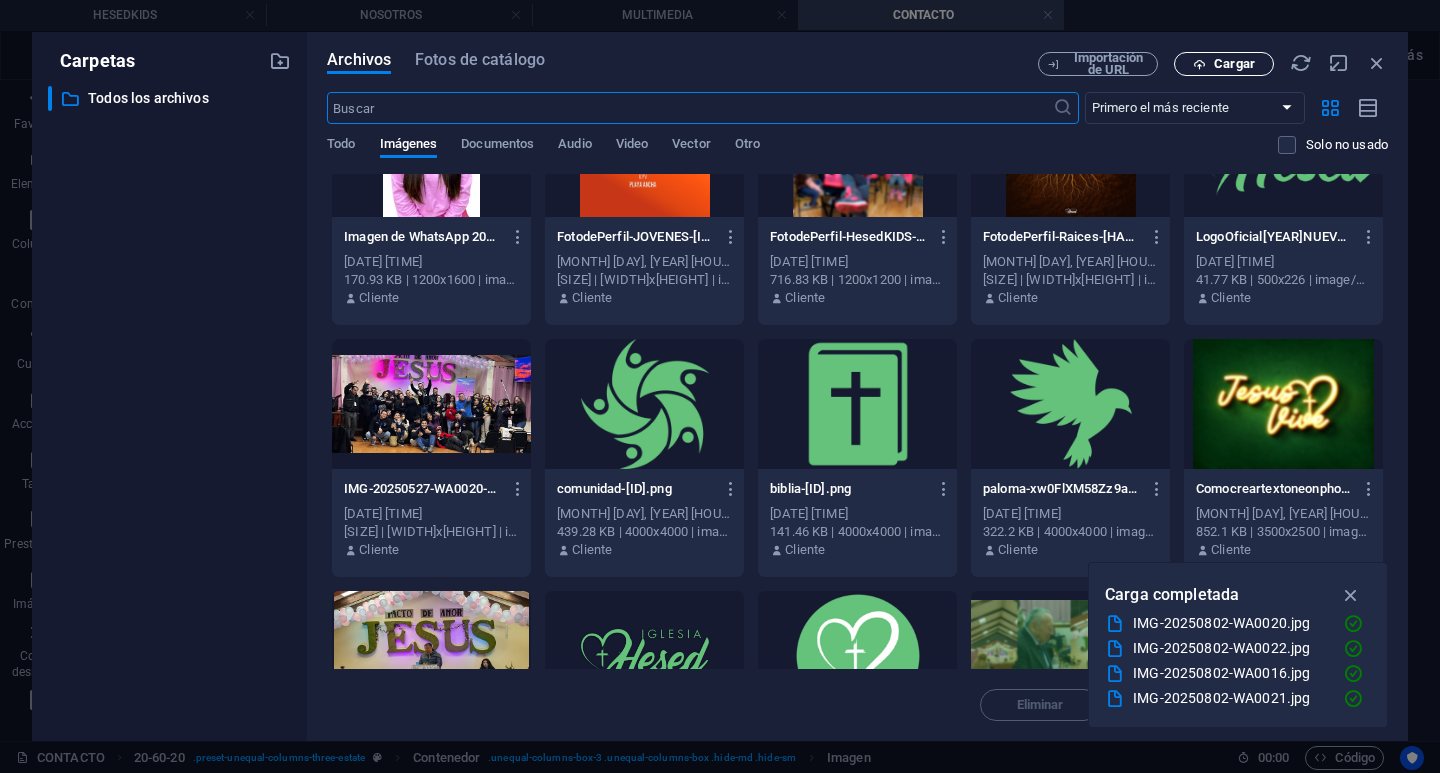 click on "Cargar" at bounding box center [1234, 64] 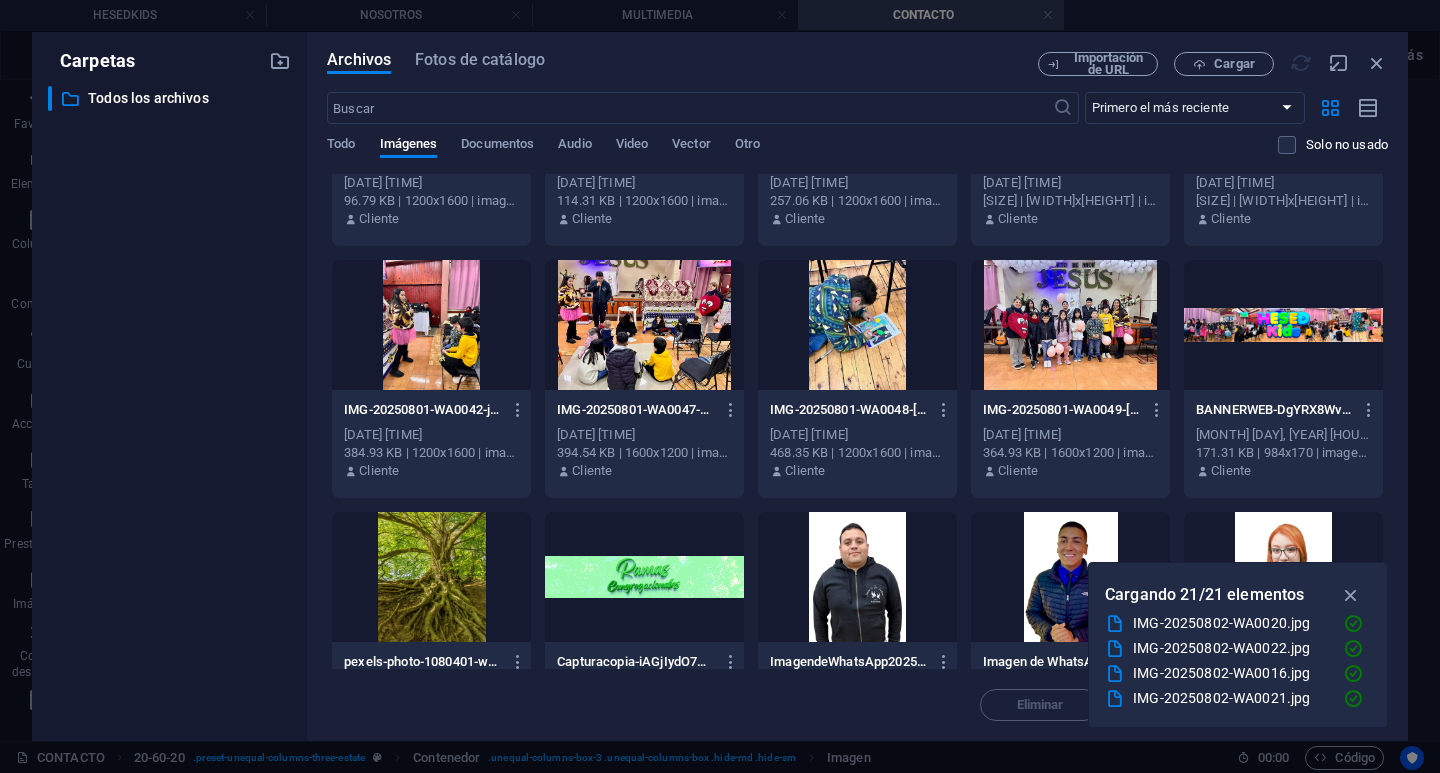 scroll, scrollTop: 700, scrollLeft: 0, axis: vertical 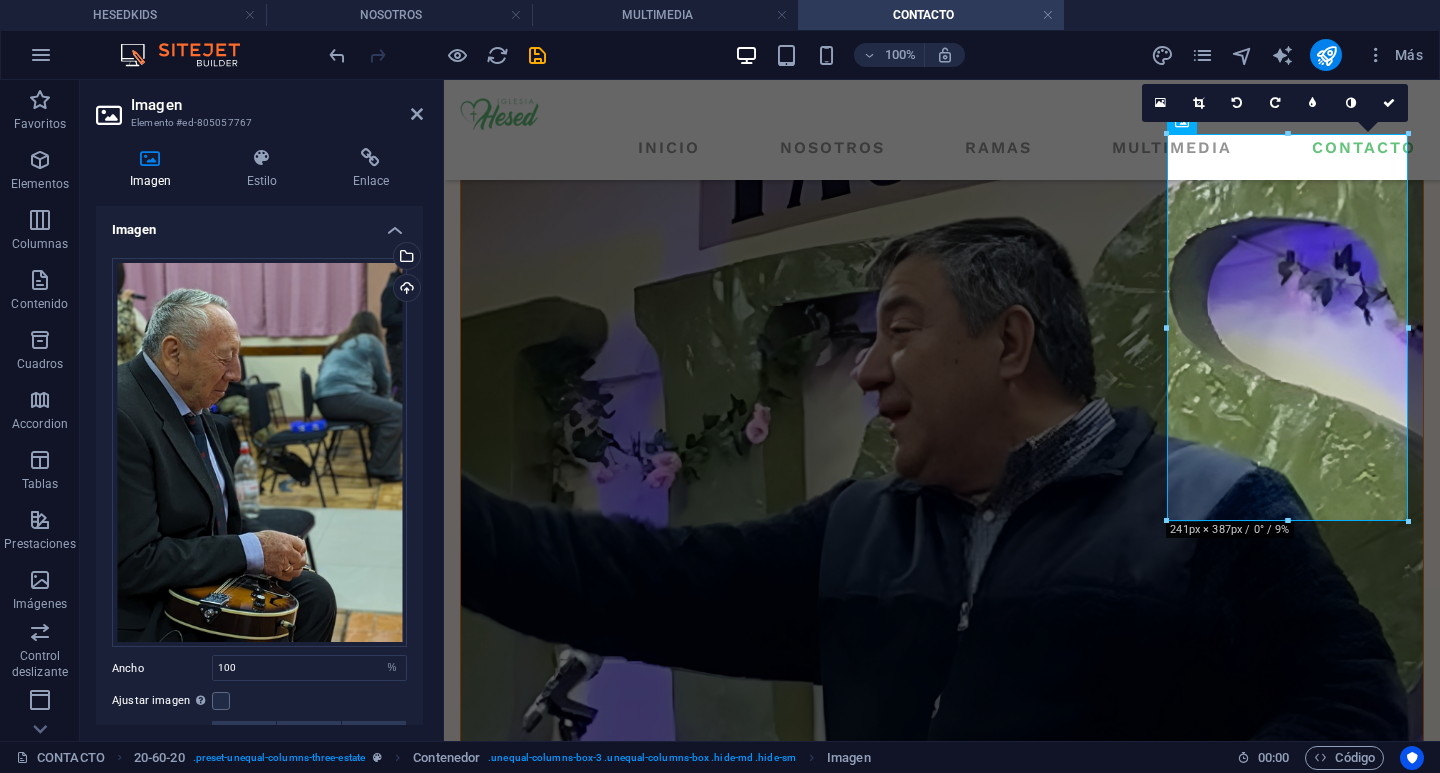 click at bounding box center [437, 55] 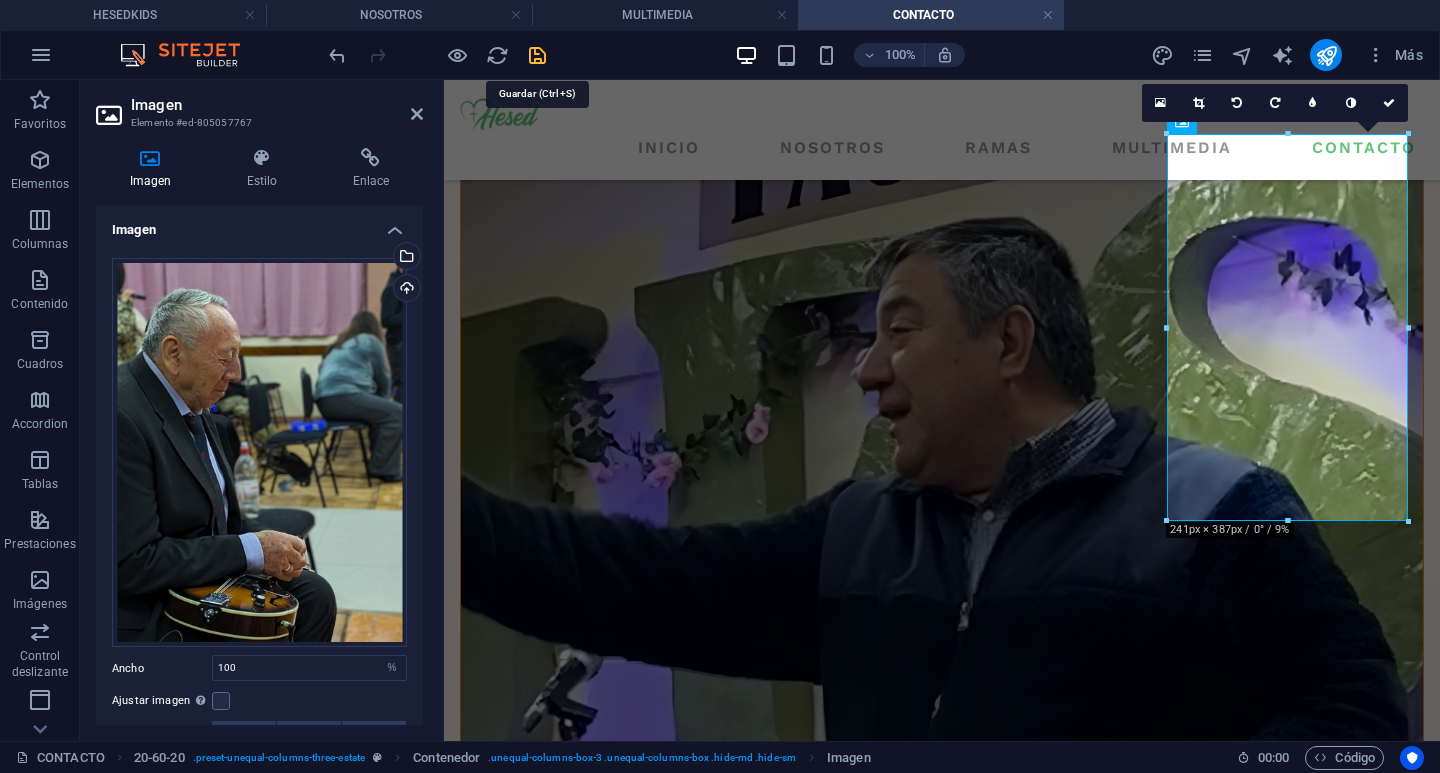click at bounding box center [537, 55] 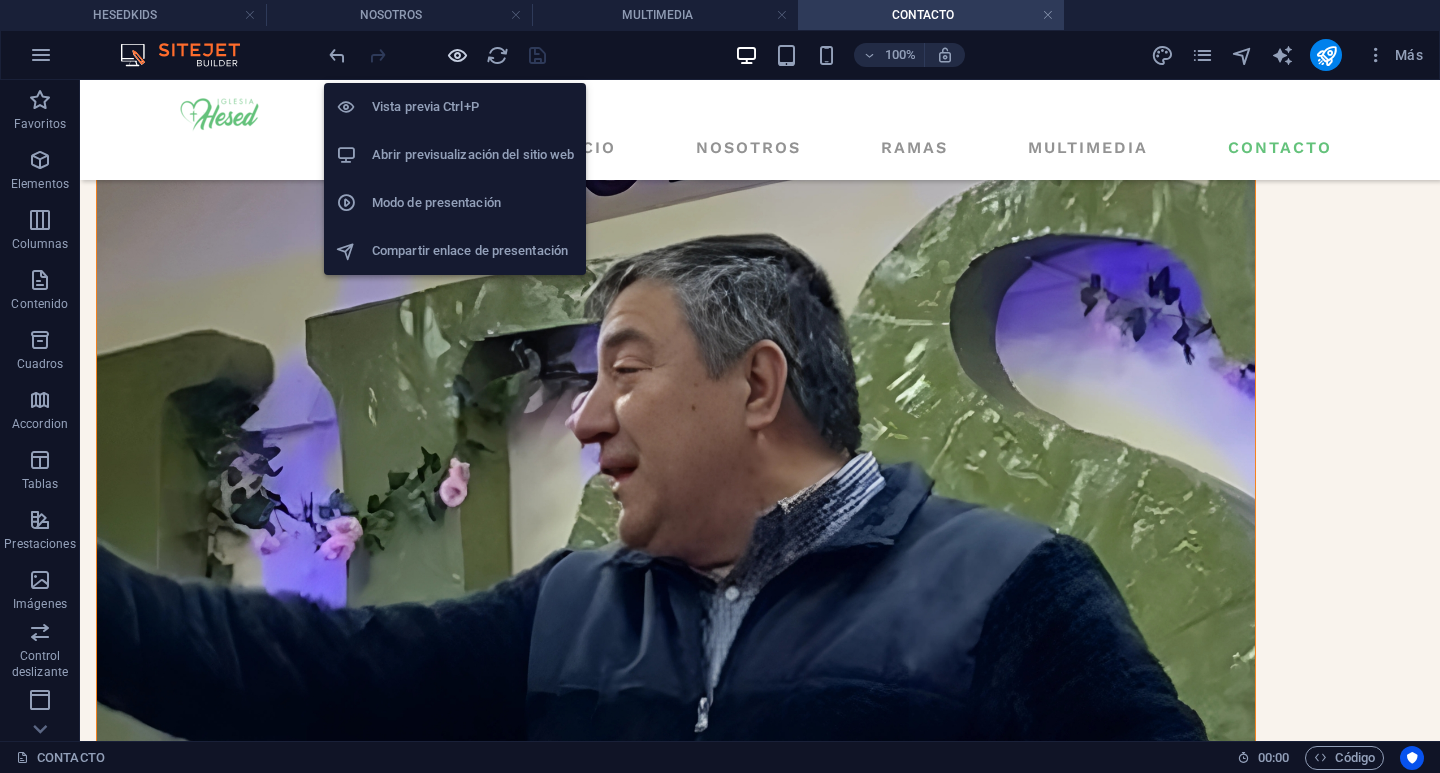 click at bounding box center (457, 55) 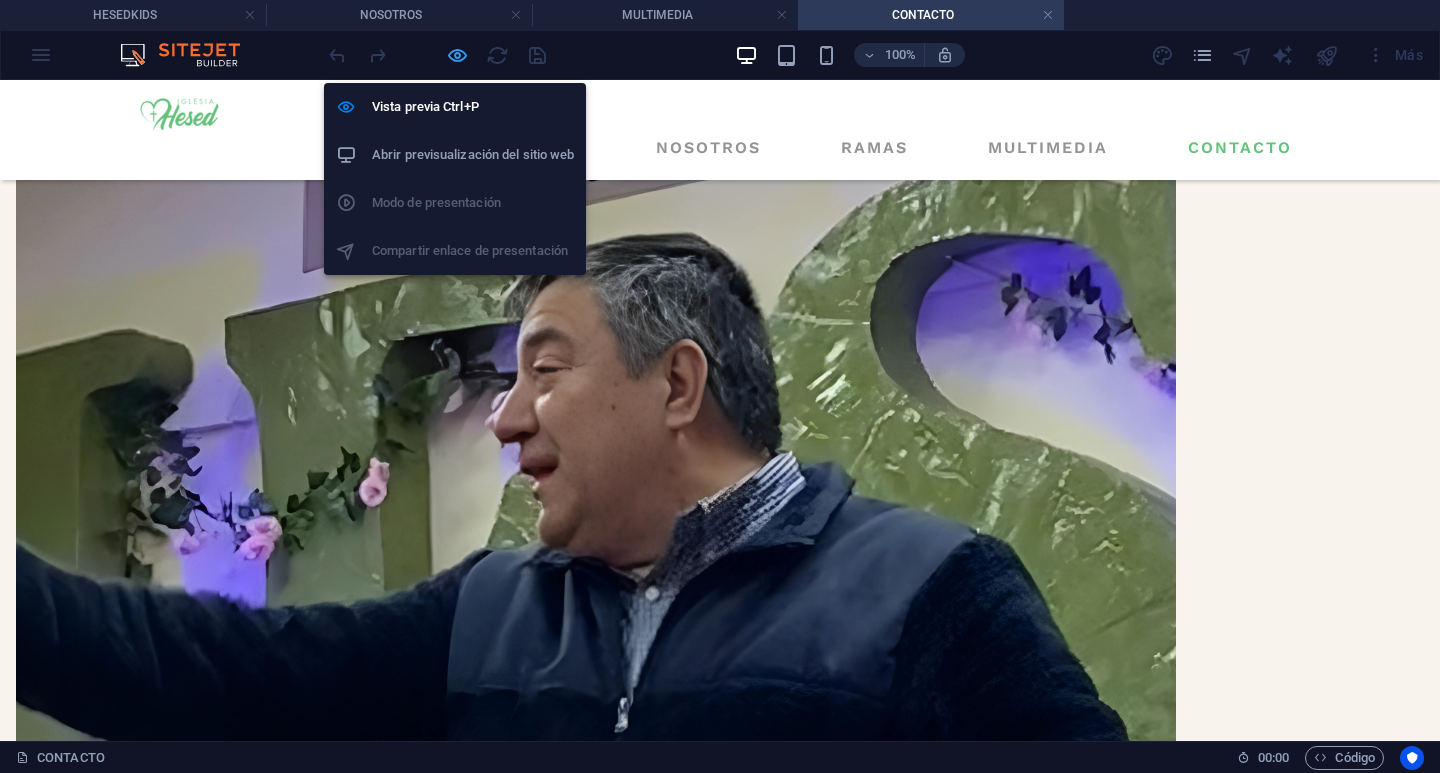 click at bounding box center (457, 55) 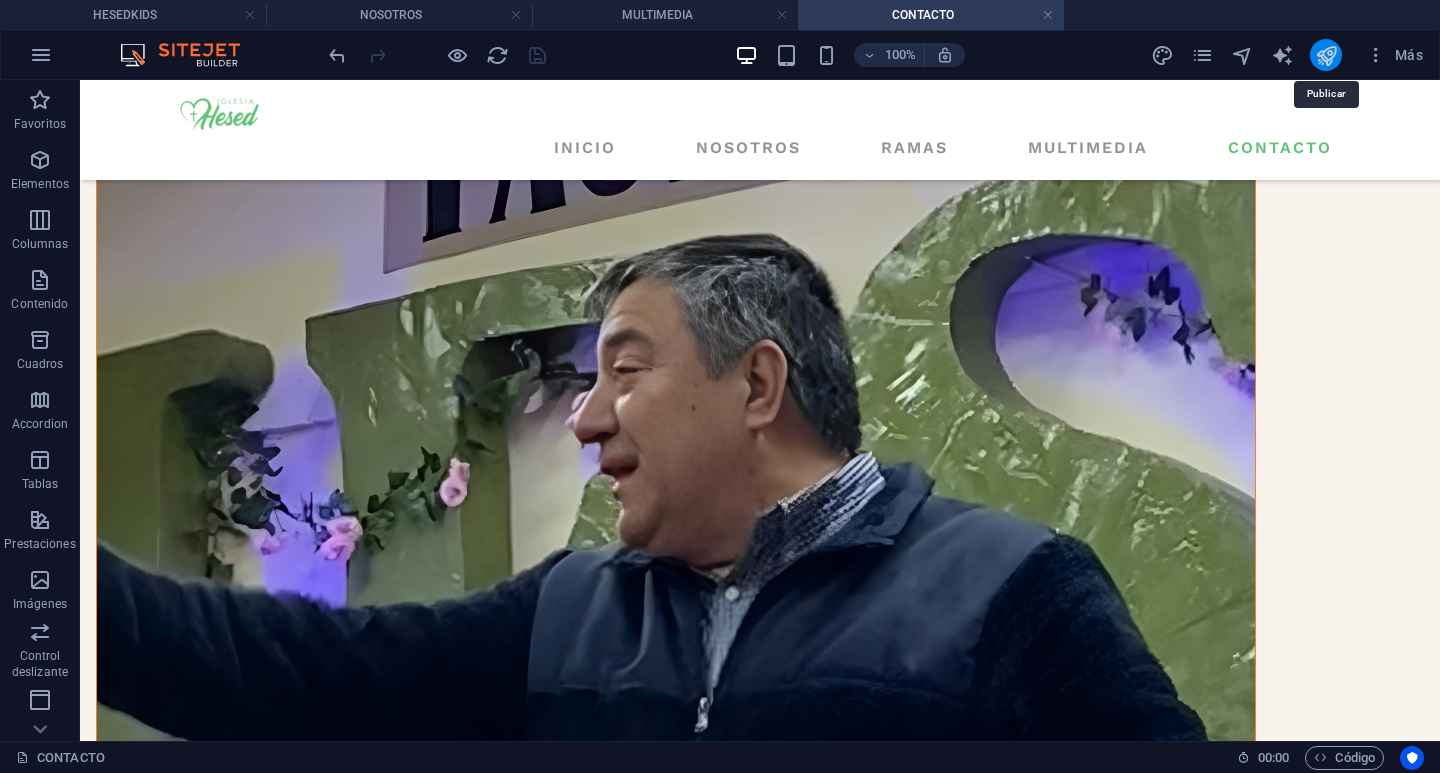 click at bounding box center (1326, 55) 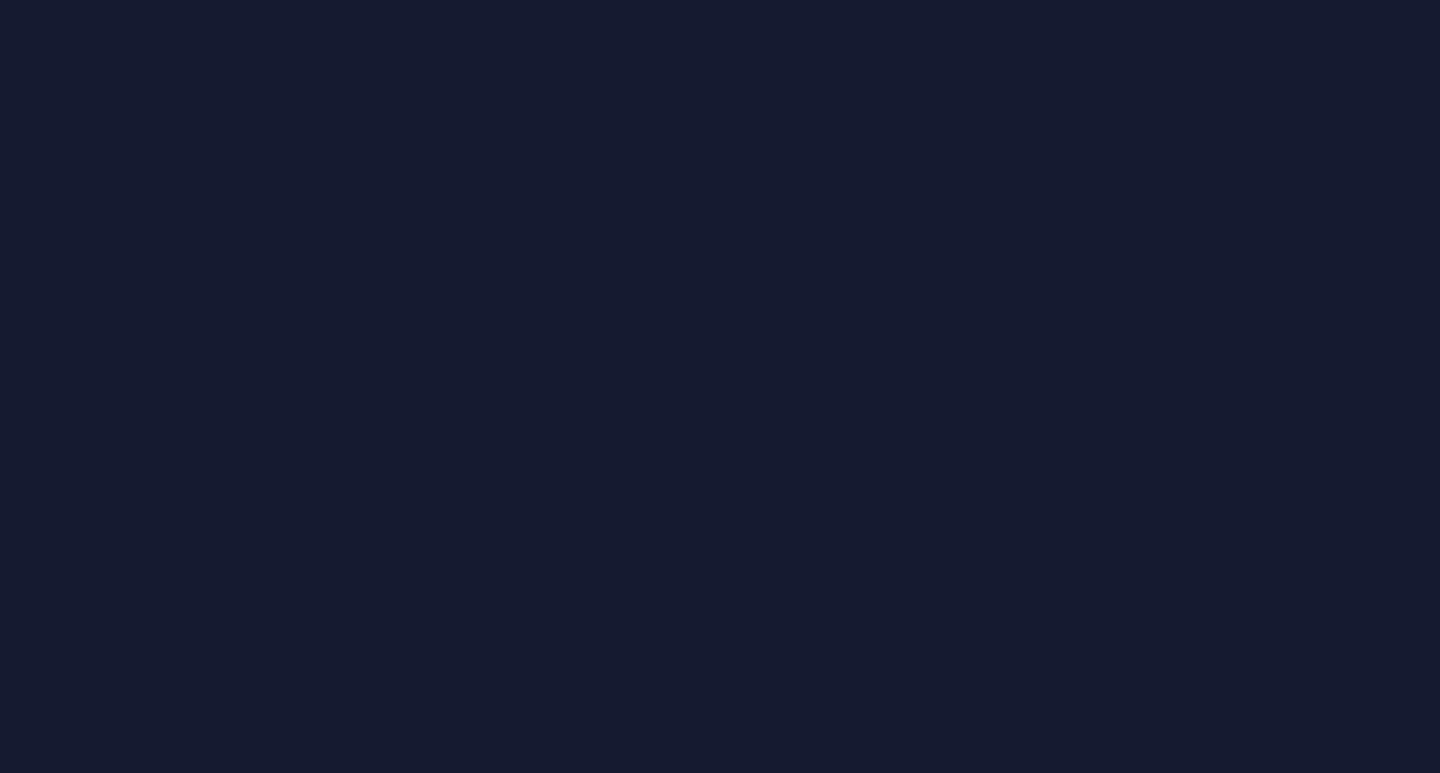 scroll, scrollTop: 0, scrollLeft: 0, axis: both 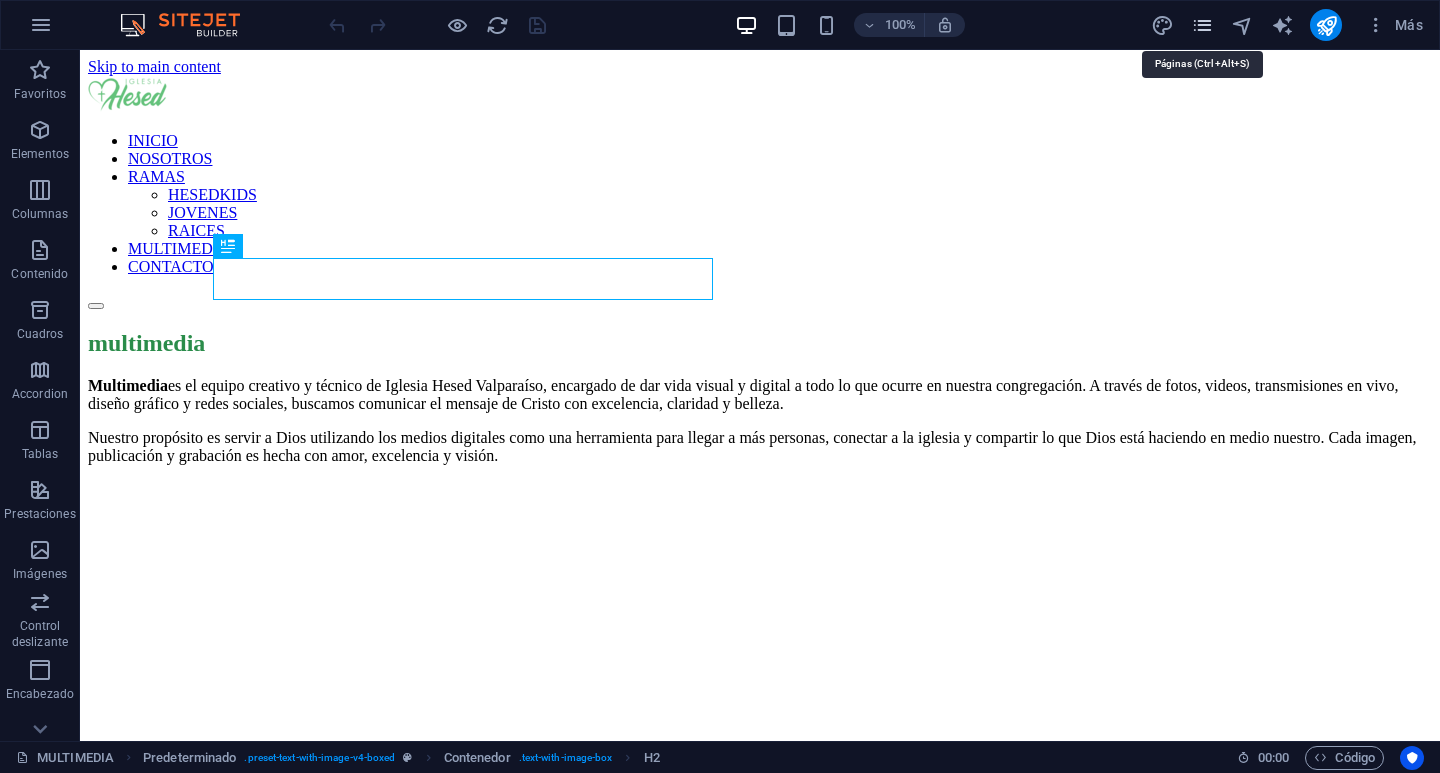 click at bounding box center (1202, 25) 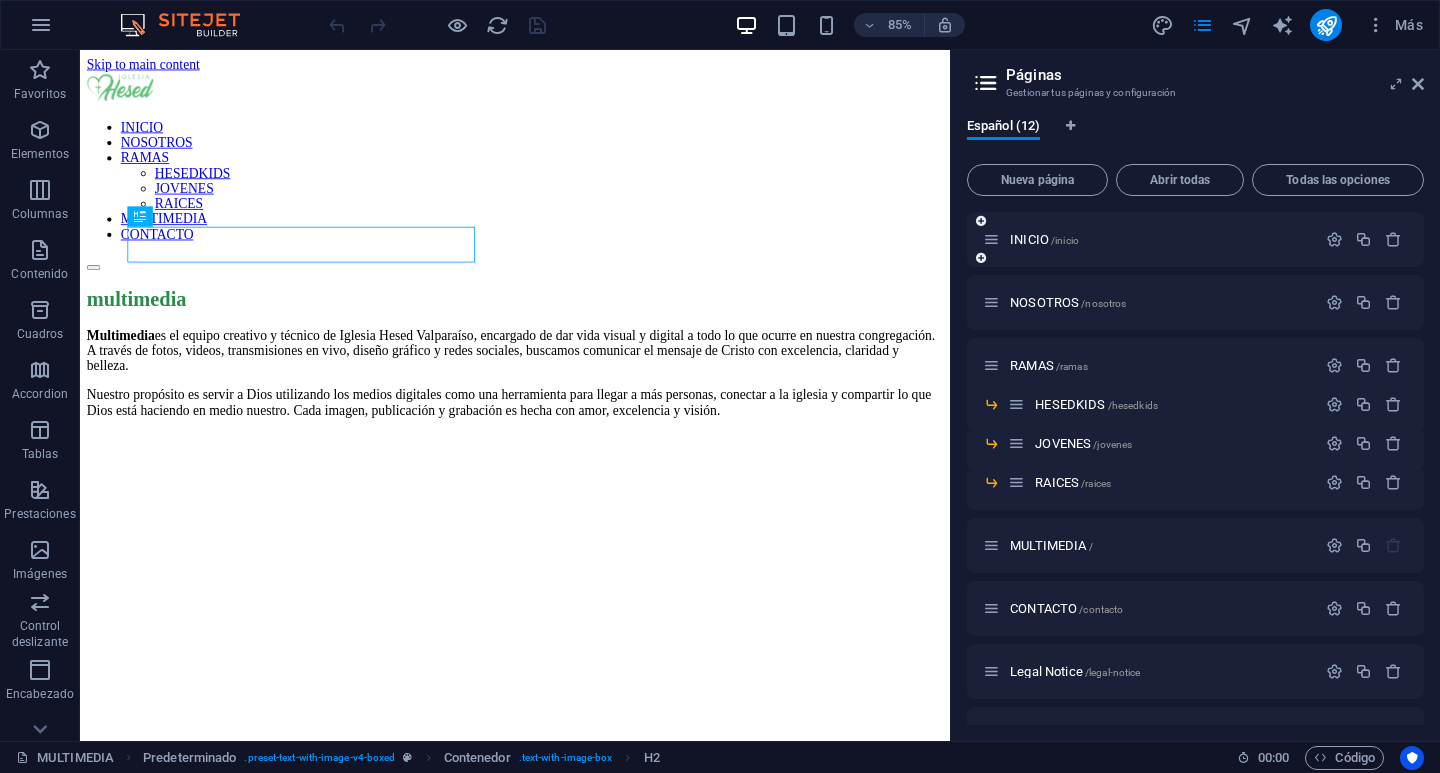click on "INICIO /inicio" at bounding box center (1149, 239) 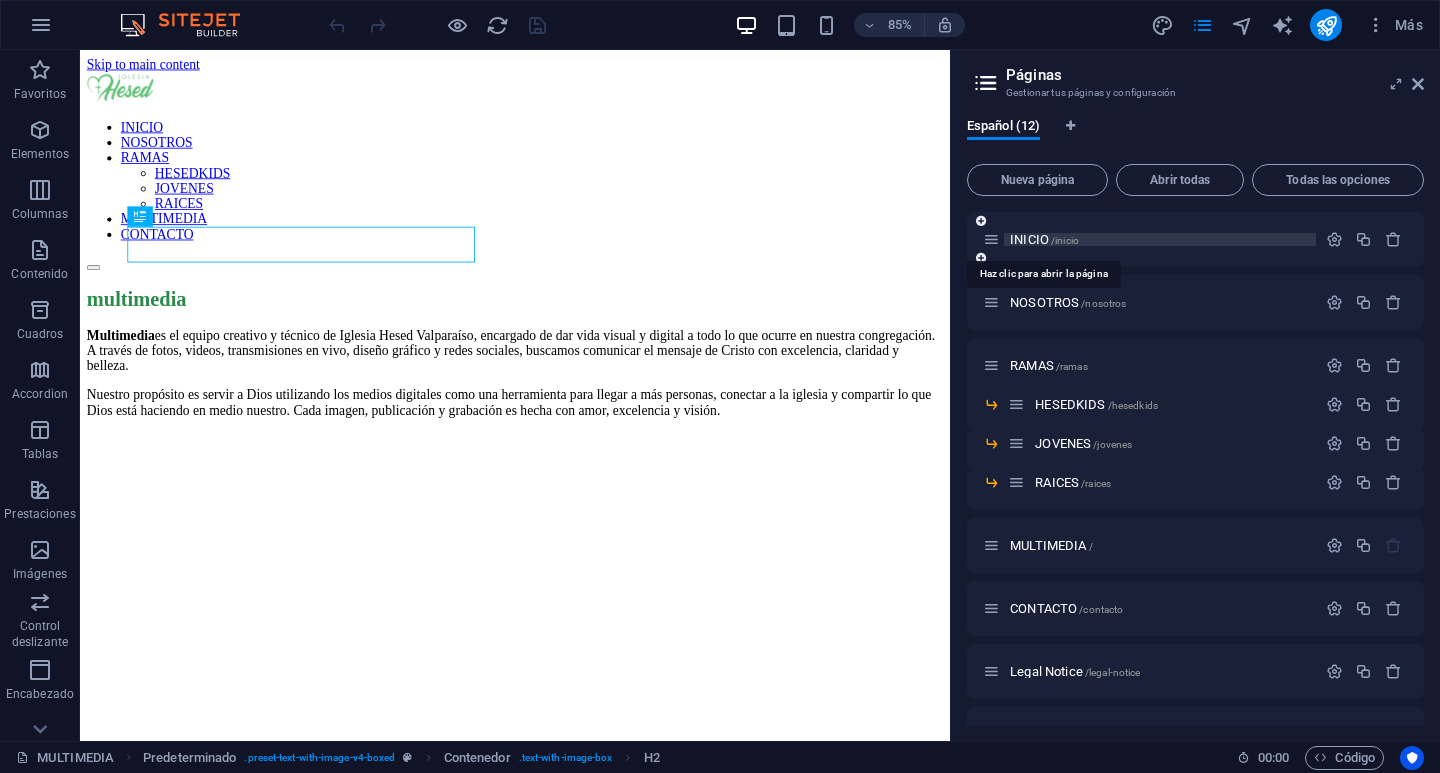 click on "INICIO /inicio" at bounding box center [1044, 239] 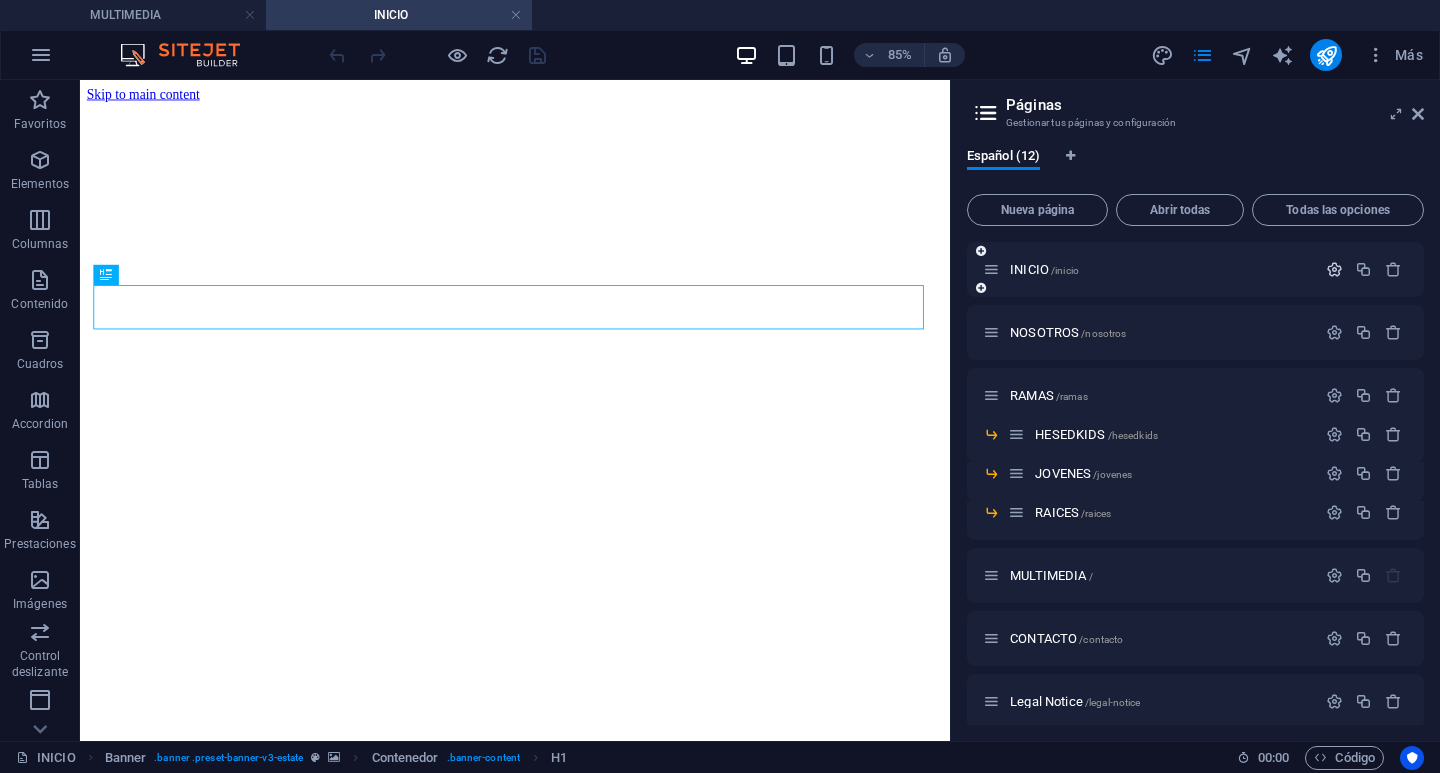 scroll, scrollTop: 0, scrollLeft: 0, axis: both 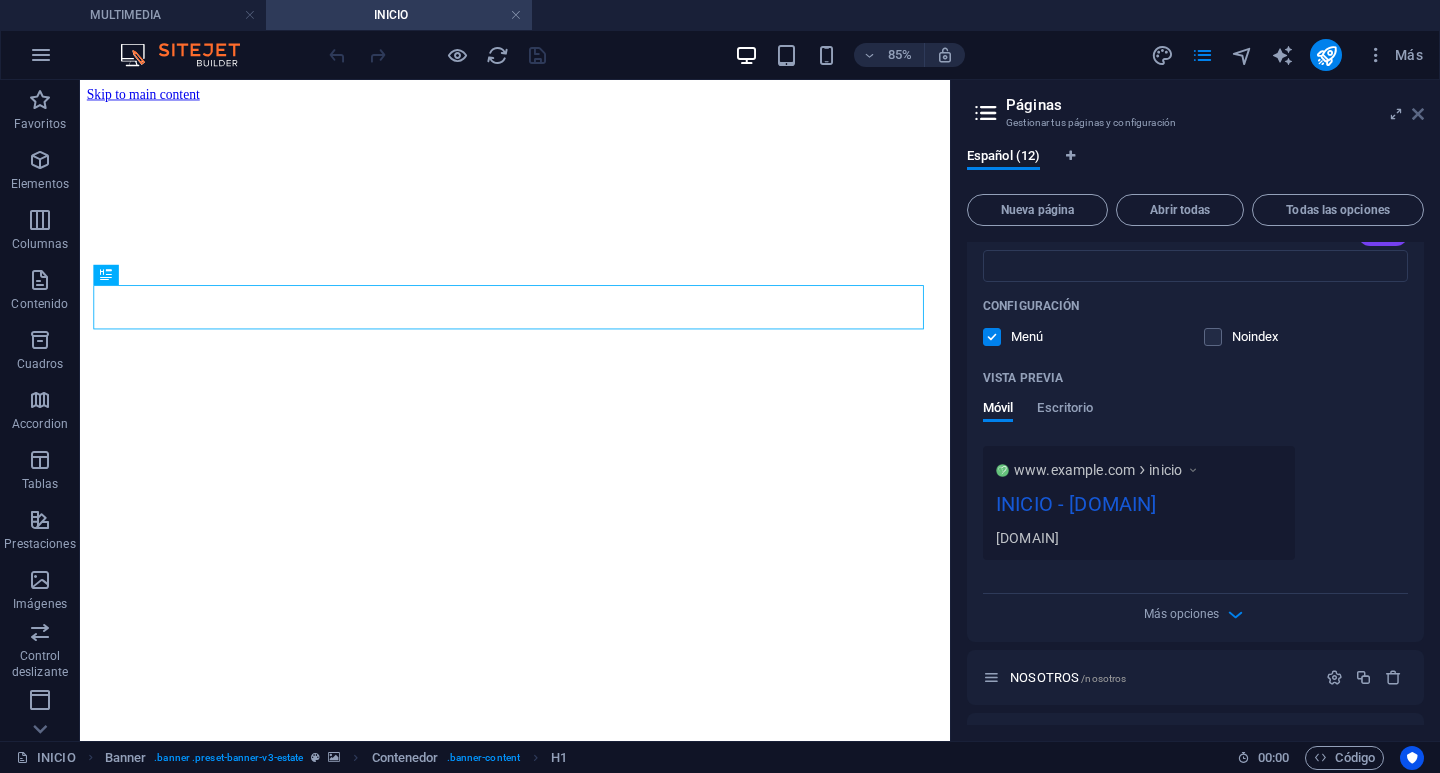 click at bounding box center [1418, 114] 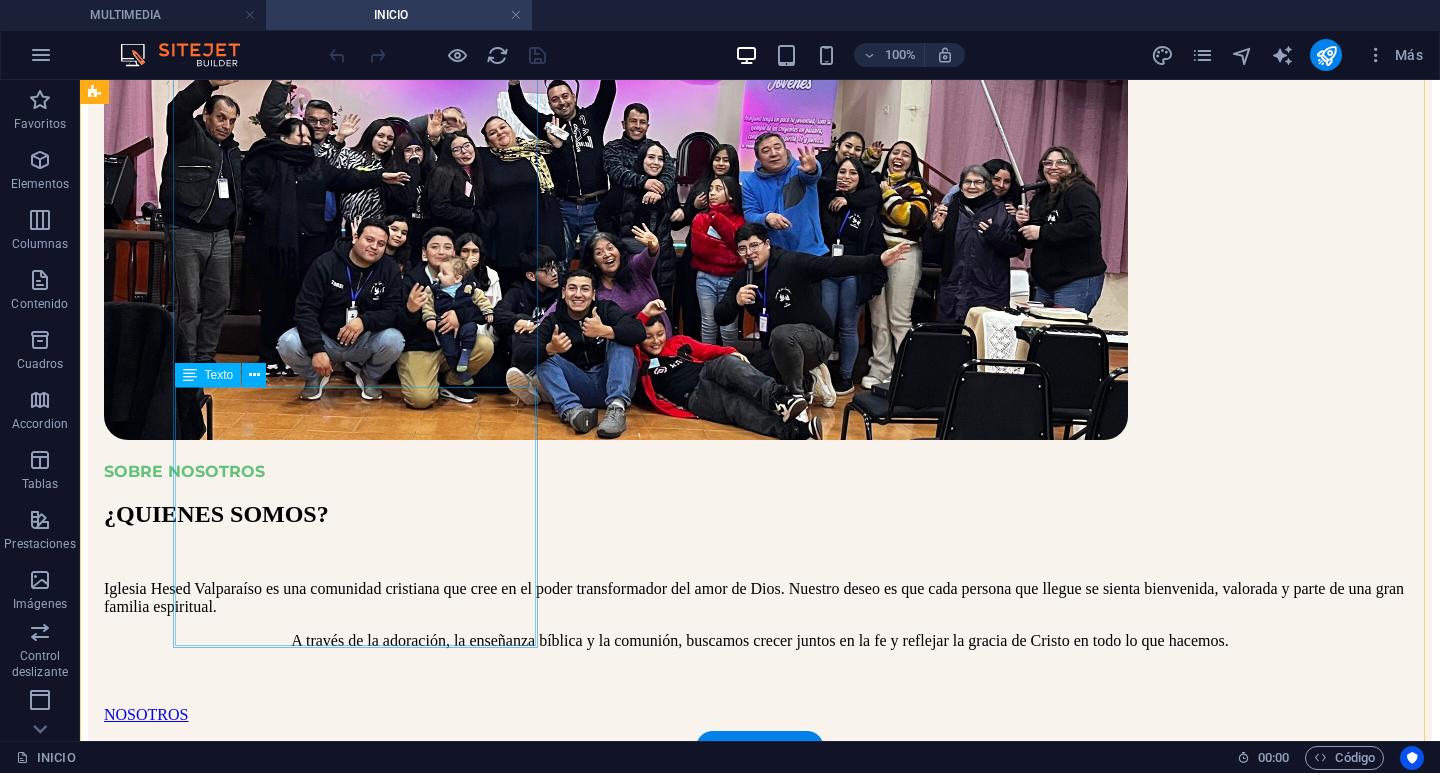 scroll, scrollTop: 2900, scrollLeft: 0, axis: vertical 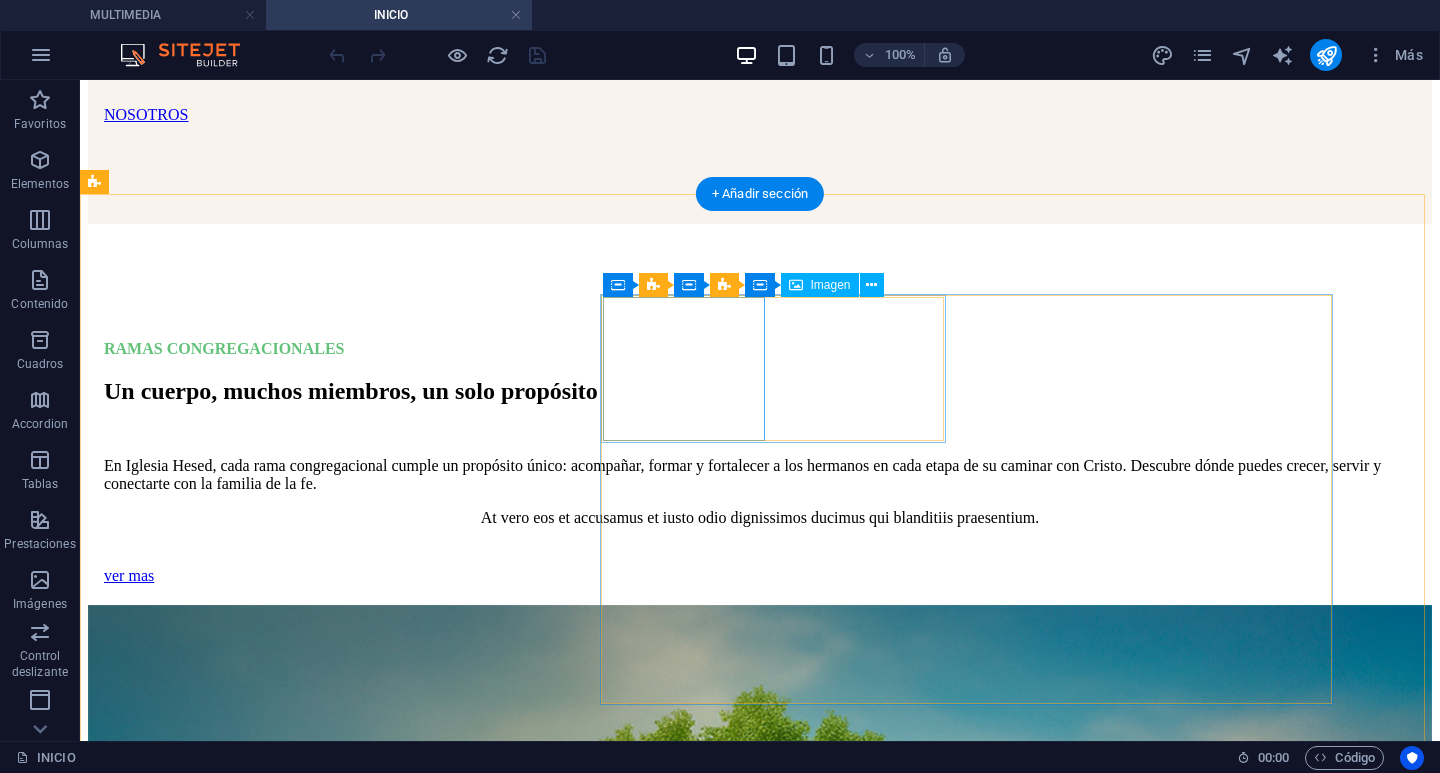 click at bounding box center (760, 5909) 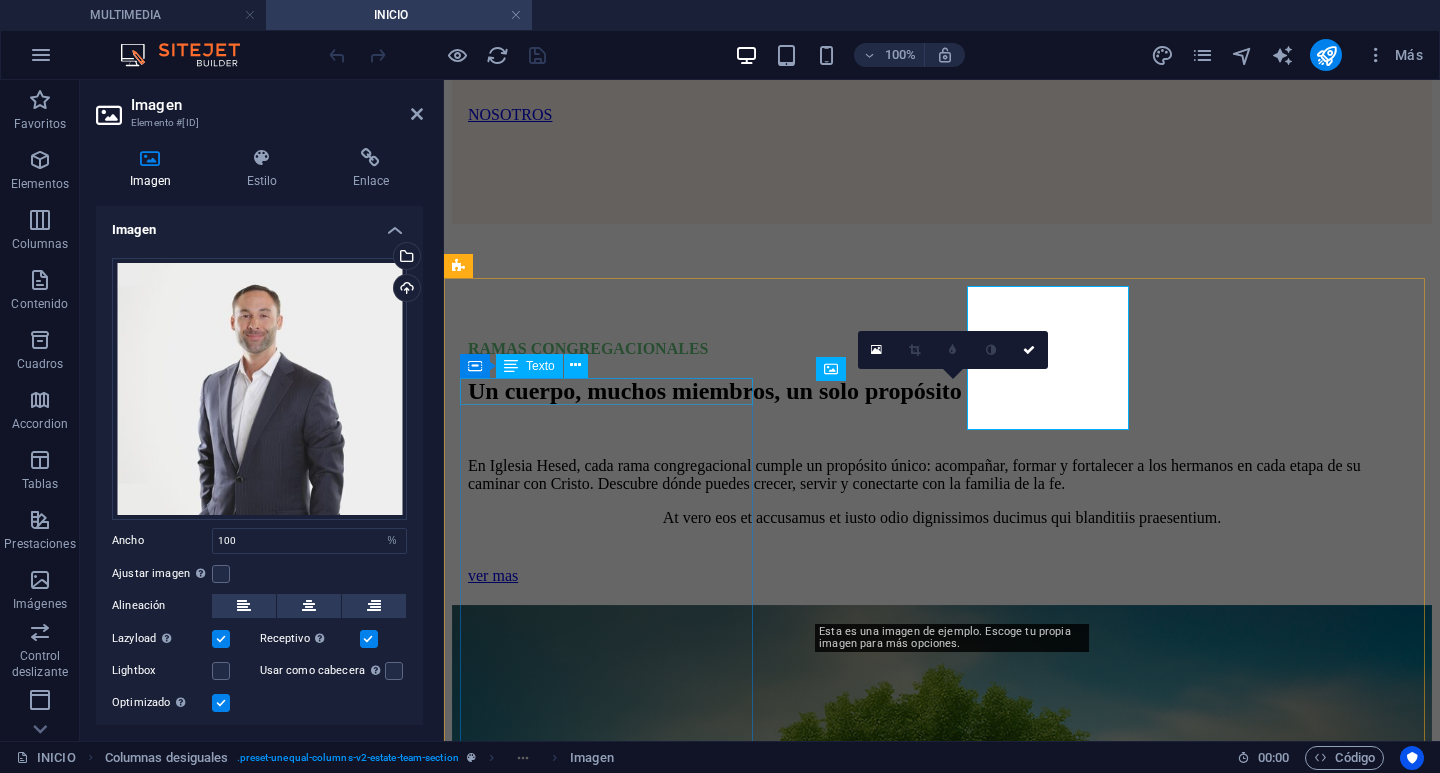 scroll, scrollTop: 2911, scrollLeft: 0, axis: vertical 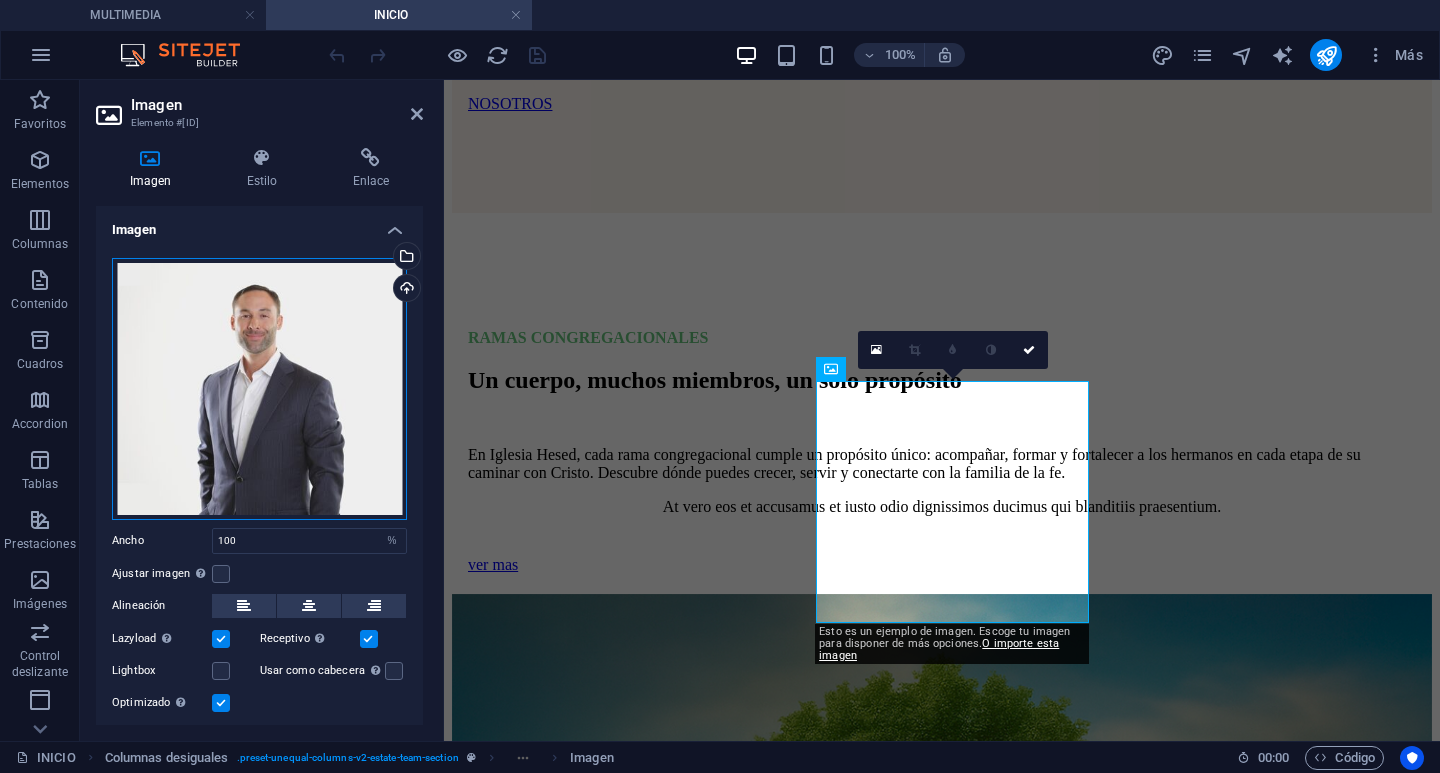 click on "Arrastra archivos aquí, haz clic para escoger archivos o  selecciona archivos de Archivos o de nuestra galería gratuita de fotos y vídeos" at bounding box center [259, 389] 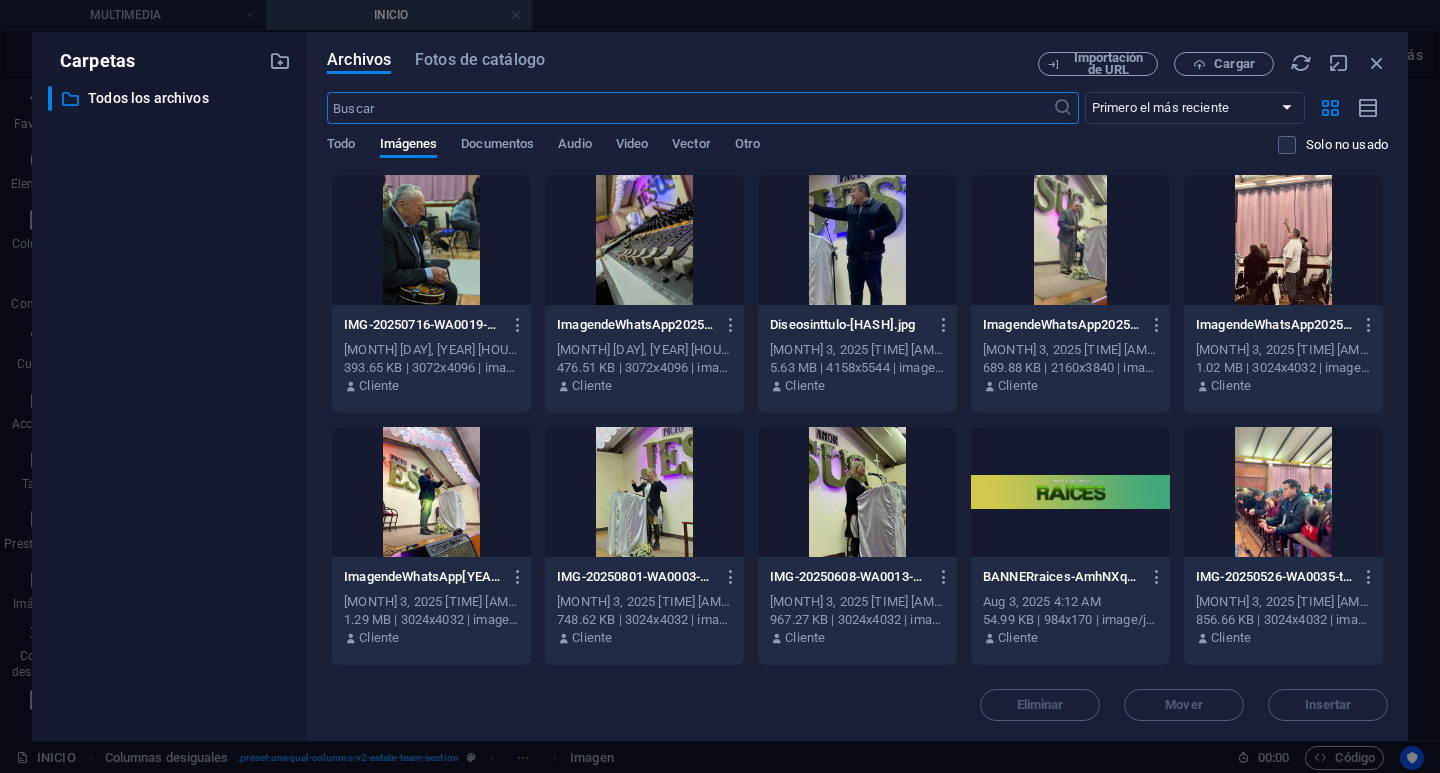 scroll, scrollTop: 3550, scrollLeft: 0, axis: vertical 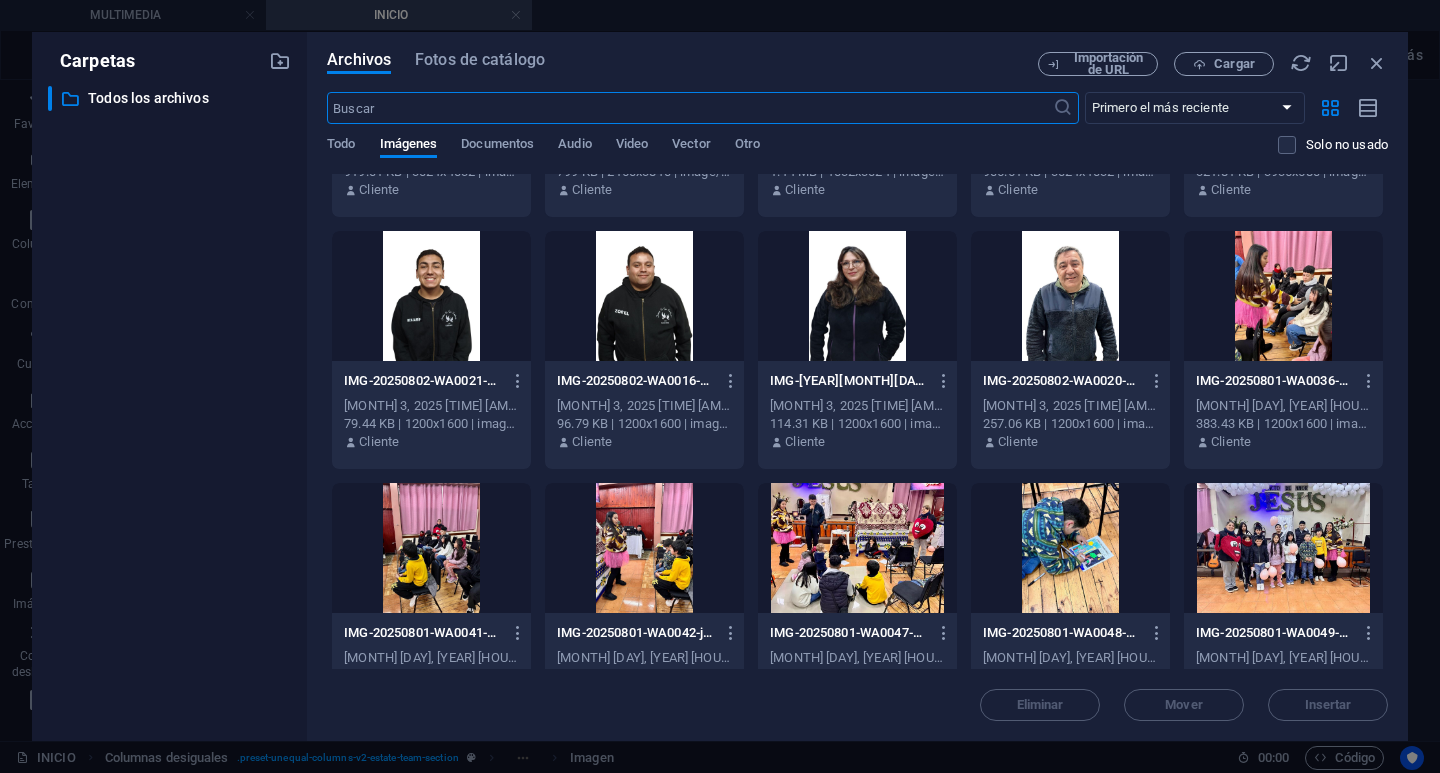 click at bounding box center (1070, 296) 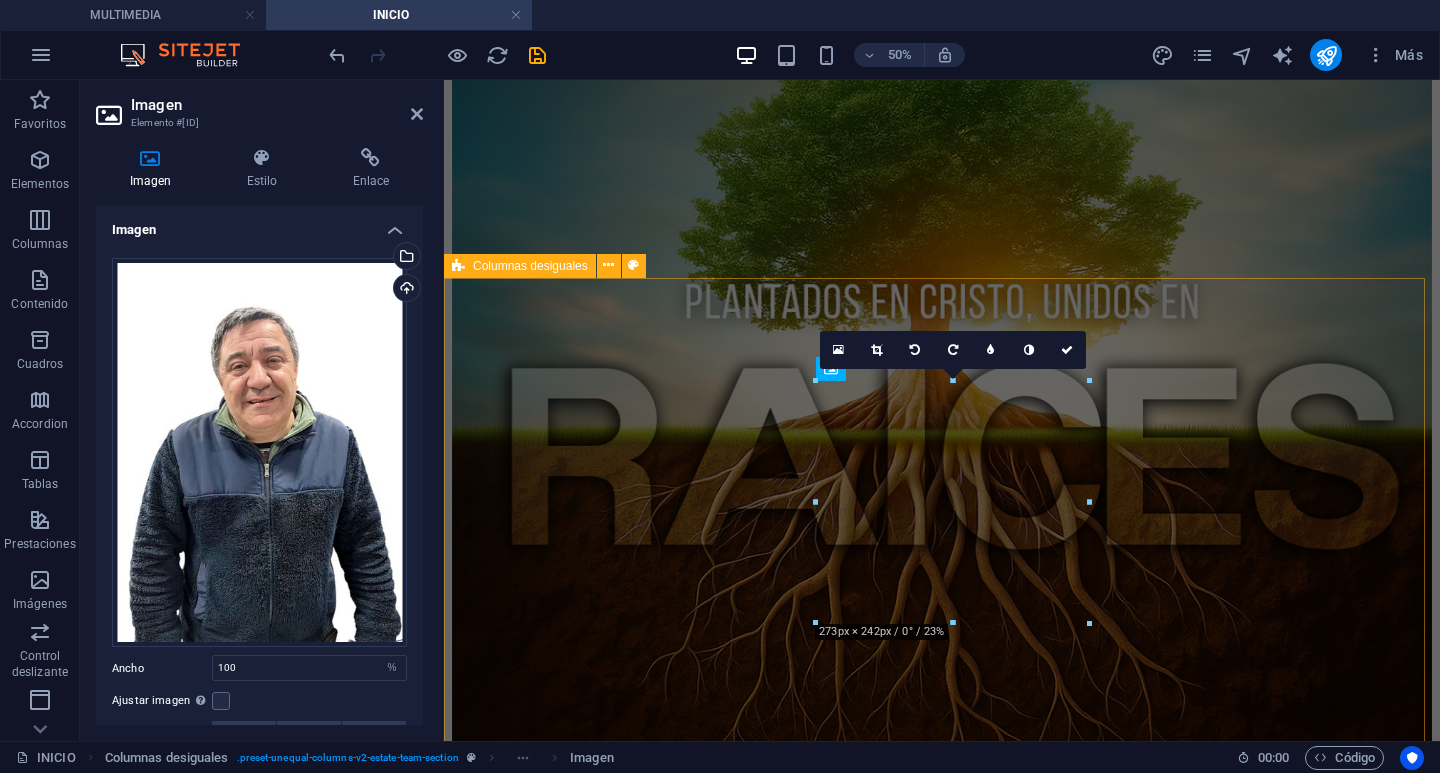 scroll, scrollTop: 2911, scrollLeft: 0, axis: vertical 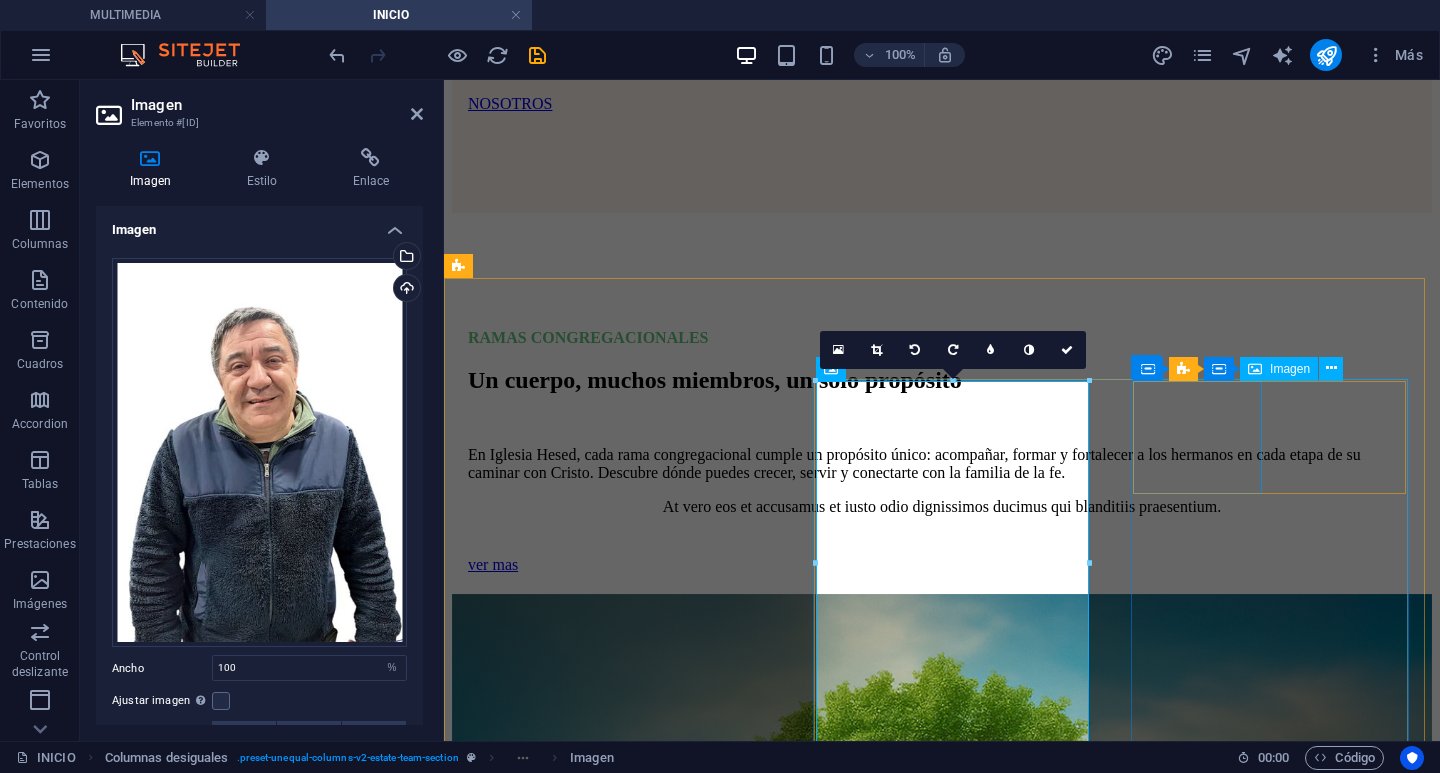 click at bounding box center [942, 6059] 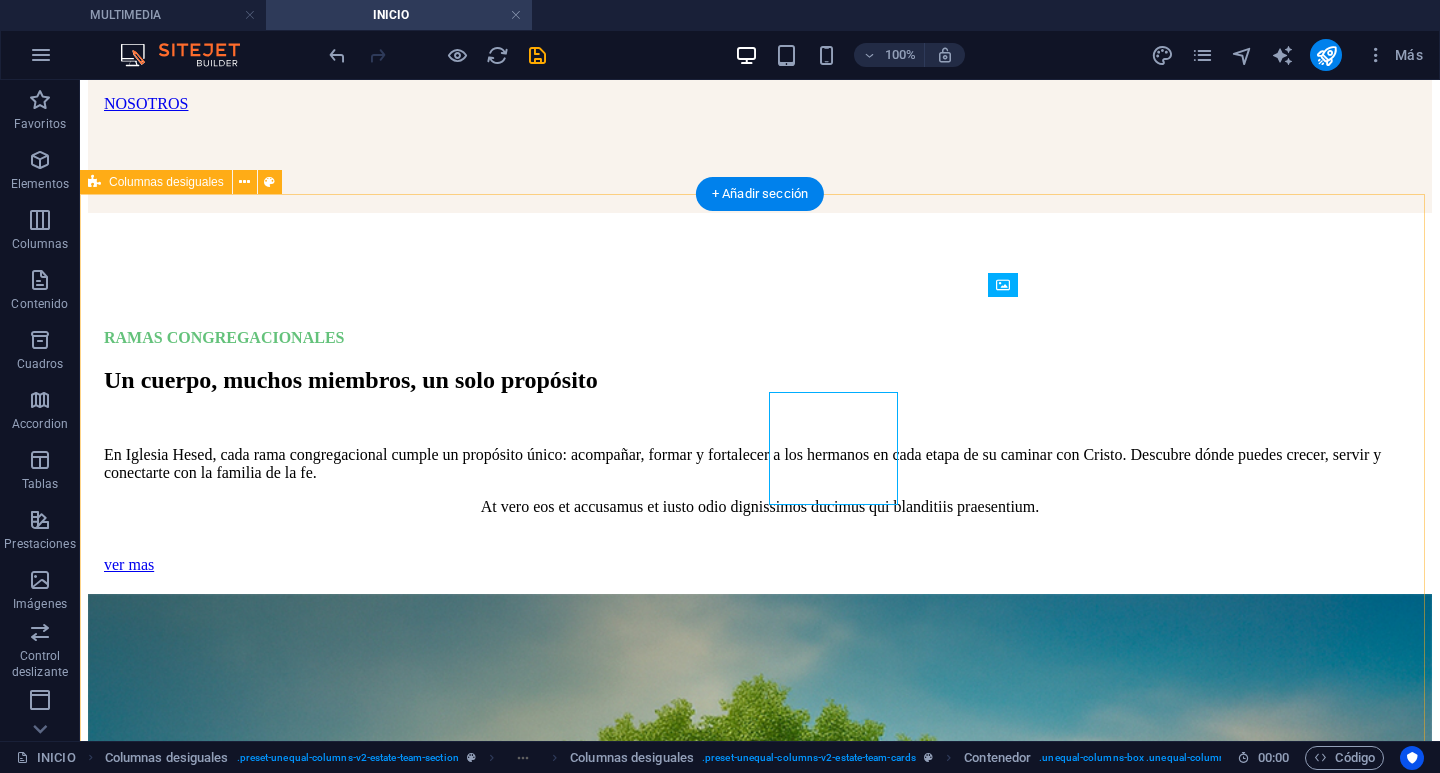 scroll, scrollTop: 2900, scrollLeft: 0, axis: vertical 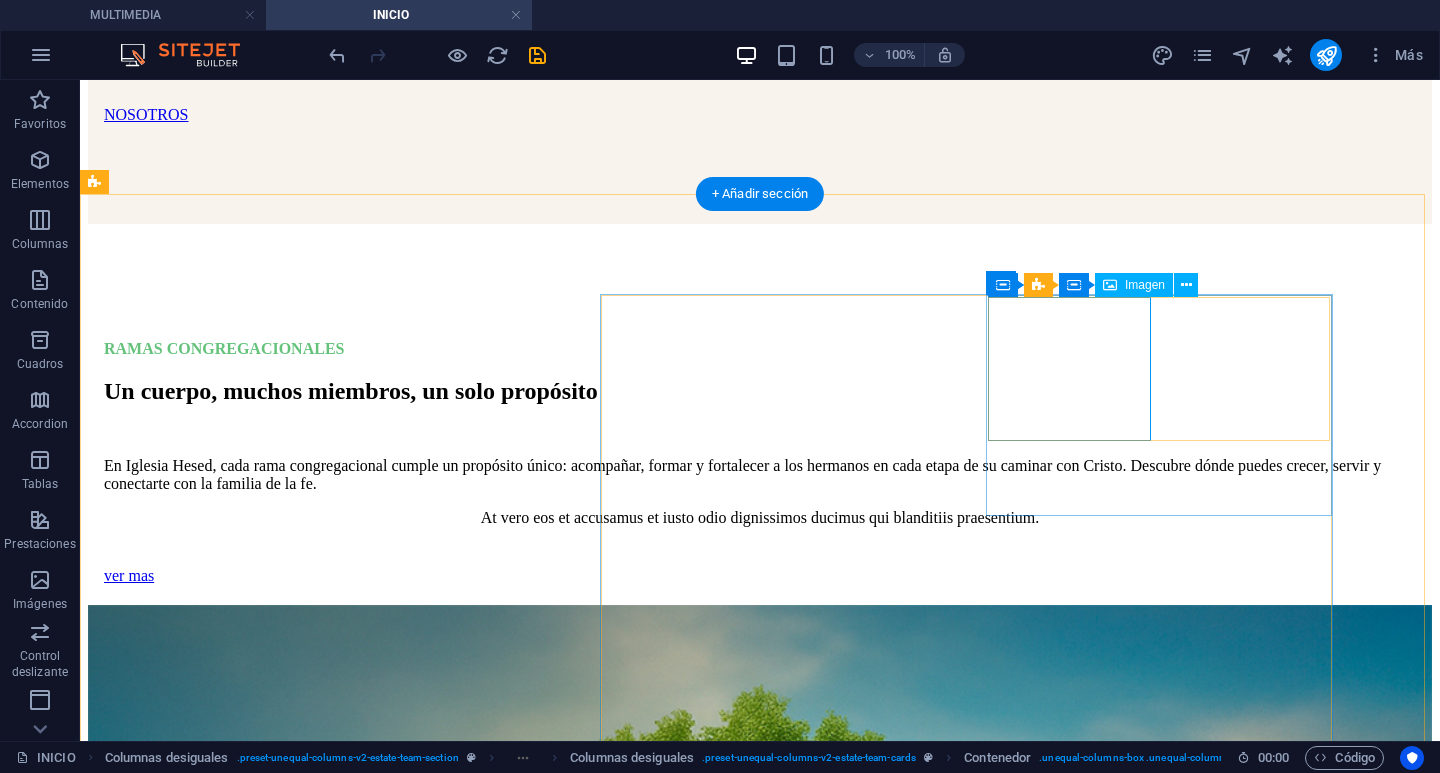 click at bounding box center [760, 7756] 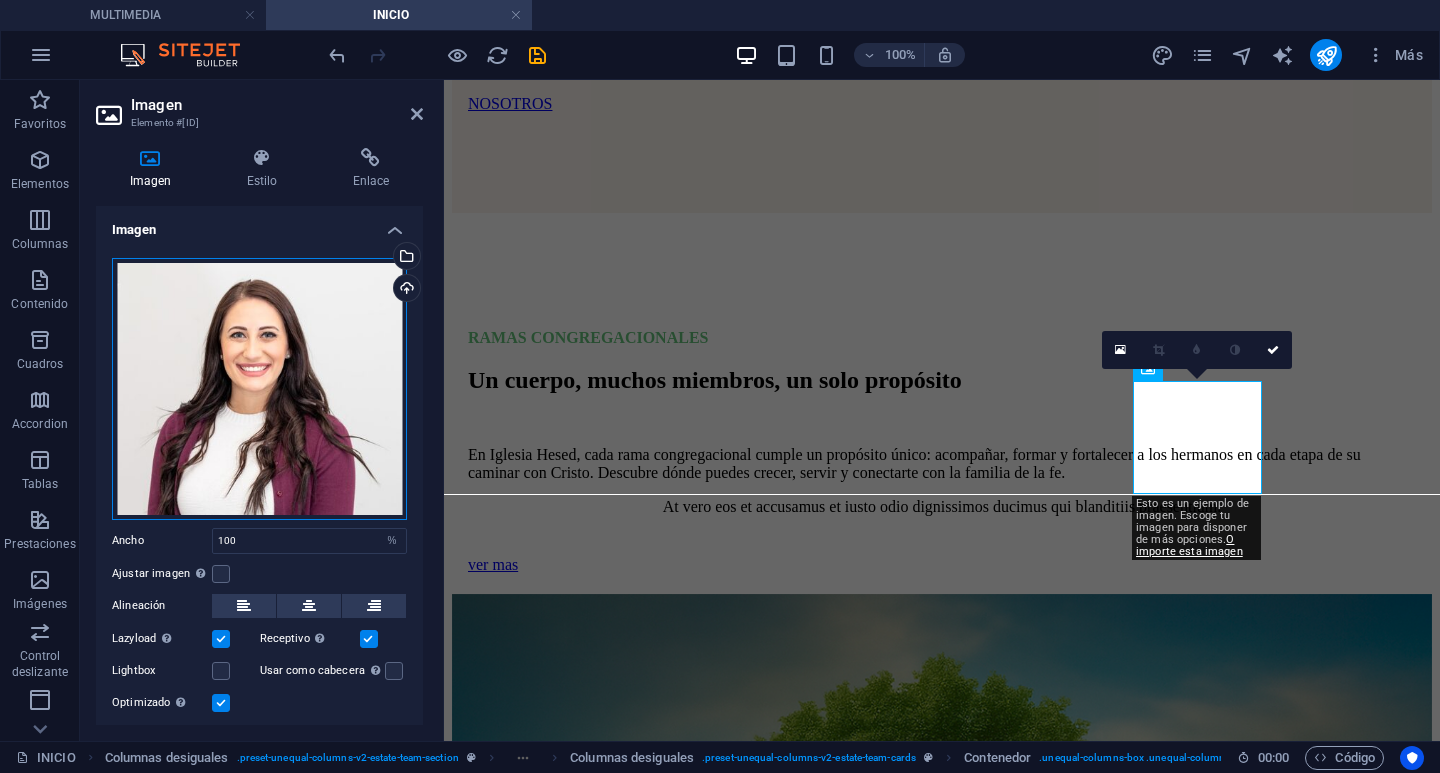 click on "Arrastra archivos aquí, haz clic para escoger archivos o  selecciona archivos de Archivos o de nuestra galería gratuita de fotos y vídeos" at bounding box center [259, 389] 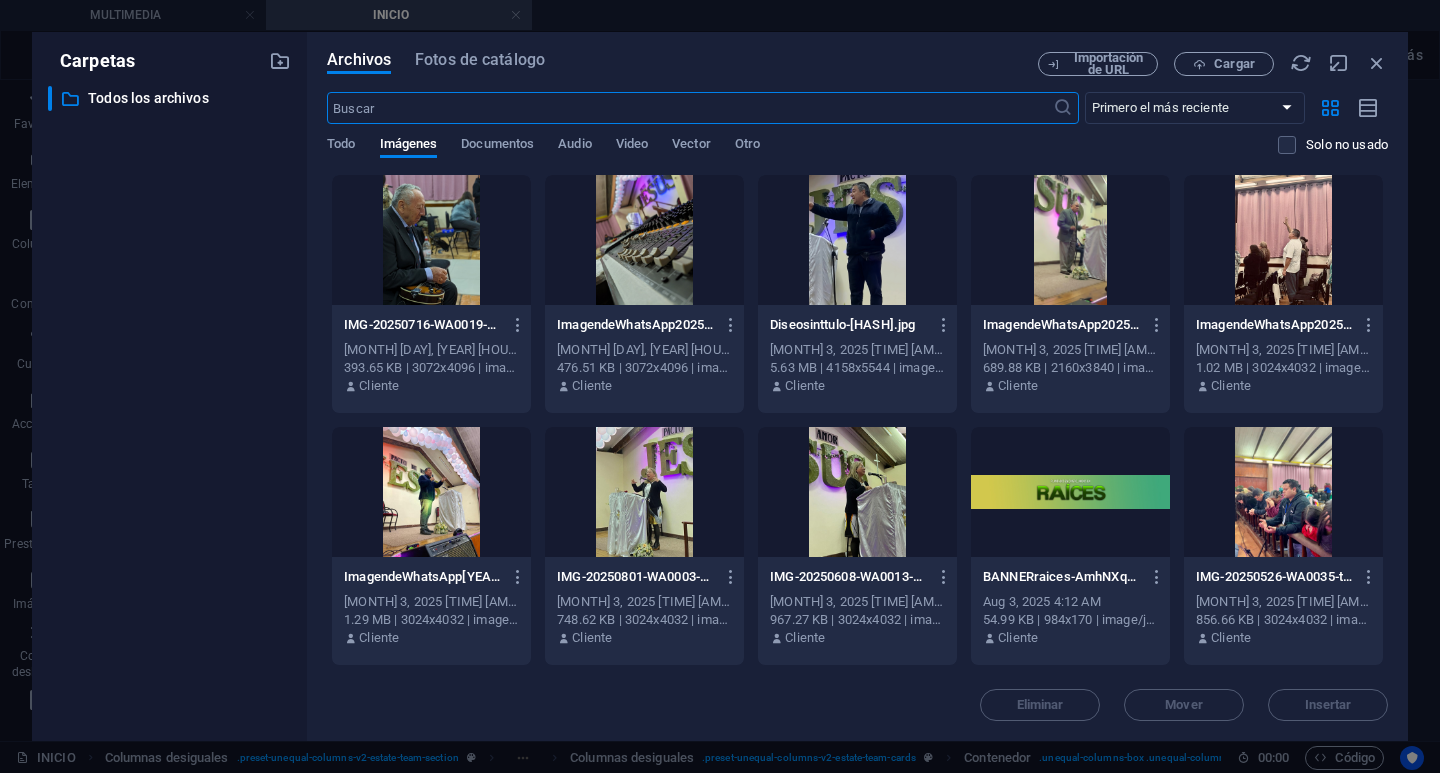 scroll, scrollTop: 3550, scrollLeft: 0, axis: vertical 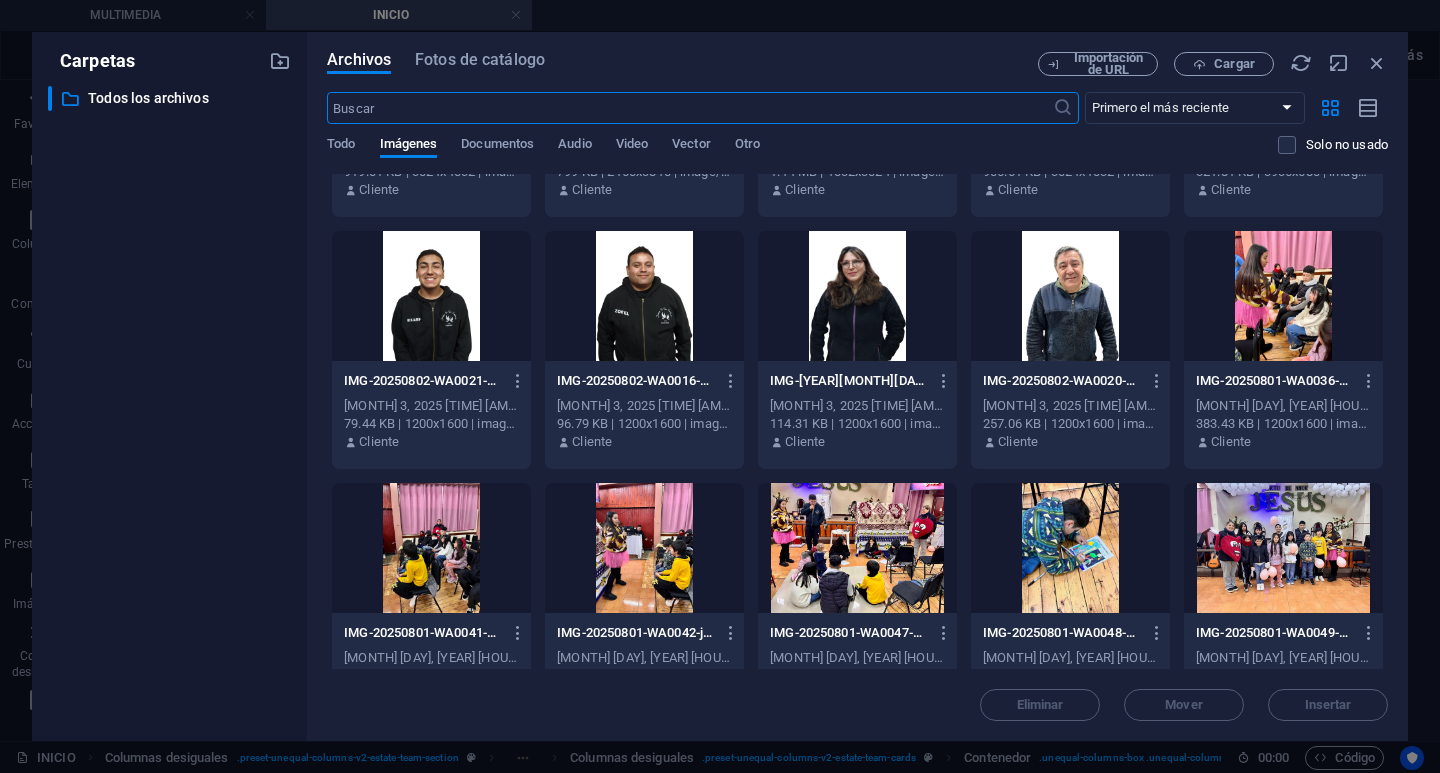 click at bounding box center (857, 296) 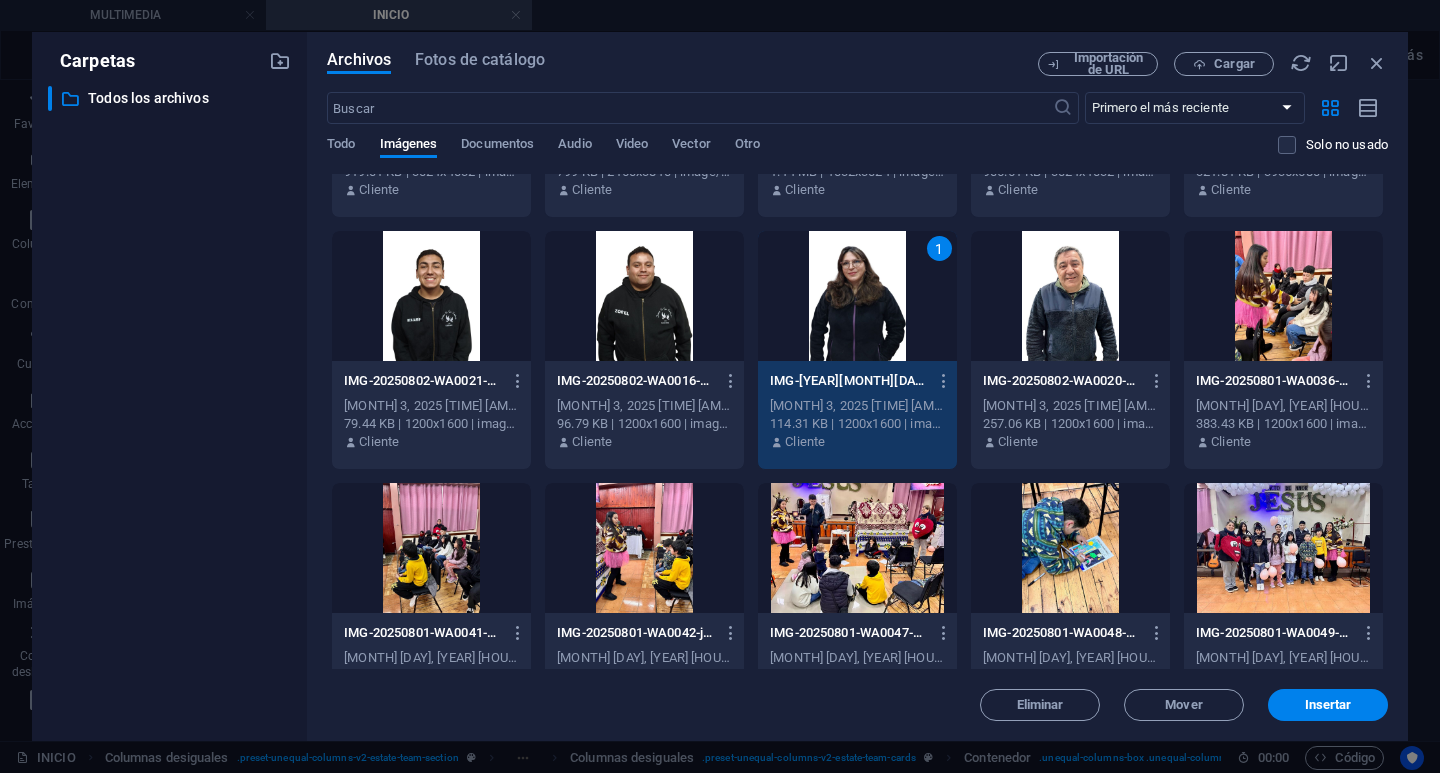 click on "1" at bounding box center [857, 296] 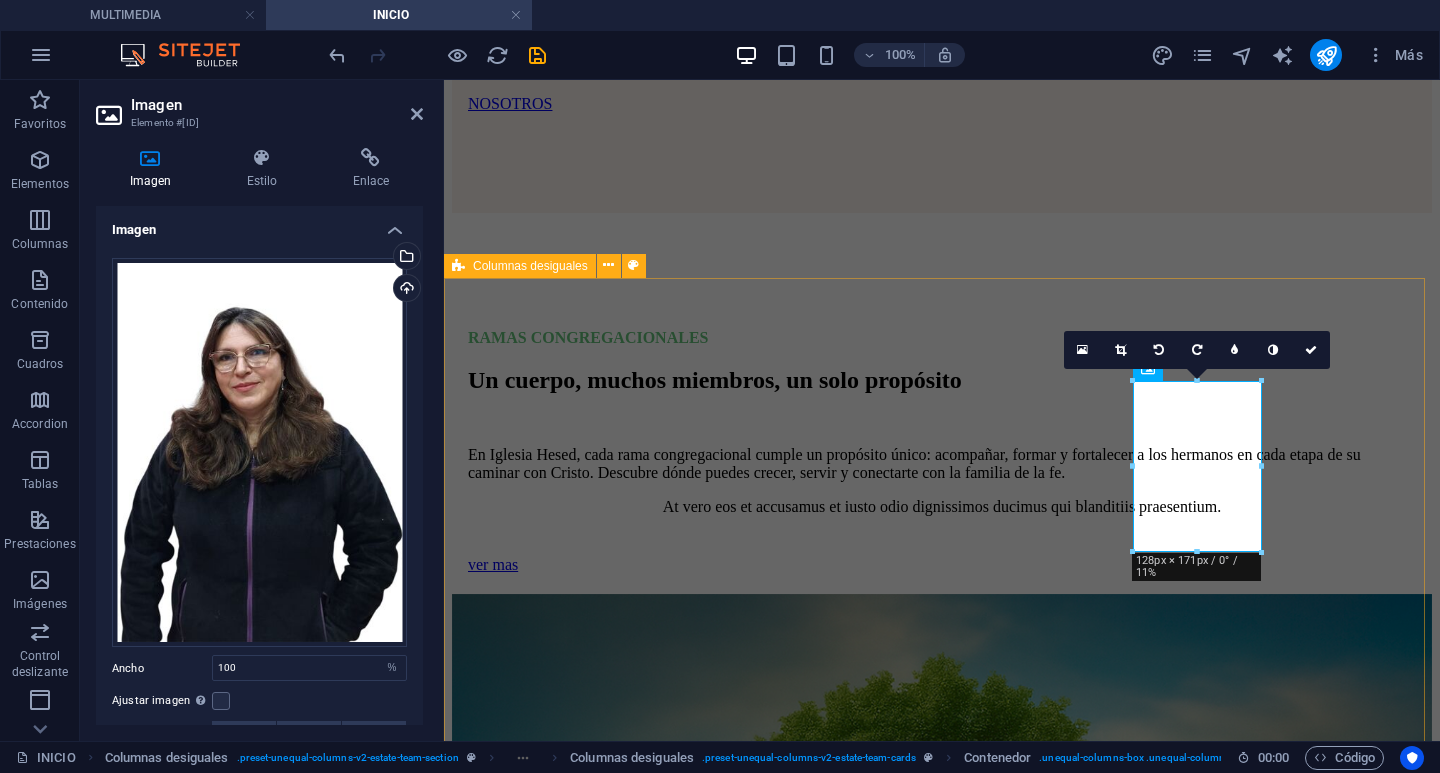 click on "NOSOTROS Conoce el corazón que impulsa nuestra iglesia. Somos una iglesia que ama, abraza y camina contigo. En Hesed Valparaíso creemos en formar discípulos, vivir en comunidad y crecer juntos en la fe. Aquí hay un lugar para ti. NOSOTROS JAVIER NAVARRETE PASTOR ALINNE LEBUY PASTORA DARLYN AZUA LIDER DE JOVENES ZOREL MELENDEZ LIDER DE JOVENES giuliana hernandez LIDER DE HESEDKIDS BENJAMIN AZUA LIDER DE CORO" at bounding box center [942, 7252] 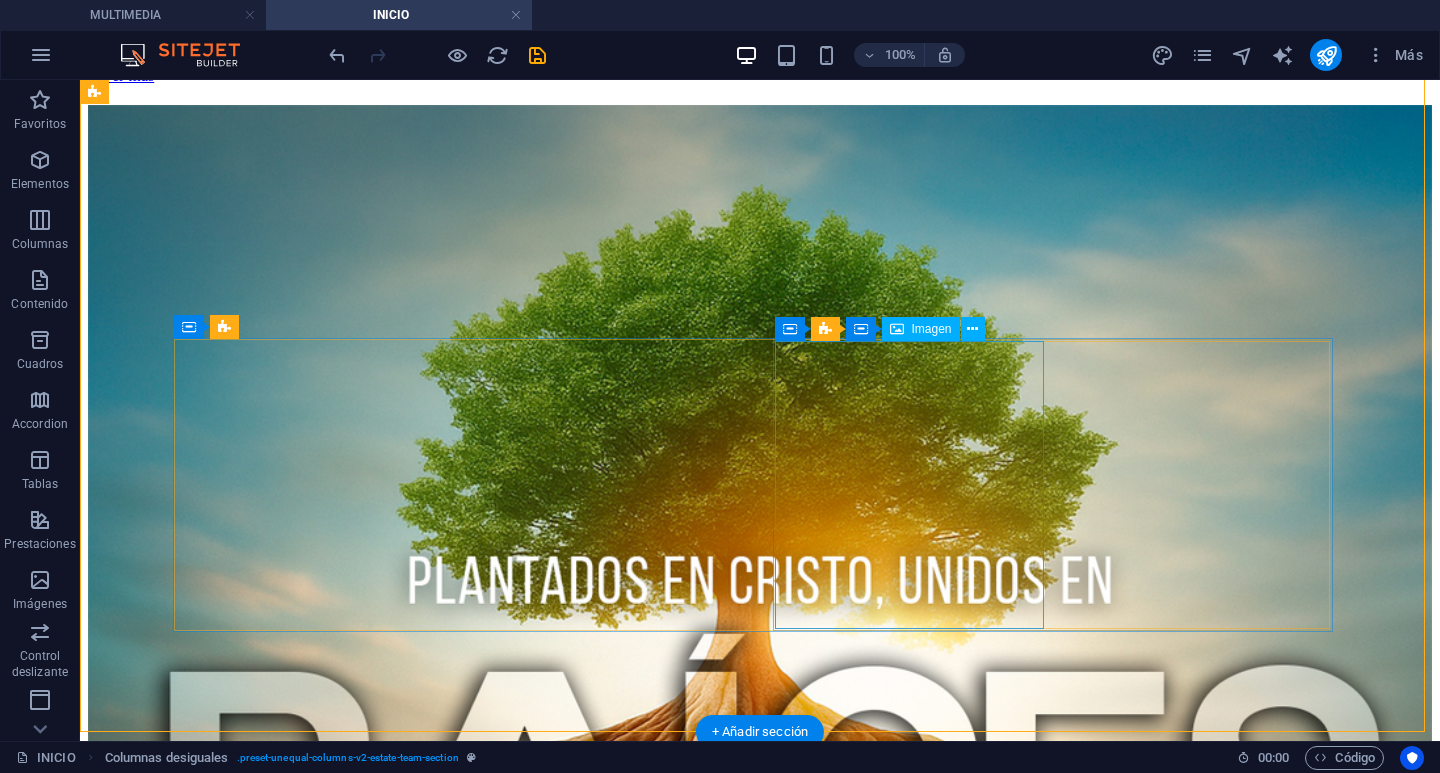 click at bounding box center (760, 12738) 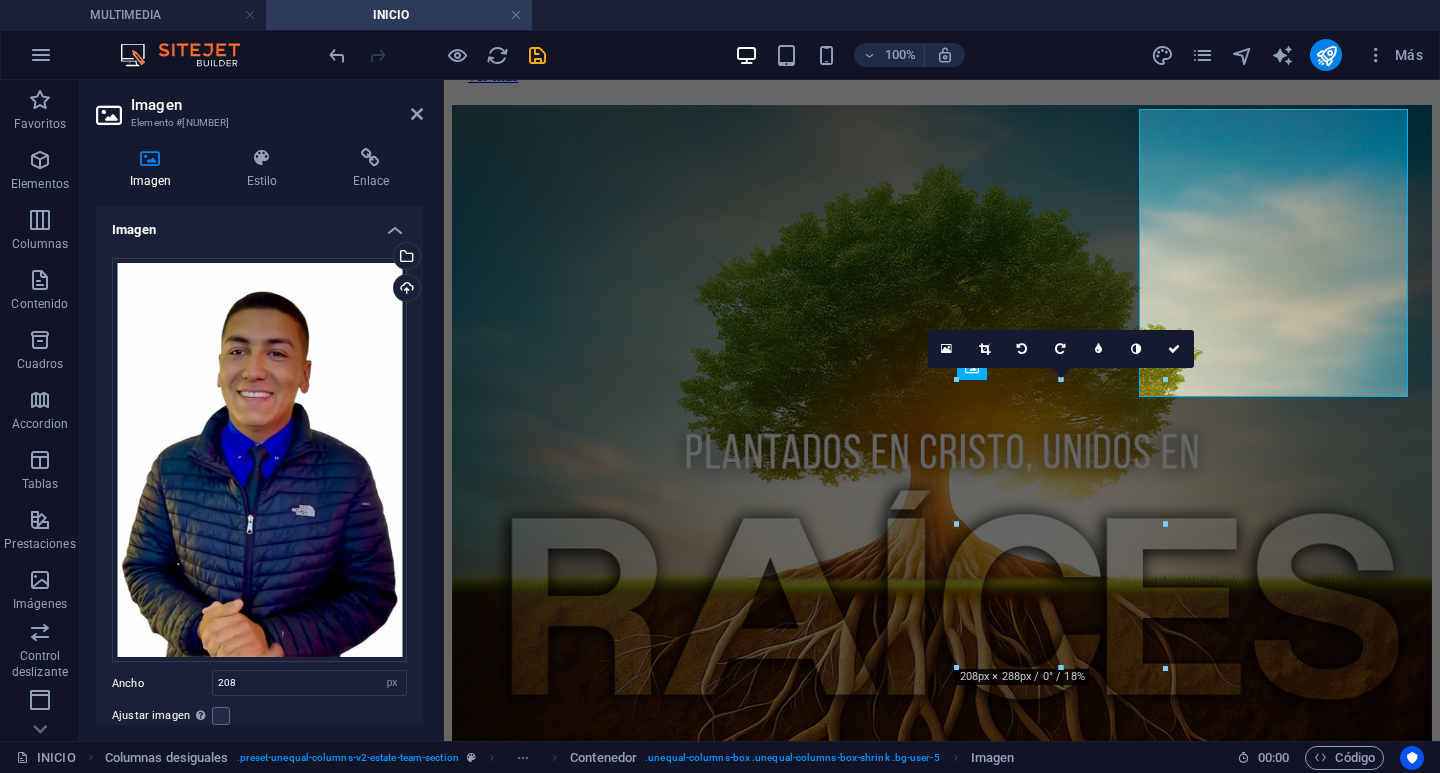 scroll, scrollTop: 3632, scrollLeft: 0, axis: vertical 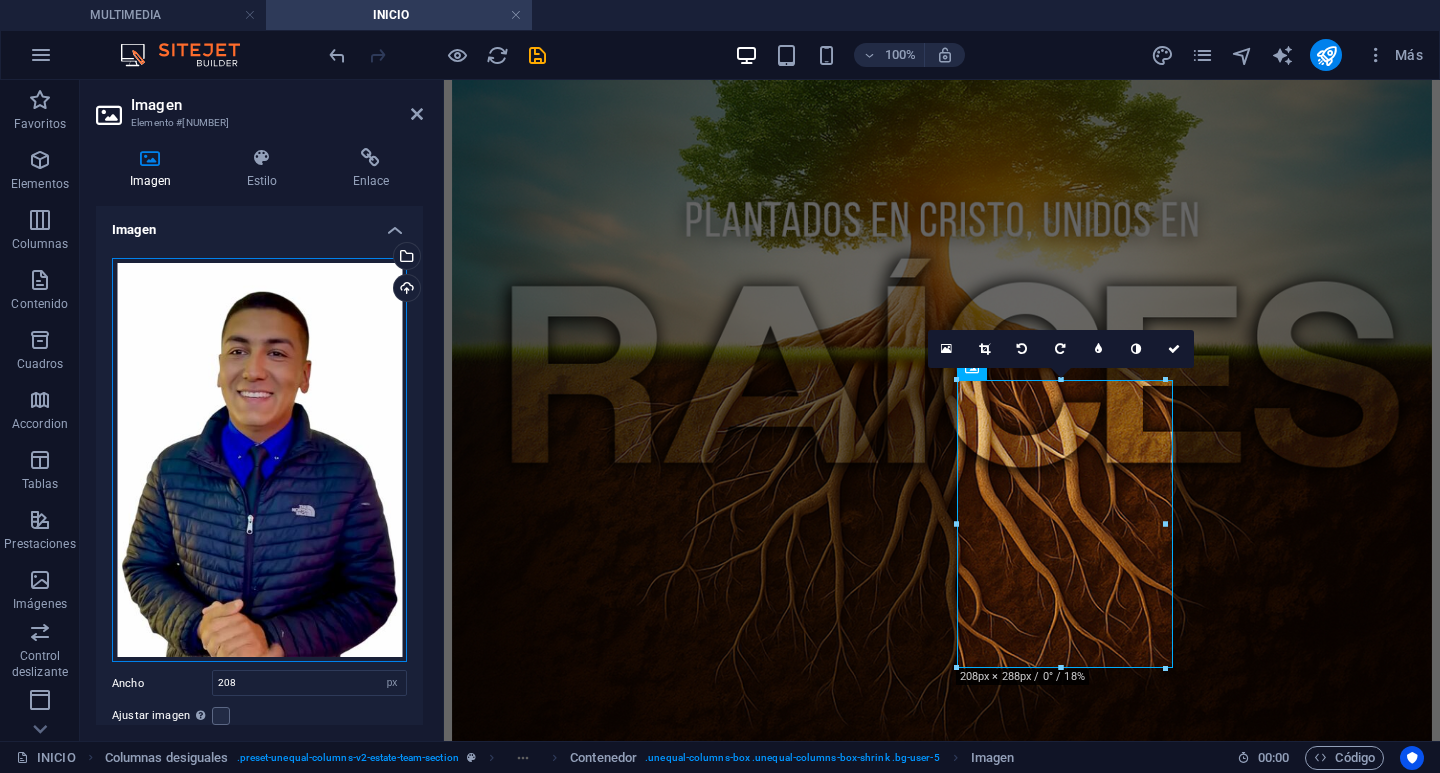 click on "Arrastra archivos aquí, haz clic para escoger archivos o  selecciona archivos de Archivos o de nuestra galería gratuita de fotos y vídeos" at bounding box center (259, 460) 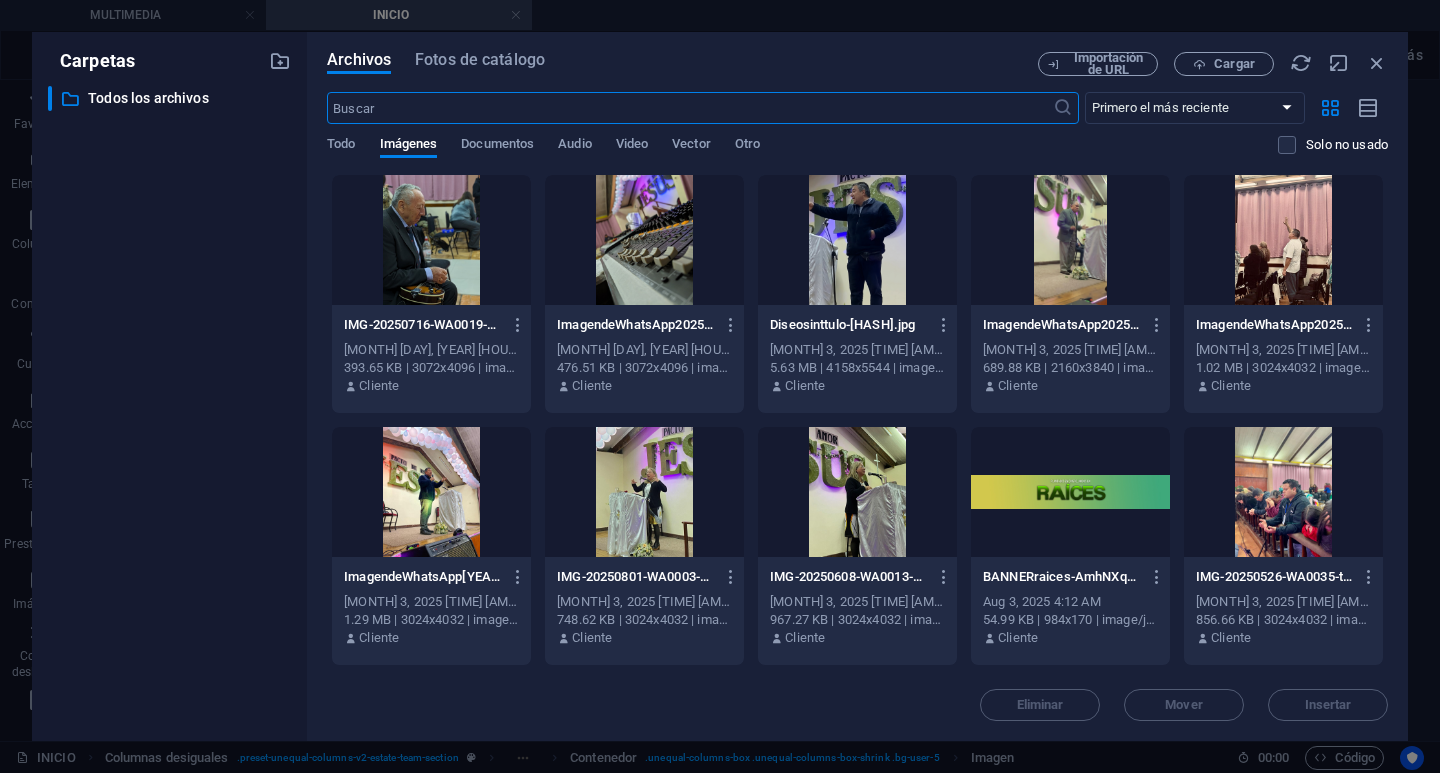 scroll, scrollTop: 4202, scrollLeft: 0, axis: vertical 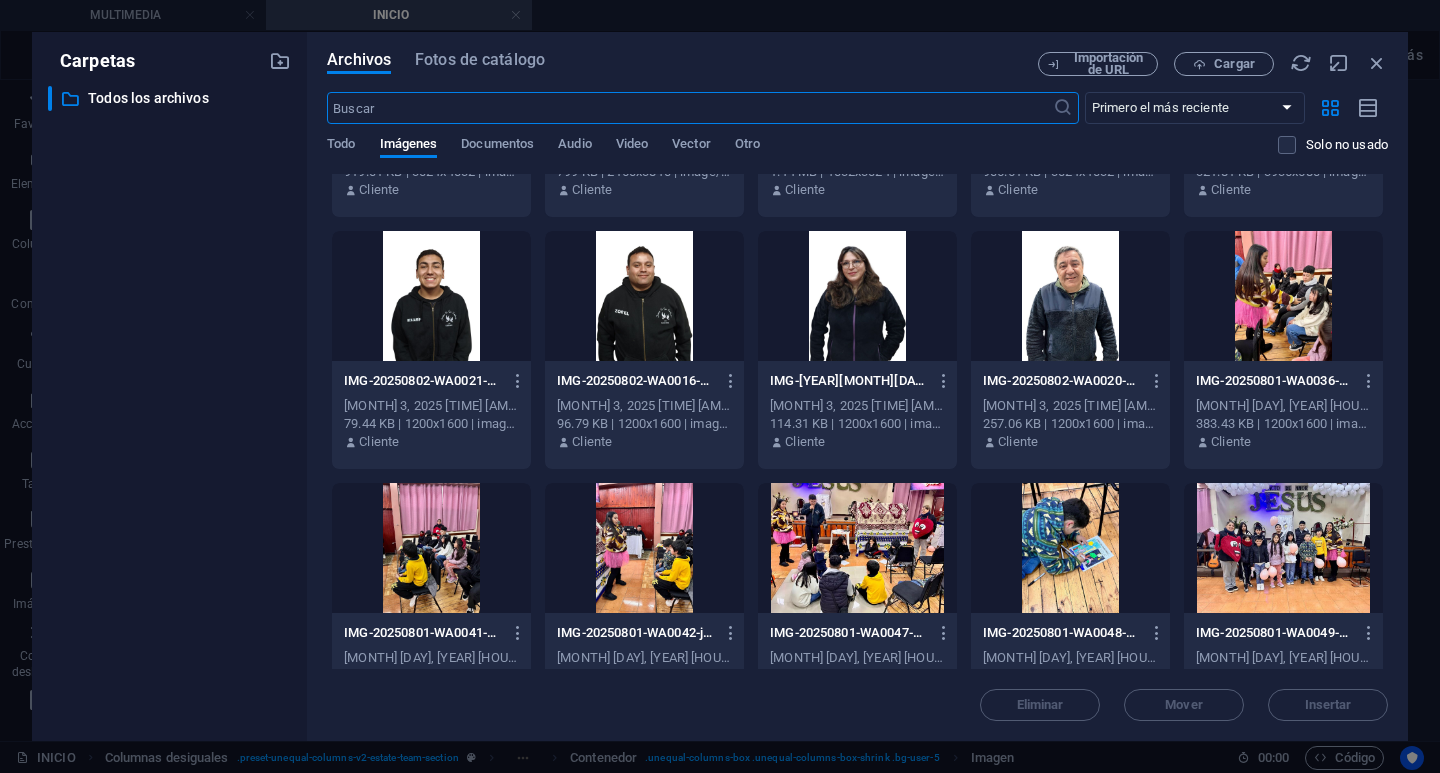 click at bounding box center [431, 296] 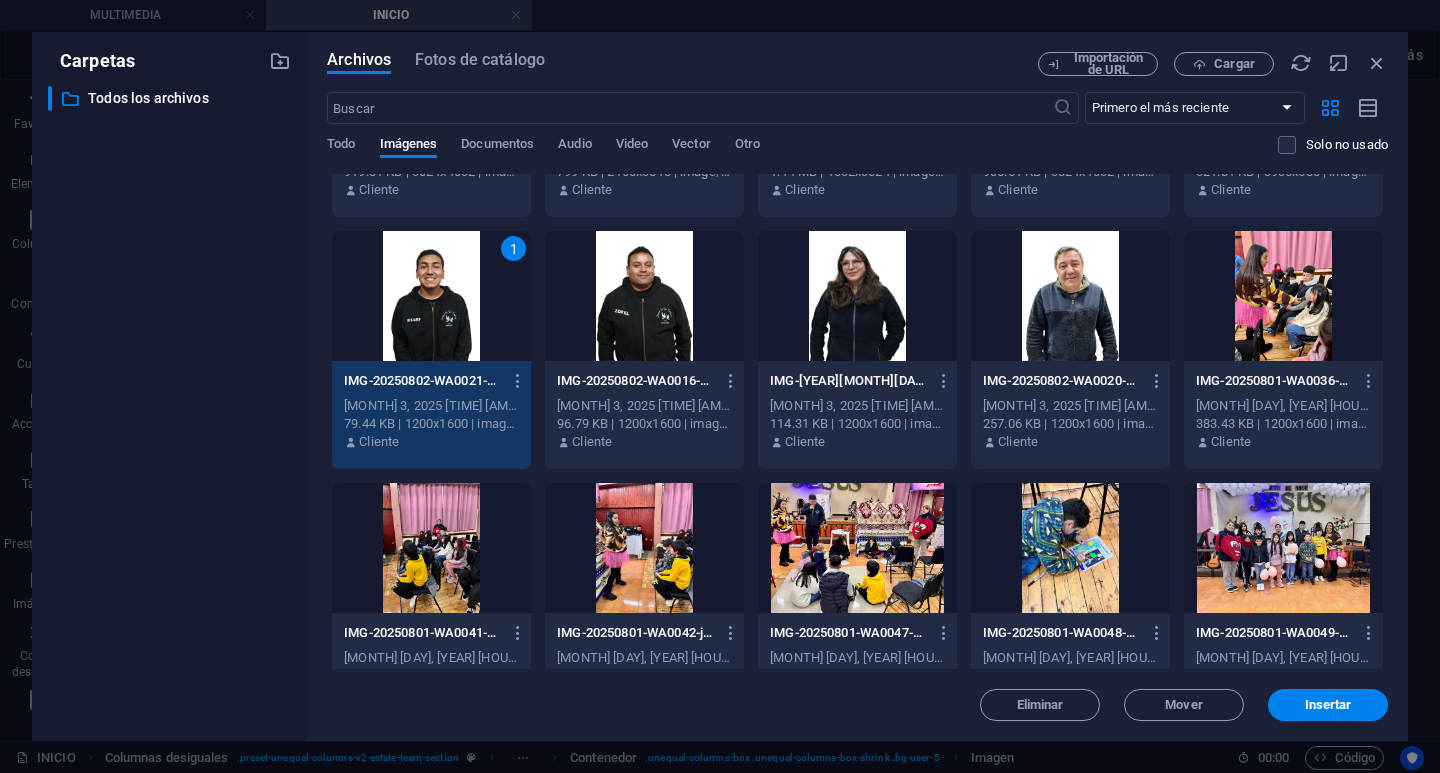 click on "1" at bounding box center [431, 296] 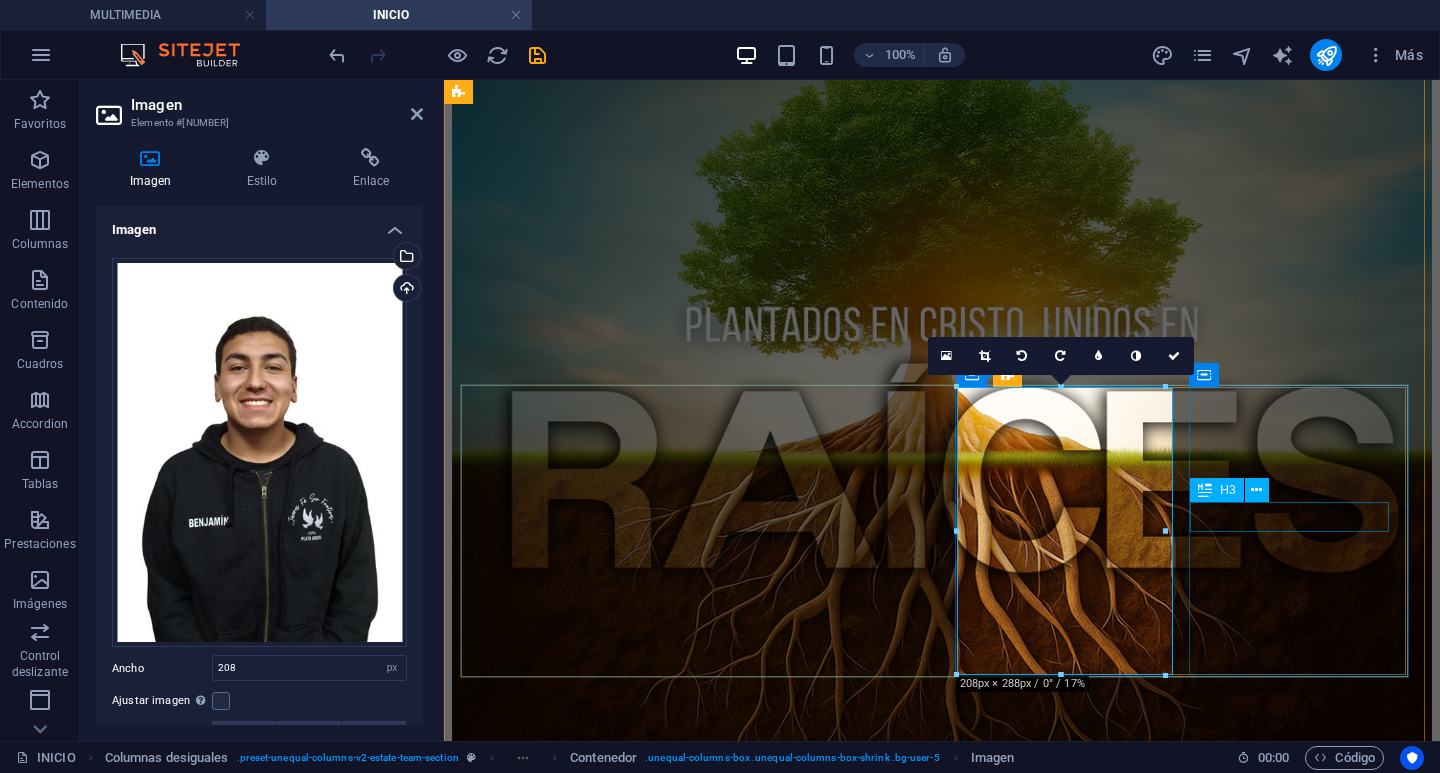 scroll, scrollTop: 3432, scrollLeft: 0, axis: vertical 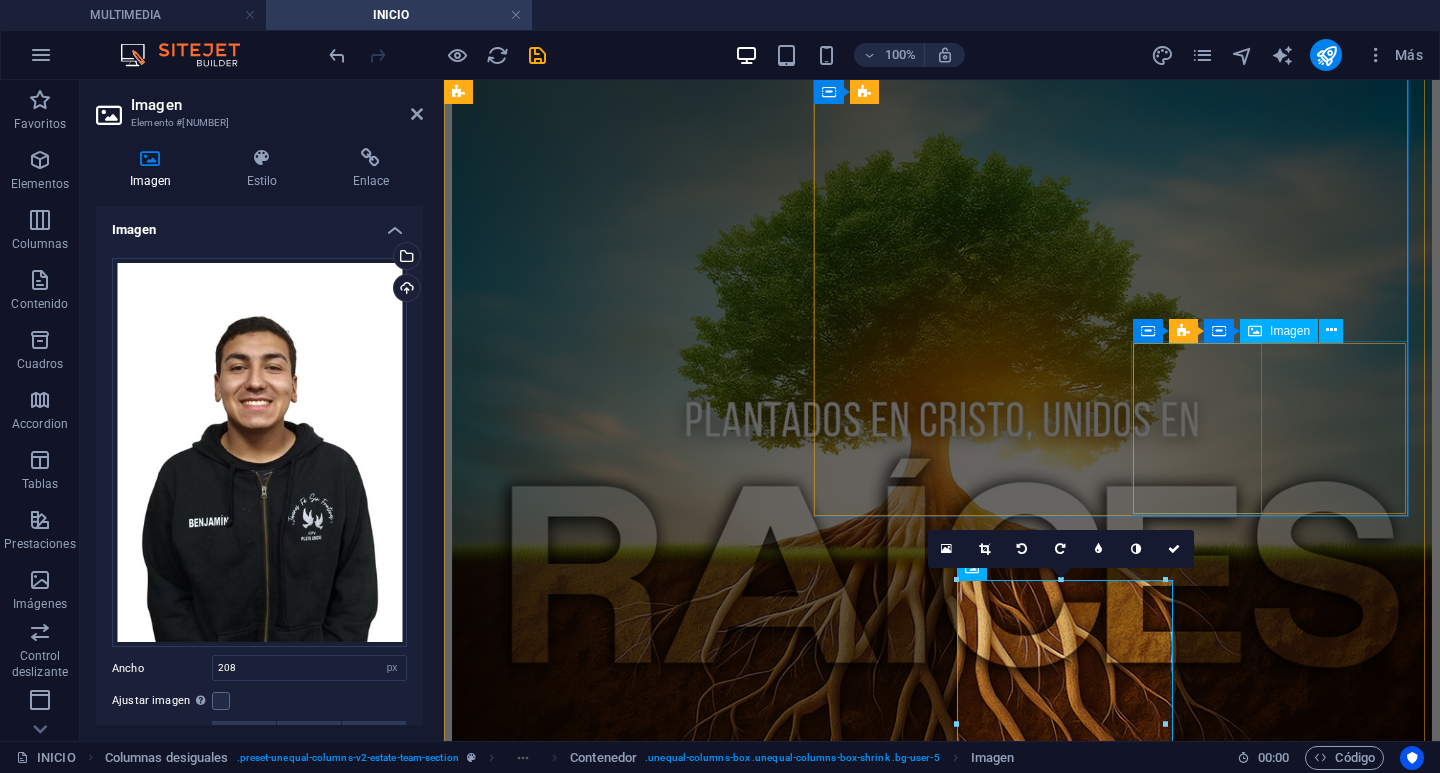 click at bounding box center (942, 8472) 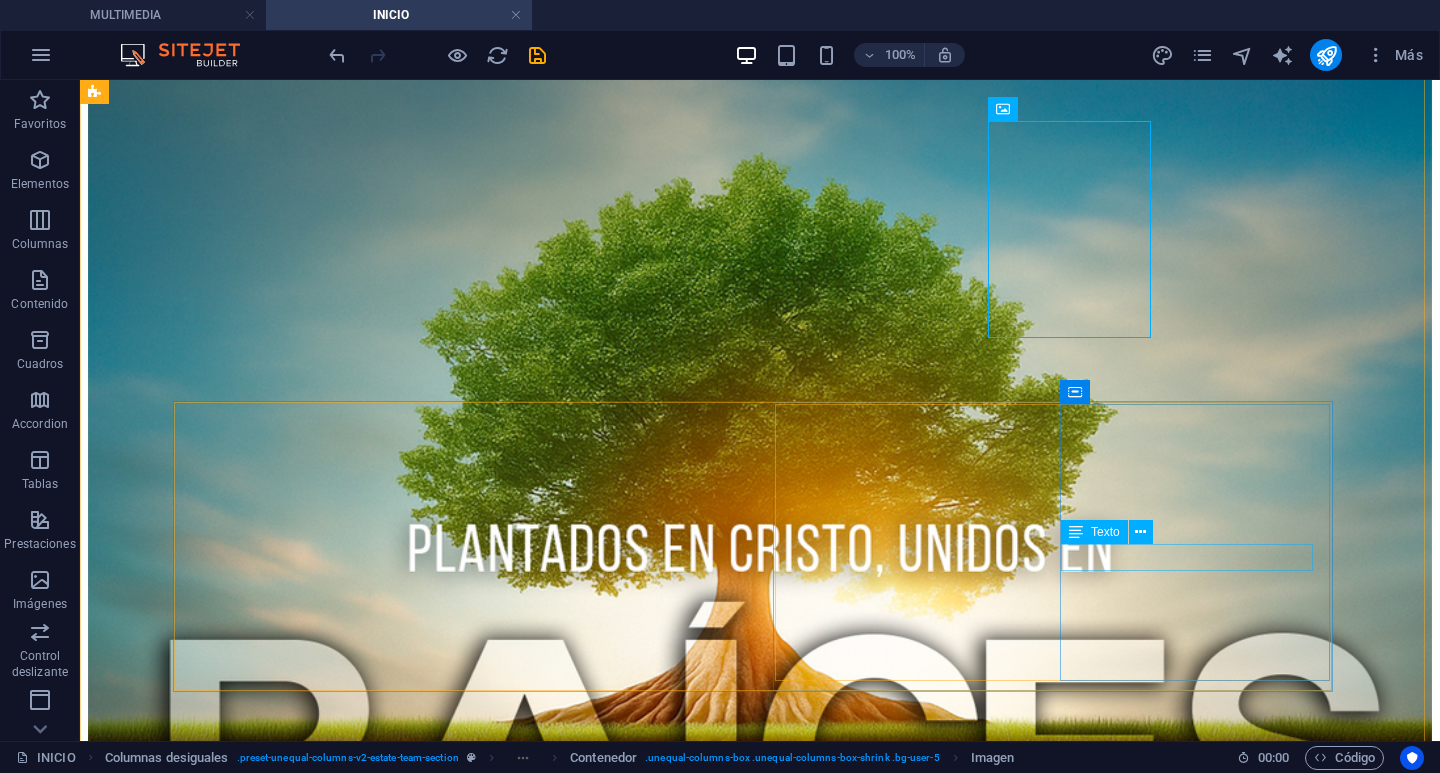 scroll, scrollTop: 3337, scrollLeft: 0, axis: vertical 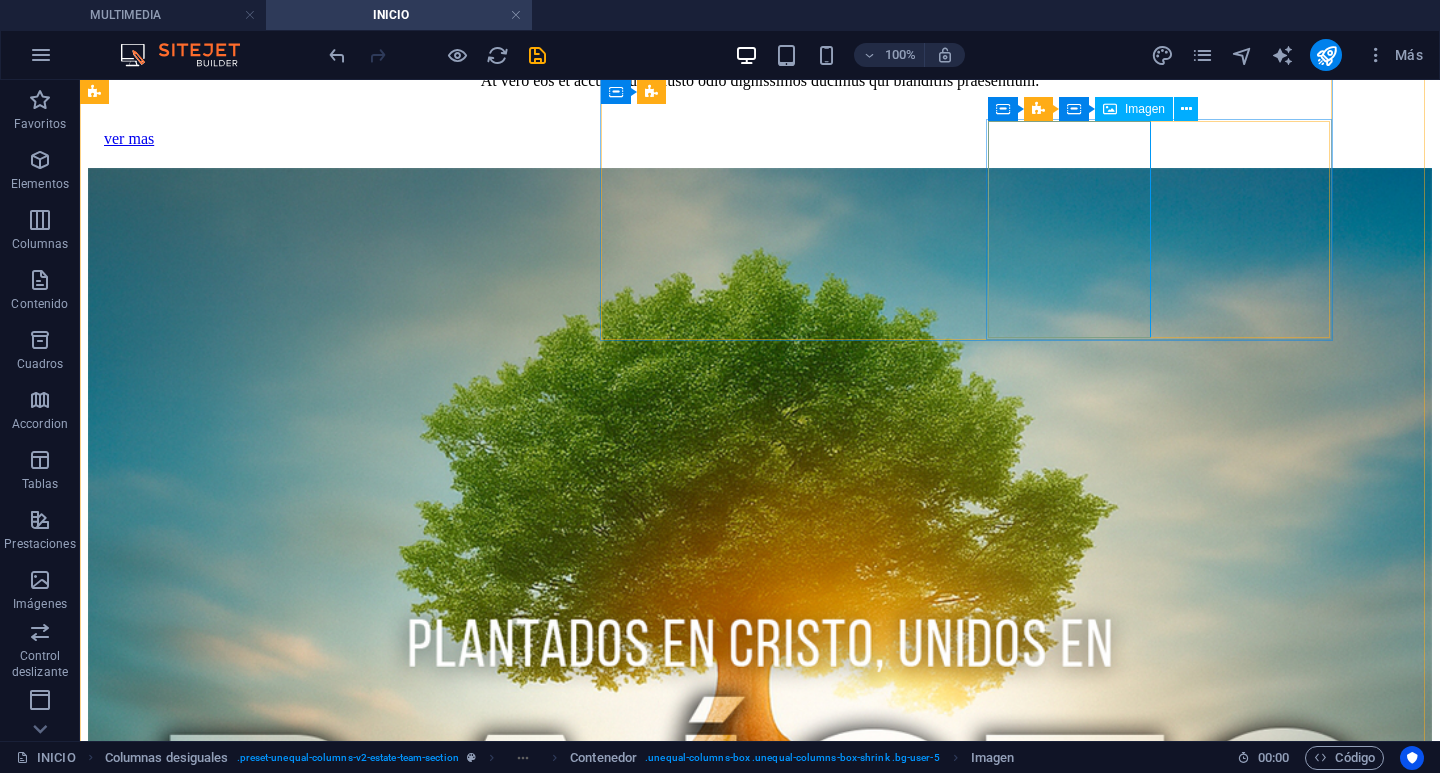 click at bounding box center [760, 11302] 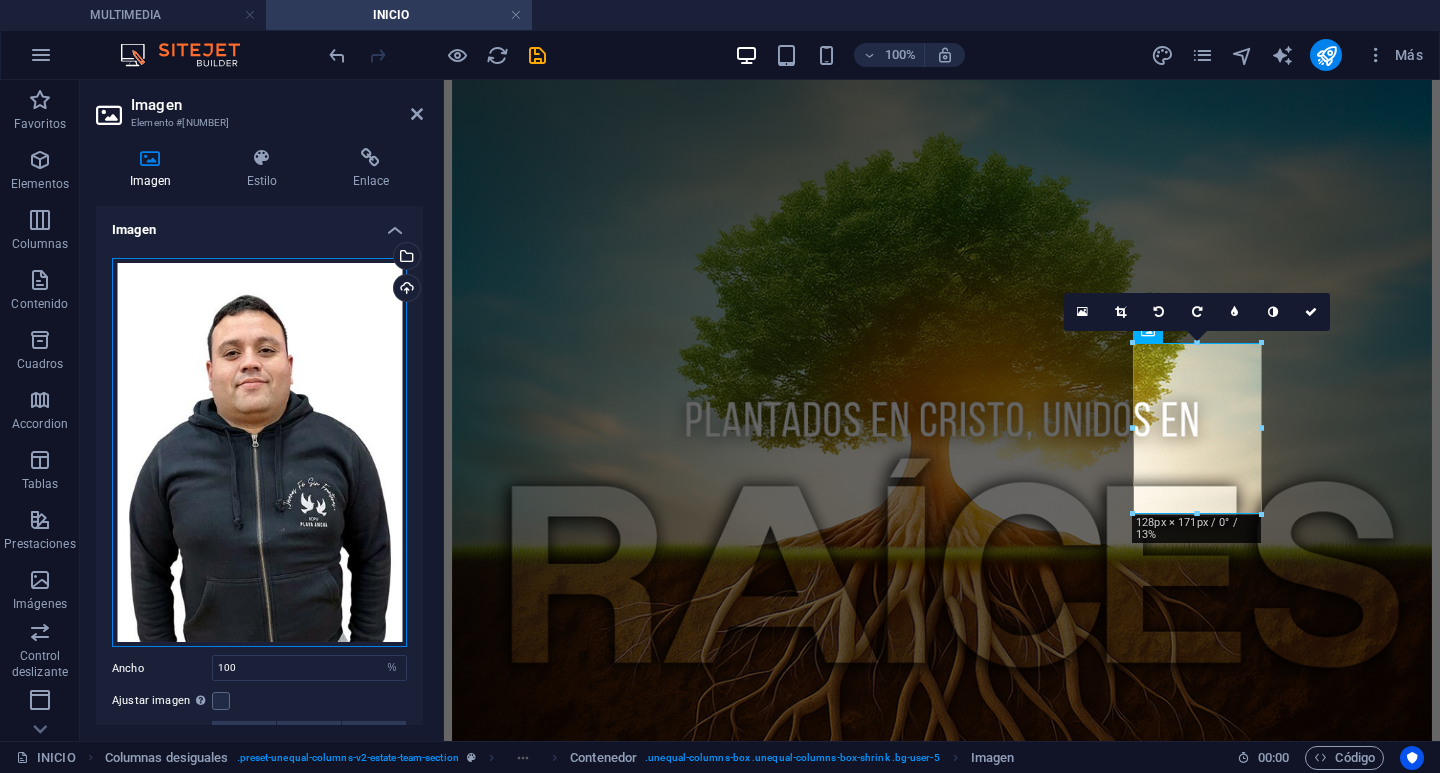 click on "Arrastra archivos aquí, haz clic para escoger archivos o  selecciona archivos de Archivos o de nuestra galería gratuita de fotos y vídeos" at bounding box center (259, 453) 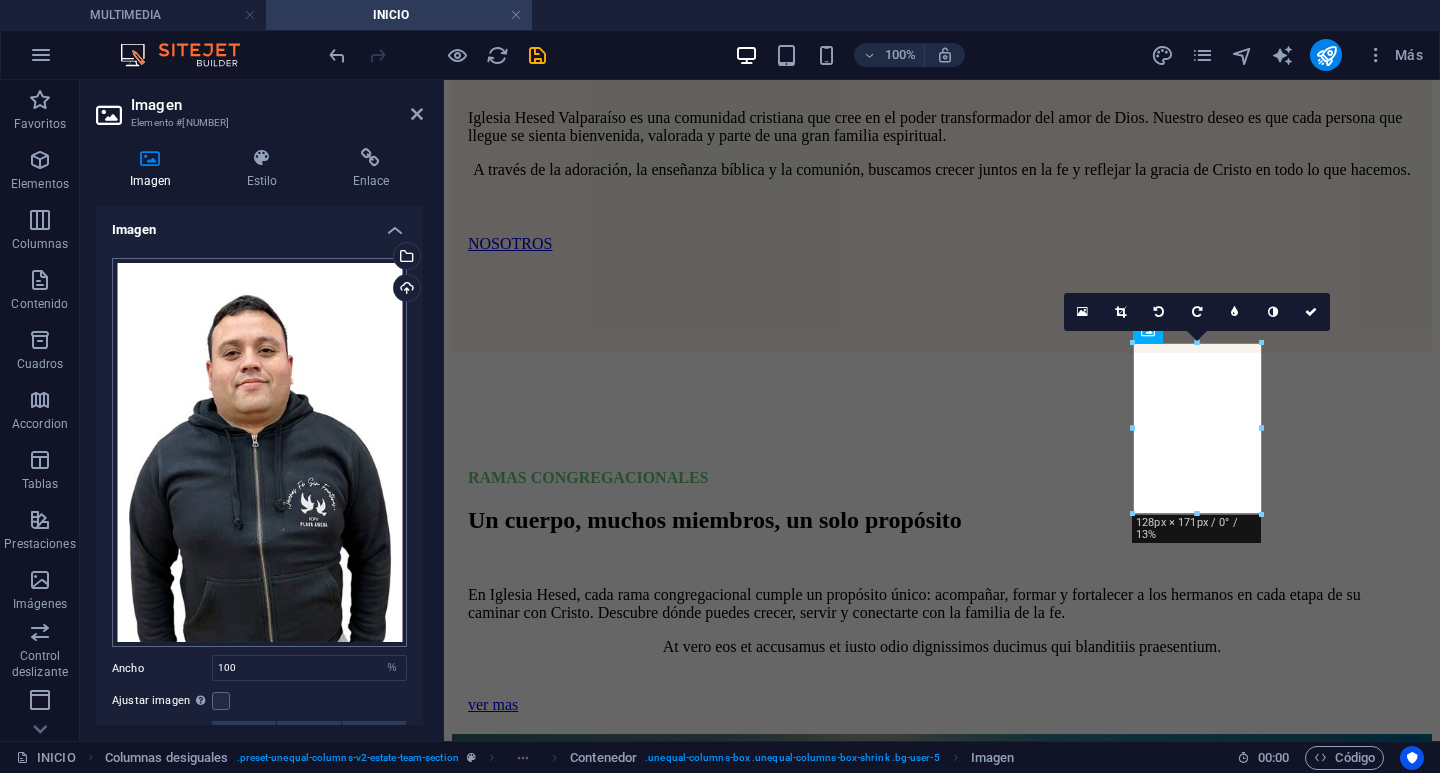 scroll, scrollTop: 4044, scrollLeft: 0, axis: vertical 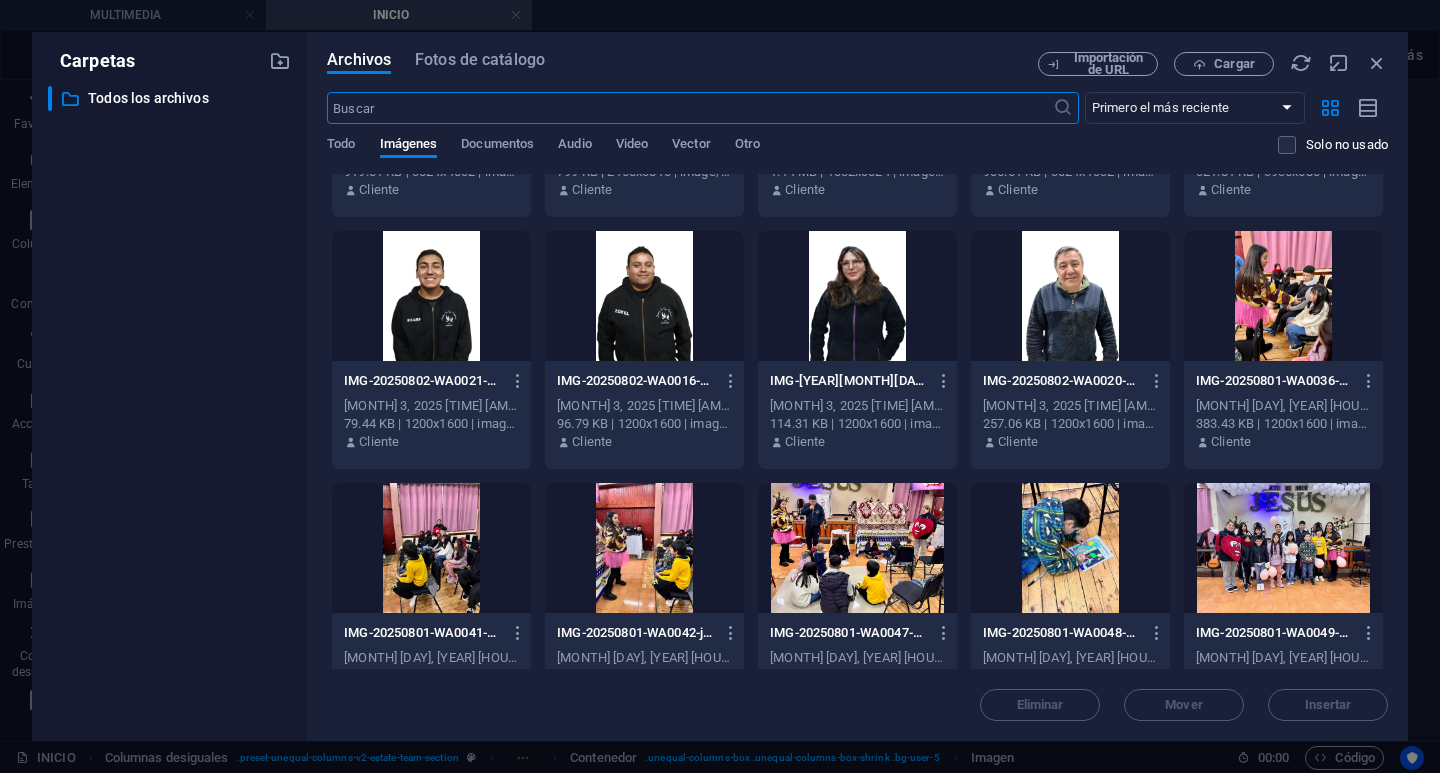 click at bounding box center [644, 296] 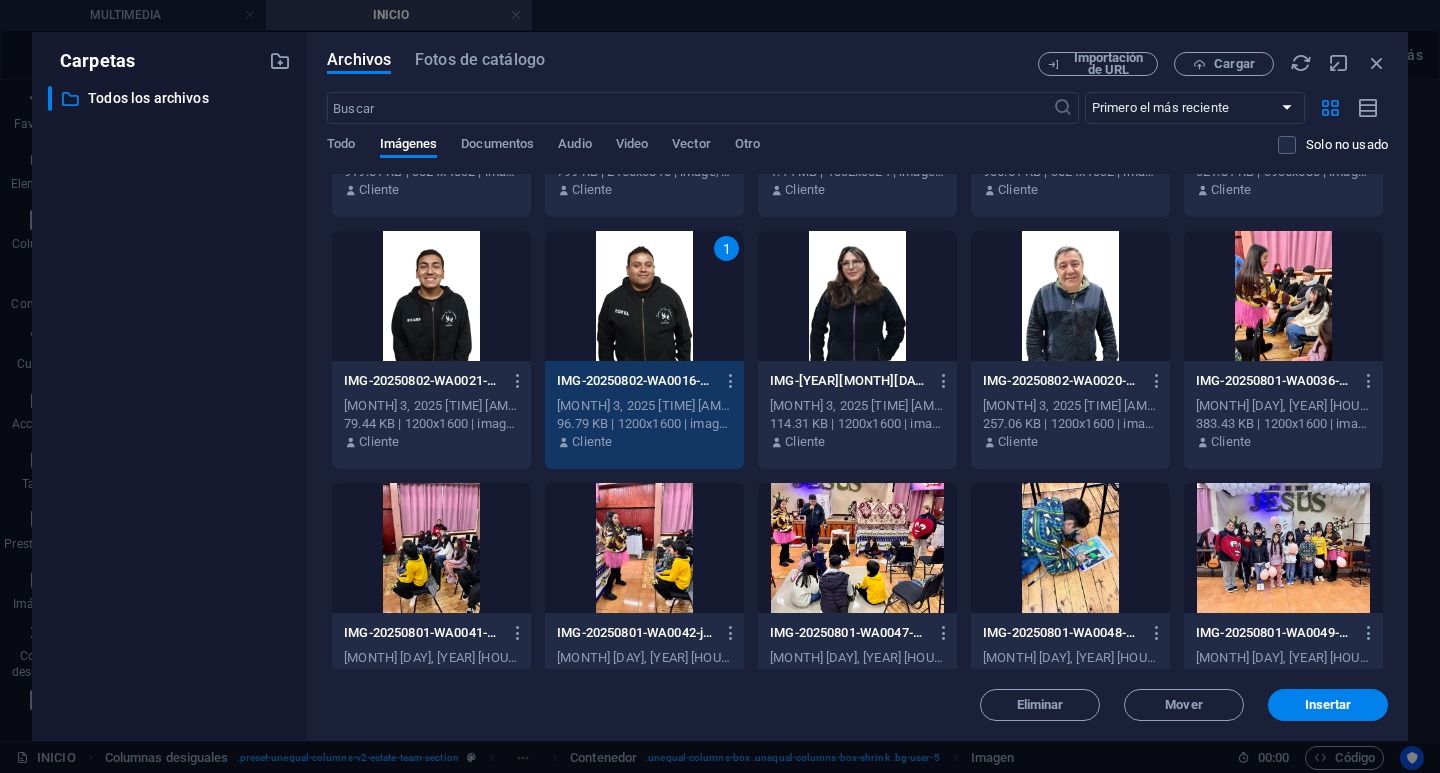 click on "1" at bounding box center (644, 296) 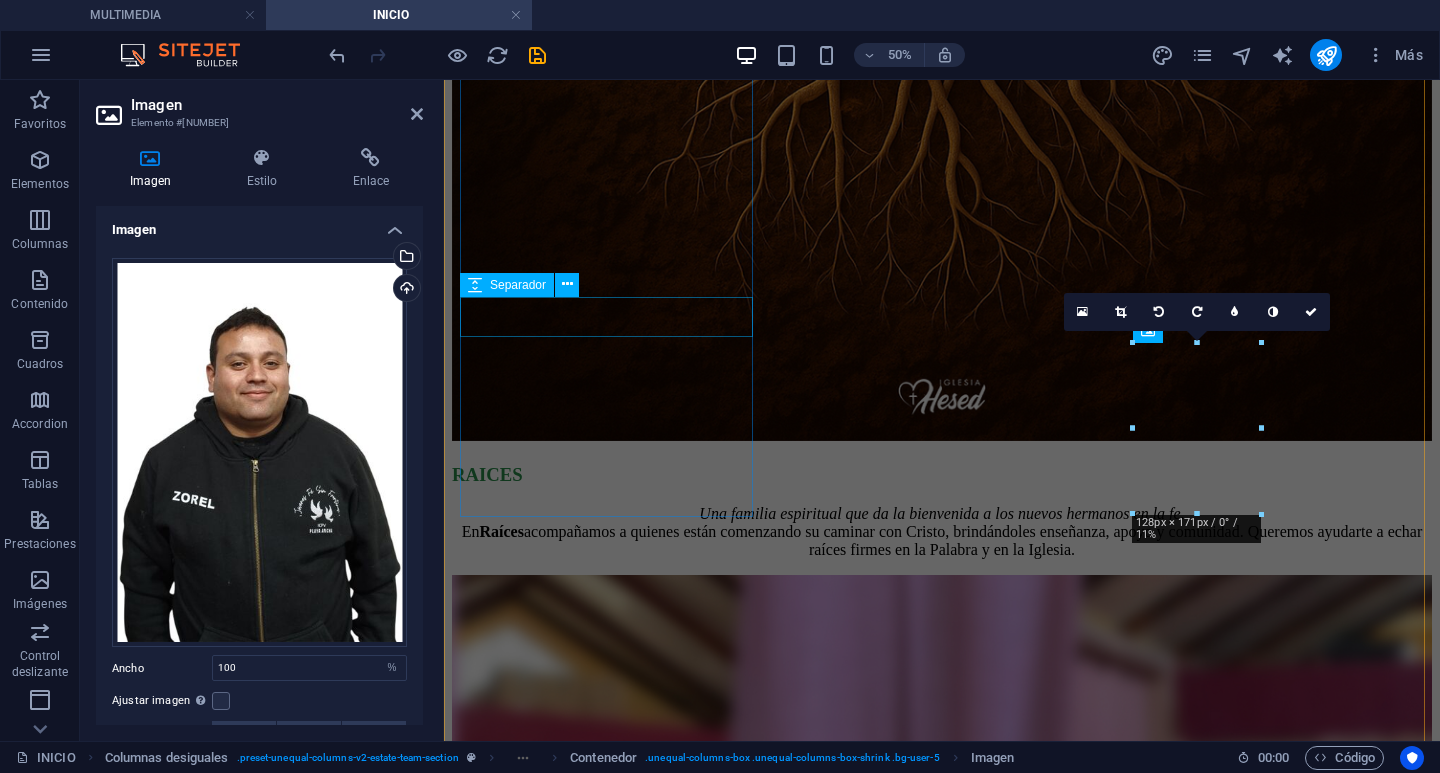 scroll, scrollTop: 3432, scrollLeft: 0, axis: vertical 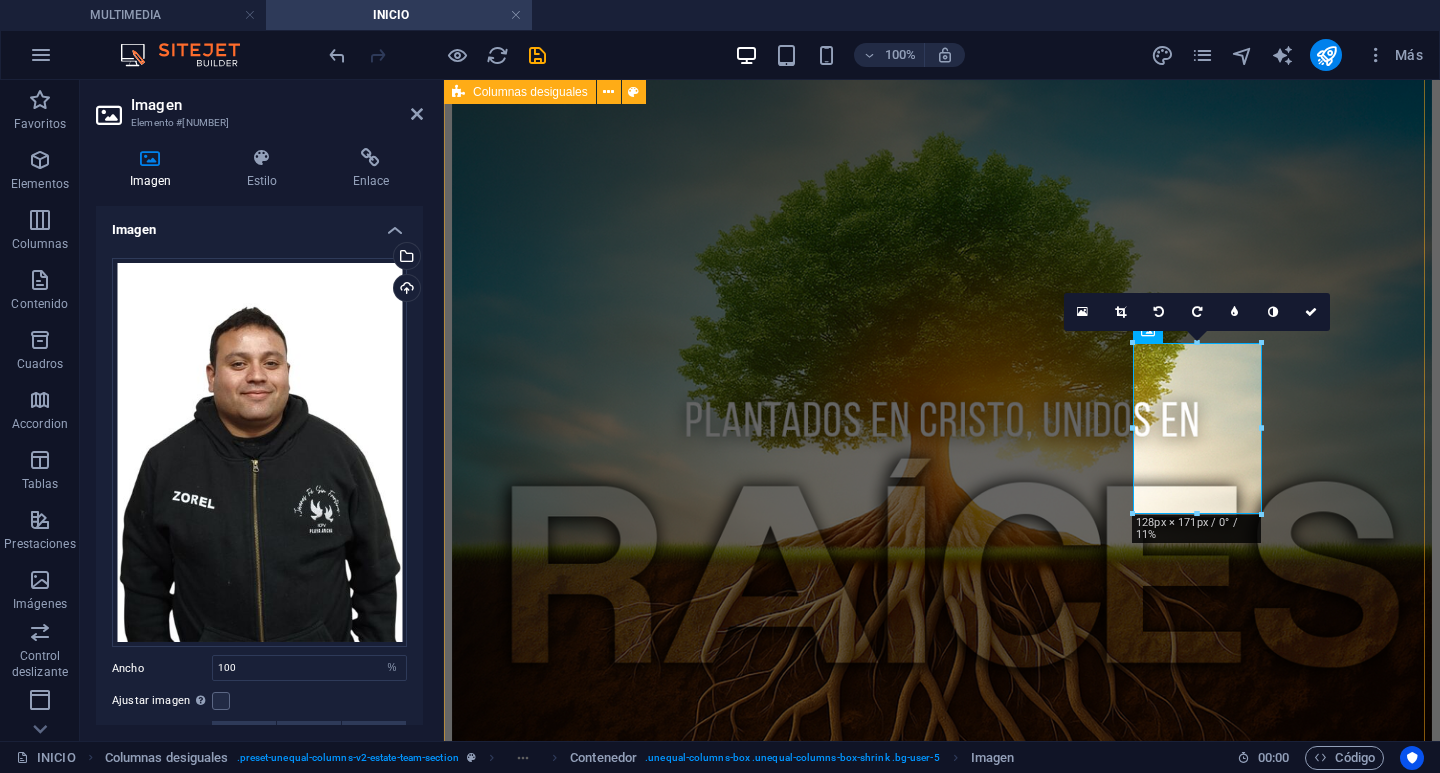 click on "NOSOTROS Conoce el corazón que impulsa nuestra iglesia. Somos una iglesia que ama, abraza y camina contigo. En Hesed Valparaíso creemos en formar discípulos, vivir en comunidad y crecer juntos en la fe. Aquí hay un lugar para ti. NOSOTROS JAVIER NAVARRETE PASTOR ALINNE LEBUY PASTORA DARLYN AZUA LIDER DE JOVENES ZOREL MELENDEZ LIDER DE JOVENES giuliana hernandez LIDER DE HESEDKIDS BENJAMIN AZUA LIDER DE CORO" at bounding box center [942, 6725] 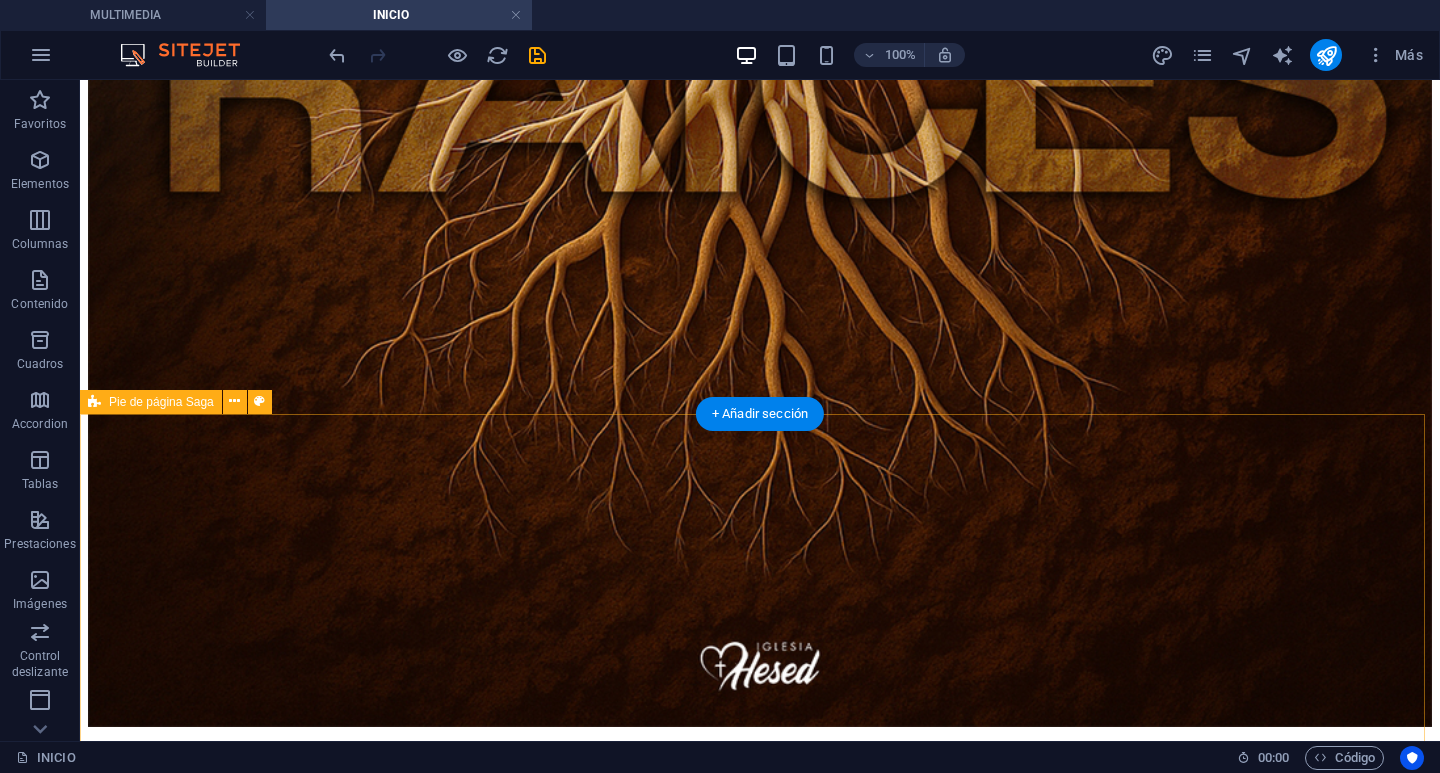 scroll, scrollTop: 3937, scrollLeft: 0, axis: vertical 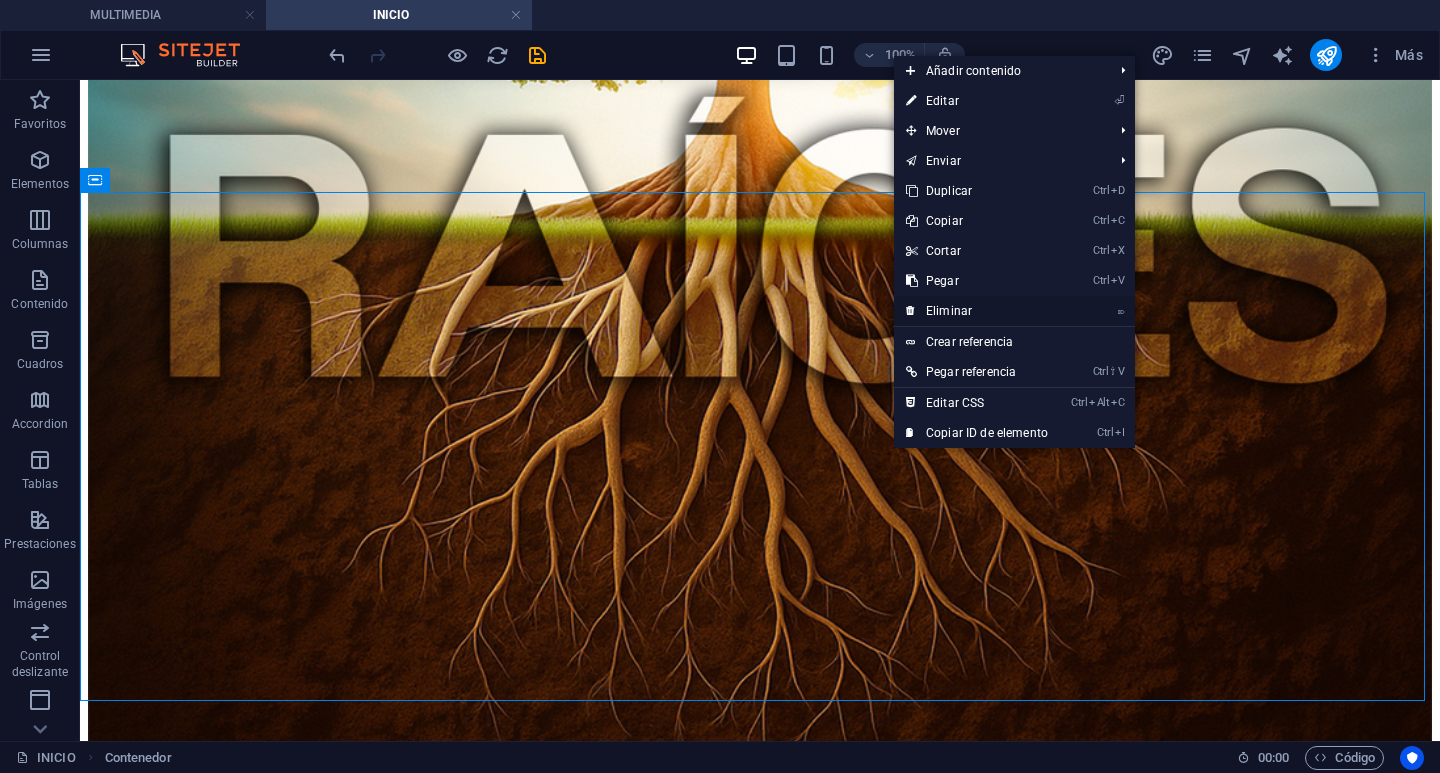click on "⌦  Eliminar" at bounding box center (977, 311) 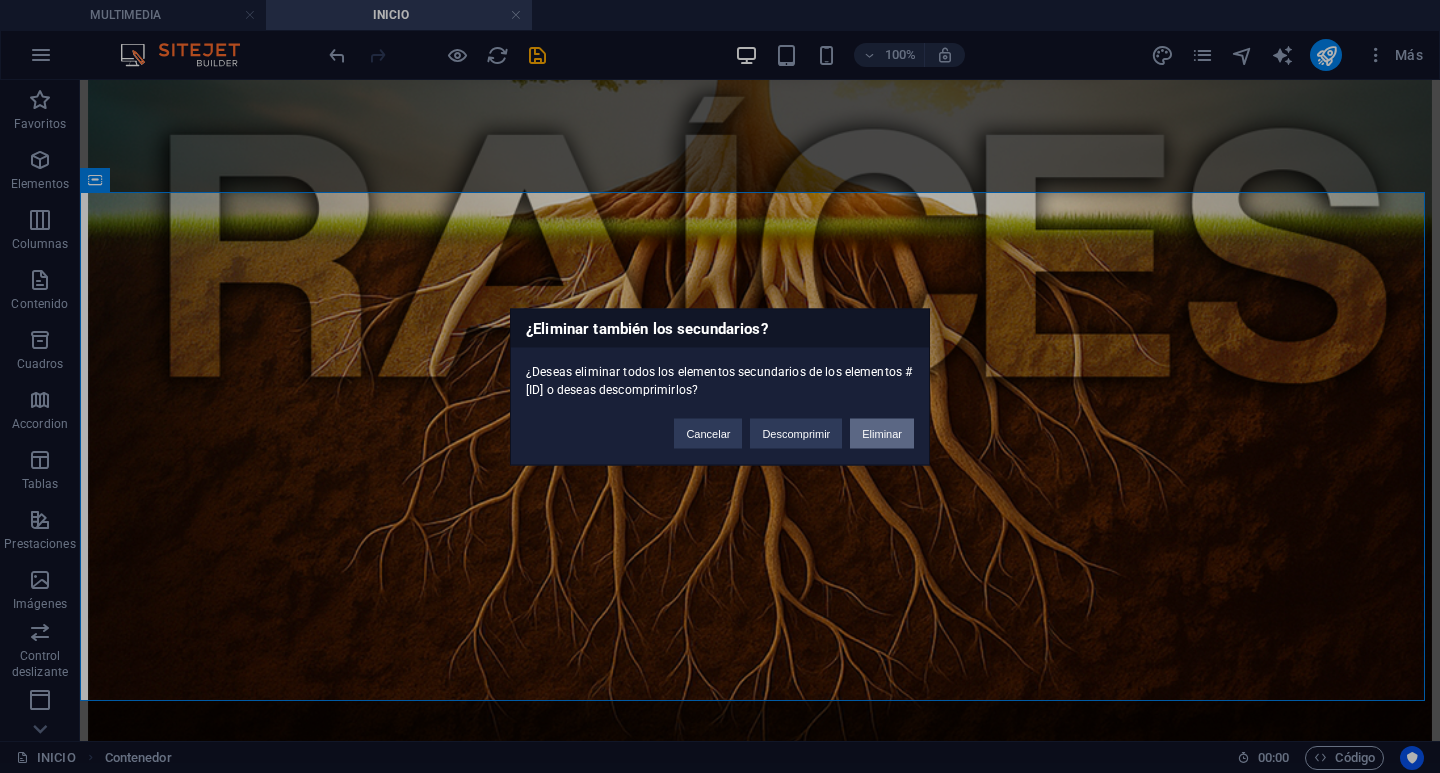click on "Eliminar" at bounding box center [882, 433] 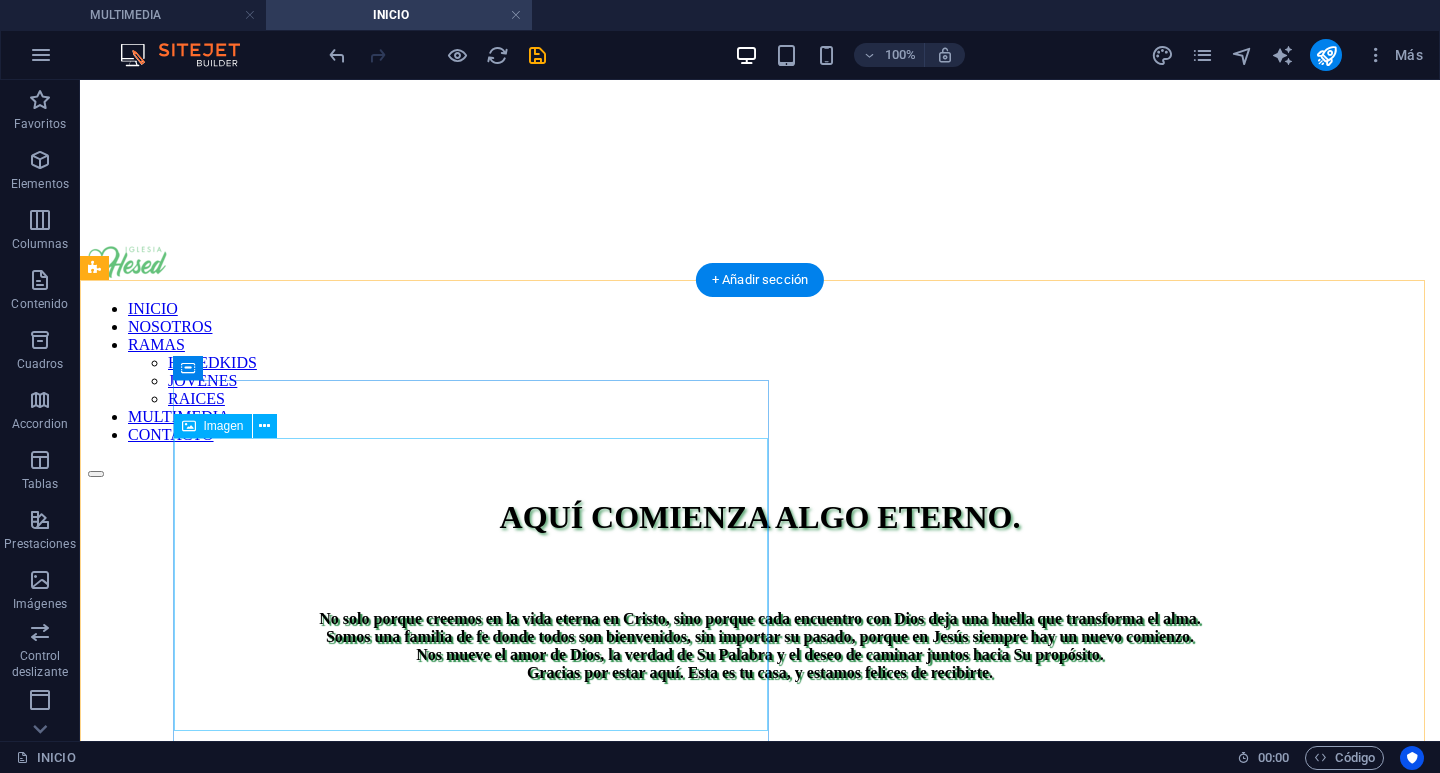 scroll, scrollTop: 337, scrollLeft: 0, axis: vertical 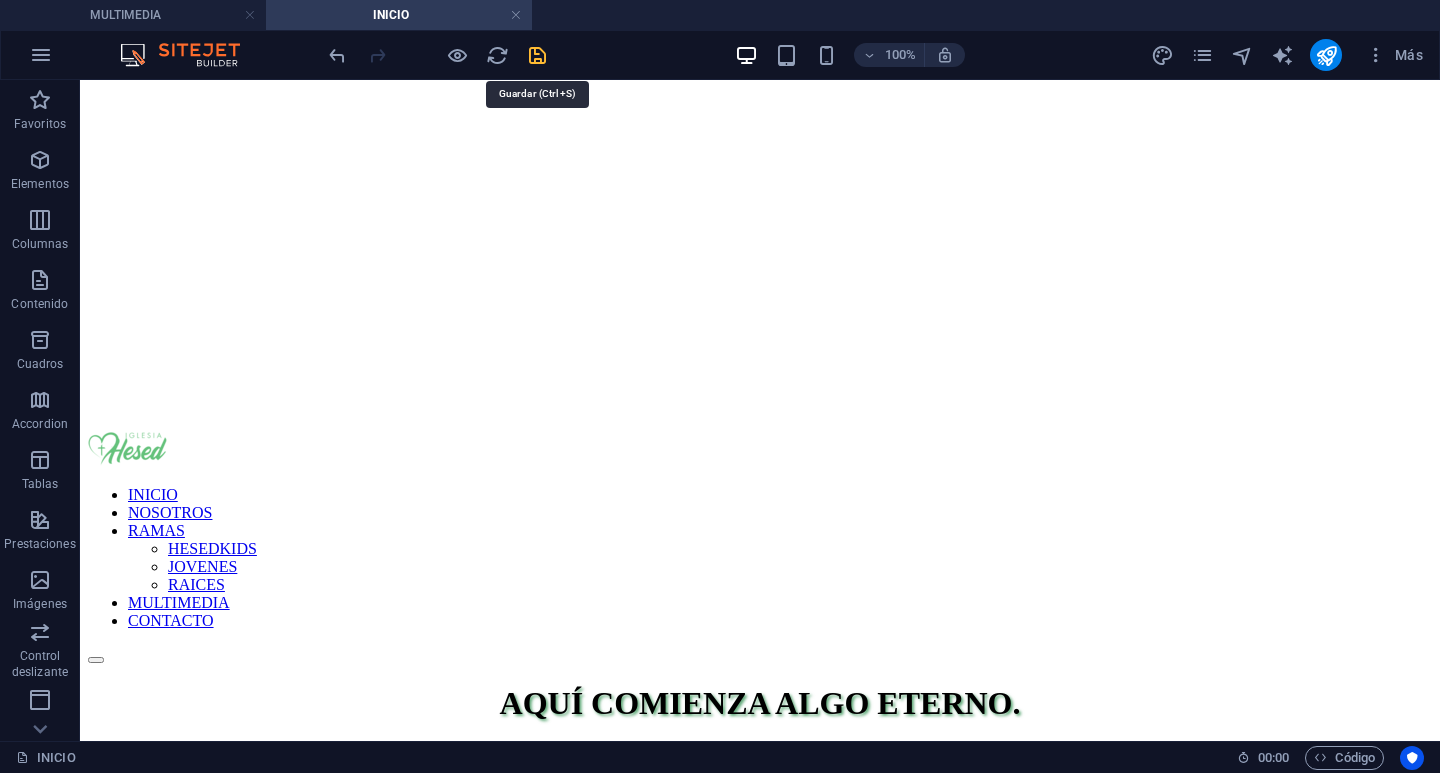 click at bounding box center [537, 55] 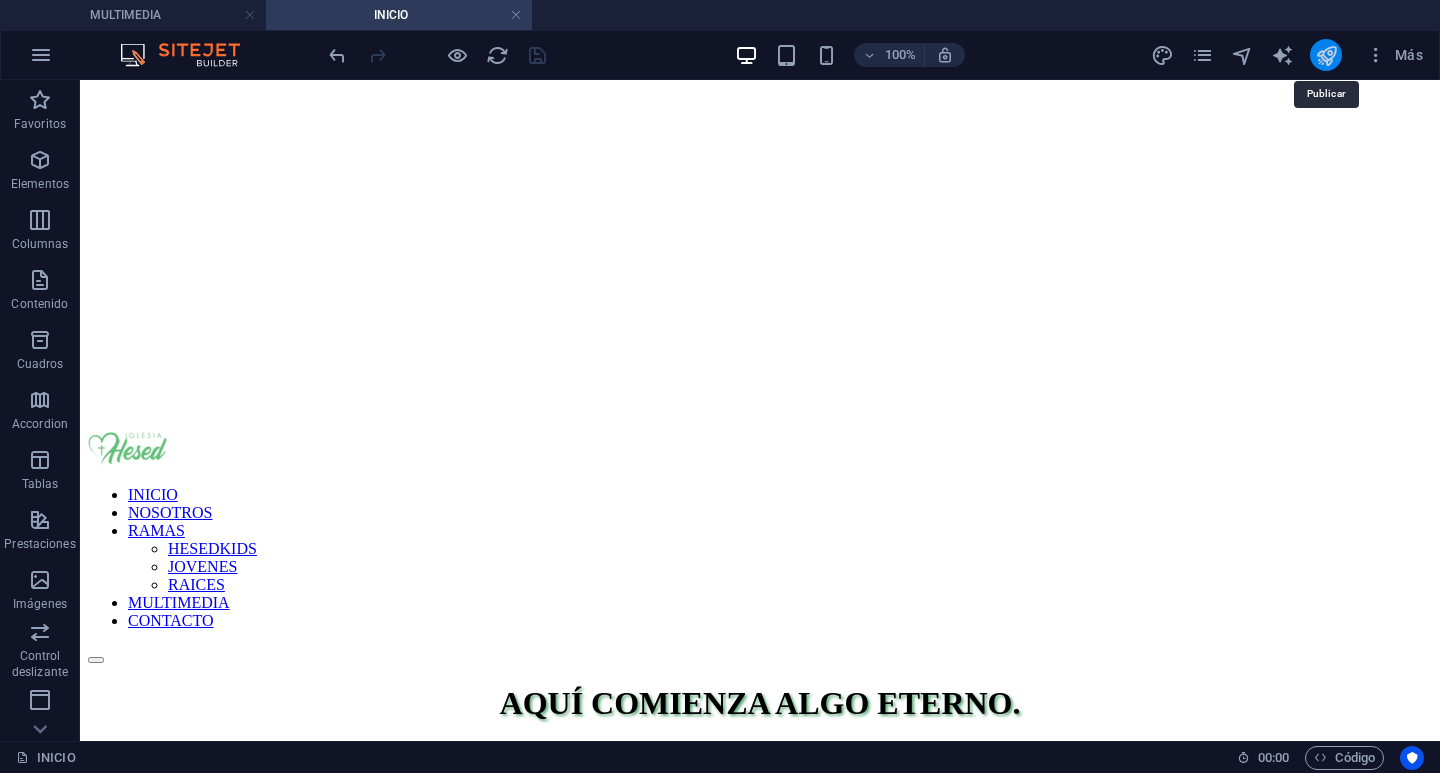 click at bounding box center [1326, 55] 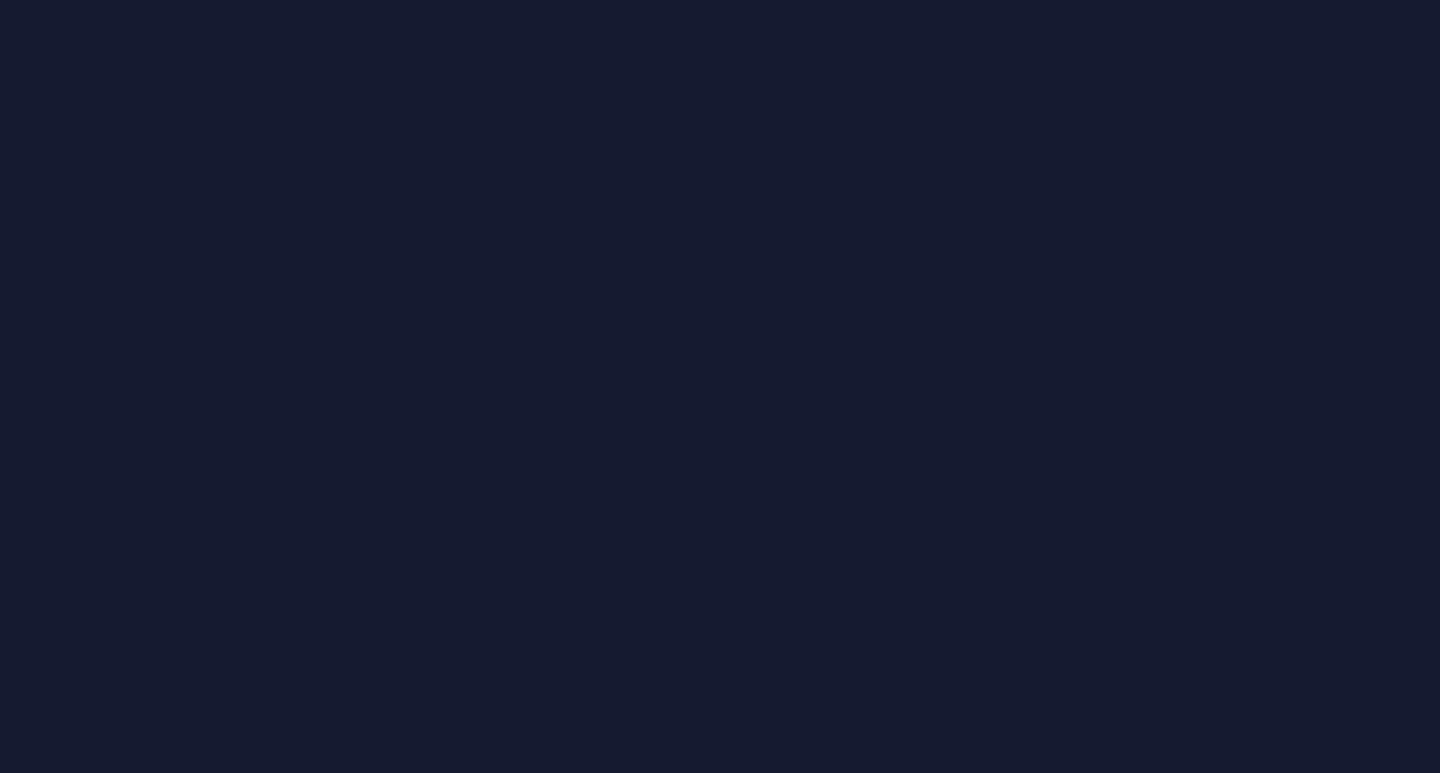 scroll, scrollTop: 0, scrollLeft: 0, axis: both 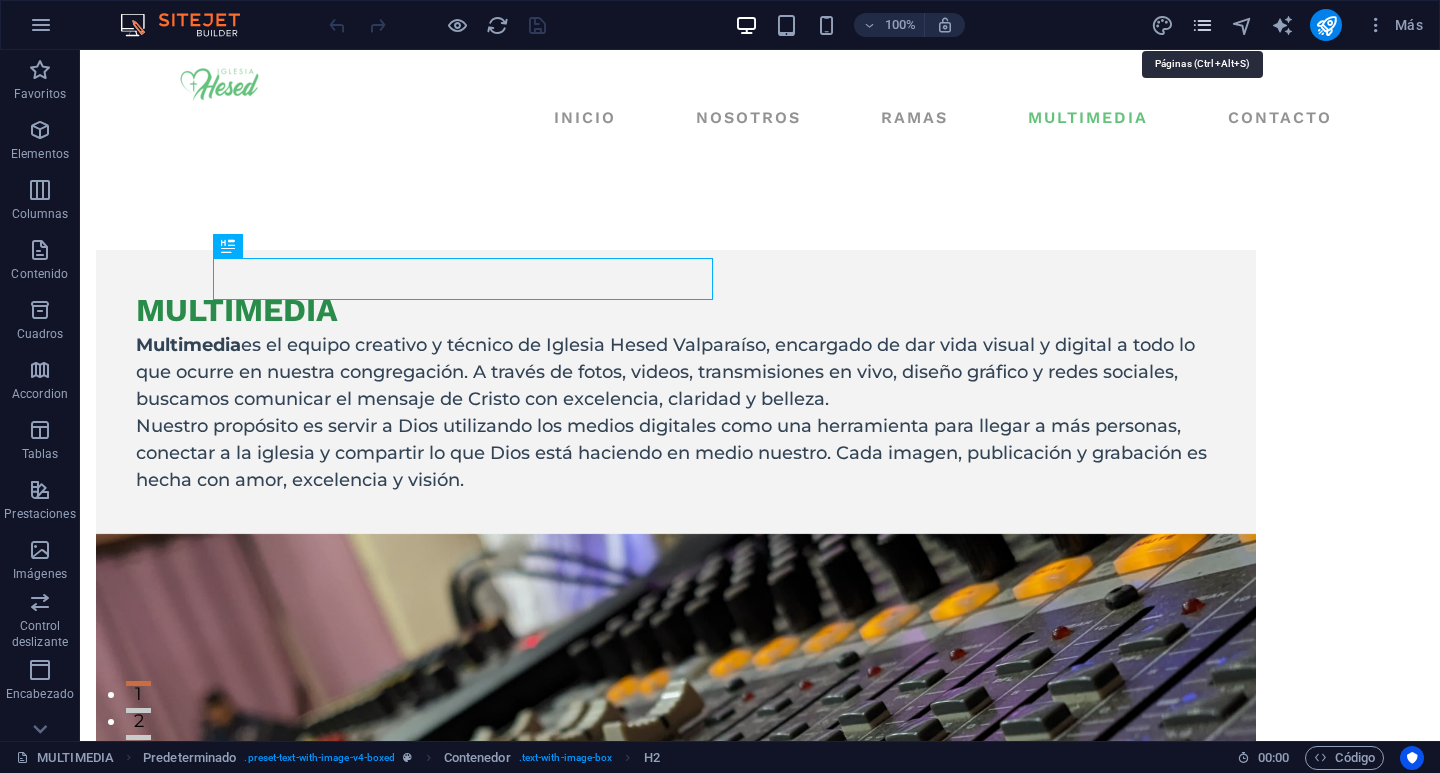 click at bounding box center (1202, 25) 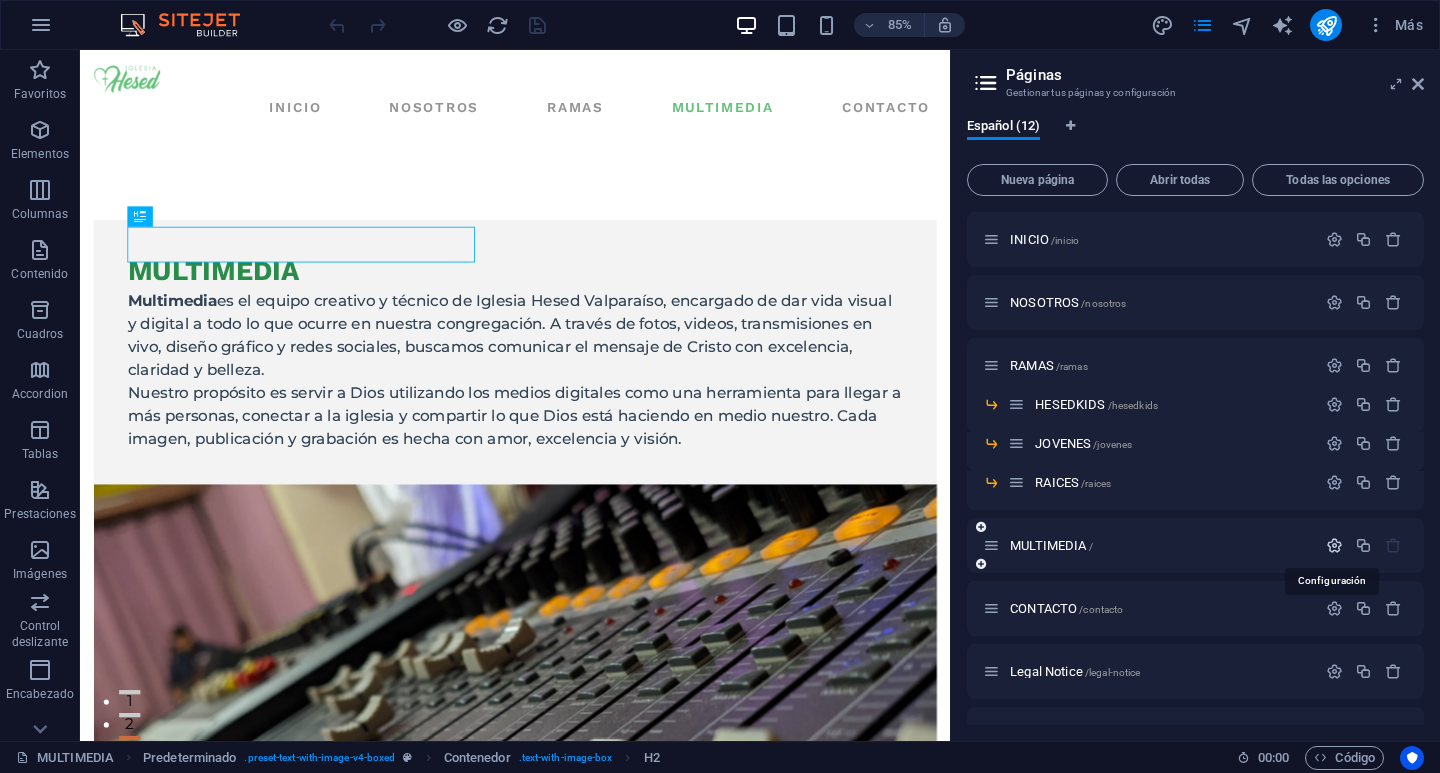 click at bounding box center [1334, 545] 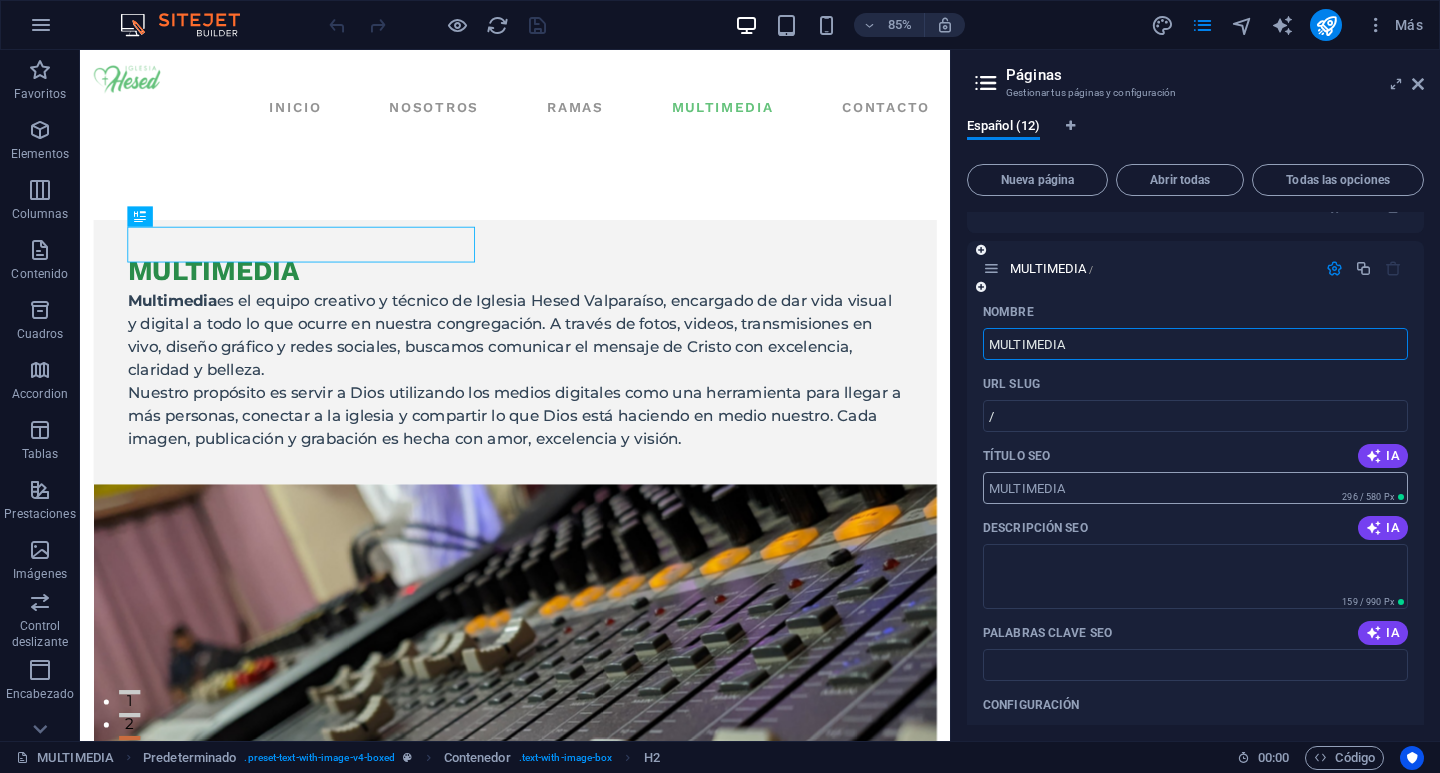 scroll, scrollTop: 200, scrollLeft: 0, axis: vertical 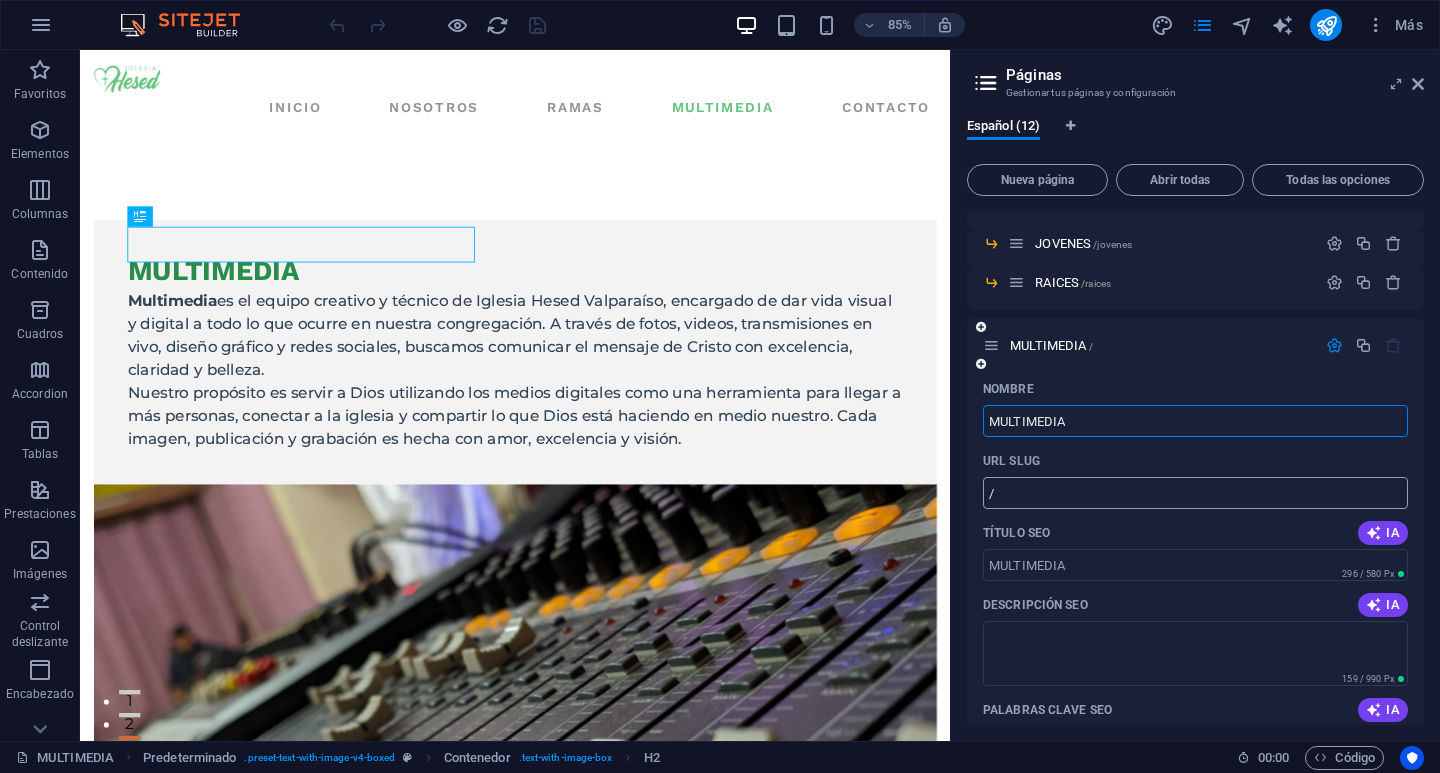 click on "/" at bounding box center (1195, 493) 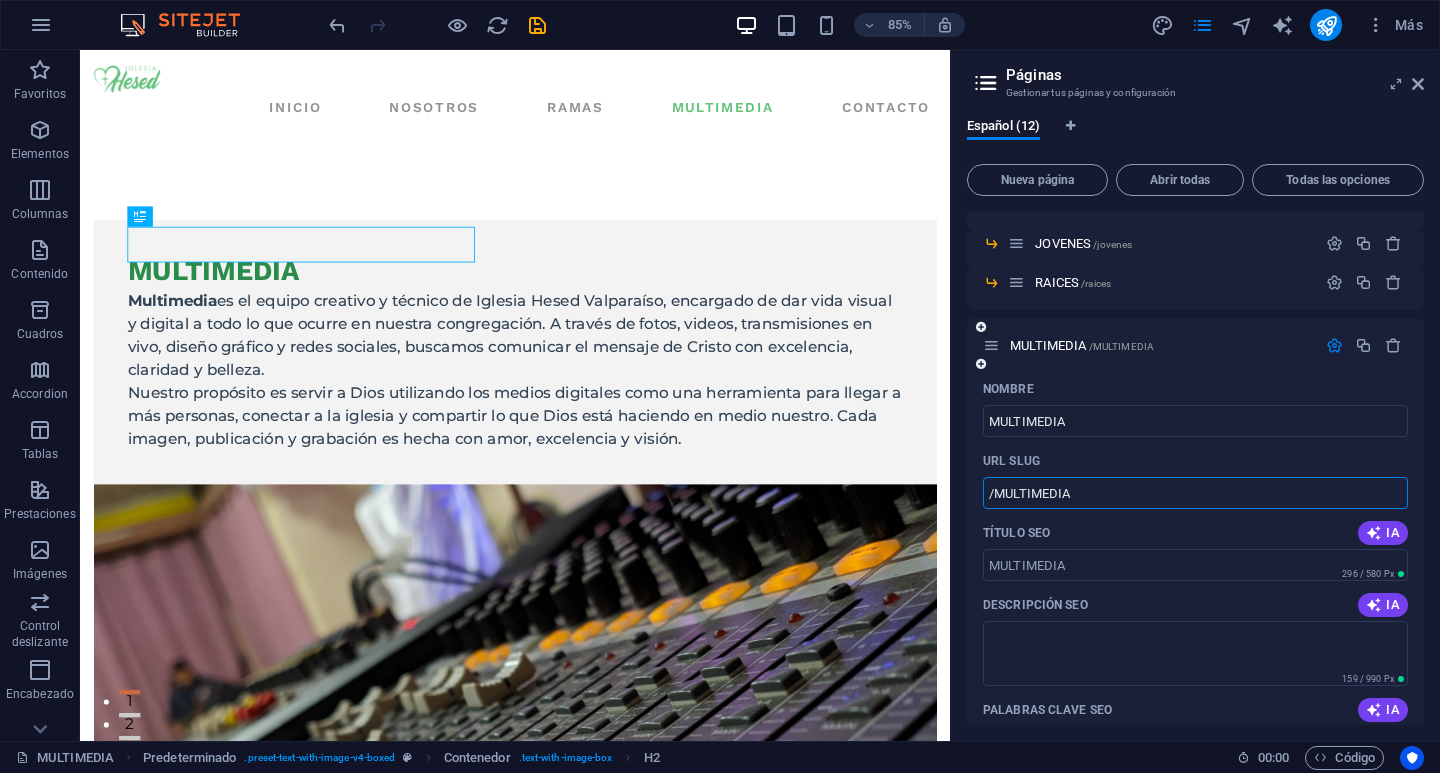 type on "/MULTIMEDIA" 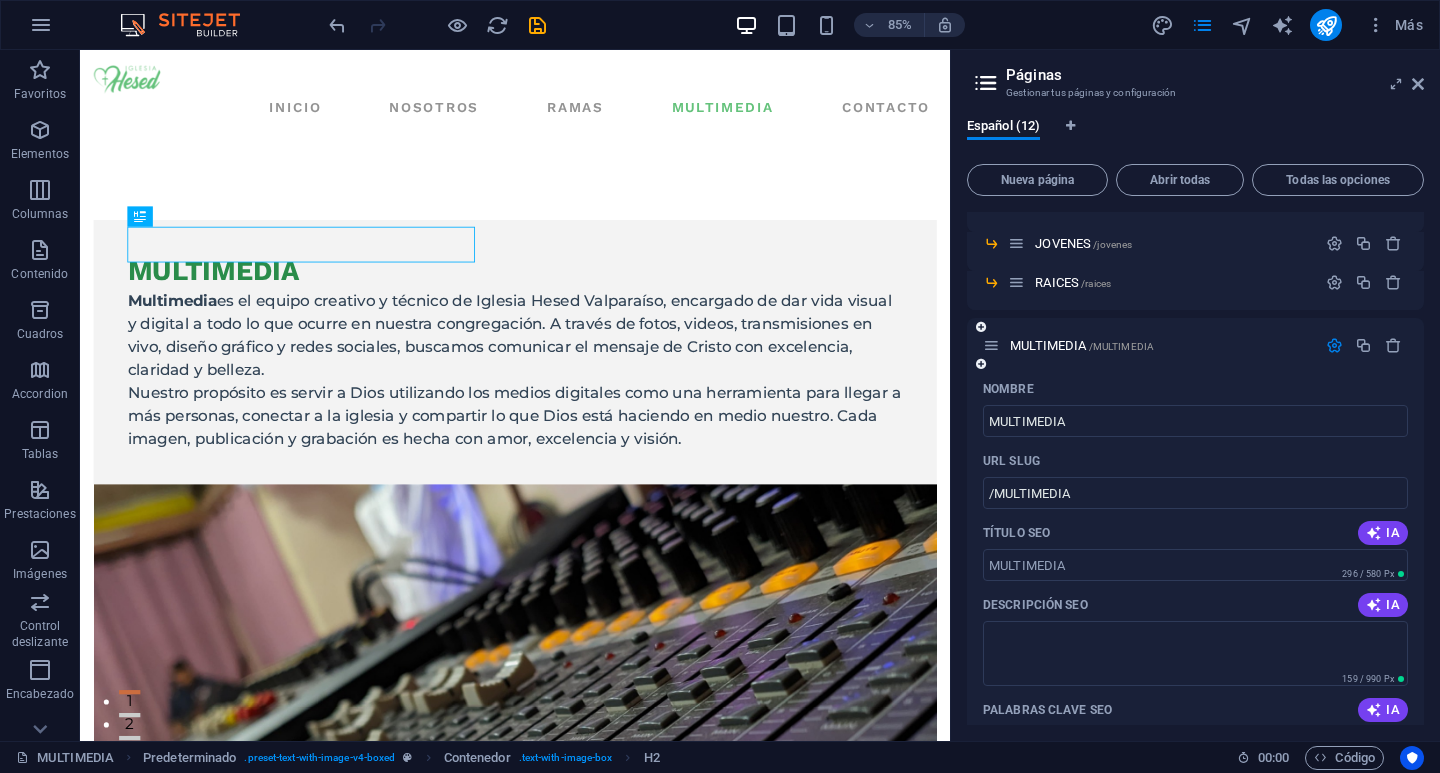 scroll, scrollTop: 0, scrollLeft: 0, axis: both 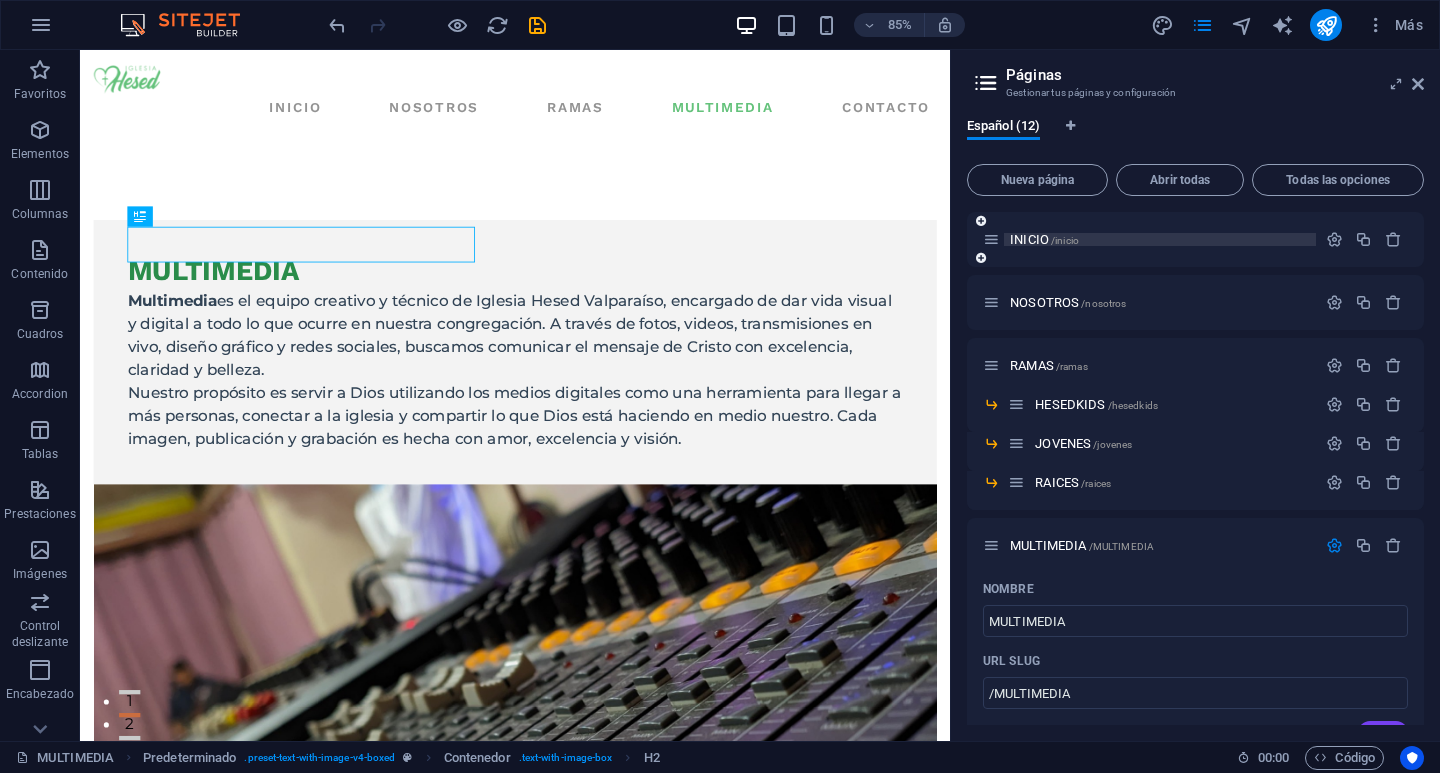 click on "INICIO /inicio" at bounding box center (1160, 239) 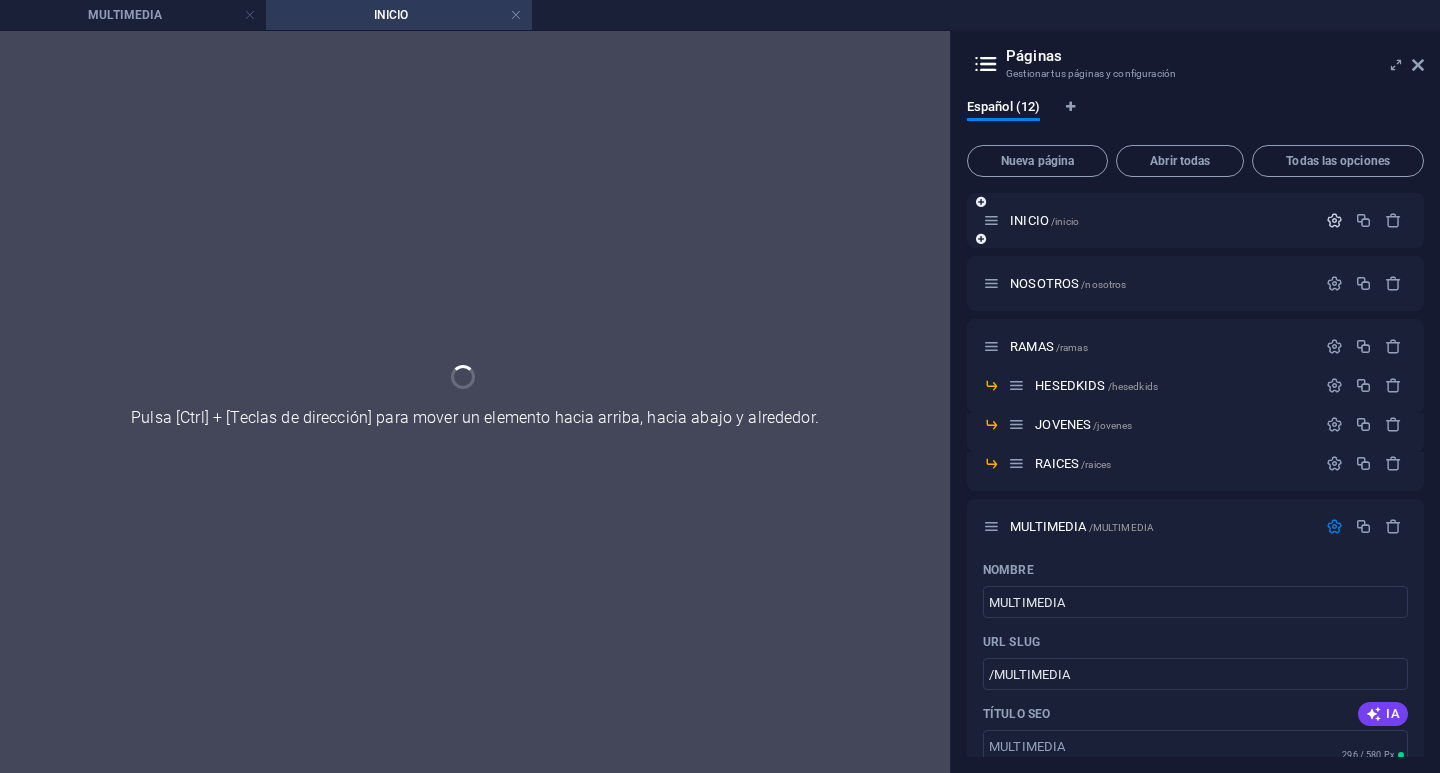 click on "INICIO /inicio NOSOTROS /nosotros RAMAS /ramas HESEDKIDS /hesedkids JOVENES /jovenes RAICES /raices MULTIMEDIA /MULTIMEDIA Nombre MULTIMEDIA ​ URL SLUG /MULTIMEDIA ​ Título SEO IA ​ 296 / 580 Px Descripción SEO IA ​ 159 / 990 Px Palabras clave SEO IA ​ Configuración Menú Noindex Vista previa Móvil Escritorio www.example.com MULTIMEDIA iglesiahesedvalparaiso.cl - [CITY] iglesiahesedvalparaiso.cl Etiquetas meta ​ Vista previa de imagen (Open Graph) Arrastra archivos aquí, haz clic para escoger archivos o selecciona alguno de tus archivos o consulta el catálogo gratuito de fotos y vídeos Más opciones CONTACTO /contacto Legal Notice /legal-notice Privacy /privacy Listing Post /listing-post News Post /news-post" at bounding box center [1195, 447] 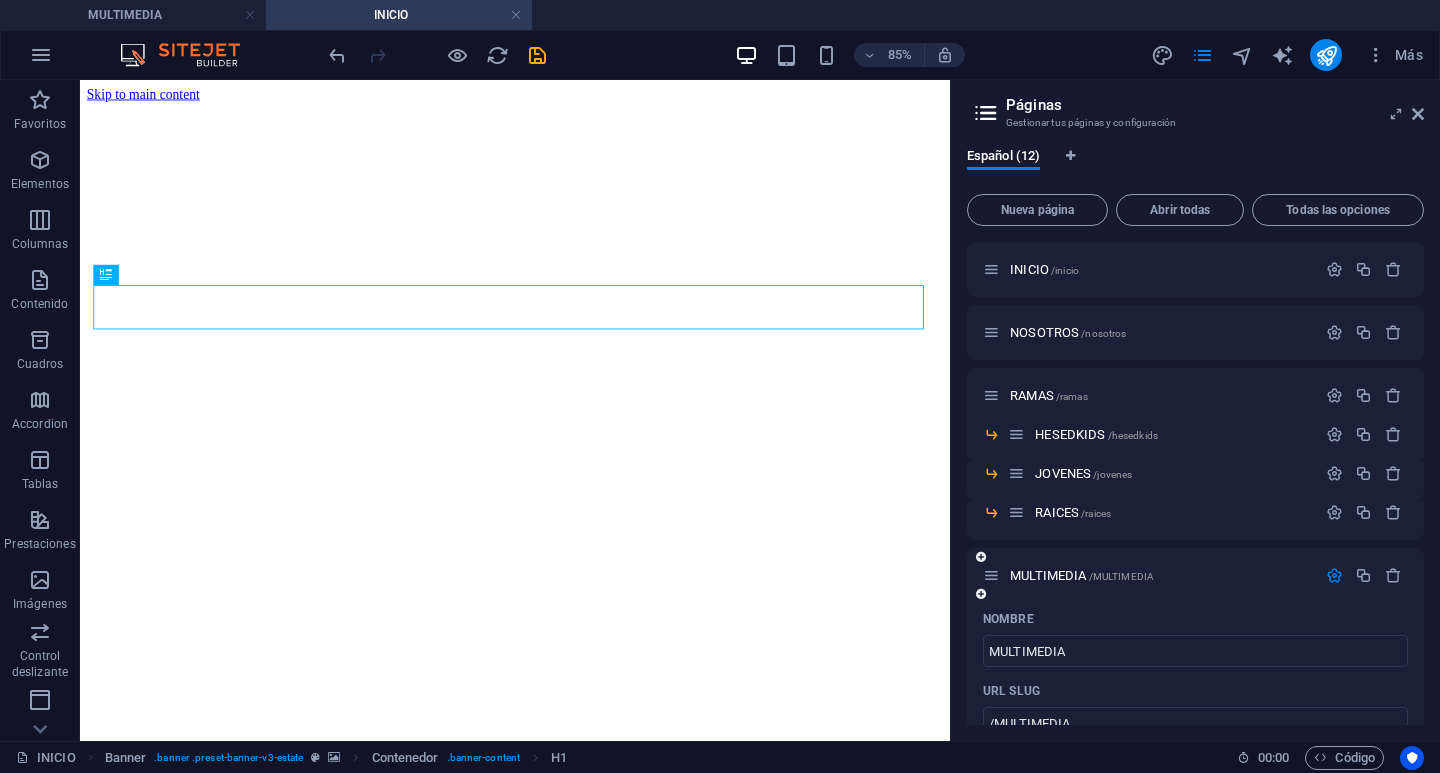 scroll, scrollTop: 0, scrollLeft: 0, axis: both 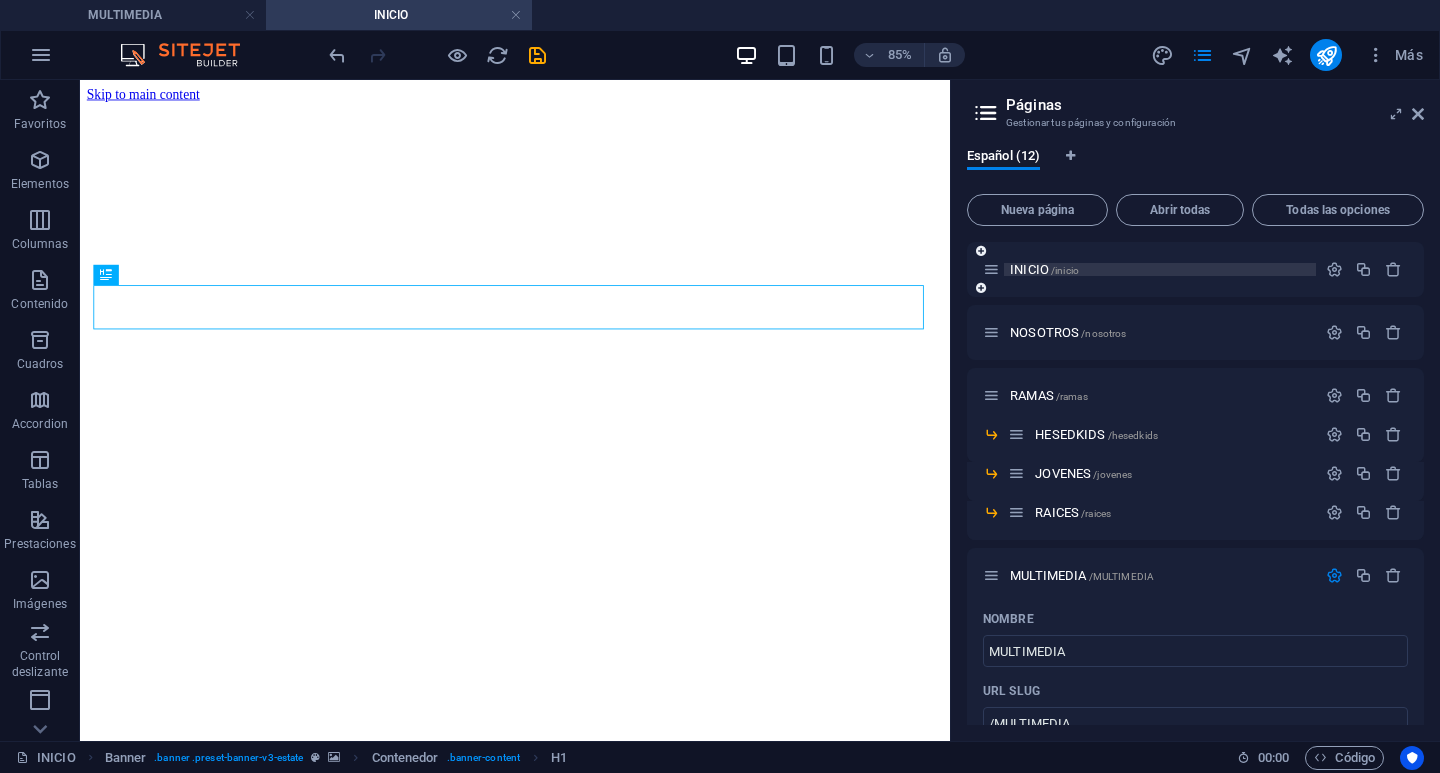 click on "/inicio" at bounding box center [1065, 270] 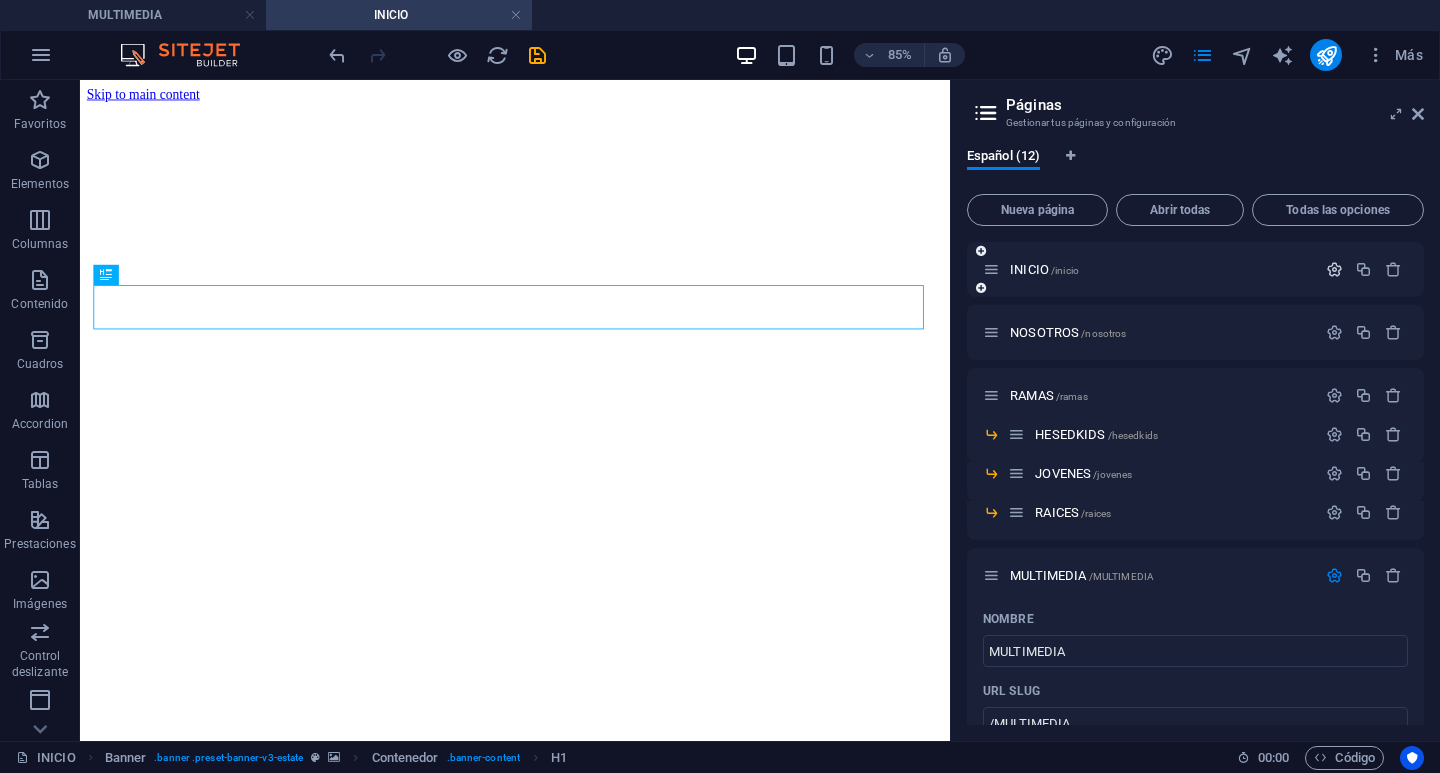 click at bounding box center (1334, 269) 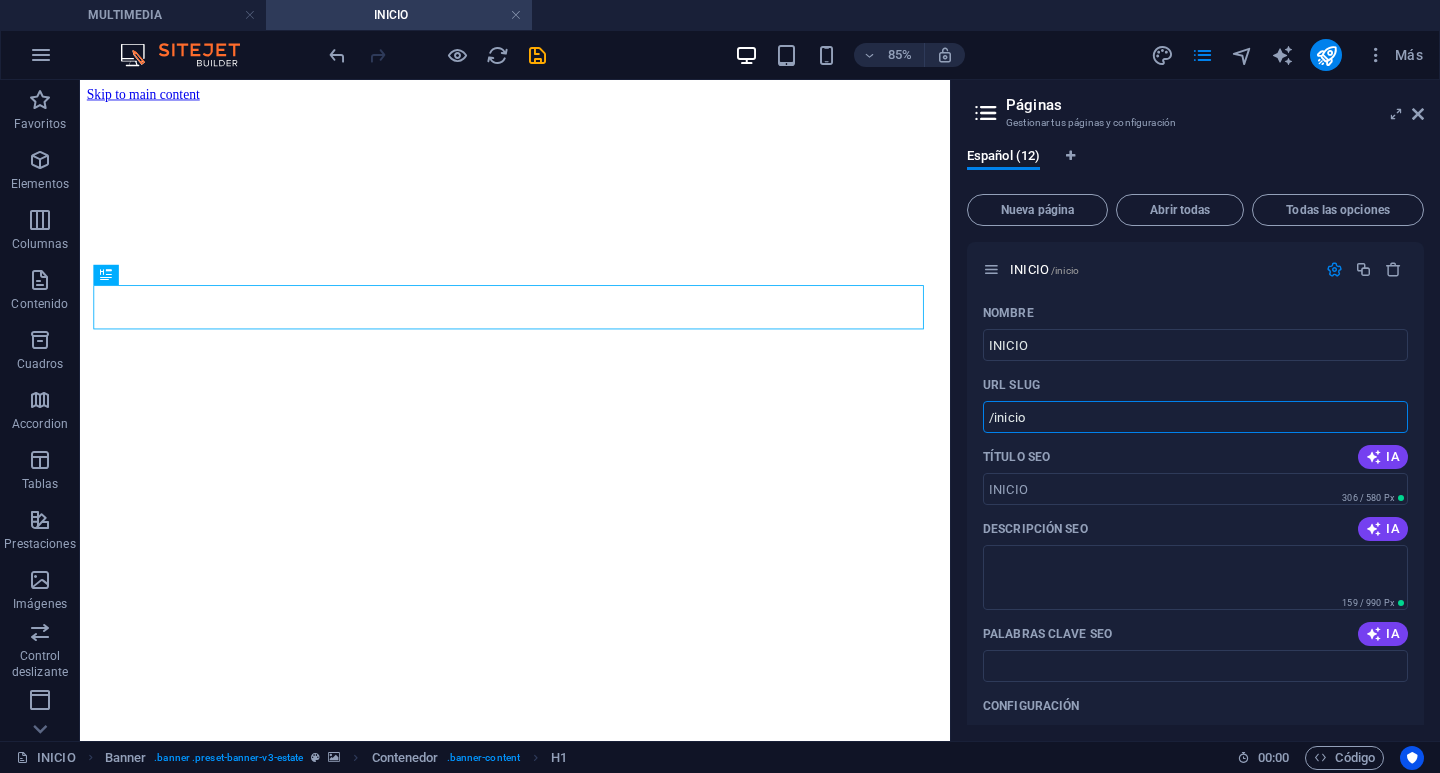 drag, startPoint x: 1119, startPoint y: 489, endPoint x: 1004, endPoint y: 470, distance: 116.559 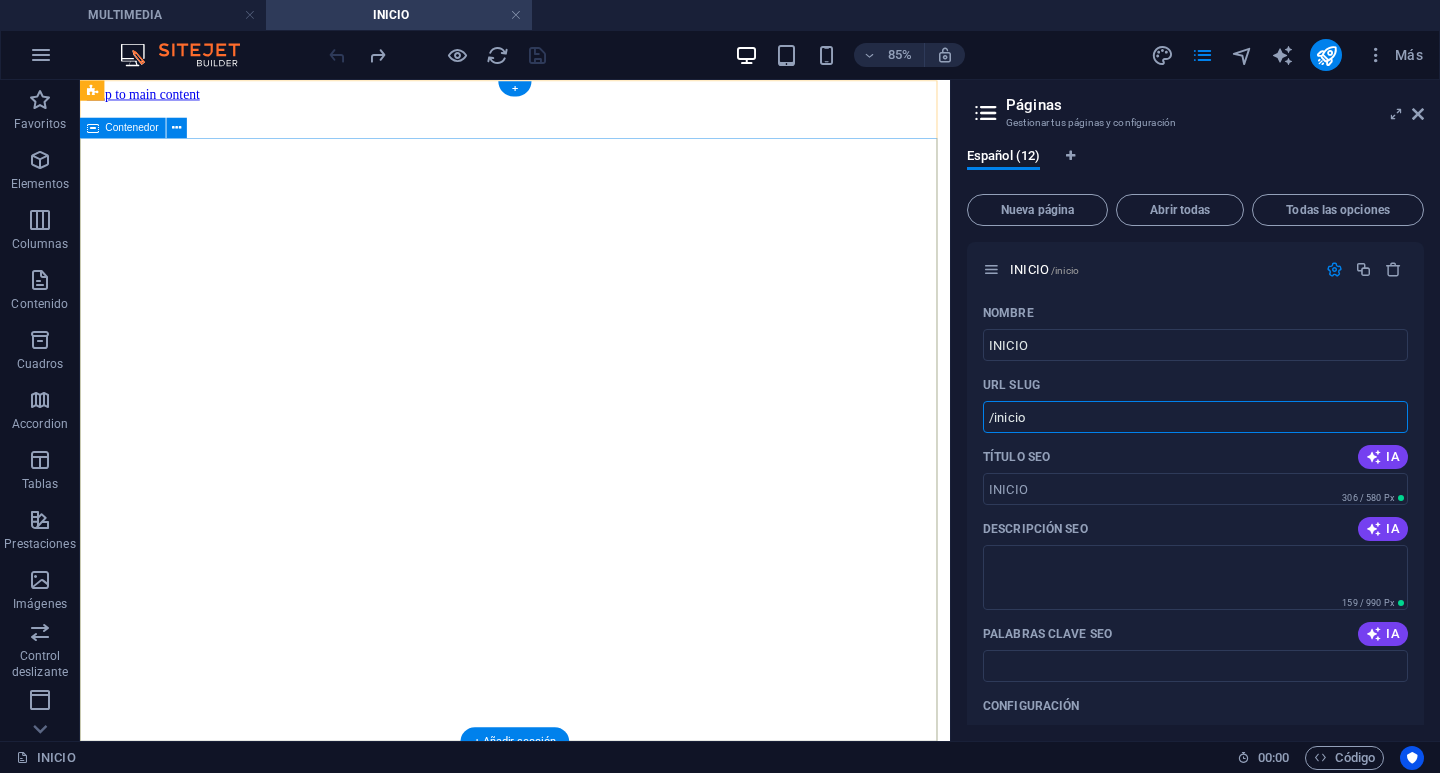 click on "No solo porque creemos en la vida eterna en Cristo, sino porque cada encuentro con Dios deja una huella que transforma el alma. Somos una familia de fe donde todos son bienvenidos, sin importar su pasado, porque en Jesús siempre hay un nuevo comienzo. Nos mueve el amor de Dios, la verdad de Su Palabra y el deseo de caminar juntos hacia Su propósito. Gracias por estar aquí. Esta es tu casa, y estamos felices de recibirte. Saber mas" at bounding box center (592, 1219) 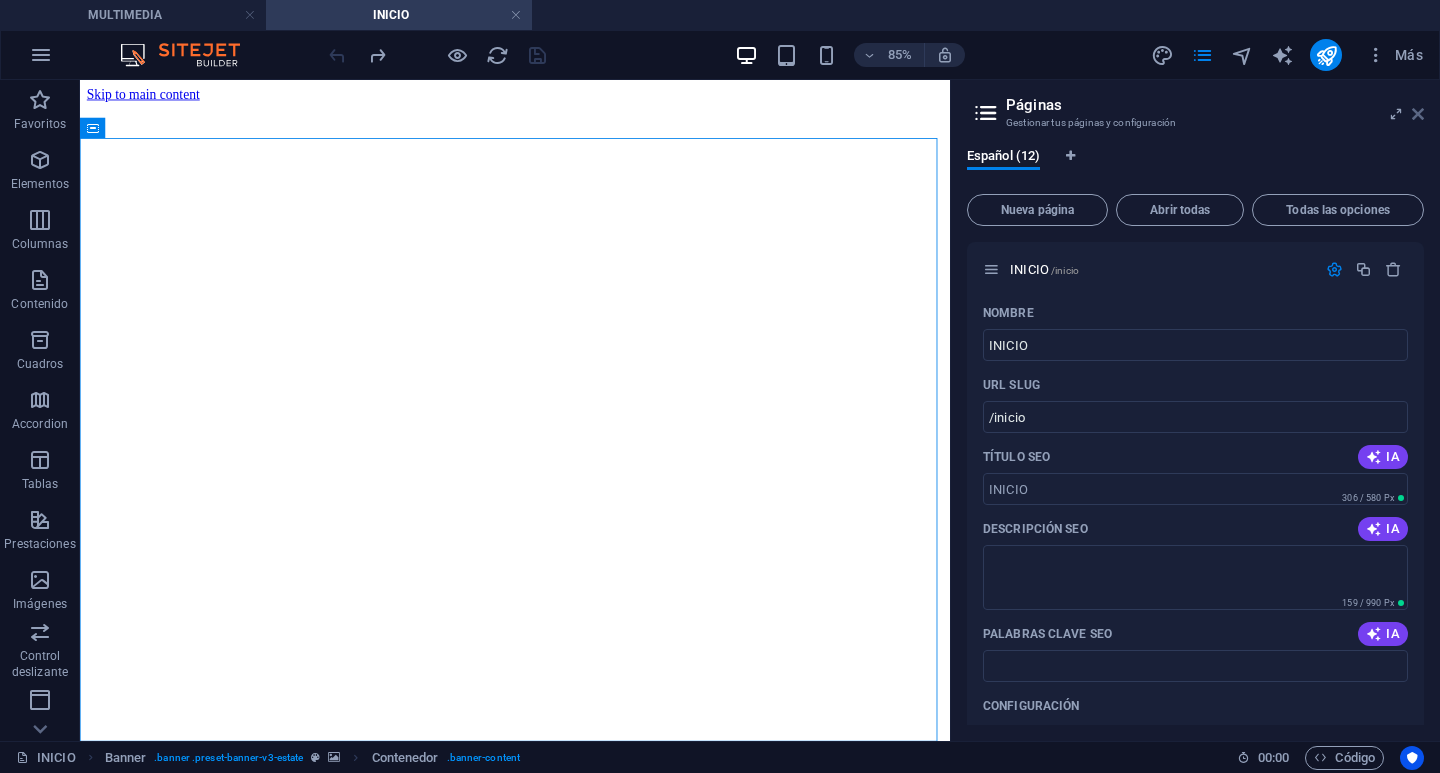 click at bounding box center [1418, 114] 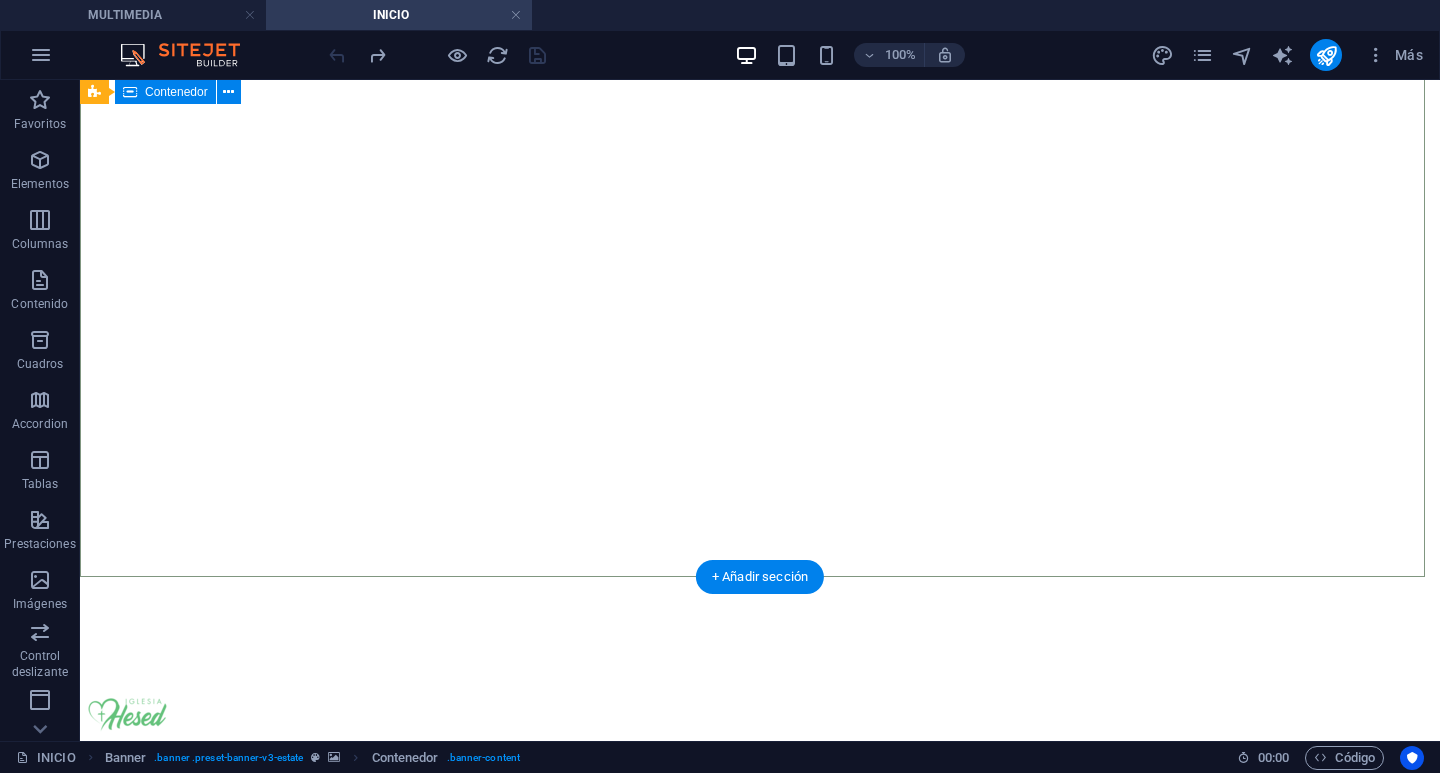scroll, scrollTop: 0, scrollLeft: 0, axis: both 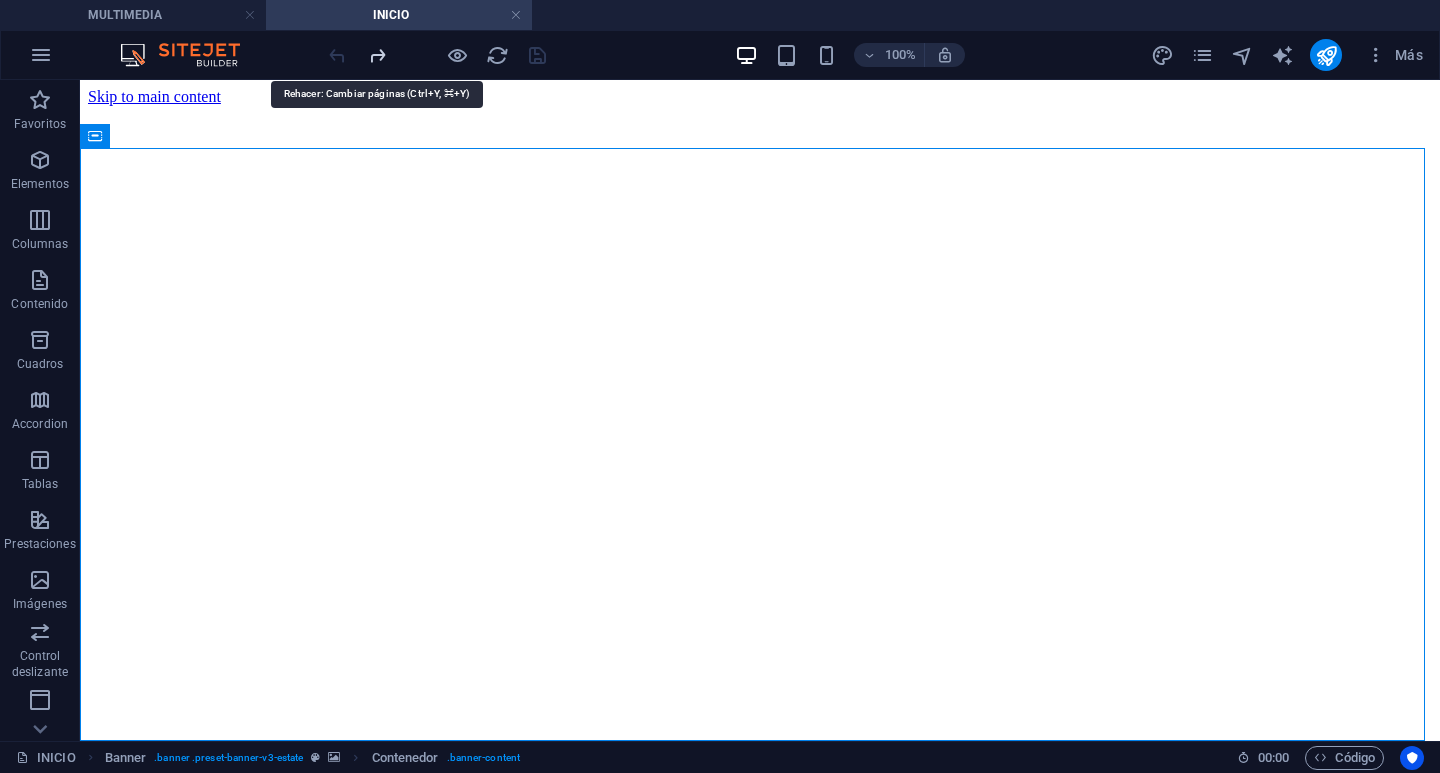 click at bounding box center (377, 55) 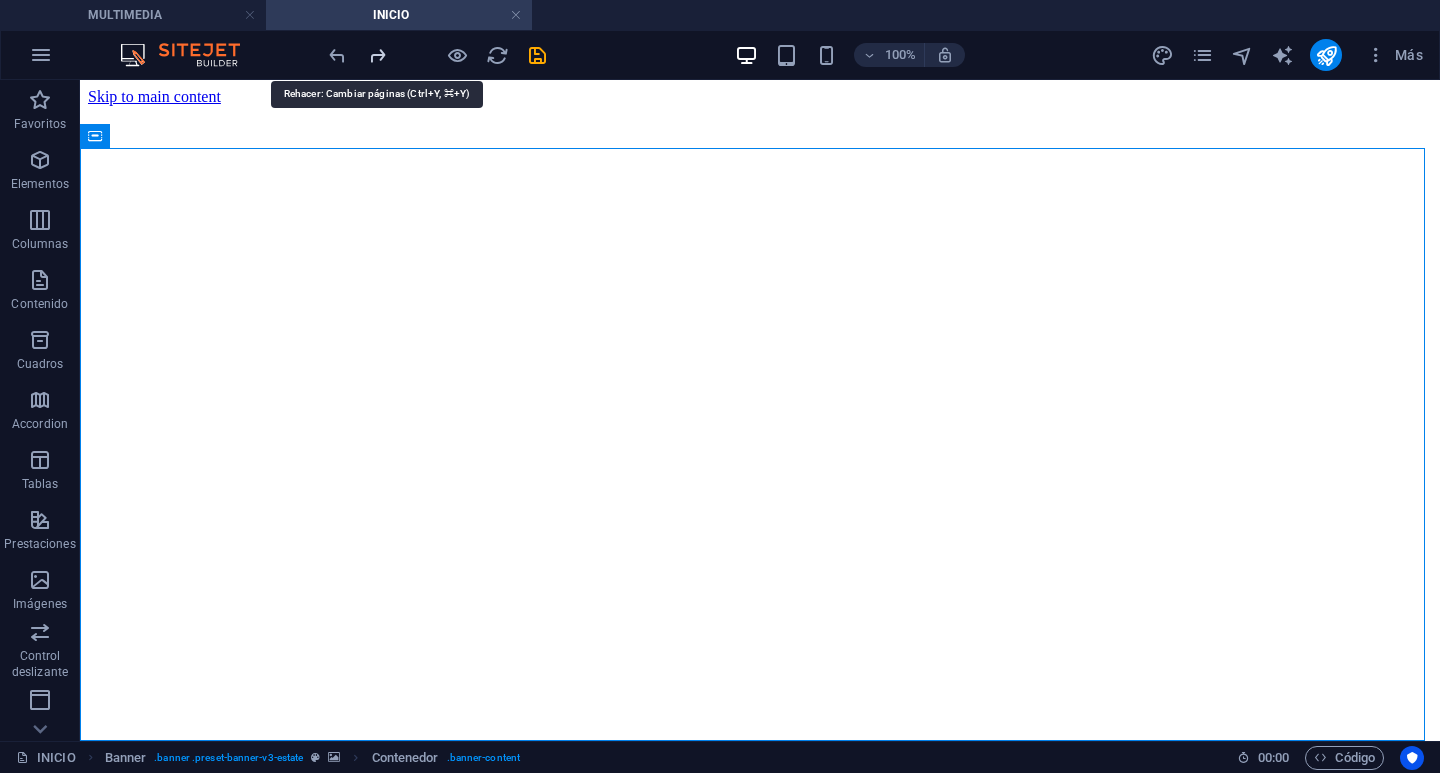 click at bounding box center (377, 55) 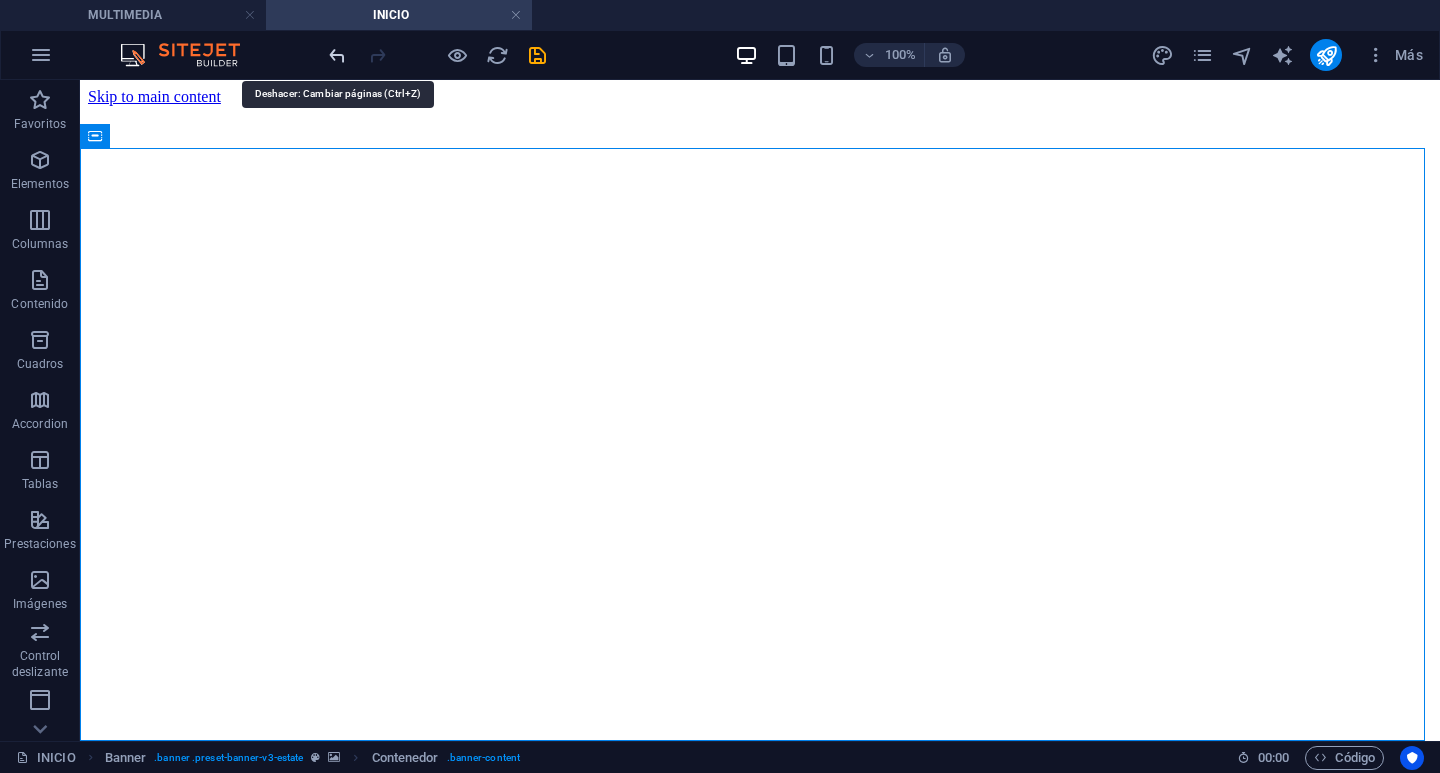 click at bounding box center (337, 55) 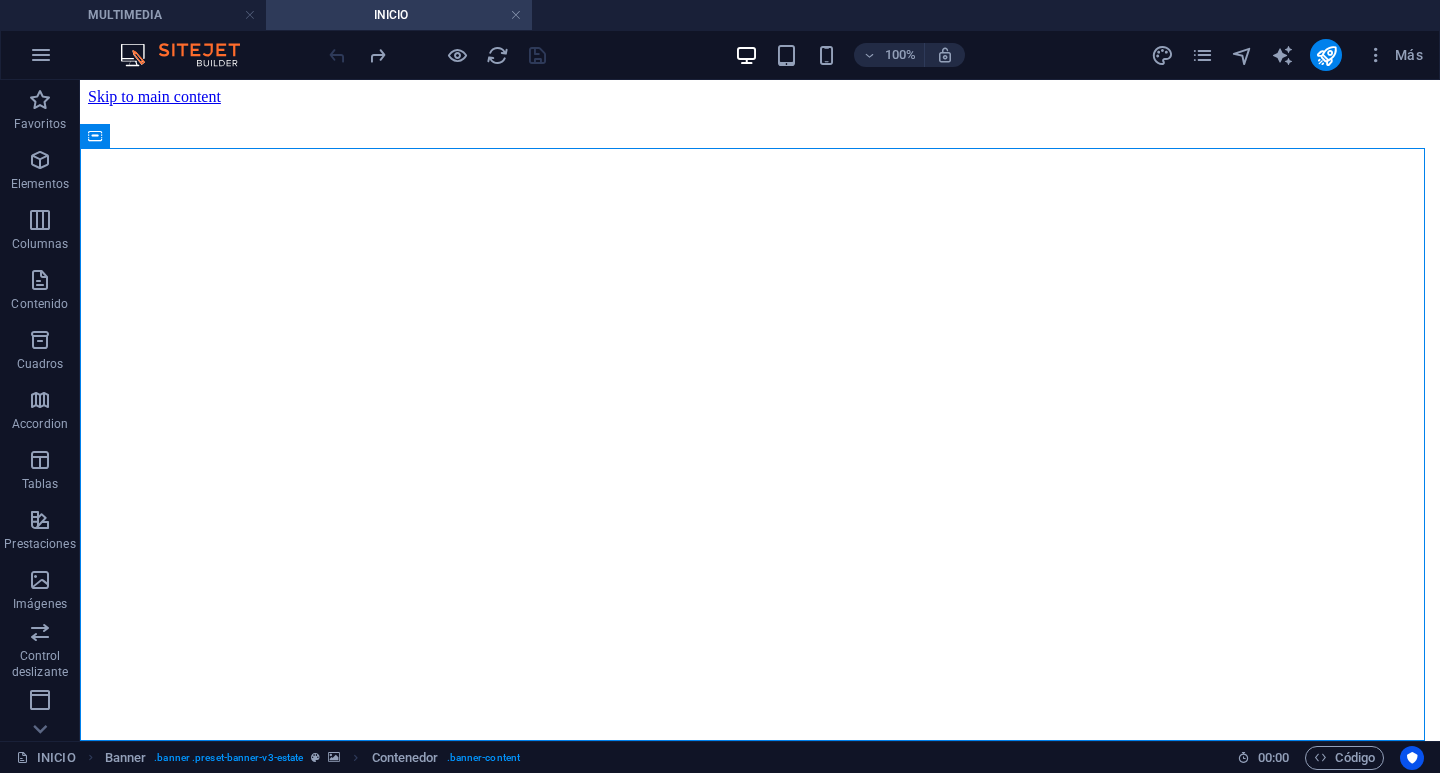 click at bounding box center [437, 55] 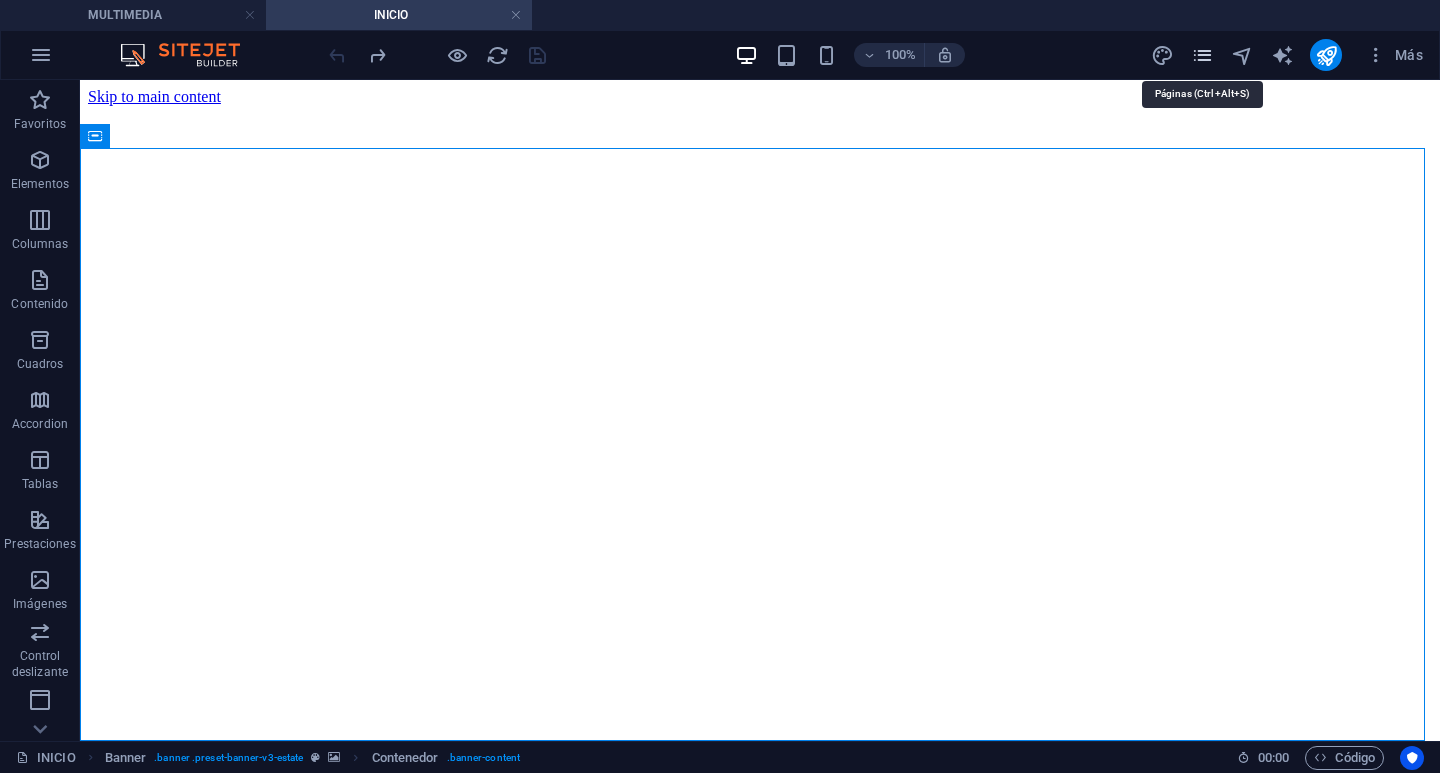click at bounding box center (1202, 55) 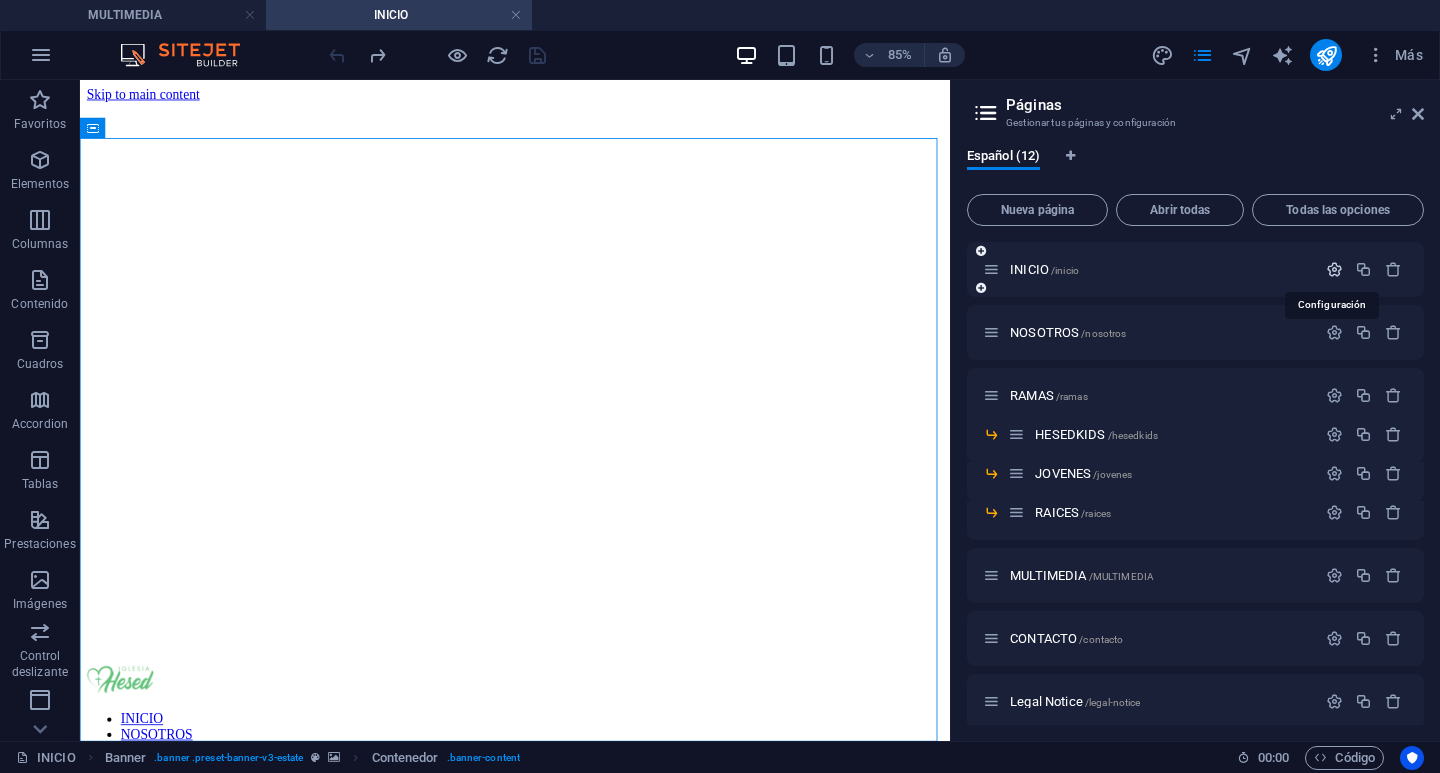click at bounding box center (1334, 269) 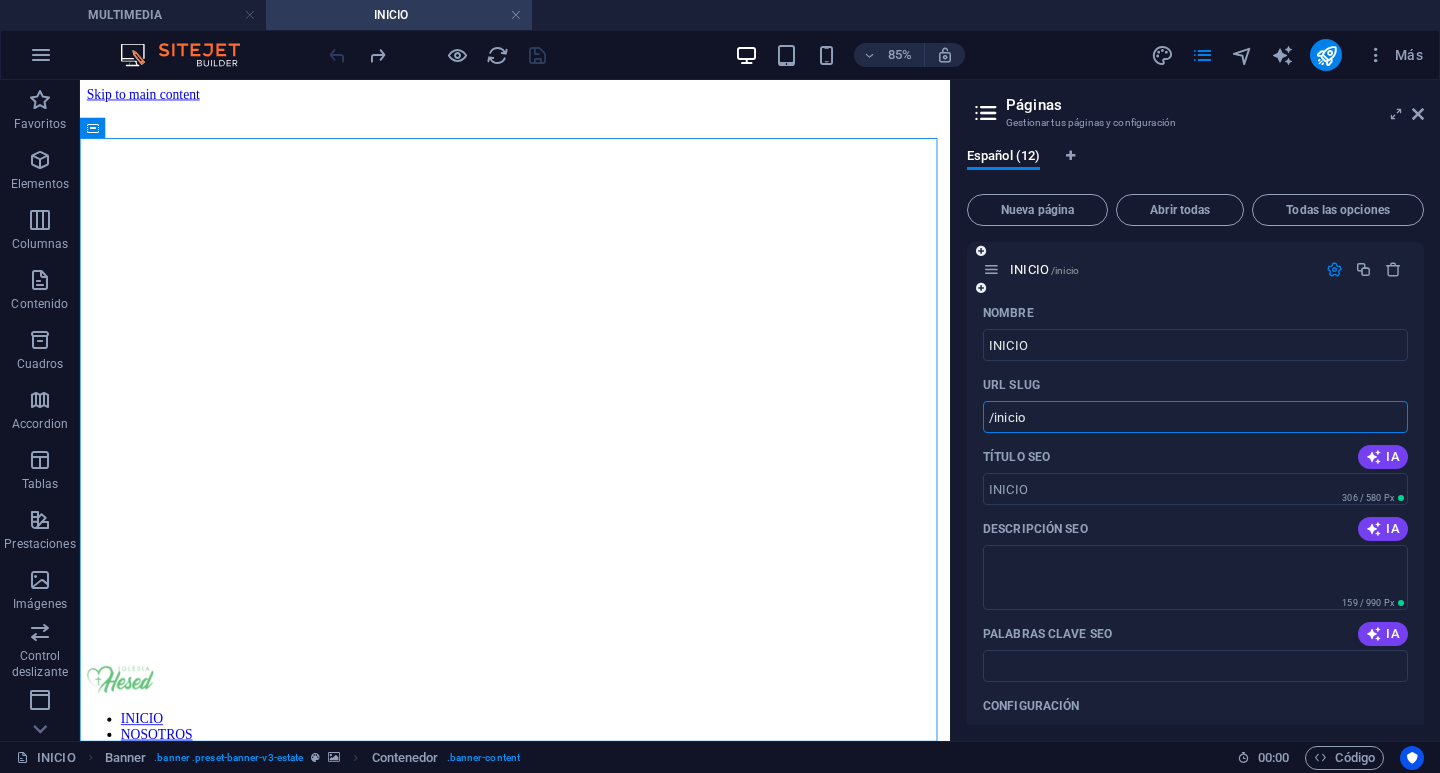 drag, startPoint x: 1041, startPoint y: 414, endPoint x: 996, endPoint y: 413, distance: 45.01111 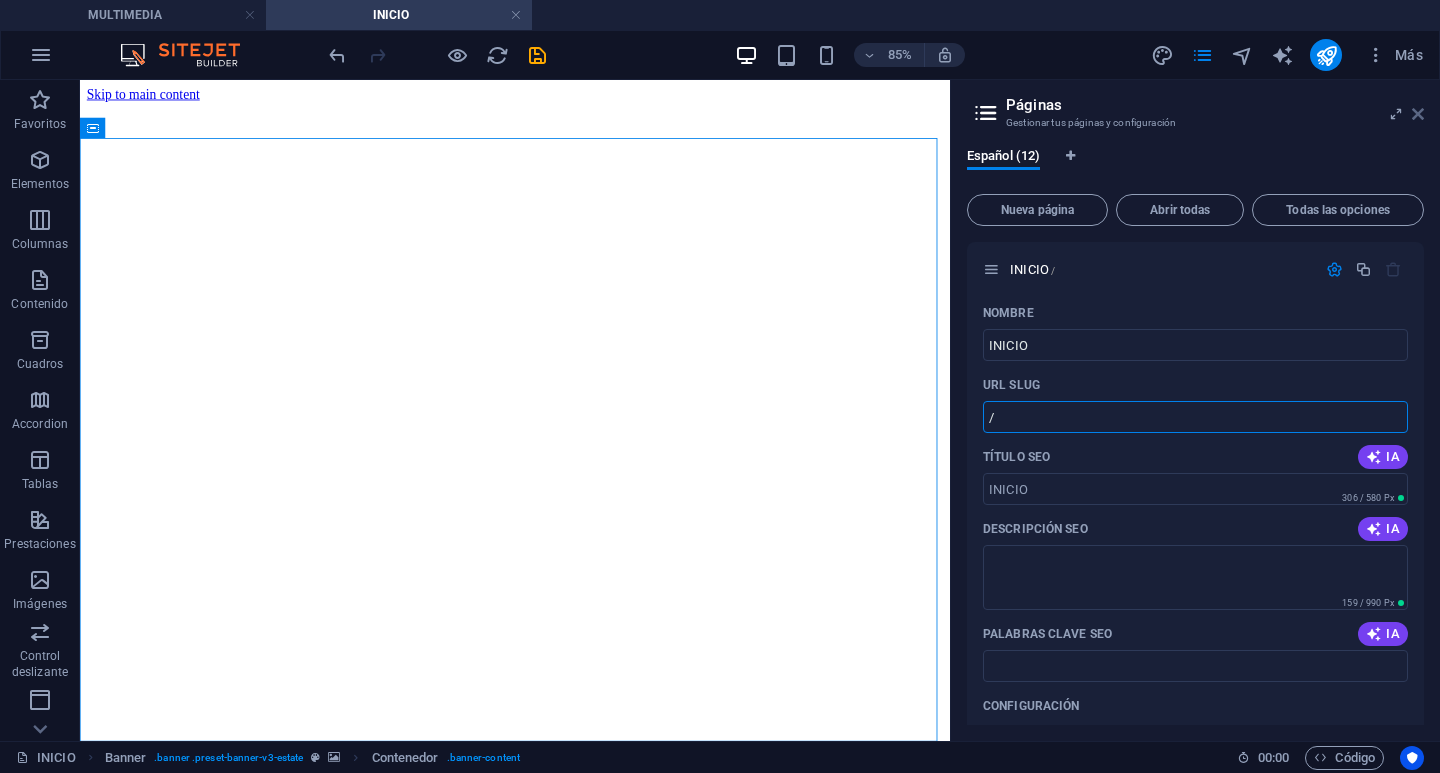 type on "/" 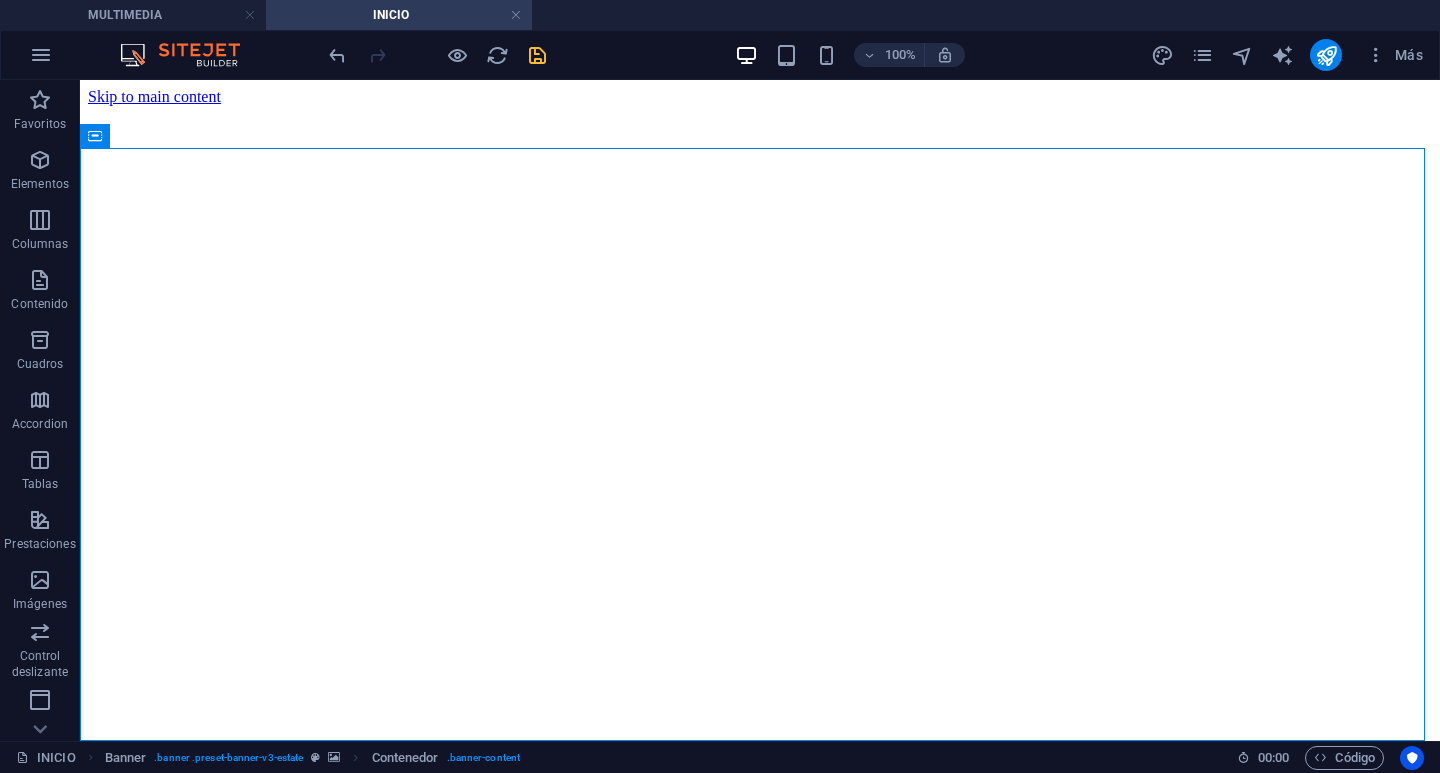 click at bounding box center (537, 55) 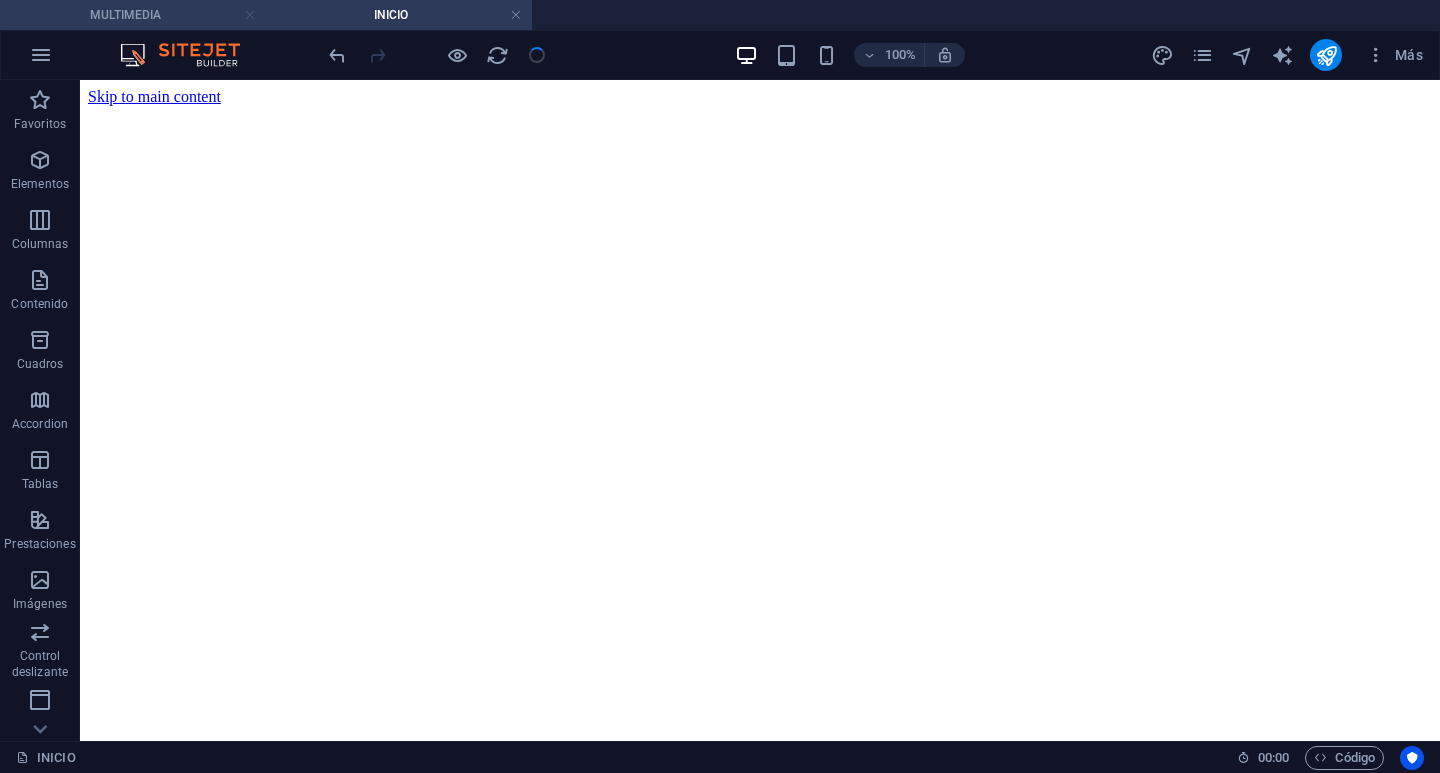 click at bounding box center (250, 15) 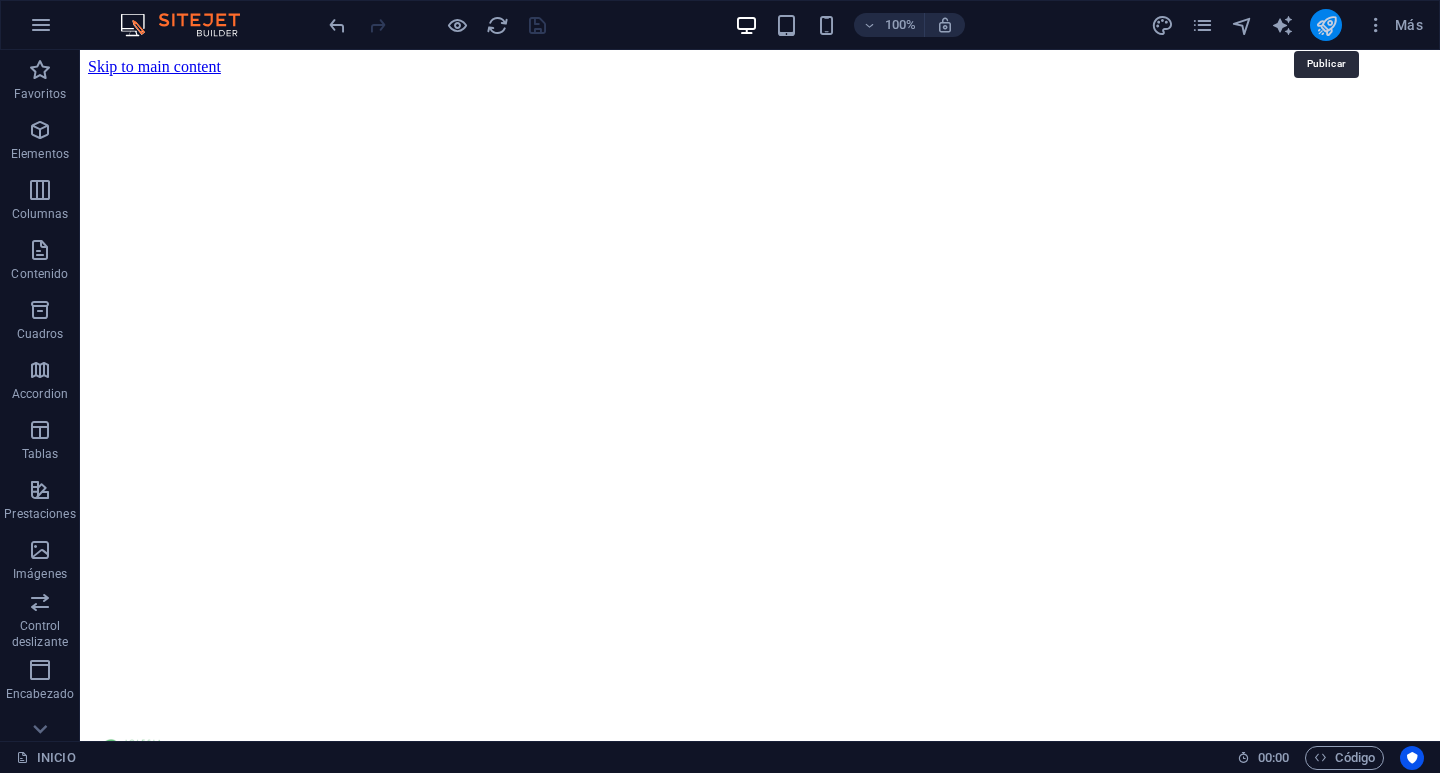 click at bounding box center [1326, 25] 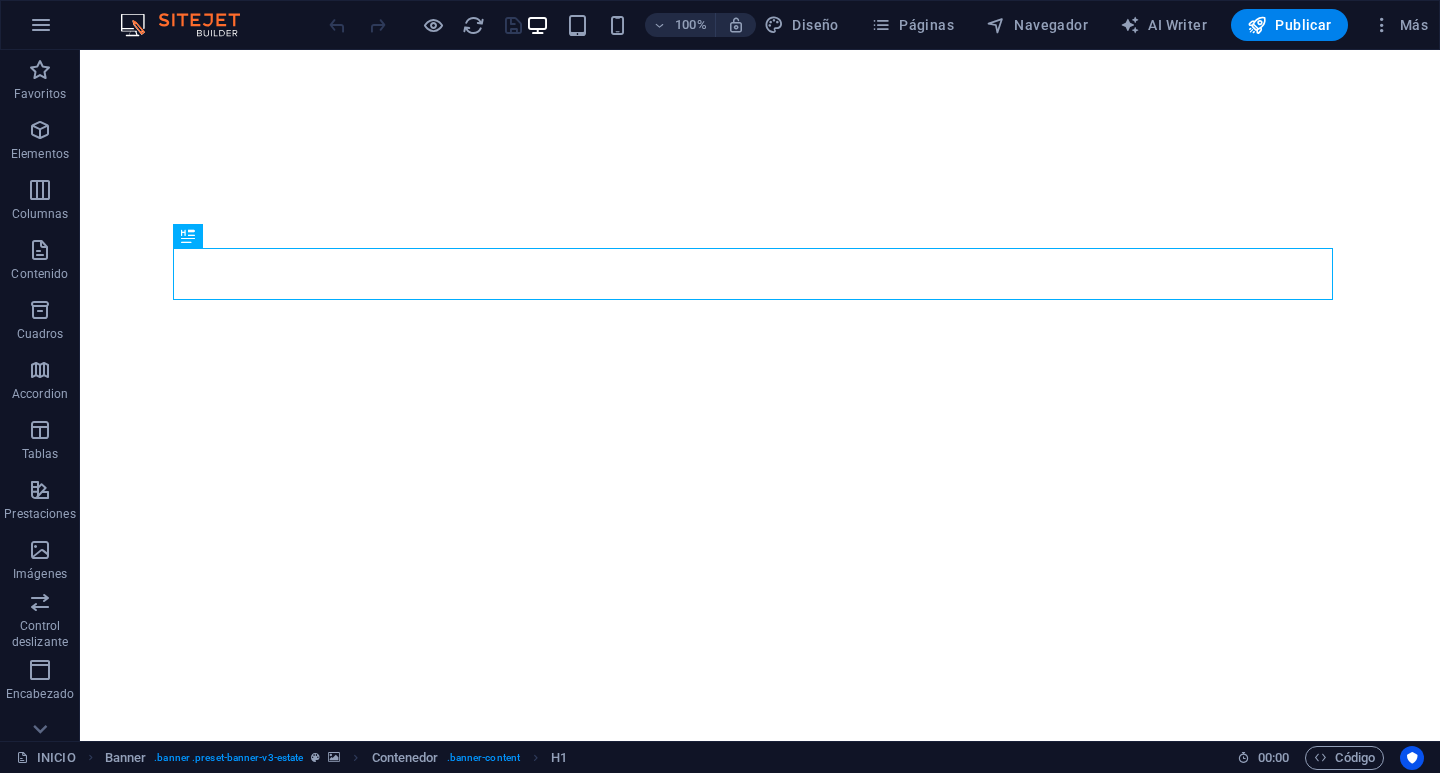scroll, scrollTop: 0, scrollLeft: 0, axis: both 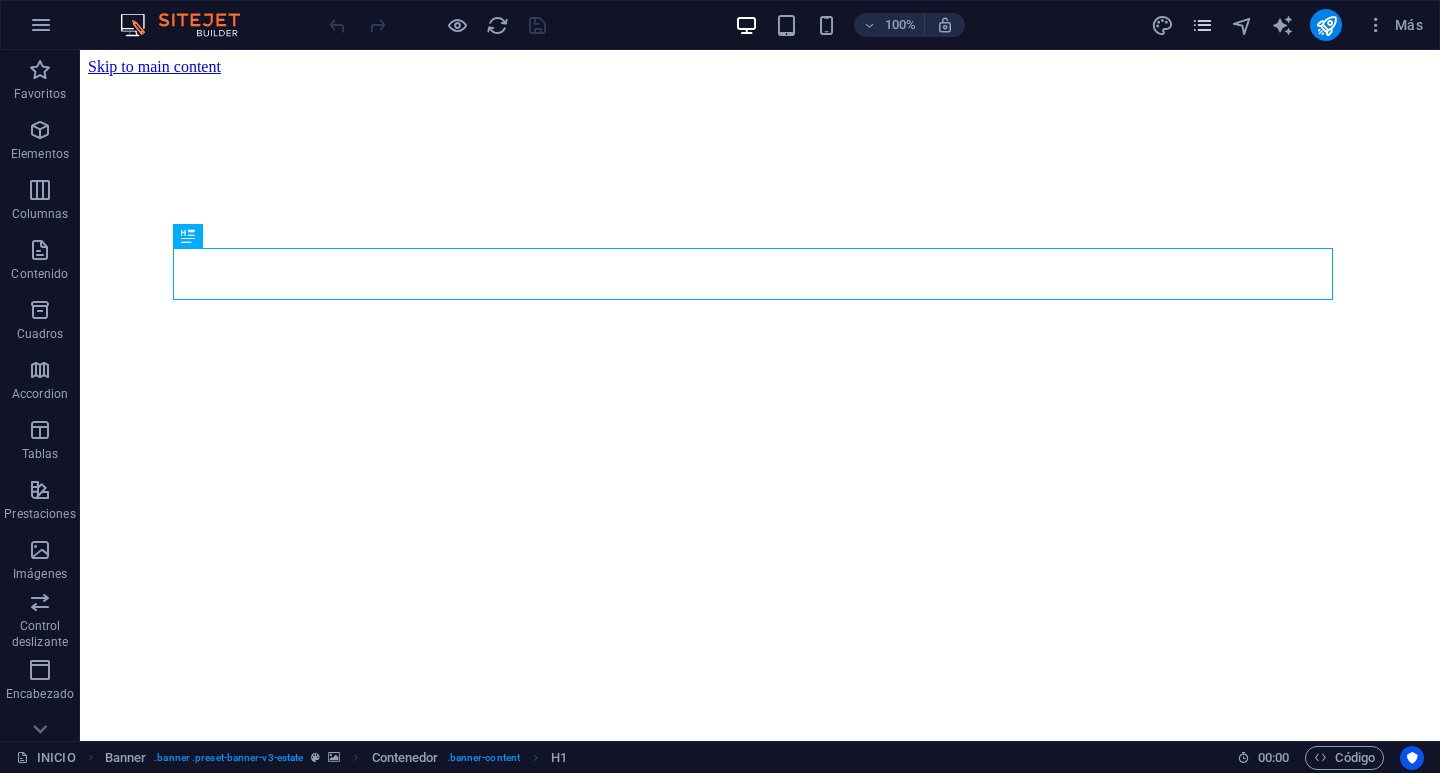 click at bounding box center [1202, 25] 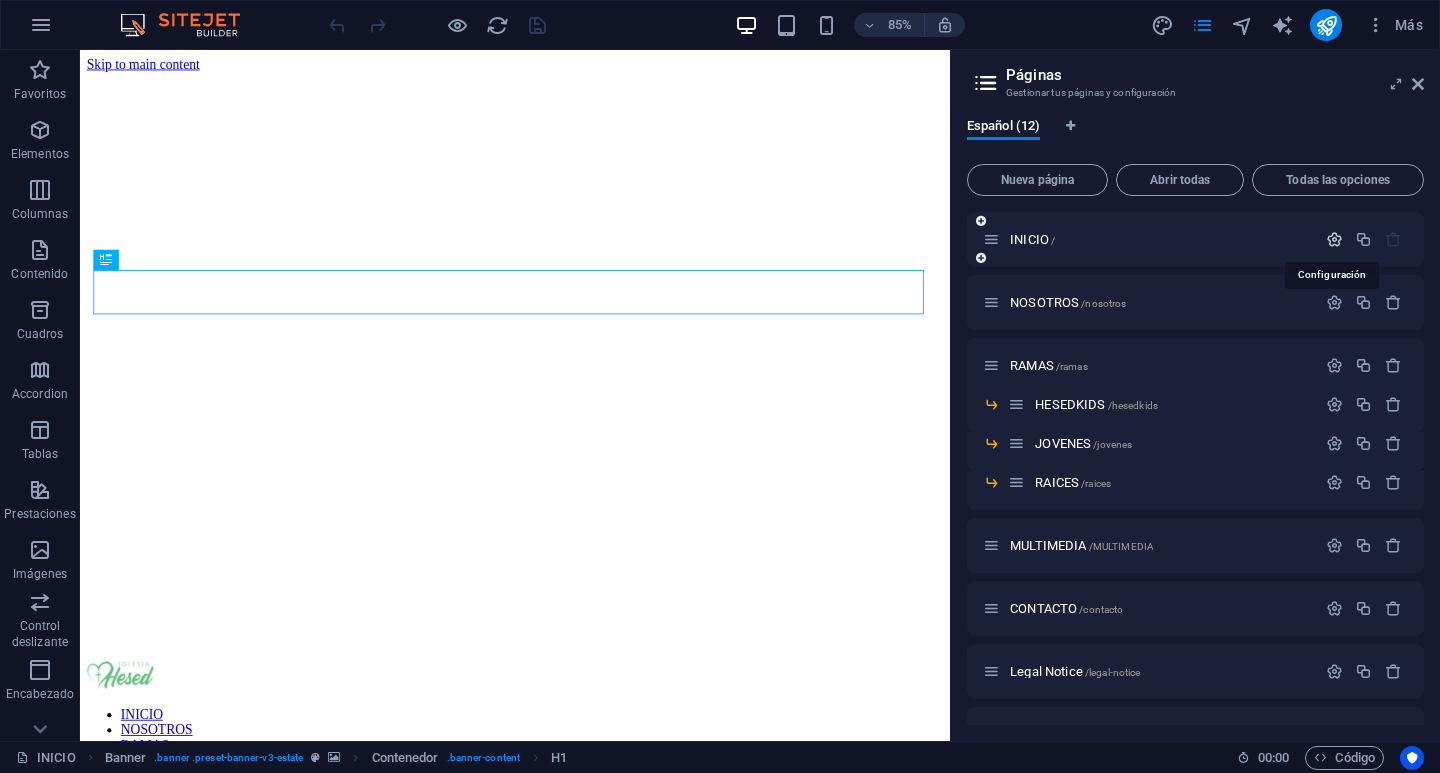 click at bounding box center [1334, 239] 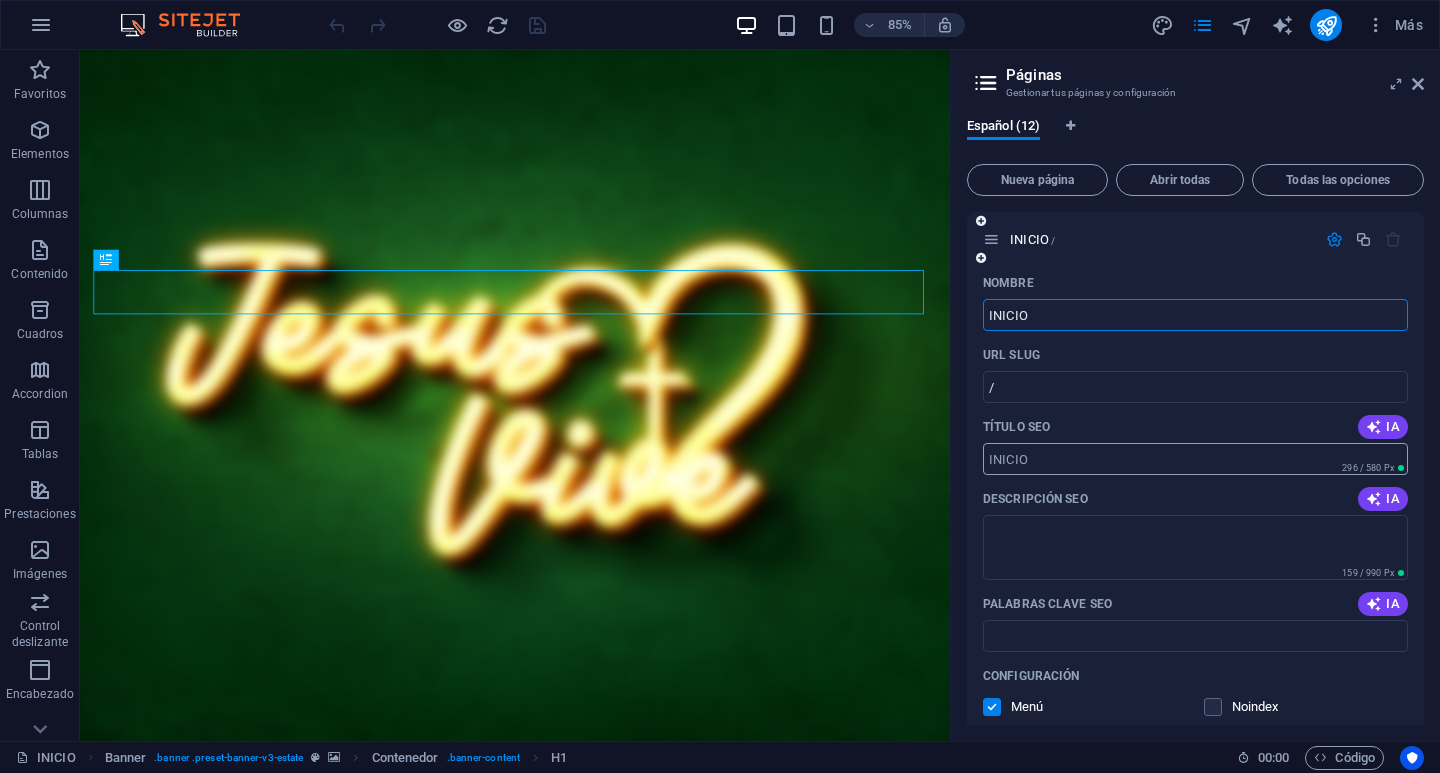 click on "Título SEO" at bounding box center (1195, 459) 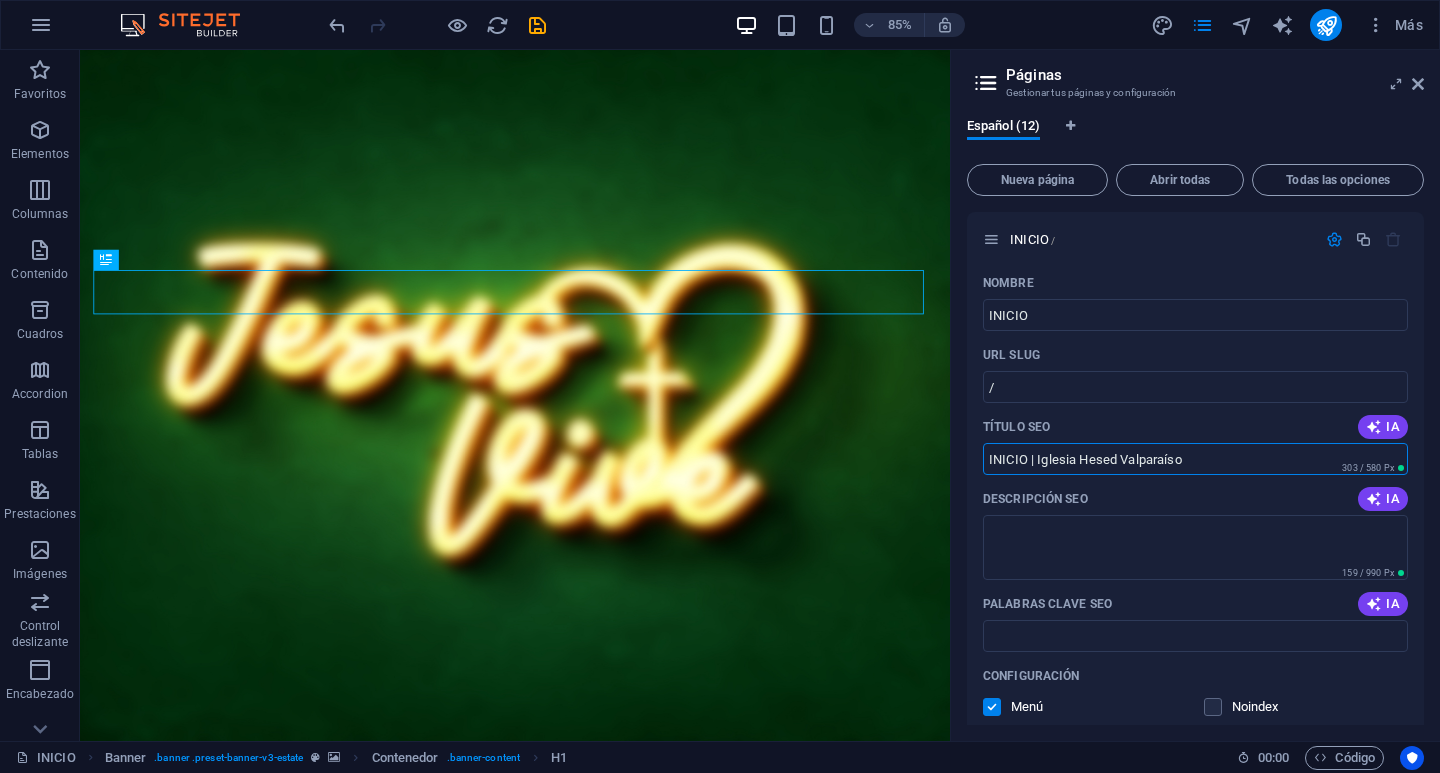 drag, startPoint x: 1298, startPoint y: 512, endPoint x: 950, endPoint y: 534, distance: 348.6947 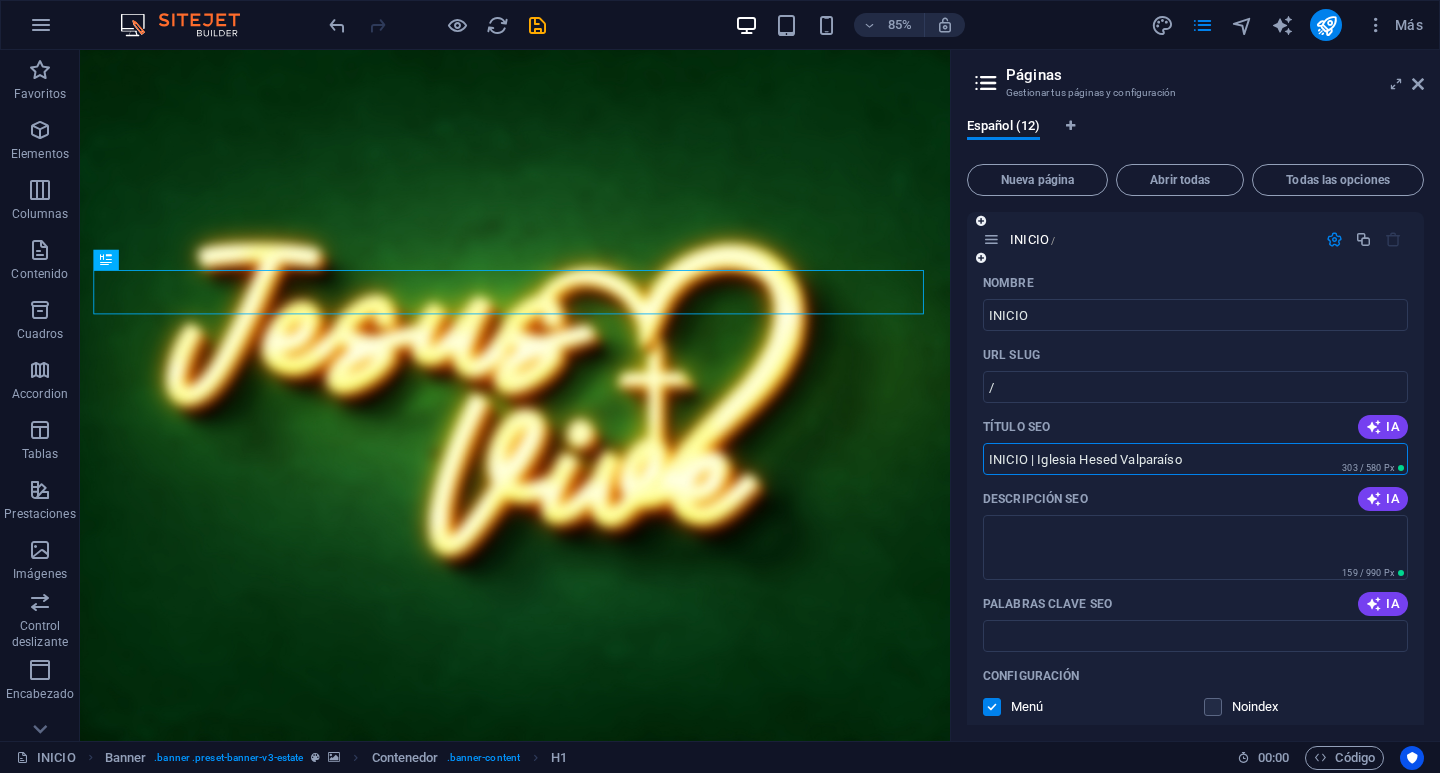 click on "INICIO | Iglesia Hesed Valparaíso" at bounding box center [1195, 459] 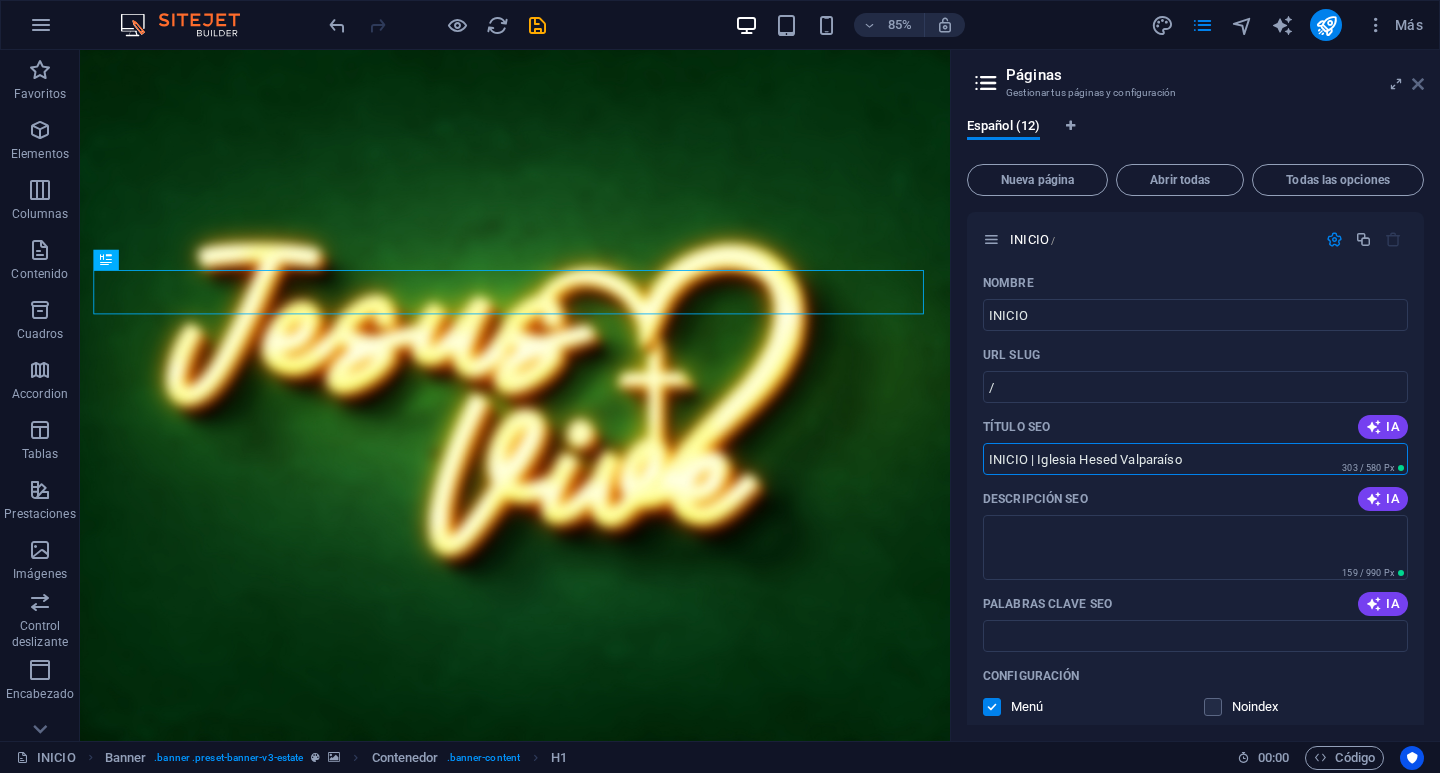 click at bounding box center [1418, 84] 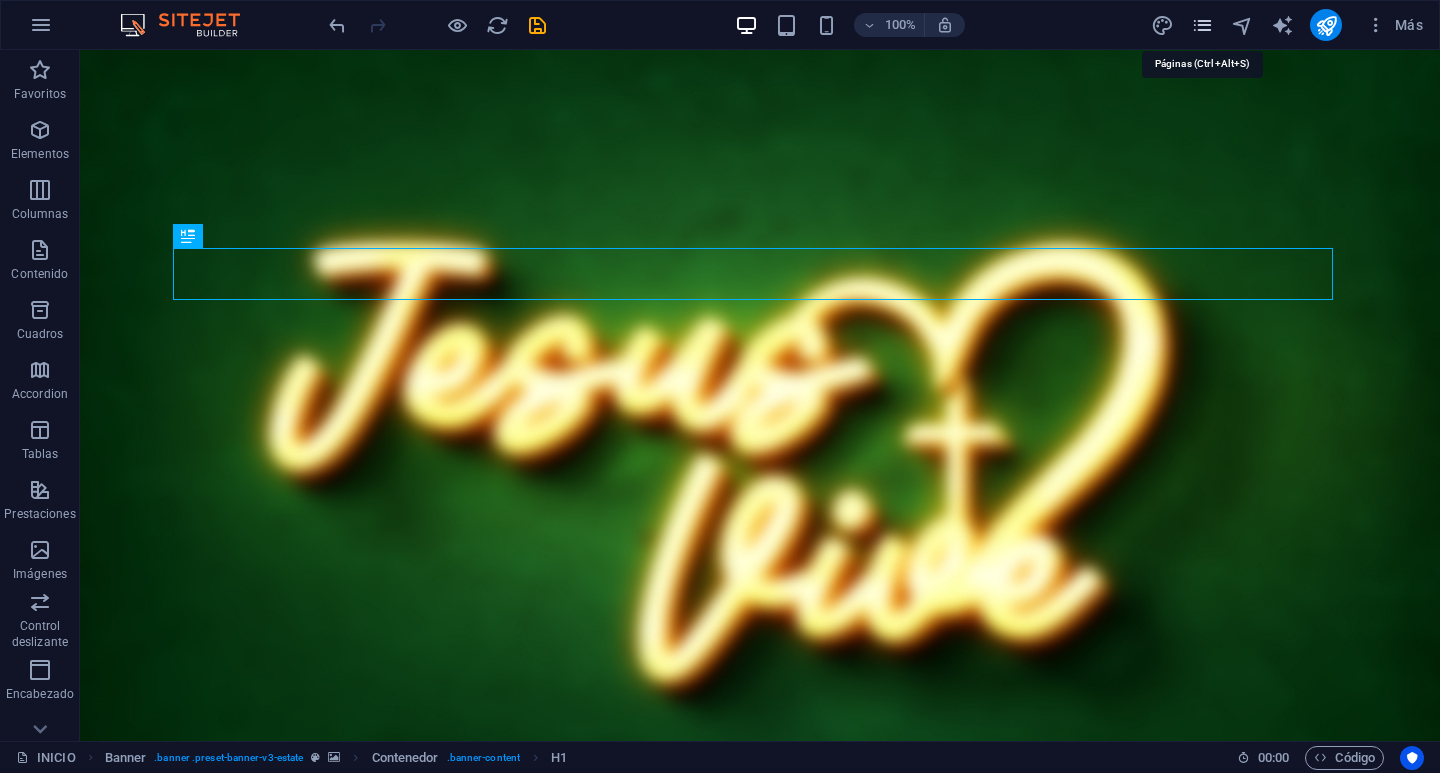click at bounding box center [1202, 25] 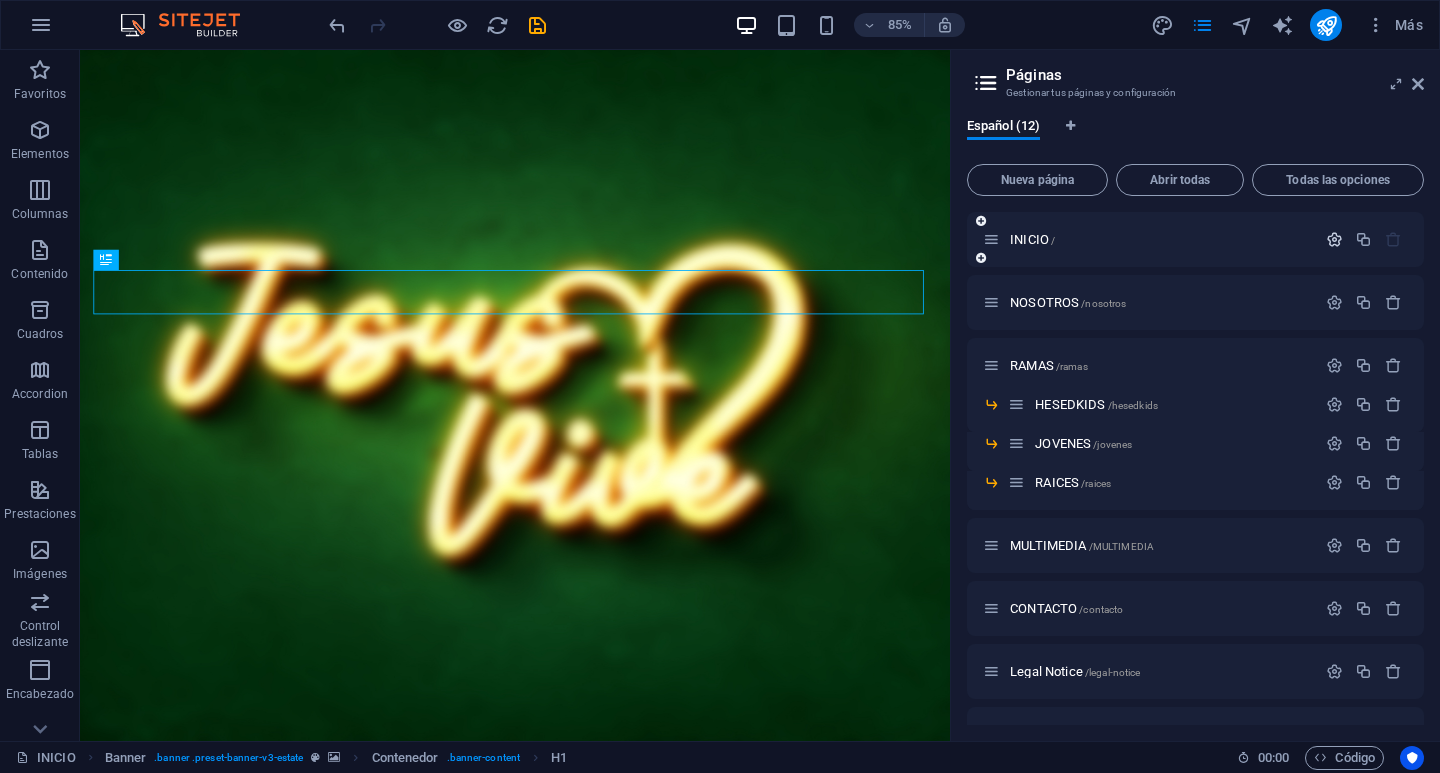 click at bounding box center [1334, 239] 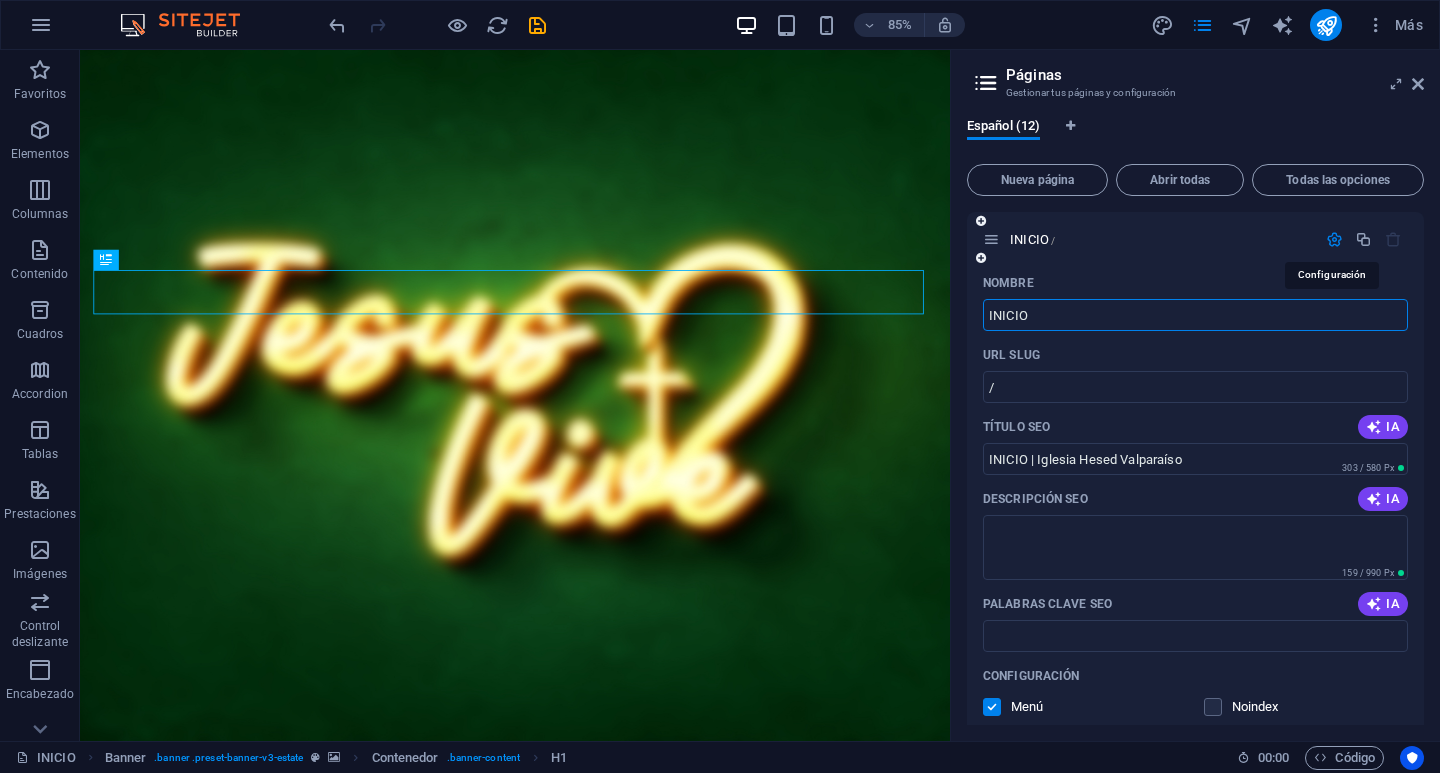 click at bounding box center [1334, 239] 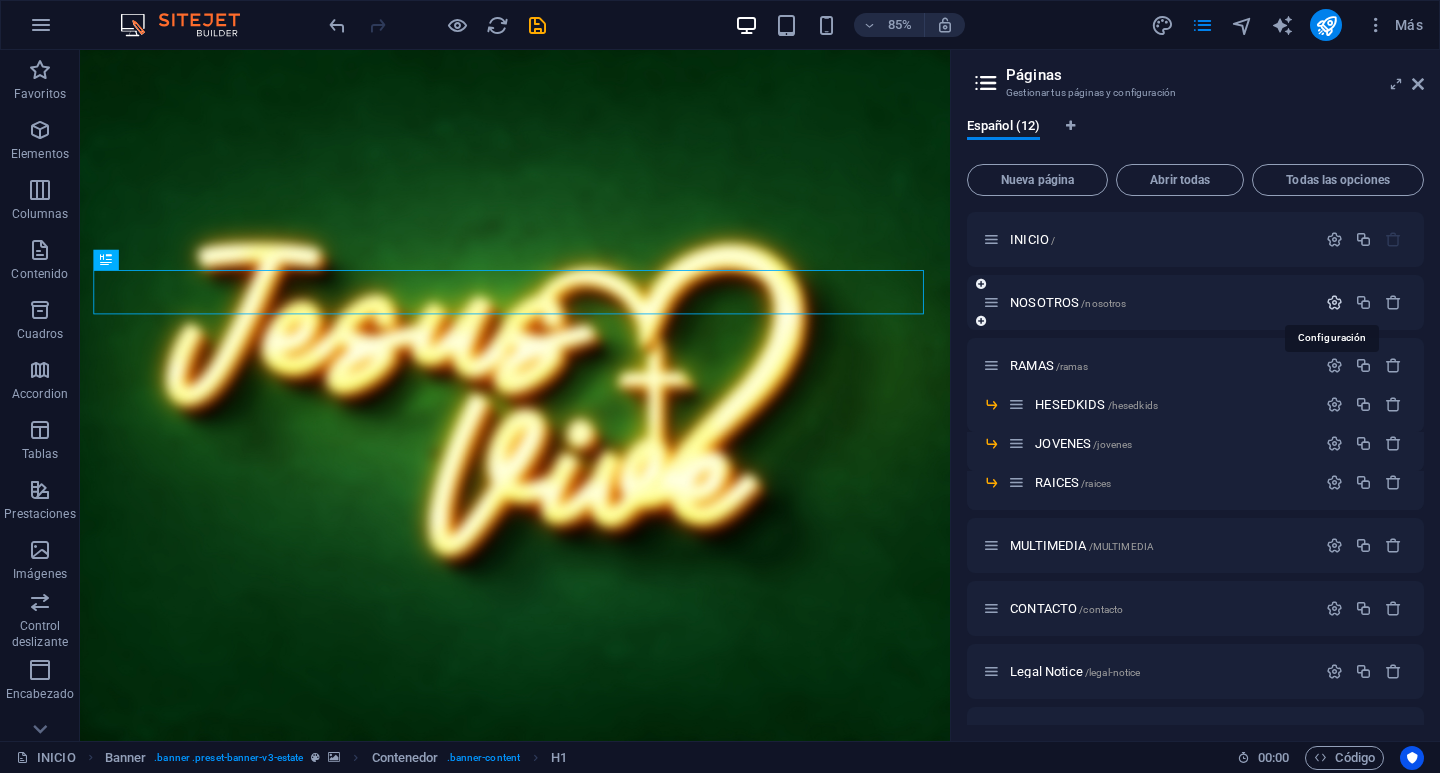 click at bounding box center [1334, 302] 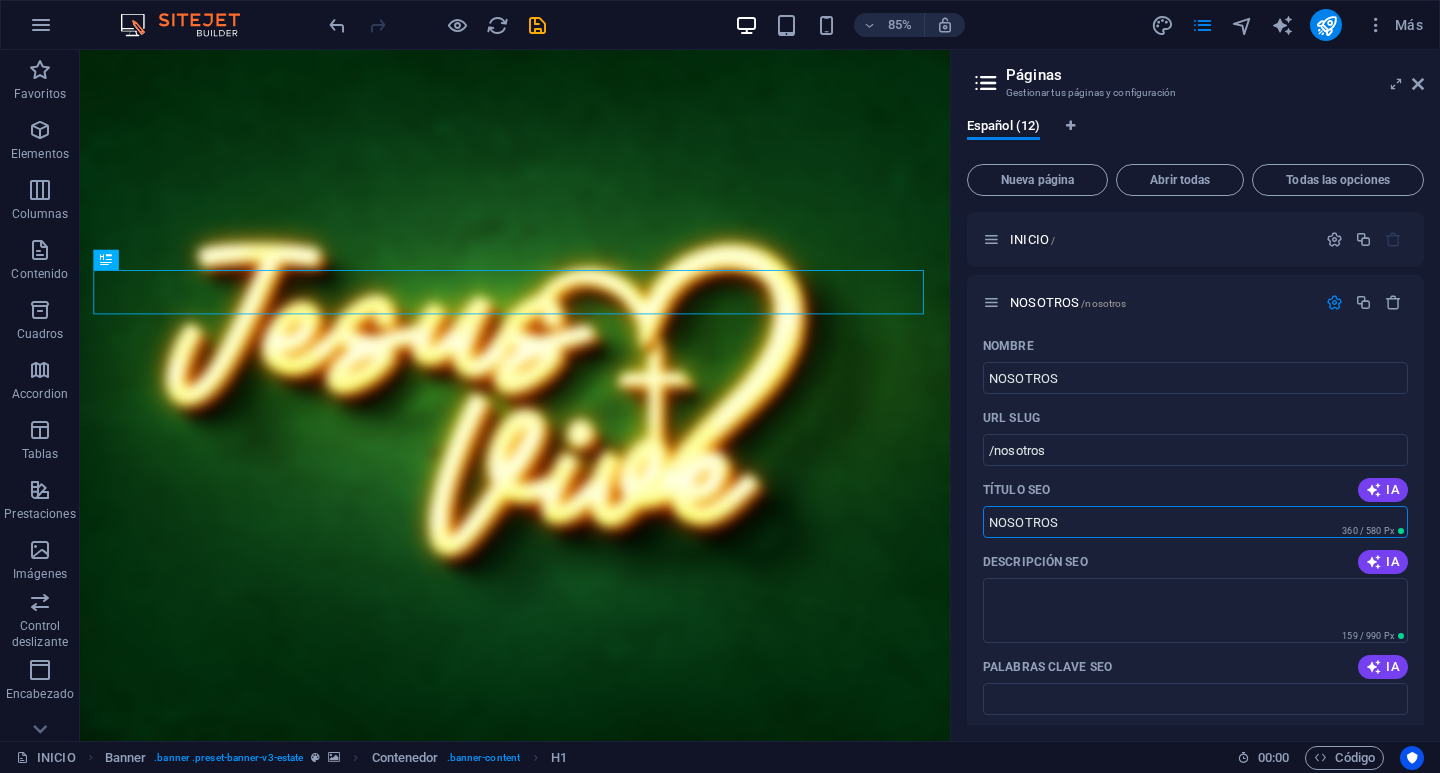 drag, startPoint x: 1163, startPoint y: 564, endPoint x: 870, endPoint y: 598, distance: 294.9661 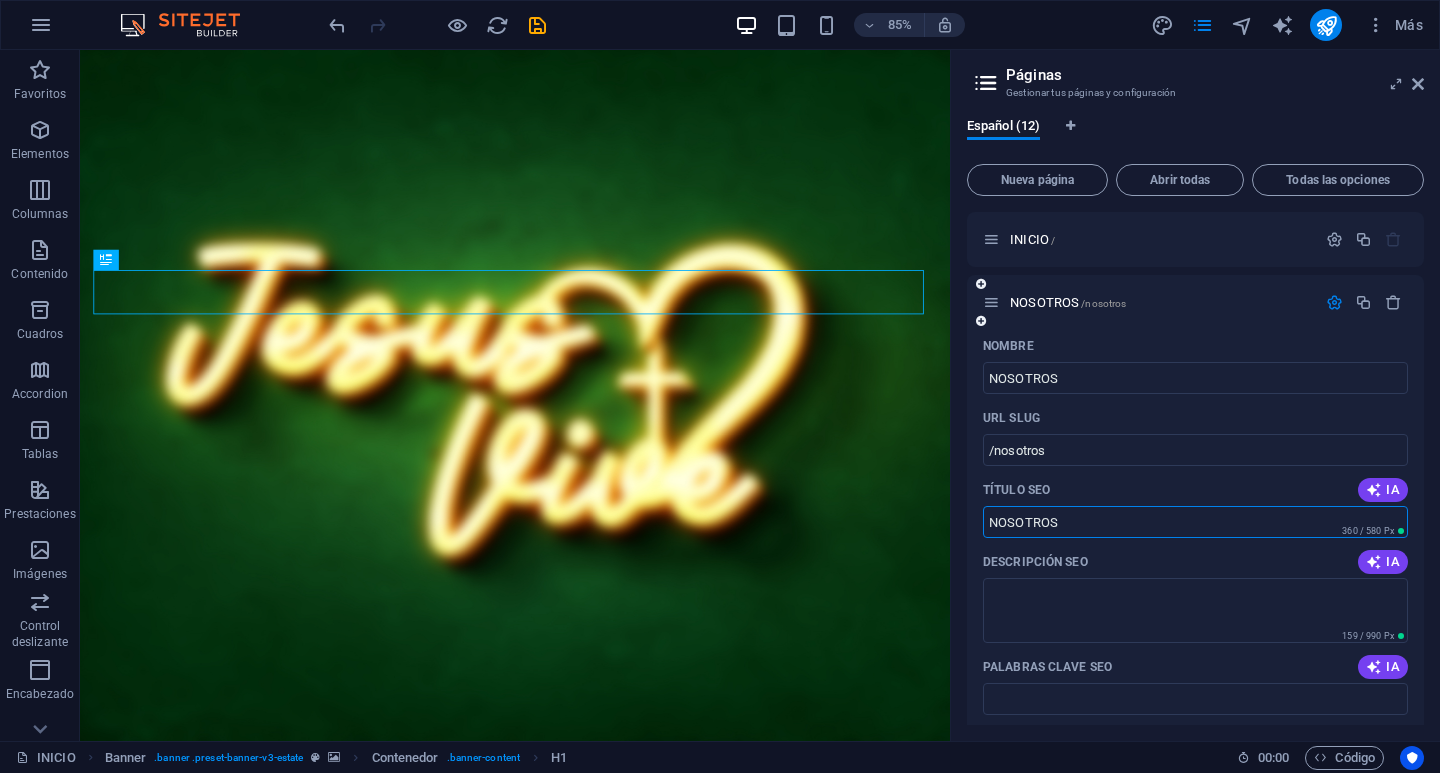 click on "NOSOTROS" at bounding box center (1195, 522) 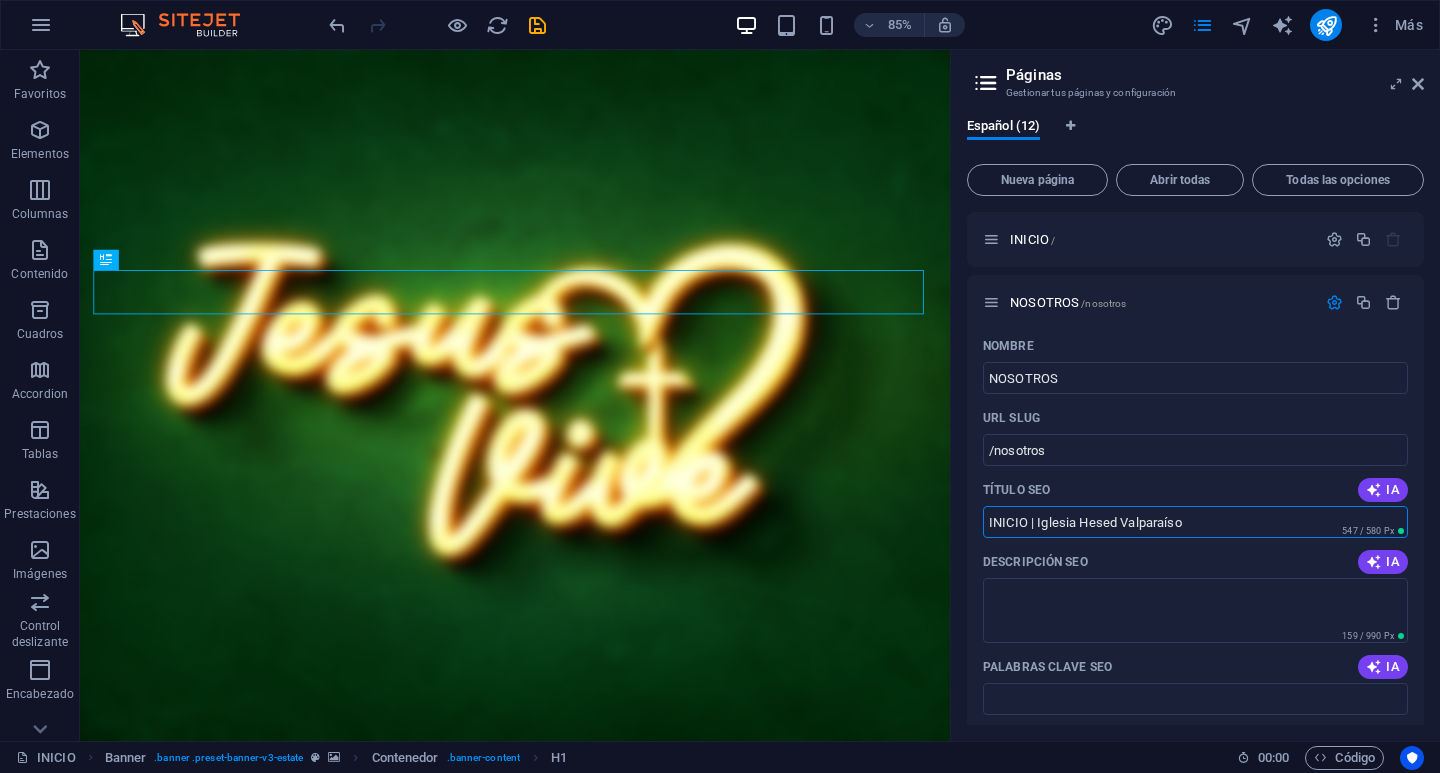 drag, startPoint x: 1104, startPoint y: 572, endPoint x: 1059, endPoint y: 605, distance: 55.803226 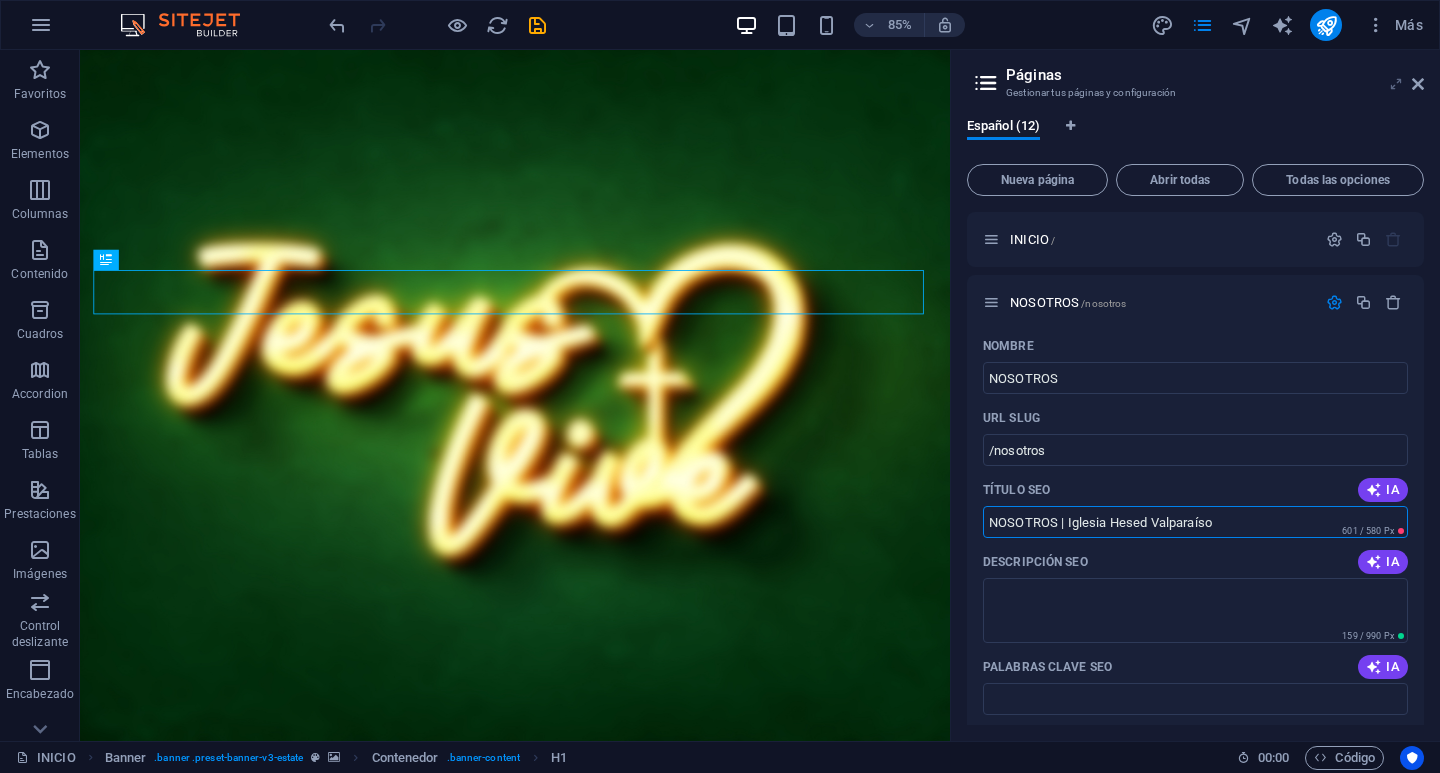 type on "NOSOTROS | Iglesia Hesed Valparaíso" 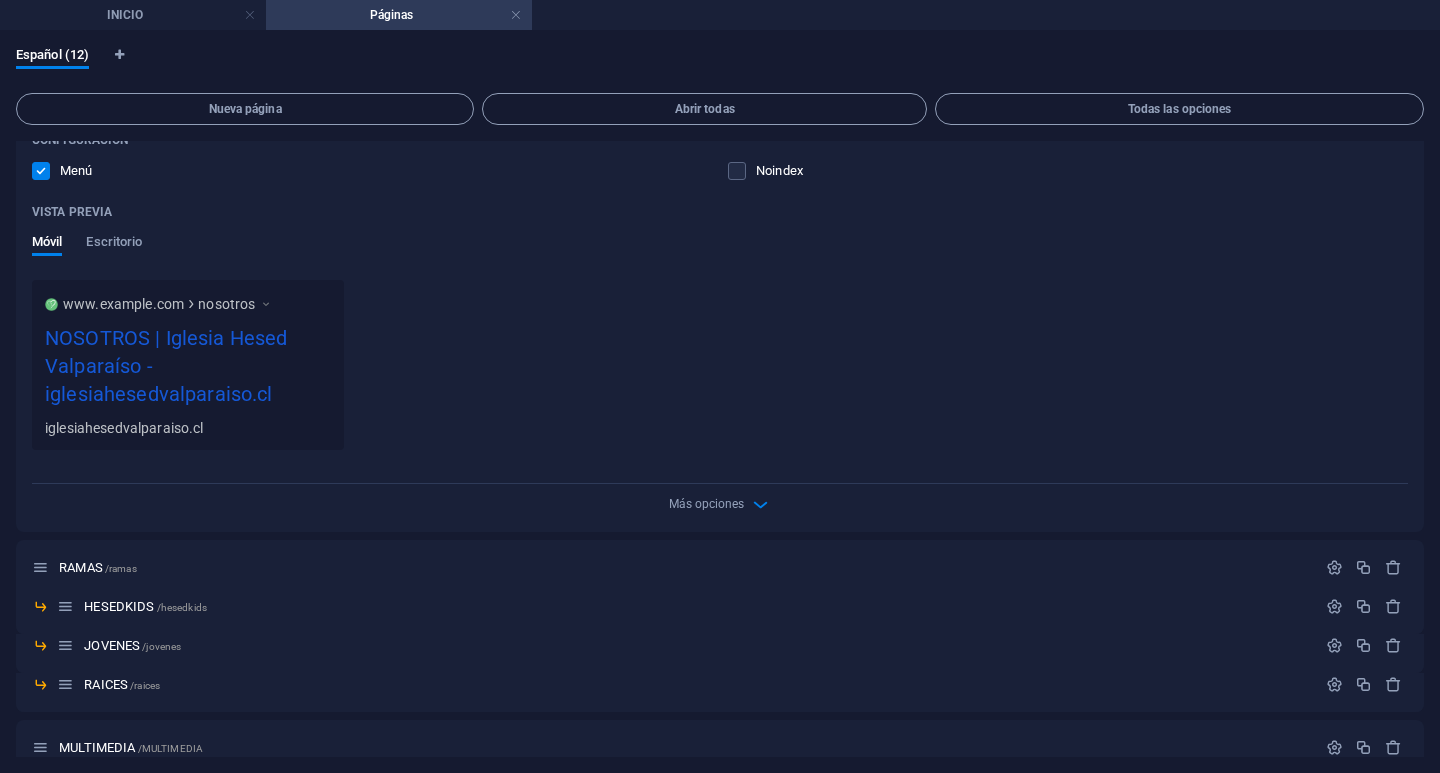 scroll, scrollTop: 700, scrollLeft: 0, axis: vertical 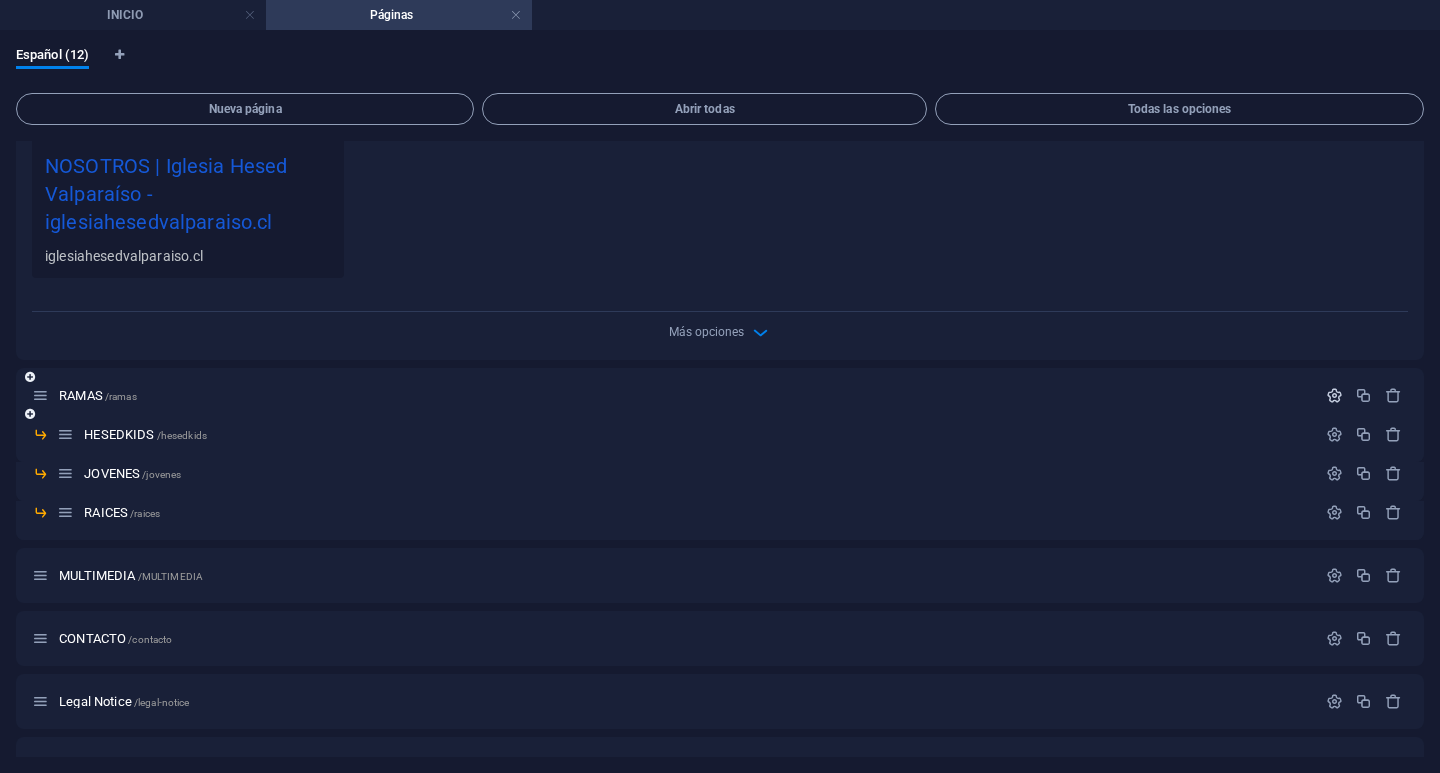 click at bounding box center (1334, 395) 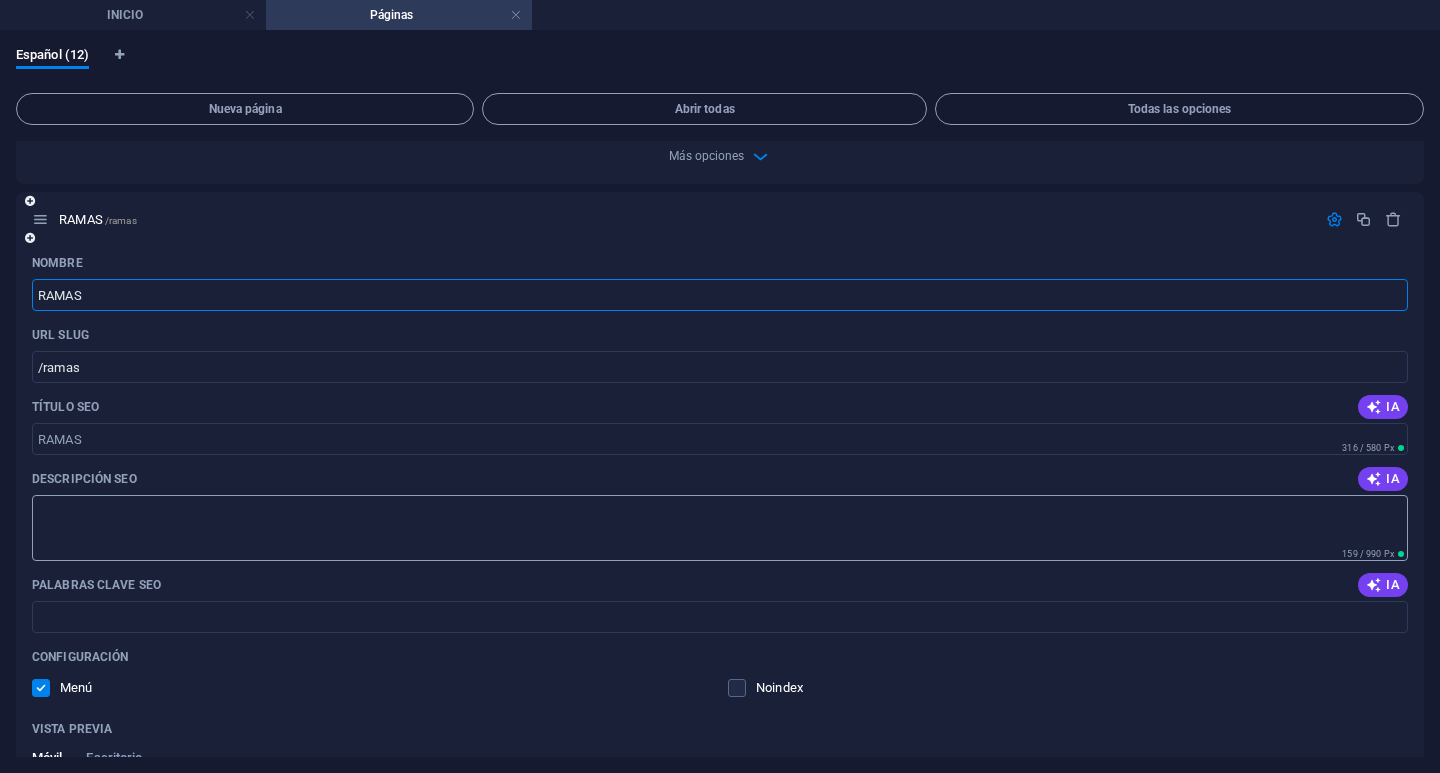 scroll, scrollTop: 900, scrollLeft: 0, axis: vertical 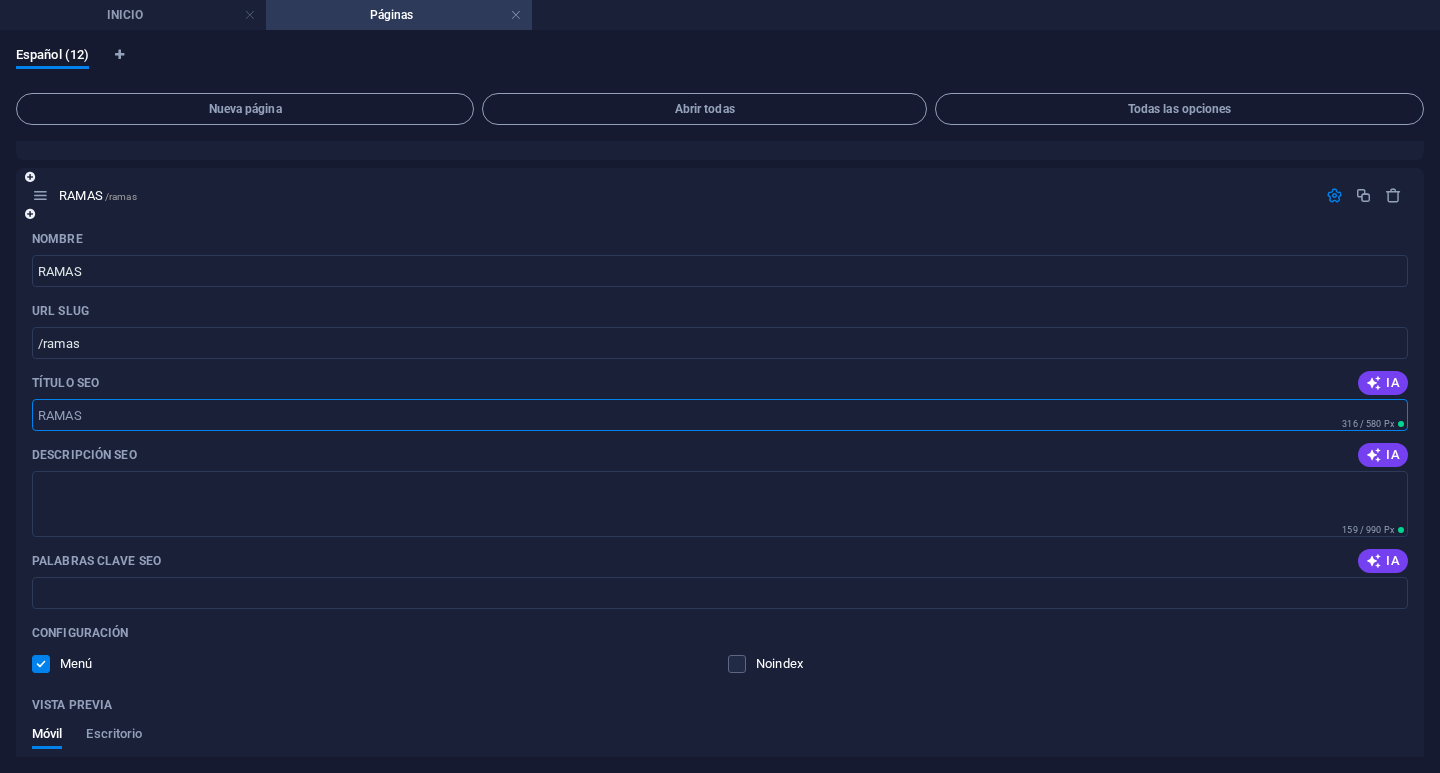 click on "Título SEO" at bounding box center (720, 415) 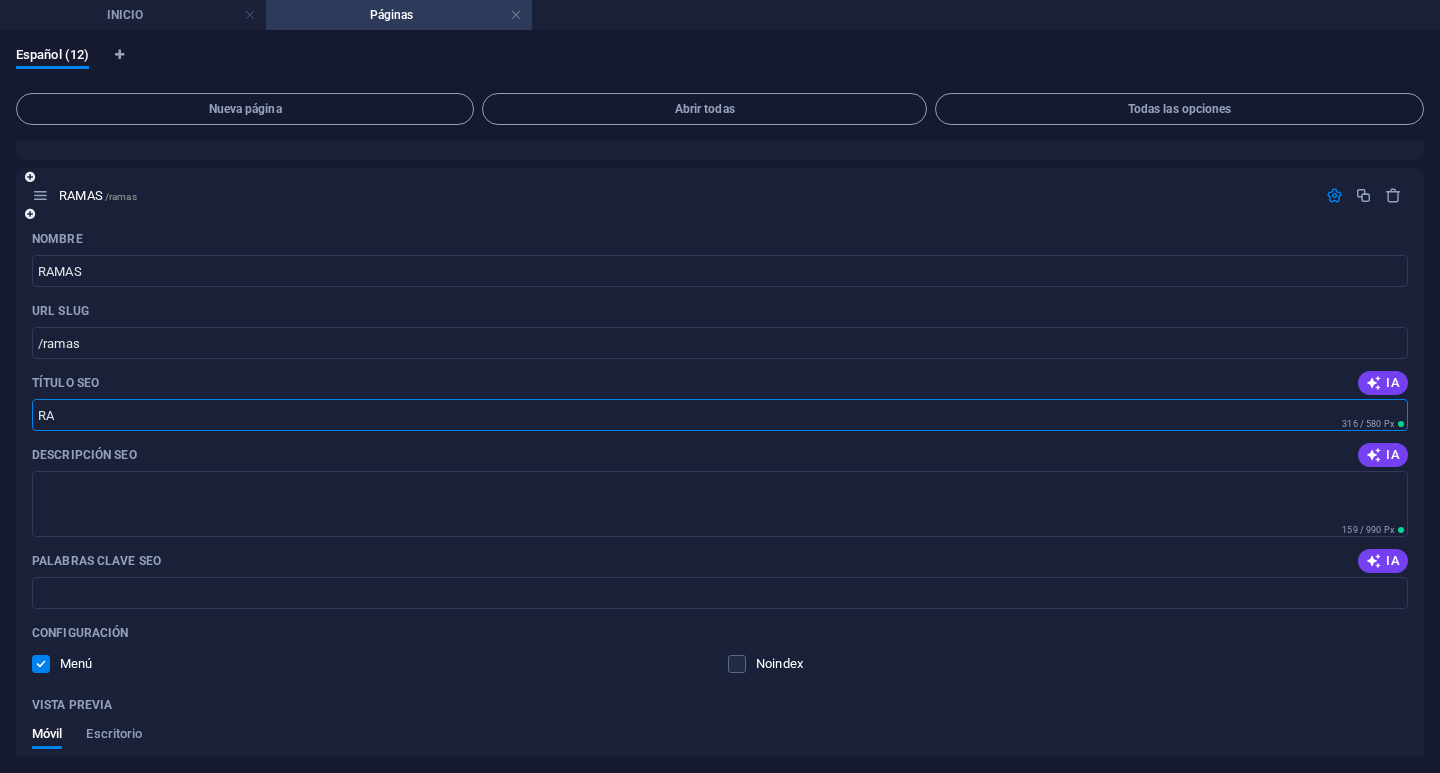 type on "R" 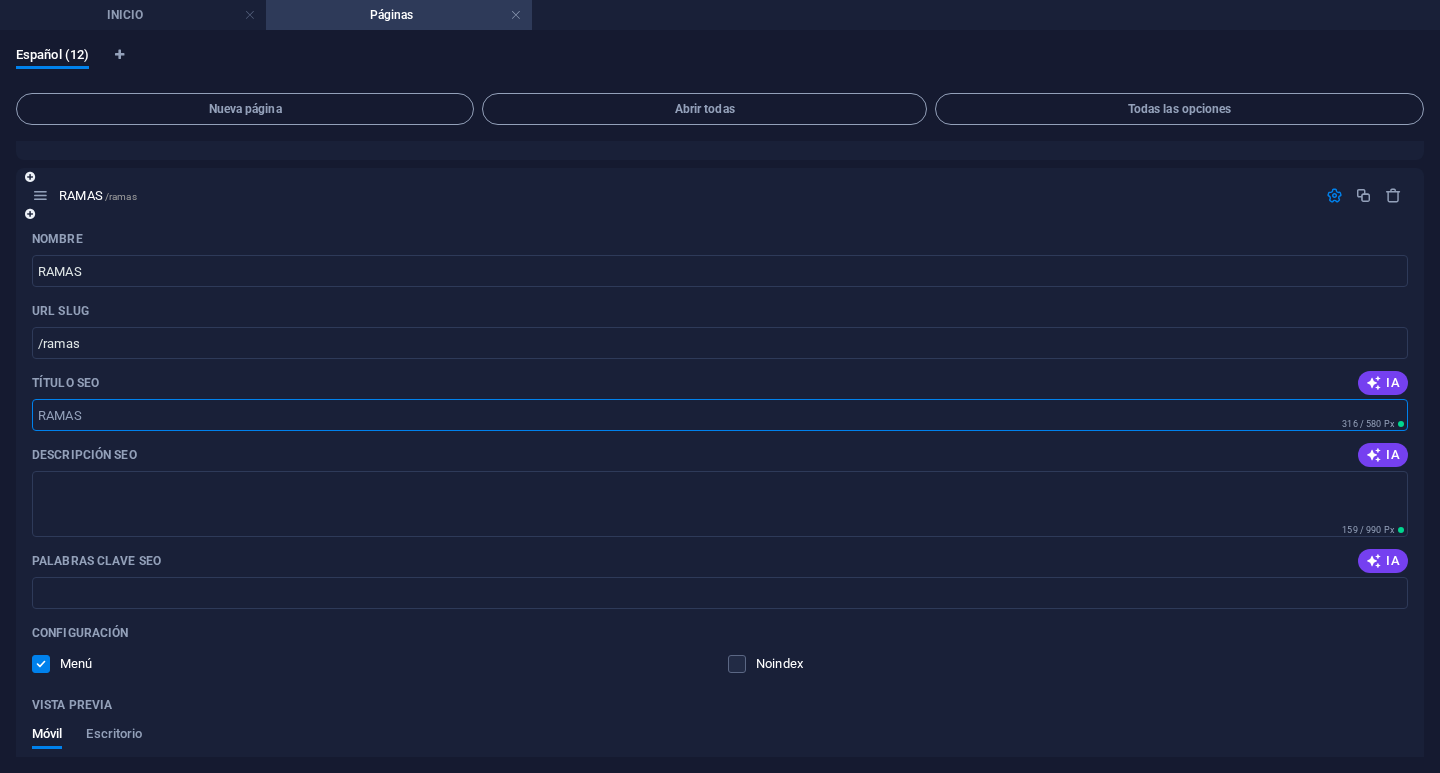 paste on "INICIO | Iglesia Hesed Valparaíso" 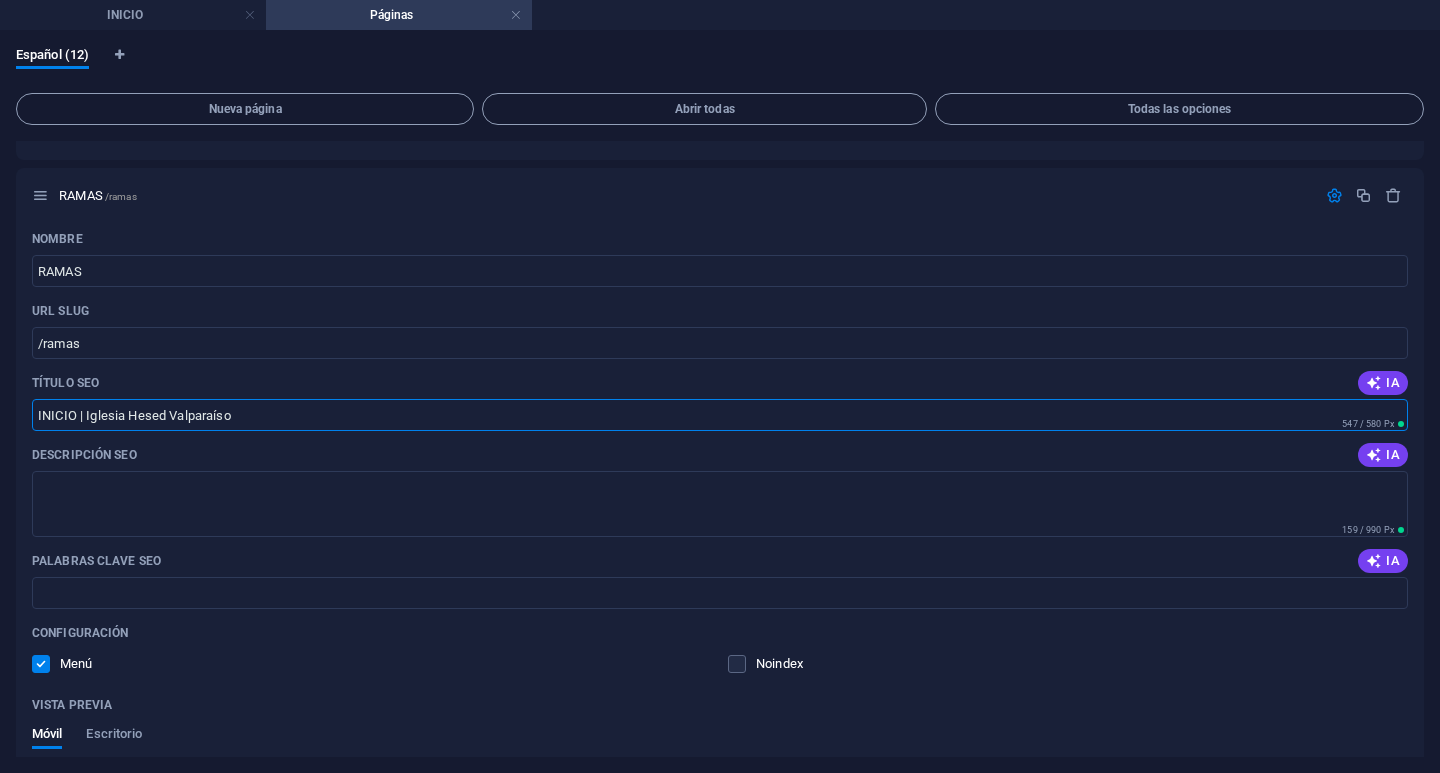 drag, startPoint x: 76, startPoint y: 415, endPoint x: 0, endPoint y: 417, distance: 76.02631 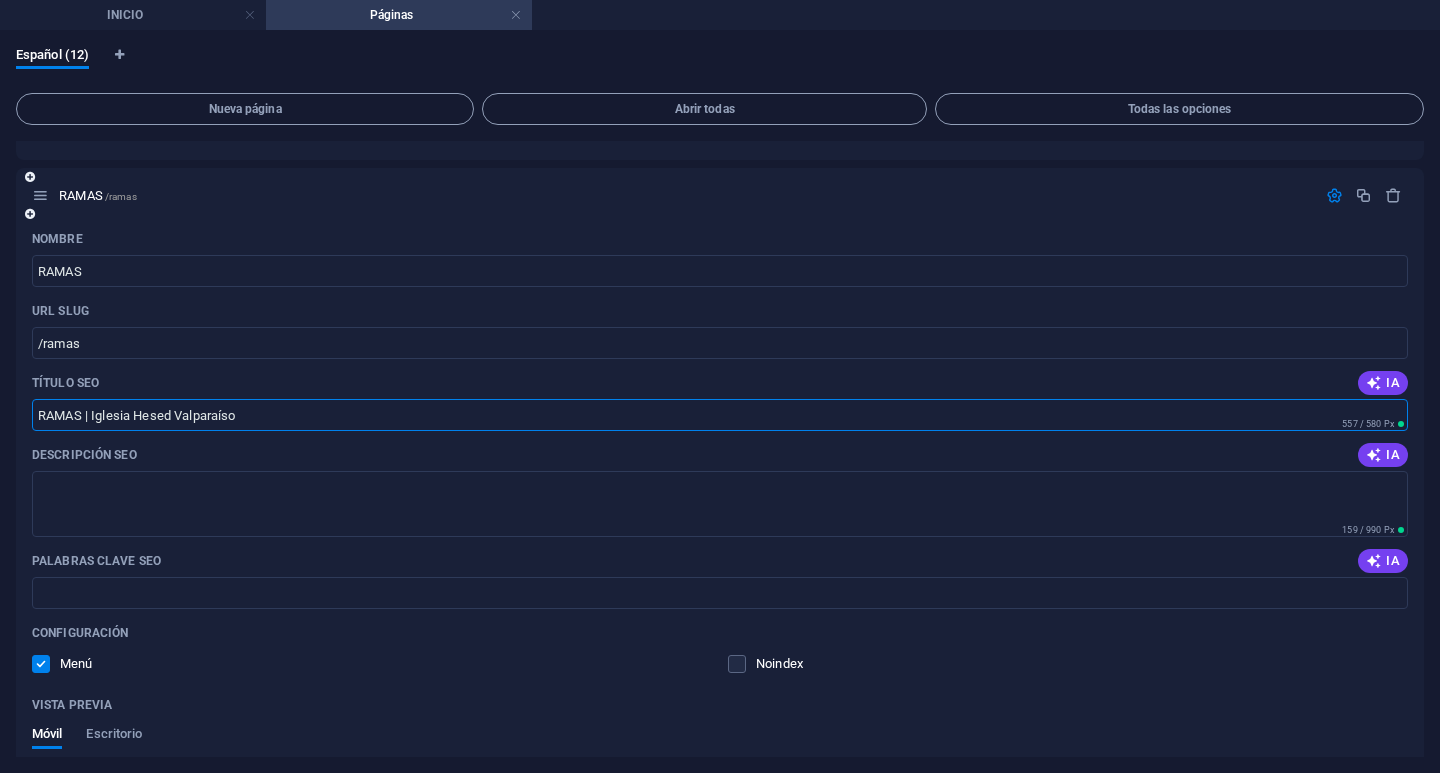 drag, startPoint x: 264, startPoint y: 418, endPoint x: 83, endPoint y: 423, distance: 181.06905 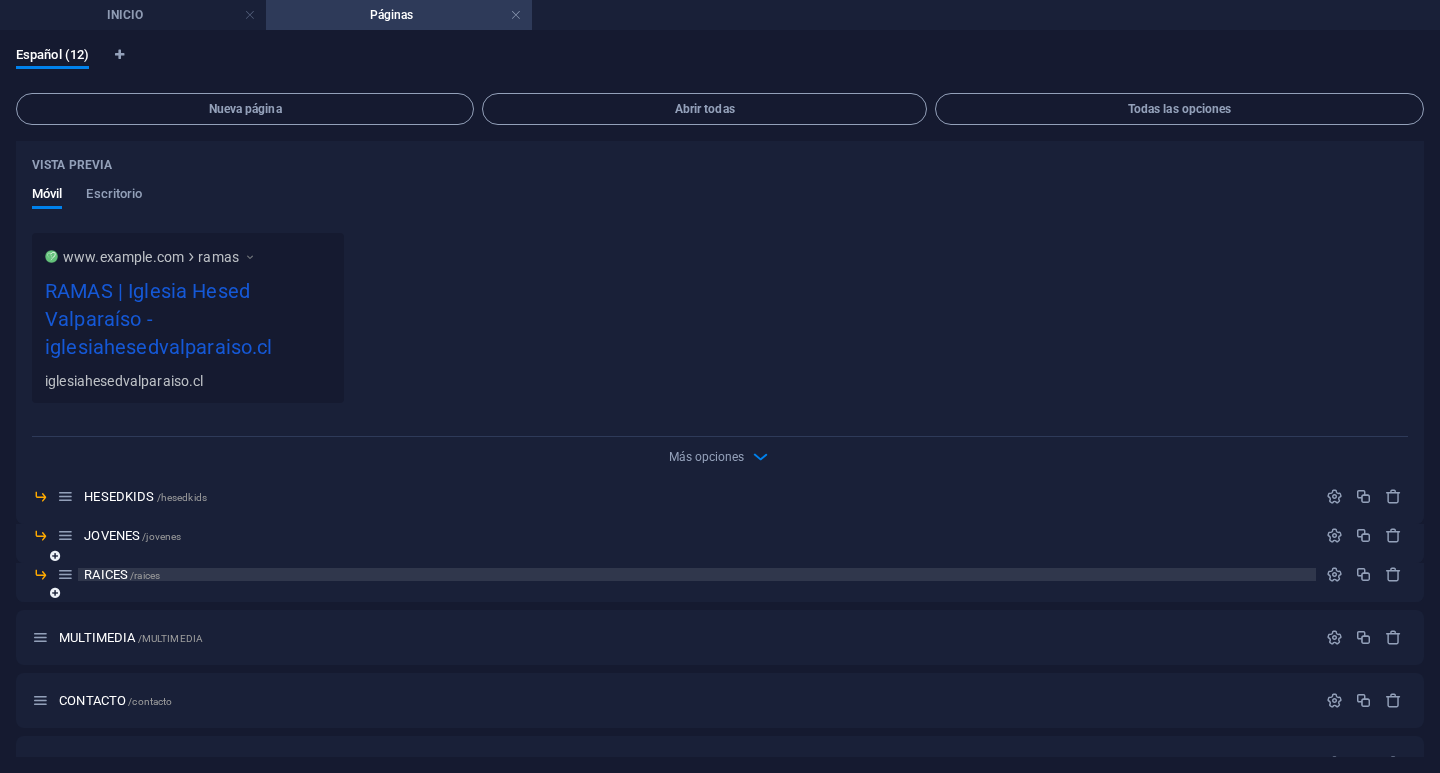 scroll, scrollTop: 1500, scrollLeft: 0, axis: vertical 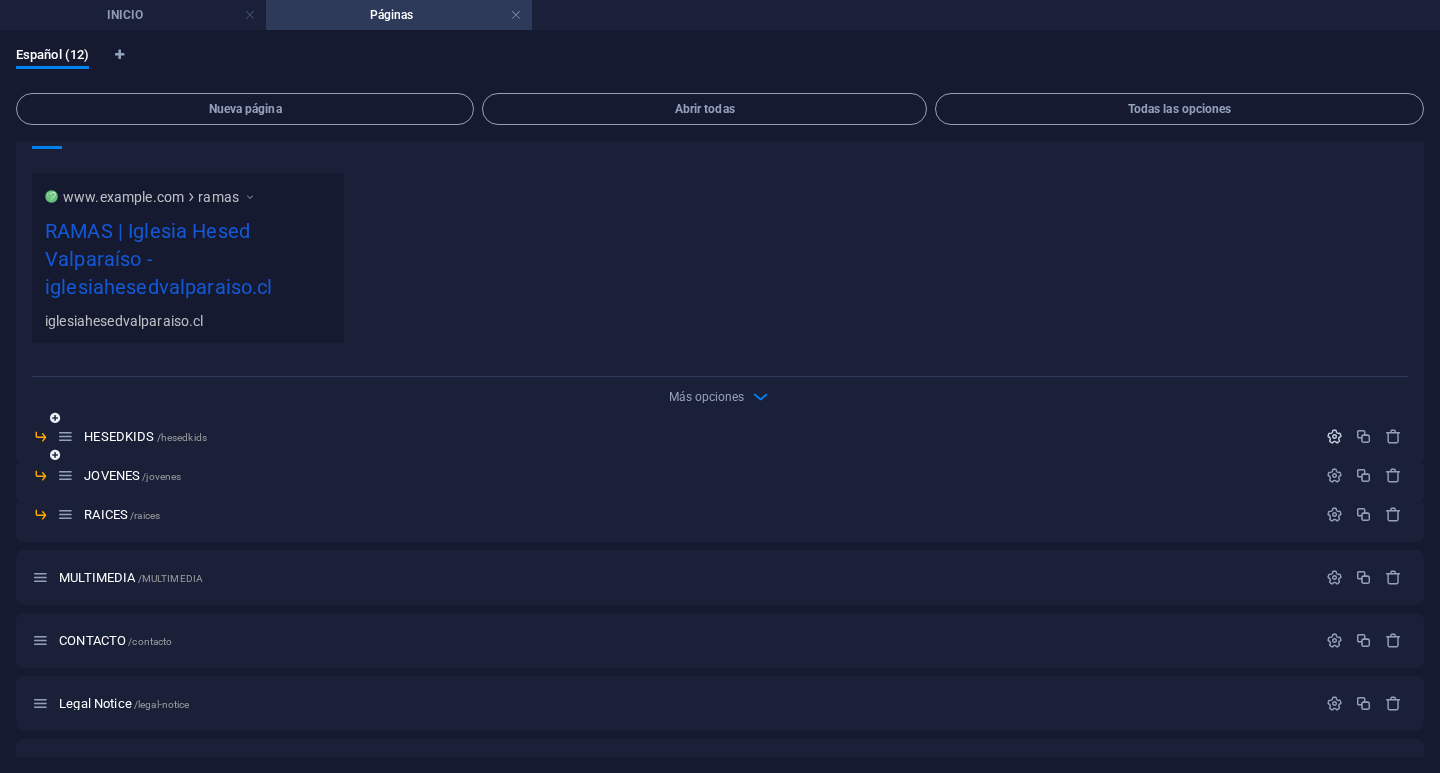 type on "RAMAS | Iglesia Hesed Valparaíso" 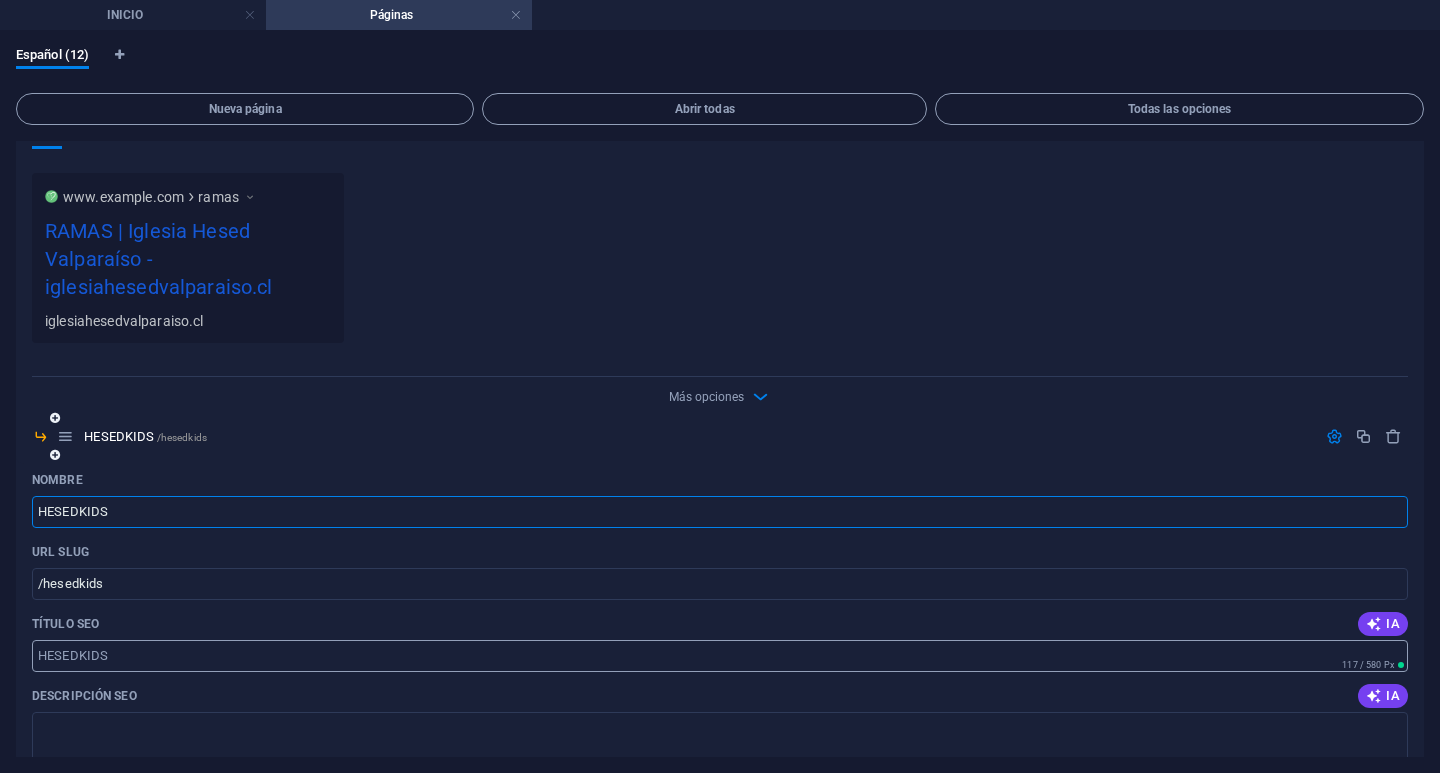 click on "Título SEO" at bounding box center [720, 656] 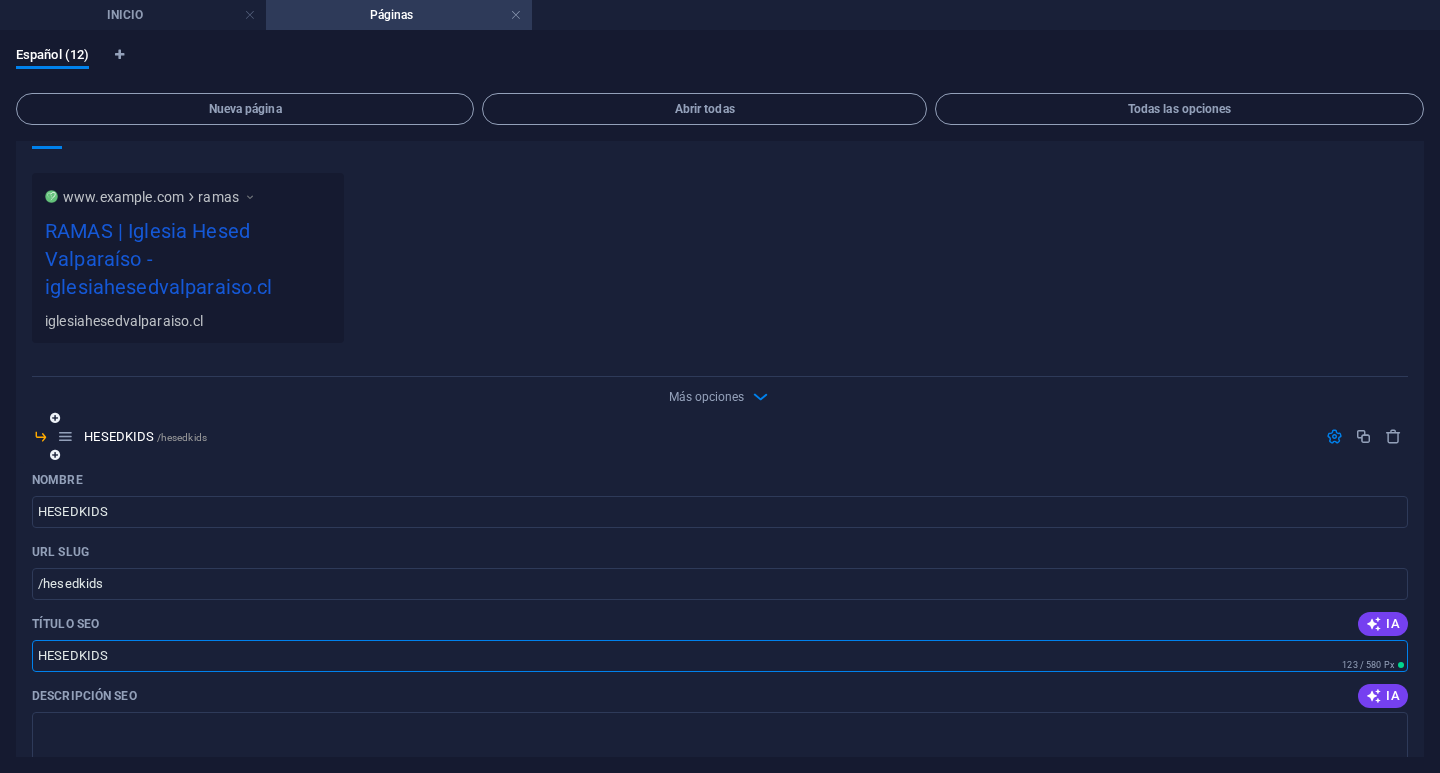 paste on "| Iglesia Hesed Valparaíso" 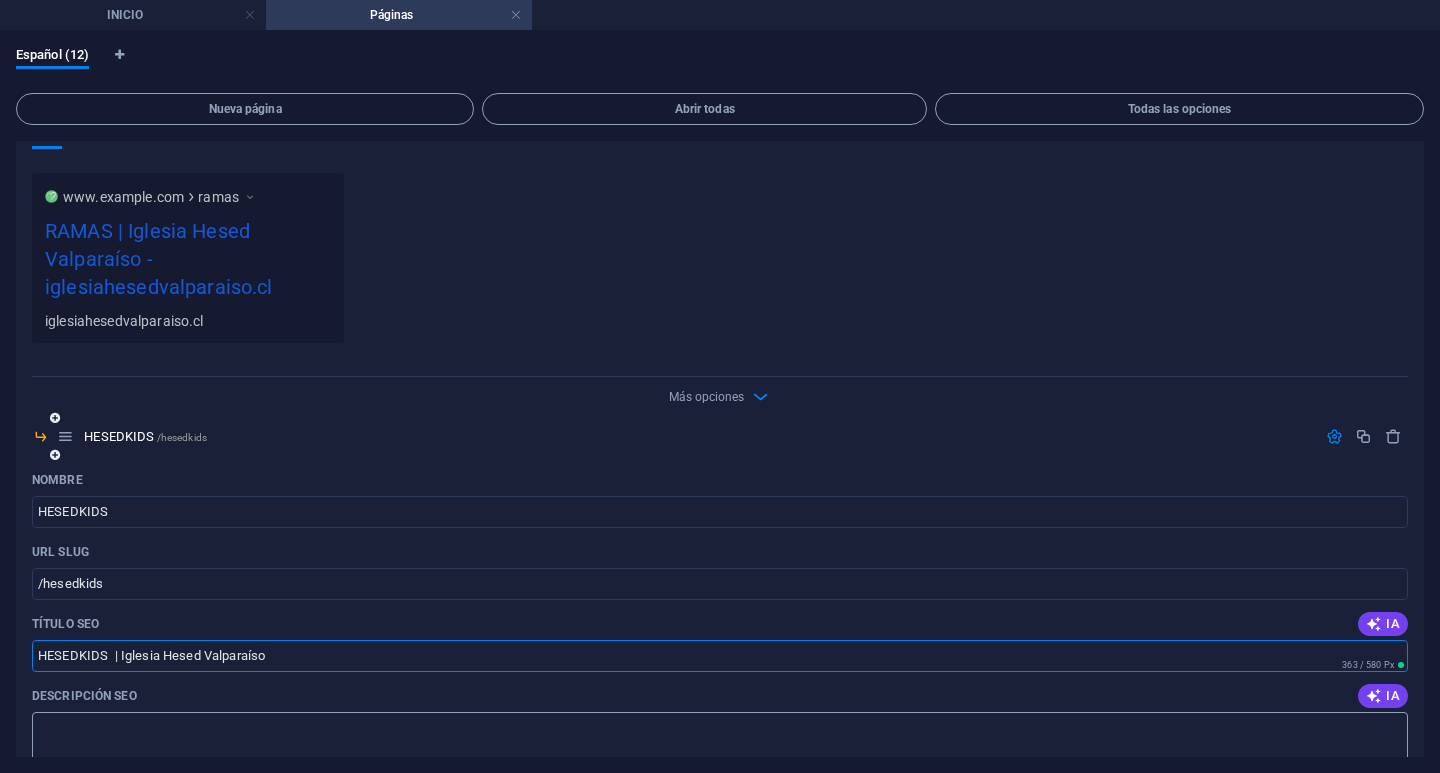 scroll, scrollTop: 1600, scrollLeft: 0, axis: vertical 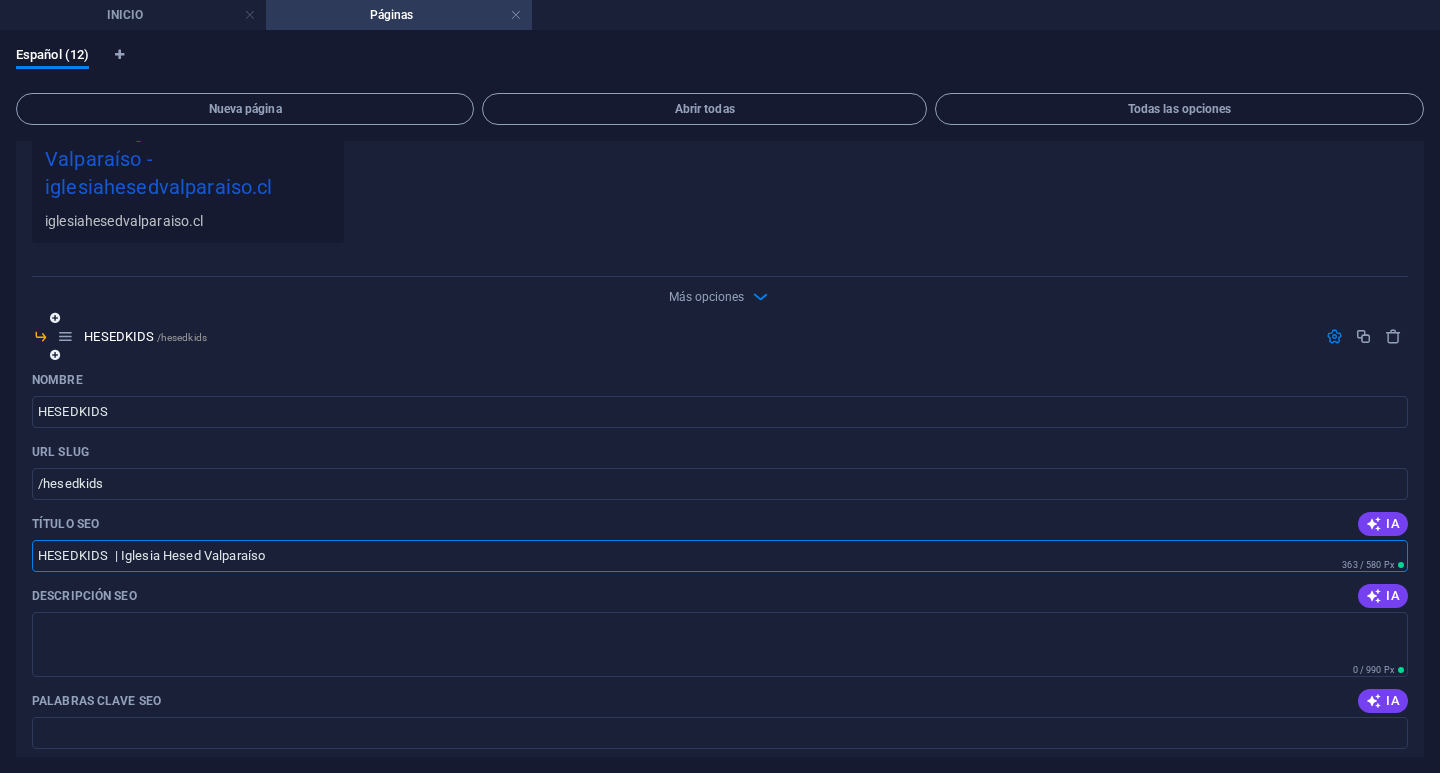 click on "HESEDKIDS  | Iglesia Hesed Valparaíso" at bounding box center [720, 556] 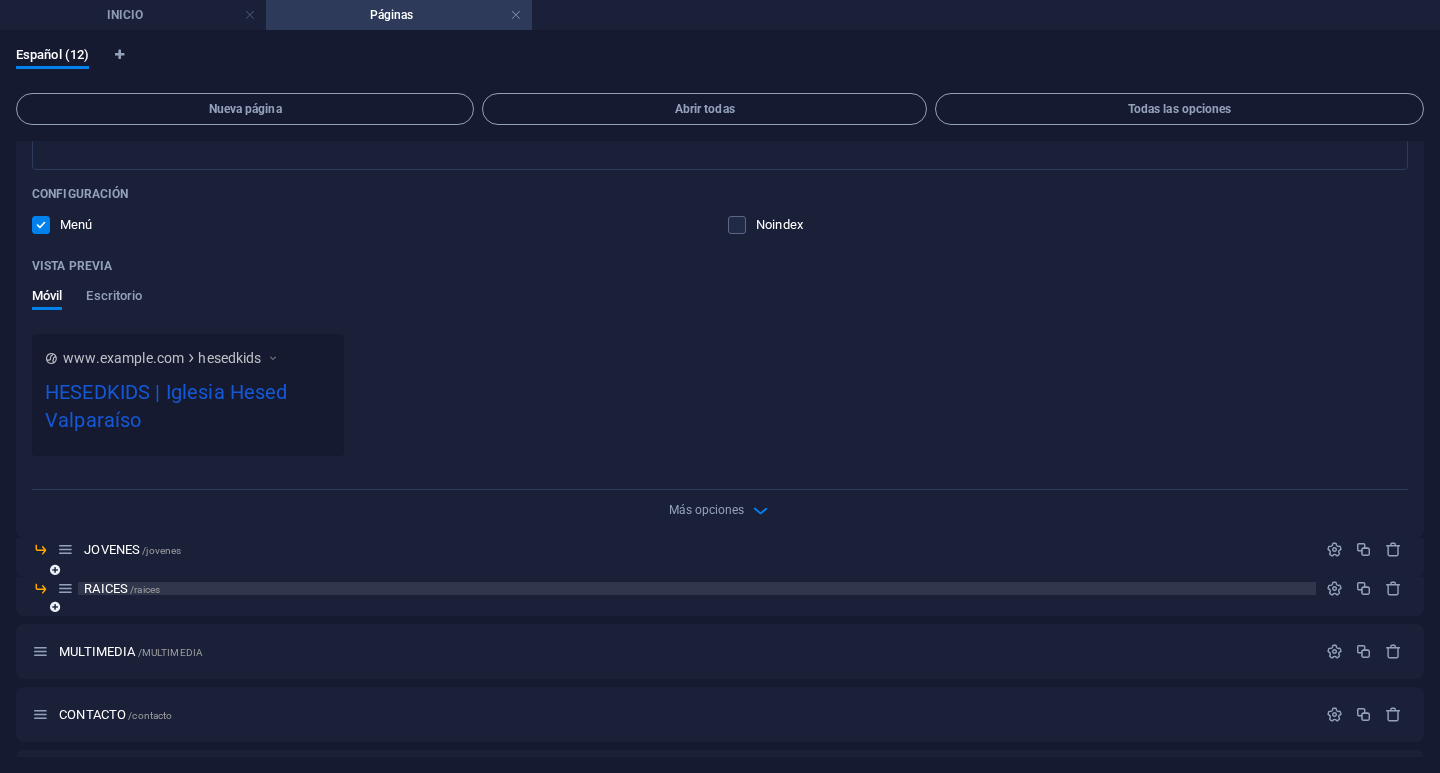 scroll, scrollTop: 2300, scrollLeft: 0, axis: vertical 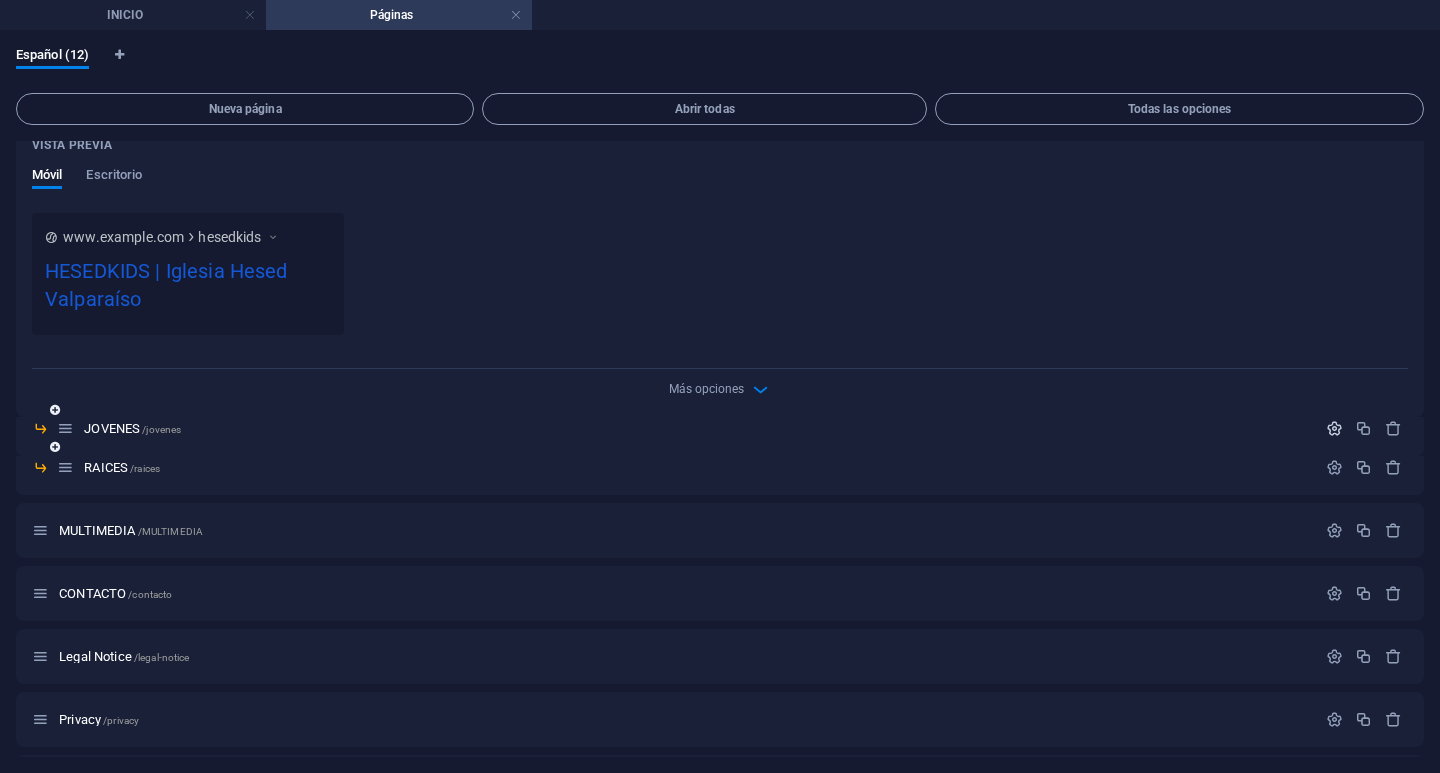 type on "HESEDKIDS | Iglesia Hesed Valparaíso" 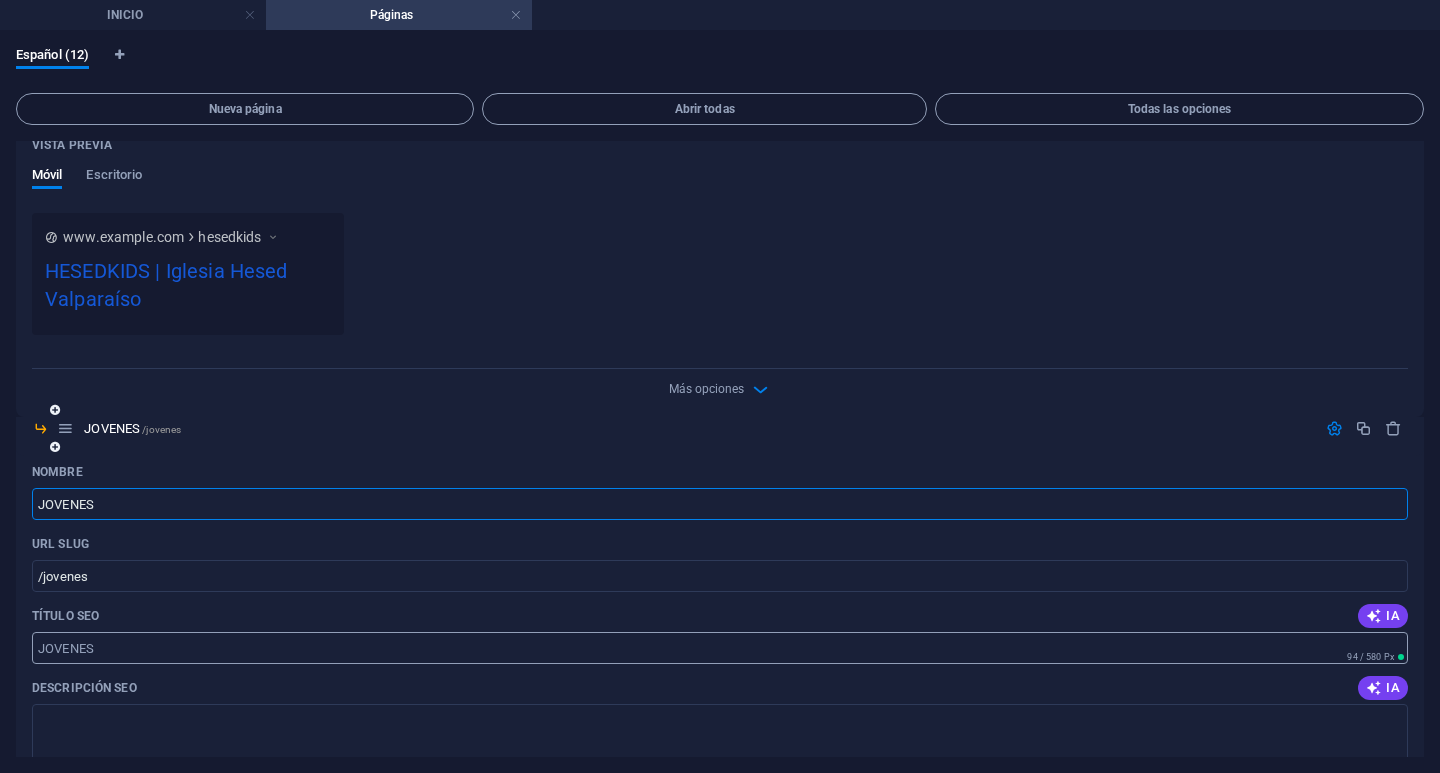 click on "Título SEO" at bounding box center [720, 648] 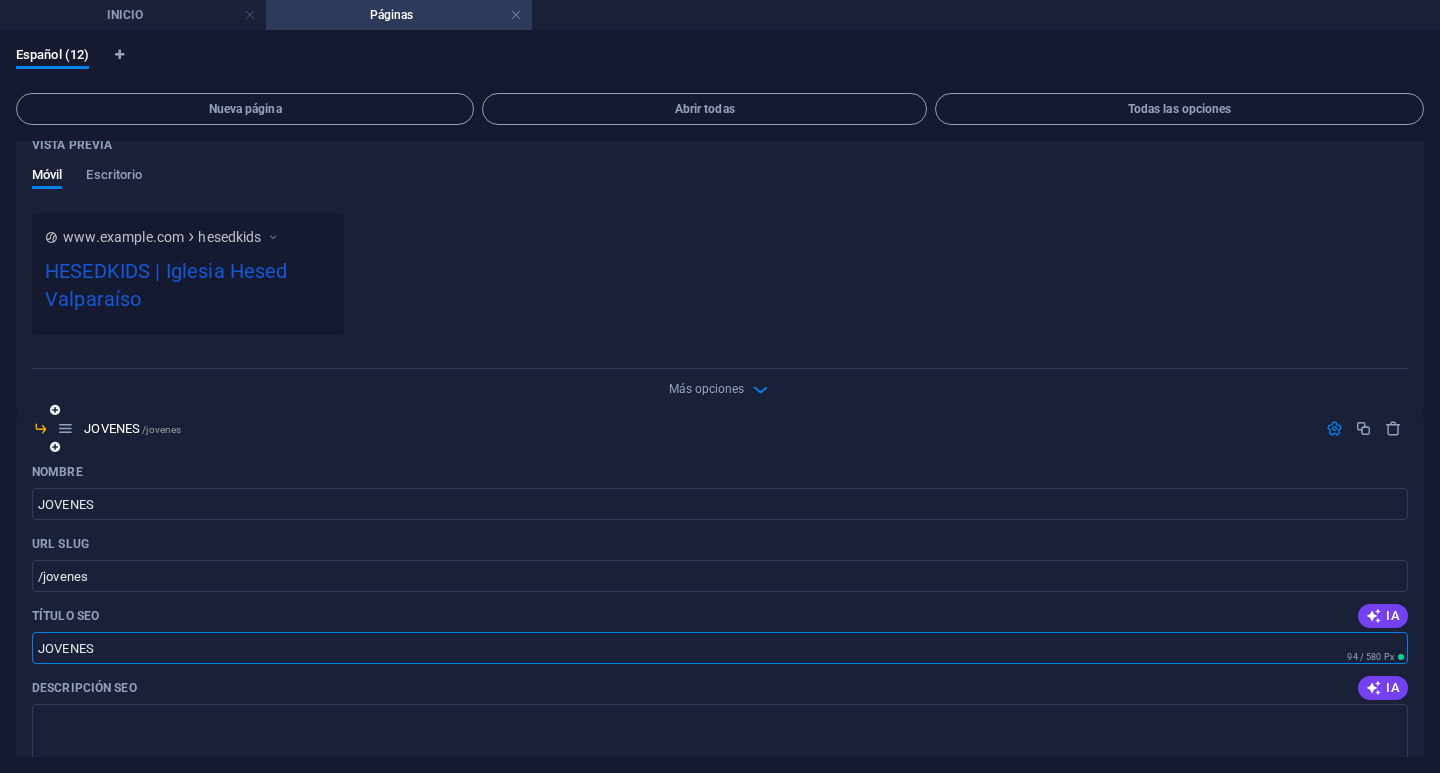 paste on "| Iglesia Hesed Valparaíso" 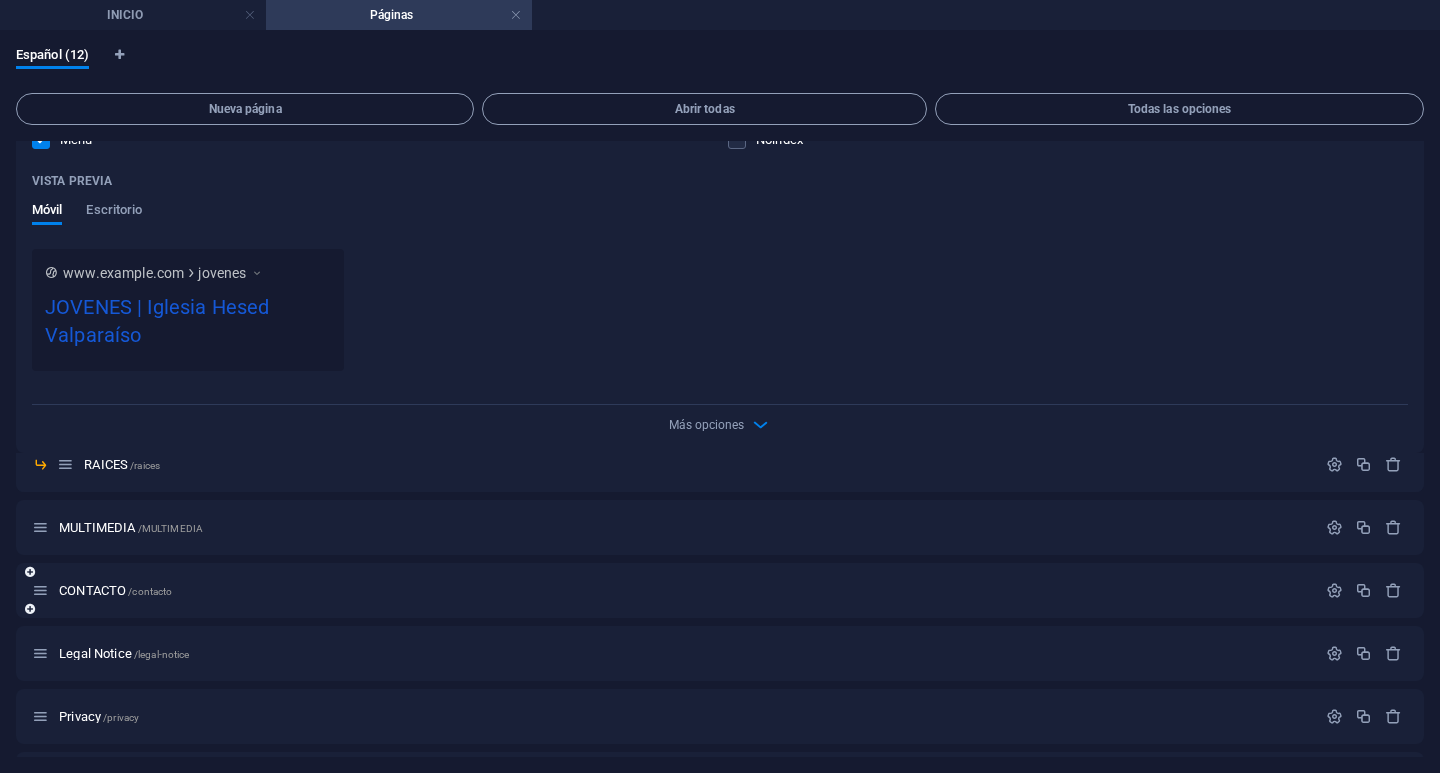 scroll, scrollTop: 3178, scrollLeft: 0, axis: vertical 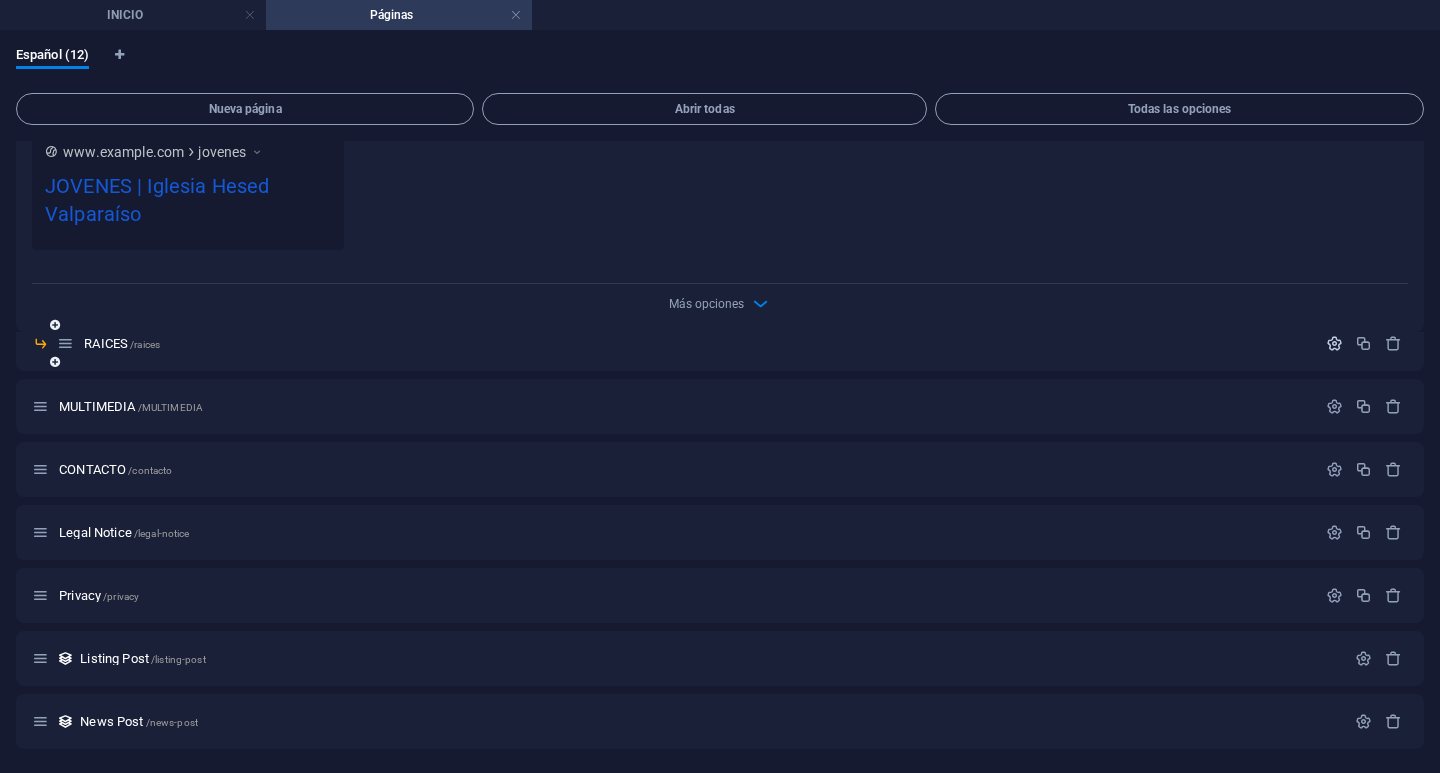 type on "JOVENES | Iglesia Hesed Valparaíso" 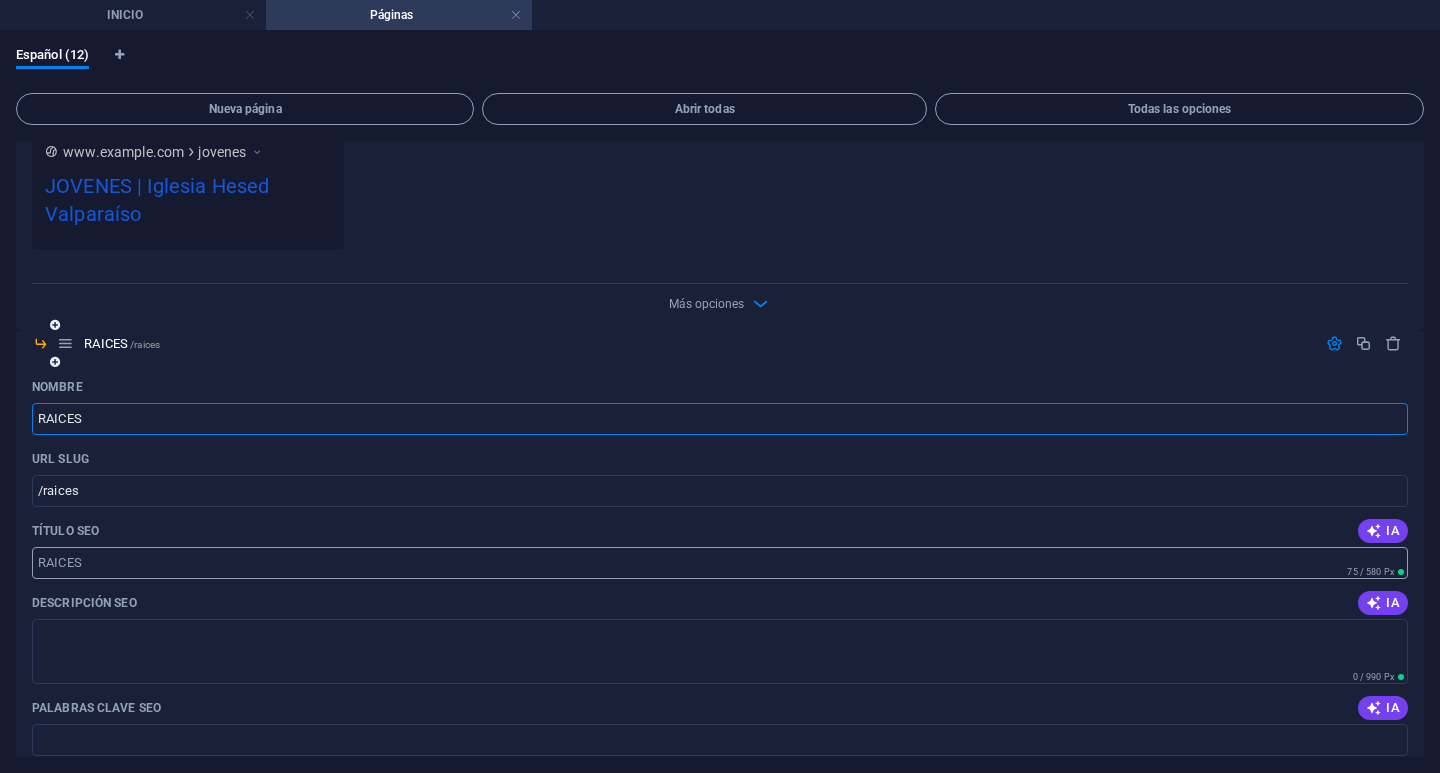 click on "Título SEO" at bounding box center (720, 563) 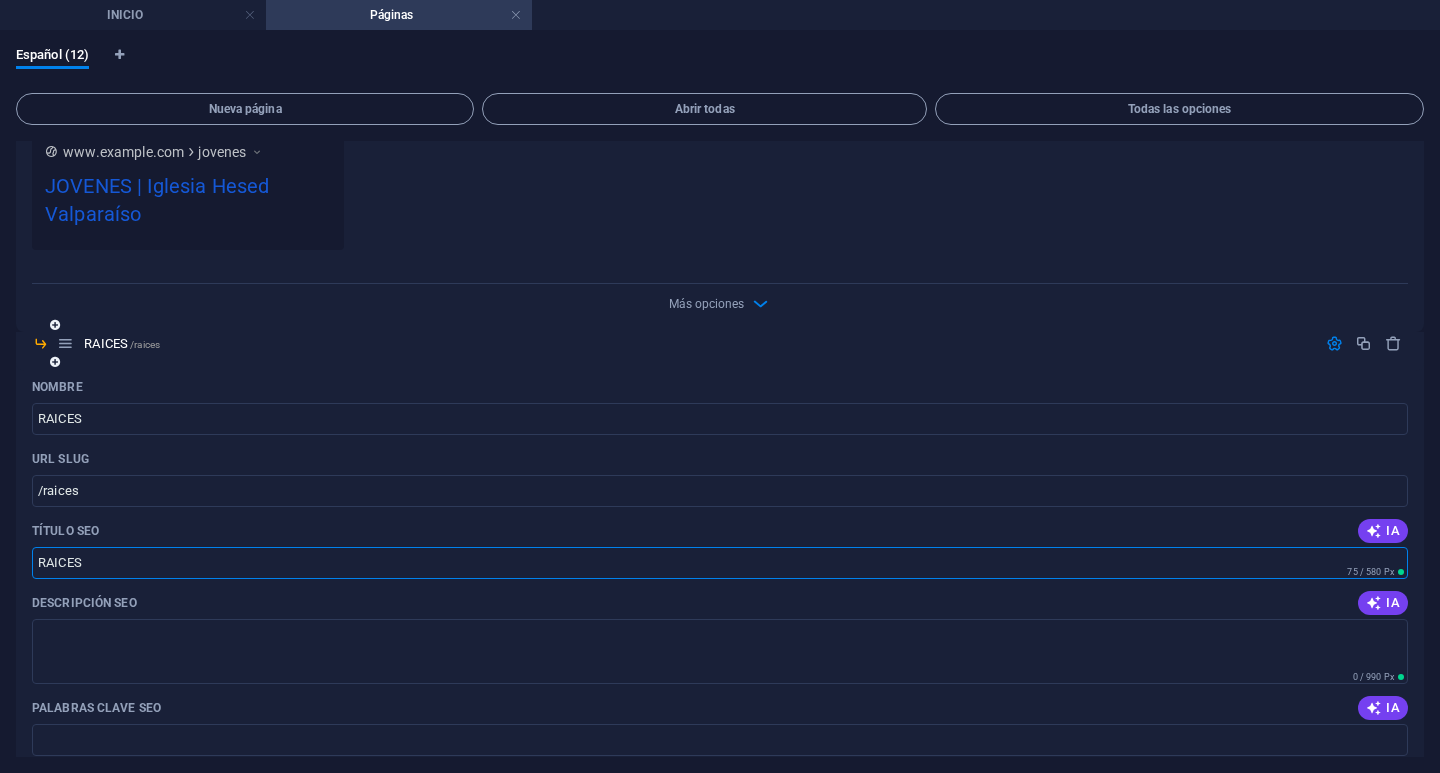 paste on "| Iglesia Hesed Valparaíso" 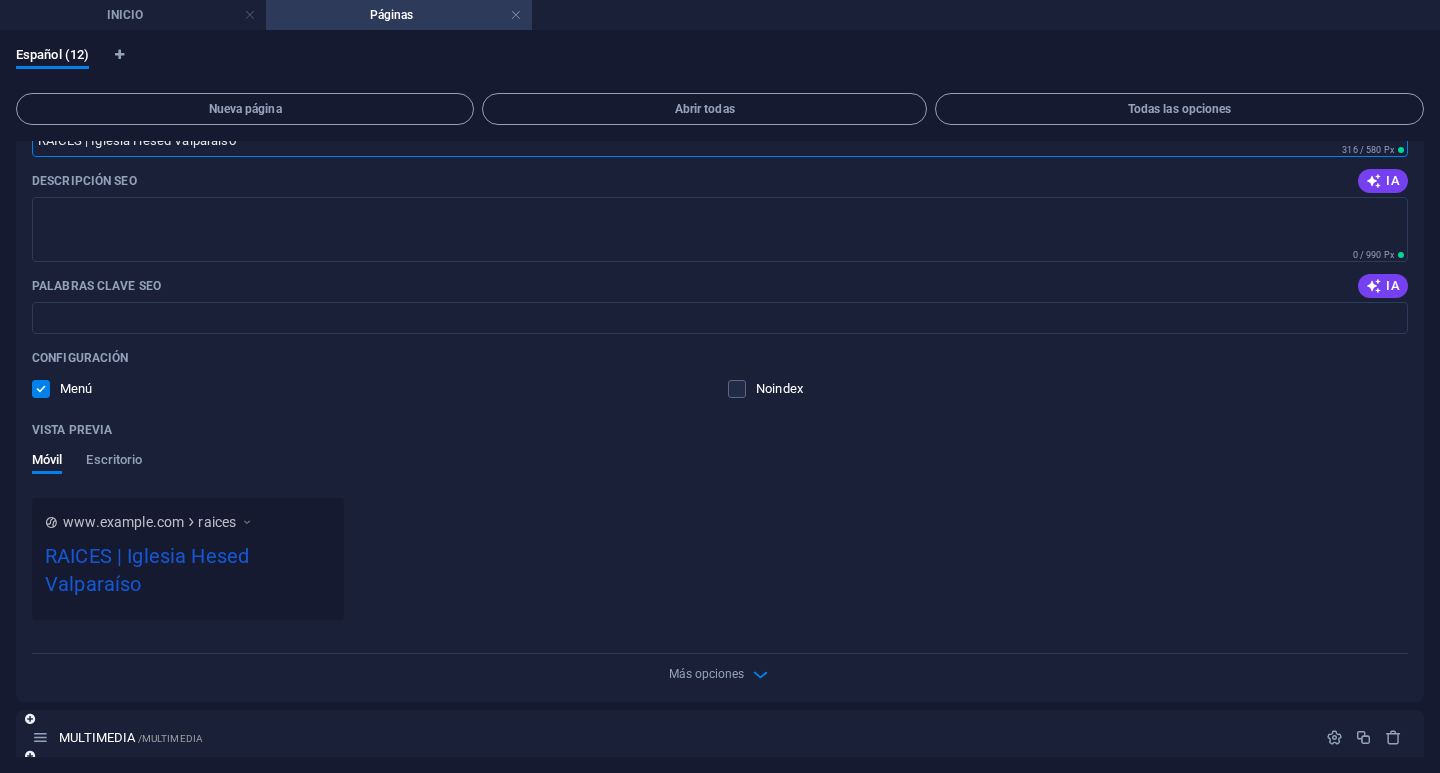 scroll, scrollTop: 3778, scrollLeft: 0, axis: vertical 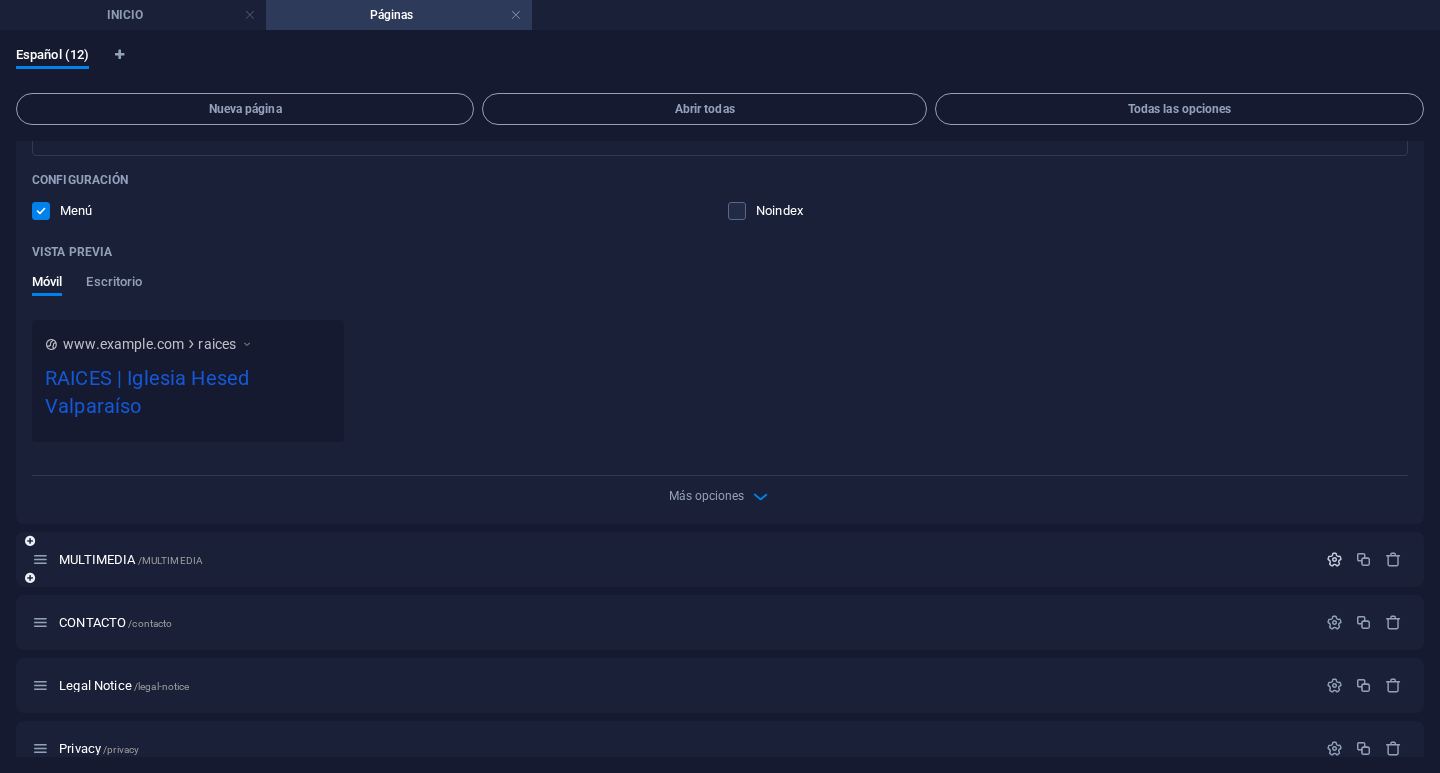 type on "RAICES | Iglesia Hesed Valparaíso" 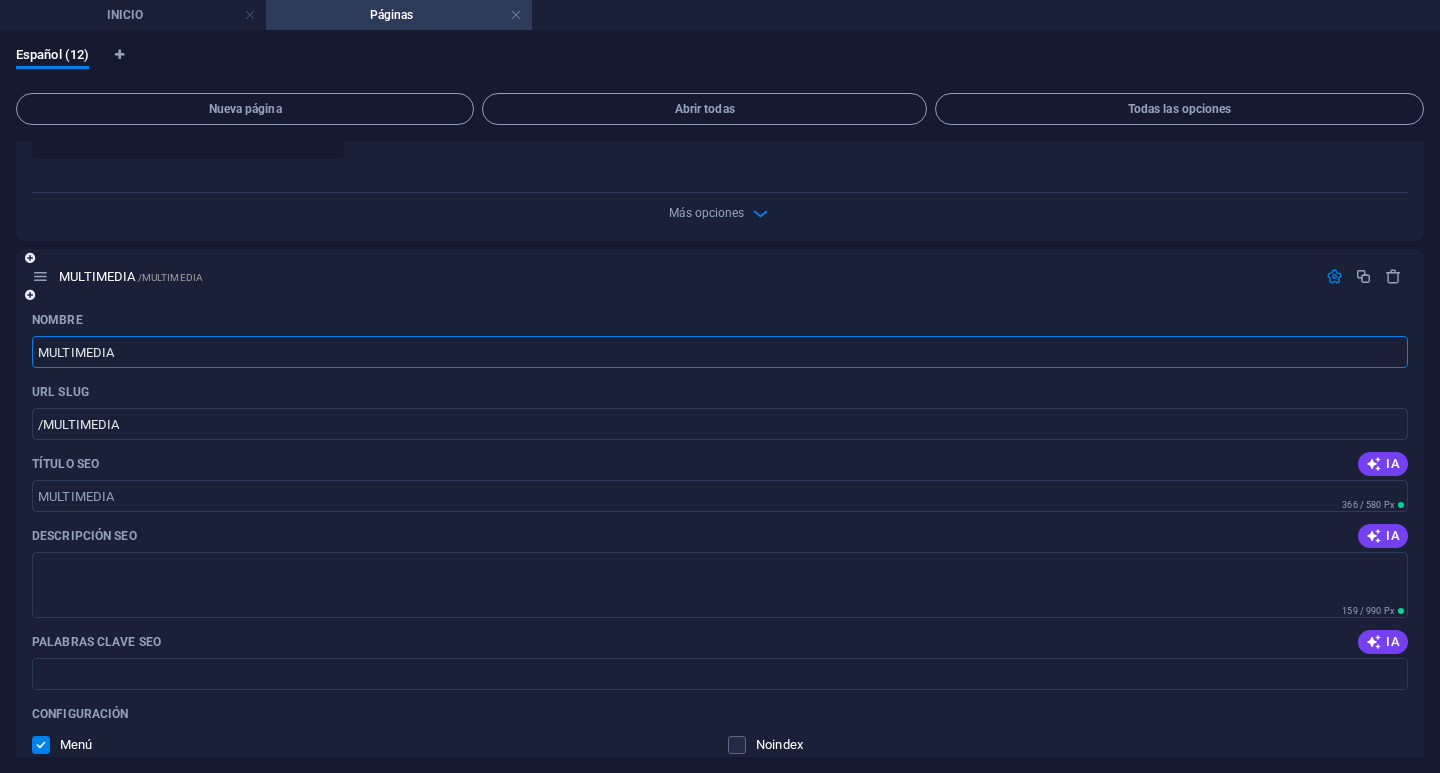 scroll, scrollTop: 4078, scrollLeft: 0, axis: vertical 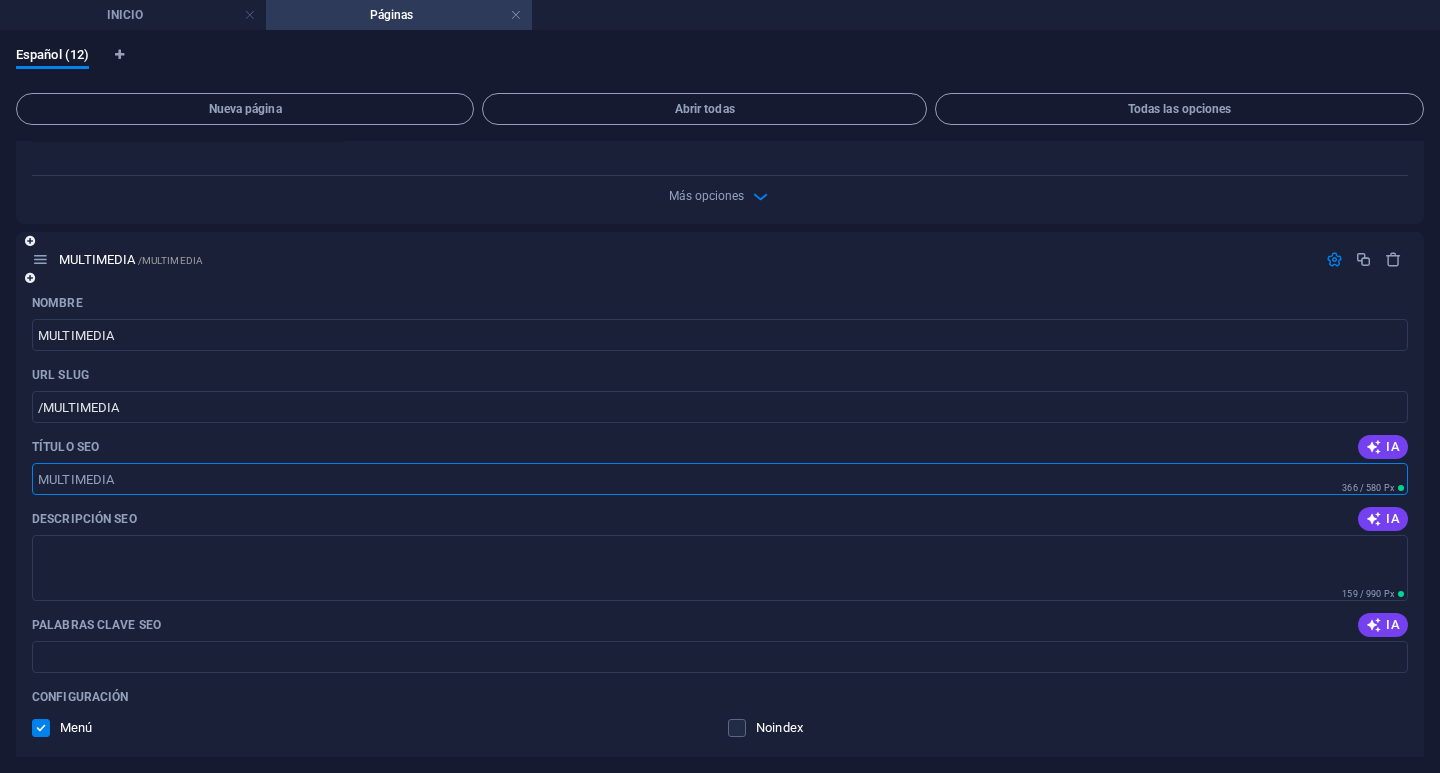 click on "Título SEO" at bounding box center (720, 479) 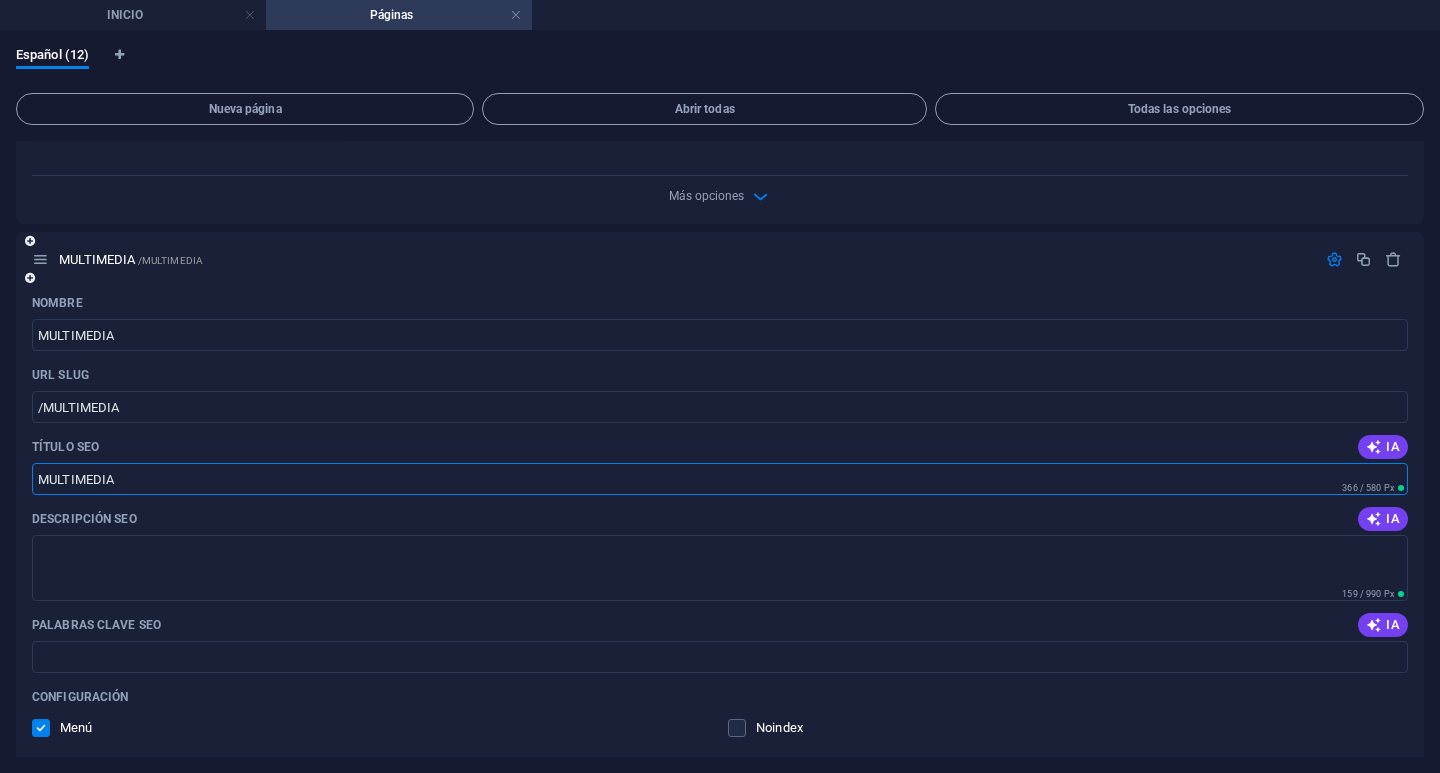 paste on "| Iglesia Hesed Valparaíso" 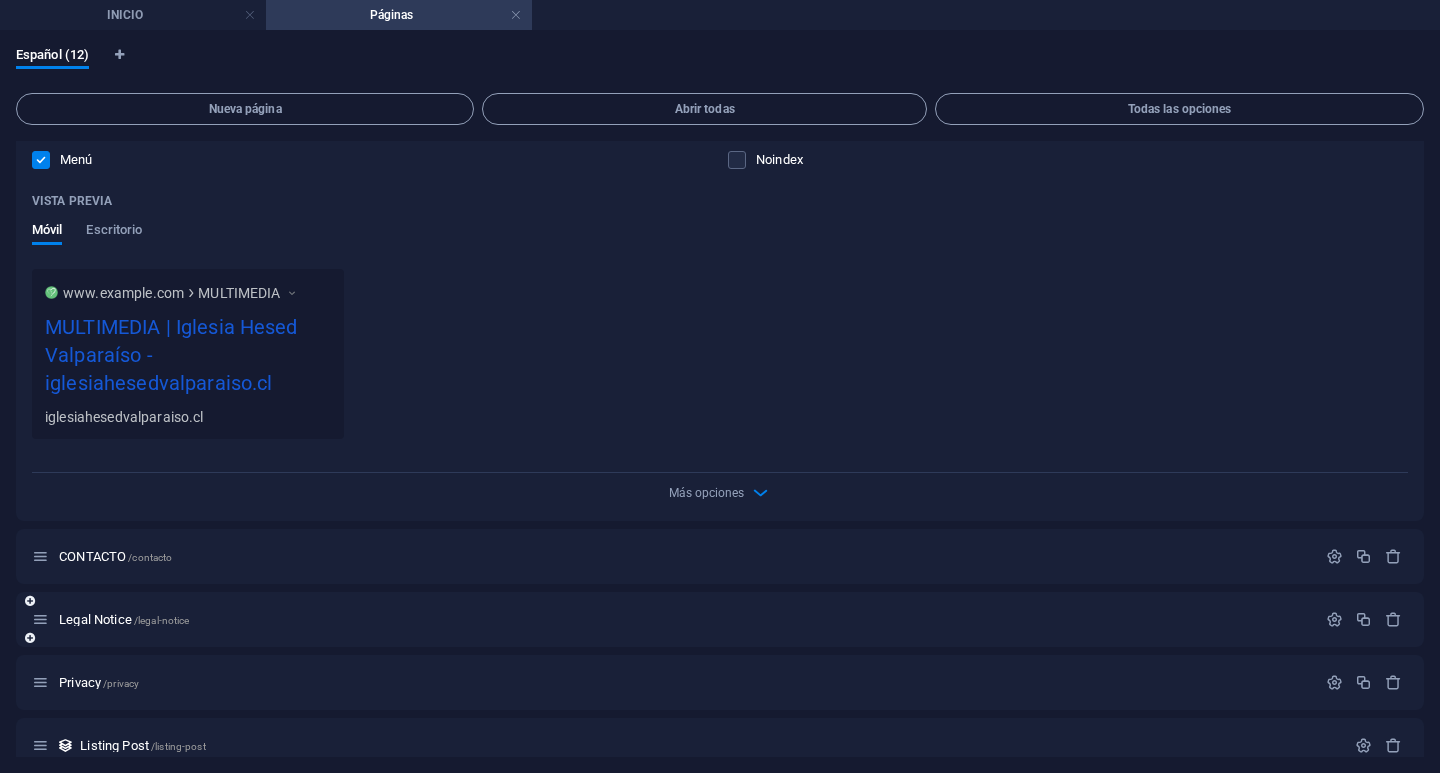 scroll, scrollTop: 4678, scrollLeft: 0, axis: vertical 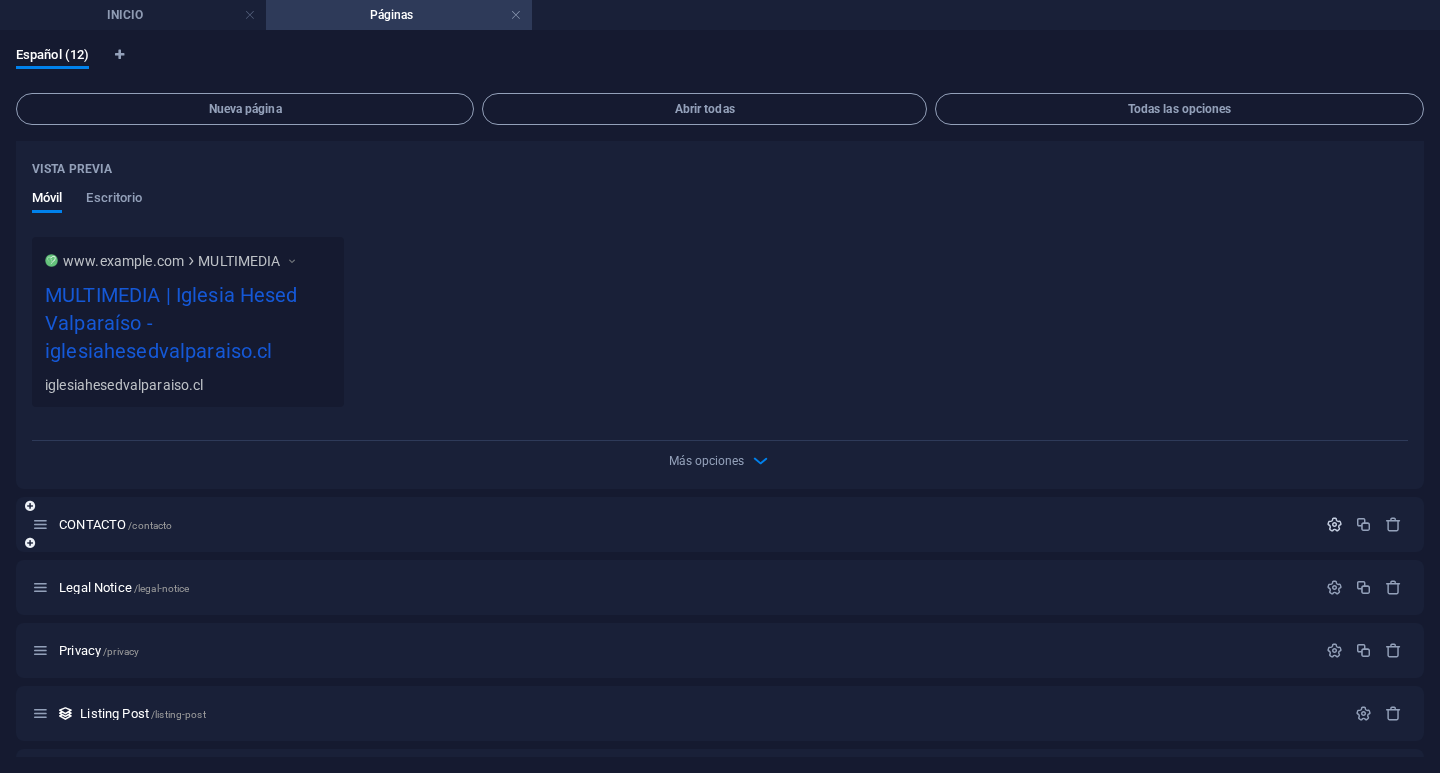 type on "MULTIMEDIA | Iglesia Hesed Valparaíso" 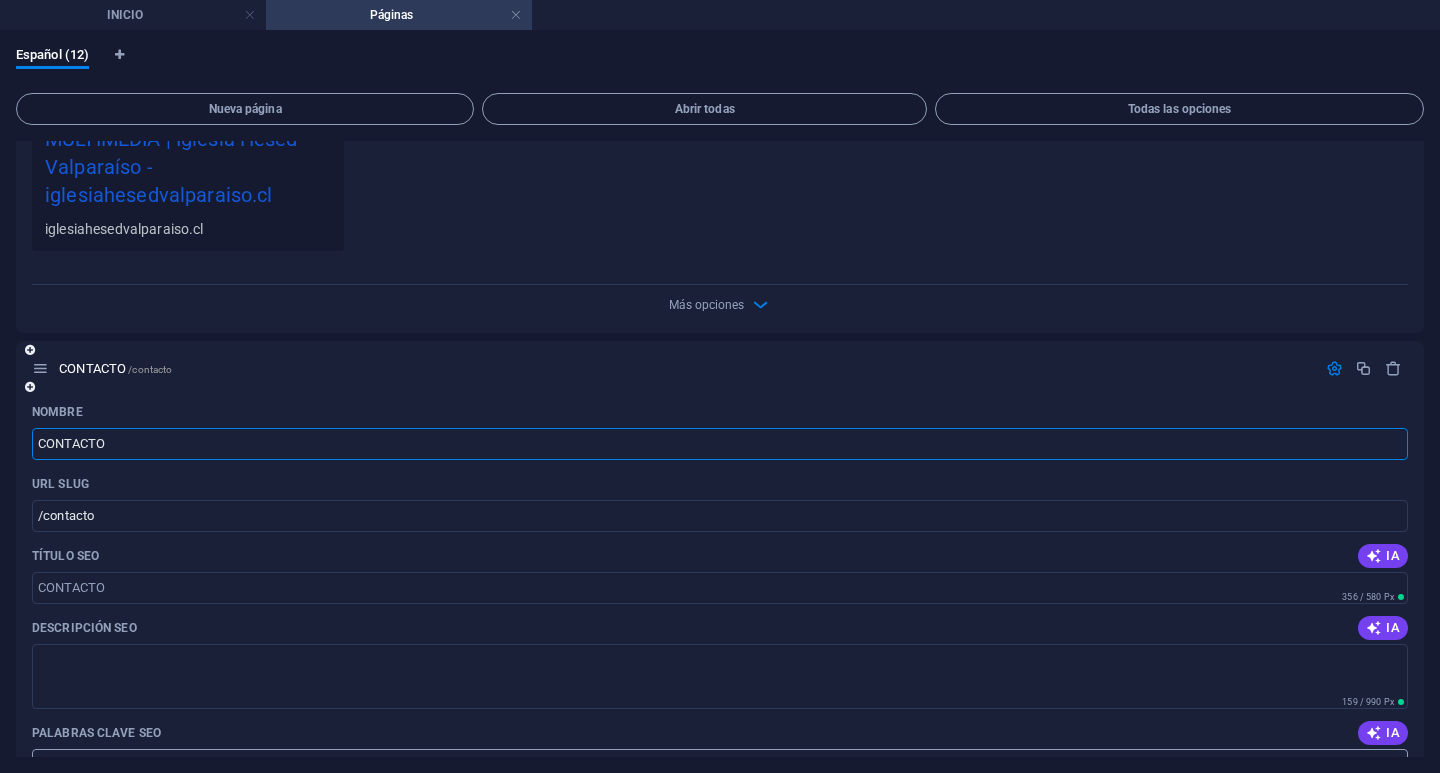 scroll, scrollTop: 4978, scrollLeft: 0, axis: vertical 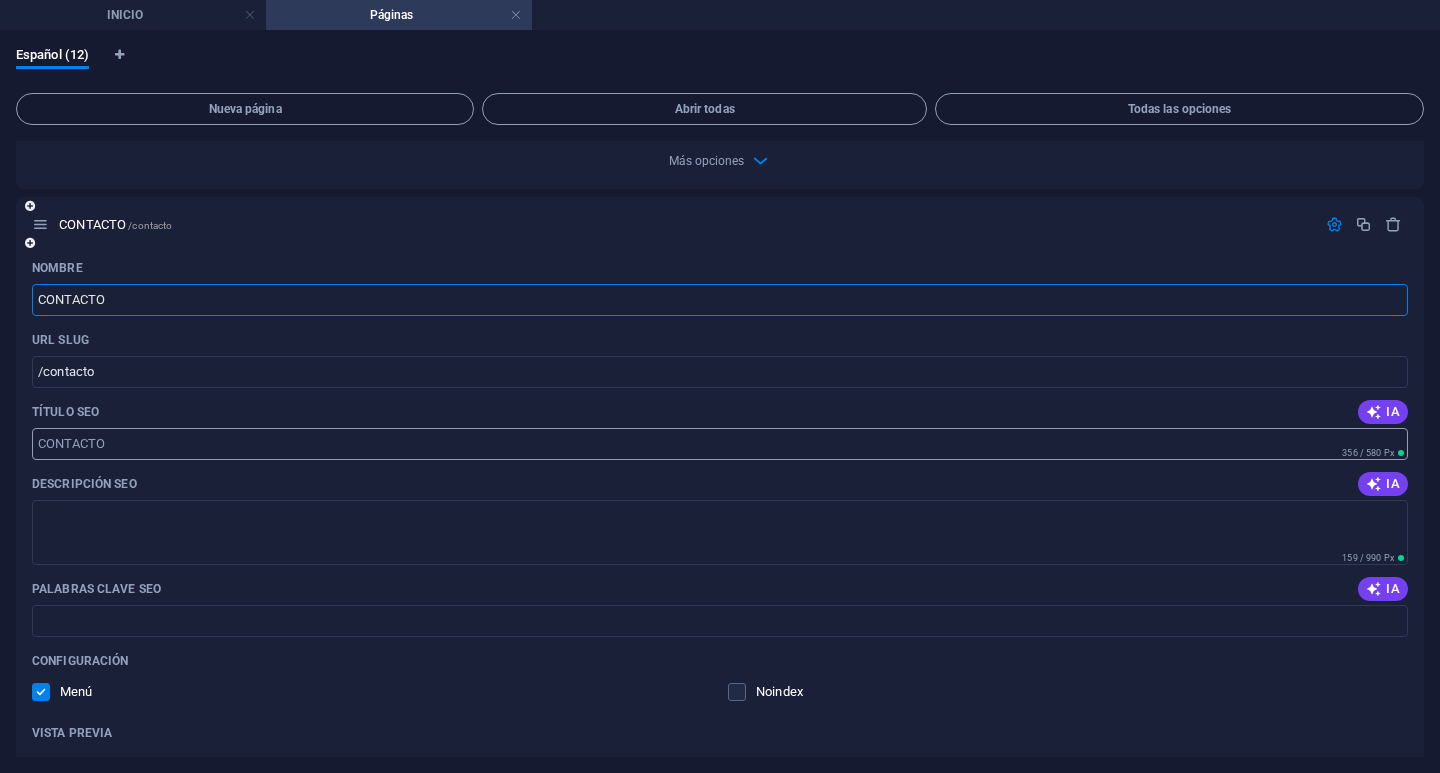 click on "Título SEO" at bounding box center (720, 444) 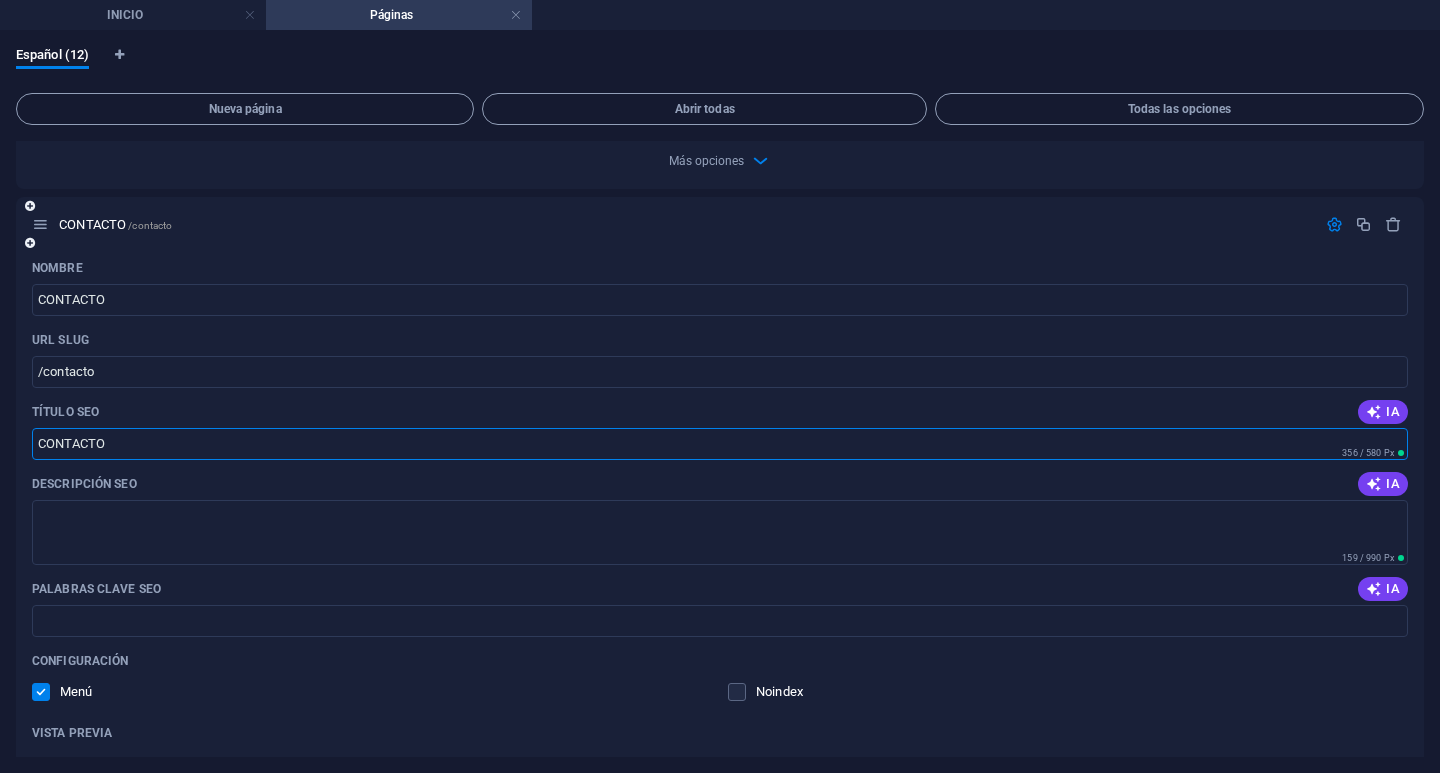 paste on "| Iglesia Hesed Valparaíso" 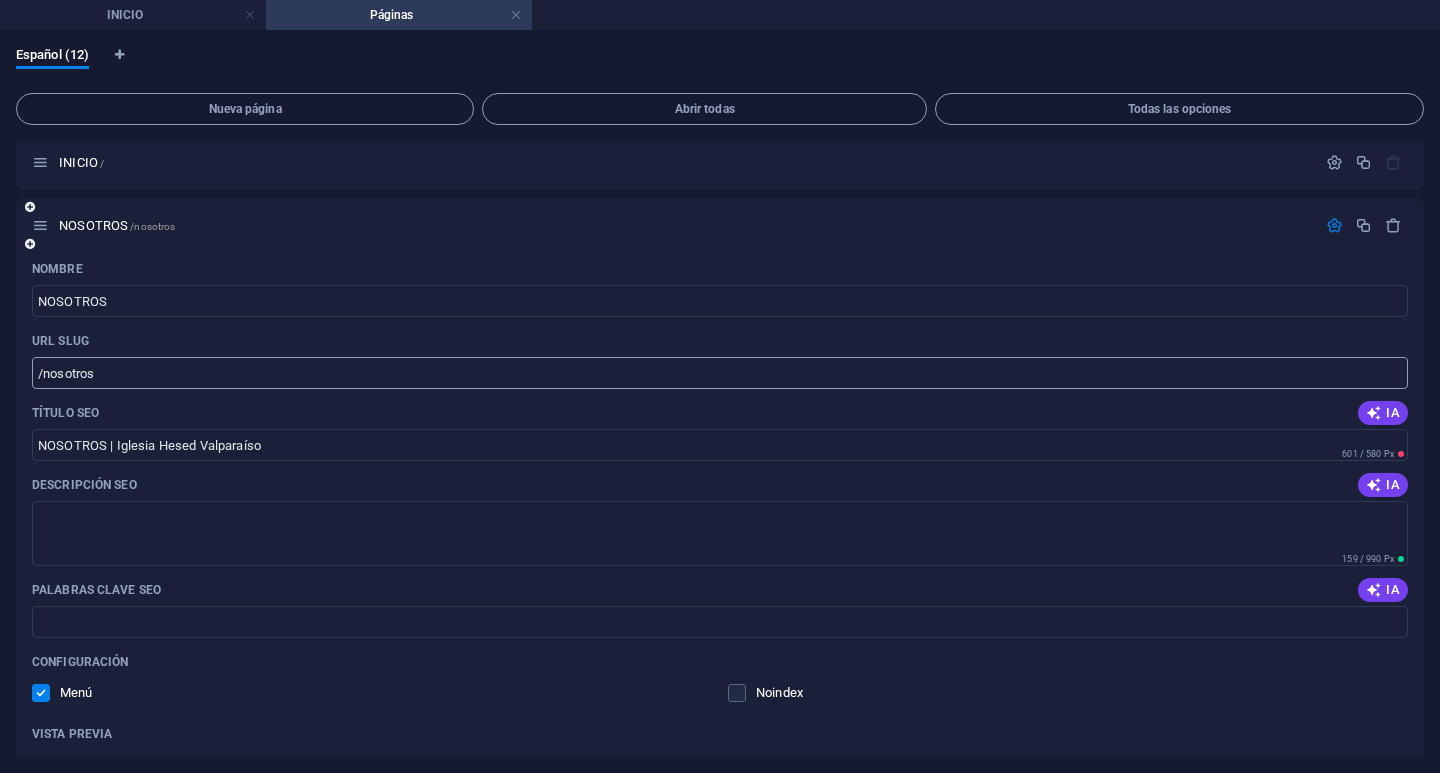 scroll, scrollTop: 0, scrollLeft: 0, axis: both 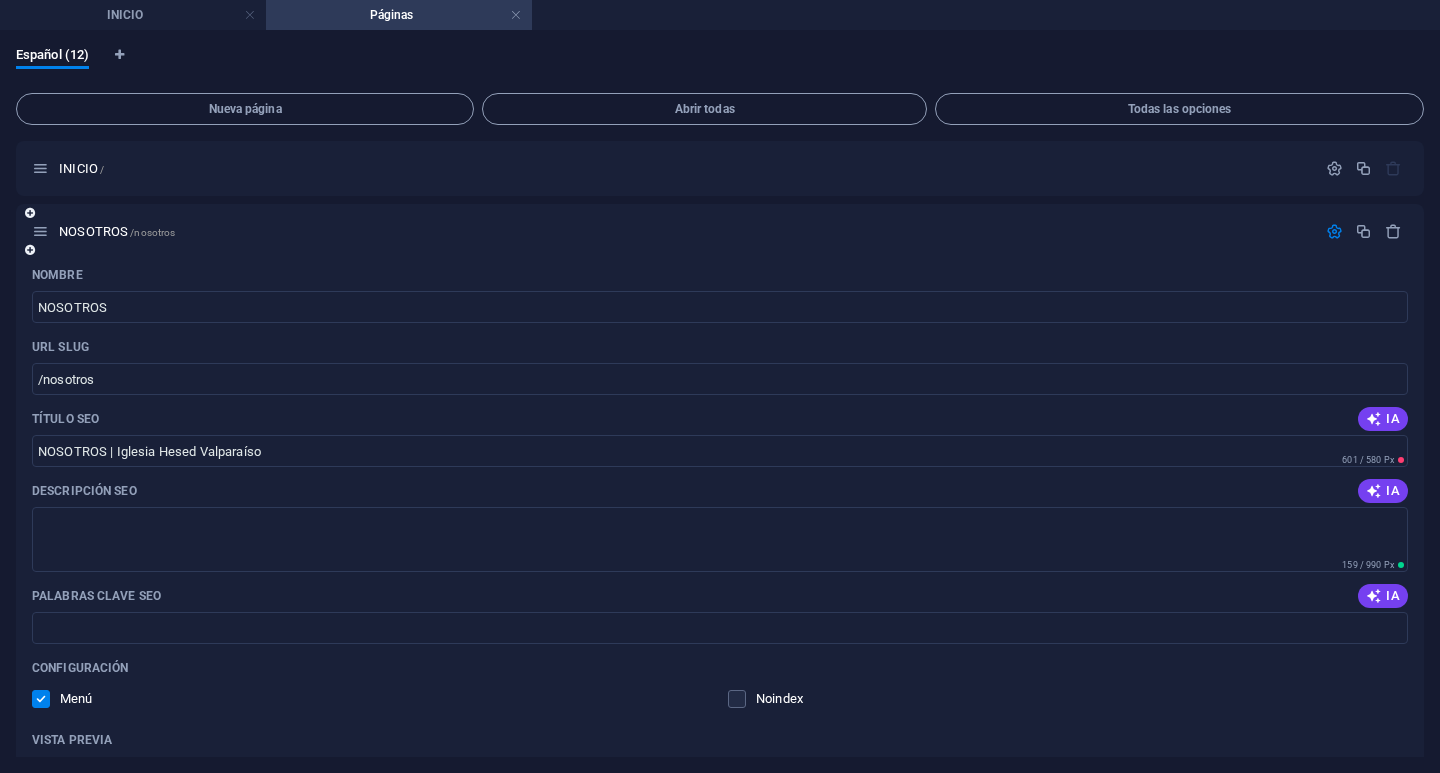 type on "CONTACTO | Iglesia Hesed Valparaíso" 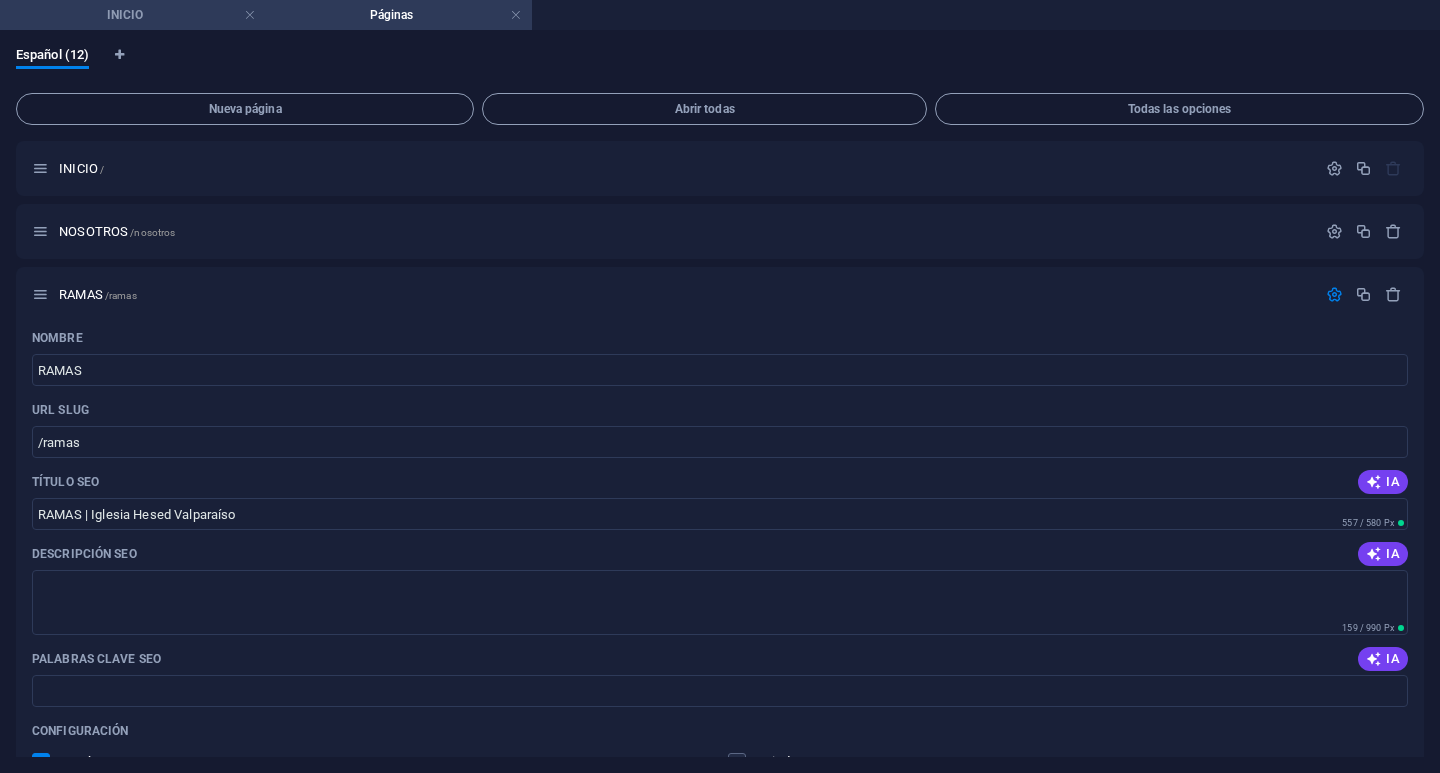 click on "INICIO" at bounding box center (133, 15) 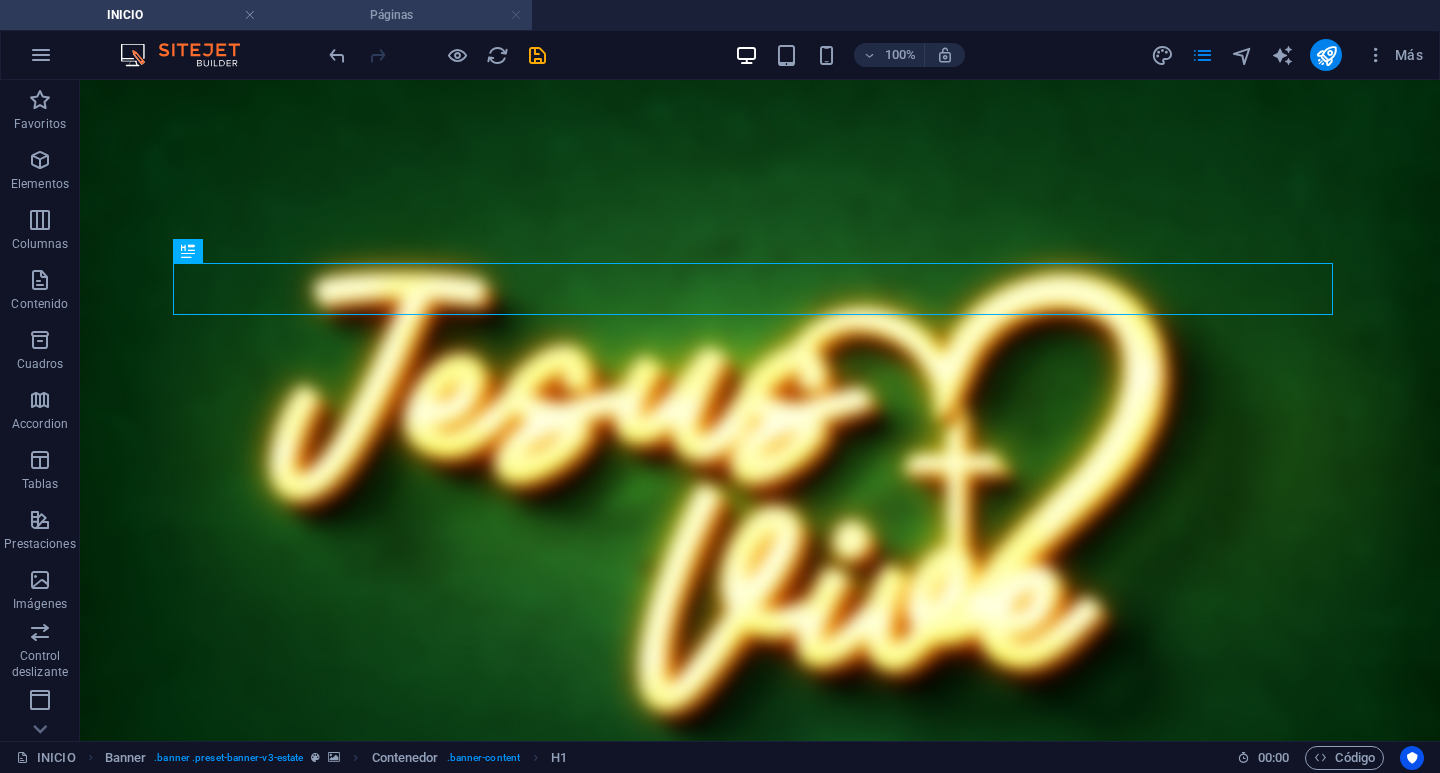 click at bounding box center (516, 15) 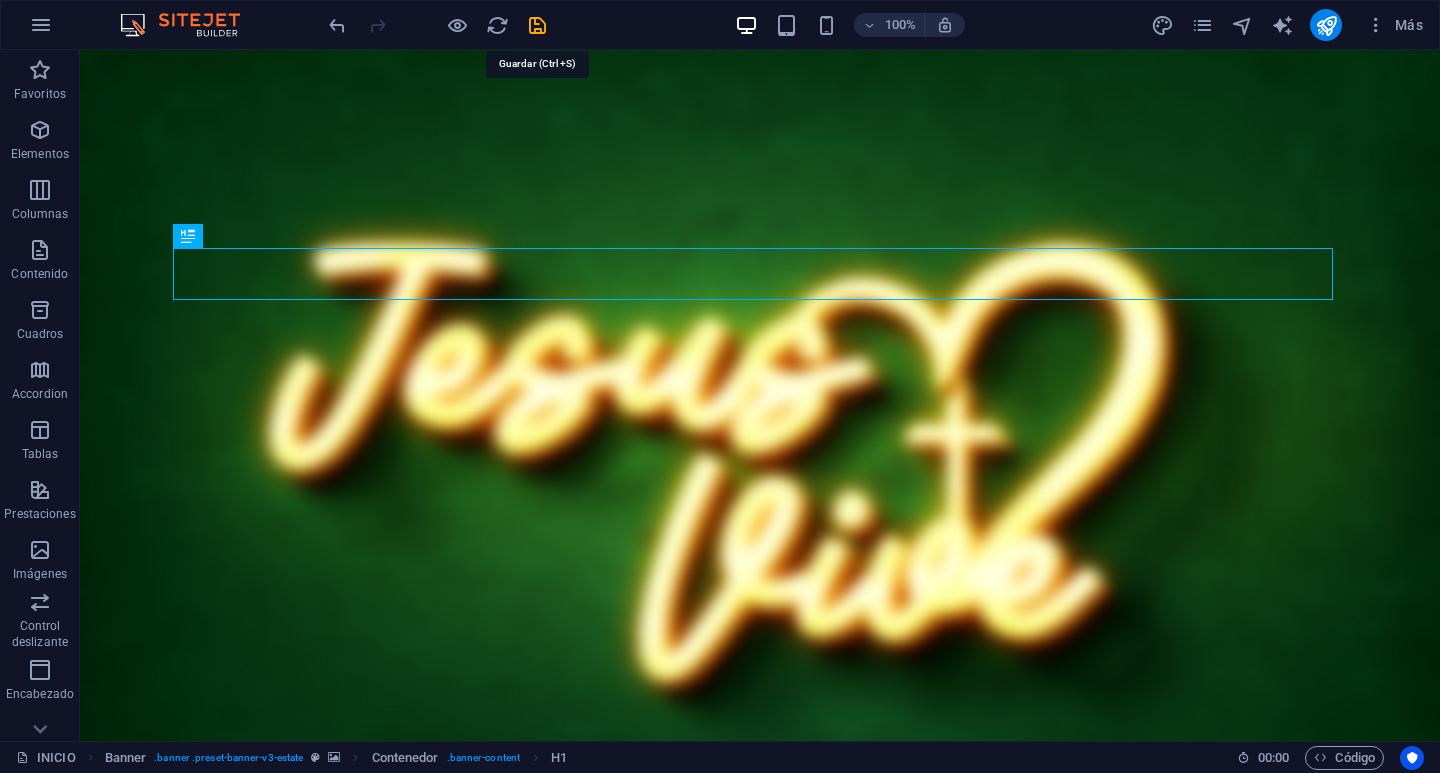 click at bounding box center (537, 25) 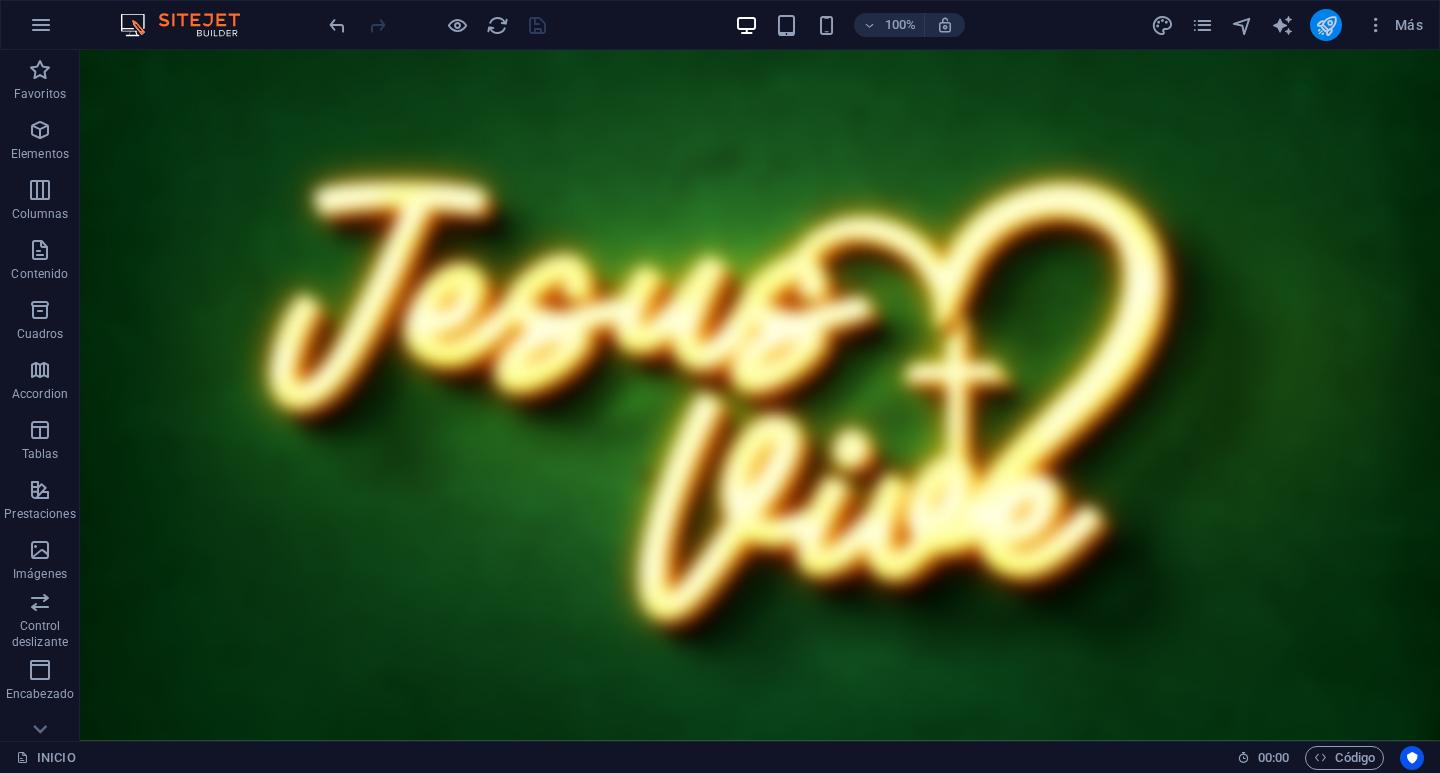 click at bounding box center (1326, 25) 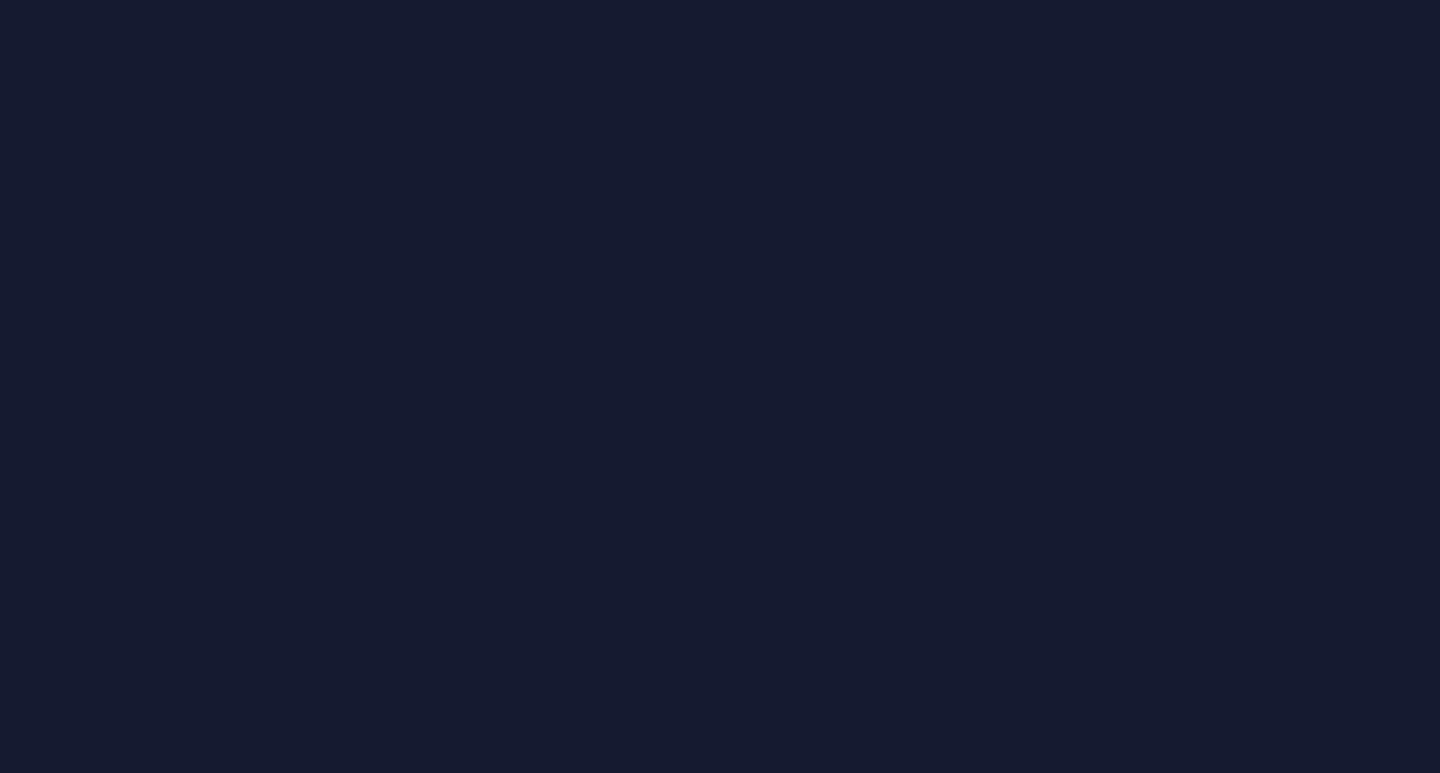 scroll, scrollTop: 0, scrollLeft: 0, axis: both 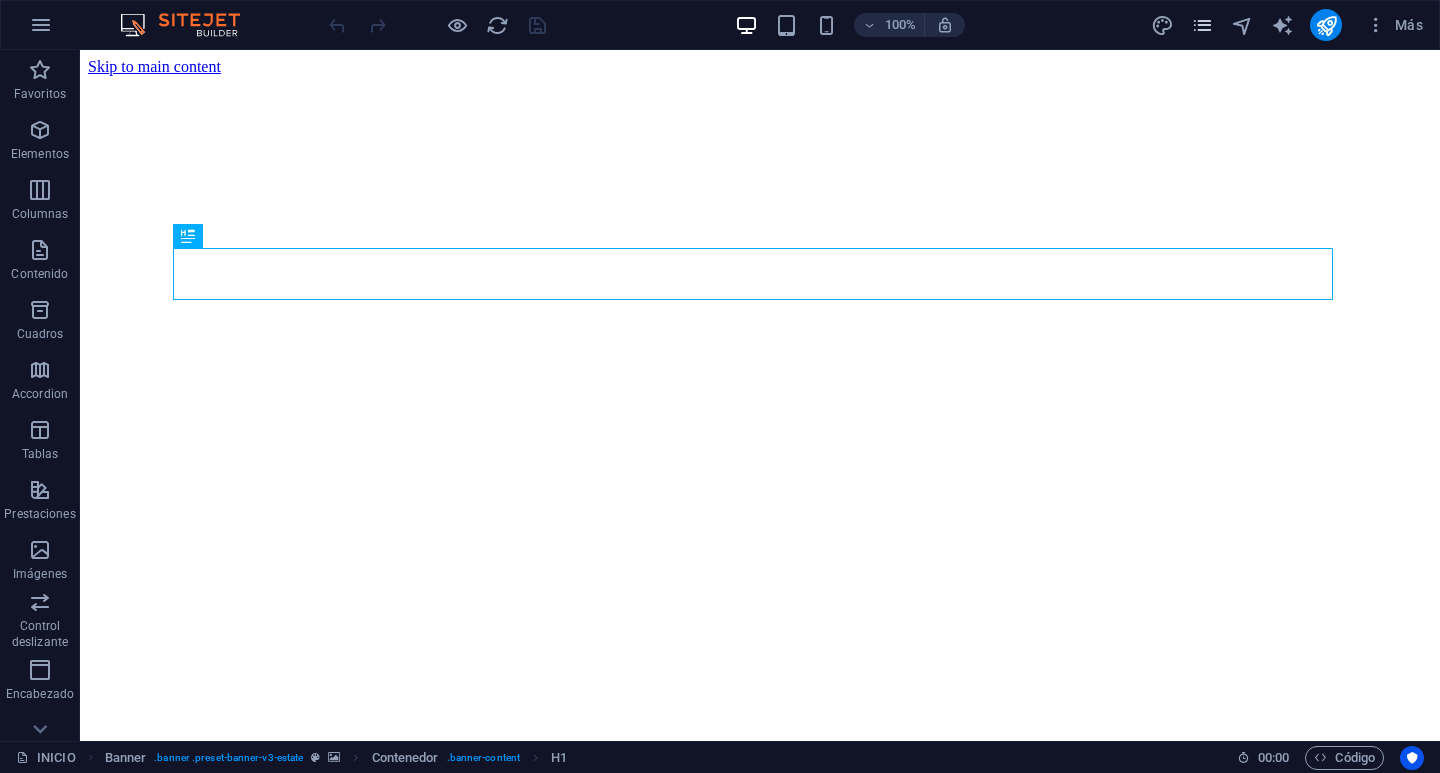 click at bounding box center (1202, 25) 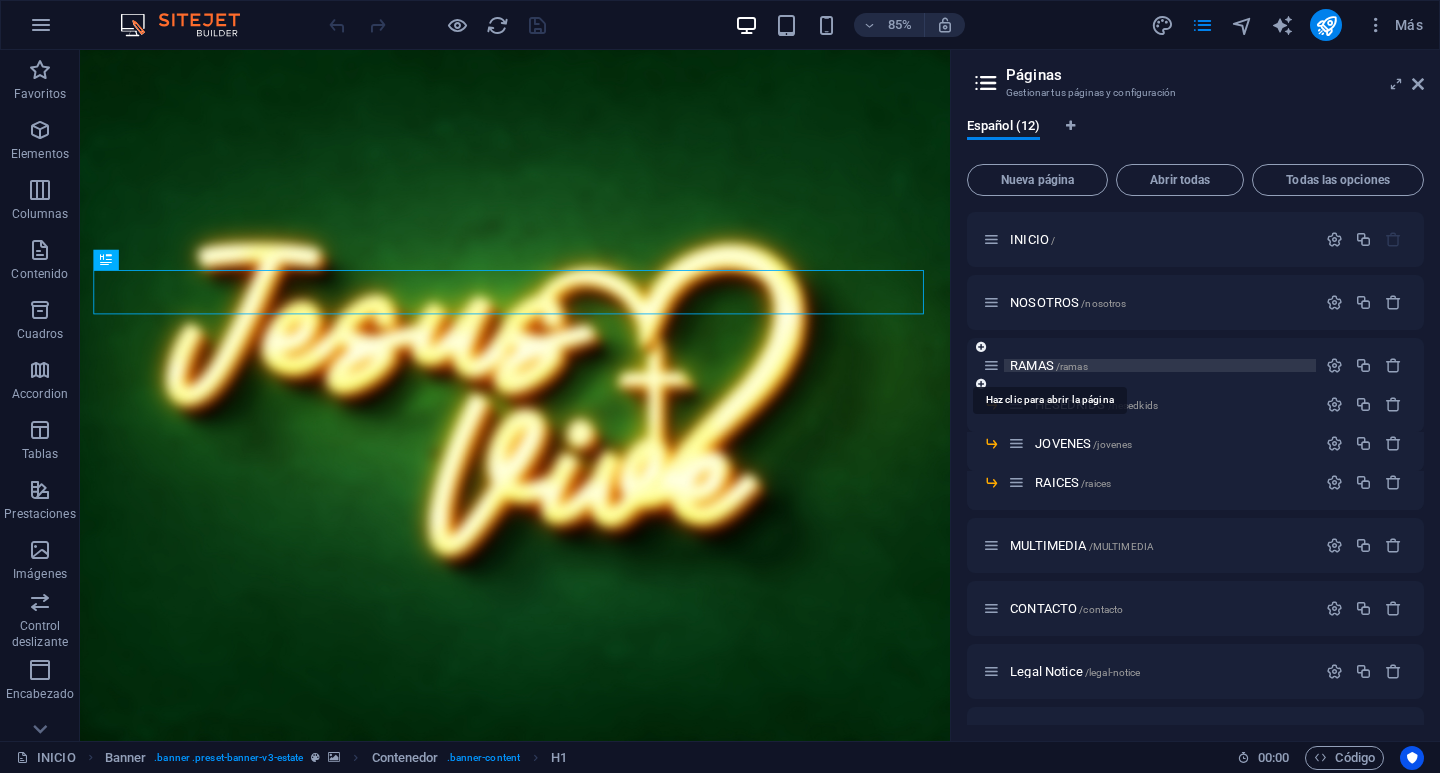 click on "/ramas" at bounding box center [1072, 366] 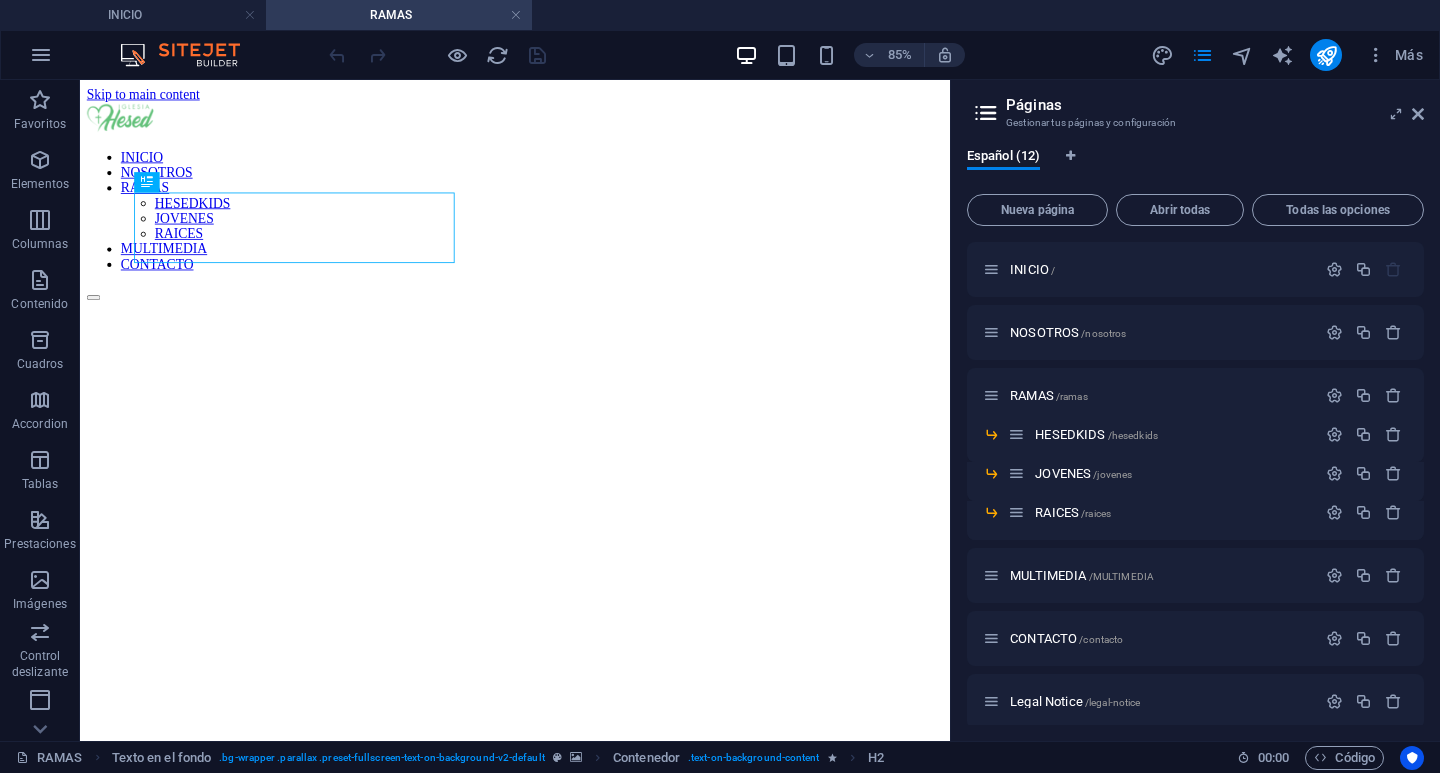 scroll, scrollTop: 0, scrollLeft: 0, axis: both 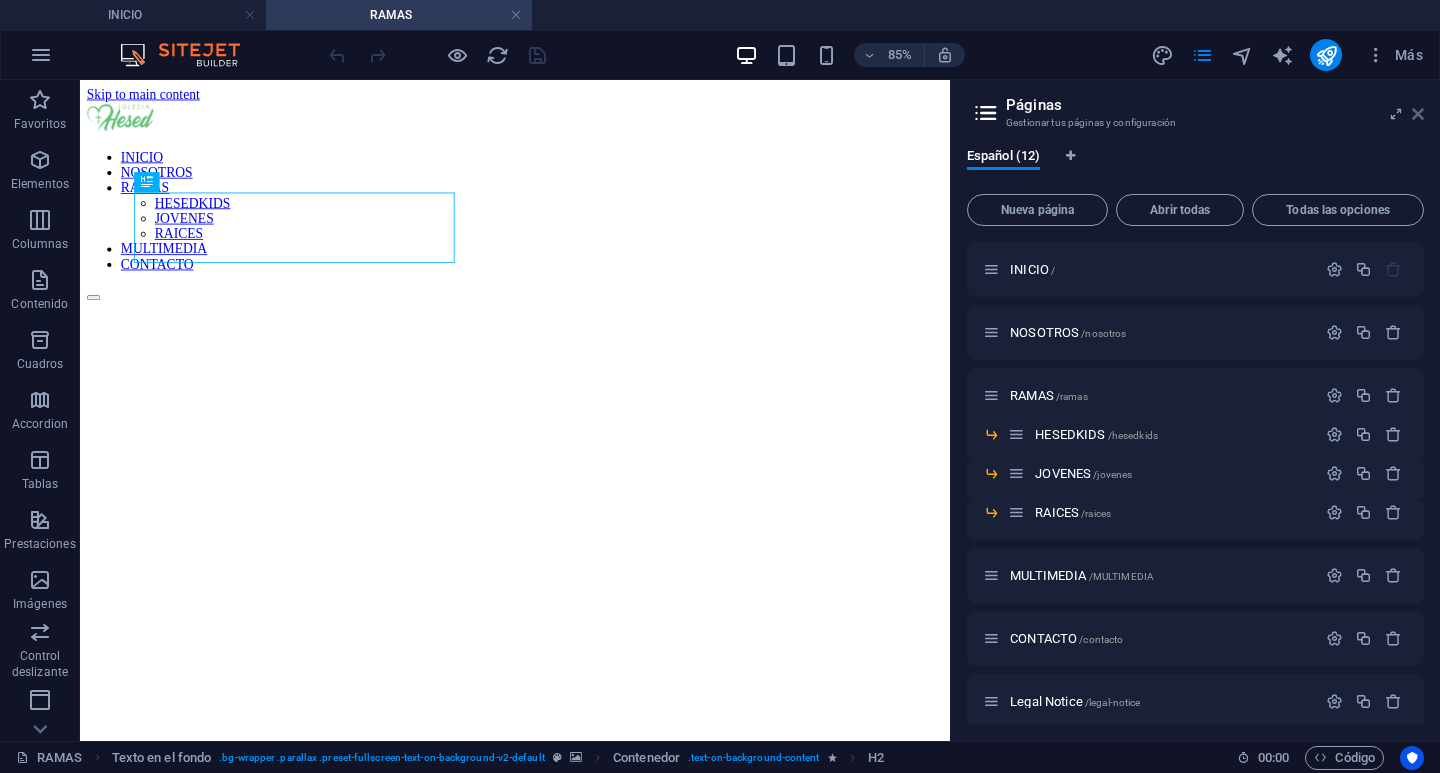 click at bounding box center (1418, 114) 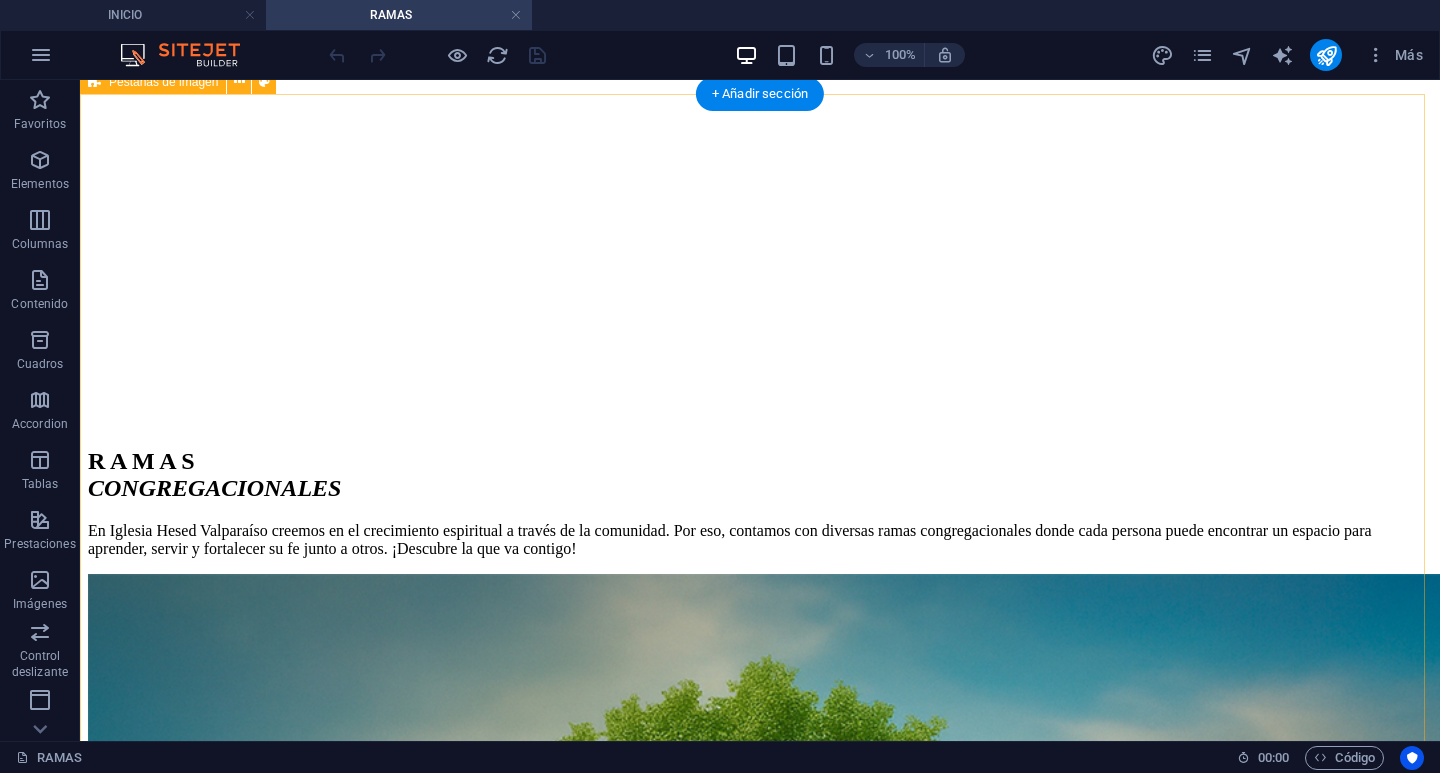 scroll, scrollTop: 700, scrollLeft: 0, axis: vertical 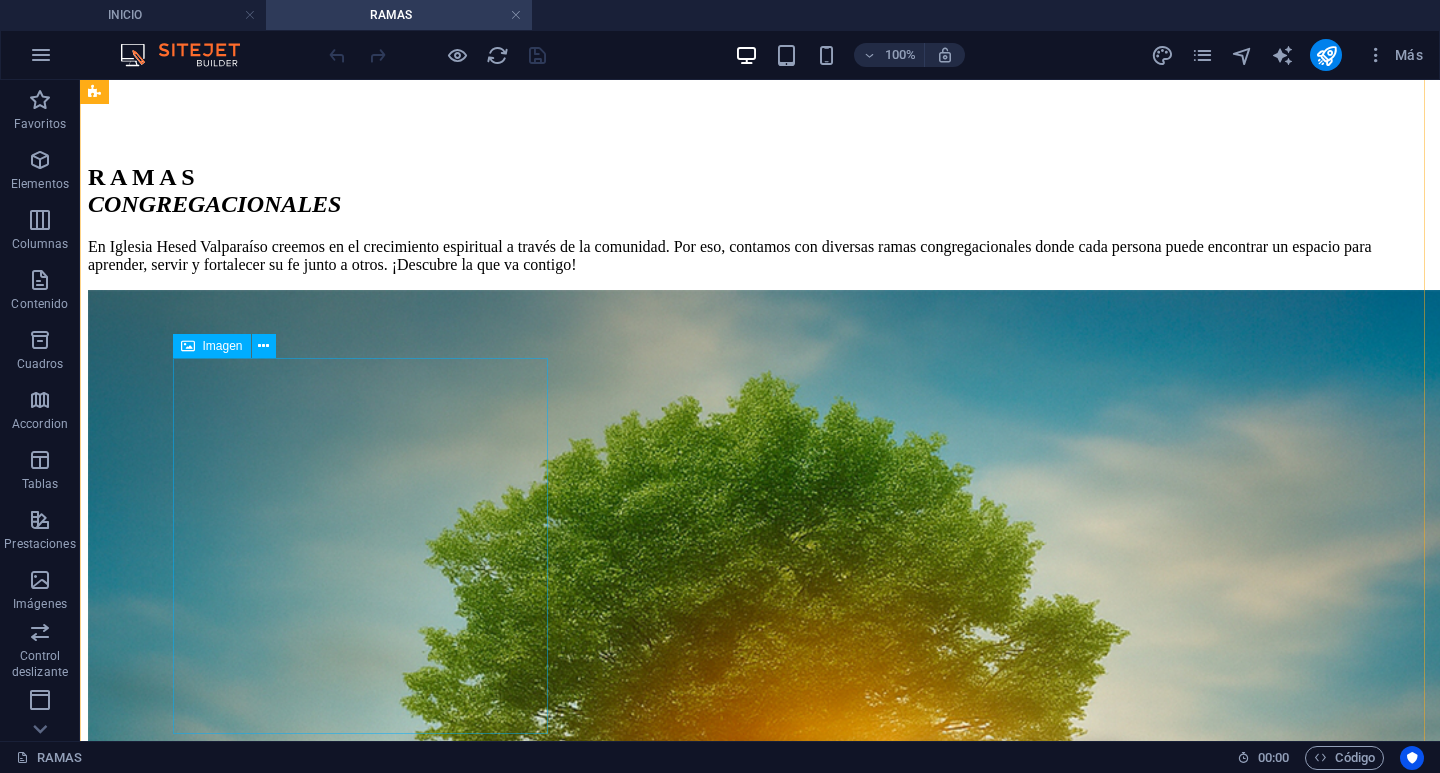 click on "Cuerpo de HesedKids" at bounding box center (760, 2455) 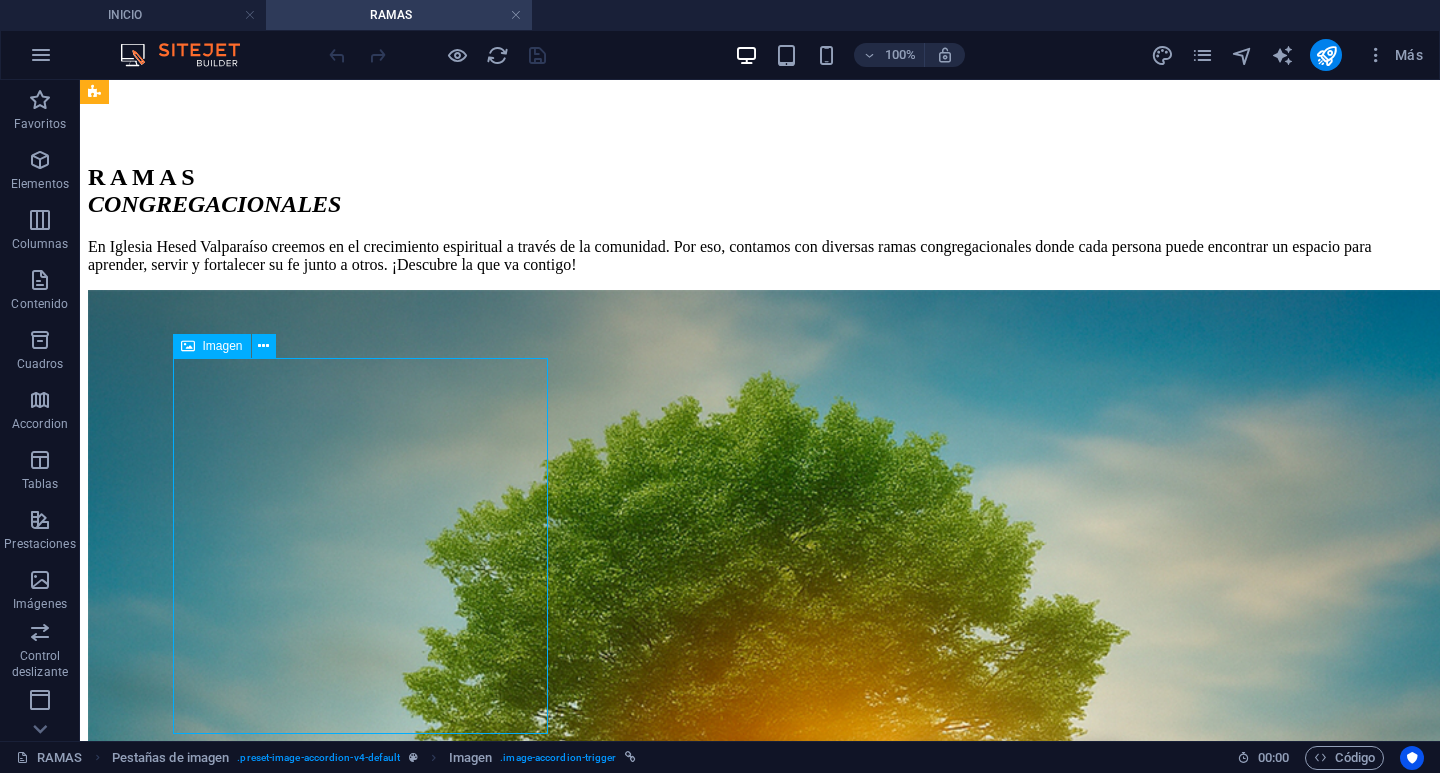 click on "Cuerpo de HesedKids" at bounding box center [760, 2455] 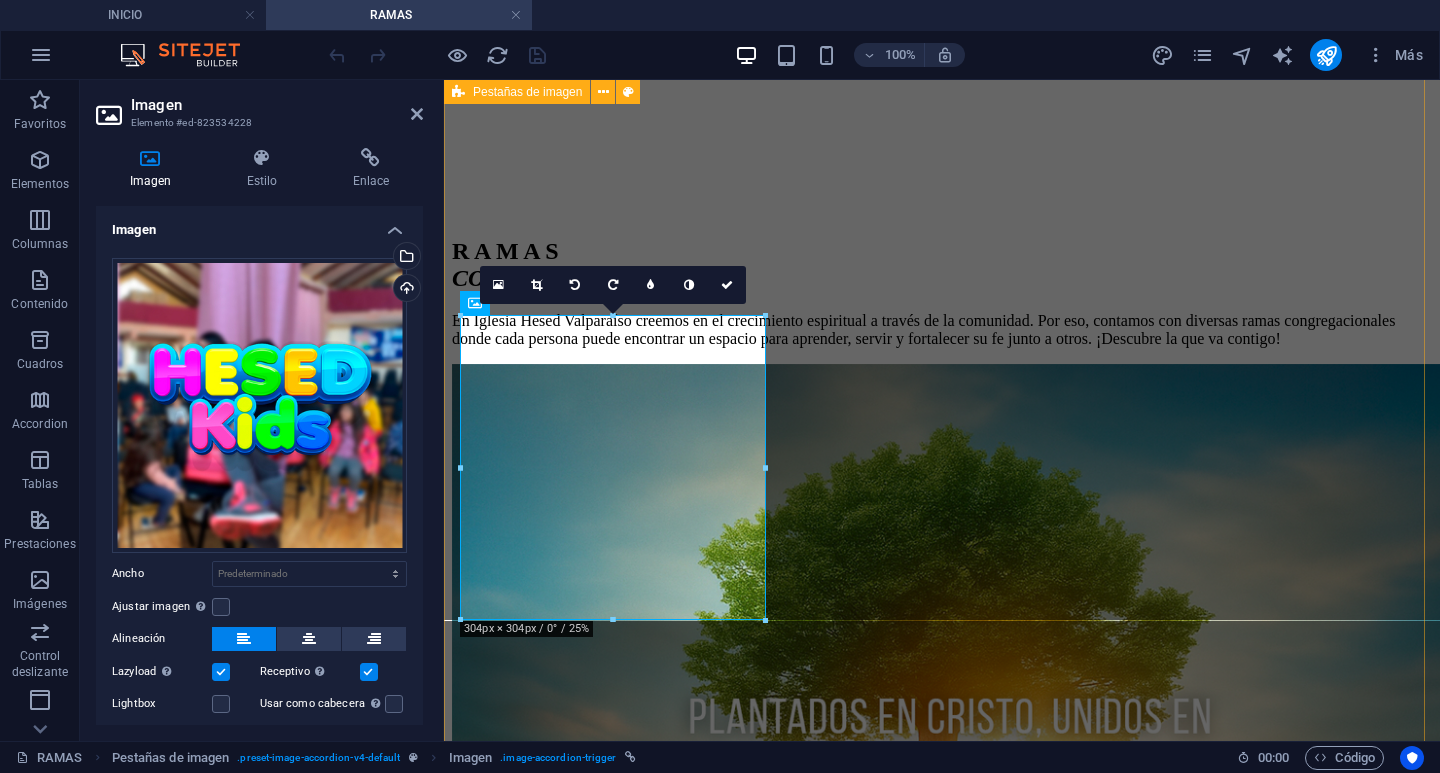 scroll, scrollTop: 781, scrollLeft: 0, axis: vertical 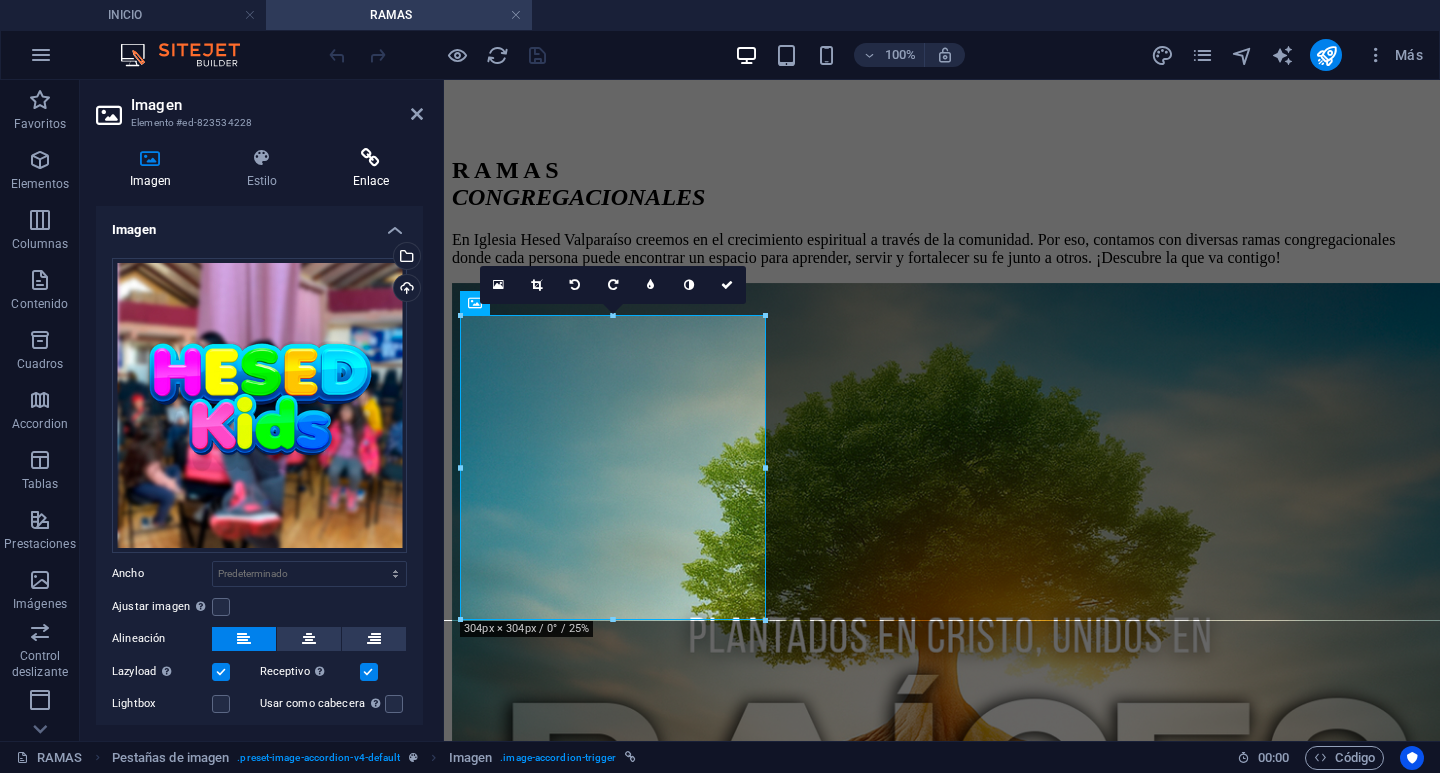 click on "Enlace" at bounding box center (371, 169) 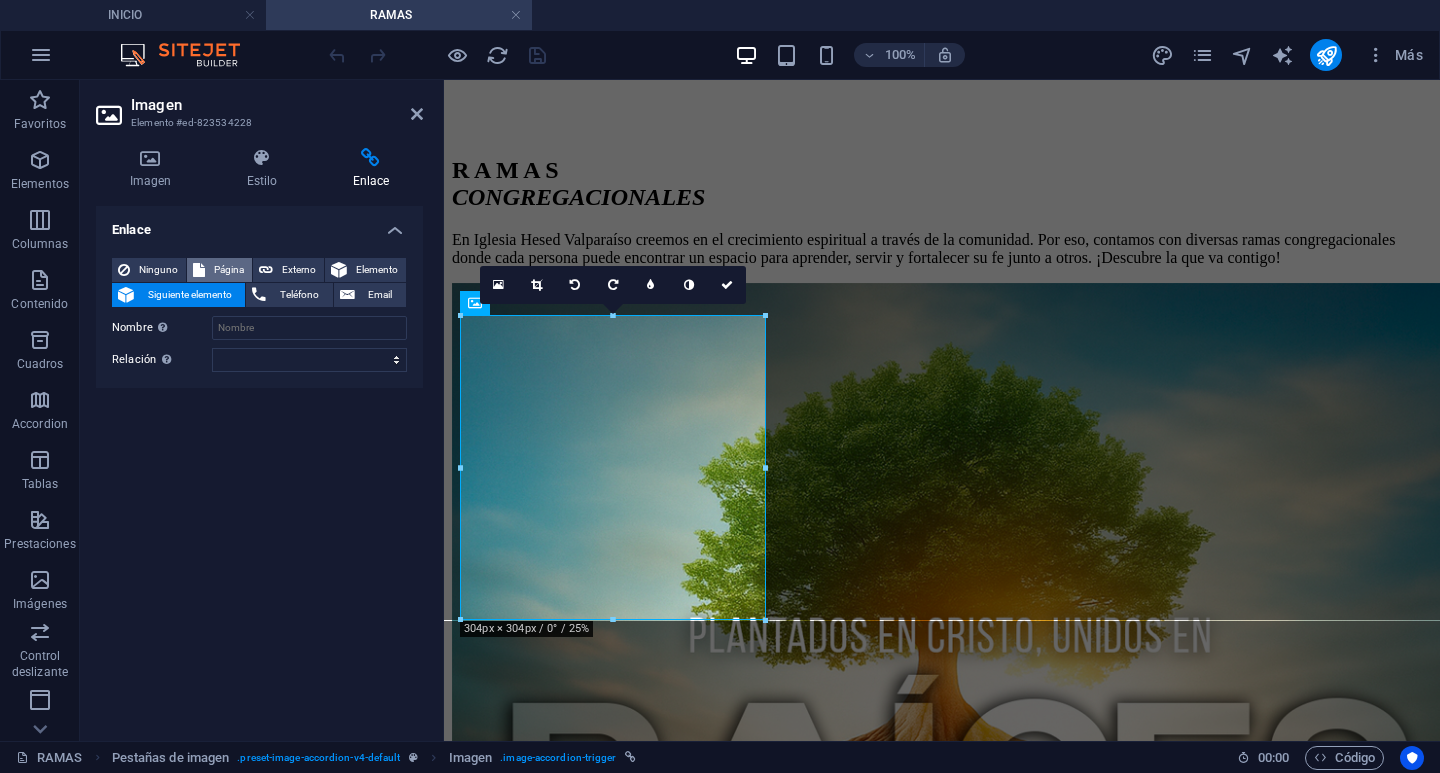 click on "Página" at bounding box center (228, 270) 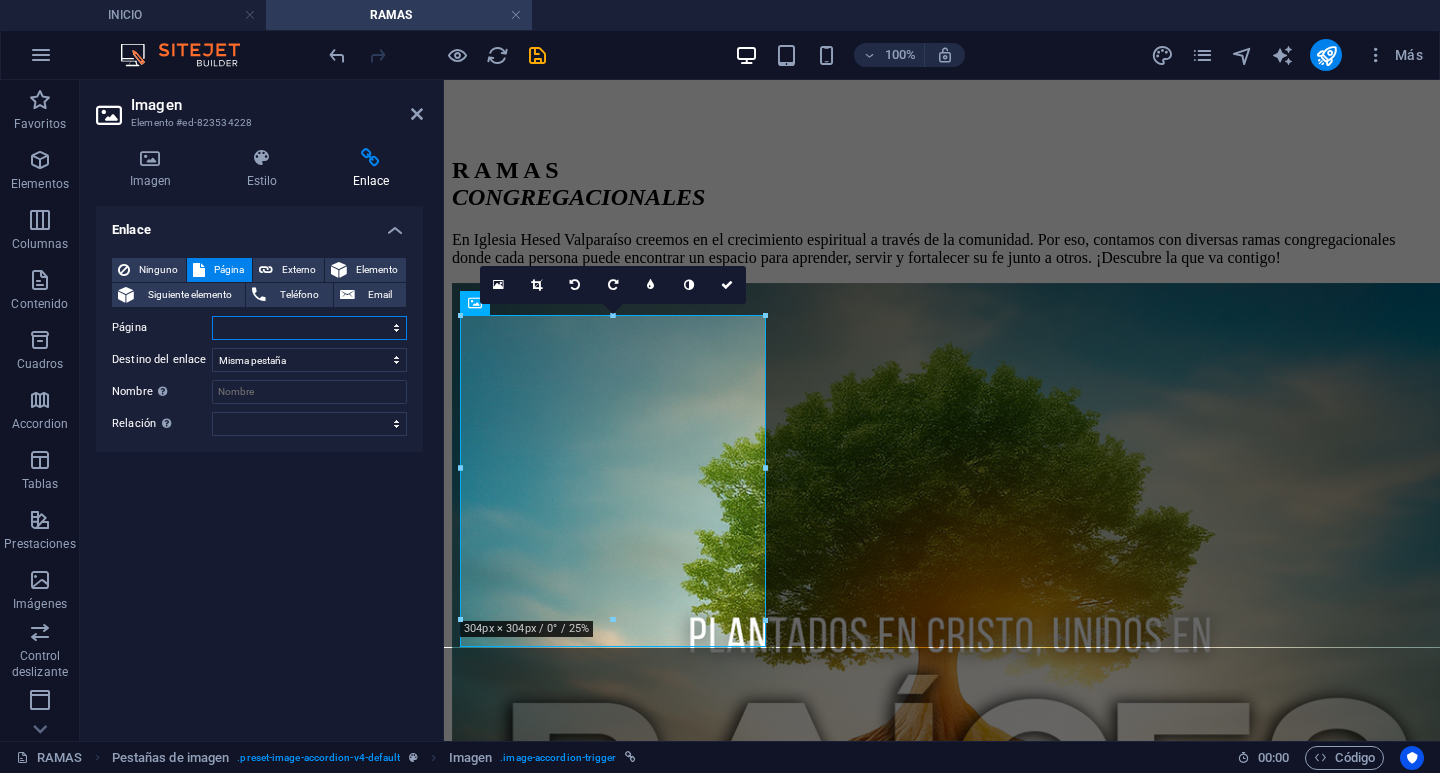 click on "INICIO NOSOTROS RAMAS -- HESEDKIDS -- JOVENES -- RAICES MULTIMEDIA CONTACTO Legal Notice Privacy" at bounding box center [309, 328] 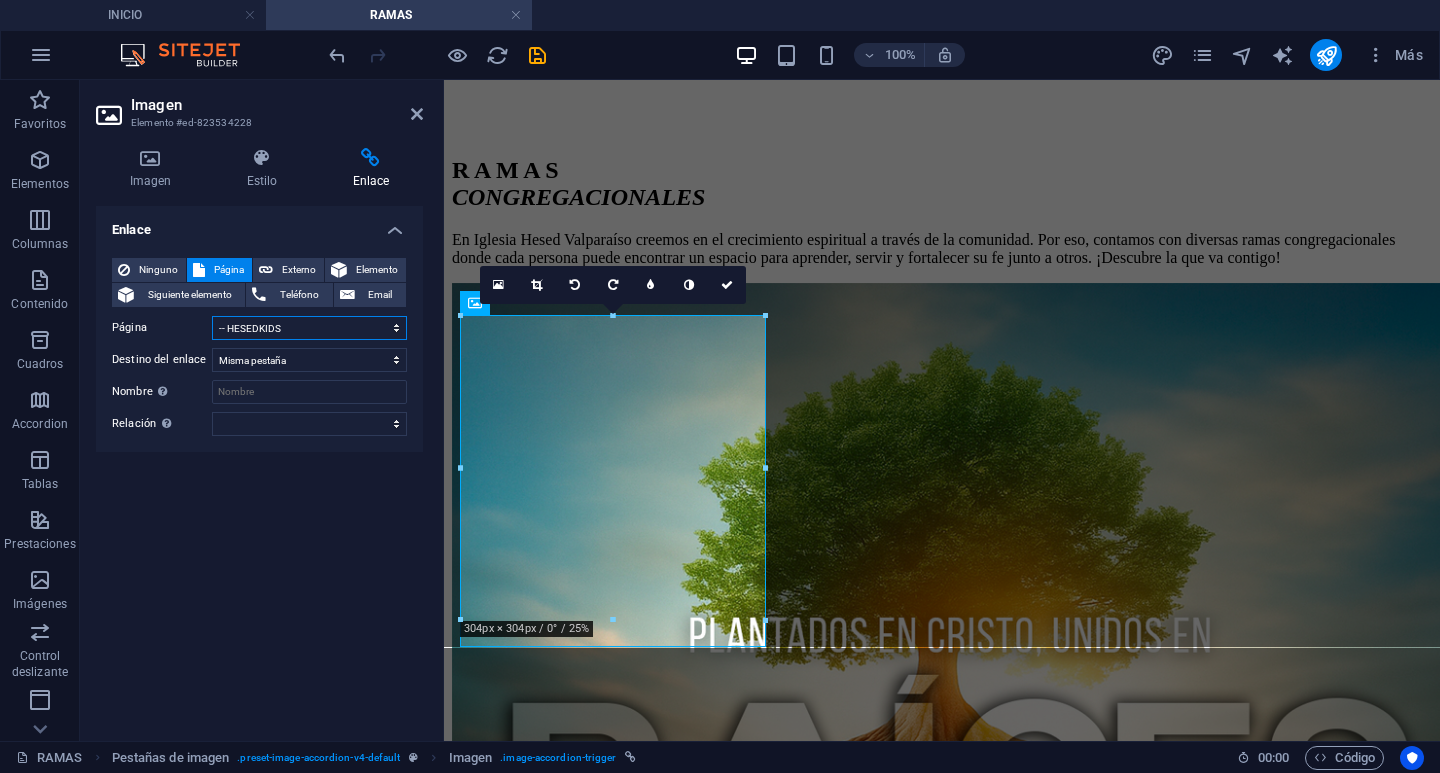 click on "INICIO NOSOTROS RAMAS -- HESEDKIDS -- JOVENES -- RAICES MULTIMEDIA CONTACTO Legal Notice Privacy" at bounding box center (309, 328) 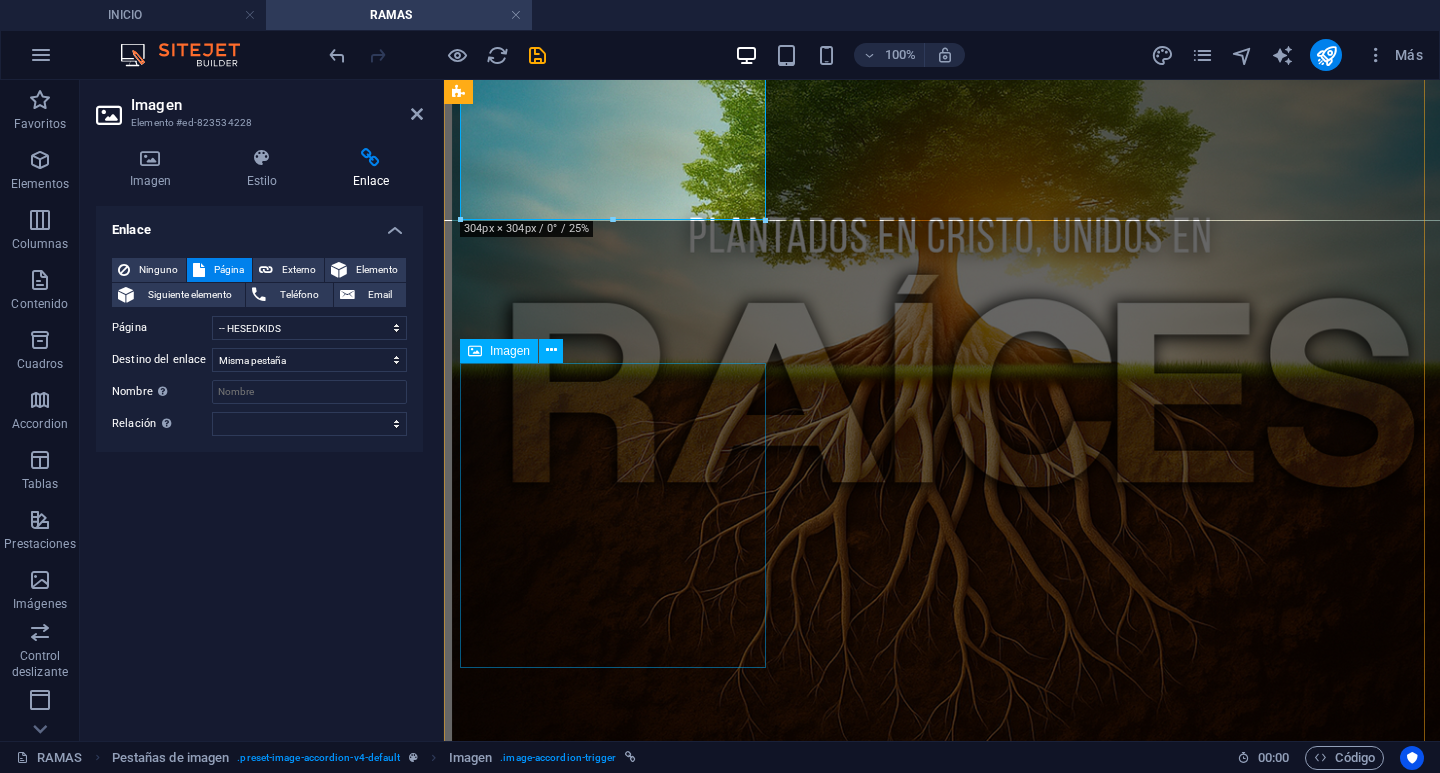 click on "Cuerpo de Jóvenes" at bounding box center [942, 2622] 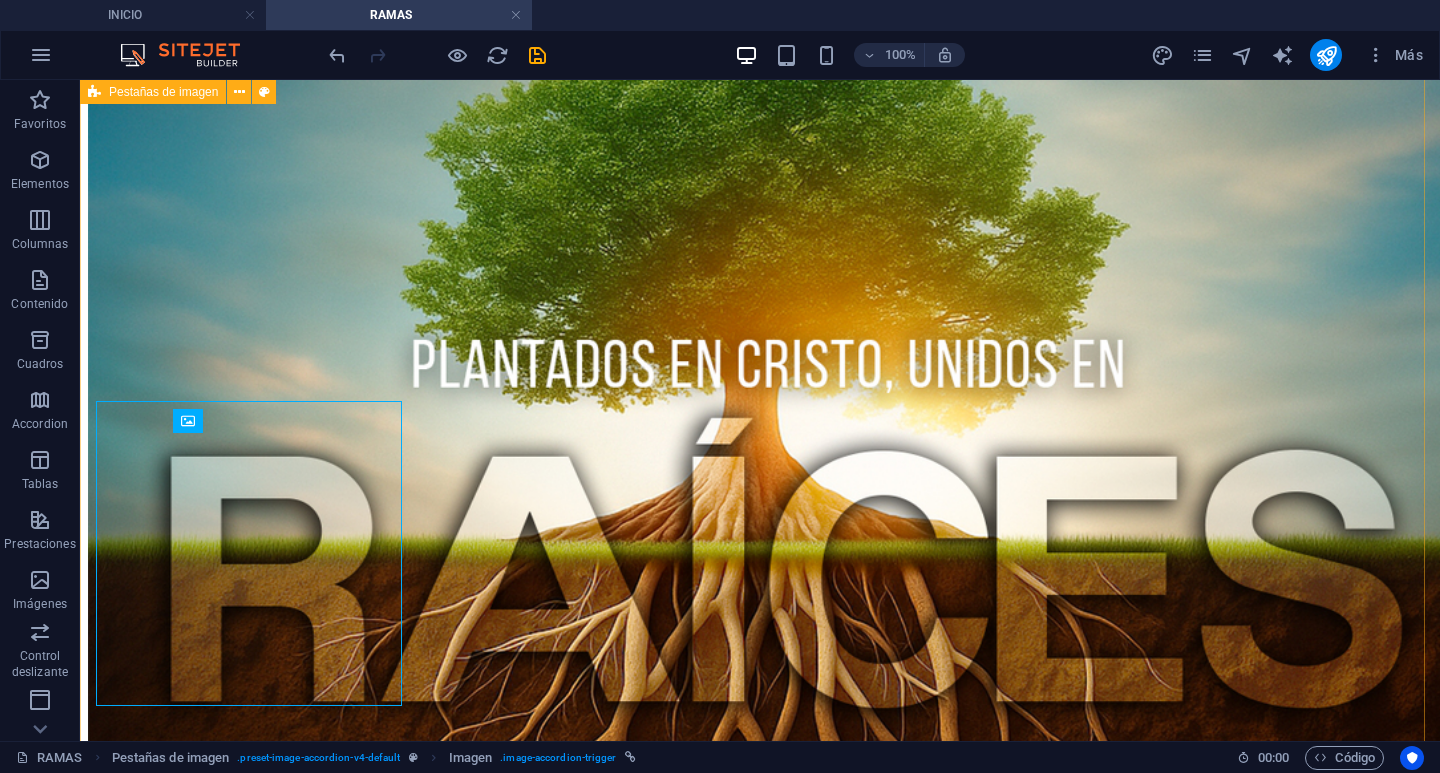 scroll, scrollTop: 1143, scrollLeft: 0, axis: vertical 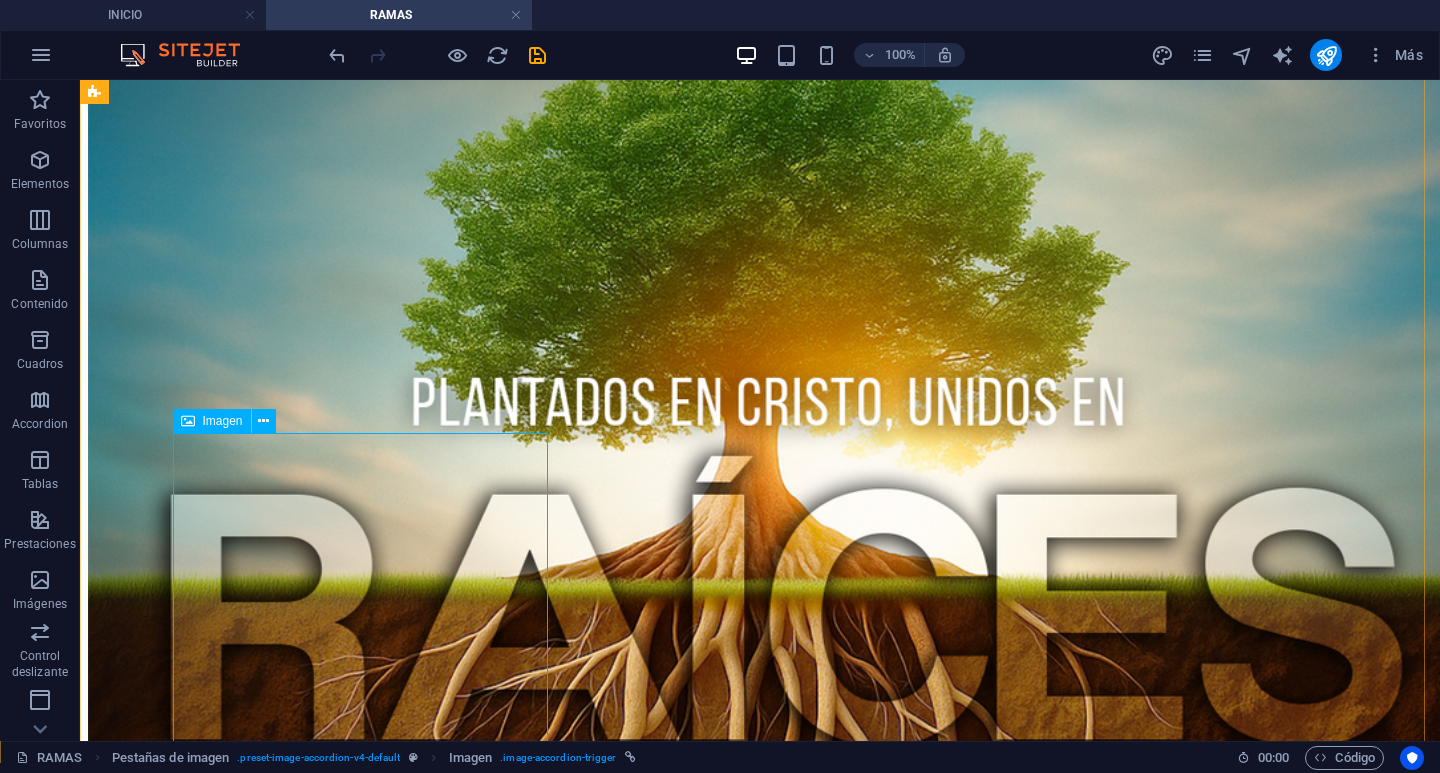 click on "Cuerpo de Jóvenes" at bounding box center (760, 3552) 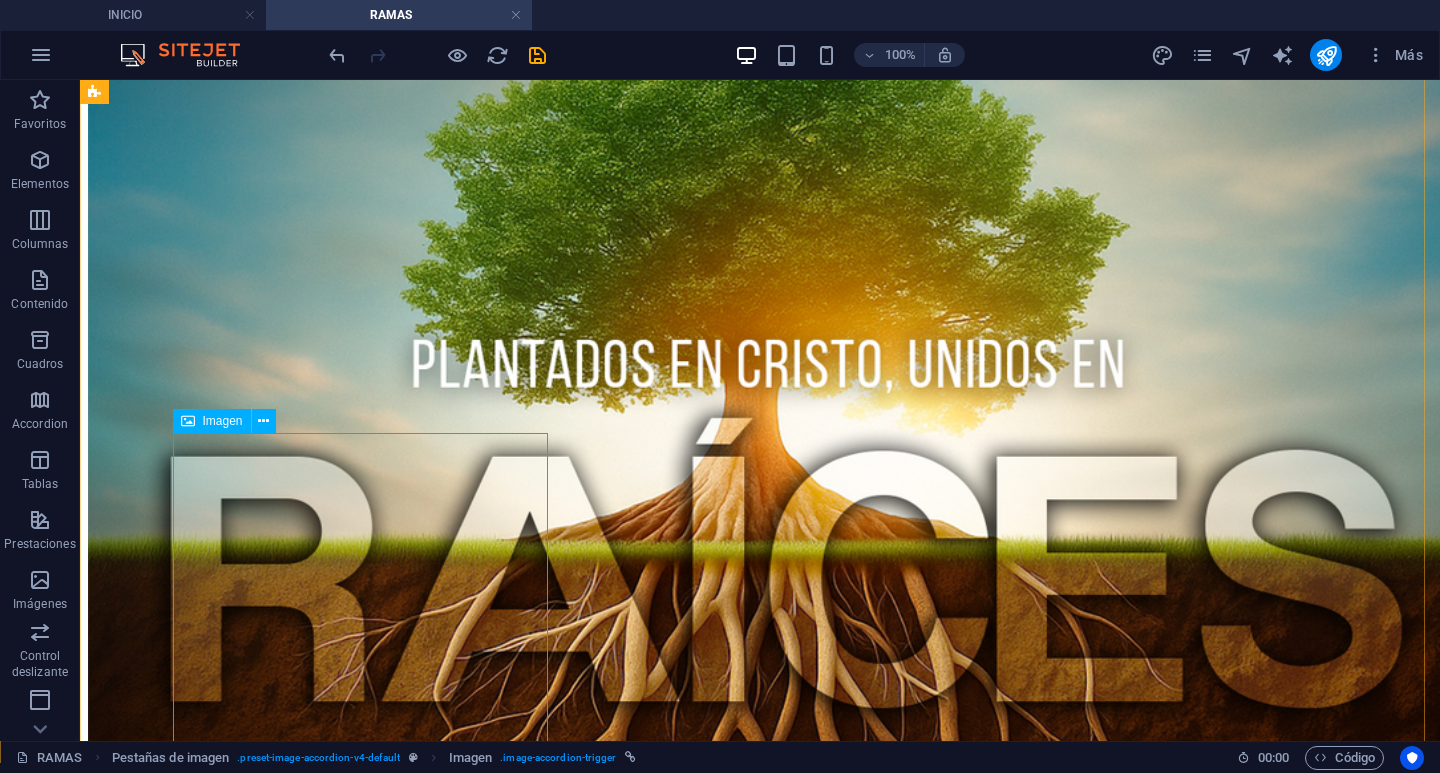 select 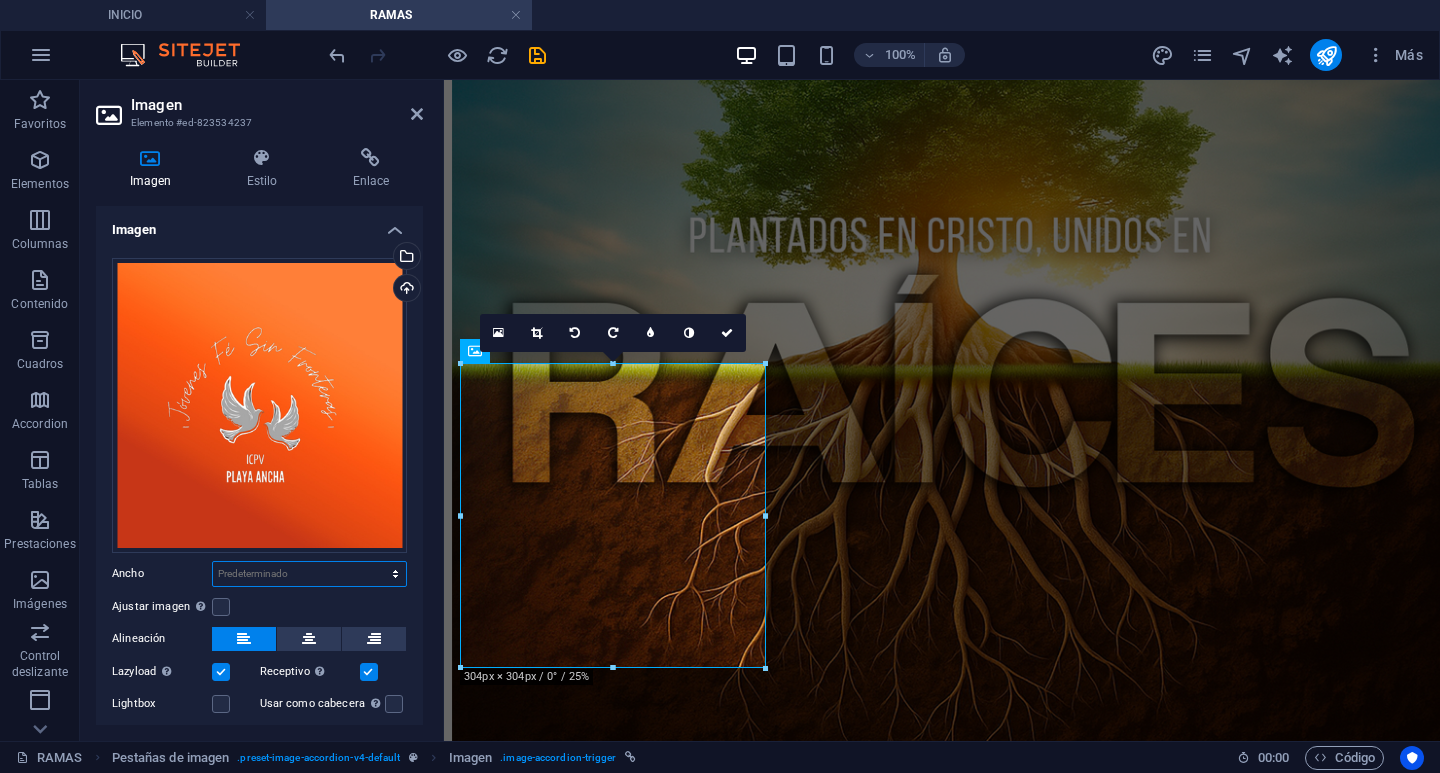 click on "Predeterminado automático px rem % em vh vw" at bounding box center (309, 574) 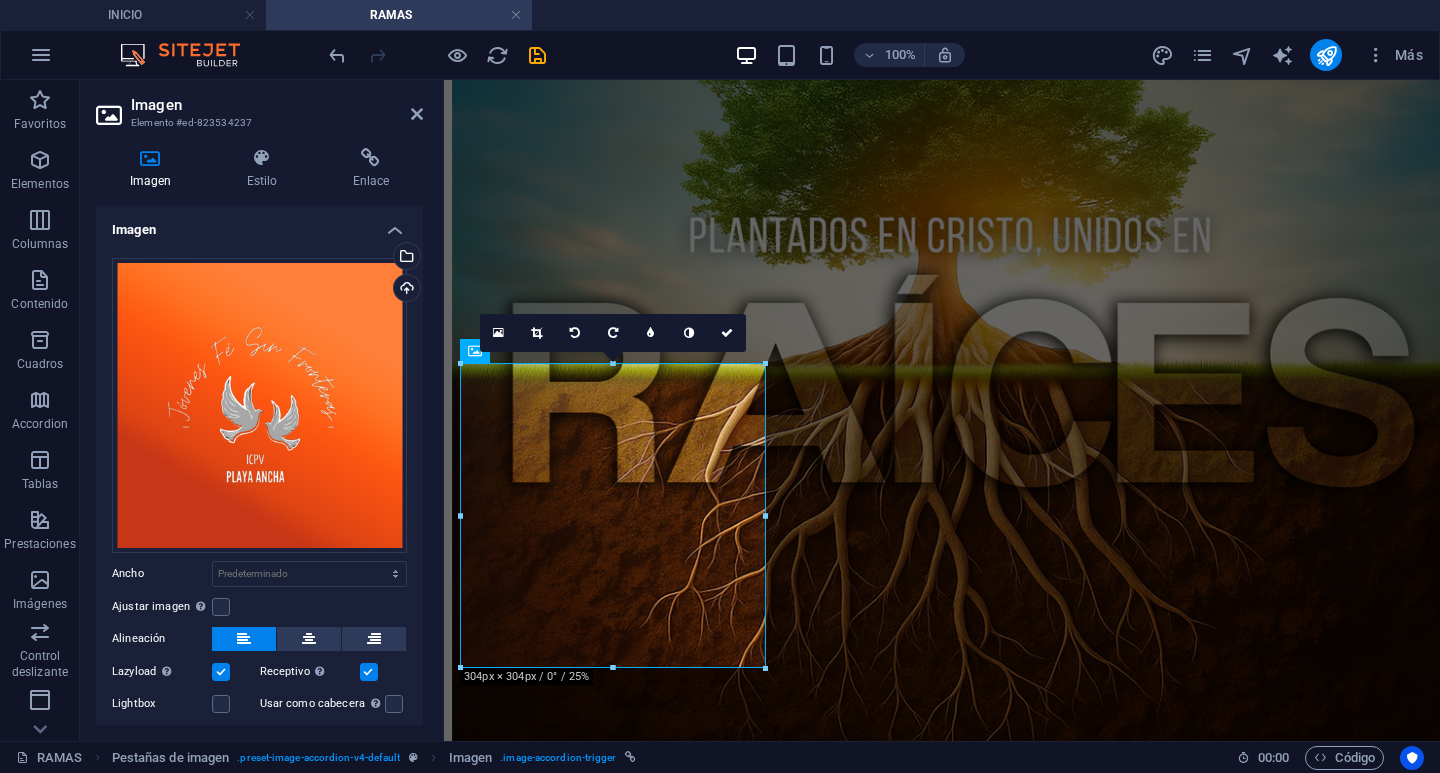 click on "Imagen Estilo Enlace Imagen Arrastra archivos aquí, haz clic para escoger archivos o  selecciona archivos de Archivos o de nuestra galería gratuita de fotos y vídeos Selecciona archivos del administrador de archivos, de la galería de fotos o carga archivo(s) Cargar Ancho Predeterminado automático px rem % em vh vw Ajustar imagen Ajustar imagen automáticamente a un ancho y alto fijo Altura Predeterminado automático px Alineación Lazyload La carga de imágenes tras la carga de la página mejora la velocidad de la página. Receptivo Automáticamente cargar tamaños optimizados de smartphone e imagen retina. Lightbox Usar como cabecera La imagen se ajustará en una etiqueta de cabecera H1. Resulta útil para dar al texto alternativo el peso de una cabecera H1, por ejemplo, para el logo. En caso de duda, dejar deseleccionado. Optimizado Las imágenes se comprimen para así mejorar la velocidad de las páginas. Posición Dirección Personalizado X offset 50 px rem % vh vw Y offset 50 px rem % vh vw Texto 8" at bounding box center (259, 436) 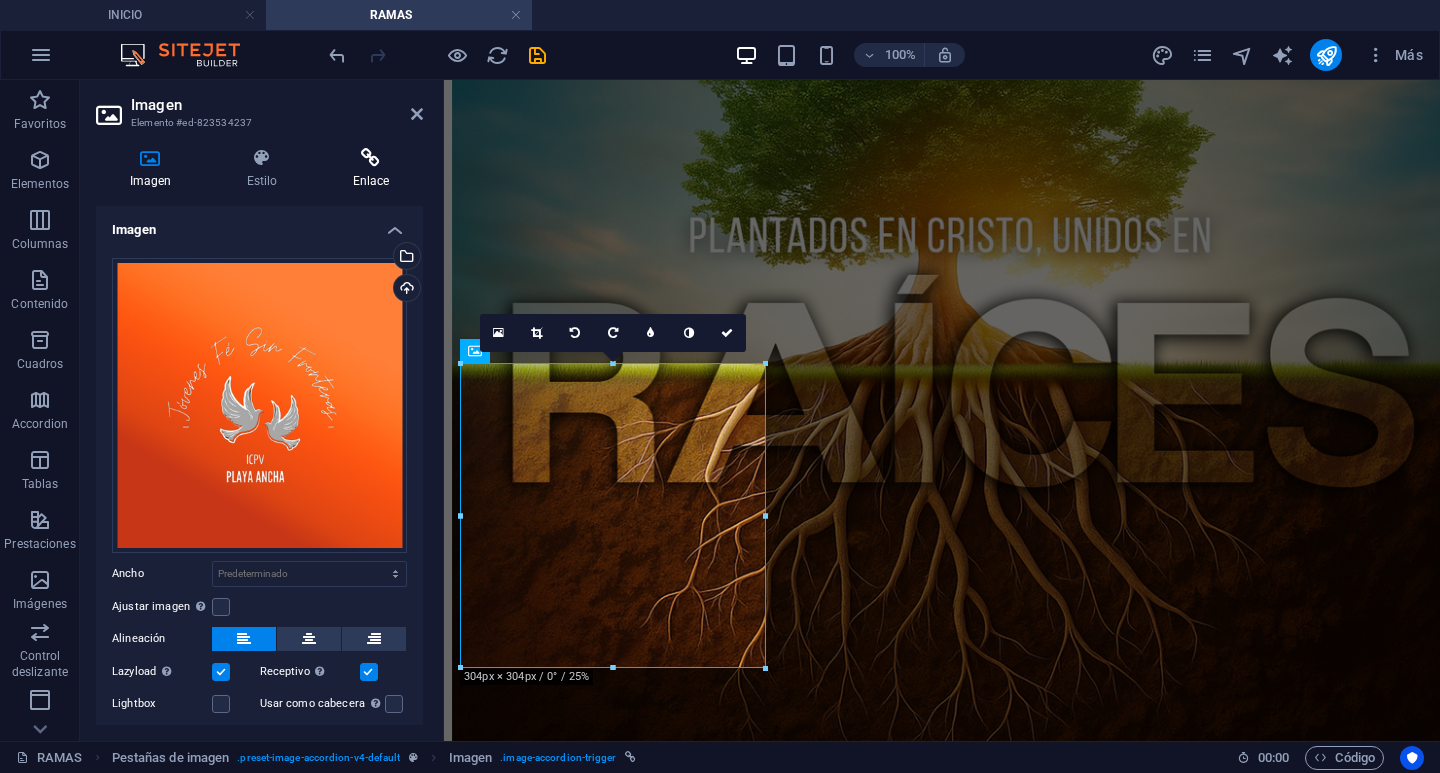 click on "Enlace" at bounding box center [371, 169] 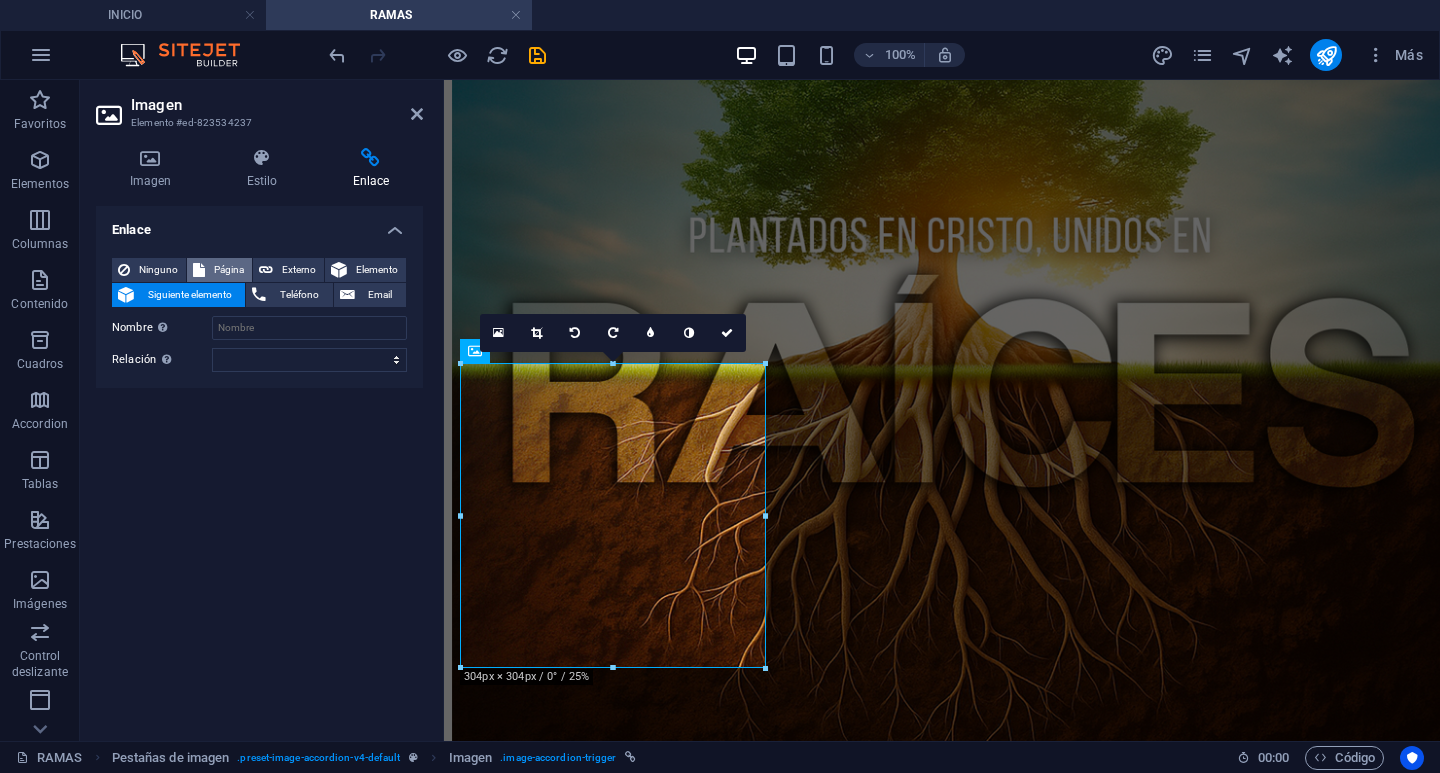 click on "Página" at bounding box center (228, 270) 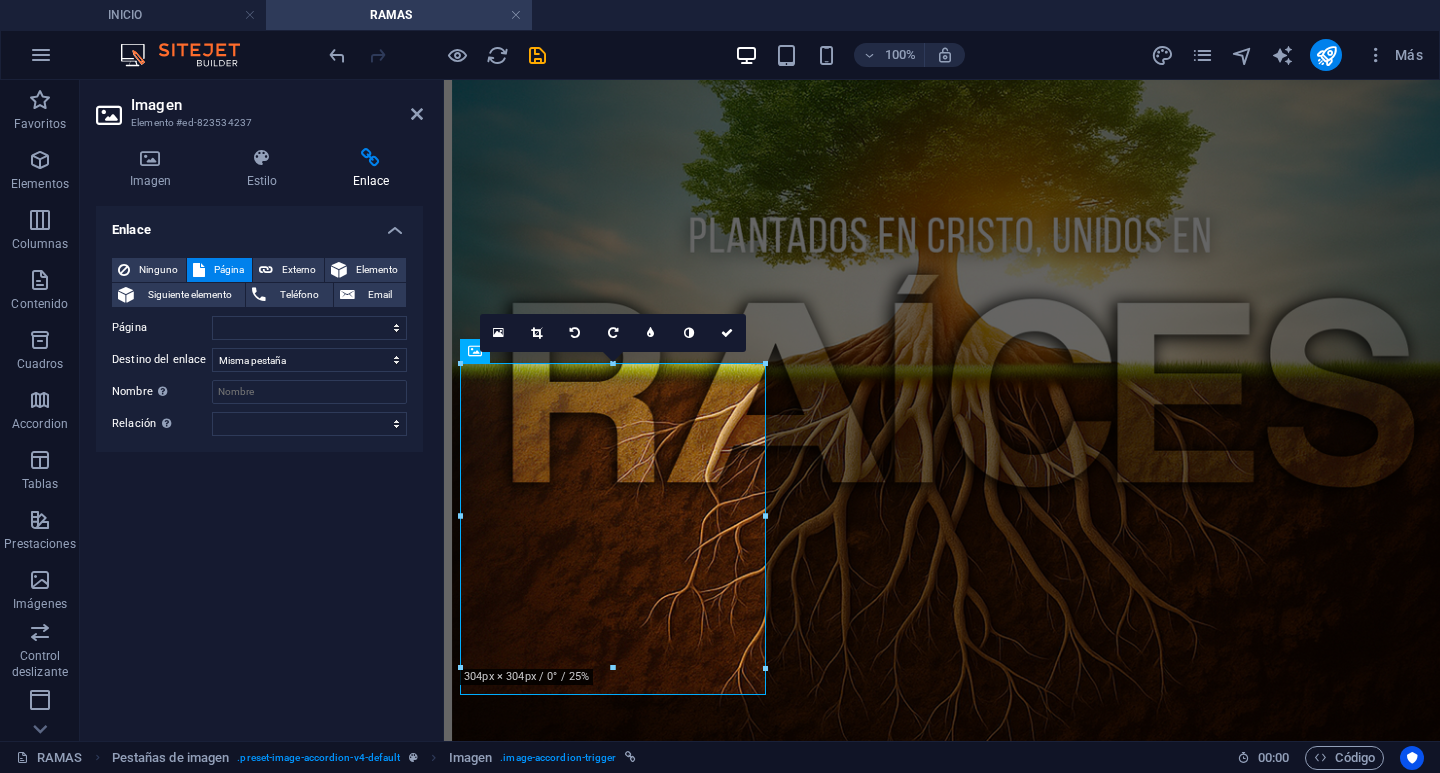 click on "Ninguno Página Externo Elemento Siguiente elemento Teléfono Email Página INICIO NOSOTROS RAMAS -- HESEDKIDS -- JOVENES -- RAICES MULTIMEDIA CONTACTO Legal Notice Privacy Elemento
URL Teléfono Email Destino del enlace Nueva pestaña Misma pestaña Superposición Nombre Una descripción adicional del enlace no debería ser igual al texto del enlace. El título suele mostrarse como un texto de información cuando se mueve el ratón por encima del elemento. Déjalo en blanco en caso de dudas. Relación Define la  relación de este enlace con el destino del enlace . Por ejemplo, el valor "nofollow" indica a los buscadores que no sigan al enlace. Puede dejarse vacío. alternativo autor marcador externo ayuda licencia siguiente nofollow noreferrer noopener ant buscar etiqueta" at bounding box center (259, 347) 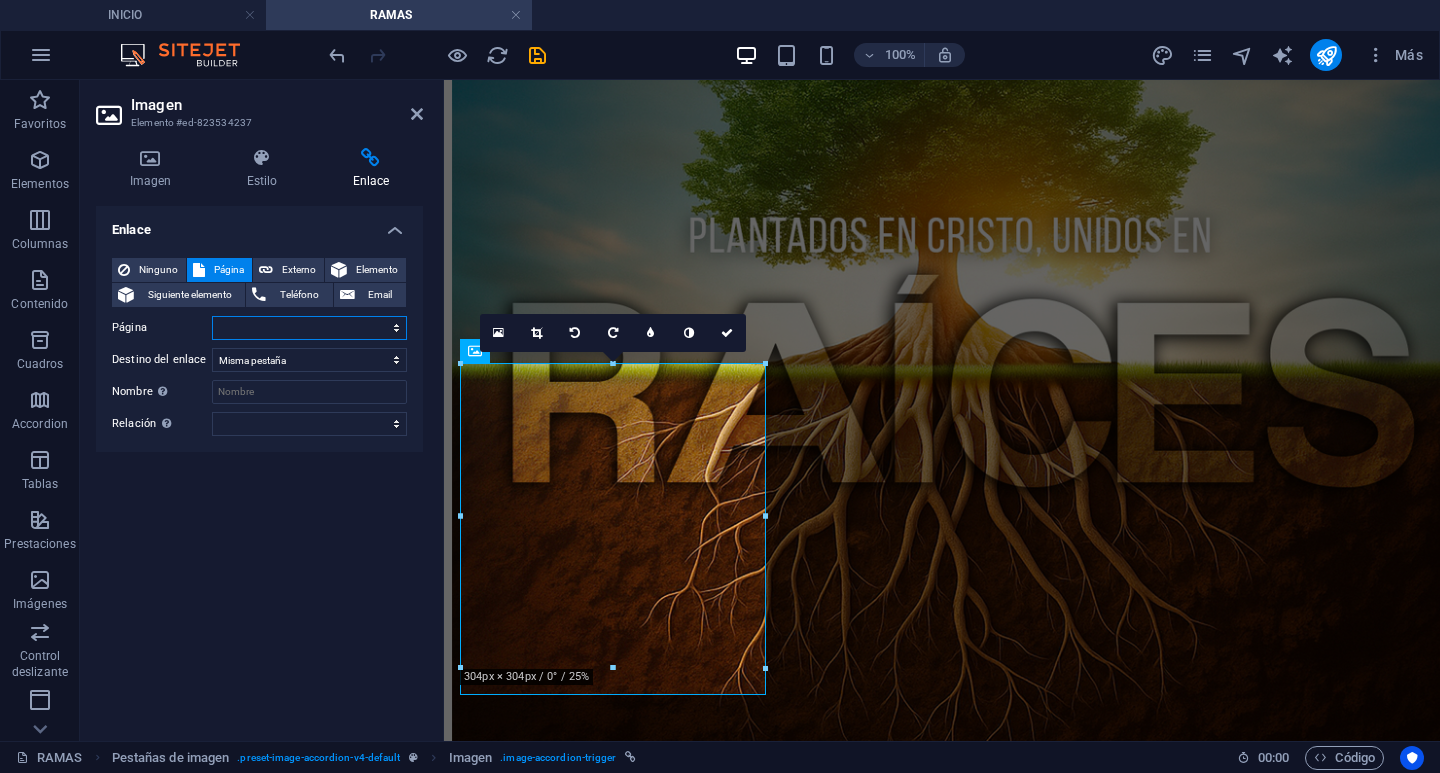 click on "INICIO NOSOTROS RAMAS -- HESEDKIDS -- JOVENES -- RAICES MULTIMEDIA CONTACTO Legal Notice Privacy" at bounding box center (309, 328) 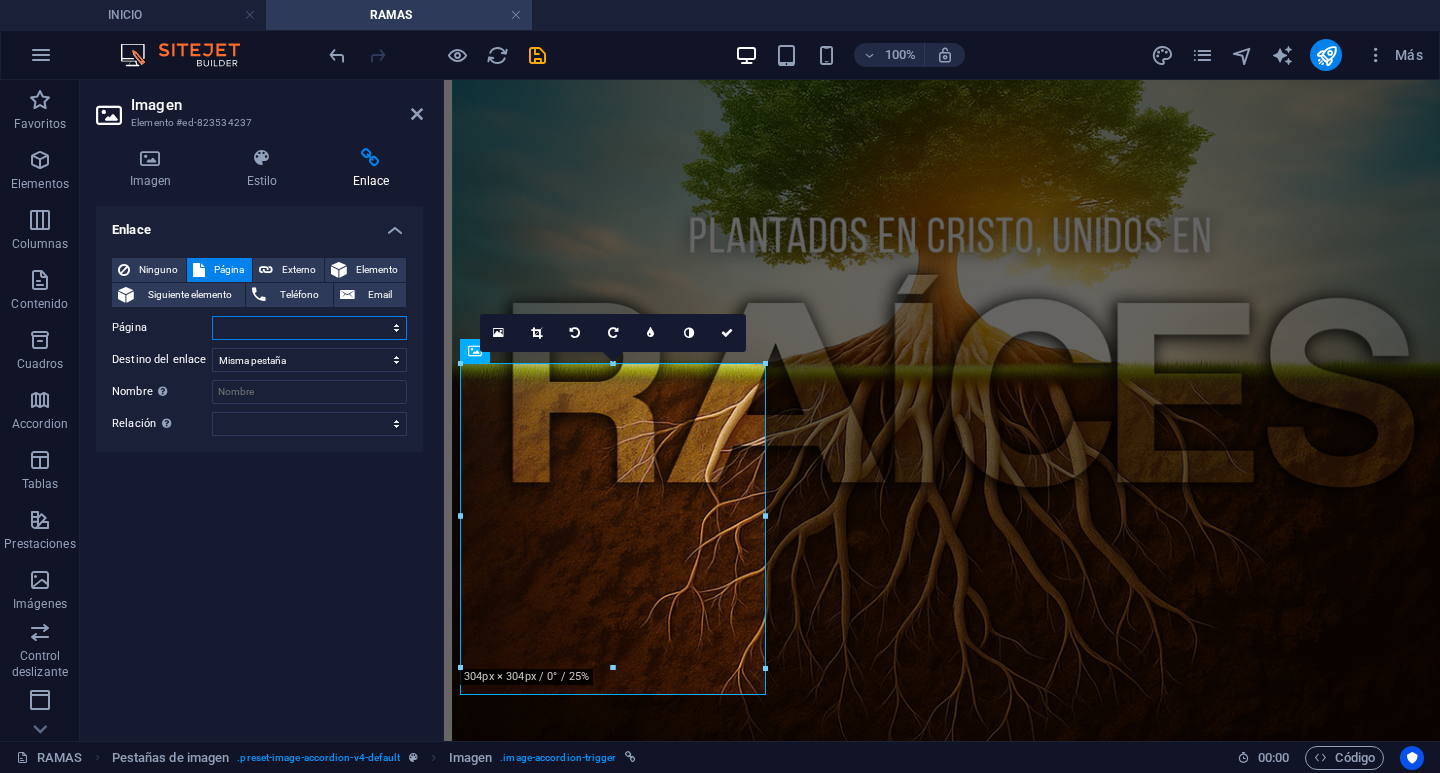 select on "4" 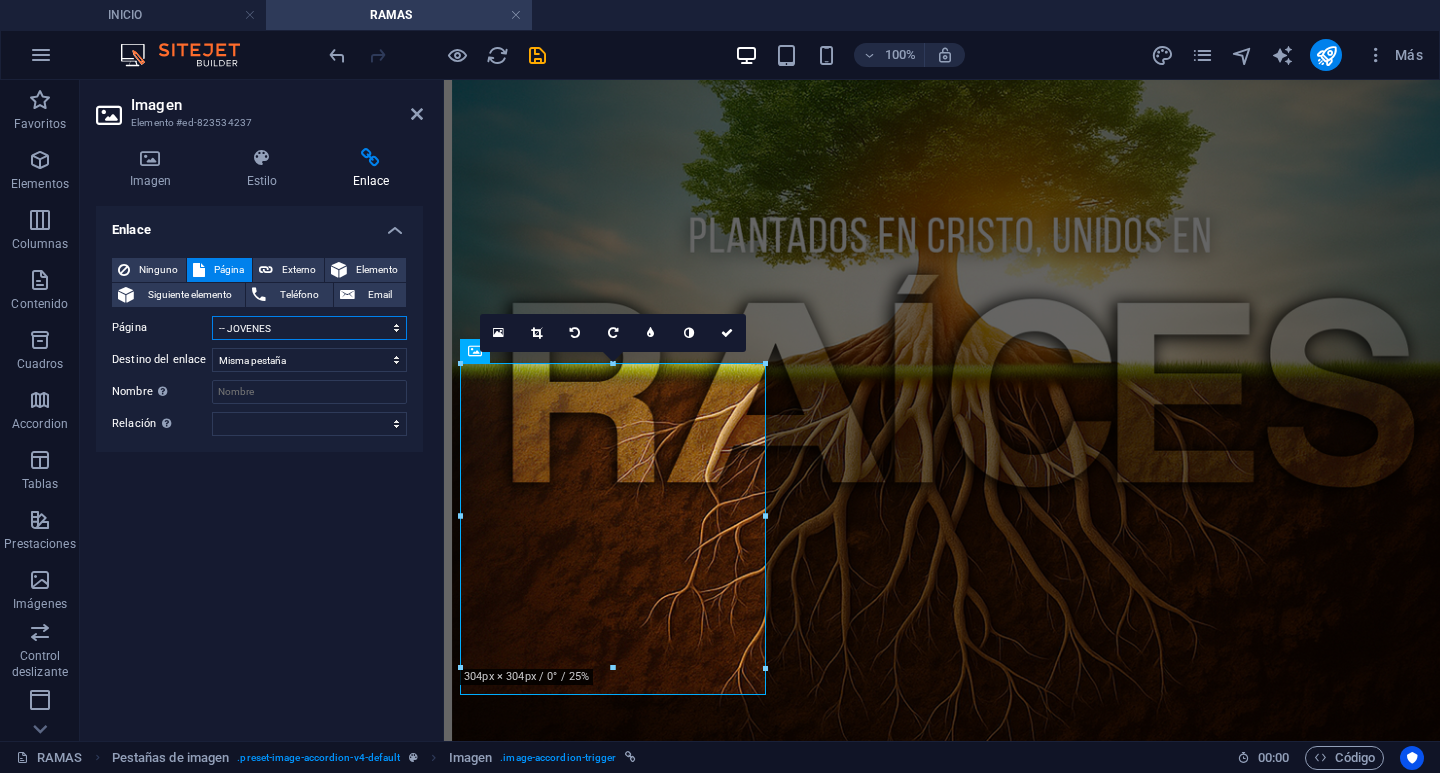 click on "INICIO NOSOTROS RAMAS -- HESEDKIDS -- JOVENES -- RAICES MULTIMEDIA CONTACTO Legal Notice Privacy" at bounding box center (309, 328) 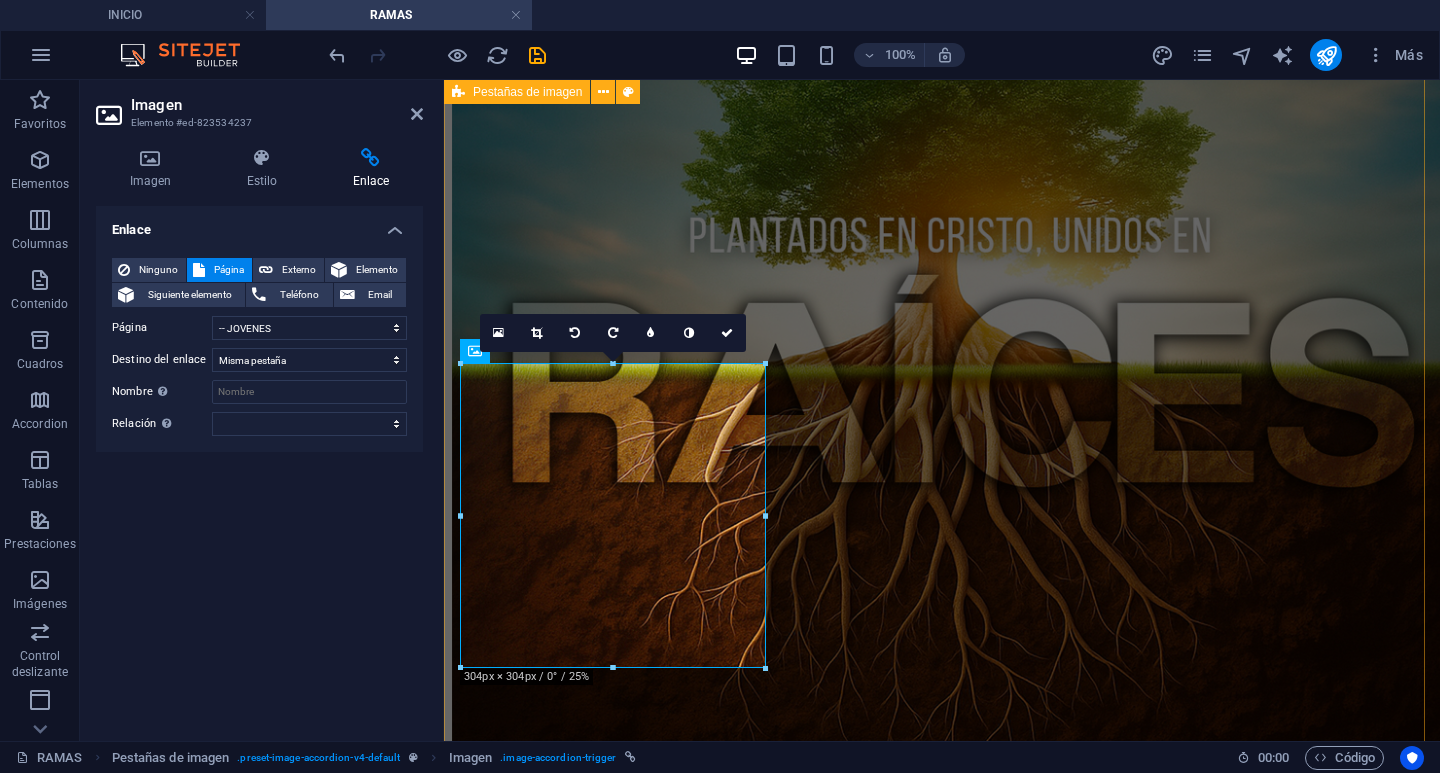click on "Cuerpo de Raíces Raíces  es un espacio dedicado a los nuevos creyentes, donde acompañamos sus primeros pasos en la fe y fortalecemos su crecimiento espiritual. Si estás comenzando este camino, ¡te invitamos a conocer más de este hermoso cuerpo! Cuerpo de HesedKids Lorem ipsum dolor sit amet, consectetur adipisicing elit. Natus, dolores, at, nisi eligendi repellat voluptatem minima officia veritatis quasi animi porro laudantium dicta dolor voluptate non maiores ipsum reprehenderit odio fugiat reiciendis consectetur fuga pariatur libero accusantium quod minus odit debitis cumque quo adipisci vel vitae aliquid corrupti perferendis voluptates. Cuerpo de Jóvenes" at bounding box center (942, 1546) 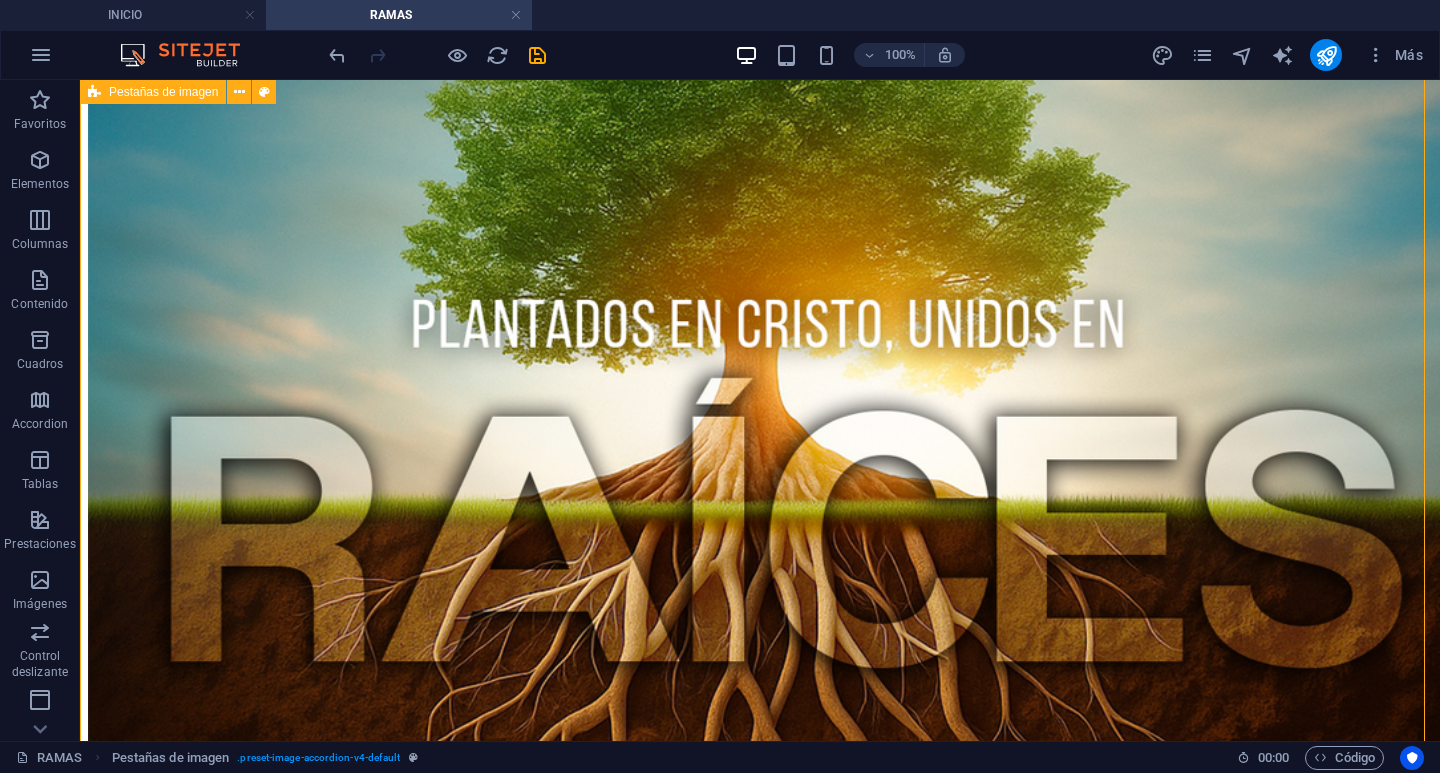 scroll, scrollTop: 1143, scrollLeft: 0, axis: vertical 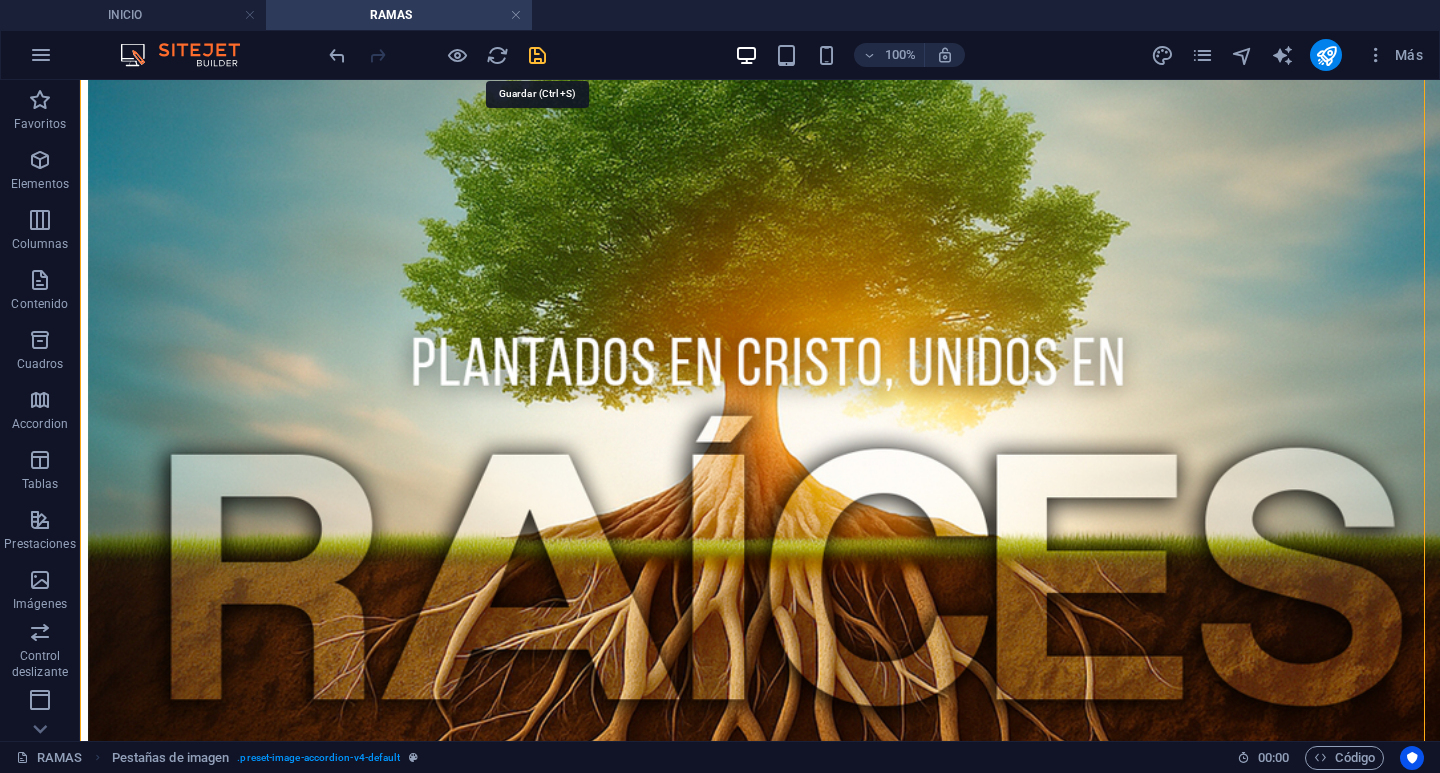 click at bounding box center (537, 55) 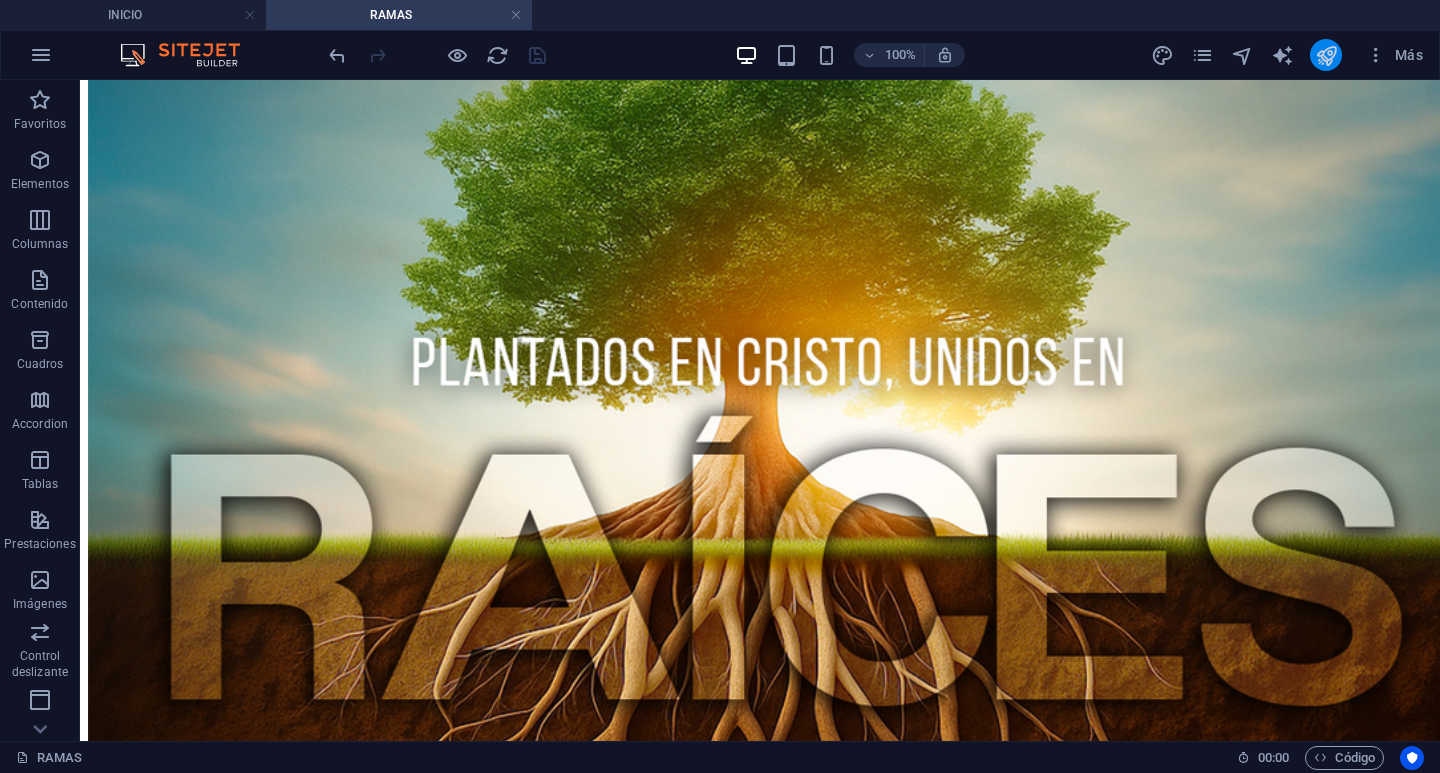 click at bounding box center [1326, 55] 